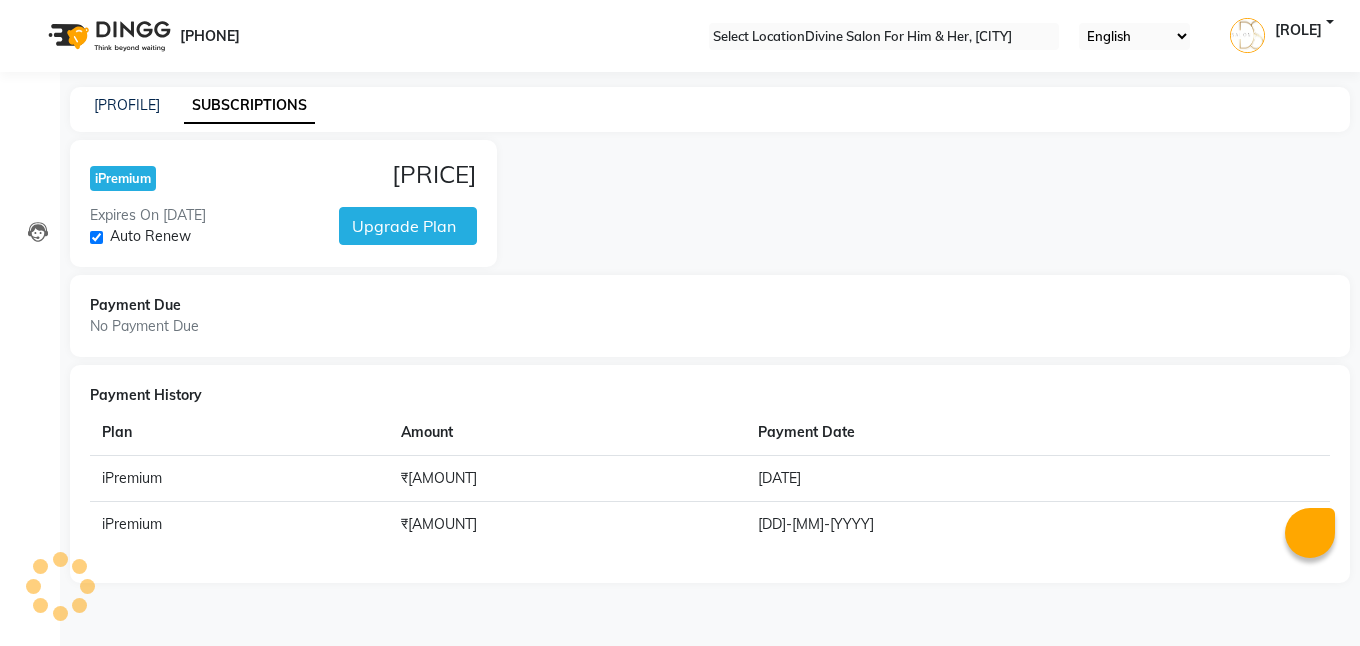 scroll, scrollTop: 0, scrollLeft: 0, axis: both 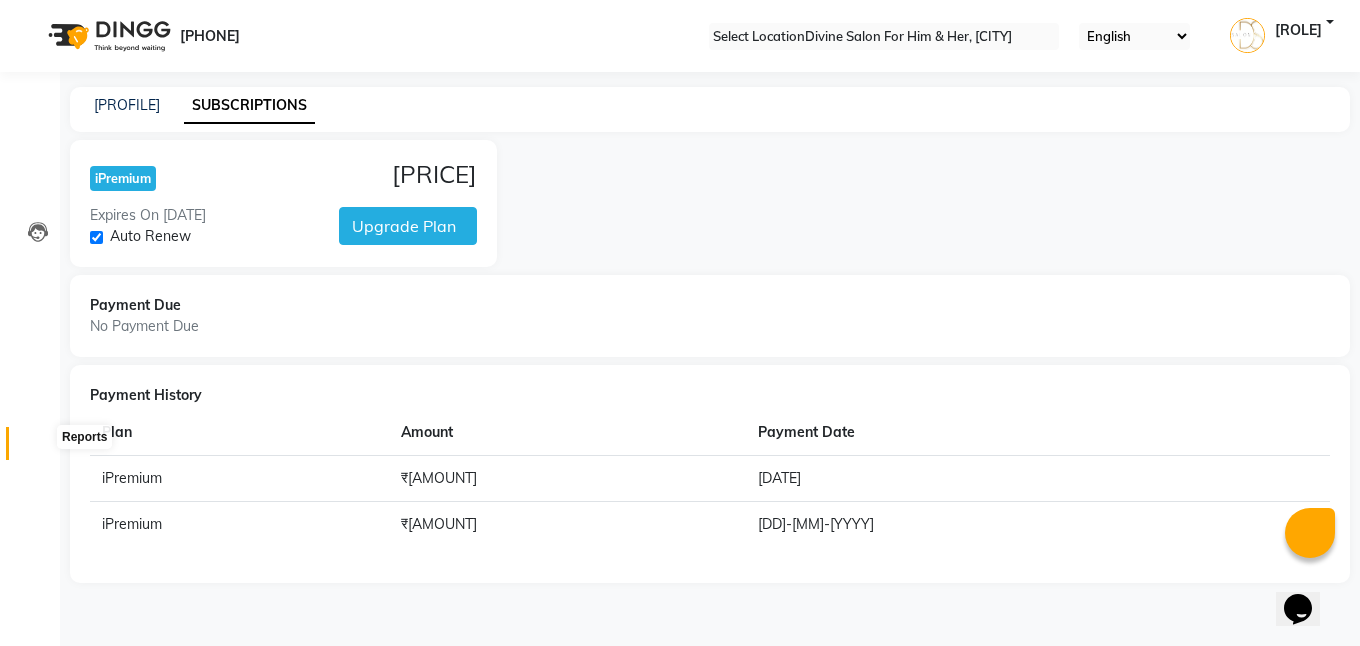 click at bounding box center [38, 448] 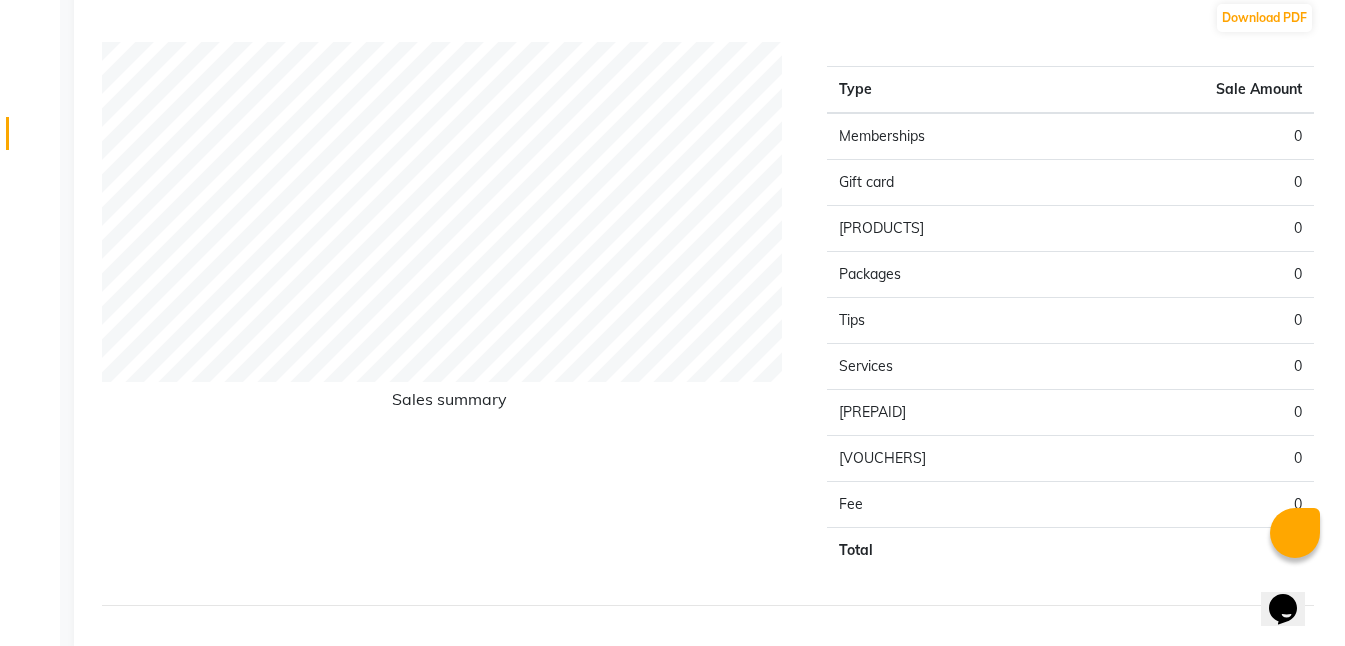 scroll, scrollTop: 351, scrollLeft: 0, axis: vertical 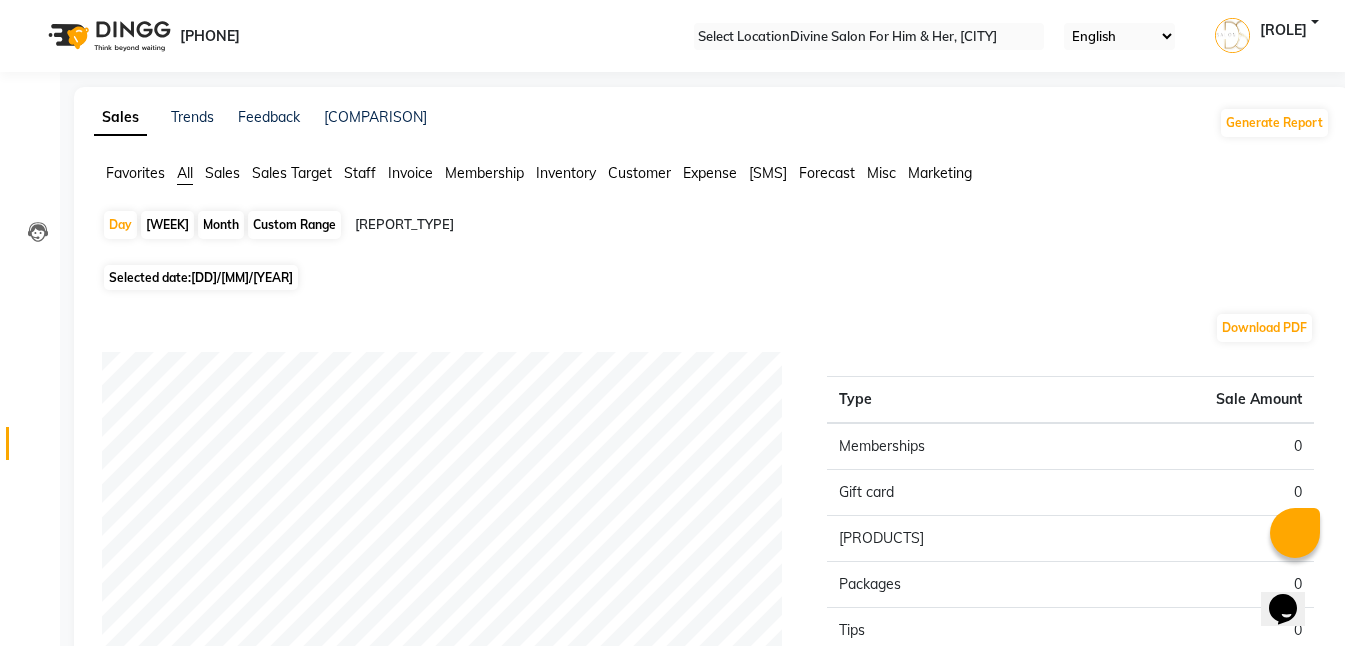click on "Sales" at bounding box center [135, 173] 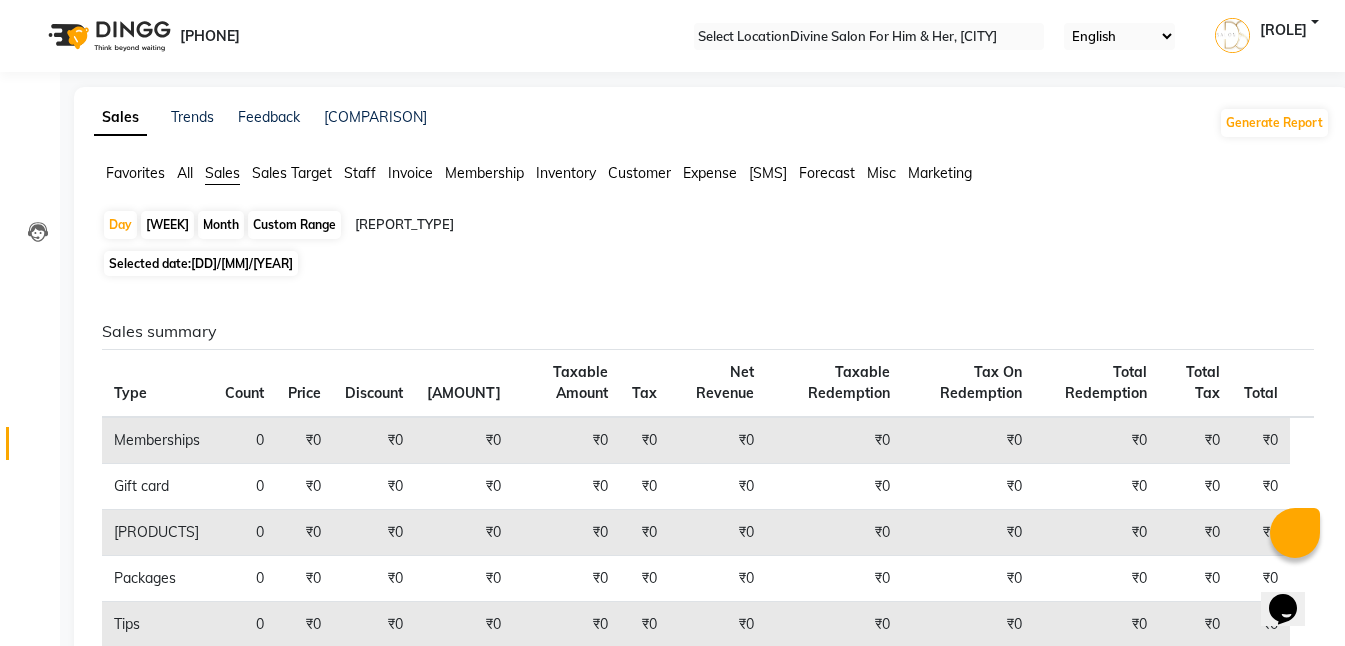 click on "Sales" at bounding box center (222, 173) 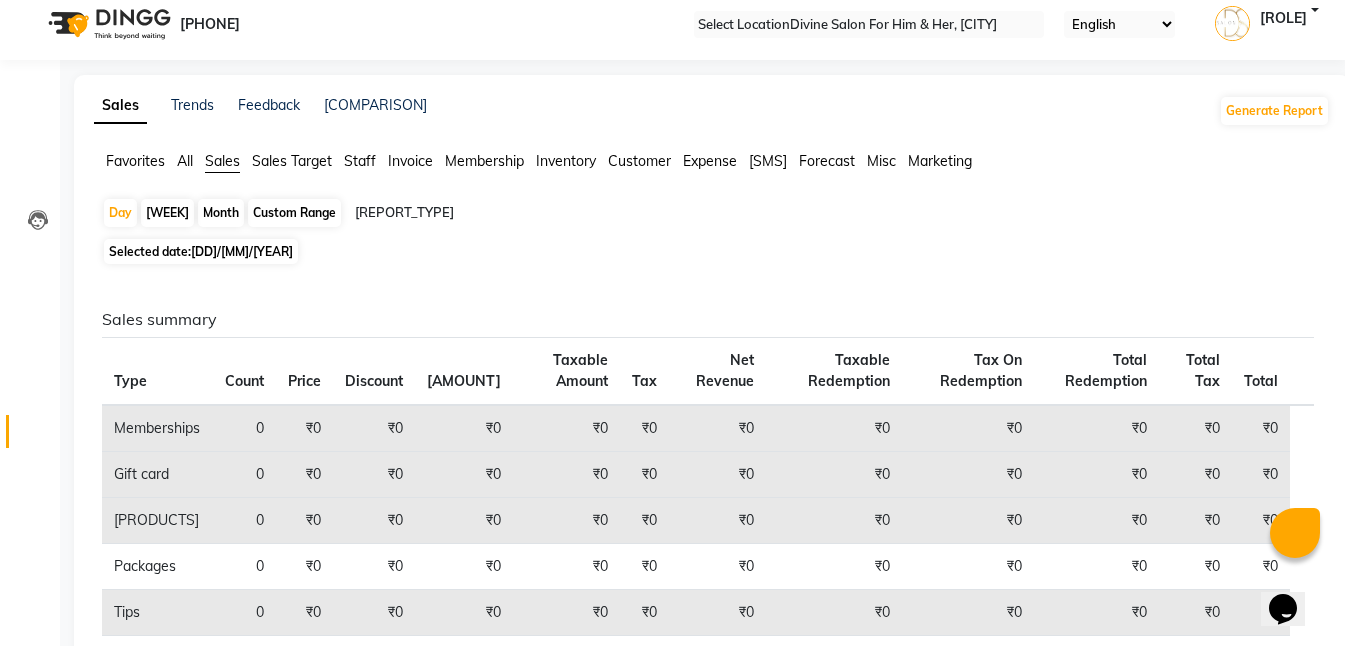 scroll, scrollTop: 0, scrollLeft: 0, axis: both 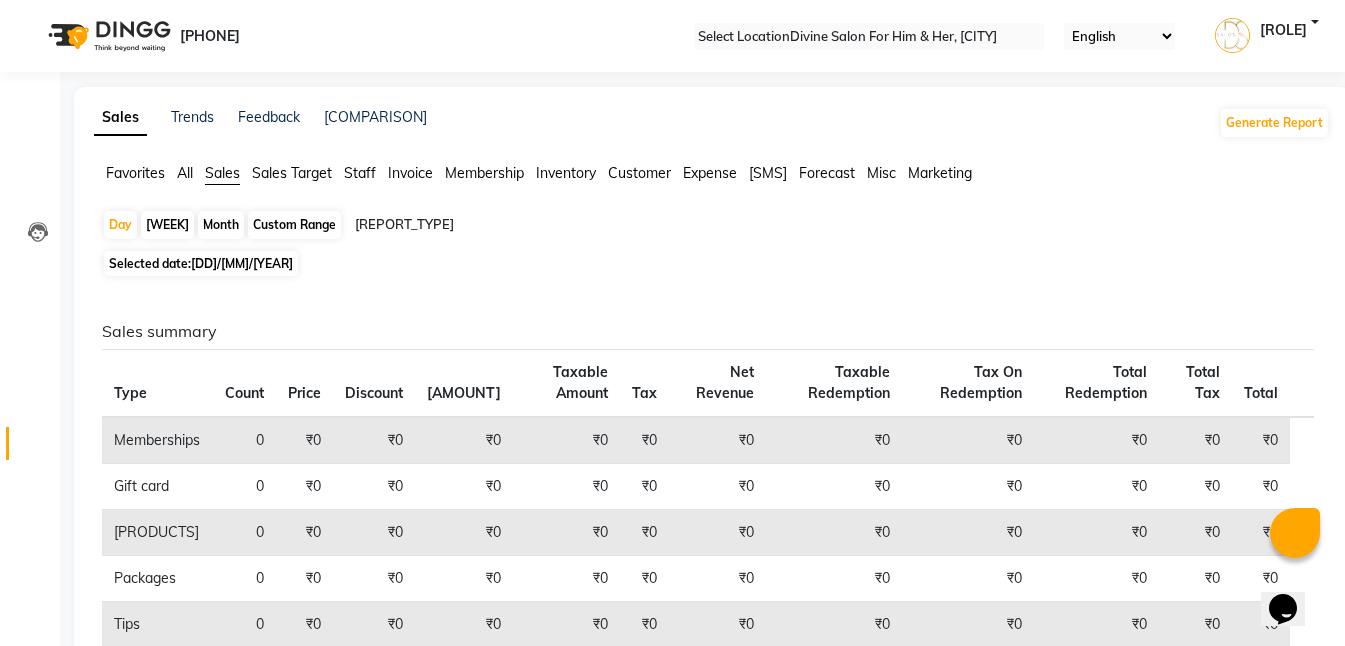 click on "Sales Target" at bounding box center [135, 173] 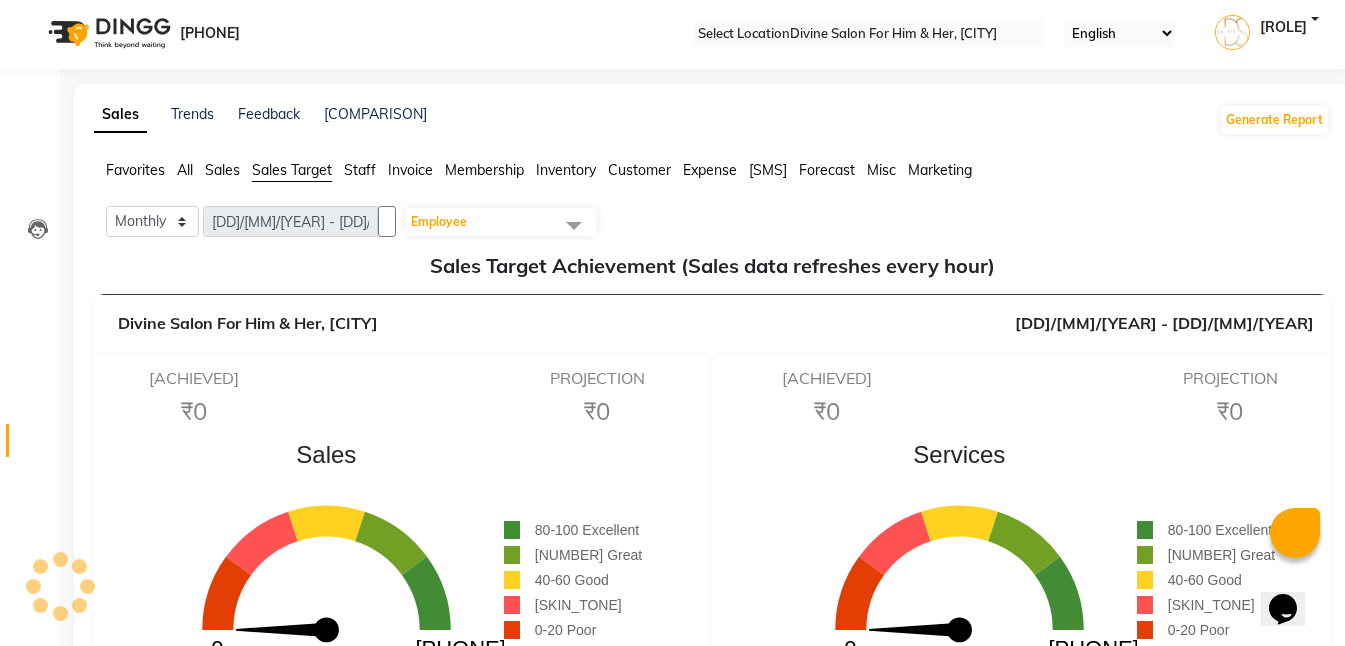 scroll, scrollTop: 0, scrollLeft: 0, axis: both 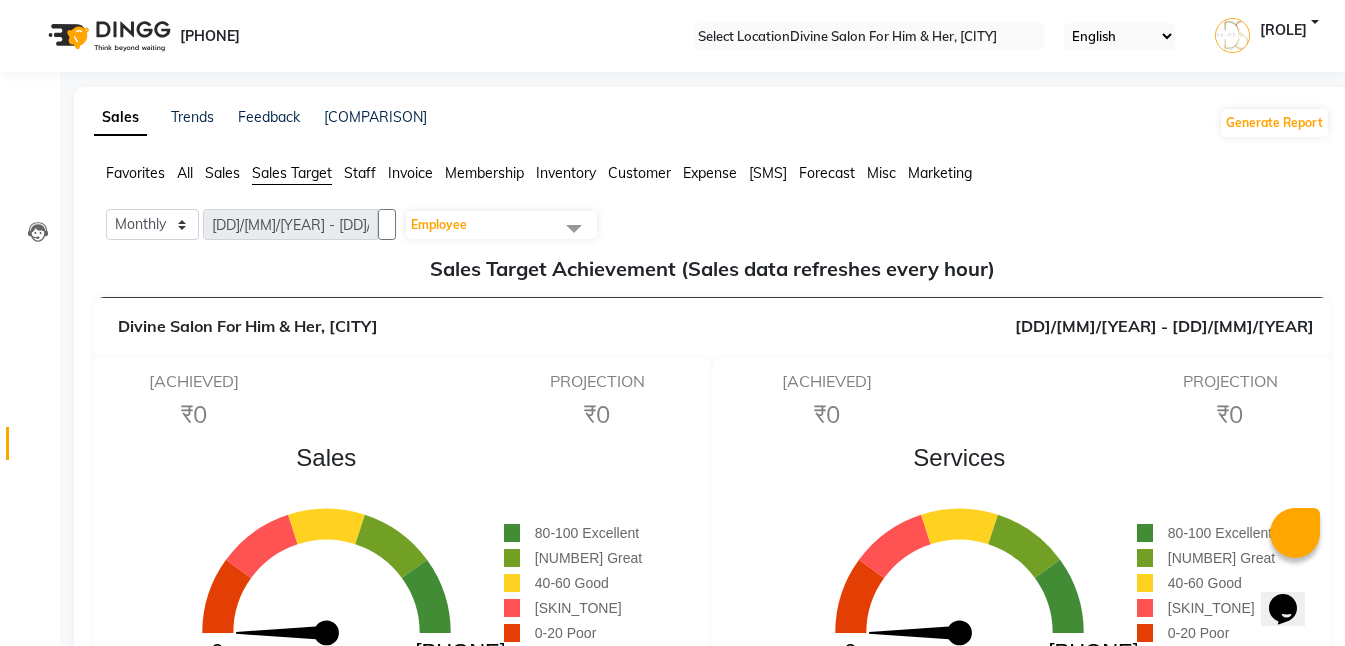 click on "Sales" at bounding box center (135, 173) 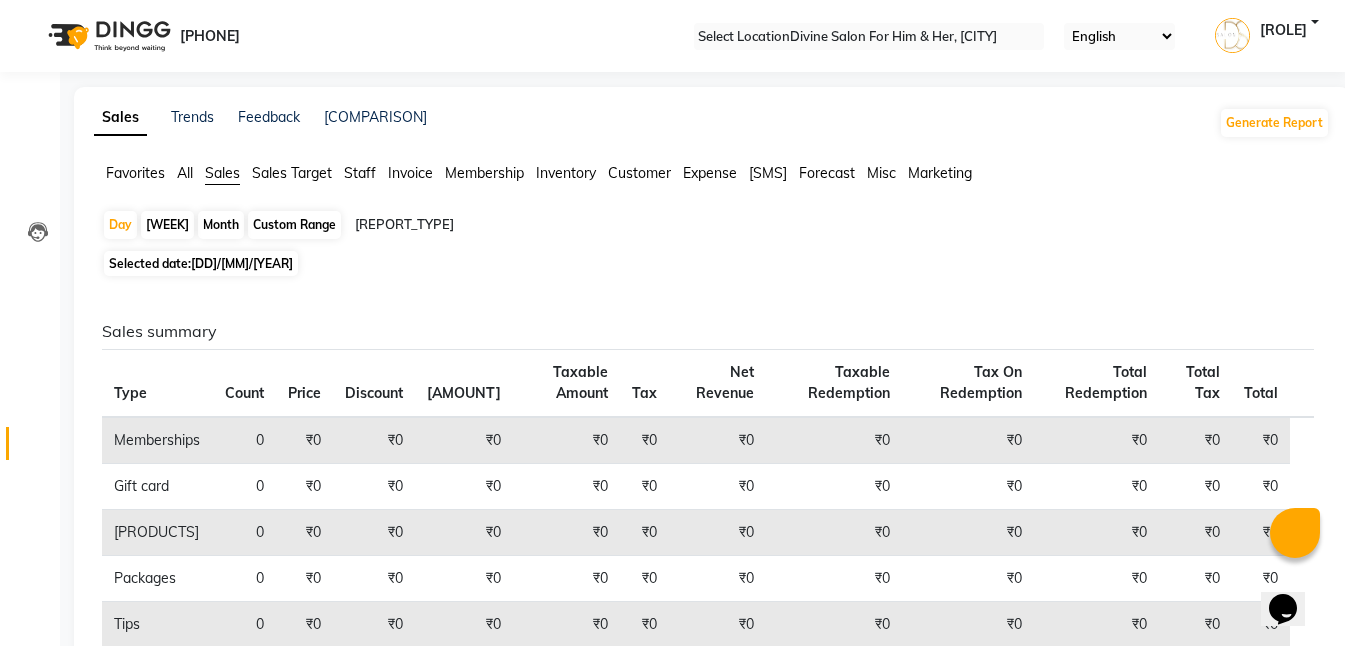 click on "Custom Range" at bounding box center [294, 225] 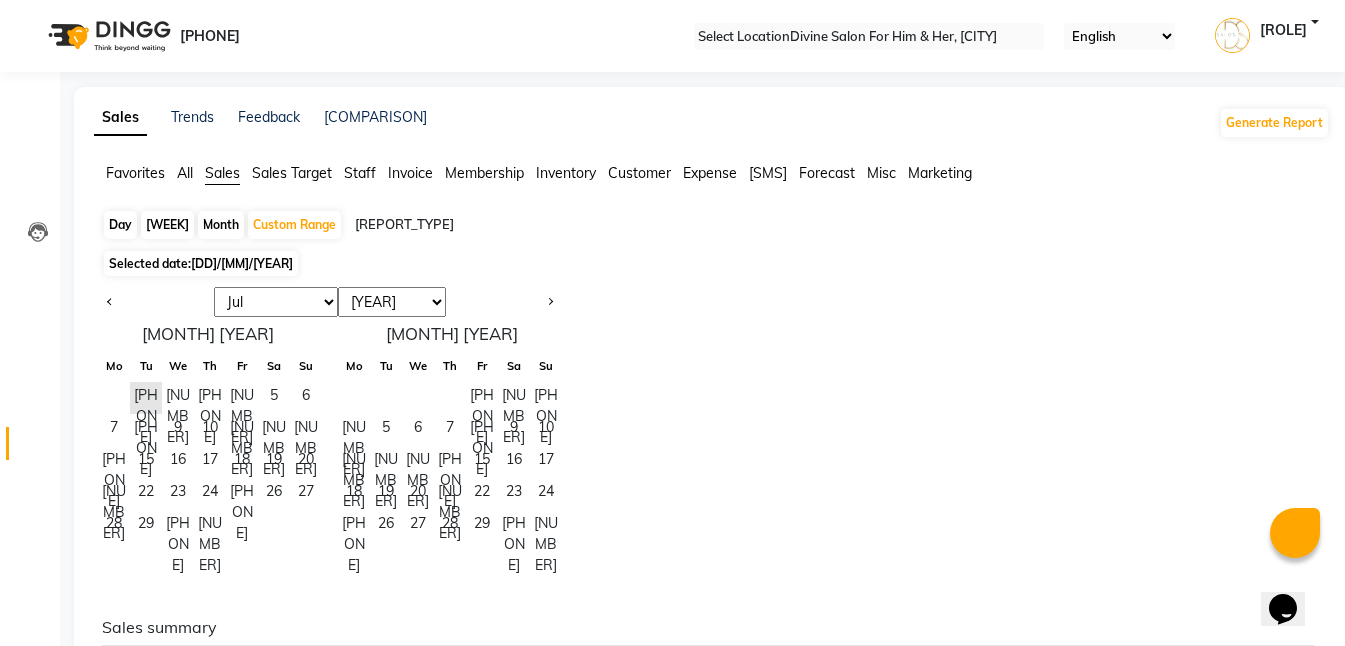 click on "Jan Feb Mar Apr May Jun Jul Aug Sep Oct Nov Dec" at bounding box center (276, 302) 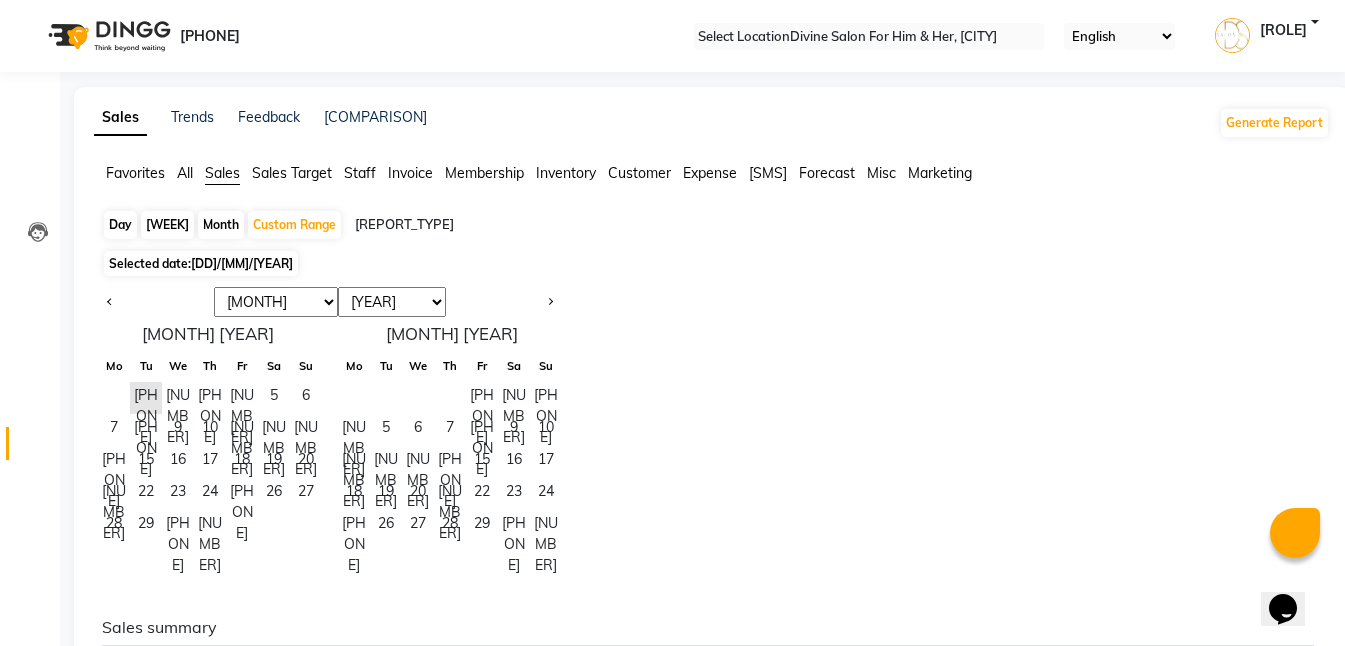 click on "Jan Feb Mar Apr May Jun Jul Aug Sep Oct Nov Dec" at bounding box center (276, 302) 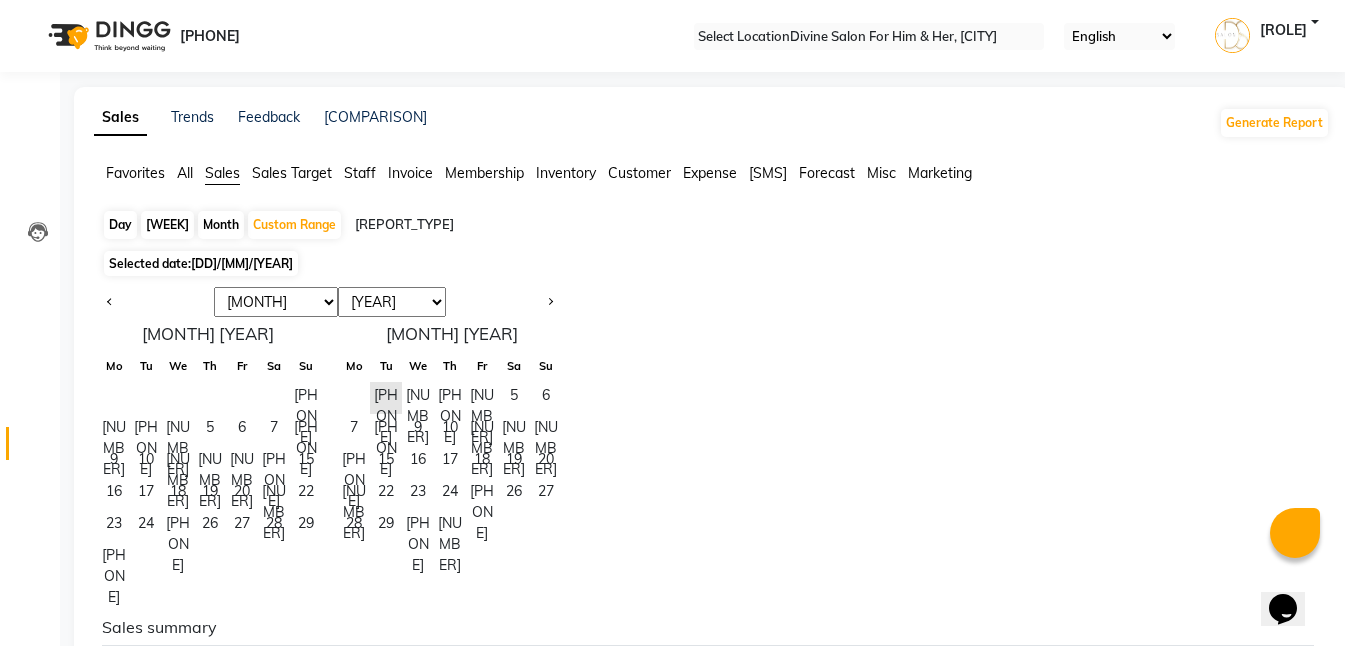 click on "[MONTH] [YEAR]  Mo Tu We Th Fr Sa Su  1   2   3   4   5   6   7   8   9   10   11   12   13   14   15   16   17   18   19   20   21   22   23   24   25   26   27   28   29   30   [MONTH] [YEAR]  Mo Tu We Th Fr Sa Su  1   2   3   4   5   6   7   8   9   10   11   12   13   14   15   16   17   18   19   20   21   22   23   24   25   26   27   28   29   30   31" at bounding box center [330, 448] 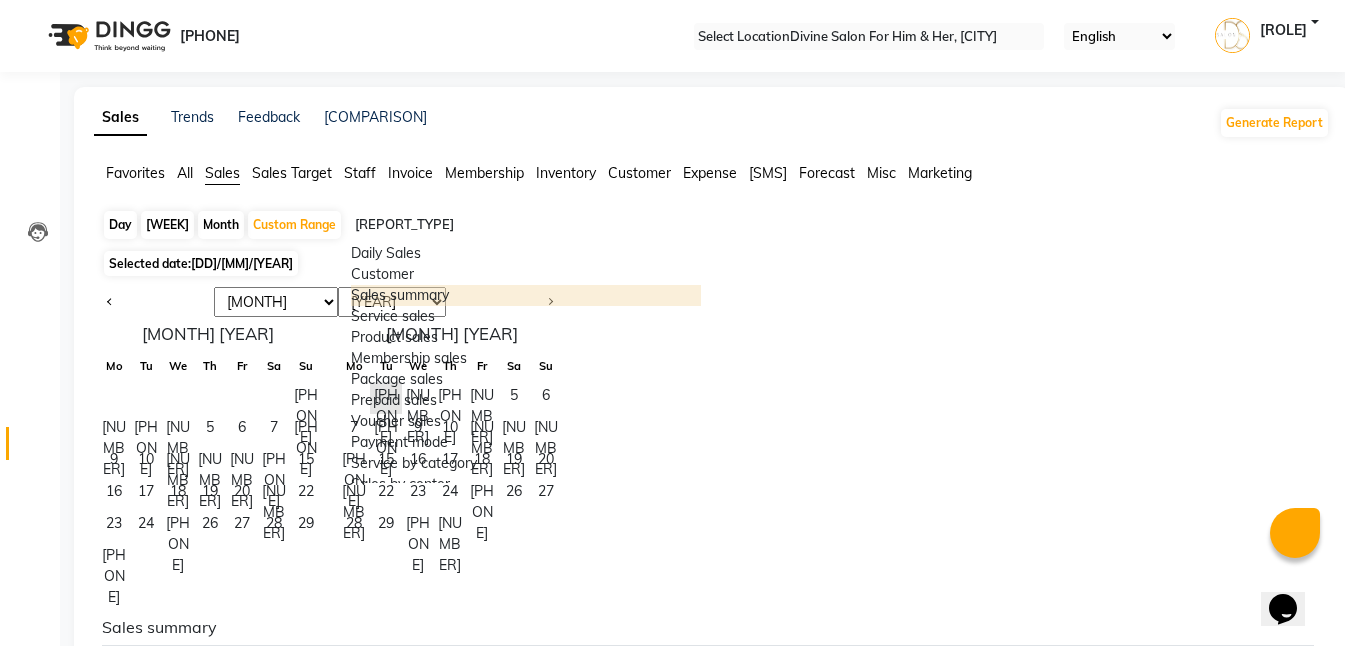 click on "Sales summary" at bounding box center [526, 295] 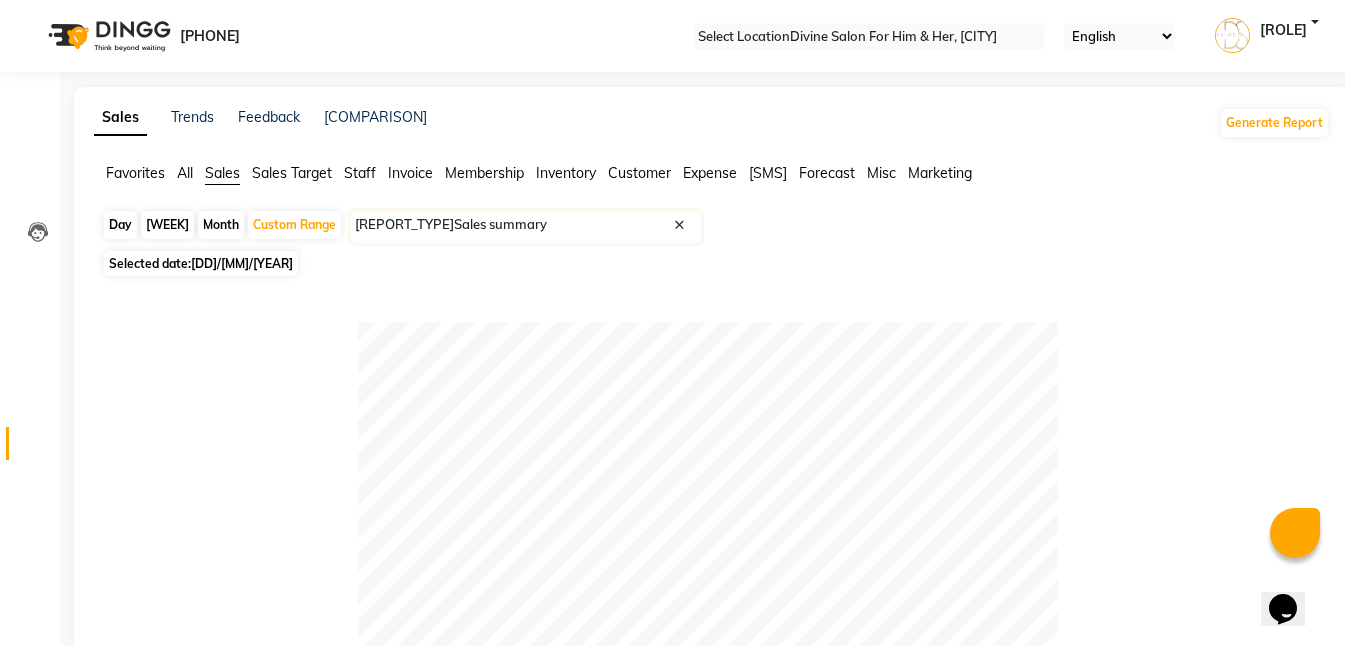 click on "Month" at bounding box center [221, 225] 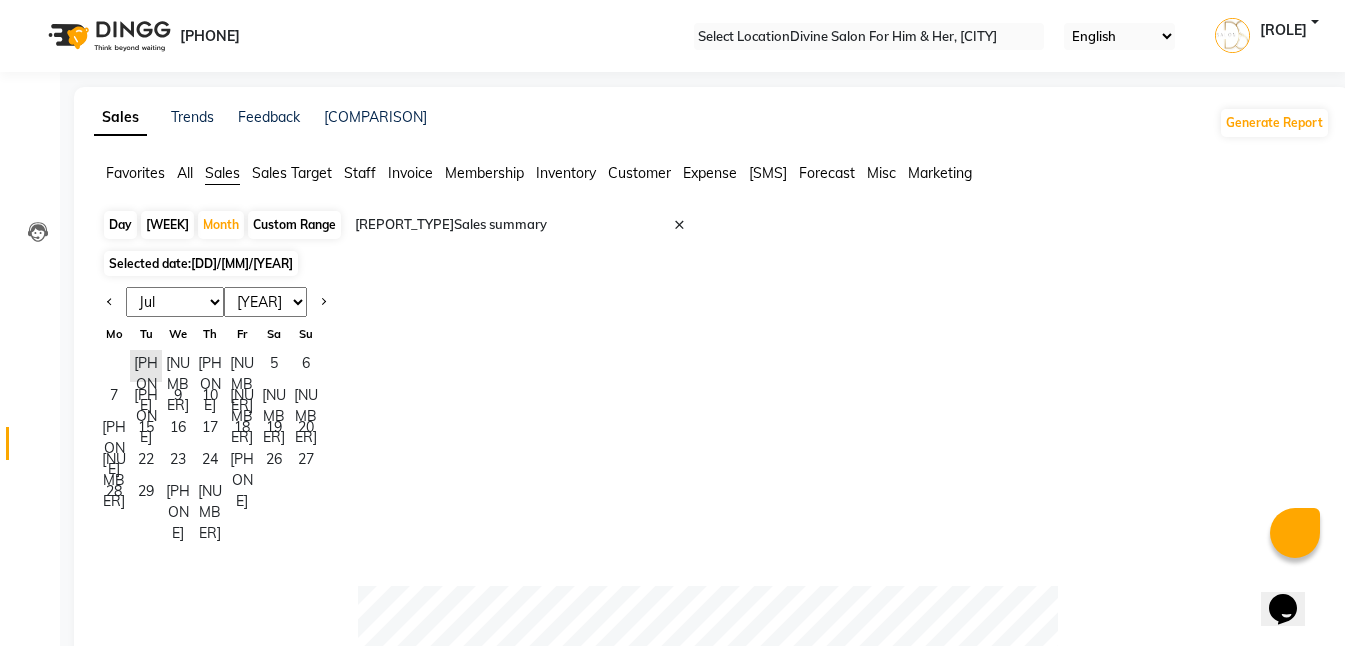 click on "Jan Feb Mar Apr May Jun Jul Aug Sep Oct Nov Dec" at bounding box center [175, 302] 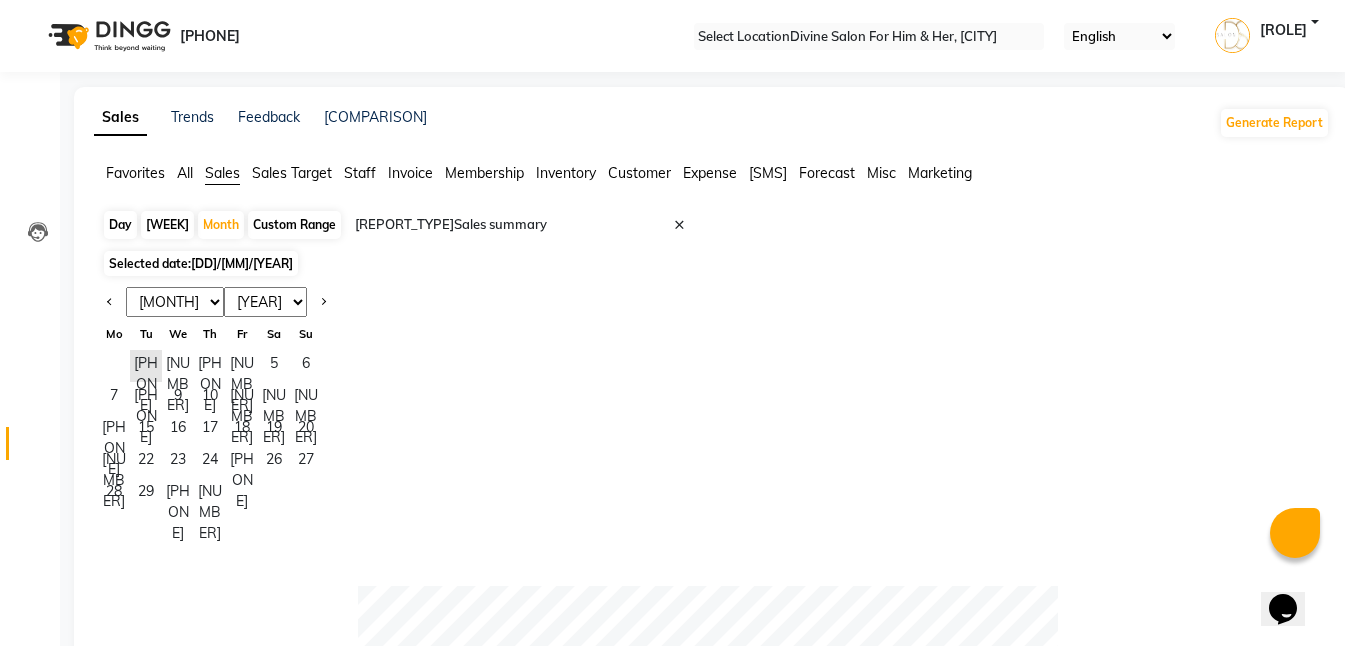 click on "Jan Feb Mar Apr May Jun Jul Aug Sep Oct Nov Dec" at bounding box center (175, 302) 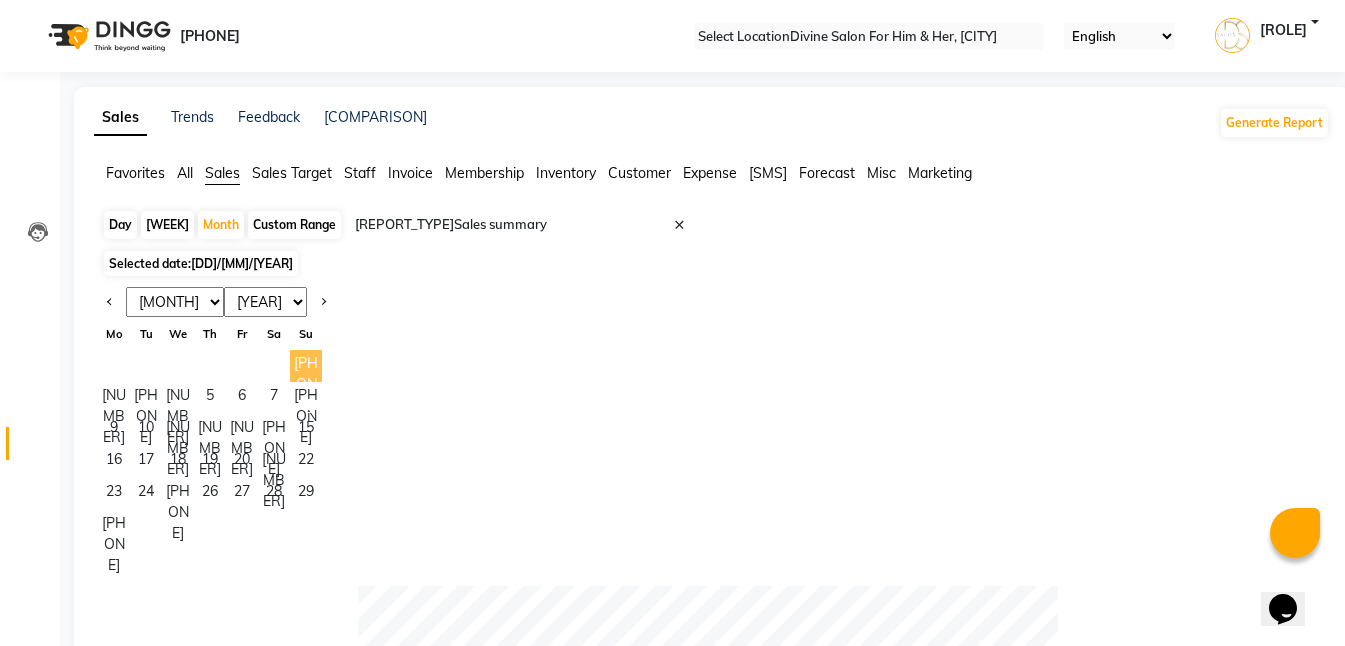 click on "[PHONE]" at bounding box center (306, 366) 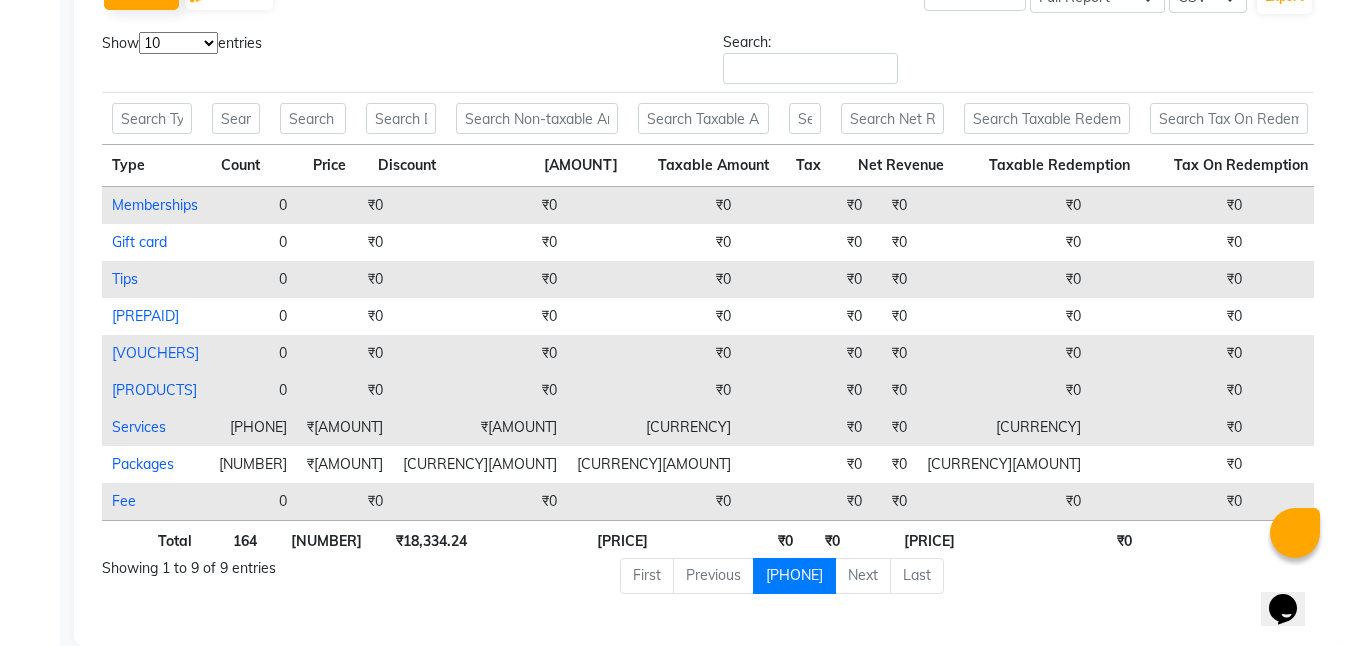 scroll, scrollTop: 1089, scrollLeft: 0, axis: vertical 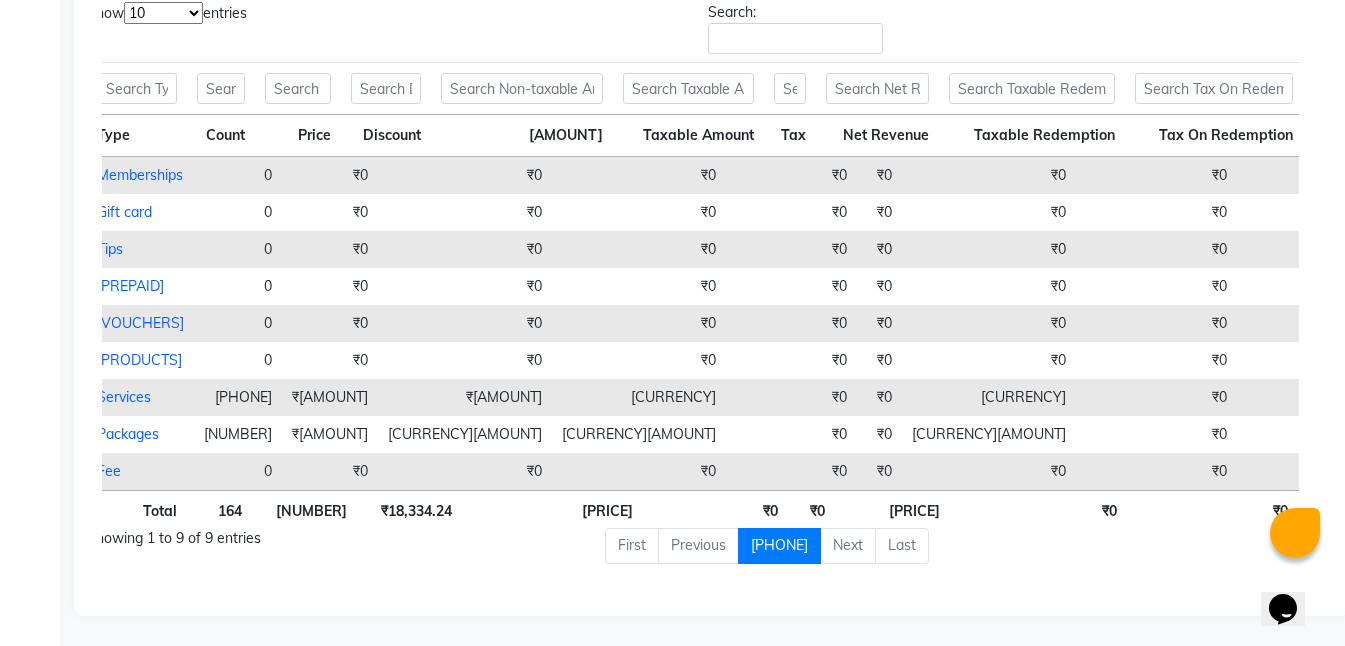 click at bounding box center [1286, 520] 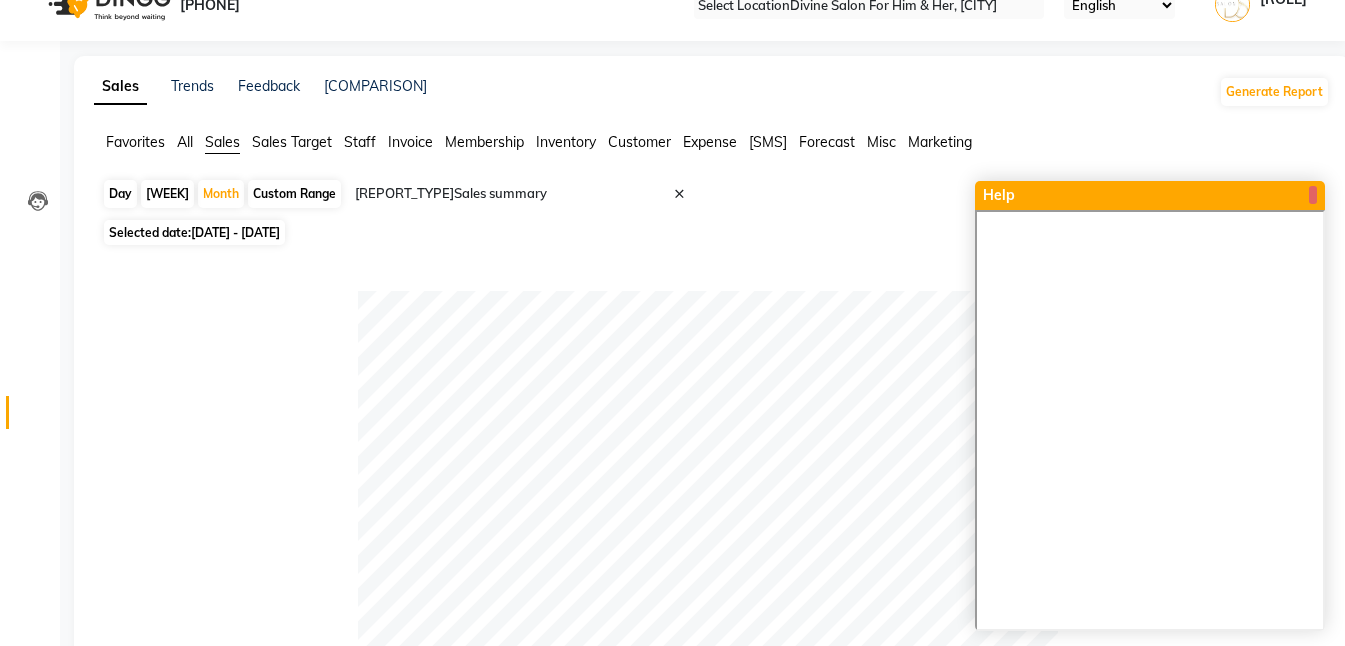 scroll, scrollTop: 0, scrollLeft: 0, axis: both 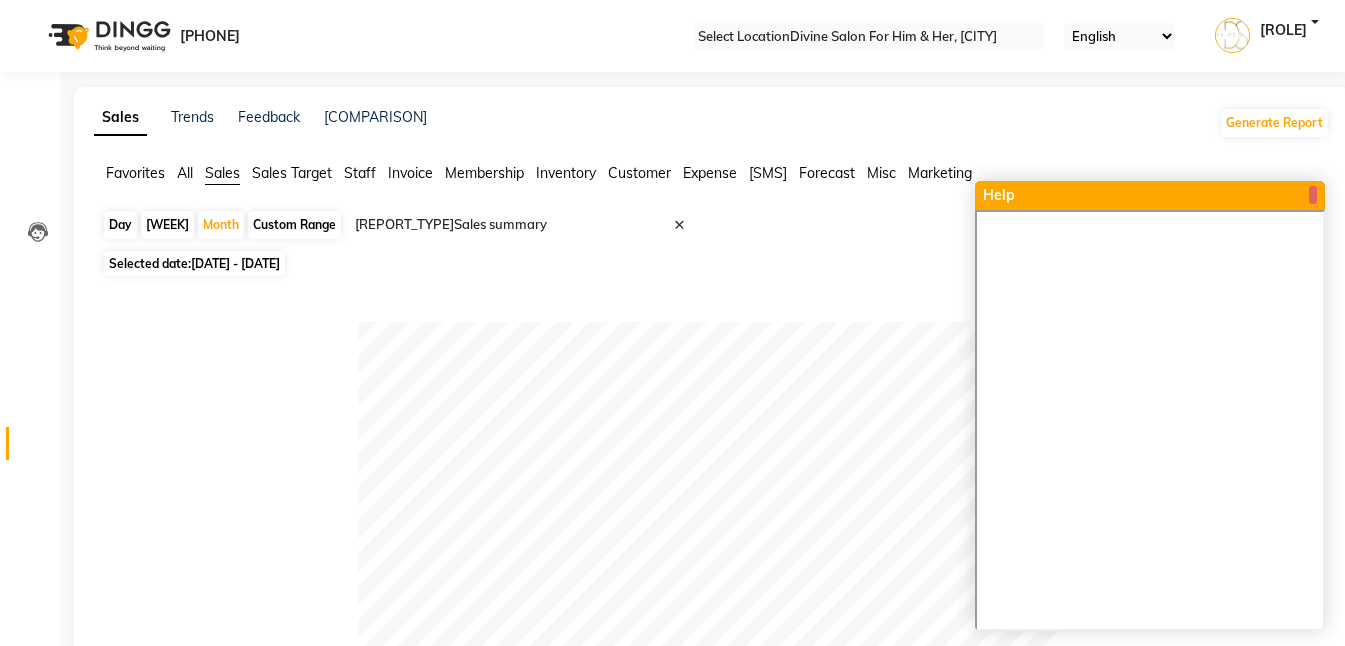 click on "Staff" at bounding box center (135, 173) 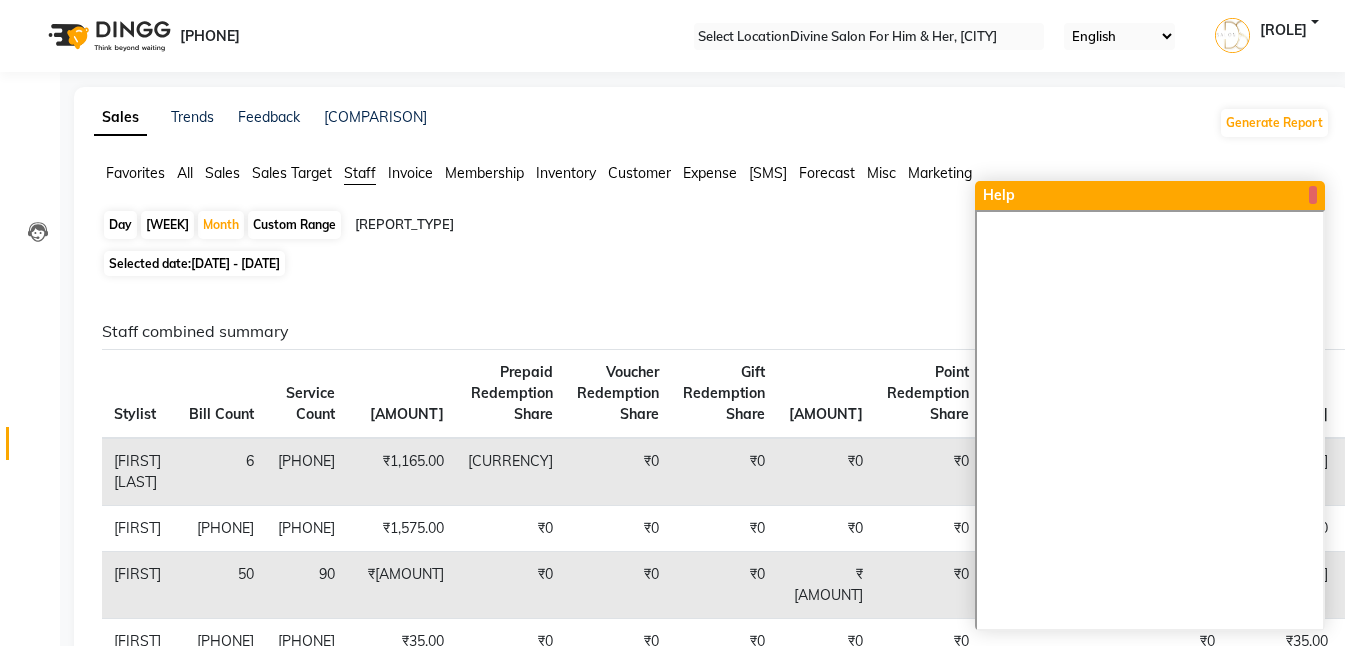 click at bounding box center [526, 225] 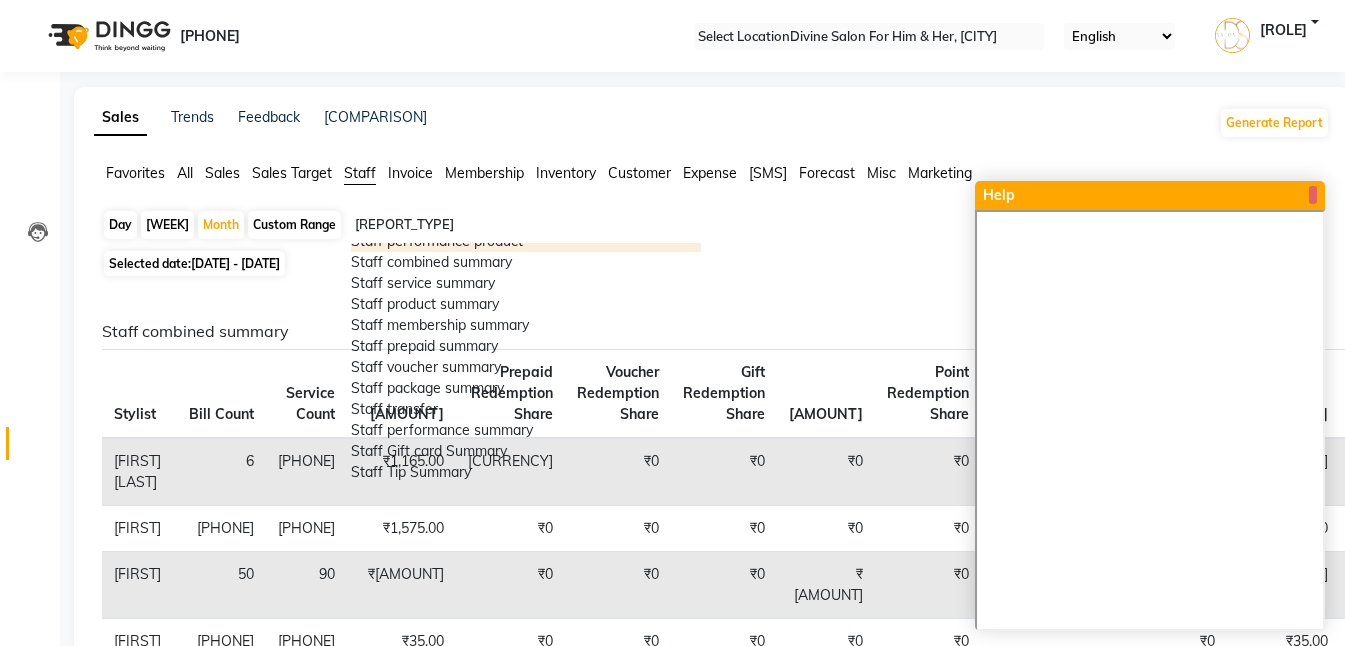 scroll, scrollTop: 400, scrollLeft: 0, axis: vertical 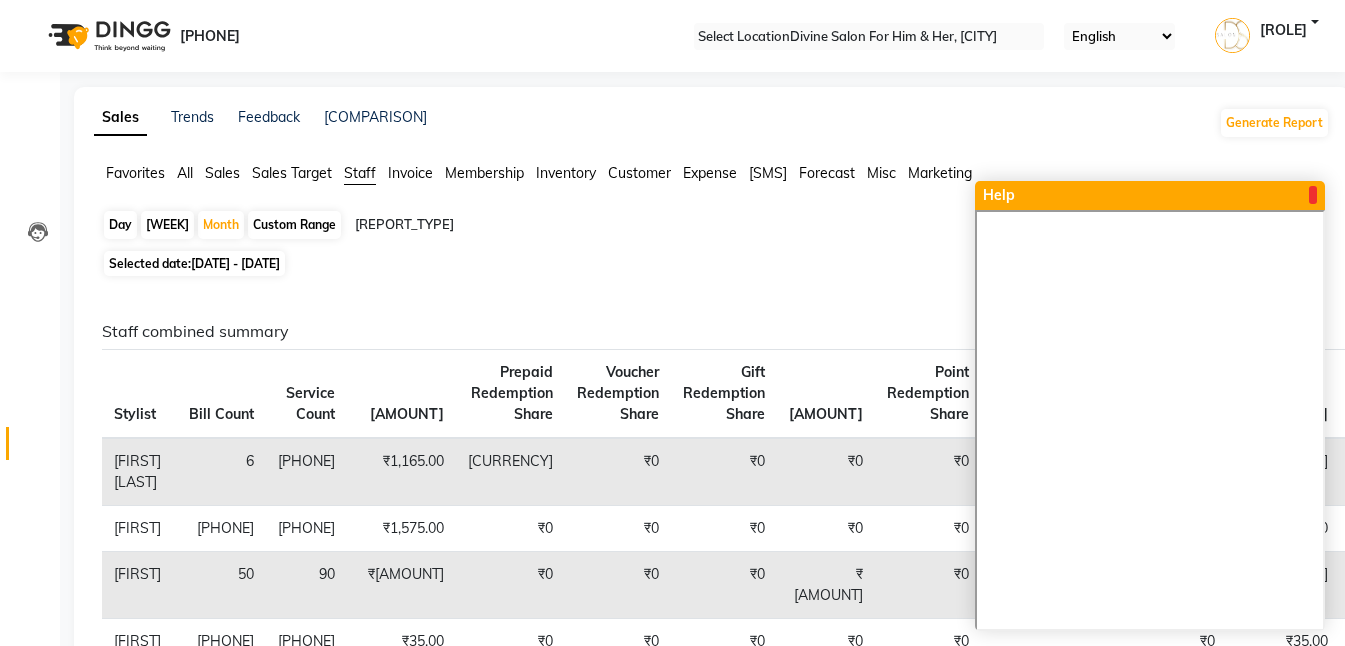 click at bounding box center [1313, 195] 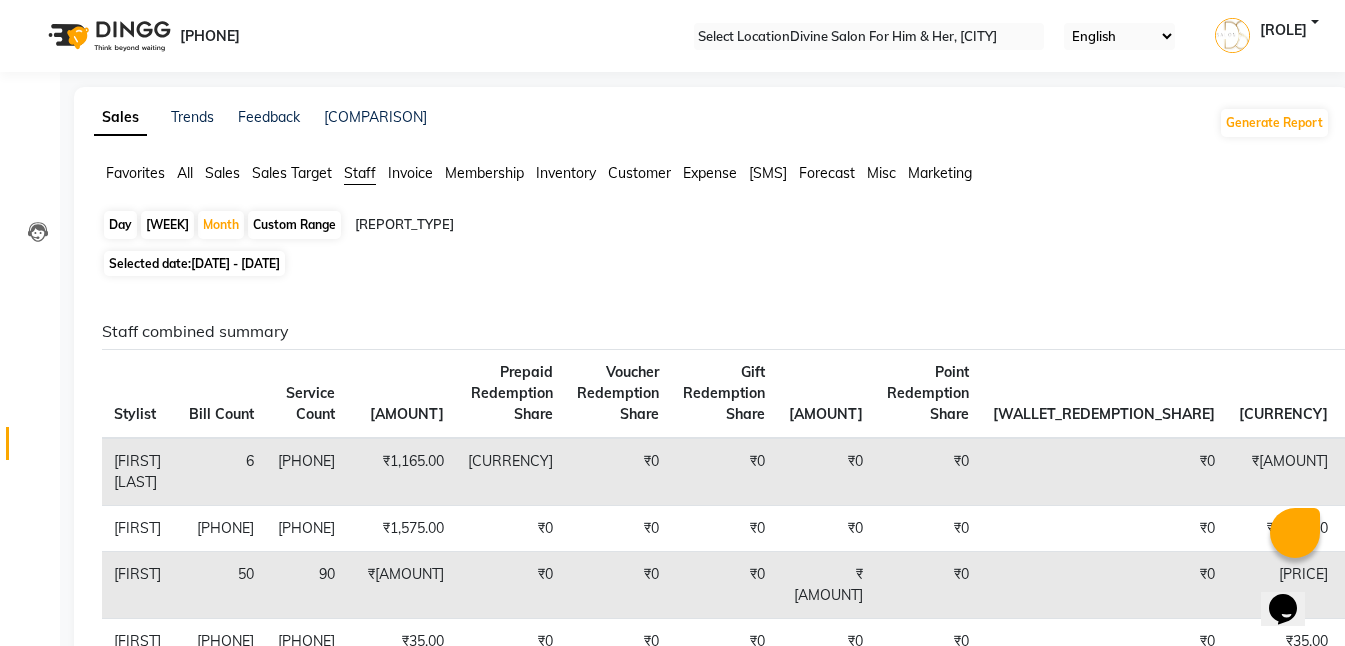 click at bounding box center [526, 225] 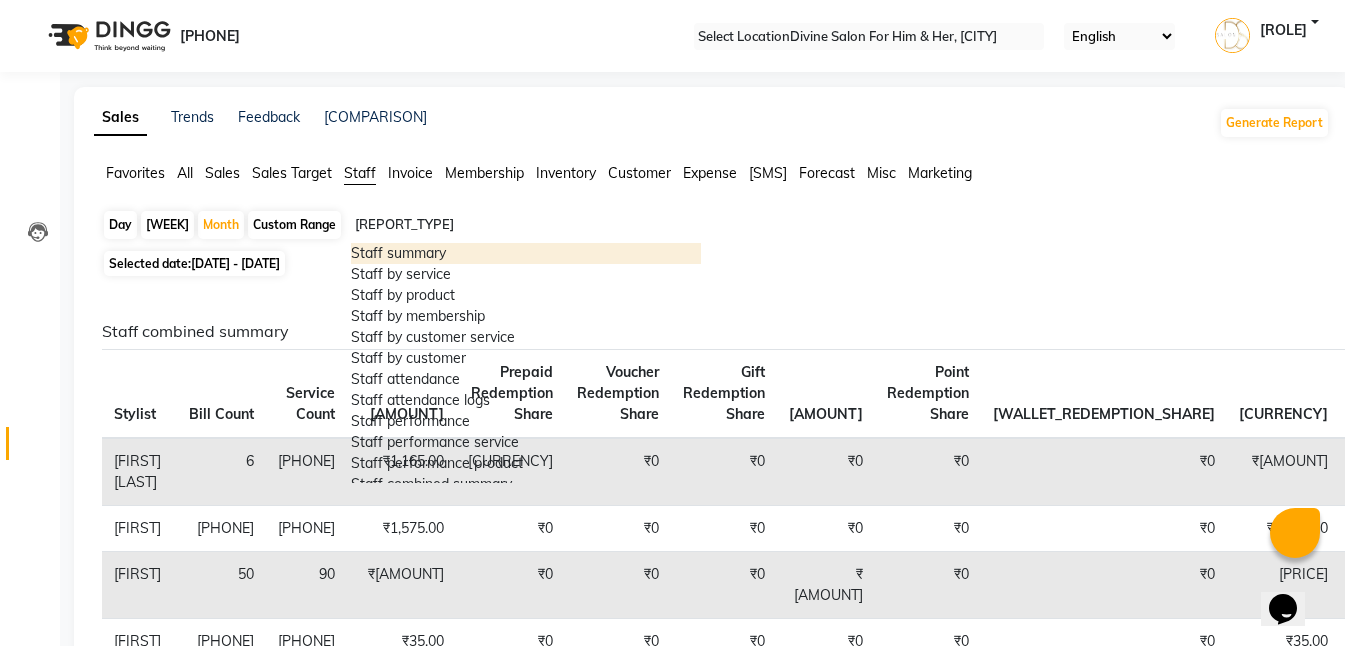 click on "Staff summary" at bounding box center (526, 253) 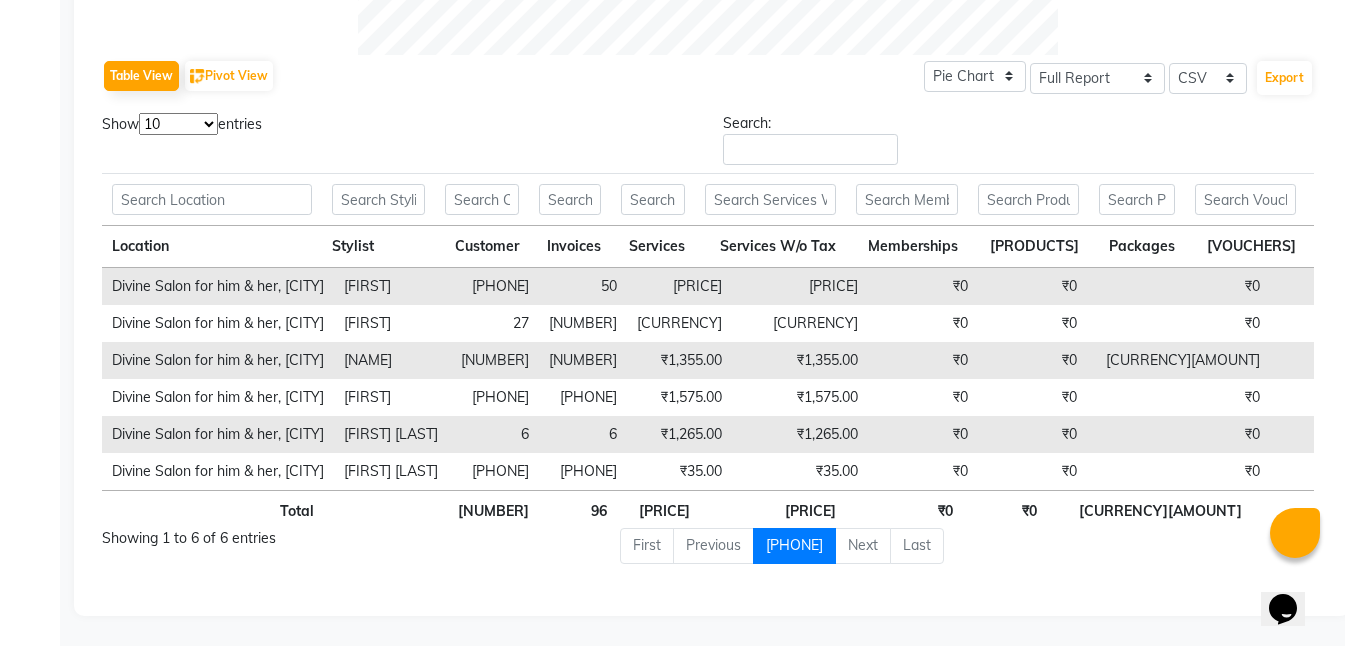 scroll, scrollTop: 978, scrollLeft: 0, axis: vertical 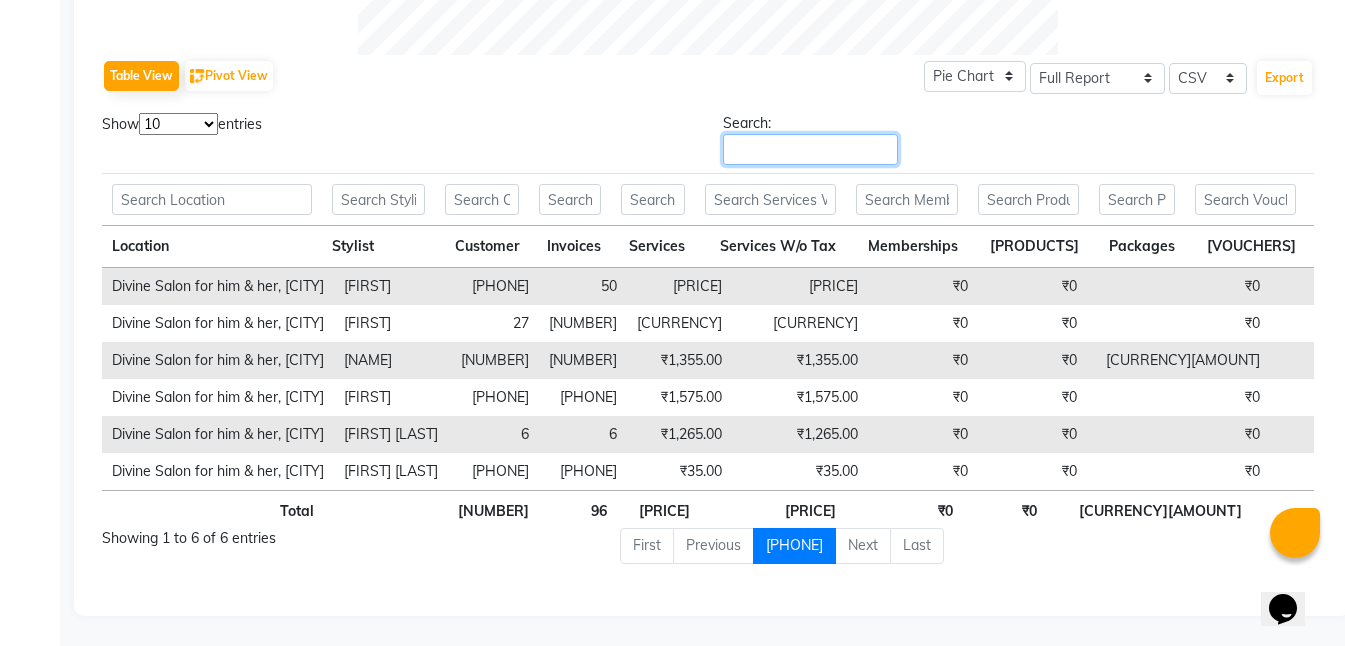 click on "Search:" at bounding box center (810, 149) 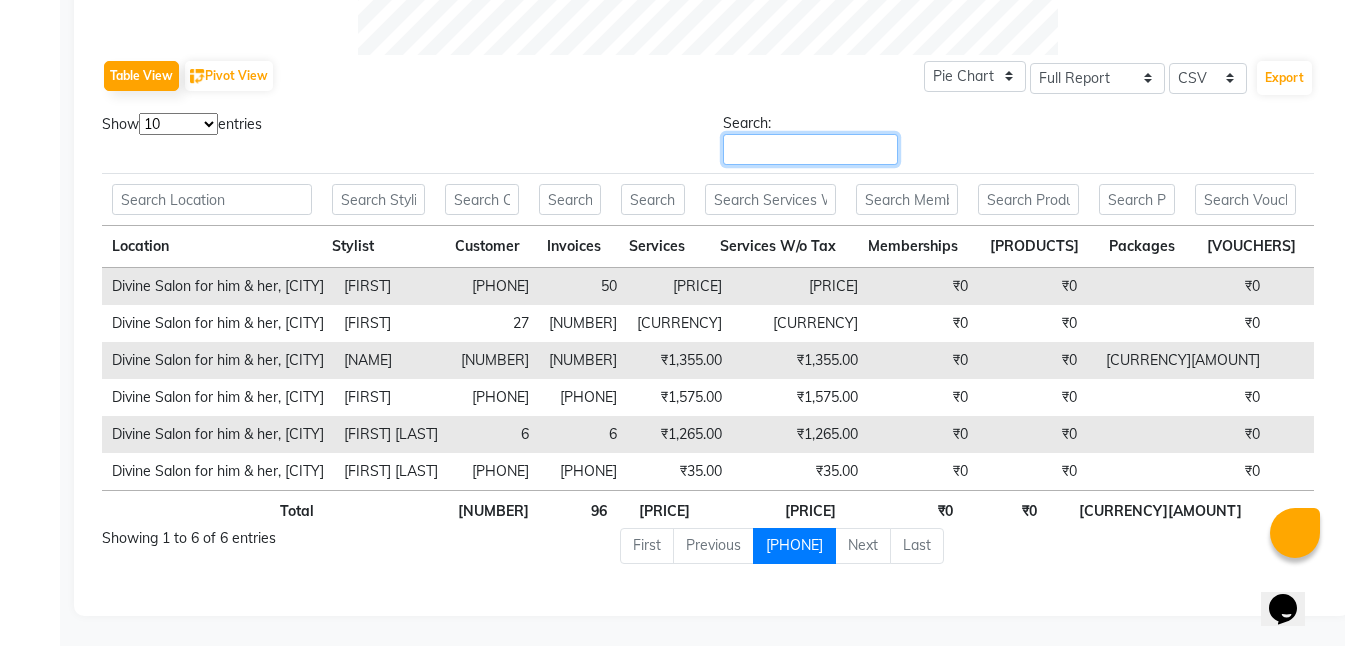 click on "Search:" at bounding box center (810, 149) 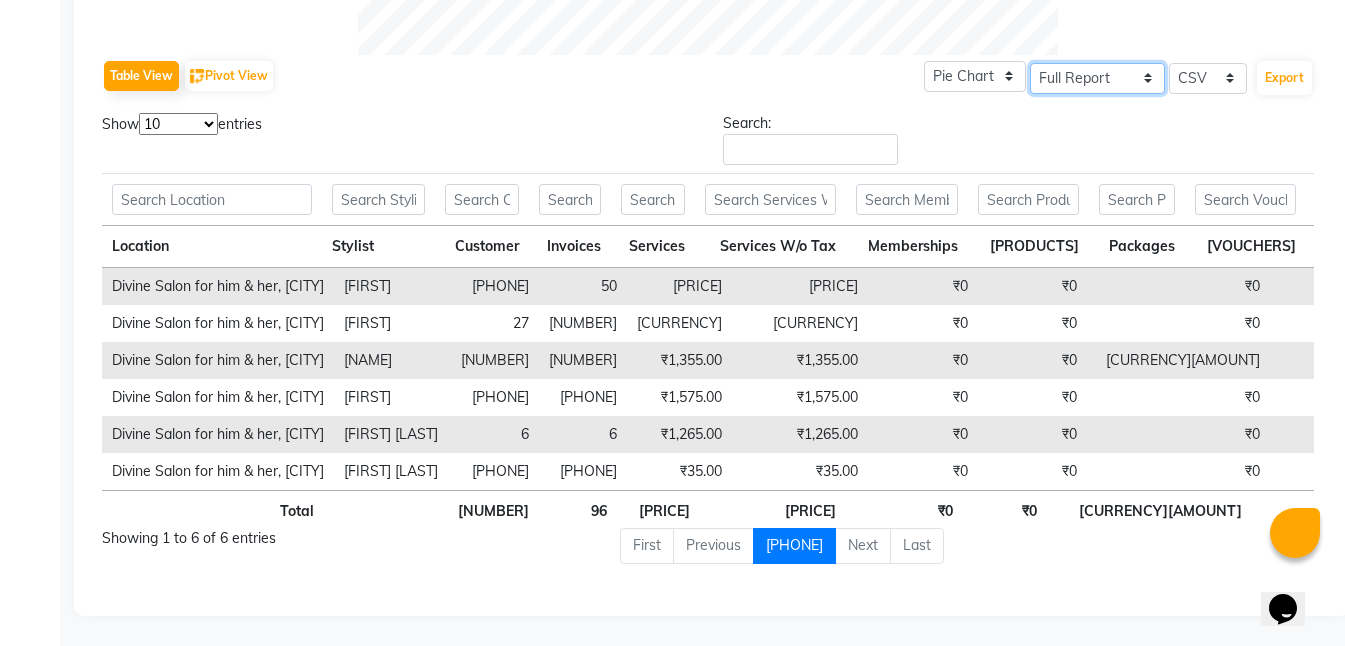 click on "Select Full Report Filtered Report" at bounding box center [1097, 78] 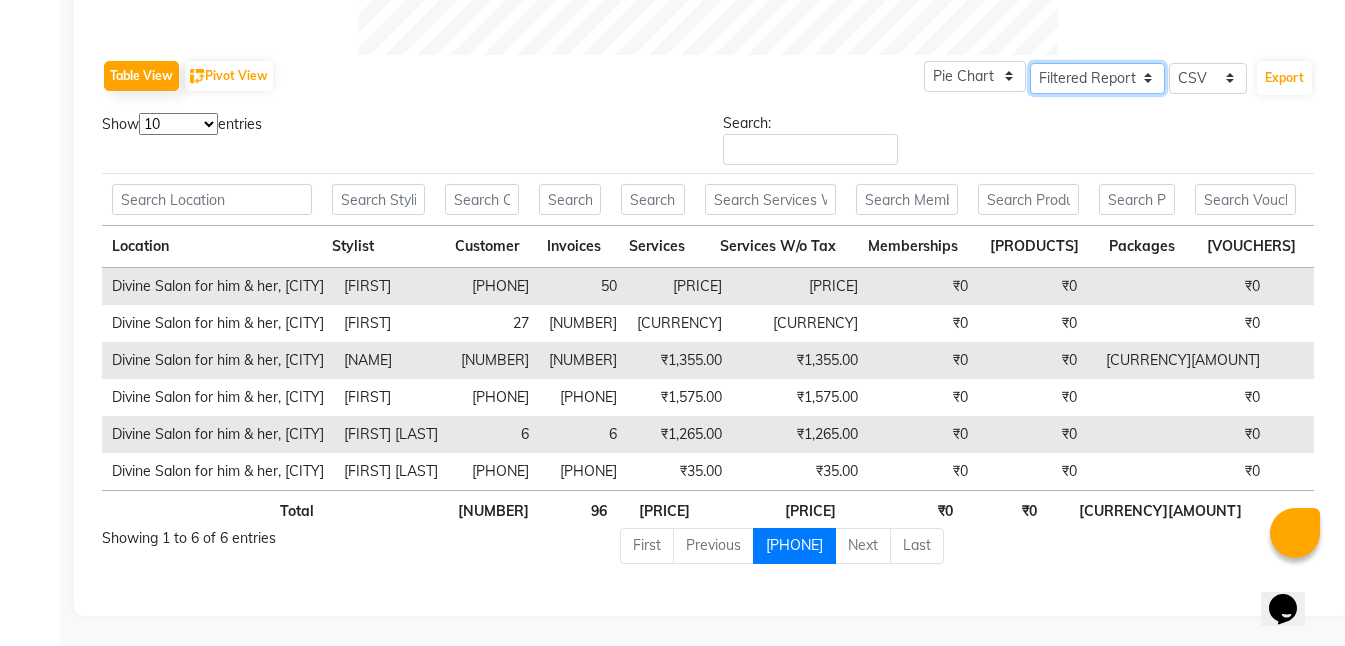 click on "Select Full Report Filtered Report" at bounding box center [1097, 78] 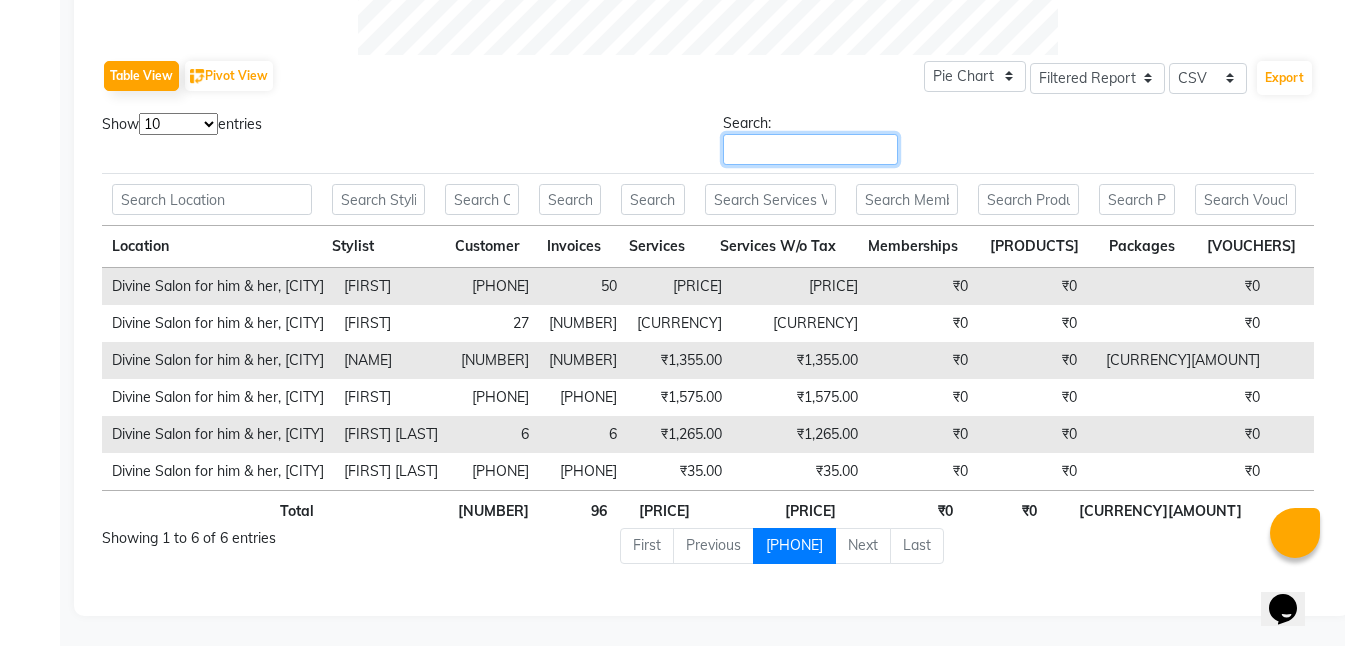 click on "Search:" at bounding box center [810, 149] 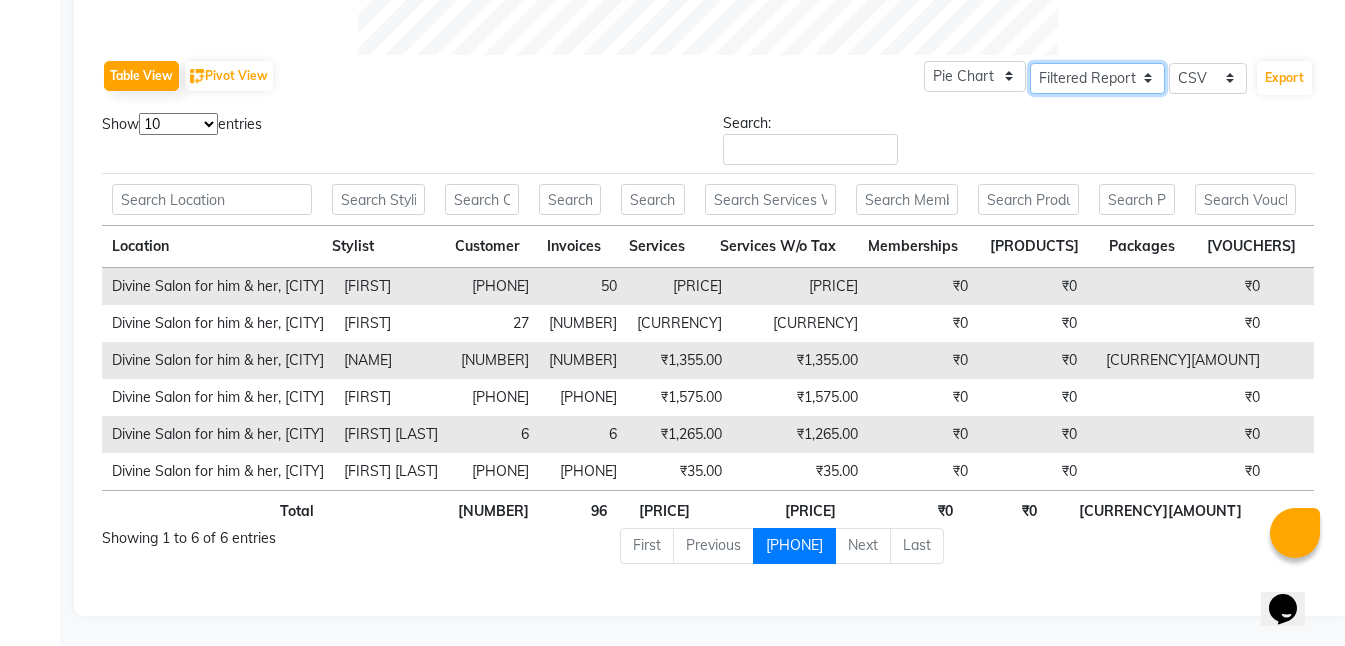click on "Select Full Report Filtered Report" at bounding box center [1097, 78] 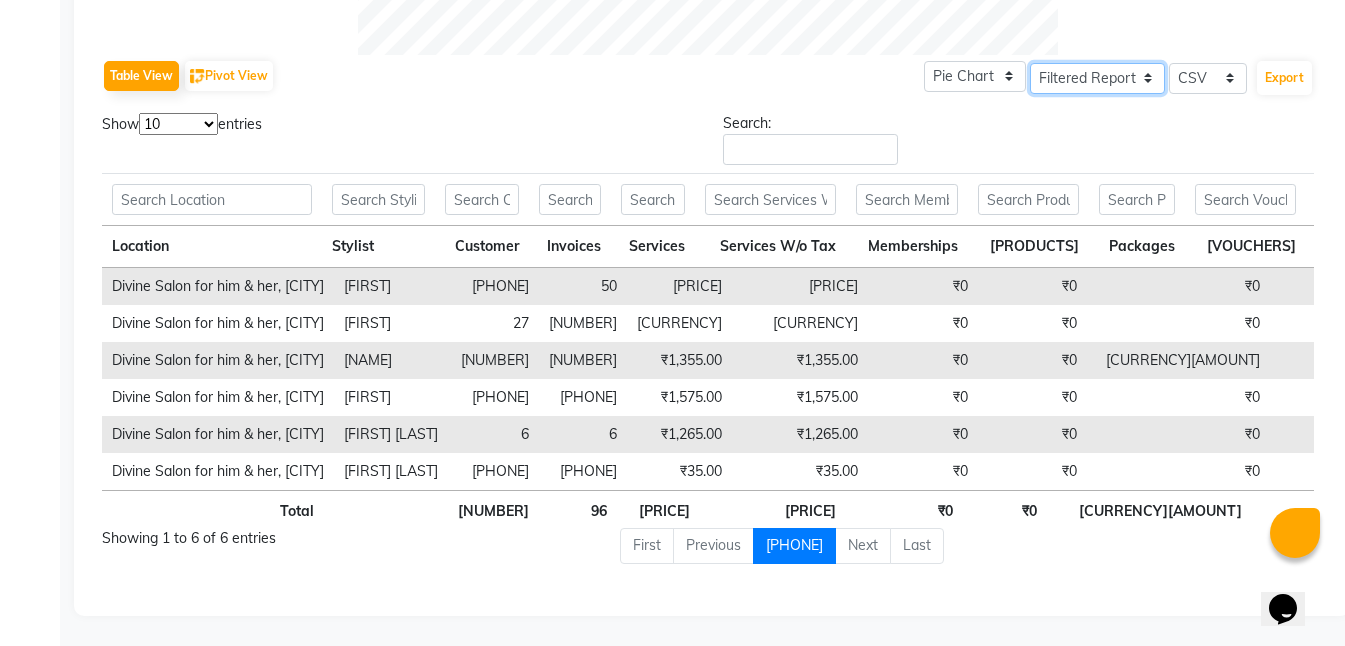 select on "full_report" 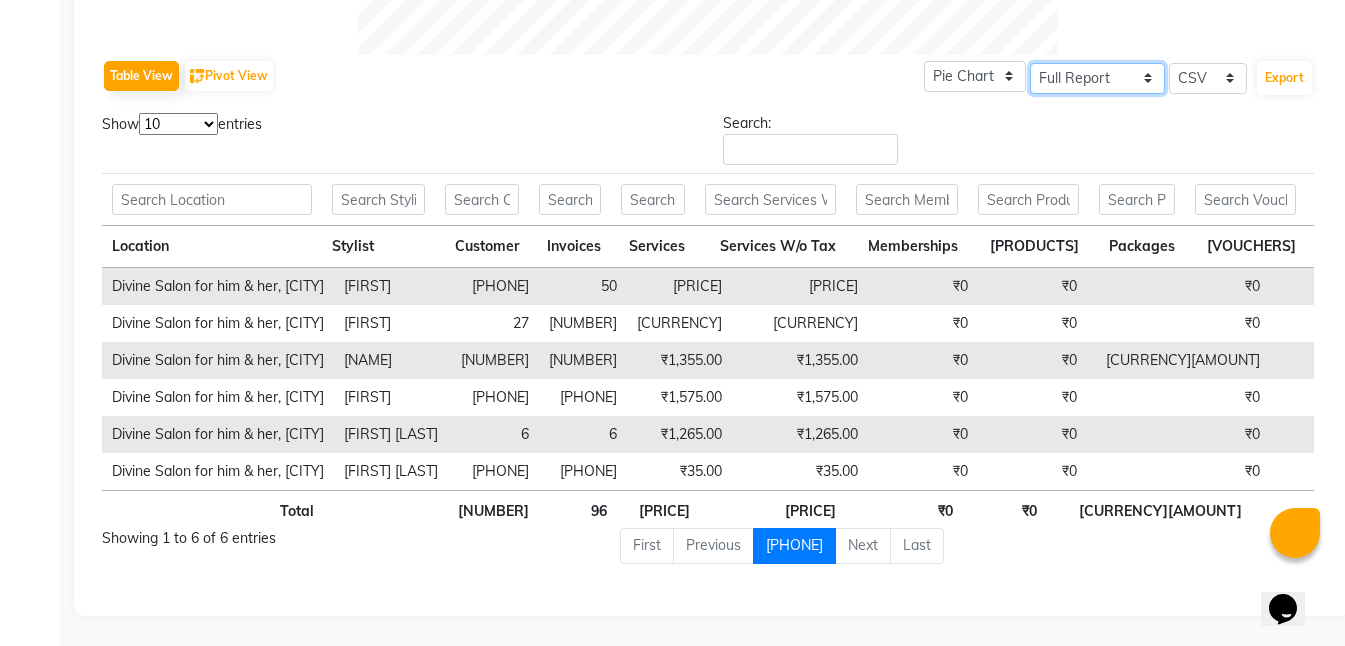 click on "Select Full Report Filtered Report" at bounding box center (1097, 78) 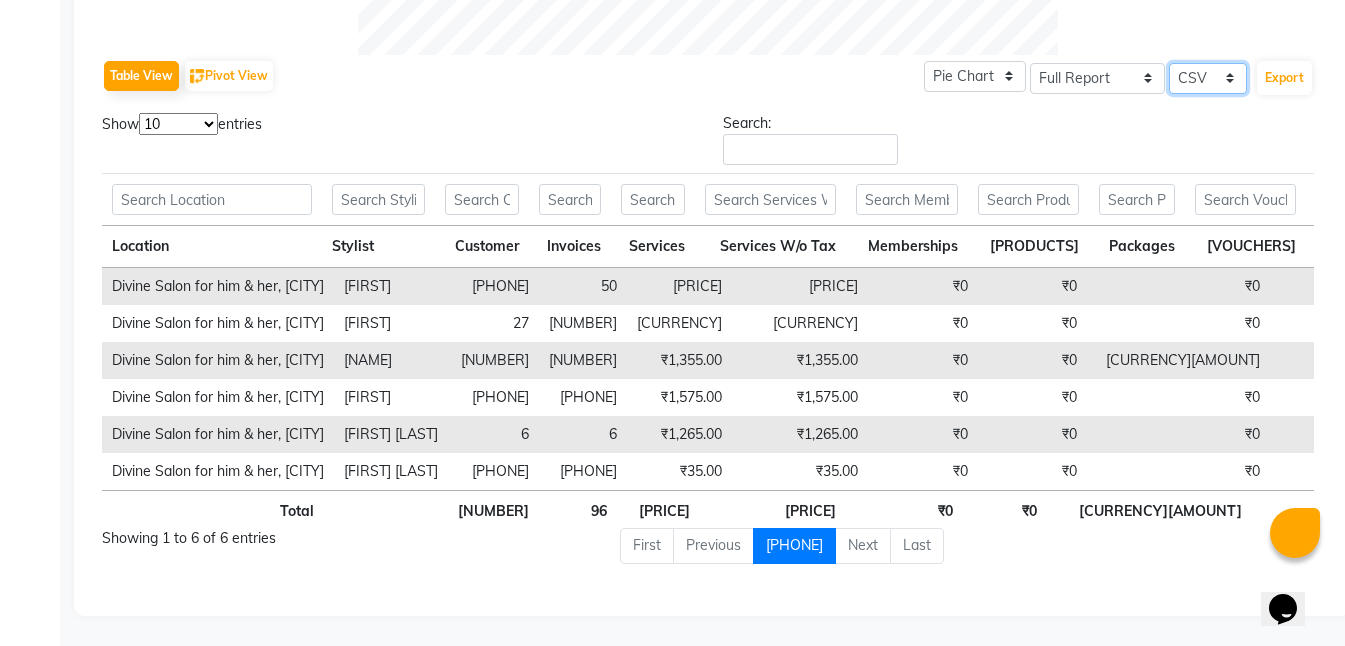 click on "Select CSV PDF" at bounding box center [1208, 78] 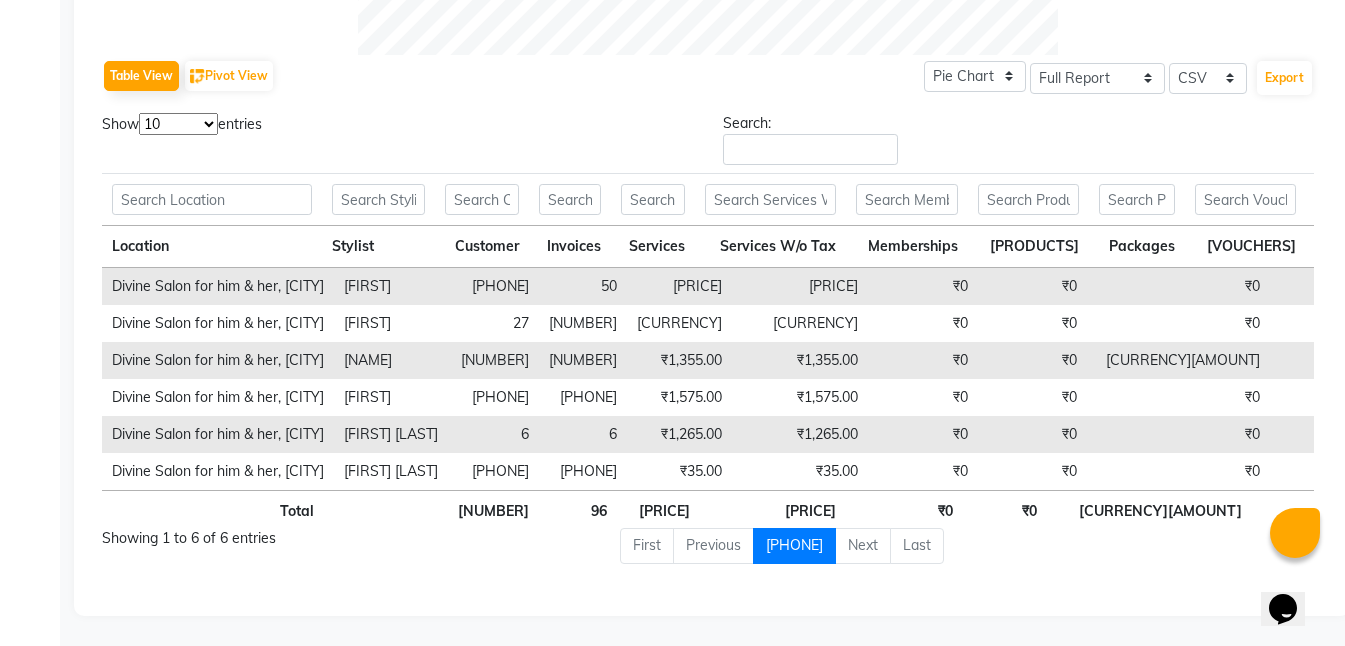 click on "Search:" at bounding box center (1018, 143) 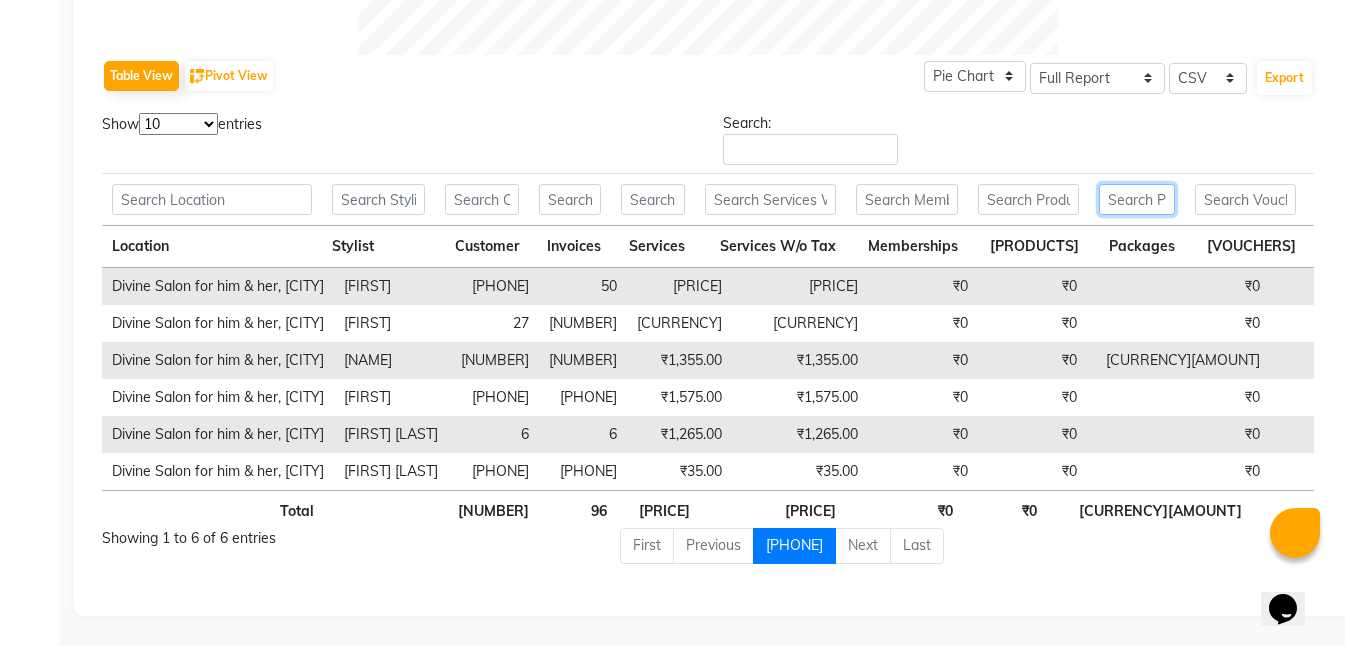 drag, startPoint x: 1192, startPoint y: 182, endPoint x: 1104, endPoint y: 173, distance: 88.45903 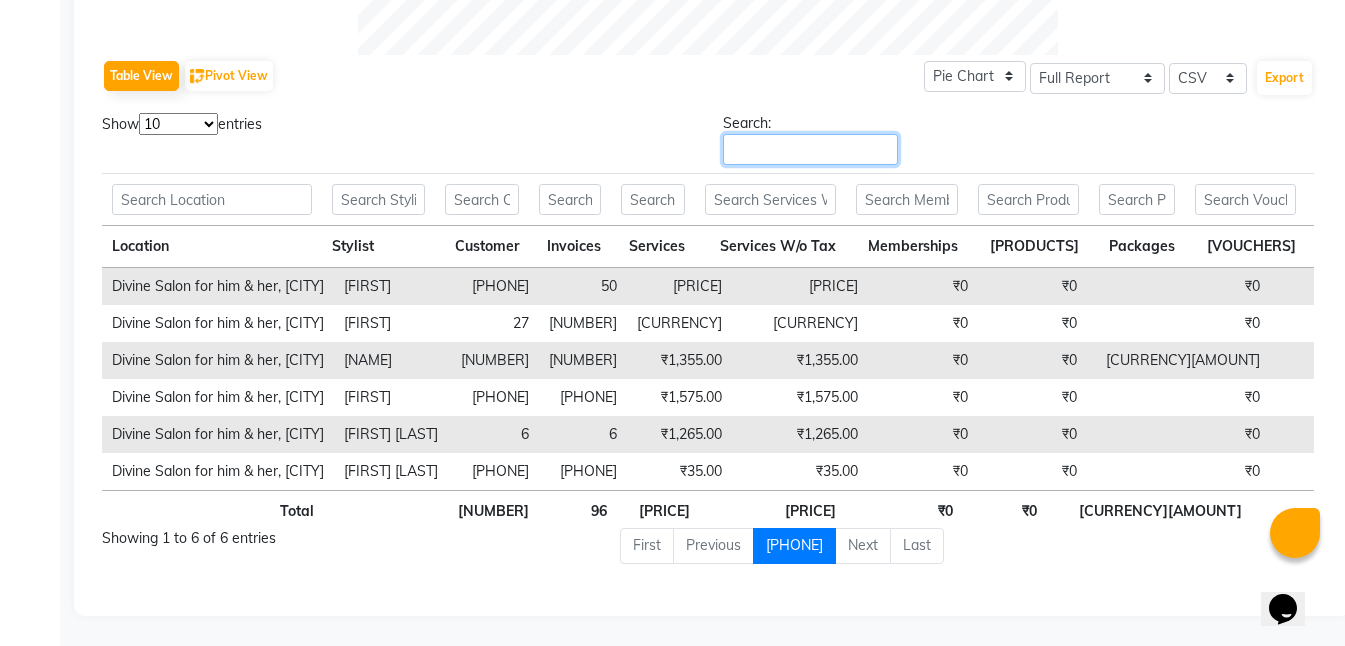click on "Search:" at bounding box center [810, 149] 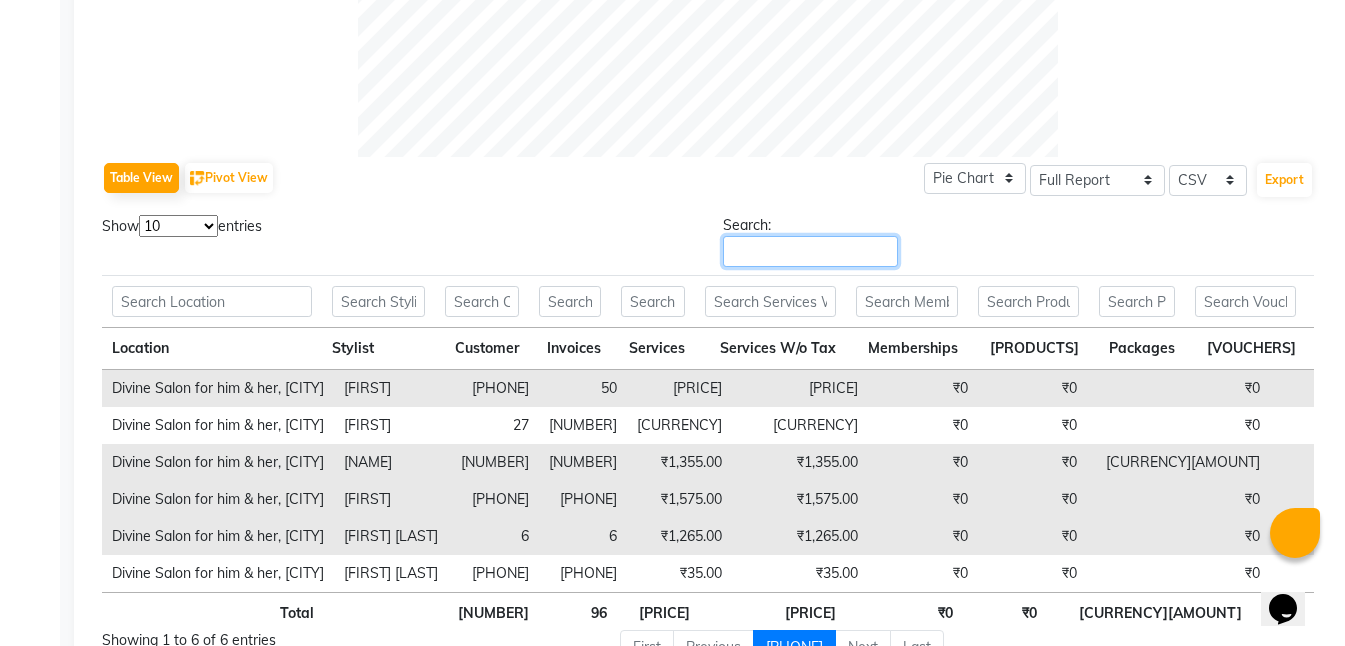 scroll, scrollTop: 978, scrollLeft: 0, axis: vertical 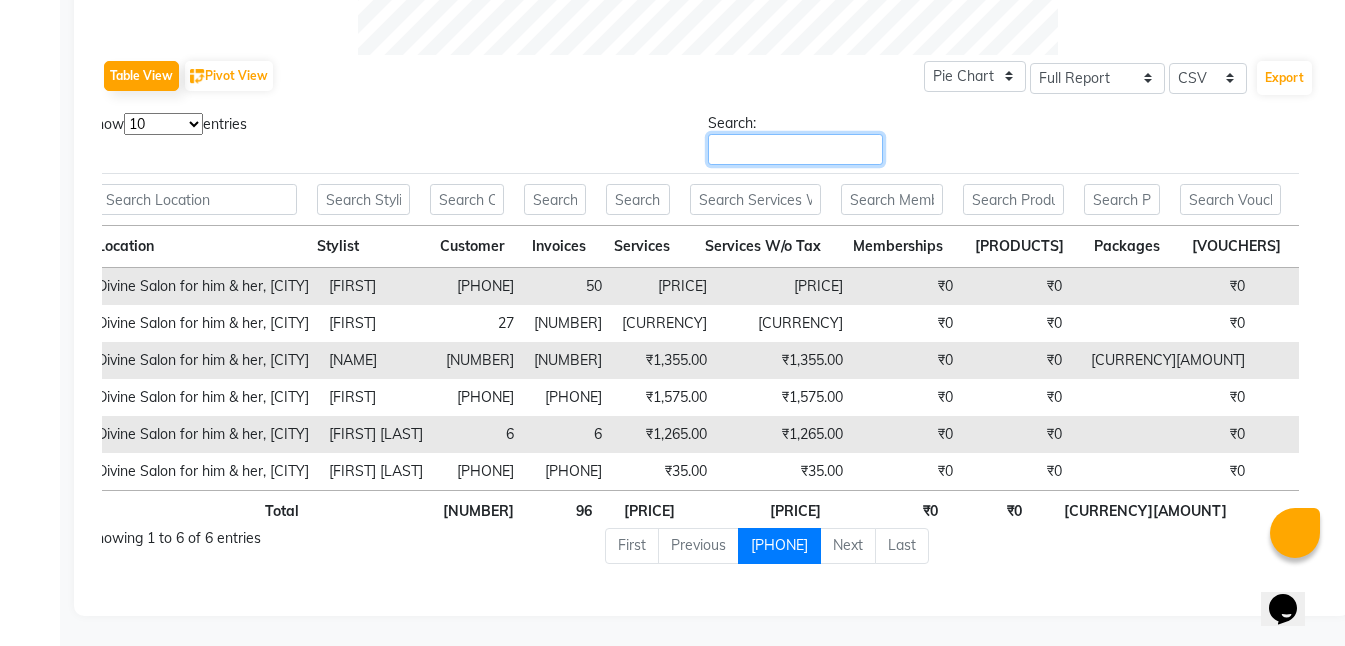 drag, startPoint x: 1232, startPoint y: 573, endPoint x: 3, endPoint y: 6, distance: 1353.488 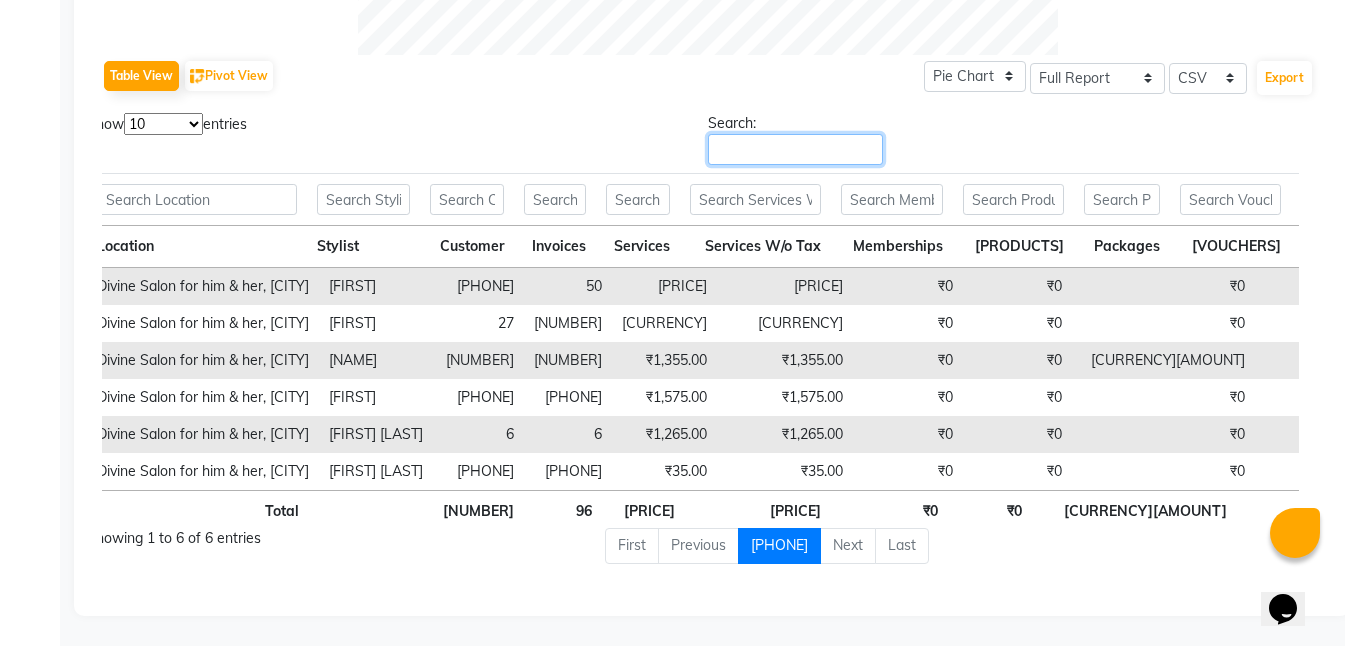 scroll, scrollTop: 0, scrollLeft: 10, axis: horizontal 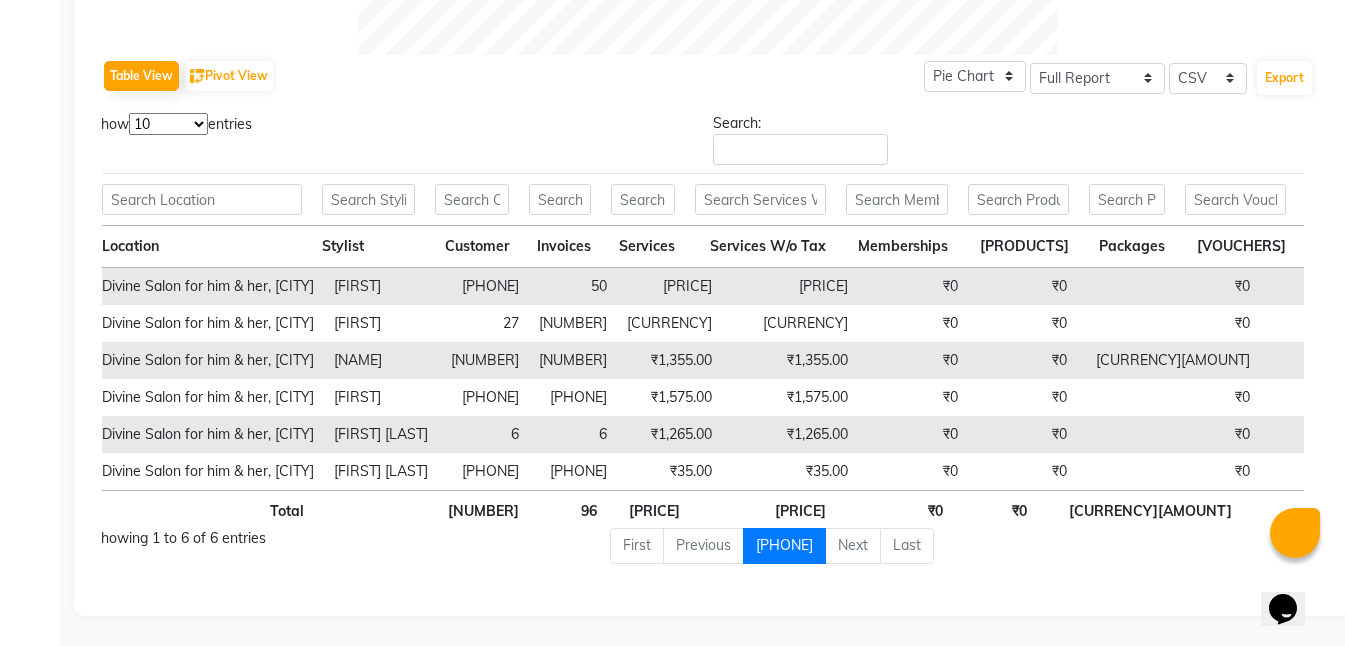click on "••••" at bounding box center (853, 546) 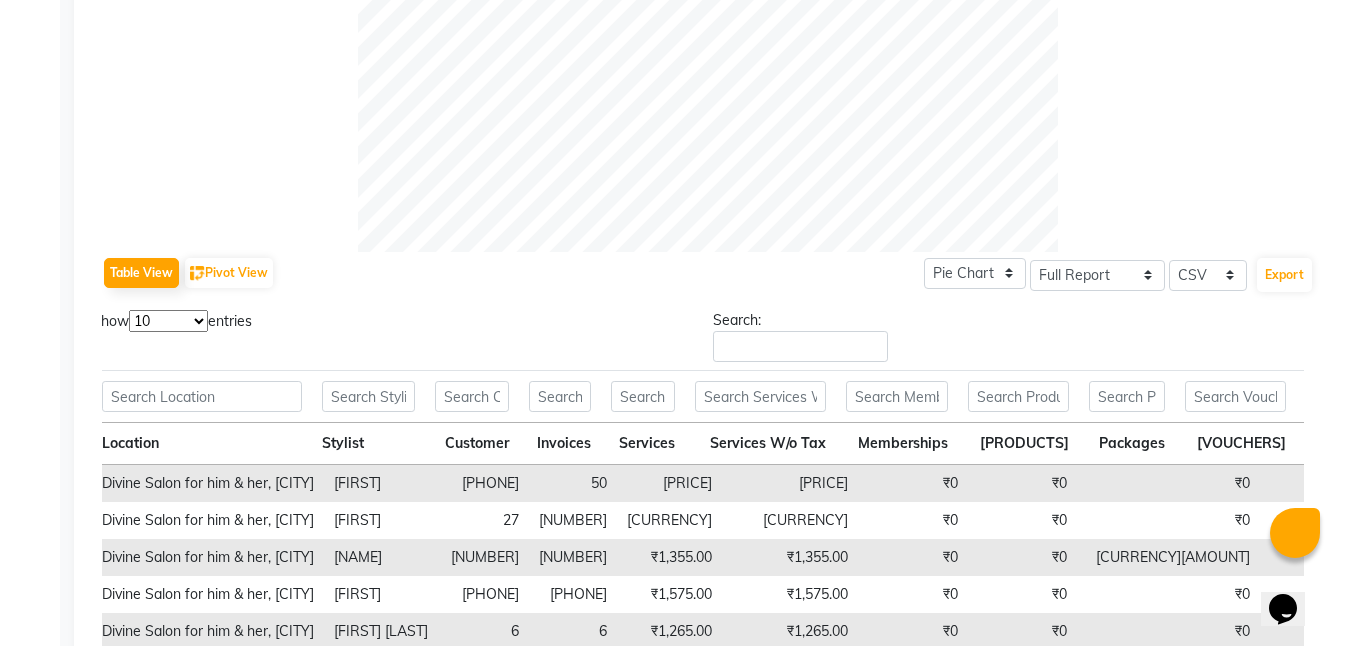 scroll, scrollTop: 978, scrollLeft: 0, axis: vertical 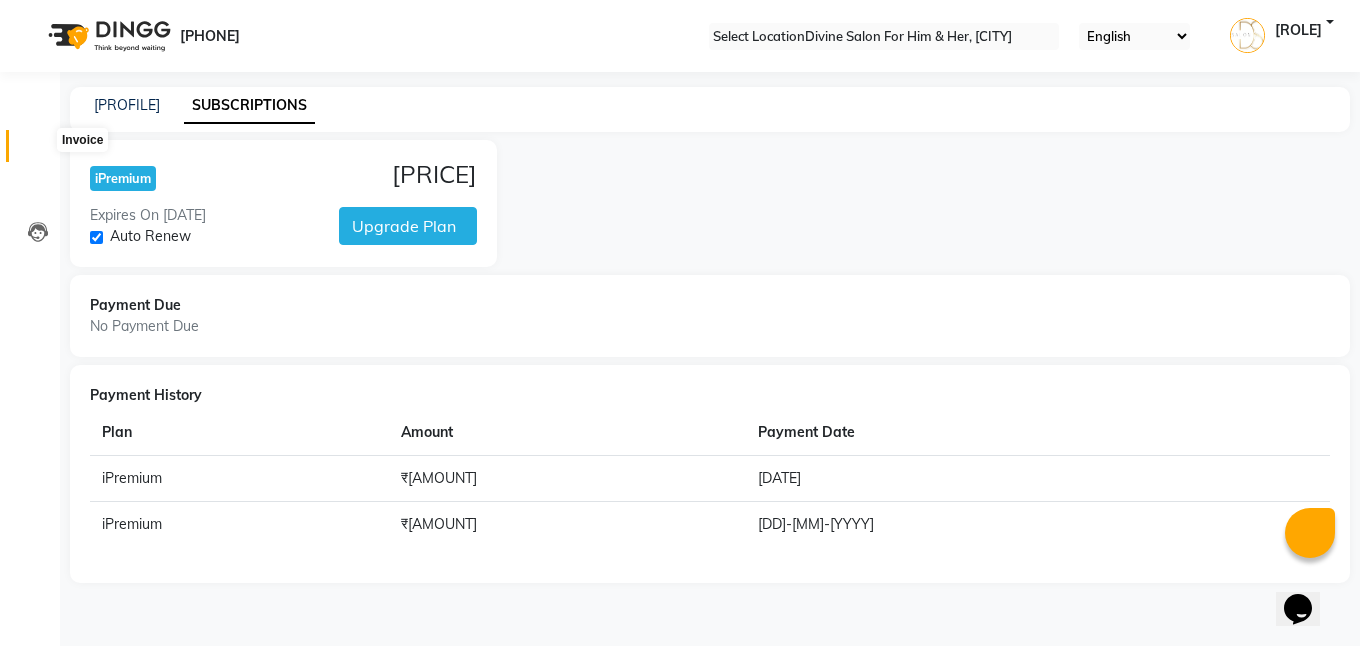 click at bounding box center [38, 151] 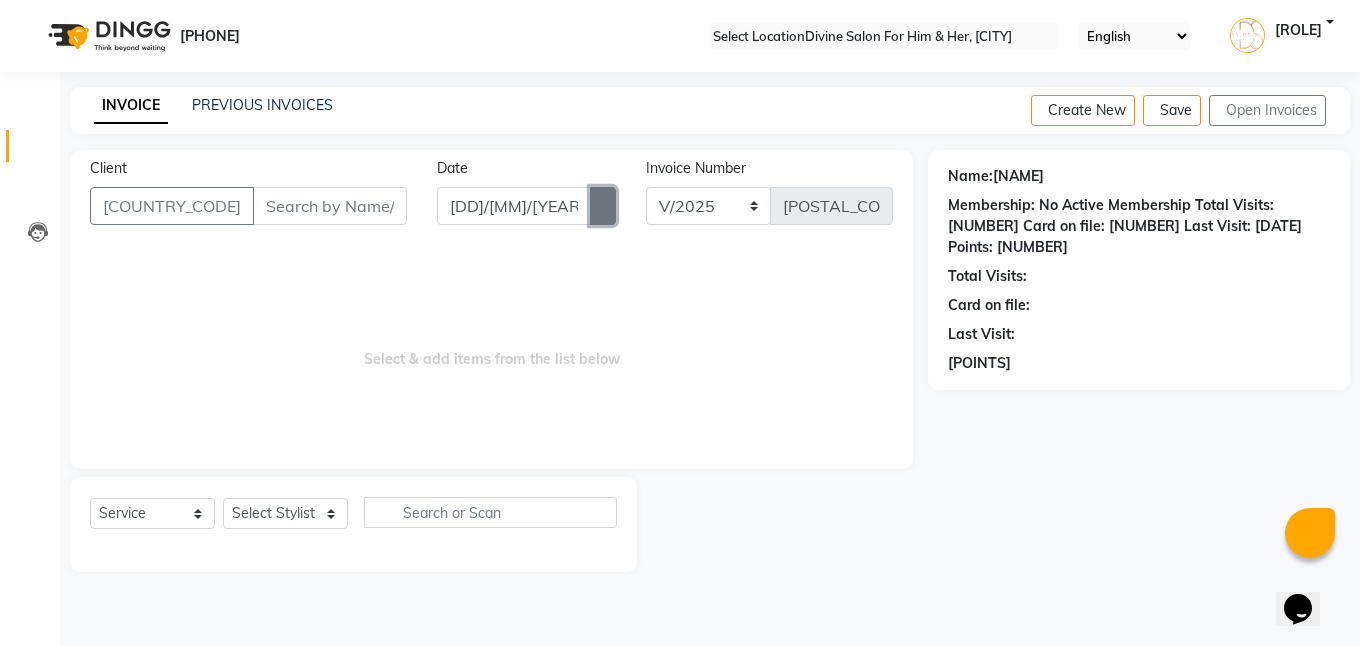 click at bounding box center (603, 206) 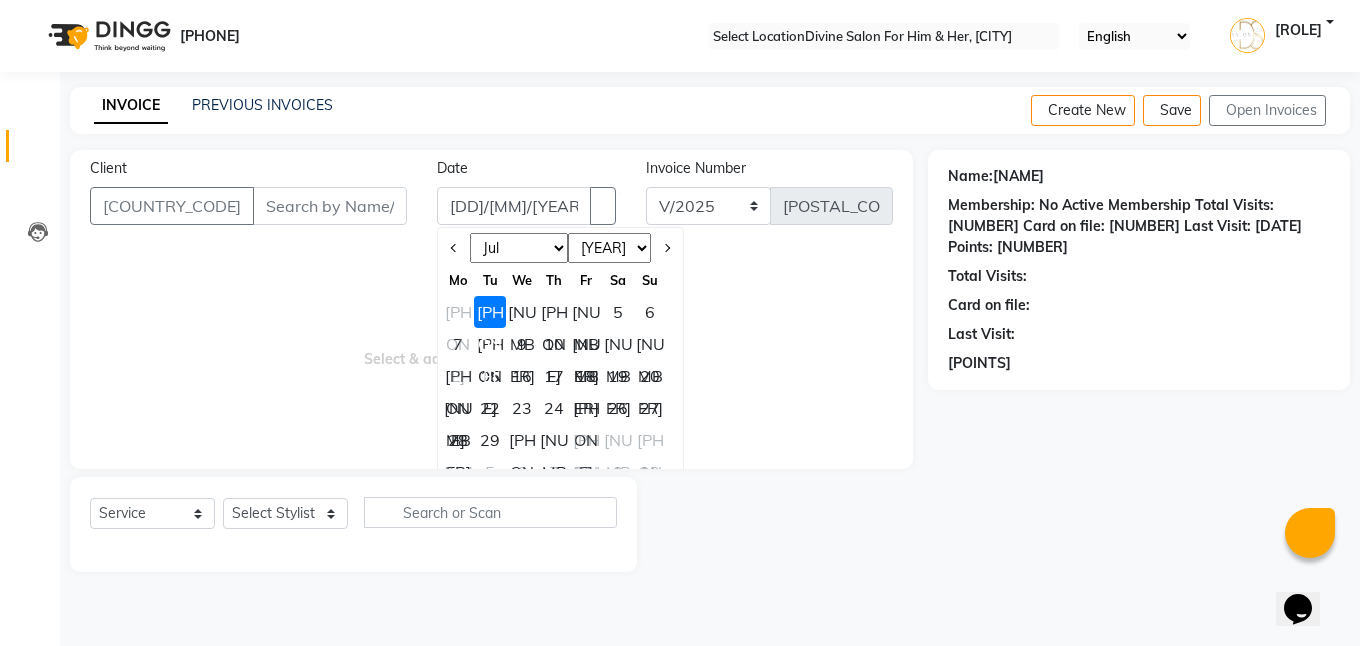 click on "Jan Feb Mar Apr May Jun Jul Aug Sep Oct Nov Dec" at bounding box center [519, 248] 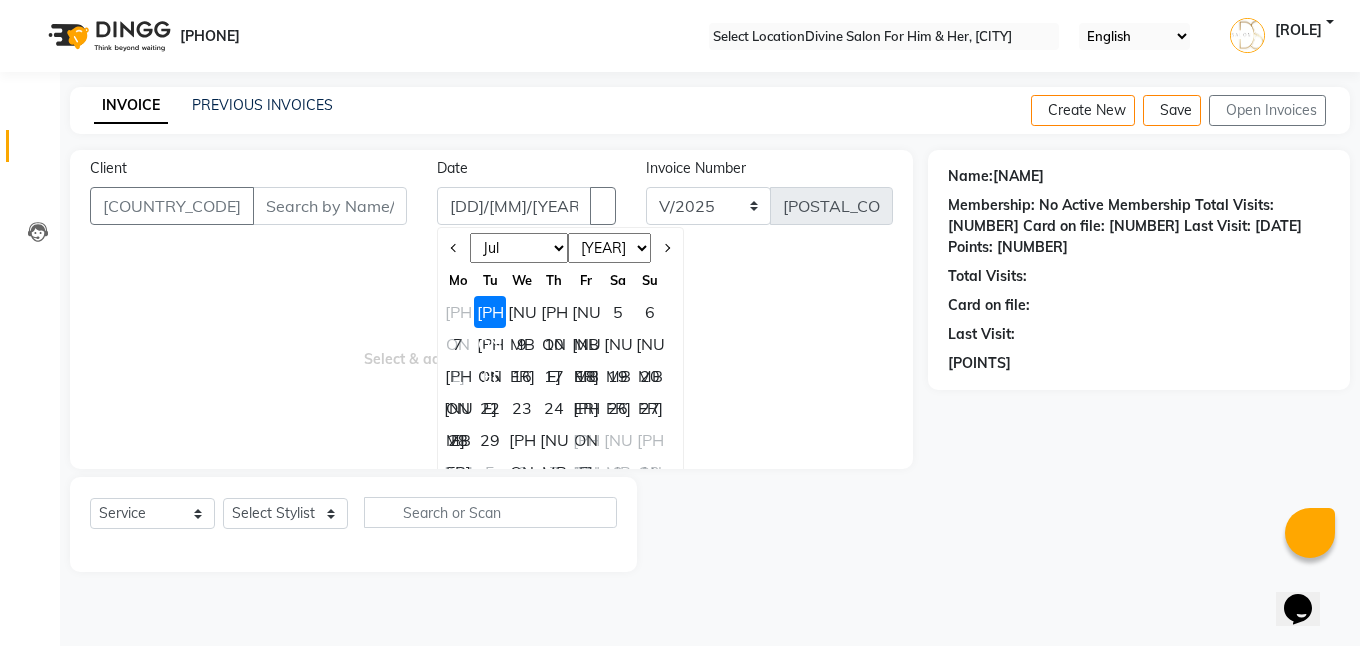 select on "[NUMBER]" 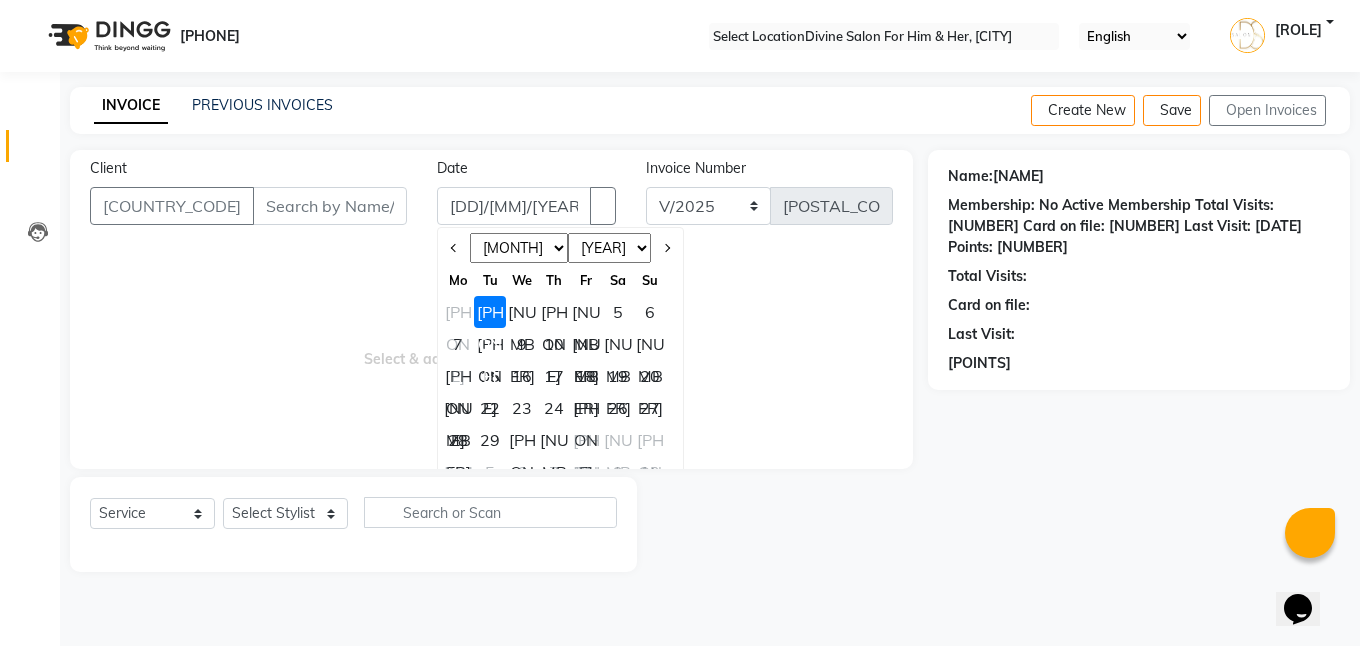 click on "Jan Feb Mar Apr May Jun Jul Aug Sep Oct Nov Dec" at bounding box center (519, 248) 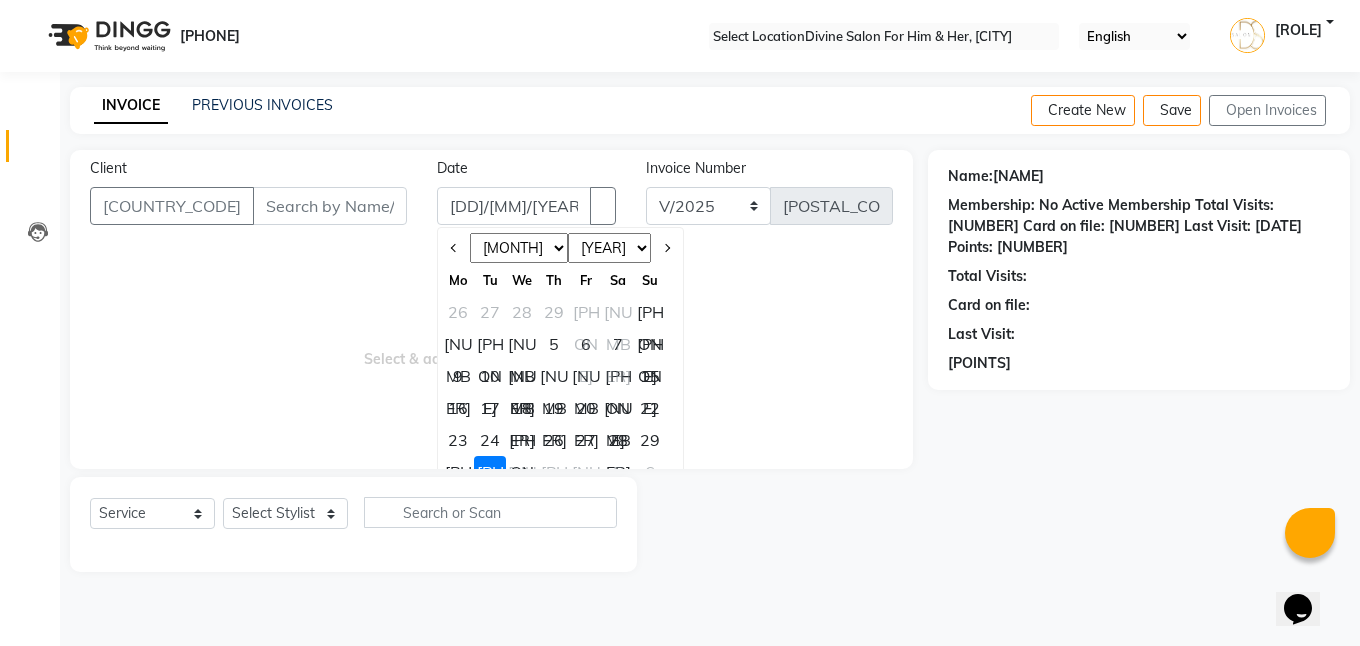 click on "1" at bounding box center [650, 312] 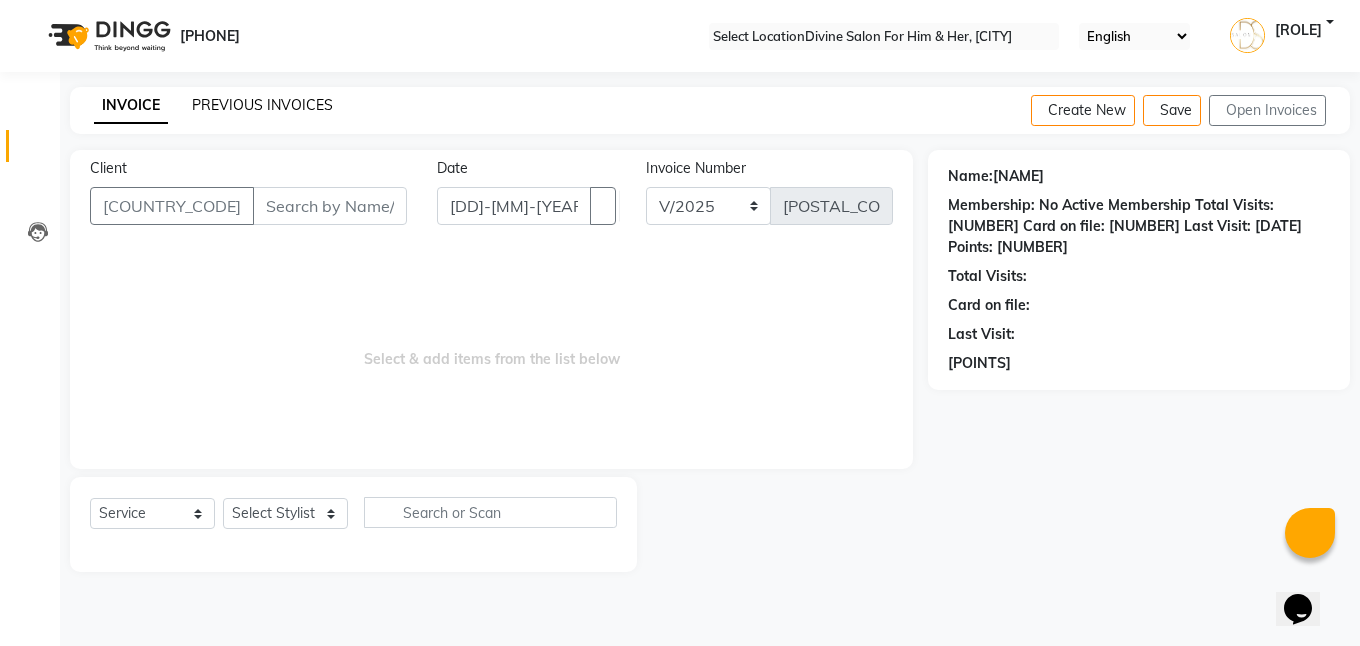 click on "PREVIOUS INVOICES" at bounding box center (262, 105) 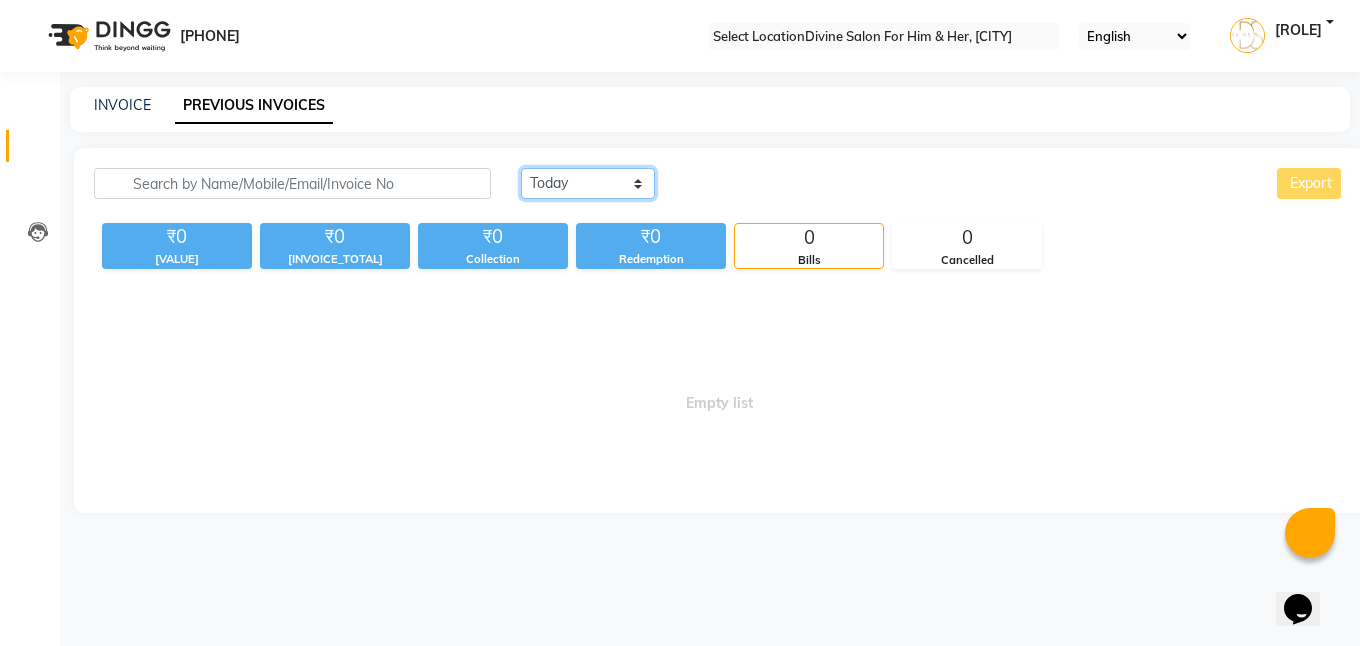 click on "••••• ••••••••• •••••• •••••" at bounding box center (588, 183) 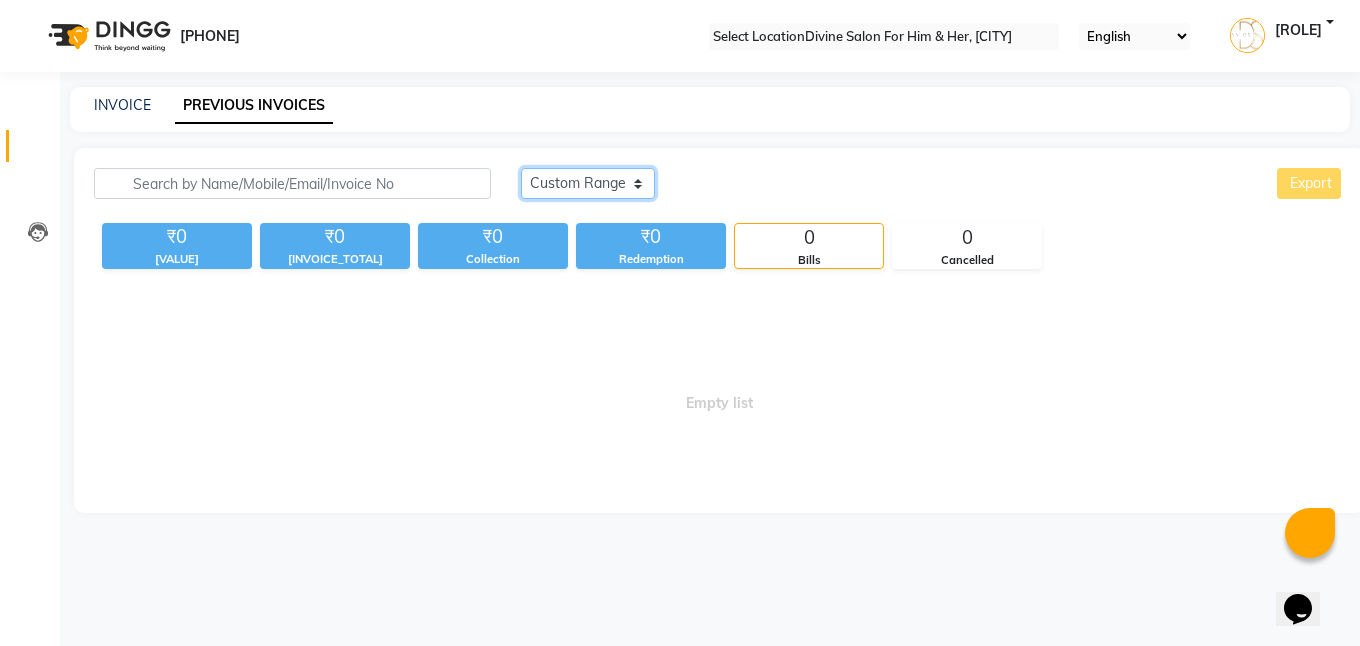 click on "••••• ••••••••• •••••• •••••" at bounding box center (588, 183) 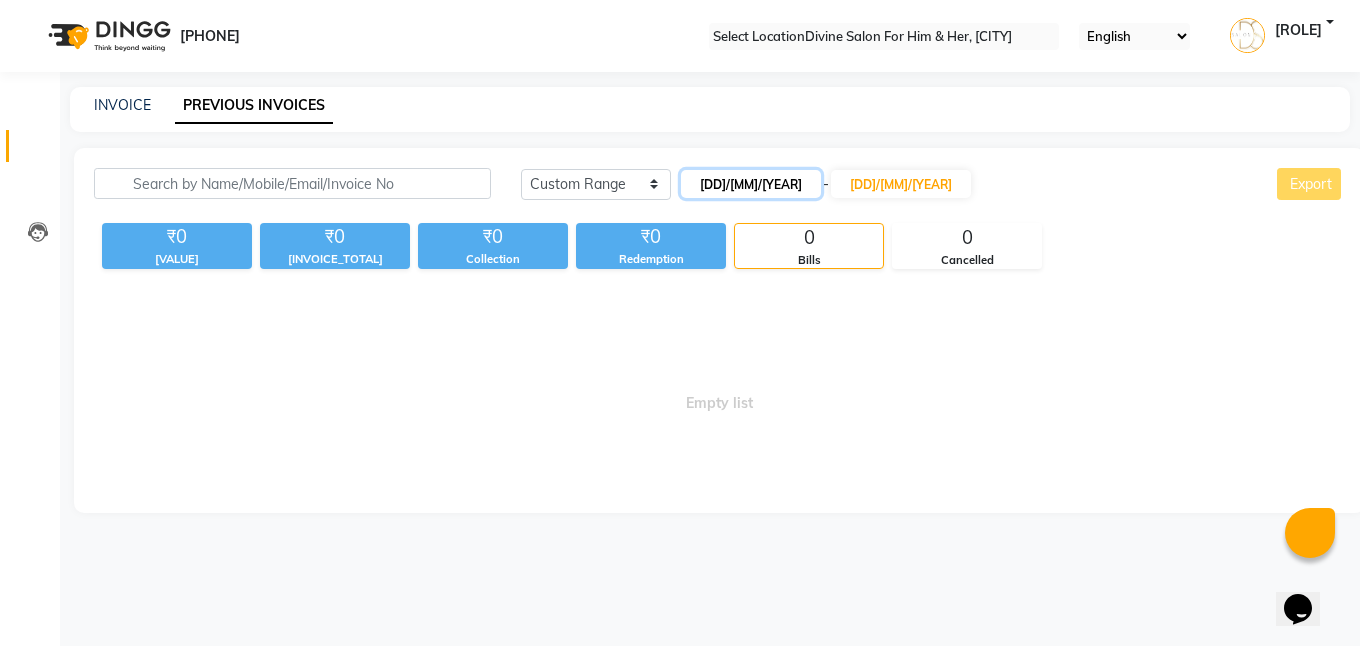 click on "[DD]-[MM]-[YYYY]" at bounding box center (751, 184) 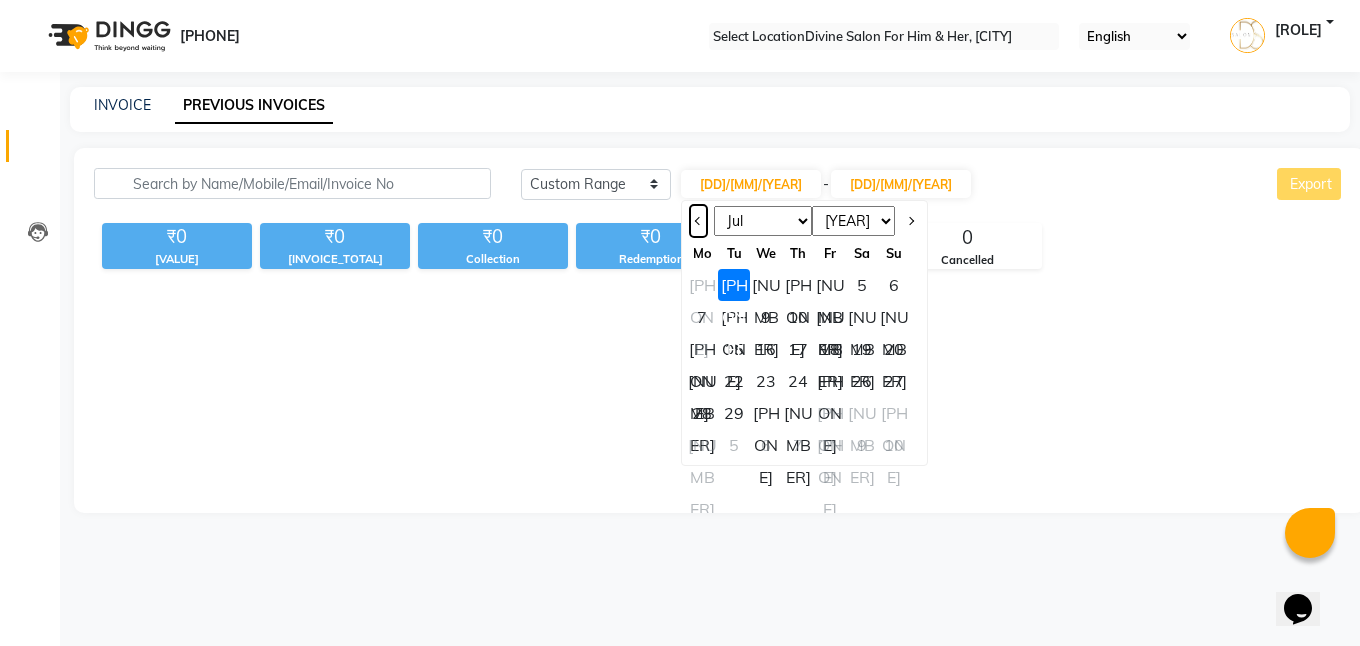 click at bounding box center [699, 221] 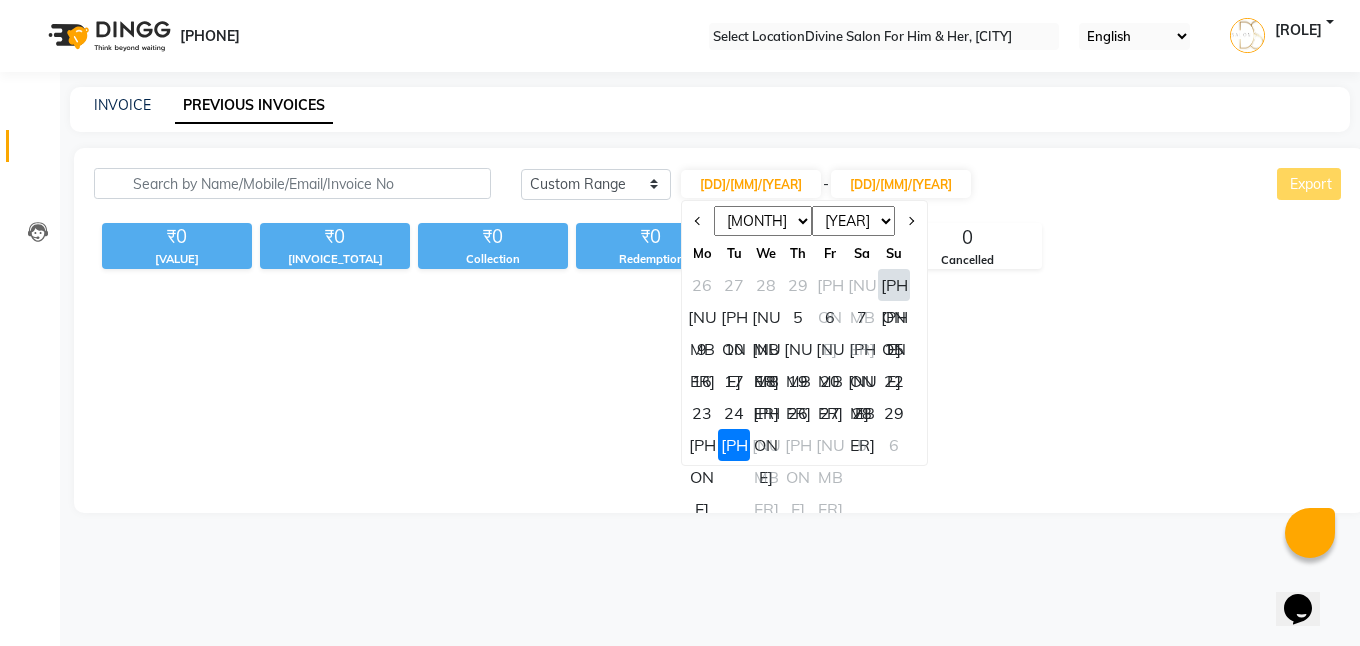 click on "1" at bounding box center (894, 285) 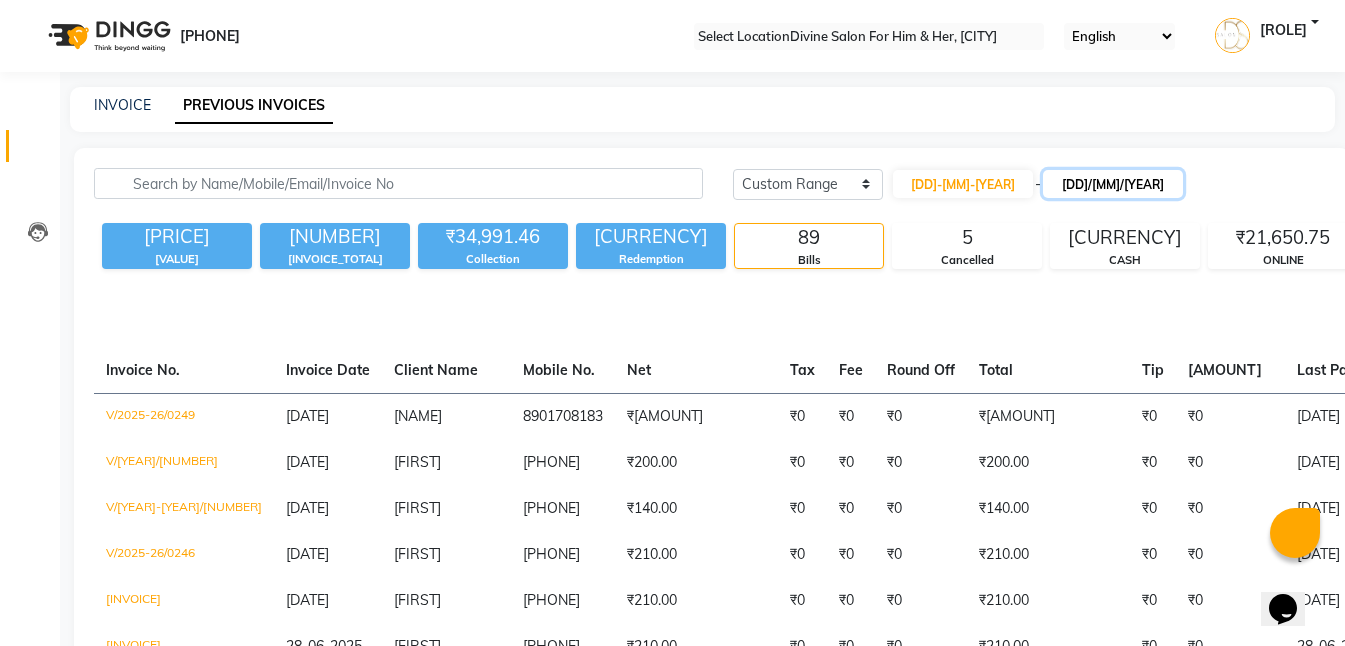 click on "[DD]-[MM]-[YYYY]" at bounding box center (1113, 184) 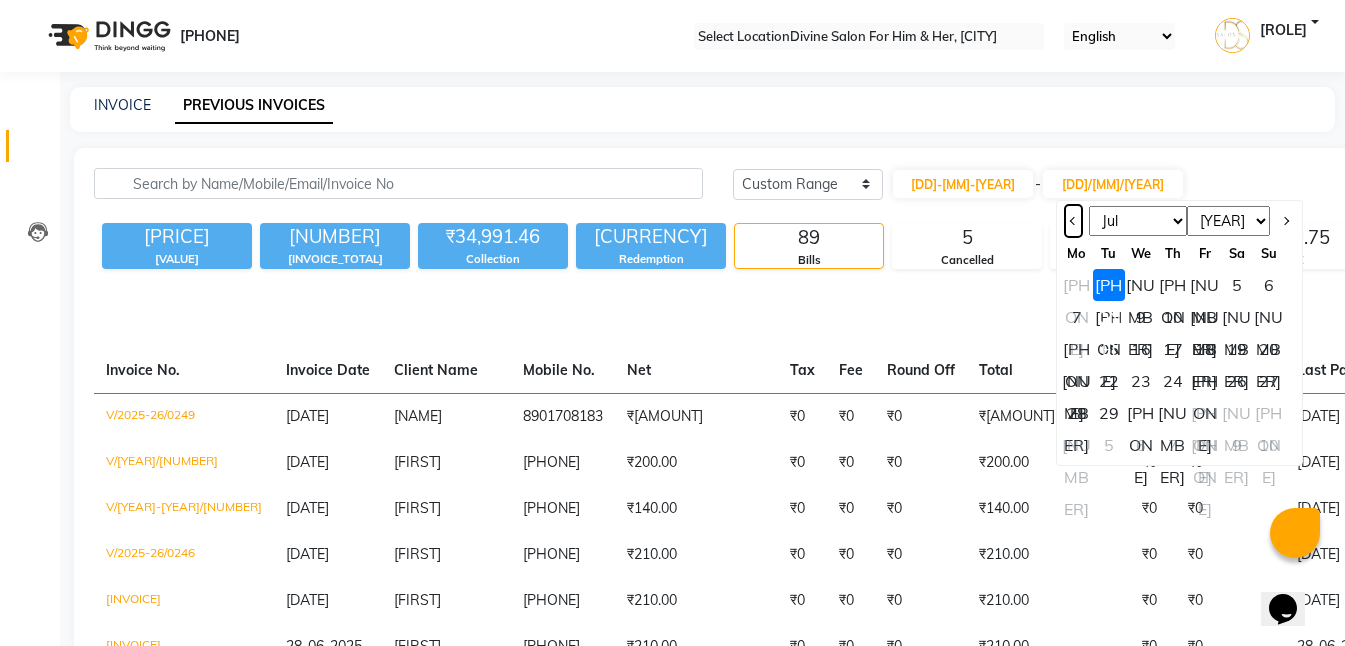 click at bounding box center (1073, 221) 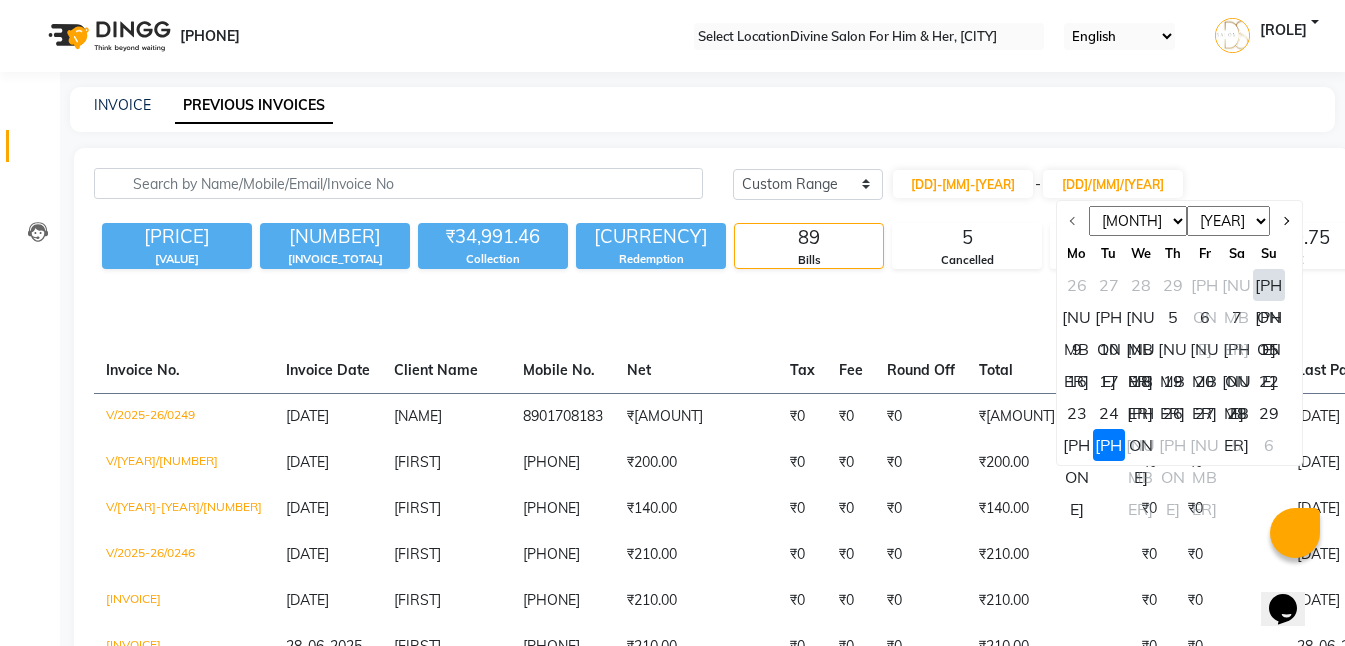click on "1" at bounding box center (1269, 285) 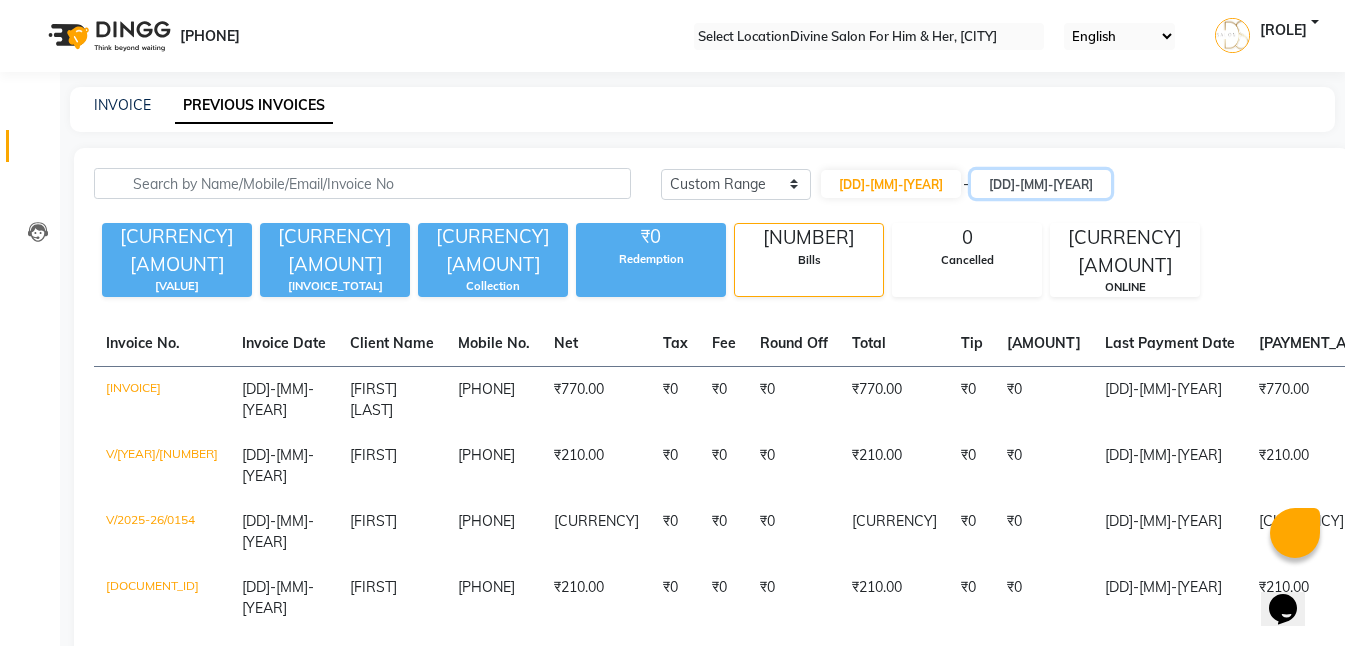 scroll, scrollTop: 0, scrollLeft: 701, axis: horizontal 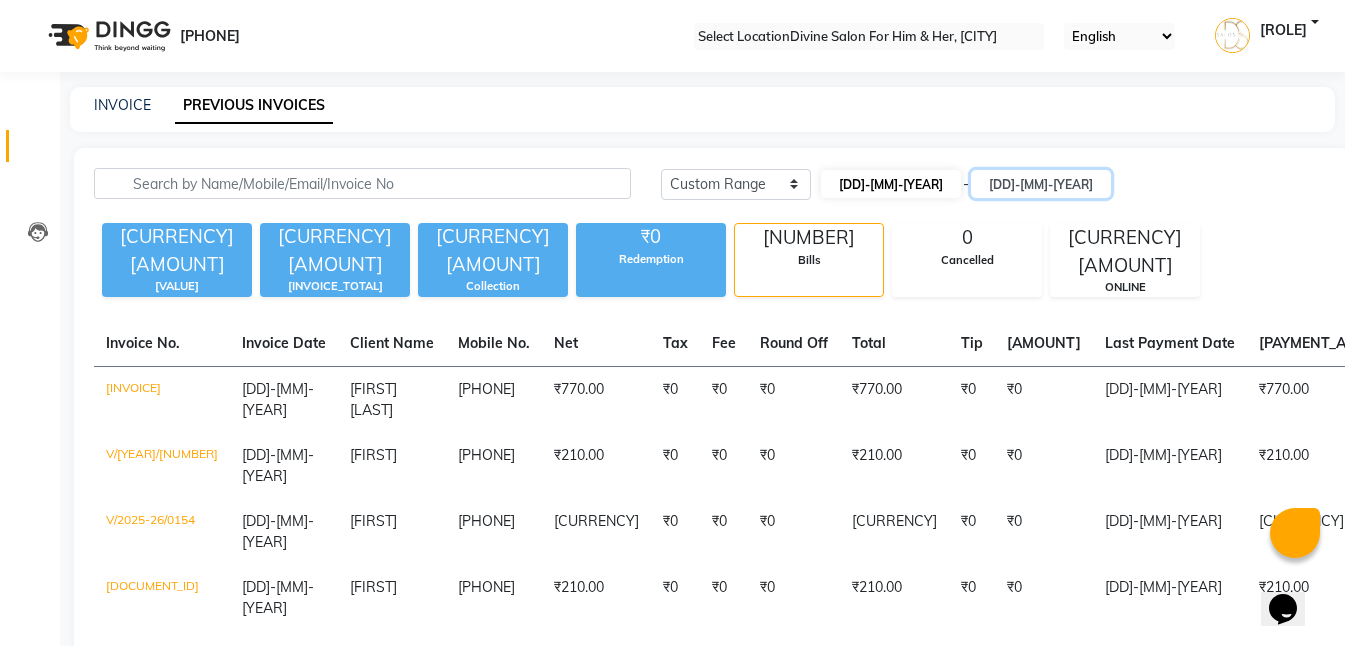 type on "01-06-2025" 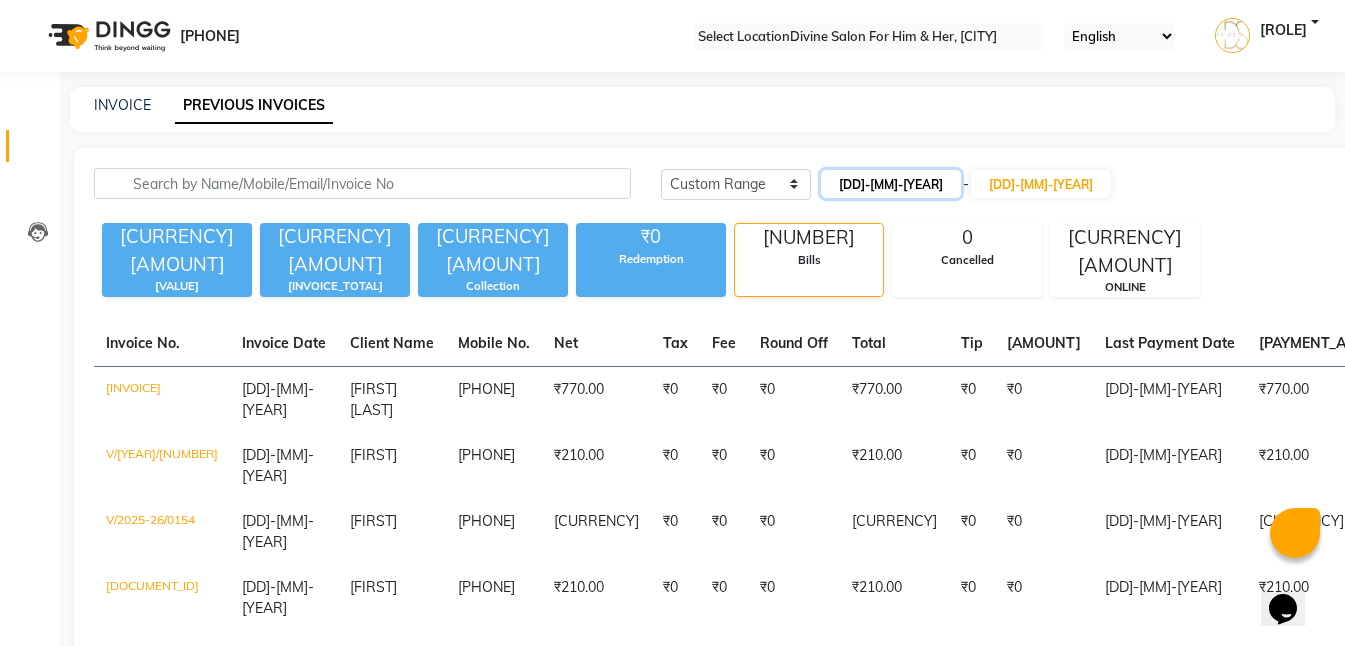 click on "01-06-2025" at bounding box center [891, 184] 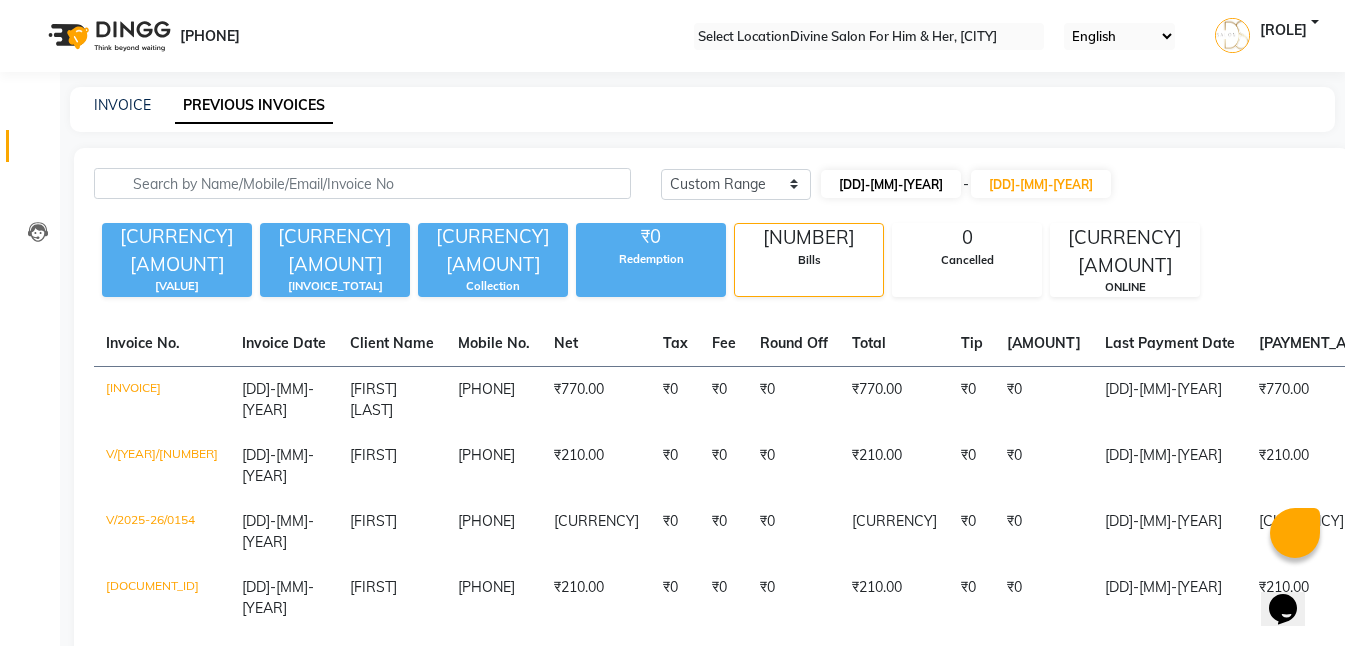 scroll, scrollTop: 0, scrollLeft: 0, axis: both 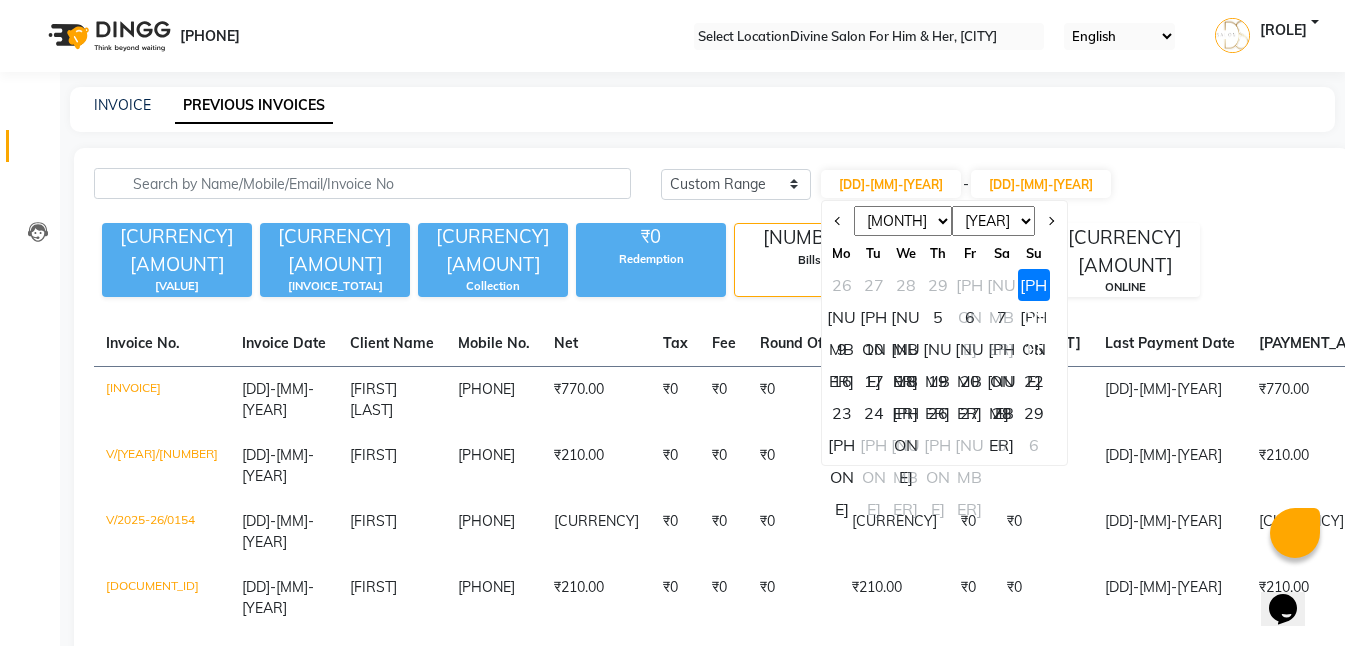 click on "[NUMBER]" at bounding box center (842, 317) 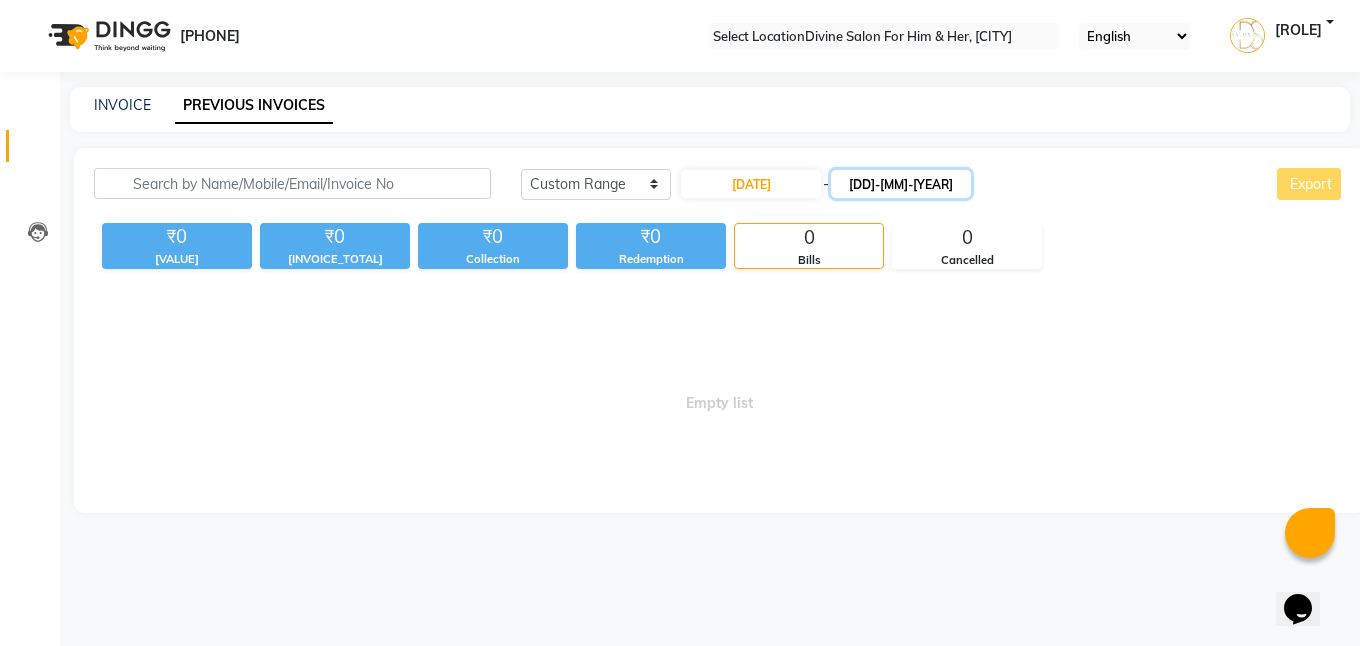 click on "01-06-2025" at bounding box center (901, 184) 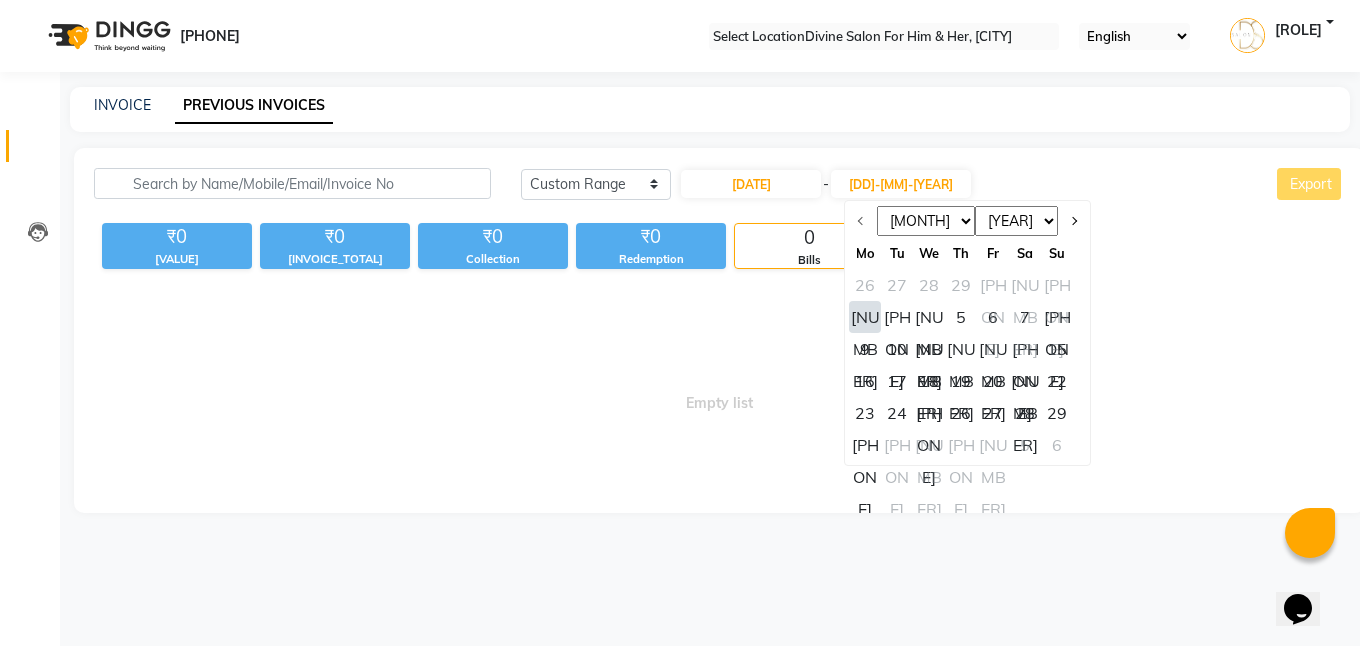 click on "[NUMBER]" at bounding box center (865, 317) 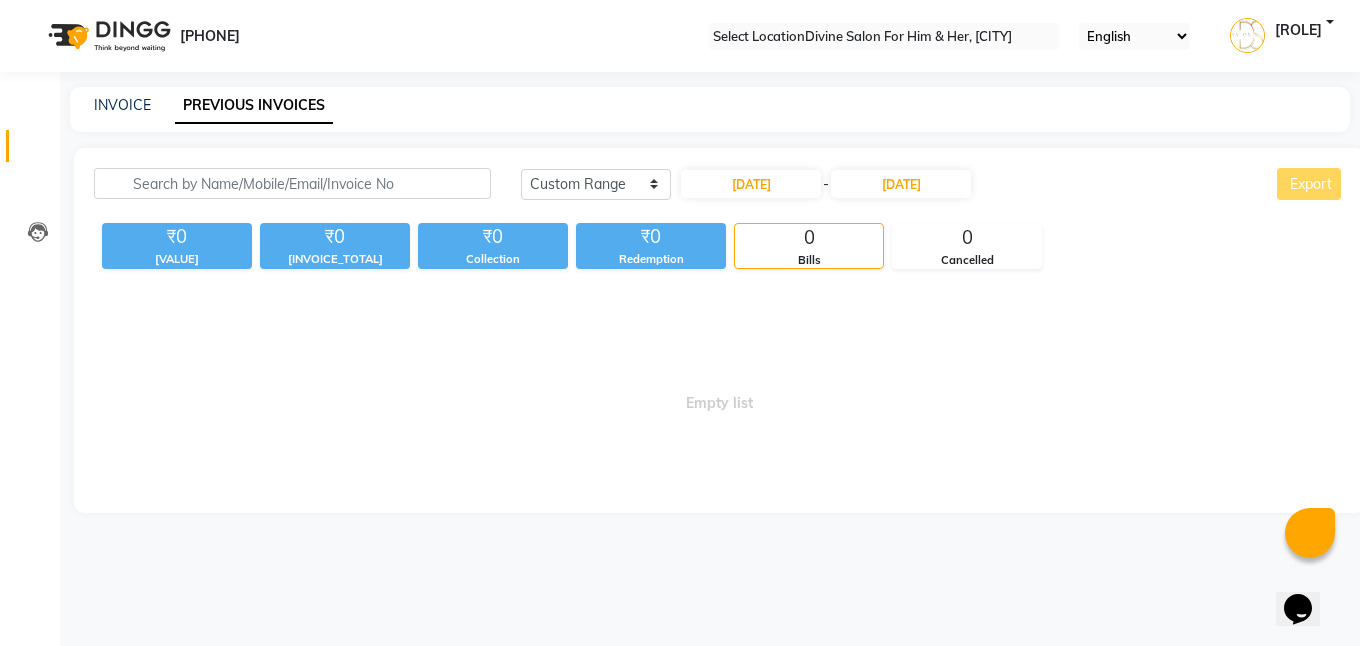 click on "Empty list" at bounding box center [719, 393] 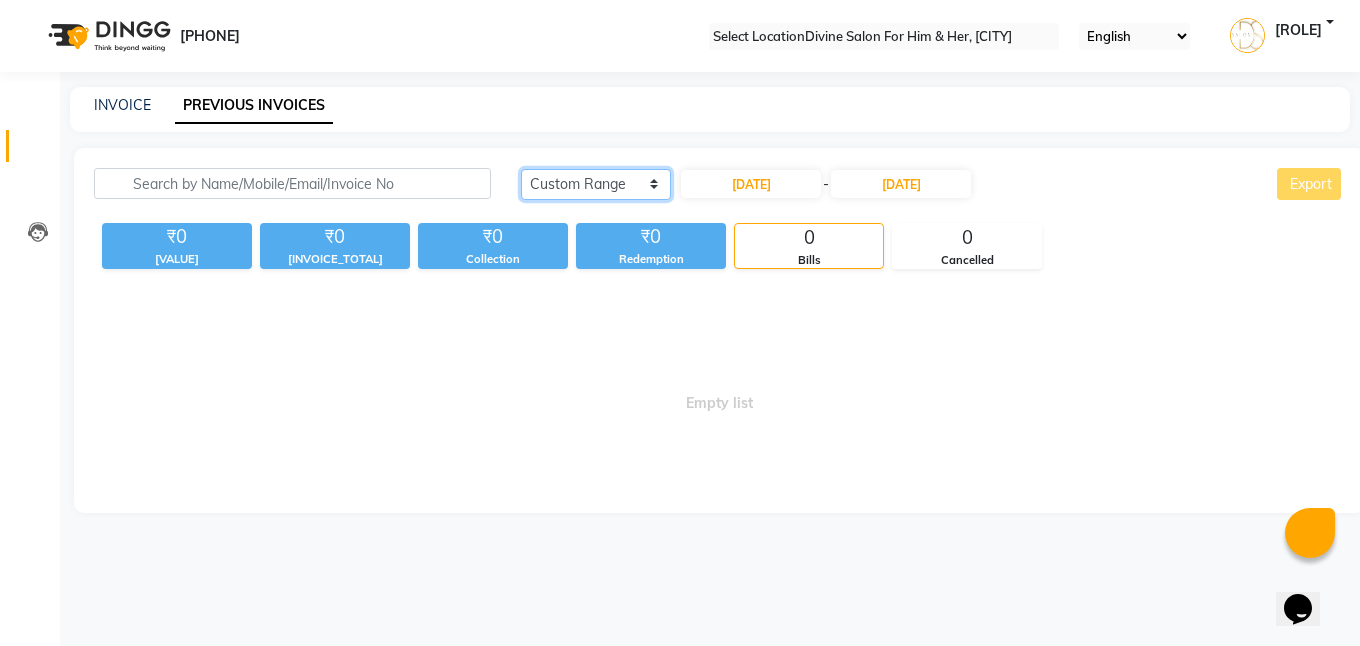 click on "••••• ••••••••• •••••• •••••" at bounding box center [596, 184] 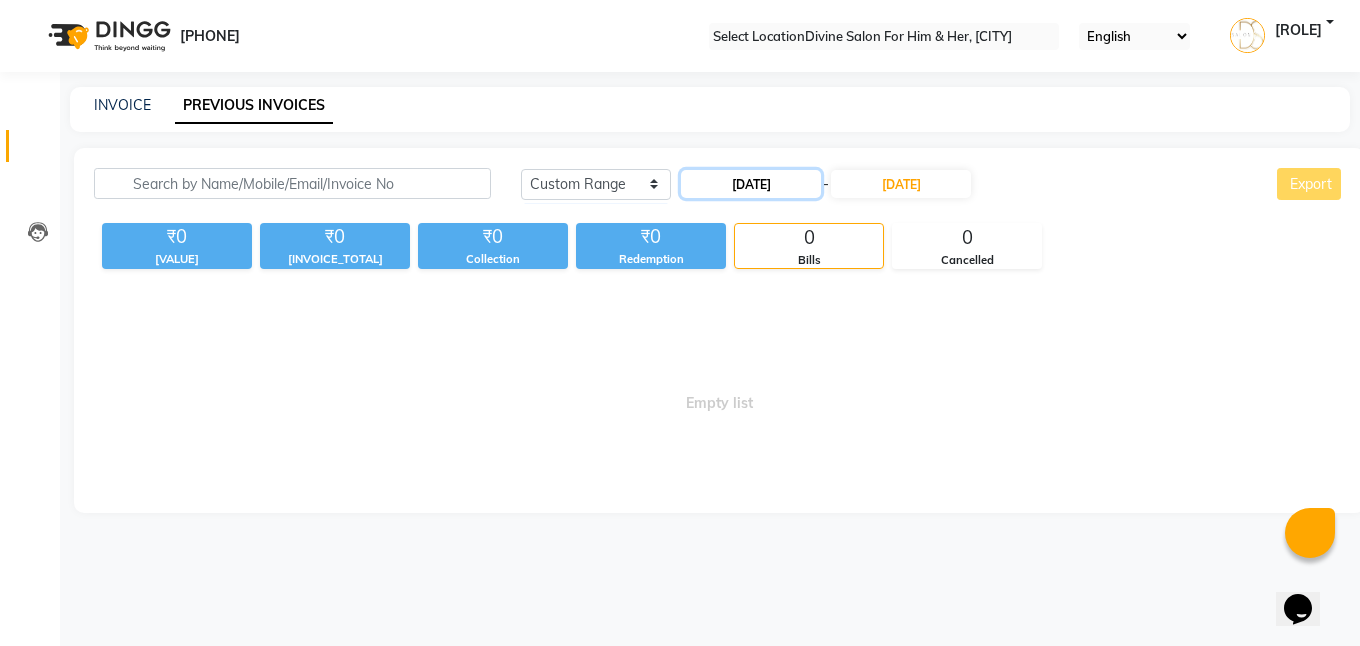 click on "02-06-2025" at bounding box center (751, 184) 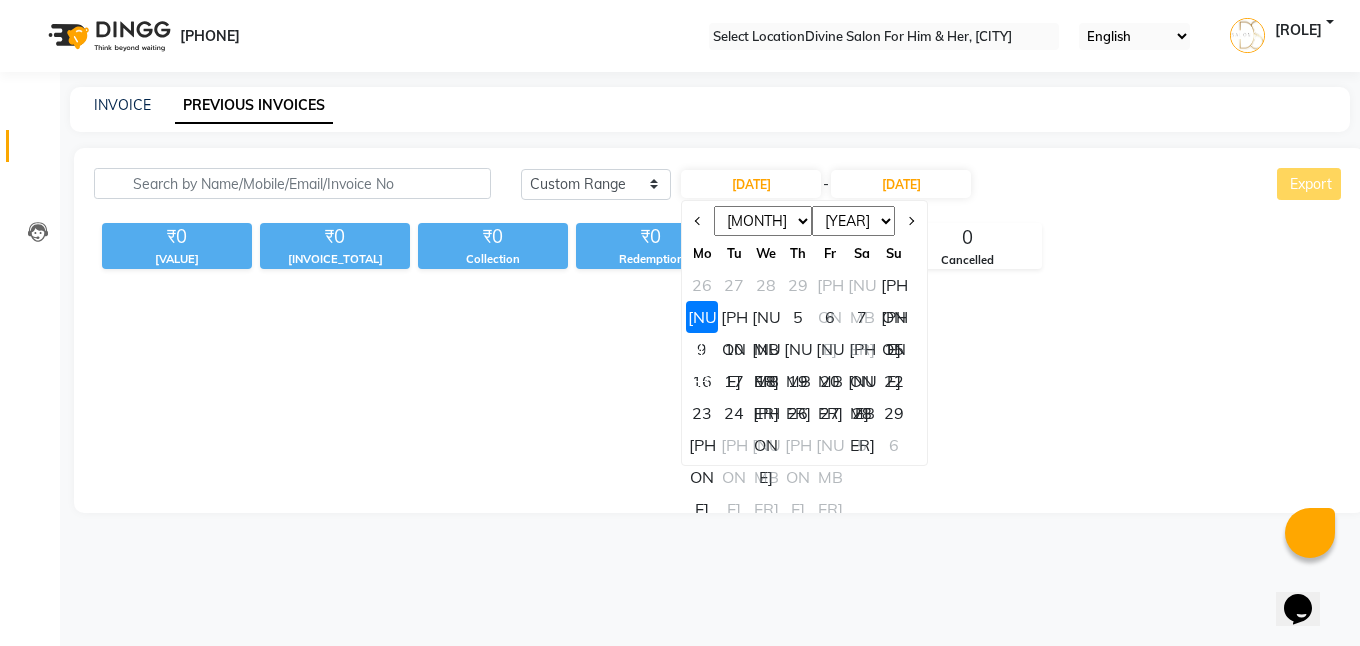 click on "[NUMBER]" at bounding box center [702, 317] 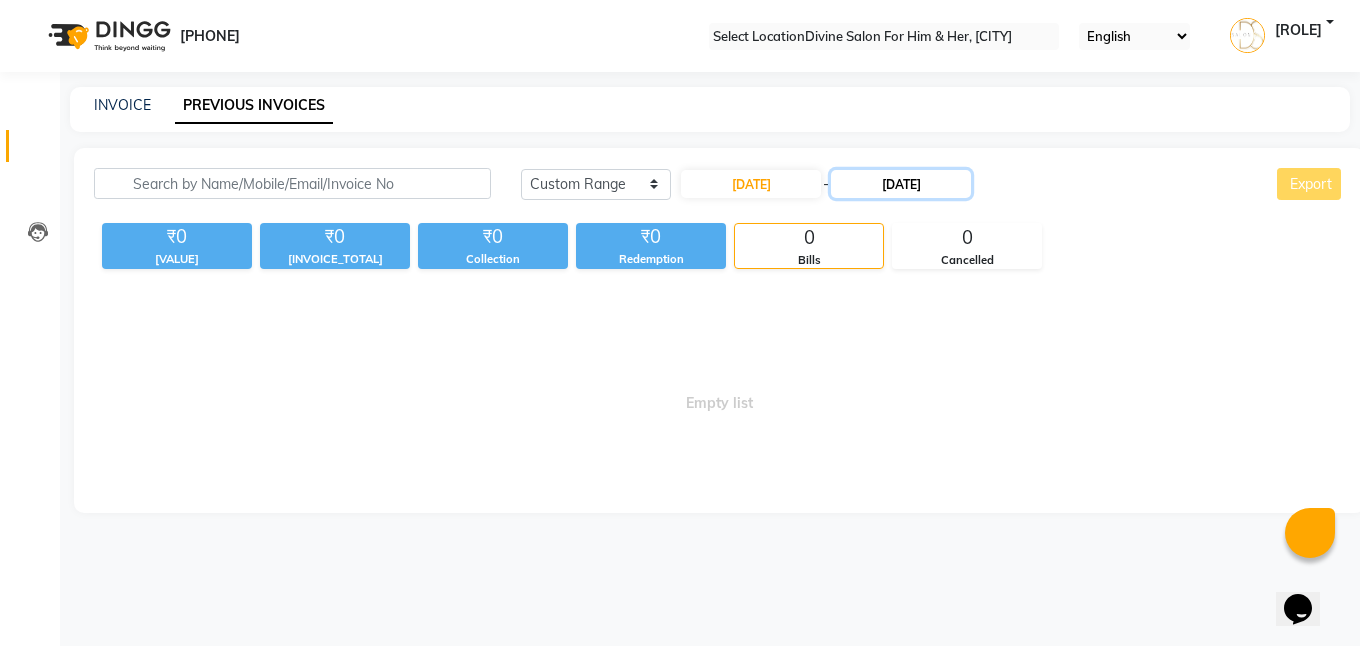 click on "02-06-2025" at bounding box center [901, 184] 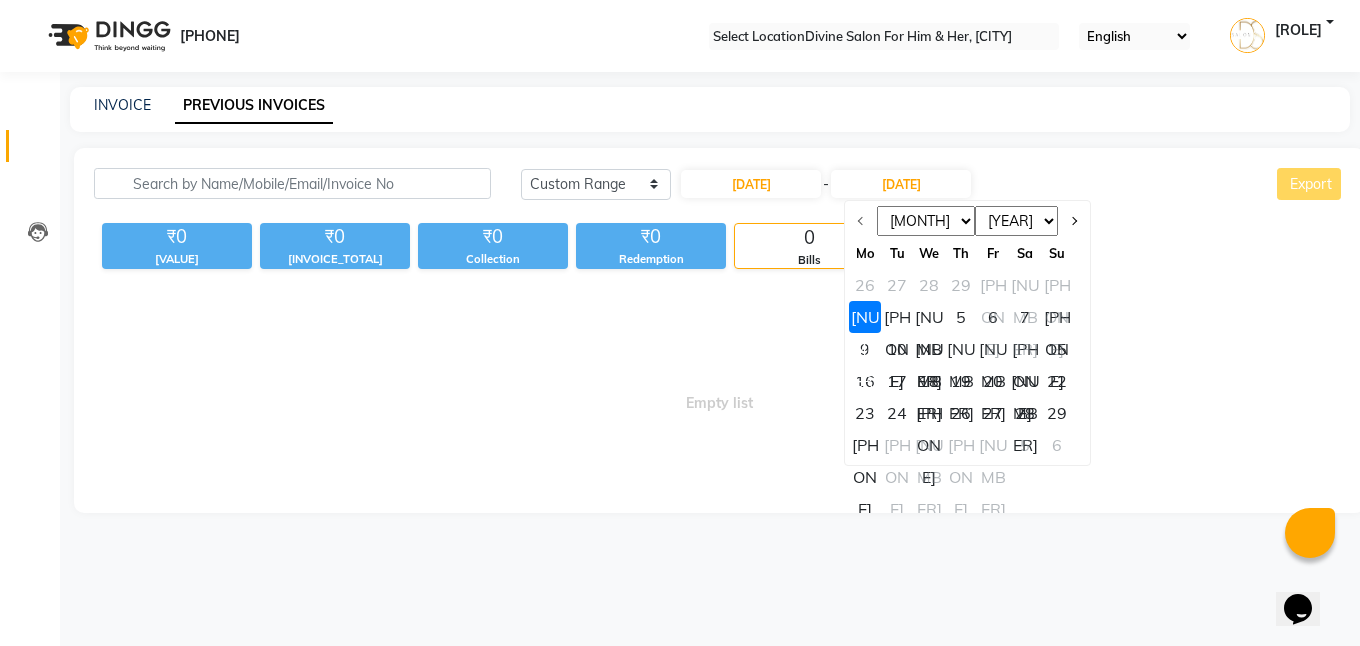 click on "[NUMBER]" at bounding box center [865, 317] 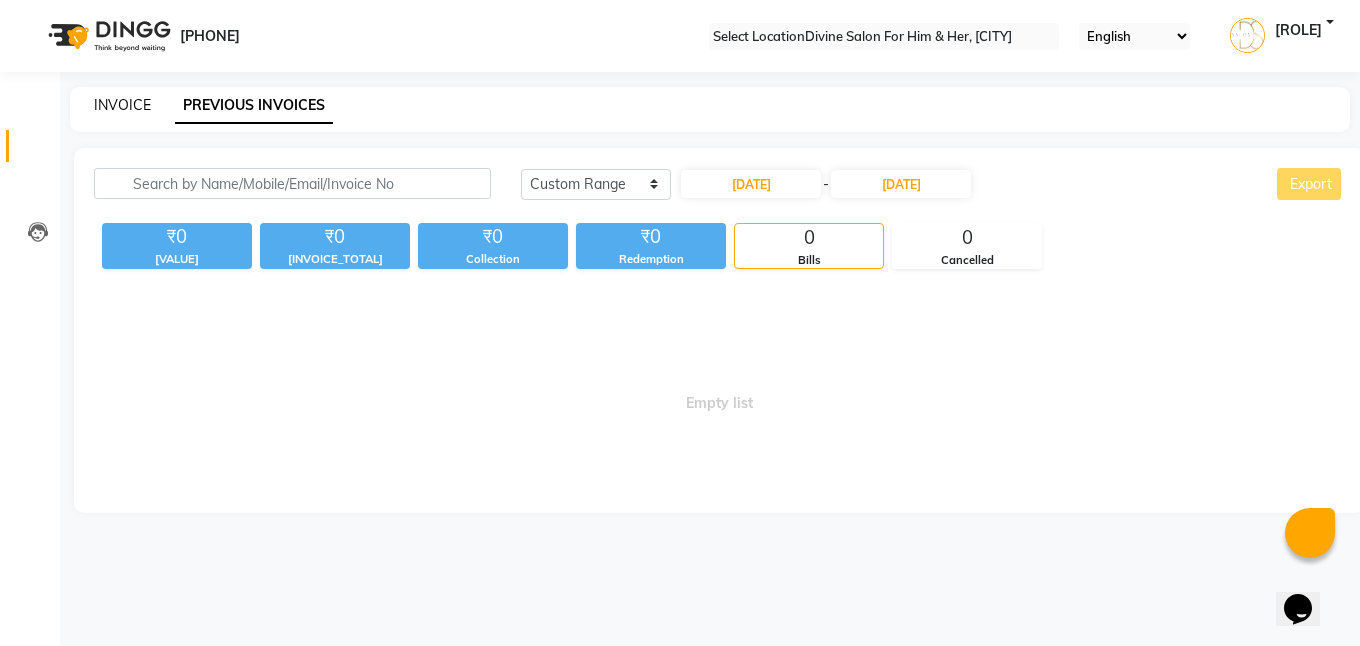 click on "•••••••" at bounding box center [122, 105] 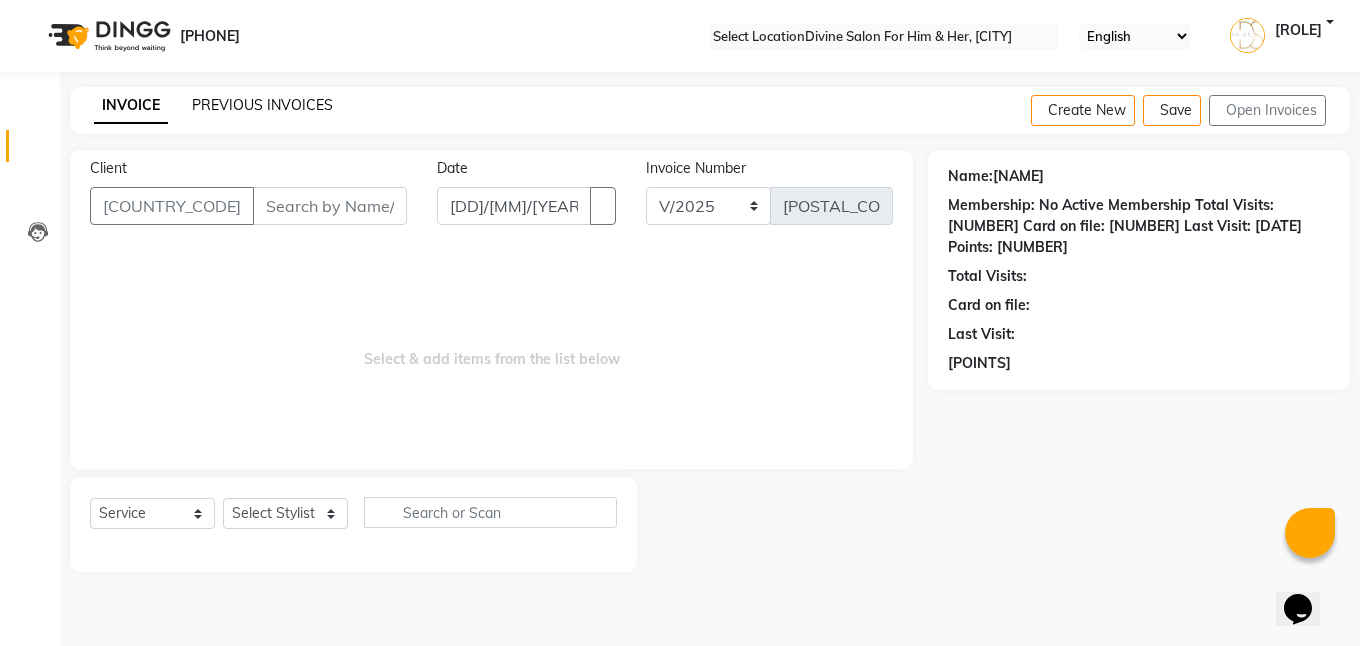 click on "PREVIOUS INVOICES" at bounding box center [262, 105] 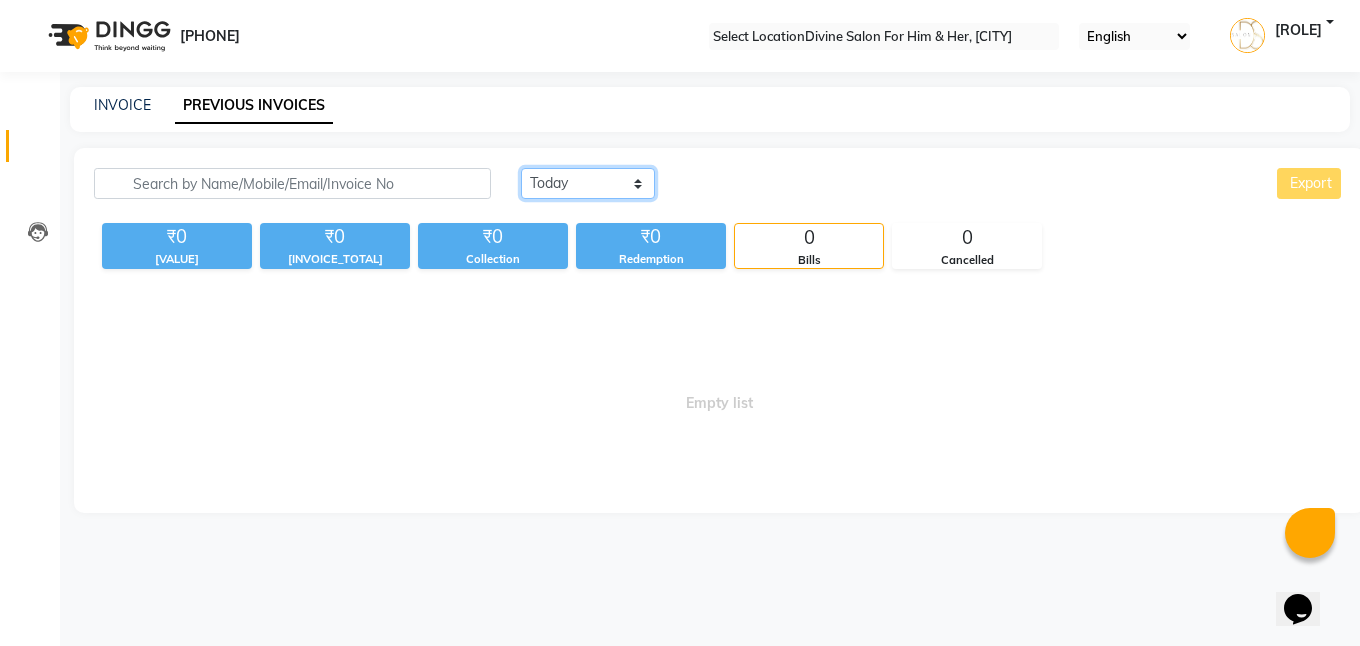 click on "••••• ••••••••• •••••• •••••" at bounding box center [588, 183] 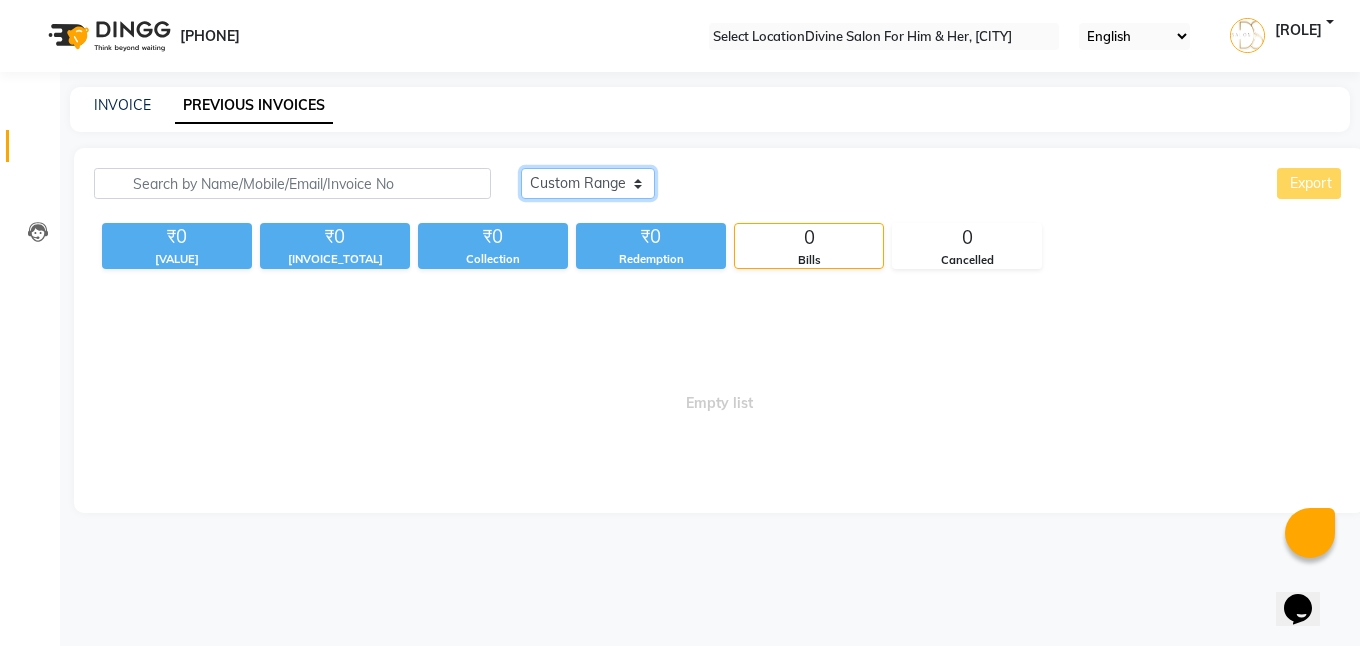 click on "••••• ••••••••• •••••• •••••" at bounding box center (588, 183) 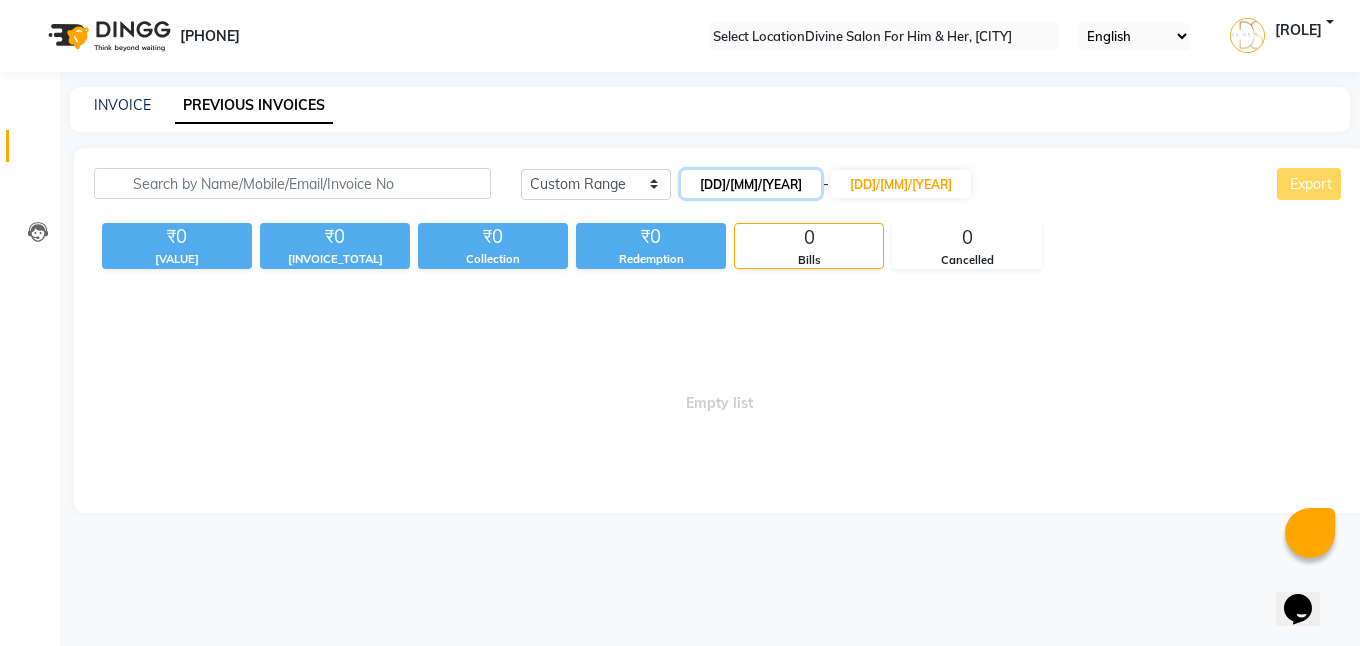 click on "[DD]-[MM]-[YYYY]" at bounding box center [751, 184] 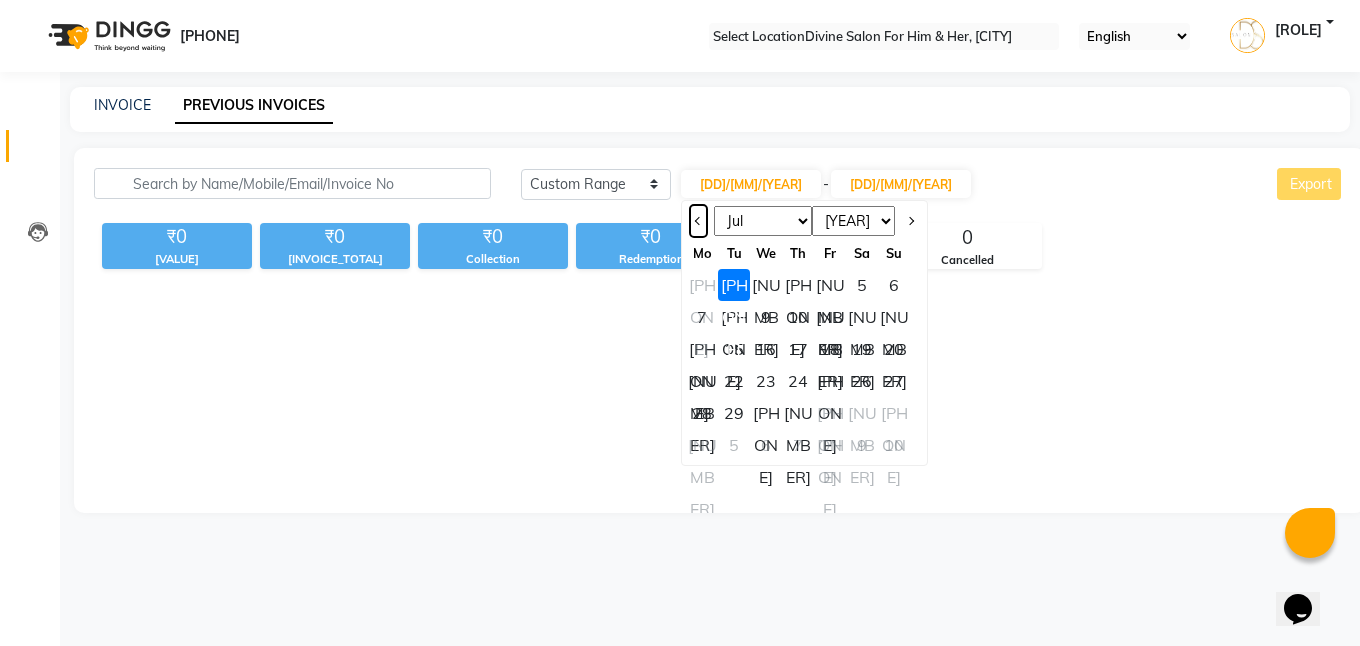 click at bounding box center (699, 221) 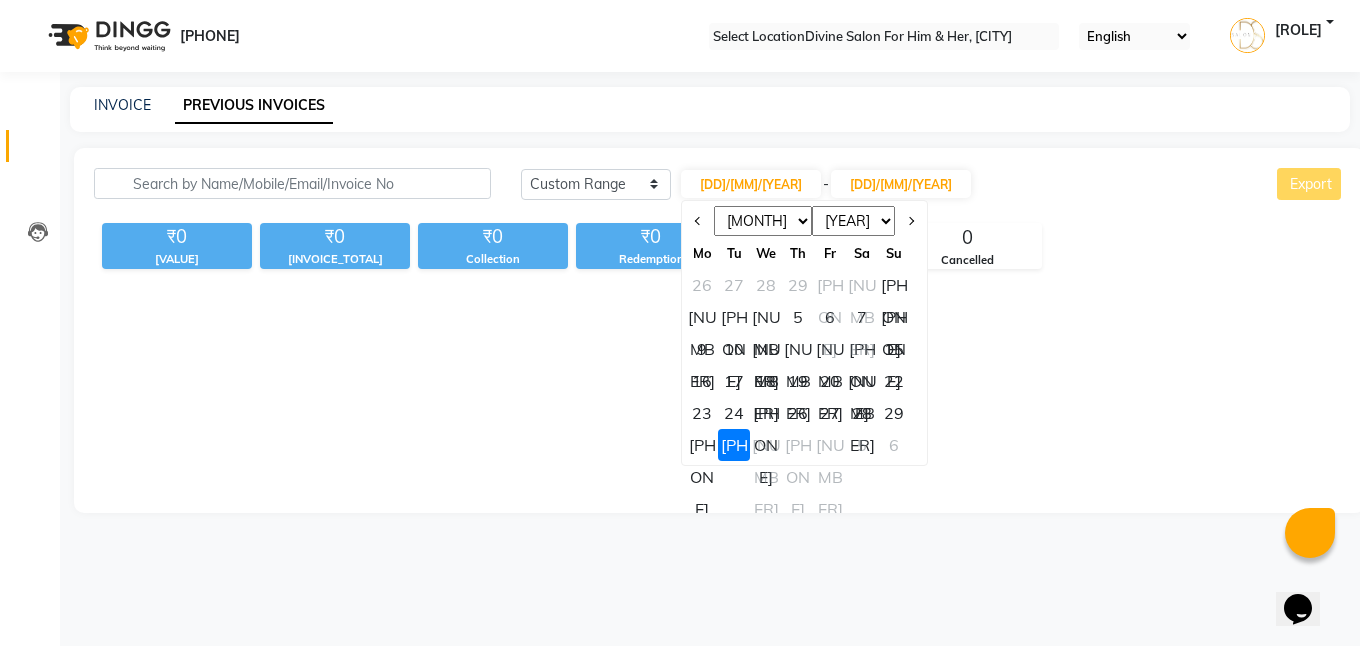 click on "3" at bounding box center (734, 317) 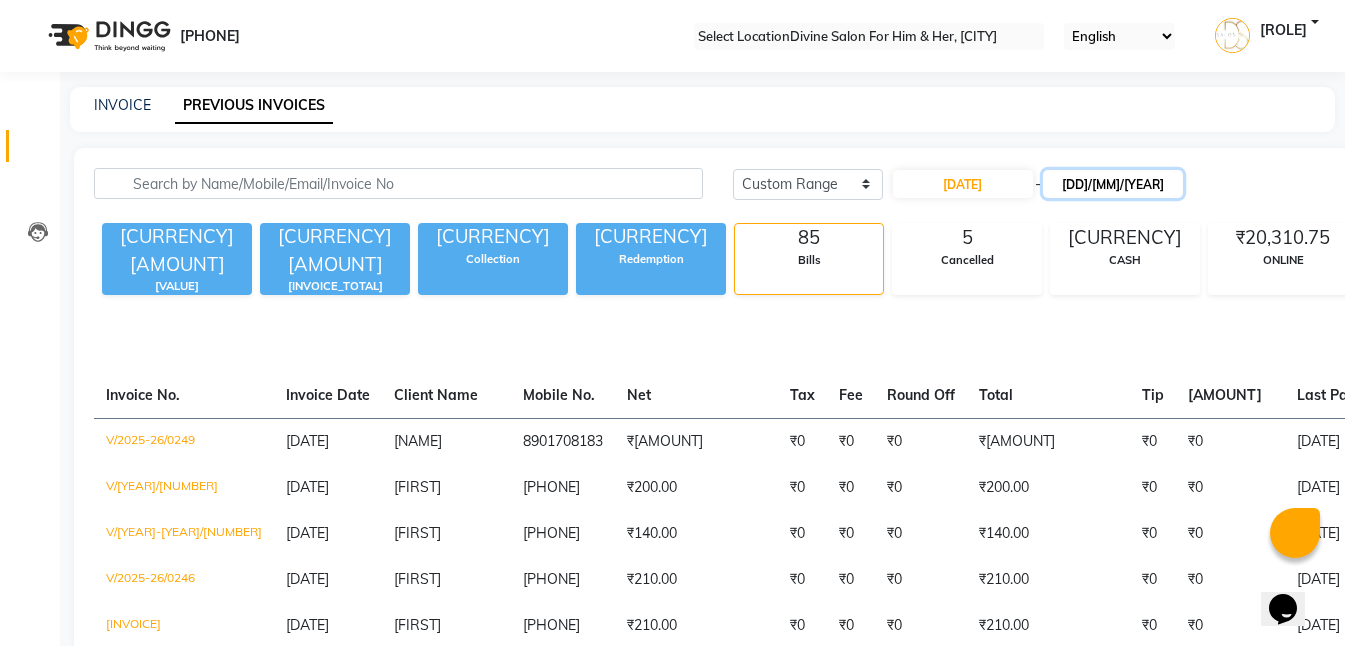 click on "[DD]-[MM]-[YYYY]" at bounding box center (1113, 184) 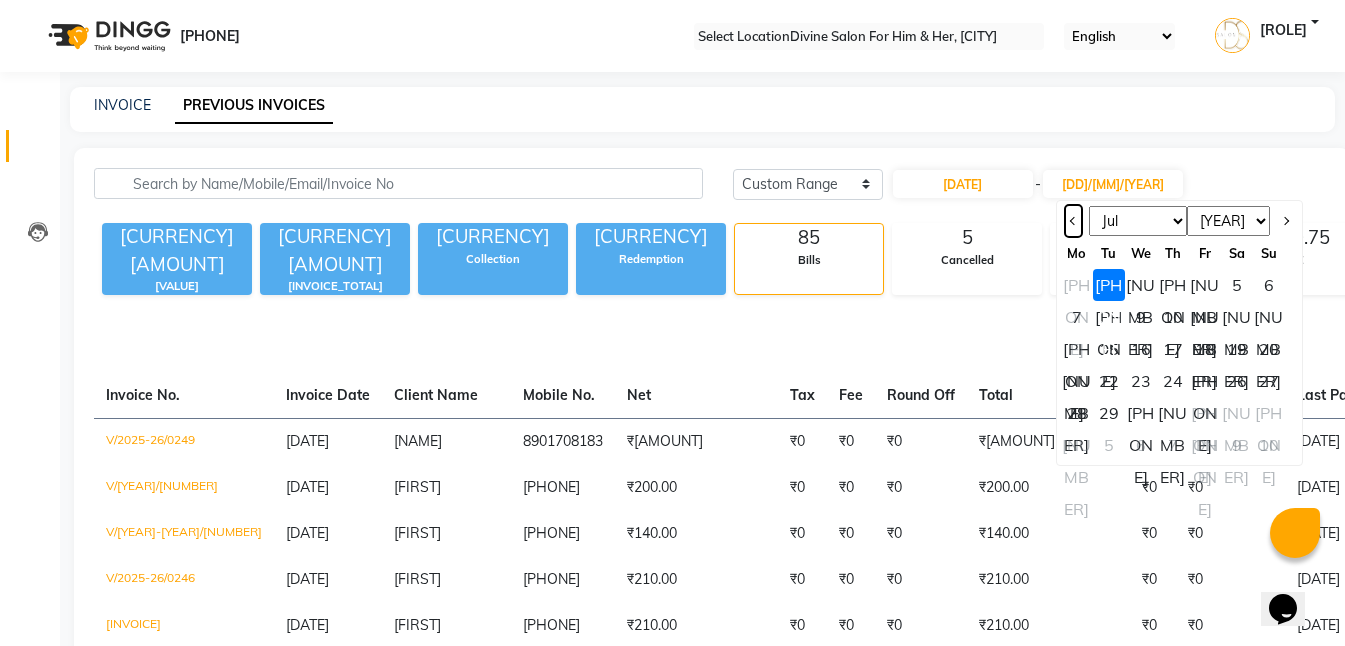 click at bounding box center [1073, 221] 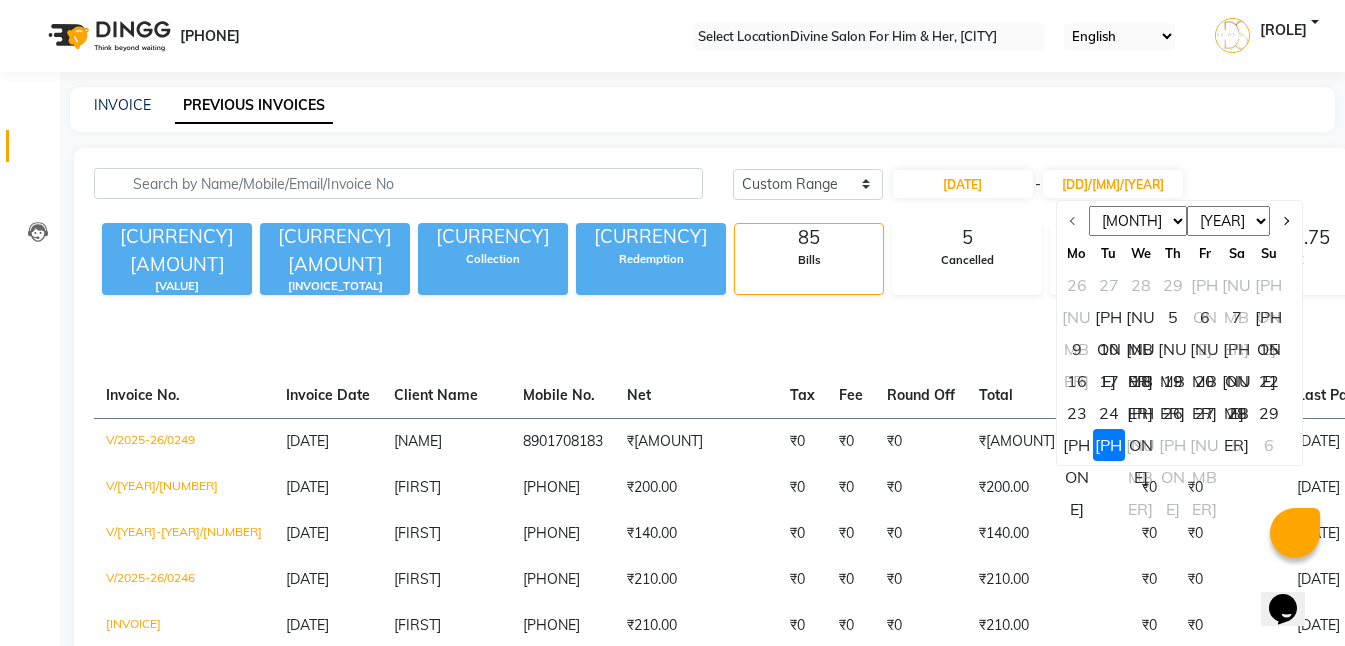 click on "3" at bounding box center [1109, 317] 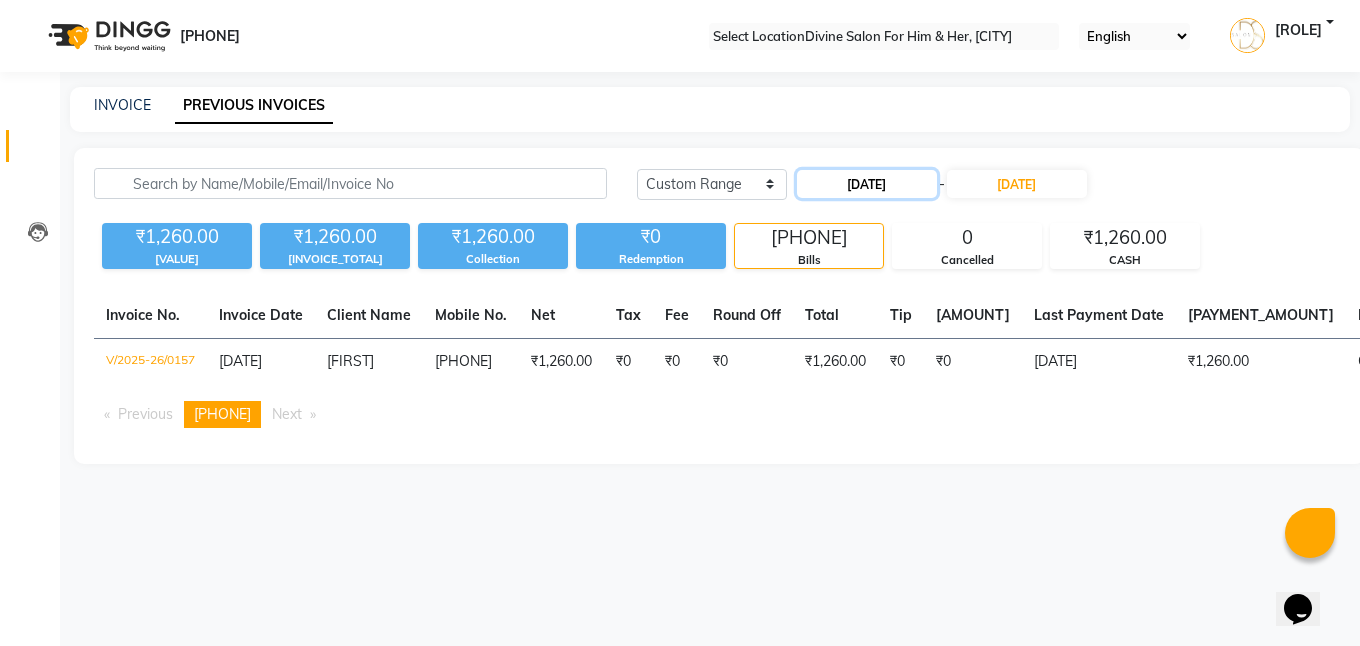 click on "[DD]-[MM]-[YYYY]" at bounding box center [867, 184] 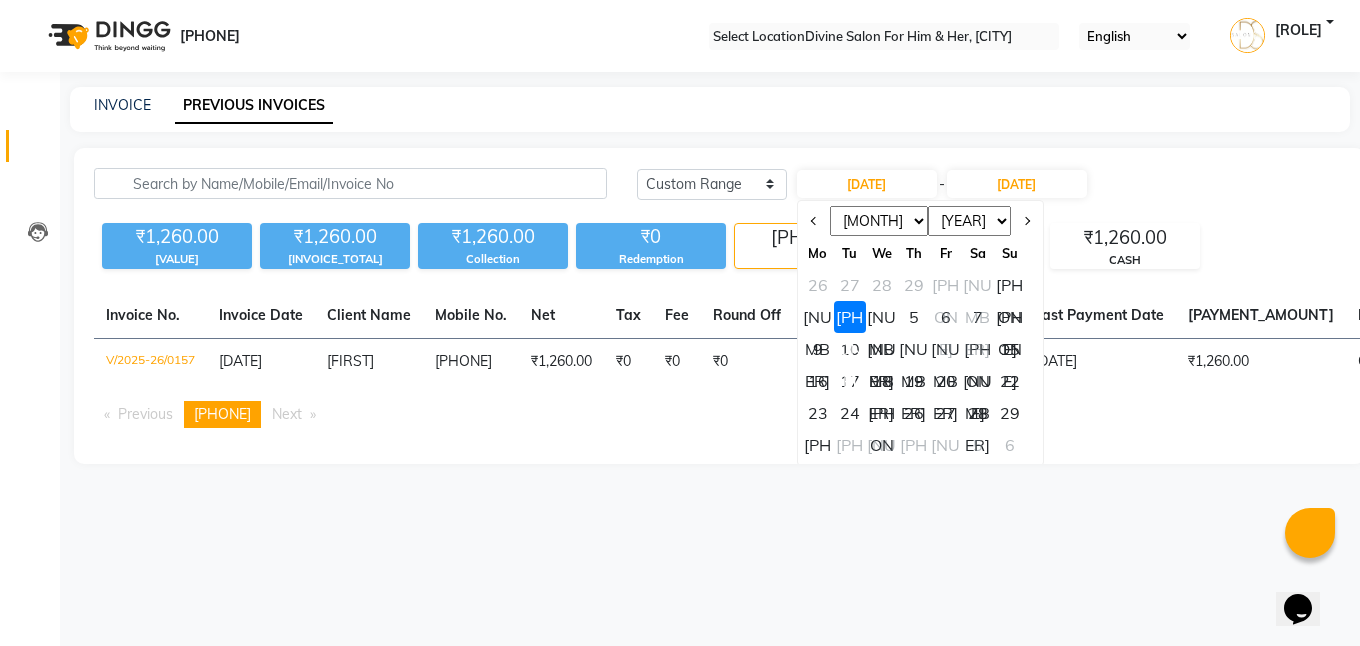 click on "4" at bounding box center [882, 317] 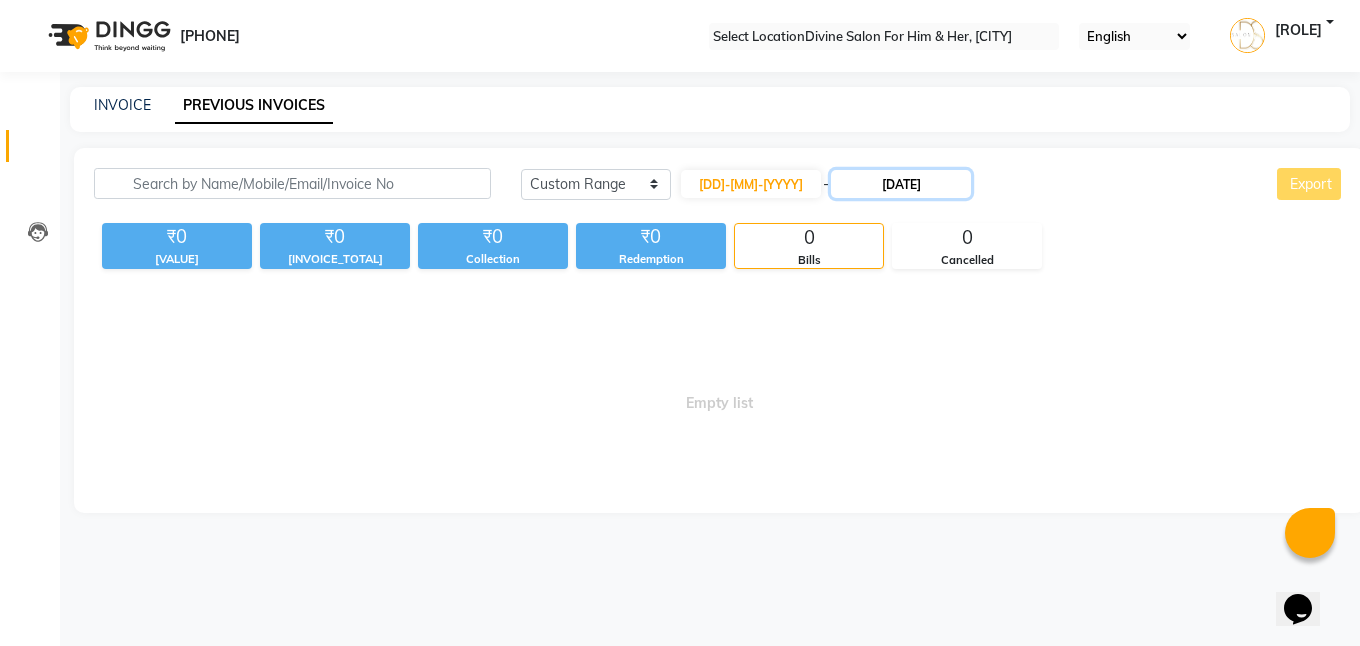 click on "[DD]-[MM]-[YYYY]" at bounding box center [901, 184] 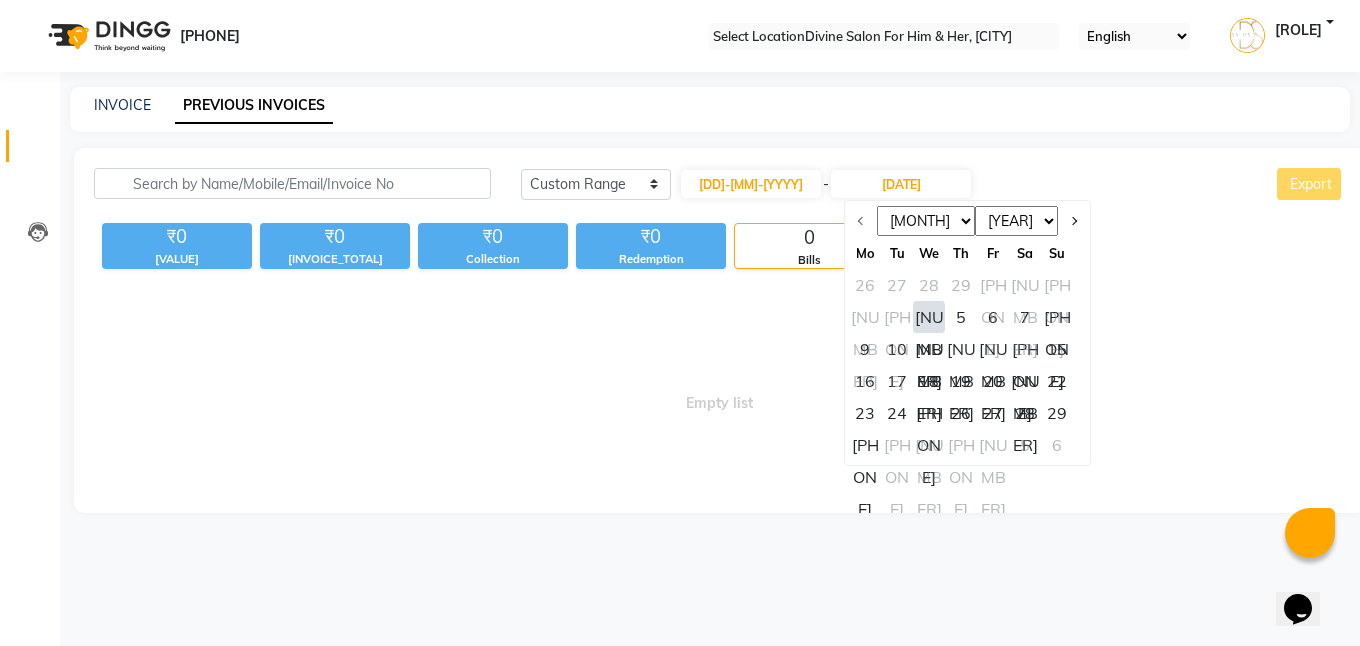 click on "4" at bounding box center [929, 317] 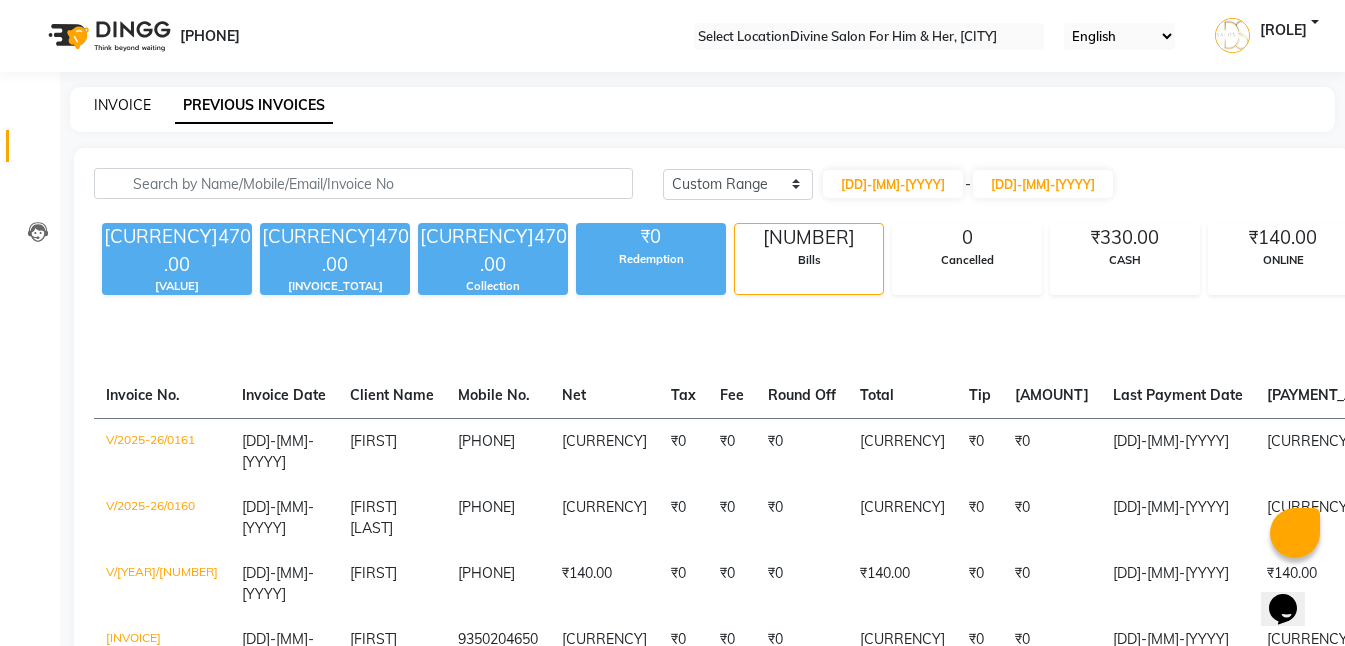 click on "•••••••" at bounding box center [122, 105] 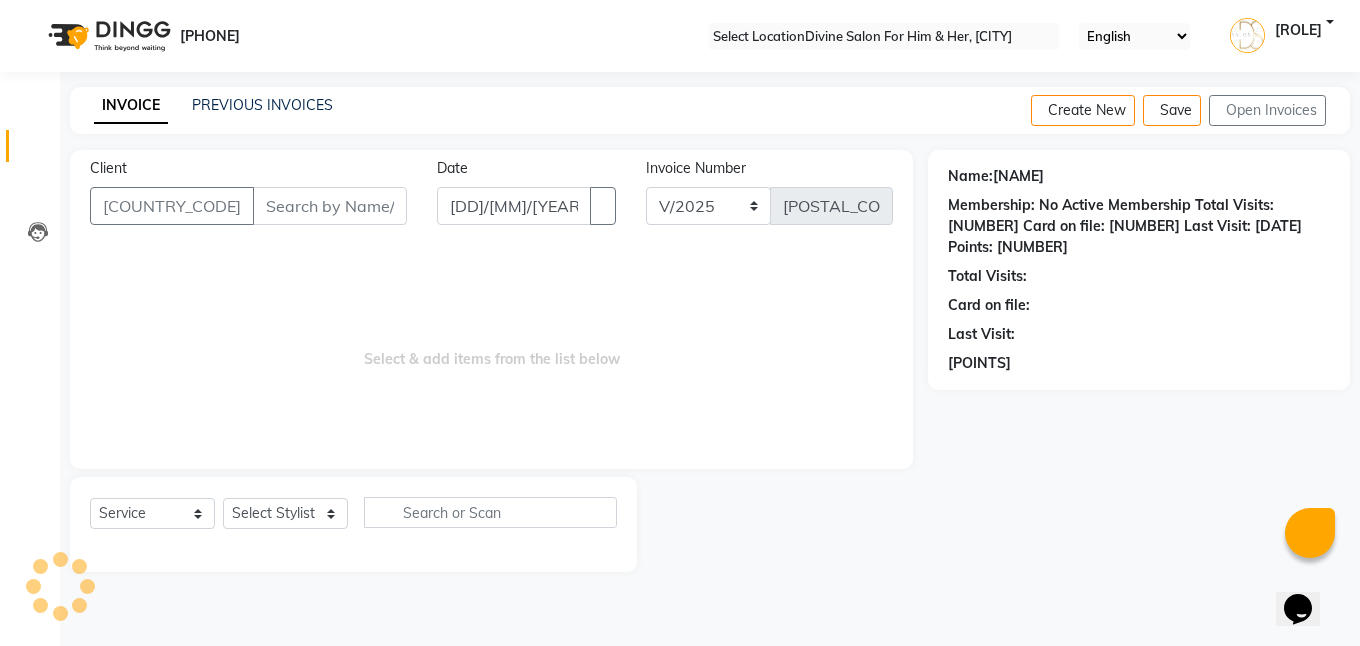 click on "••••••" at bounding box center [330, 206] 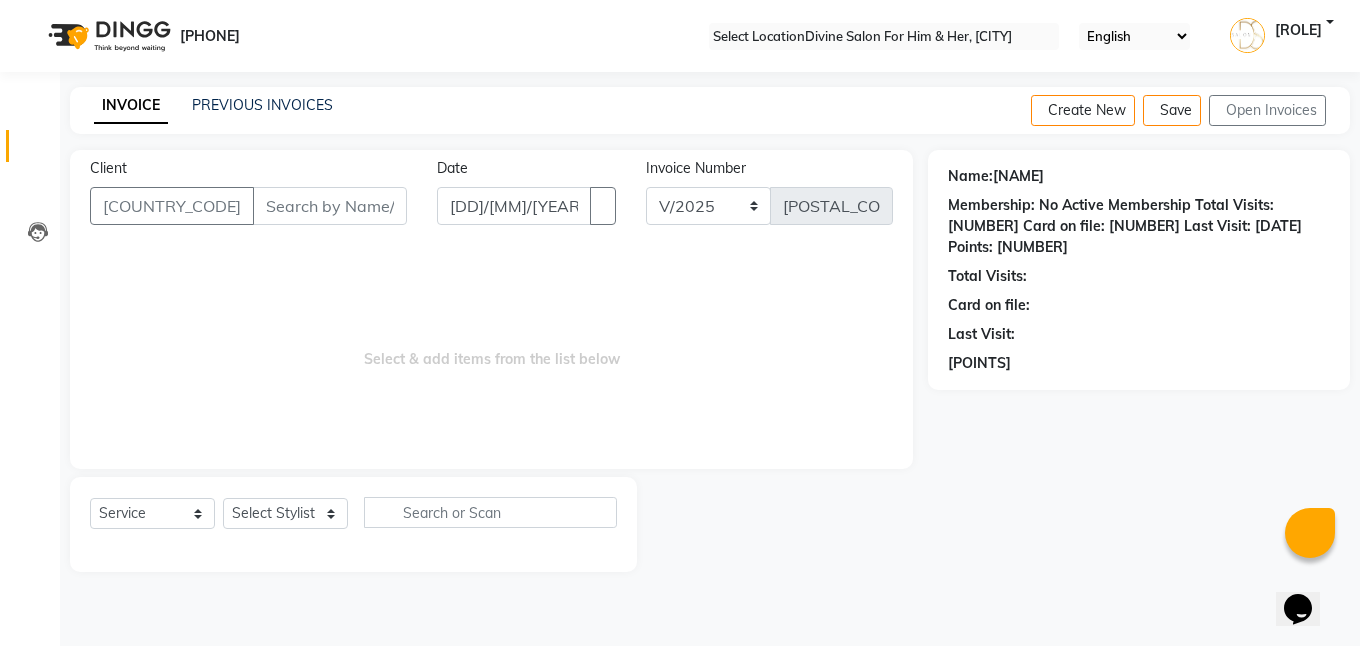 click on "••••••" at bounding box center (330, 206) 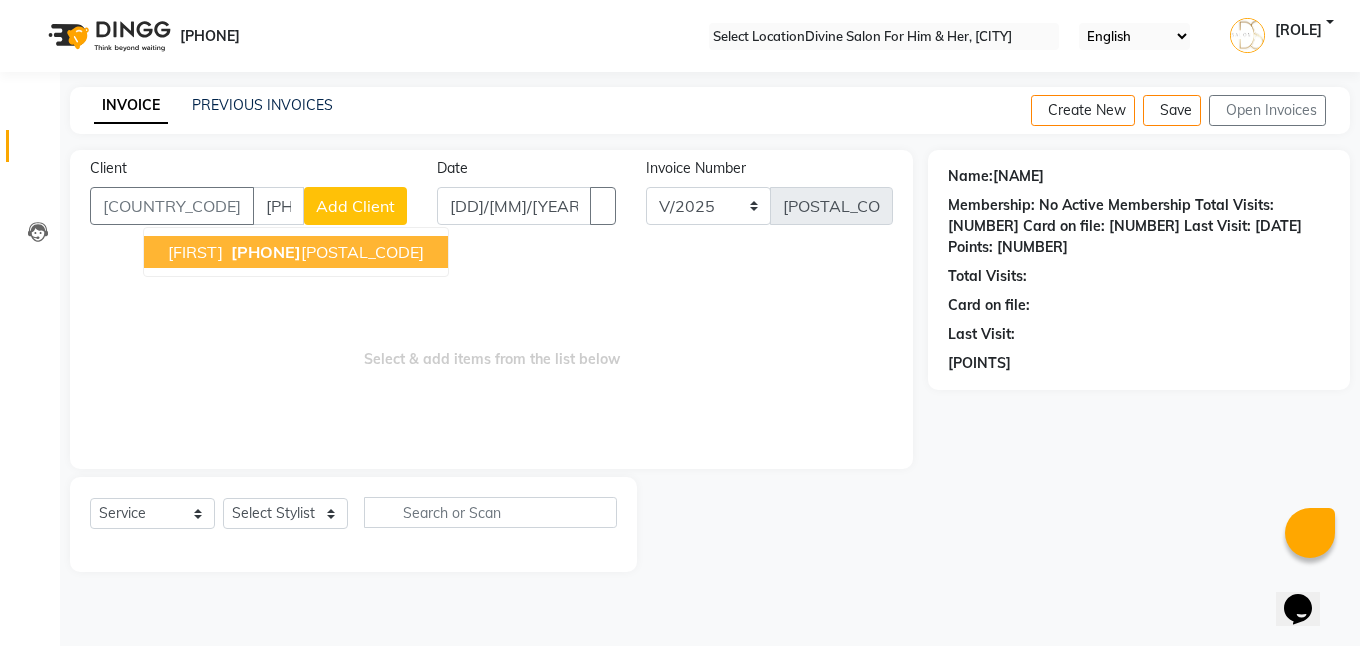 click on "830737 0034" at bounding box center [325, 252] 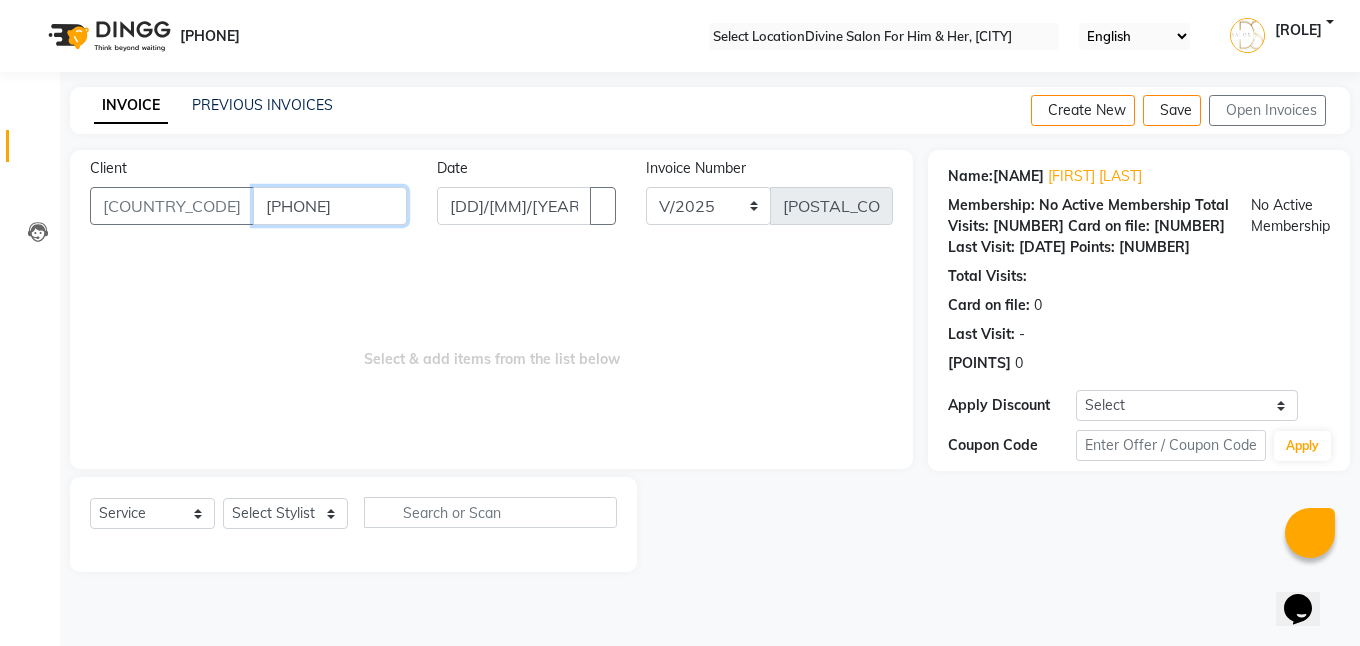drag, startPoint x: 270, startPoint y: 209, endPoint x: 119, endPoint y: 173, distance: 155.23209 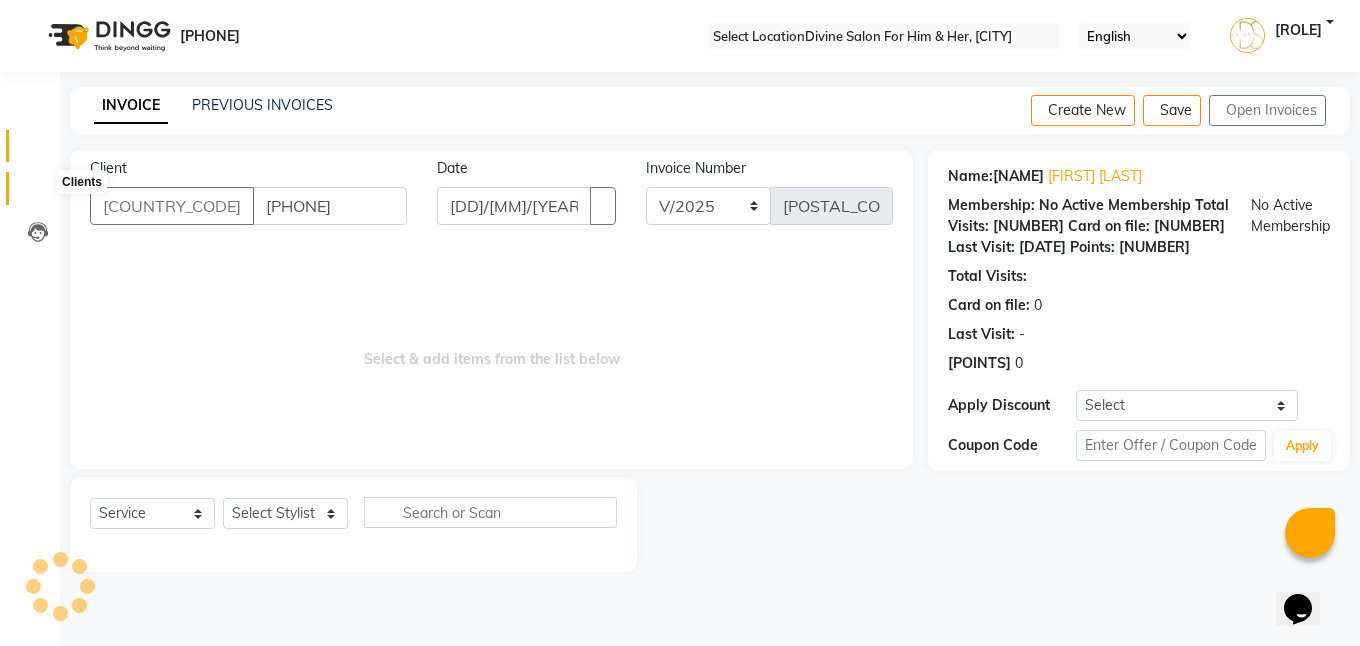 click at bounding box center [38, 193] 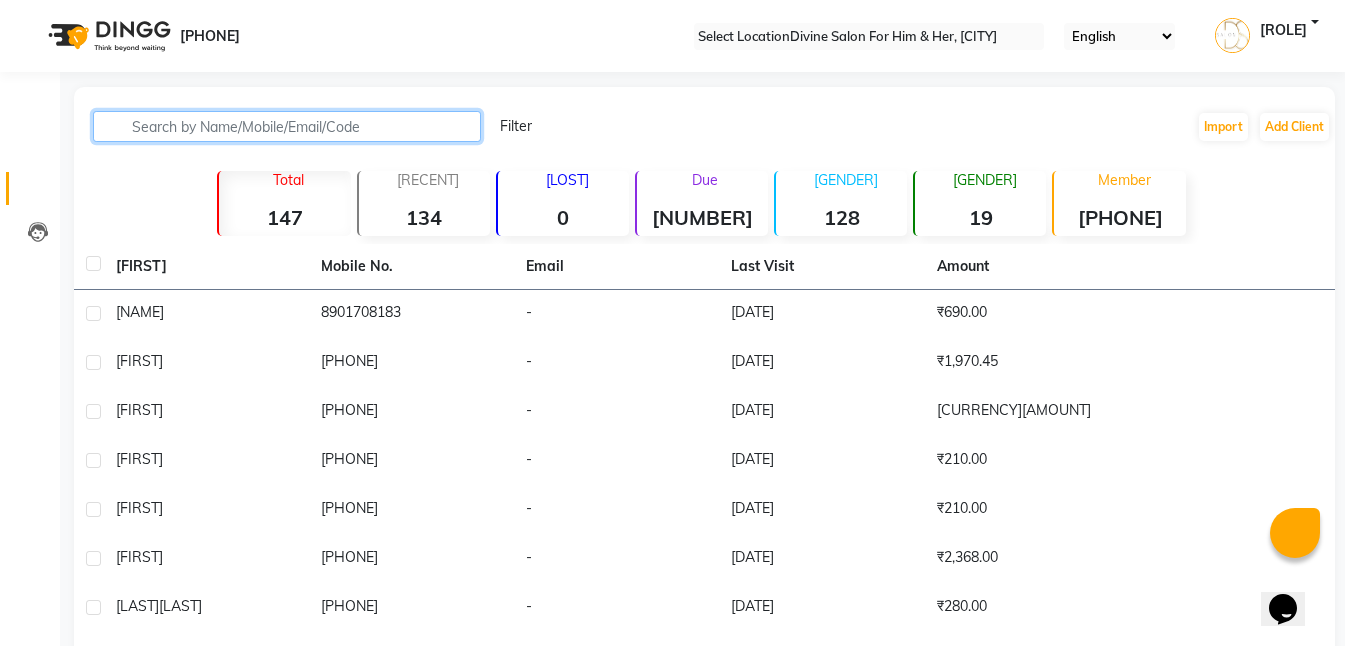 paste on "8307370034" 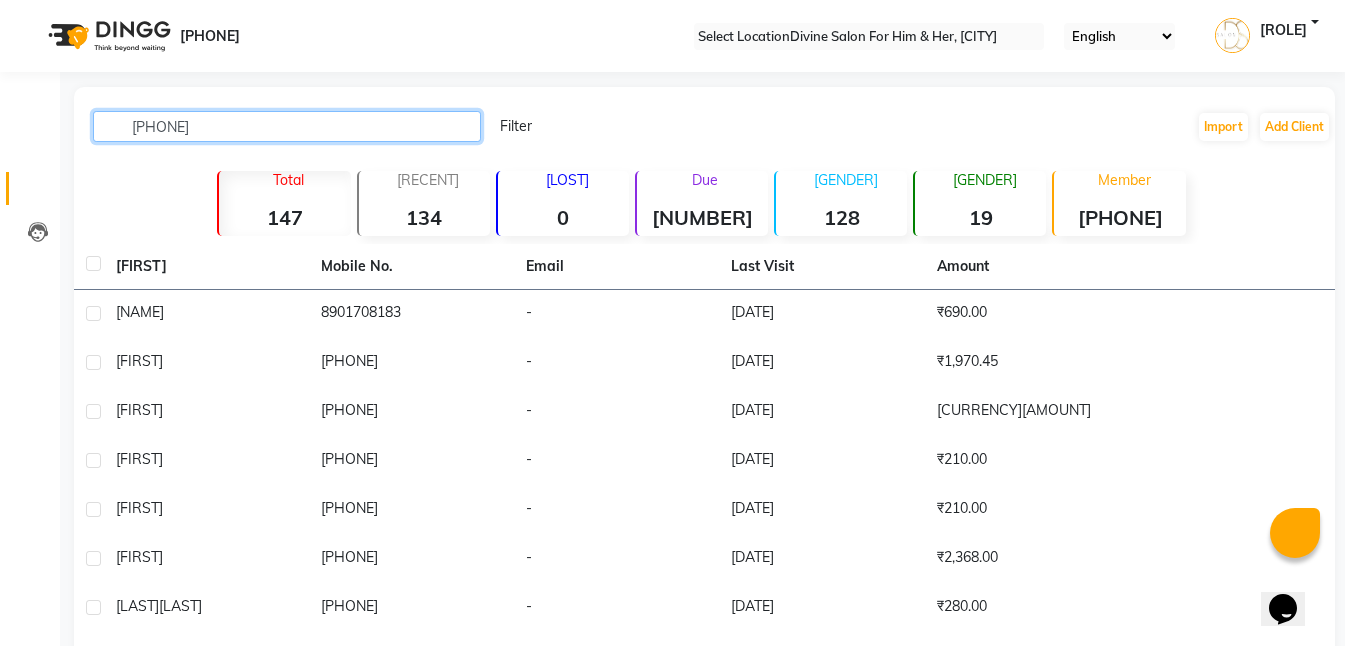 click on "8307370034" at bounding box center (287, 126) 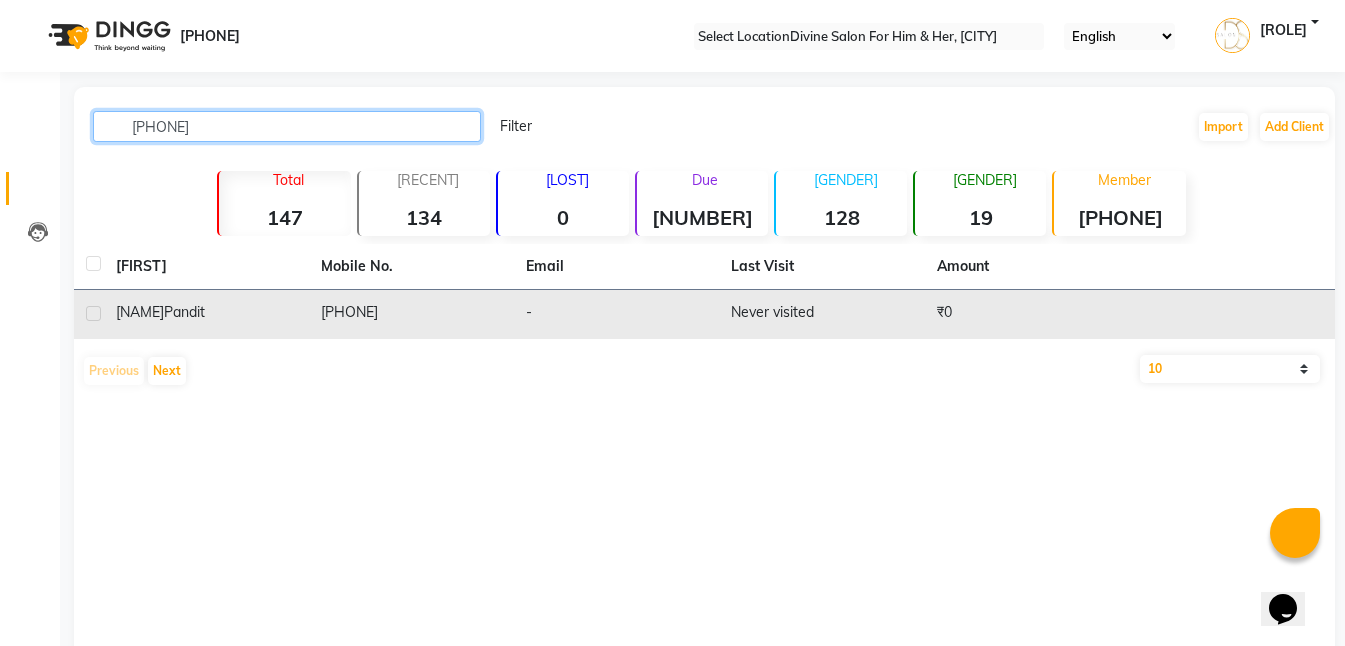 type on "8307370034" 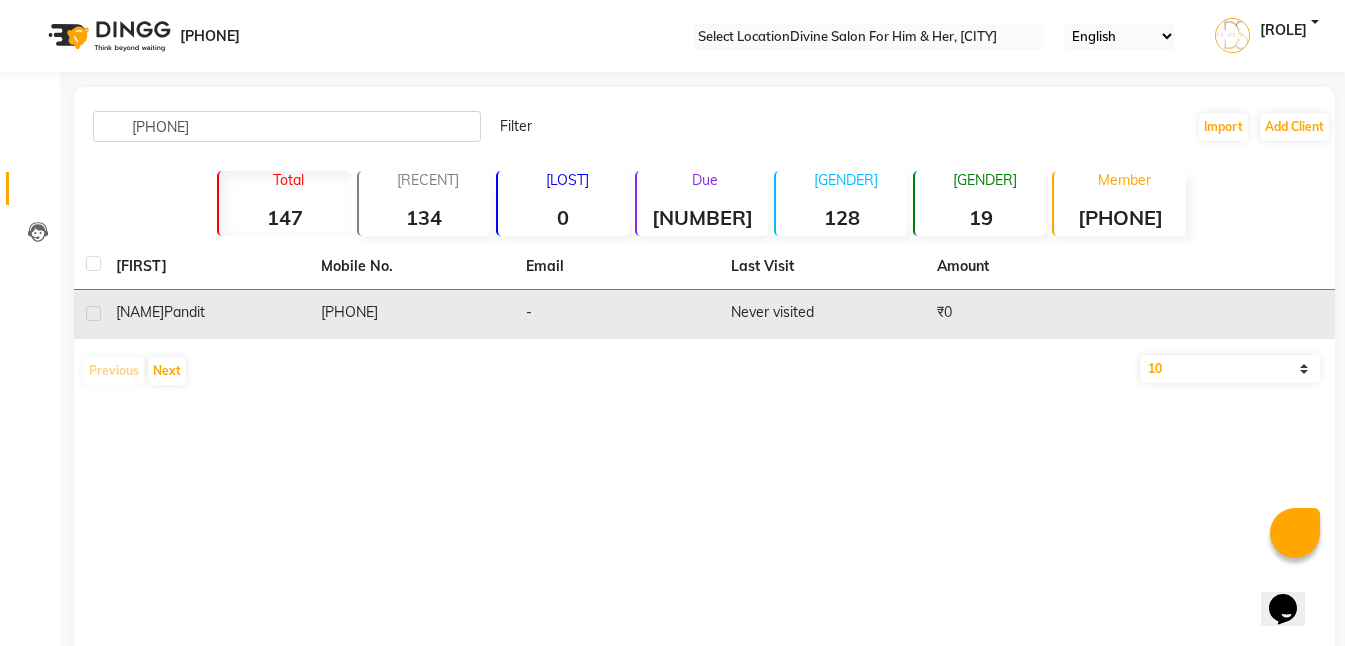 click on "8307370034" at bounding box center [411, 314] 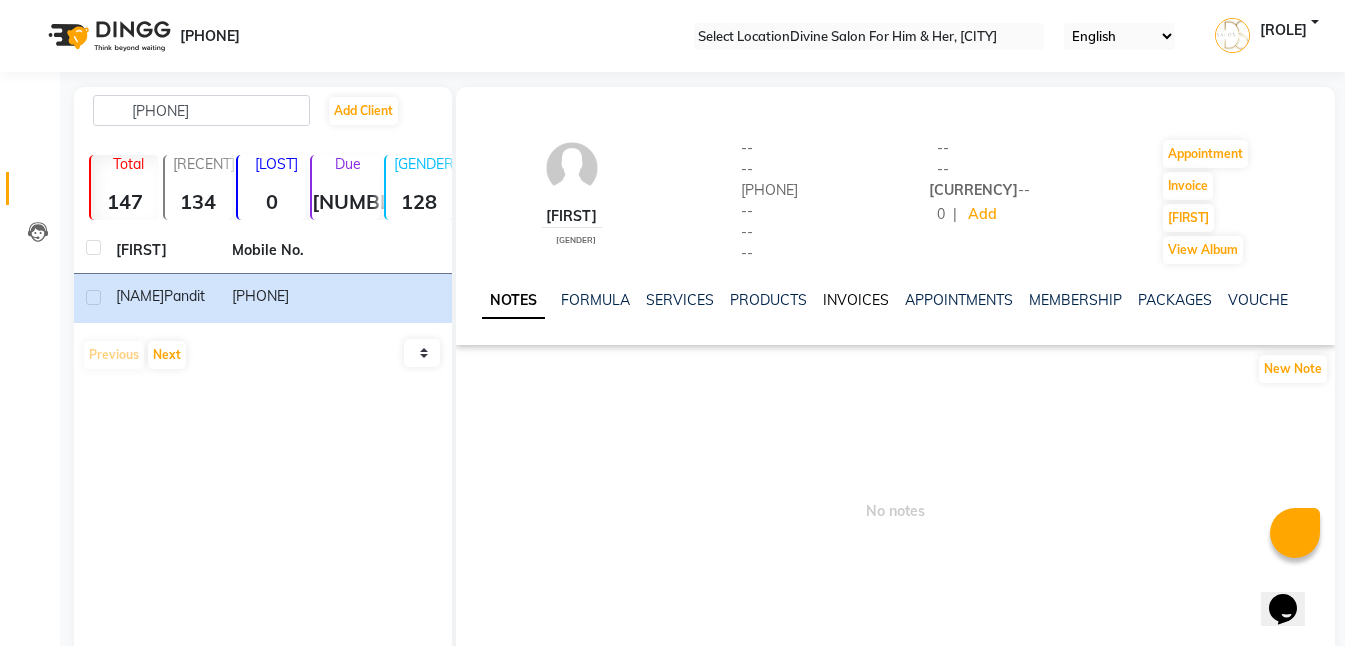click on "INVOICES" at bounding box center (856, 300) 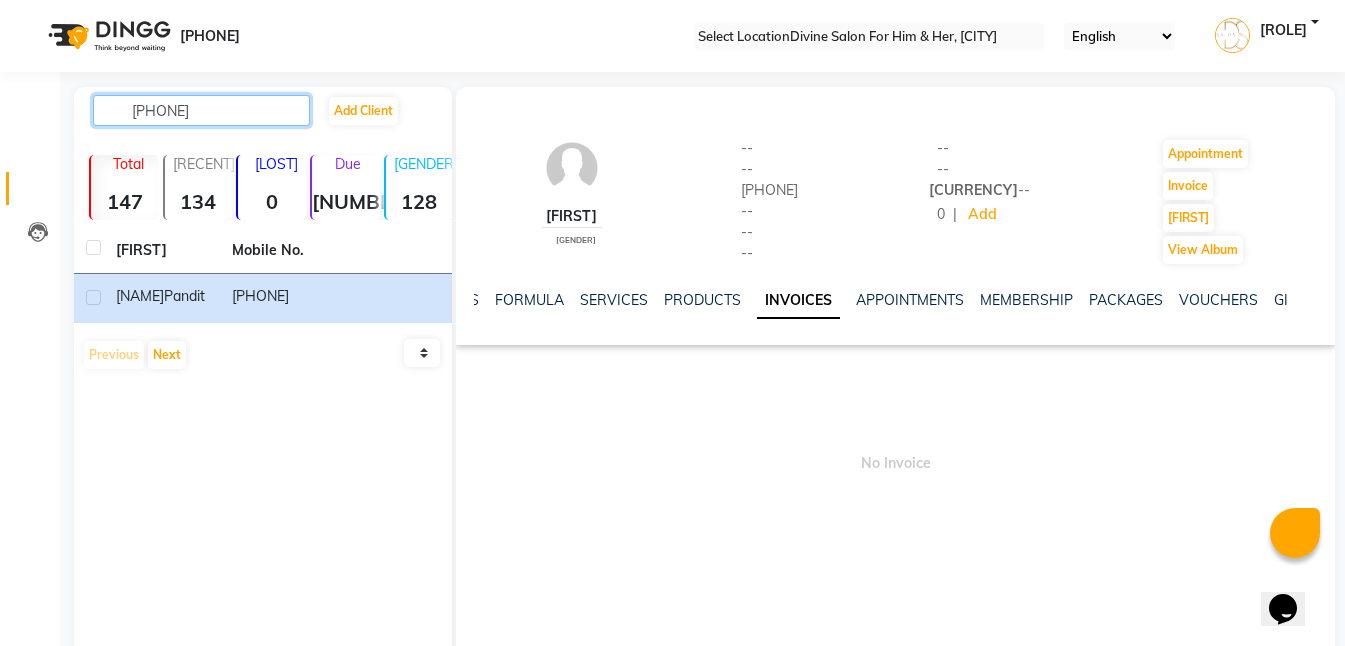 drag, startPoint x: 131, startPoint y: 109, endPoint x: 192, endPoint y: 109, distance: 61 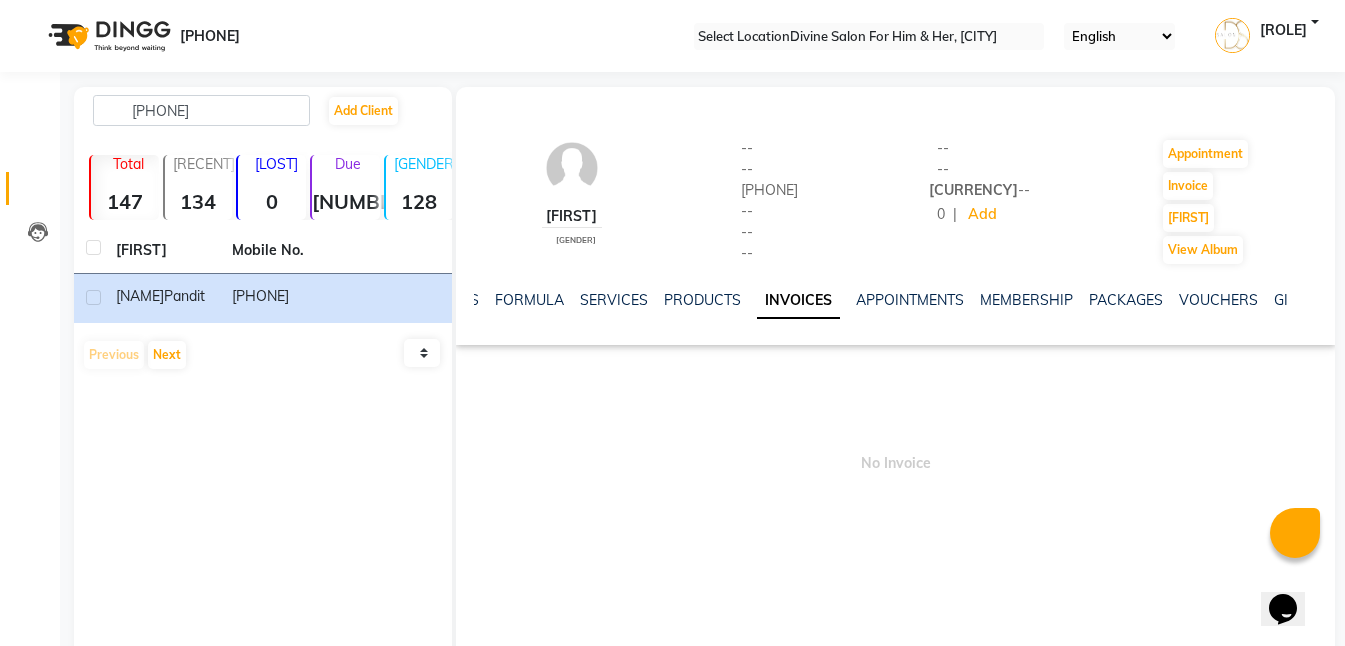 click on "8307370034  Add Client" at bounding box center (263, 118) 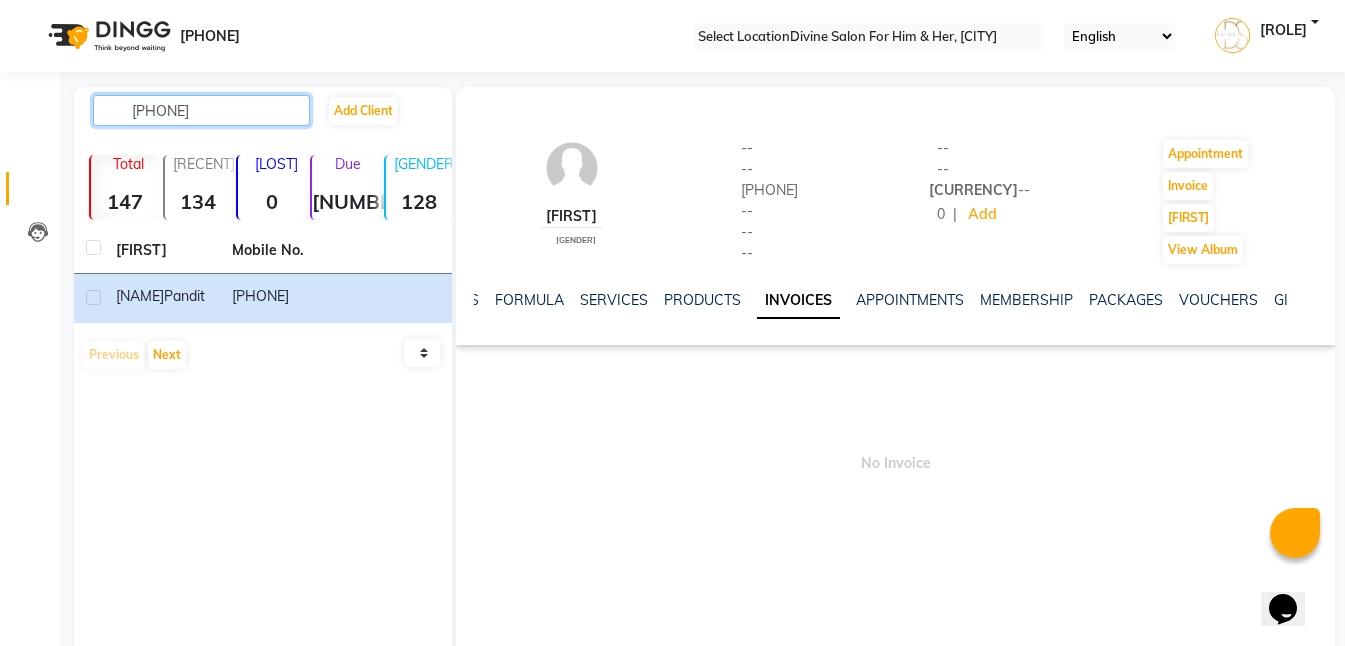 click on "8307370034" at bounding box center (201, 110) 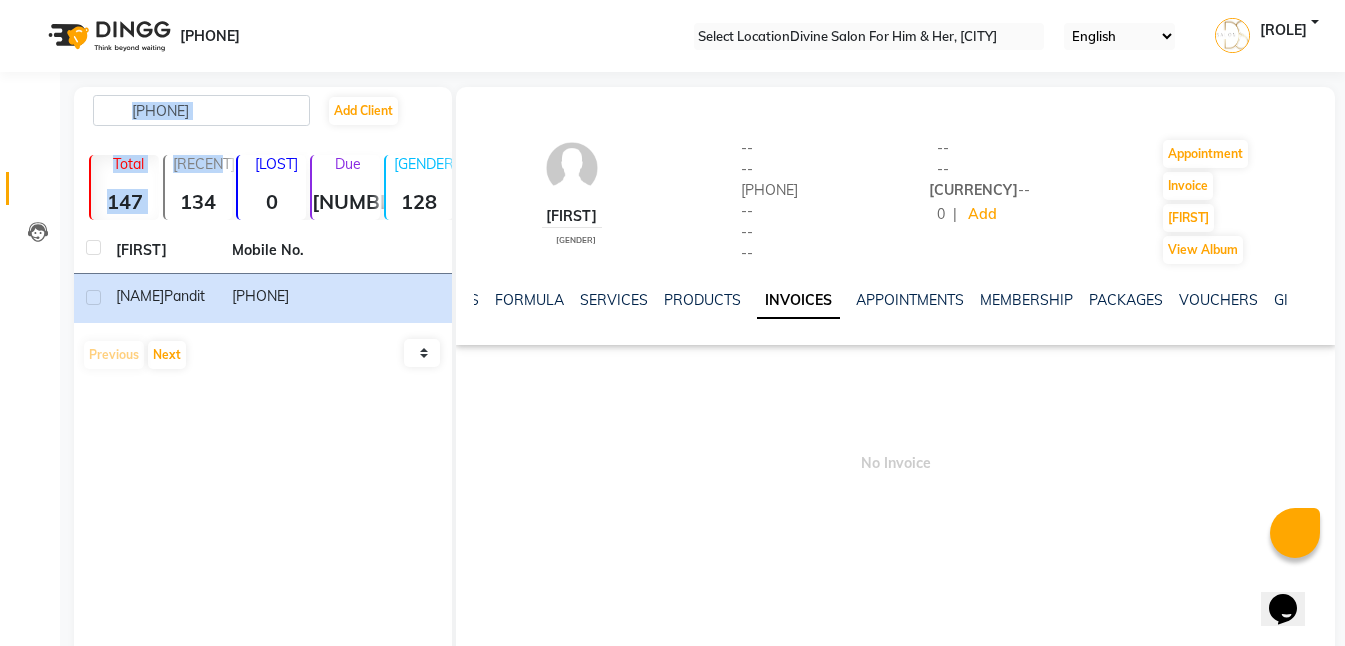 drag, startPoint x: 209, startPoint y: 135, endPoint x: 237, endPoint y: 166, distance: 41.773197 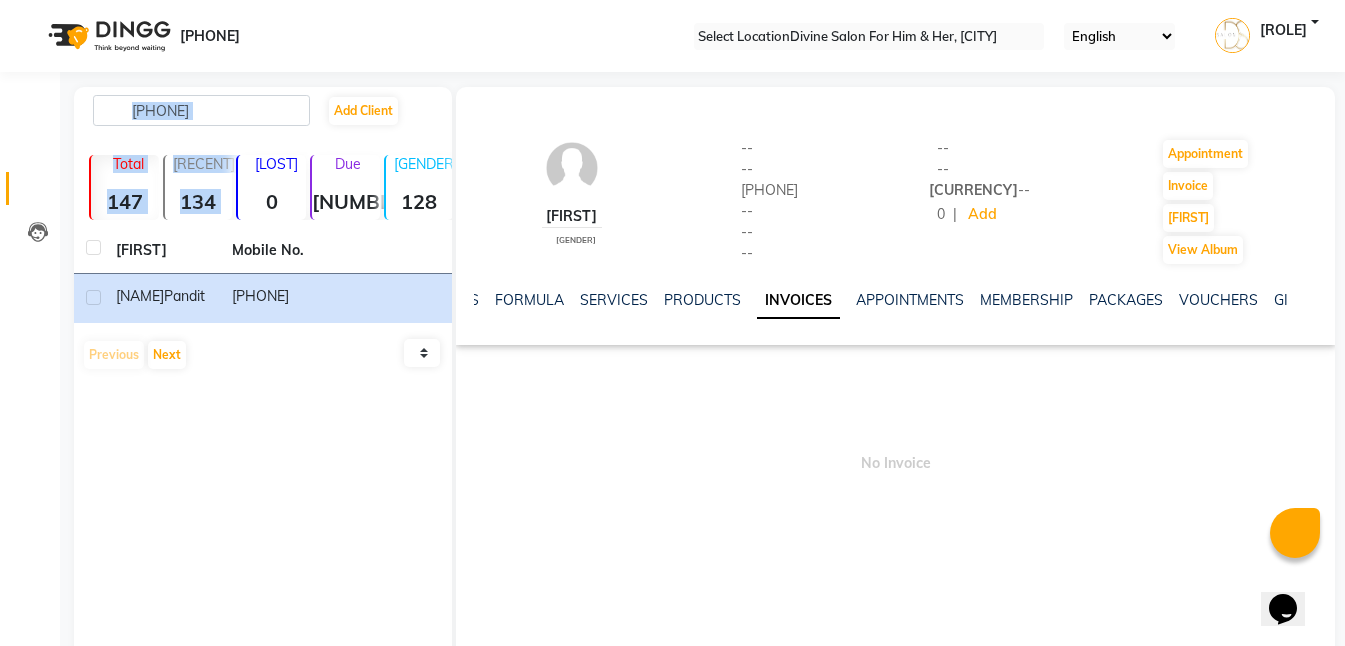 click on "8307370034  Add Client" at bounding box center [263, 118] 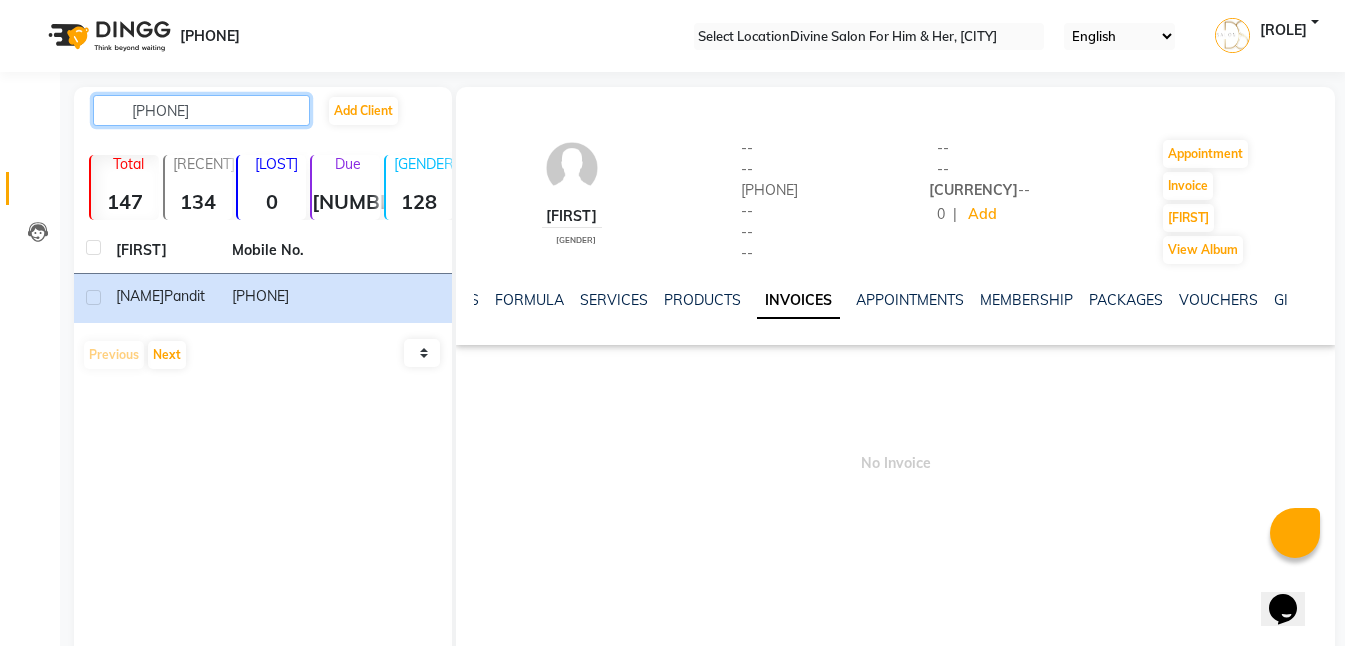 drag, startPoint x: 135, startPoint y: 110, endPoint x: 290, endPoint y: 114, distance: 155.0516 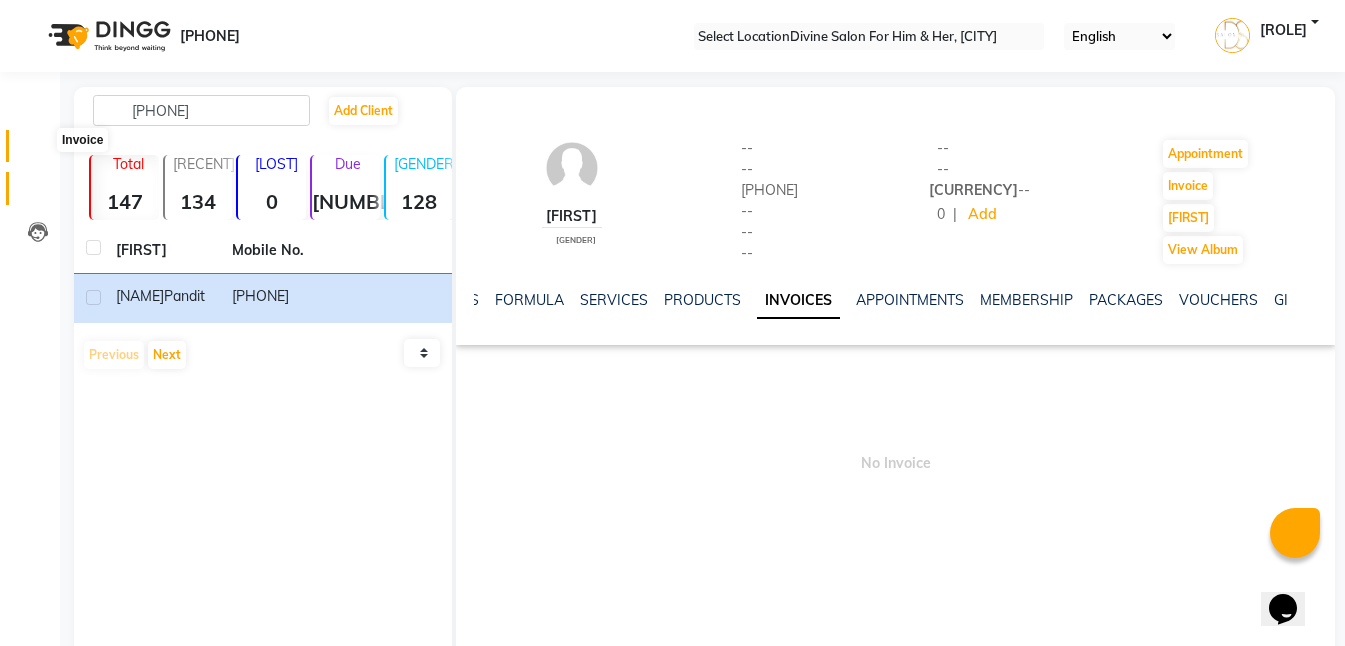 drag, startPoint x: 290, startPoint y: 112, endPoint x: 39, endPoint y: 140, distance: 252.55693 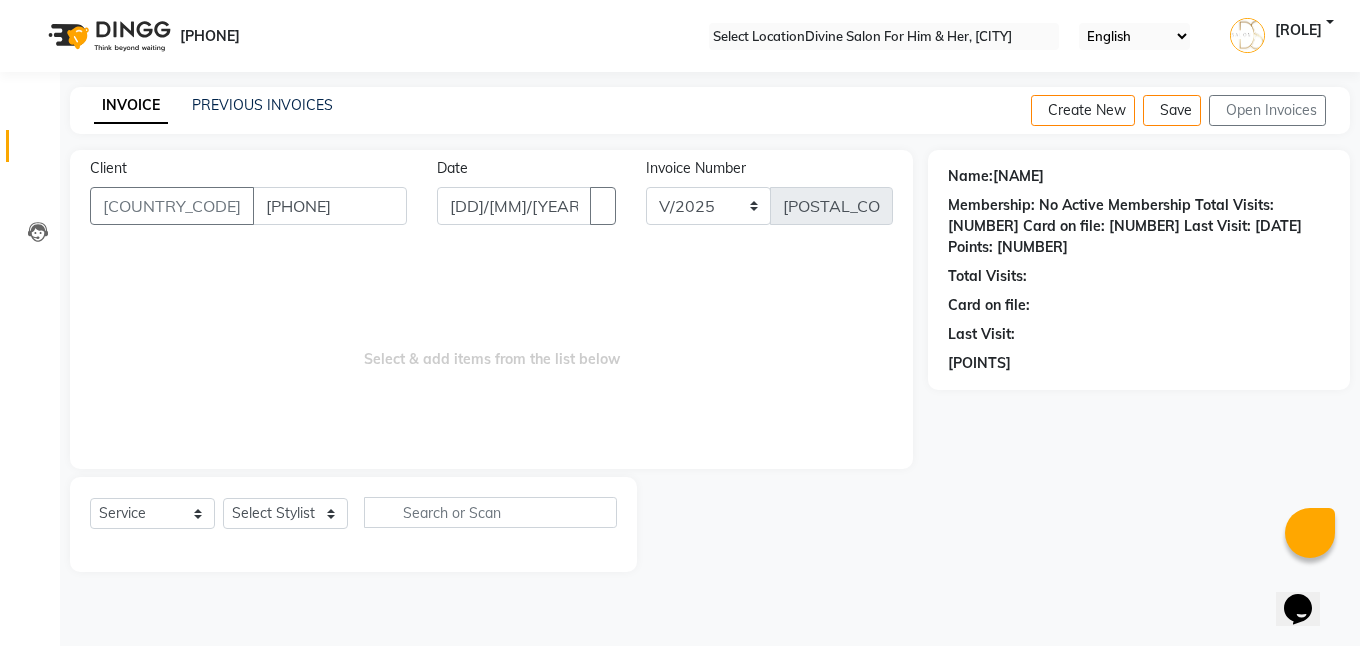 type on "8307370034" 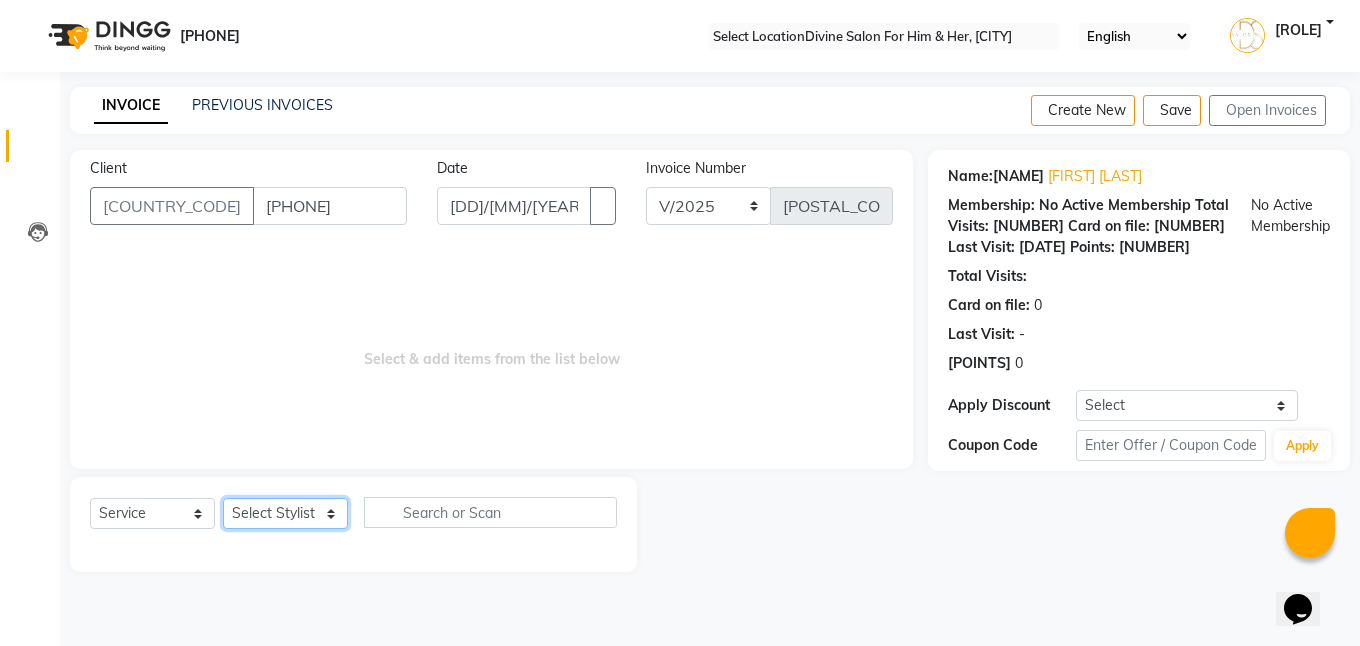 click on "Select Stylist Isha Gandhi RAVI Rihan SHEELA Tanisha chopra Tofik vikas JANGRA" at bounding box center (285, 513) 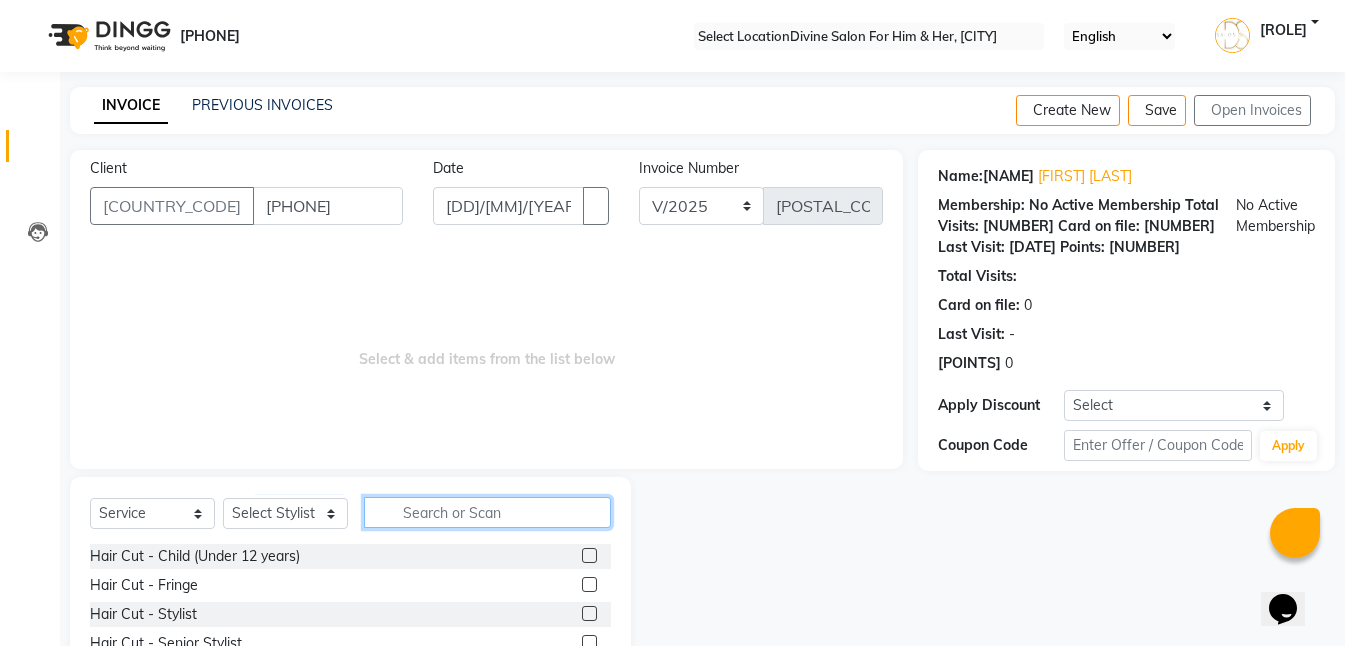 click at bounding box center [487, 512] 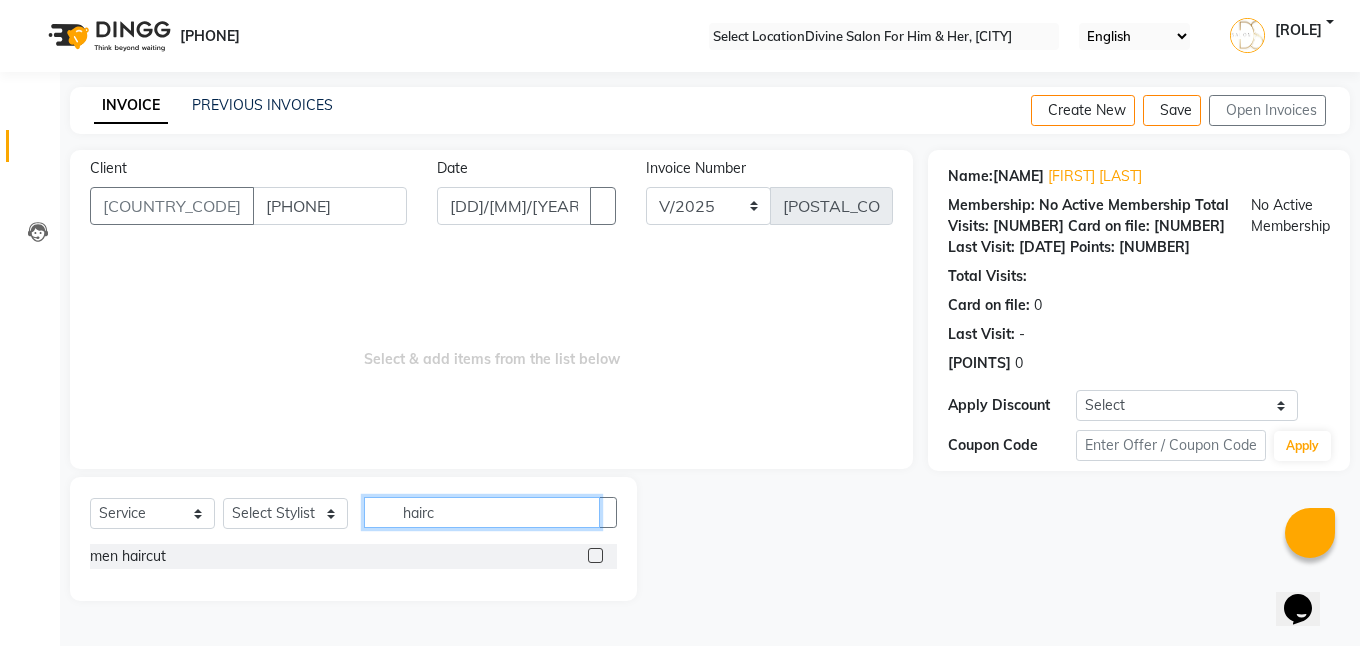 type on "hairc" 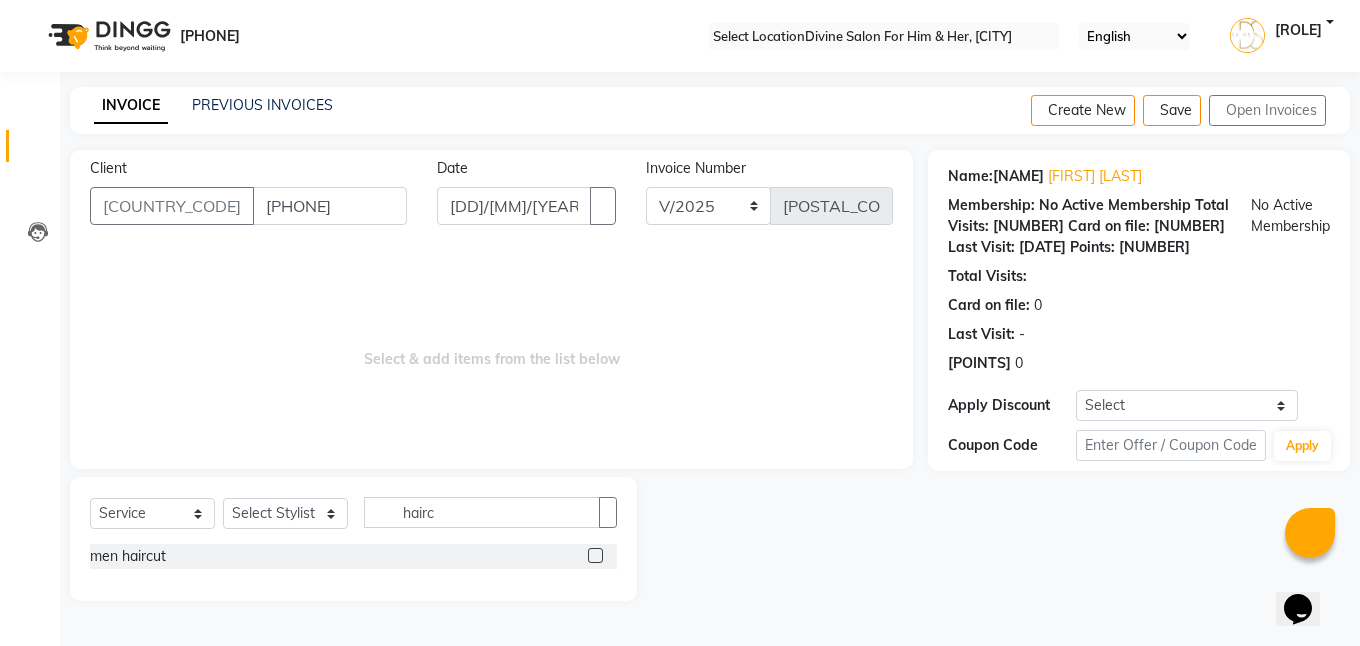click at bounding box center (595, 555) 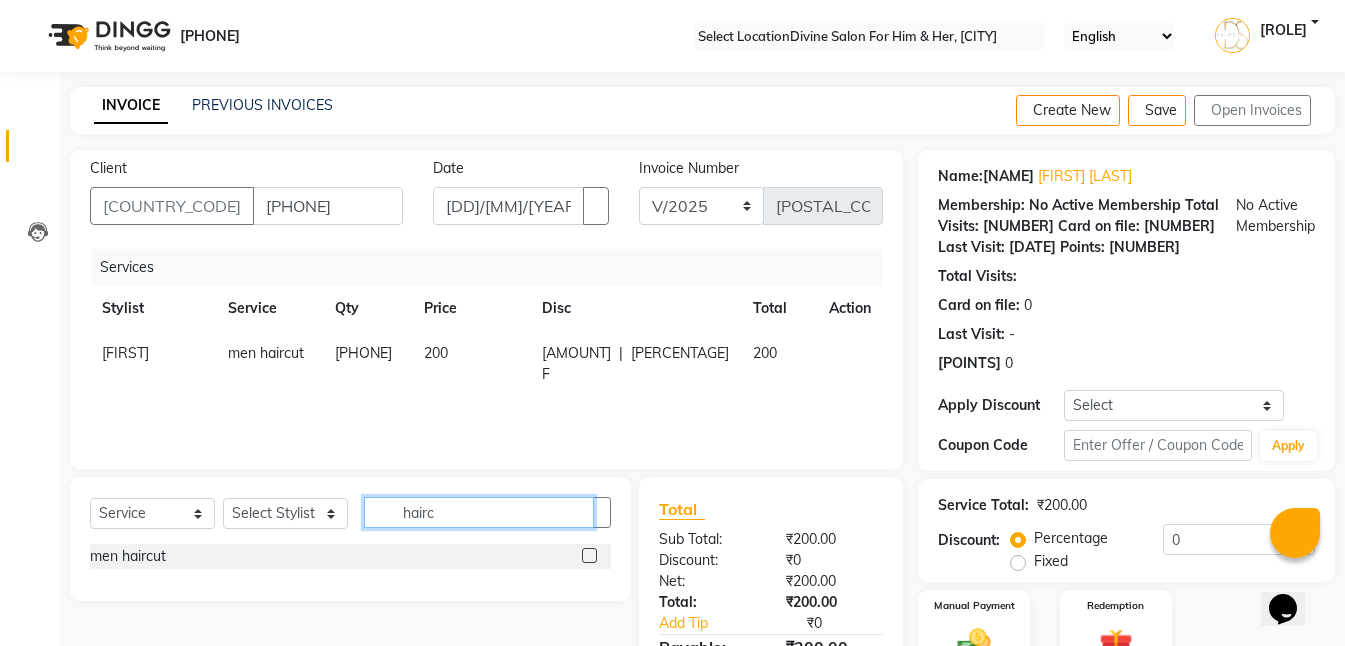 click on "hairc" at bounding box center [479, 512] 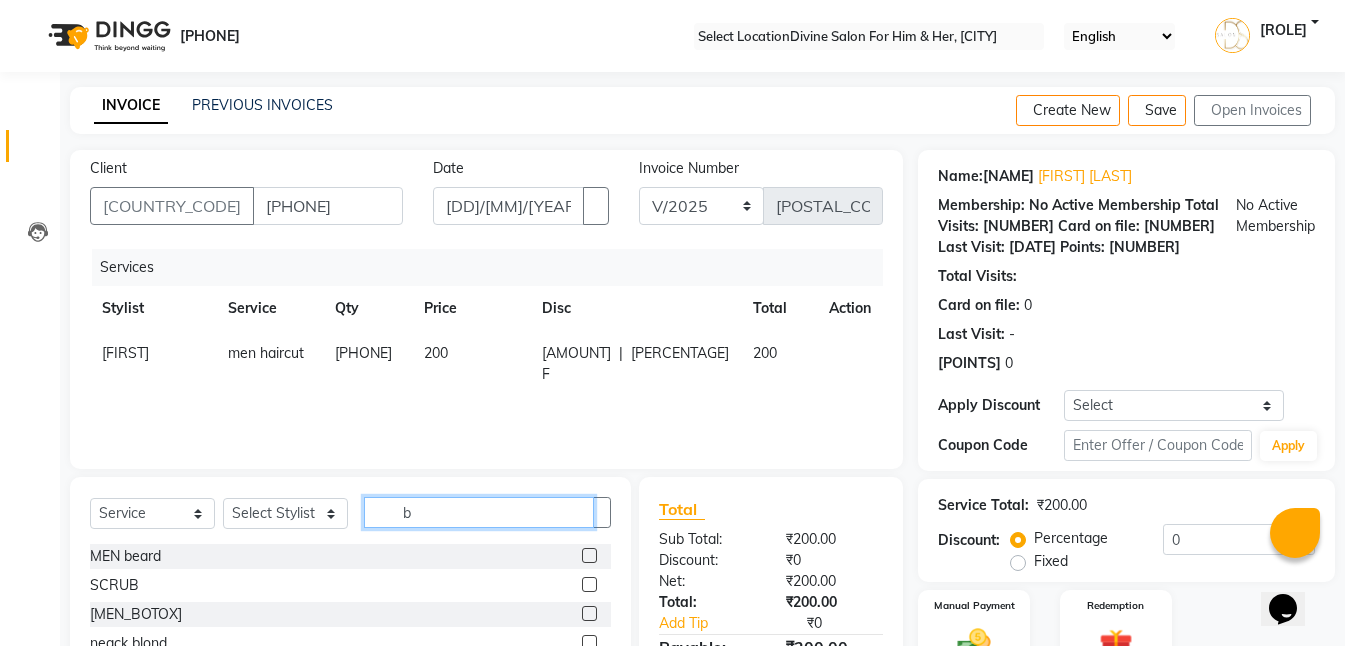 type on "b" 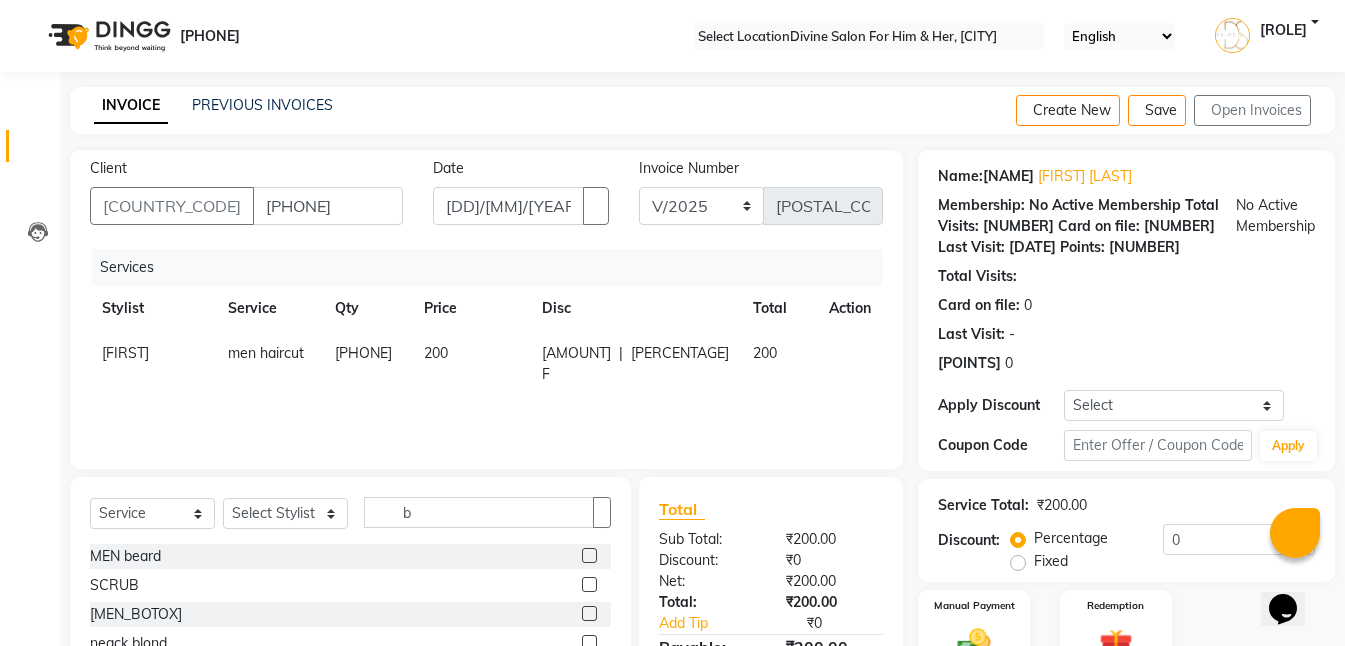 click at bounding box center (589, 555) 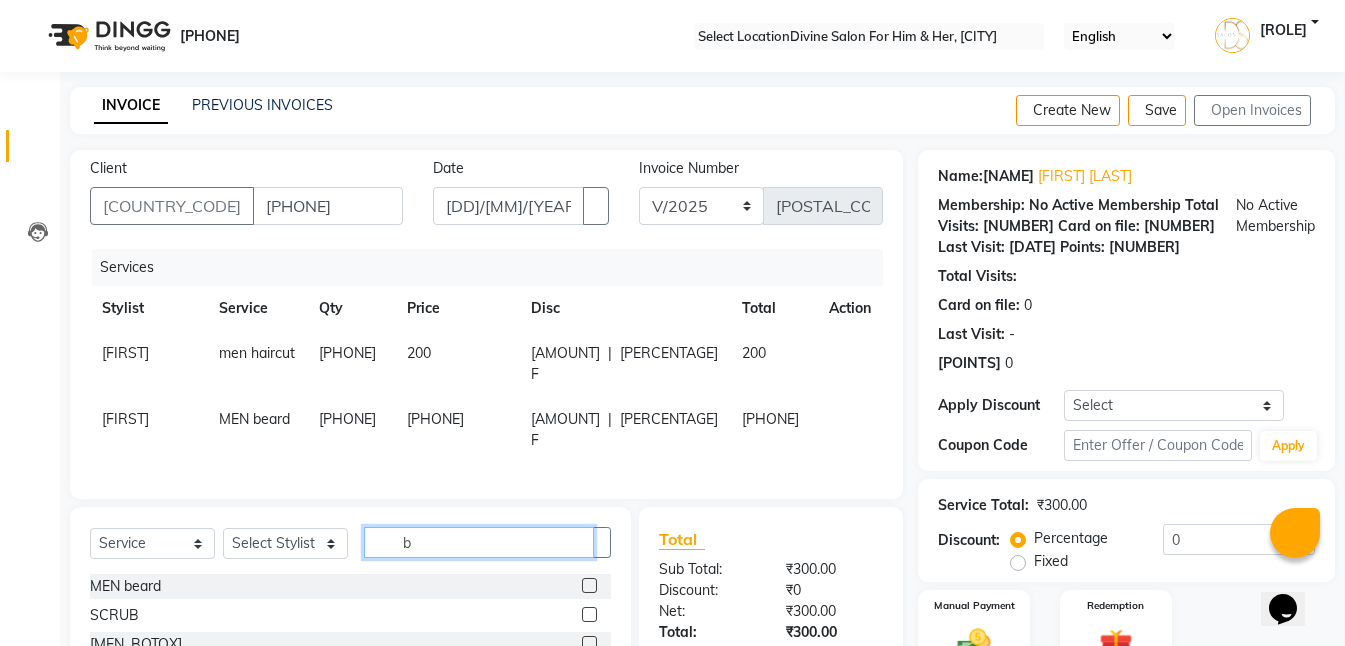 click on "b" at bounding box center [479, 542] 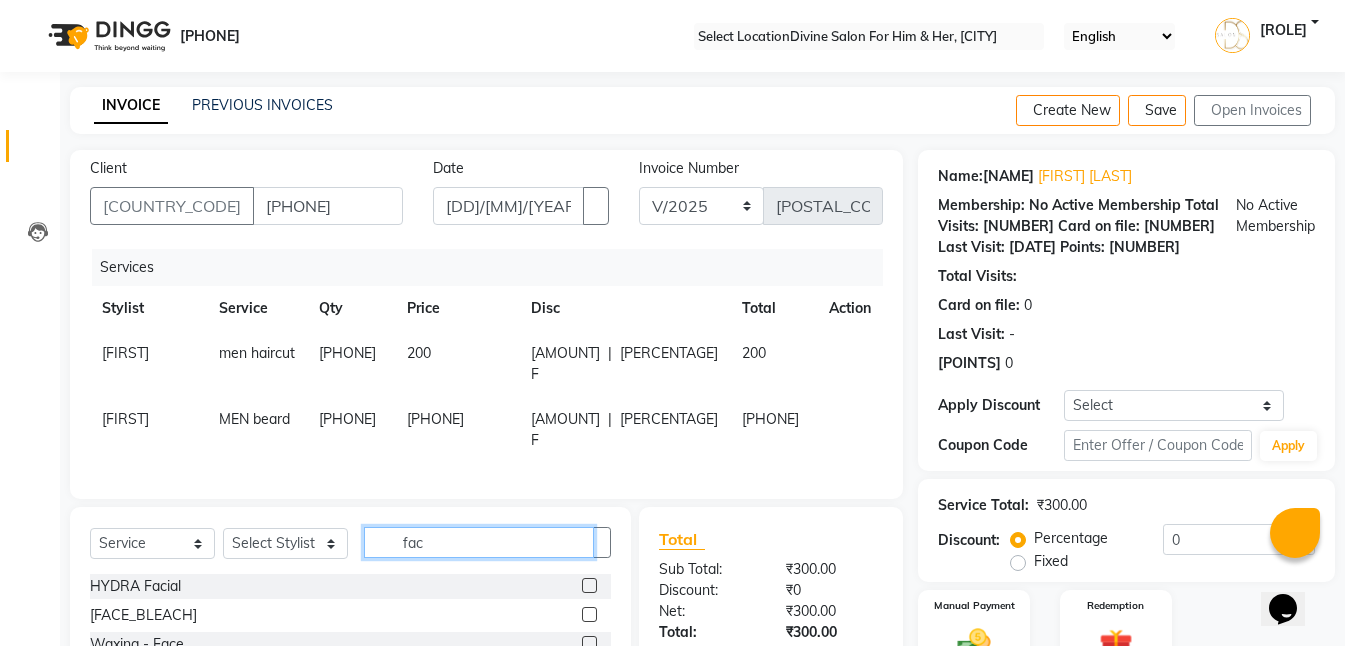 type on "fac" 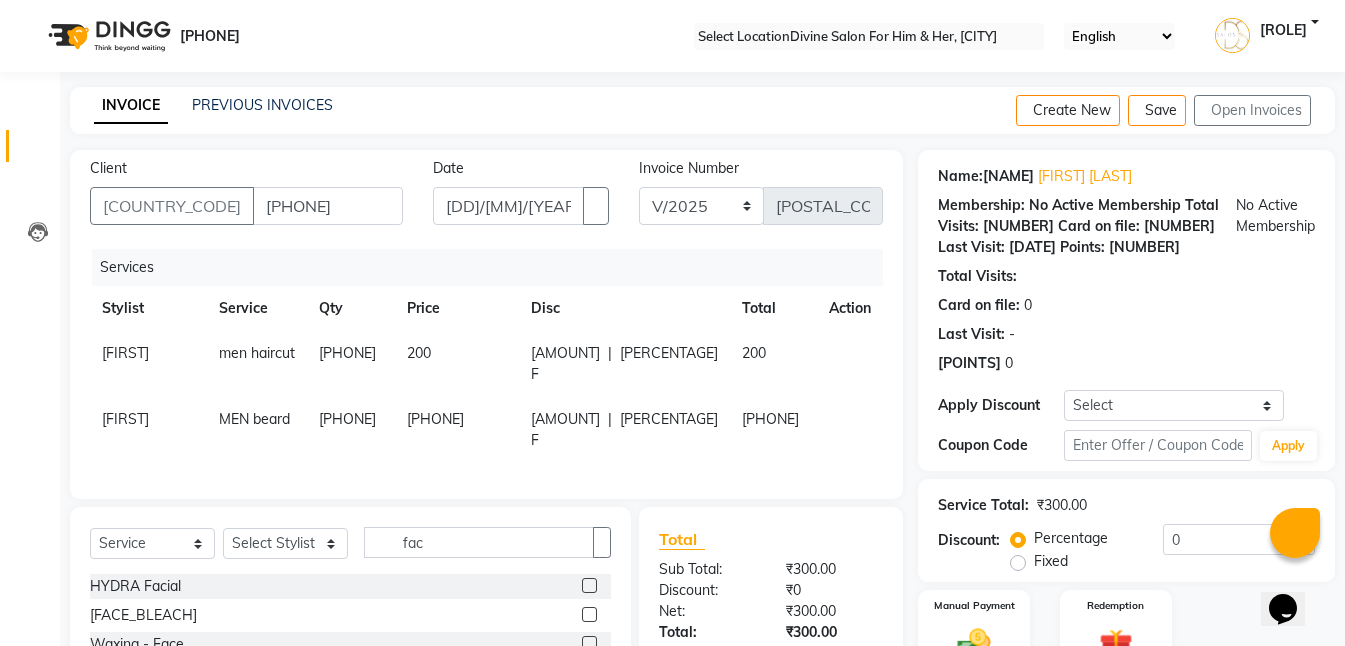 click at bounding box center (589, 585) 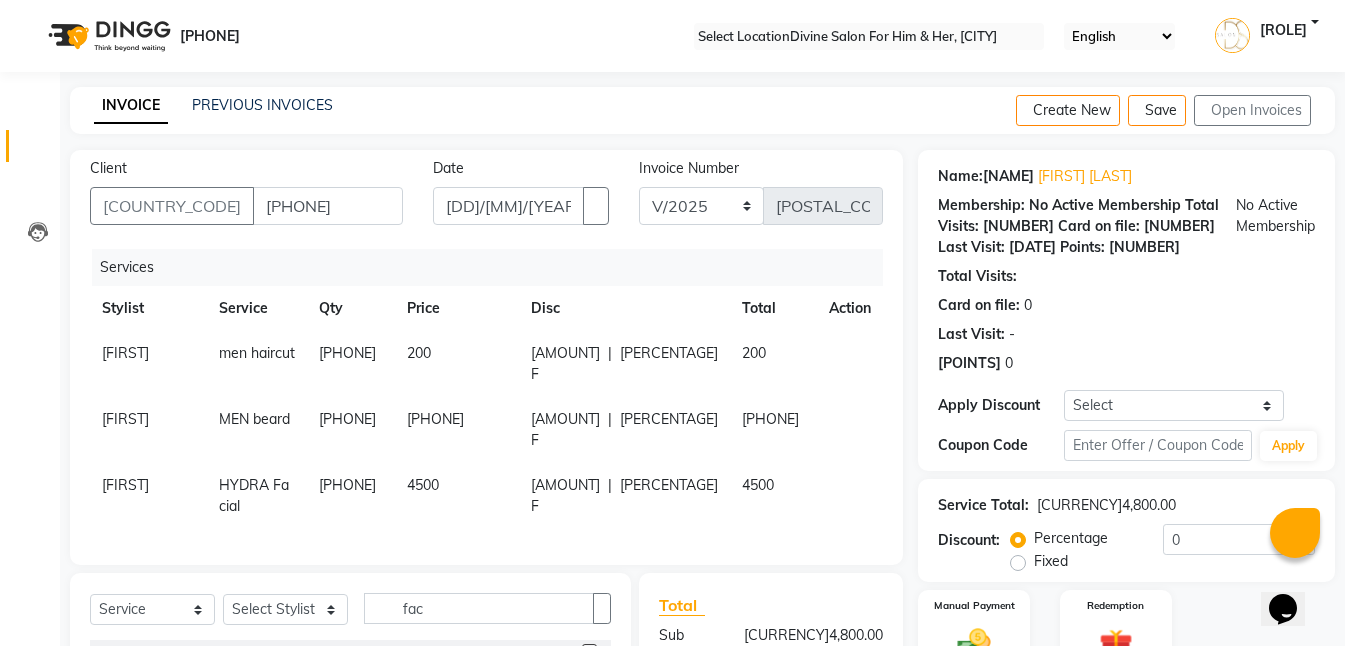 click on "4500" at bounding box center [125, 353] 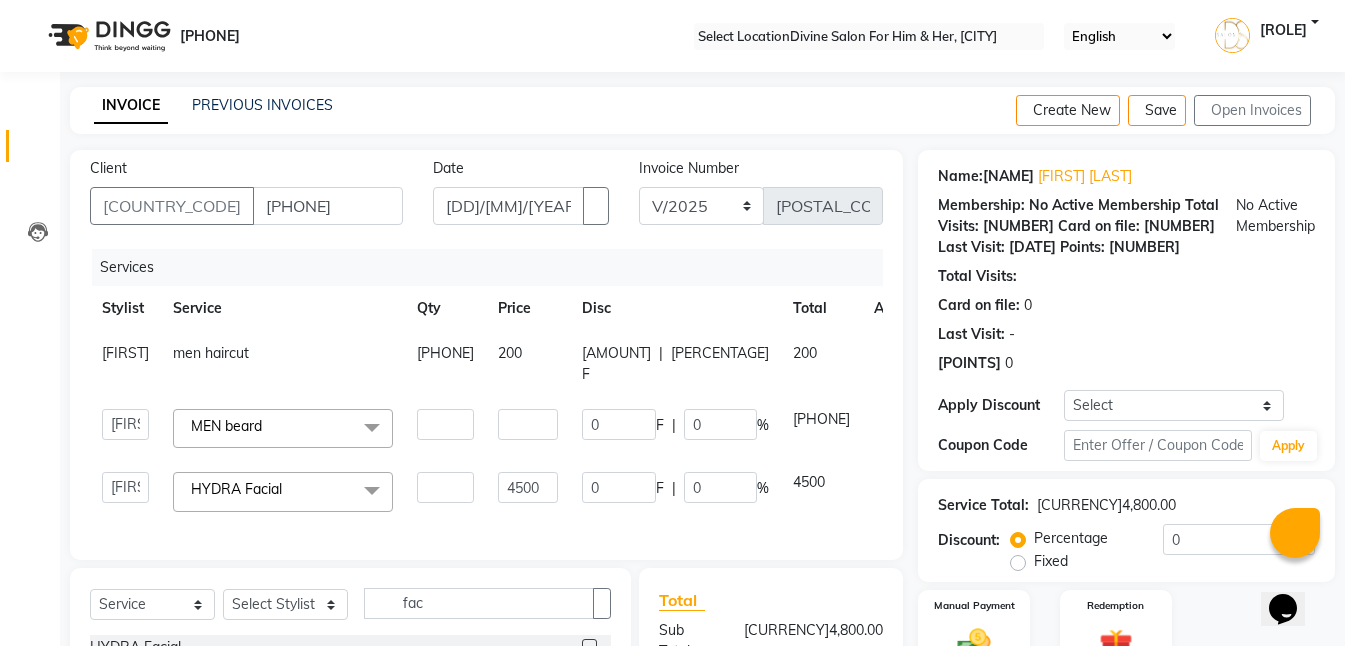 click on "[NUMBER]" at bounding box center [528, 364] 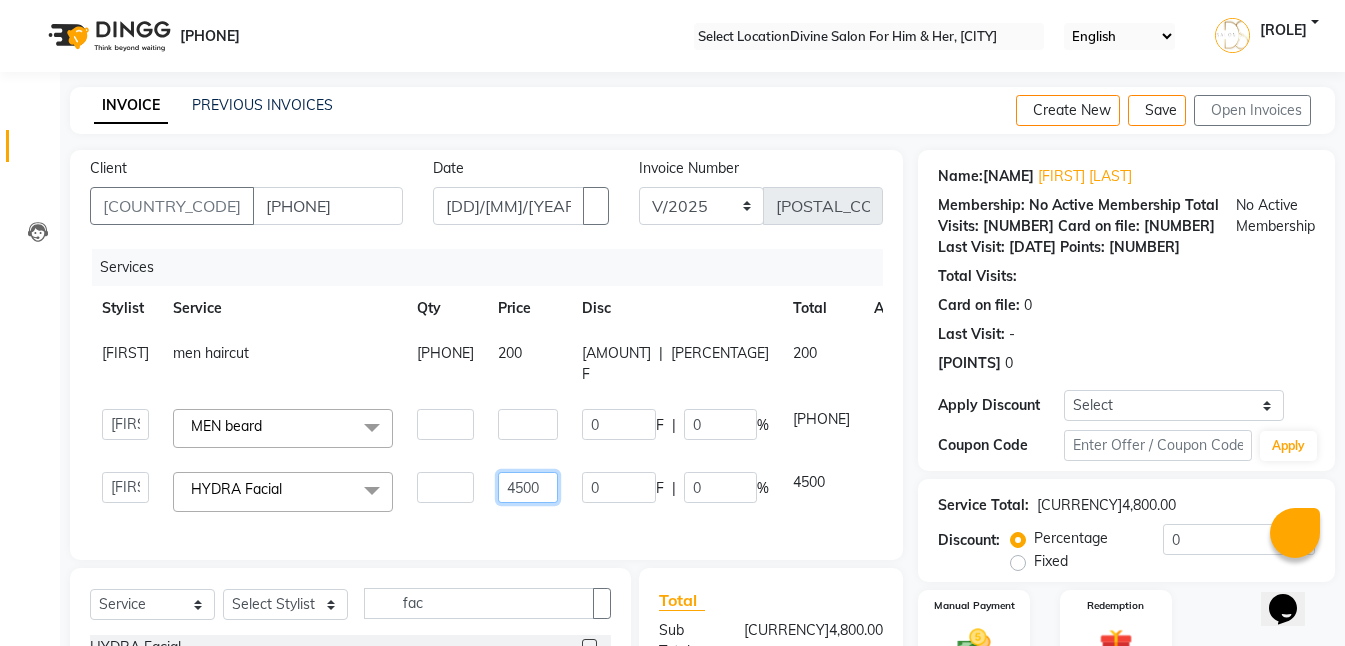 click on "4500" at bounding box center (445, 424) 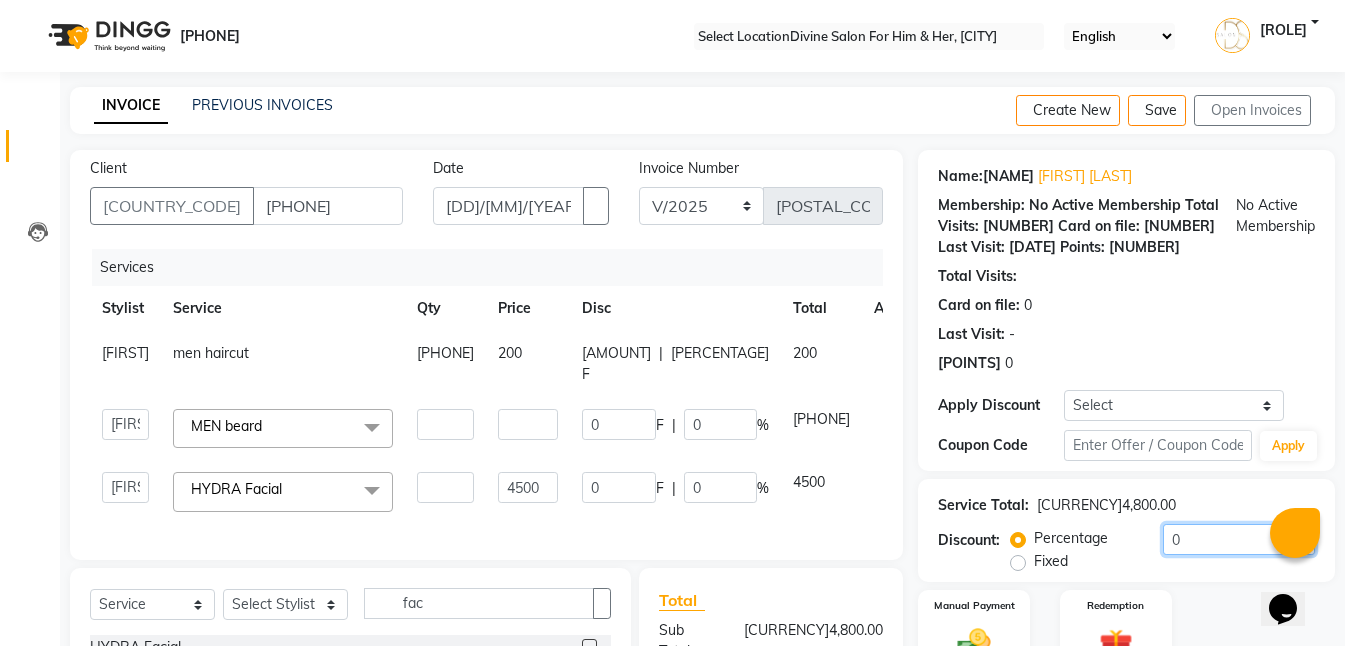 click on "0" at bounding box center (1239, 539) 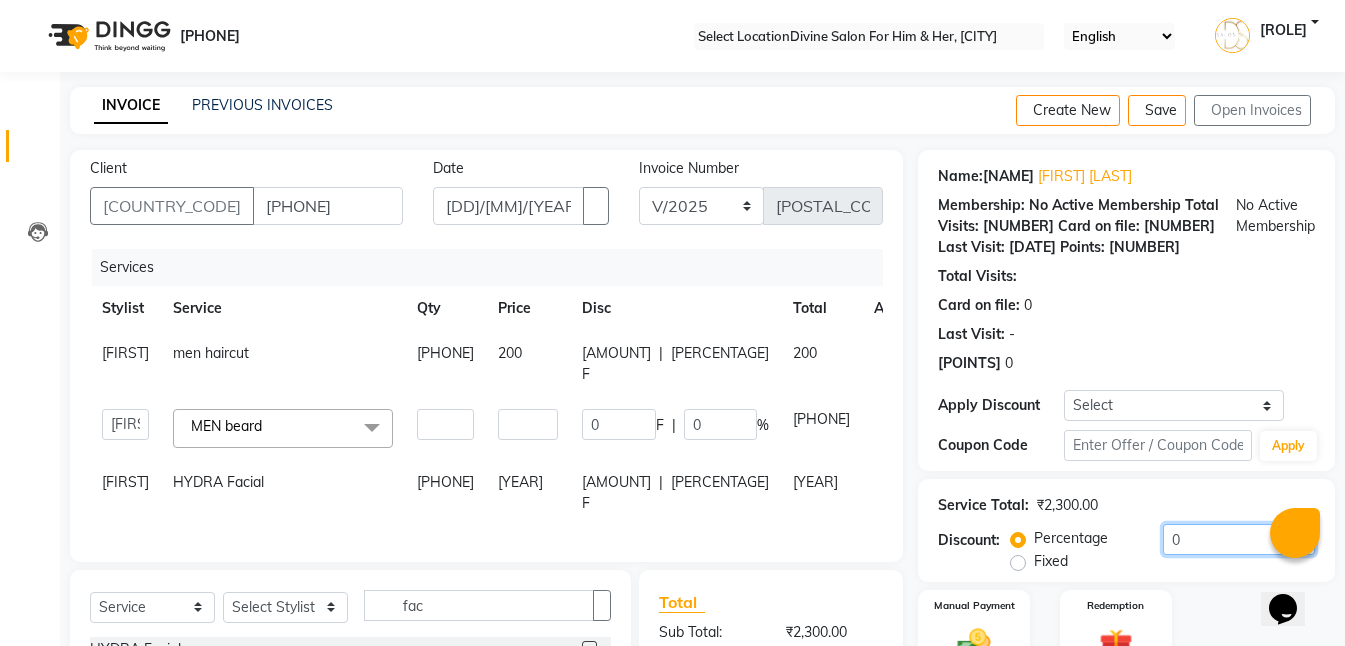 click on "0" at bounding box center (1239, 539) 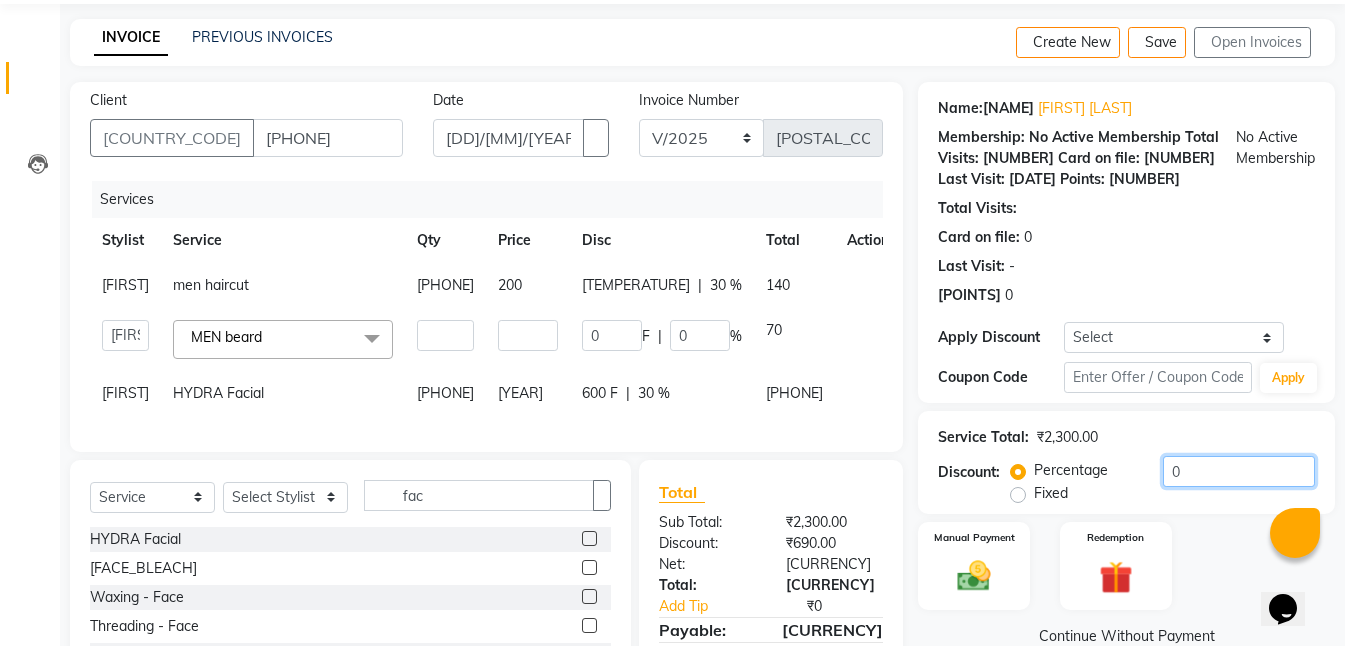 scroll, scrollTop: 276, scrollLeft: 0, axis: vertical 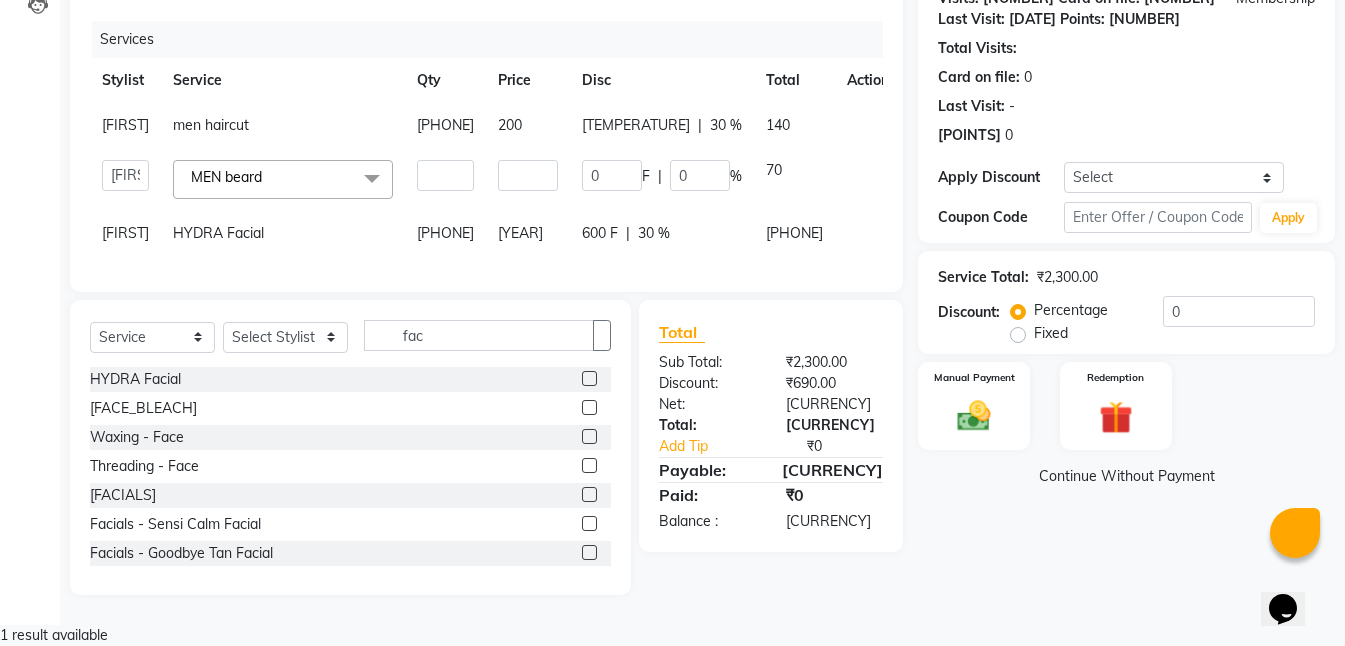 click on "2000" at bounding box center (528, 125) 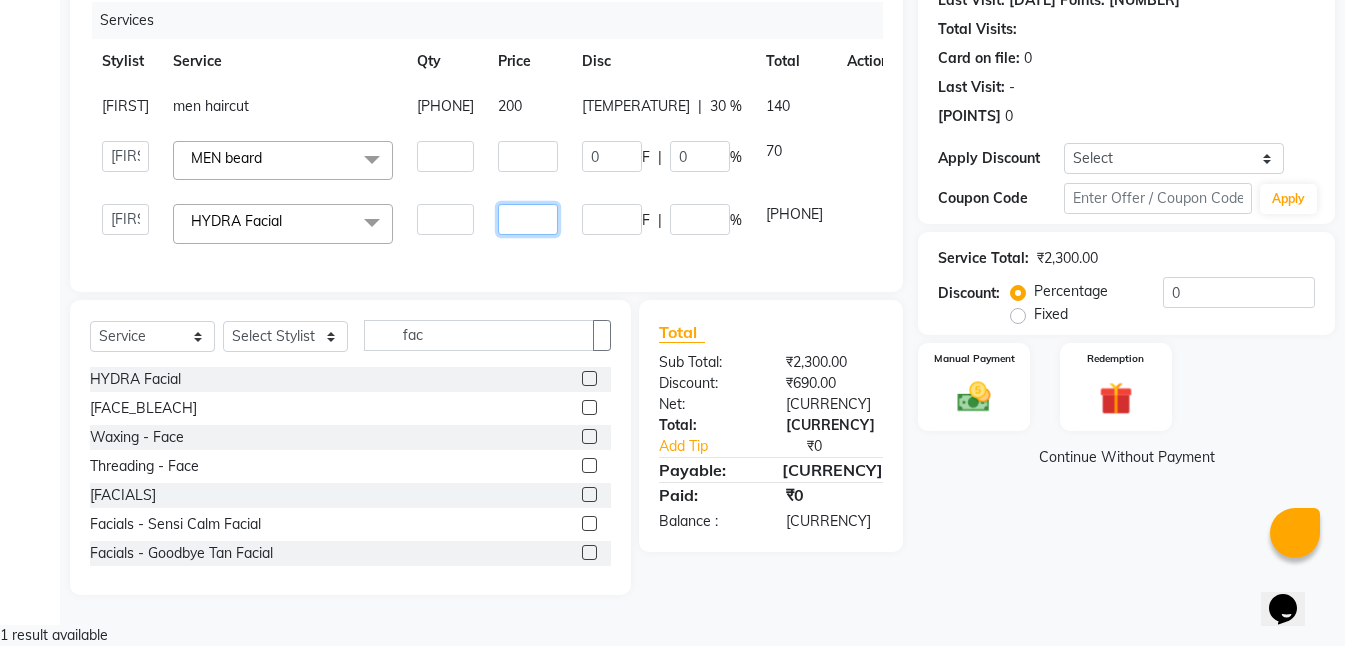 click on "2000" at bounding box center [445, 156] 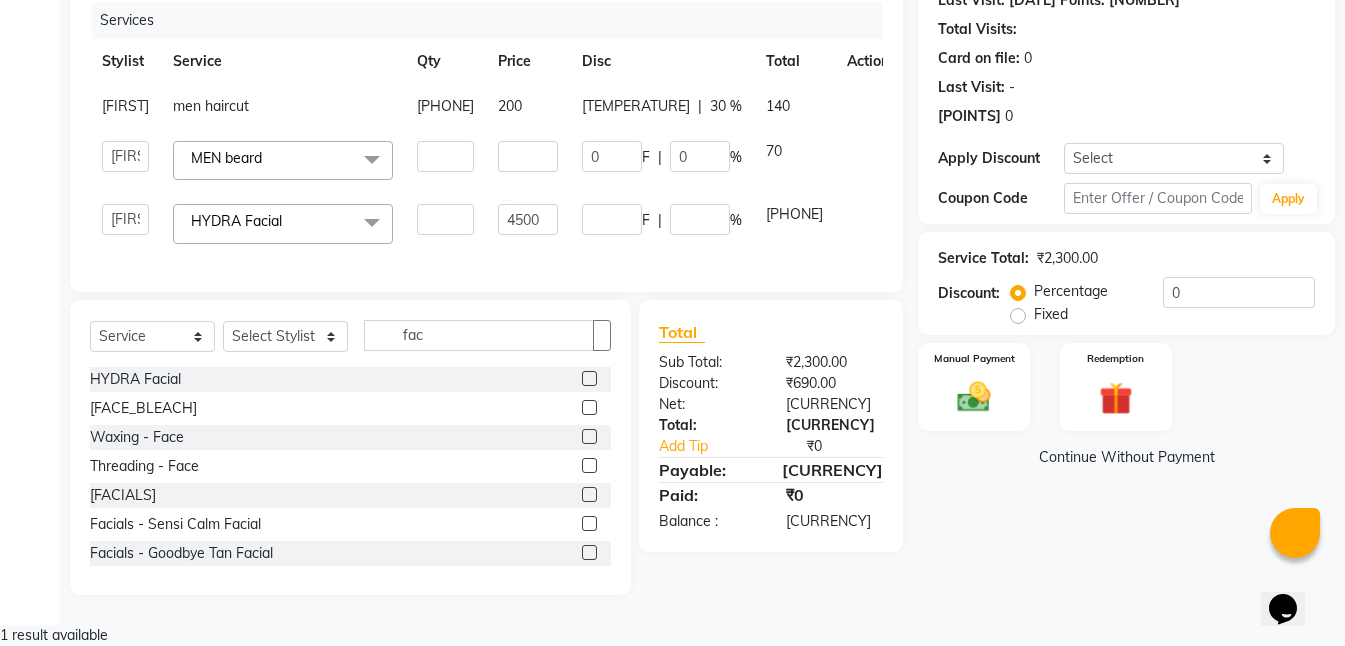 click on "Name: Senti Pandit Membership:  No Active Membership  Total Visits:   Card on file:  0 Last Visit:   - Points:   0  Apply Discount Select Coupon → Free Service Coupon 500 Coupon Code Apply Service Total:  ₹2,300.00  Discount:  Percentage   Fixed  30 Manual Payment Redemption  Continue Without Payment" at bounding box center [1134, 249] 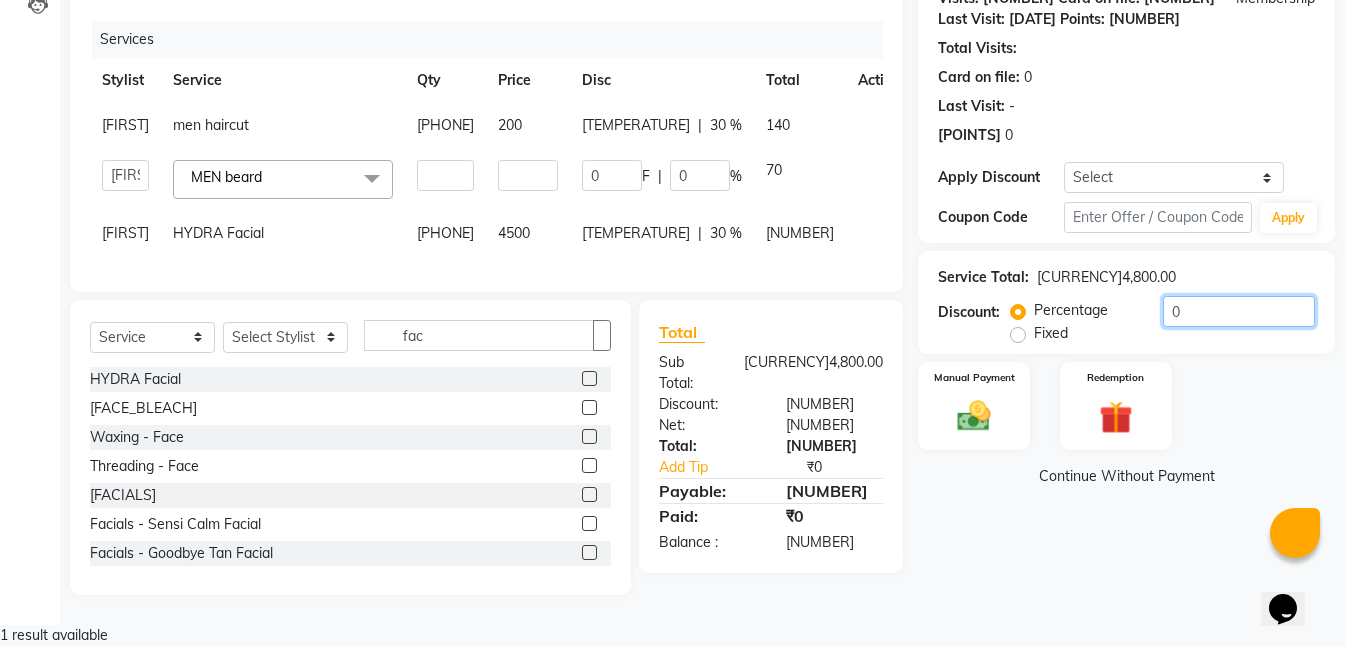 click on "••" at bounding box center (1239, 311) 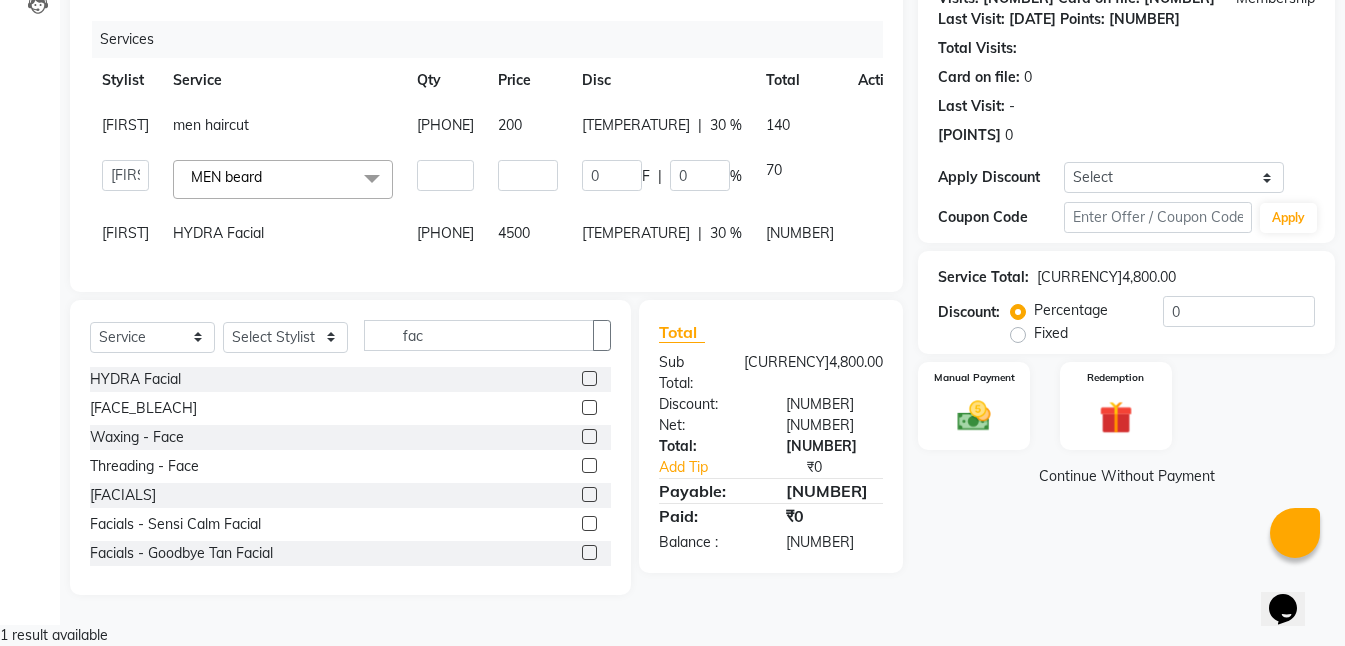 click on "4500" at bounding box center (125, 125) 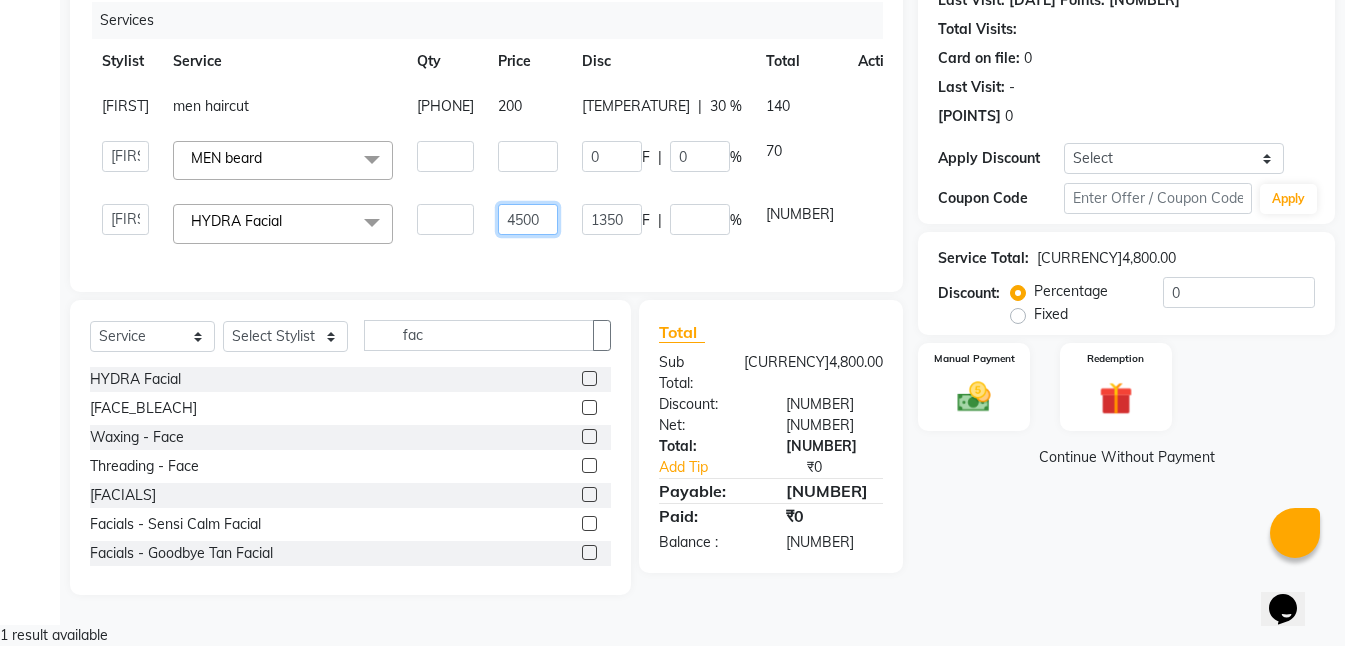 click on "4500" at bounding box center [445, 156] 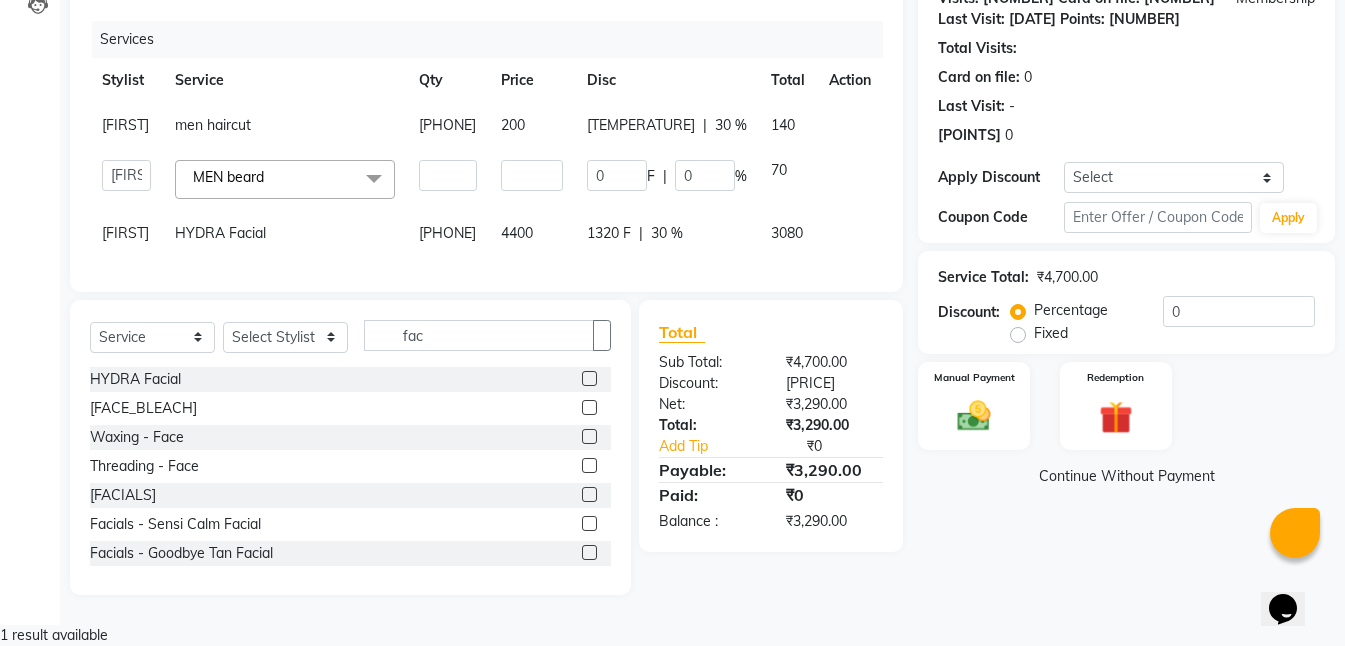 click on "Name: Senti Pandit Membership:  No Active Membership  Total Visits:   Card on file:  0 Last Visit:   - Points:   0  Apply Discount Select Coupon → Free Service Coupon 500 Coupon Code Apply Service Total:  ₹4,700.00  Discount:  Percentage   Fixed  30 Manual Payment Redemption  Continue Without Payment" at bounding box center [1134, 258] 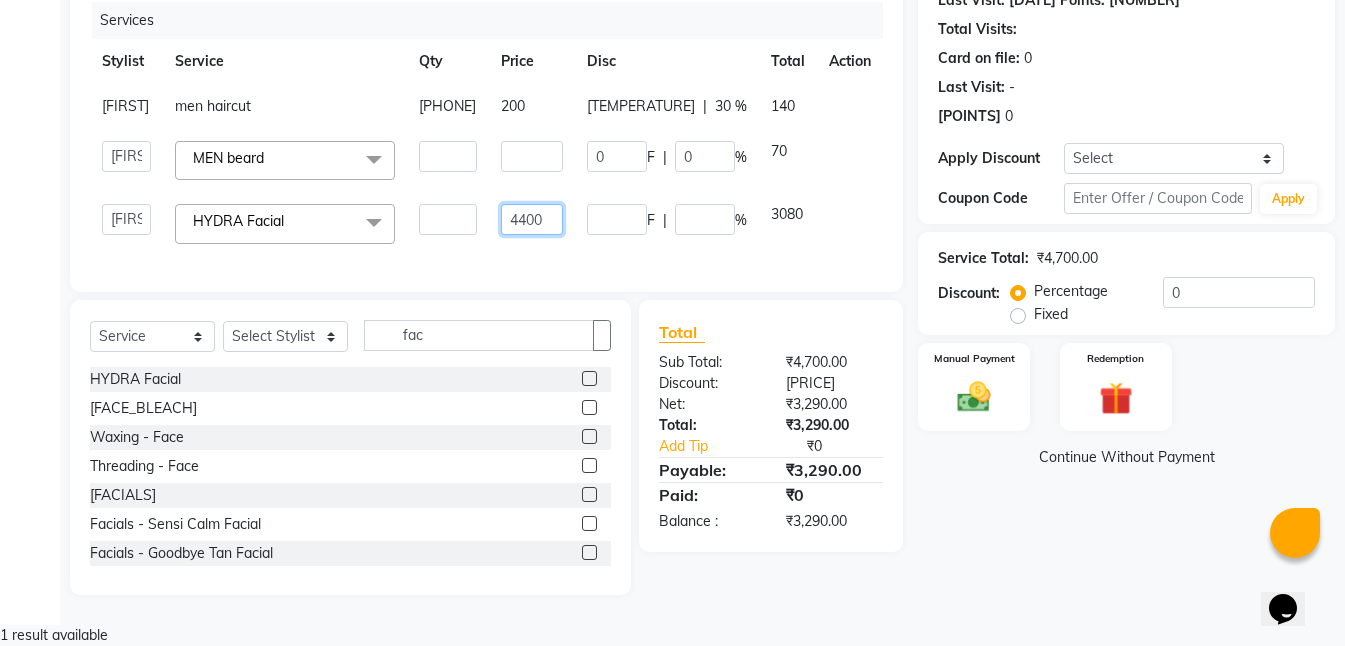 click on "4400" at bounding box center [447, 156] 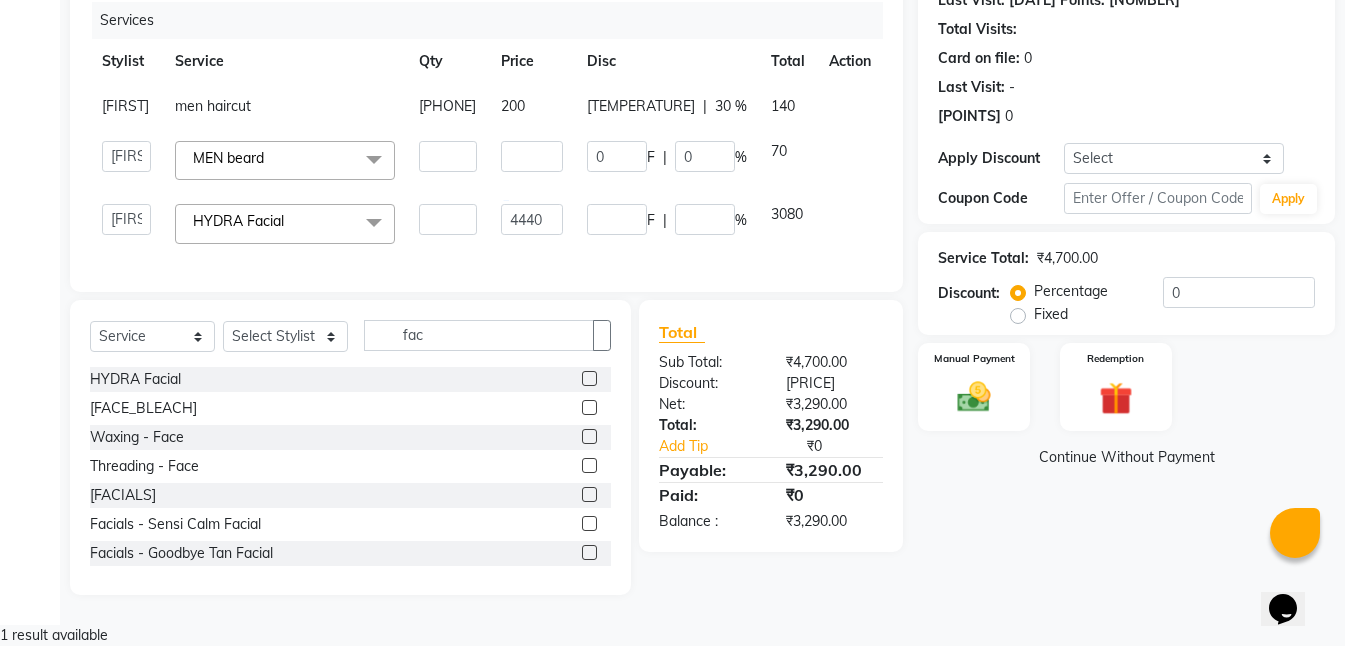 click on "Services Stylist Service Qty Price Disc Total Action Rihan men haircut 1 200 60 F | 30 % 140  Isha Gandhi   RAVI   Rihan   SHEELA   Tanisha chopra   Tofik   vikas JANGRA  MEN beard  x Hair Cut - Child (Under 12 years) Hair Cut - Fringe Hair Cut - Stylist Hair Cut - Senior Stylist men haircut hair wash MEN head massage men detan MEN beard HYDRA Facial NOSE WAX PEEL OFF PROTEIN SPA  PRO HYDA CLEANUP ENGAGEMENT MAKEUP  NAIL EXTENTION  NAIL ART PER TIP HALF ARM PEELOFF WAX UPPRE LIP PEEL OFF D-TAN SCRUB MEN BOTOX MEN NATURAL HAIR COLOUR neack blond HALF ARM BLOND FACE BLEACH ORGANIC CLEANUP CLEANUP Men Head wash Plain dry Blow-Dry - Up to Shoulder Blow-Dry - Up to Mid-Back Blow-Dry - Waist & Below Wash & Plain Dry - Up to Shoulder Wash & Plain Dry - Up to Mid-Back Wash & Plain Dry - Waist & Below Wash & Blow Dry - Up to Shoulder Wash & Blow Dry - Up to Mid-Back Wash & Blow Dry - Waist & Below Crimping/Ironing - Up to Shoulder Crimping/Ironing - Up to Mid-Back Crimping/Ironing - Waist & Below Up Styles - Braids 1" at bounding box center (486, 137) 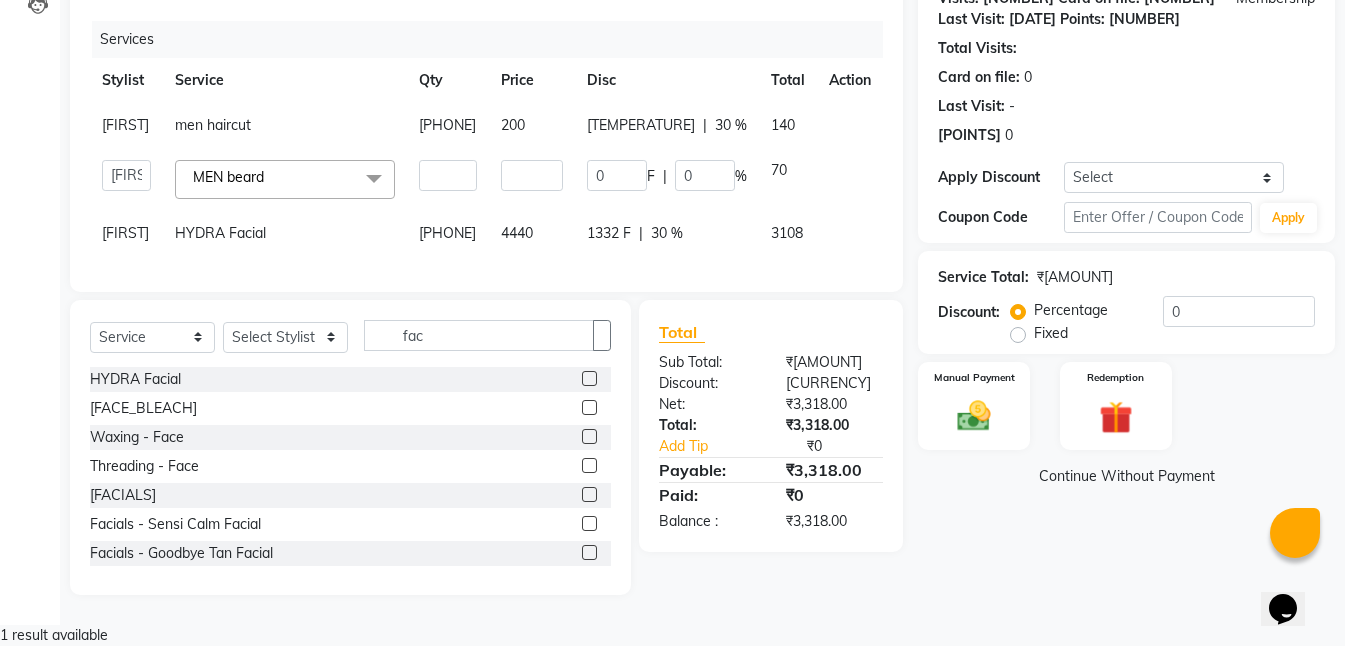 click on "4440" at bounding box center [532, 125] 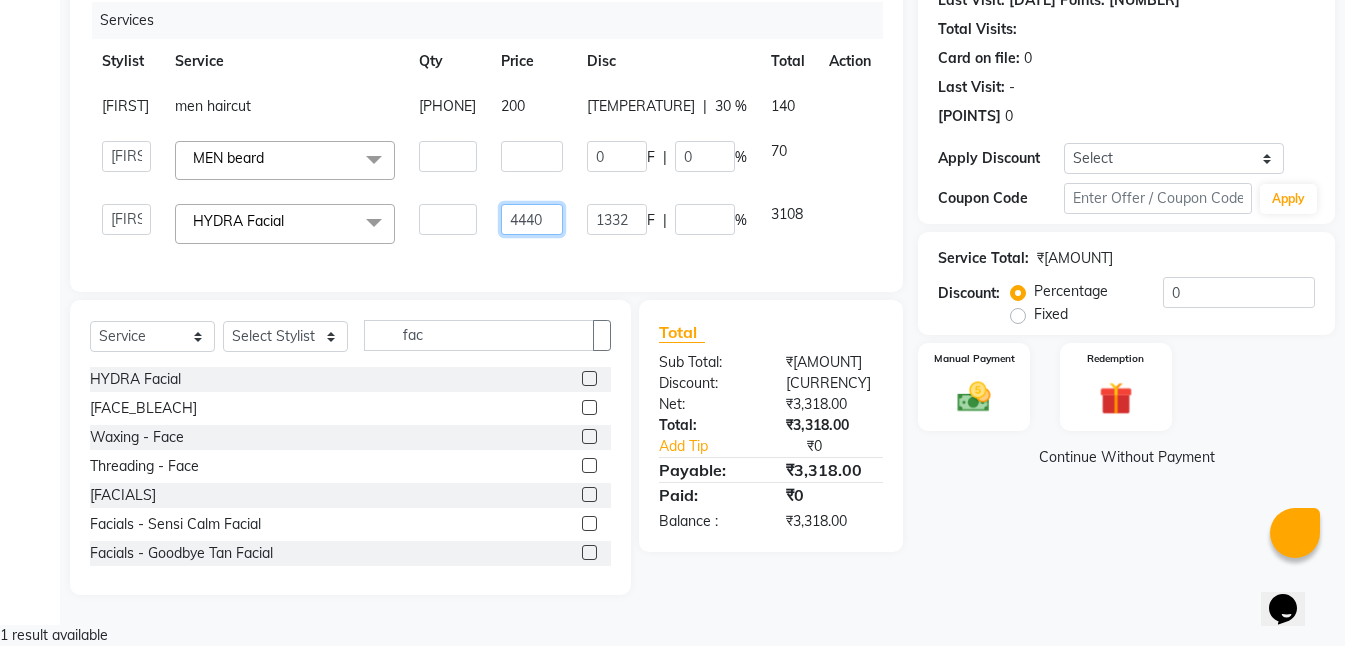 click on "4440" at bounding box center [447, 156] 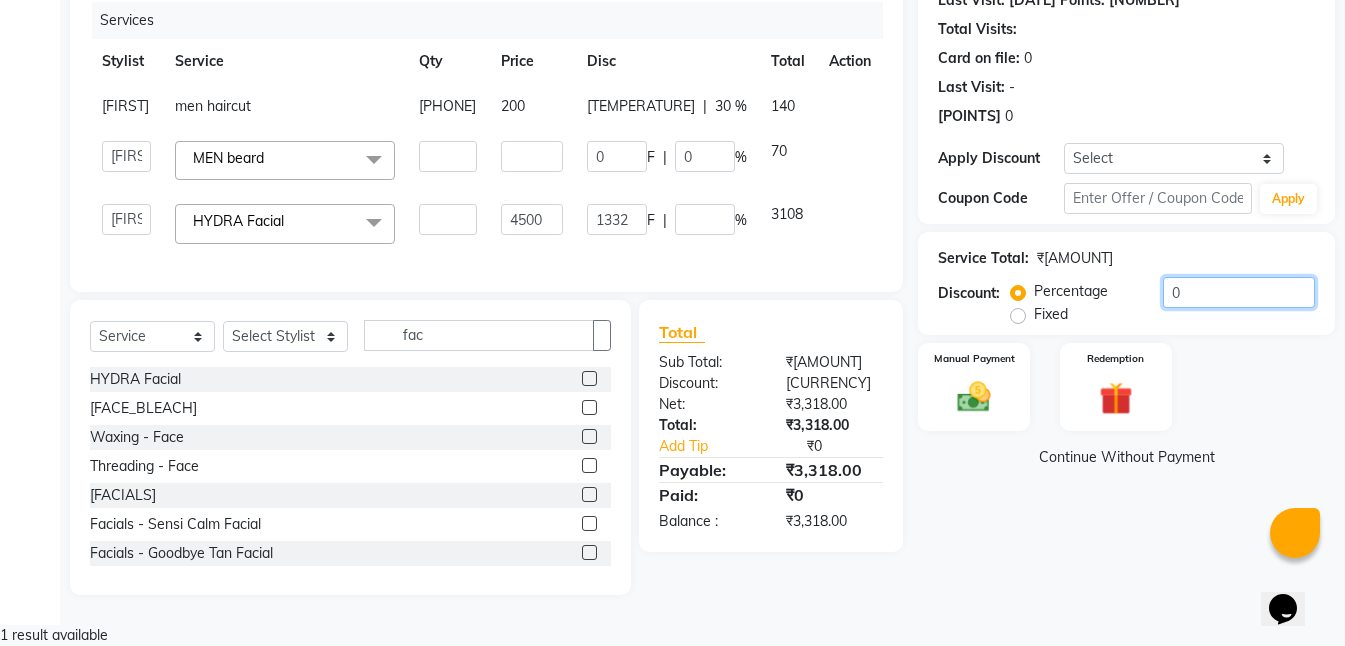 click on "••" at bounding box center (1239, 292) 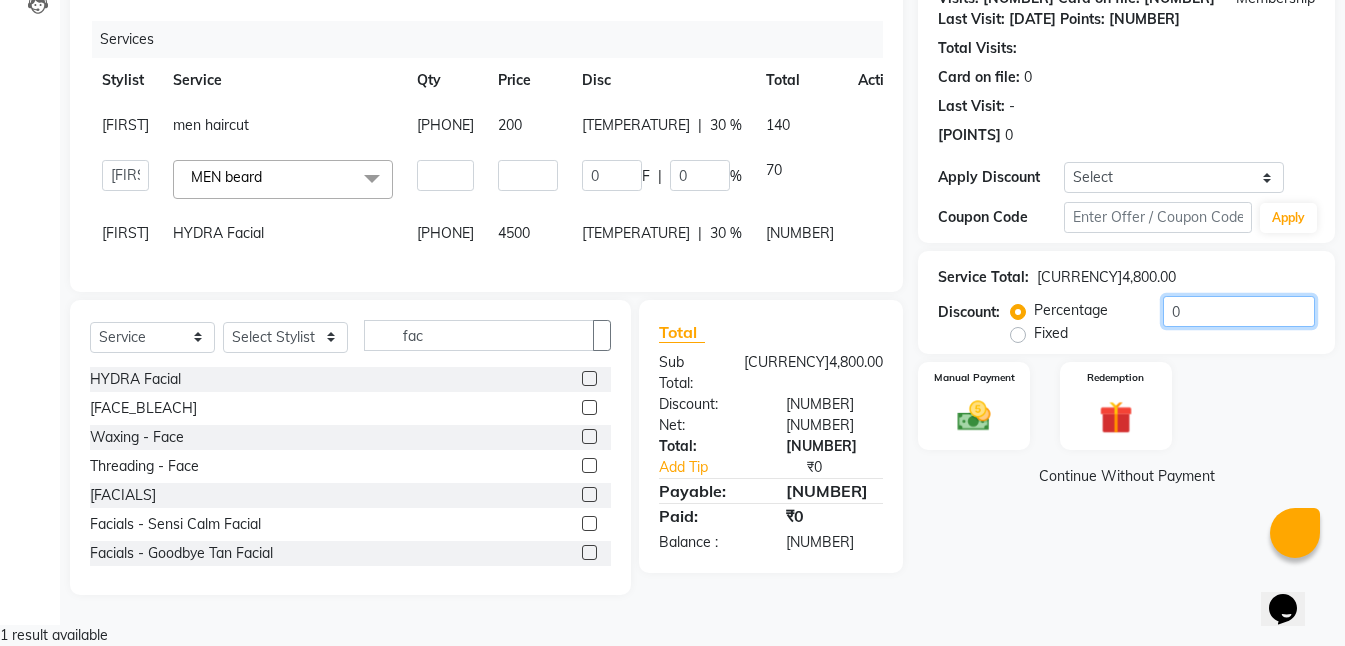 click on "••" at bounding box center (1239, 311) 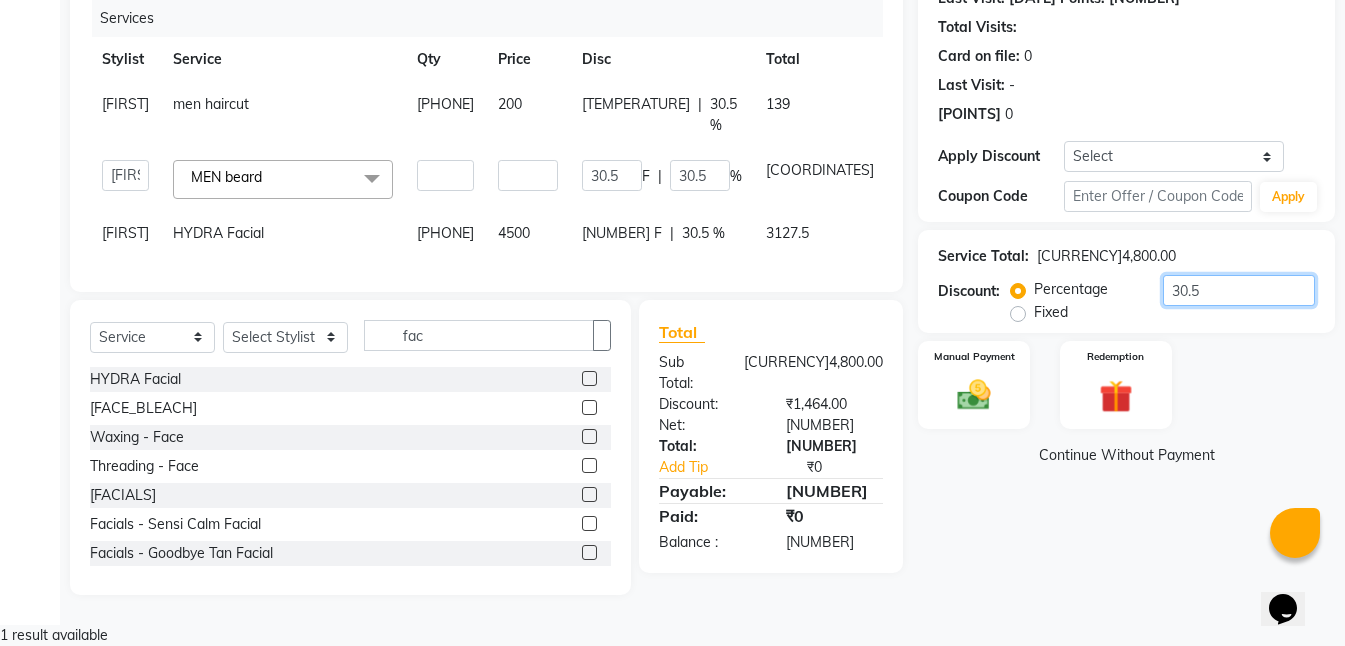 click on "30.5" at bounding box center [1239, 290] 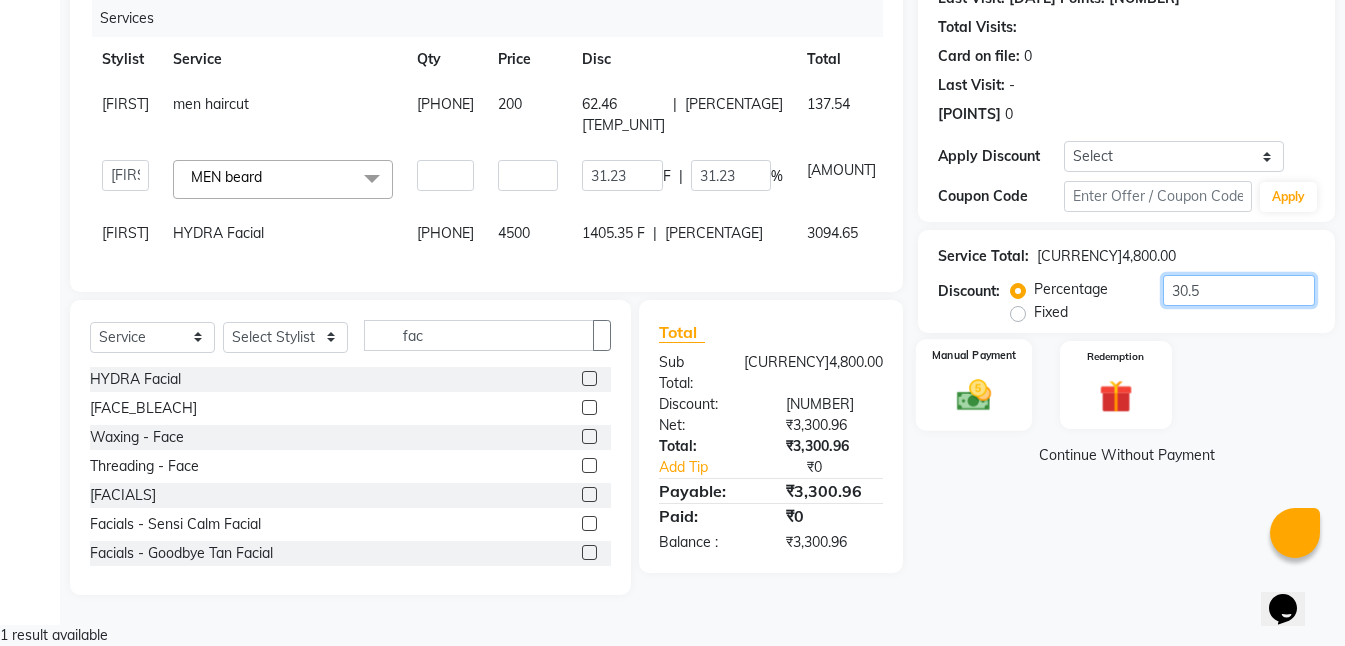 type on "31.2299" 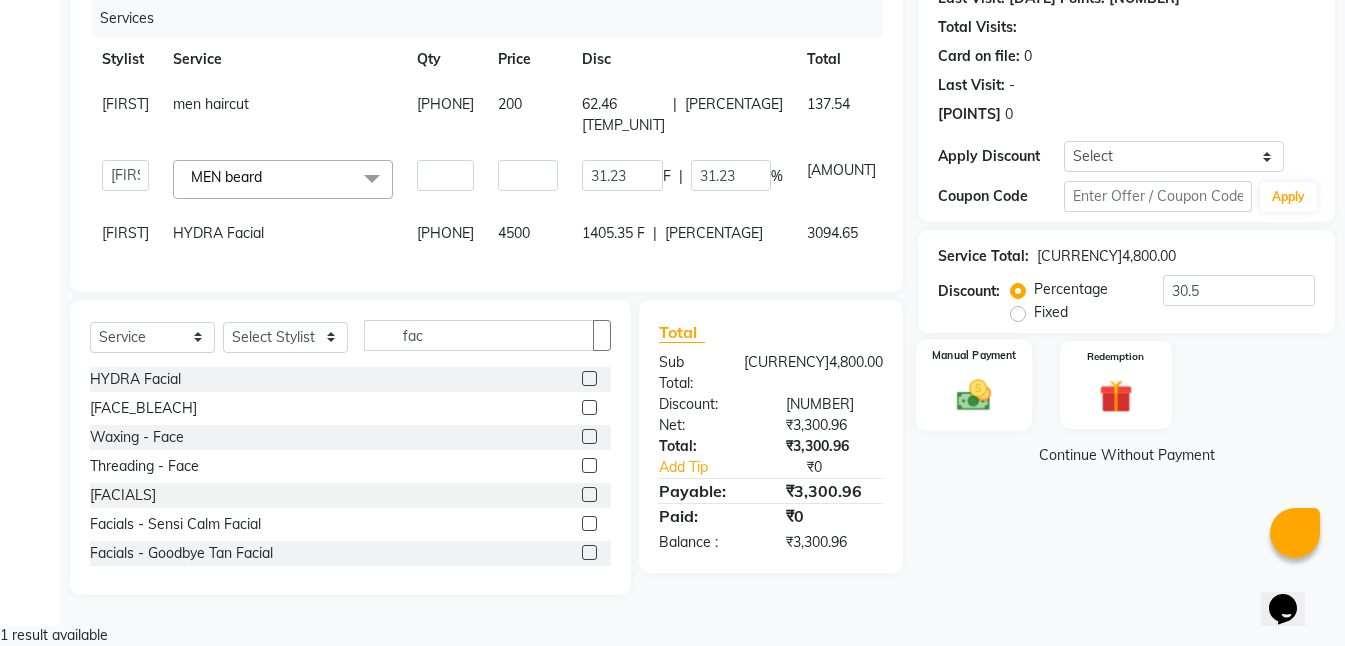 click on "Manual Payment" at bounding box center [974, 385] 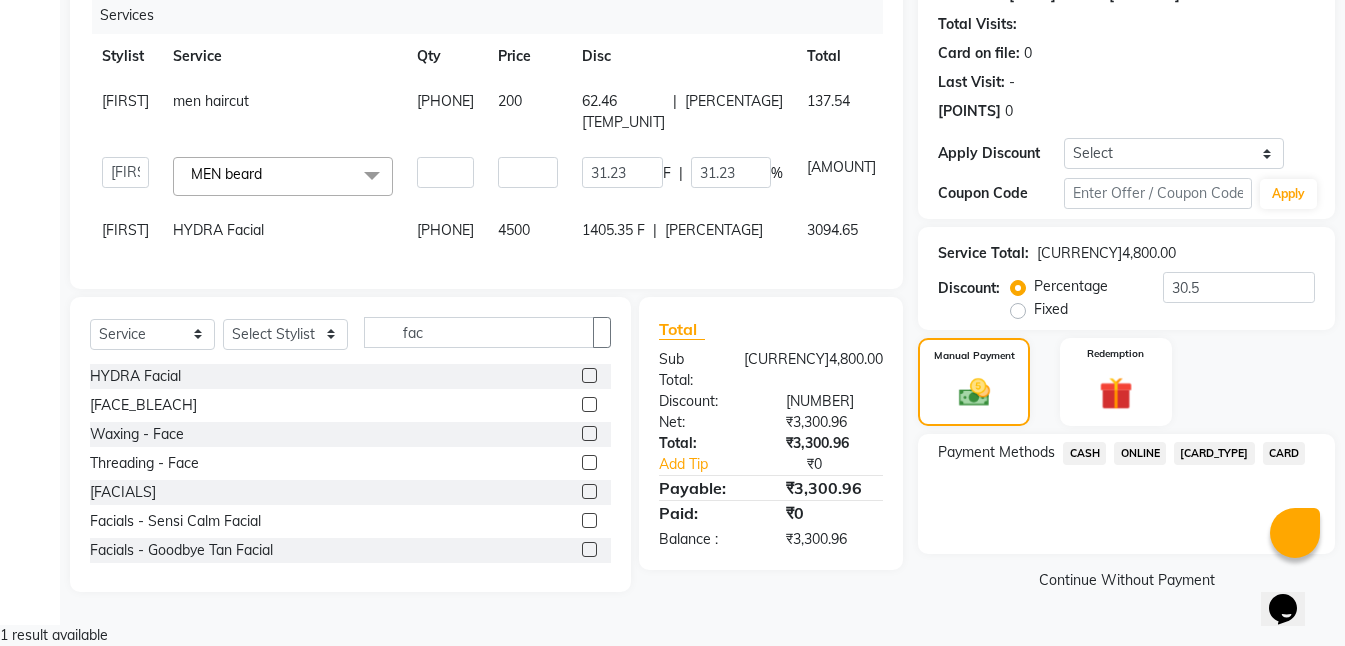 click on "CASH" at bounding box center [1084, 453] 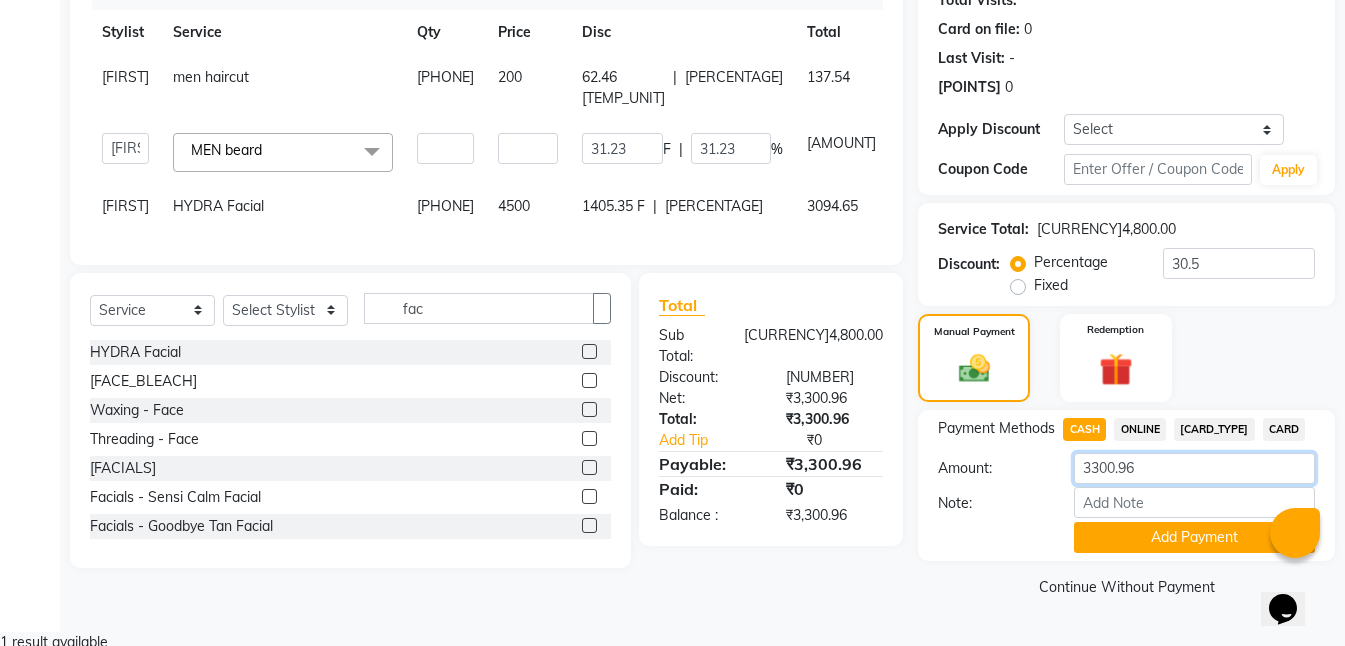 click on "3300.96" at bounding box center (1194, 468) 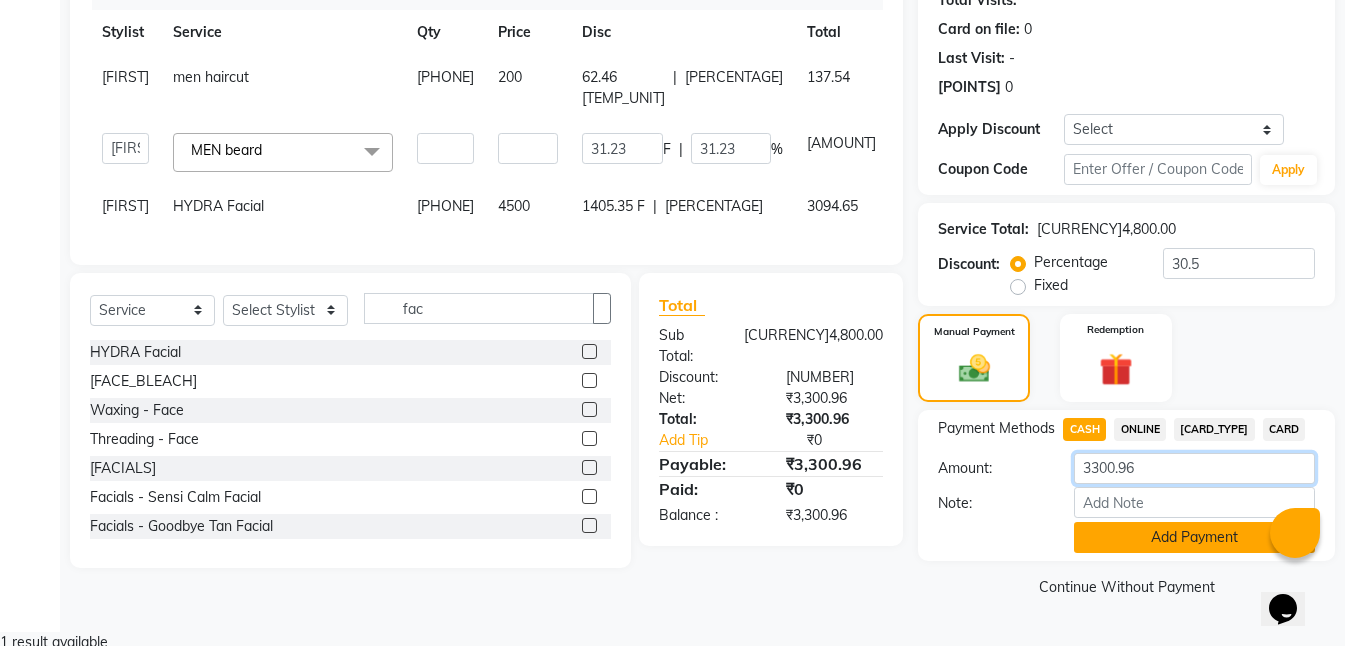 type on "2000" 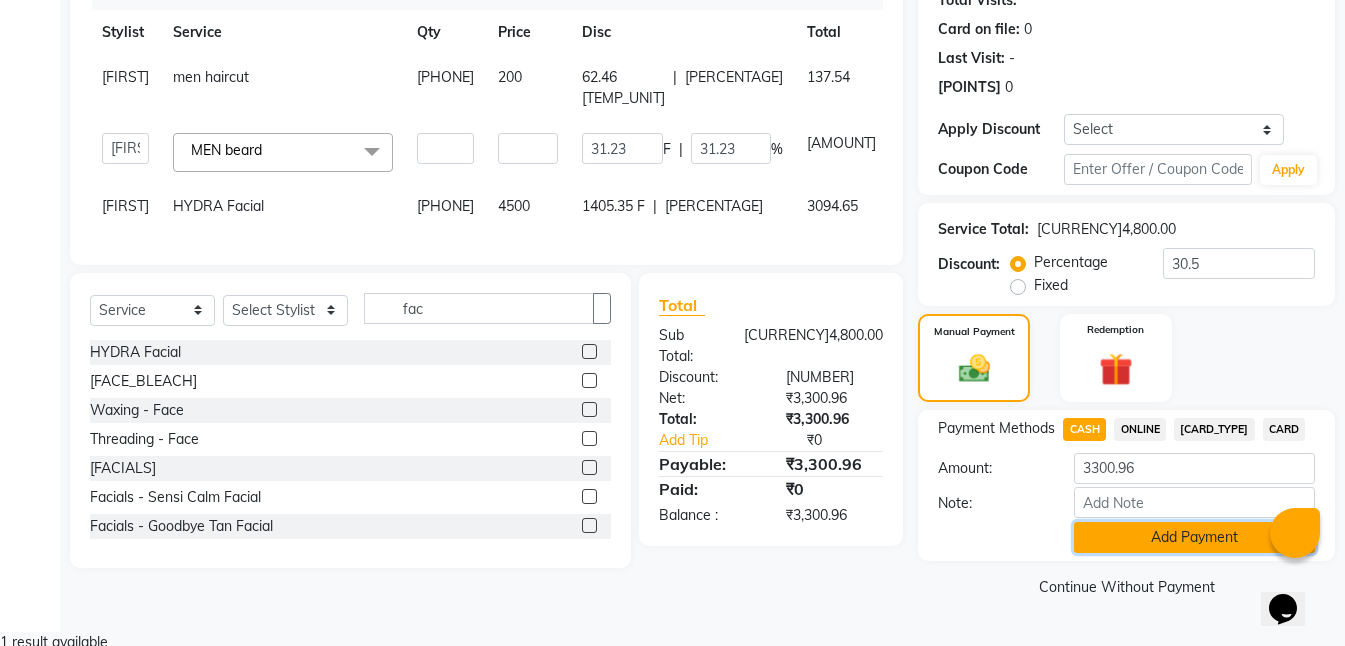 click on "••• •••••••" at bounding box center (1194, 537) 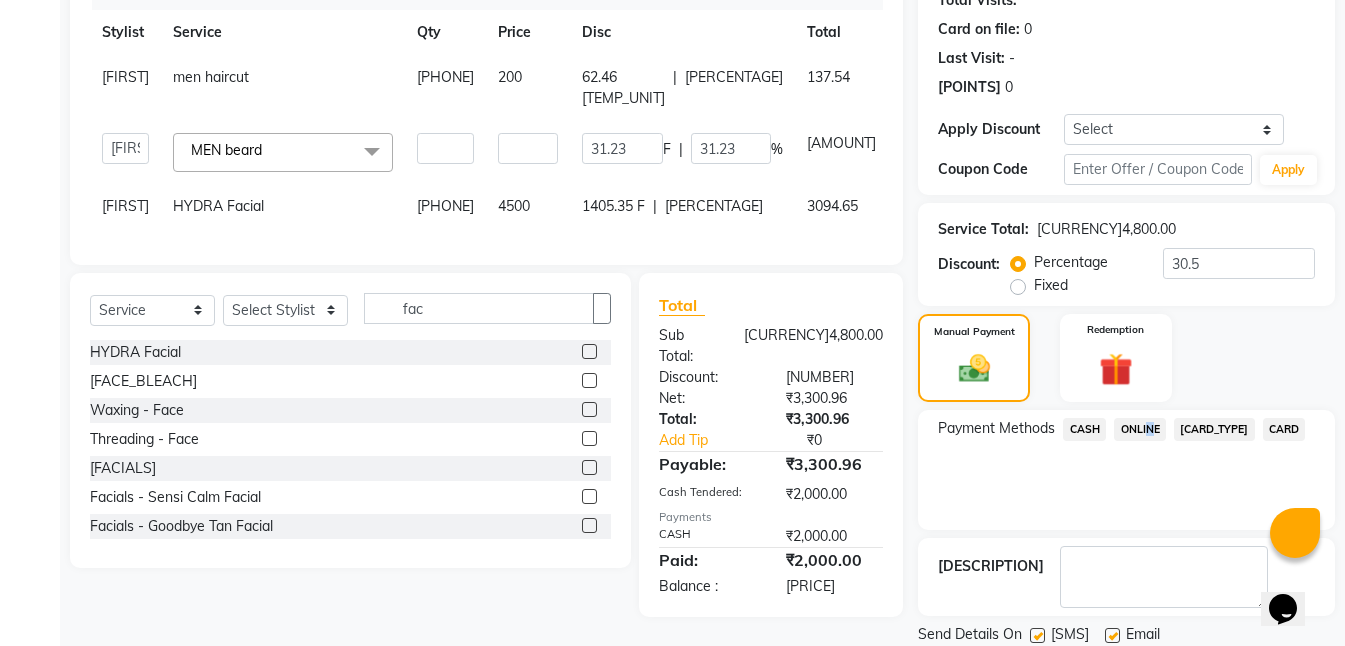 click on "ONLINE" at bounding box center (1084, 429) 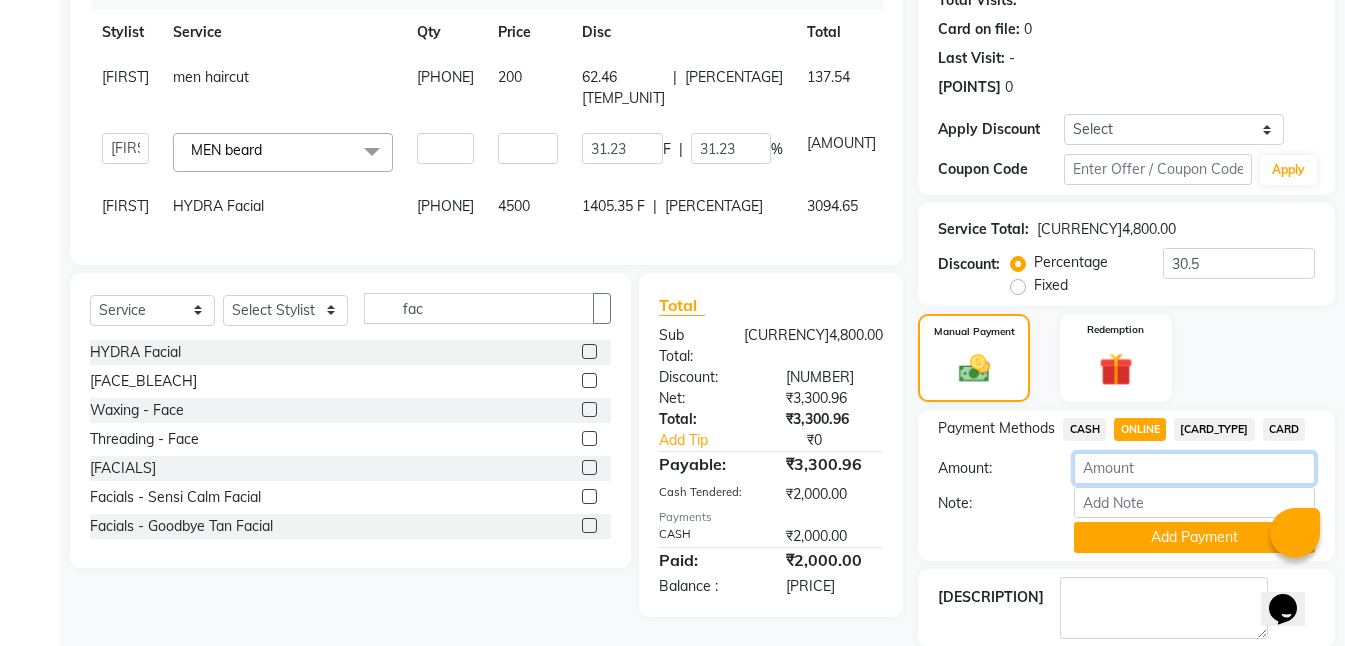 click on "1300.96" at bounding box center (1194, 468) 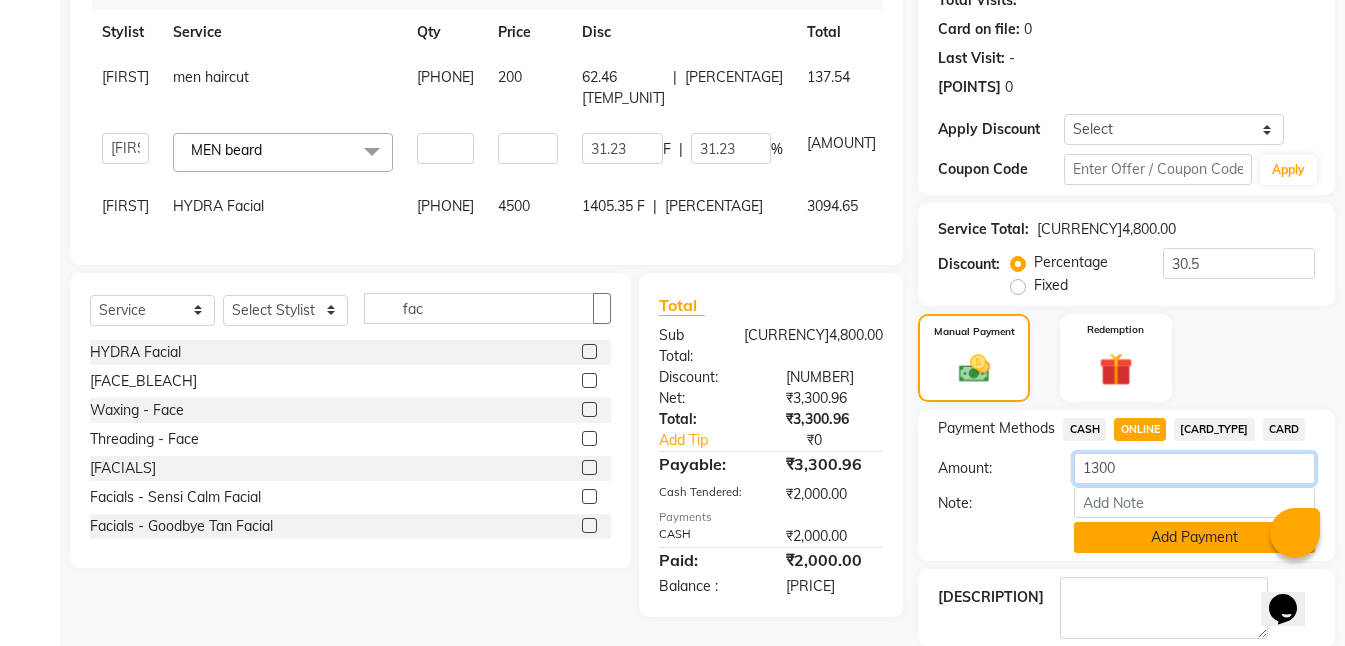 type on "1300" 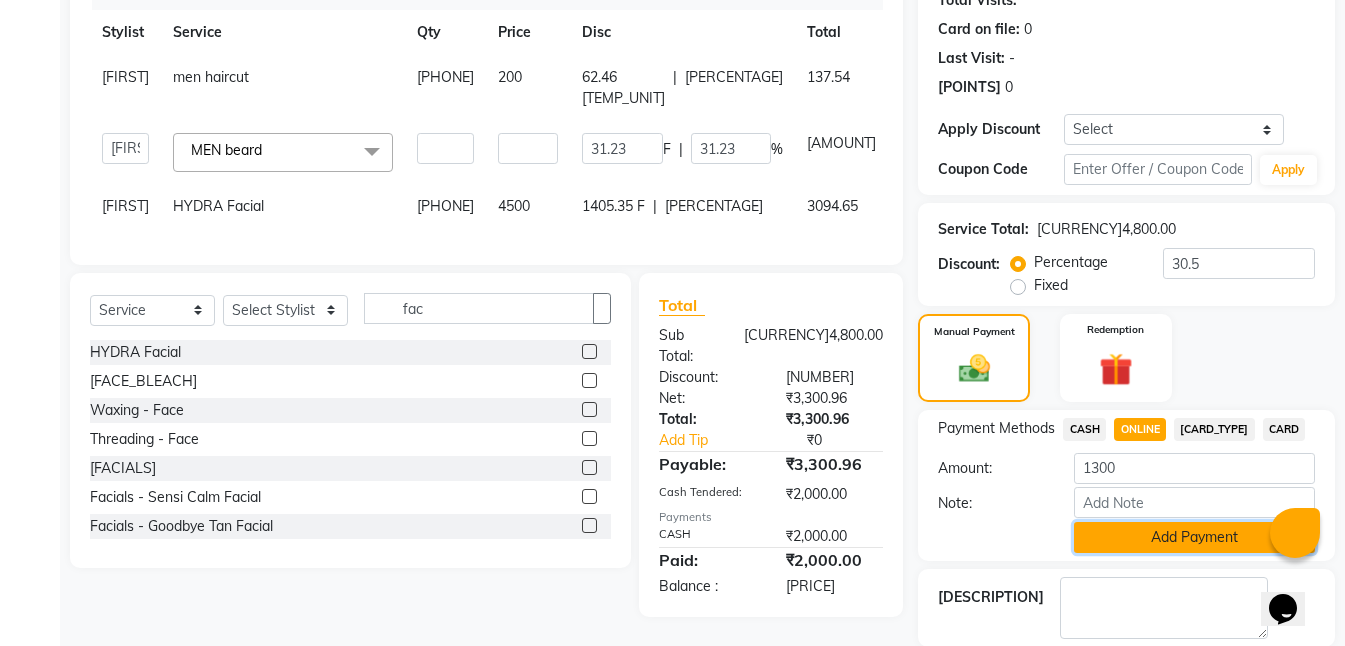 click on "••• •••••••" at bounding box center [1194, 537] 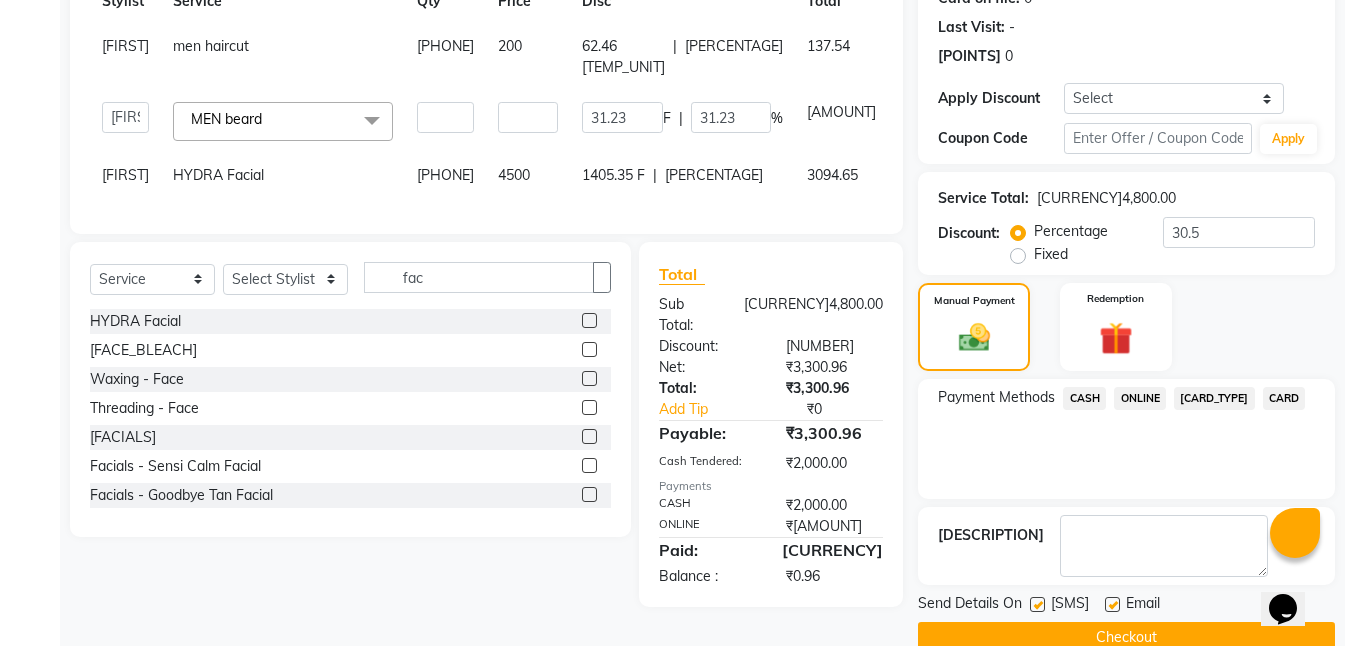 scroll, scrollTop: 325, scrollLeft: 0, axis: vertical 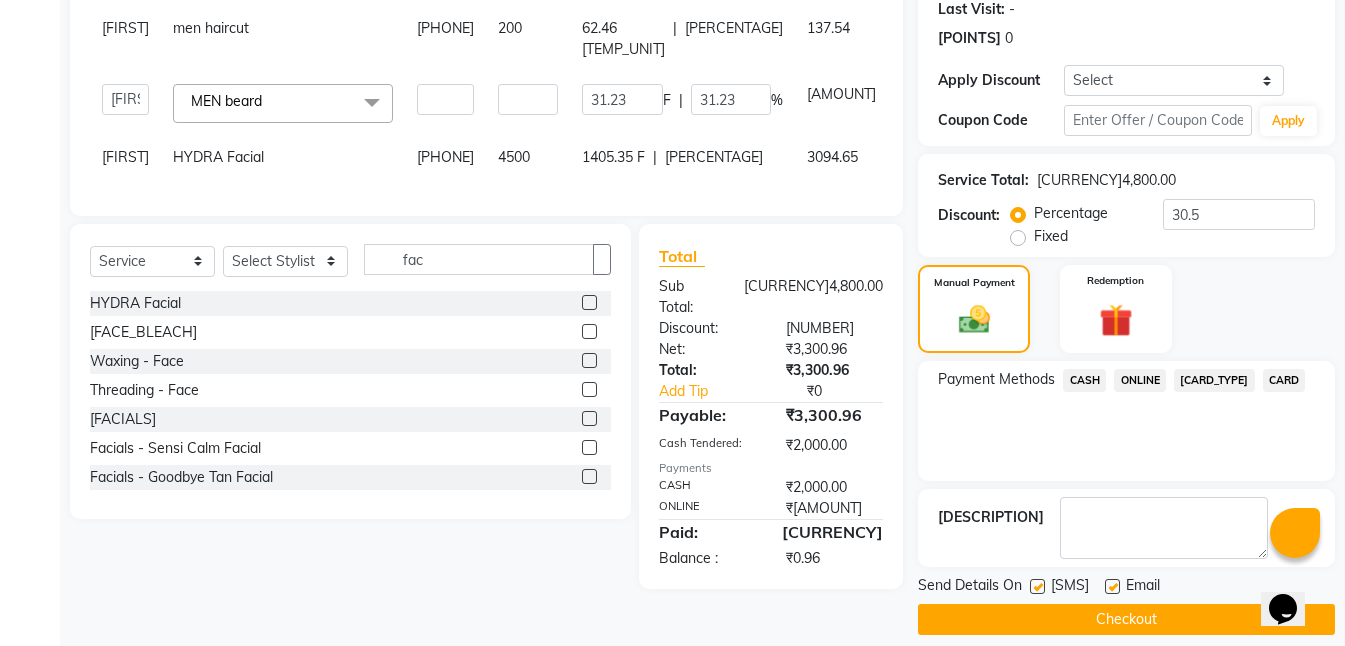 click at bounding box center [1037, 586] 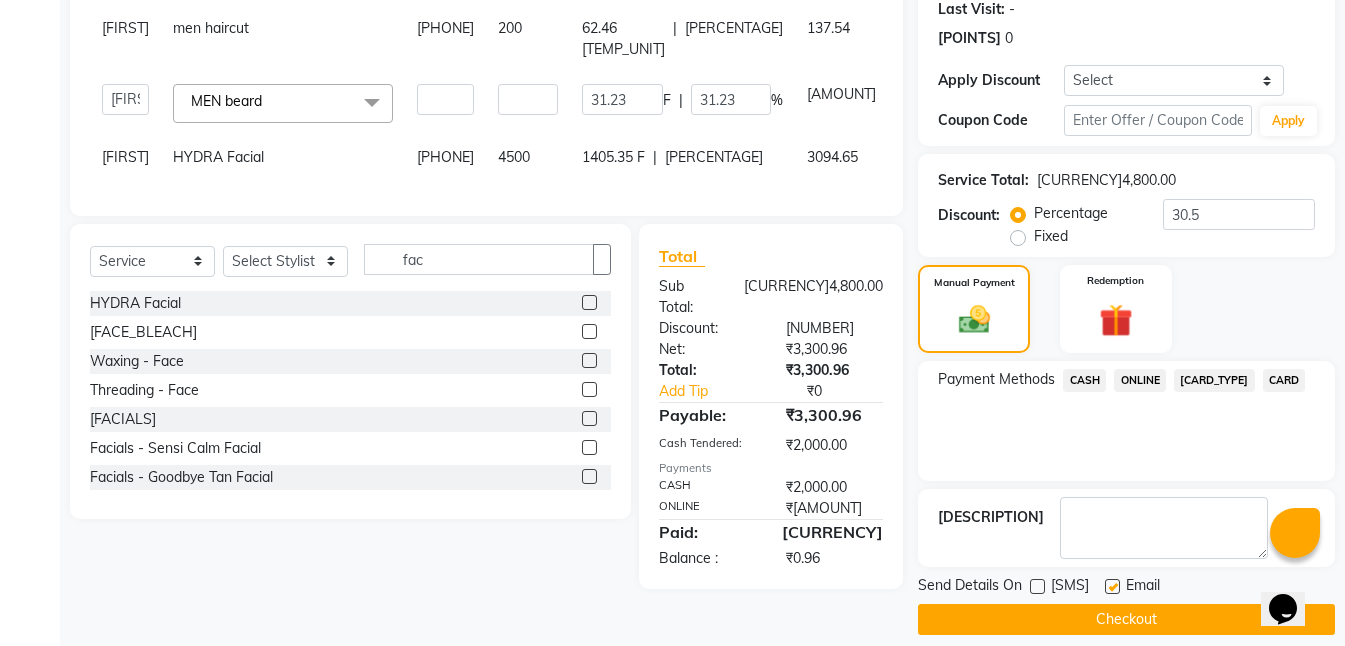 click at bounding box center [1112, 586] 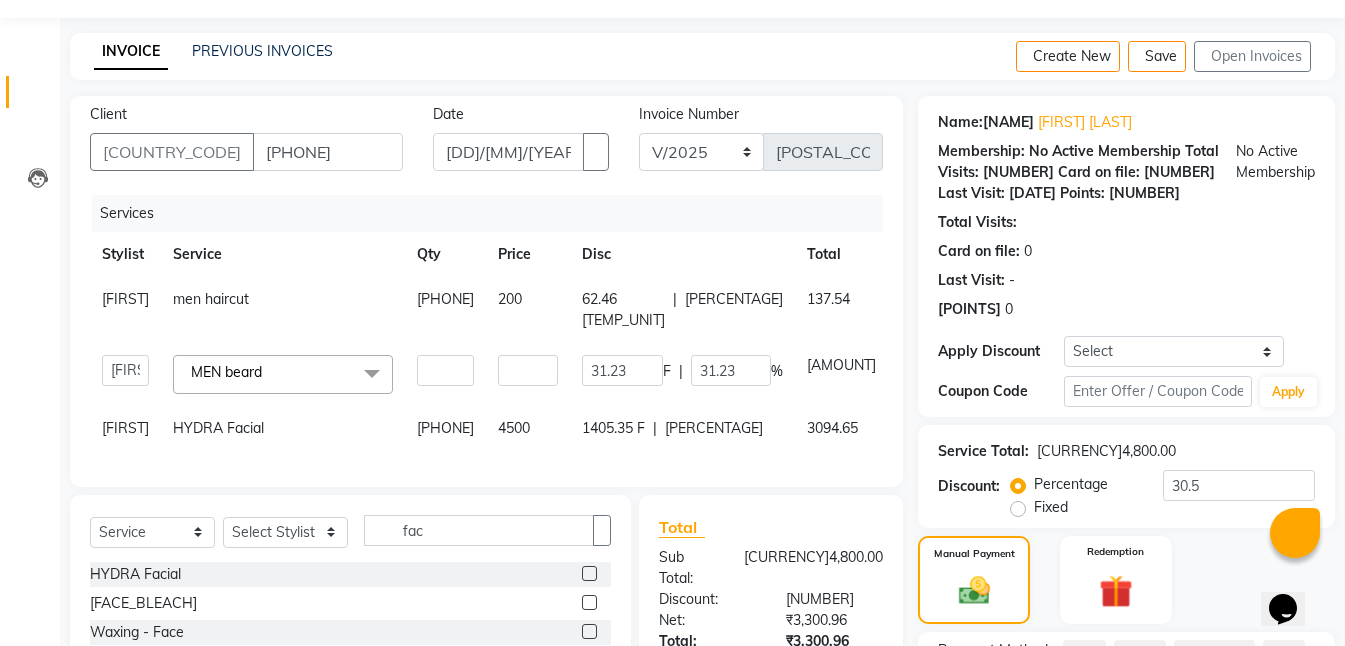 scroll, scrollTop: 25, scrollLeft: 0, axis: vertical 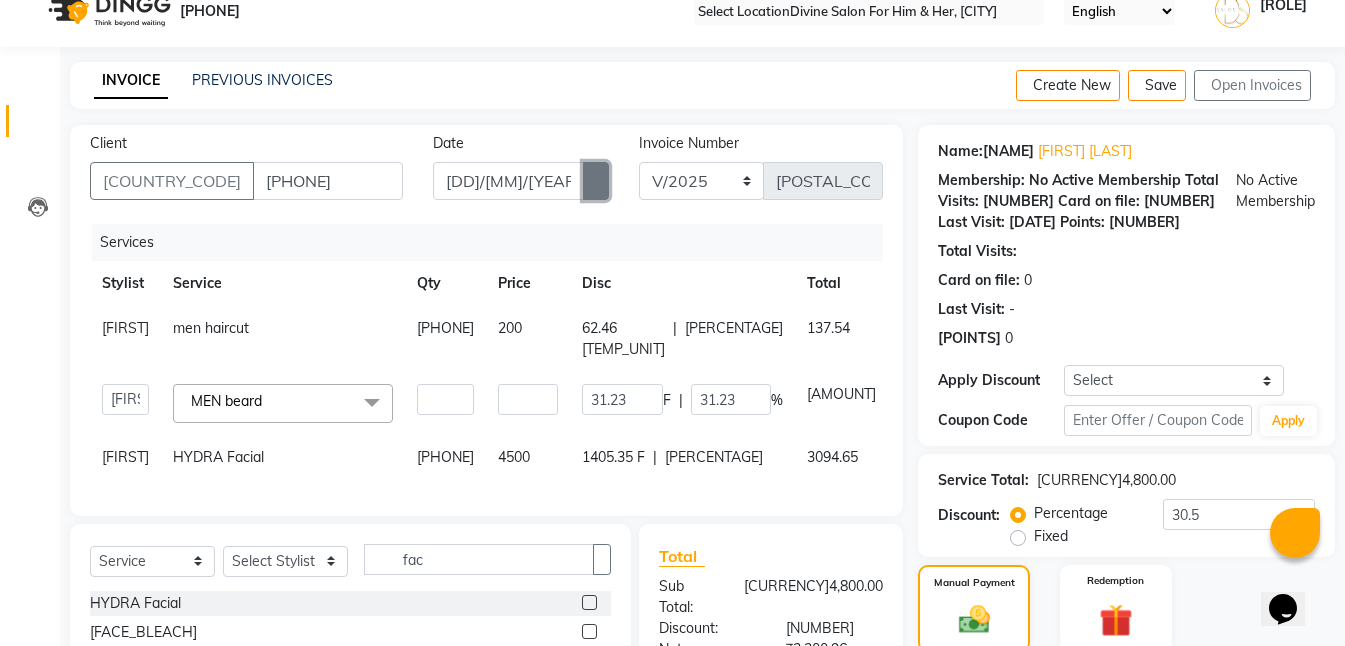 click at bounding box center [596, 181] 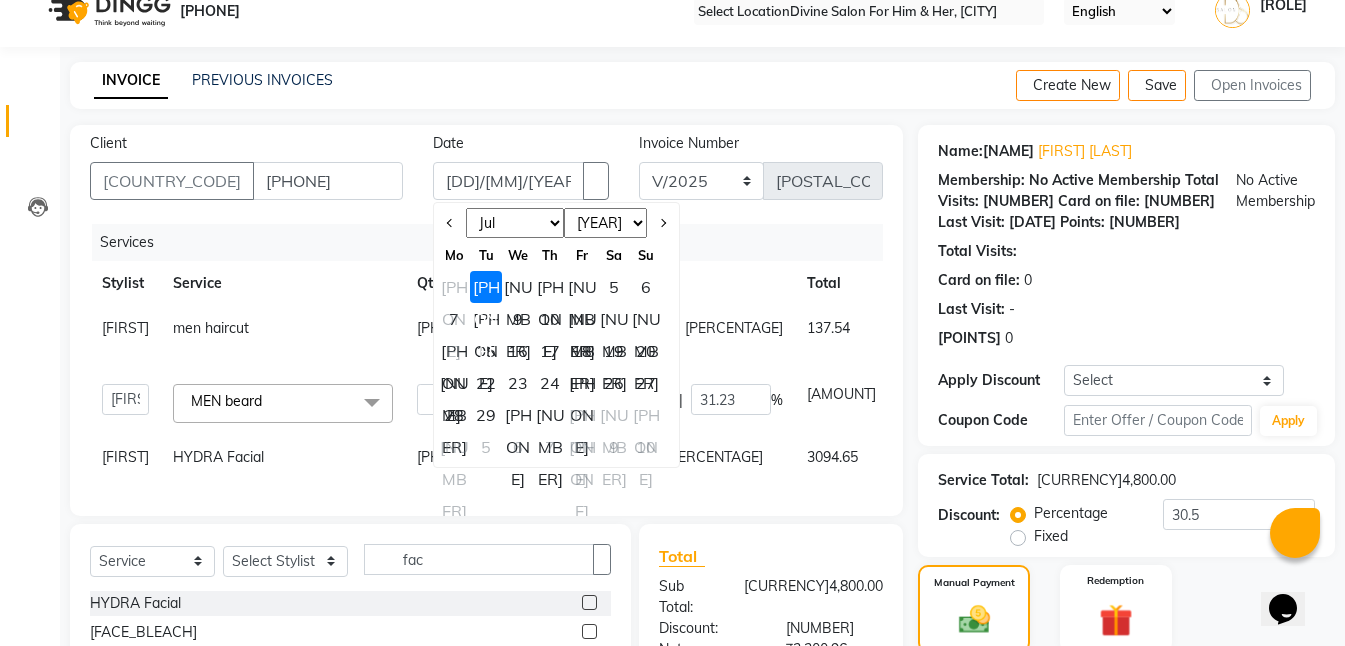 click on "Jan Feb Mar Apr May Jun Jul Aug Sep Oct Nov Dec" at bounding box center (515, 223) 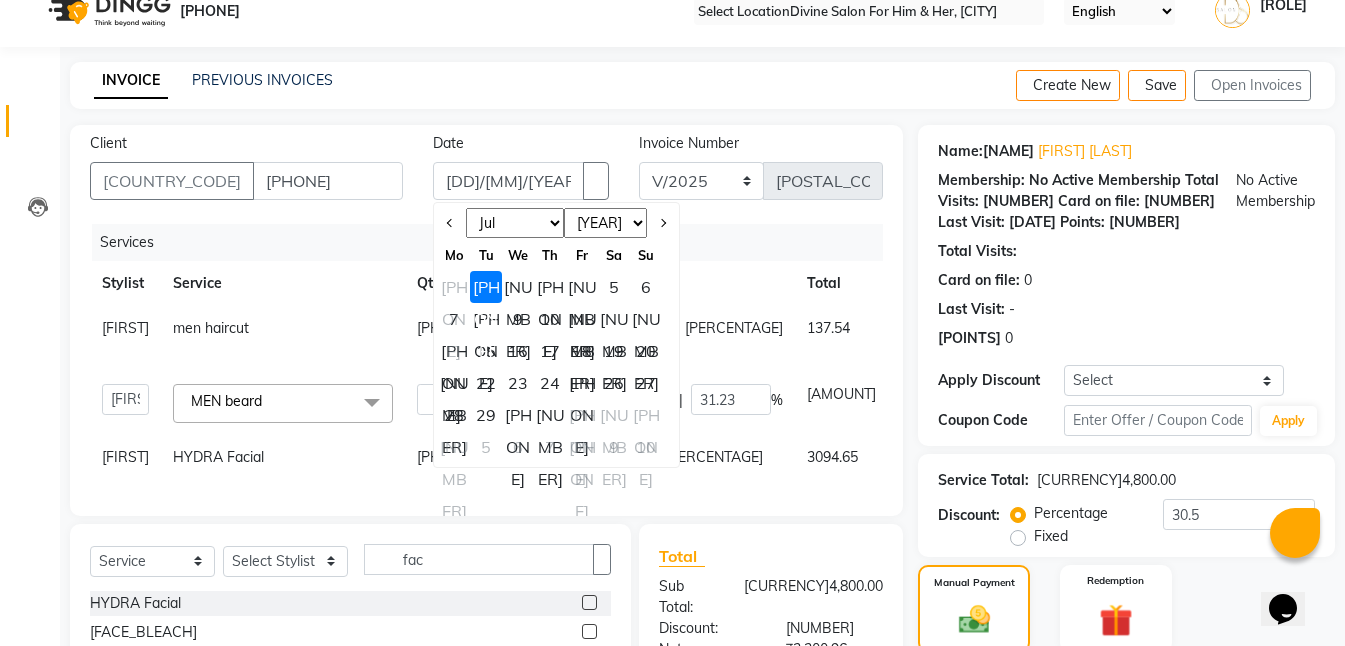 select on "[NUMBER]" 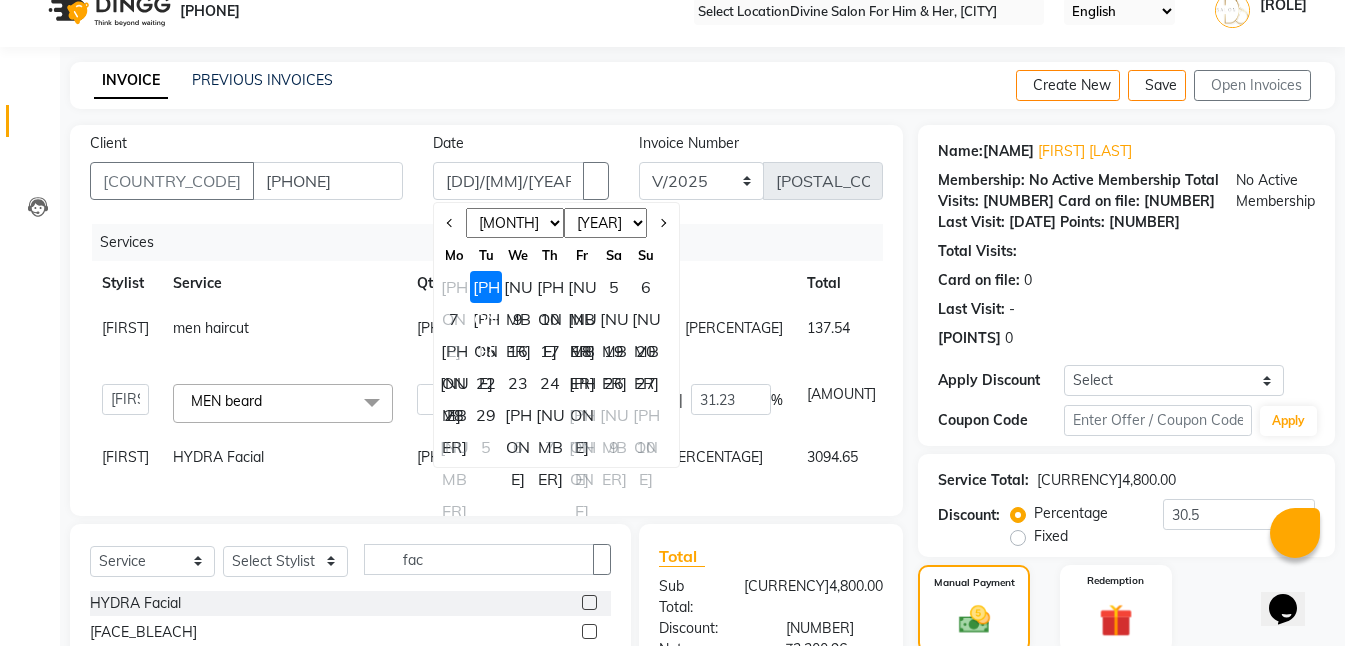 click on "Jan Feb Mar Apr May Jun Jul Aug Sep Oct Nov Dec" at bounding box center [515, 223] 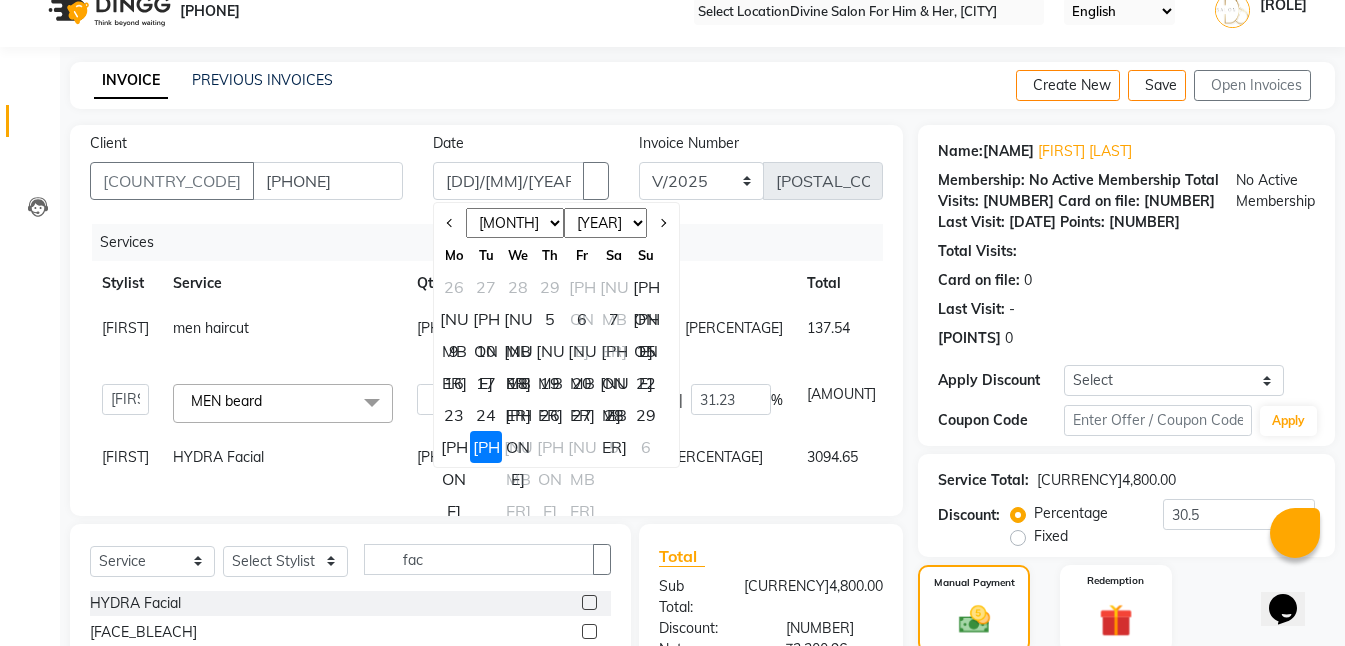 click on "[NUMBER]" at bounding box center (454, 319) 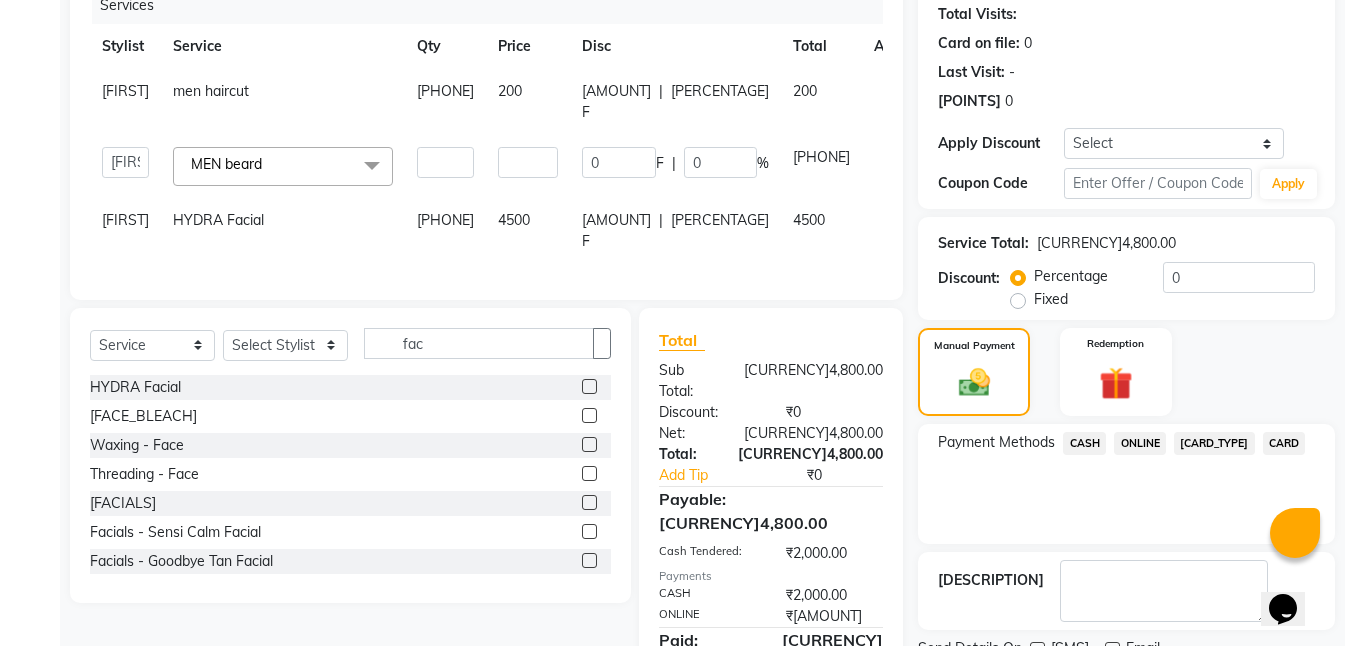 scroll, scrollTop: 325, scrollLeft: 0, axis: vertical 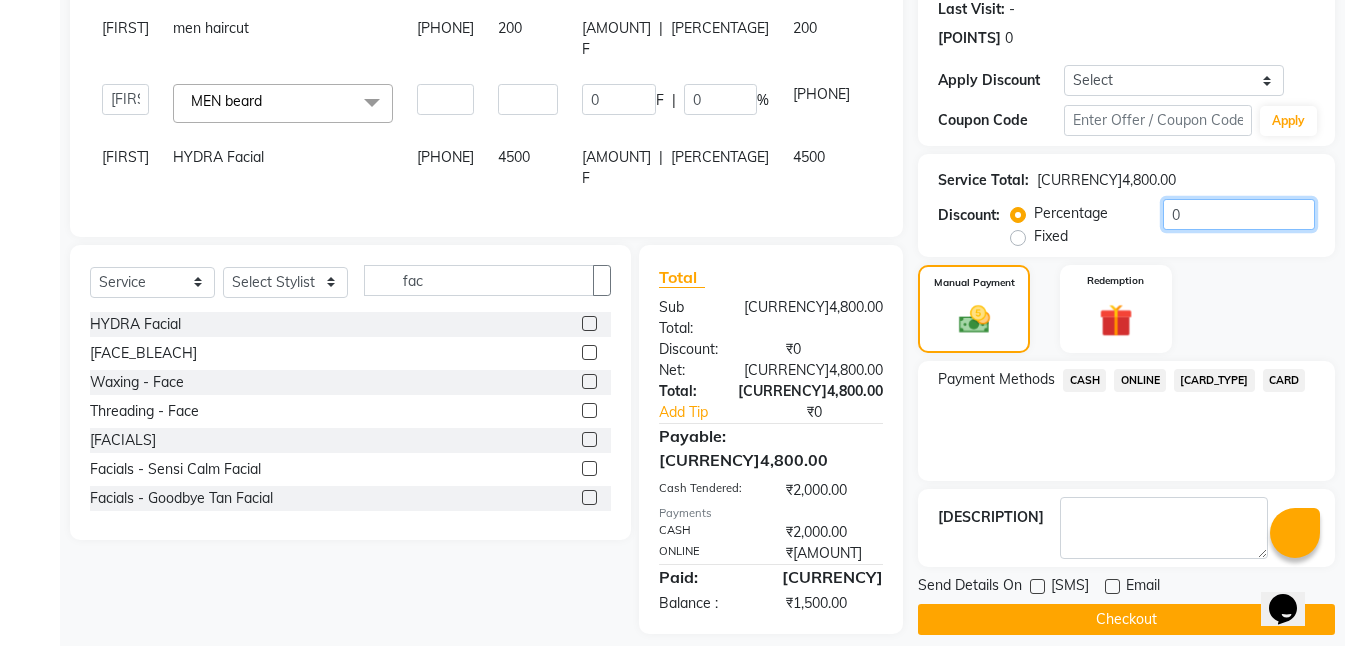 click on "0" at bounding box center [1239, 214] 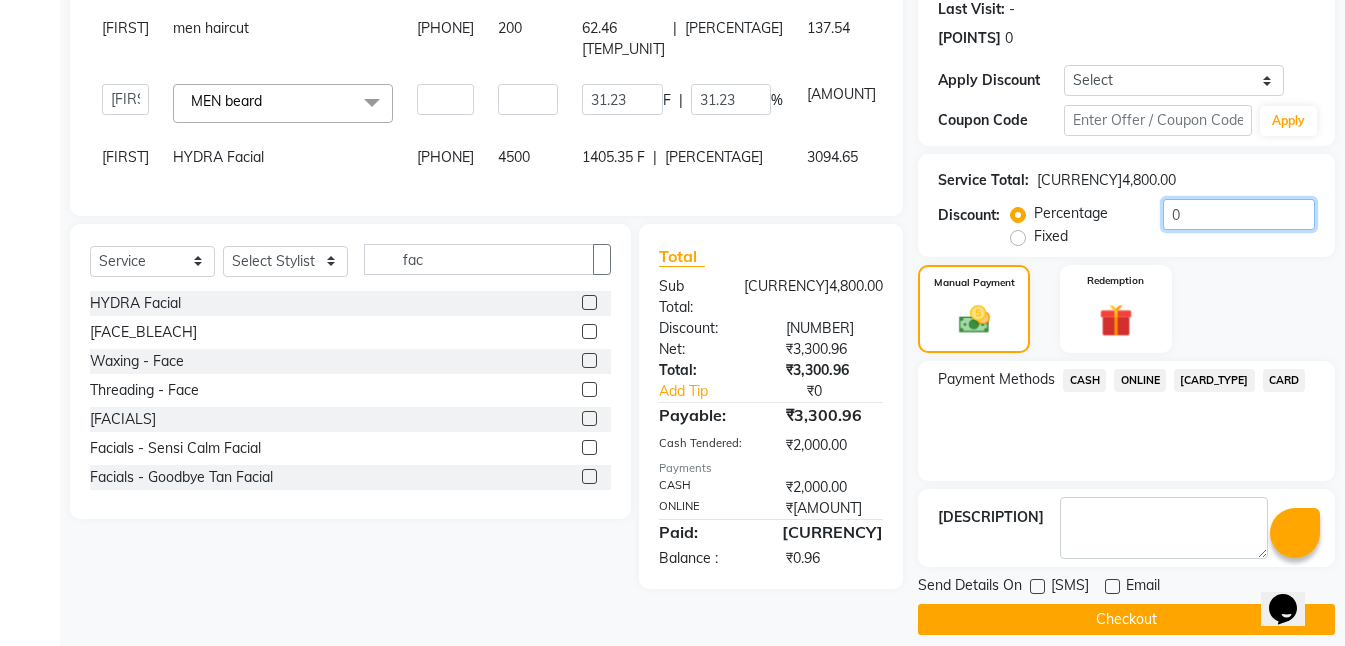 type on "31.2299" 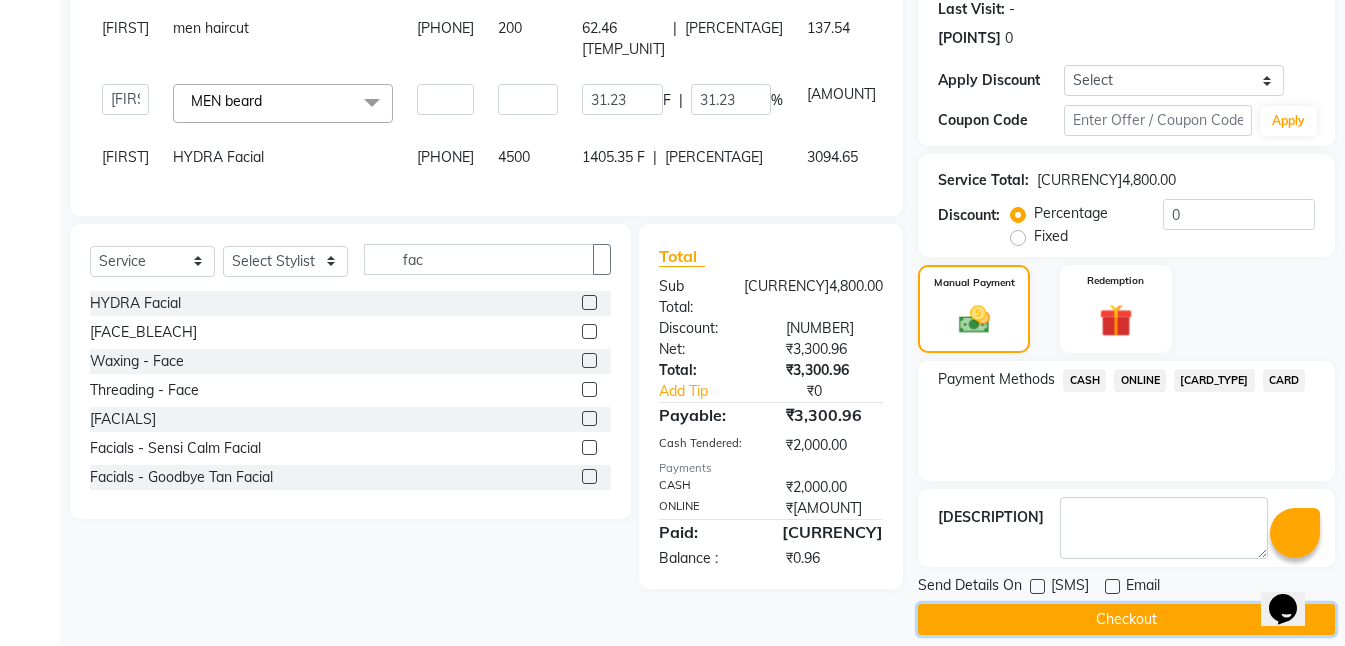 click on "Checkout" at bounding box center [1126, 619] 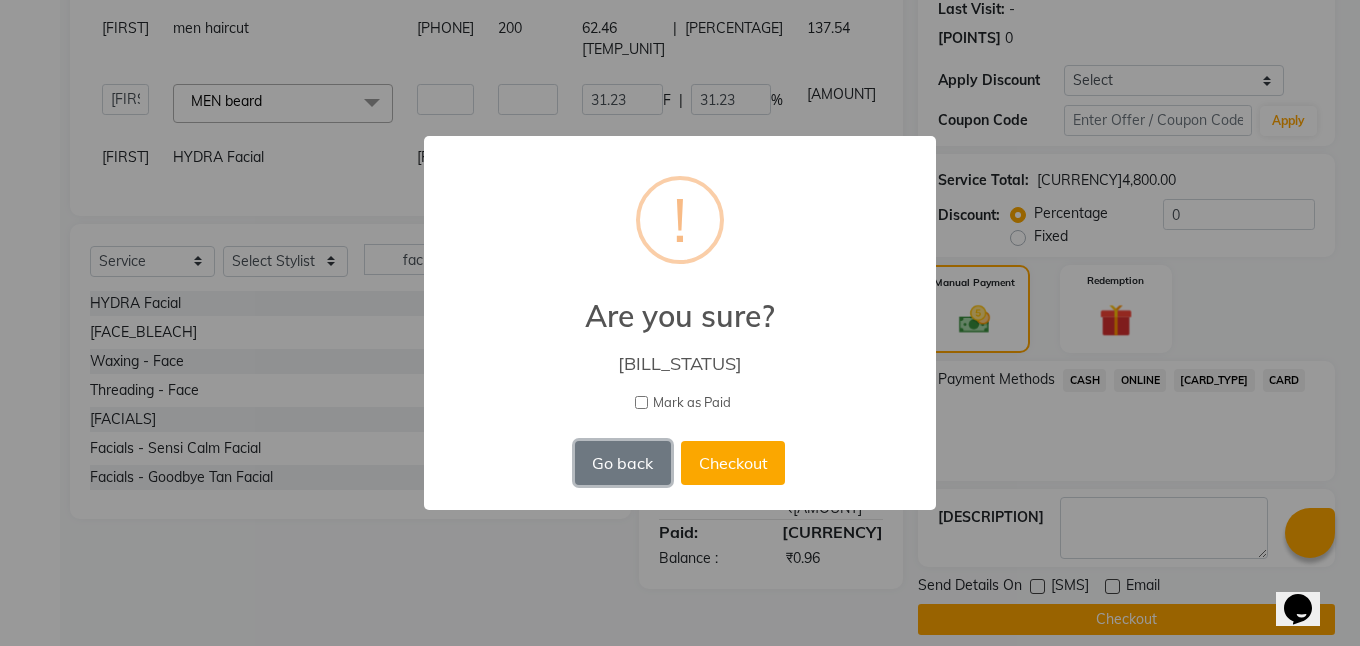 drag, startPoint x: 623, startPoint y: 459, endPoint x: 639, endPoint y: 461, distance: 16.124516 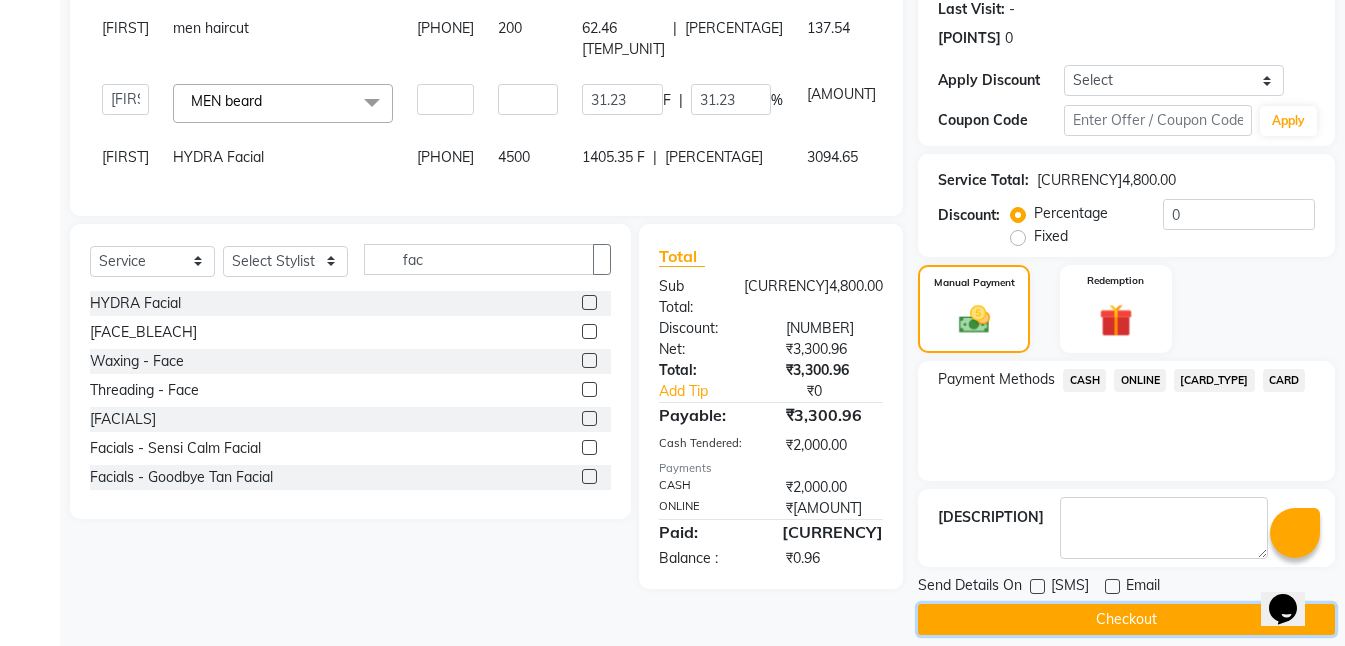 click on "Checkout" at bounding box center (1126, 619) 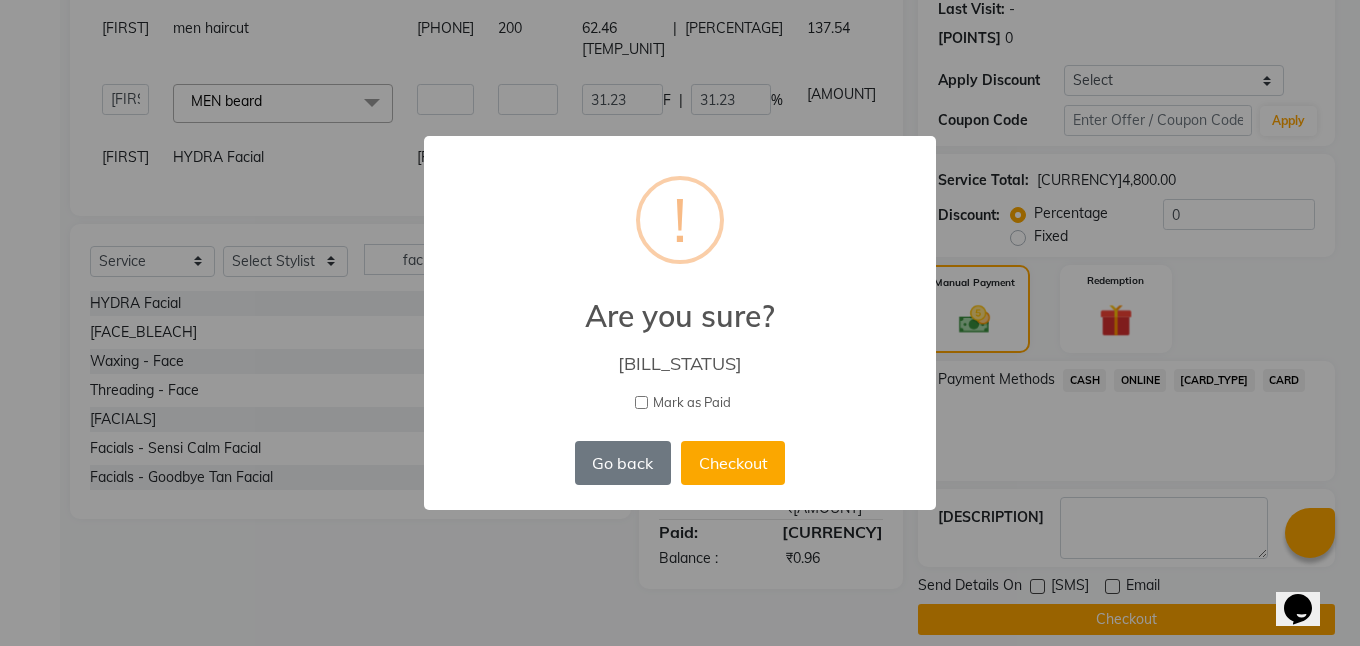 click on "Mark as Paid" at bounding box center (641, 402) 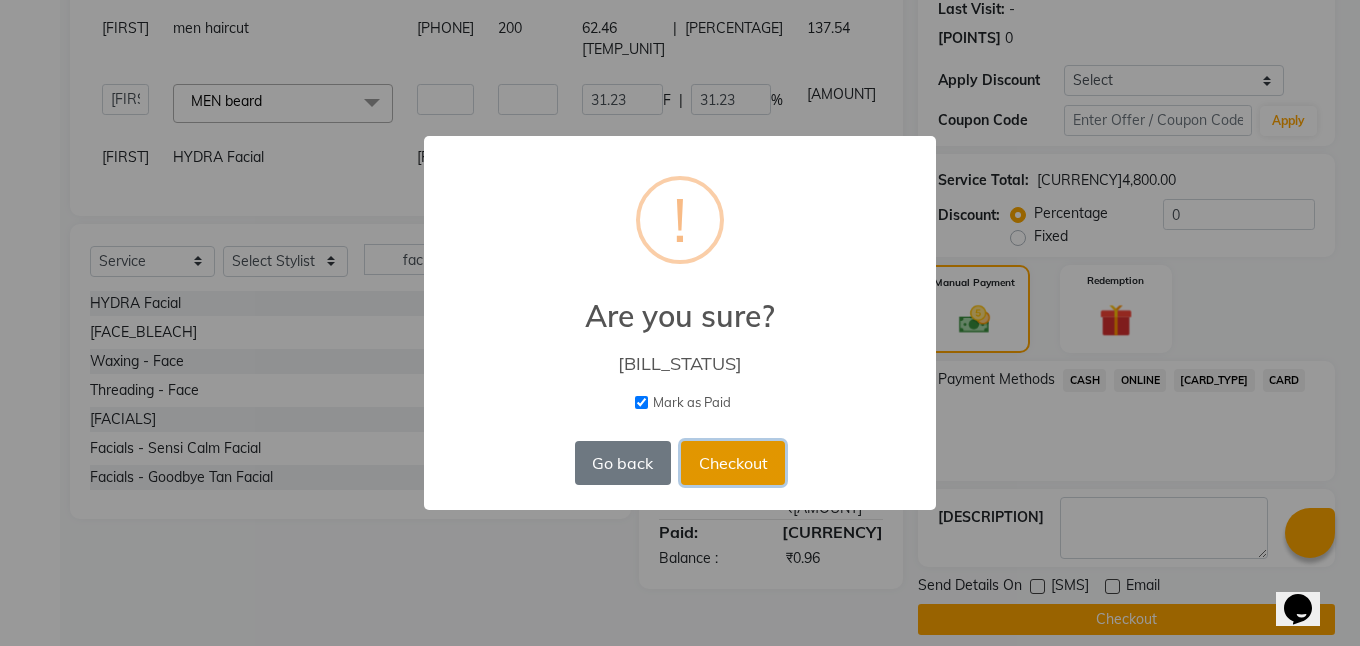 click on "Checkout" at bounding box center (733, 463) 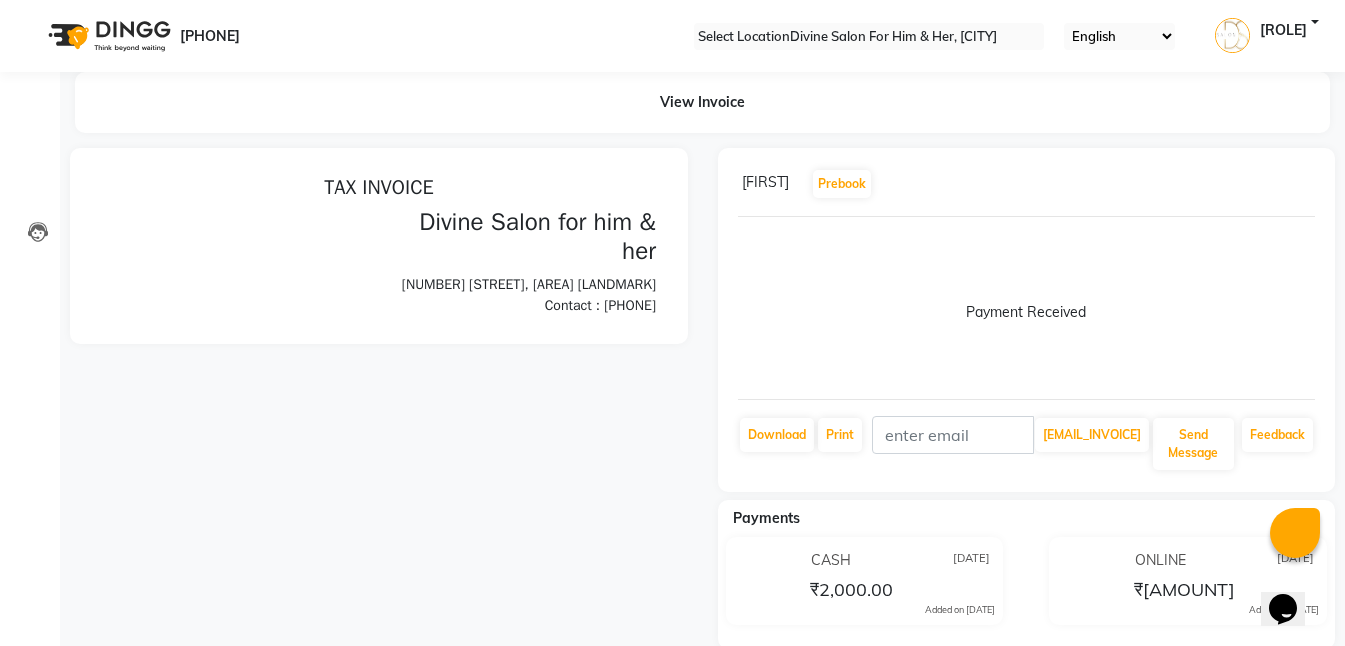 scroll, scrollTop: 0, scrollLeft: 0, axis: both 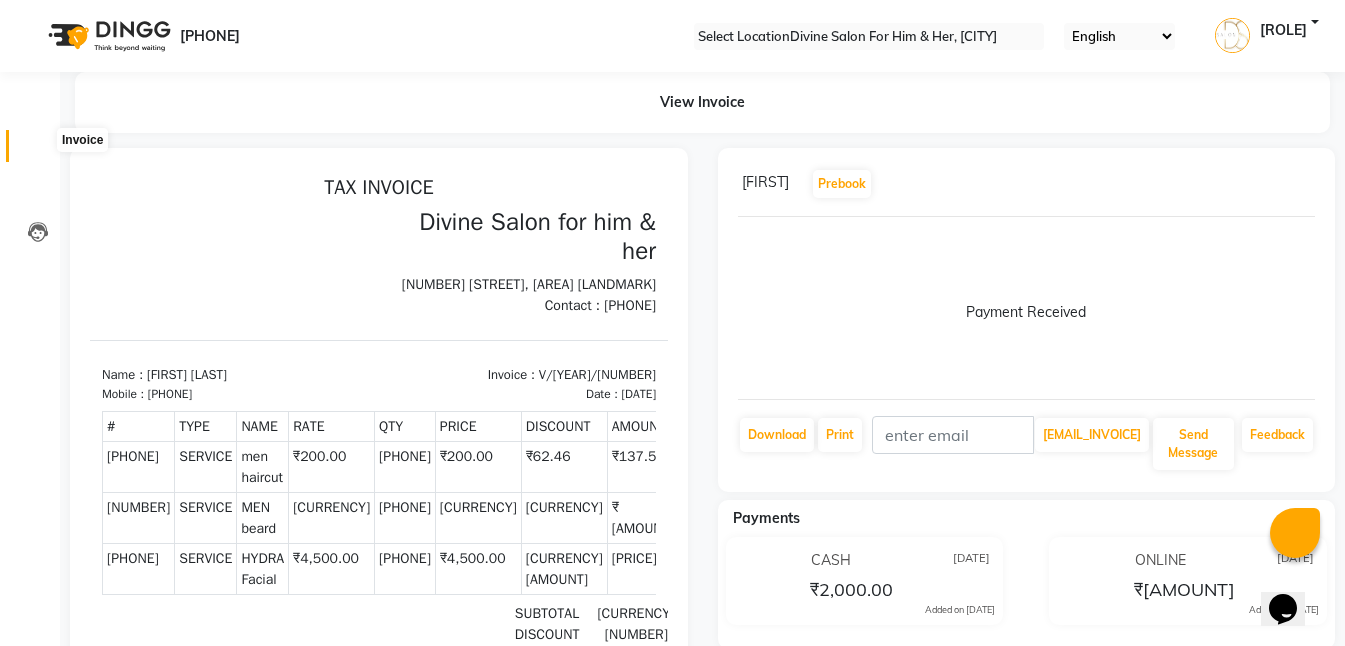 click at bounding box center (38, 151) 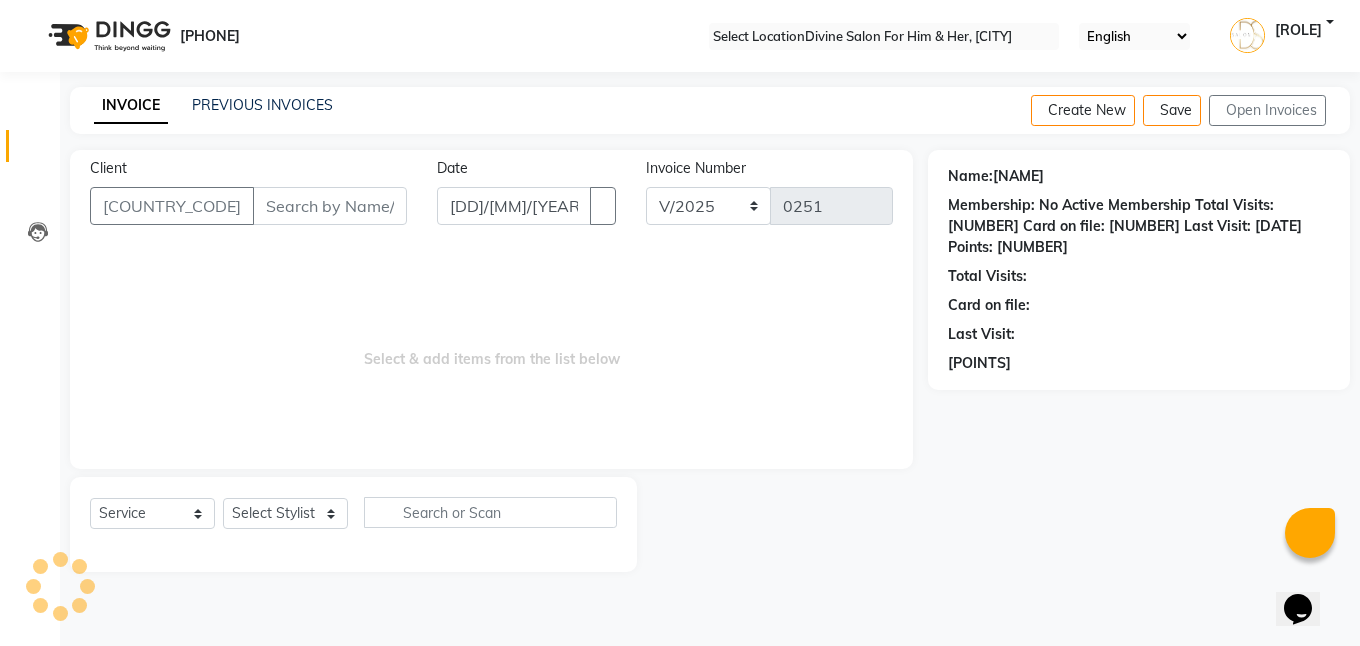 click on "••••••" at bounding box center (330, 206) 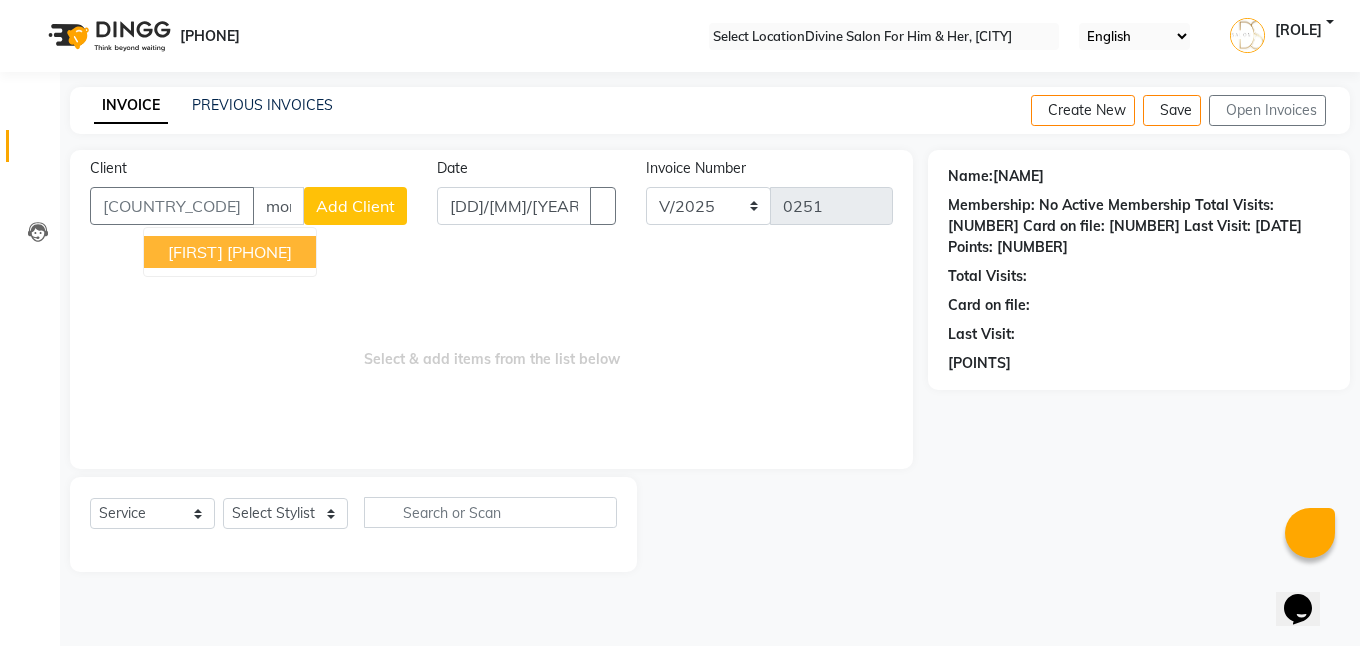 click on "[PHONE]" at bounding box center [259, 252] 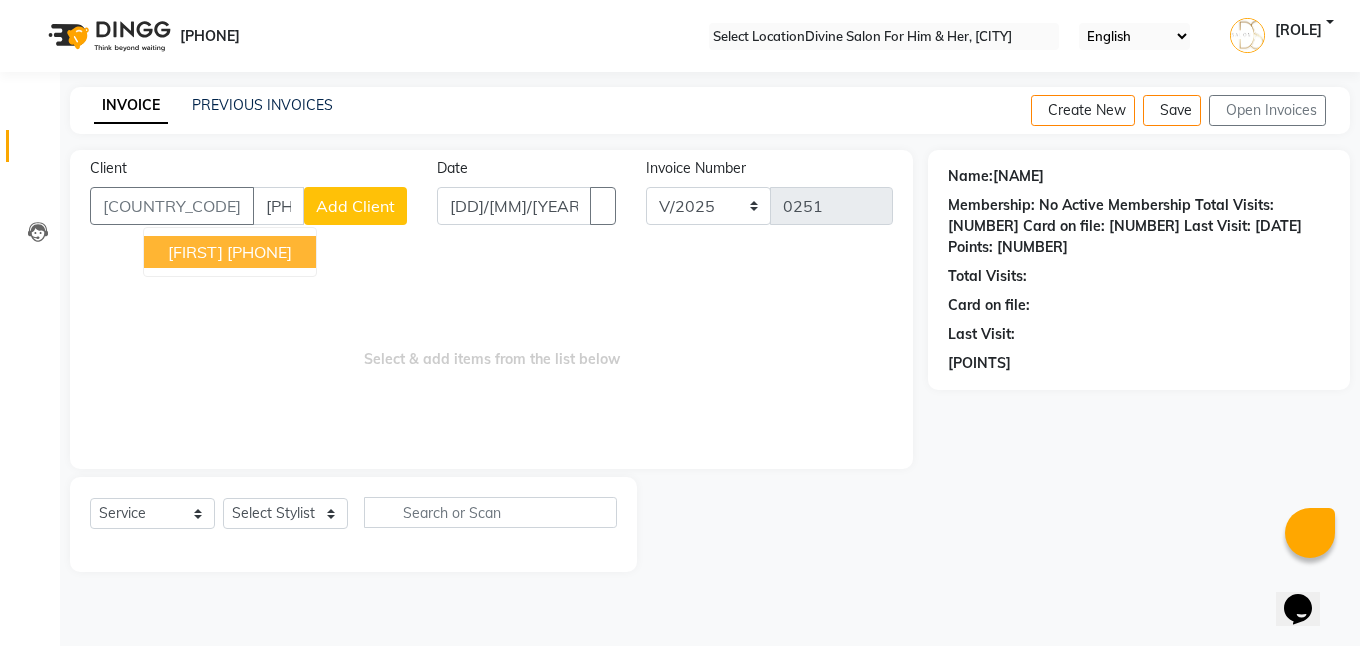 type on "[PHONE]" 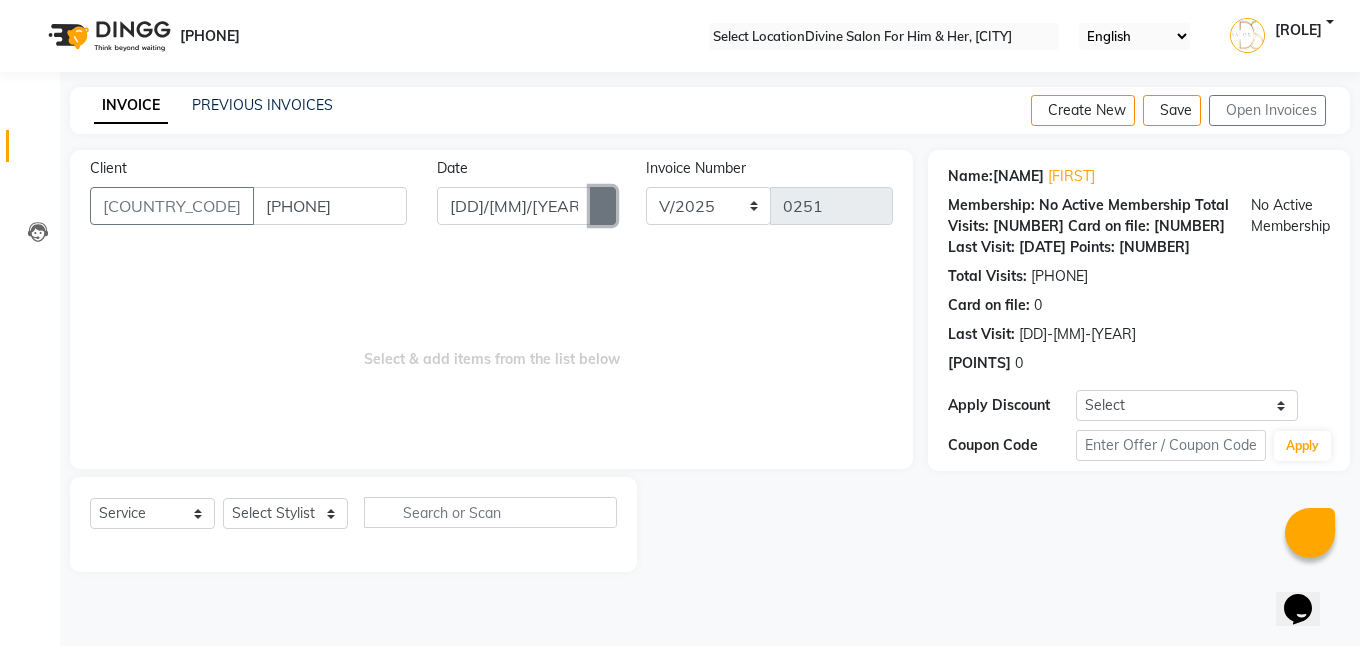 click at bounding box center [603, 206] 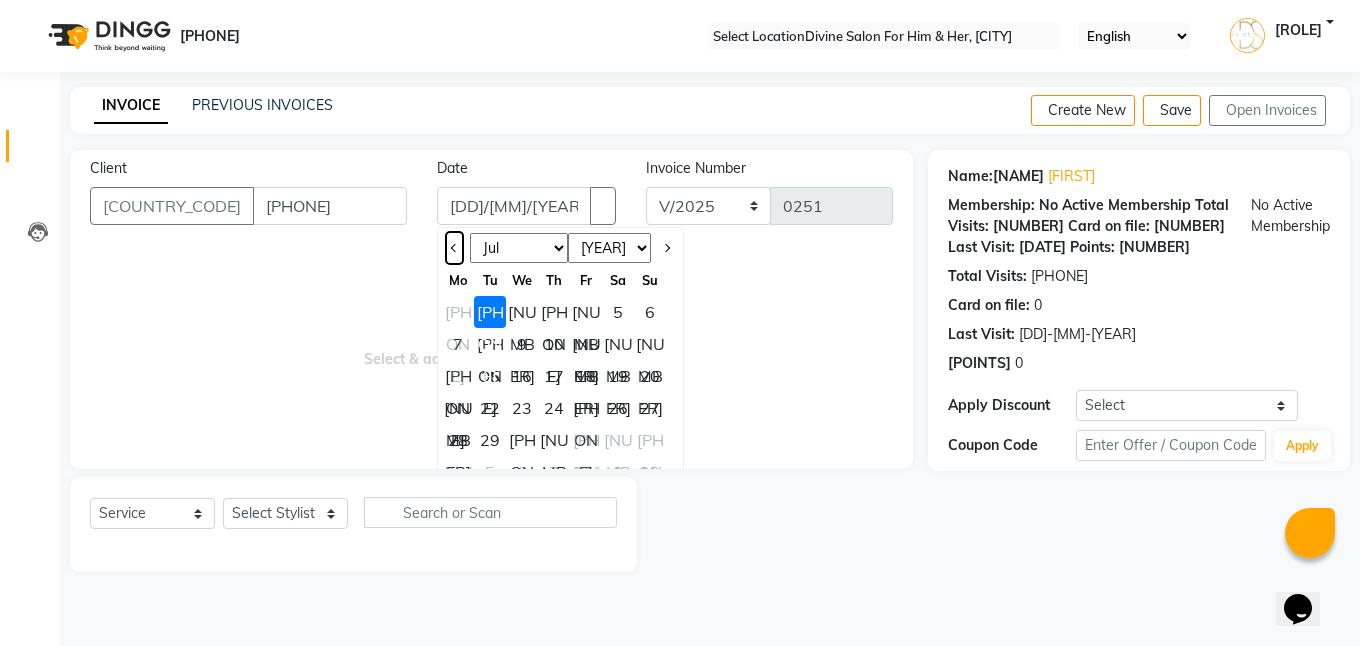click at bounding box center (454, 248) 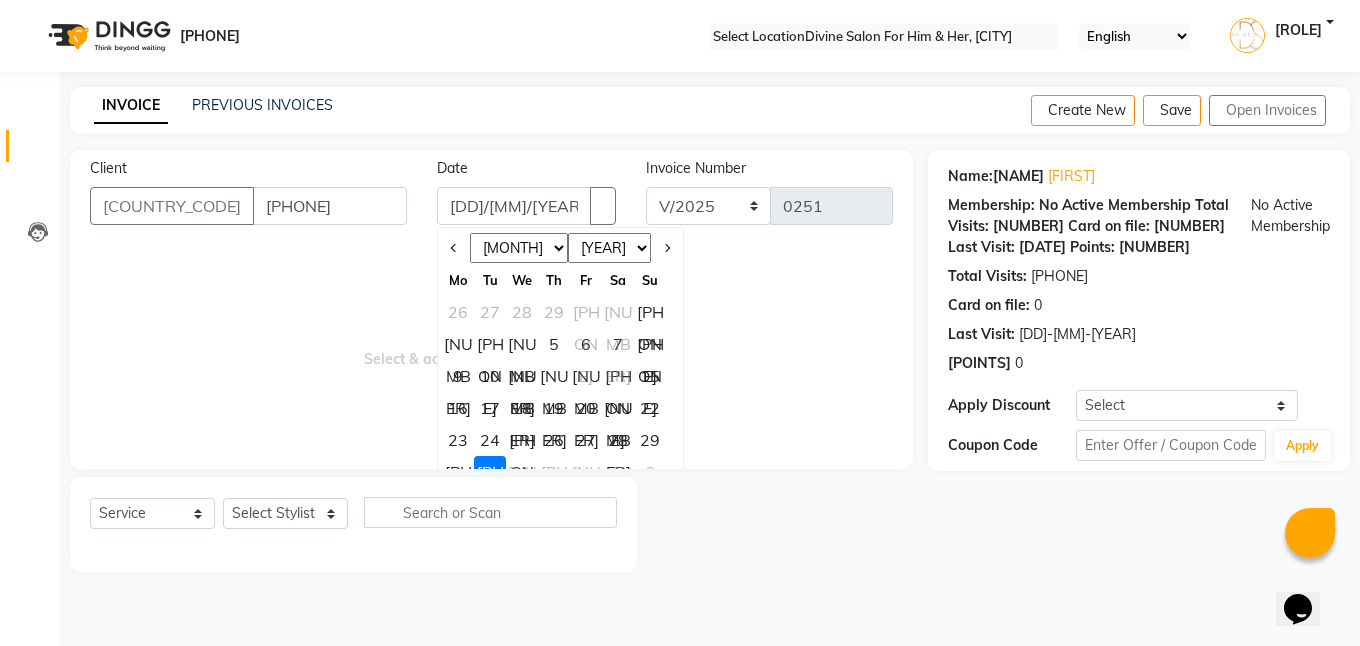 click on "[NUMBER]" at bounding box center [458, 344] 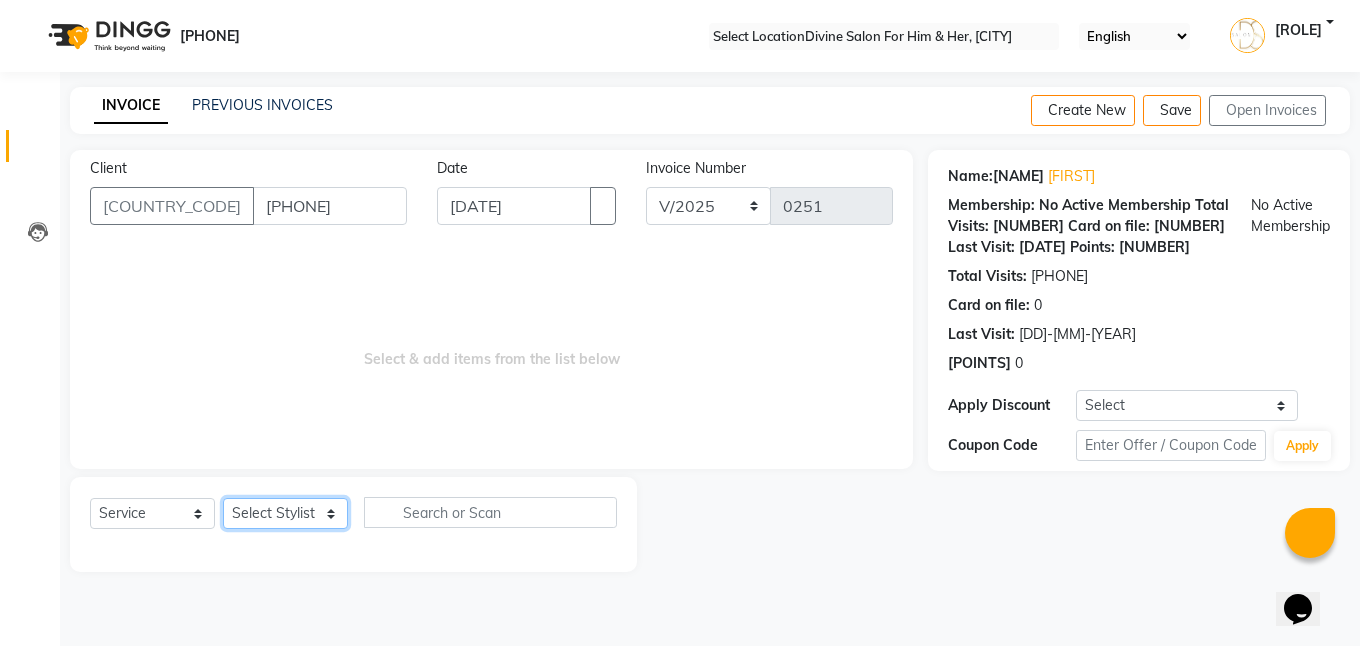 click on "Select Stylist Isha Gandhi RAVI Rihan SHEELA Tanisha chopra Tofik vikas JANGRA" at bounding box center [285, 513] 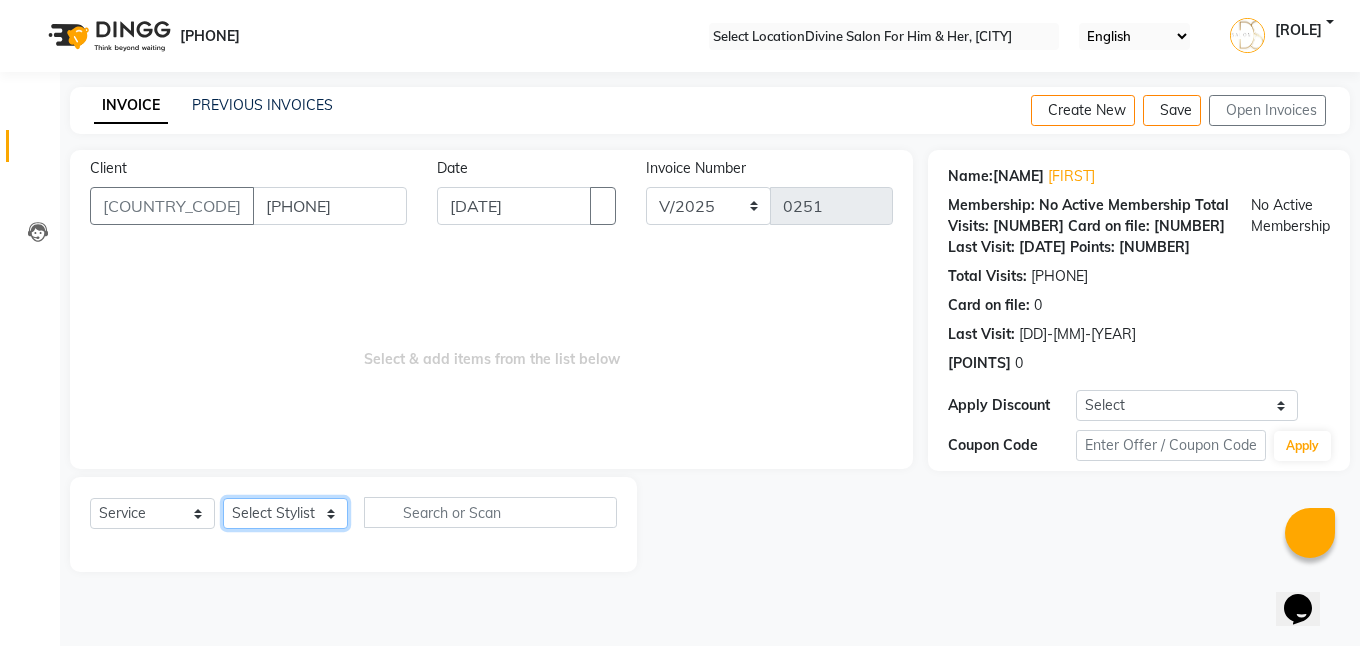 select on "76984" 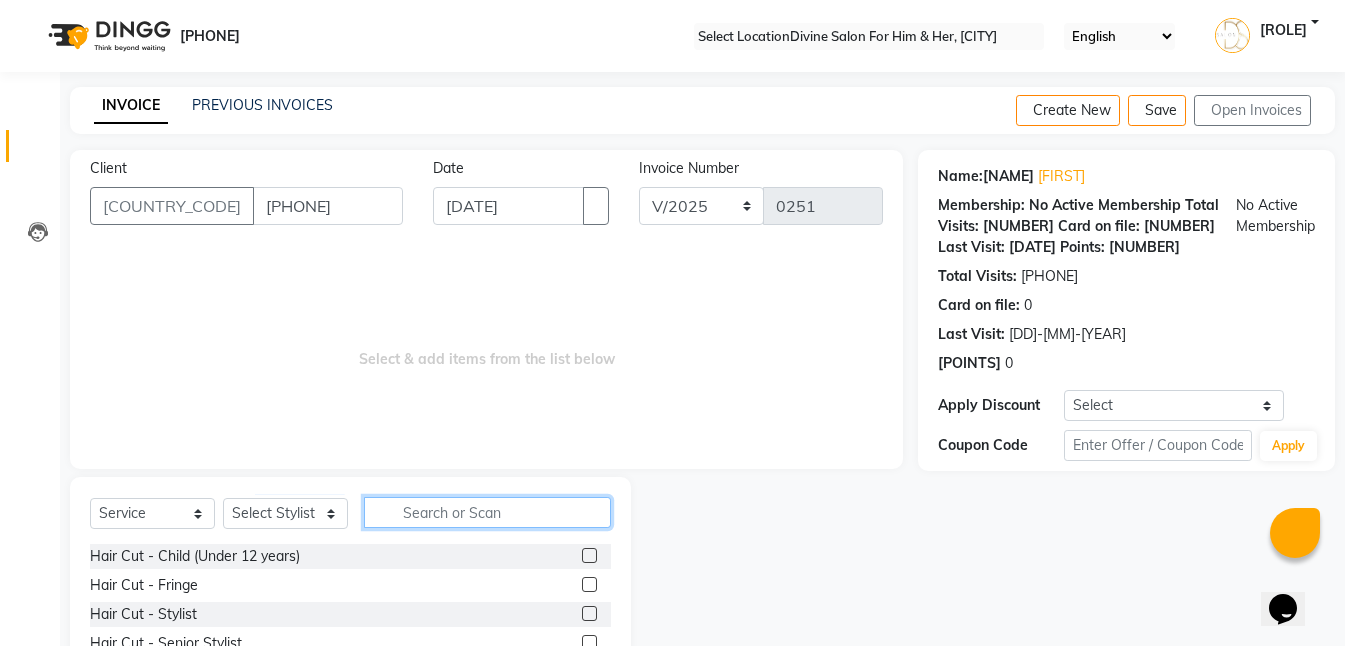 click at bounding box center (487, 512) 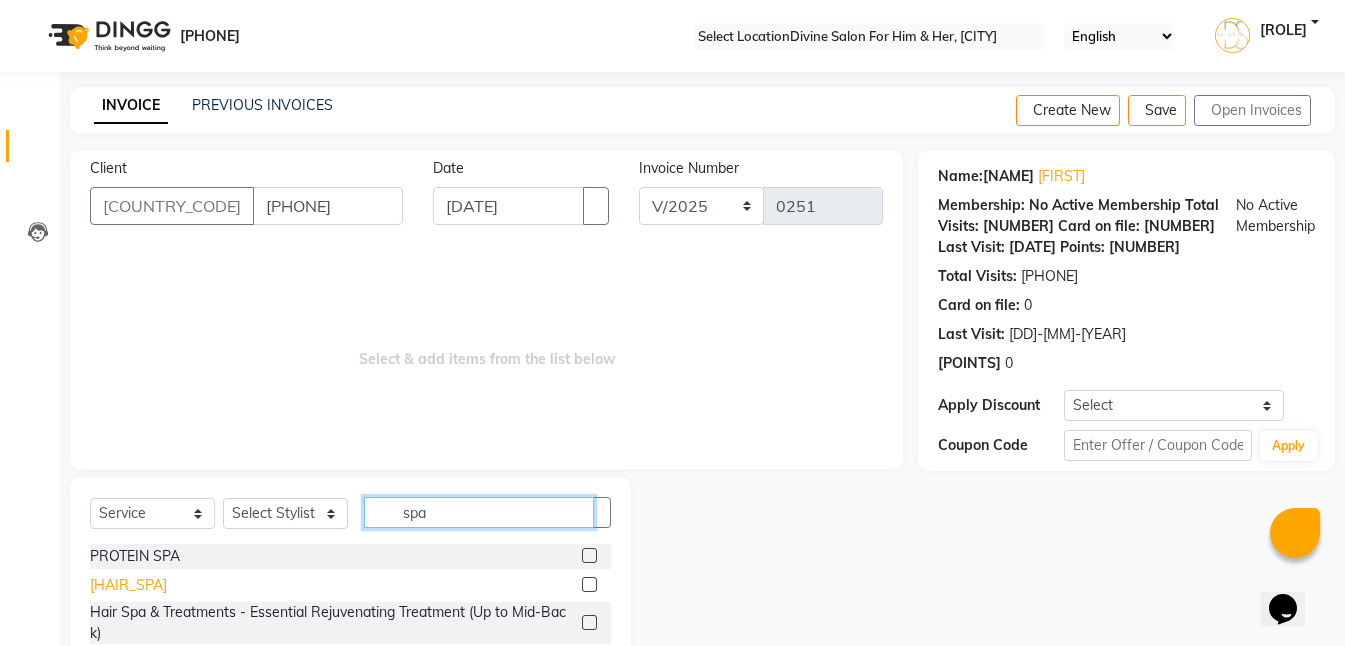 scroll, scrollTop: 83, scrollLeft: 0, axis: vertical 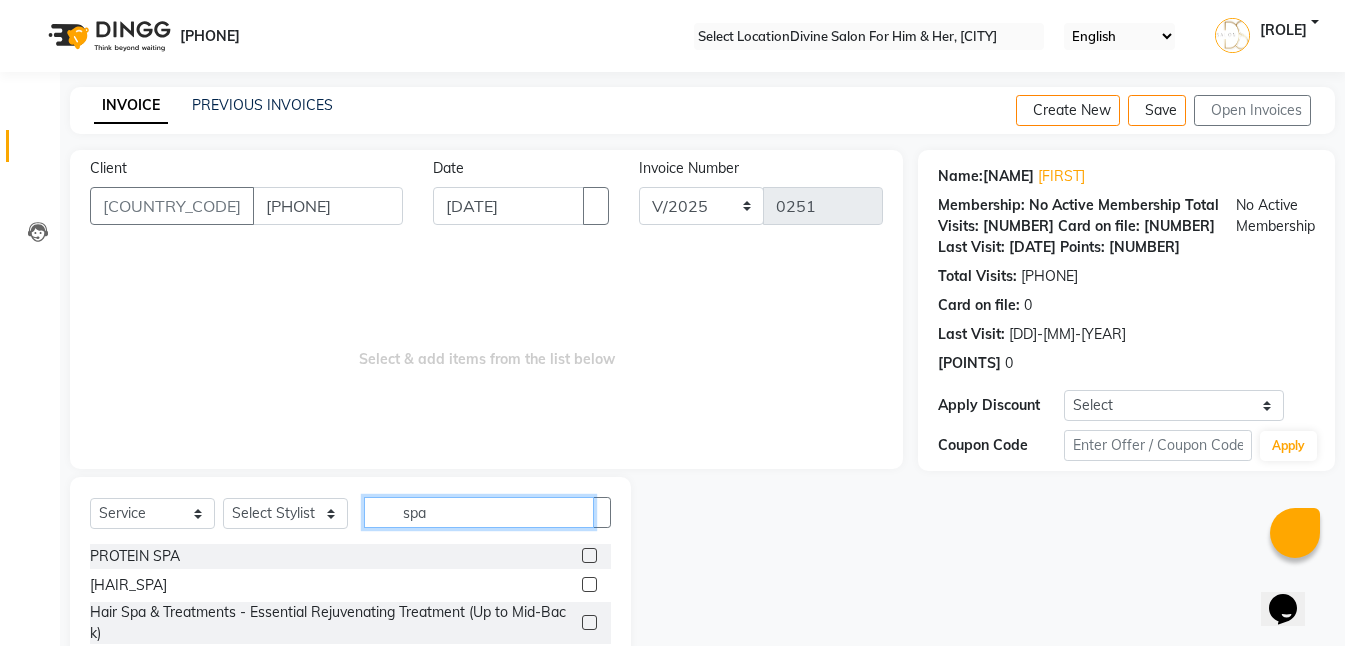 type on "spa" 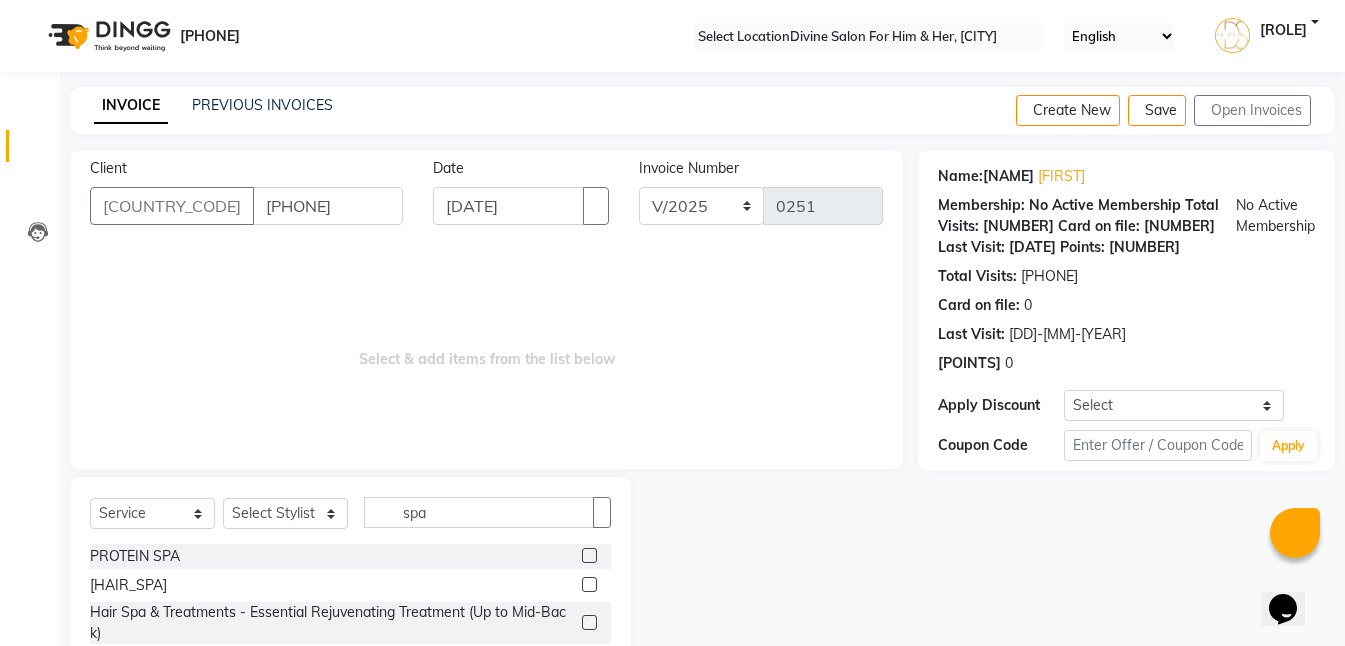 click at bounding box center (589, 584) 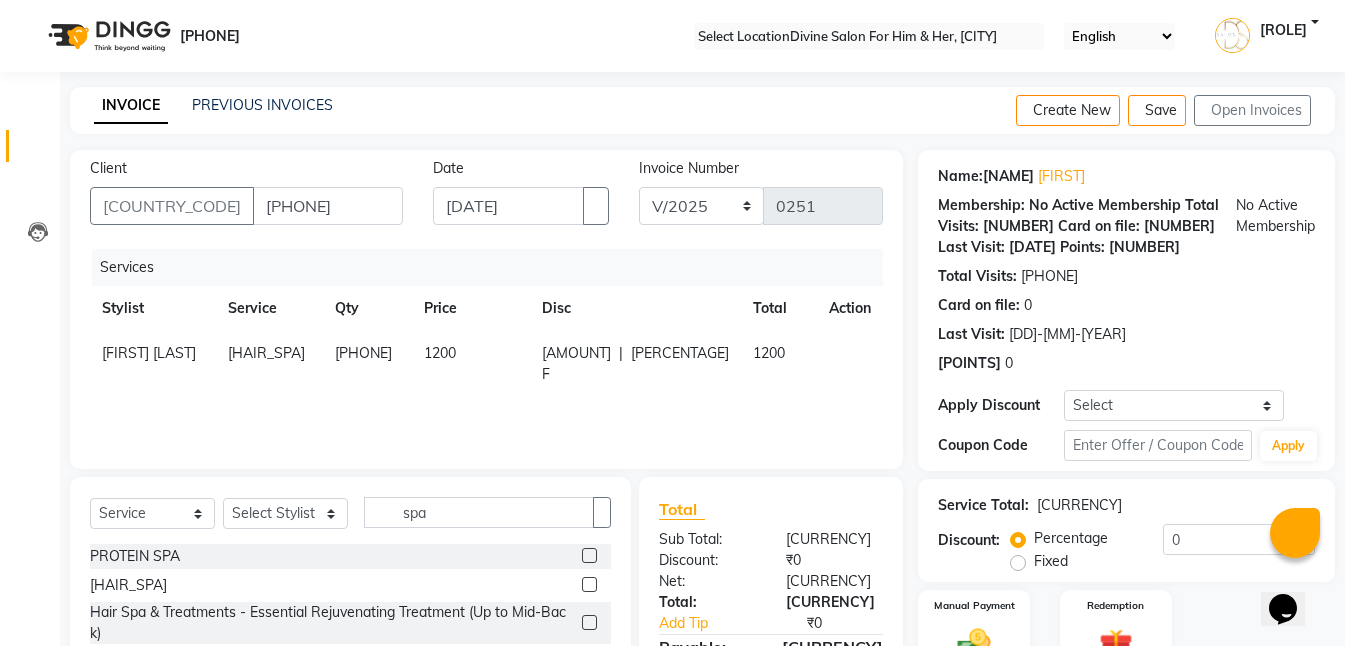 click on "[NUMBER]" at bounding box center (471, 364) 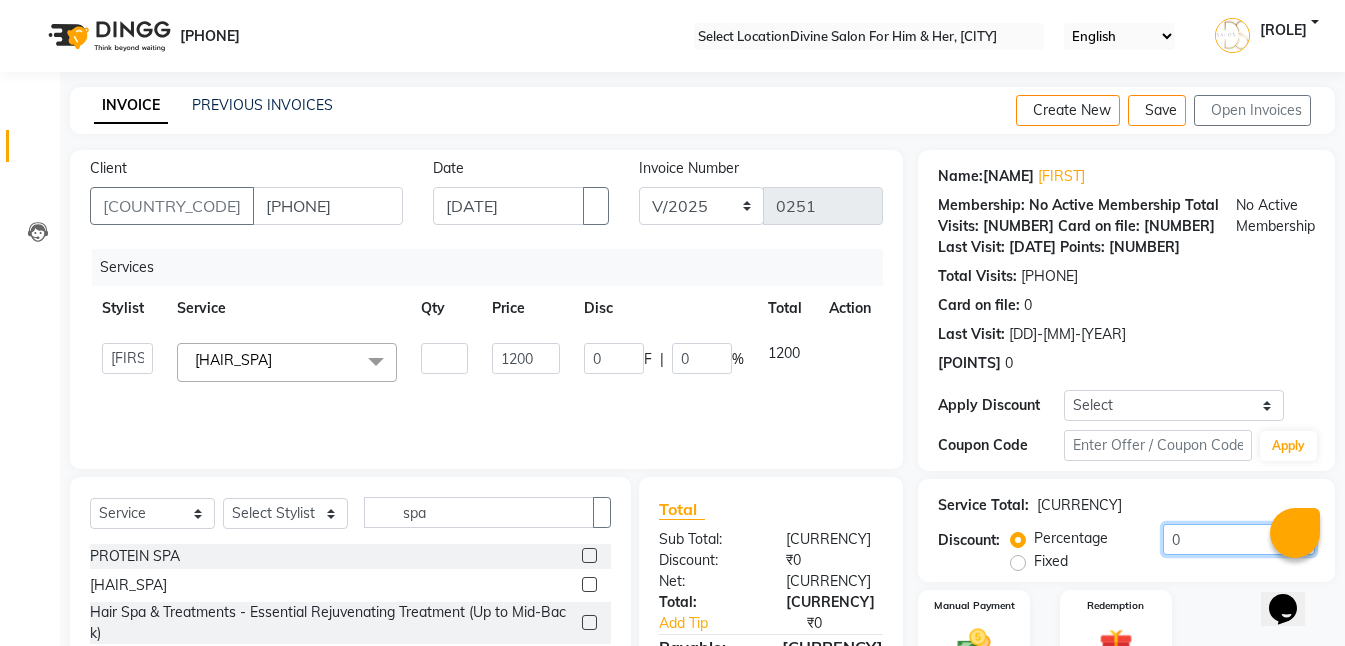 click on "0" at bounding box center [1239, 539] 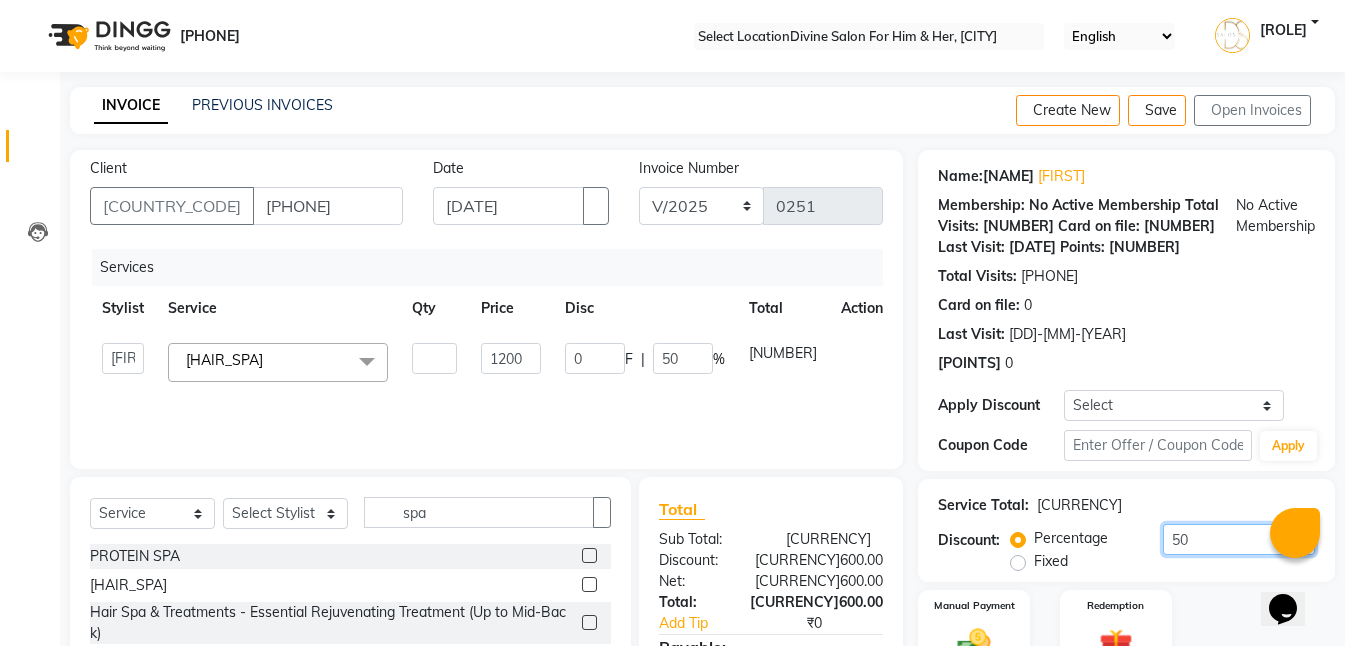 click on "••" at bounding box center (1239, 539) 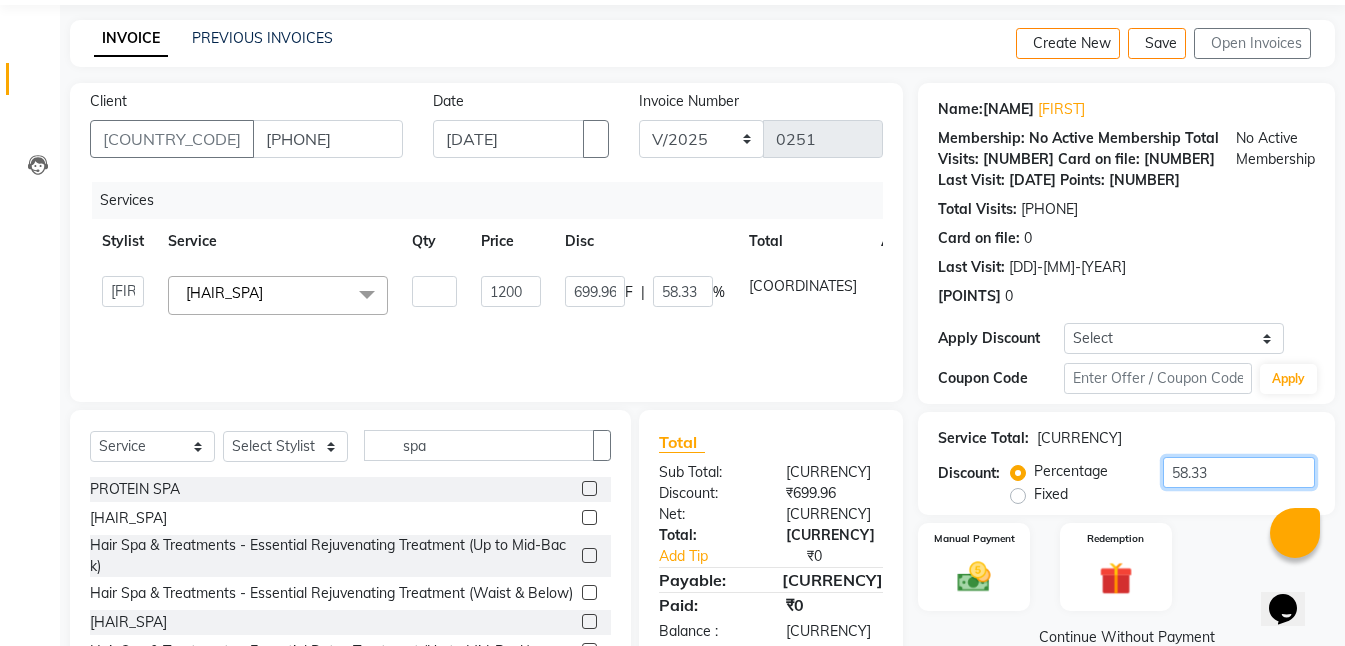 scroll, scrollTop: 196, scrollLeft: 0, axis: vertical 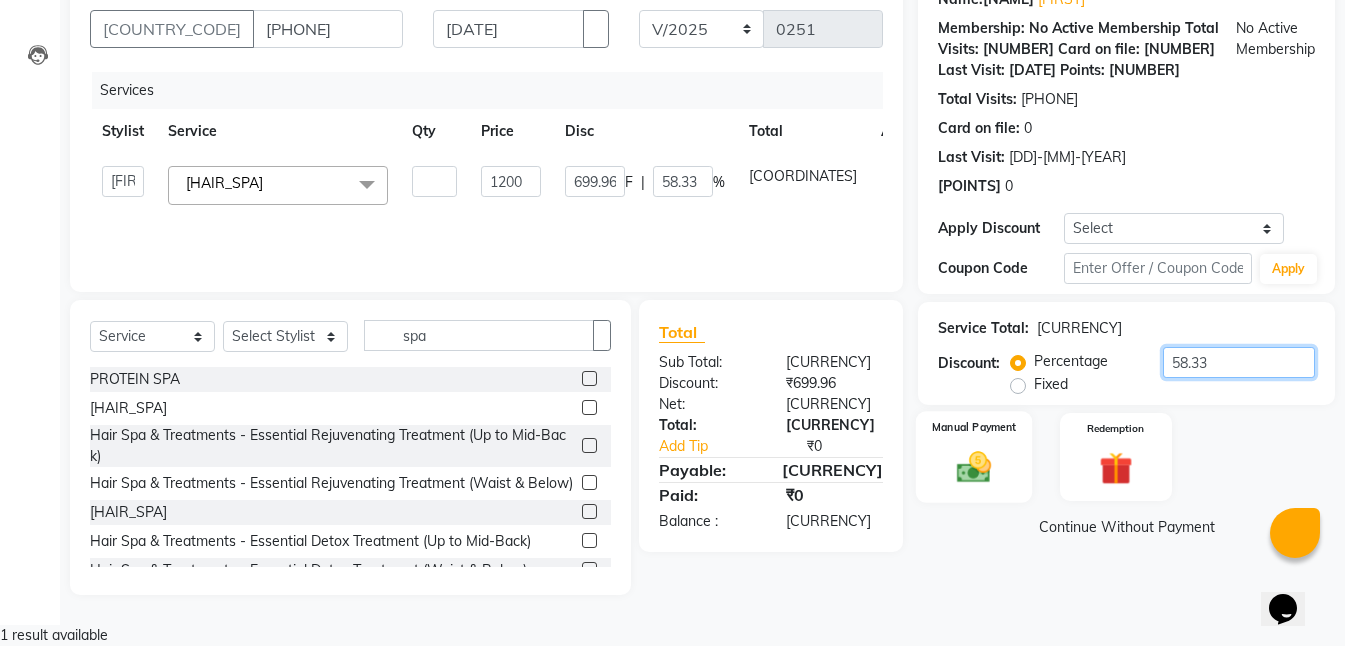 type on "58.33" 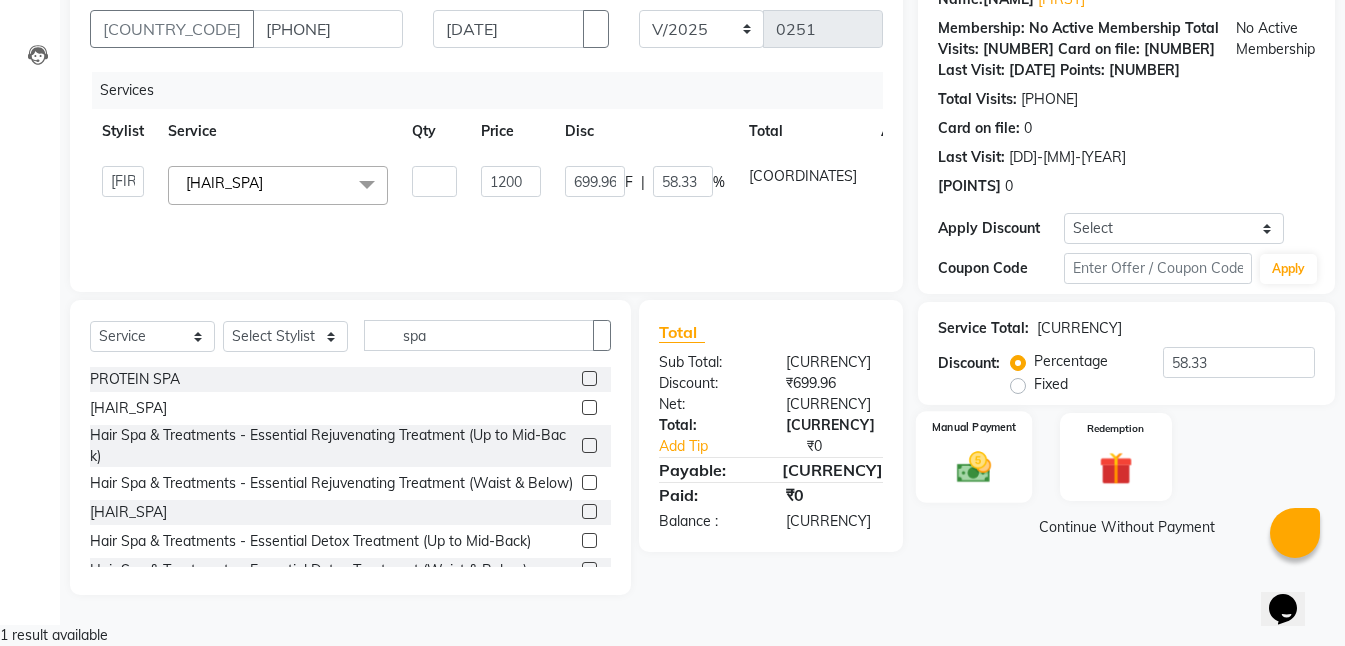 click at bounding box center (974, 467) 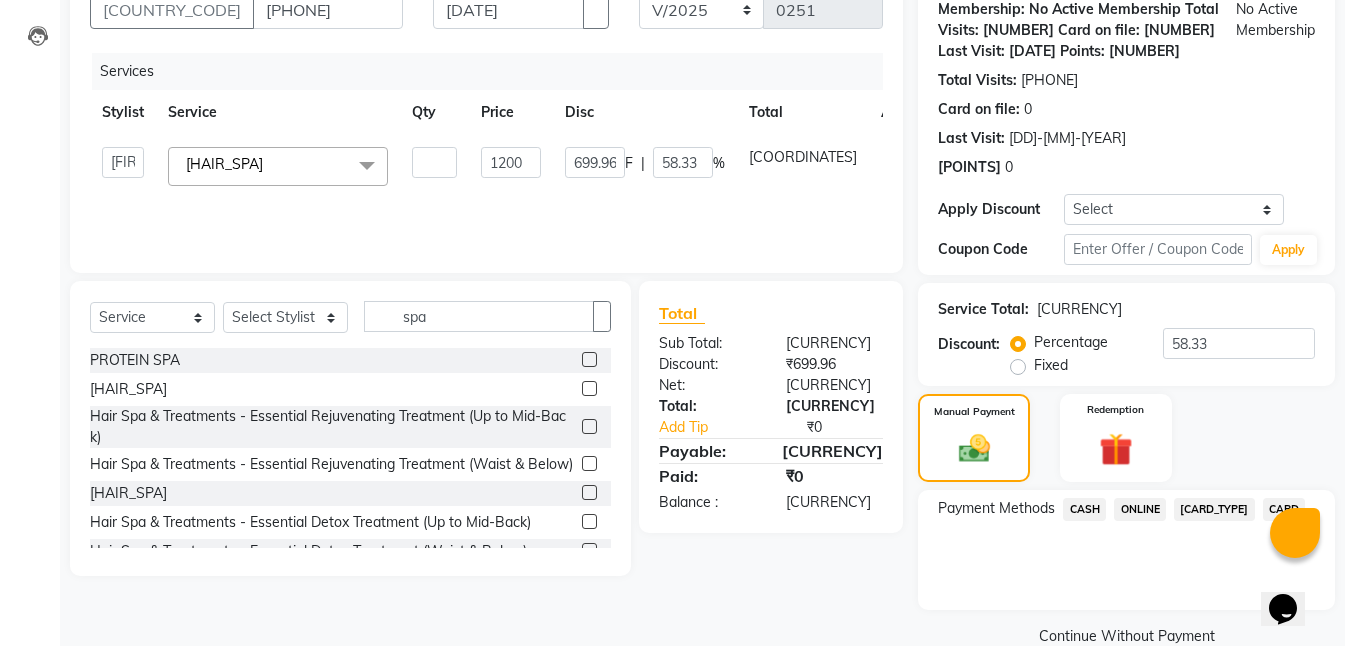 click on "CASH" at bounding box center (1084, 509) 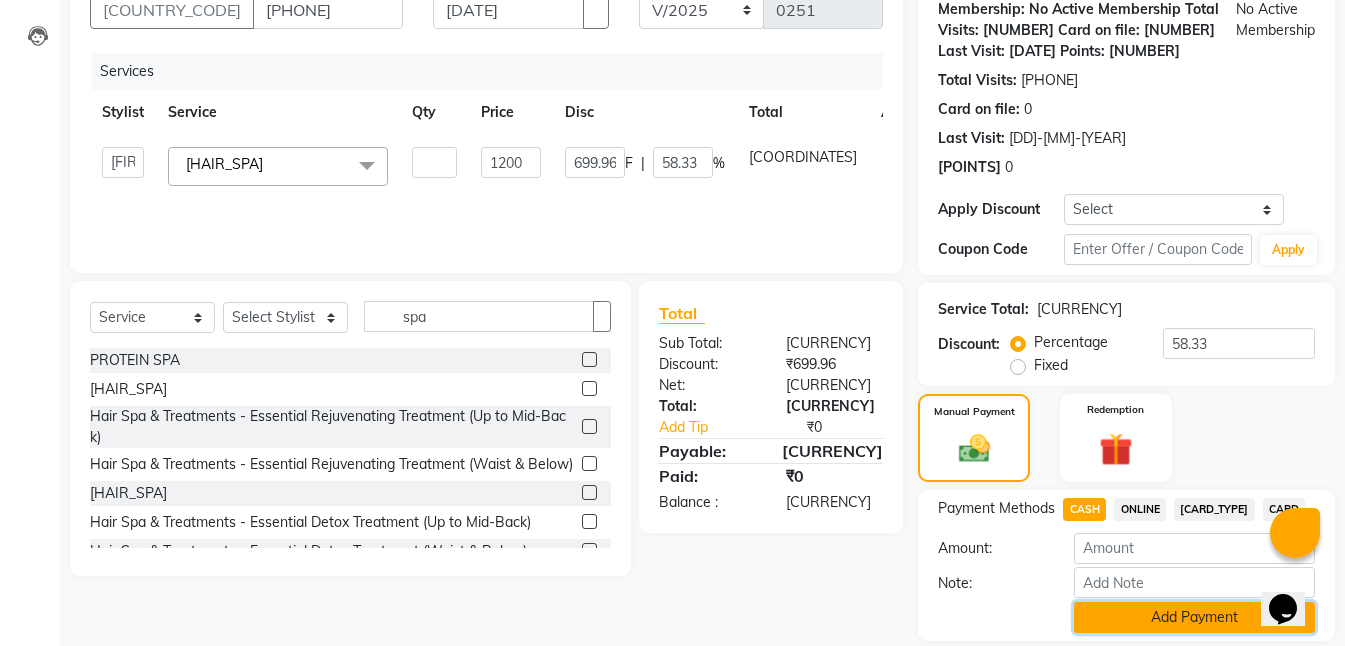 click on "••• •••••••" at bounding box center [1194, 617] 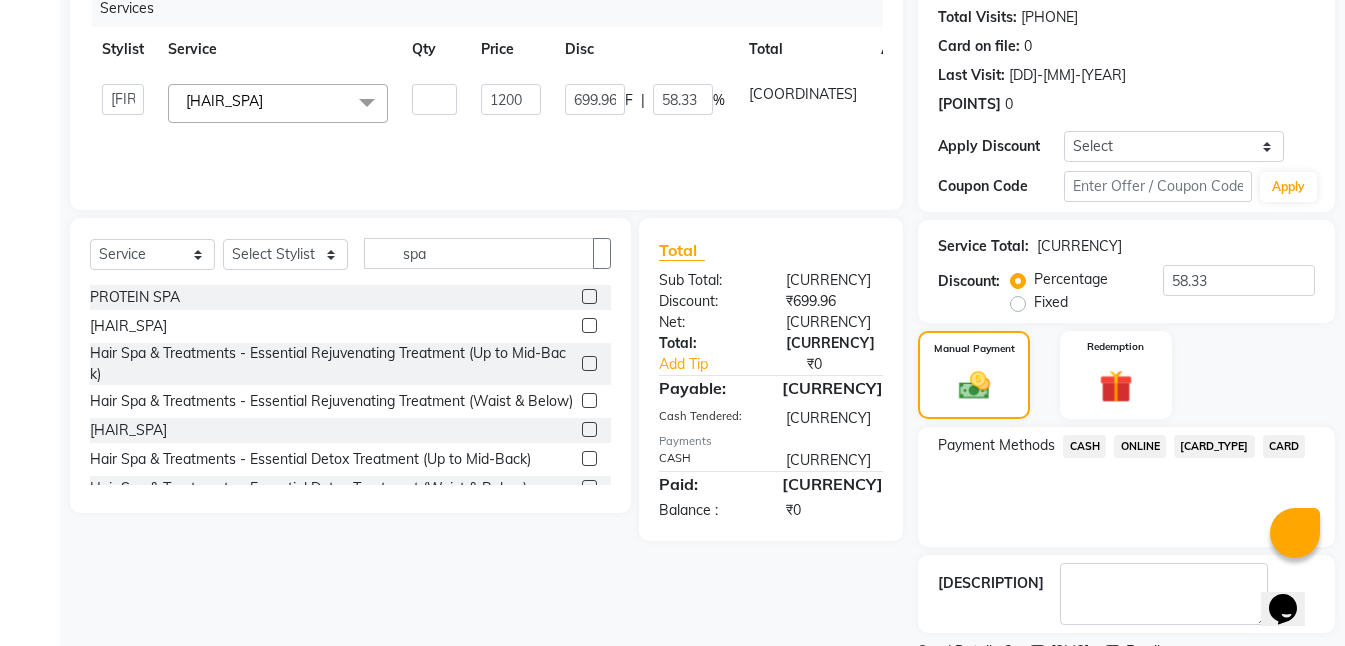 scroll, scrollTop: 309, scrollLeft: 0, axis: vertical 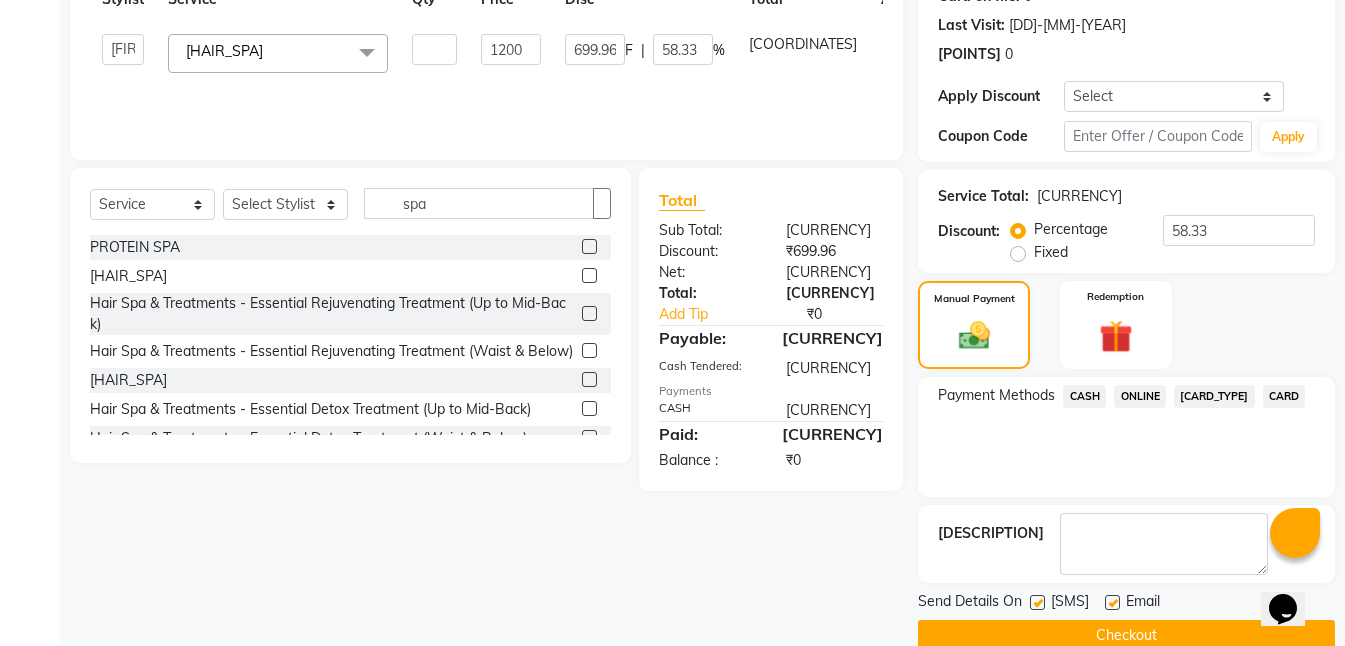 click at bounding box center (1037, 602) 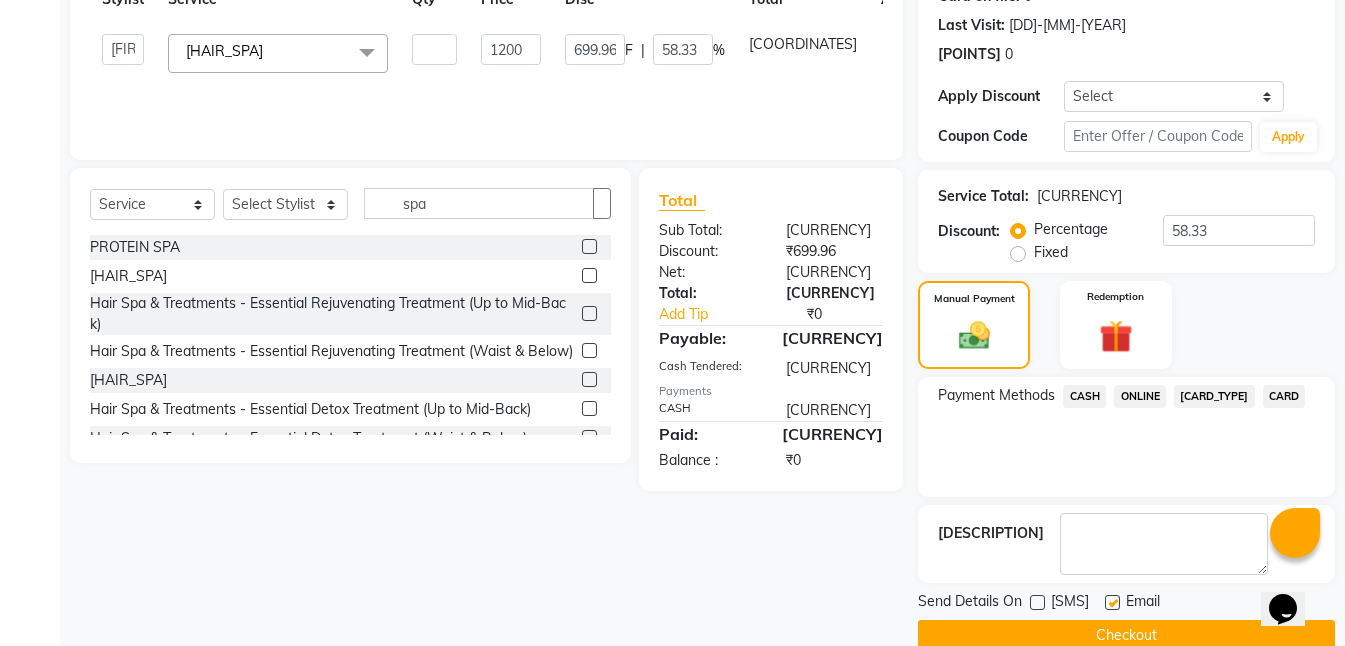click at bounding box center (1112, 602) 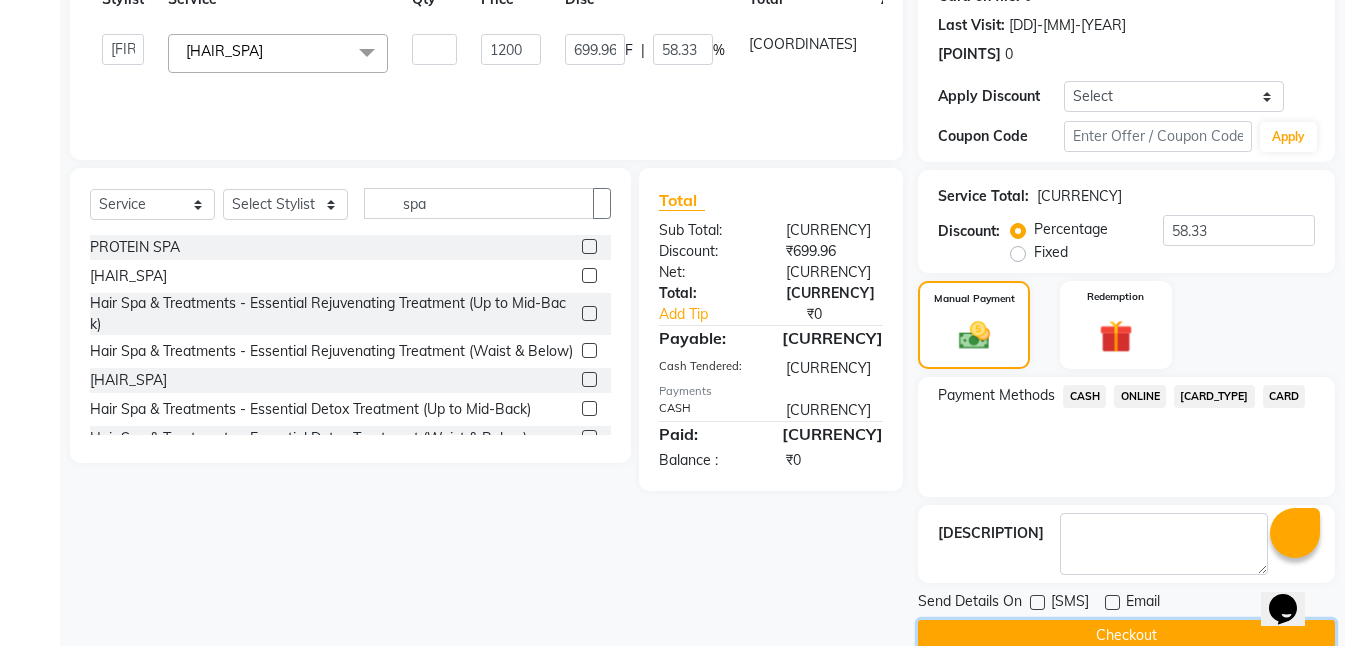 click on "Checkout" at bounding box center [1126, 635] 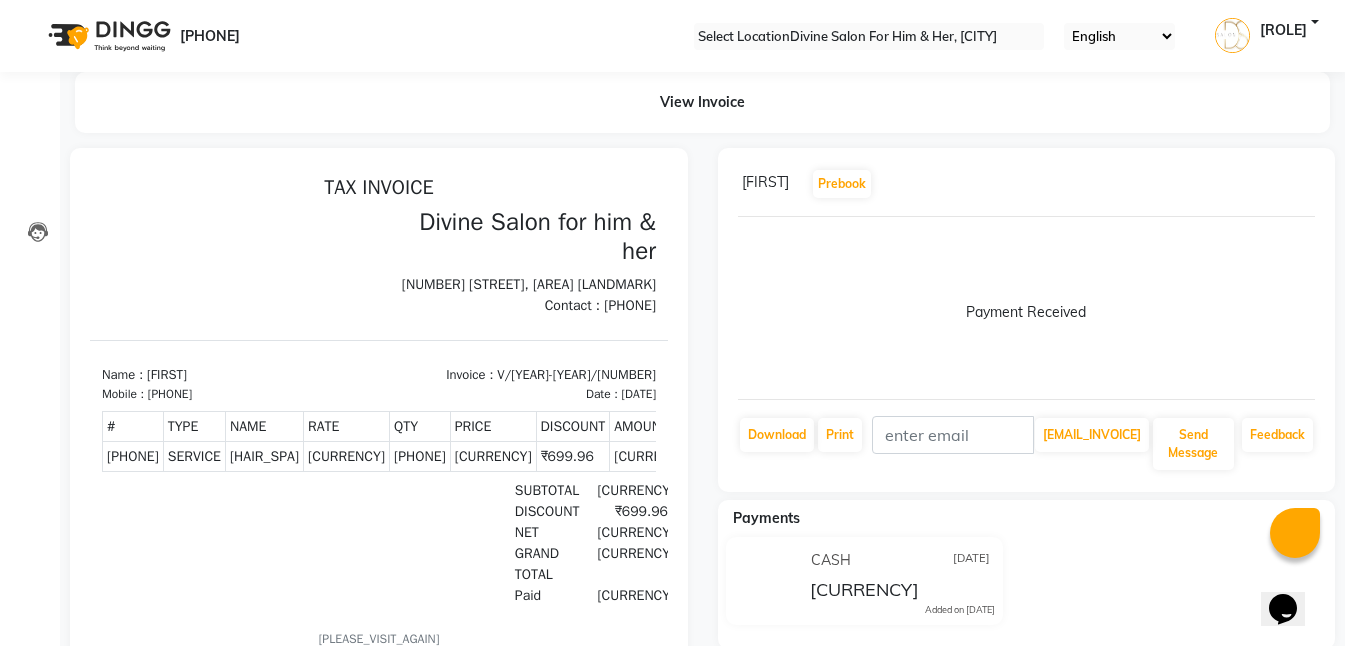 scroll, scrollTop: 0, scrollLeft: 0, axis: both 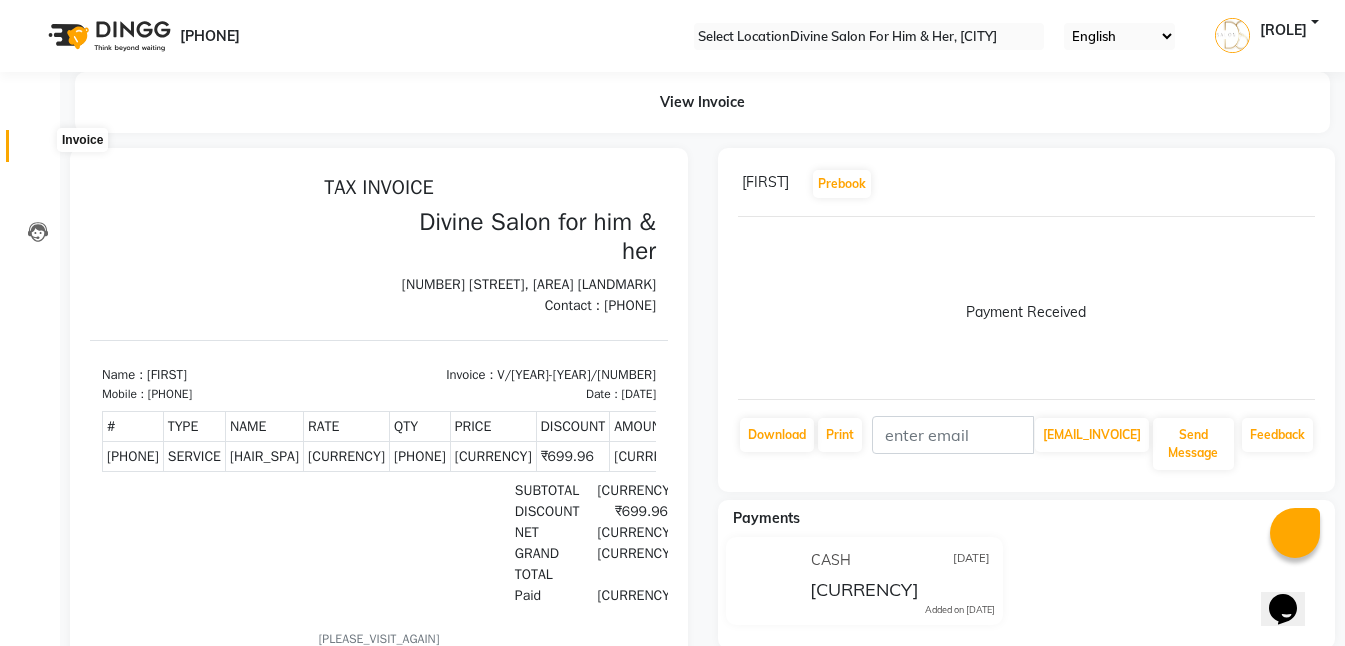 click at bounding box center (38, 151) 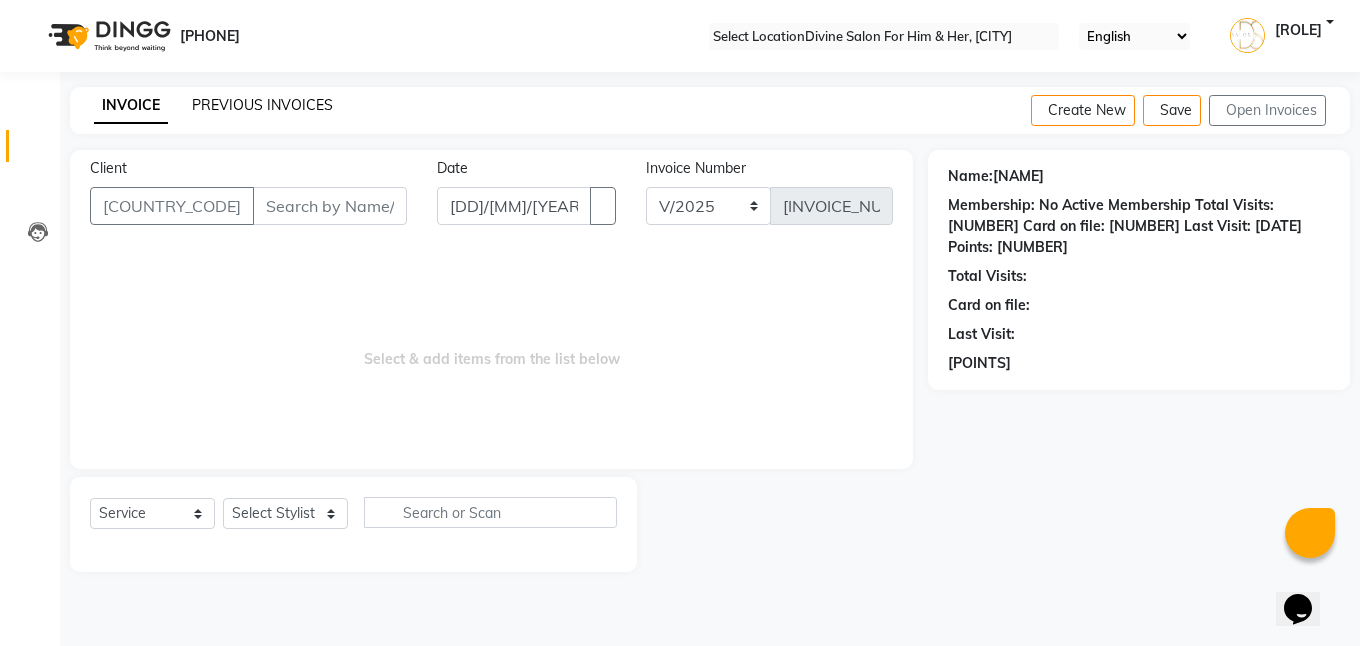 click on "PREVIOUS INVOICES" at bounding box center (262, 105) 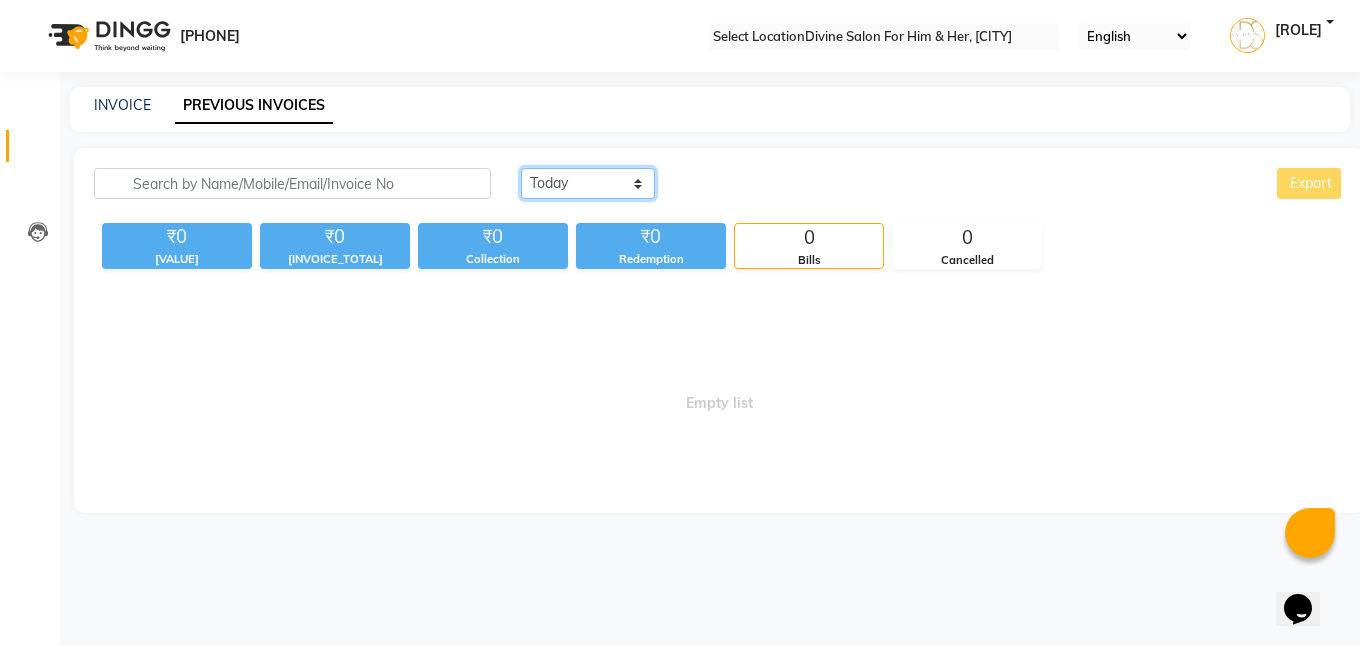 click on "••••• ••••••••• •••••• •••••" at bounding box center [588, 183] 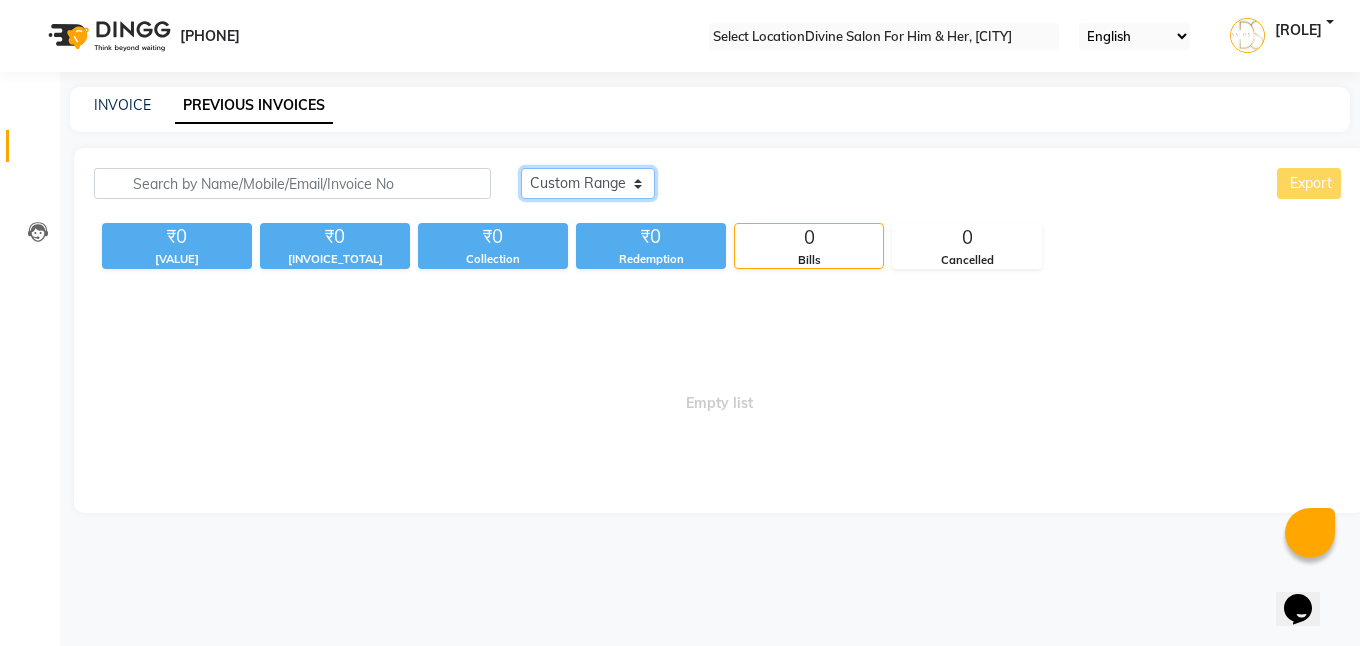 click on "••••• ••••••••• •••••• •••••" at bounding box center [588, 183] 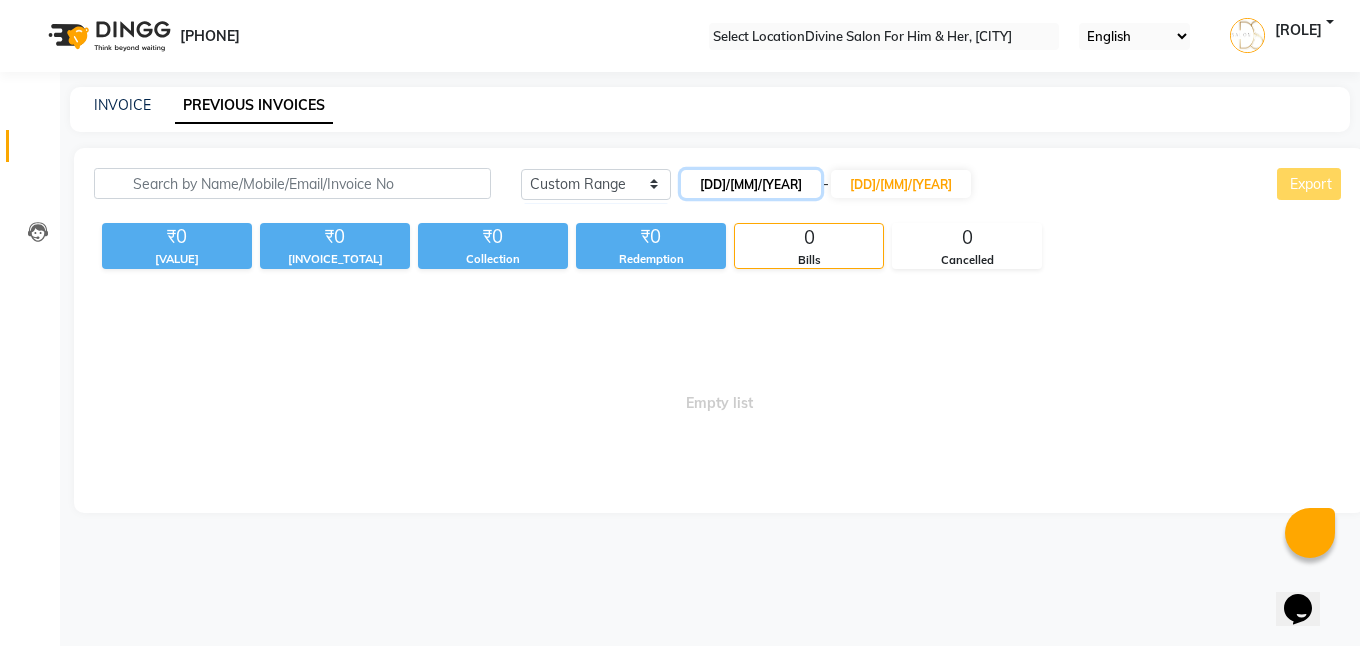 click on "[DD]-[MM]-[YYYY]" at bounding box center (751, 184) 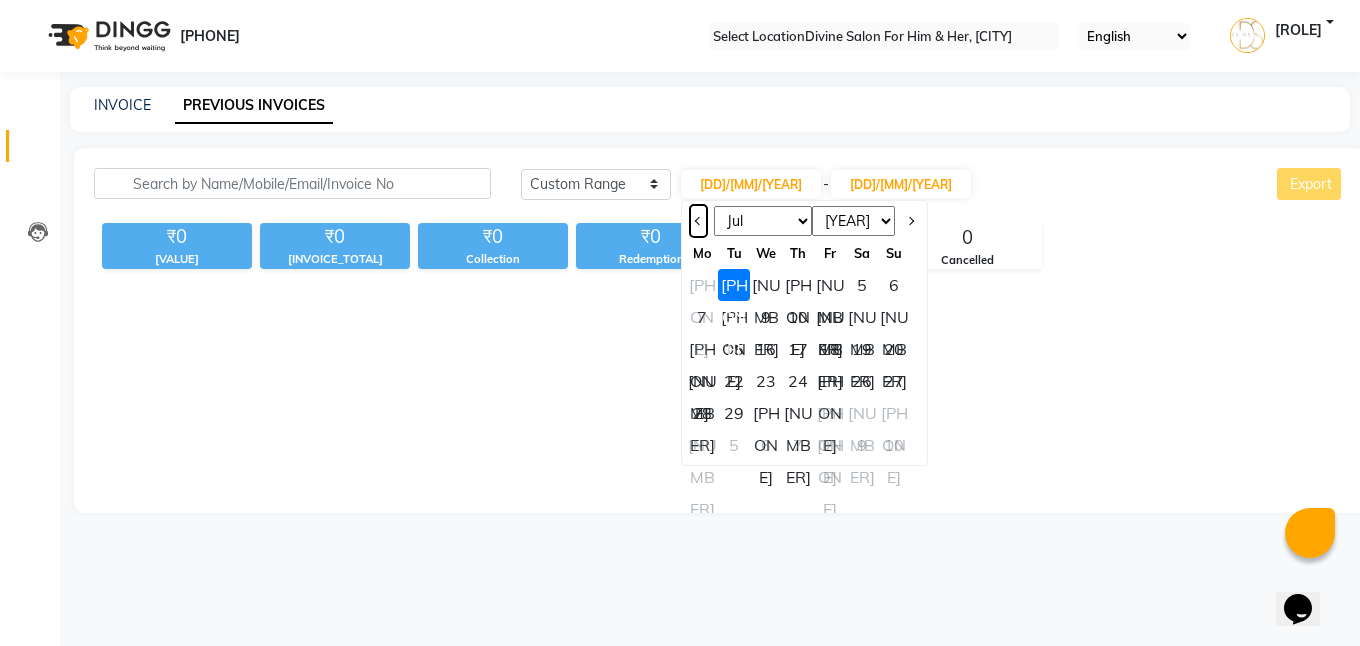 click at bounding box center (698, 221) 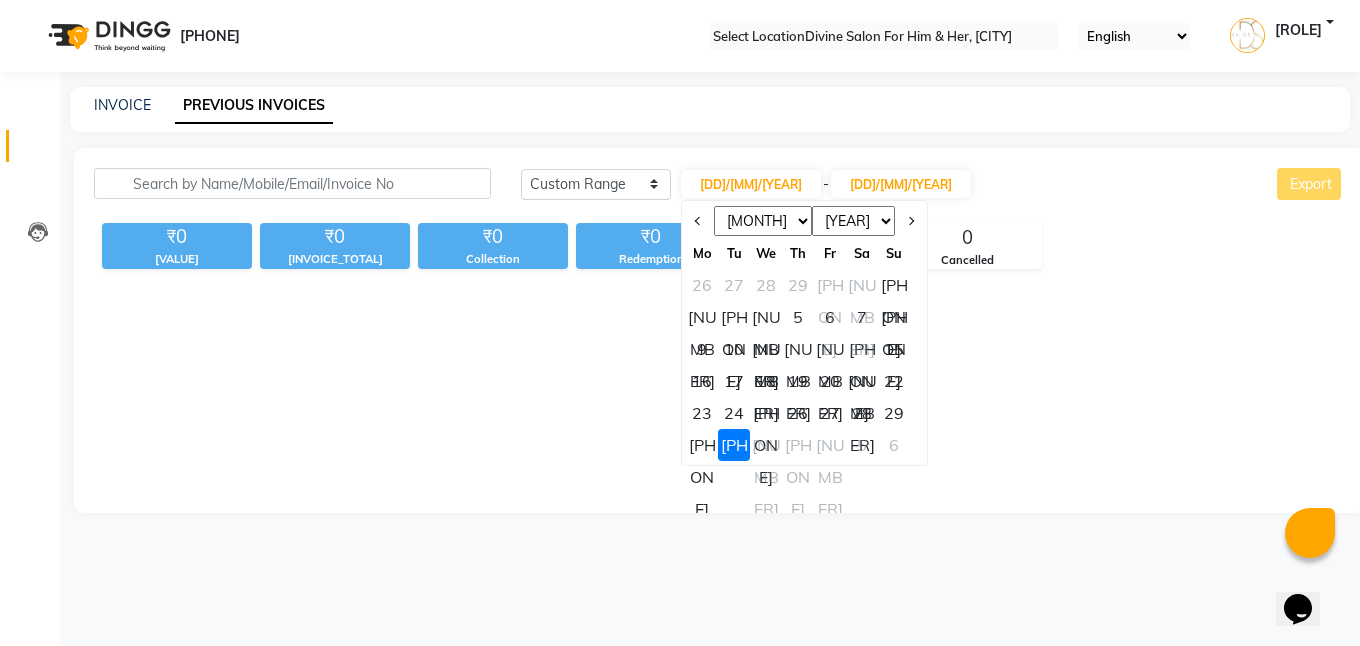 click on "[NUMBER]" at bounding box center [830, 317] 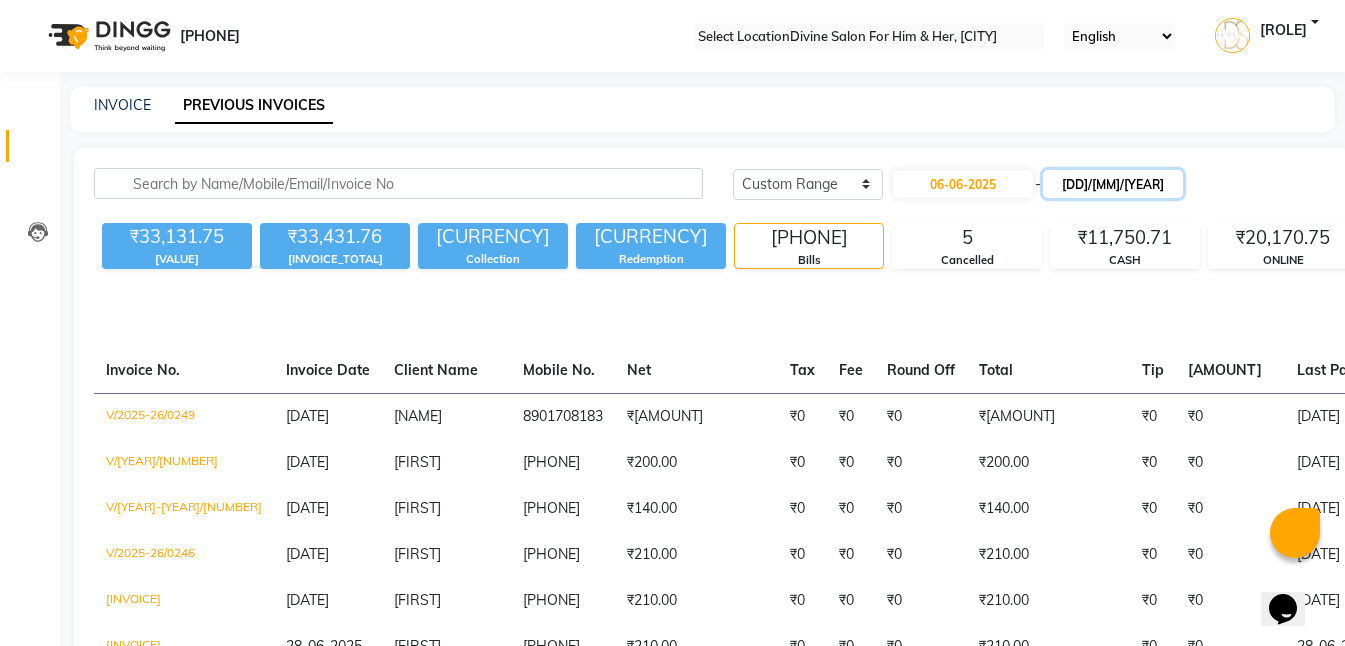 click on "[DD]-[MM]-[YYYY]" at bounding box center [1113, 184] 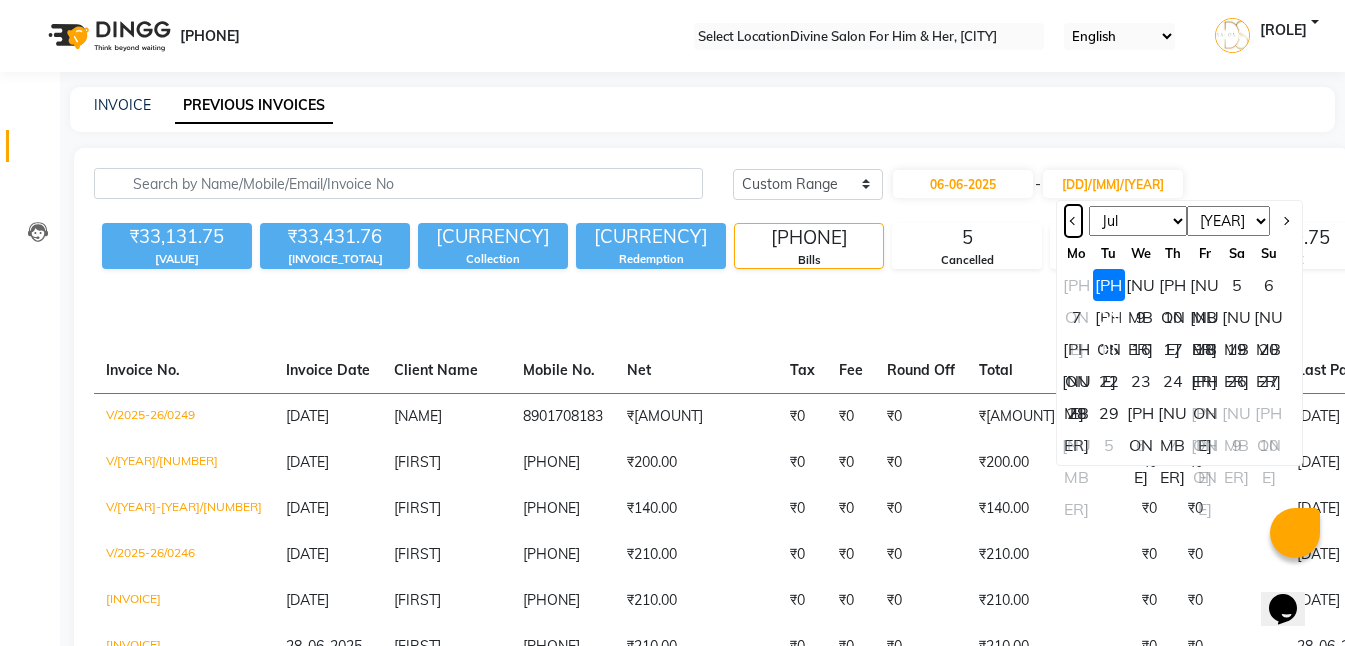 click at bounding box center (1073, 221) 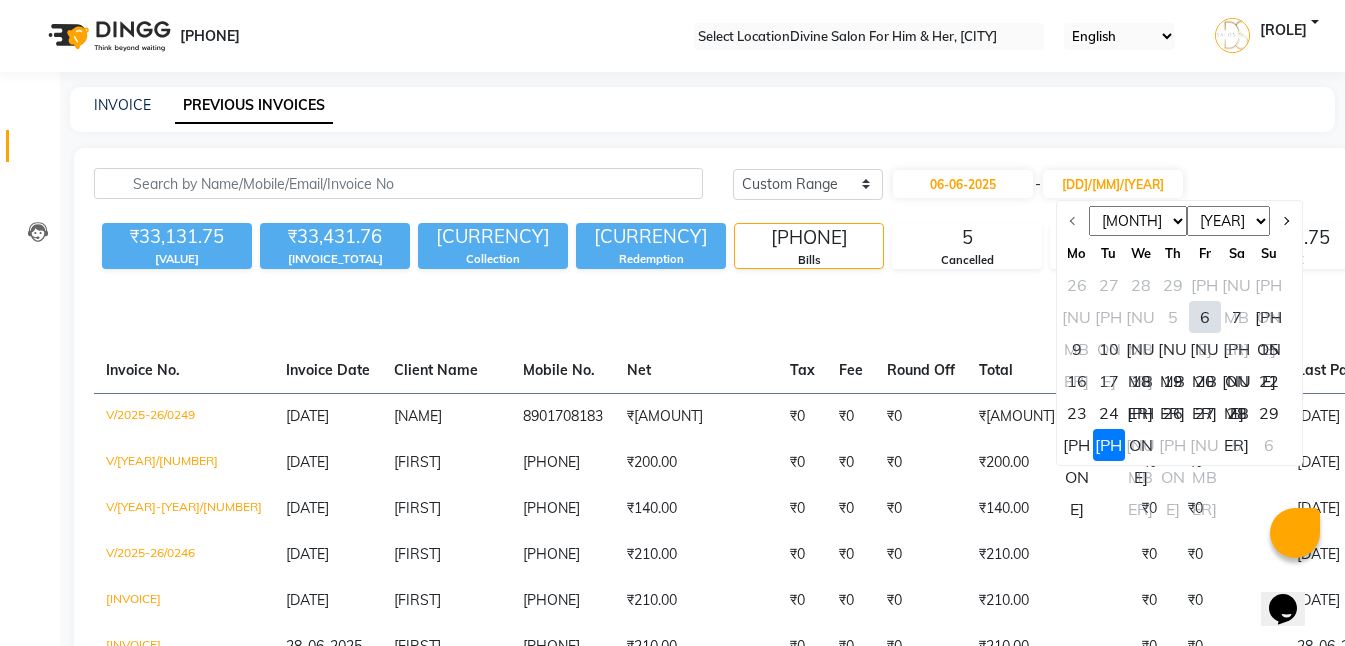 click on "[NUMBER]" at bounding box center (1205, 317) 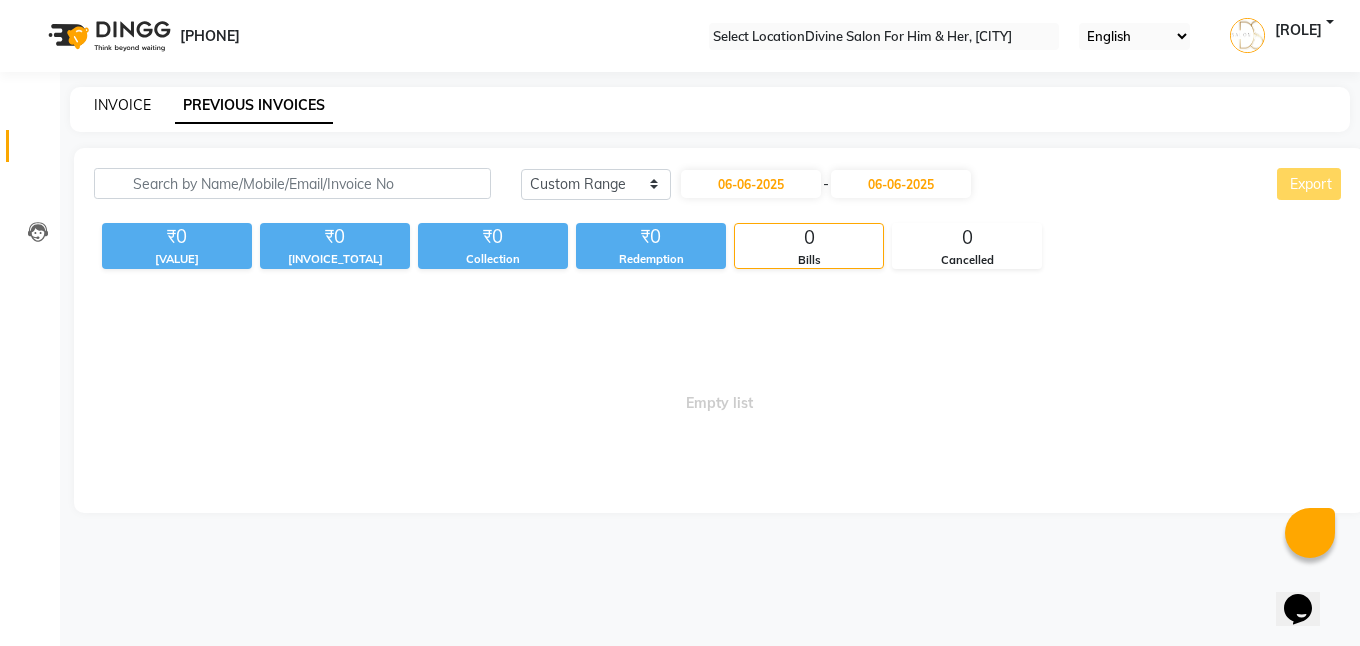click on "•••••••" at bounding box center (122, 105) 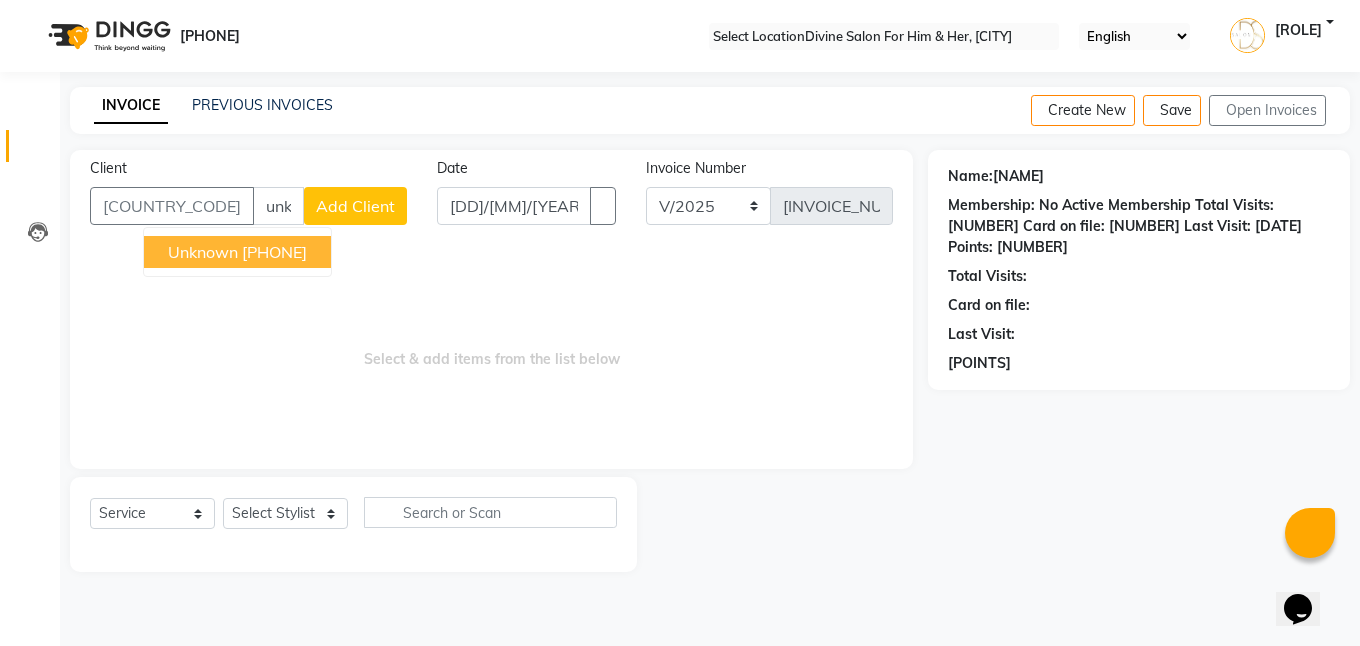 click on "[PHONE]" at bounding box center (274, 252) 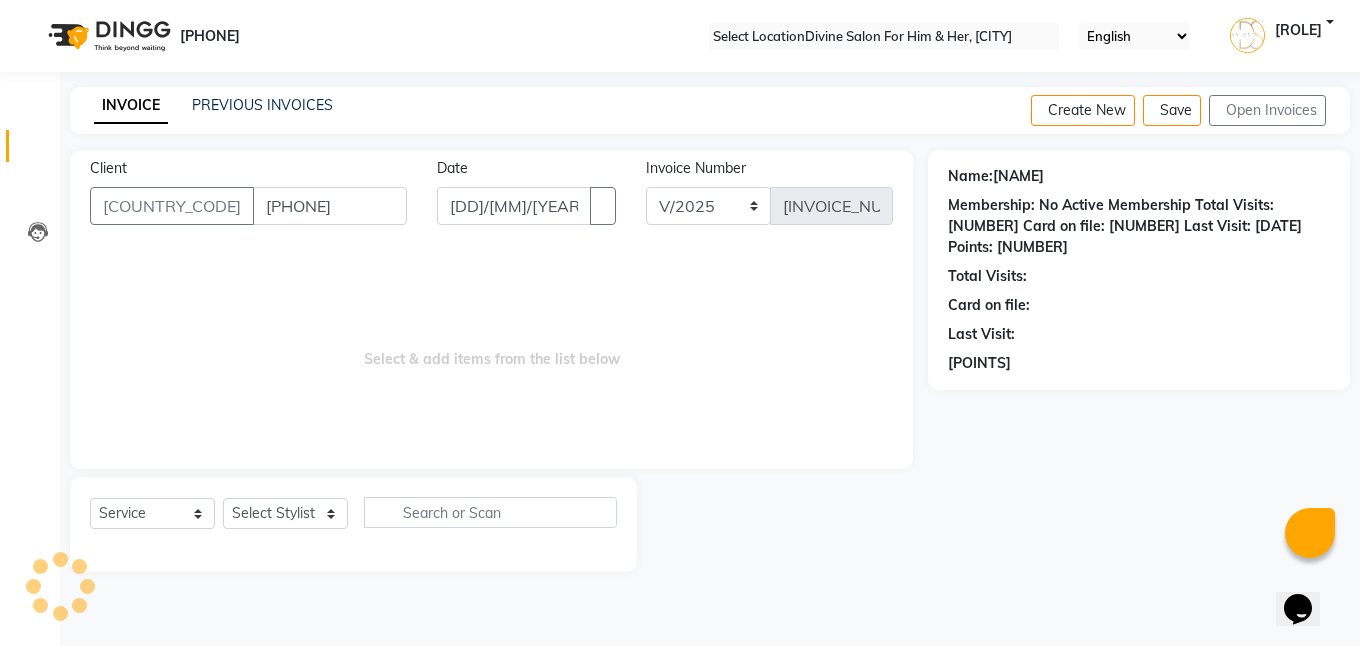 type on "[PHONE]" 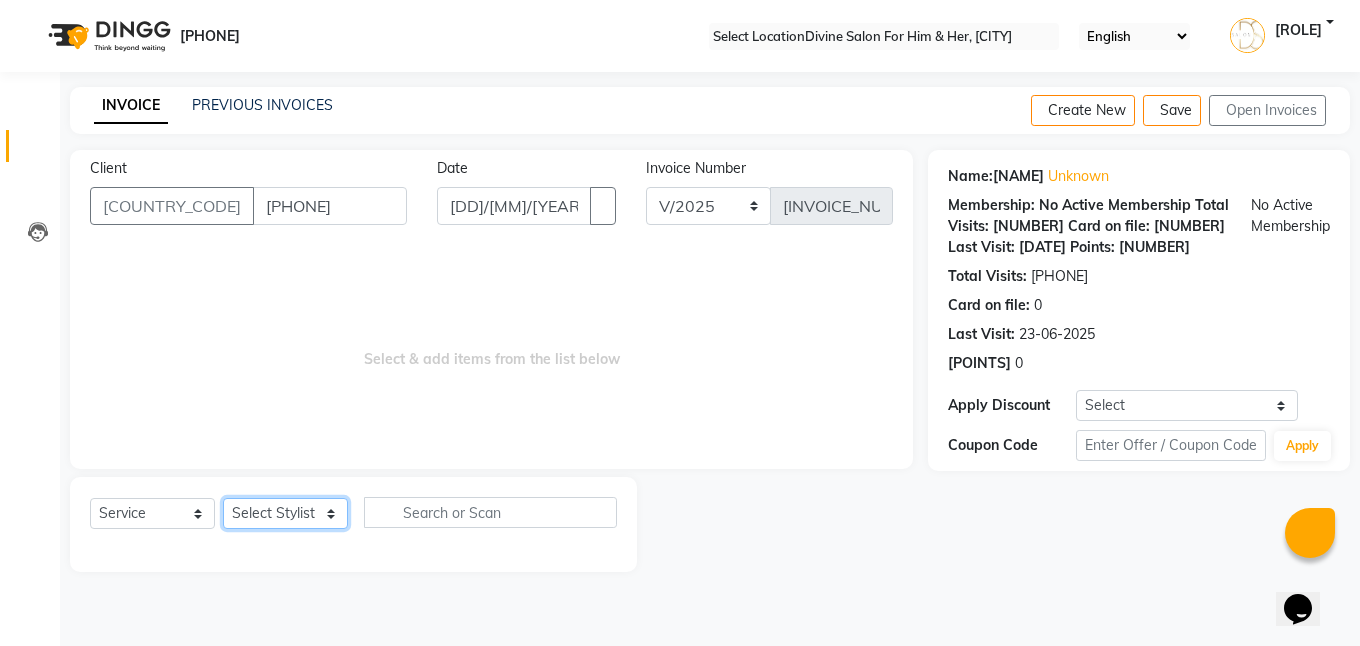 click on "Select Stylist Isha Gandhi RAVI Rihan SHEELA Tanisha chopra Tofik vikas JANGRA" at bounding box center [285, 513] 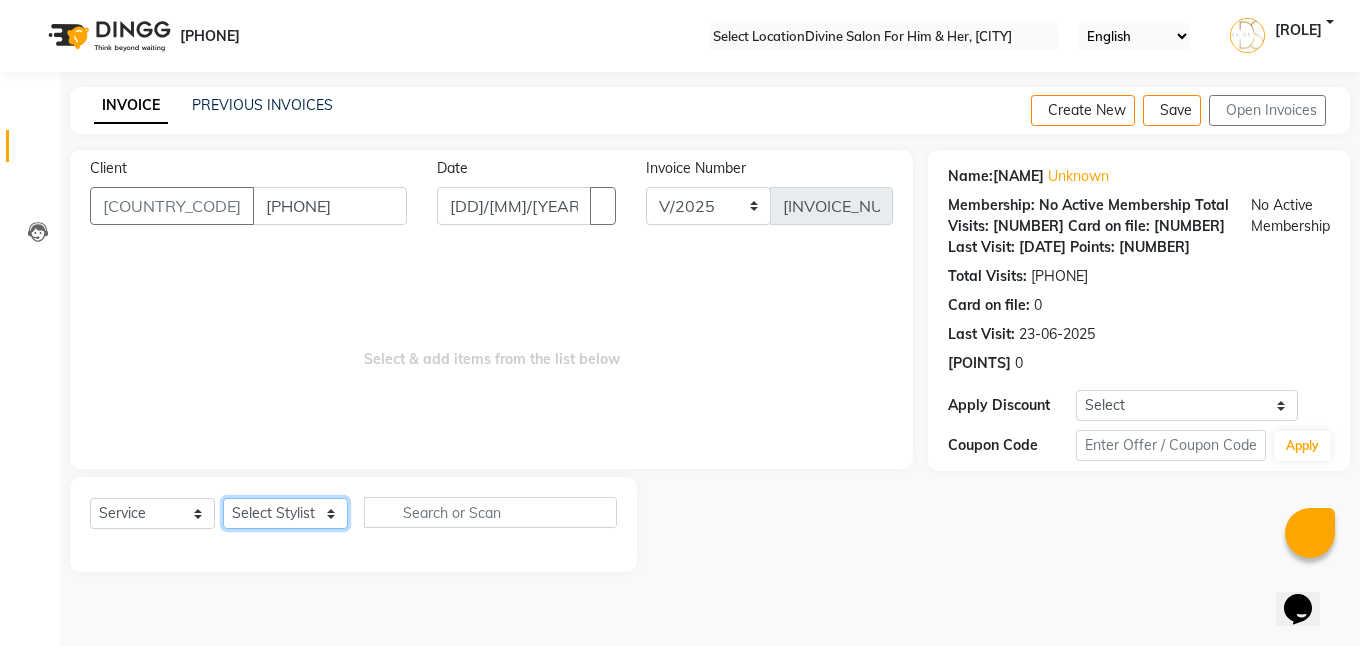 select on "[NUMBER]" 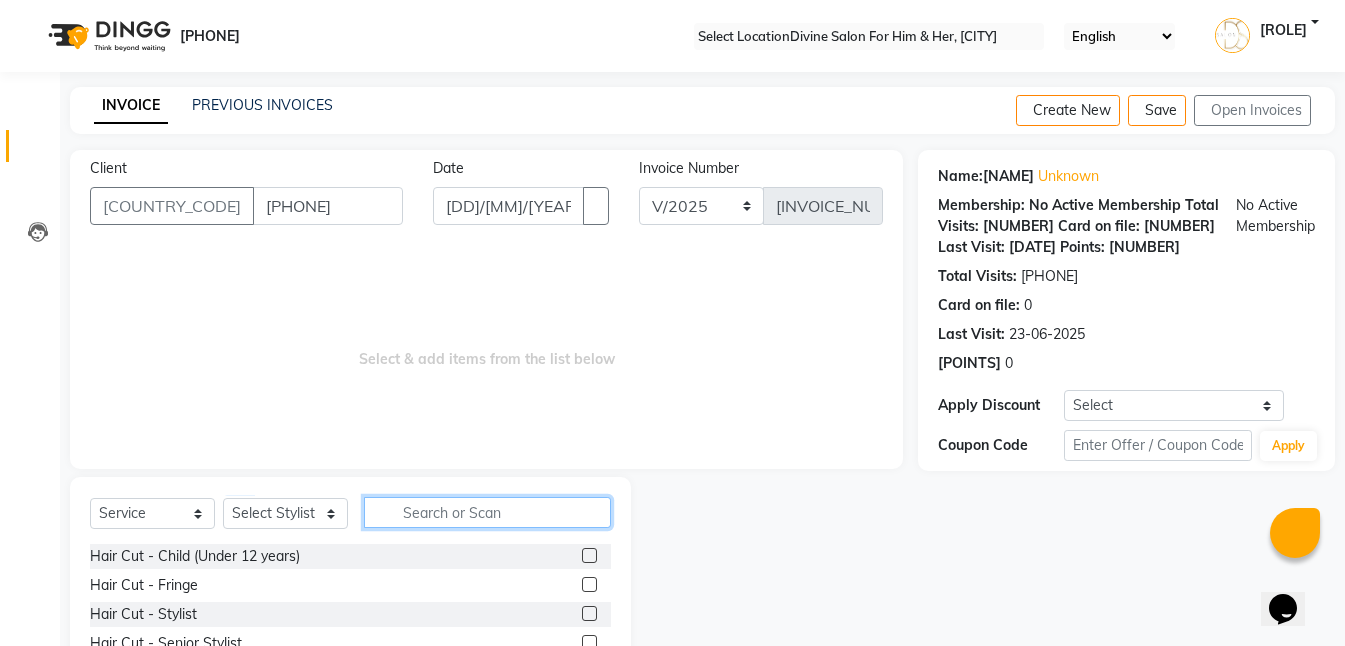 click at bounding box center [487, 512] 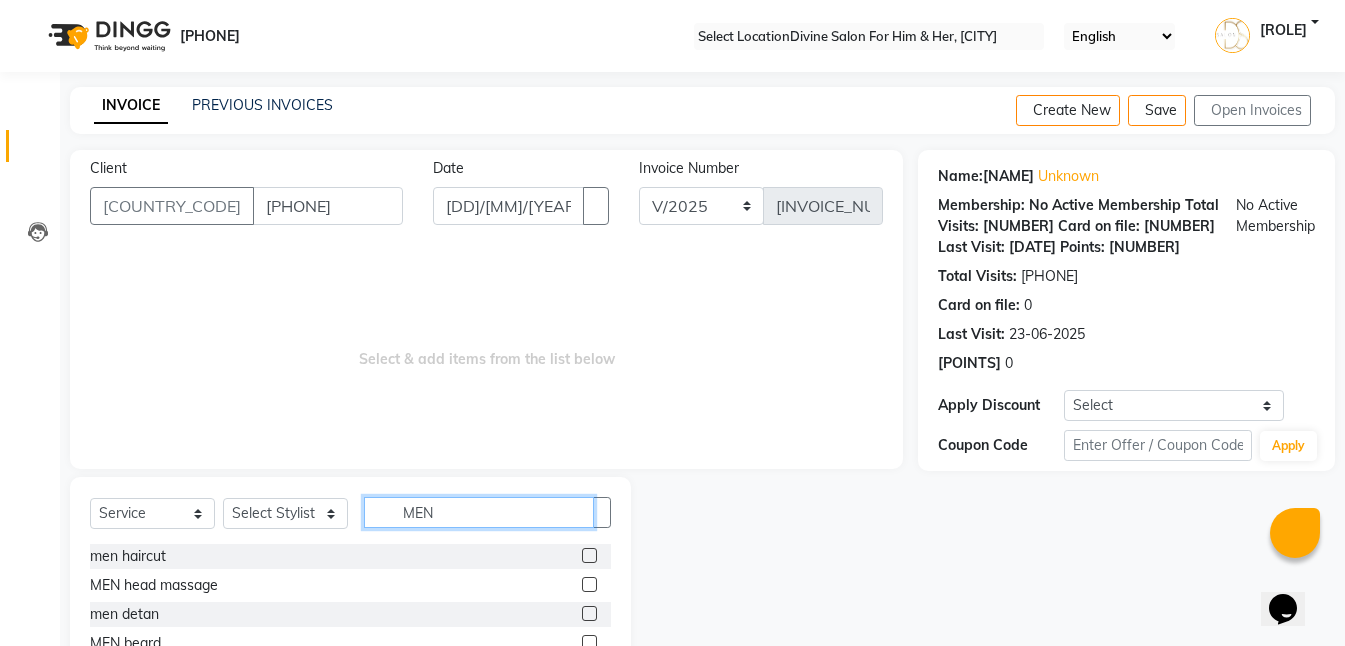 type on "[GENDER]" 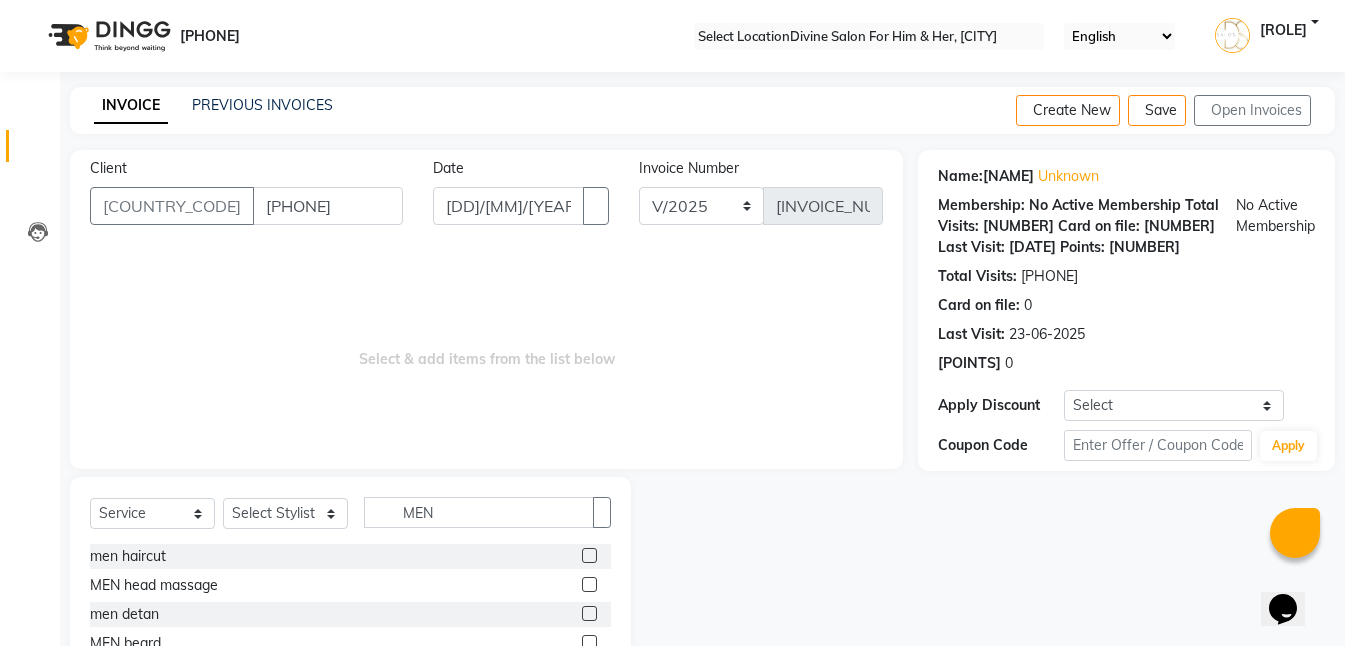 click at bounding box center [589, 555] 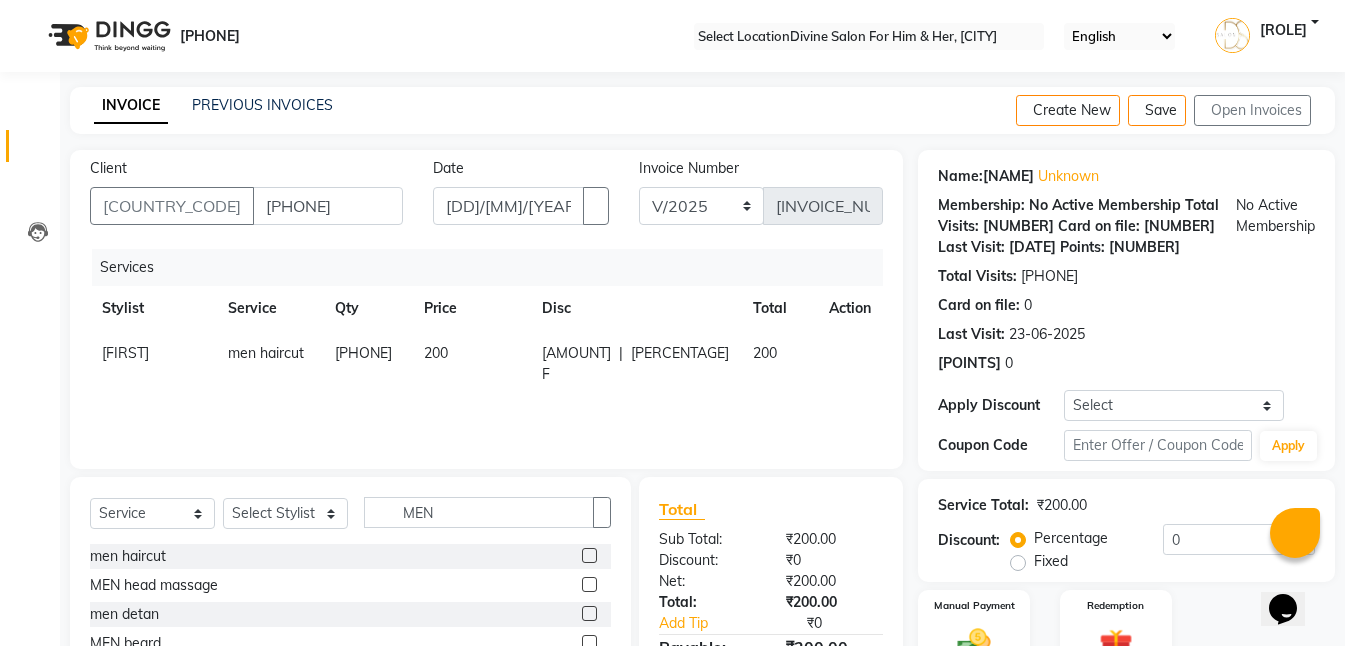 click at bounding box center [589, 613] 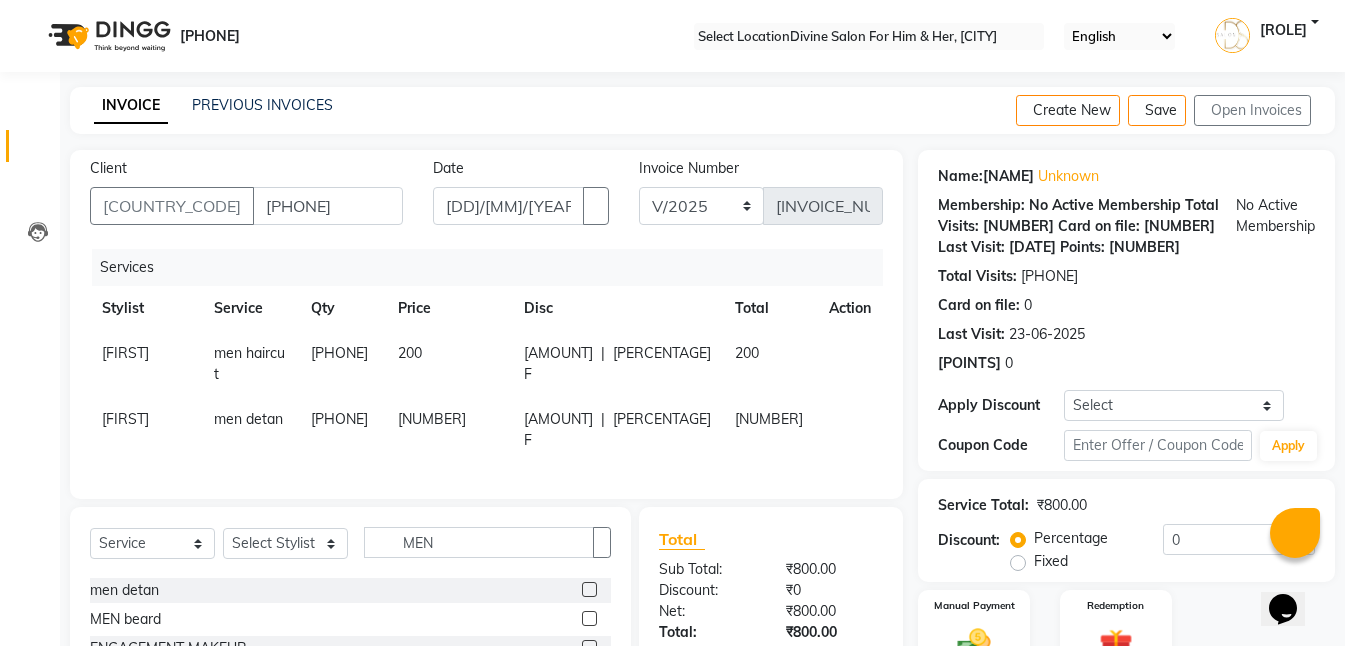 scroll, scrollTop: 100, scrollLeft: 0, axis: vertical 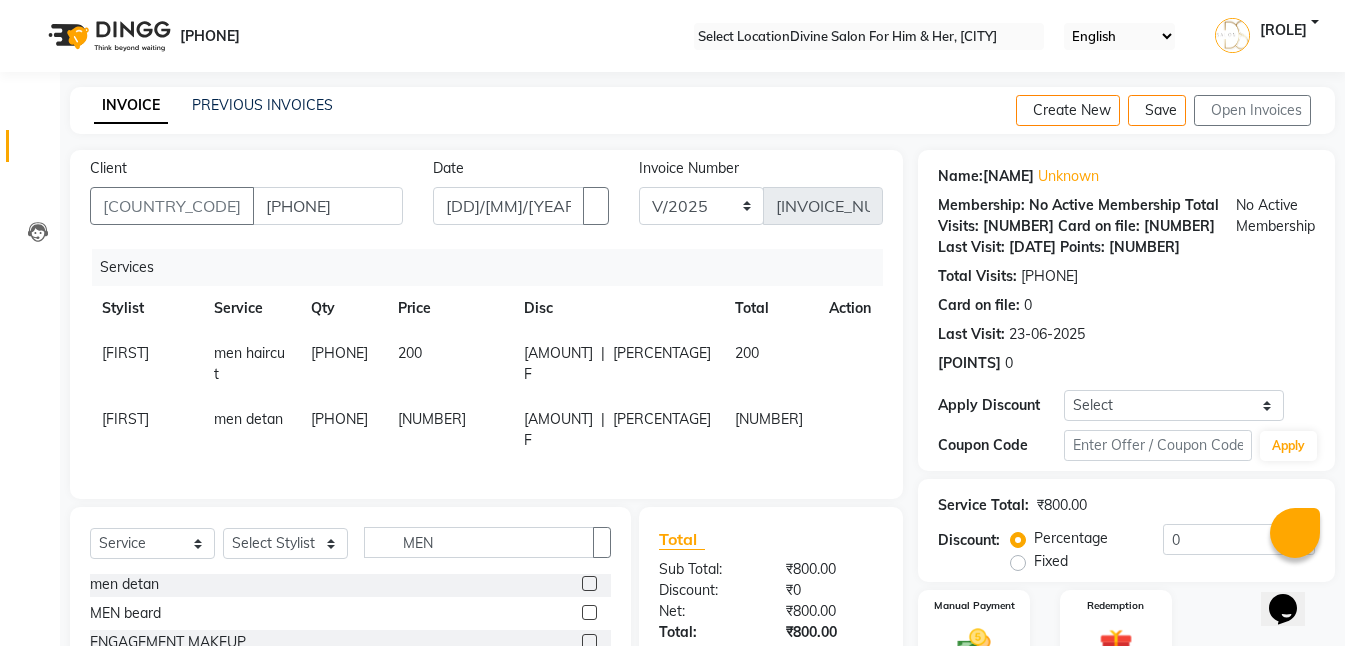 click at bounding box center [589, 612] 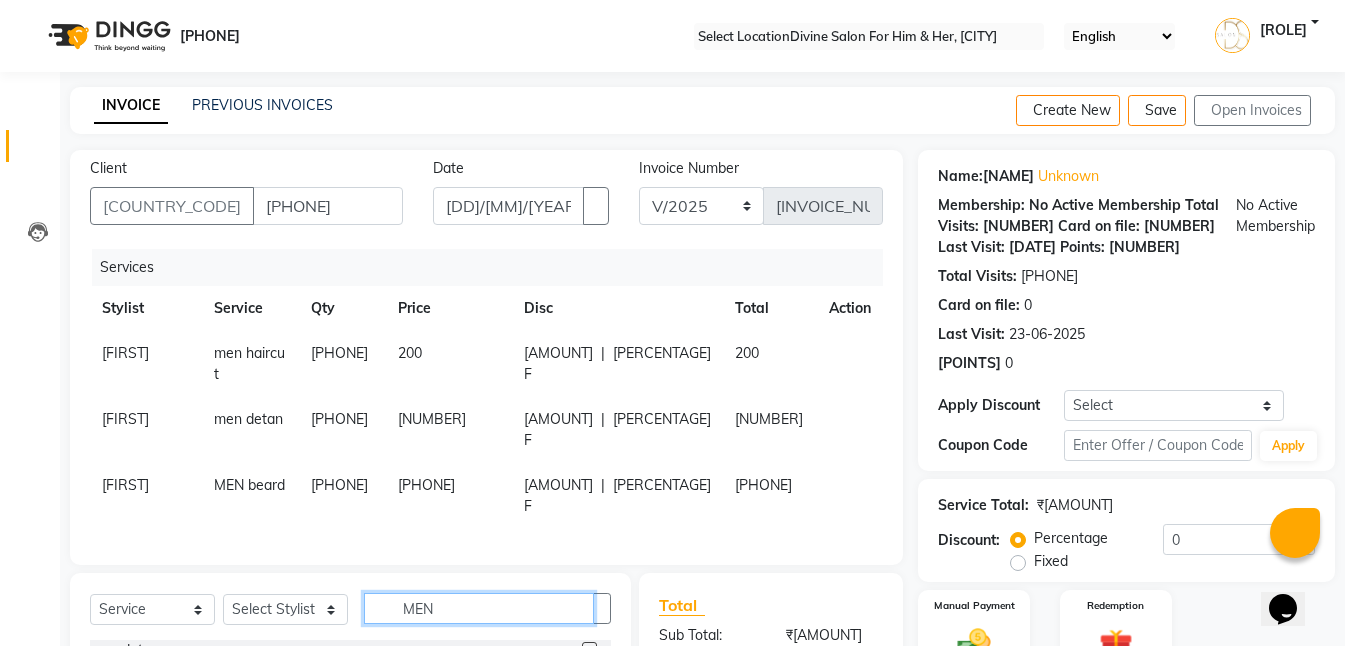 click on "Select  Service  Product  Membership  Package Voucher Prepaid Gift Card  Select Stylist Isha Gandhi RAVI Rihan SHEELA Tanisha chopra Tofik vikas JANGRA MEN" at bounding box center [350, 616] 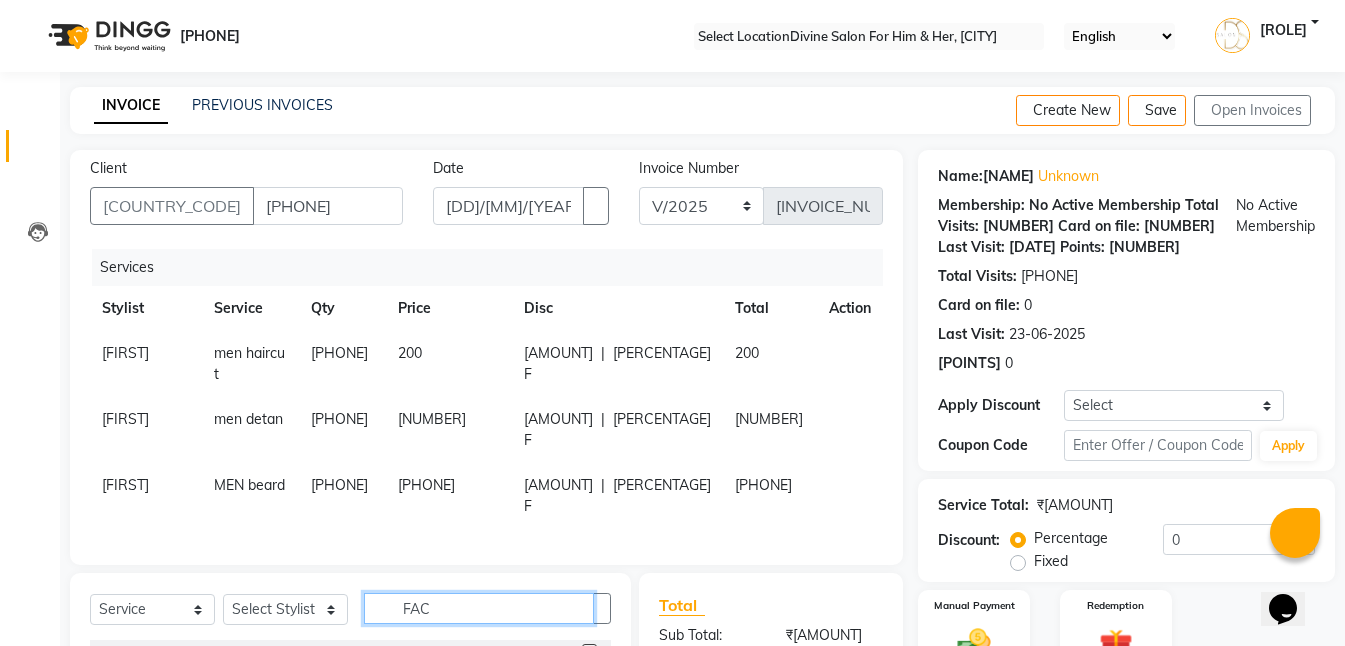 scroll, scrollTop: 32, scrollLeft: 0, axis: vertical 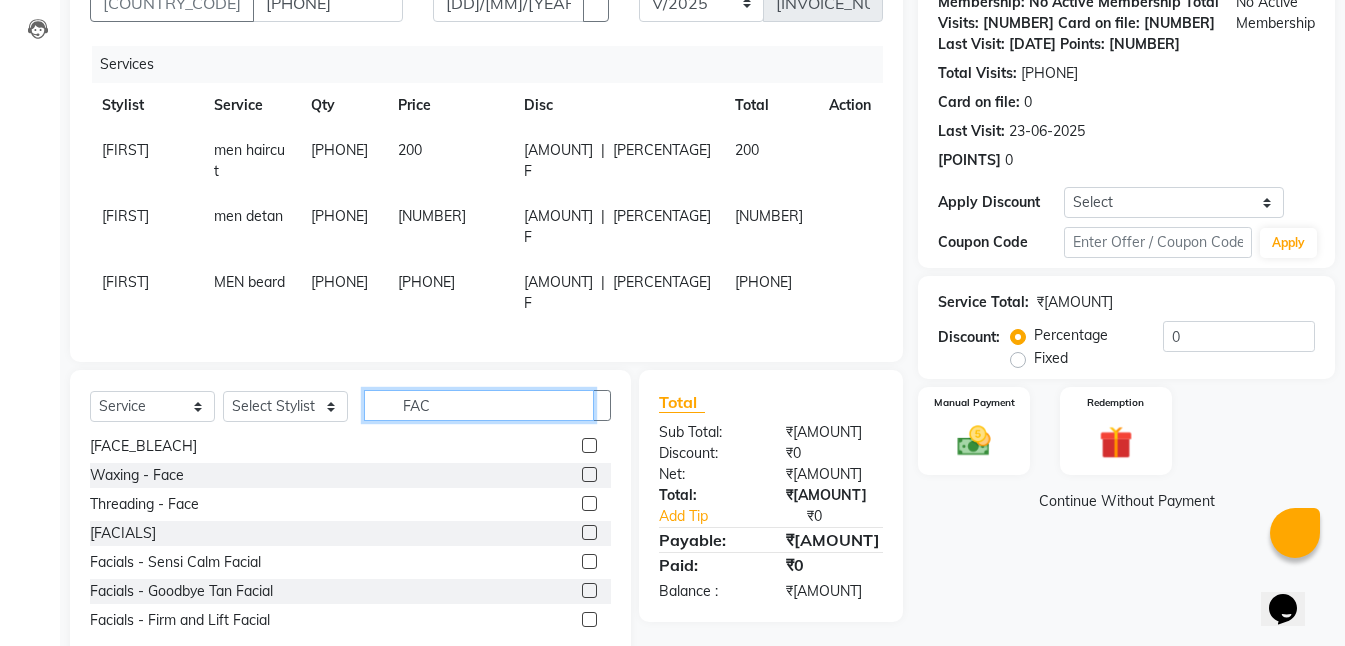 type on "FAC" 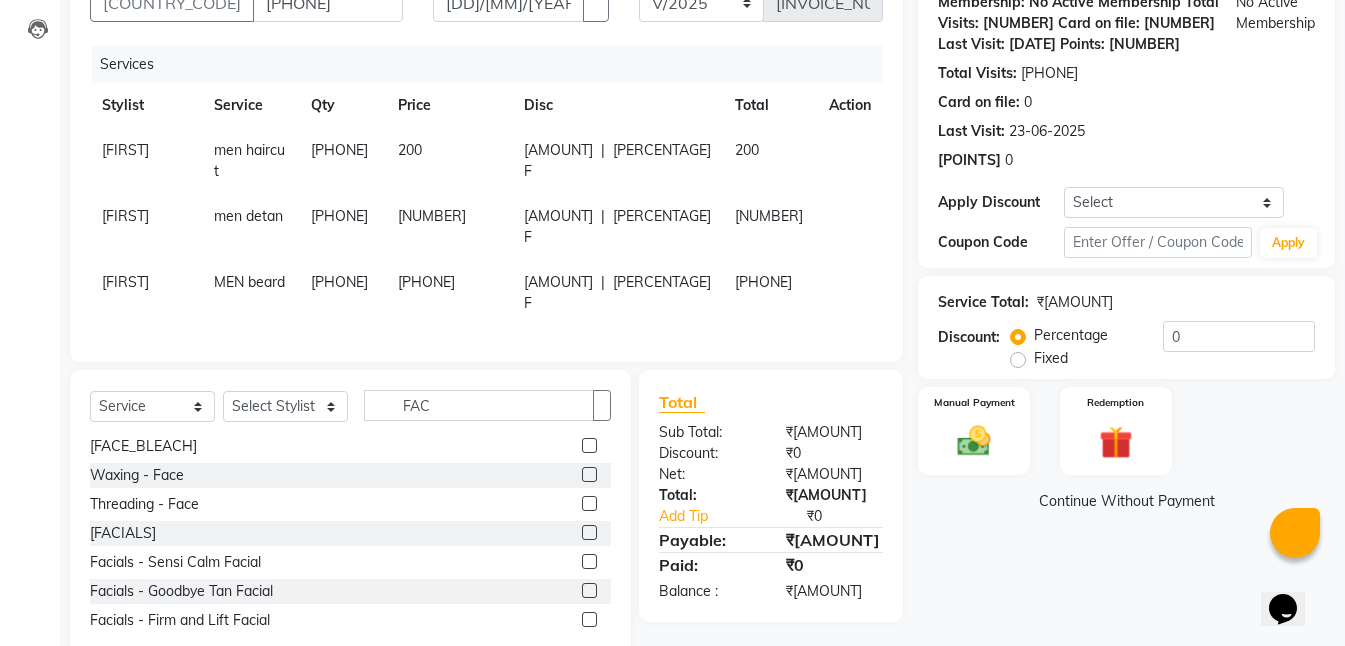 click at bounding box center (837, 140) 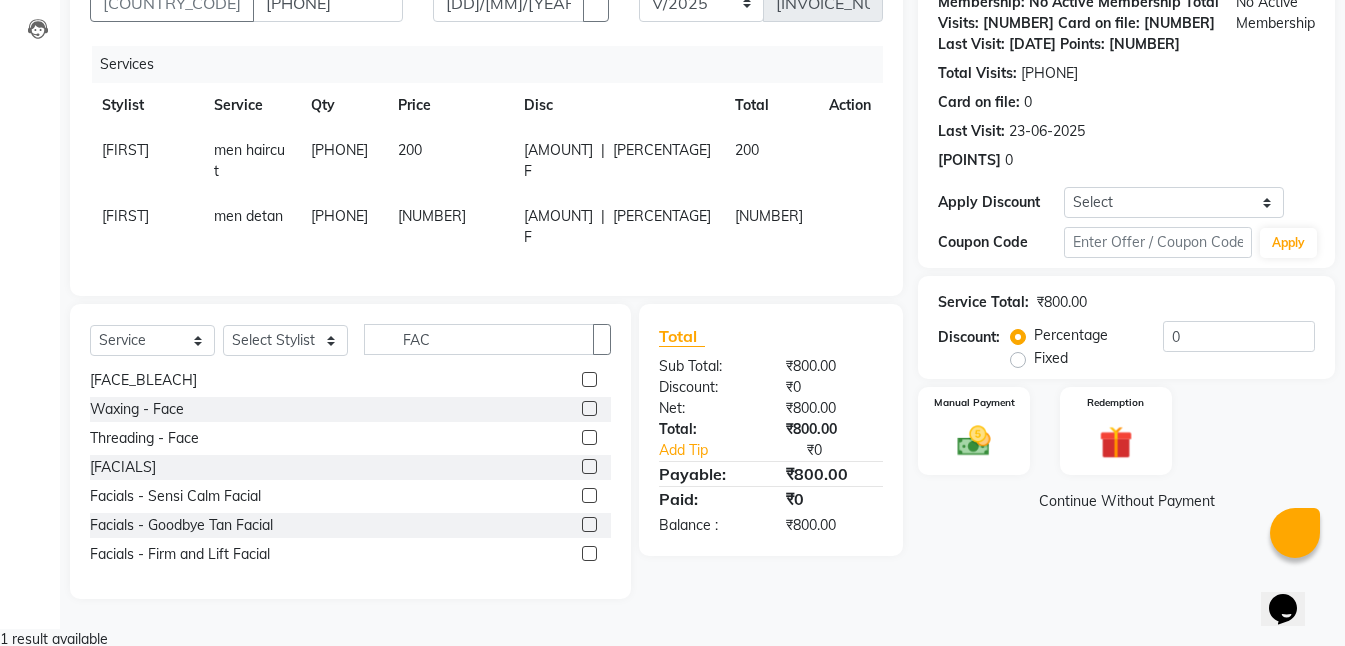 click at bounding box center (837, 140) 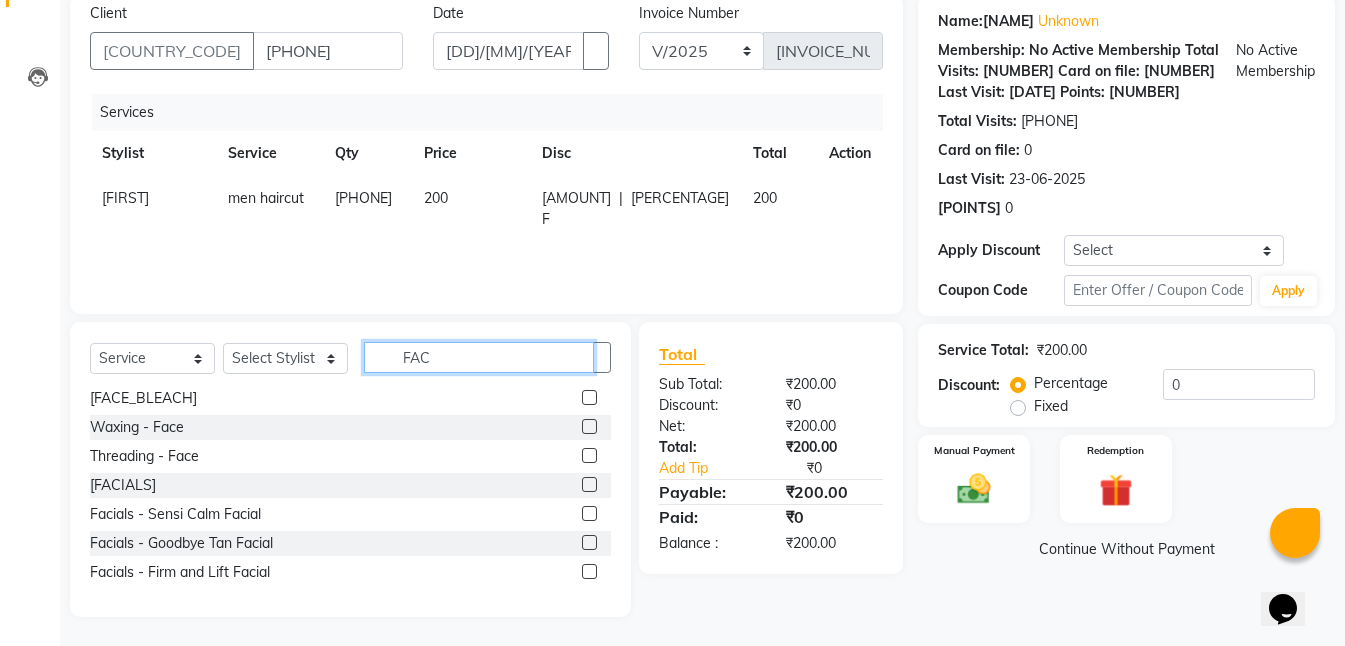 click on "FAC" at bounding box center (479, 357) 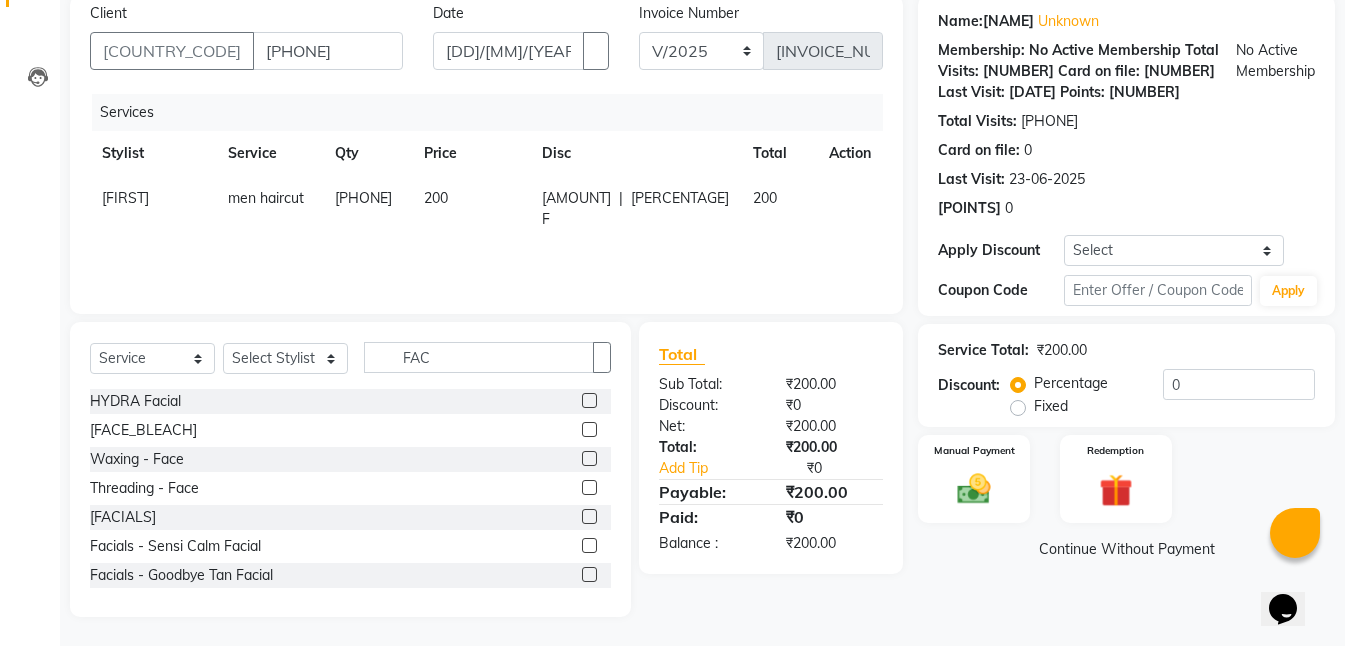 click at bounding box center (589, 400) 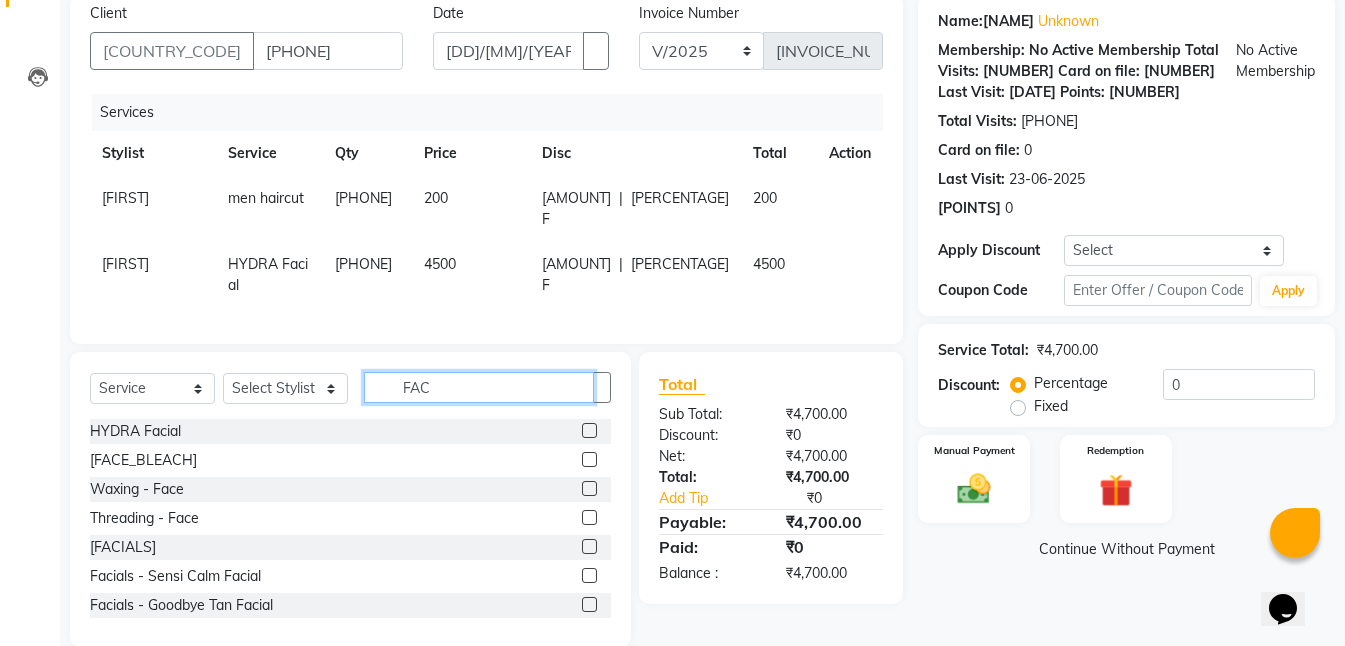 click on "FAC" at bounding box center [479, 387] 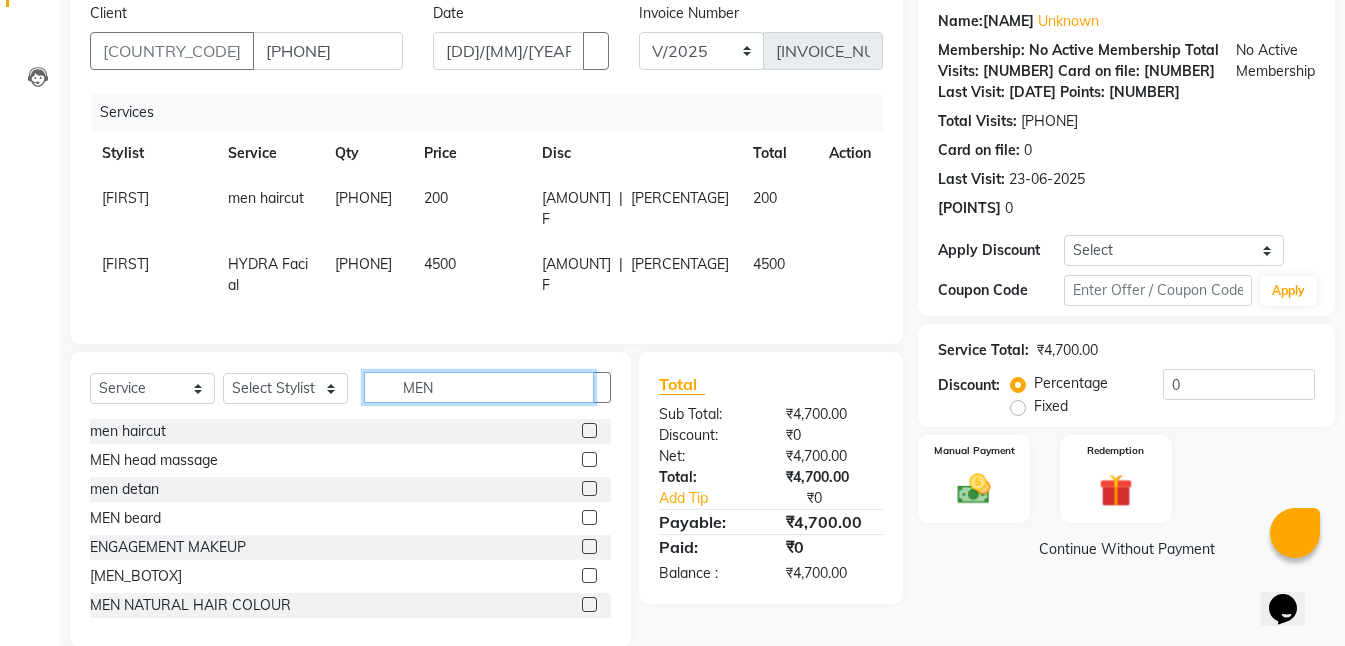 type on "[GENDER]" 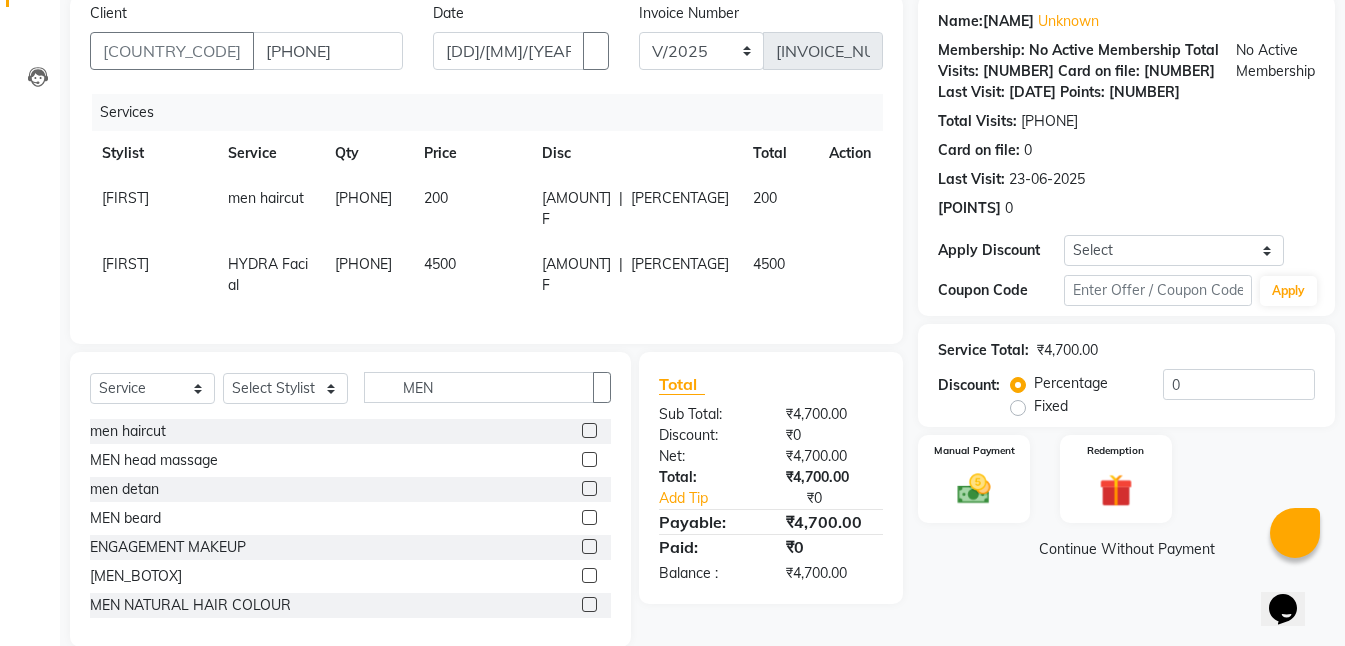 click at bounding box center [589, 488] 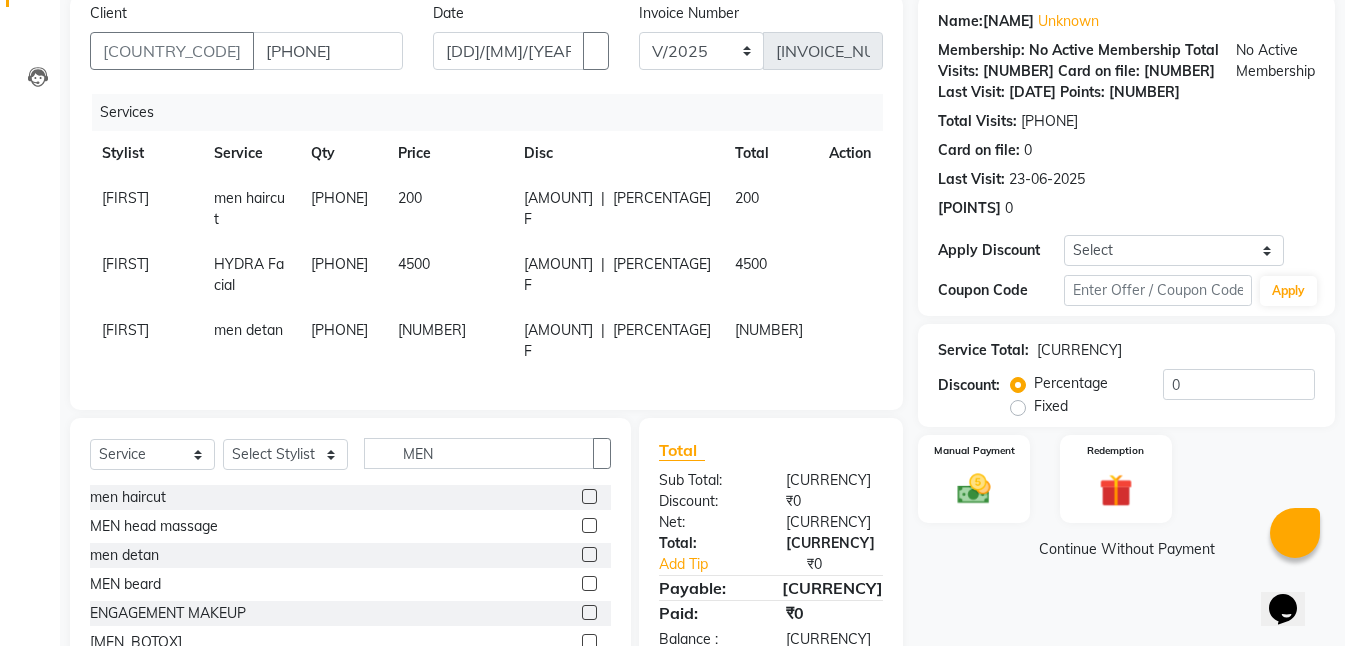 click on "4500" at bounding box center (125, 198) 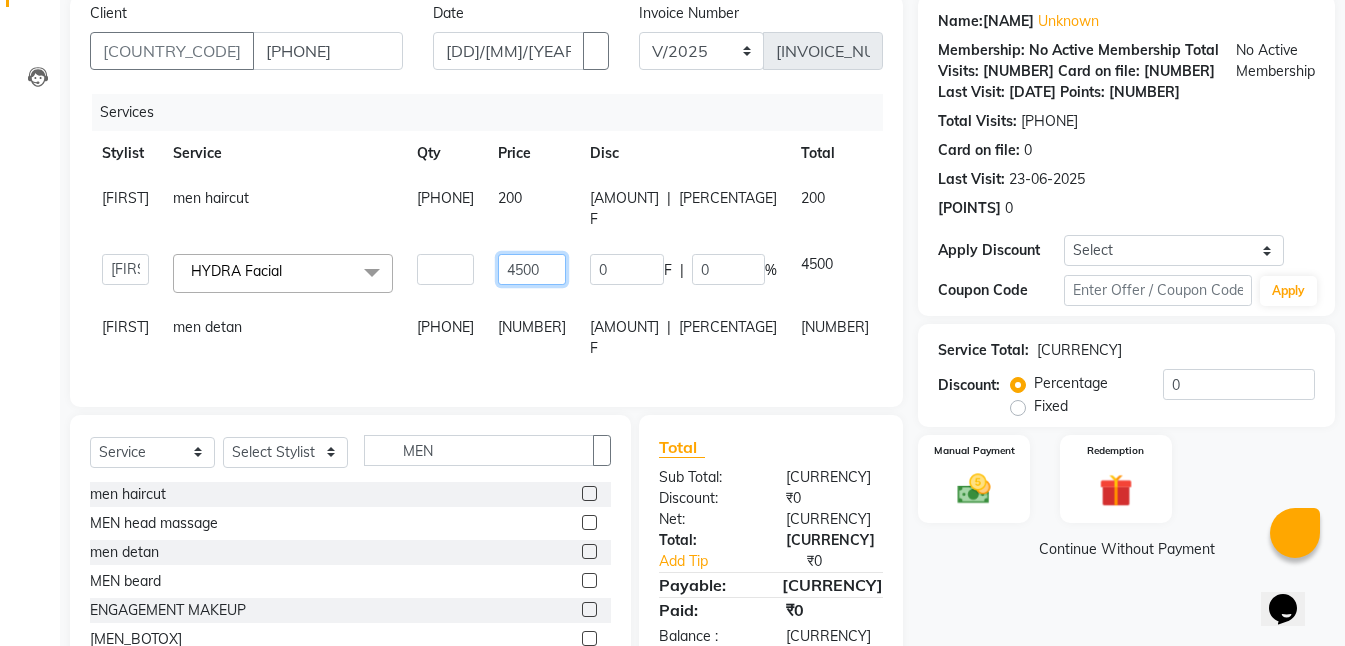 click on "4500" at bounding box center [445, 269] 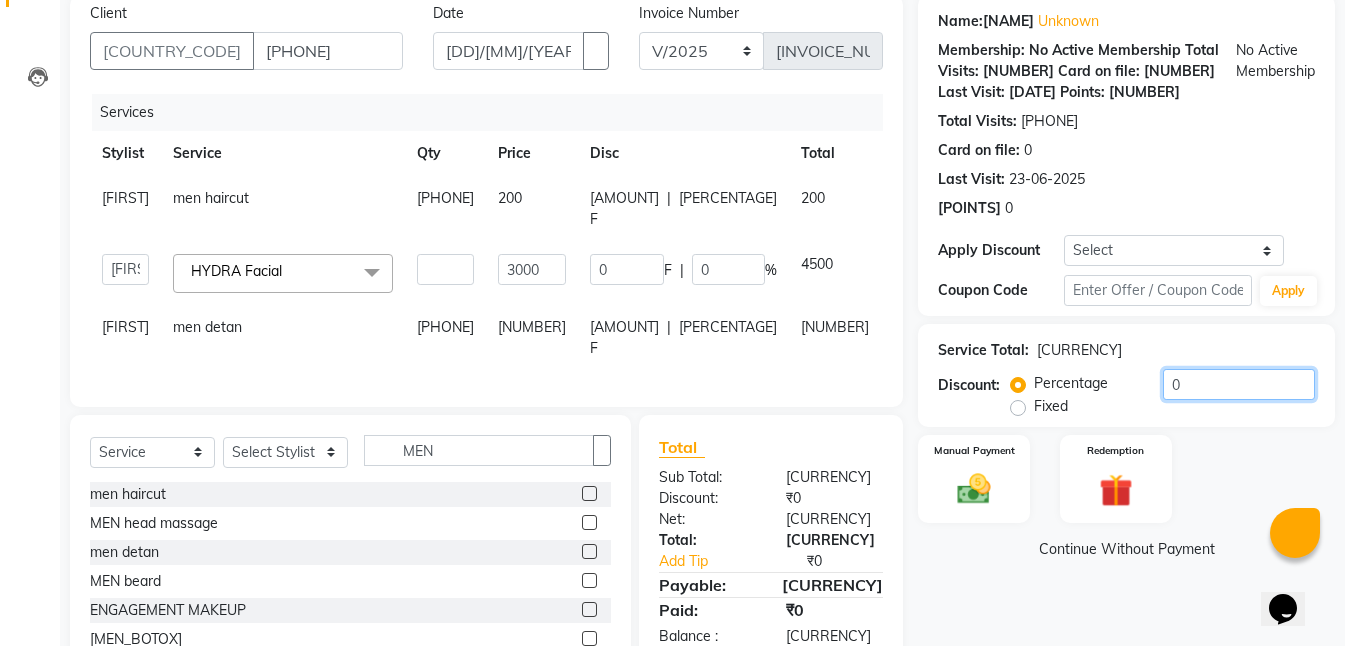 click on "0" at bounding box center [1239, 384] 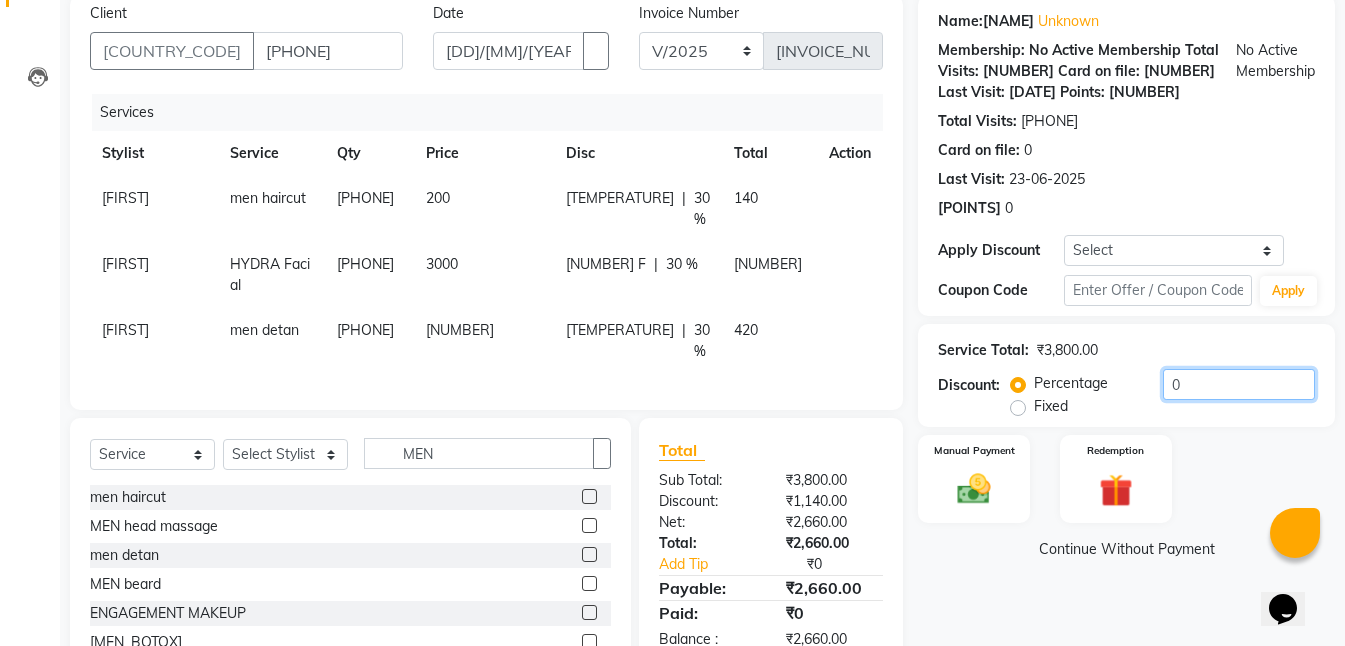 type on "••" 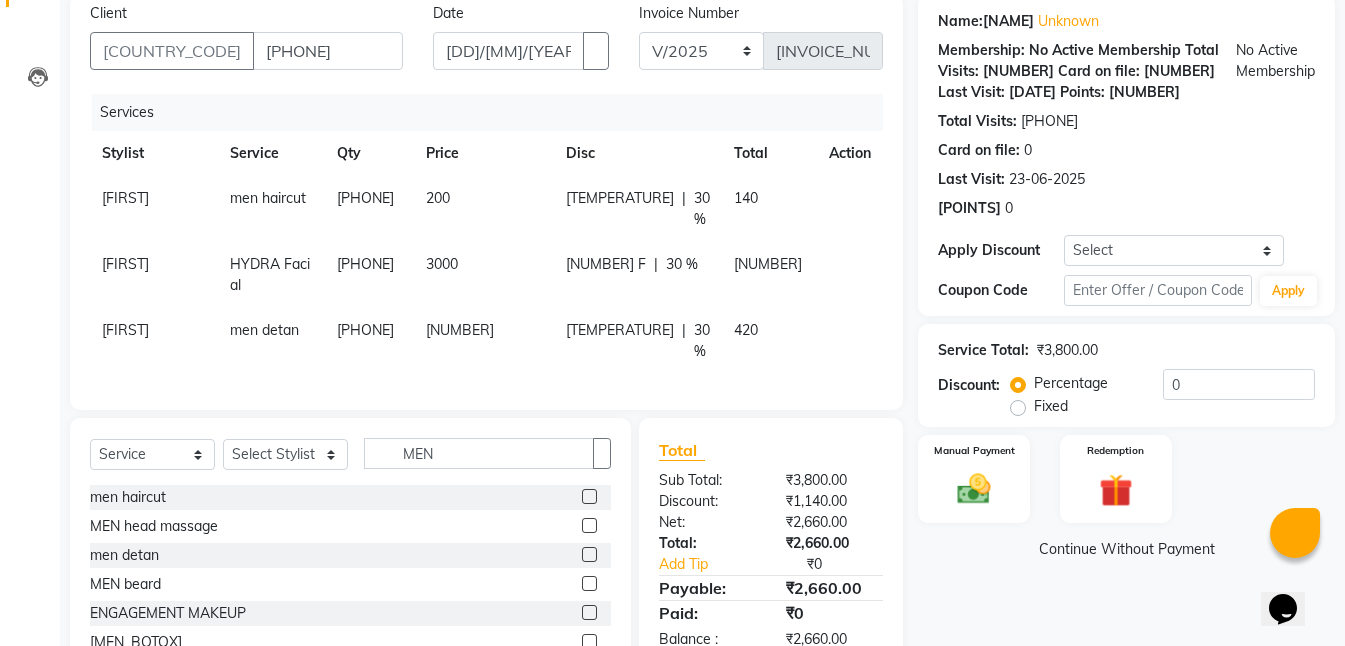 click at bounding box center (589, 583) 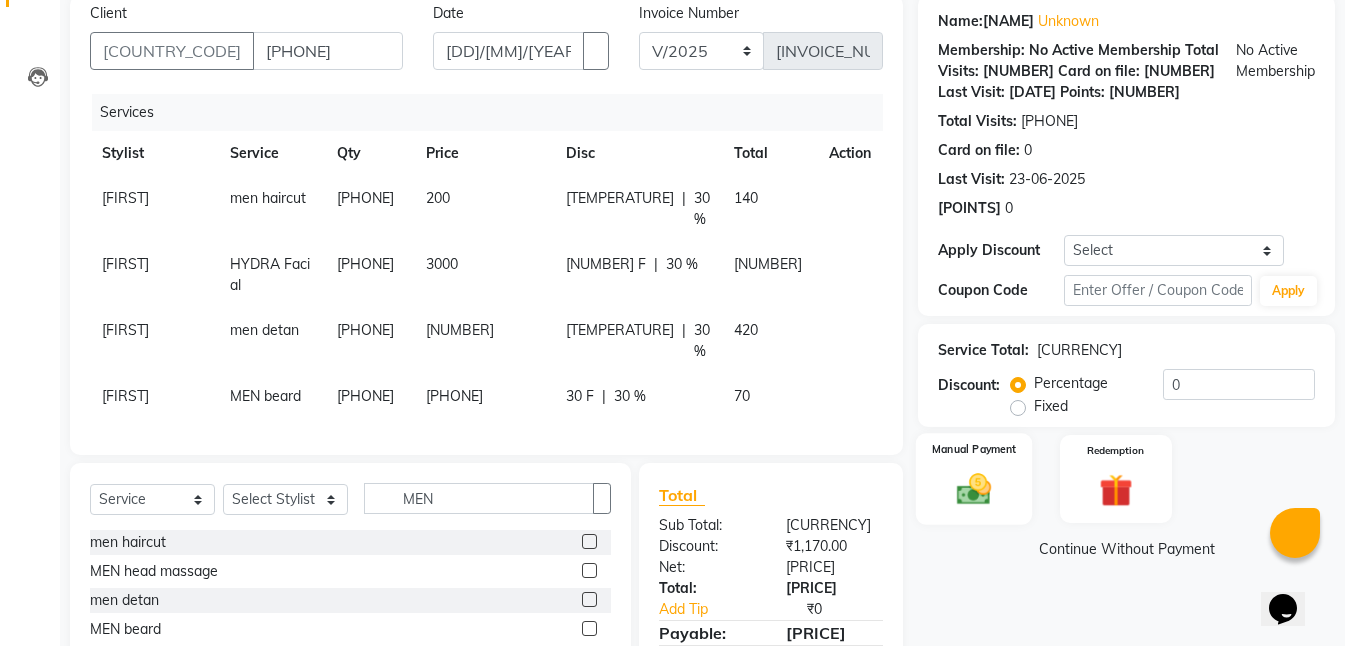 click at bounding box center [974, 489] 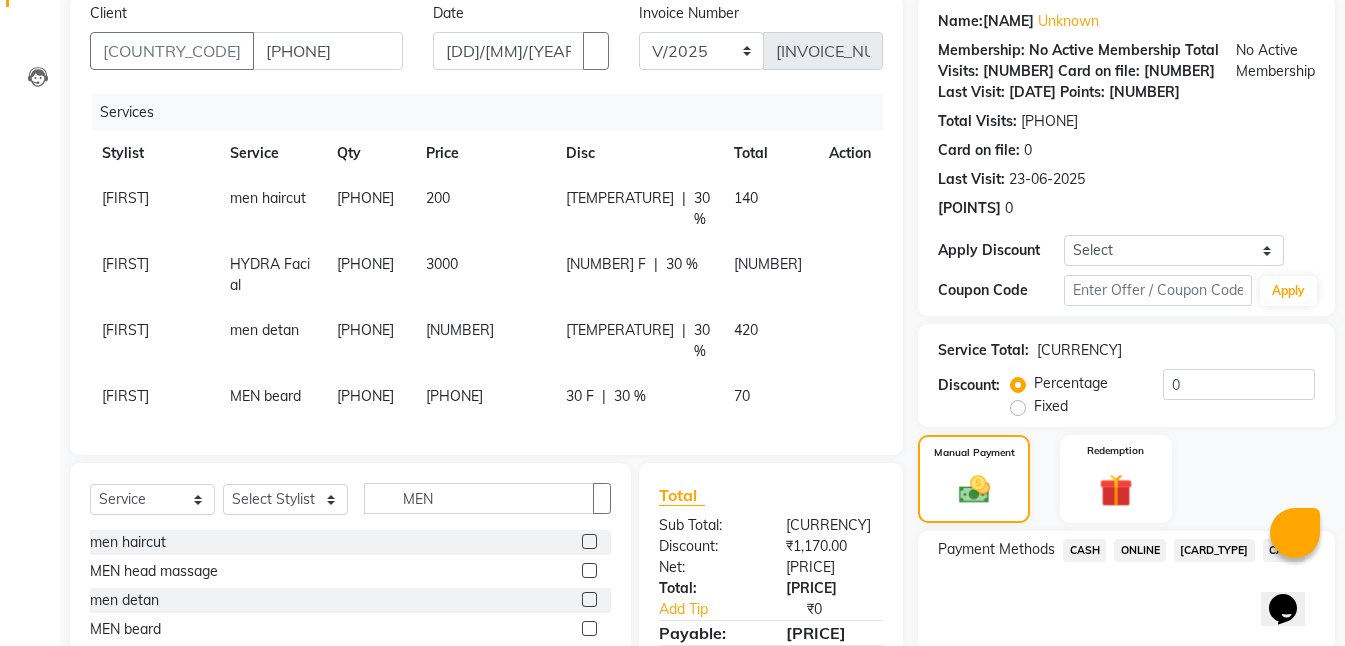 click on "ONLINE" at bounding box center [1084, 550] 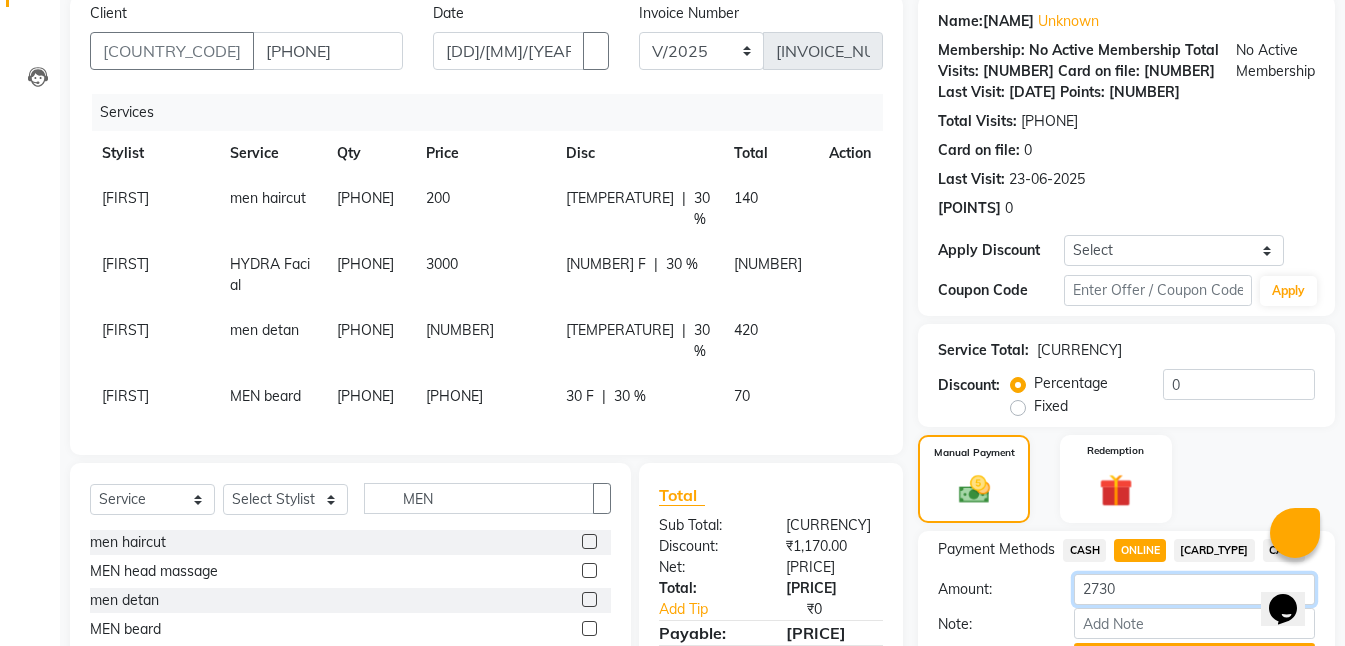 click on "2730" at bounding box center [1194, 589] 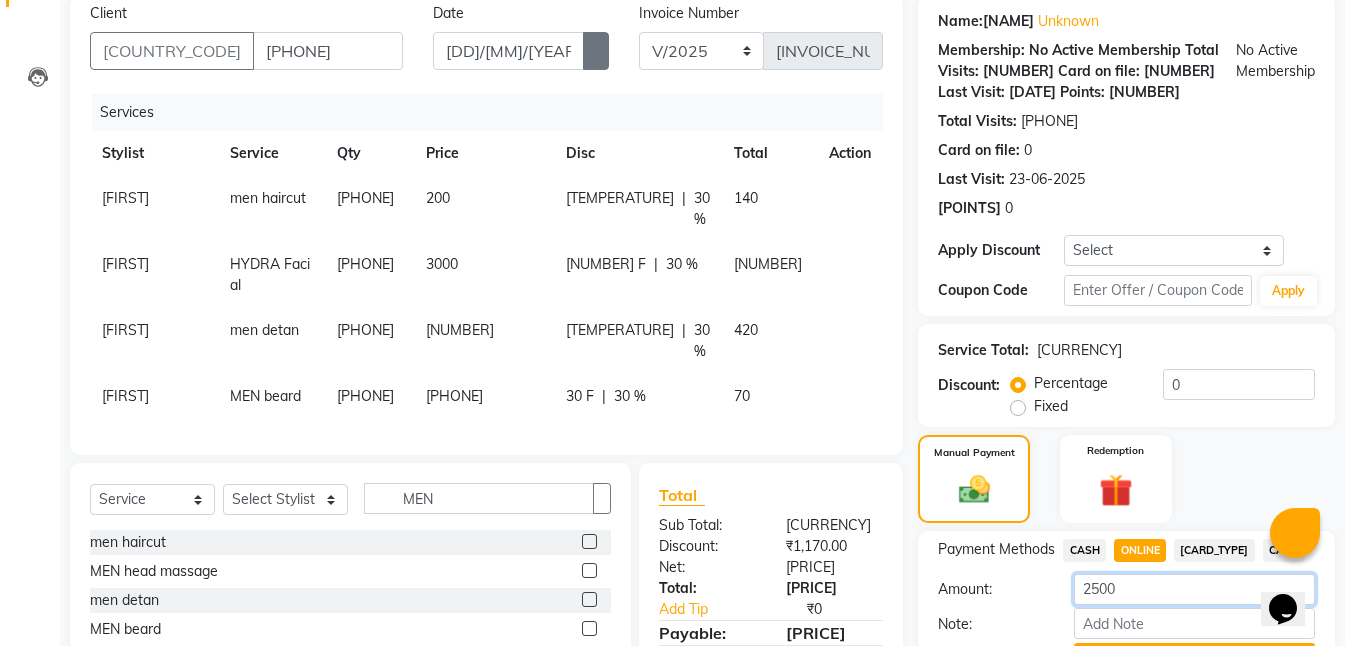 type on "2500" 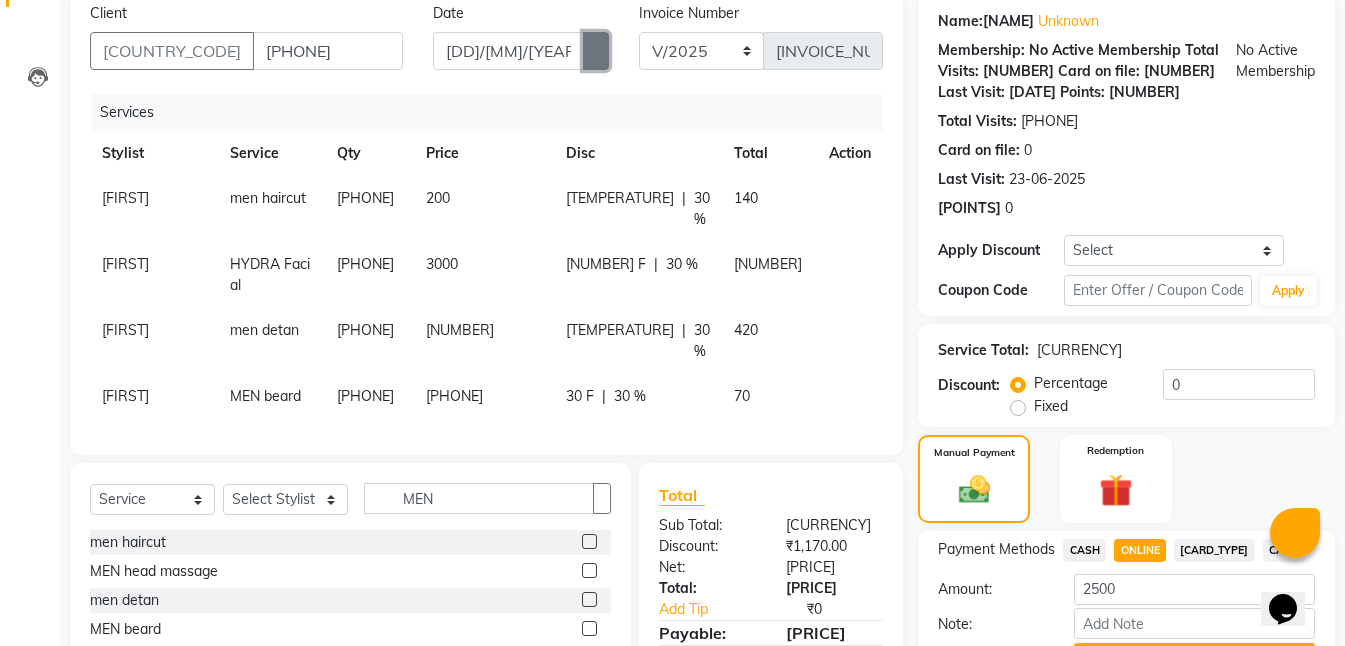 click at bounding box center [596, 51] 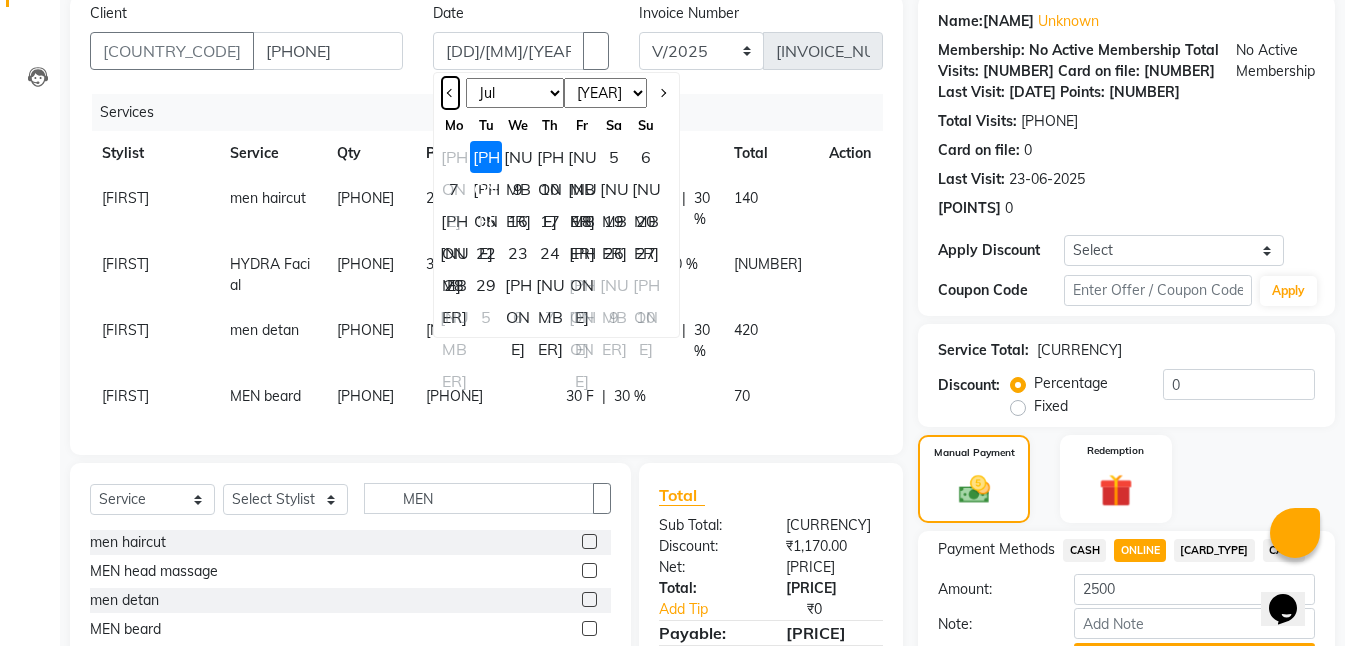 click at bounding box center (450, 93) 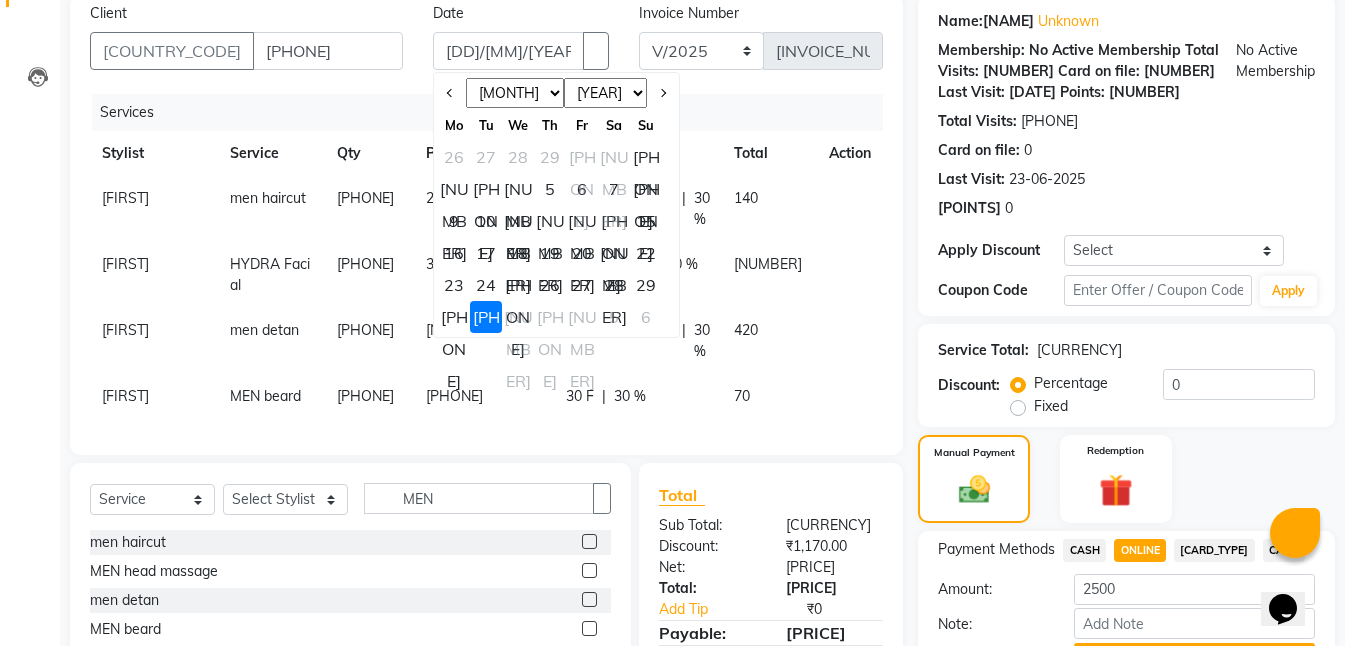 click on "[NUMBER]" at bounding box center [582, 189] 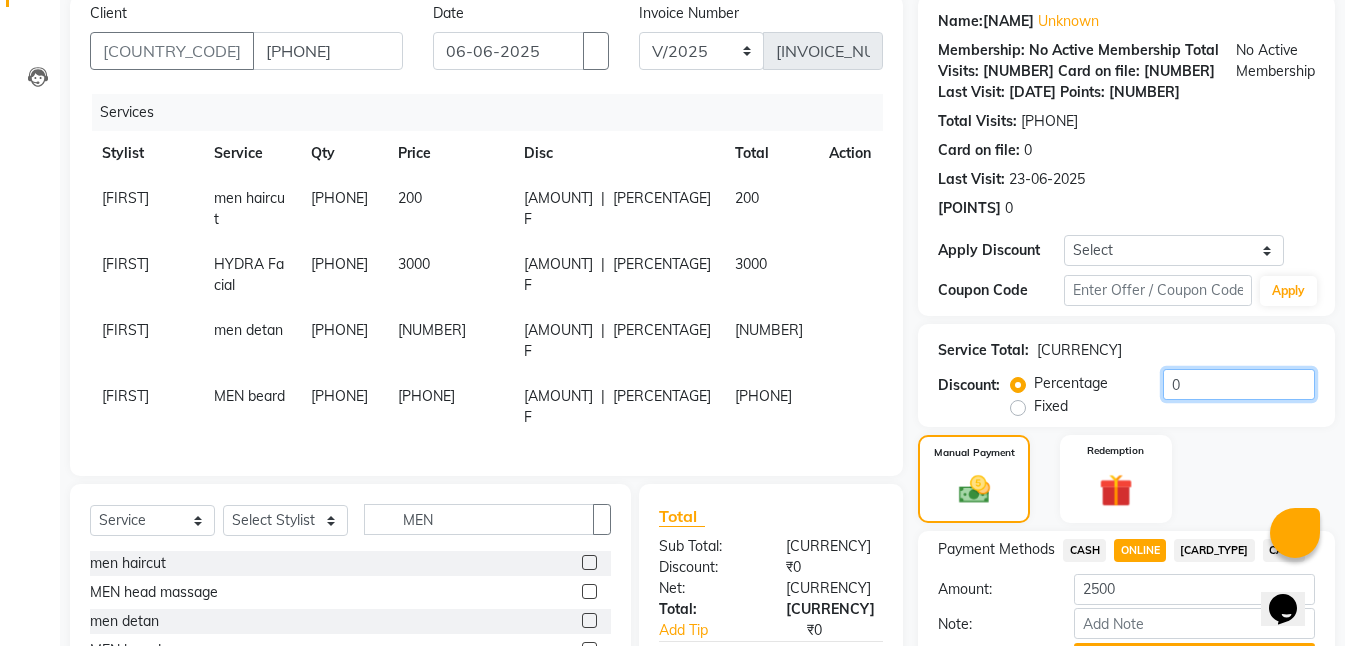 click on "0" at bounding box center [1239, 384] 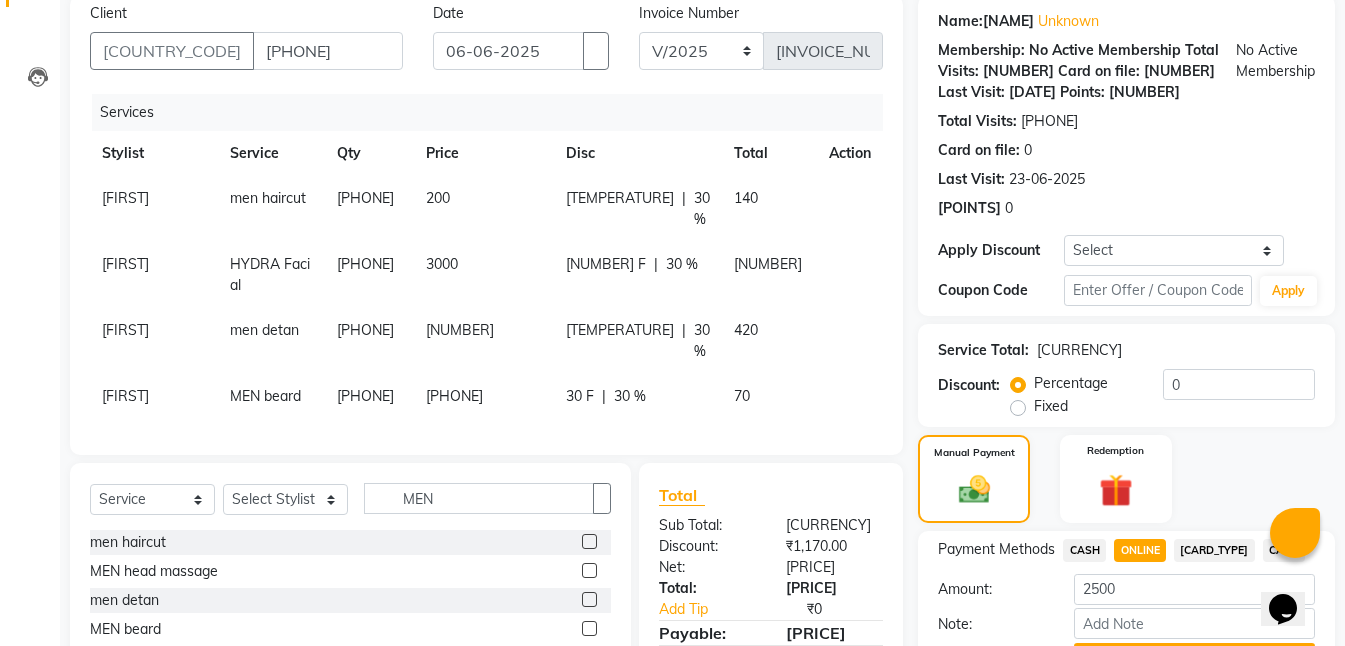 click on "3000" at bounding box center [484, 209] 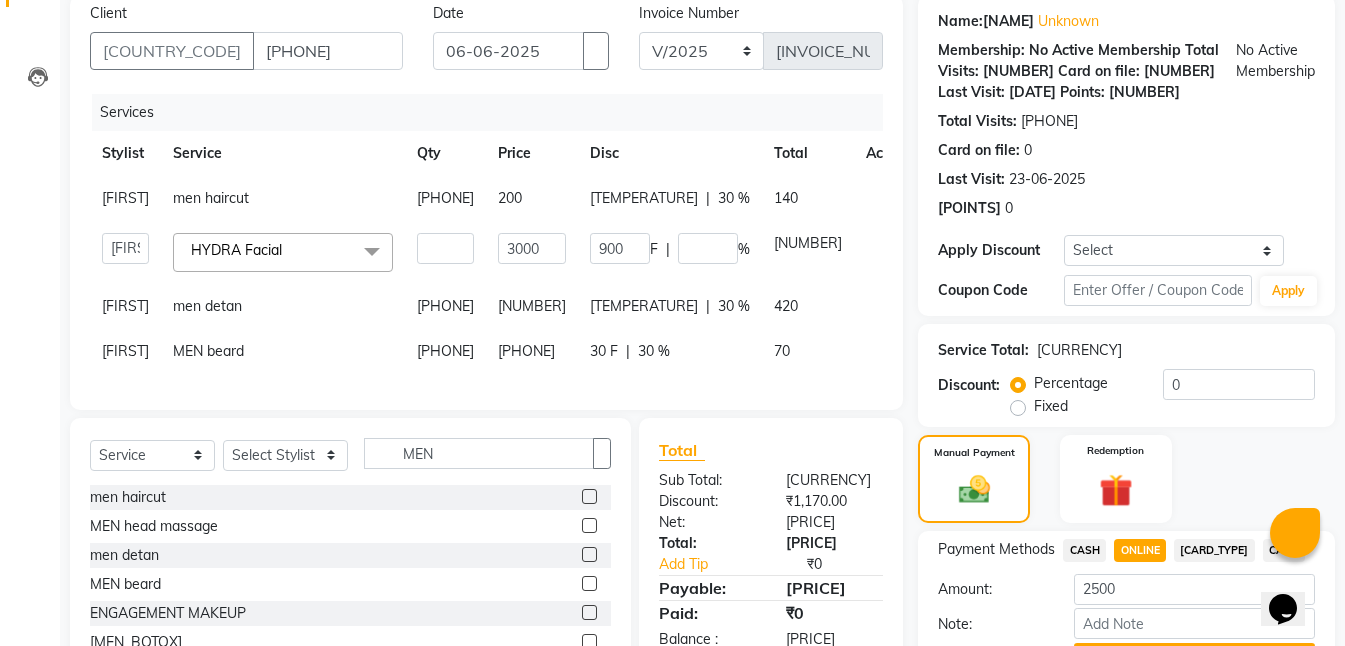 click on "600" at bounding box center [532, 198] 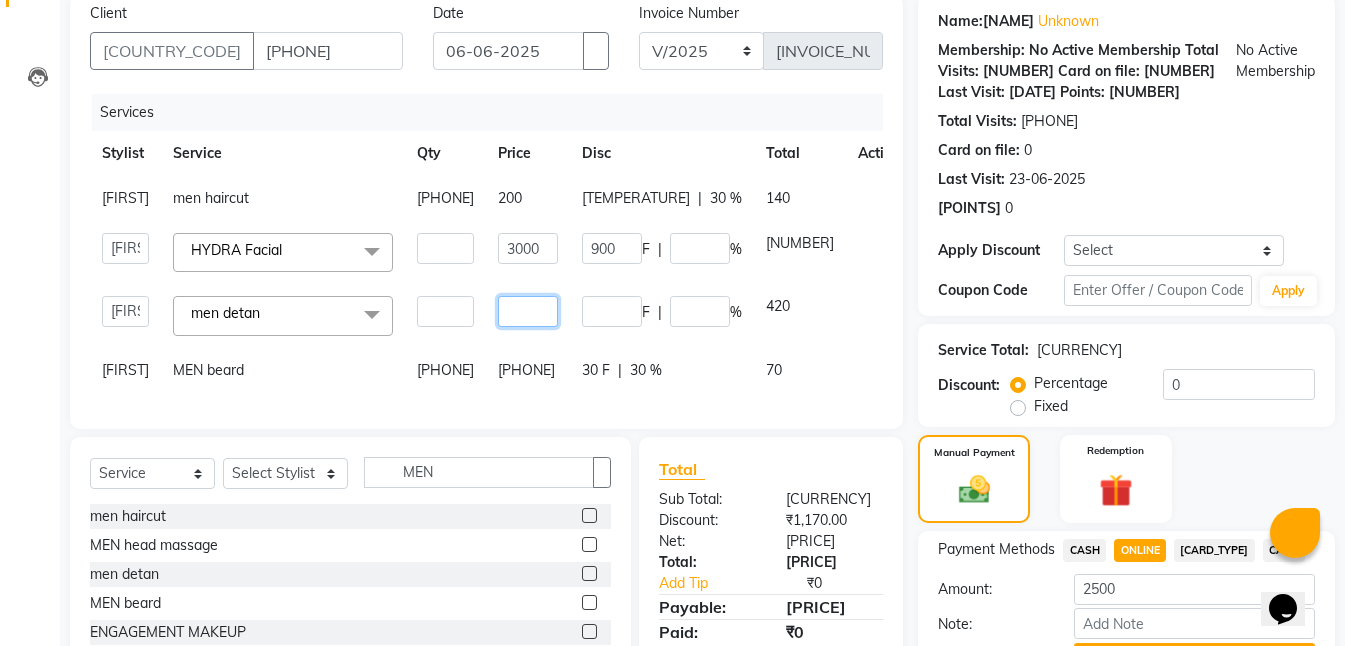 click on "600" at bounding box center (445, 248) 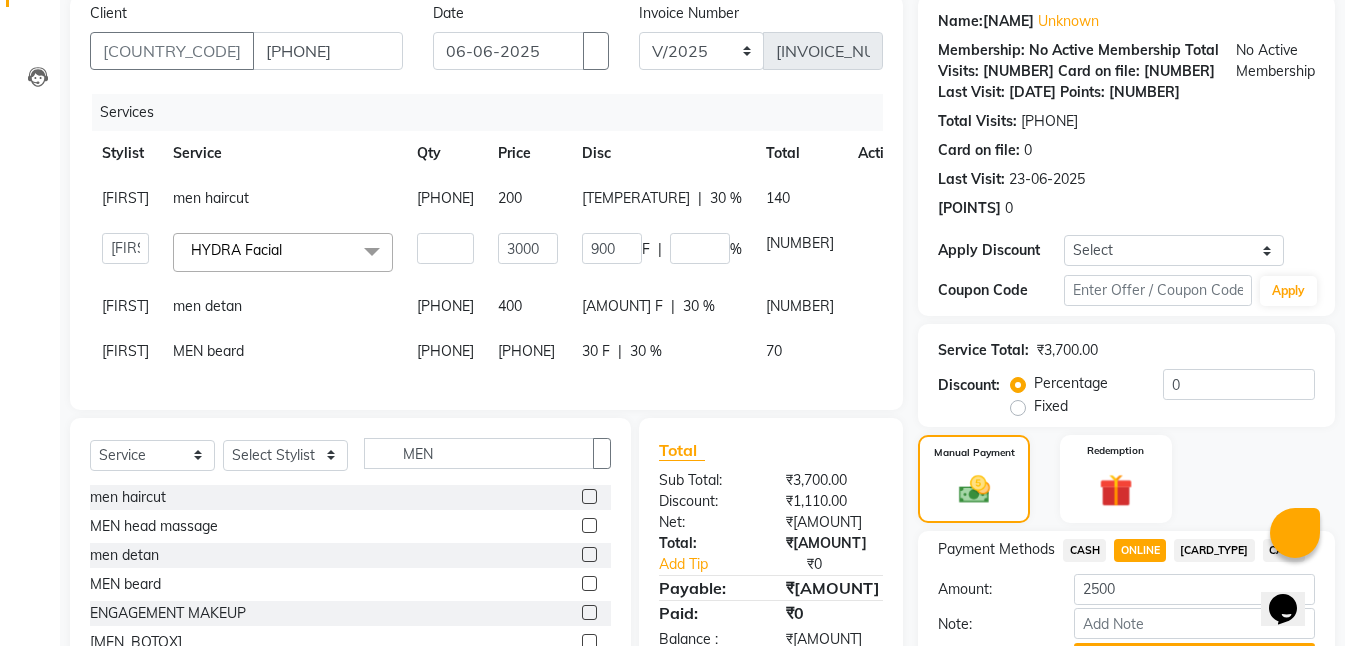 click on "Manual Payment Redemption" at bounding box center [1126, 479] 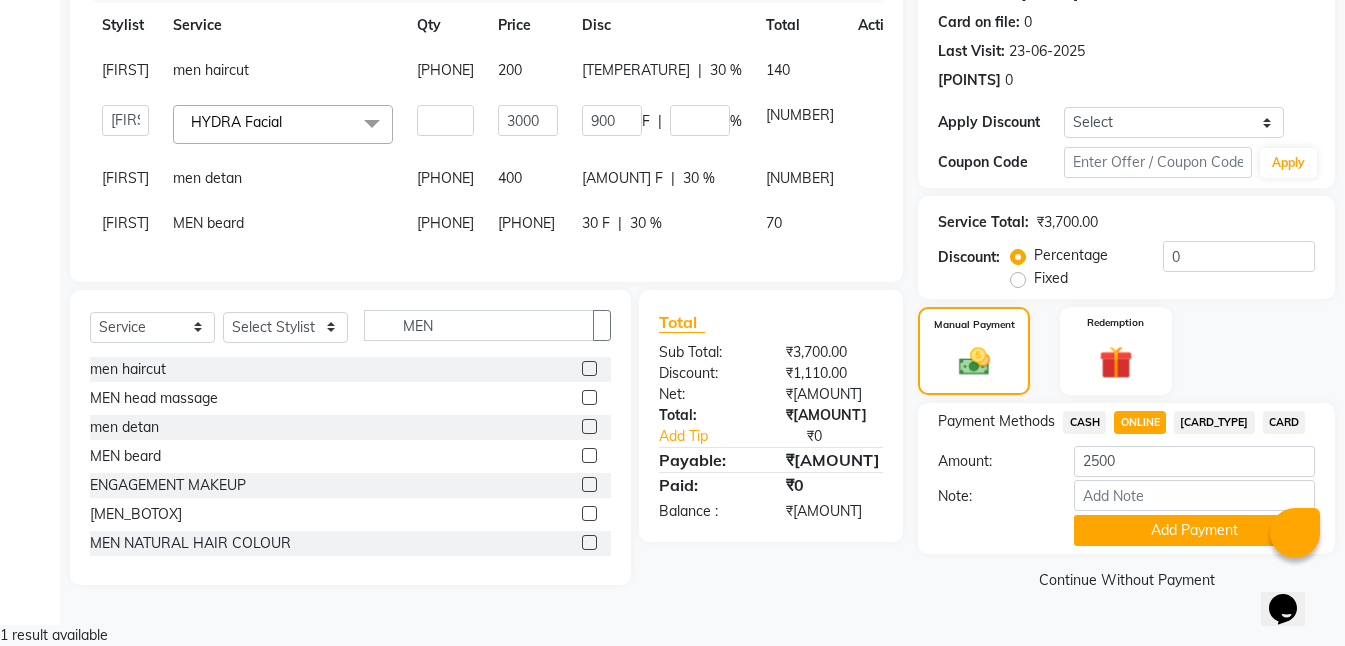 scroll, scrollTop: 342, scrollLeft: 0, axis: vertical 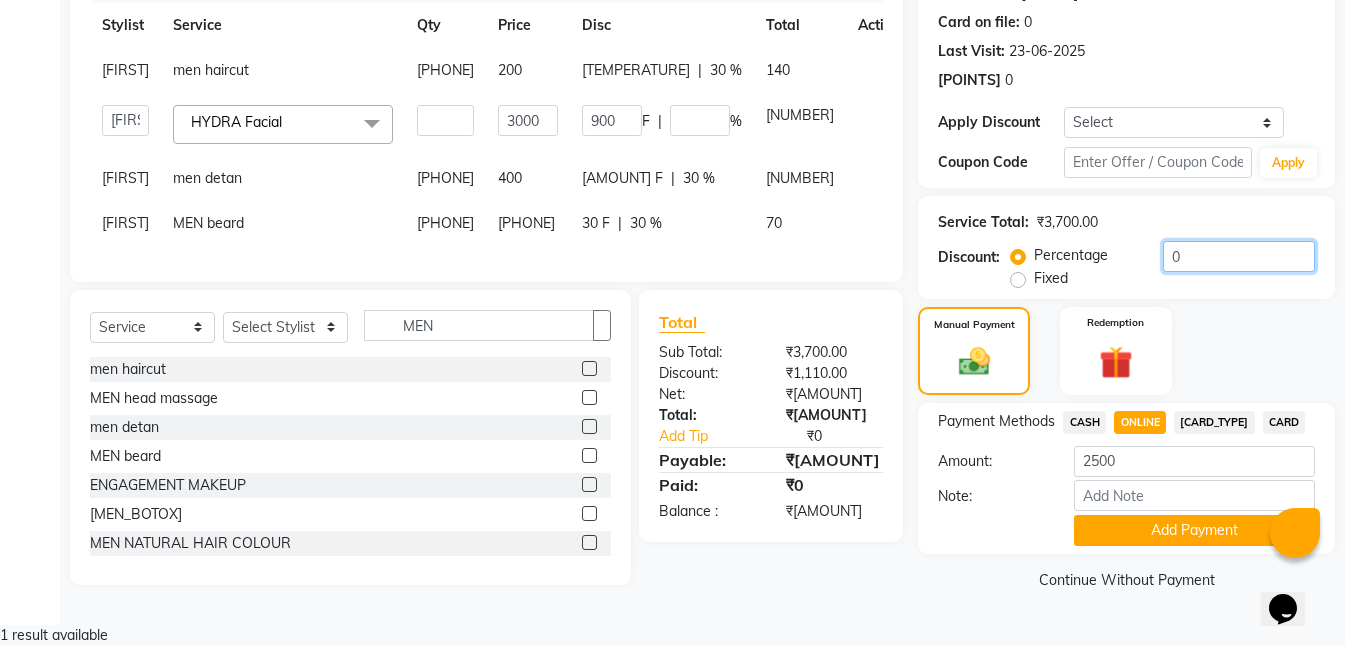 click on "••" at bounding box center [1239, 256] 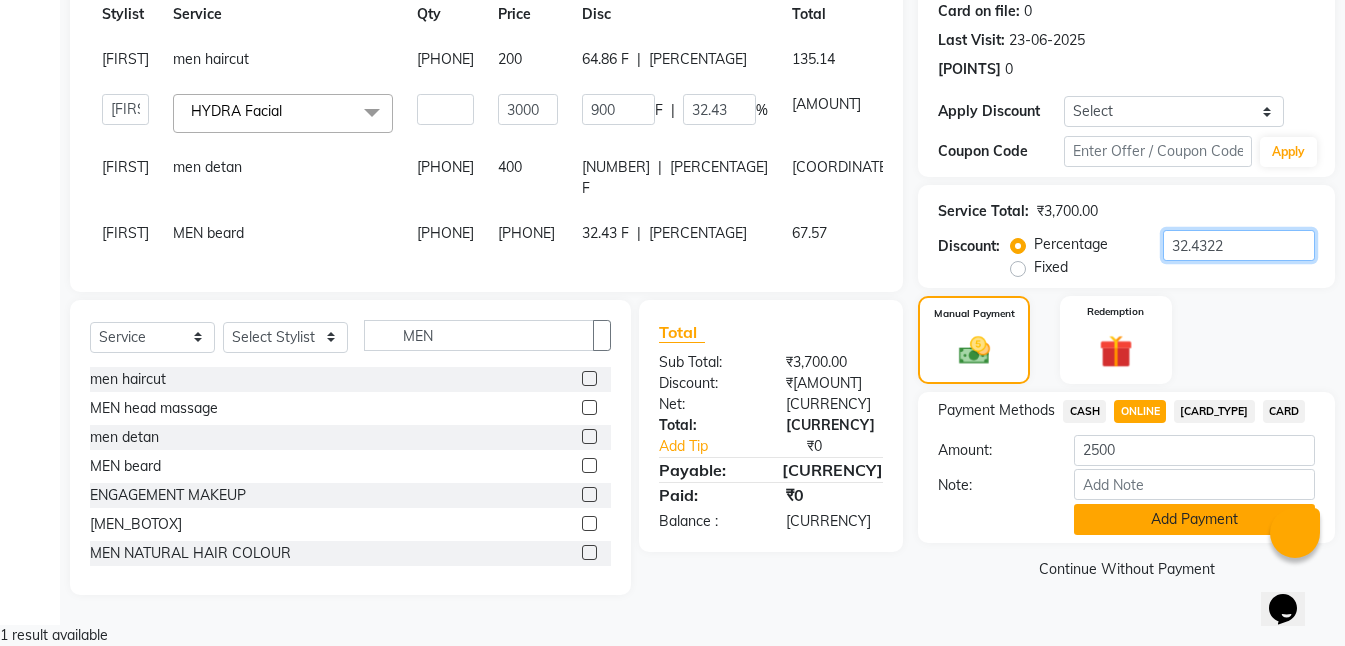 type on "32.4322" 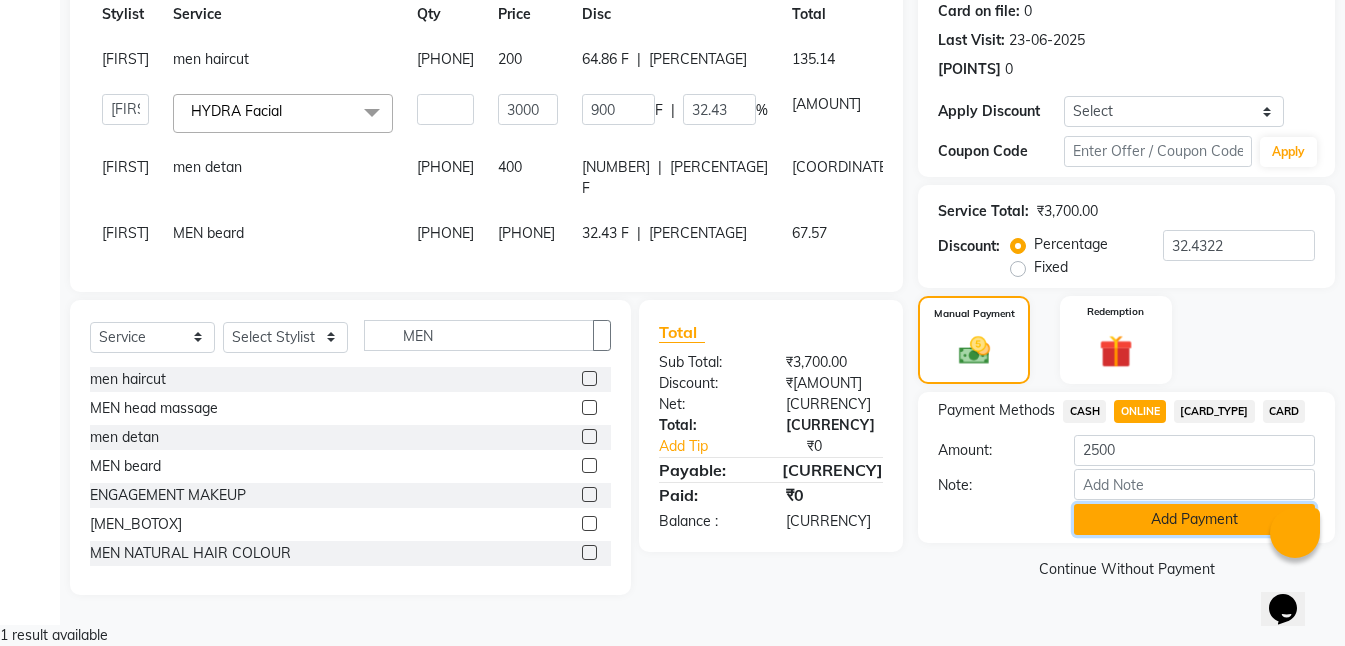 click on "••• •••••••" at bounding box center (1194, 519) 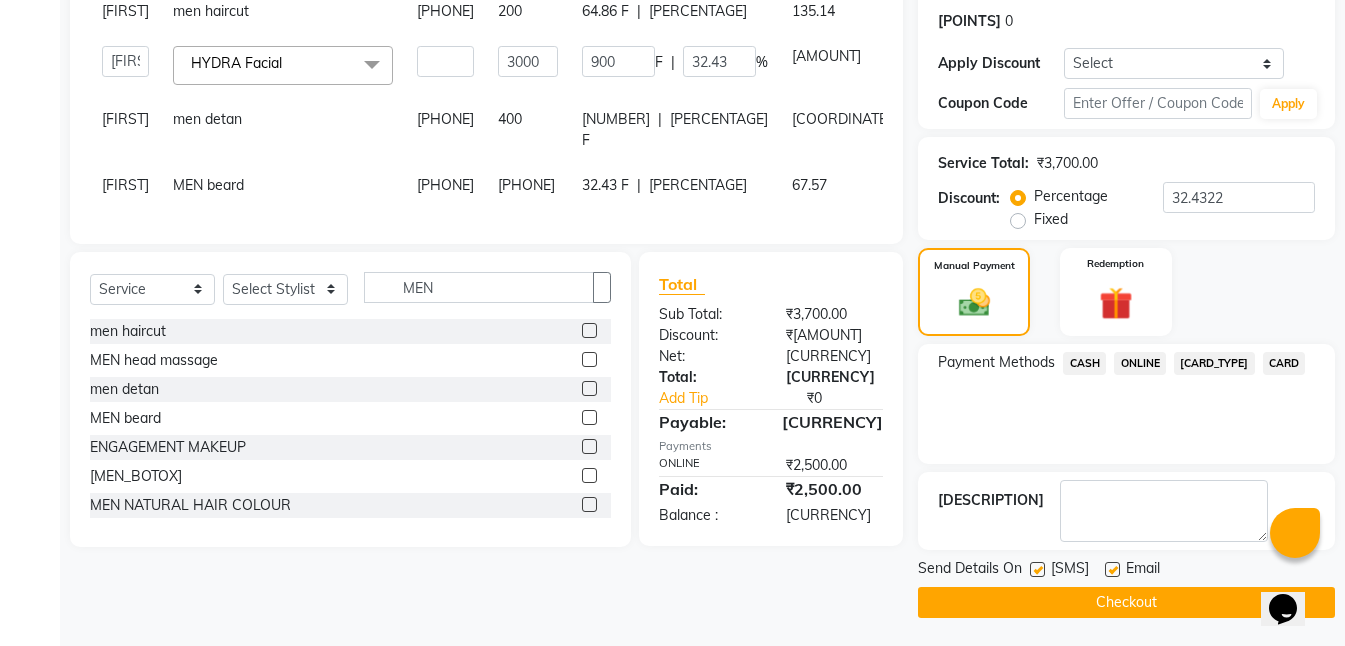 click at bounding box center (1037, 569) 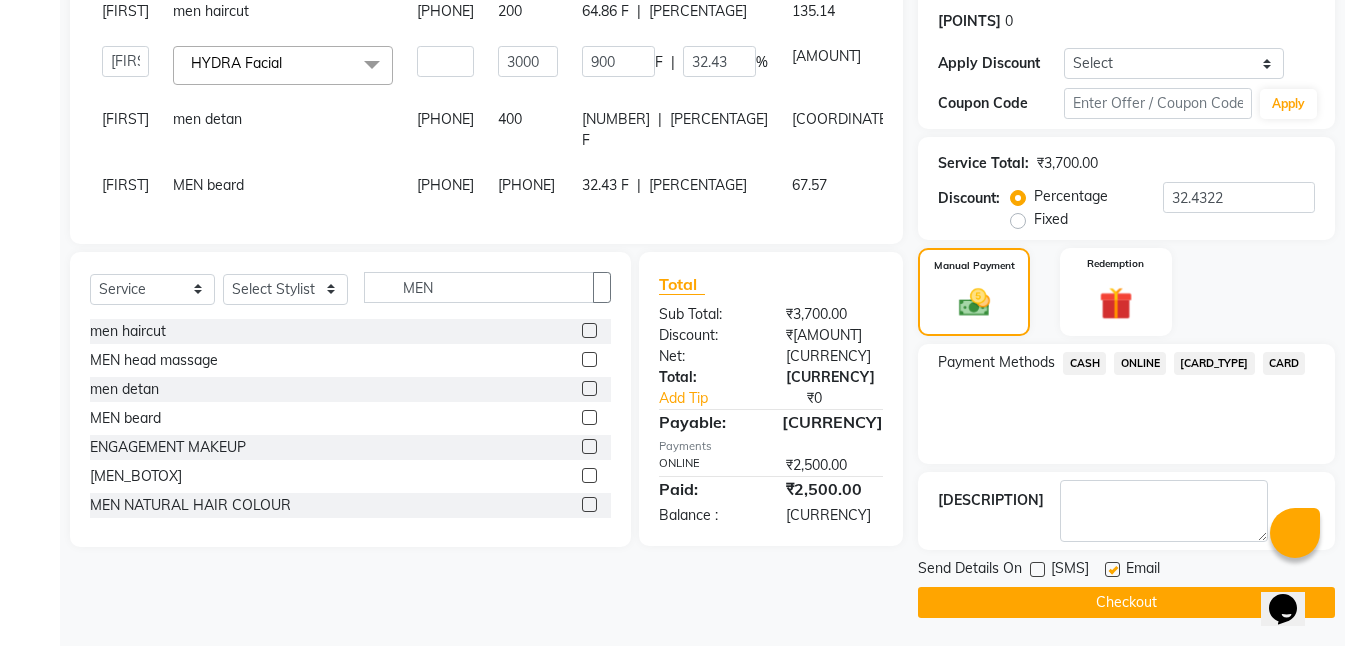 click at bounding box center [1112, 569] 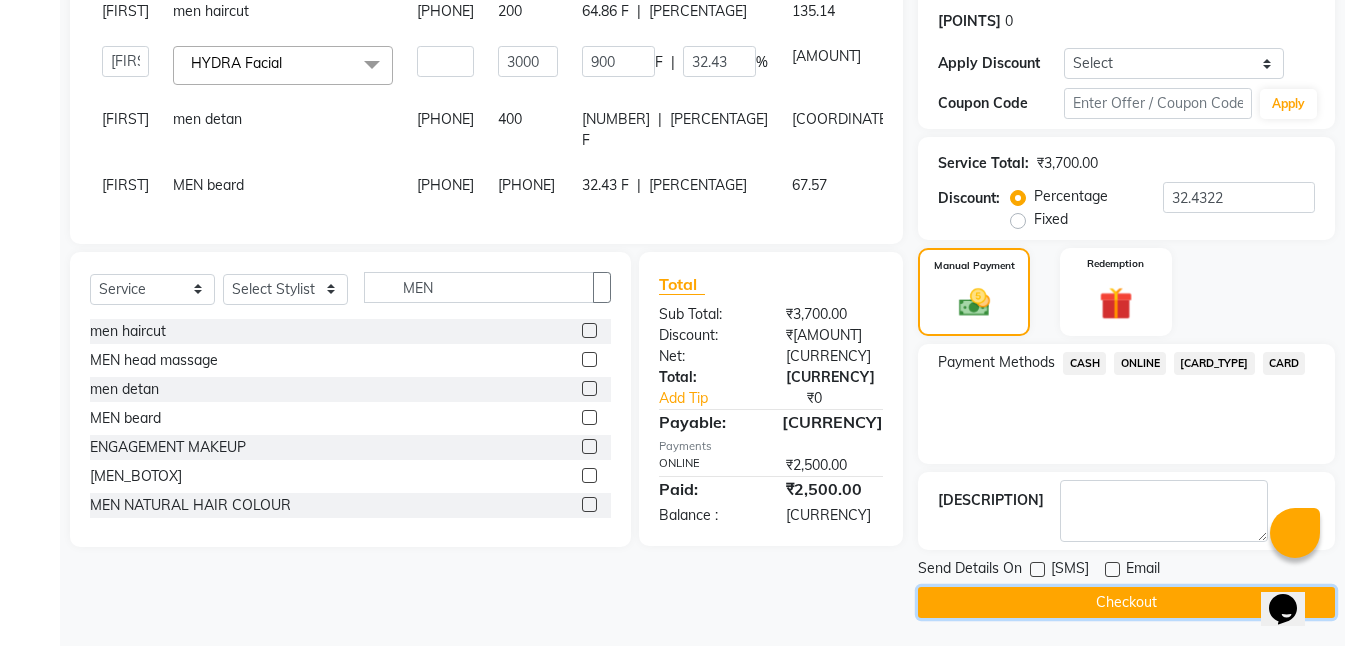 click on "Checkout" at bounding box center [1126, 602] 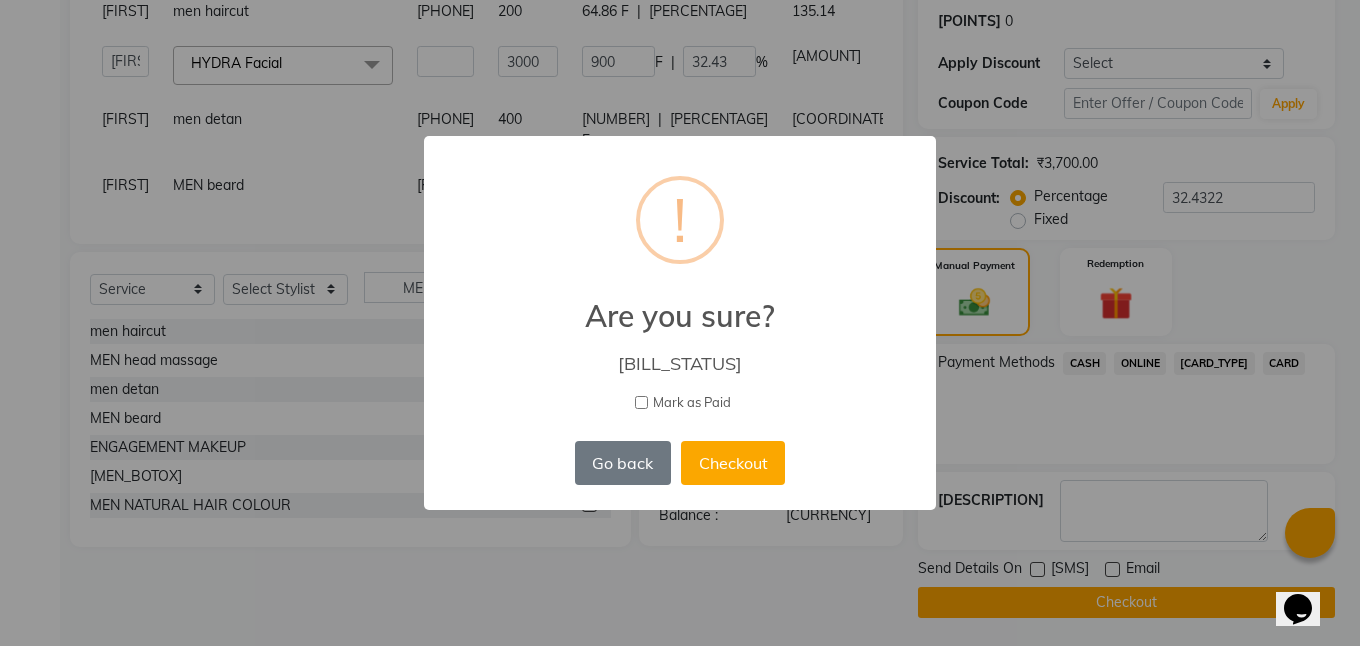 click on "Mark as Paid" at bounding box center (641, 402) 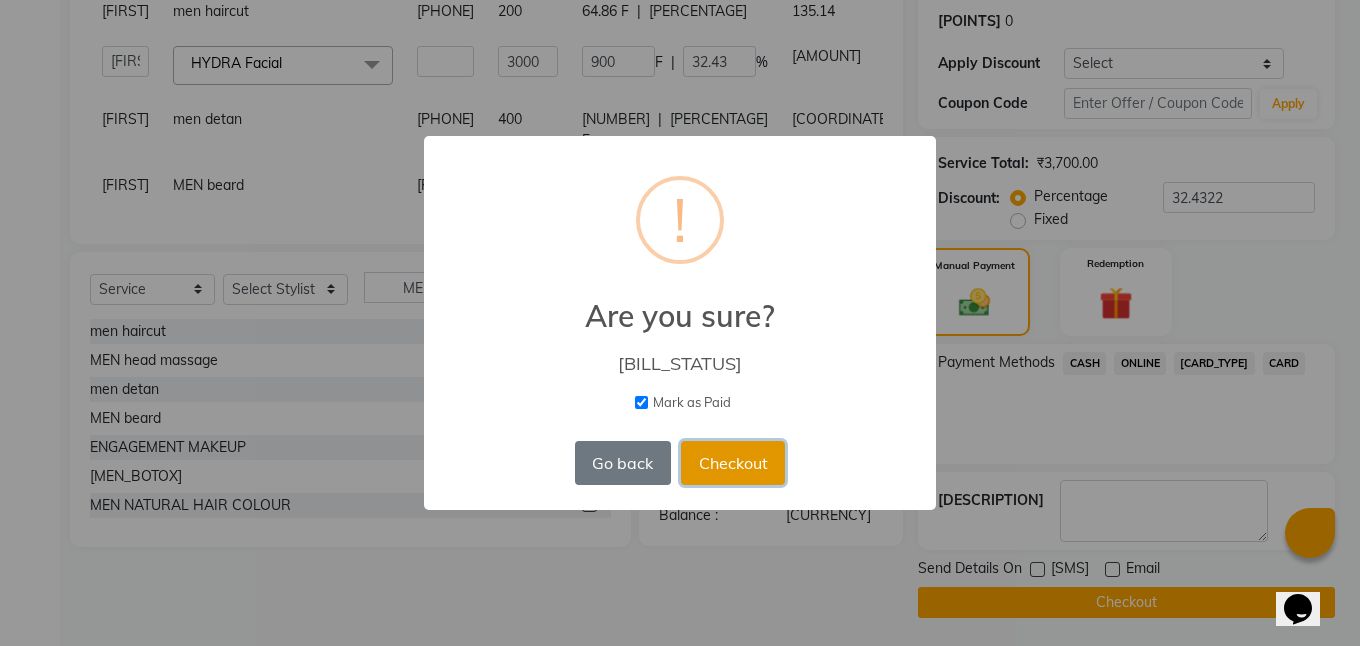 click on "Checkout" at bounding box center (733, 463) 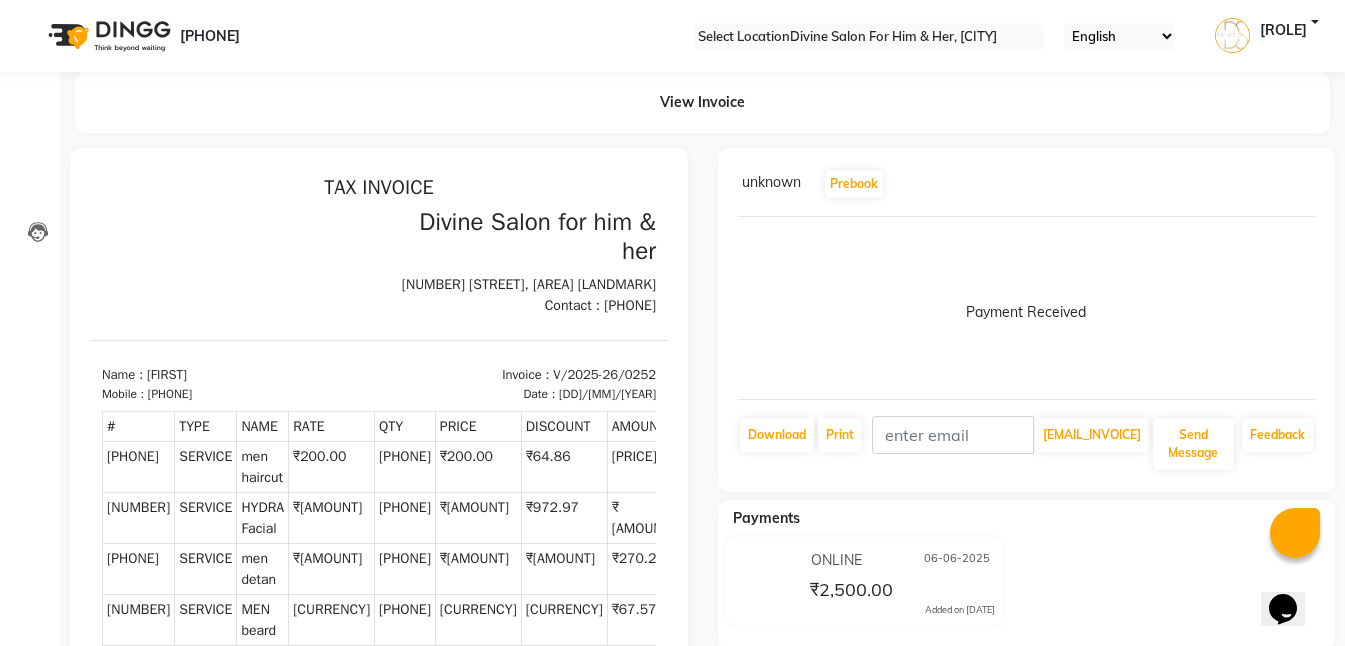 scroll, scrollTop: 0, scrollLeft: 0, axis: both 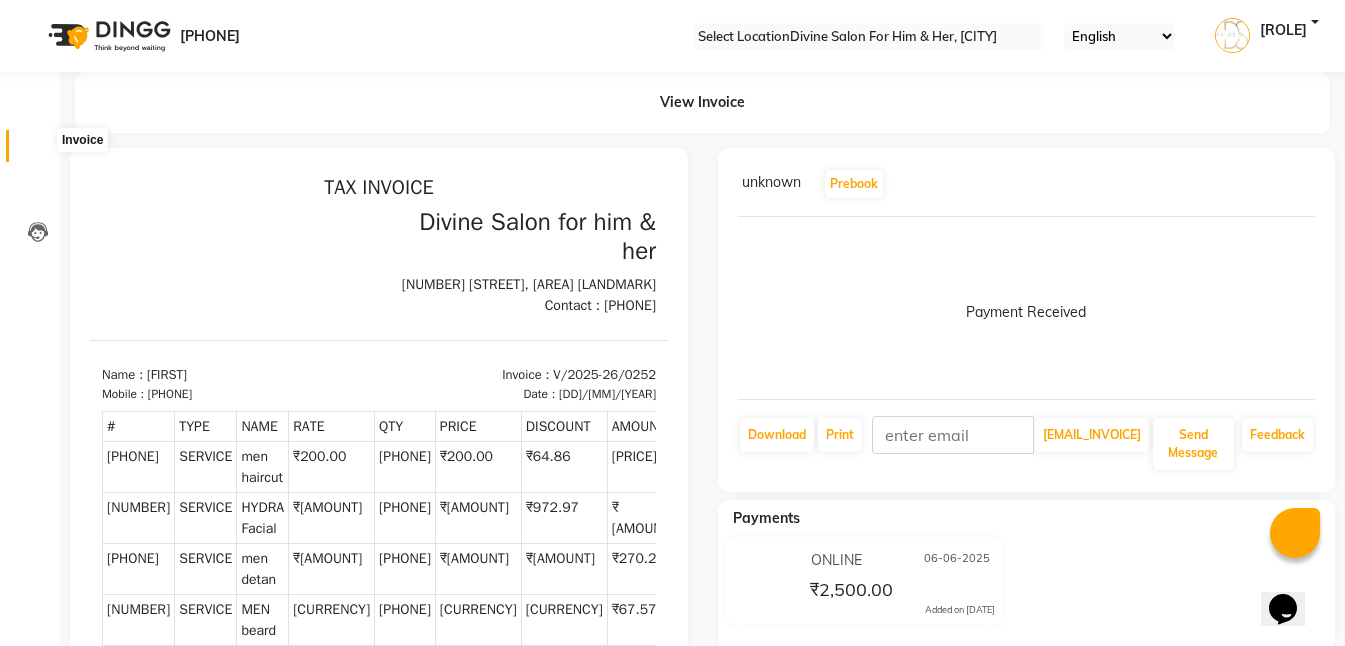 click at bounding box center [37, 151] 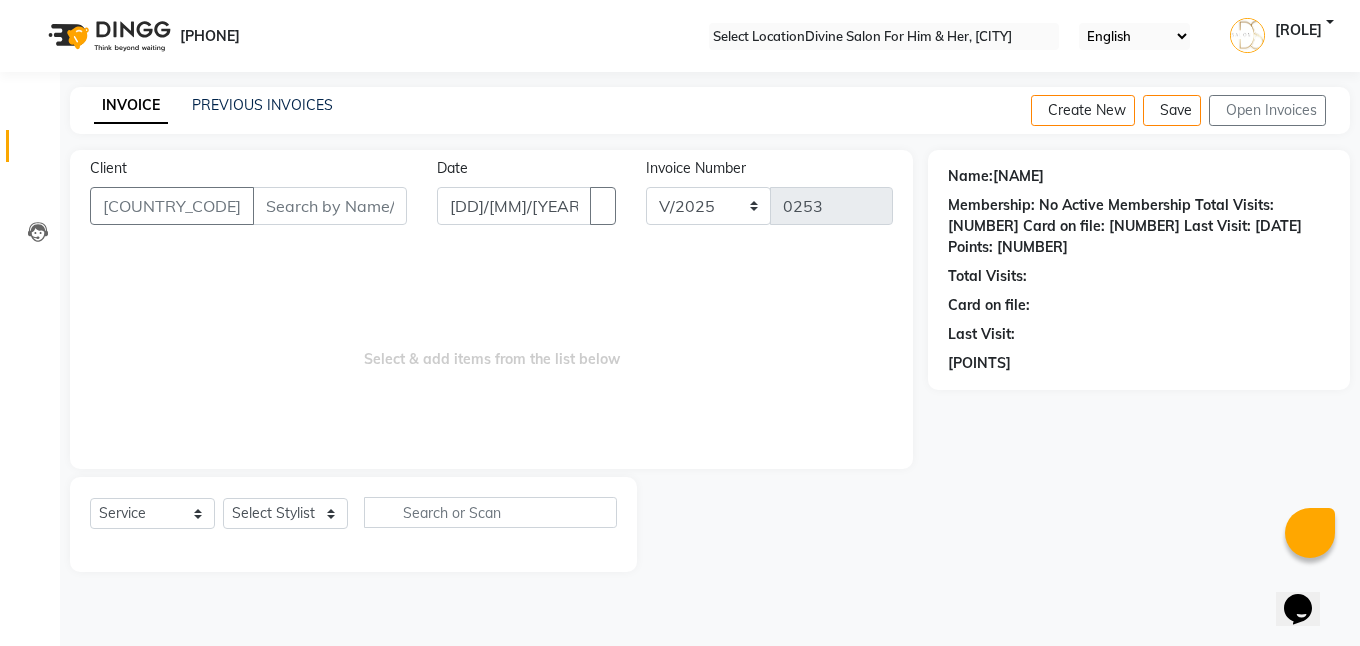 click on "••••••" at bounding box center [330, 206] 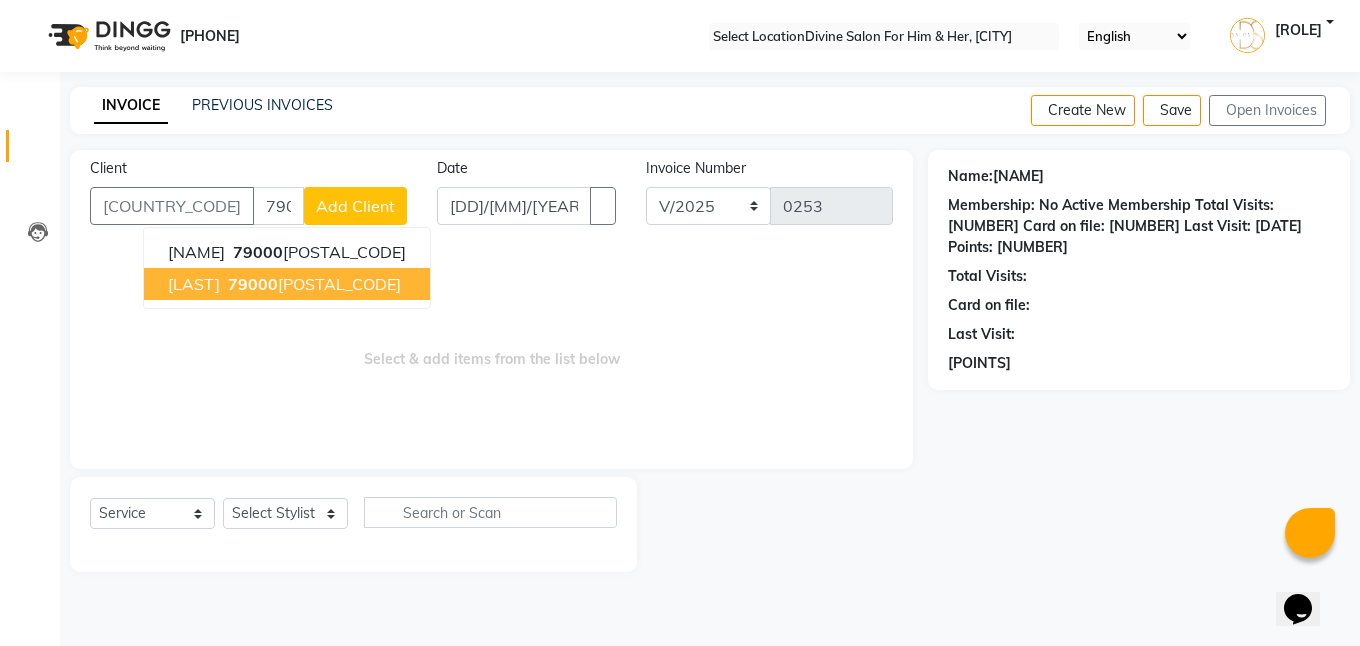 click on "79000" at bounding box center [253, 284] 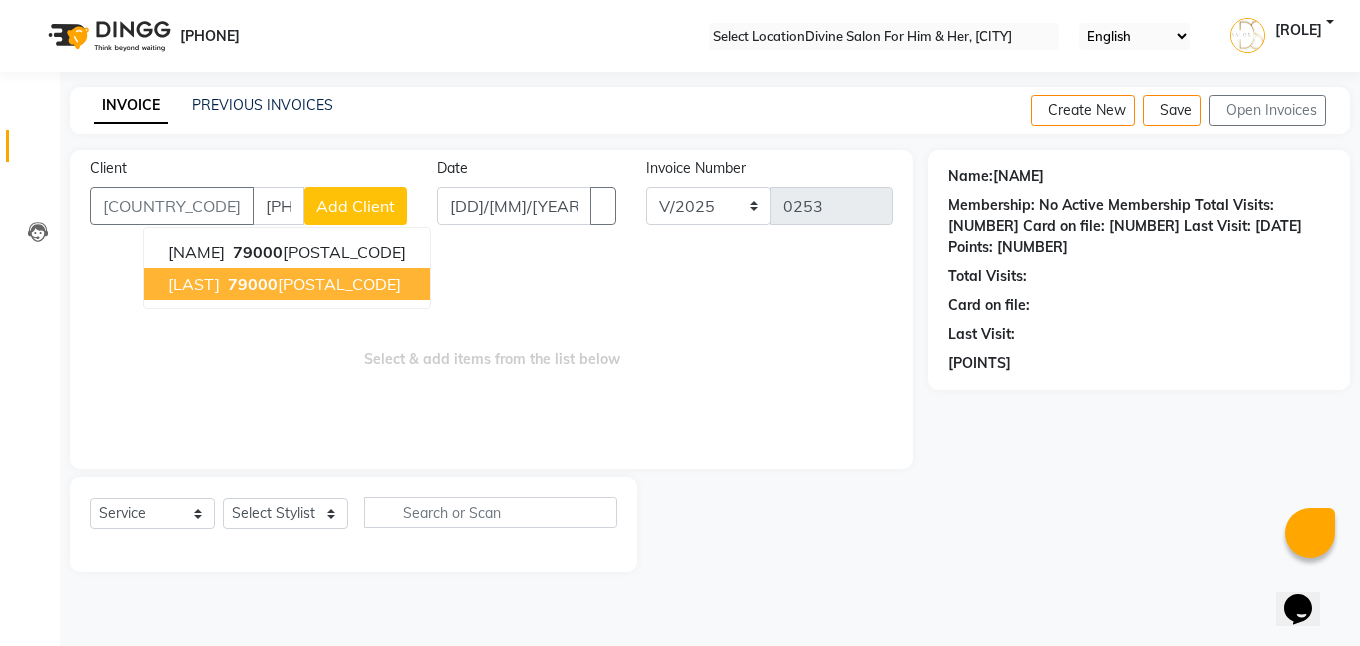 type on "[PHONE]" 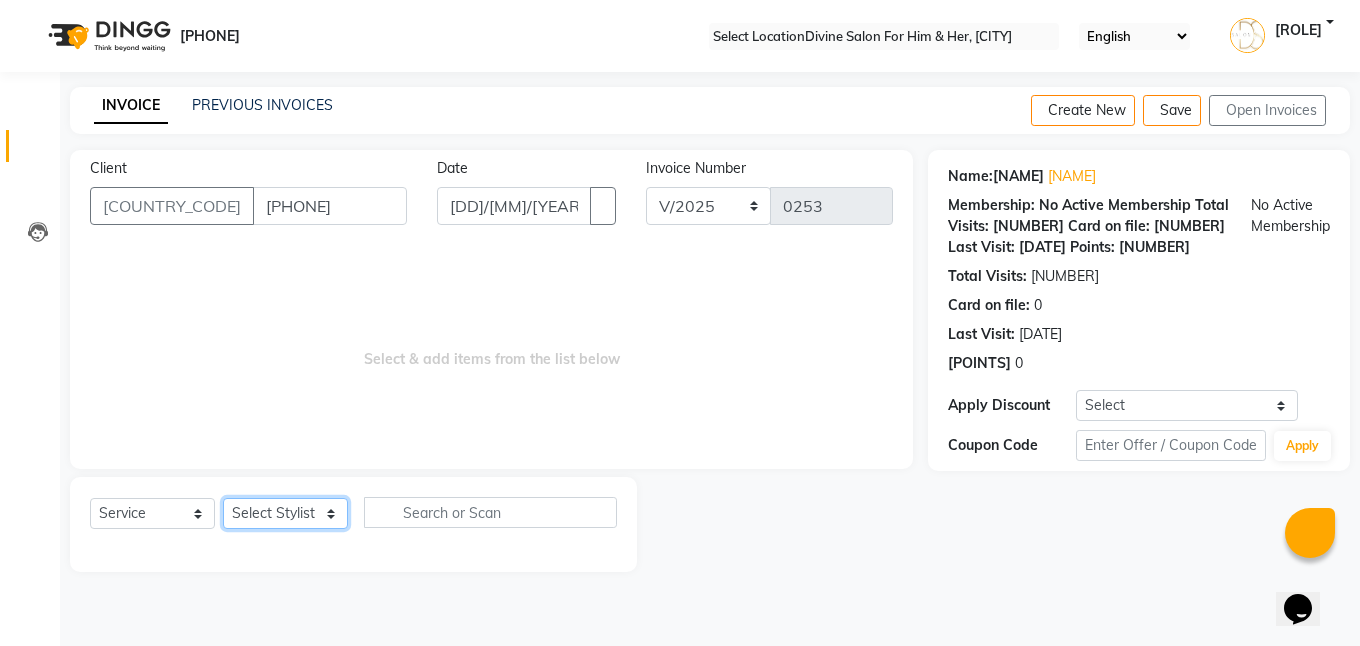 click on "Select Stylist Isha Gandhi RAVI Rihan SHEELA Tanisha chopra Tofik vikas JANGRA" at bounding box center (285, 513) 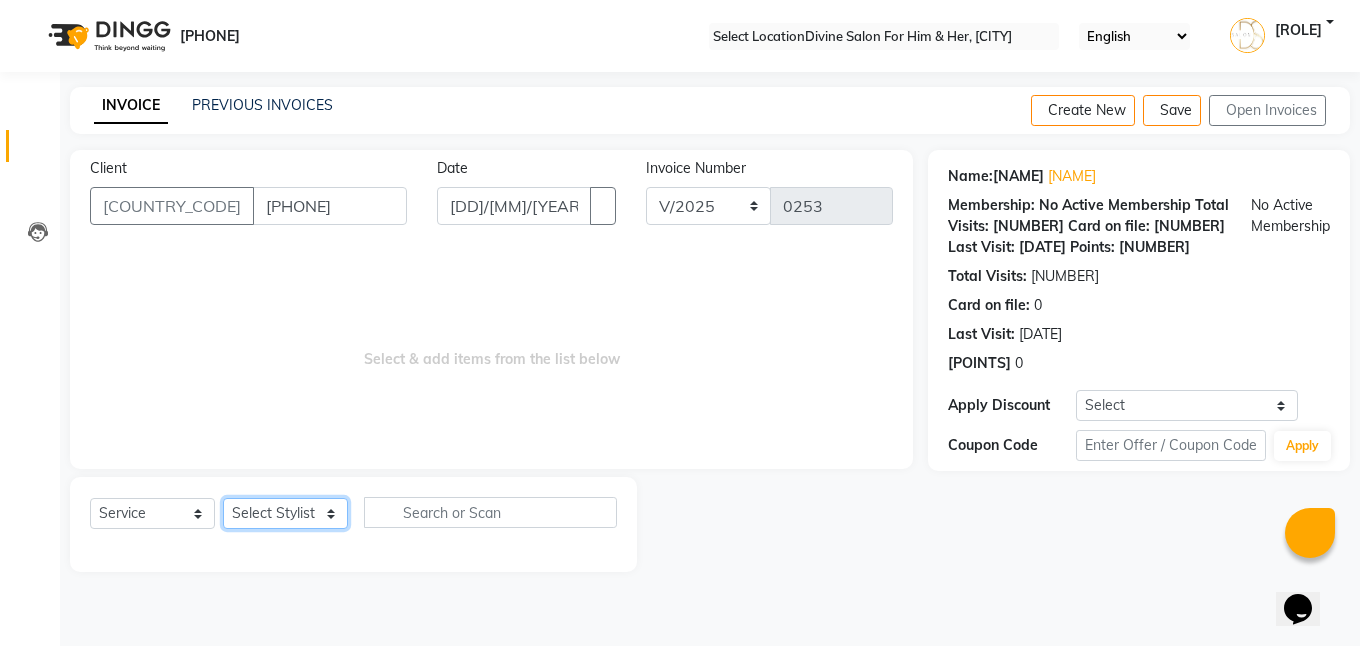 select on "[NUMBER]" 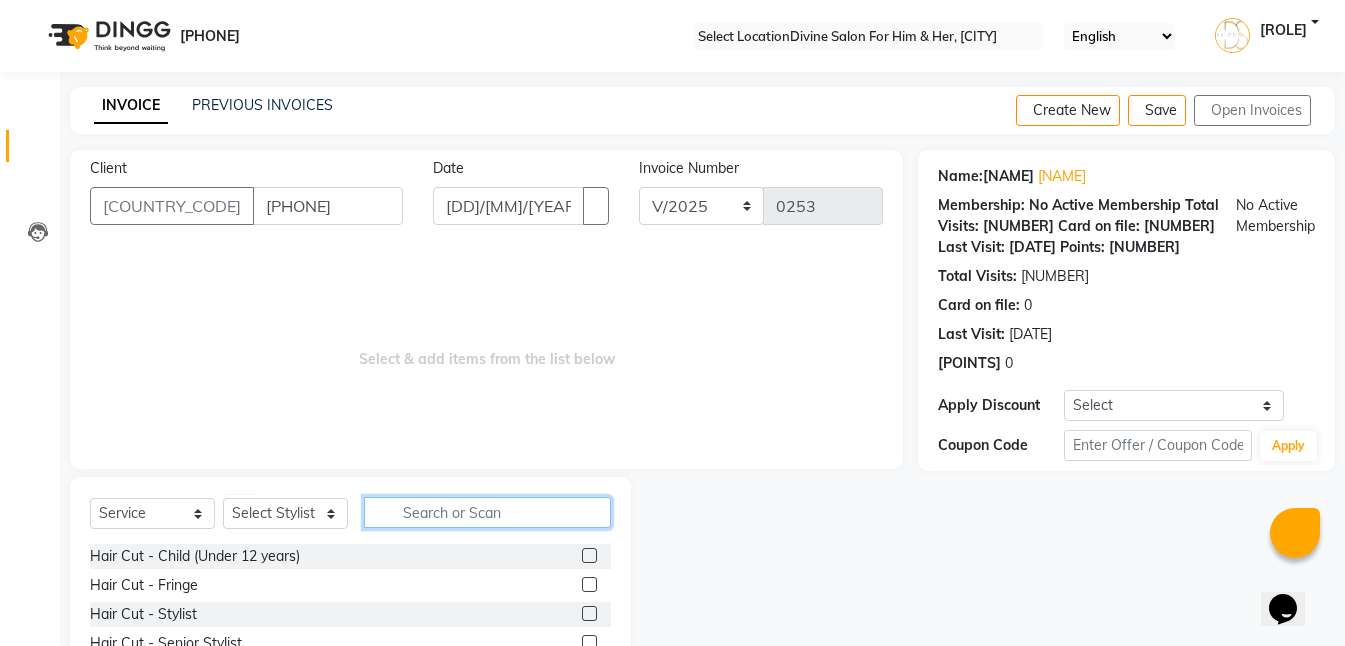 click at bounding box center (487, 512) 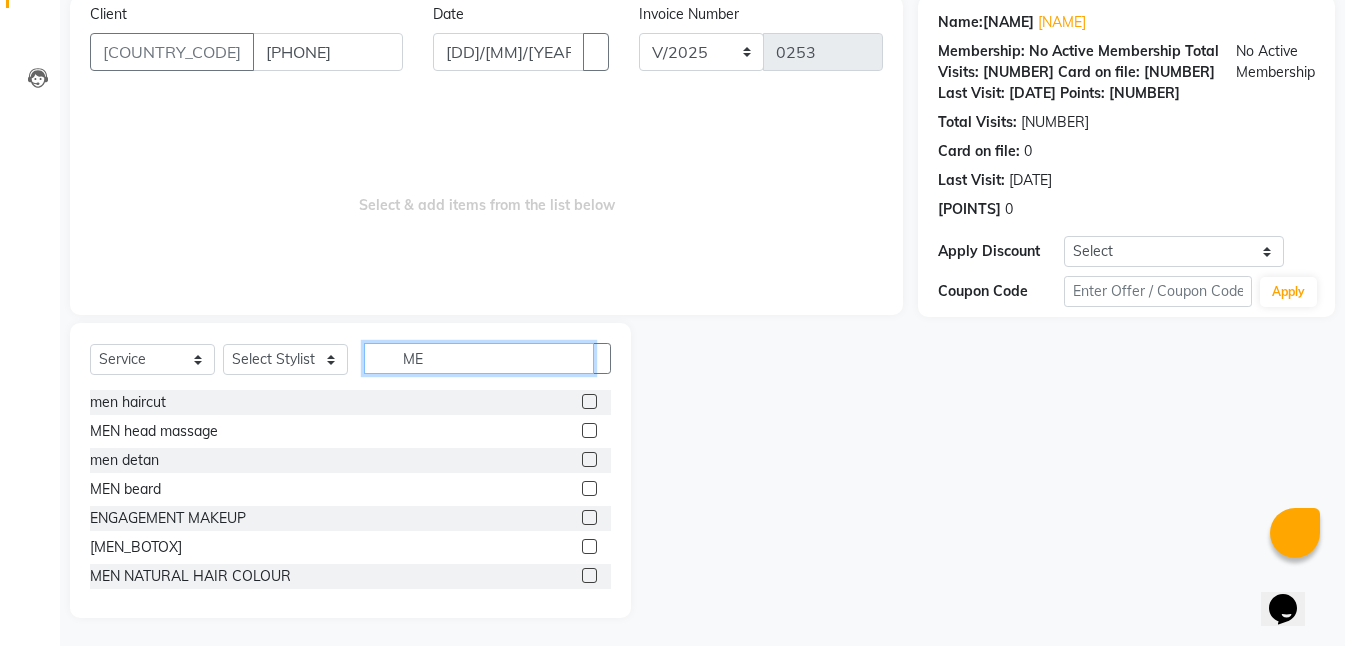scroll, scrollTop: 155, scrollLeft: 0, axis: vertical 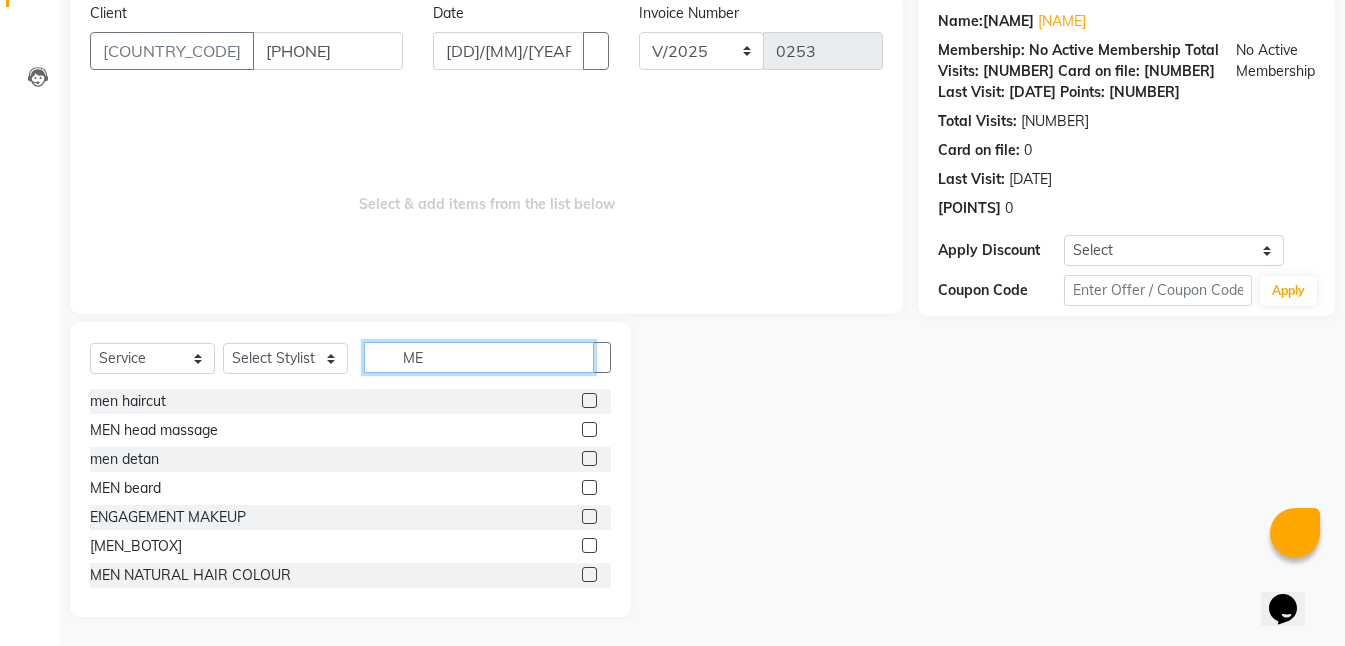 type on "••" 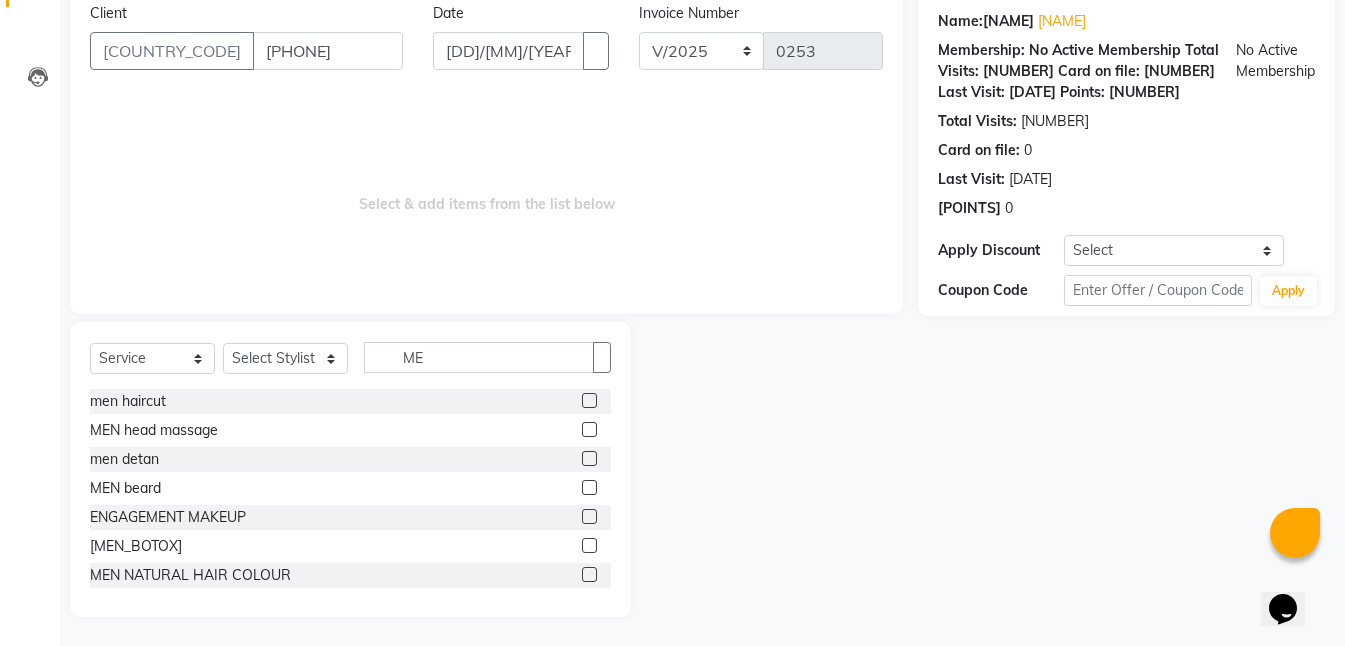 click at bounding box center [589, 487] 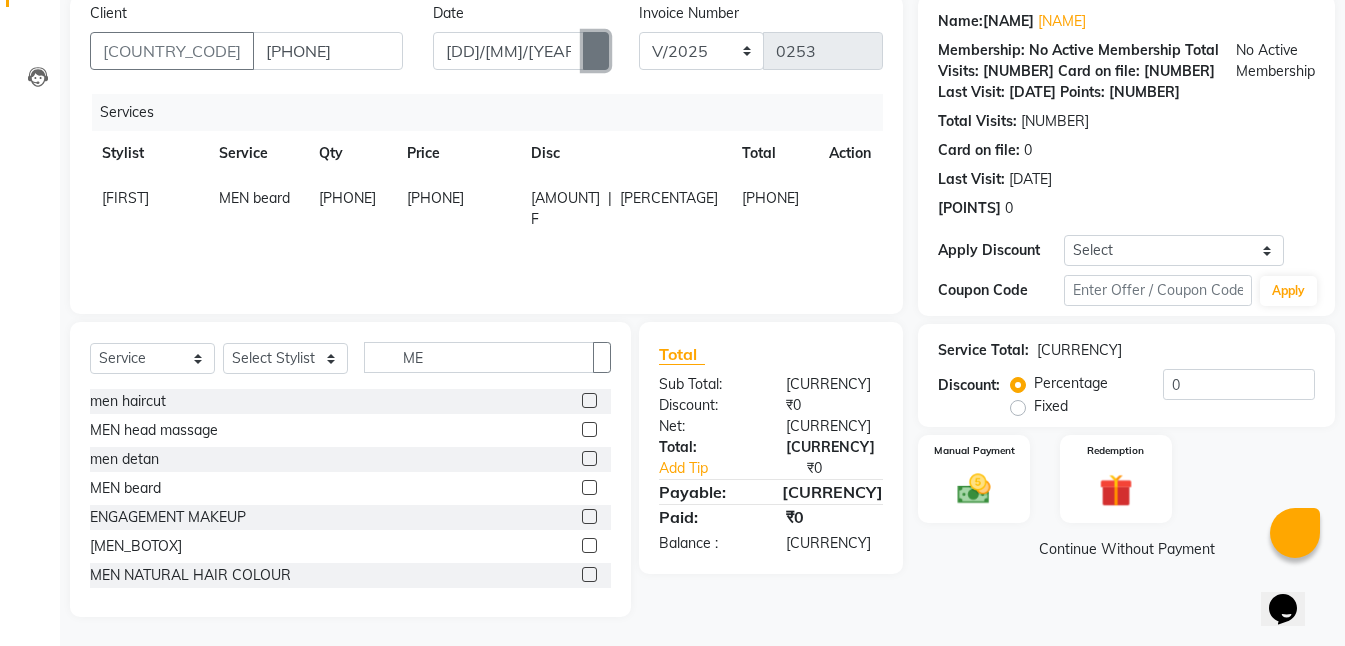 click at bounding box center [596, 51] 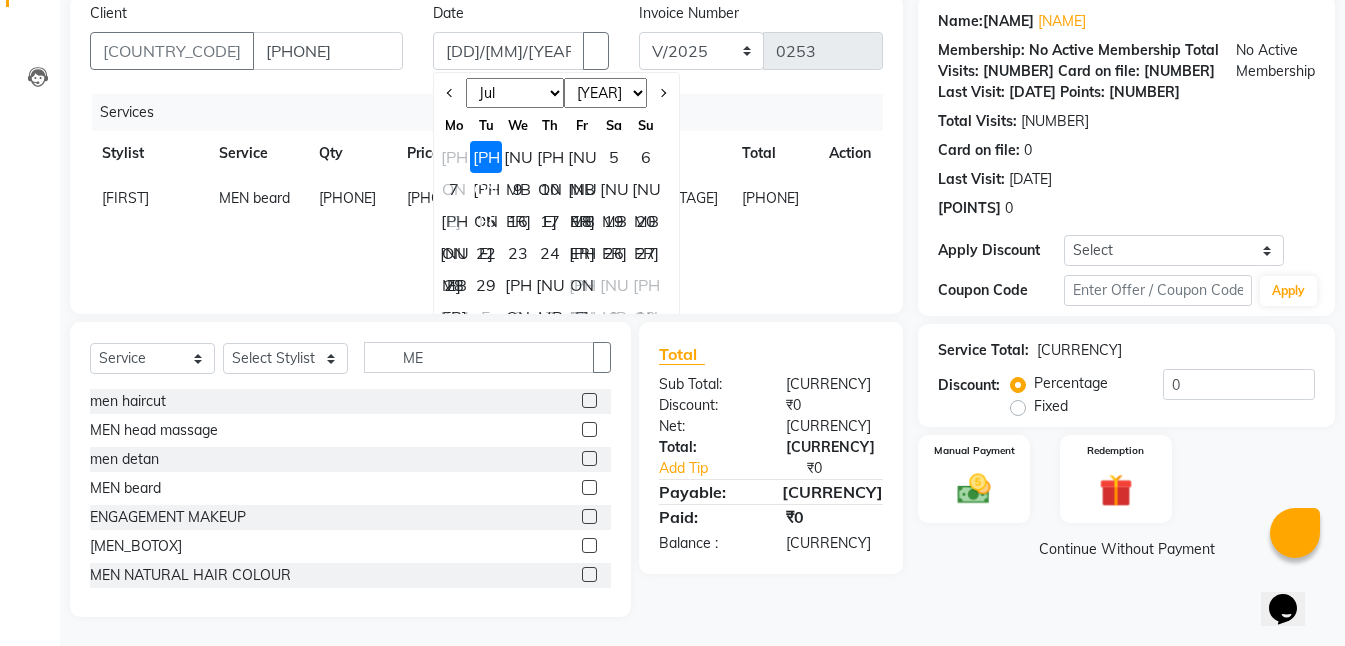 click at bounding box center (450, 93) 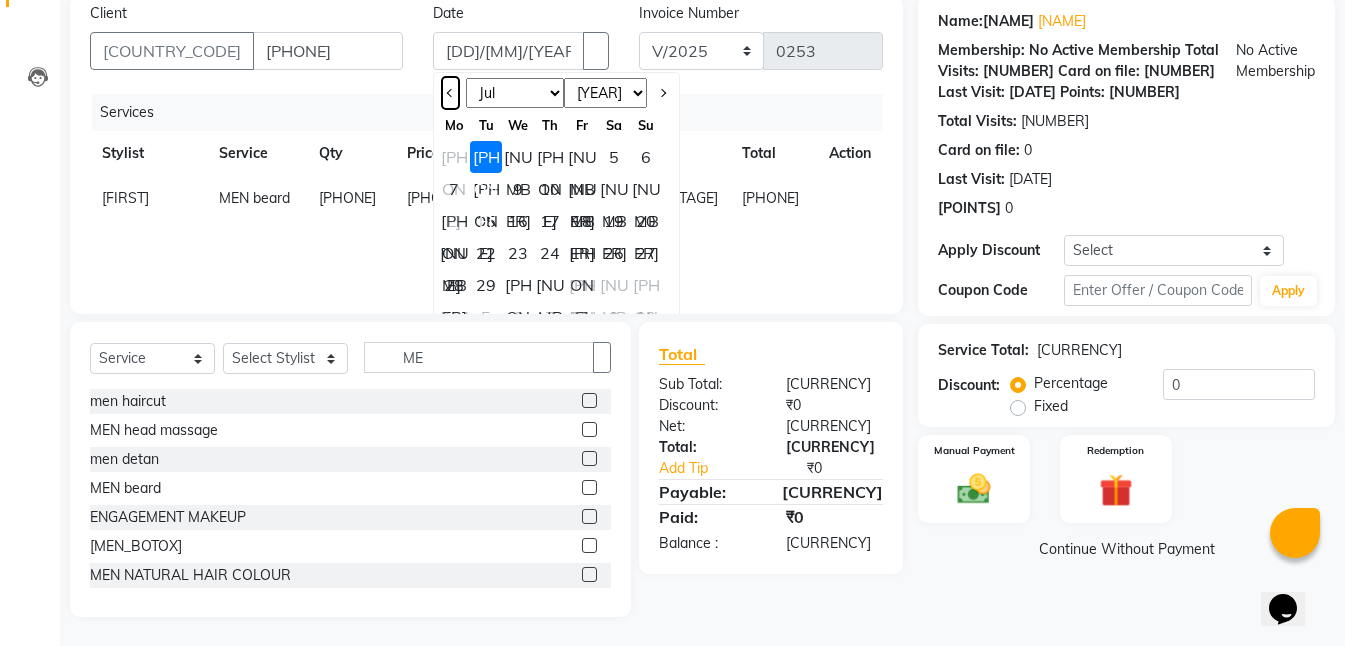 click at bounding box center (450, 93) 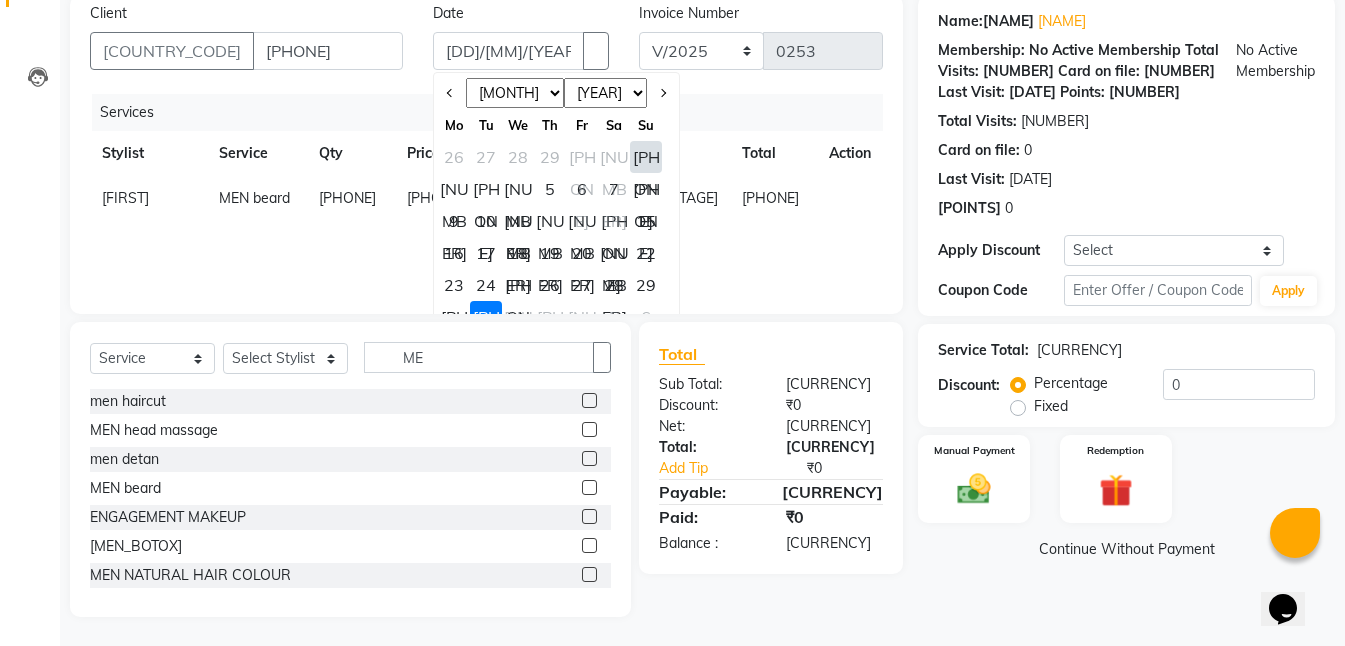 click on "[NUMBER]" at bounding box center [582, 189] 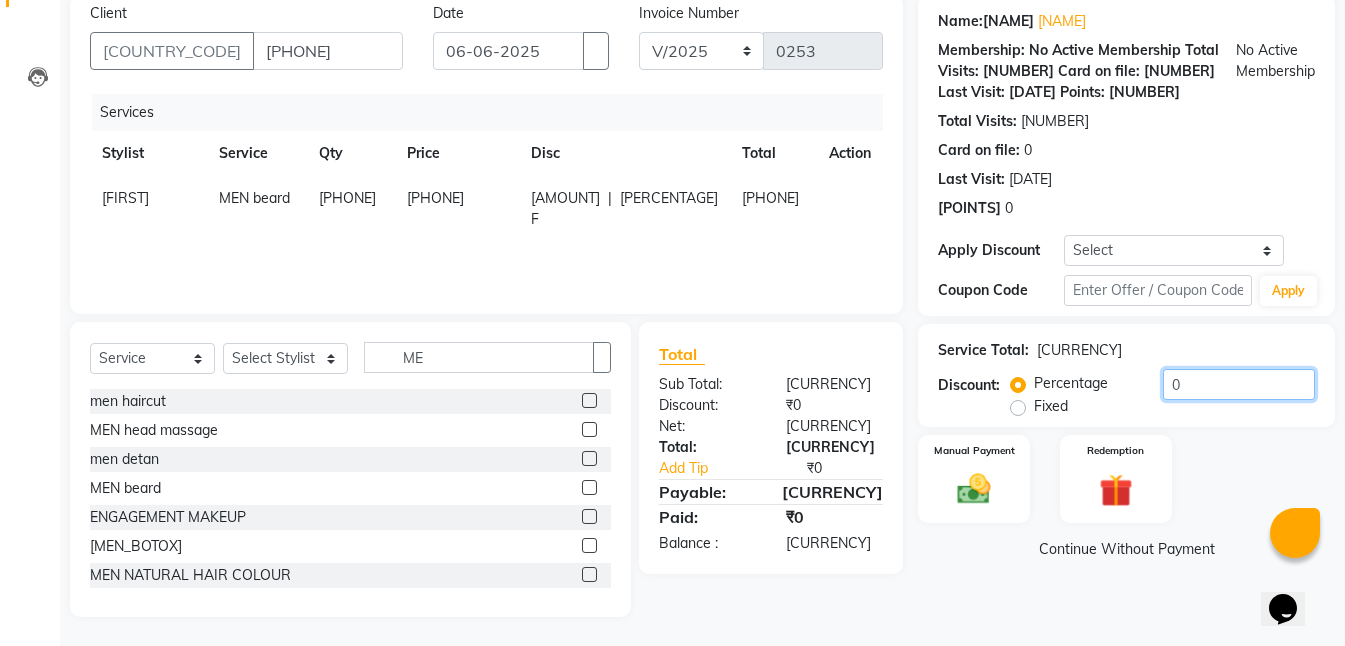 click on "0" at bounding box center [1239, 384] 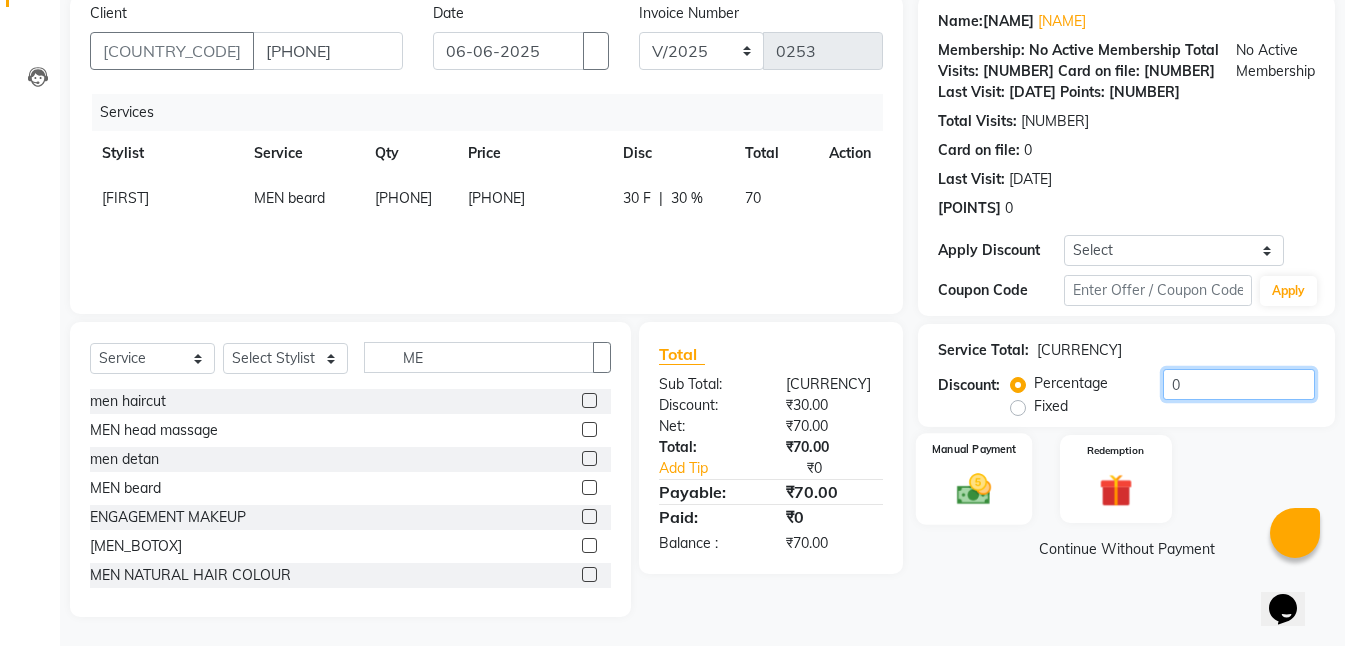 type on "••" 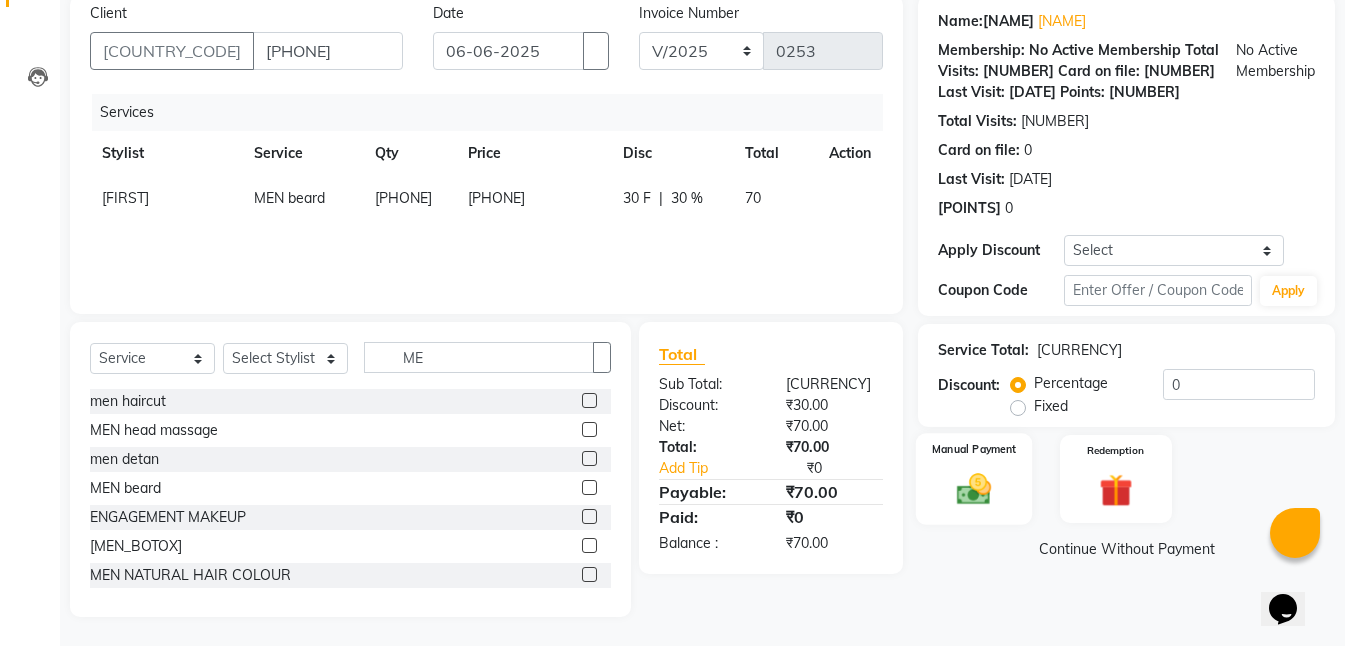 click on "Manual Payment" at bounding box center [974, 479] 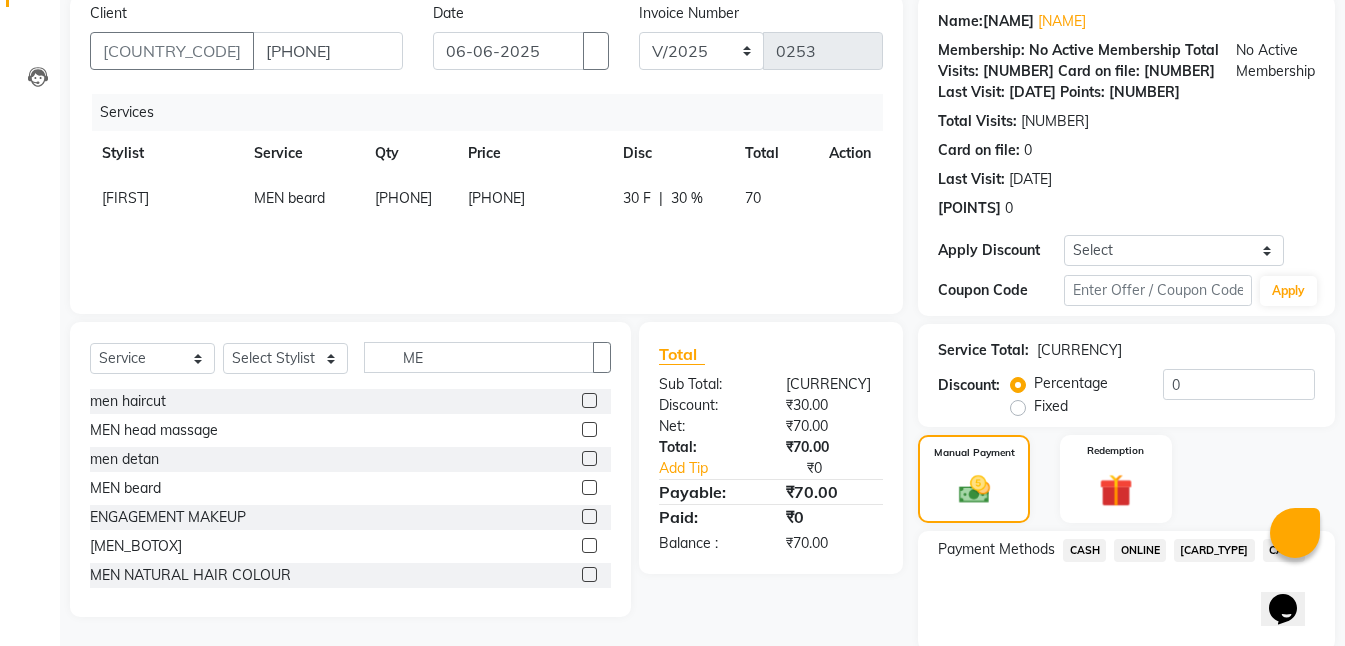click on "ONLINE" at bounding box center (1084, 550) 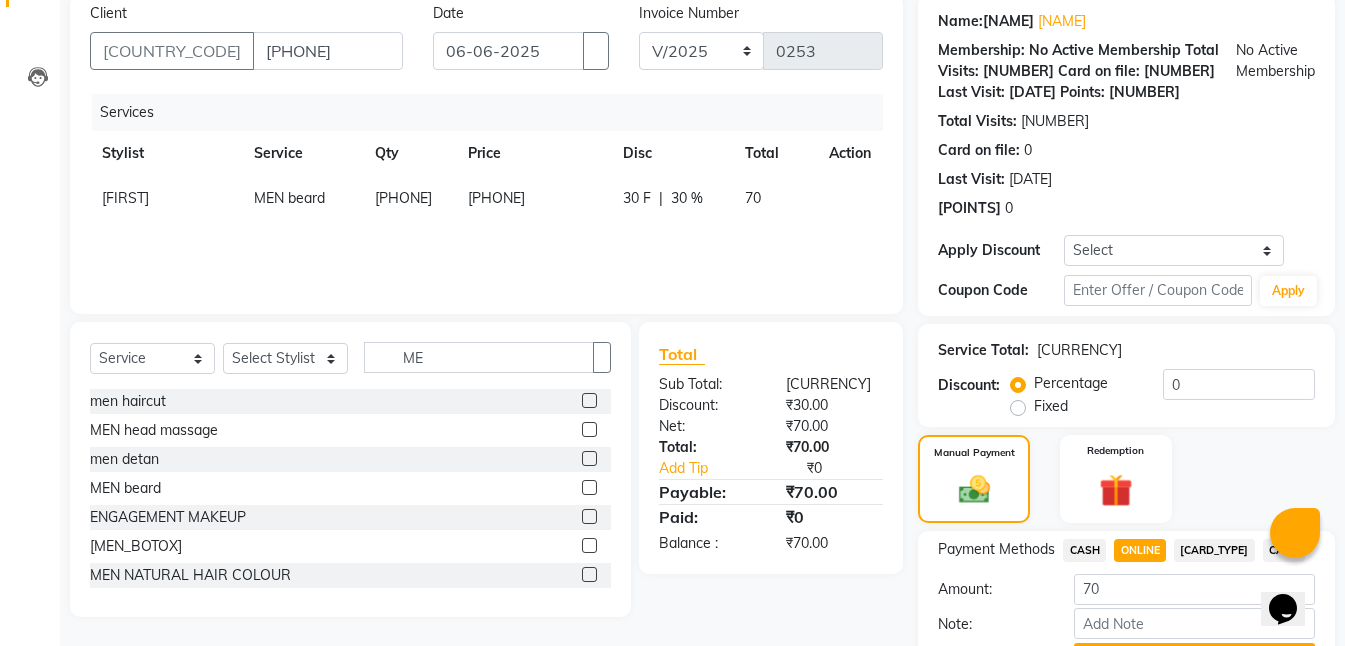 scroll, scrollTop: 225, scrollLeft: 0, axis: vertical 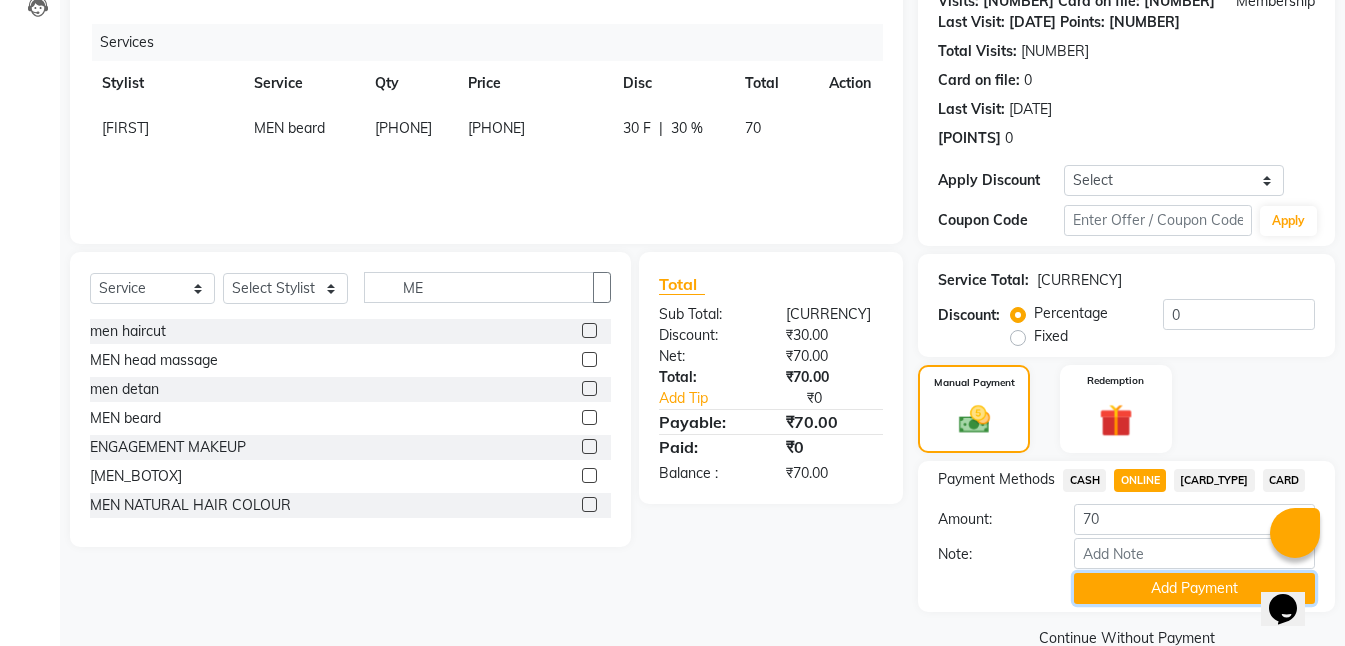 click on "••• •••••••" at bounding box center [1194, 588] 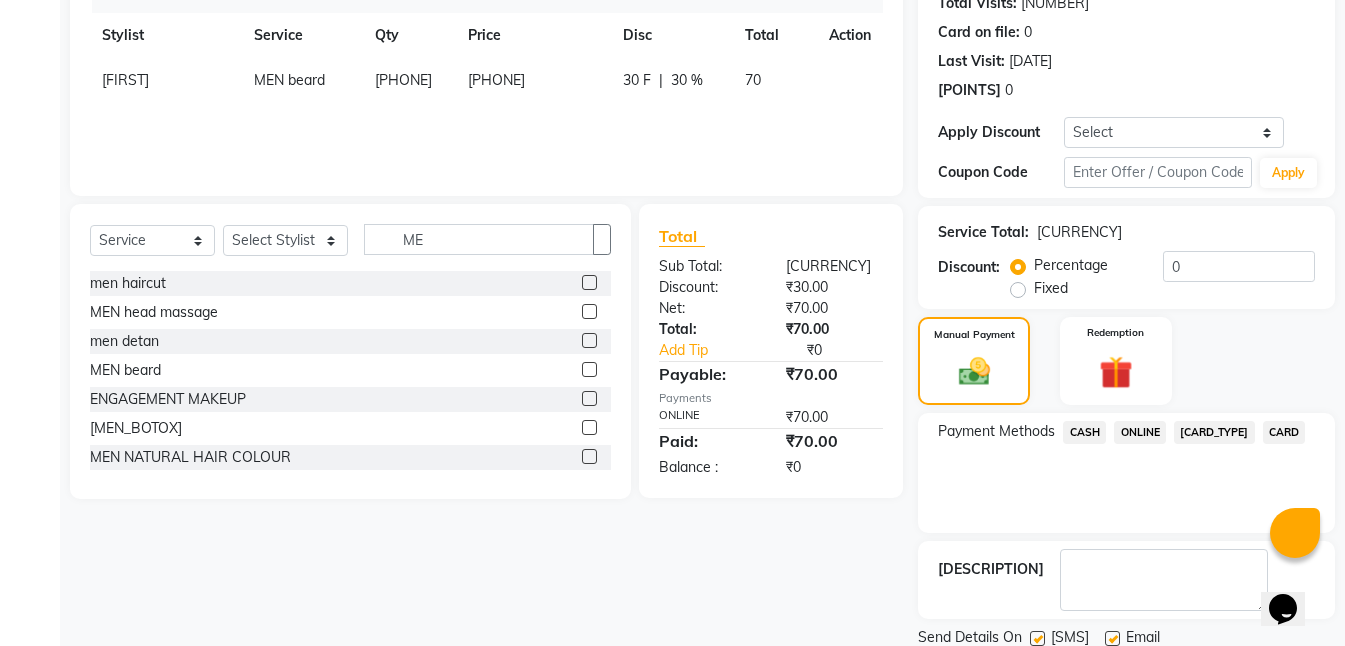 scroll, scrollTop: 309, scrollLeft: 0, axis: vertical 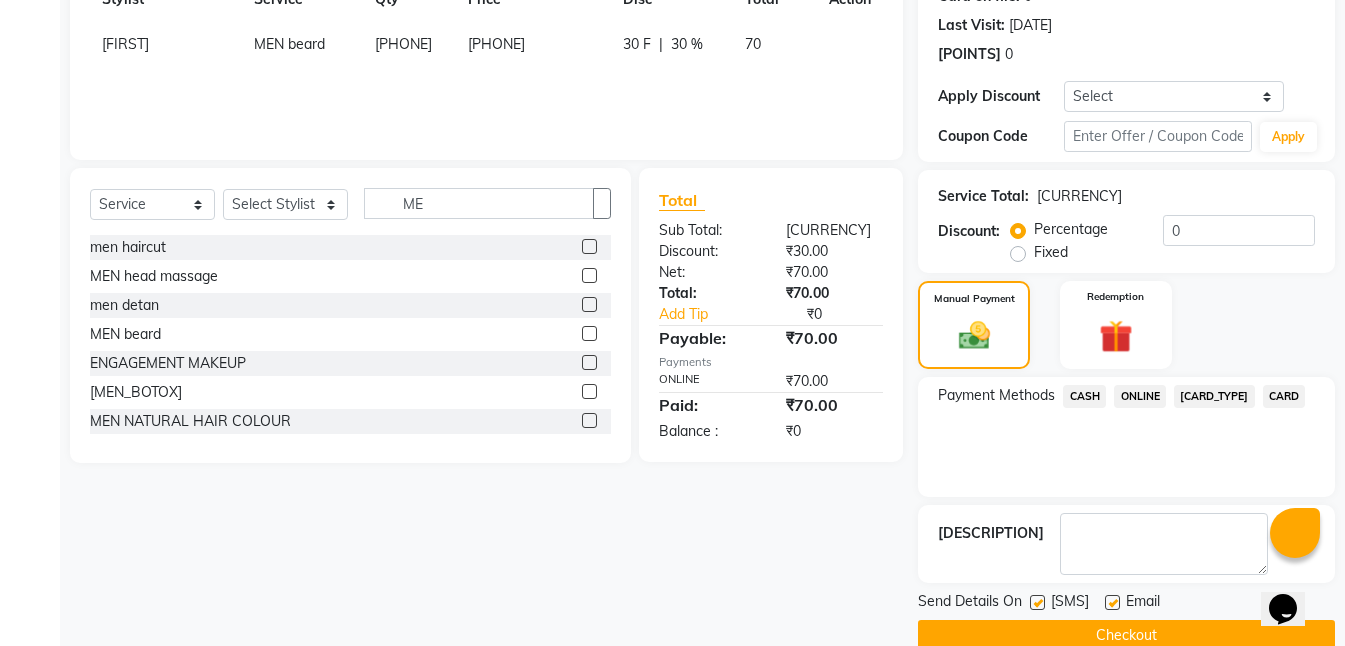 click at bounding box center (1037, 602) 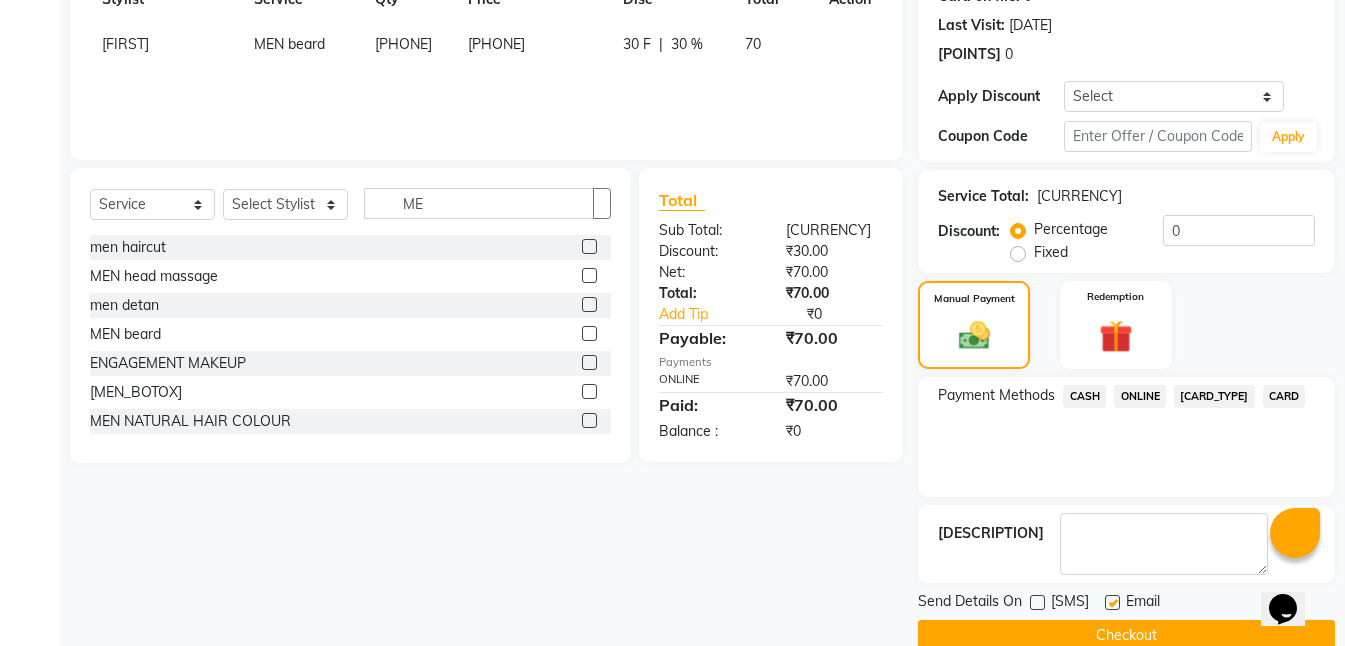 click at bounding box center [1112, 602] 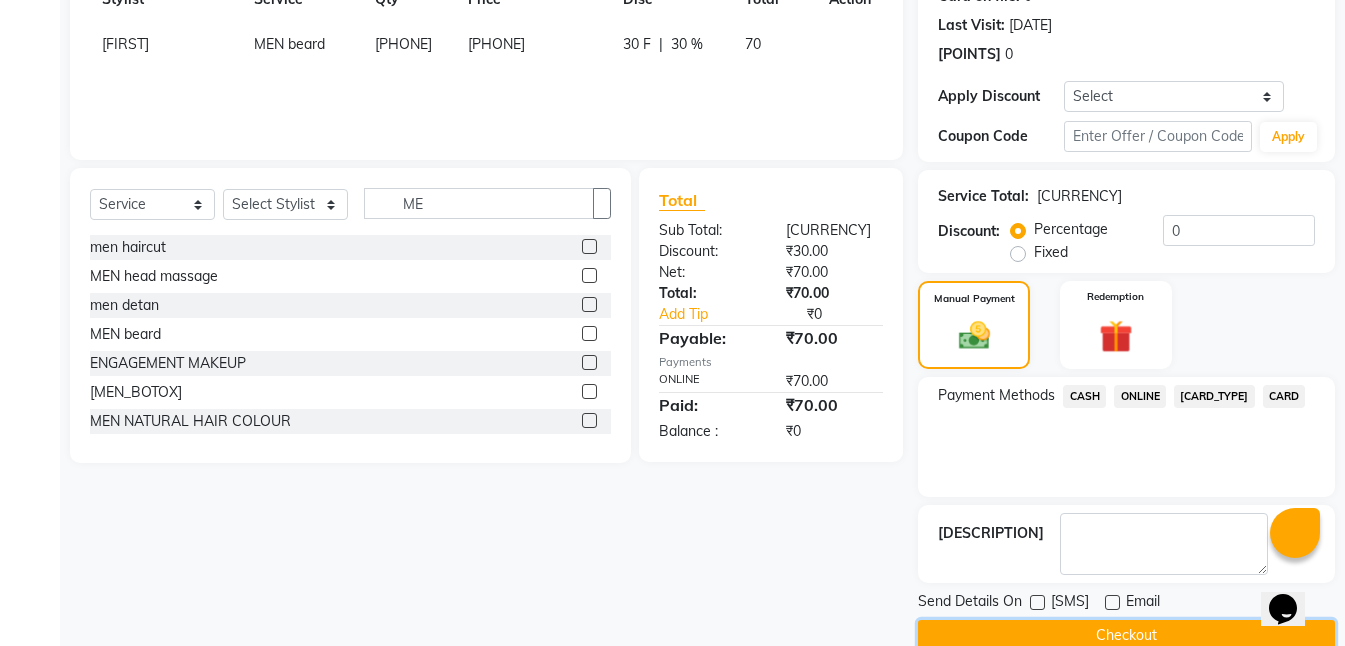 click on "Checkout" at bounding box center [1126, 635] 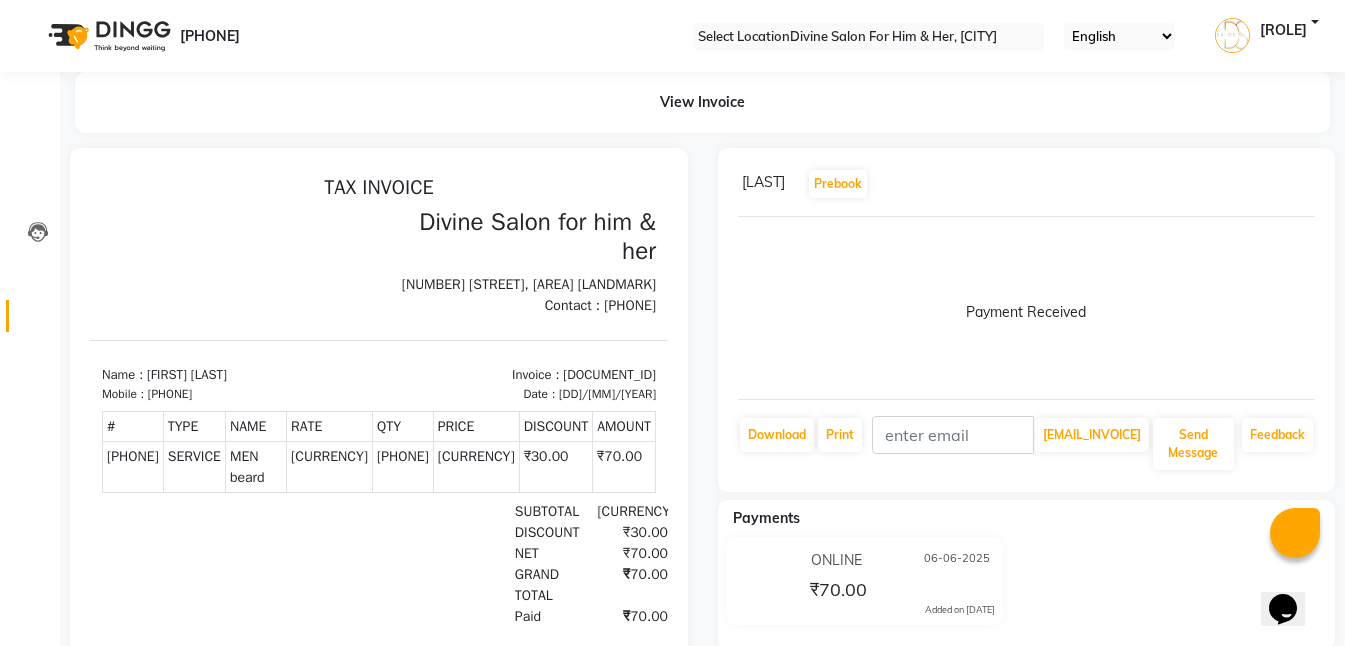 scroll, scrollTop: 0, scrollLeft: 0, axis: both 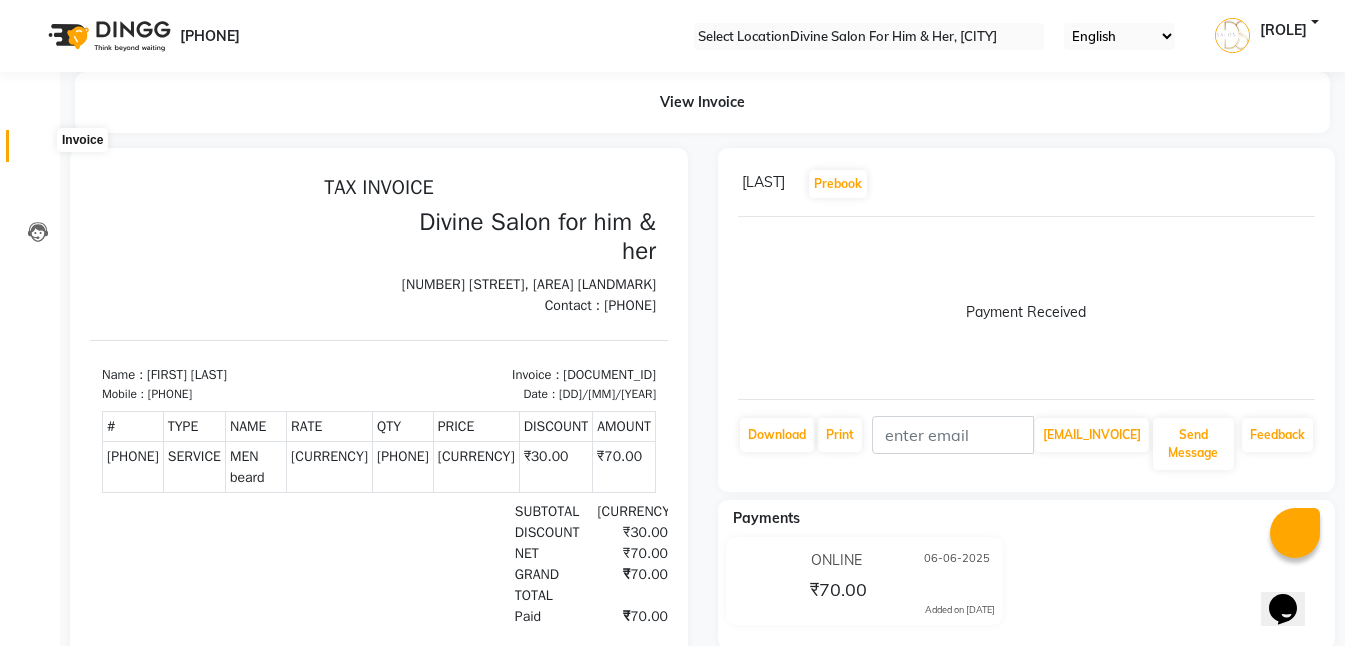 click at bounding box center (38, 151) 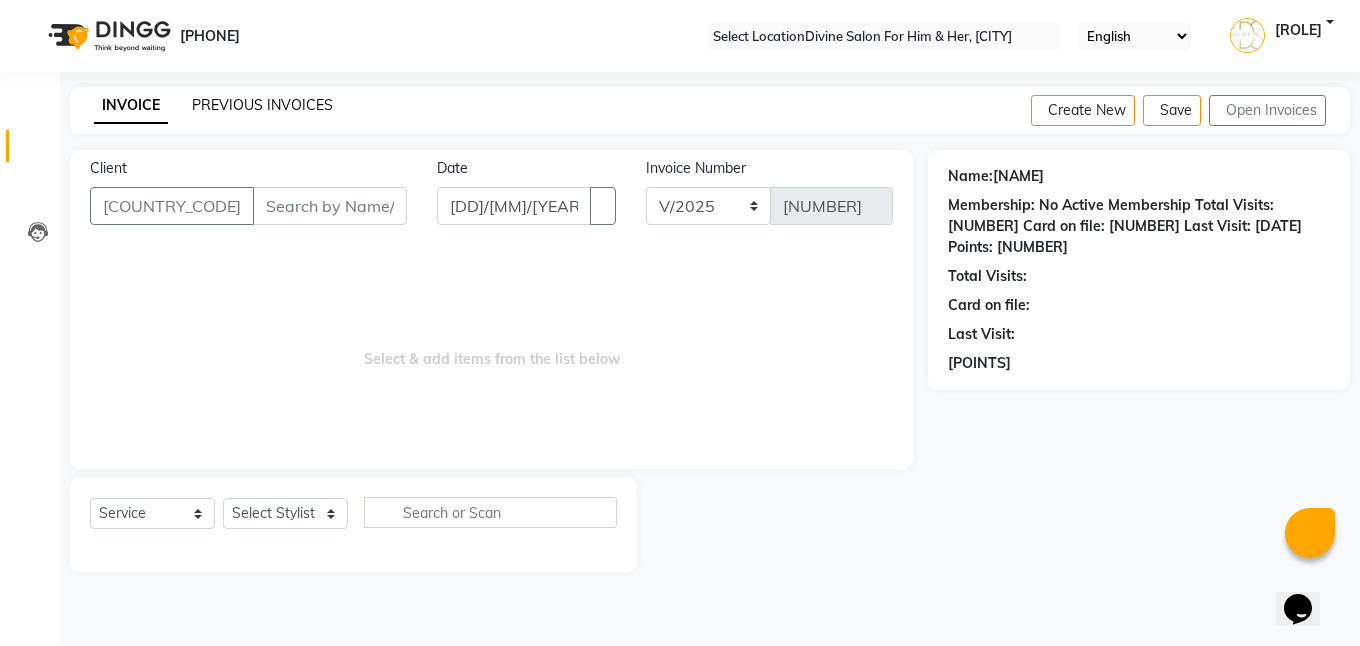 click on "PREVIOUS INVOICES" at bounding box center (262, 105) 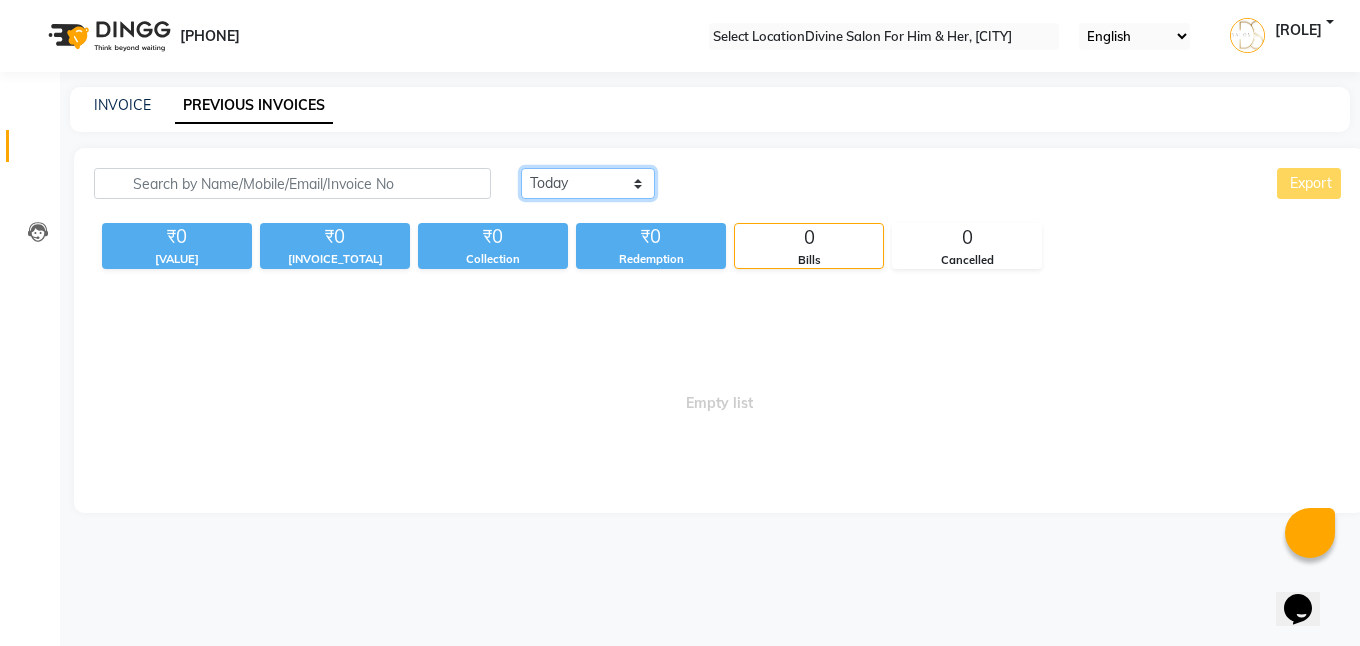 click on "••••• ••••••••• •••••• •••••" at bounding box center (588, 183) 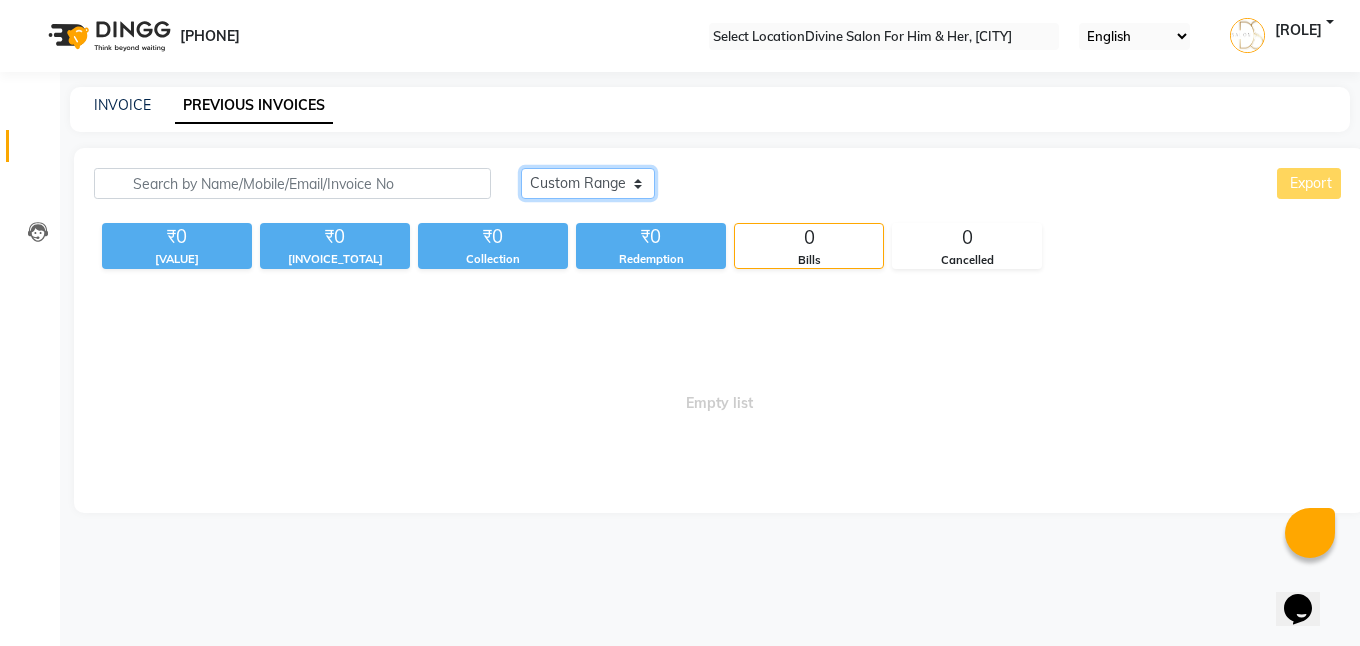 click on "••••• ••••••••• •••••• •••••" at bounding box center (588, 183) 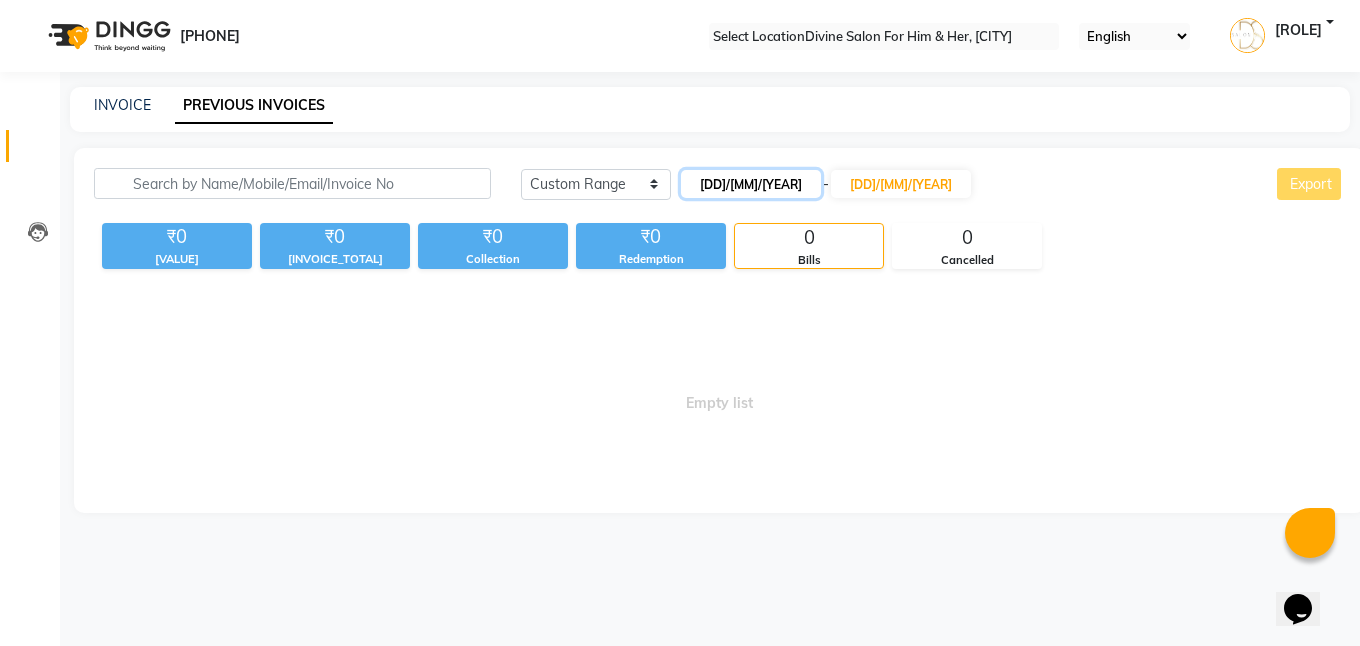 click on "[DD]-[MM]-[YYYY]" at bounding box center [751, 184] 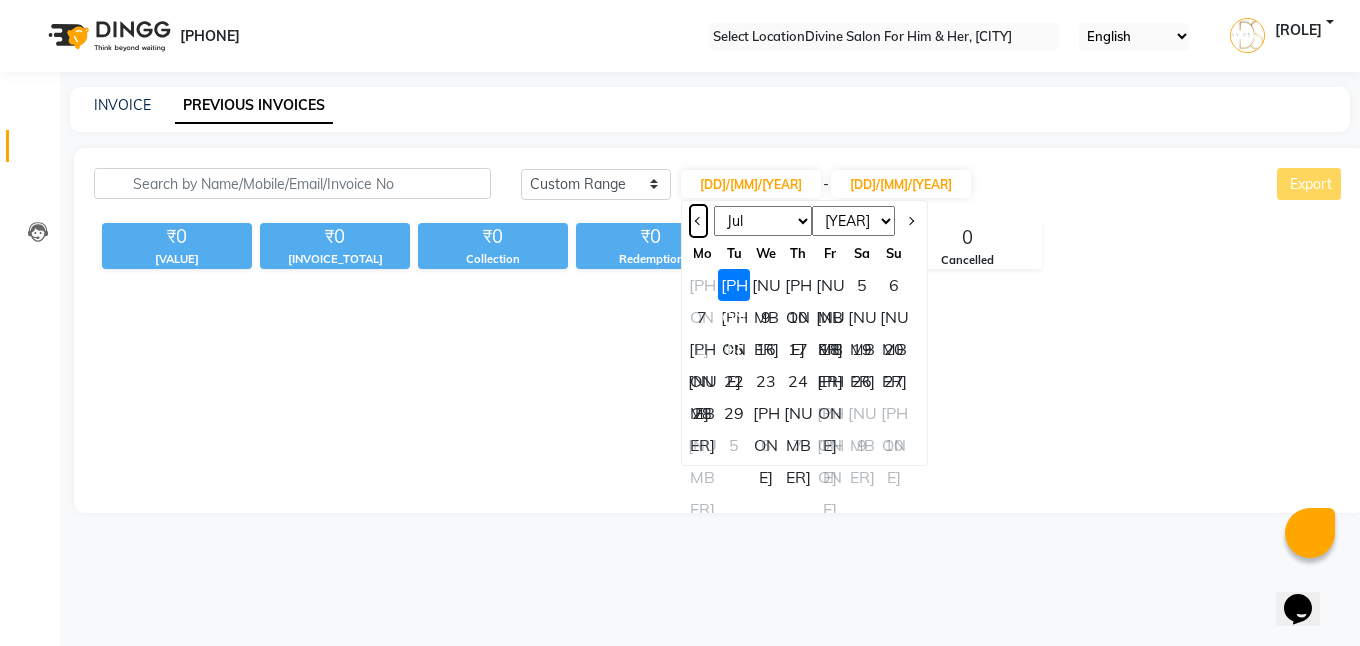 click at bounding box center (698, 221) 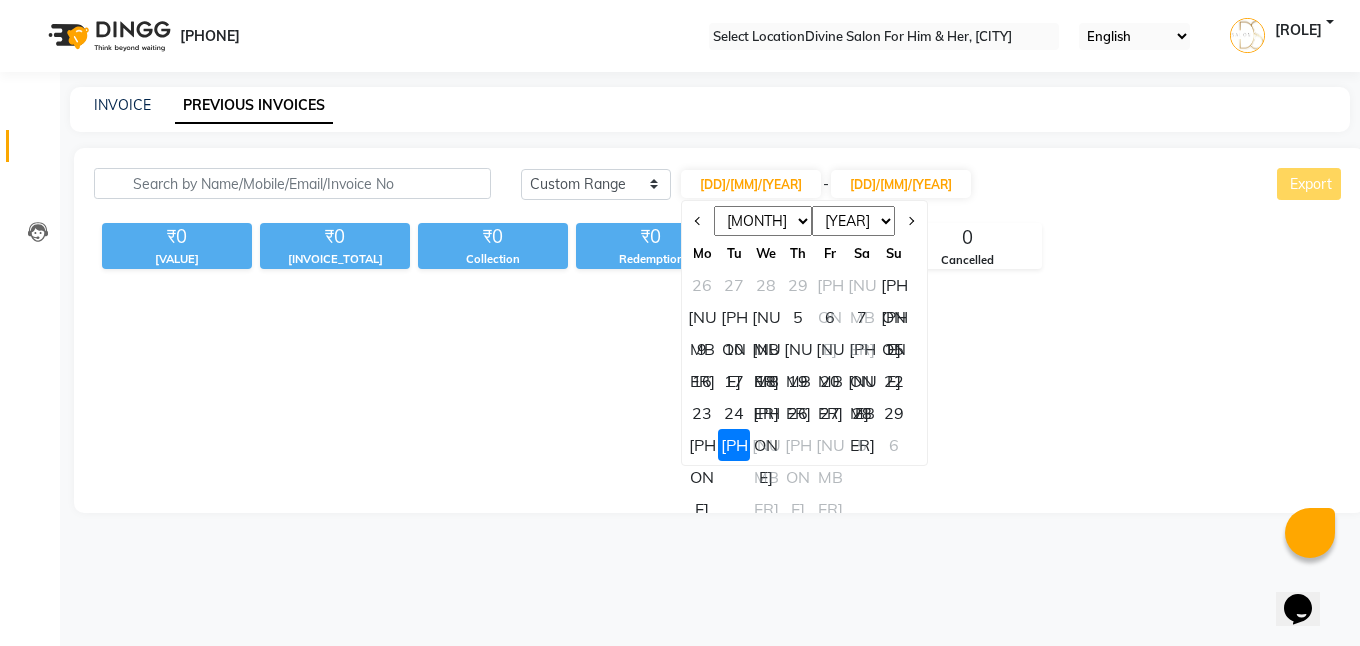 click on "[NUMBER]" at bounding box center (862, 317) 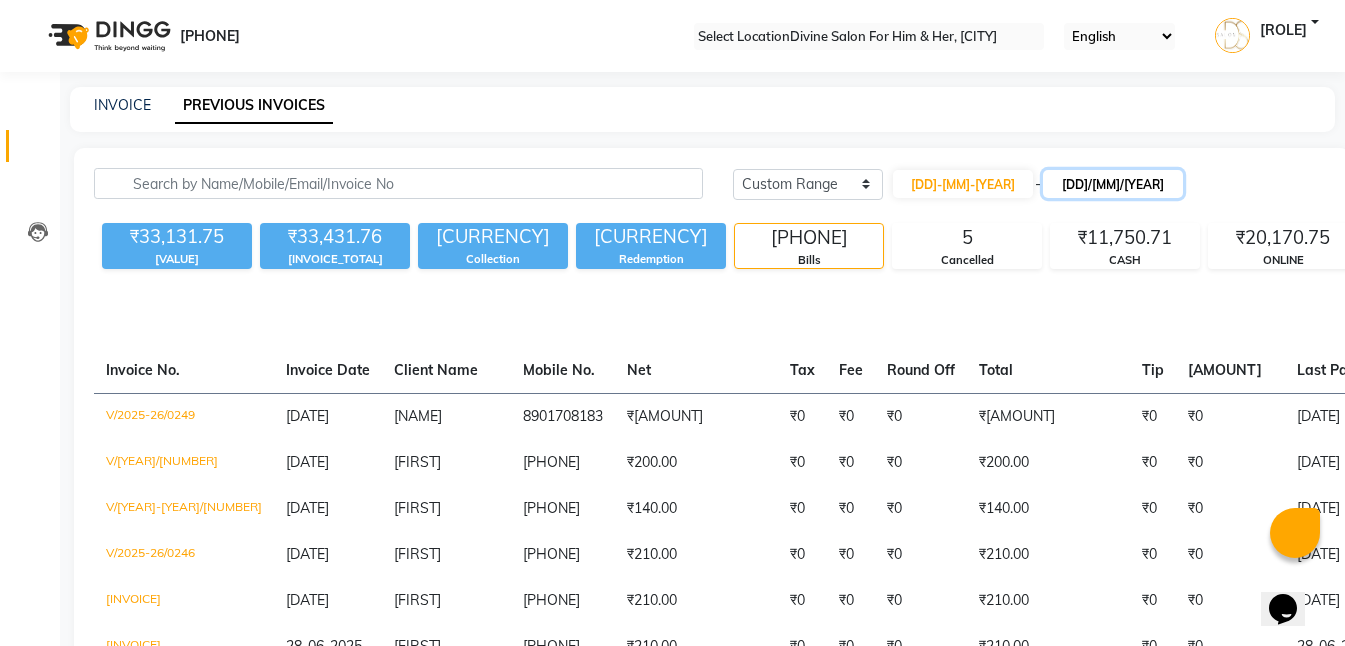 click on "[DD]-[MM]-[YYYY]" at bounding box center (1113, 184) 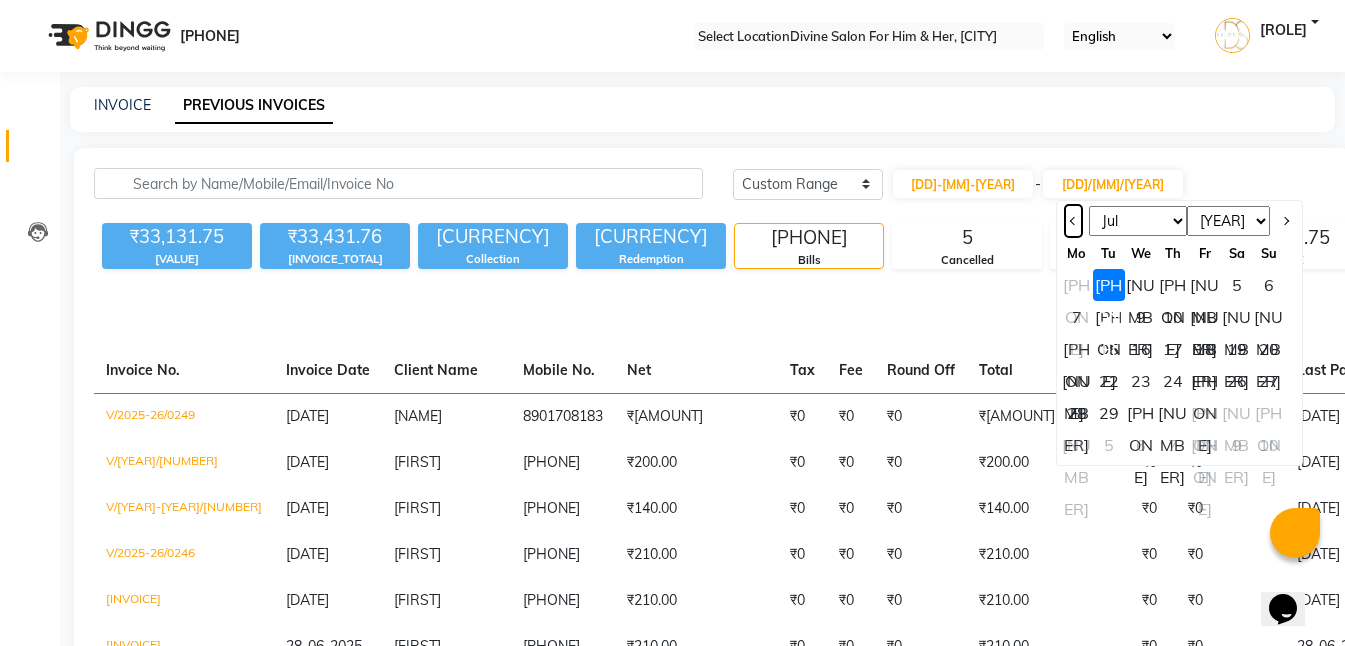 click at bounding box center [1073, 221] 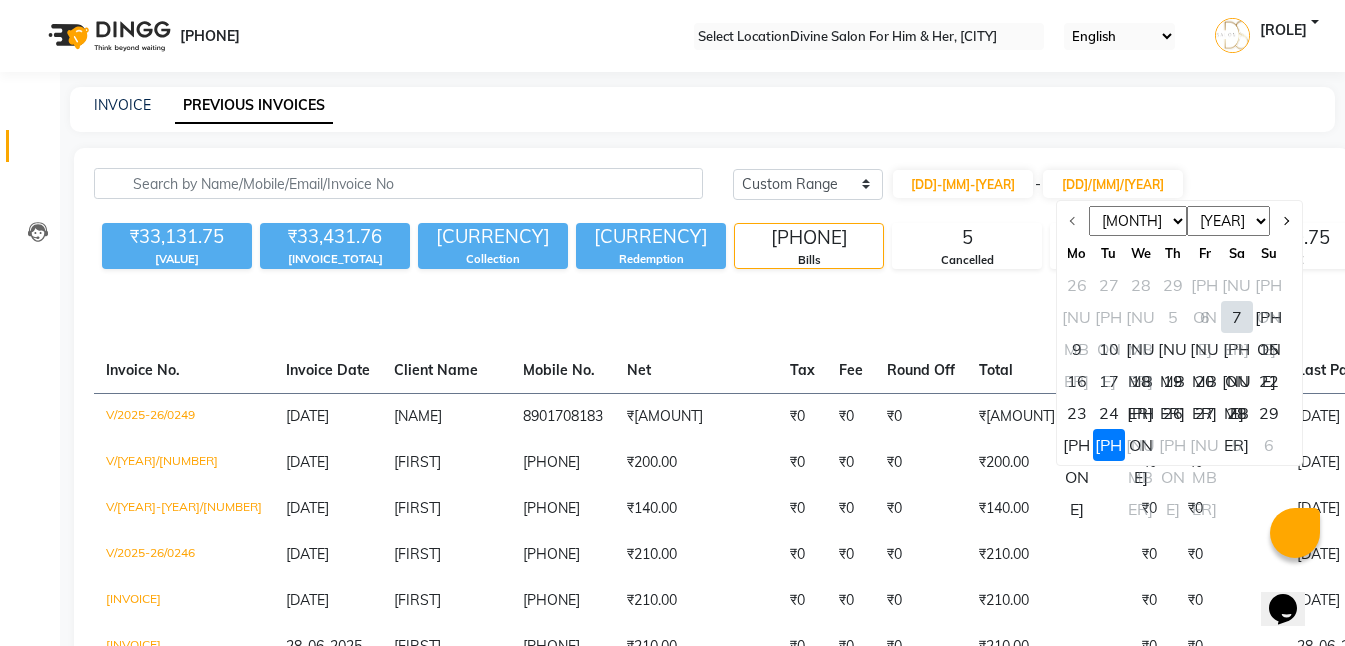 click on "[NUMBER]" at bounding box center (1237, 317) 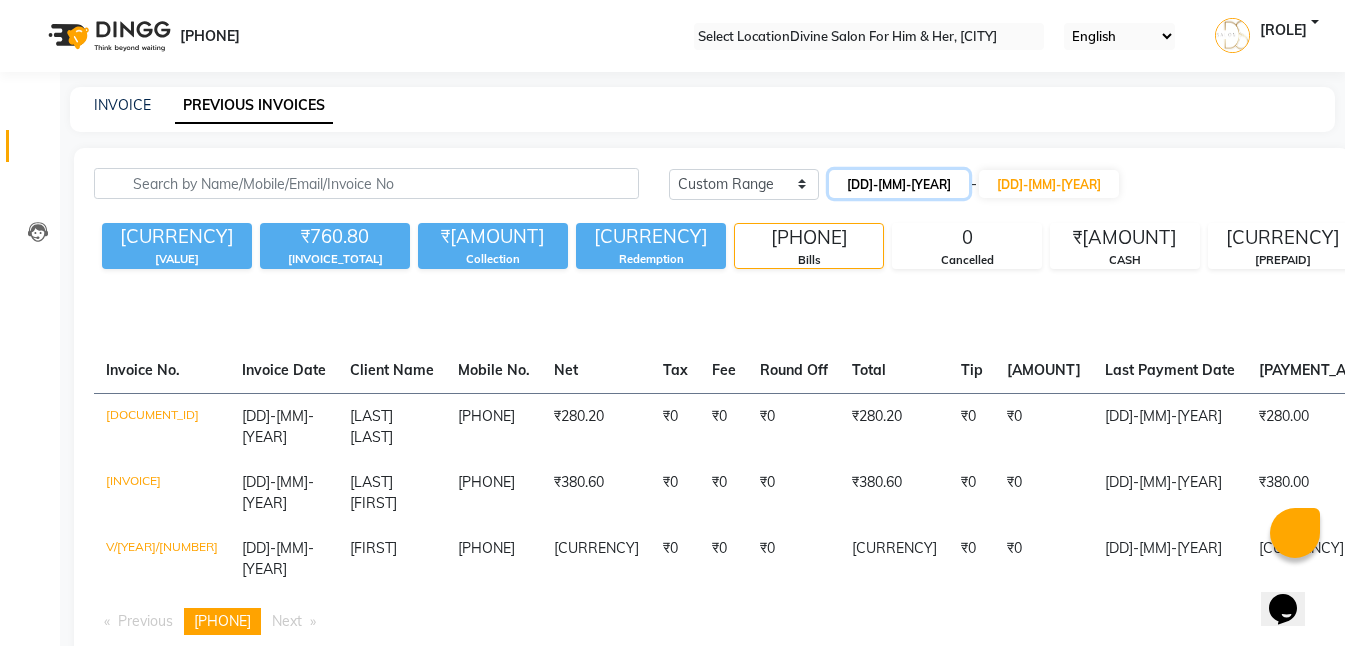click on "07-06-2025" at bounding box center [899, 184] 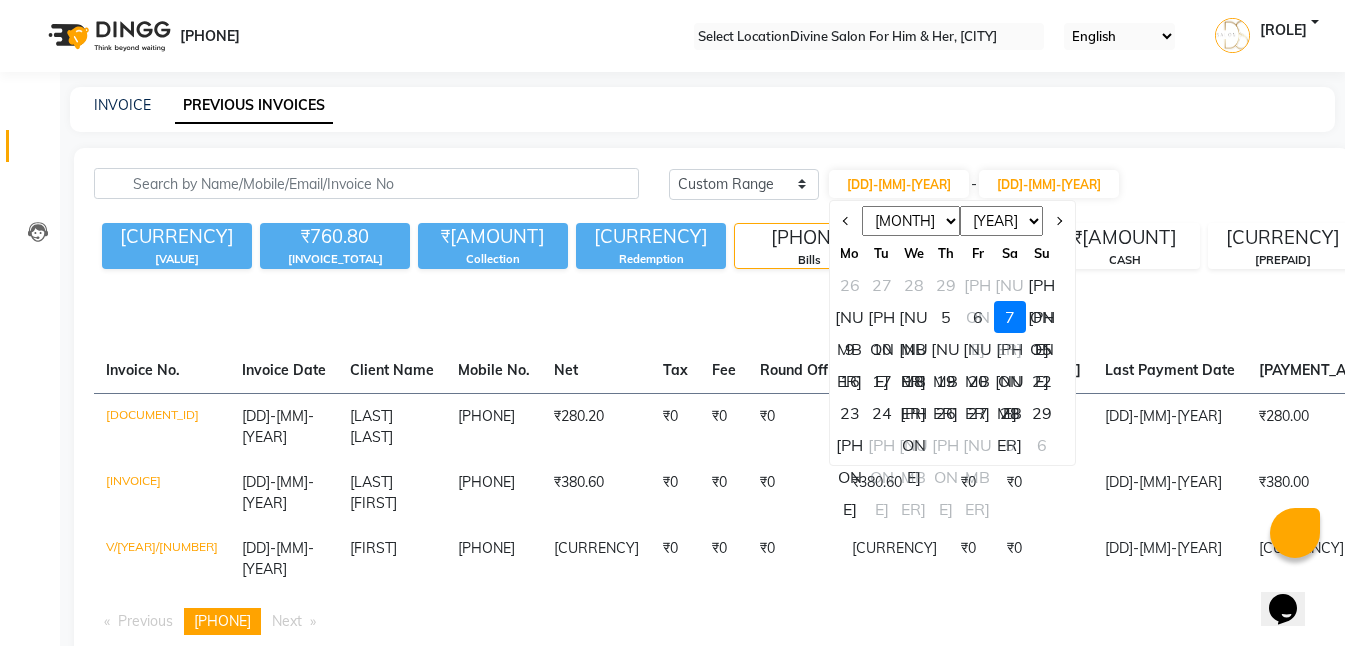 click on "8" at bounding box center [1042, 317] 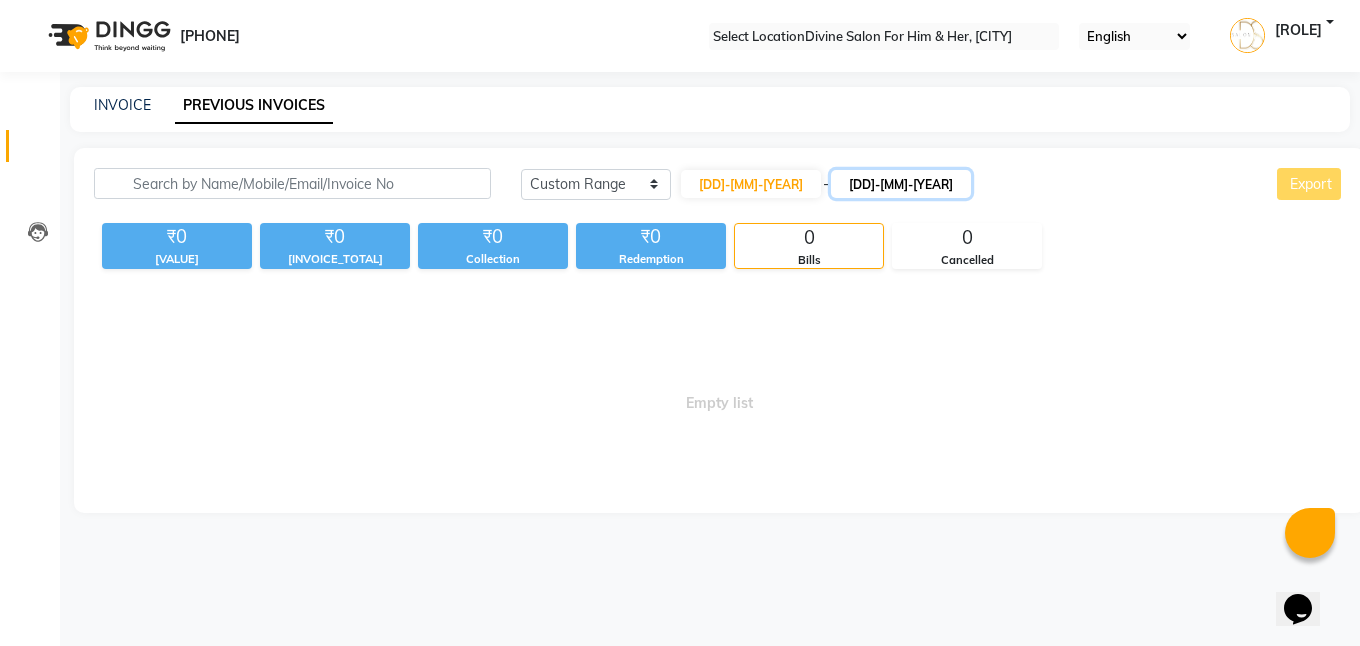 click on "07-06-2025" at bounding box center (901, 184) 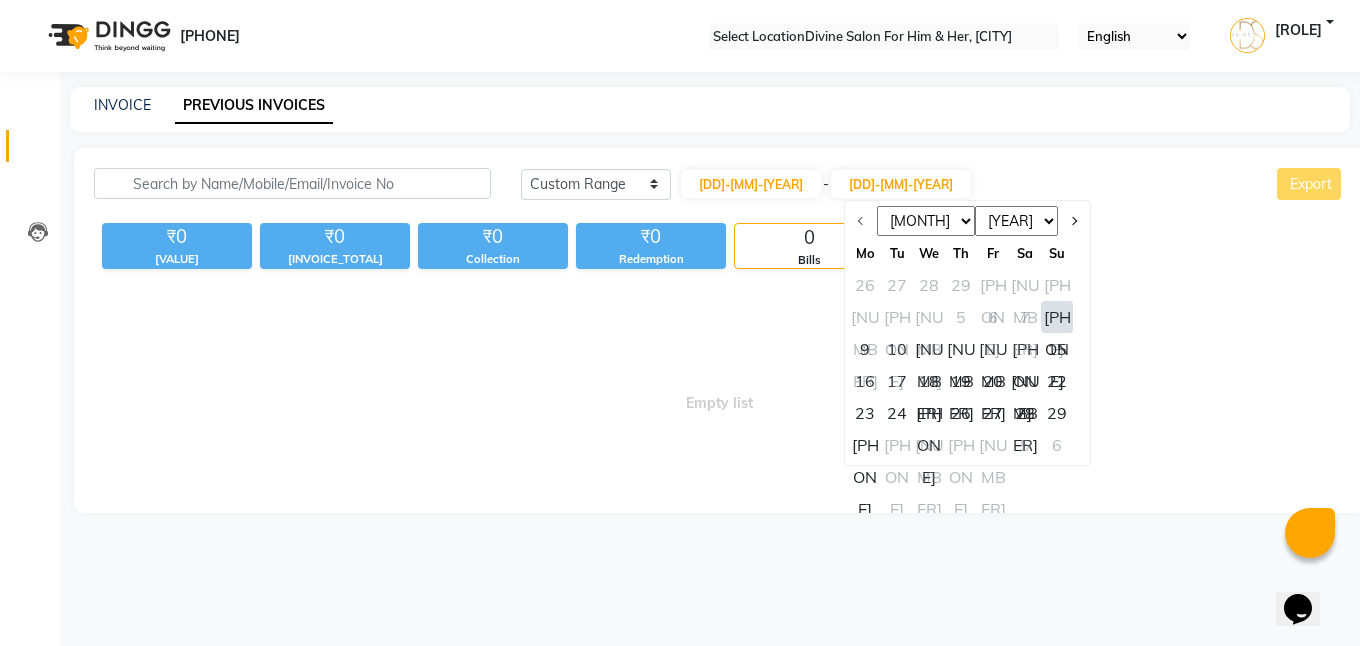 click on "8" at bounding box center (1057, 317) 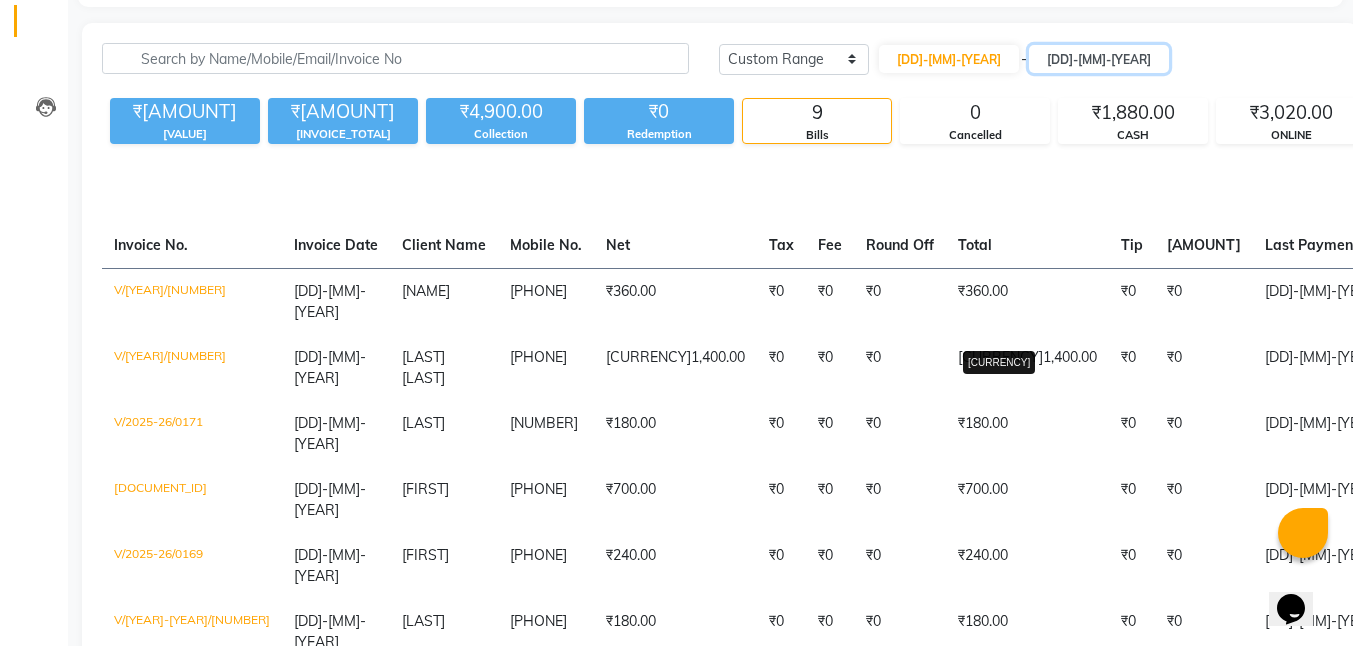 scroll, scrollTop: 0, scrollLeft: 0, axis: both 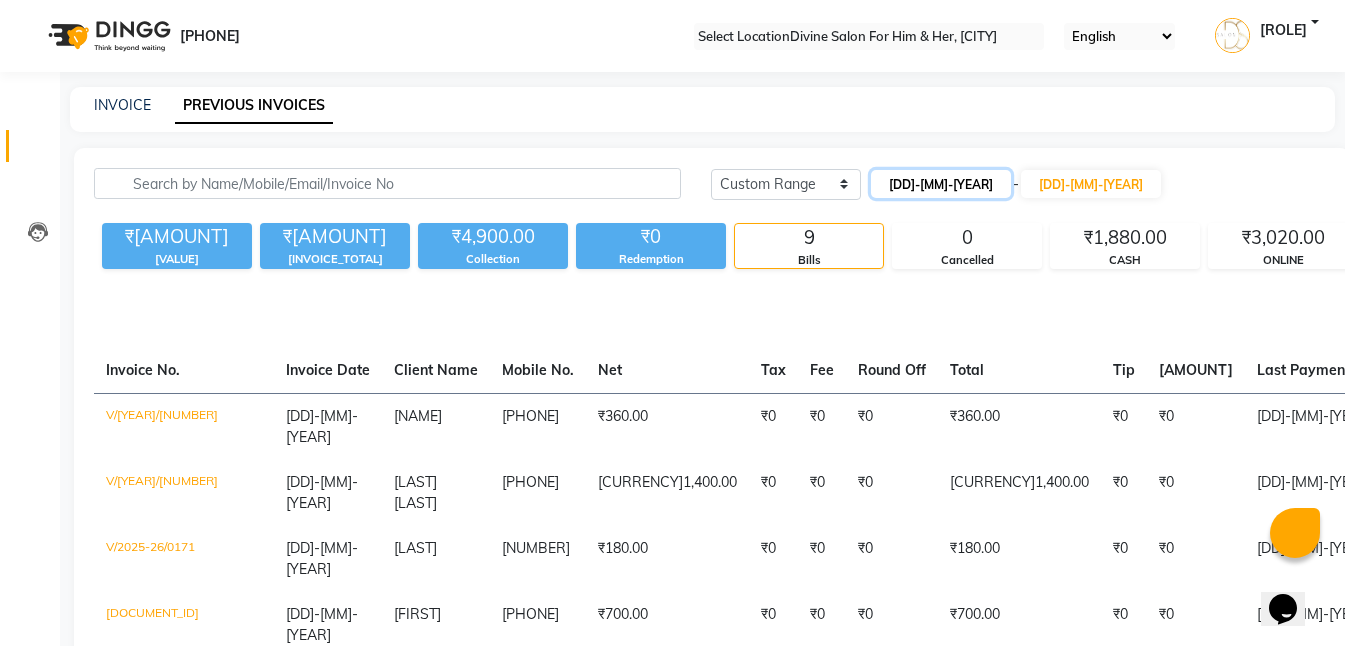 click on "08-06-2025" at bounding box center [941, 184] 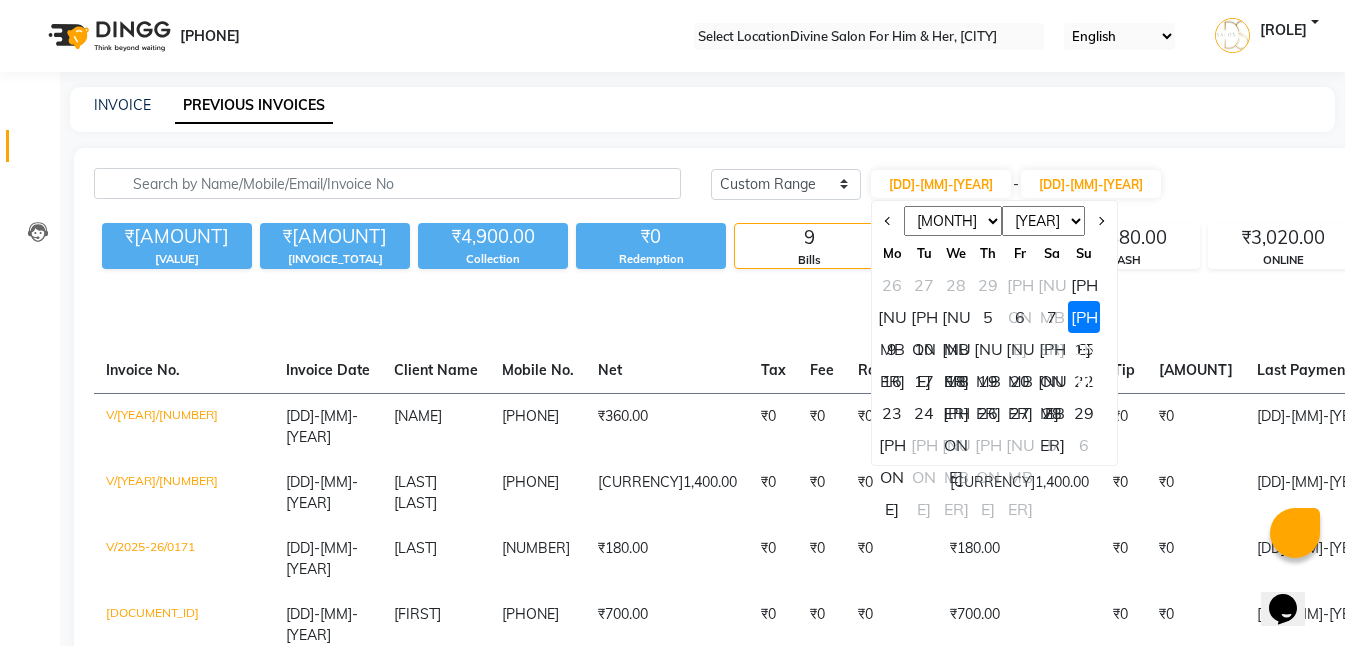 click on "9" at bounding box center [892, 349] 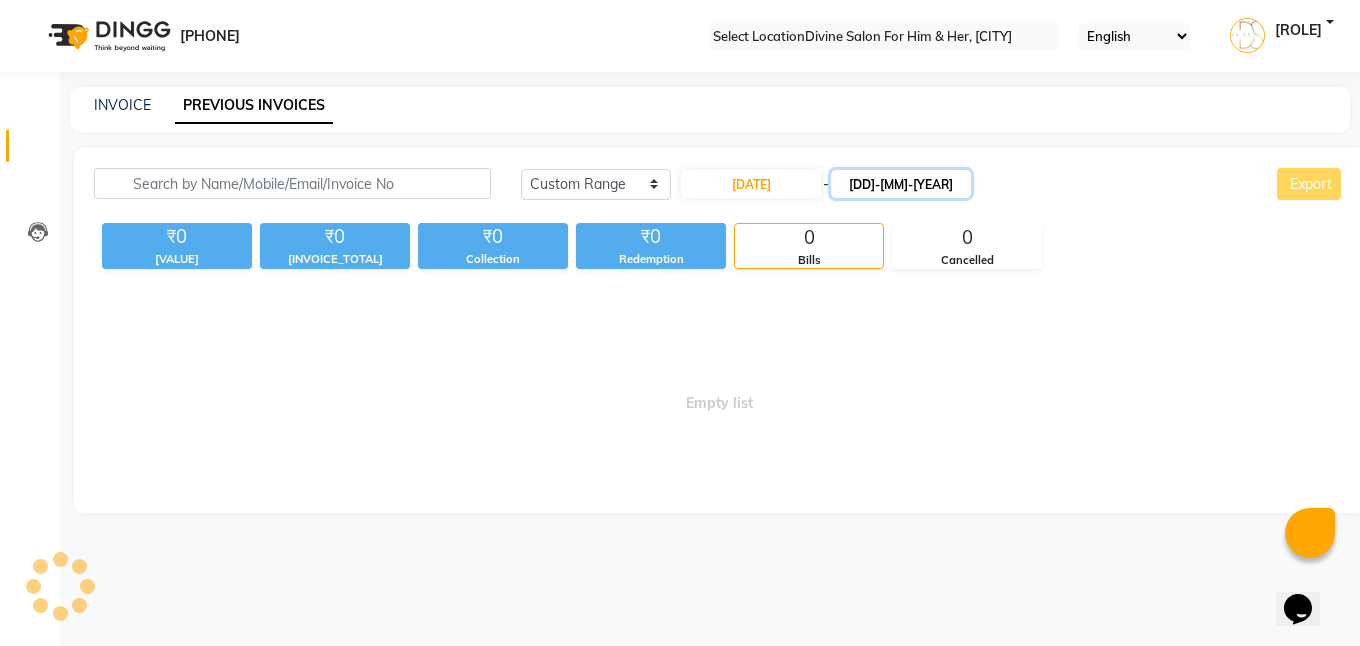 click on "08-06-2025" at bounding box center [901, 184] 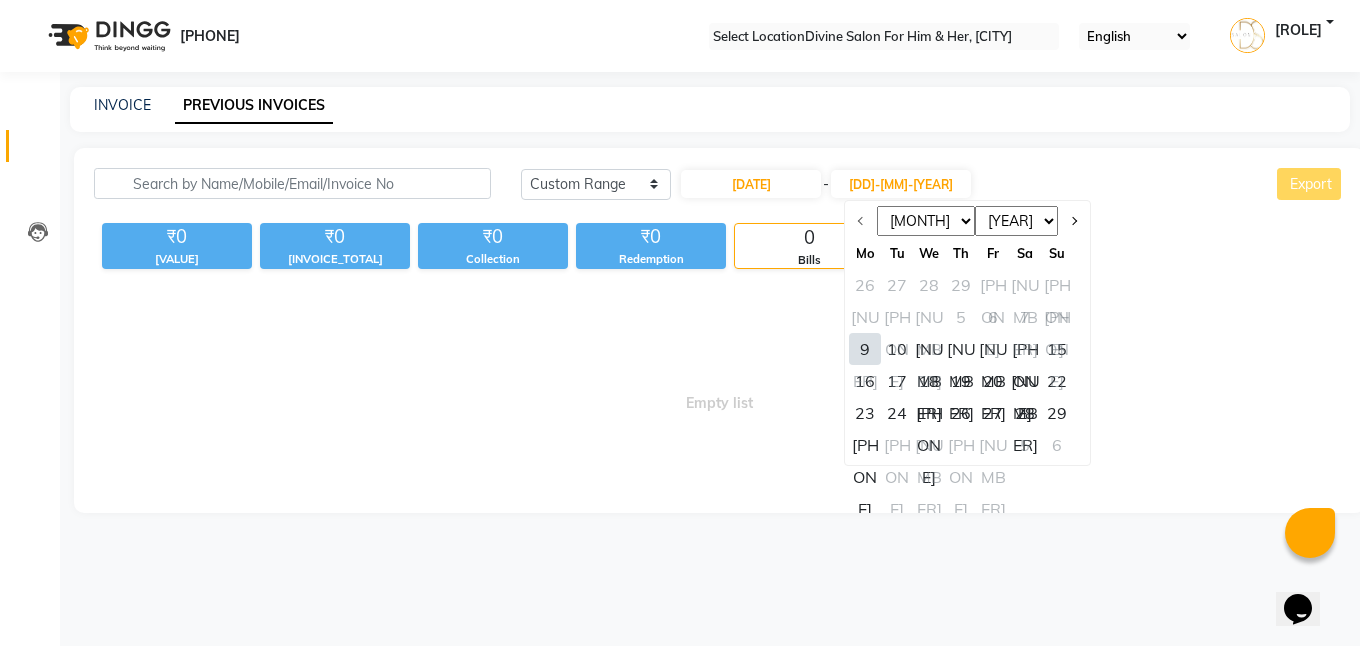 click on "9" at bounding box center [865, 349] 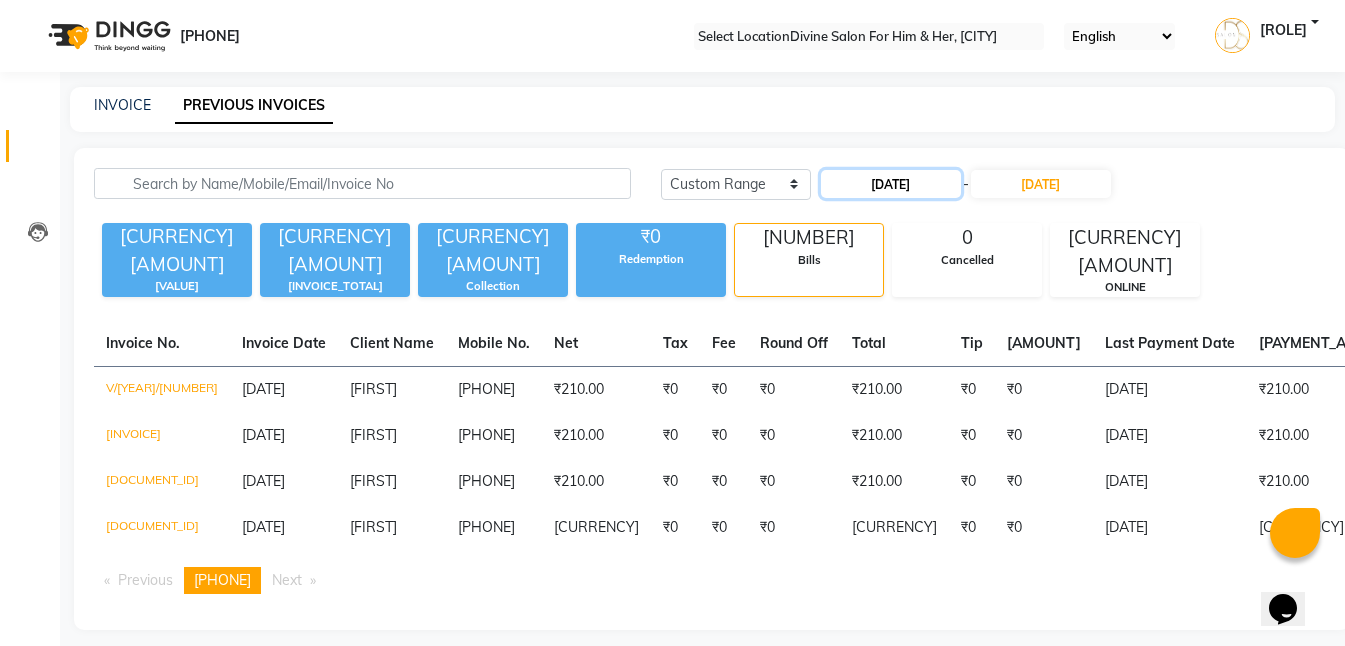 click on "09-06-2025" at bounding box center (891, 184) 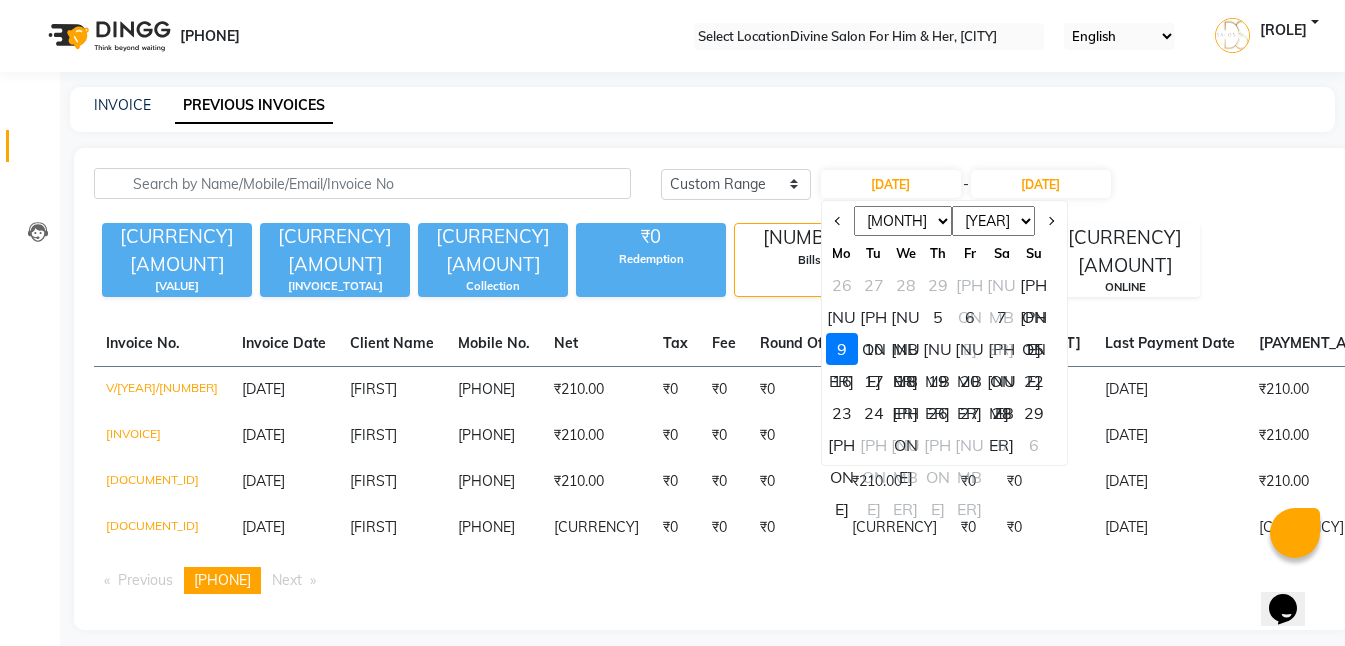 click on "10" at bounding box center [874, 349] 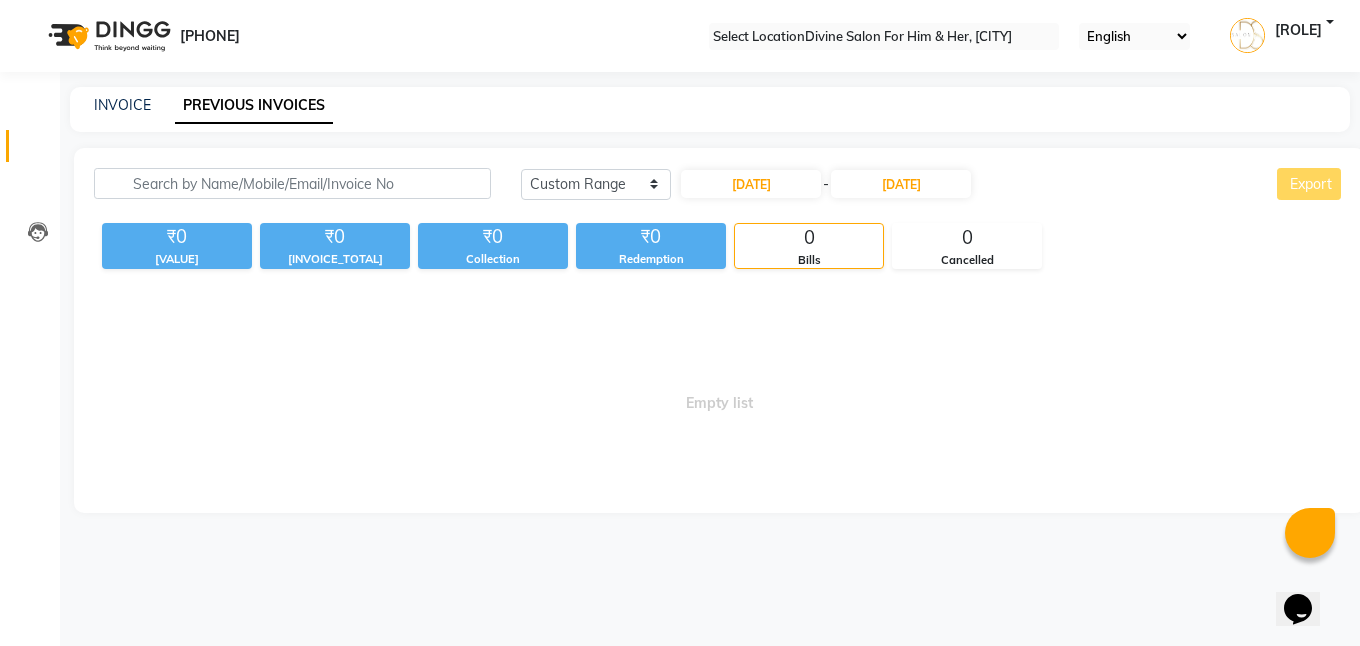click on "Today Yesterday Custom Range 10-06-2025 - 09-06-2025 Export" at bounding box center [933, 191] 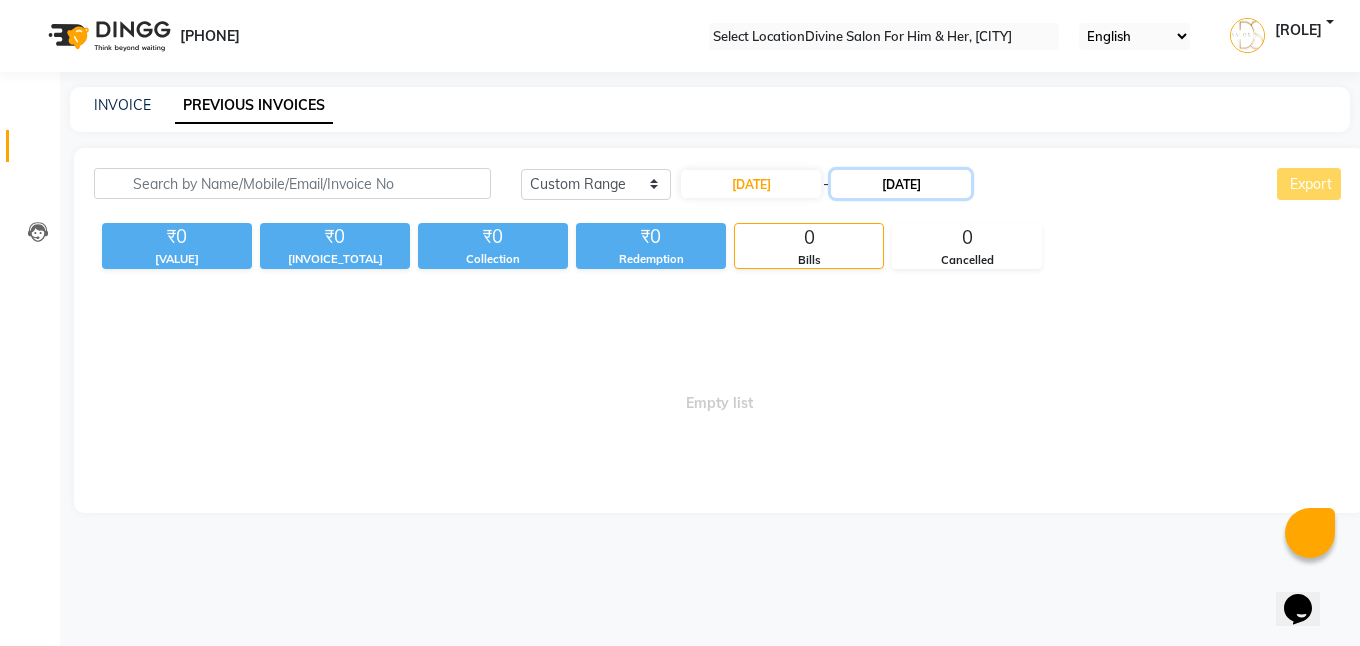 click on "09-06-2025" at bounding box center (901, 184) 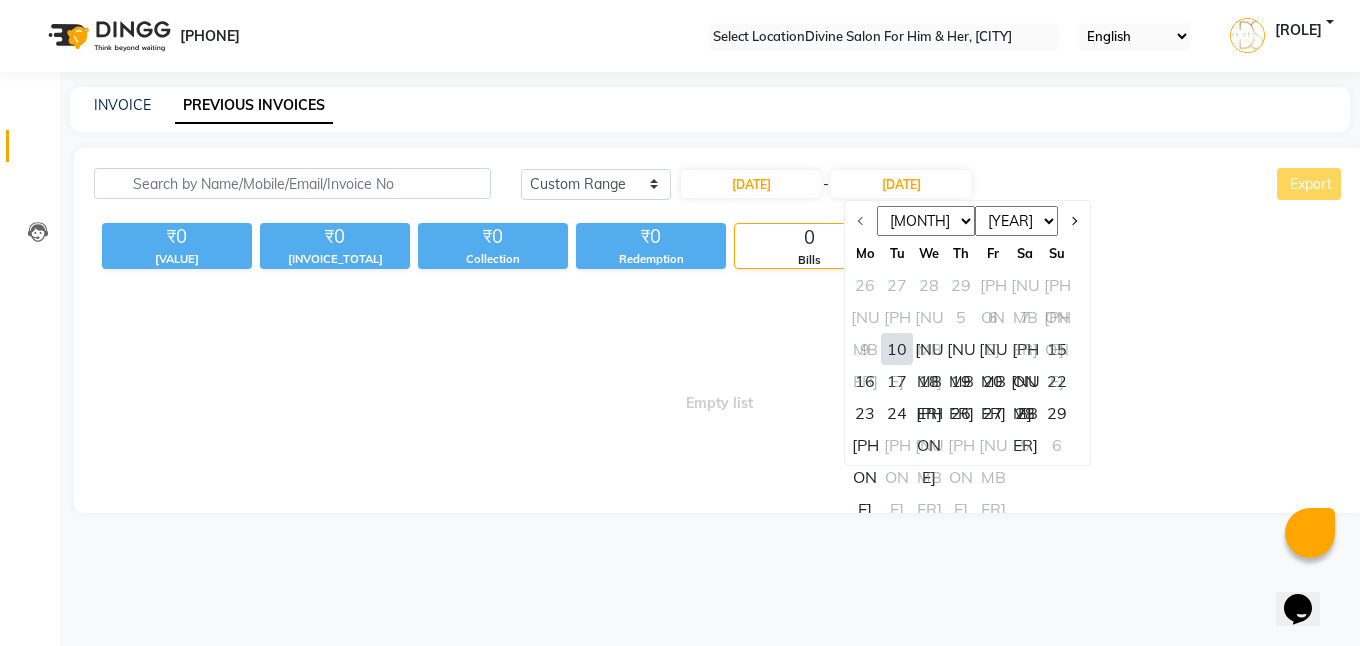 click on "10" at bounding box center (897, 349) 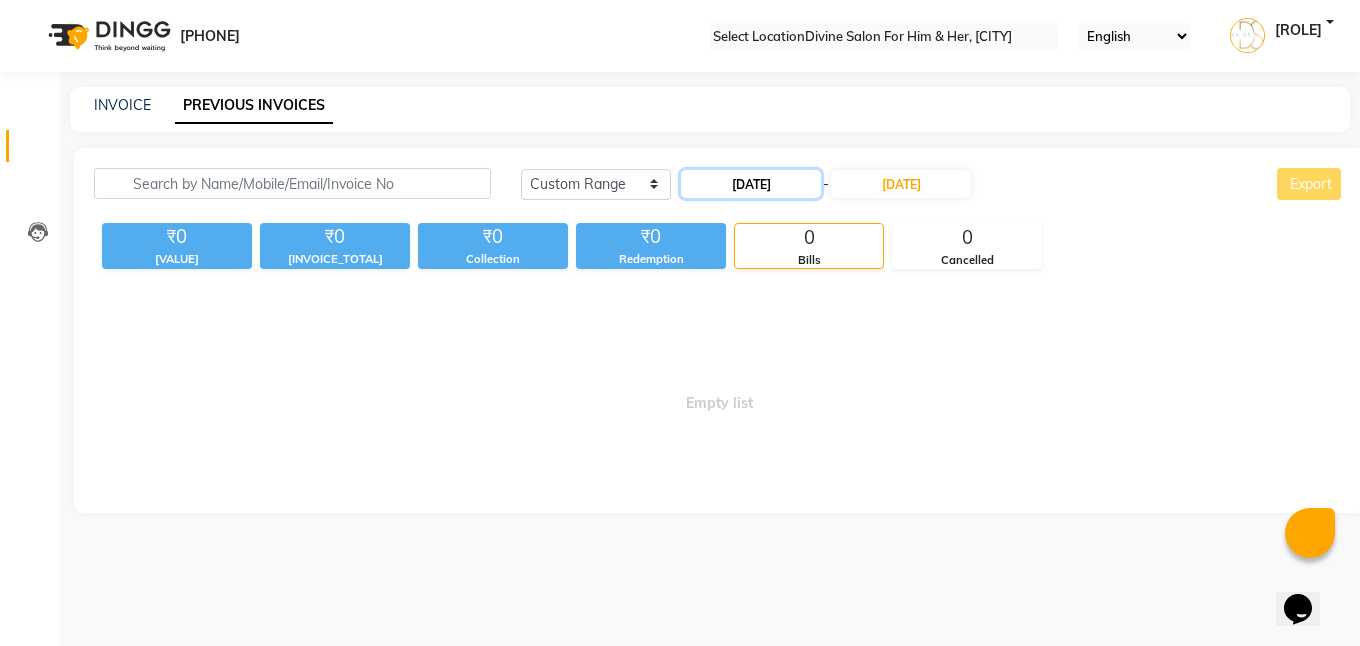 click on "10-06-2025" at bounding box center [751, 184] 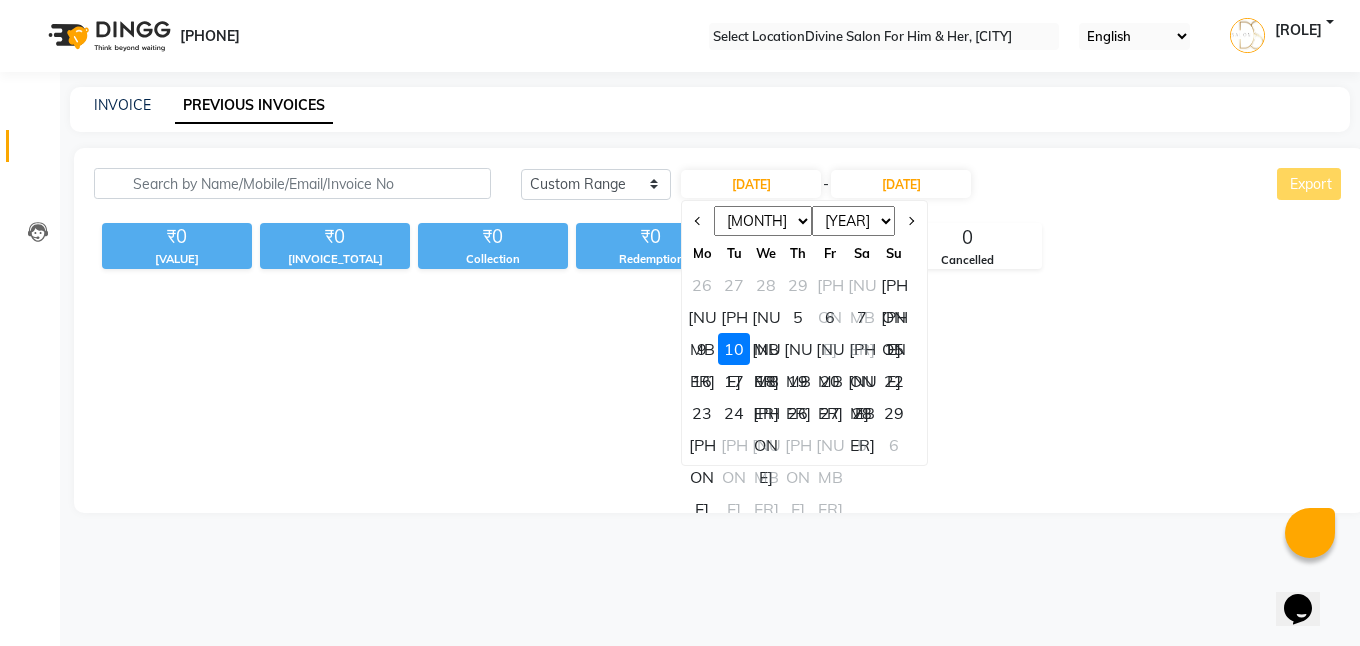 click on "11" at bounding box center [766, 349] 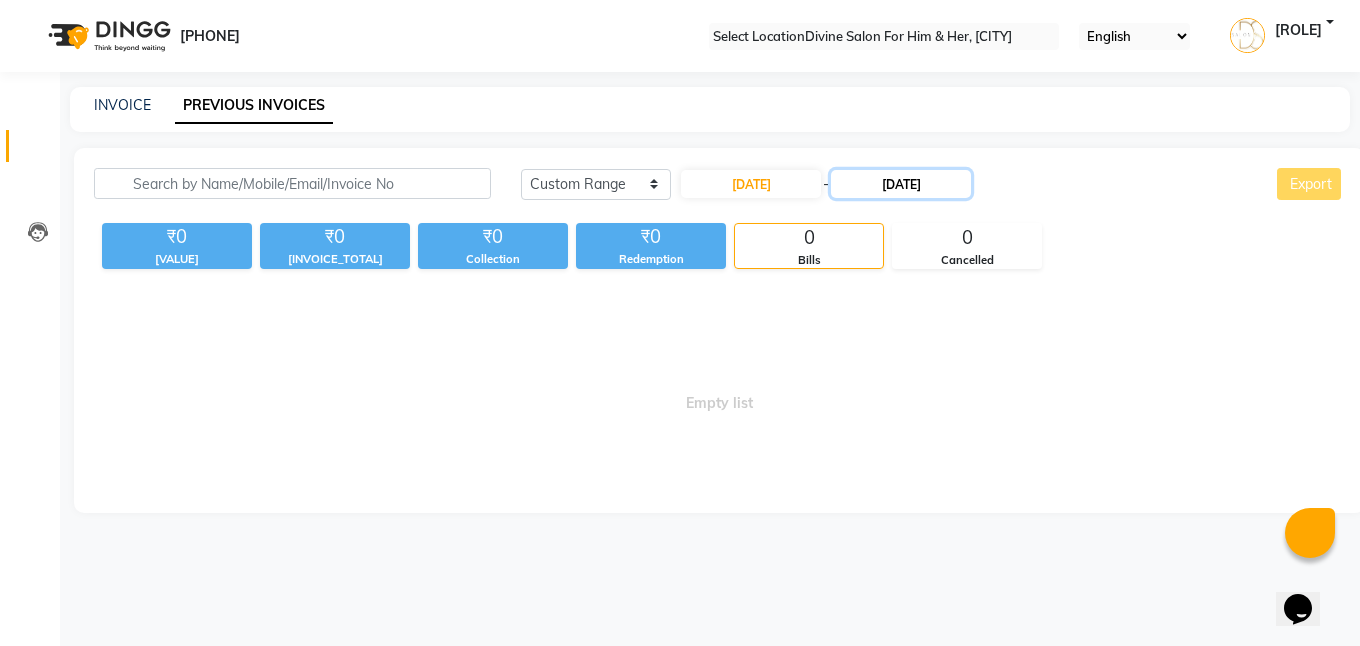 click on "10-06-2025" at bounding box center [901, 184] 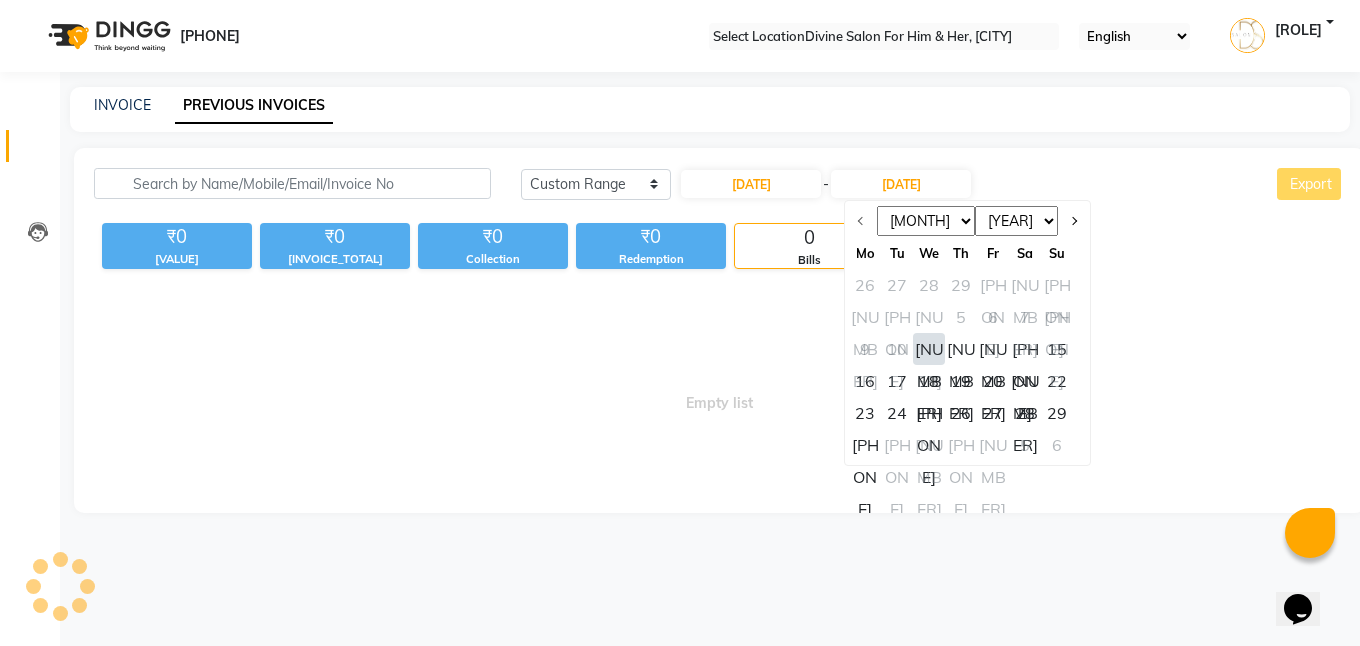 click on "11" at bounding box center (929, 349) 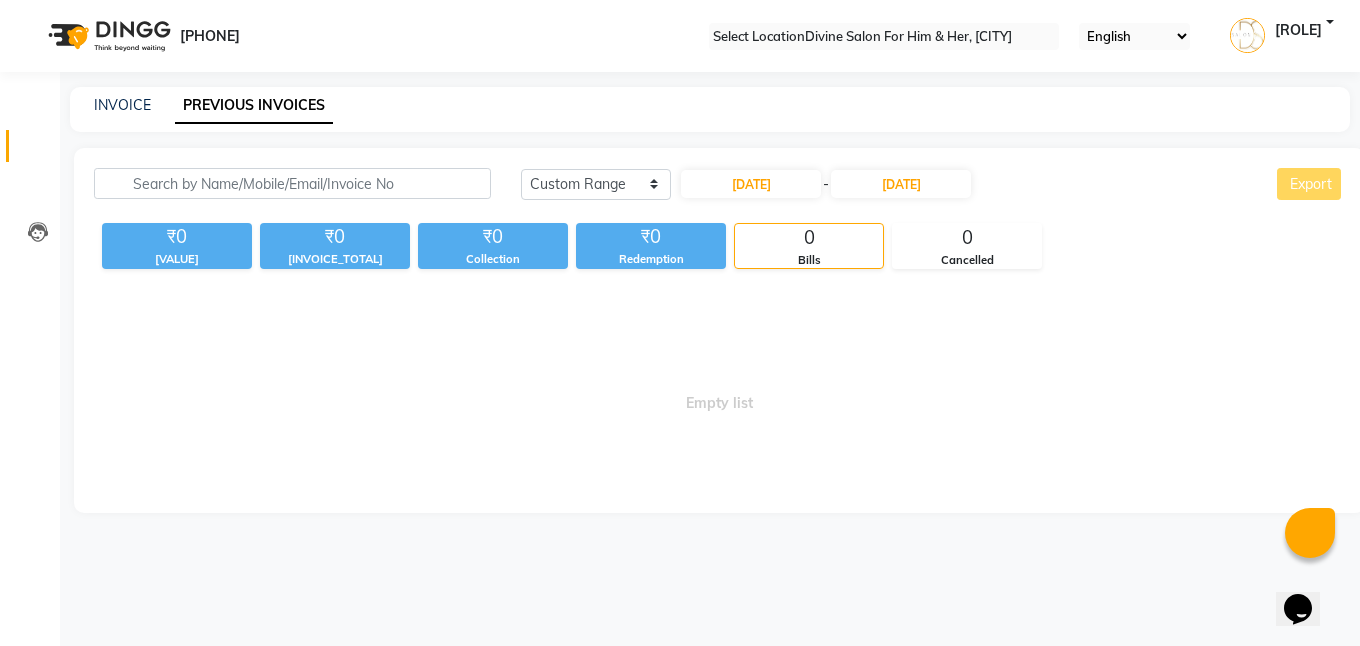 click on "Empty list" at bounding box center [719, 393] 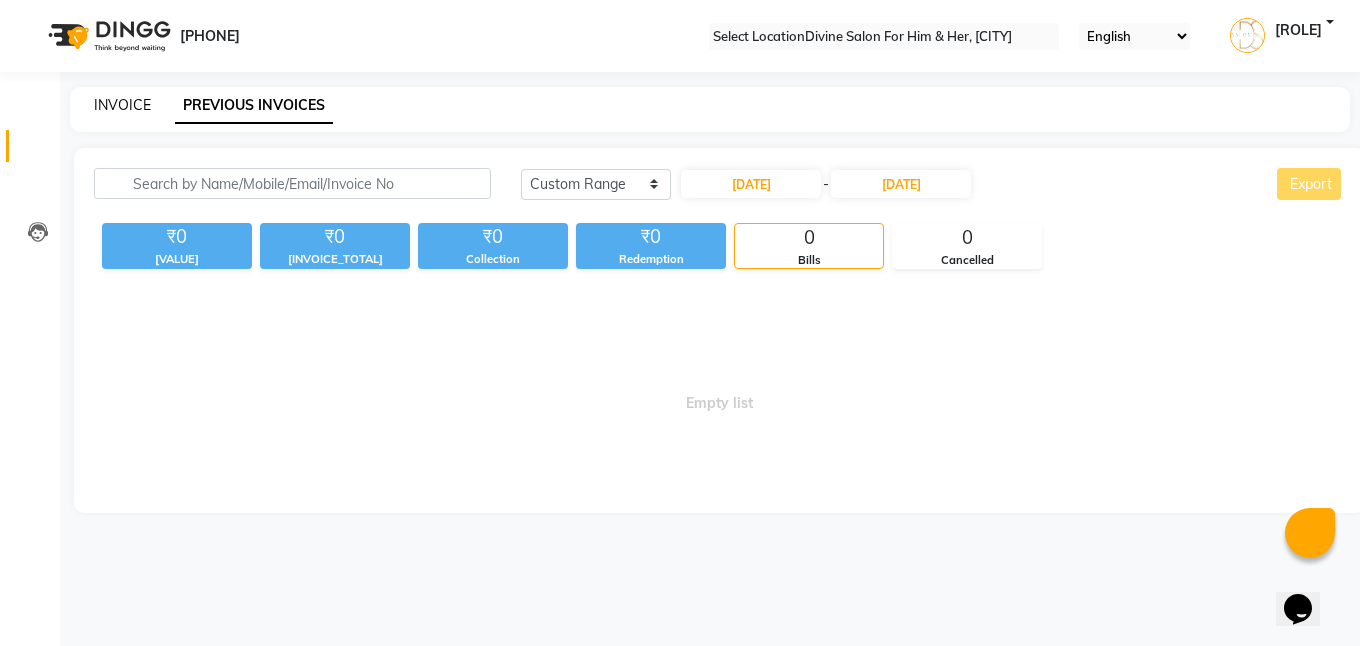 click on "•••••••" at bounding box center (122, 105) 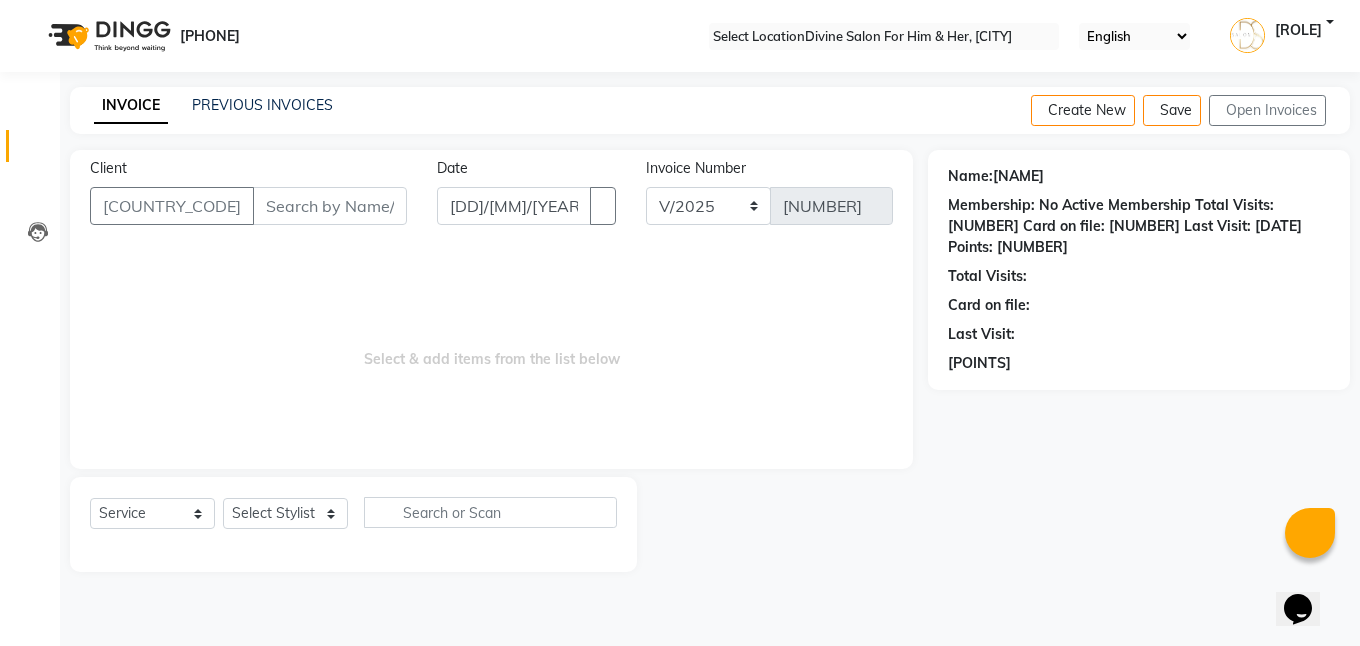 click on "••••••" at bounding box center [330, 206] 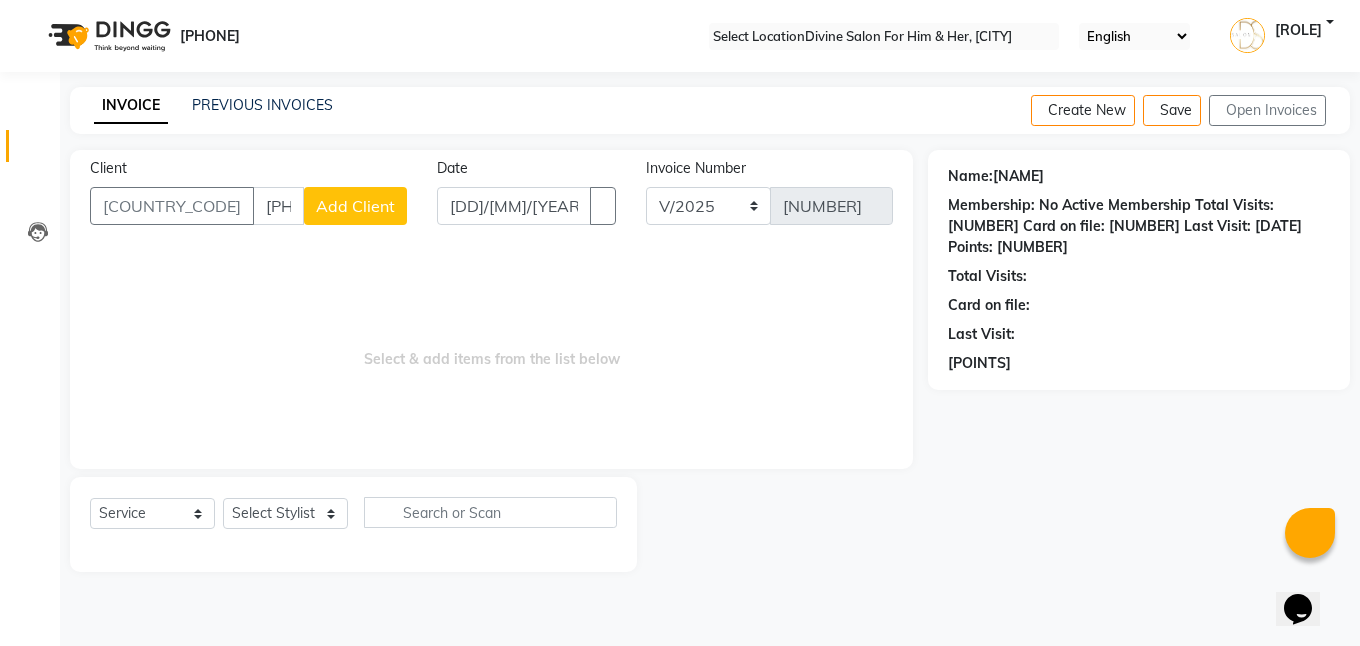 type on "7206213803" 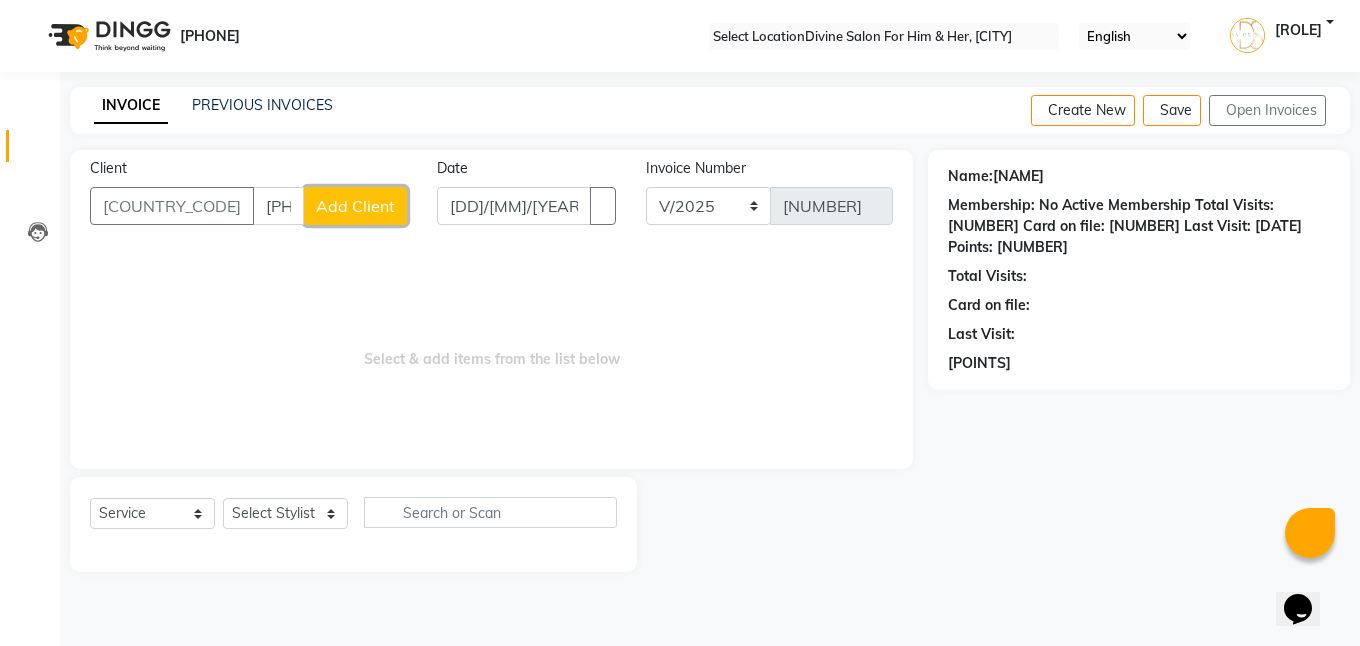click on "Add Client" at bounding box center [355, 206] 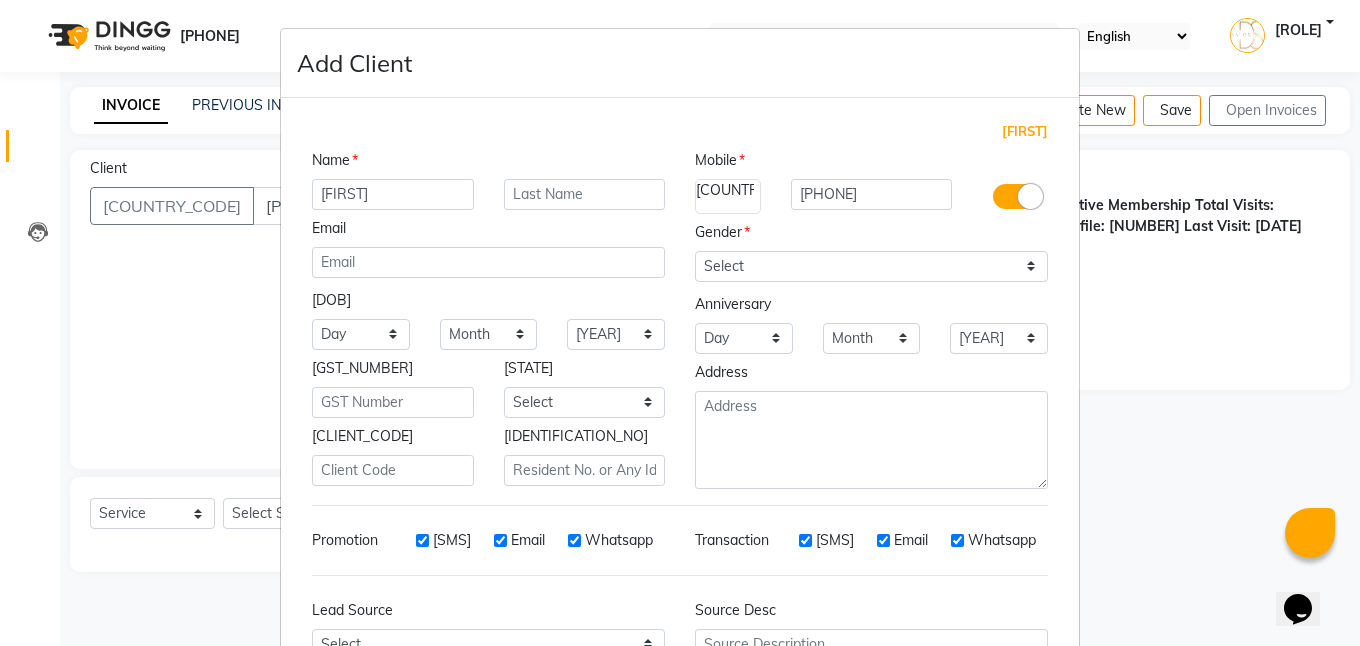type on "ANKIT" 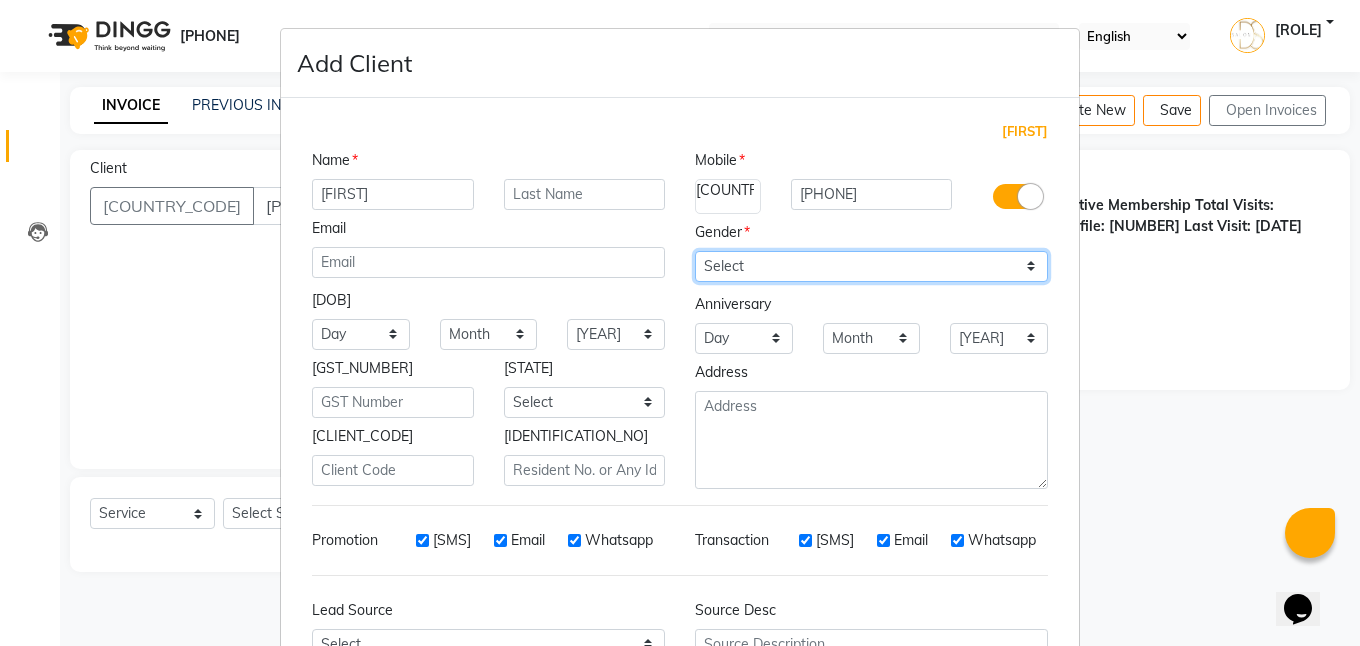 click on "Select Male Female Other Prefer Not To Say" at bounding box center (871, 266) 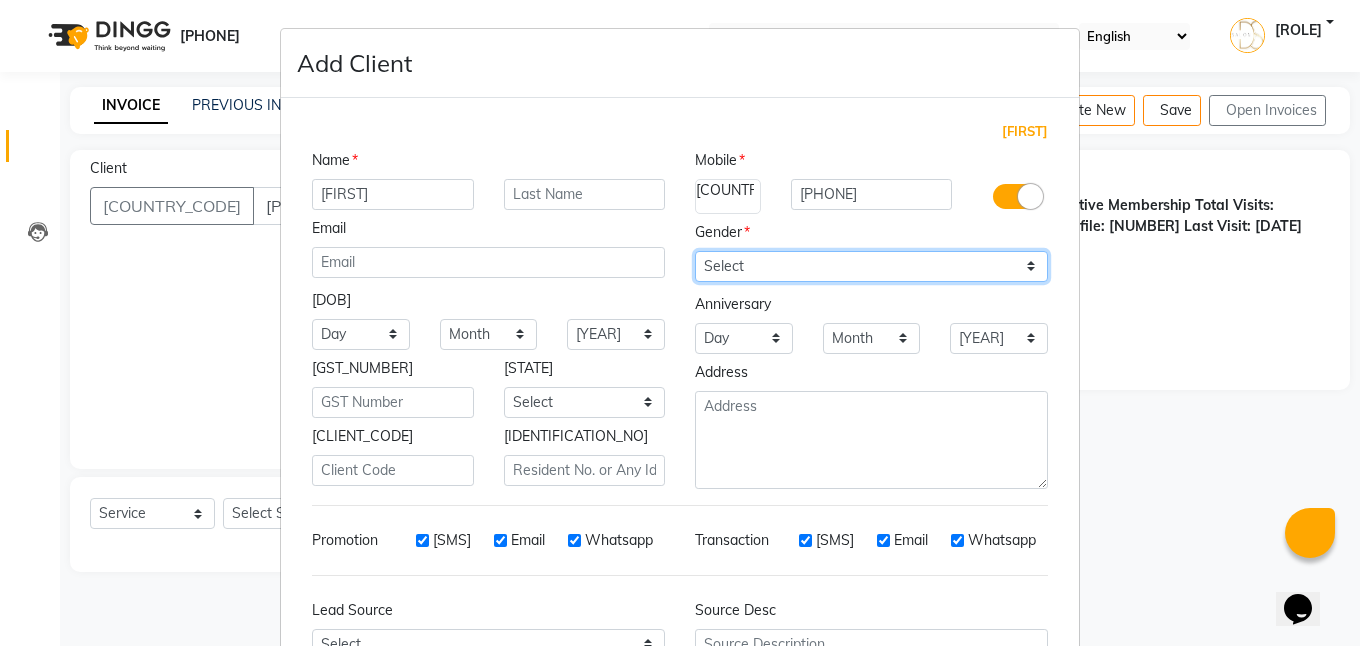 select on "••••" 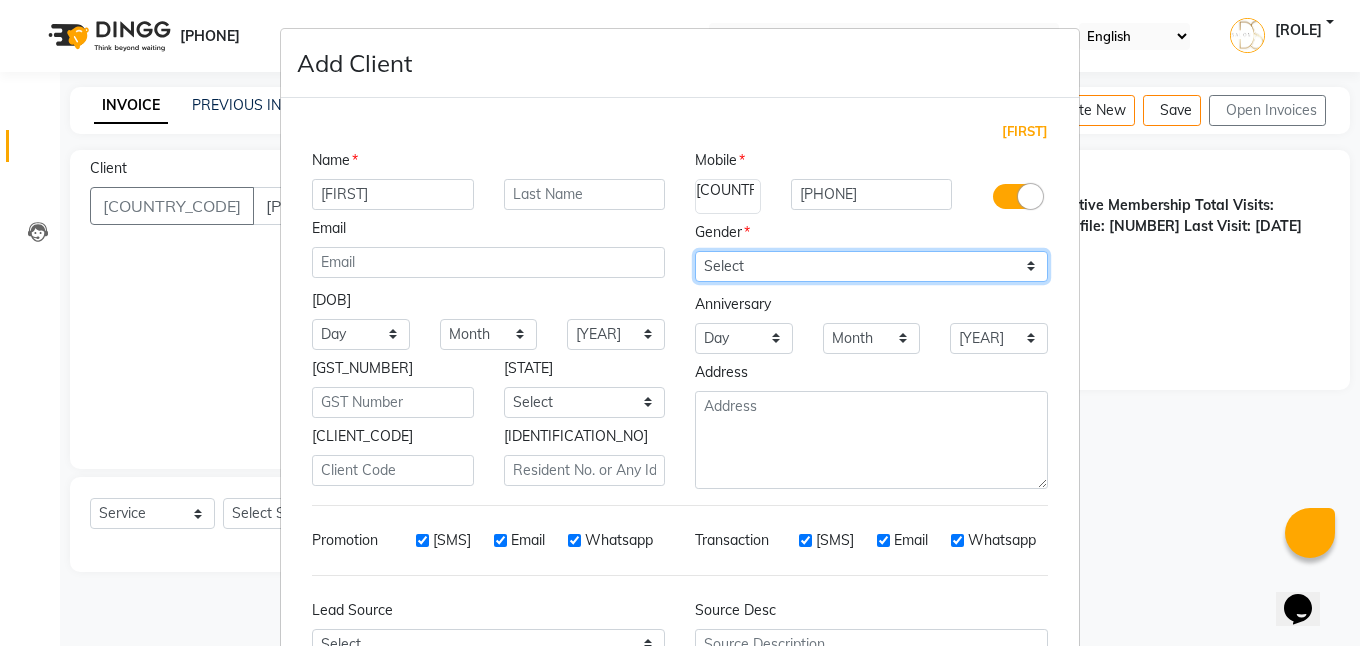 click on "Select Male Female Other Prefer Not To Say" at bounding box center (871, 266) 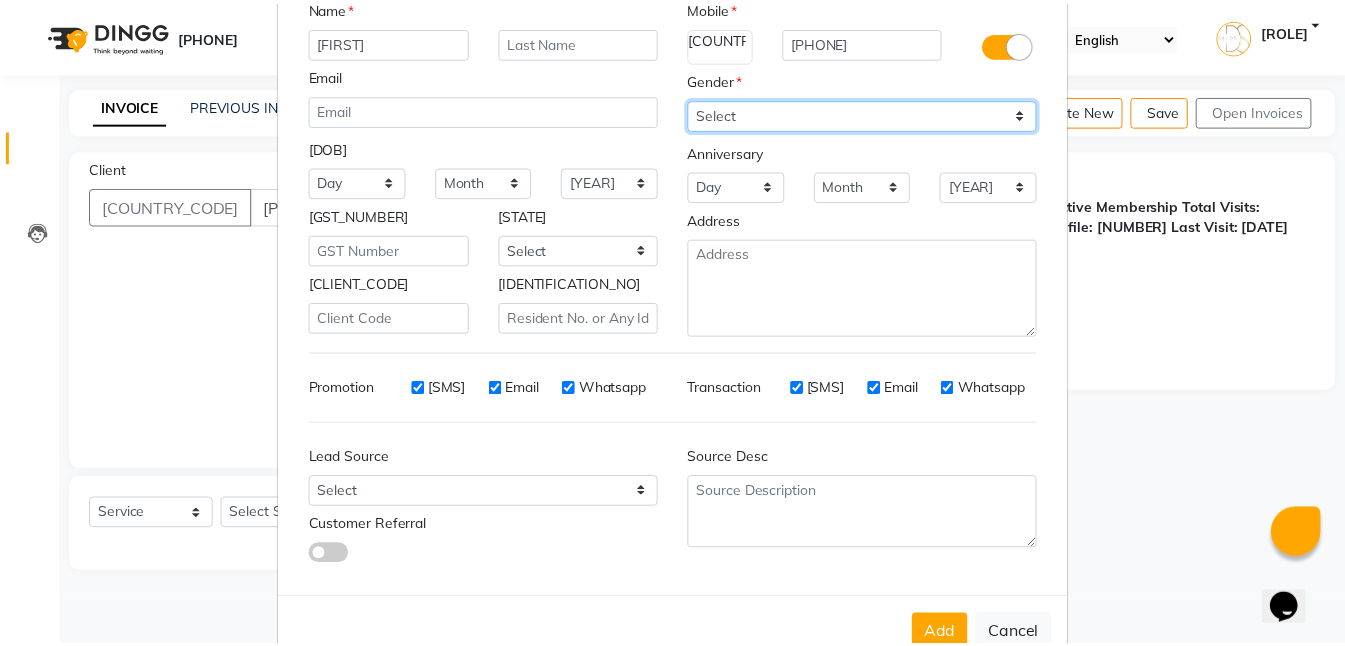 scroll, scrollTop: 200, scrollLeft: 0, axis: vertical 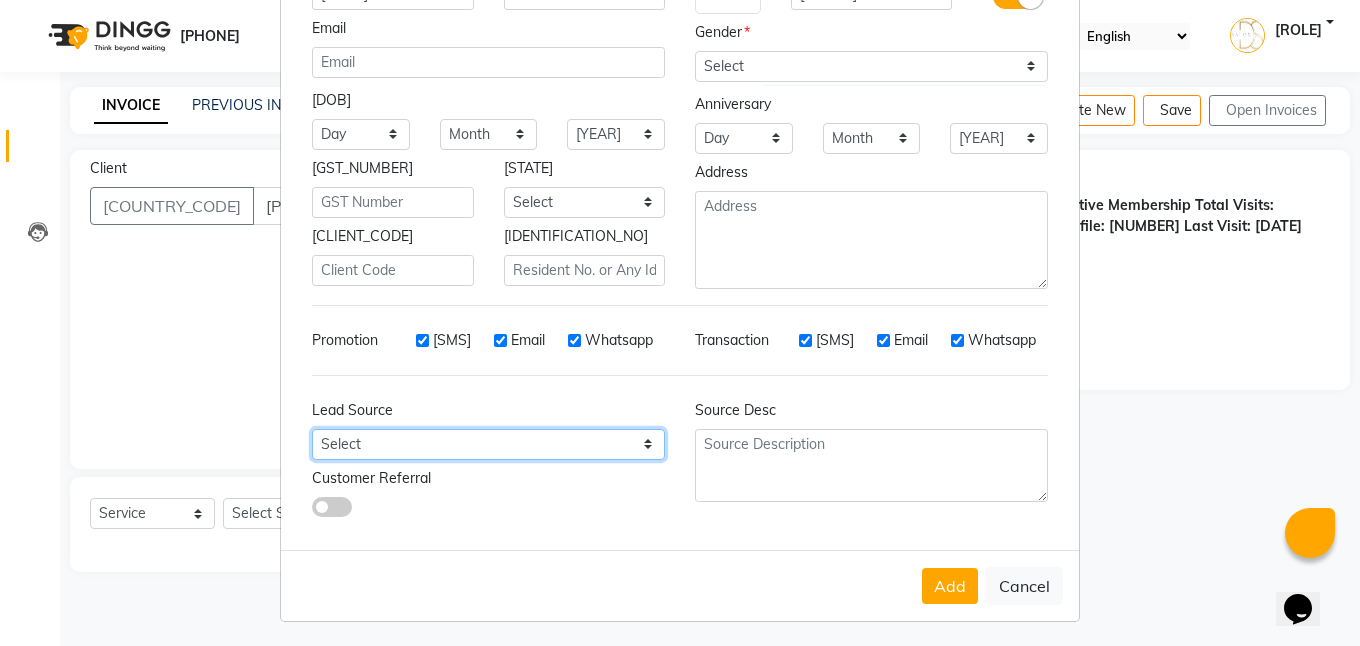 click on "Select Walk-in Referral Internet Friend Word of Mouth Advertisement Facebook JustDial Google Other" at bounding box center (361, 134) 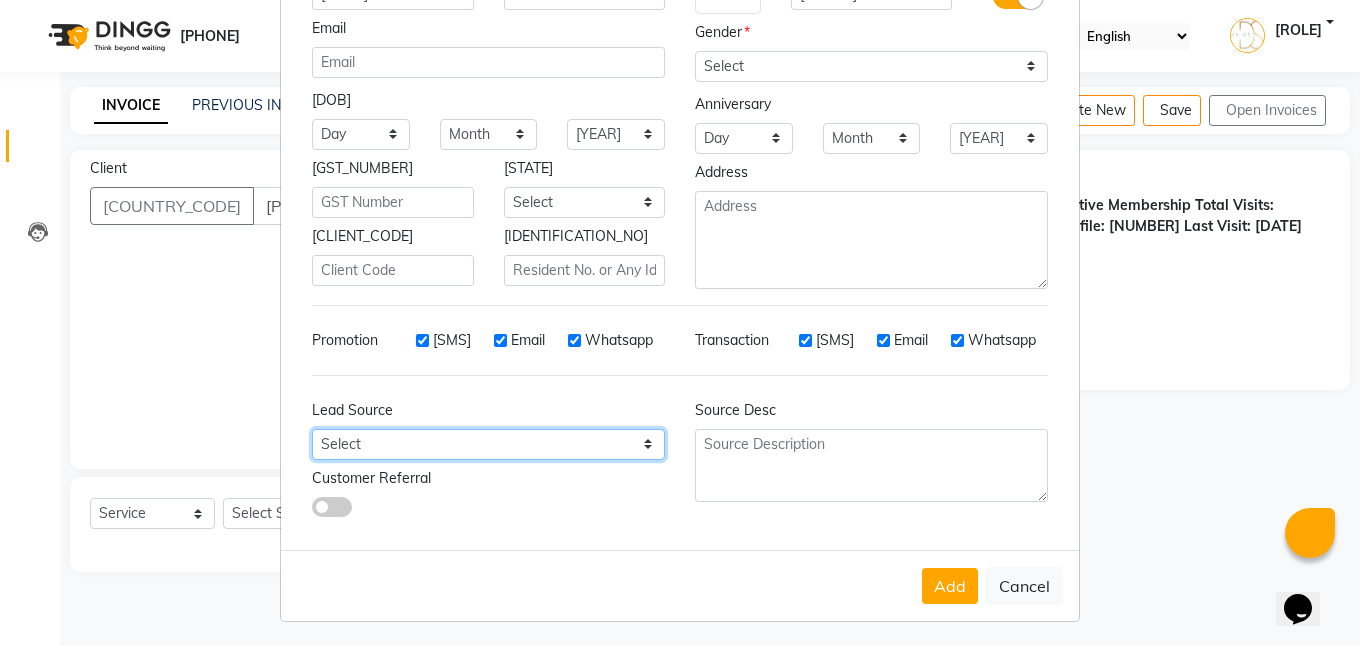 select on "53882" 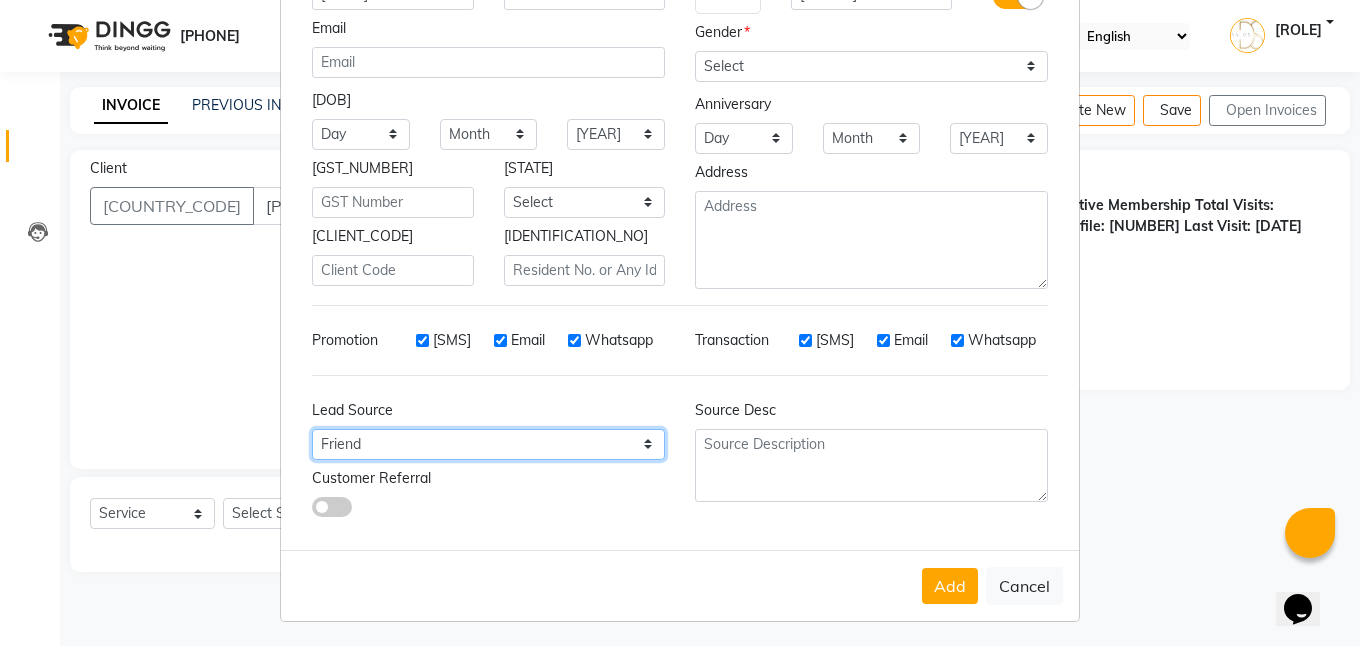 click on "Select Walk-in Referral Internet Friend Word of Mouth Advertisement Facebook JustDial Google Other" at bounding box center [361, 134] 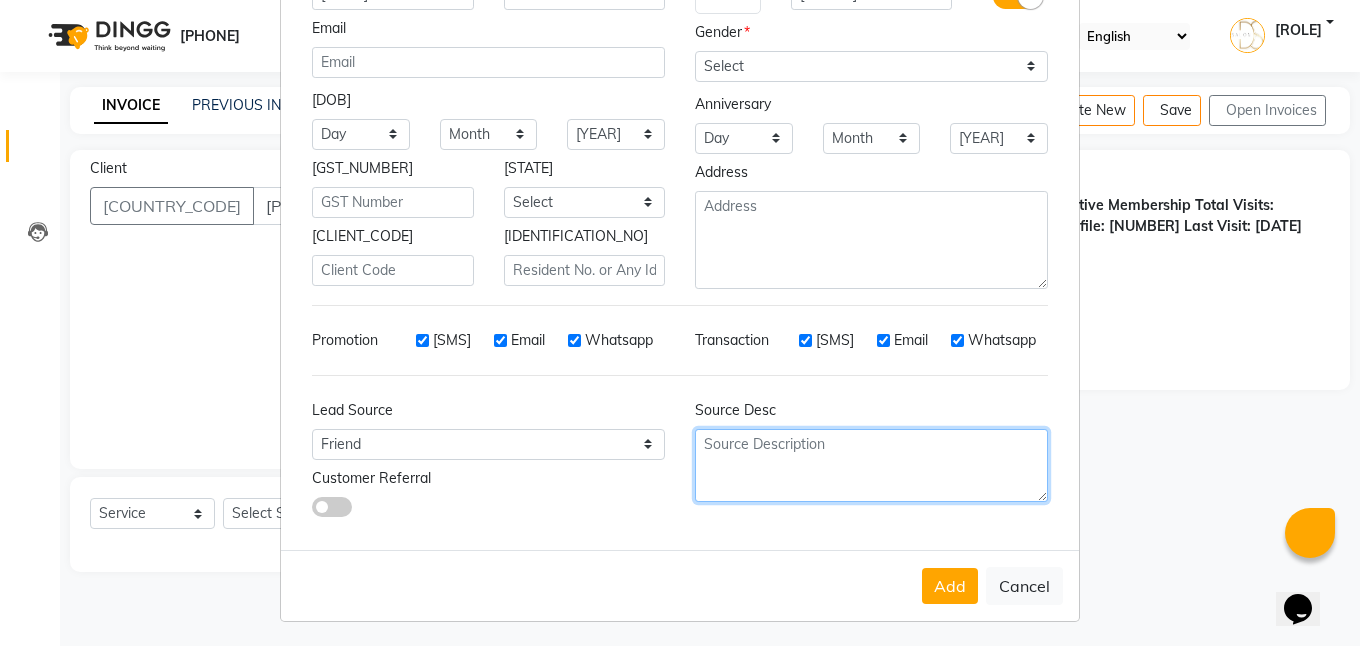 click at bounding box center [871, 240] 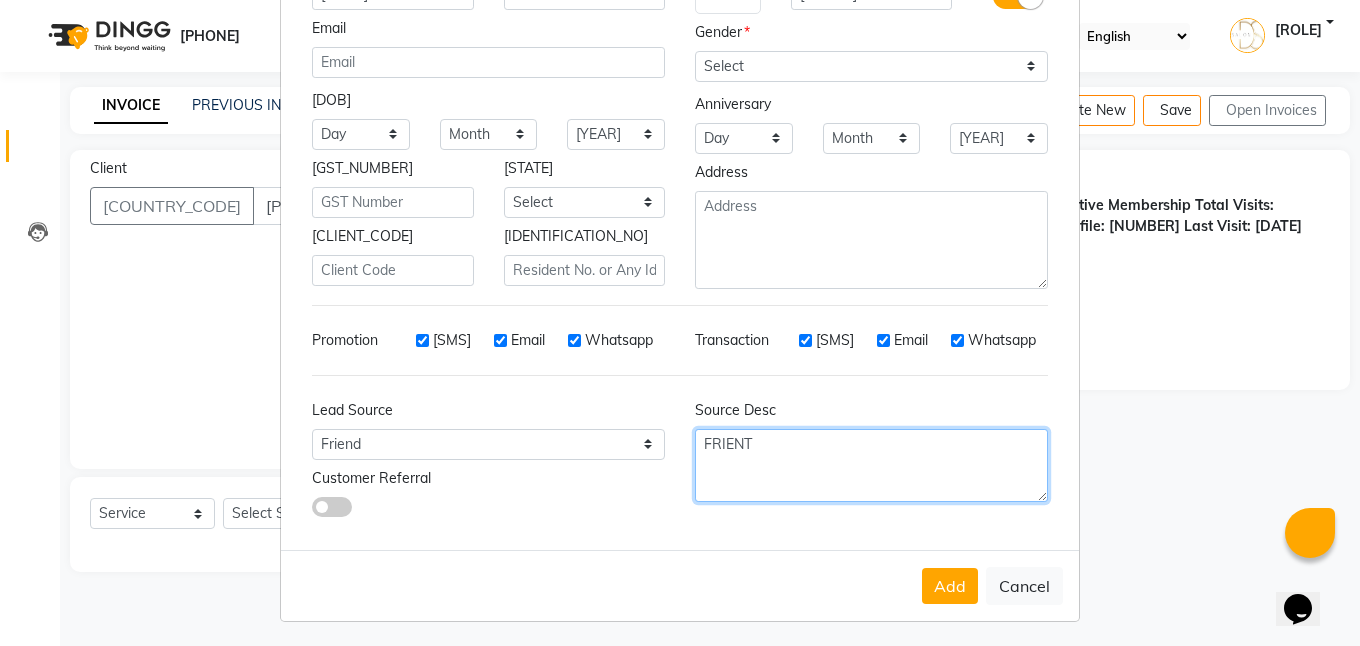 click on "FRIENT" at bounding box center (871, 465) 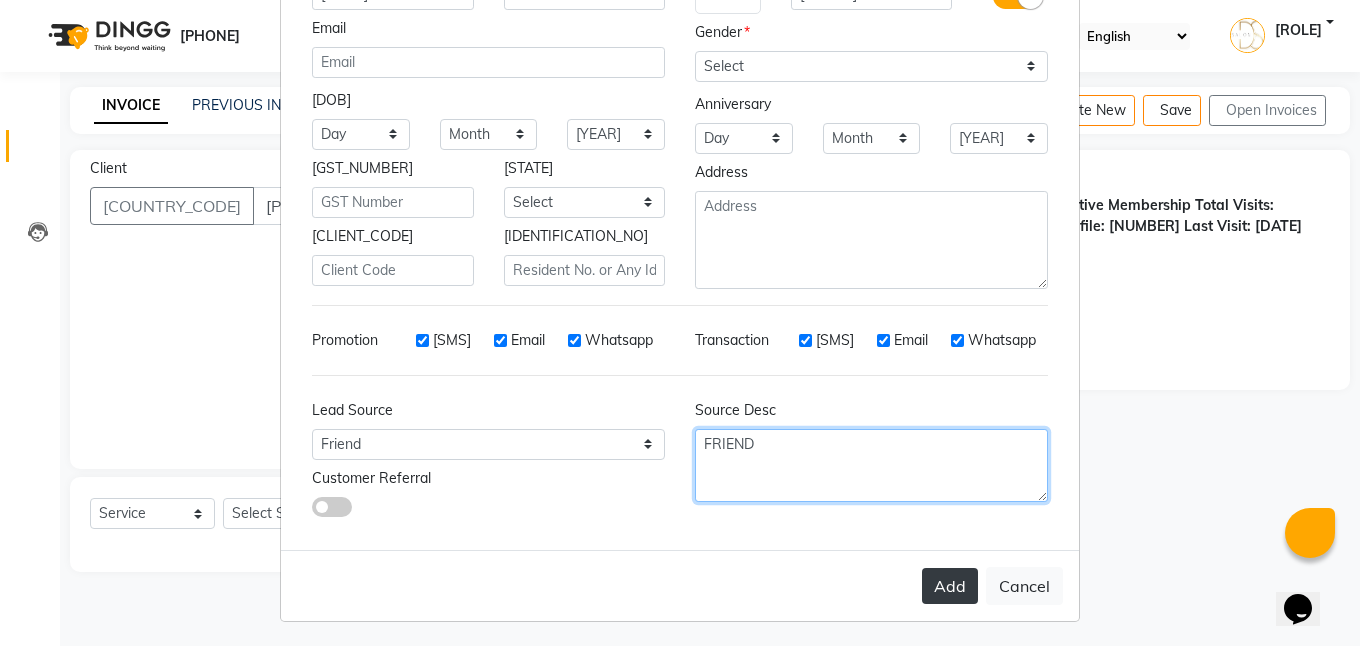 type on "FRIEND" 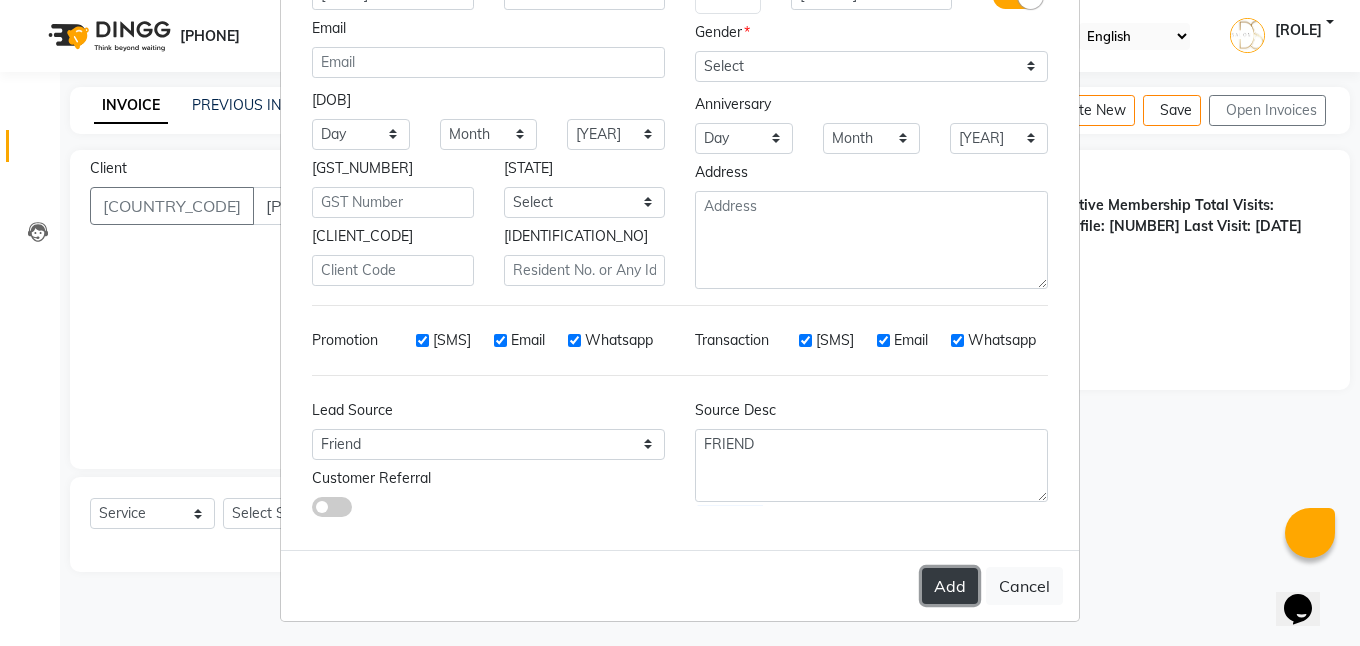 click on "Add" at bounding box center (950, 586) 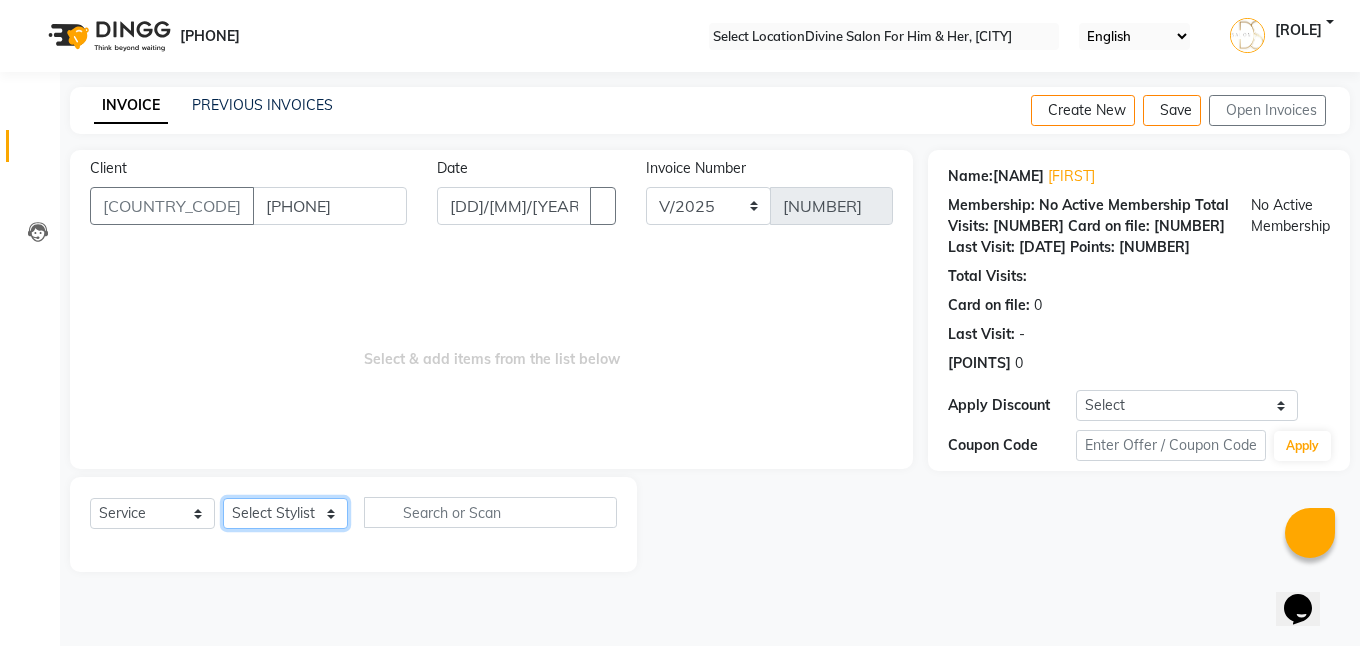 click on "Select Stylist Isha Gandhi RAVI Rihan SHEELA Tanisha chopra Tofik vikas JANGRA" at bounding box center (285, 513) 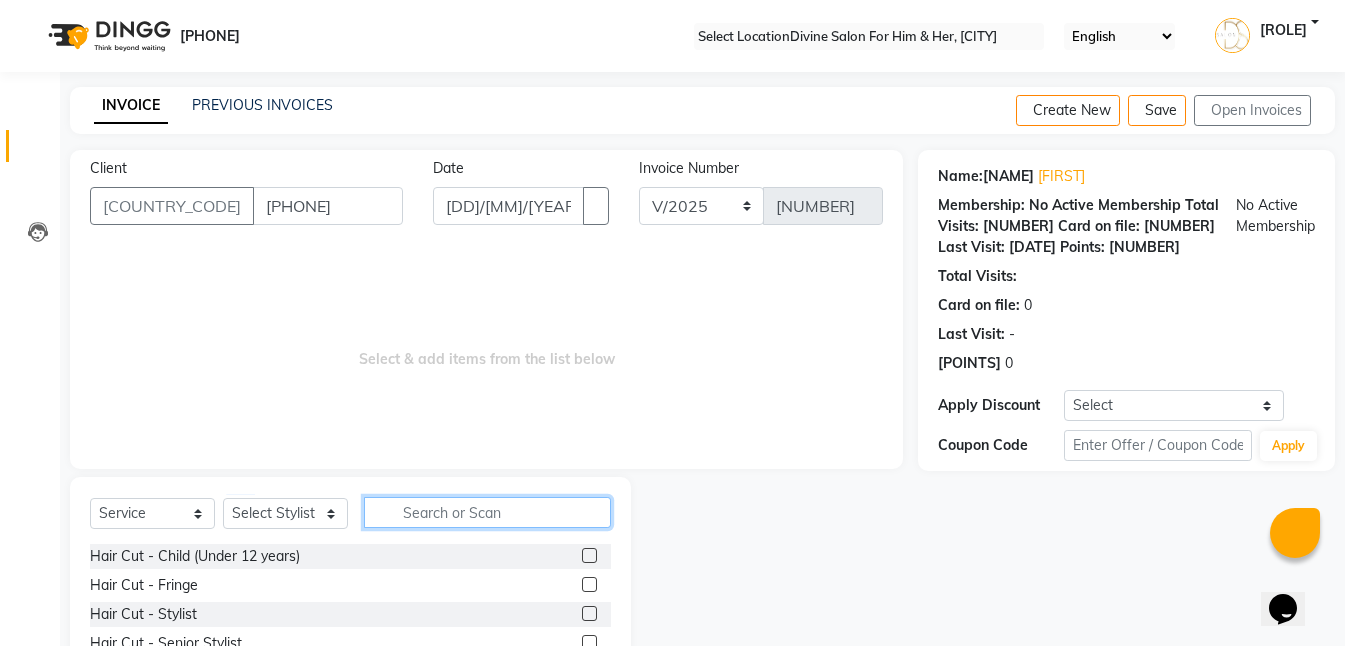 click at bounding box center (487, 512) 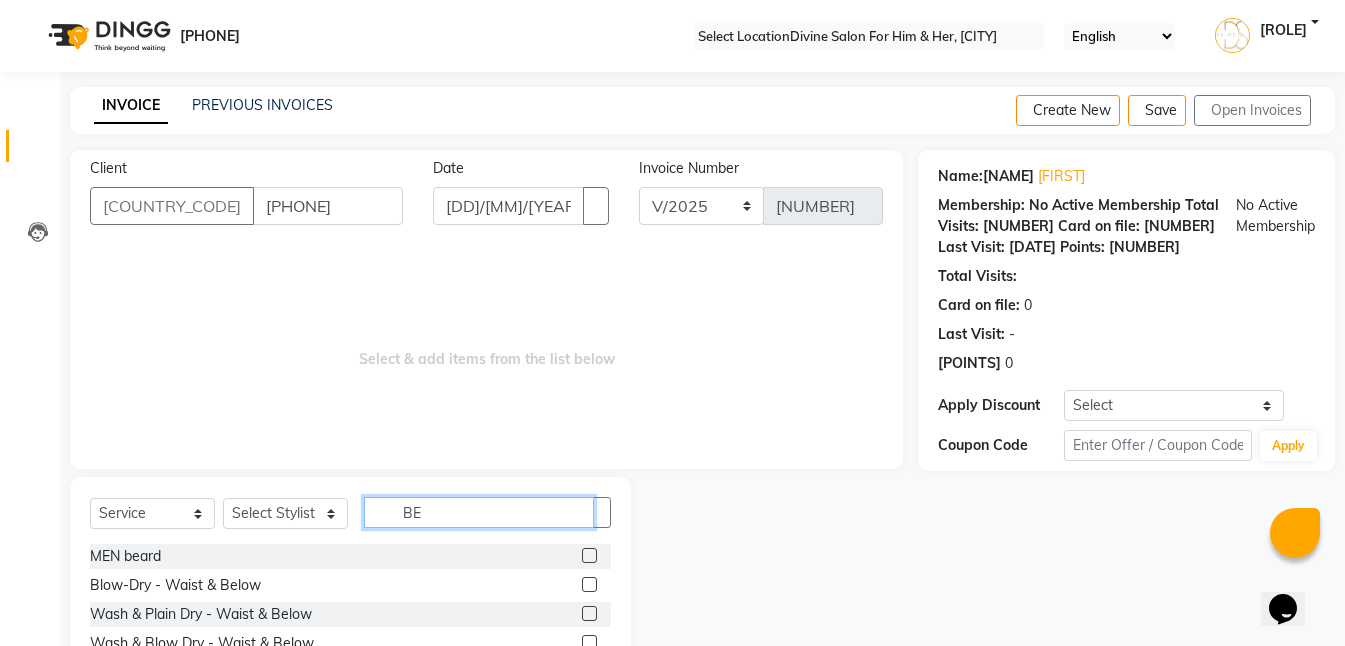 type on "BE" 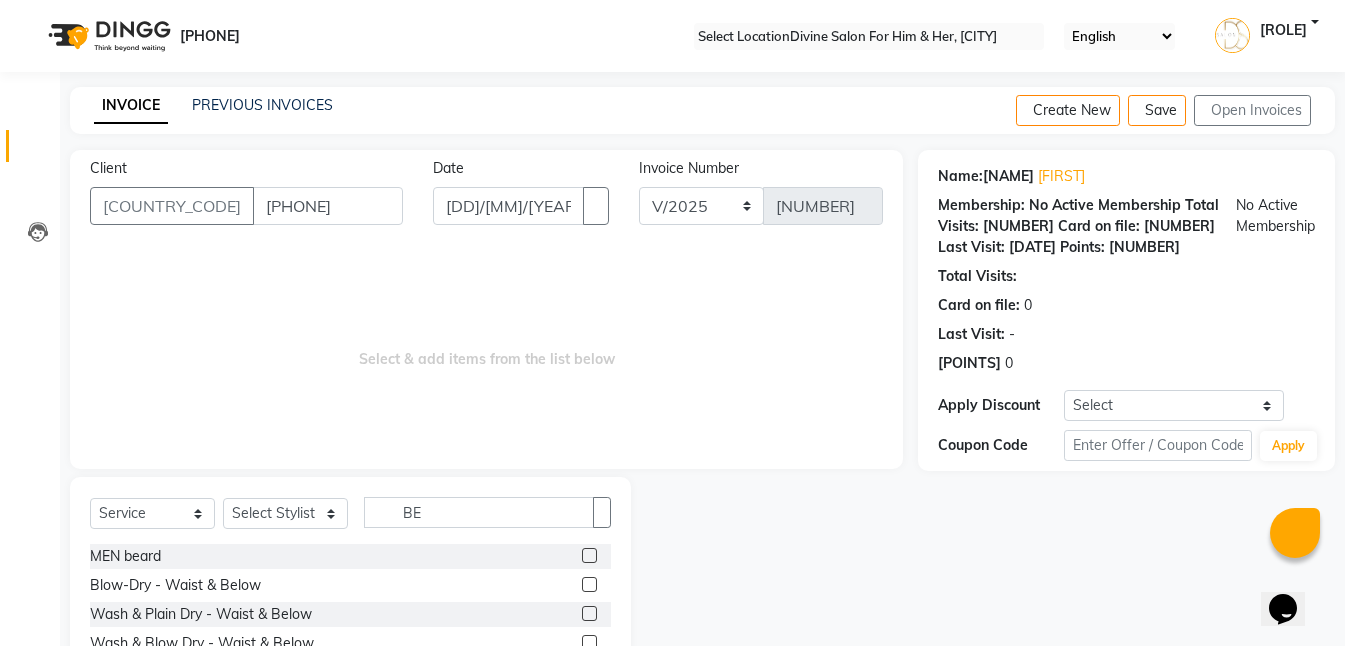 click at bounding box center [589, 555] 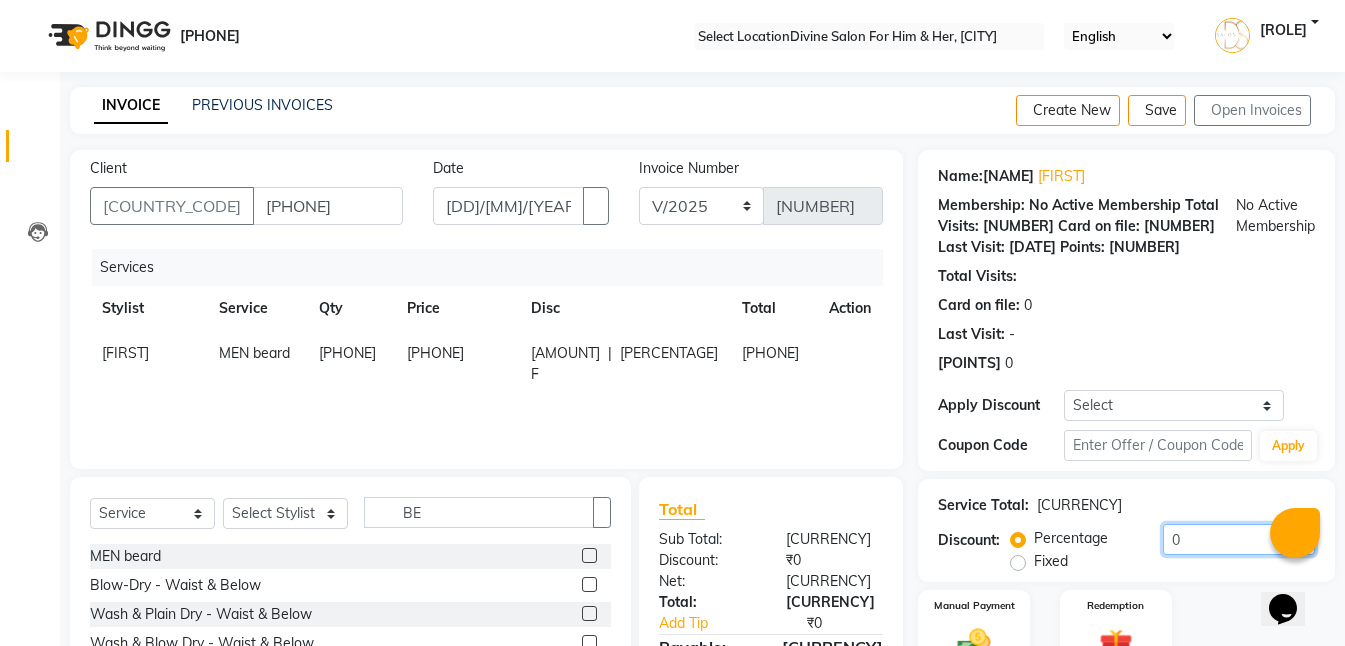 click on "0" at bounding box center [1239, 539] 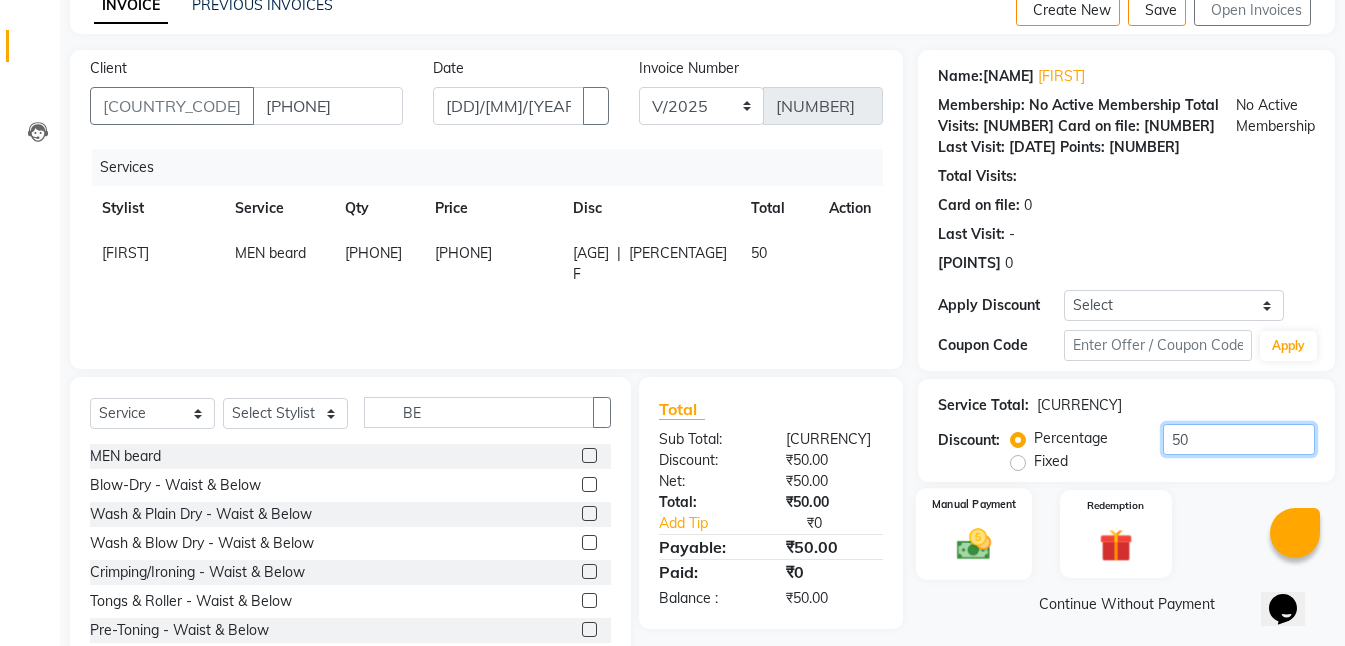 scroll, scrollTop: 155, scrollLeft: 0, axis: vertical 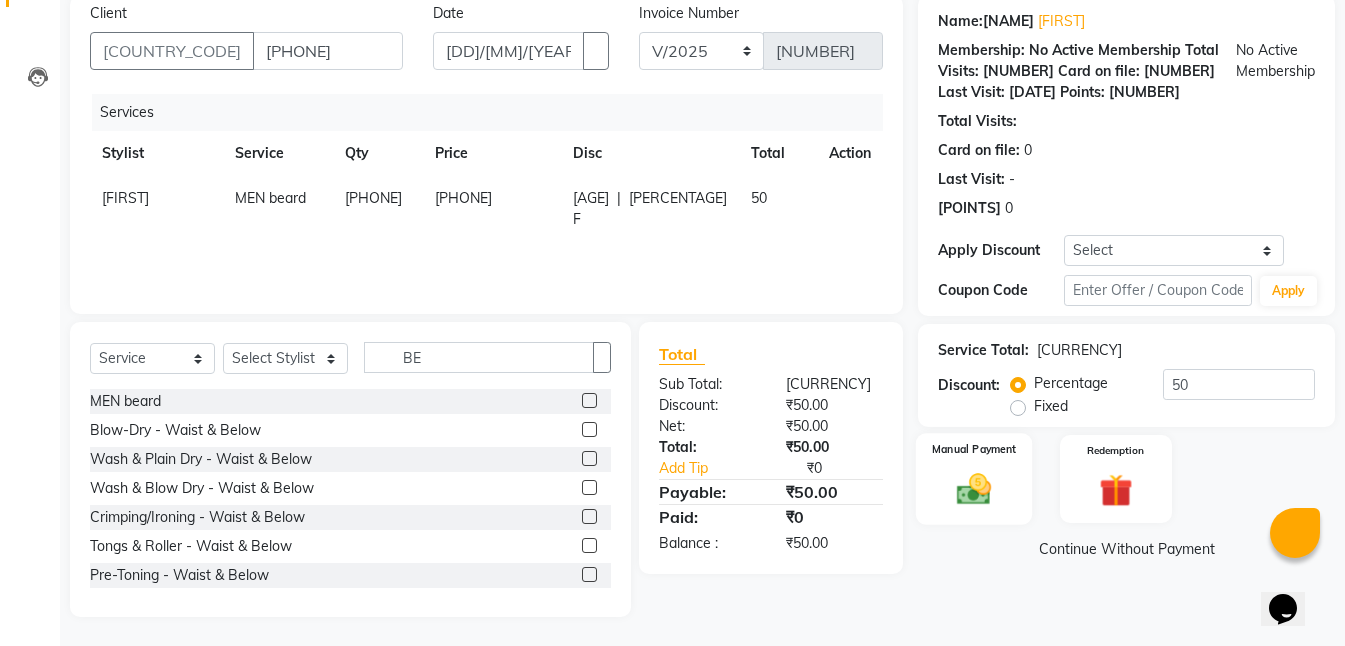 click at bounding box center (974, 489) 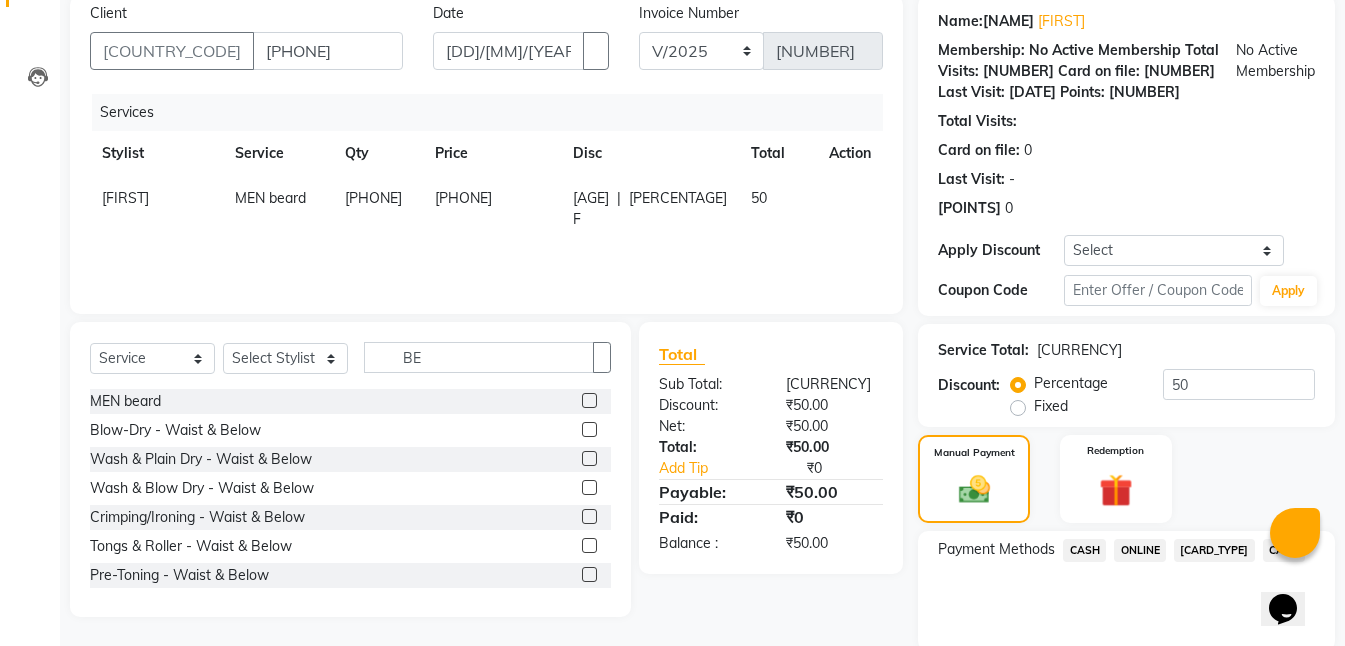 click on "ONLINE" at bounding box center [1084, 550] 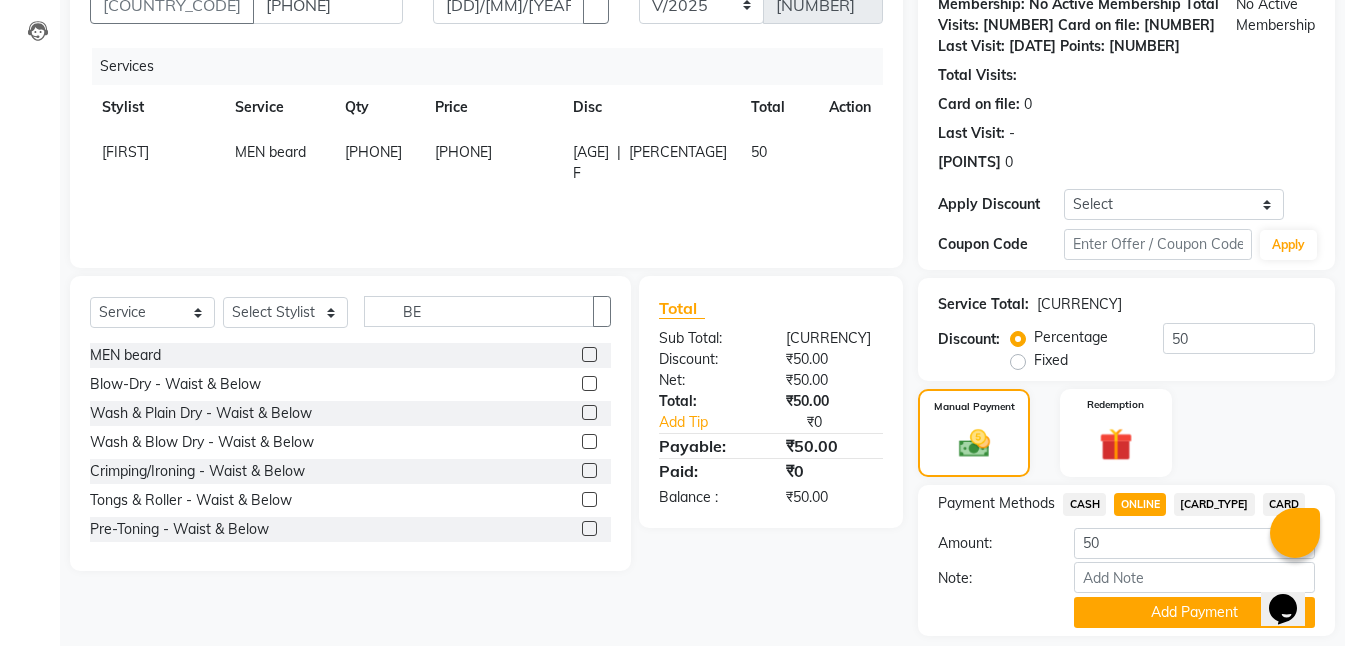 scroll, scrollTop: 225, scrollLeft: 0, axis: vertical 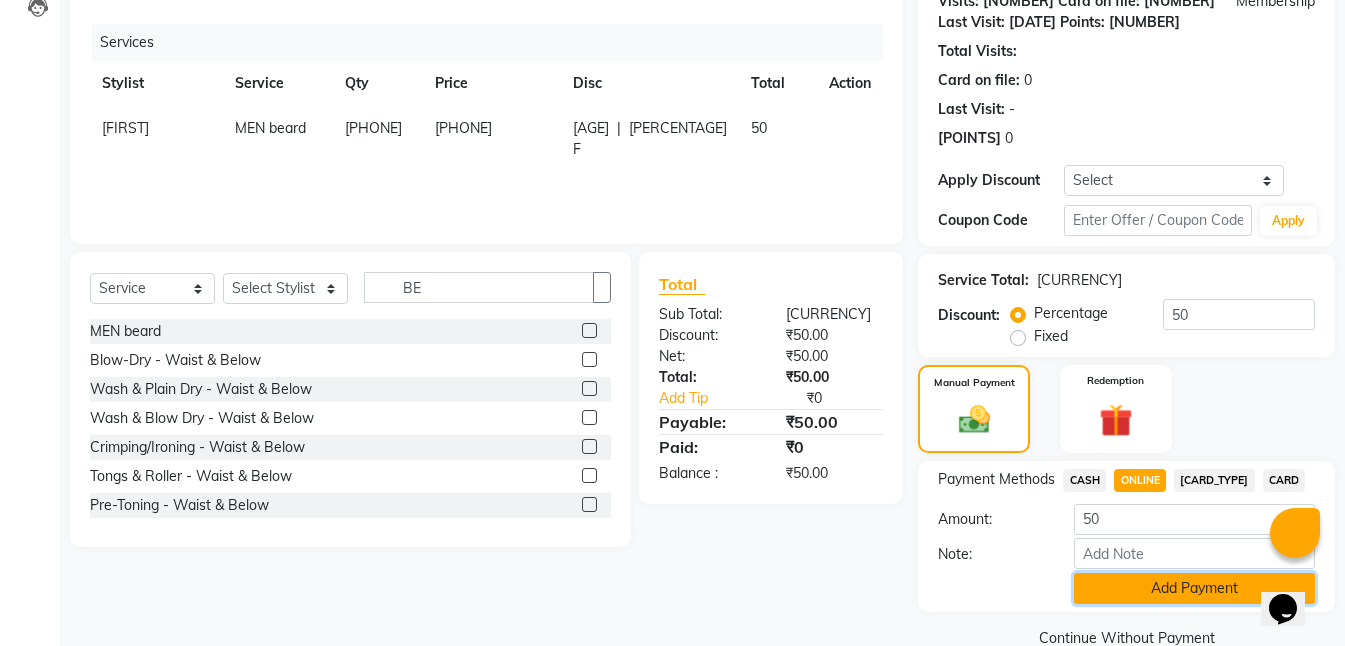 click on "••• •••••••" at bounding box center (1194, 588) 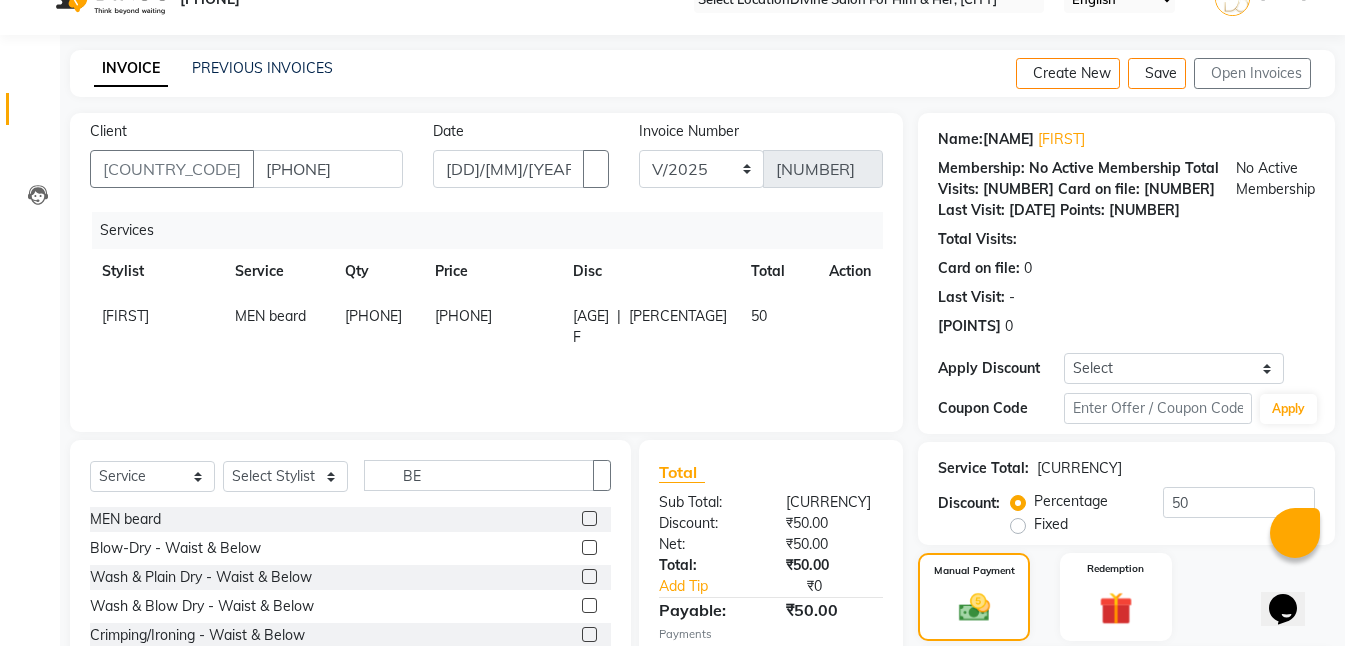 scroll, scrollTop: 0, scrollLeft: 0, axis: both 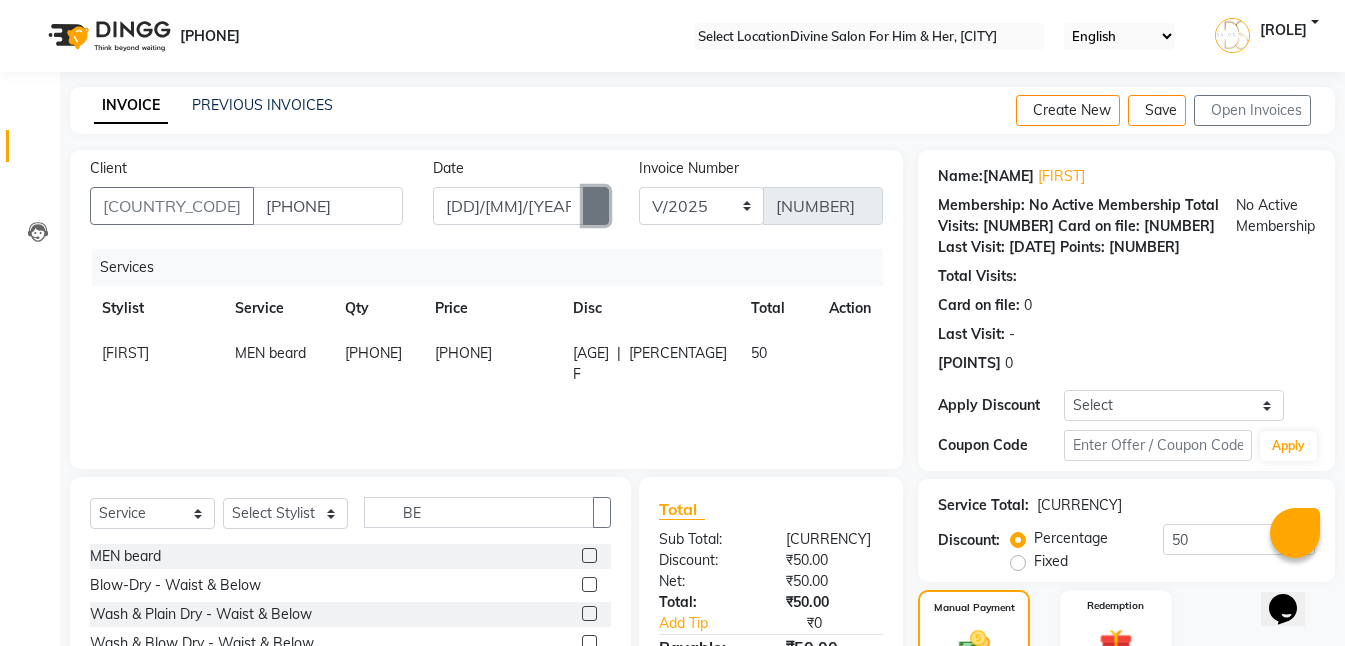 click at bounding box center (596, 206) 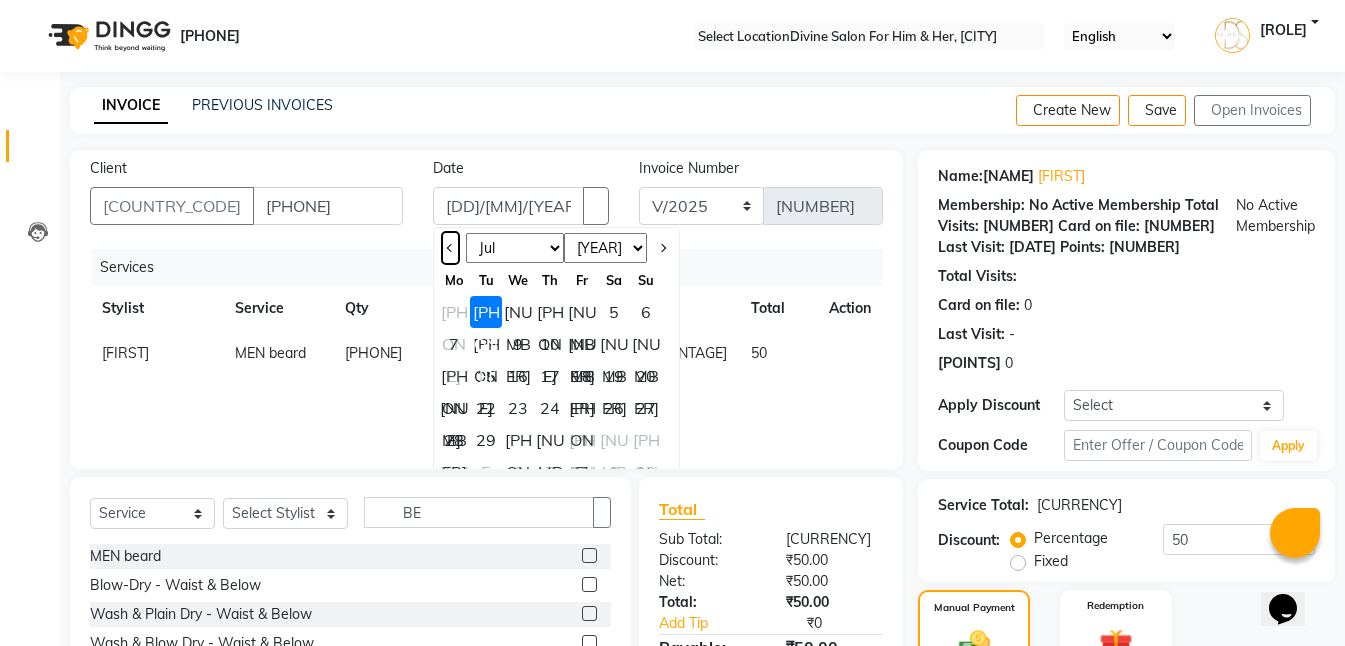 click at bounding box center [450, 248] 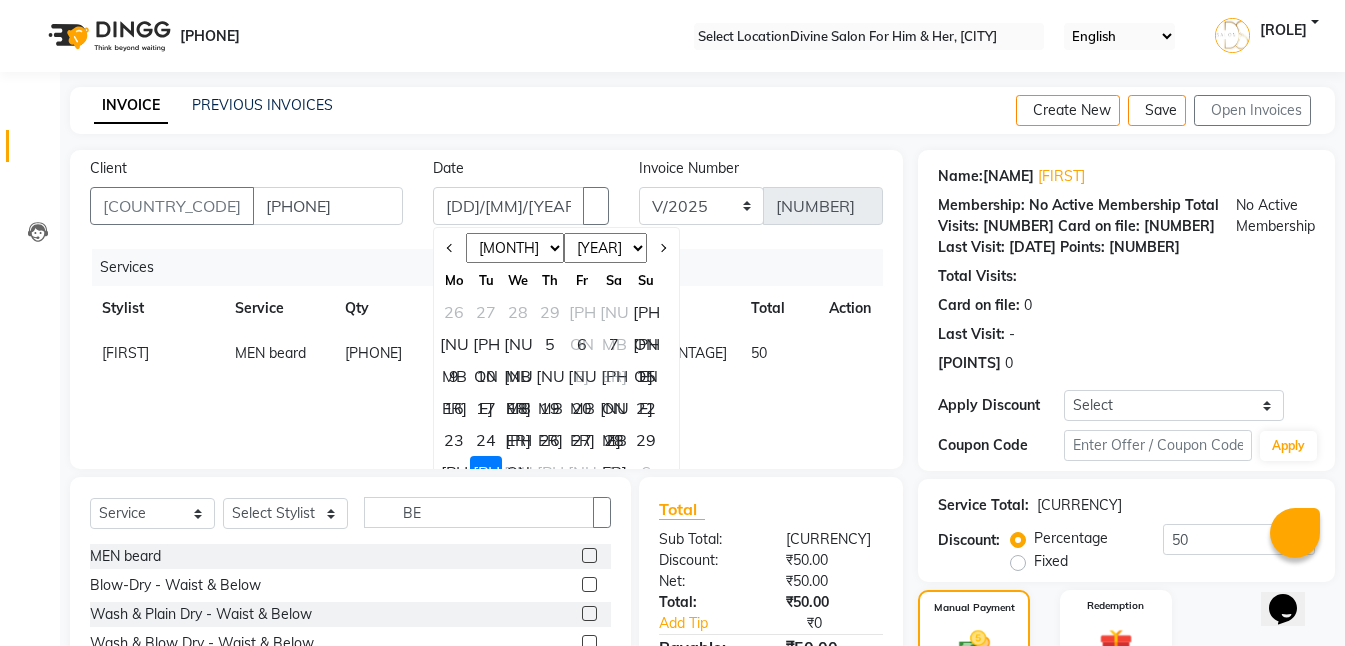 click on "10" at bounding box center [486, 376] 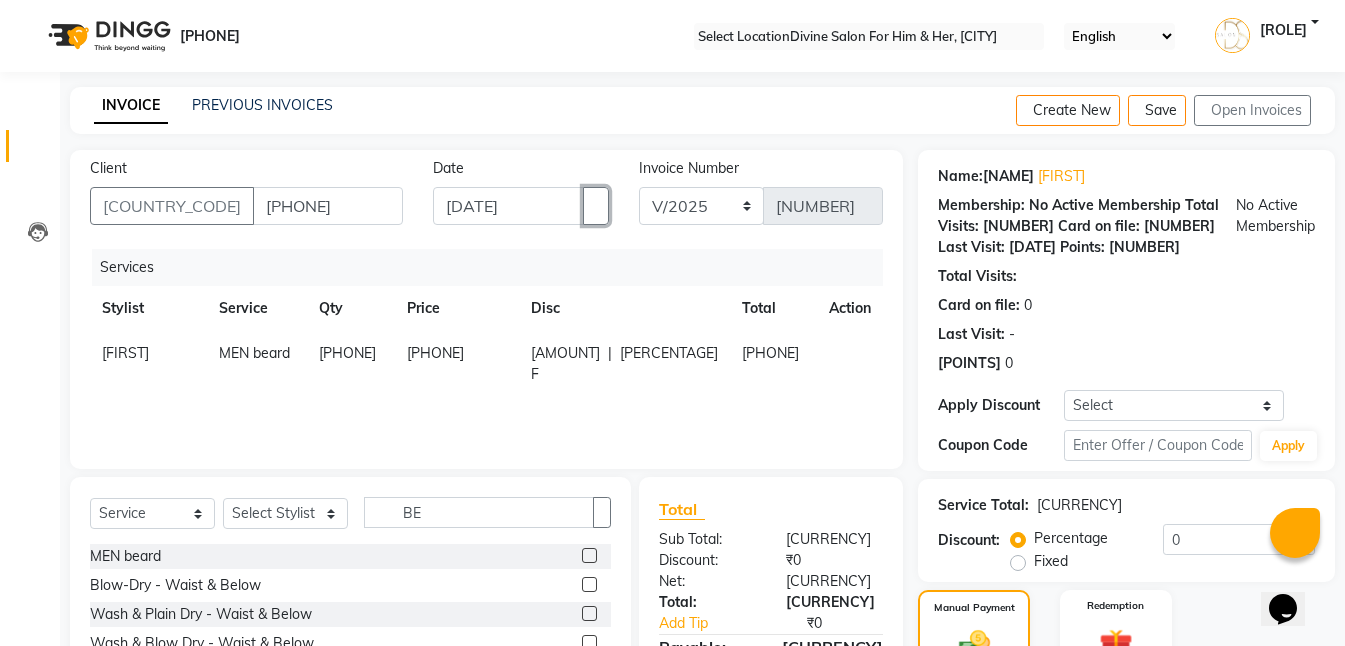 scroll, scrollTop: 100, scrollLeft: 0, axis: vertical 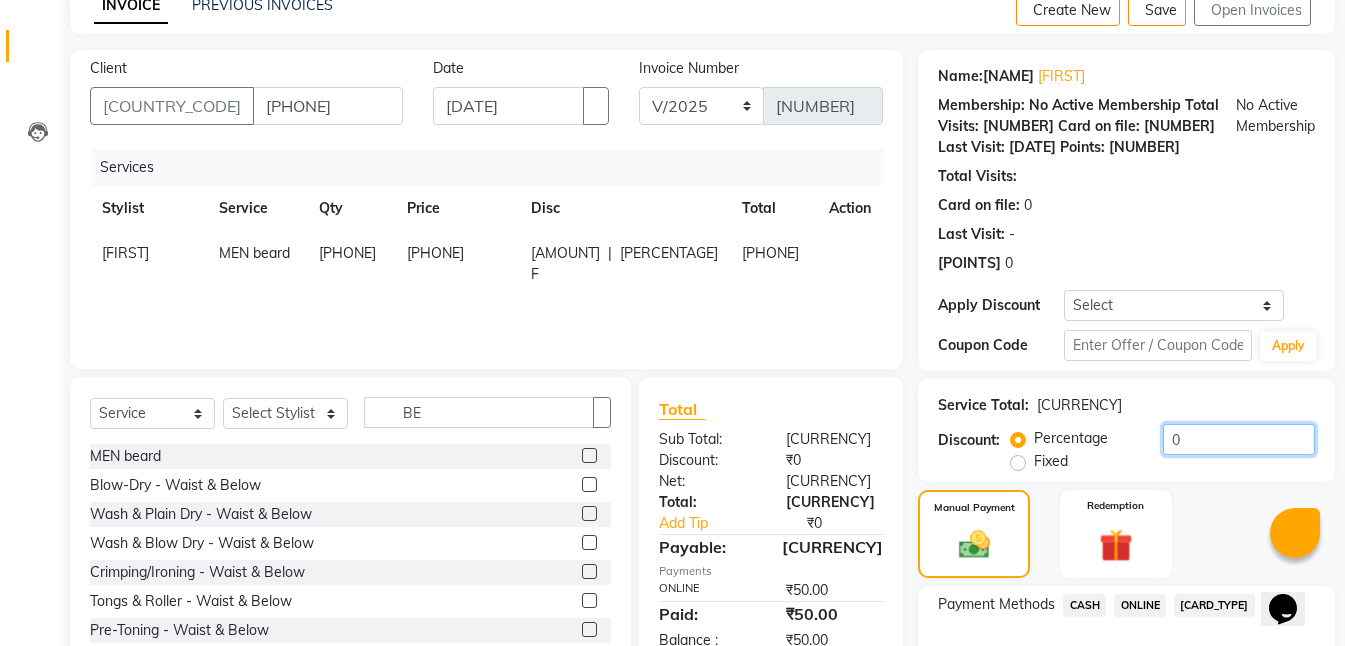 click on "0" at bounding box center [1239, 439] 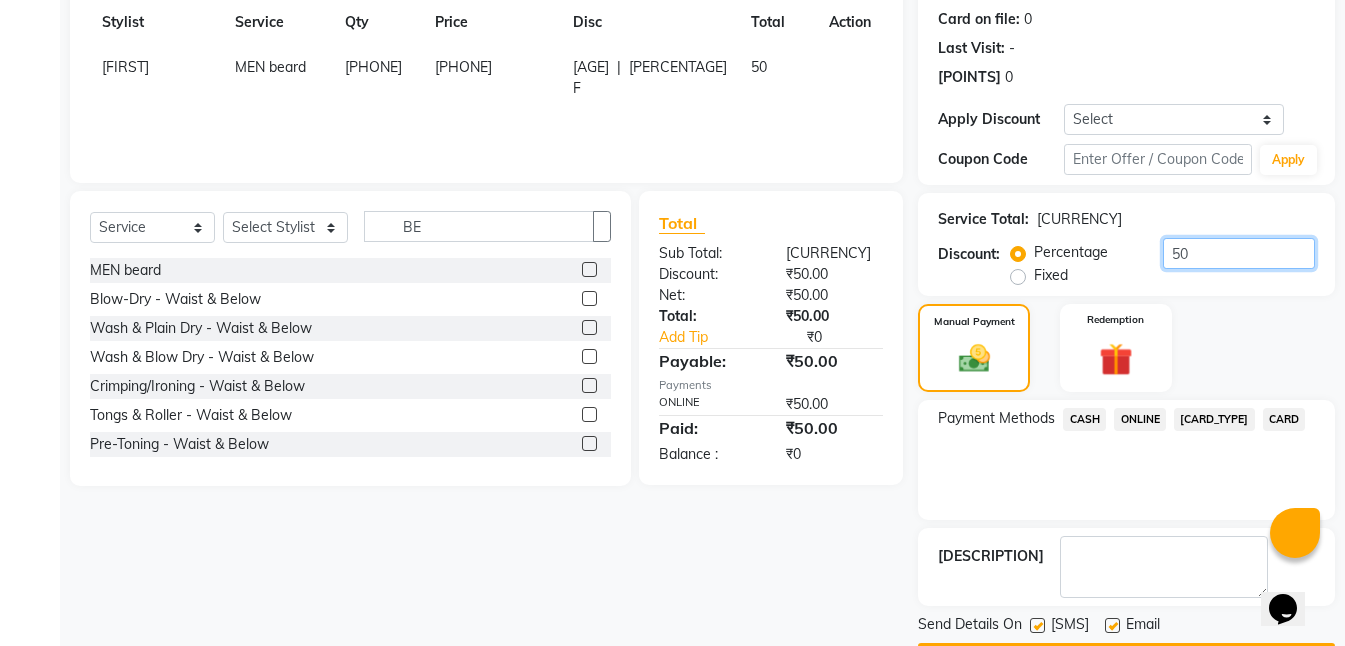 scroll, scrollTop: 300, scrollLeft: 0, axis: vertical 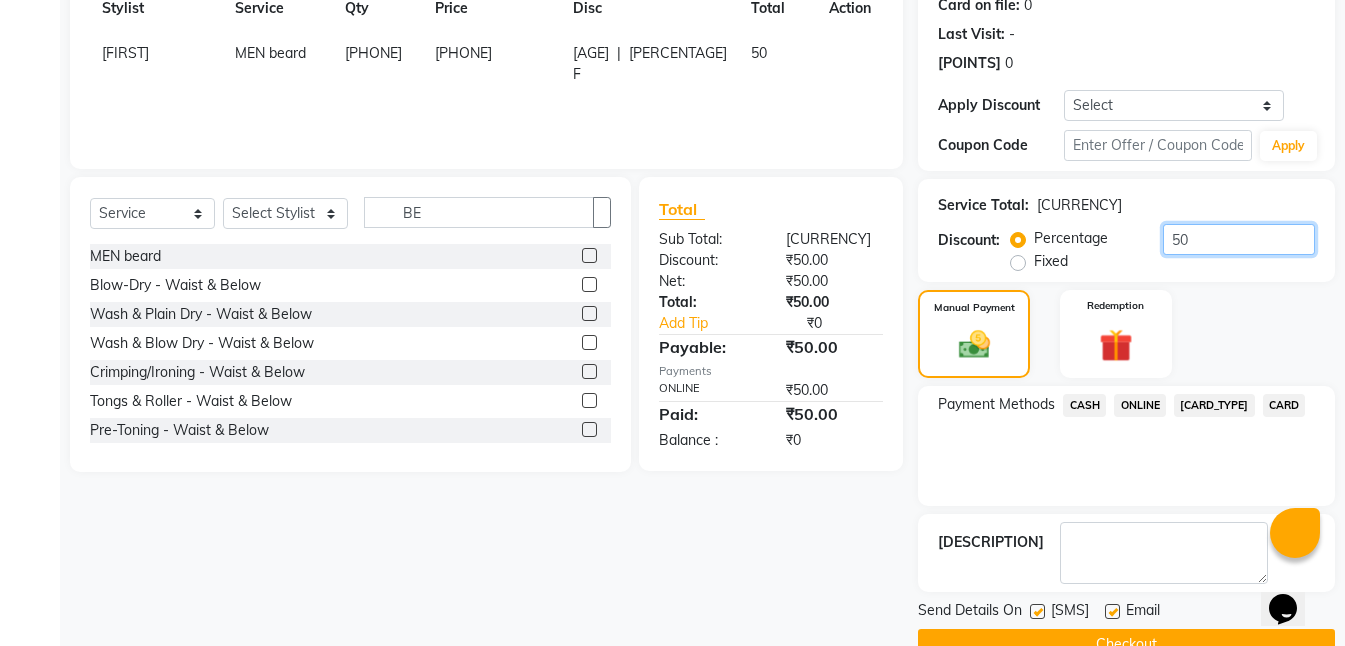 type on "••" 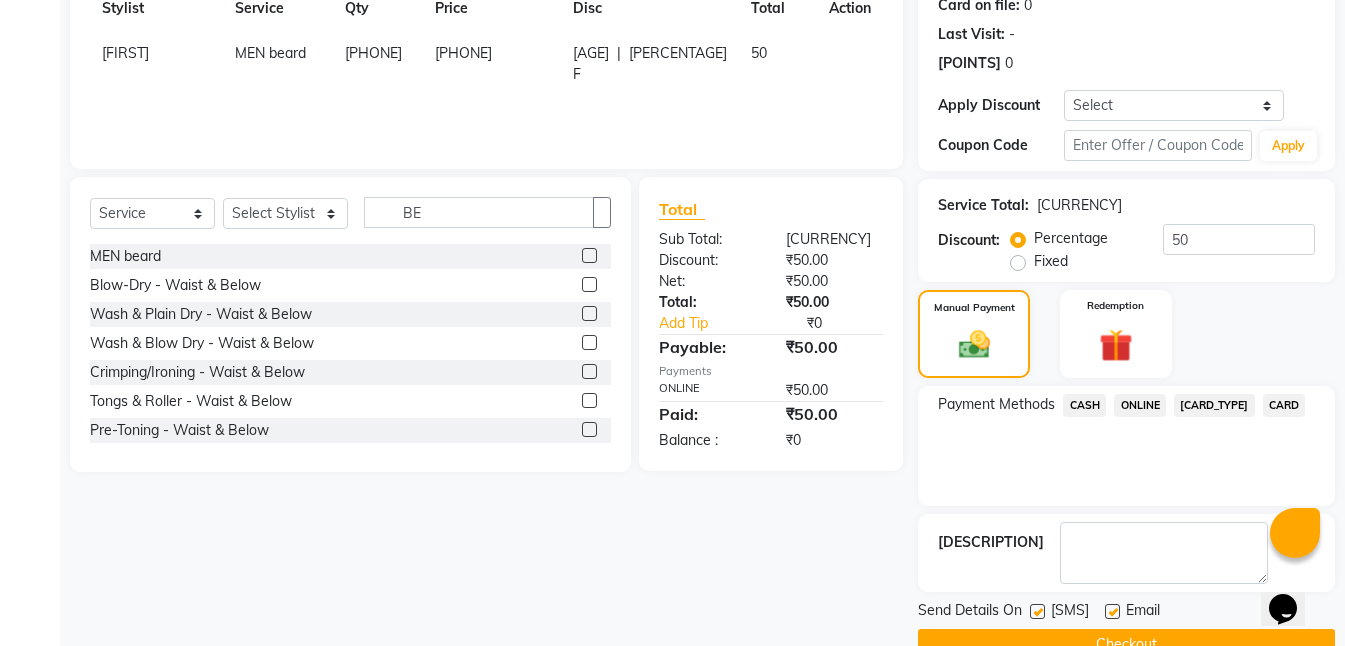 click on "ONLINE" at bounding box center [1084, 405] 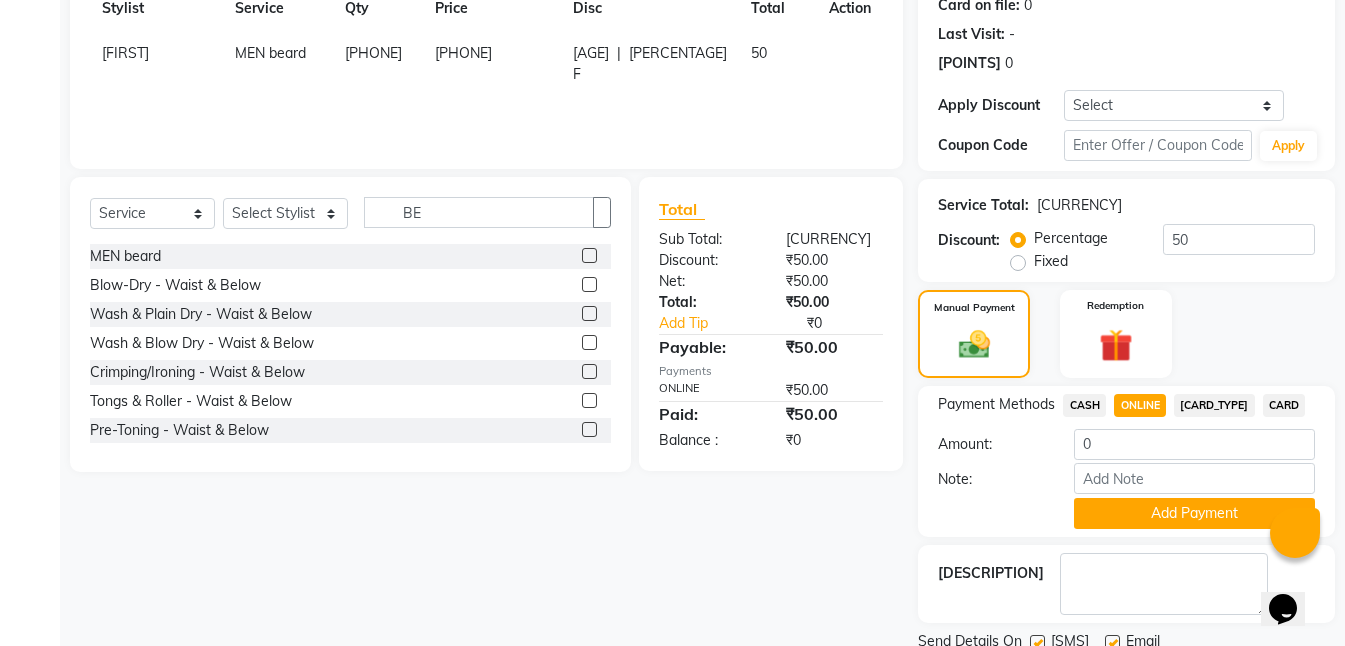 click at bounding box center (1037, 642) 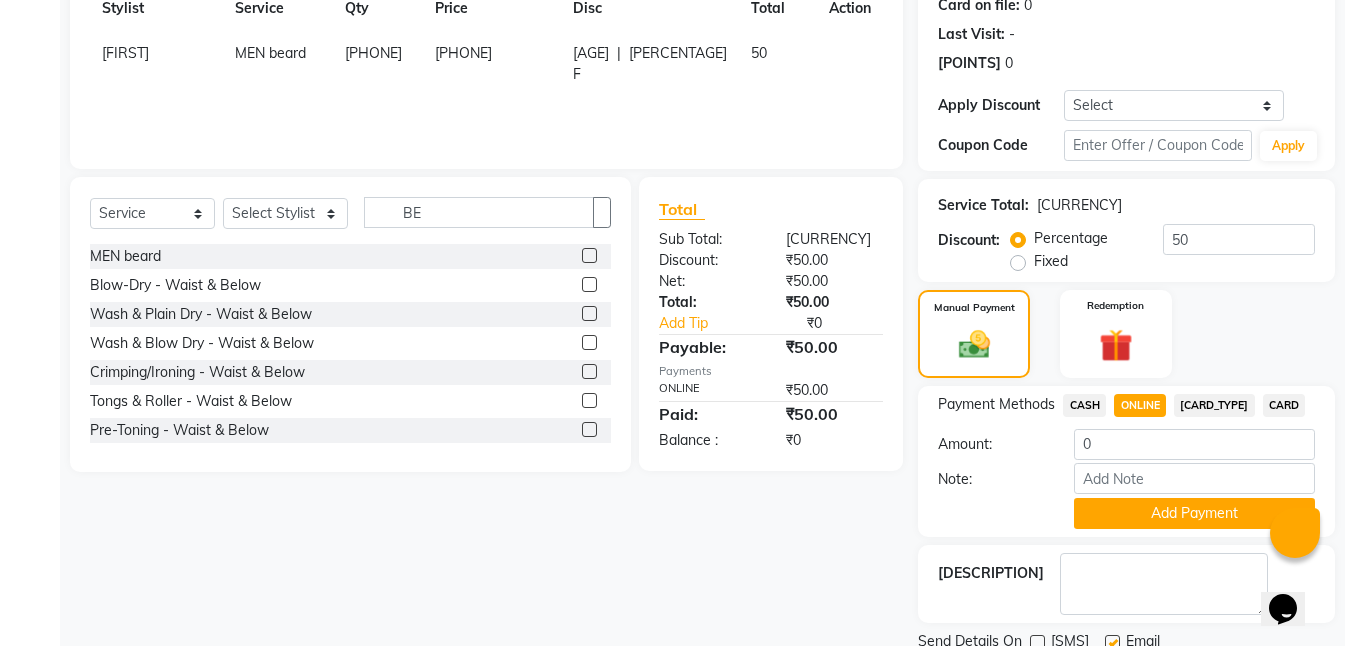 click at bounding box center (1112, 642) 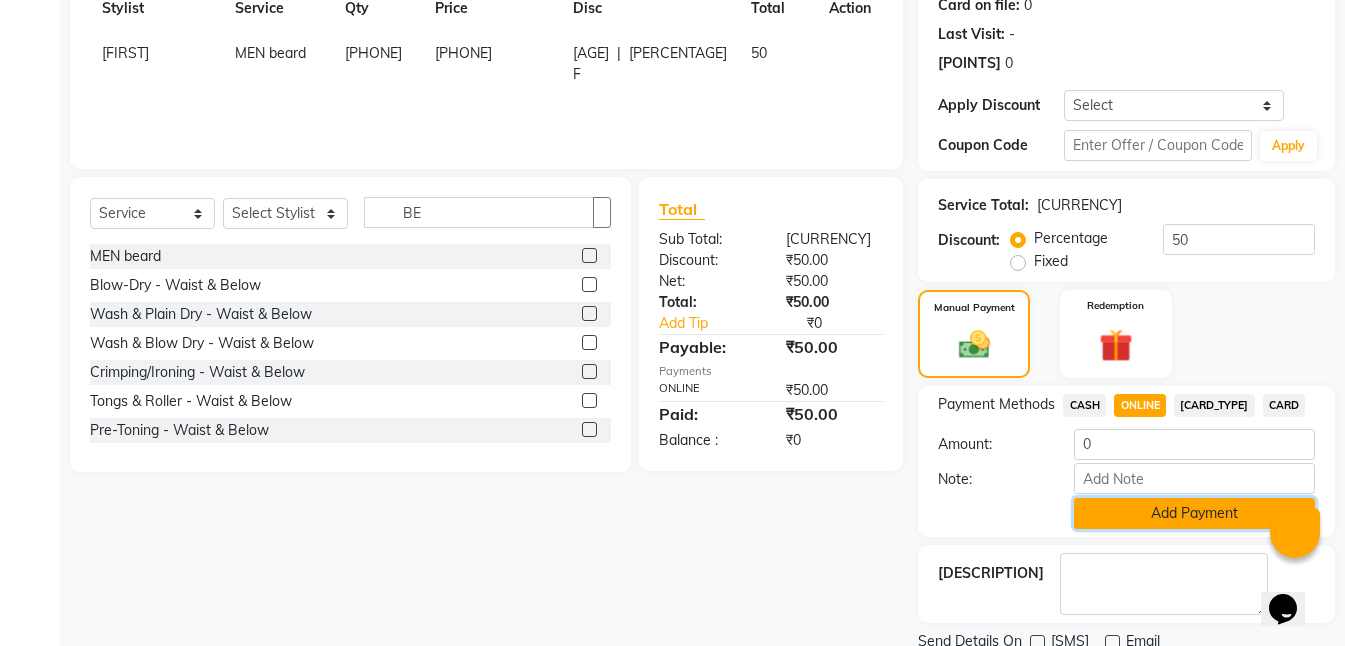 click on "••• •••••••" at bounding box center (1194, 513) 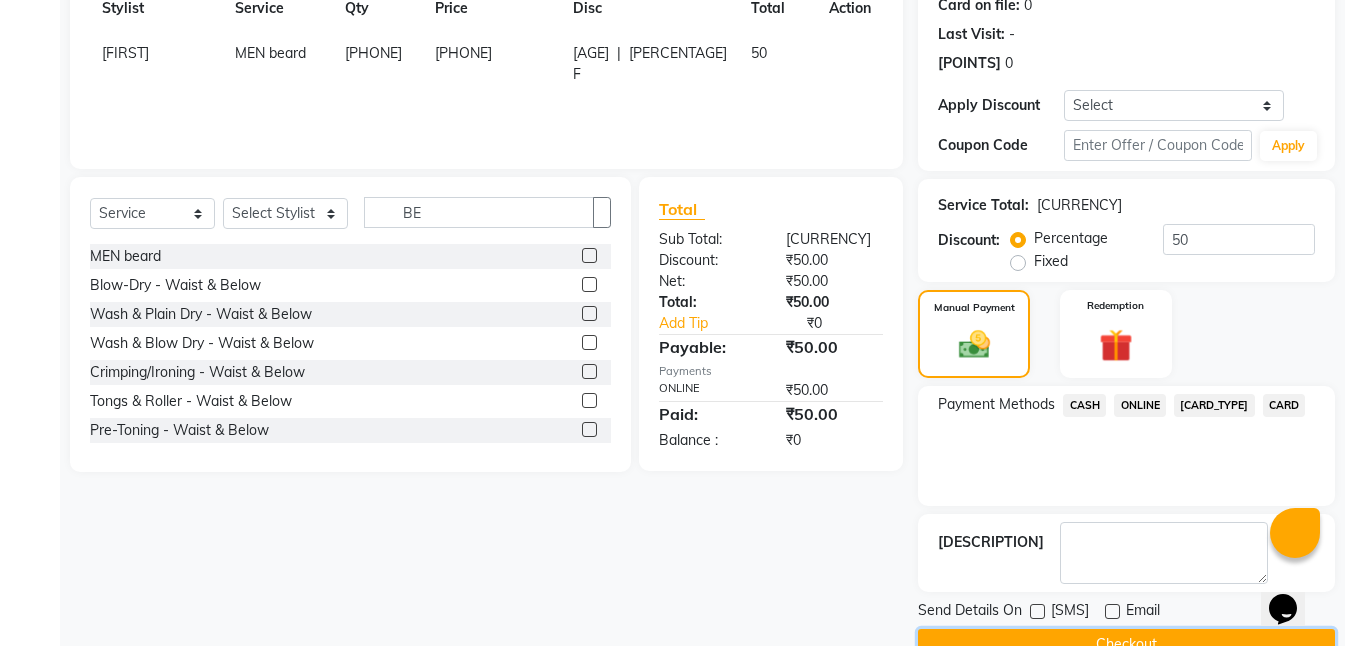 click on "Checkout" at bounding box center (1126, 644) 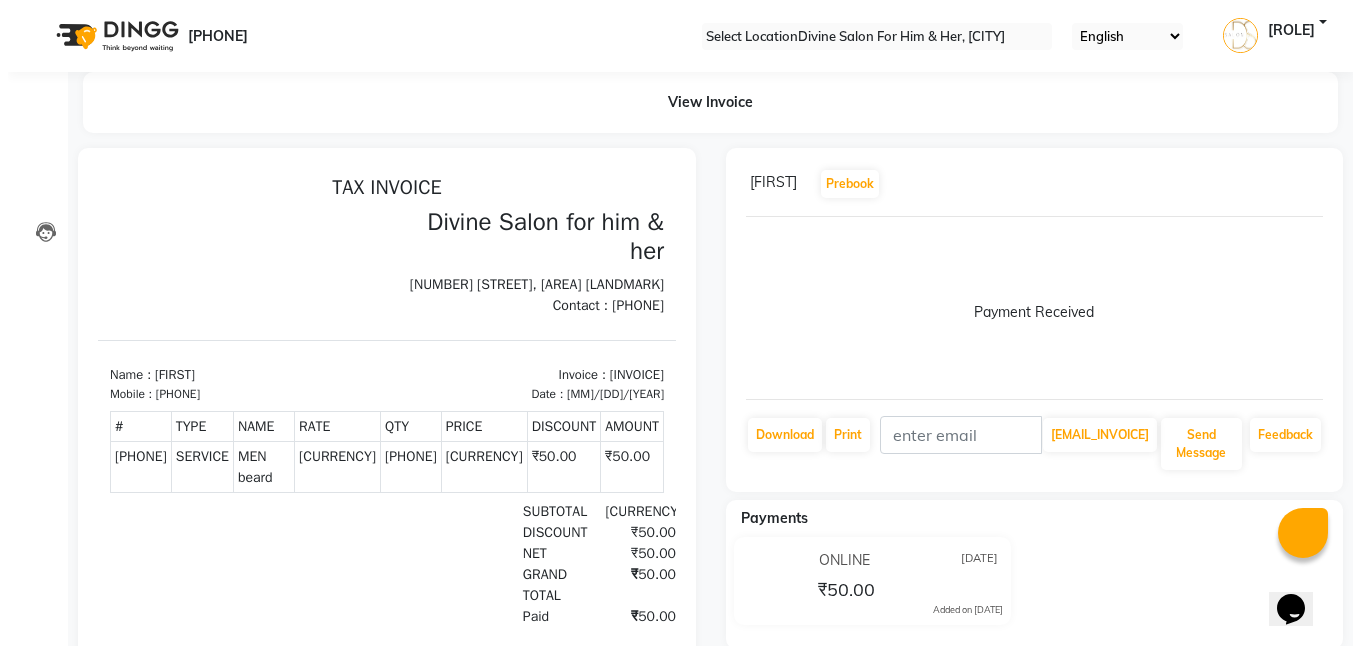 scroll, scrollTop: 0, scrollLeft: 0, axis: both 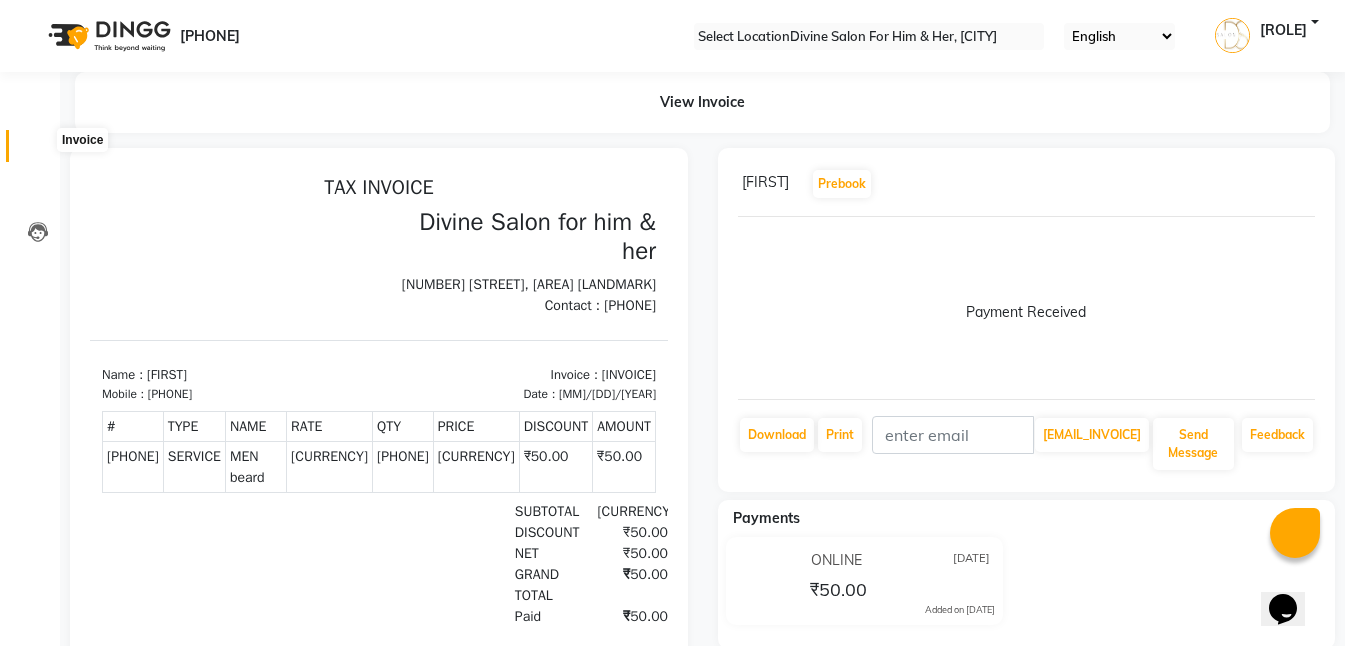 click at bounding box center (38, 151) 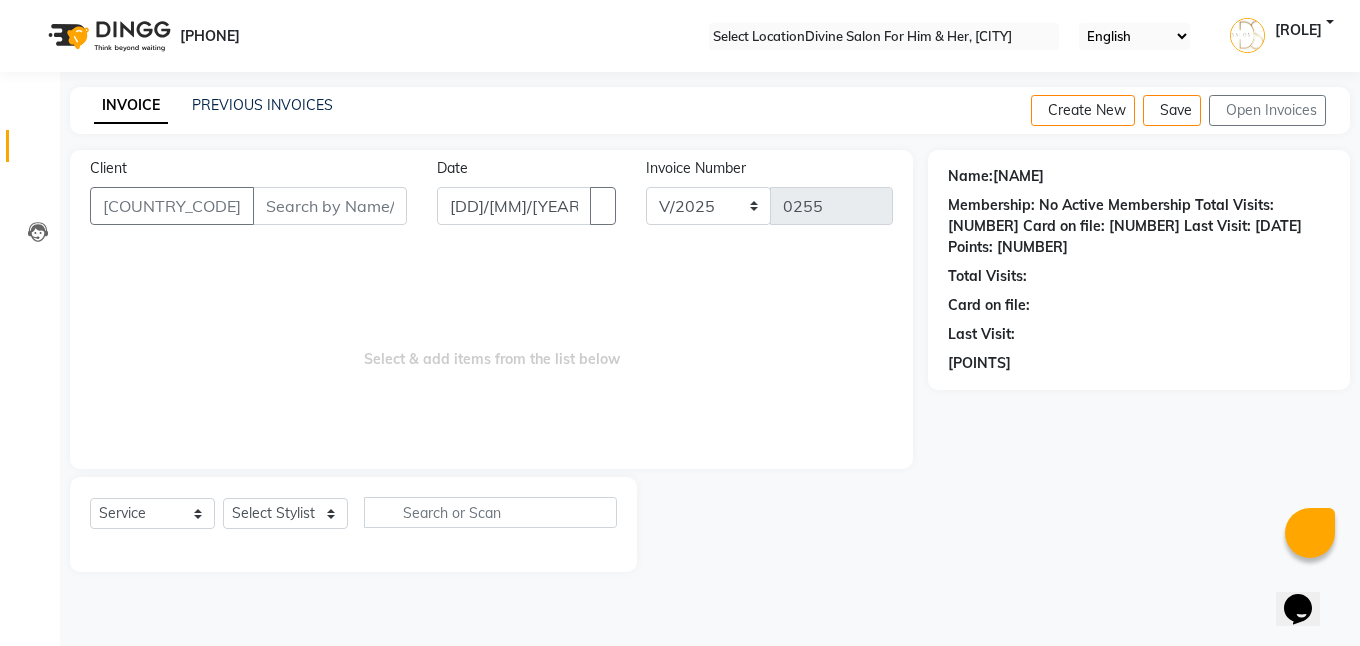 click on "••••••" at bounding box center (330, 206) 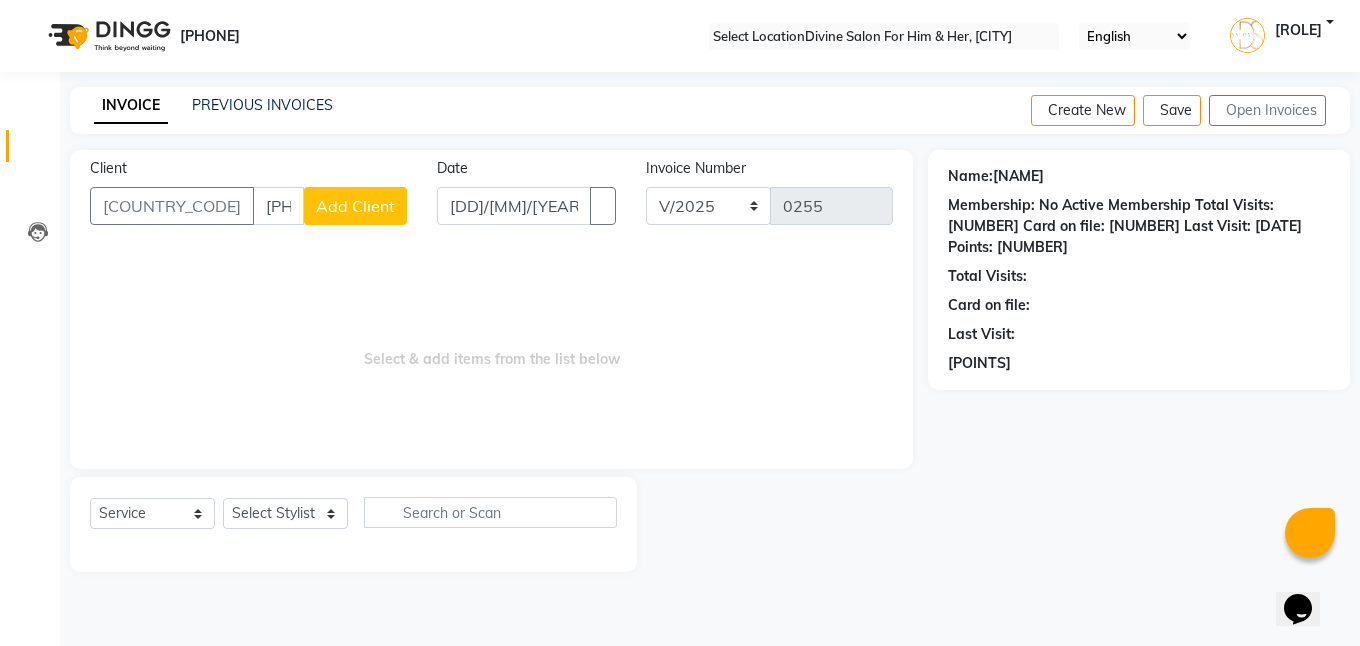 type on "8295703715" 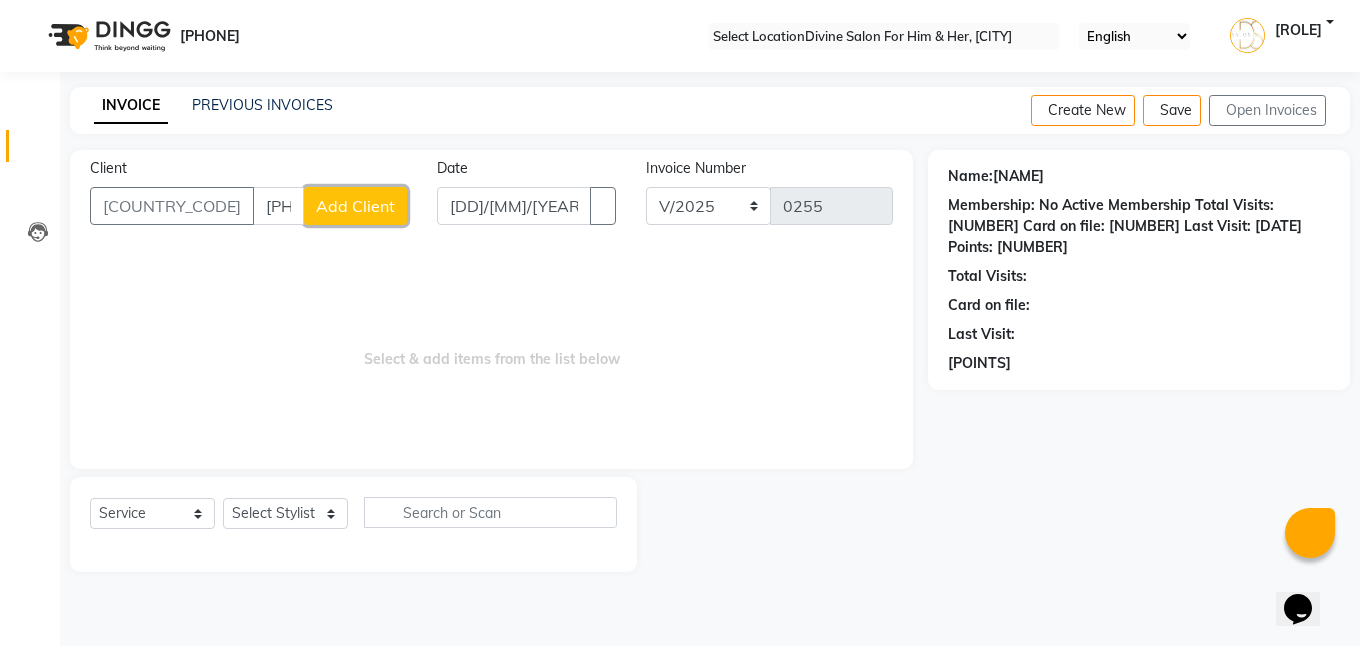 click on "Add Client" at bounding box center (355, 206) 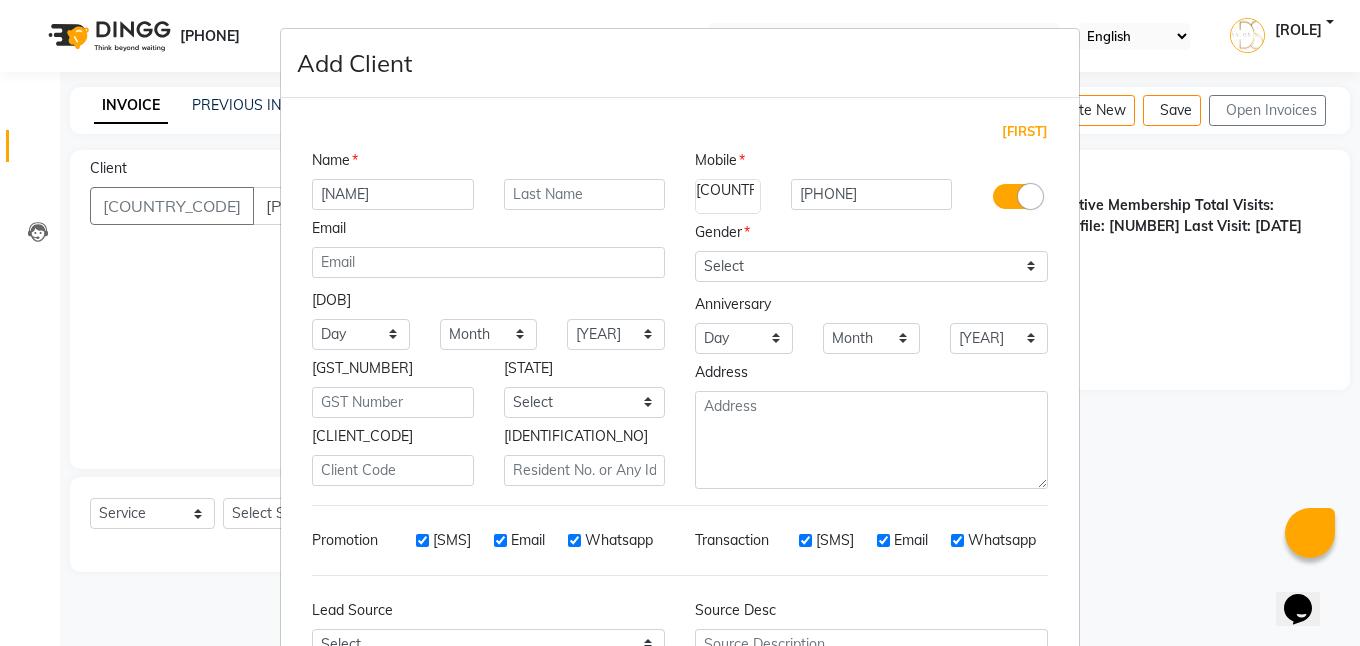 type on "PARDEEP" 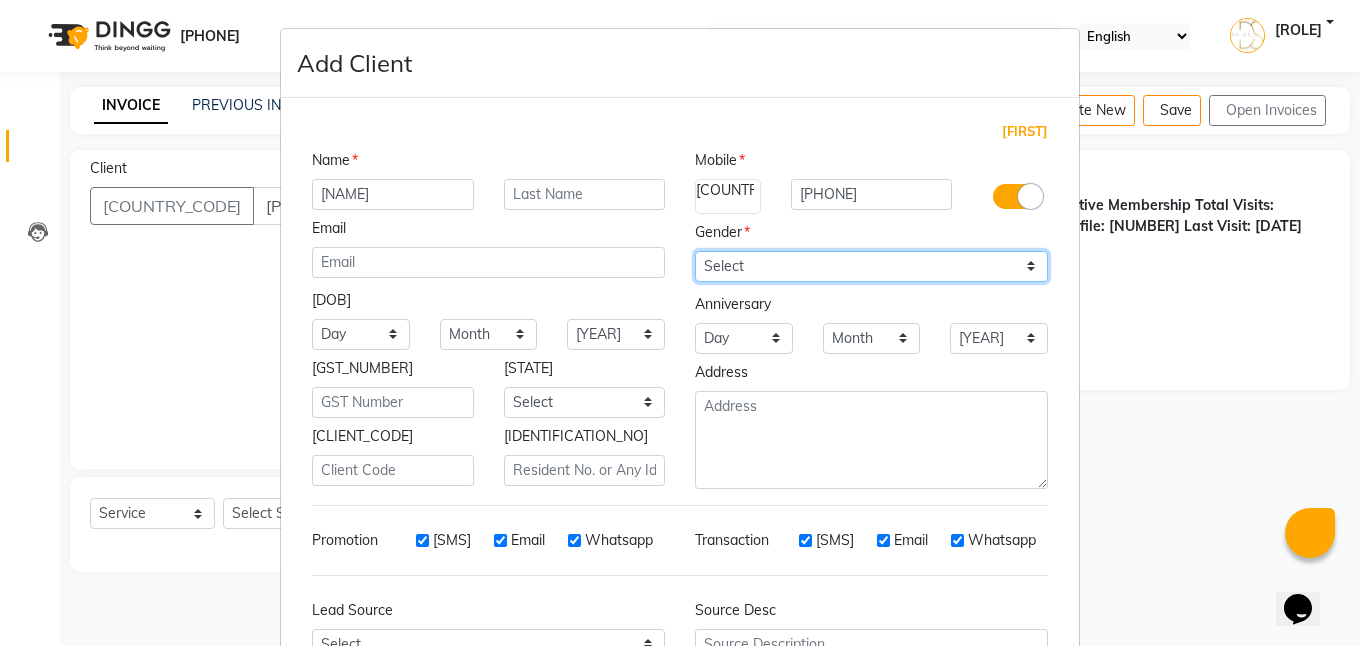 click on "Select Male Female Other Prefer Not To Say" at bounding box center (871, 266) 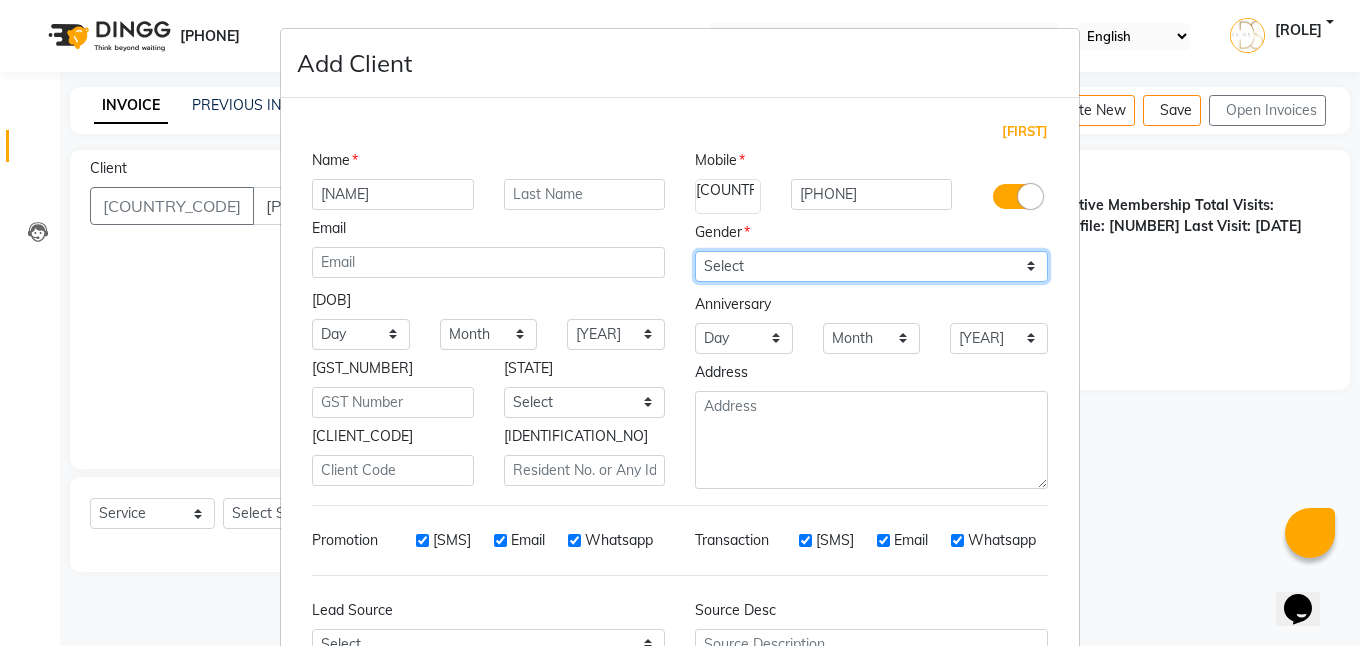 select on "••••" 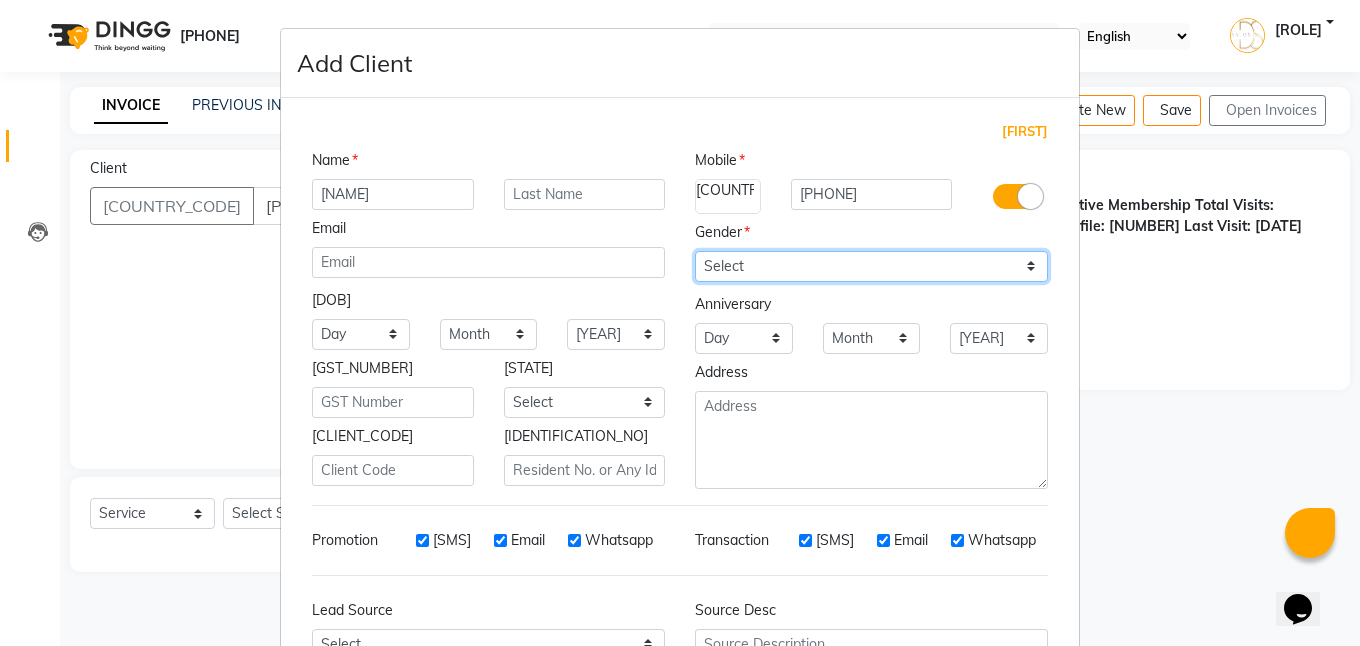click on "Select Male Female Other Prefer Not To Say" at bounding box center (871, 266) 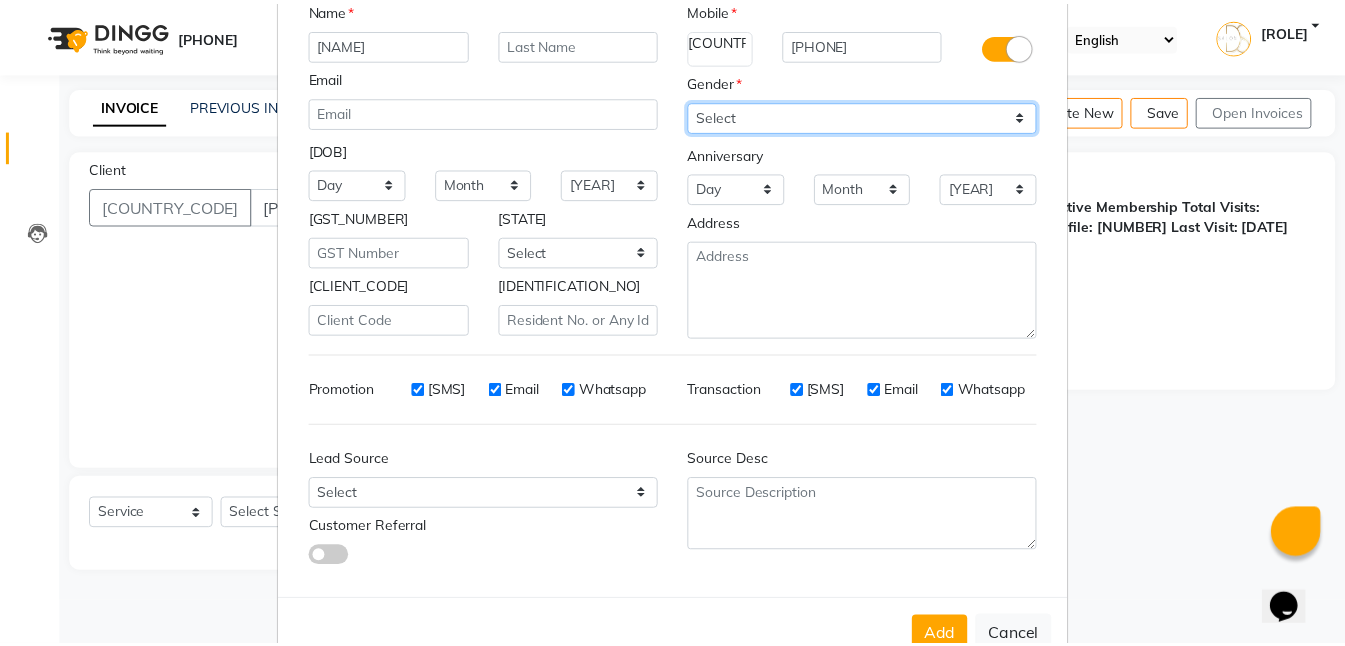 scroll, scrollTop: 200, scrollLeft: 0, axis: vertical 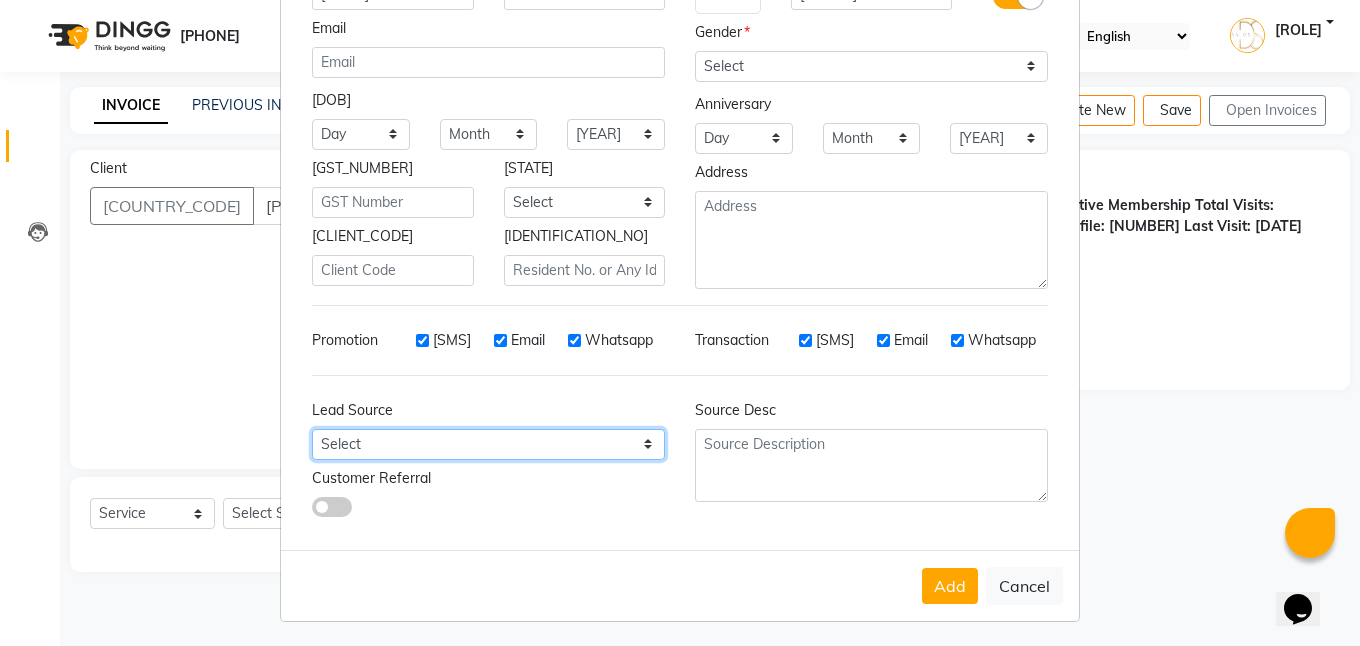 click on "Select Walk-in Referral Internet Friend Word of Mouth Advertisement Facebook JustDial Google Other" at bounding box center (361, 134) 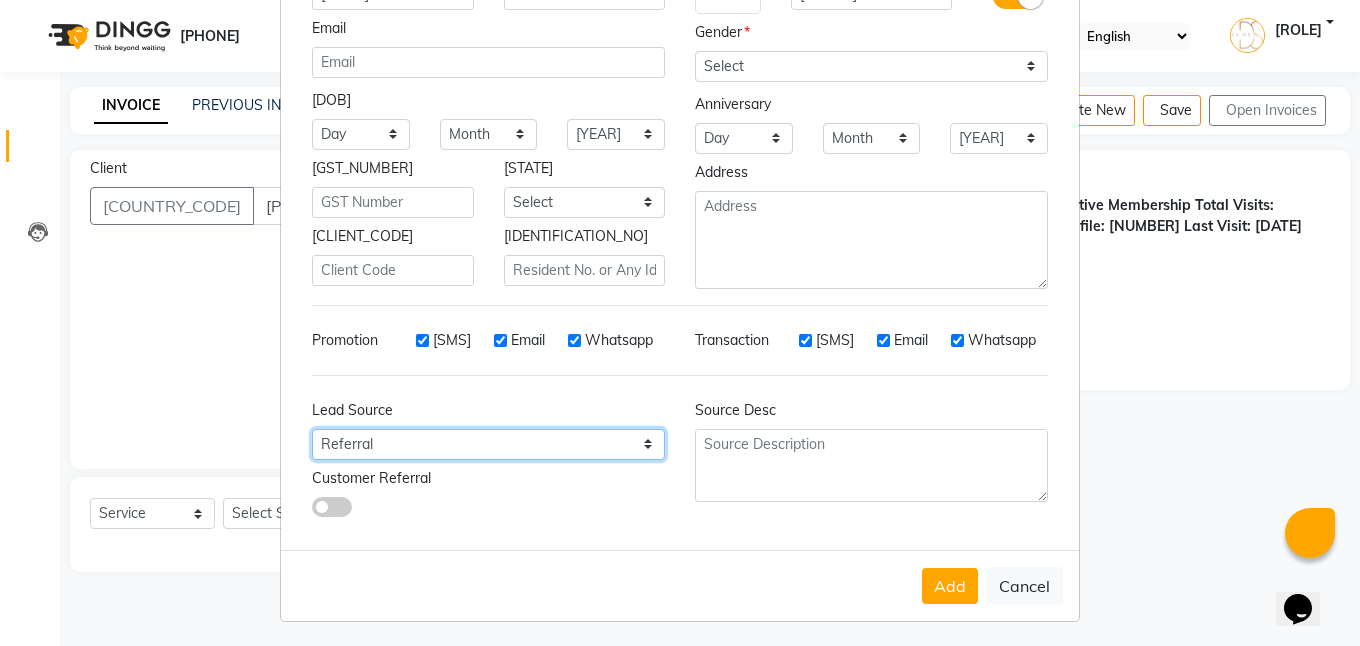 click on "Select Walk-in Referral Internet Friend Word of Mouth Advertisement Facebook JustDial Google Other" at bounding box center (361, 134) 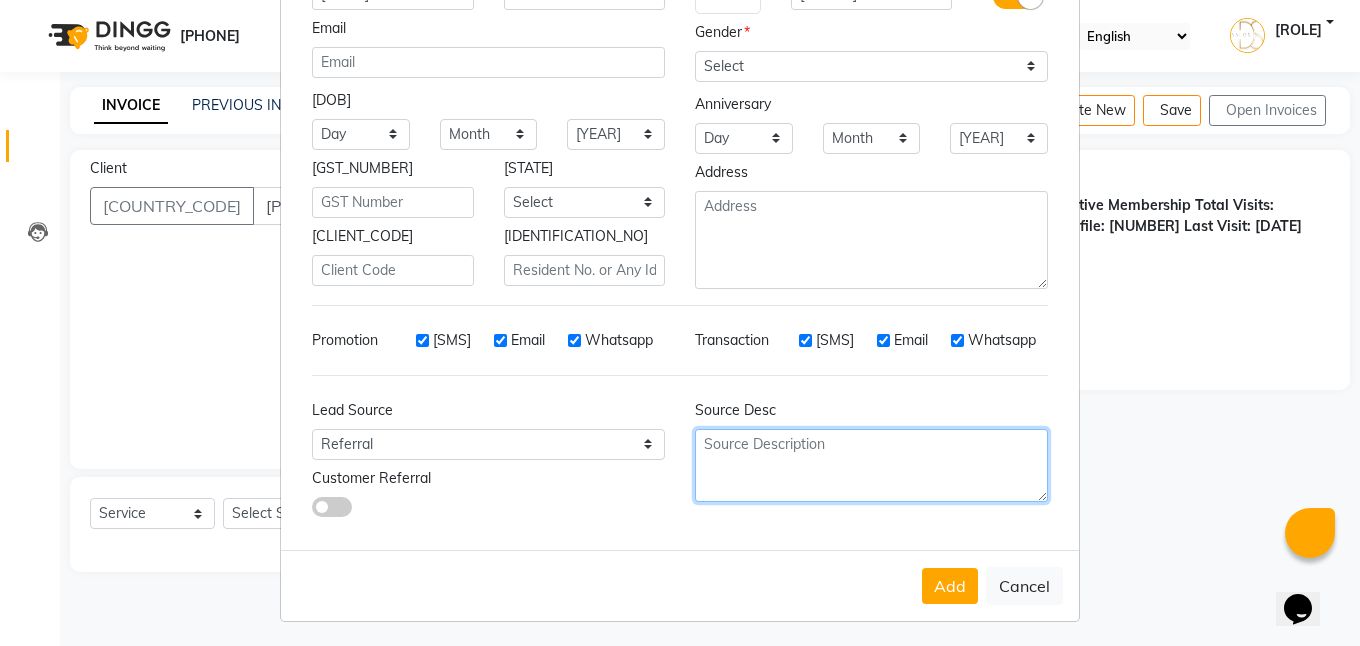 click at bounding box center (871, 240) 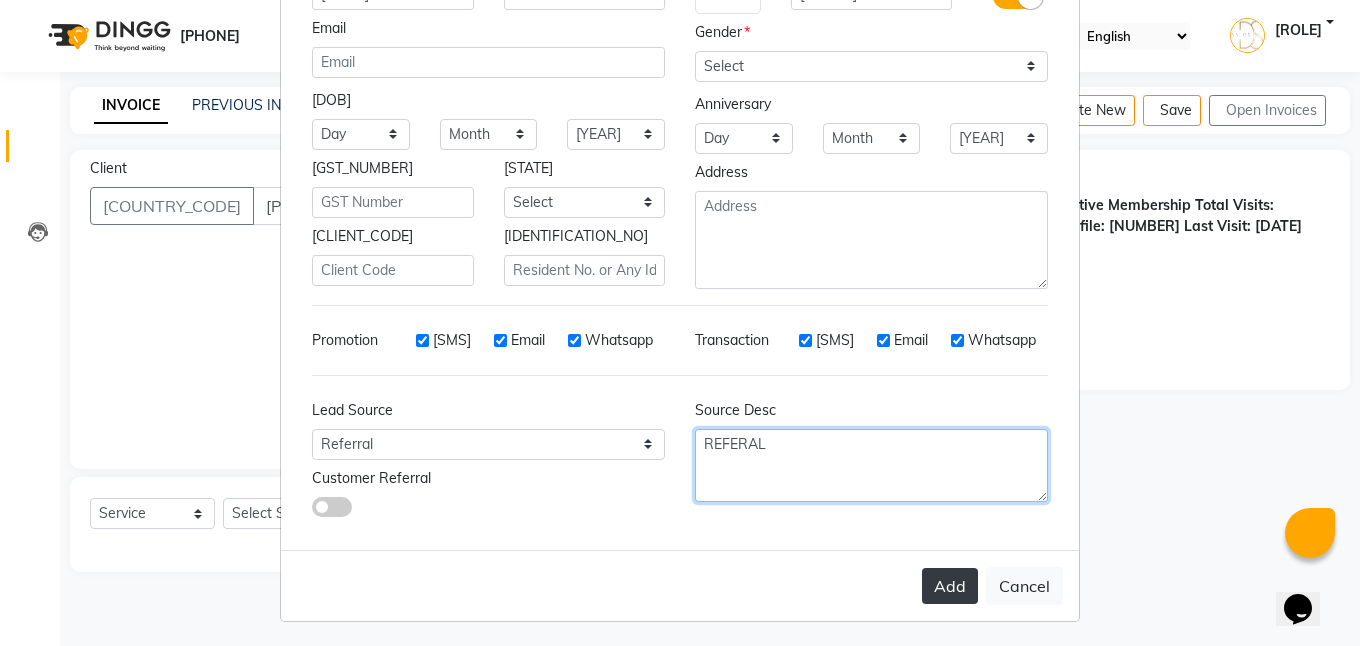type on "REFERAL" 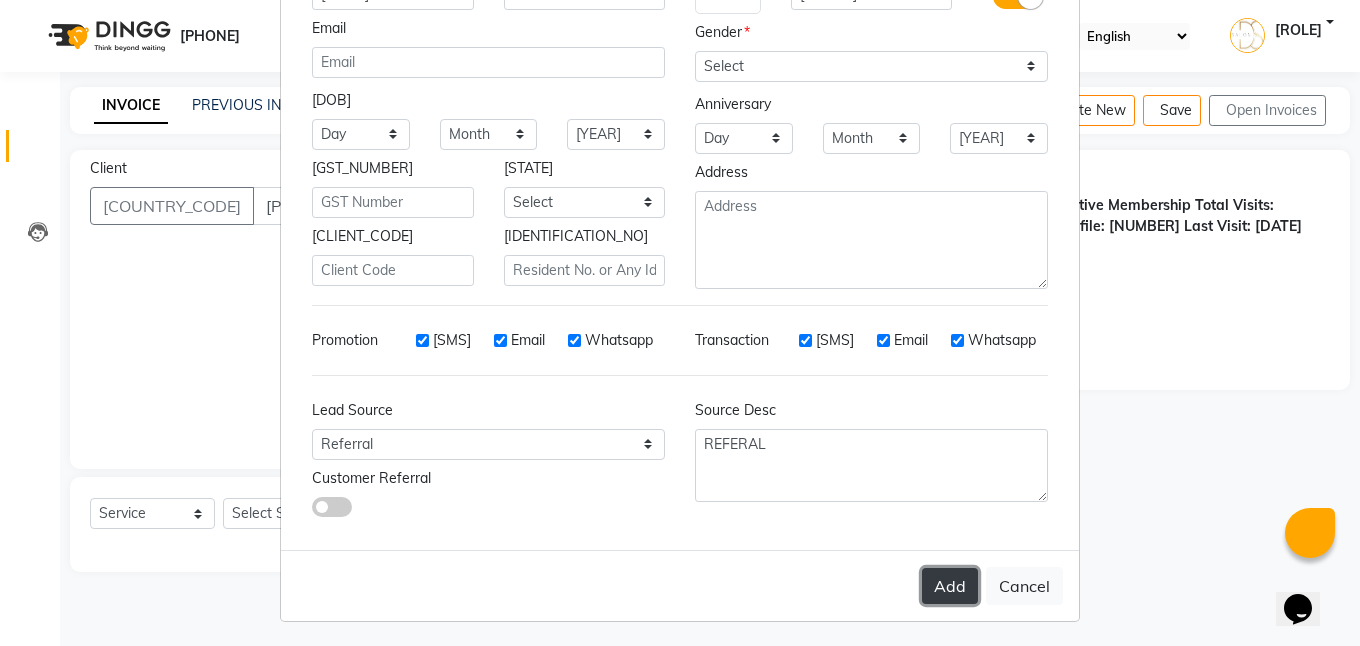 click on "Add" at bounding box center (950, 586) 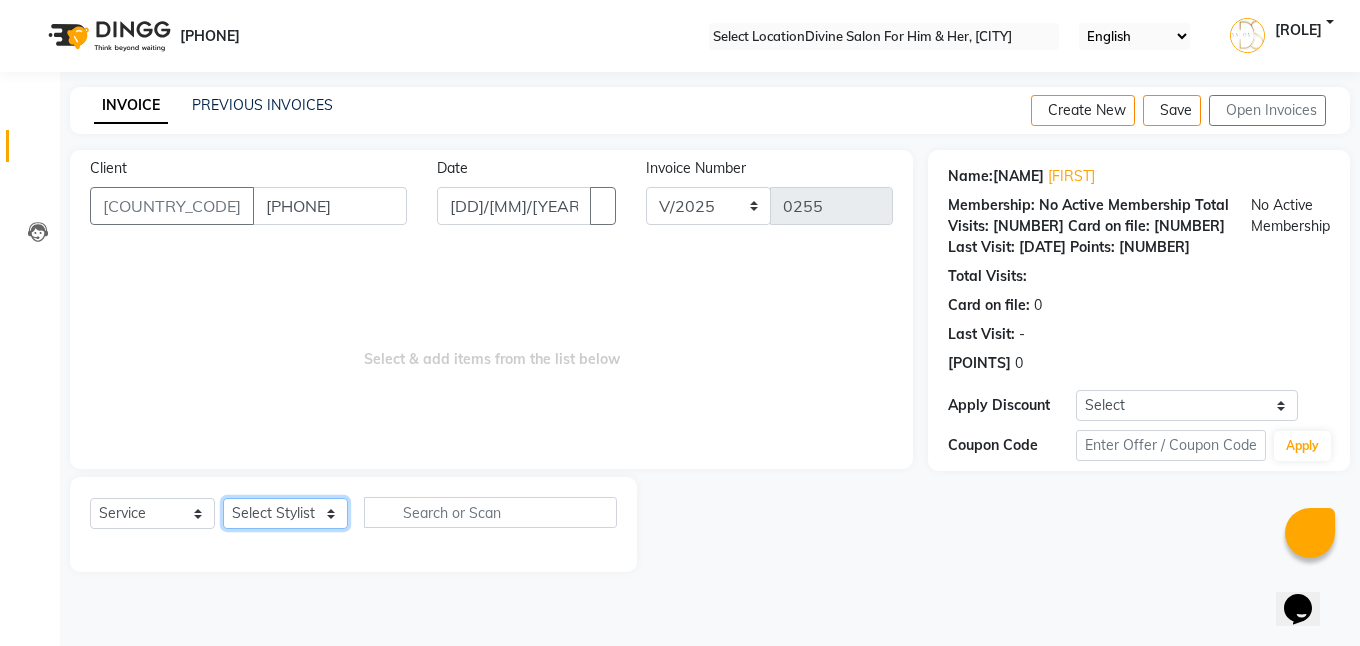 click on "Select Stylist Isha Gandhi RAVI Rihan SHEELA Tanisha chopra Tofik vikas JANGRA" at bounding box center (285, 513) 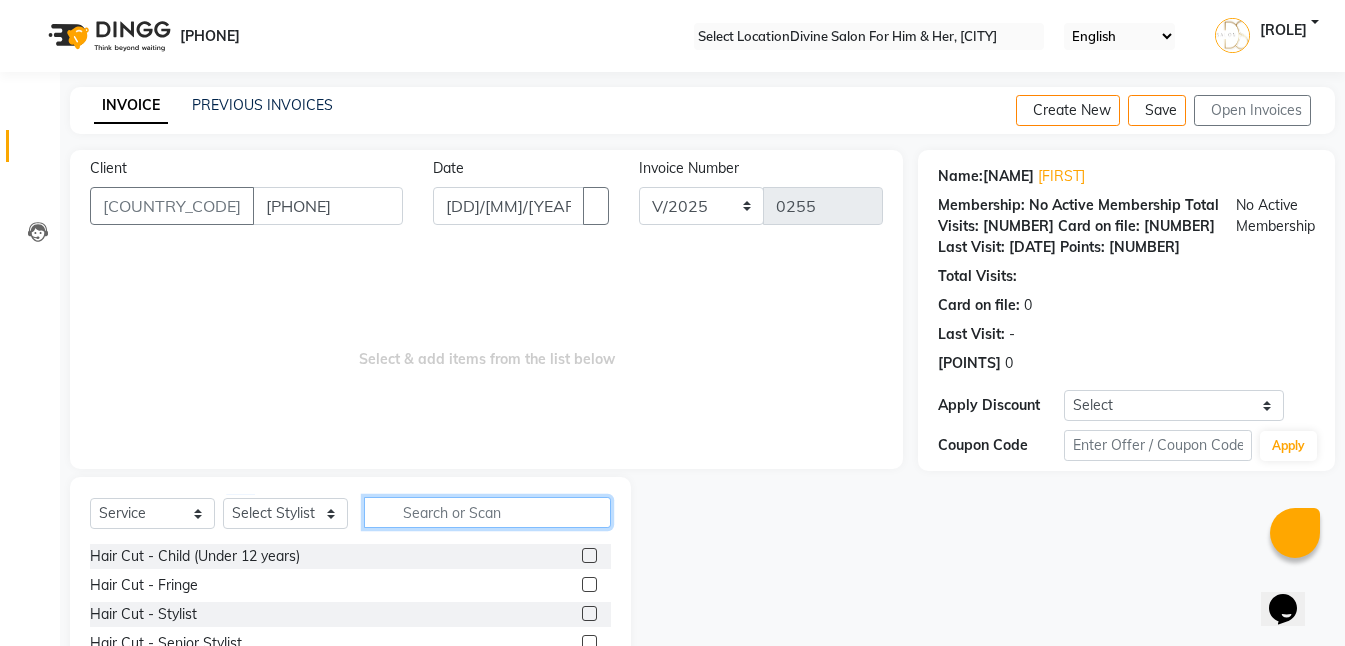 click at bounding box center (487, 512) 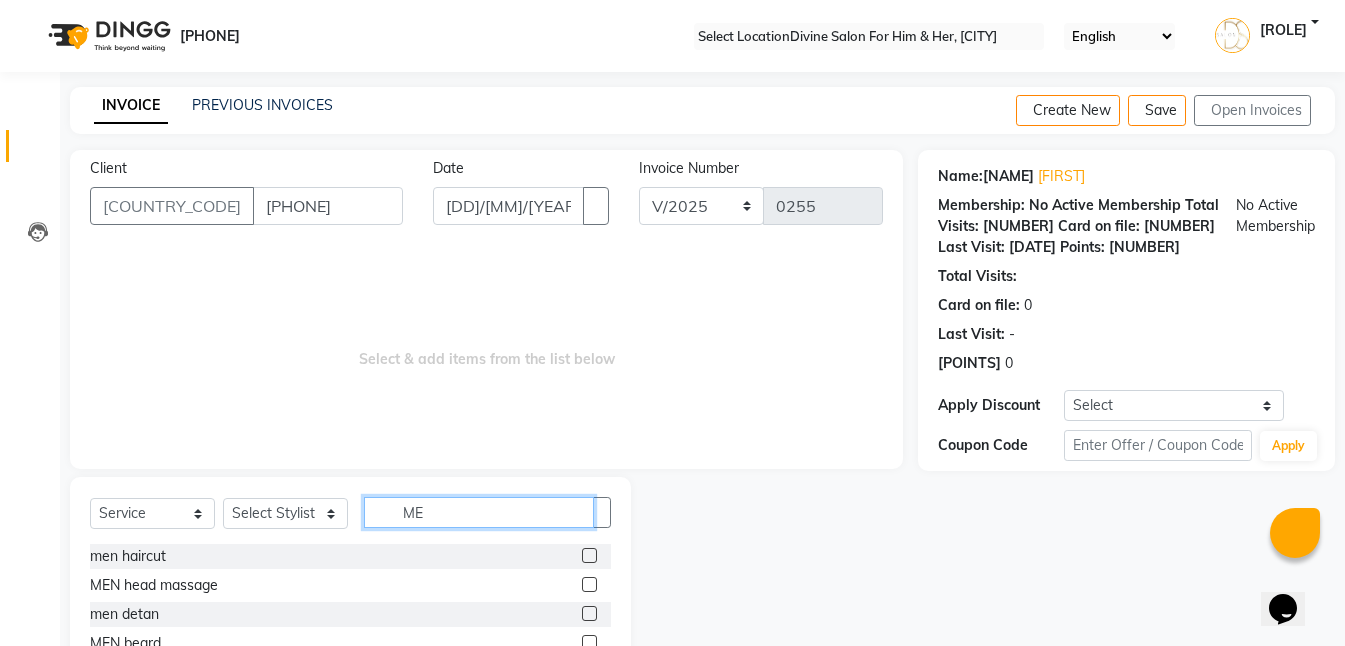 type on "••" 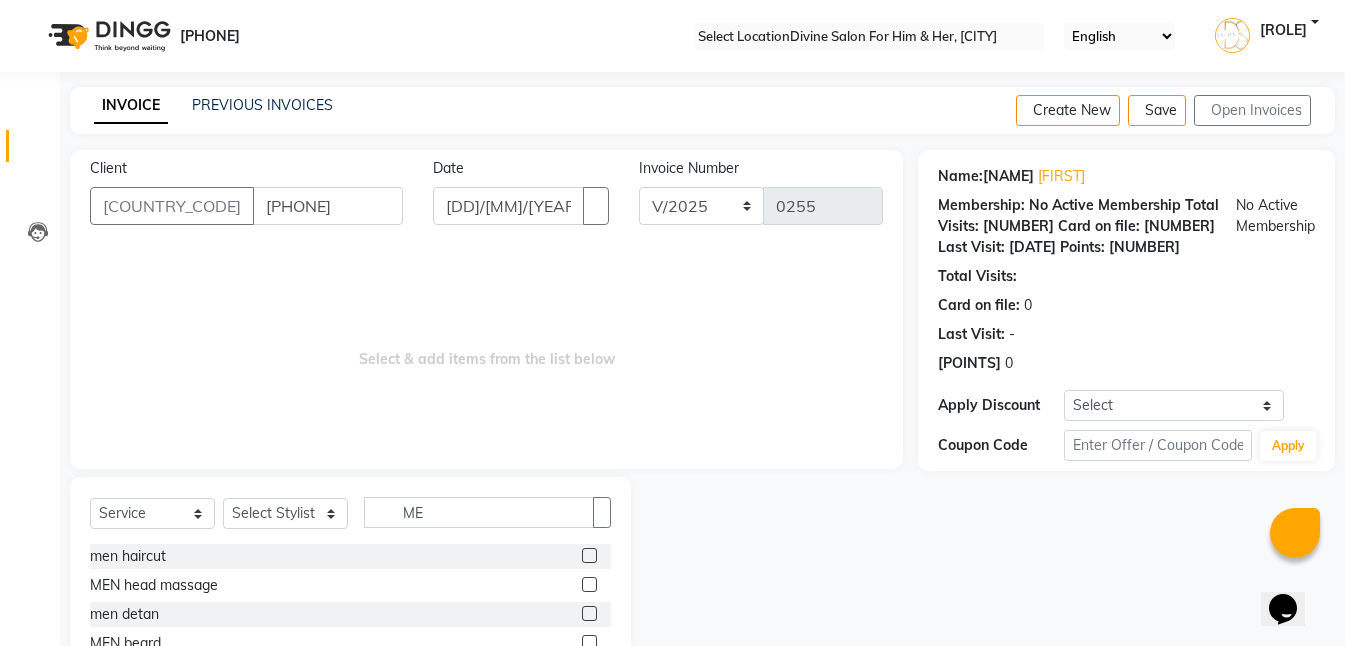 click at bounding box center (589, 555) 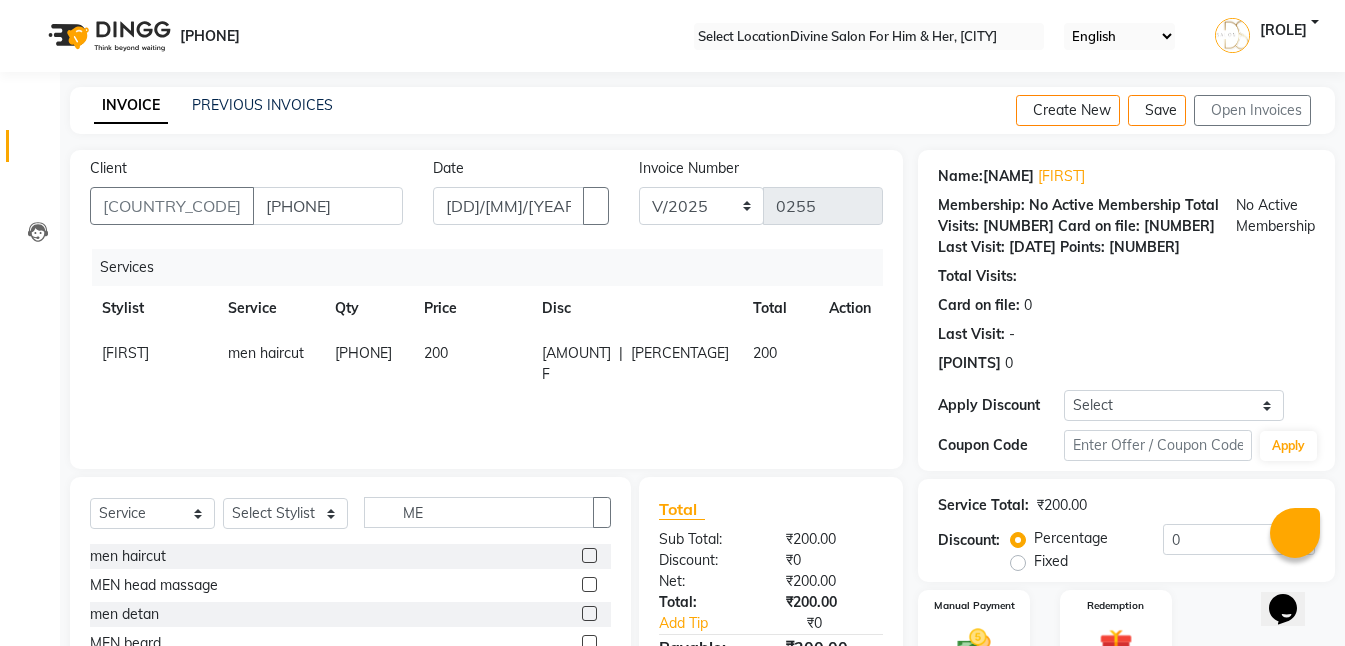 scroll, scrollTop: 100, scrollLeft: 0, axis: vertical 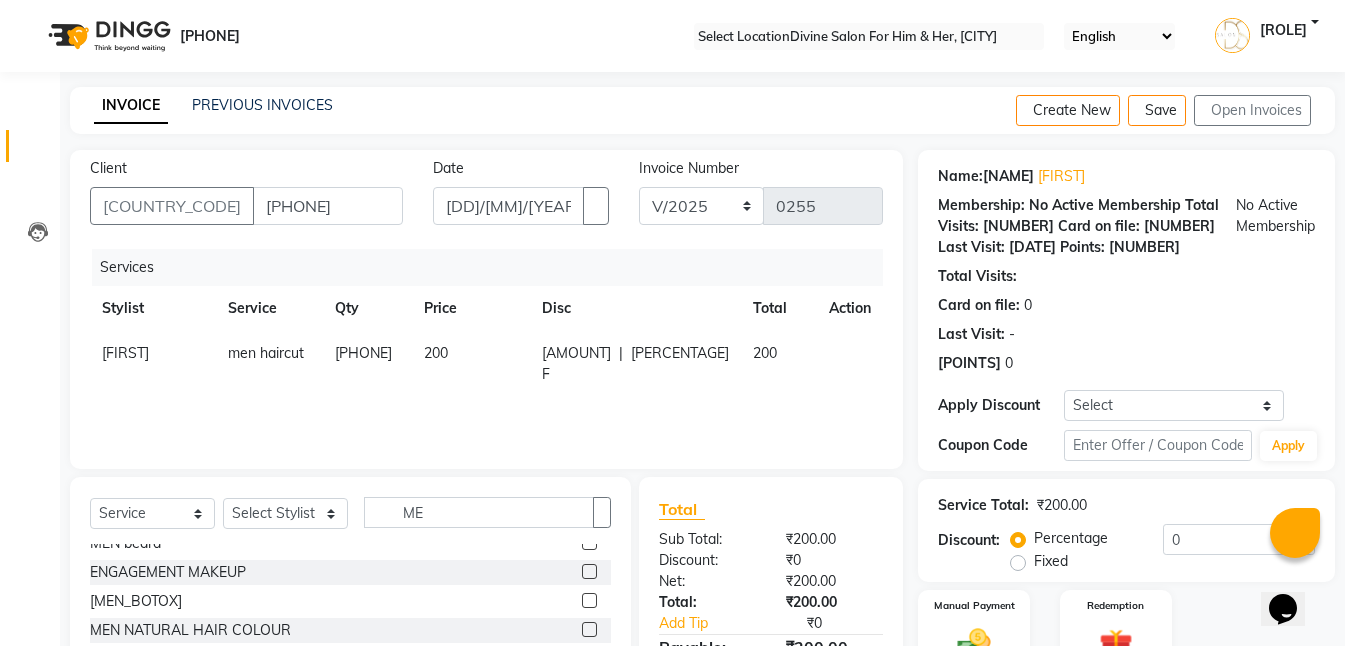 click on "Select  Service  Product  Membership  Package Voucher Prepaid Gift Card  Select Stylist Isha Gandhi RAVI Rihan SHEELA Tanisha chopra Tofik vikas JANGRA ME" at bounding box center [350, 520] 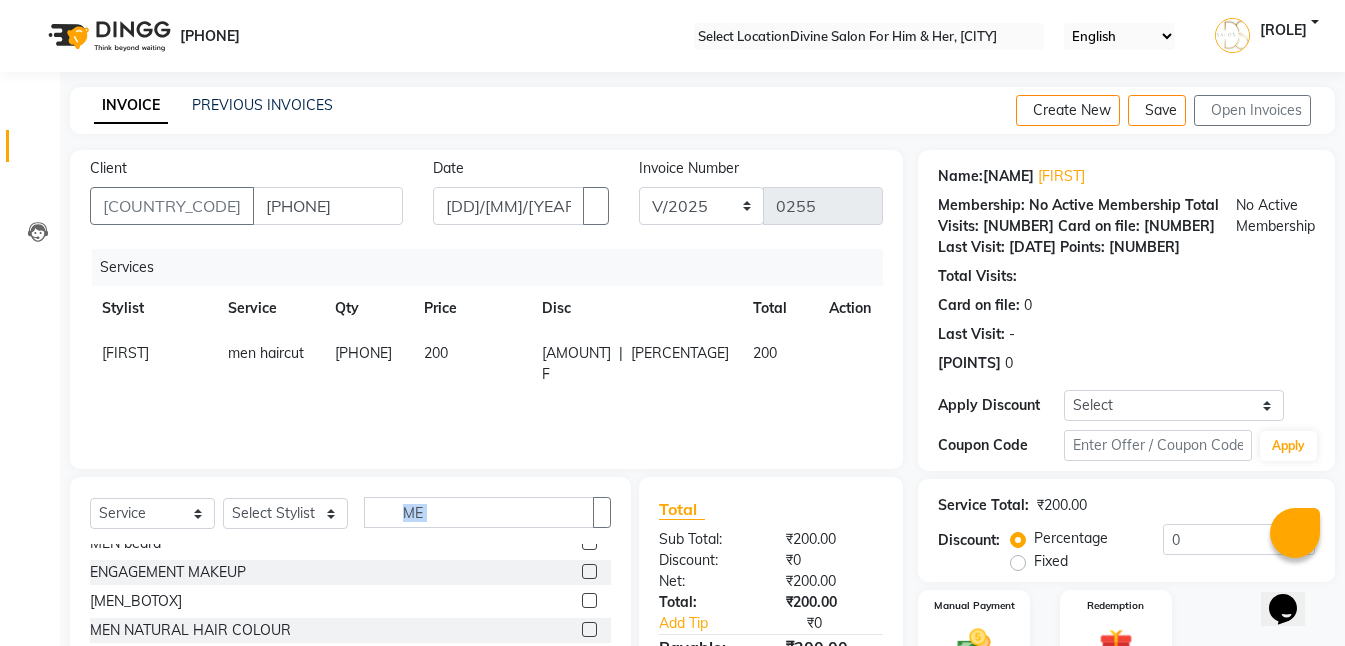 scroll, scrollTop: 0, scrollLeft: 0, axis: both 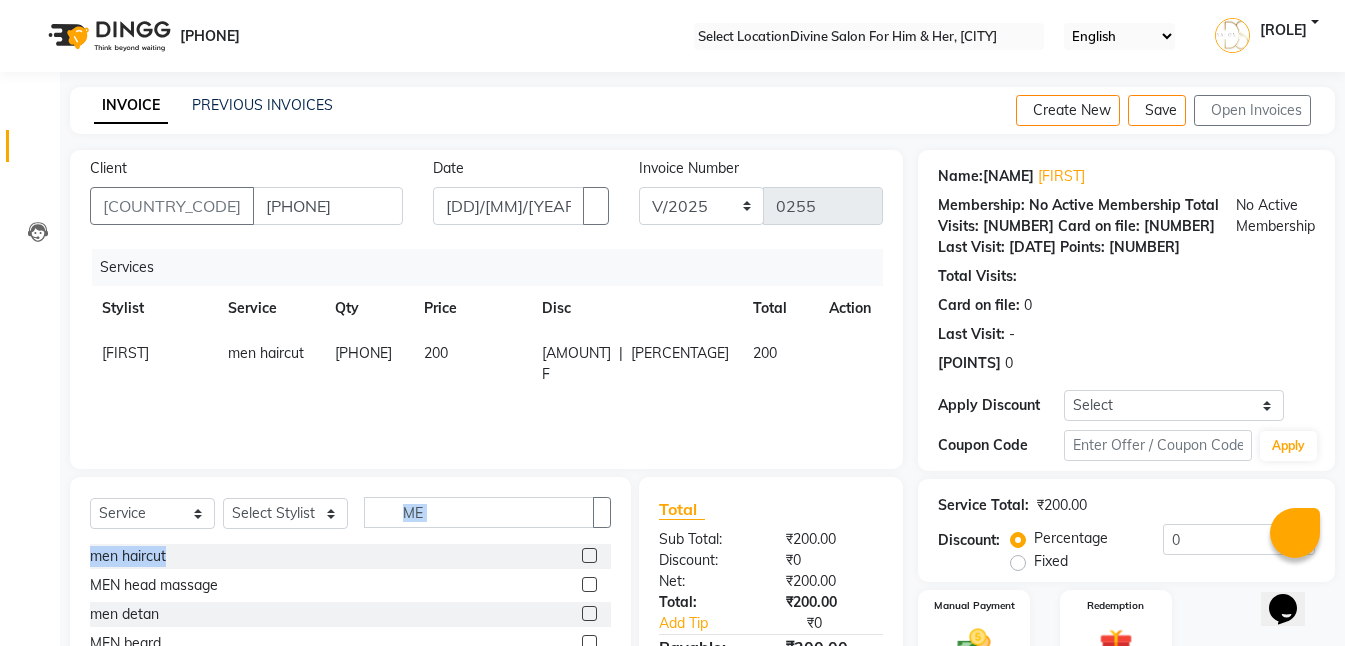 click on "Select  Service  Product  Membership  Package Voucher Prepaid Gift Card  Select Stylist Isha Gandhi RAVI Rihan SHEELA Tanisha chopra Tofik vikas JANGRA ME men haircut  MEN head massage  men detan  MEN beard  ENGAGEMENT MAKEUP   MEN BOTOX  MEN NATURAL HAIR COLOUR  Men Head wash Plain dry  Hair Spa & Treatments - Essential Rejuvenating Treatment (Up to Shoulder)  Hair Spa & Treatments - Essential Rejuvenating Treatment (Up to Mid-Back)  Hair Spa & Treatments - Essential Rejuvenating Treatment (Waist & Below)  Hair Spa & Treatments - Essential Detox Treatment (Up to Shoulder)  Hair Spa & Treatments - Essential Detox Treatment (Up to Mid-Back)  Hair Spa & Treatments - Essential Detox Treatment (Waist & Below)  Men hair spa  Collagen Treatment - Fringe  Collagen Treatment - Up to Shoulder  Collagen Treatment - Up to Mid-Back  Collagen Treatment - Waist & Below  Body Massage - Destressing Back Treatment  Body Treatments - Body Detox  Body Treatments - Divine Signature Body Brightening" at bounding box center [350, 624] 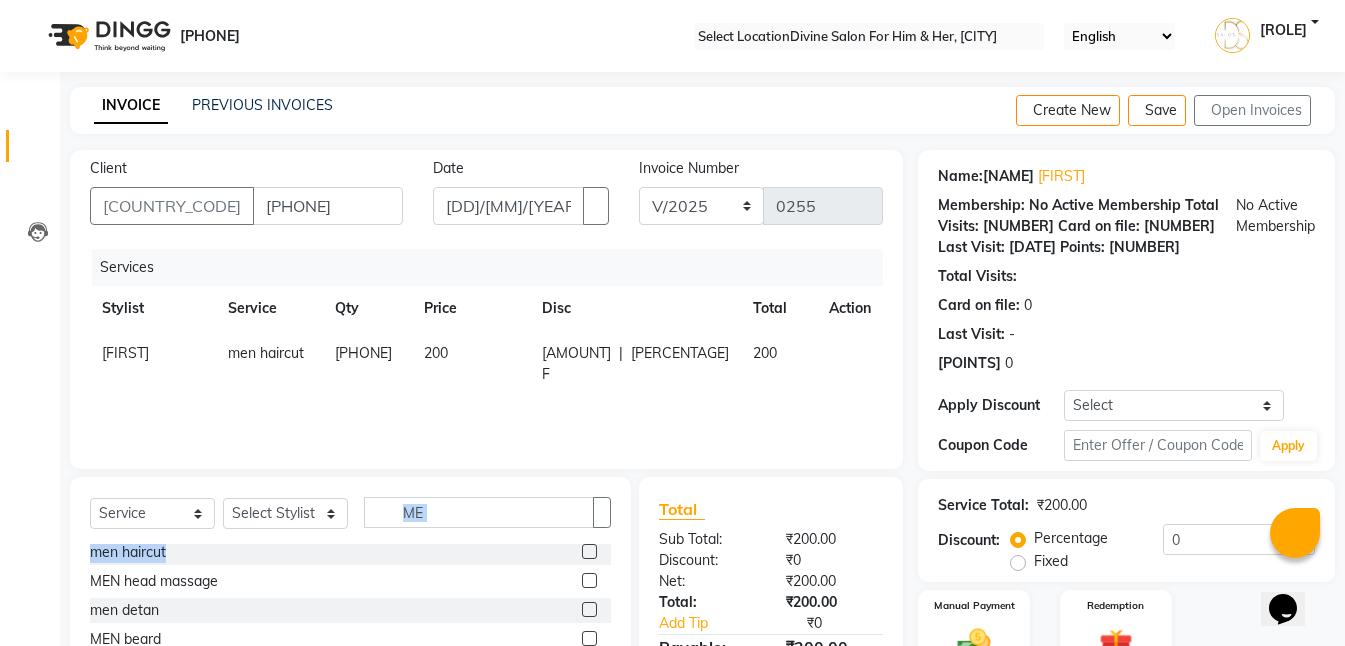 scroll, scrollTop: 8, scrollLeft: 0, axis: vertical 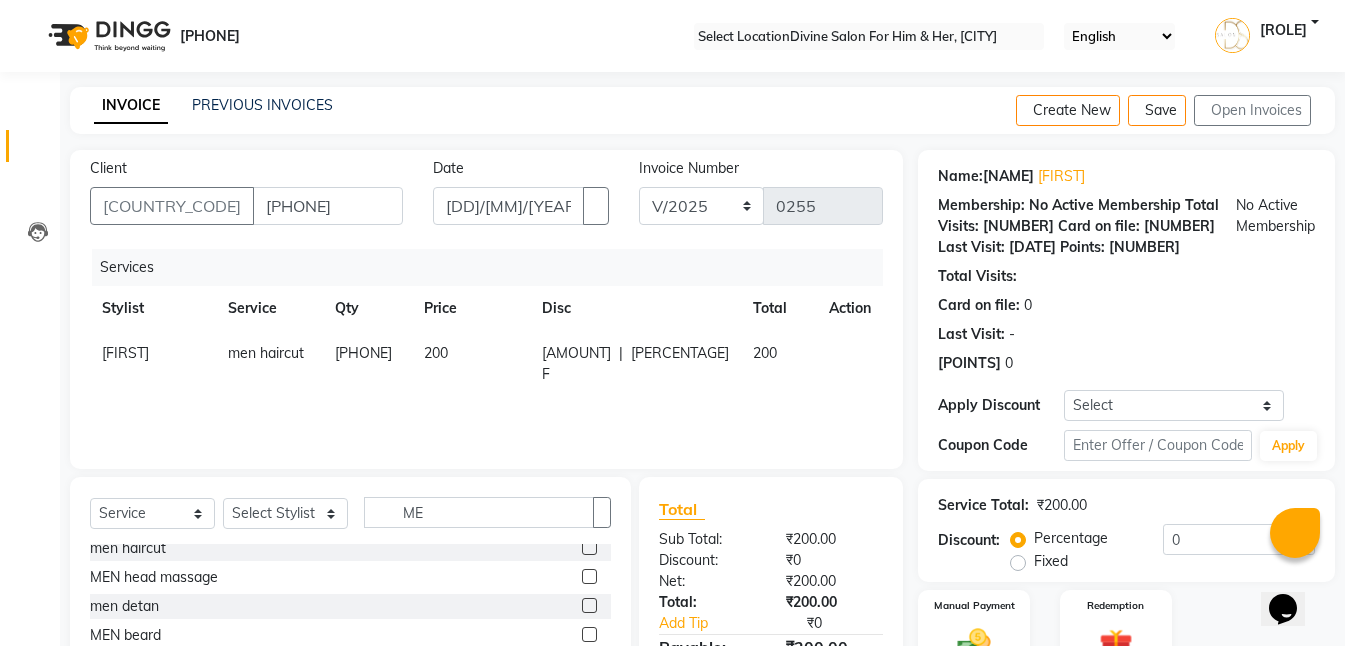 click at bounding box center [589, 634] 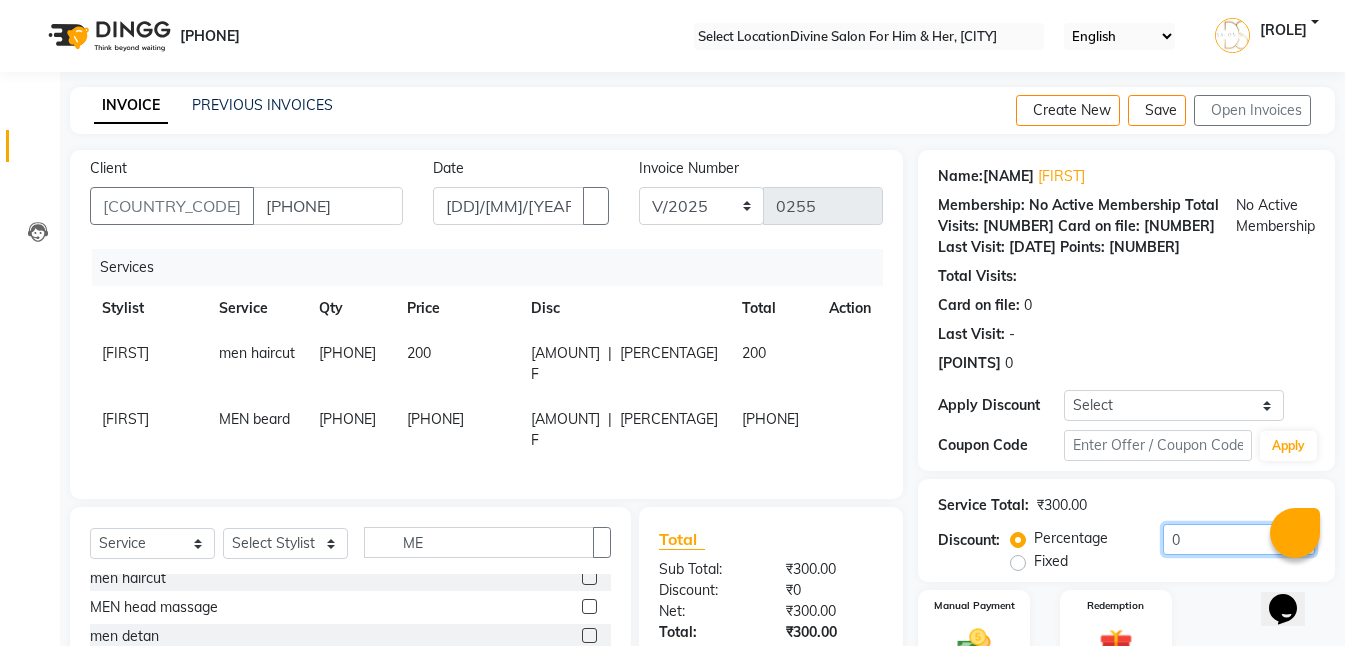 click on "0" at bounding box center [1239, 539] 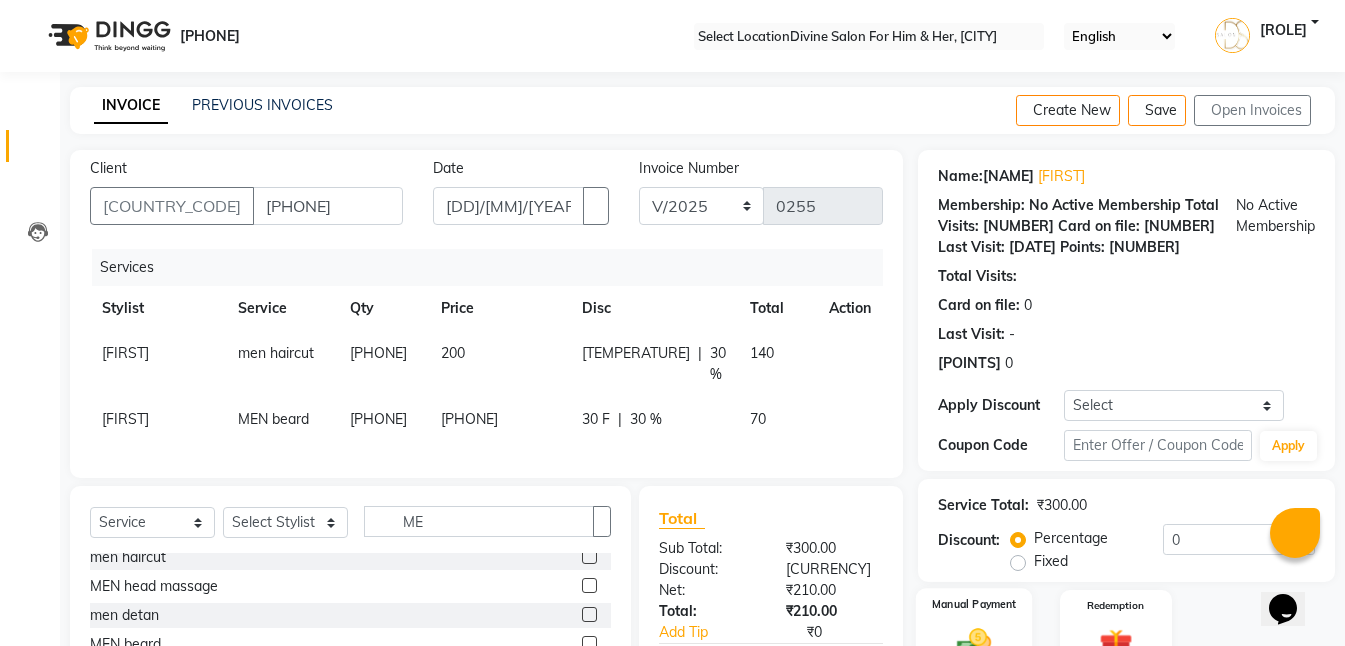click at bounding box center (974, 644) 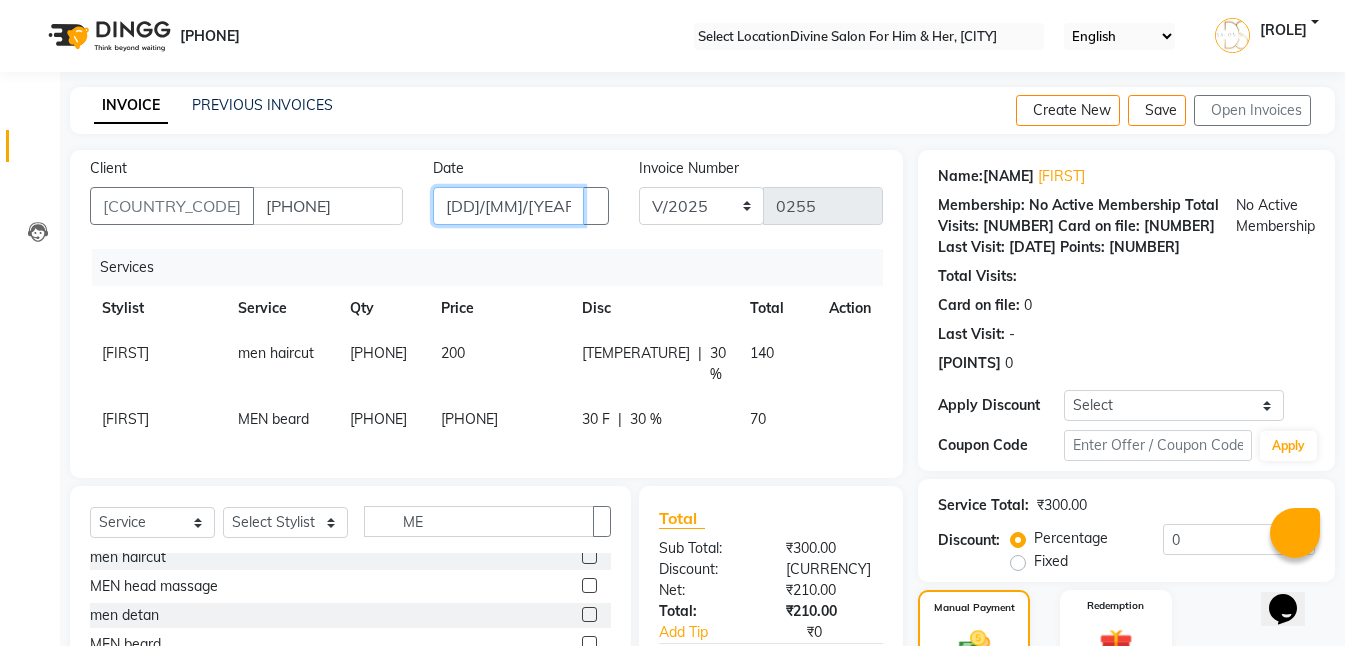 click on "[DD]-[MM]-[YYYY]" at bounding box center (508, 206) 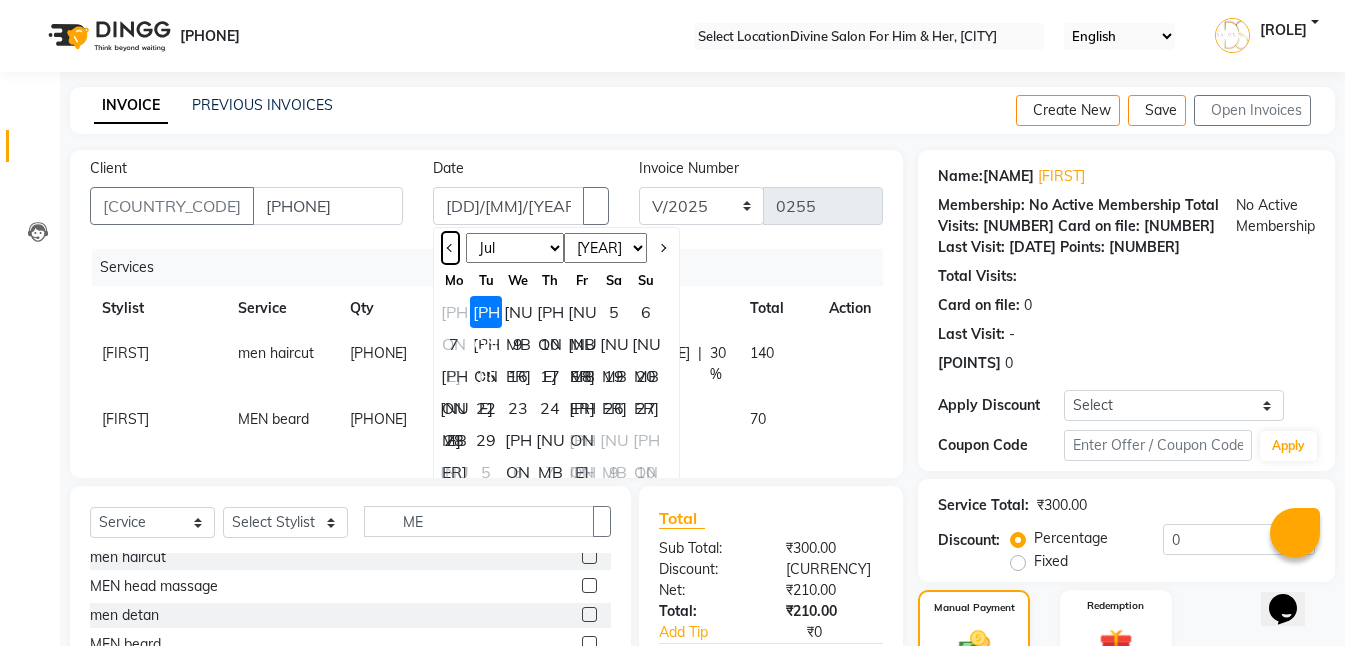 click at bounding box center [451, 248] 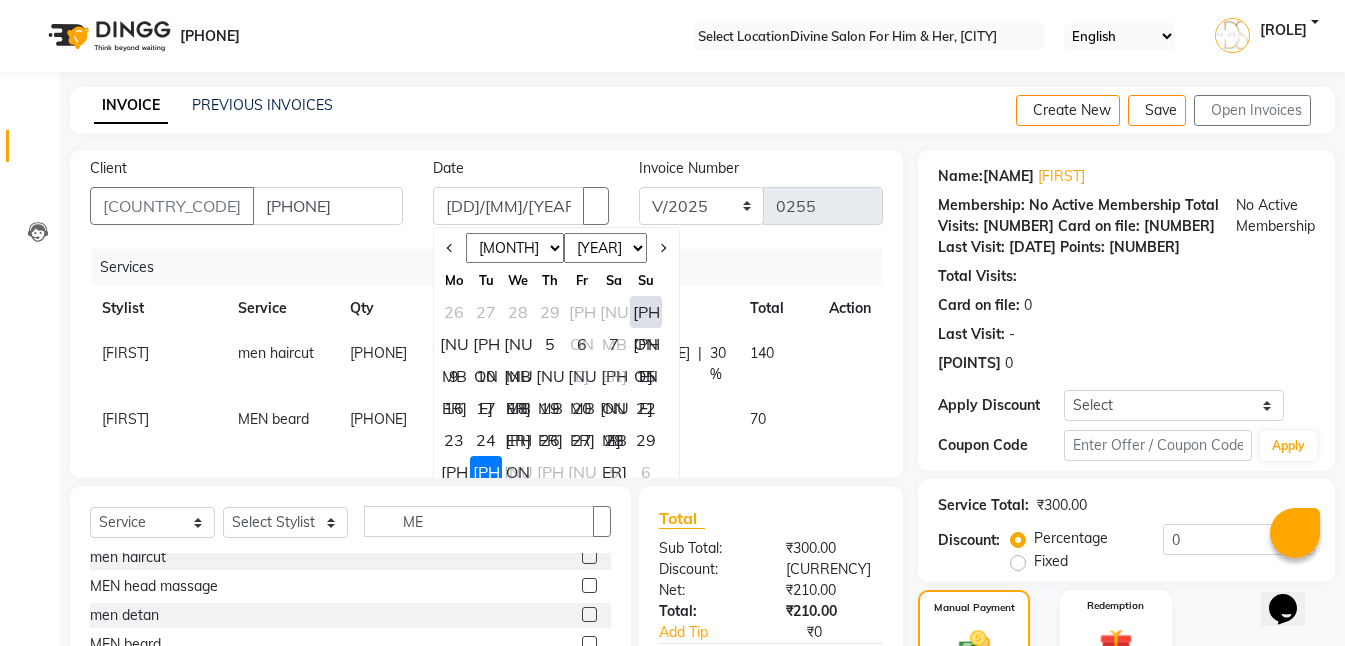 click on "11" at bounding box center (518, 376) 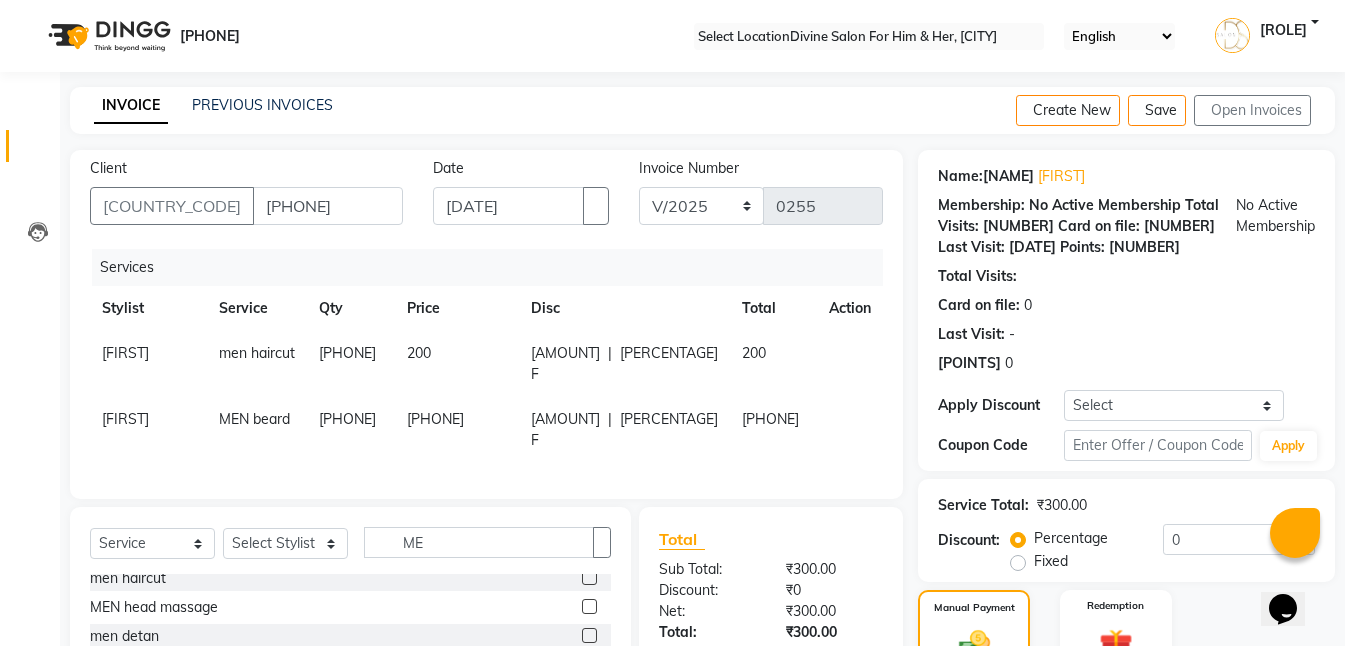 click on "Percentage   Fixed" at bounding box center [1089, 551] 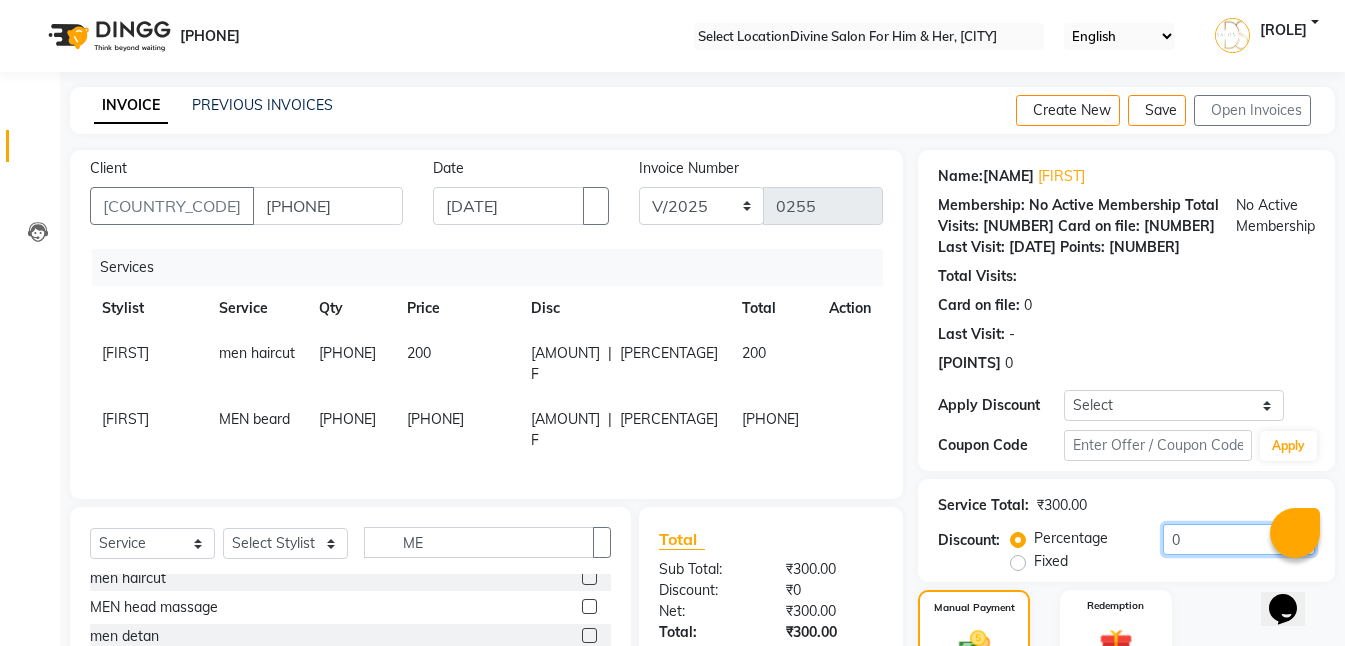 click on "0" at bounding box center (1239, 539) 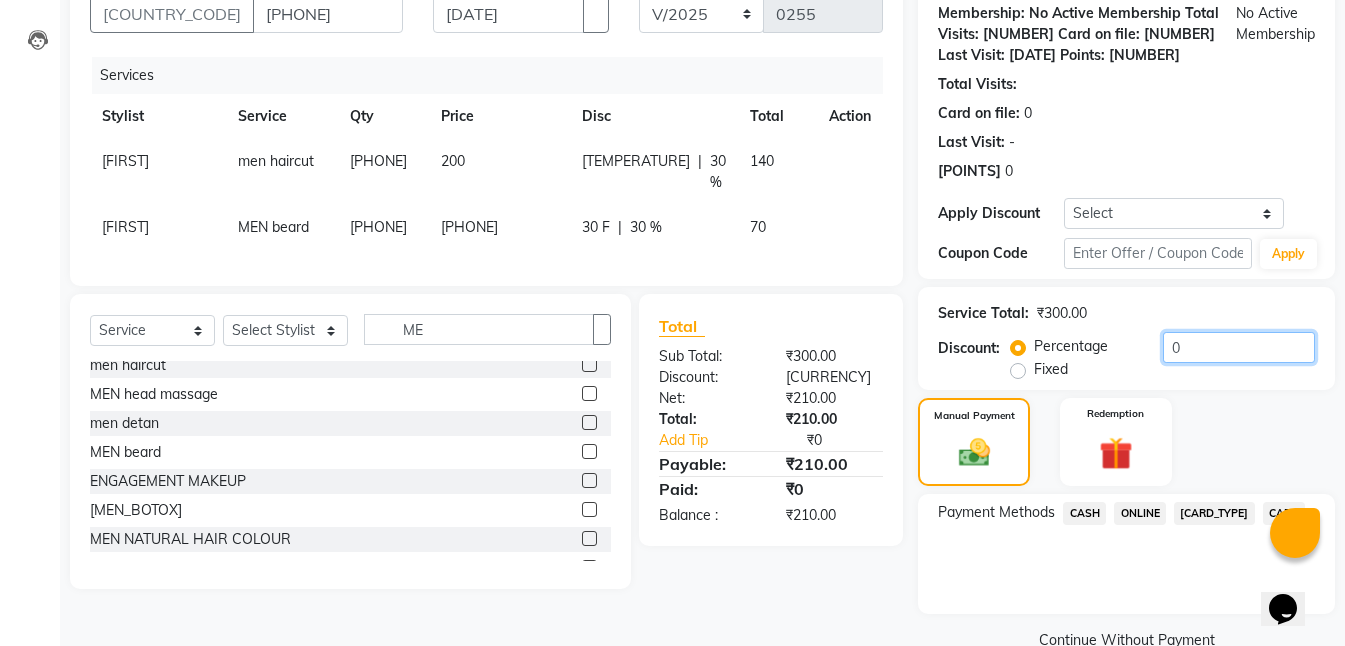 scroll, scrollTop: 196, scrollLeft: 0, axis: vertical 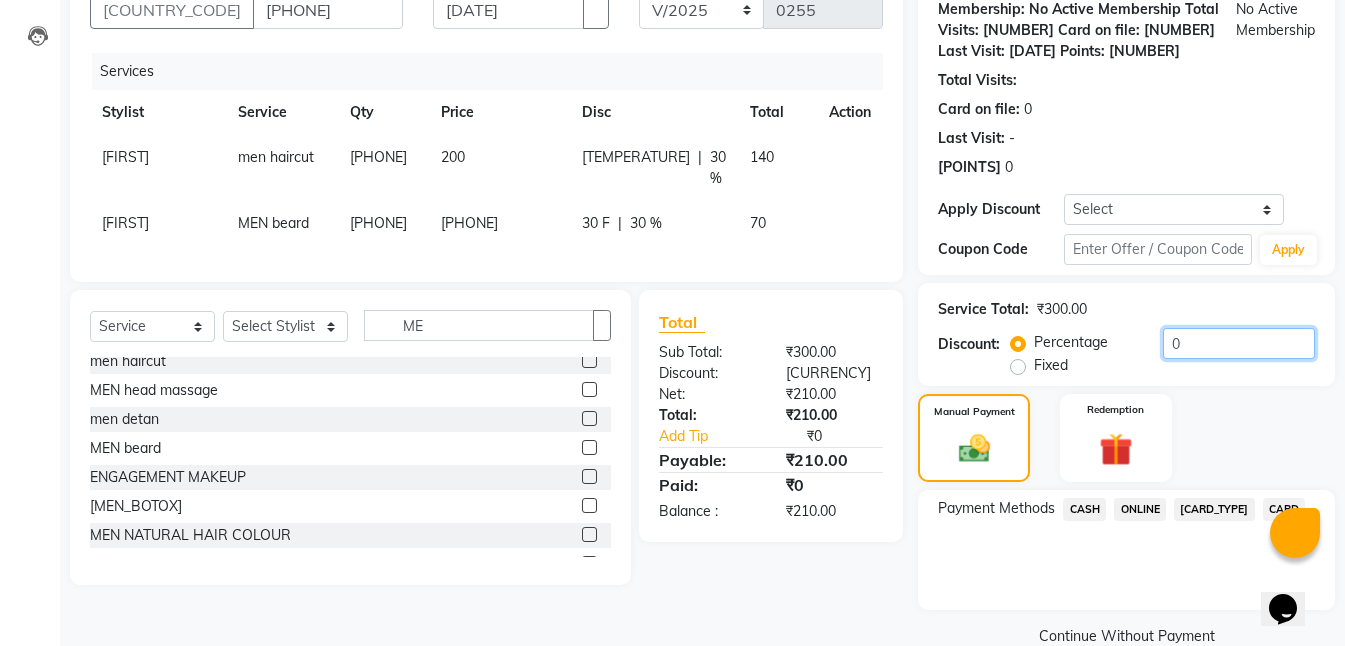 type on "••" 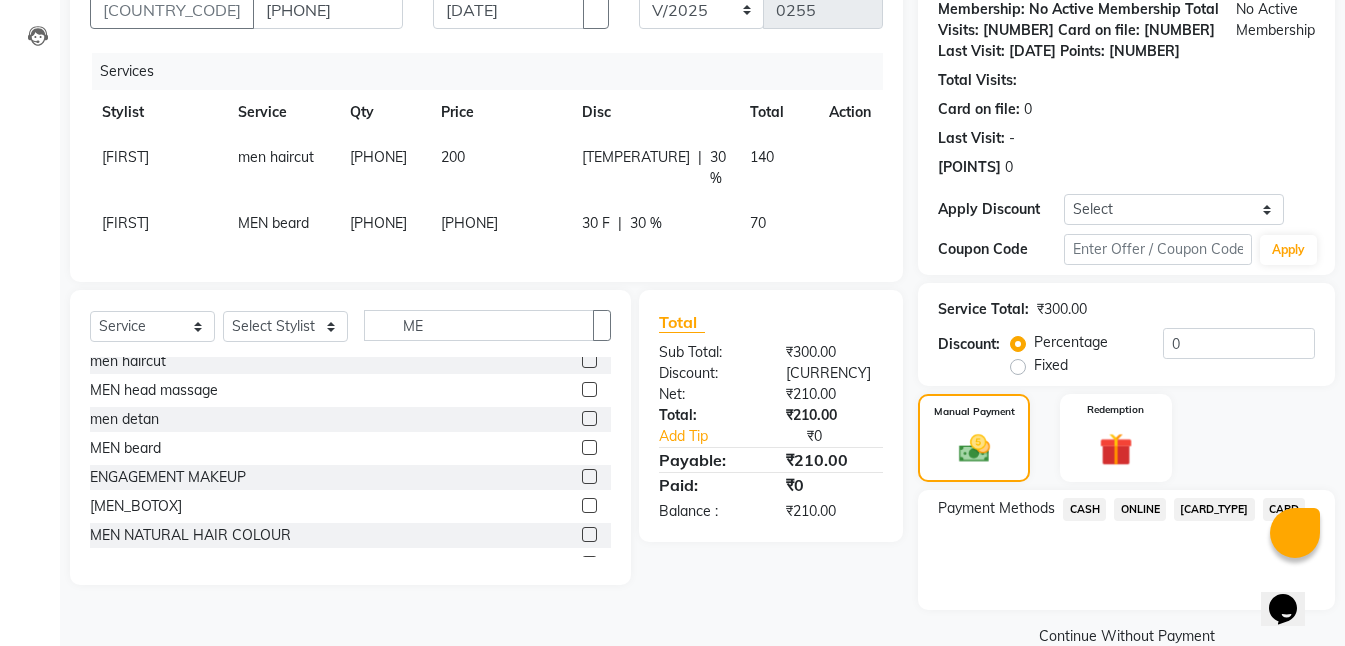 click on "ONLINE" at bounding box center (1084, 509) 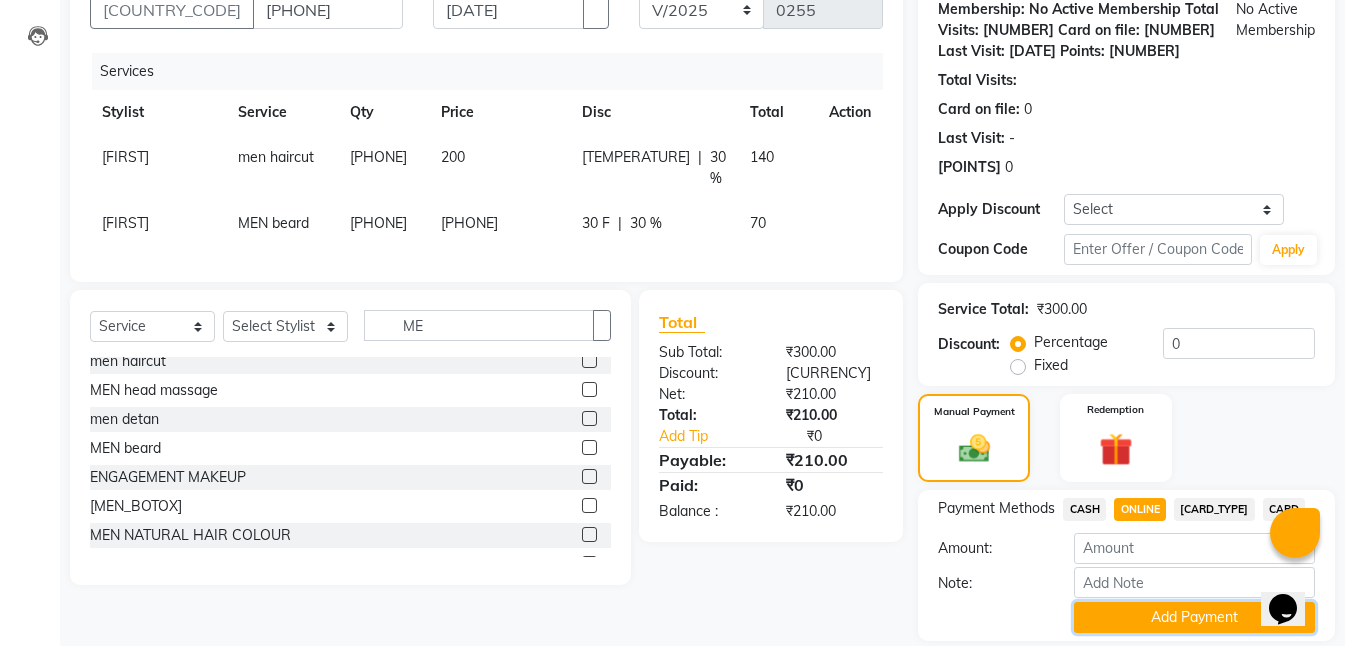 click on "••• •••••••" at bounding box center (1194, 617) 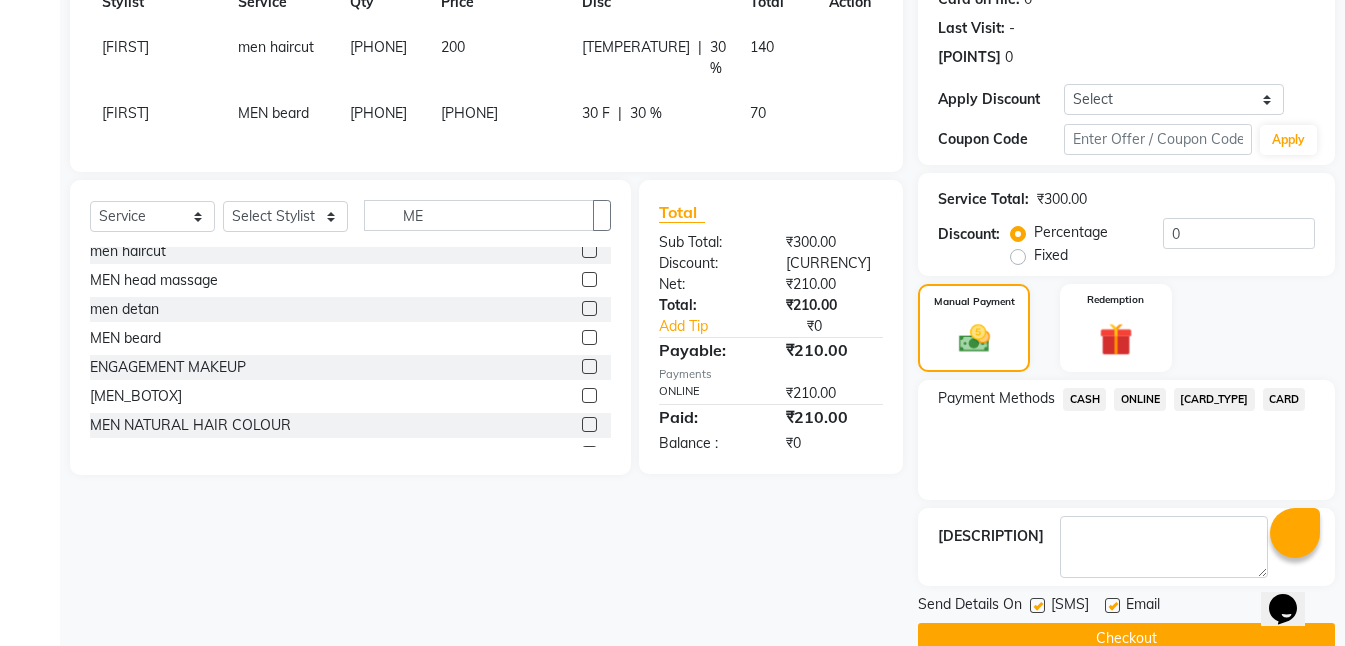 scroll, scrollTop: 309, scrollLeft: 0, axis: vertical 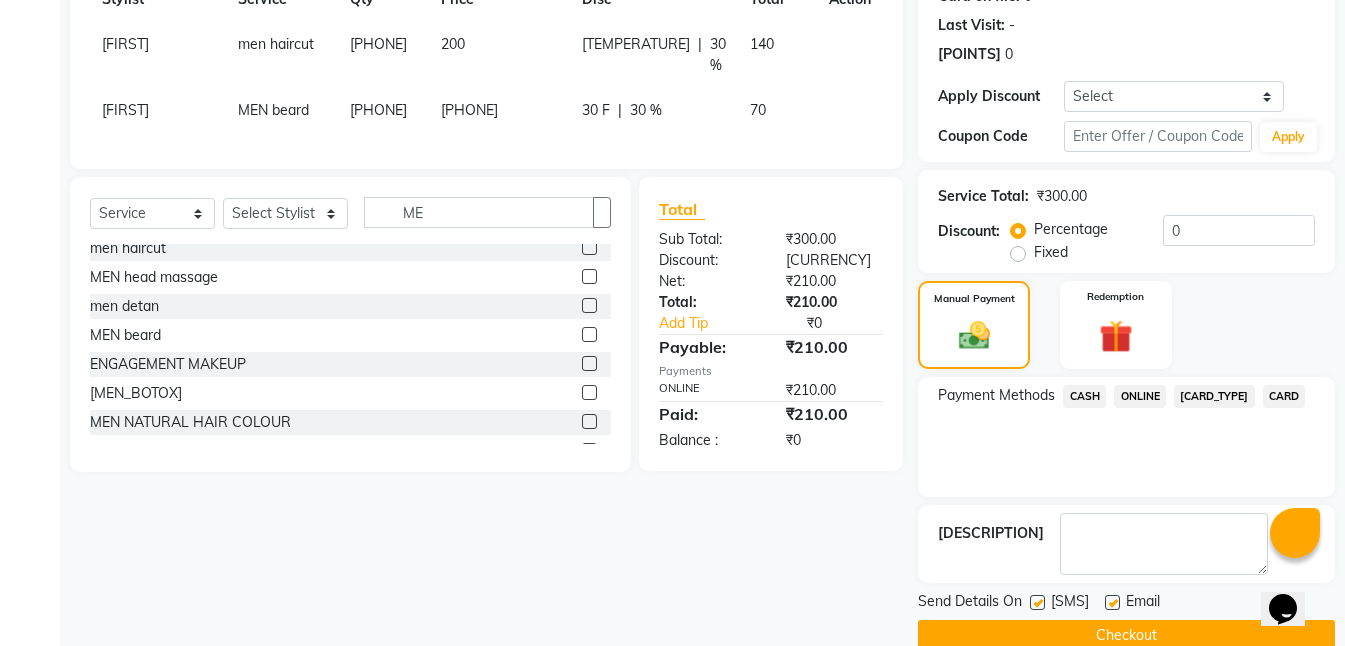 click at bounding box center [1037, 602] 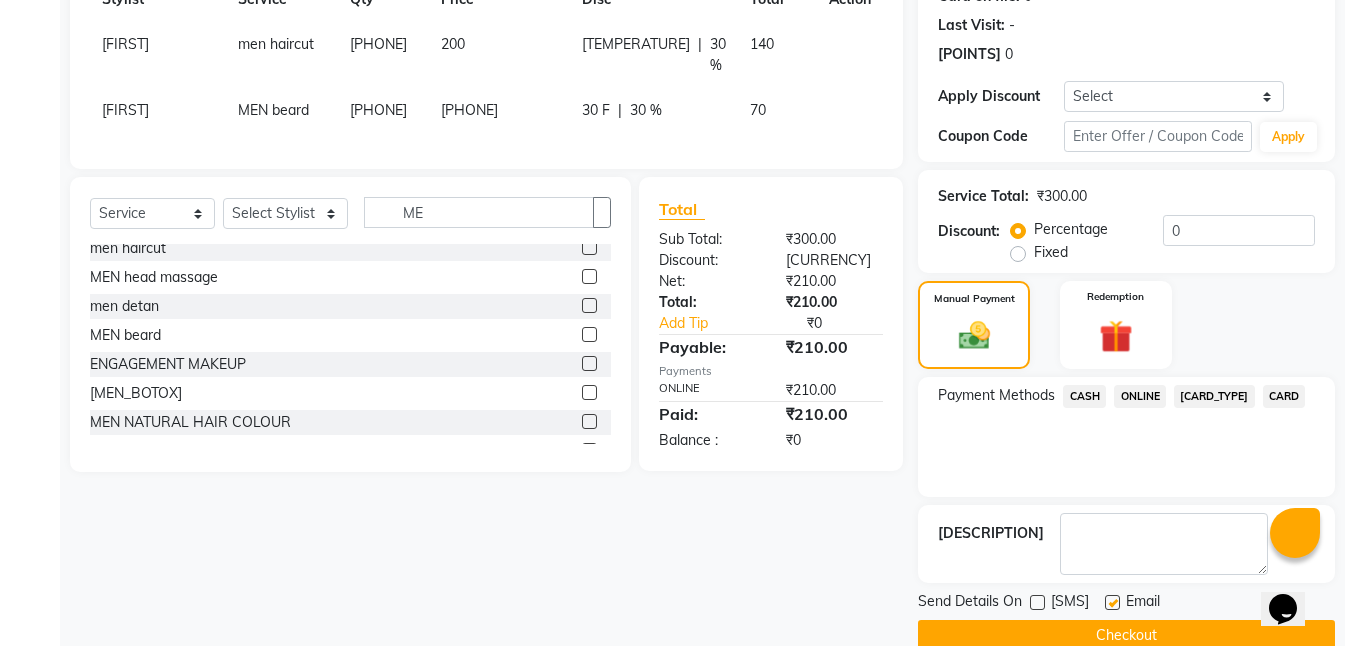 click at bounding box center (1112, 602) 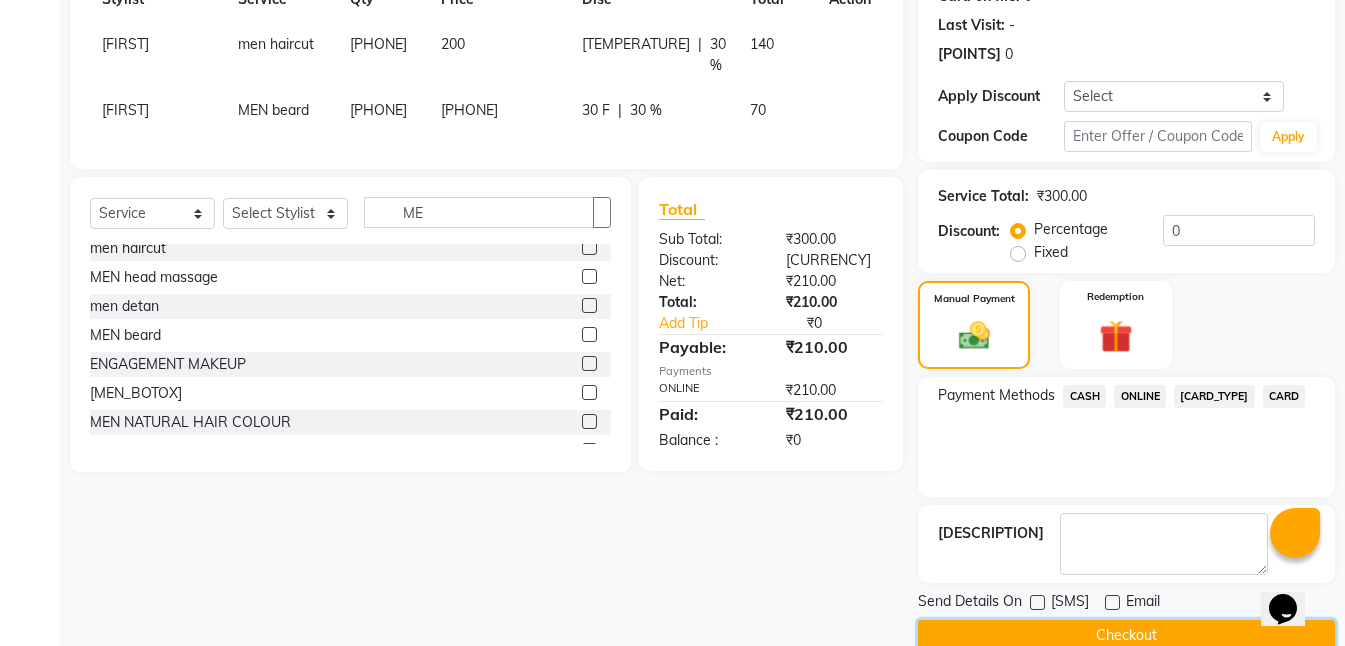 click on "Checkout" at bounding box center (1126, 635) 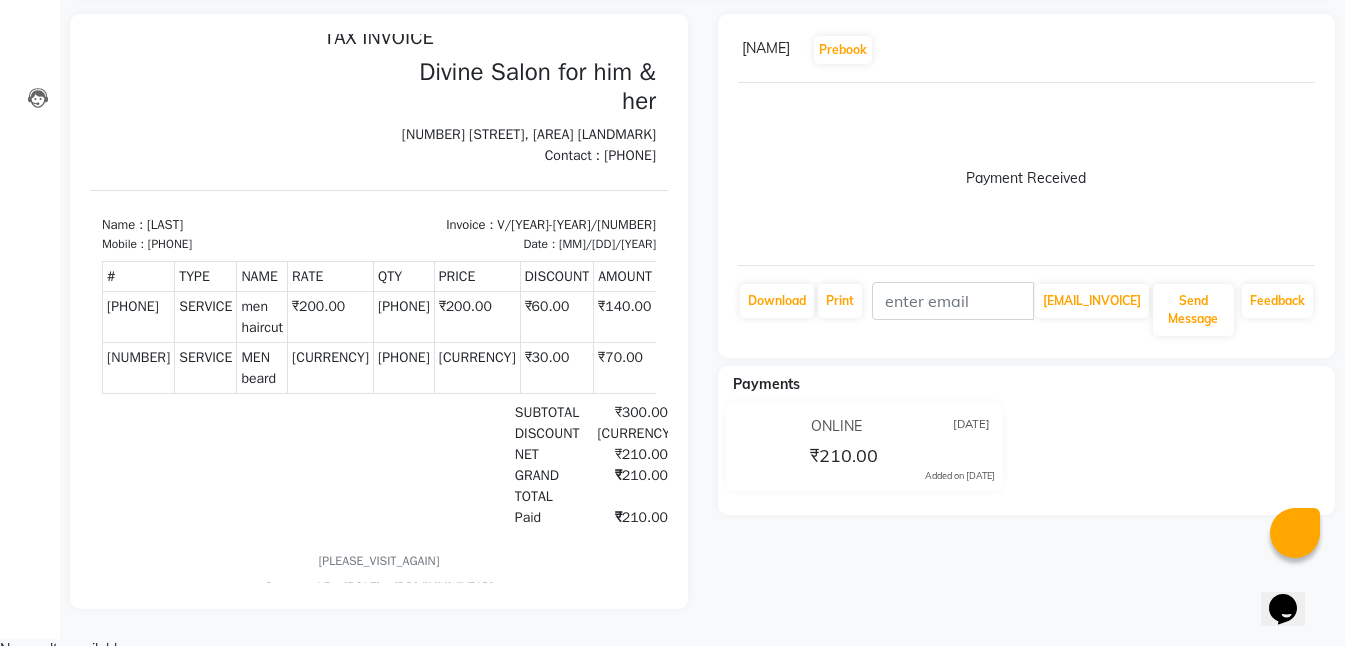scroll, scrollTop: 142, scrollLeft: 0, axis: vertical 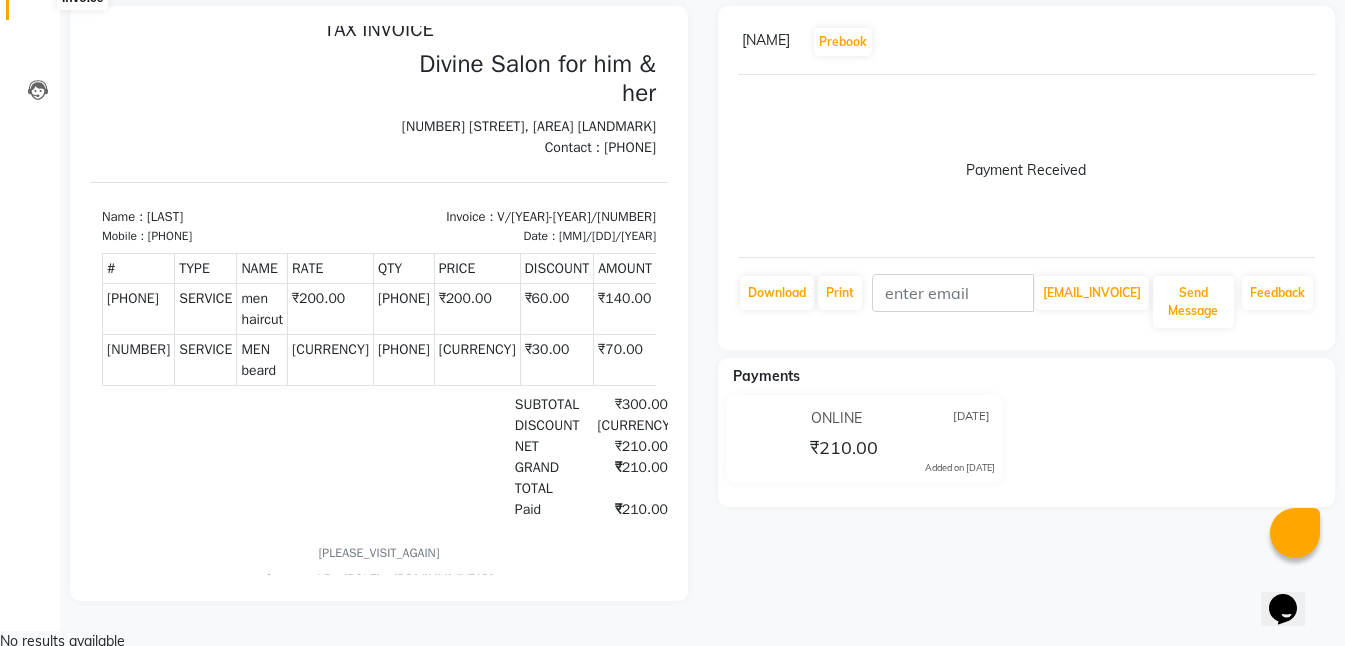 click at bounding box center (38, 9) 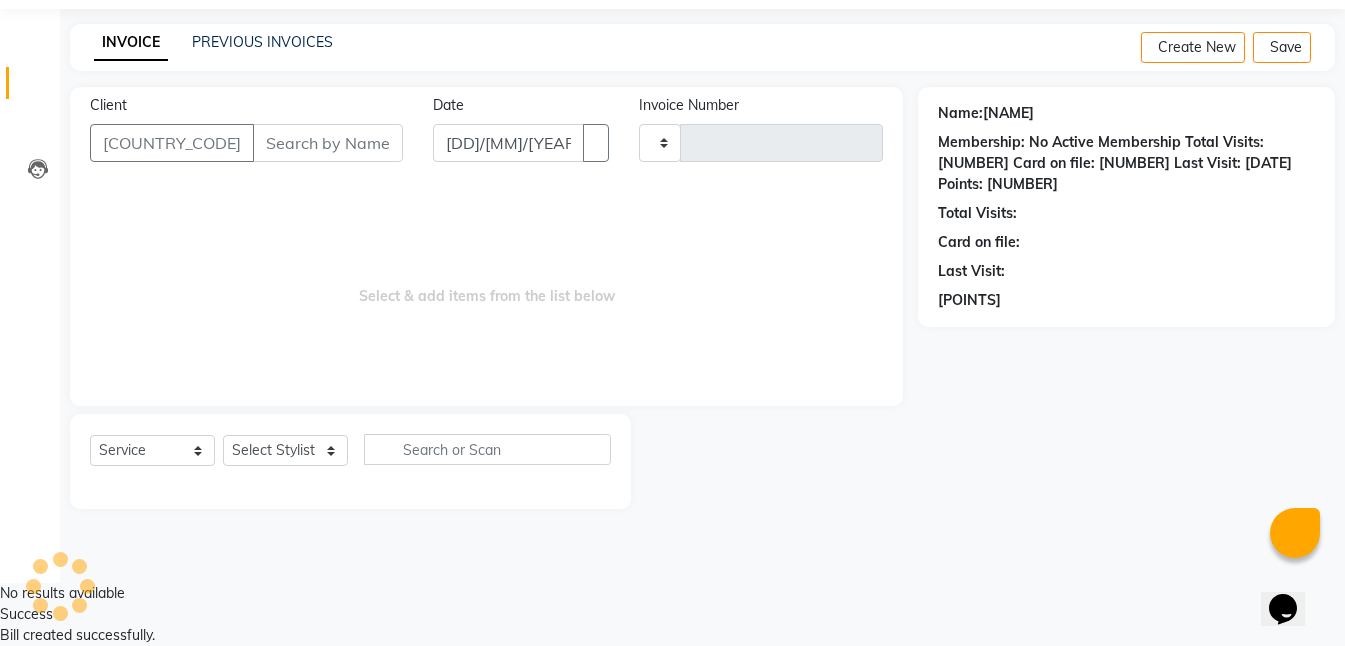 scroll, scrollTop: 0, scrollLeft: 0, axis: both 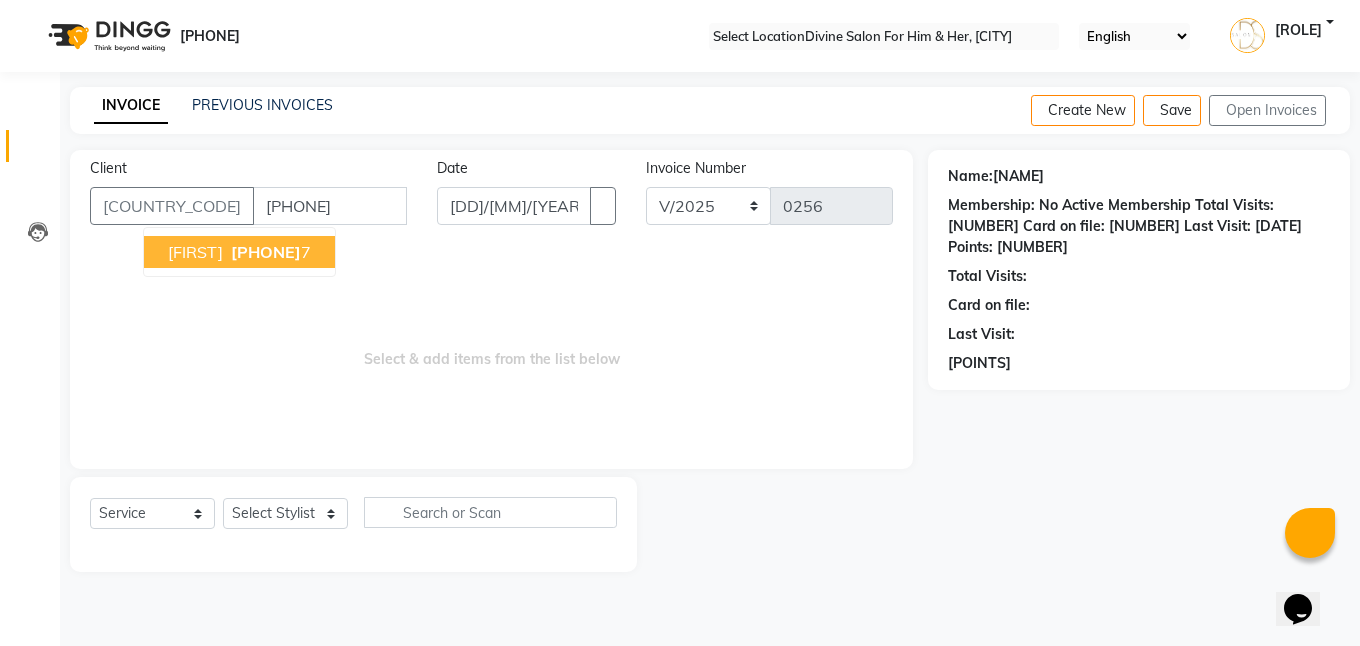 type on "••••••••••" 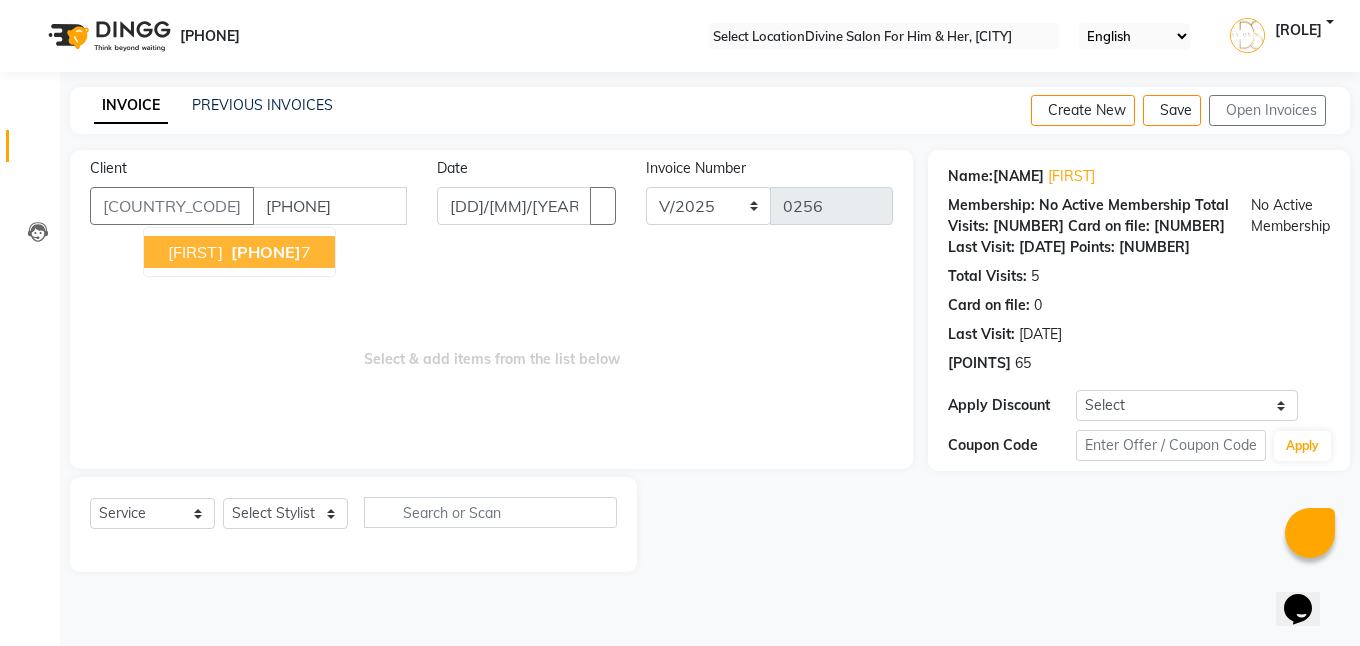 click on "720640952" at bounding box center (266, 252) 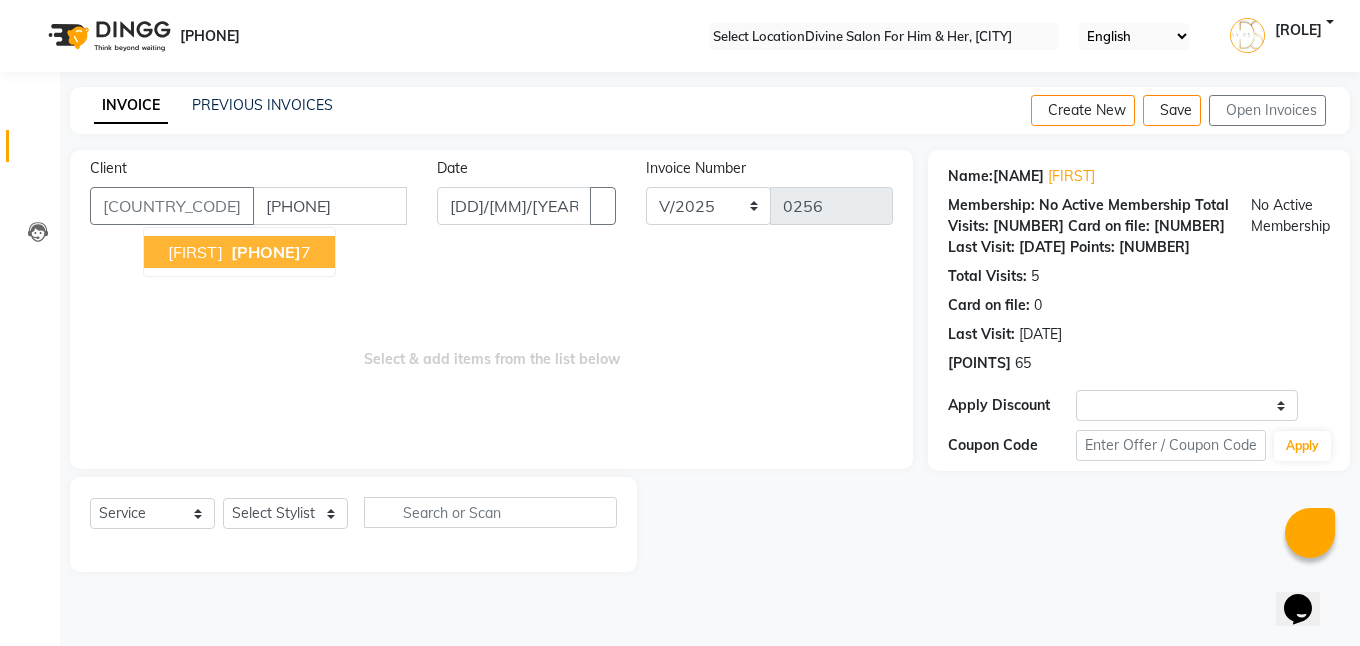 click on "Select & add items from the list below" at bounding box center [491, 349] 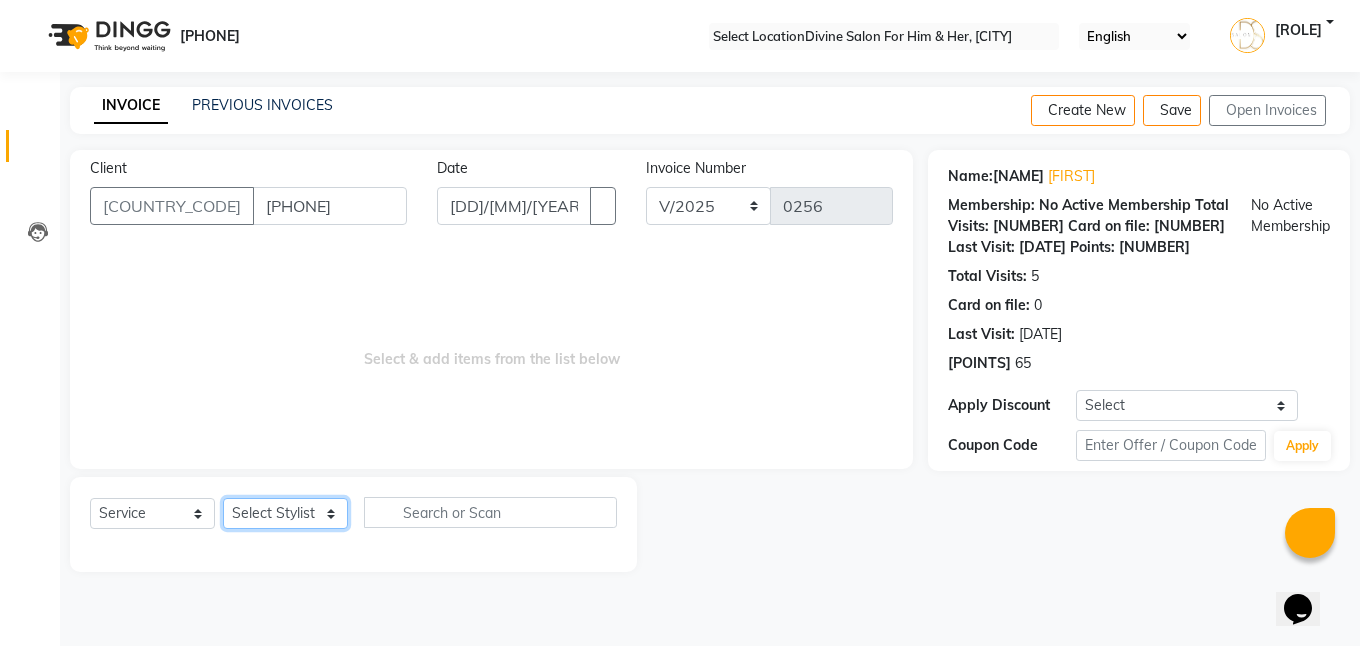 click on "Select Stylist Isha Gandhi RAVI Rihan SHEELA Tanisha chopra Tofik vikas JANGRA" at bounding box center (285, 513) 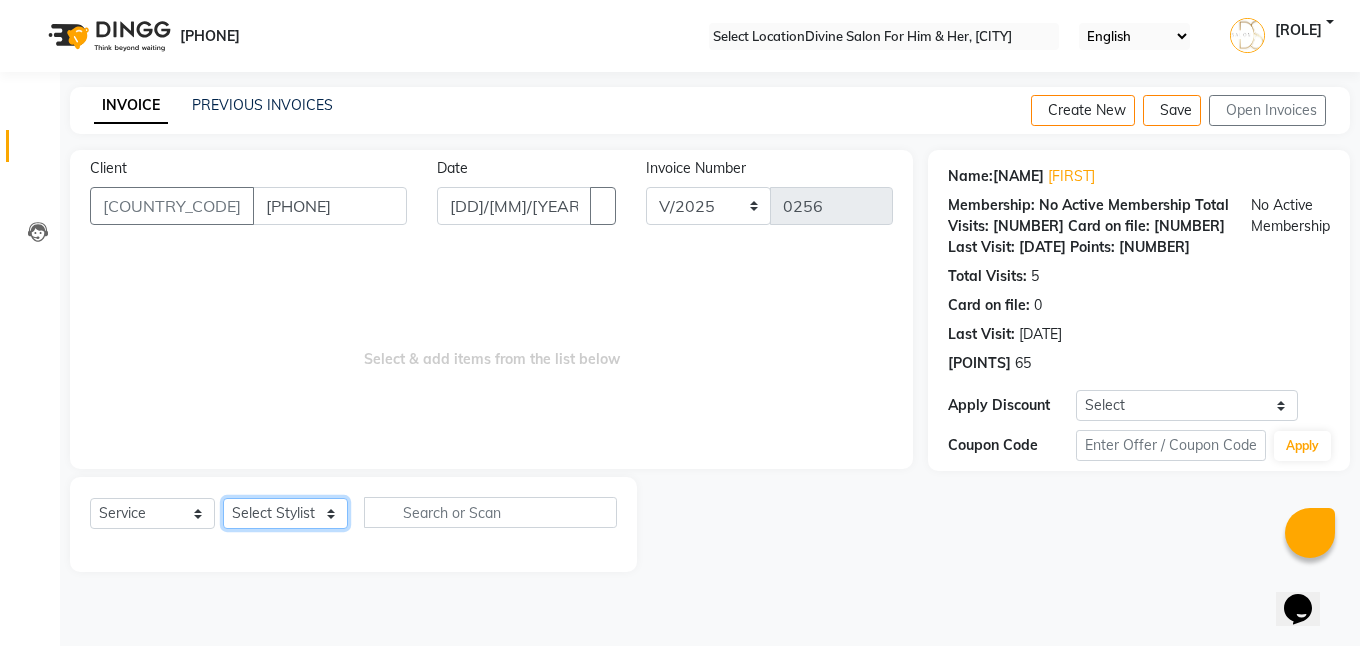 select on "[NUMBER]" 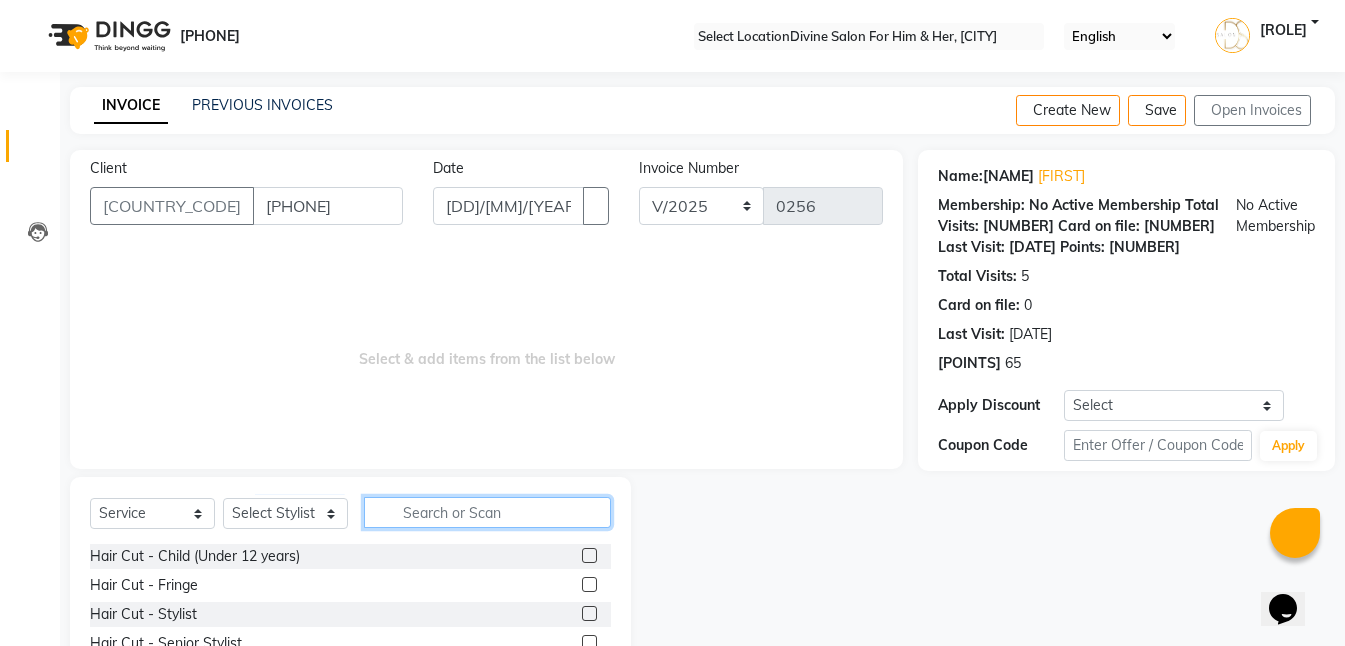 click at bounding box center (487, 512) 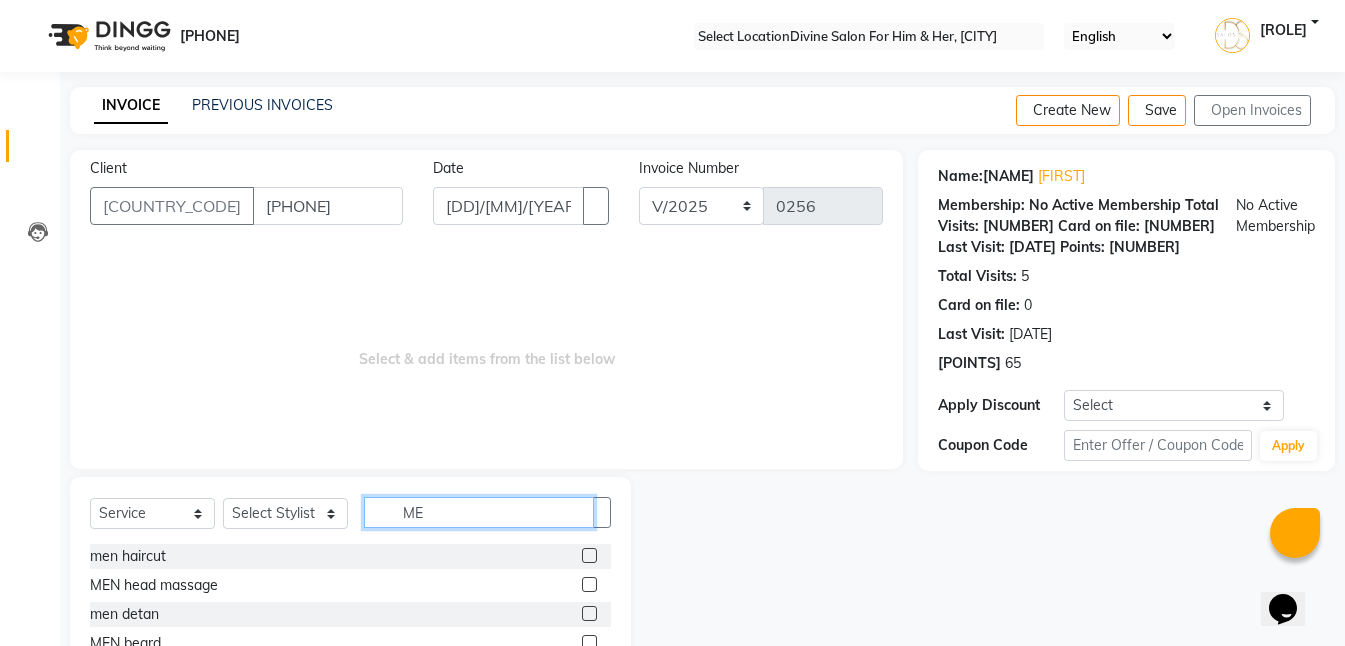 type on "••" 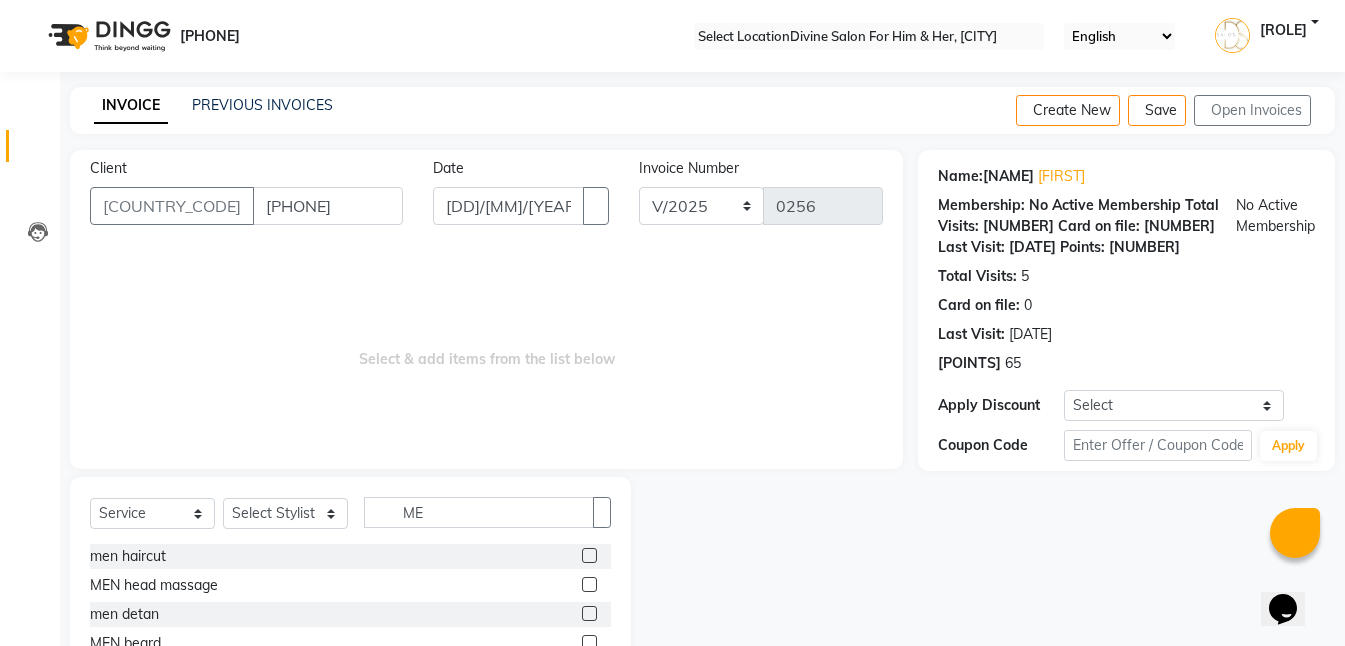 click at bounding box center (589, 555) 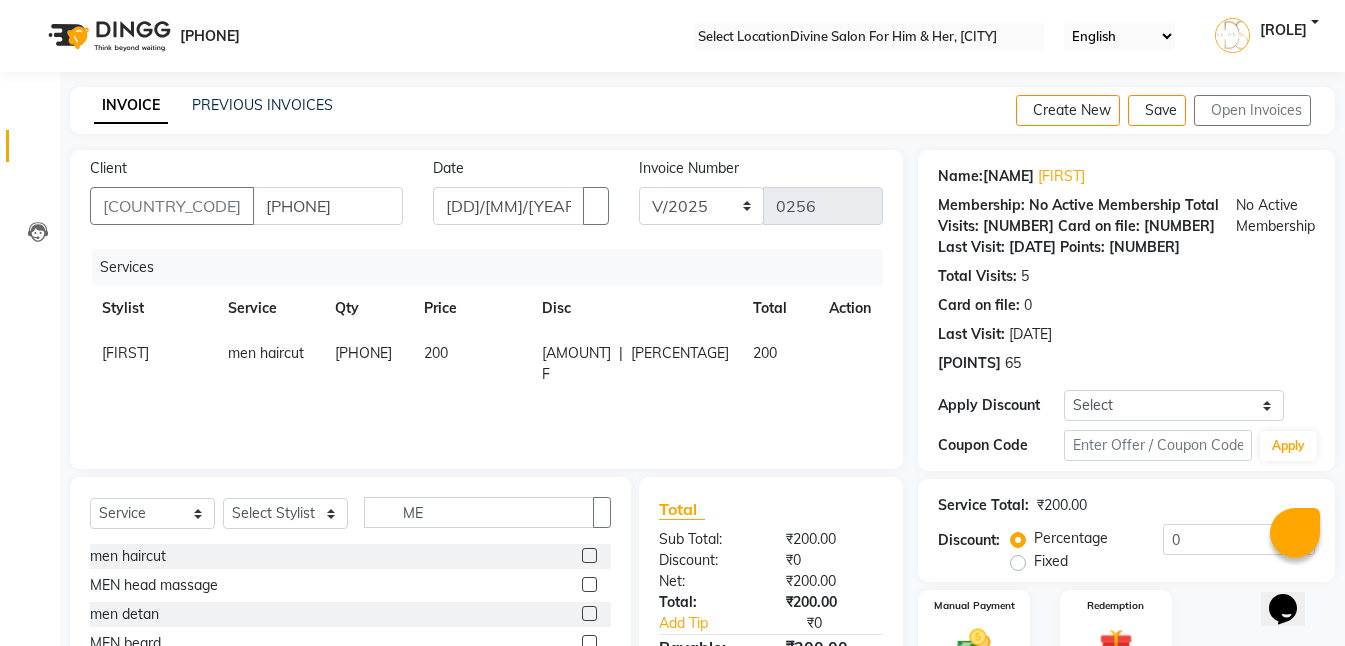 scroll, scrollTop: 13, scrollLeft: 0, axis: vertical 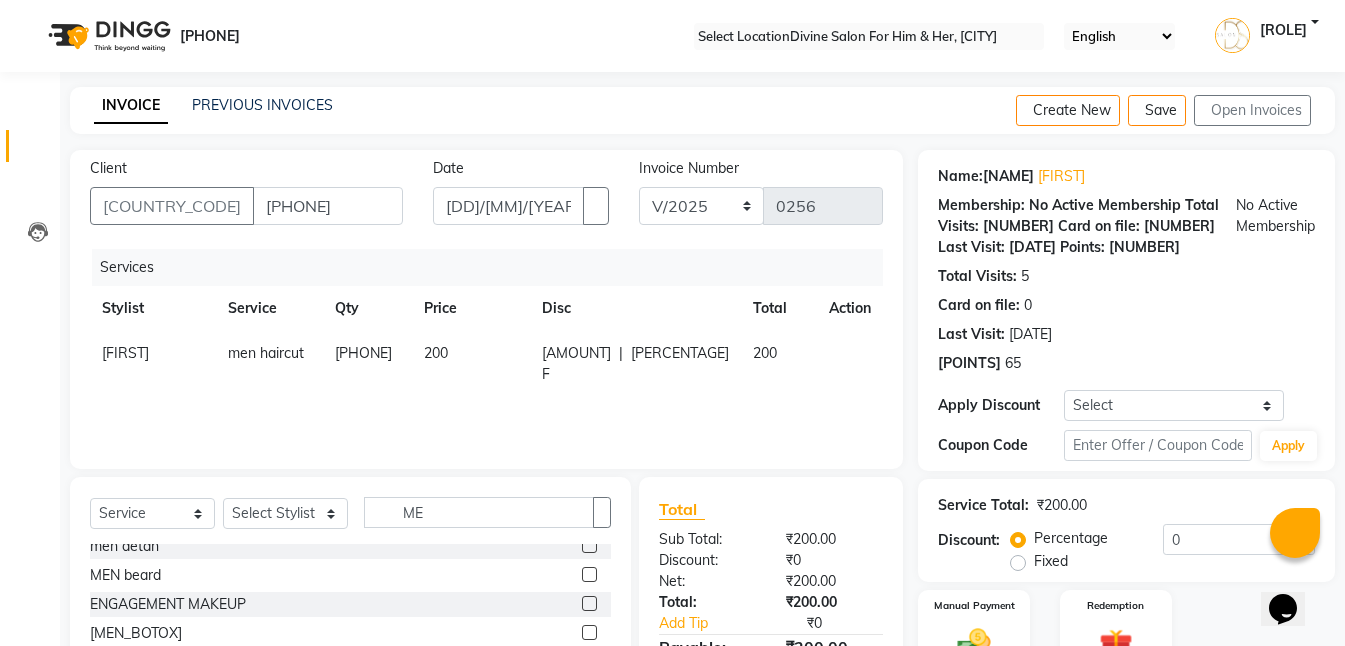 click at bounding box center (589, 574) 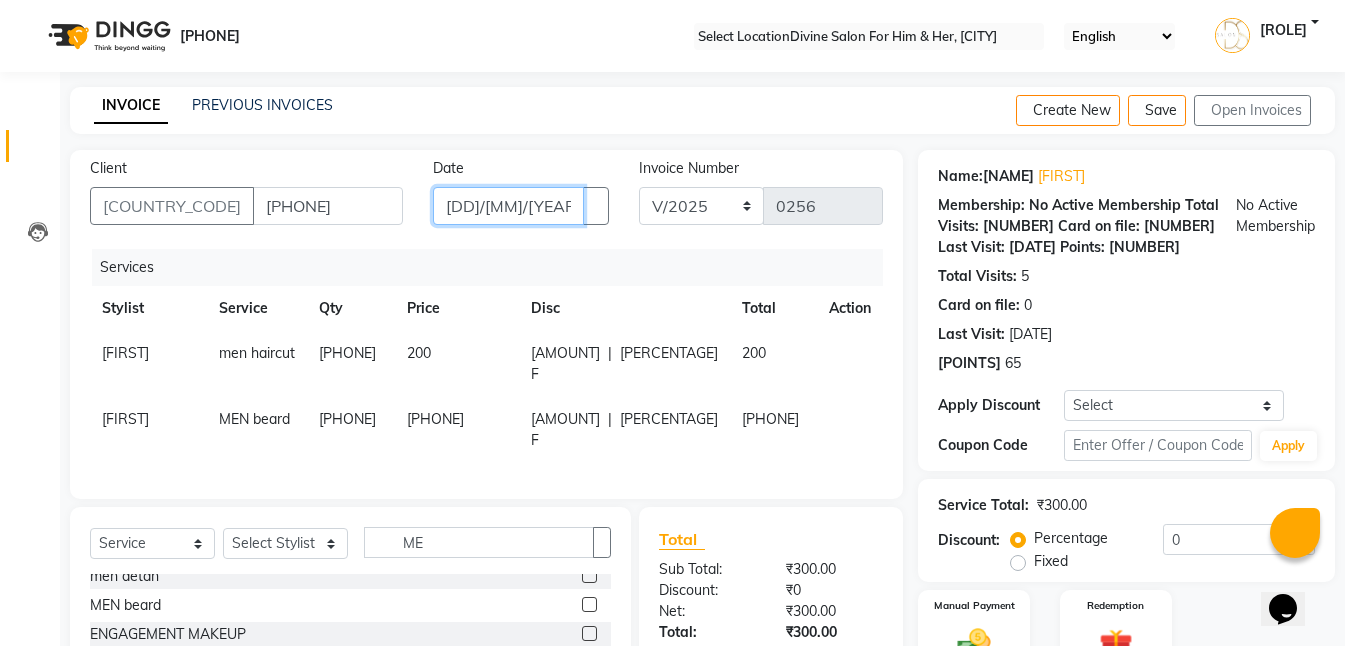 click on "[DD]-[MM]-[YYYY]" at bounding box center [508, 206] 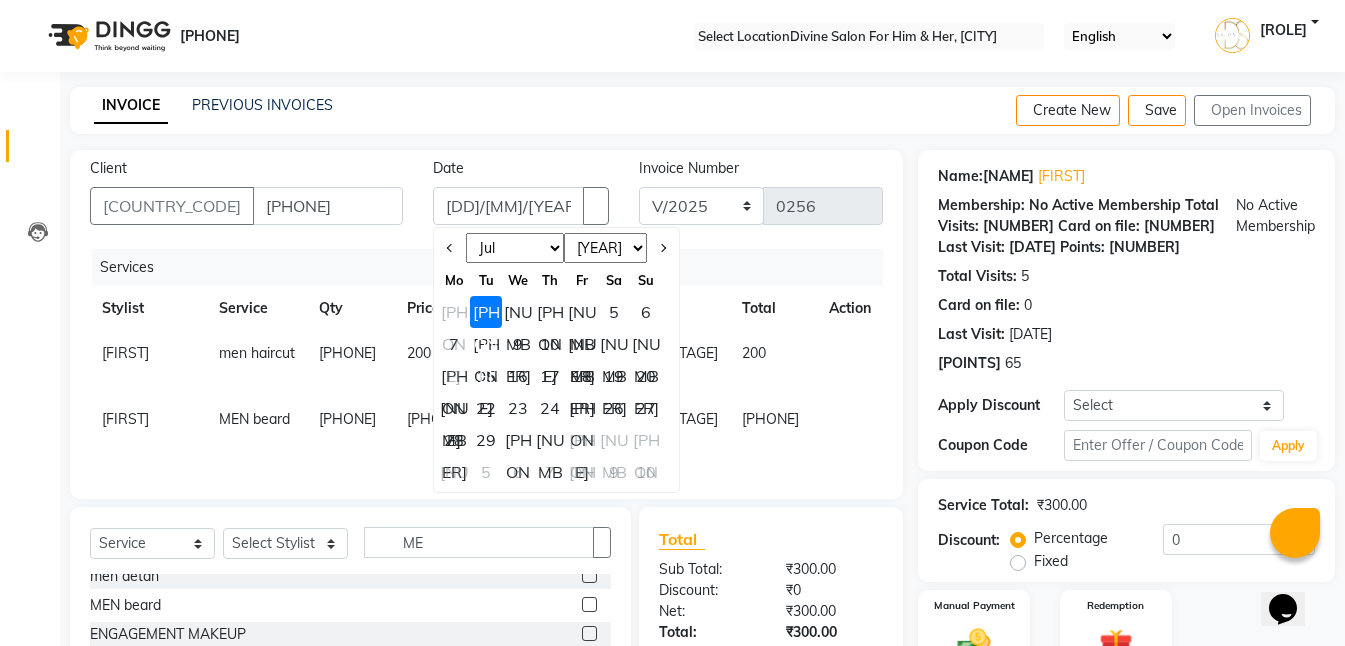 click on "11" at bounding box center [582, 344] 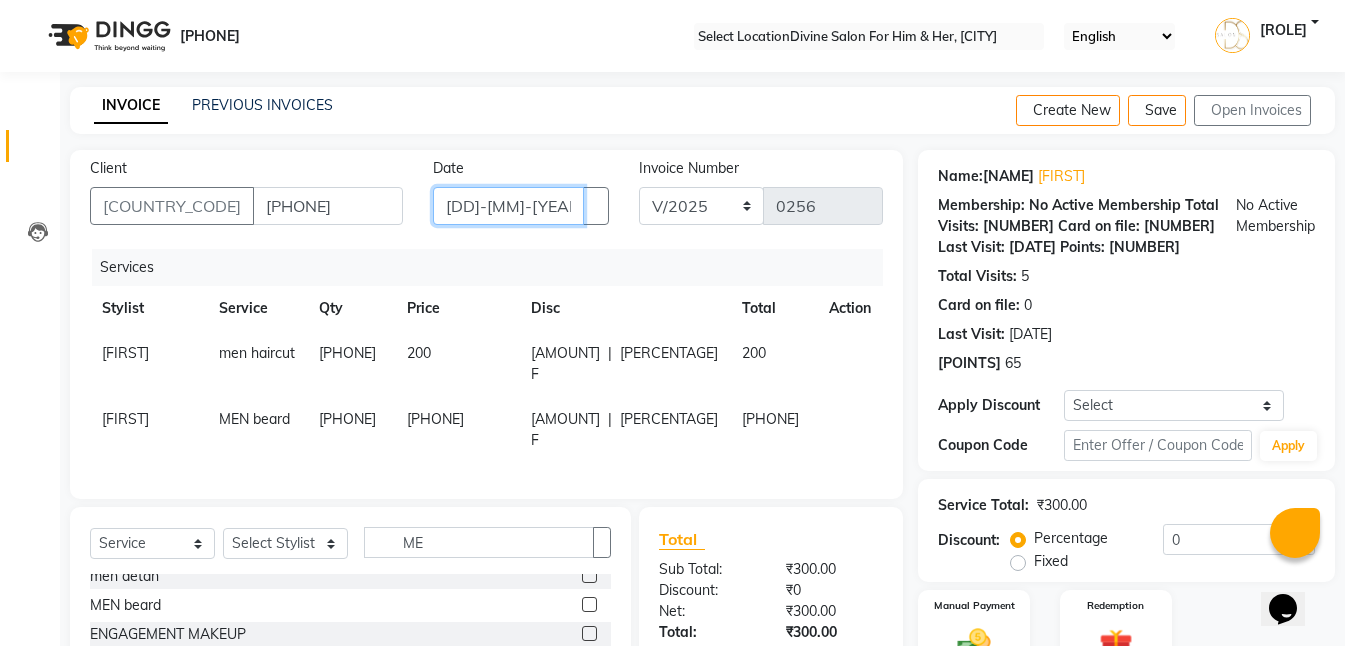 click on "11-07-2025" at bounding box center (508, 206) 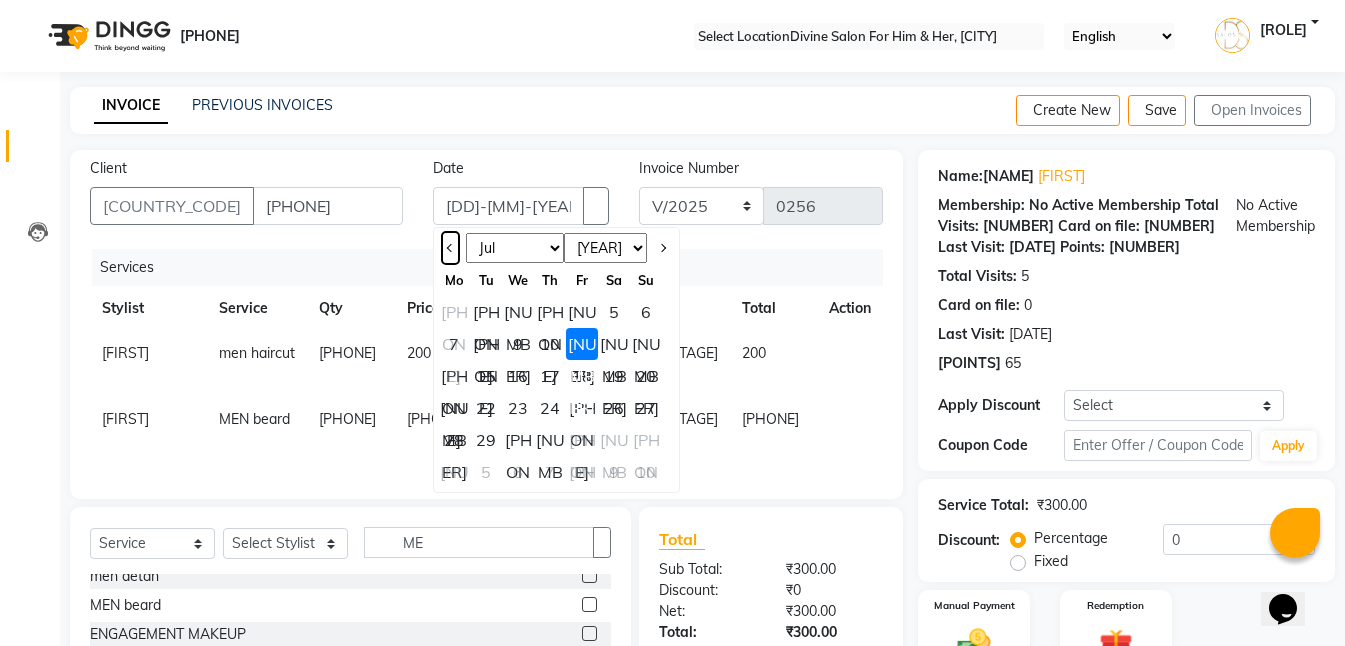 click at bounding box center (450, 248) 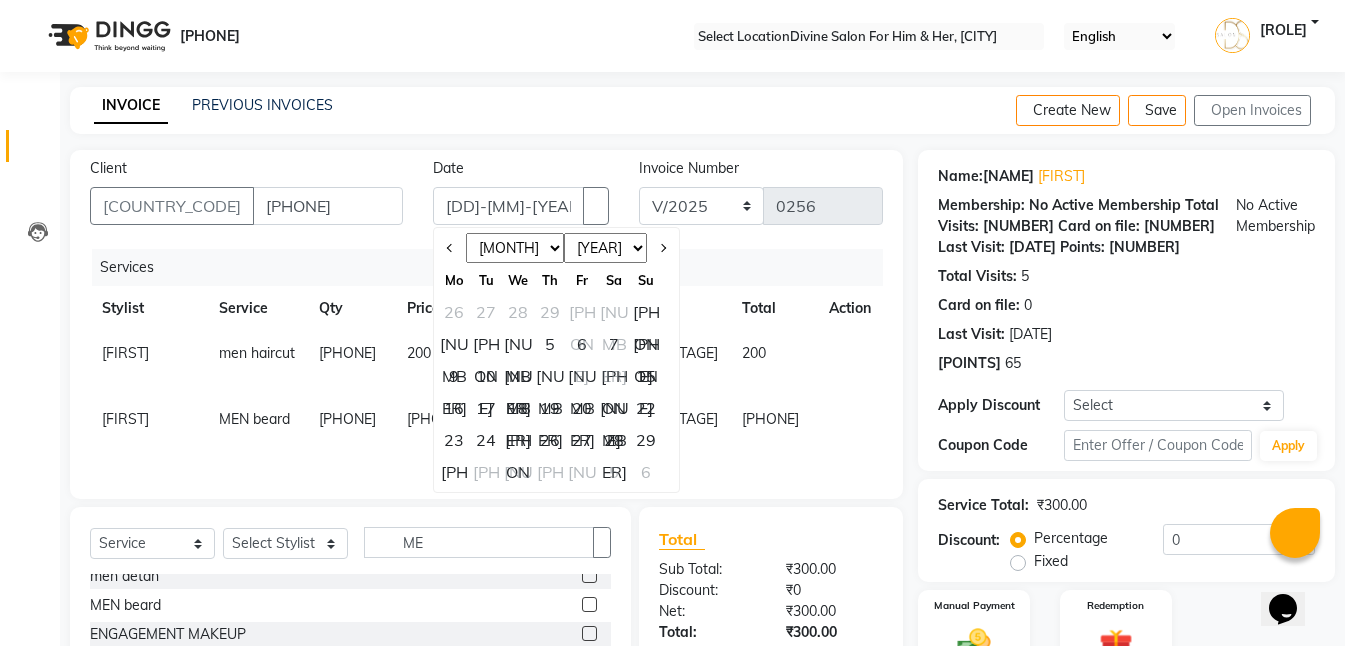click on "11" at bounding box center [518, 376] 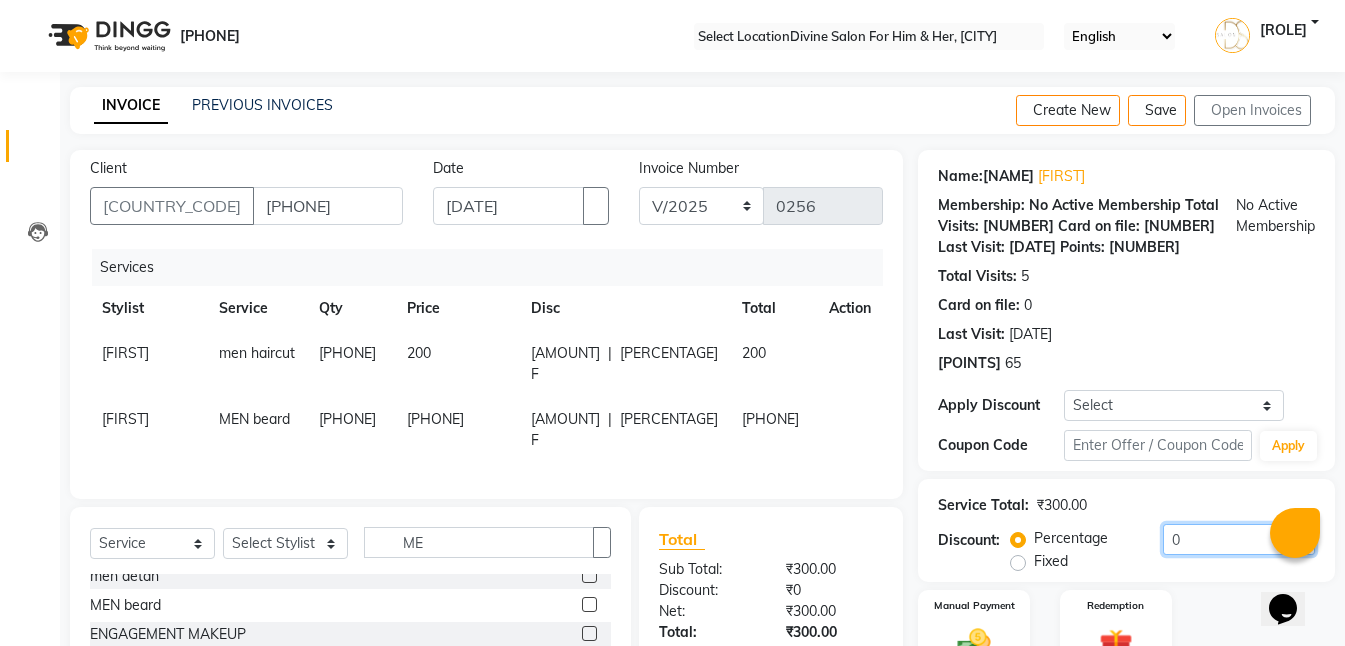 click on "0" at bounding box center (1239, 539) 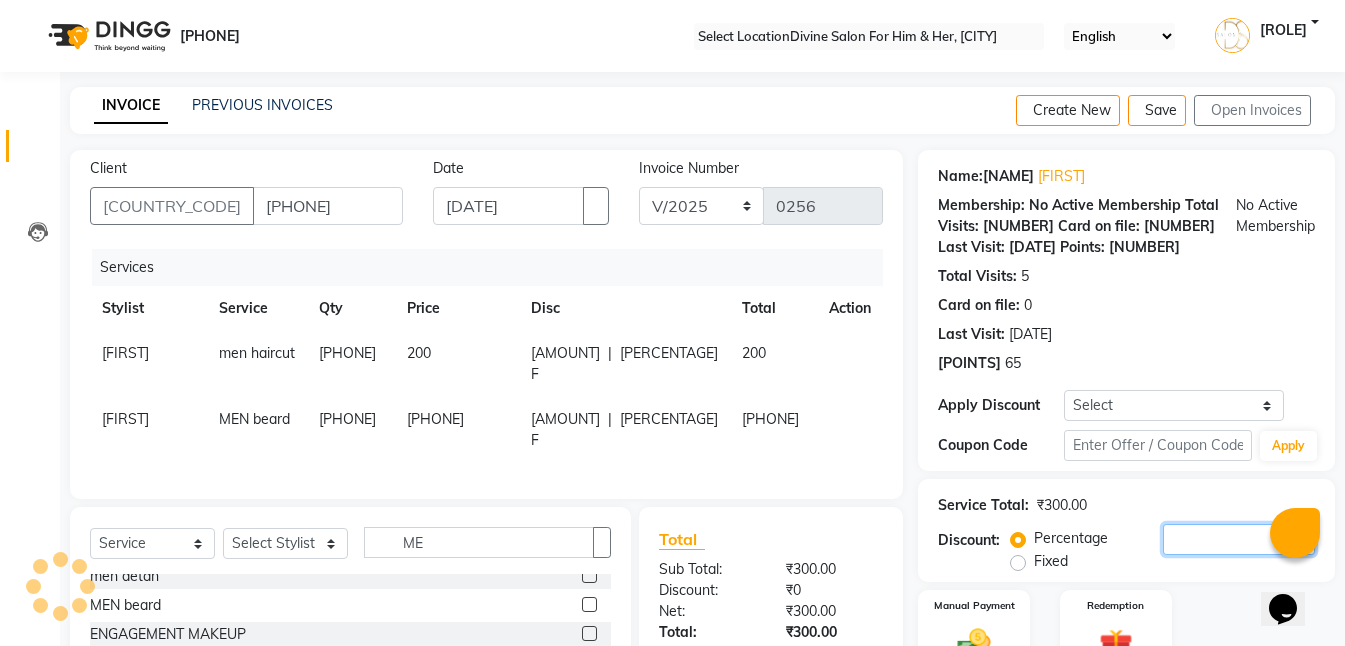 click at bounding box center [1239, 539] 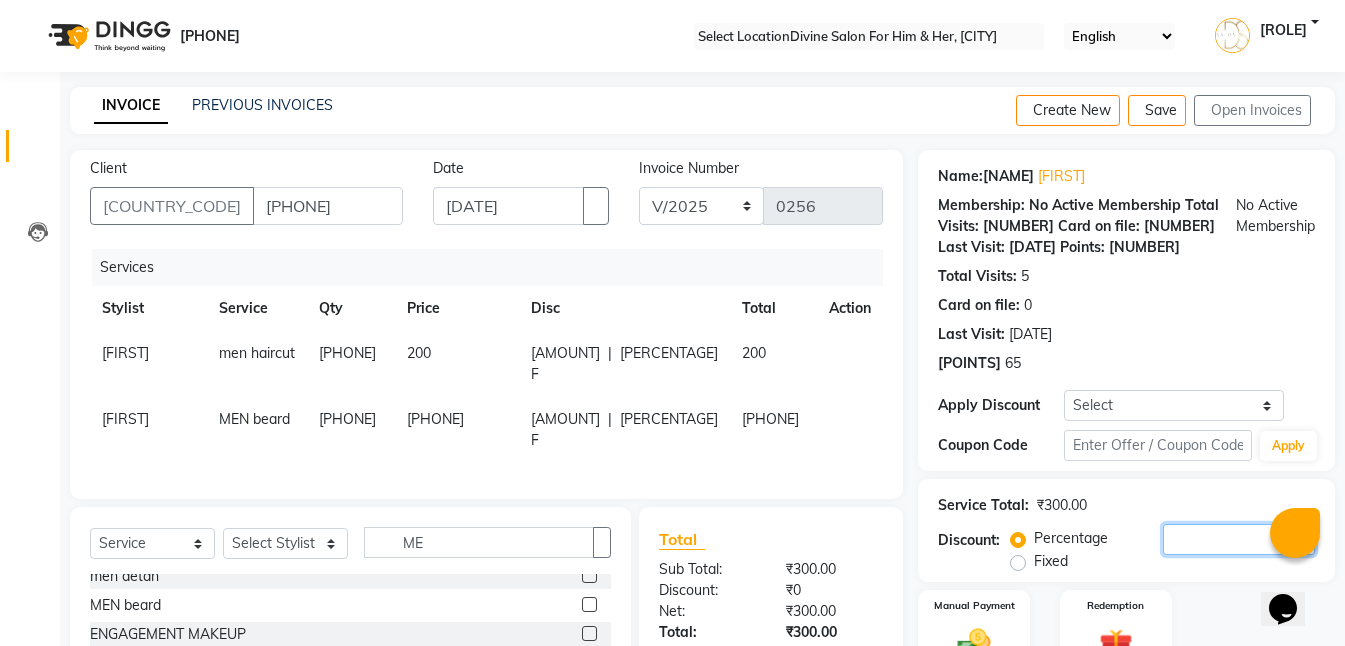 type 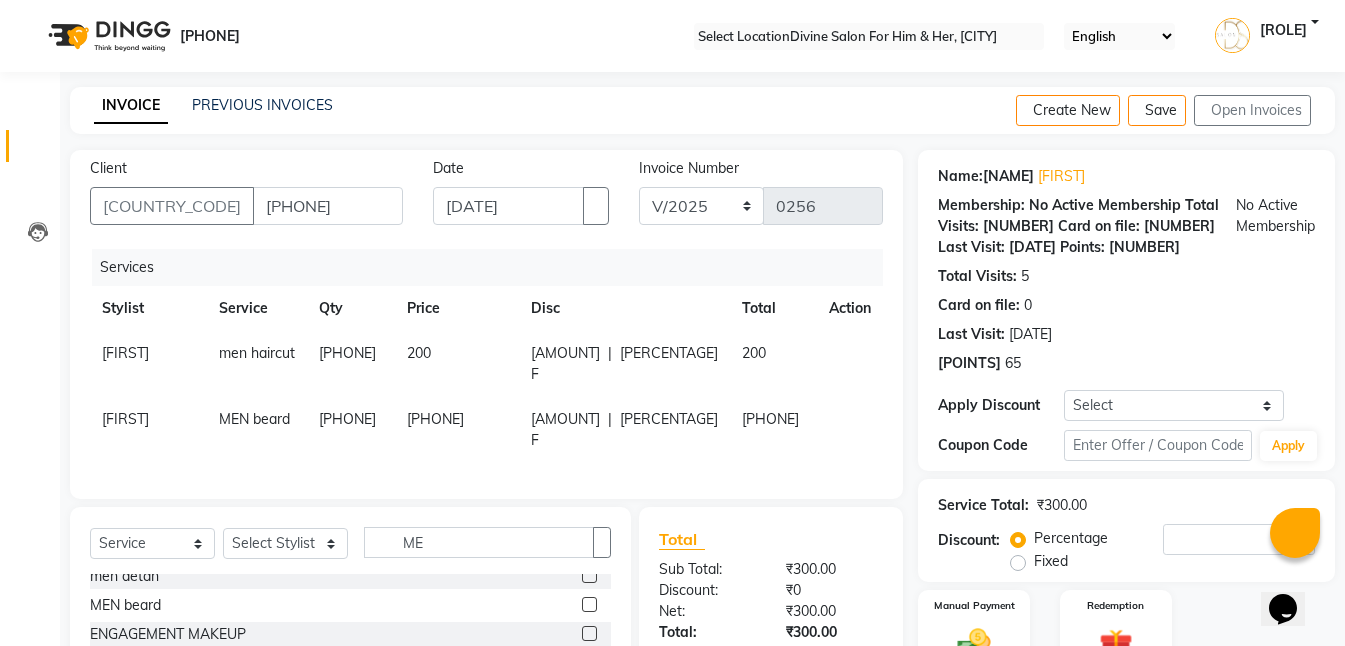 click on "[NUMBER]" at bounding box center (456, 364) 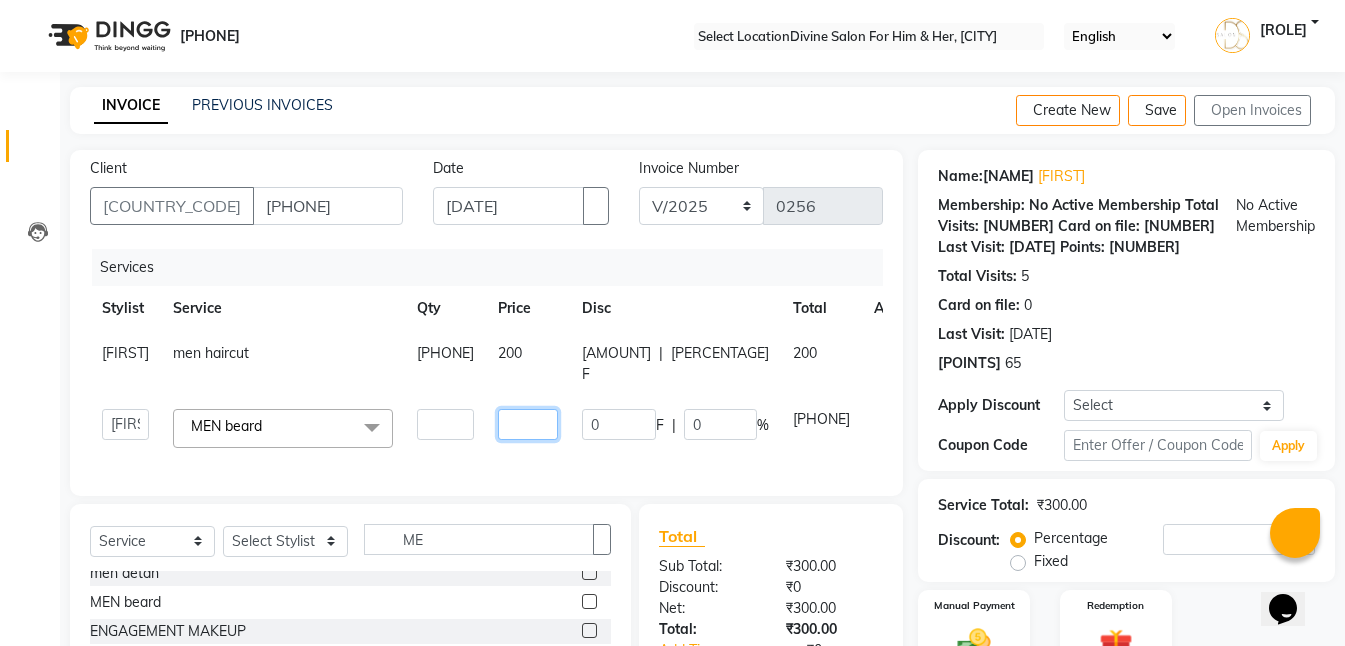 click on "[NUMBER]" at bounding box center [445, 424] 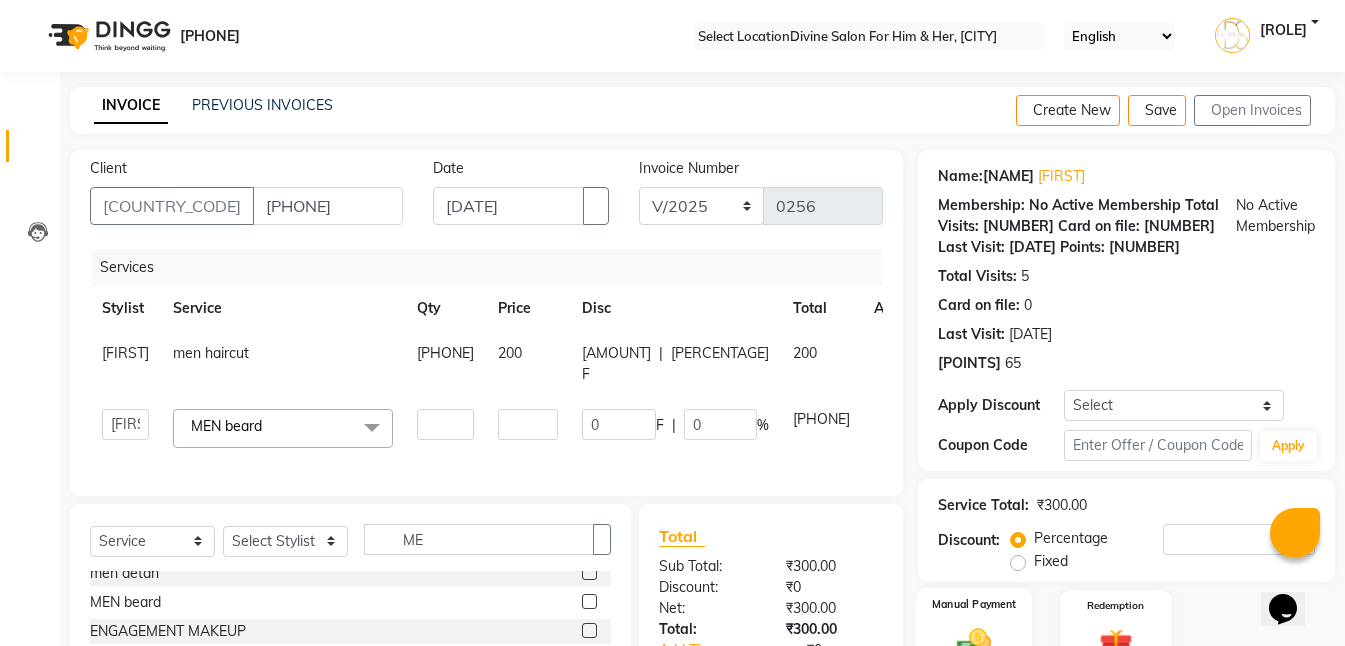 click on "Manual Payment" at bounding box center (974, 634) 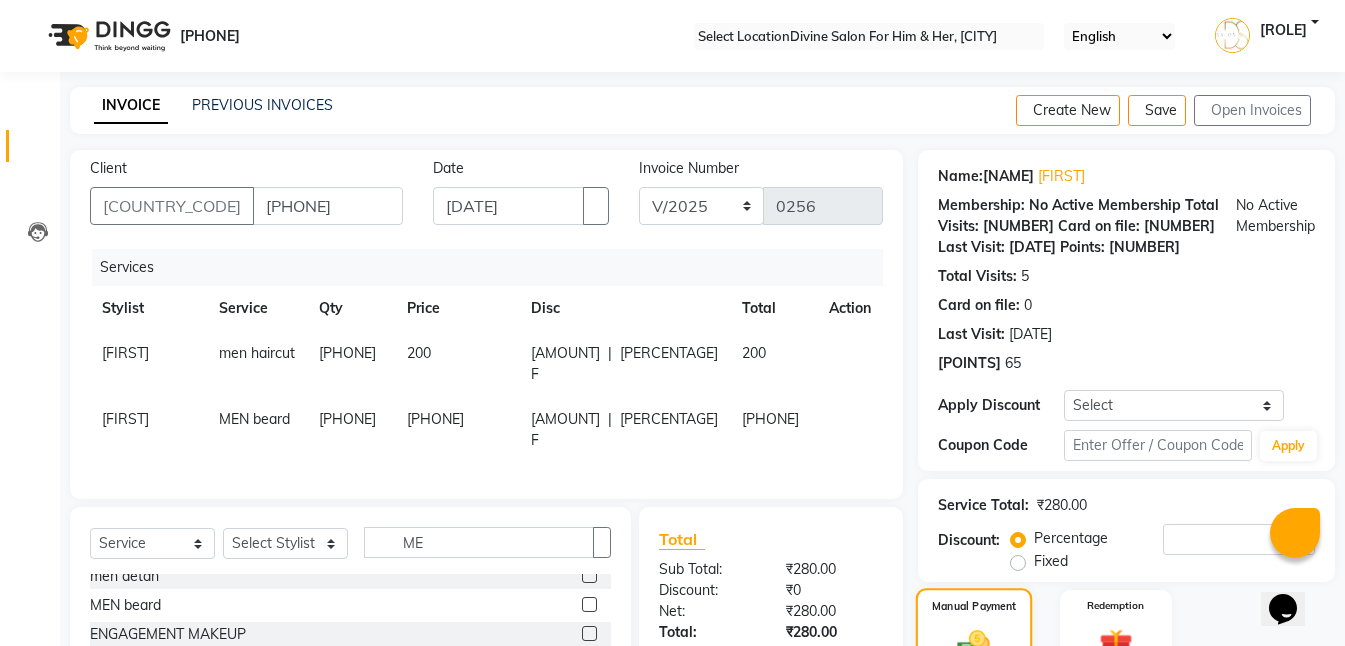 scroll, scrollTop: 196, scrollLeft: 0, axis: vertical 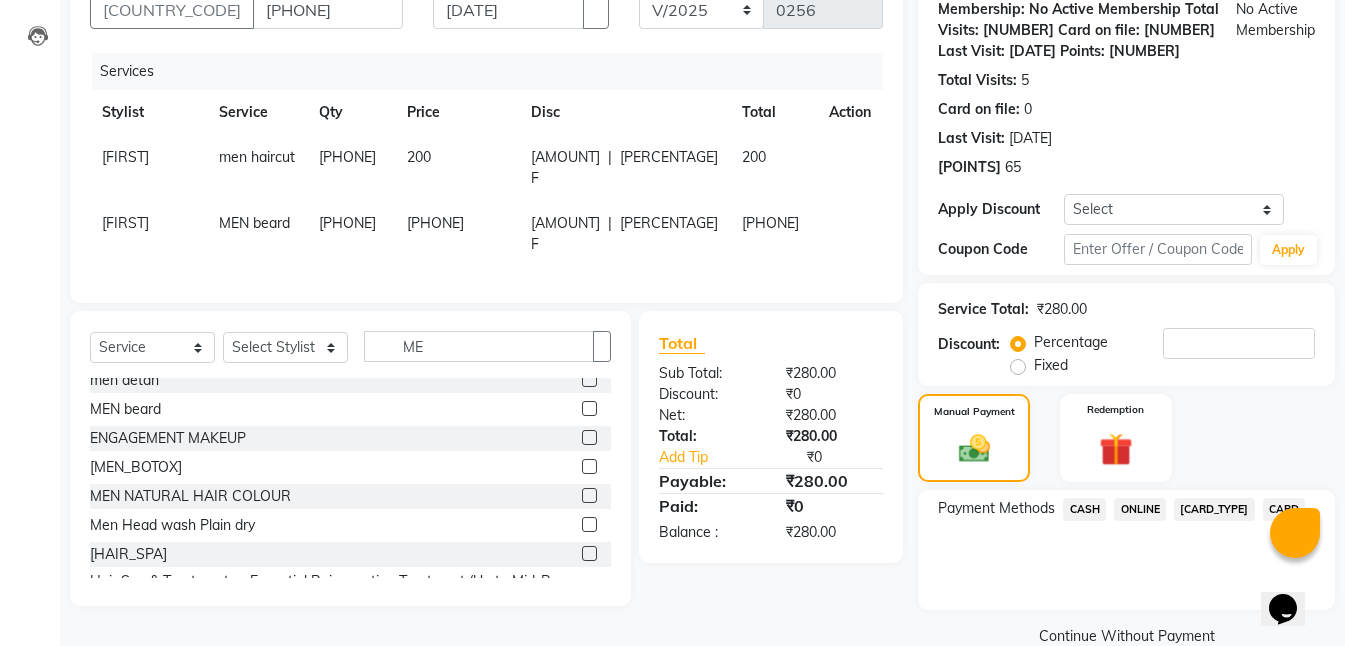 click on "ONLINE" at bounding box center (1084, 509) 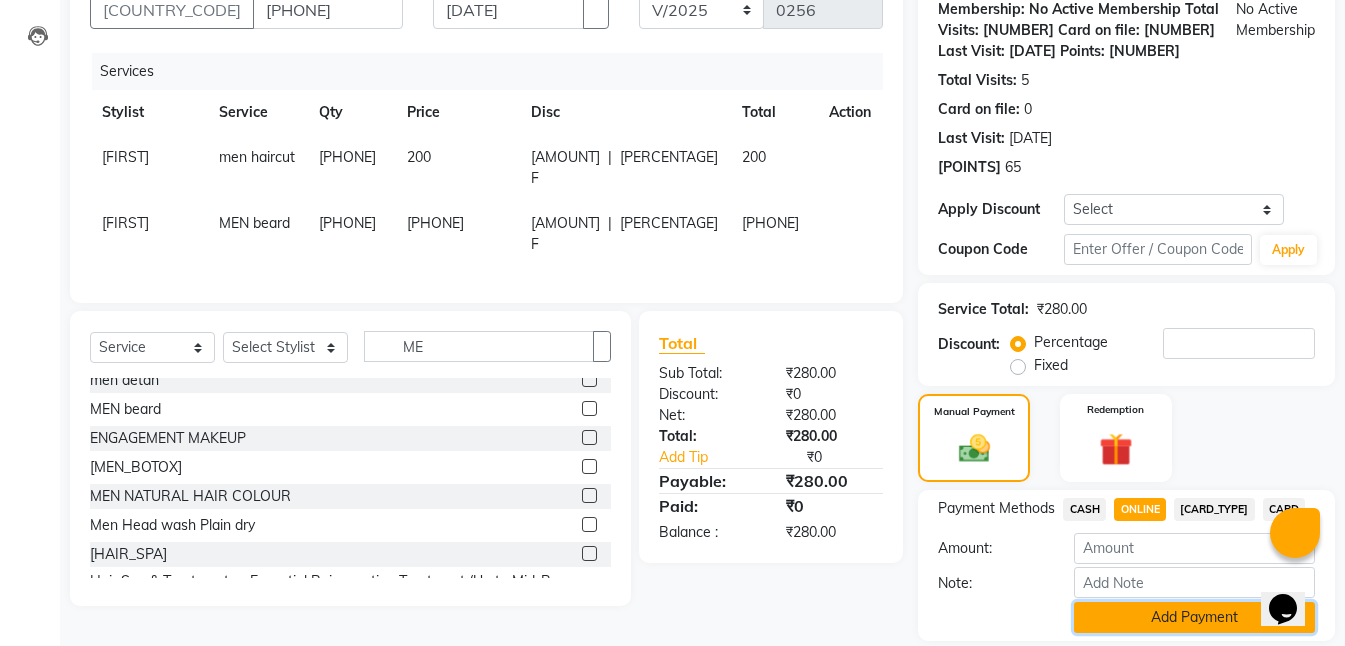 click on "••• •••••••" at bounding box center [1194, 617] 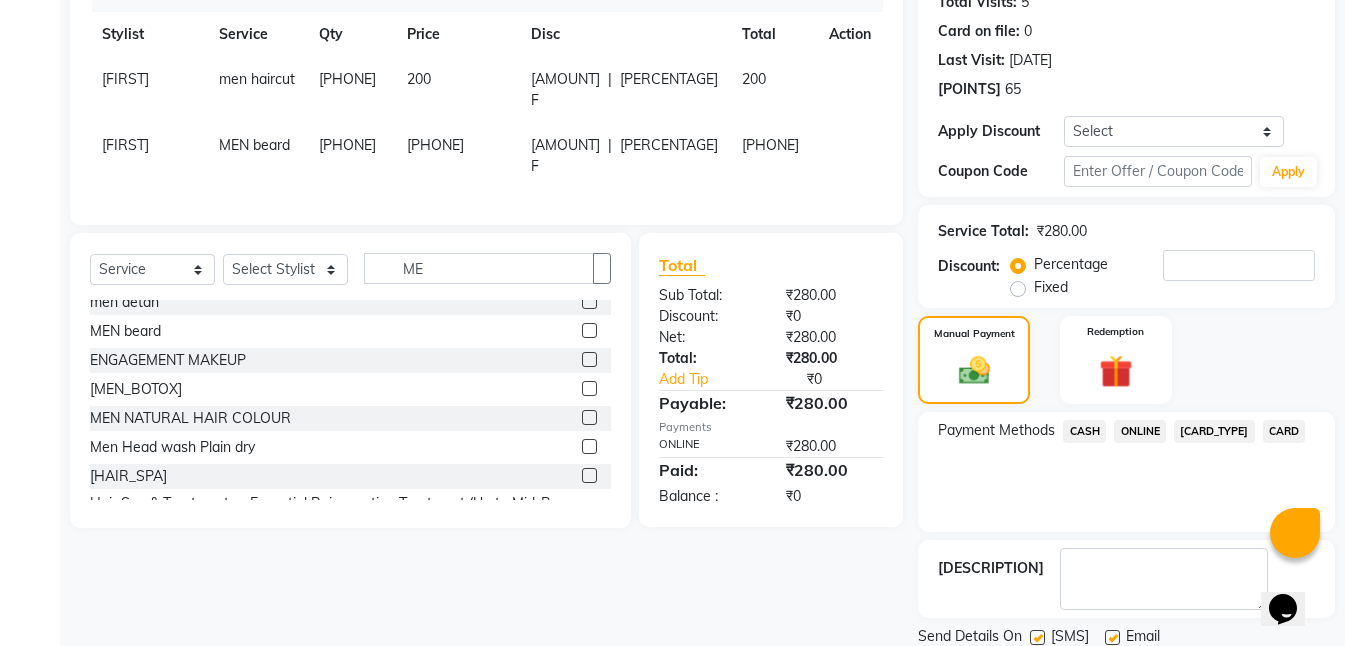 scroll, scrollTop: 309, scrollLeft: 0, axis: vertical 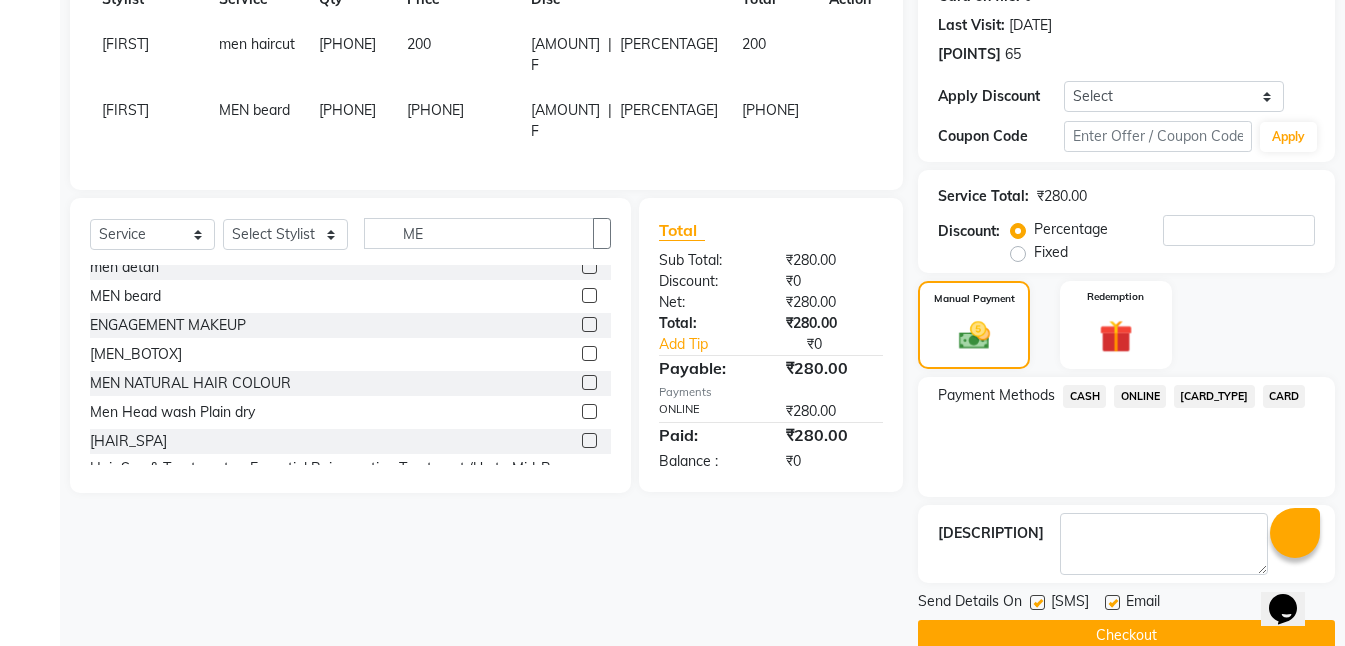 click at bounding box center [1037, 602] 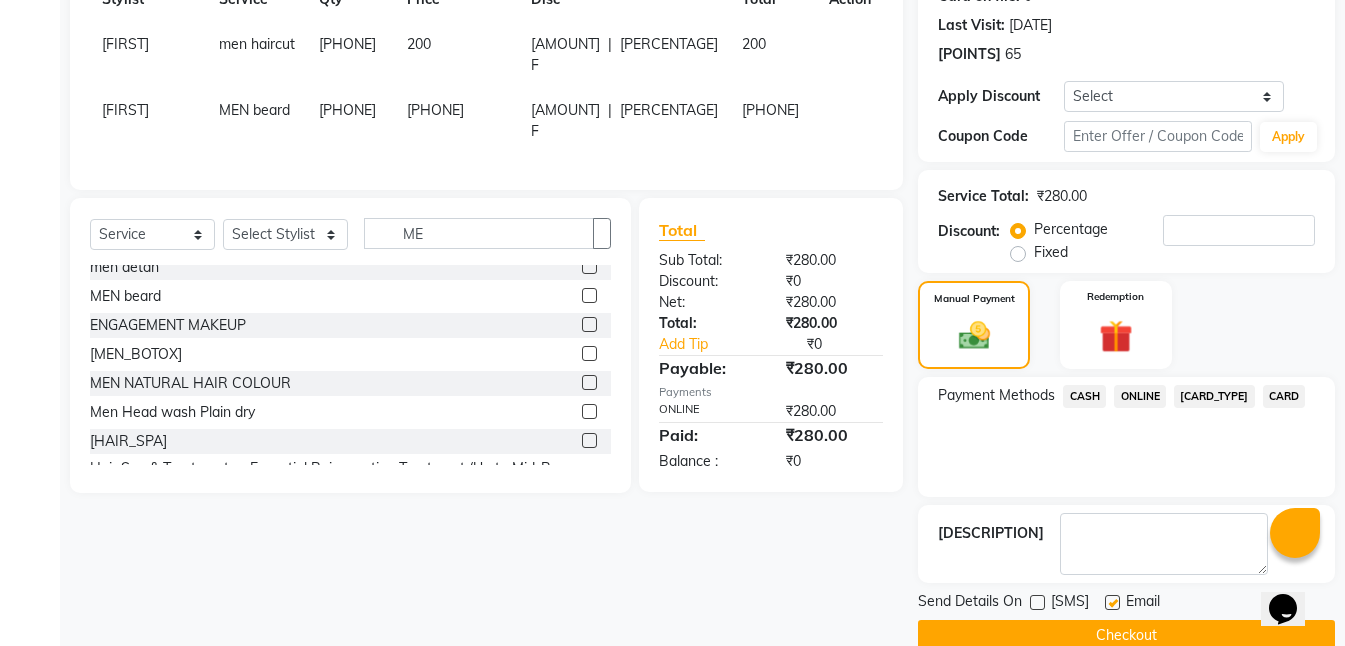 click at bounding box center (1112, 602) 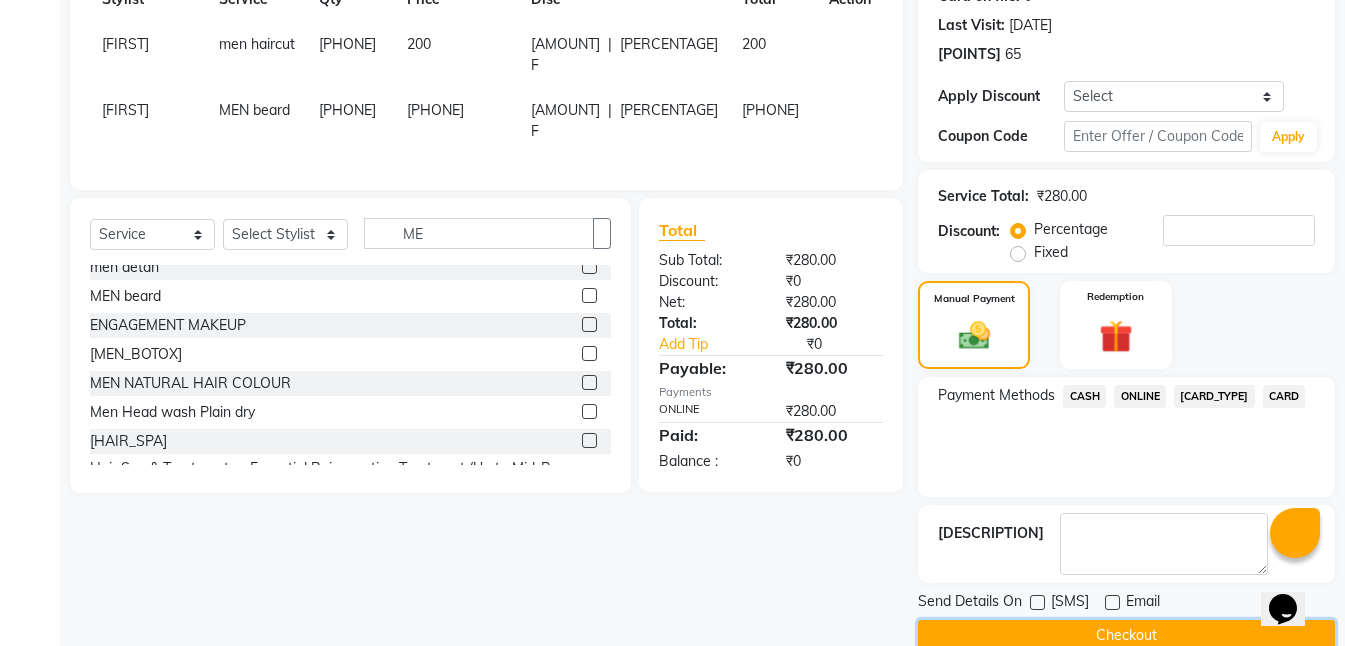click on "Checkout" at bounding box center [1126, 635] 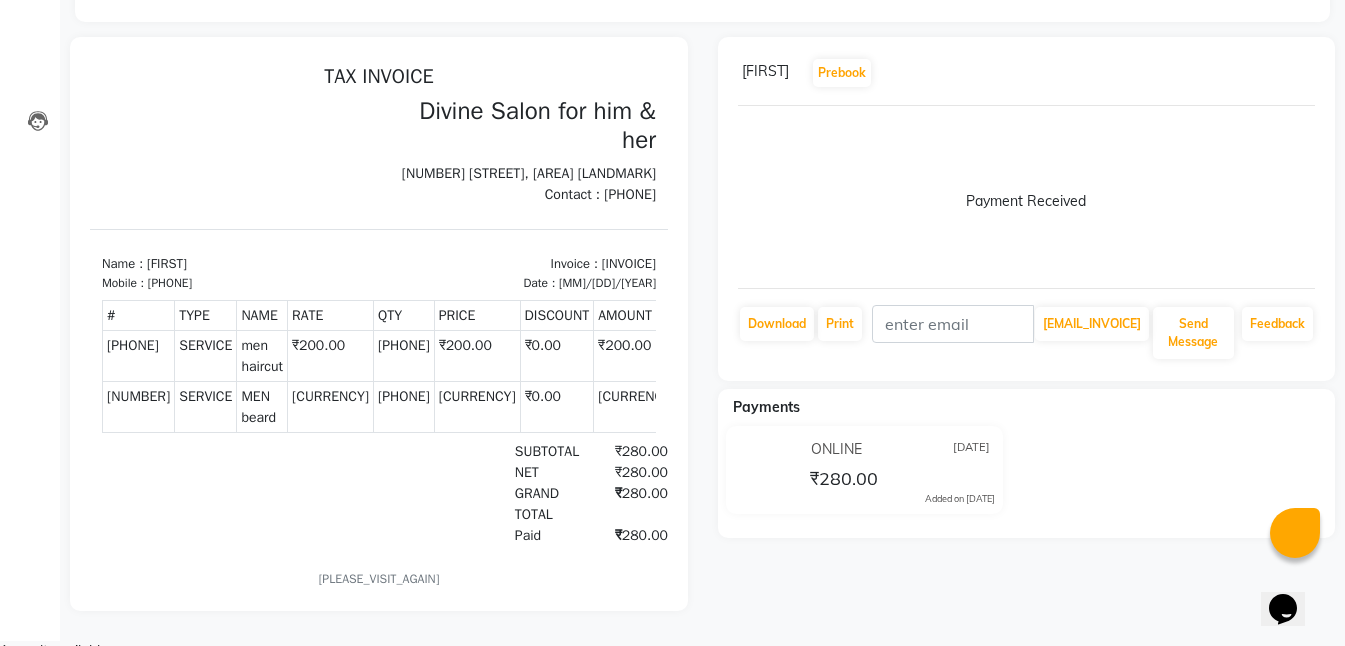 scroll, scrollTop: 121, scrollLeft: 0, axis: vertical 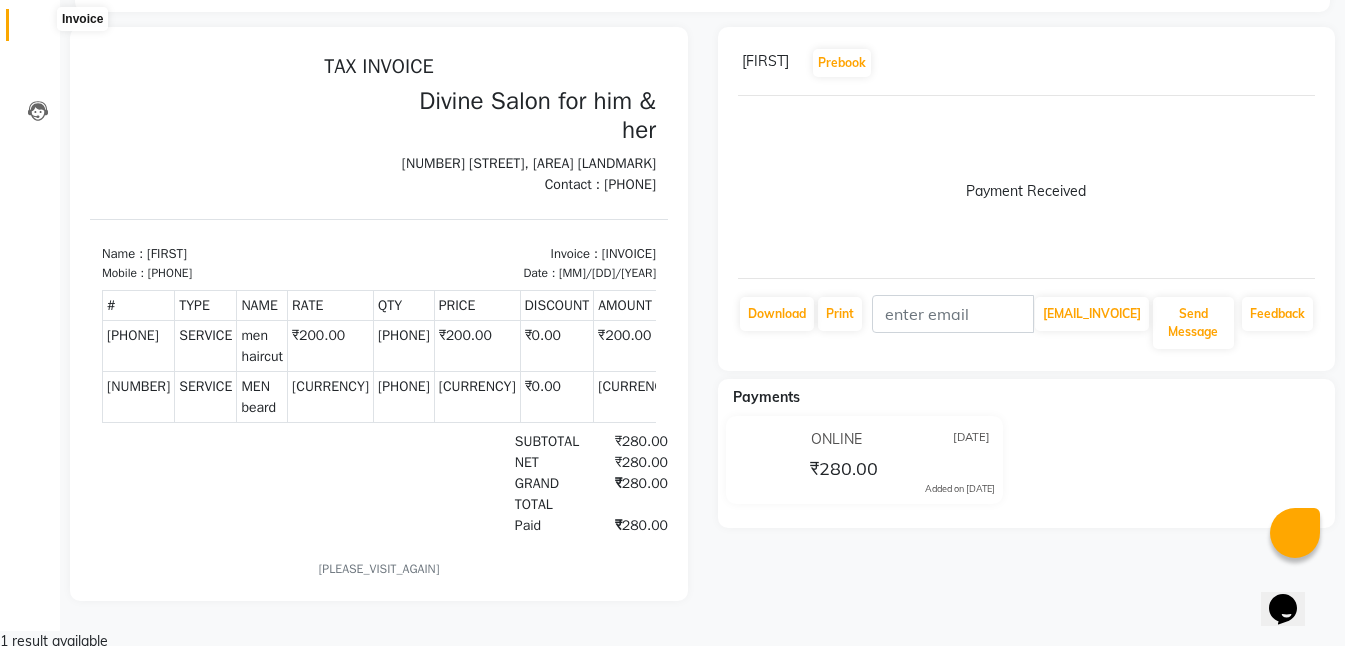 click at bounding box center [38, 30] 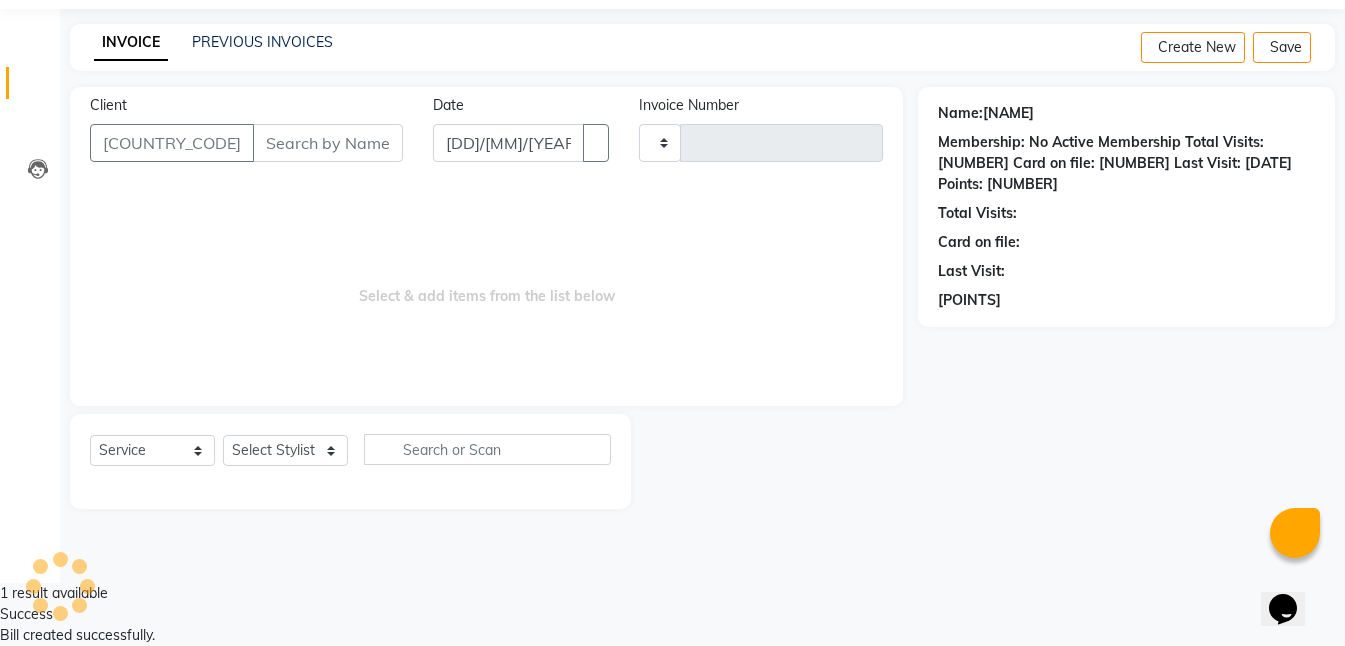 scroll, scrollTop: 0, scrollLeft: 0, axis: both 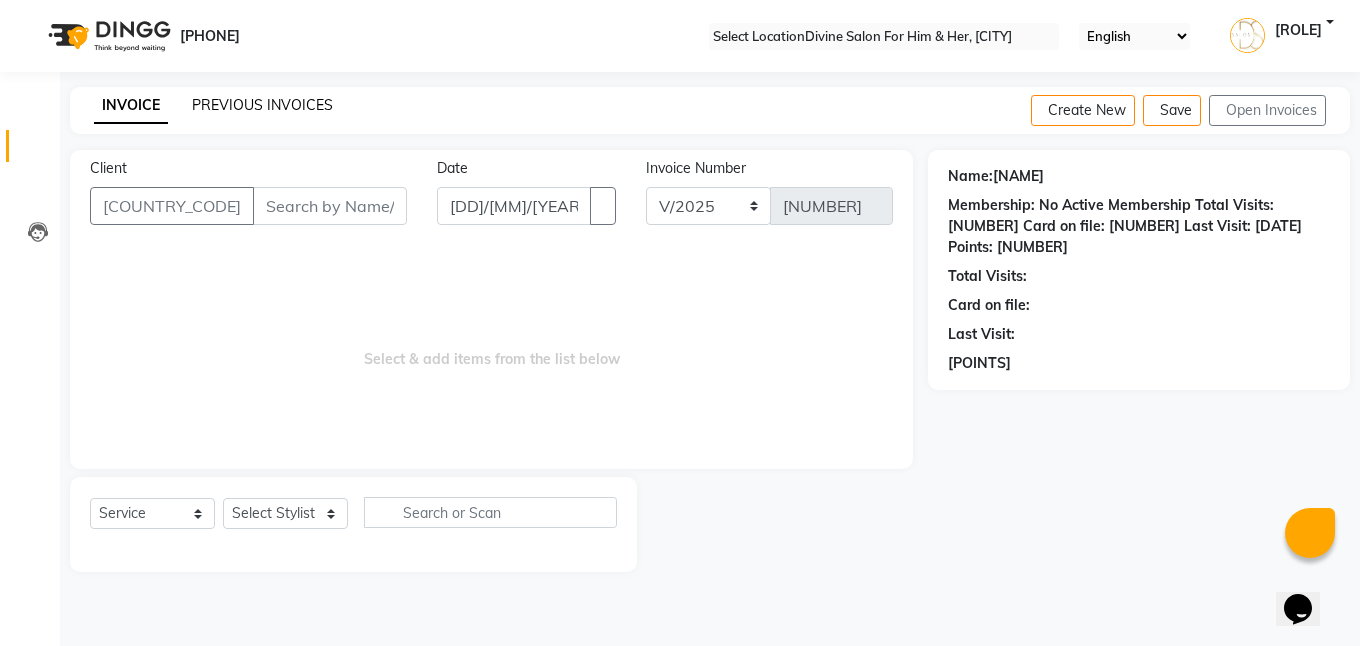 click on "PREVIOUS INVOICES" at bounding box center (262, 105) 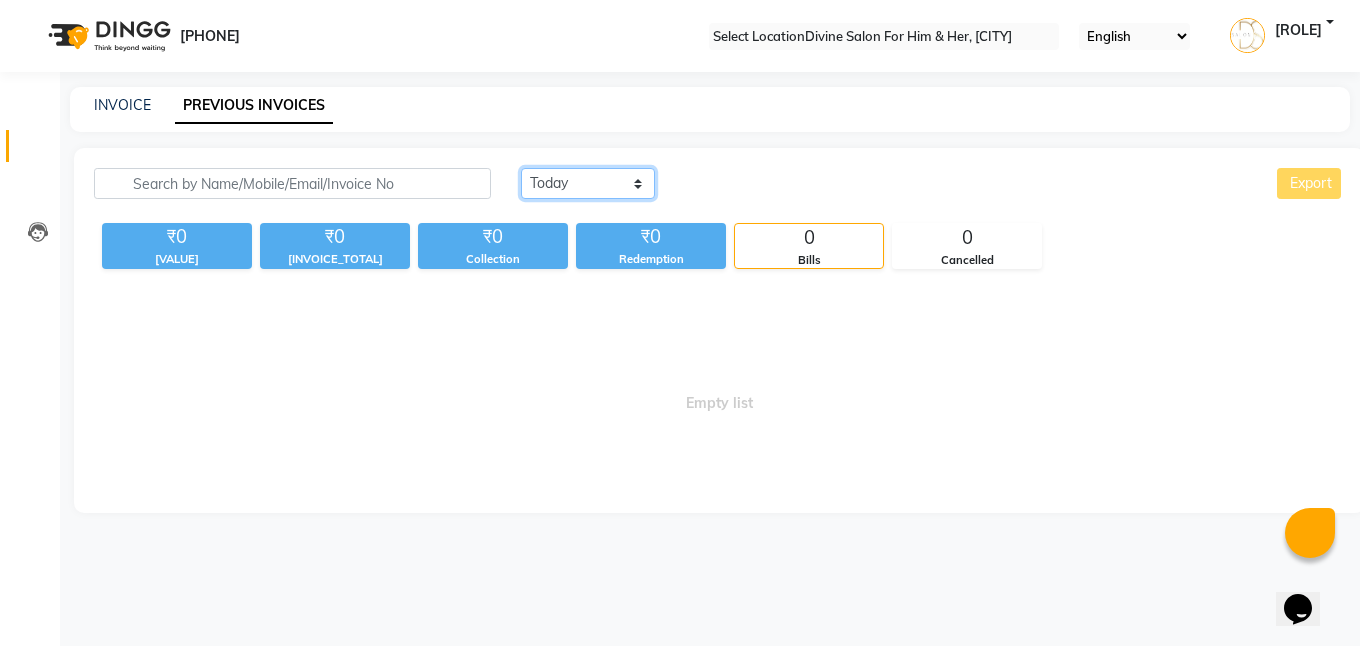 click on "••••• ••••••••• •••••• •••••" at bounding box center [588, 183] 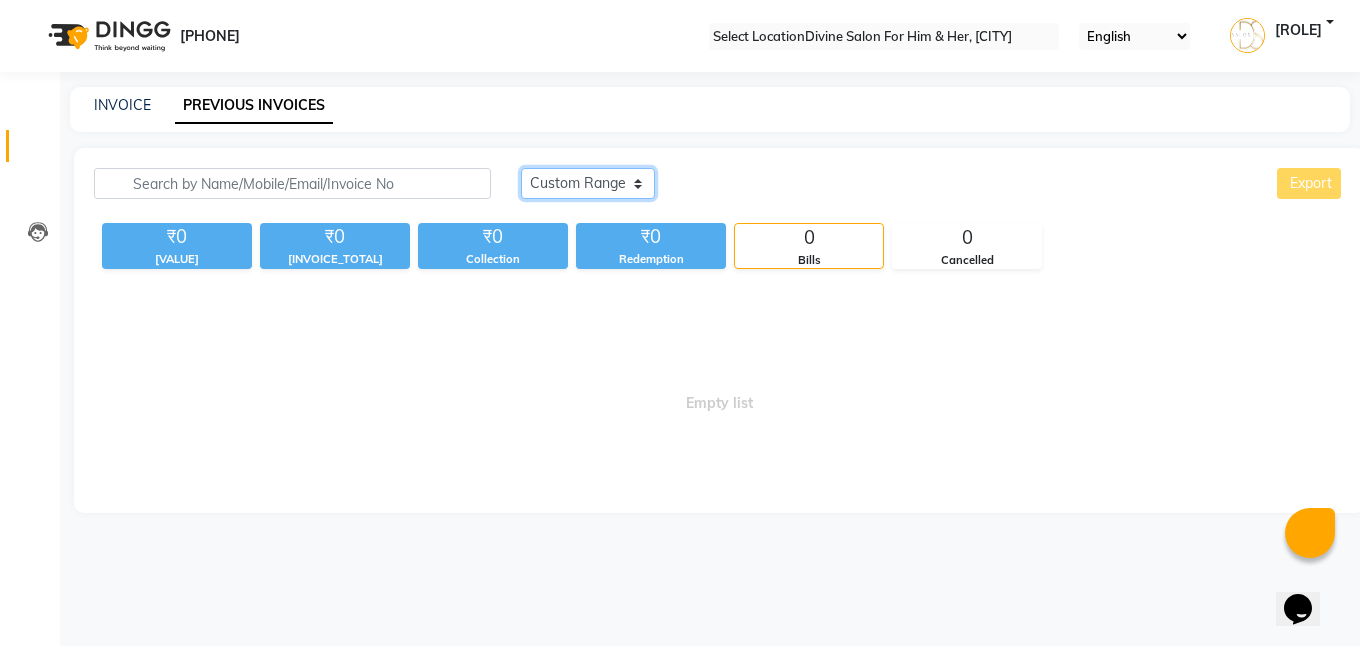 click on "••••• ••••••••• •••••• •••••" at bounding box center [588, 183] 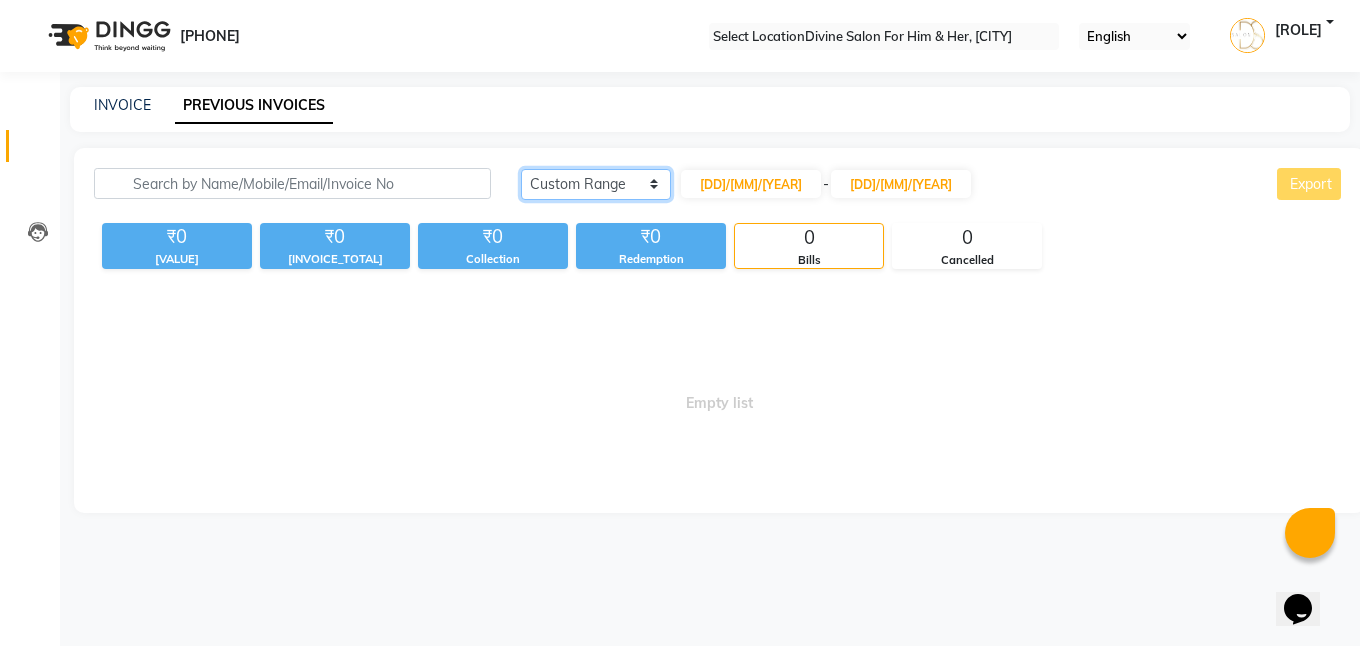 click on "••••• ••••••••• •••••• •••••" at bounding box center [596, 184] 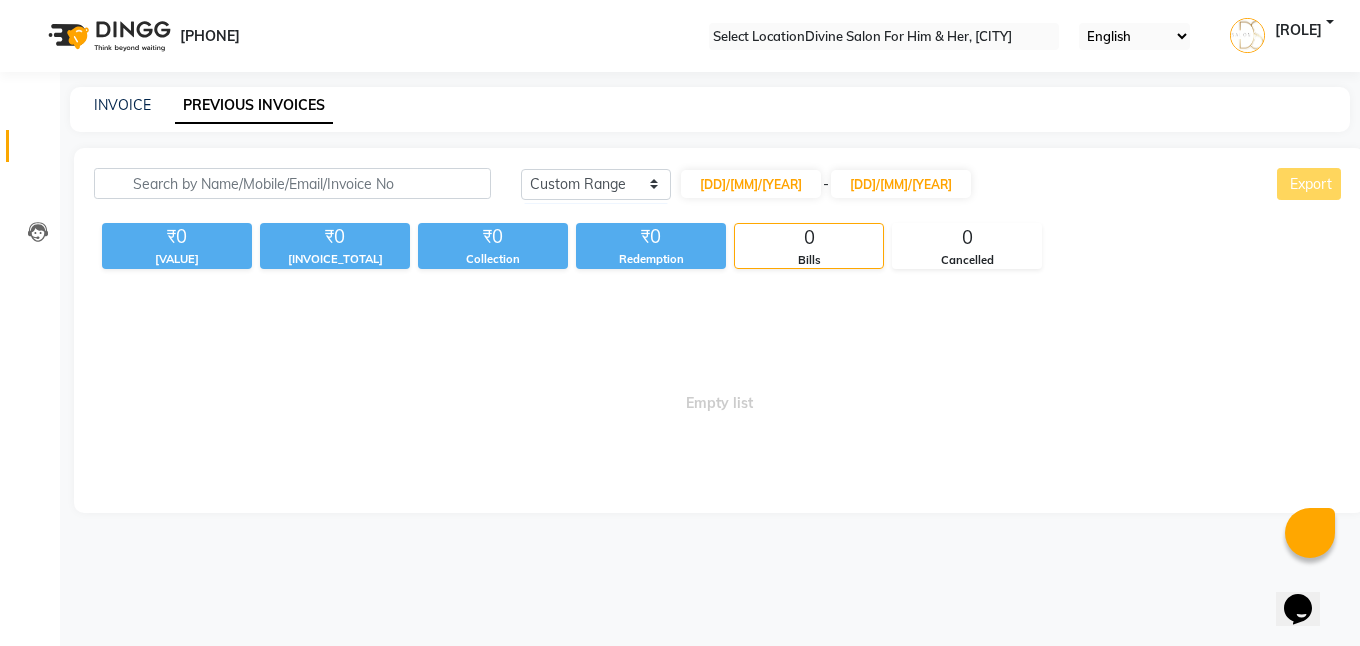 click on "01-07-2025 - 01-07-2025" at bounding box center (826, 184) 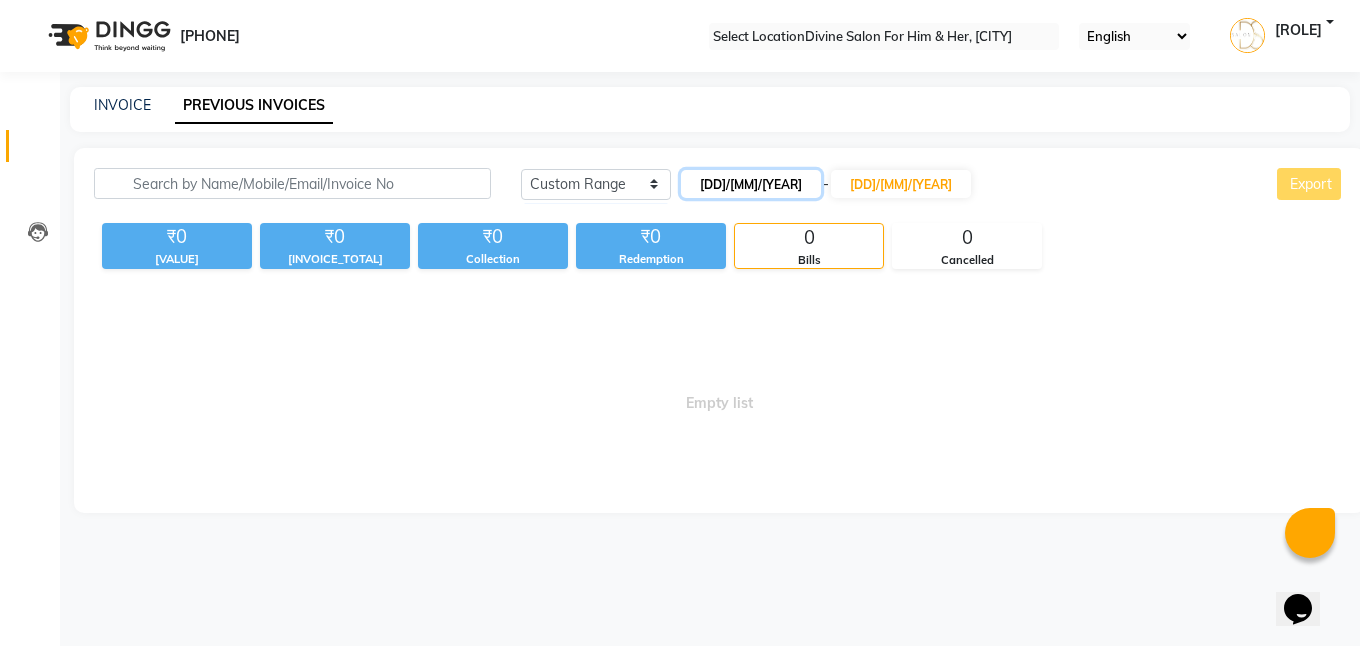 click on "[DD]-[MM]-[YYYY]" at bounding box center [751, 184] 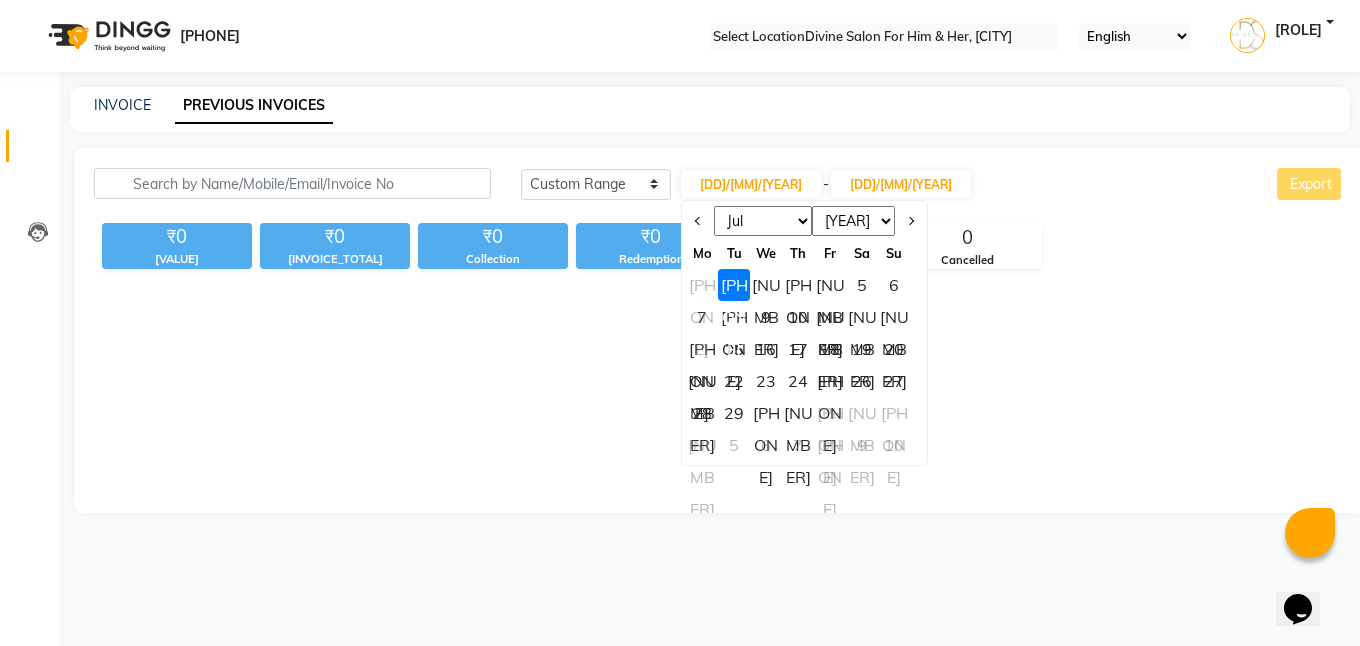 click at bounding box center (698, 221) 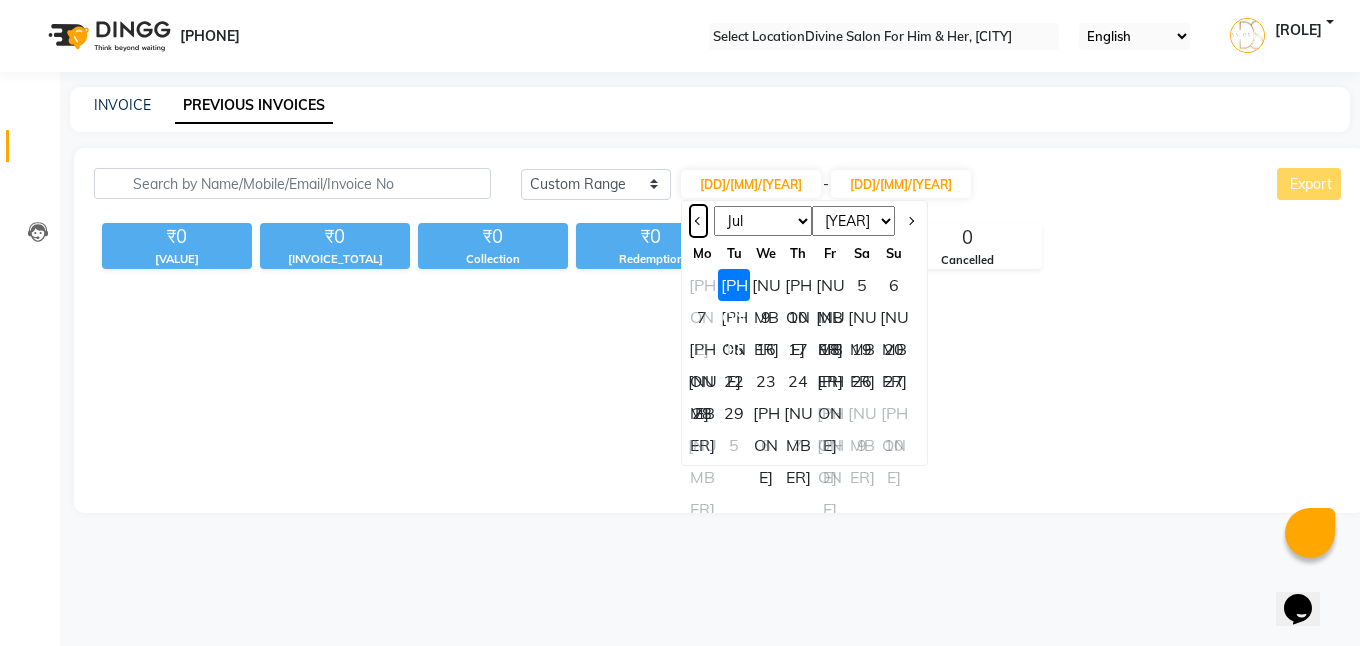click at bounding box center [698, 221] 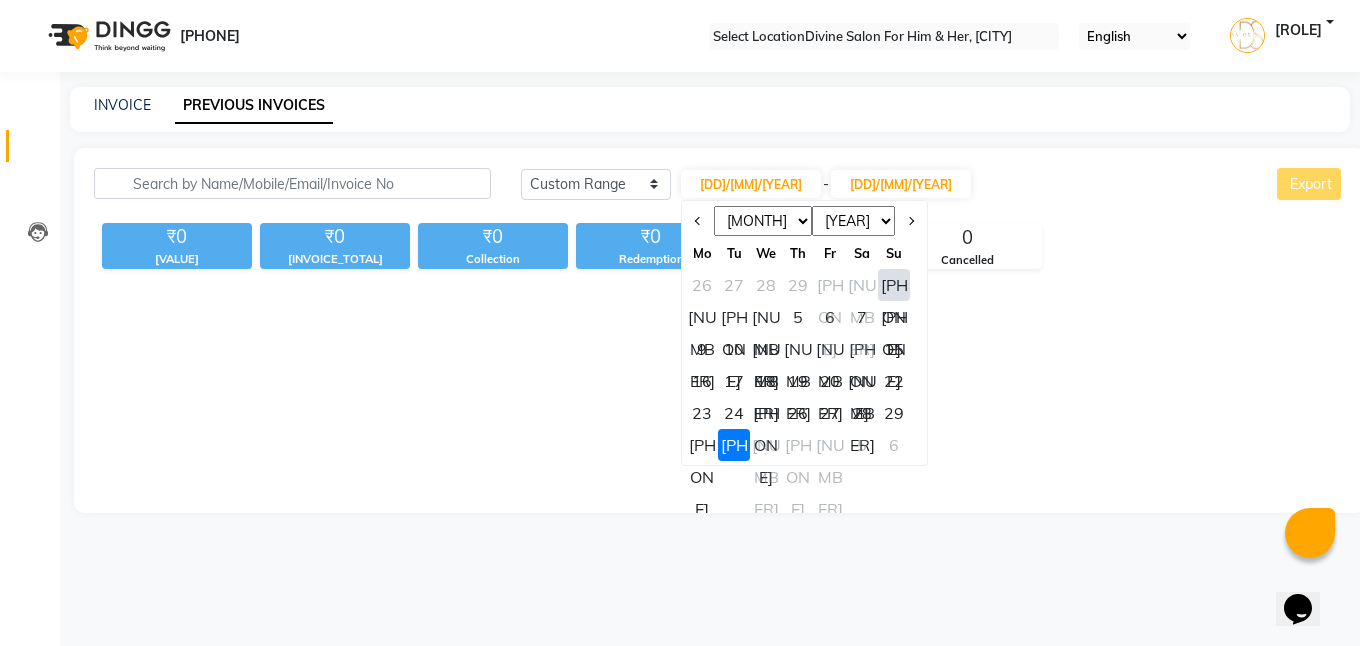 click on "[NUMBER]" at bounding box center (798, 349) 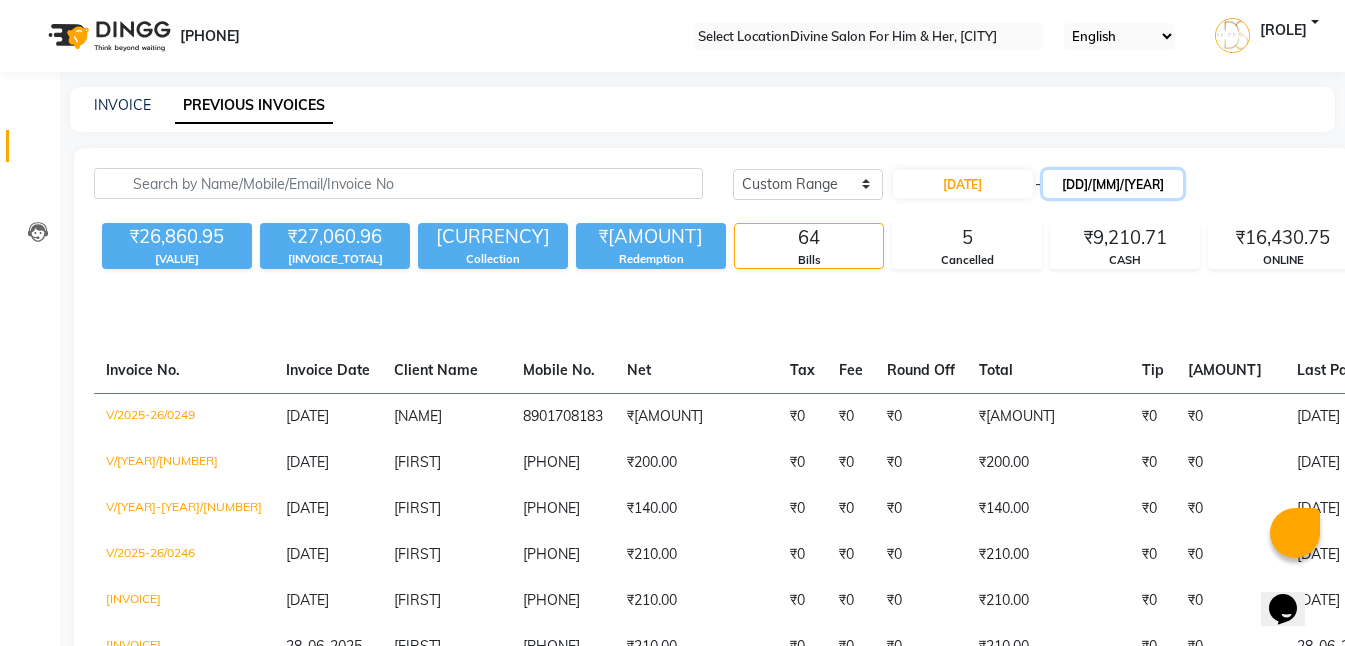 click on "[DD]-[MM]-[YYYY]" at bounding box center (1113, 184) 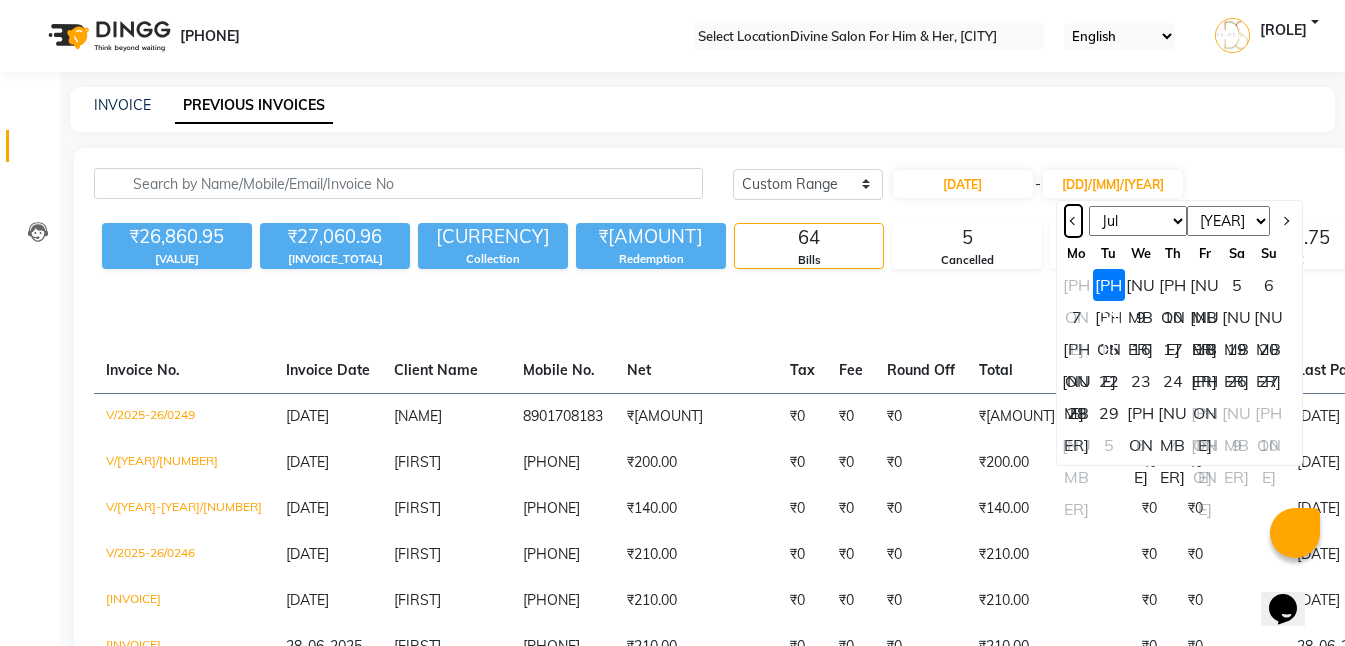 click at bounding box center (1073, 221) 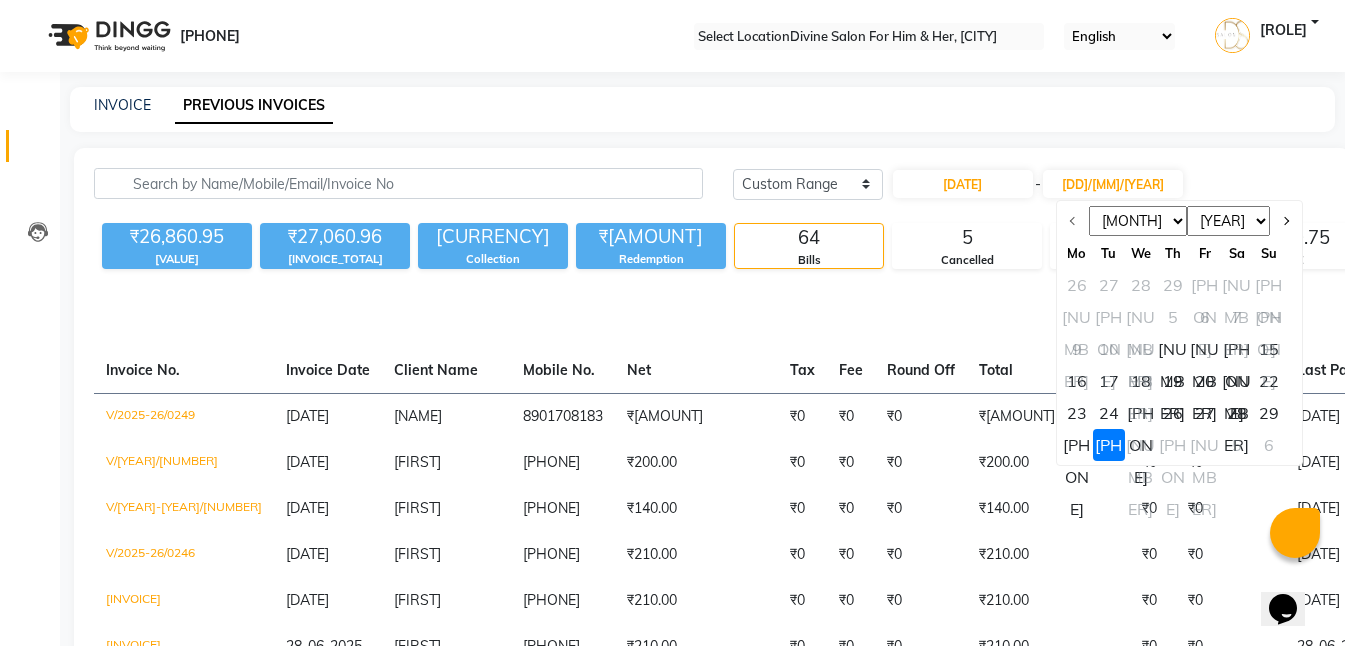 click on "[NUMBER]" at bounding box center [1173, 349] 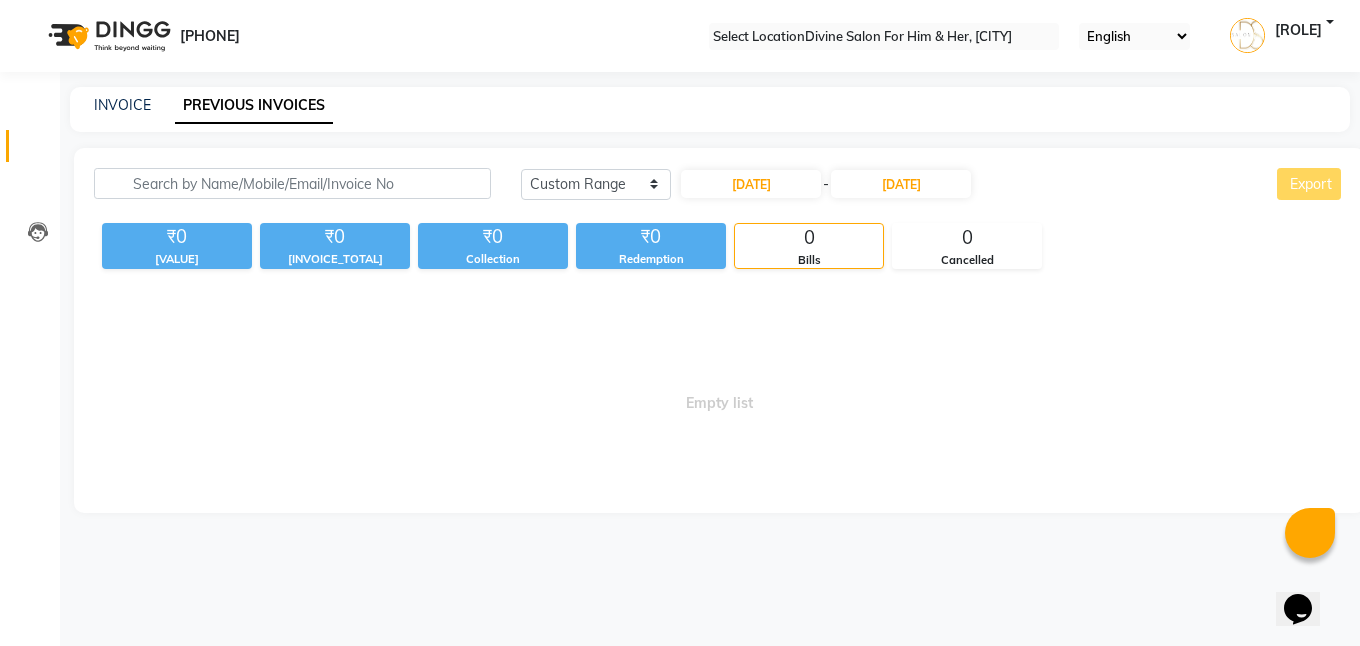 click on "•••••••" at bounding box center [122, 105] 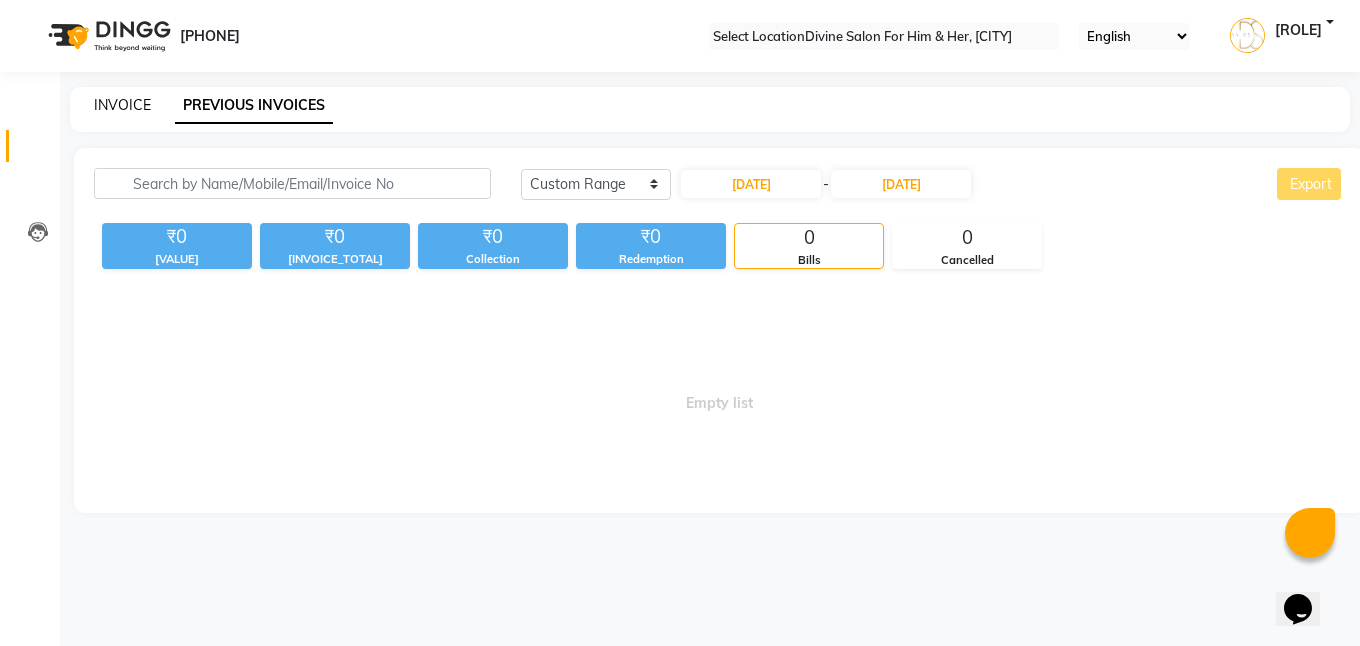 click on "•••••••" at bounding box center (122, 105) 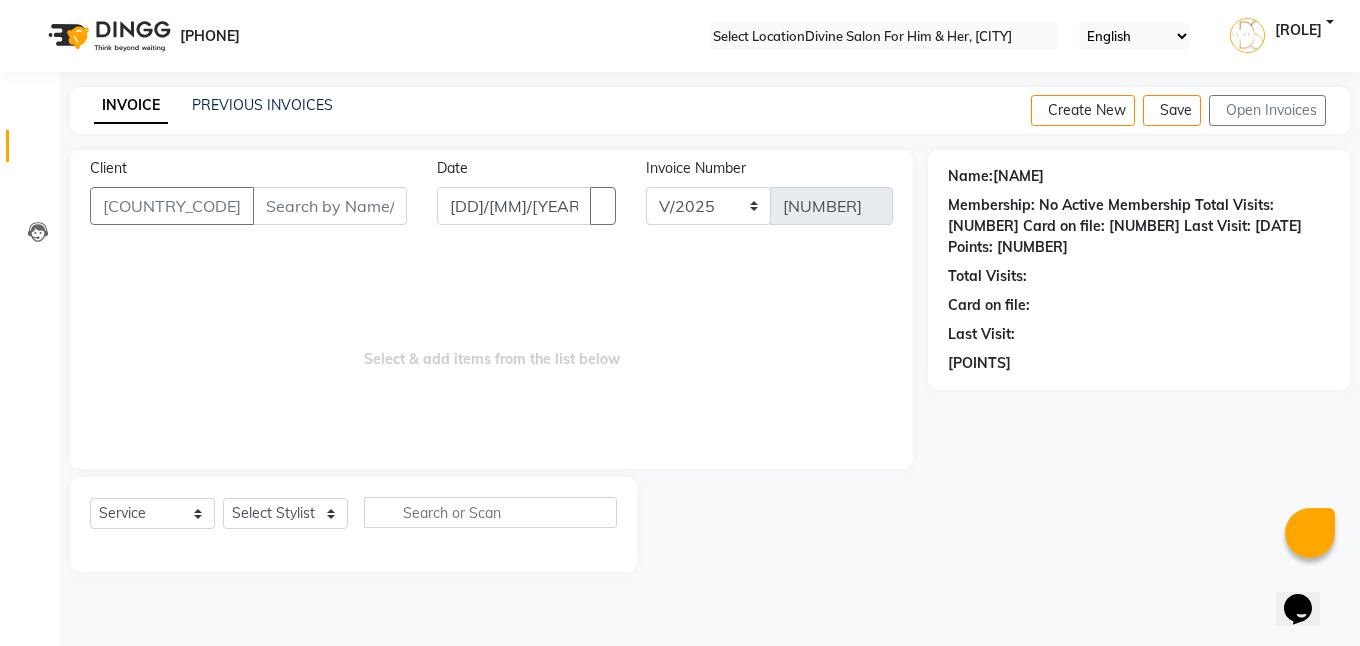 click on "••••••" at bounding box center (330, 206) 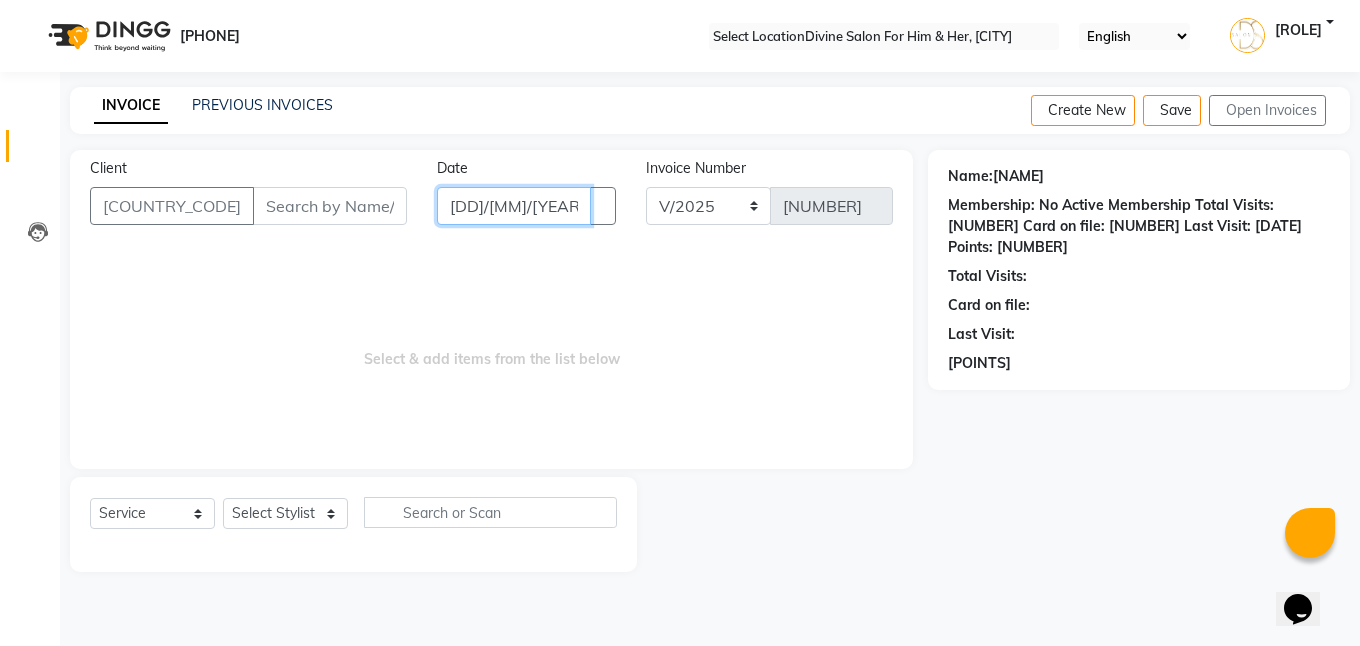 click on "[DD]-[MM]-[YYYY]" at bounding box center [513, 206] 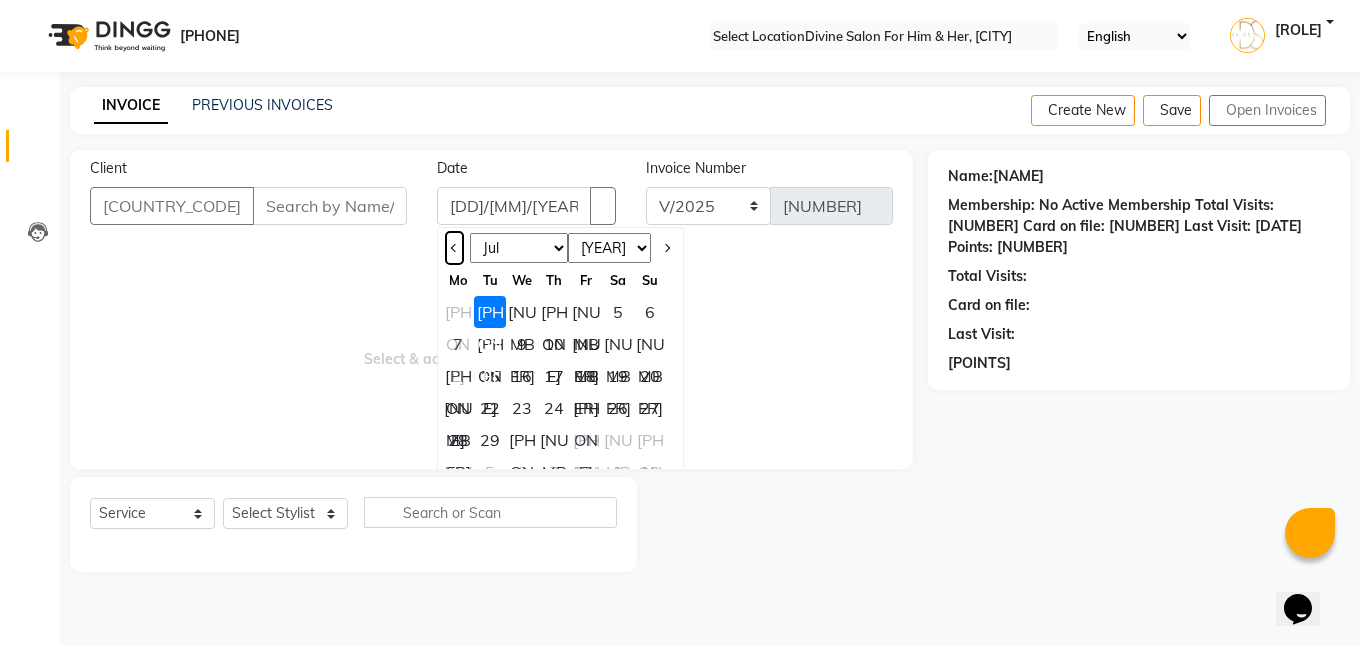 click at bounding box center [455, 248] 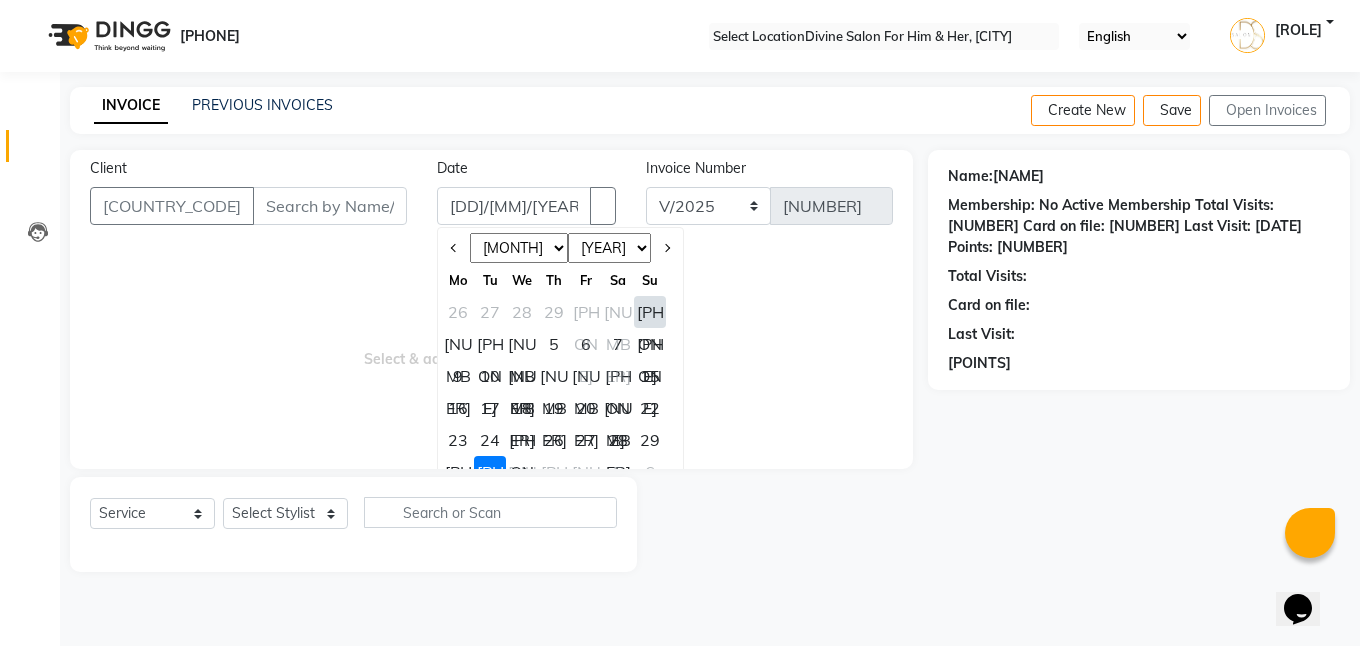 click on "[NUMBER]" at bounding box center [554, 376] 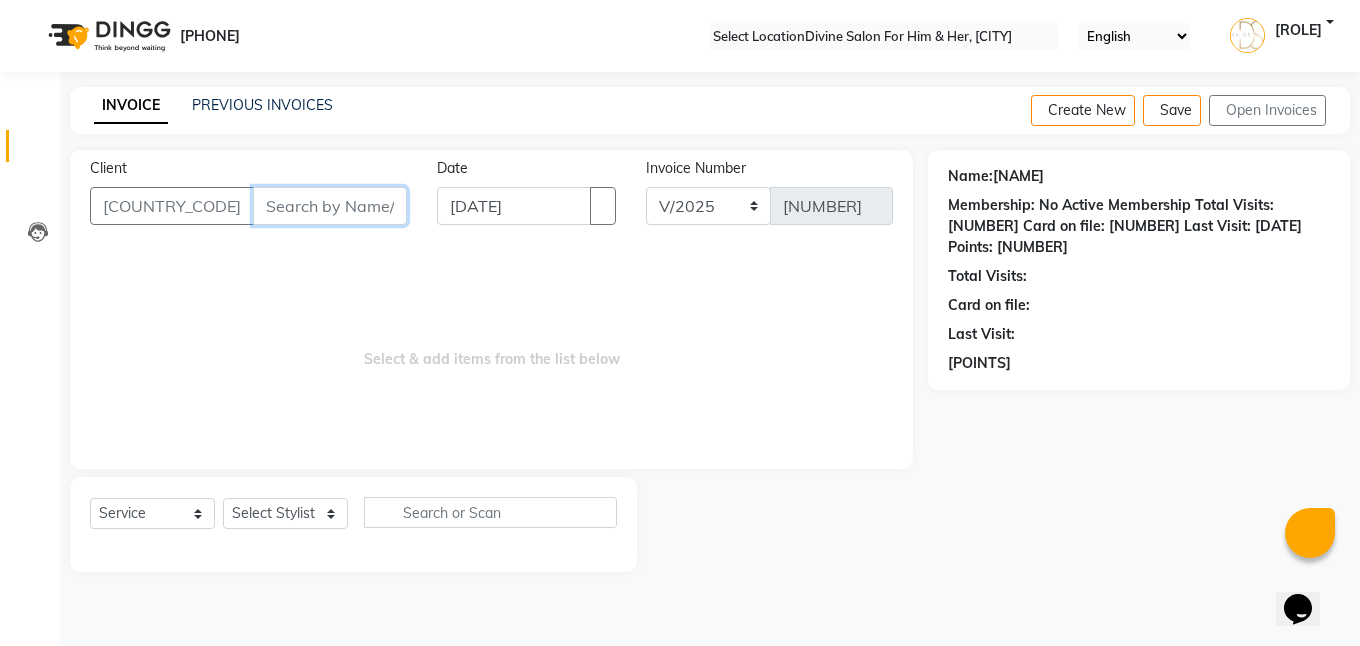 click on "••••••" at bounding box center (330, 206) 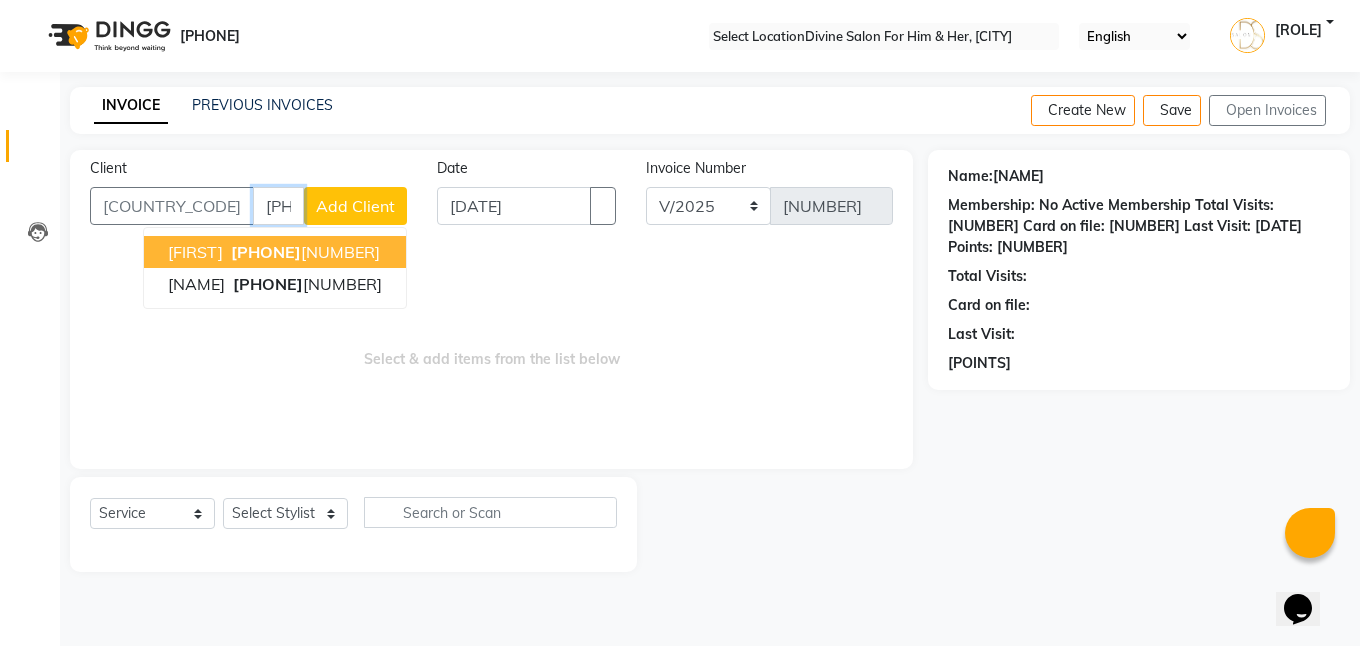 click on "97288 76130" at bounding box center (303, 252) 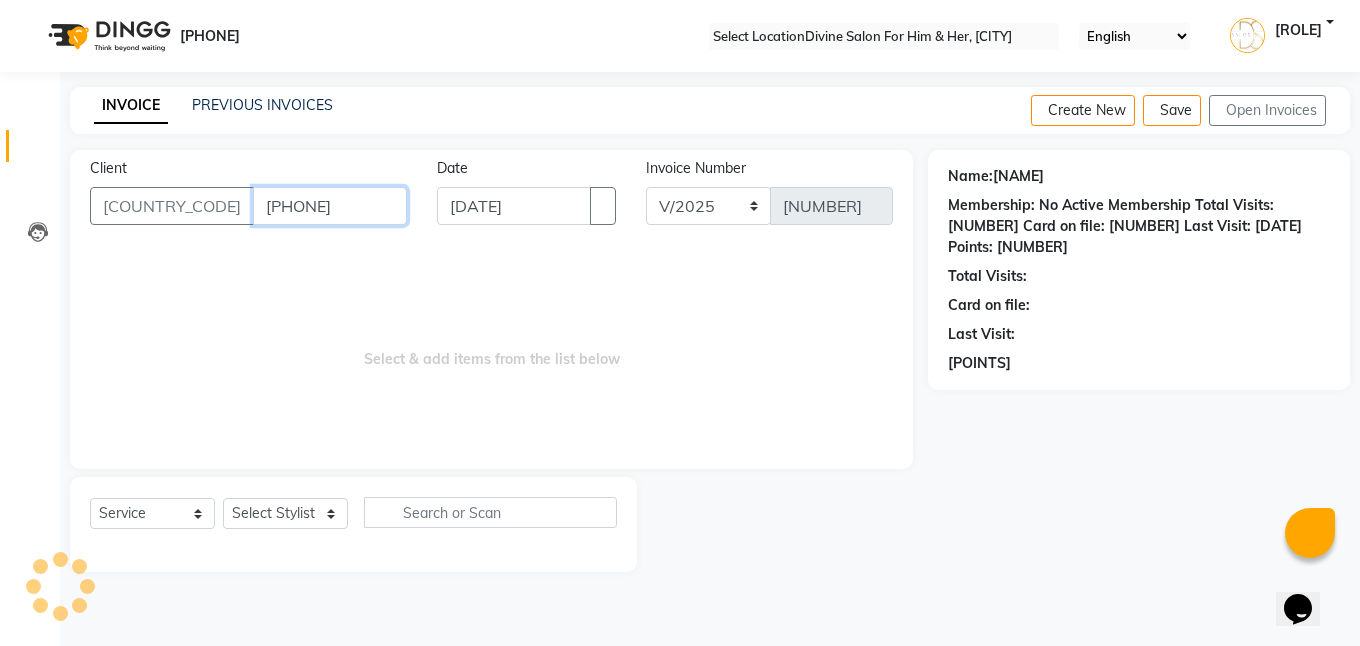type on "[PHONE]" 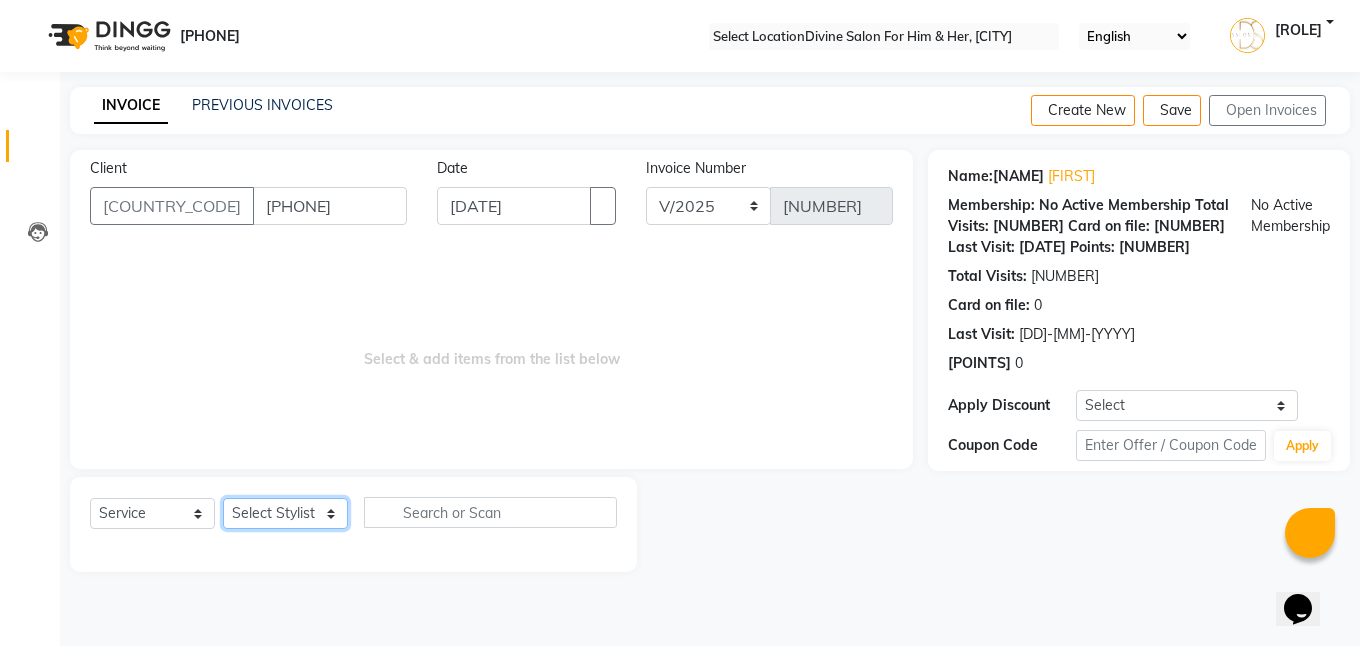 click on "Select Stylist Isha Gandhi RAVI Rihan SHEELA Tanisha chopra Tofik vikas JANGRA" at bounding box center (285, 513) 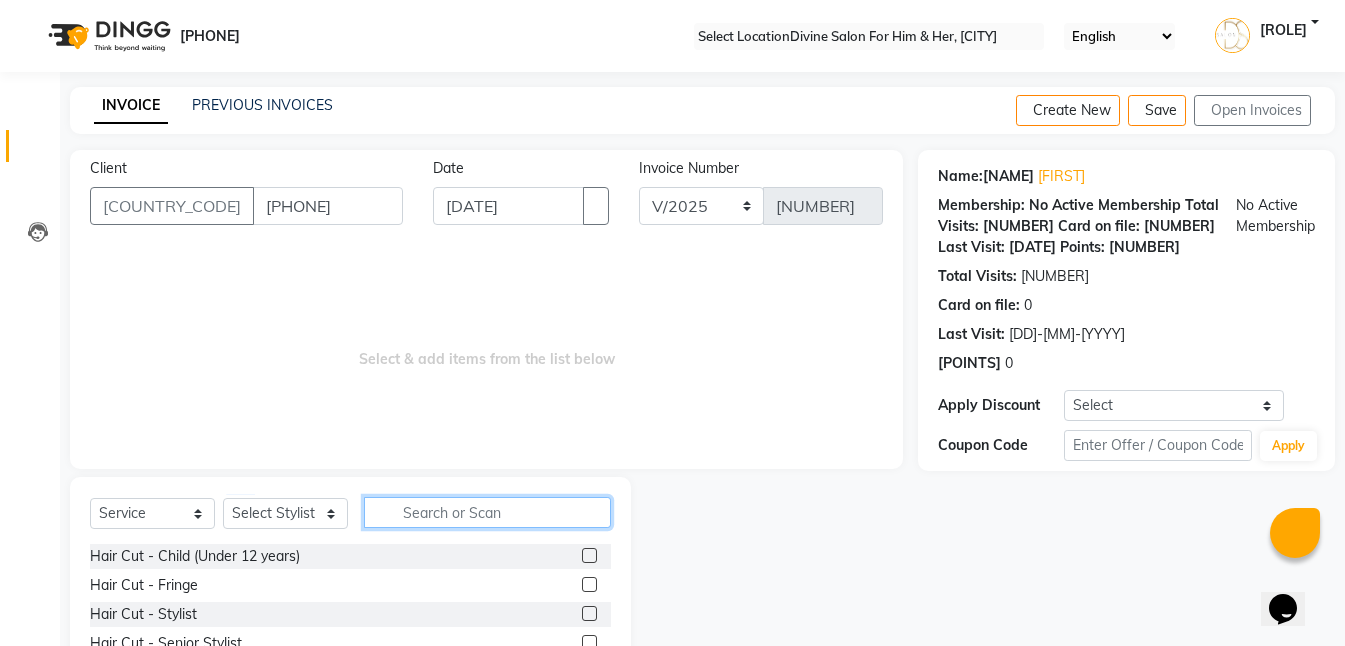 click at bounding box center (487, 512) 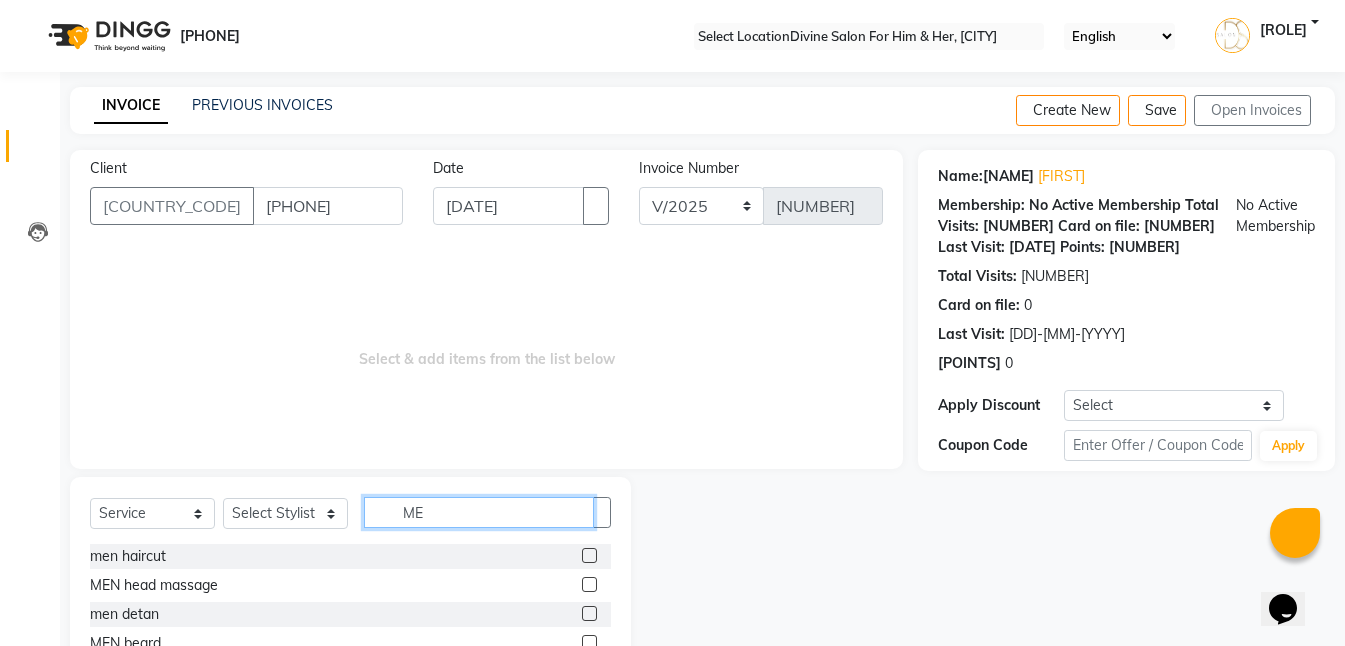 type on "••" 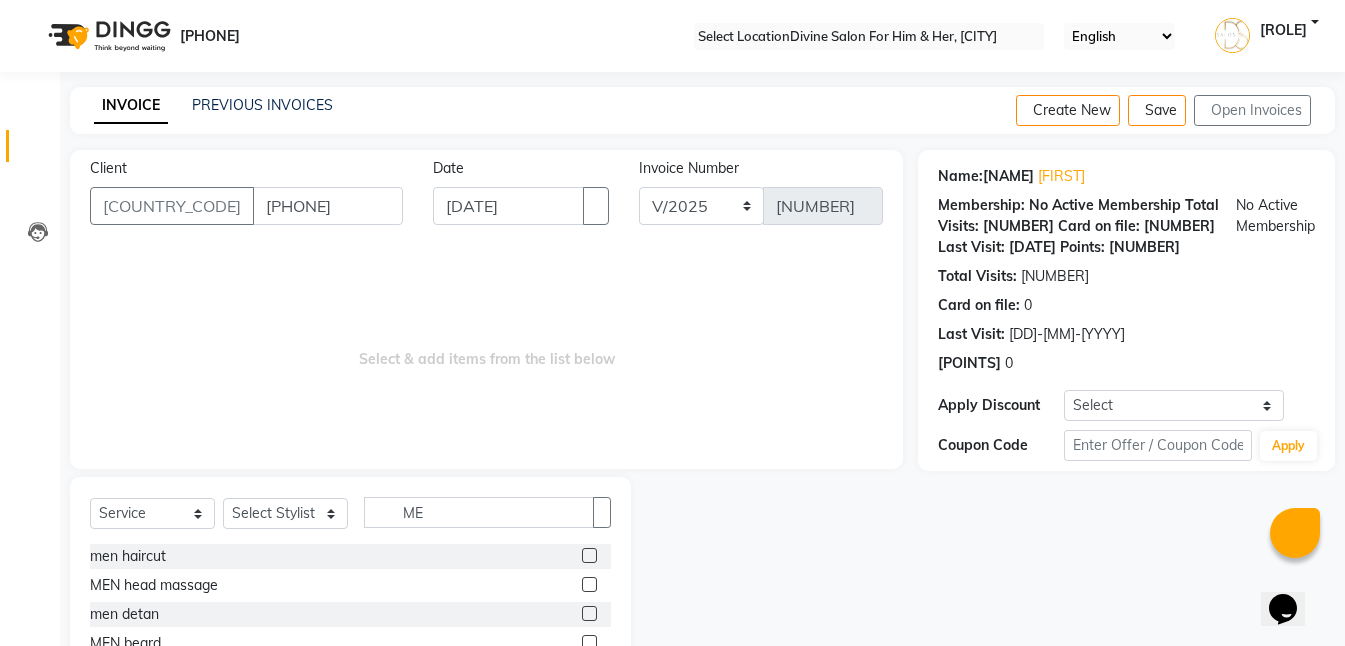 click at bounding box center (589, 555) 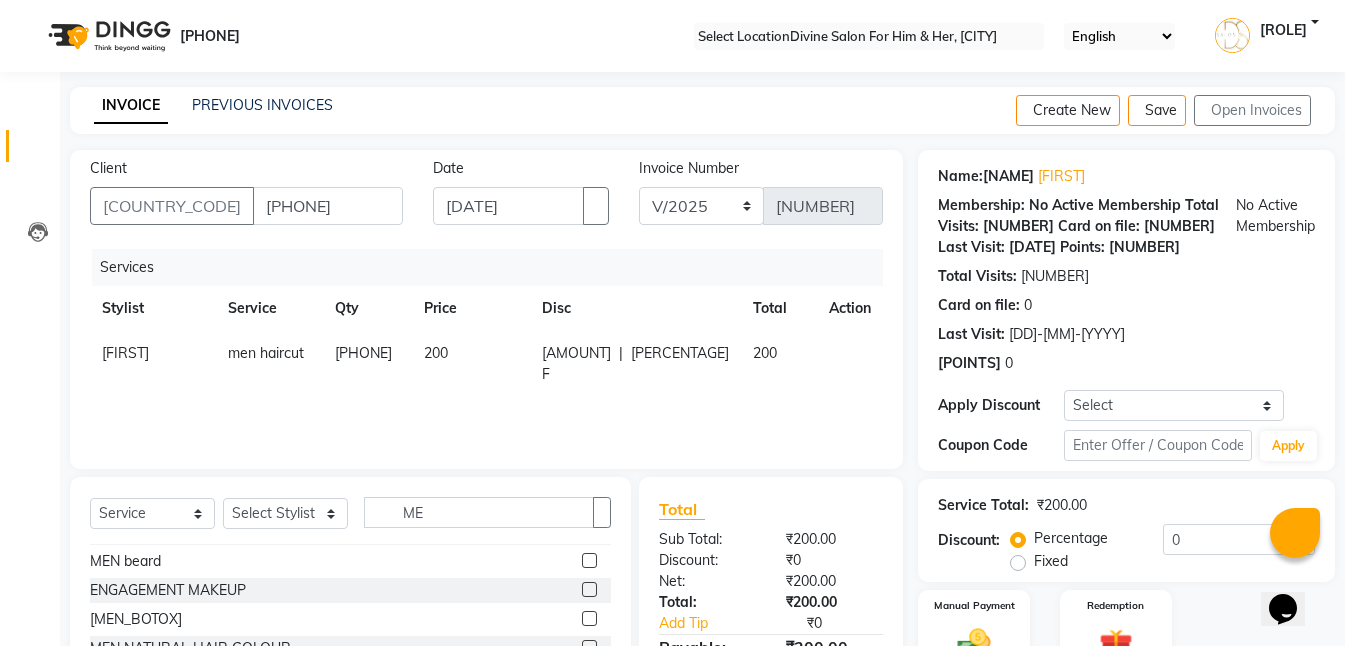 scroll, scrollTop: 100, scrollLeft: 0, axis: vertical 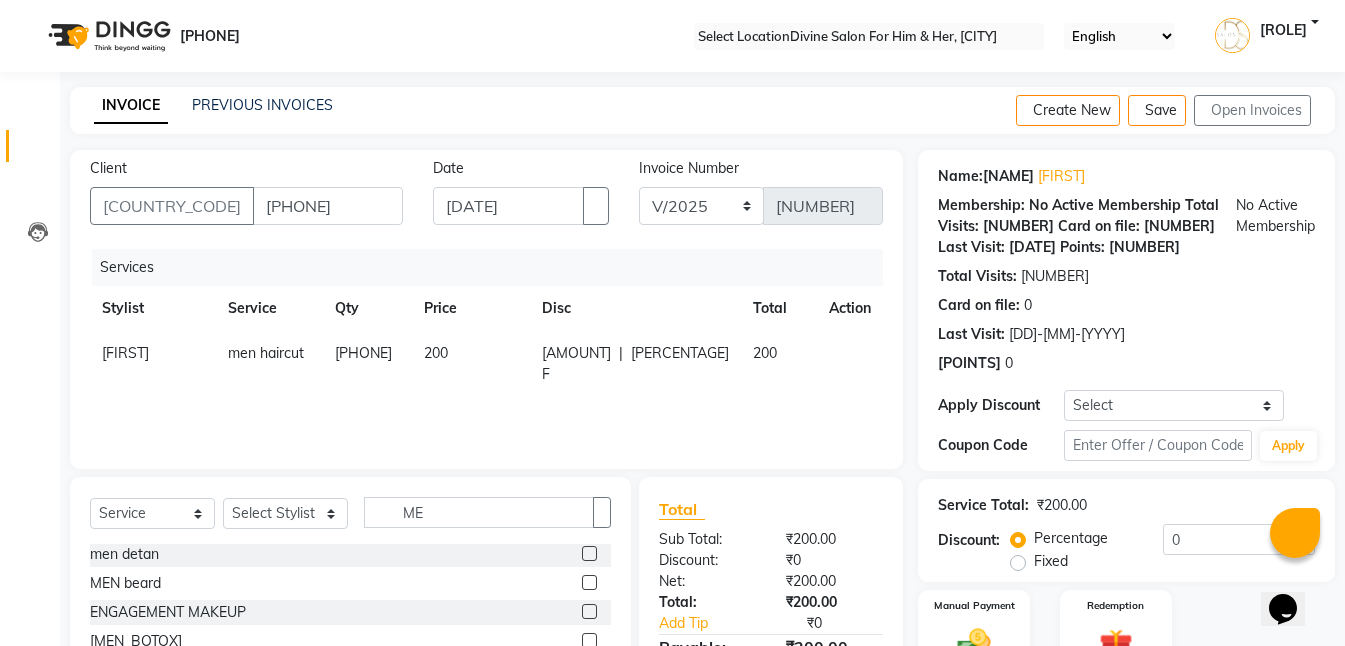 click at bounding box center (589, 582) 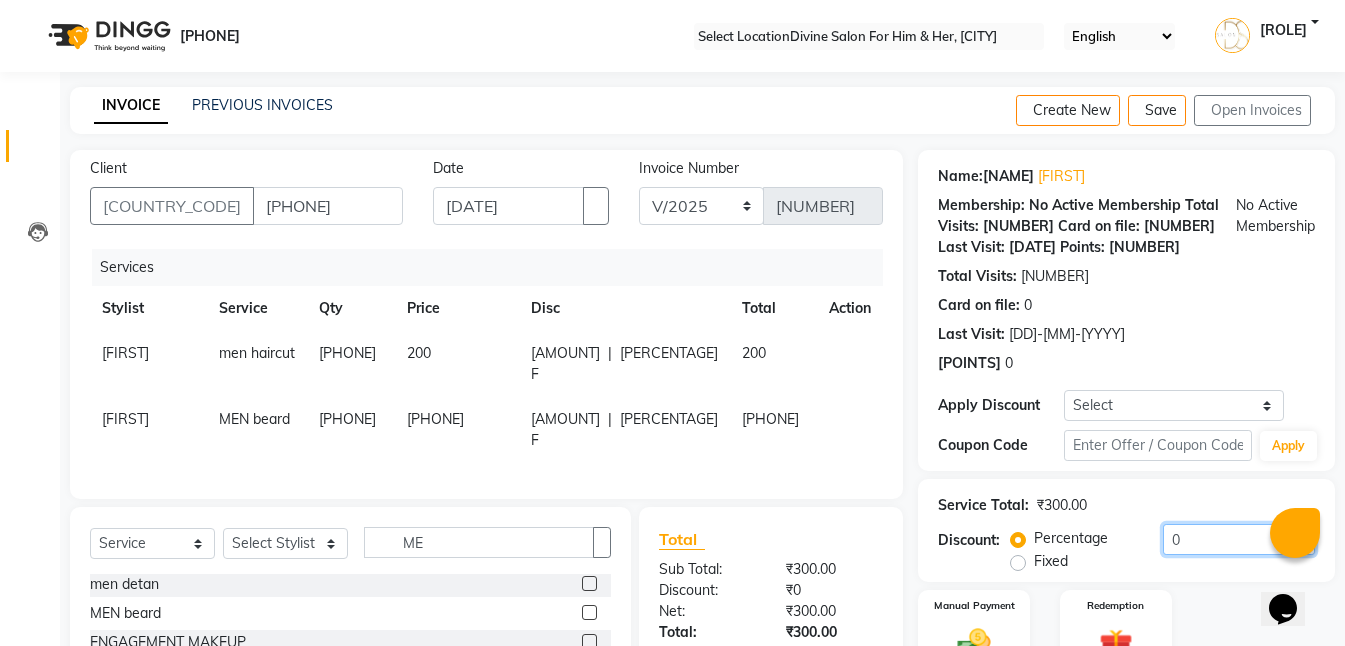 click on "0" at bounding box center [1239, 539] 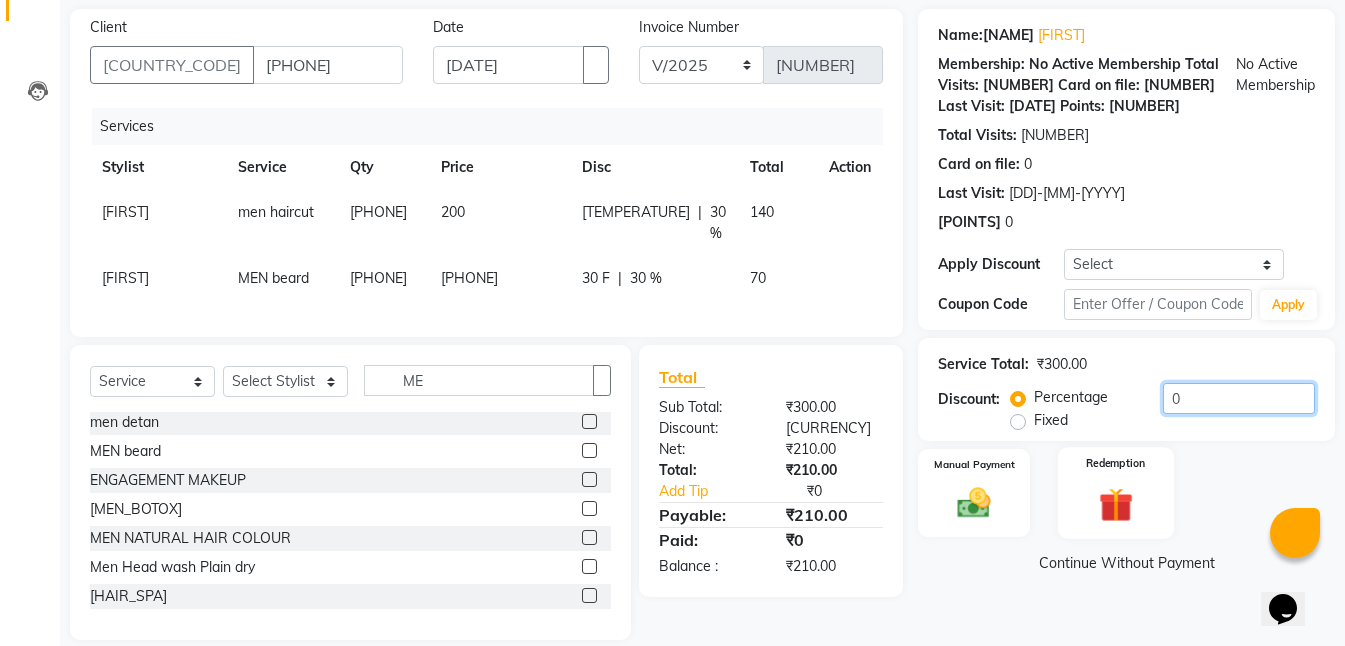scroll, scrollTop: 158, scrollLeft: 0, axis: vertical 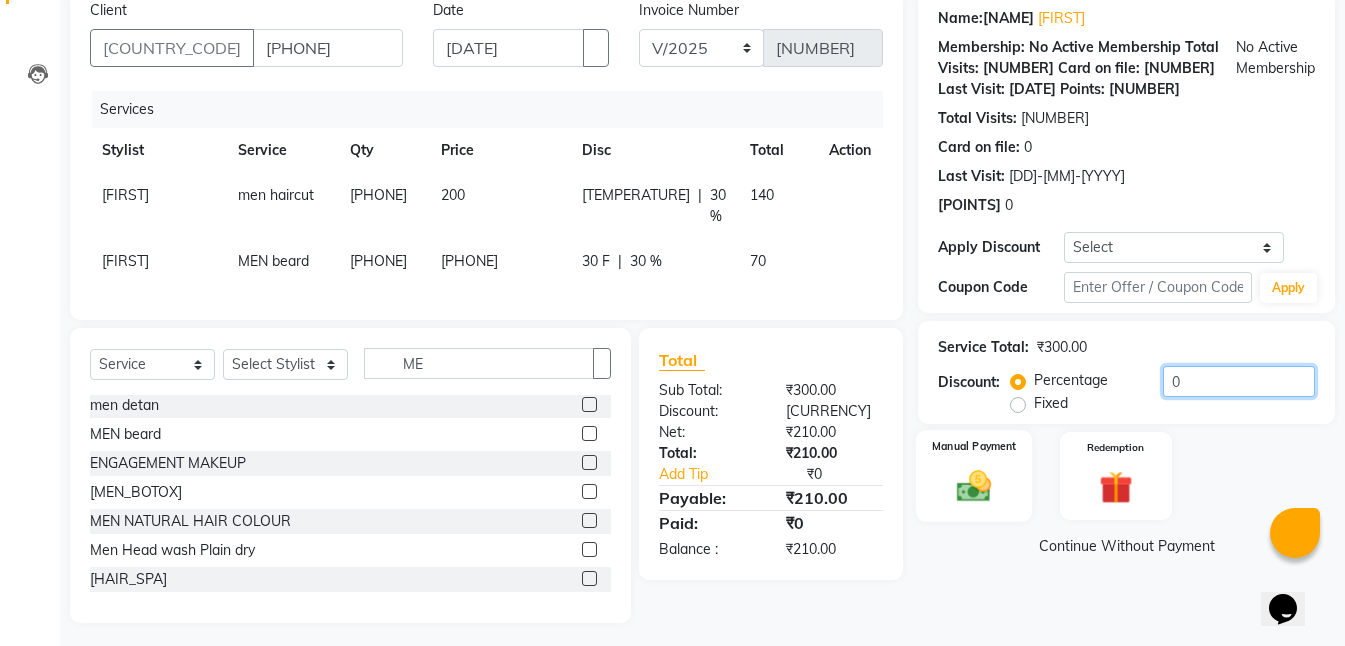 type on "••" 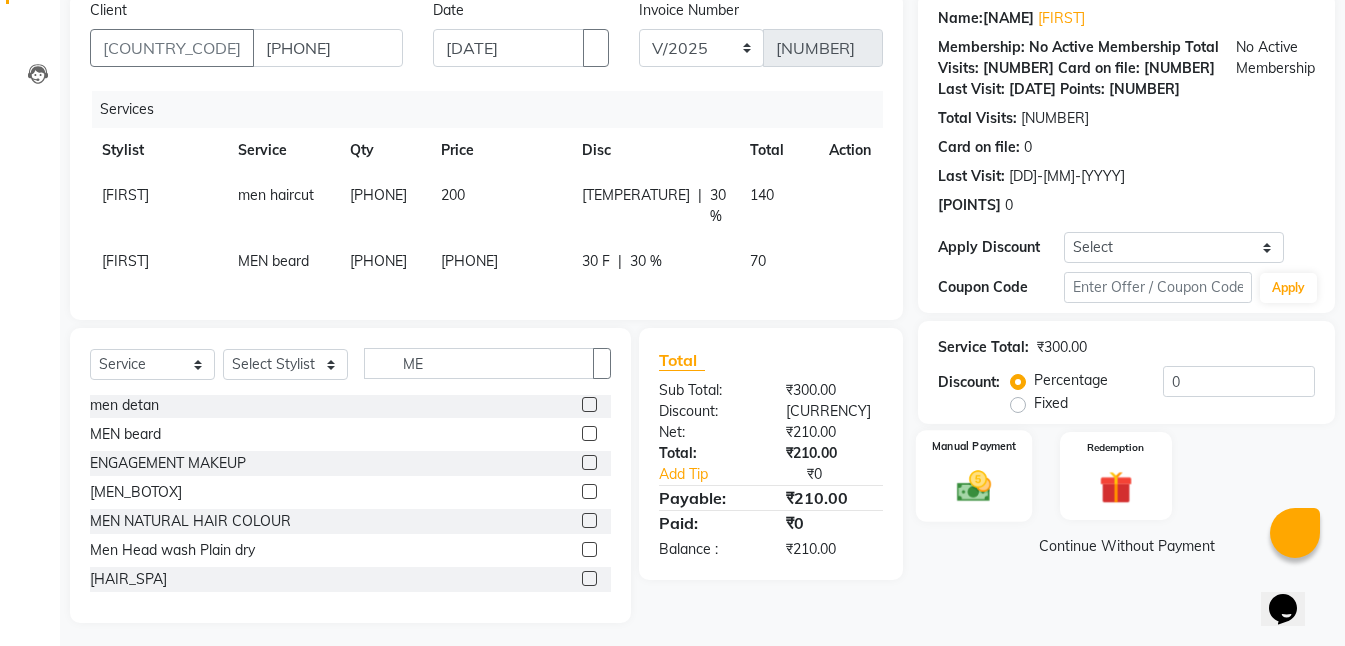 click at bounding box center [974, 486] 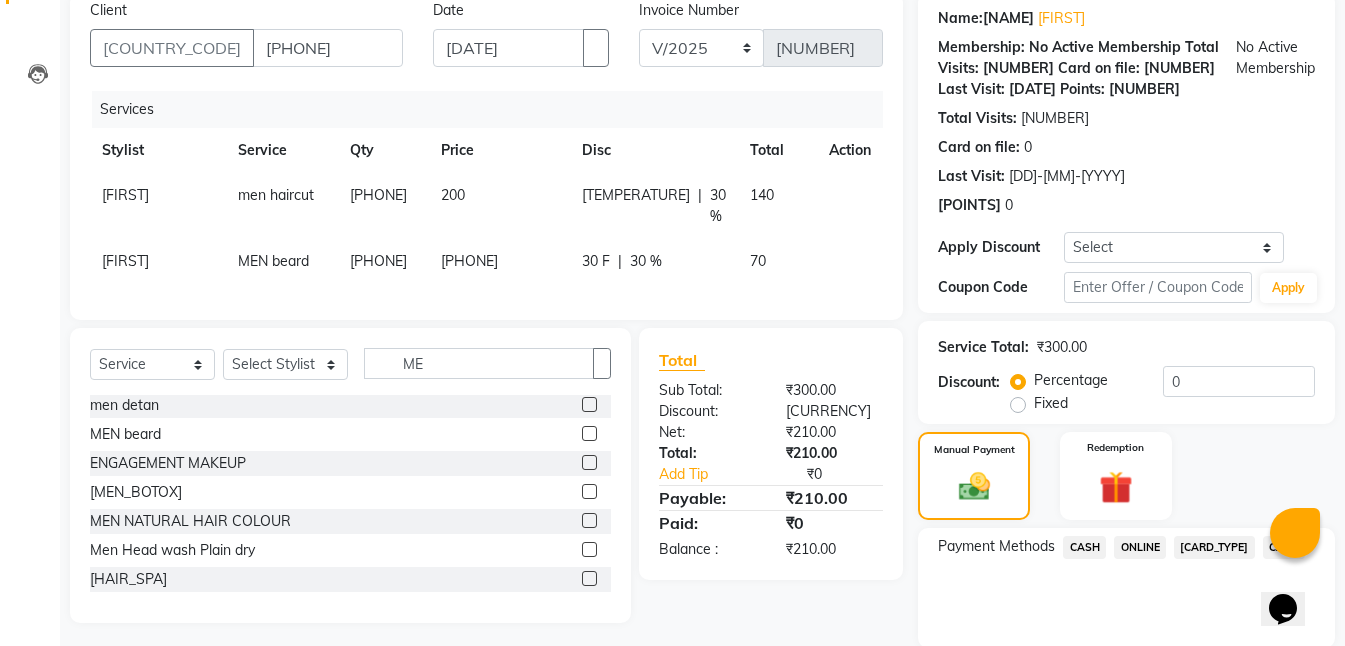 click on "ONLINE" at bounding box center [1084, 547] 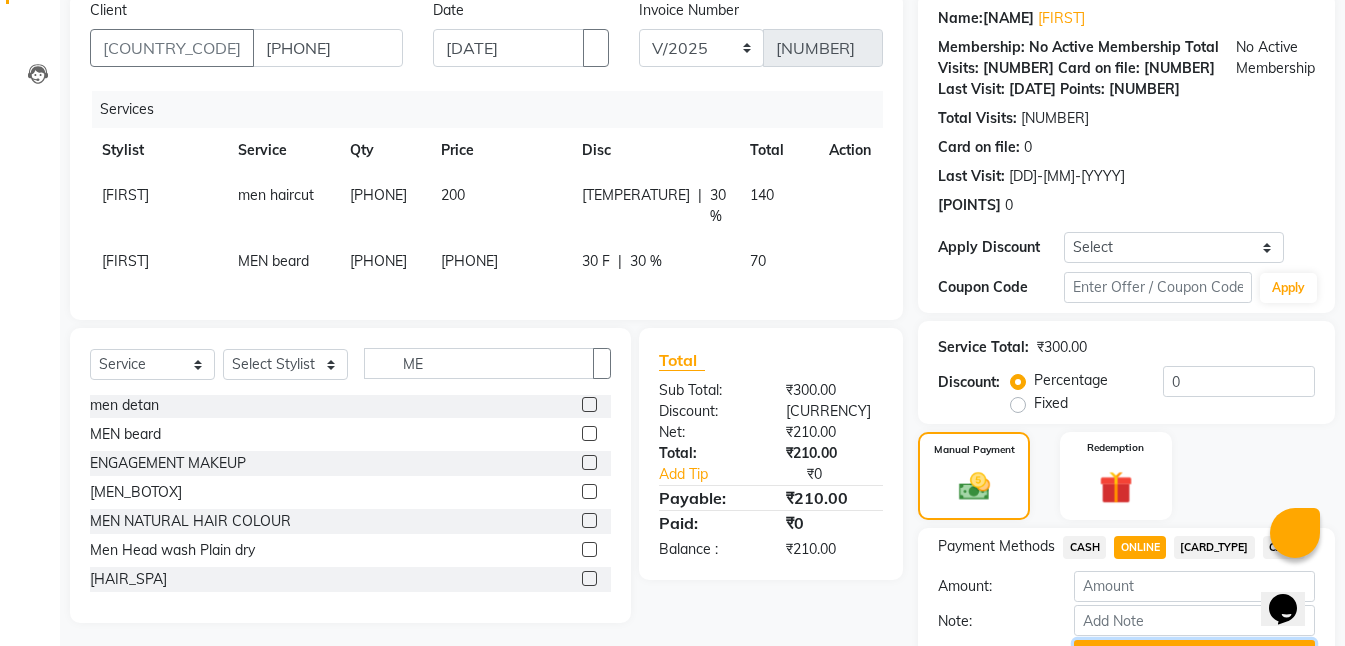 click on "••• •••••••" at bounding box center (1194, 655) 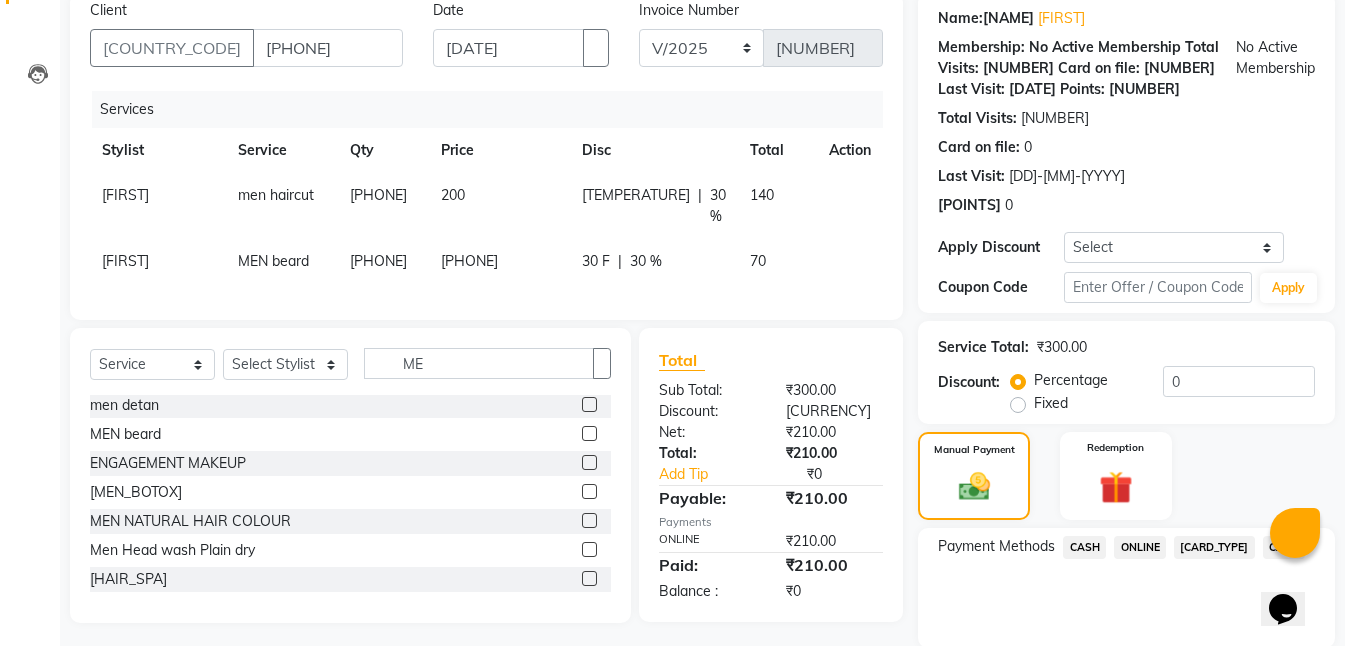 scroll, scrollTop: 309, scrollLeft: 0, axis: vertical 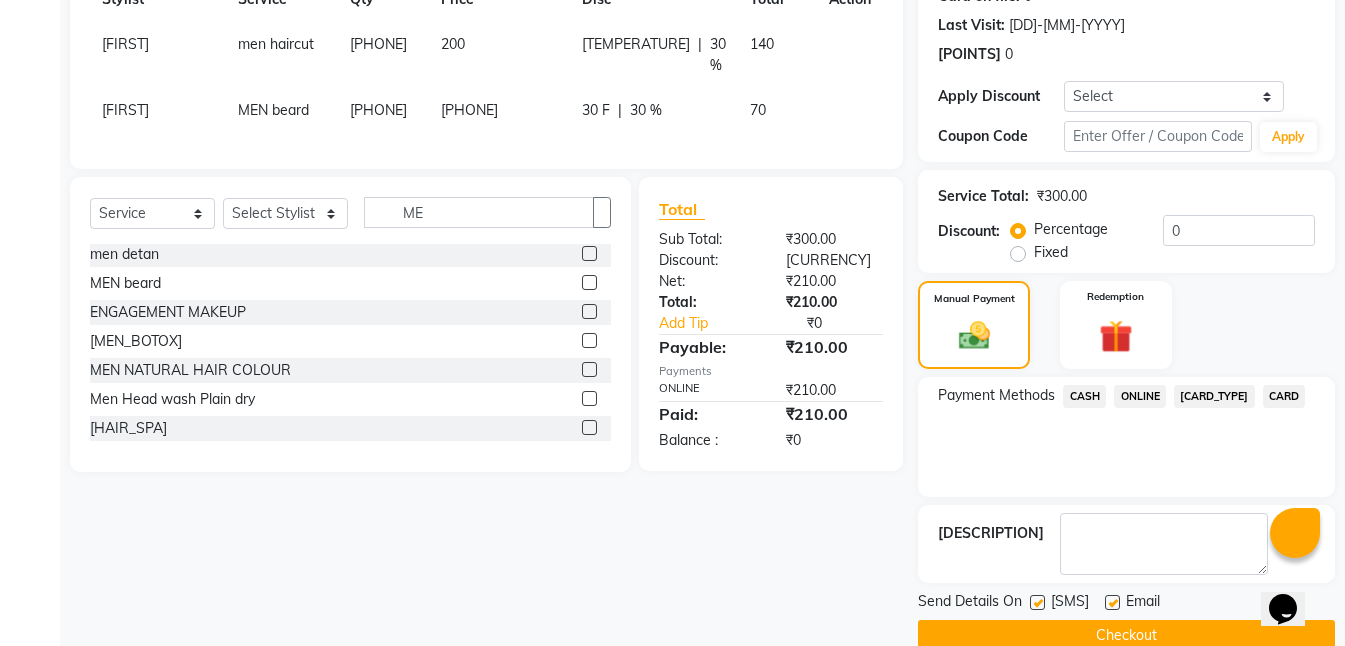 click at bounding box center (1037, 602) 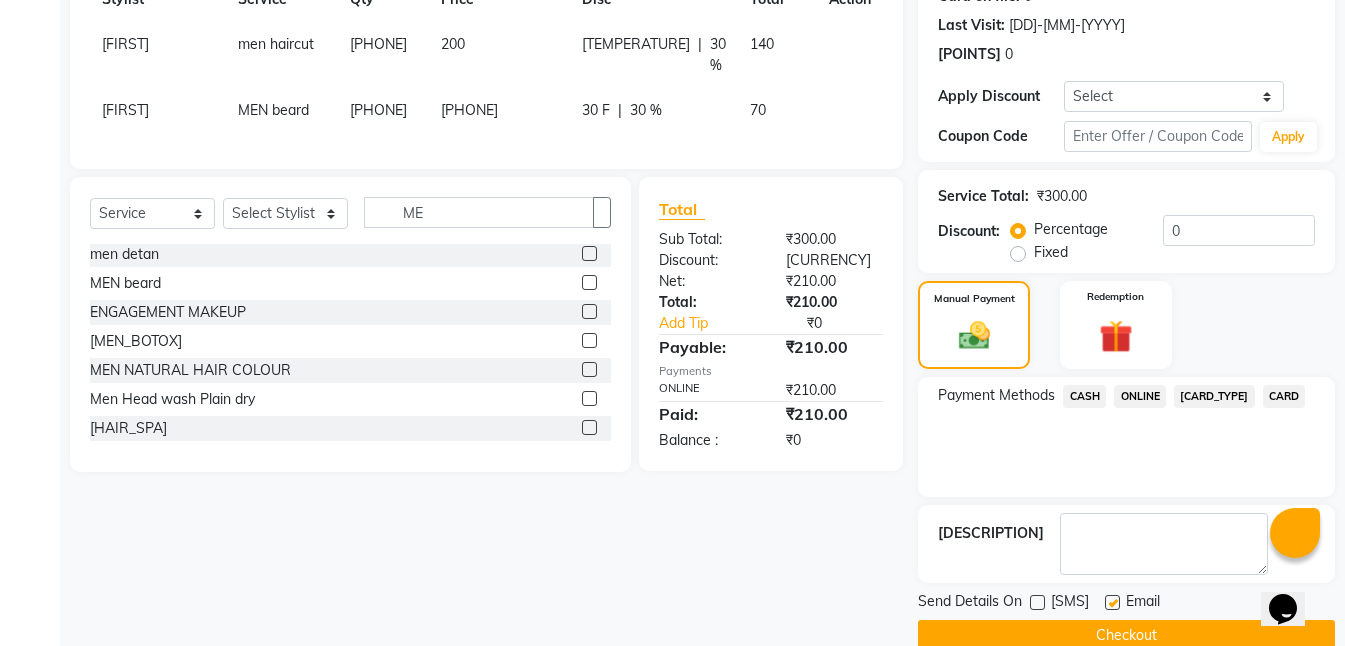 click at bounding box center [1112, 602] 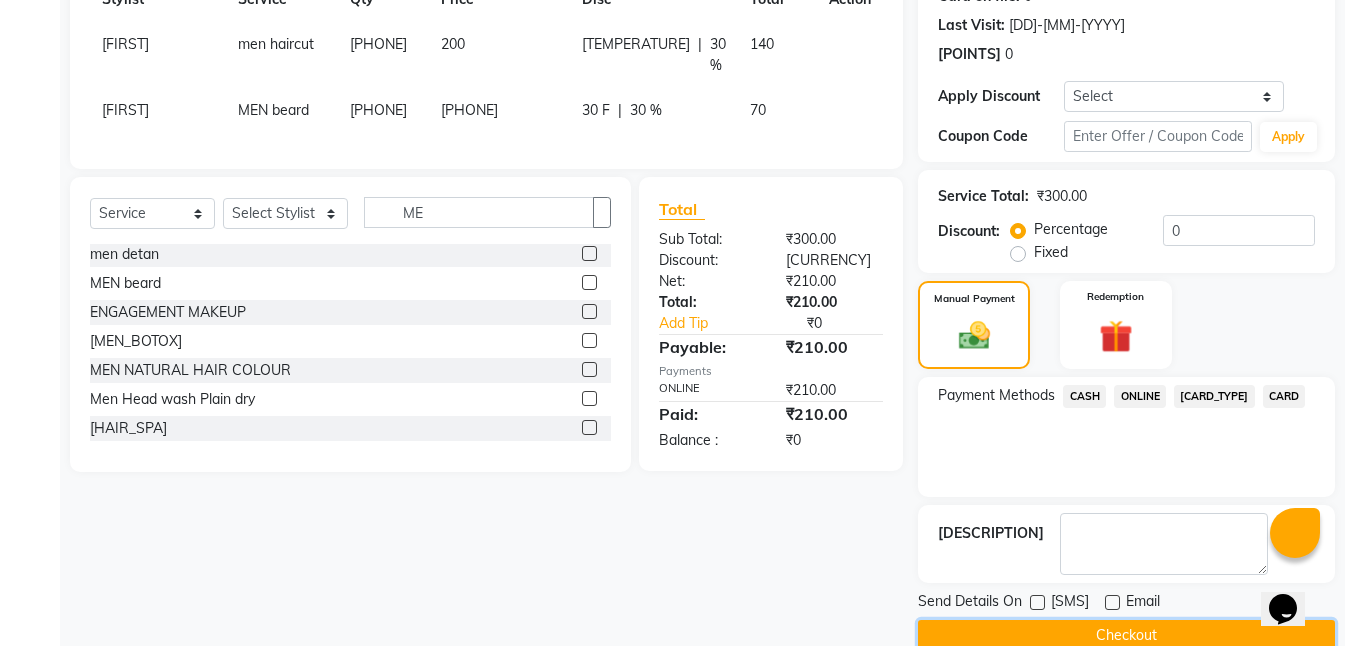 click on "Checkout" at bounding box center (1126, 635) 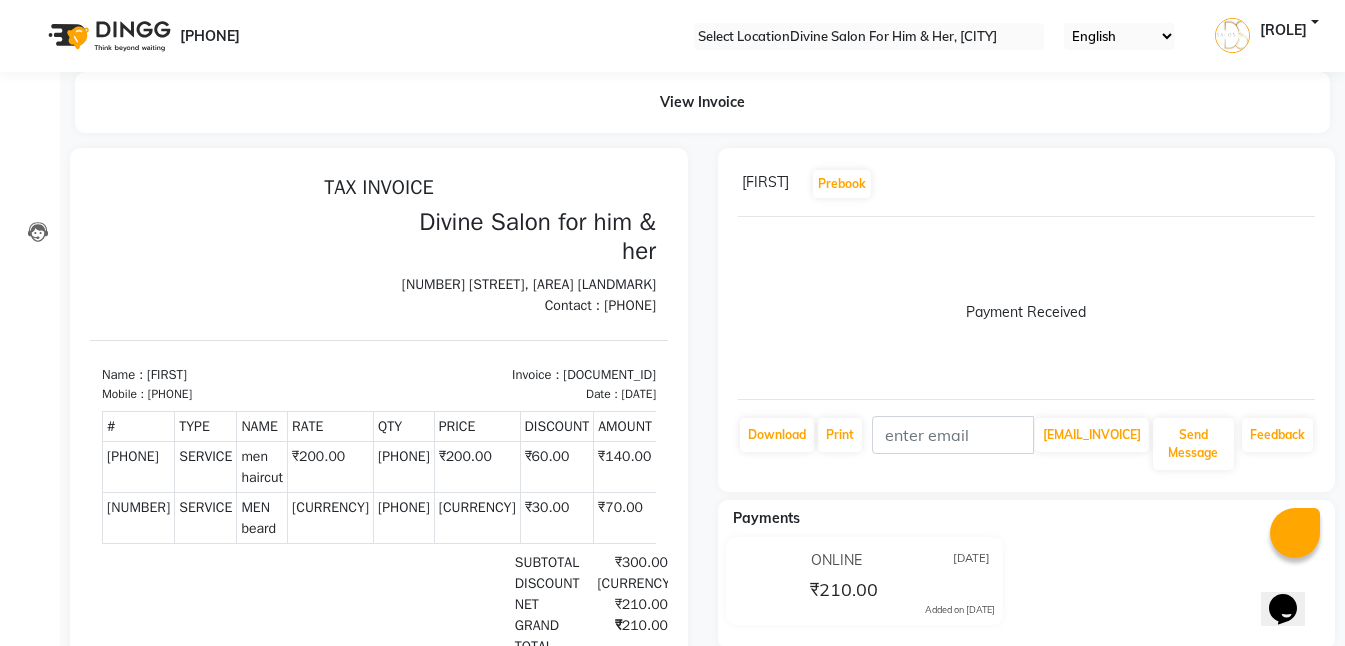 scroll, scrollTop: 0, scrollLeft: 0, axis: both 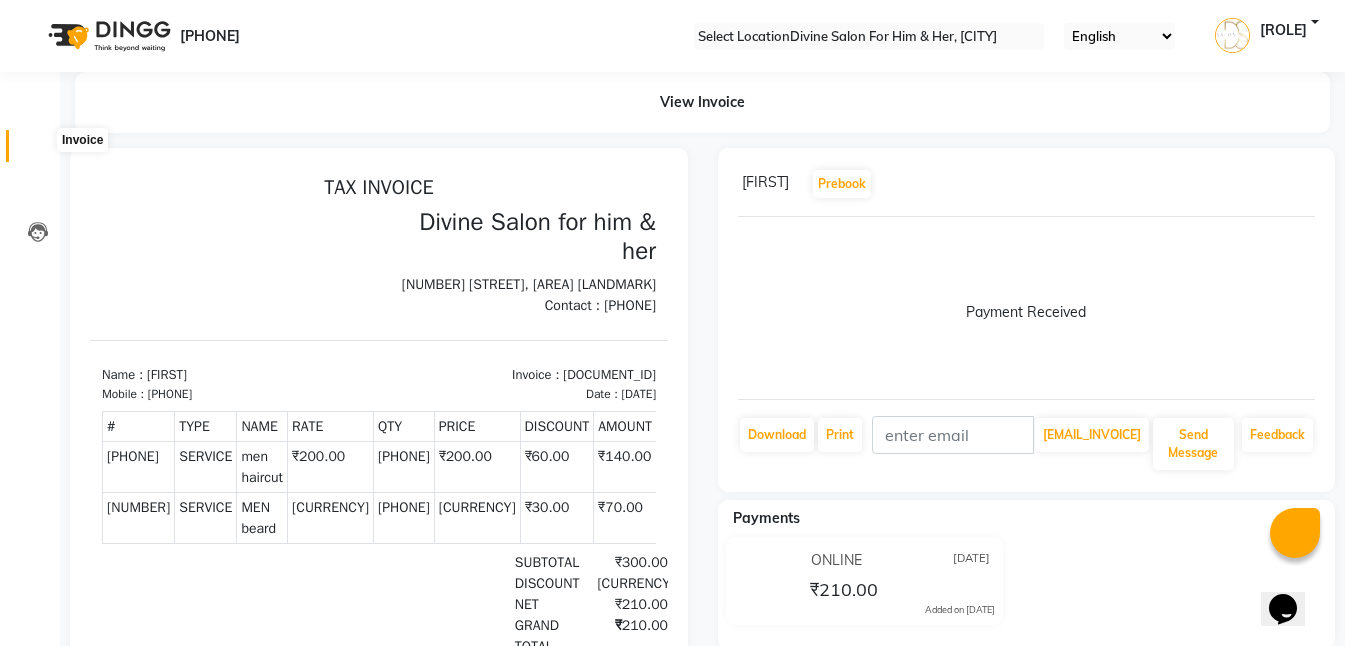 click at bounding box center (38, 151) 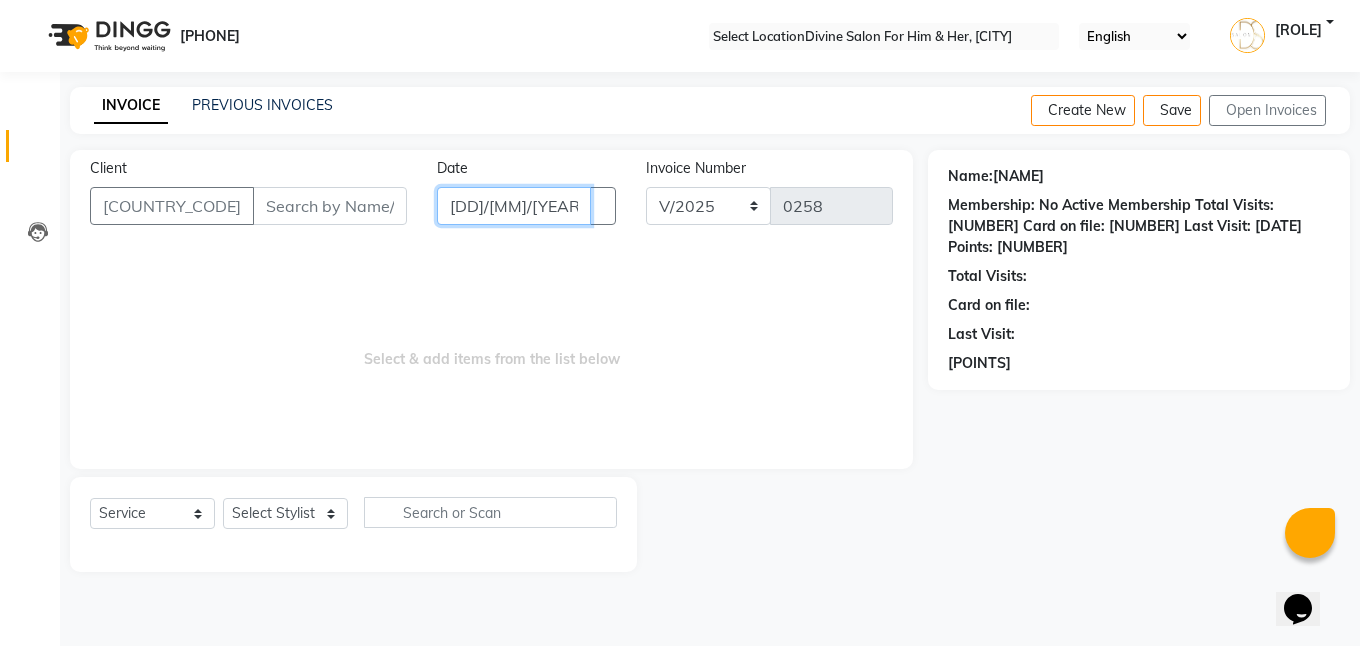 click on "[DD]-[MM]-[YYYY]" at bounding box center (513, 206) 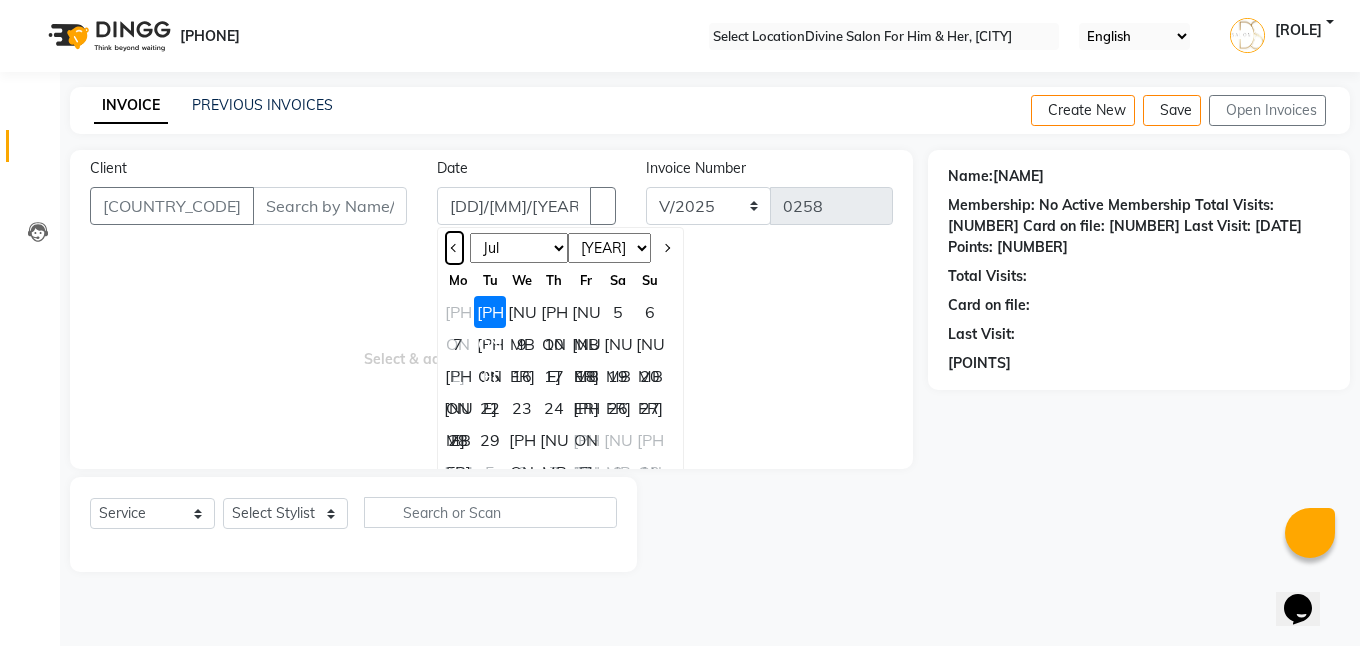 click at bounding box center (454, 248) 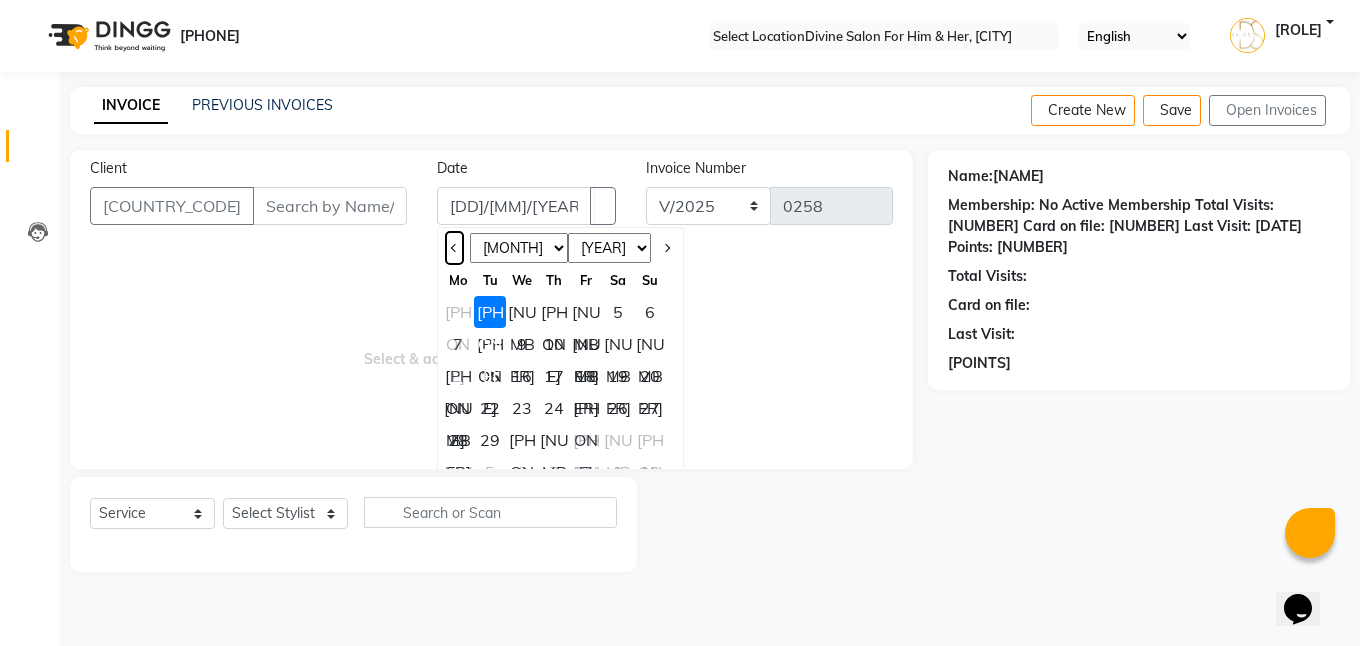 click at bounding box center [454, 248] 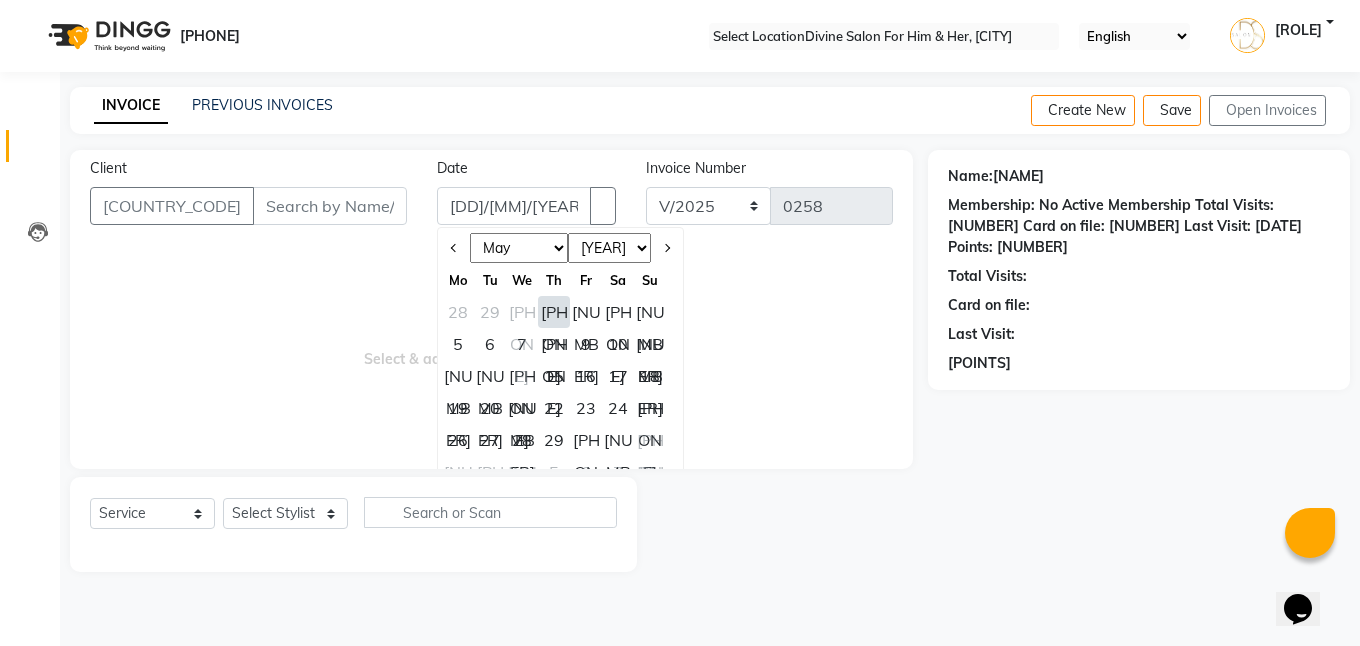 click on "[NUMBER]" at bounding box center (458, 376) 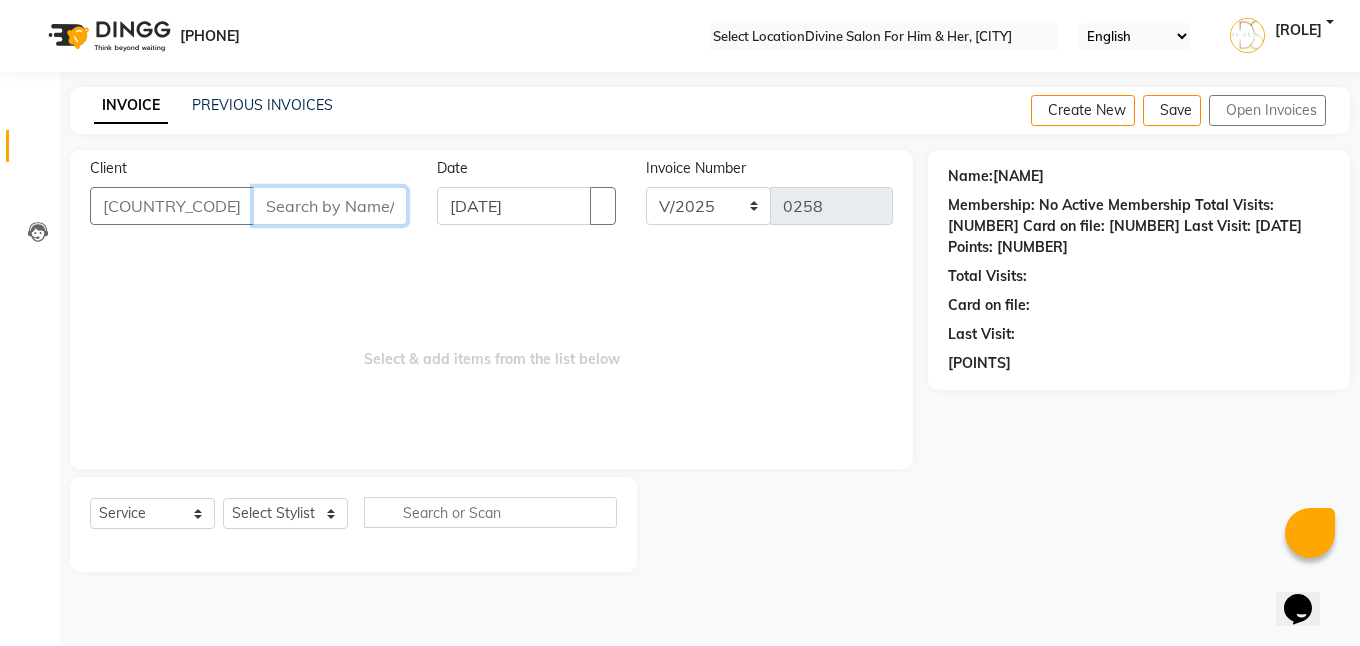 click on "••••••" at bounding box center [330, 206] 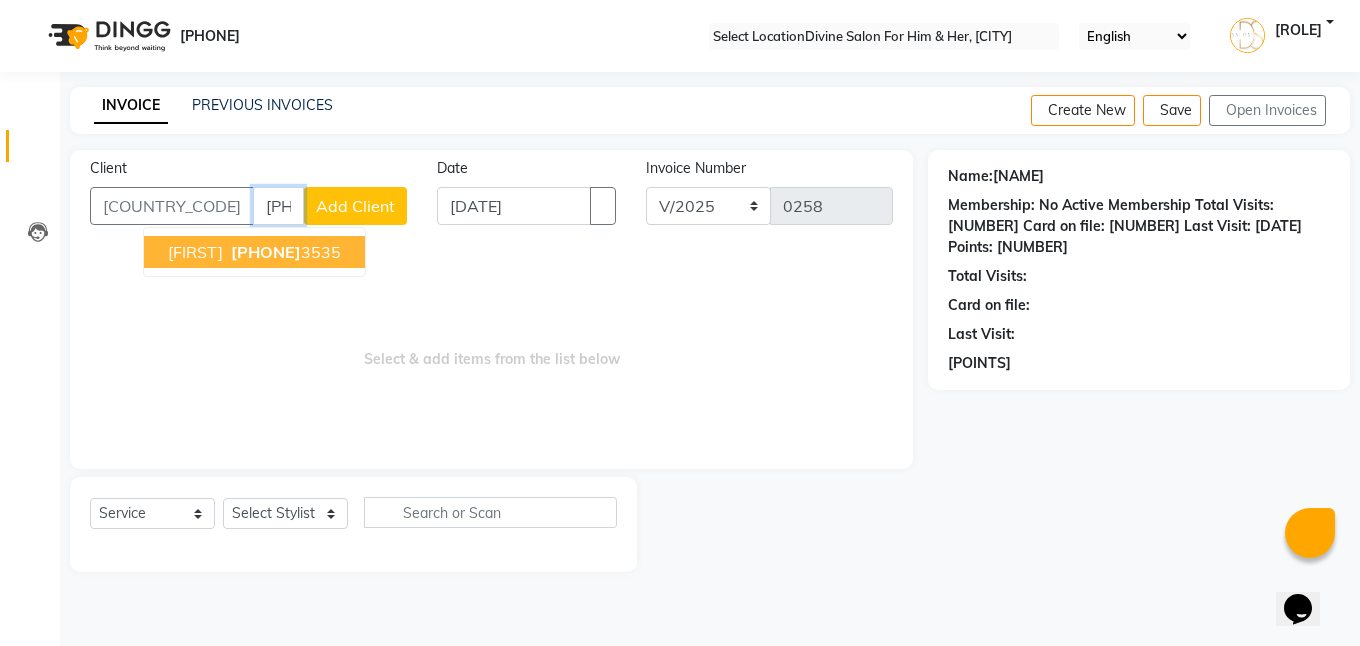 click on "956940" at bounding box center [266, 252] 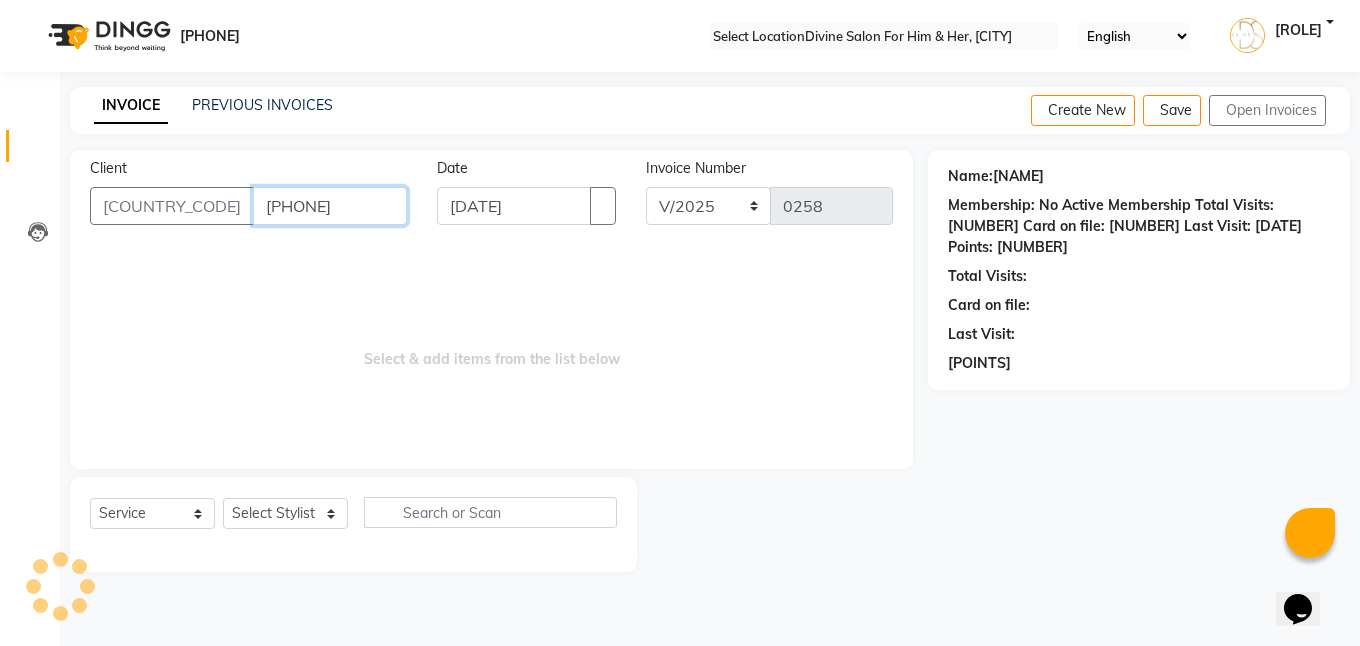 type on "••••••••••" 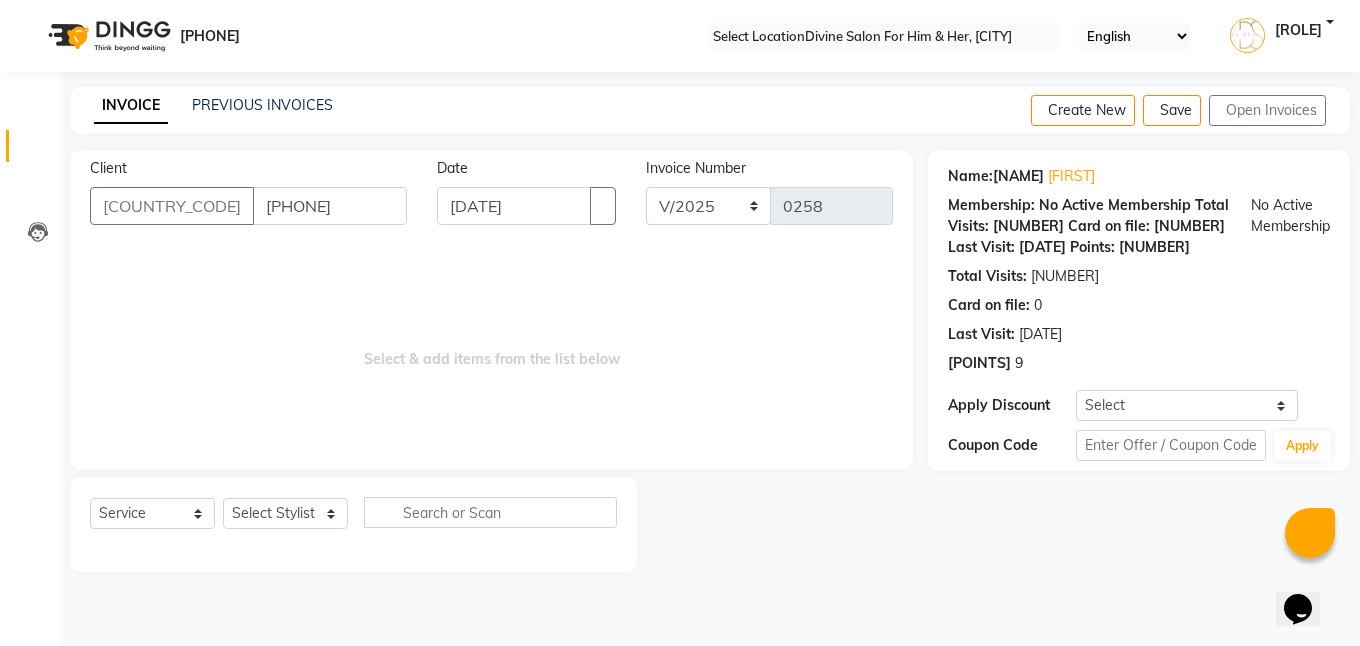 click on "Total Visits:" at bounding box center (996, 176) 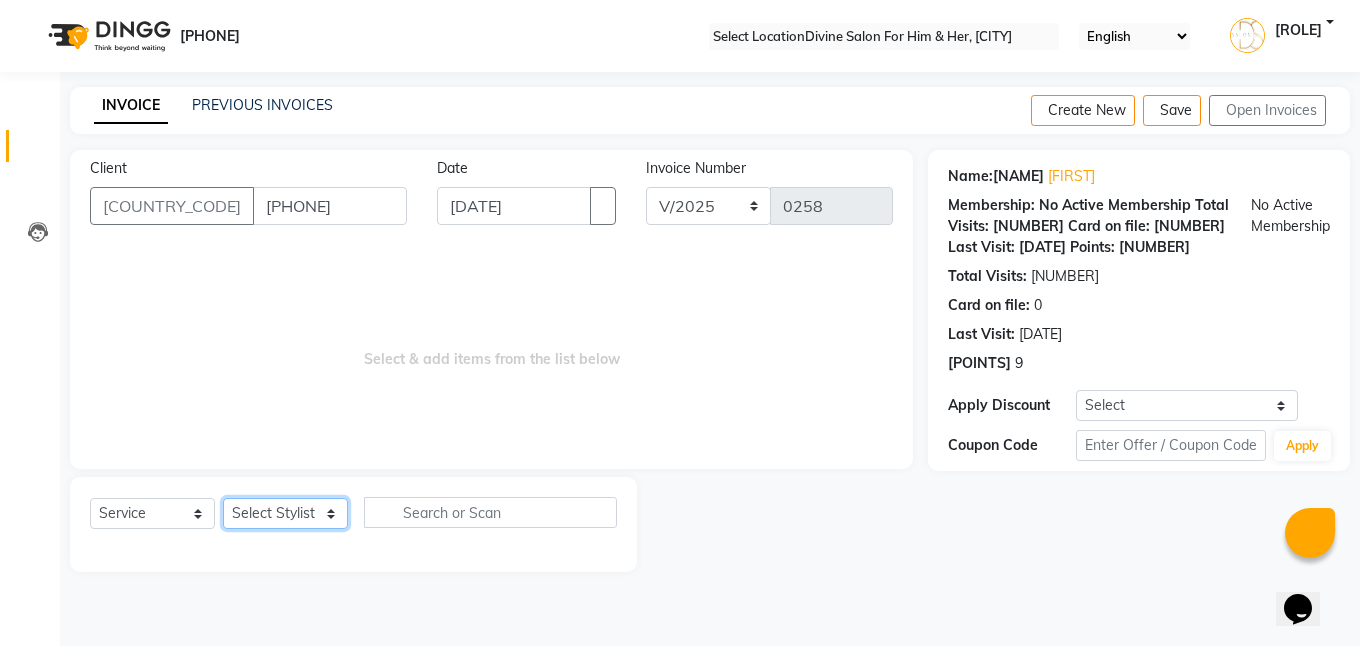 click on "Select Stylist Isha Gandhi RAVI Rihan SHEELA Tanisha chopra Tofik vikas JANGRA" at bounding box center (285, 513) 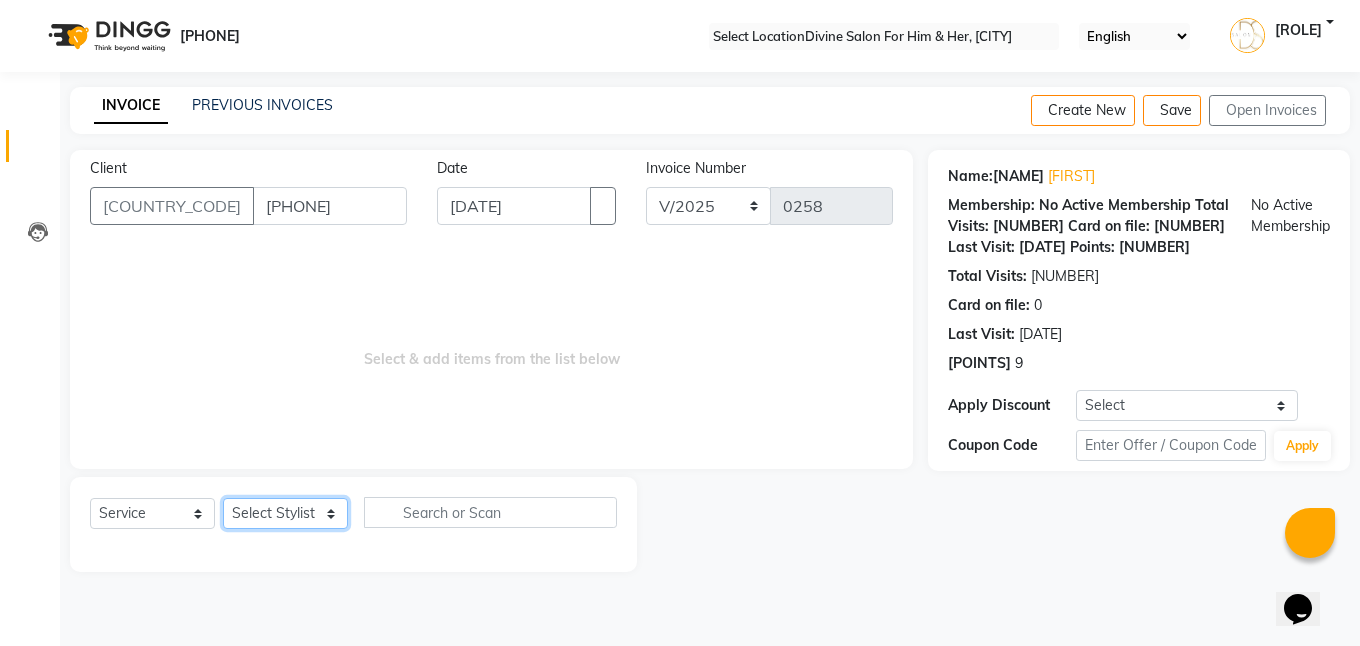 select on "[NUMBER]" 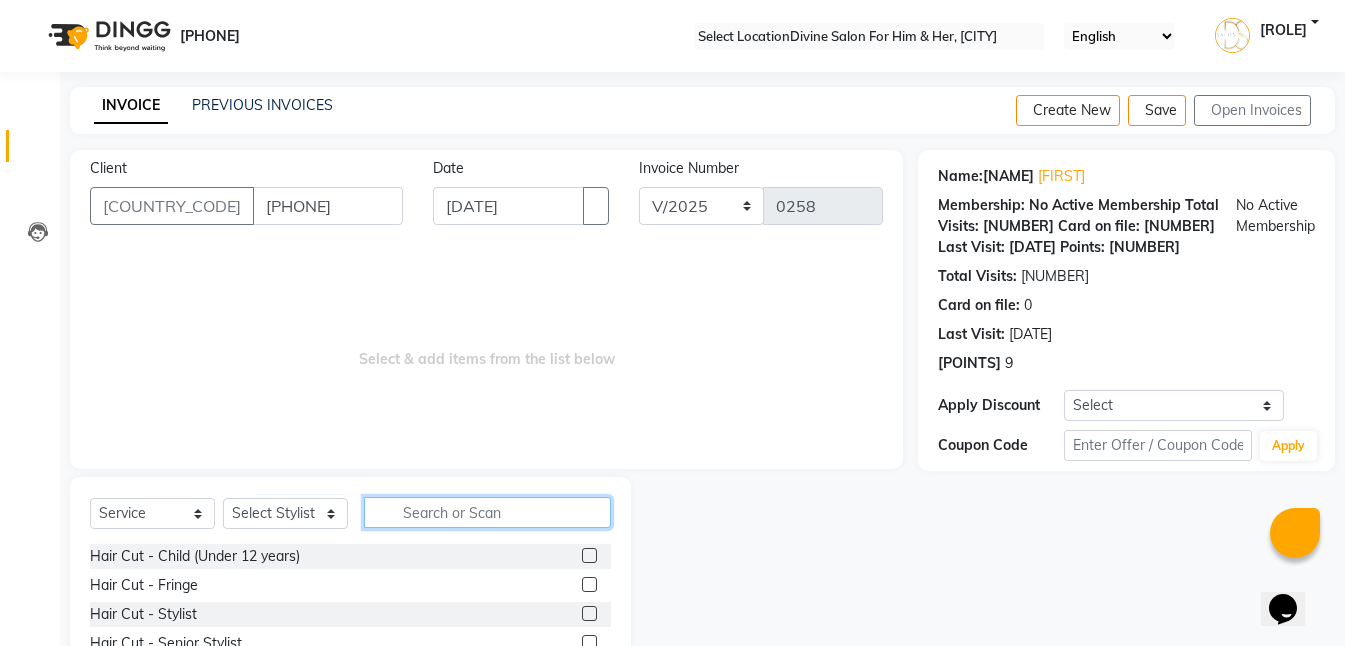 click at bounding box center [487, 512] 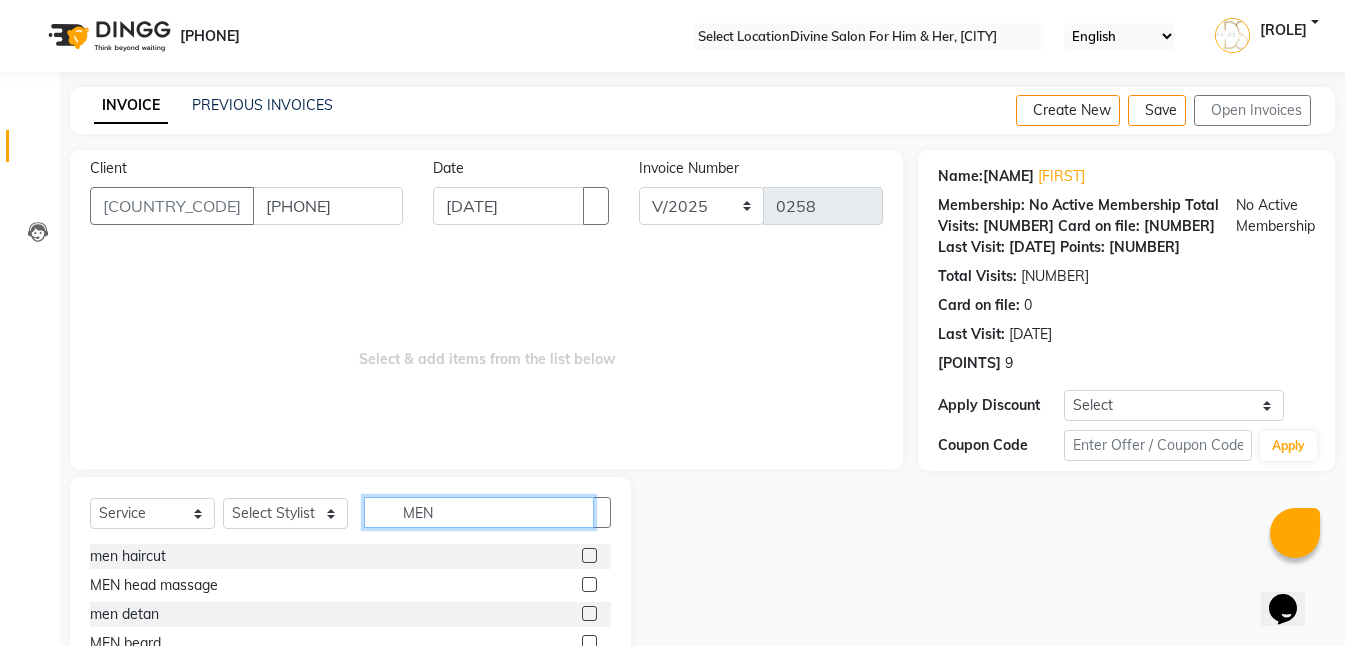type on "[GENDER]" 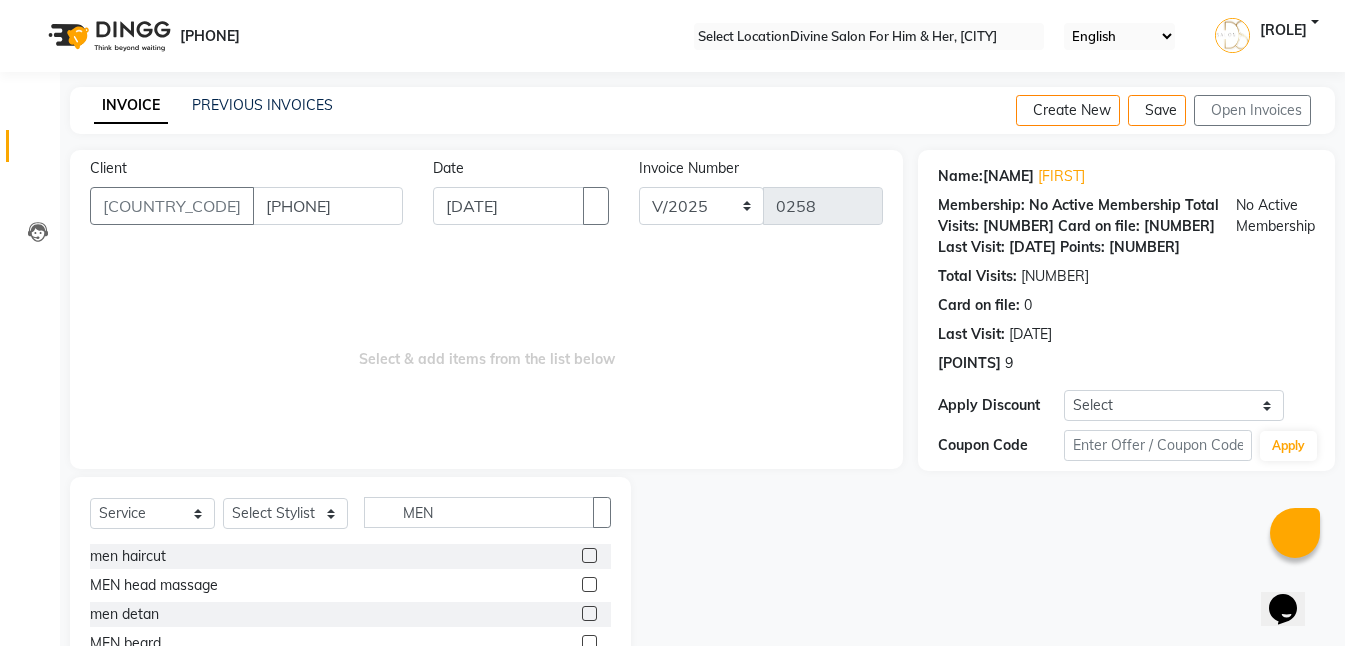 click at bounding box center (596, 556) 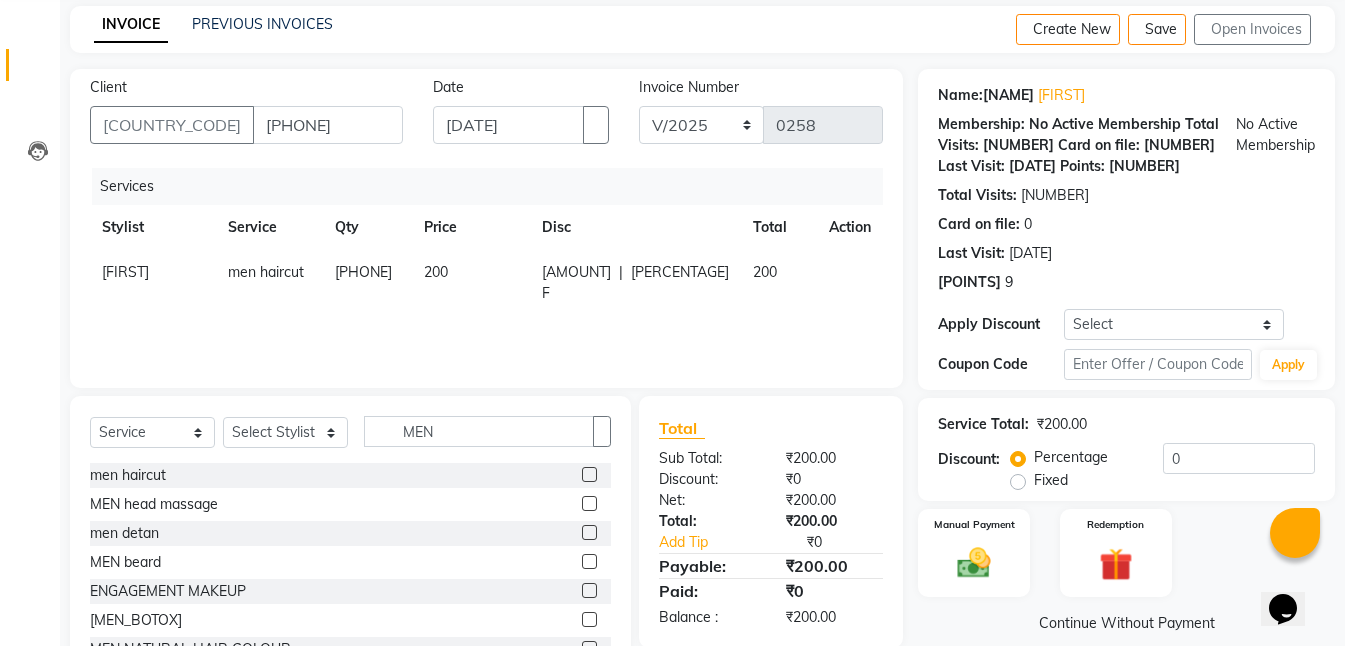 scroll, scrollTop: 95, scrollLeft: 0, axis: vertical 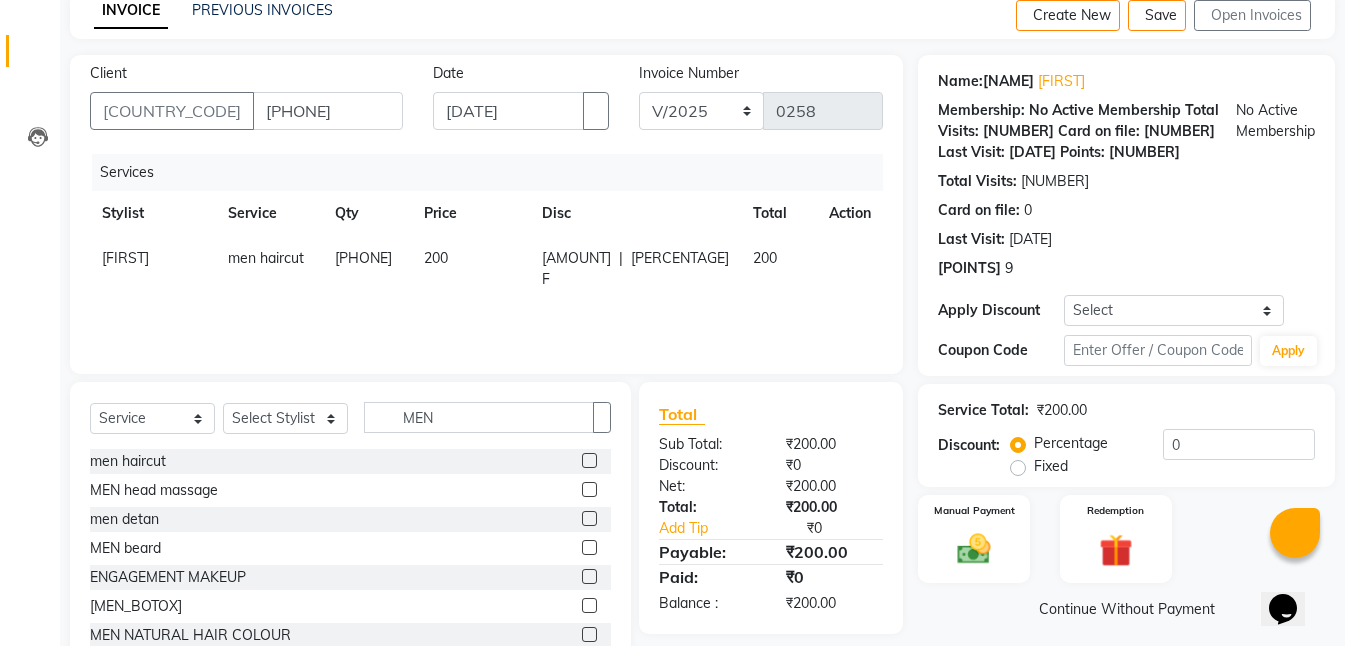 click at bounding box center (589, 547) 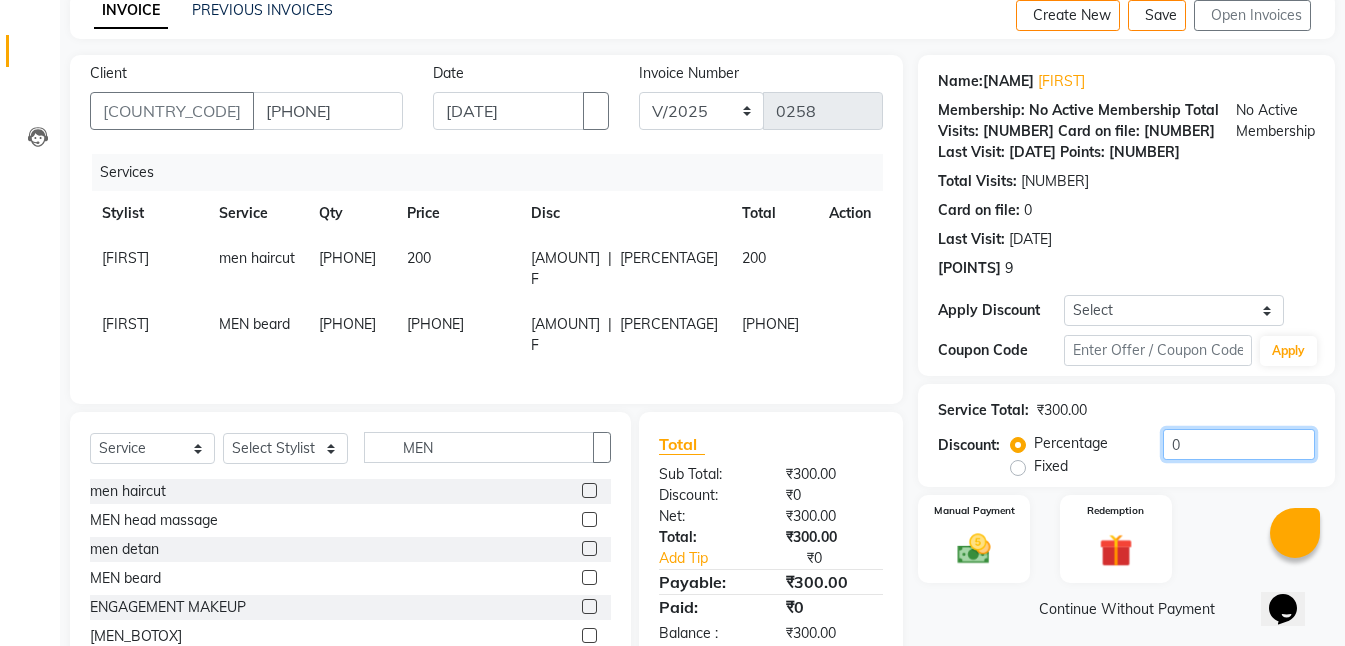 click on "0" at bounding box center [1239, 444] 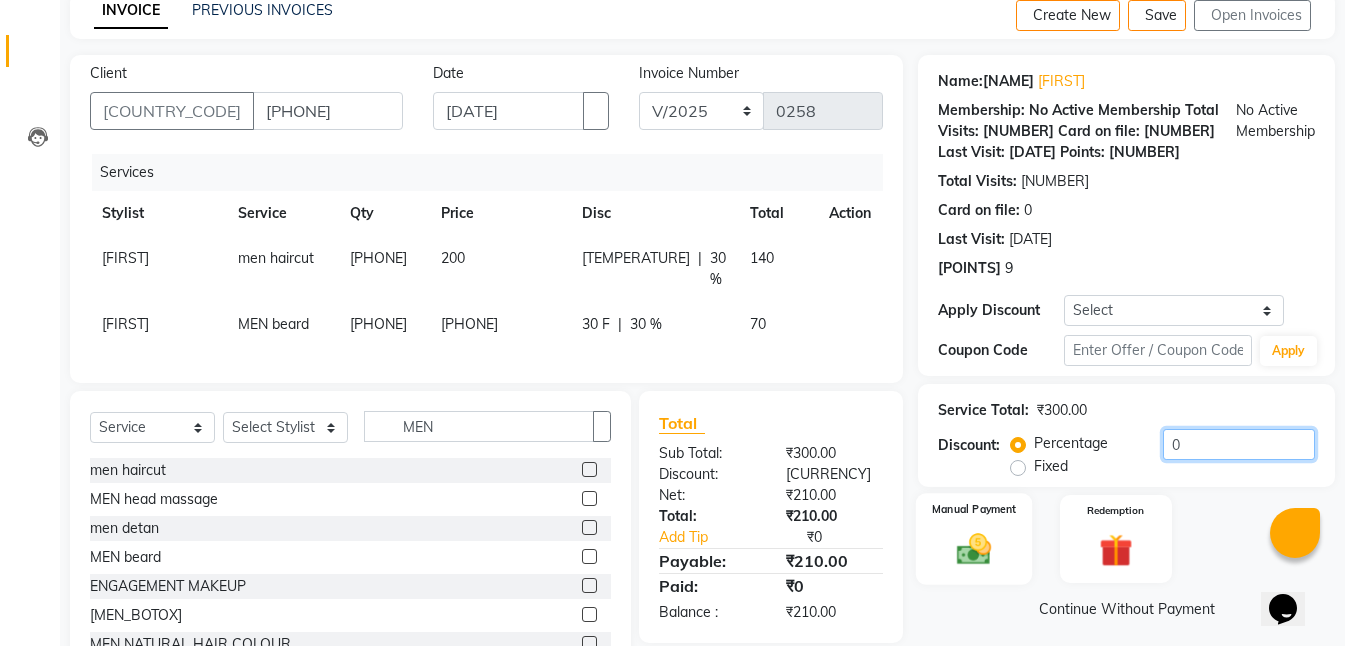 type on "••" 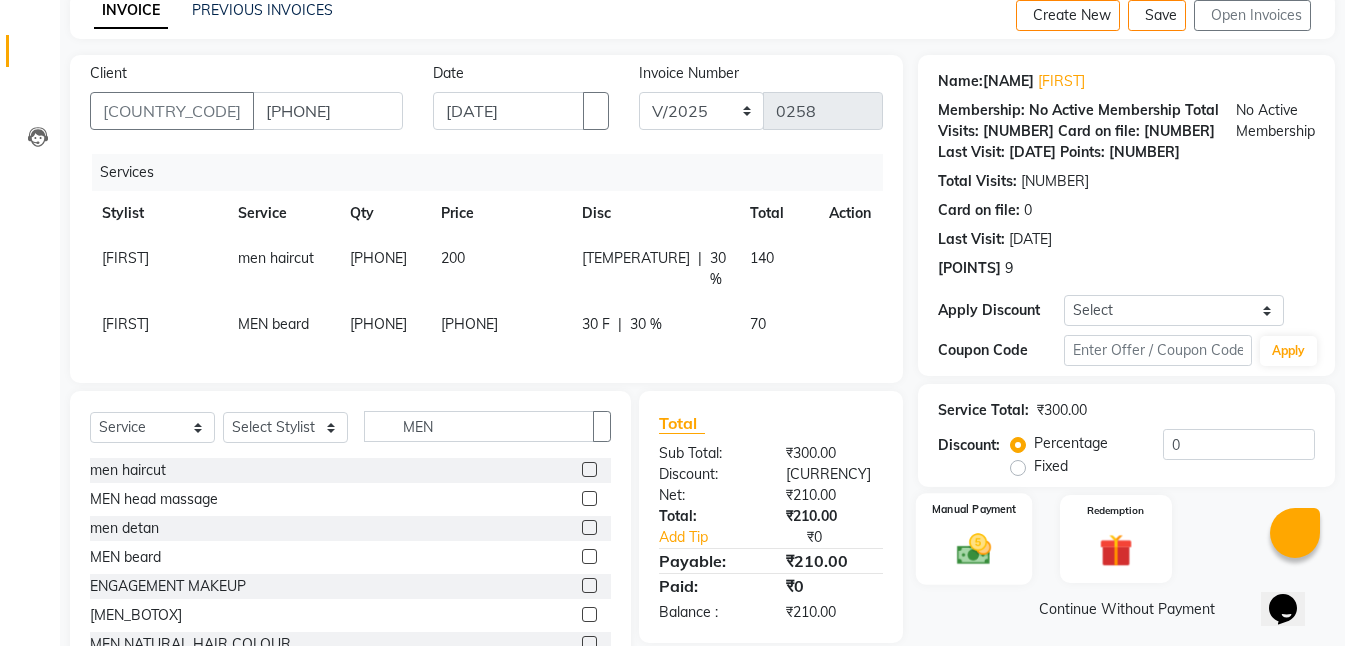 click on "Manual Payment" at bounding box center (974, 539) 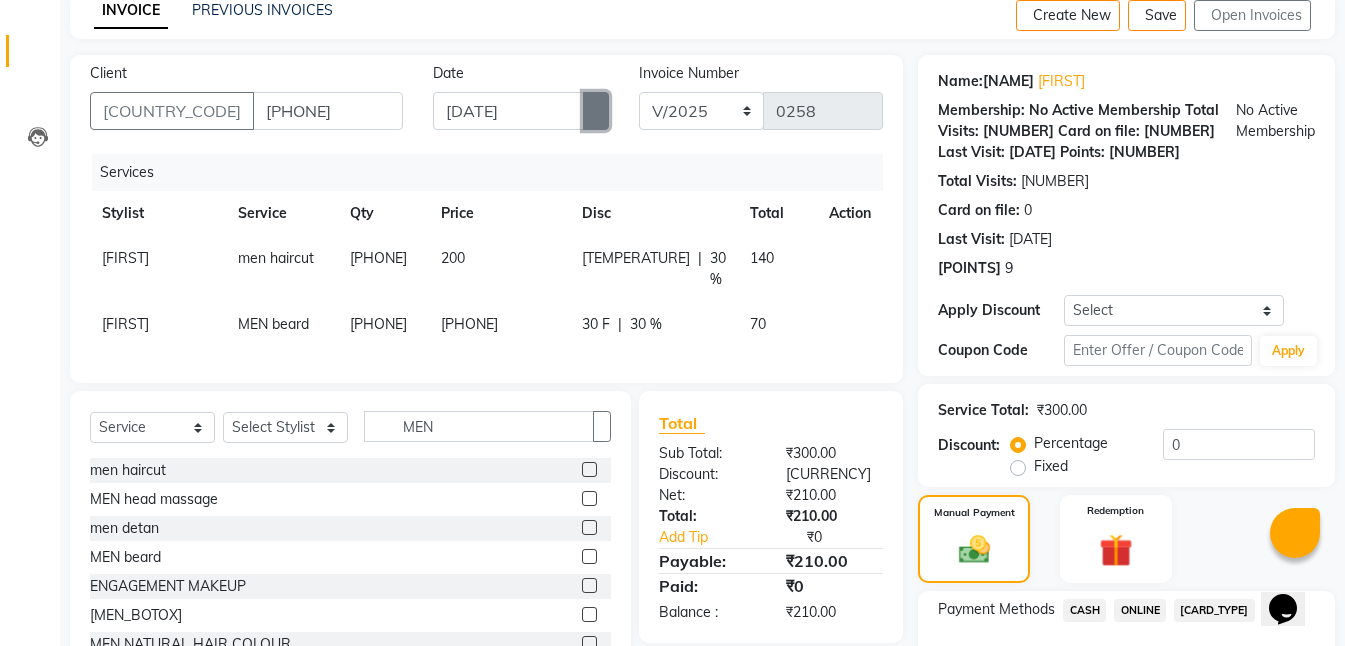 click at bounding box center (596, 111) 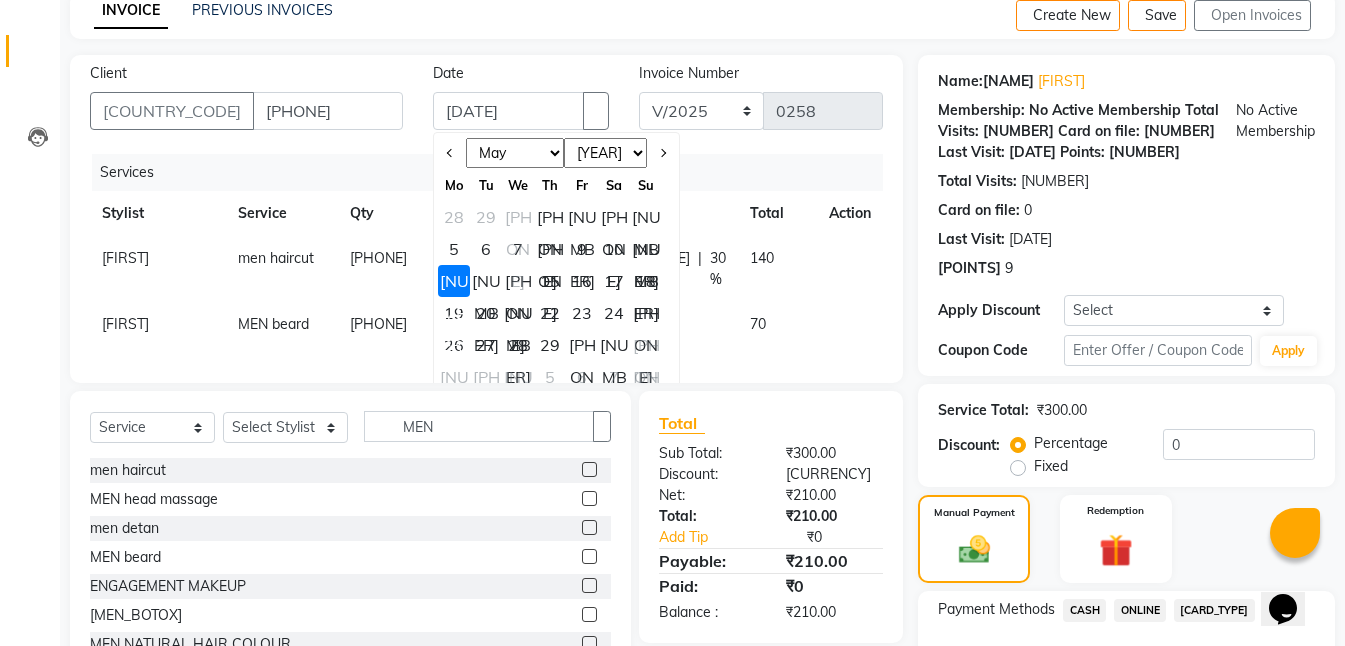 click on "Jan Feb Mar Apr May Jun Jul Aug Sep Oct Nov Dec" at bounding box center (515, 153) 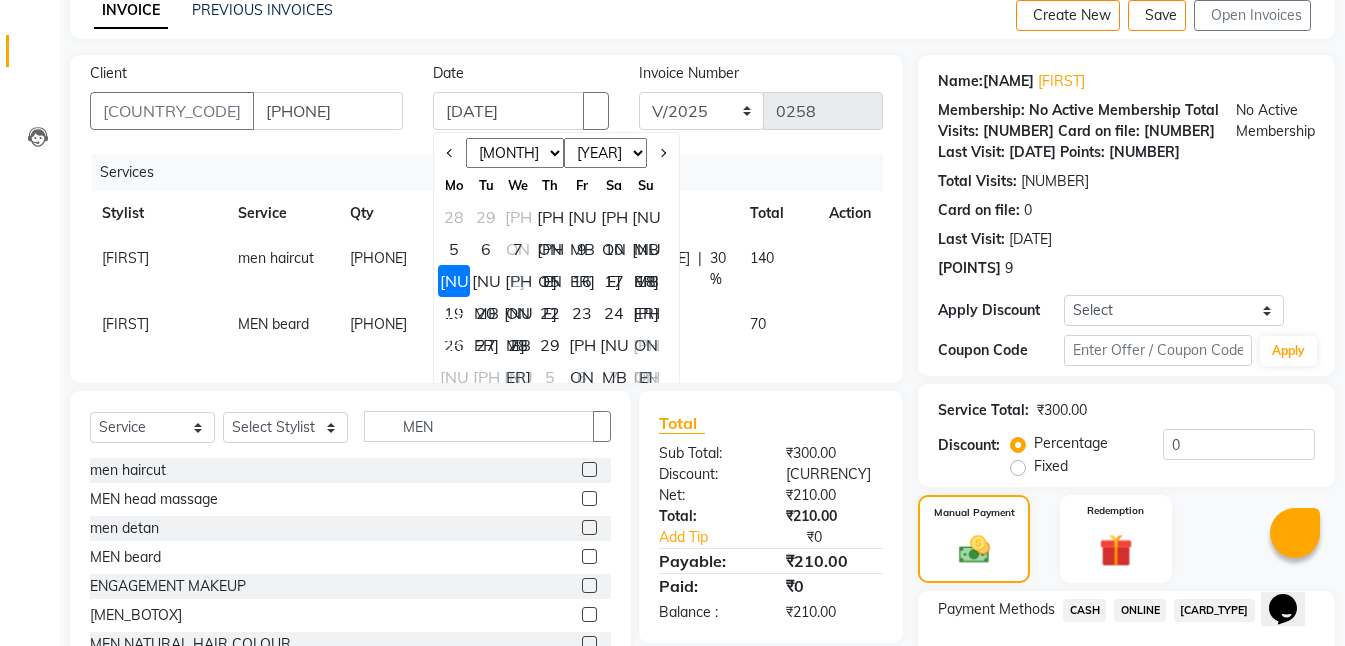 click on "Jan Feb Mar Apr May Jun Jul Aug Sep Oct Nov Dec" at bounding box center [515, 153] 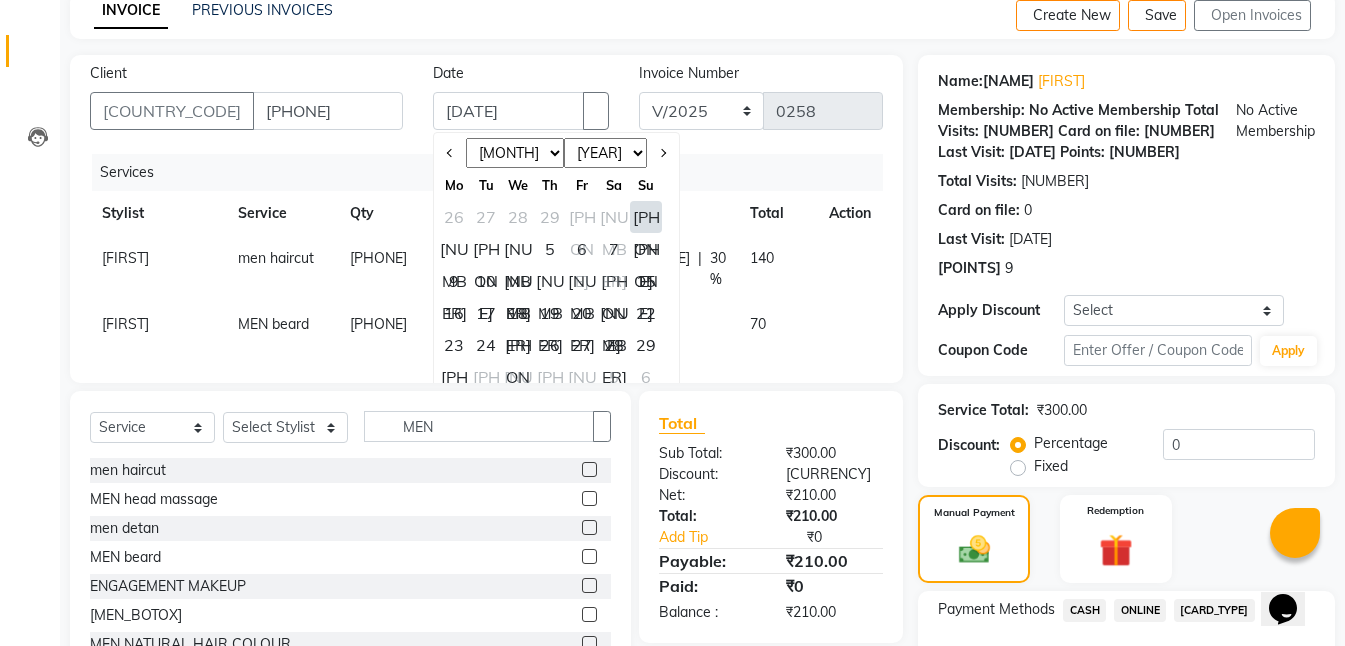 click on "[NUMBER]" at bounding box center [550, 281] 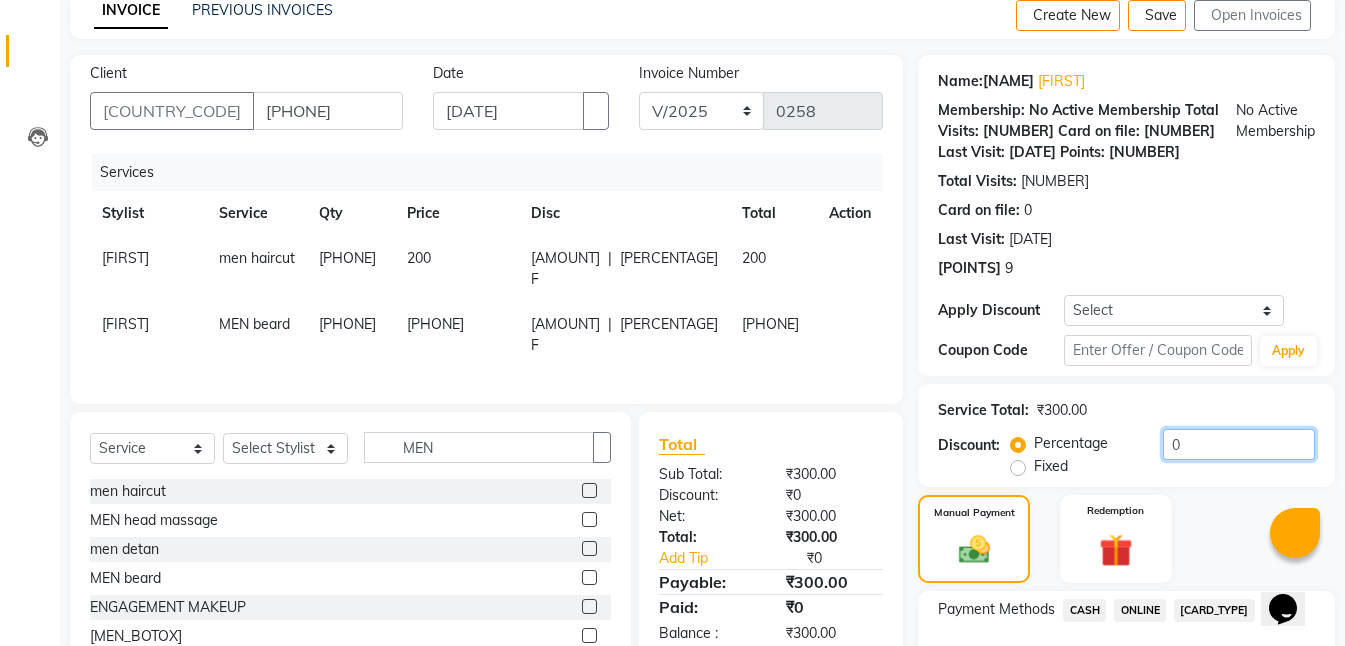 click on "0" at bounding box center (1239, 444) 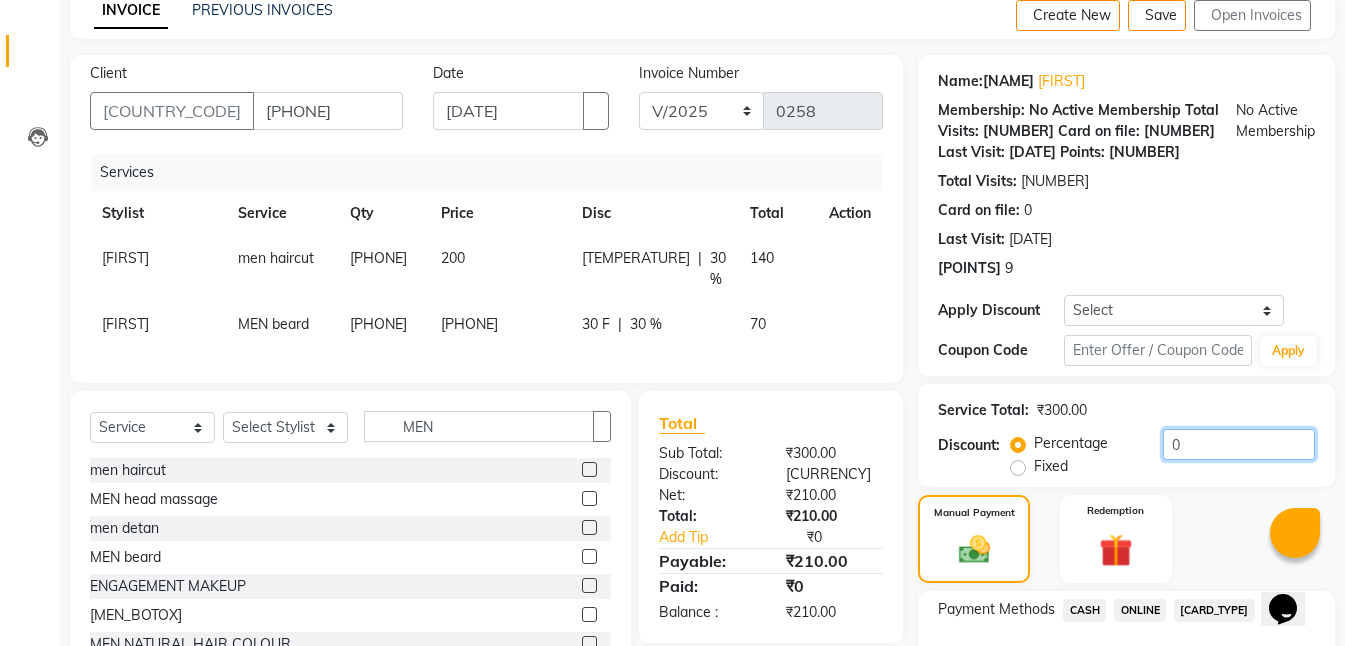 type on "••" 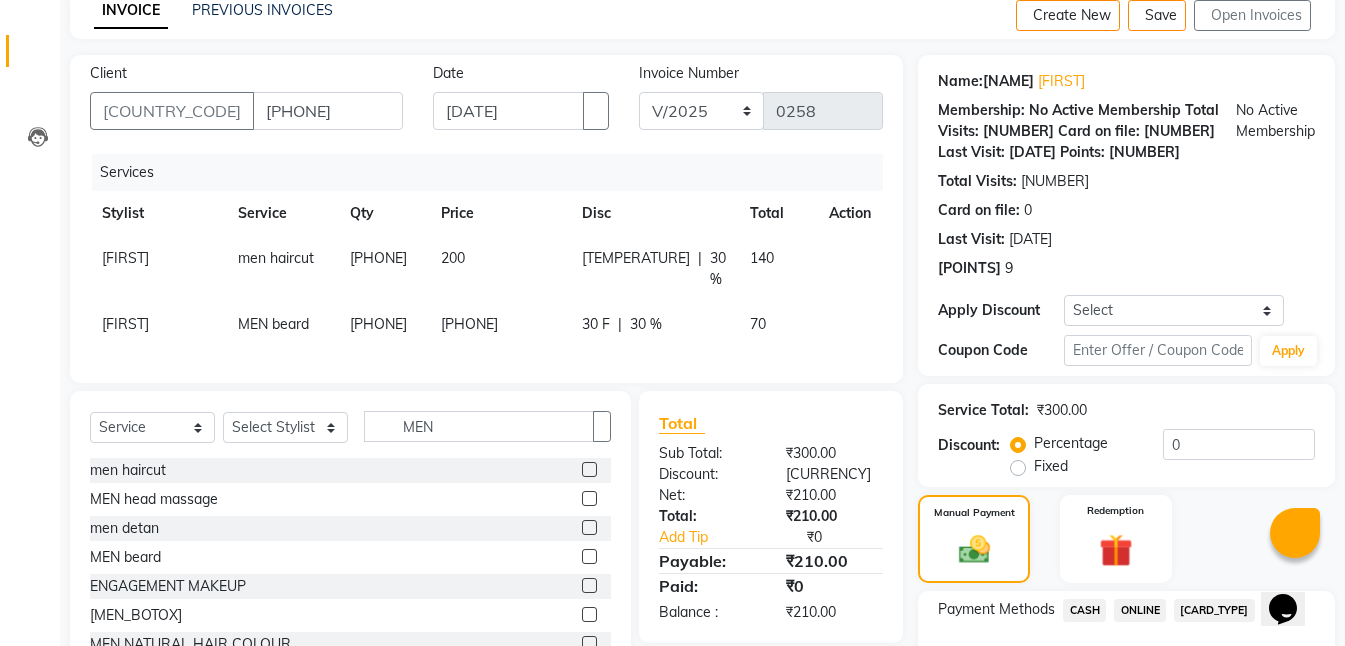 click on "ONLINE" at bounding box center [1084, 610] 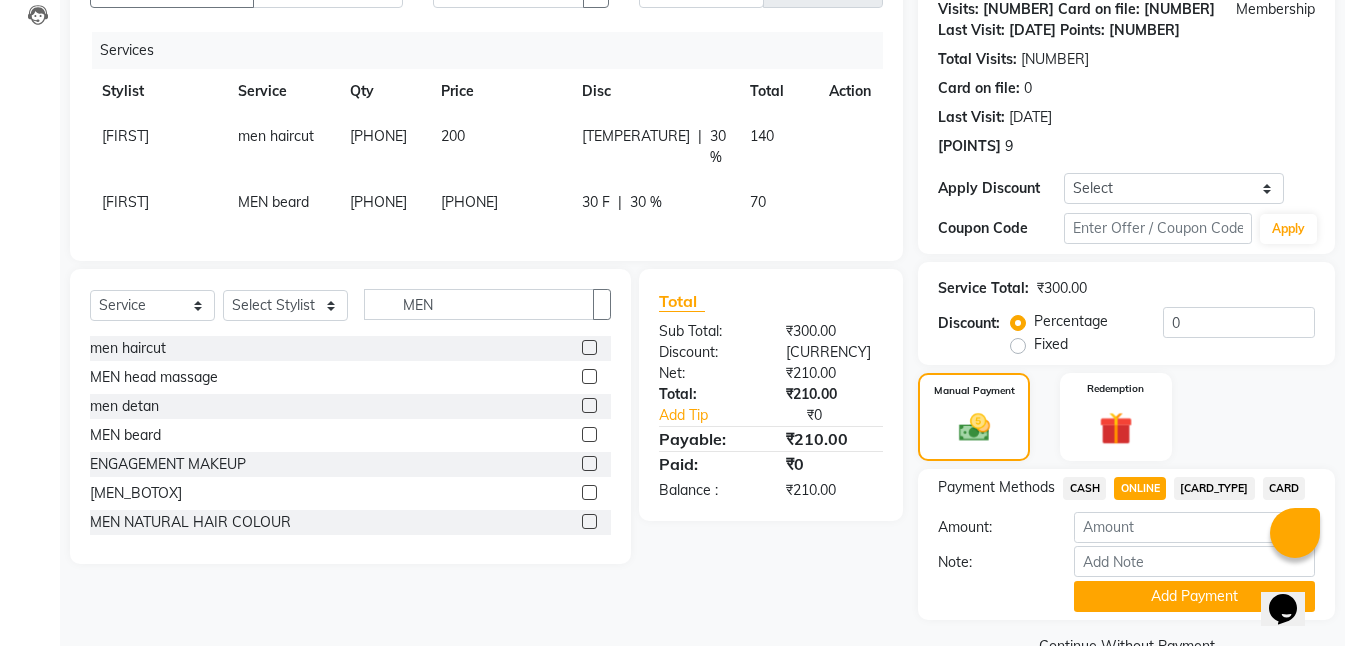 scroll, scrollTop: 225, scrollLeft: 0, axis: vertical 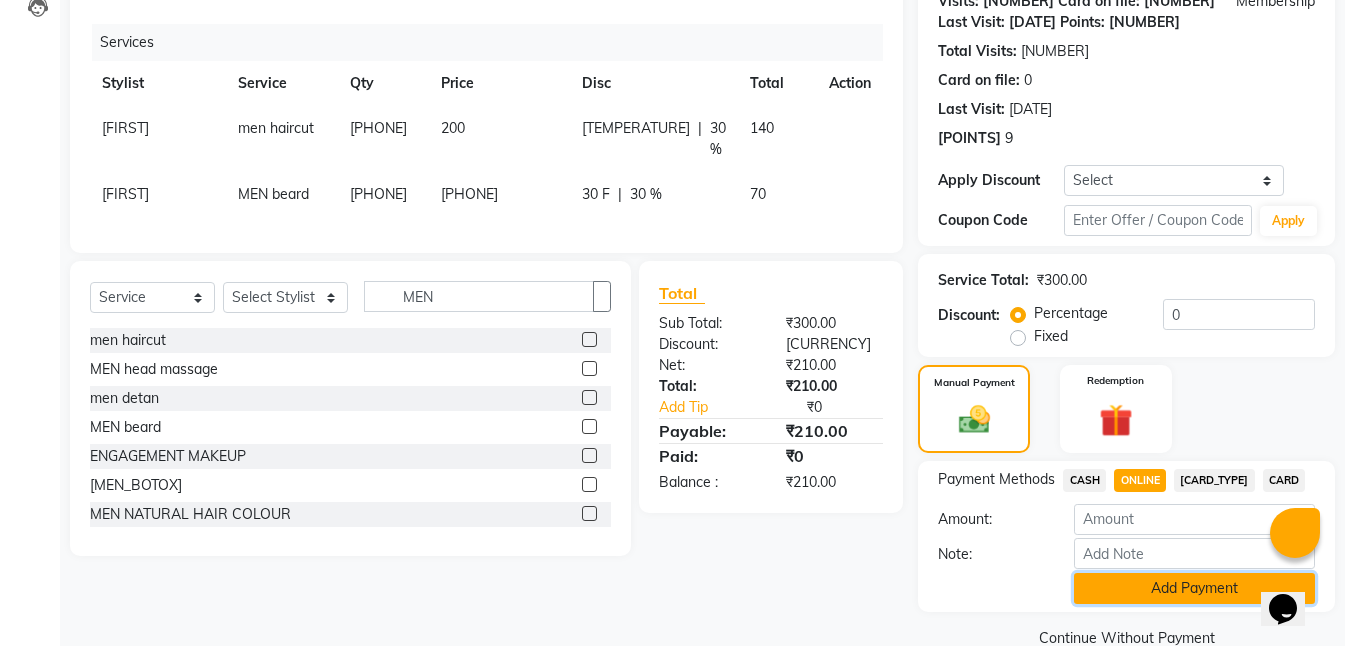 click on "••• •••••••" at bounding box center (1194, 588) 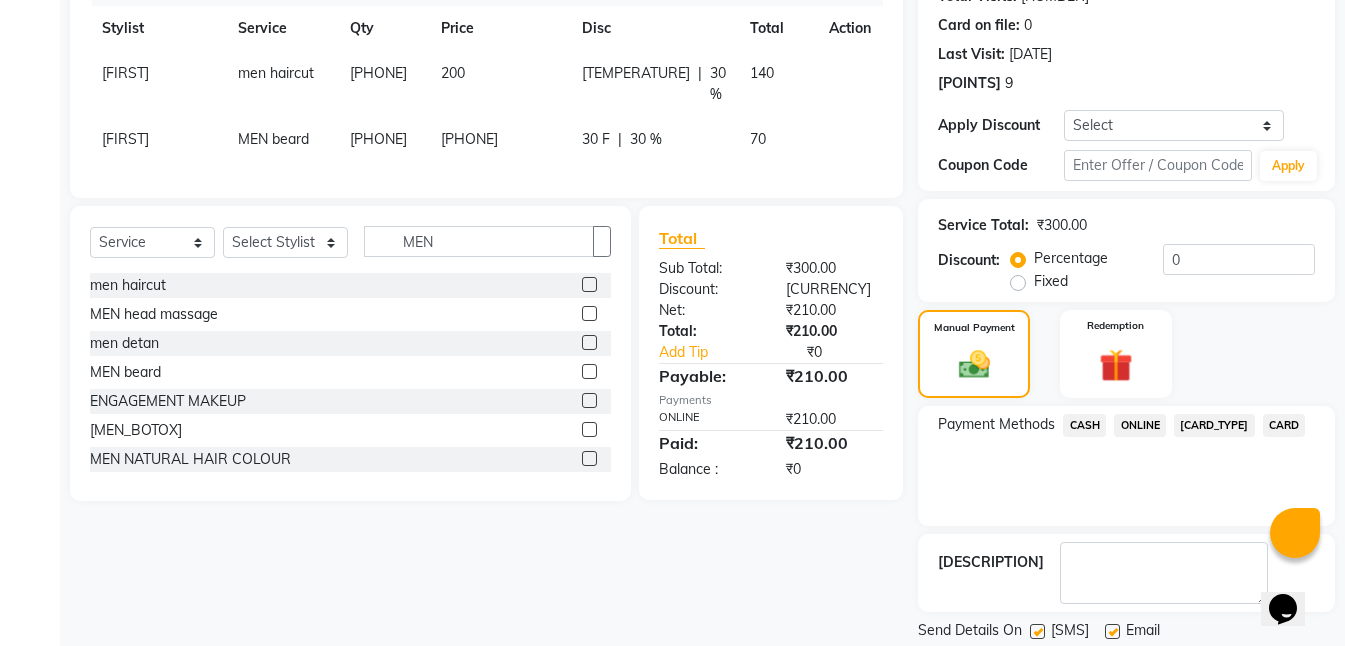 scroll, scrollTop: 309, scrollLeft: 0, axis: vertical 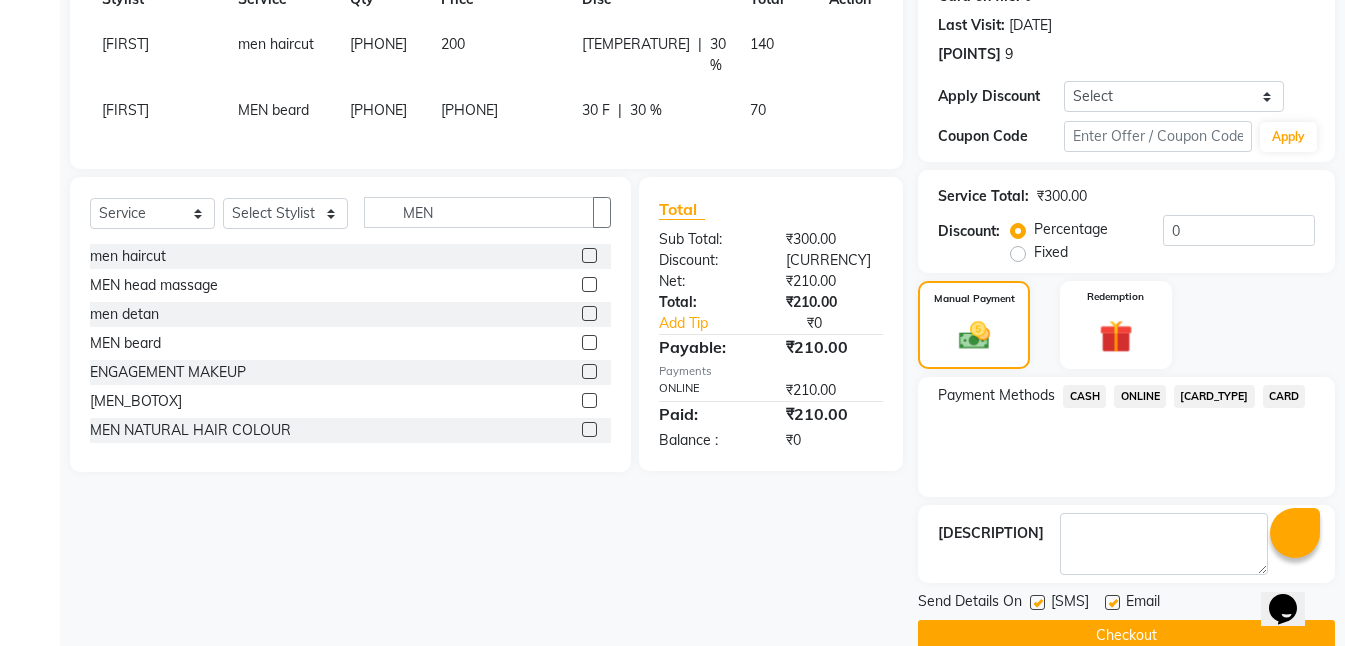 click at bounding box center [1037, 602] 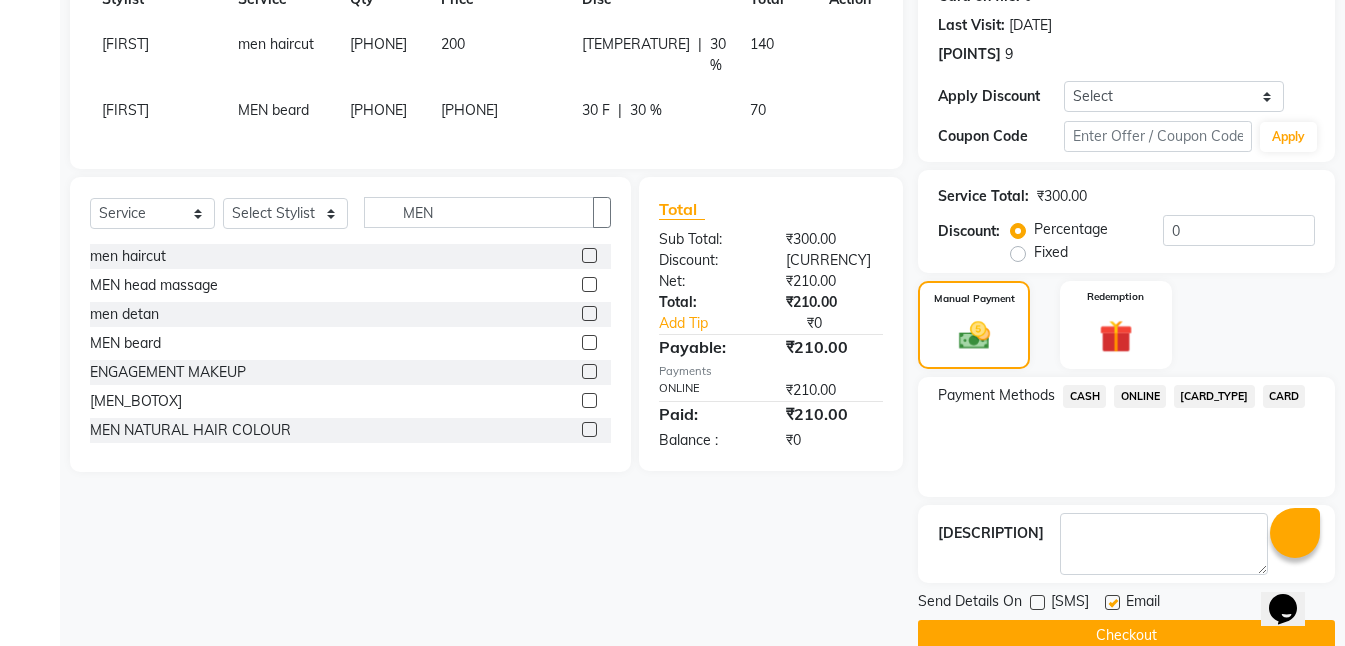 click at bounding box center [1112, 602] 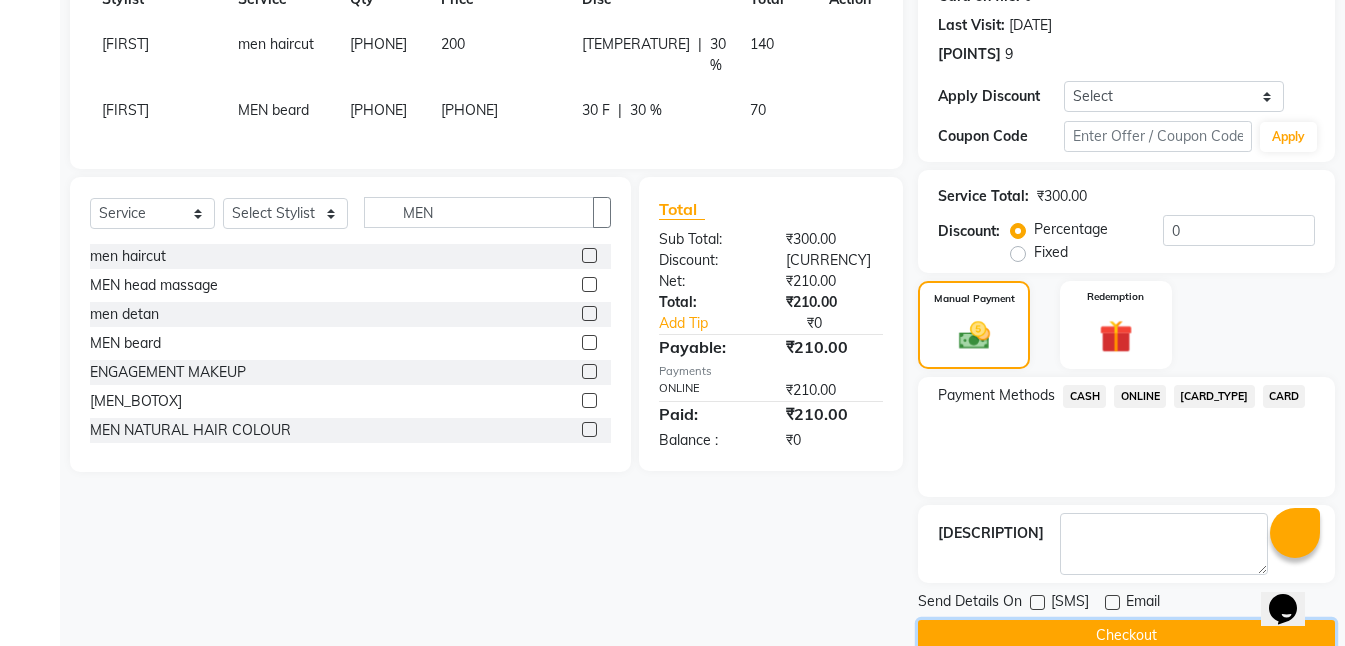 click on "Checkout" at bounding box center [1126, 635] 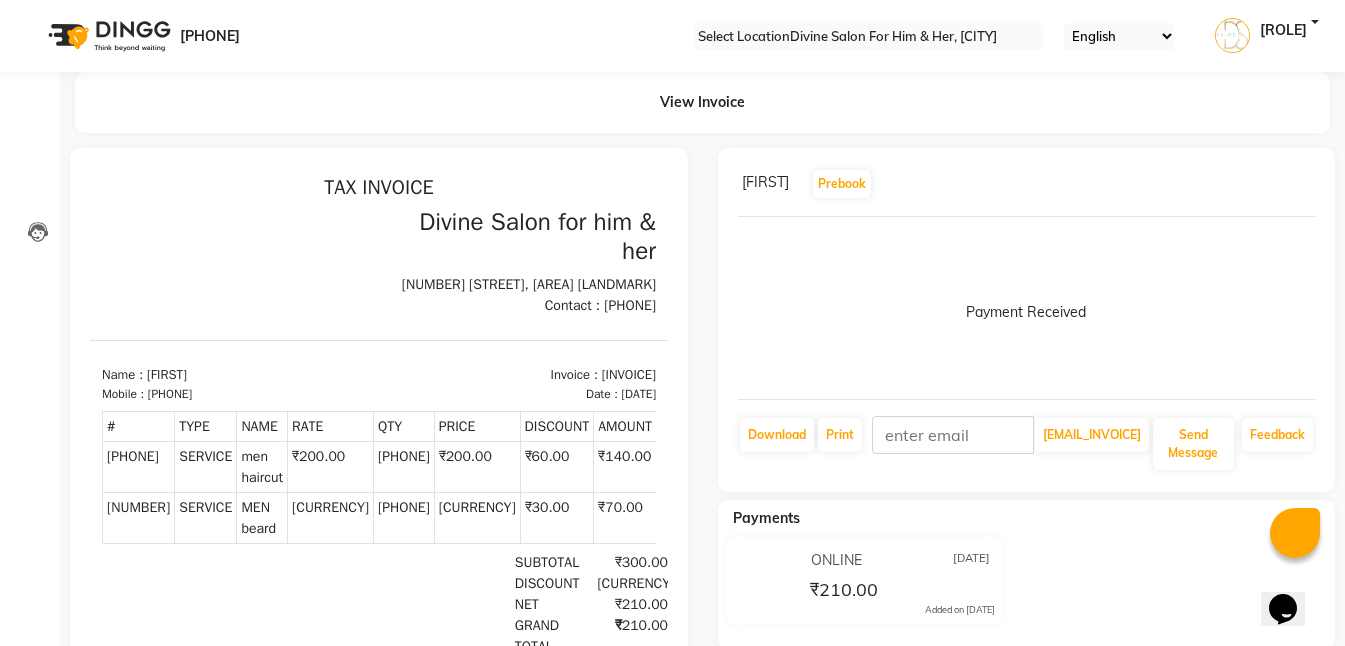 scroll, scrollTop: 0, scrollLeft: 0, axis: both 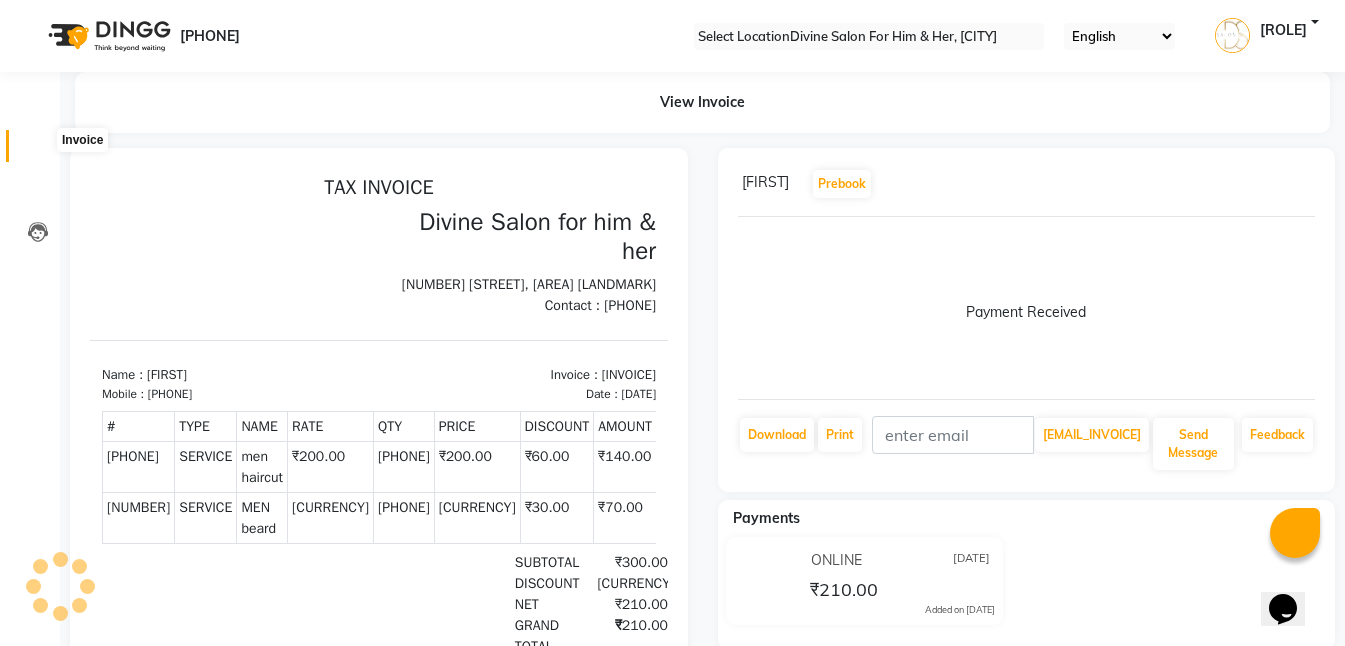 click at bounding box center (38, 151) 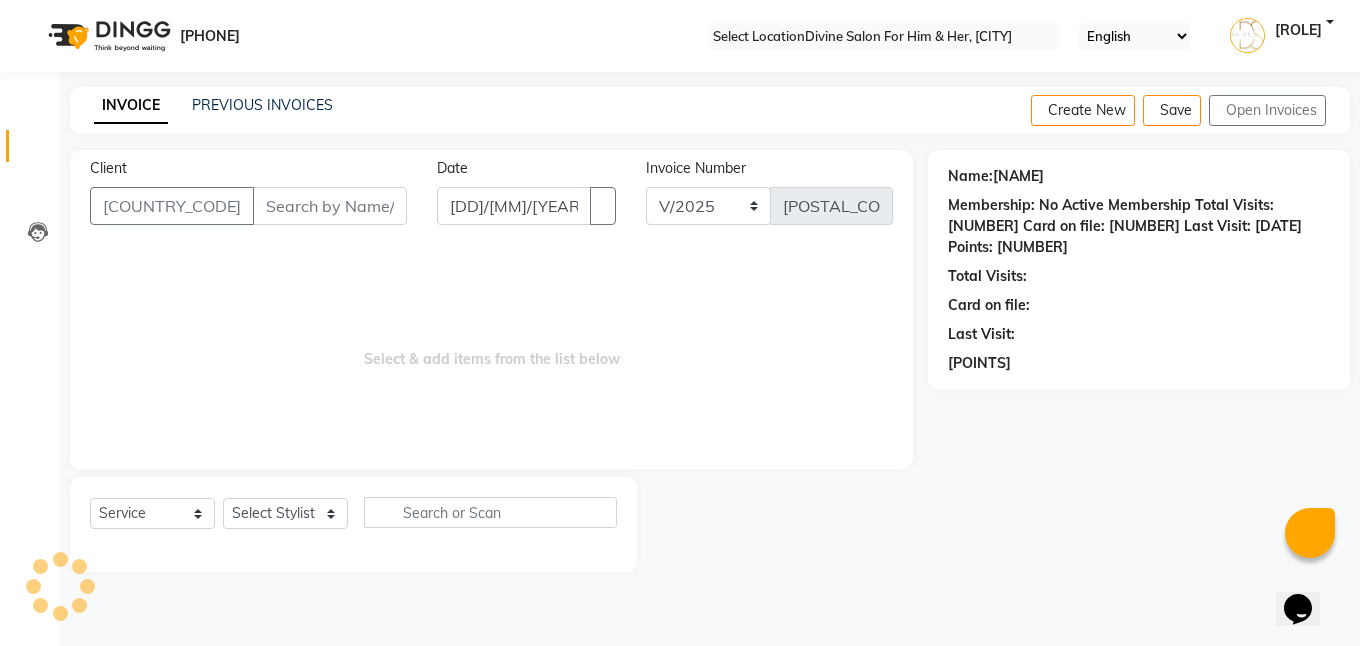 click on "••••••" at bounding box center [330, 206] 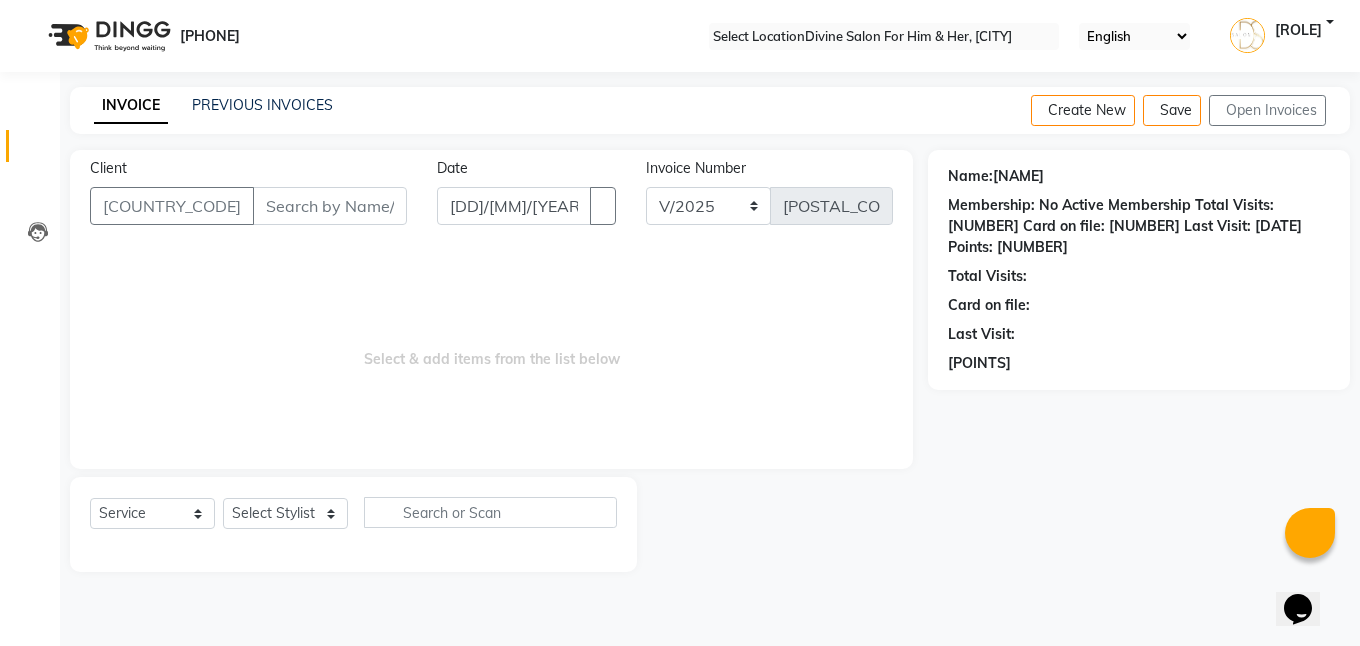 click on "••••••" at bounding box center [330, 206] 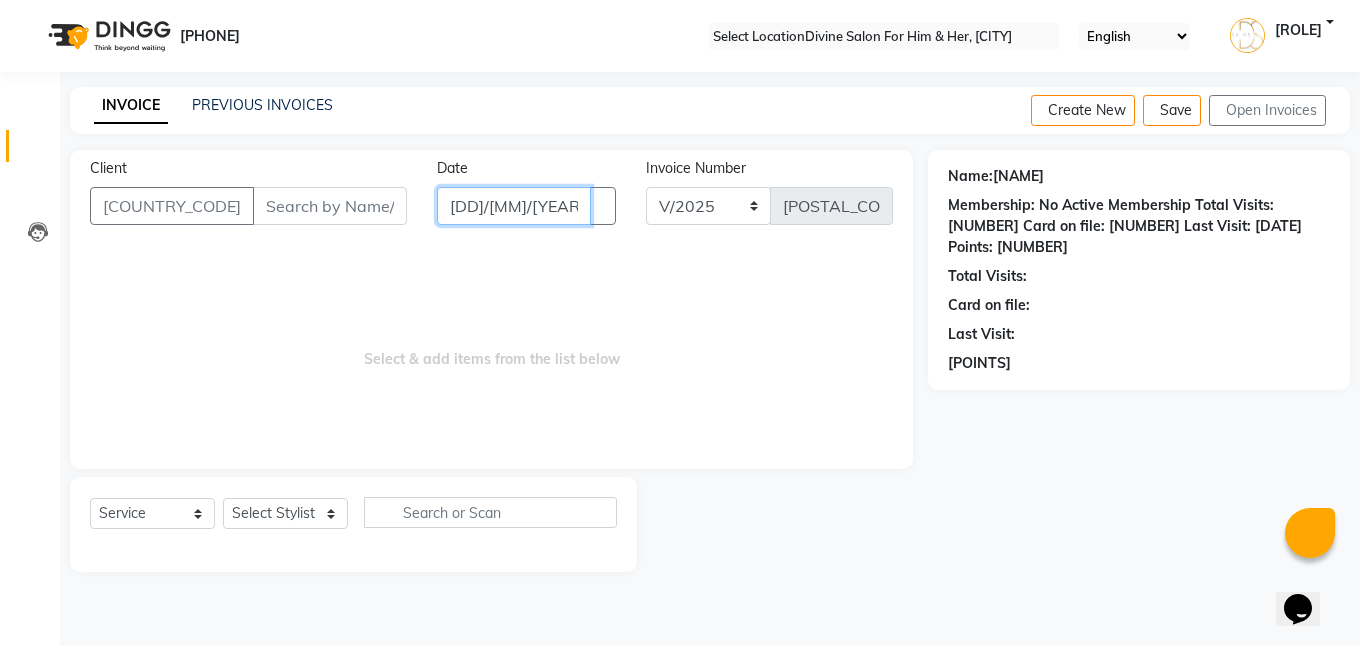 click on "[DD]-[MM]-[YYYY]" at bounding box center (513, 206) 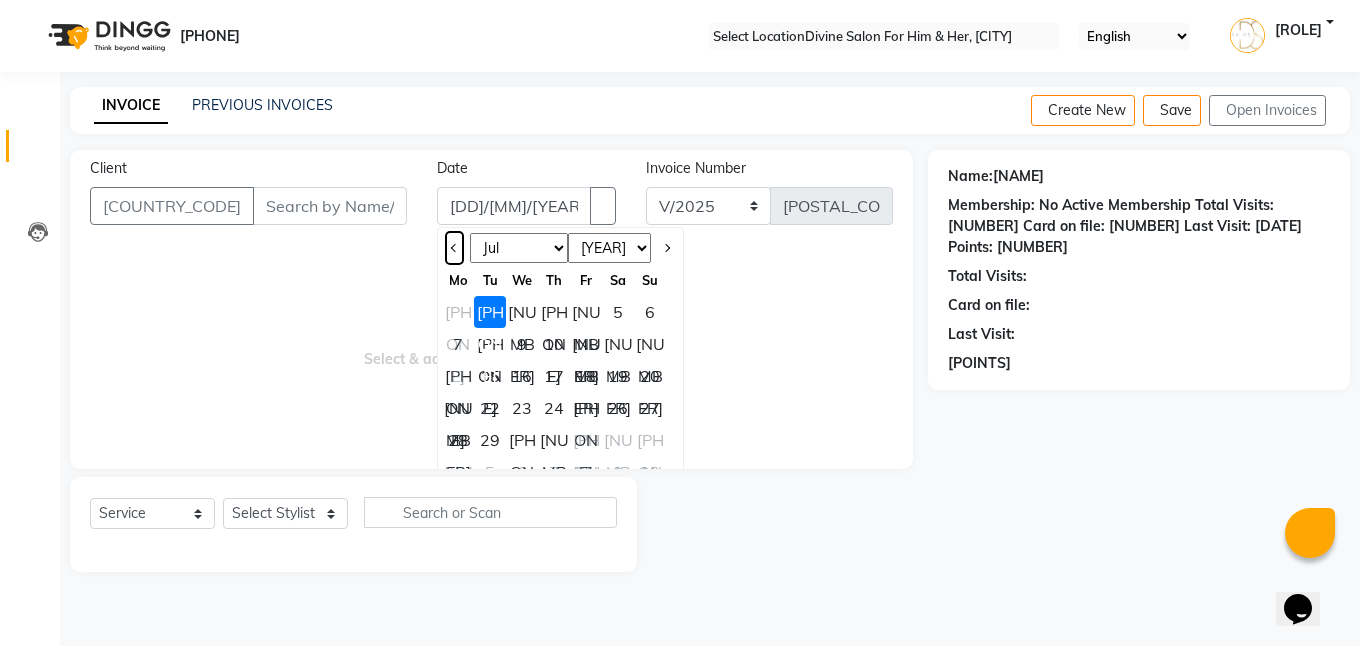 click at bounding box center (455, 248) 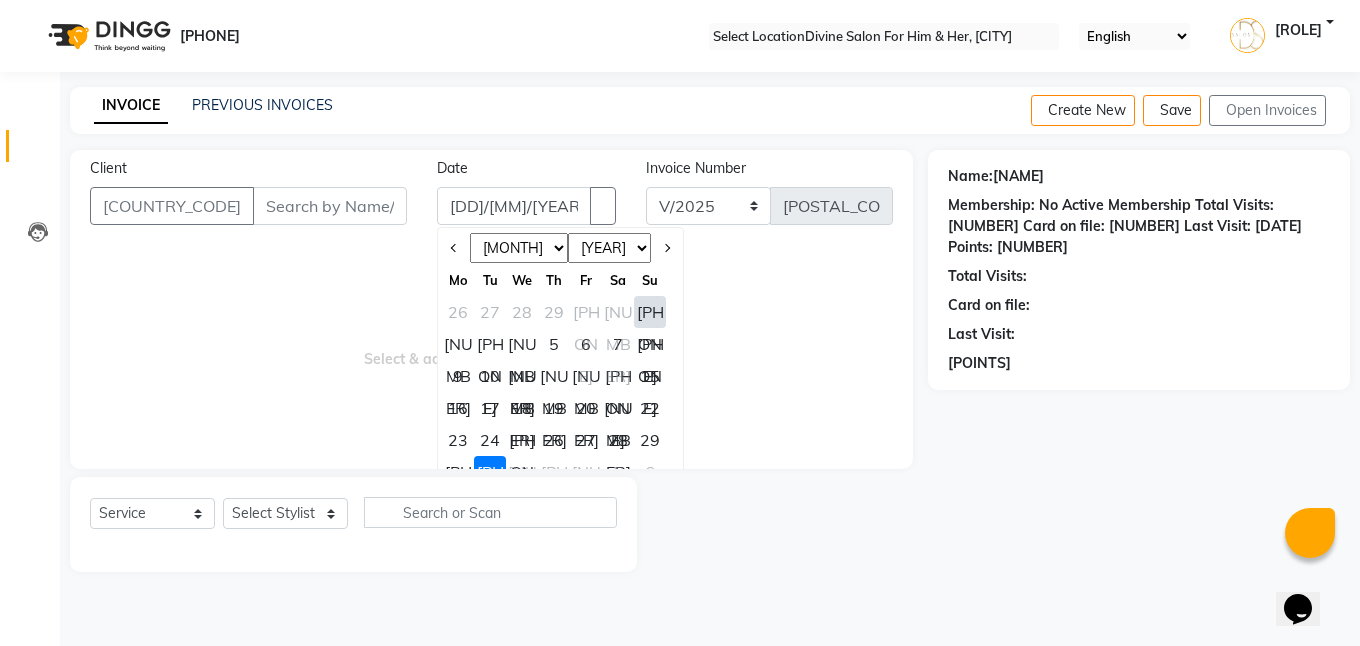 click on "[NUMBER]" at bounding box center [554, 376] 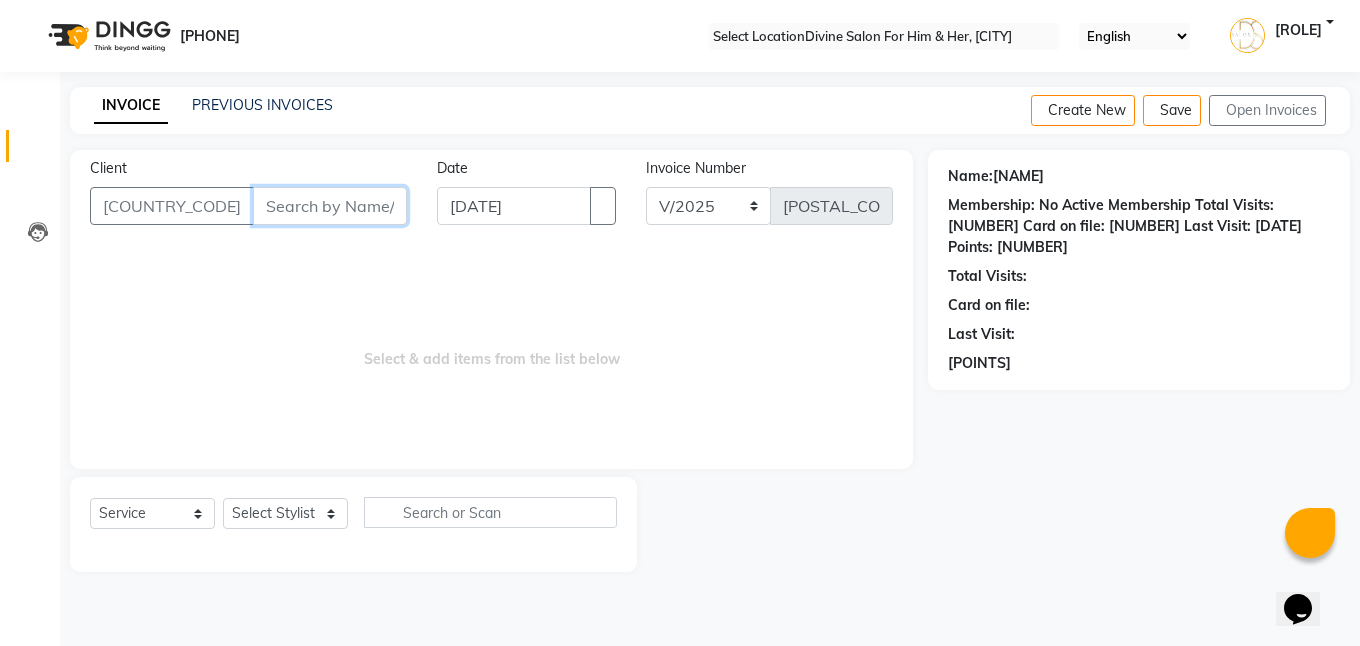 click on "••••••" at bounding box center (330, 206) 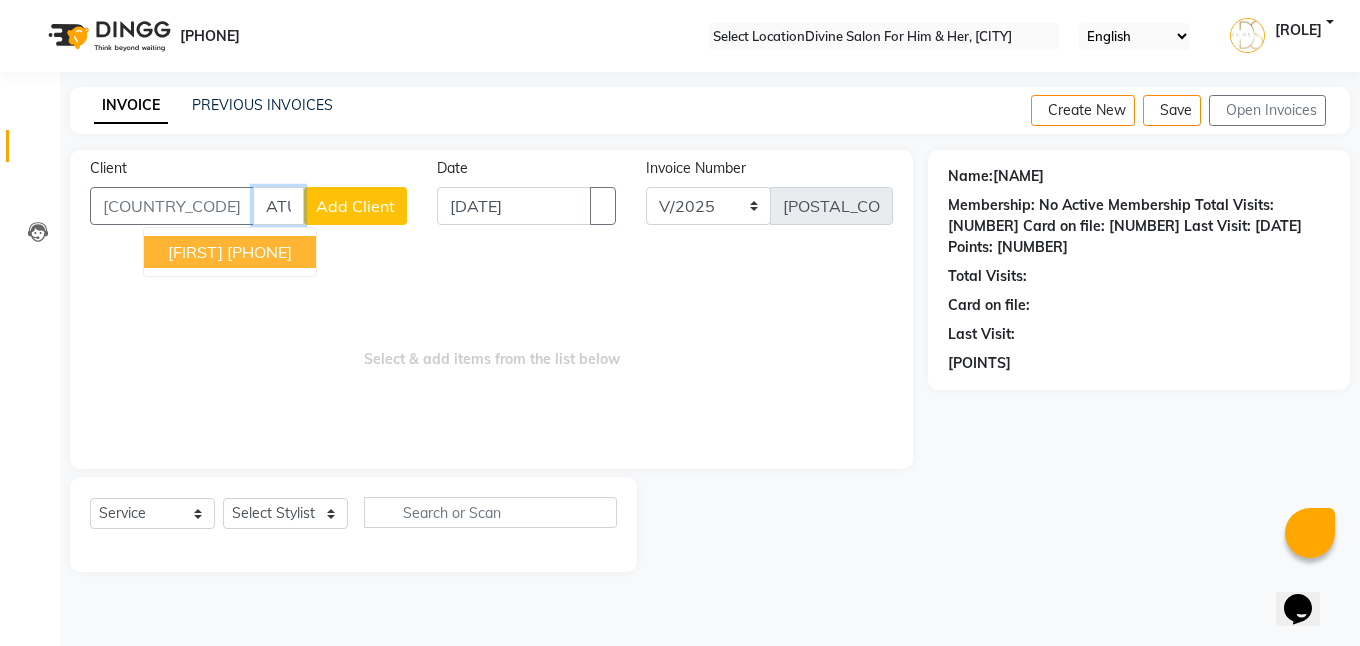click on "[PHONE]" at bounding box center [259, 252] 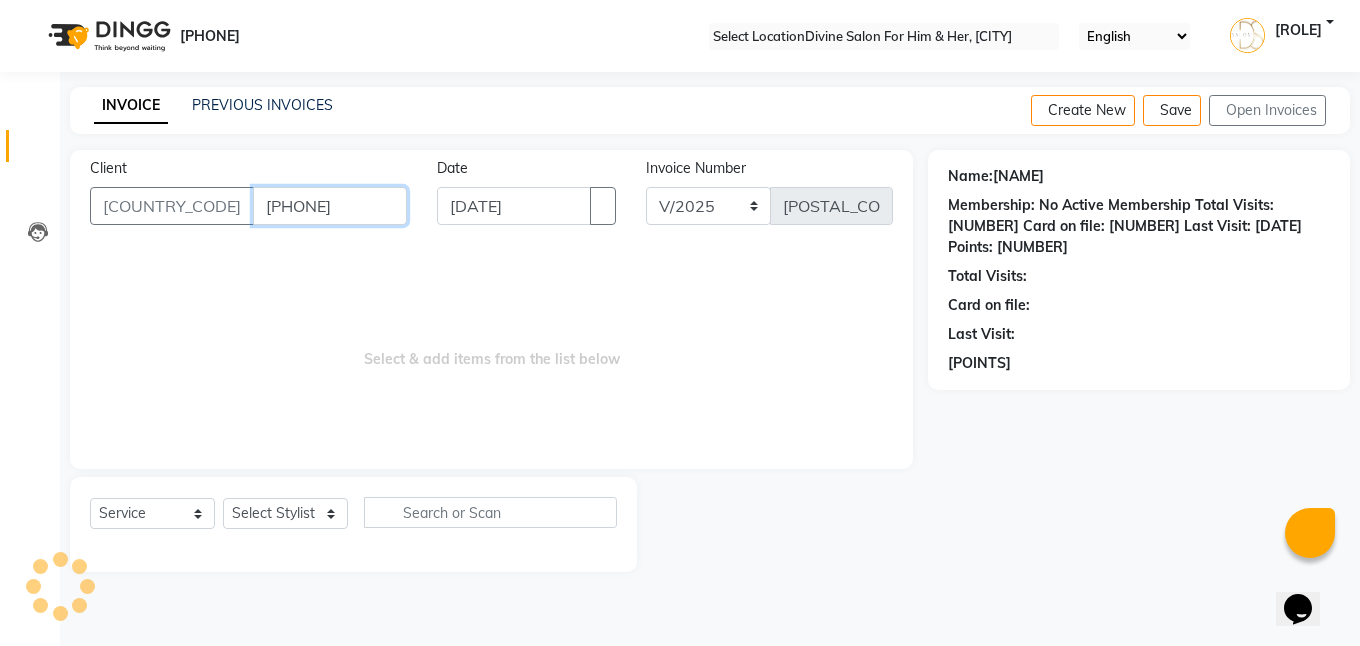 type on "[PHONE]" 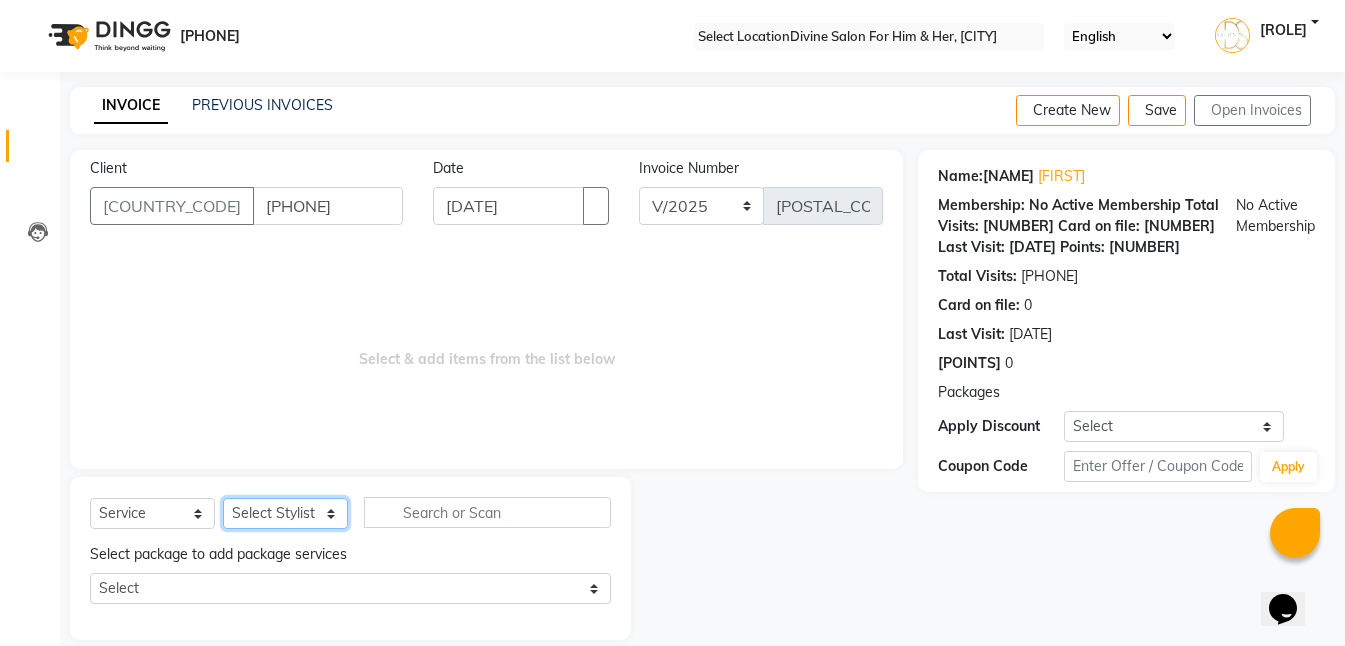 click on "Select Stylist Isha Gandhi RAVI Rihan SHEELA Tanisha chopra Tofik vikas JANGRA" at bounding box center [285, 513] 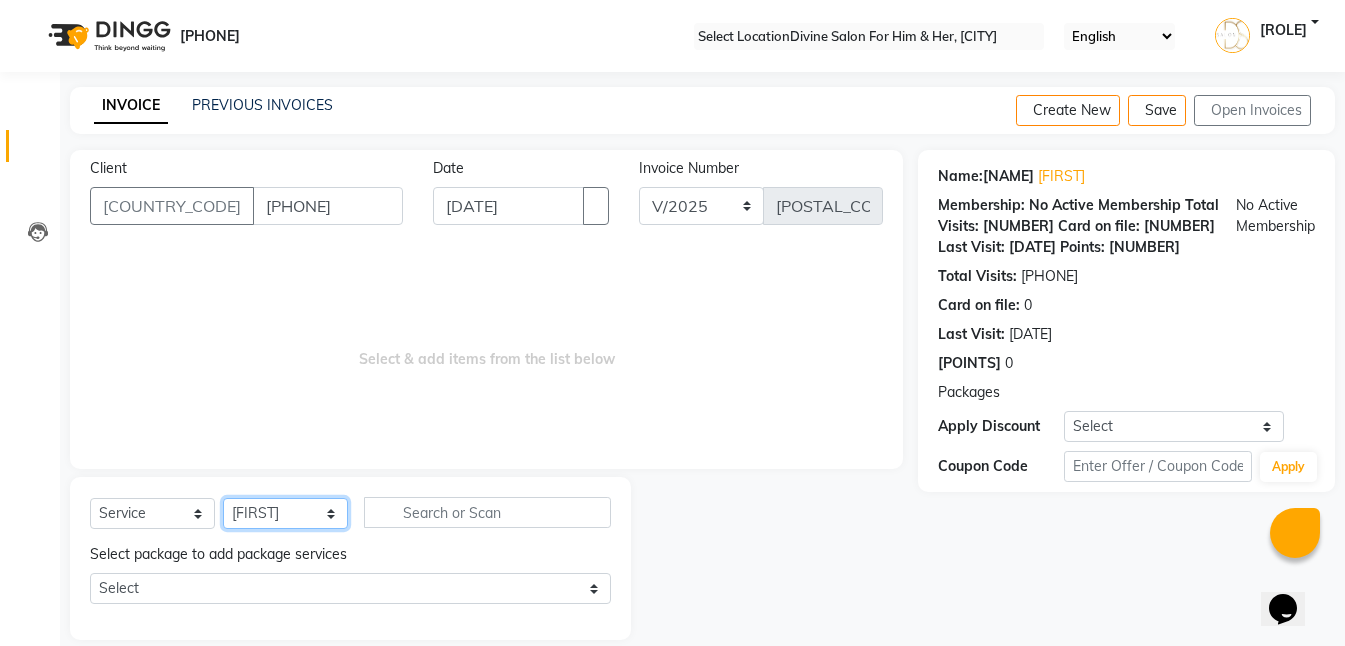 click on "Select Stylist Isha Gandhi RAVI Rihan SHEELA Tanisha chopra Tofik vikas JANGRA" at bounding box center [285, 513] 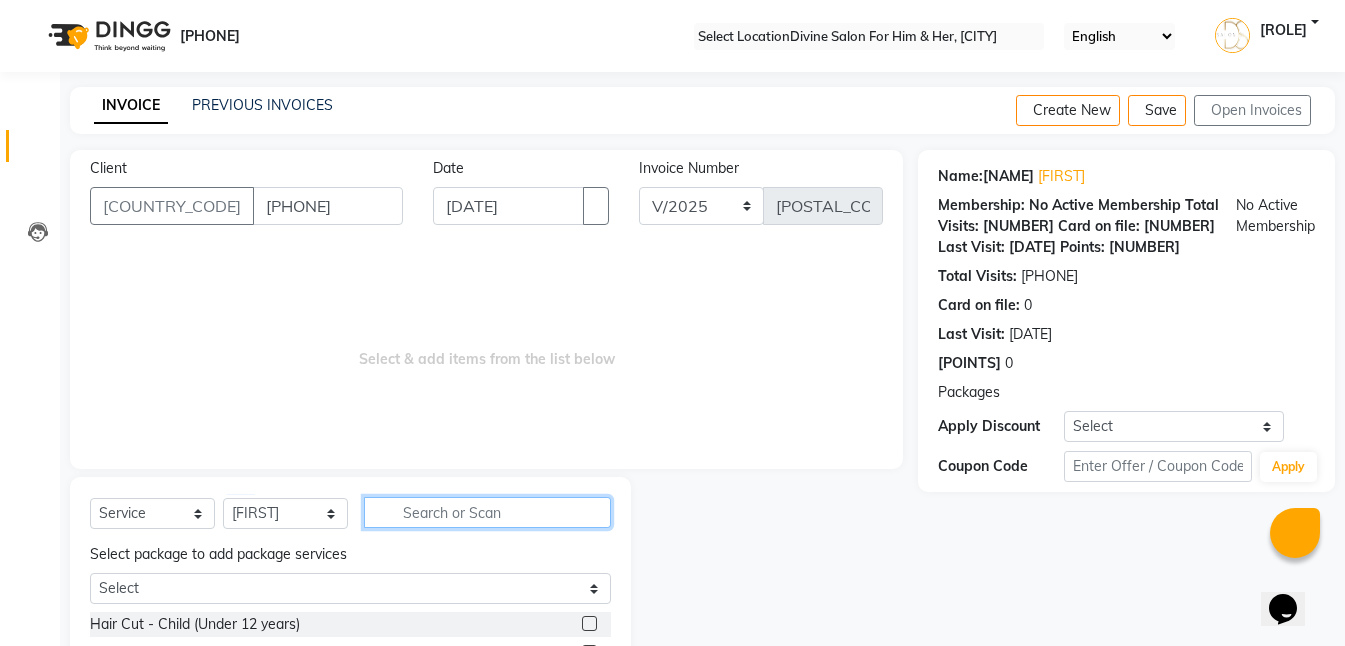 click at bounding box center [487, 512] 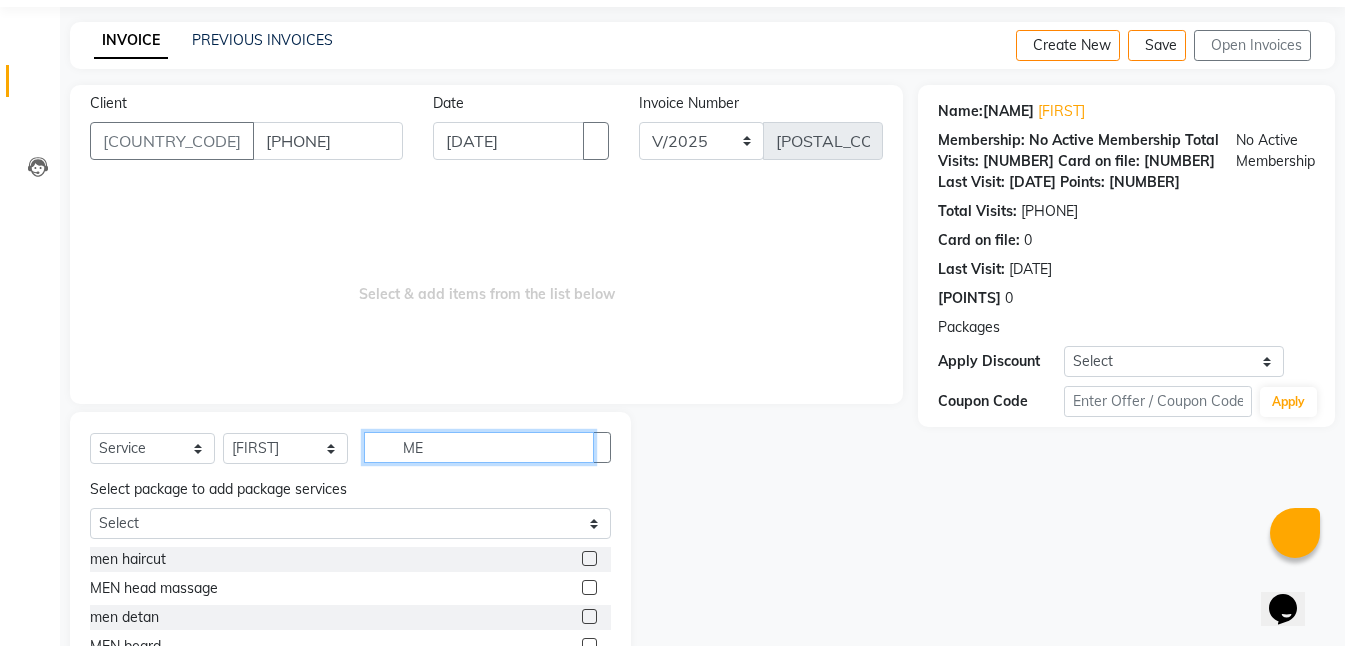 scroll, scrollTop: 100, scrollLeft: 0, axis: vertical 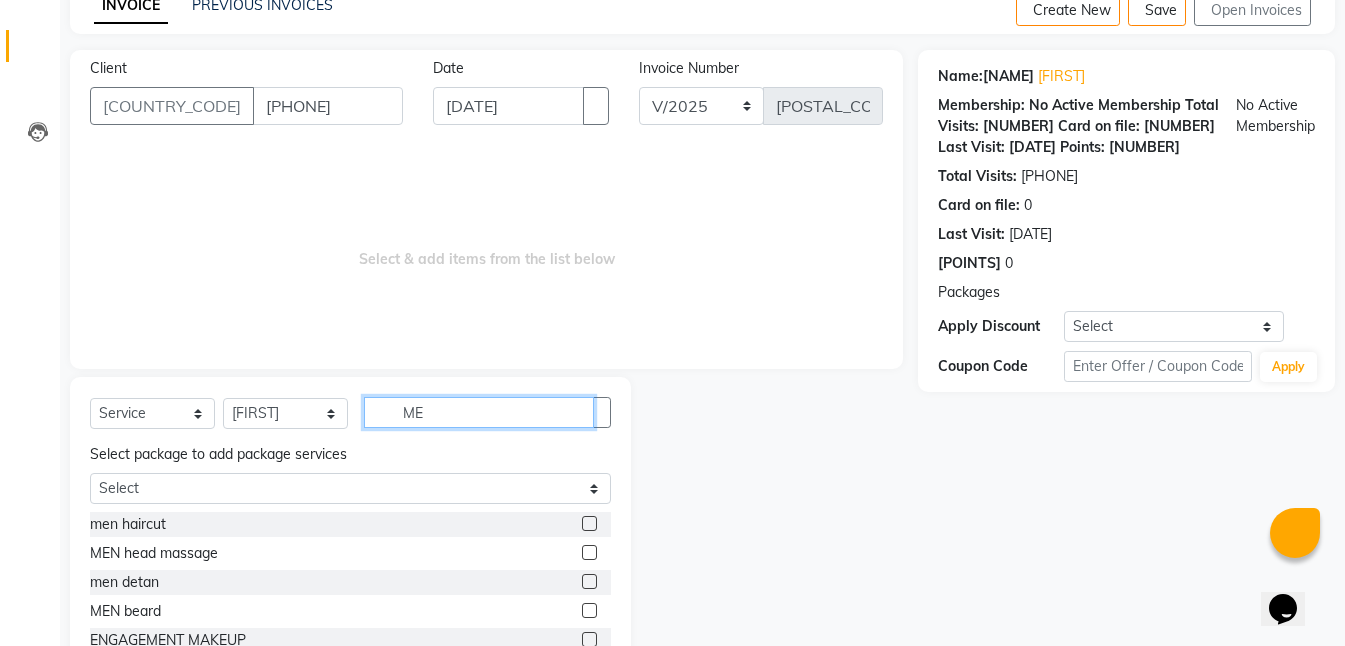 type on "••" 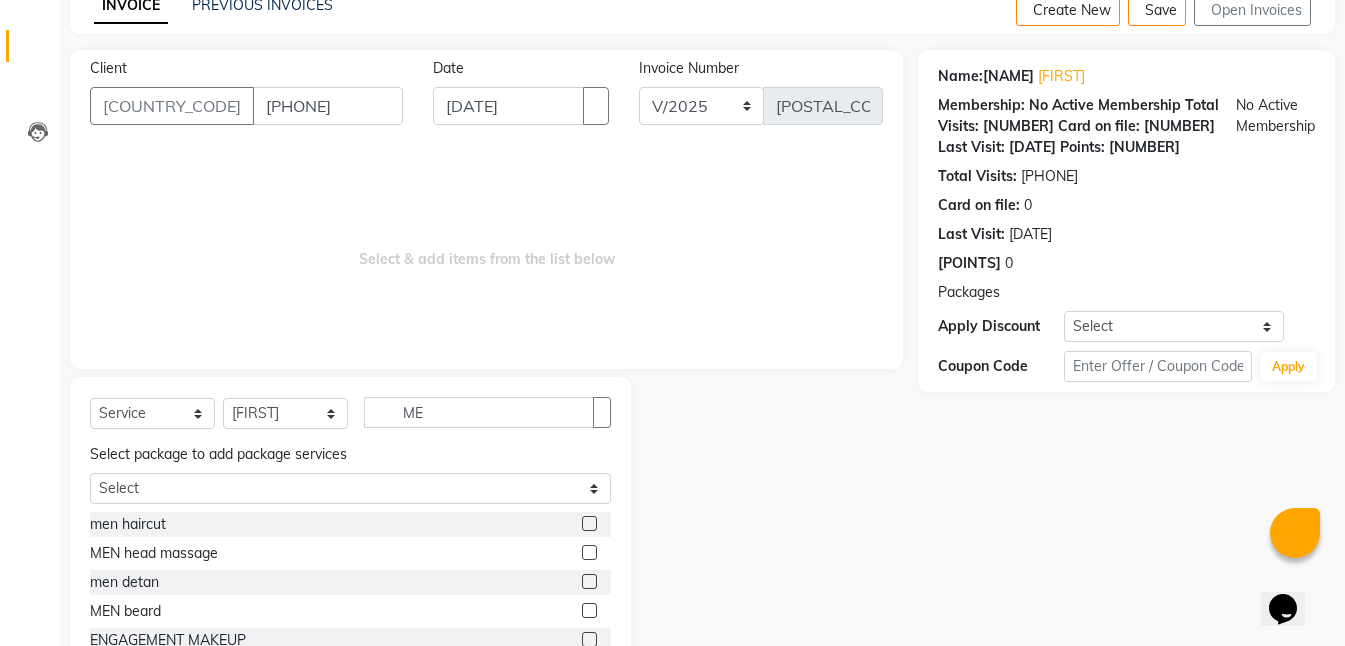 click at bounding box center (589, 610) 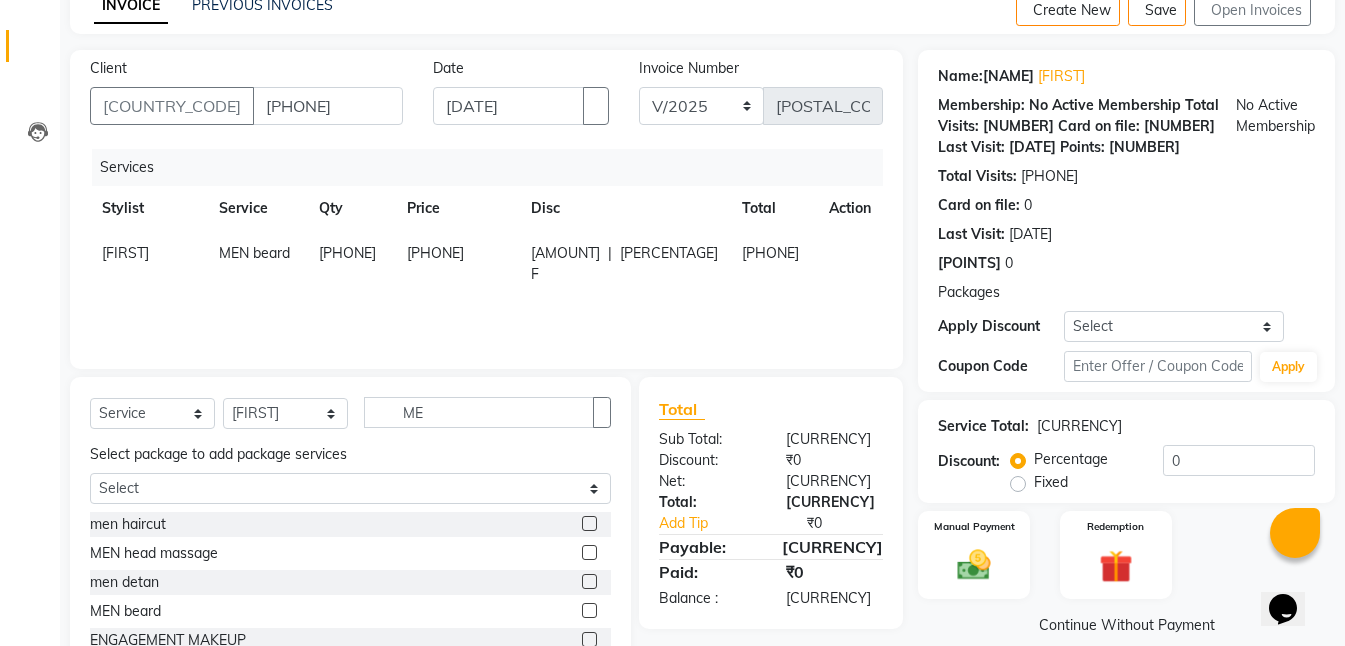 click on "[NUMBER]" at bounding box center (456, 264) 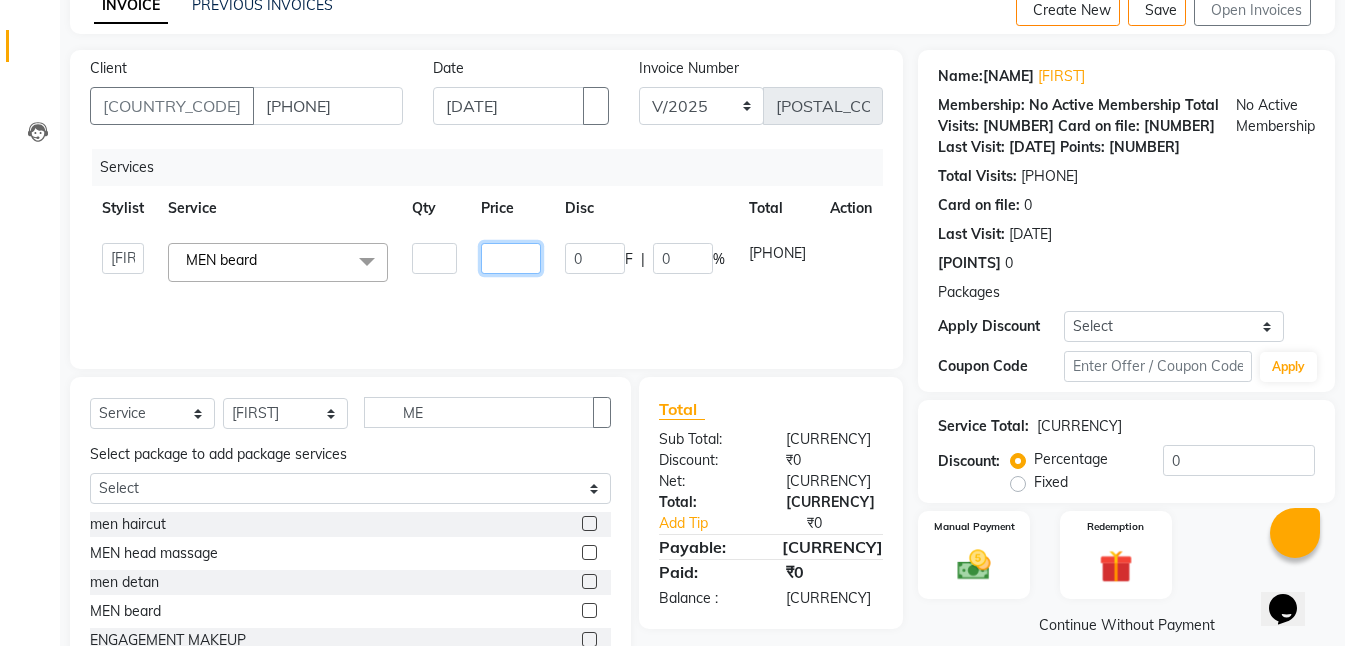 click on "[NUMBER]" at bounding box center [434, 258] 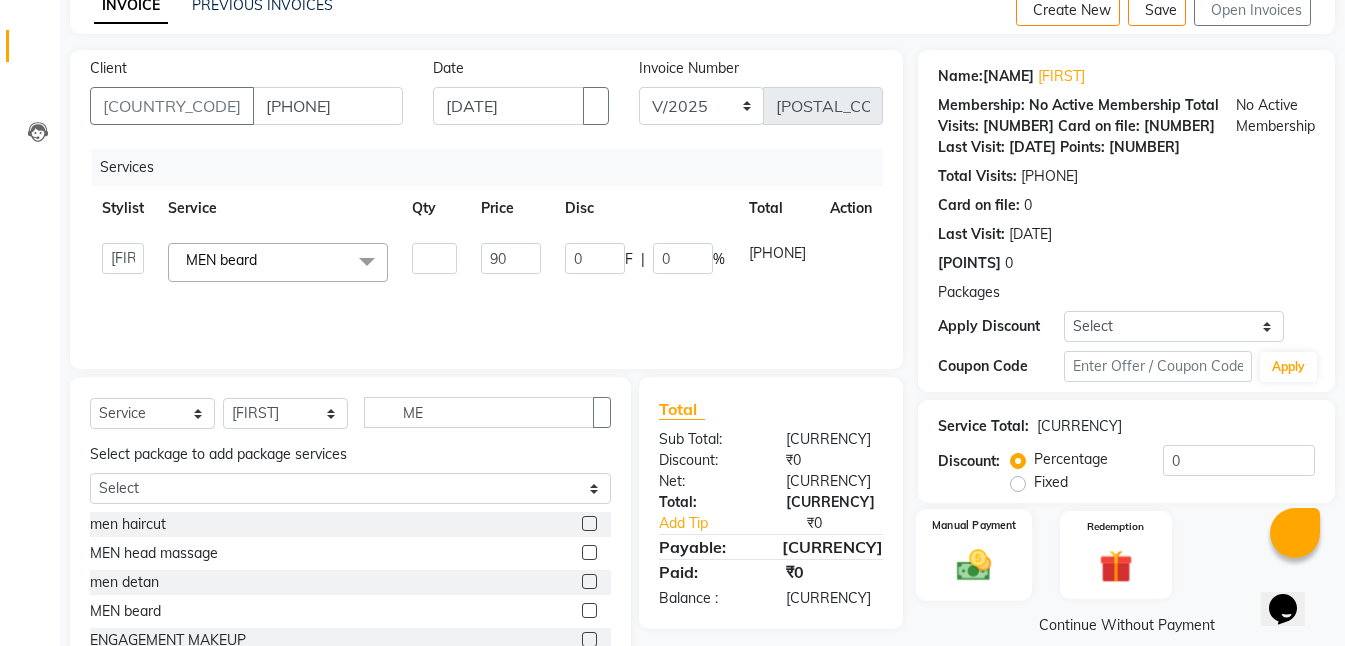 click at bounding box center [974, 565] 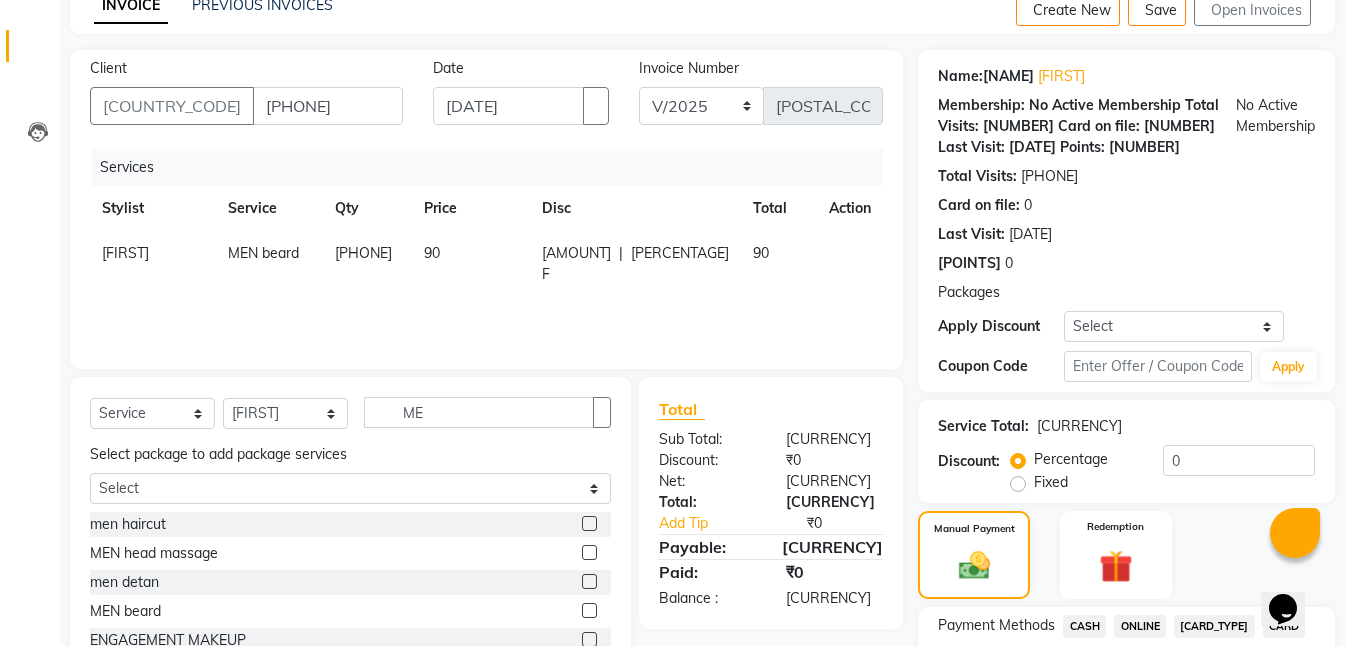 click on "CASH" at bounding box center (1084, 626) 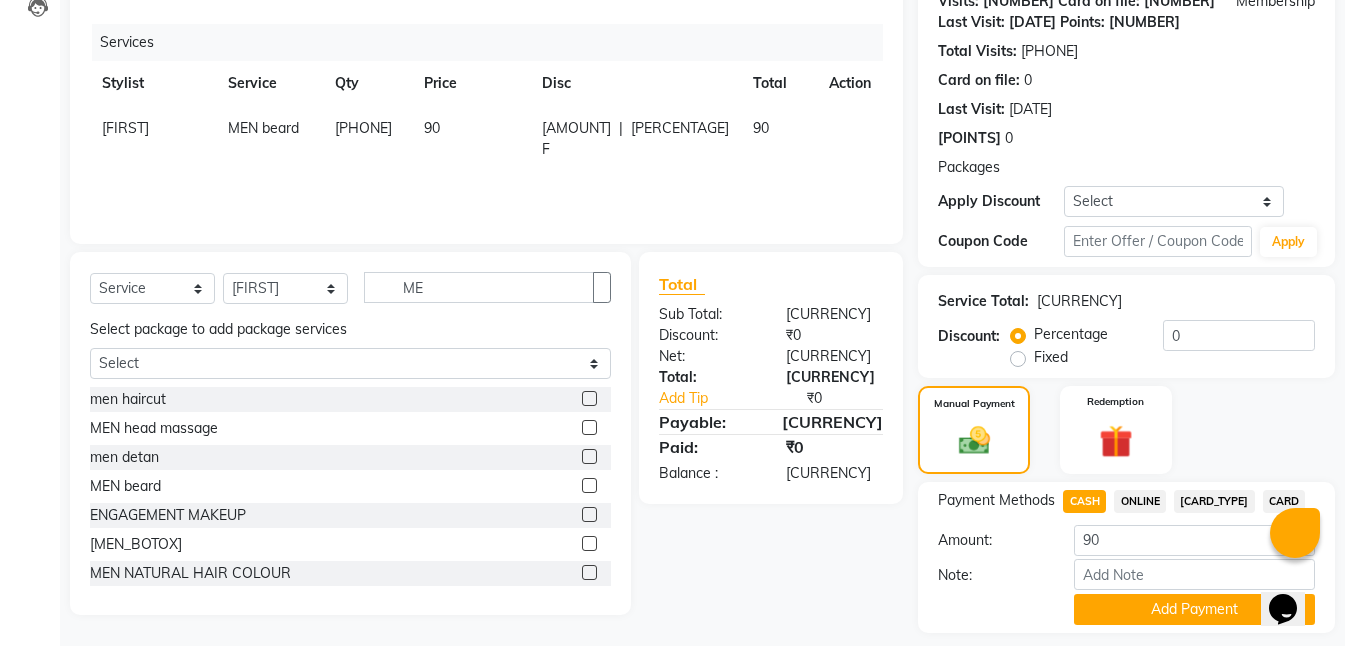 scroll, scrollTop: 246, scrollLeft: 0, axis: vertical 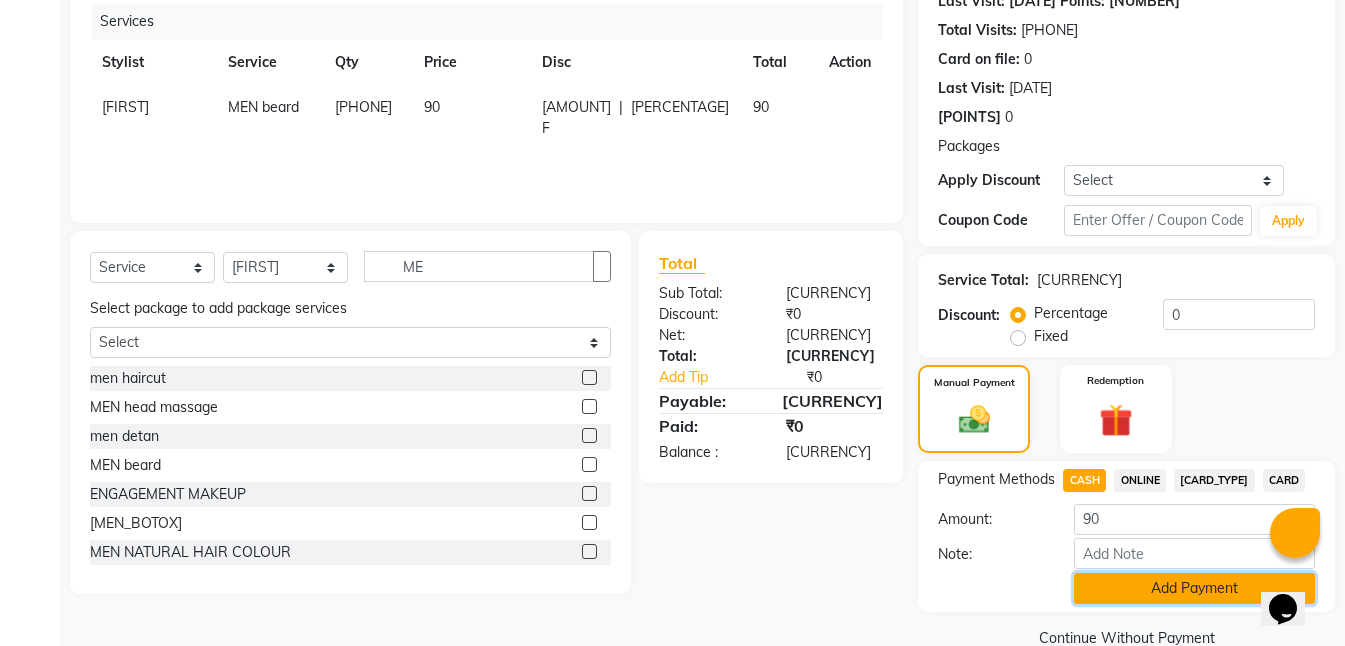click on "••• •••••••" at bounding box center (1194, 588) 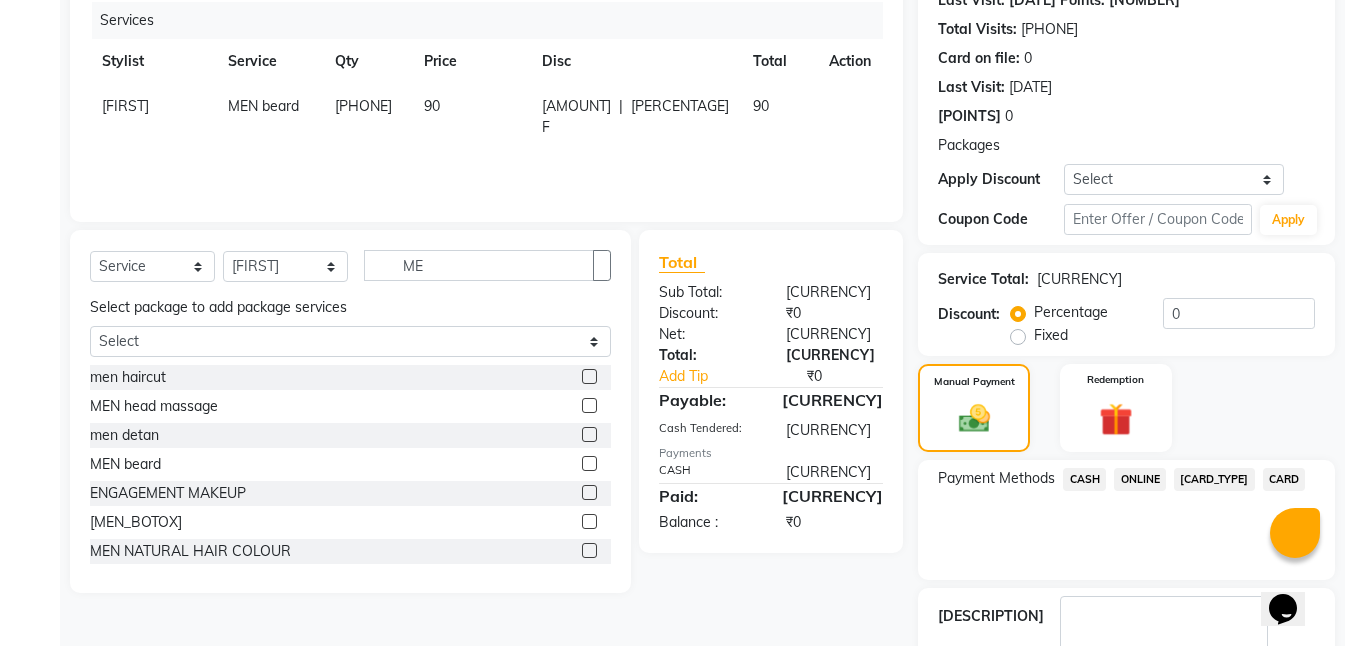 scroll, scrollTop: 330, scrollLeft: 0, axis: vertical 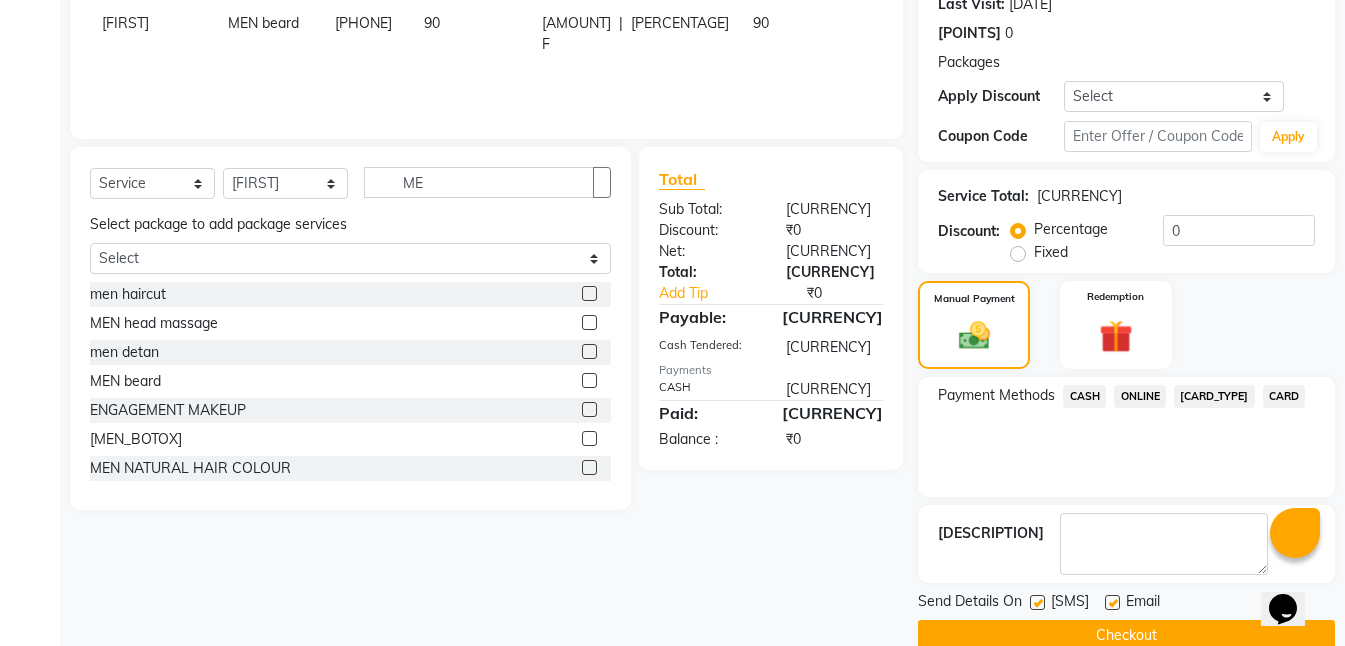click at bounding box center (1037, 602) 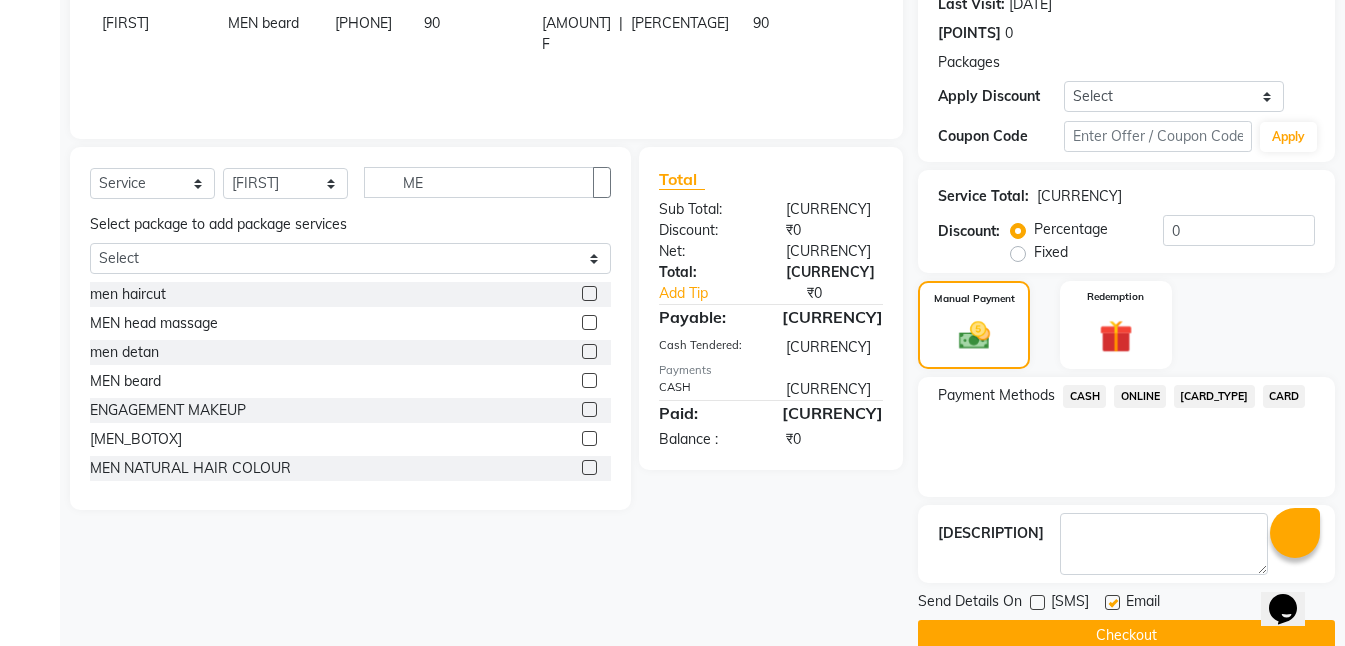 click at bounding box center (1112, 602) 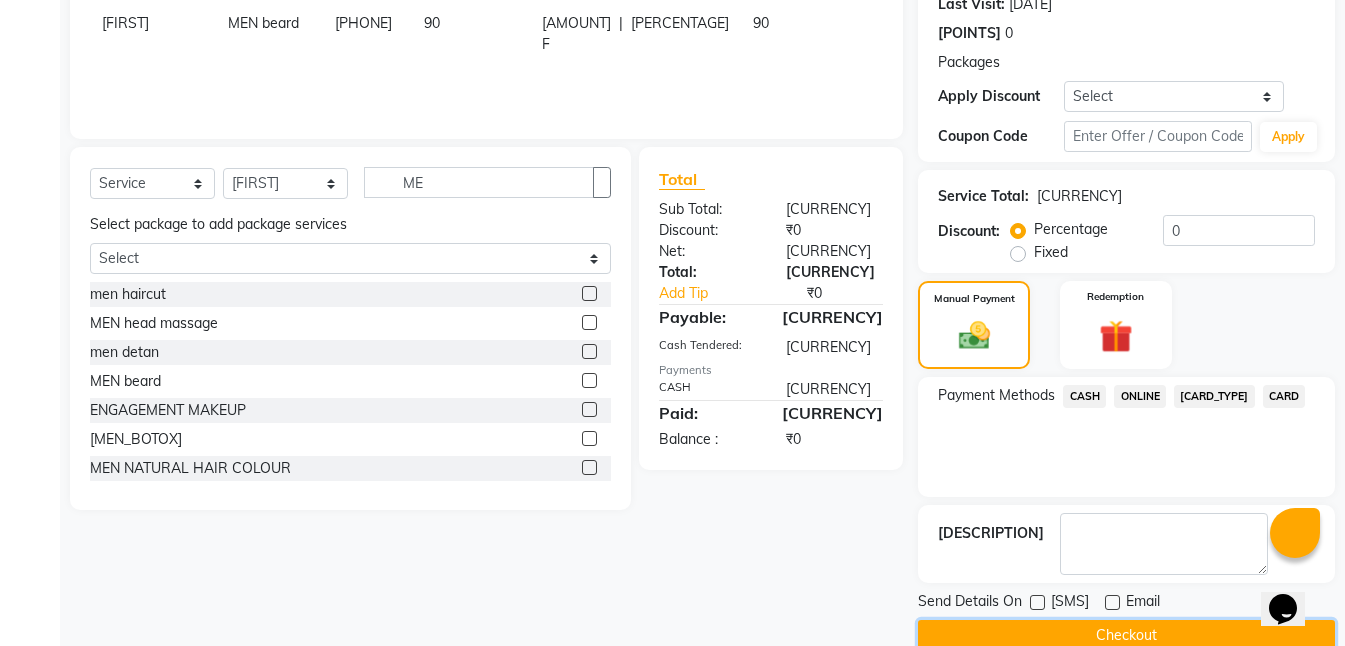 drag, startPoint x: 1015, startPoint y: 600, endPoint x: 1027, endPoint y: 600, distance: 12 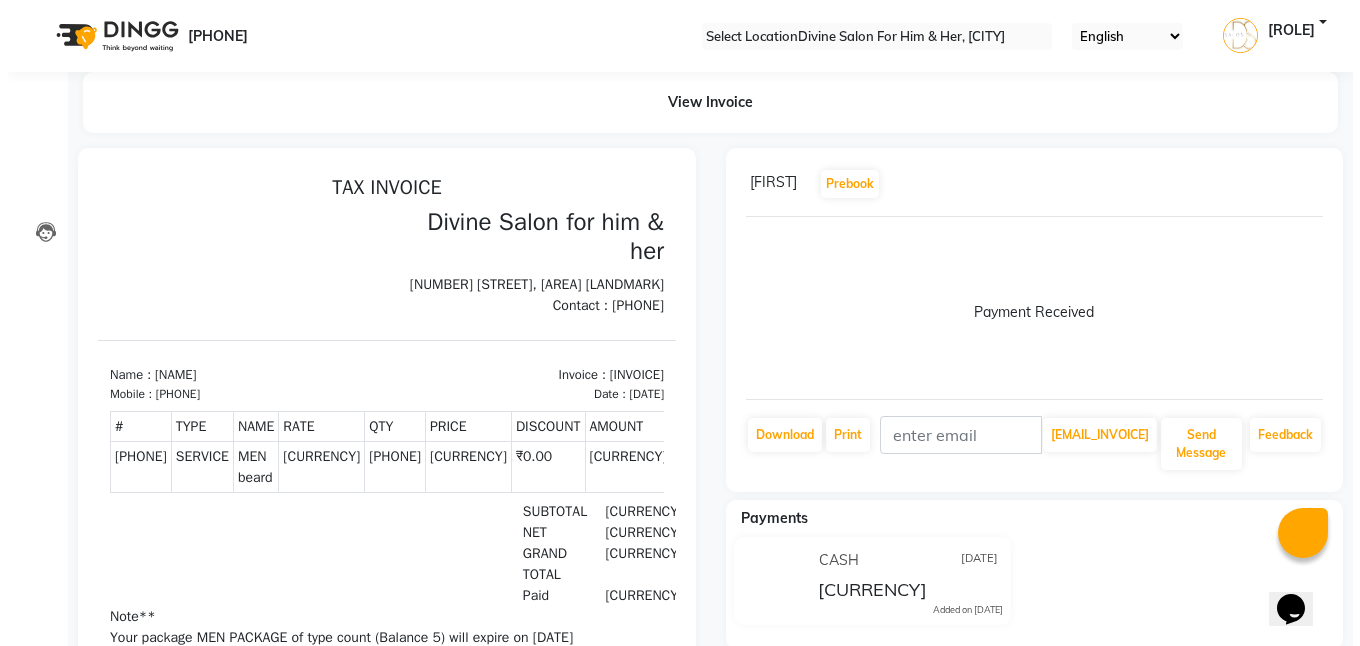 scroll, scrollTop: 0, scrollLeft: 0, axis: both 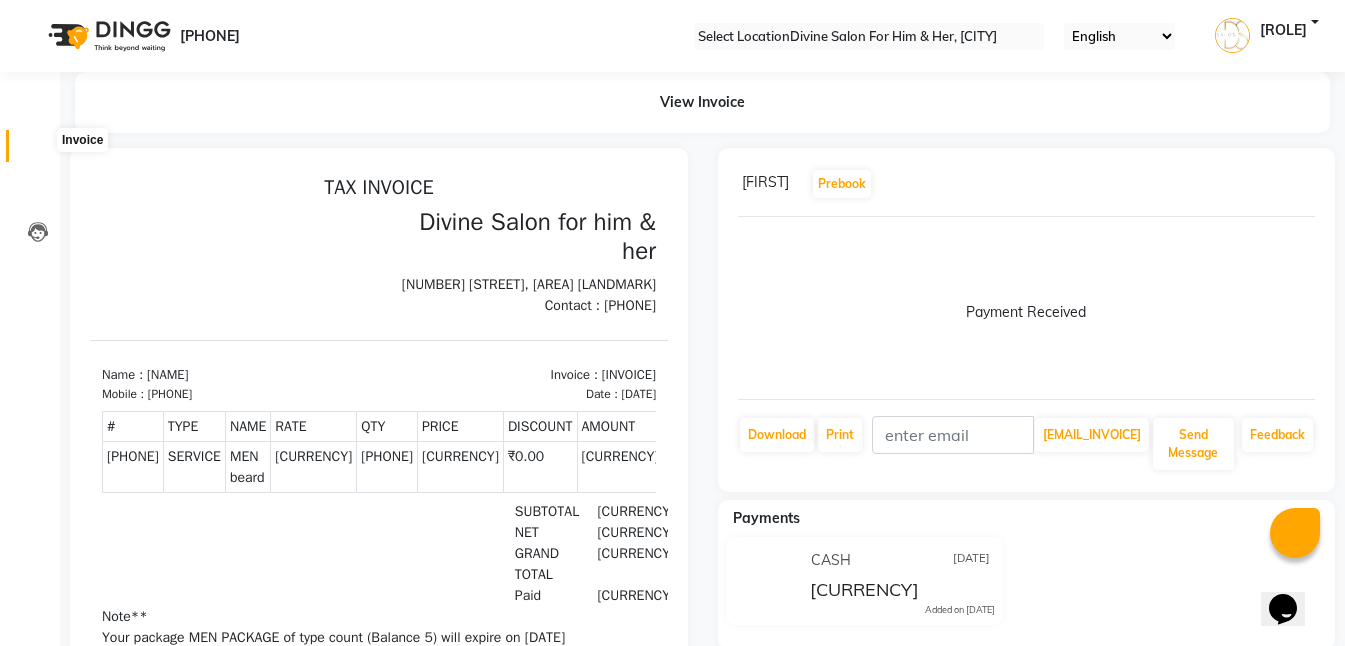 click at bounding box center (38, 151) 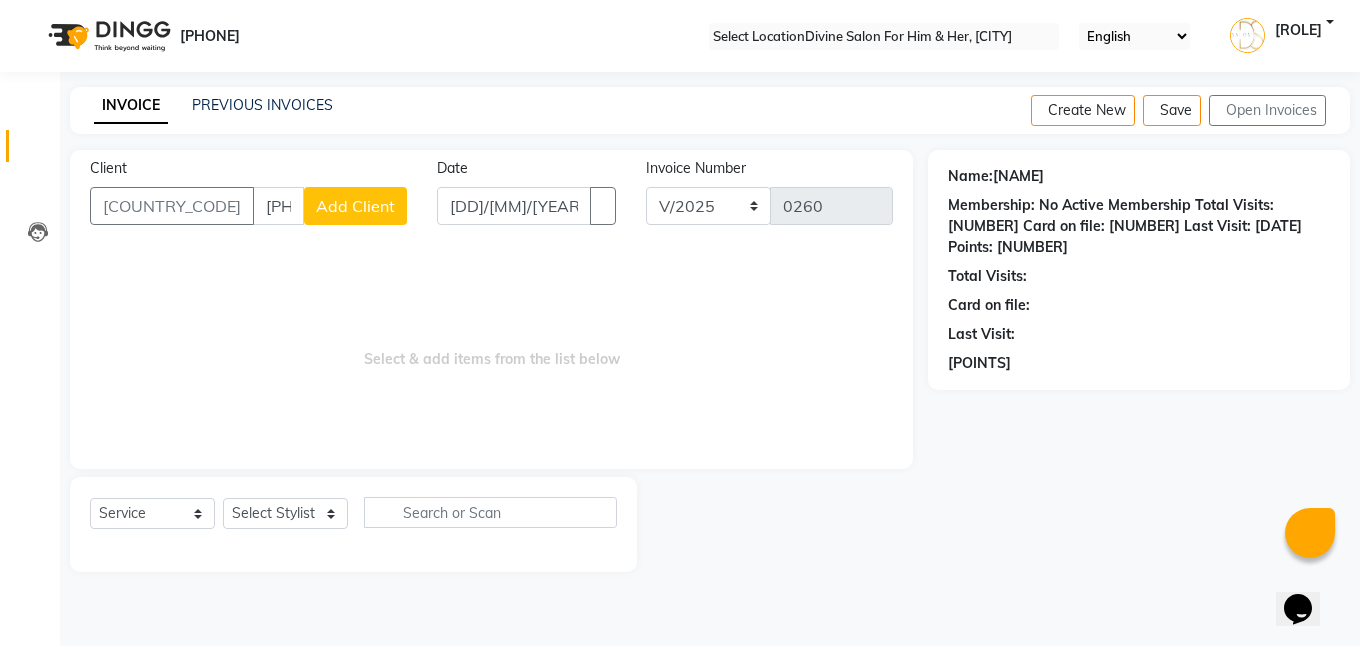 type on "[PHONE]" 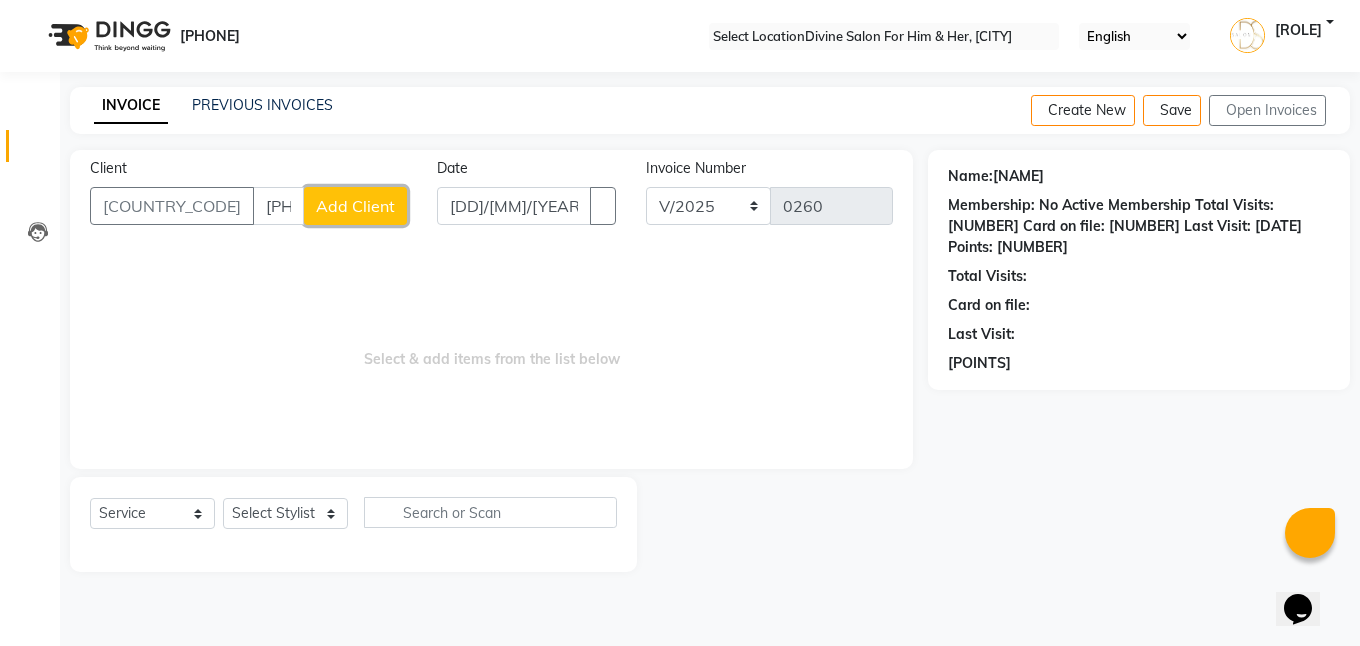 click on "Add Client" at bounding box center [355, 206] 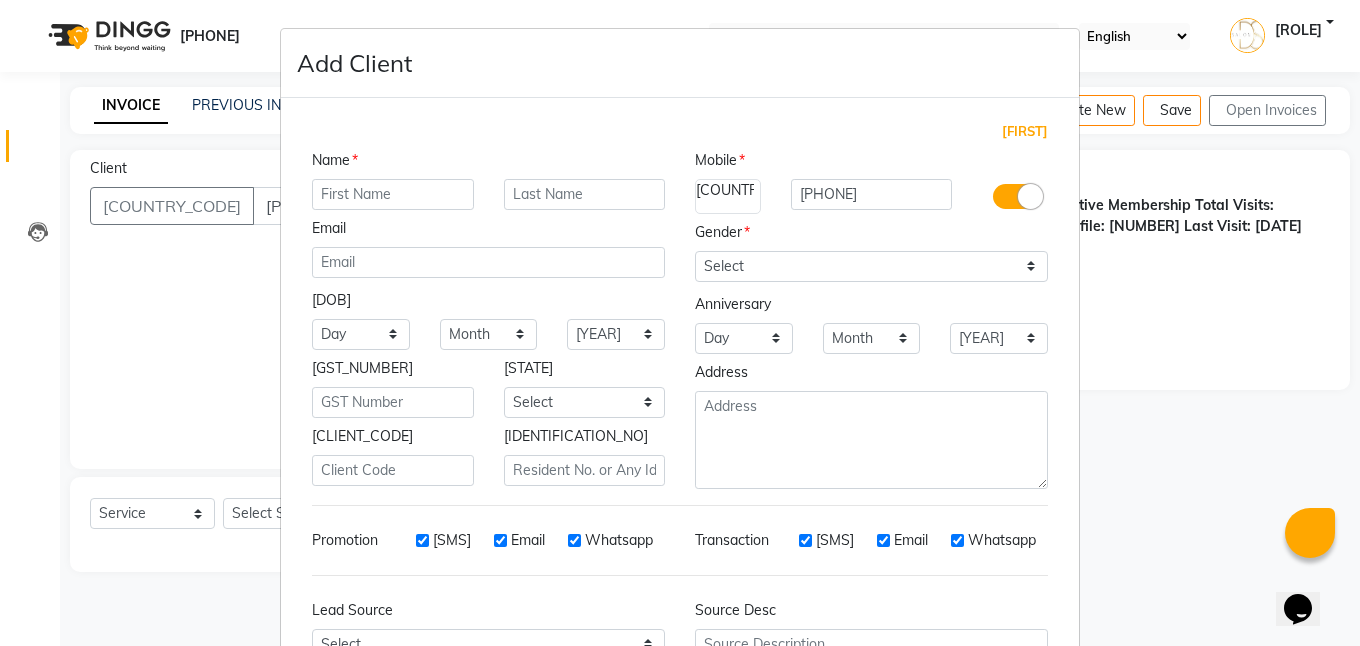 click at bounding box center [393, 194] 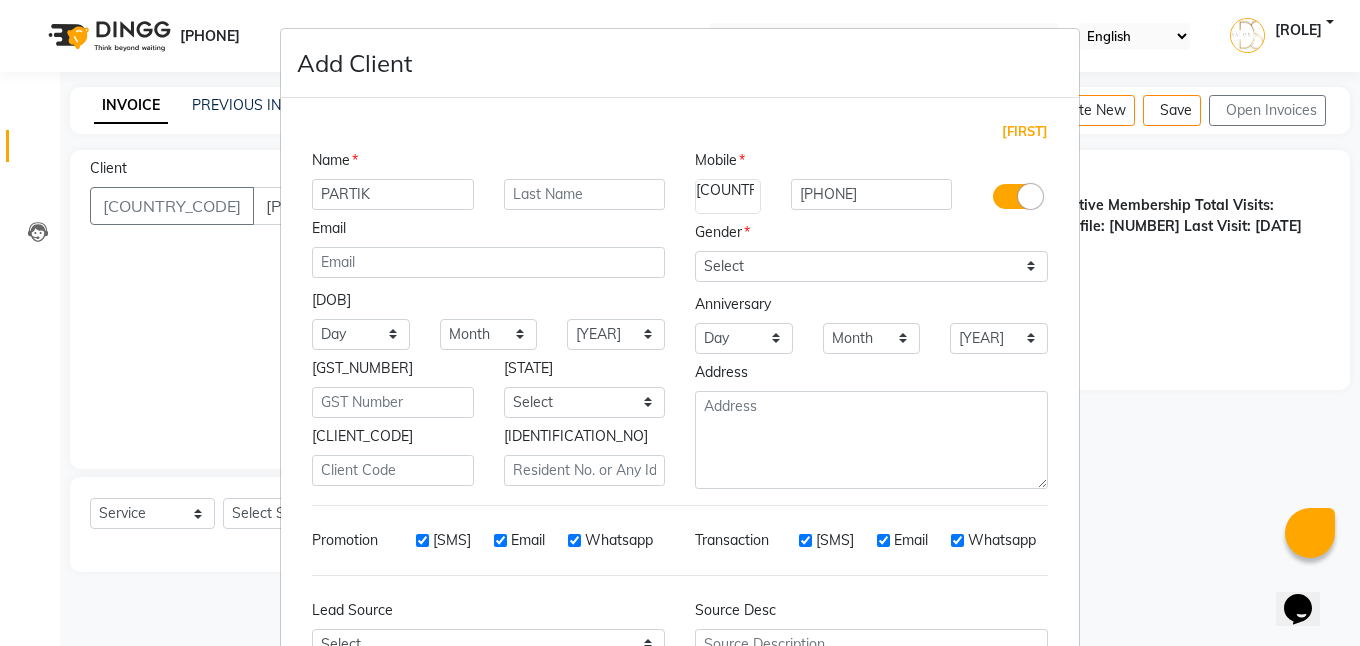 type on "[LAST]" 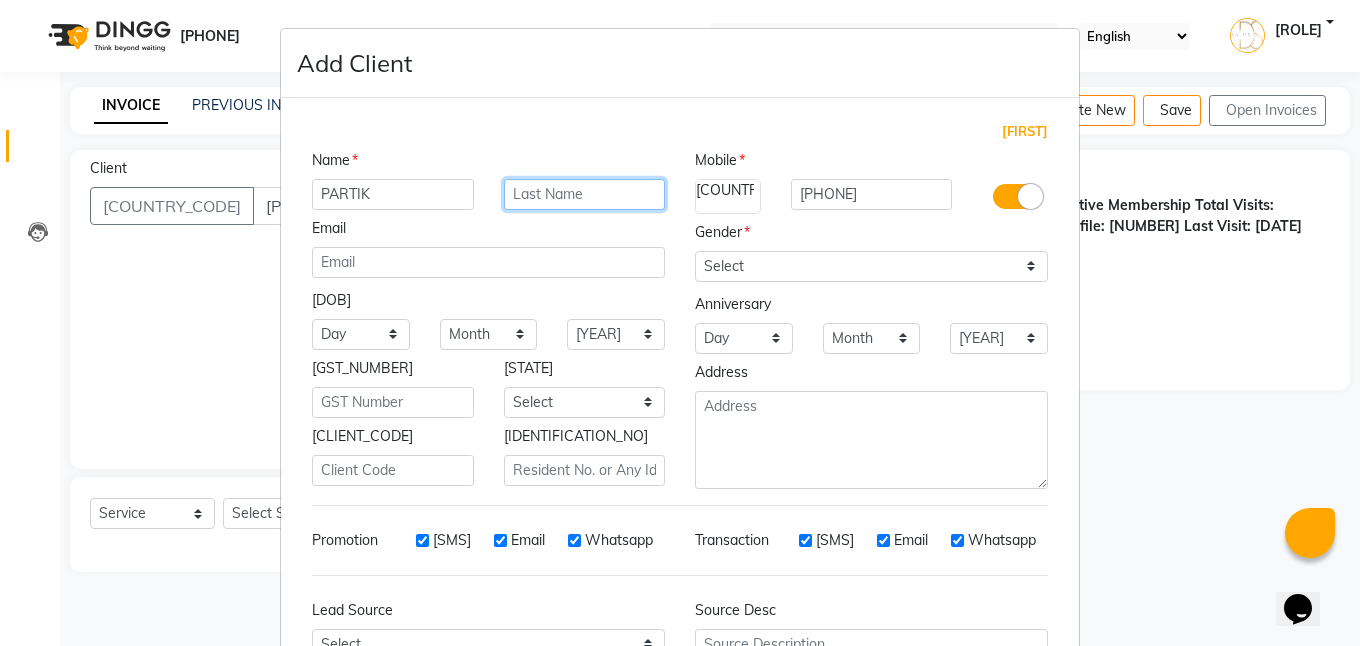click at bounding box center [585, 194] 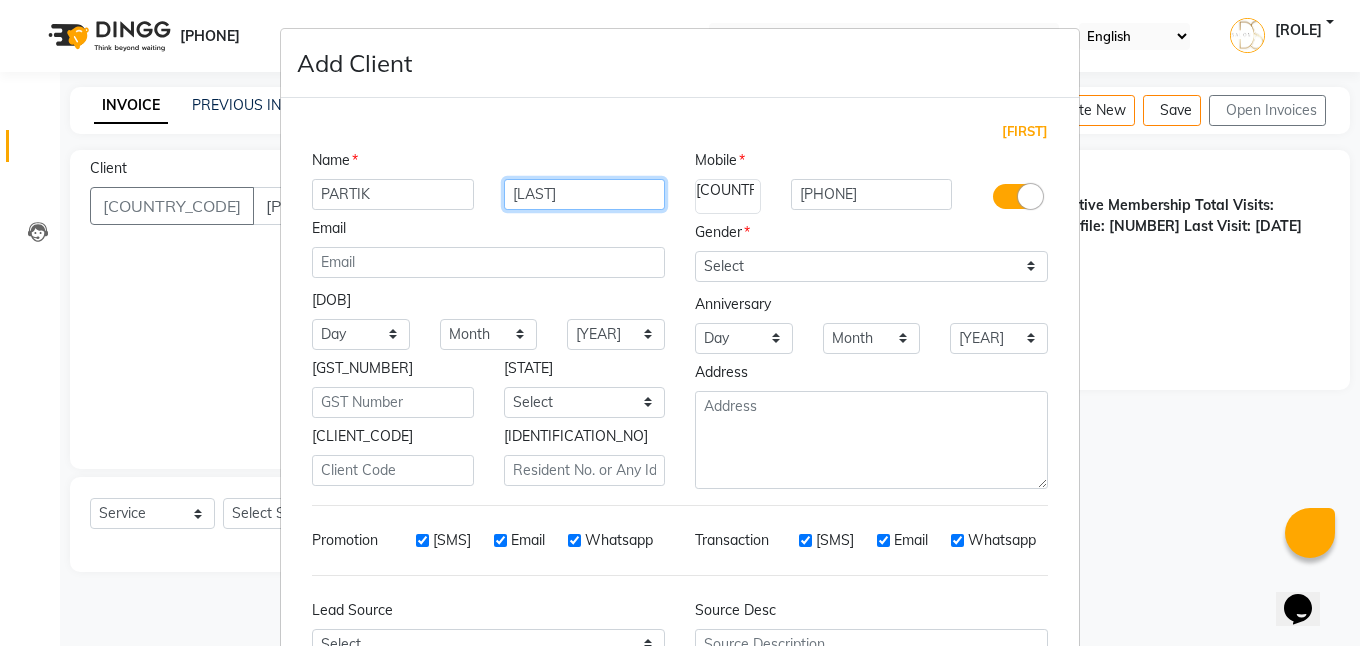 type on "[LAST]" 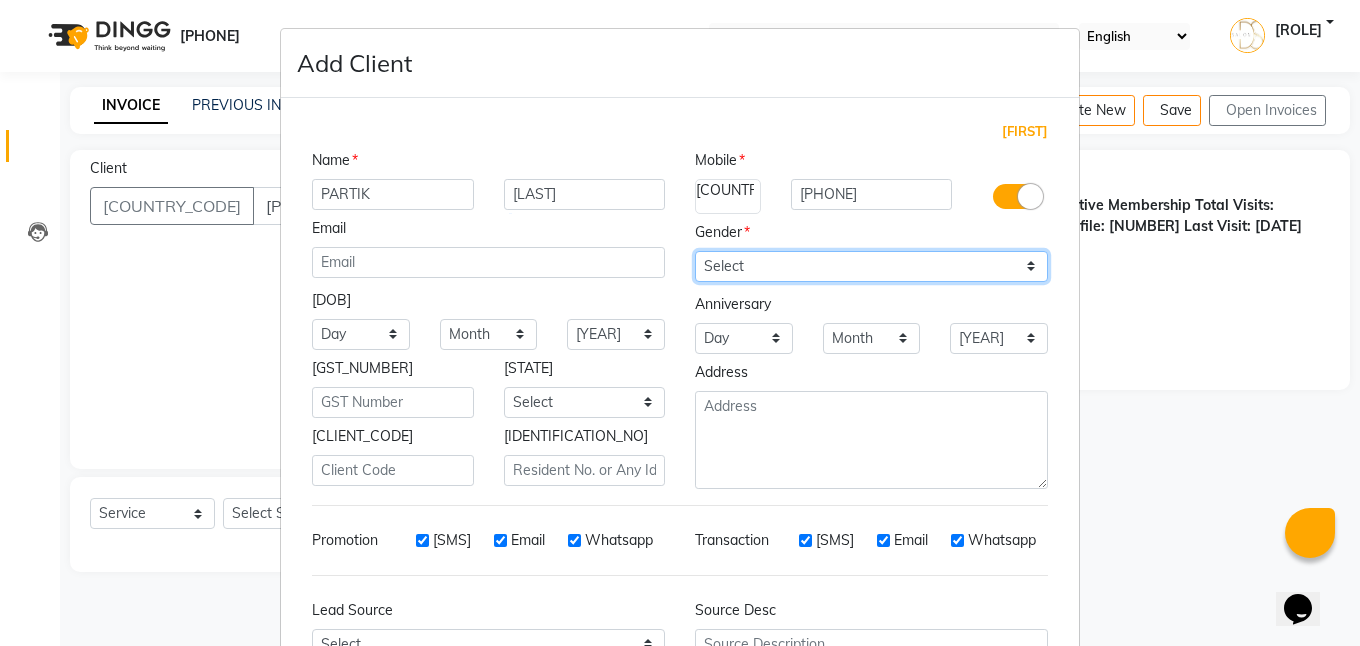 click on "Select Male Female Other Prefer Not To Say" at bounding box center [871, 266] 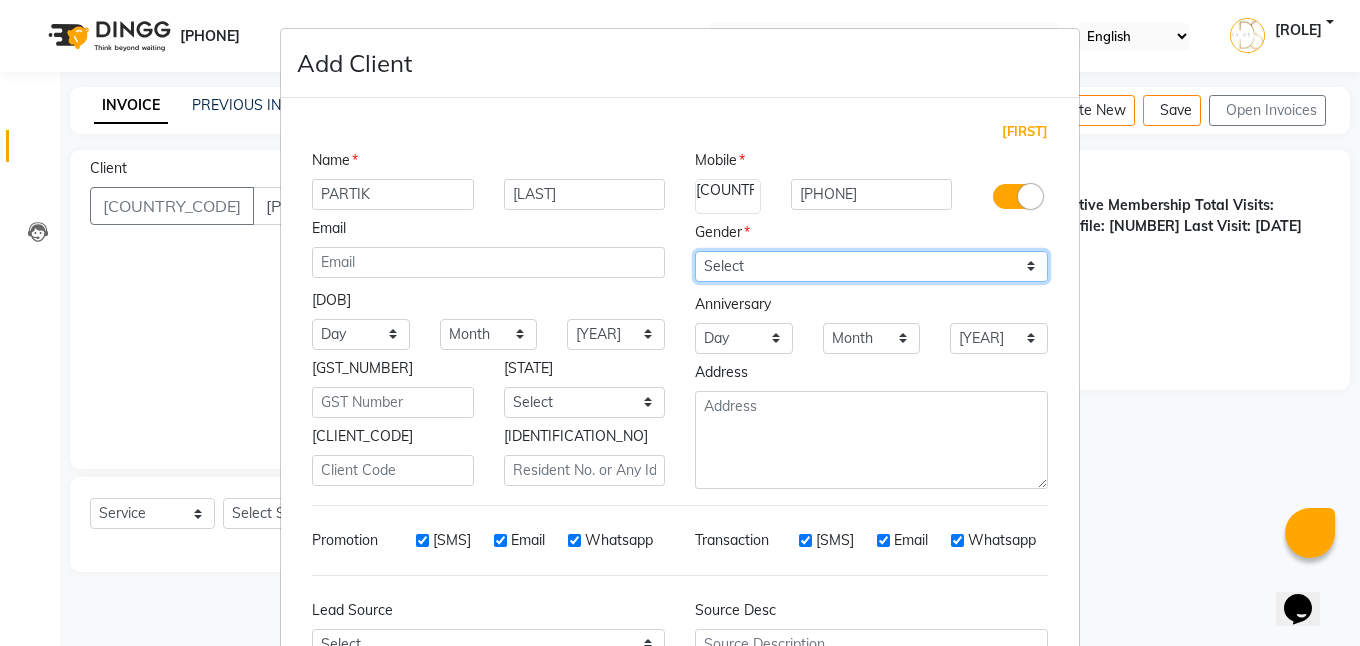 select on "••••" 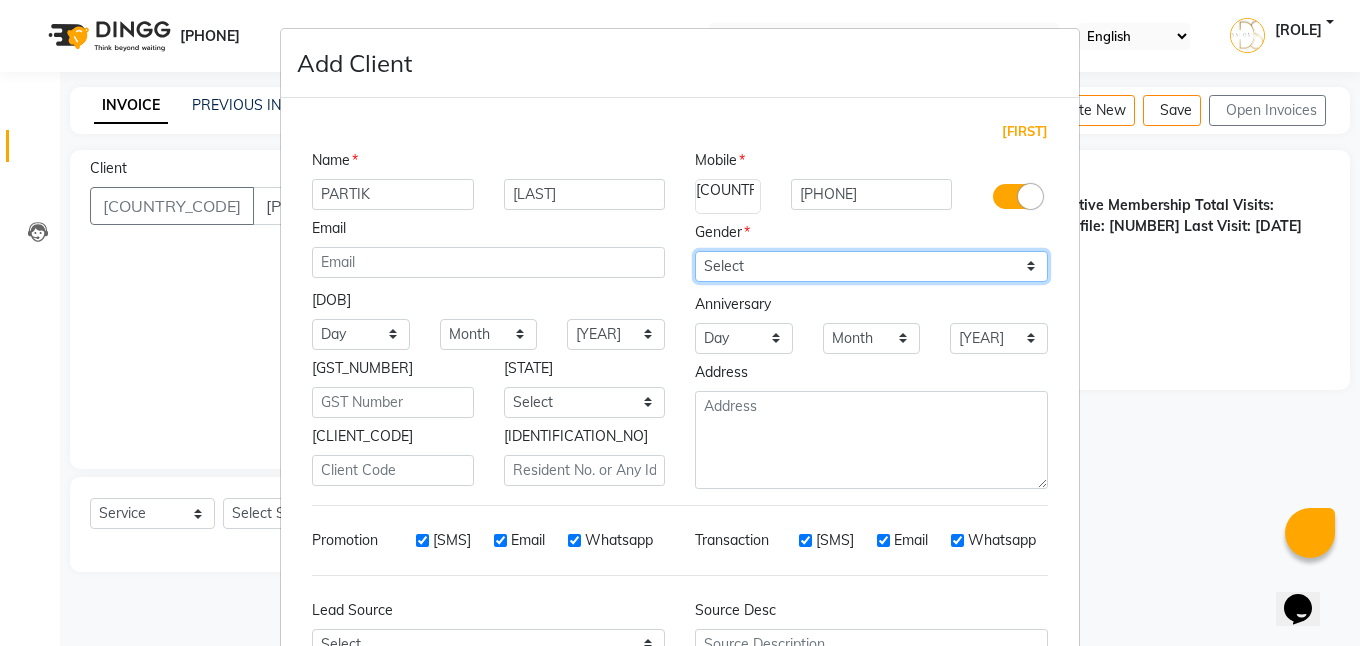 click on "Select Male Female Other Prefer Not To Say" at bounding box center (871, 266) 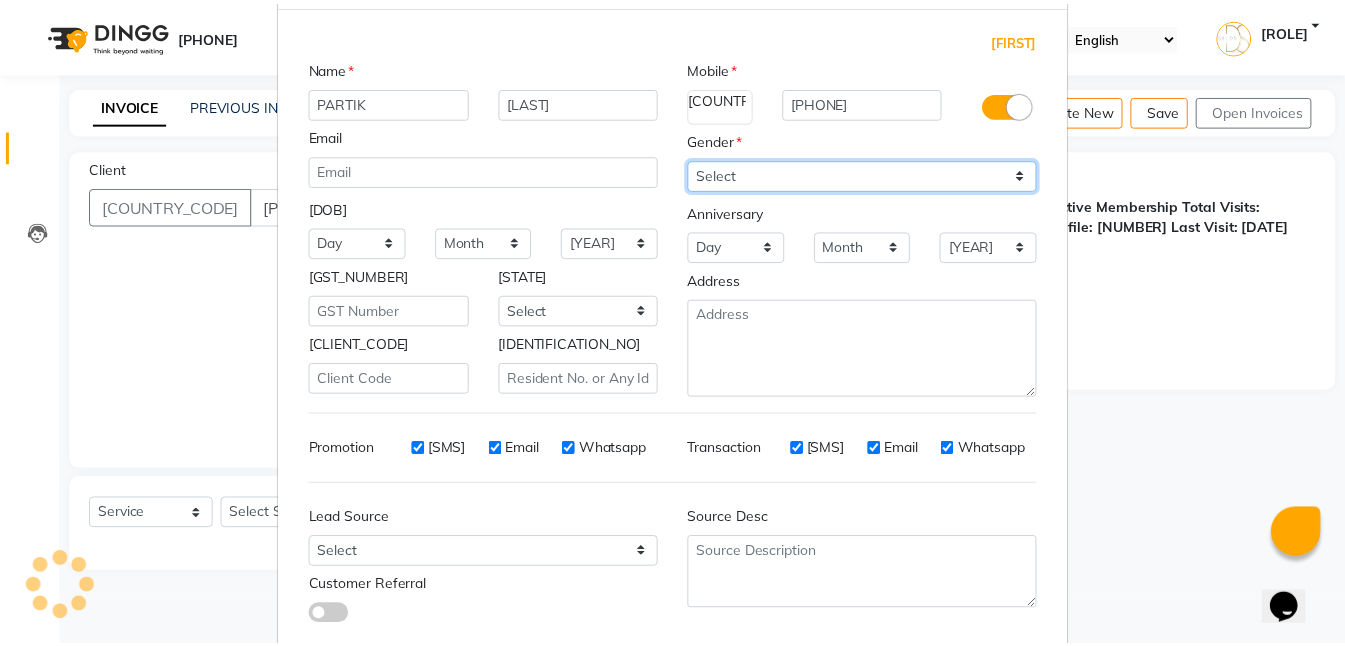 scroll, scrollTop: 203, scrollLeft: 0, axis: vertical 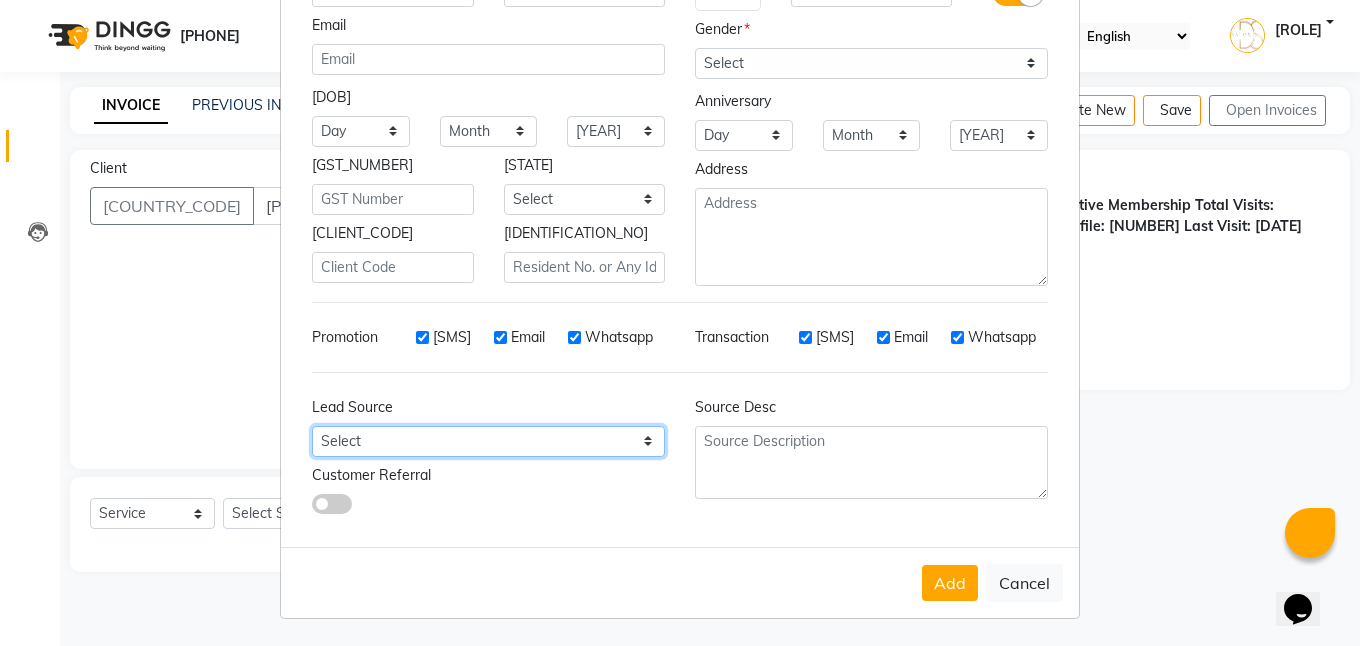 click on "Select Walk-in Referral Internet Friend Word of Mouth Advertisement Facebook JustDial Google Other" at bounding box center (361, 131) 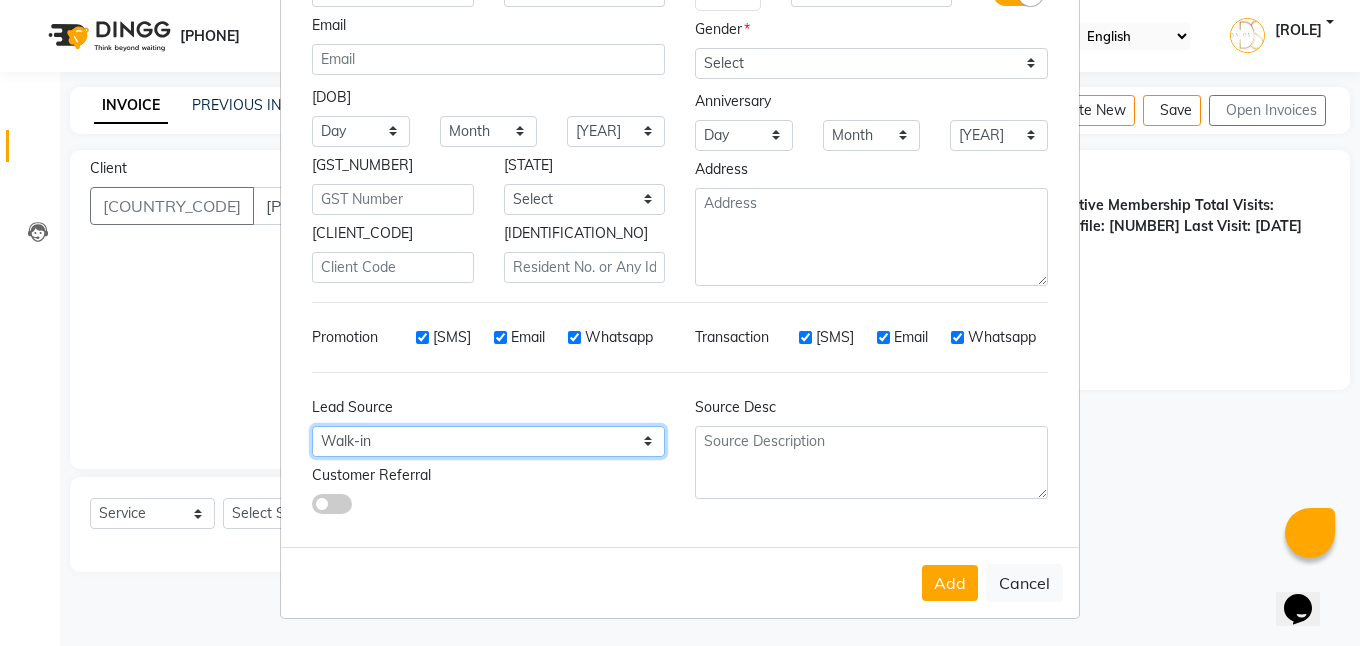 click on "Select Walk-in Referral Internet Friend Word of Mouth Advertisement Facebook JustDial Google Other" at bounding box center (361, 131) 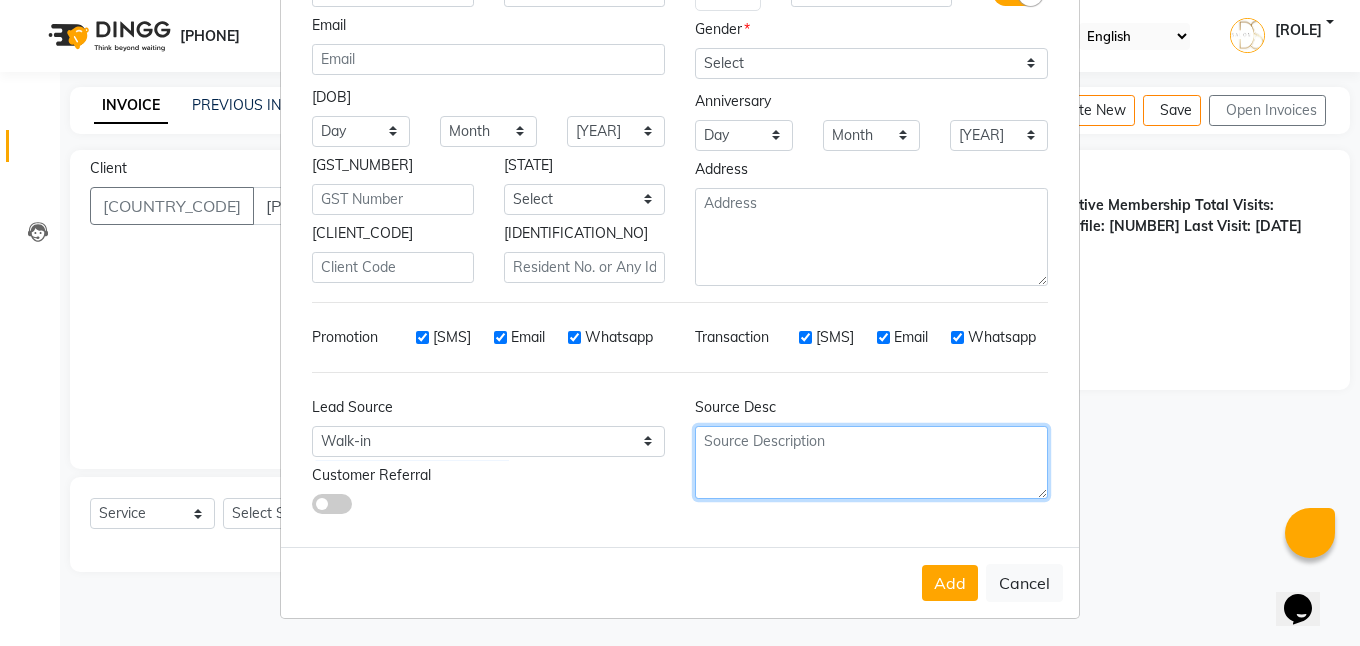 click at bounding box center [871, 237] 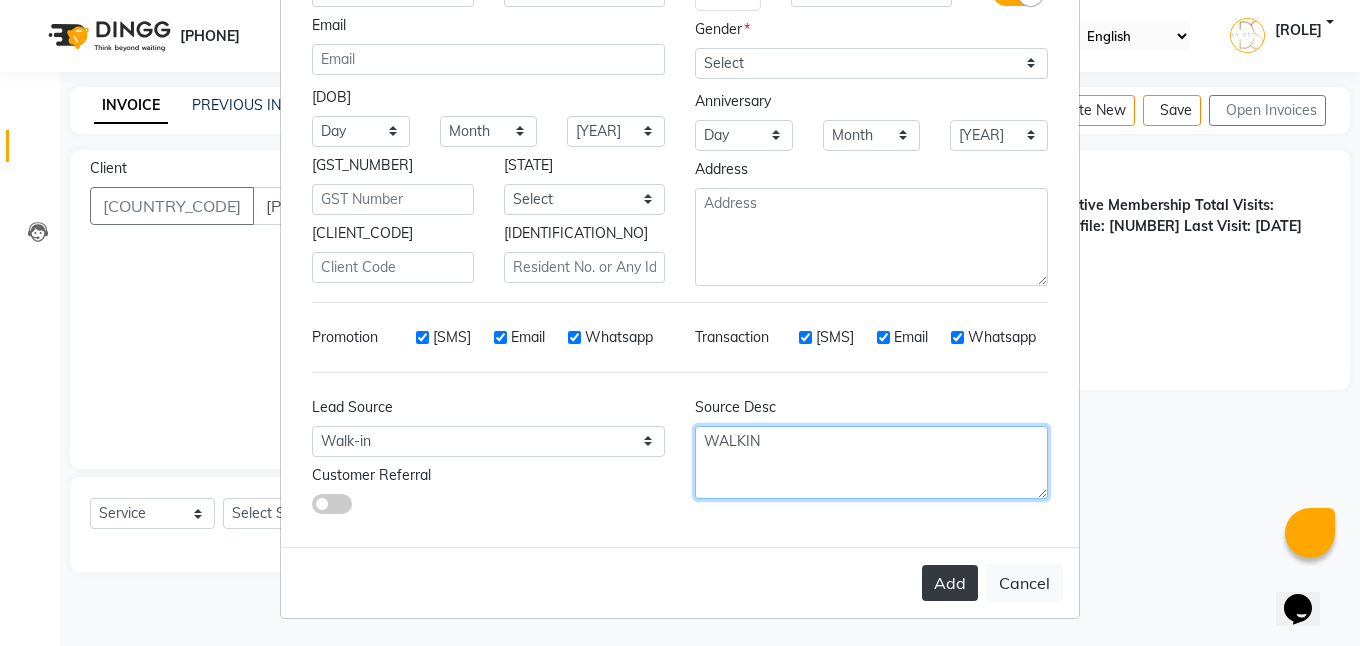 type on "WALKIN" 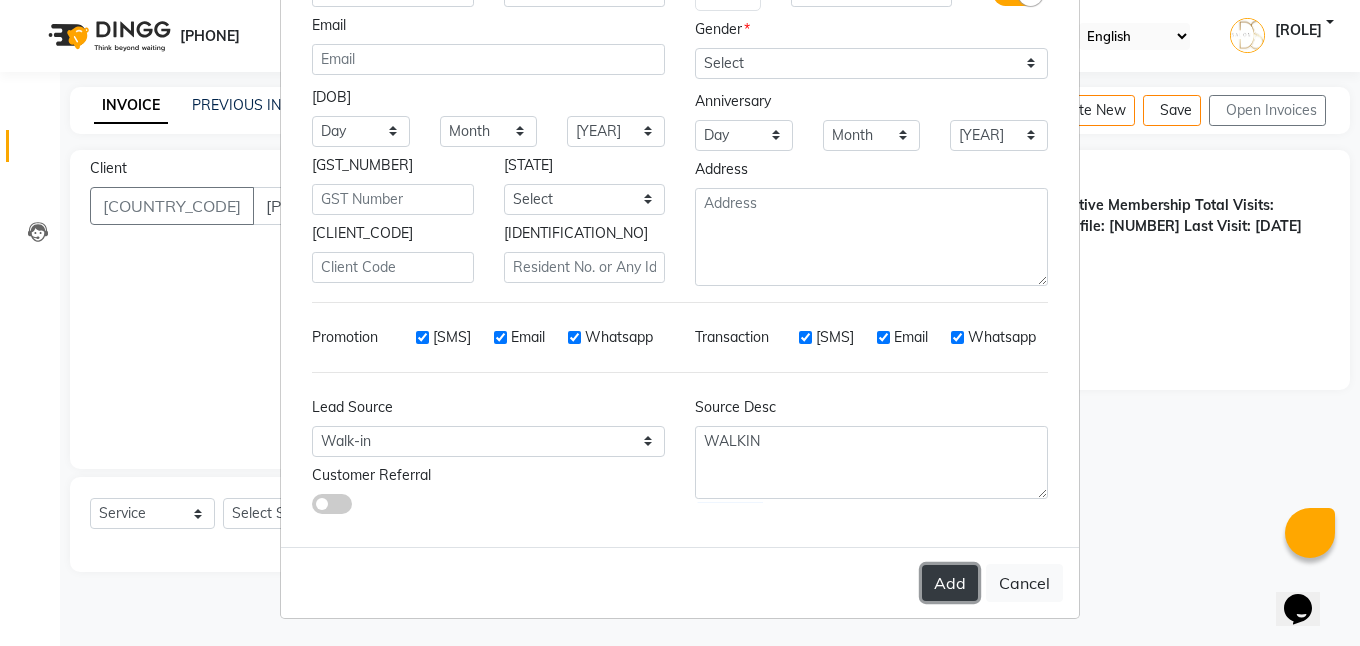 click on "Add" at bounding box center (950, 583) 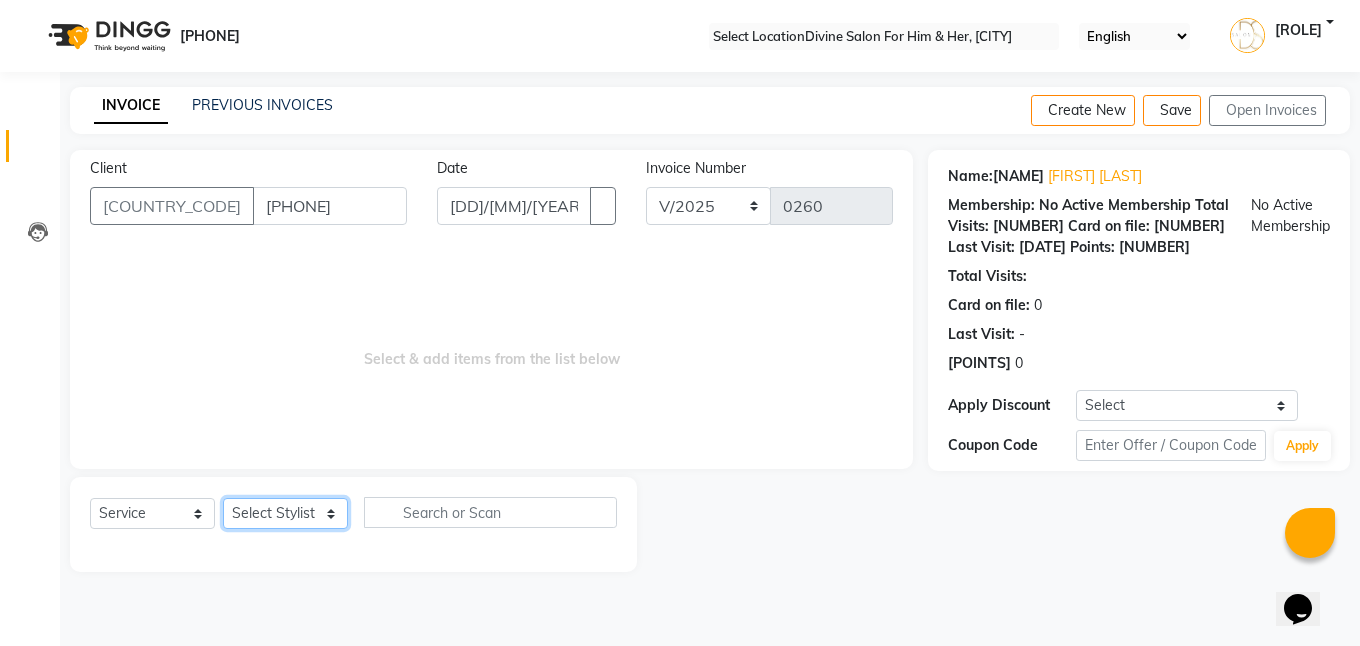 click on "Select Stylist Isha Gandhi RAVI Rihan SHEELA Tanisha chopra Tofik vikas JANGRA" at bounding box center (285, 513) 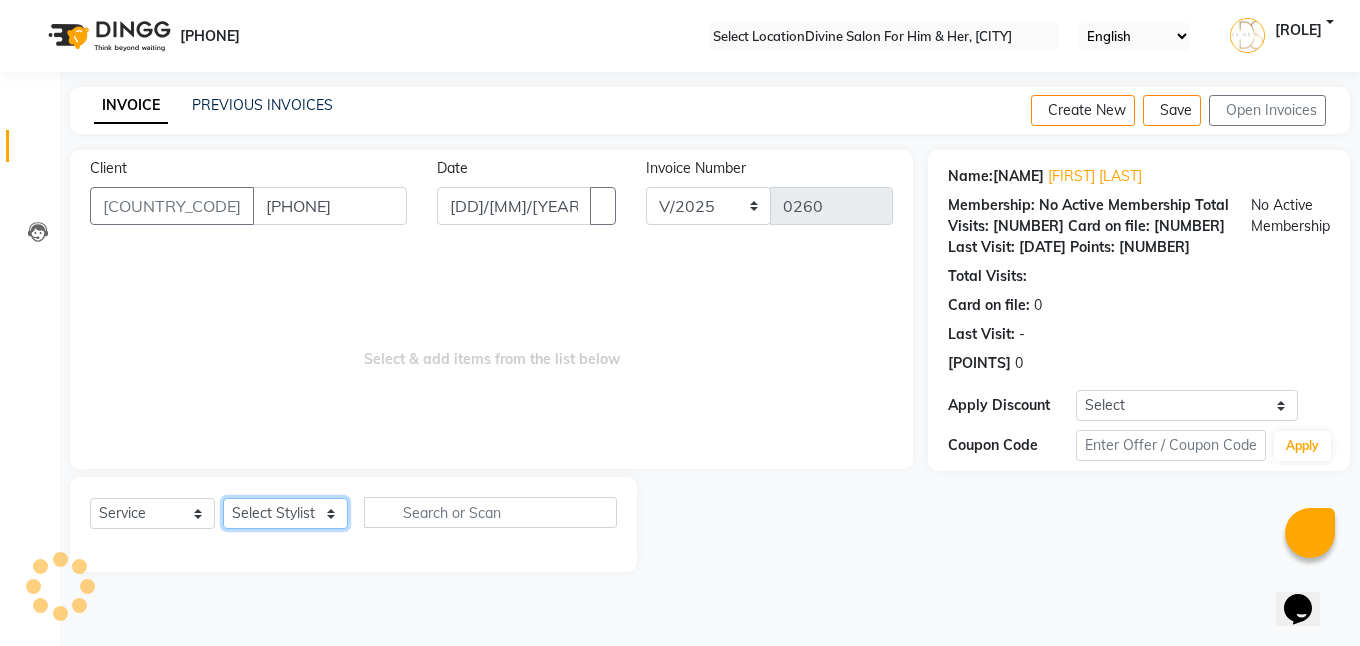 select on "[NUMBER]" 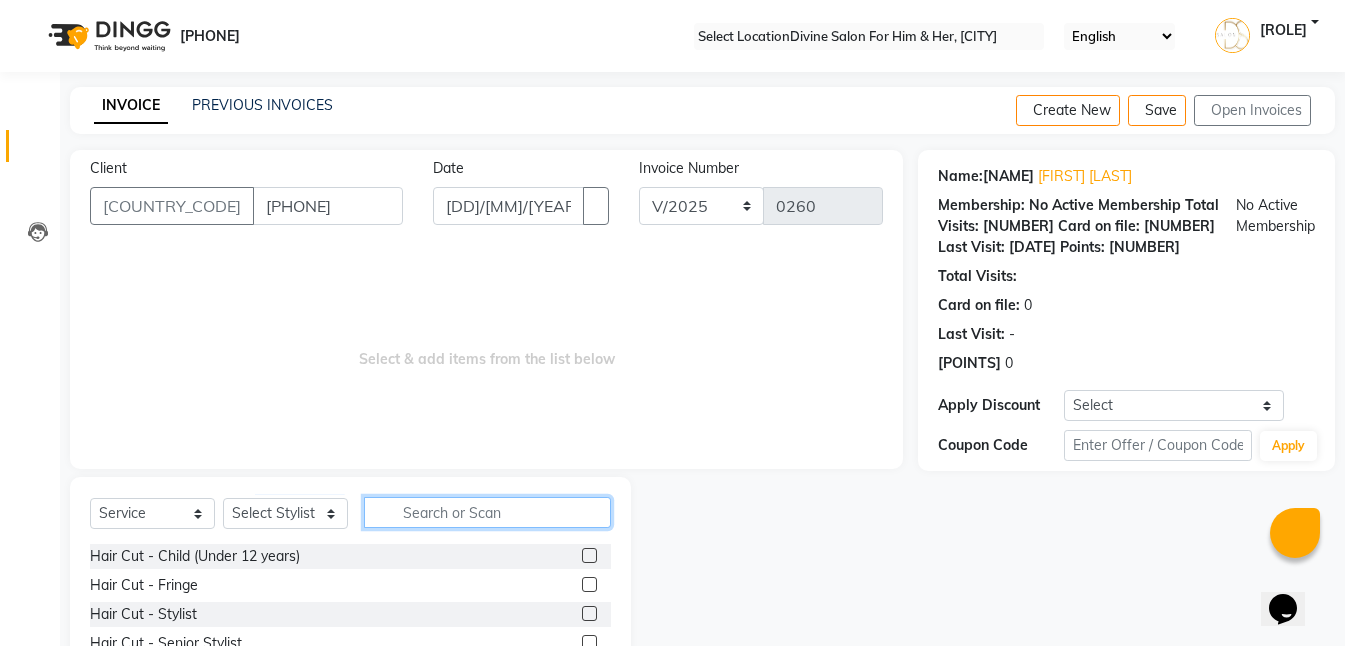 click at bounding box center [487, 512] 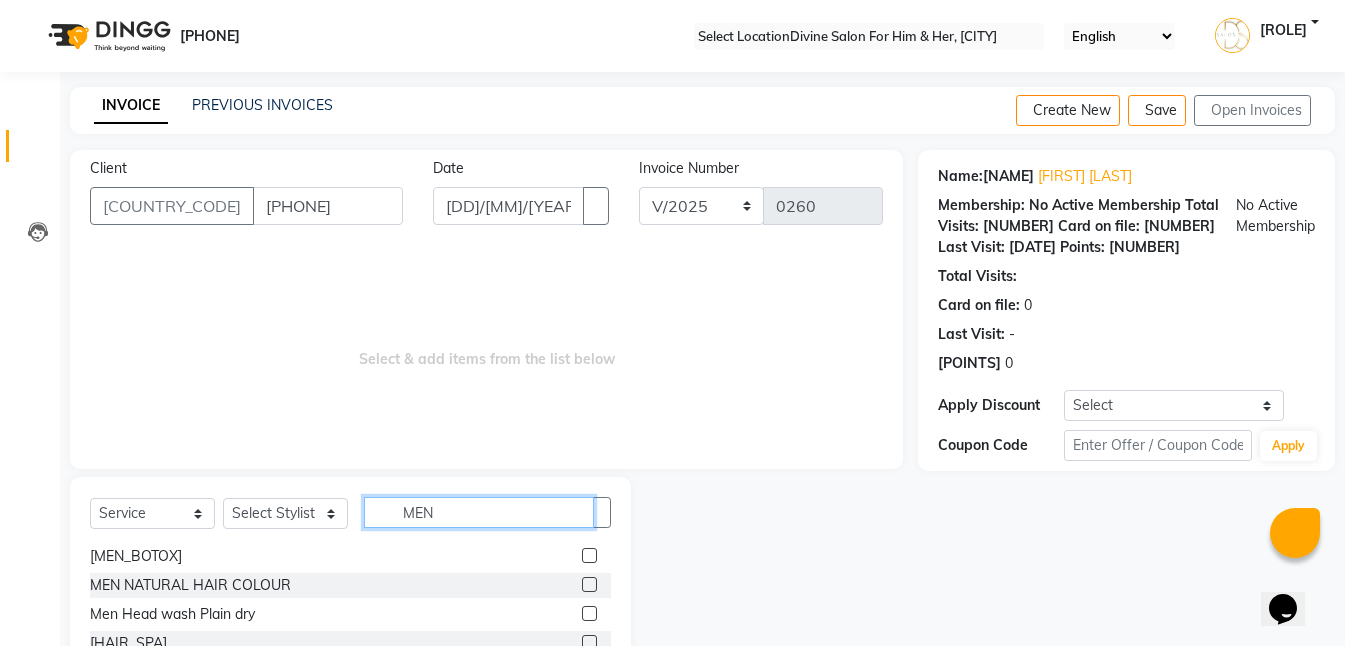 scroll, scrollTop: 100, scrollLeft: 0, axis: vertical 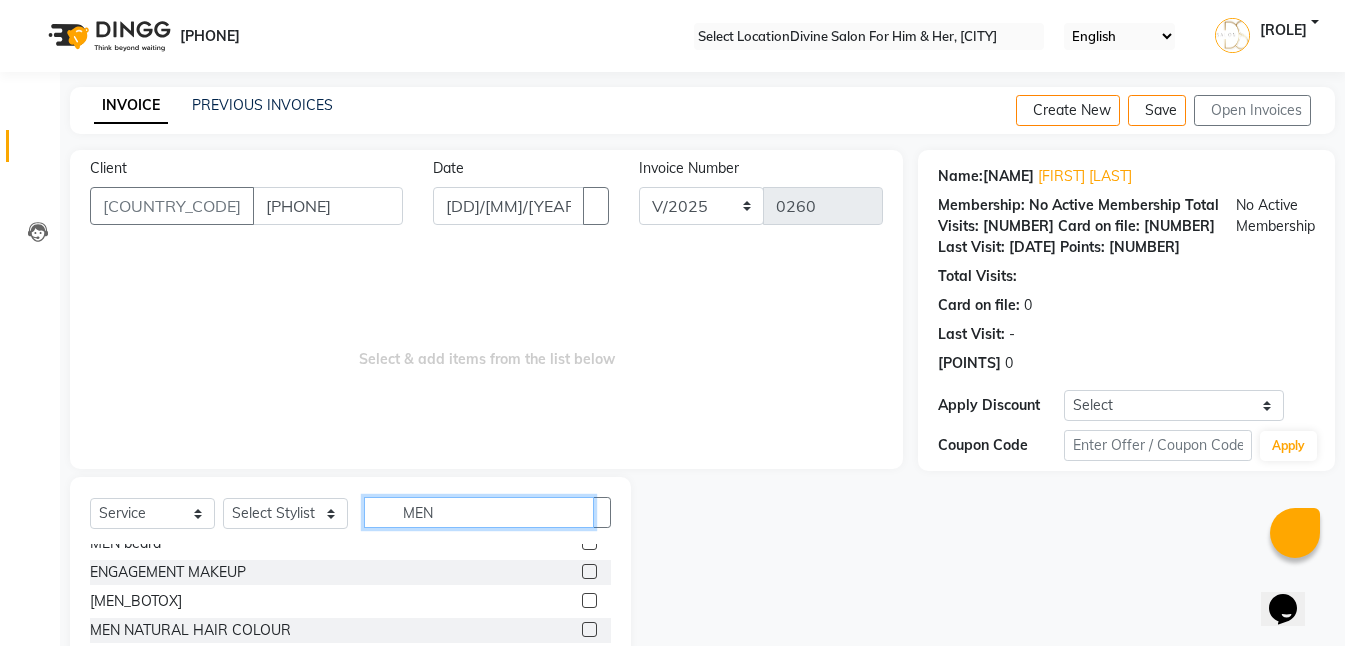 type on "[GENDER]" 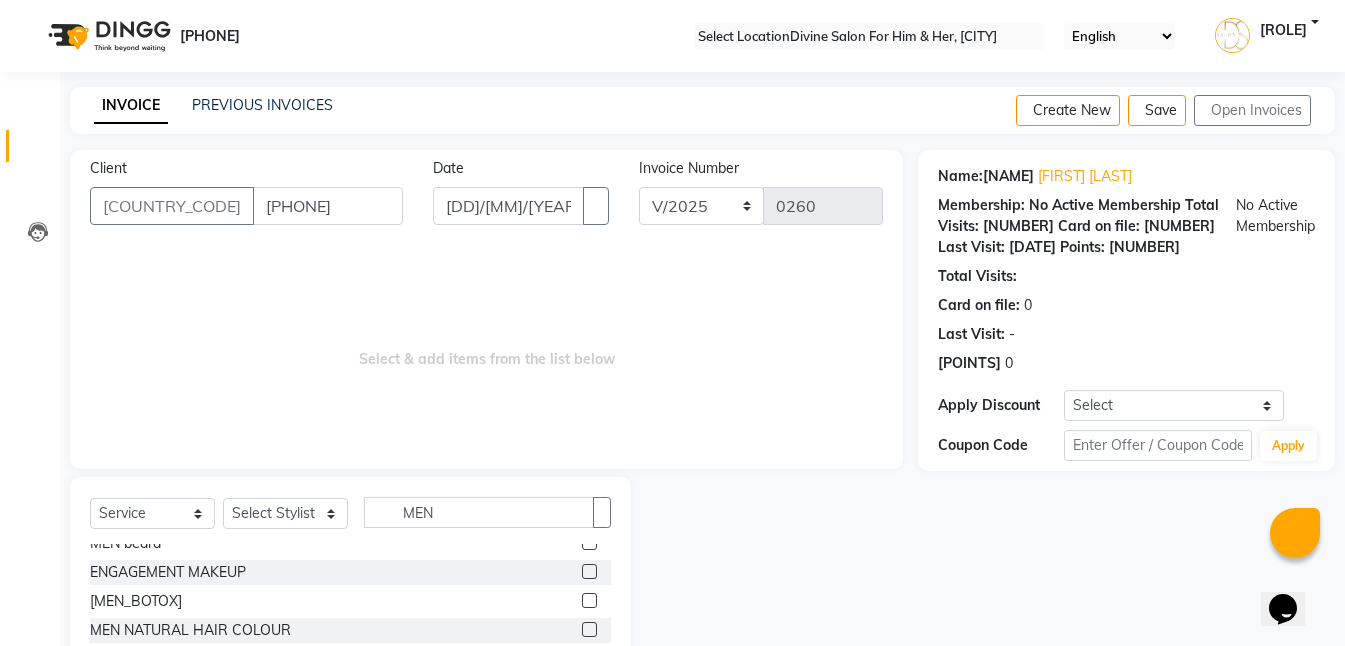 click at bounding box center [589, 629] 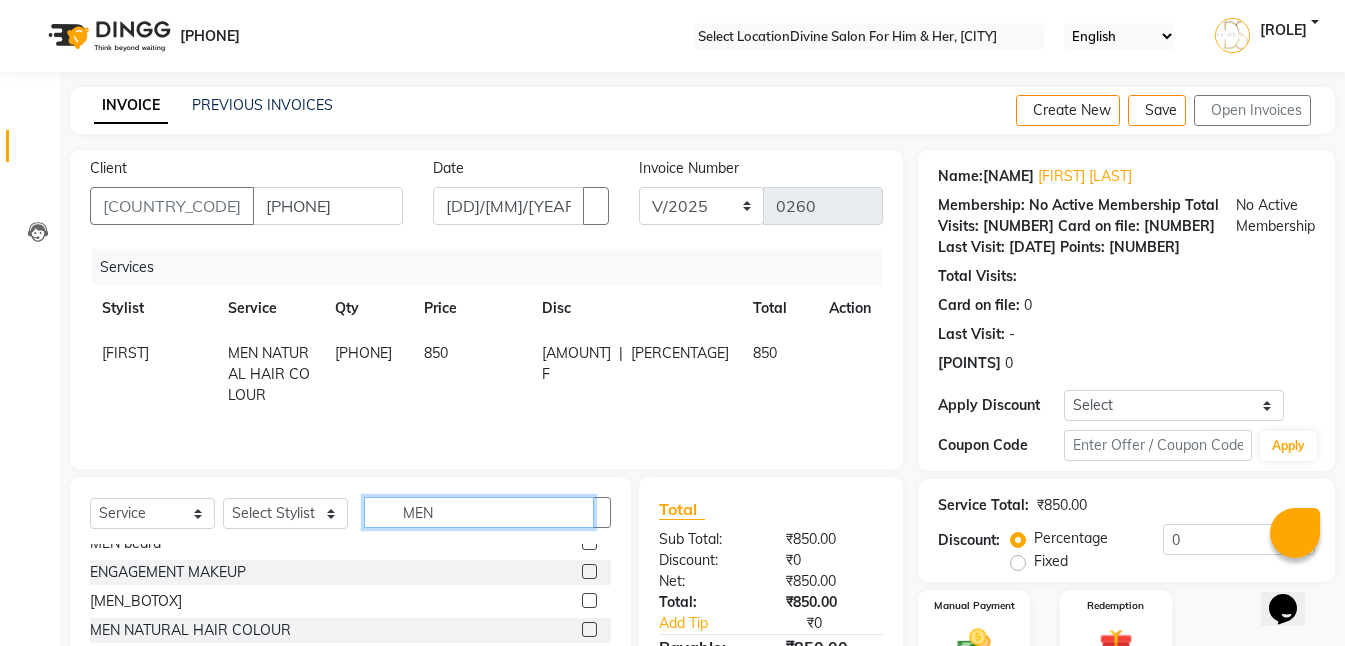 click on "[GENDER]" at bounding box center [479, 512] 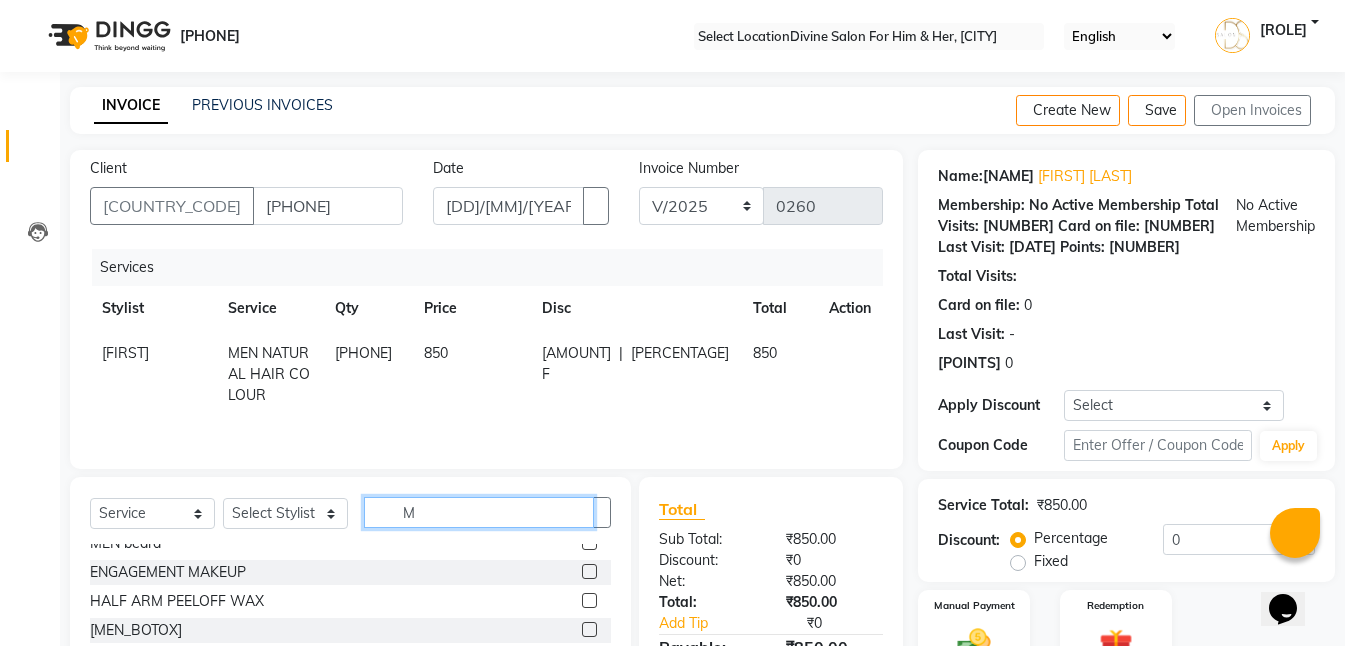 click on "[INITIAL]" at bounding box center [479, 512] 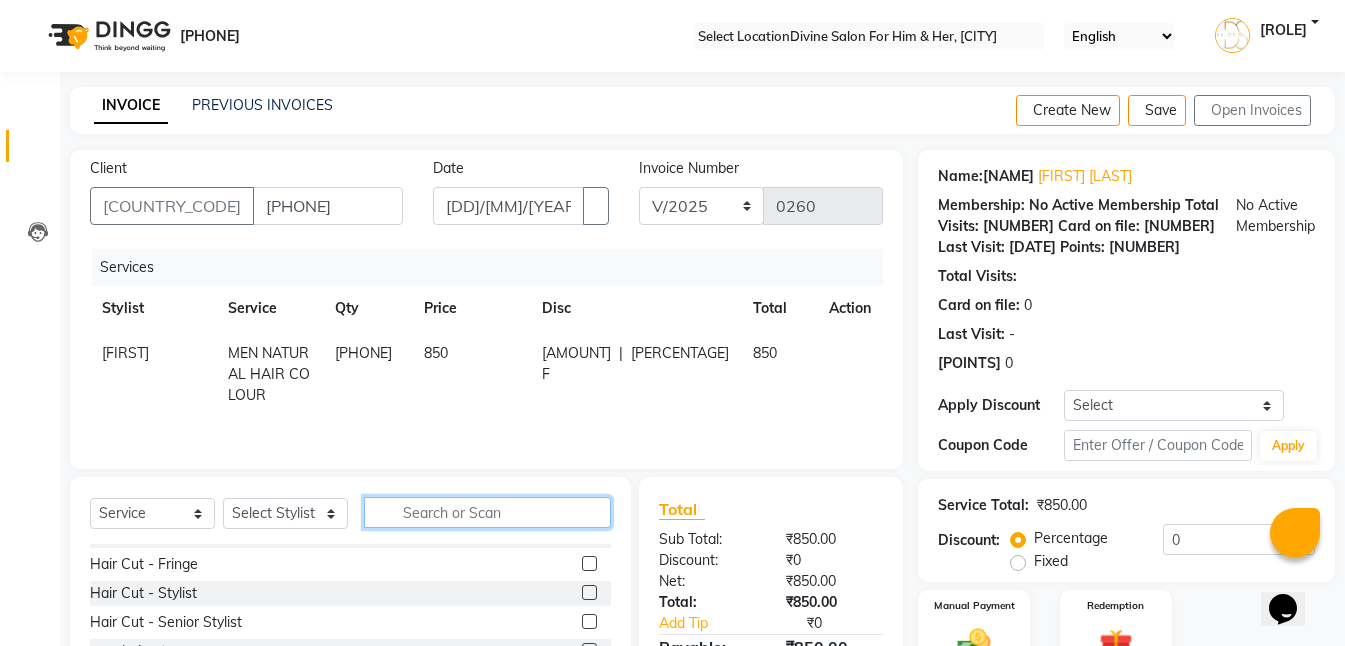 scroll, scrollTop: 0, scrollLeft: 0, axis: both 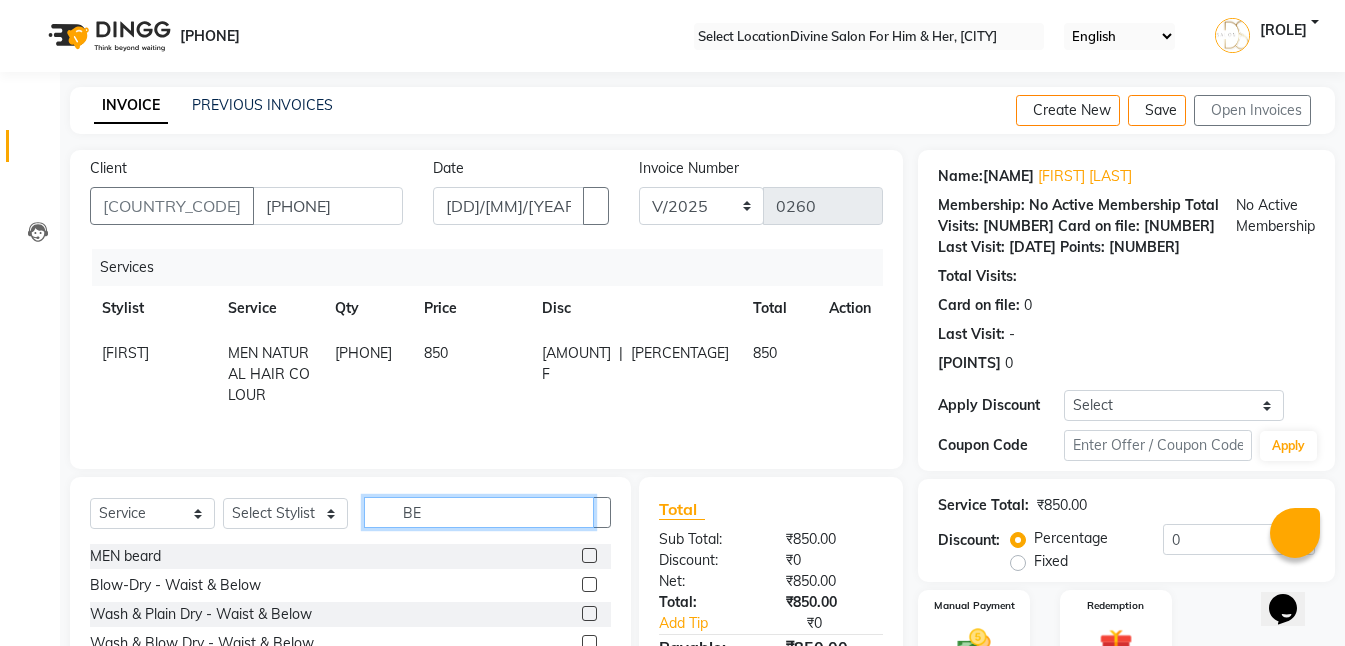type on "BE" 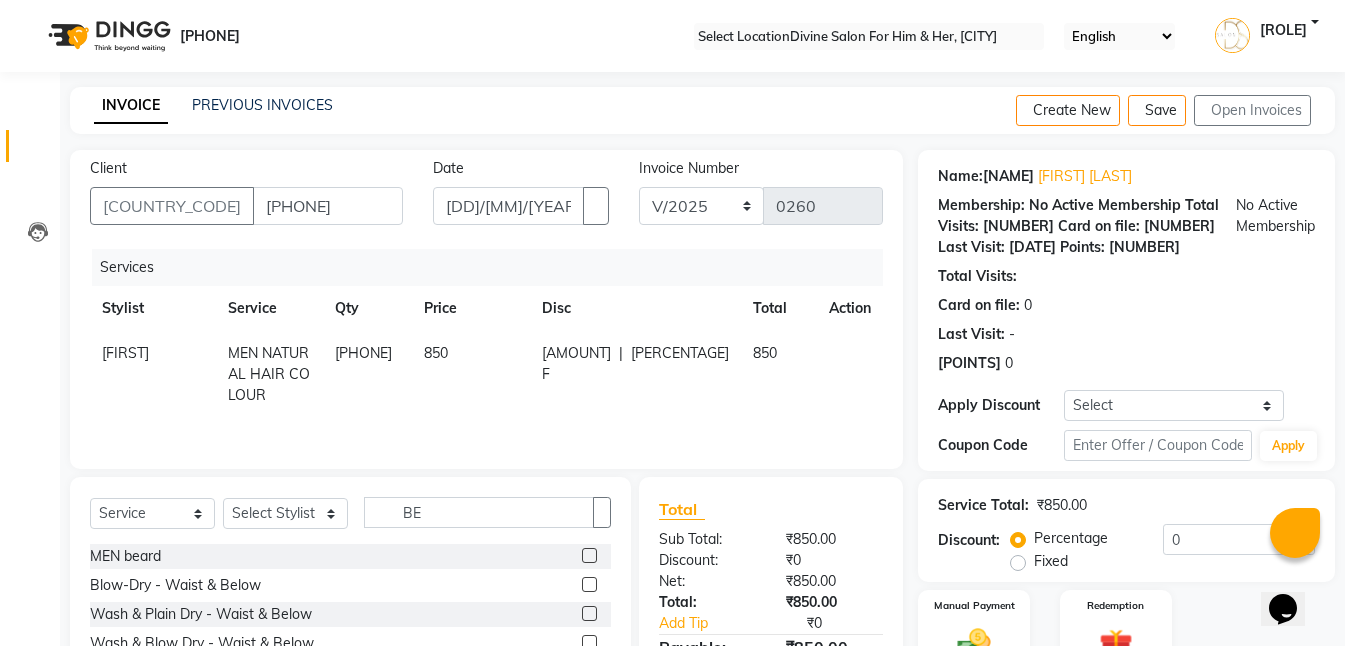 click at bounding box center [596, 556] 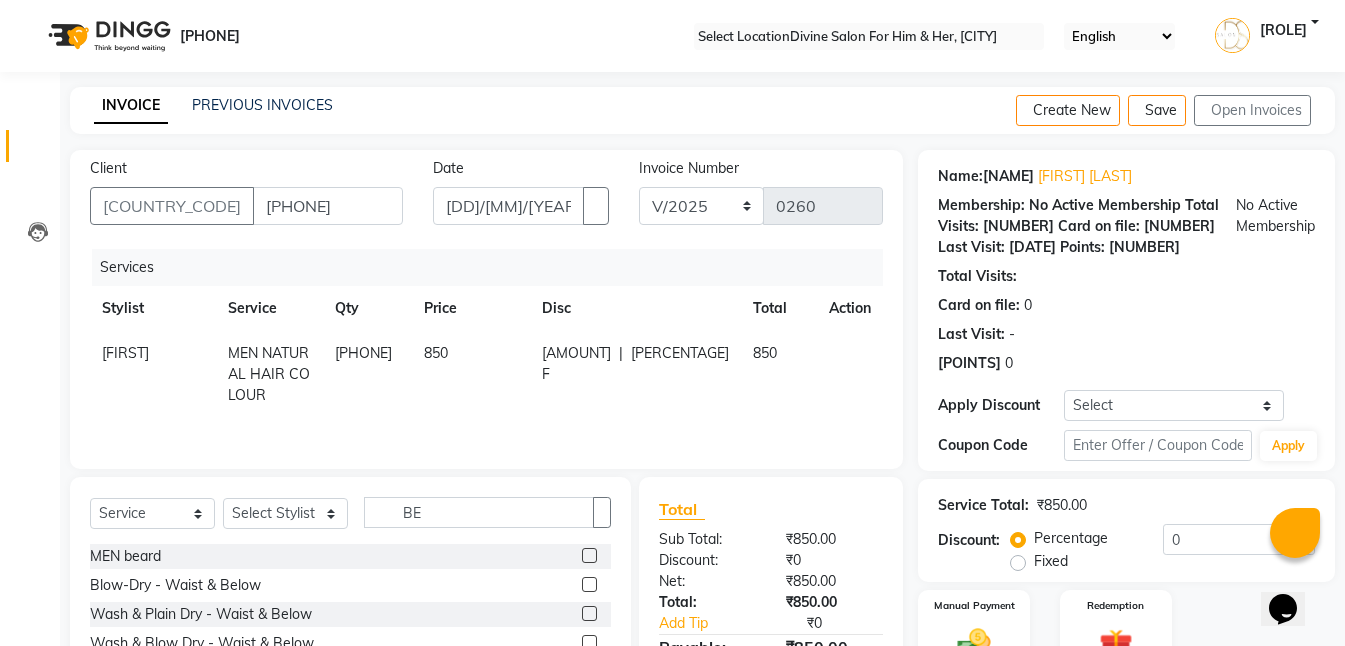 click at bounding box center (589, 555) 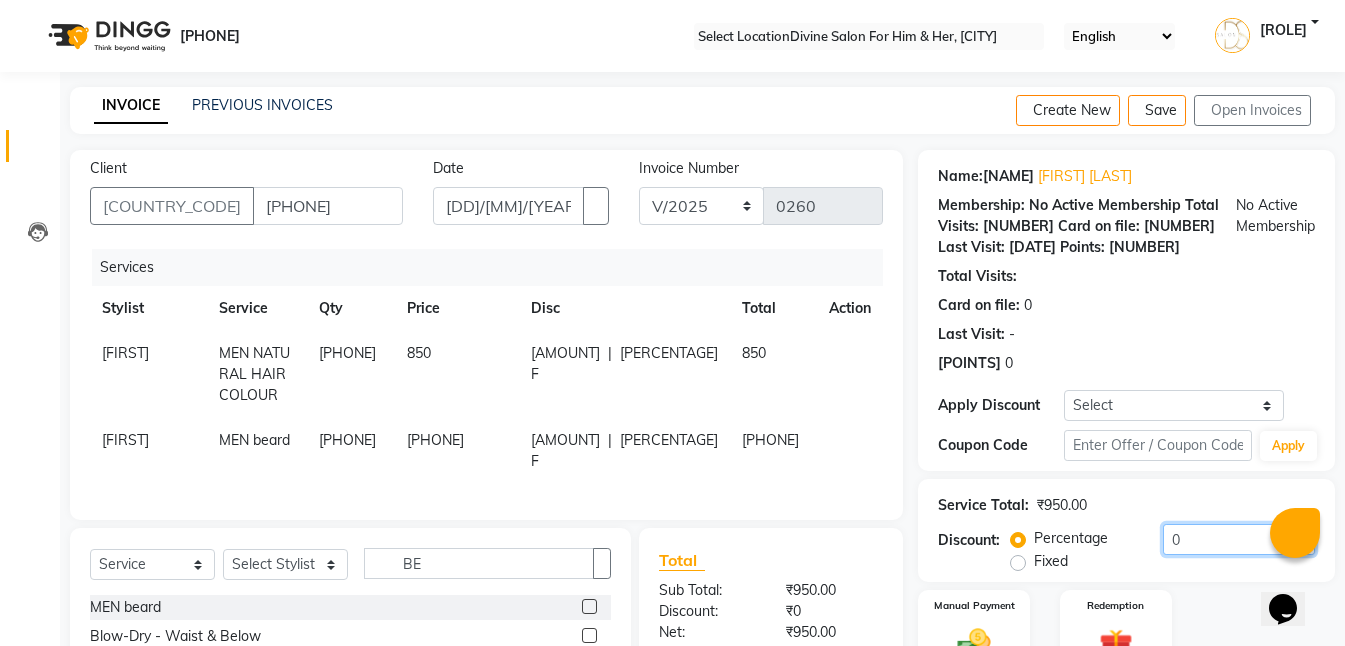 click on "0" at bounding box center [1239, 539] 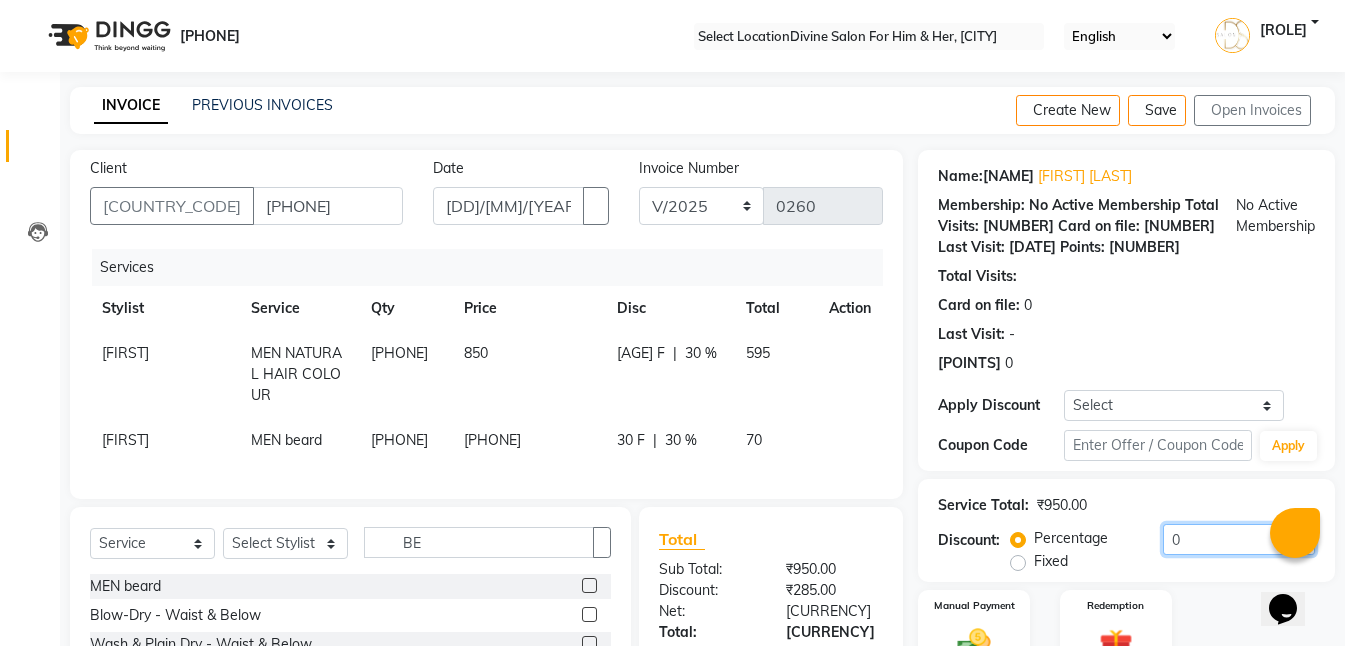 type on "••" 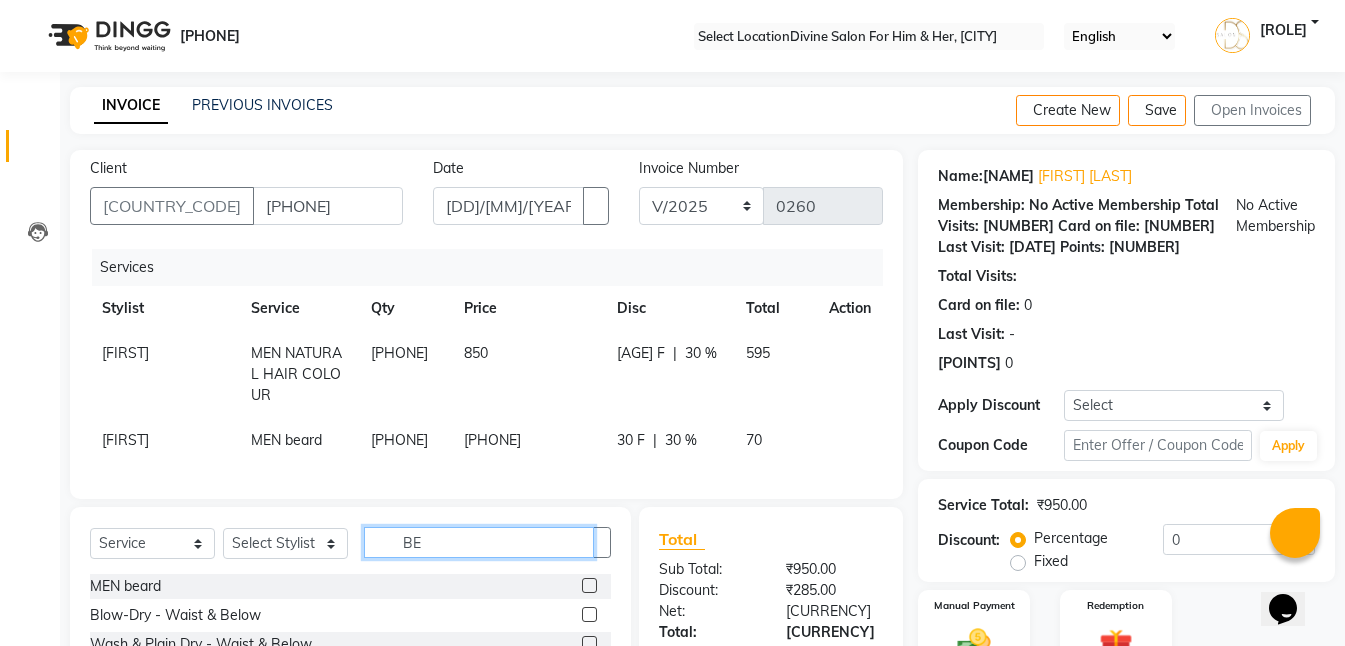 click on "BE" at bounding box center [479, 542] 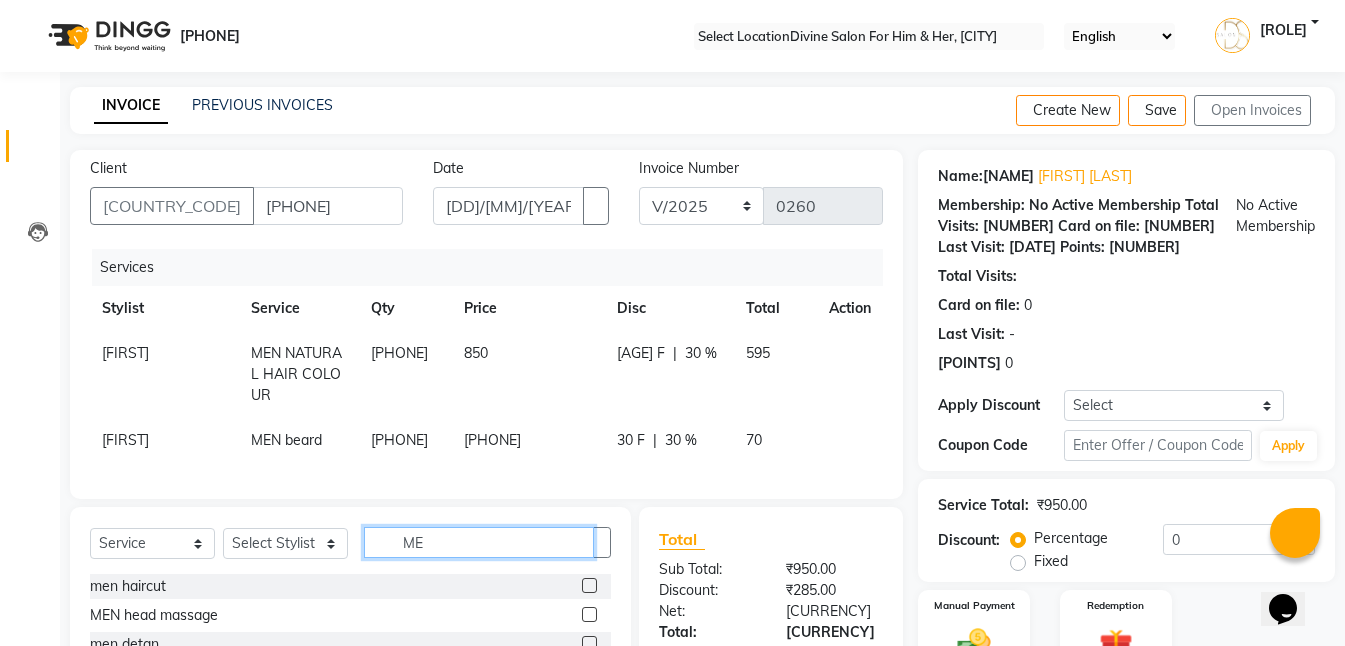 type on "••" 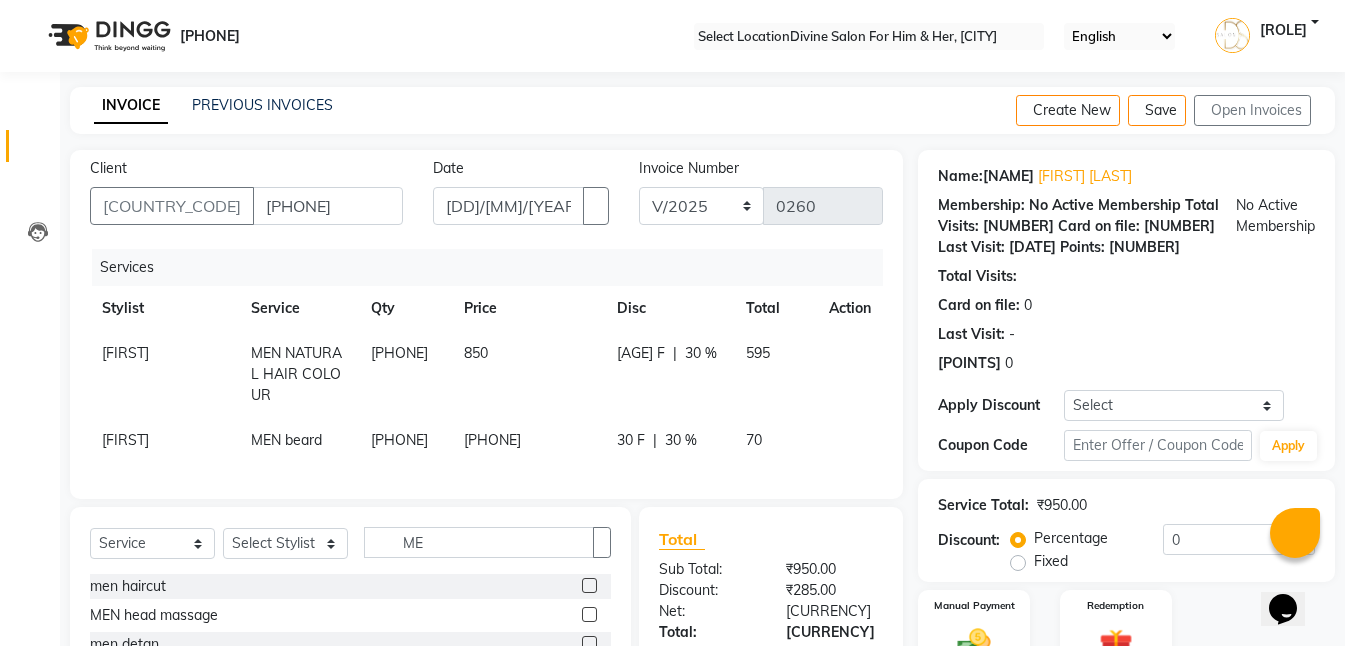 click at bounding box center [589, 585] 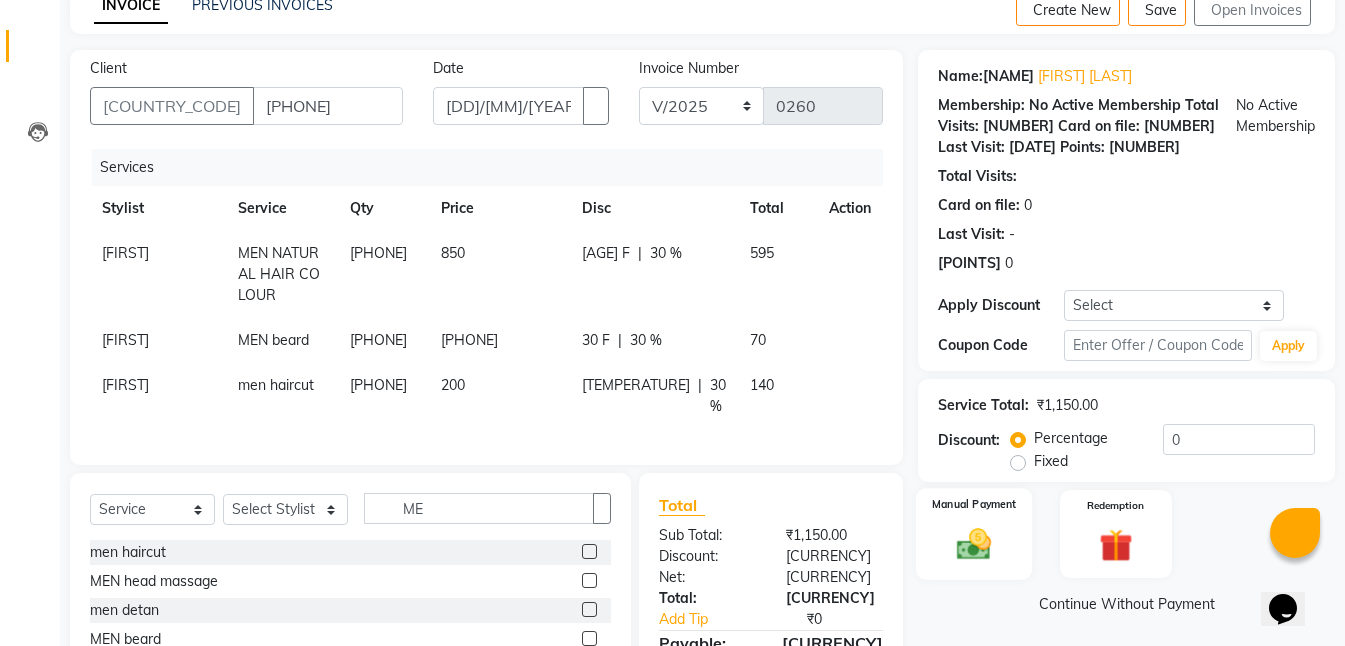 scroll, scrollTop: 200, scrollLeft: 0, axis: vertical 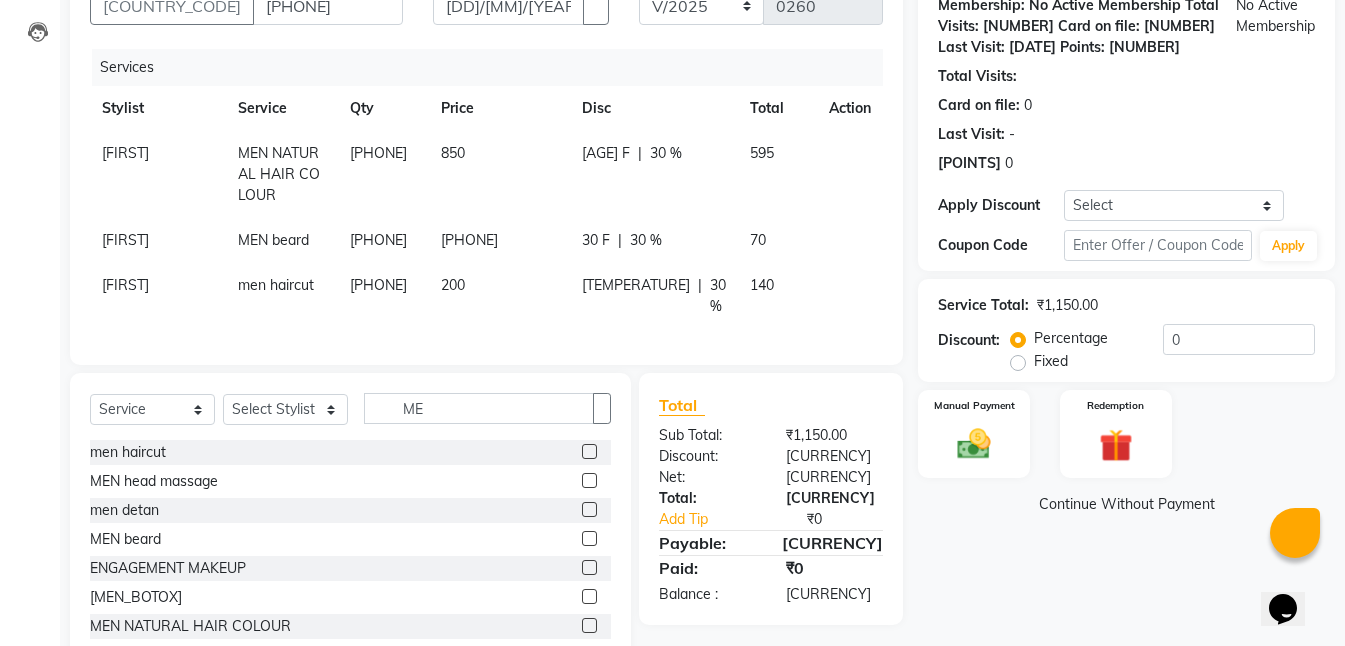 click on "850" at bounding box center [499, 174] 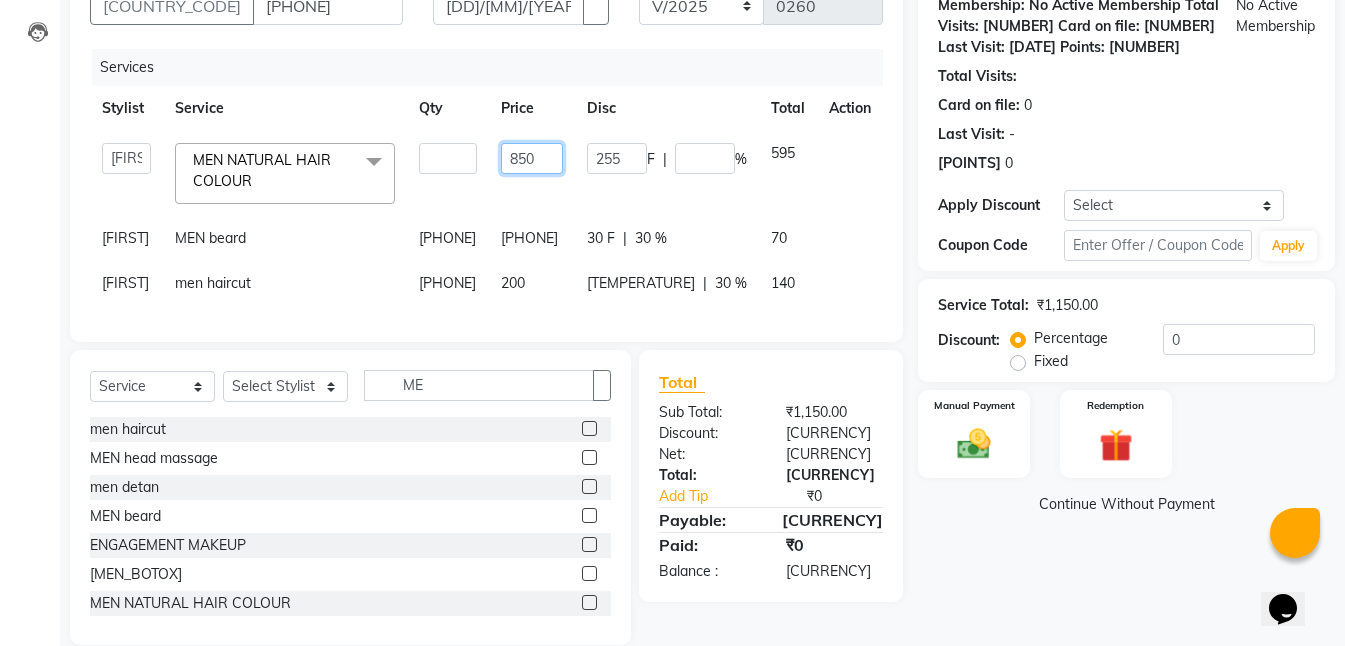 click on "850" at bounding box center [447, 158] 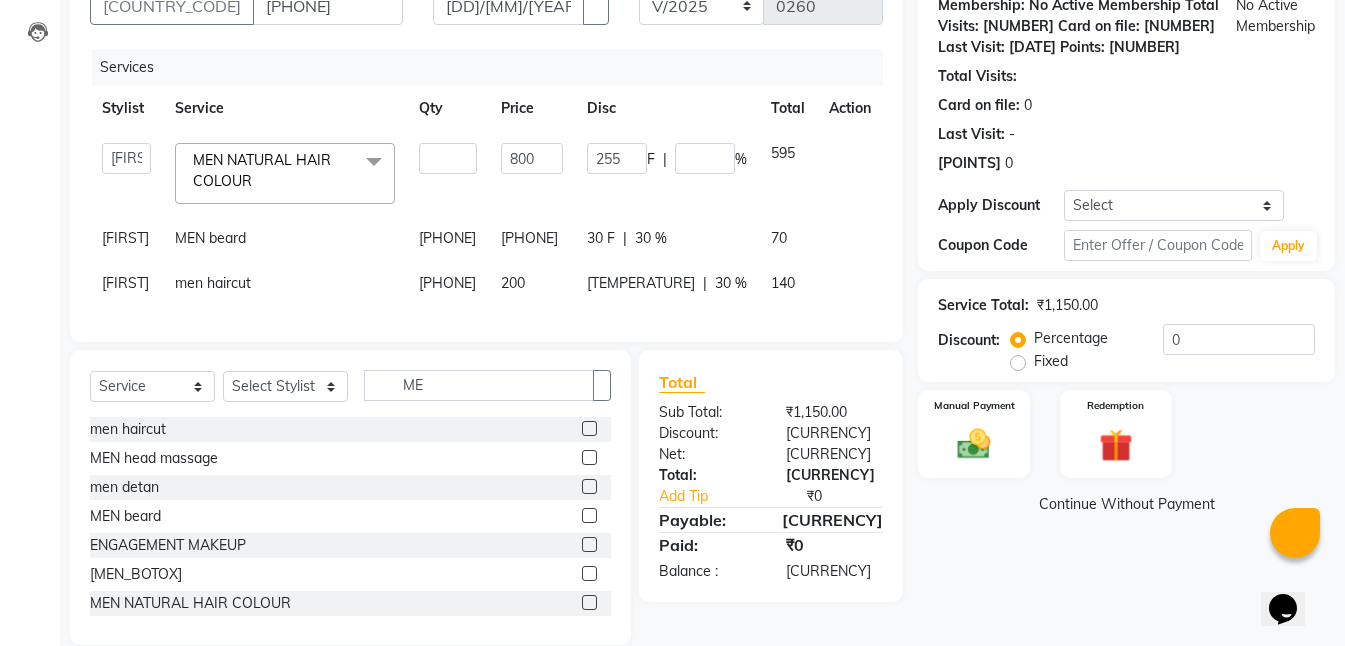 click on "Name: Partik Saini Membership:  No Active Membership  Total Visits:   Card on file:  0 Last Visit:   - Points:   0  Apply Discount Select Coupon → Free Service Coupon 500 Coupon Code Apply Service Total:  ₹1,150.00  Discount:  Percentage   Fixed  30 Manual Payment Redemption  Continue Without Payment" at bounding box center (1134, 297) 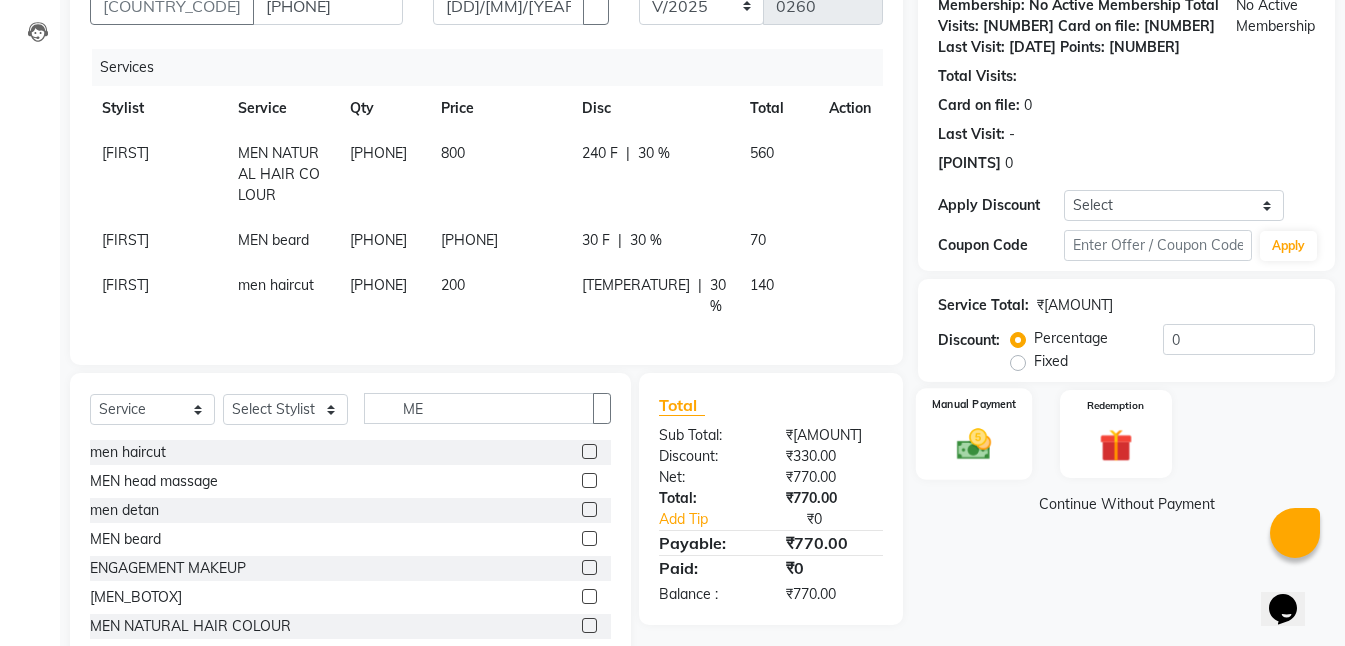 click at bounding box center [974, 444] 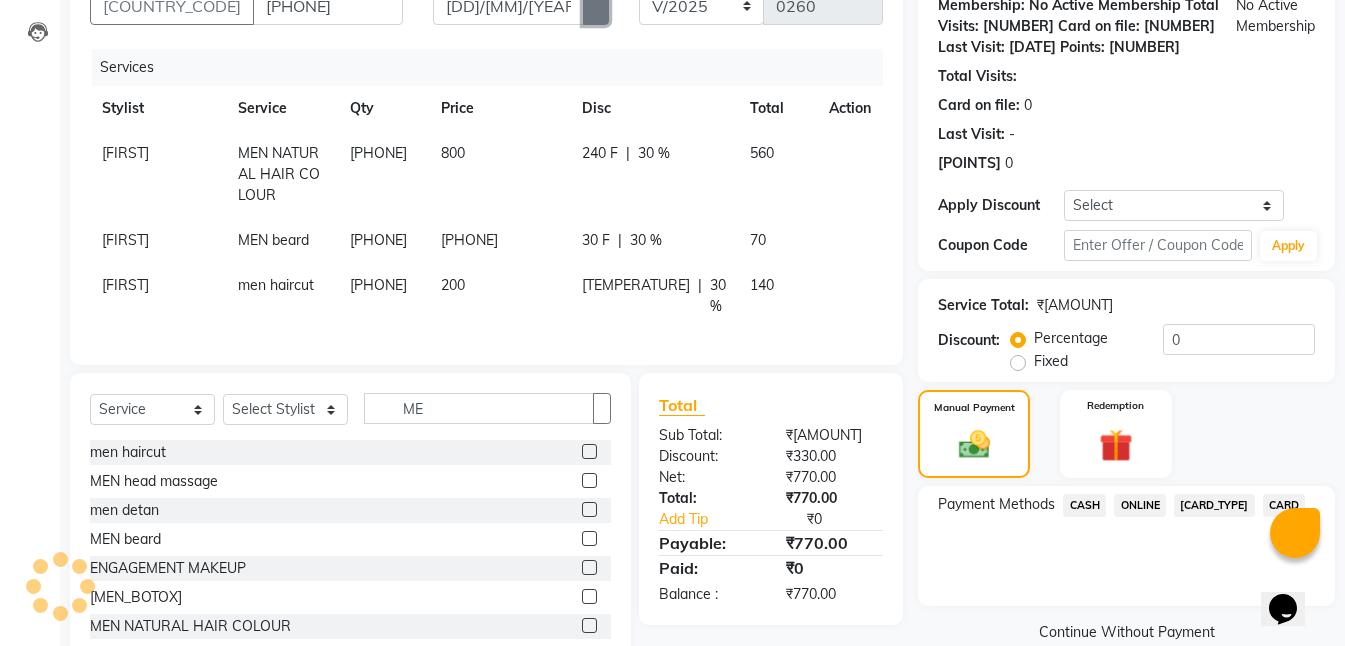 click at bounding box center [596, 6] 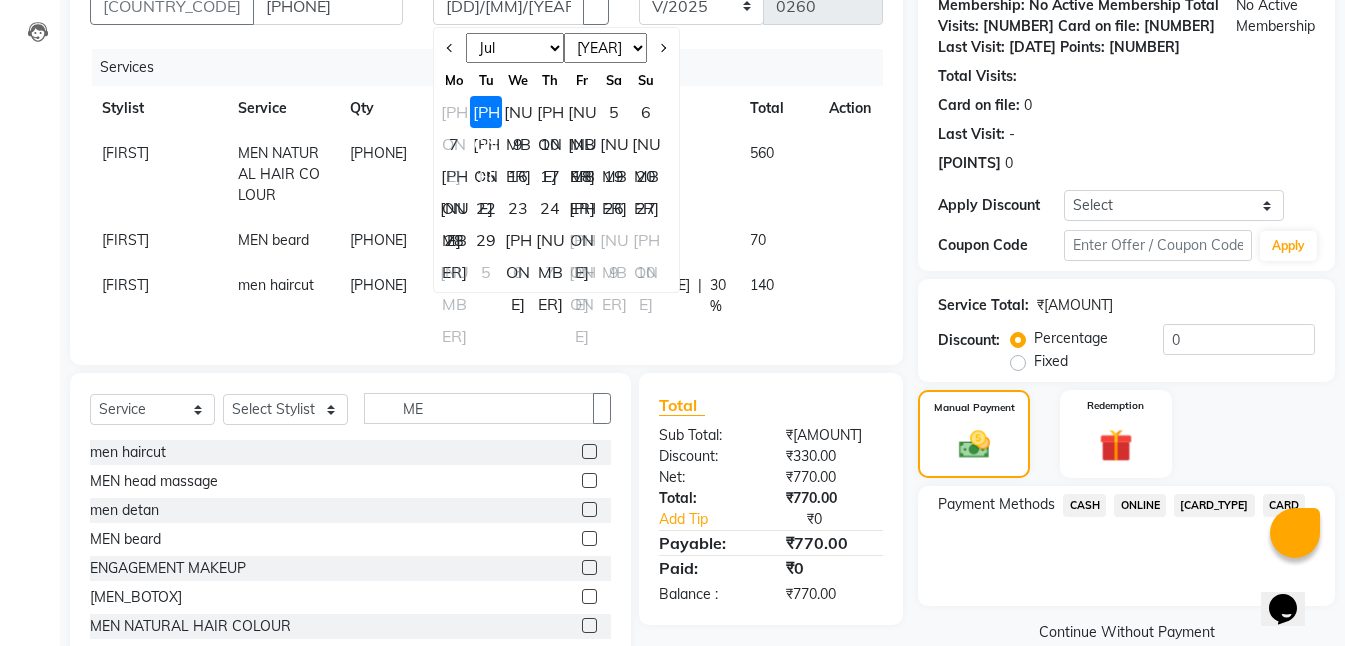 click on "Jan Feb Mar Apr May Jun Jul Aug Sep Oct Nov Dec" at bounding box center (515, 48) 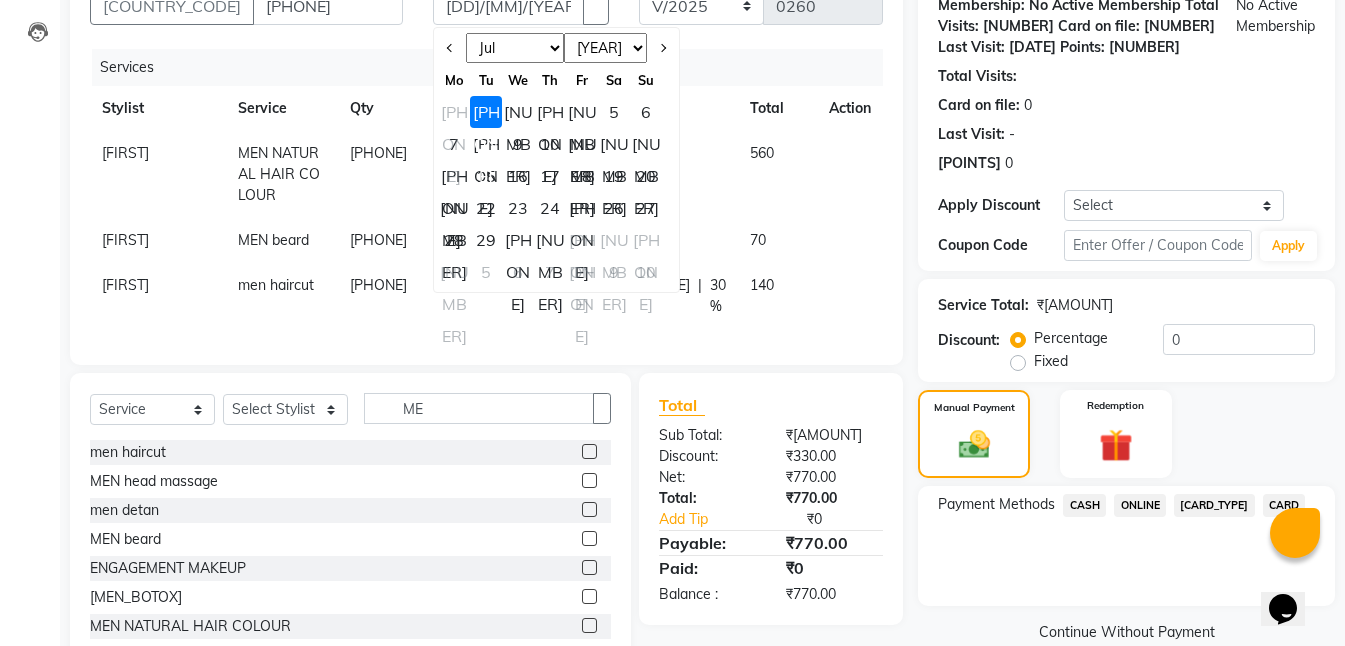 select on "[NUMBER]" 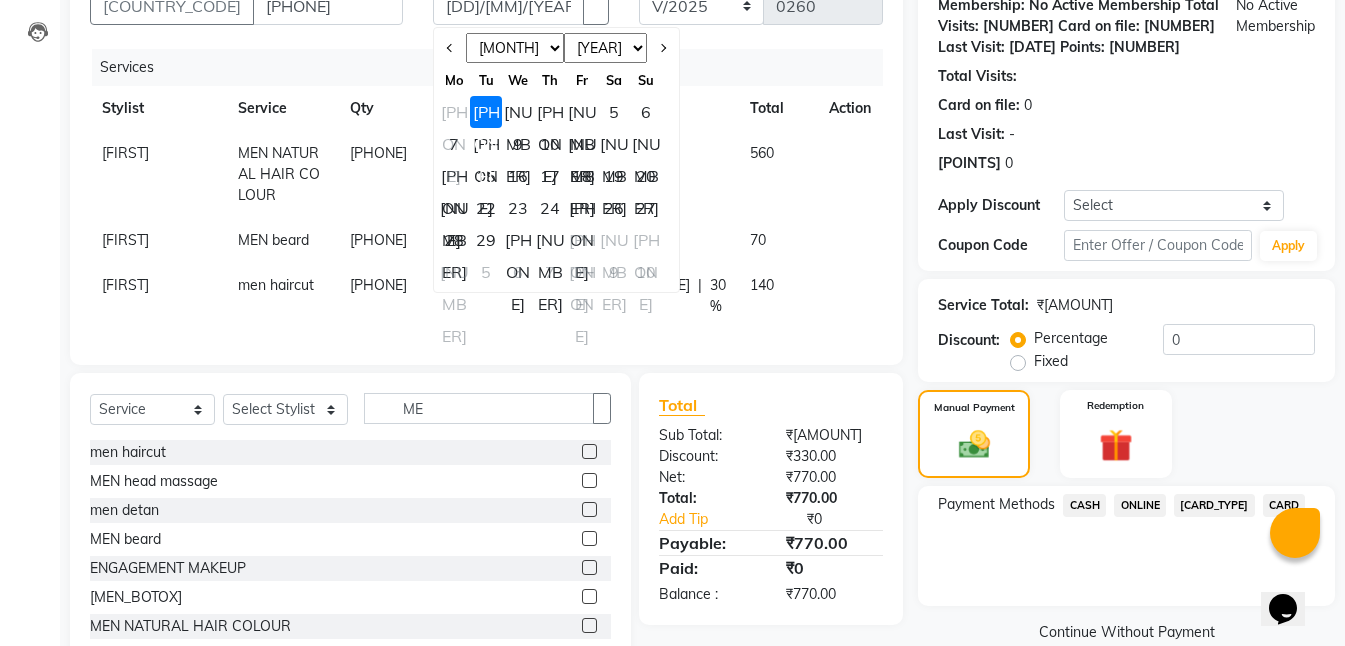 click on "Jan Feb Mar Apr May Jun Jul Aug Sep Oct Nov Dec" at bounding box center [515, 48] 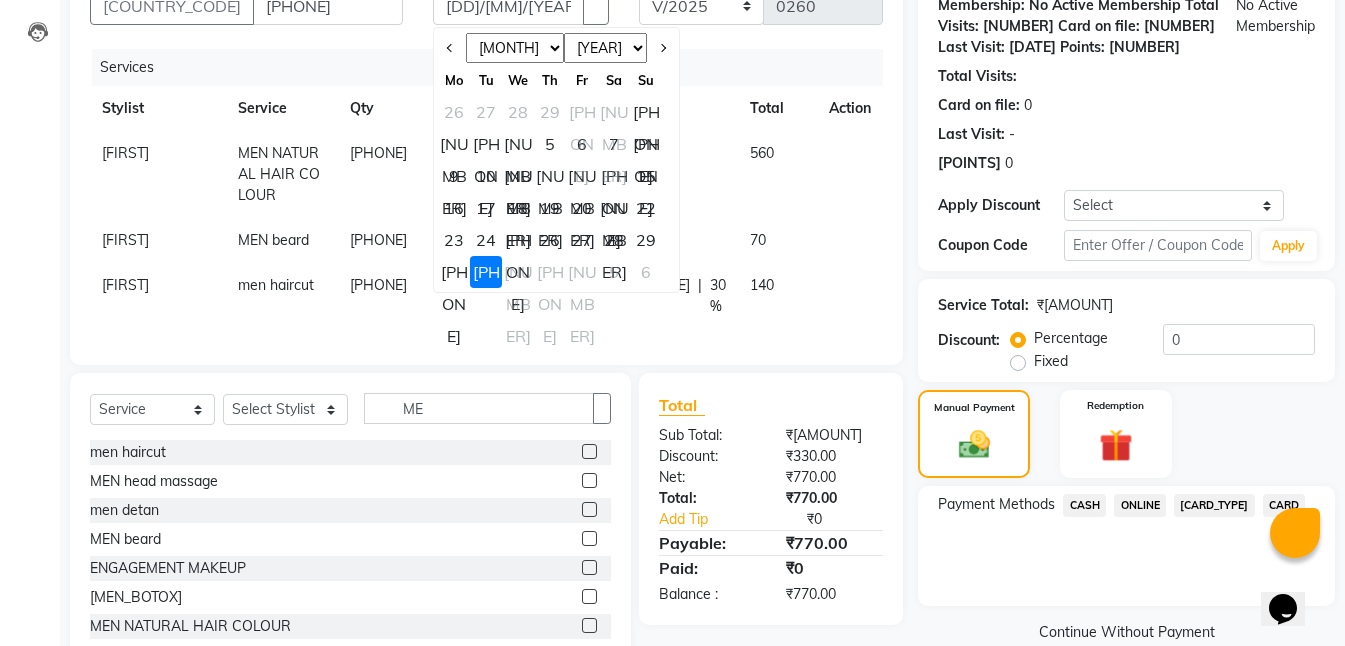 click on "[NUMBER]" at bounding box center [550, 176] 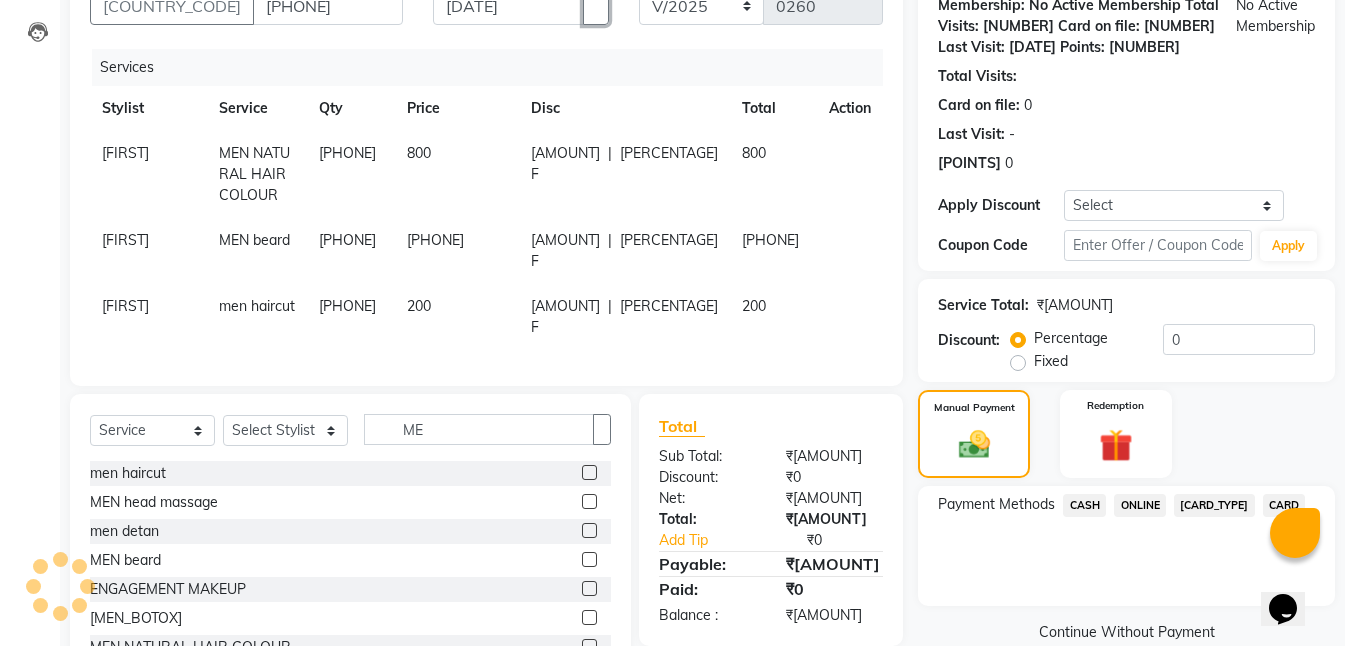 scroll, scrollTop: 186, scrollLeft: 0, axis: vertical 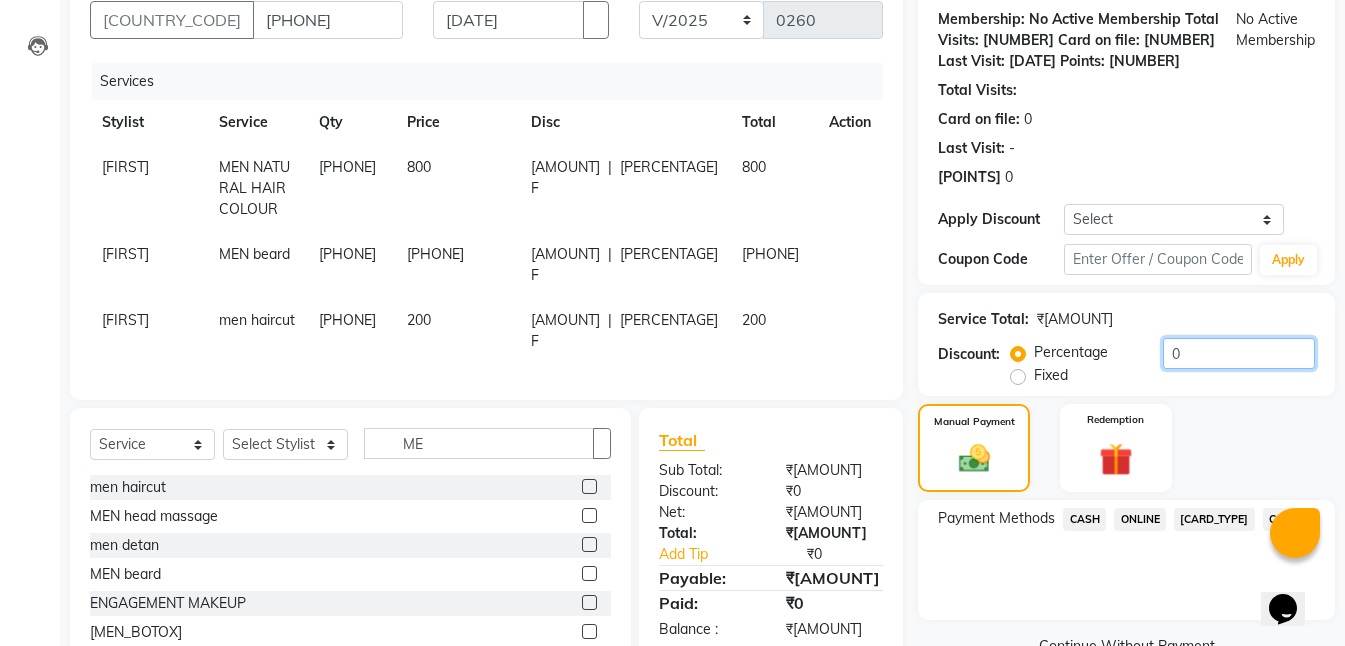 click on "0" at bounding box center [1239, 353] 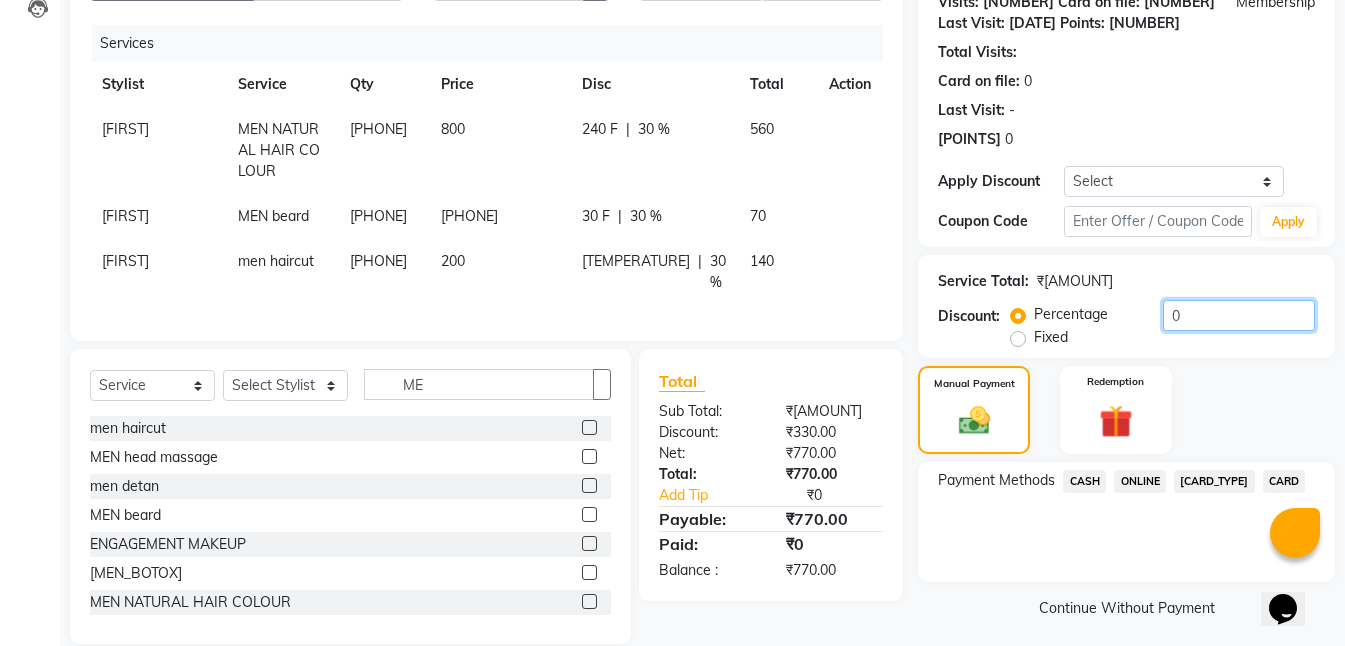 scroll, scrollTop: 245, scrollLeft: 0, axis: vertical 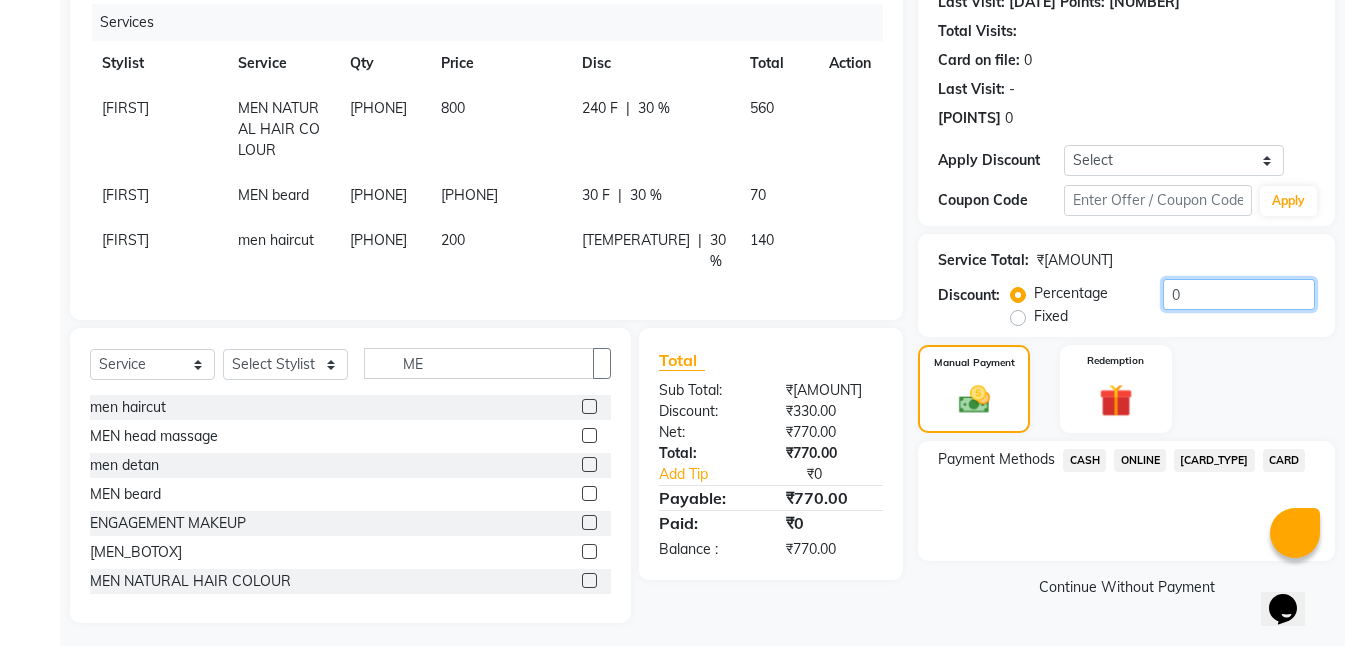 type on "••" 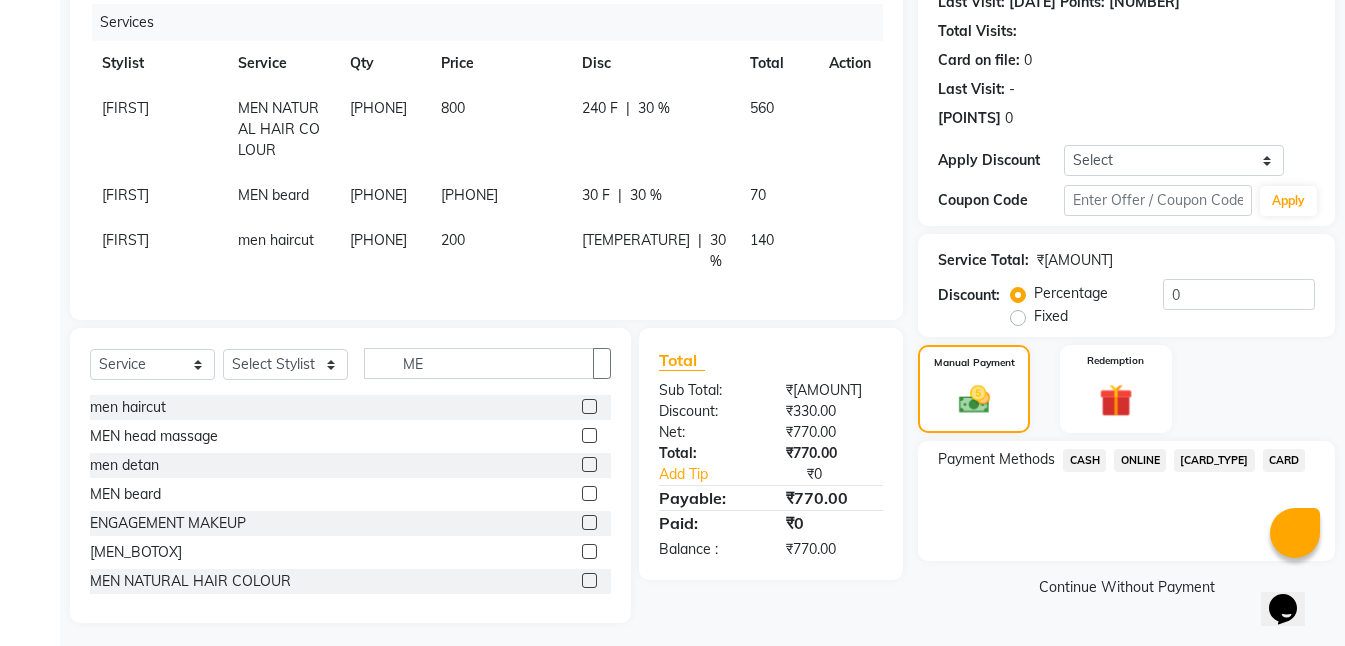 click on "CASH" at bounding box center (1084, 460) 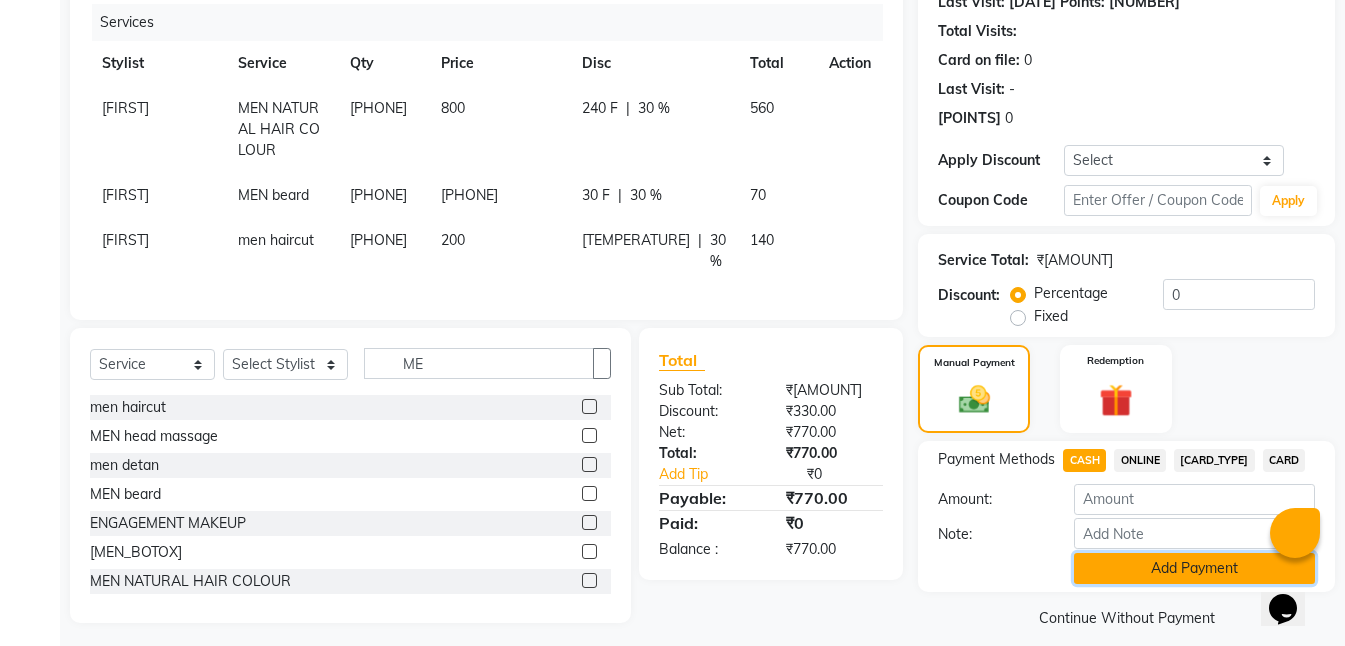 click on "••• •••••••" at bounding box center (1194, 568) 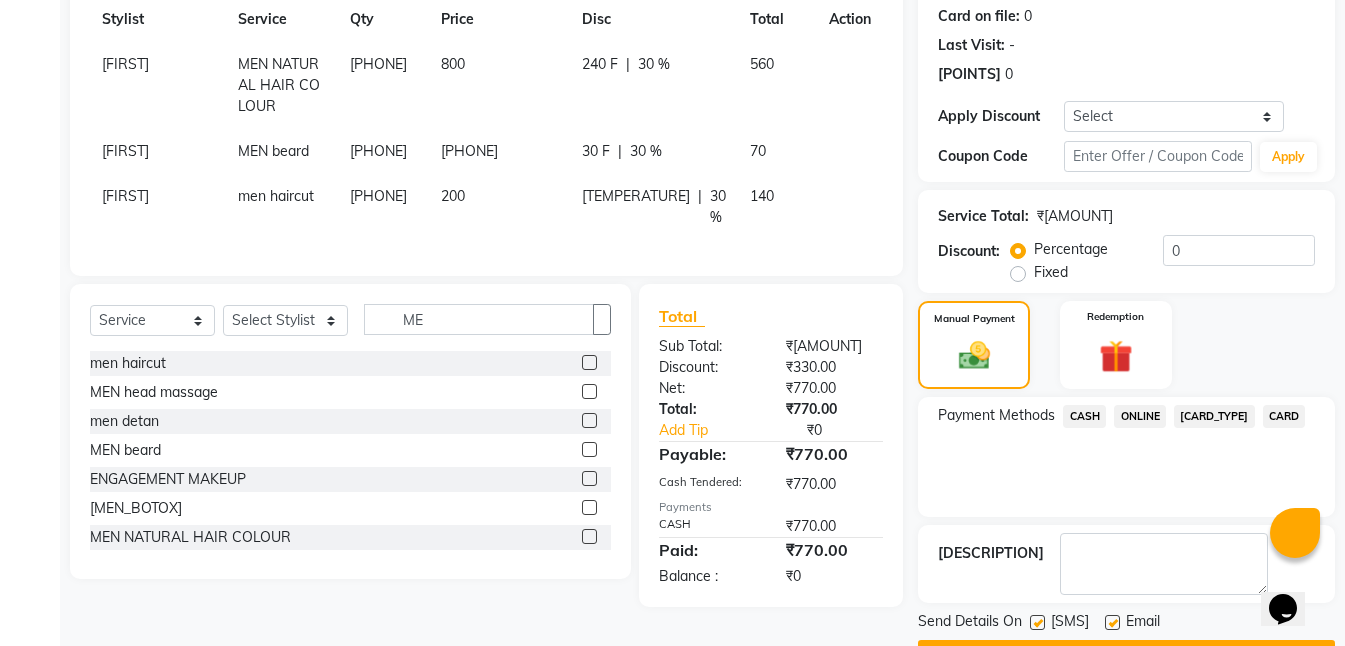 scroll, scrollTop: 309, scrollLeft: 0, axis: vertical 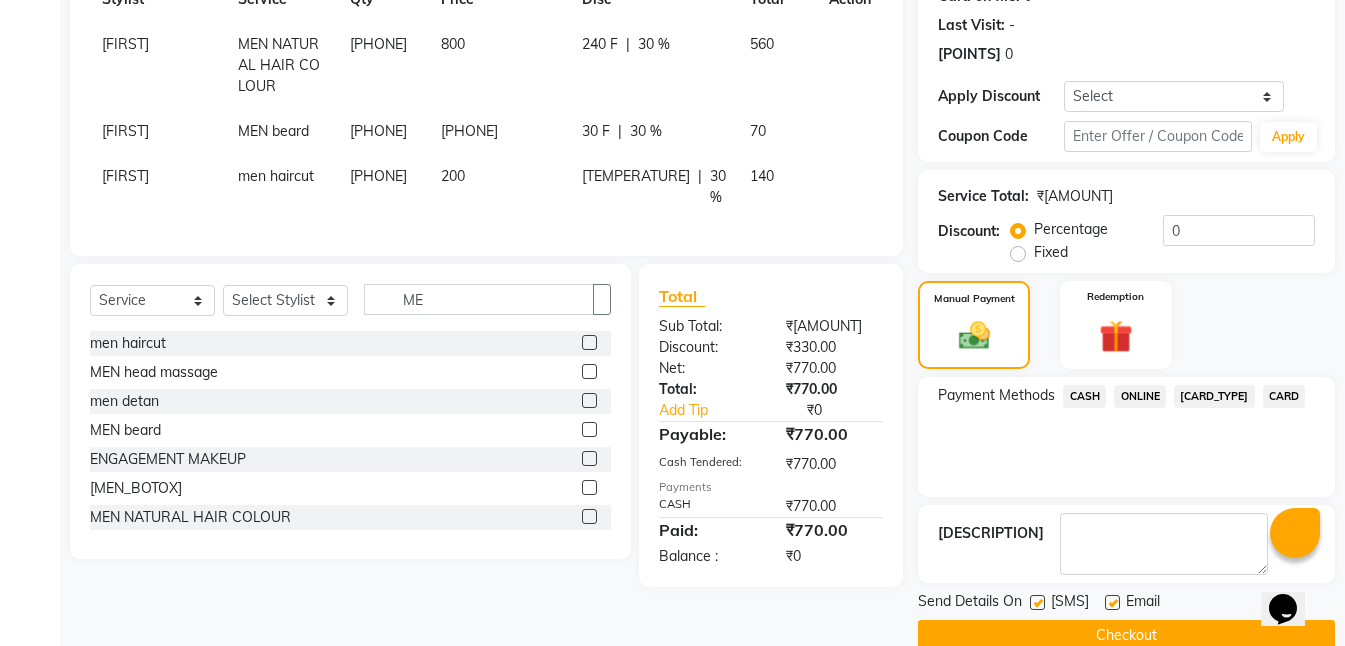 click at bounding box center (1037, 602) 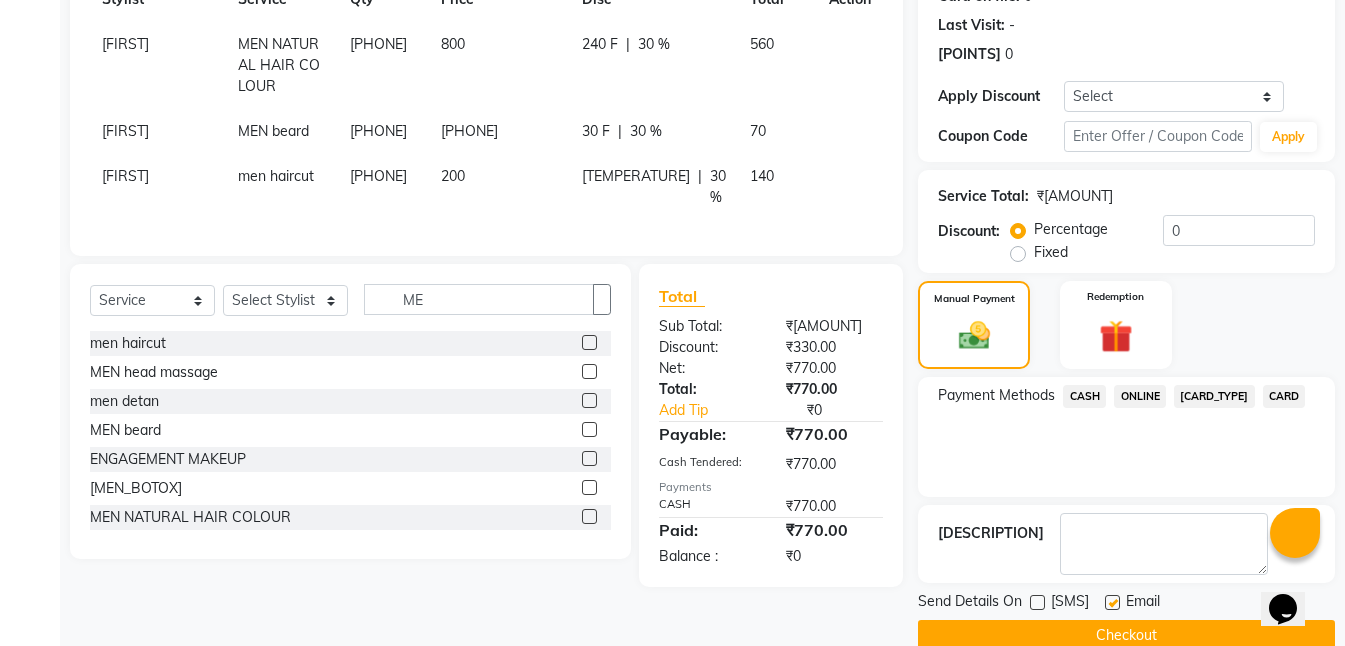click at bounding box center (1112, 602) 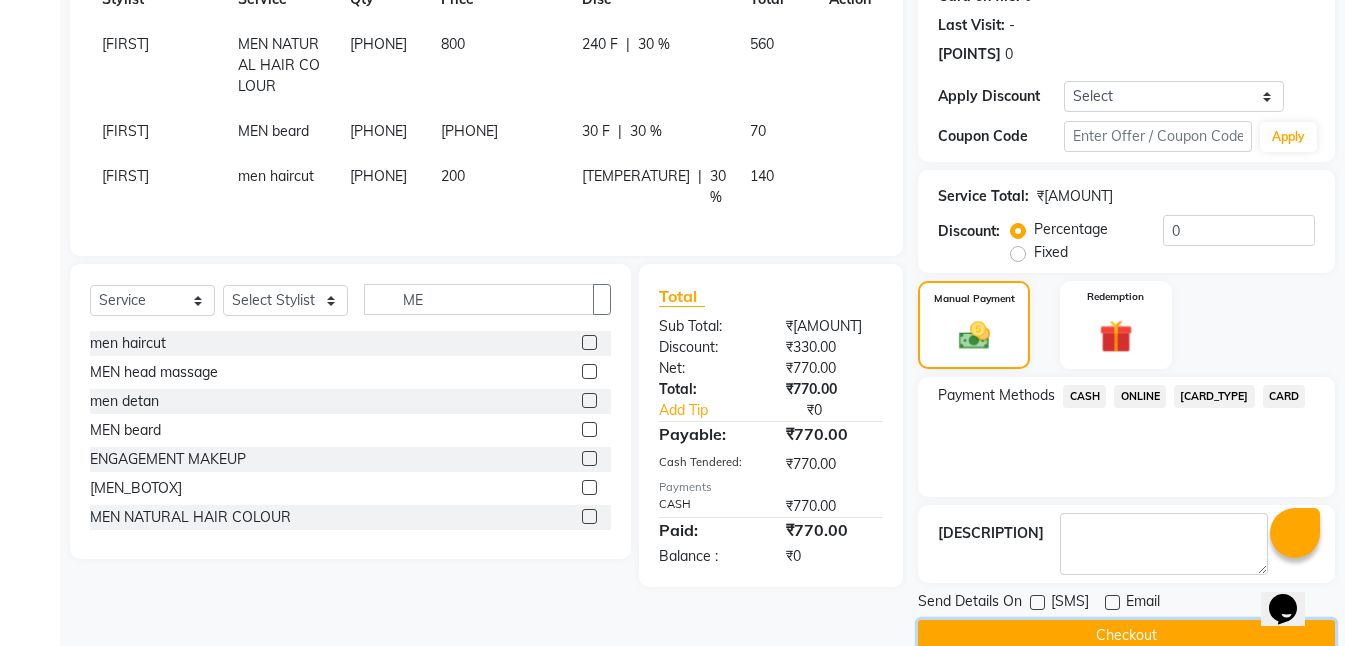 click on "Checkout" at bounding box center (1126, 635) 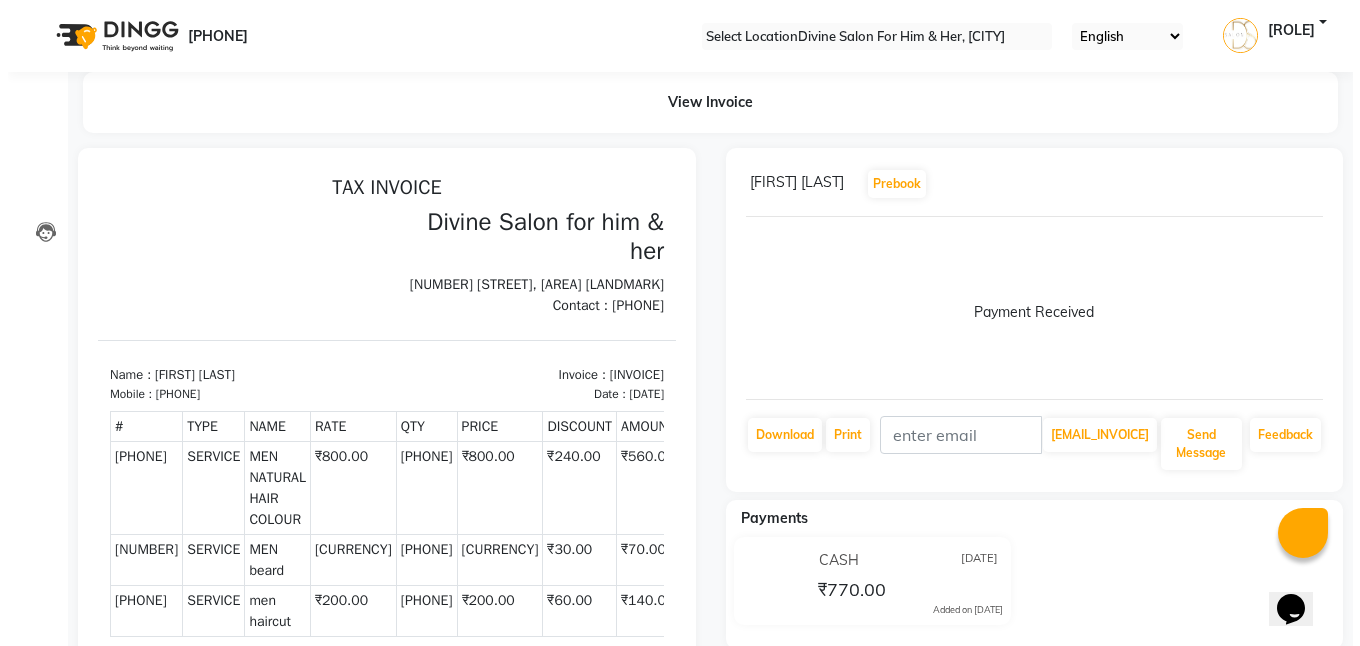 scroll, scrollTop: 0, scrollLeft: 0, axis: both 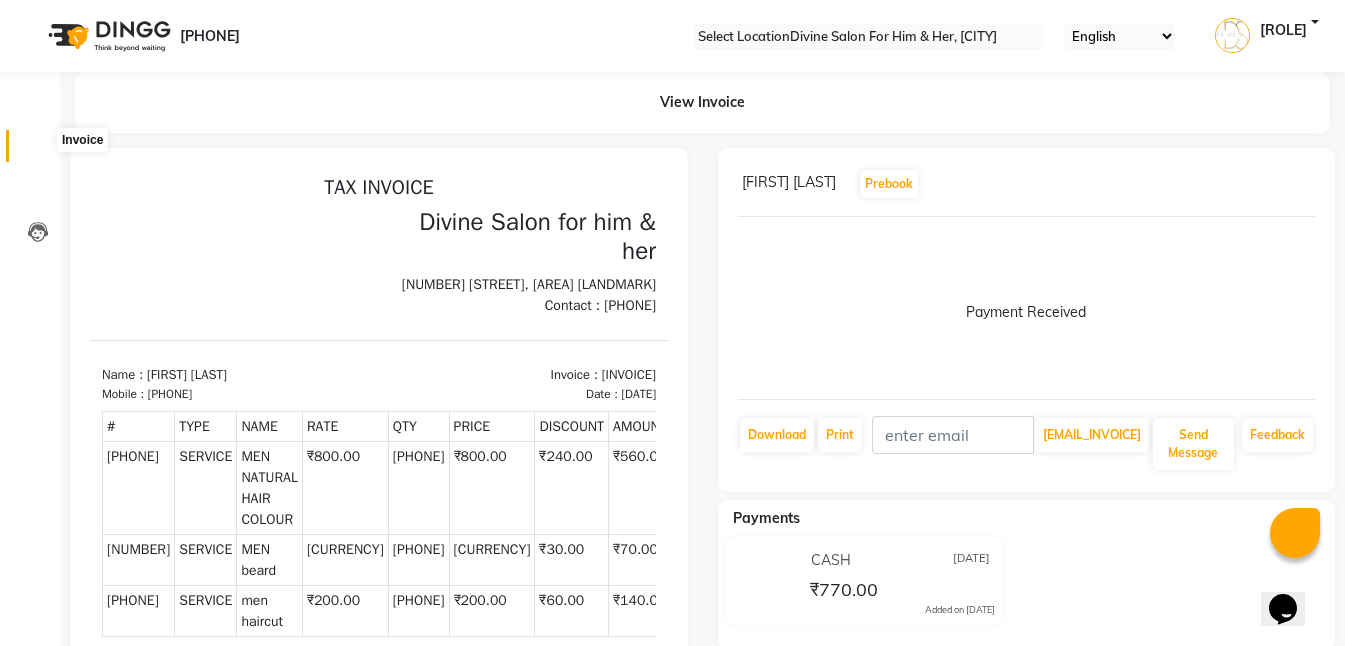 click at bounding box center [38, 151] 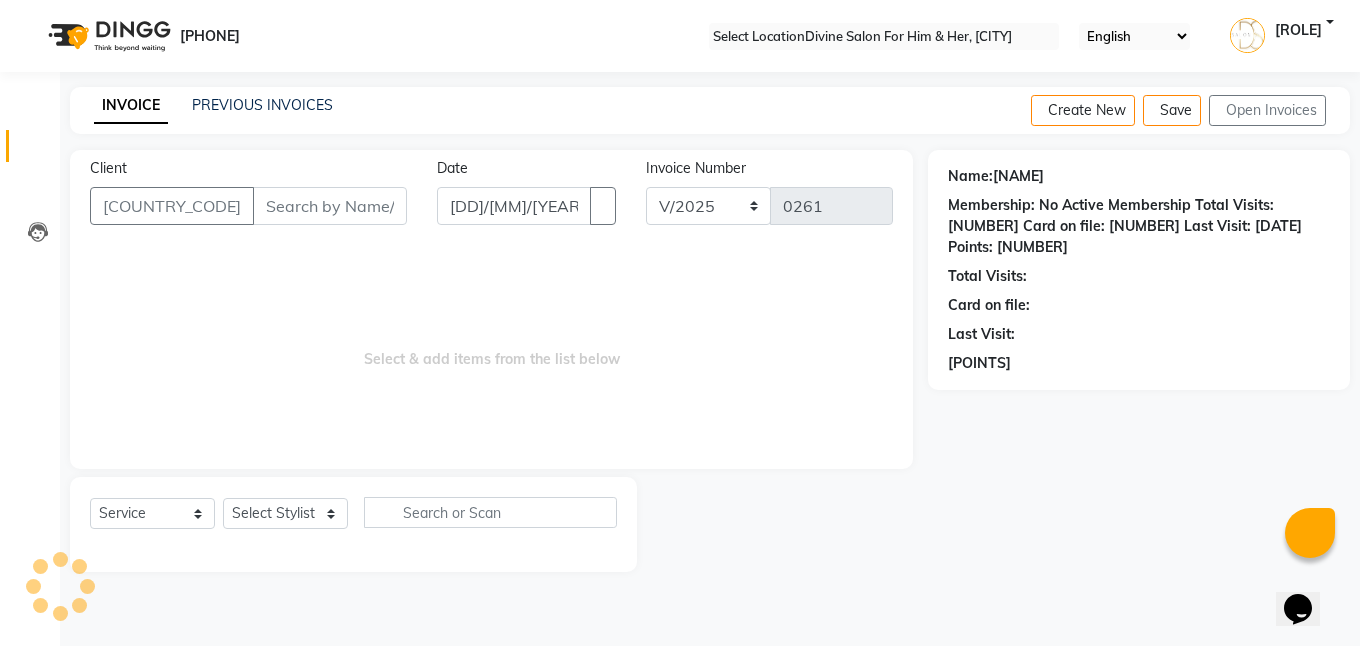 click on "••••••" at bounding box center (330, 206) 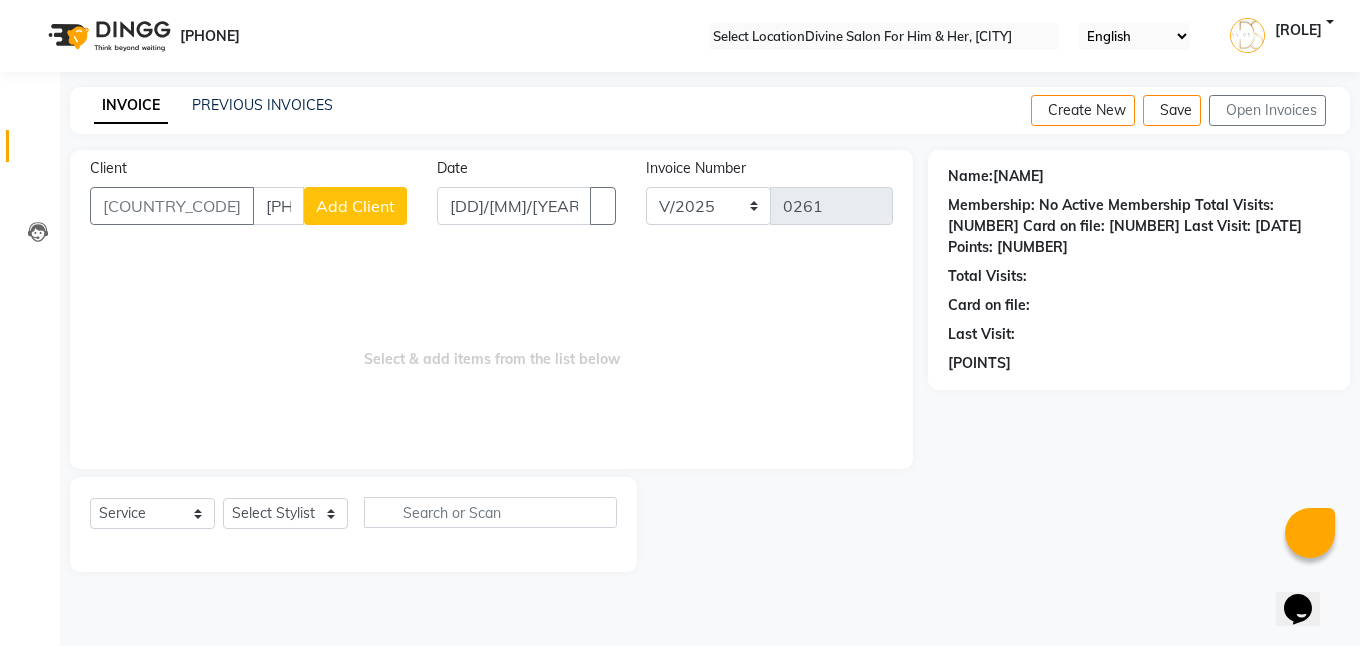 type on "[PHONE]" 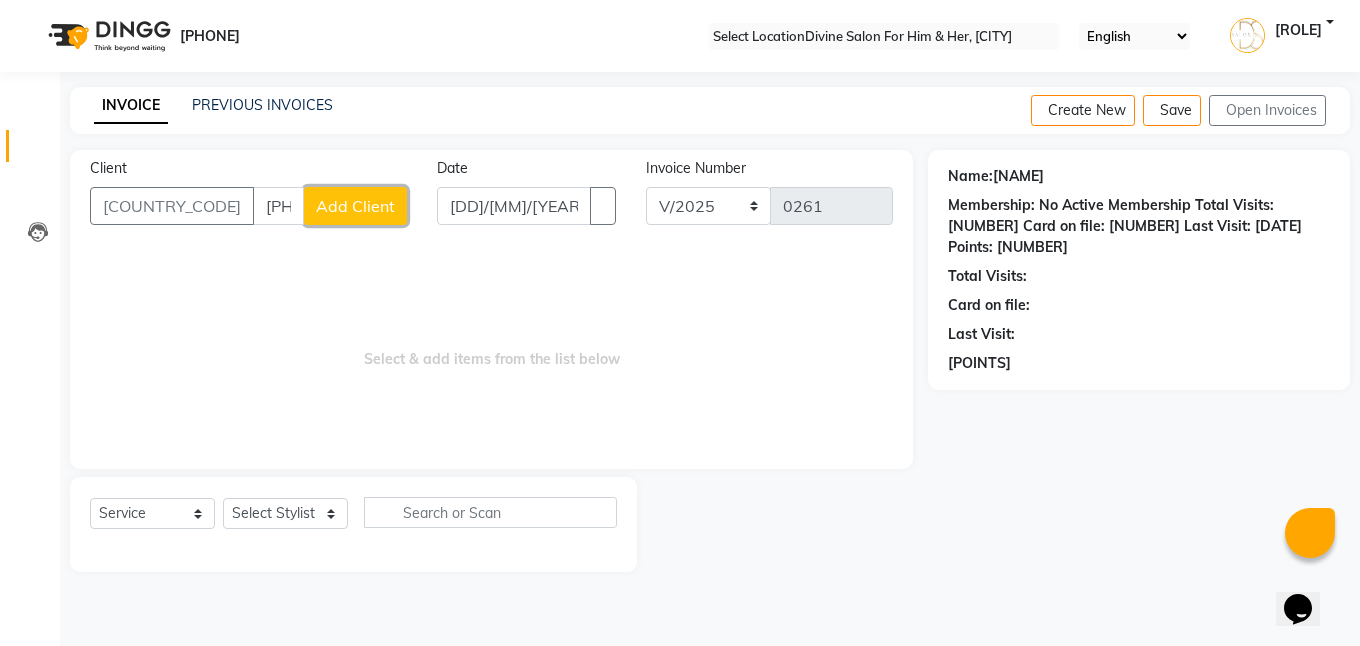 click on "Add Client" at bounding box center (355, 206) 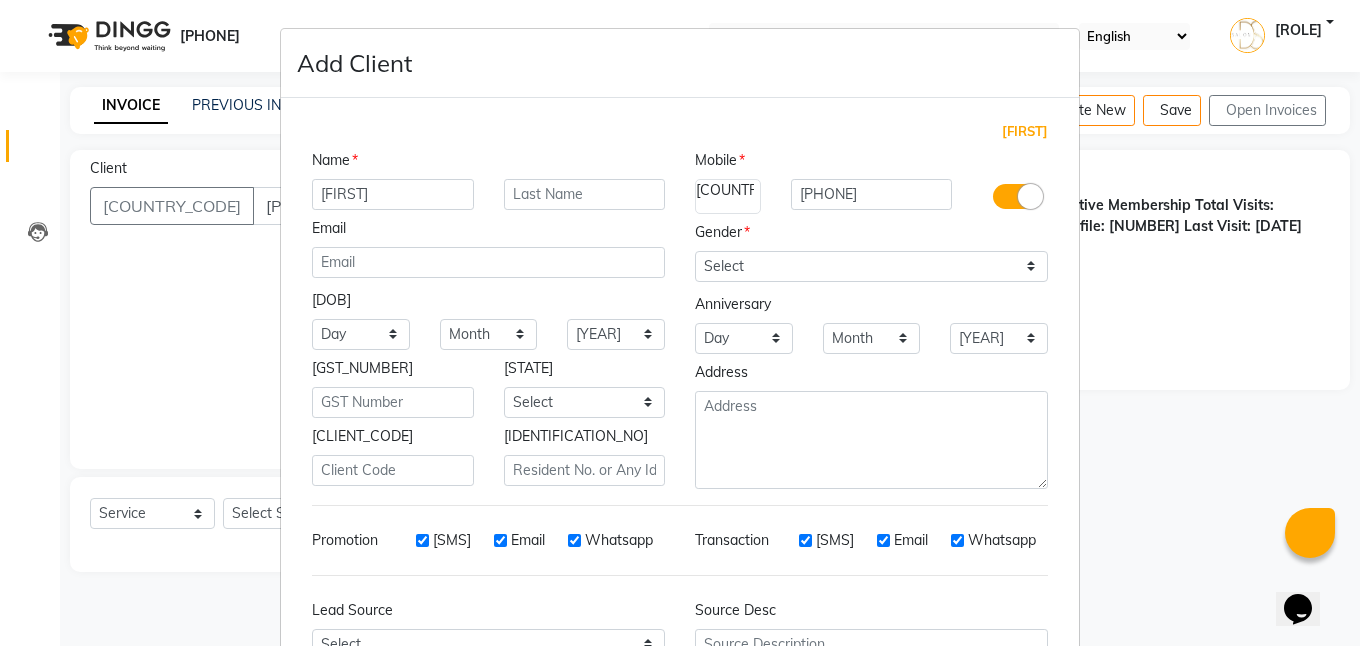 type on "[FIRST]" 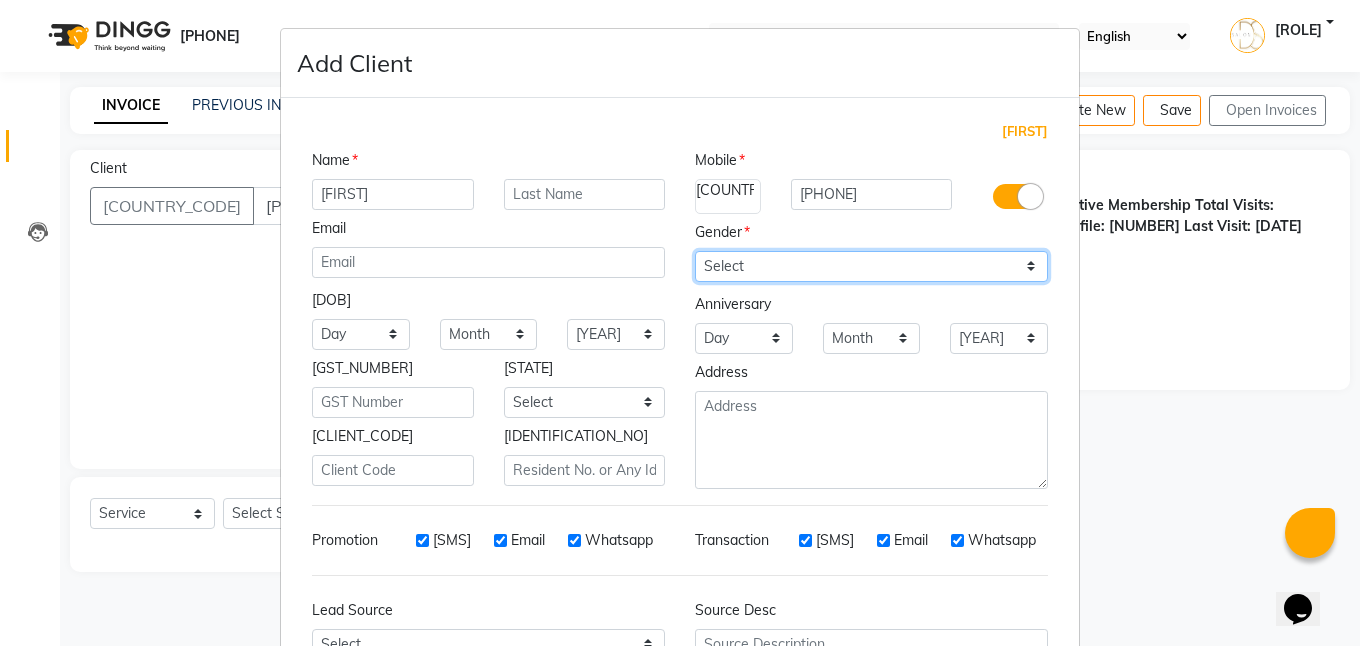 click on "Select Male Female Other Prefer Not To Say" at bounding box center [871, 266] 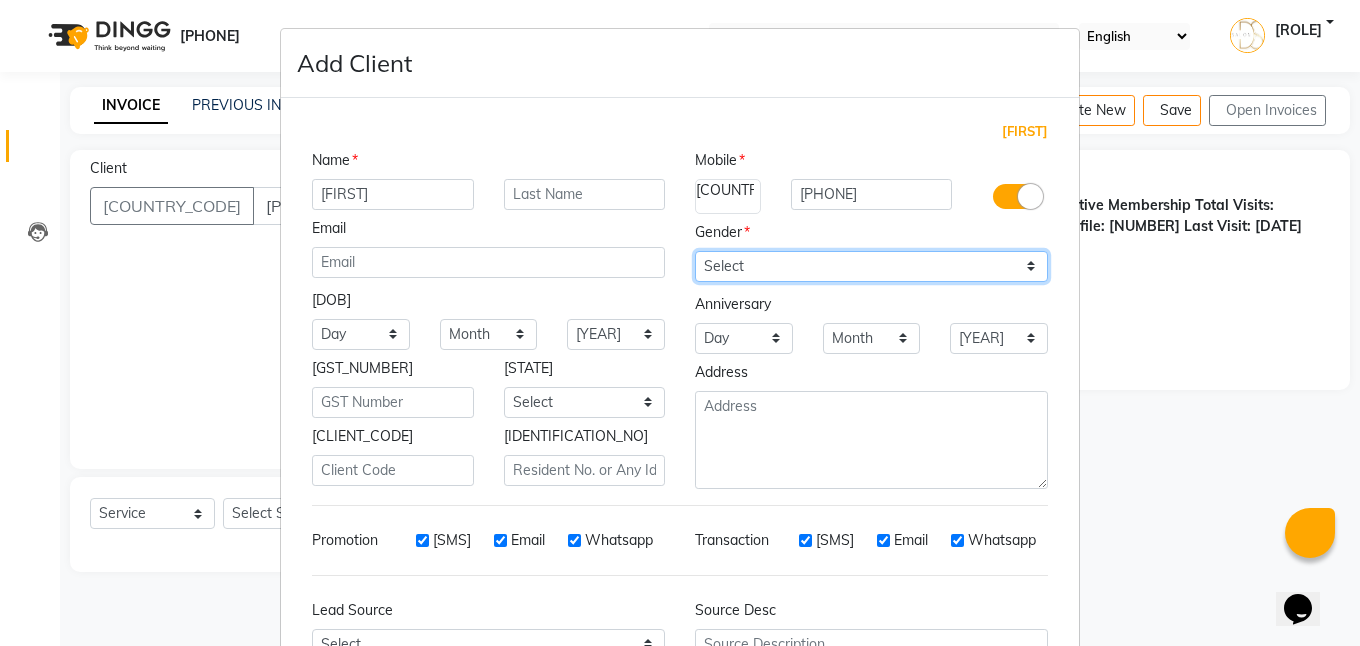select on "••••" 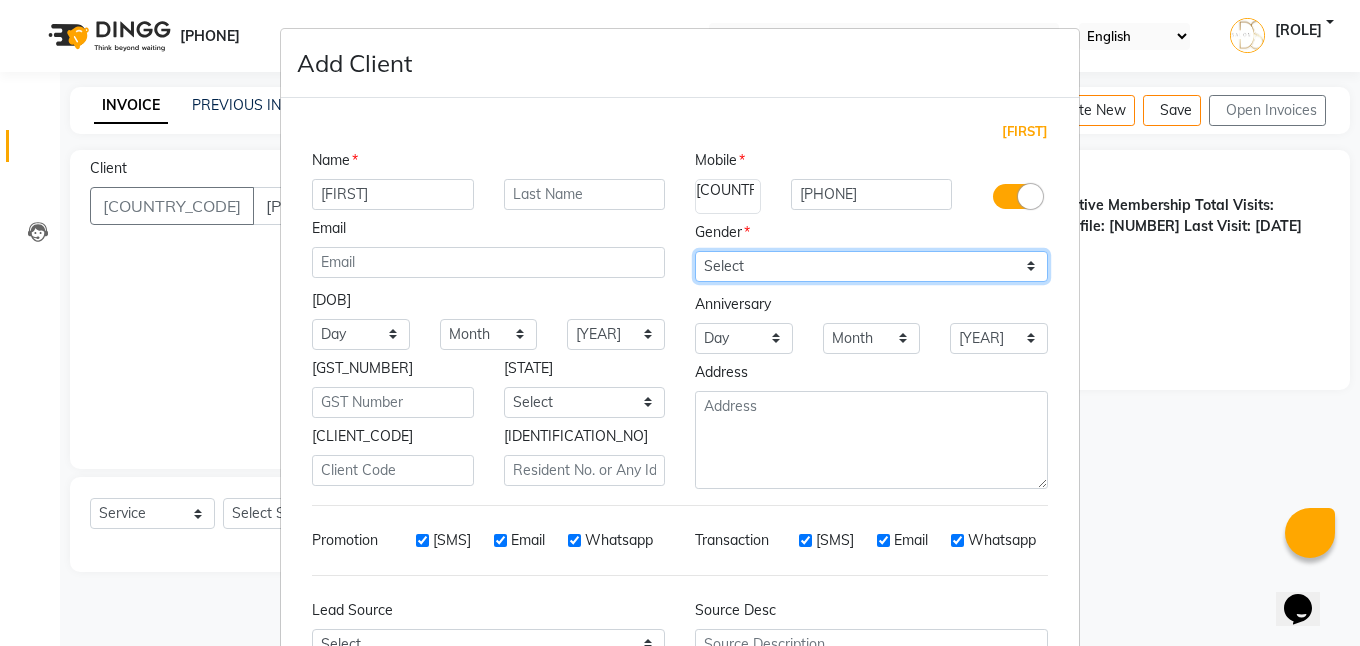 click on "Select Male Female Other Prefer Not To Say" at bounding box center (871, 266) 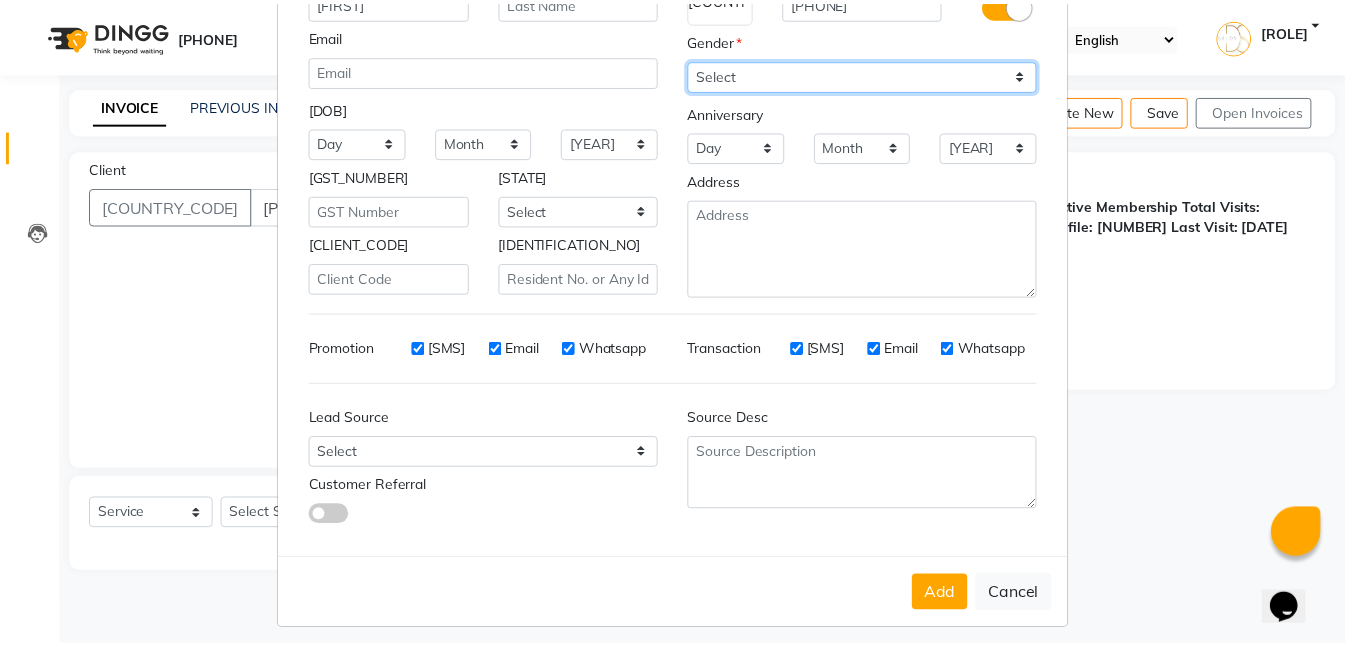 scroll, scrollTop: 200, scrollLeft: 0, axis: vertical 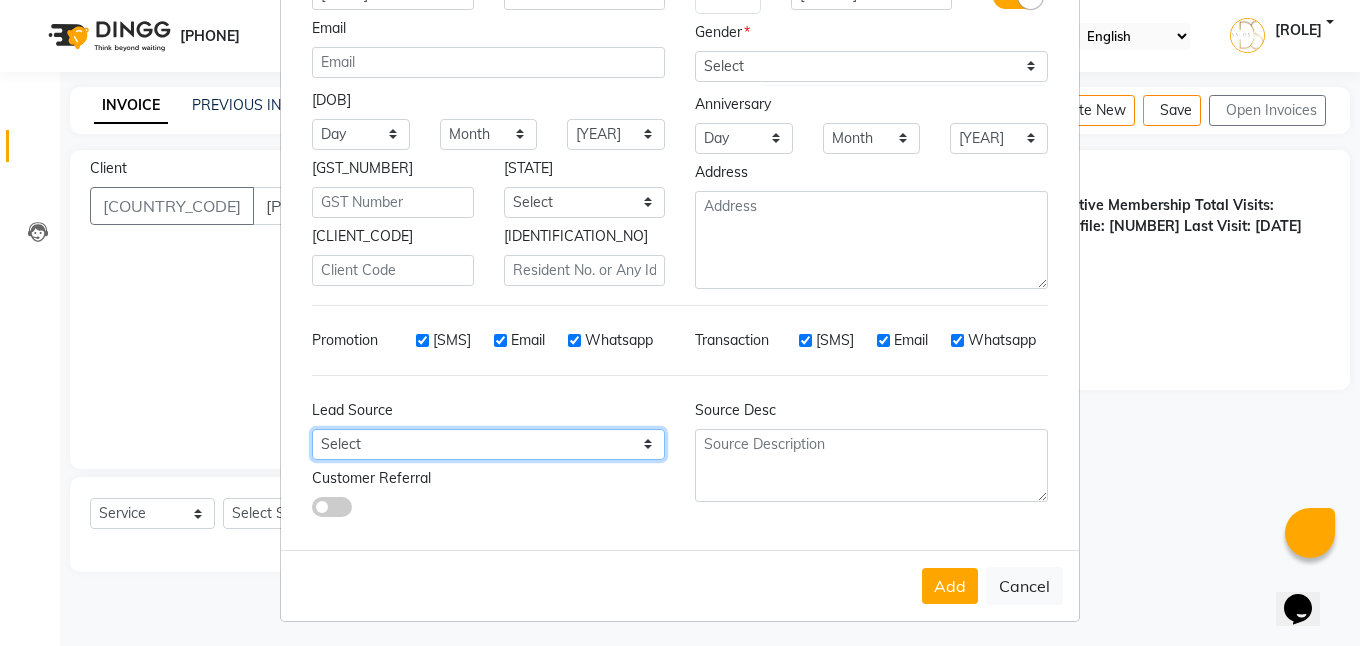 click on "Select Walk-in Referral Internet Friend Word of Mouth Advertisement Facebook JustDial Google Other" at bounding box center [361, 134] 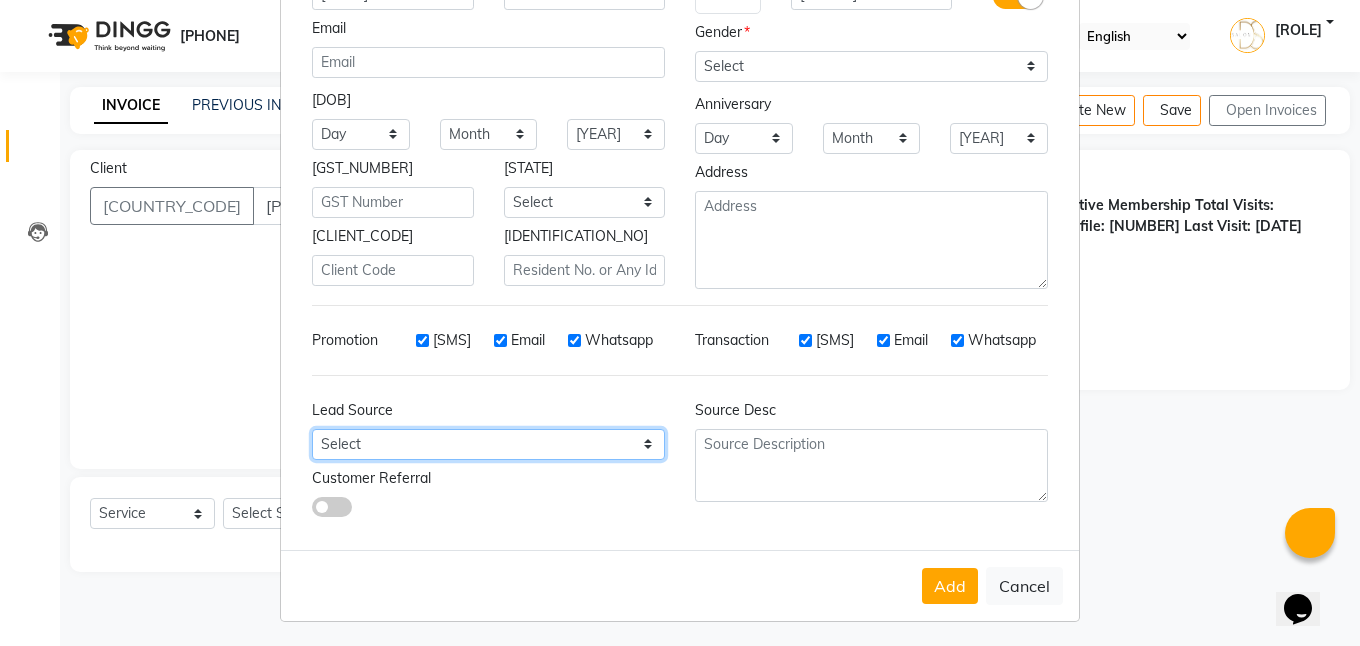 select on "53879" 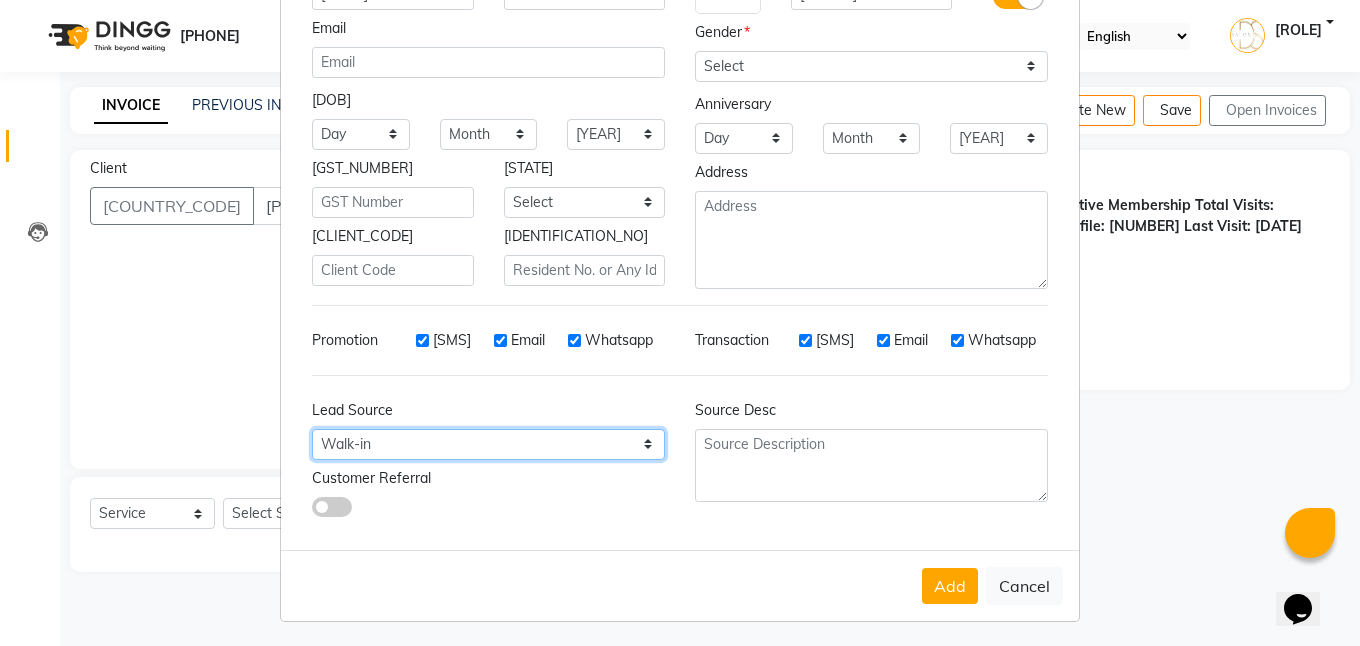 click on "Select Walk-in Referral Internet Friend Word of Mouth Advertisement Facebook JustDial Google Other" at bounding box center (361, 134) 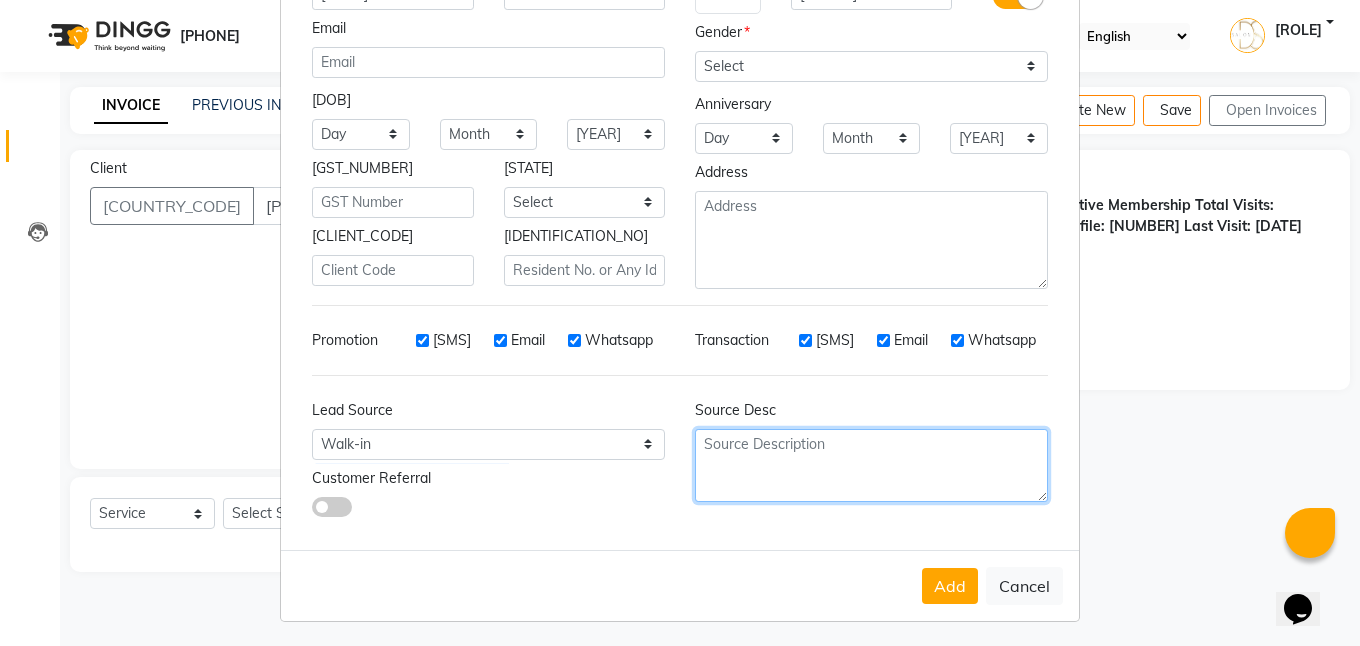 click at bounding box center (871, 240) 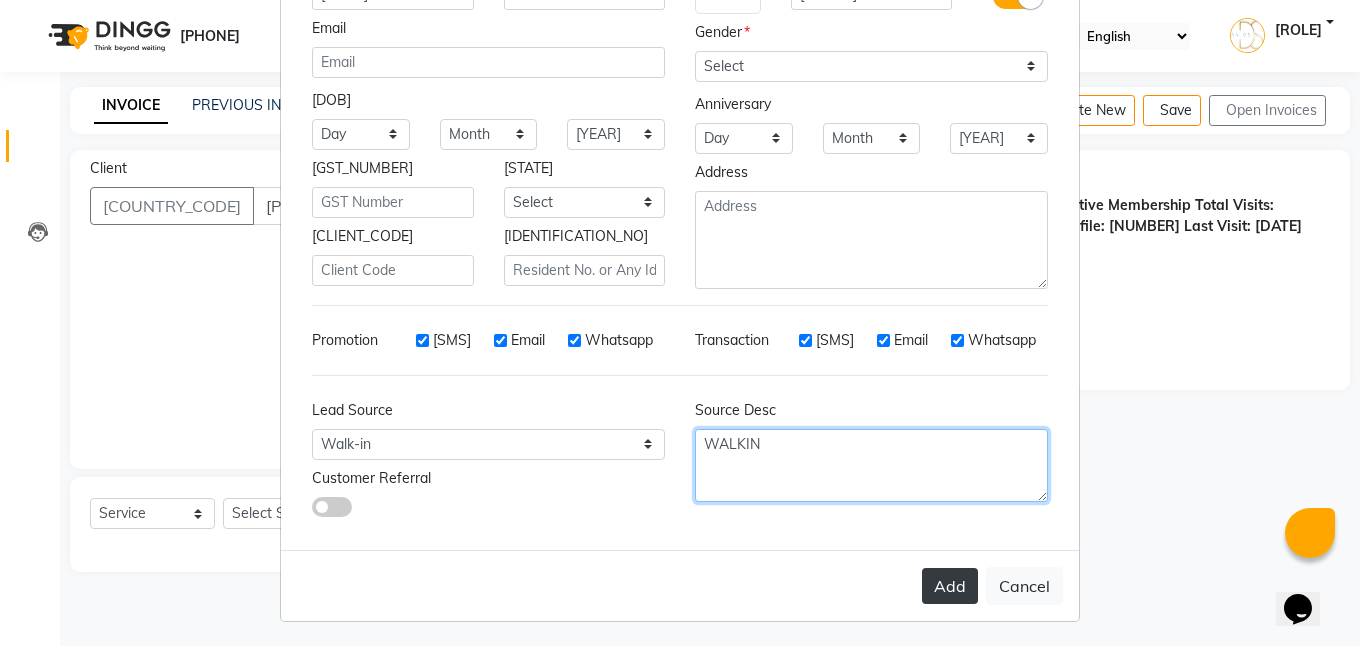 type on "WALKIN" 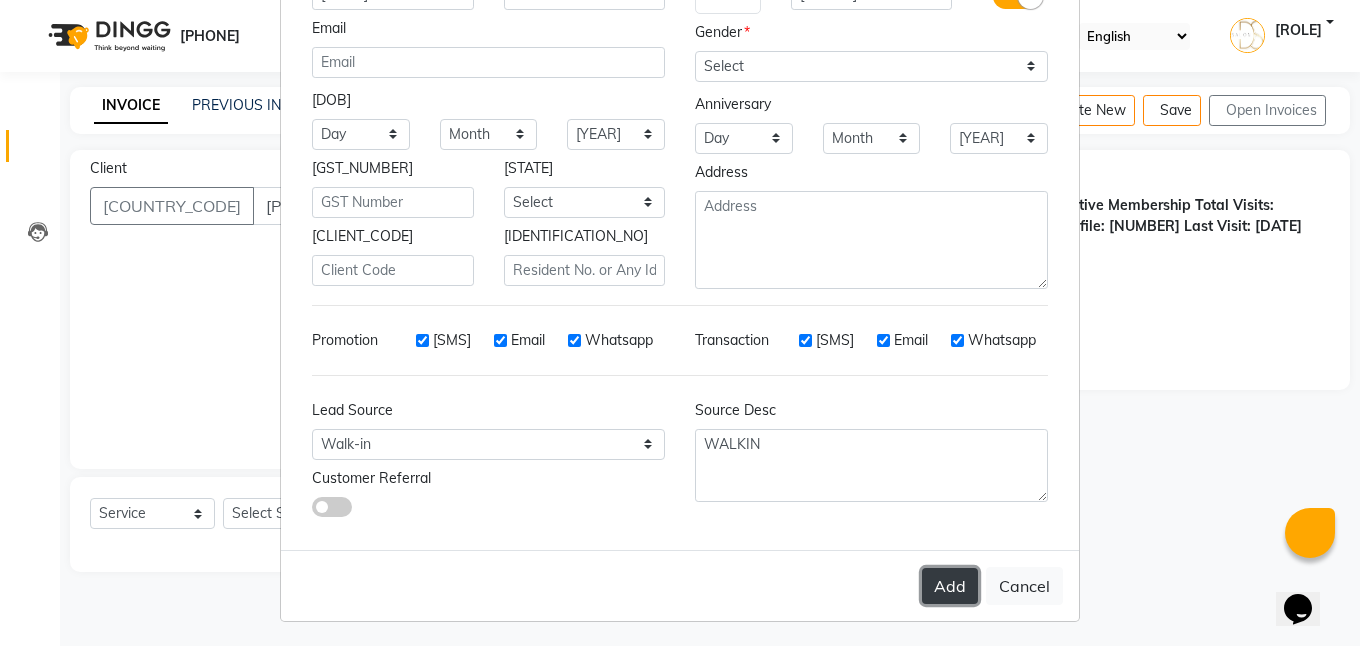 click on "Add" at bounding box center (950, 586) 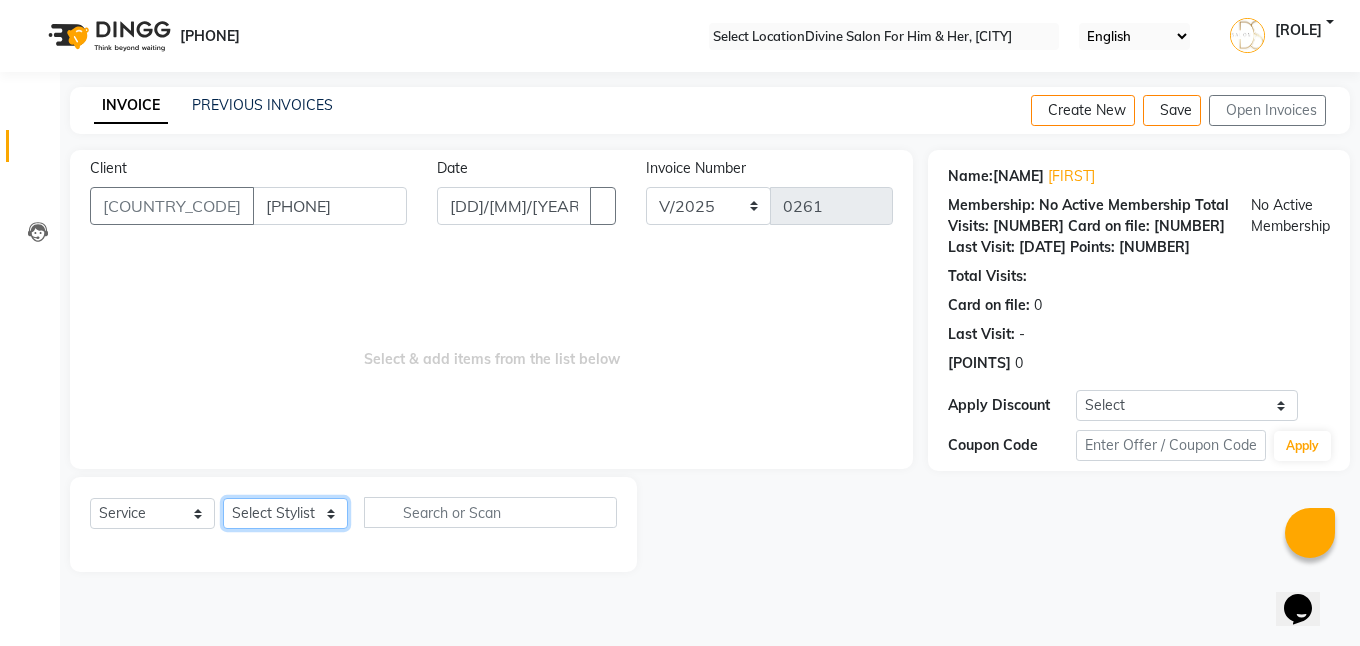 click on "Select Stylist Isha Gandhi RAVI Rihan SHEELA Tanisha chopra Tofik vikas JANGRA" at bounding box center [285, 513] 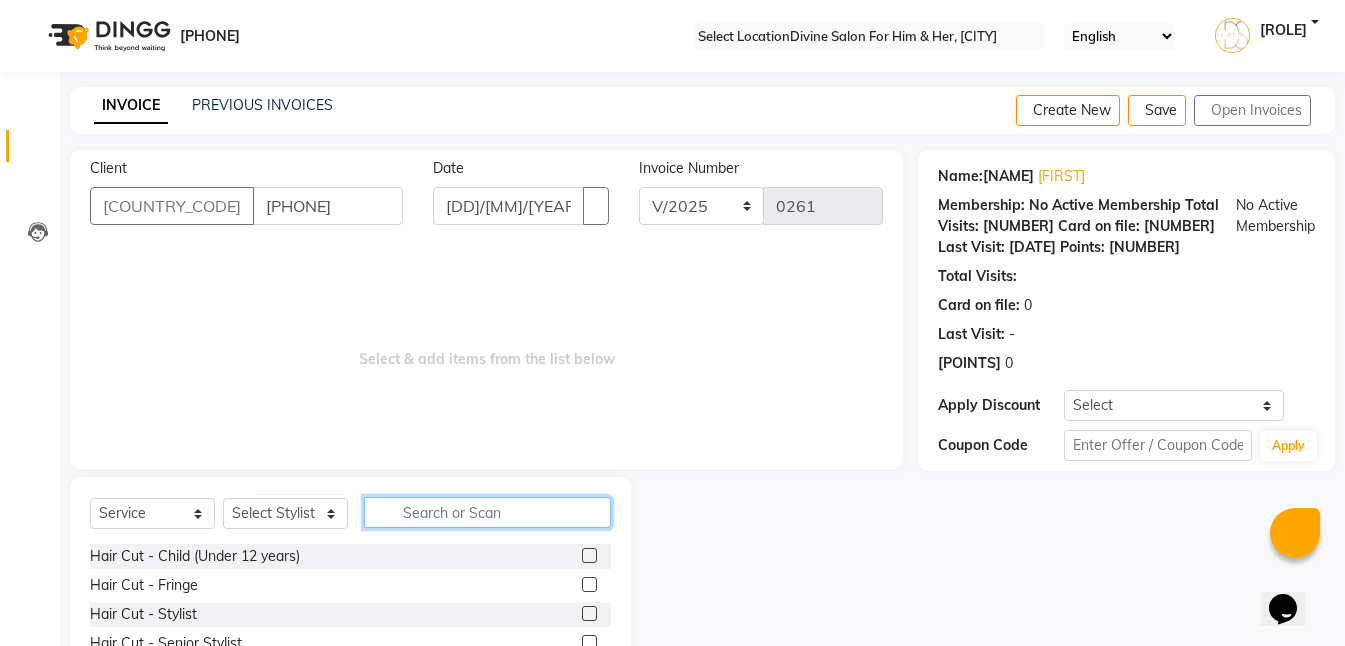 click at bounding box center (487, 512) 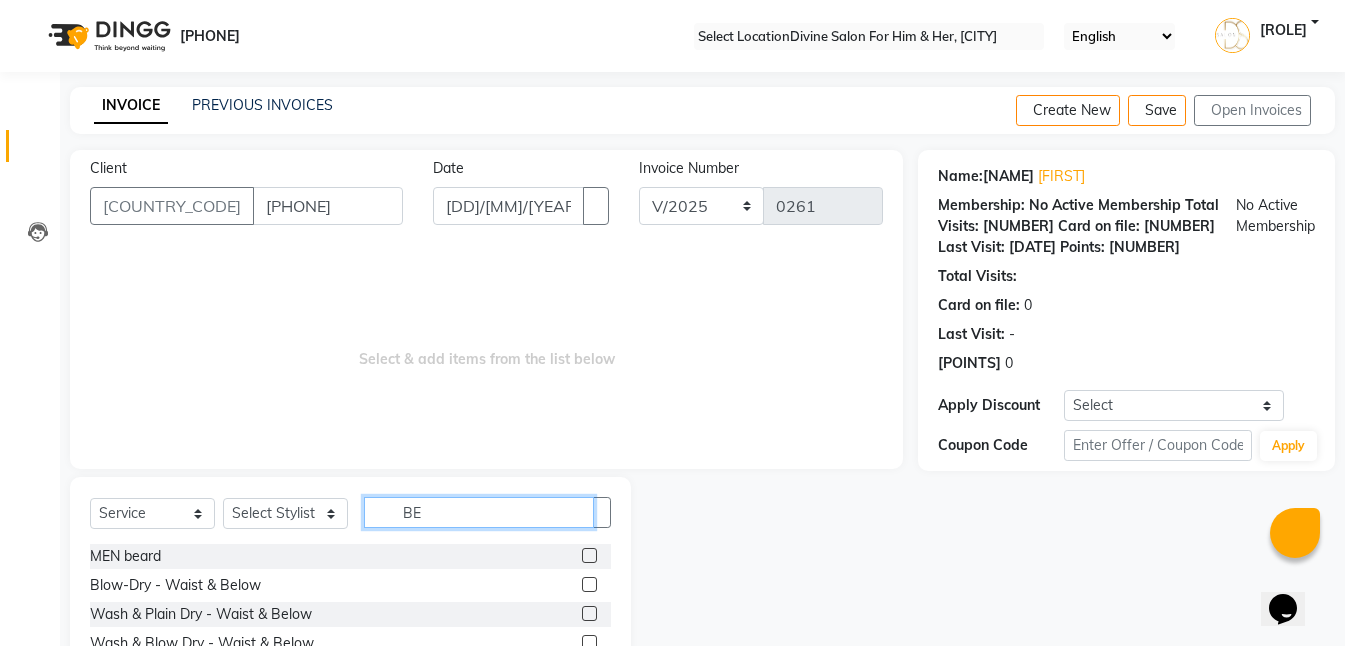 type on "BE" 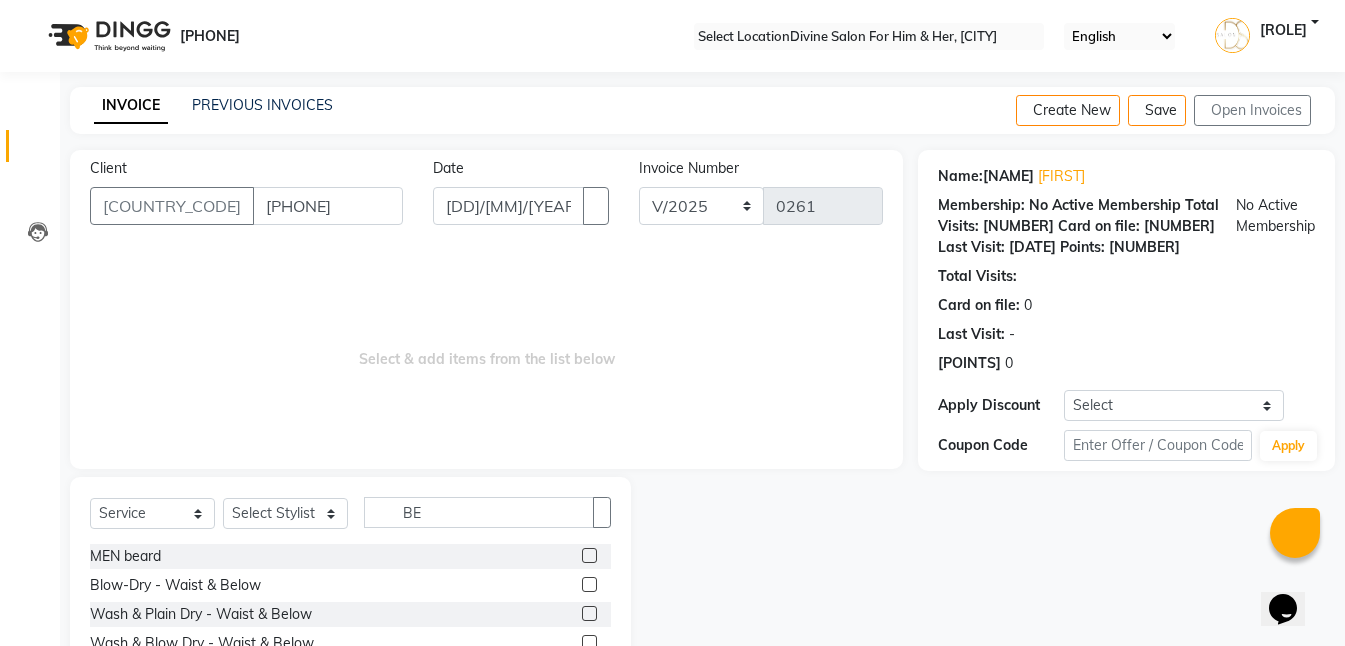 click at bounding box center [589, 555] 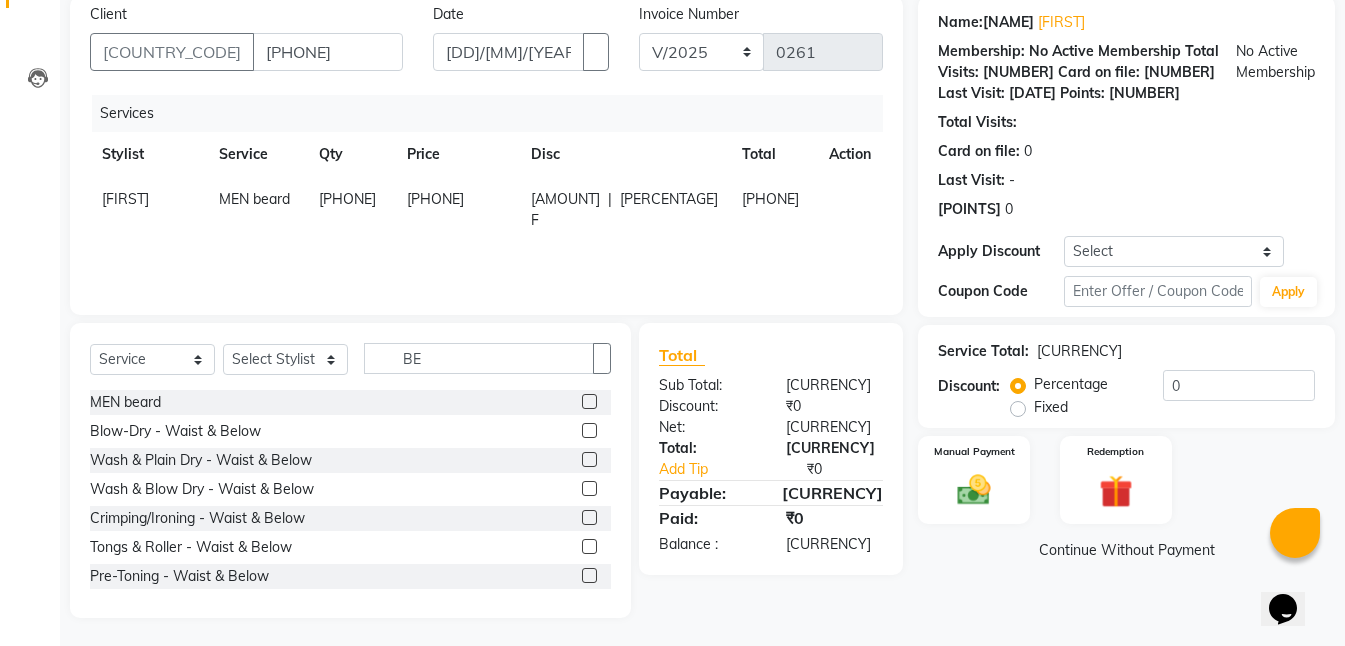 scroll, scrollTop: 155, scrollLeft: 0, axis: vertical 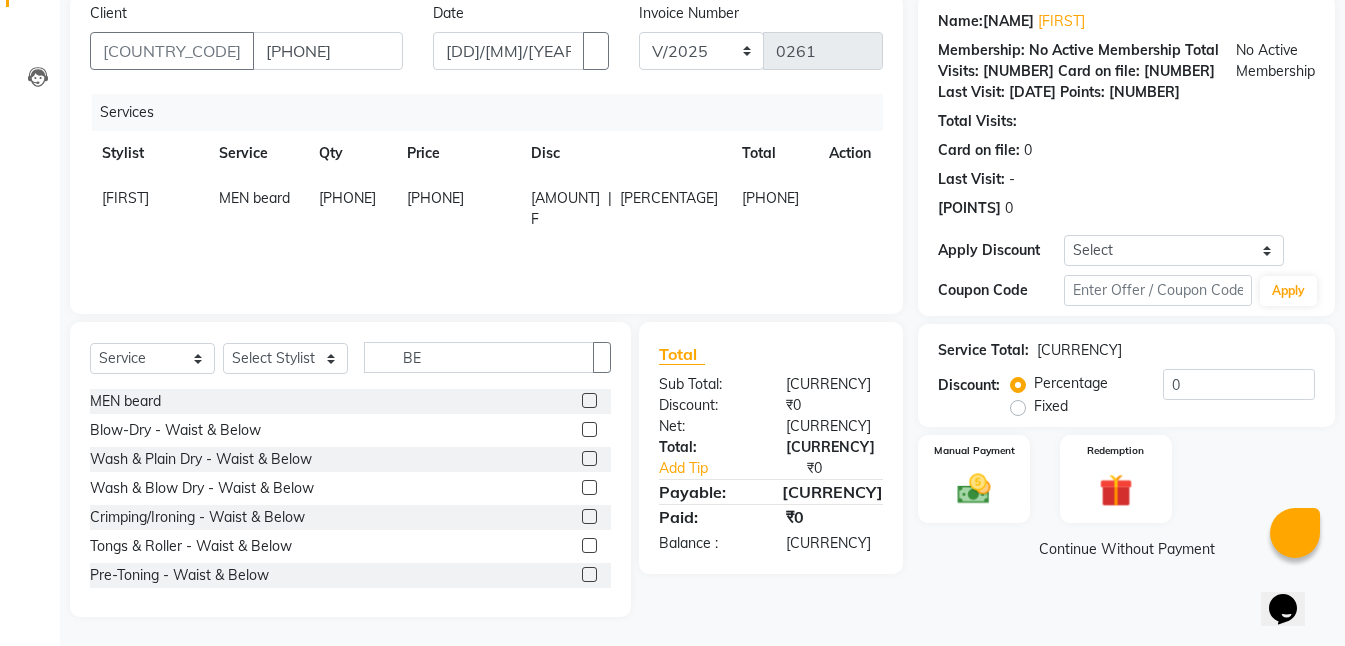 click on "[NUMBER]" at bounding box center [456, 209] 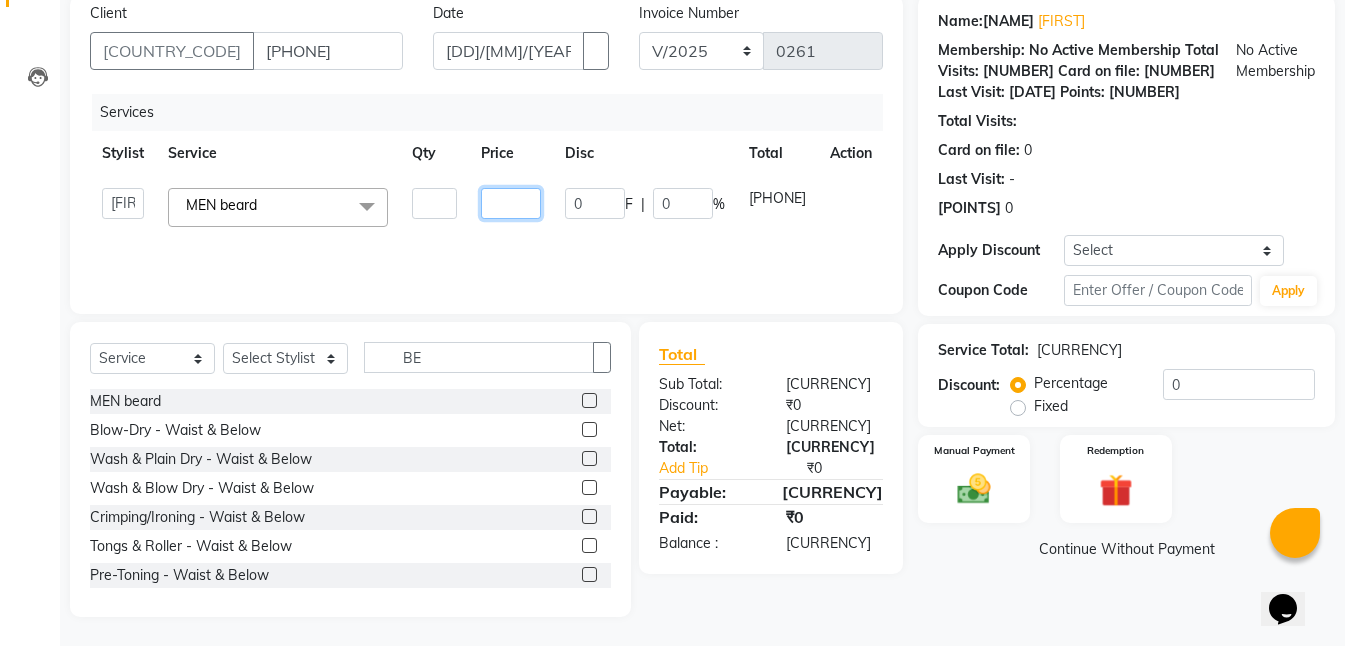 click on "[NUMBER]" at bounding box center (434, 203) 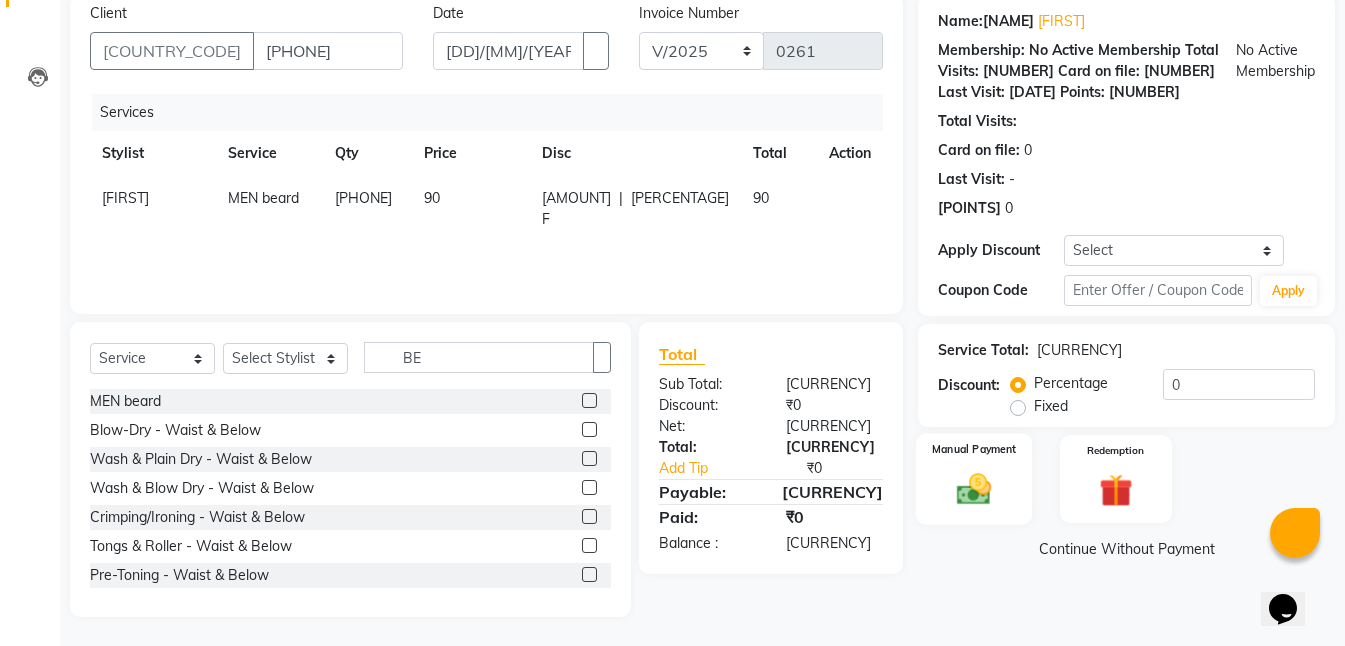 click at bounding box center (974, 489) 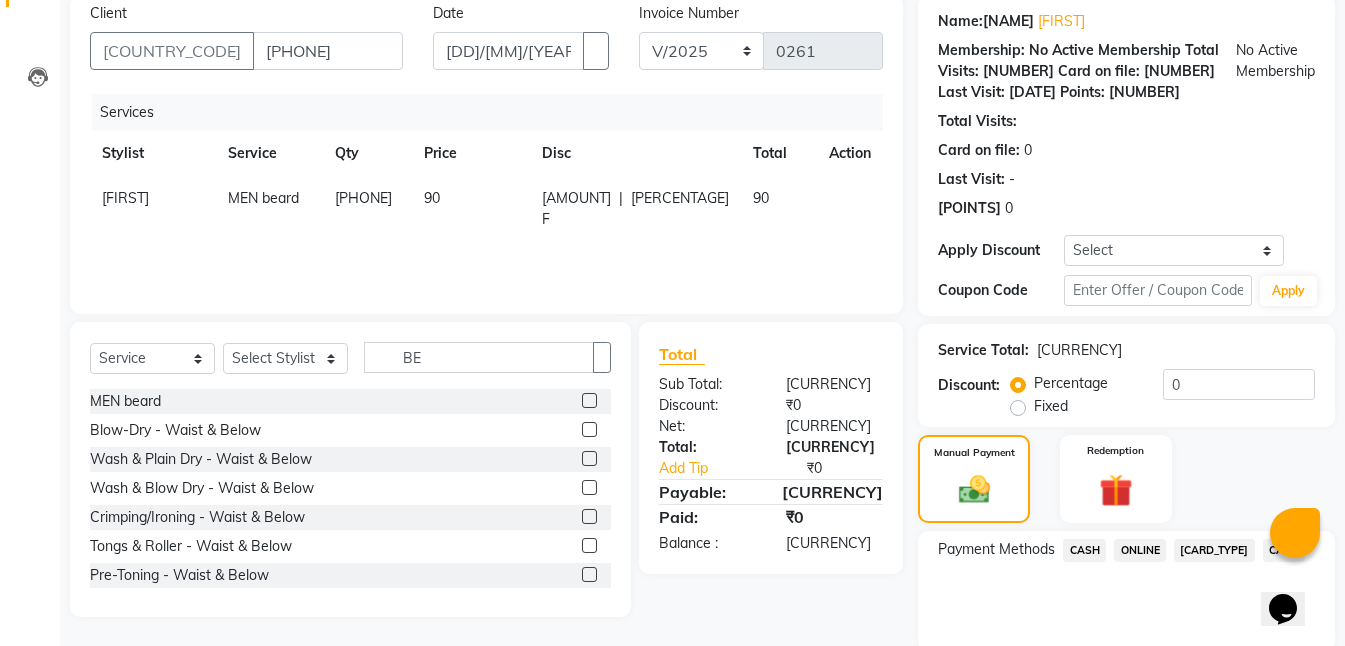 click on "ONLINE" at bounding box center [1084, 550] 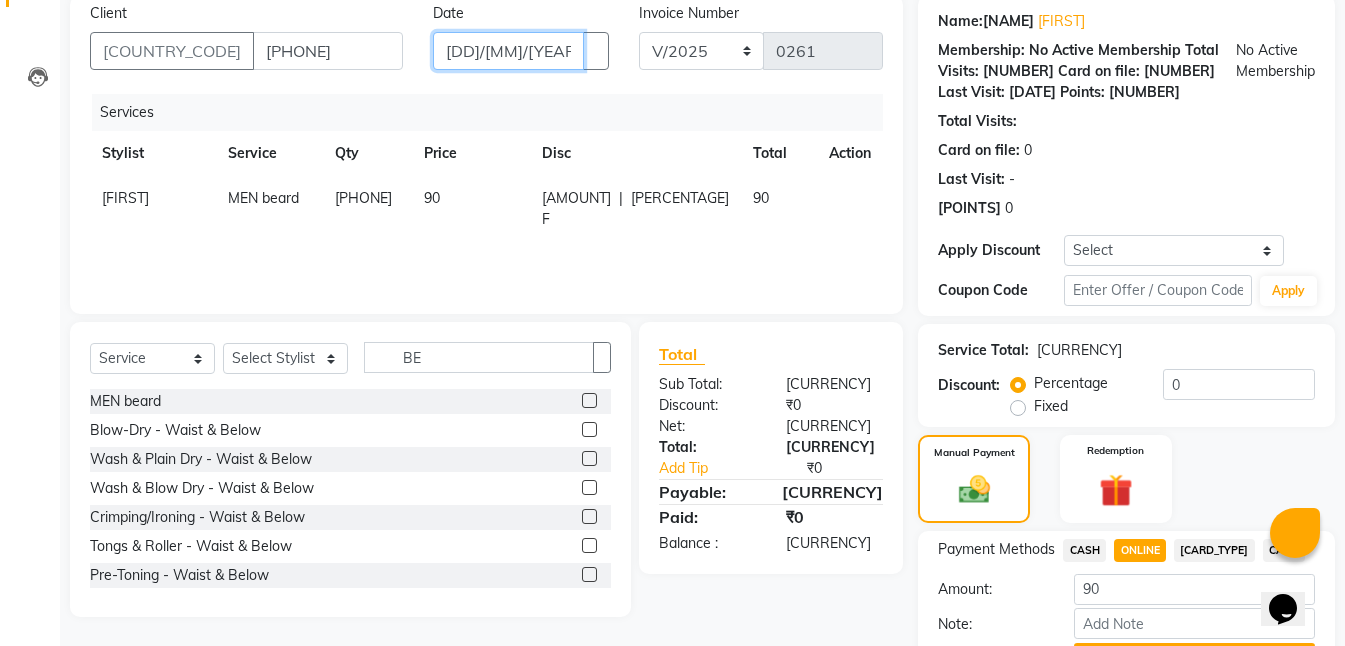 click on "[DD]-[MM]-[YYYY]" at bounding box center (508, 51) 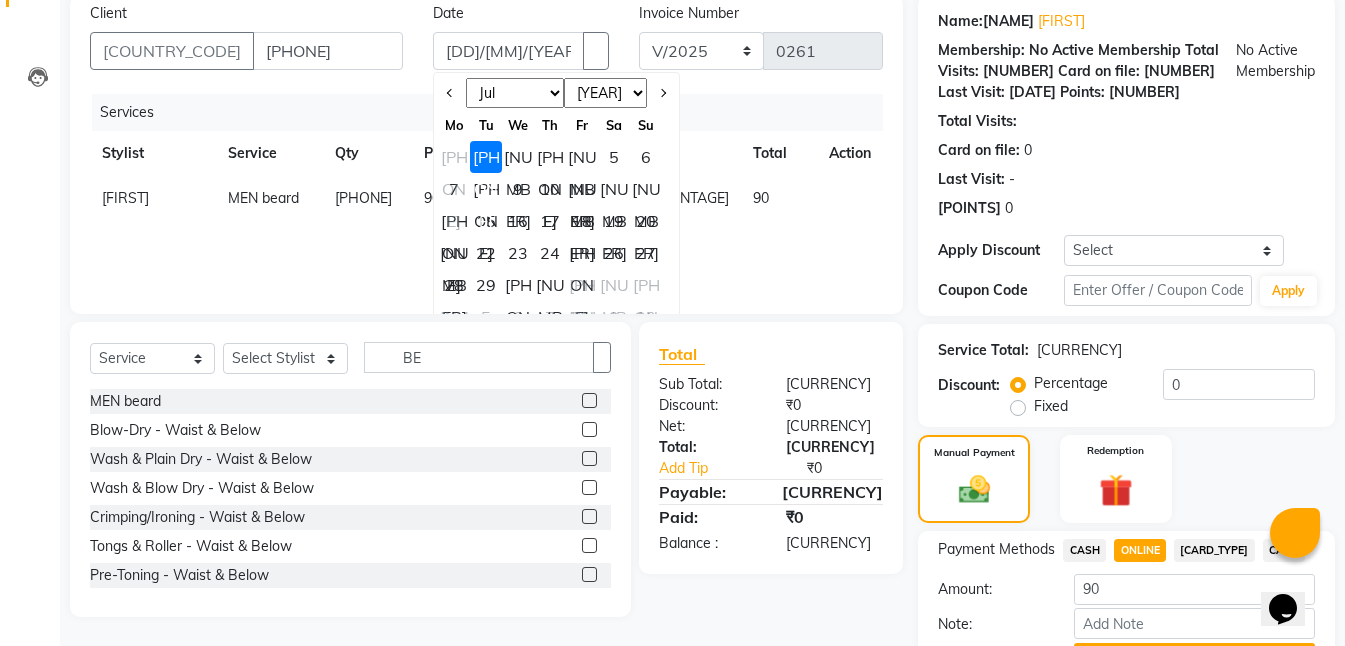 click on "Jan Feb Mar Apr May Jun Jul Aug Sep Oct Nov Dec" at bounding box center (515, 93) 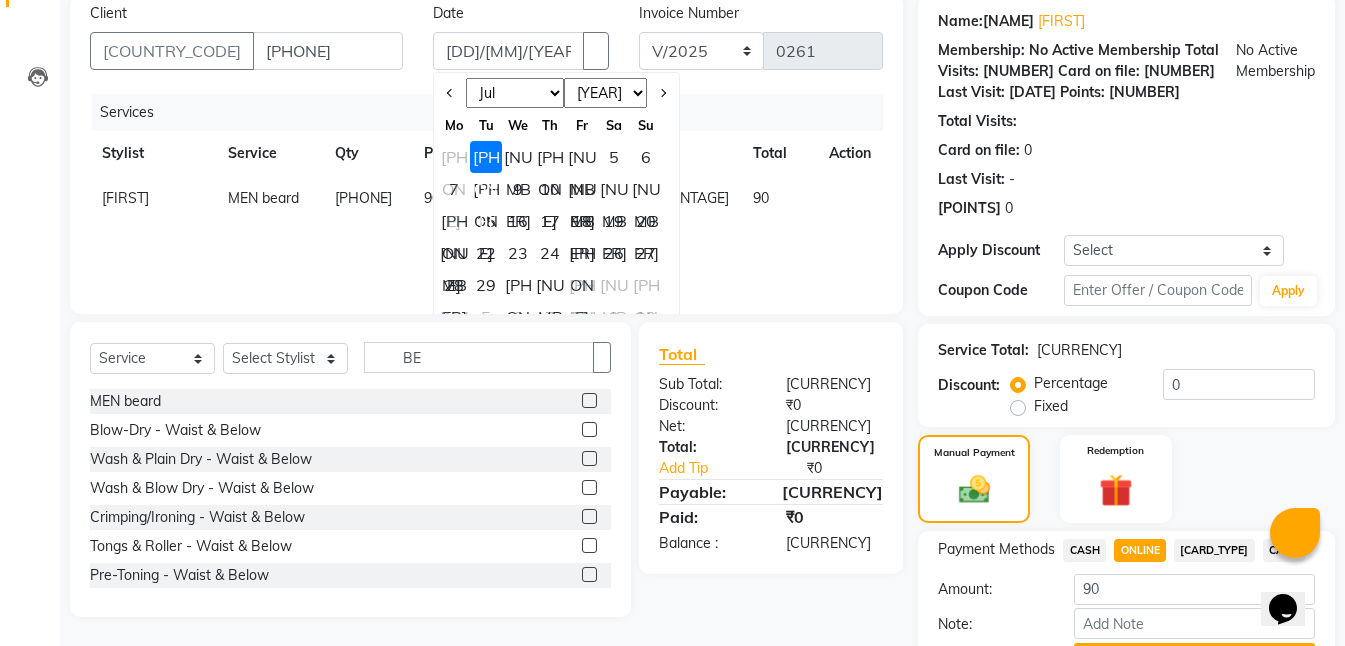 select on "[NUMBER]" 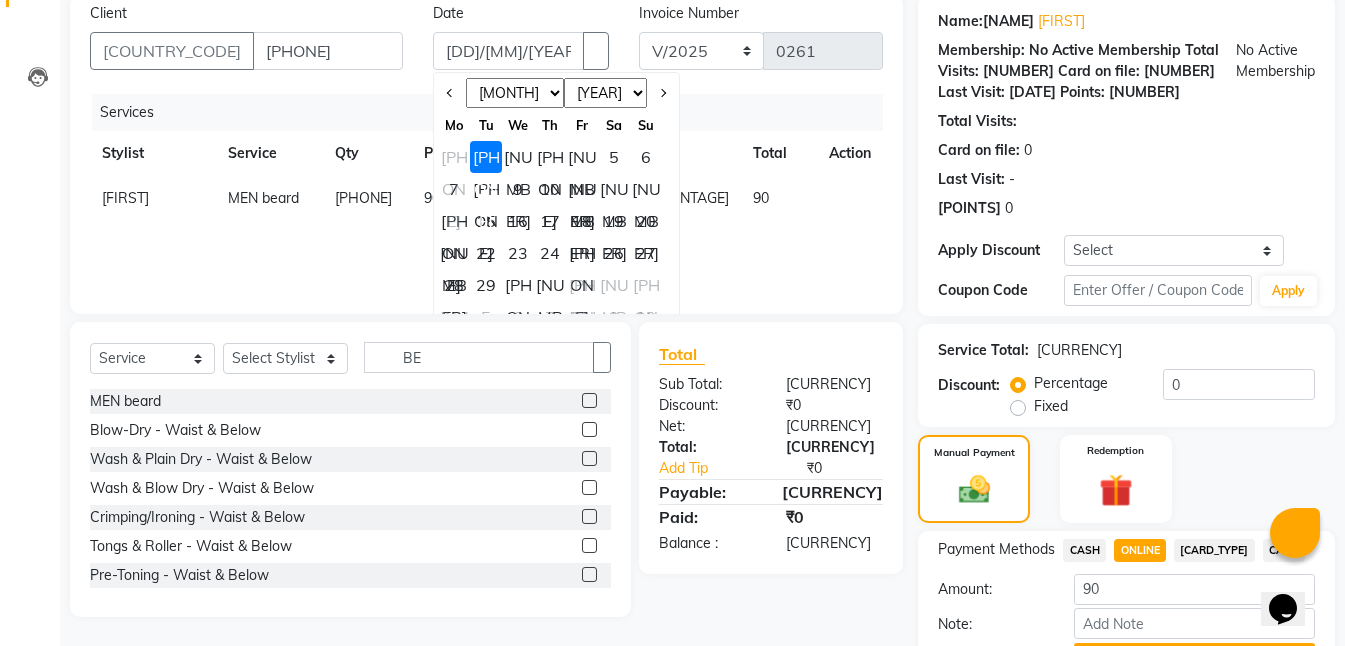 click on "Jan Feb Mar Apr May Jun Jul Aug Sep Oct Nov Dec" at bounding box center (515, 93) 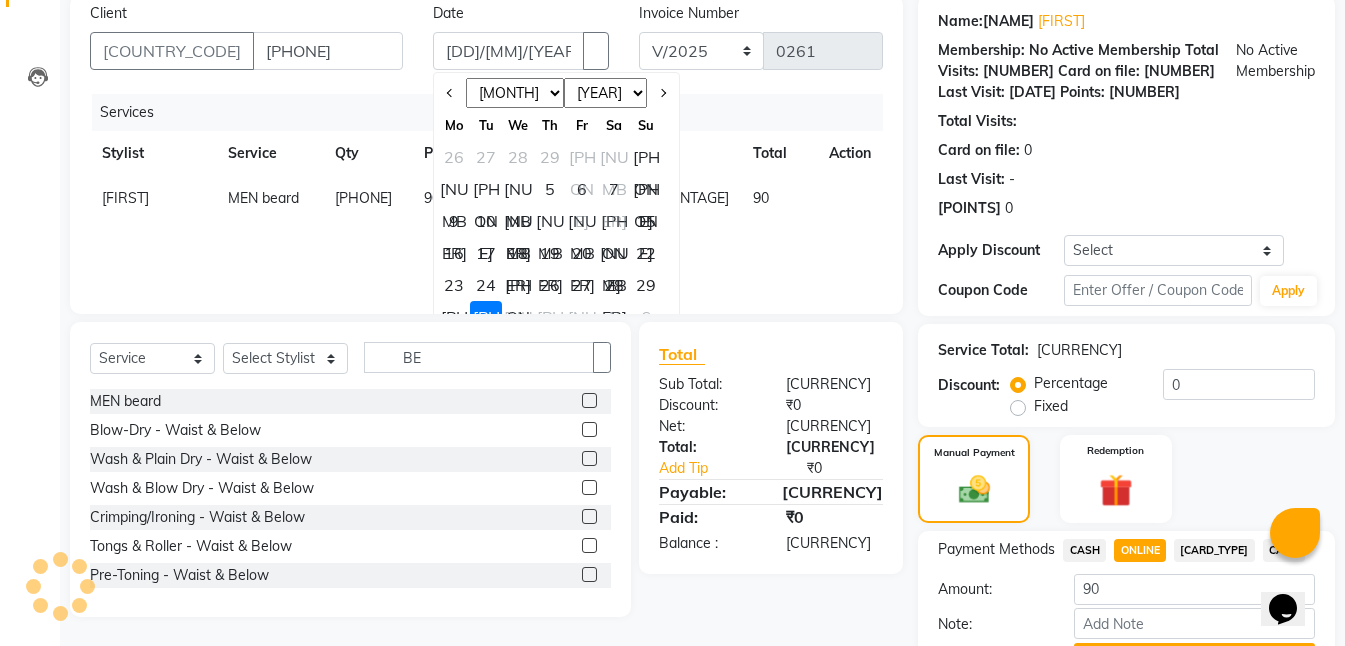 click on "[NUMBER]" at bounding box center [550, 221] 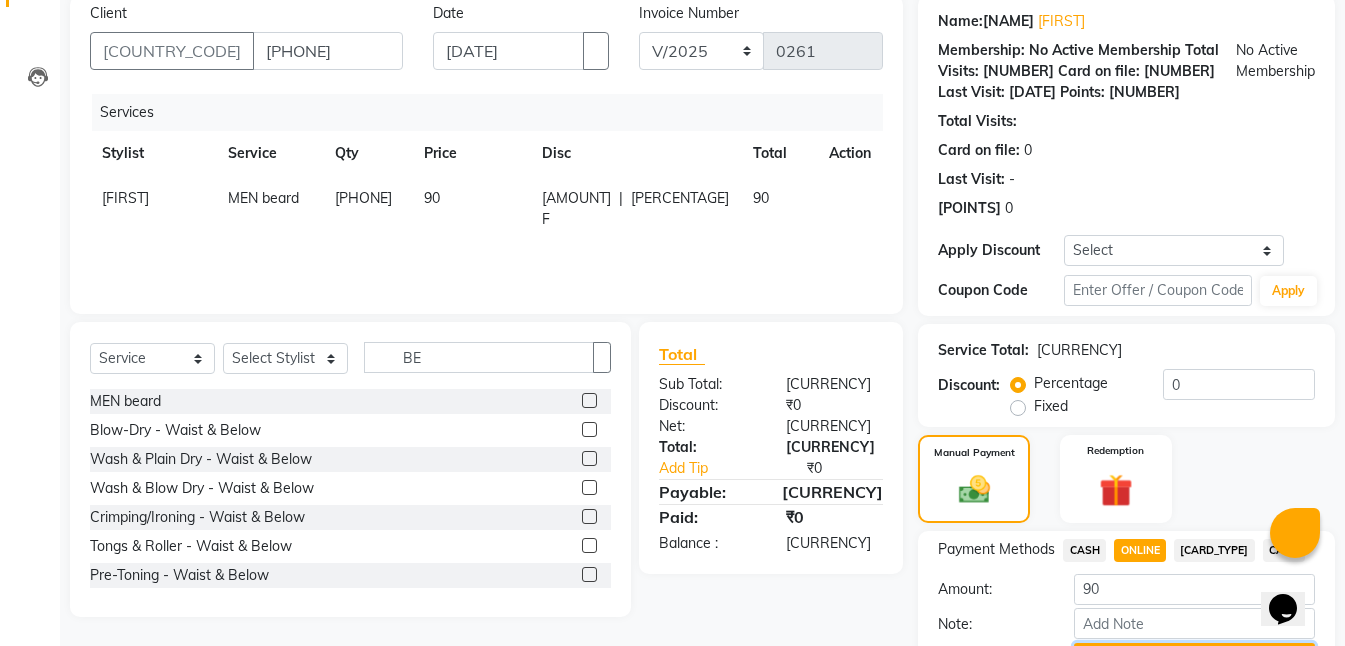 click on "••• •••••••" at bounding box center [1194, 658] 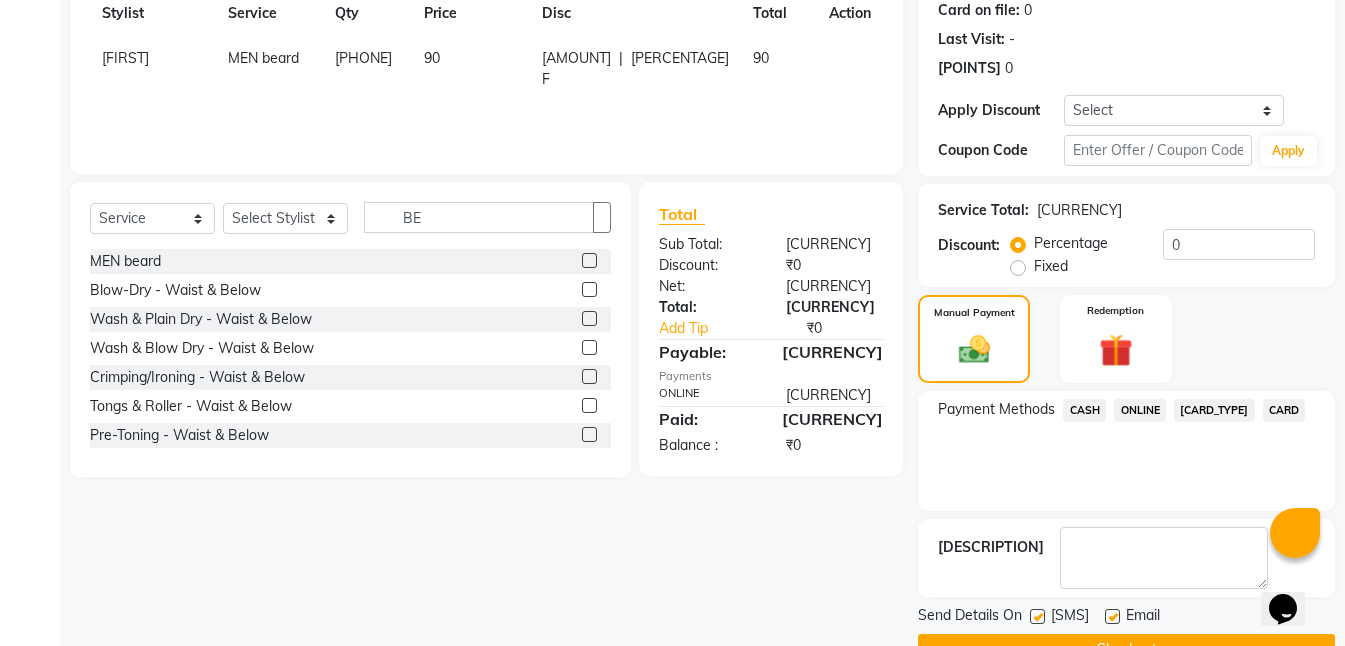 scroll, scrollTop: 309, scrollLeft: 0, axis: vertical 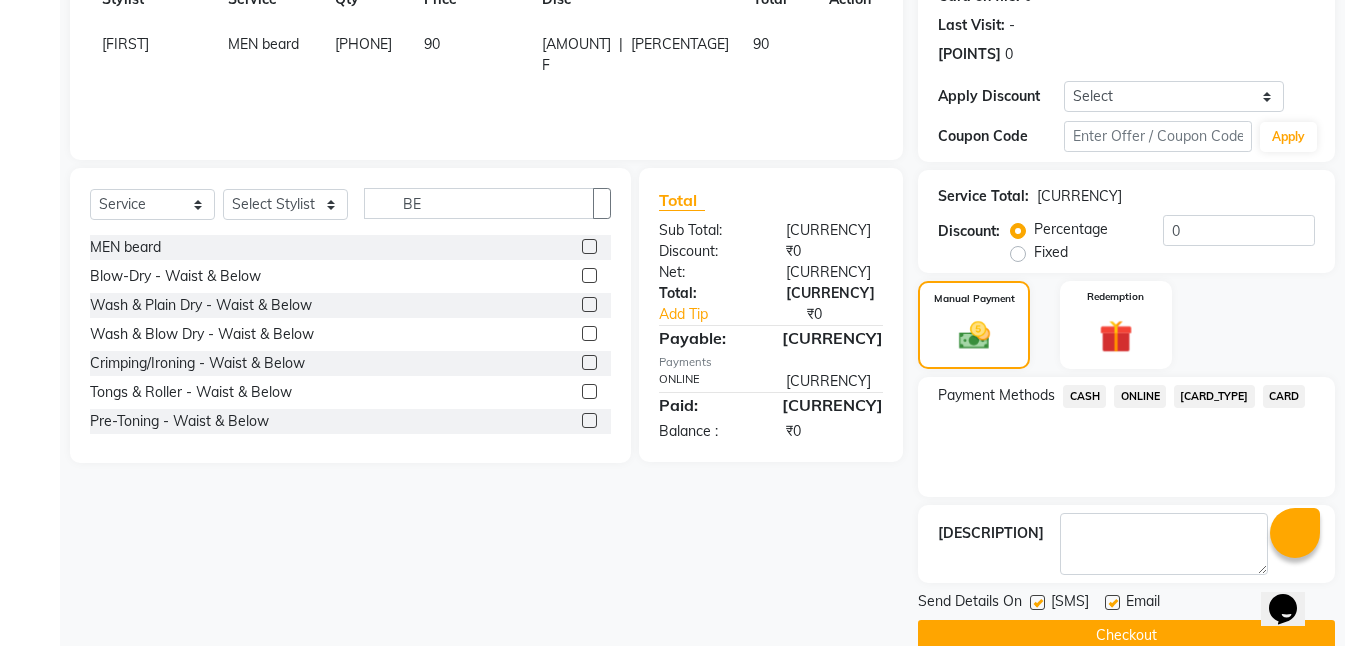 click at bounding box center (1037, 602) 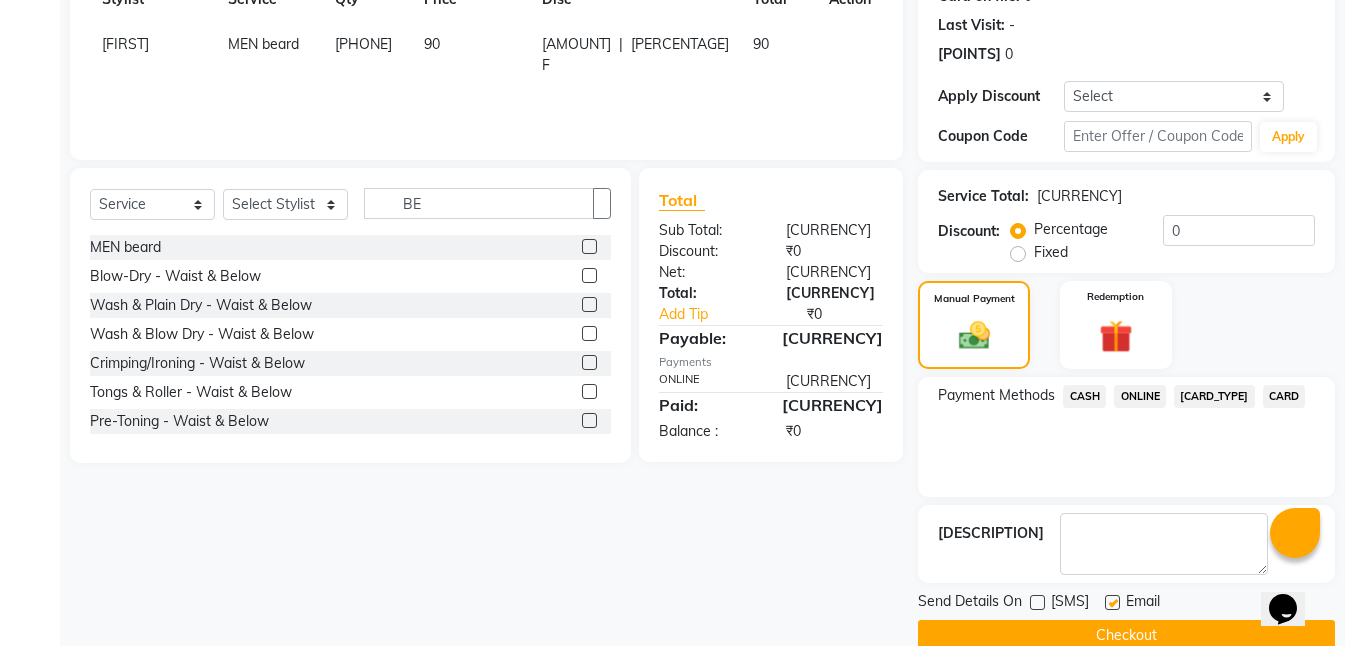 click at bounding box center (1112, 602) 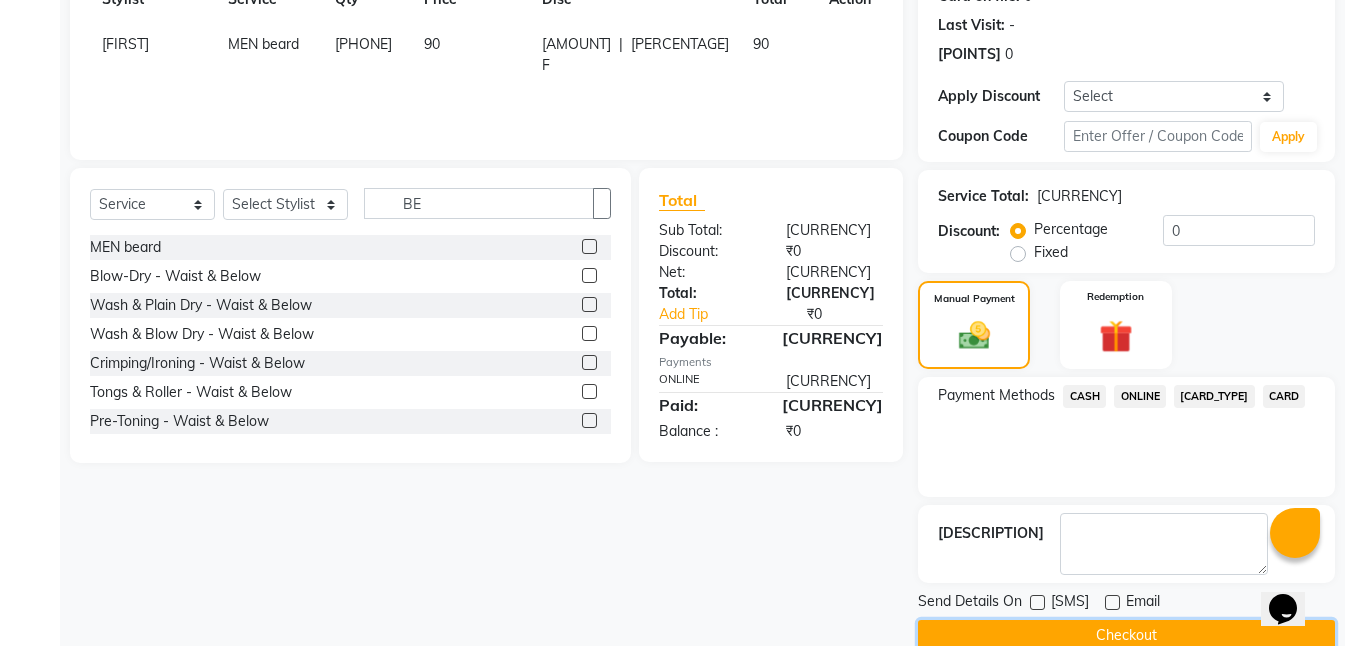 click on "Checkout" at bounding box center (1126, 635) 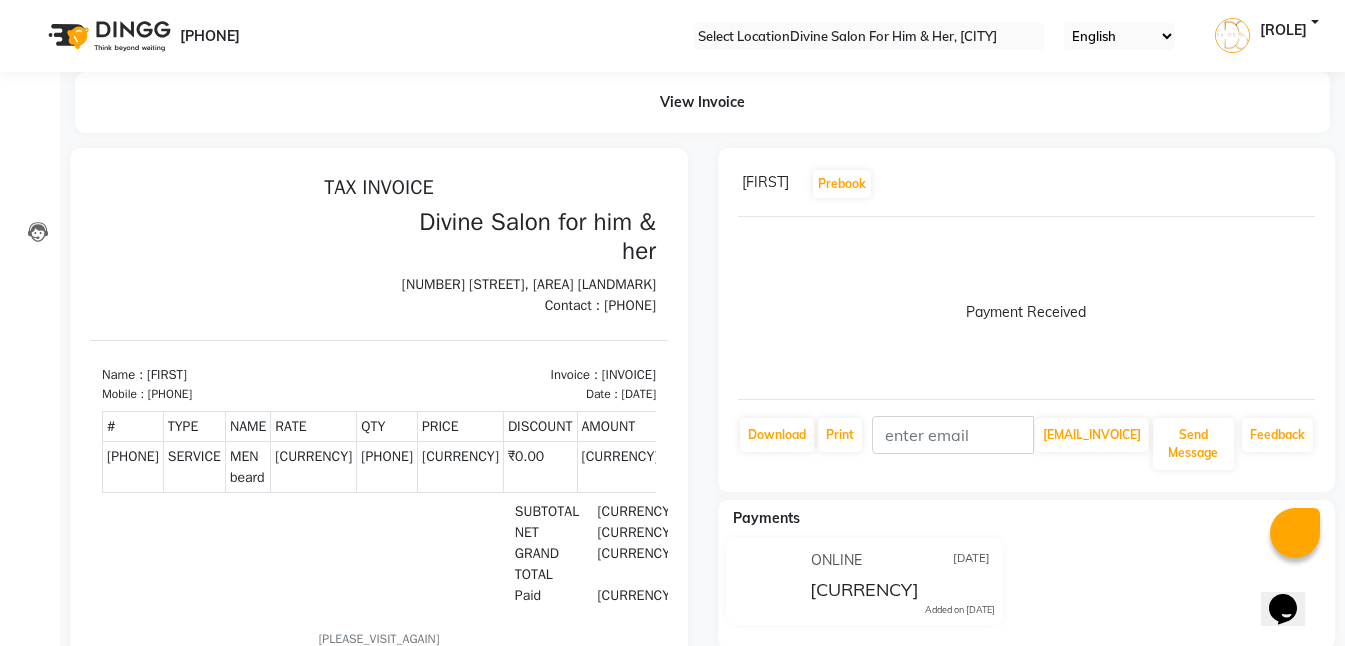 scroll, scrollTop: 0, scrollLeft: 0, axis: both 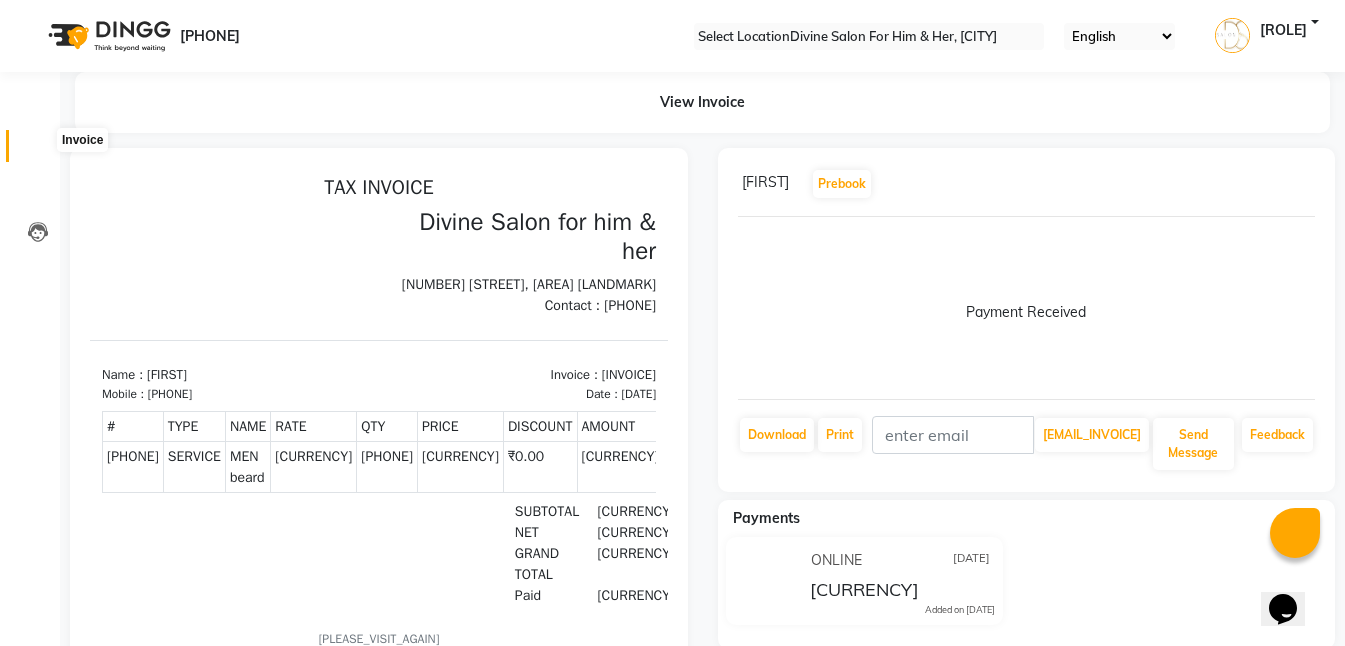 click at bounding box center (38, 151) 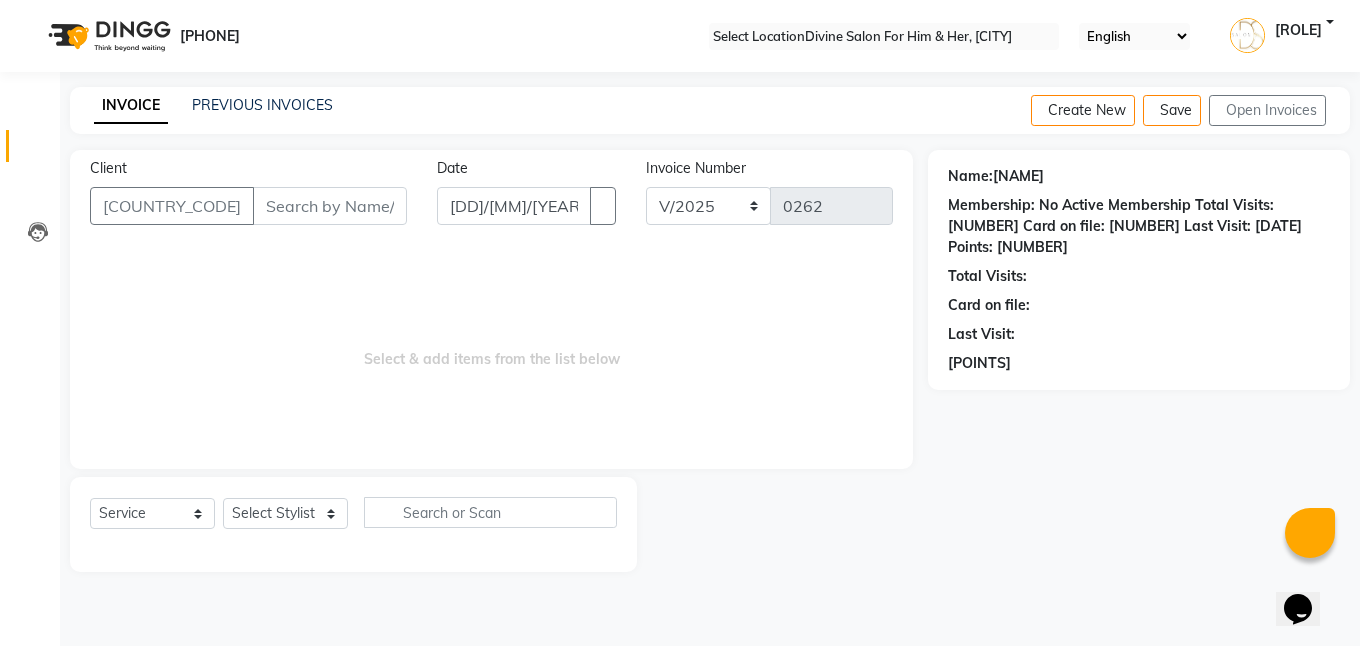 click on "••••••" at bounding box center (330, 206) 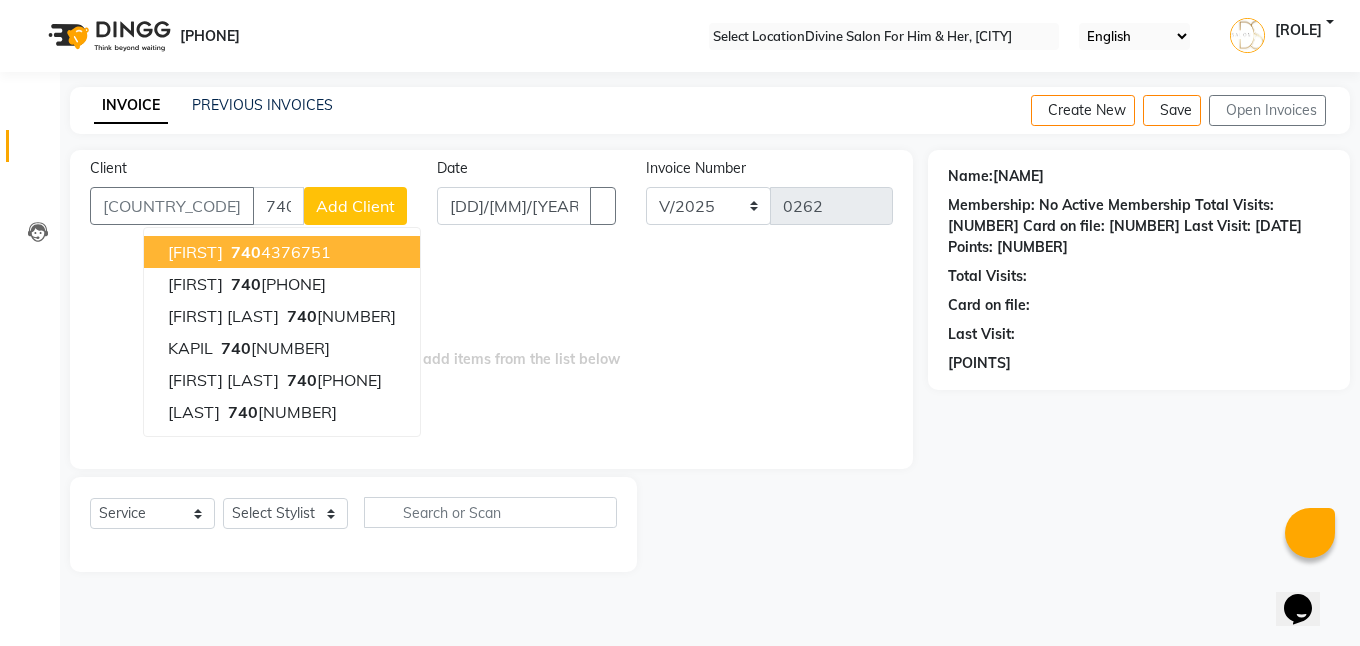 click on "[FIRST]" at bounding box center (195, 252) 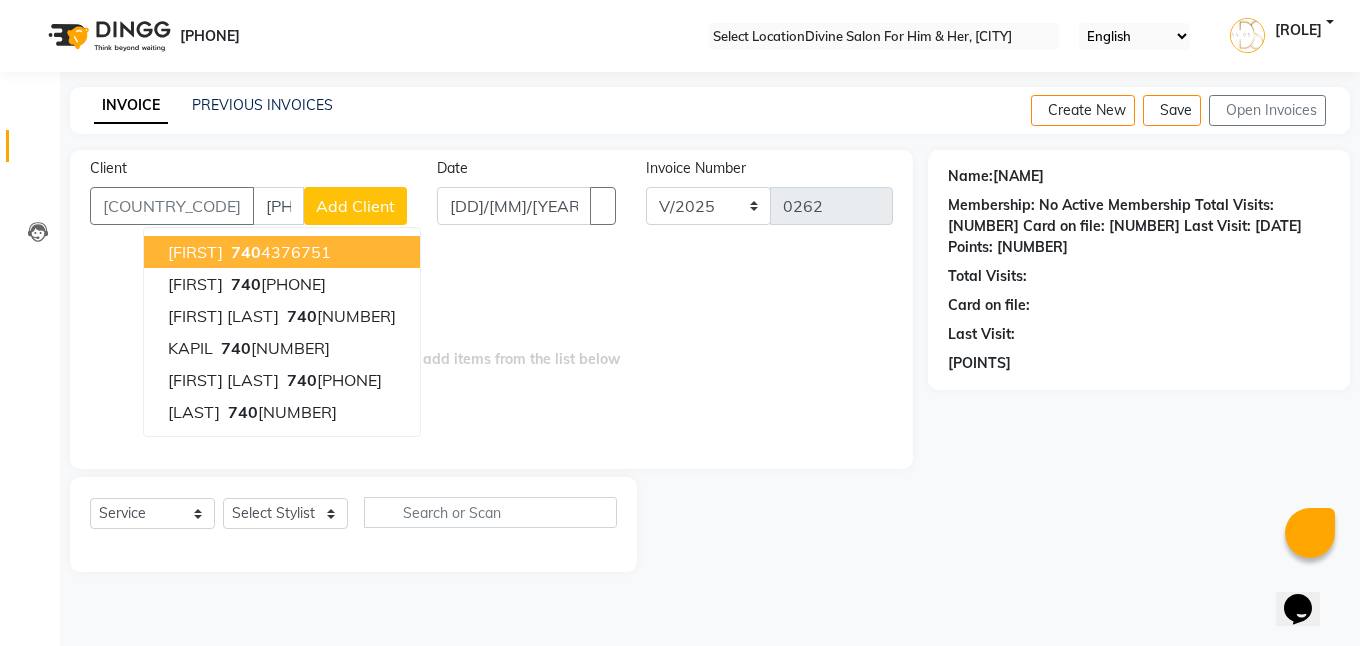 type on "••••••••••" 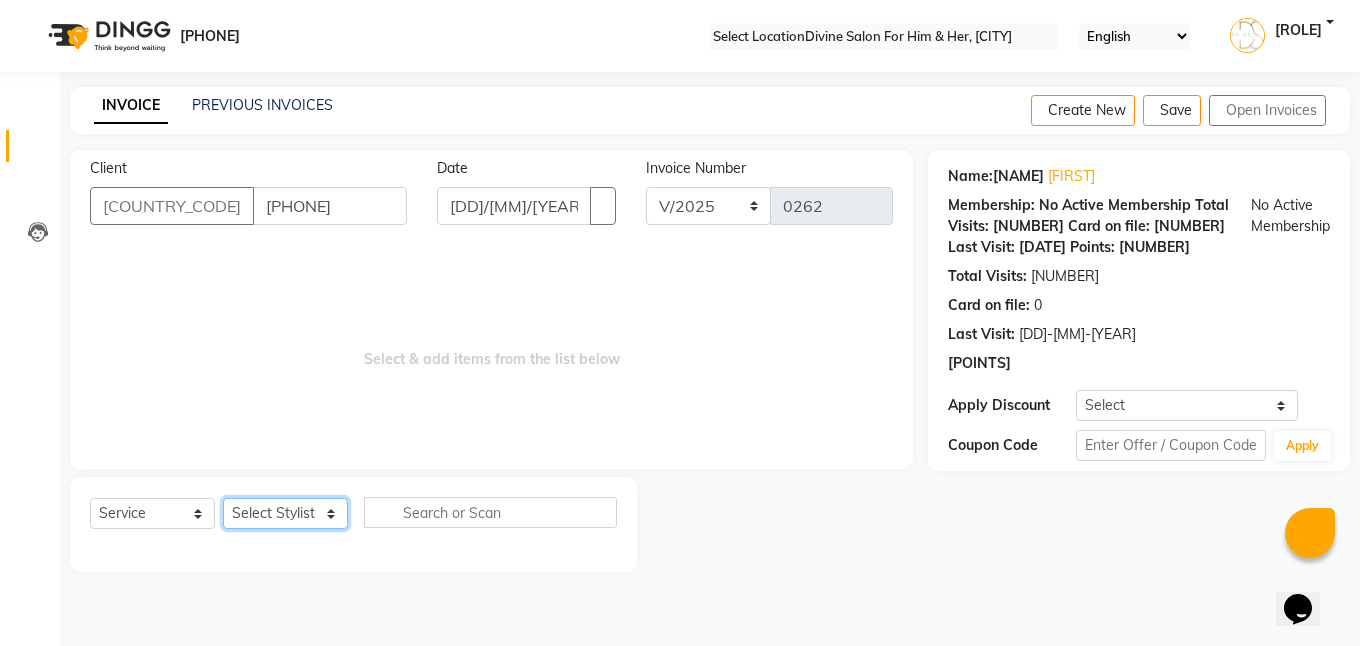 click on "Select Stylist Isha Gandhi RAVI Rihan SHEELA Tanisha chopra Tofik vikas JANGRA" at bounding box center (285, 513) 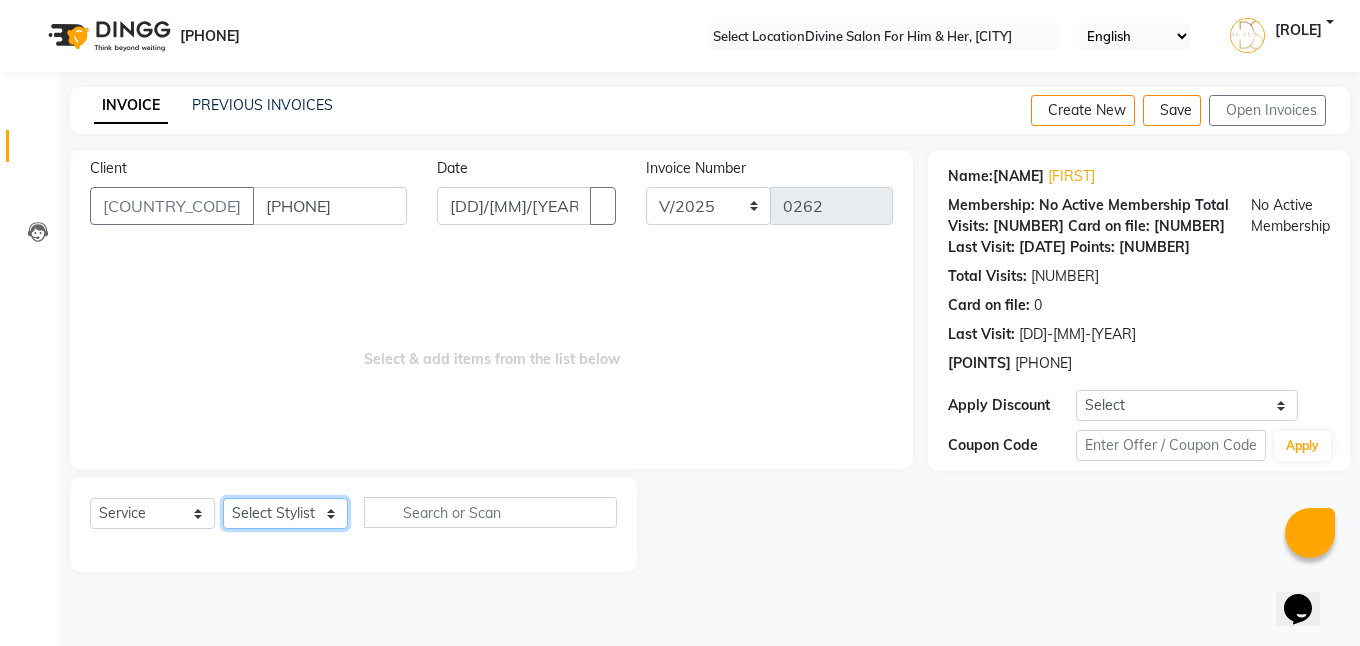 select on "[NUMBER]" 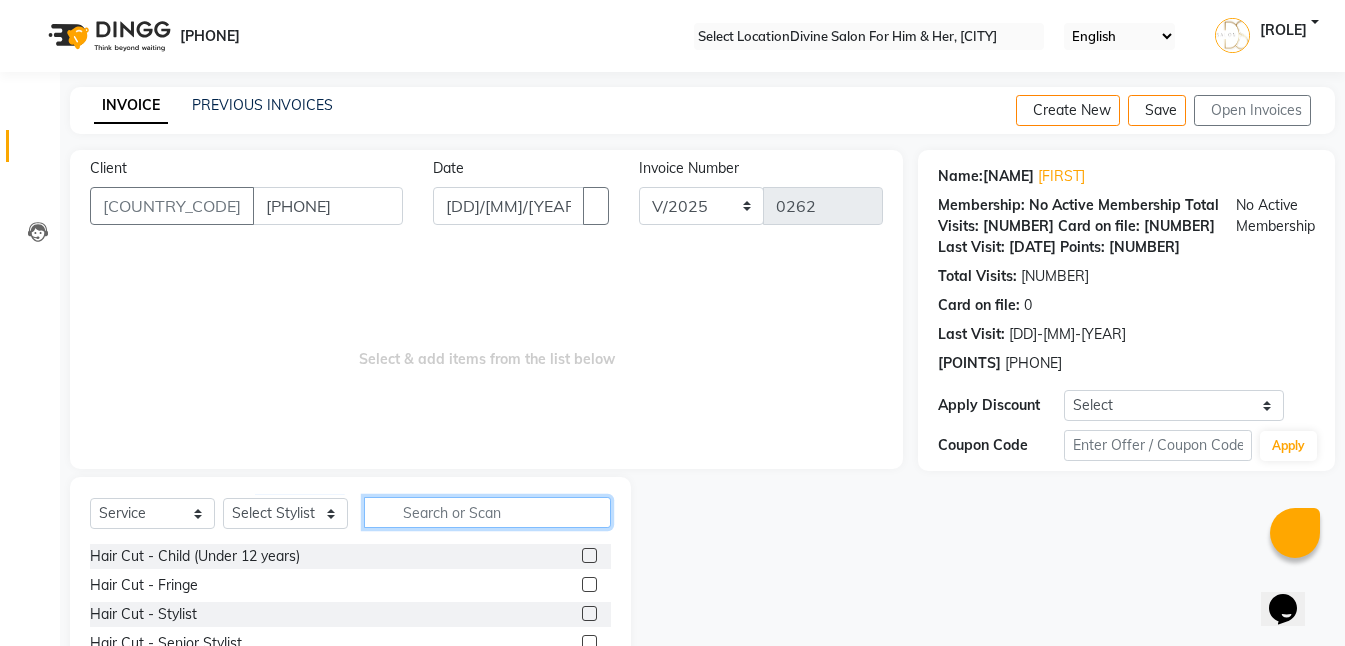 click at bounding box center [487, 512] 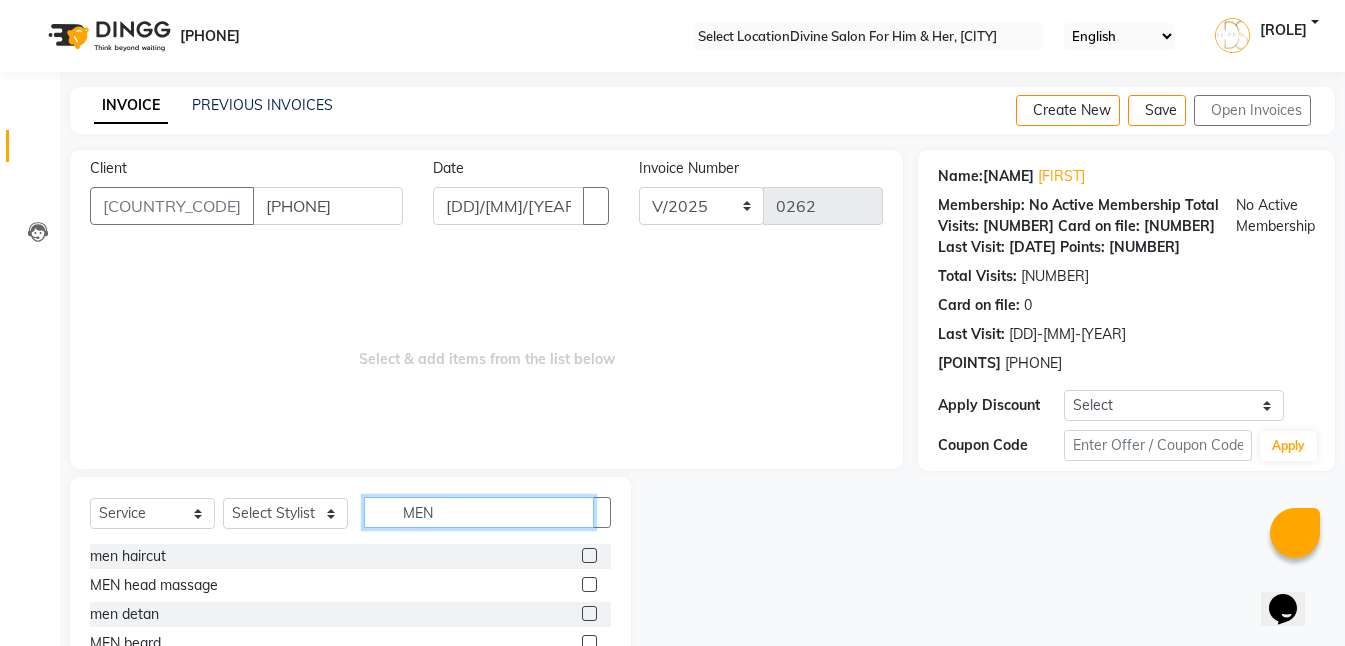 type on "[GENDER]" 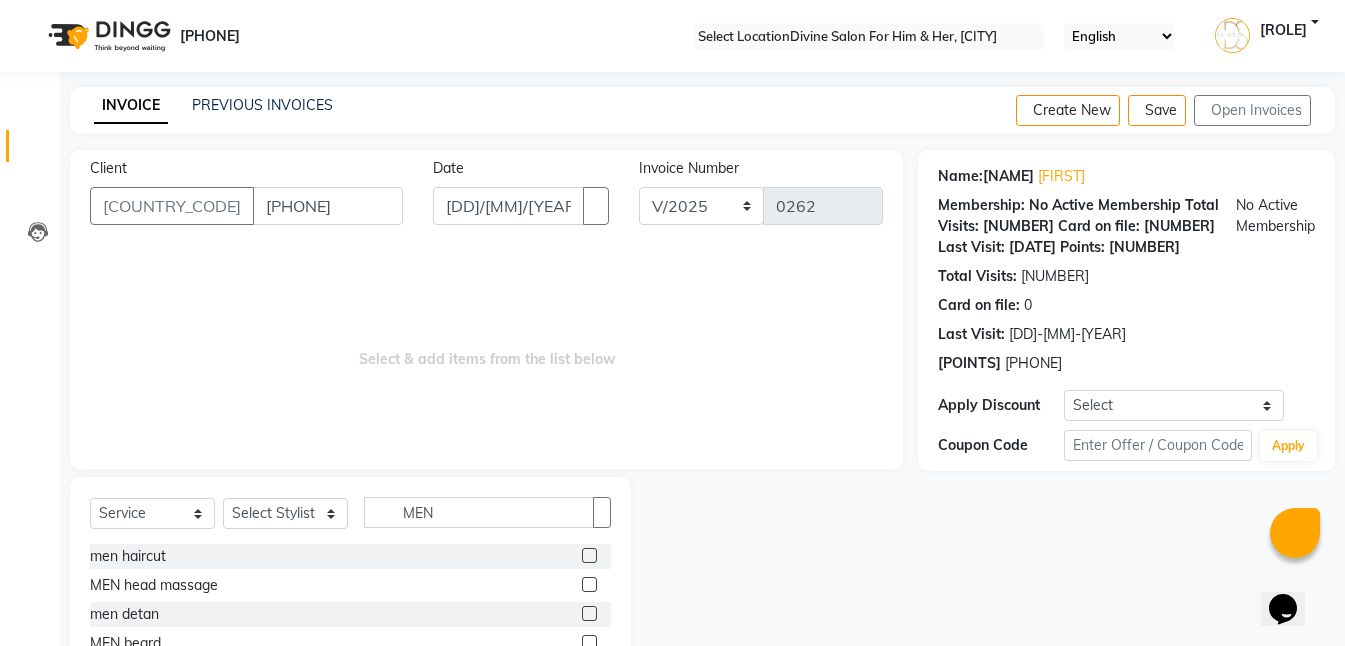 click at bounding box center (589, 555) 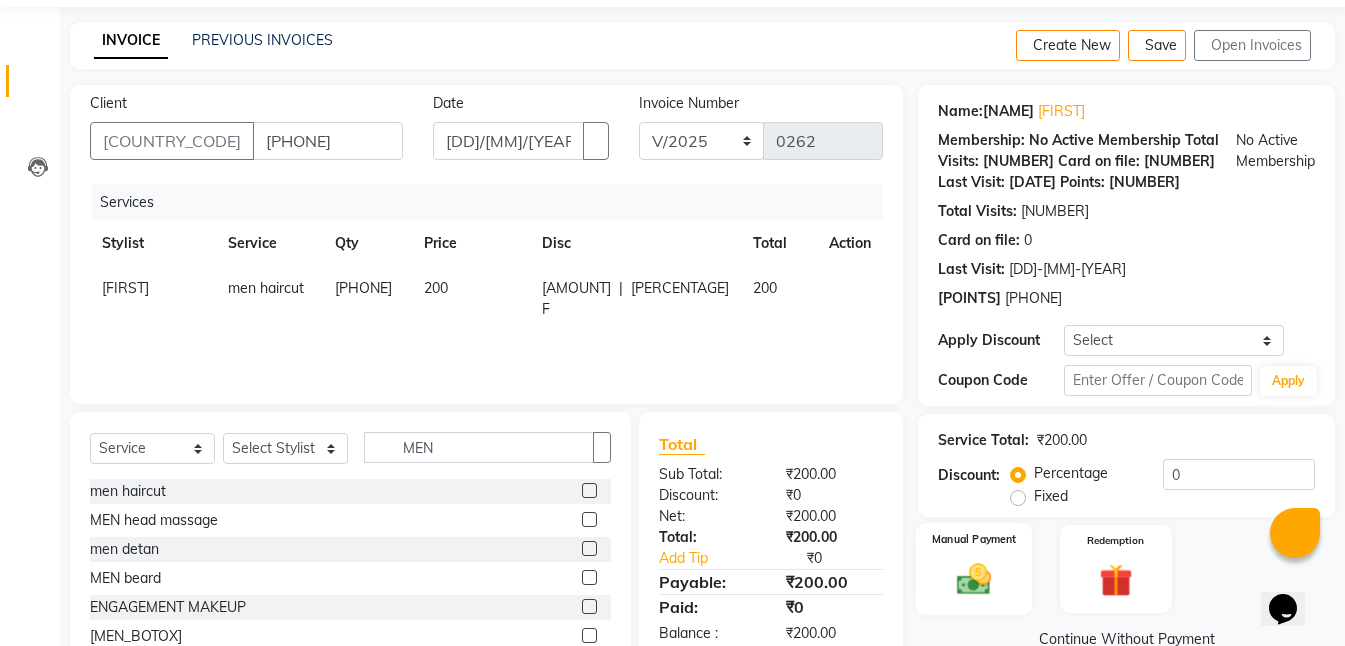 scroll, scrollTop: 100, scrollLeft: 0, axis: vertical 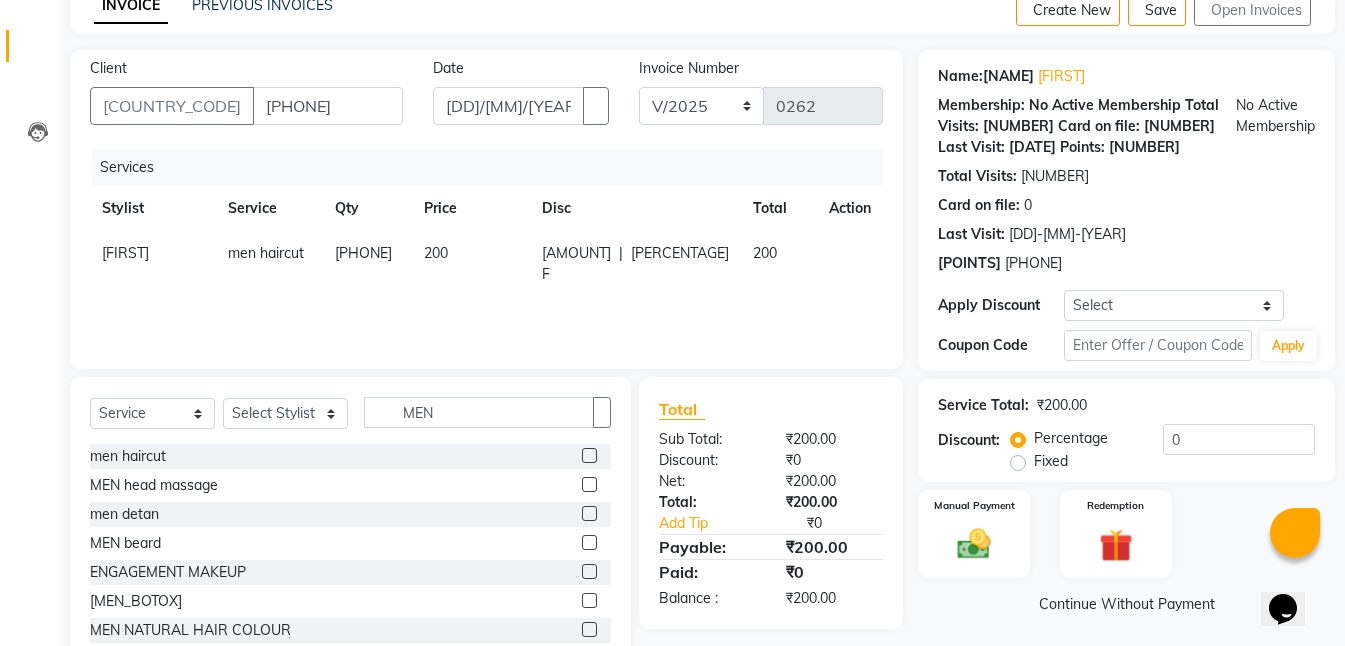 click at bounding box center (589, 542) 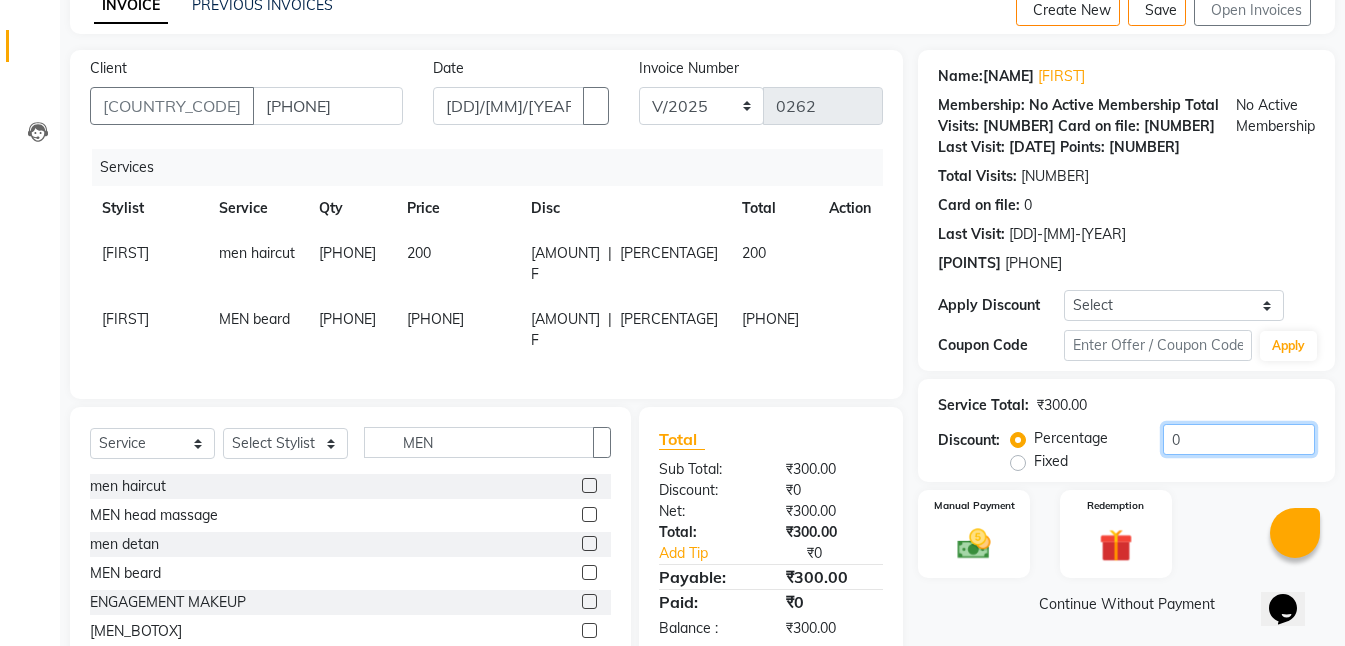 click on "0" at bounding box center [1239, 439] 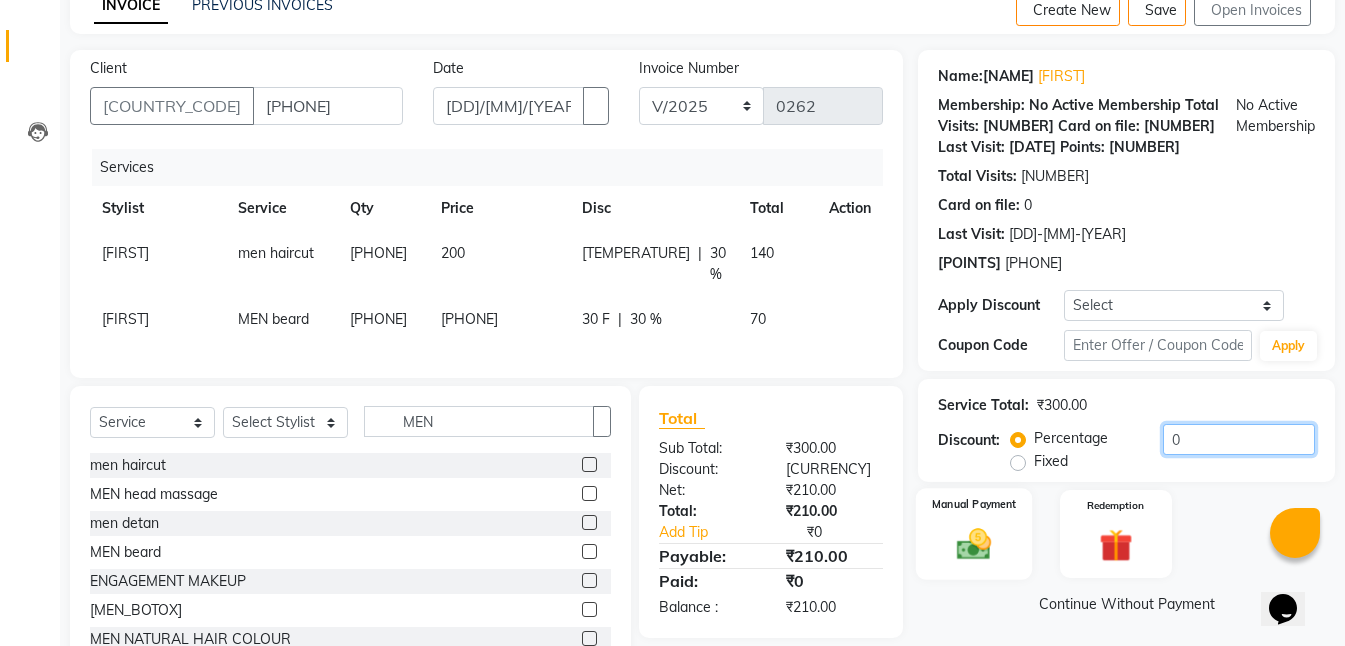 type on "••" 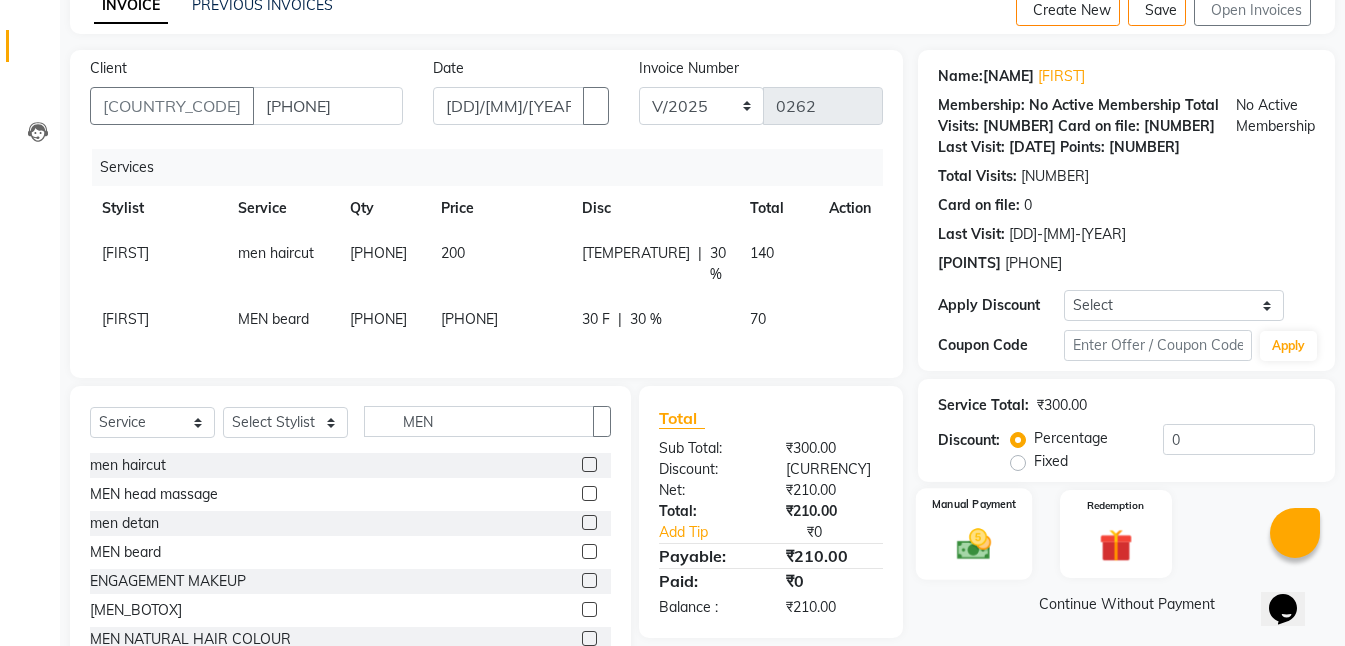 click at bounding box center (974, 544) 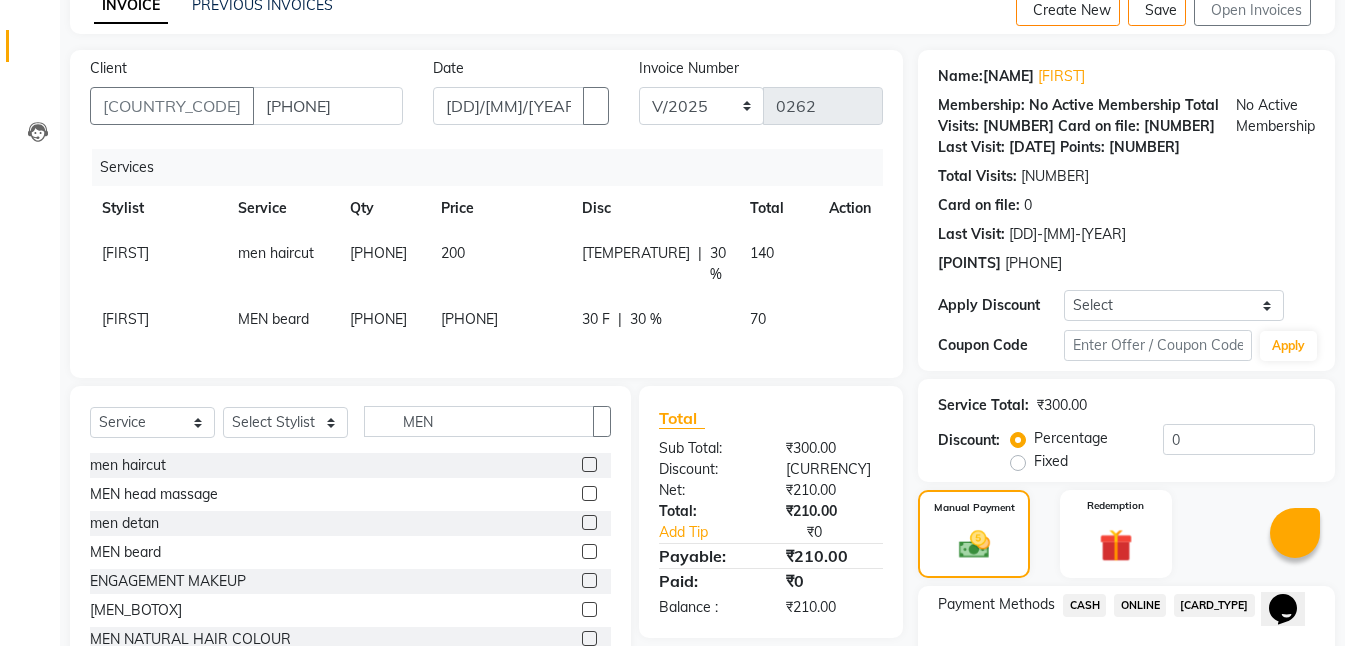click on "ONLINE" at bounding box center (1084, 605) 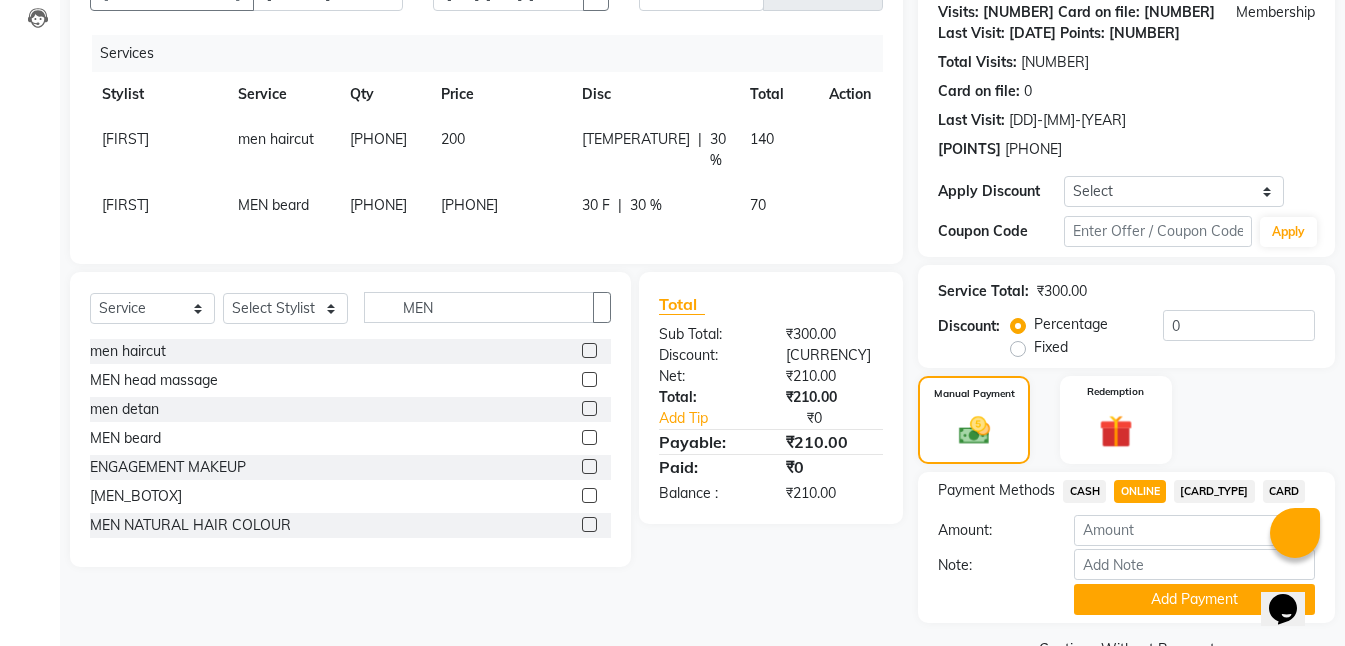 scroll, scrollTop: 225, scrollLeft: 0, axis: vertical 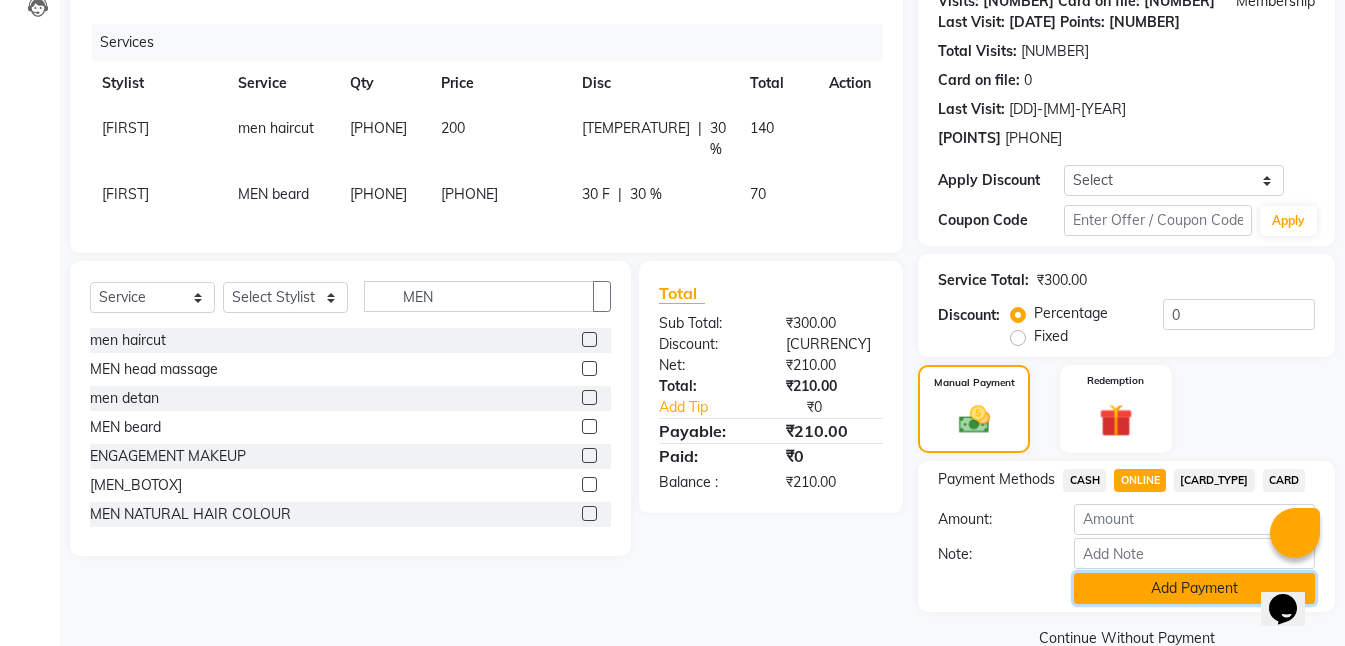 click on "••• •••••••" at bounding box center (1194, 588) 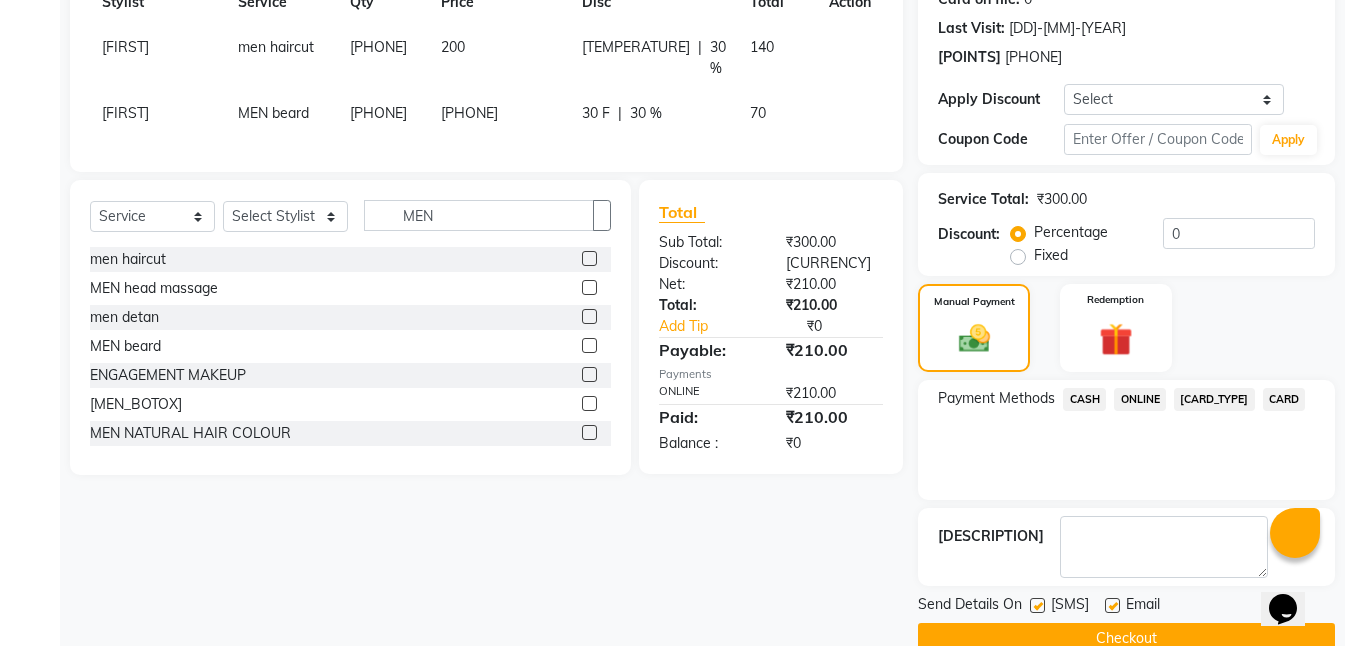 scroll, scrollTop: 309, scrollLeft: 0, axis: vertical 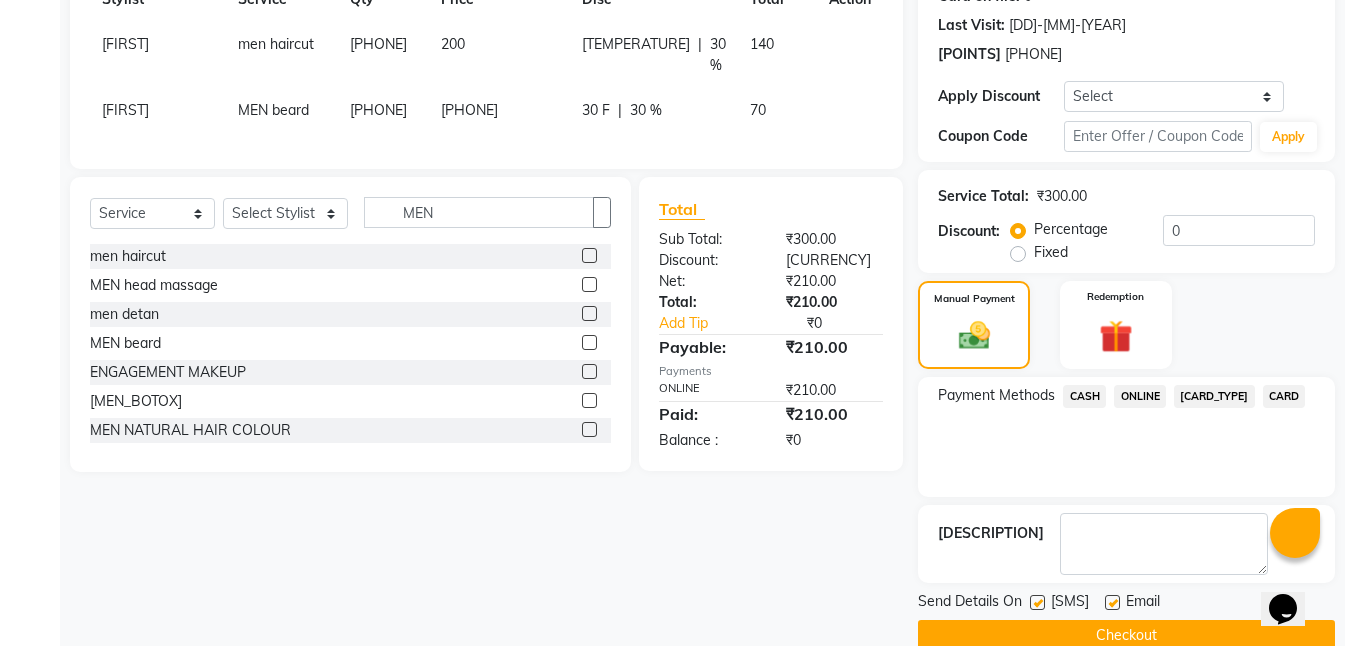 click at bounding box center [1037, 602] 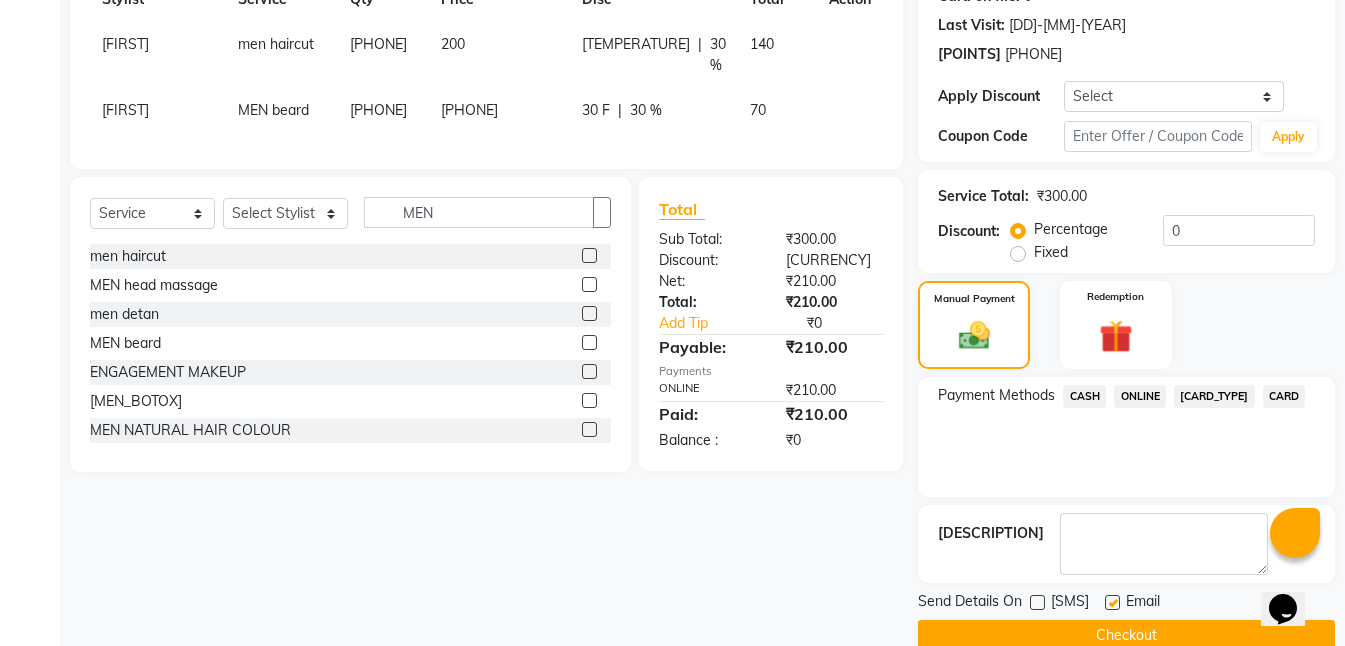 click at bounding box center (1112, 602) 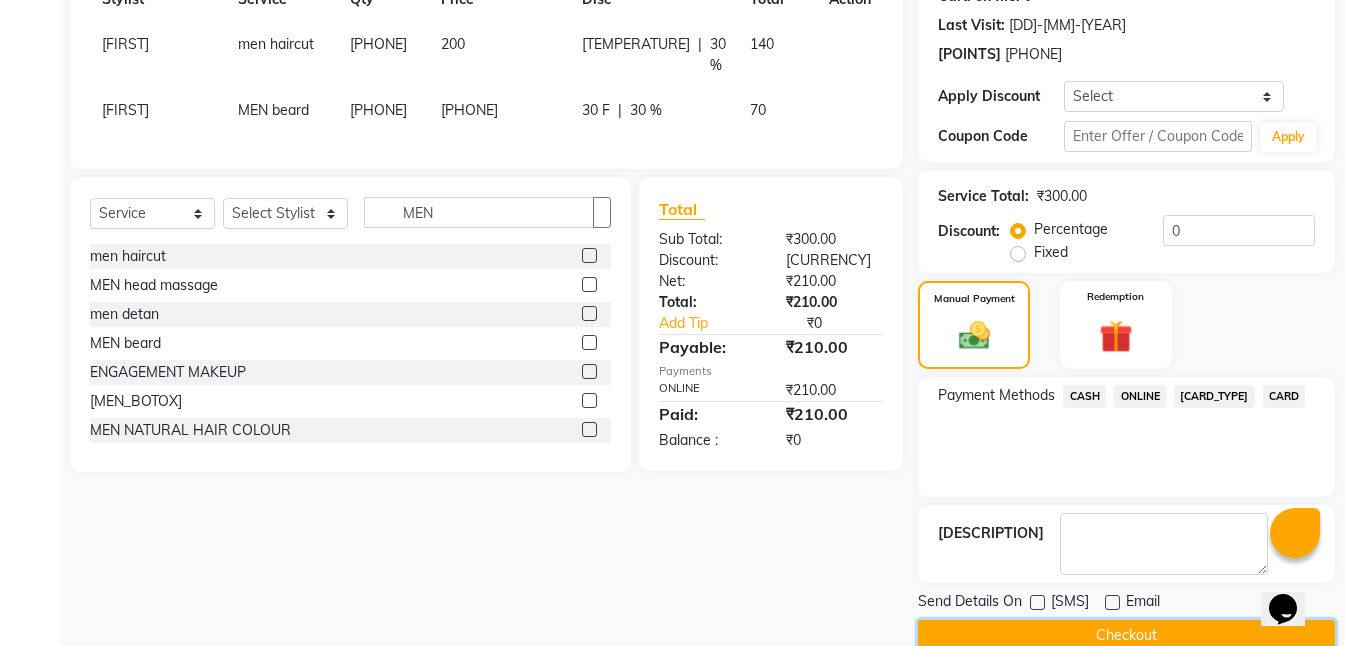 click on "Checkout" at bounding box center [1126, 635] 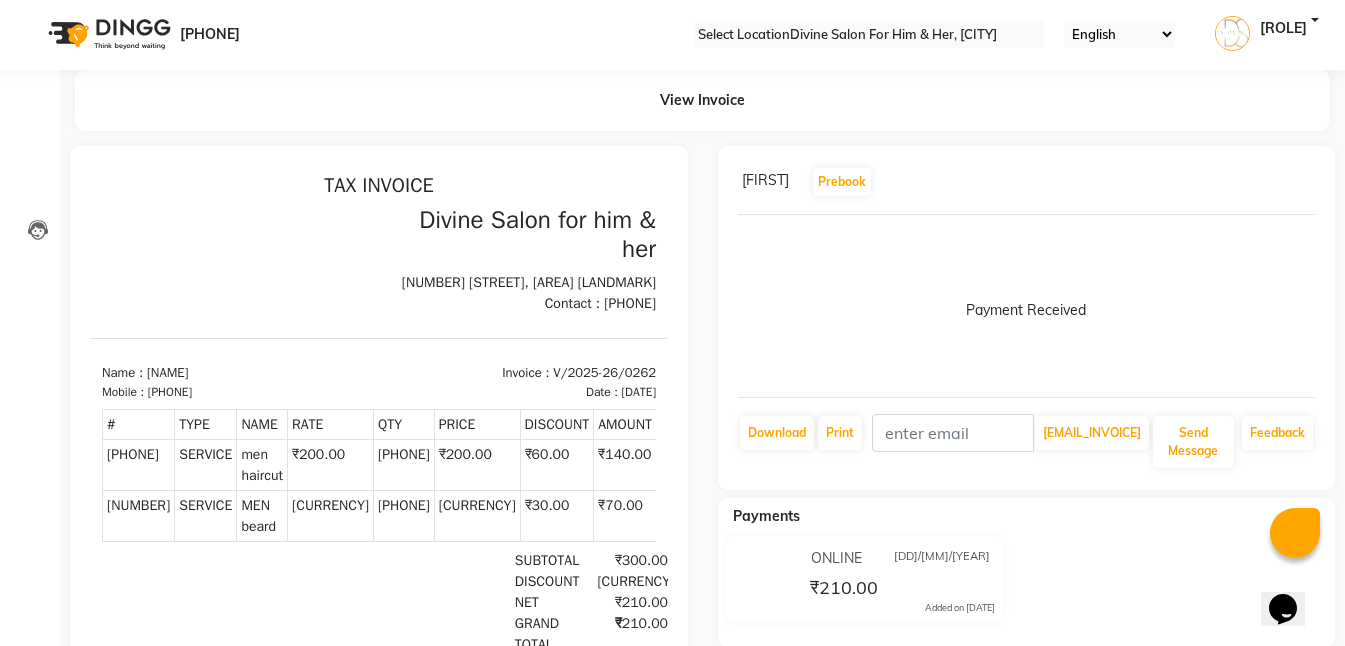 scroll, scrollTop: 0, scrollLeft: 0, axis: both 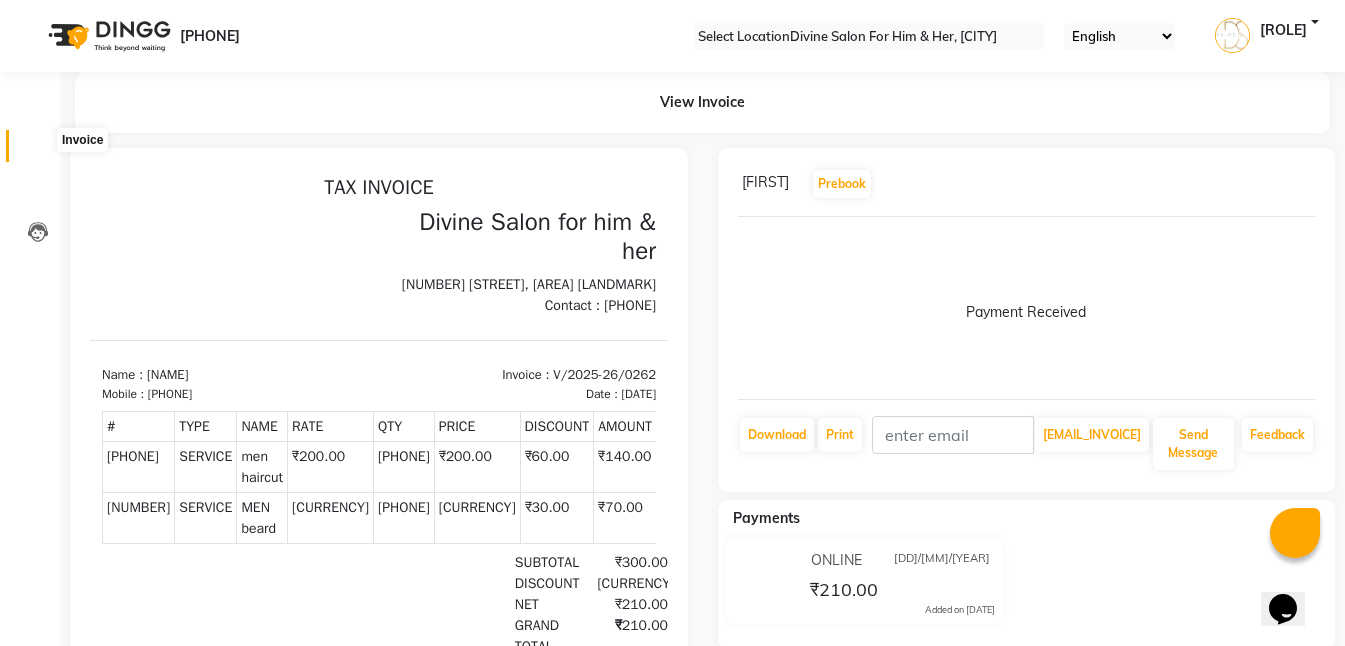 click at bounding box center [37, 151] 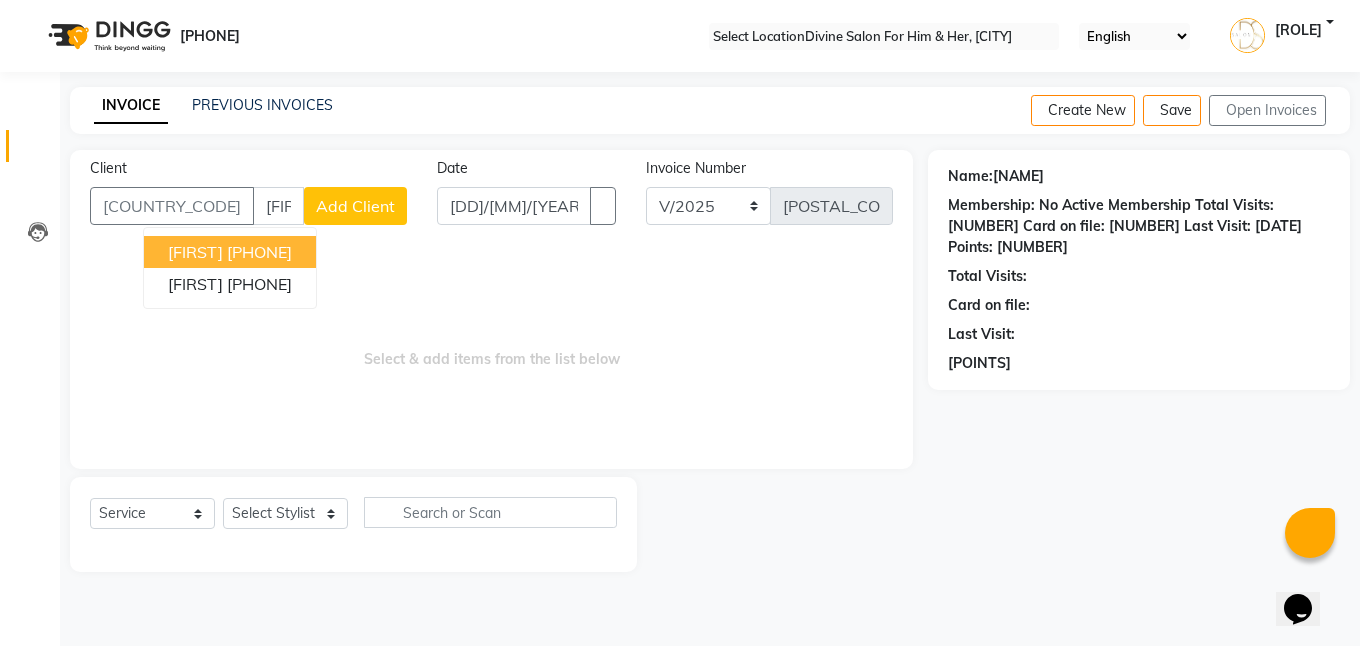click on "abhishek" at bounding box center [278, 206] 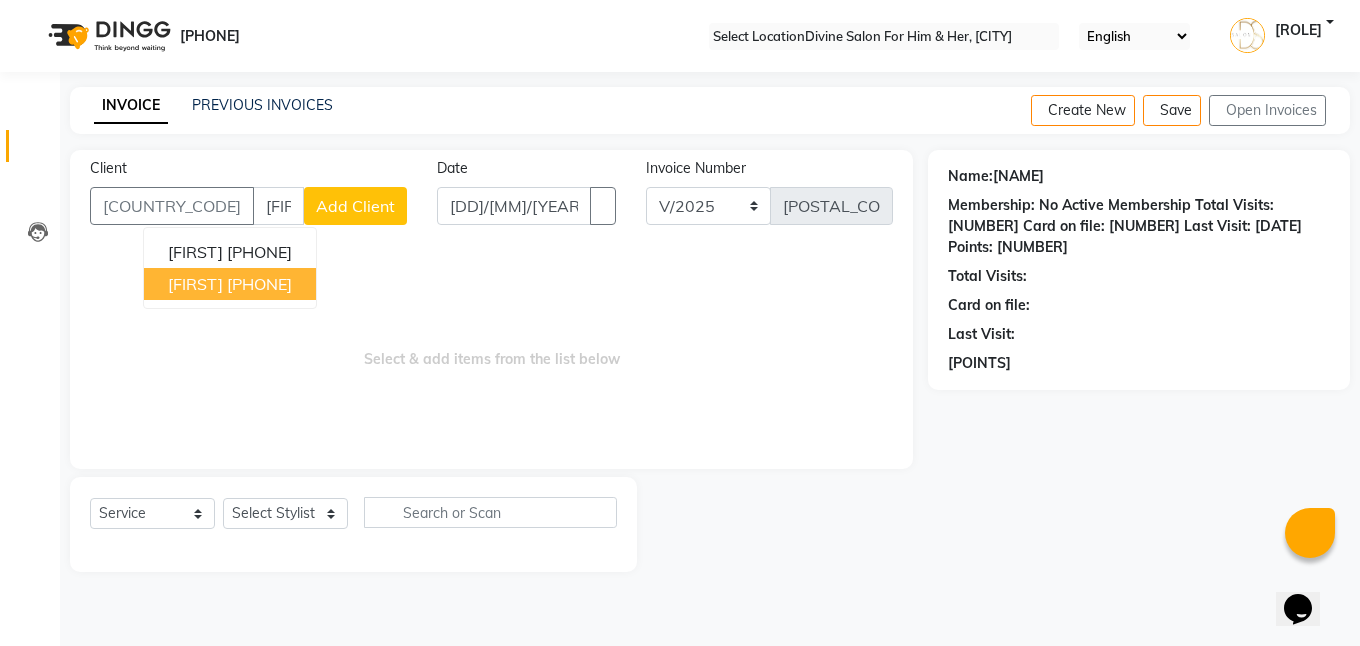 click on "[PHONE]" at bounding box center (259, 284) 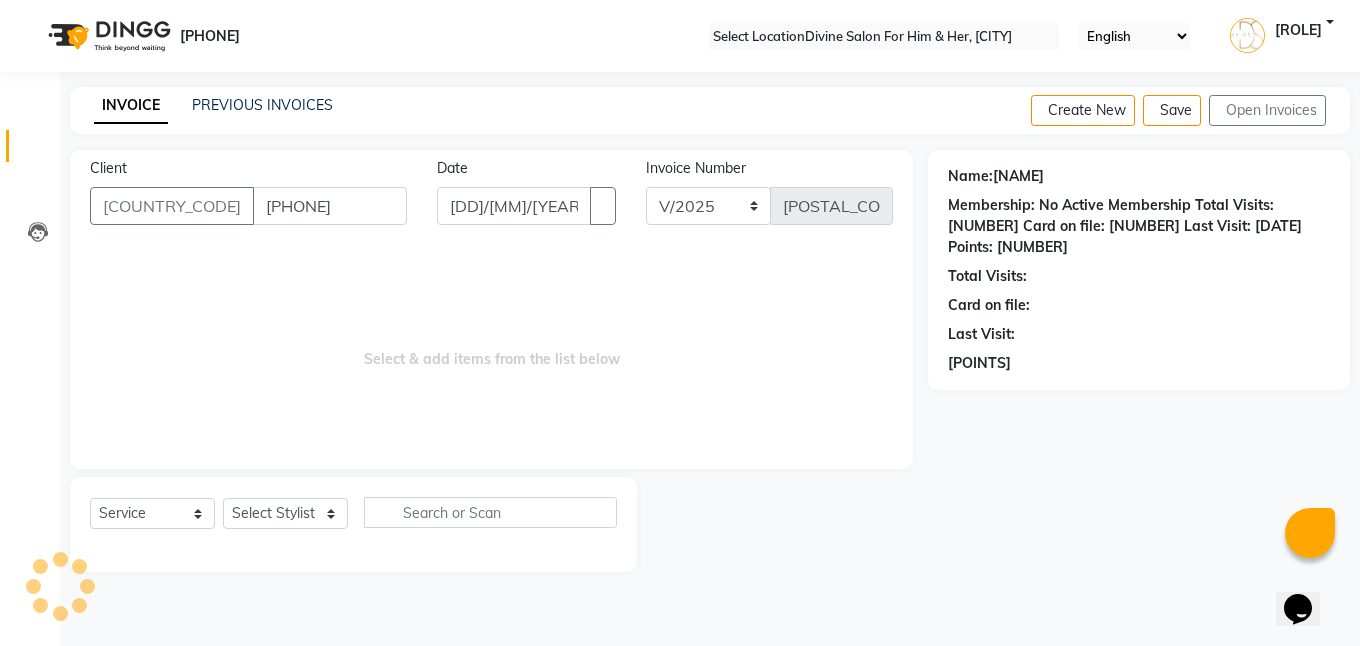 type on "[PHONE]" 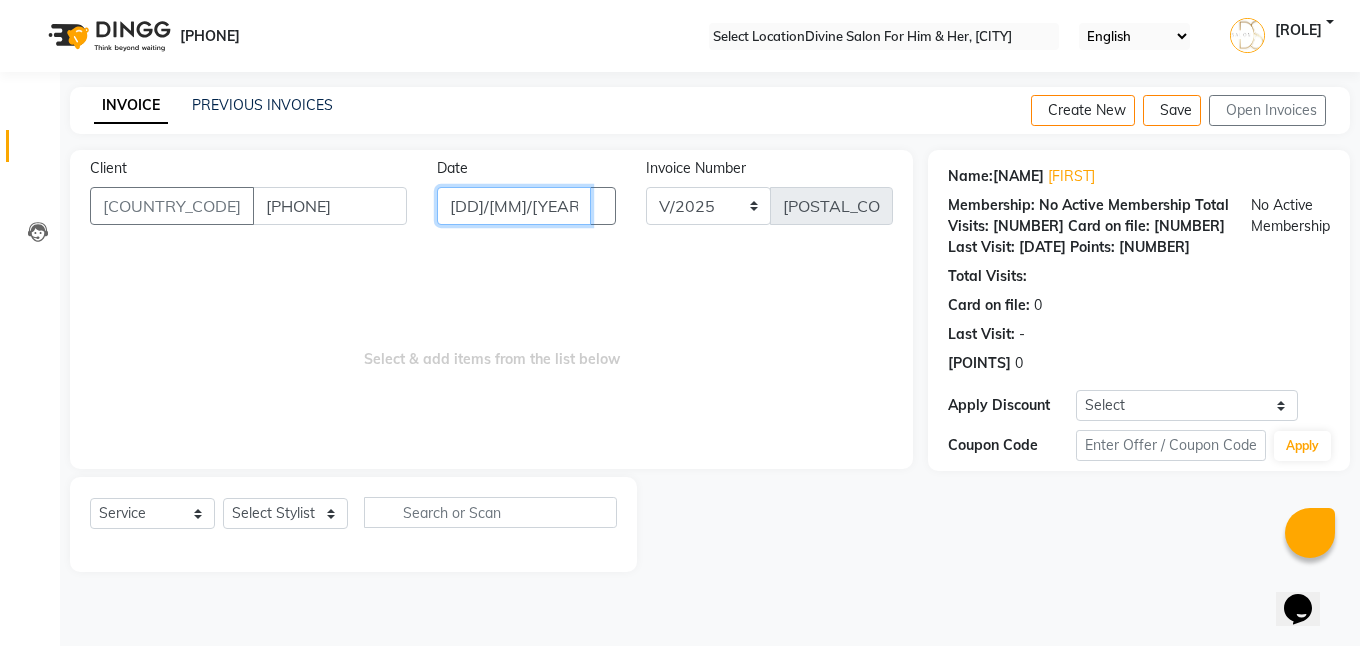 click on "[DD]-[MM]-[YYYY]" at bounding box center [513, 206] 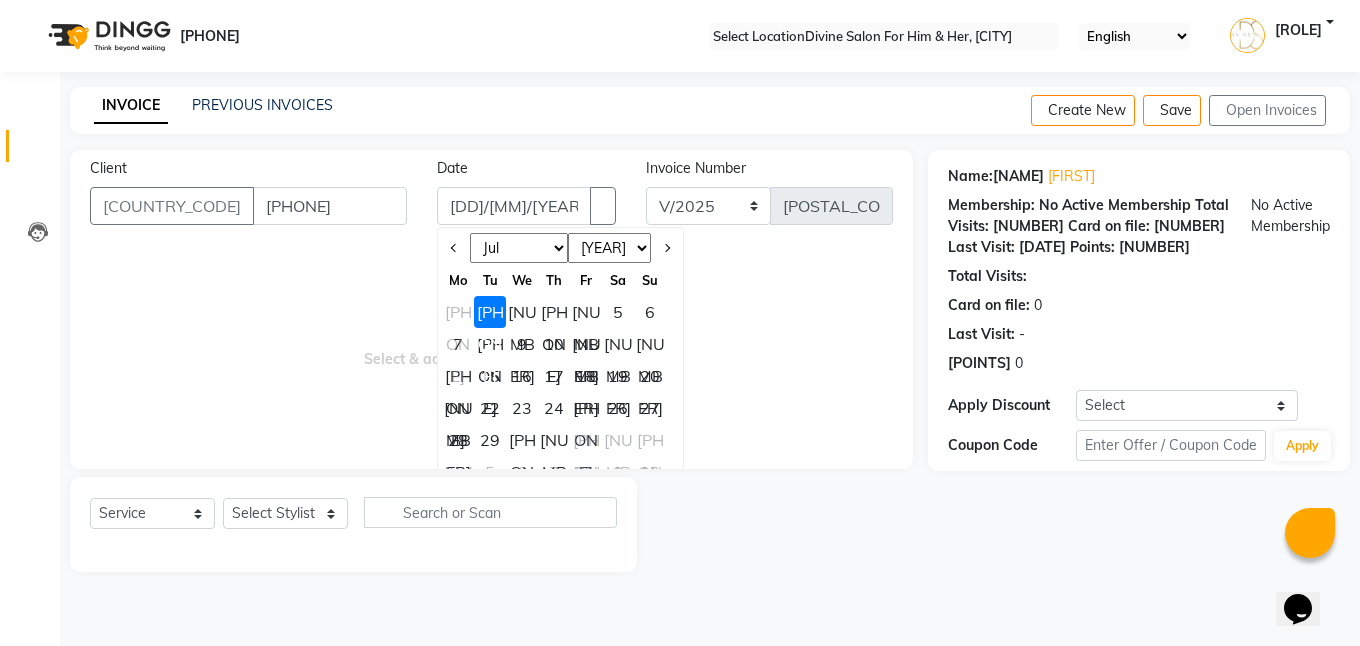 click on "Jan Feb Mar Apr May Jun Jul Aug Sep Oct Nov Dec" at bounding box center (519, 248) 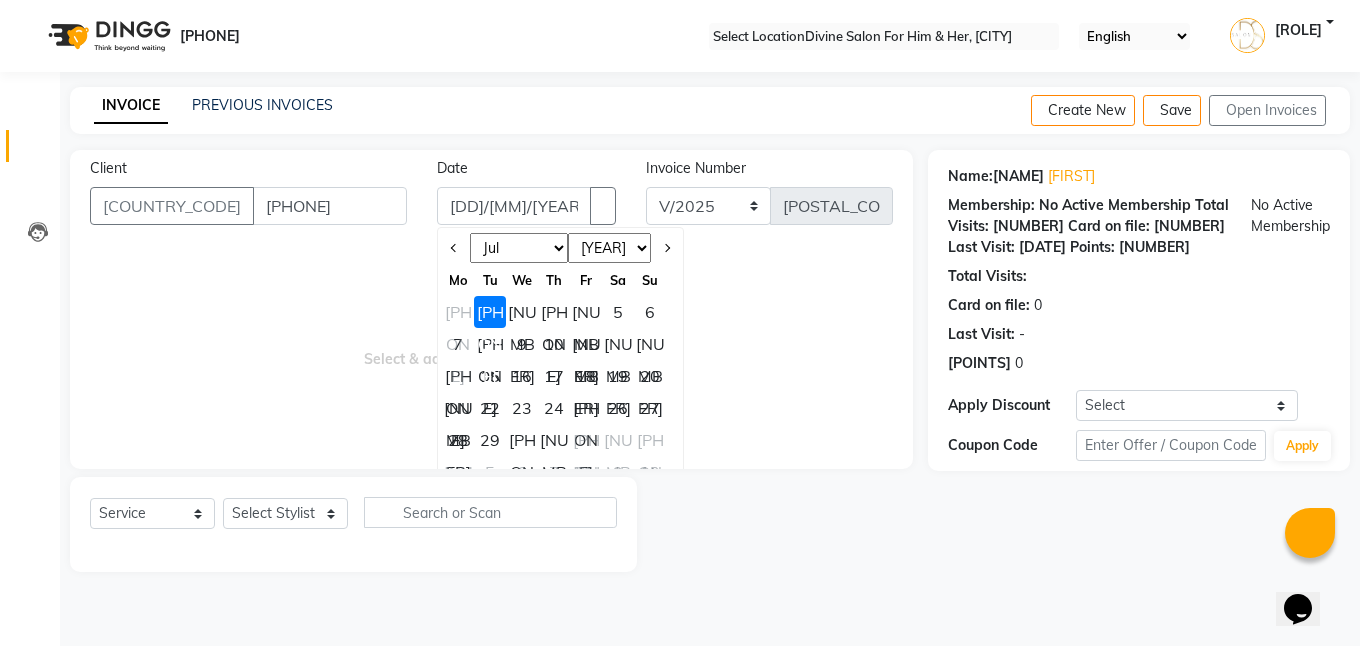 select on "[NUMBER]" 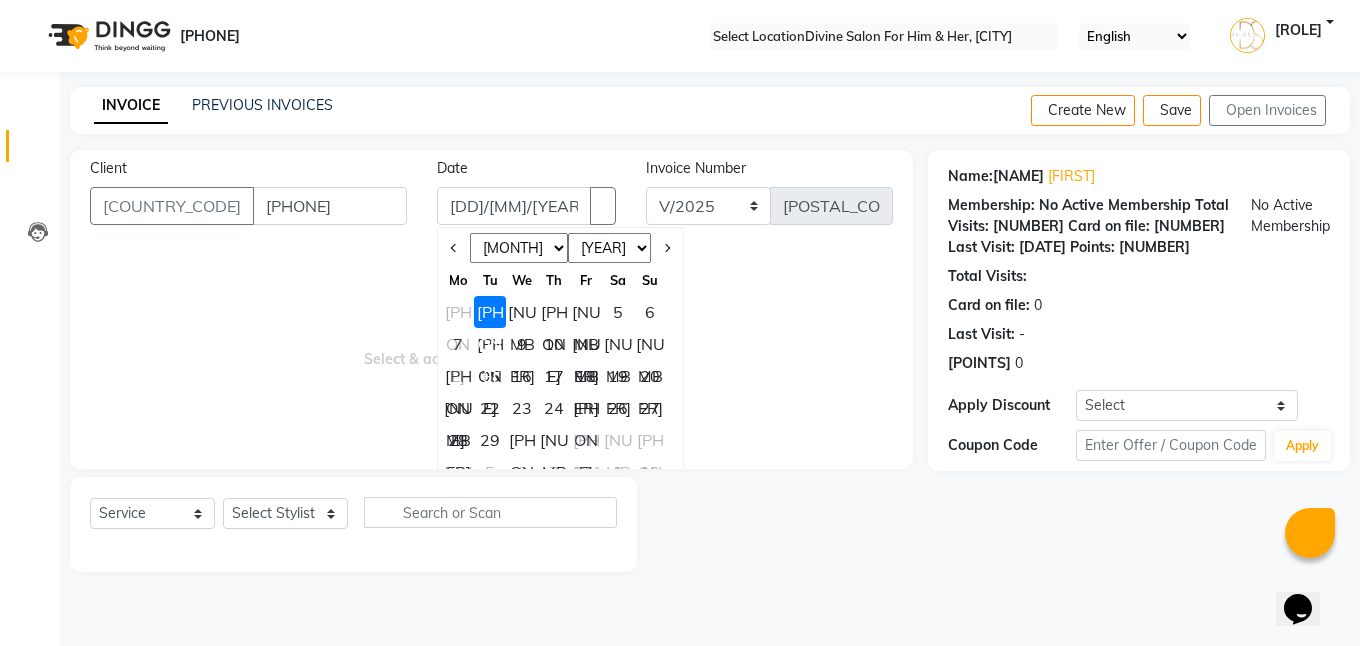 click on "Jan Feb Mar Apr May Jun Jul Aug Sep Oct Nov Dec" at bounding box center [519, 248] 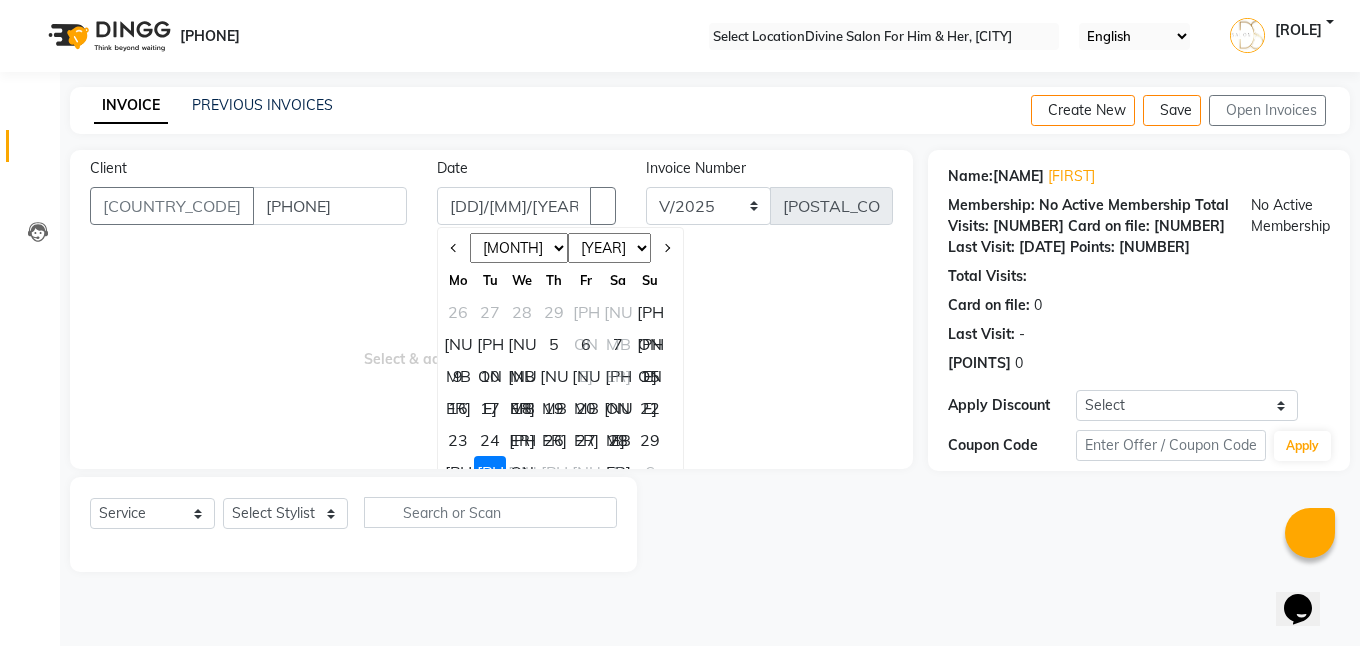 click on "[NUMBER]" at bounding box center [554, 376] 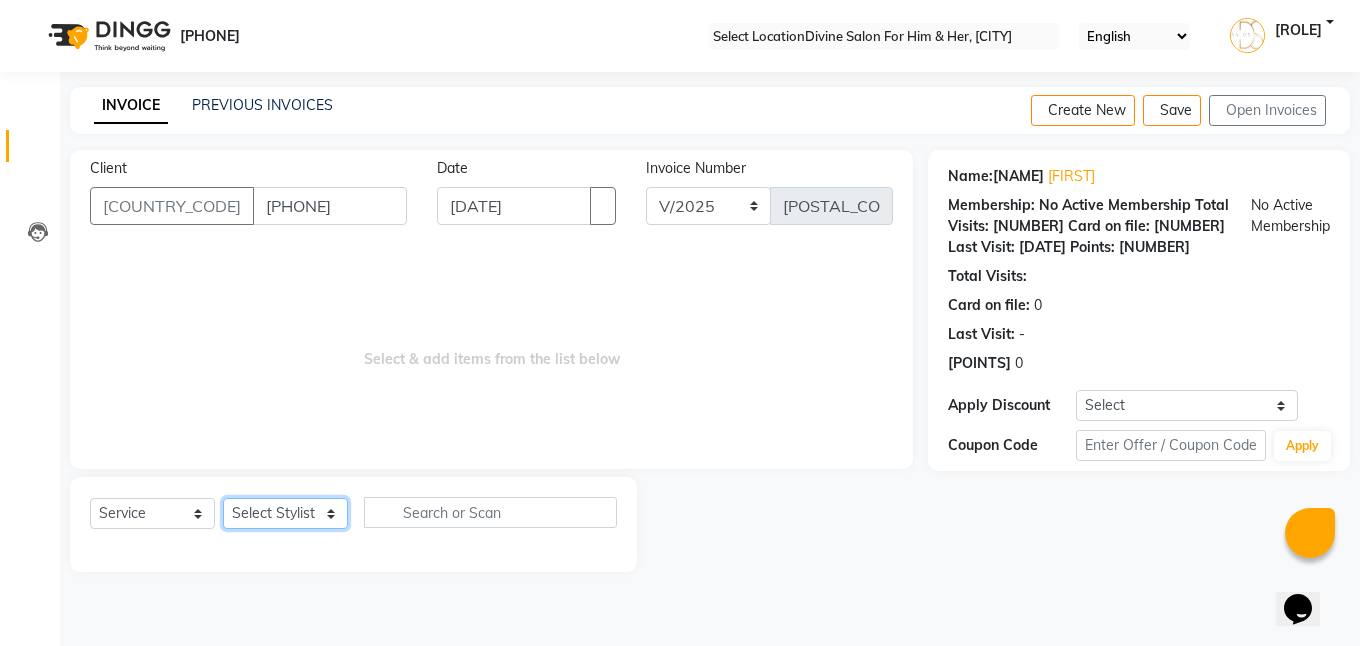 click on "Select Stylist Isha Gandhi RAVI Rihan SHEELA Tanisha chopra Tofik vikas JANGRA" at bounding box center [285, 513] 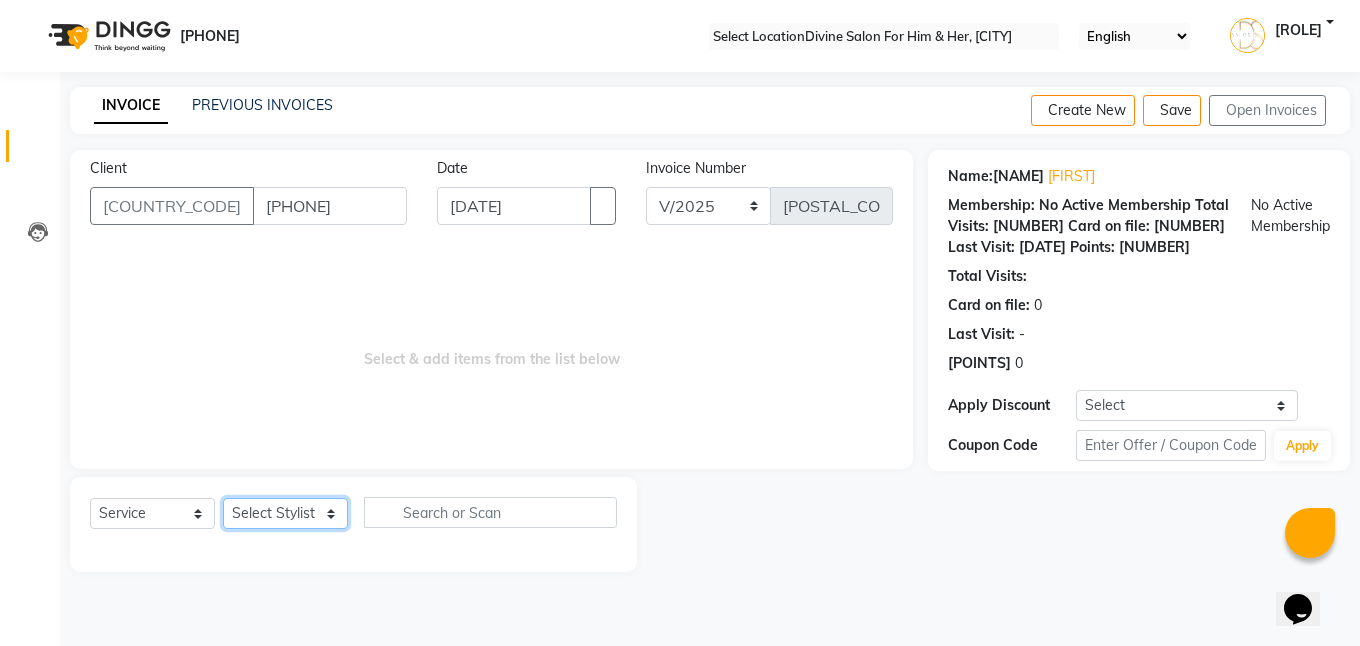 select on "[NUMBER]" 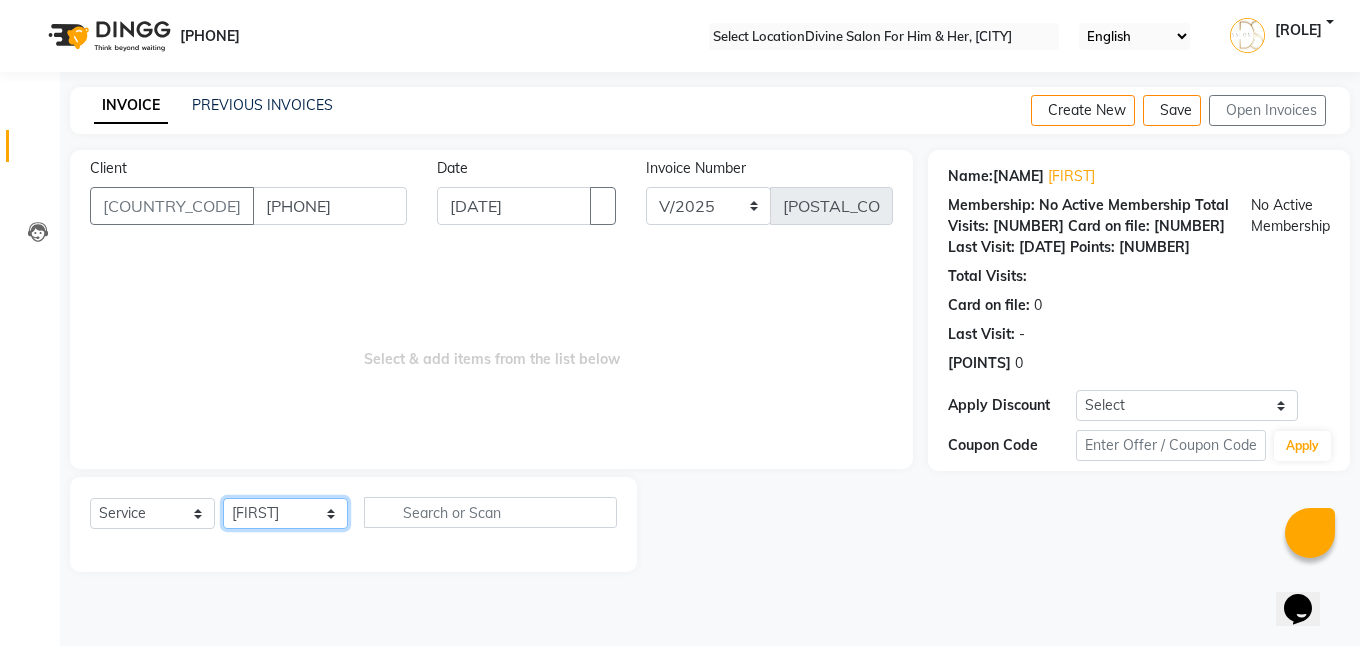 click on "Select Stylist Isha Gandhi RAVI Rihan SHEELA Tanisha chopra Tofik vikas JANGRA" at bounding box center [285, 513] 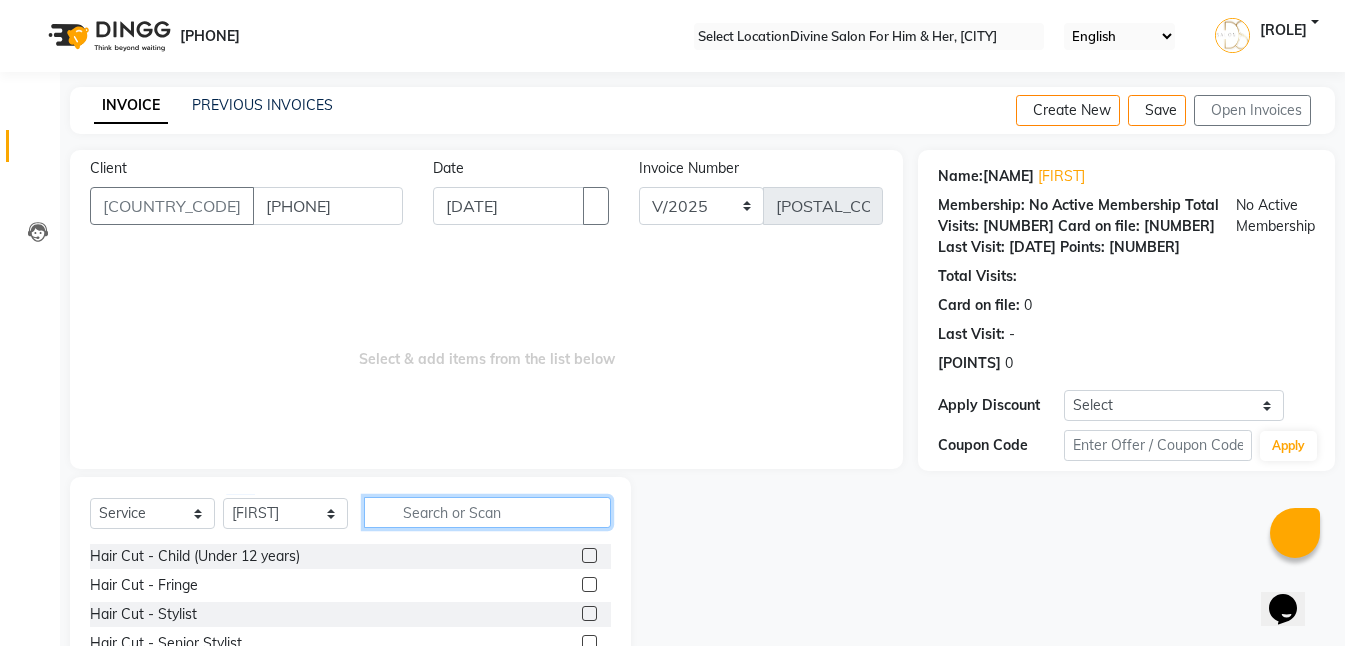 click at bounding box center (487, 512) 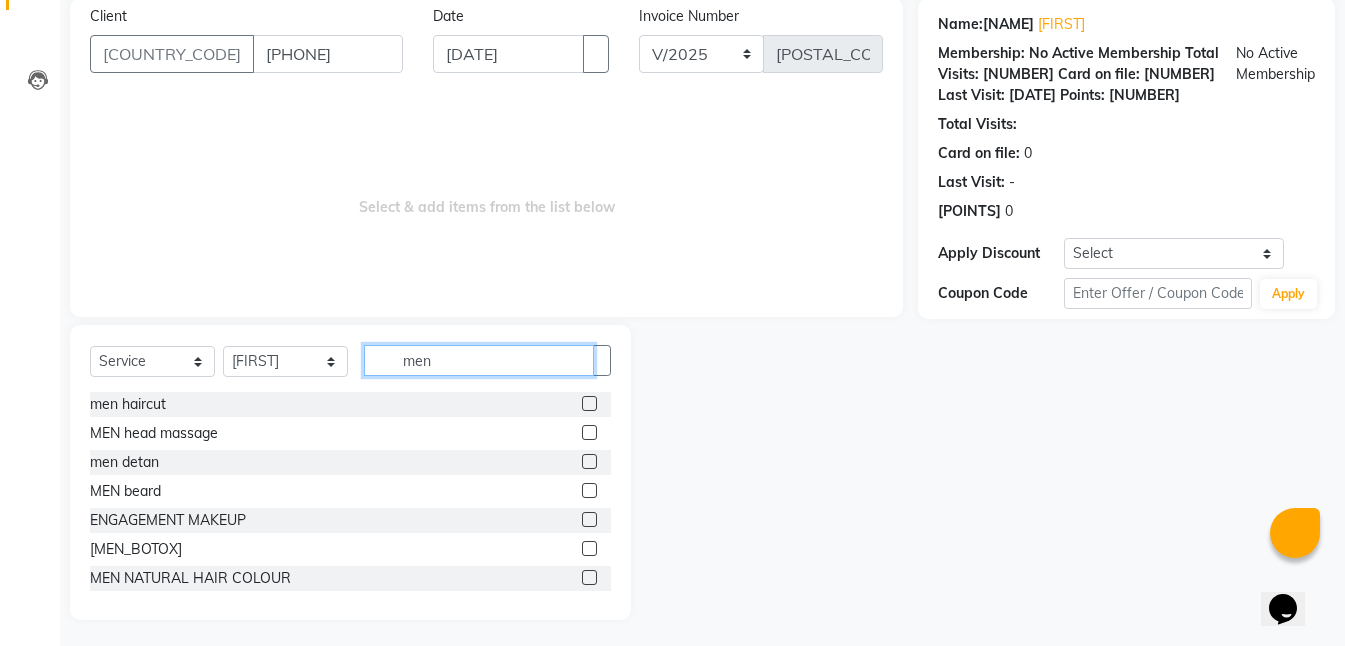 scroll, scrollTop: 155, scrollLeft: 0, axis: vertical 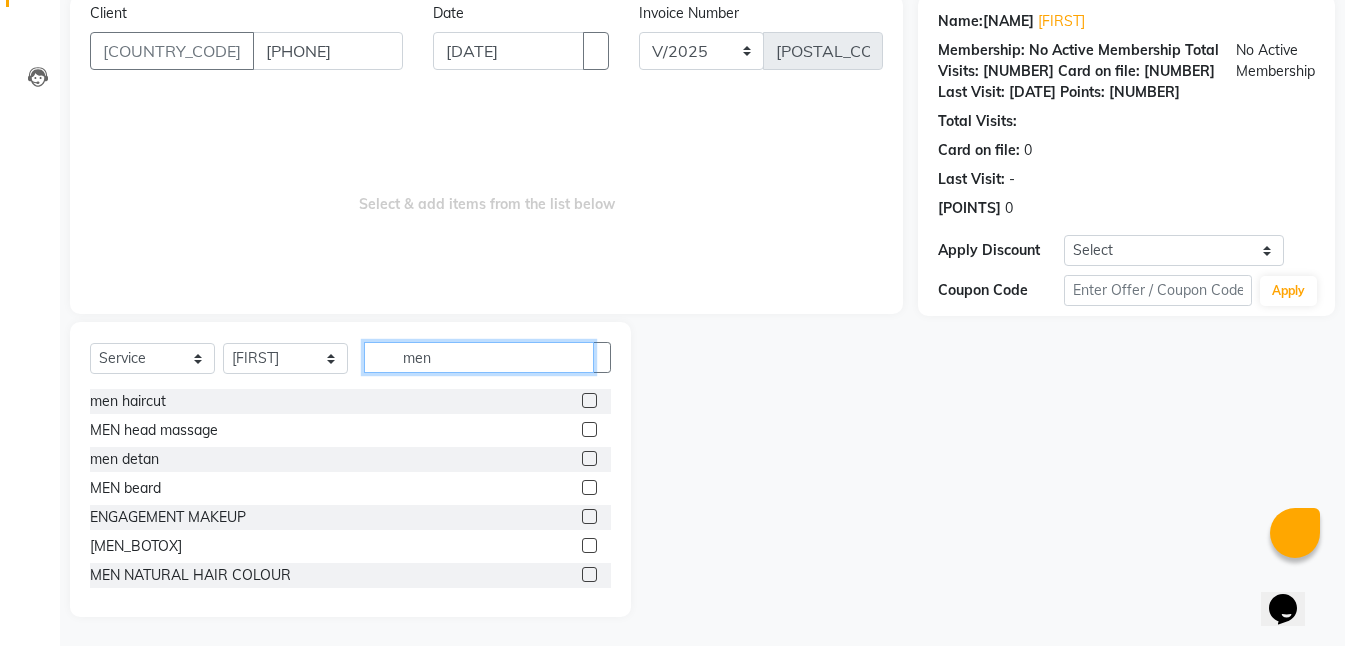 type on "men" 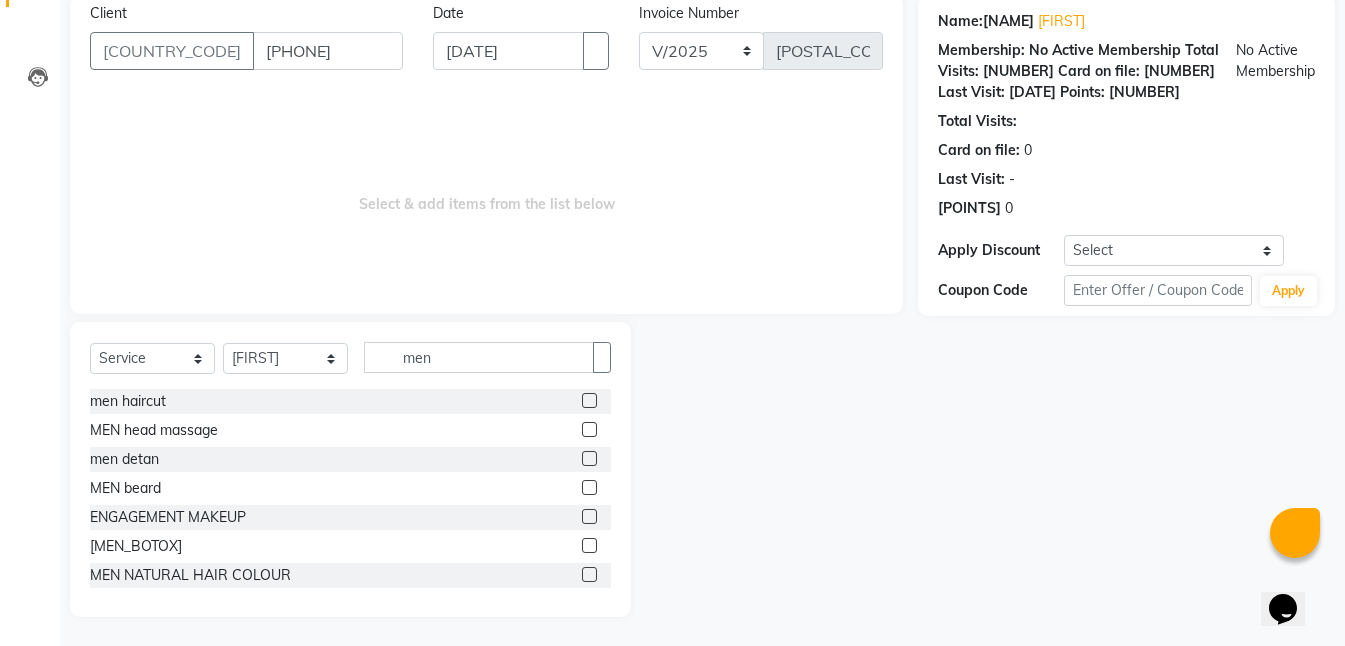 click at bounding box center [589, 400] 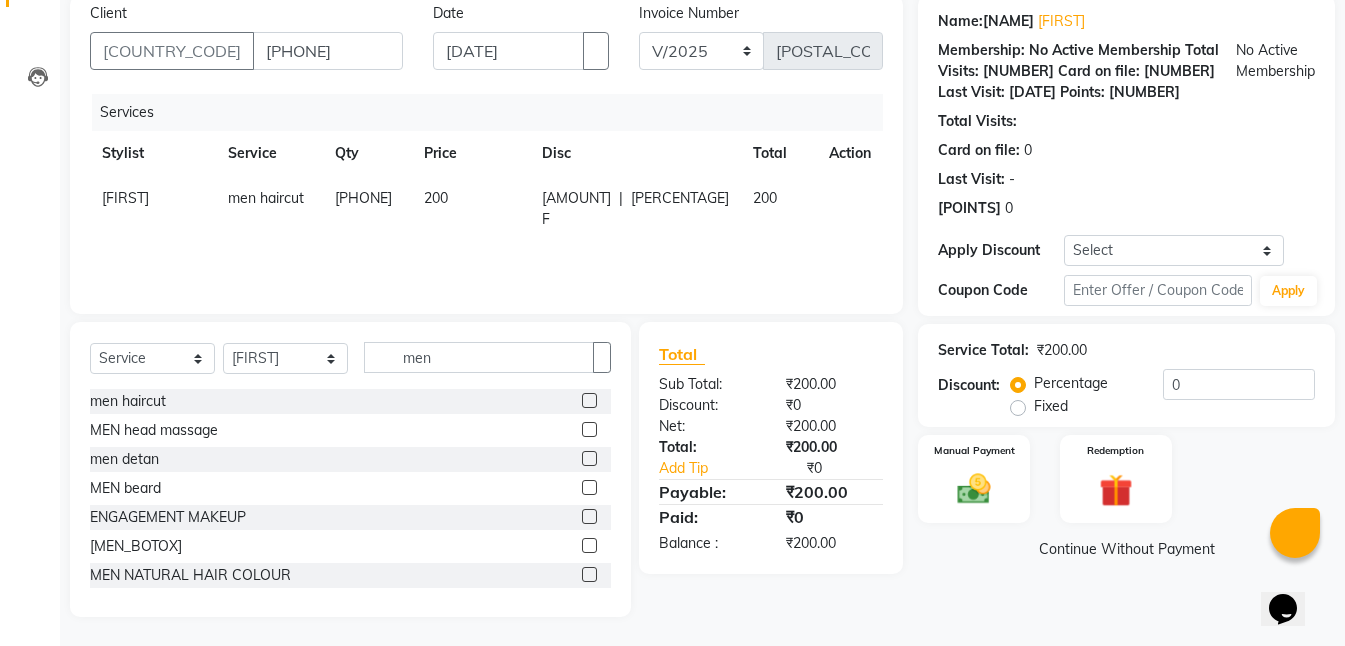 click at bounding box center [589, 487] 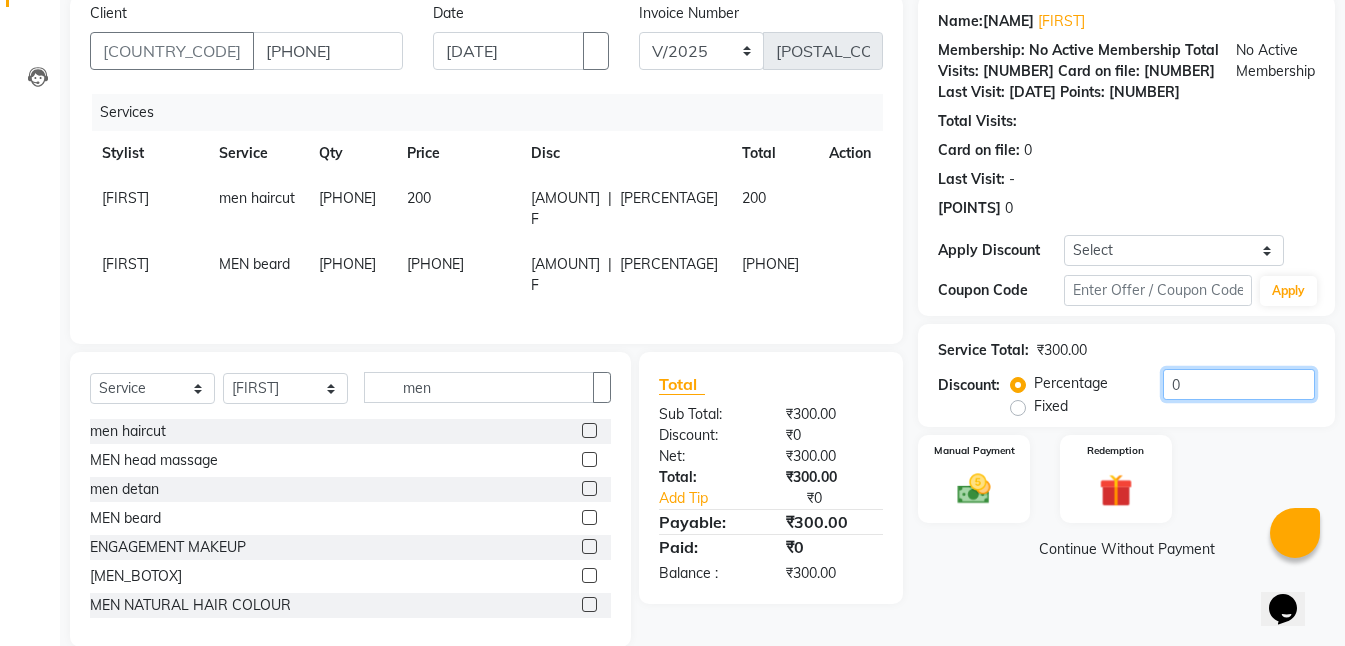 click on "0" at bounding box center (1239, 384) 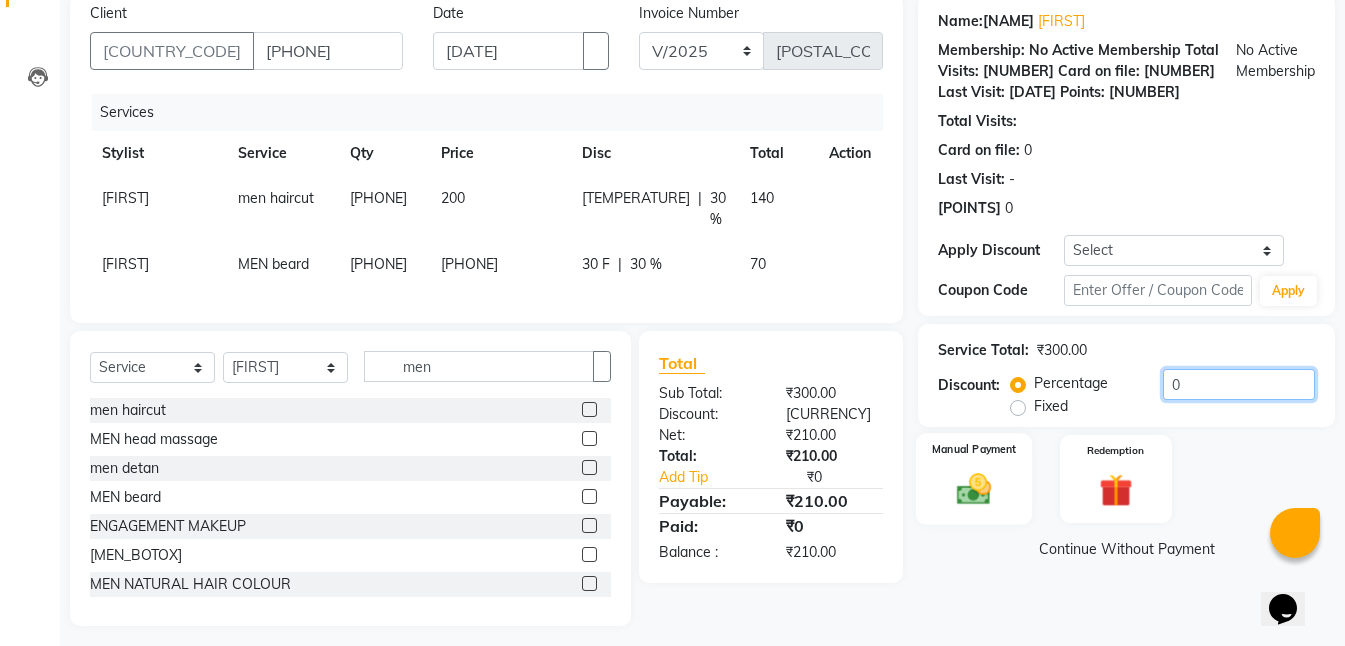 type on "••" 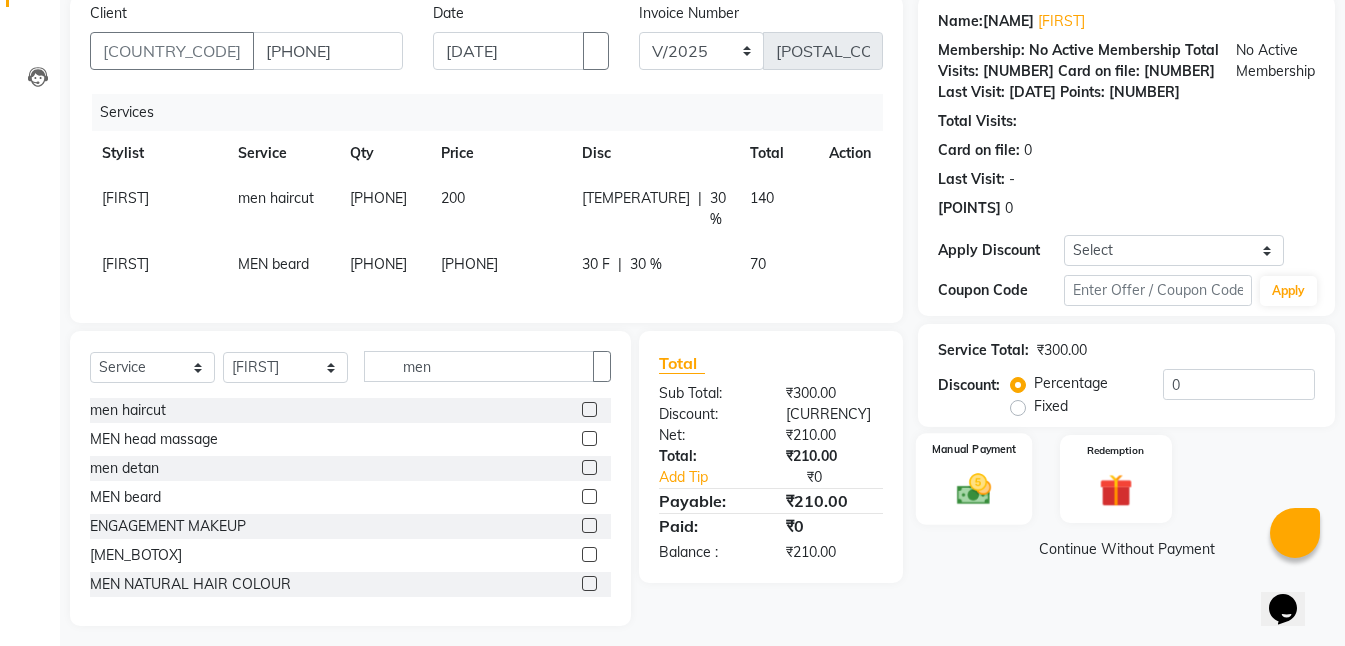 click on "Manual Payment" at bounding box center [974, 479] 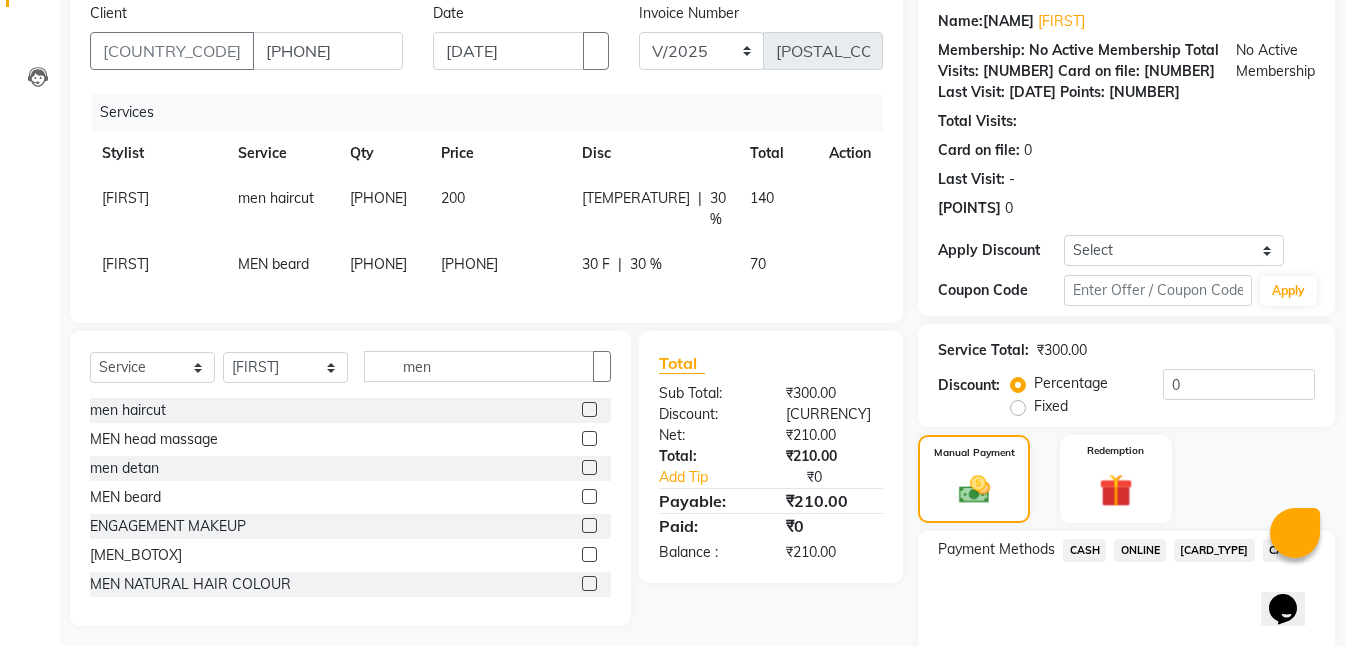 click on "ONLINE" at bounding box center [1084, 550] 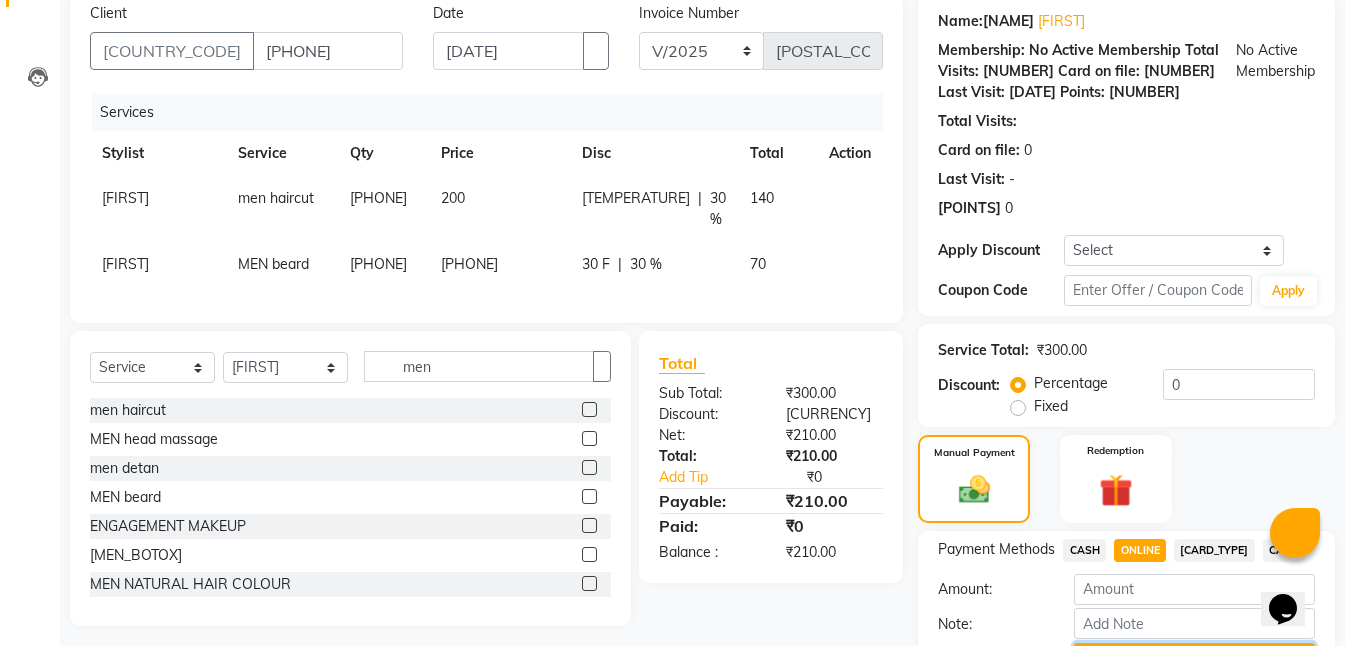 click on "••• •••••••" at bounding box center (1194, 658) 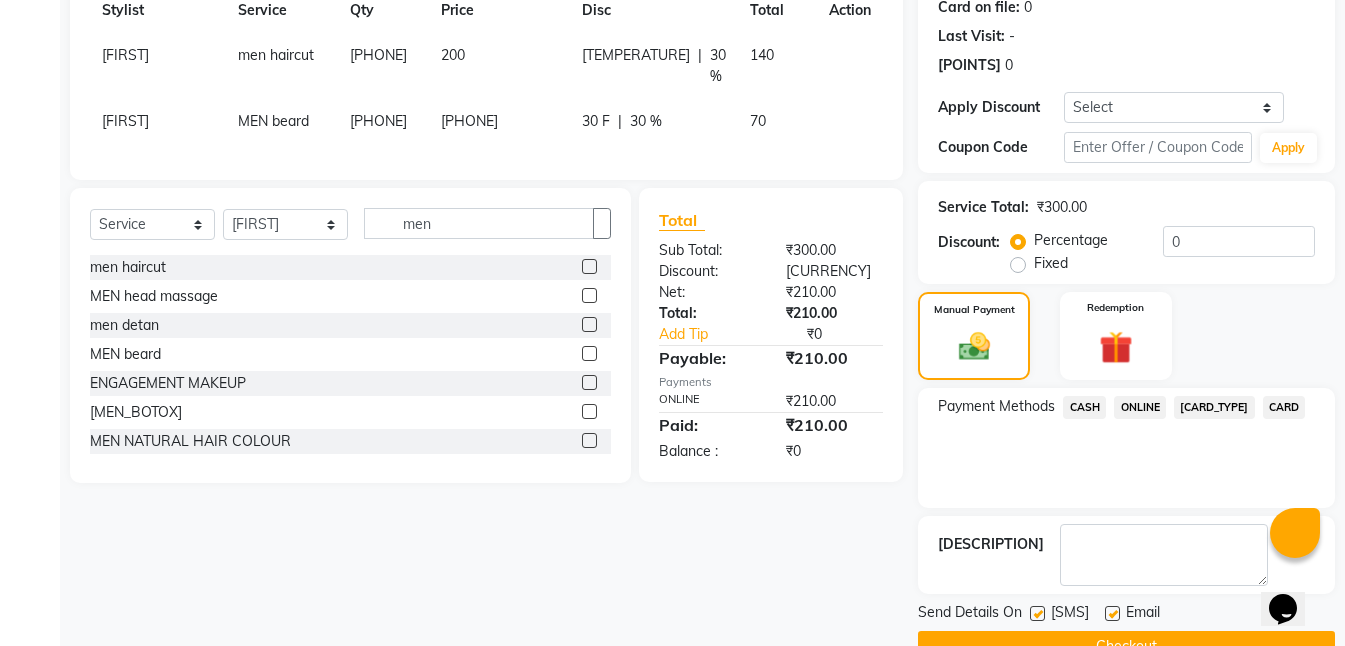 scroll, scrollTop: 309, scrollLeft: 0, axis: vertical 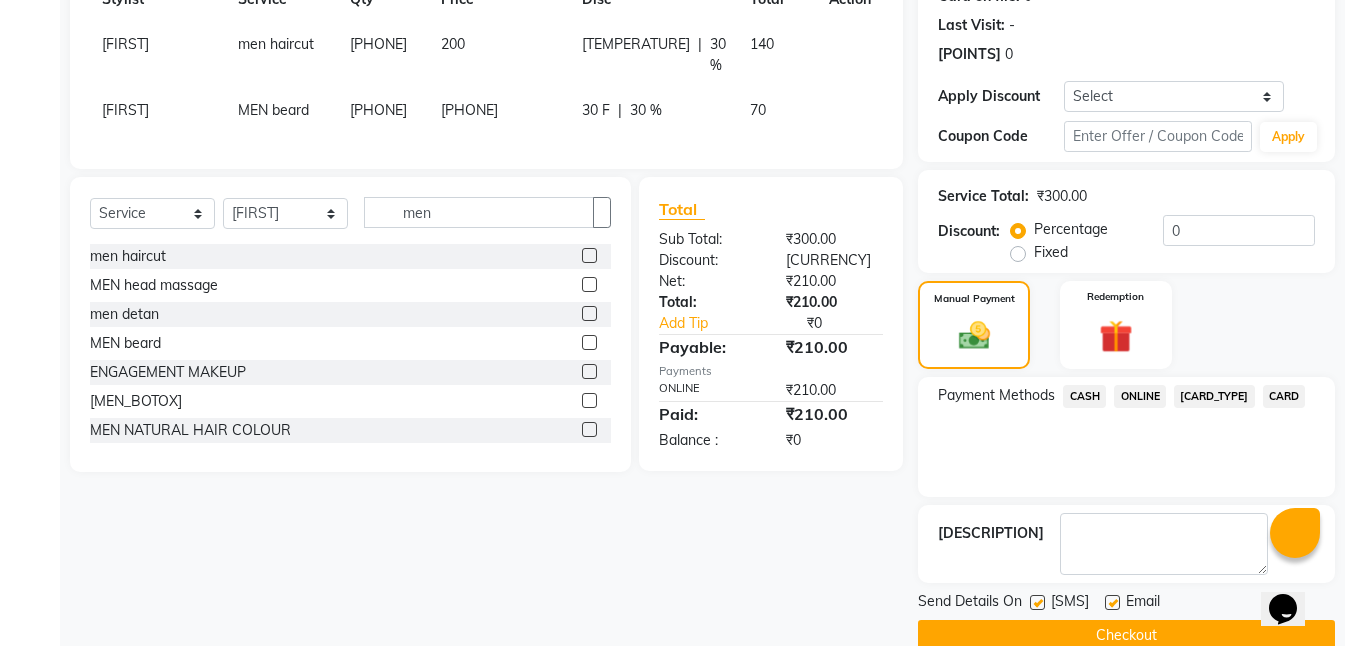 click on "SMS" at bounding box center [1067, 603] 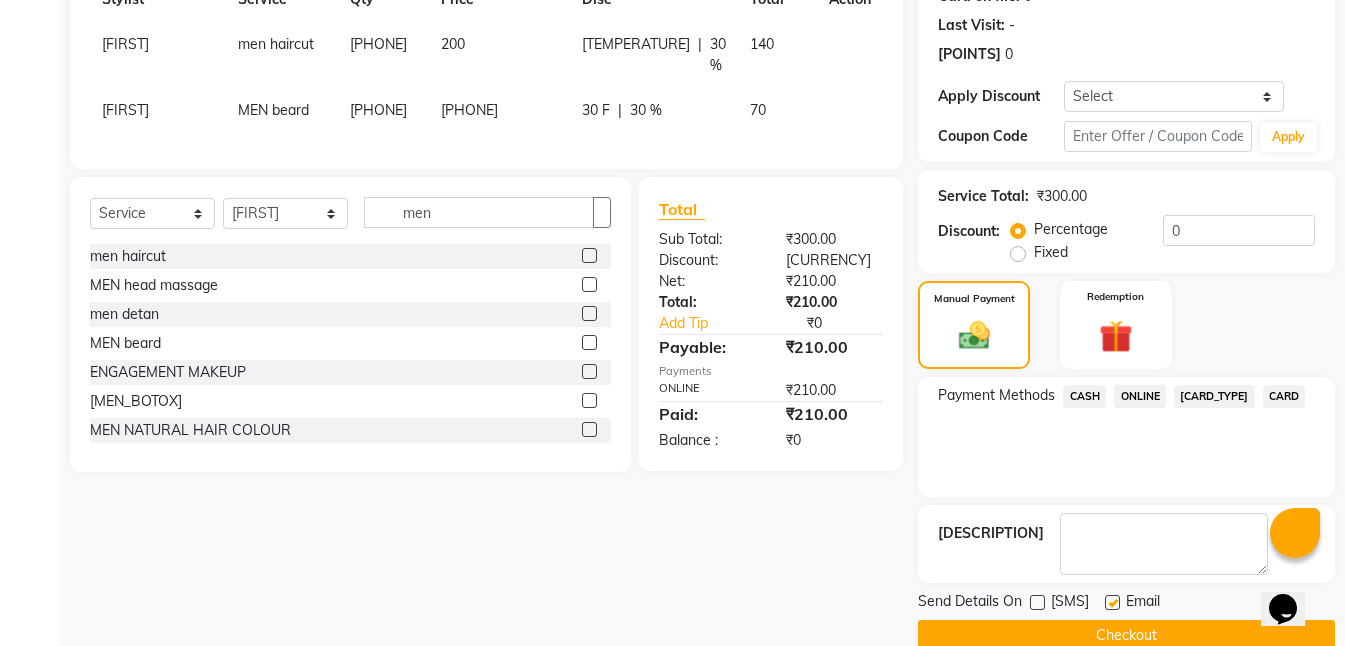 click at bounding box center [1112, 602] 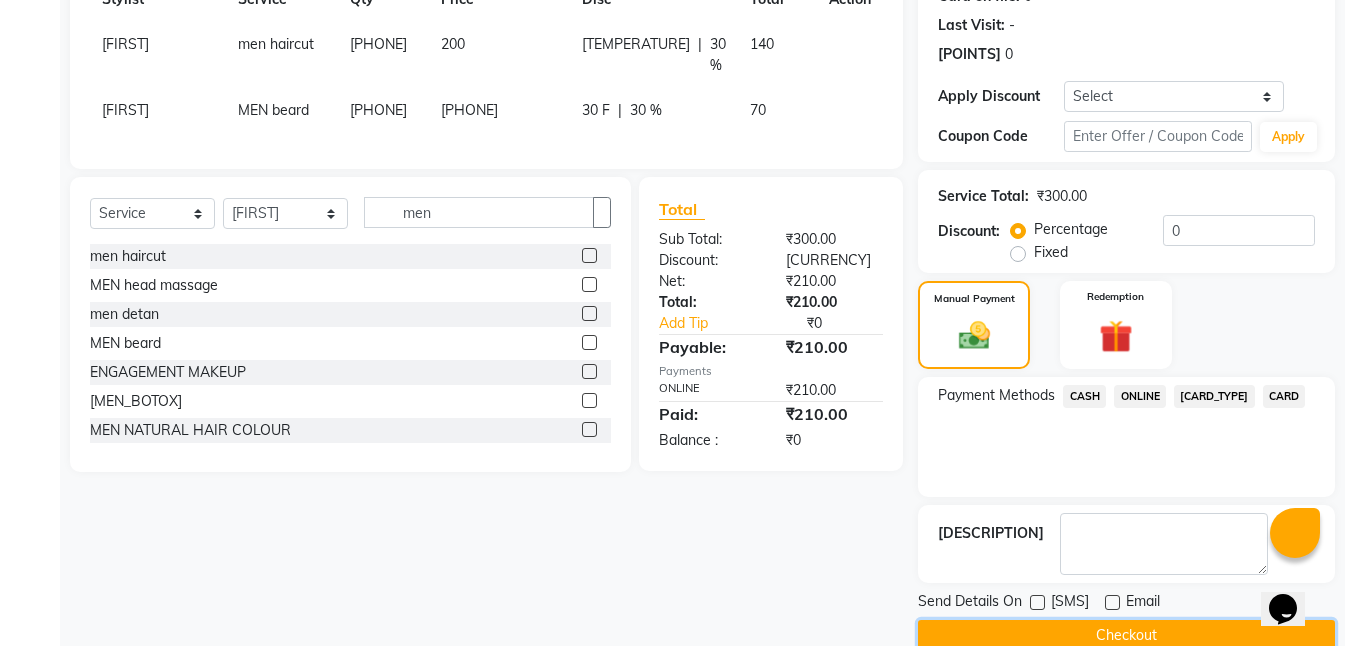 click on "Checkout" at bounding box center (1126, 635) 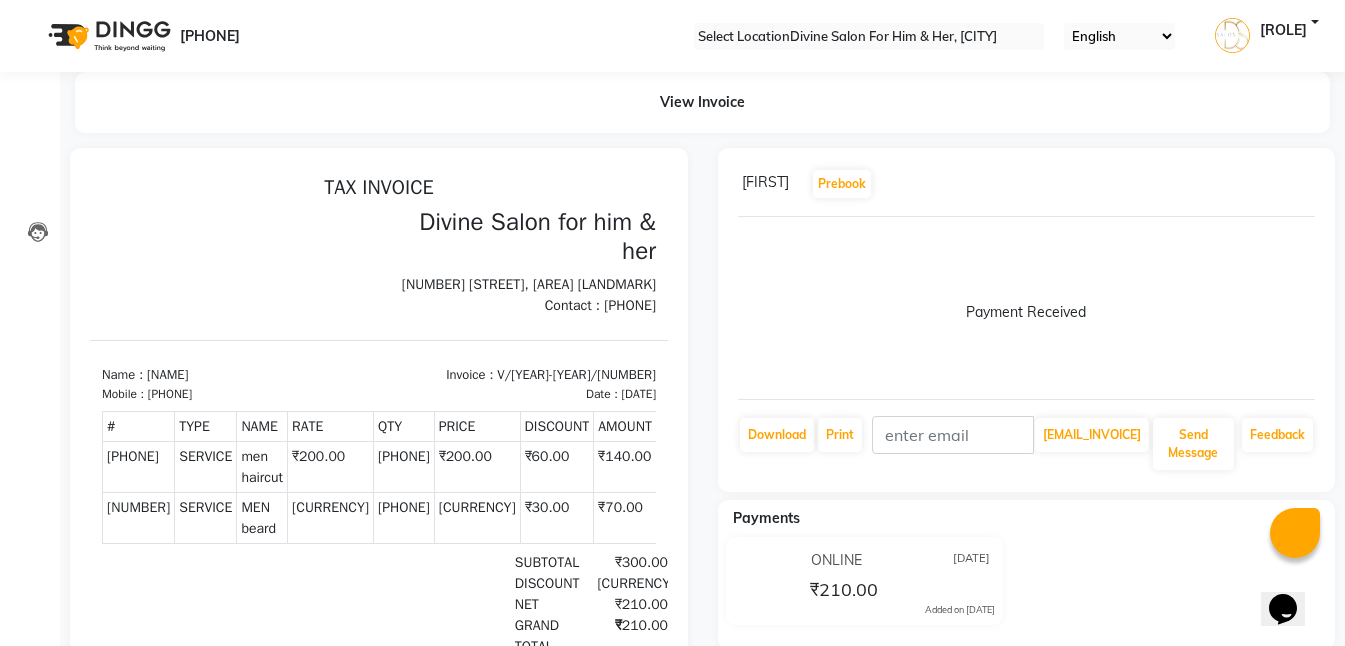 scroll, scrollTop: 0, scrollLeft: 0, axis: both 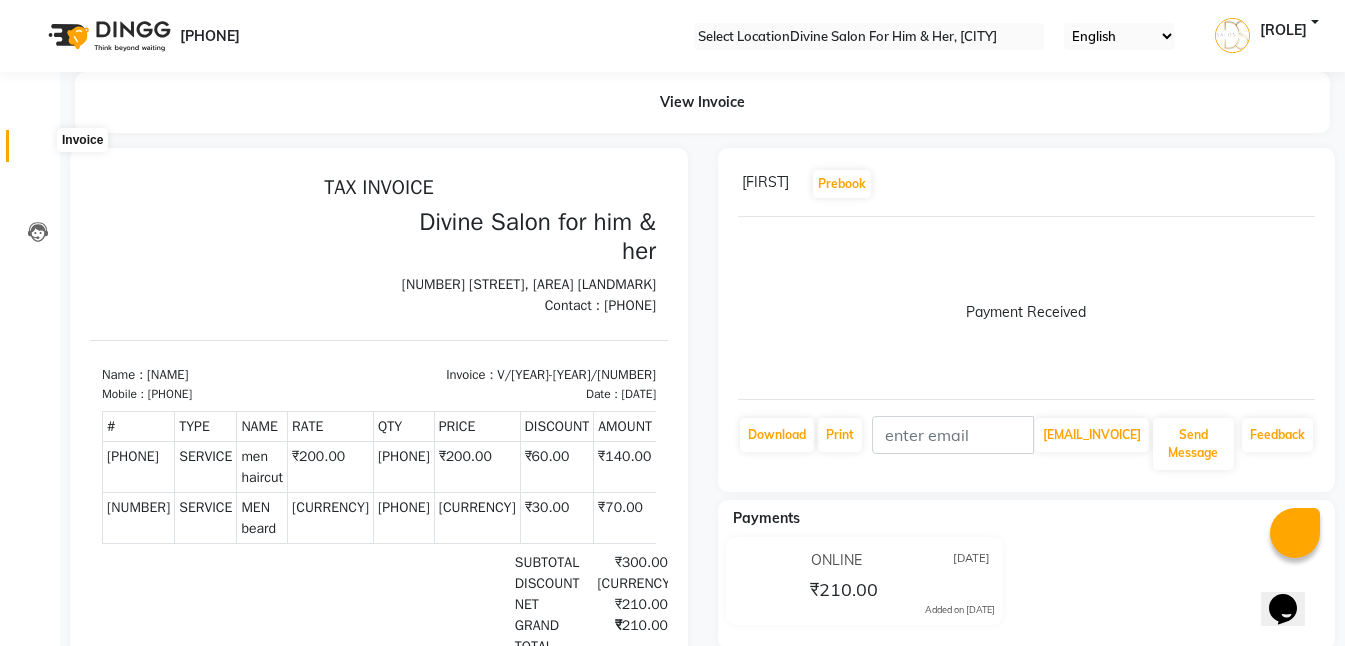 click at bounding box center (38, 151) 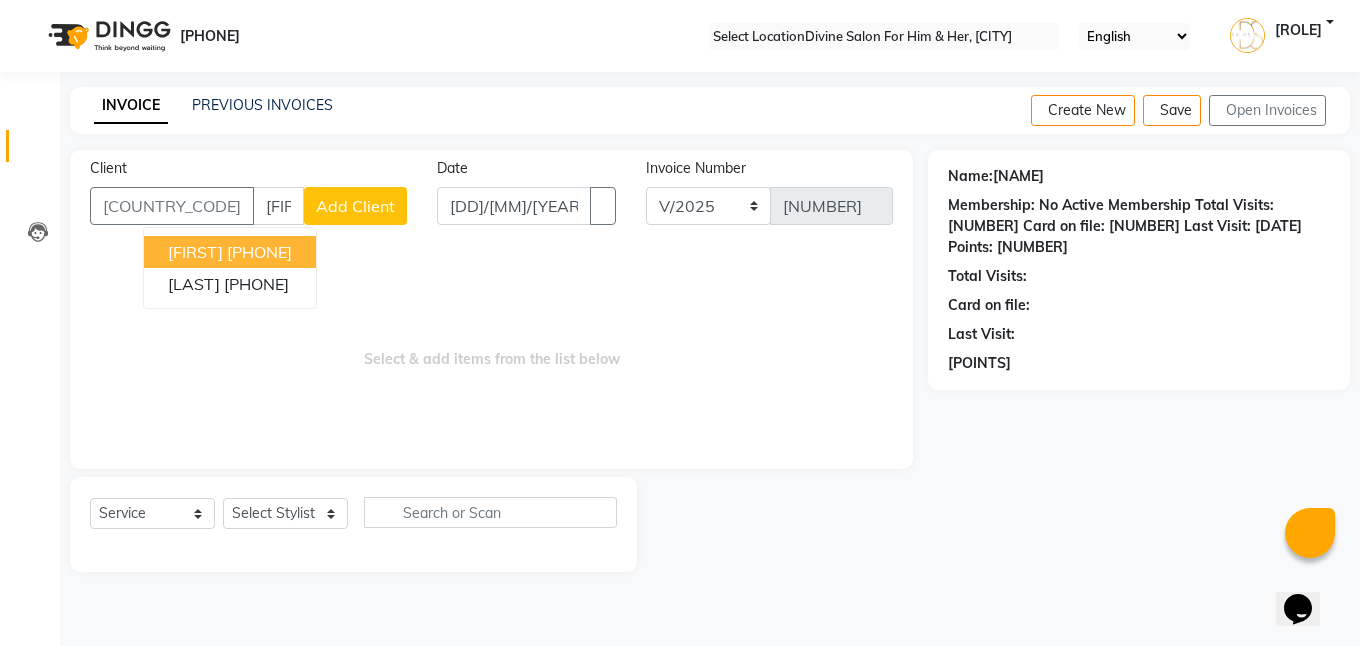 click on "••••••••••" at bounding box center [259, 252] 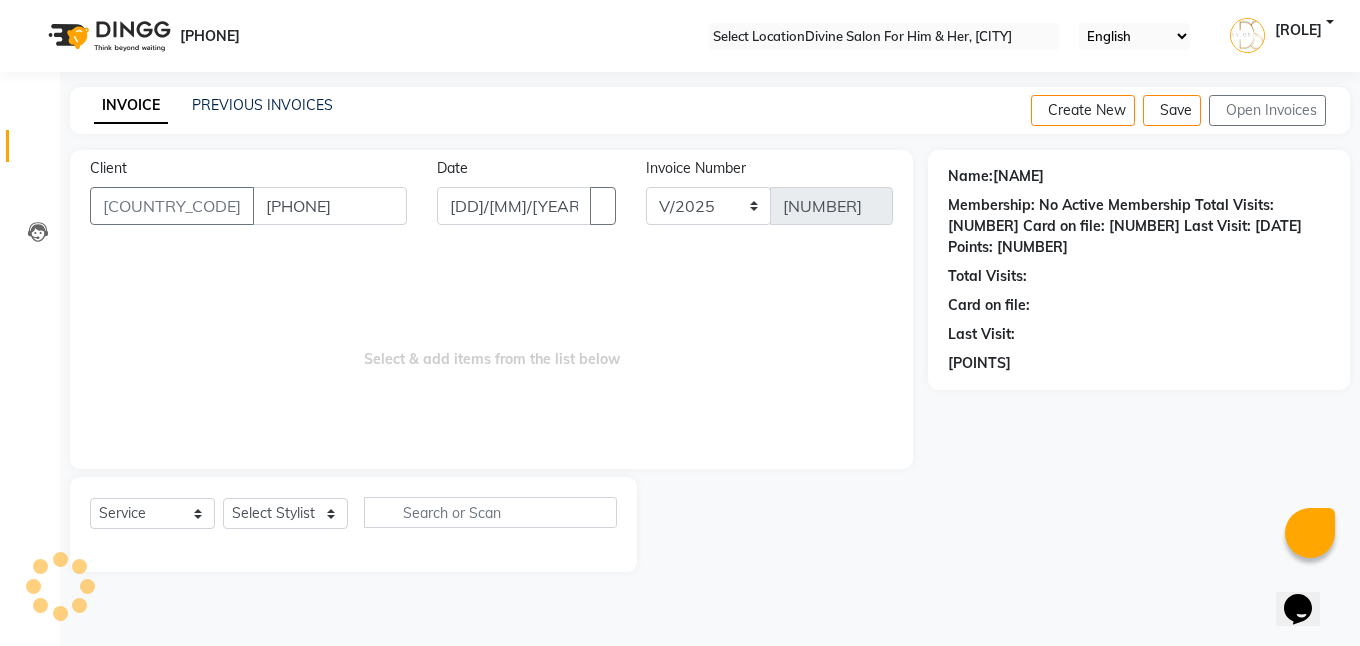 type on "••••••••••" 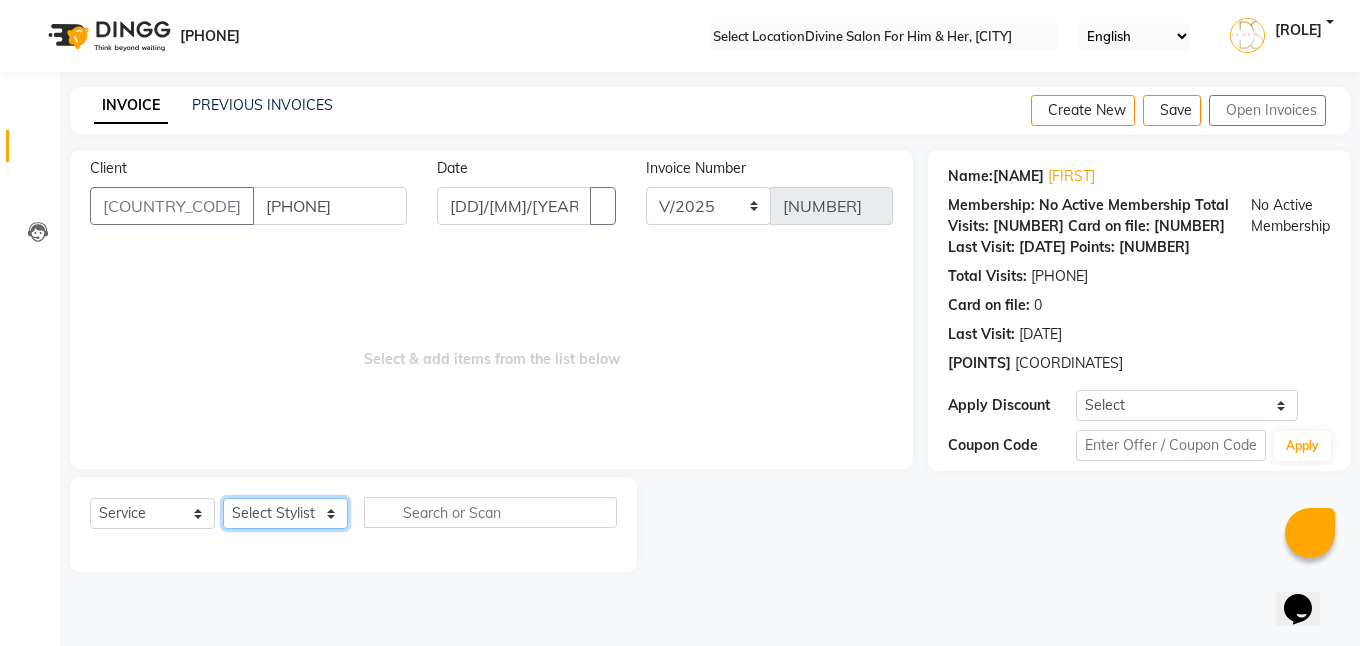 click on "Select Stylist Isha Gandhi RAVI Rihan SHEELA Tanisha chopra Tofik vikas JANGRA" at bounding box center [285, 513] 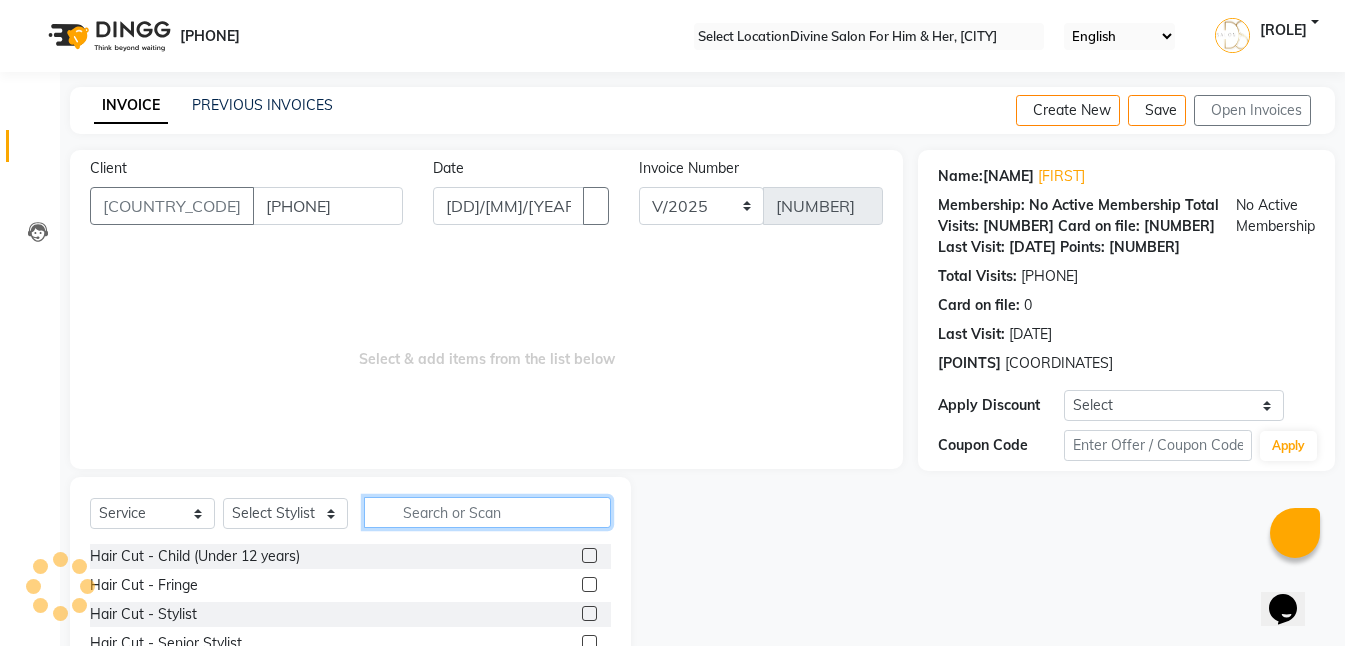 click at bounding box center (487, 512) 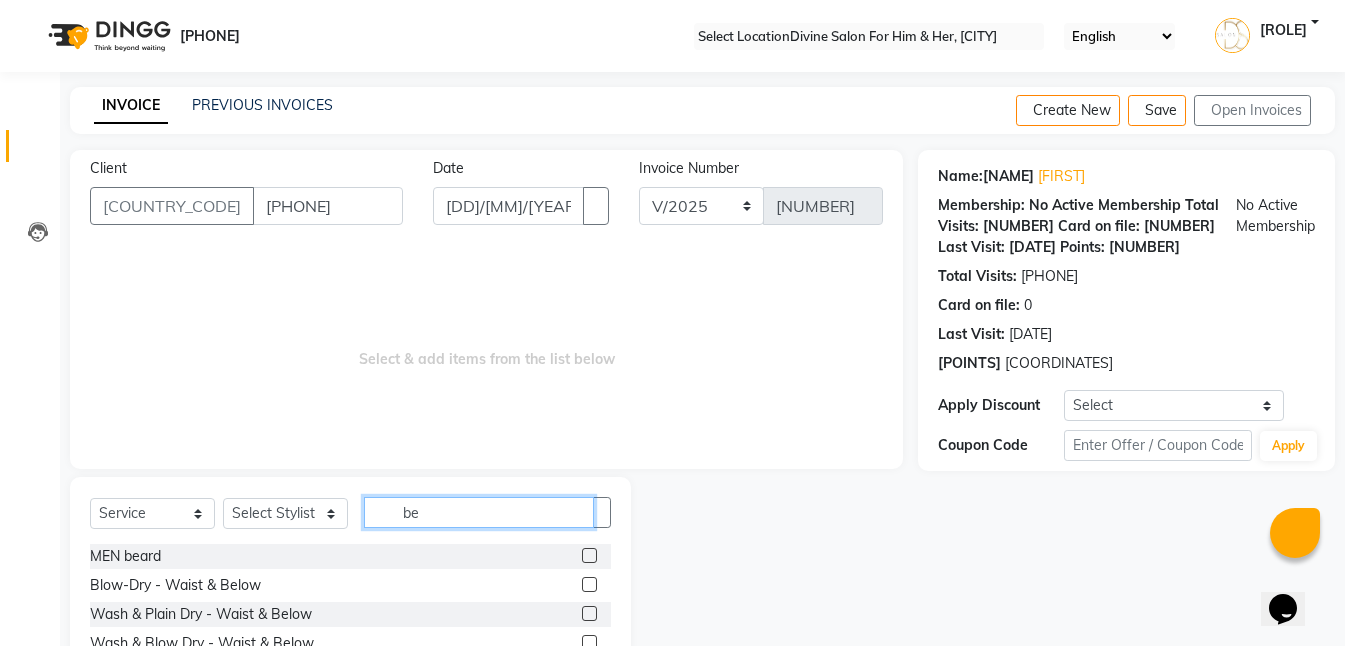 type on "be" 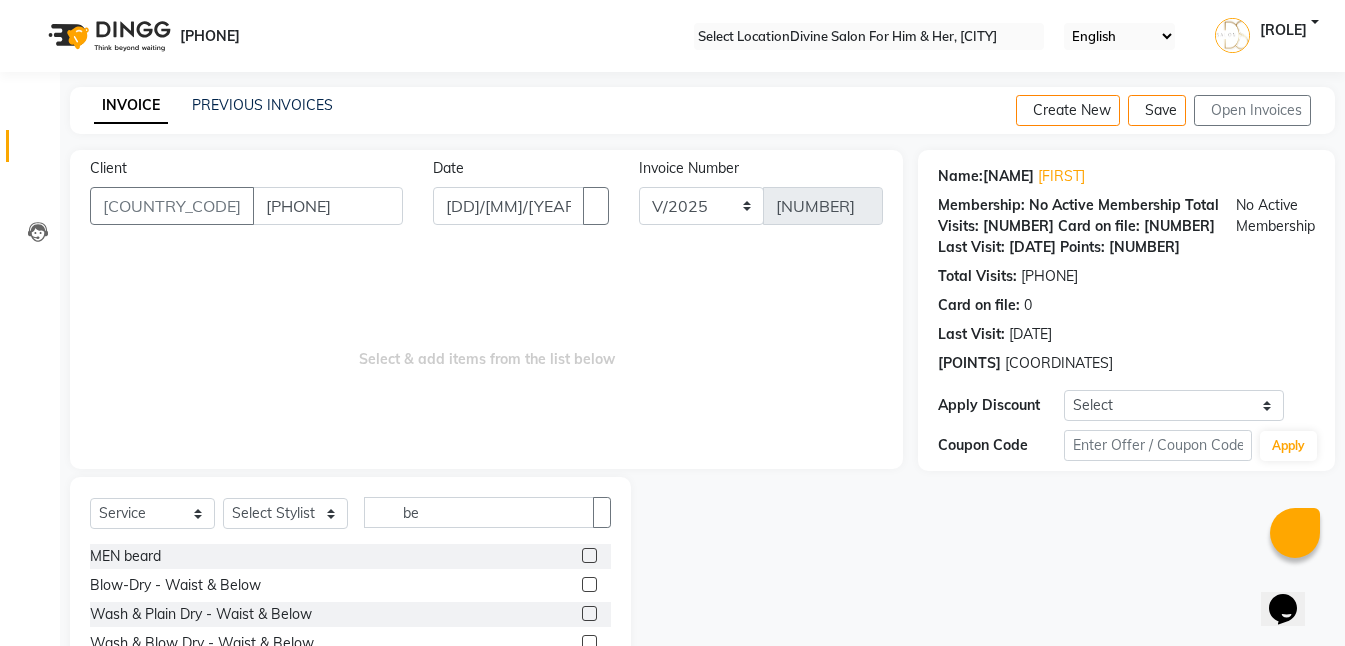 click at bounding box center (589, 555) 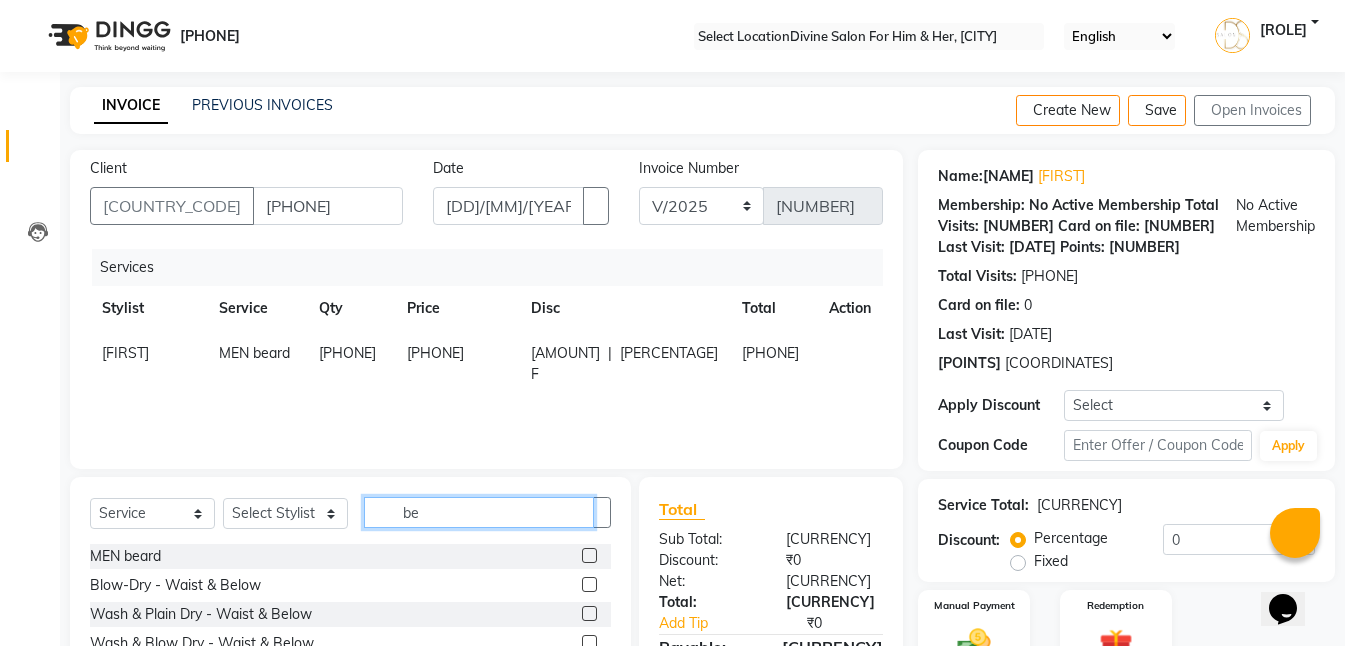 click on "be" at bounding box center (479, 512) 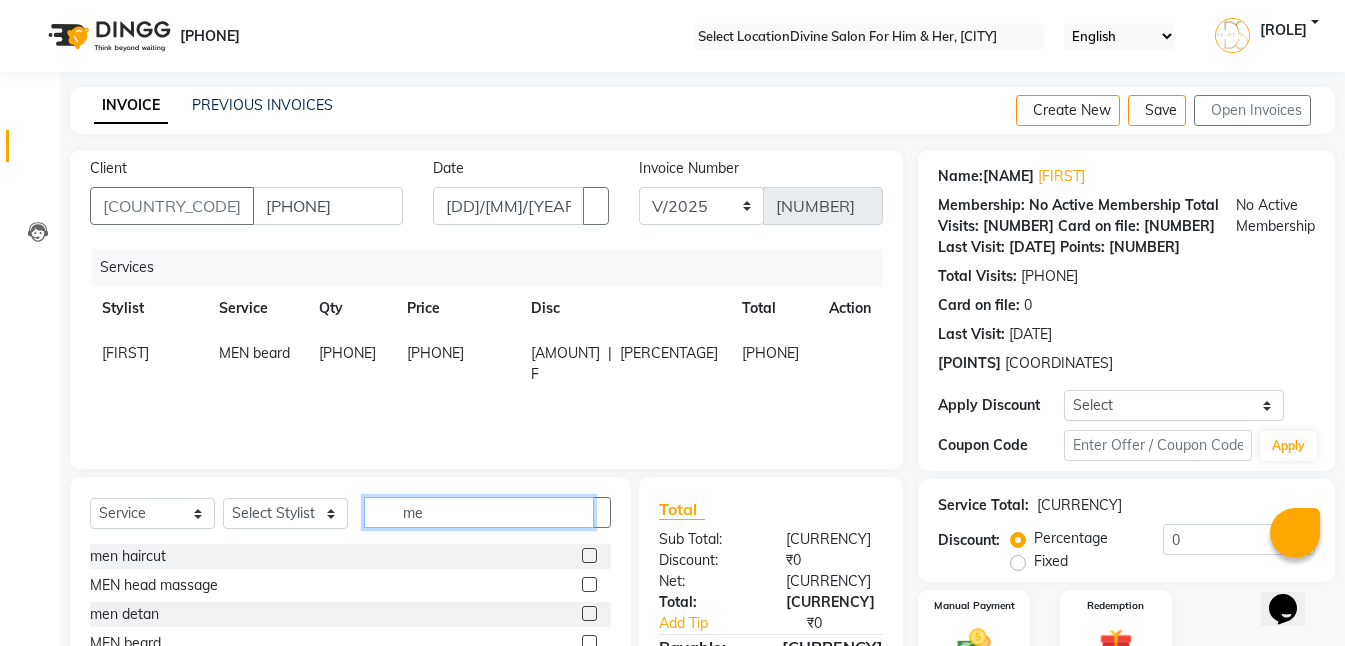 type on "[FIRST]" 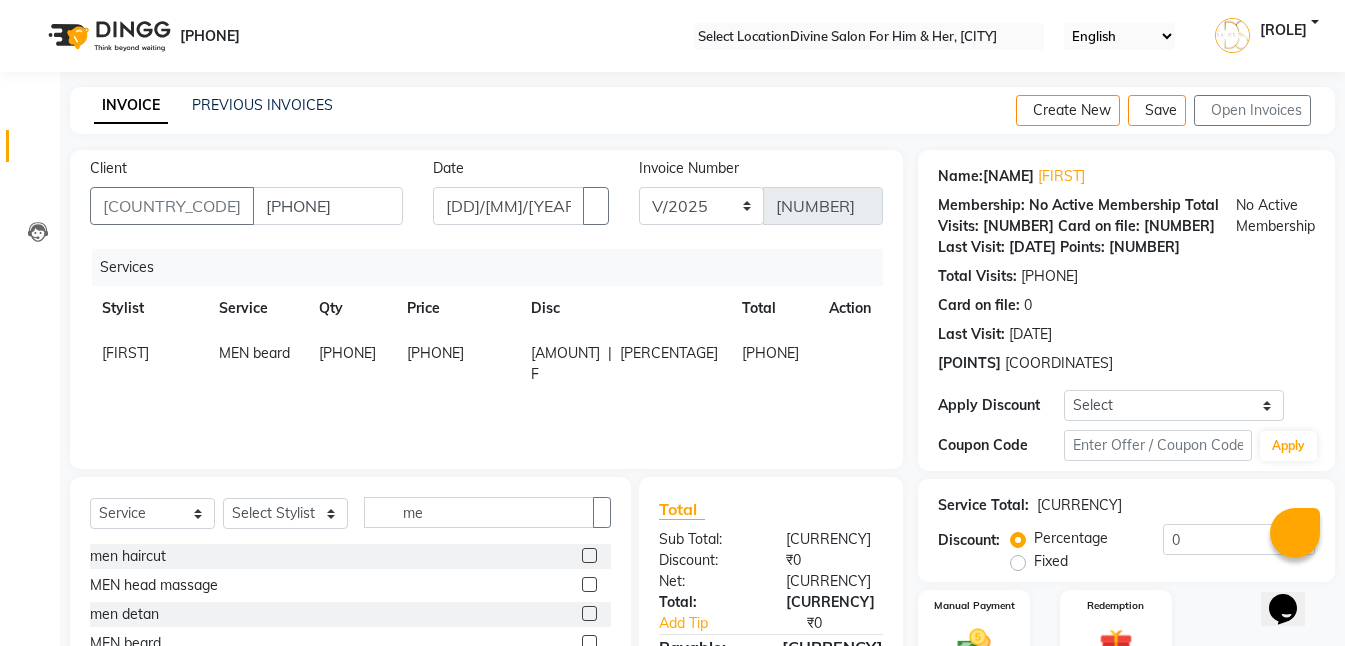 click at bounding box center [589, 555] 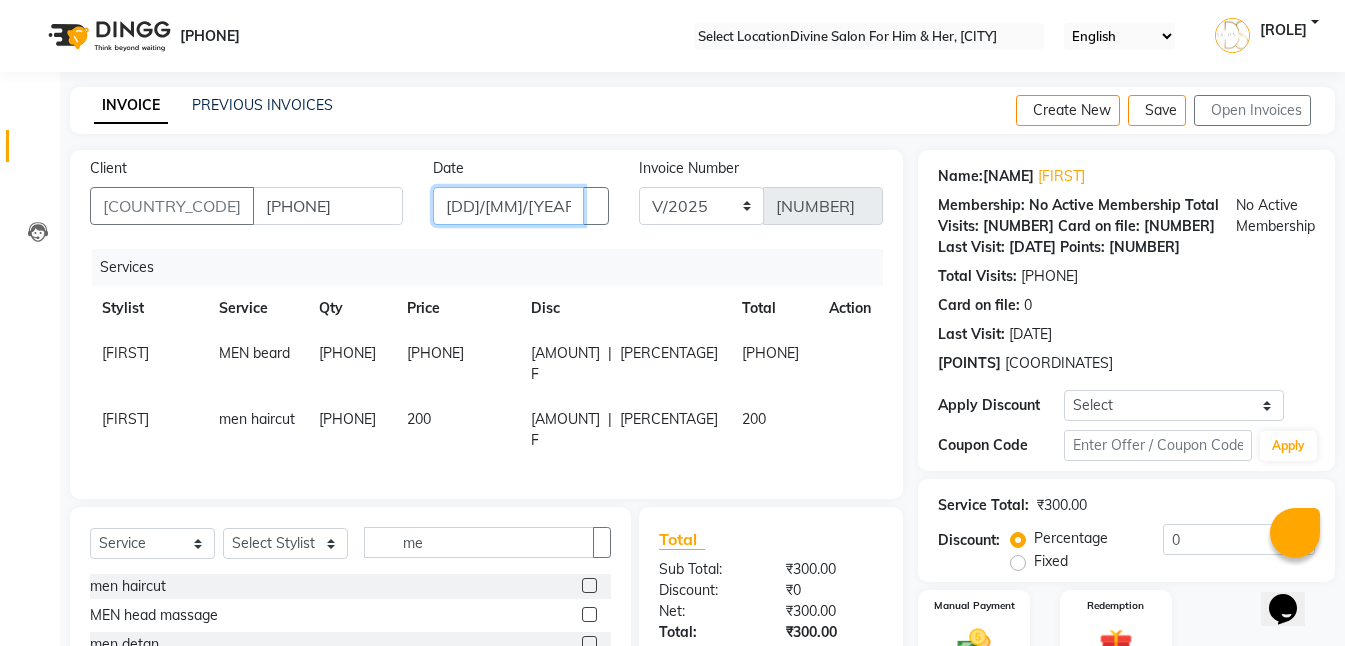 click on "[DD]-[MM]-[YYYY]" at bounding box center (508, 206) 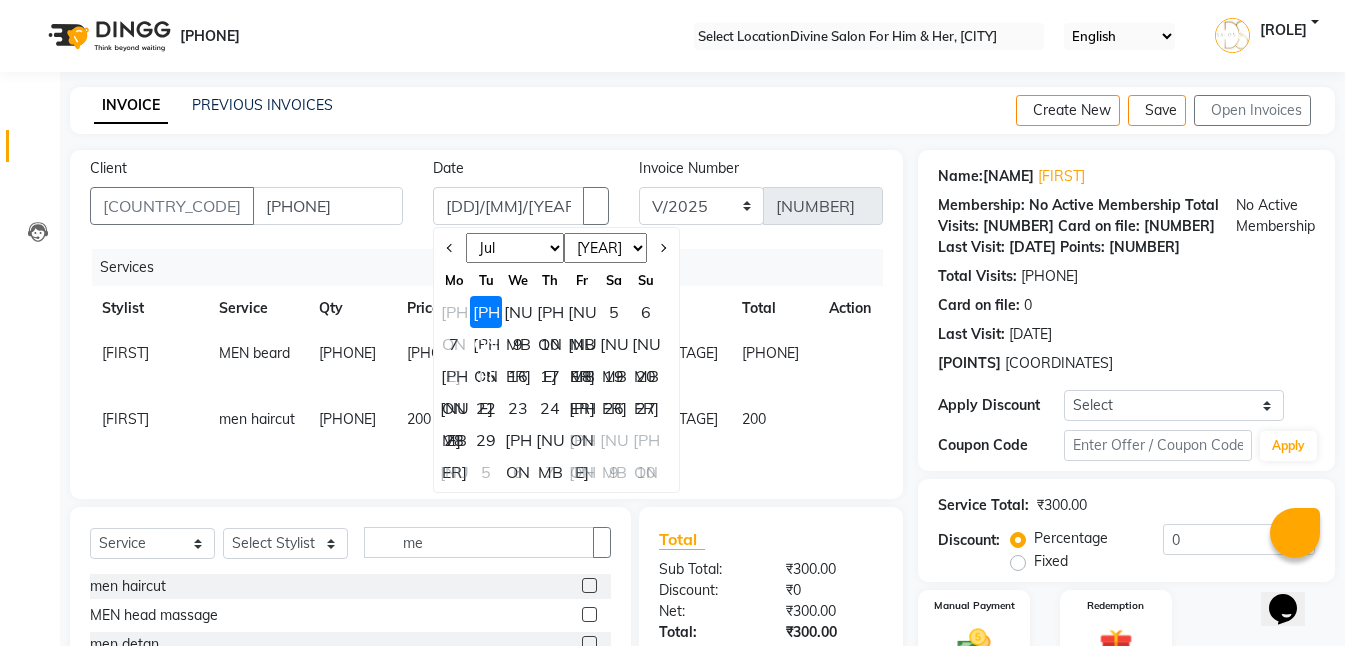 click on "Jan Feb Mar Apr May Jun Jul Aug Sep Oct Nov Dec" at bounding box center (515, 248) 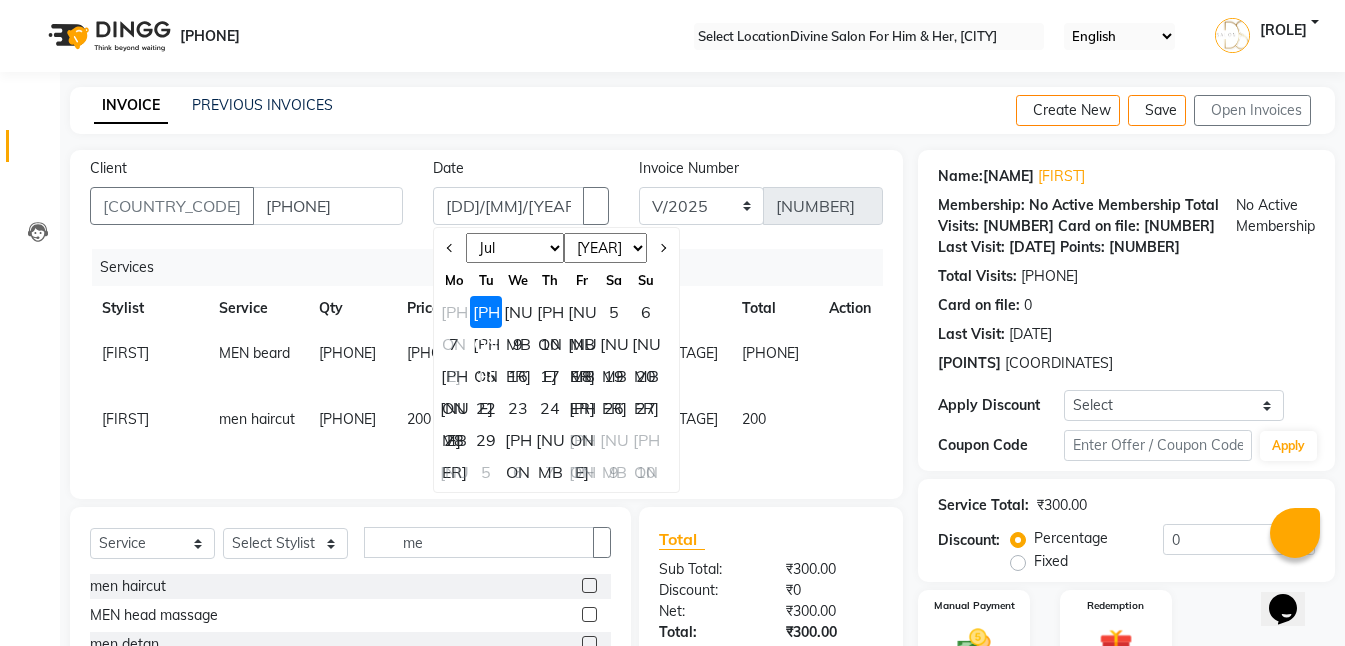 select on "[NUMBER]" 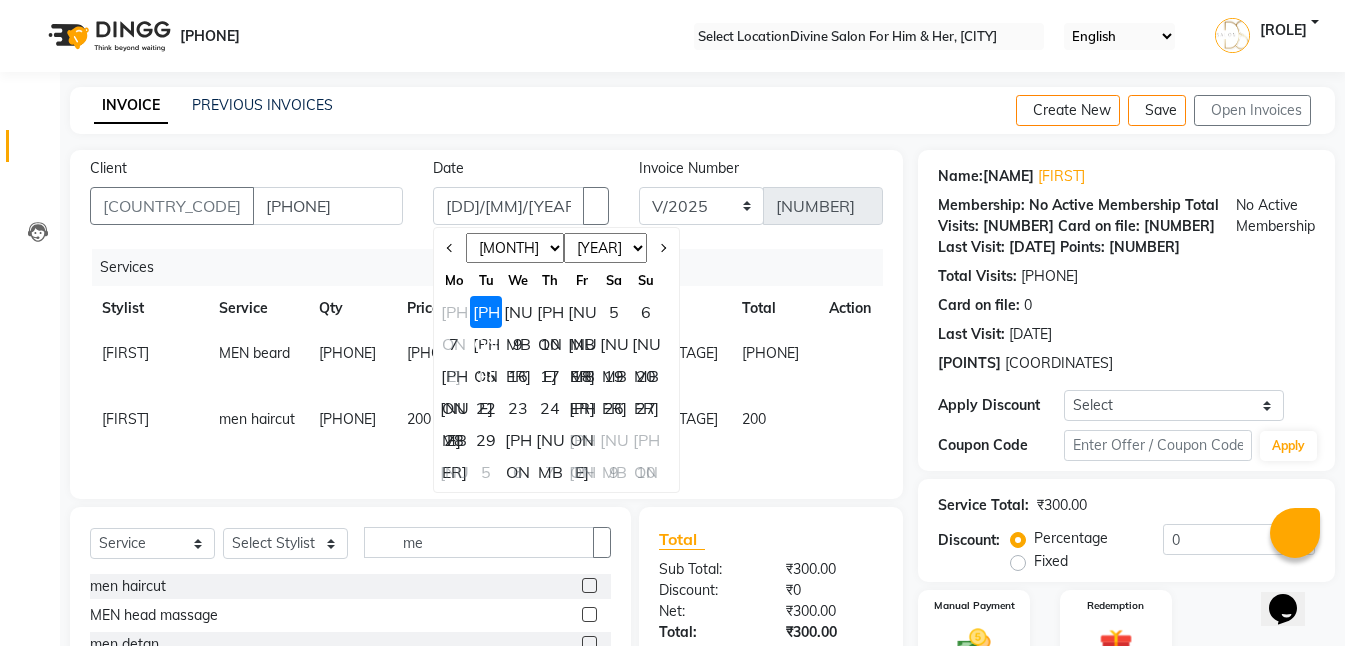 click on "Jan Feb Mar Apr May Jun Jul Aug Sep Oct Nov Dec" at bounding box center (515, 248) 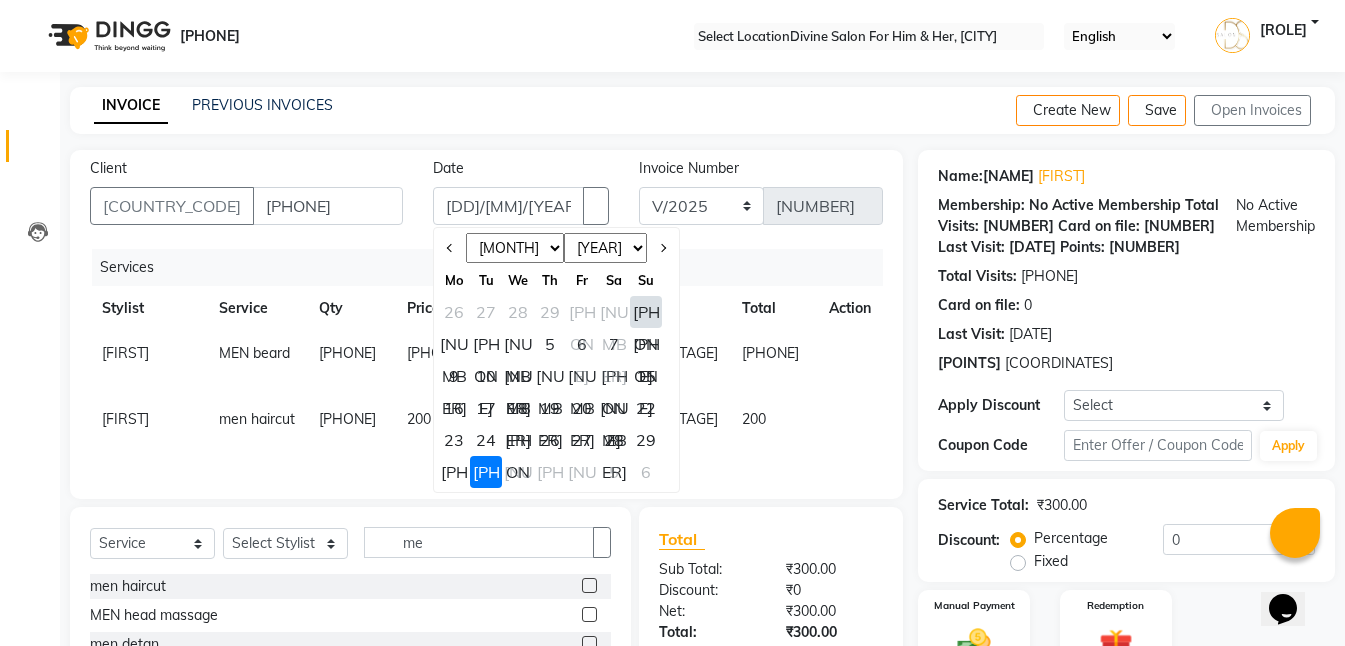 click on "[NUMBER]" at bounding box center (550, 376) 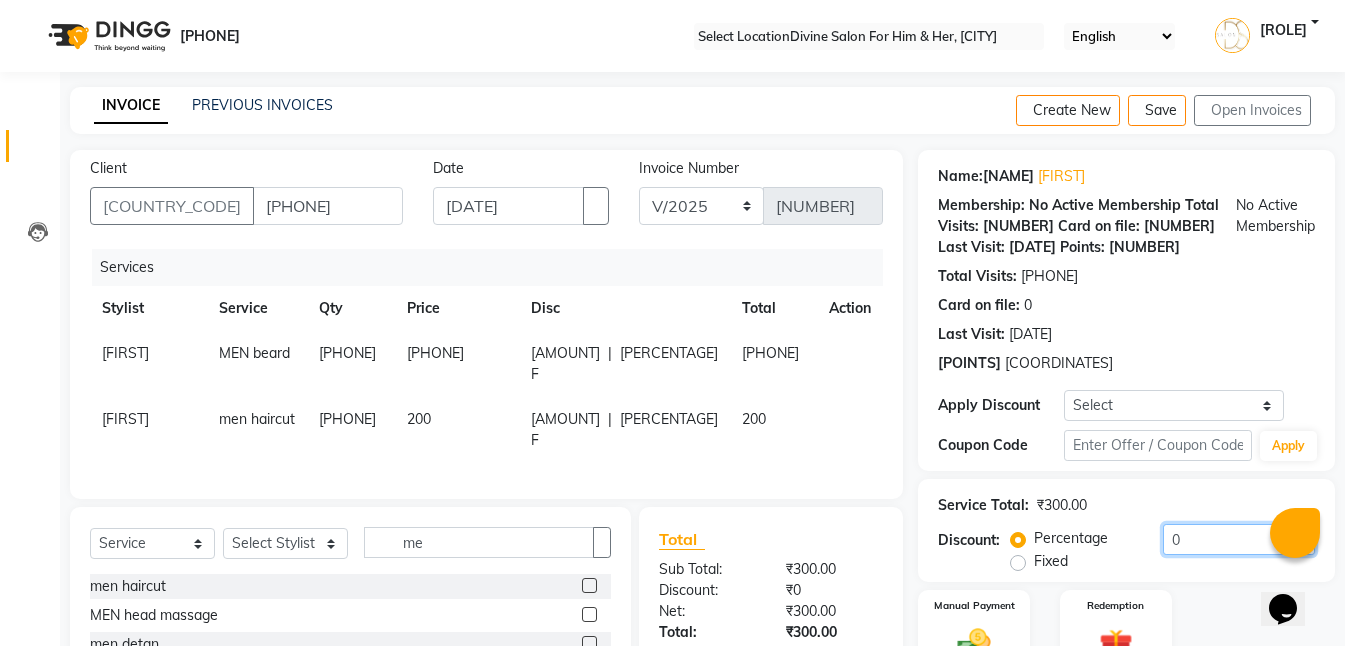 click on "0" at bounding box center (1239, 539) 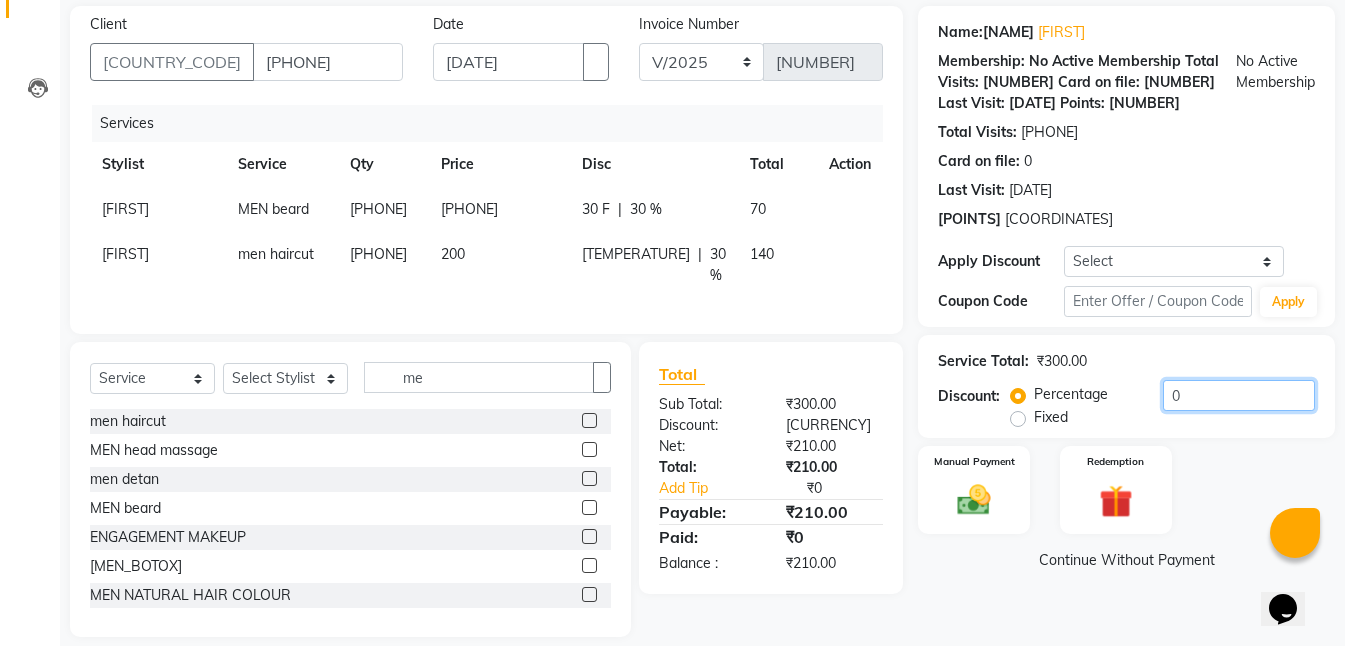 scroll, scrollTop: 158, scrollLeft: 0, axis: vertical 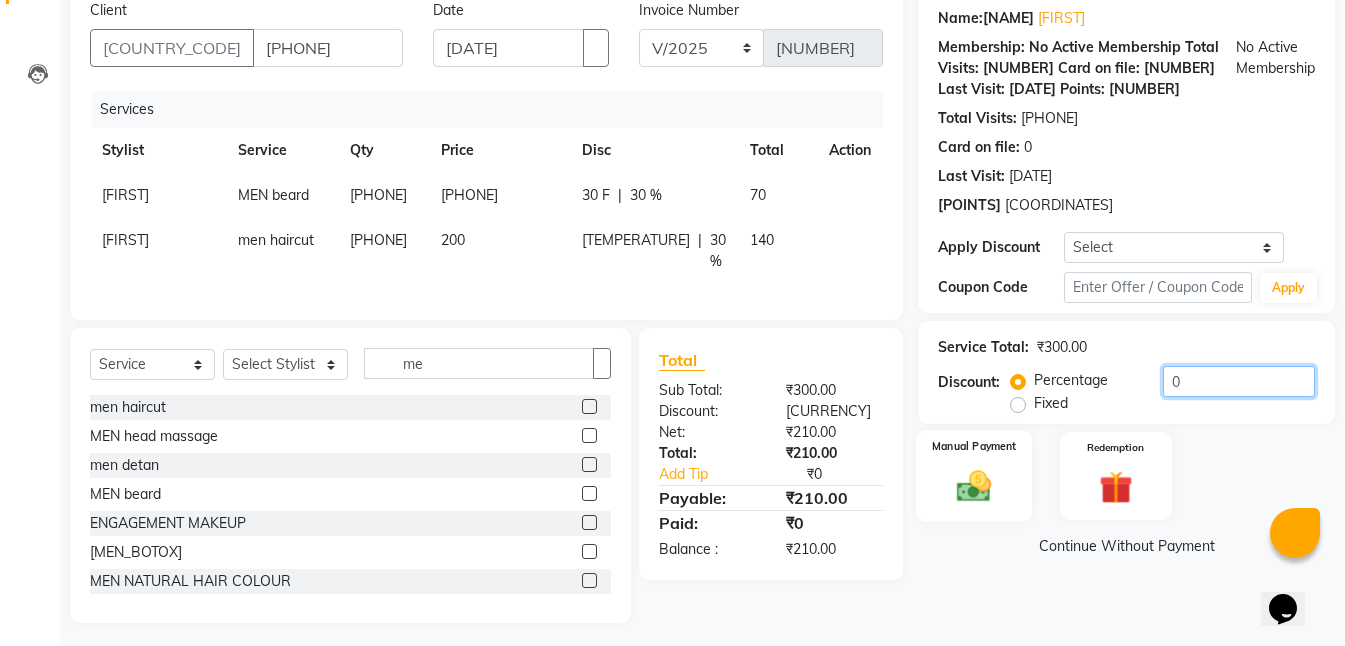 type on "••" 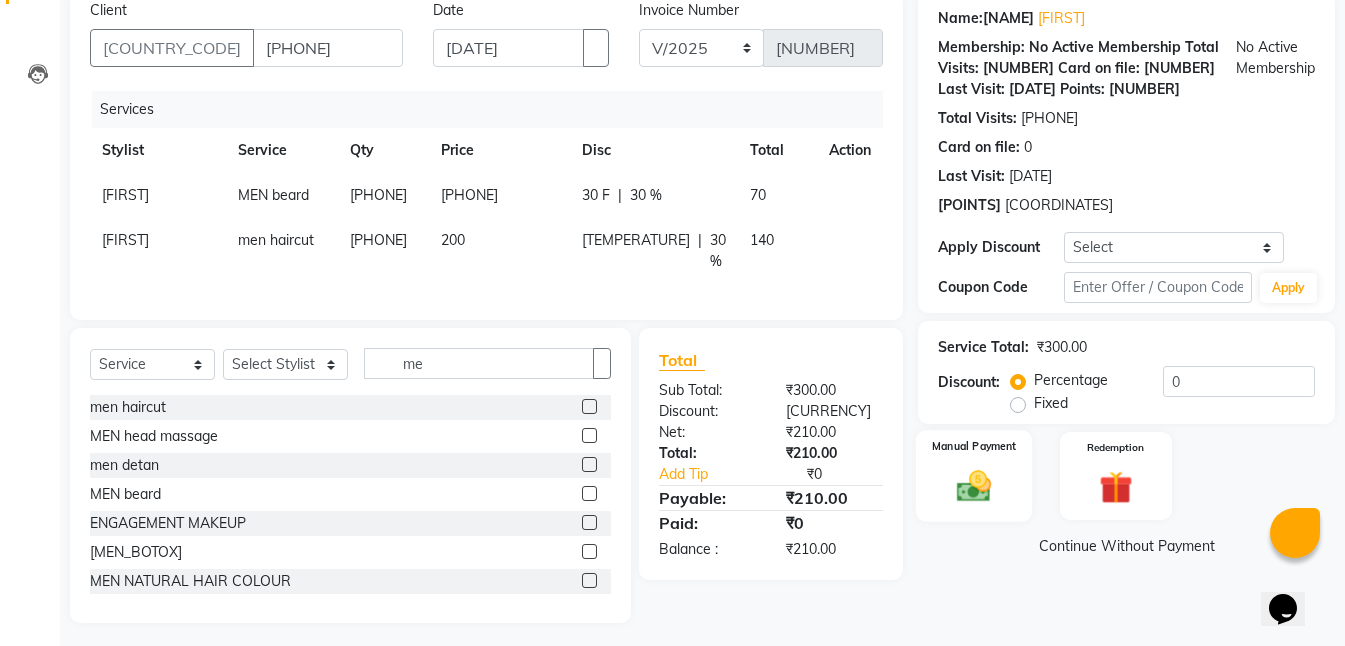 click at bounding box center (974, 486) 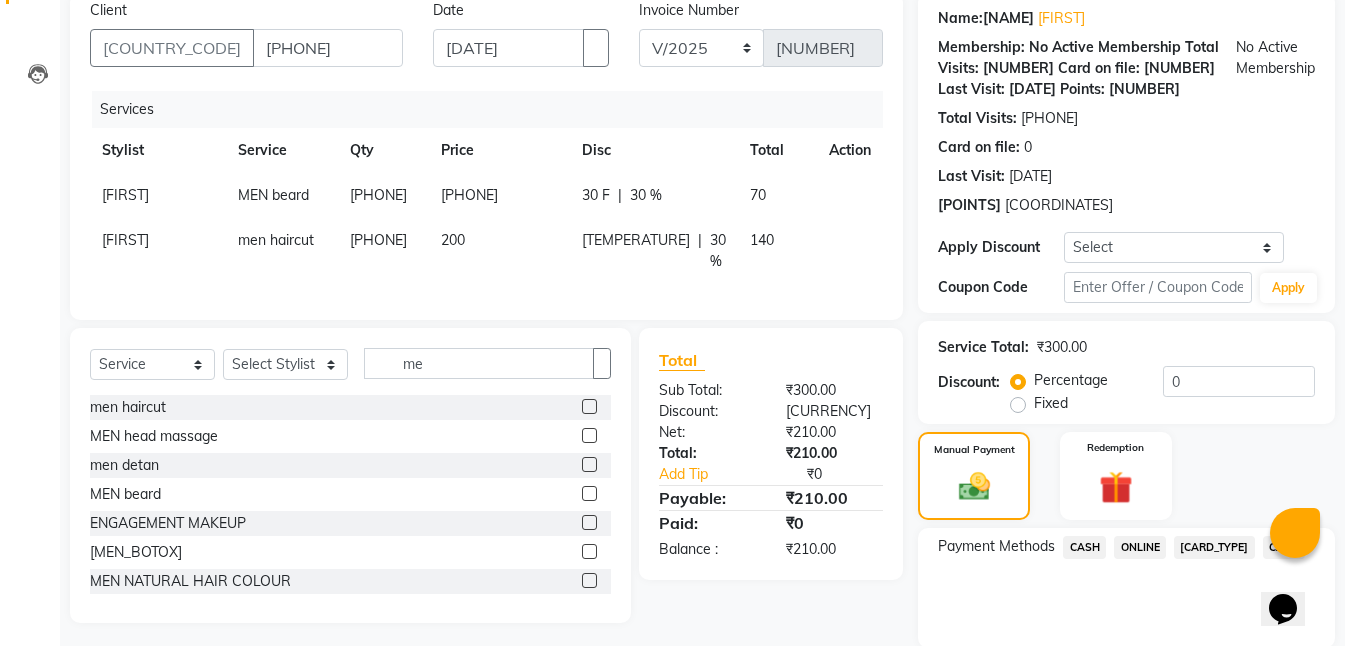 click on "CASH" at bounding box center (1084, 547) 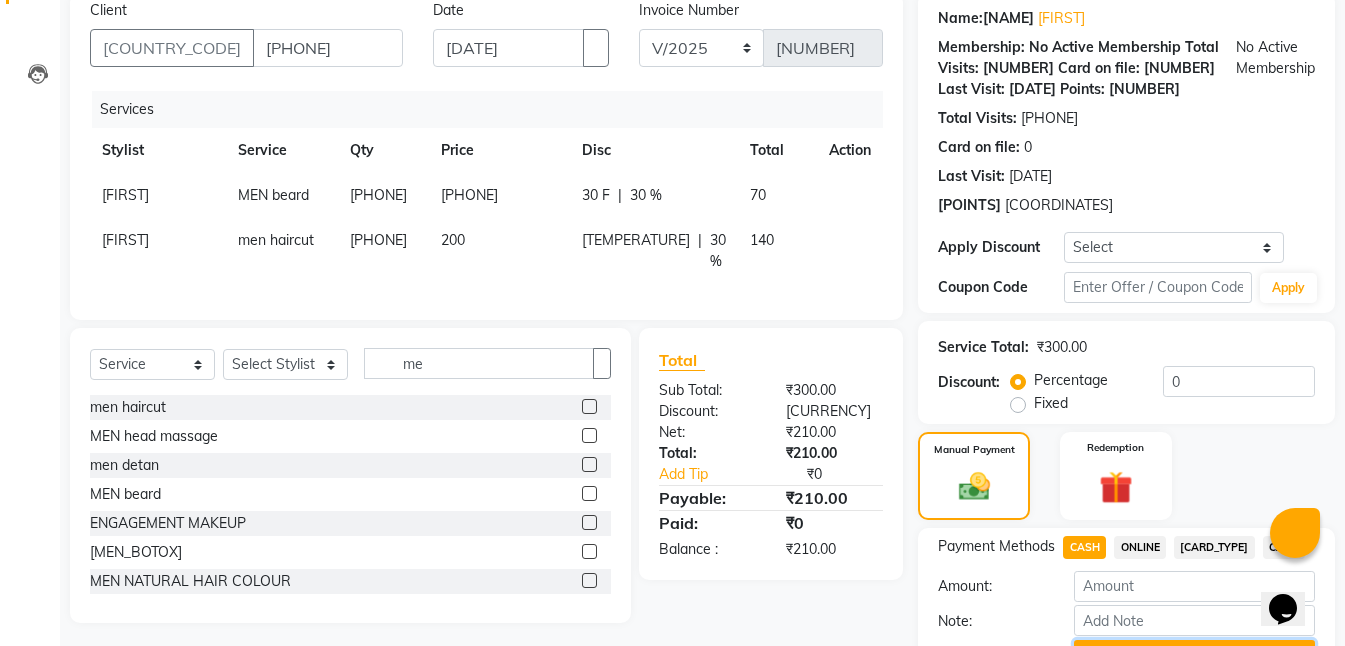 click on "••• •••••••" at bounding box center (1194, 655) 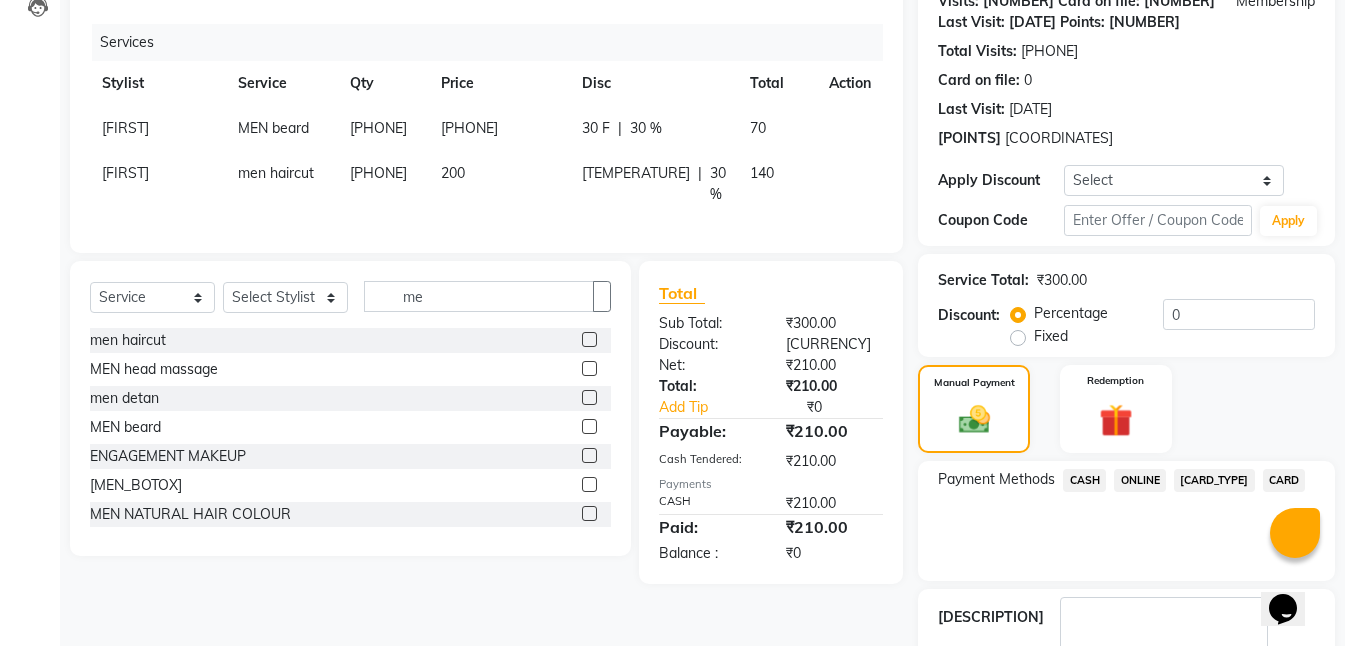 scroll, scrollTop: 309, scrollLeft: 0, axis: vertical 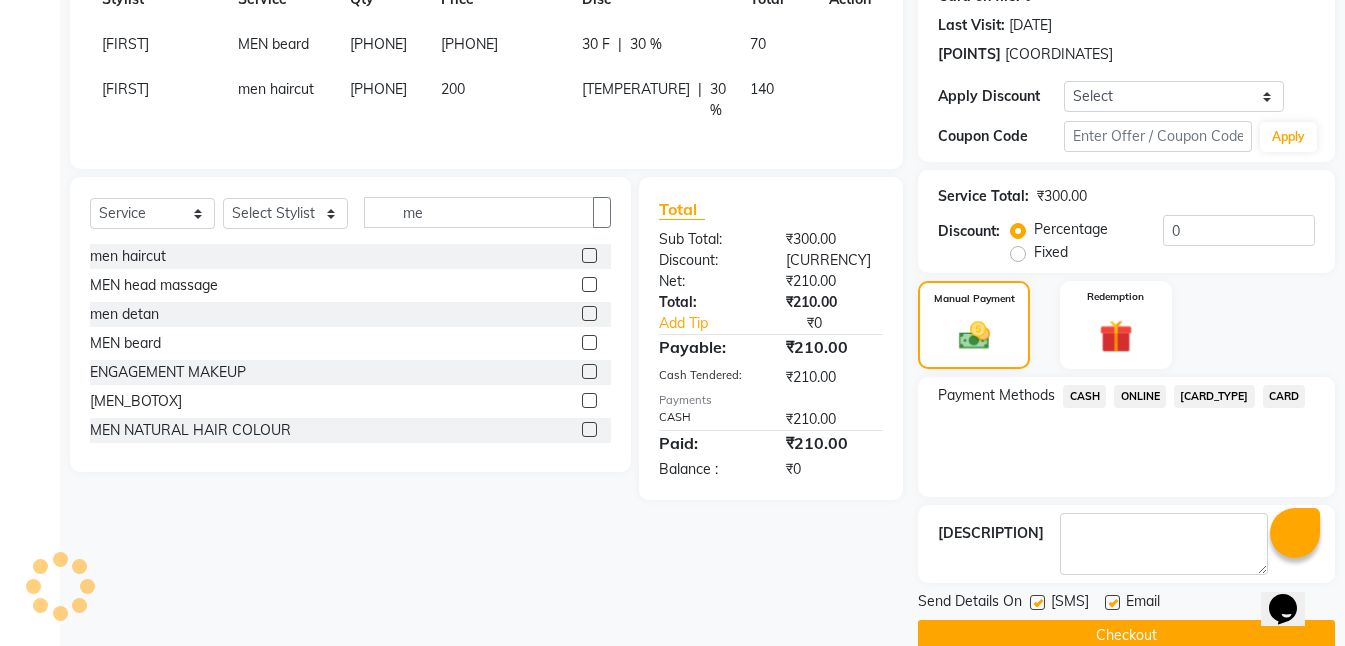 click at bounding box center (1037, 602) 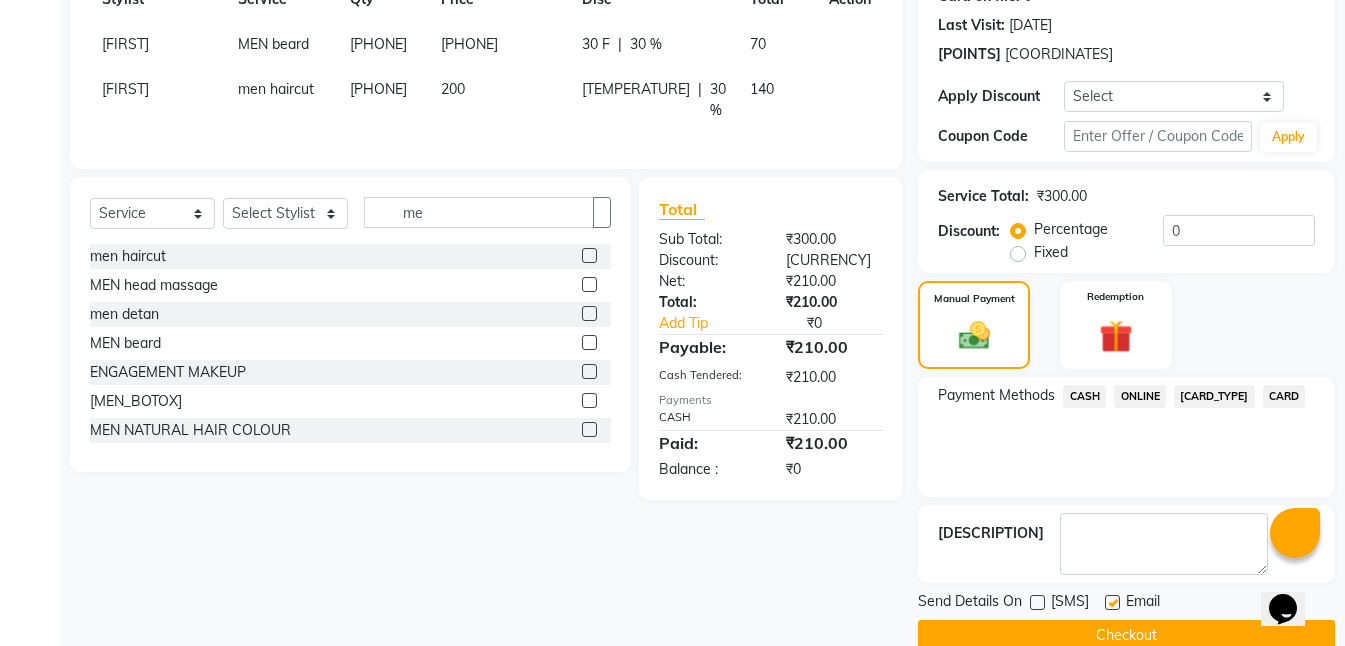 click at bounding box center [1112, 602] 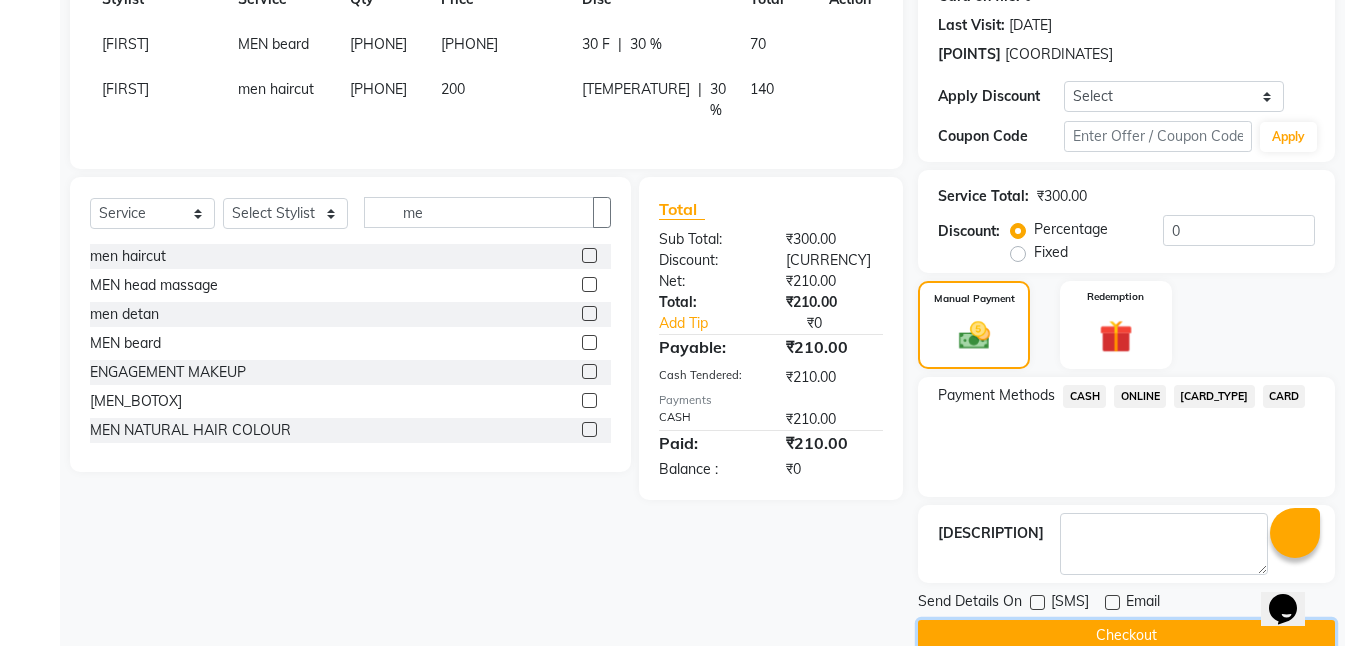 click on "Checkout" at bounding box center (1126, 635) 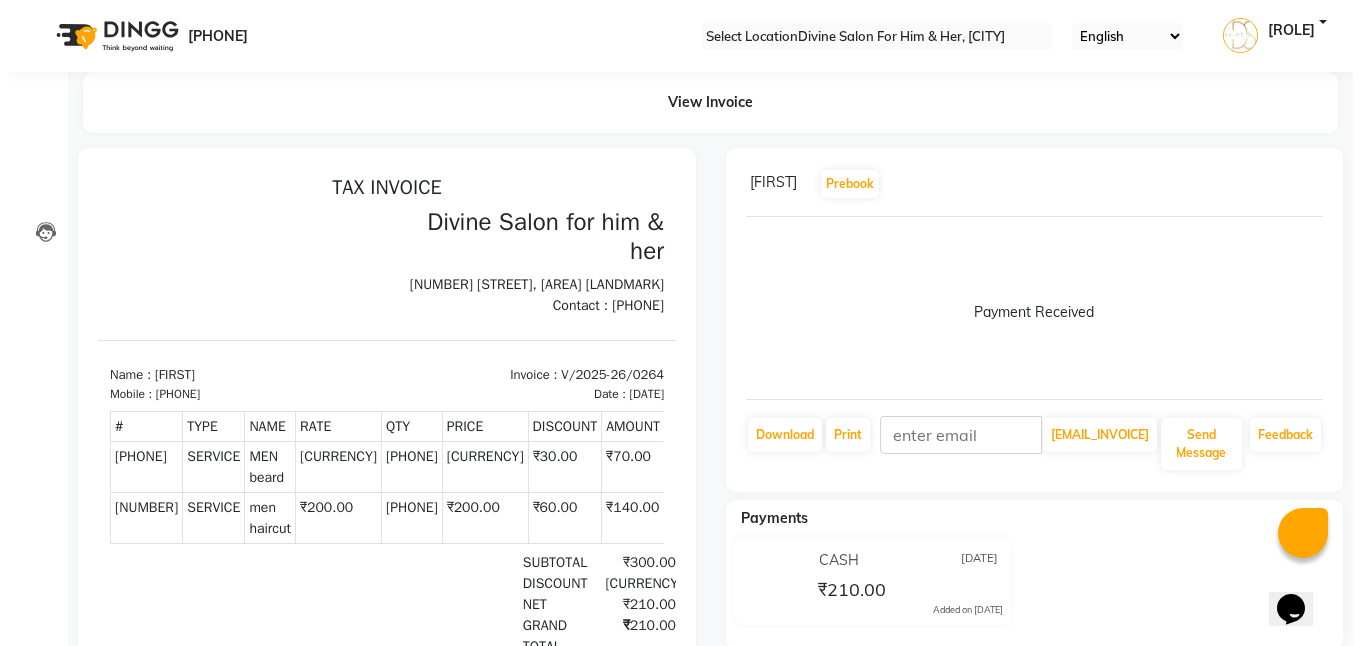 scroll, scrollTop: 0, scrollLeft: 0, axis: both 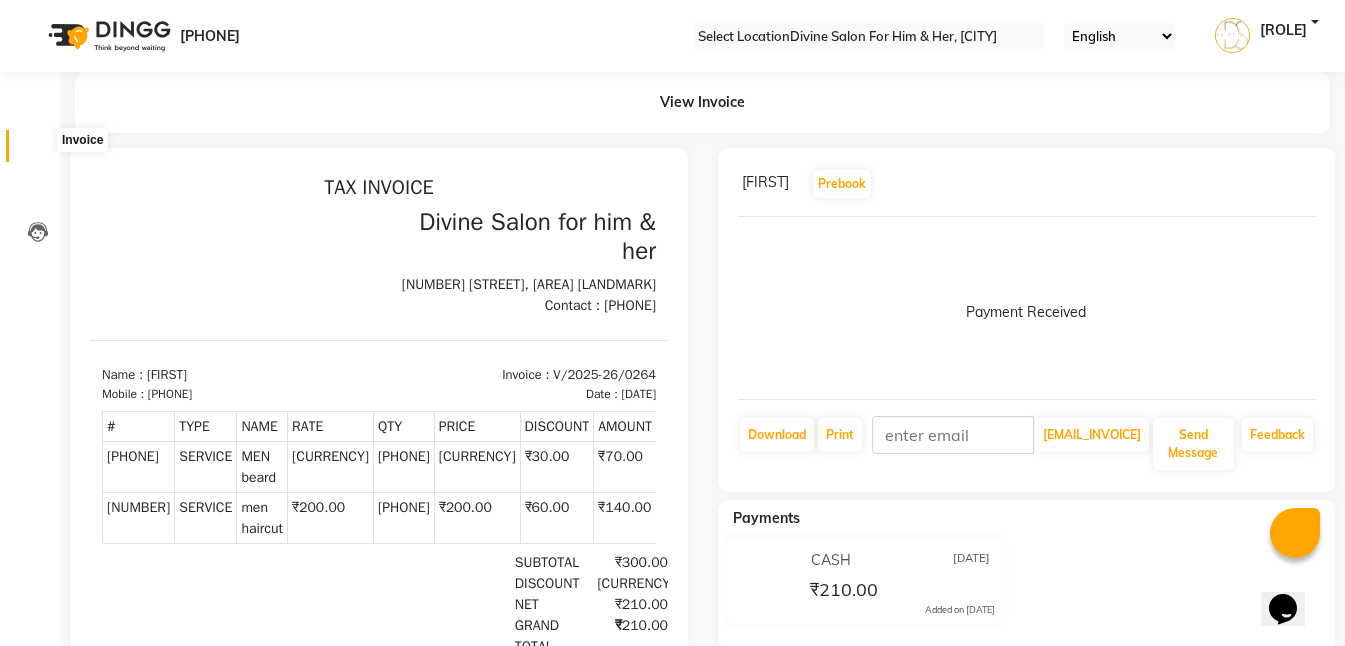 click at bounding box center (38, 151) 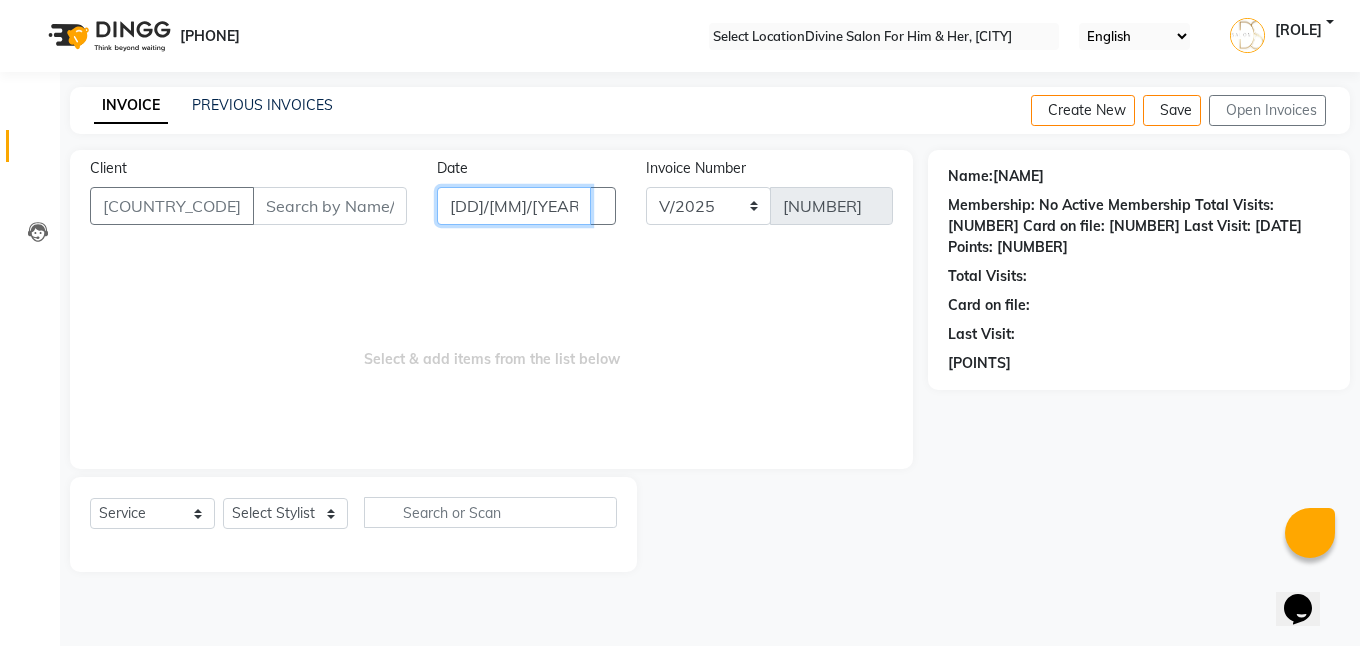 click on "[DD]-[MM]-[YYYY]" at bounding box center [513, 206] 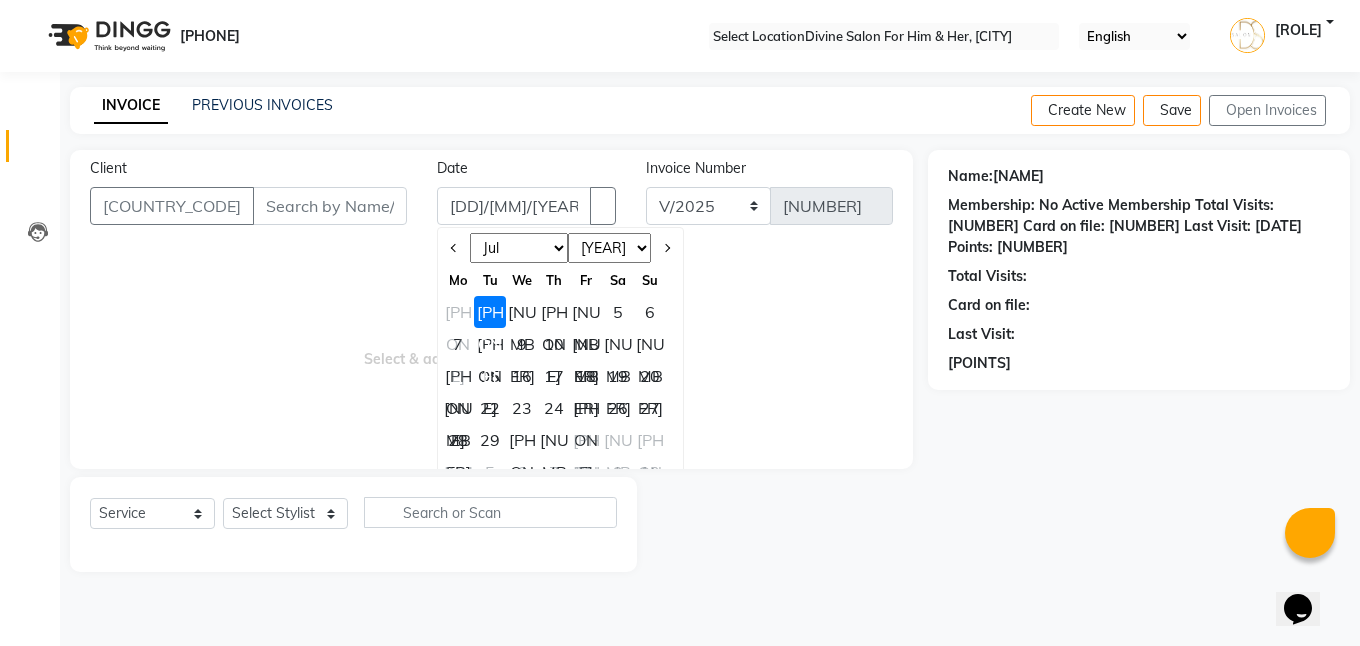 click on "Jan Feb Mar Apr May Jun Jul Aug Sep Oct Nov Dec" at bounding box center [519, 248] 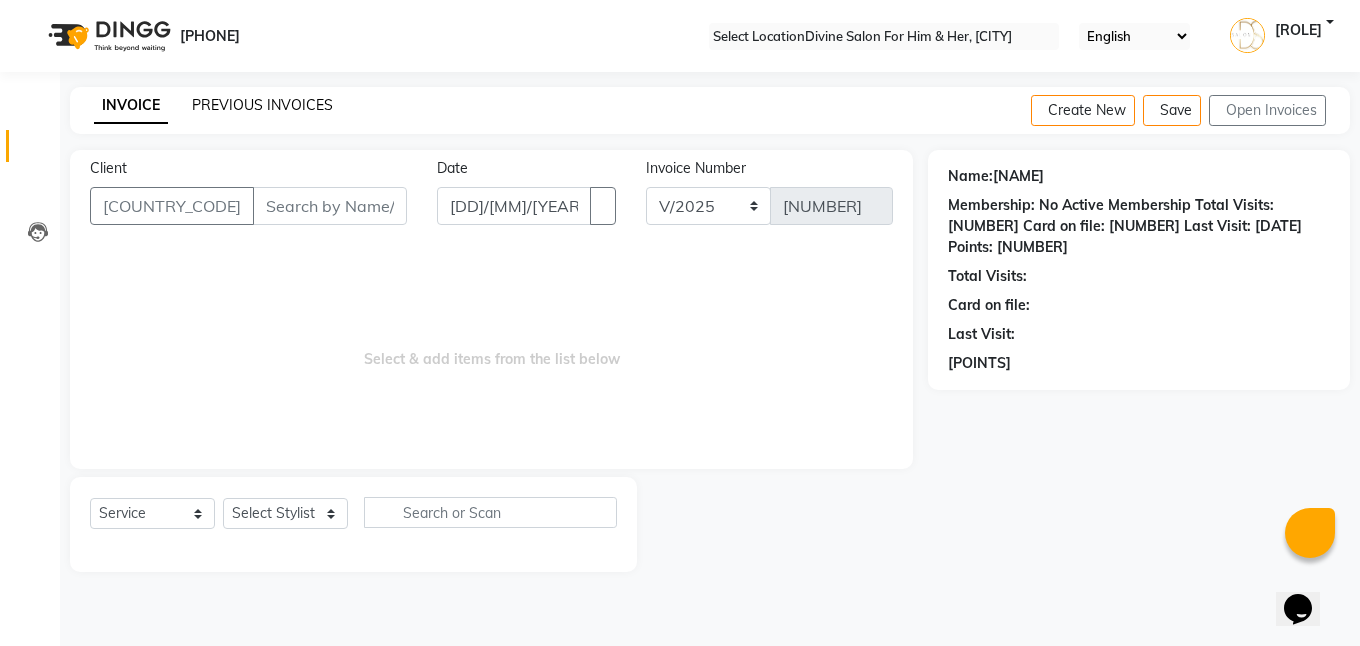 click on "PREVIOUS INVOICES" at bounding box center (262, 105) 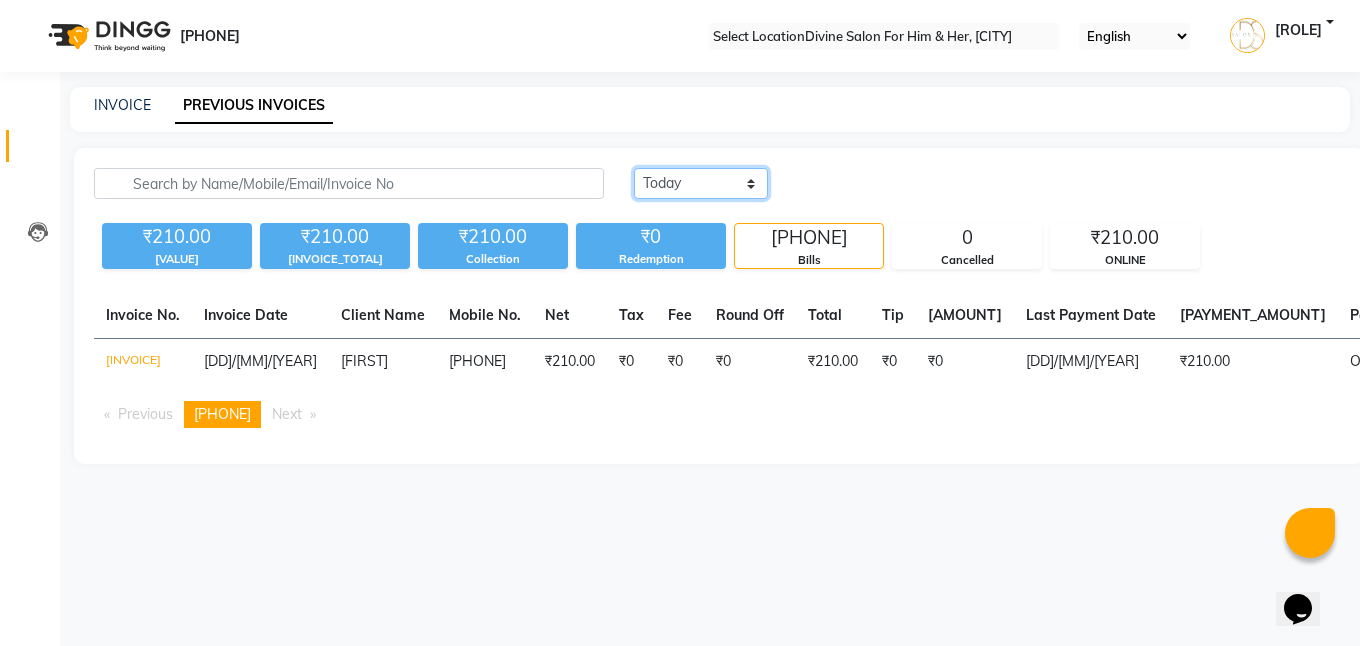 click on "••••• ••••••••• •••••• •••••" at bounding box center (701, 183) 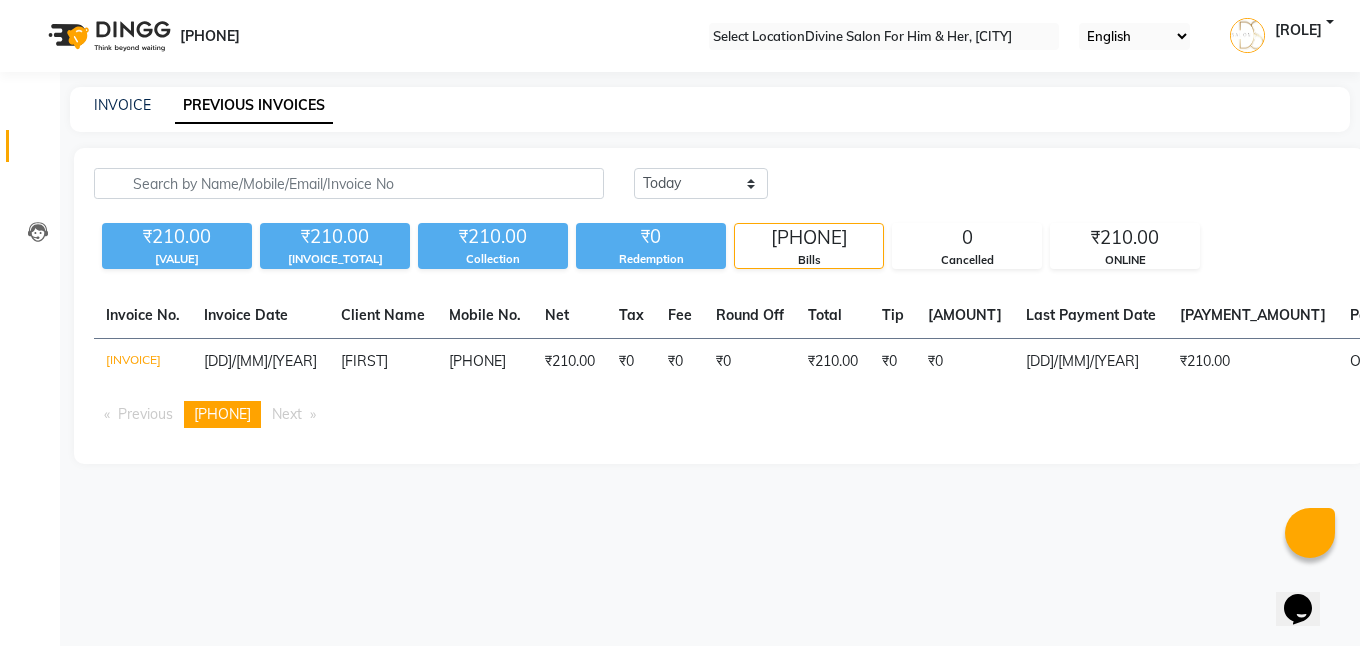 click on "08047224946 Select Location × Divine Salon For Him &  Her, Jind English ENGLISH Español العربية मराठी हिंदी ગુજરાતી தமிழ் 中文 Notifications nothing to show Admin Manage Profile Change Password Sign out  Version:3.14.0  ☀ Divine Salon for him &  her, Jind  Calendar  Invoice  Clients  Leads   Marketing  Members  Inventory  Staff  Reports  Chat  Settings Completed InProgress Upcoming Dropped Tentative Check-In Confirm Bookings Generate Report Segments Page Builder INVOICE PREVIOUS INVOICES Today Yesterday Custom Range Export ₹210.00 Value (Ex. Redemption) ₹210.00 Invoice Total  ₹210.00 Collection ₹0 Redemption 1 Bills 0 Cancelled ₹210.00 ONLINE  Invoice No.   Invoice Date   Client Name   Mobile No.   Net   Tax   Fee   Round Off   Total   Tip   Current Due   Last Payment Date   Payment Amount   Payment Methods   Cancel Reason   Status   V/2025-26/0262  01-07-2025 Abhishek   7404376751 ₹210.00 ₹0  ₹0  ₹0 ₹210.00 ₹0 ₹0 ONLINE -" at bounding box center [680, 323] 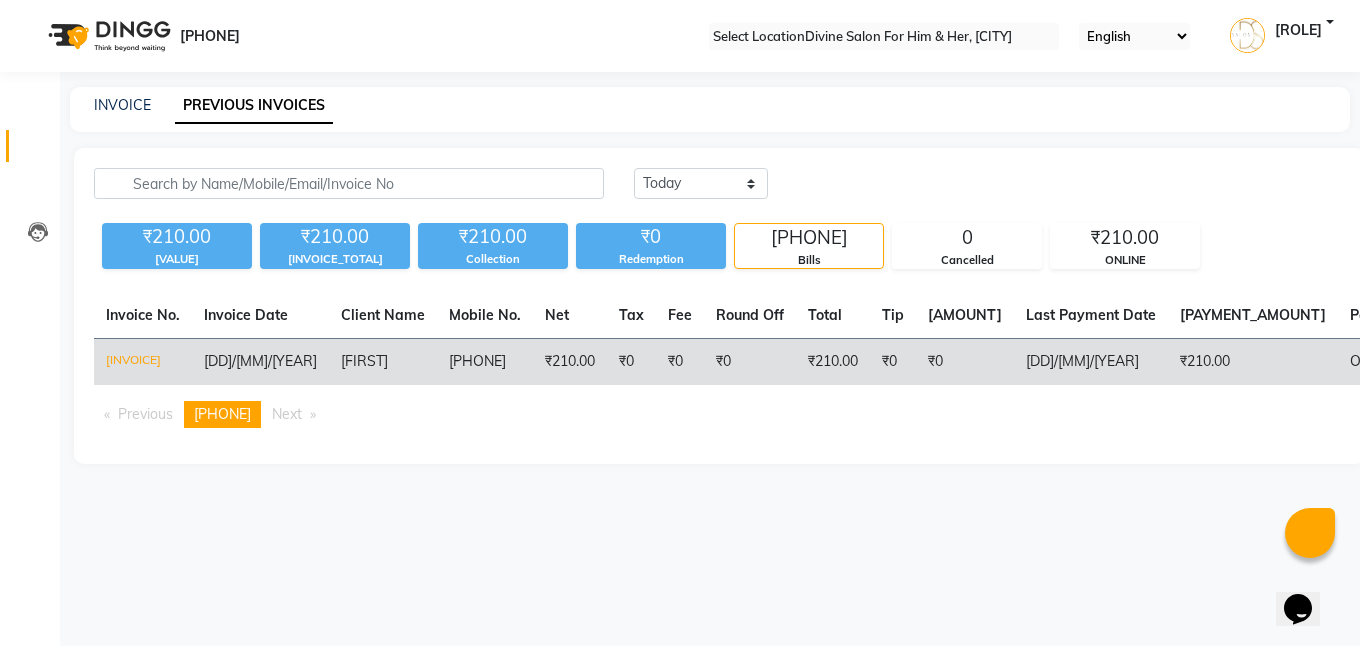 click on "[PRICE]" at bounding box center (1253, 362) 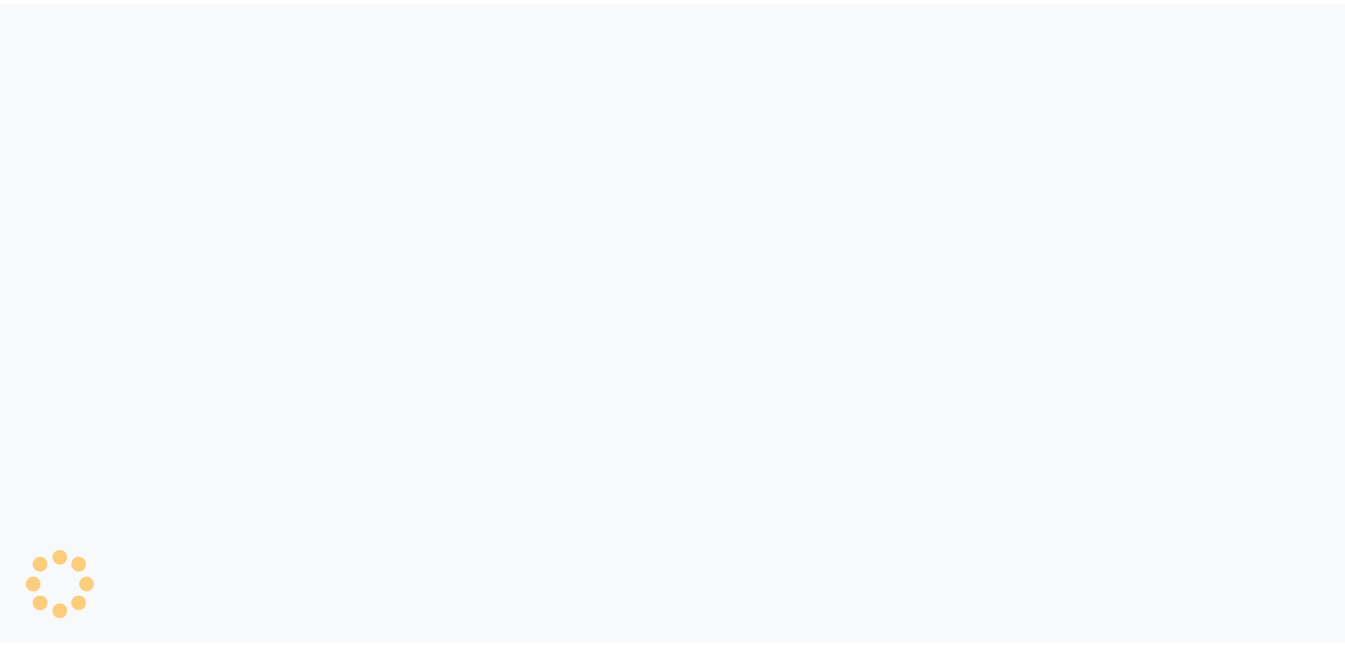 scroll, scrollTop: 0, scrollLeft: 0, axis: both 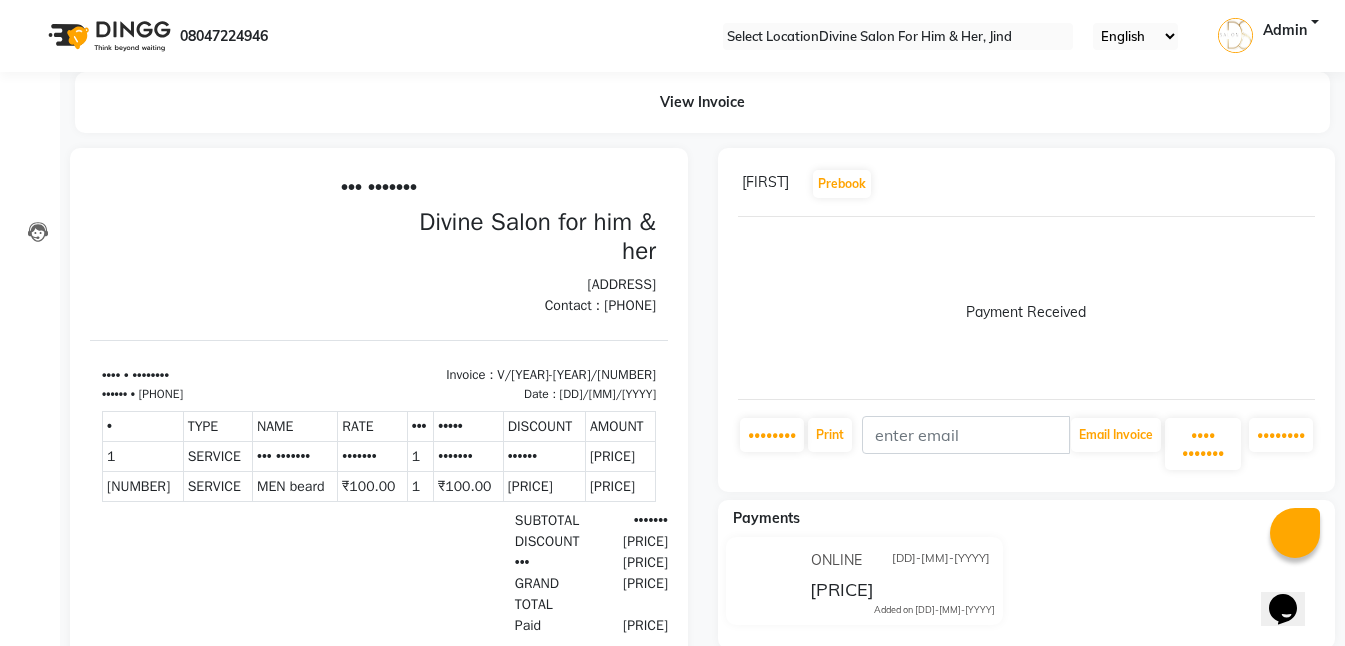 click at bounding box center (1311, 184) 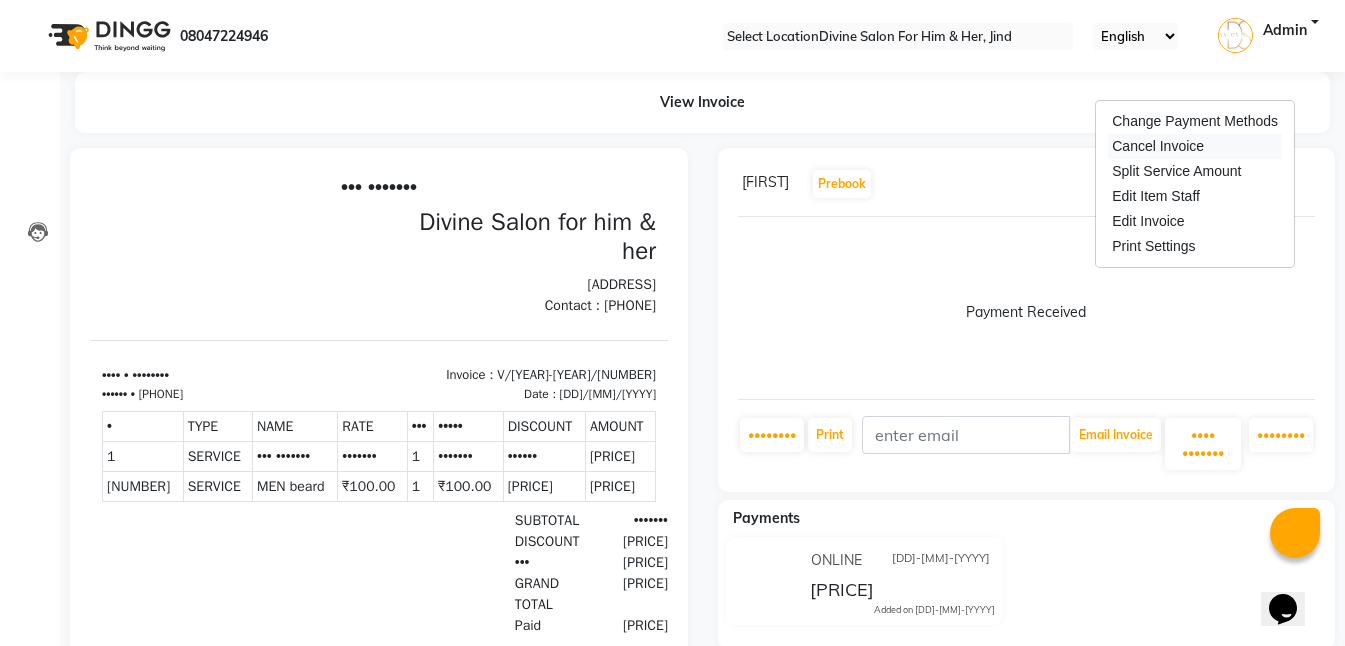 click on "Cancel Invoice" at bounding box center (1195, 146) 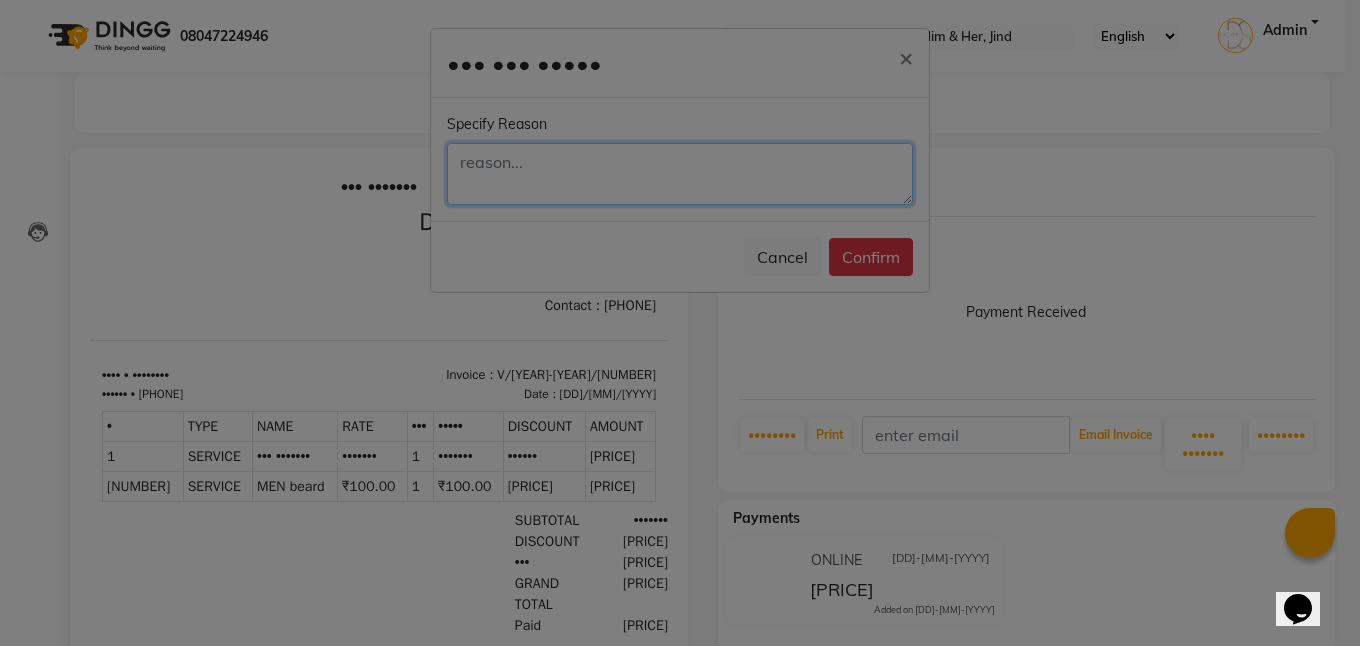 click at bounding box center (680, 174) 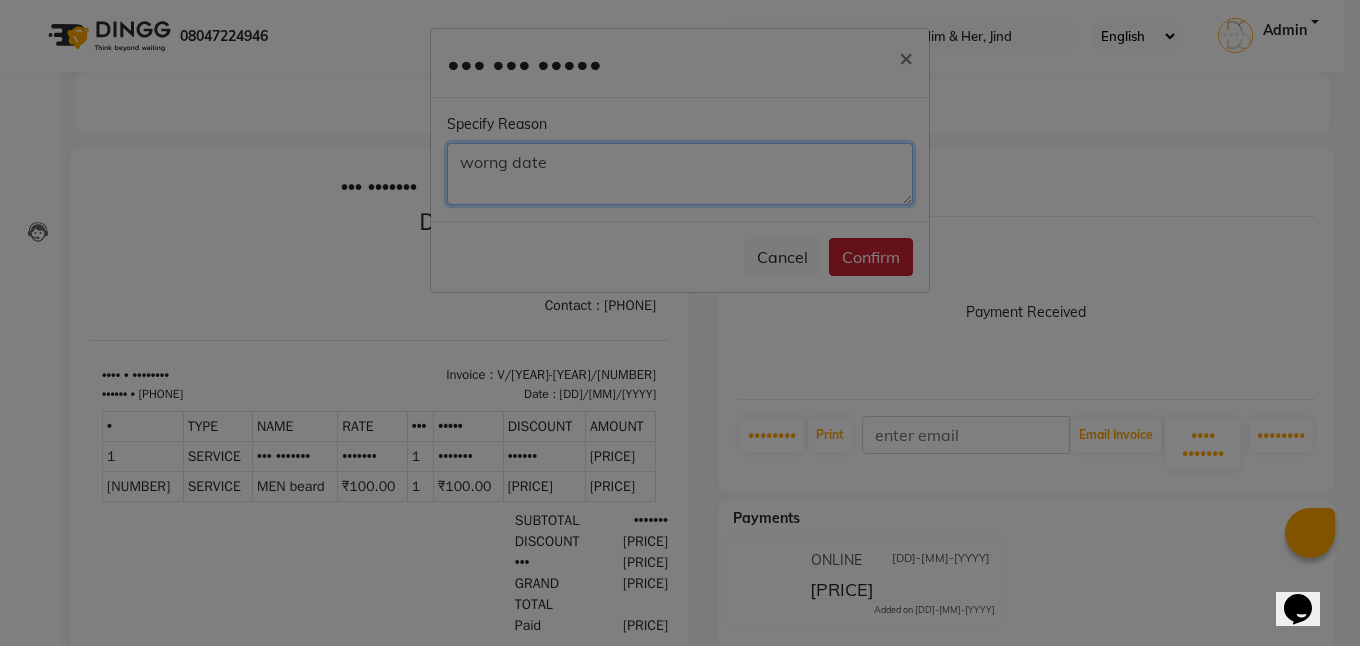 type on "worng date" 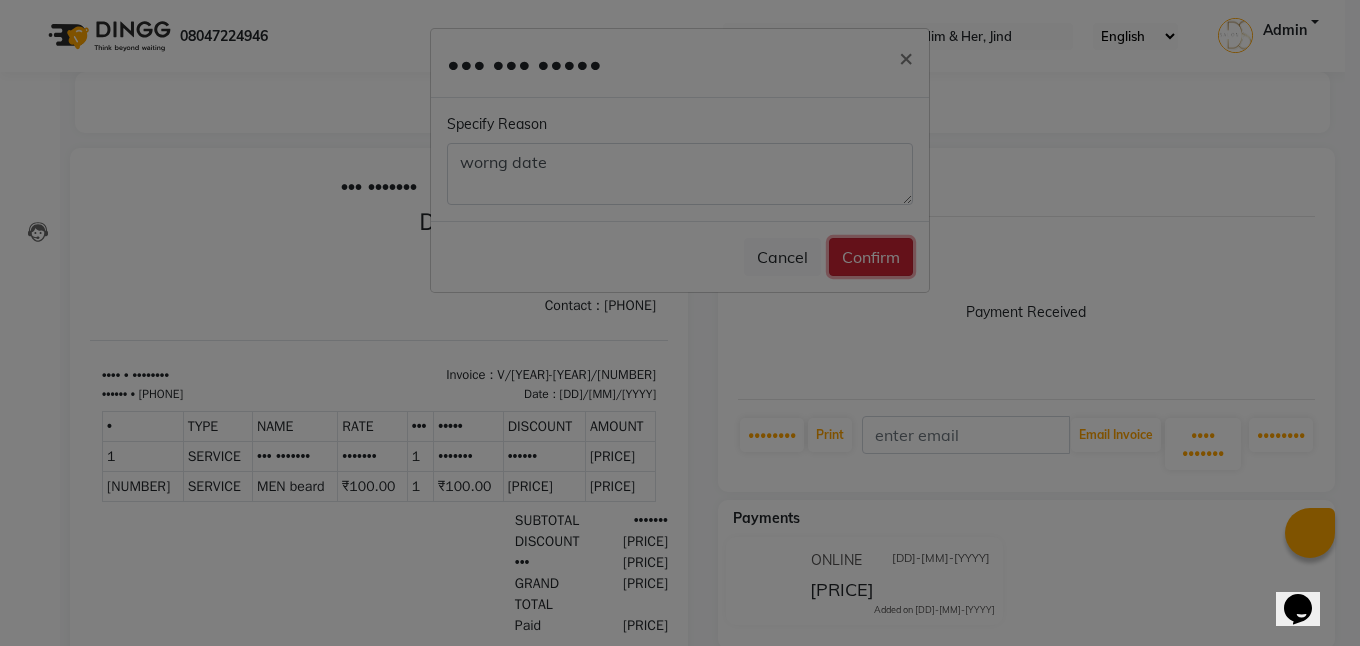 click on "Confirm" at bounding box center (871, 257) 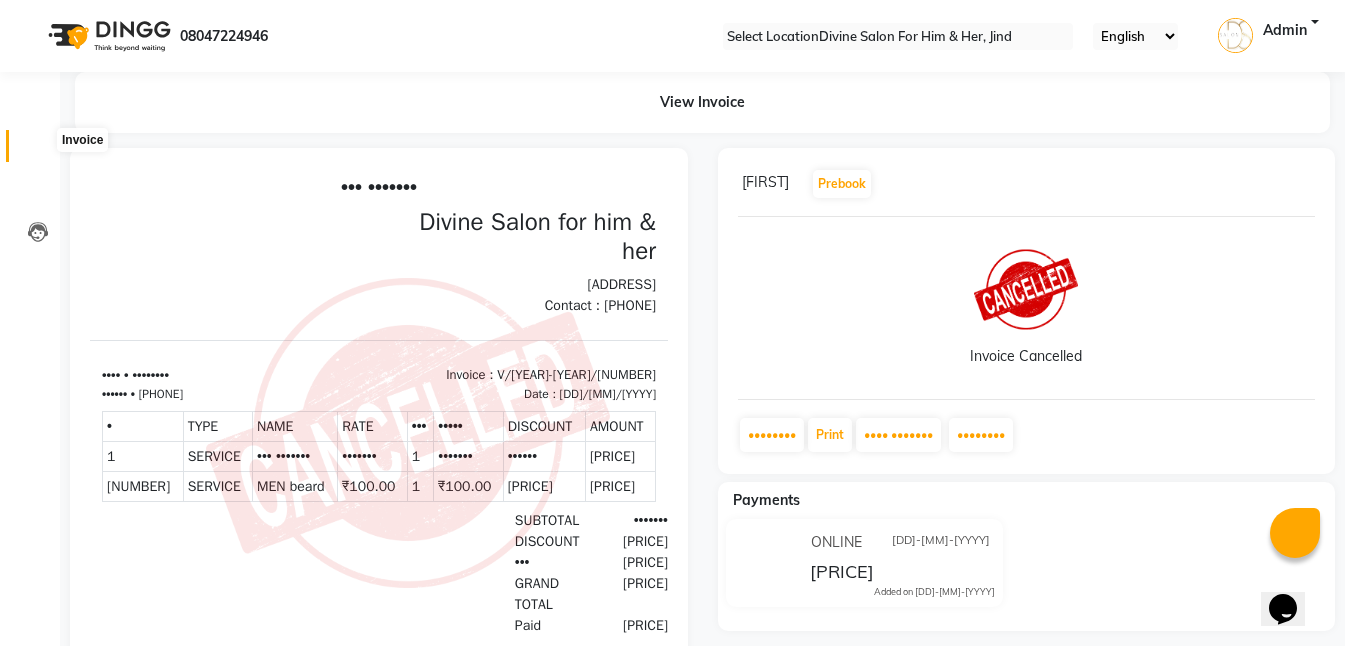 click at bounding box center [38, 151] 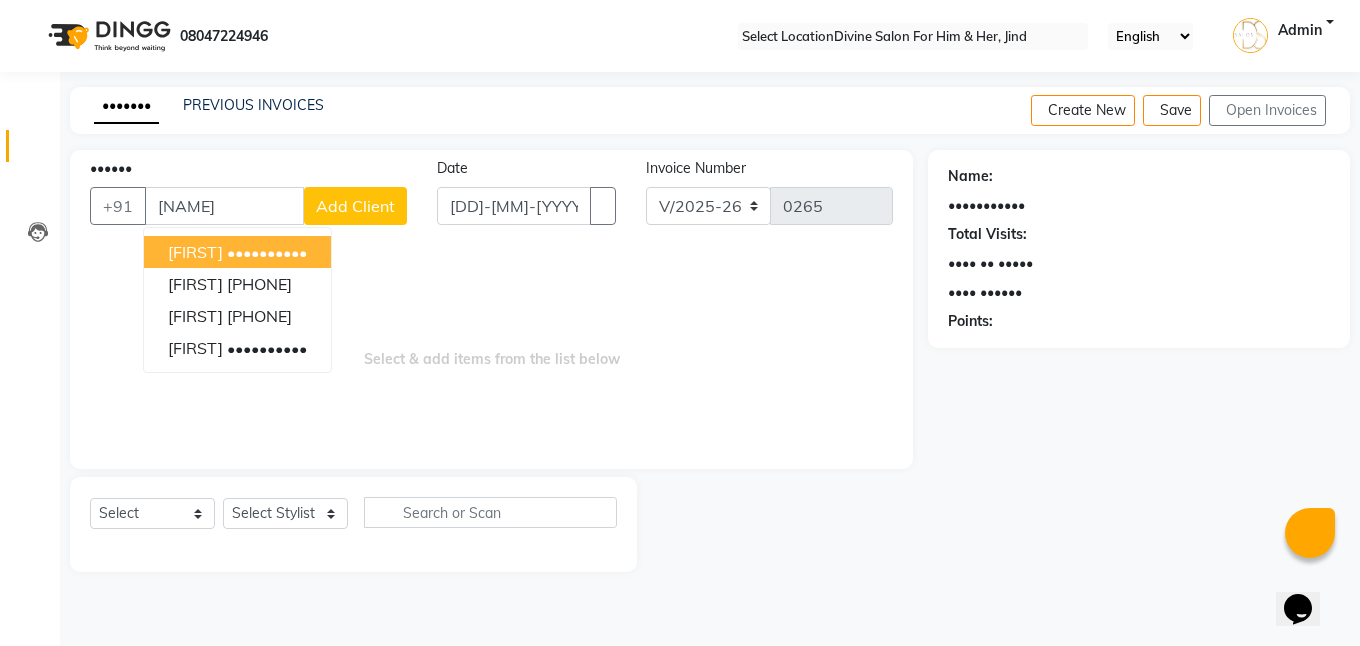 click on "••••••••••" at bounding box center [267, 252] 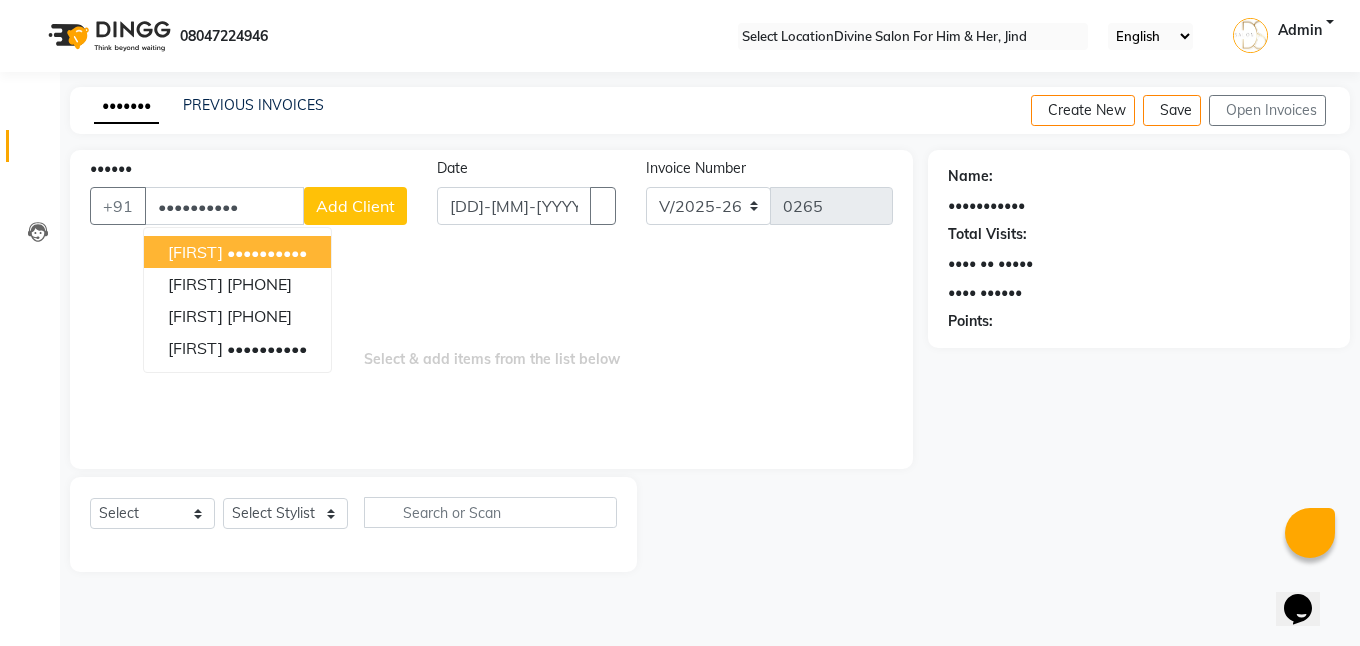 type on "••••••••••" 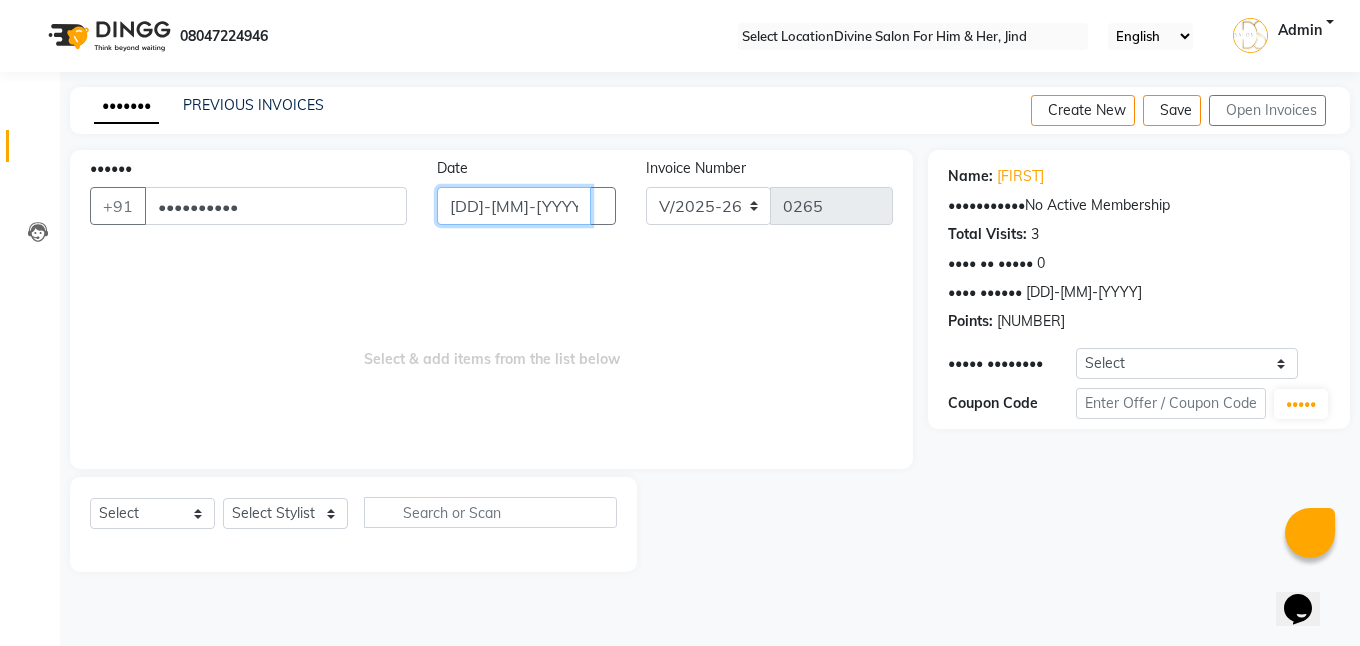 click on "[DD]-[MM]-[YYYY]" at bounding box center [513, 206] 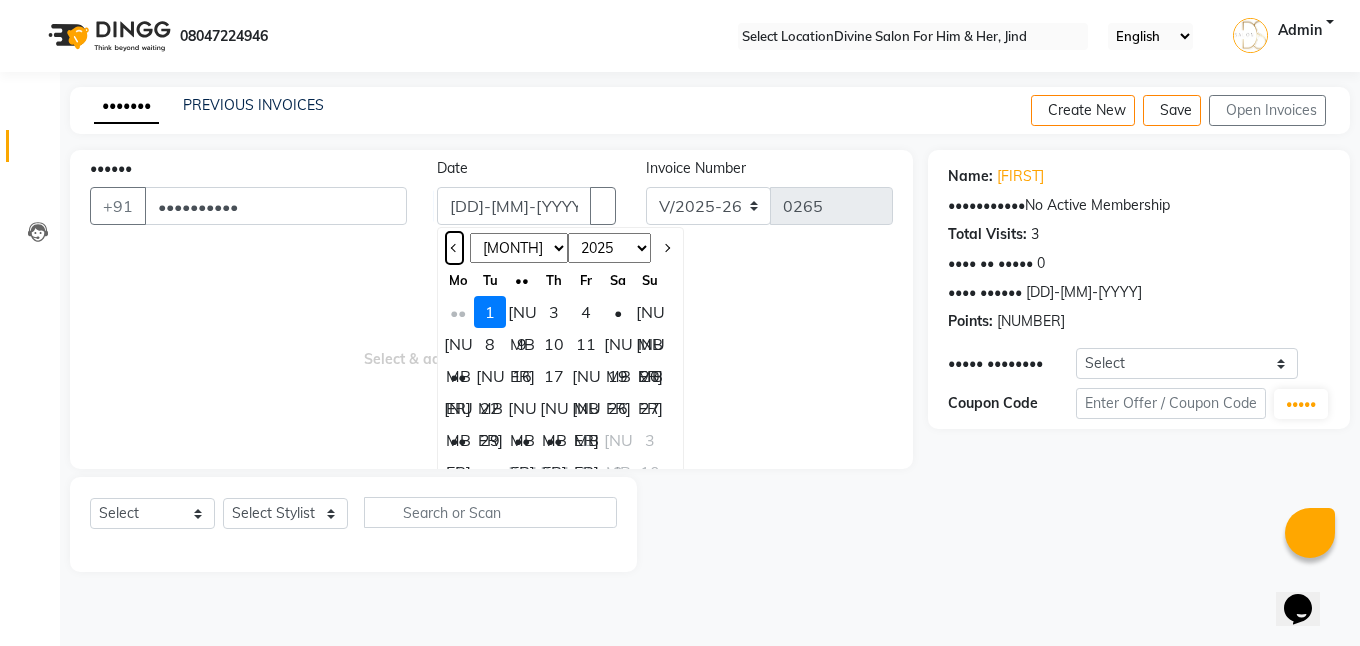 click at bounding box center (454, 248) 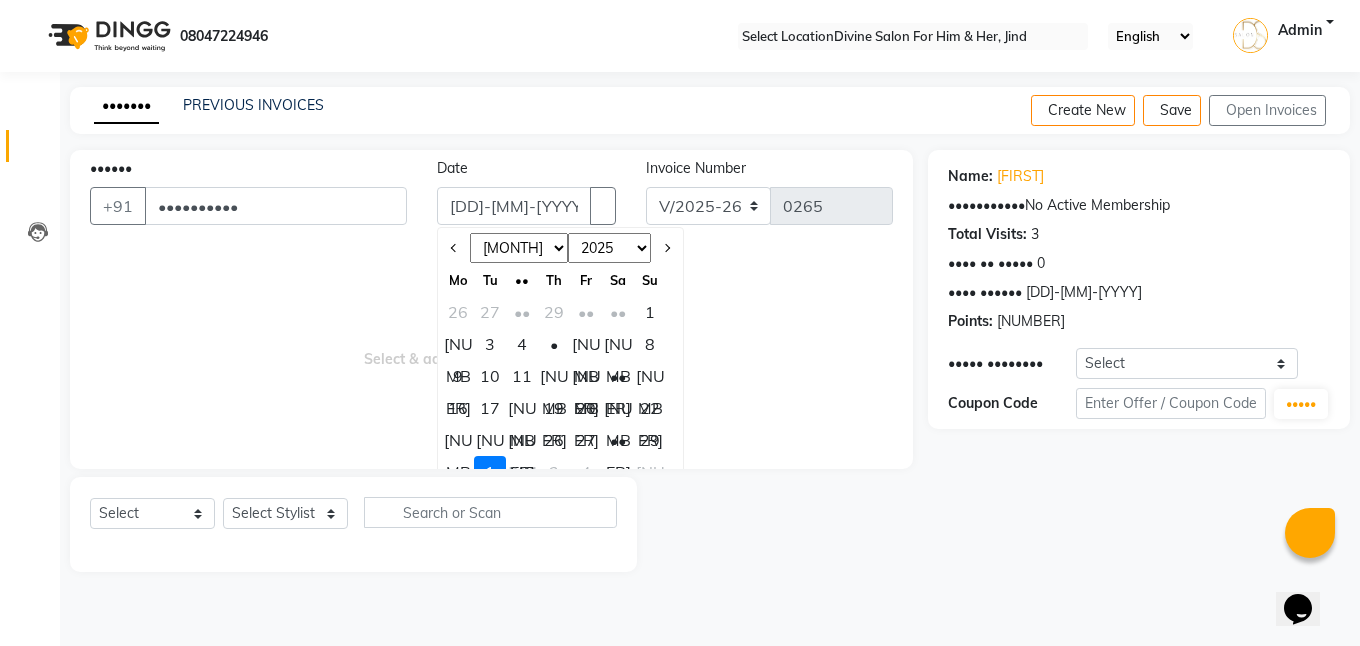 click on "[NUMBER]" at bounding box center (554, 376) 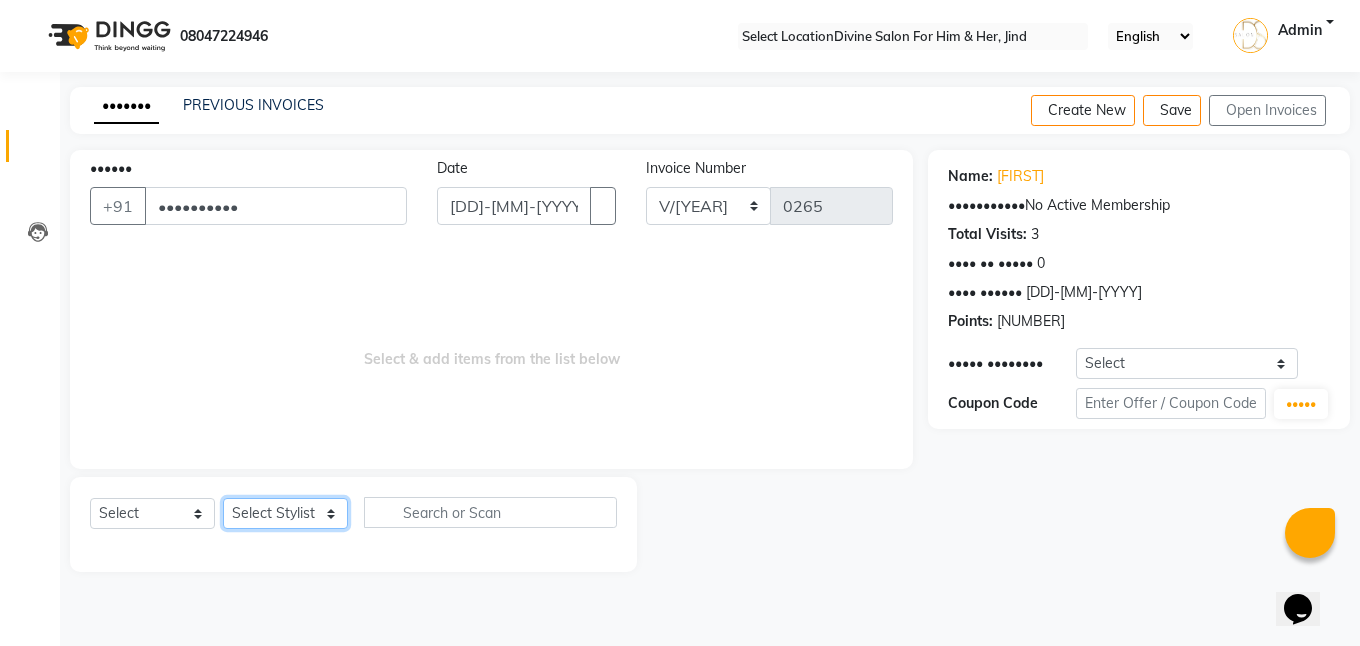 click on "Select Stylist Isha Gandhi RAVI Rihan SHEELA Tanisha chopra Tofik vikas JANGRA" at bounding box center [285, 513] 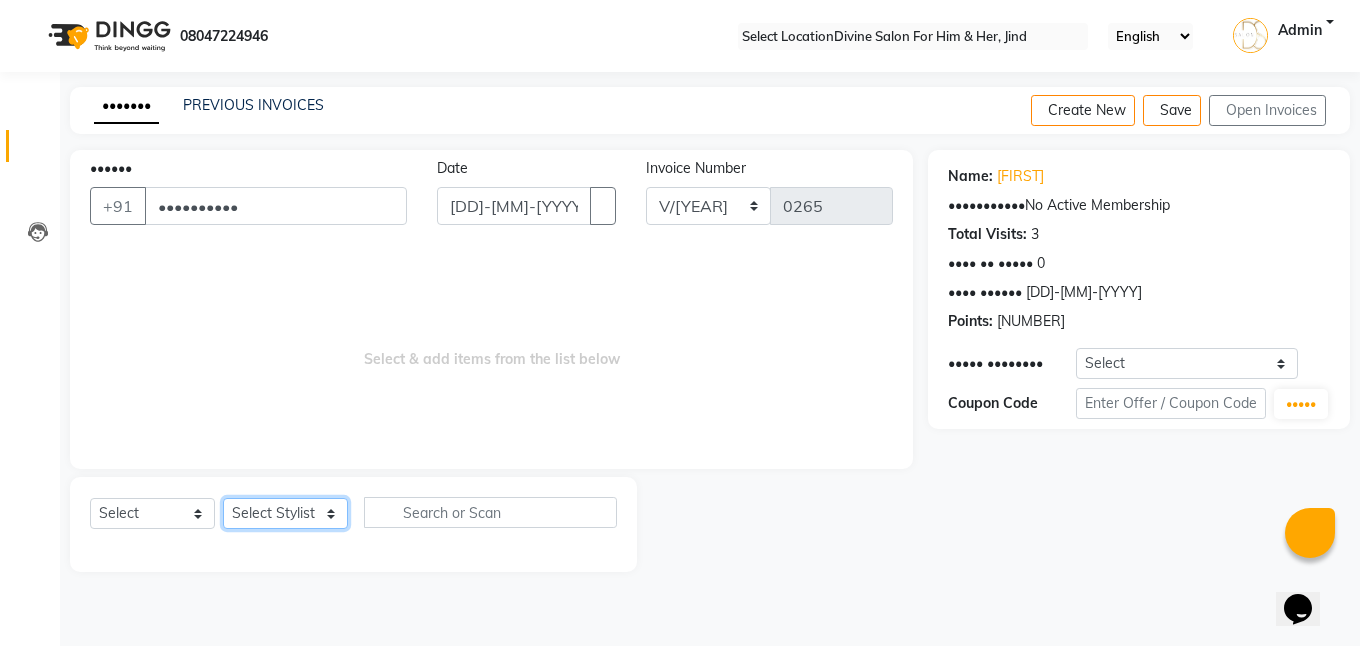 select on "[NUMBER]" 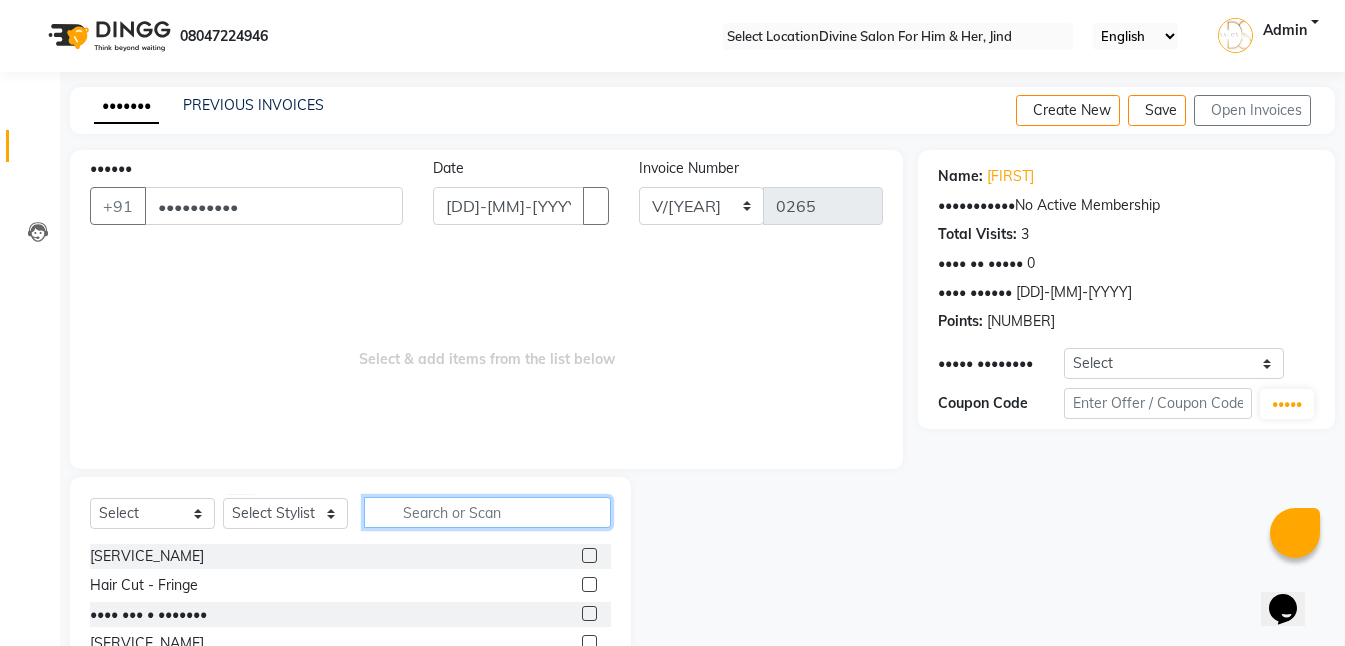 click at bounding box center [487, 512] 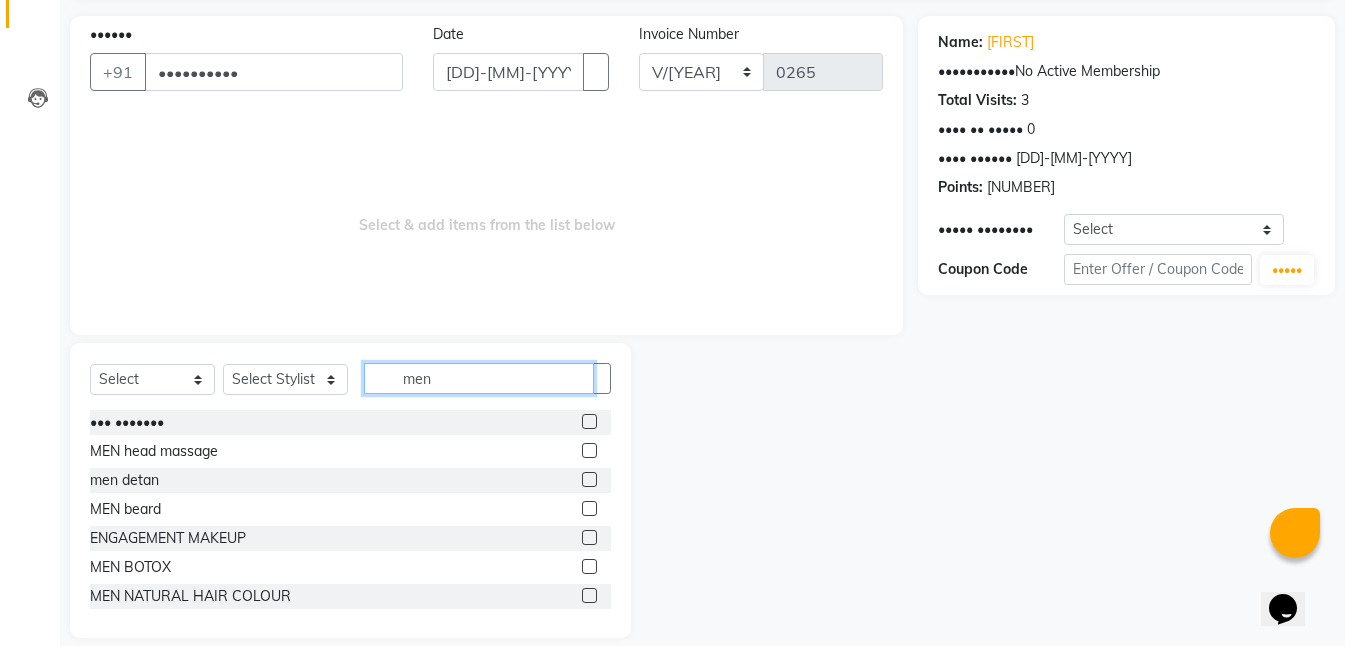 scroll, scrollTop: 155, scrollLeft: 0, axis: vertical 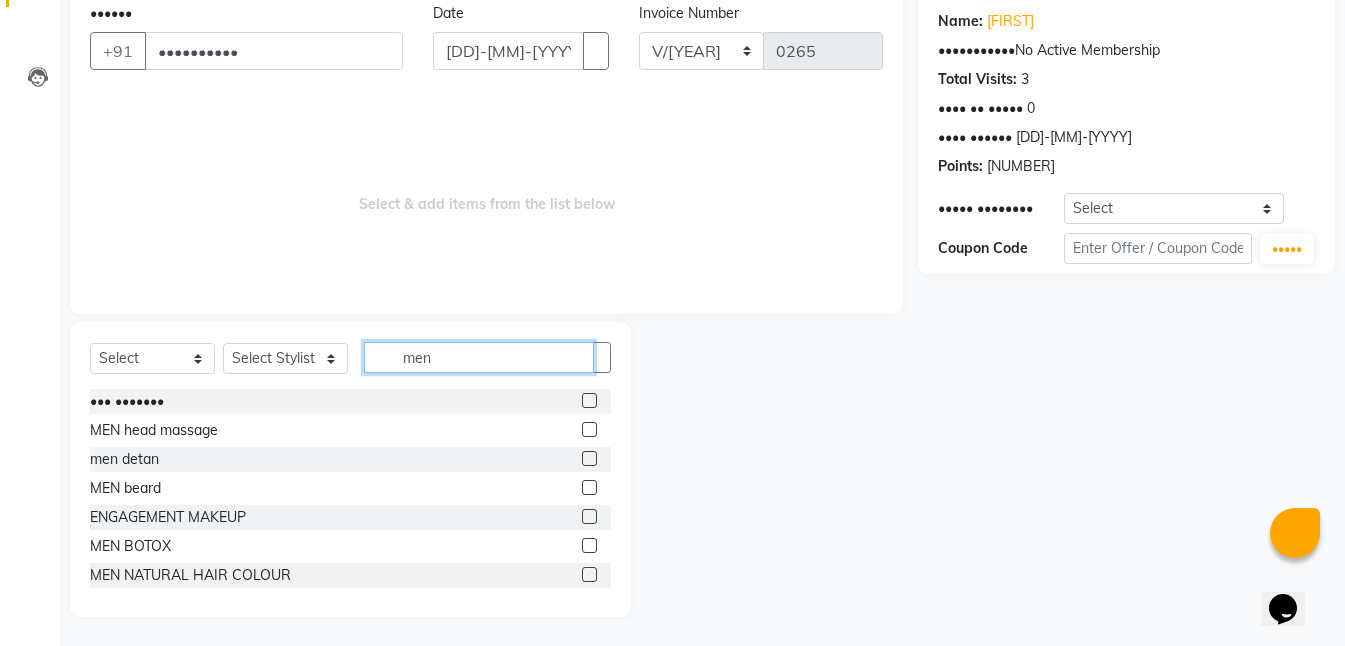 type on "men" 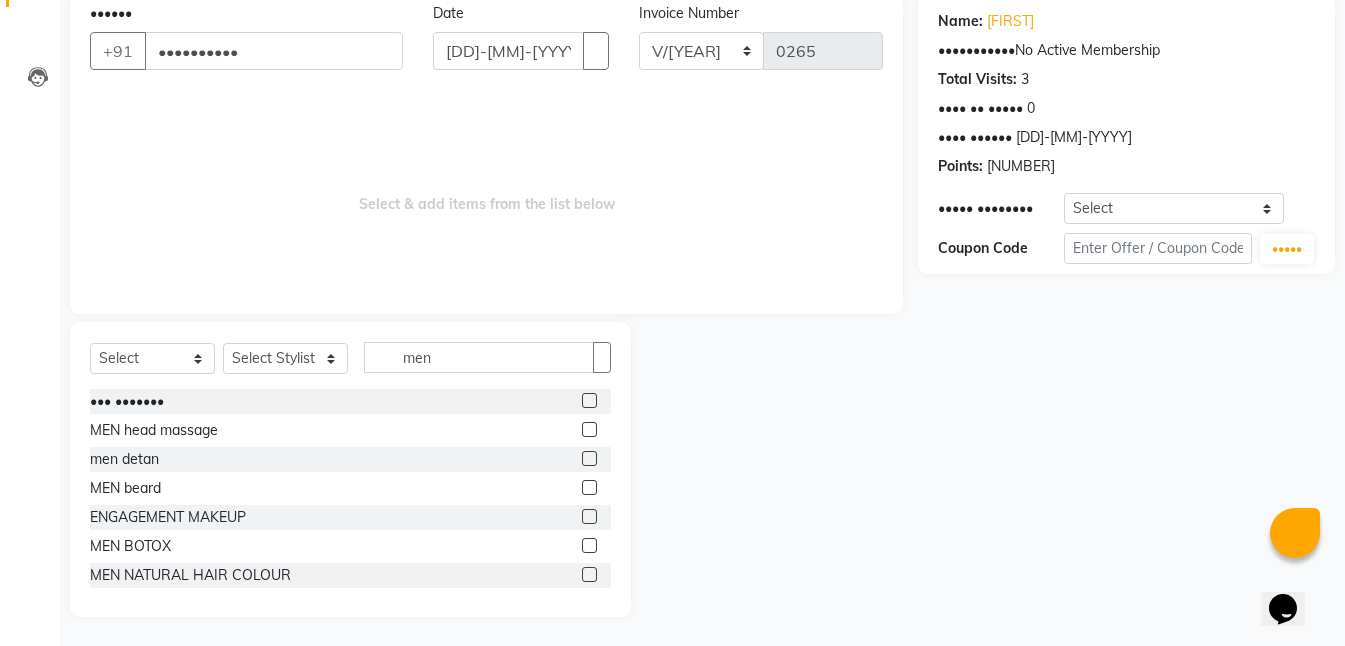 click at bounding box center (589, 400) 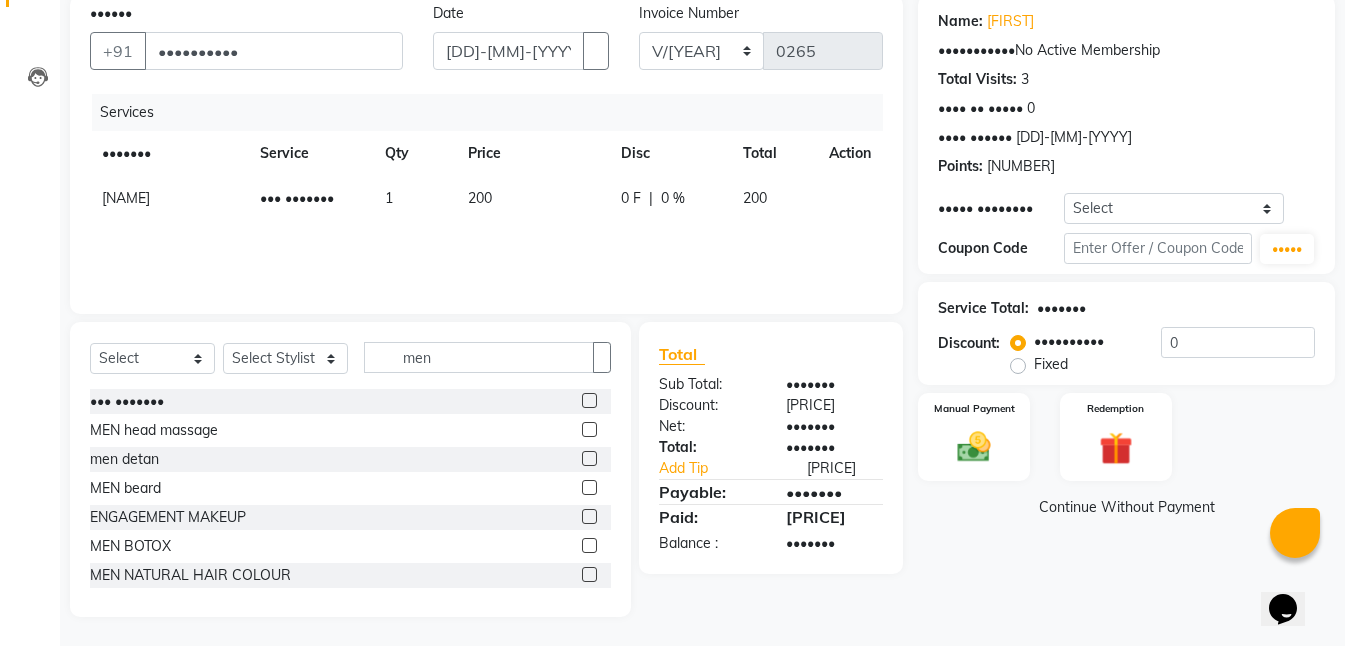 click at bounding box center [589, 487] 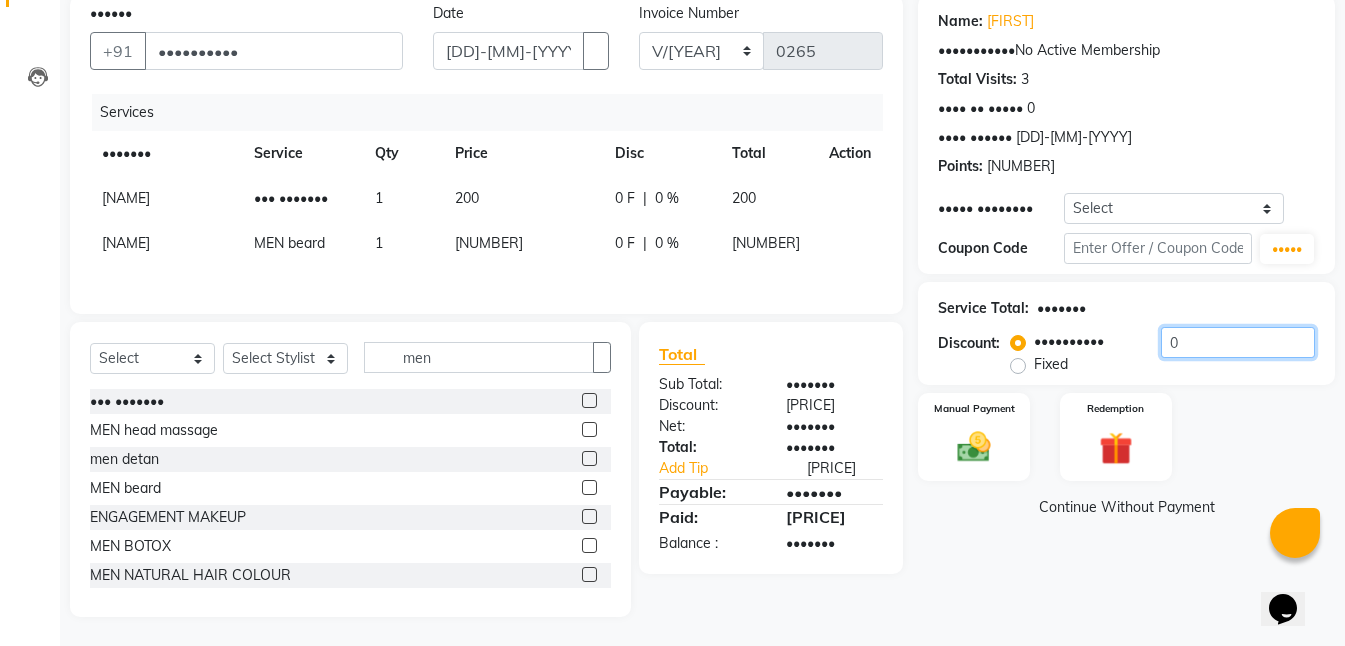 click on "0" at bounding box center (1238, 342) 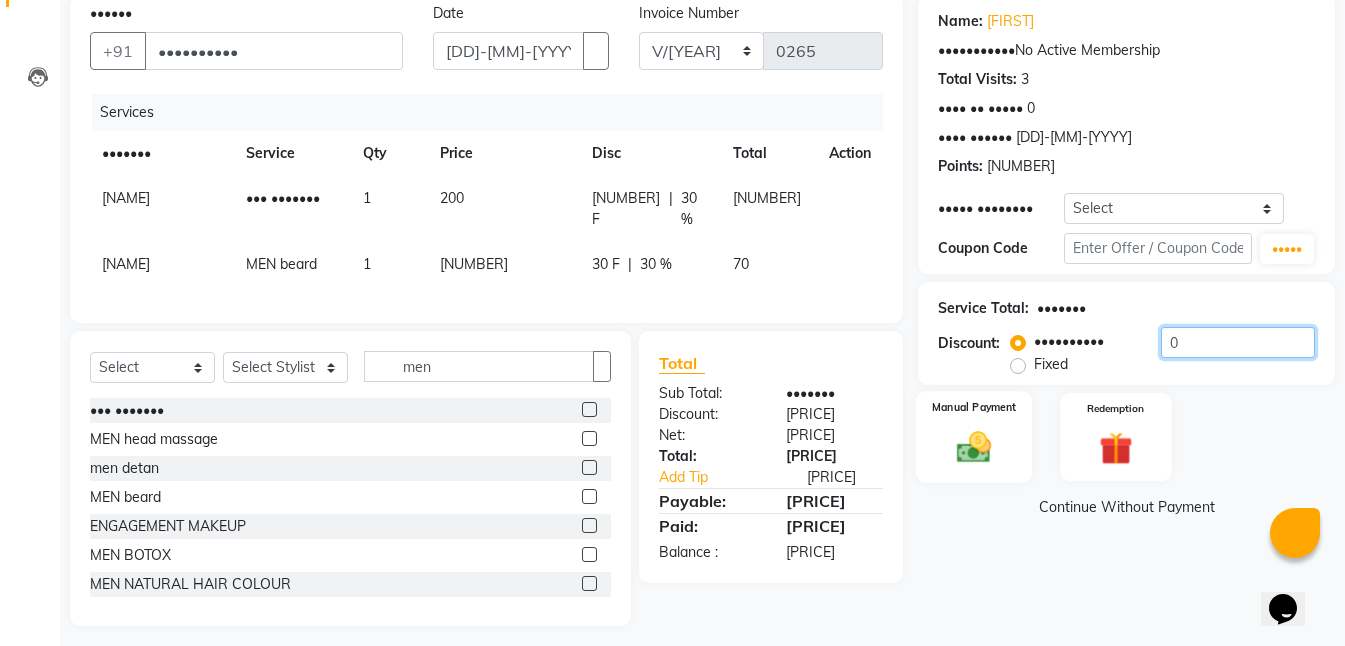 type on "••" 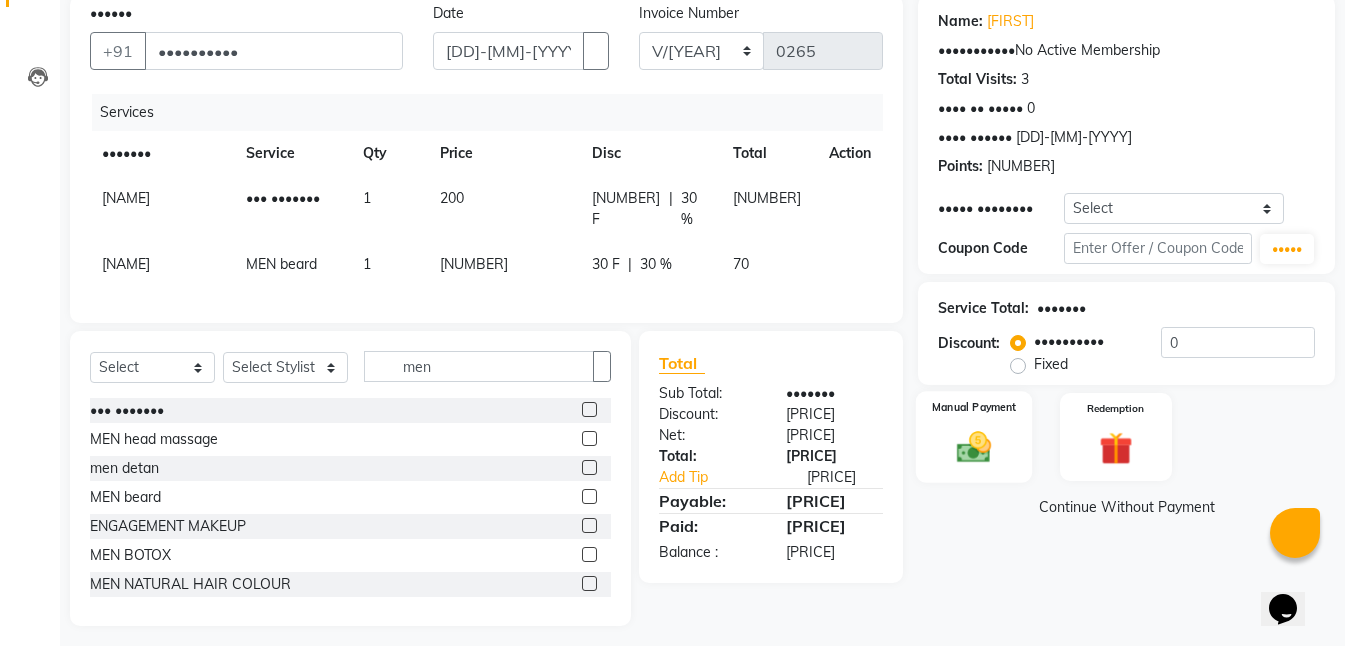 click on "Manual Payment" at bounding box center (974, 437) 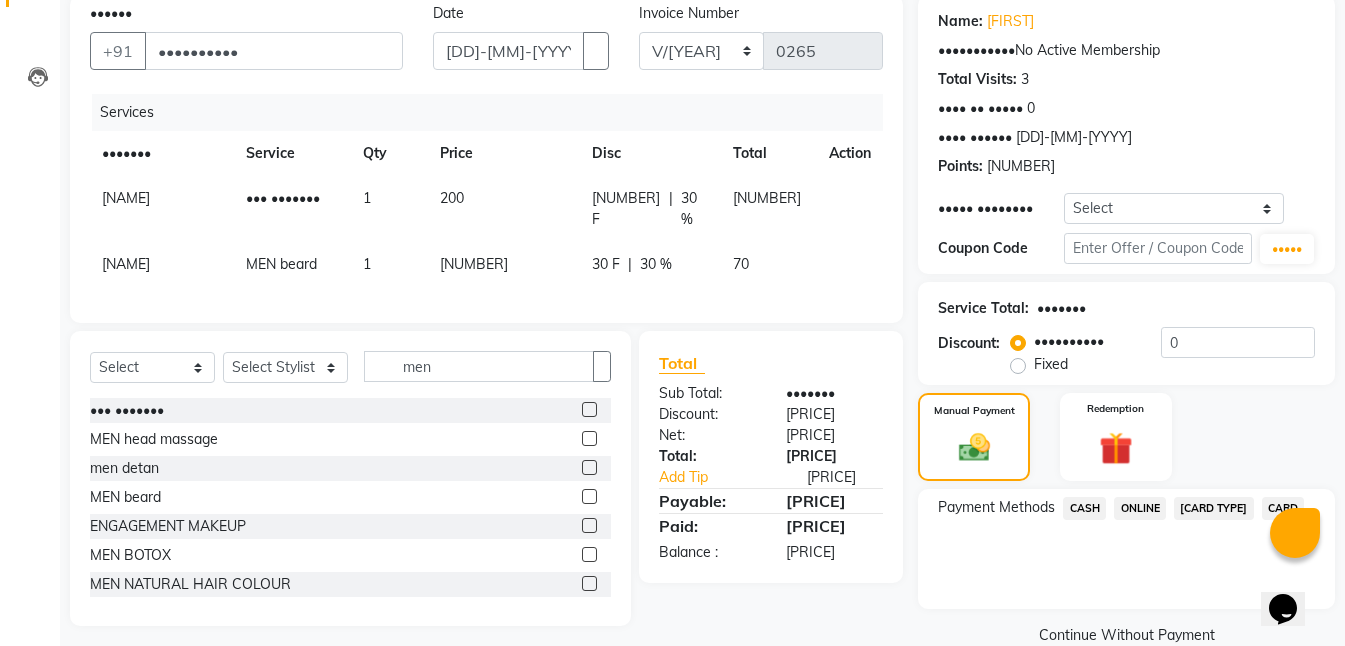 click on "ONLINE" at bounding box center [1084, 508] 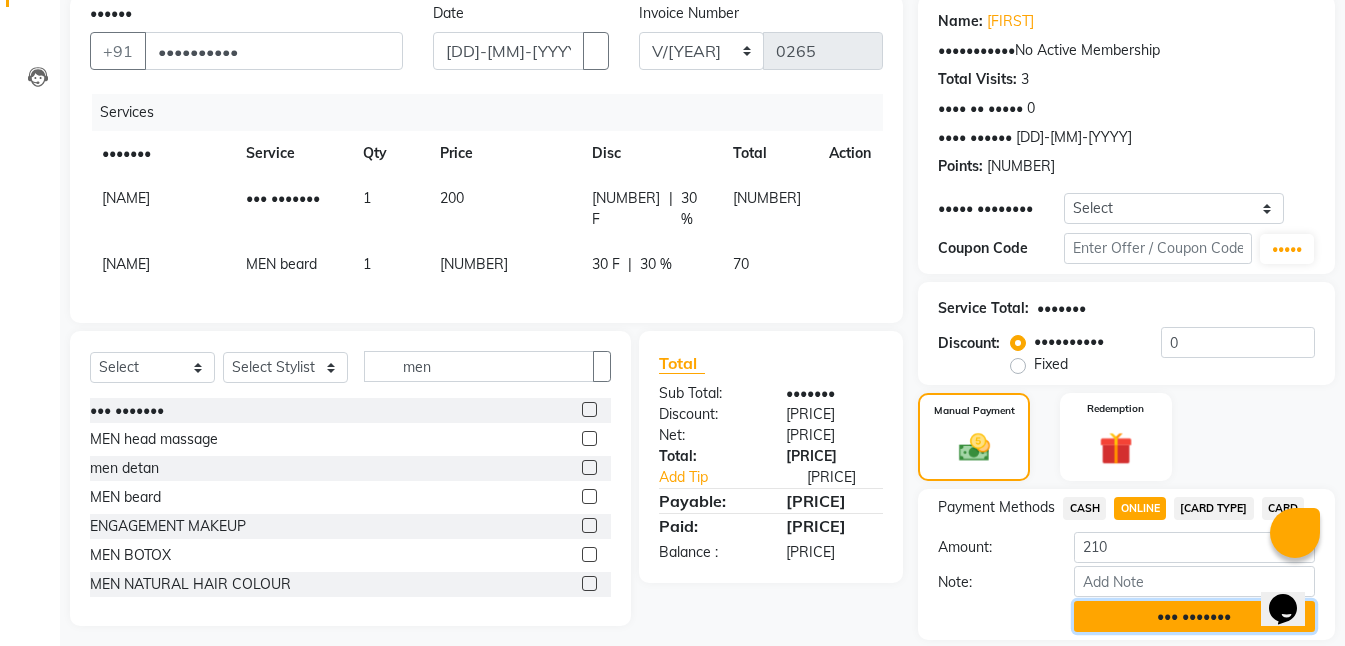 click on "••• •••••••" at bounding box center [1194, 616] 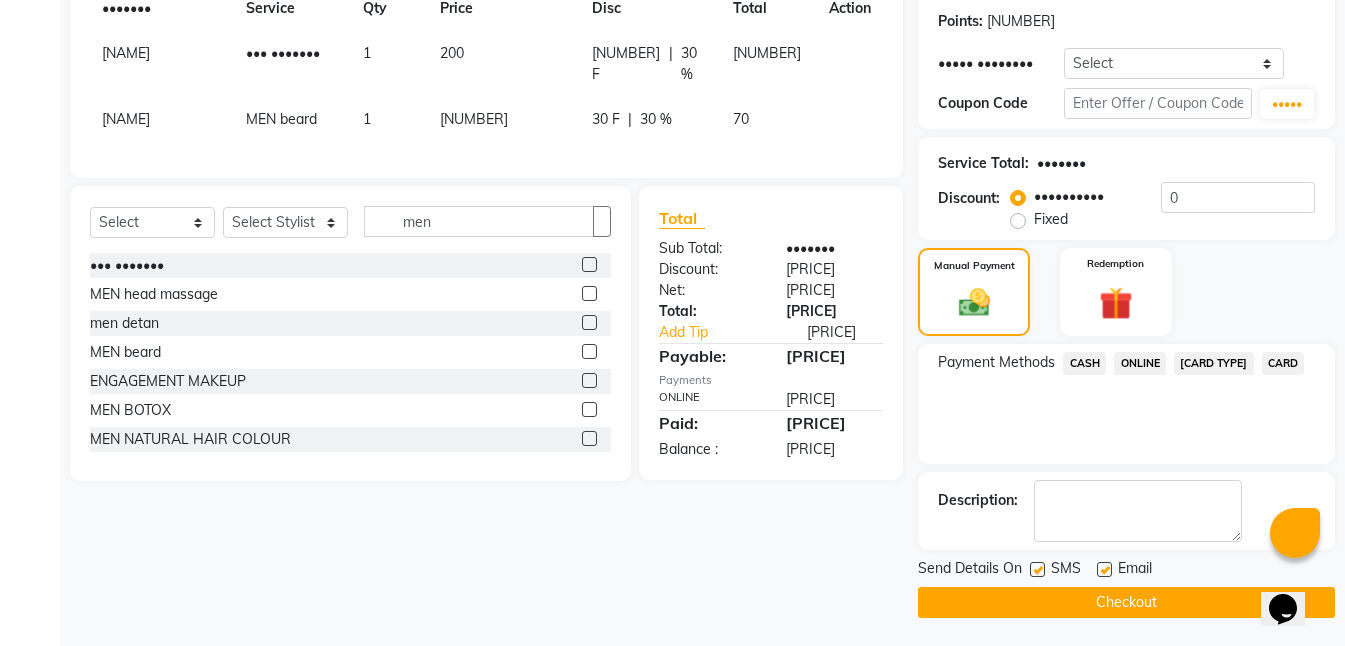 scroll, scrollTop: 309, scrollLeft: 0, axis: vertical 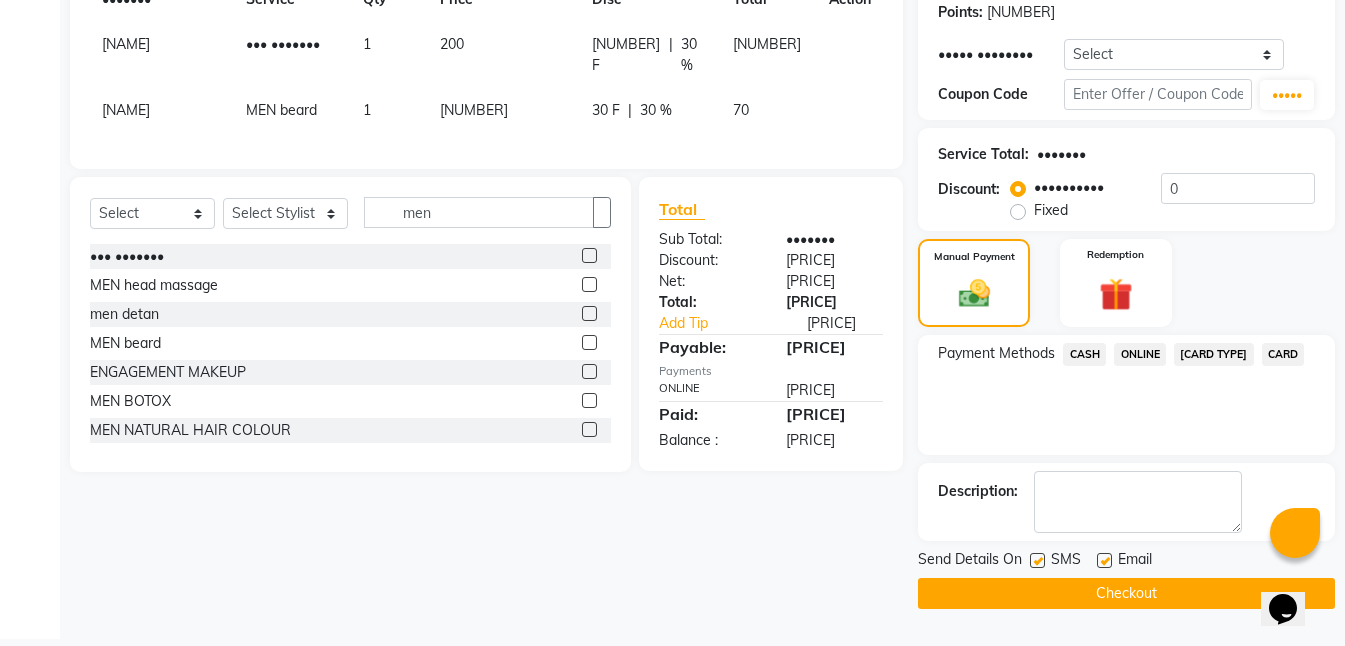 click at bounding box center [1037, 560] 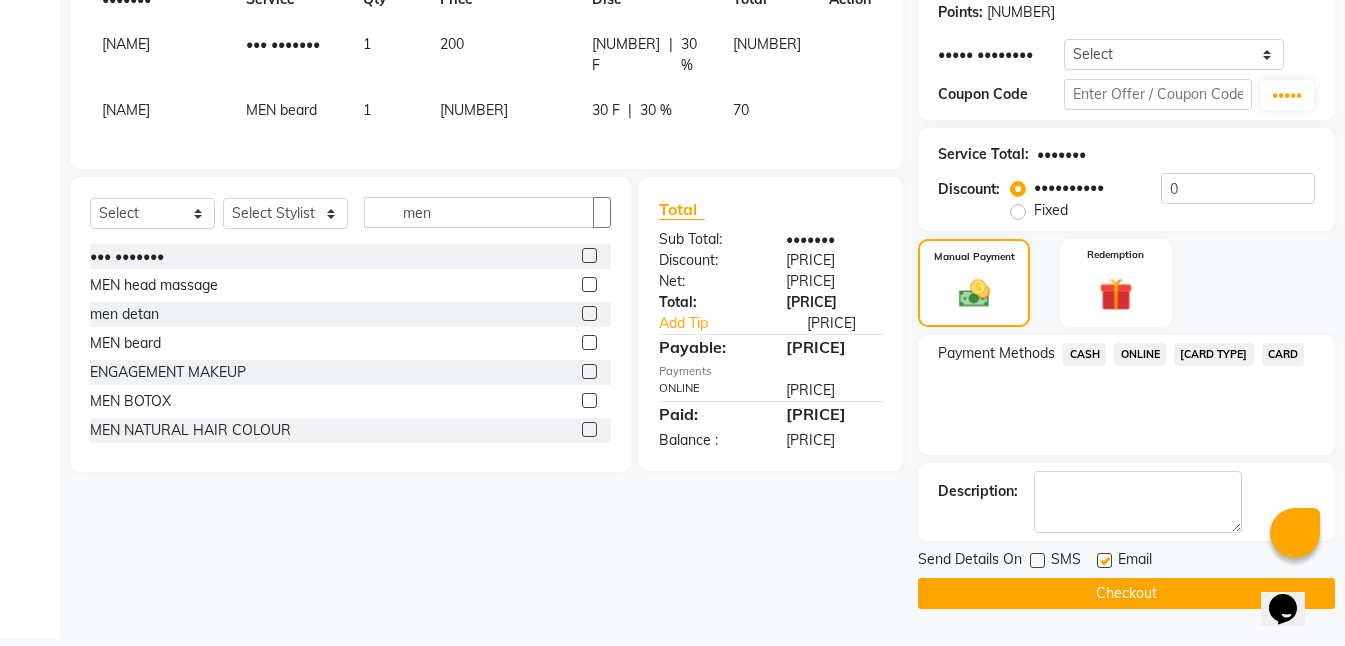 click at bounding box center (1104, 560) 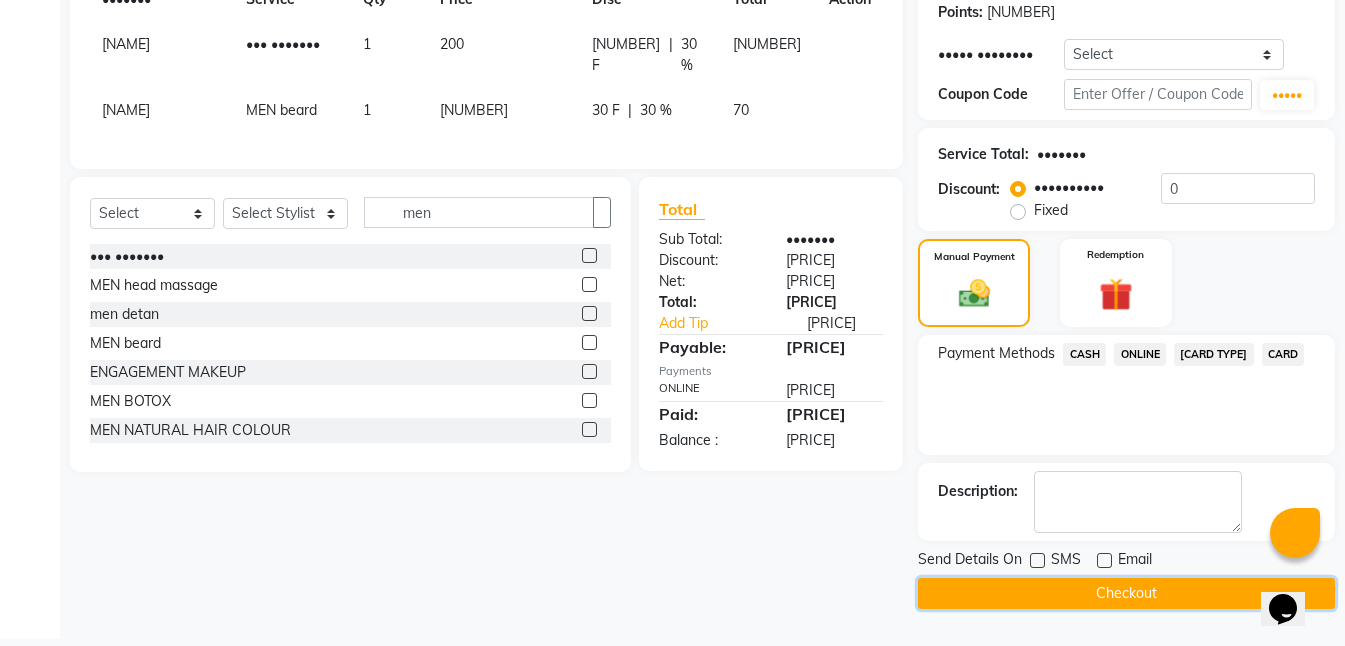 click on "Checkout" at bounding box center [1126, 593] 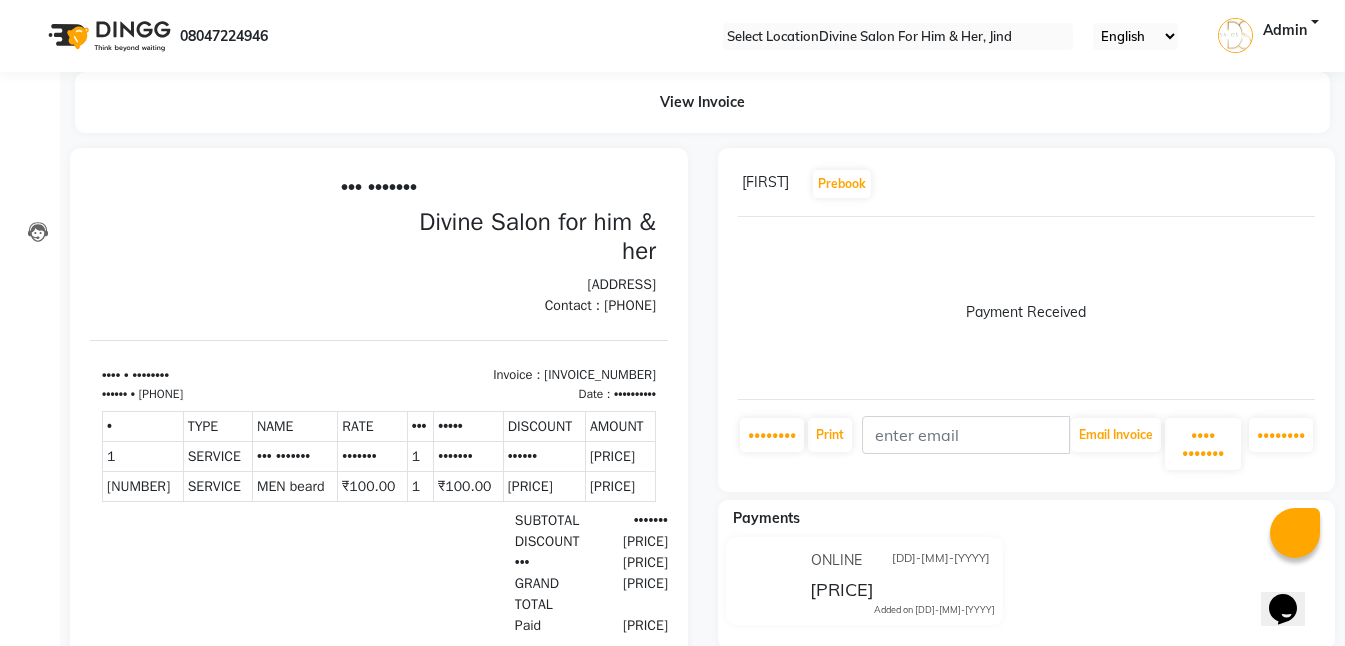 scroll, scrollTop: 0, scrollLeft: 0, axis: both 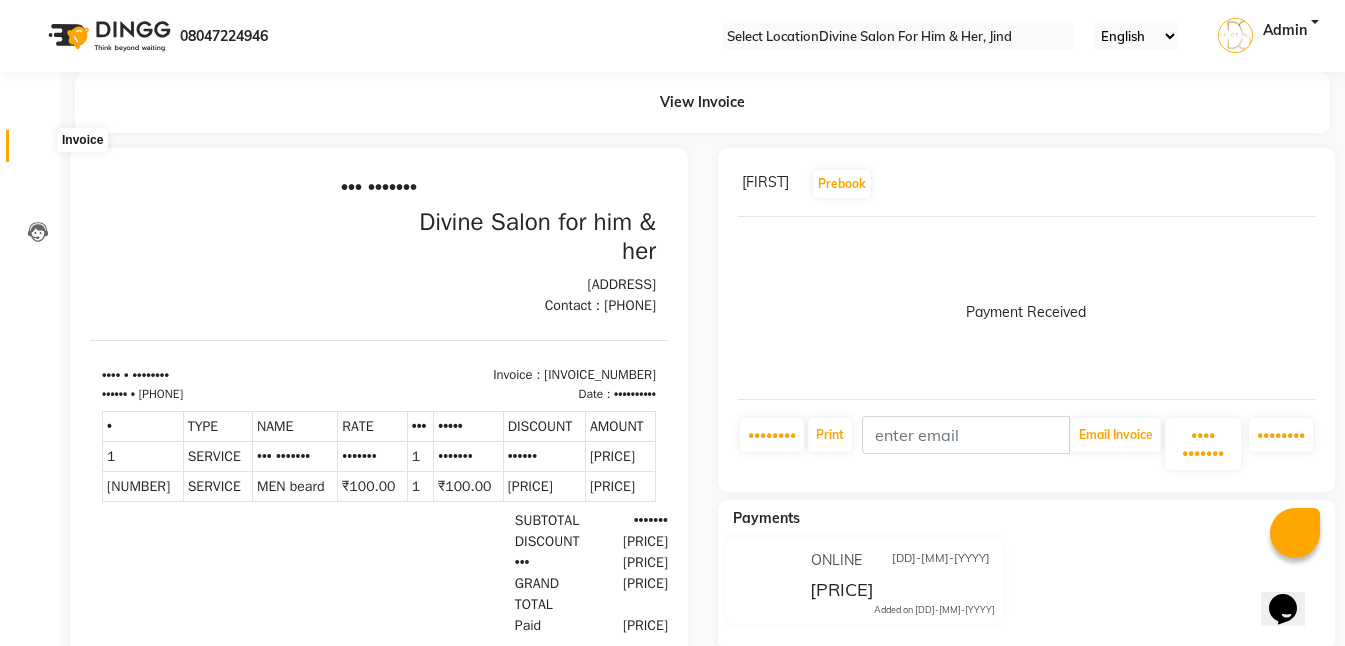 click at bounding box center [38, 151] 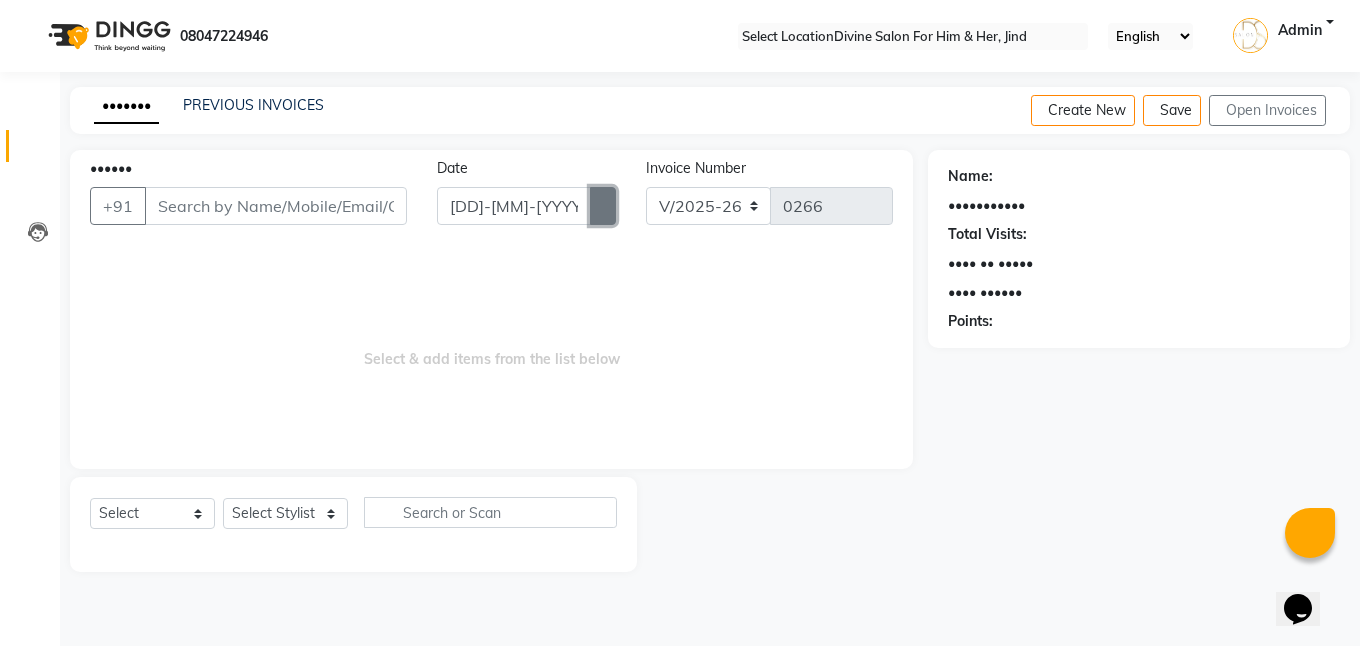 click at bounding box center (603, 206) 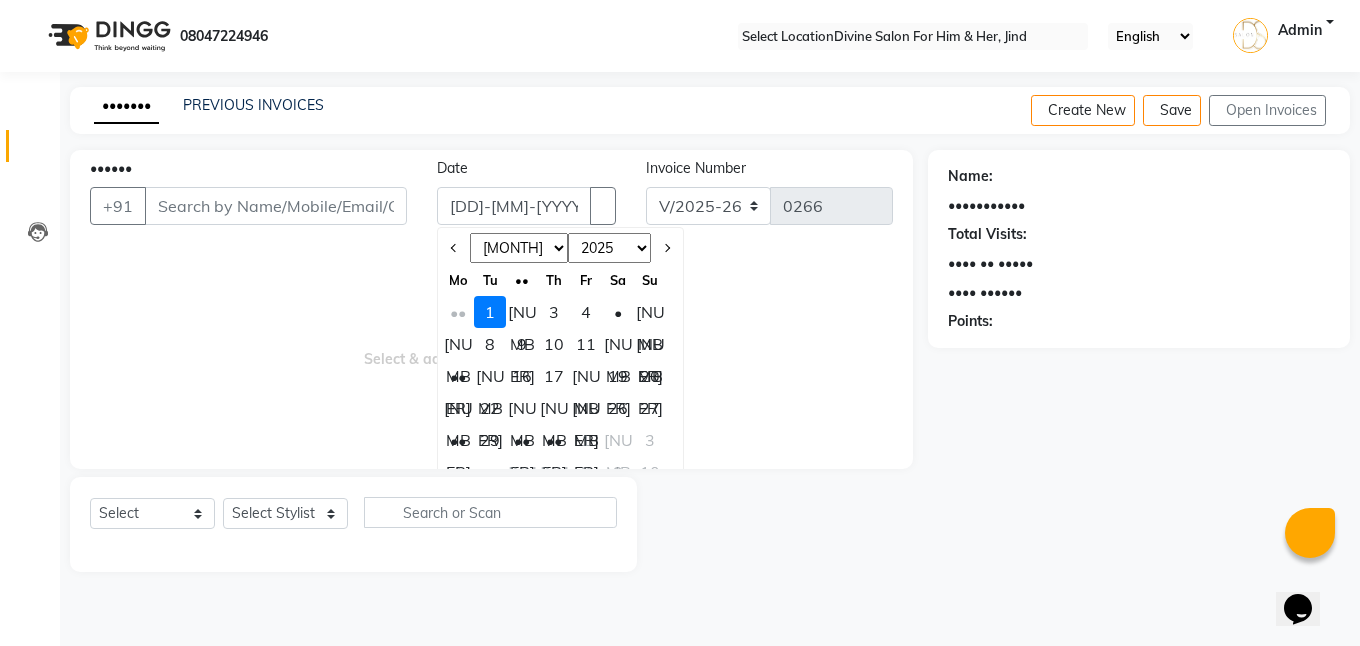 click on "INVOICE PREVIOUS INVOICES" at bounding box center [209, 106] 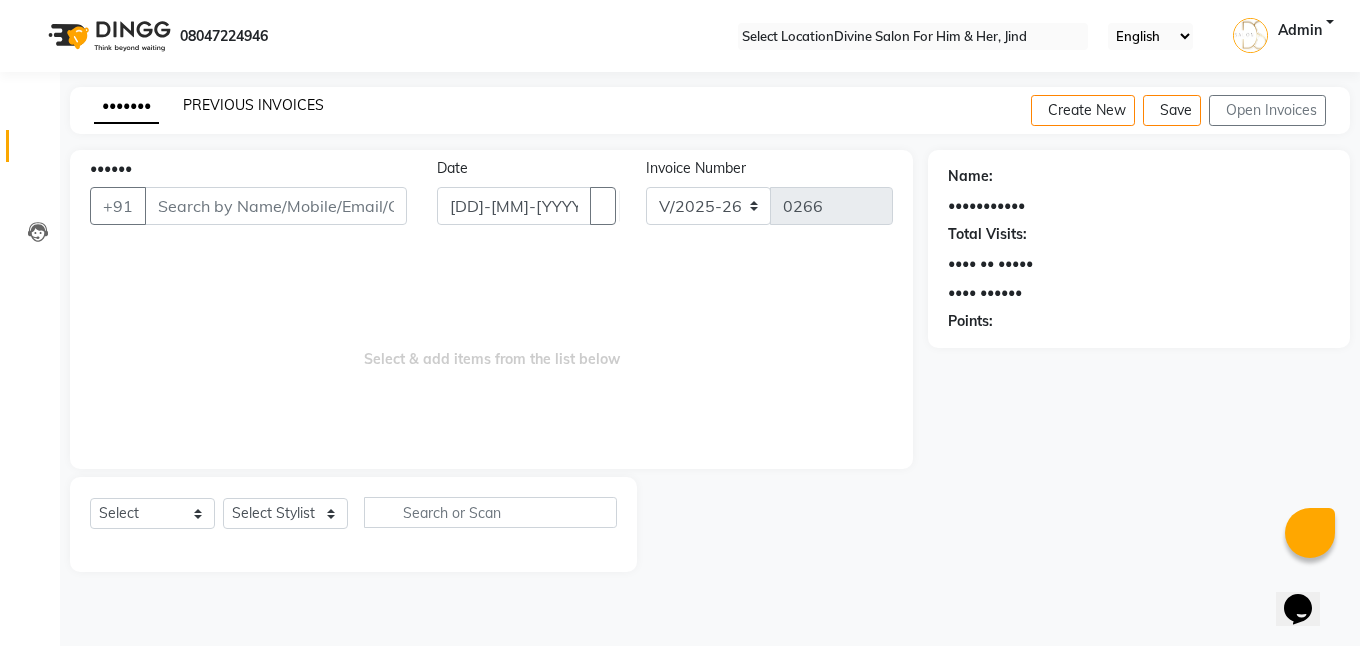 click on "PREVIOUS INVOICES" at bounding box center [253, 105] 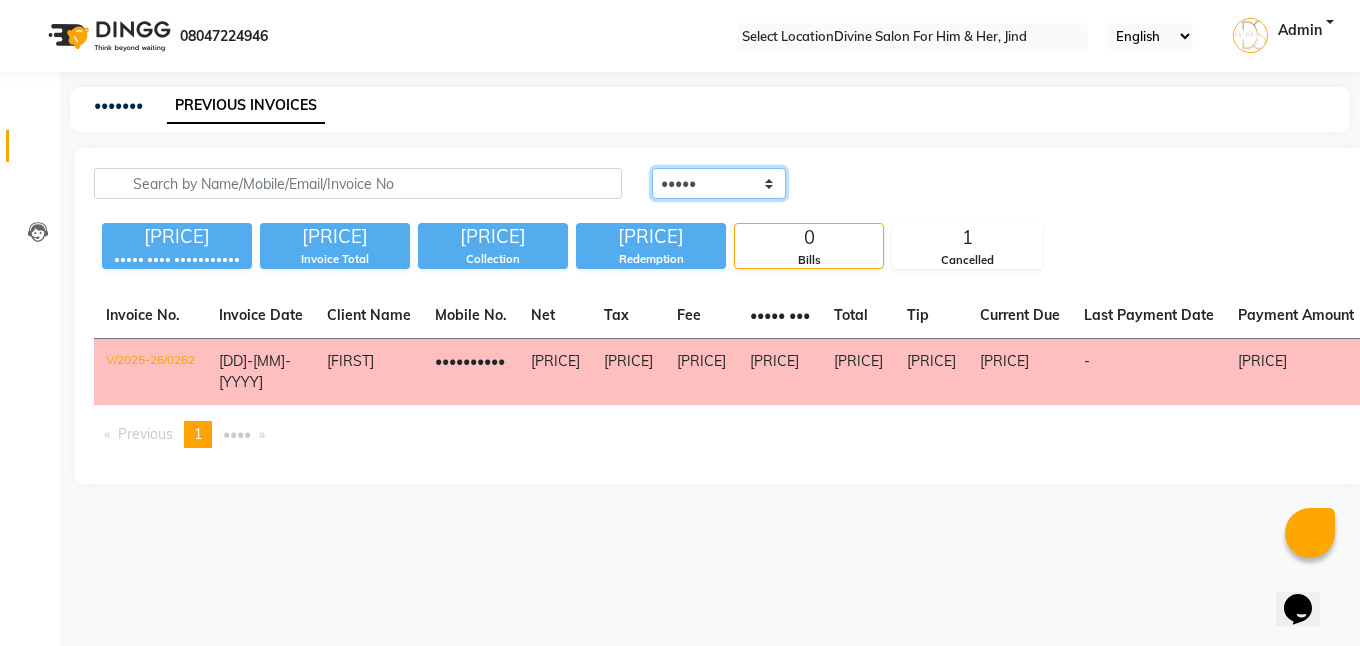 click on "••••• ••••••••• •••••• •••••" at bounding box center (719, 183) 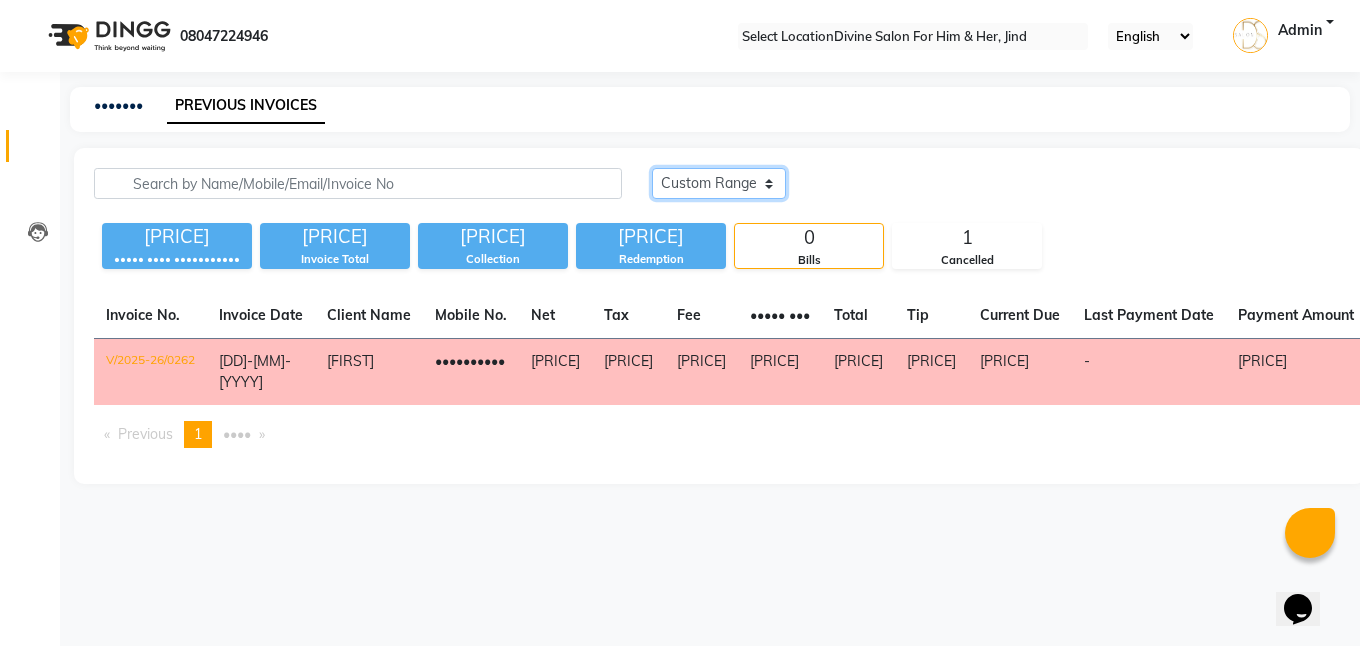 click on "••••• ••••••••• •••••• •••••" at bounding box center [719, 183] 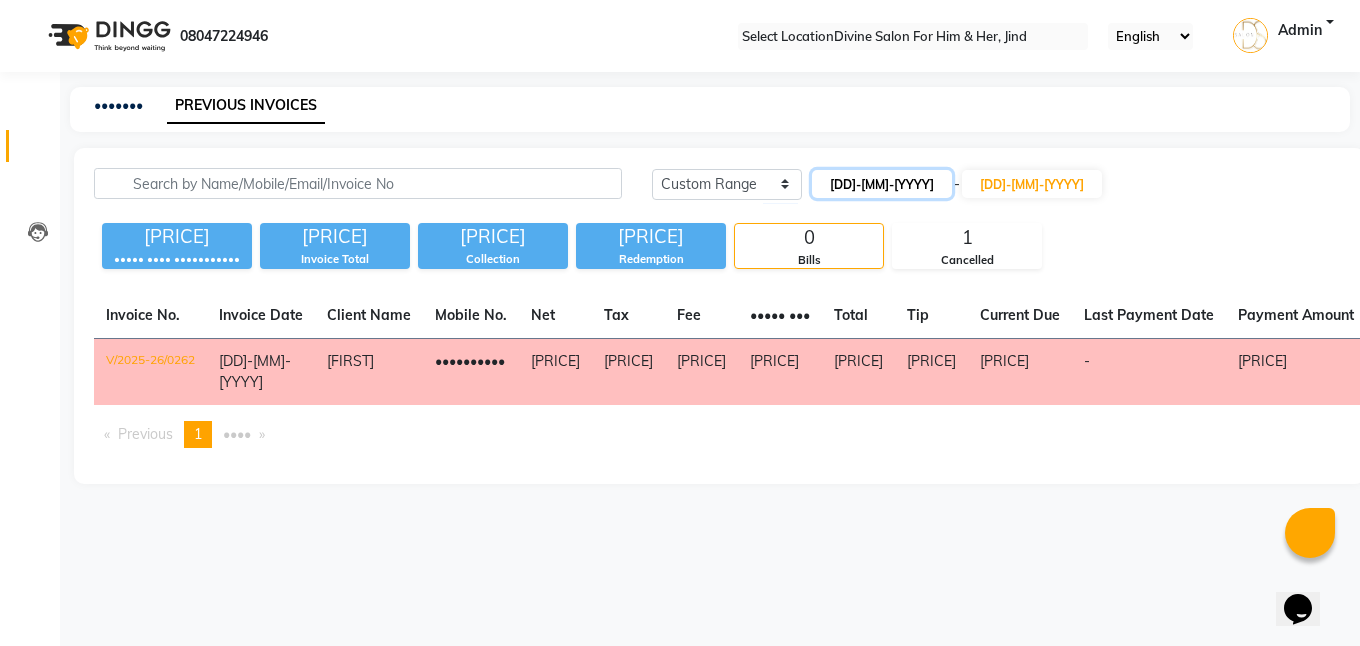 click on "[DD]-[MM]-[YYYY]" at bounding box center [882, 184] 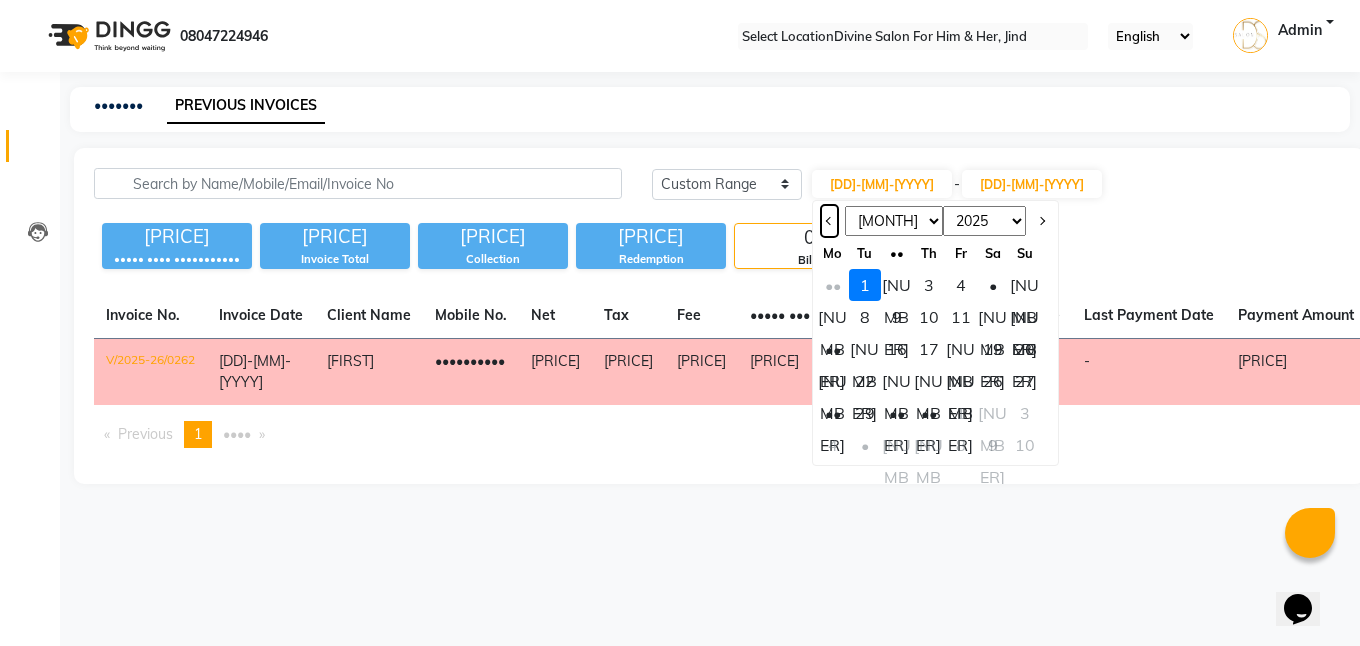 click at bounding box center (830, 221) 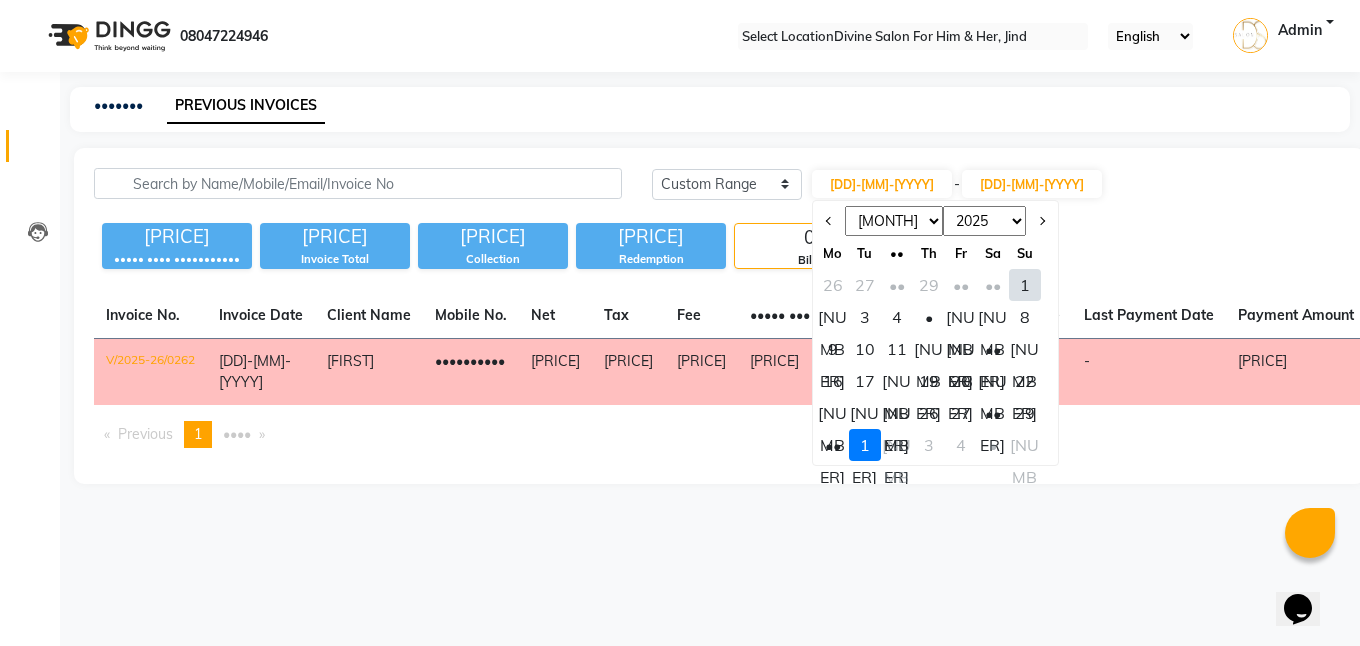 click on "[NUMBER]" at bounding box center [929, 349] 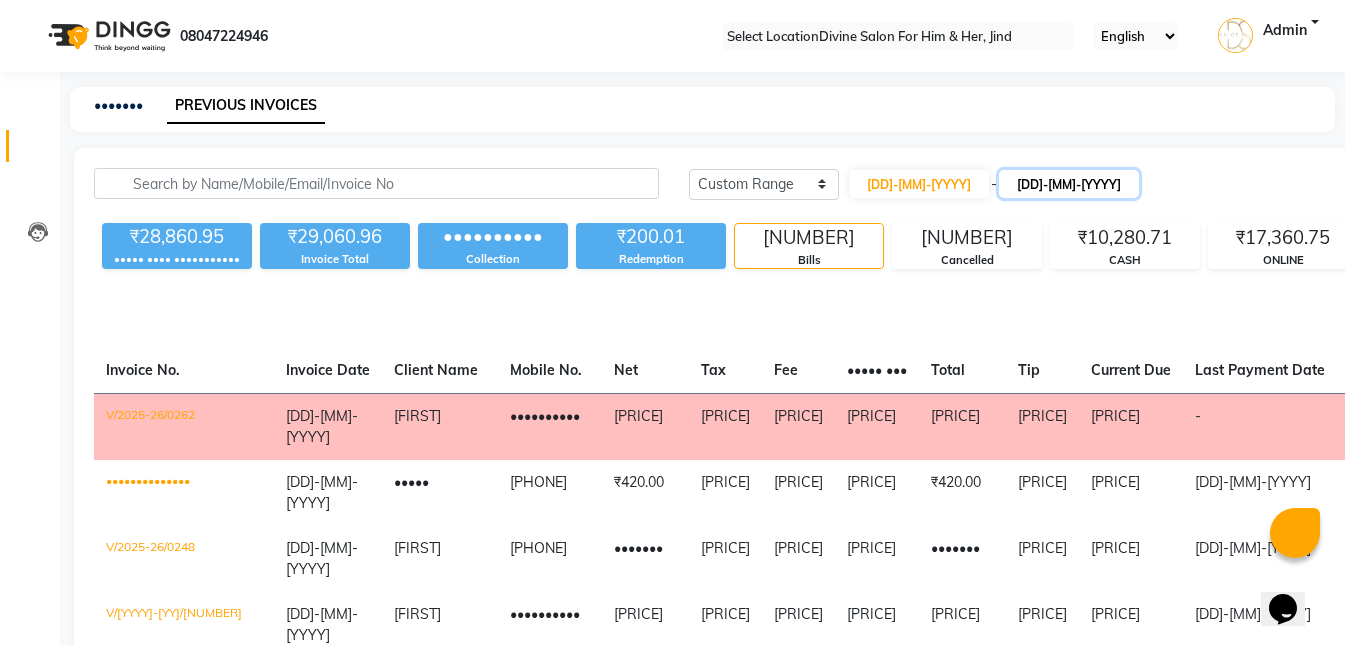 click on "[DD]-[MM]-[YYYY]" at bounding box center [1069, 184] 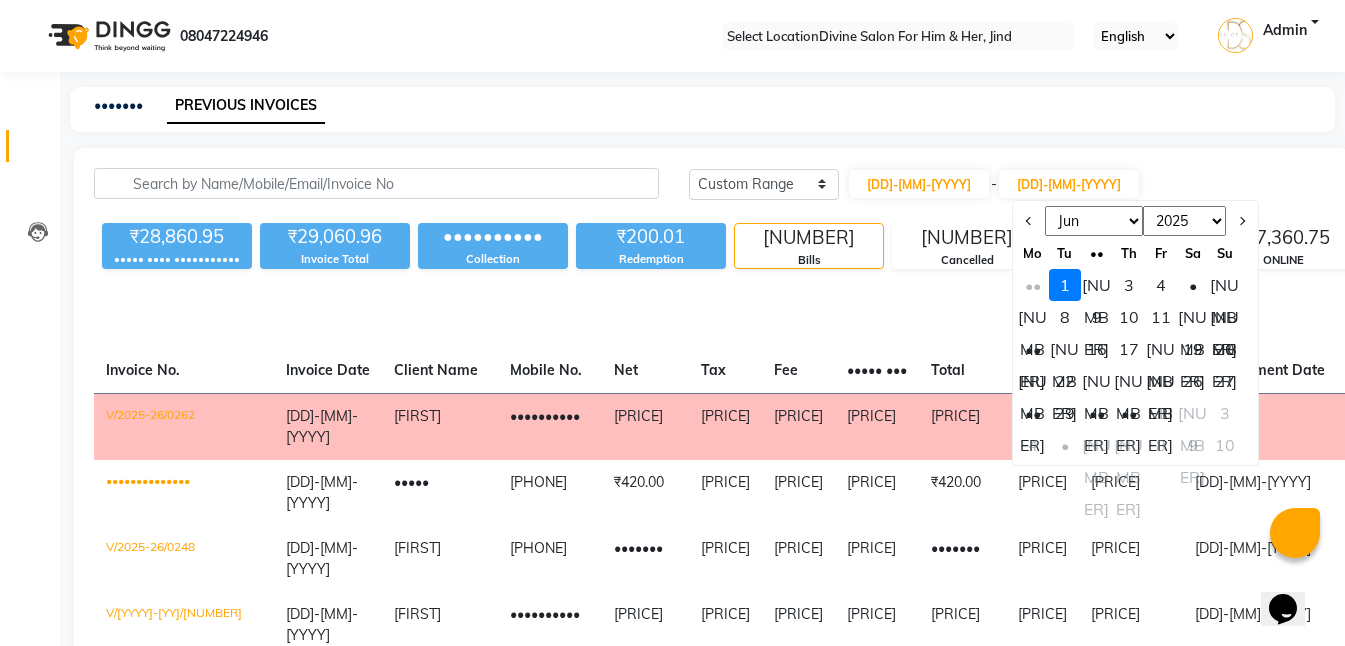 click on "[NUMBER]" at bounding box center (1193, 317) 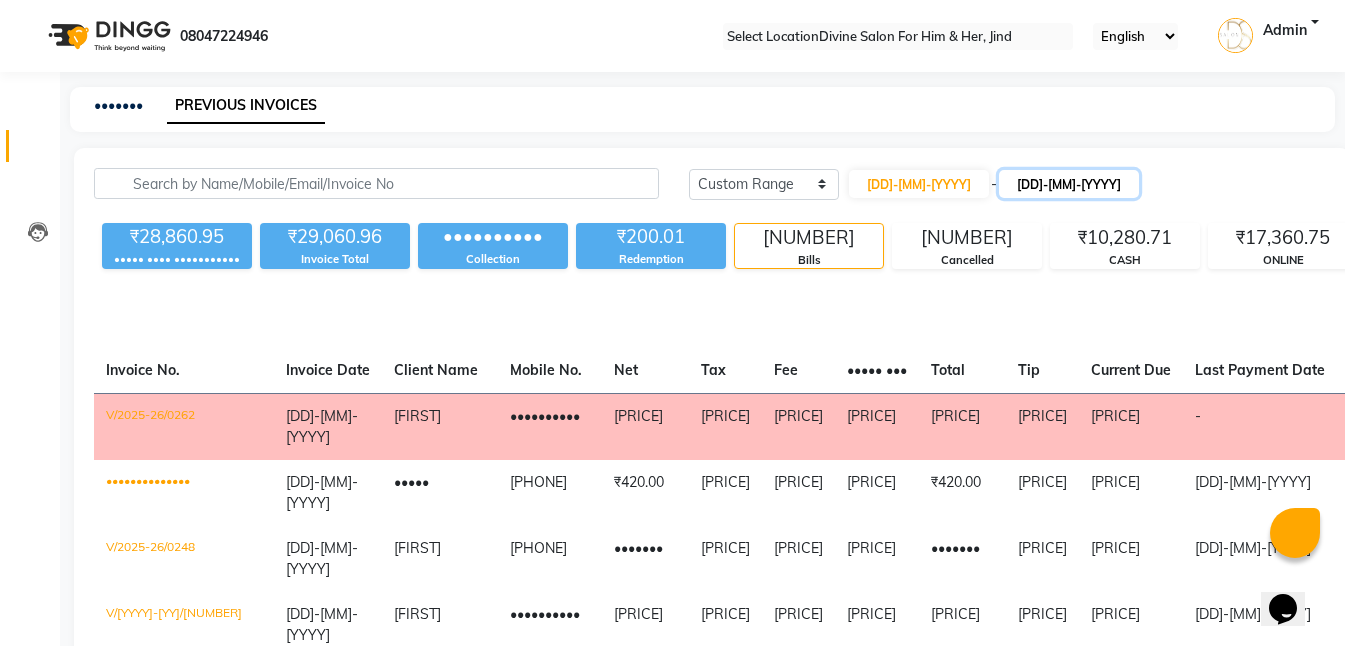 click on "[DD]-[MM]-[YYYY]" at bounding box center (1069, 184) 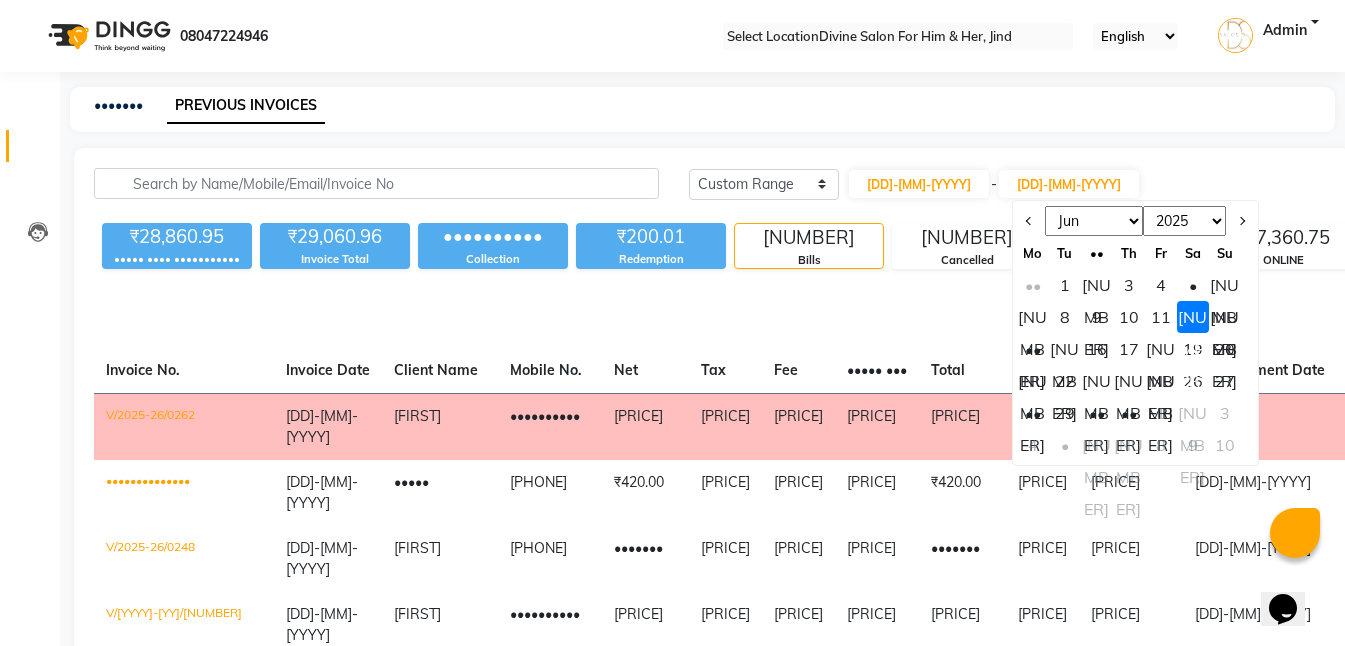 click on "[NUMBER]" at bounding box center [1193, 317] 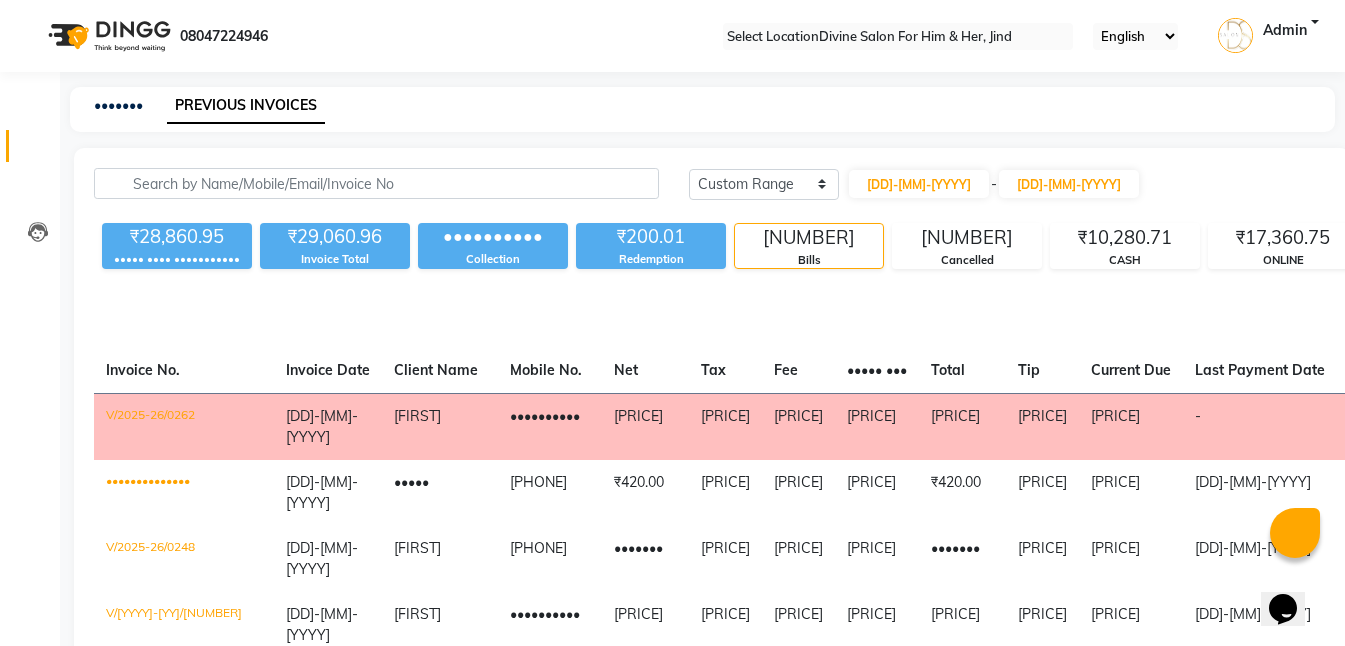 click on "Today Yesterday Custom Range [DD]-[MM]-[YYYY] - [DD]-[MM]-[YYYY] Export [PRICE] Value (Ex. Redemption) [PRICE] Invoice Total  [PRICE] Collection [PRICE] Redemption [NUMBER] Bills [NUMBER] Cancelled [PRICE] CASH [PRICE] ONLINE [PRICE] Package  Invoice No.   Invoice Date   Client Name   Mobile No.   Net   Tax   Fee   Round Off   Total   Tip   Current Due   Last Payment Date   Payment Amount   Payment Methods   Cancel Reason   Status   V/[YYYY]-[YY]/[NUMBER]  [DD]/[MM]/[YYYY] [FIRST] [LAST]   [PHONE] [PRICE] [PRICE]  [PRICE]  [PRICE] [PRICE] [PRICE] [PRICE] - [PRICE]  [WORNG DATE] CANCELLED  V/[YYYY]-[YY]/[NUMBER]  [DD]/[MM]/[YYYY] [NAME]   [PHONE] [PRICE] [PRICE]  [PRICE]  [PRICE] [PRICE] [PRICE] [DD]/[MM]/[YYYY] [PRICE]  ONLINE - PAID  V/[YYYY]-[YY]/[NUMBER]  [DD]/[MM]/[YYYY] [NAME]   [PHONE] [PRICE] [PRICE]  [PRICE]  [PRICE] [PRICE] [PRICE] [DD]/[MM]/[YYYY] [PRICE]  ONLINE - PAID  V/[YYYY]-[YY]/[NUMBER]  [DD]/[MM]/[YYYY] [NAME]   [PHONE] [PRICE] [PRICE]" at bounding box center (712, 2544) 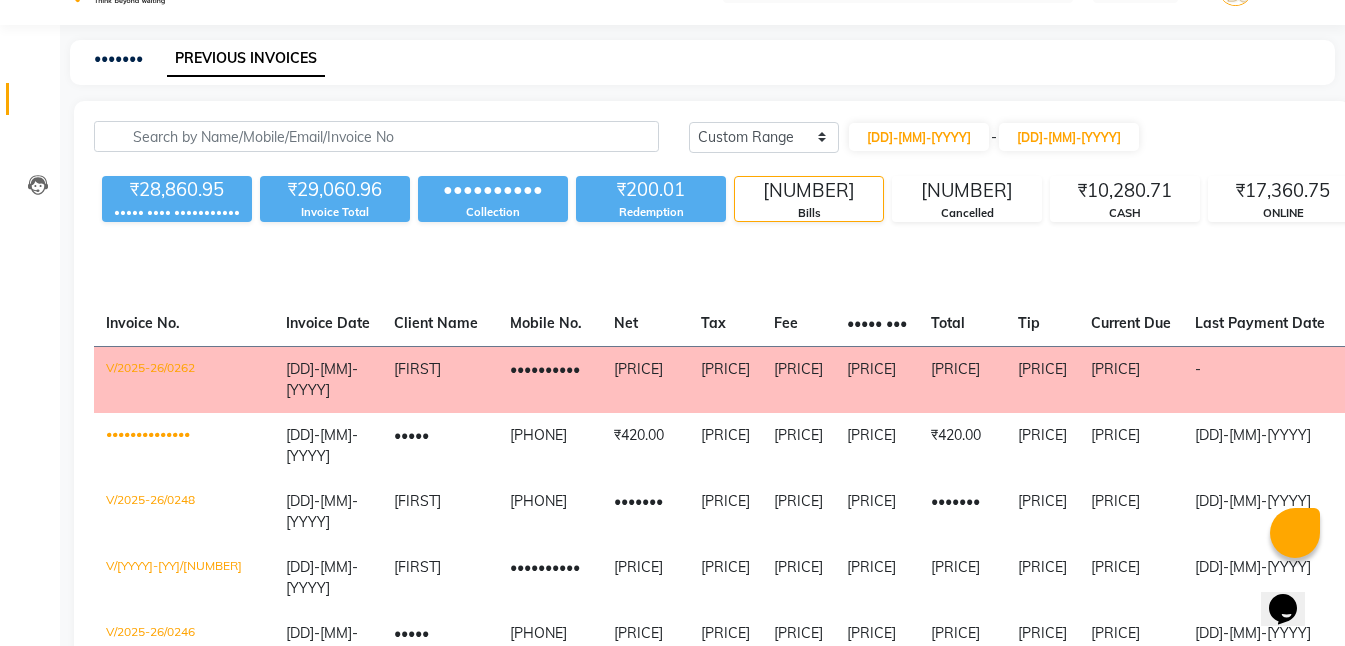 scroll, scrollTop: 0, scrollLeft: 0, axis: both 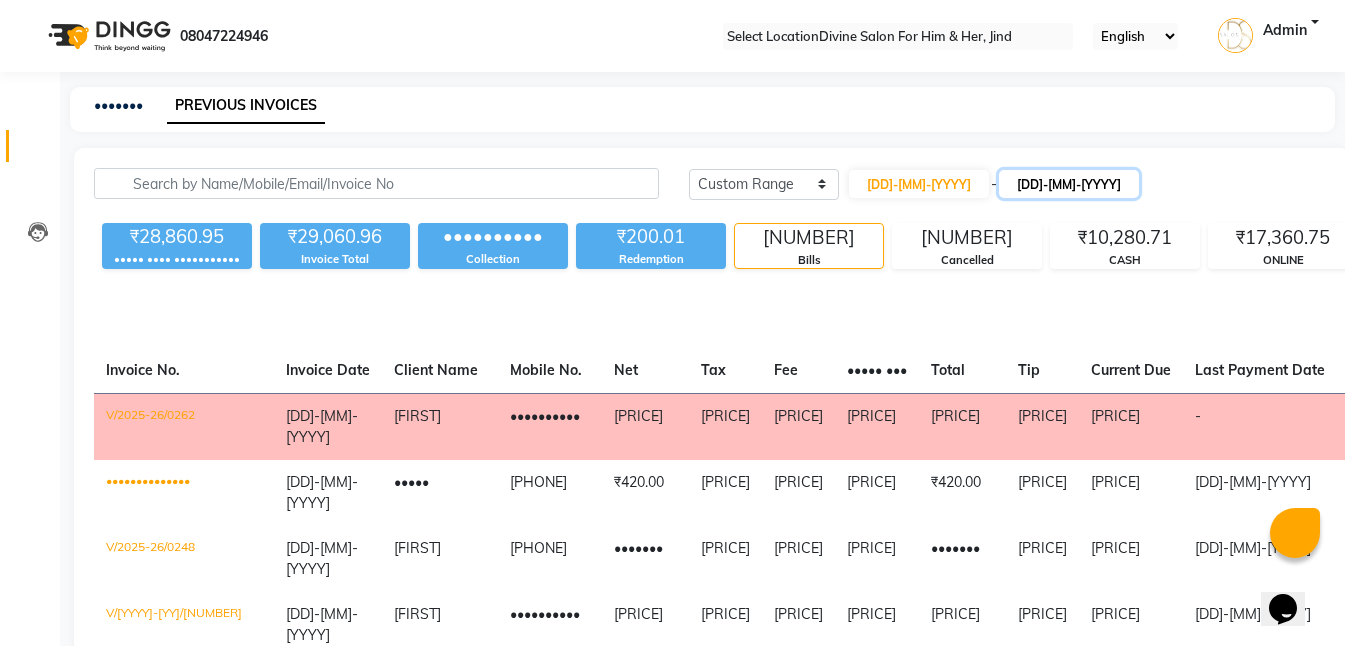 click on "[DD]-[MM]-[YYYY]" at bounding box center (1069, 184) 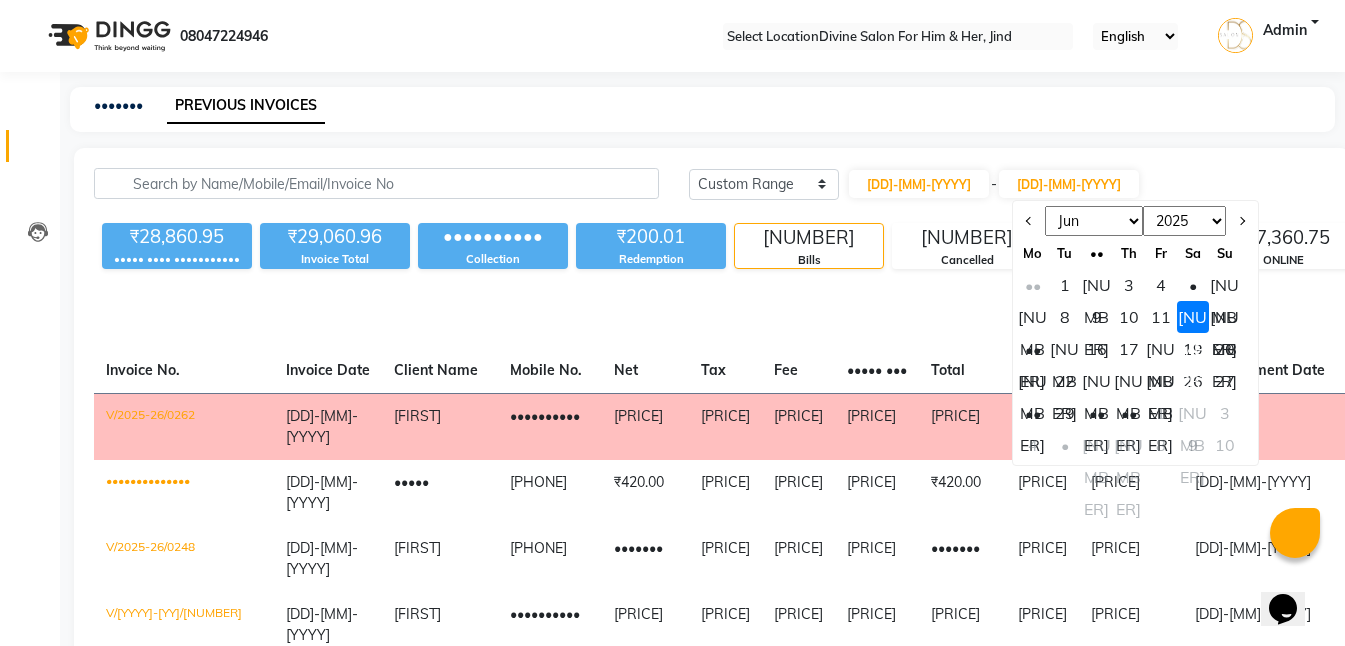 click at bounding box center (1029, 221) 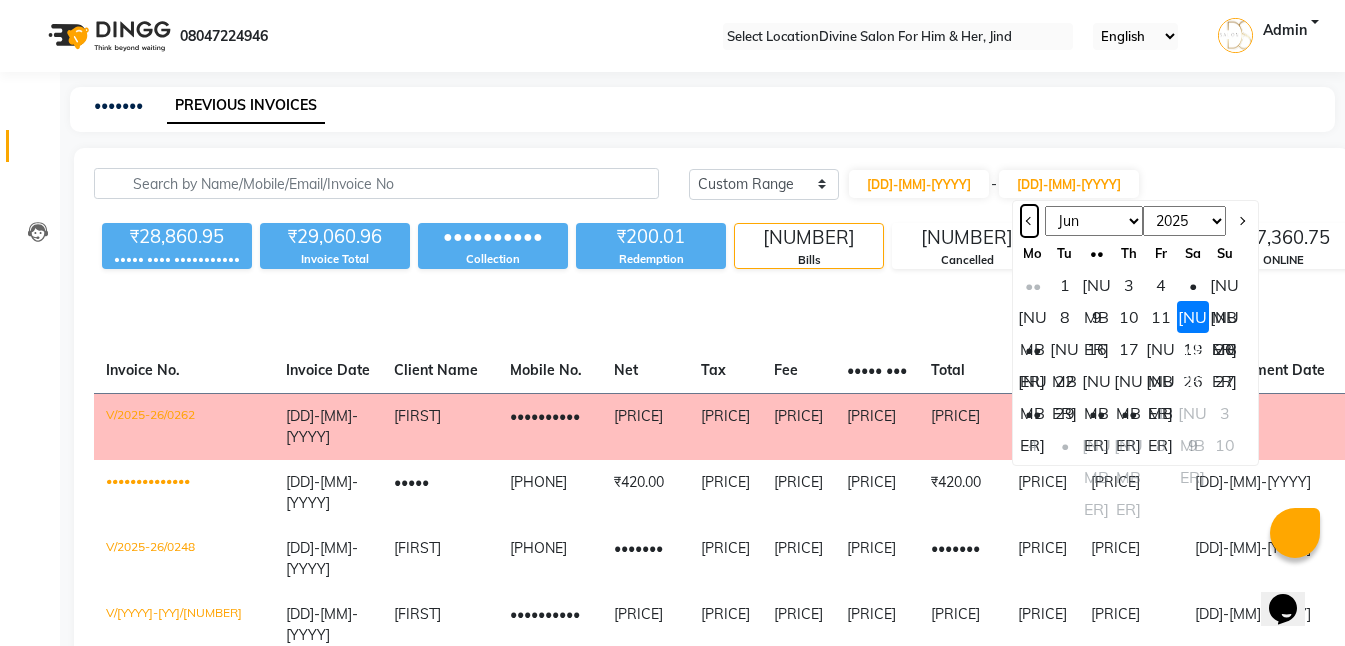 click at bounding box center [1030, 221] 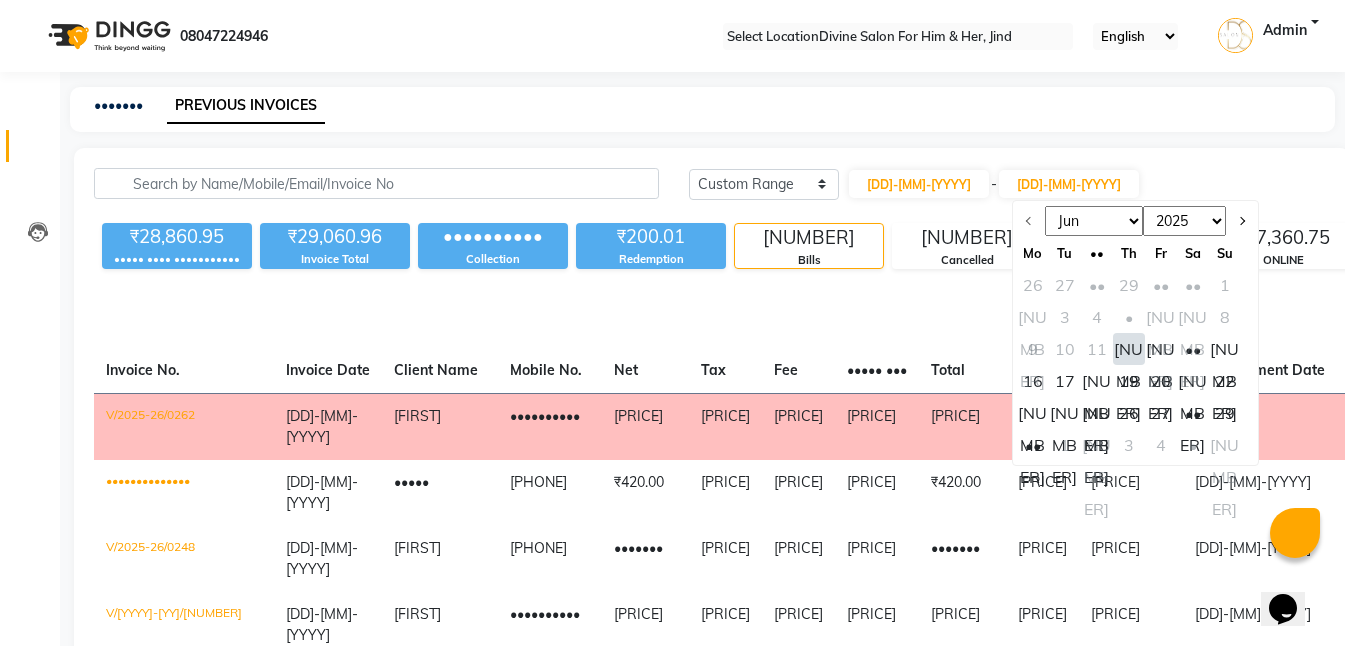 click on "[NUMBER]" at bounding box center [1129, 349] 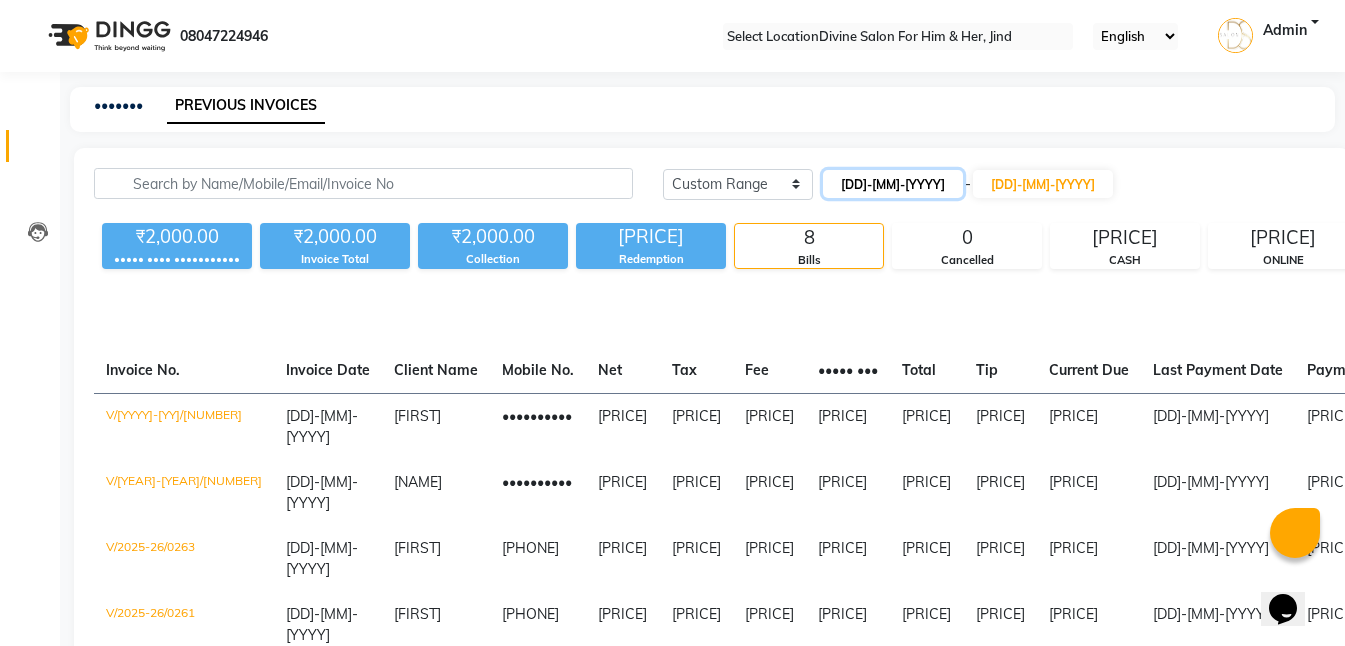 click on "[DD]-[MM]-[YYYY]" at bounding box center (893, 184) 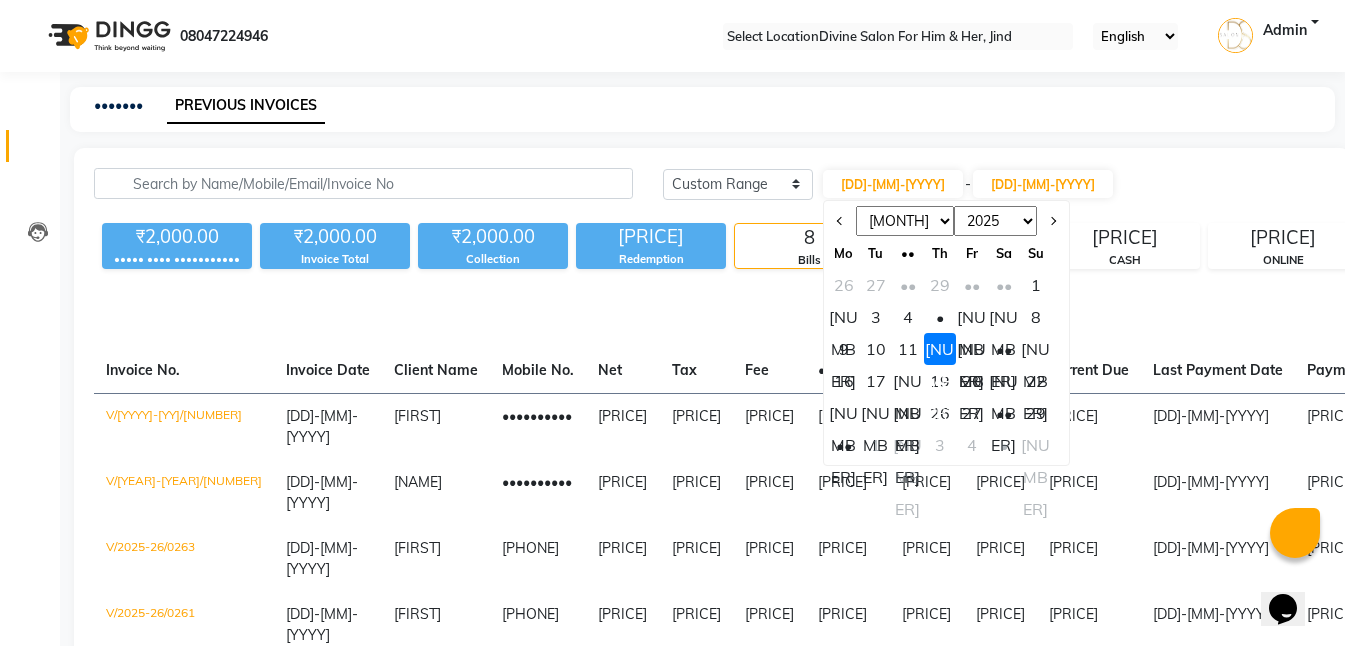 click on "[NUMBER]" at bounding box center (972, 349) 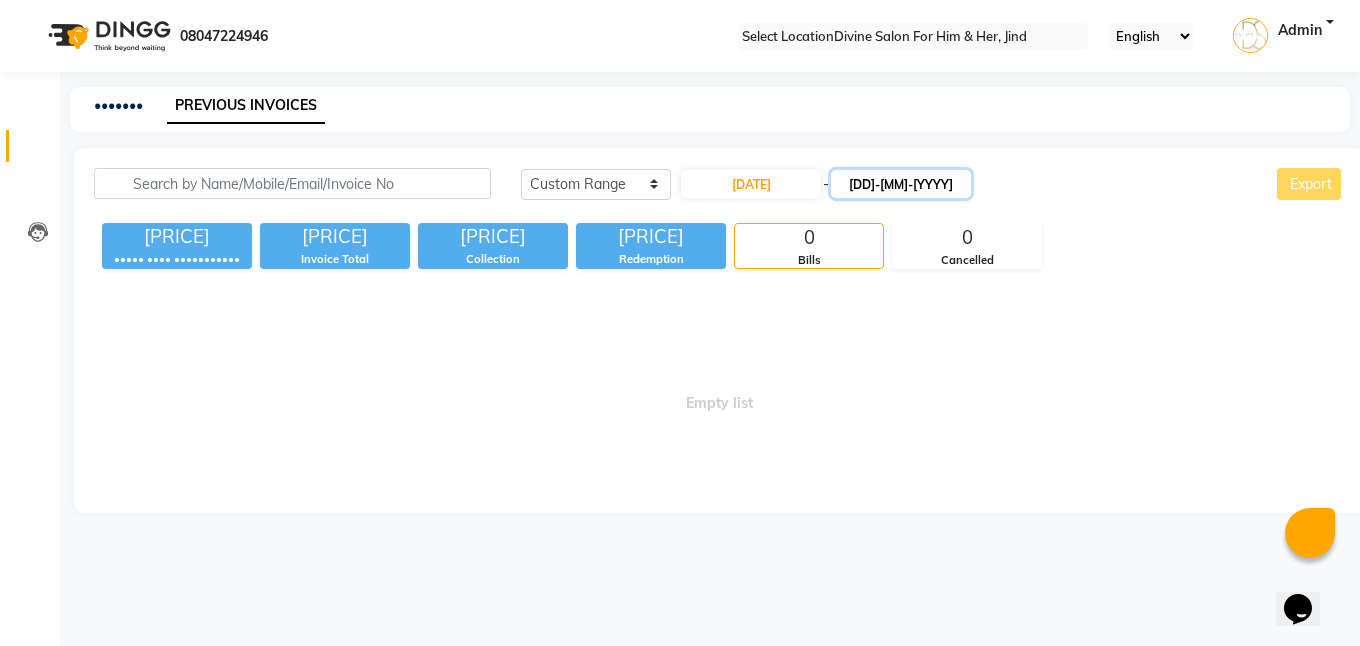 click on "[DD]-[MM]-[YYYY]" at bounding box center (901, 184) 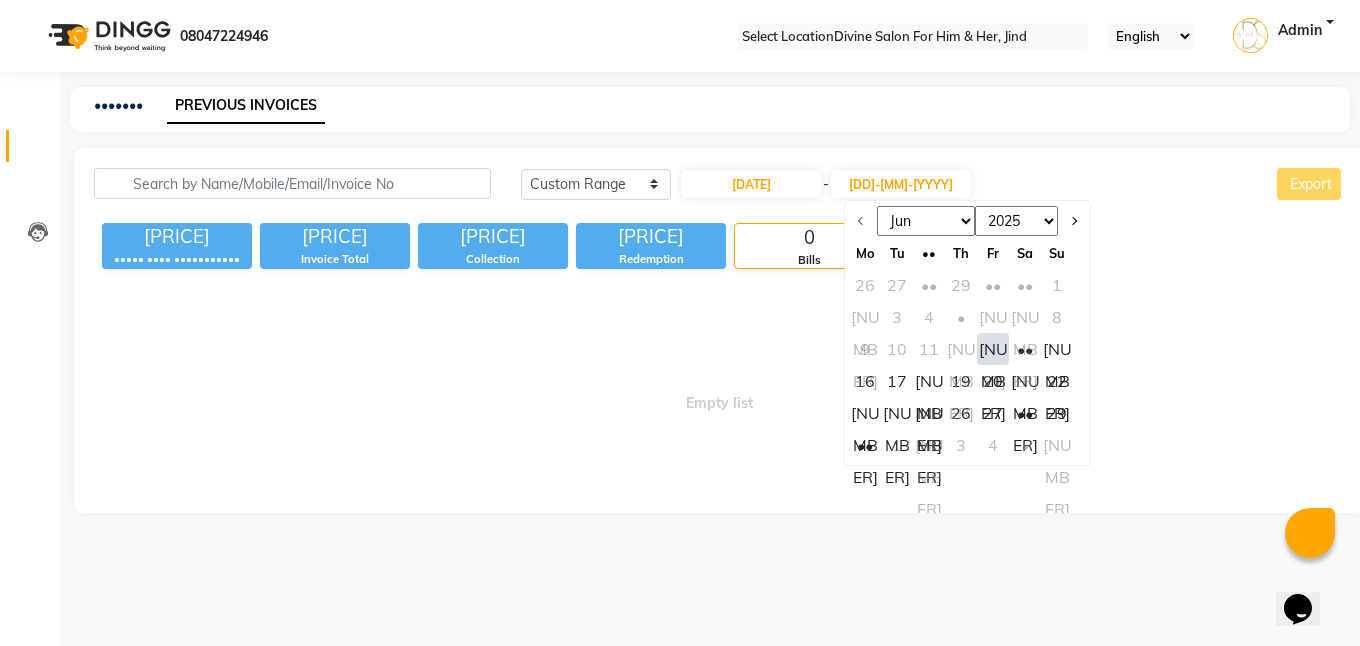 click on "[NUMBER]" at bounding box center [993, 349] 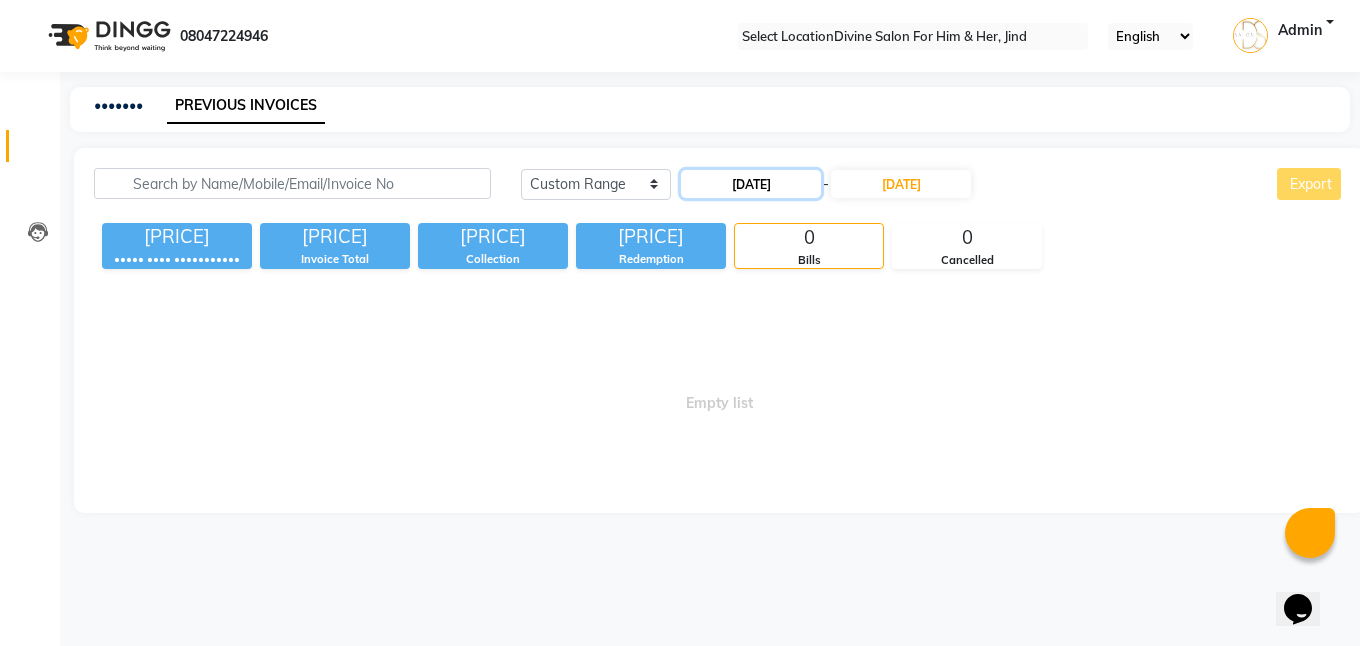 click on "[DATE]" at bounding box center (751, 184) 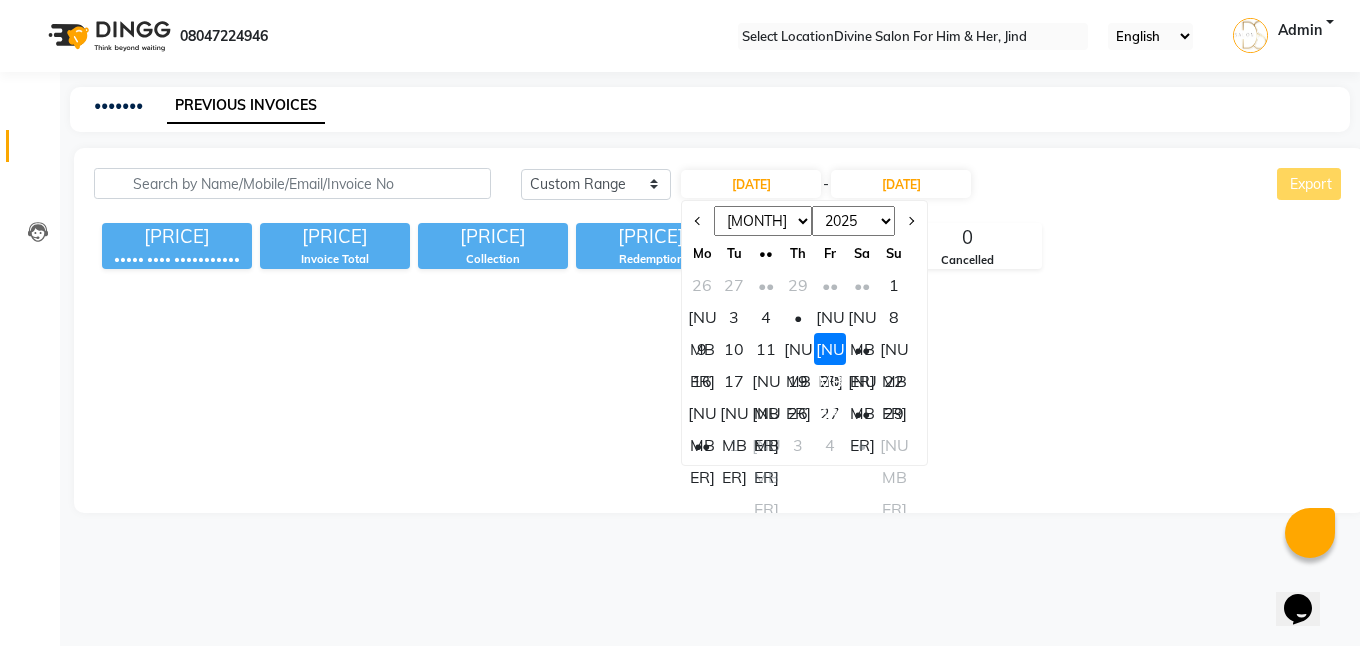 click on "••" at bounding box center (862, 349) 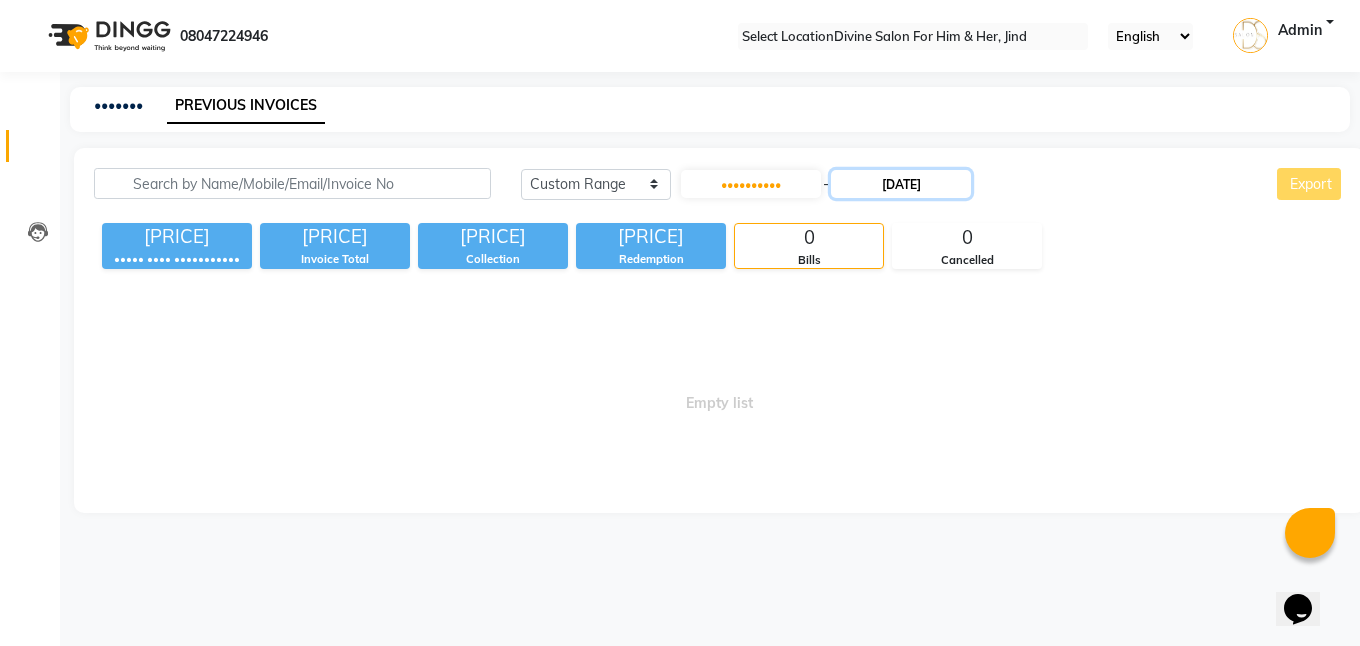 click on "[DATE]" at bounding box center [901, 184] 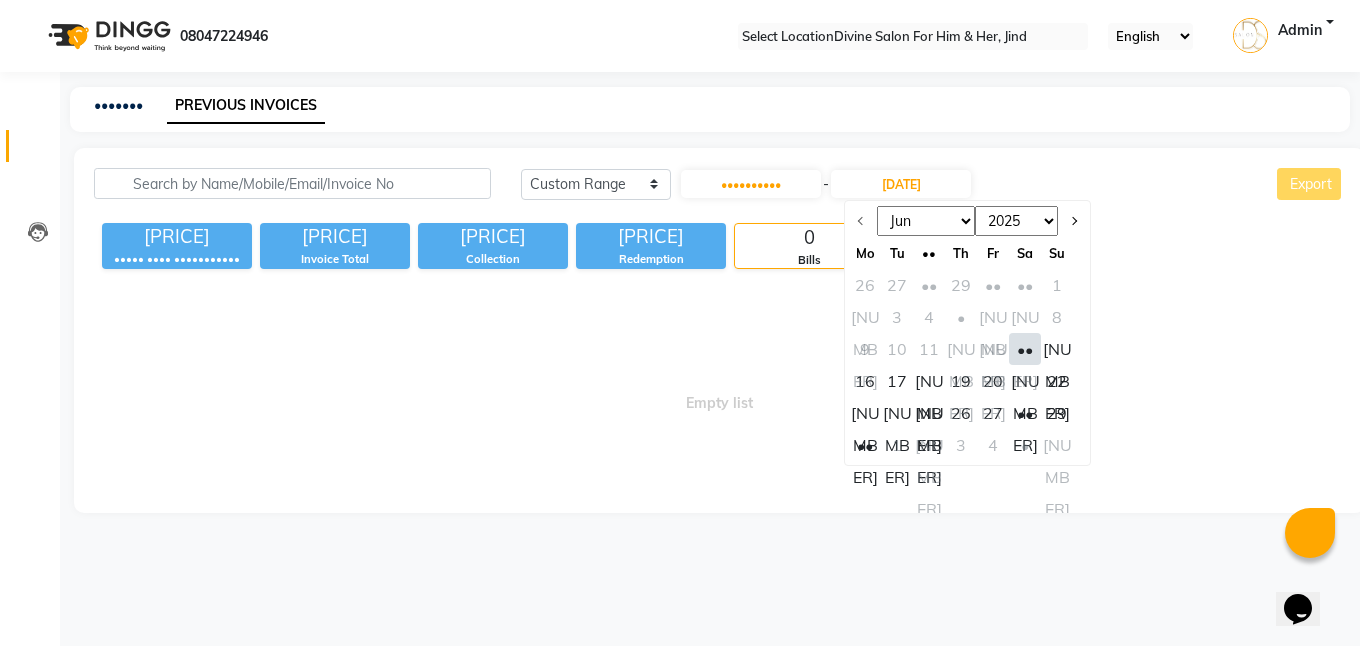click on "••" at bounding box center (1025, 349) 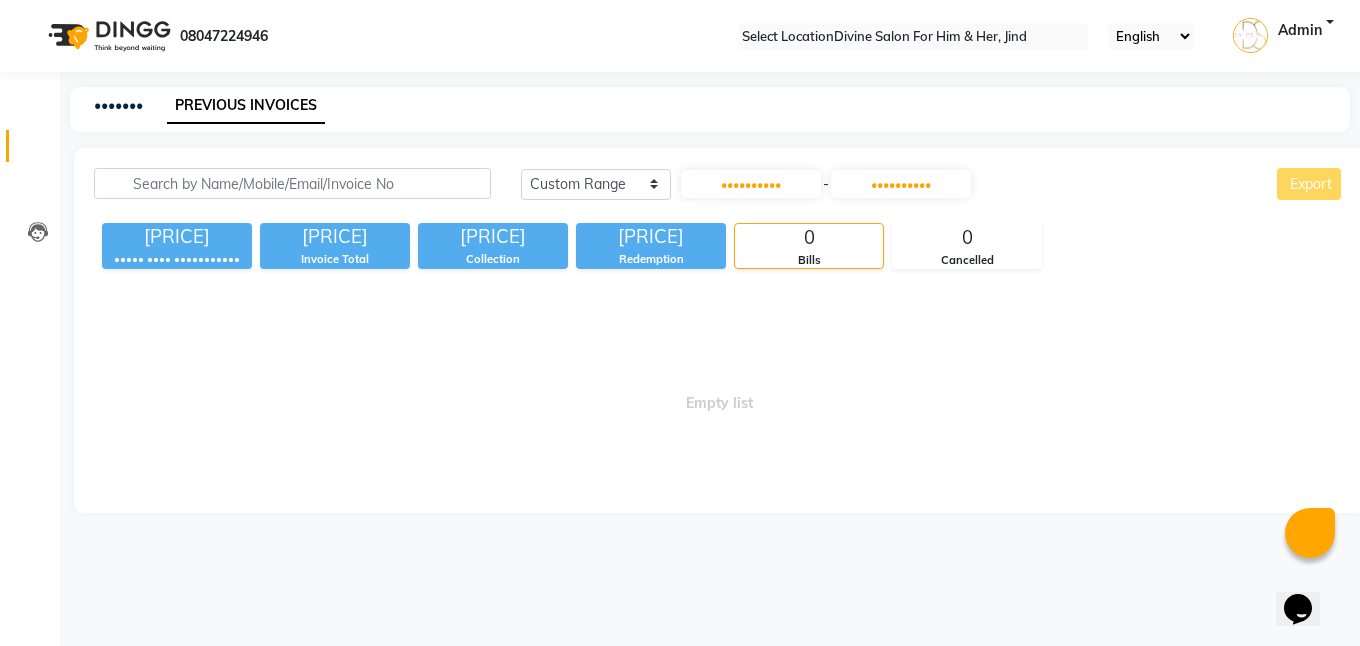 click on "Empty list" at bounding box center [719, 393] 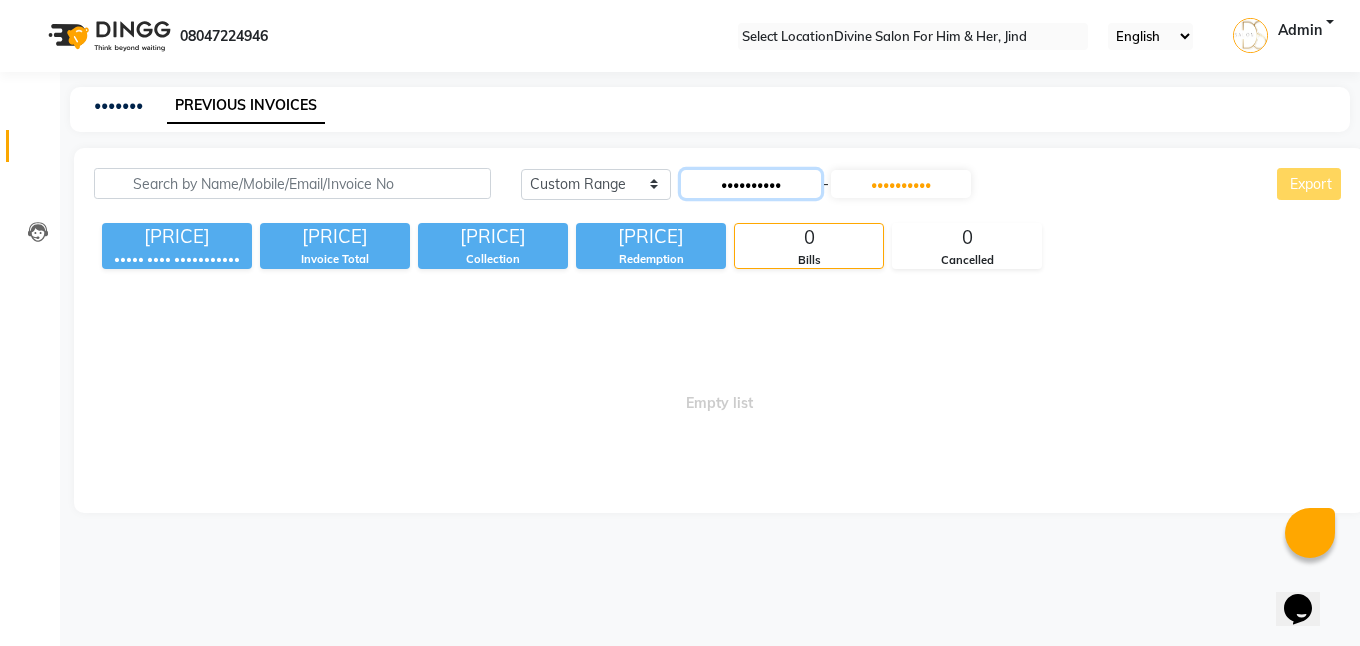 click on "••••••••••" at bounding box center (751, 184) 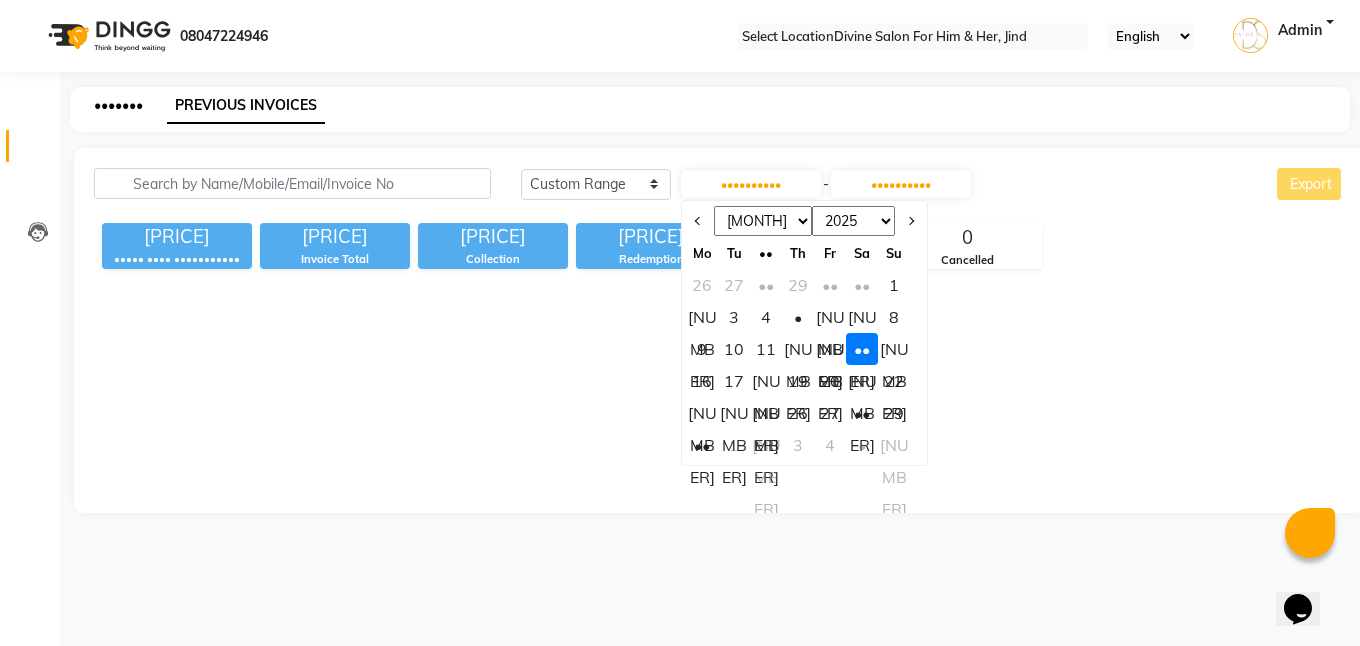 click on "•••••••" at bounding box center [118, 105] 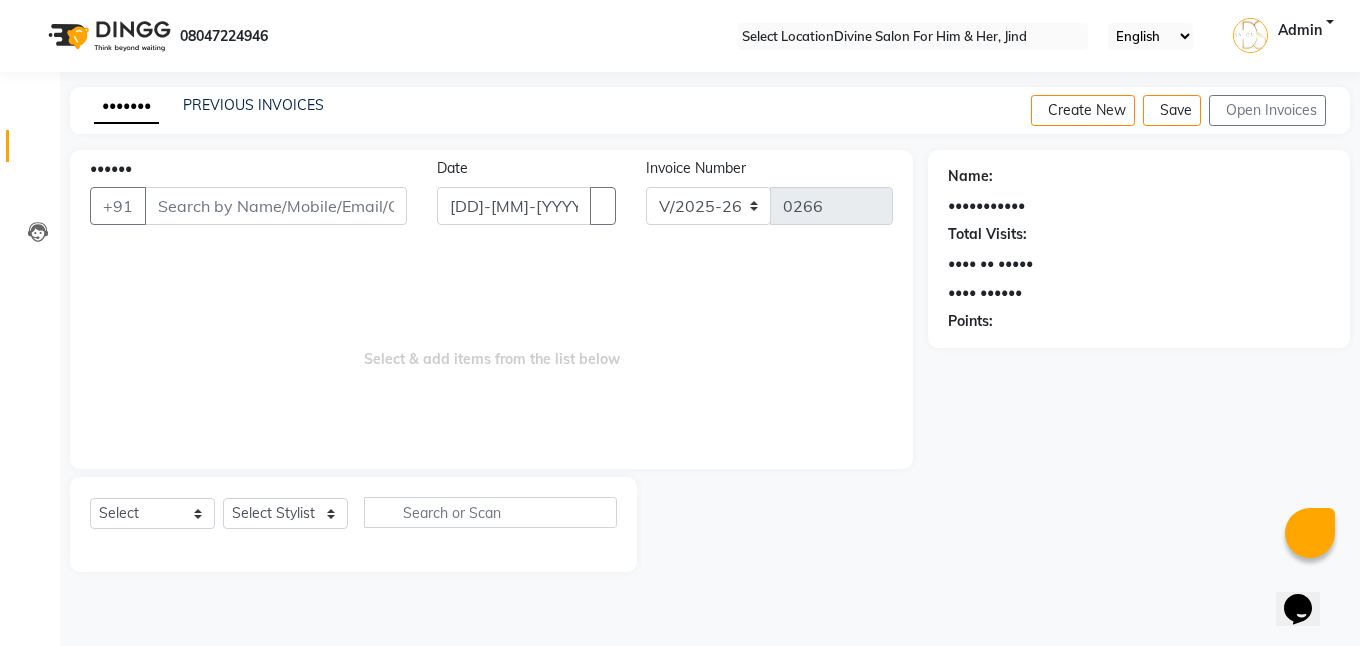 click on "••••••" at bounding box center [276, 206] 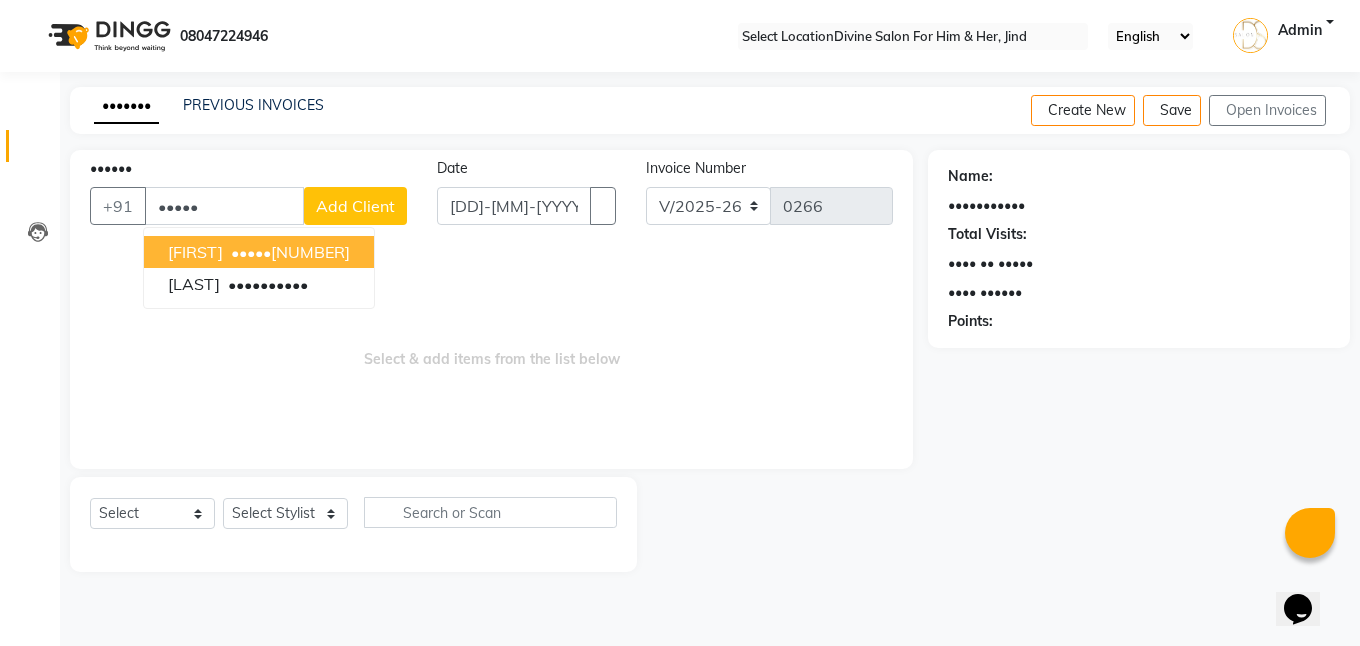 click on "•••••   ••••• •••••" at bounding box center [259, 252] 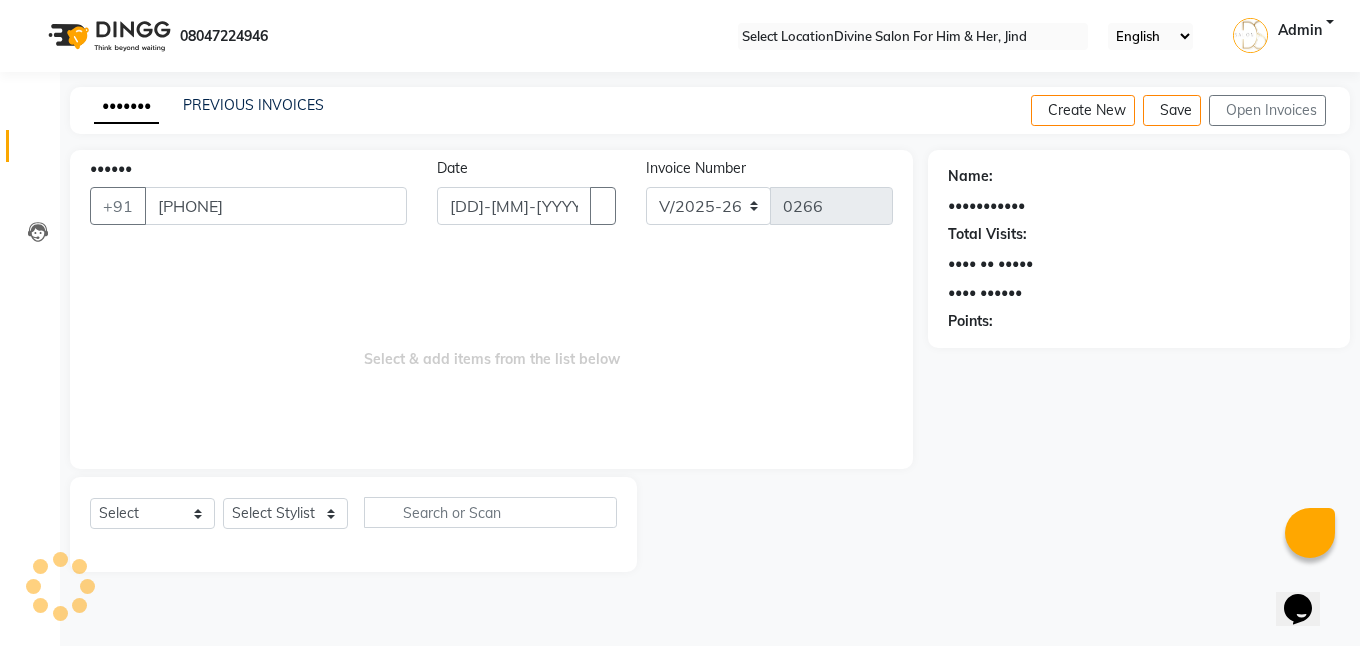 type on "[PHONE]" 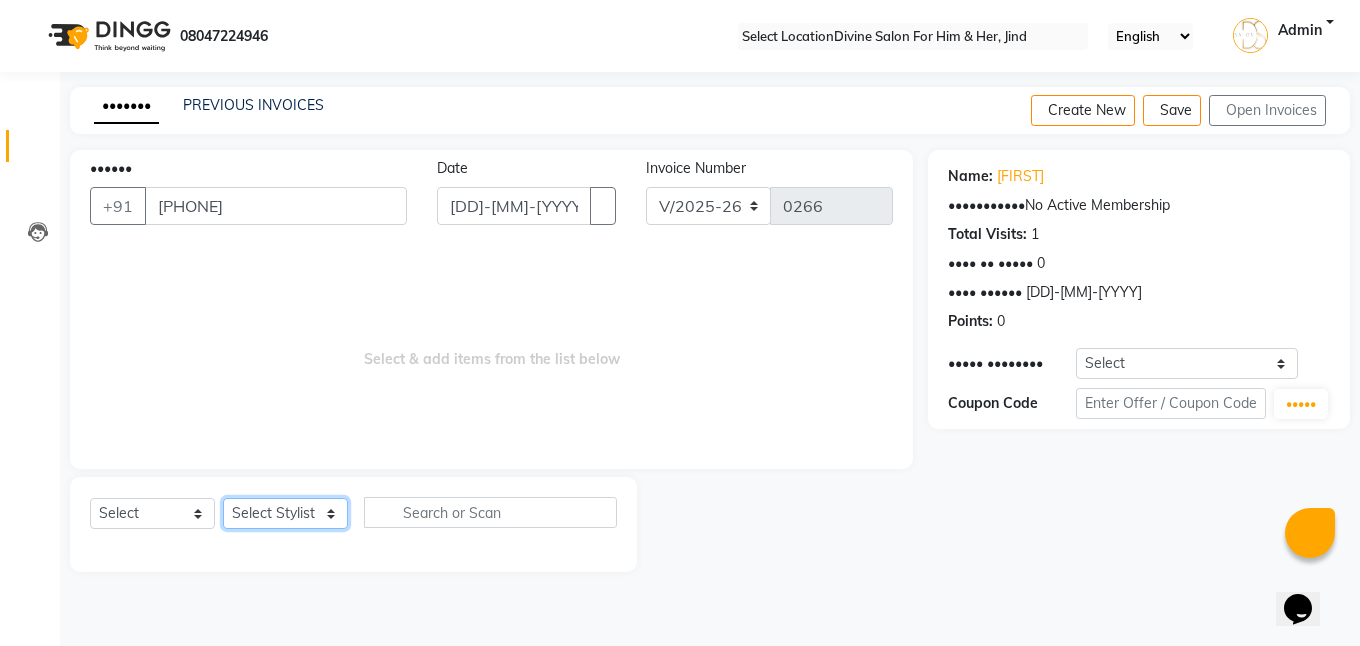 click on "Select Stylist Isha Gandhi RAVI Rihan SHEELA Tanisha chopra Tofik vikas JANGRA" at bounding box center [285, 513] 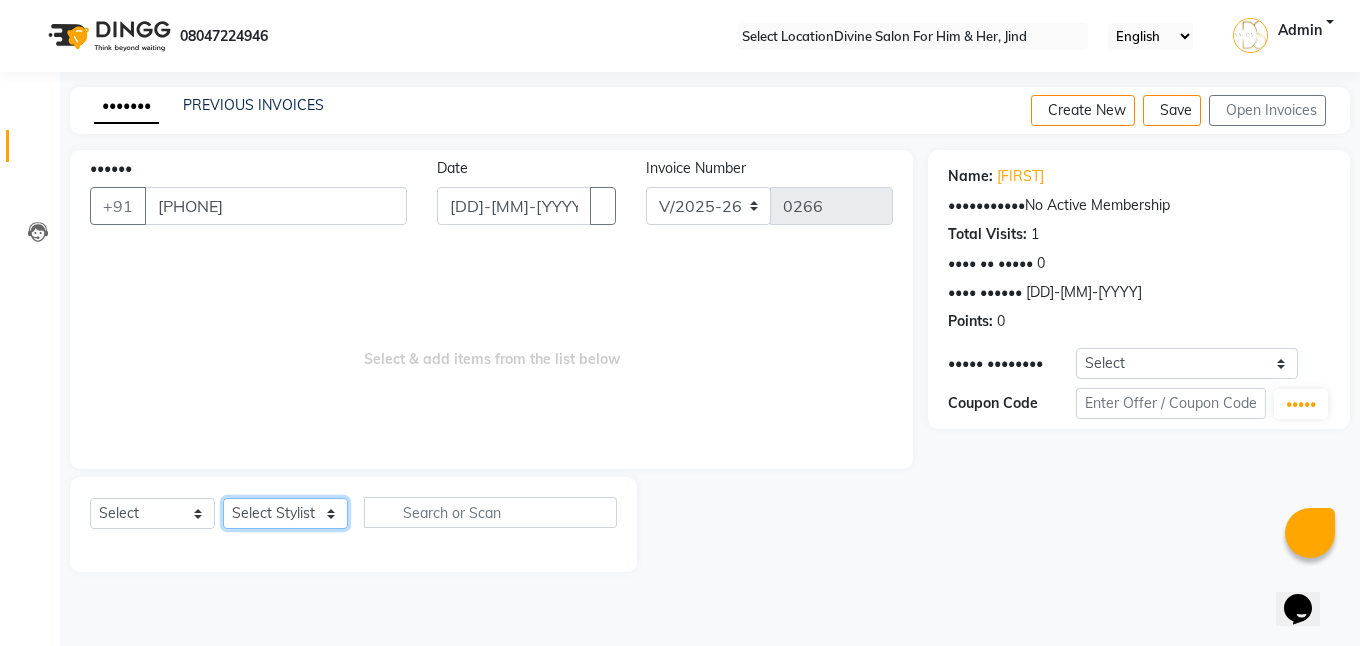 select on "[NUMBER]" 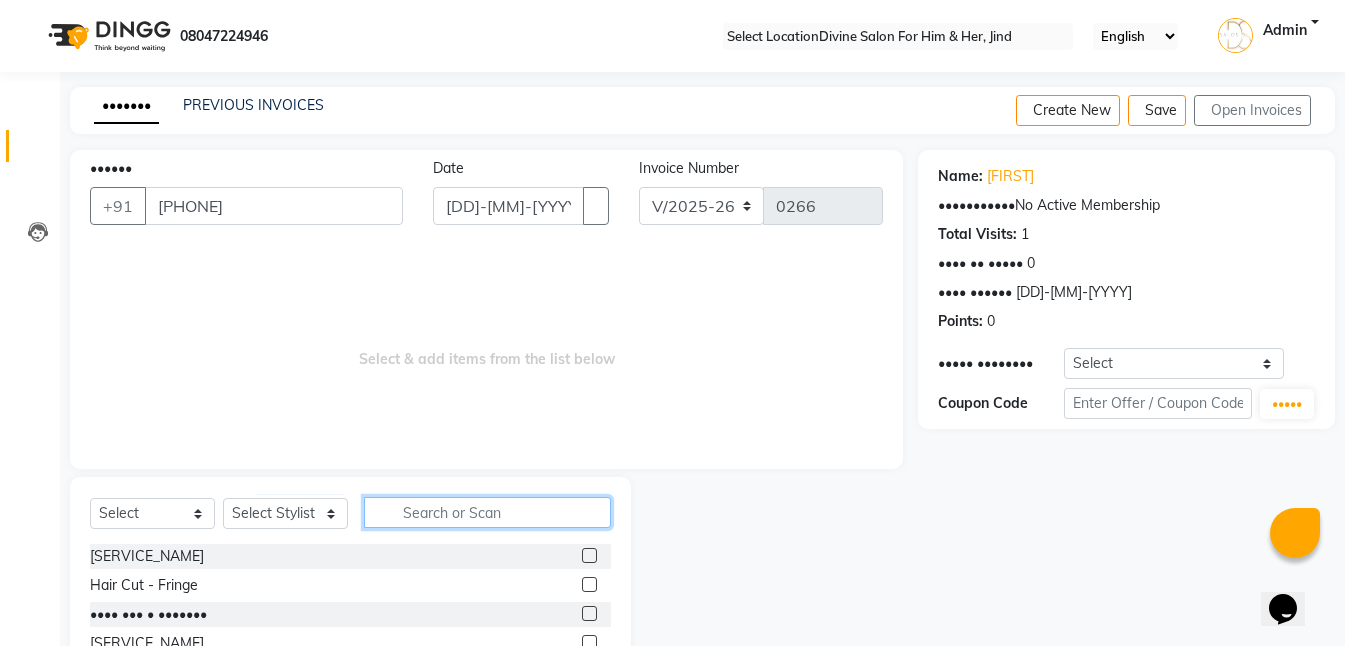 click at bounding box center [487, 512] 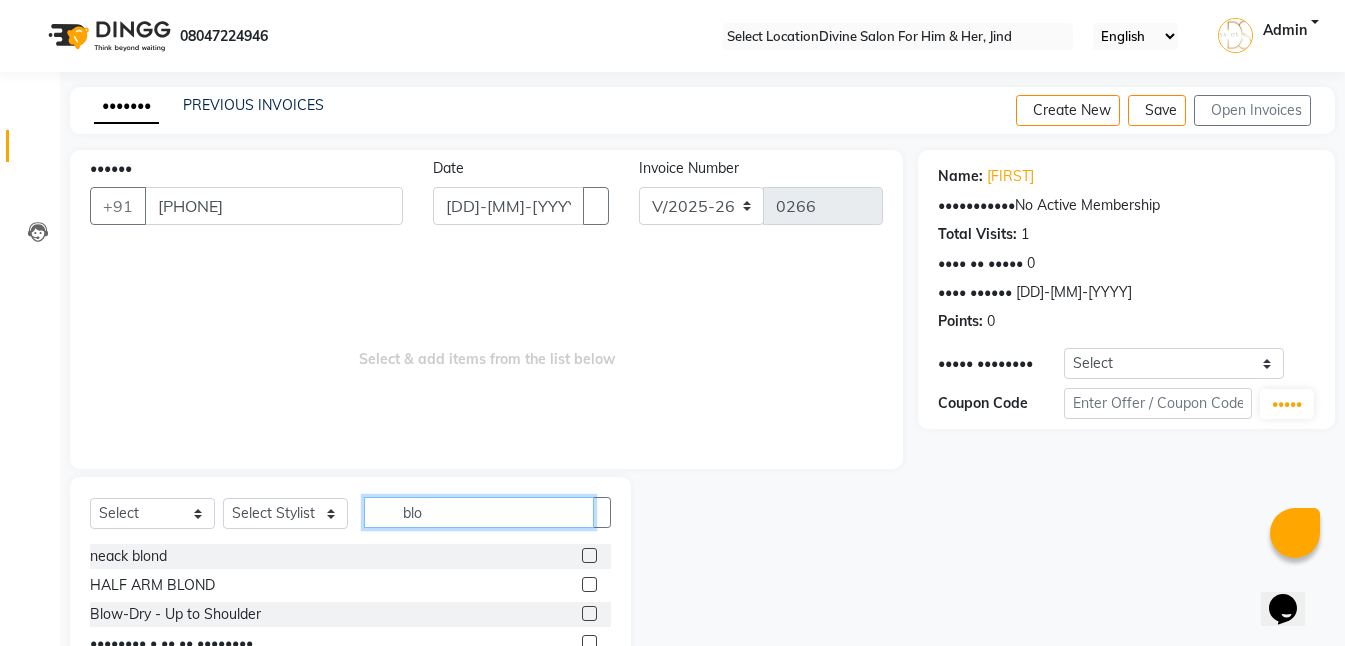type on "blo" 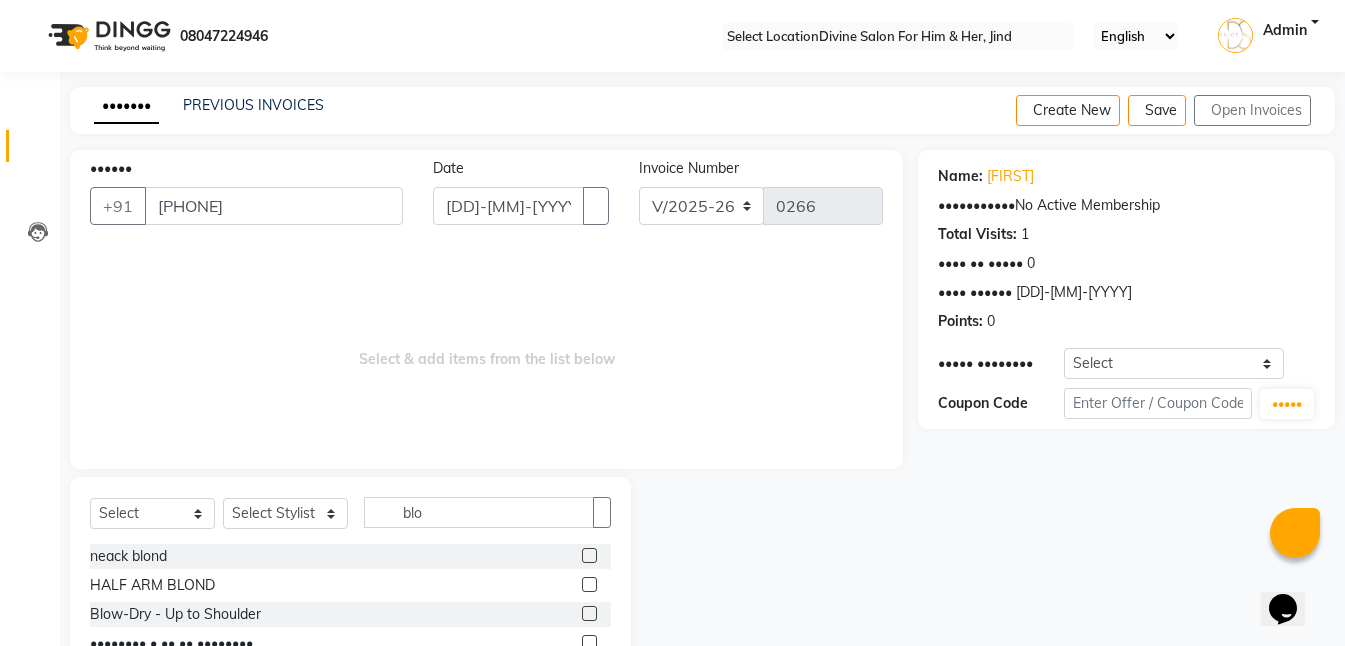 click at bounding box center (589, 584) 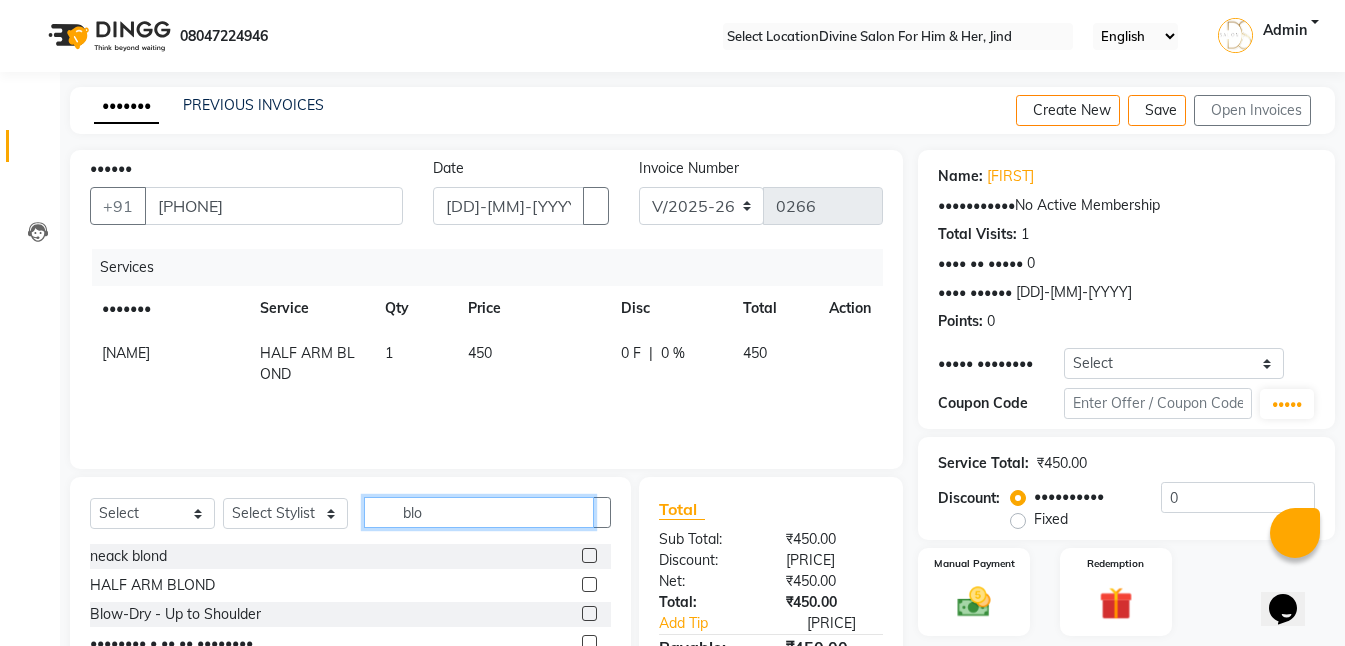 click on "blo" at bounding box center (479, 512) 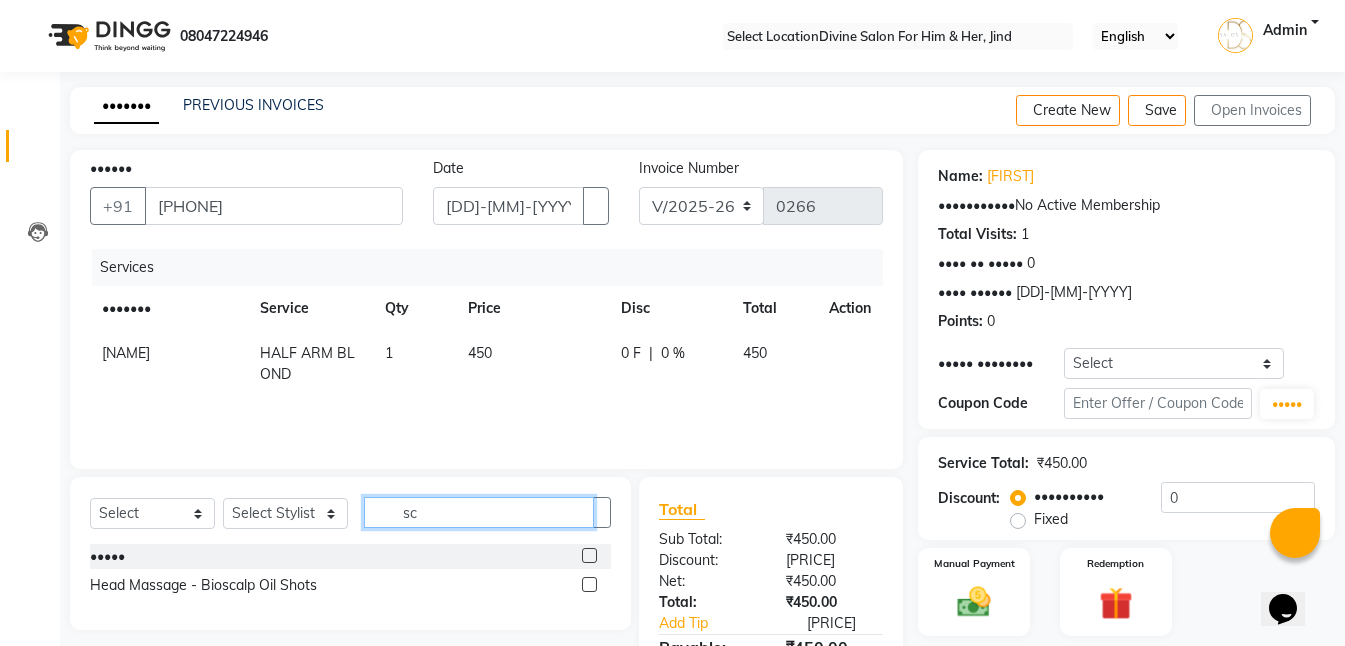 type on "sc" 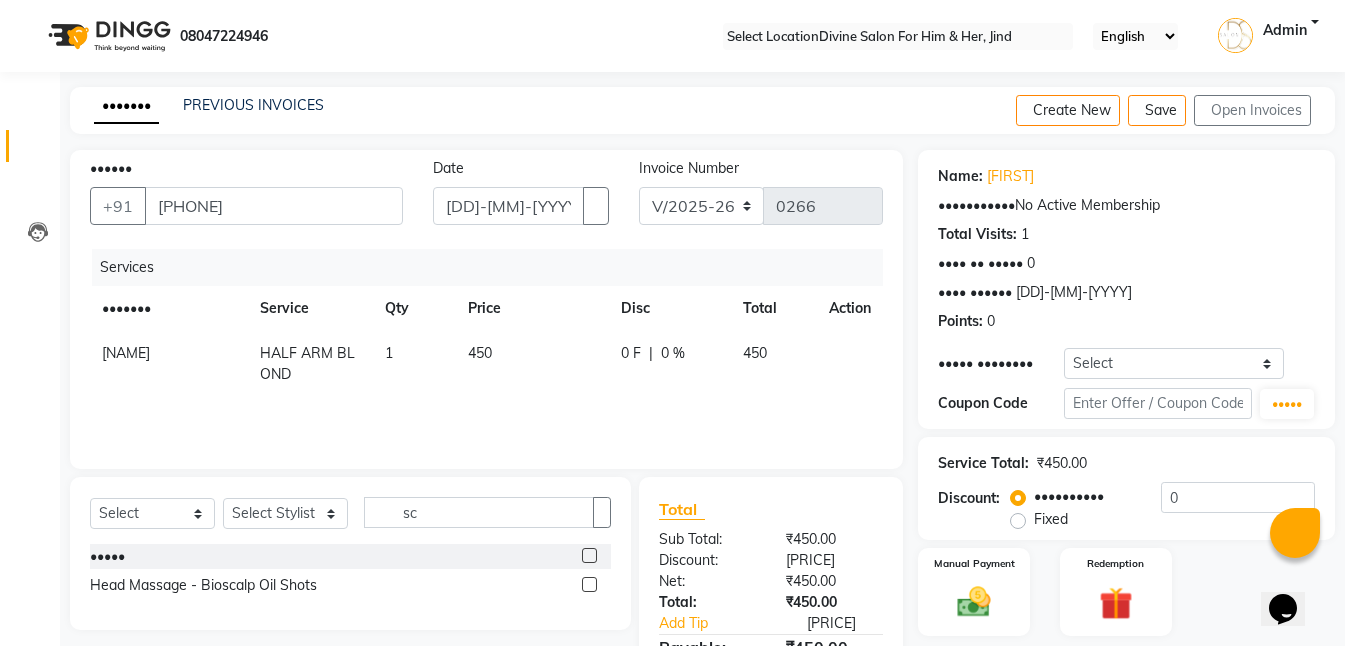 click at bounding box center [589, 555] 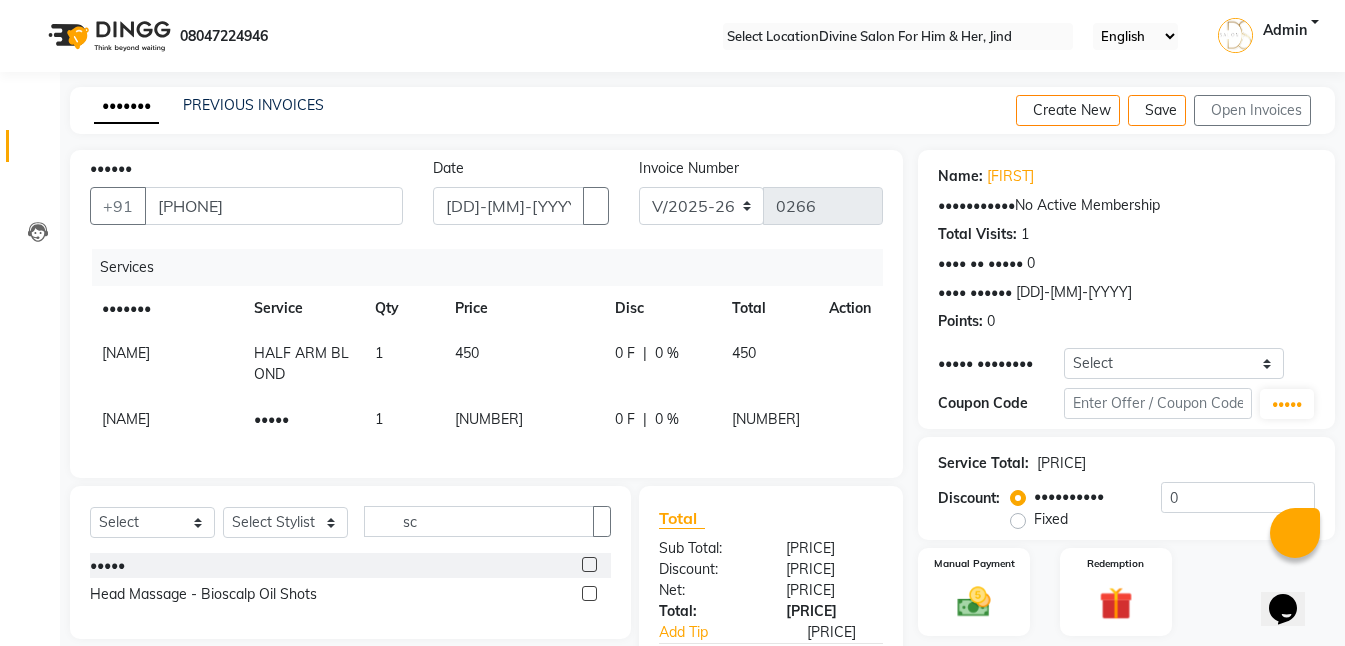 click on "••••••  •••••••  •••••••  ••••••••••  ••••••• ••••••• ••••••• •••• ••••  •••••• ••••••• •••• •••••• •••• ••••• •••••• ••••••• •••••• ••••• ••••• •••••• •• •••••  •••• ••••••• • •••••••• ••• •••••" at bounding box center [350, 562] 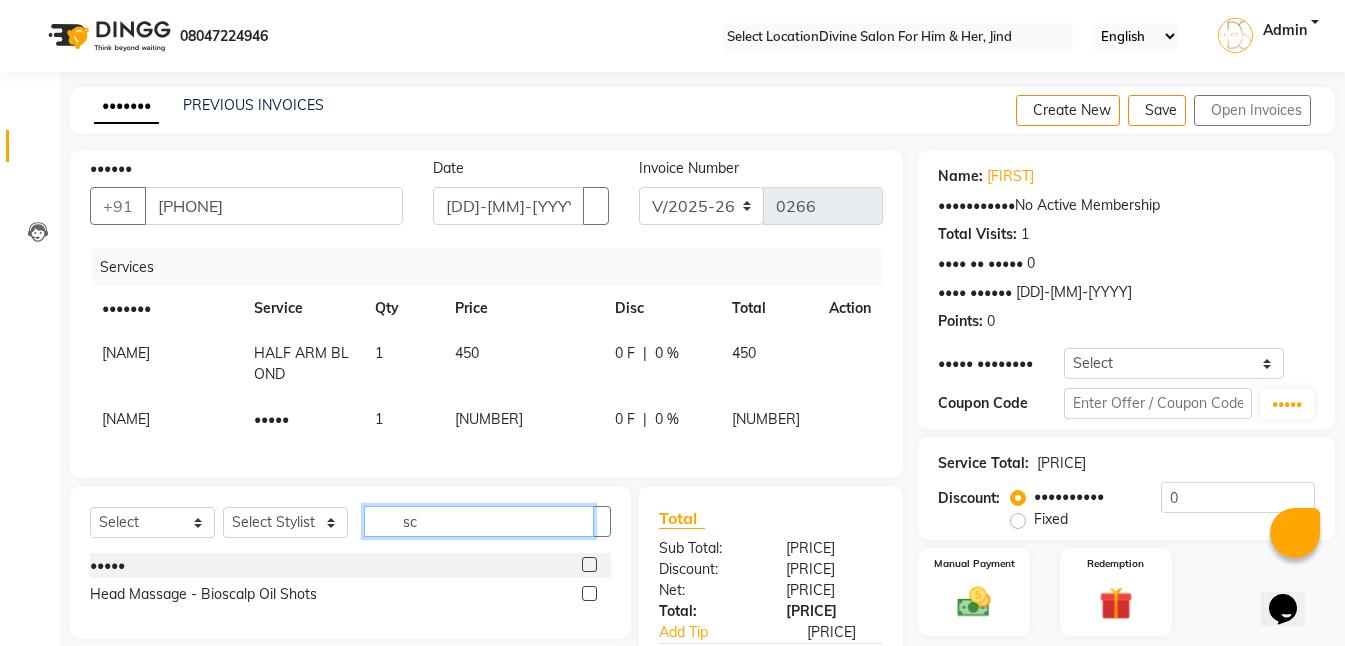 click on "sc" at bounding box center (479, 521) 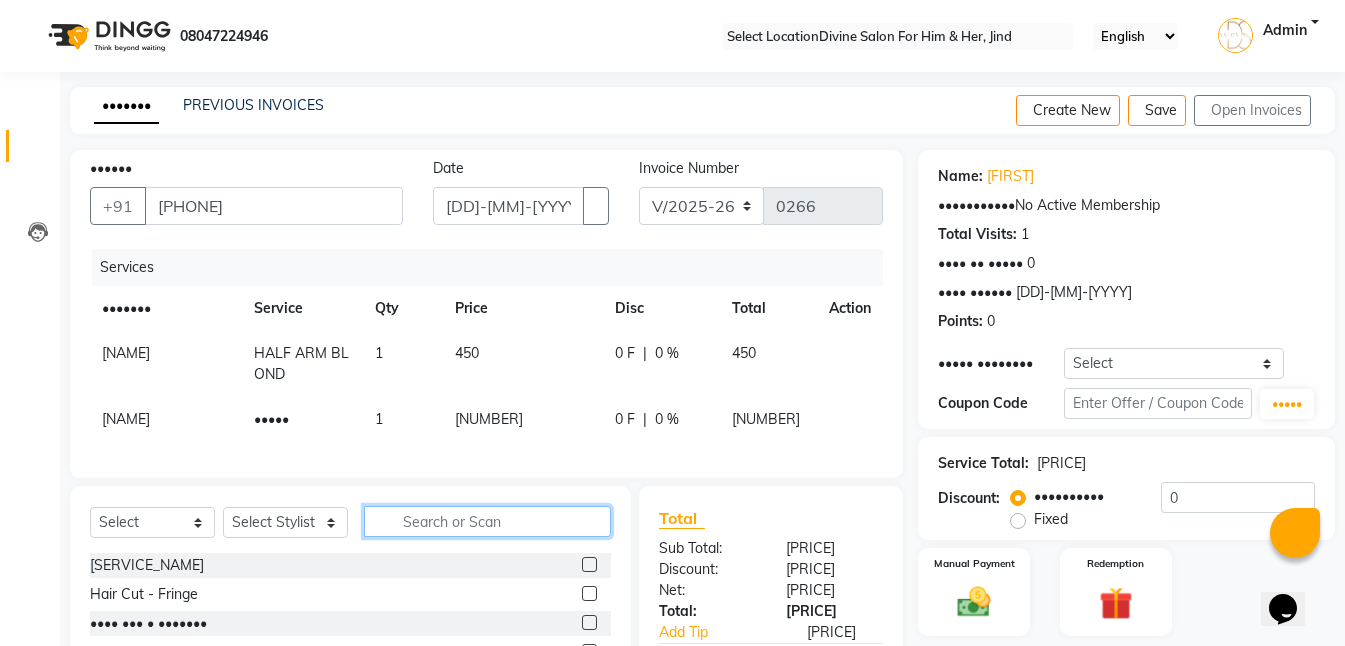 click at bounding box center (487, 521) 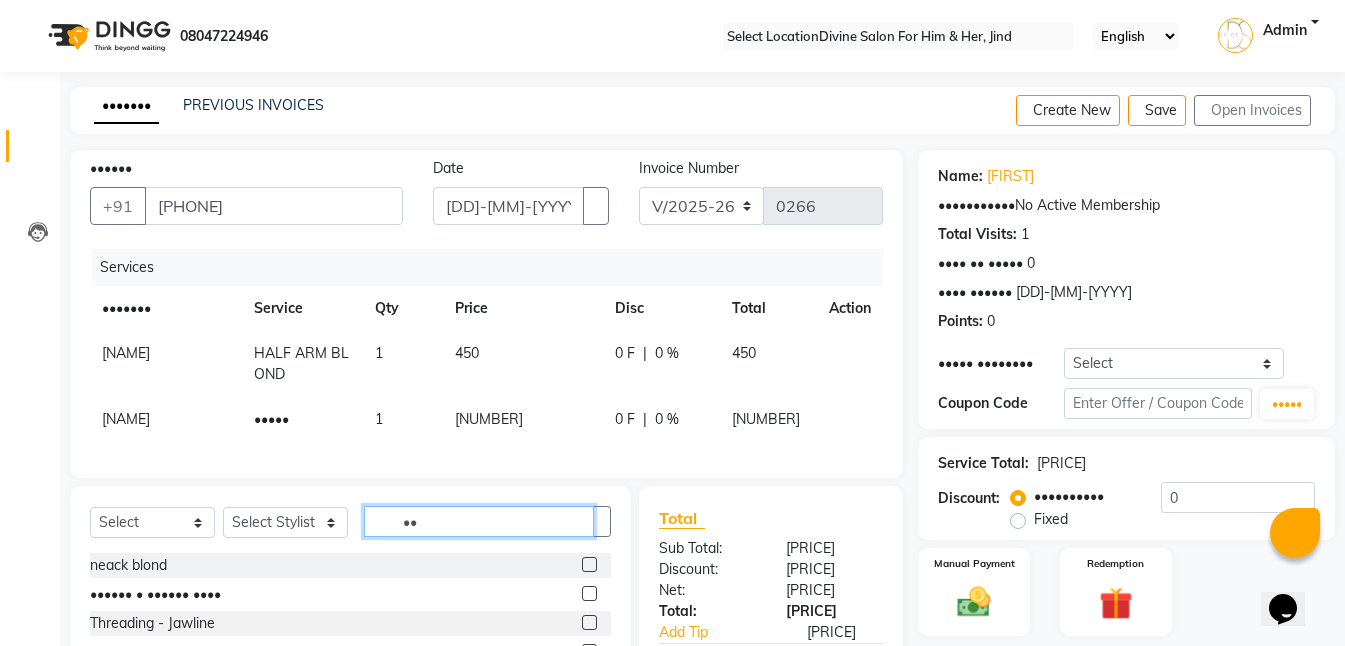 type on "••" 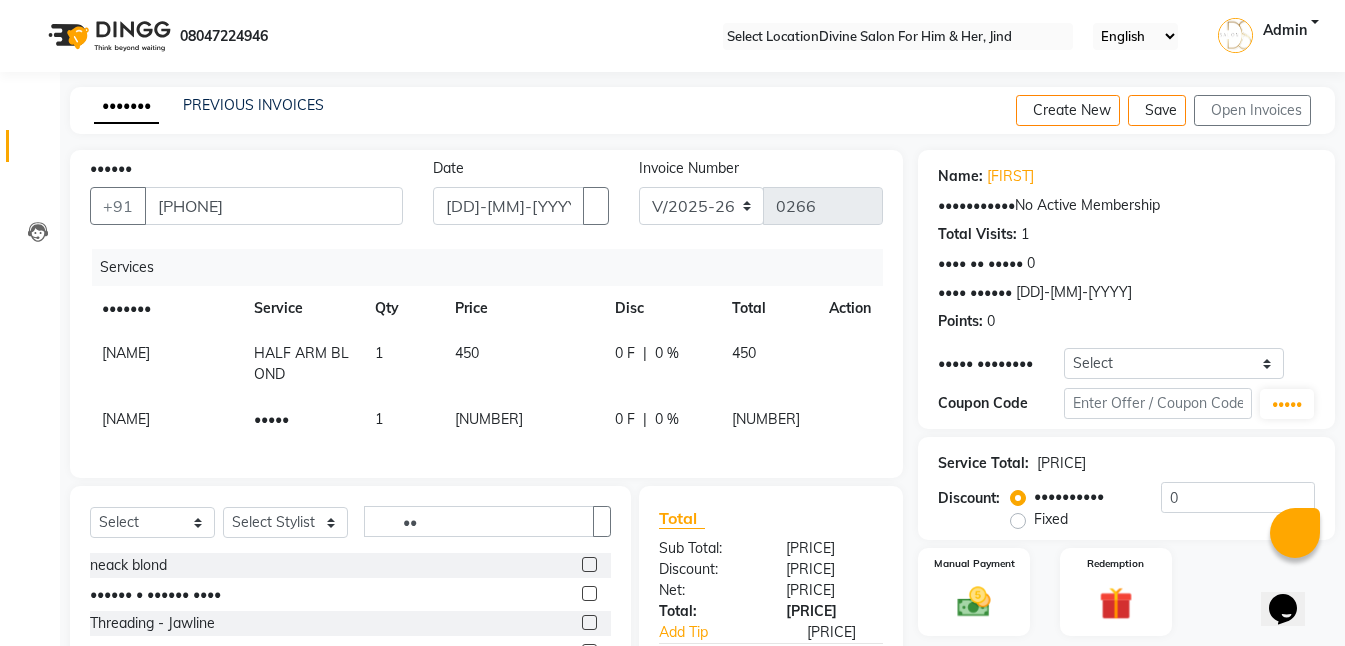 click at bounding box center [589, 564] 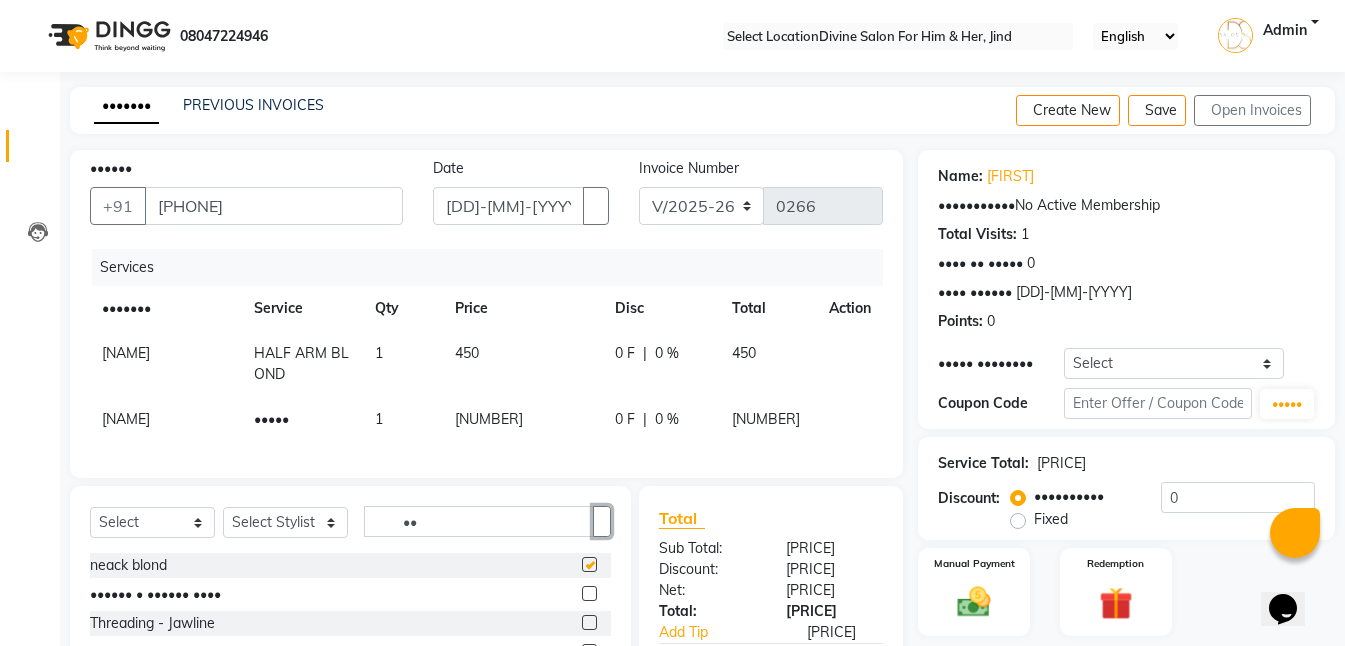 click at bounding box center [602, 522] 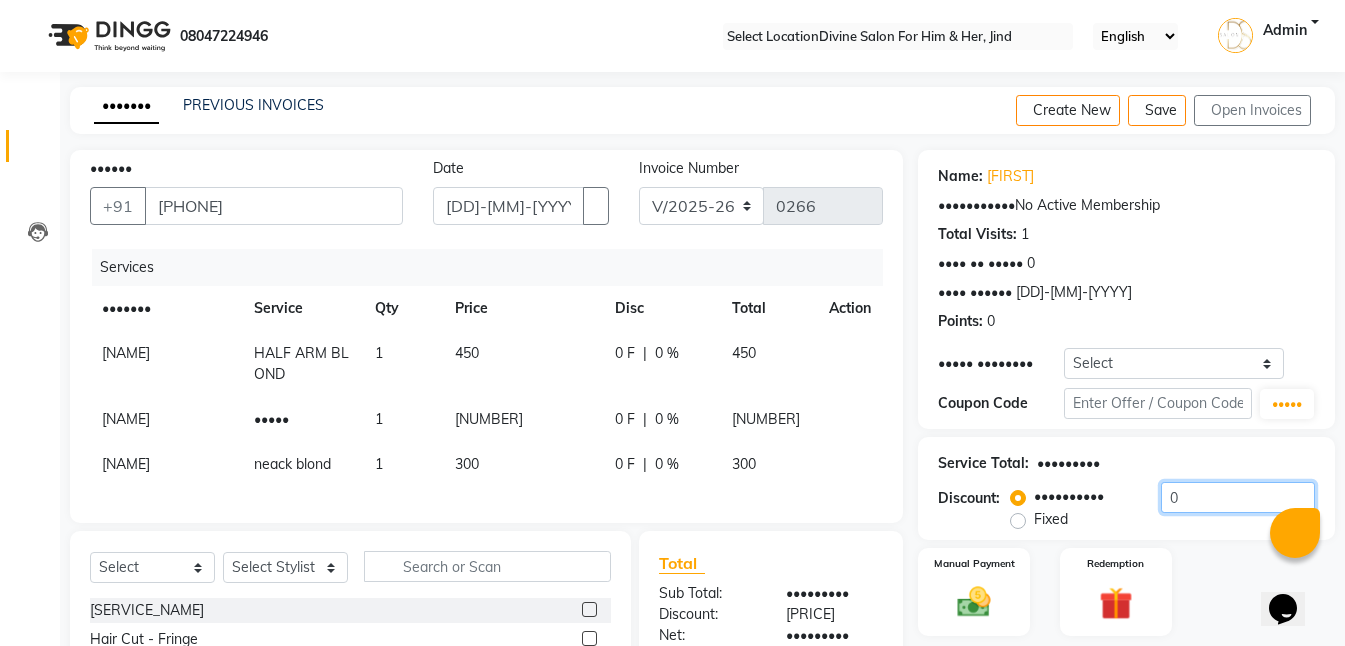 click on "0" at bounding box center [1238, 497] 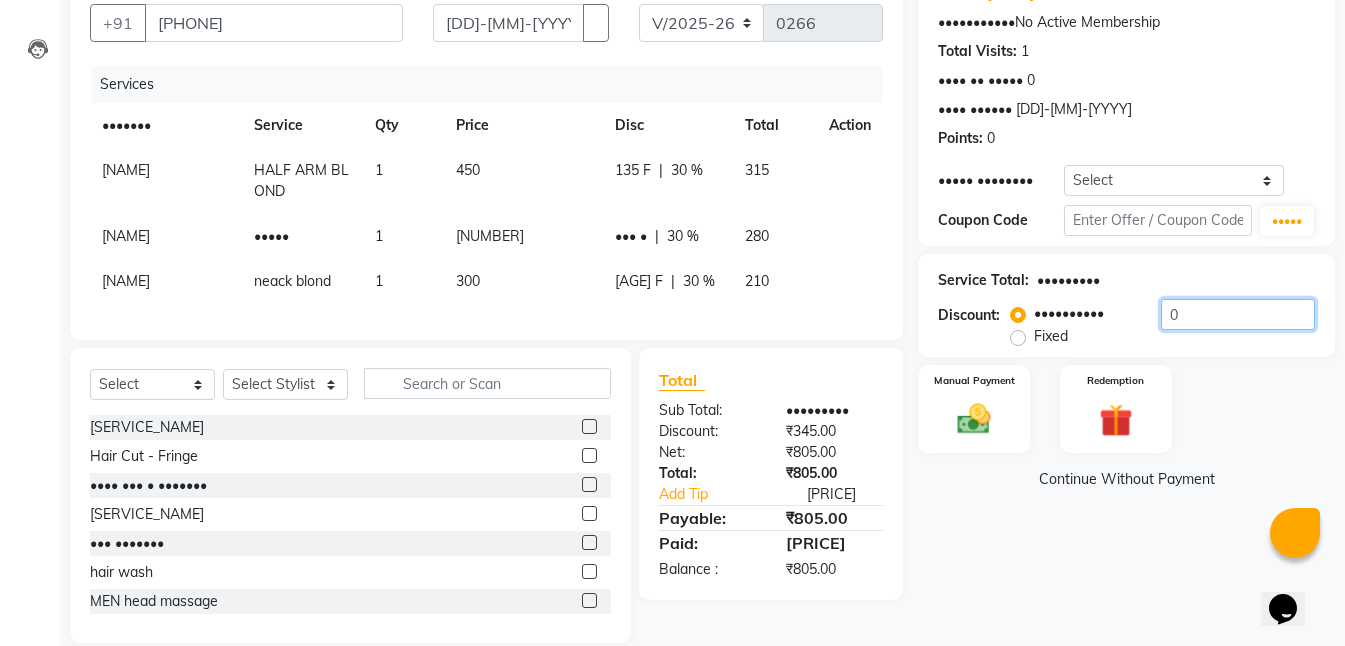 scroll, scrollTop: 224, scrollLeft: 0, axis: vertical 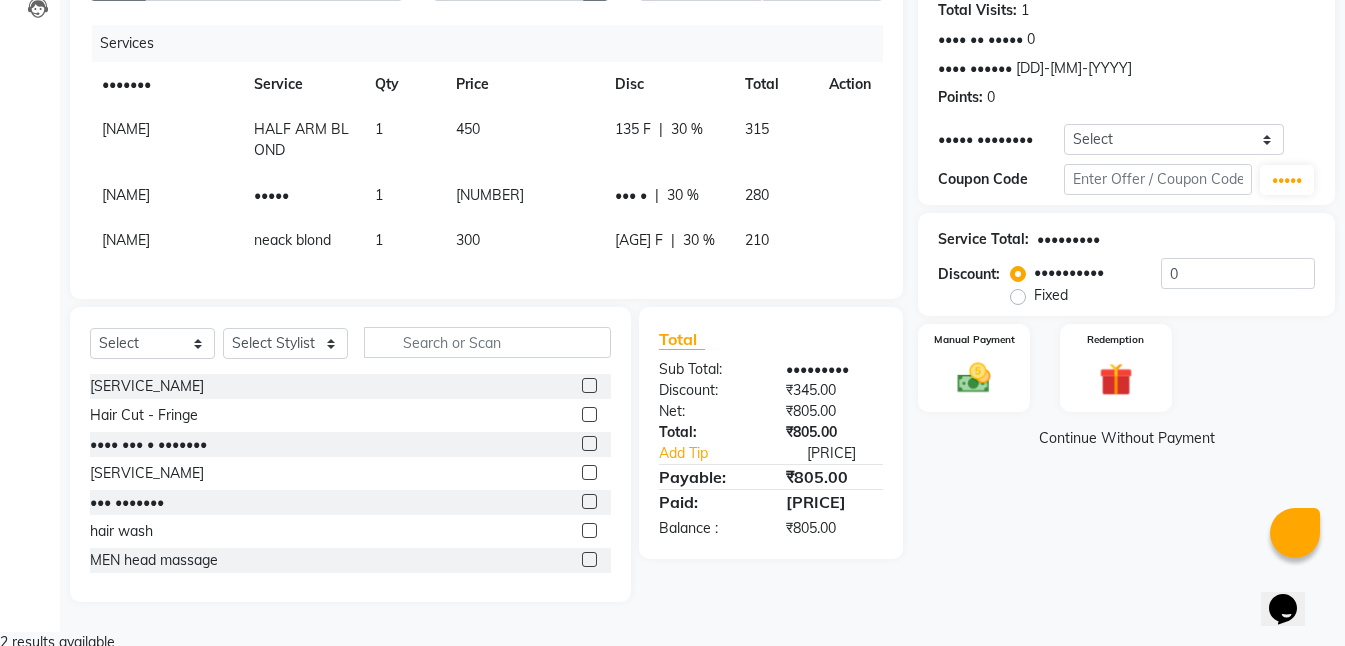 click on "[NUMBER]" at bounding box center [523, 140] 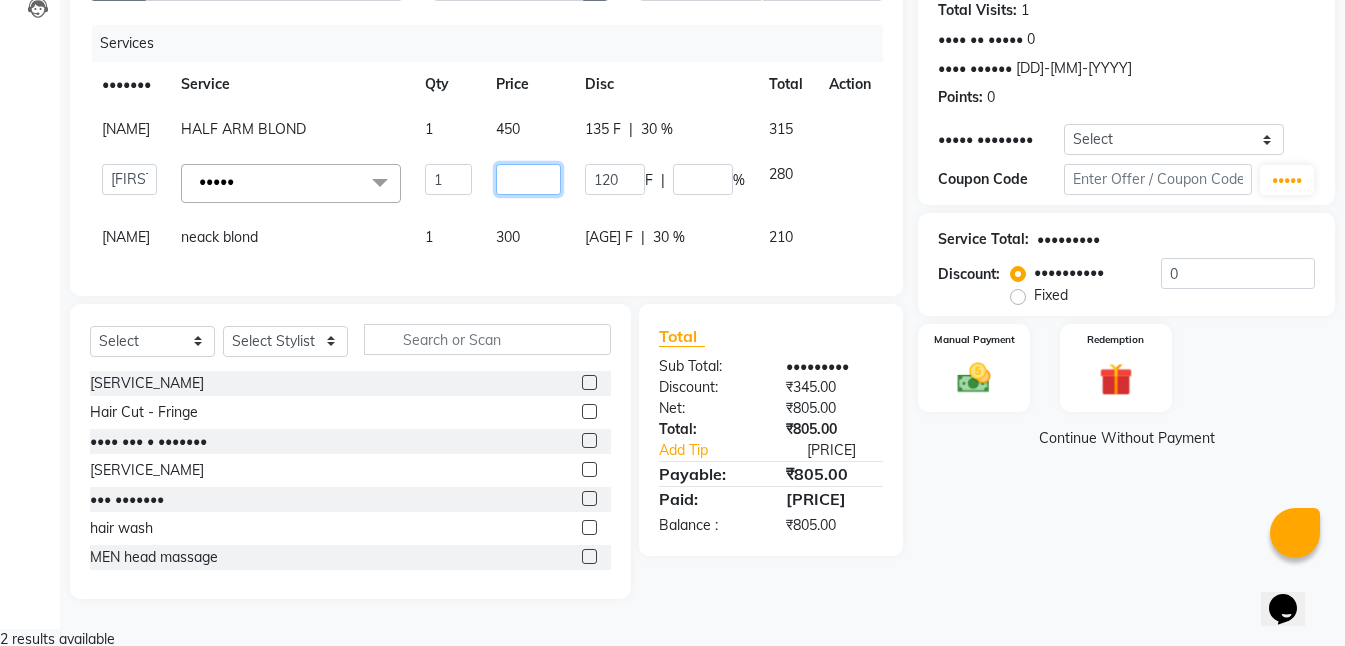 click on "[NUMBER]" at bounding box center (448, 179) 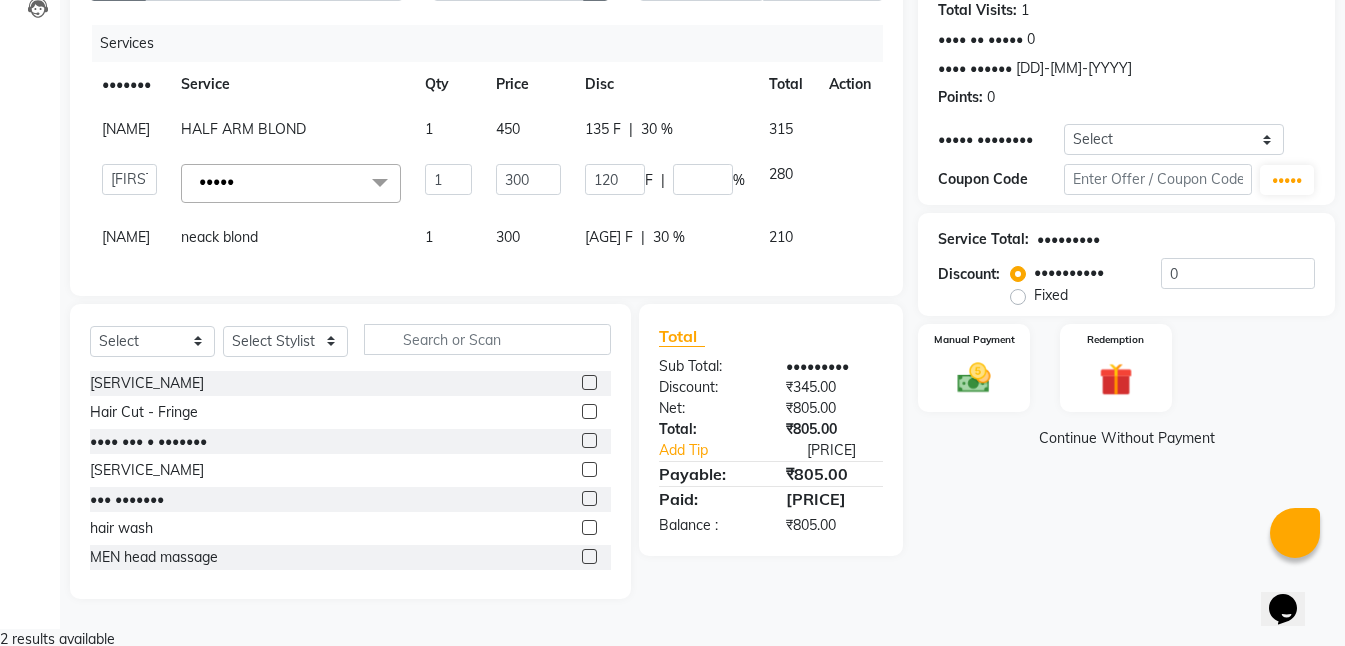 click on "•••••• ••• •••••••••• •••• •••••••••• ••••••• •••••• •••••• ••••••••• •••• •••••••• ••••••• ••••••• ••• ••••• •••• ••••• •••••• ••••• •••• ••• ••••• • ••• ••• • • •• • •••  •••• ••••••   ••••   •••••   ••••••   ••••••• ••••••   •••••   ••••• ••••••  •••••  • •••• ••• • ••••• •••••• •• •••••• •••• ••• • •••••• •••• ••• • ••••••• •••• ••• • •••••• ••••••• ••• ••••••• •••• •••• ••• •••• ••••••• ••• ••••• ••• ••••• ••••• •••••• •••• ••• •••• ••• ••••••• •••  ••• •••• ••••••• •••••••••• ••••••  •••• •••••••••  •••• ••• ••• ••• •••• ••• ••••••• ••• ••••• ••• •••• ••• ••••• ••••• ••• ••••• ••• ••••••• •••• •••••• ••••• ••••• •••• ••• ••••• •••• •••••• ••••••• ••••••• ••••••• ••• •••• •••• ••••• ••• •••••••• • •• •• •••••••• •••••••• • •• •• •••••••• •••••••• • ••••• • ••••• •••• • ••••• ••• • •• •• •••••••• •••• • ••••• ••• • •• •• •••••••• •••• • ••••• ••• • ••••• • ••••• •••• • •••• ••• • •• •• •••••••• •••• • •••• ••• • •• •• •••••••• •••• • •••• ••• • ••••• • ••••• •••••••••••••••• • •• •• •••••••• ••• •••• •••" at bounding box center (486, 111) 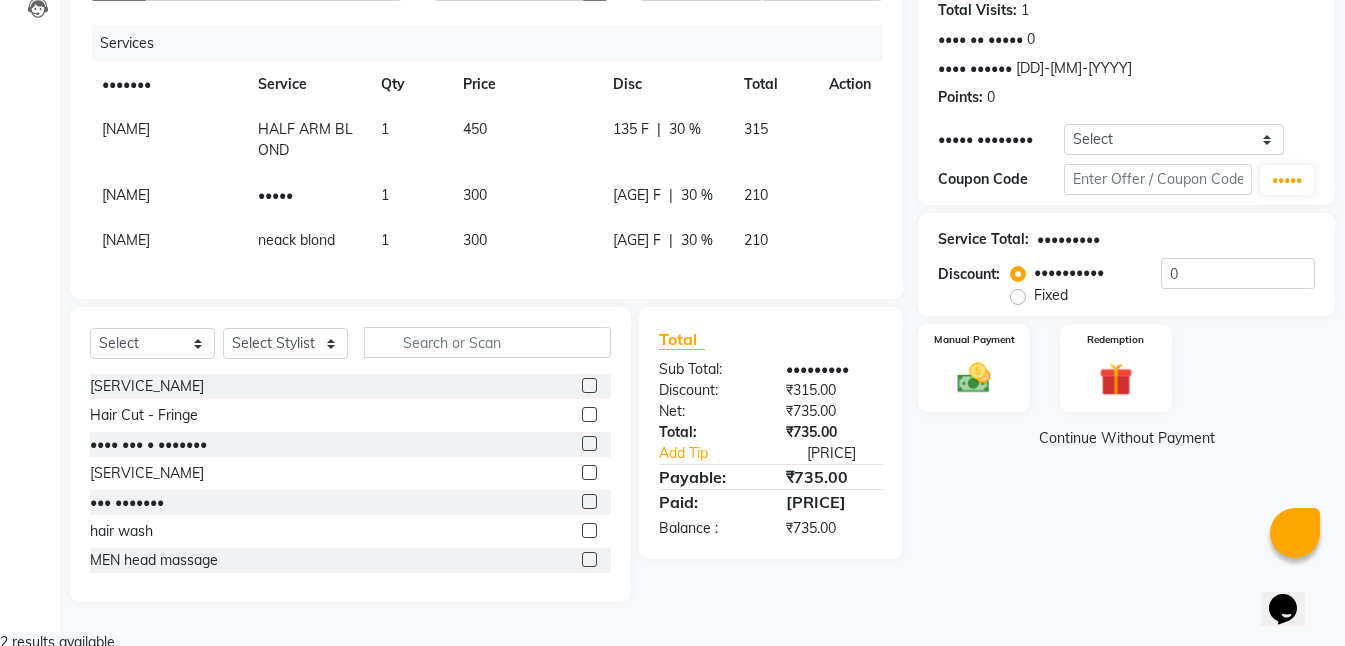 click on "450" at bounding box center (126, 129) 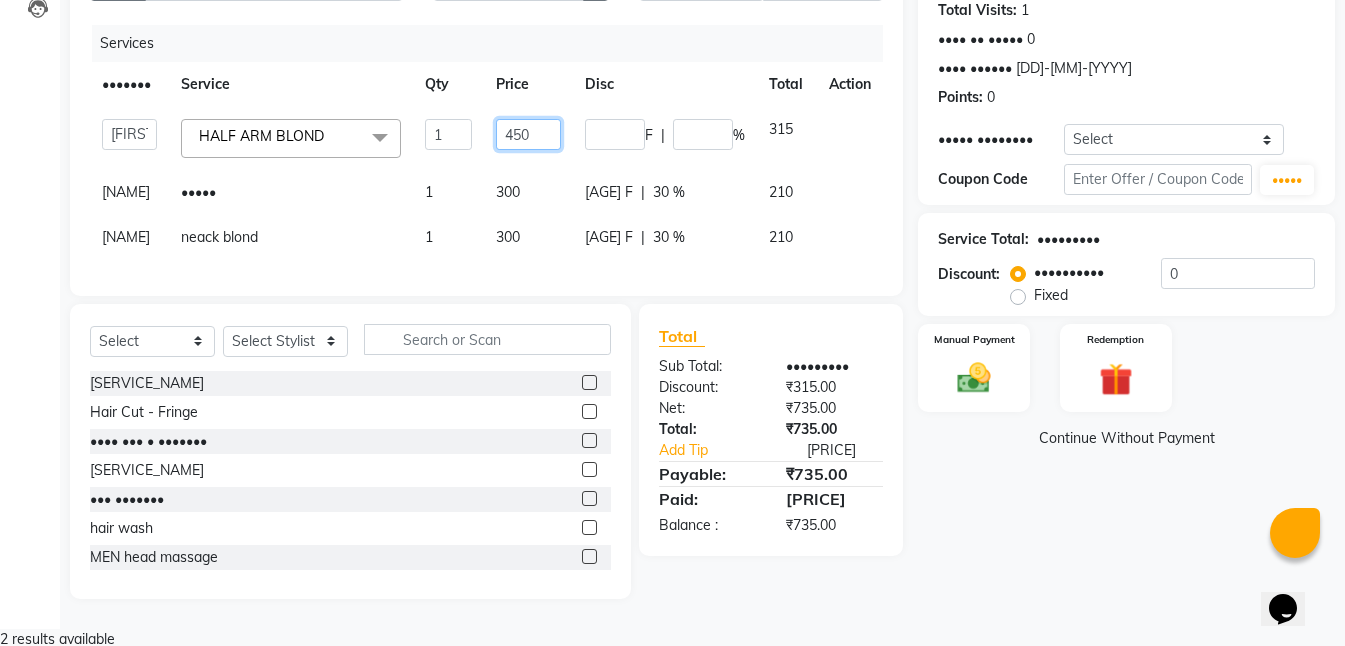 click on "450" at bounding box center [448, 134] 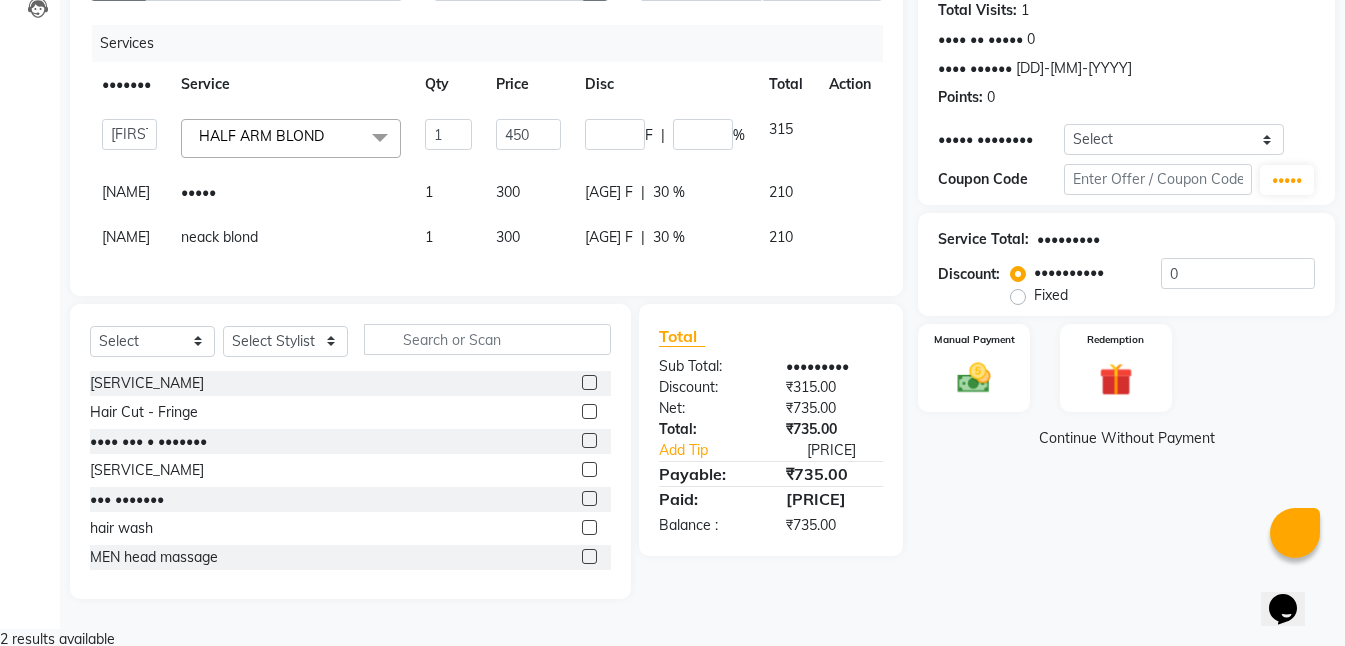 click on "Name: [FIRST]  Membership:  No Active Membership  Total Visits:  1 Card on file:  0 Last Visit:   03-06-2025 Points:   0  Apply Discount Select Coupon → Free Service Coupon 500 Coupon Code Apply Service Total:  [PRICE]  Discount:  Percentage   Fixed  30 Manual Payment Redemption  Continue Without Payment" at bounding box center [1134, 262] 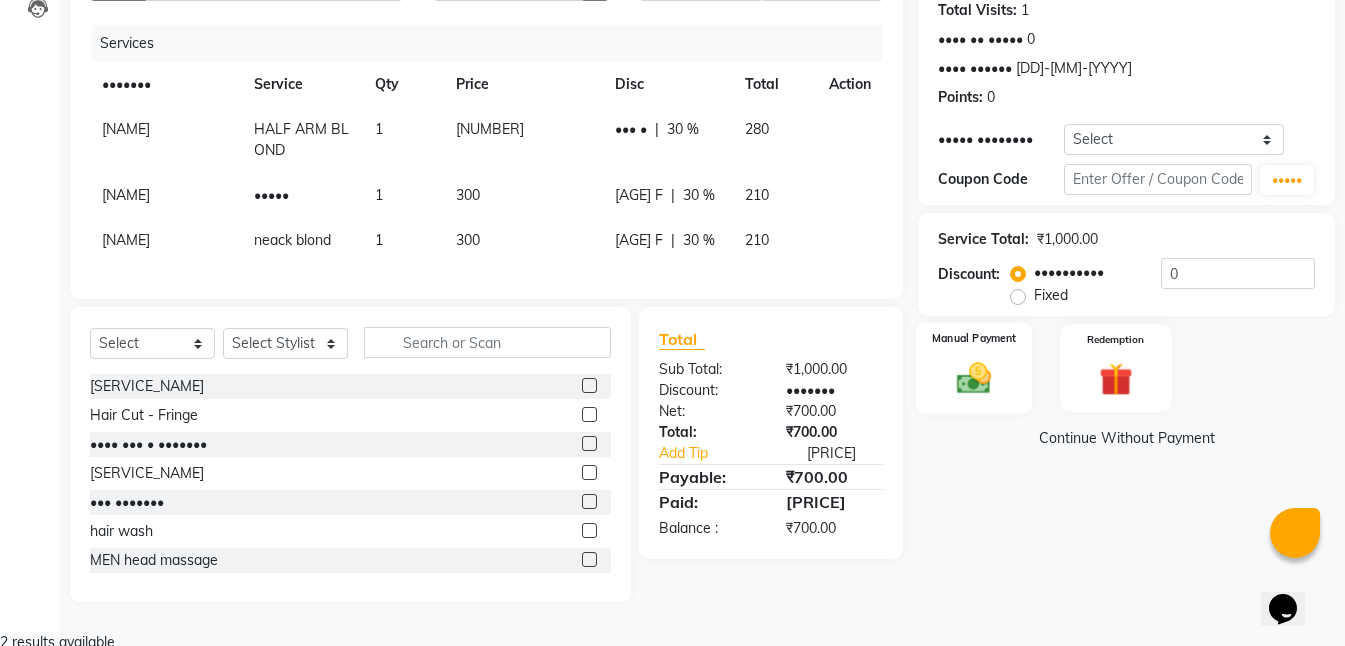 click at bounding box center [974, 378] 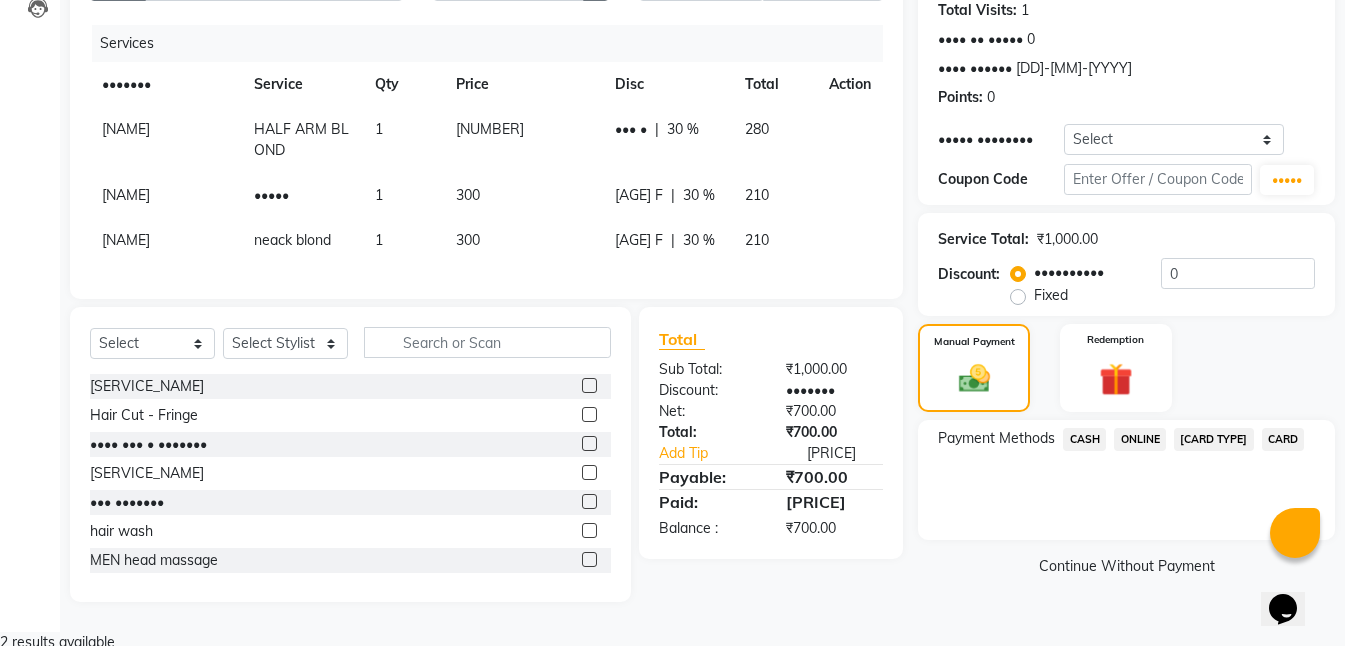 click on "CASH" at bounding box center (1084, 439) 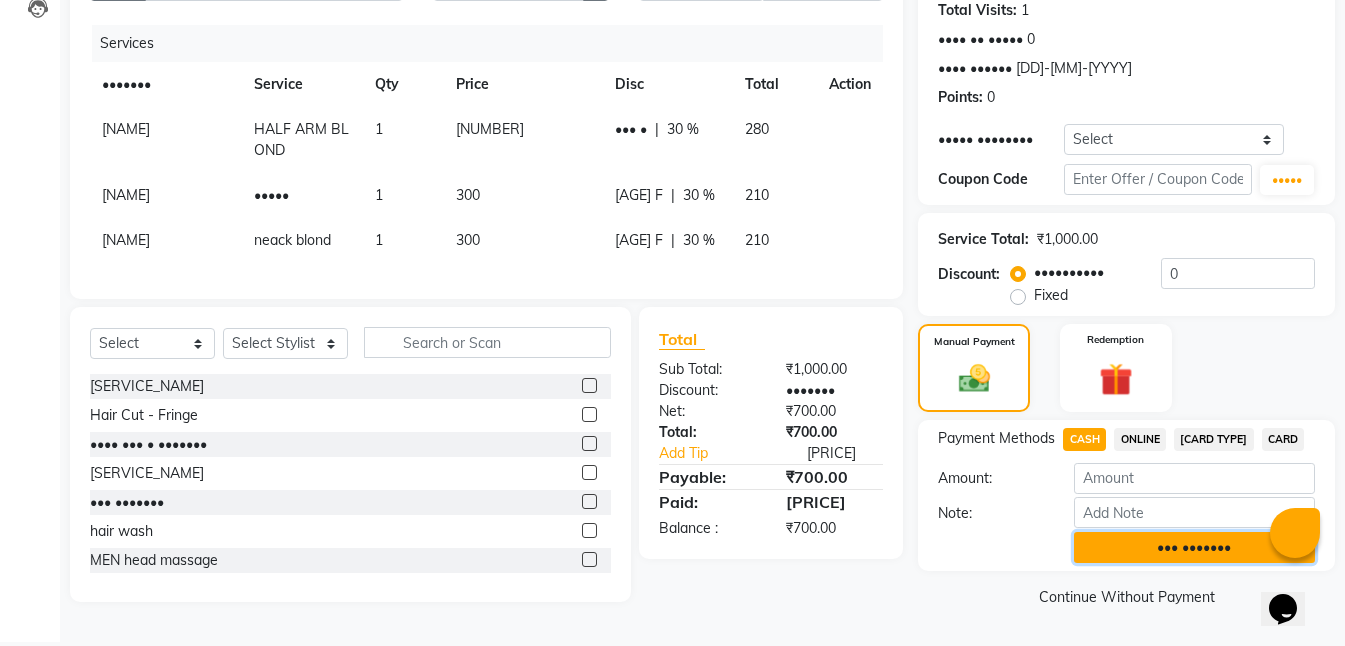 click on "••• •••••••" at bounding box center (1194, 547) 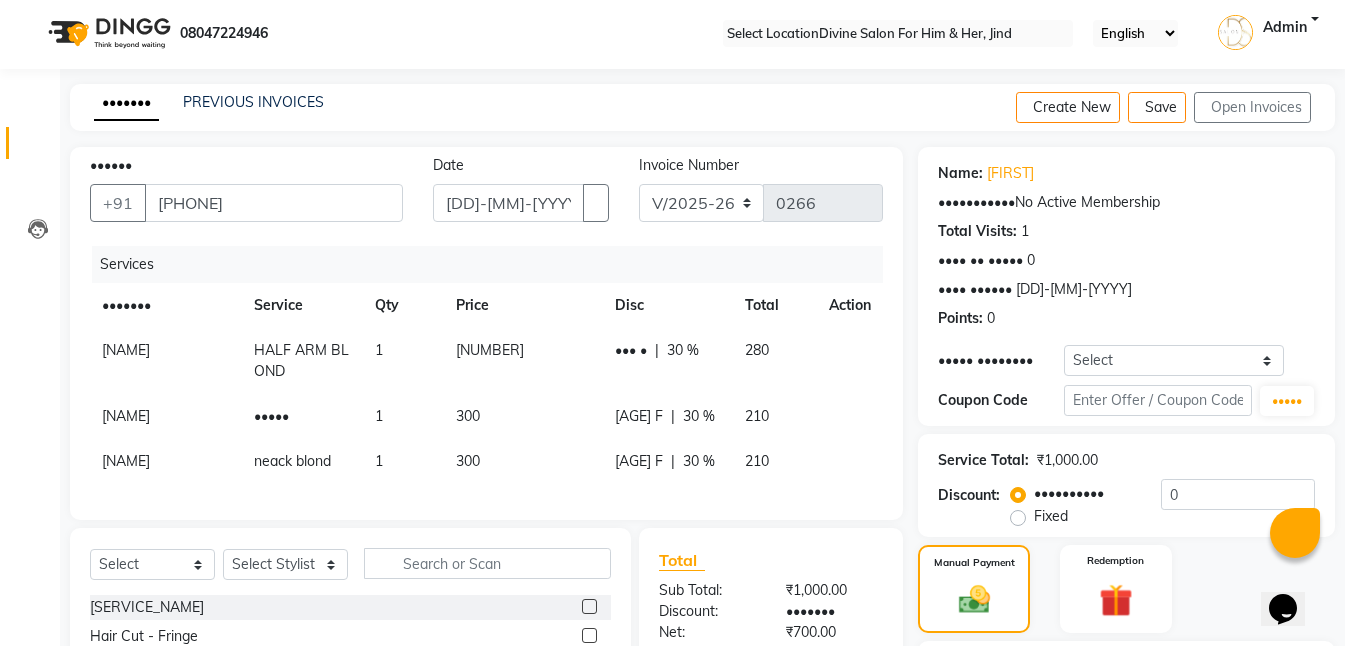 scroll, scrollTop: 0, scrollLeft: 0, axis: both 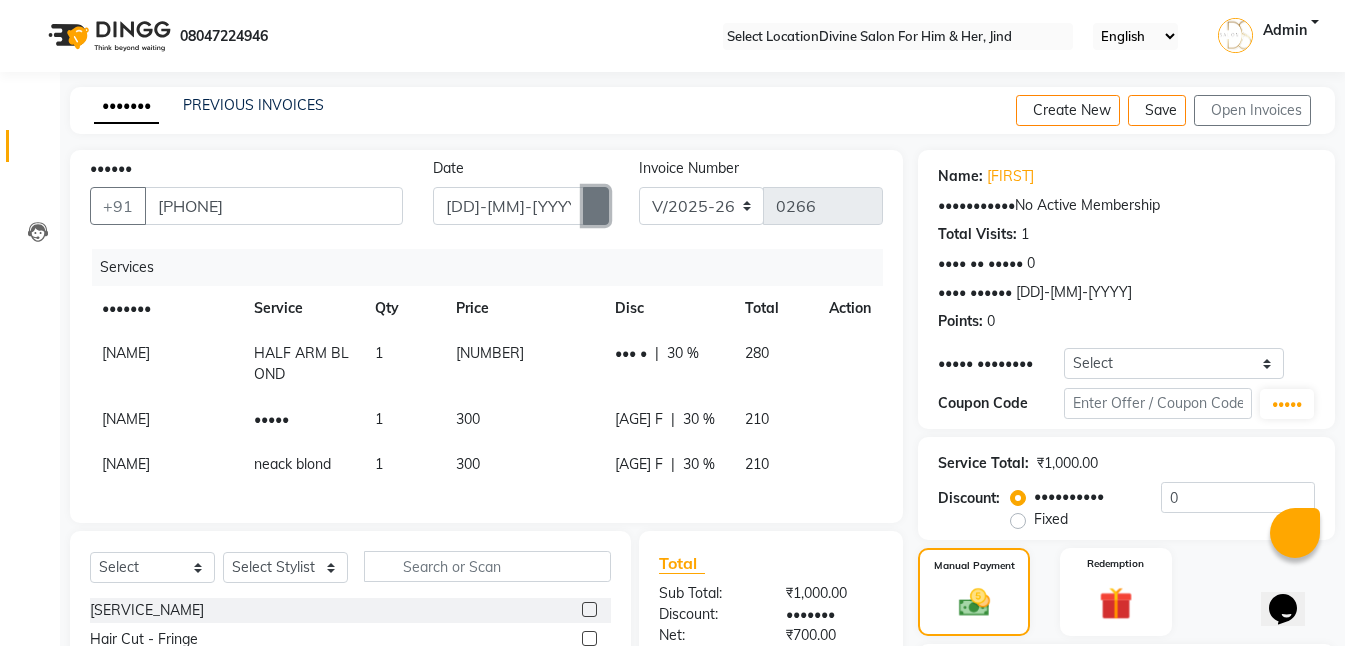 click at bounding box center [596, 206] 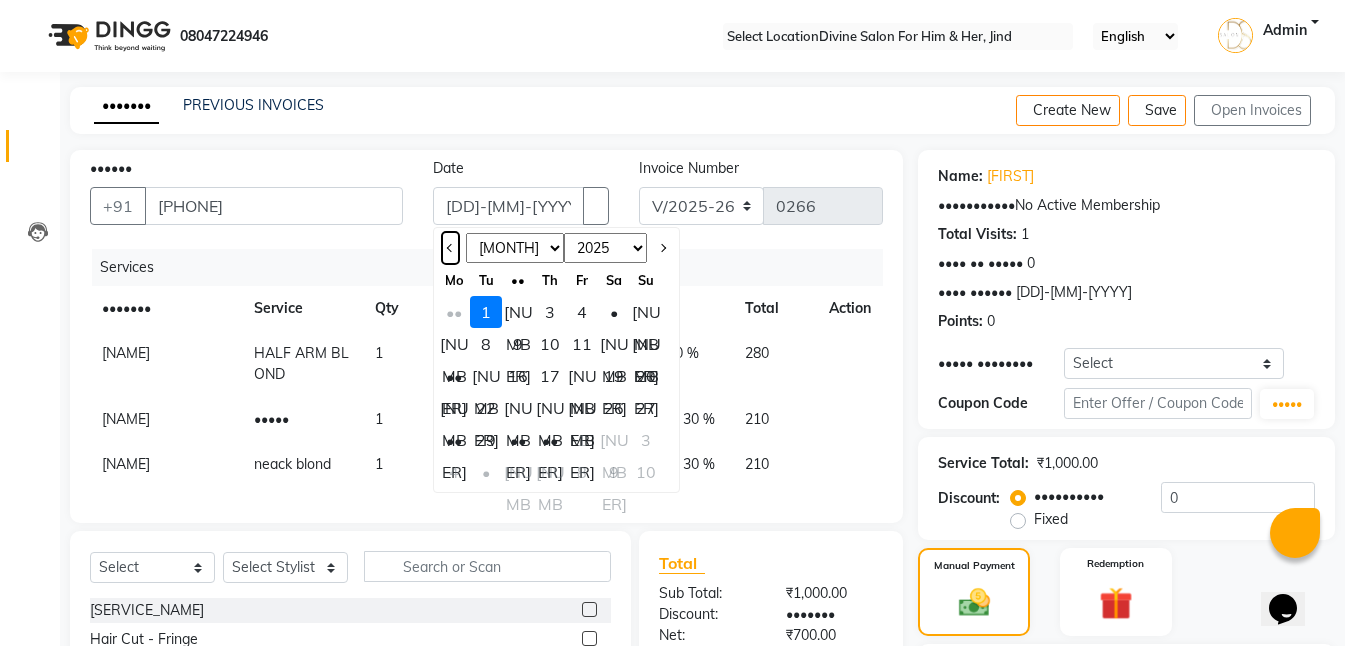 click at bounding box center [450, 248] 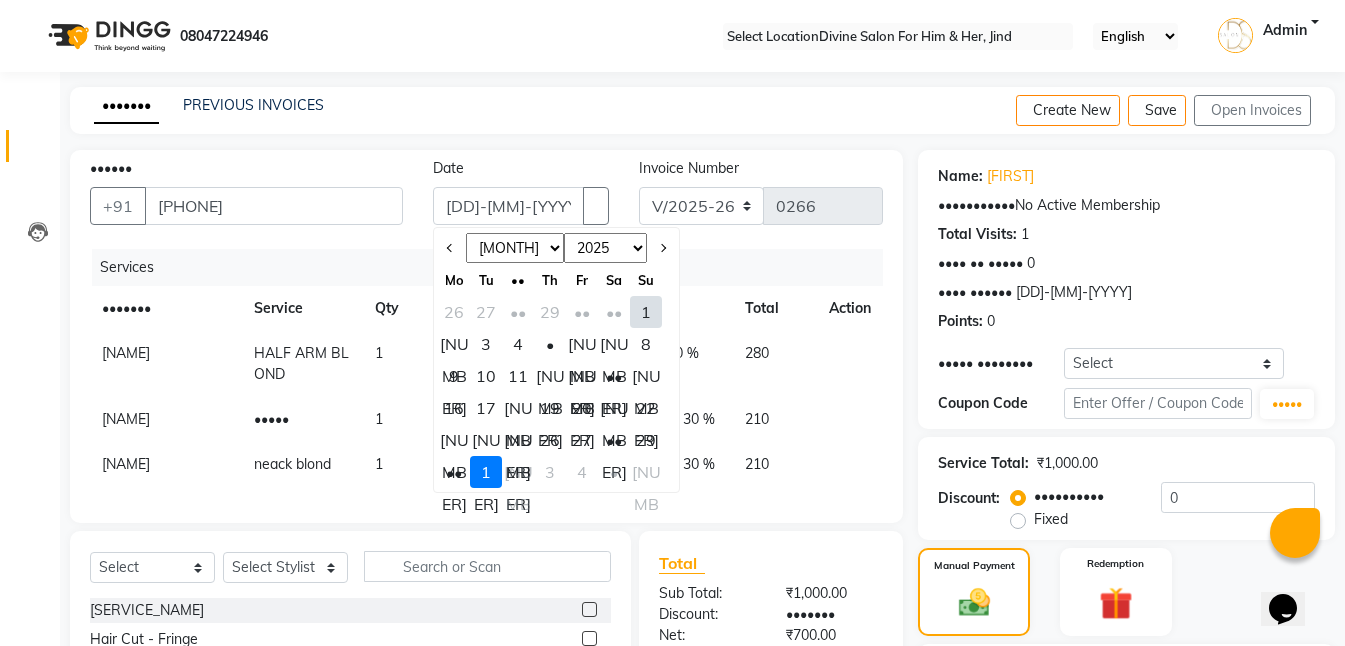 click on "[NUMBER]" at bounding box center (582, 376) 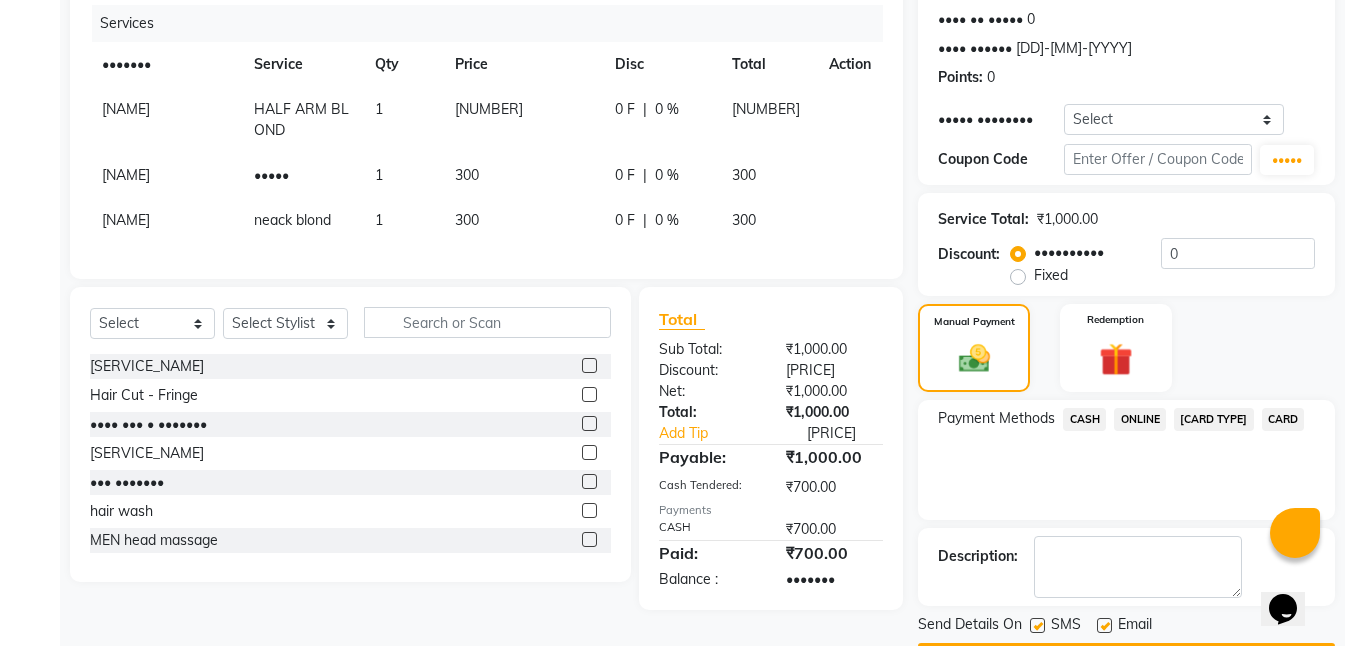 scroll, scrollTop: 300, scrollLeft: 0, axis: vertical 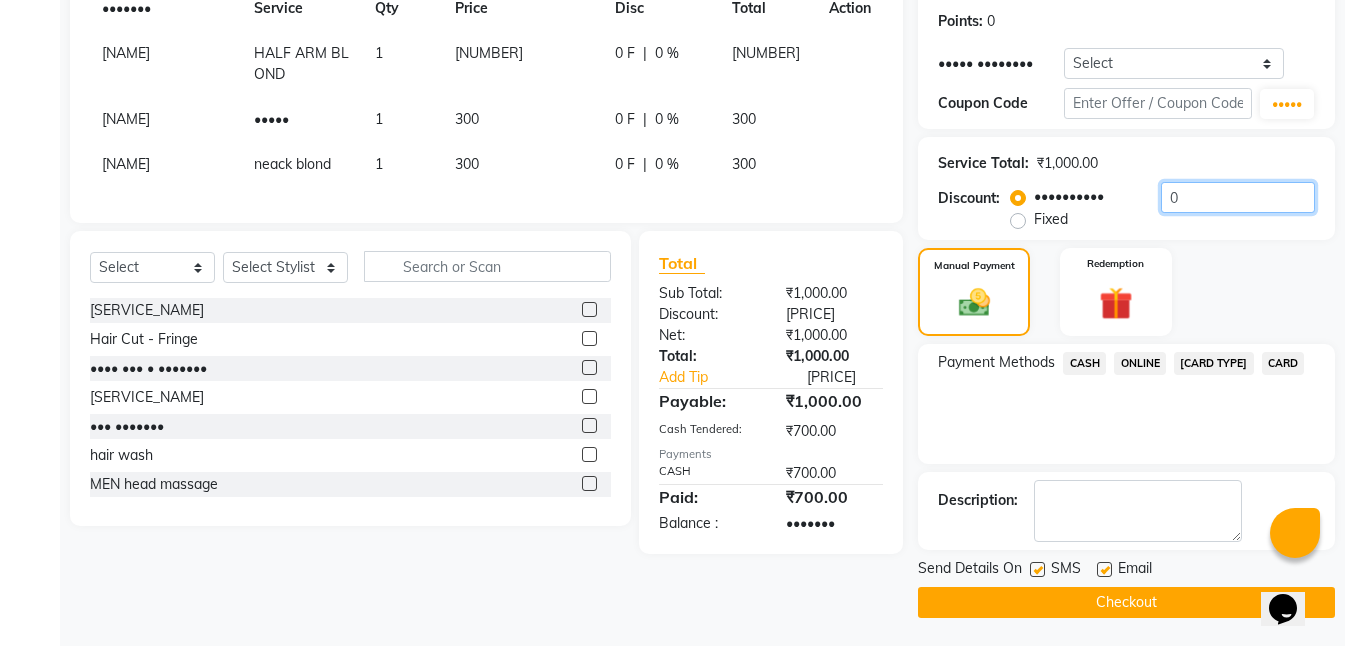 click on "0" at bounding box center (1238, 197) 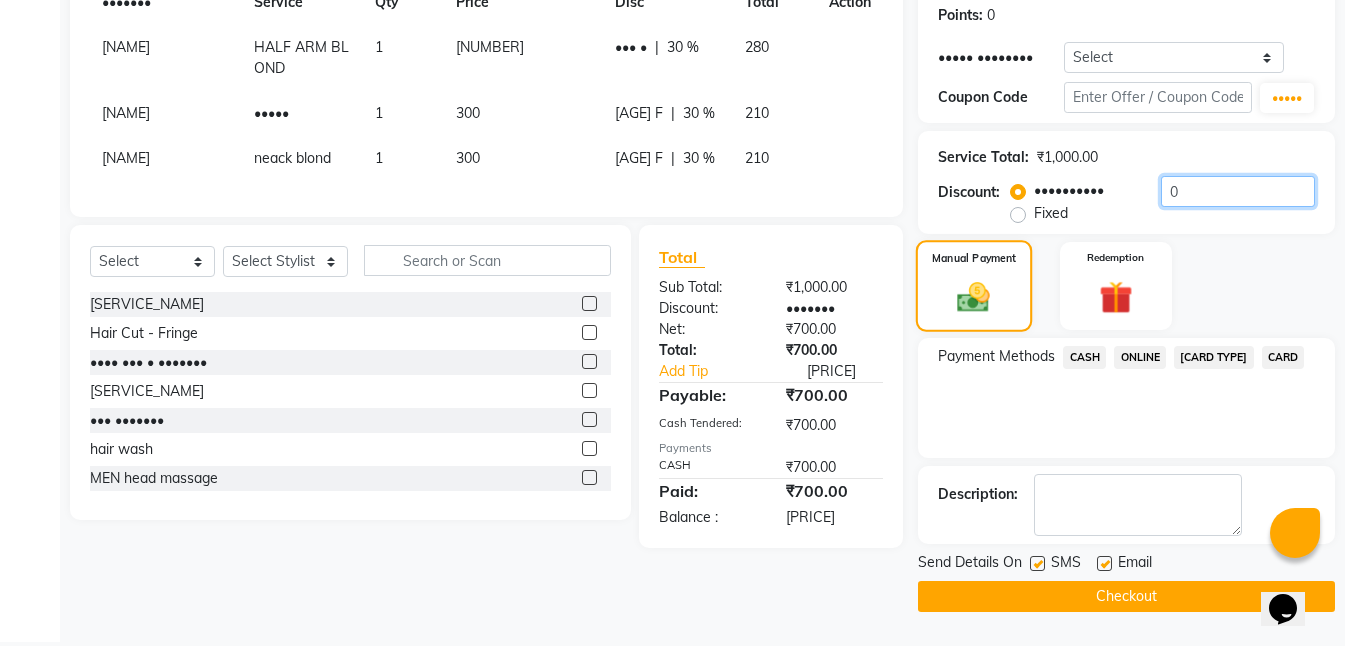 scroll, scrollTop: 309, scrollLeft: 0, axis: vertical 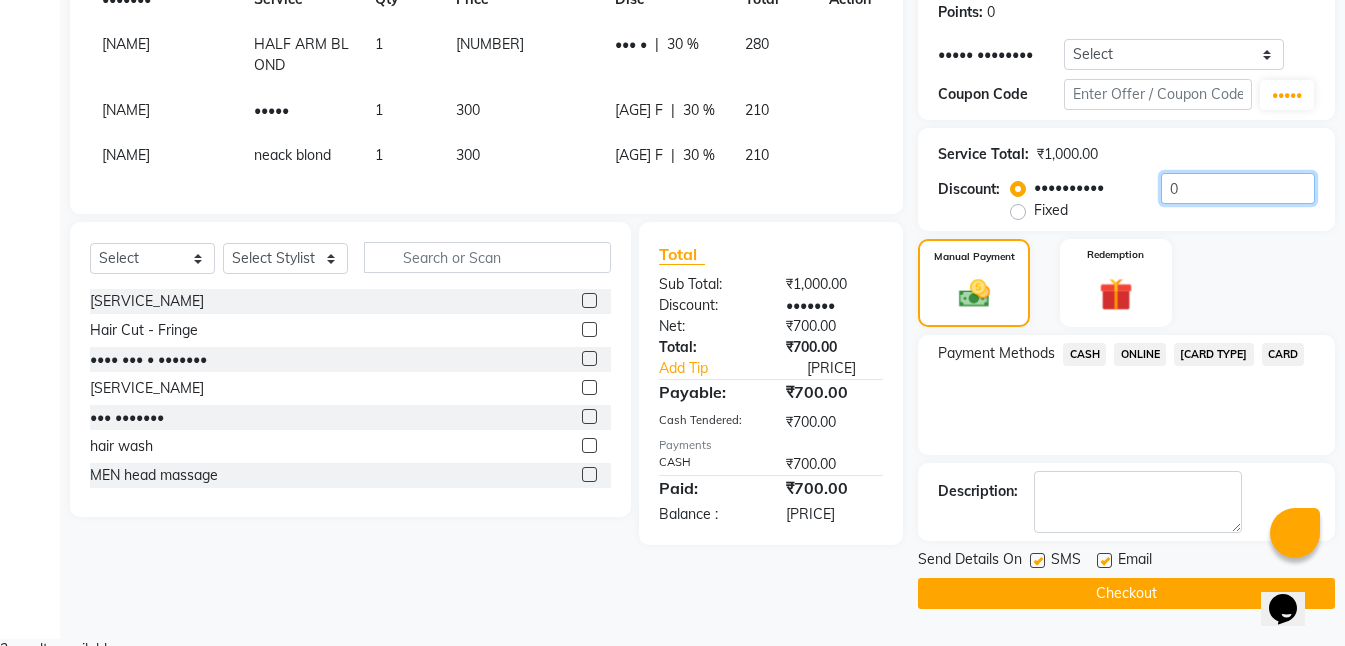 type on "••" 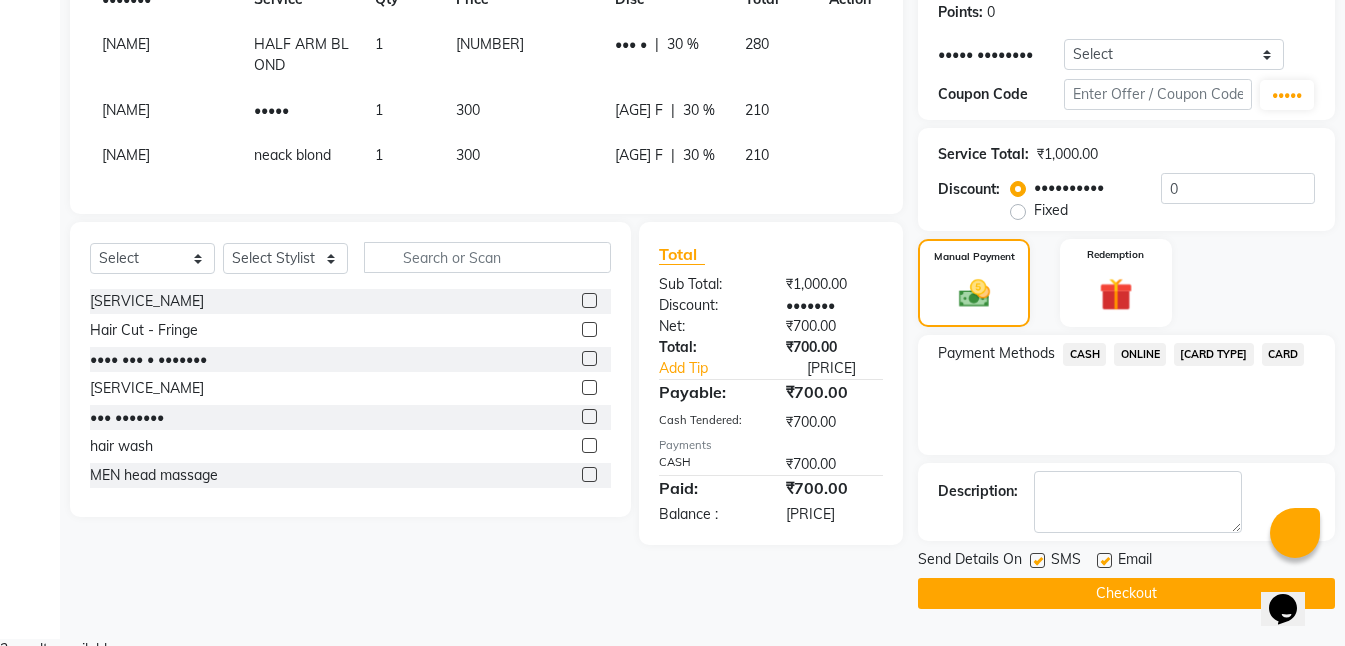 click at bounding box center [1037, 560] 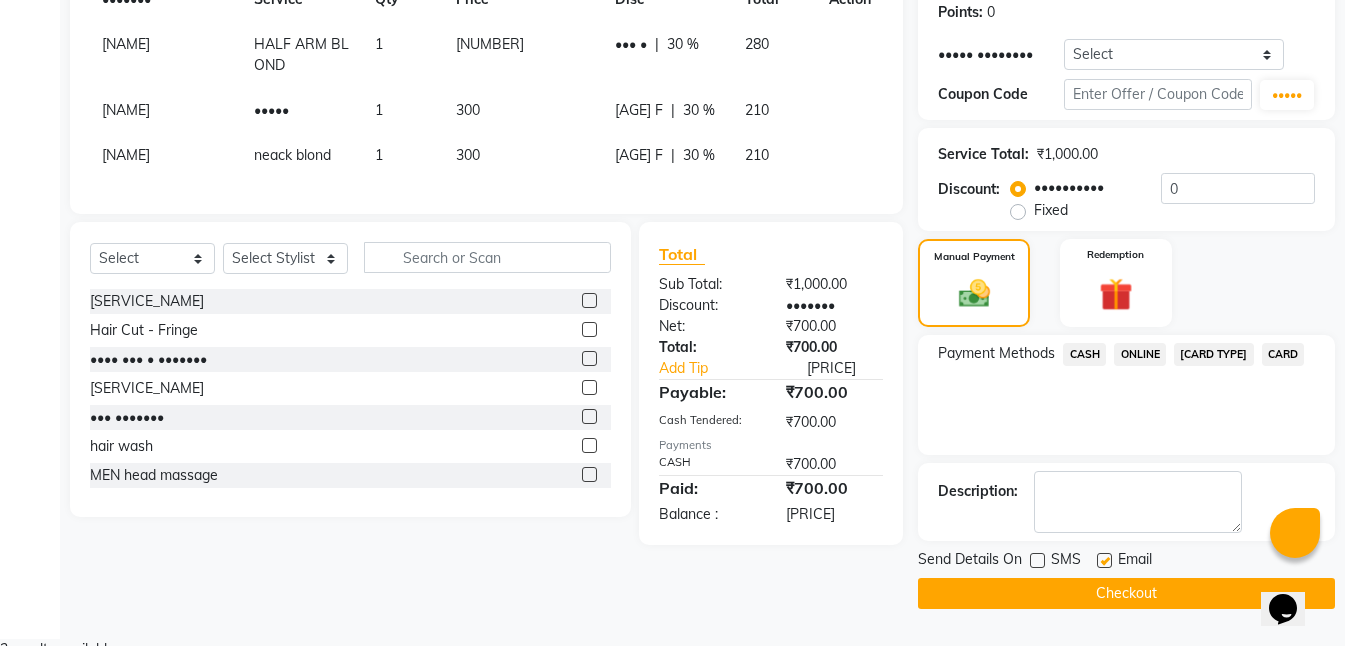 click at bounding box center (1104, 560) 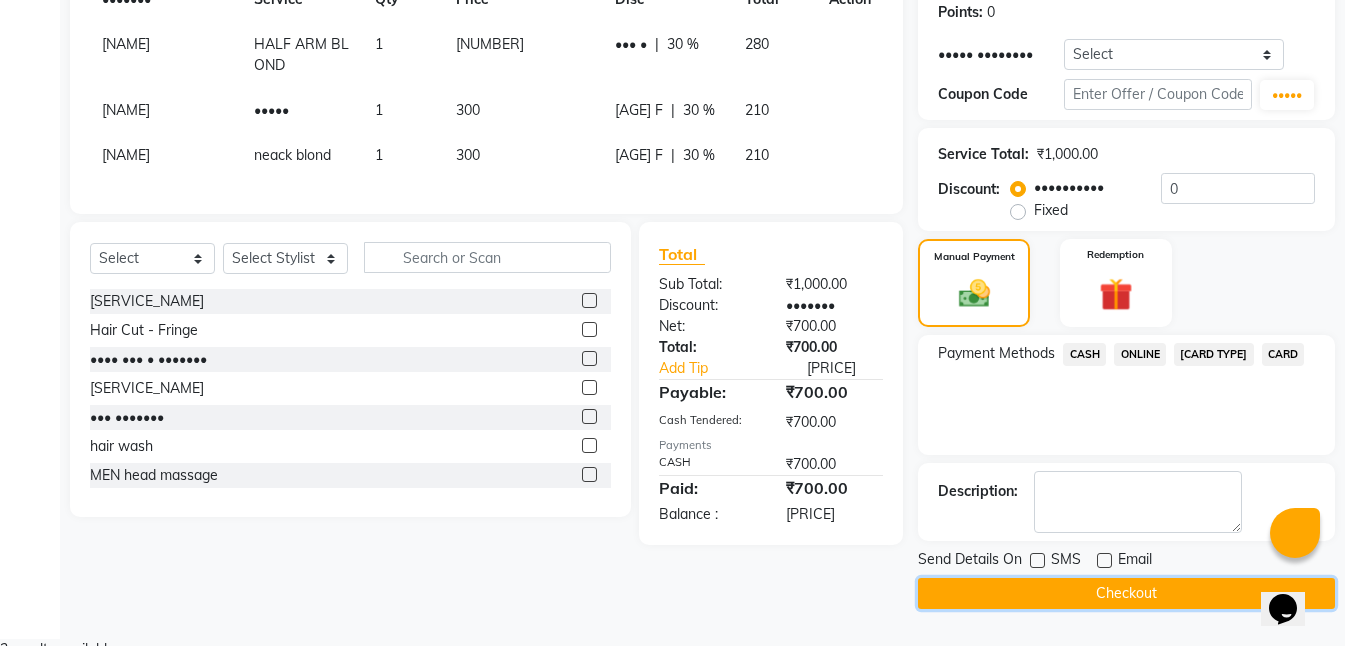 click on "Checkout" at bounding box center (1126, 593) 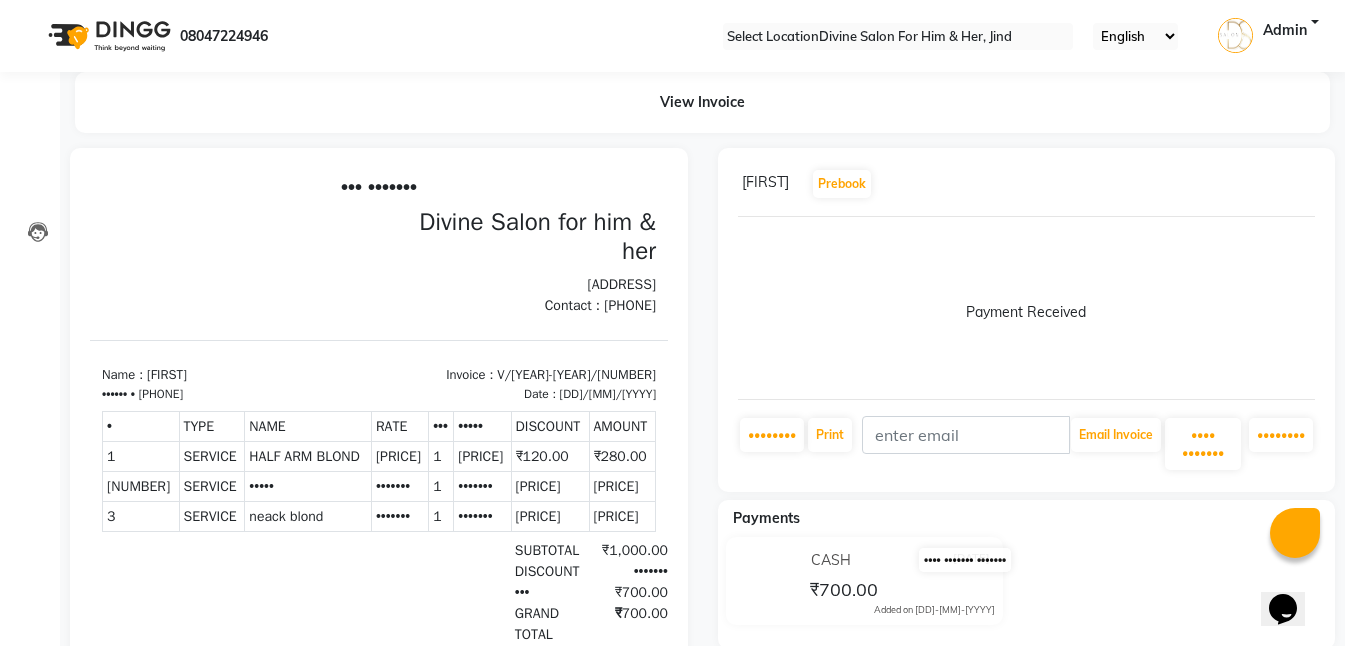 scroll, scrollTop: 0, scrollLeft: 0, axis: both 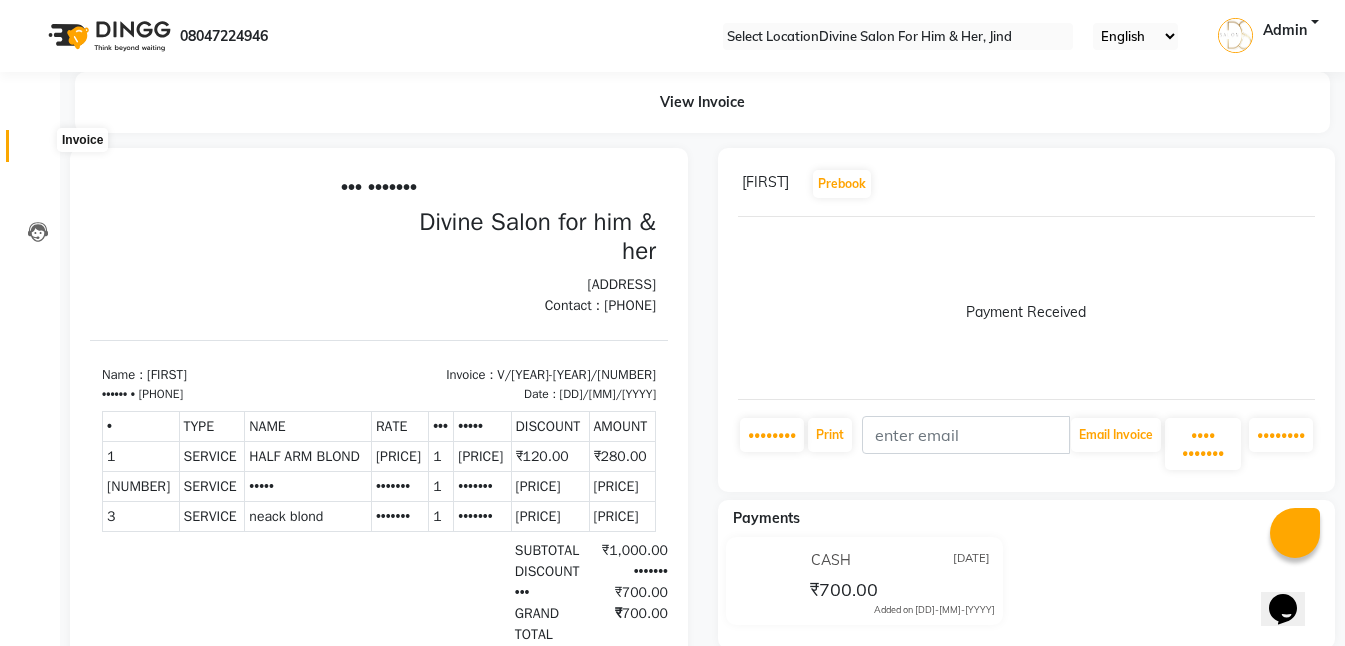 click at bounding box center (38, 151) 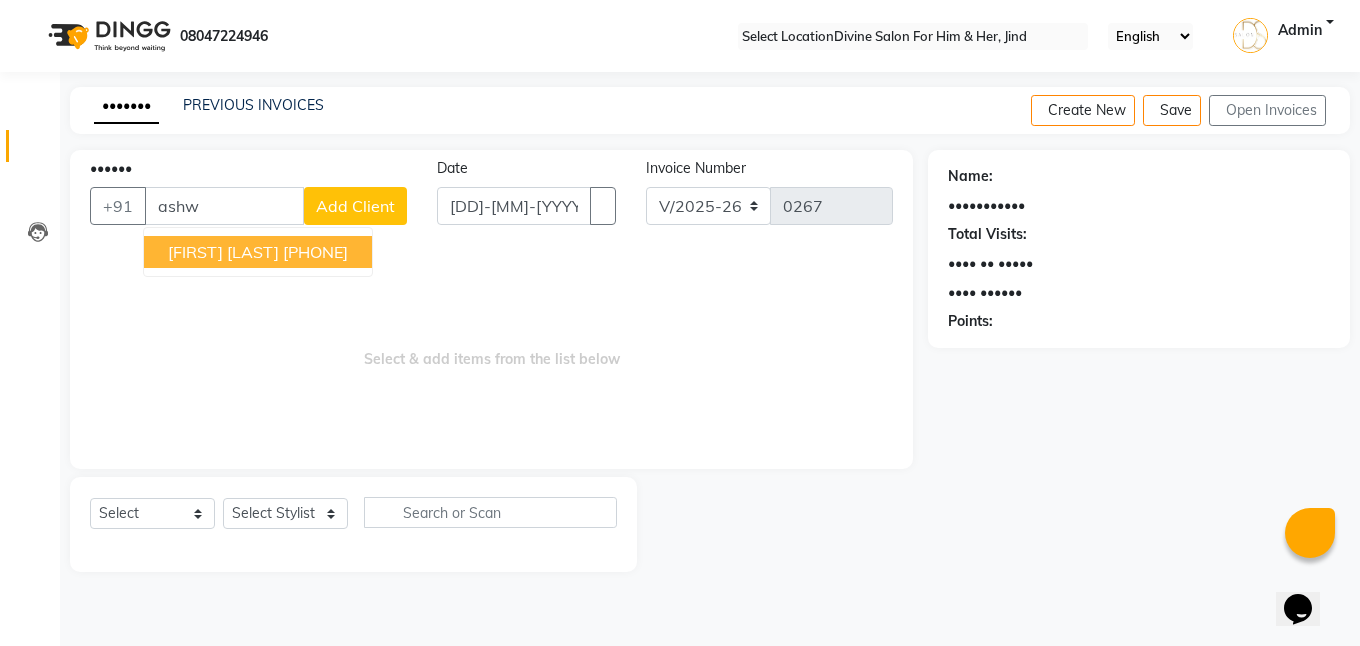 click on "[FIRST] [LAST]" at bounding box center [223, 252] 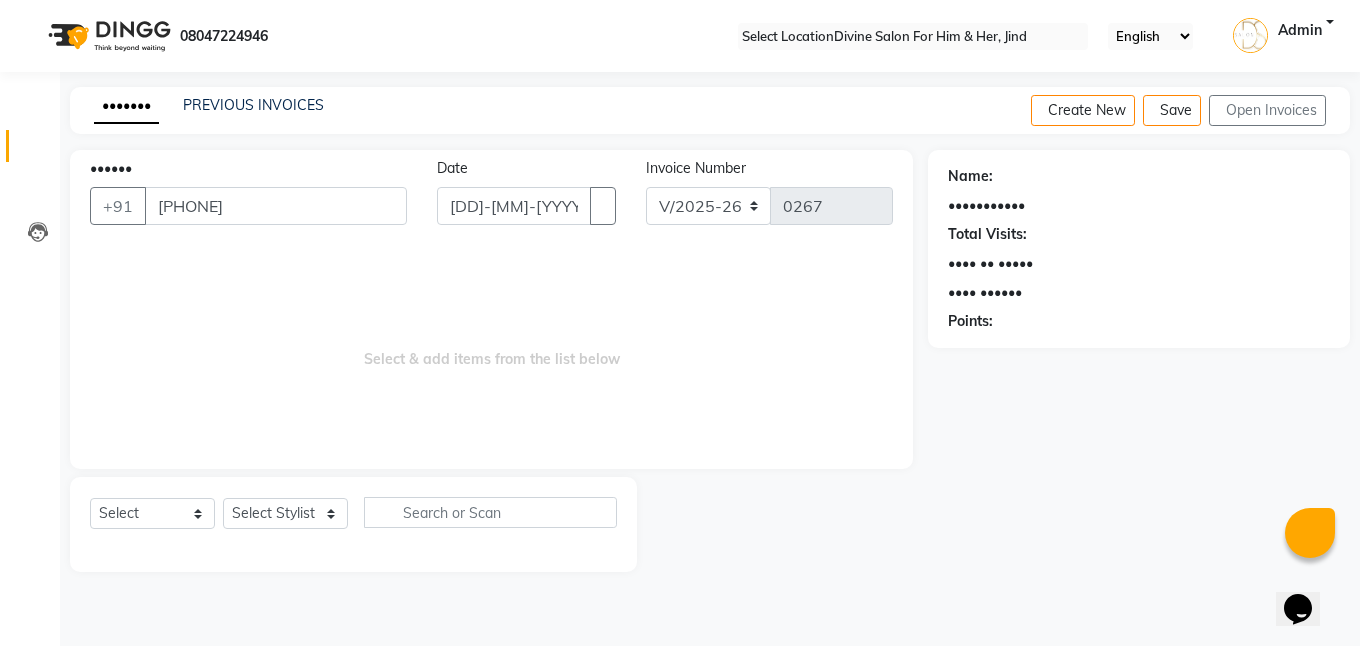 type on "[PHONE]" 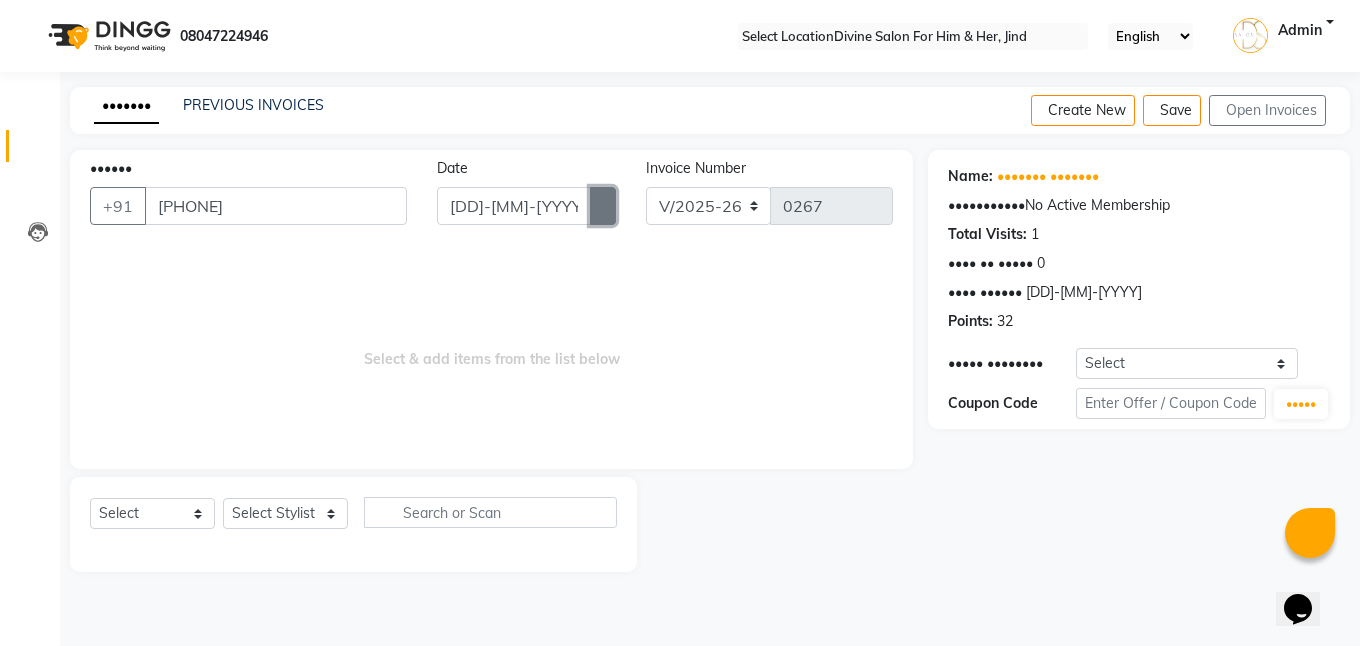 click at bounding box center [603, 206] 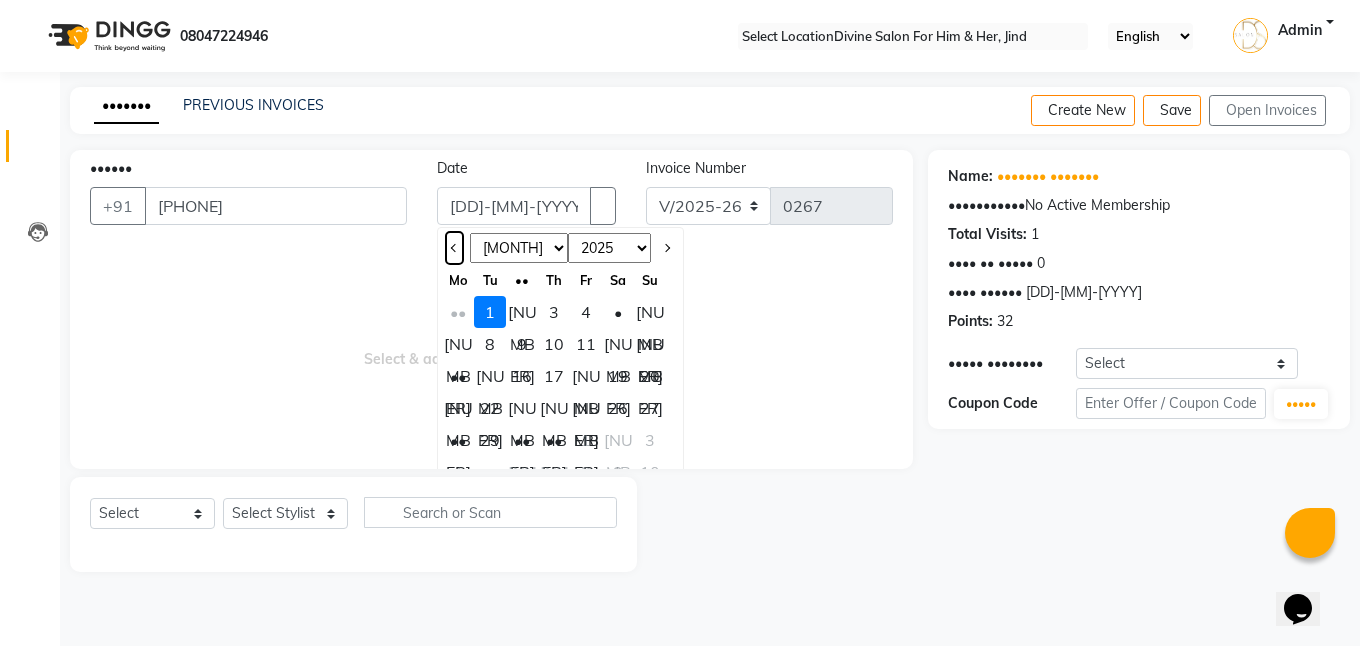 click at bounding box center (454, 248) 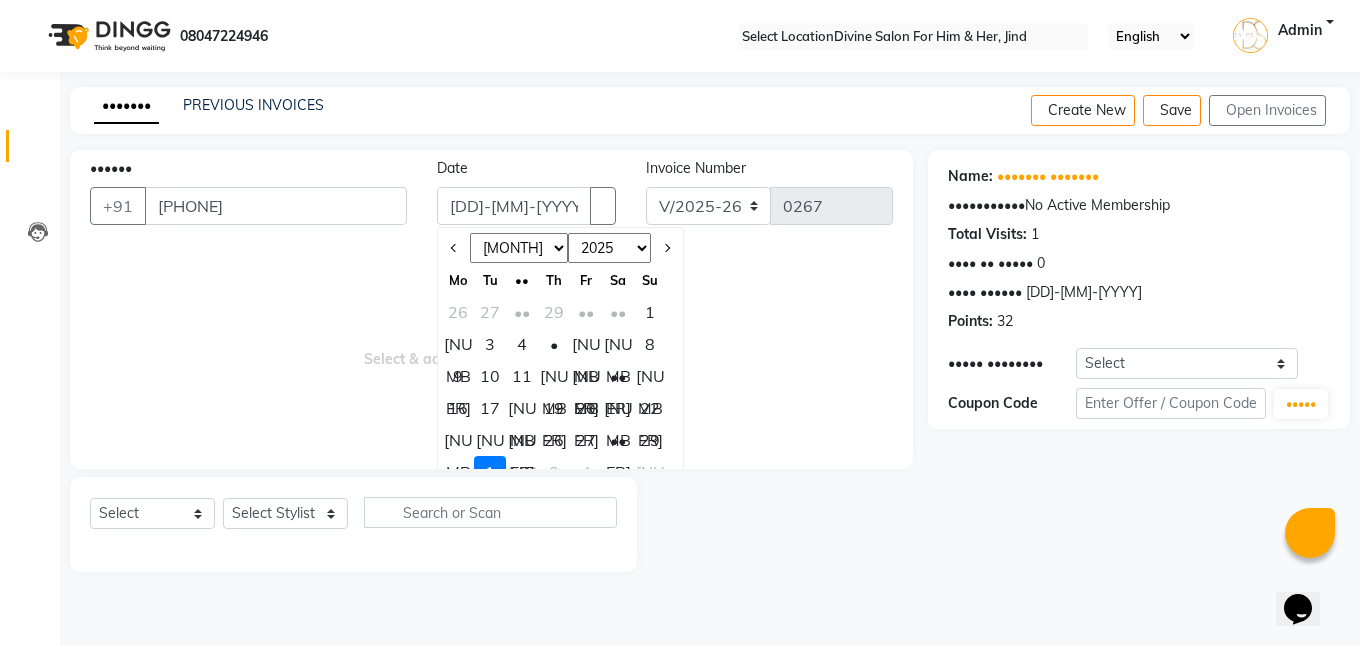 click on "[NUMBER]" at bounding box center (586, 376) 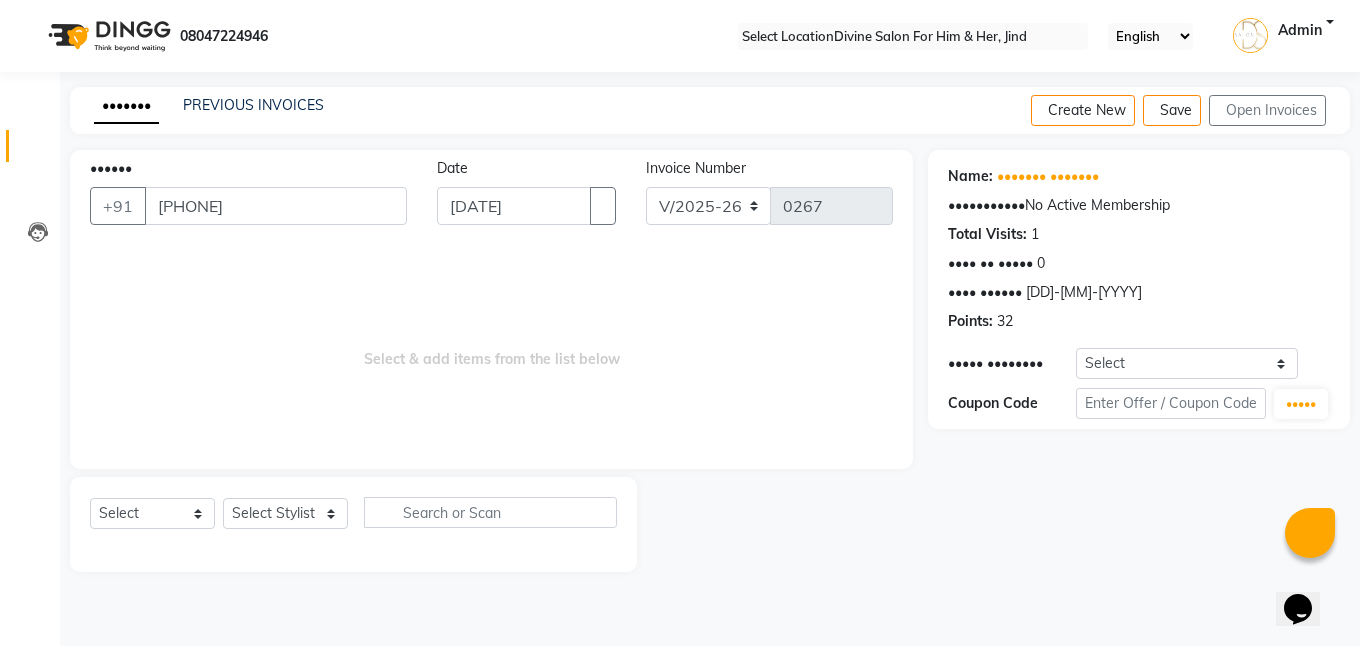 click on "Select & add items from the list below" at bounding box center [491, 349] 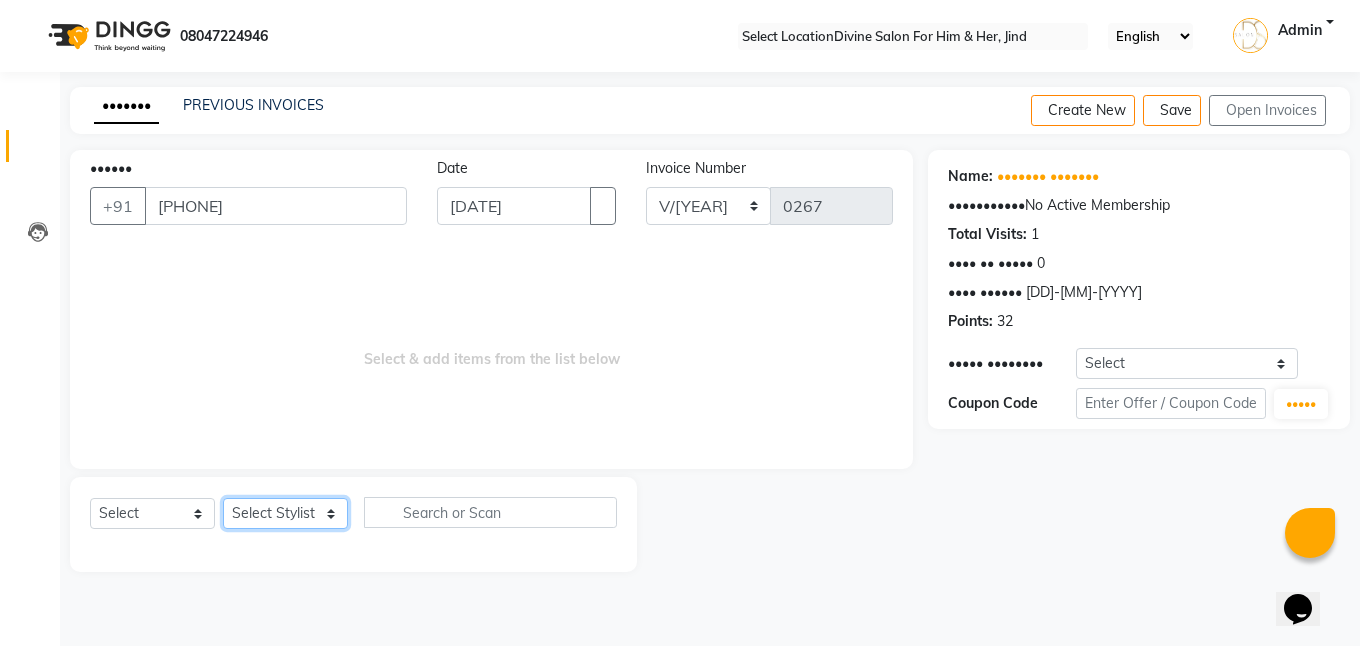 click on "Select Stylist Isha Gandhi RAVI Rihan SHEELA Tanisha chopra Tofik vikas JANGRA" at bounding box center (285, 513) 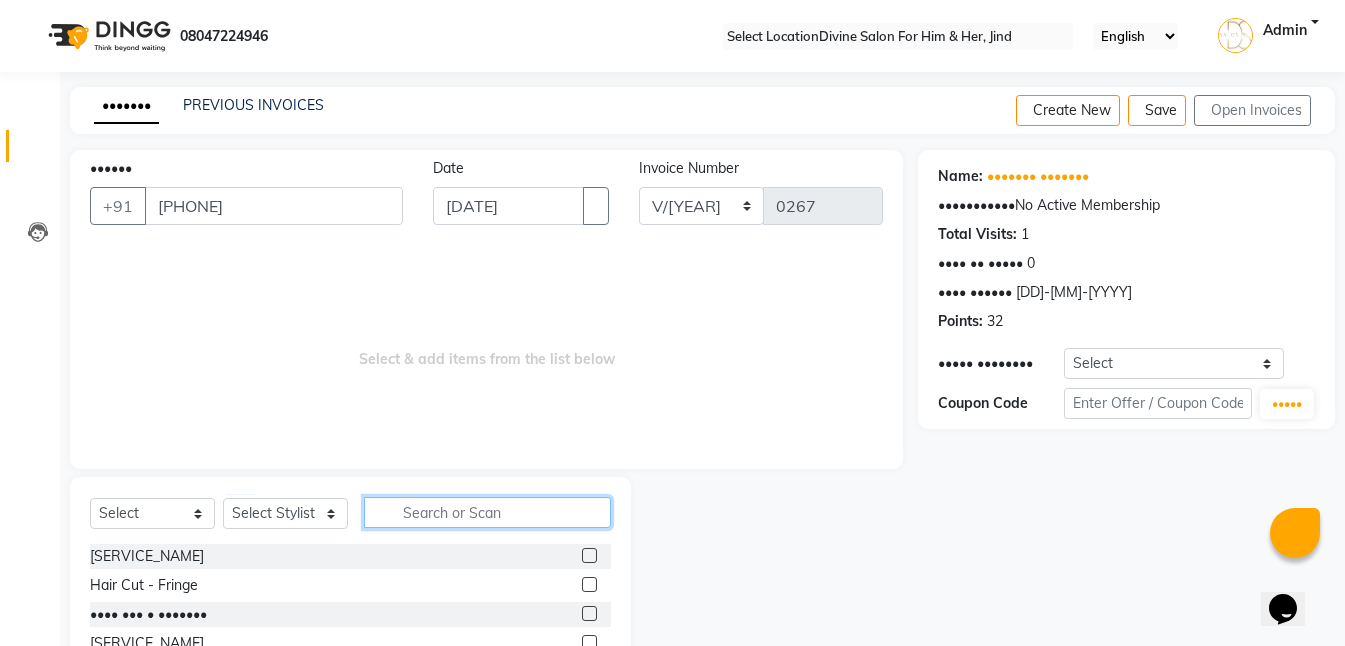 click at bounding box center (487, 512) 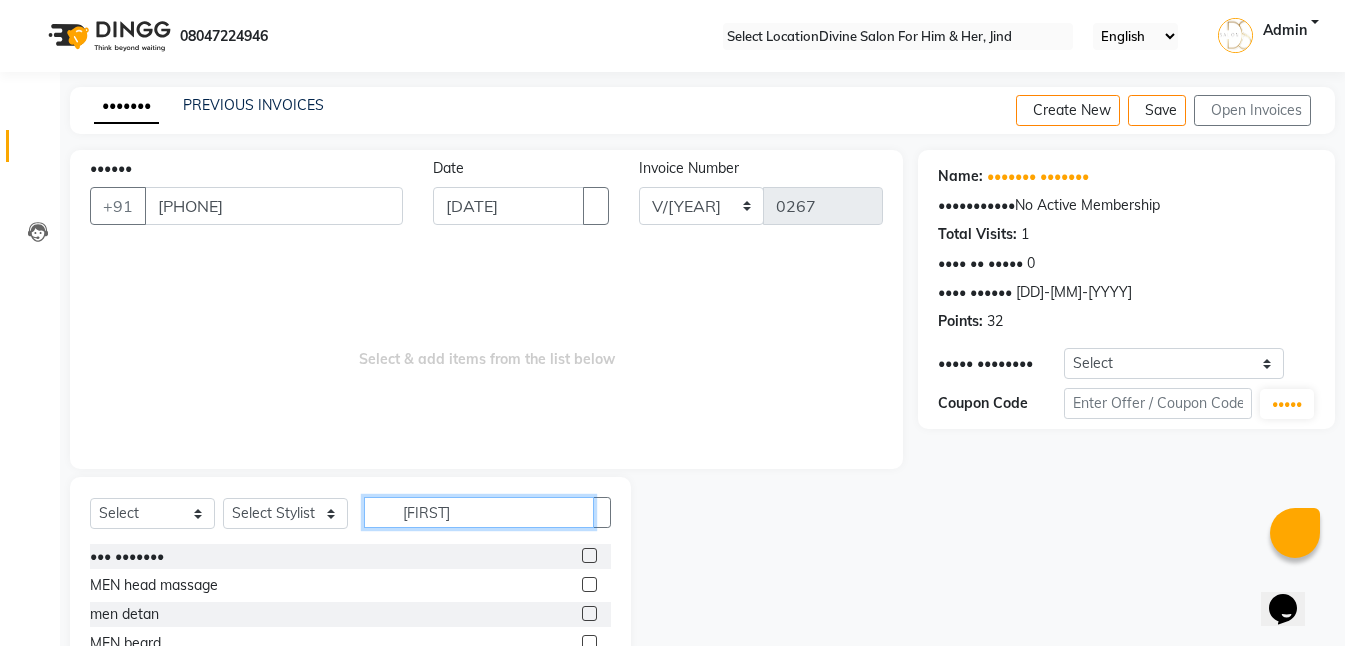 type on "[FIRST]" 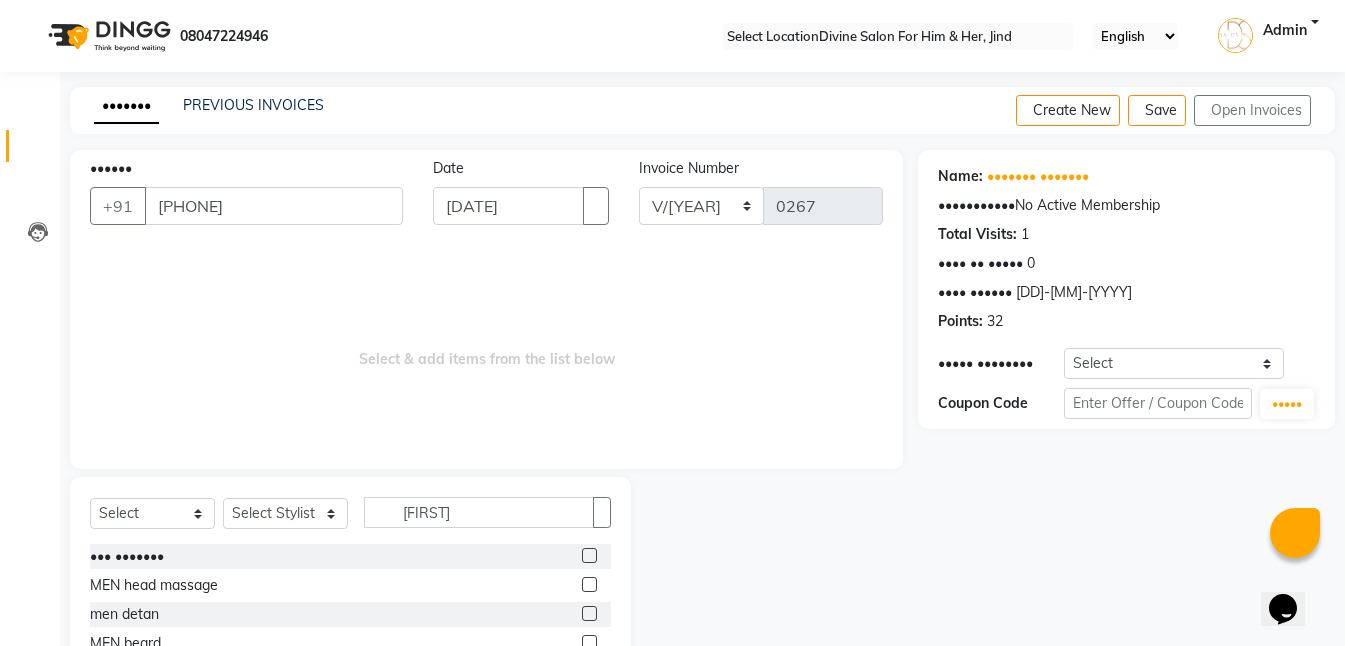 click at bounding box center [589, 555] 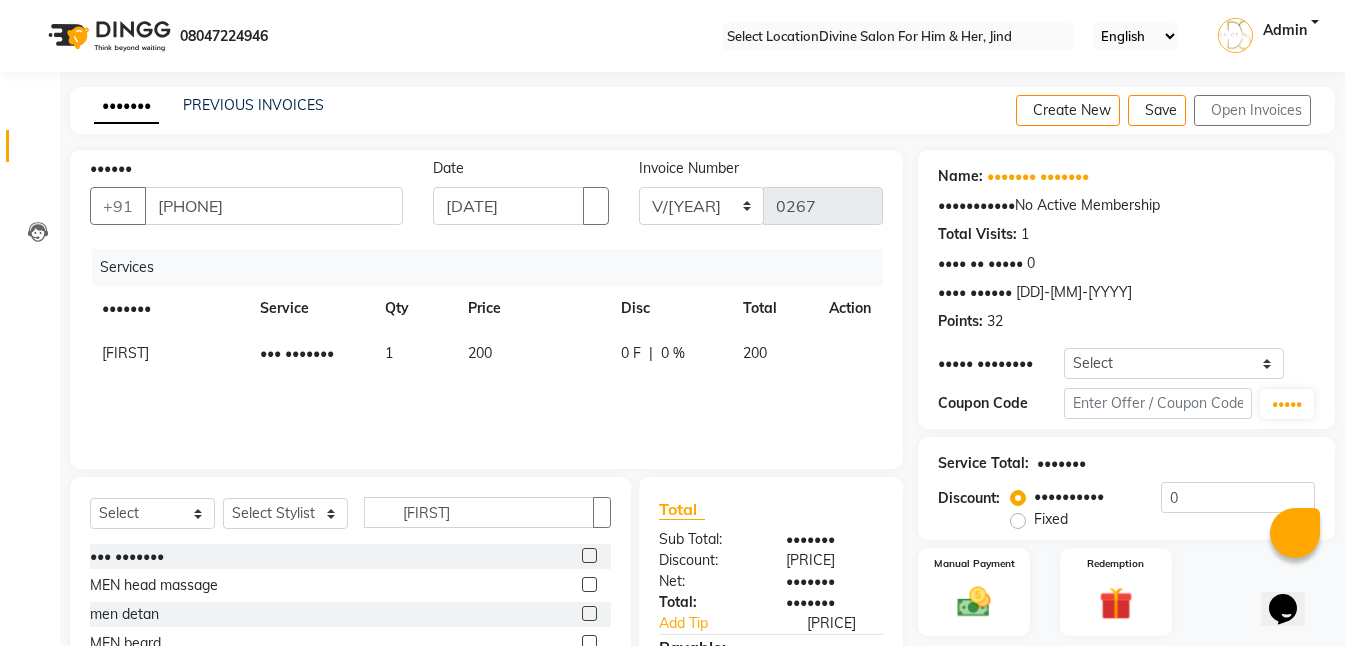 click at bounding box center (589, 555) 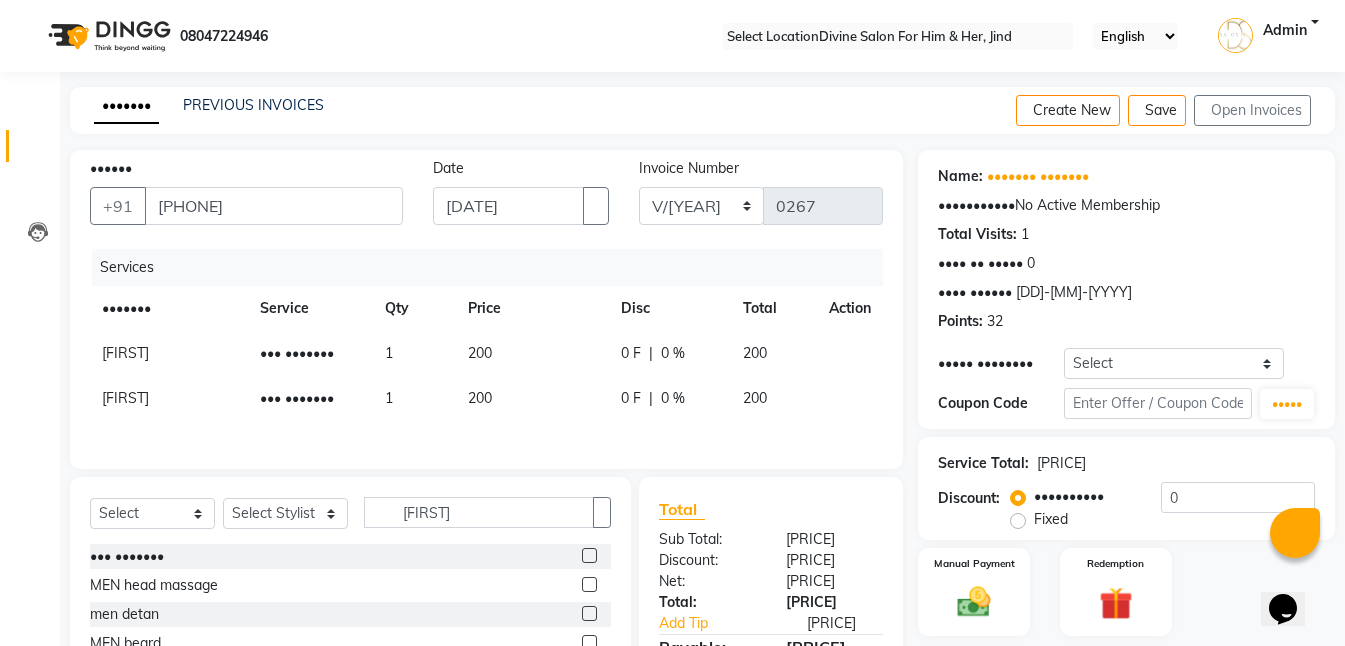 click on "[FIRST]" at bounding box center [125, 353] 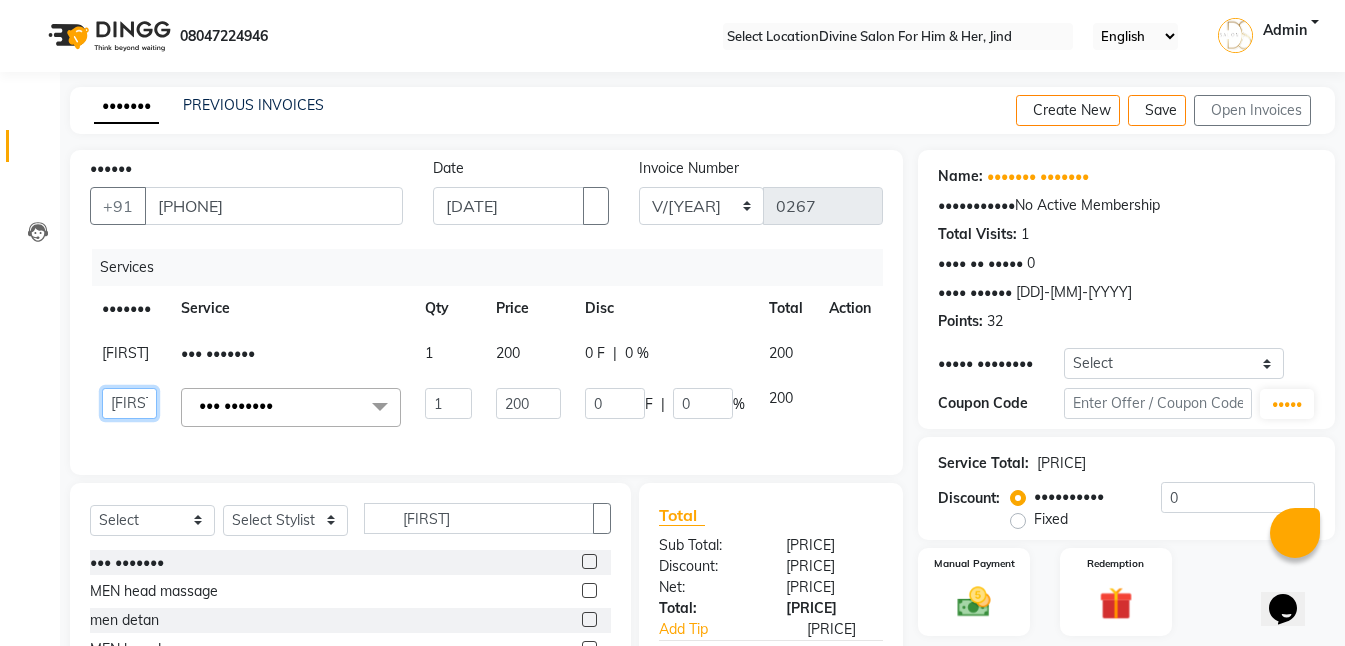 click on "[FIRST] [LAST]   [FIRST]   [FIRST]   [FIRST]   [FIRST] [LAST]   [FIRST]   [FIRST] [LAST]" at bounding box center (129, 403) 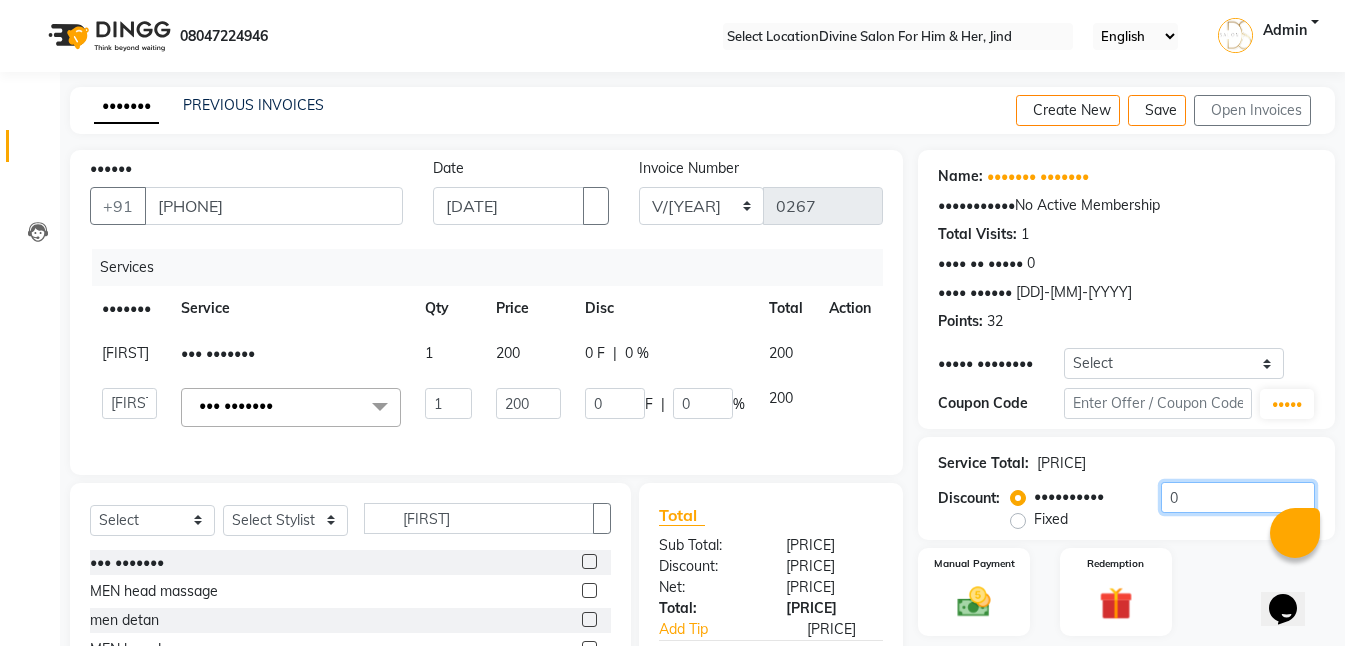 click on "0" at bounding box center (1238, 497) 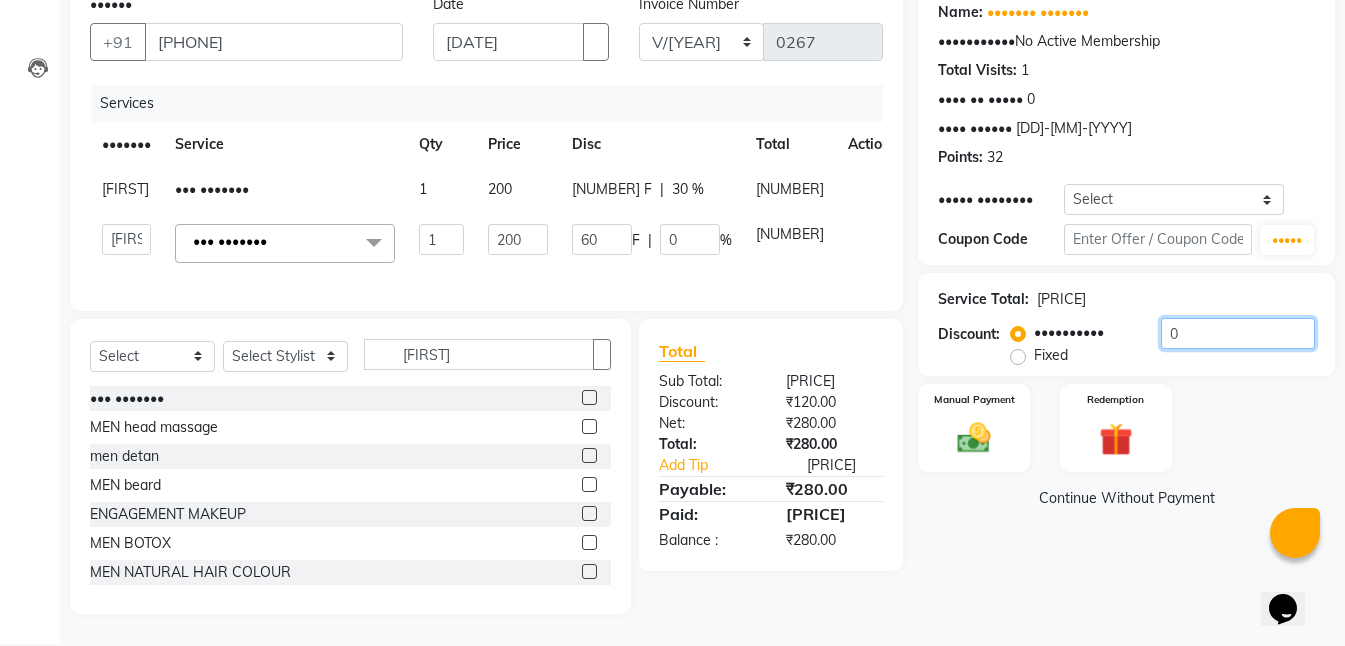scroll, scrollTop: 189, scrollLeft: 0, axis: vertical 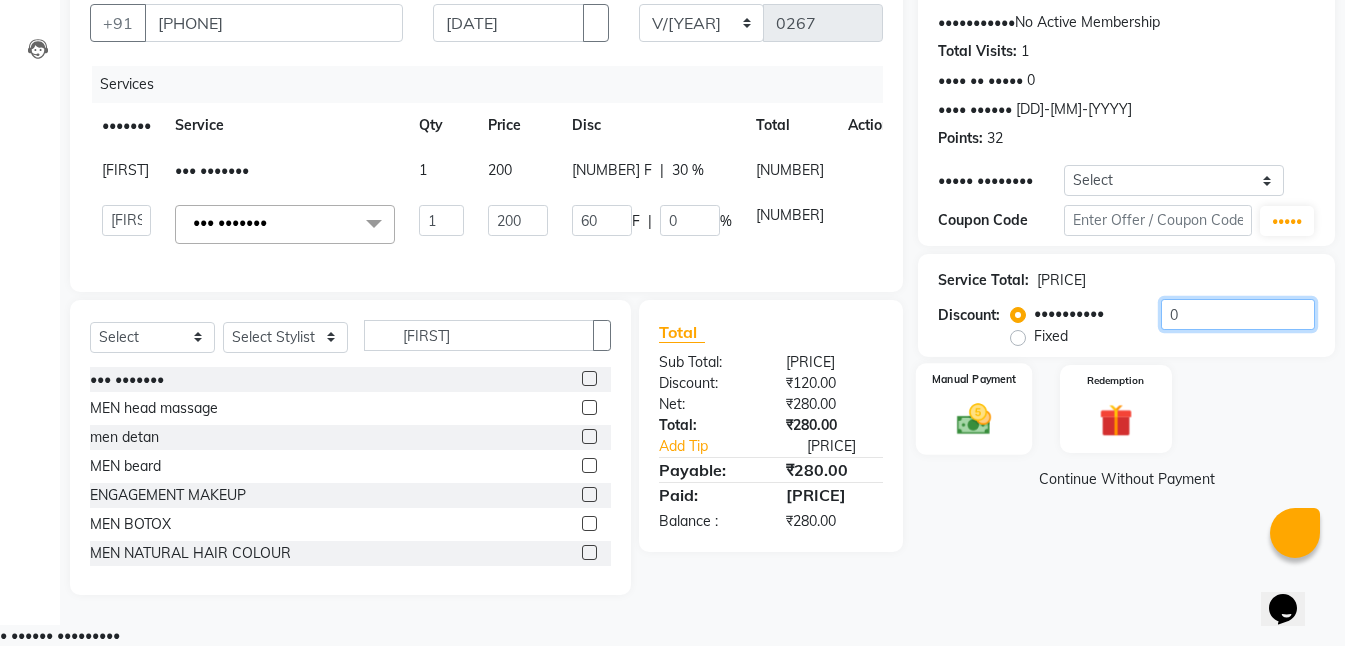 type on "••" 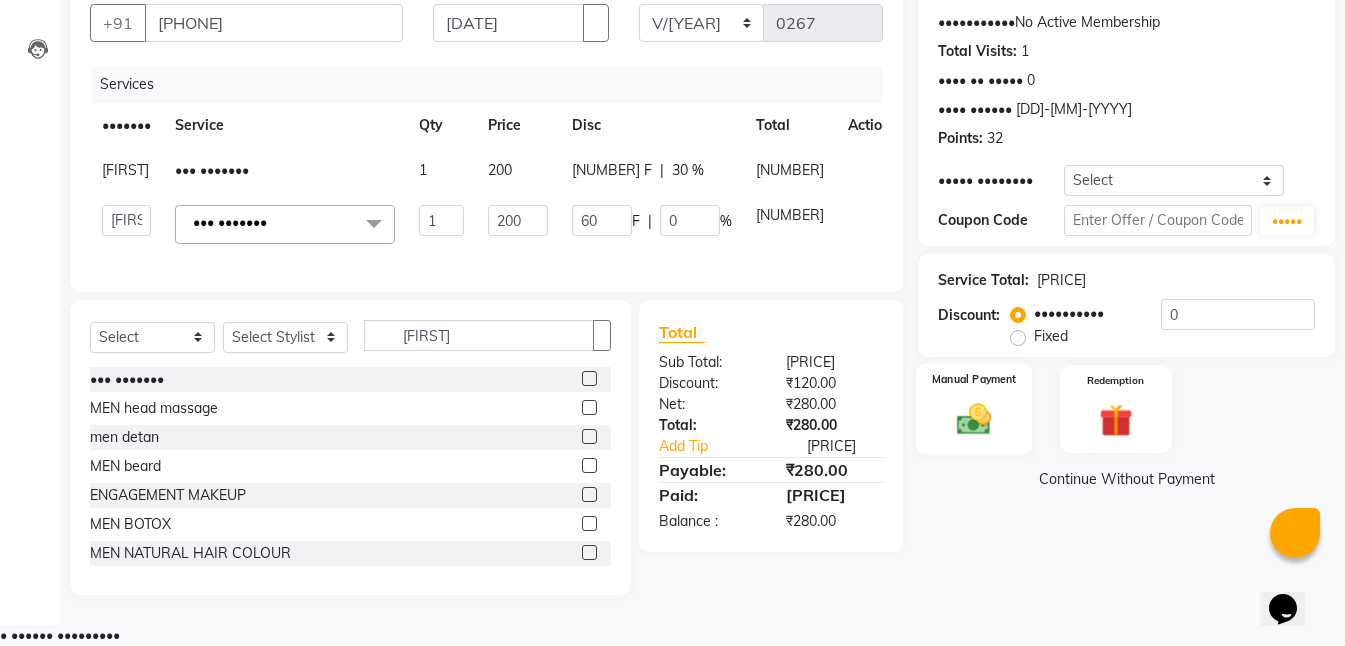 click at bounding box center (974, 419) 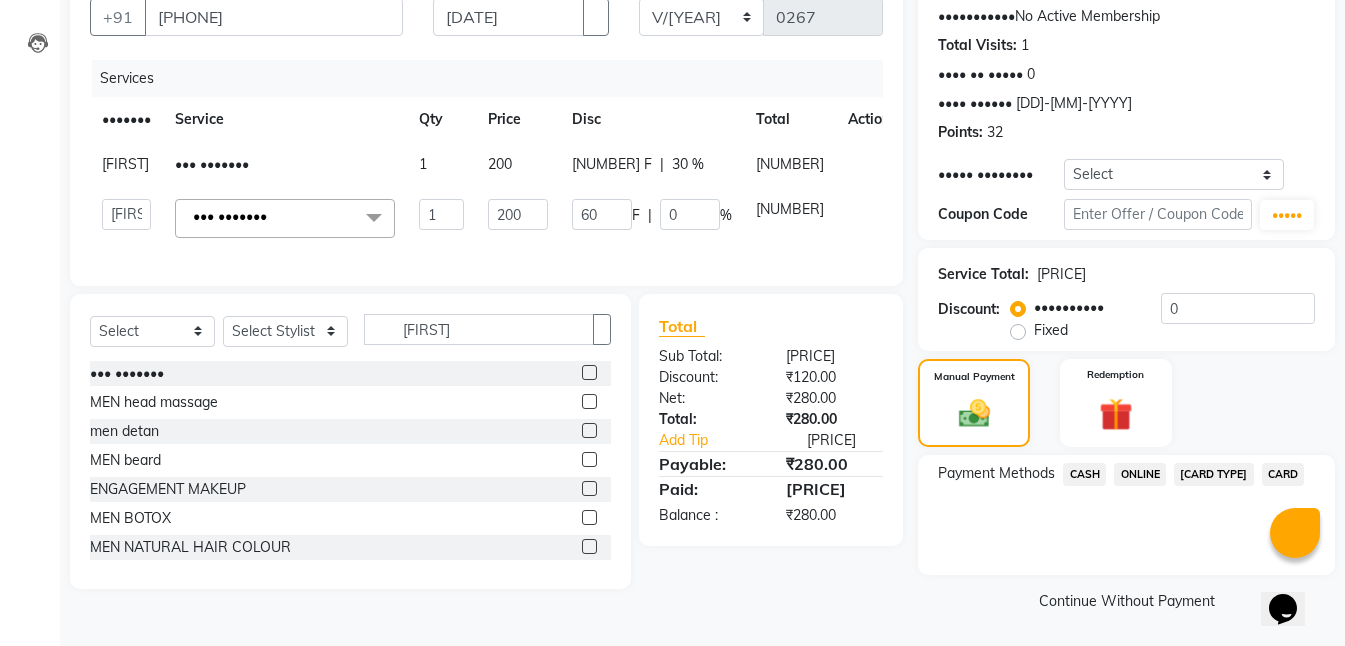 click on "ONLINE" at bounding box center (1084, 474) 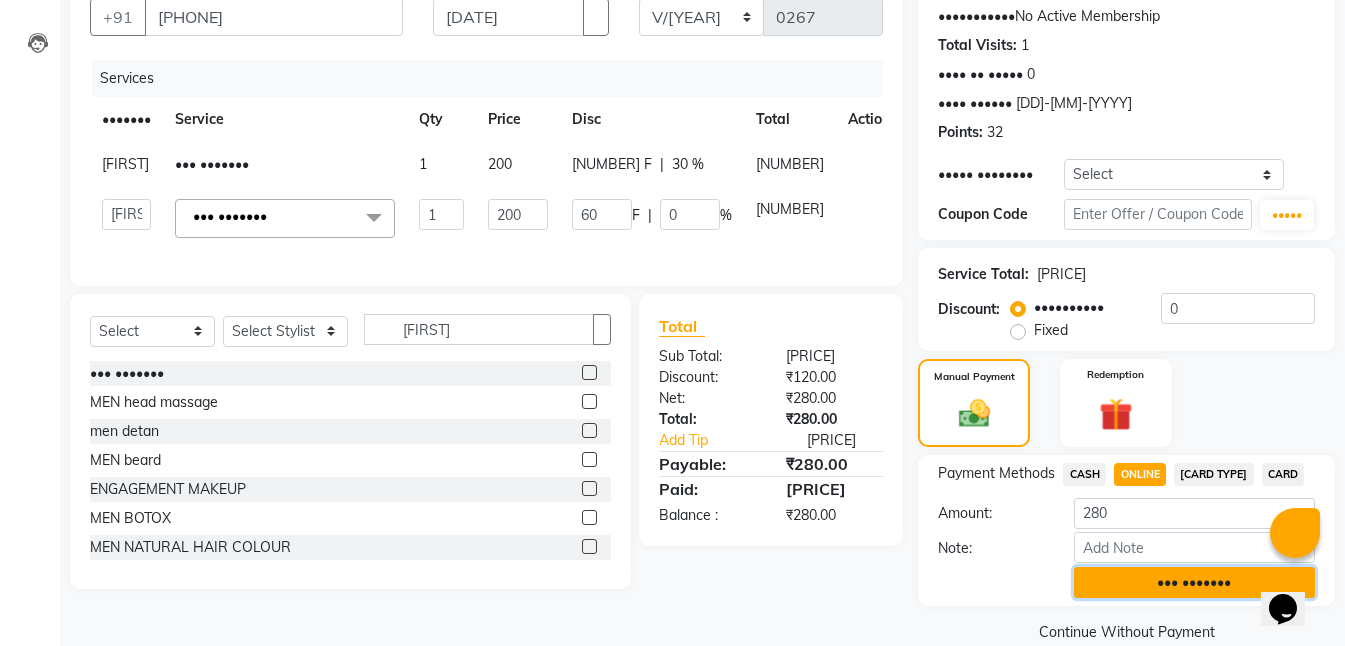 click on "••• •••••••" at bounding box center [1194, 582] 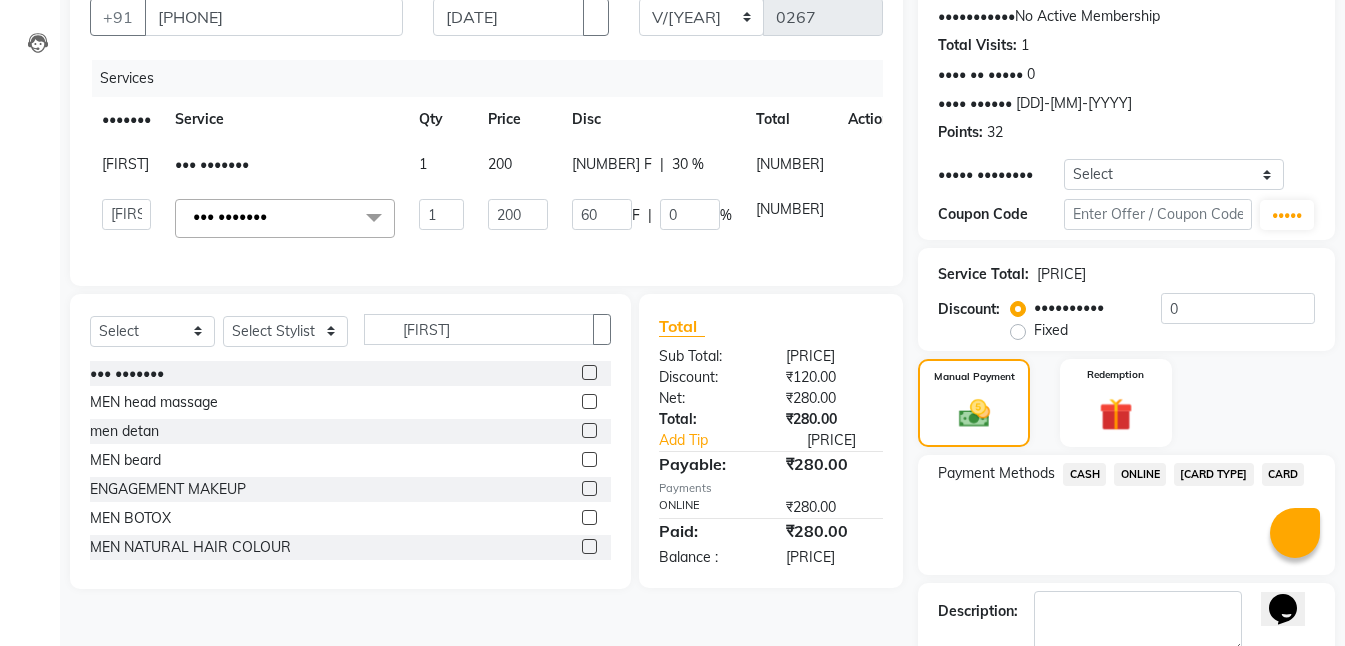 click on "ONLINE" at bounding box center [1084, 474] 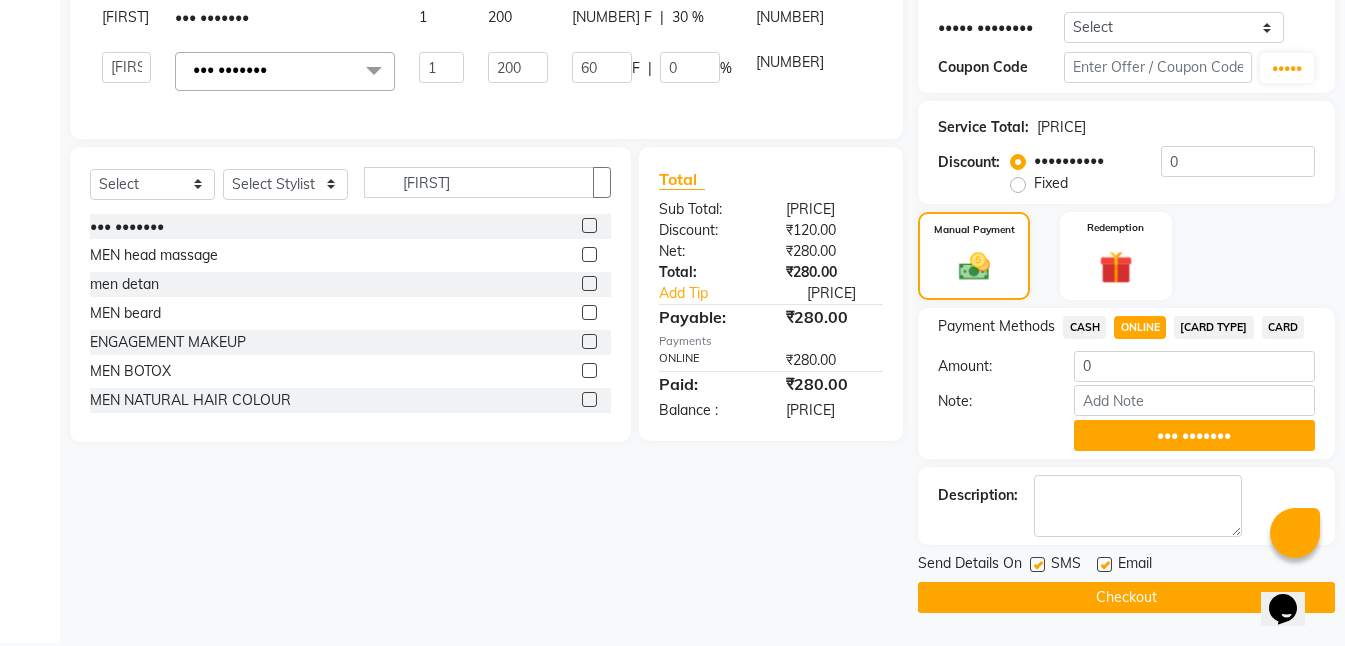 scroll, scrollTop: 338, scrollLeft: 0, axis: vertical 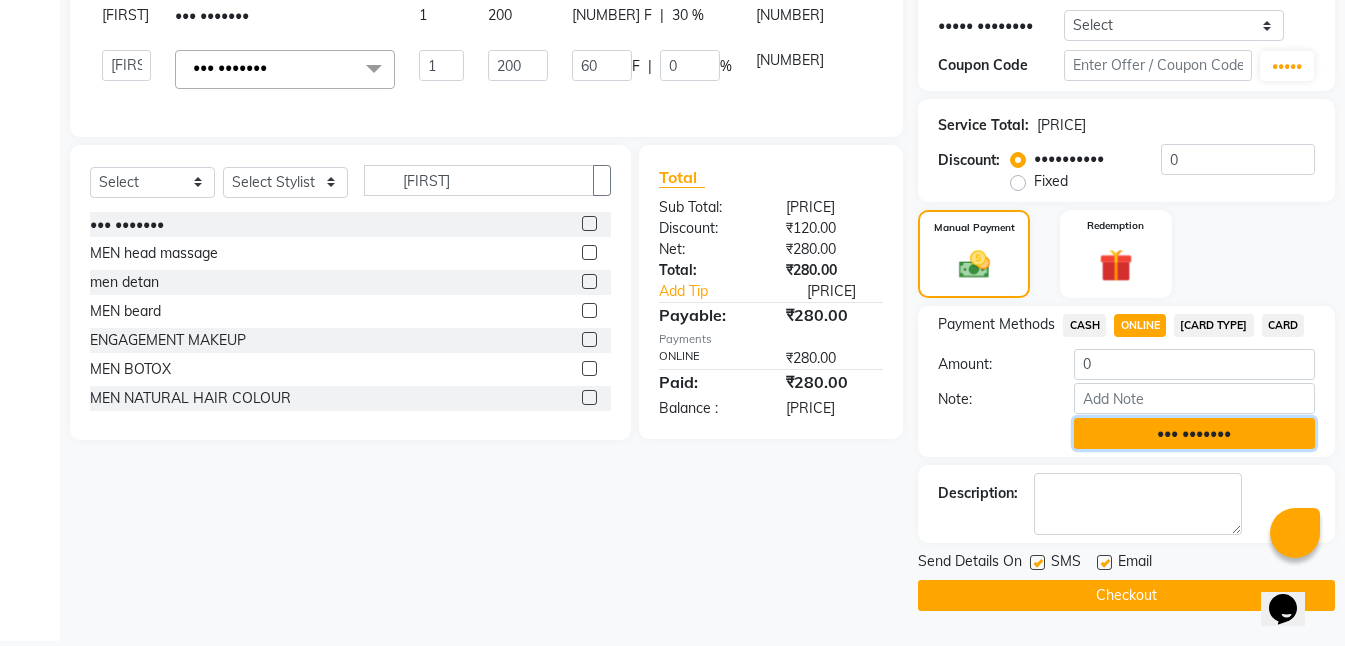 click on "••• •••••••" at bounding box center [1194, 433] 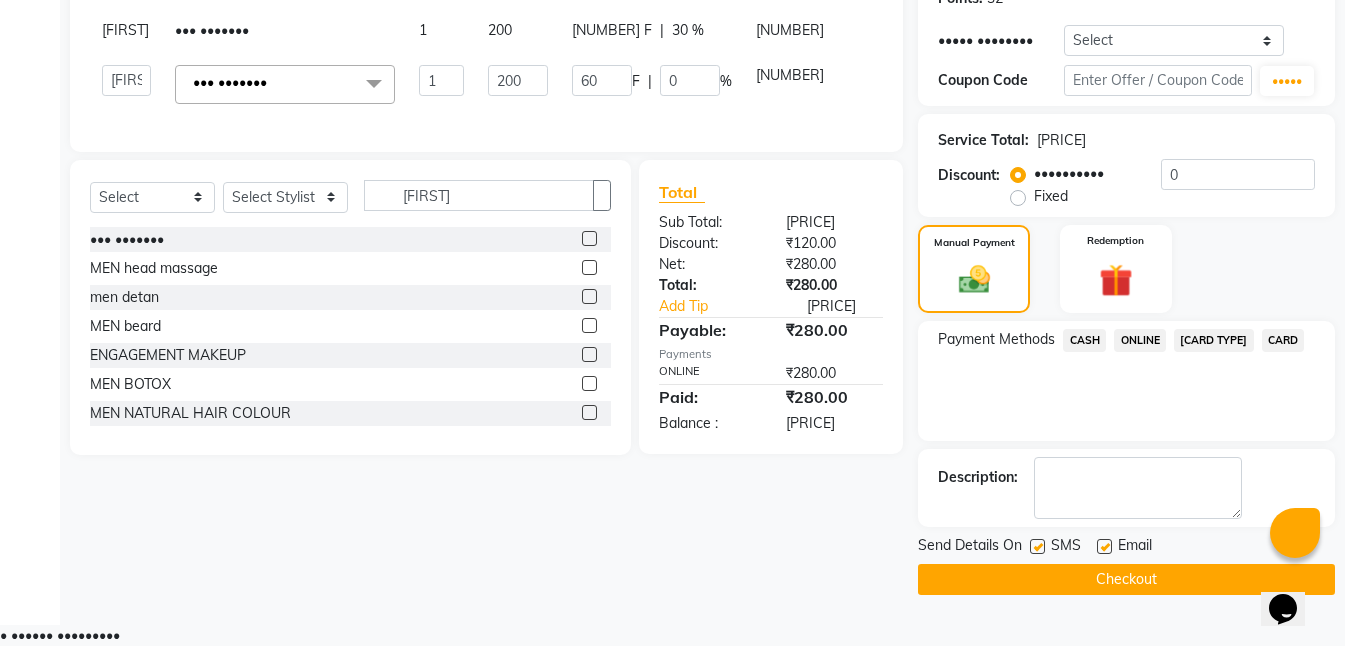 scroll, scrollTop: 309, scrollLeft: 0, axis: vertical 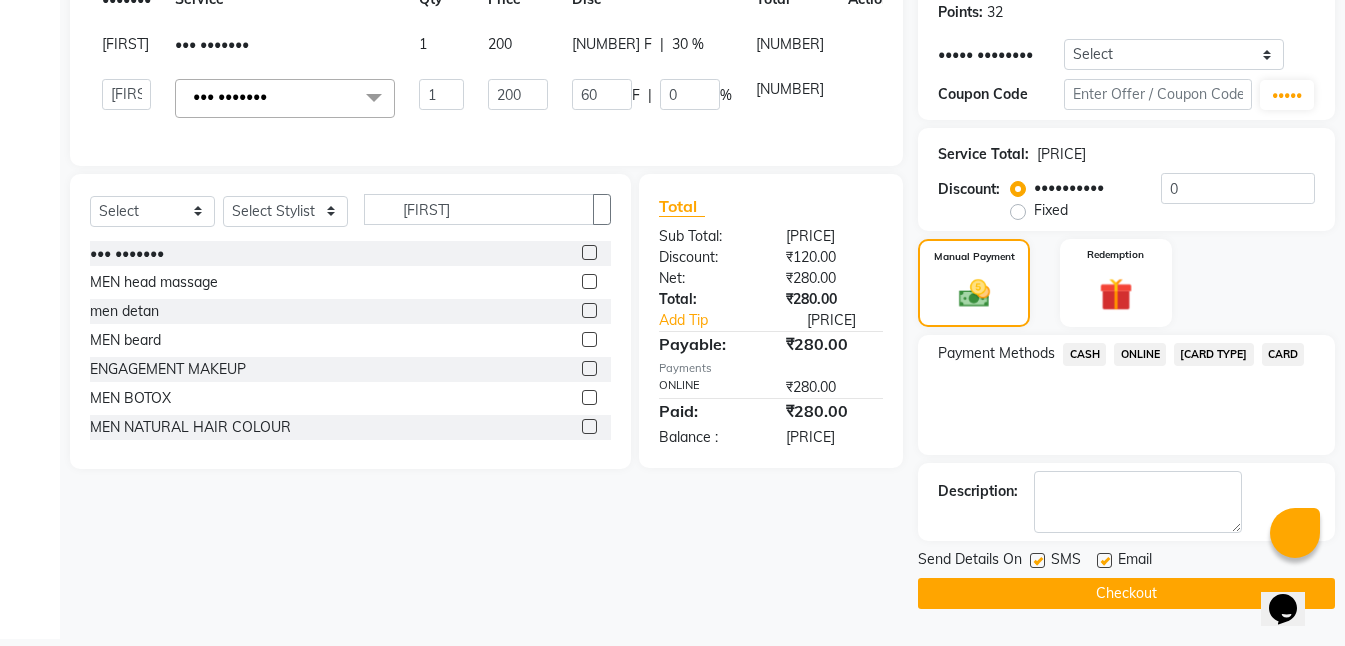 click at bounding box center [1037, 560] 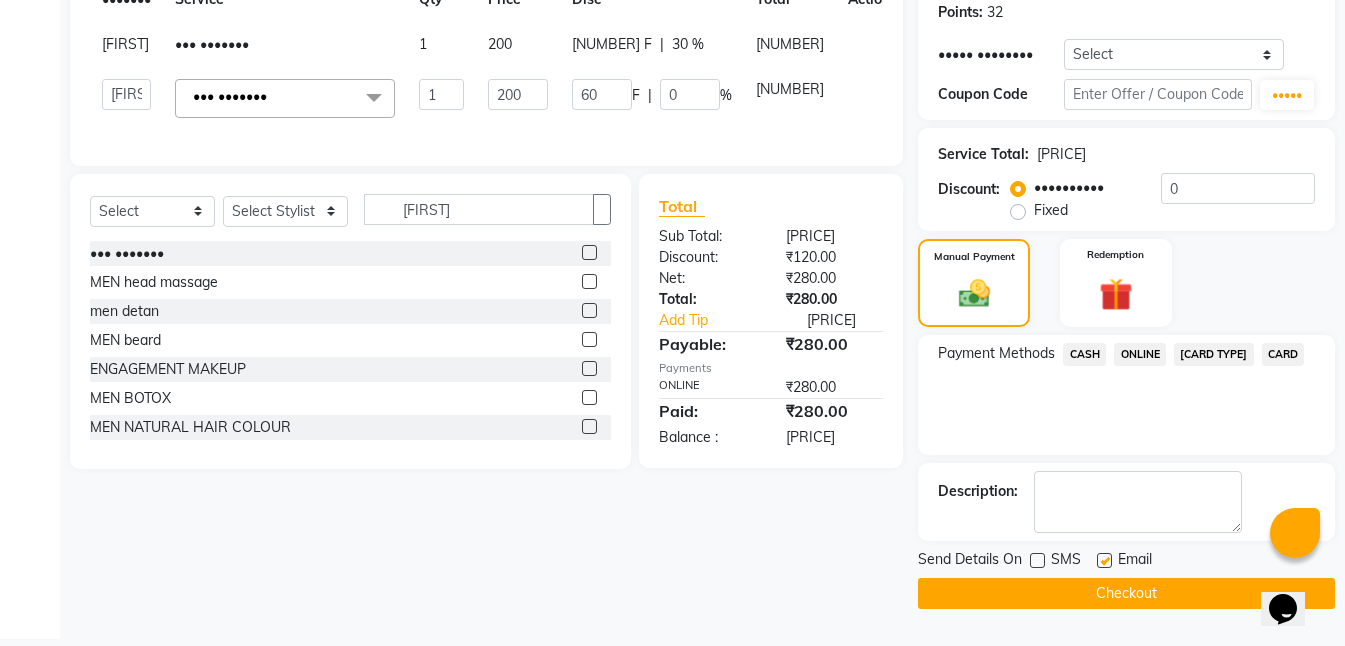 click at bounding box center [1104, 560] 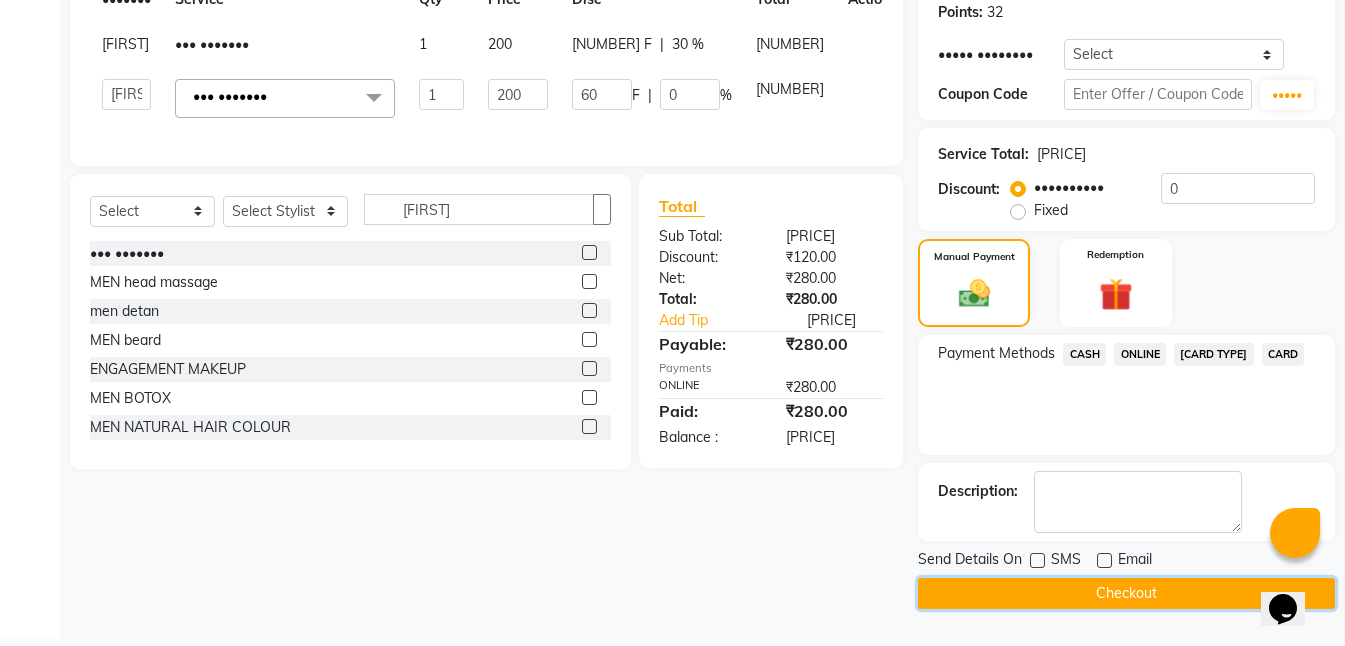 click on "Checkout" at bounding box center (1126, 593) 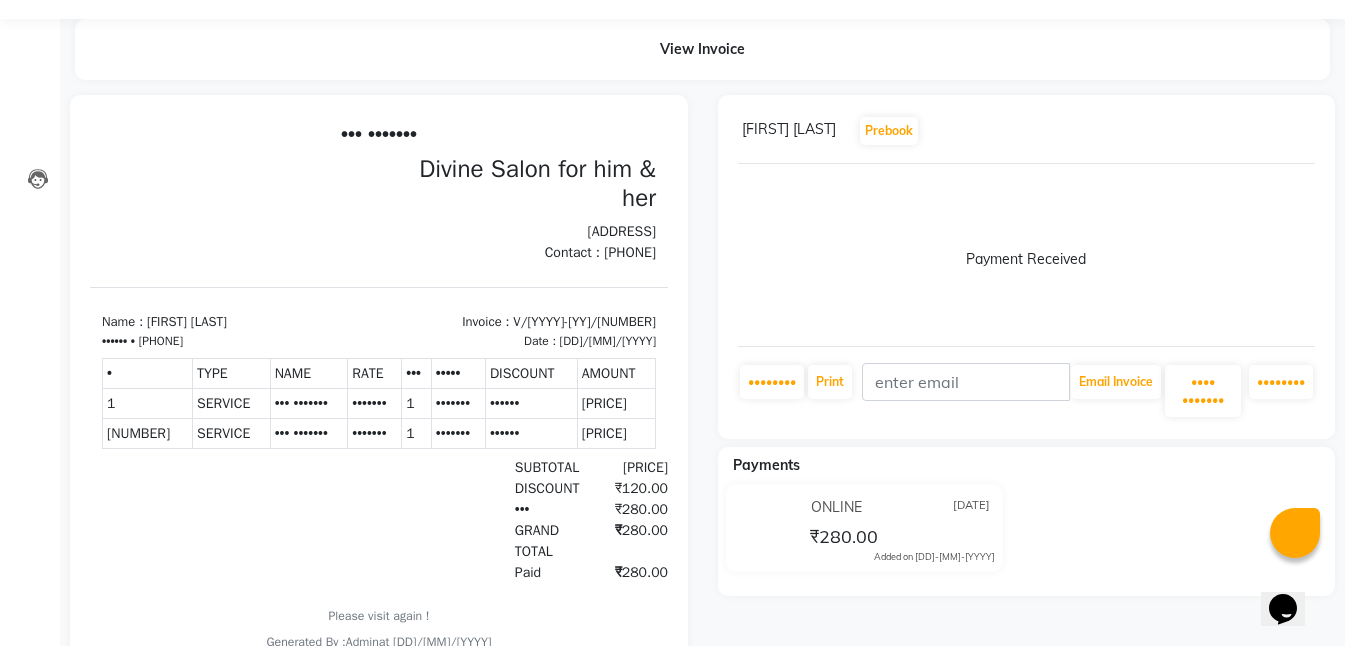 scroll, scrollTop: 100, scrollLeft: 0, axis: vertical 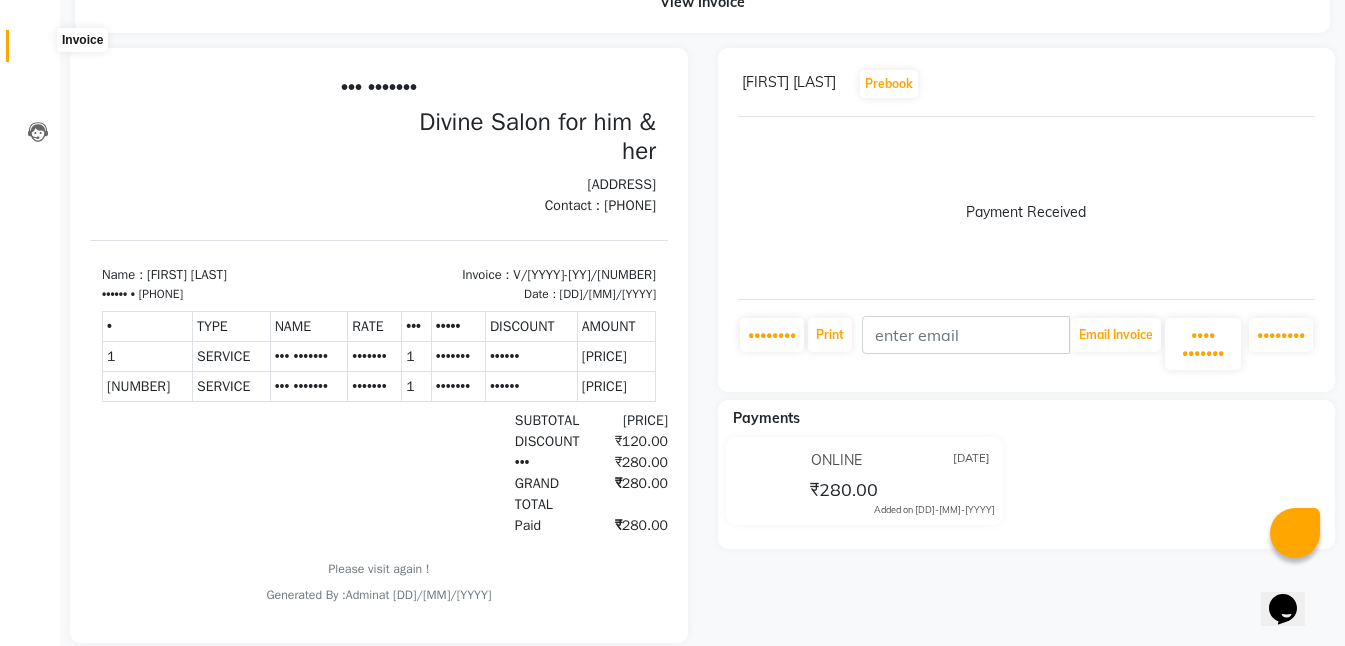 click at bounding box center (38, 51) 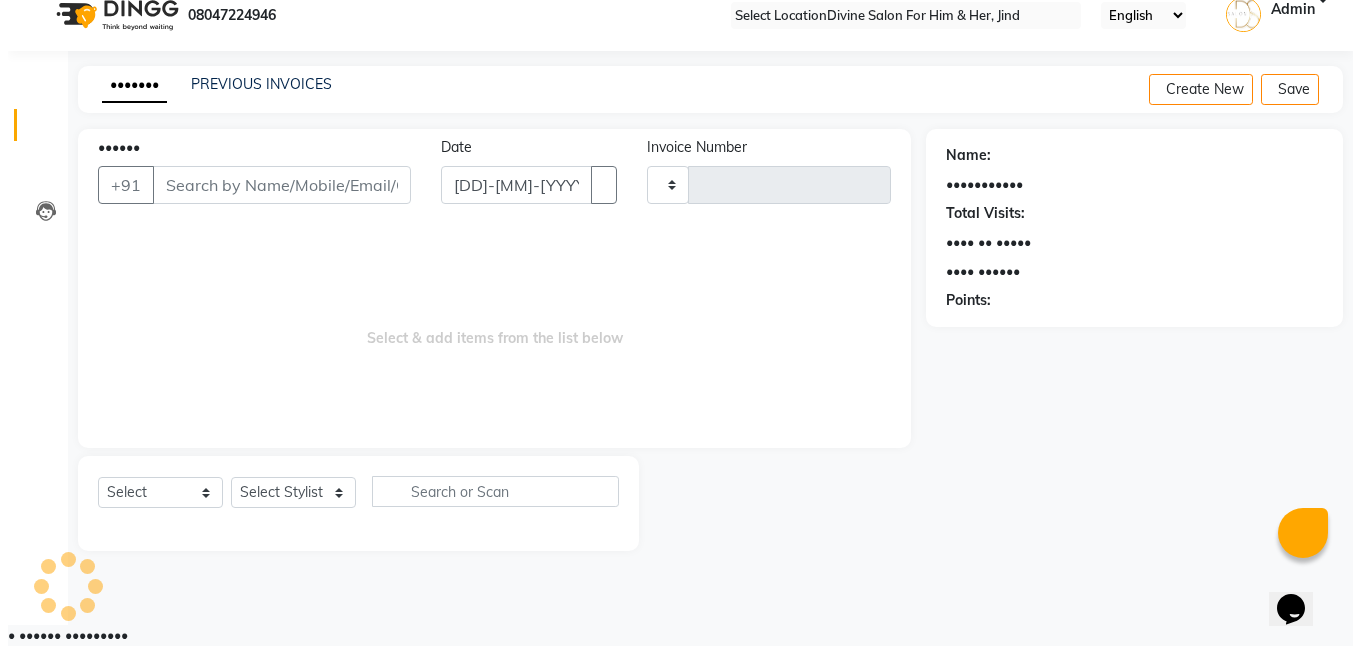 scroll, scrollTop: 0, scrollLeft: 0, axis: both 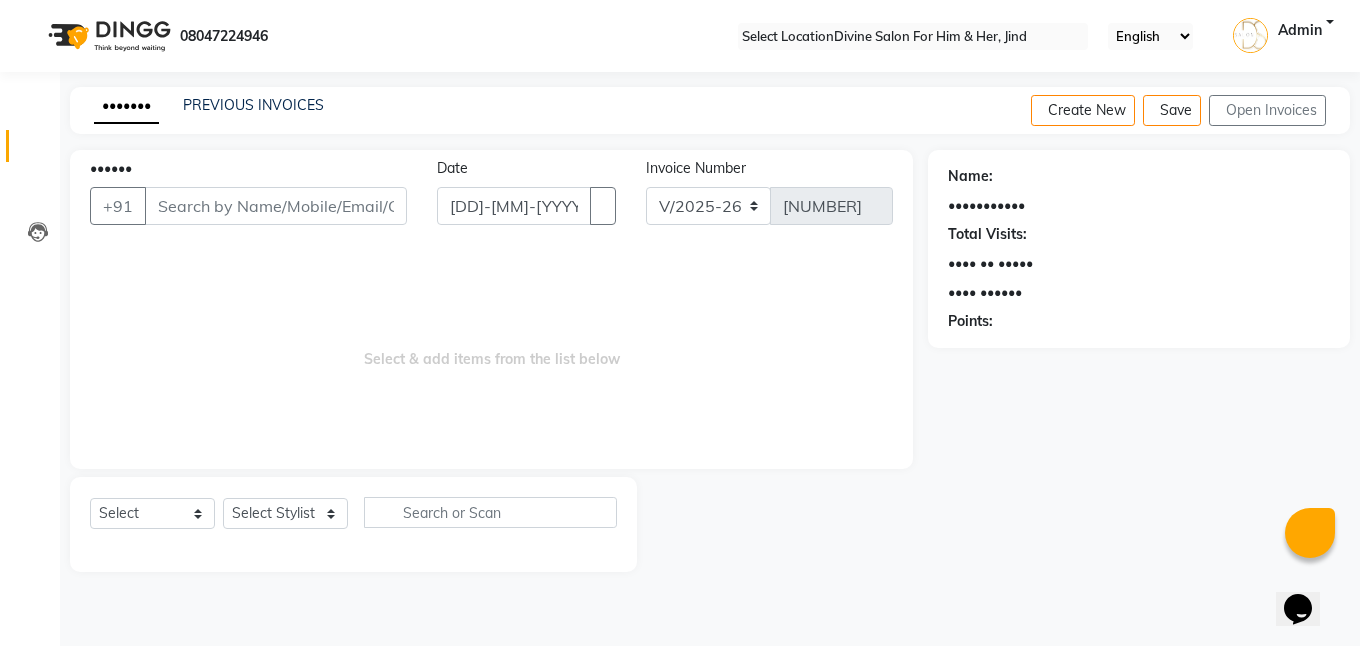 click on "••••••" at bounding box center (276, 206) 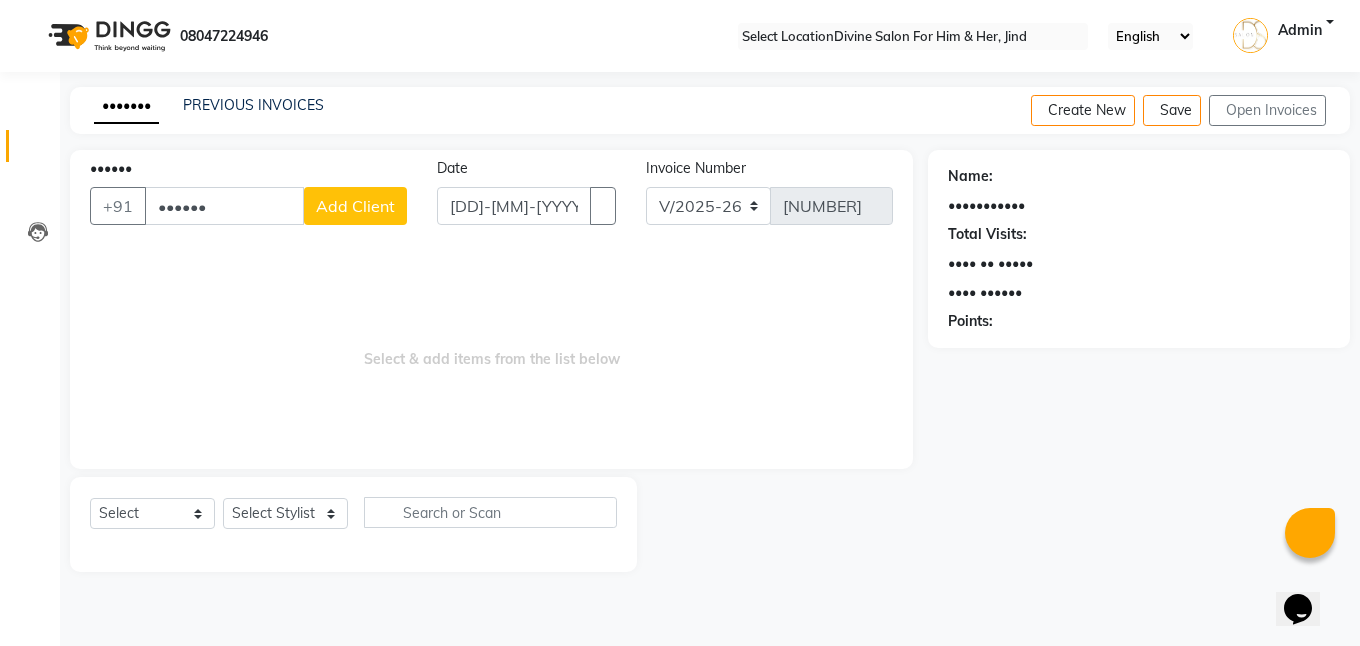 type on "••••••" 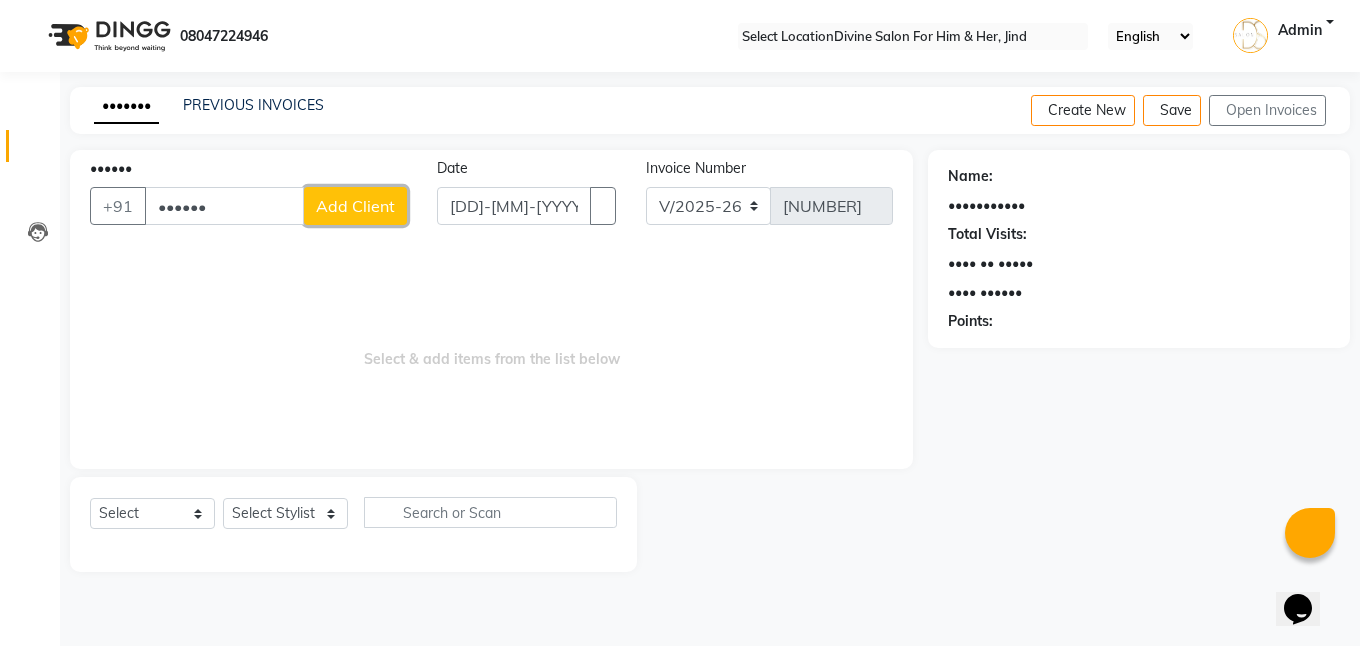 click on "Add Client" at bounding box center (355, 206) 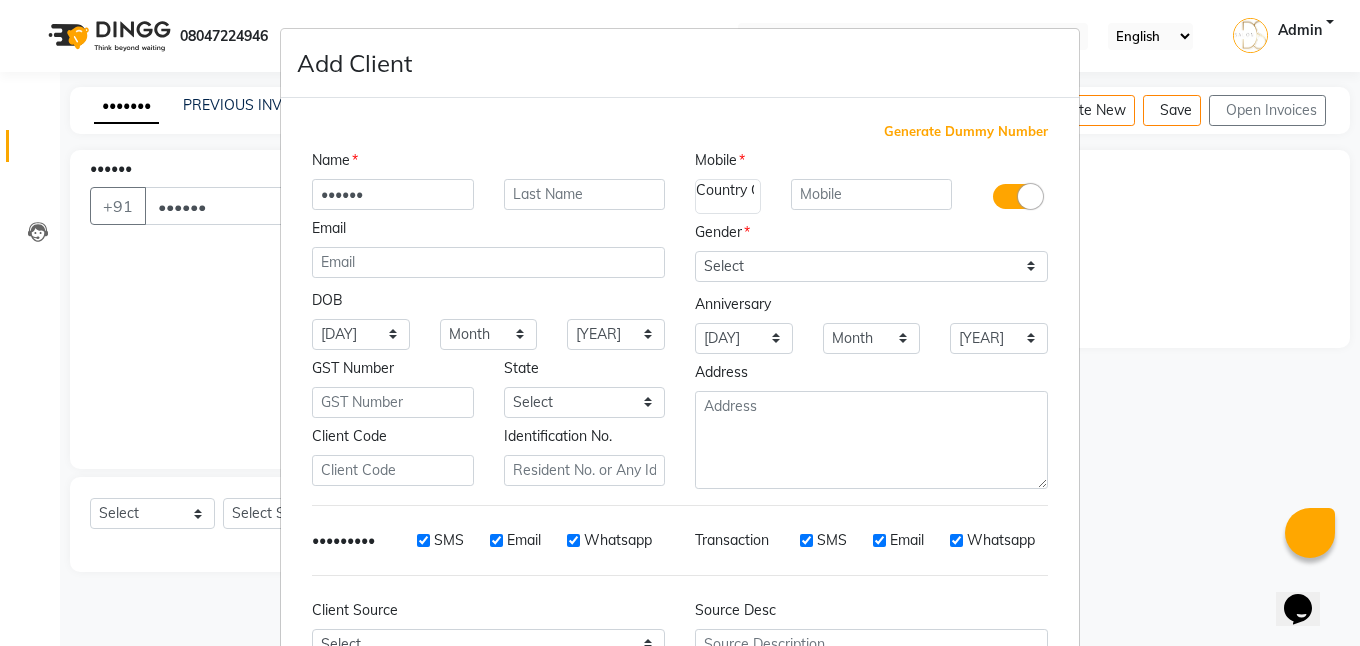click on "••••••" at bounding box center (393, 194) 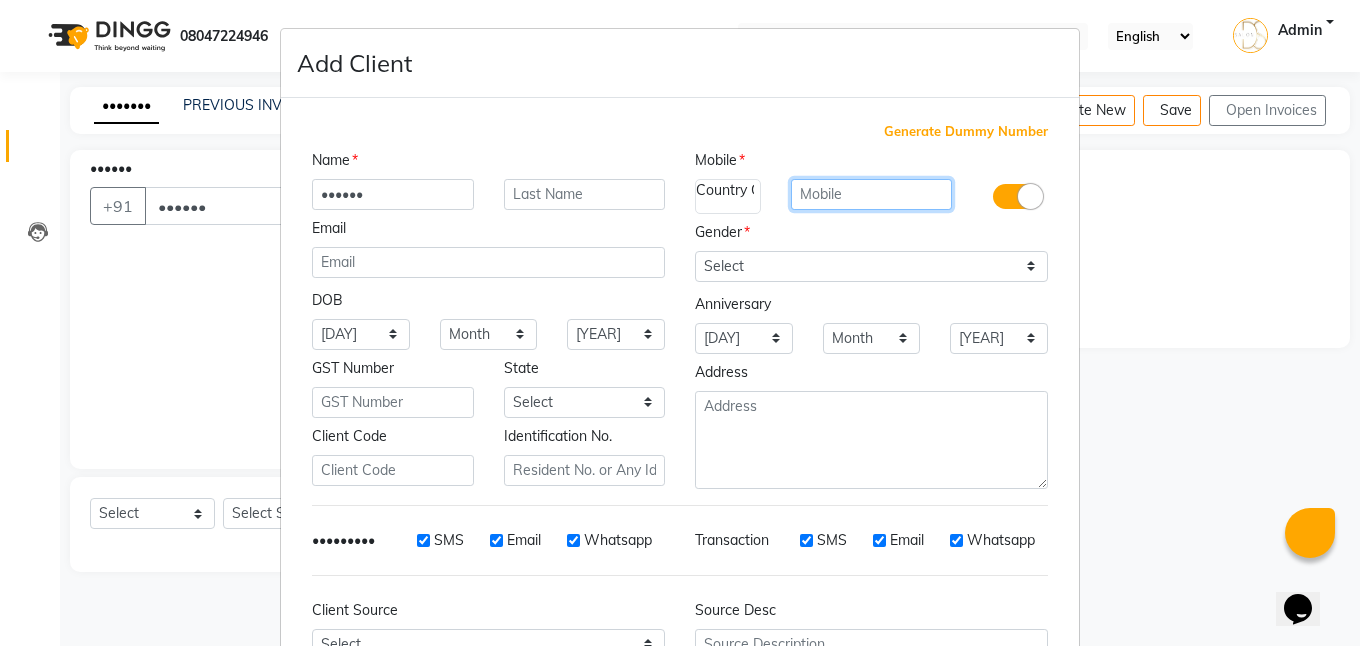 click at bounding box center (872, 194) 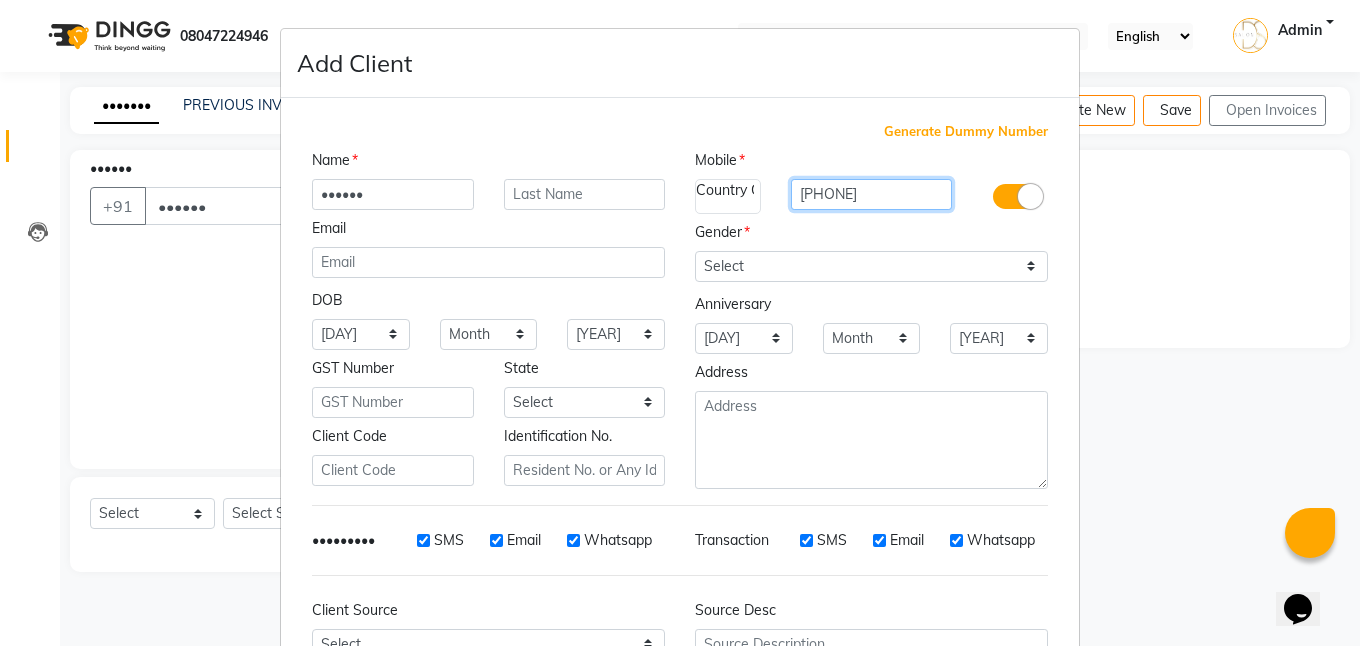 type on "[PHONE]" 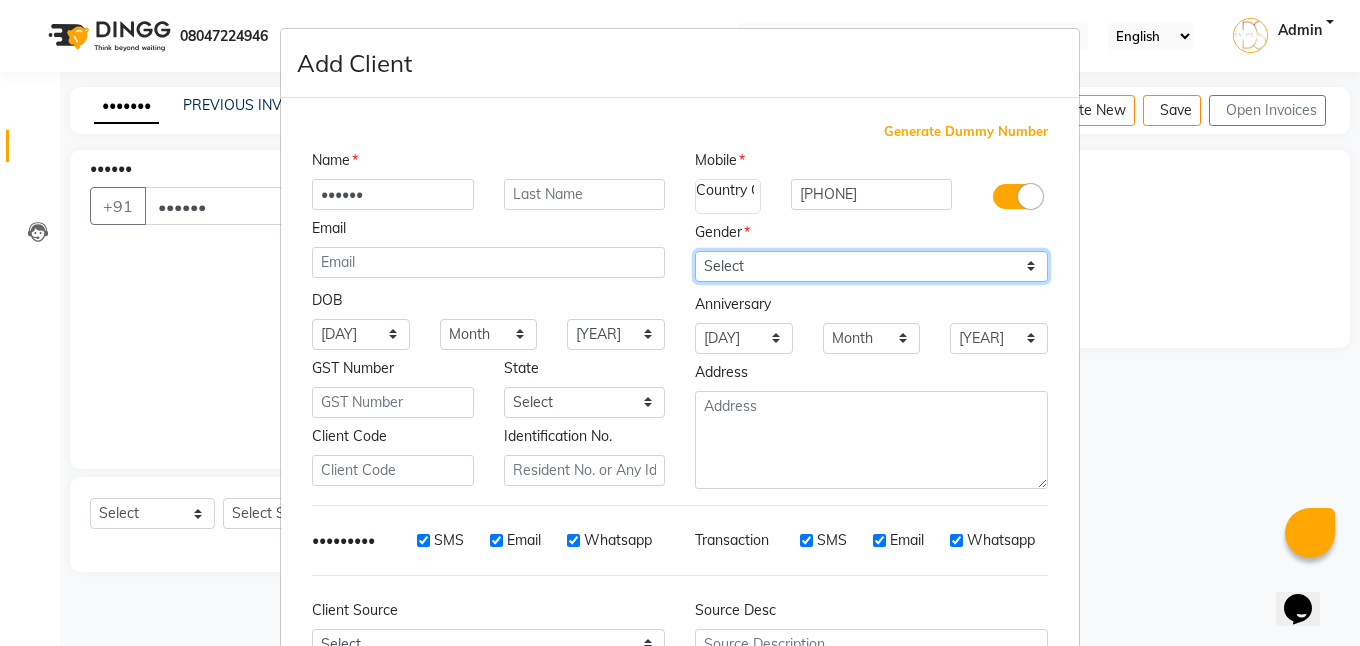 click on "Select Male Female Other Prefer Not To Say" at bounding box center (871, 266) 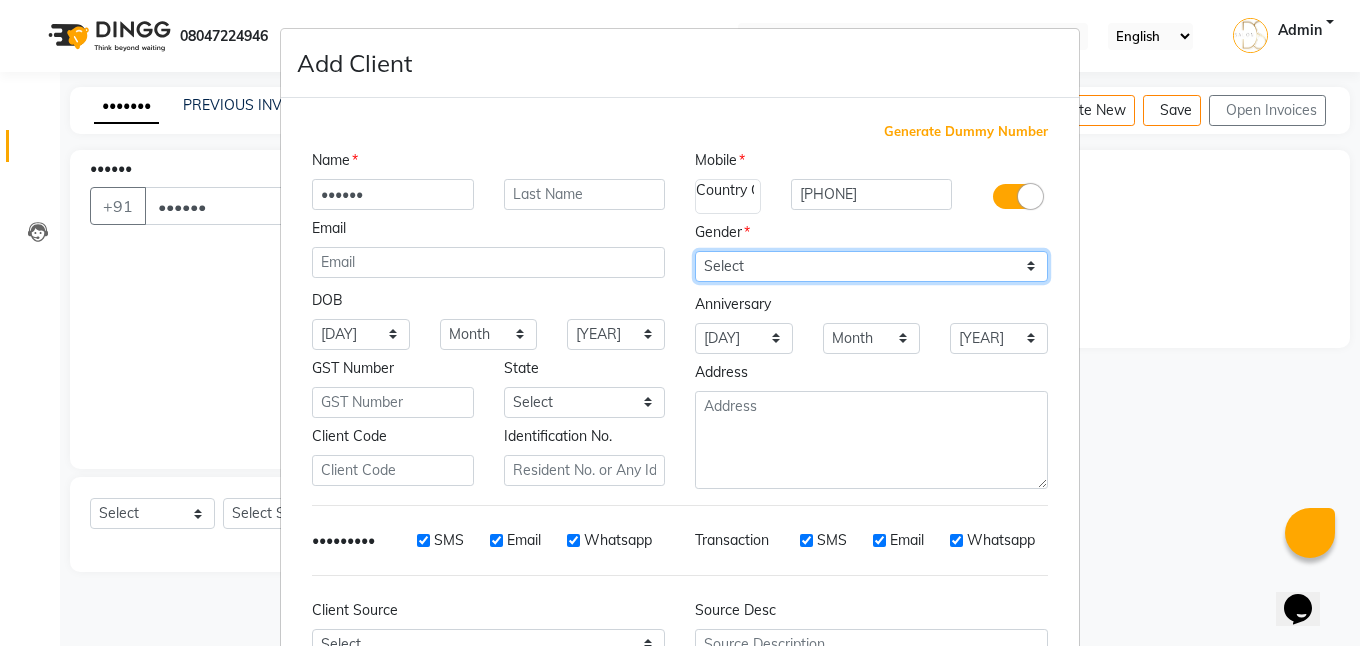 select on "female" 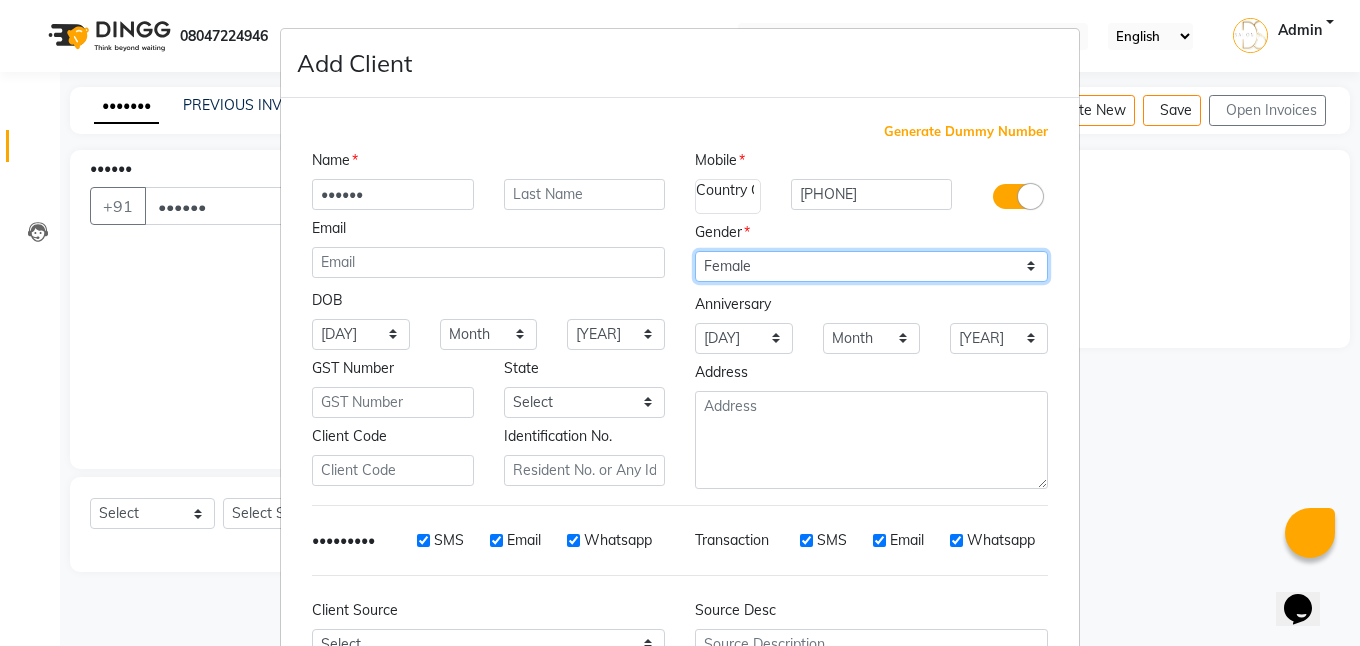 click on "Select Male Female Other Prefer Not To Say" at bounding box center (871, 266) 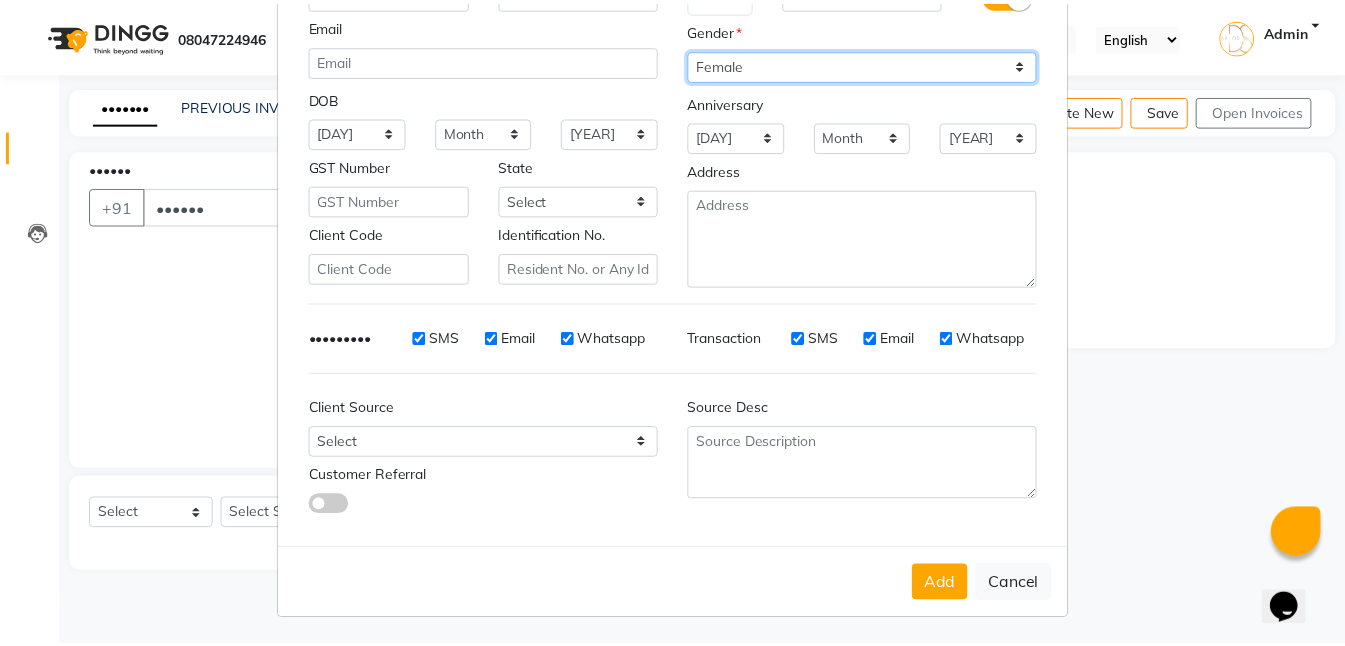 scroll, scrollTop: 203, scrollLeft: 0, axis: vertical 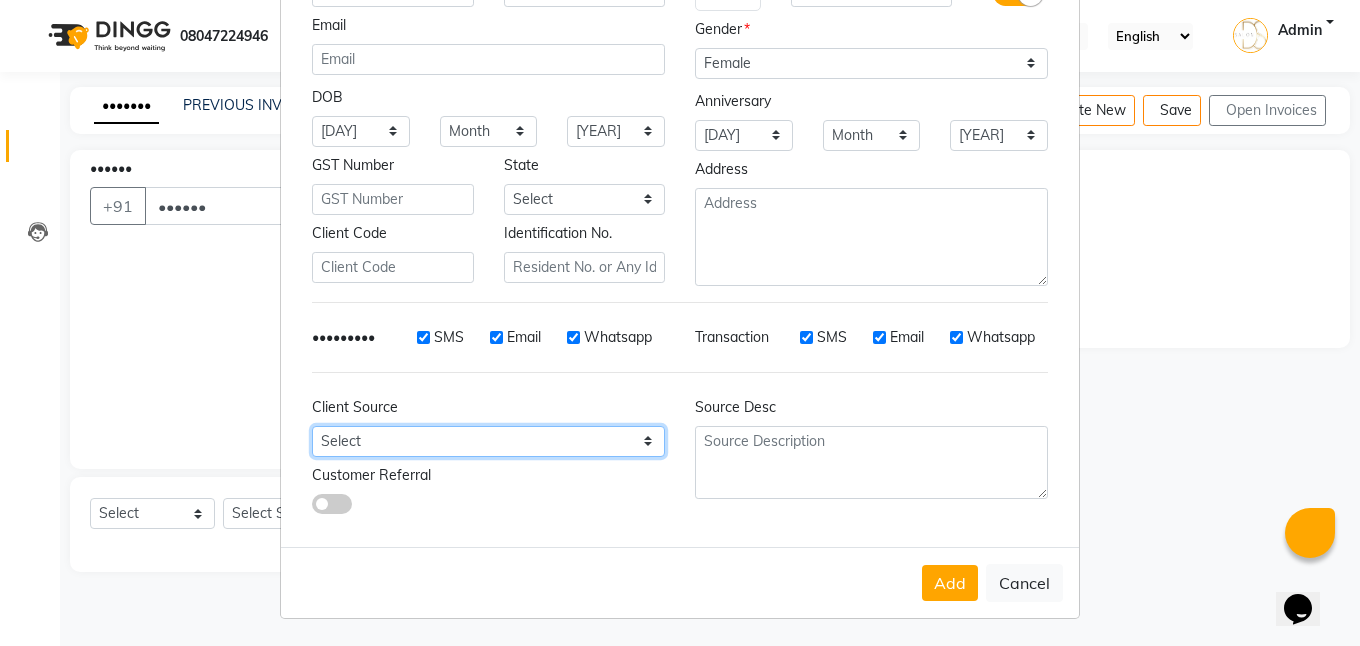 click on "Select Walk-in Referral Internet Friend Word of Mouth Advertisement Facebook JustDial Google Other" at bounding box center [361, 131] 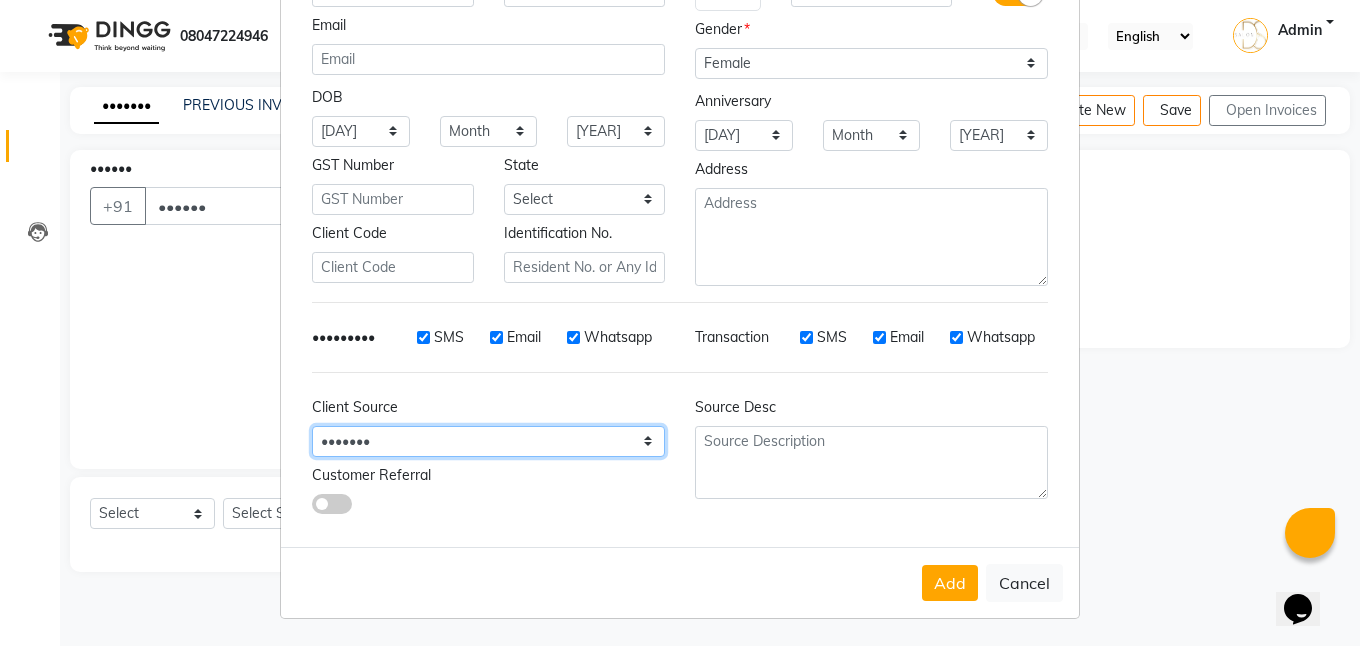 click on "Select Walk-in Referral Internet Friend Word of Mouth Advertisement Facebook JustDial Google Other" at bounding box center [361, 131] 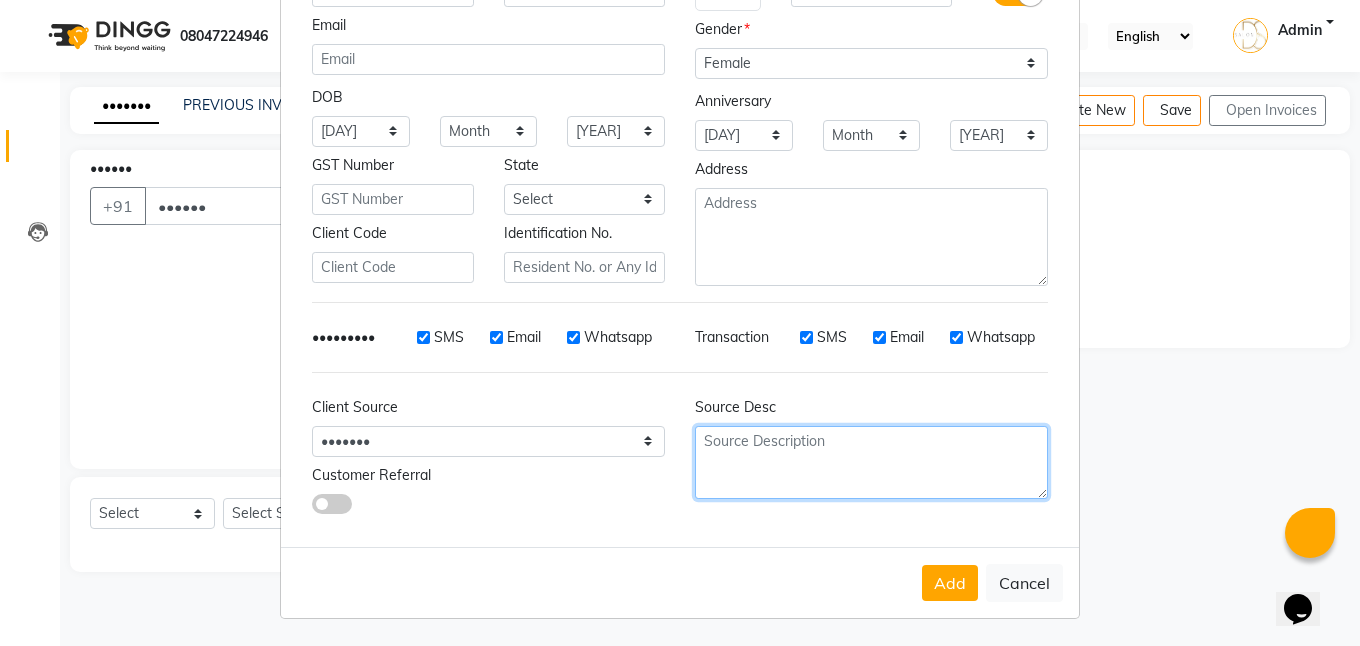 click at bounding box center [871, 237] 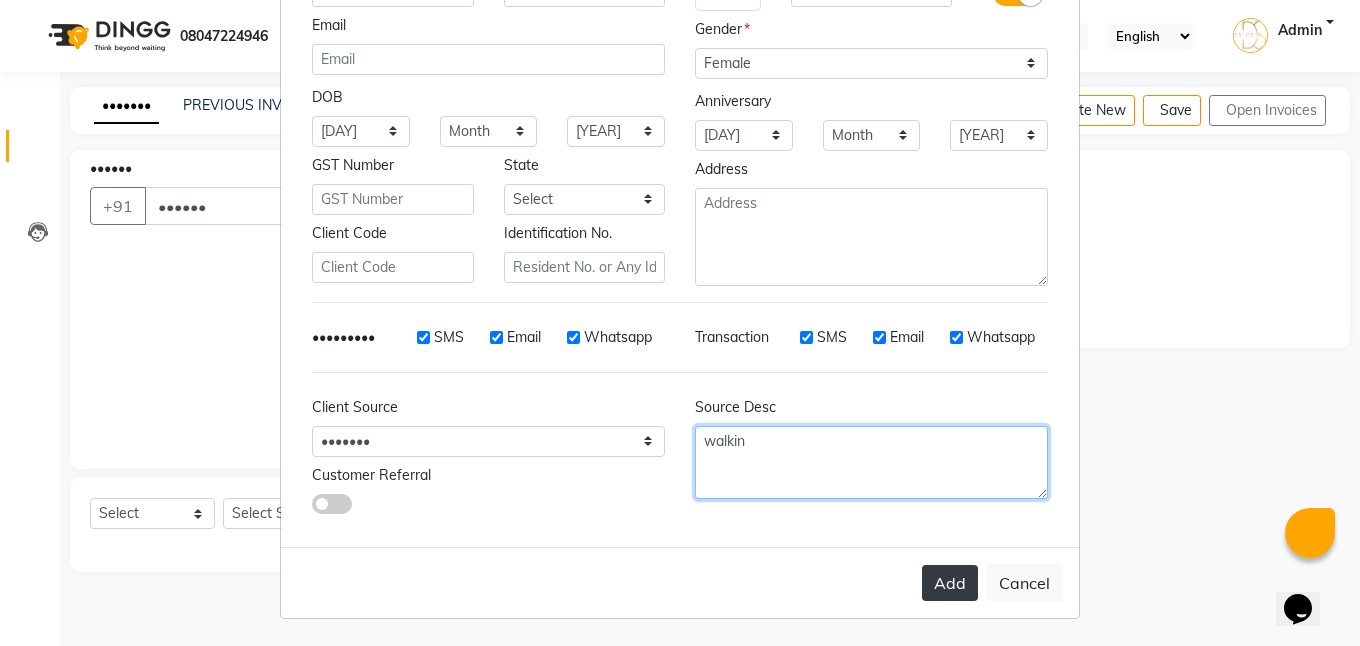 type on "walkin" 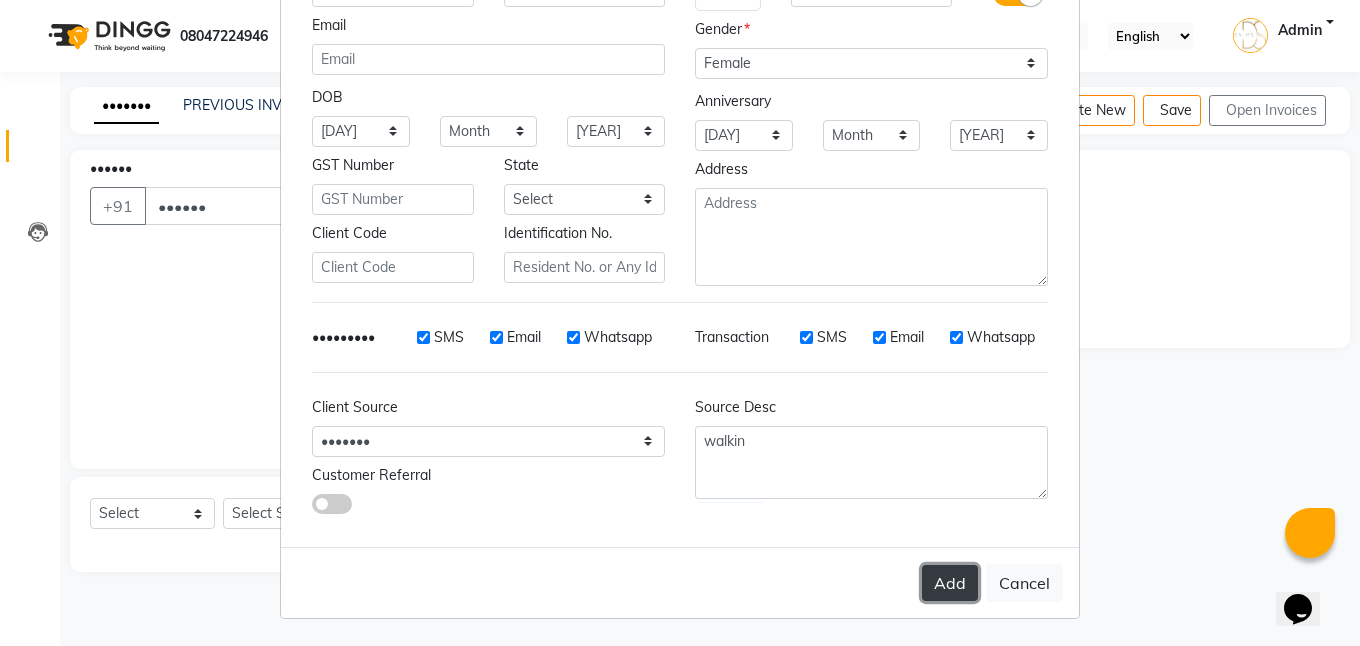 click on "Add" at bounding box center [950, 583] 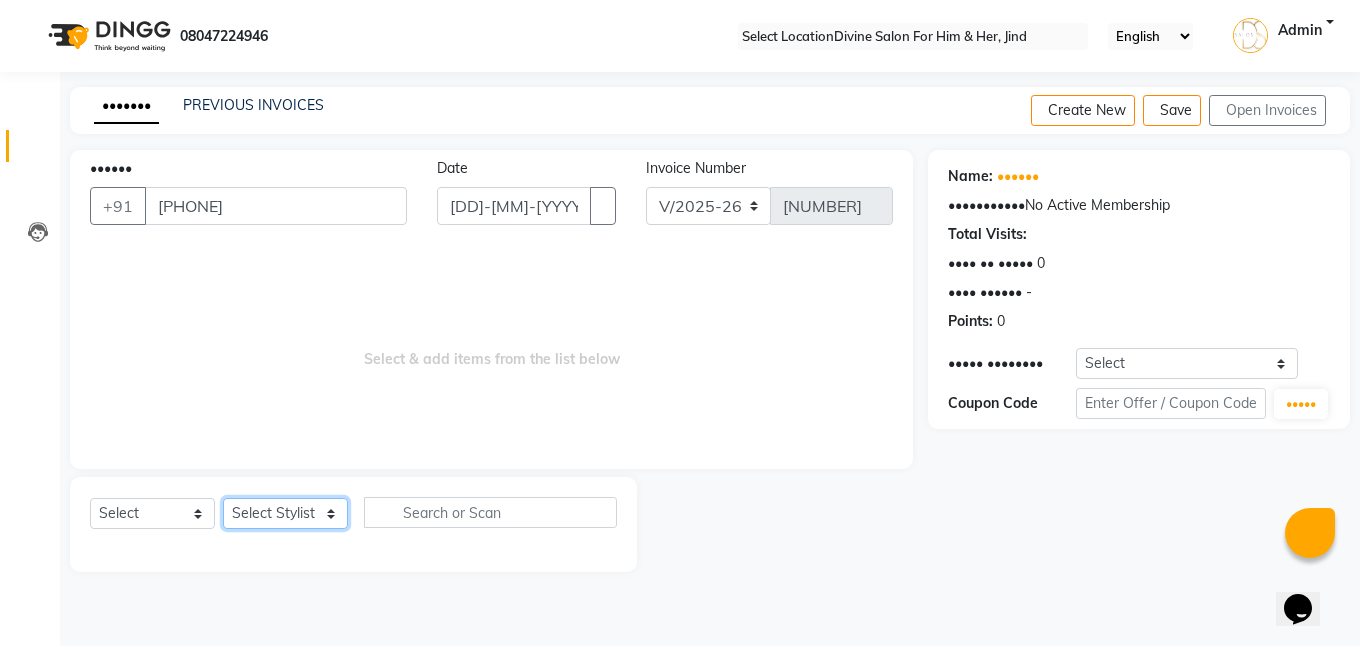 click on "Select Stylist Isha Gandhi RAVI Rihan SHEELA Tanisha chopra Tofik vikas JANGRA" at bounding box center (285, 513) 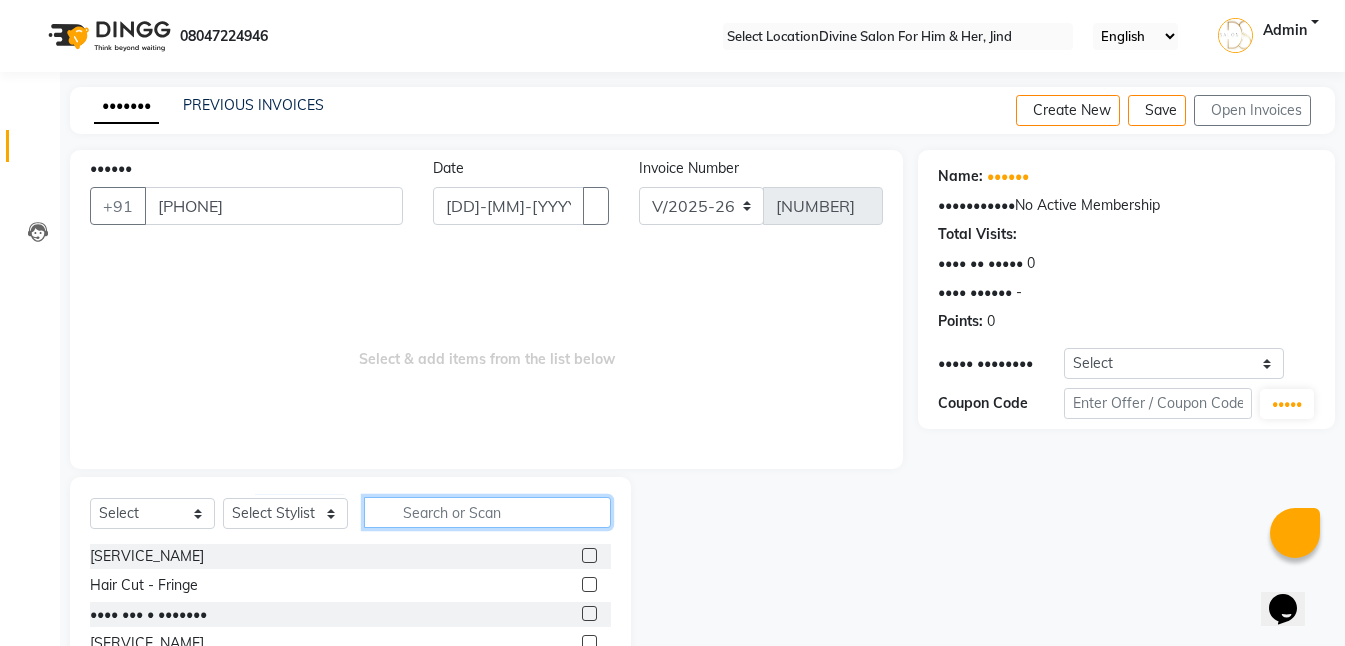 click at bounding box center [487, 512] 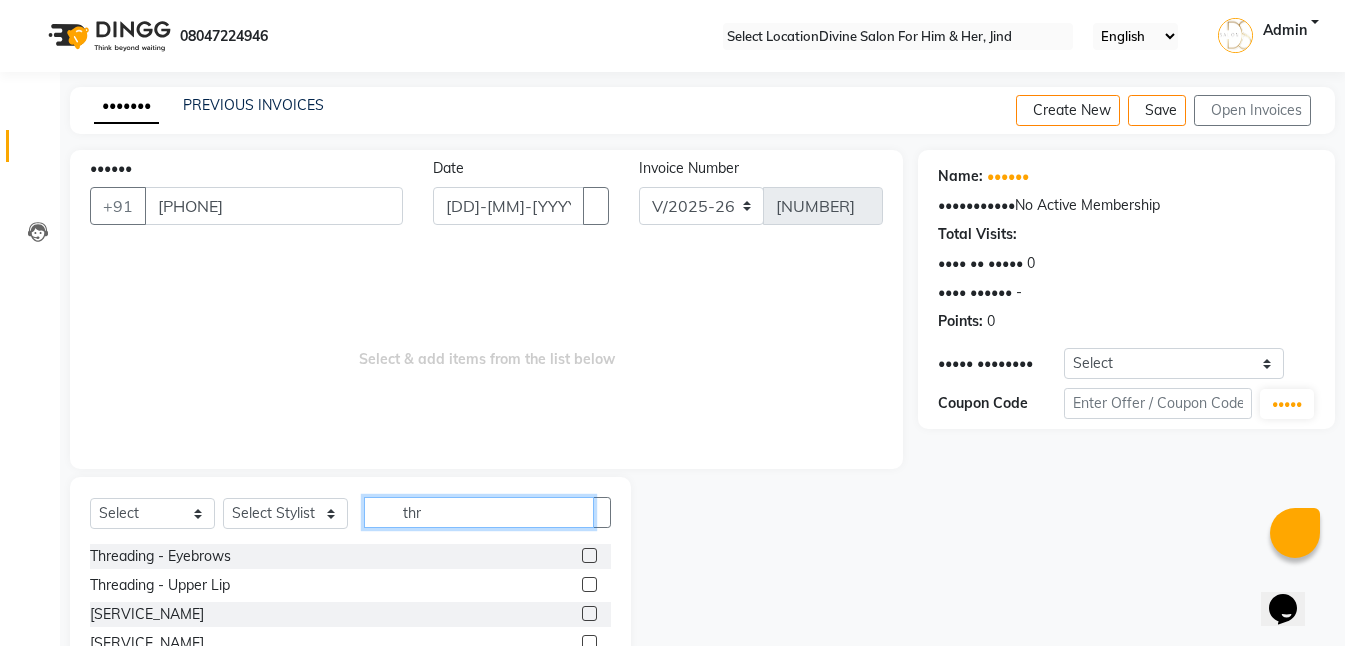 type on "thr" 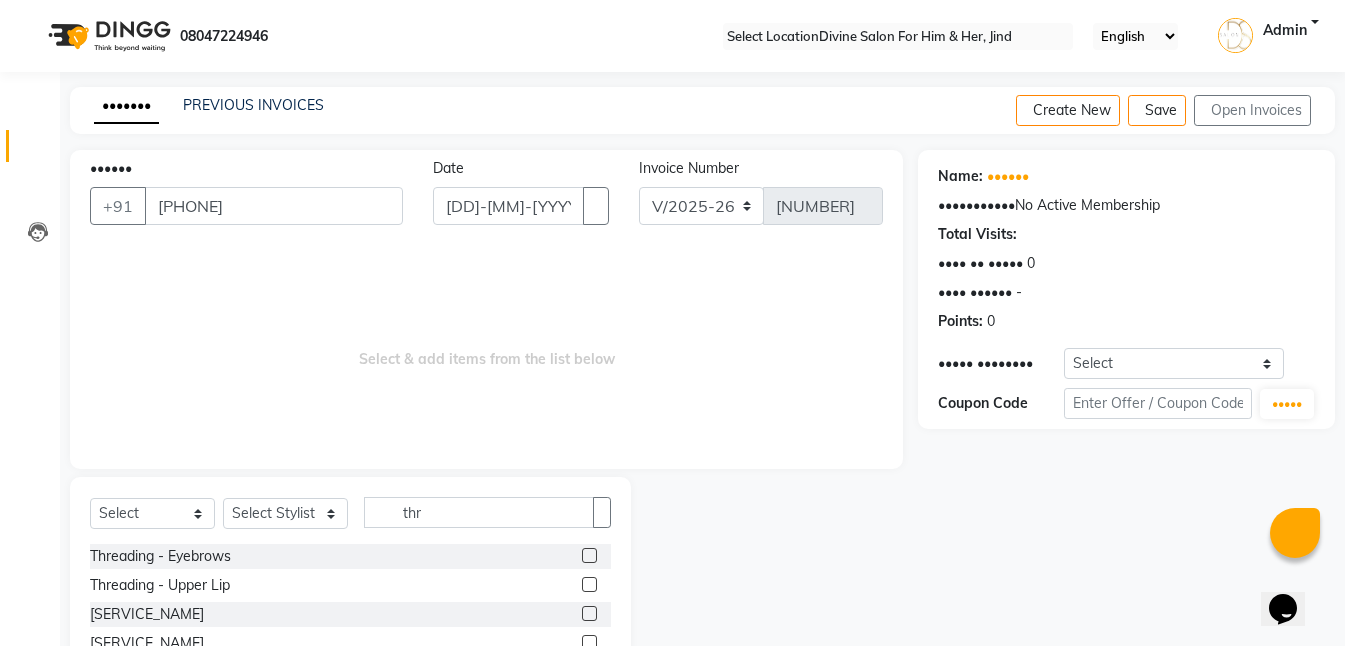click at bounding box center (589, 555) 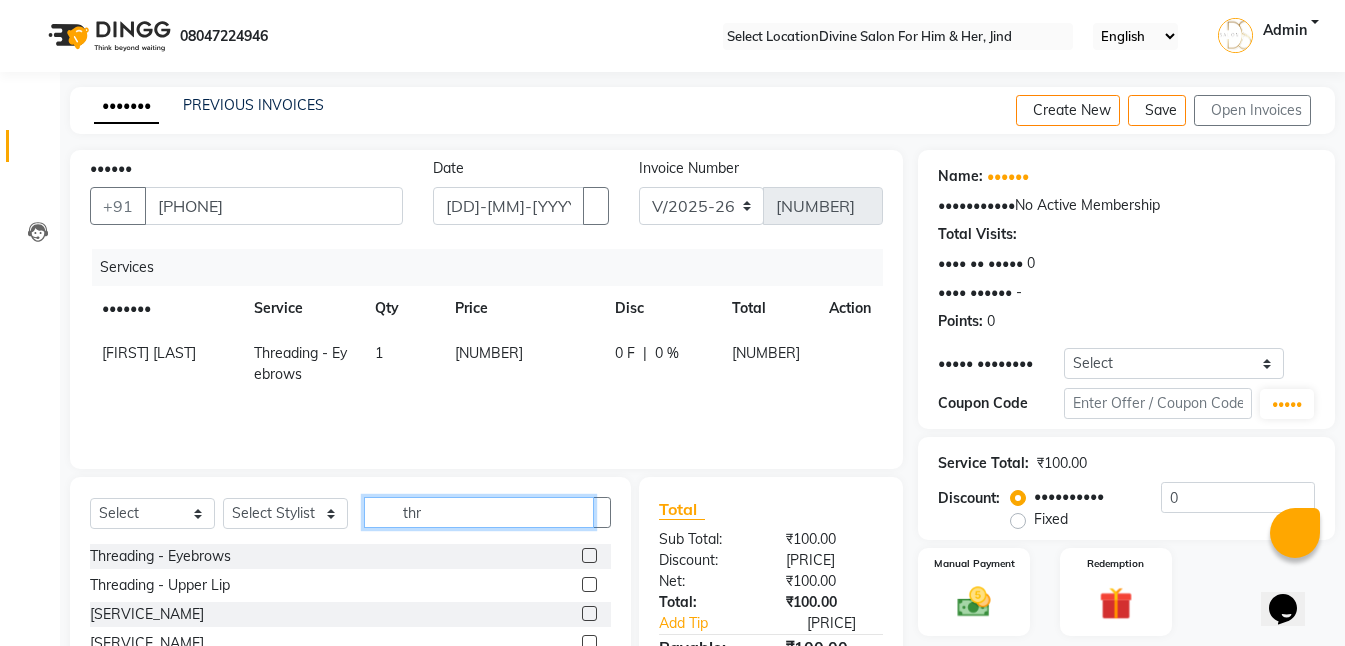 click on "thr" at bounding box center (479, 512) 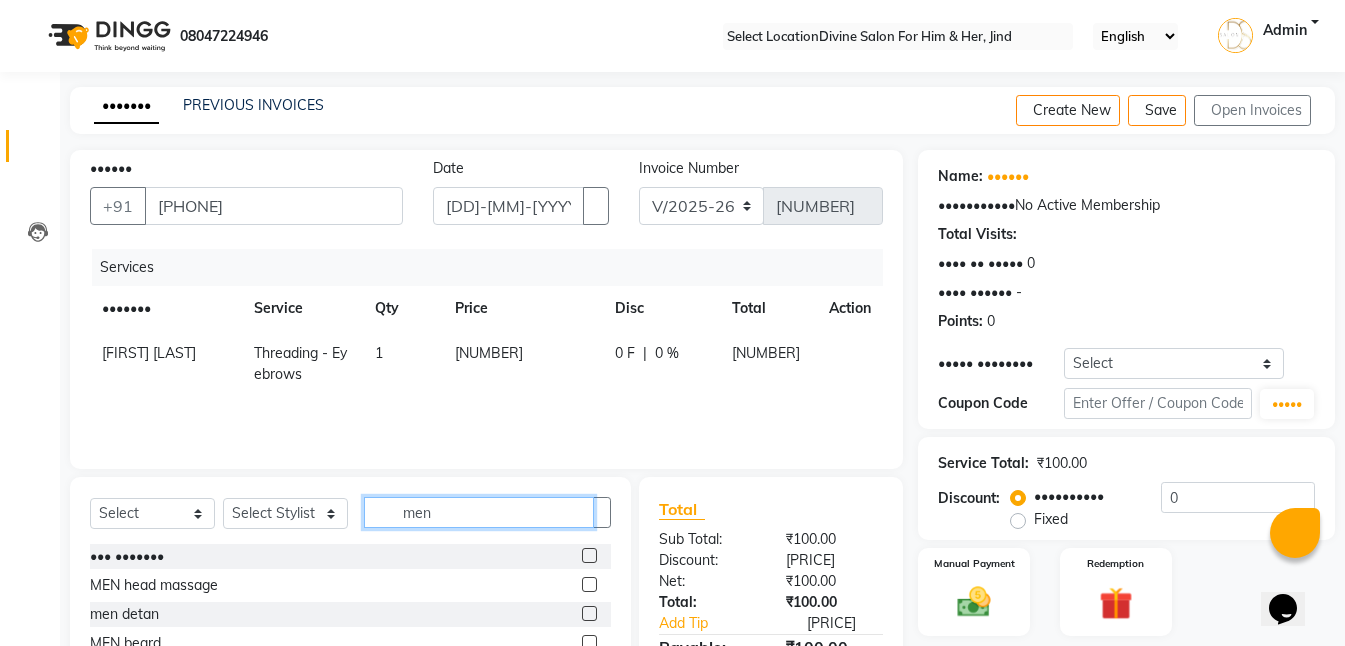 type on "men" 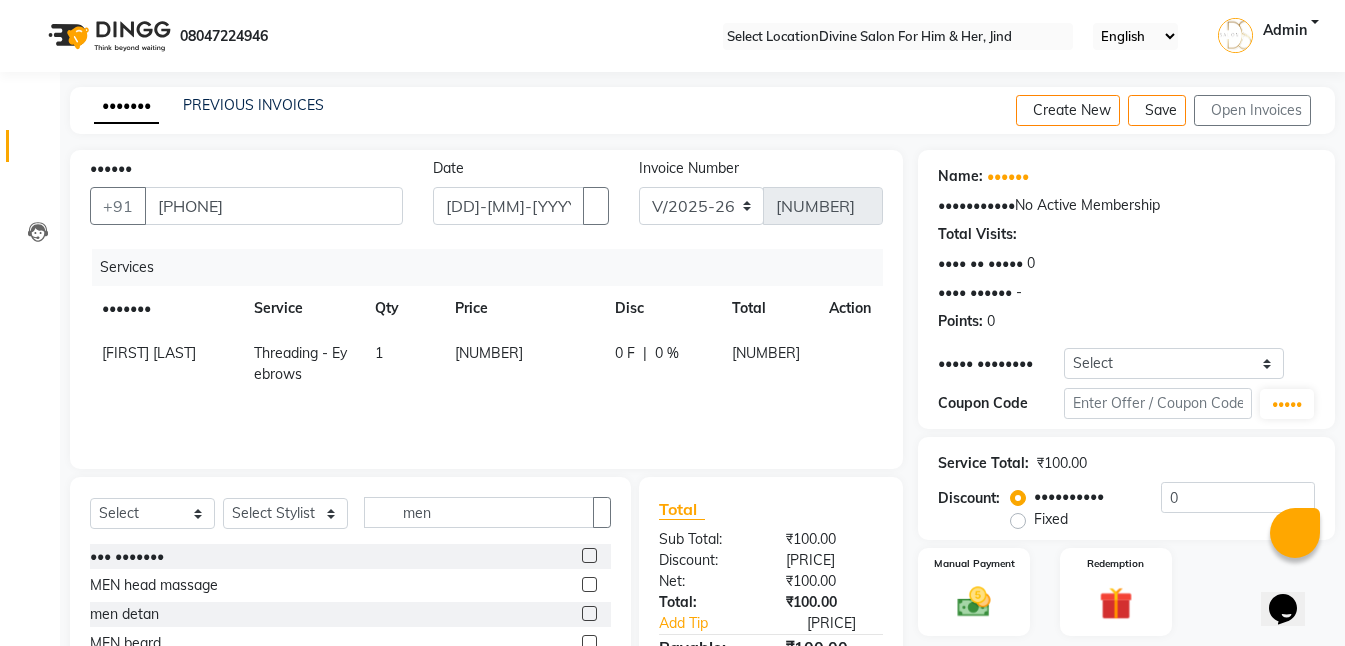 click at bounding box center [589, 555] 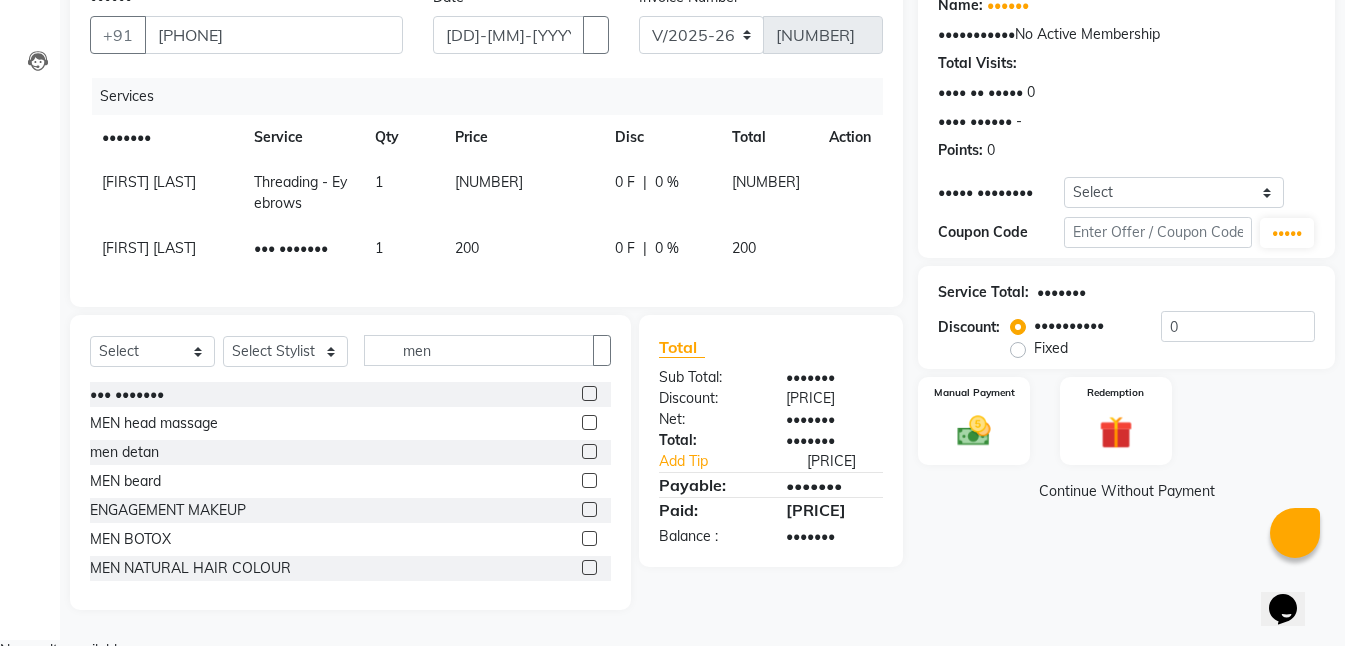 scroll, scrollTop: 179, scrollLeft: 0, axis: vertical 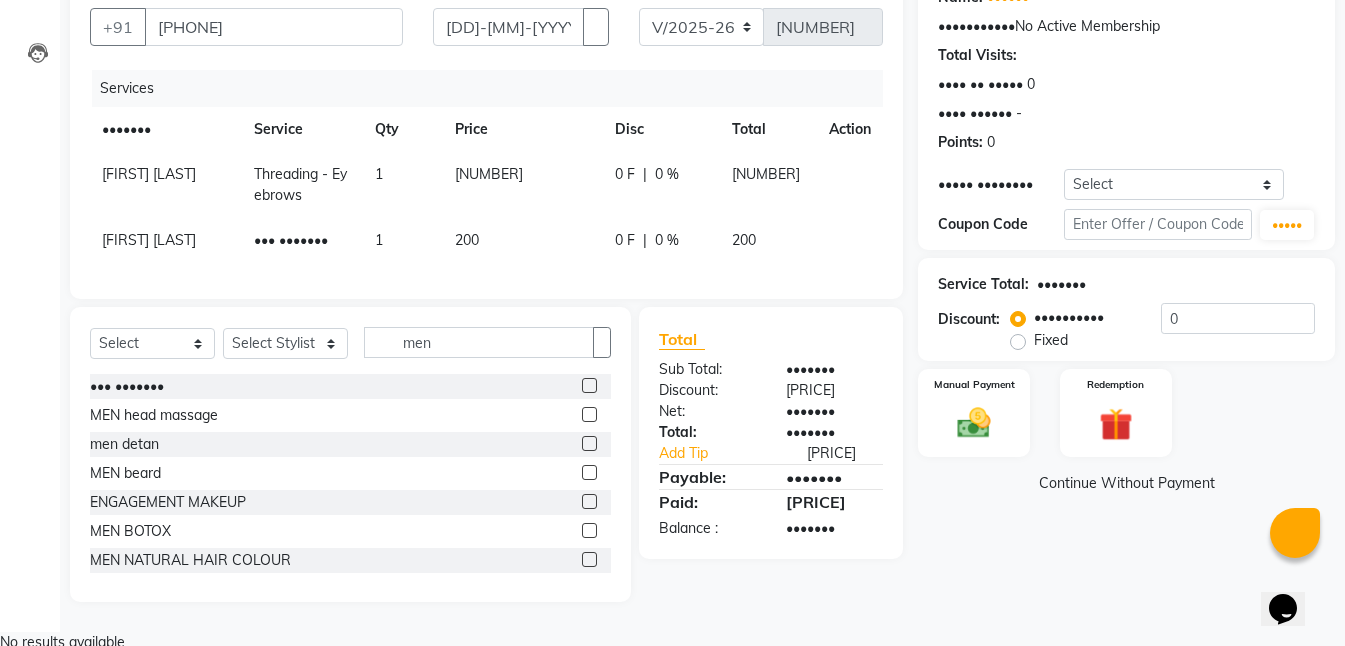 click at bounding box center [589, 472] 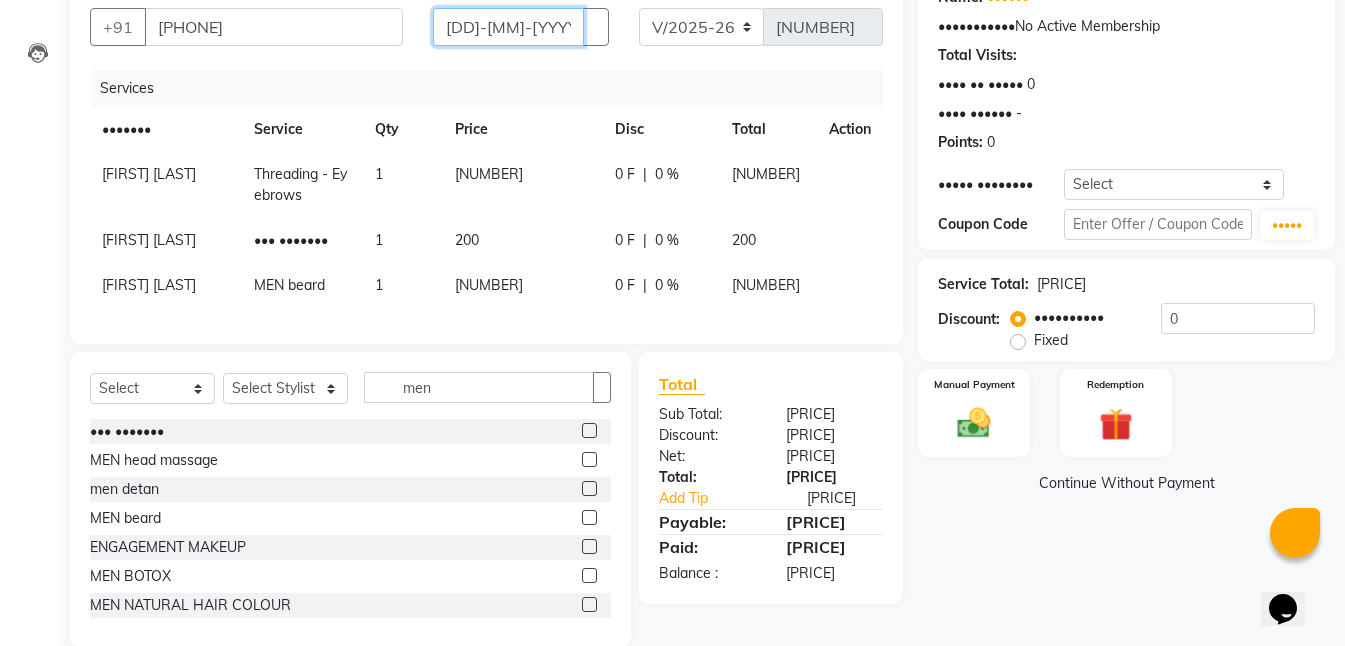 click on "[DD]-[MM]-[YYYY]" at bounding box center [508, 27] 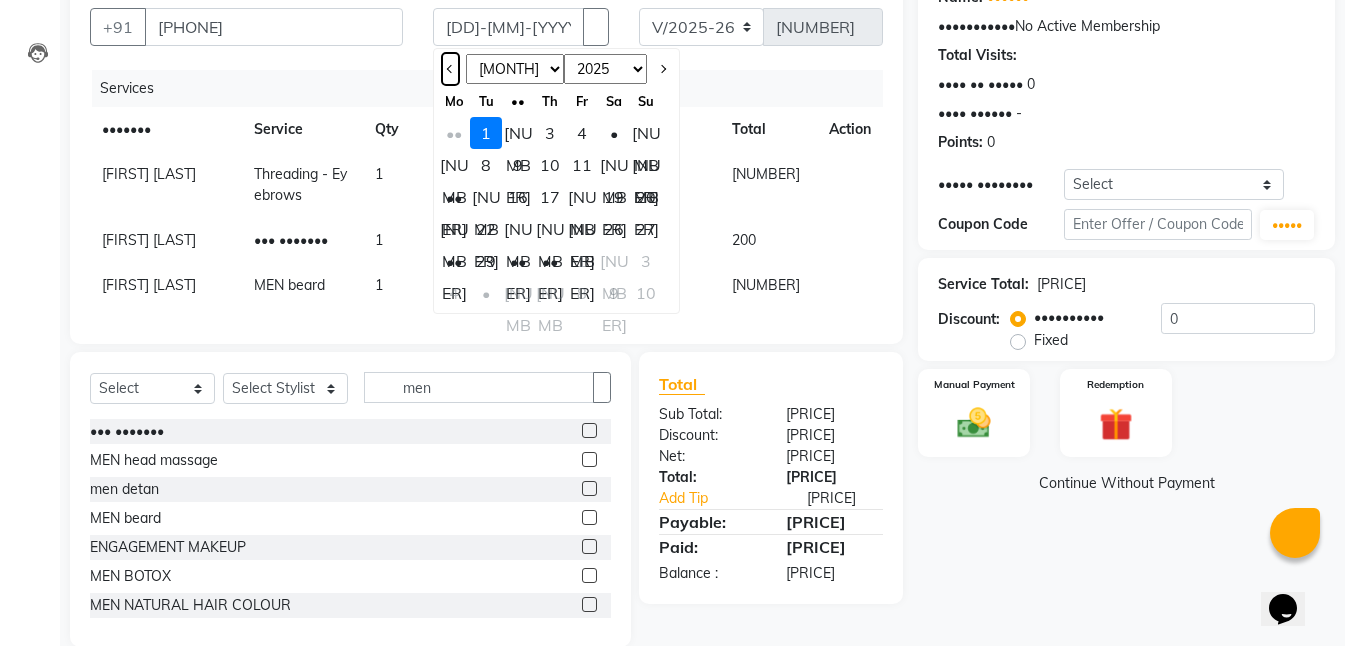 click at bounding box center (450, 69) 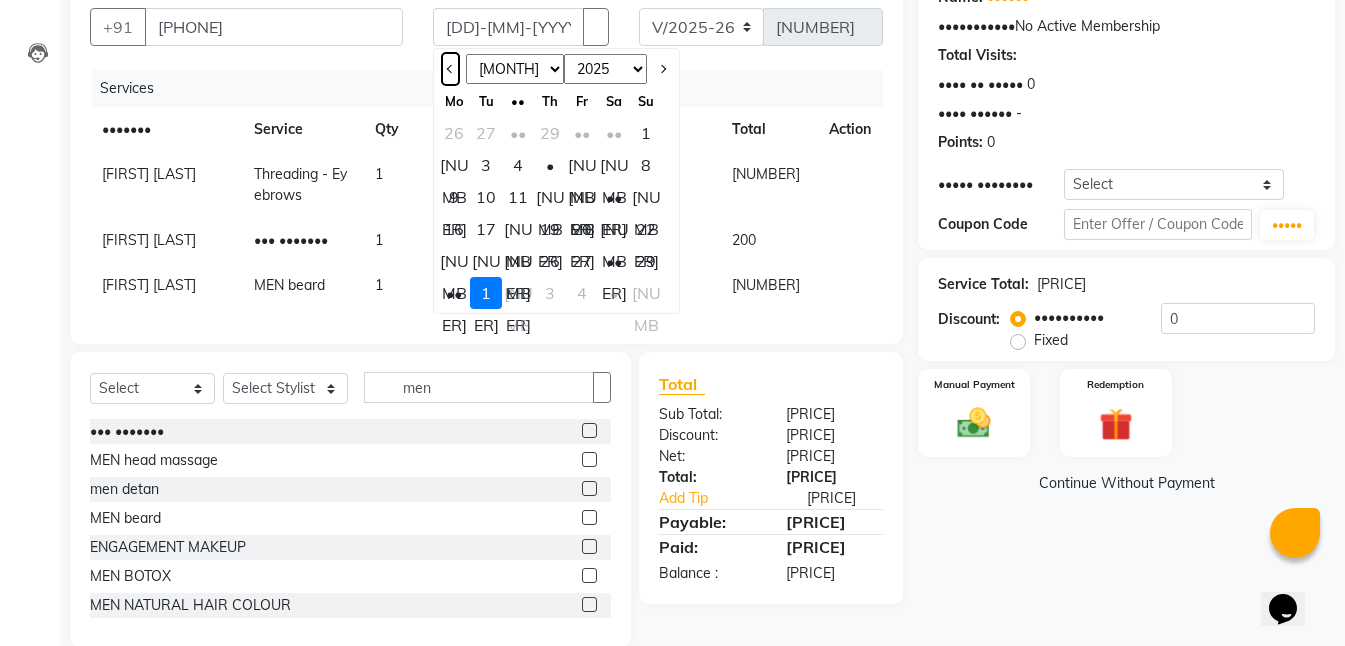 click at bounding box center [450, 69] 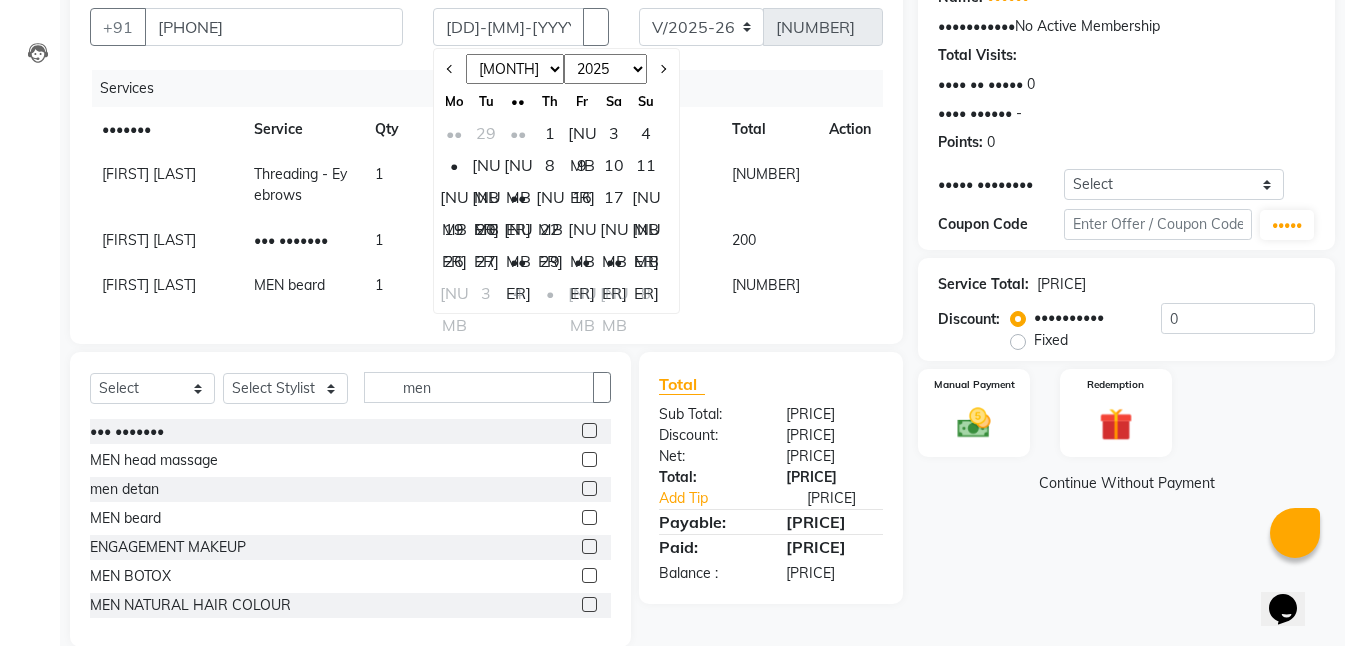 click on "Jan Feb Mar Apr May Jun Jul Aug Sep Oct Nov Dec" at bounding box center (515, 69) 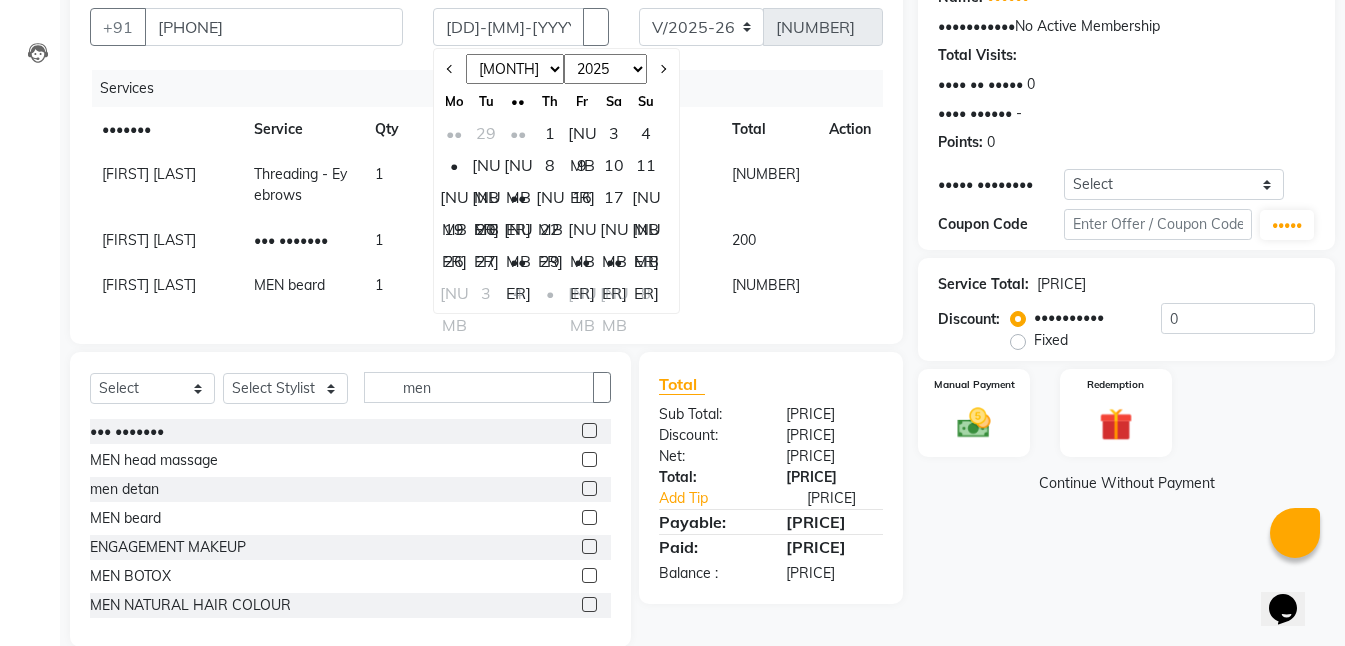 select on "[NUMBER]" 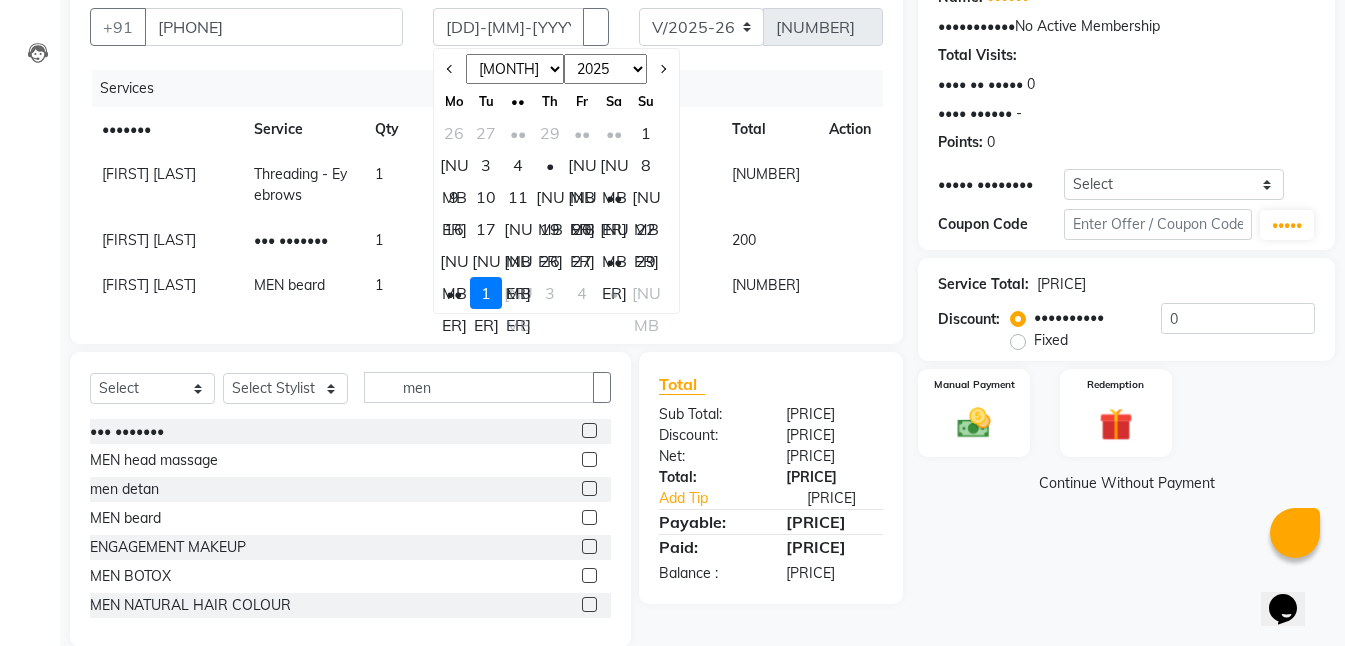 click on "[NUMBER]" at bounding box center (582, 197) 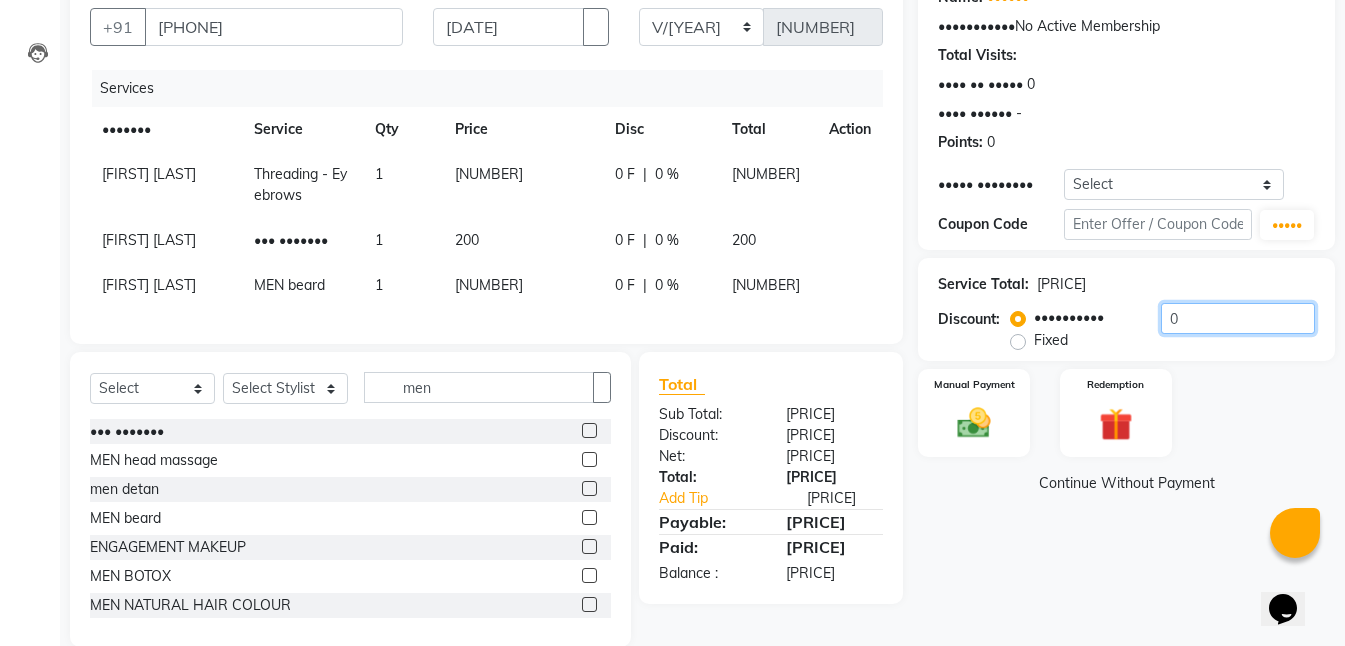 click on "0" at bounding box center (1238, 318) 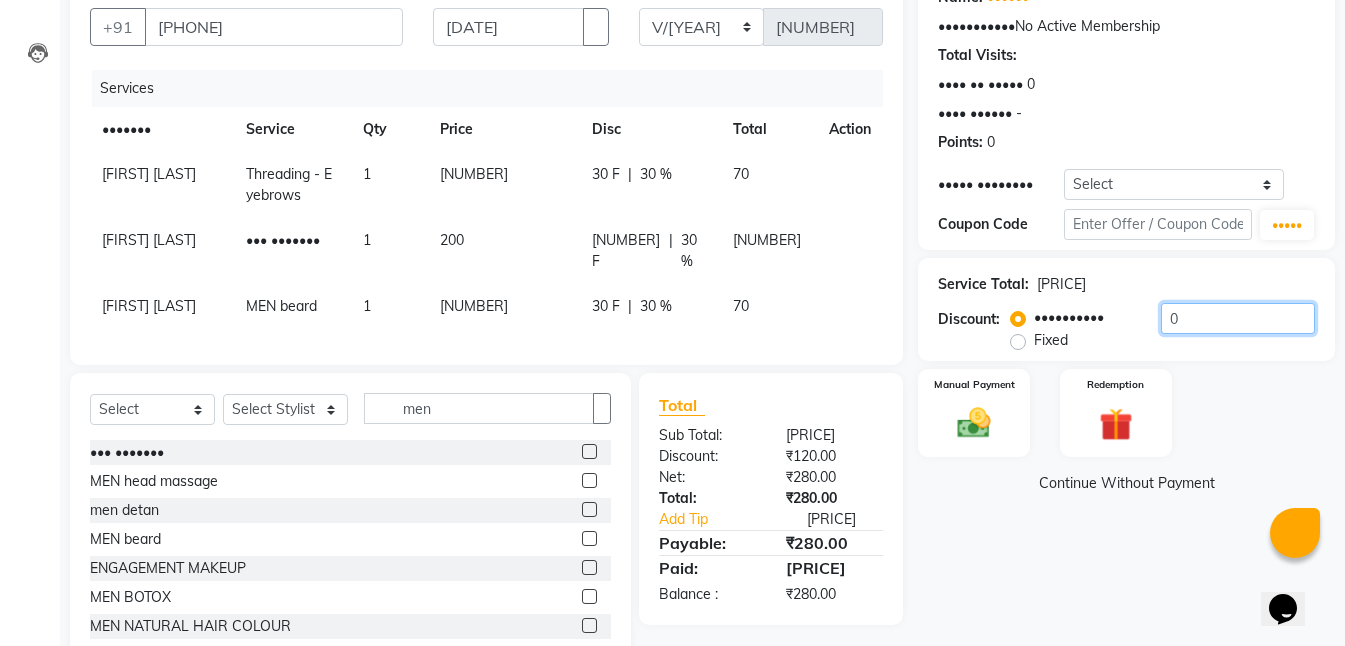 type on "••" 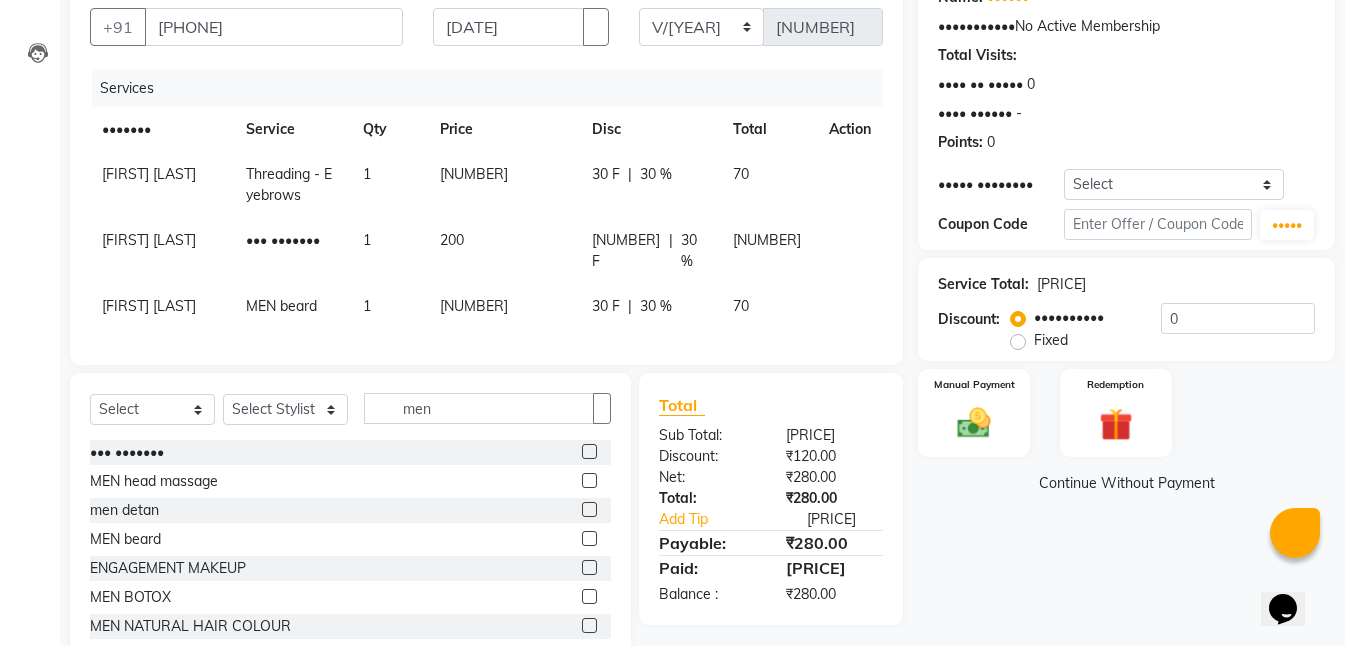 click on "[FIRST] [LAST]" at bounding box center (149, 174) 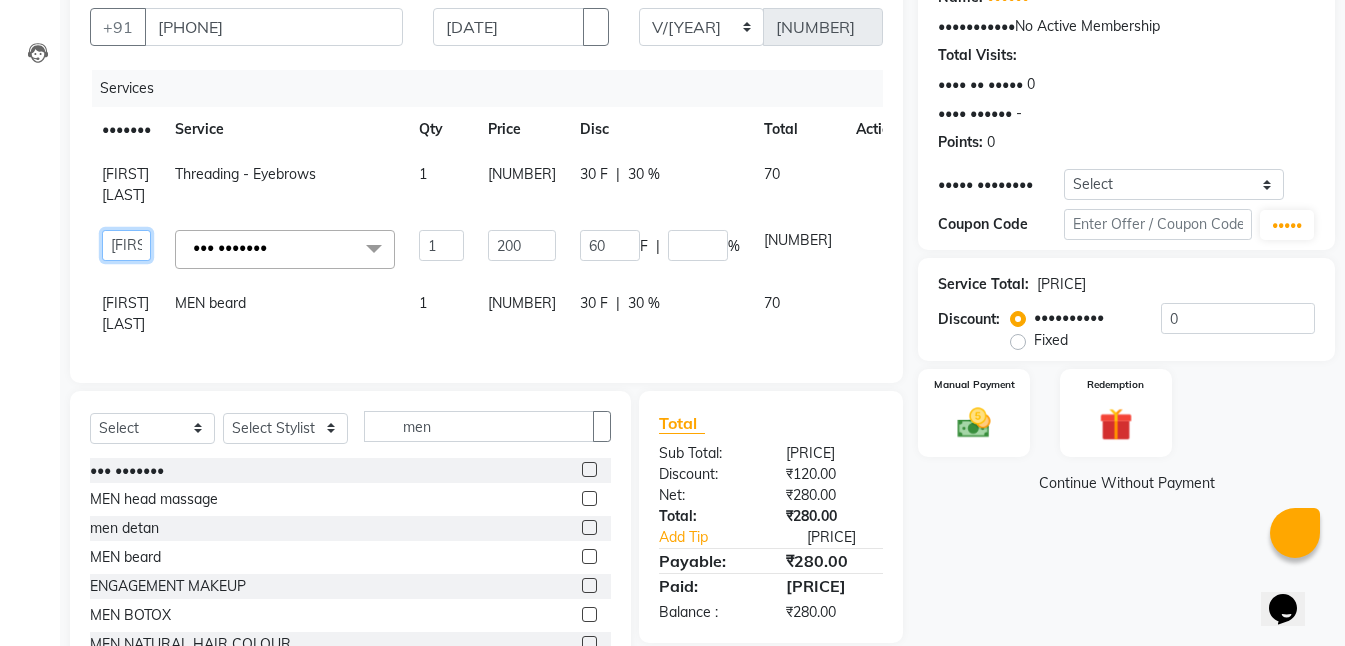 click on "[FIRST] [LAST]   [FIRST]   [FIRST]   [FIRST]   [FIRST] [LAST]   [FIRST]   [FIRST] [LAST]" at bounding box center [126, 245] 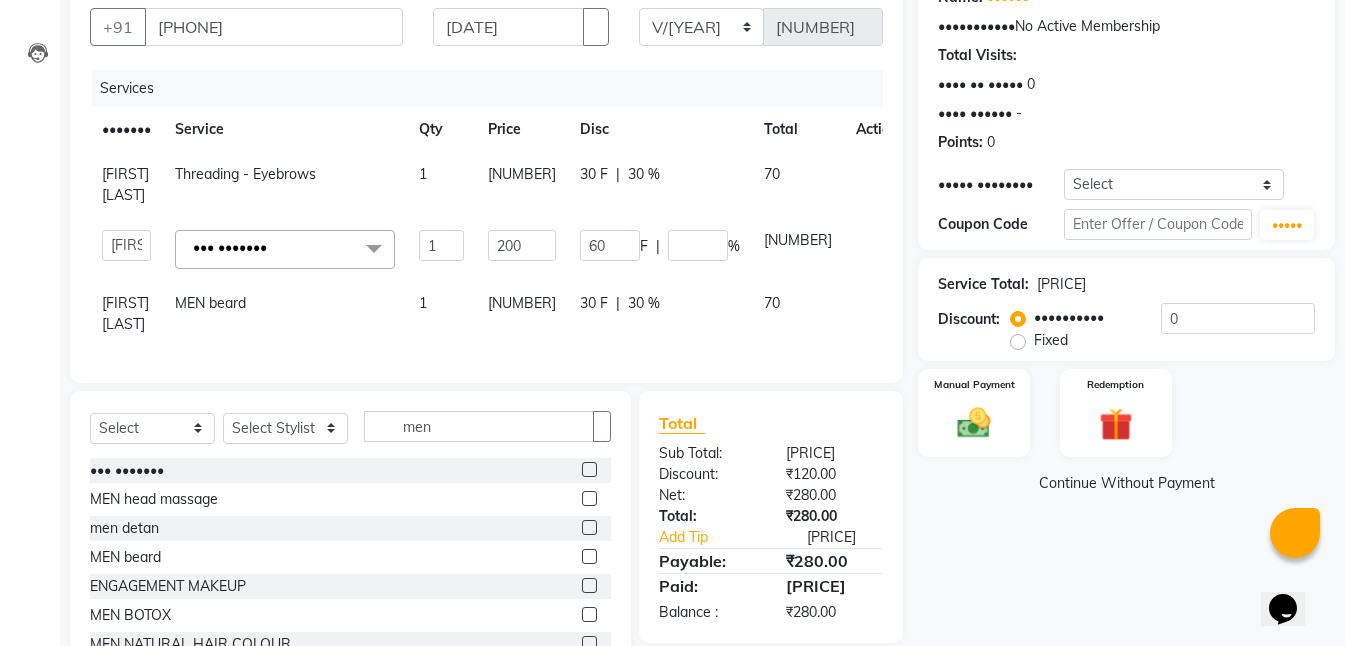 click on "[FIRST] [LAST]" at bounding box center [125, 184] 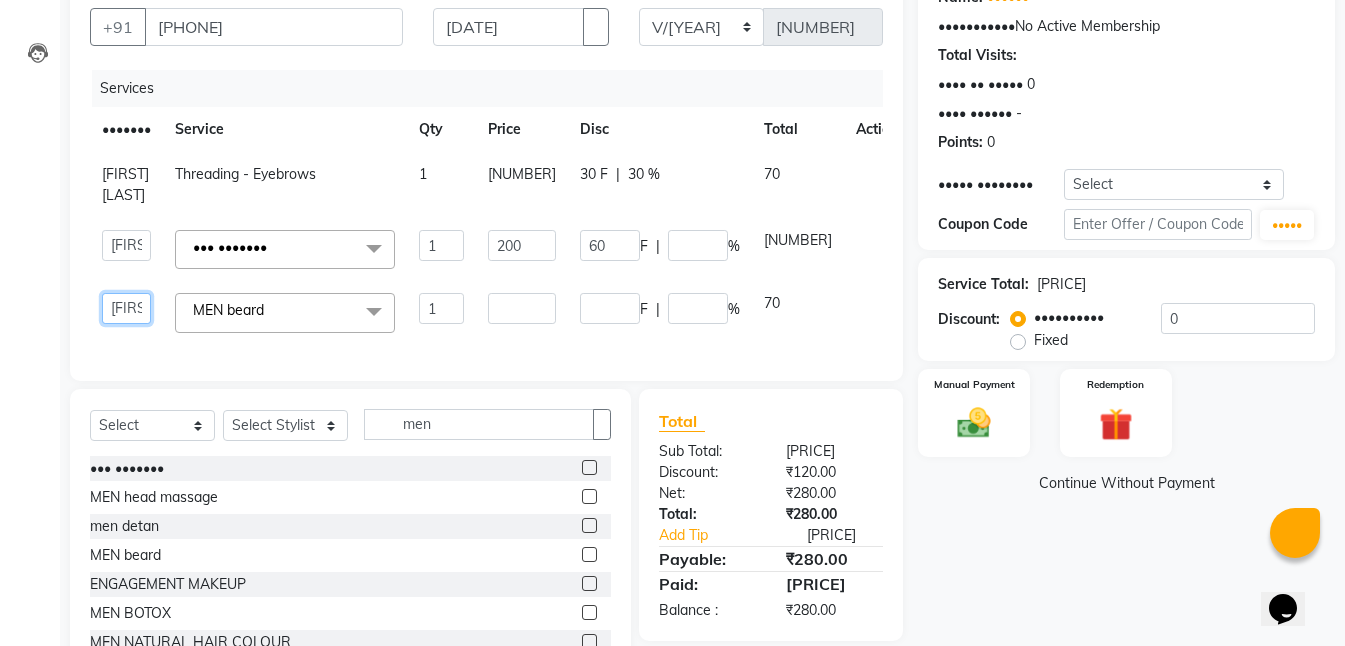 click on "[FIRST] [LAST]   [FIRST]   [FIRST]   [FIRST]   [FIRST] [LAST]   [FIRST]   [FIRST] [LAST]" at bounding box center (126, 245) 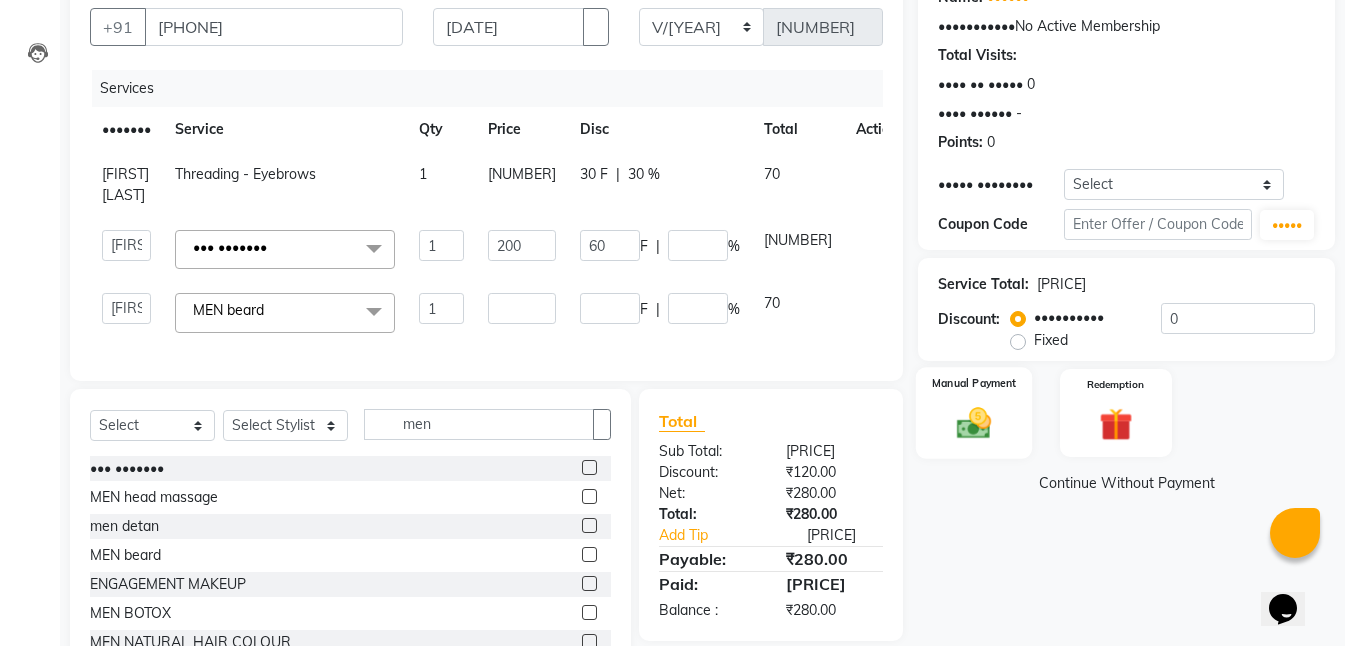 click at bounding box center [974, 423] 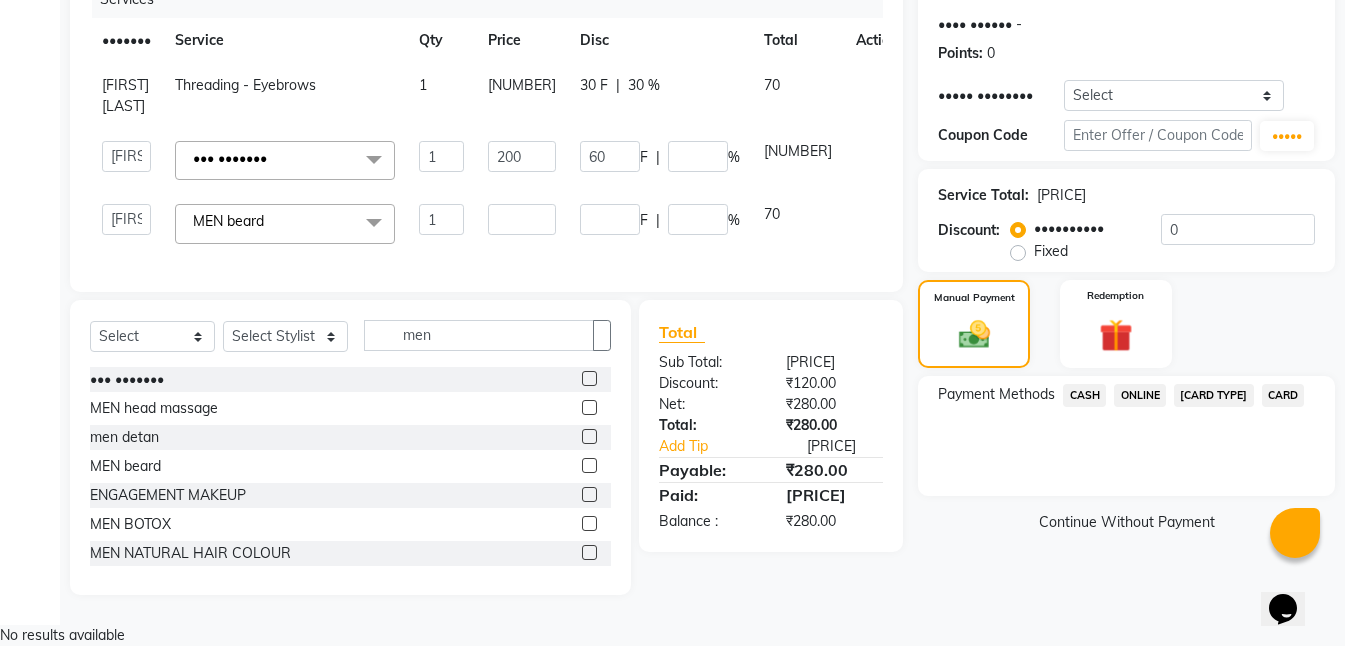 scroll, scrollTop: 307, scrollLeft: 0, axis: vertical 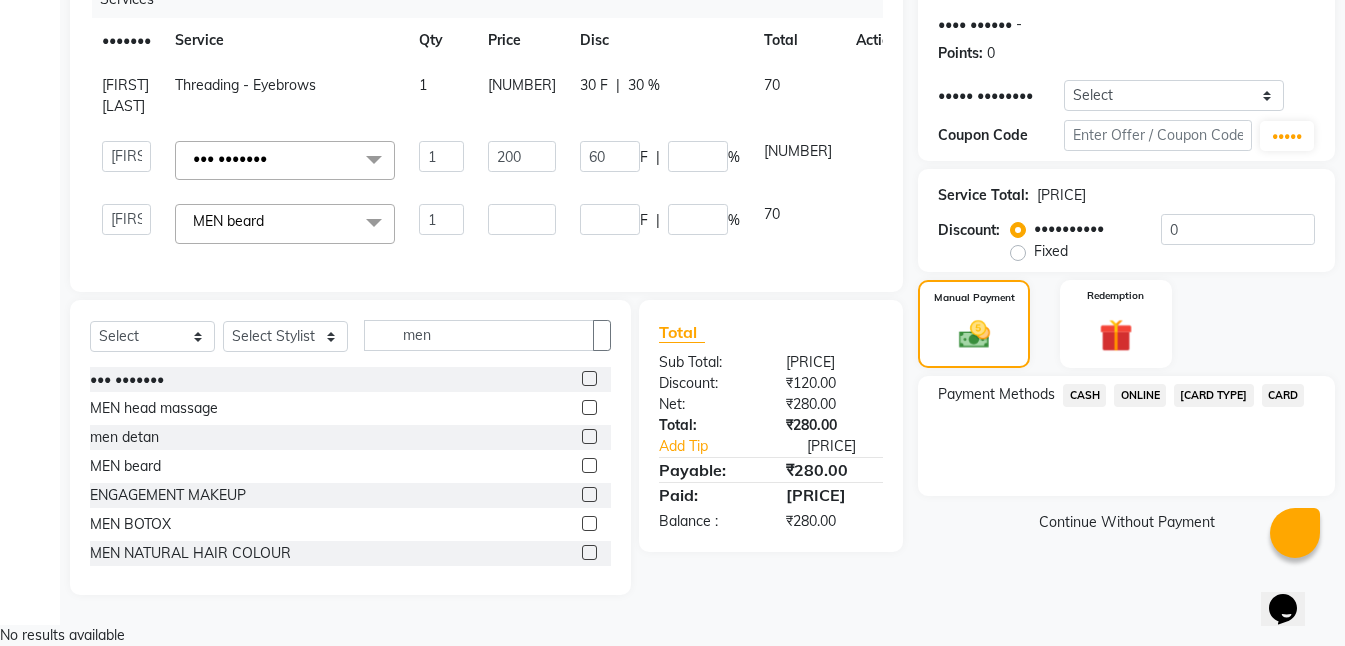 click on "ONLINE" at bounding box center [1084, 395] 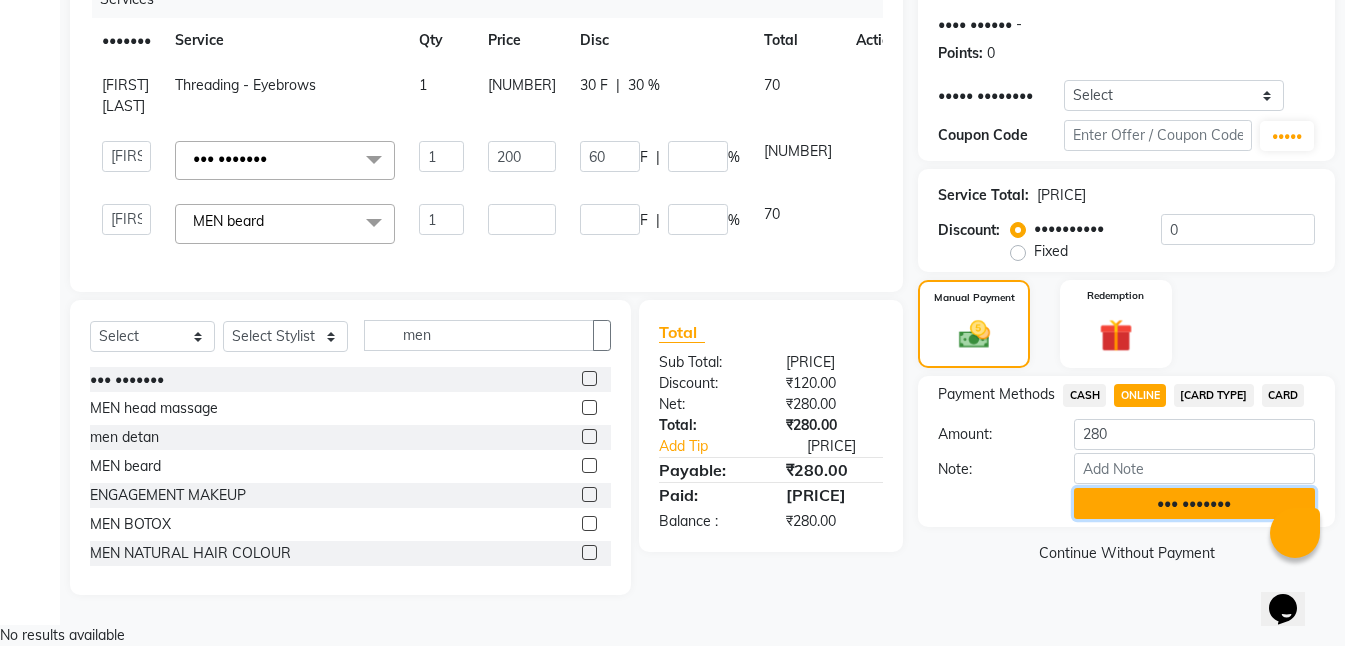 click on "••• •••••••" at bounding box center [1194, 503] 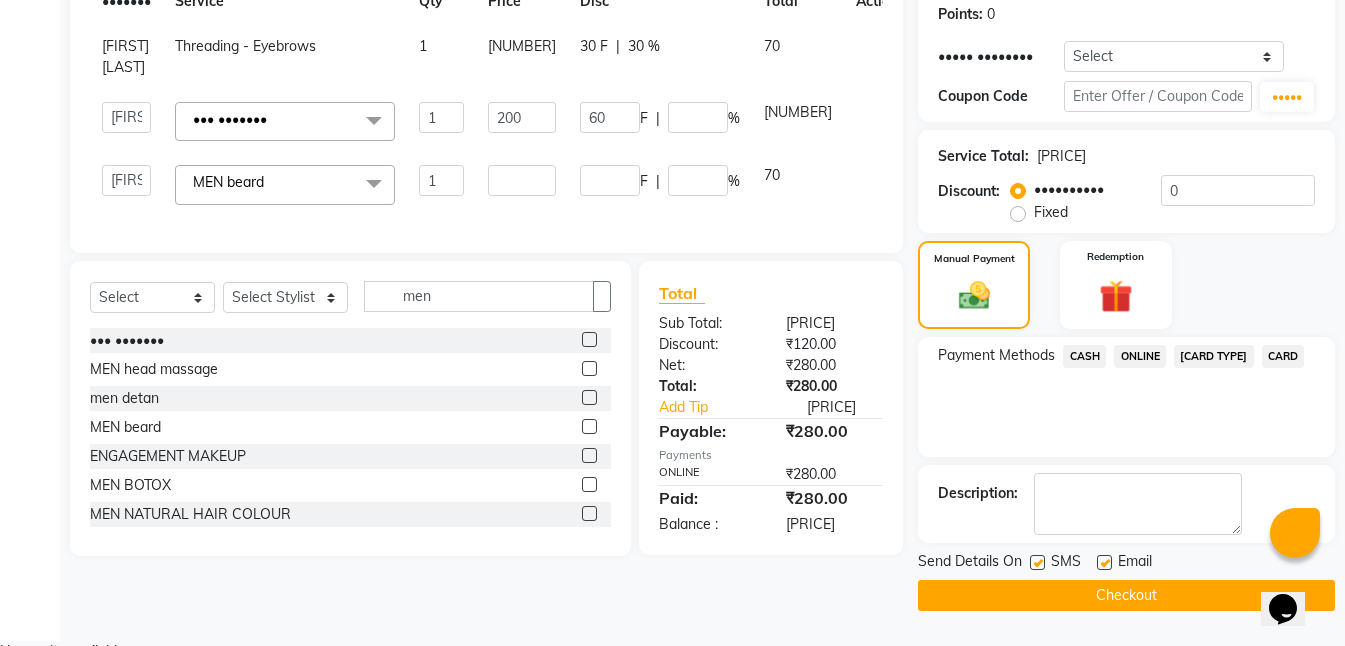 click on "SMS" at bounding box center (1063, 563) 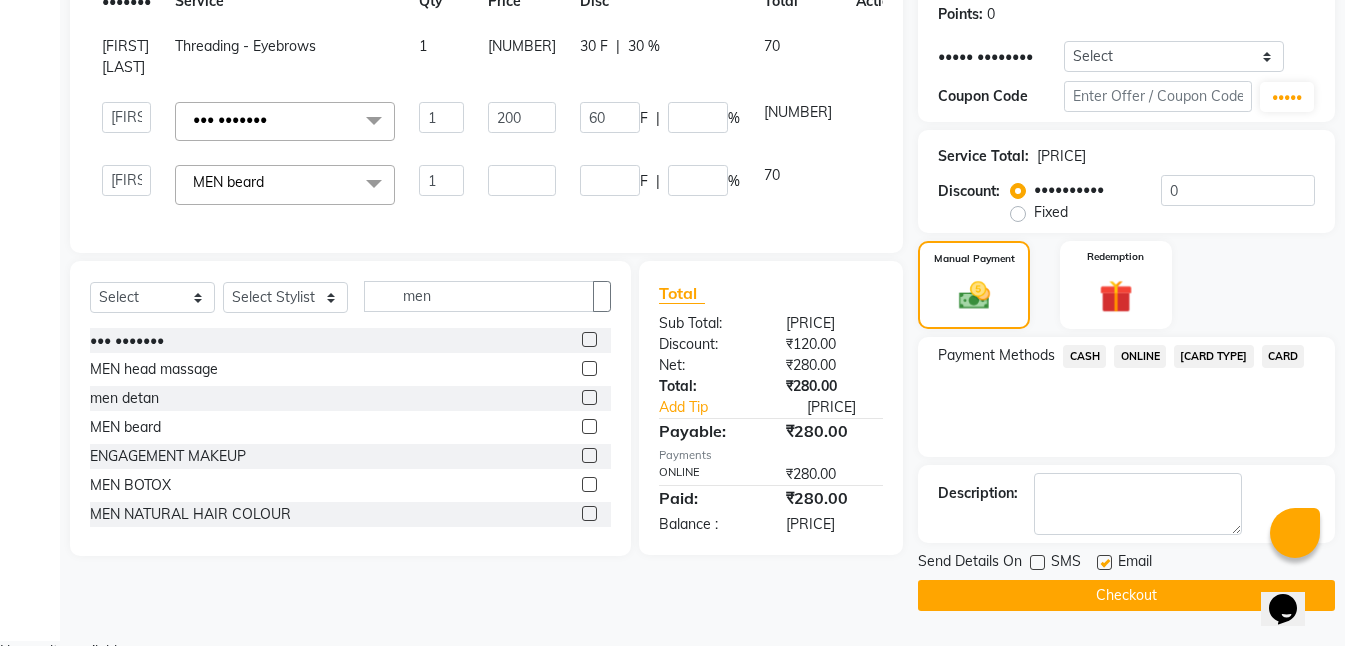 click at bounding box center (1037, 562) 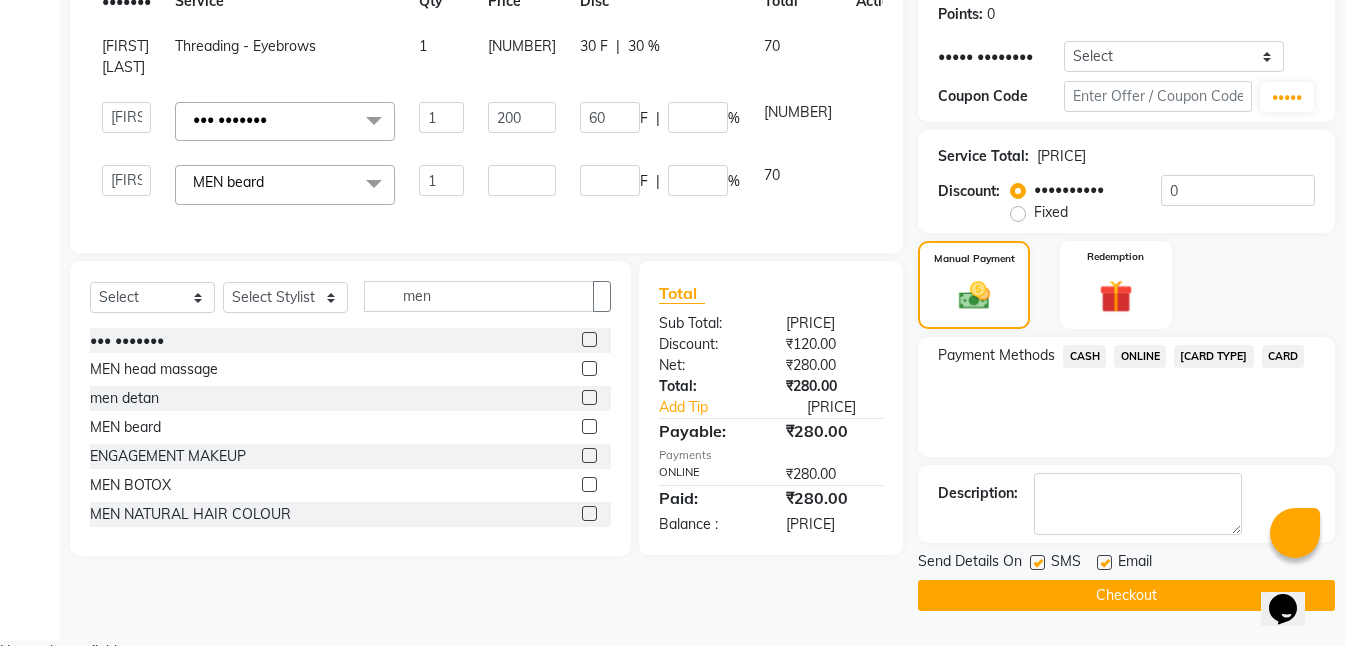 click at bounding box center (1037, 562) 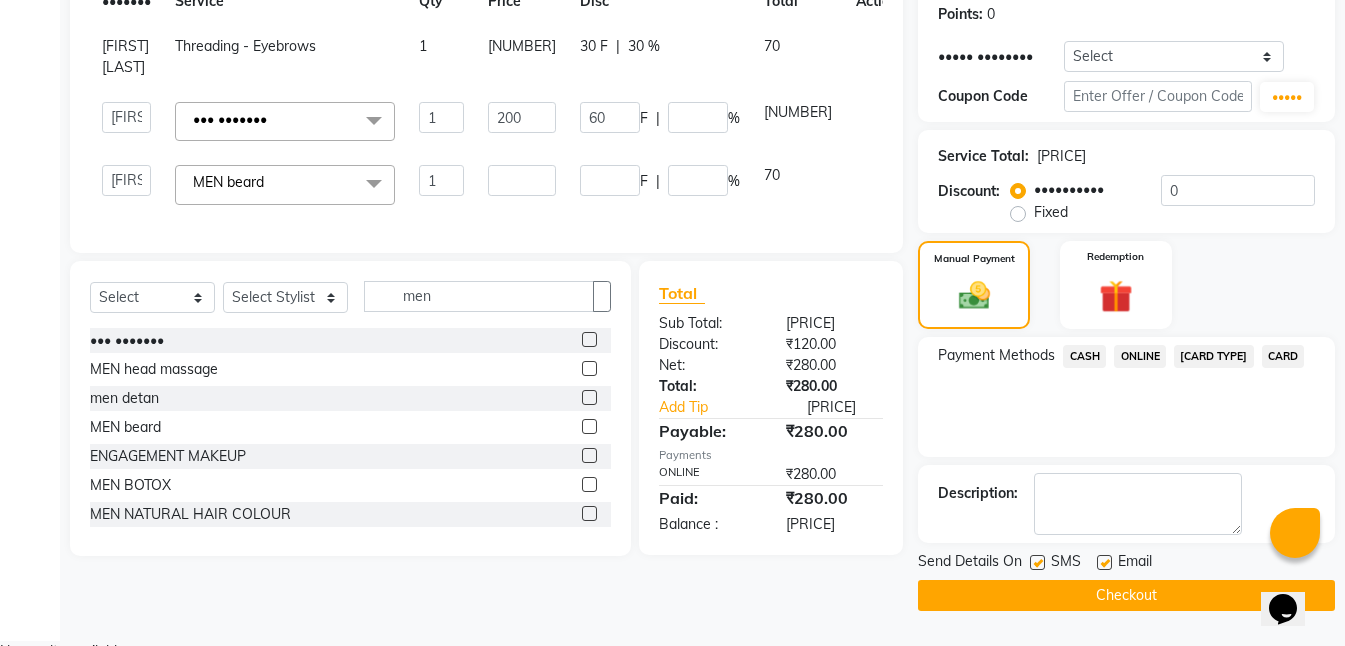 click at bounding box center [1036, 563] 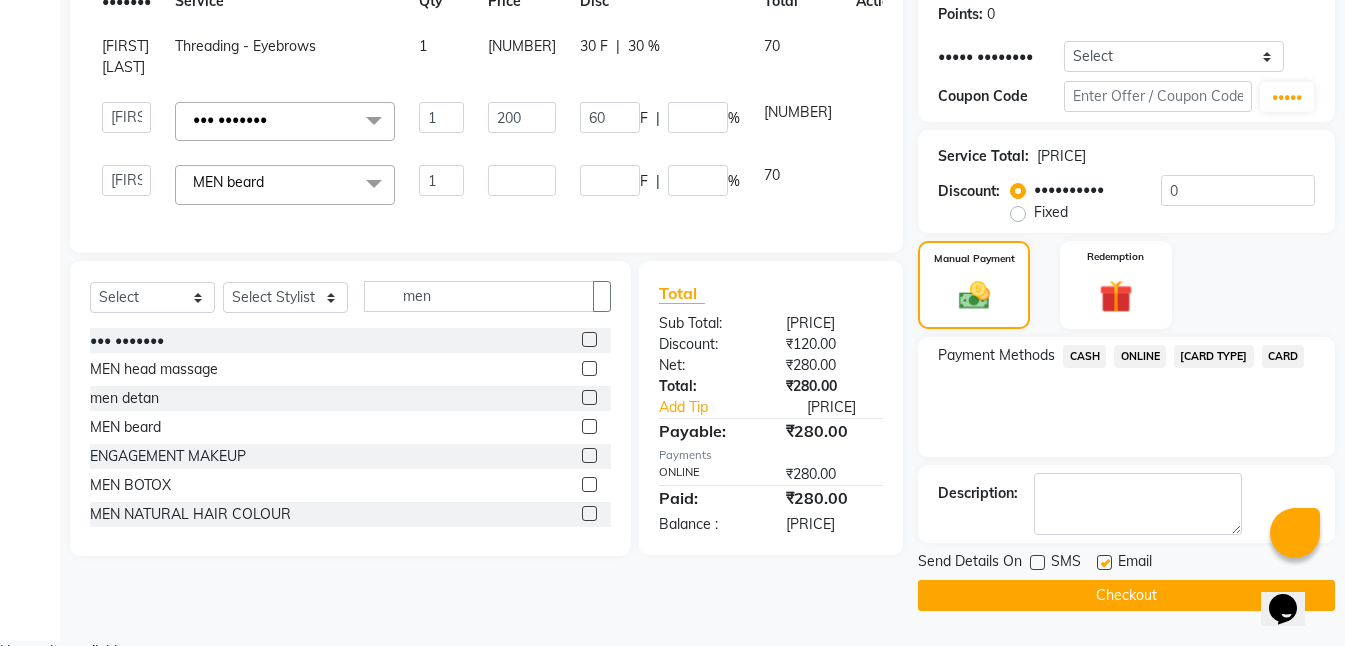 click at bounding box center [1104, 562] 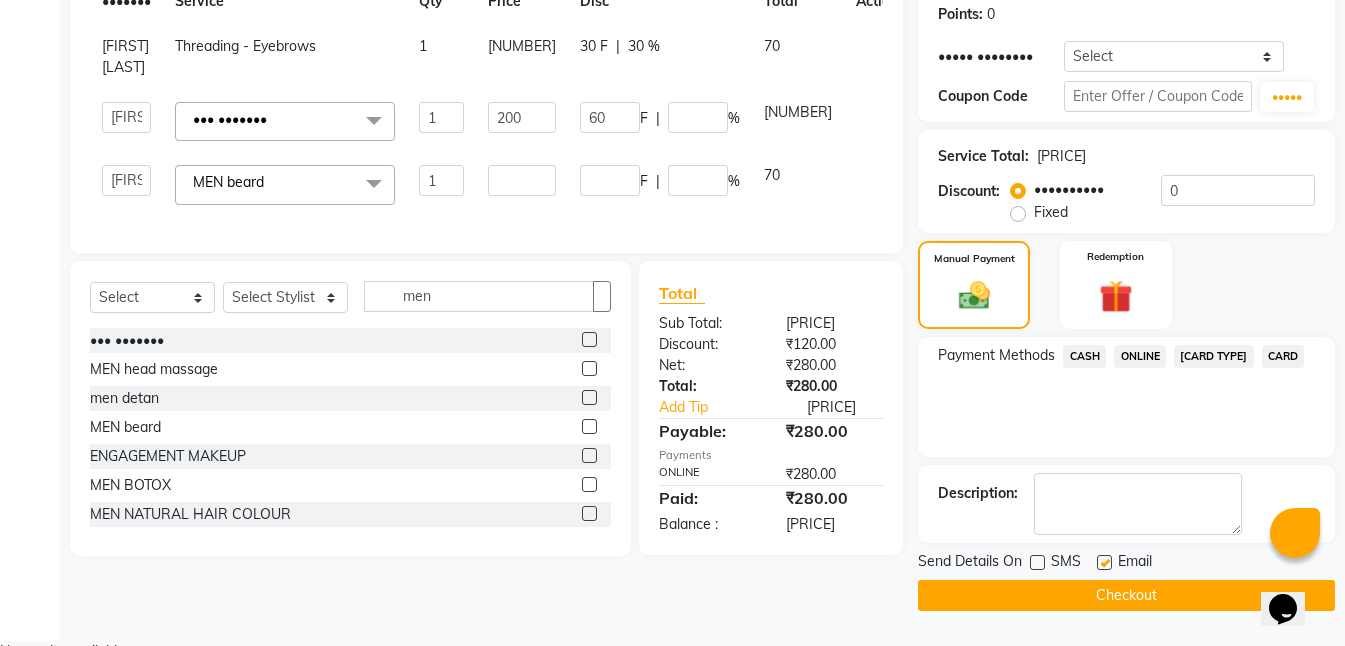 click at bounding box center [1103, 563] 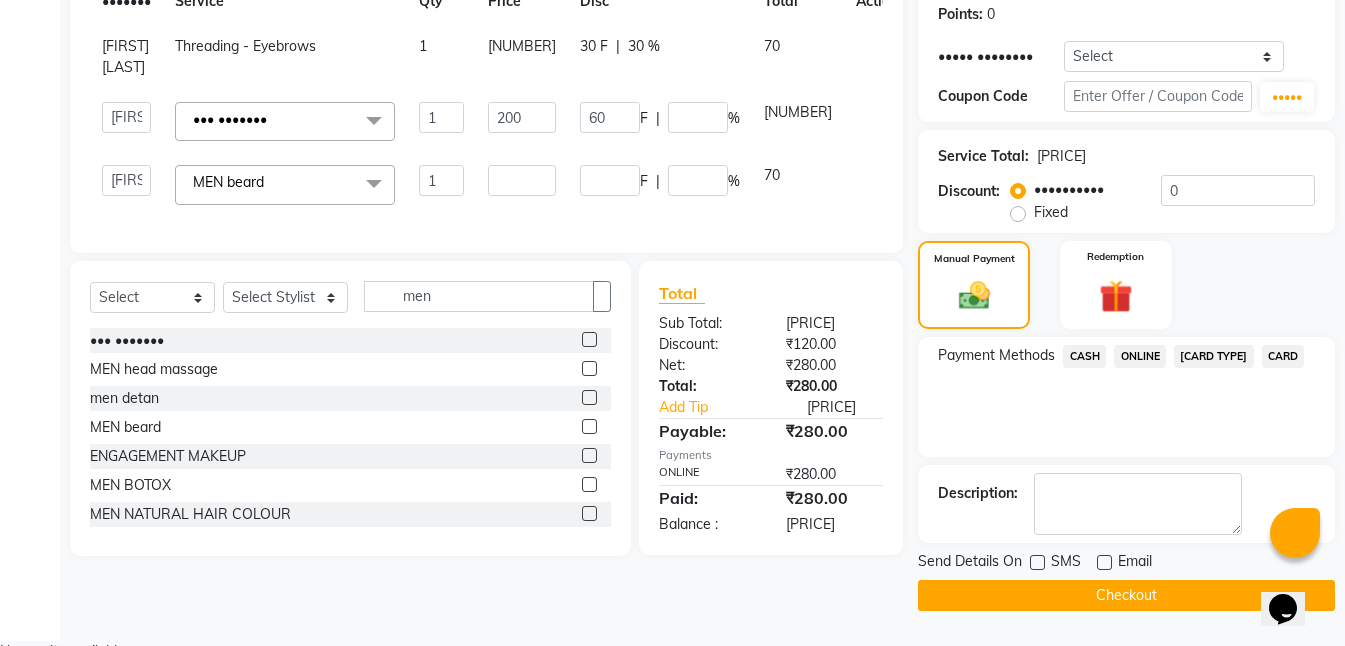 scroll, scrollTop: 309, scrollLeft: 0, axis: vertical 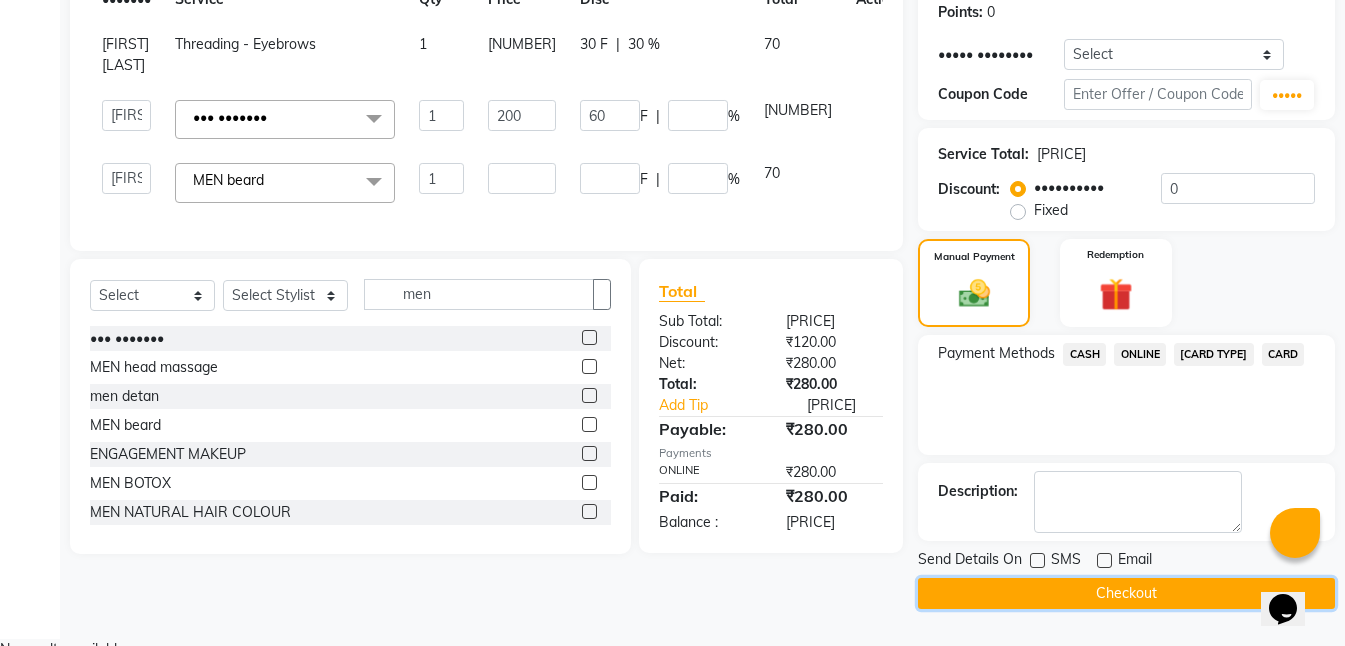 click on "Checkout" at bounding box center (1126, 593) 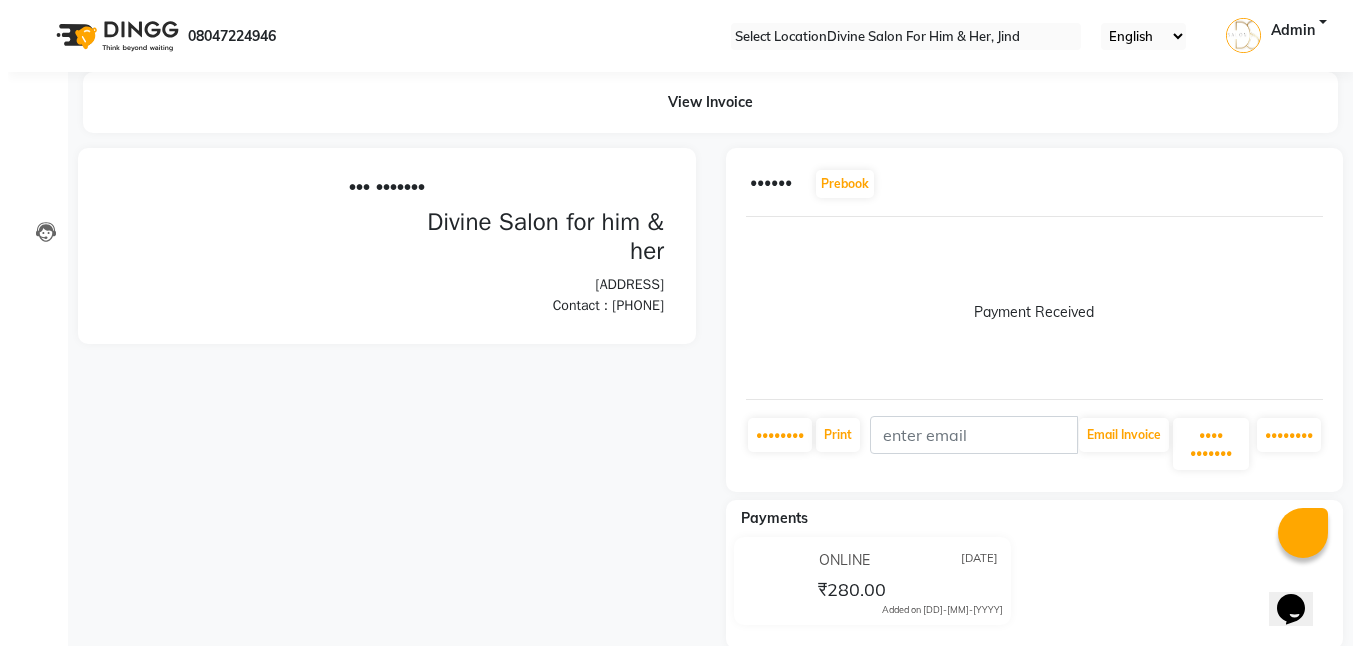 scroll, scrollTop: 0, scrollLeft: 0, axis: both 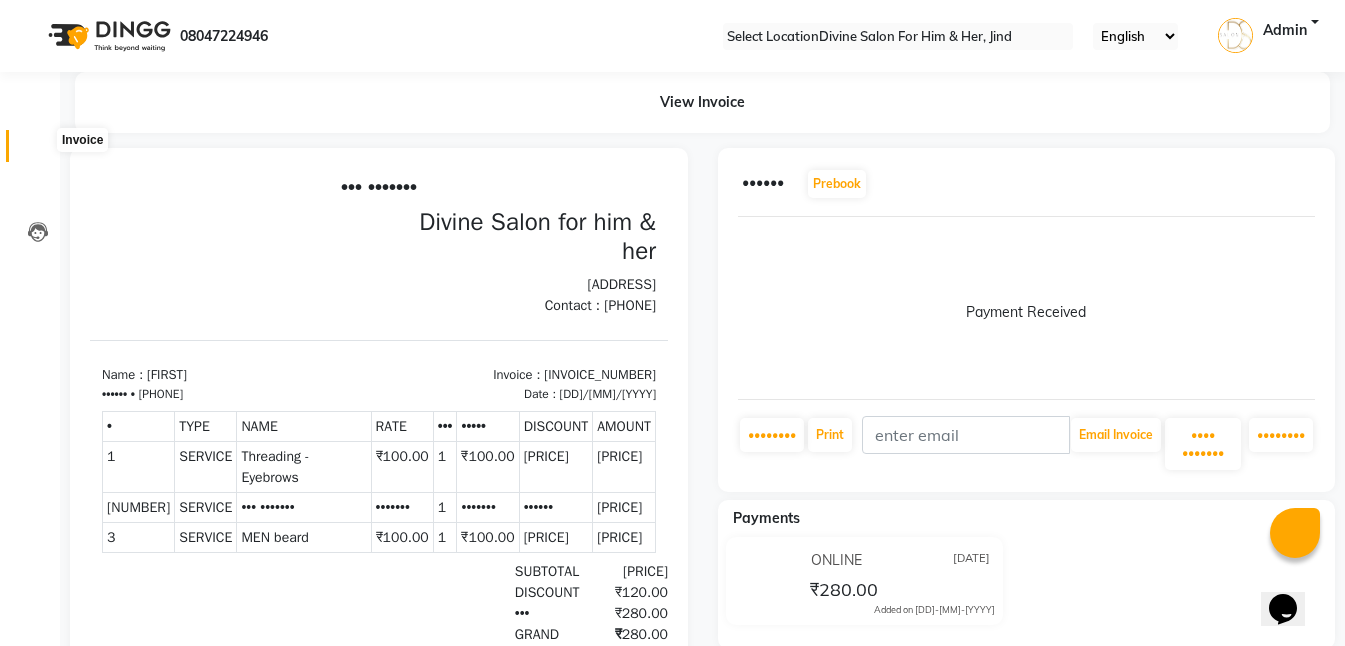 click at bounding box center (38, 151) 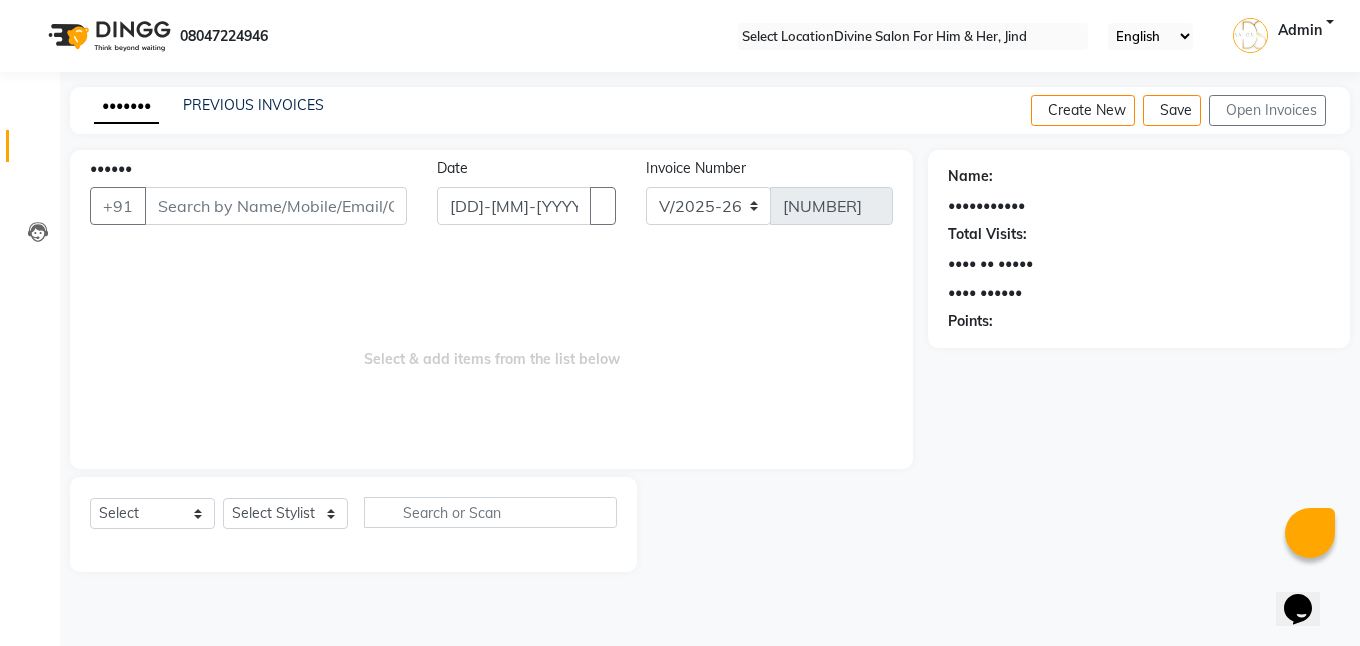 click on "••••••" at bounding box center [276, 206] 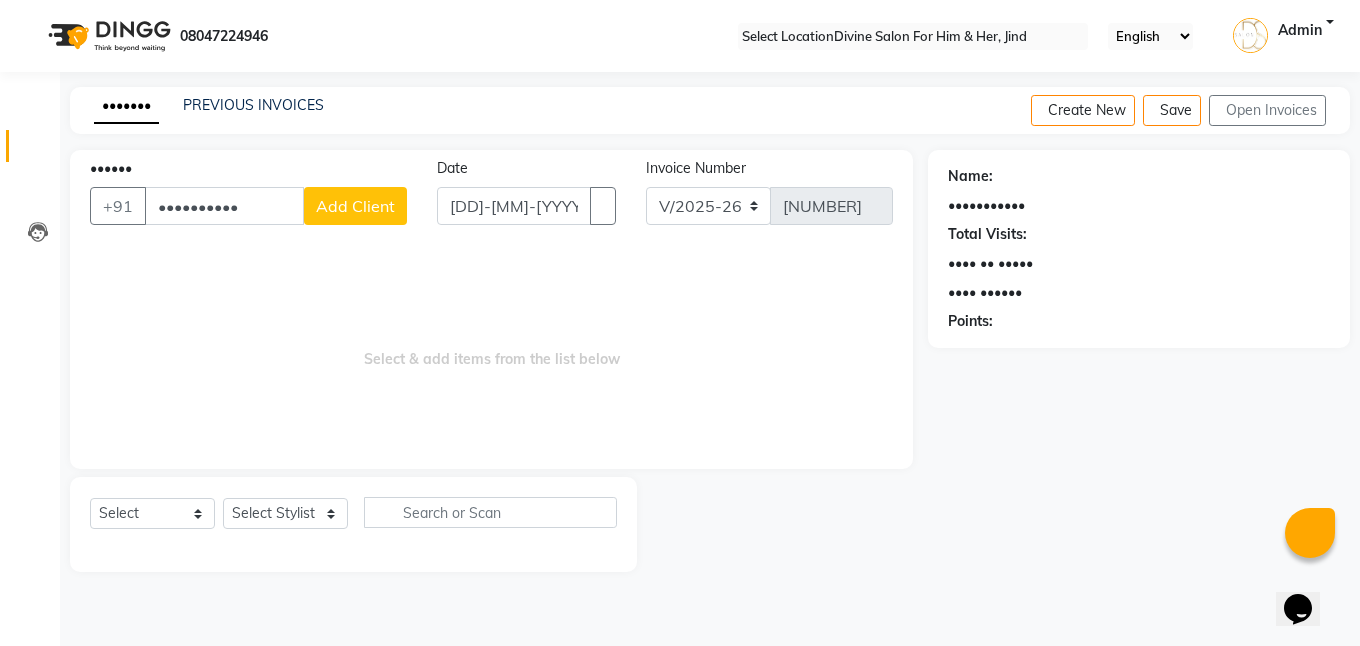 type on "••••••••••" 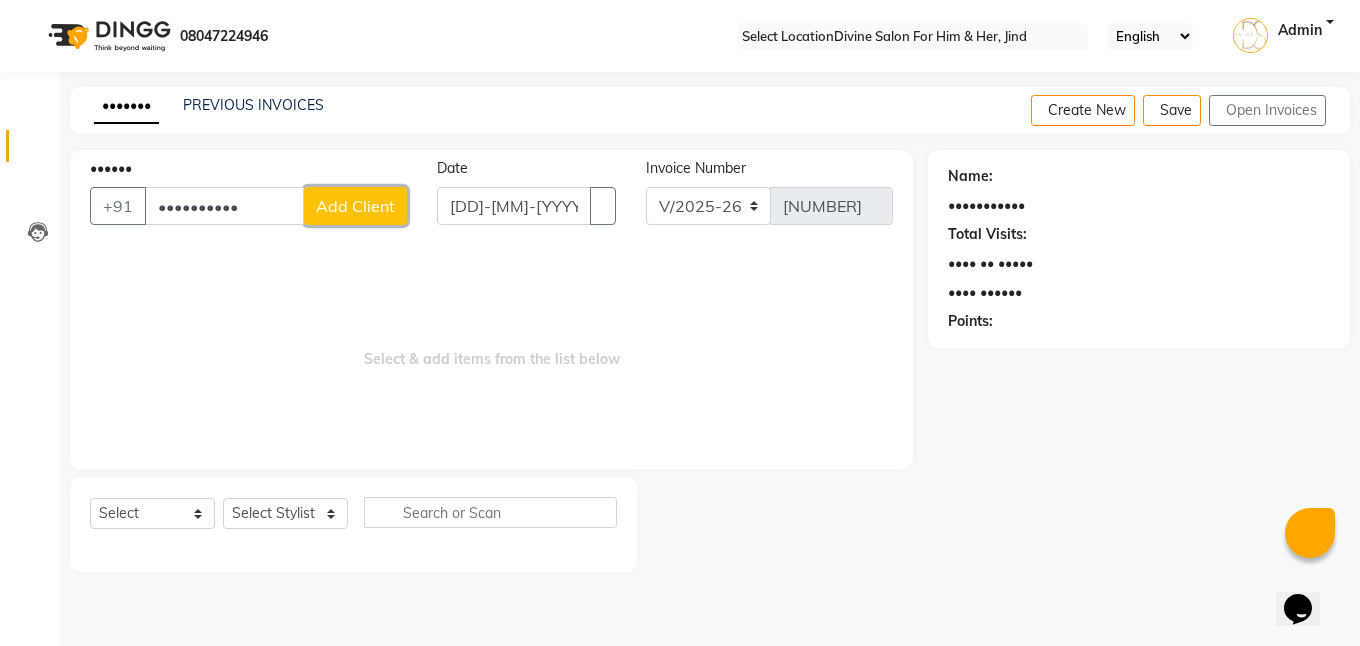 click on "Add Client" at bounding box center (355, 206) 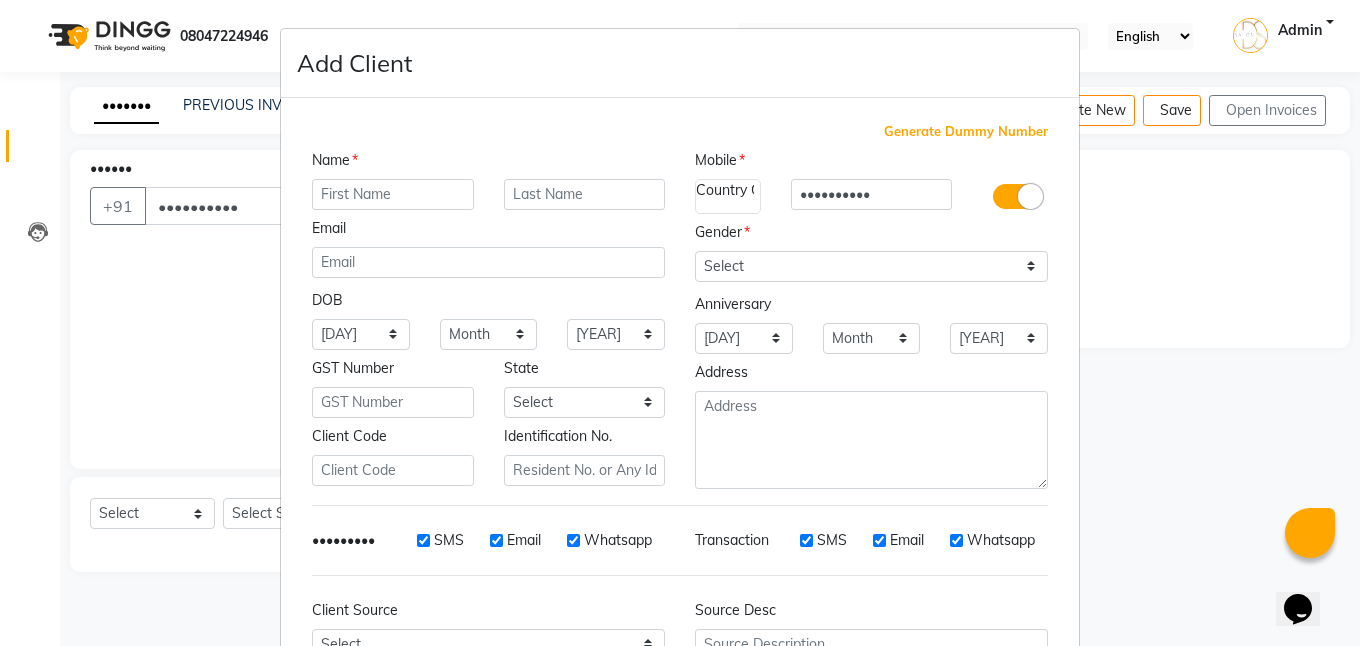 click at bounding box center [393, 194] 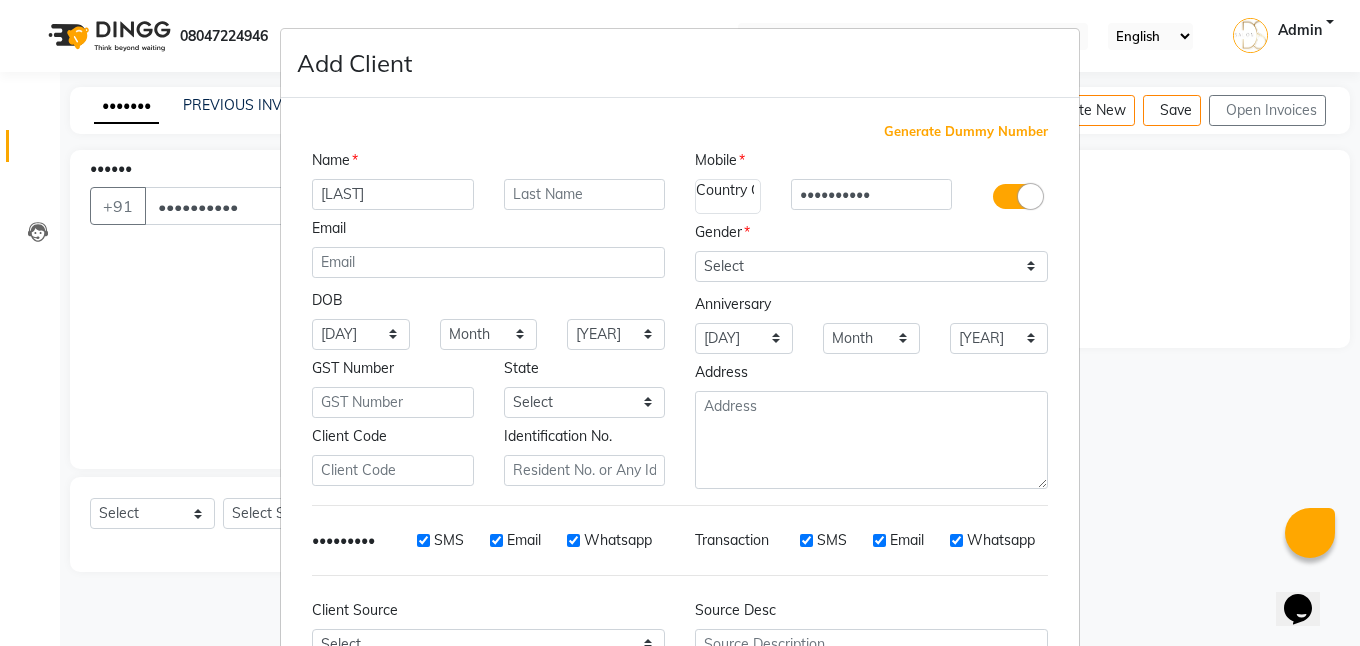 type on "[LAST]" 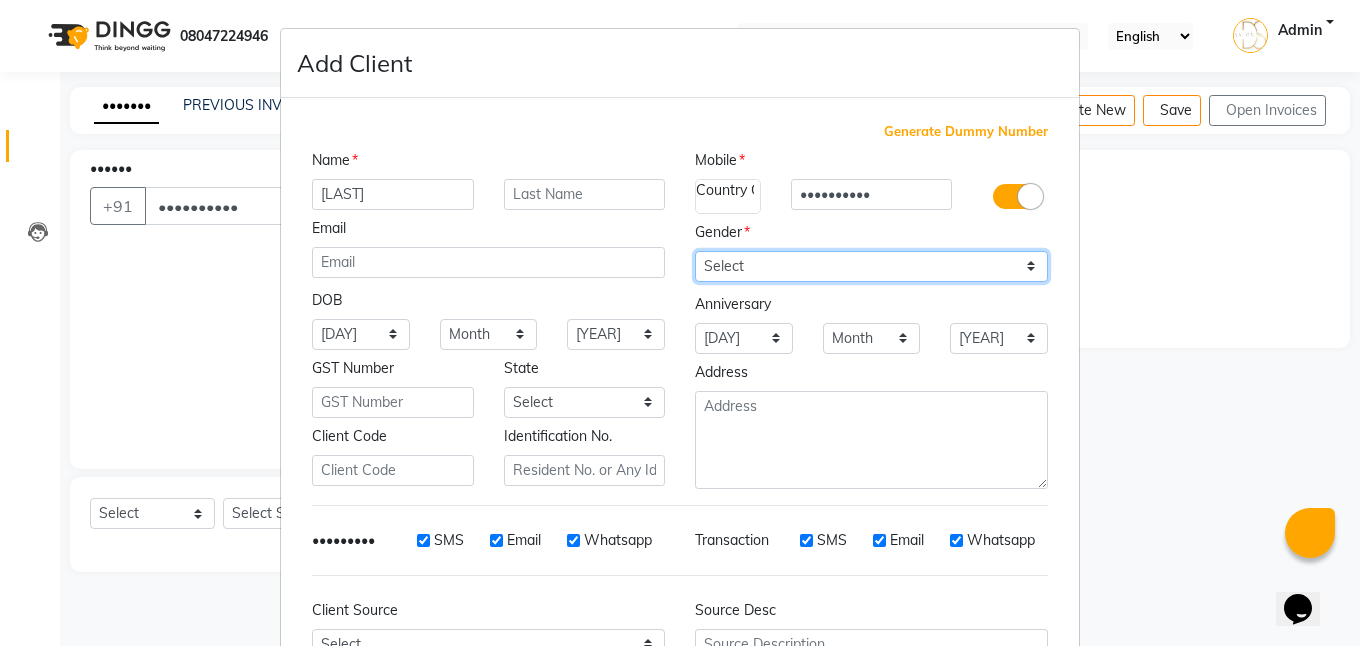 click on "Select Male Female Other Prefer Not To Say" at bounding box center (871, 266) 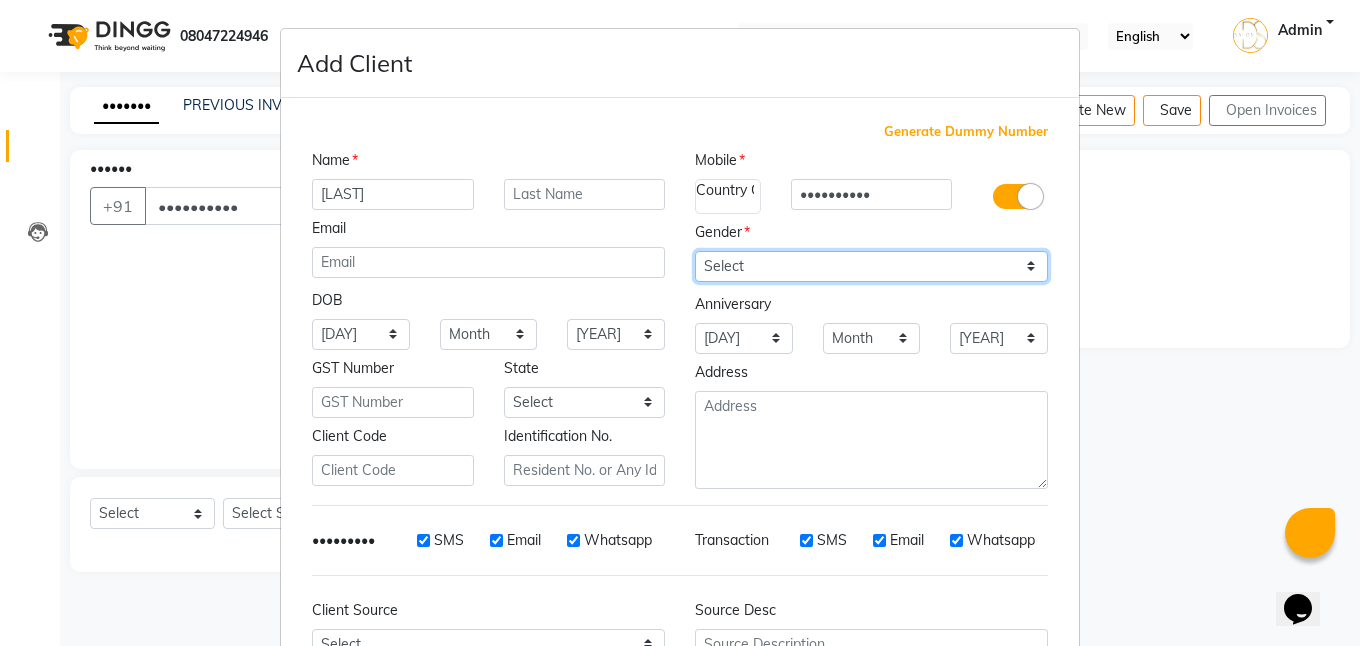 select on "••••" 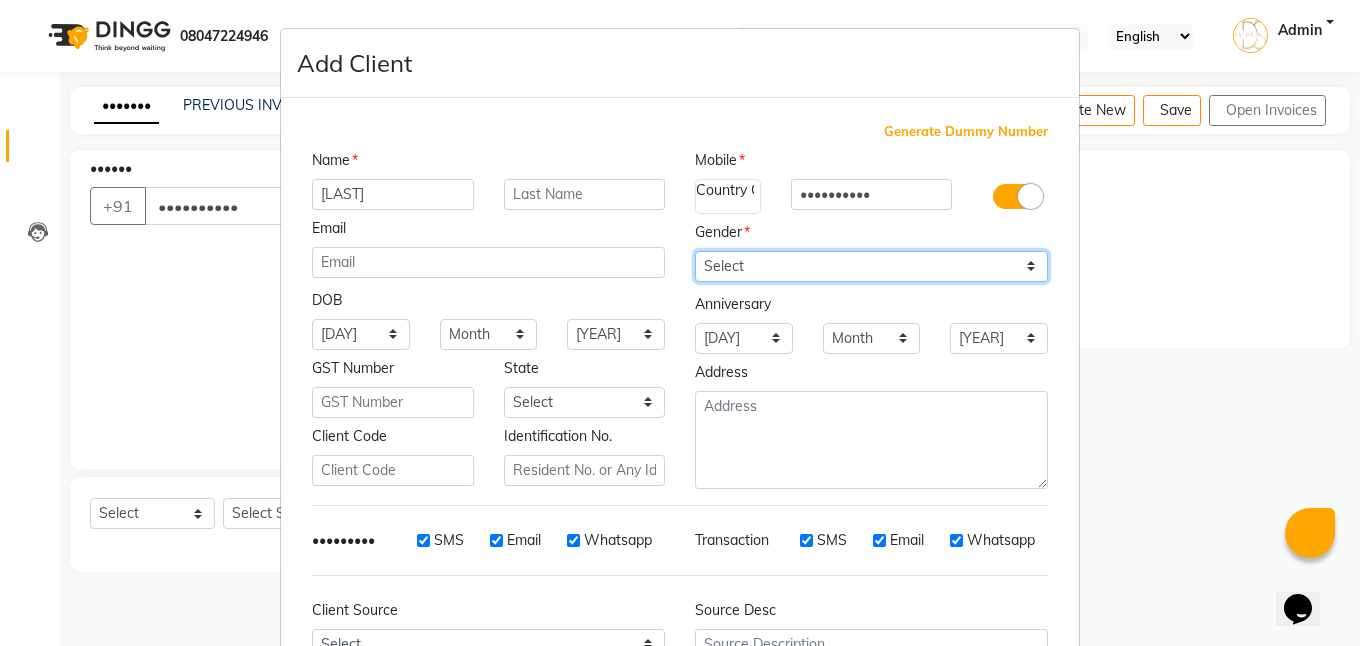 click on "Select Male Female Other Prefer Not To Say" at bounding box center [871, 266] 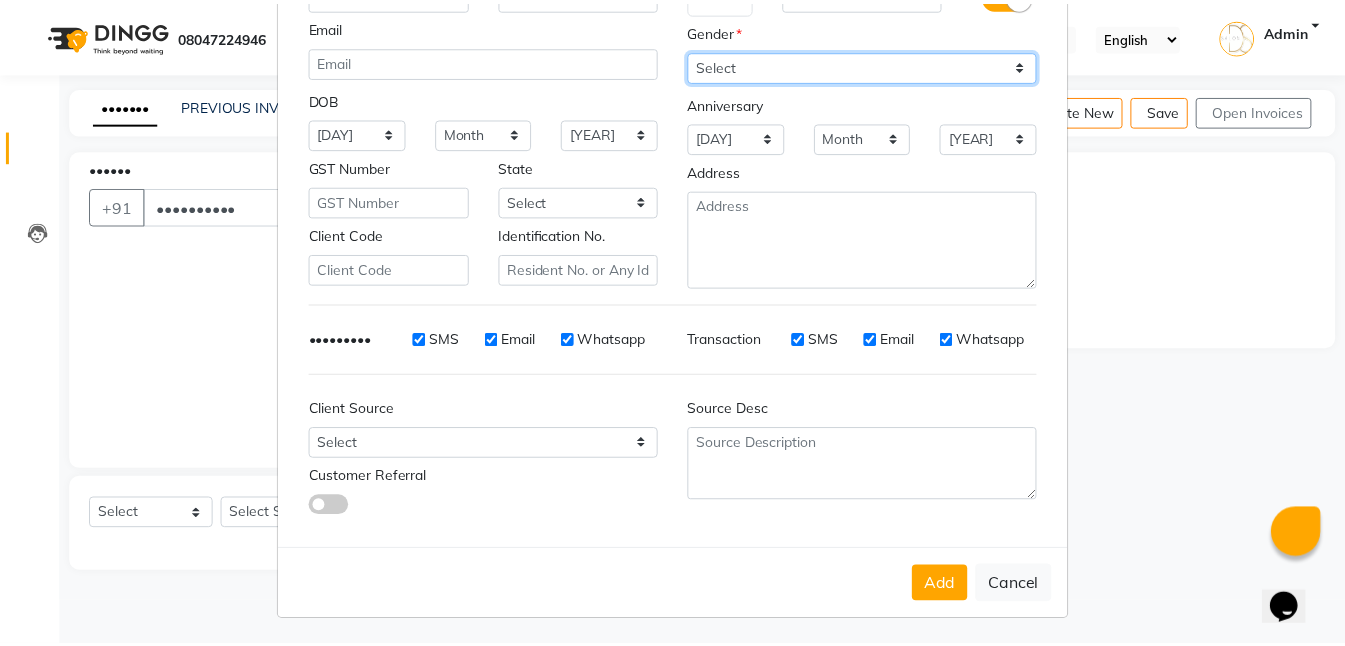 scroll, scrollTop: 203, scrollLeft: 0, axis: vertical 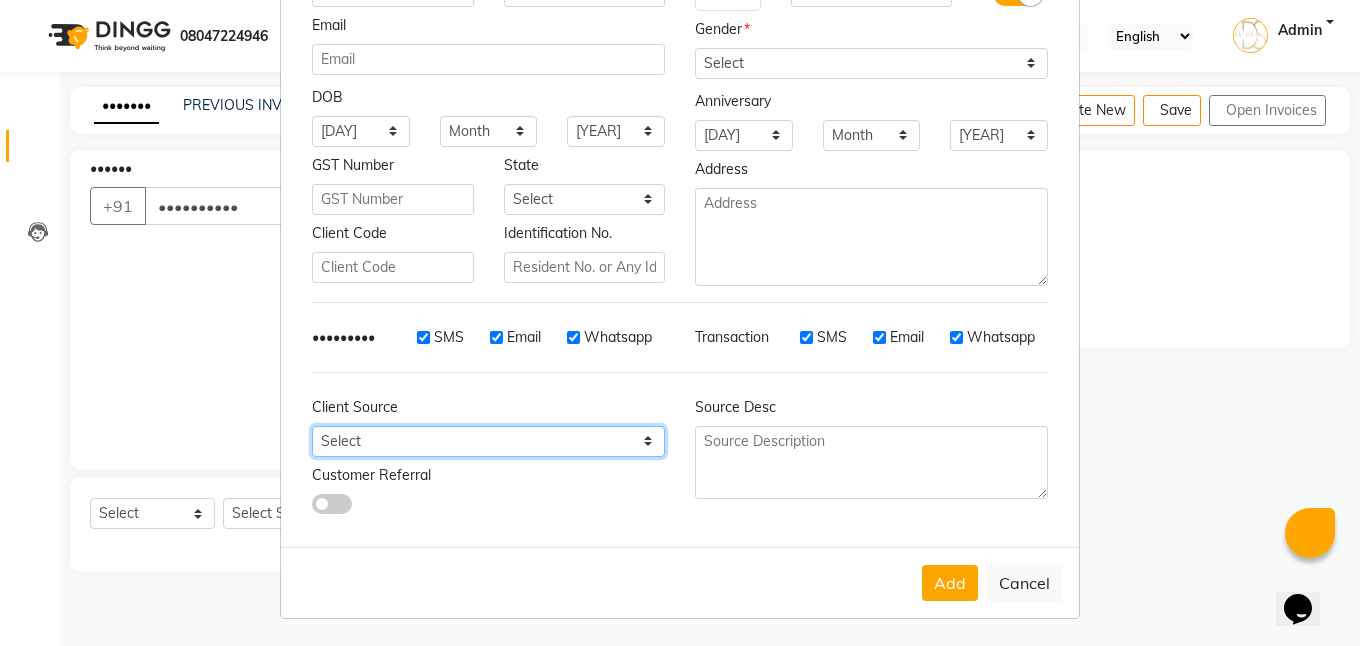 click on "Select Walk-in Referral Internet Friend Word of Mouth Advertisement Facebook JustDial Google Other" at bounding box center [361, 131] 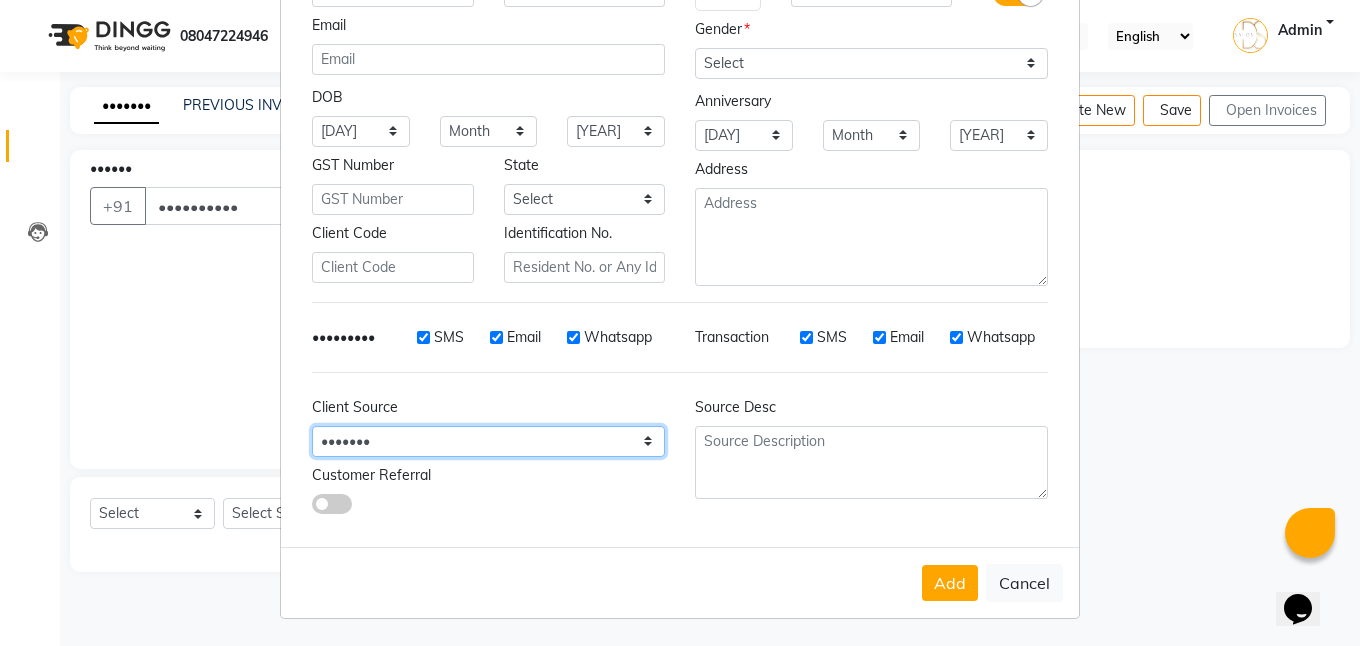 click on "Select Walk-in Referral Internet Friend Word of Mouth Advertisement Facebook JustDial Google Other" at bounding box center [361, 131] 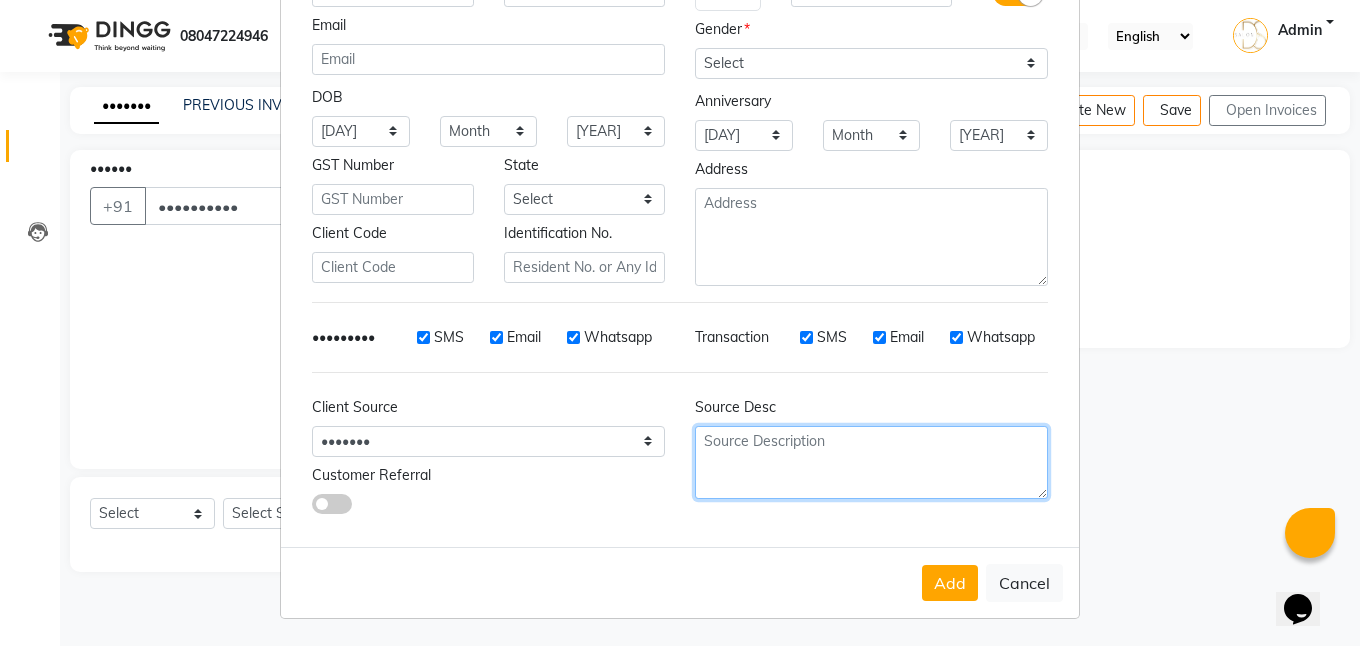 click at bounding box center (871, 237) 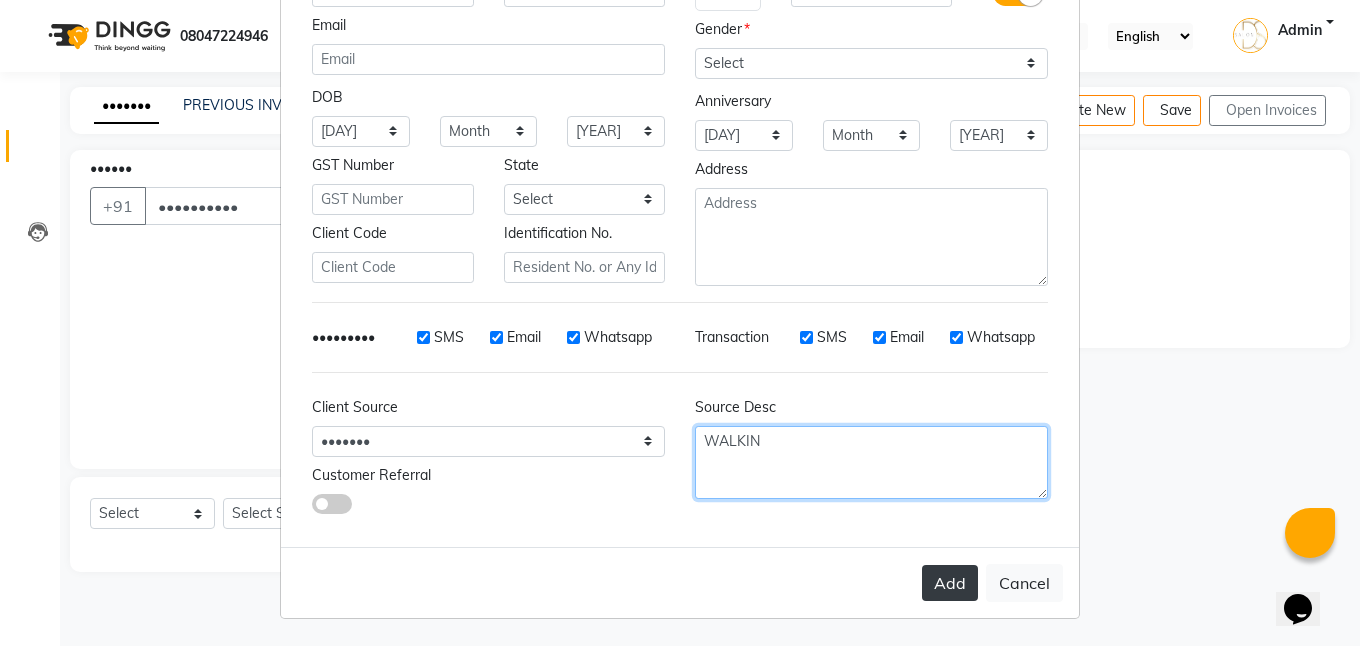 type on "WALKIN" 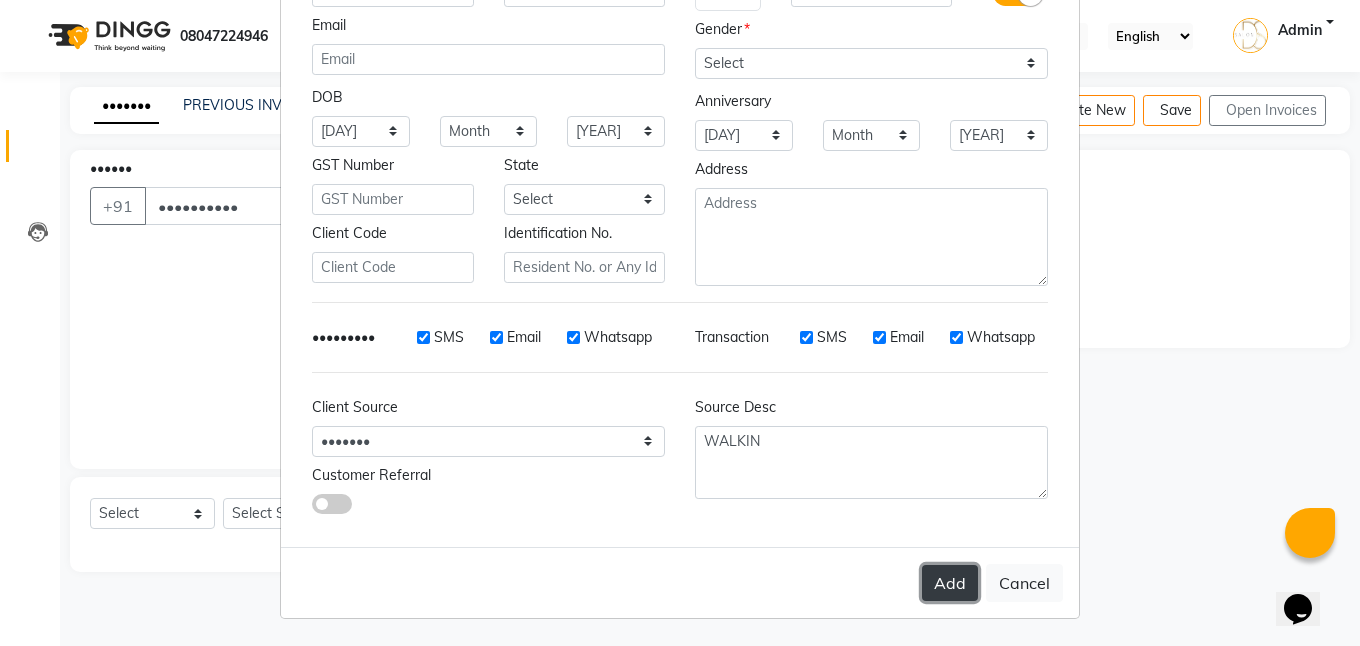 click on "Add" at bounding box center (950, 583) 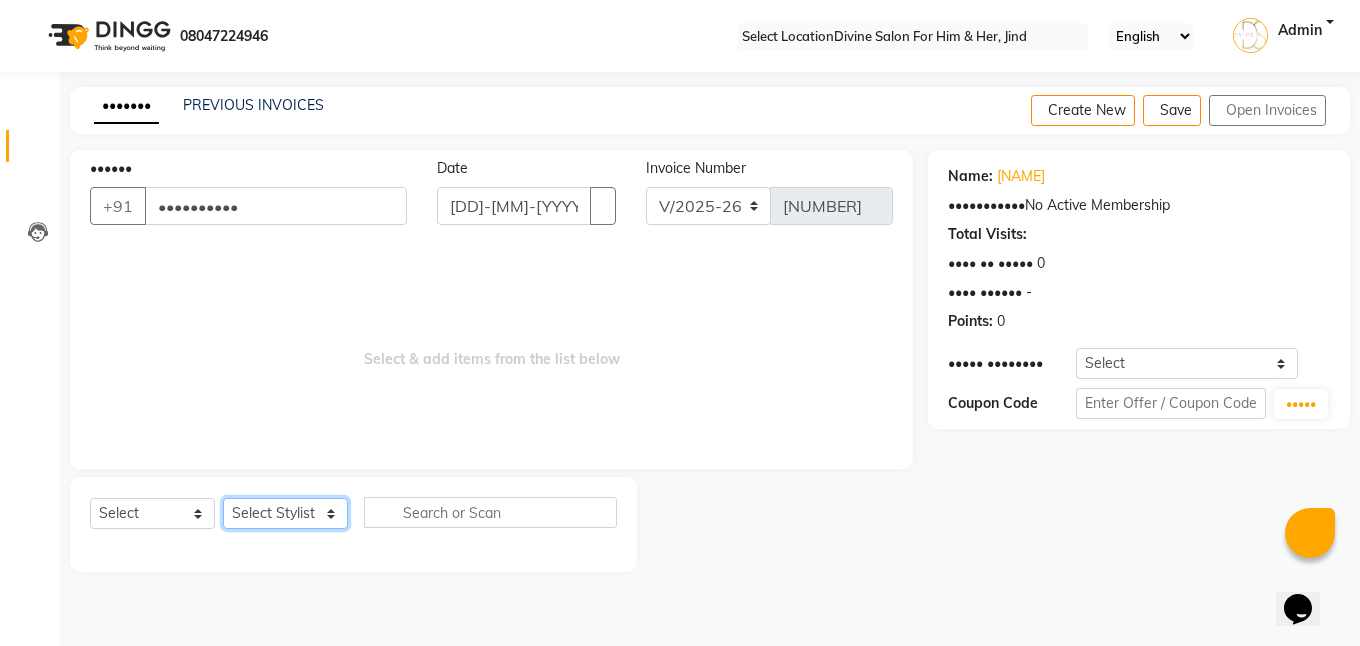 click on "Select Stylist Isha Gandhi RAVI Rihan SHEELA Tanisha chopra Tofik vikas JANGRA" at bounding box center (285, 513) 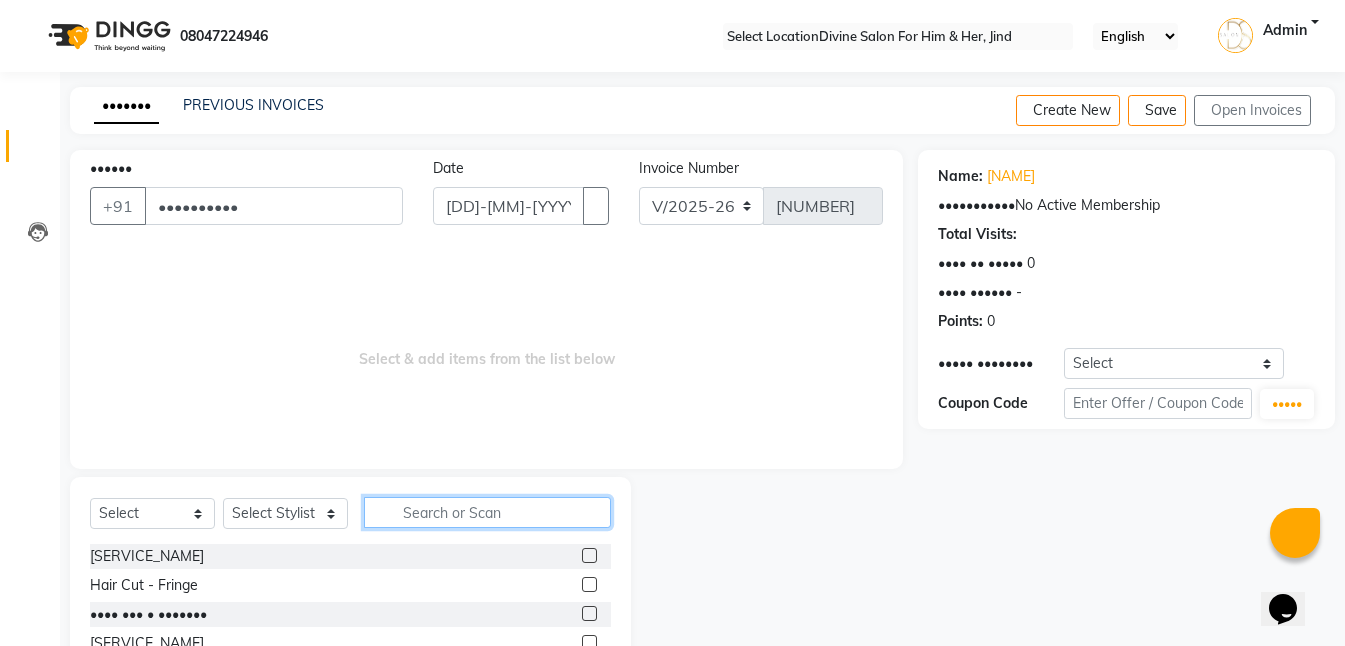 click at bounding box center (487, 512) 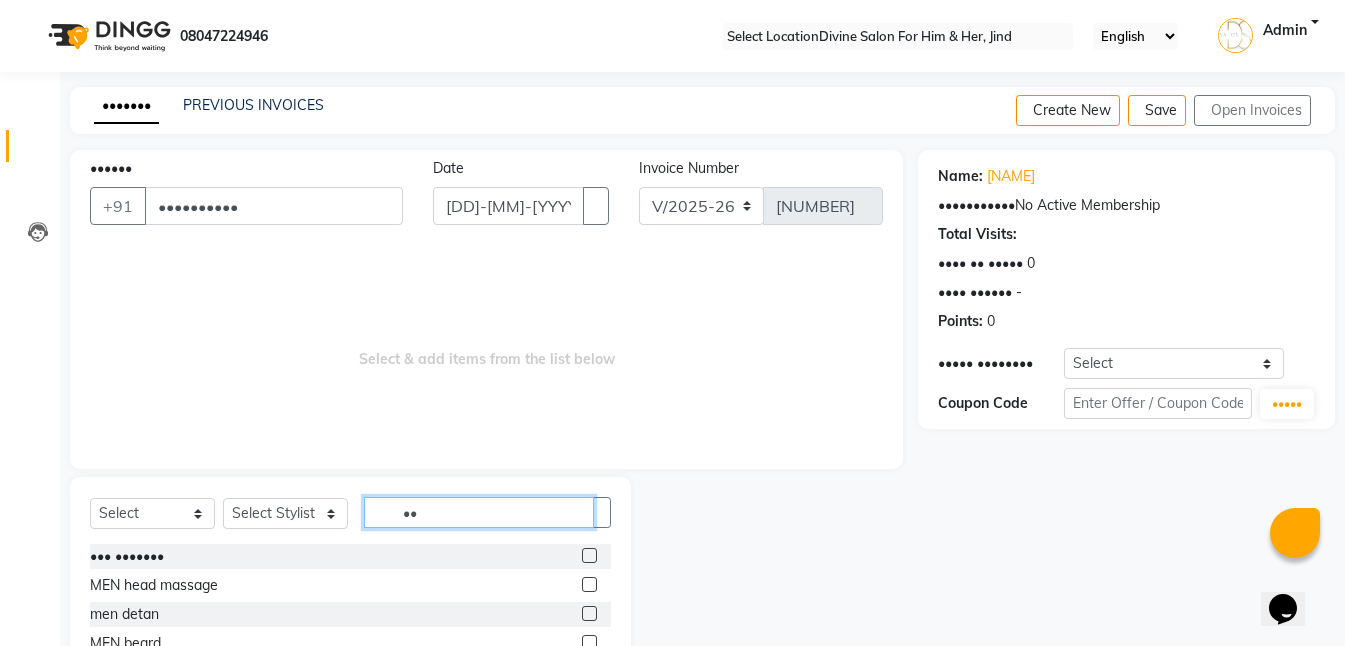 type on "••" 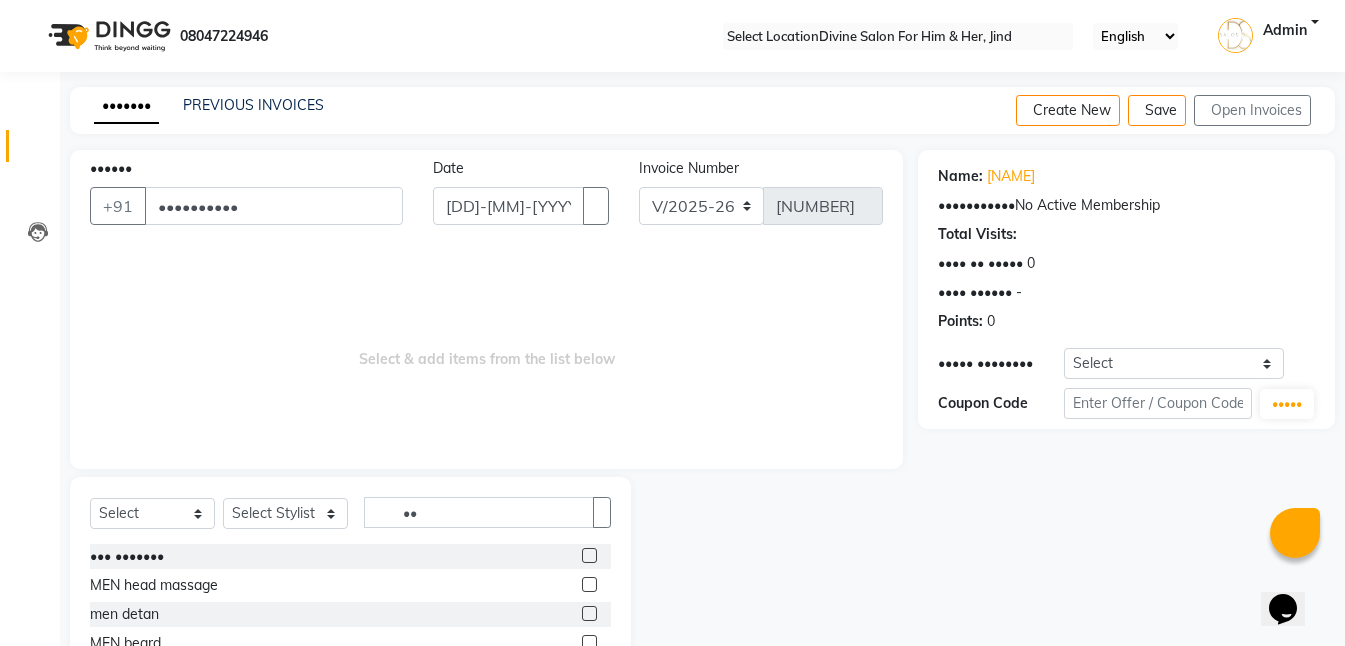 click at bounding box center (589, 555) 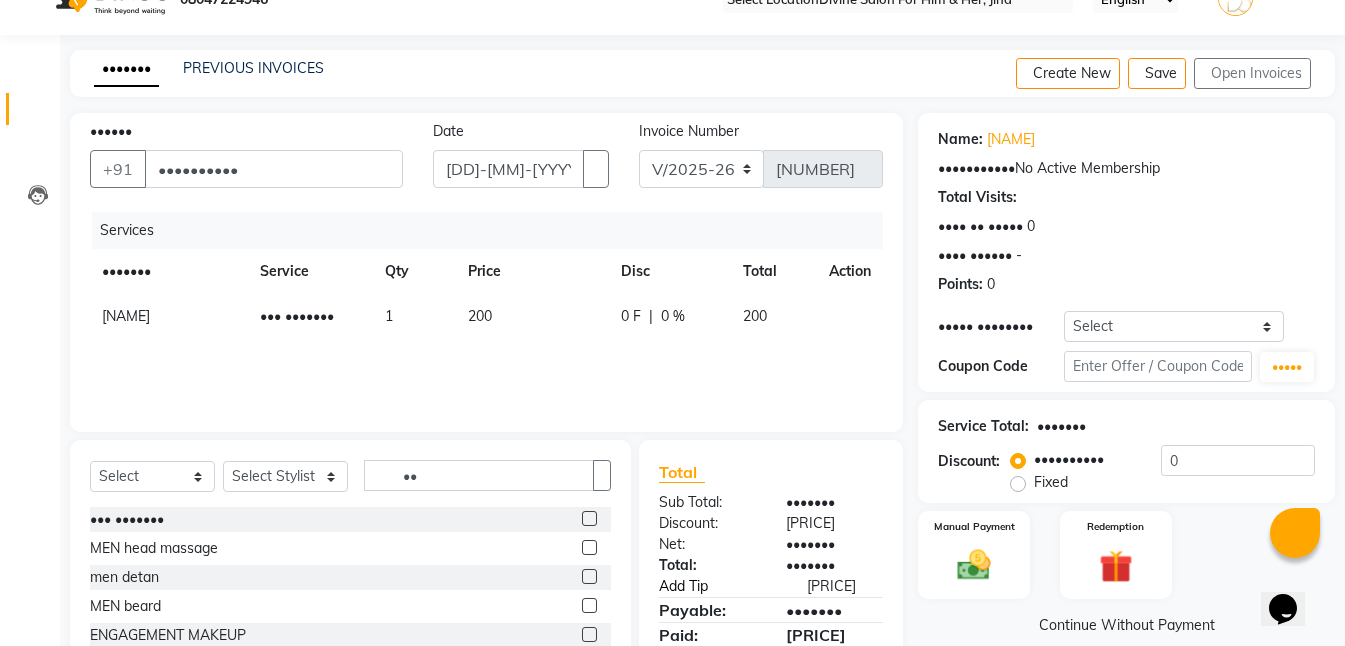 scroll, scrollTop: 100, scrollLeft: 0, axis: vertical 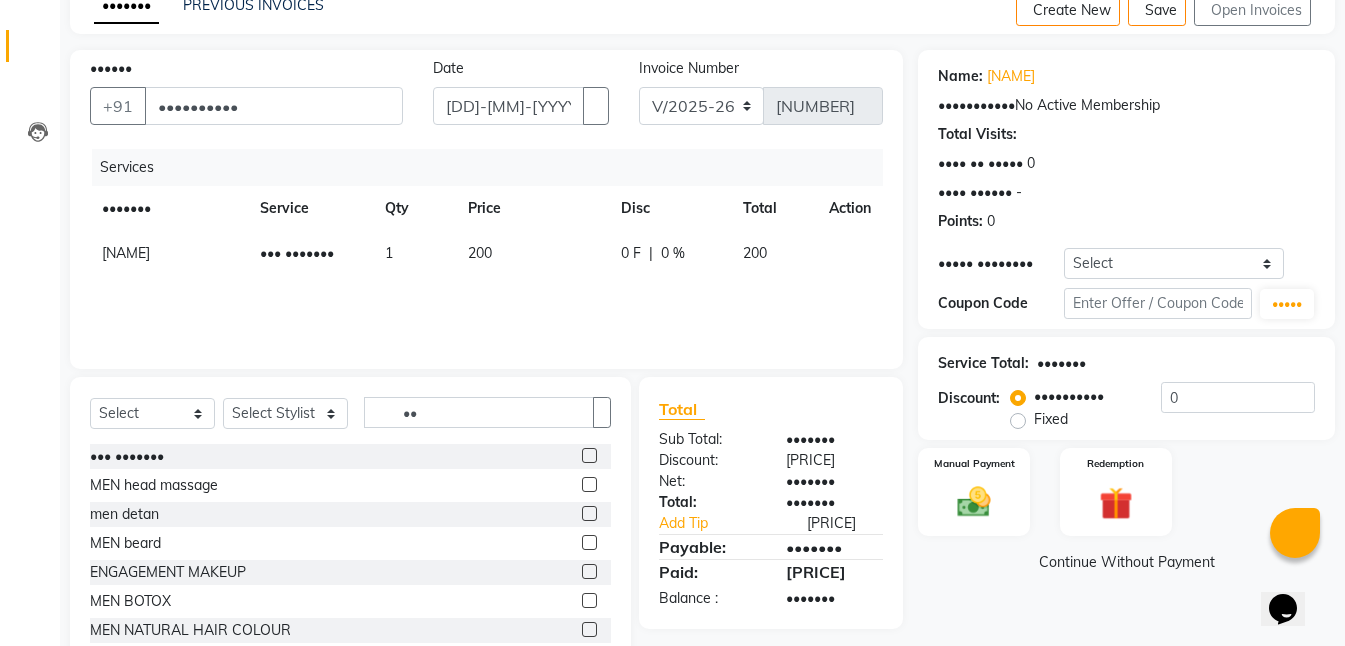 click at bounding box center [589, 542] 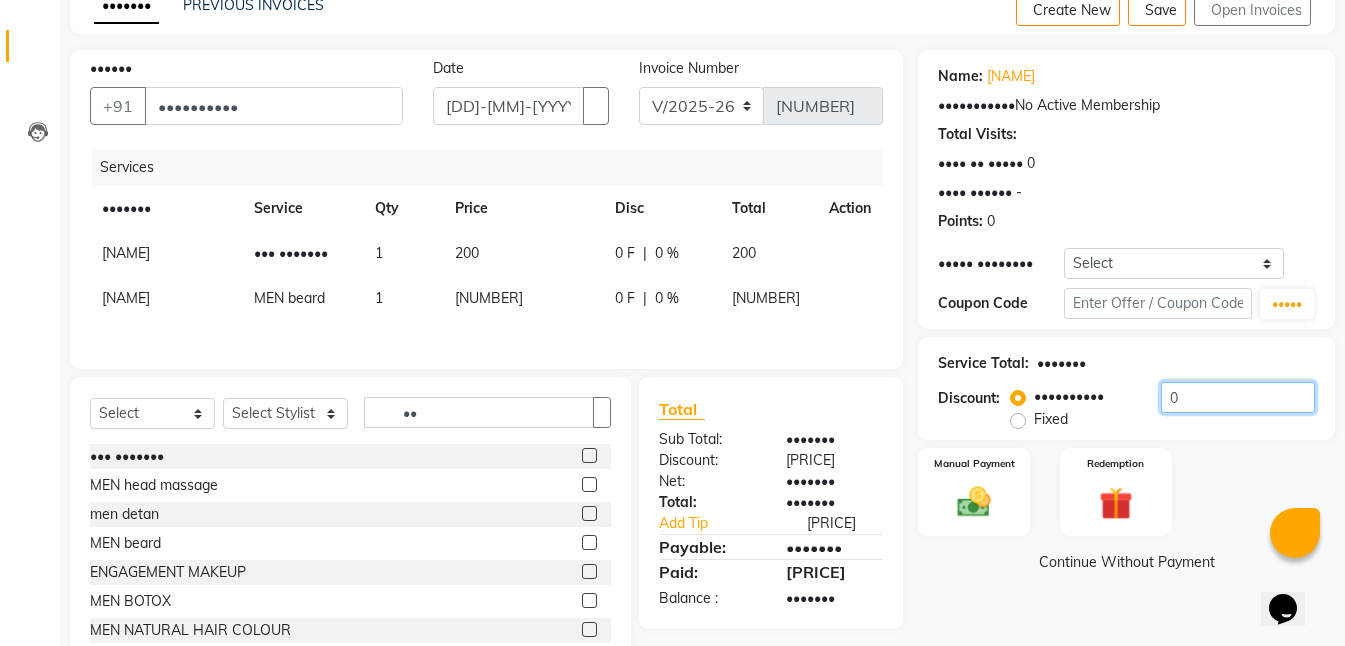 click on "0" at bounding box center [1238, 397] 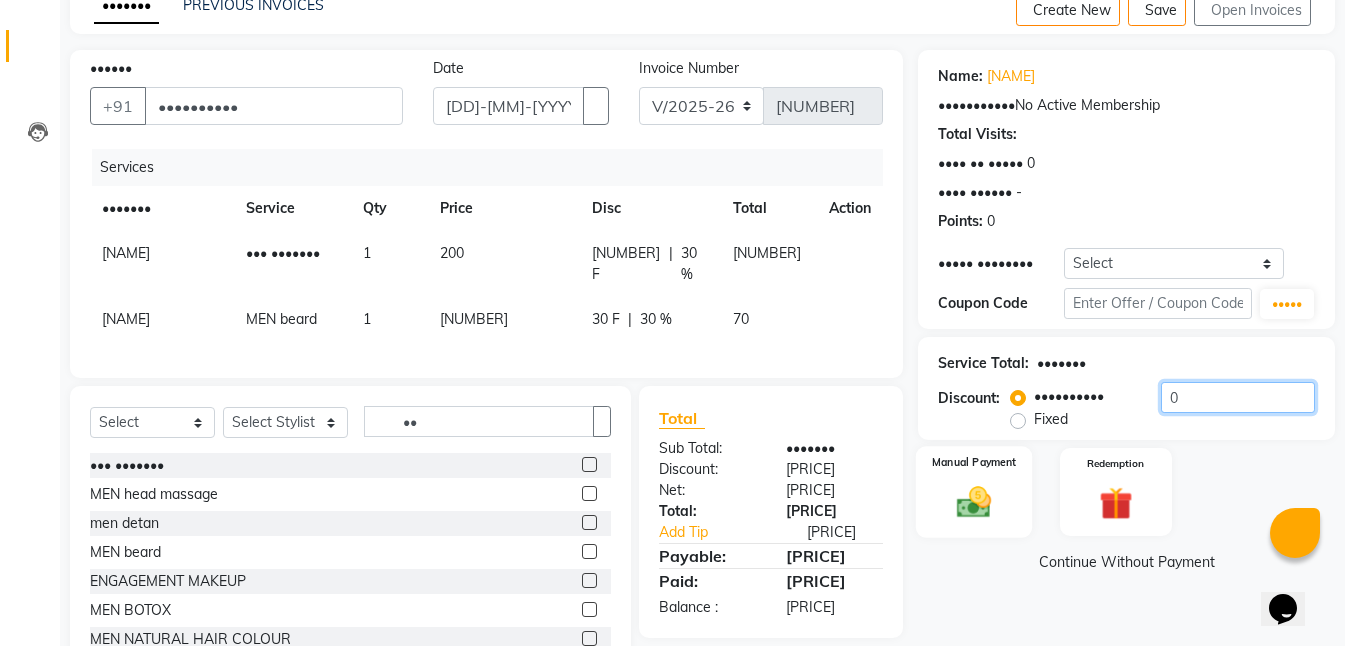 type on "••" 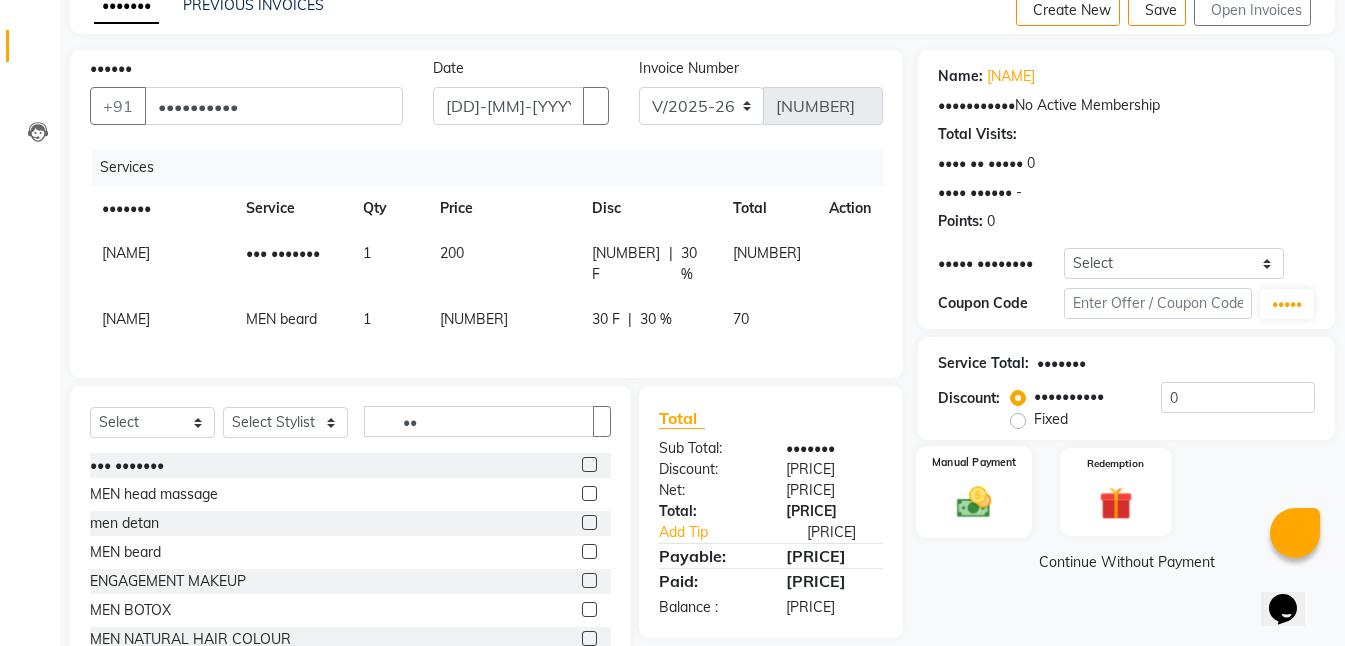 click at bounding box center (974, 502) 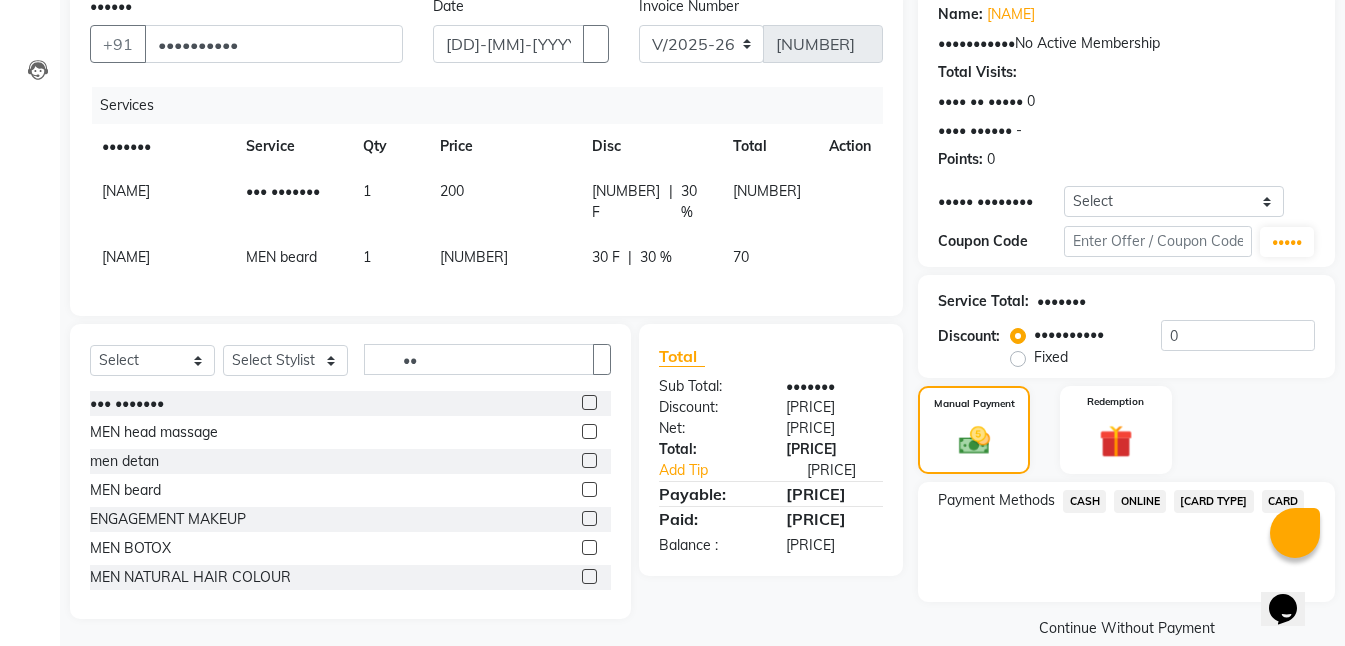 scroll, scrollTop: 196, scrollLeft: 0, axis: vertical 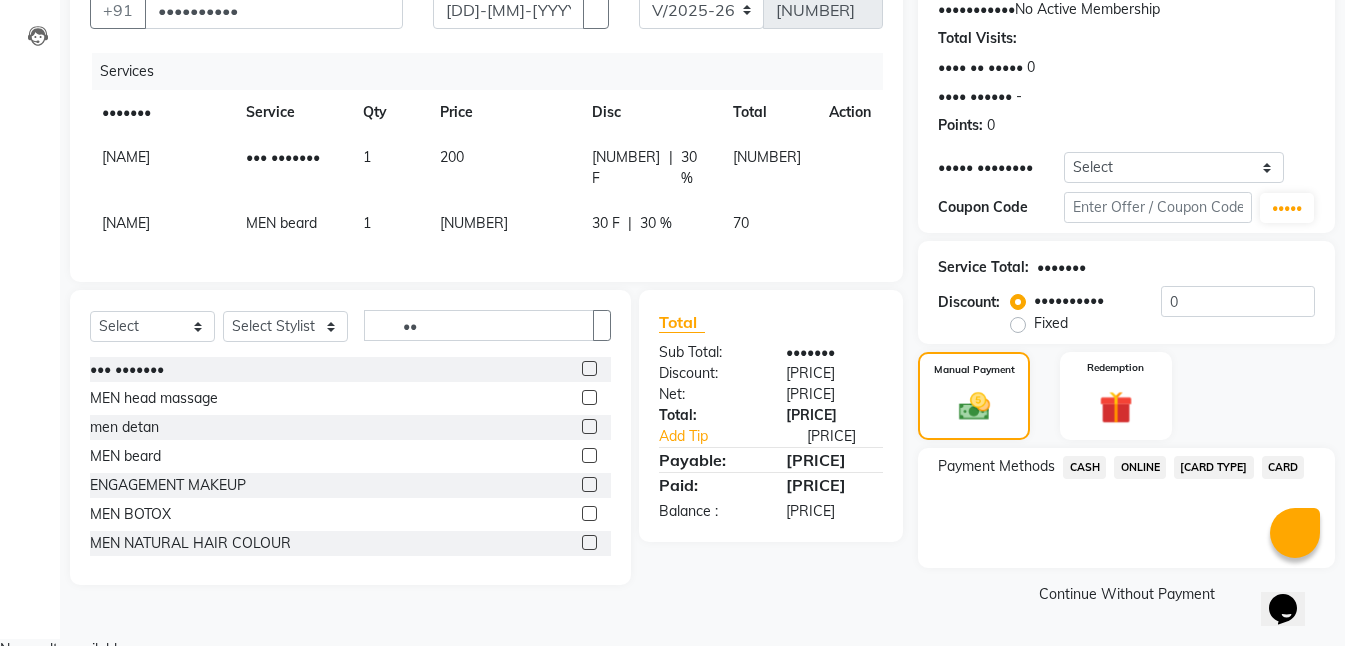 click on "ONLINE" at bounding box center [1084, 467] 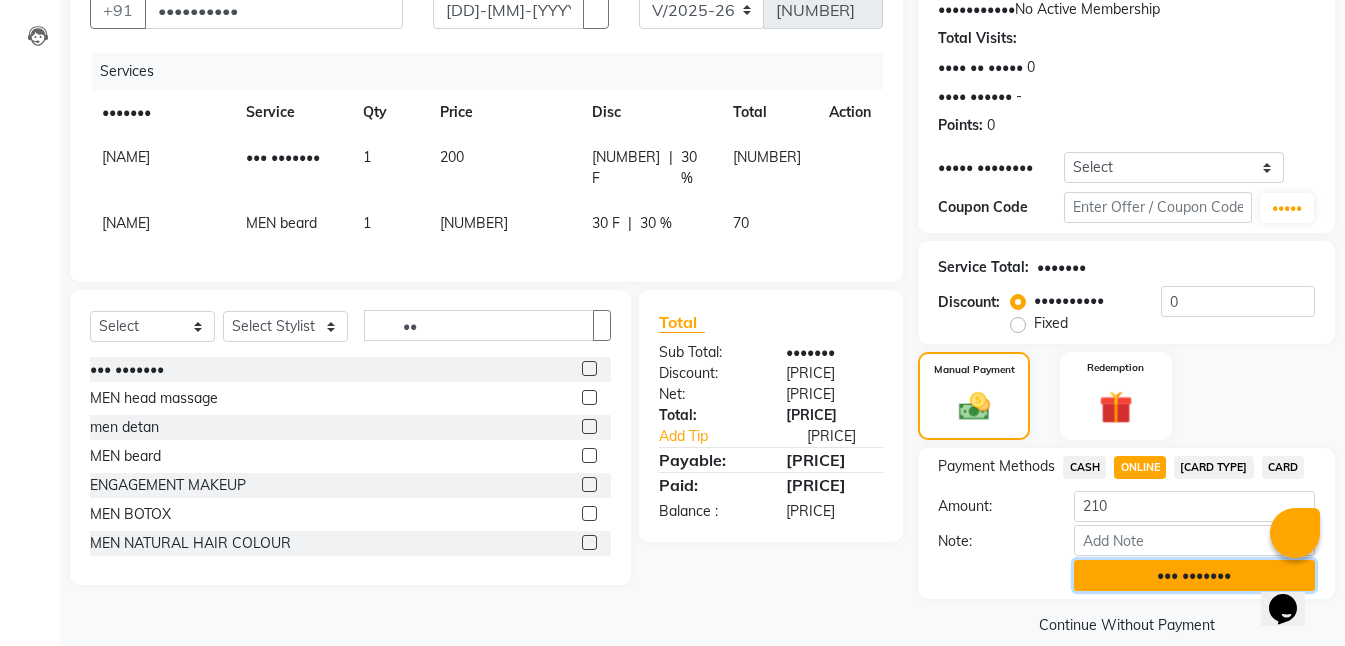 click on "••• •••••••" at bounding box center [1194, 575] 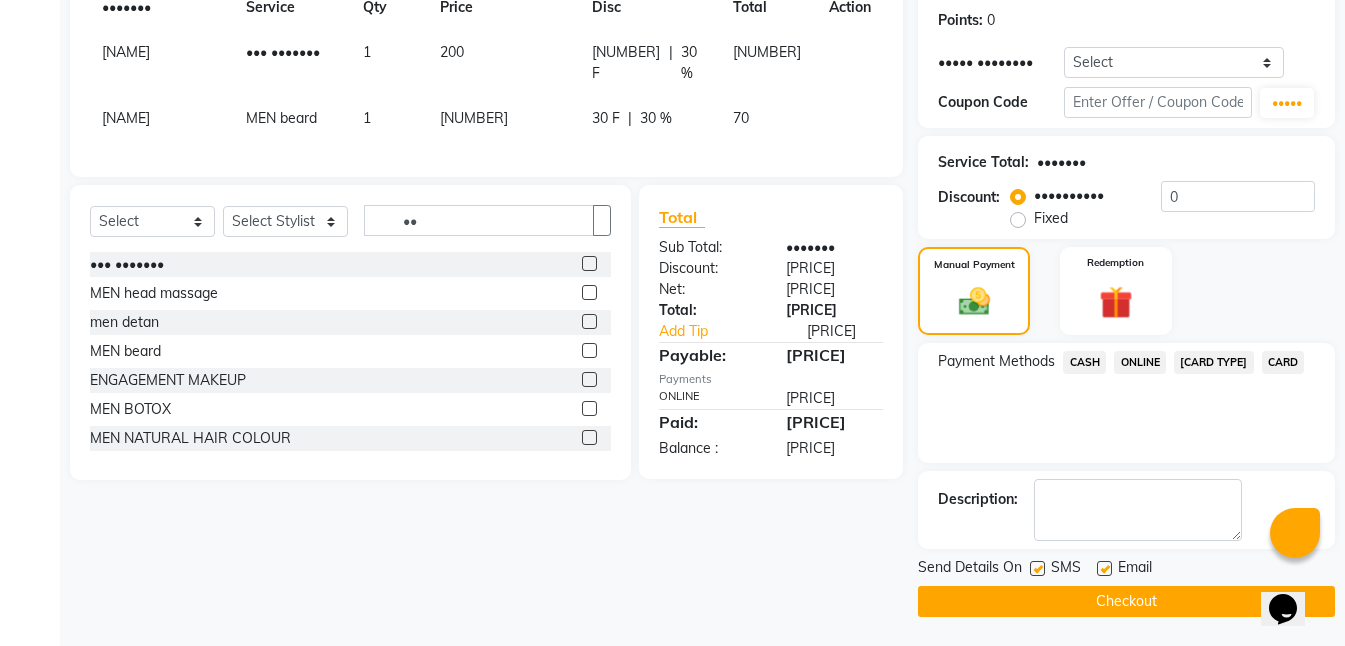 scroll, scrollTop: 309, scrollLeft: 0, axis: vertical 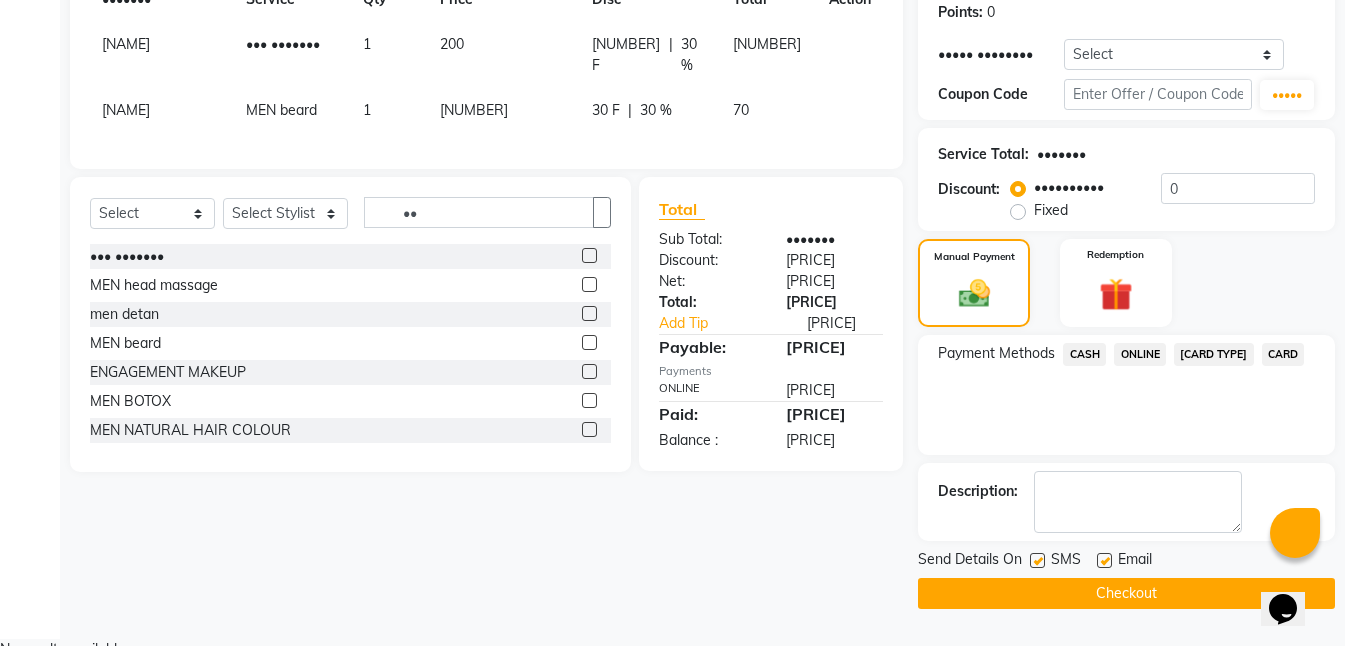 click at bounding box center [1037, 560] 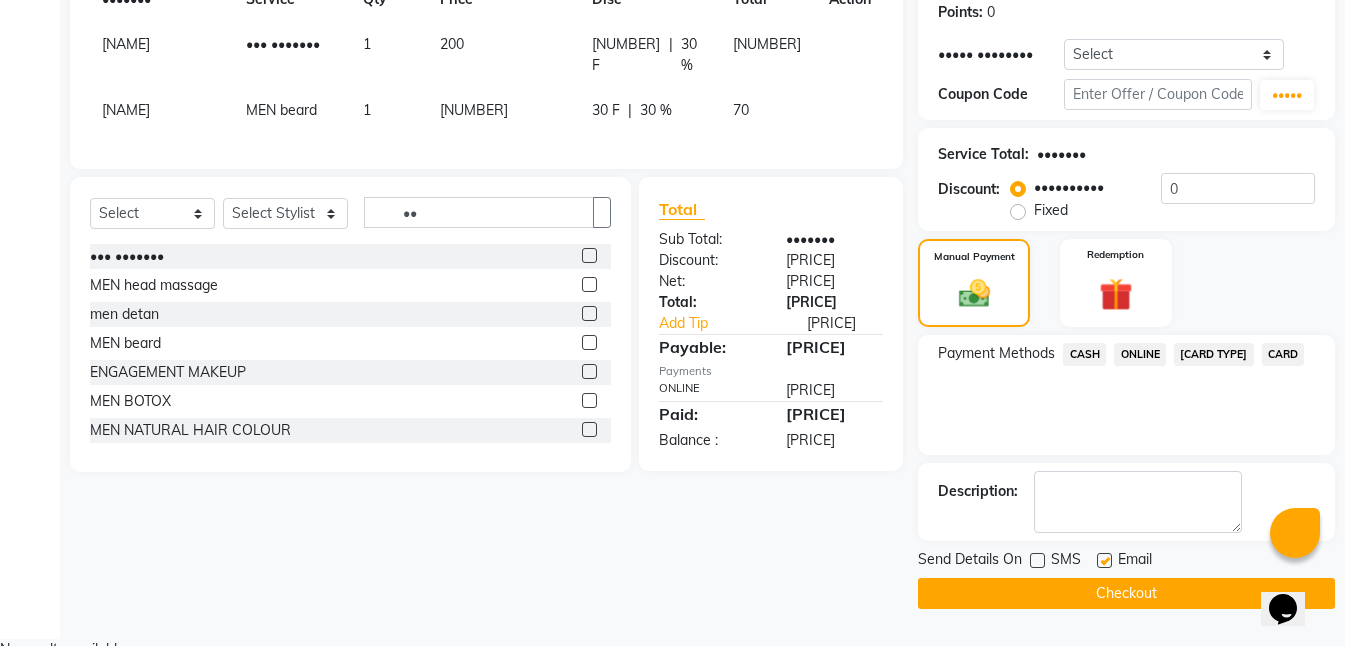 click at bounding box center (1104, 560) 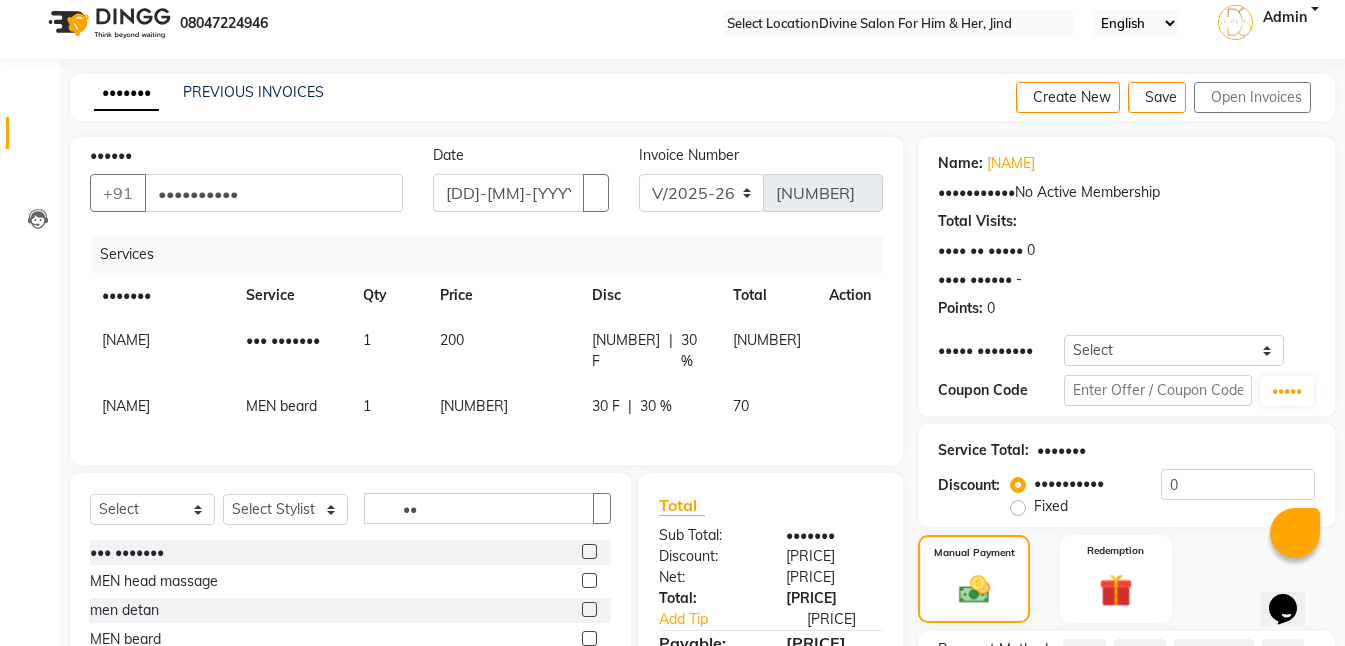 scroll, scrollTop: 0, scrollLeft: 0, axis: both 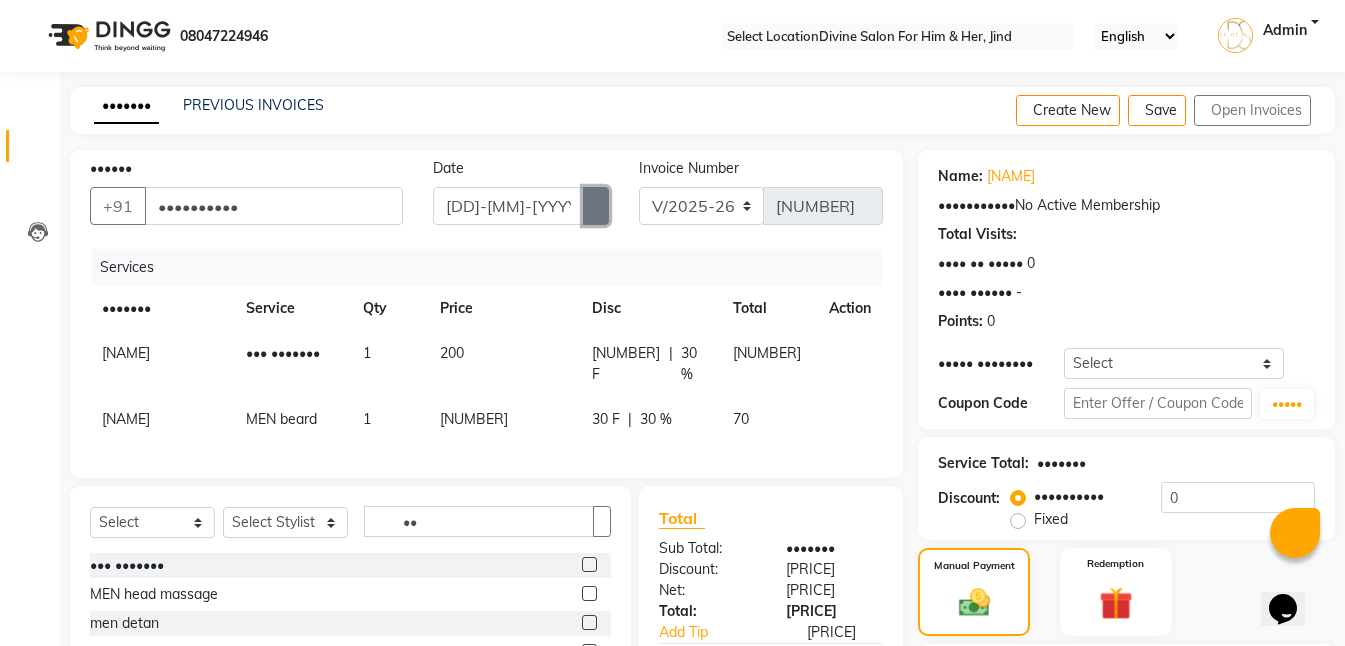 click at bounding box center [596, 206] 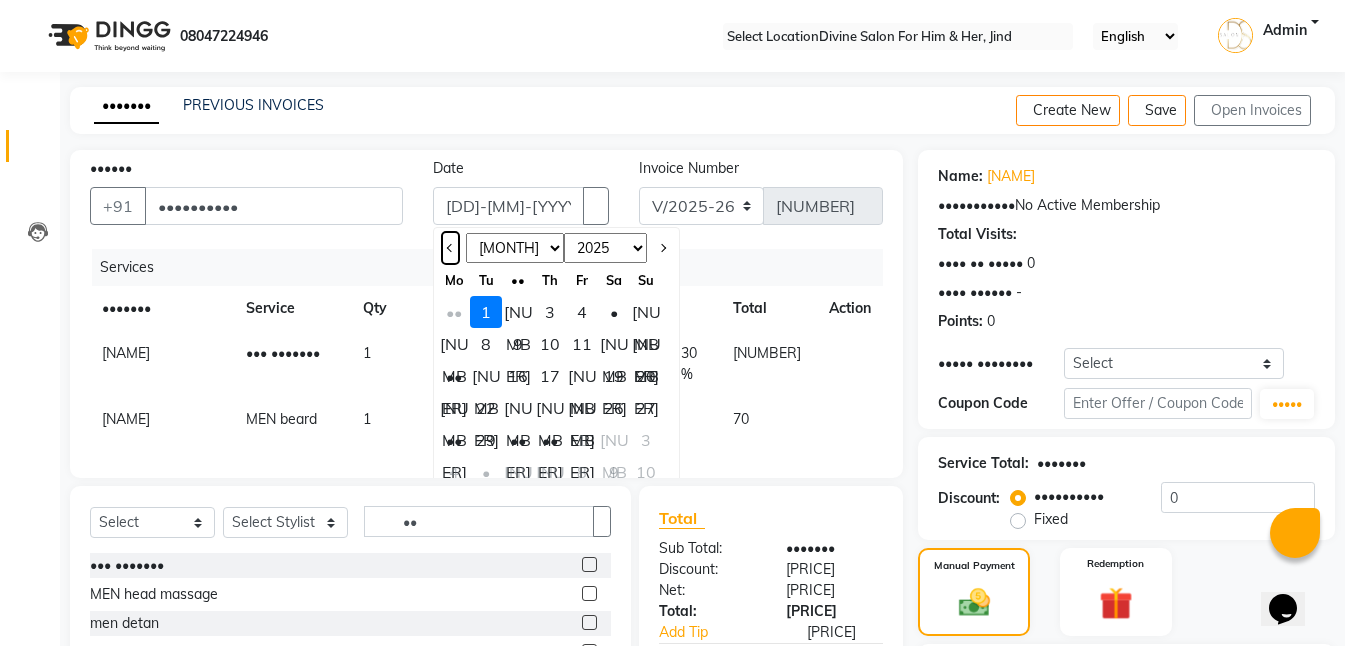 click at bounding box center [450, 248] 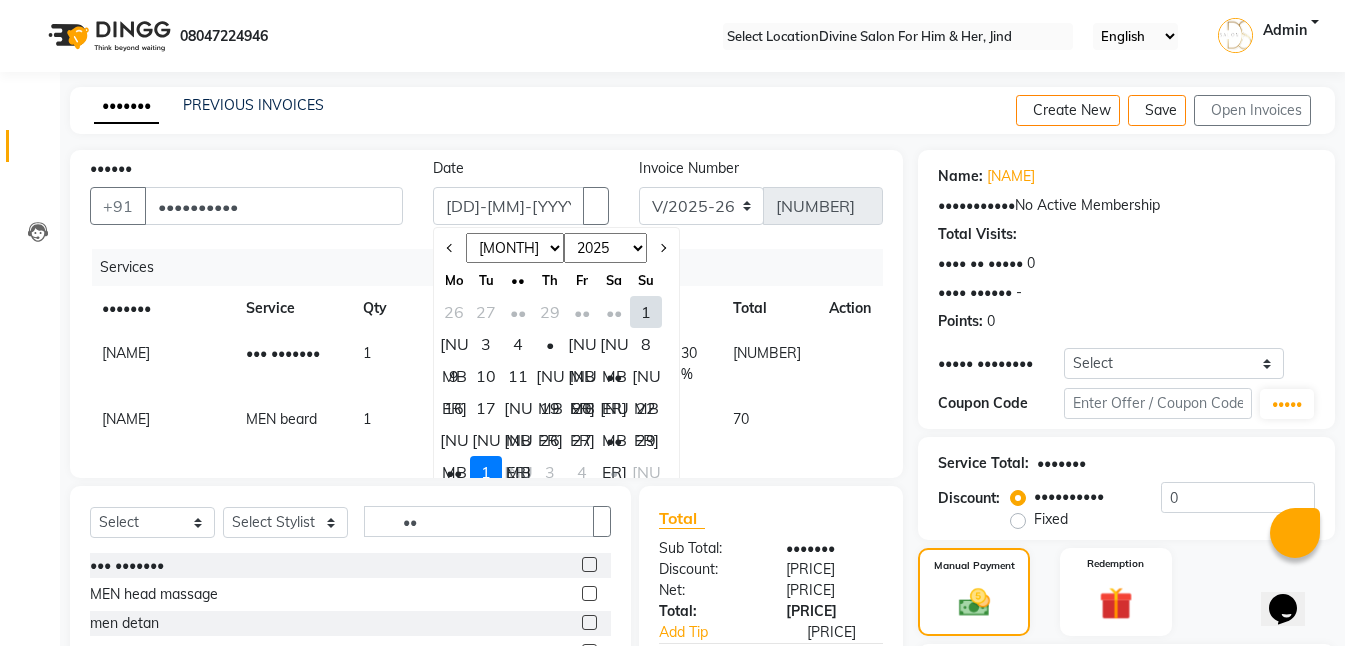 click on "[NUMBER]" at bounding box center [582, 376] 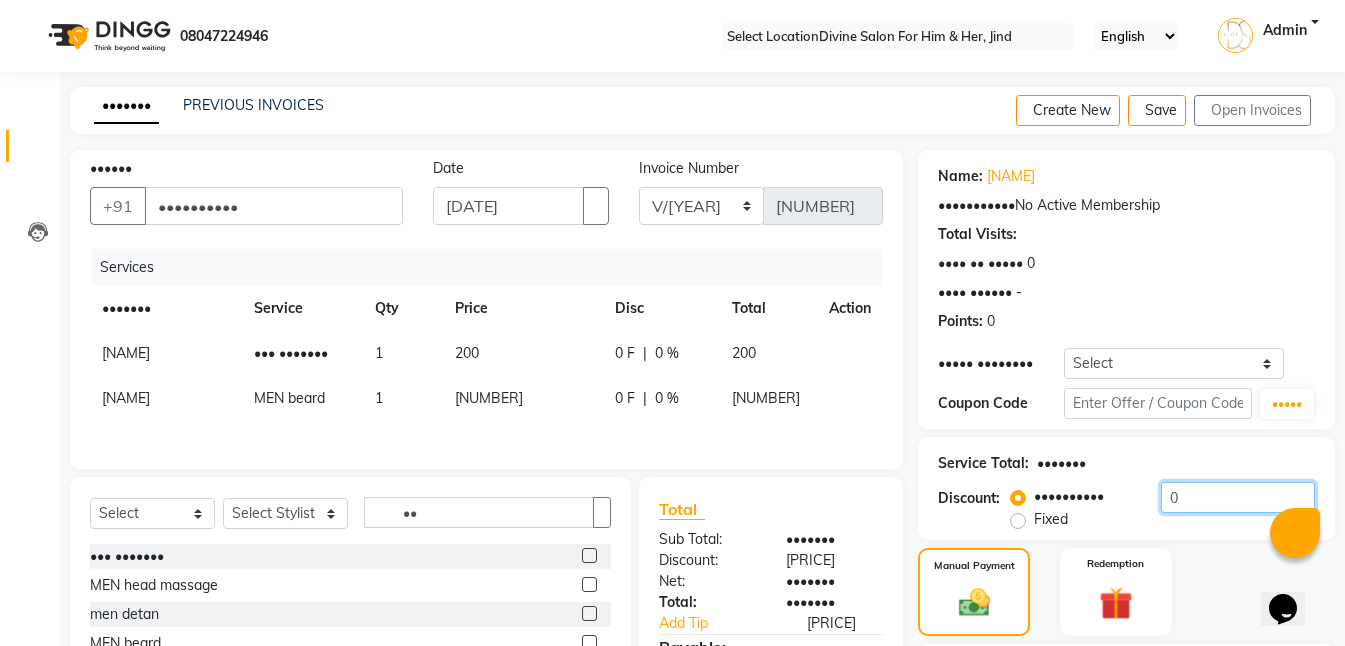 click on "0" at bounding box center [1238, 497] 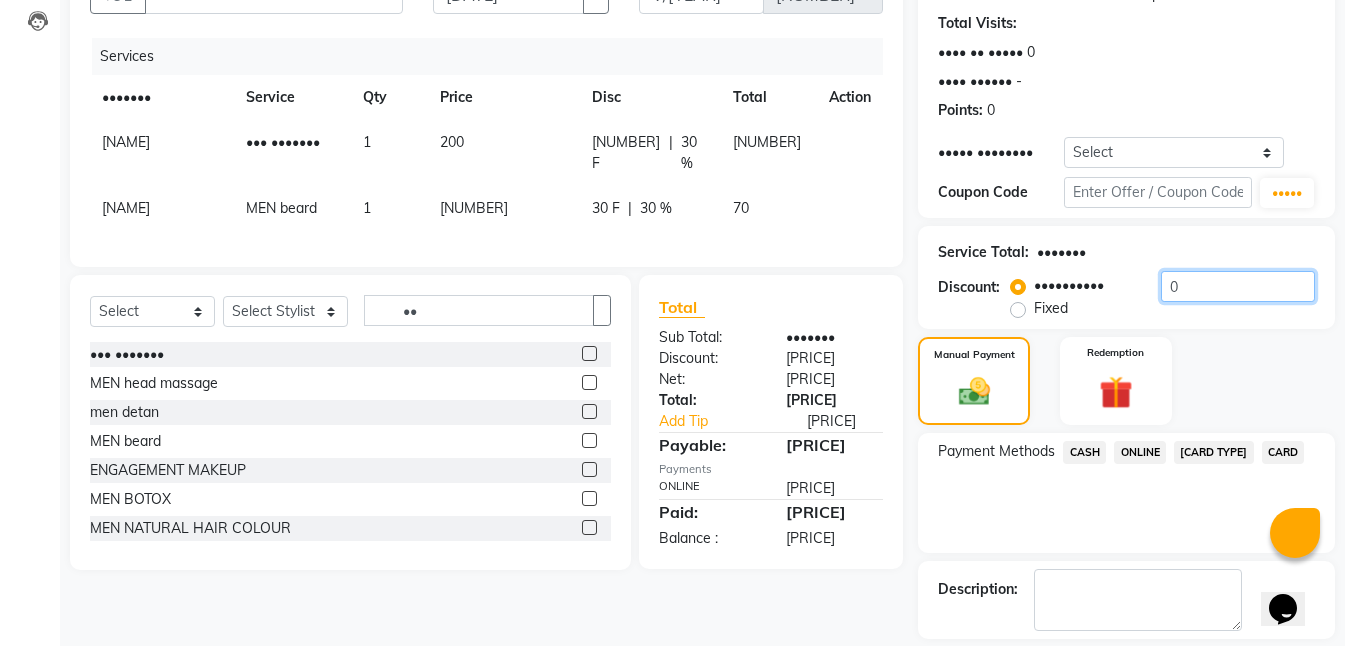 scroll, scrollTop: 300, scrollLeft: 0, axis: vertical 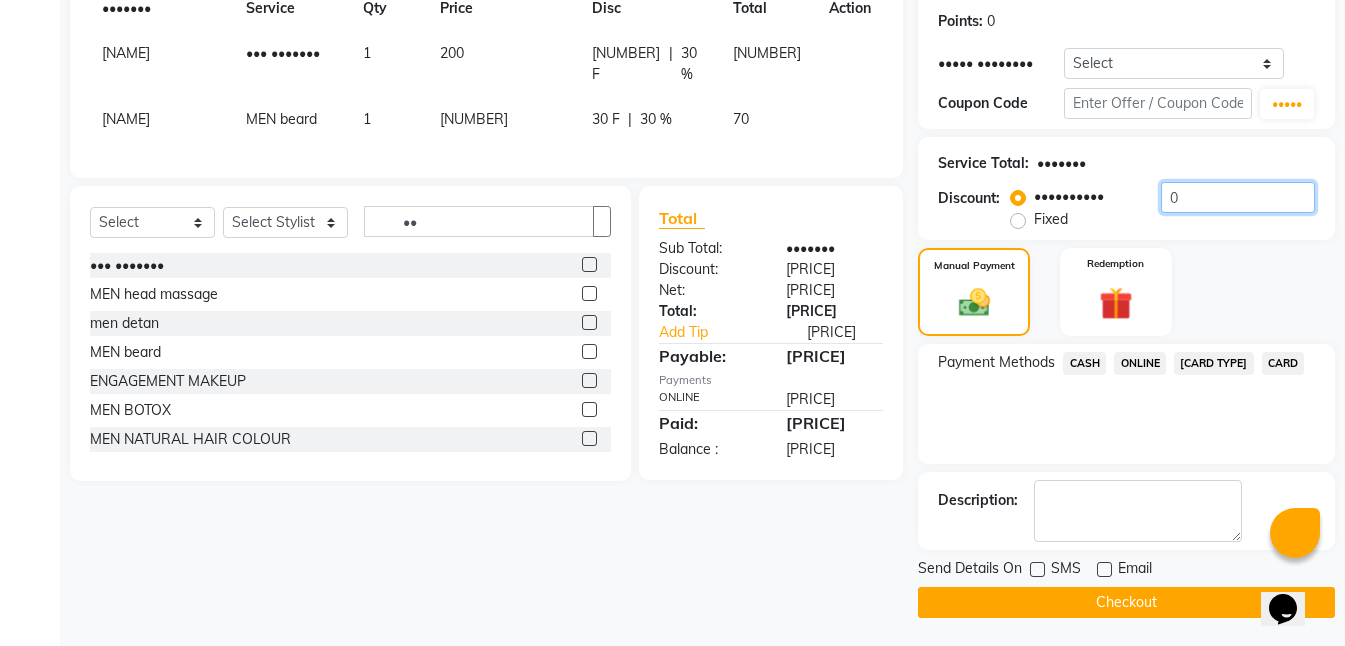 type on "••" 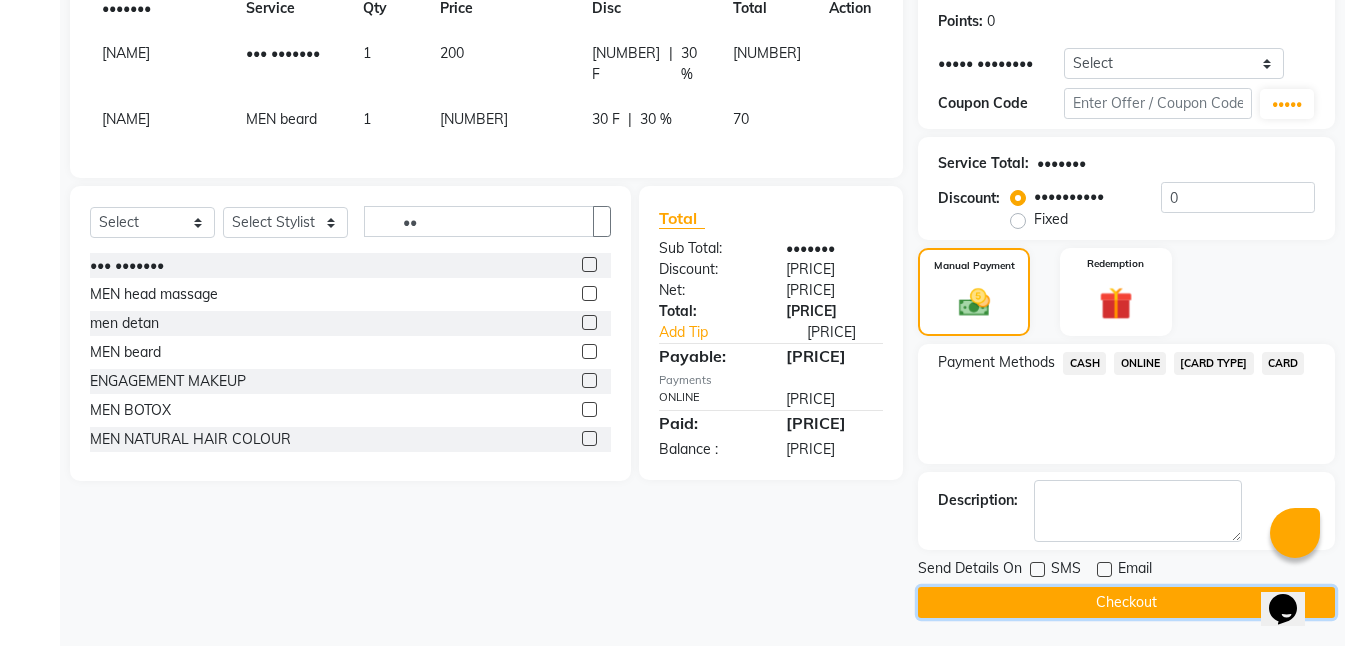 click on "Checkout" at bounding box center (1126, 602) 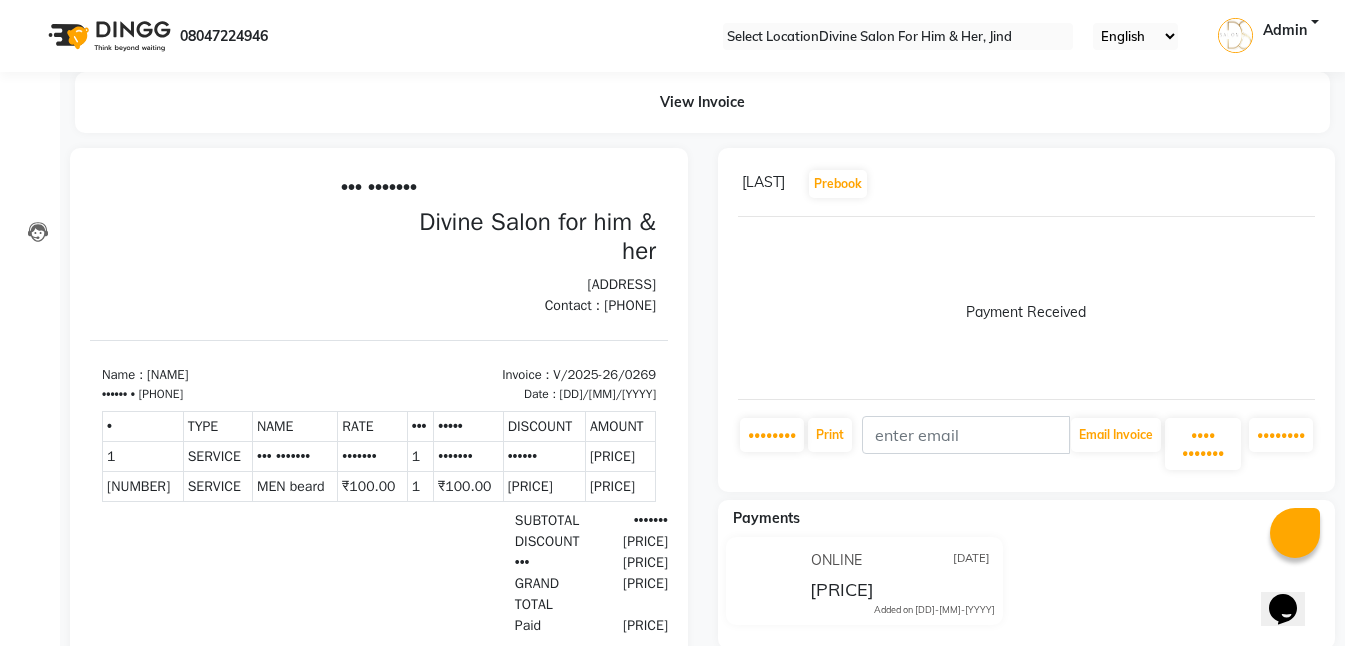 scroll, scrollTop: 0, scrollLeft: 0, axis: both 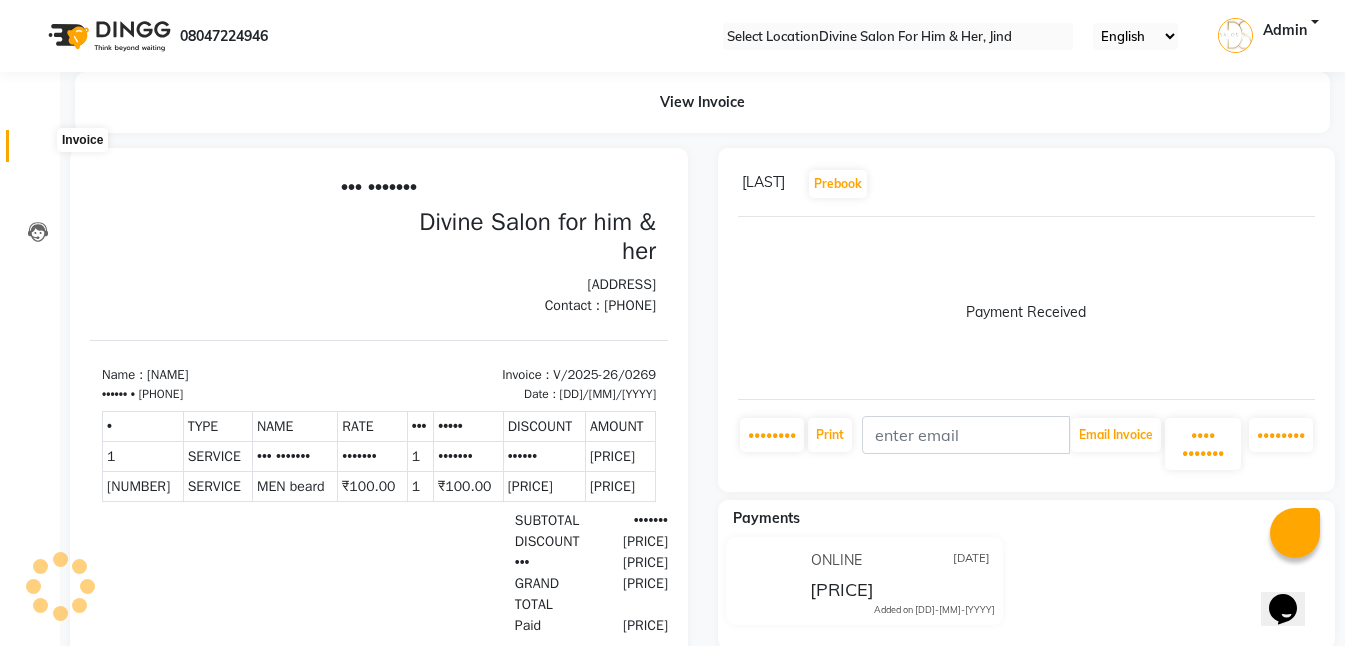 click at bounding box center [38, 151] 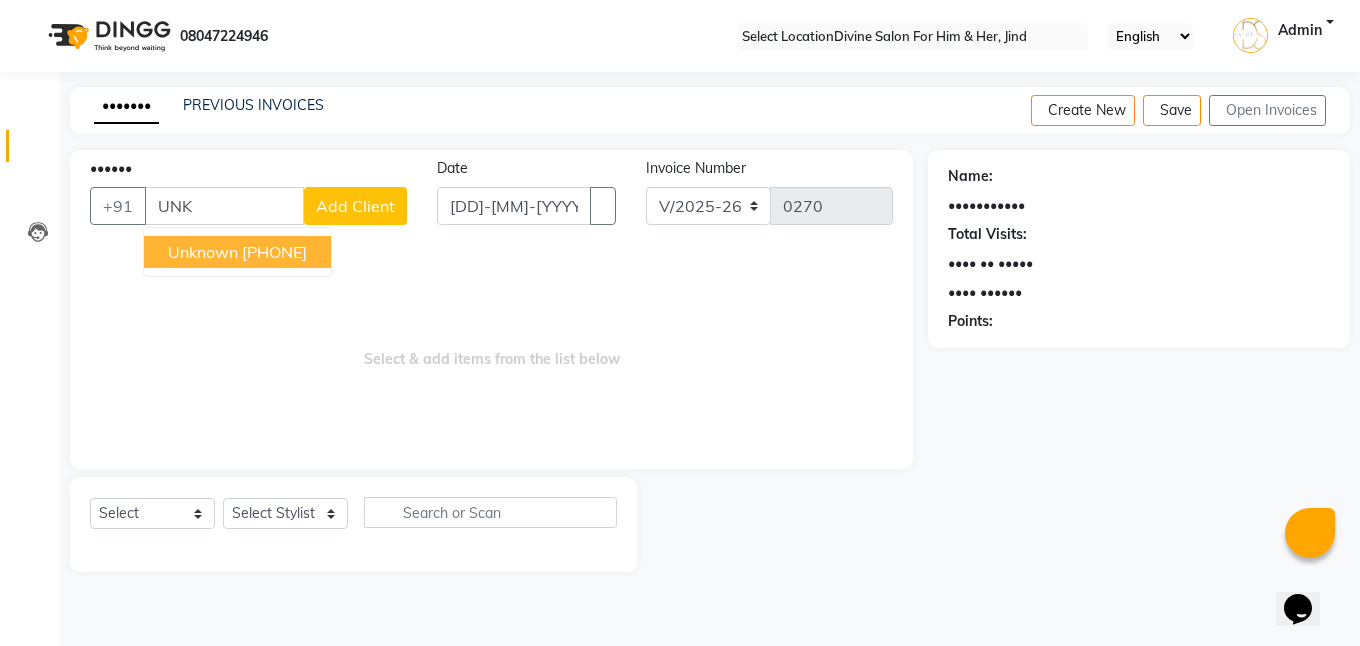 click on "[PHONE]" at bounding box center [274, 252] 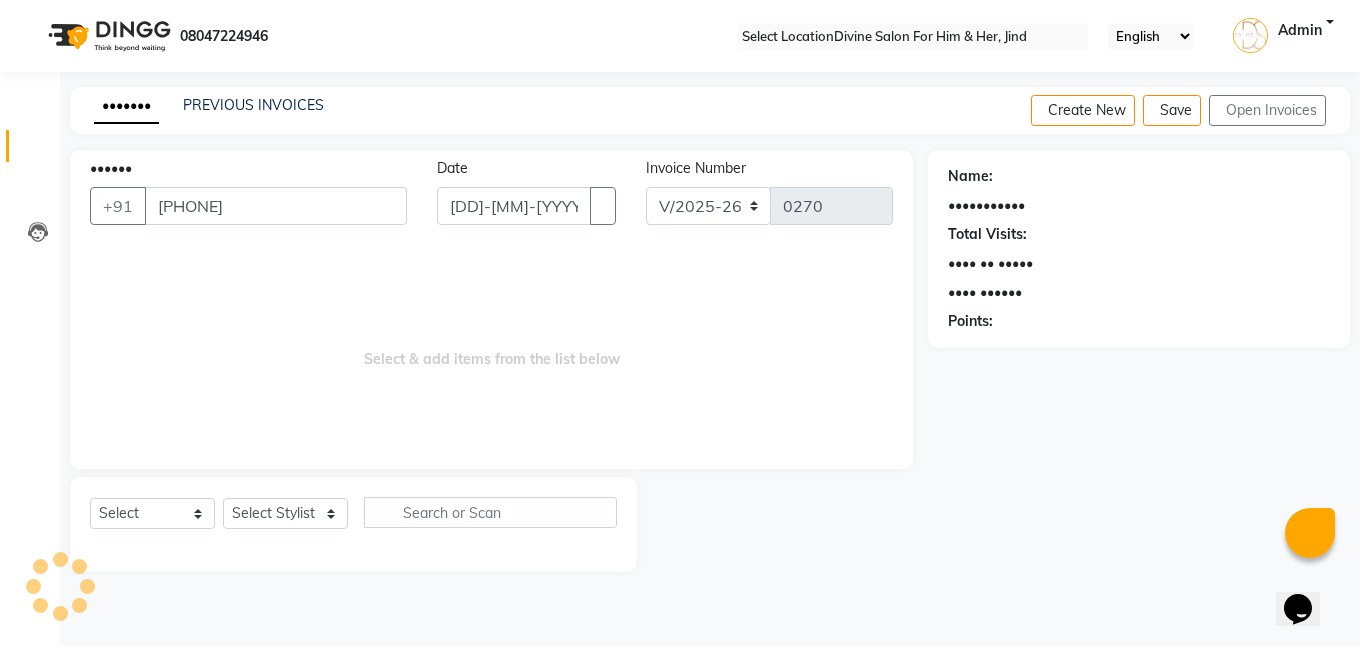 type on "[PHONE]" 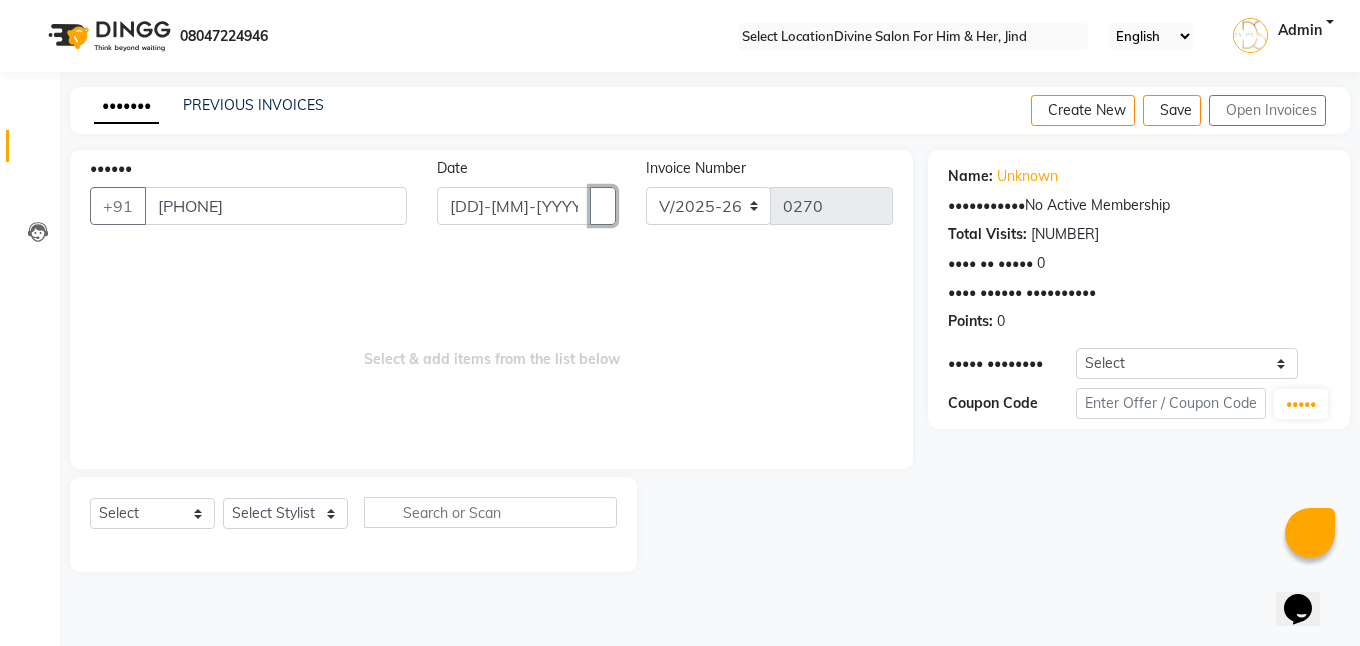 drag, startPoint x: 582, startPoint y: 220, endPoint x: 540, endPoint y: 225, distance: 42.296574 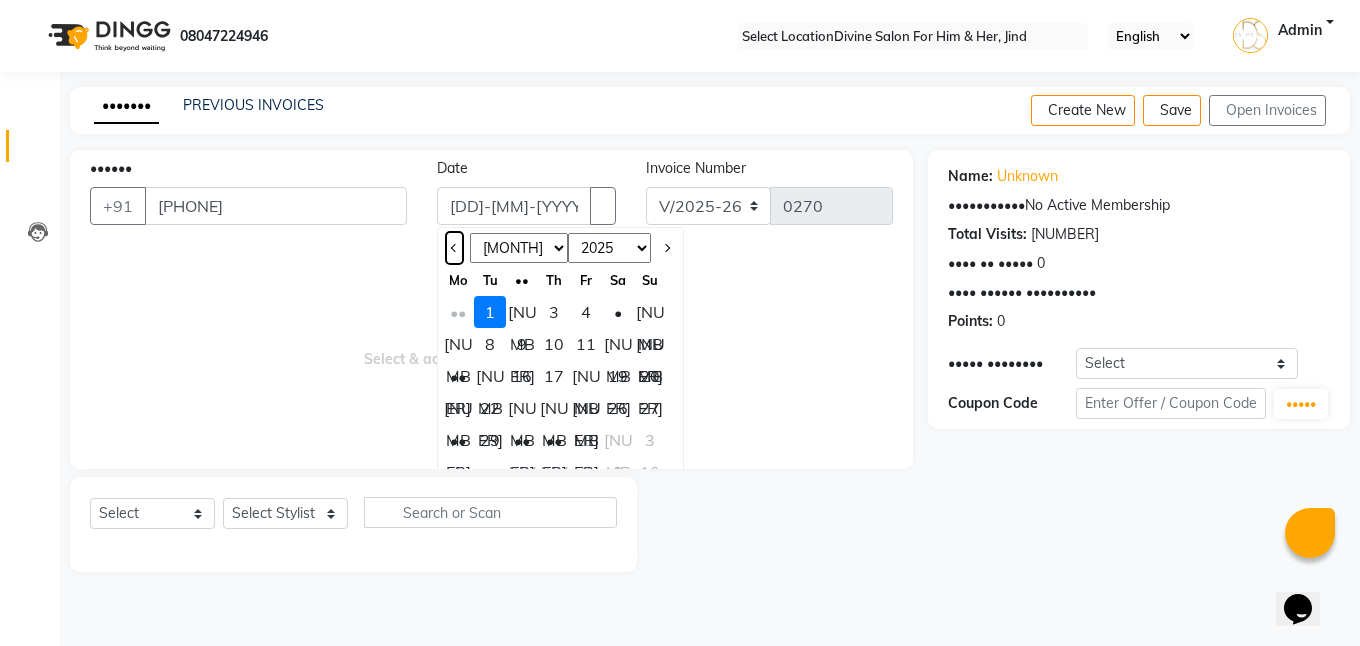 click at bounding box center [455, 248] 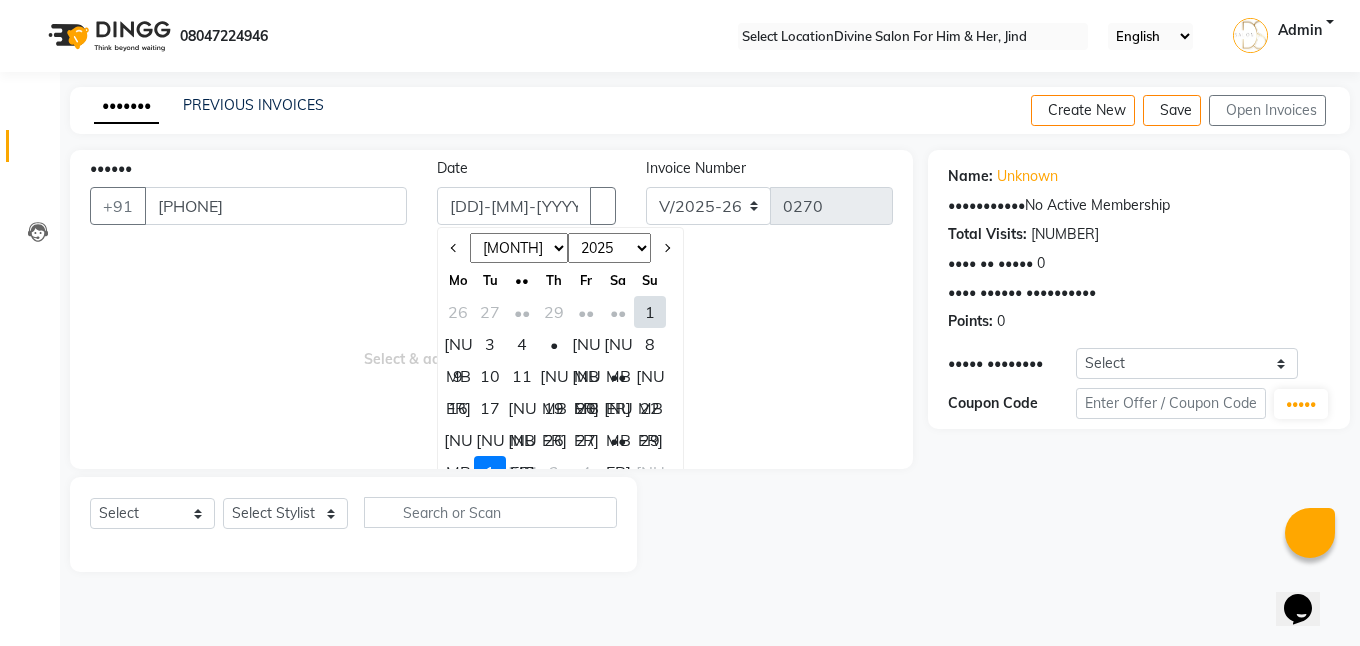 click on "••" at bounding box center (618, 376) 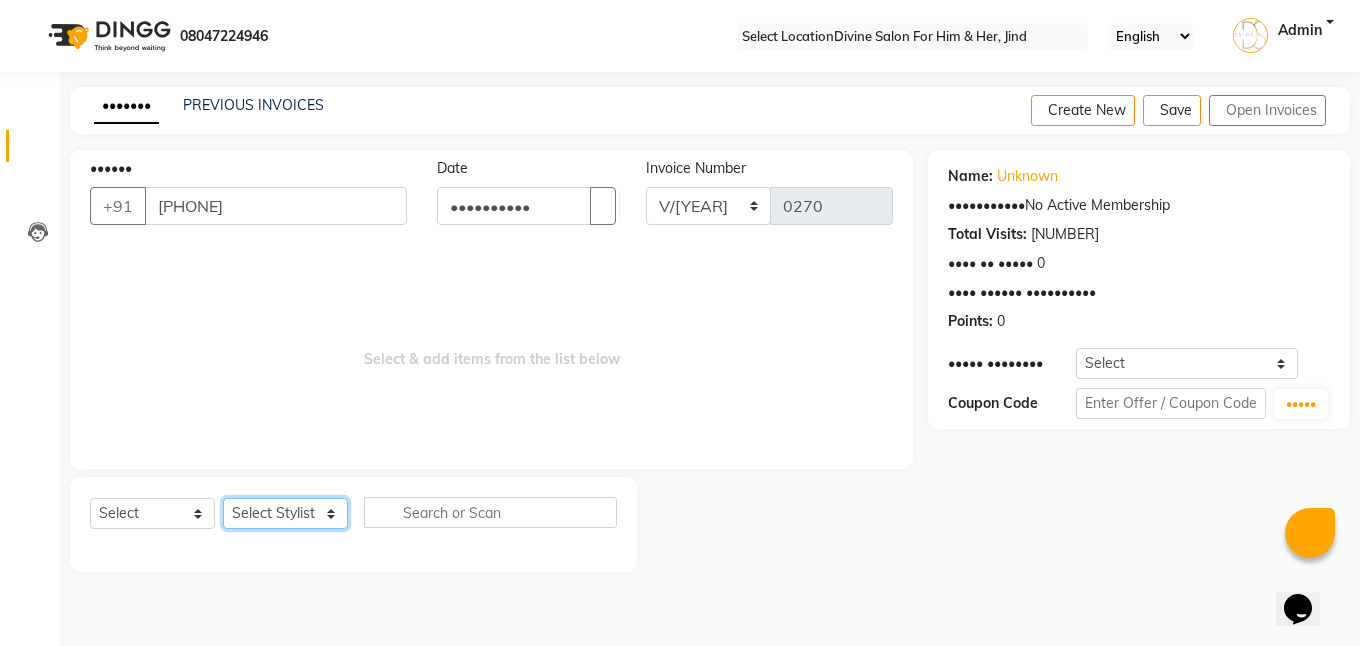 click on "Select Stylist Isha Gandhi RAVI Rihan SHEELA Tanisha chopra Tofik vikas JANGRA" at bounding box center (285, 513) 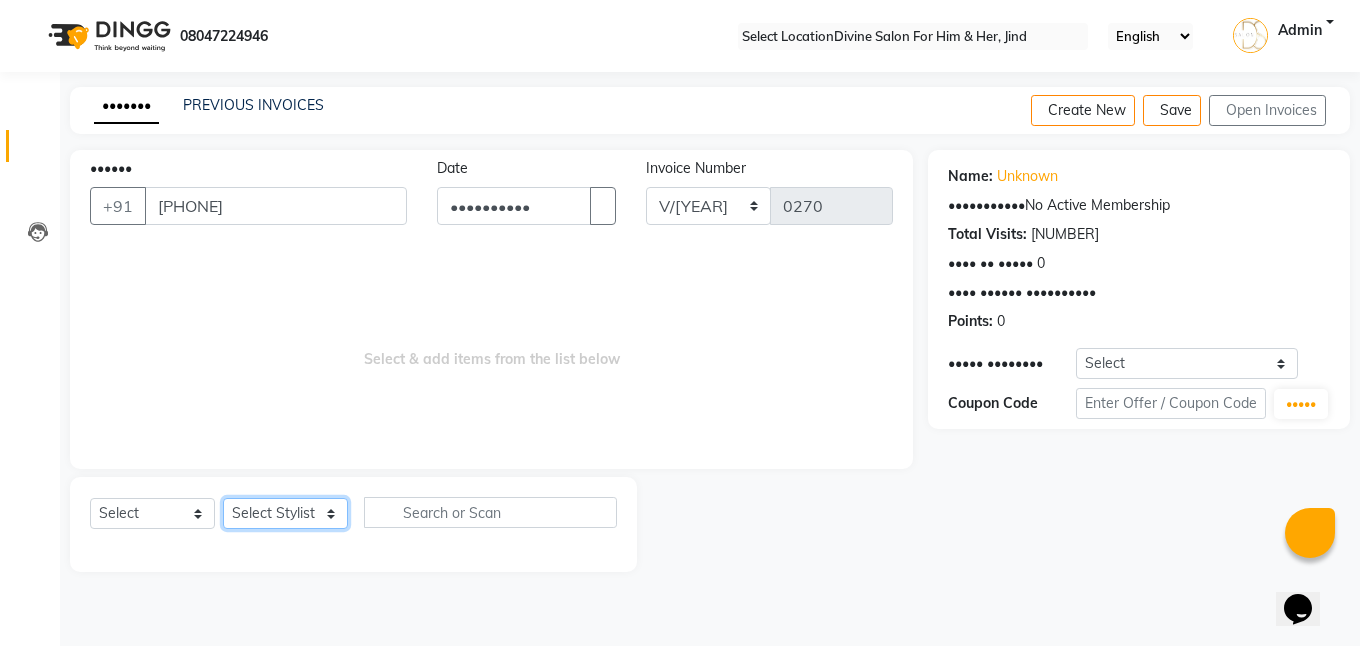 select on "[NUMBER]" 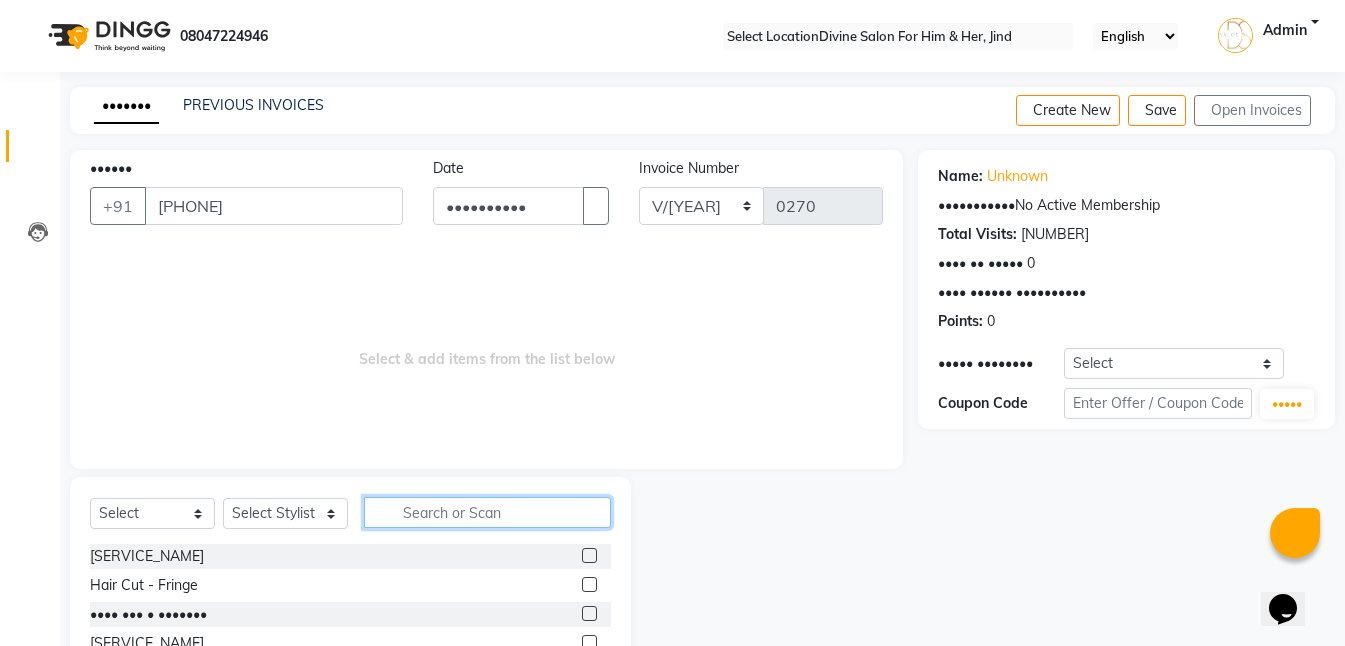 click at bounding box center (487, 512) 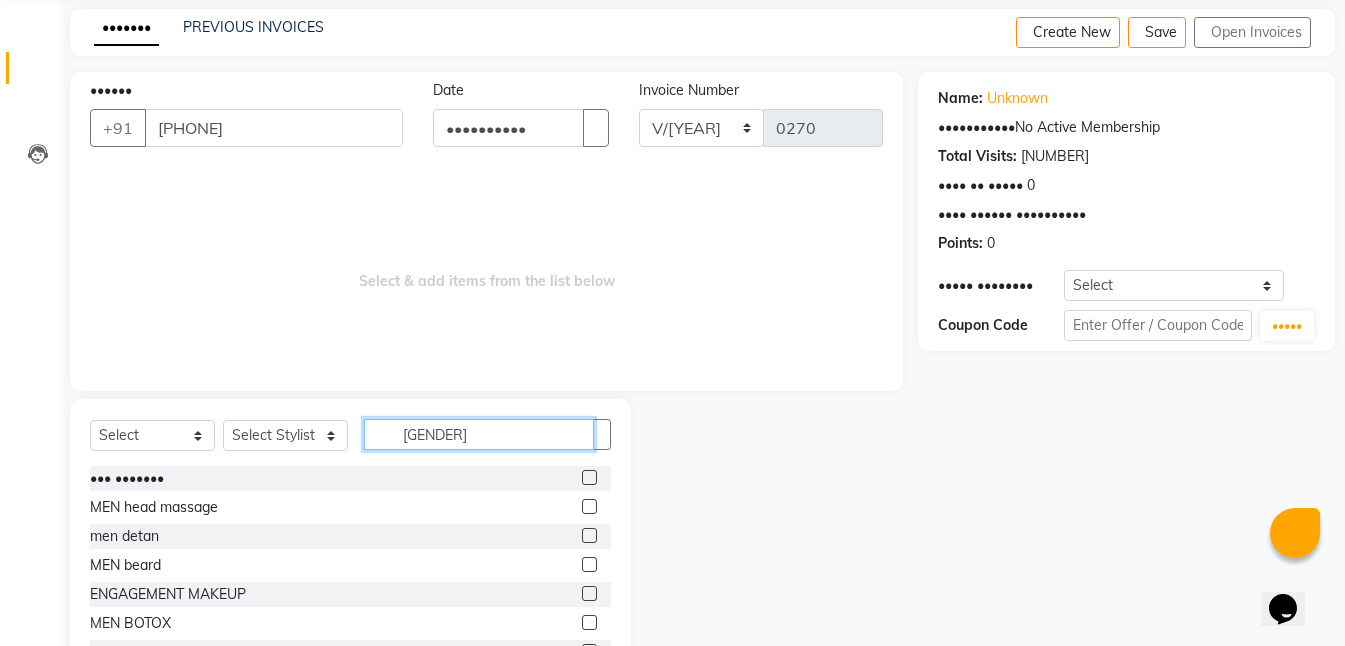 scroll, scrollTop: 155, scrollLeft: 0, axis: vertical 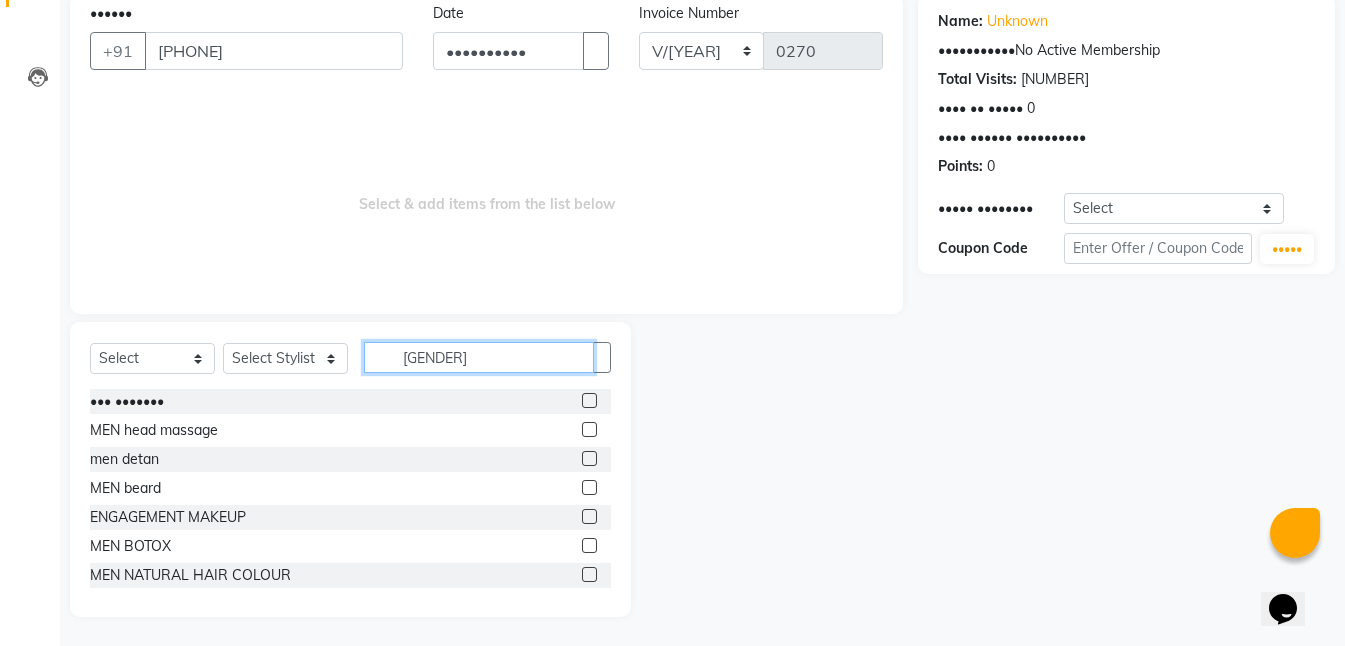 click on "[GENDER]" at bounding box center (479, 357) 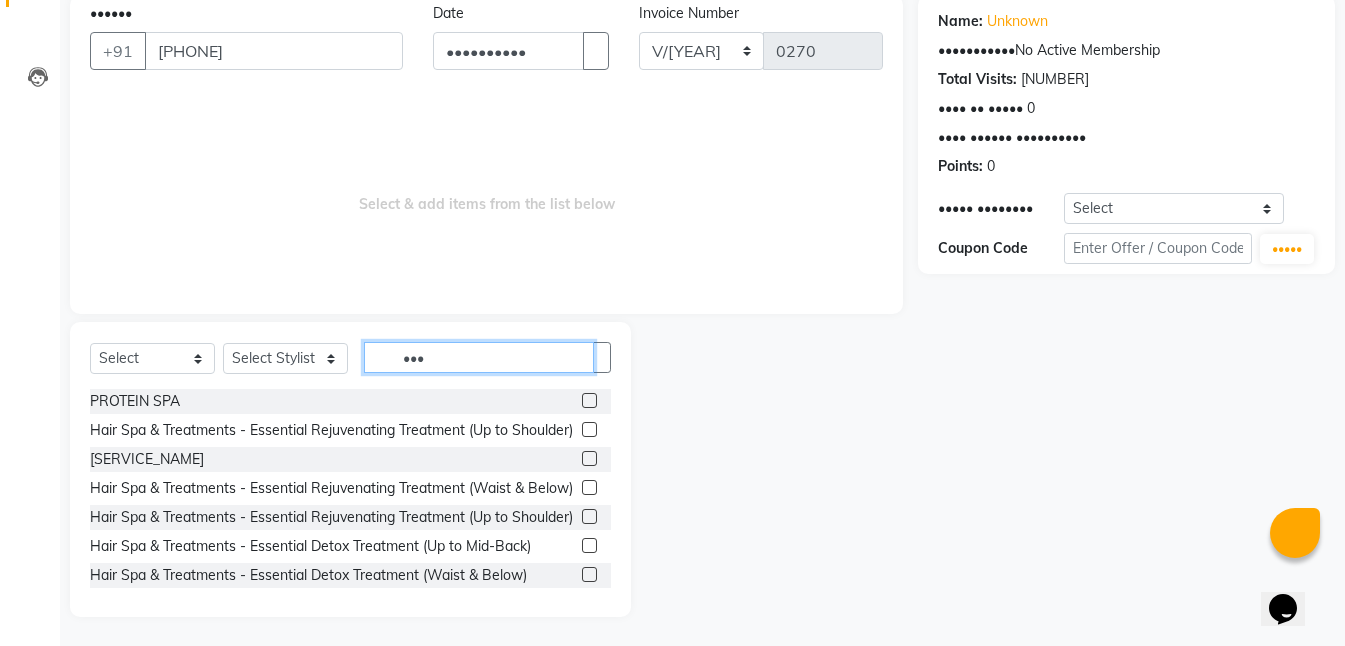 type on "•••" 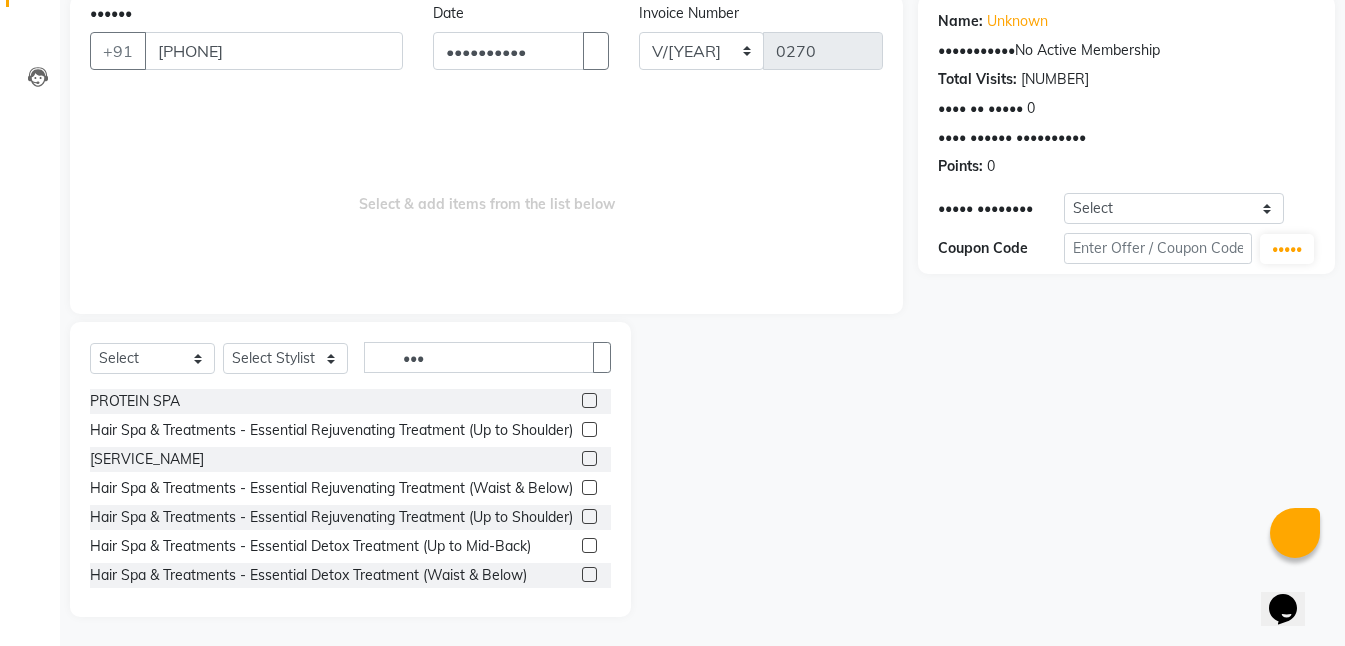 click at bounding box center (589, 429) 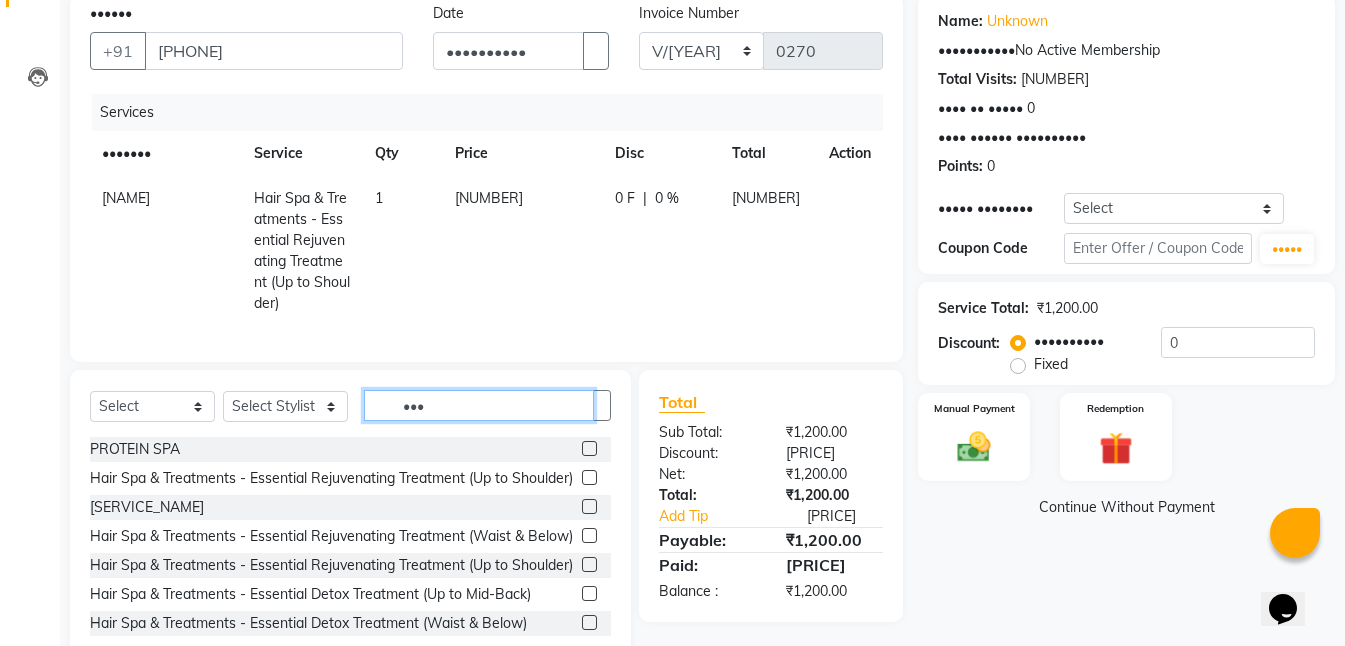click on "•••" at bounding box center (479, 405) 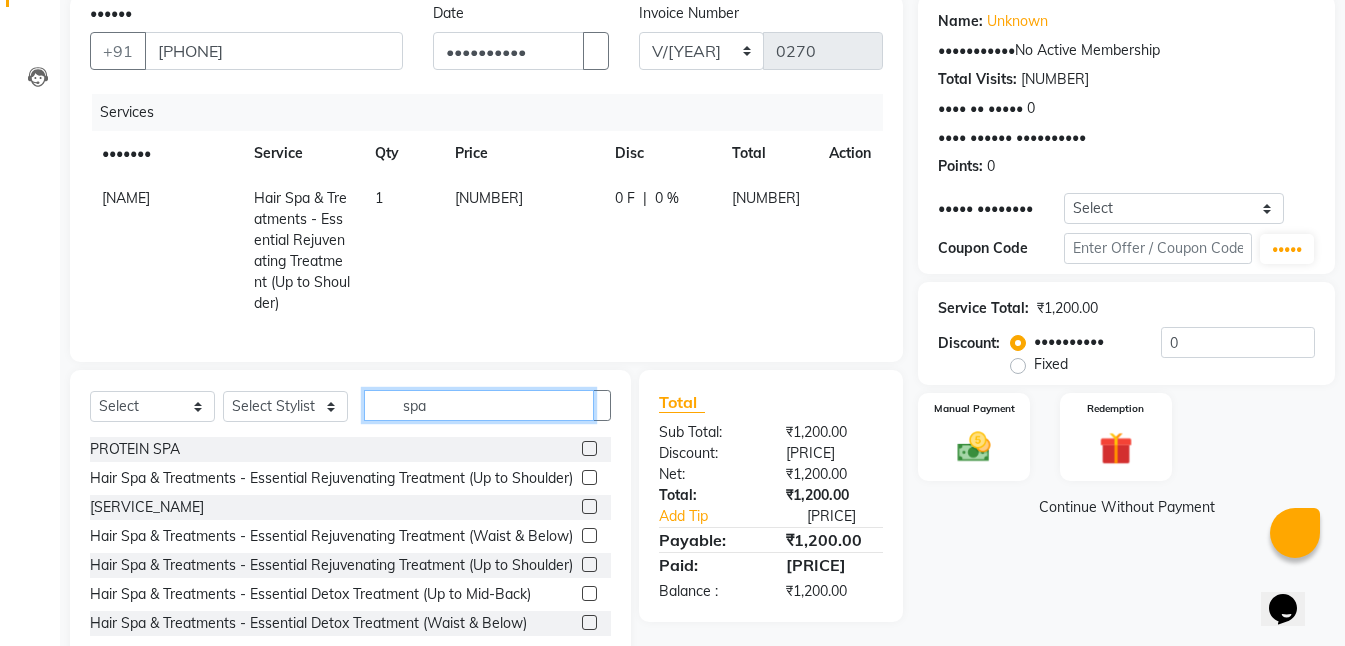 type on "spa" 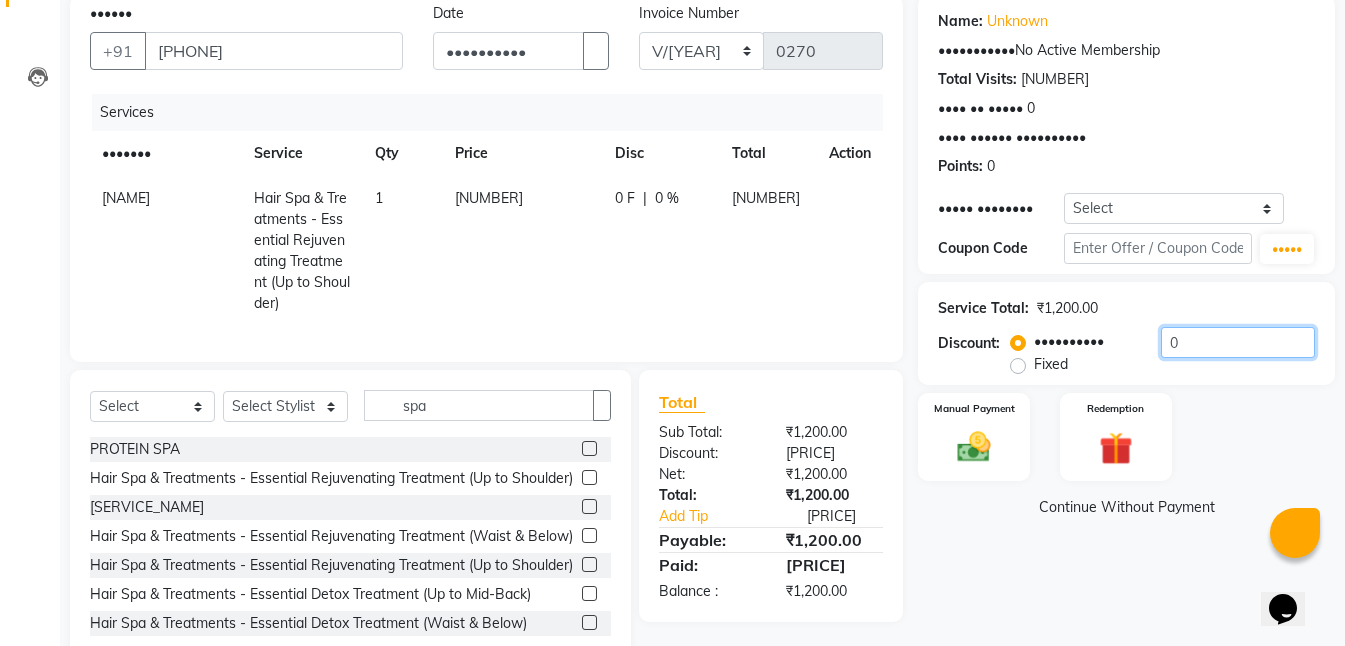 click on "0" at bounding box center [1238, 342] 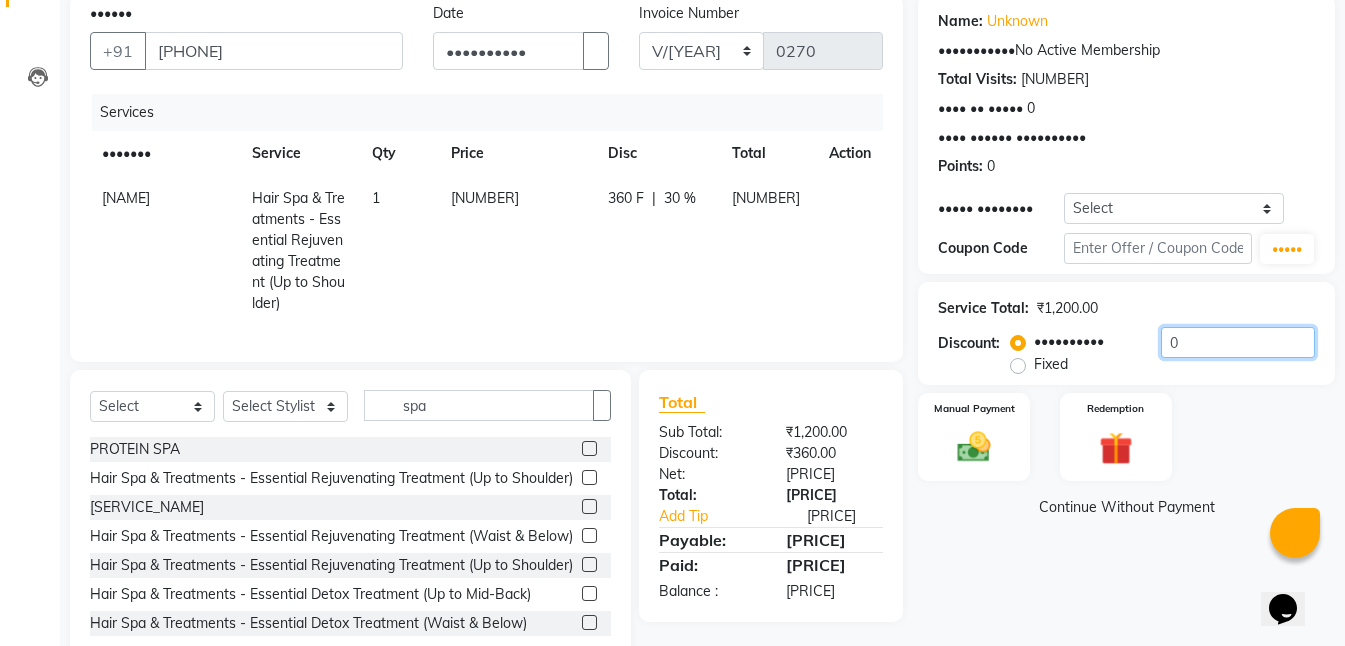 type on "••" 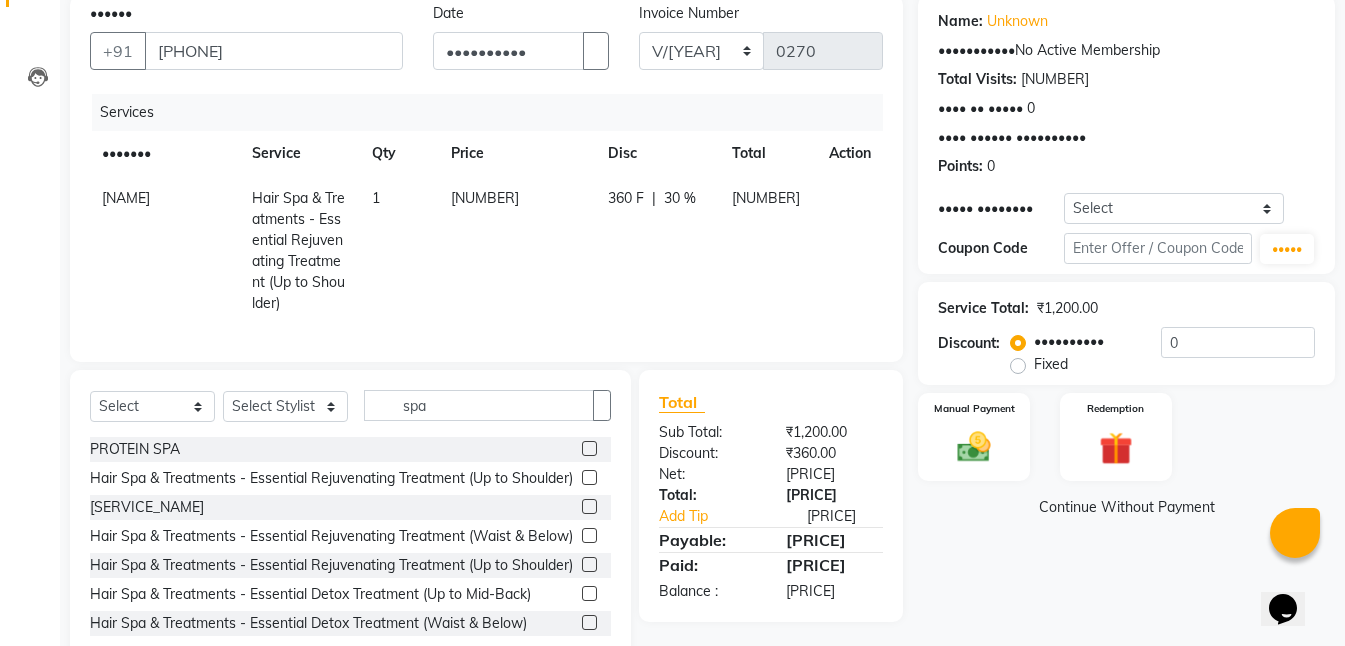 click on "[NUMBER]" at bounding box center (517, 251) 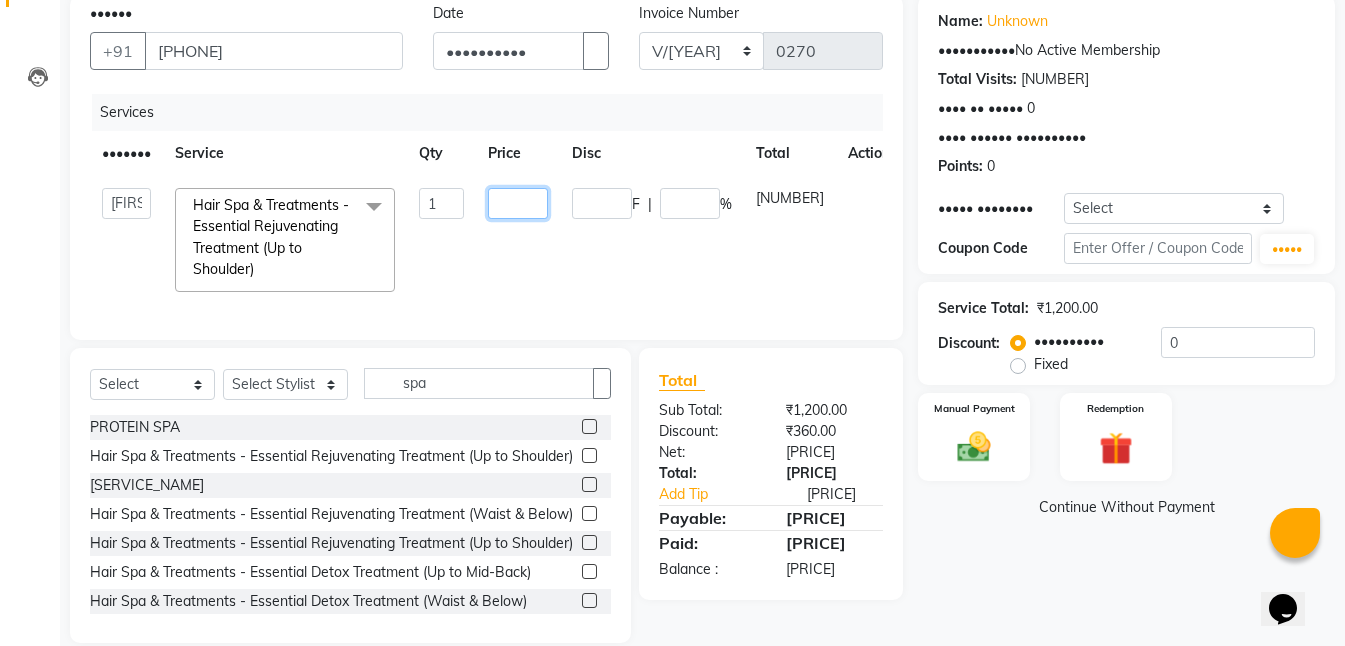 click on "[NUMBER]" at bounding box center (441, 203) 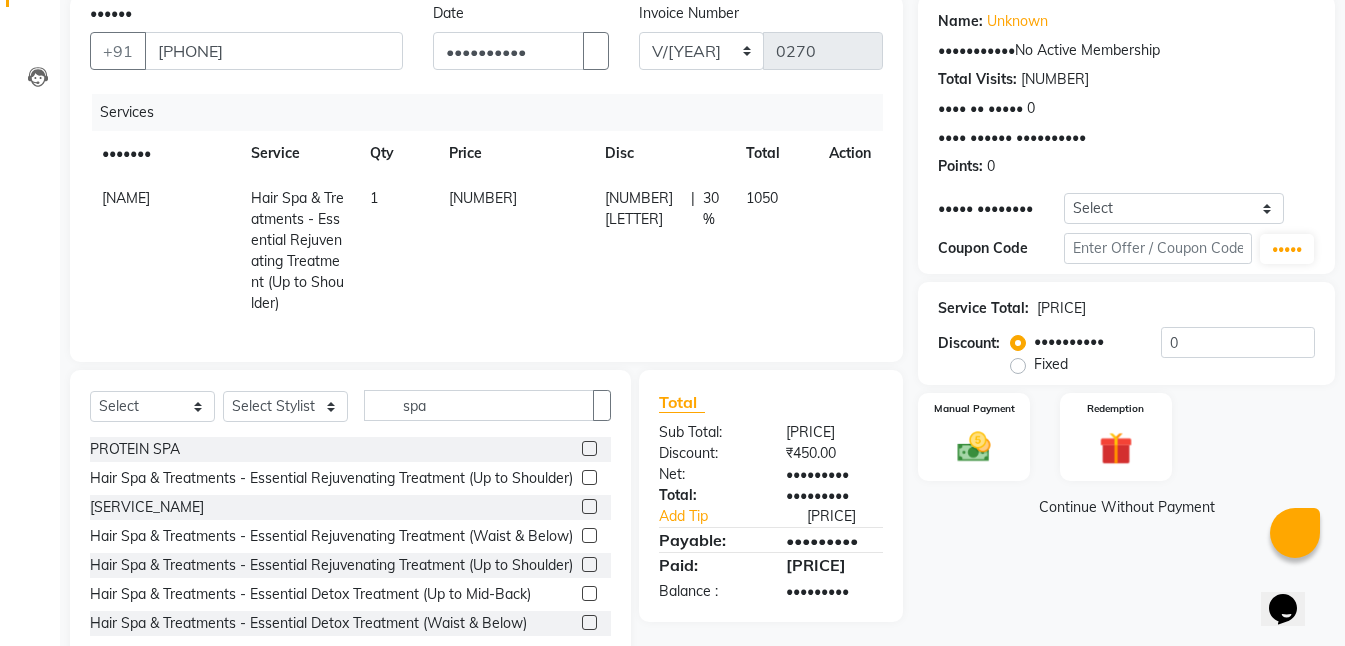 click on "[NUMBER]" at bounding box center [515, 251] 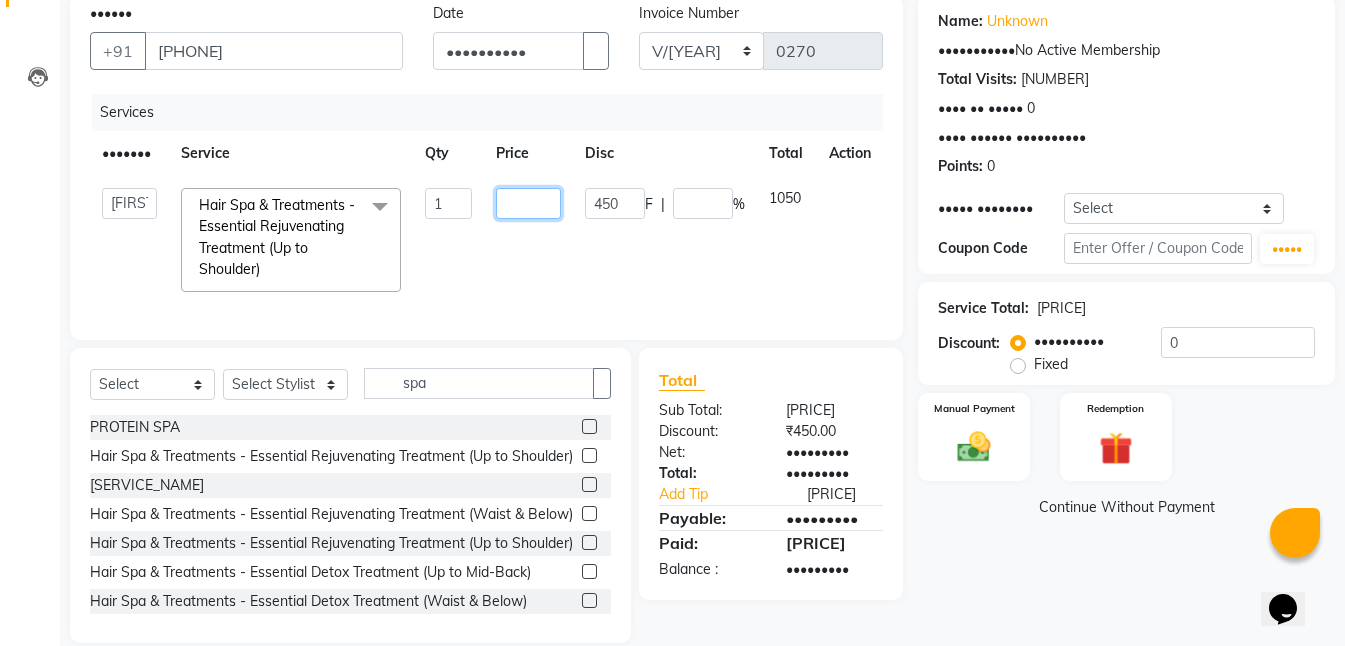 click on "[NUMBER]" at bounding box center [529, 240] 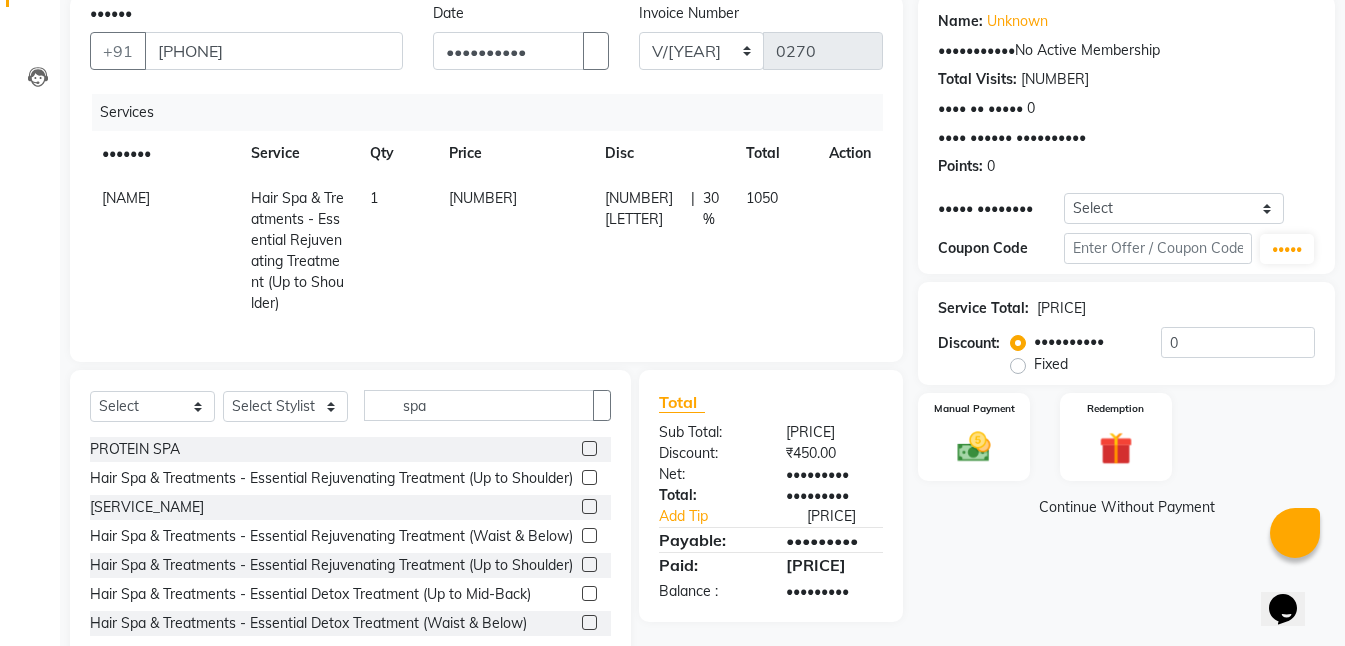 click on "Name: Unknown Membership: No Active Membership Total Visits: 2 Card on file: 0 Last Visit: [DATE] Points: 0 Apply Discount Select Coupon → Free Service Coupon 500 Coupon Code Apply Service Total: ₹1,500.00 Discount: Percentage Fixed 30 Manual Payment Redemption Continue Without Payment" at bounding box center (1134, 330) 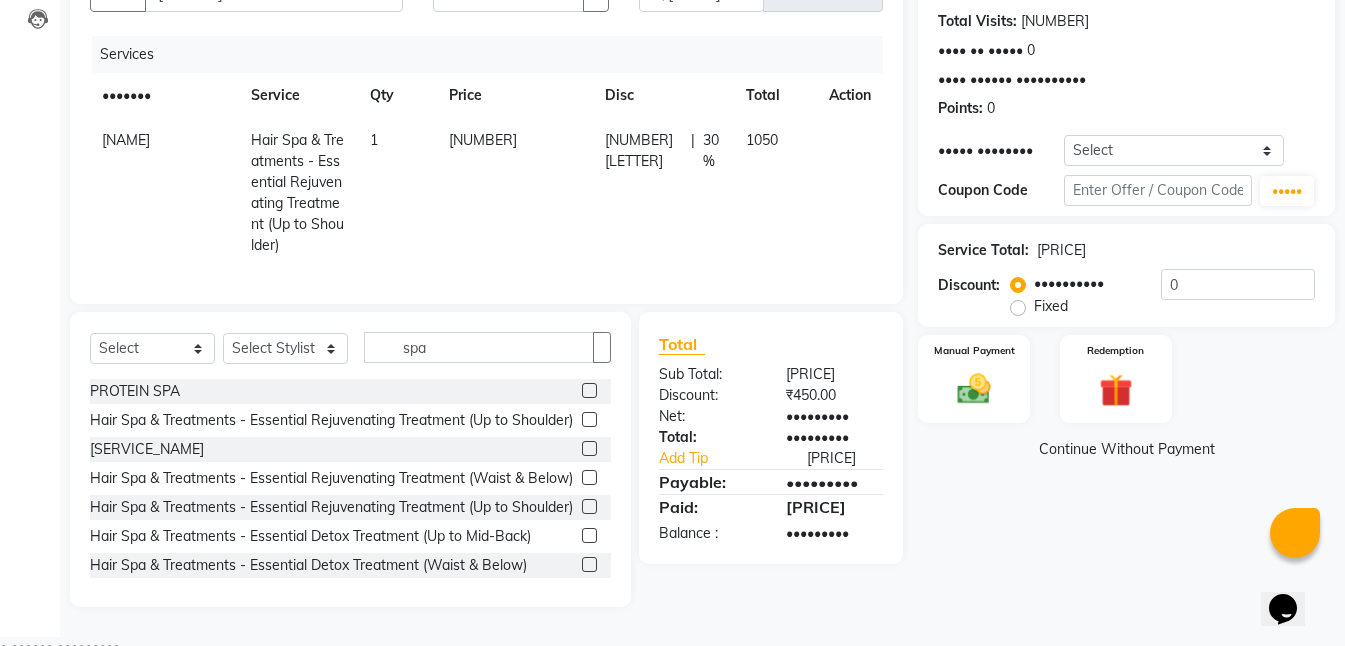 scroll, scrollTop: 218, scrollLeft: 0, axis: vertical 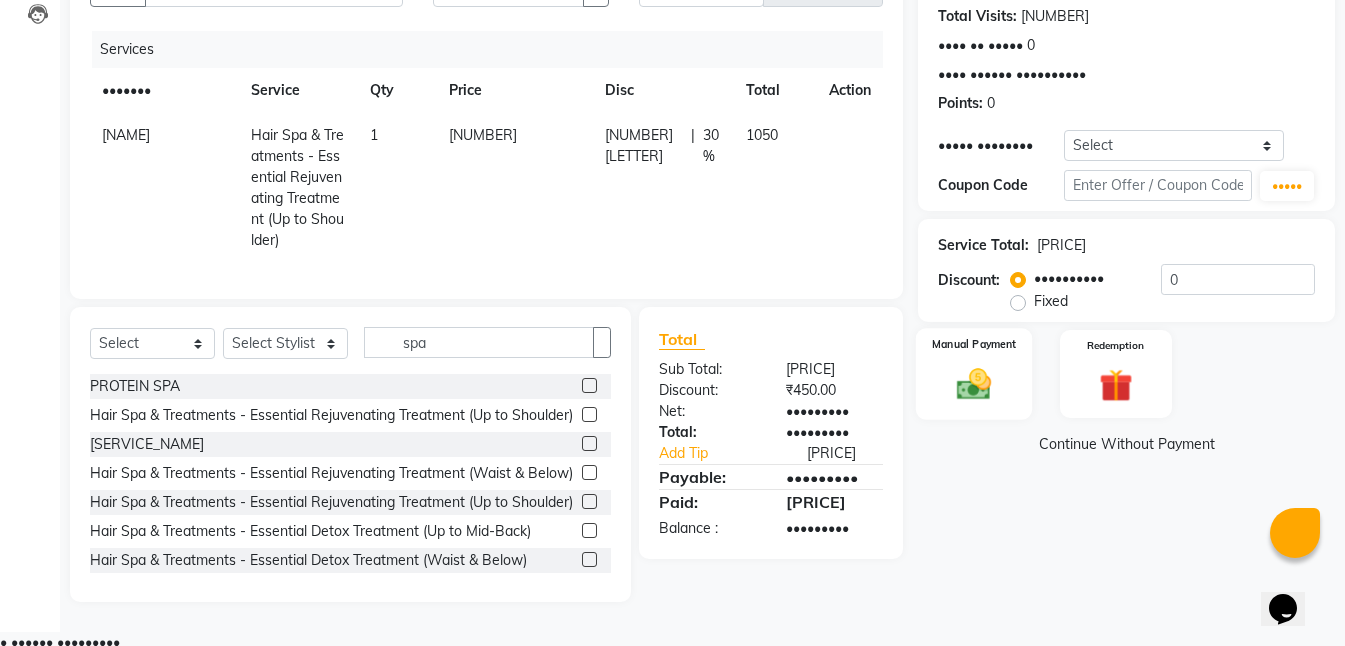 click at bounding box center [974, 384] 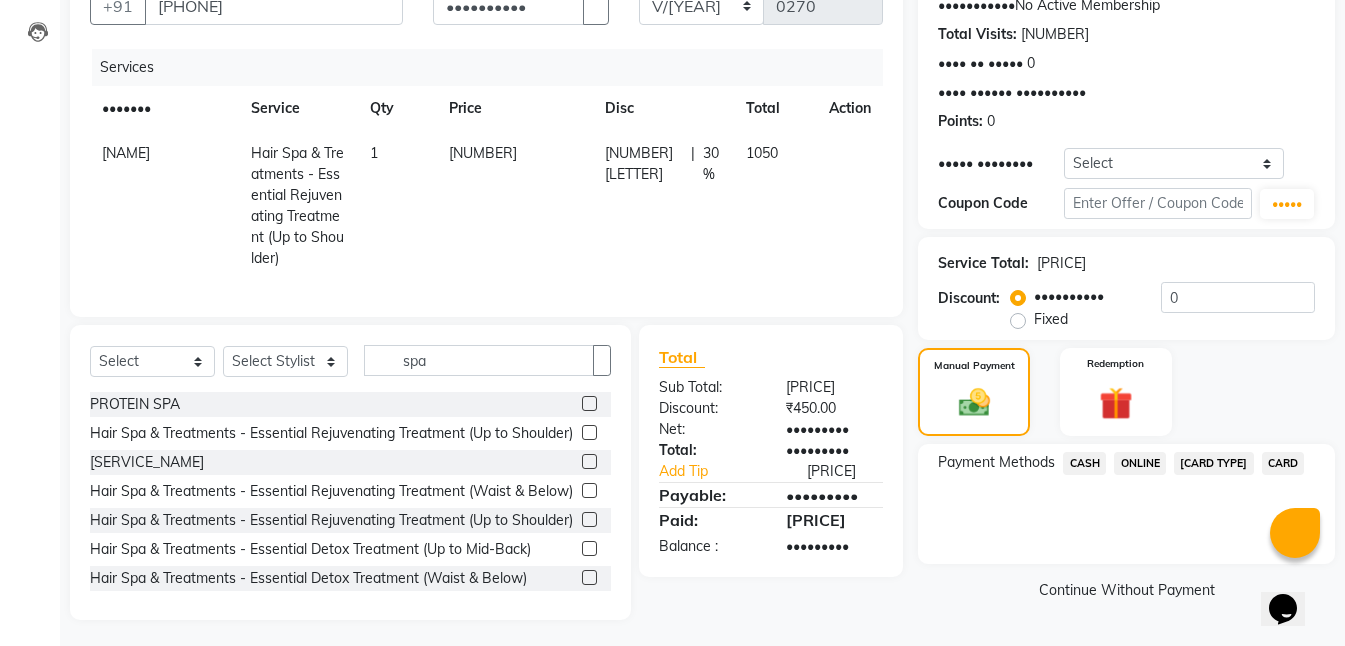scroll, scrollTop: 218, scrollLeft: 0, axis: vertical 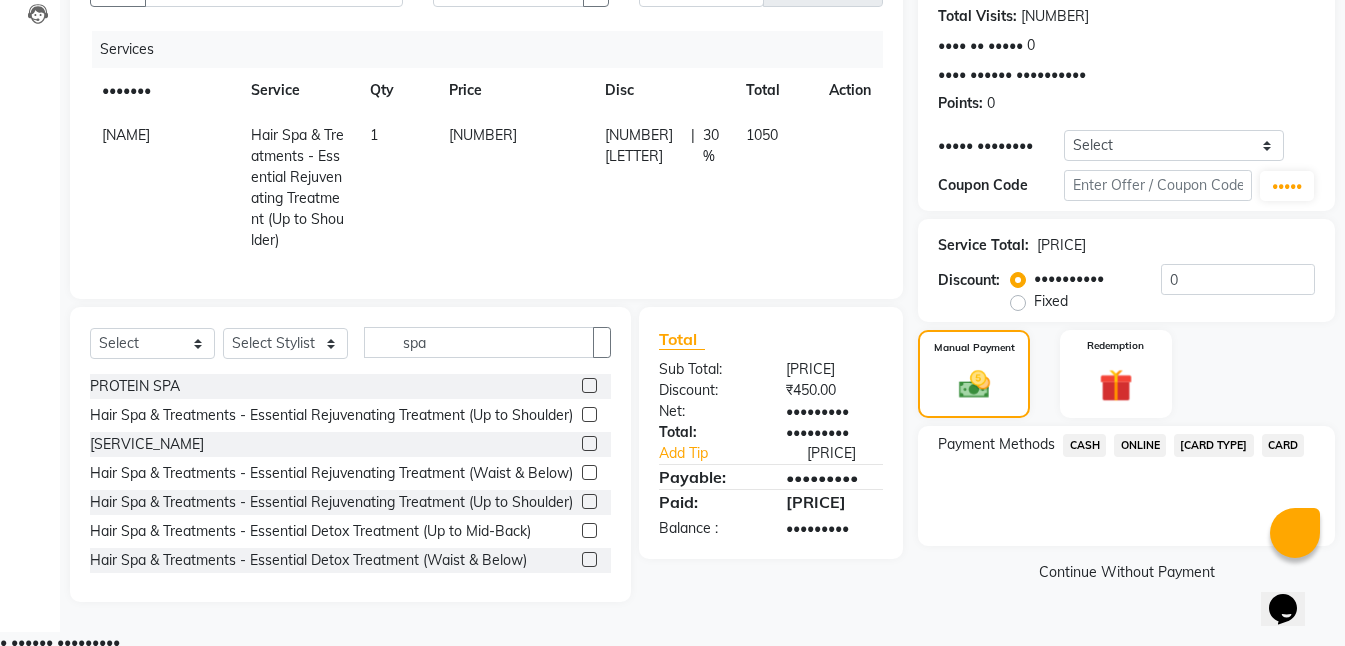 click on "ONLINE" at bounding box center (1084, 445) 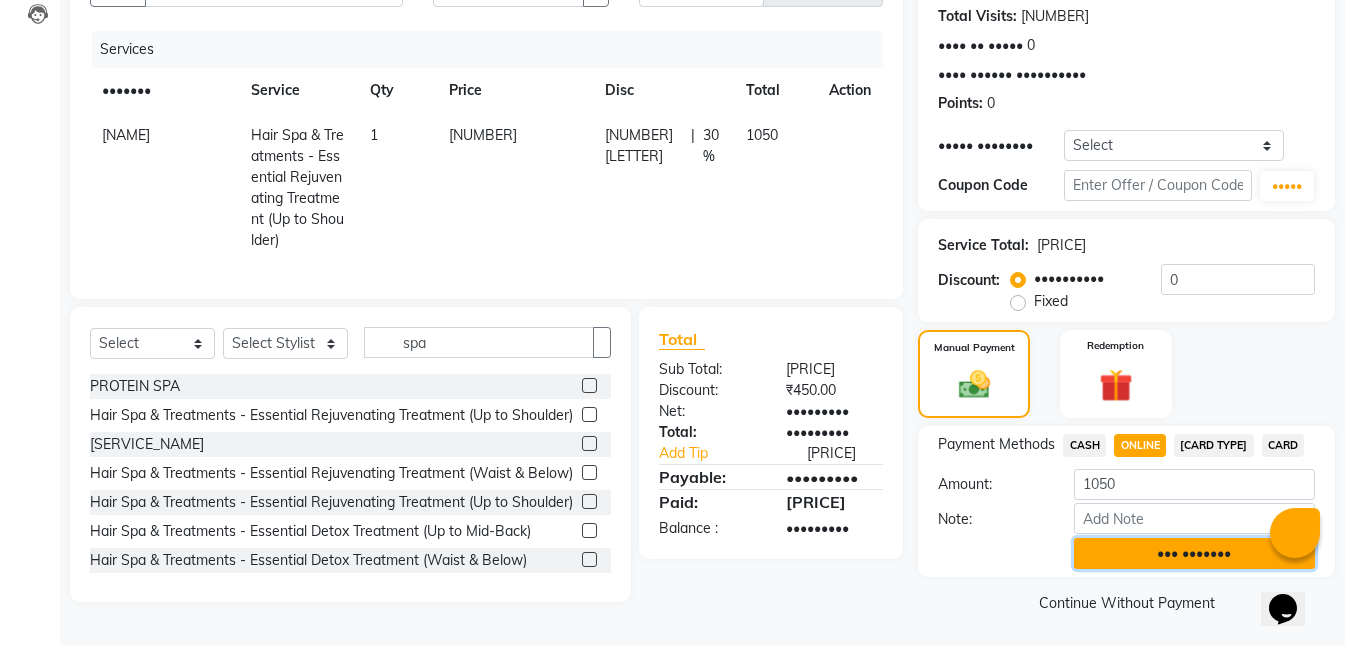 click on "••• •••••••" at bounding box center [1194, 553] 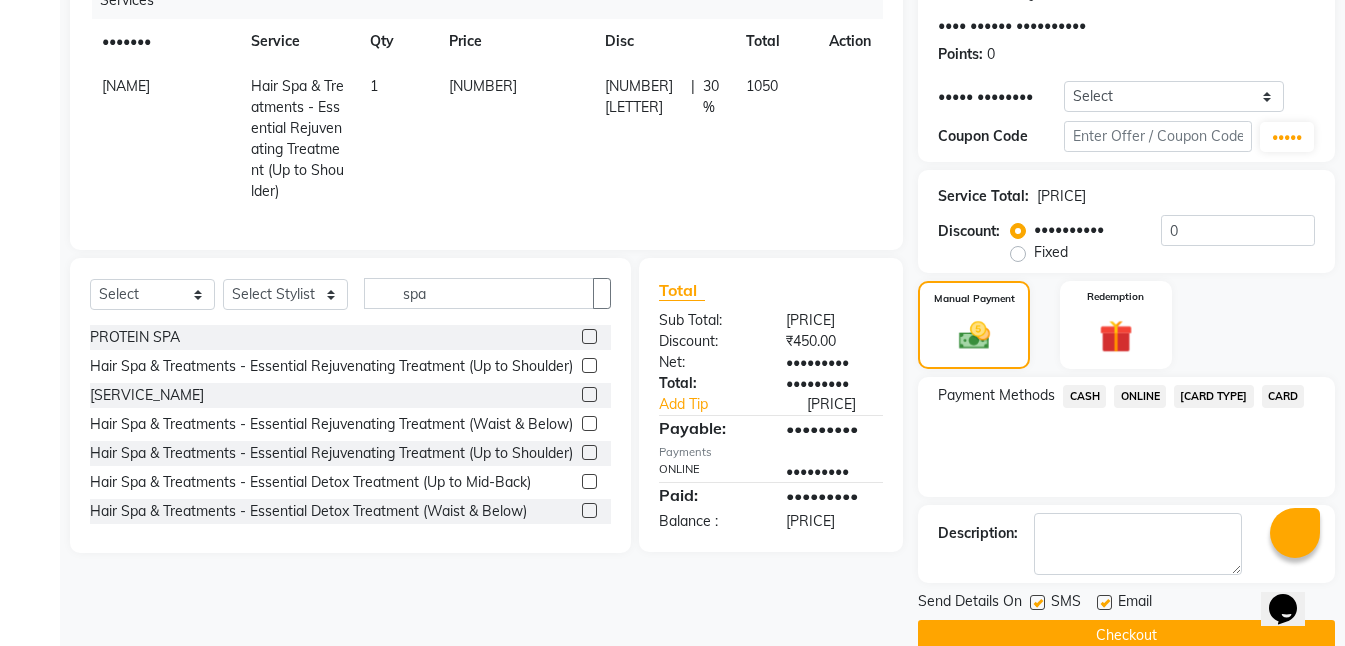 scroll, scrollTop: 309, scrollLeft: 0, axis: vertical 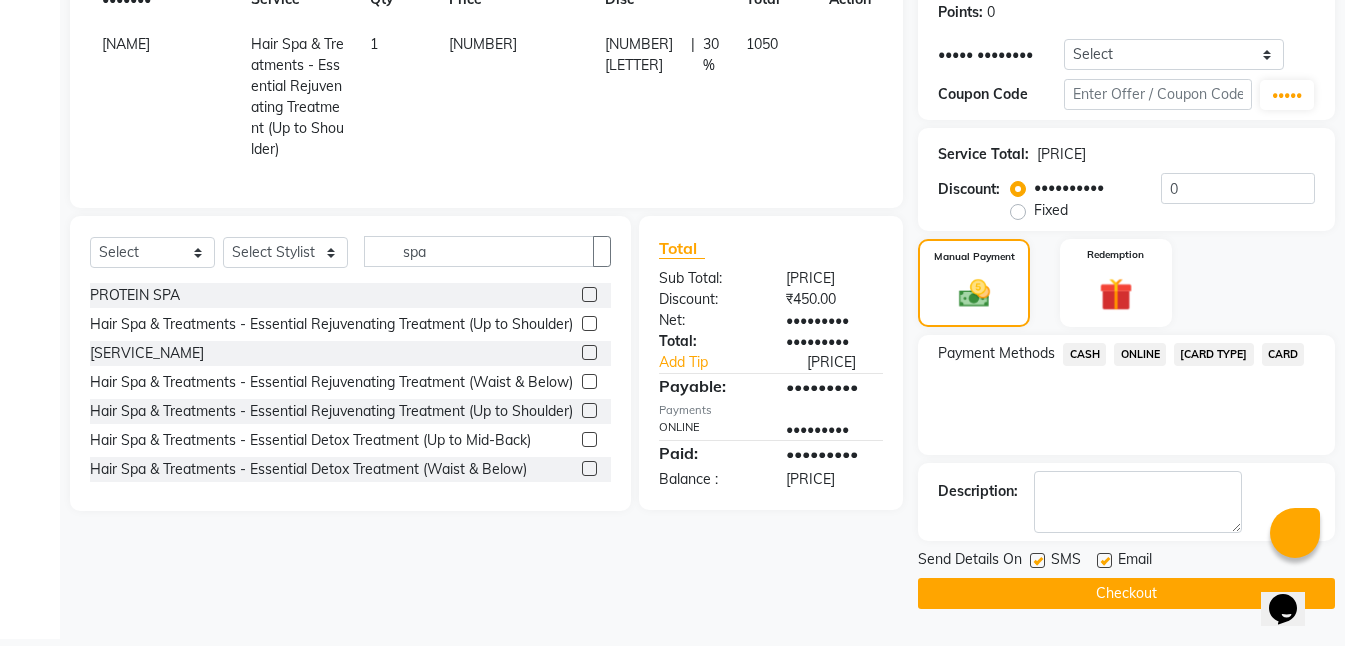 click at bounding box center (1037, 560) 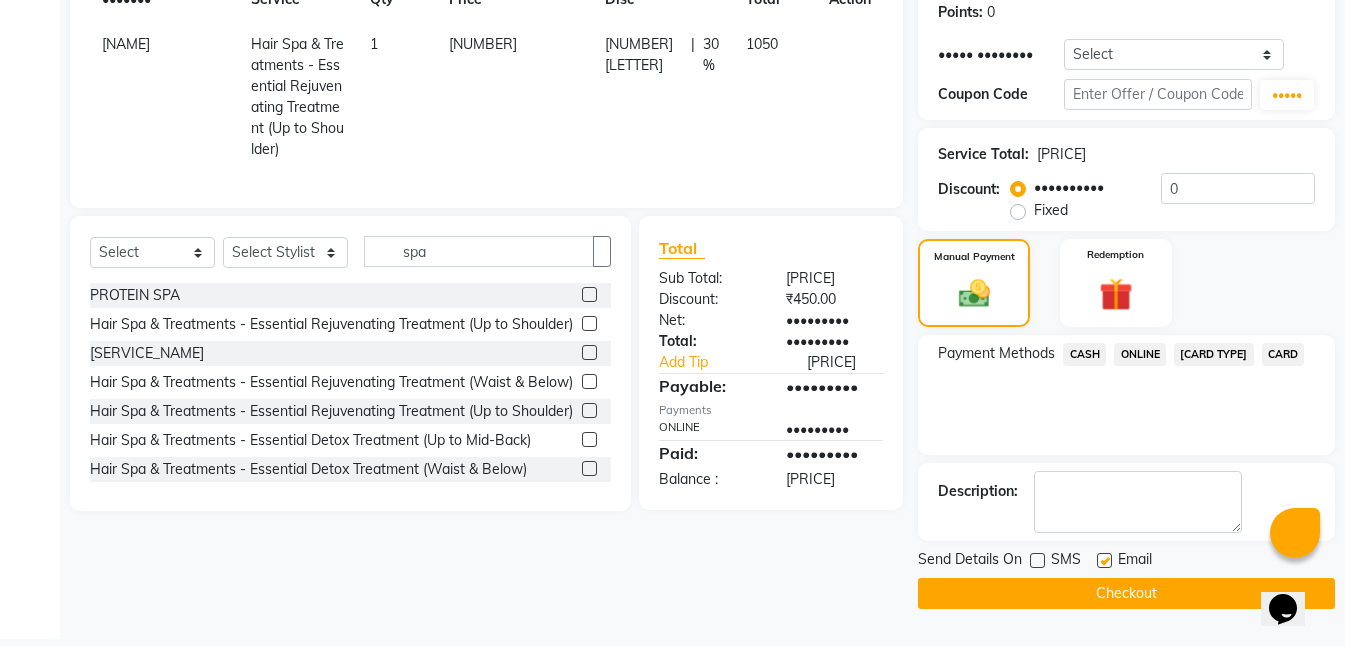 click at bounding box center [1104, 560] 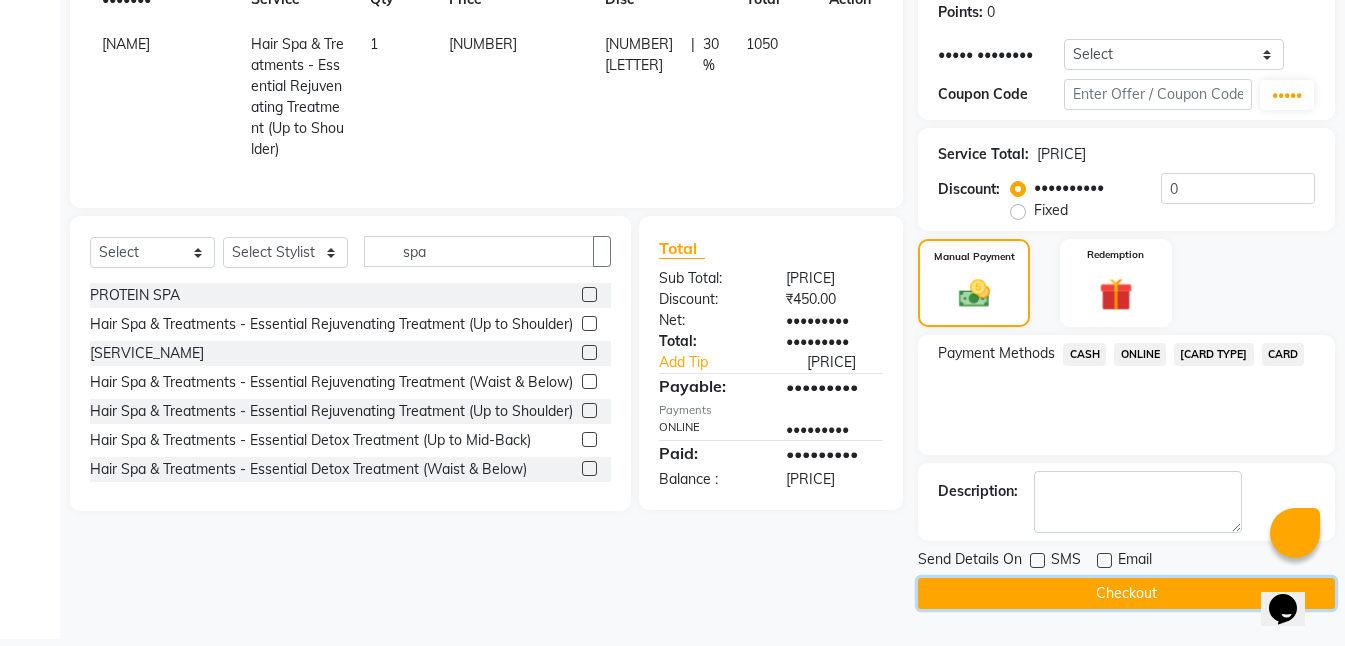 click on "Checkout" at bounding box center [1126, 593] 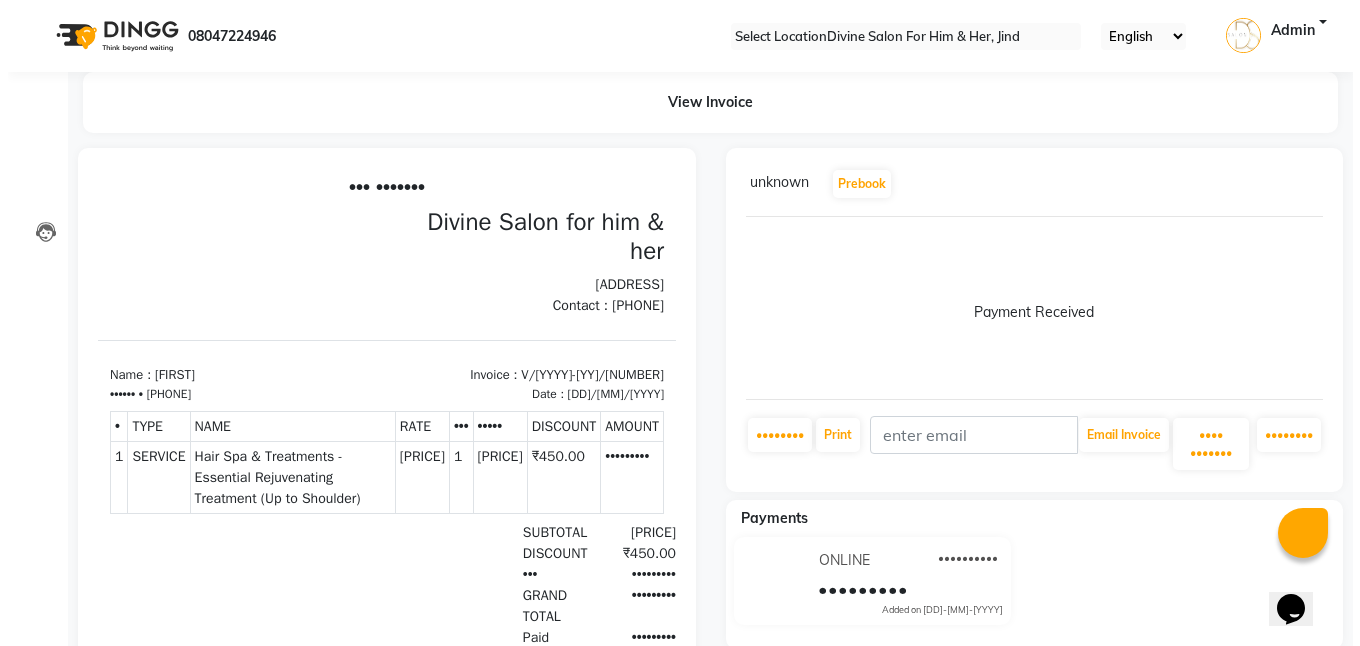 scroll, scrollTop: 16, scrollLeft: 0, axis: vertical 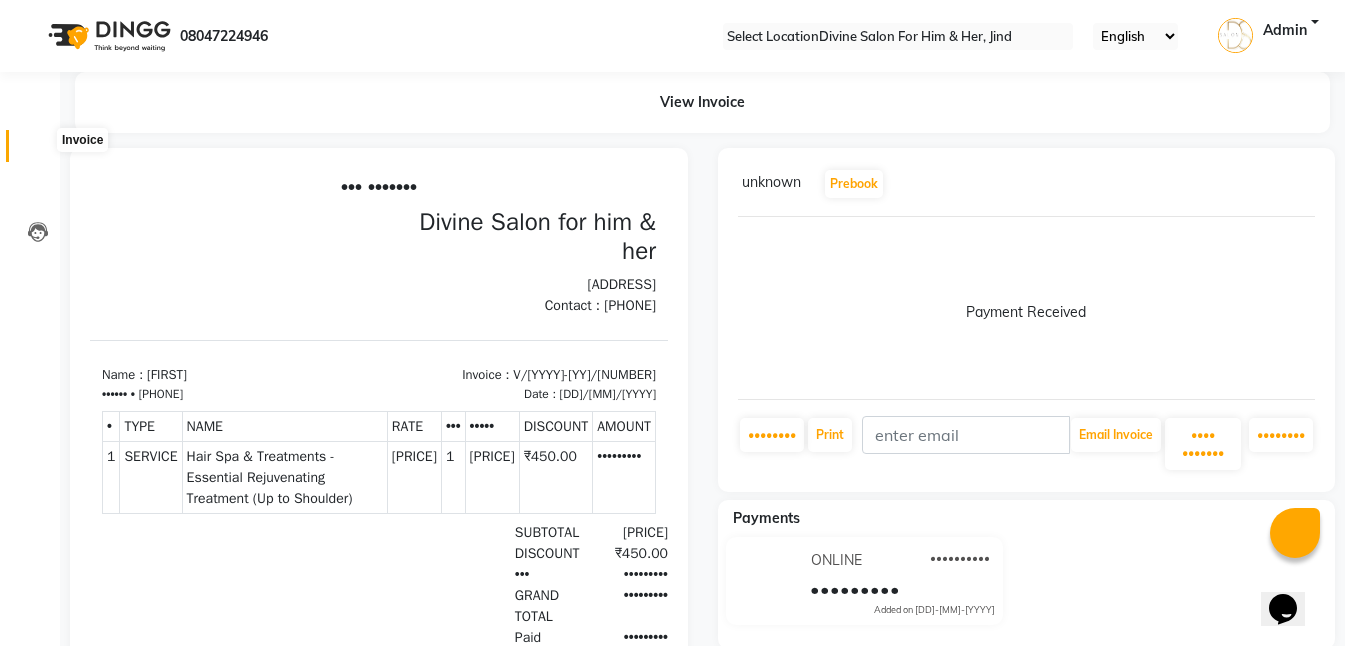 click at bounding box center (37, 151) 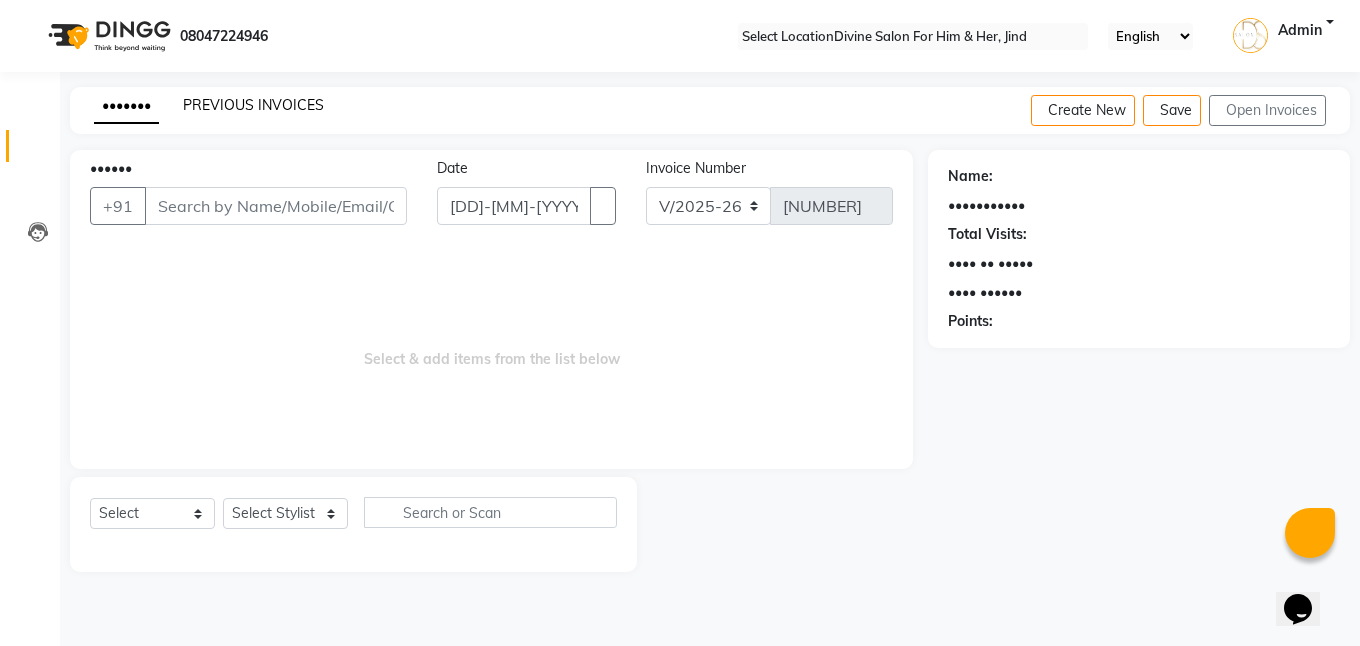 click on "PREVIOUS INVOICES" at bounding box center [253, 105] 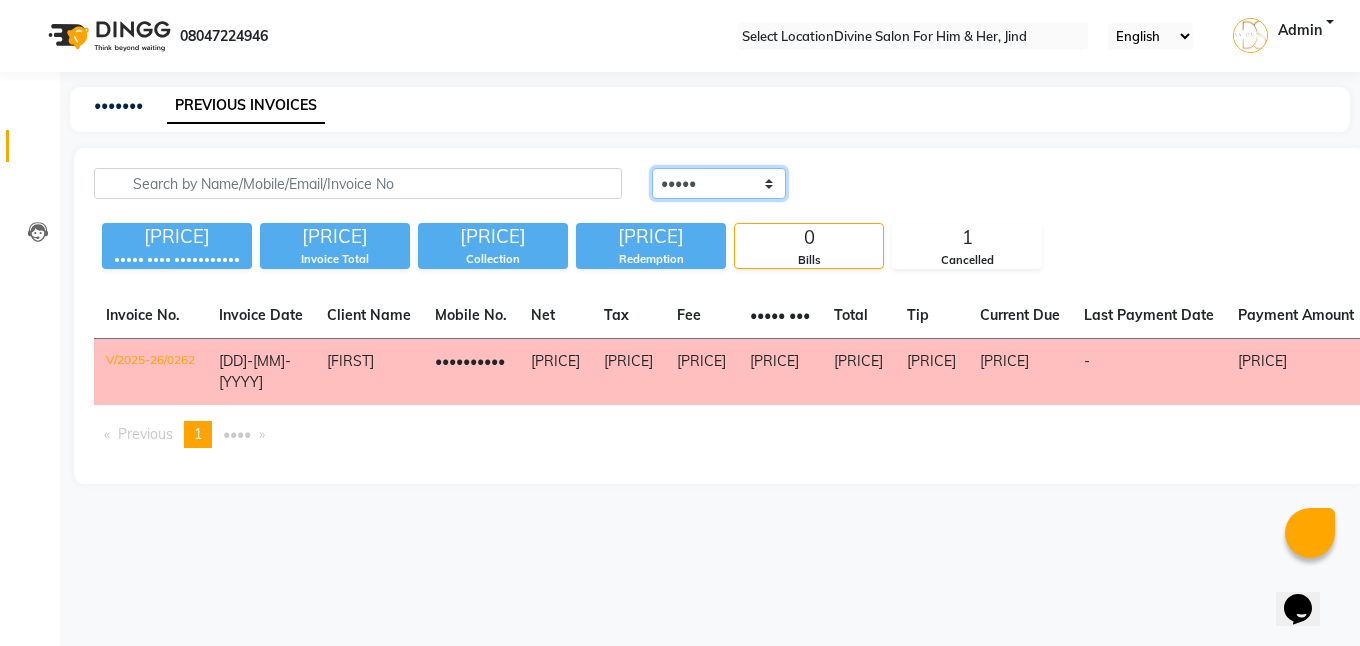 drag, startPoint x: 555, startPoint y: 180, endPoint x: 560, endPoint y: 192, distance: 13 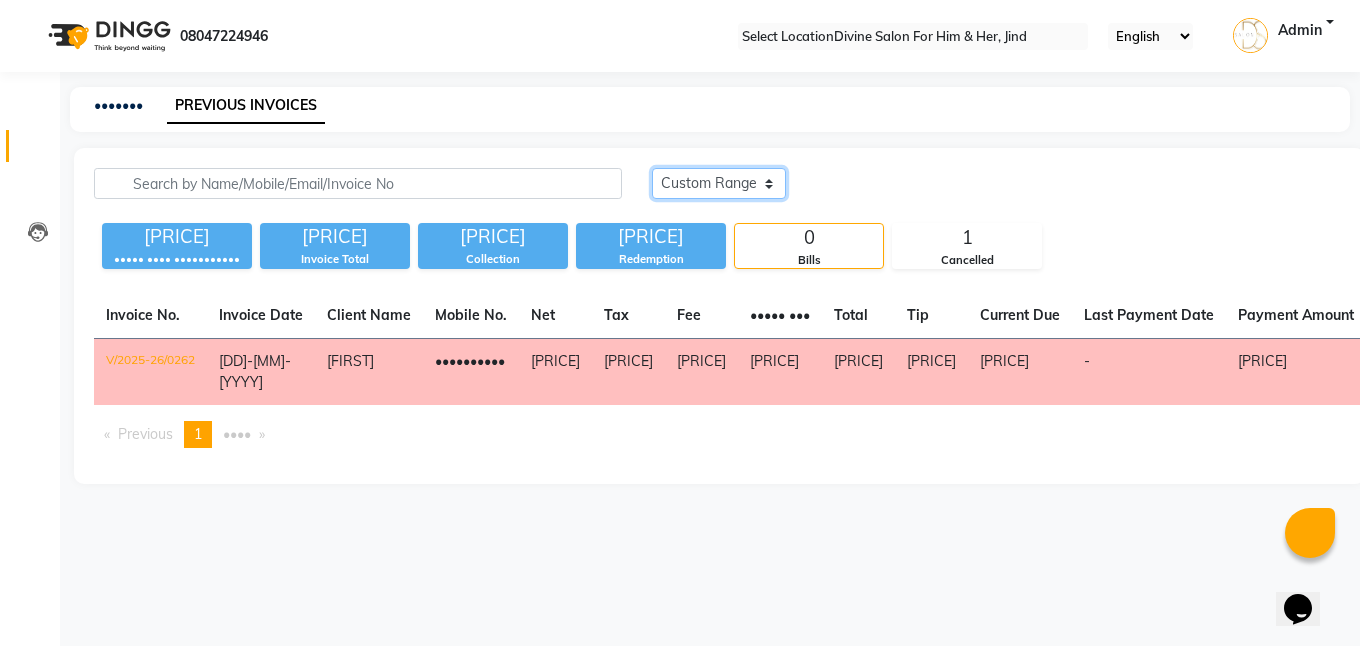 click on "••••• ••••••••• •••••• •••••" at bounding box center [719, 183] 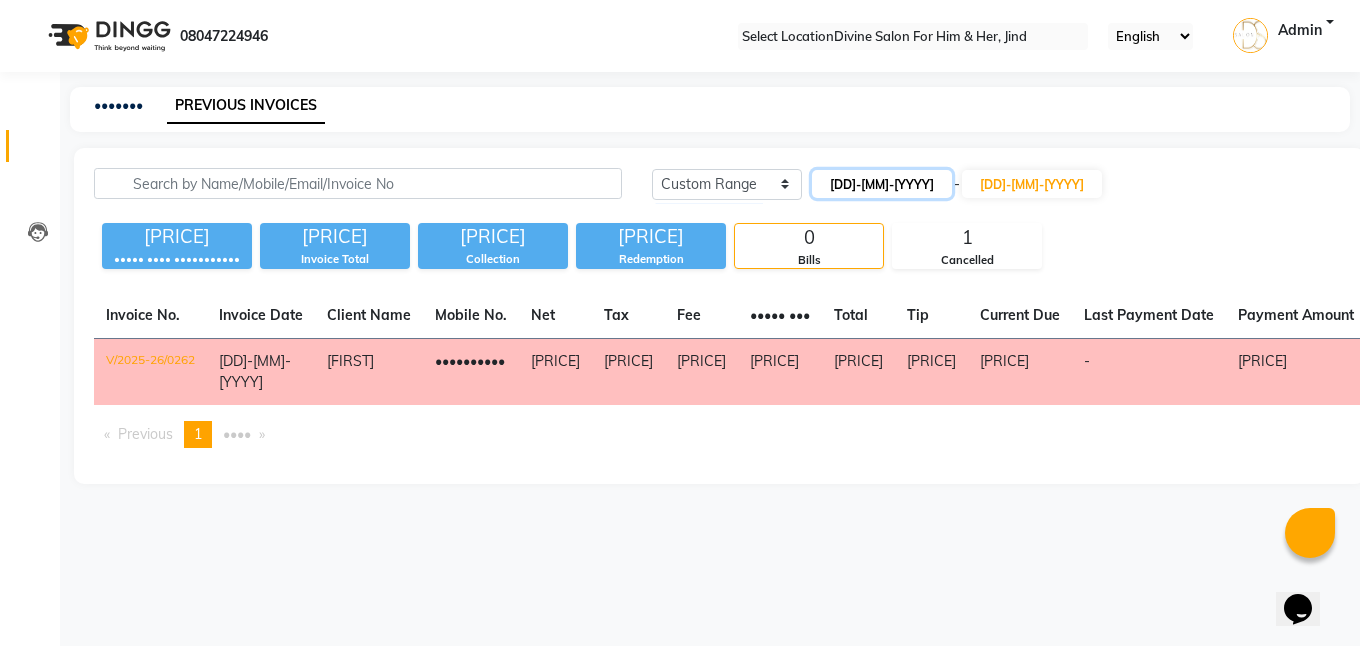 click on "[DD]-[MM]-[YYYY]" at bounding box center (882, 184) 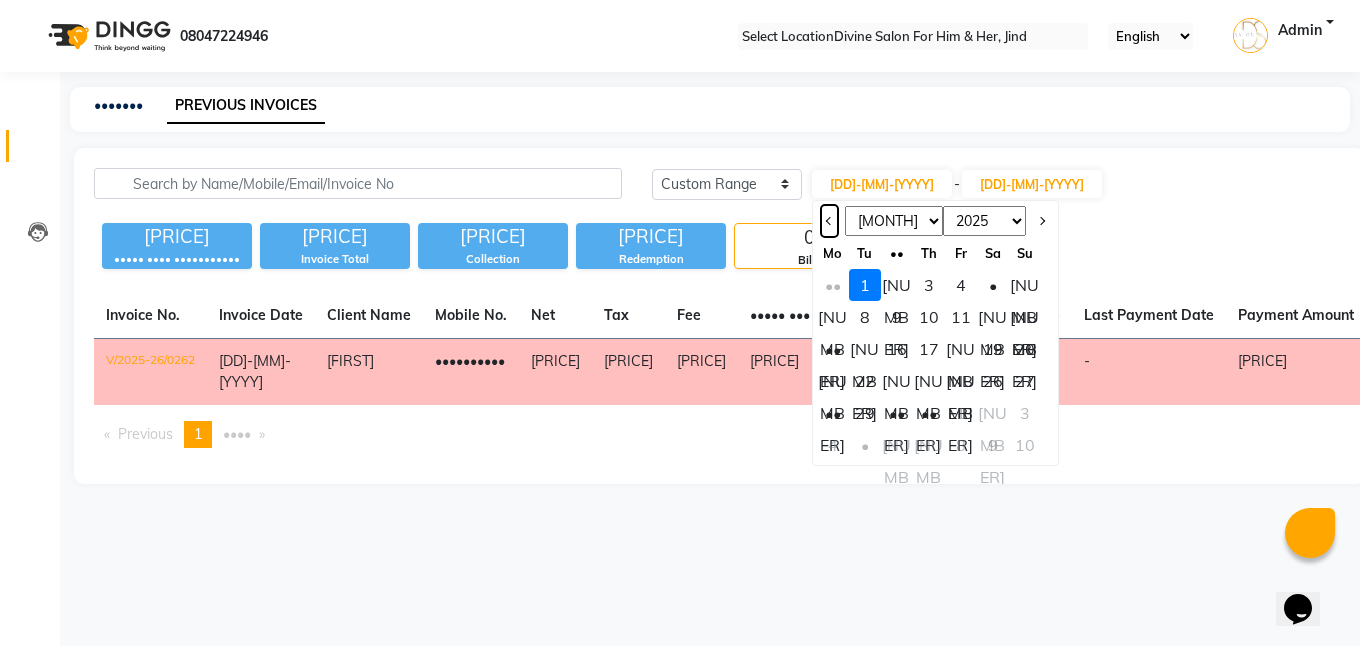 click at bounding box center (830, 221) 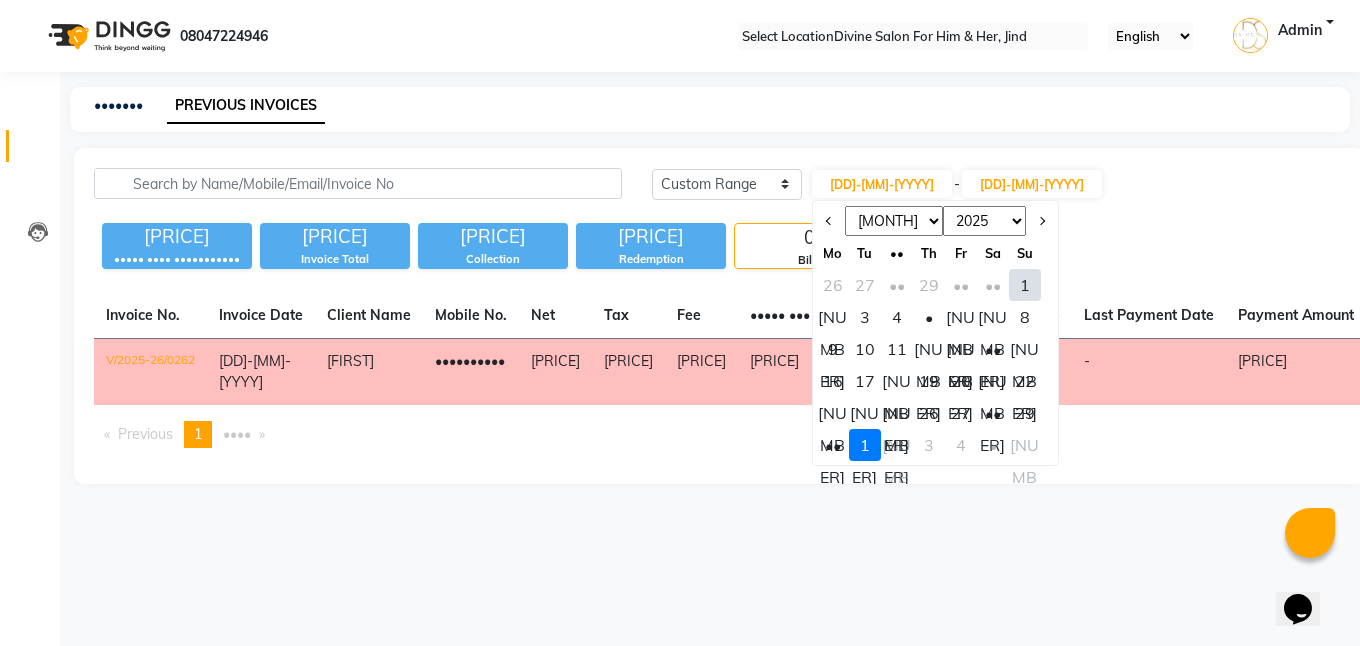 click on "[NUMBER]" at bounding box center (1025, 349) 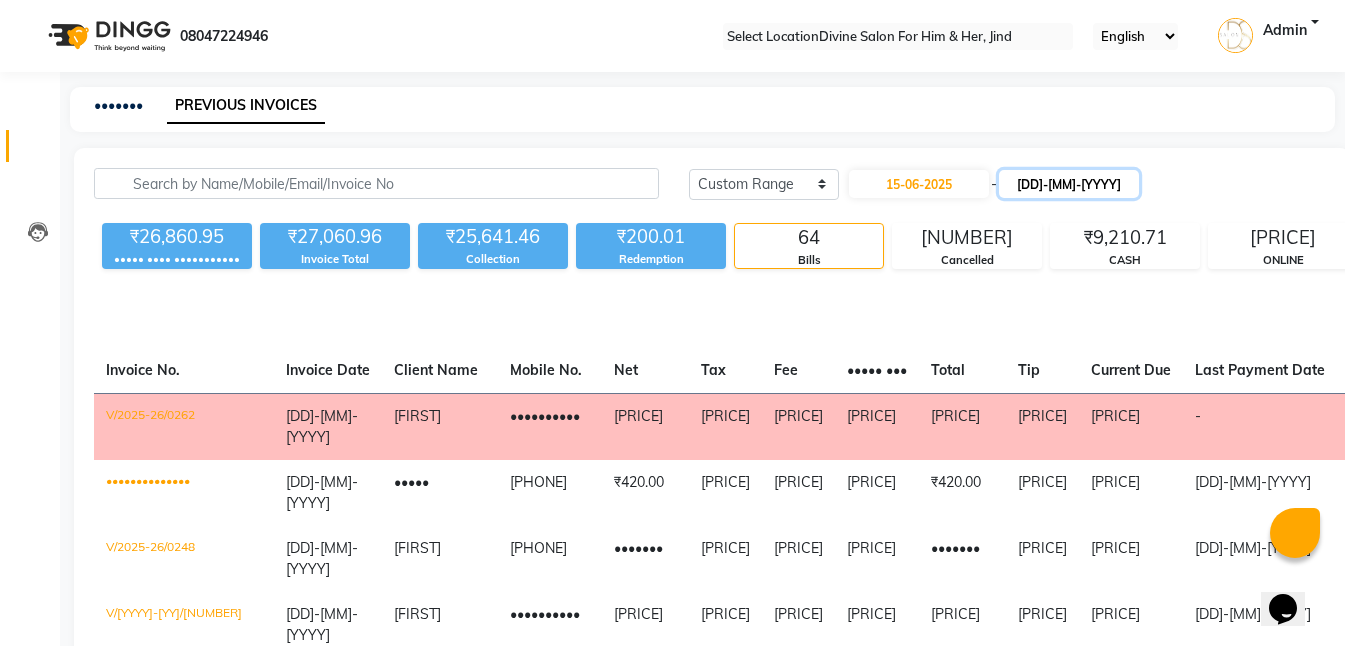 click on "[DD]-[MM]-[YYYY]" at bounding box center [1069, 184] 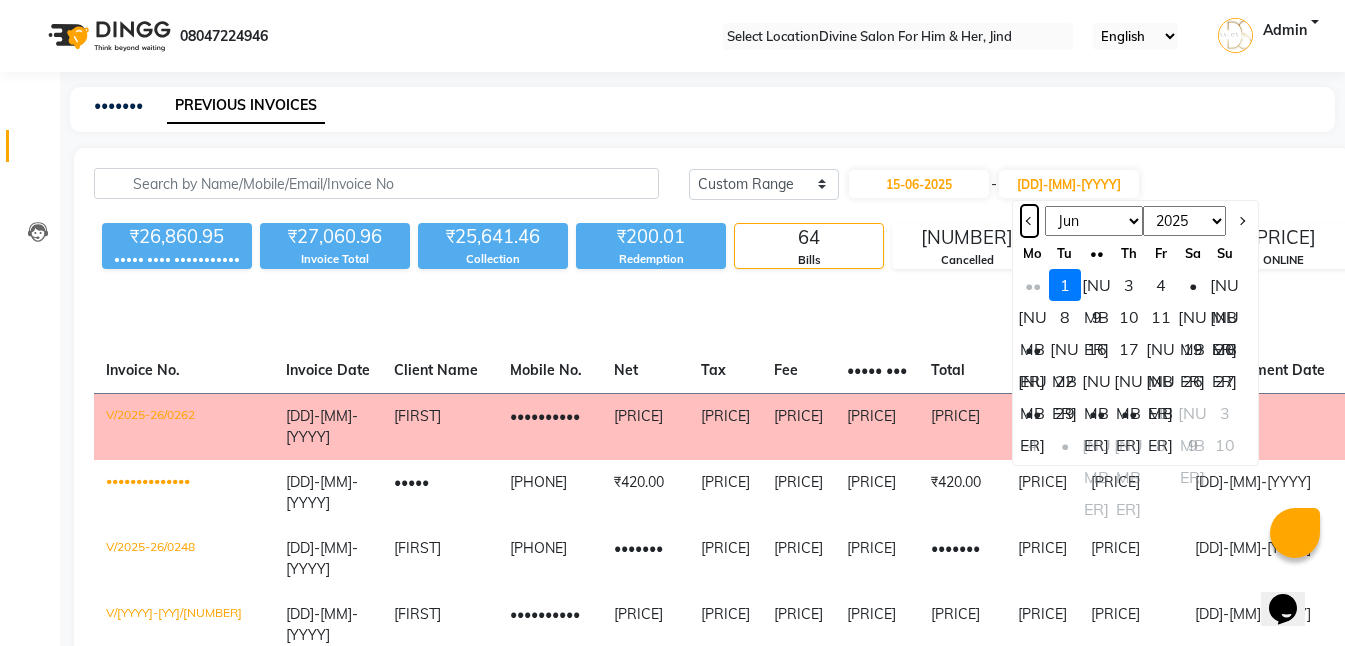 click at bounding box center [1030, 221] 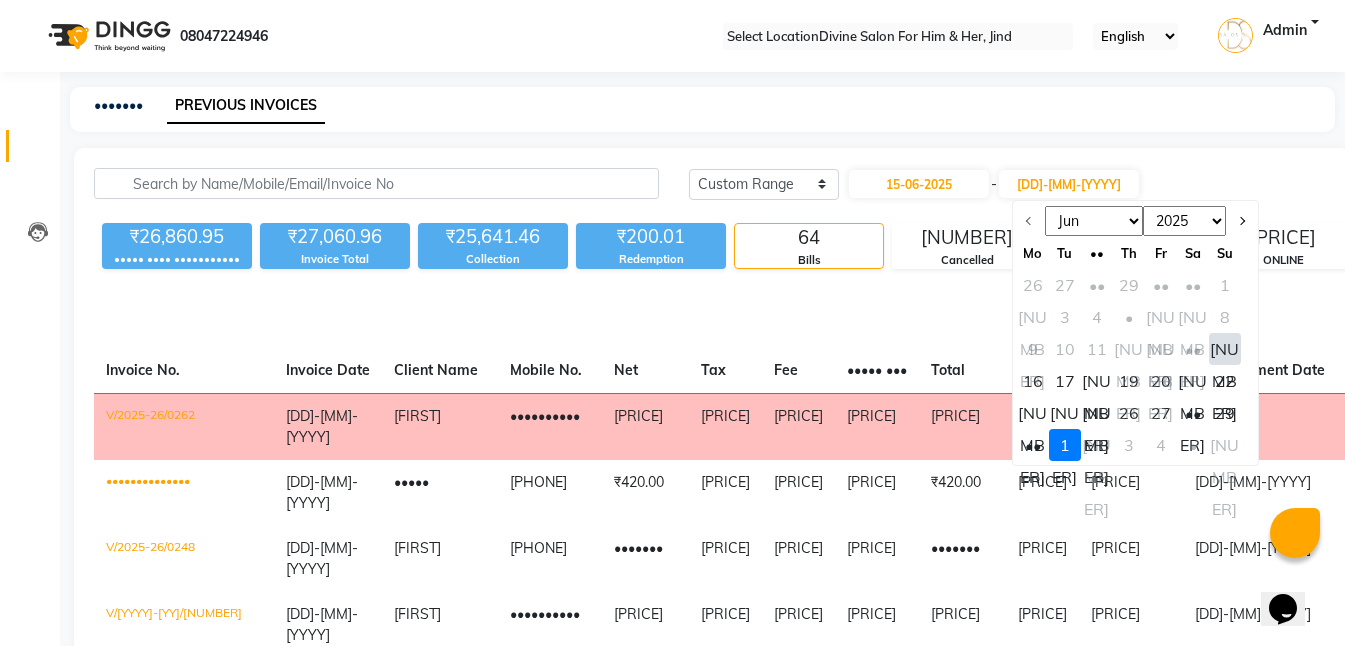 click on "[NUMBER]" at bounding box center (1225, 349) 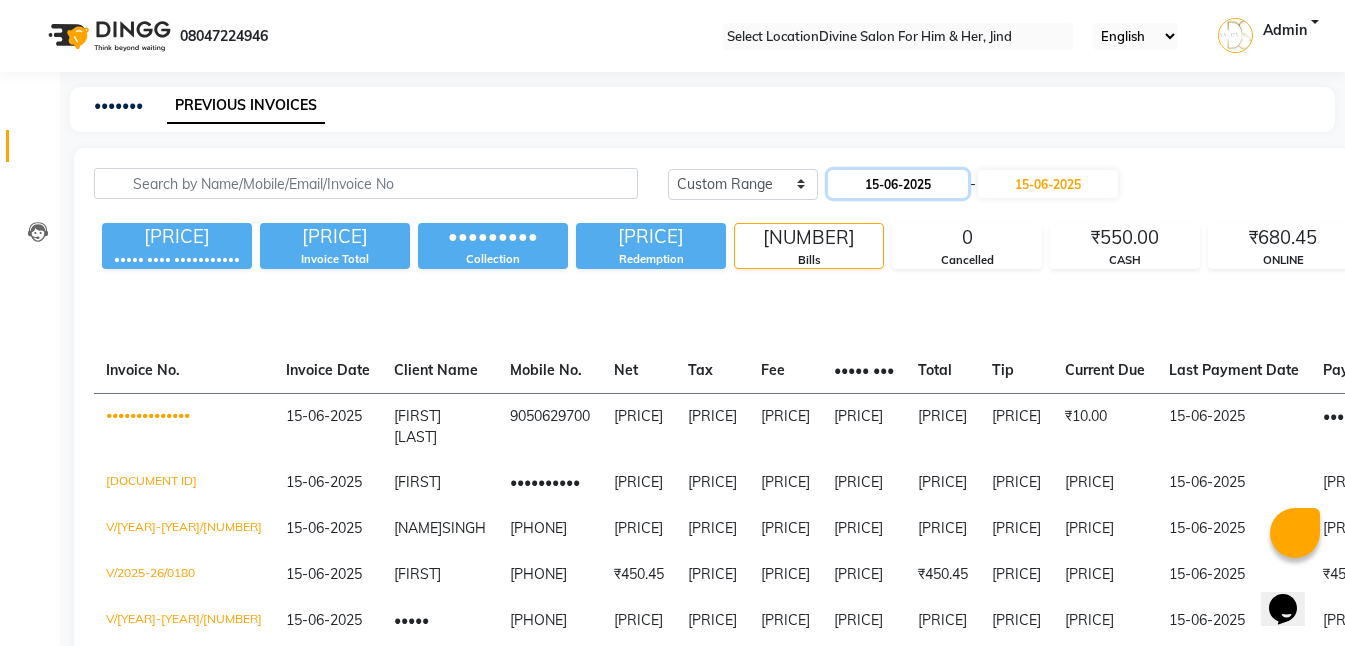 click on "15-06-2025" at bounding box center [898, 184] 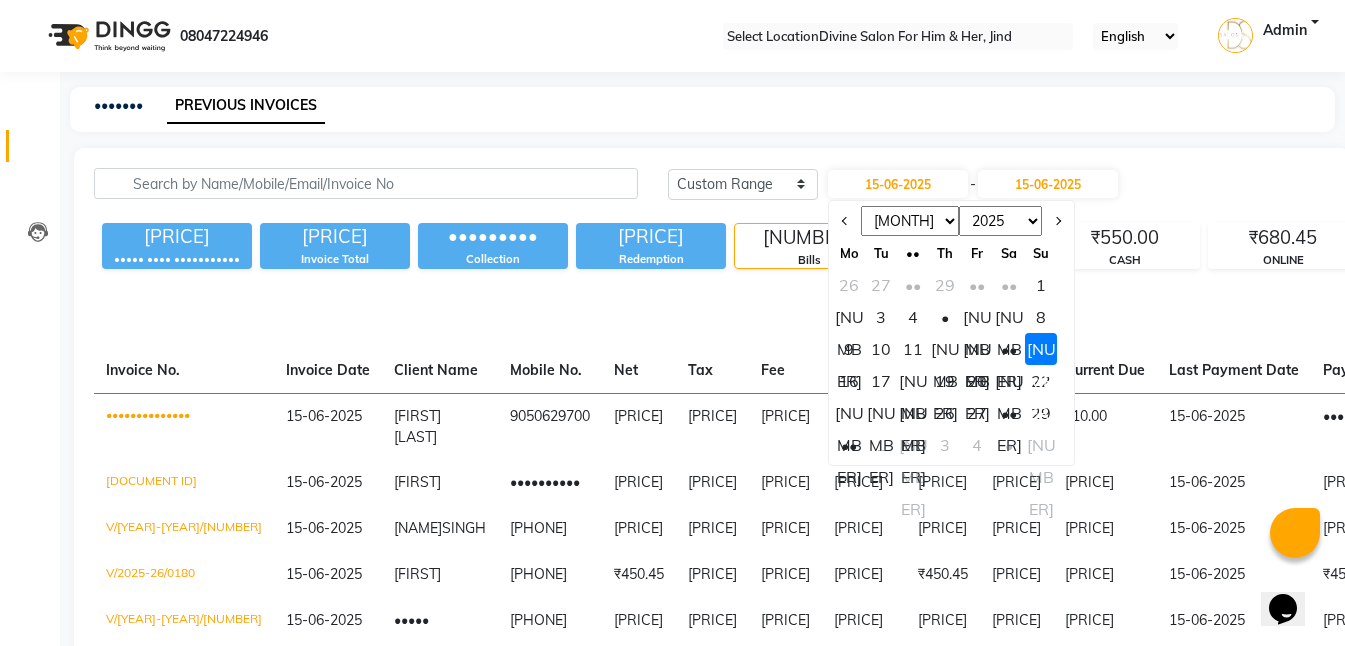 click on "16" at bounding box center (849, 381) 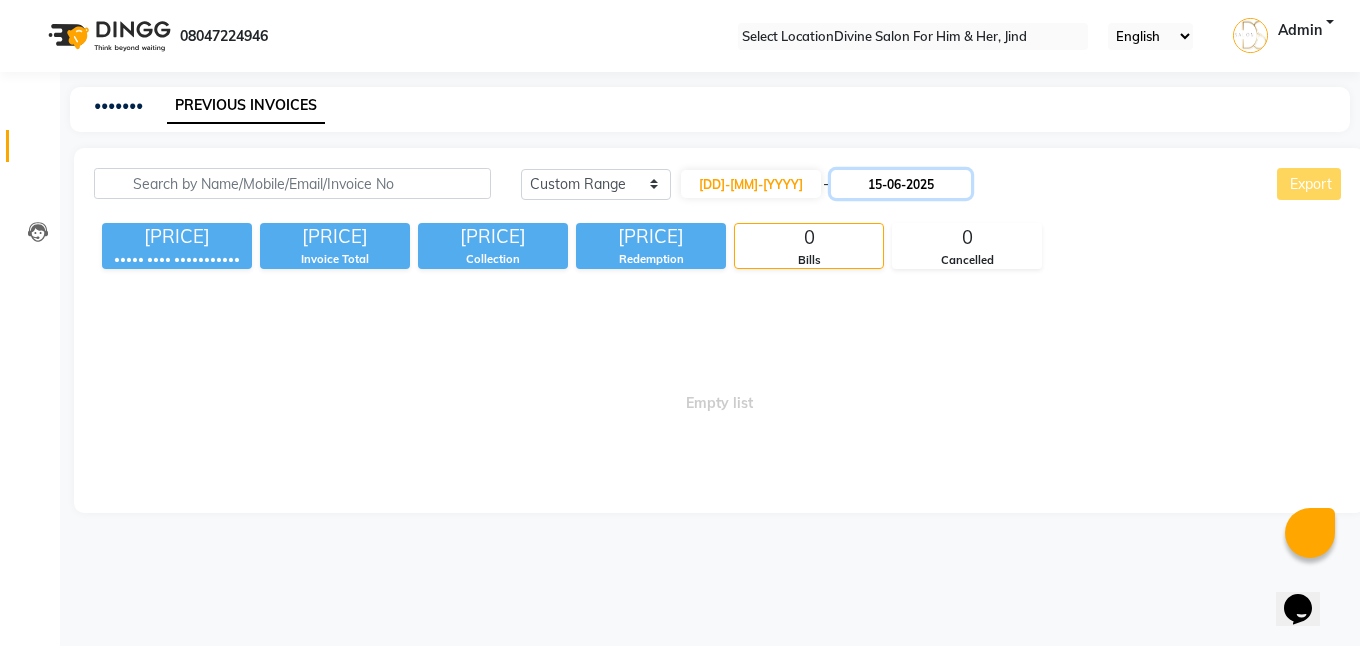 click on "15-06-2025" at bounding box center [901, 184] 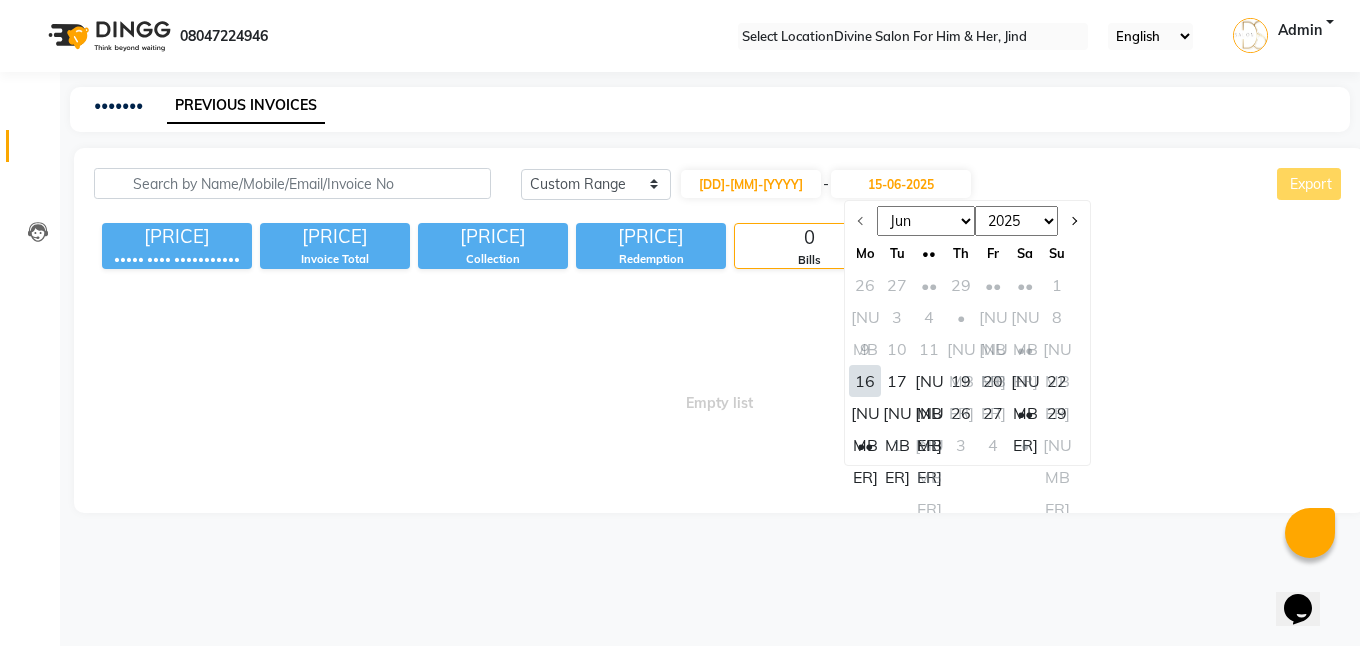 click on "16" at bounding box center (865, 381) 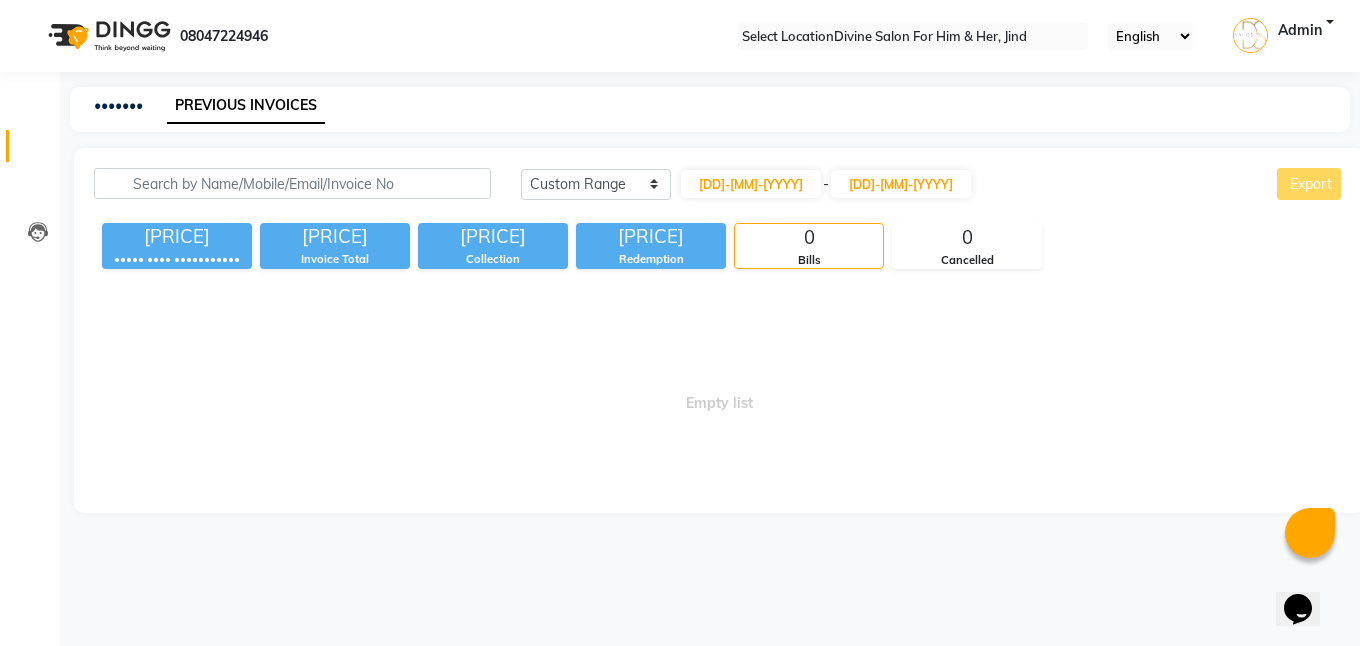 click on "Empty list" at bounding box center (719, 393) 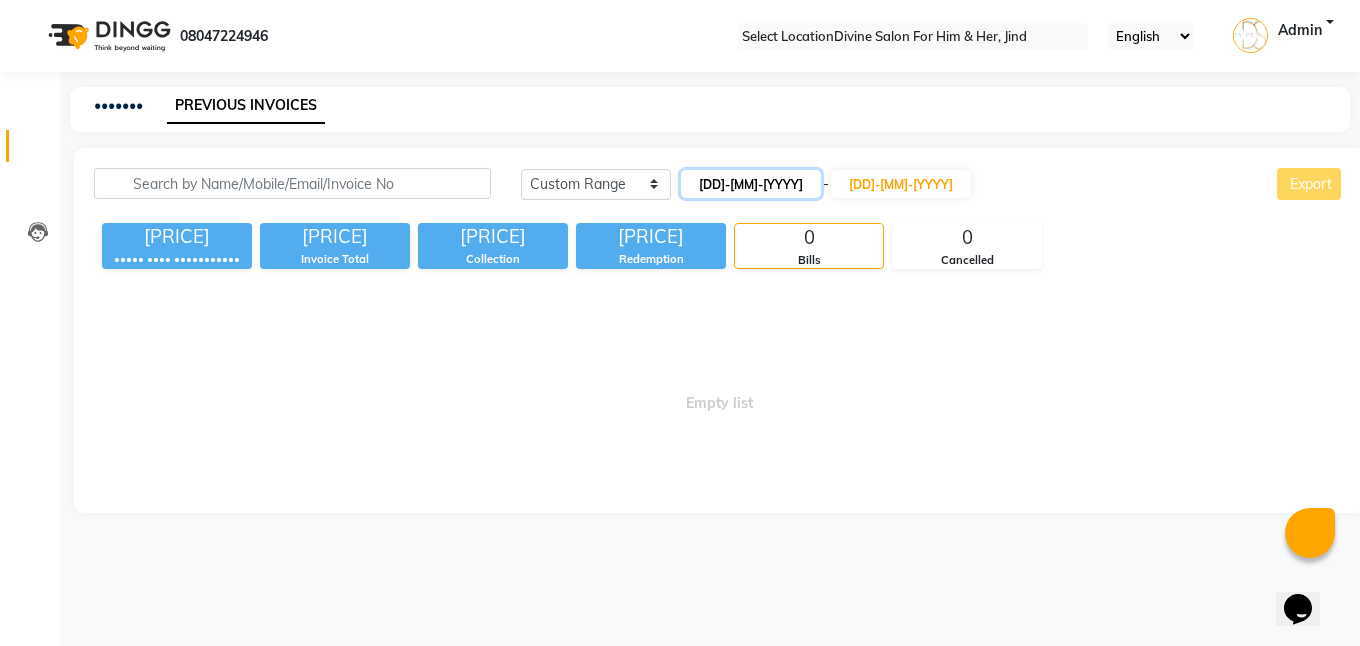 click on "[DD]-[MM]-[YYYY]" at bounding box center (751, 184) 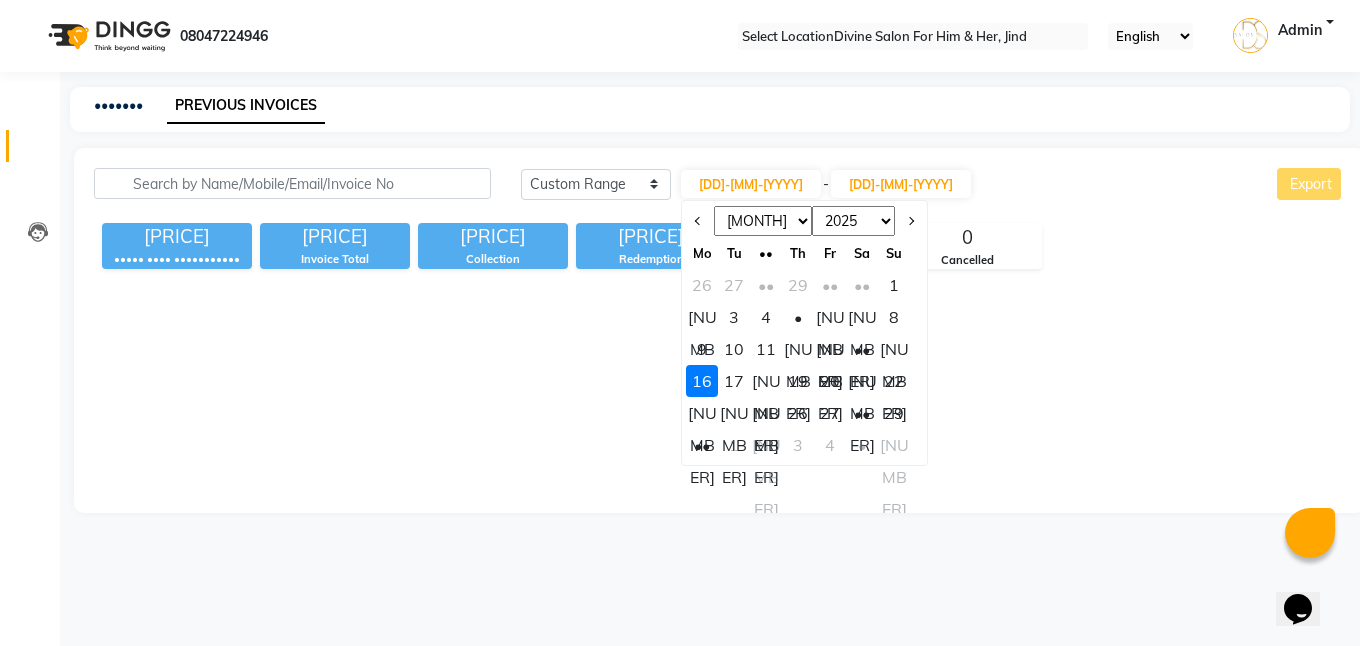 click on "17" at bounding box center [734, 381] 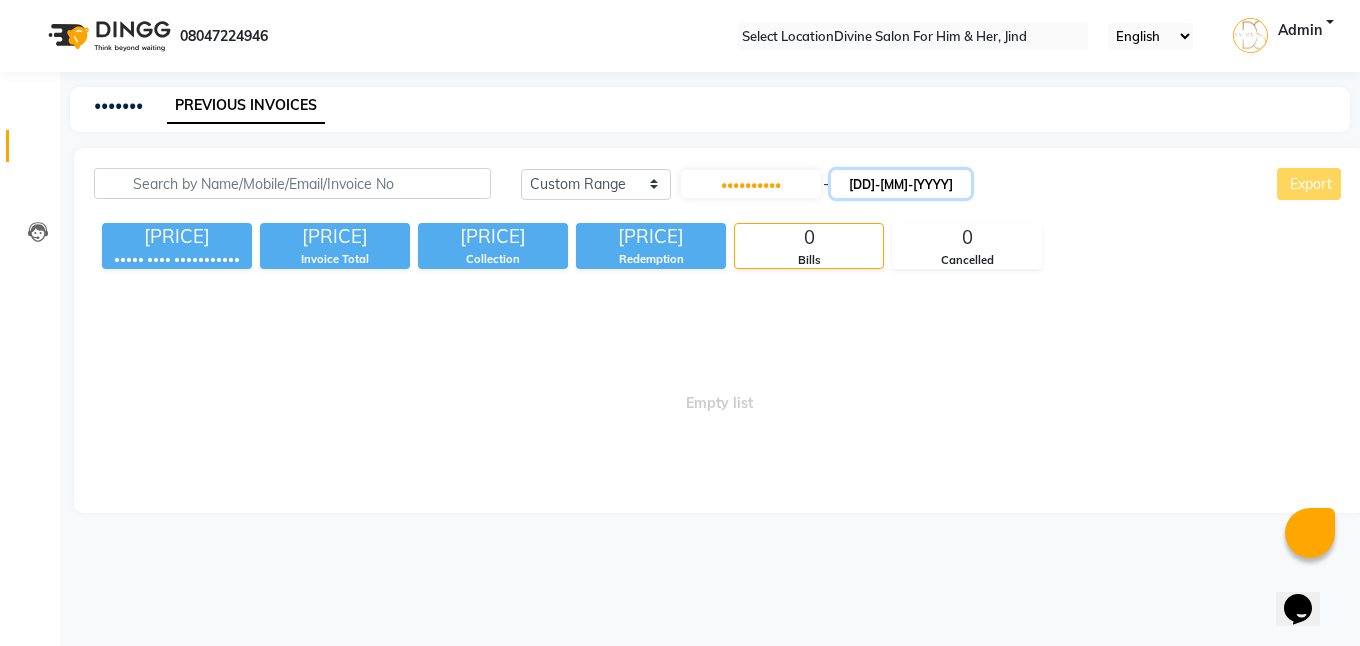 click on "[DD]-[MM]-[YYYY]" at bounding box center (901, 184) 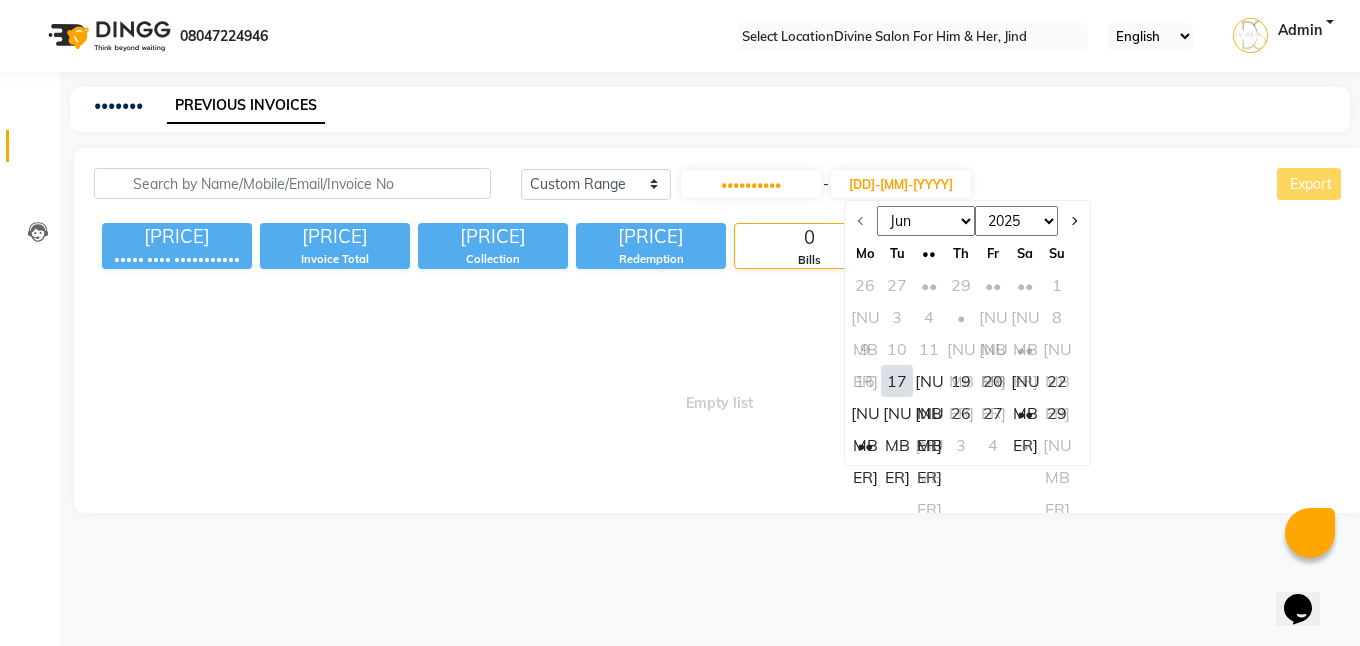 click on "17" at bounding box center [897, 381] 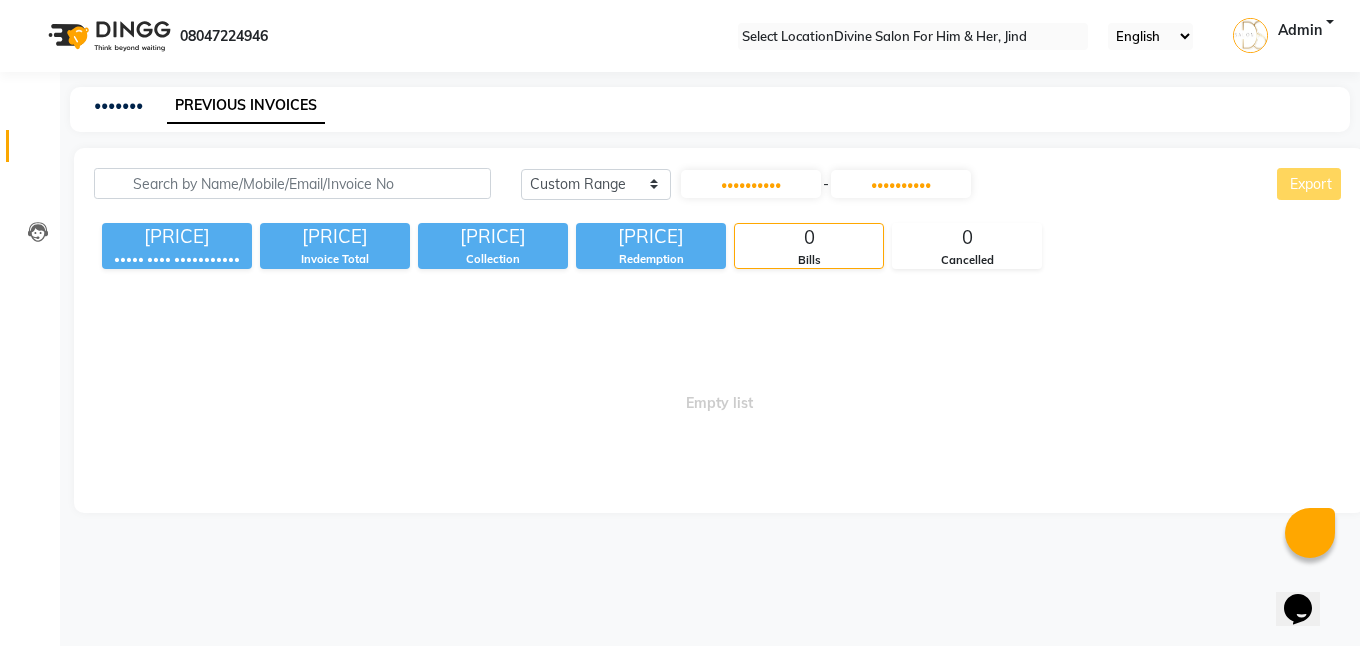 click on "Empty list" at bounding box center [719, 393] 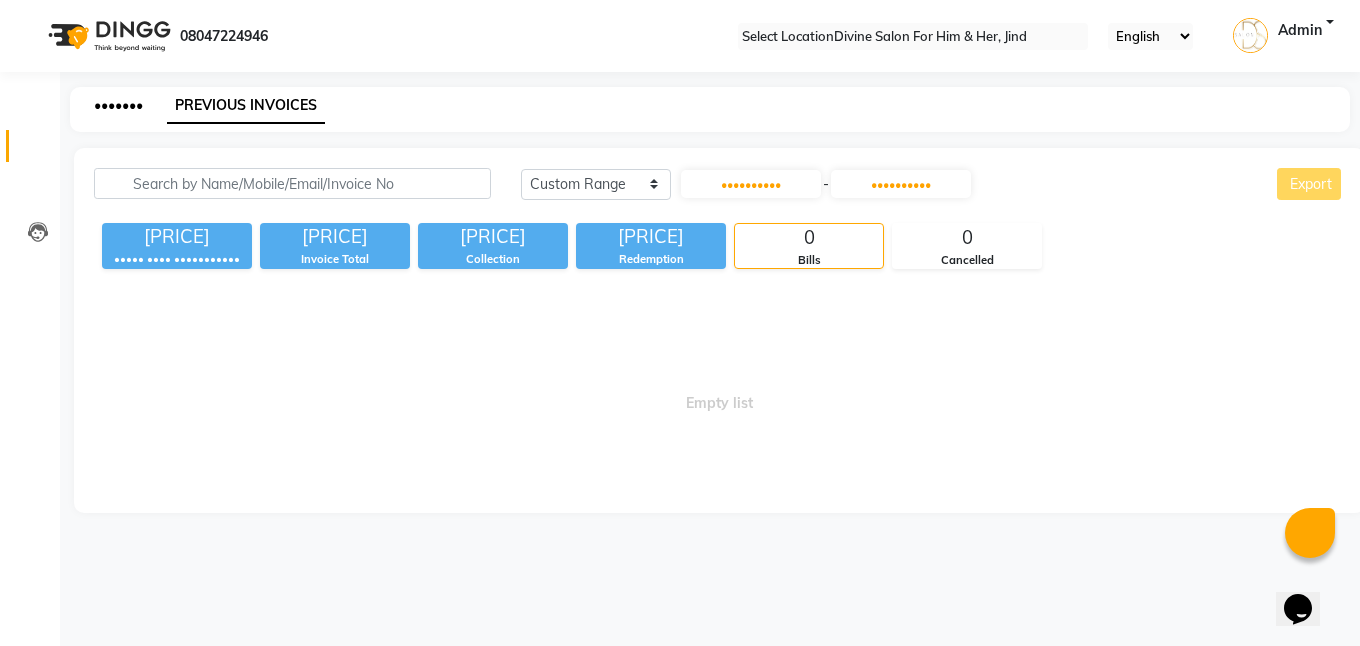 click on "•••••••" at bounding box center [118, 105] 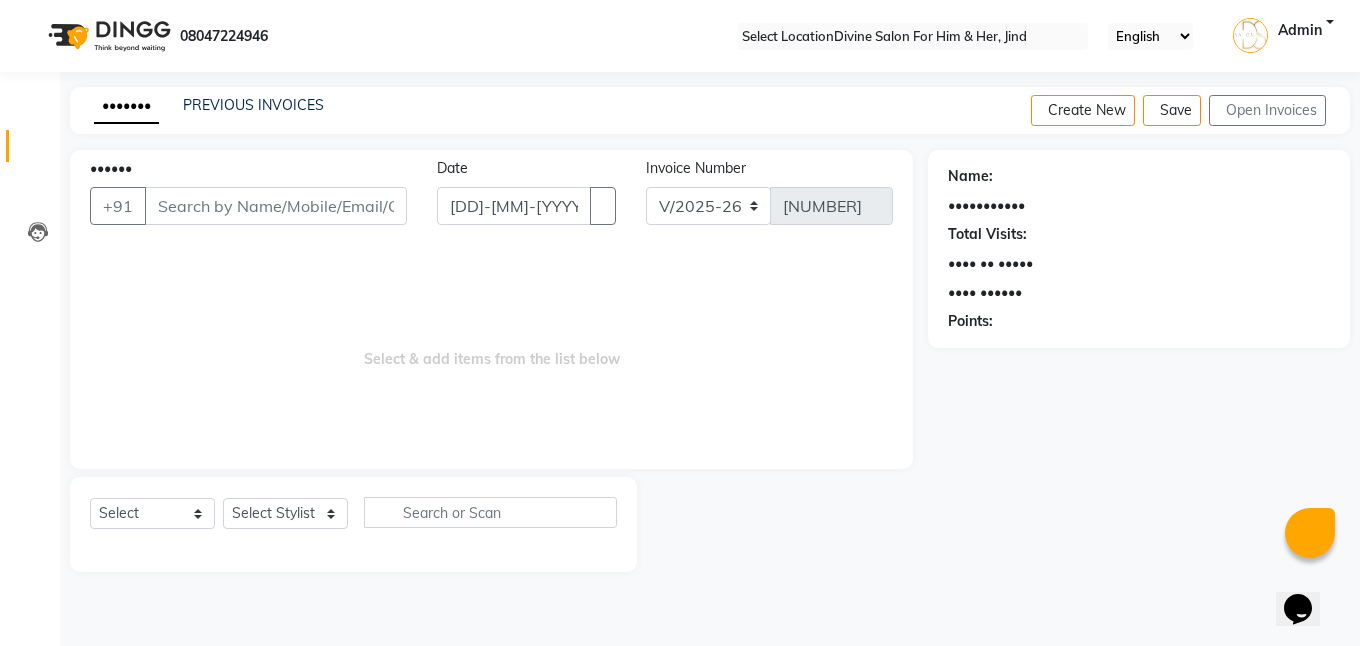 click on "••••••" at bounding box center [276, 206] 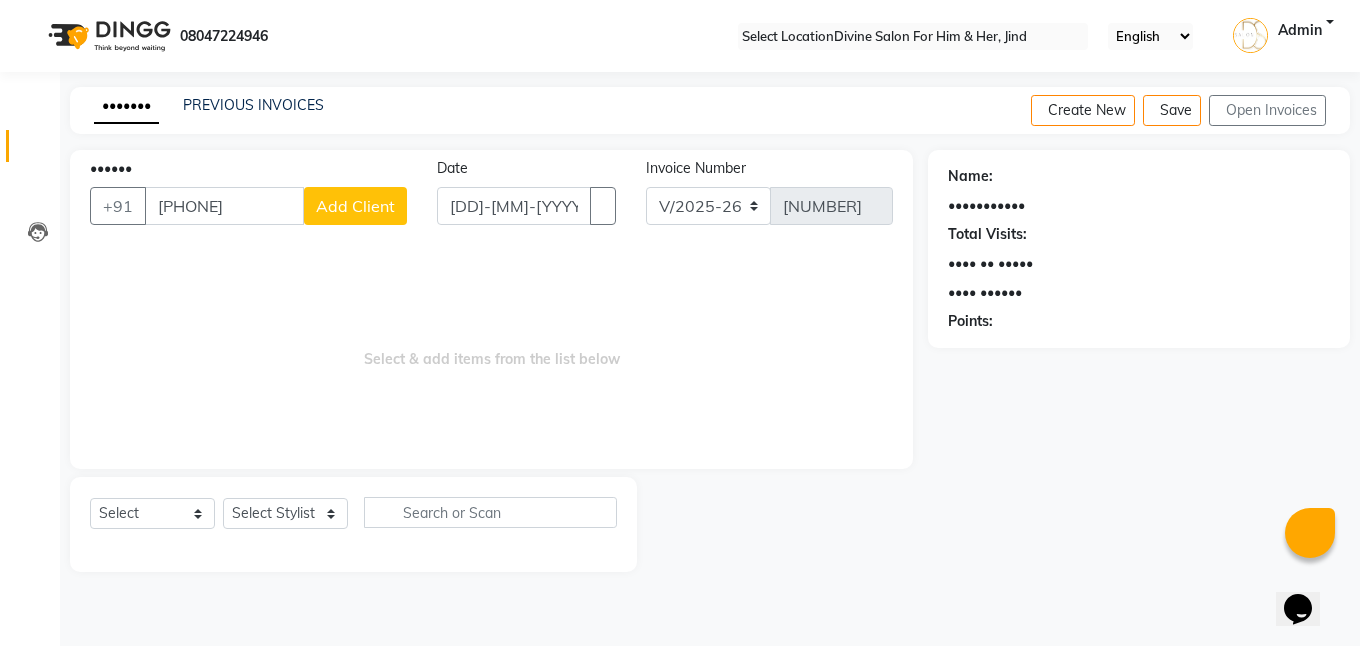 type on "[PHONE]" 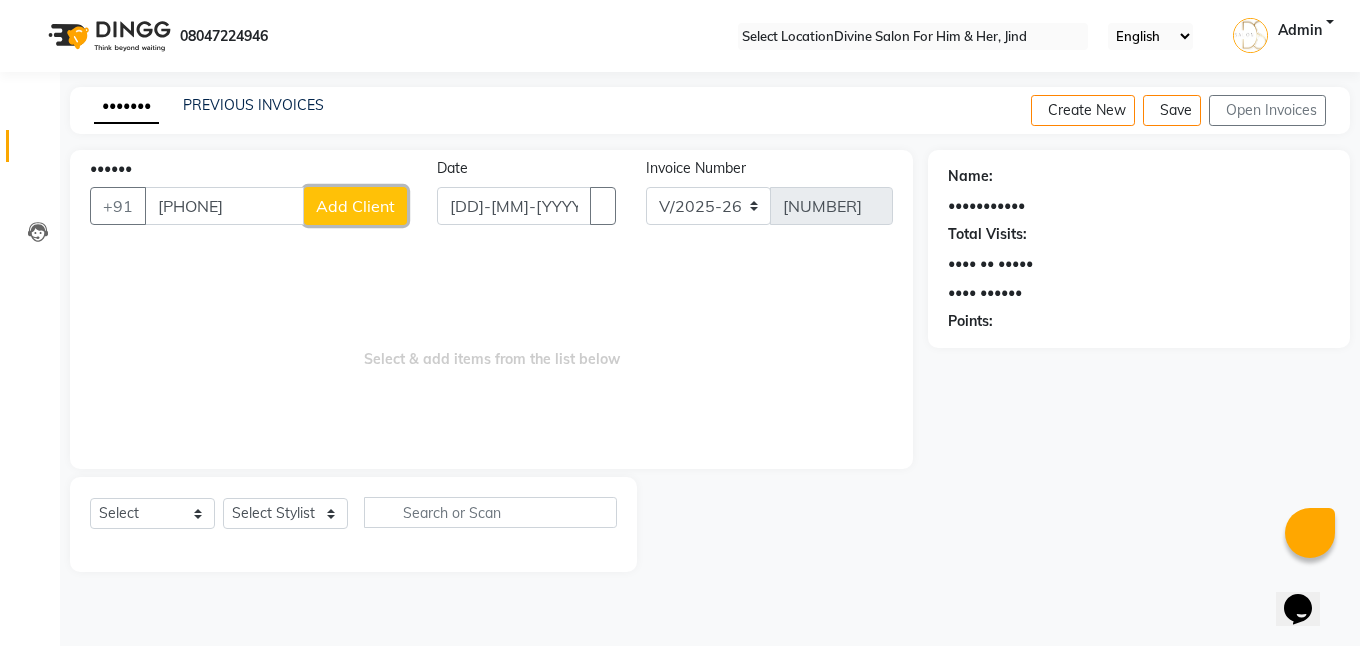 click on "Add Client" at bounding box center (355, 206) 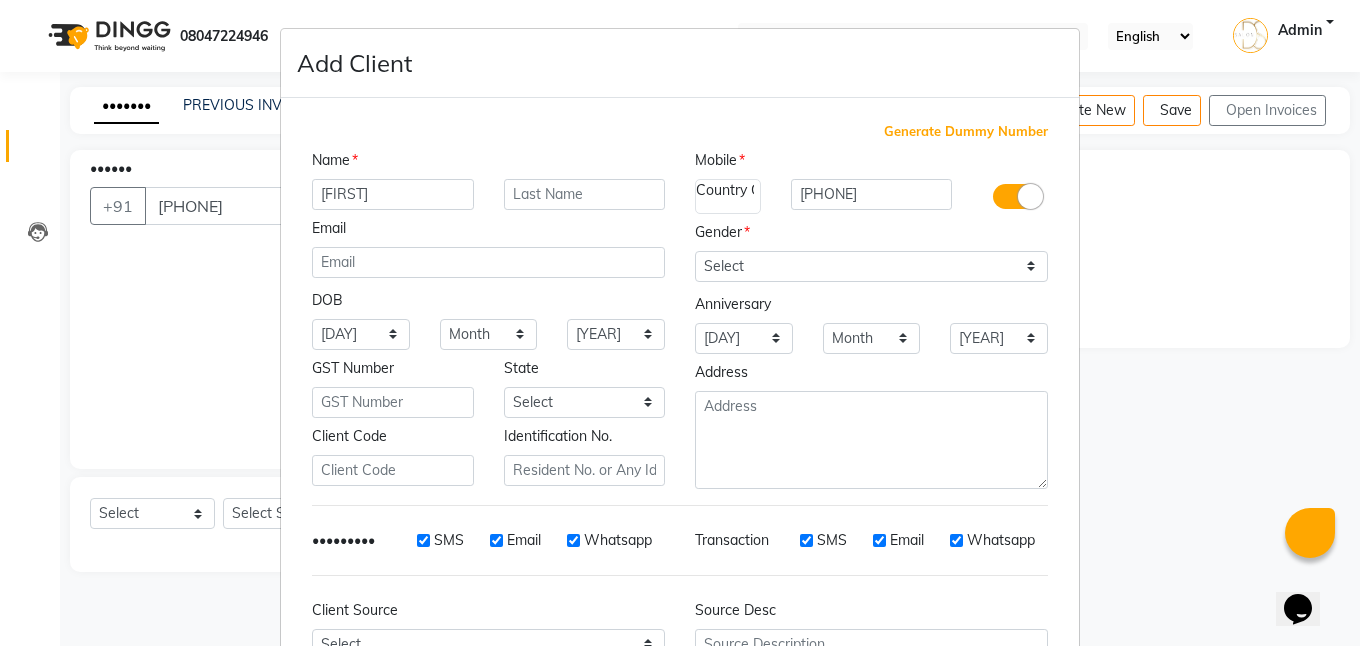 type on "[FIRST]" 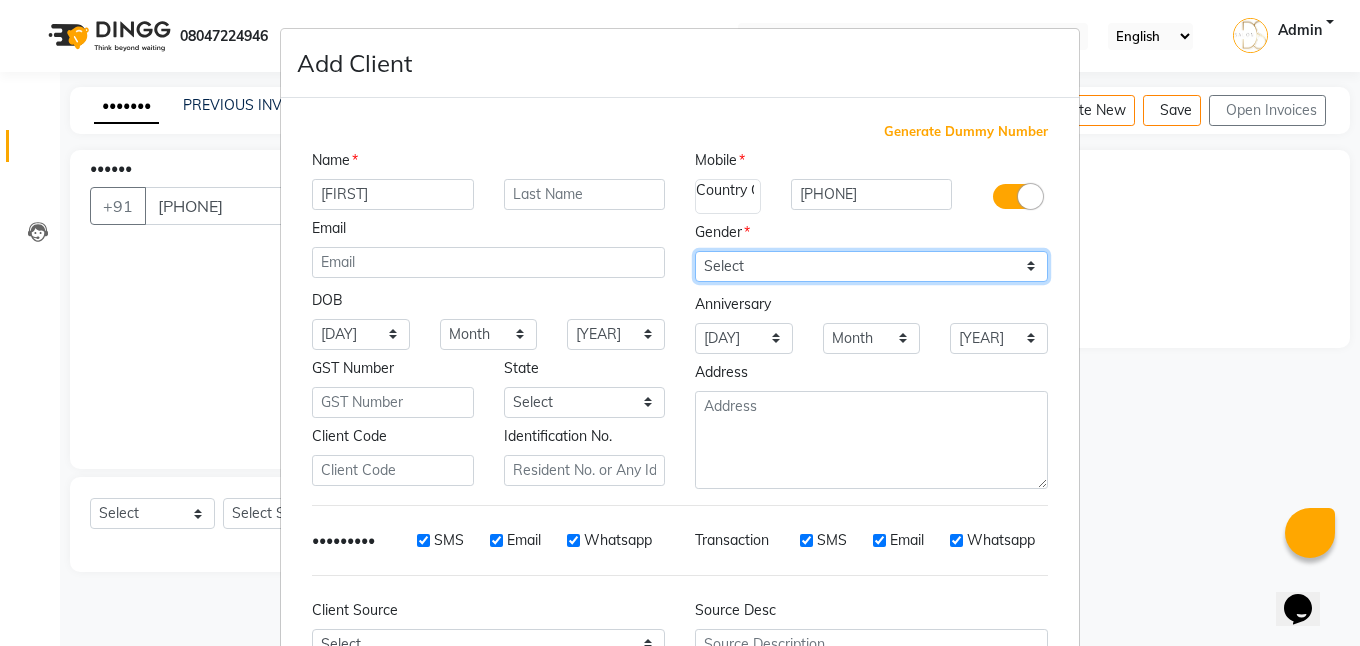 click on "Select Male Female Other Prefer Not To Say" at bounding box center (871, 266) 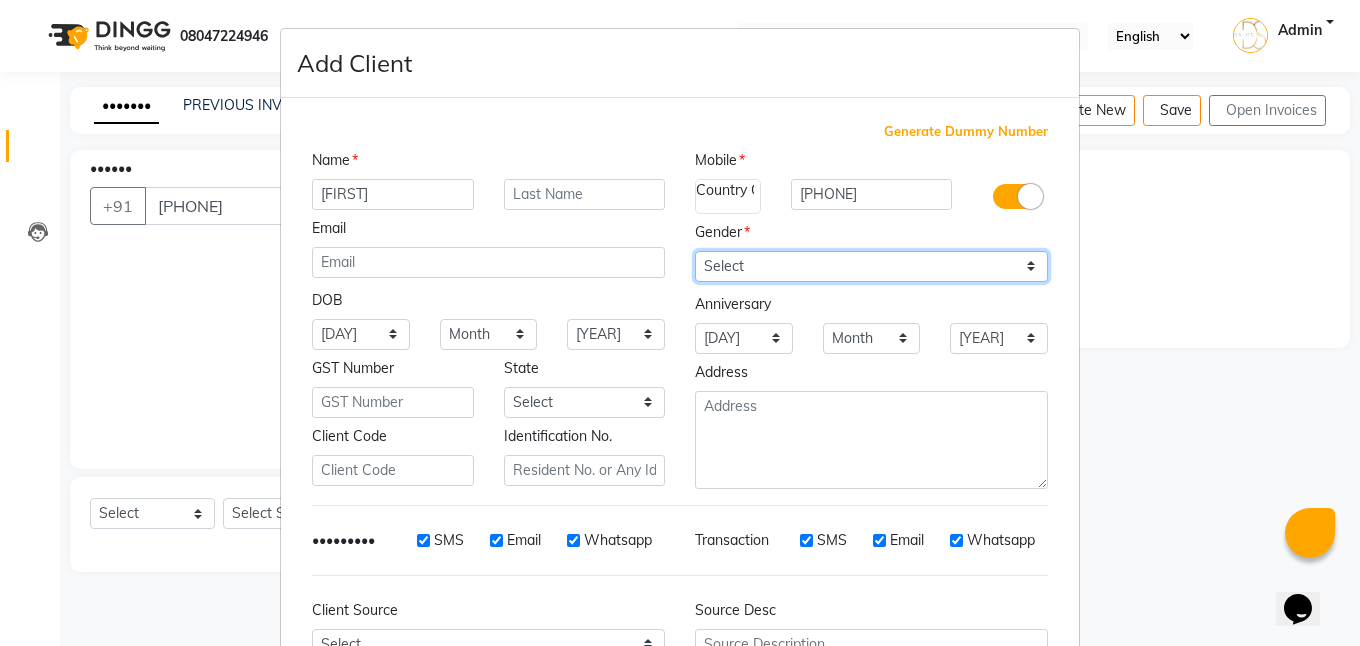 select on "••••" 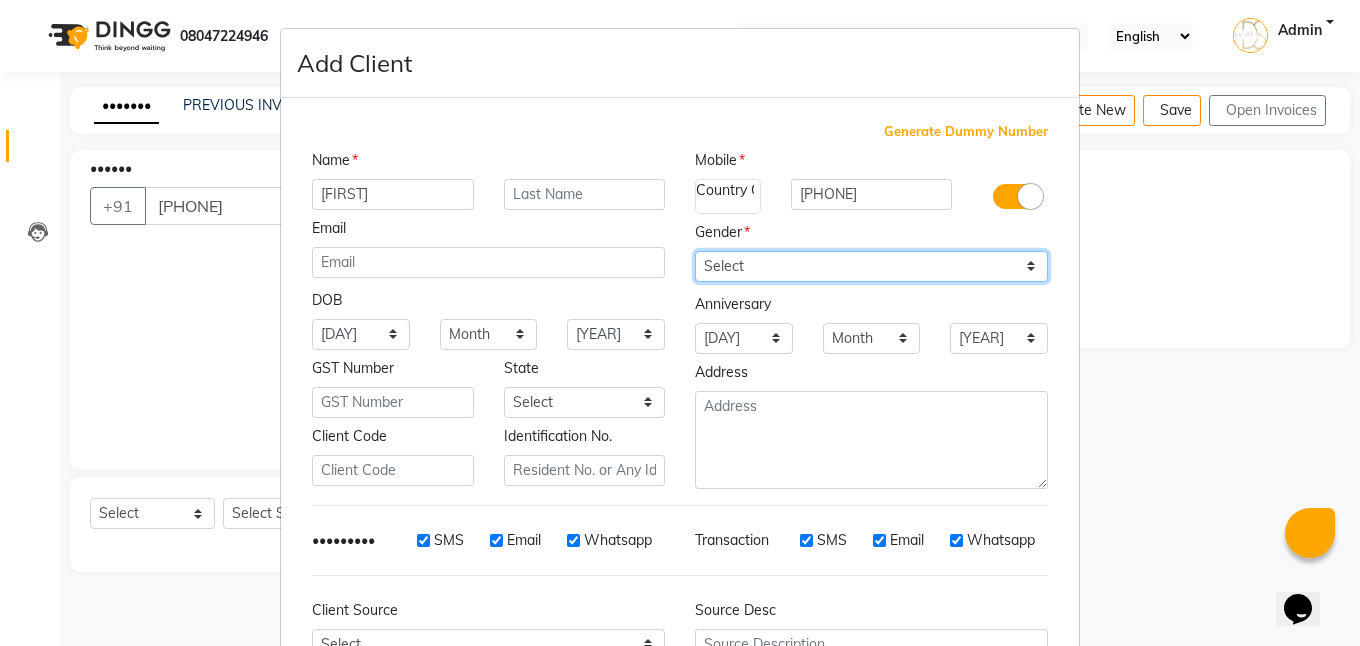 click on "Select Male Female Other Prefer Not To Say" at bounding box center (871, 266) 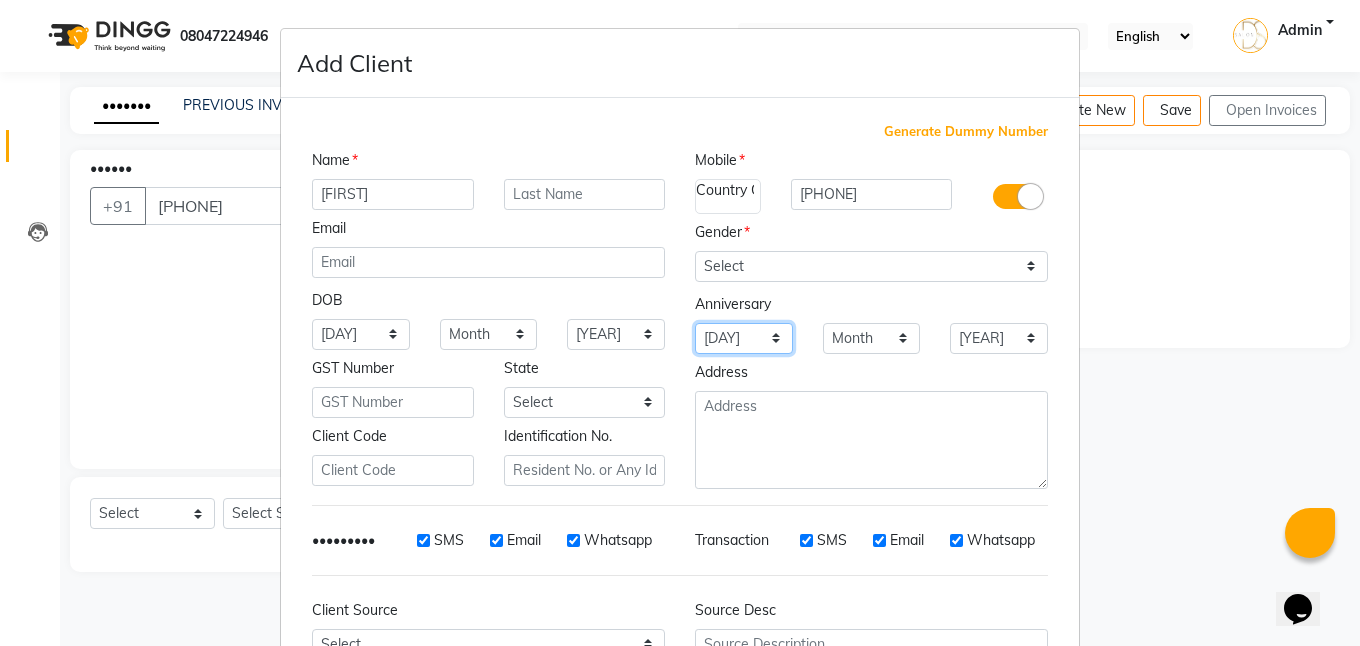 click on "Day 01 02 03 04 05 06 07 08 09 10 11 12 13 14 15 16 17 18 19 20 21 22 23 24 25 26 27 28 29 30 31" at bounding box center (361, 334) 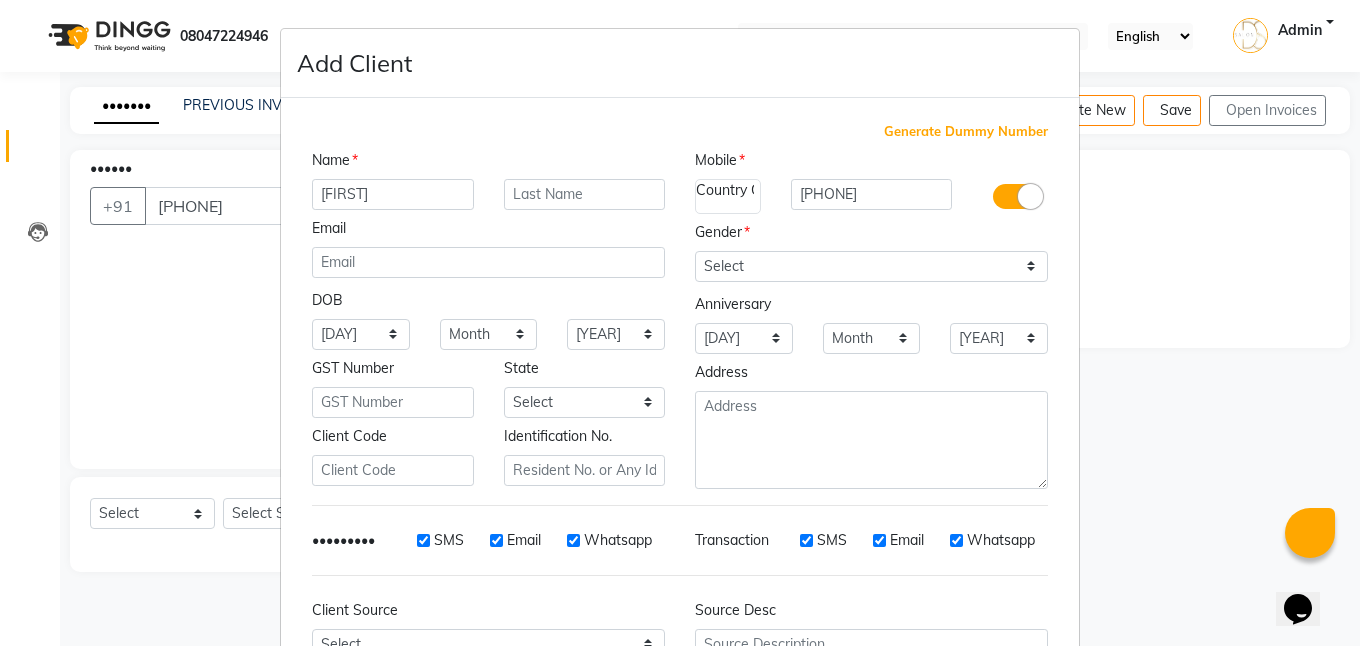 click on "Address" at bounding box center [488, 372] 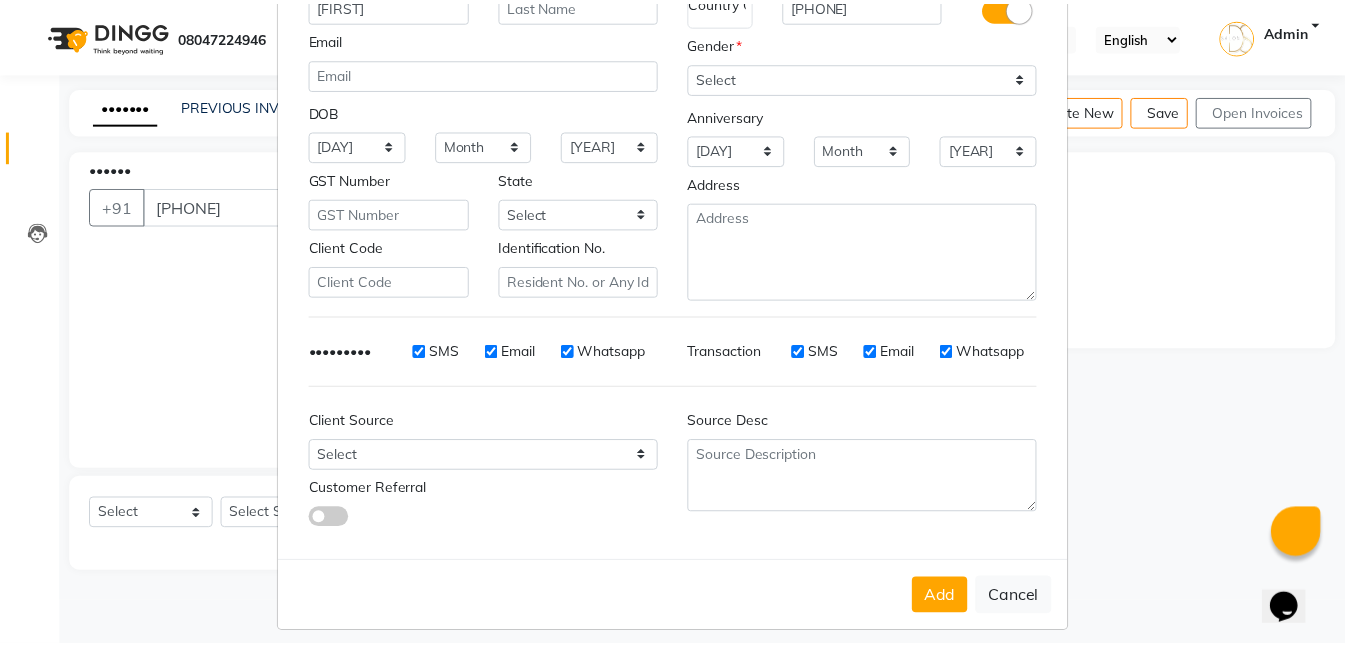 scroll, scrollTop: 203, scrollLeft: 0, axis: vertical 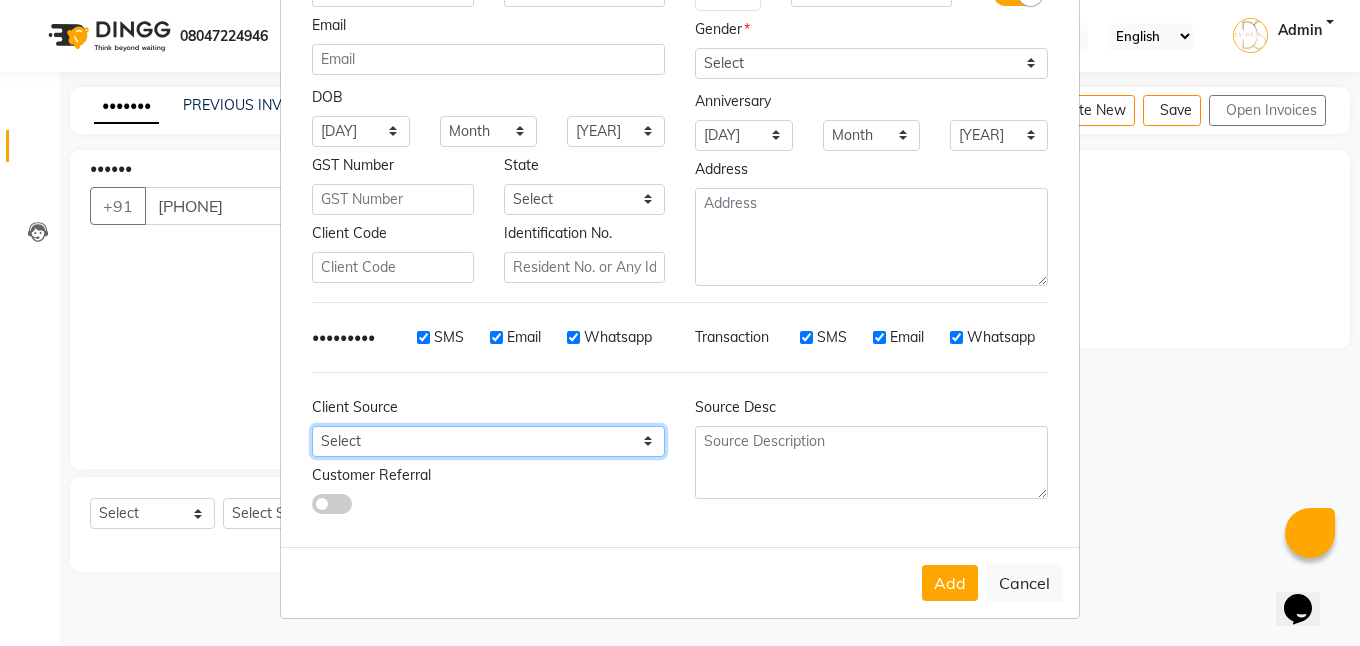 click on "Select Walk-in Referral Internet Friend Word of Mouth Advertisement Facebook JustDial Google Other" at bounding box center (361, 131) 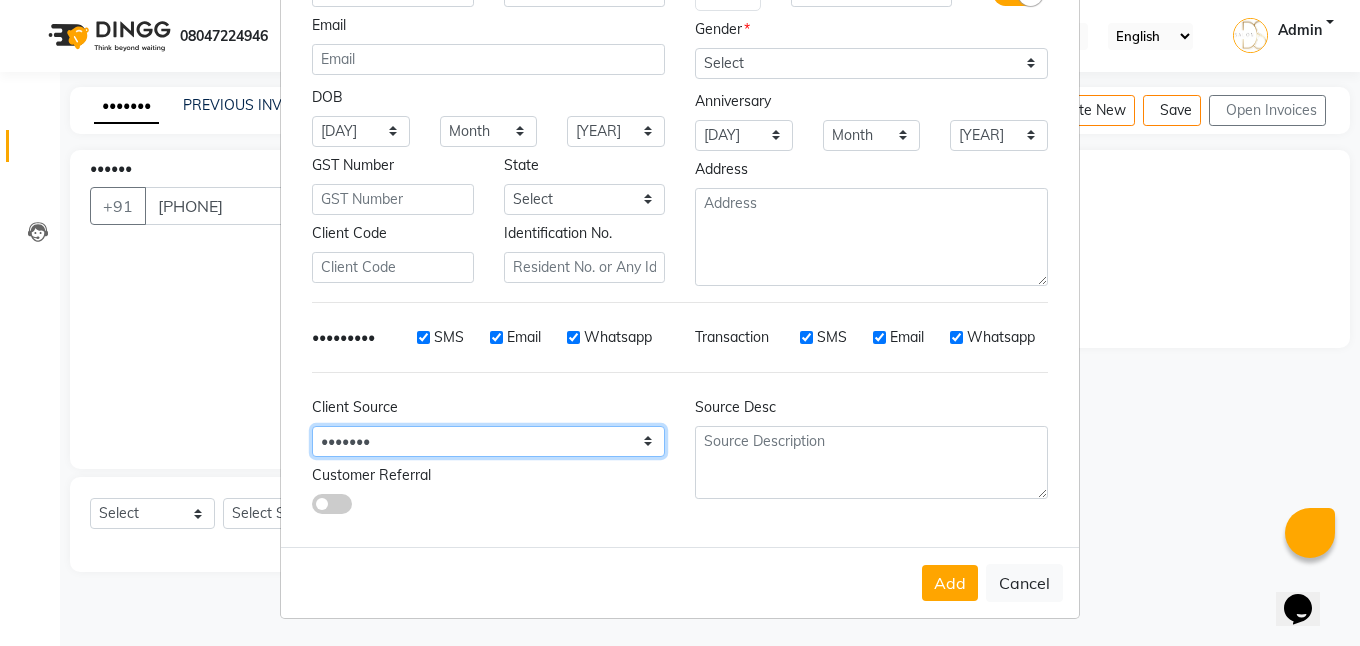 click on "Select Walk-in Referral Internet Friend Word of Mouth Advertisement Facebook JustDial Google Other" at bounding box center (361, 131) 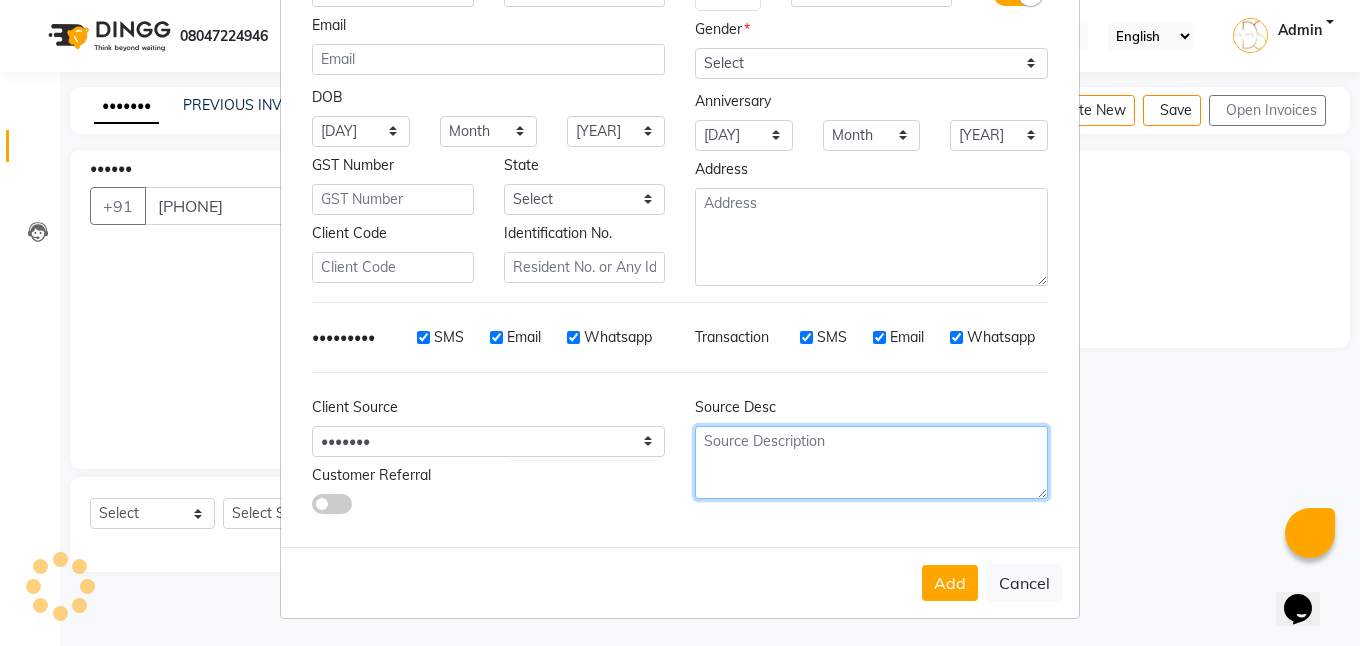 click at bounding box center [871, 237] 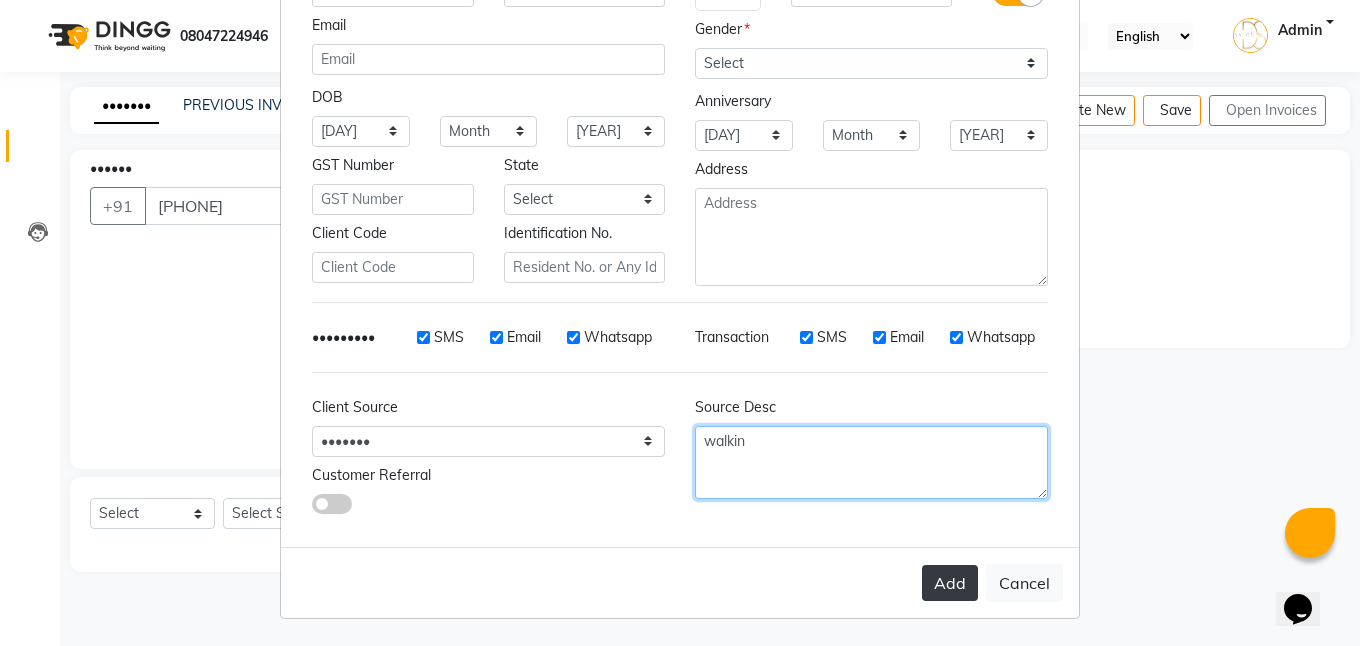 type on "walkin" 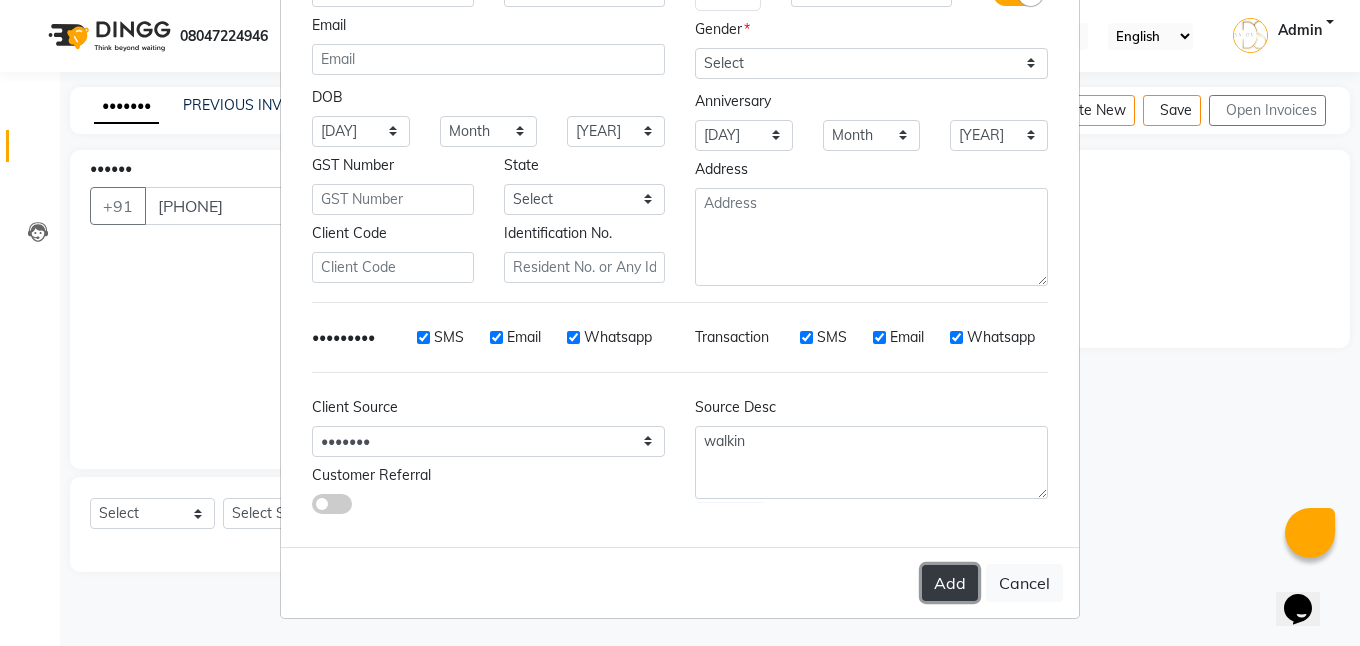 click on "Add" at bounding box center (950, 583) 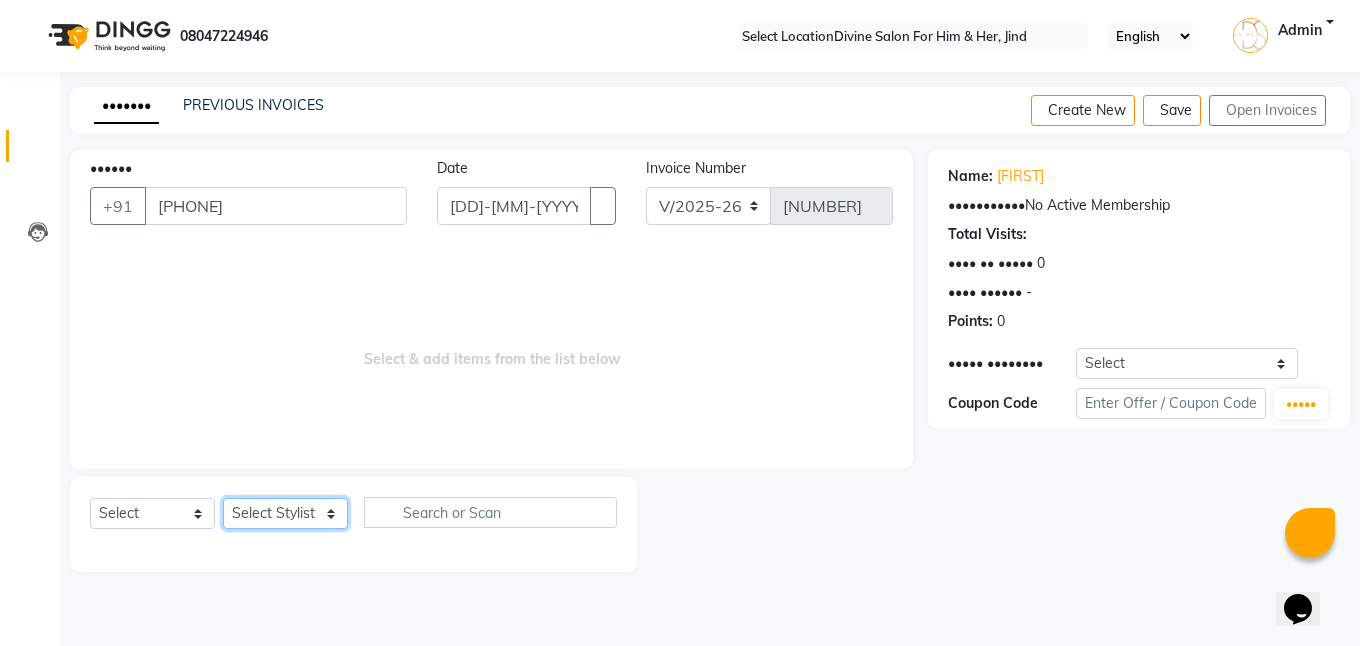 click on "Select Stylist Isha Gandhi RAVI Rihan SHEELA Tanisha chopra Tofik vikas JANGRA" at bounding box center (285, 513) 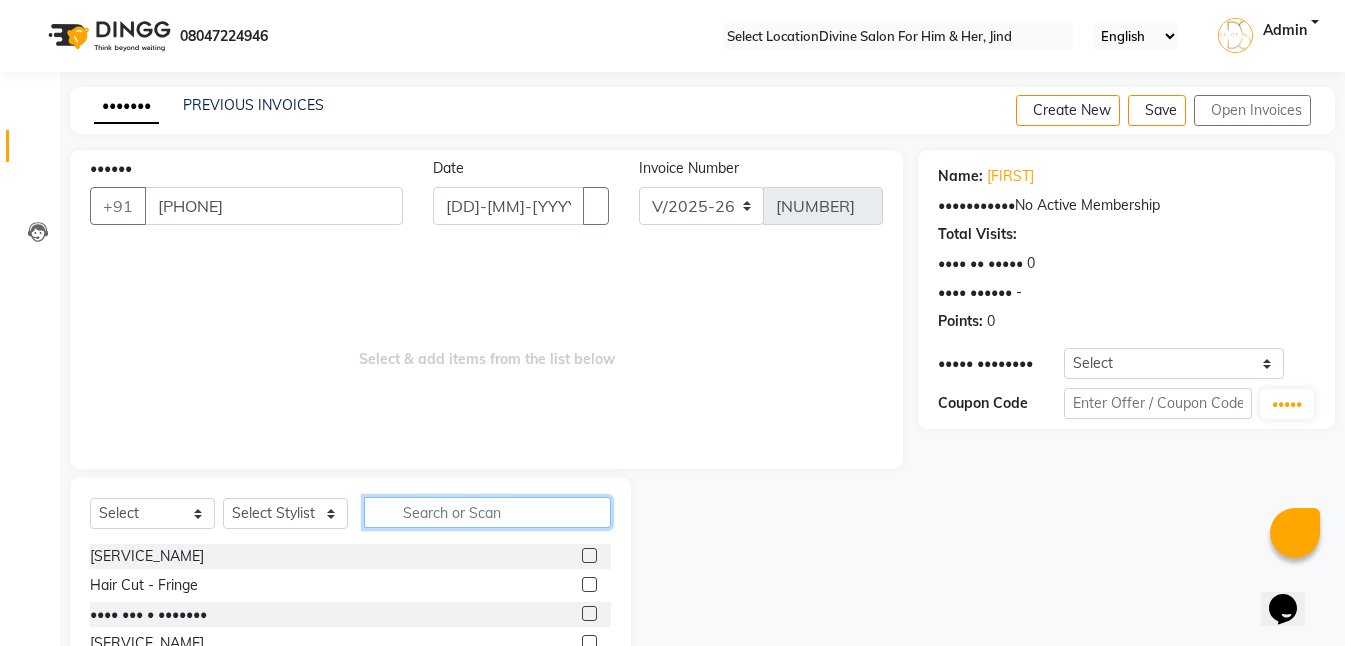 click at bounding box center [487, 512] 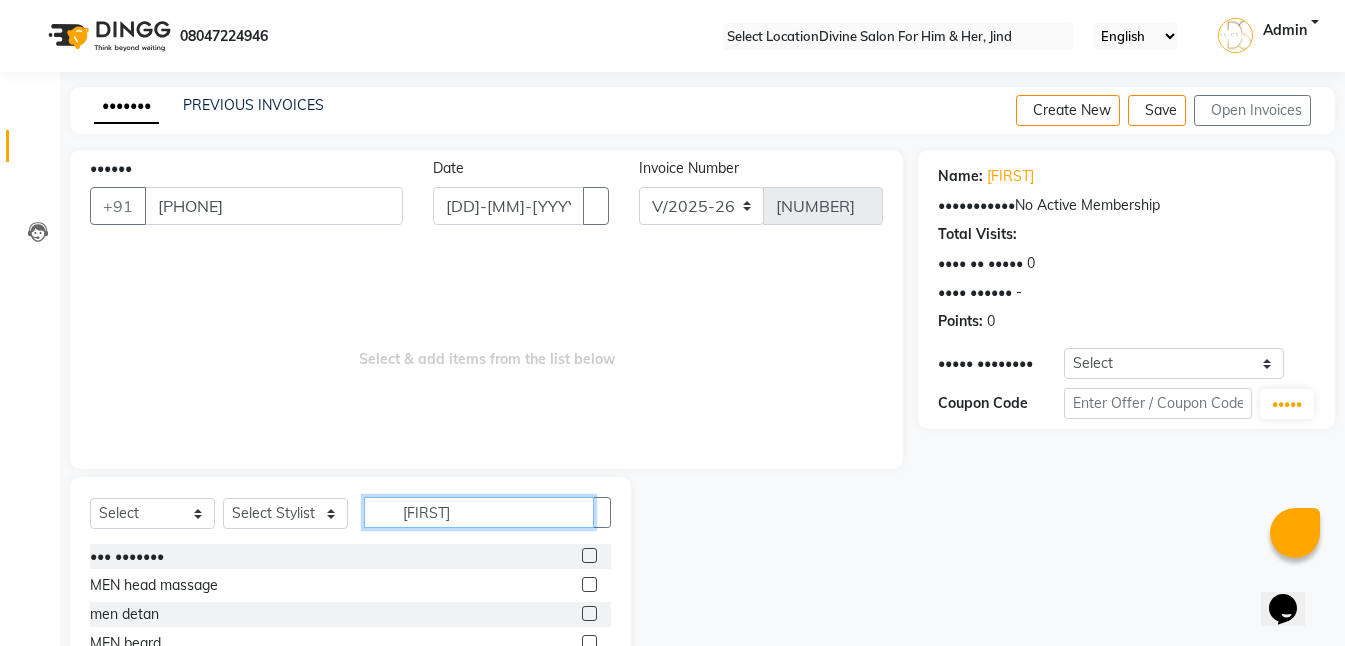 type on "[FIRST]" 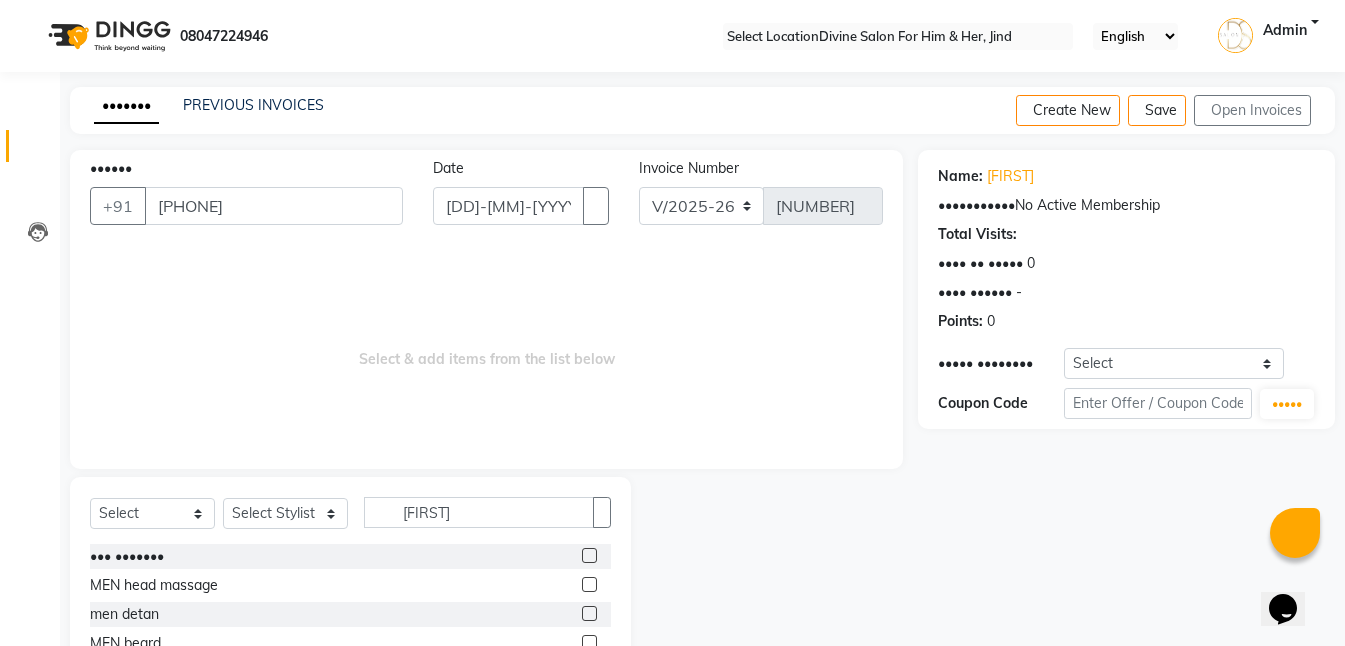 click at bounding box center (589, 555) 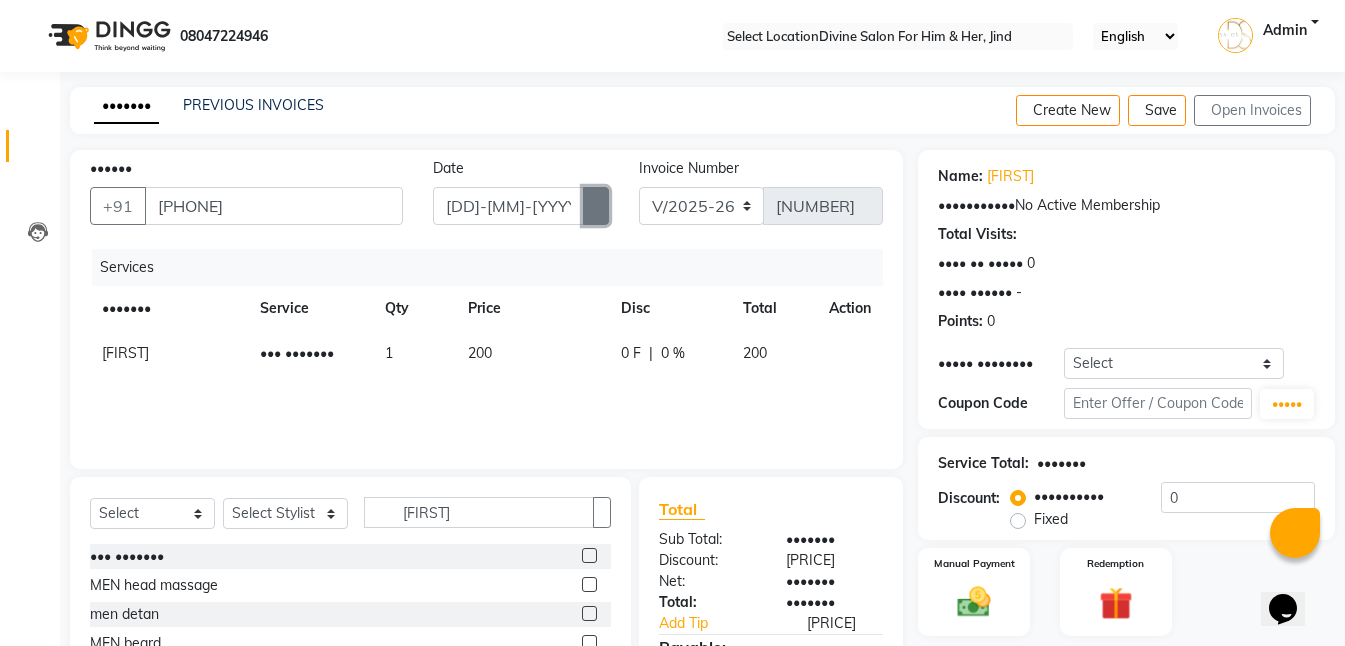 click at bounding box center [596, 206] 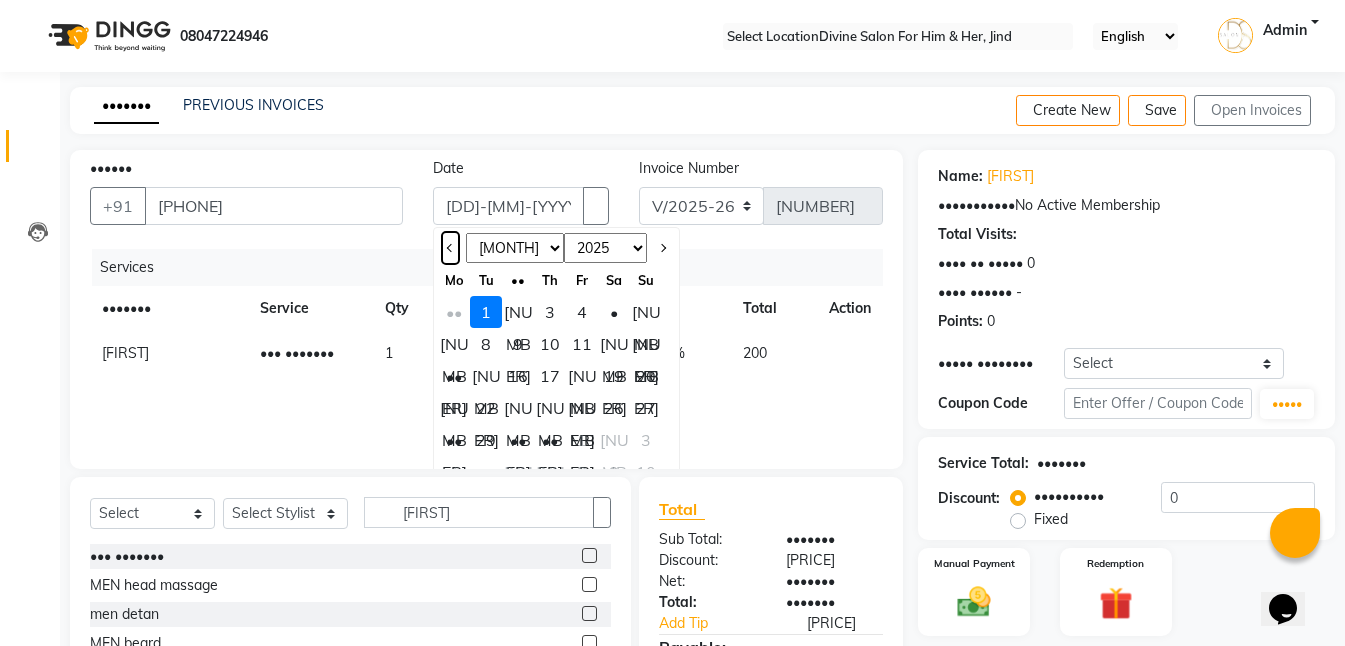 click at bounding box center (451, 248) 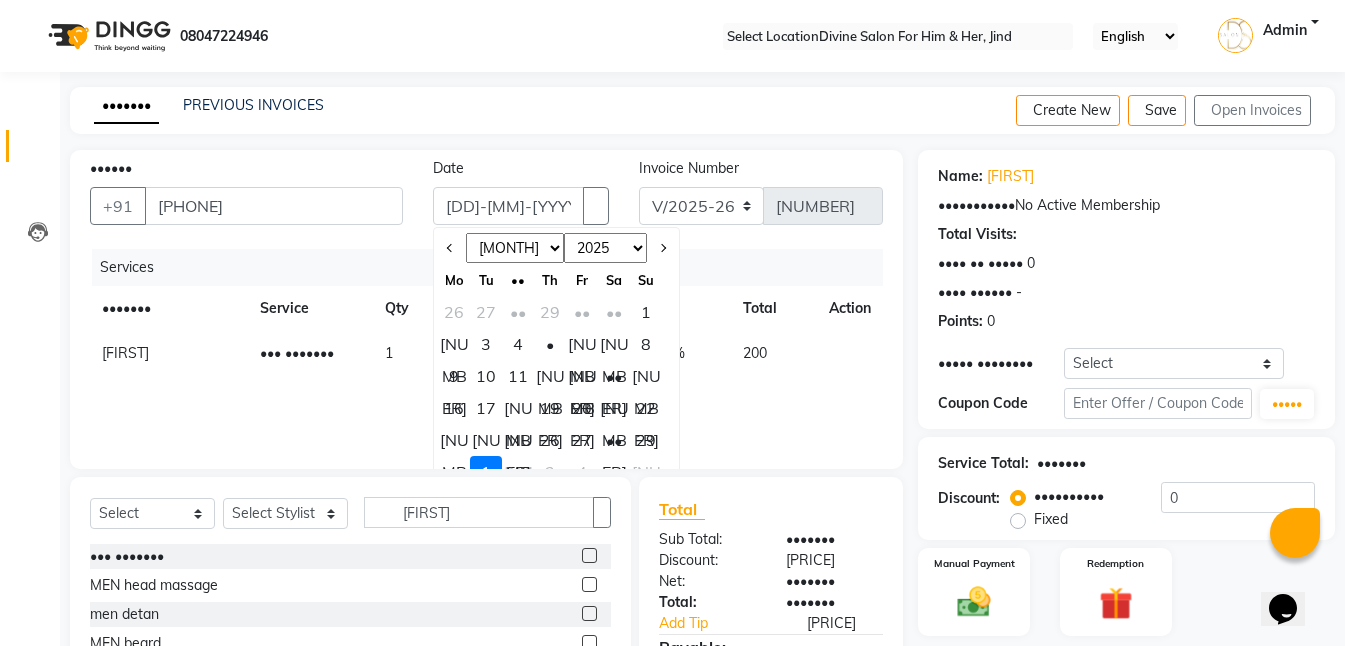 click on "16" at bounding box center [454, 408] 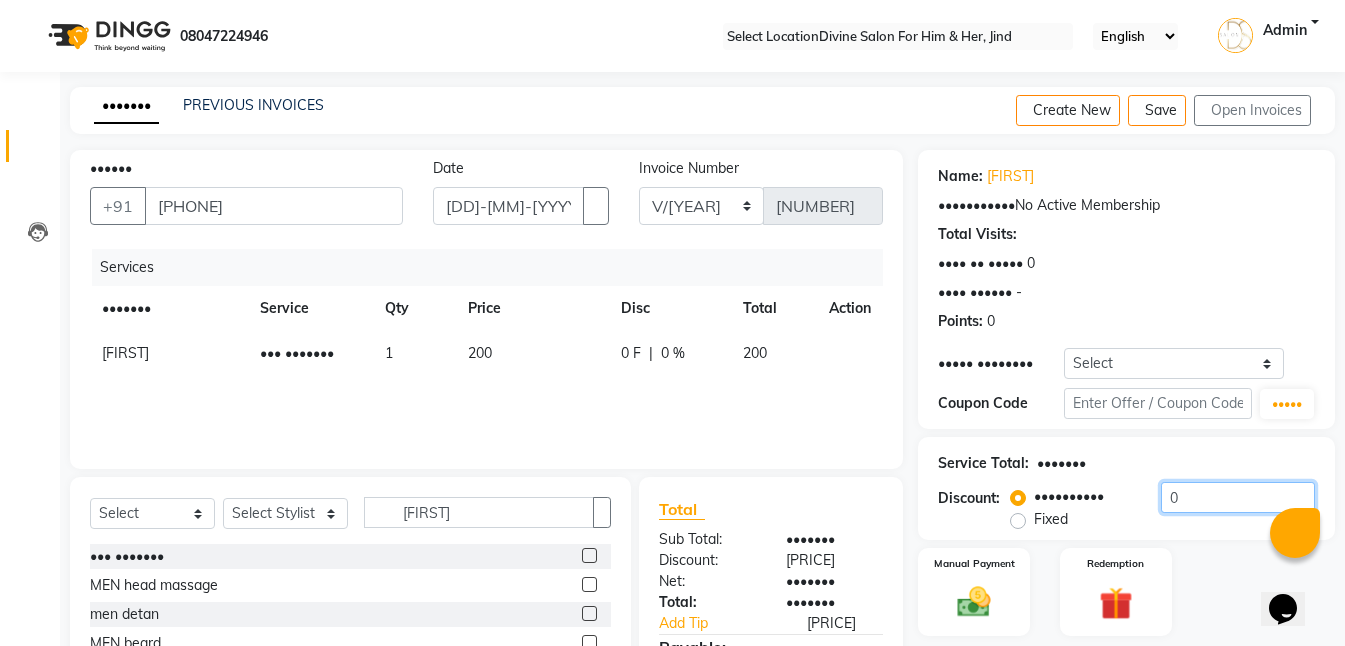 click on "0" at bounding box center (1238, 497) 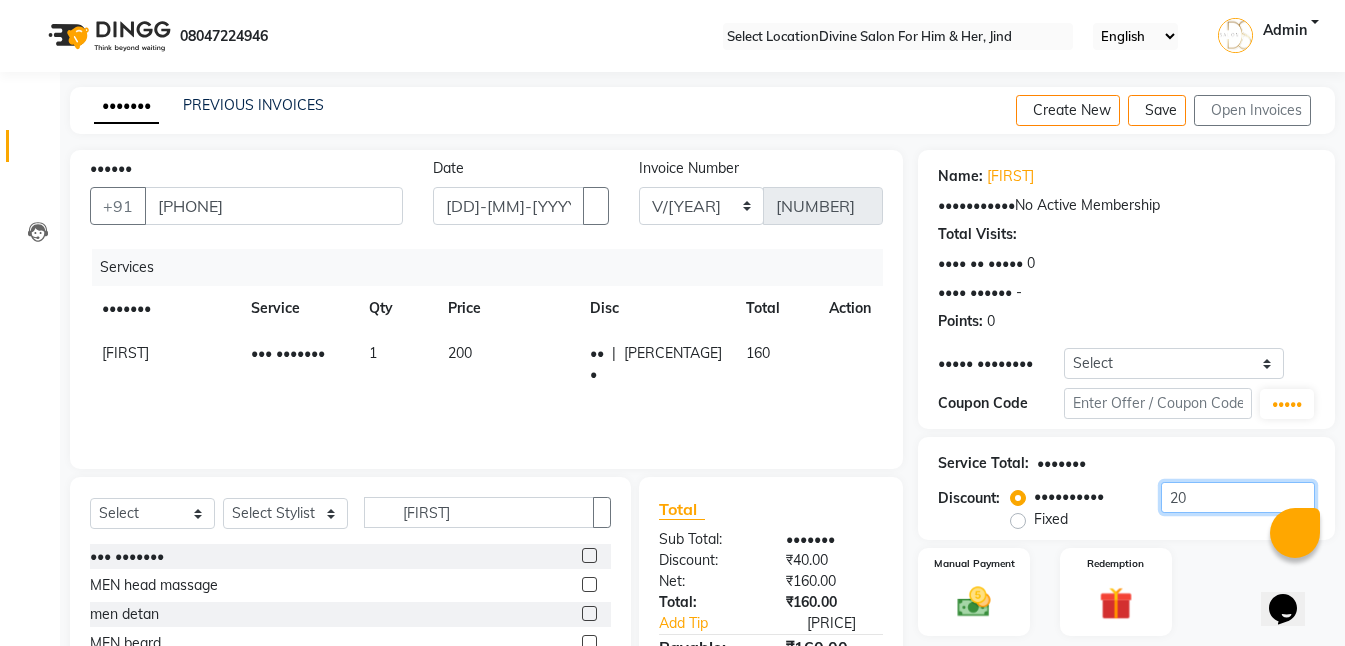 scroll, scrollTop: 155, scrollLeft: 0, axis: vertical 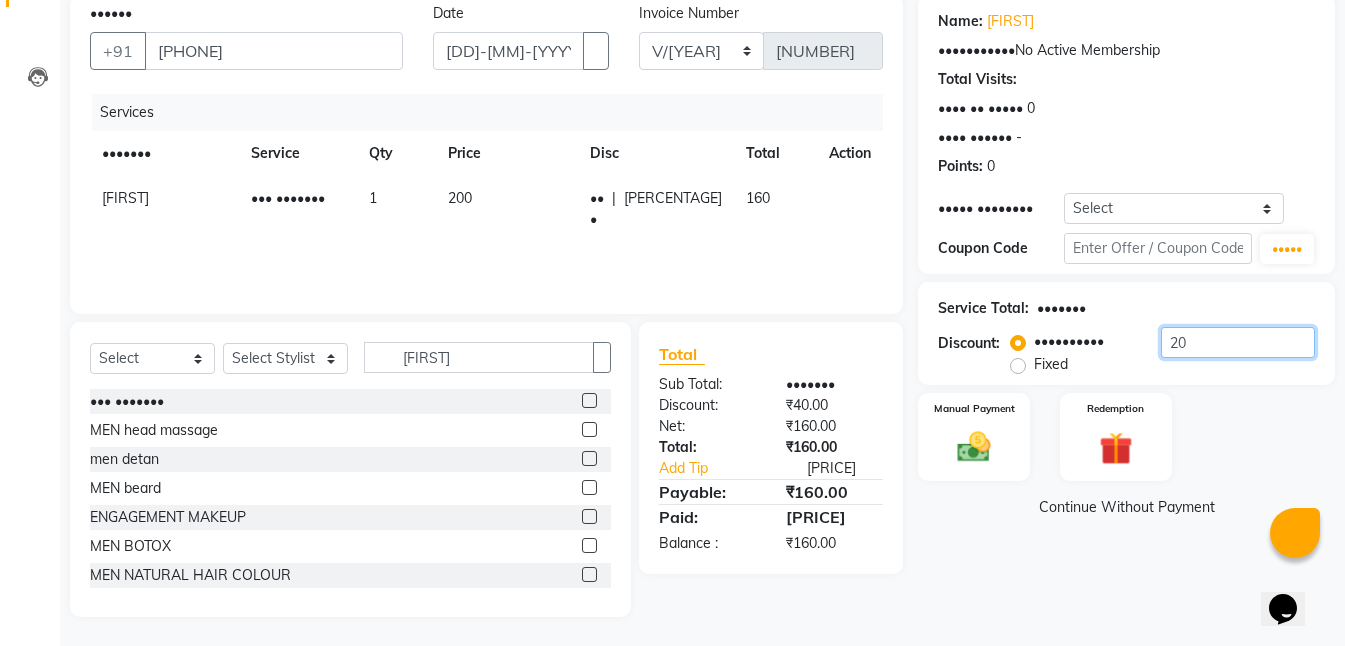 click on "20" at bounding box center [1238, 342] 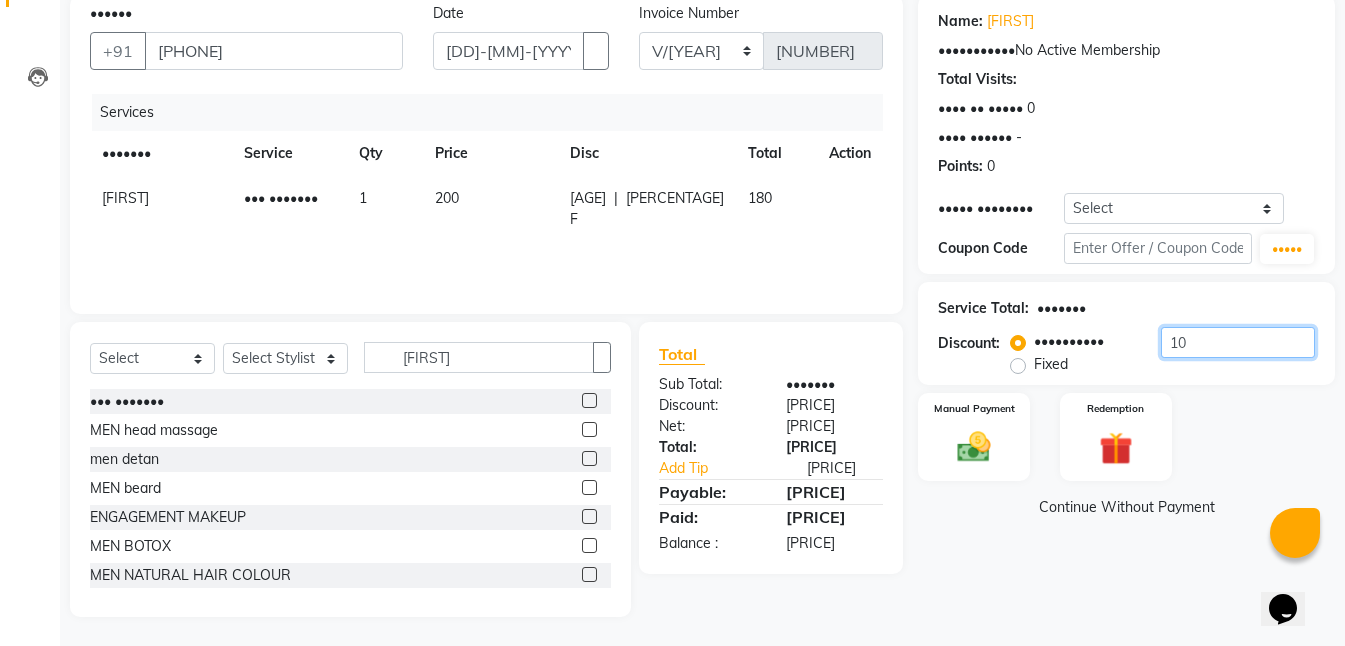 type on "10" 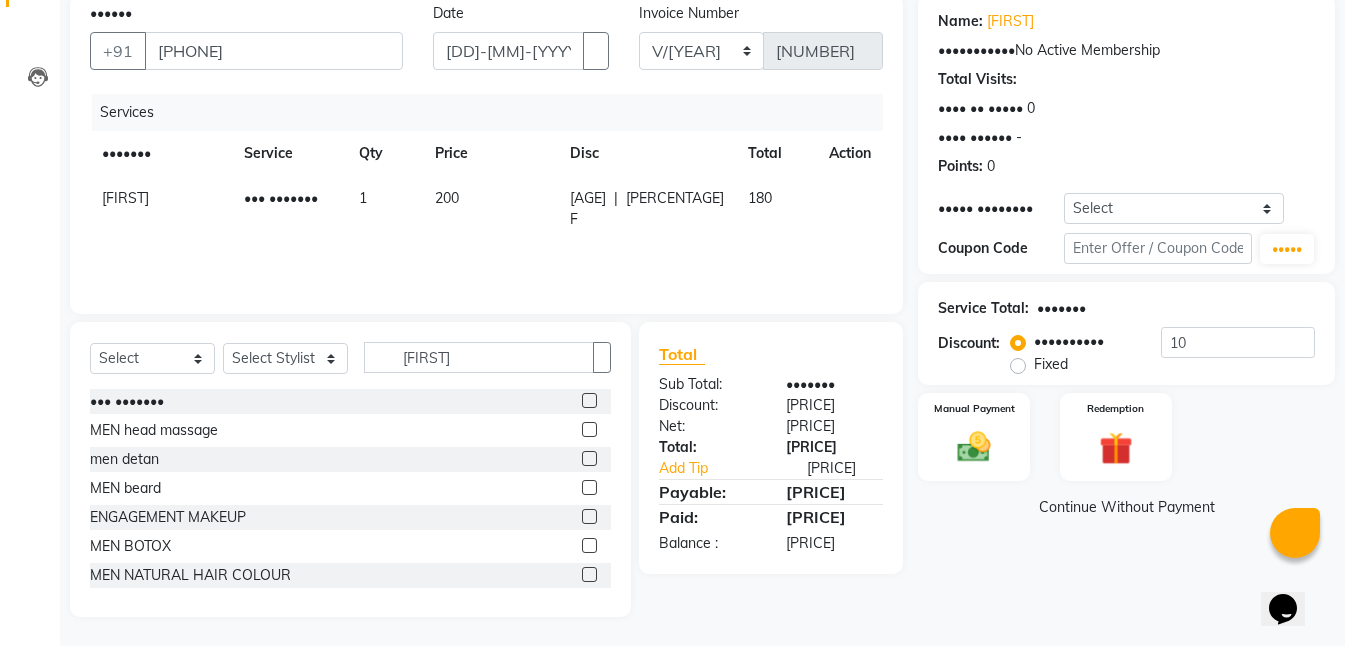 click on "Manual Payment Redemption" at bounding box center [1126, 437] 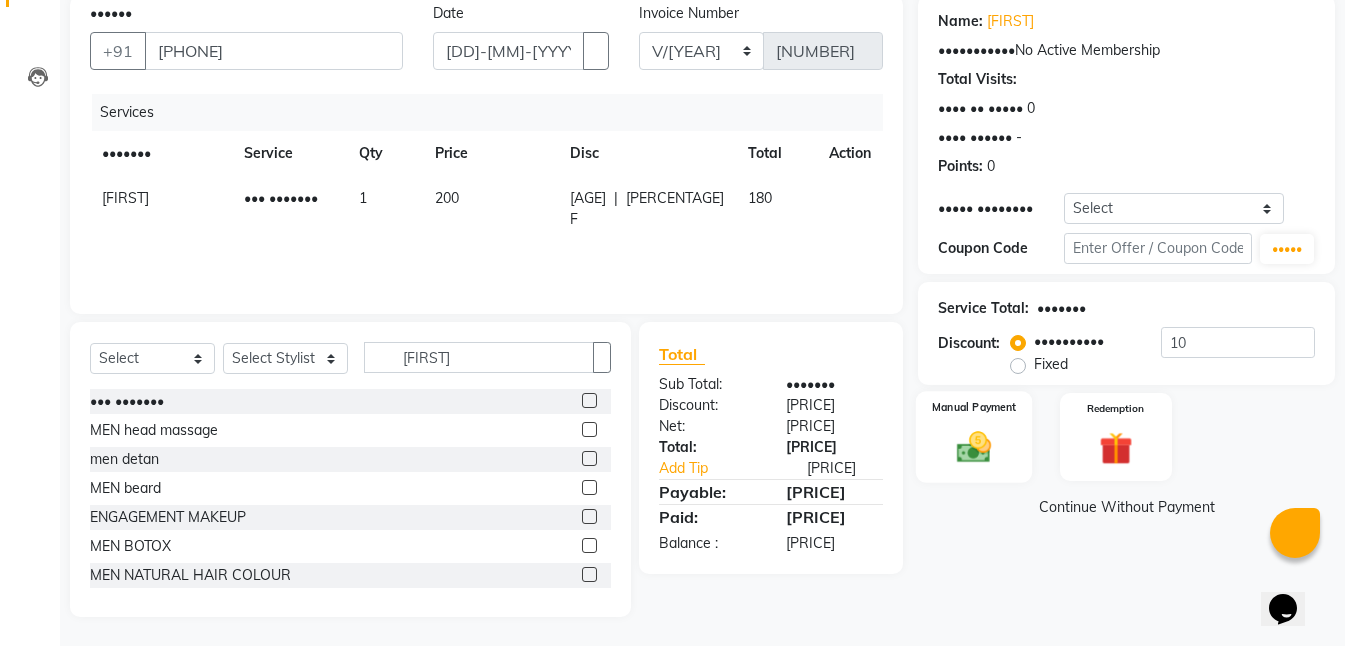 click at bounding box center [974, 447] 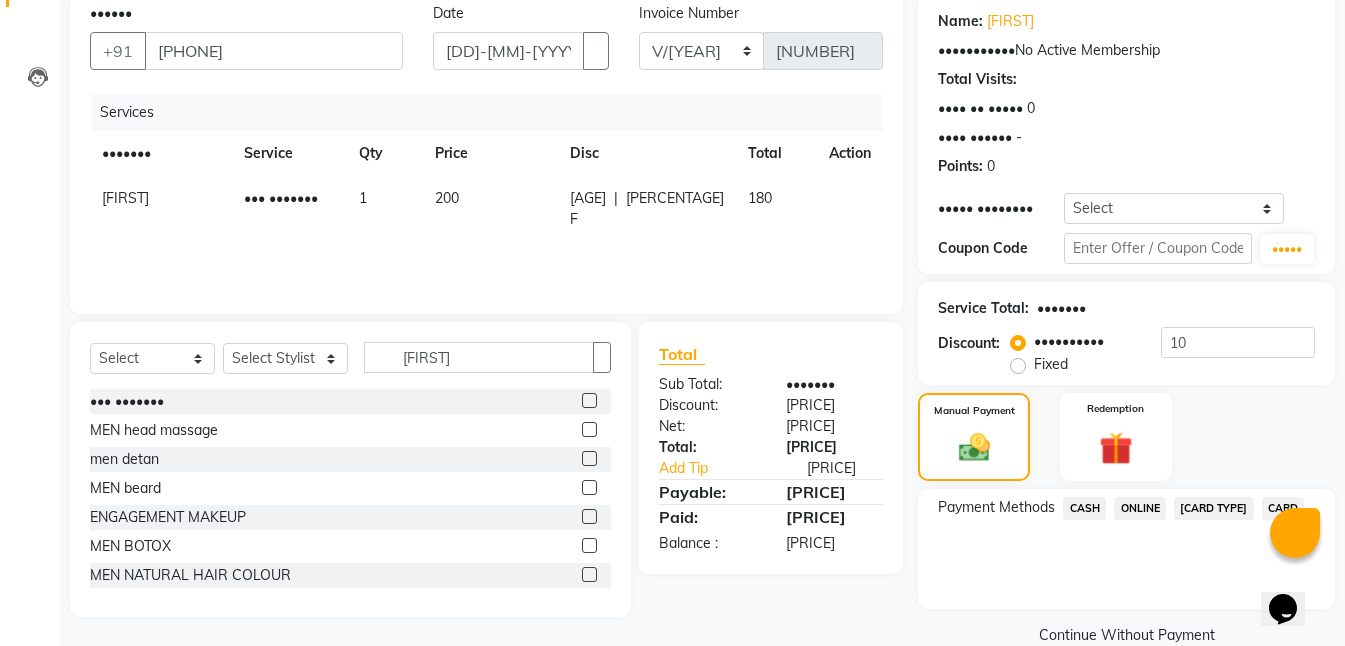 click on "Payment Methods  CASH   ONLINE   Visa Card   CARD" at bounding box center (1126, 510) 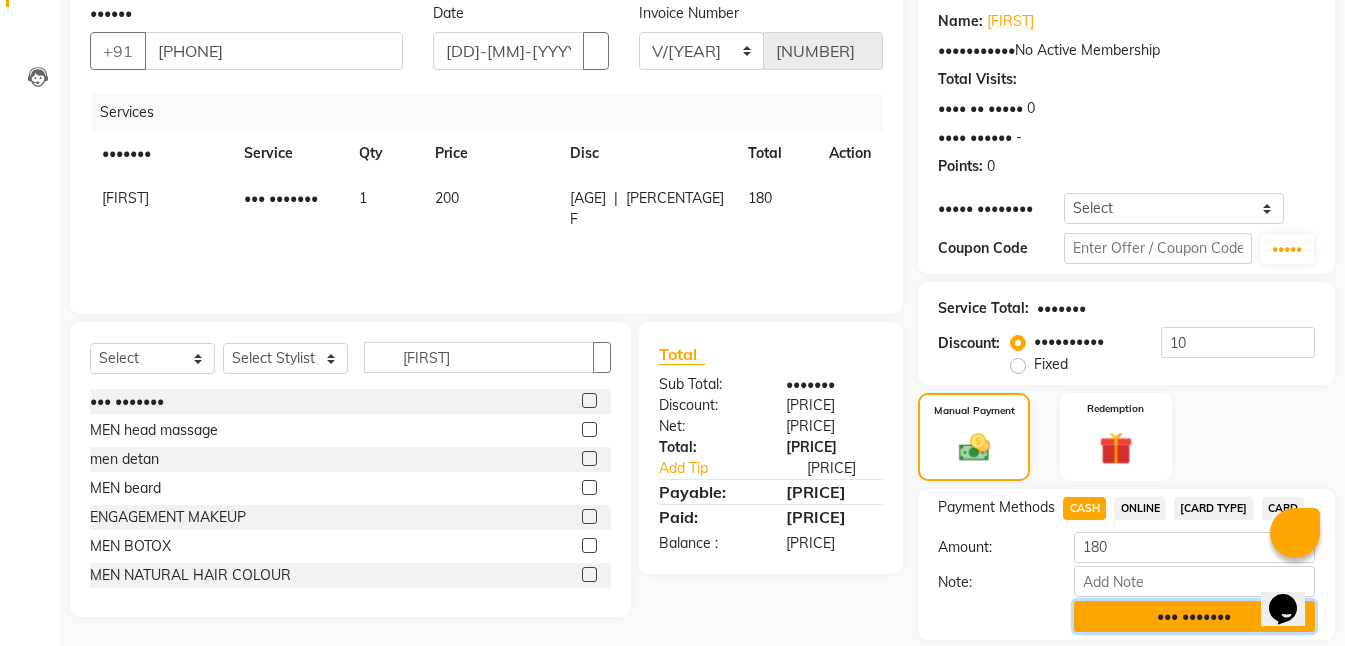 click on "••• •••••••" at bounding box center (1194, 616) 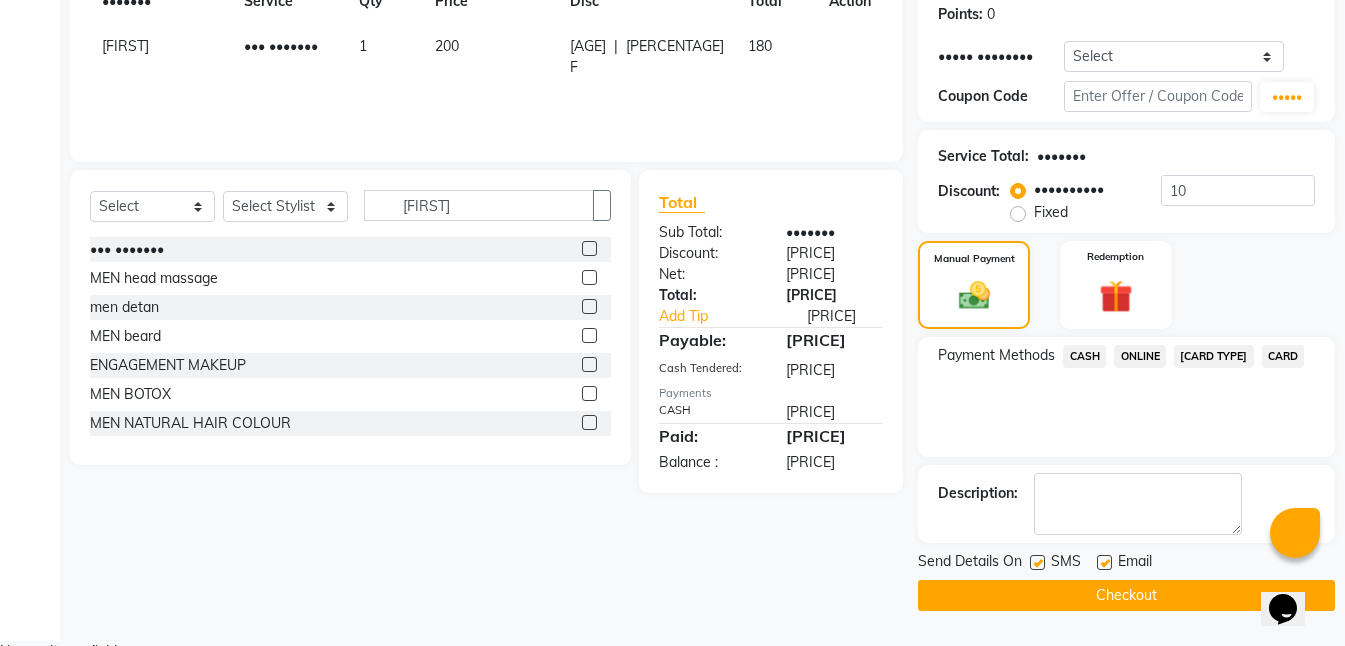 scroll, scrollTop: 309, scrollLeft: 0, axis: vertical 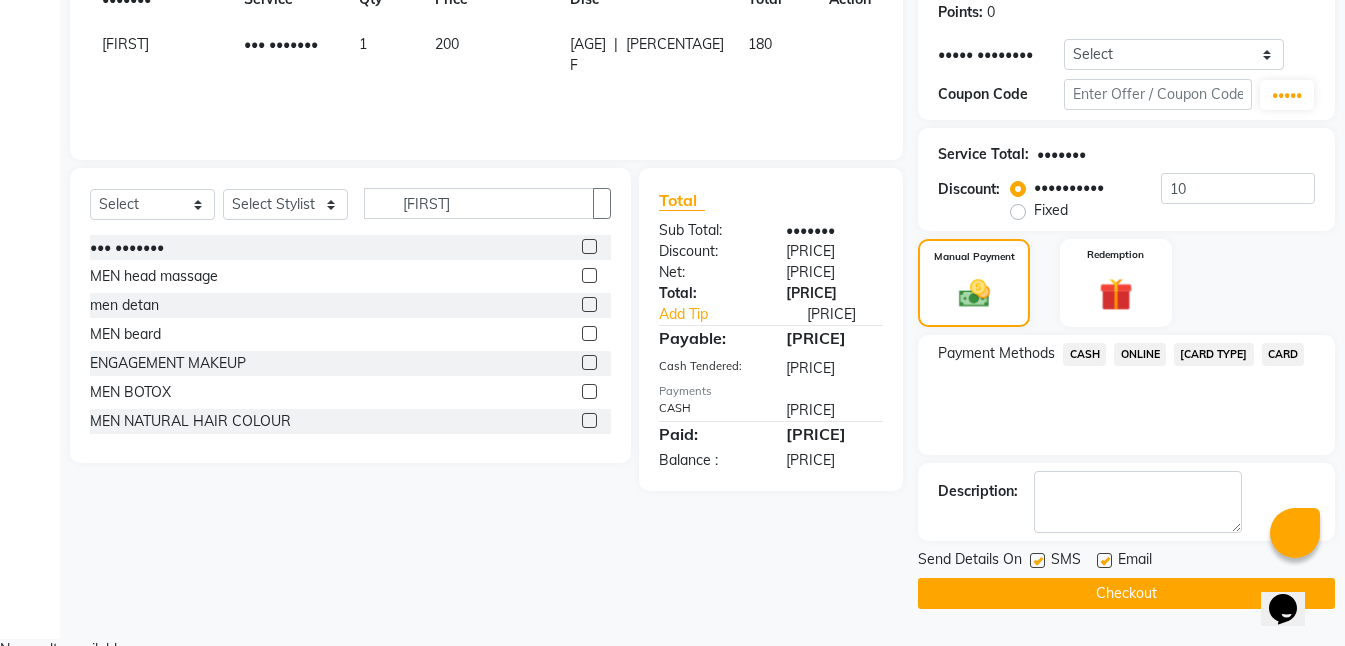 click at bounding box center [1037, 560] 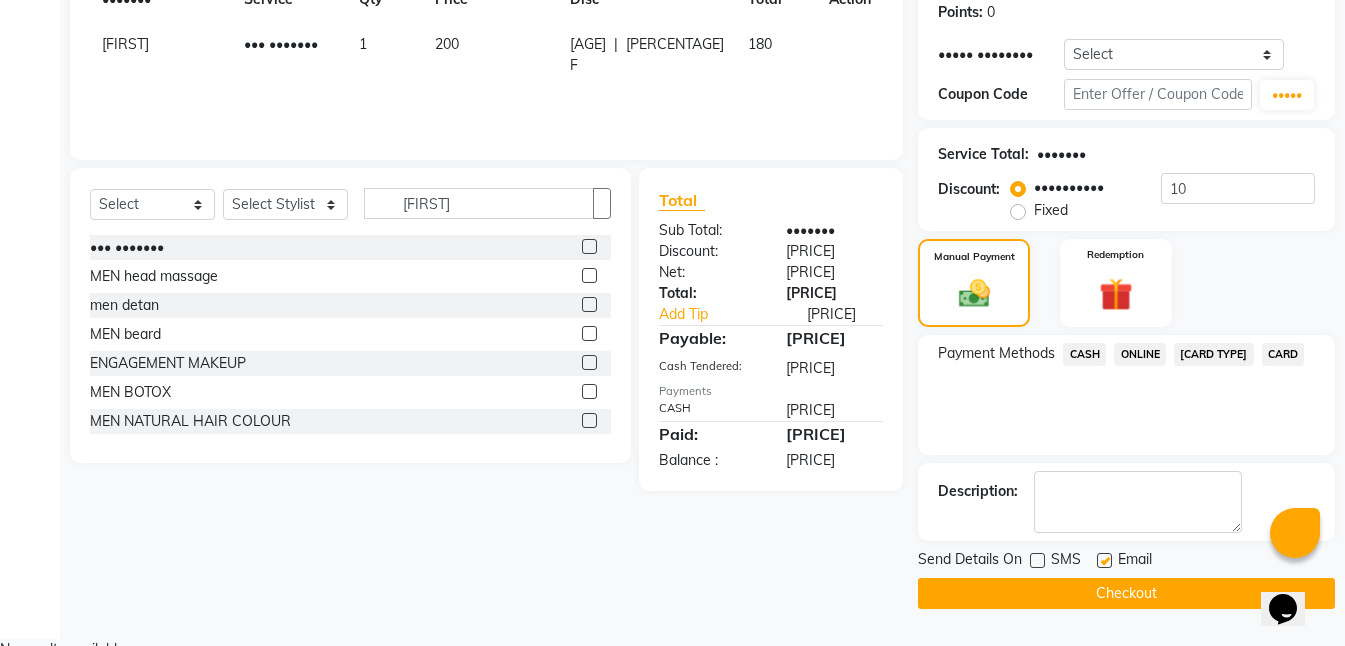 click at bounding box center [1104, 560] 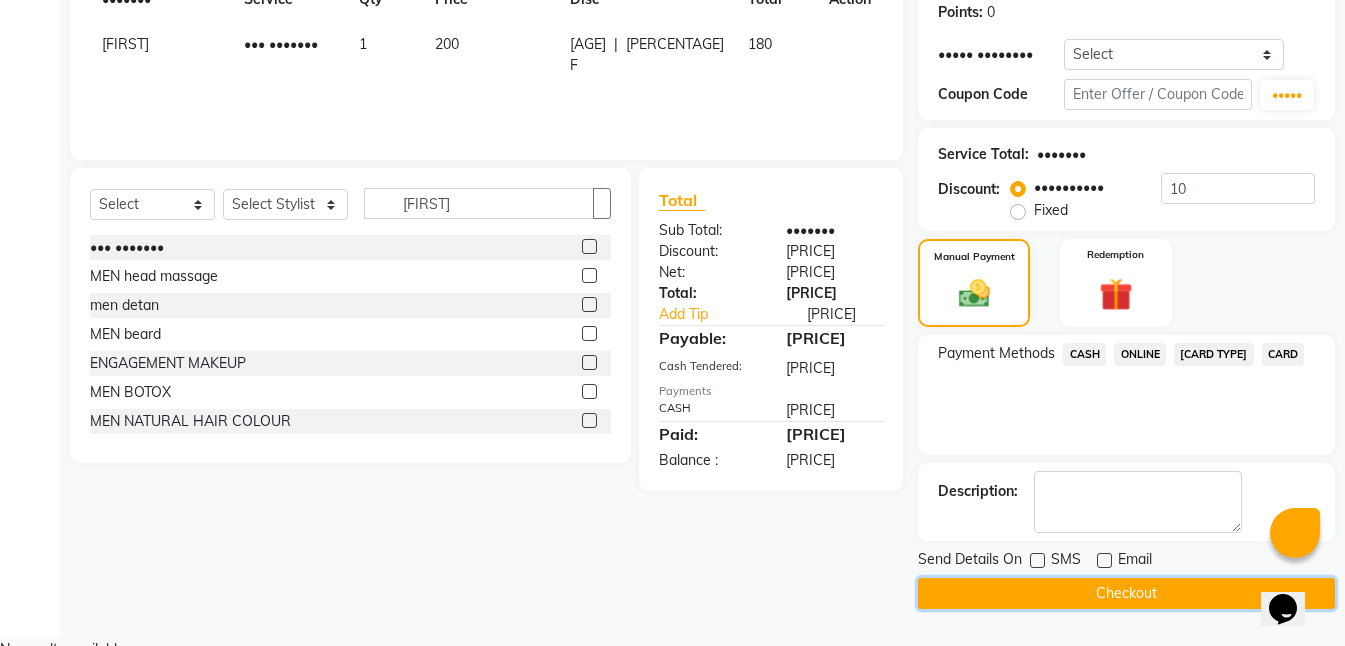 click on "Checkout" at bounding box center [1126, 593] 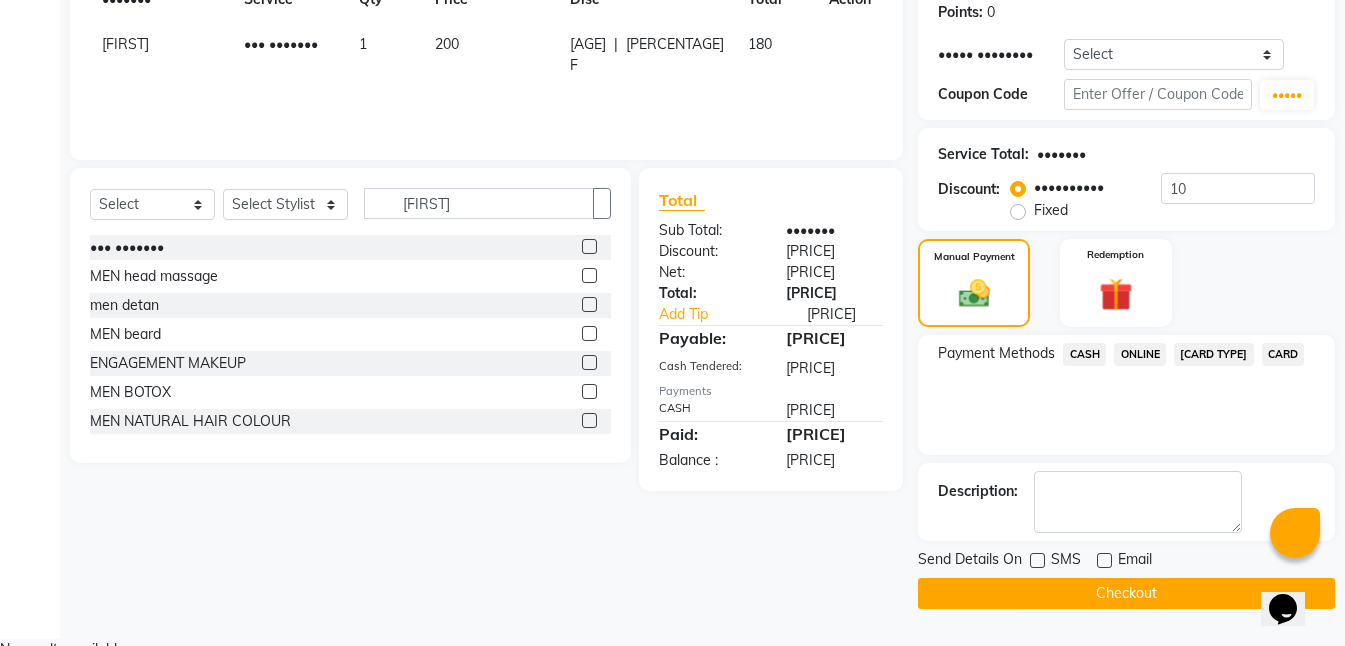 click on "Checkout" at bounding box center [1126, 593] 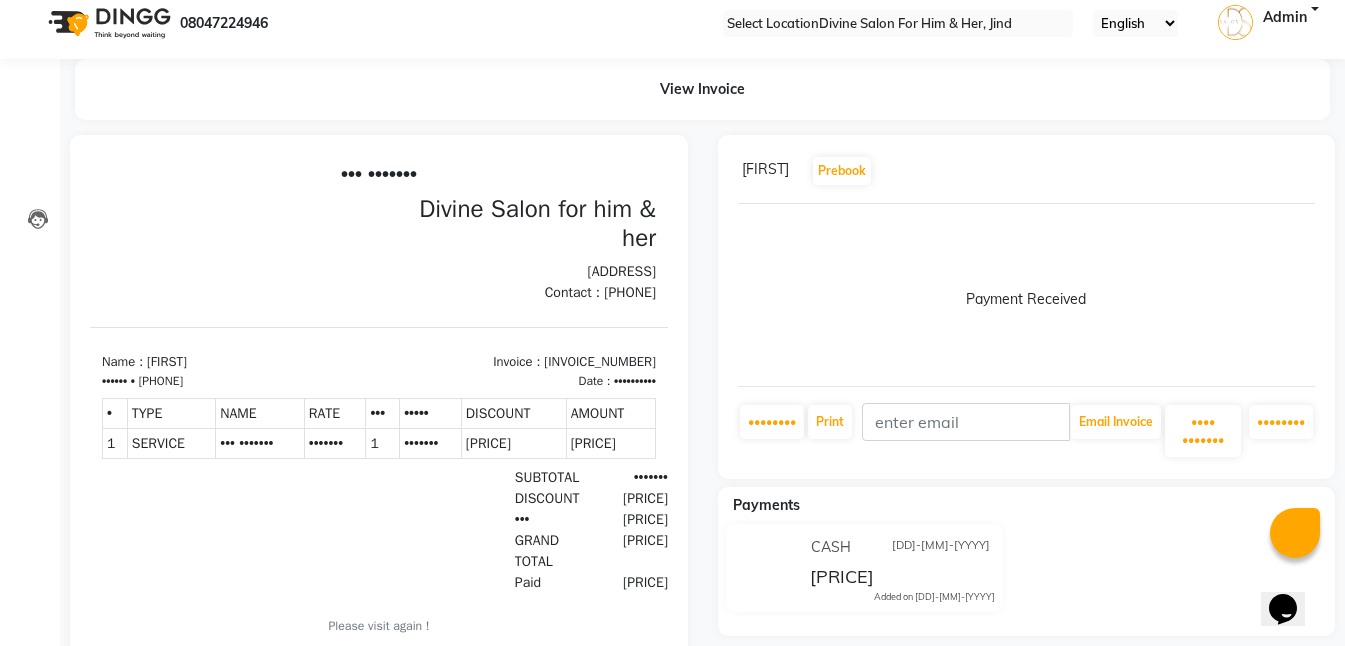 scroll, scrollTop: 112, scrollLeft: 0, axis: vertical 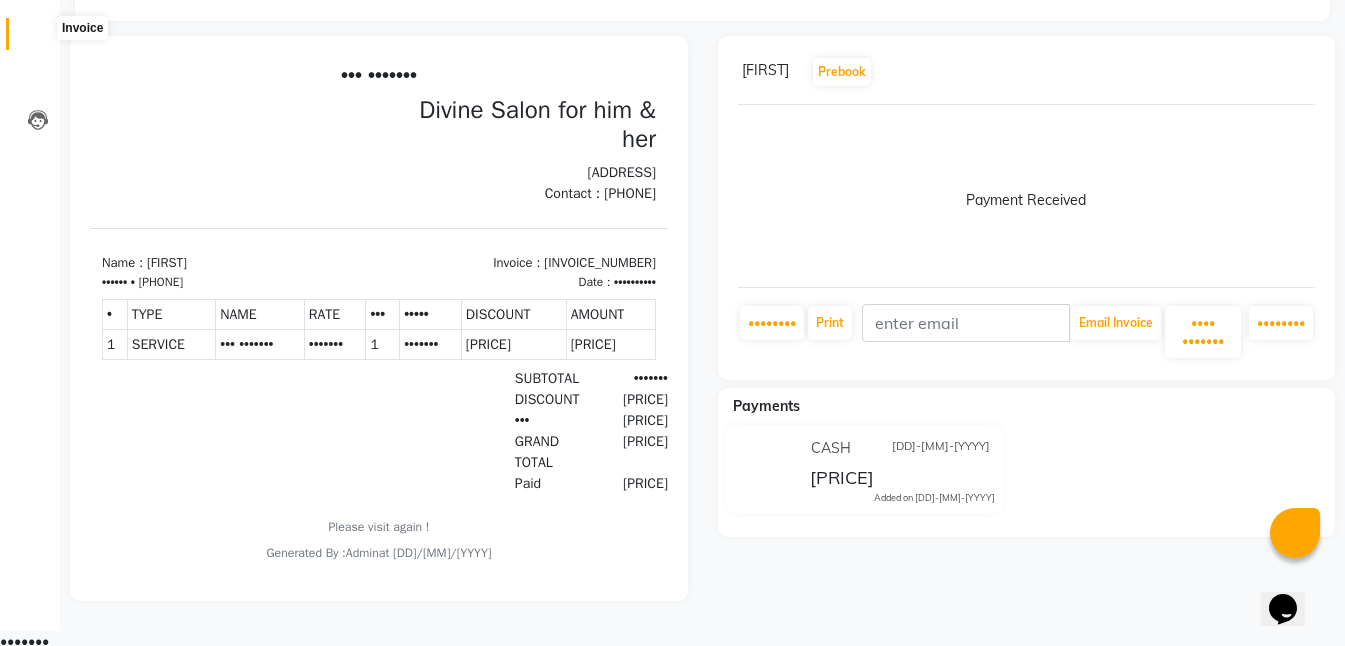click at bounding box center (37, 39) 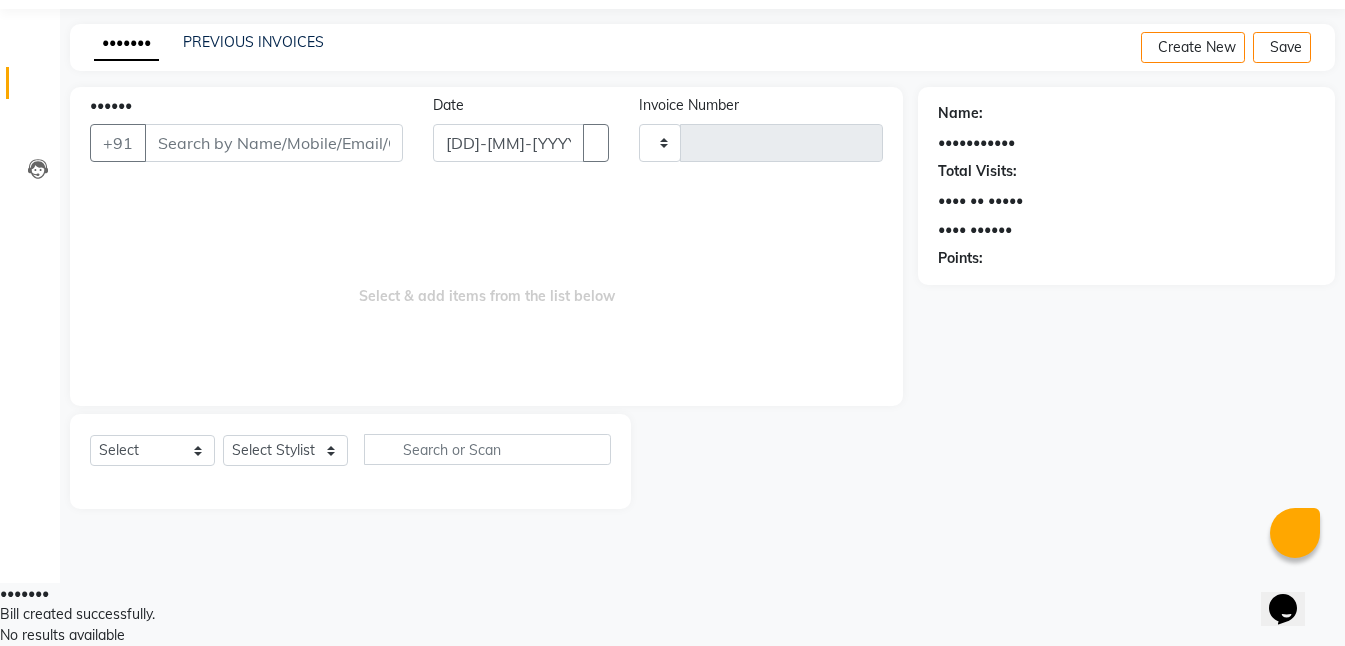 scroll, scrollTop: 0, scrollLeft: 0, axis: both 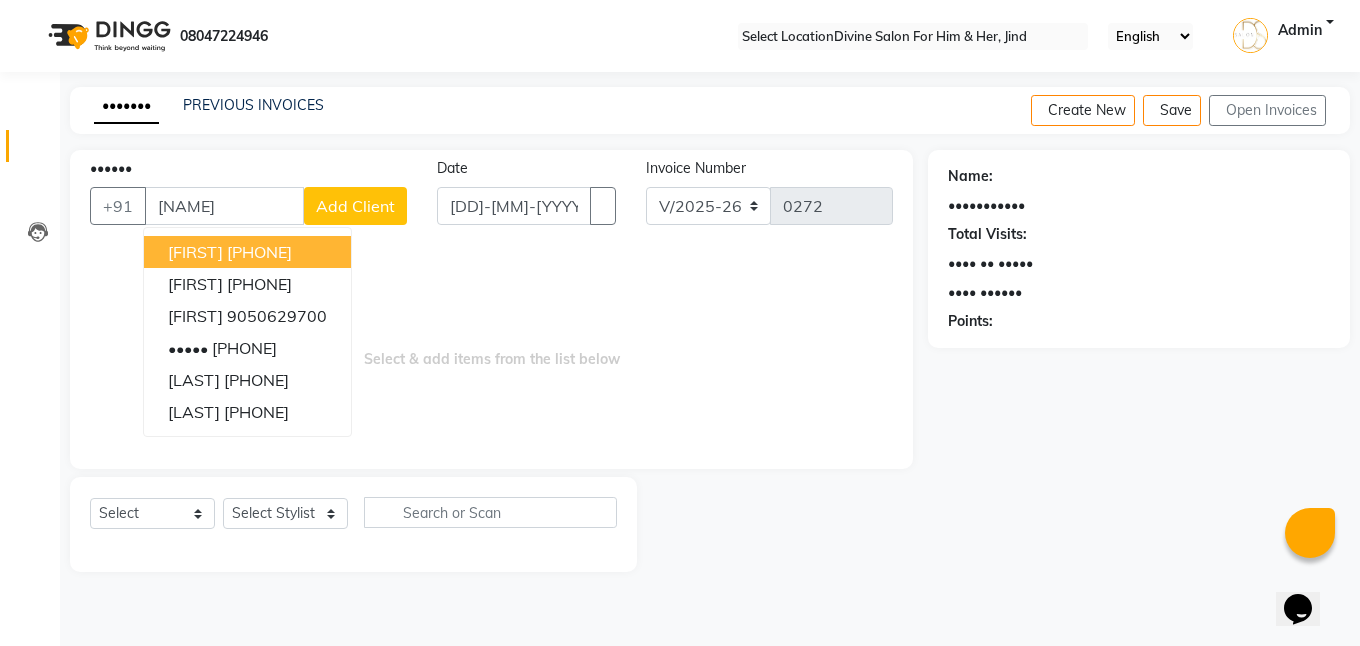 click on "[PHONE]" at bounding box center [259, 252] 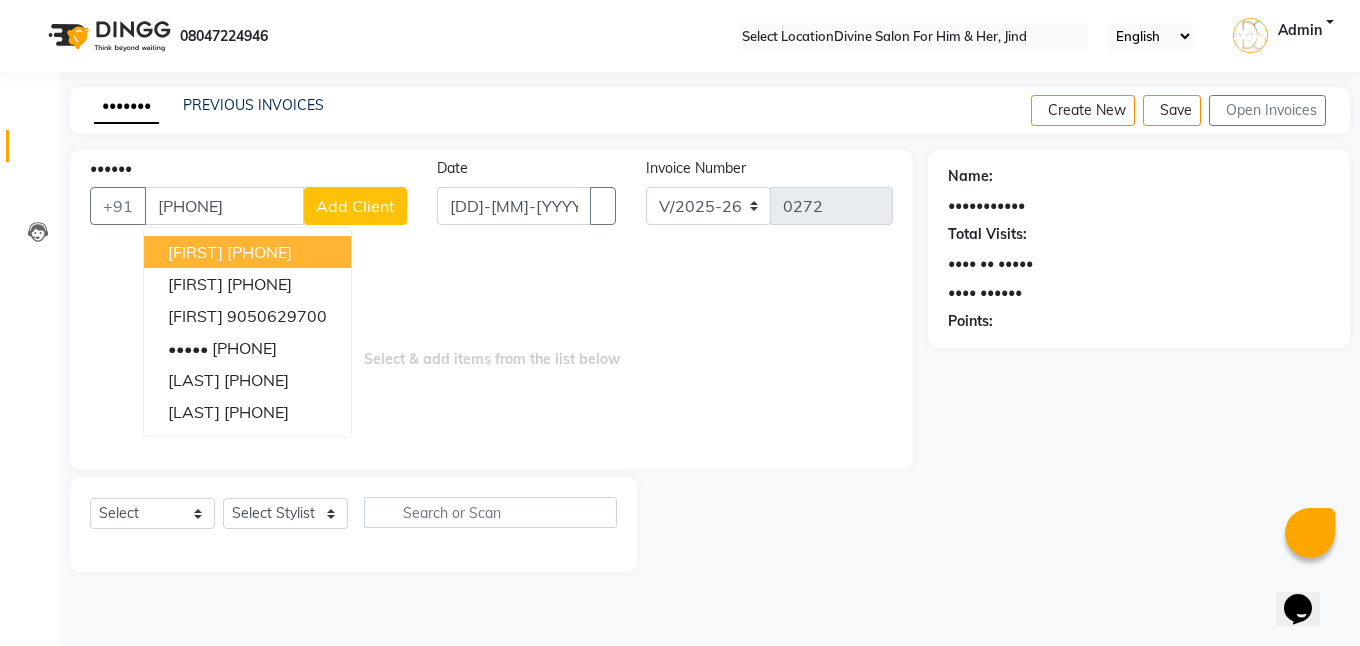 type on "[PHONE]" 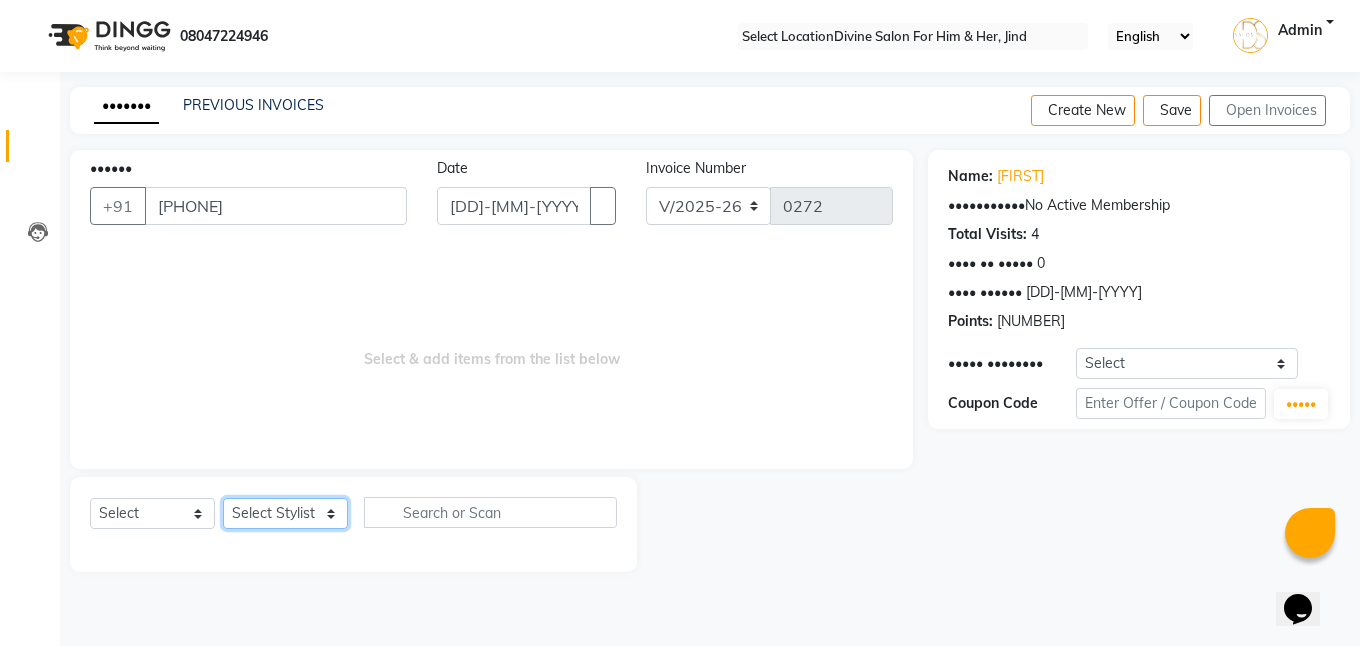 click on "Select Stylist Isha Gandhi RAVI Rihan SHEELA Tanisha chopra Tofik vikas JANGRA" at bounding box center [285, 513] 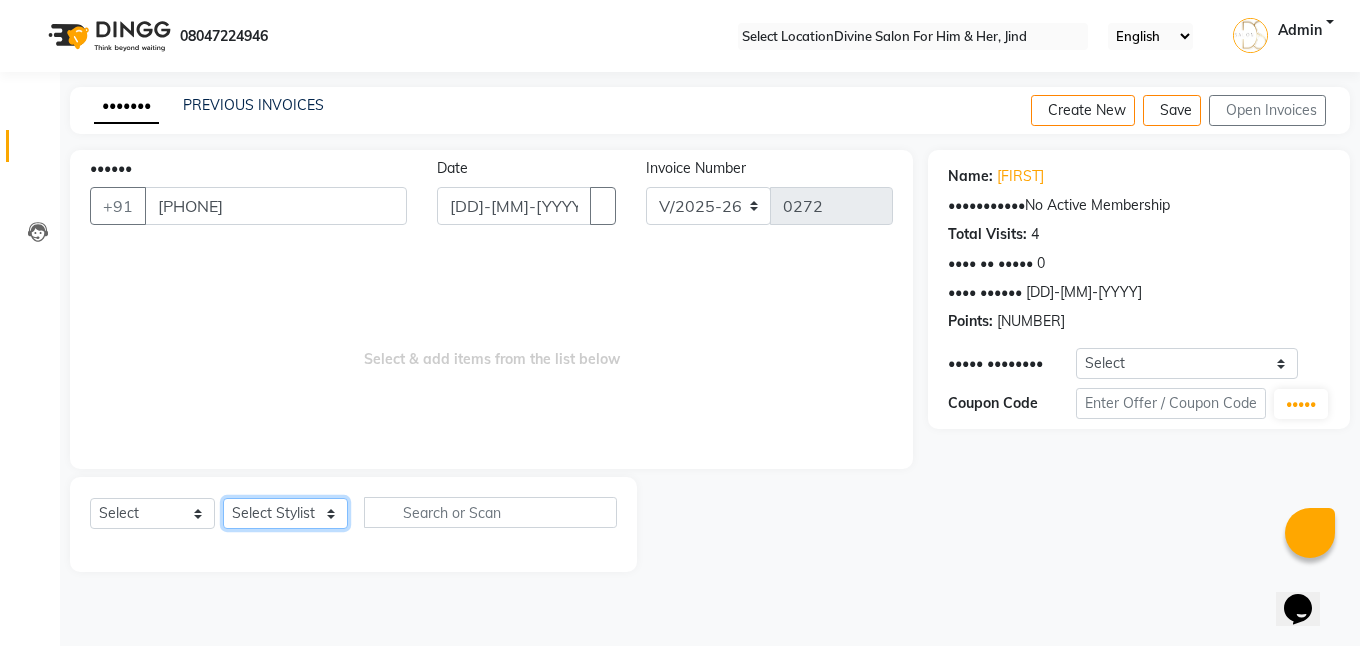 select on "[NUMBER]" 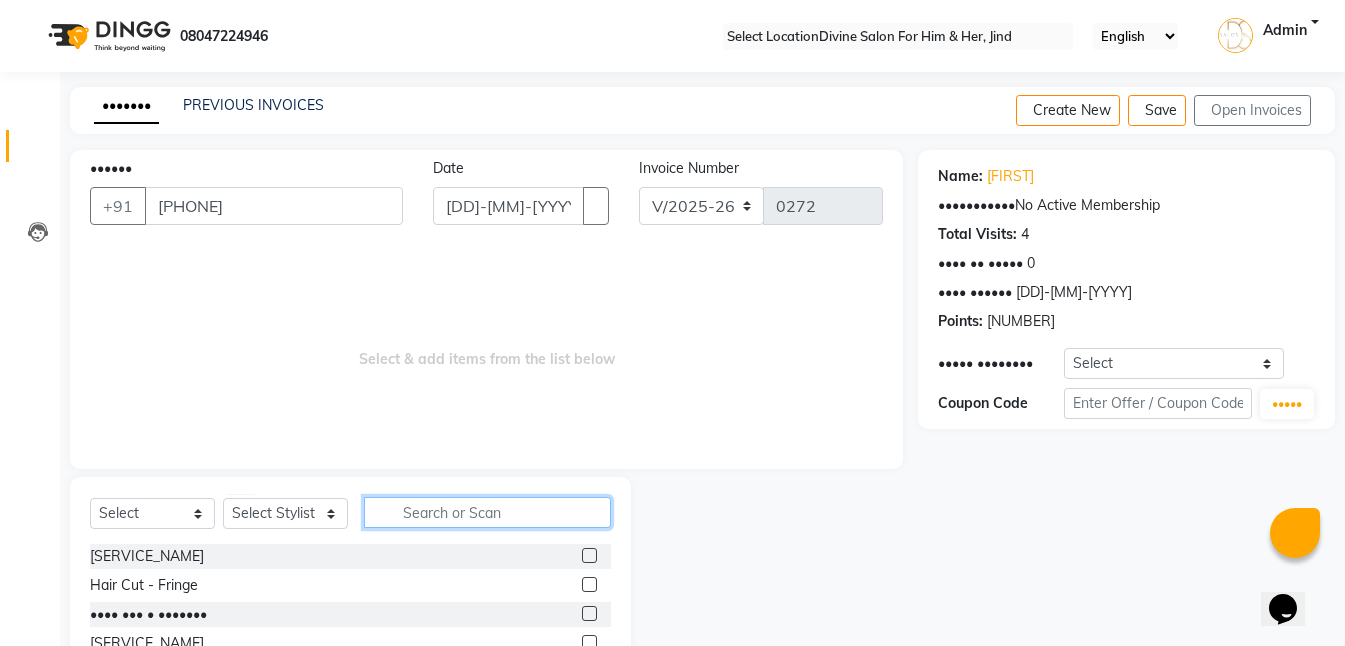 click at bounding box center [487, 512] 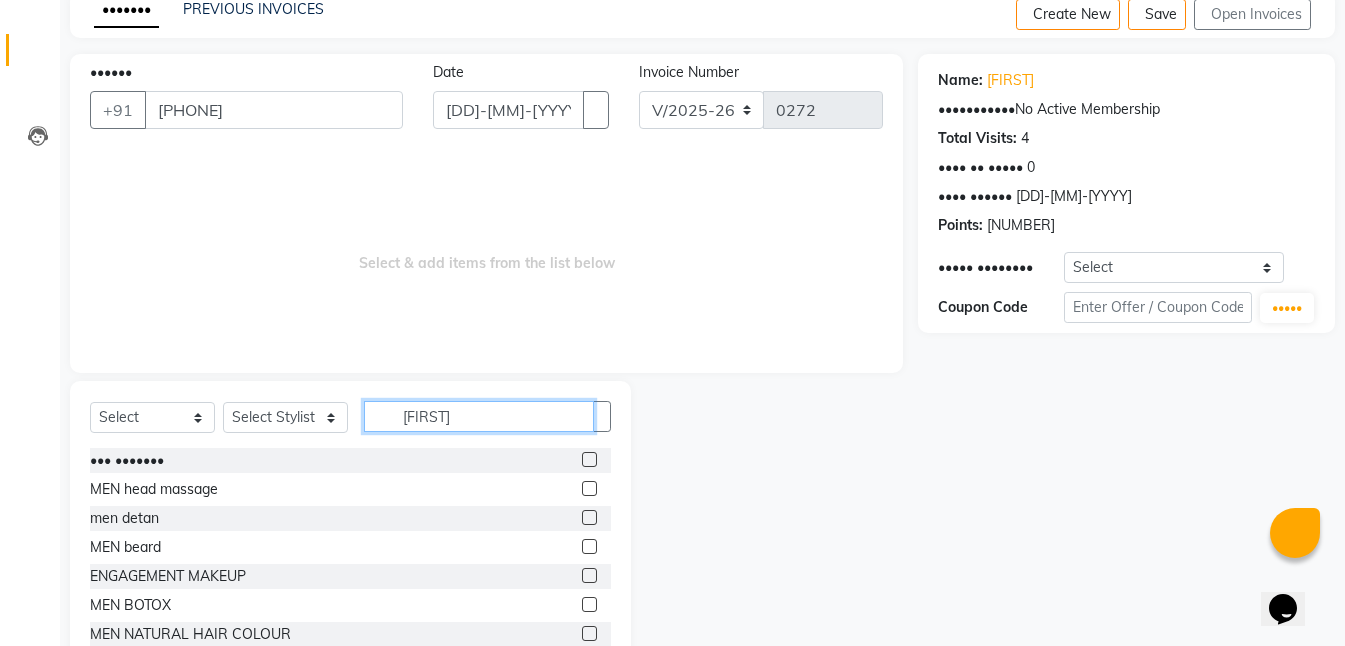 scroll, scrollTop: 100, scrollLeft: 0, axis: vertical 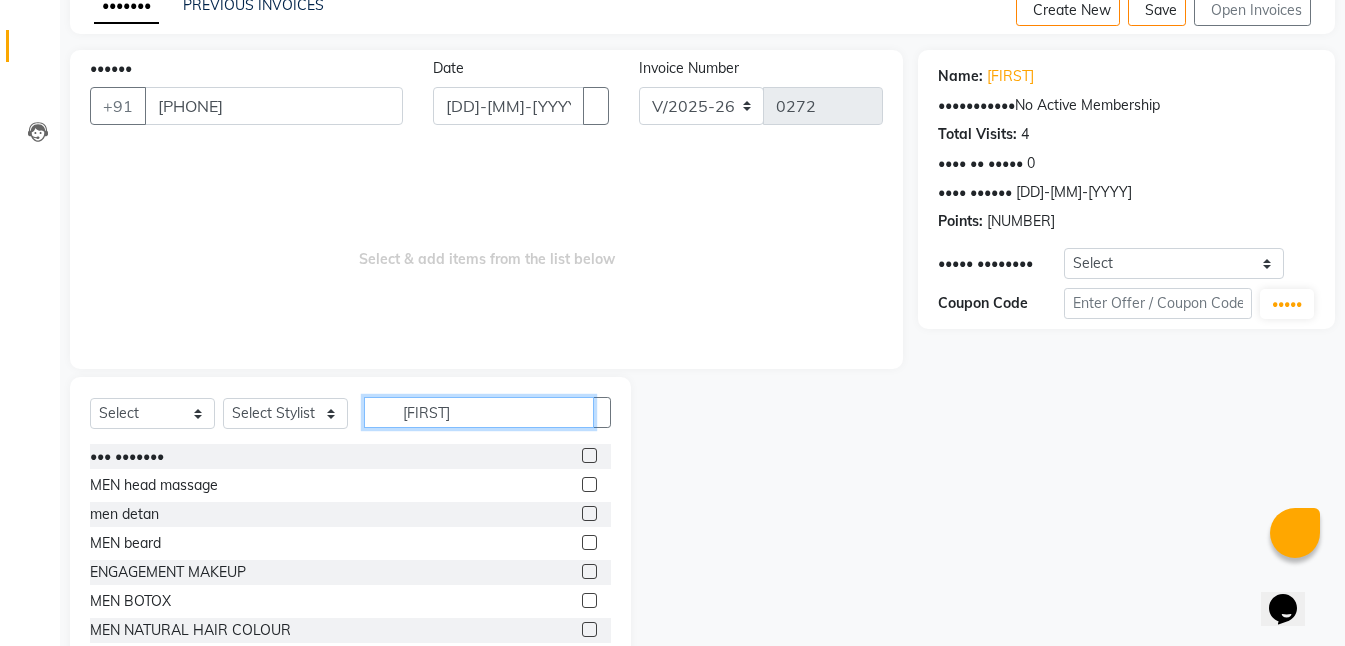 type on "[FIRST]" 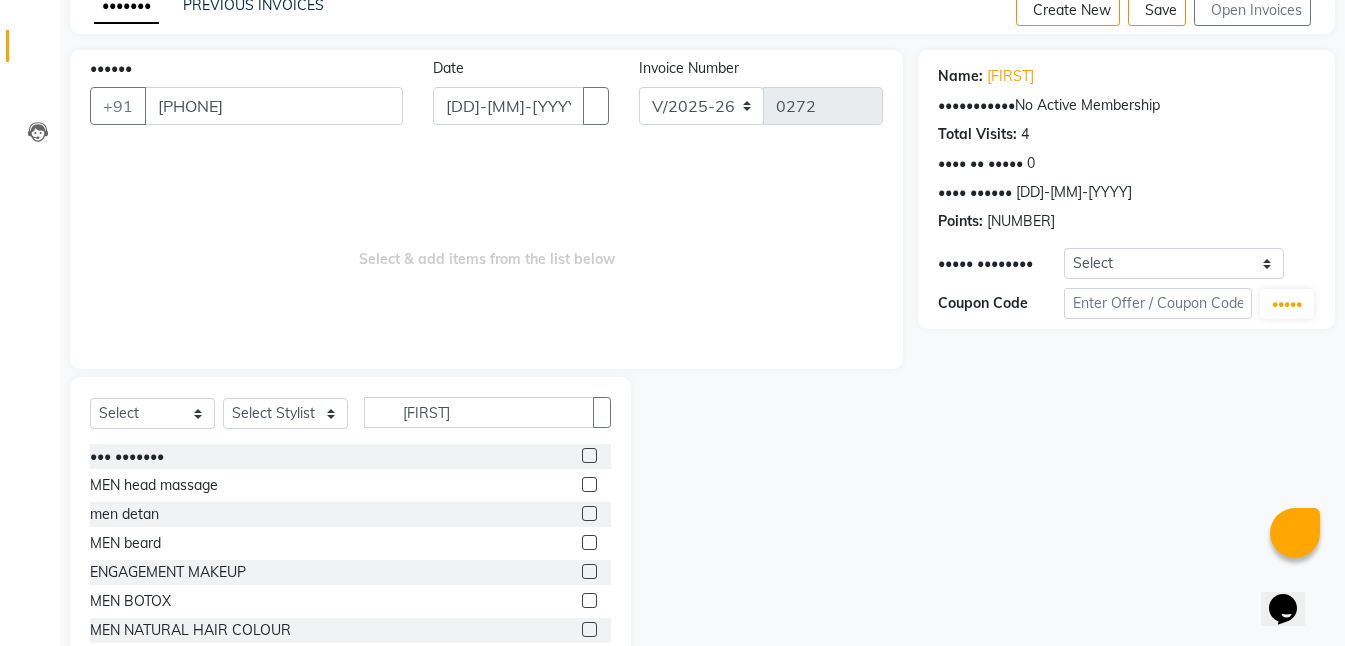 click at bounding box center (589, 455) 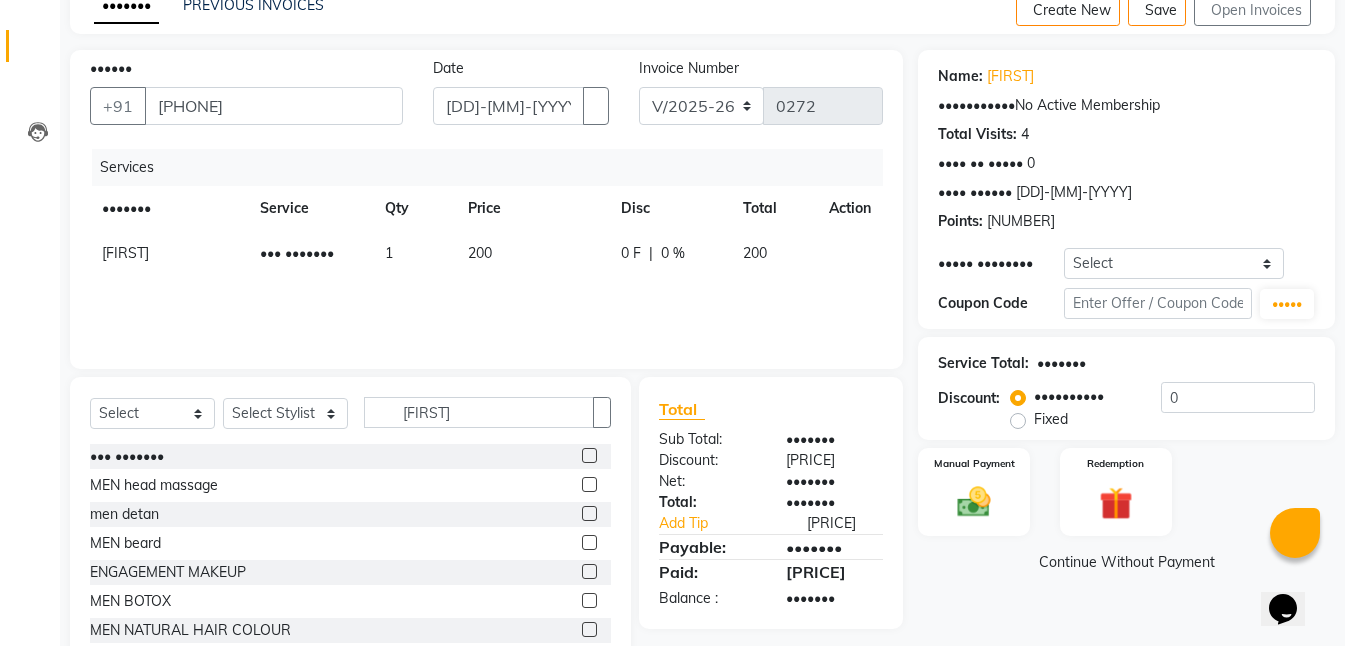 click at bounding box center [589, 542] 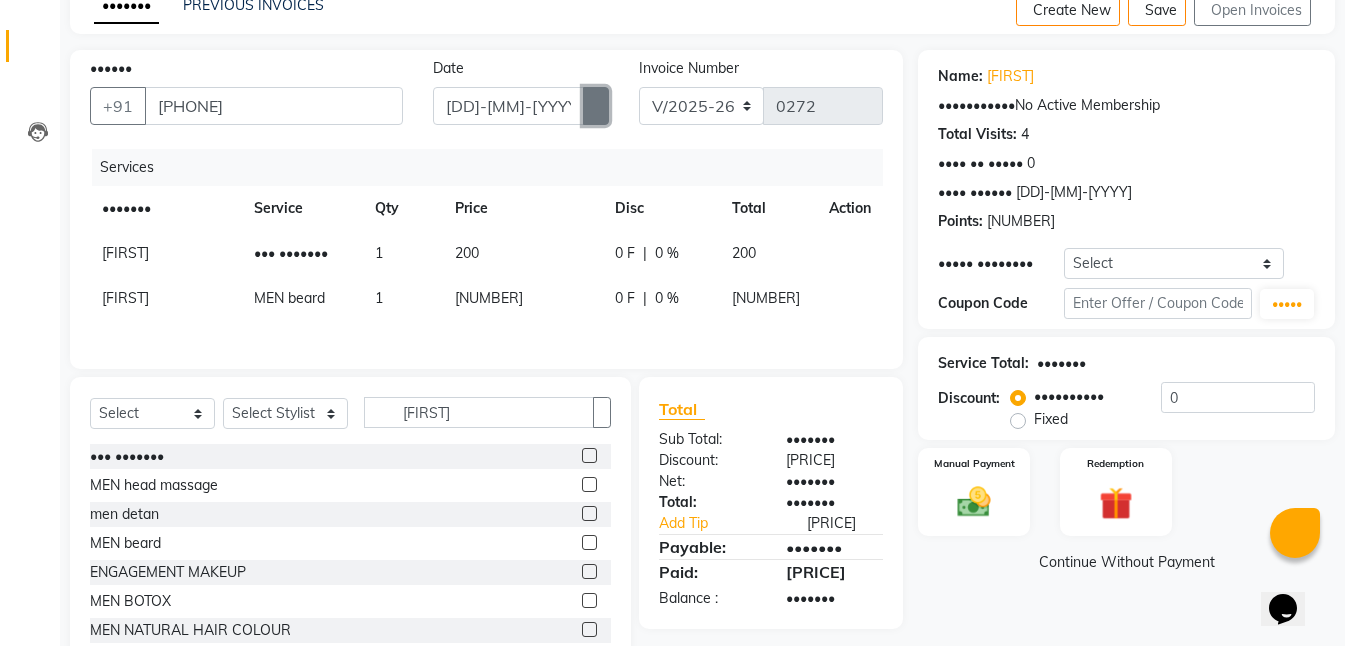 click at bounding box center (596, 106) 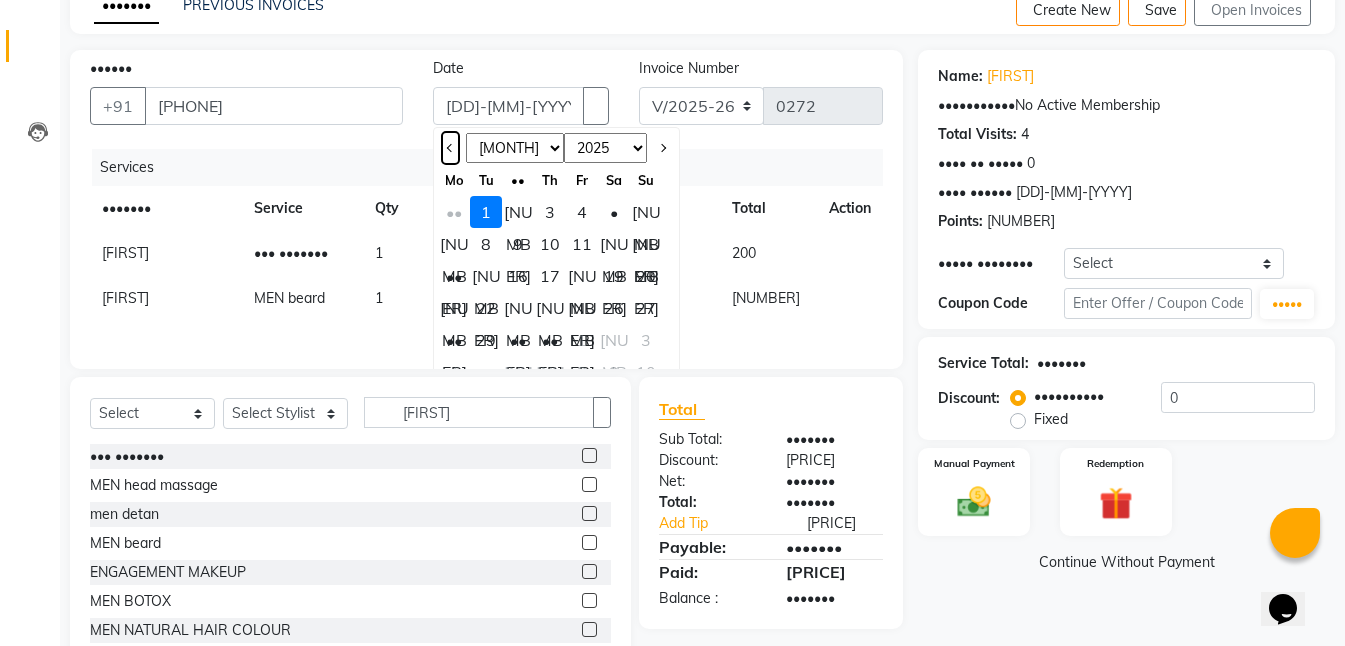 click at bounding box center (450, 148) 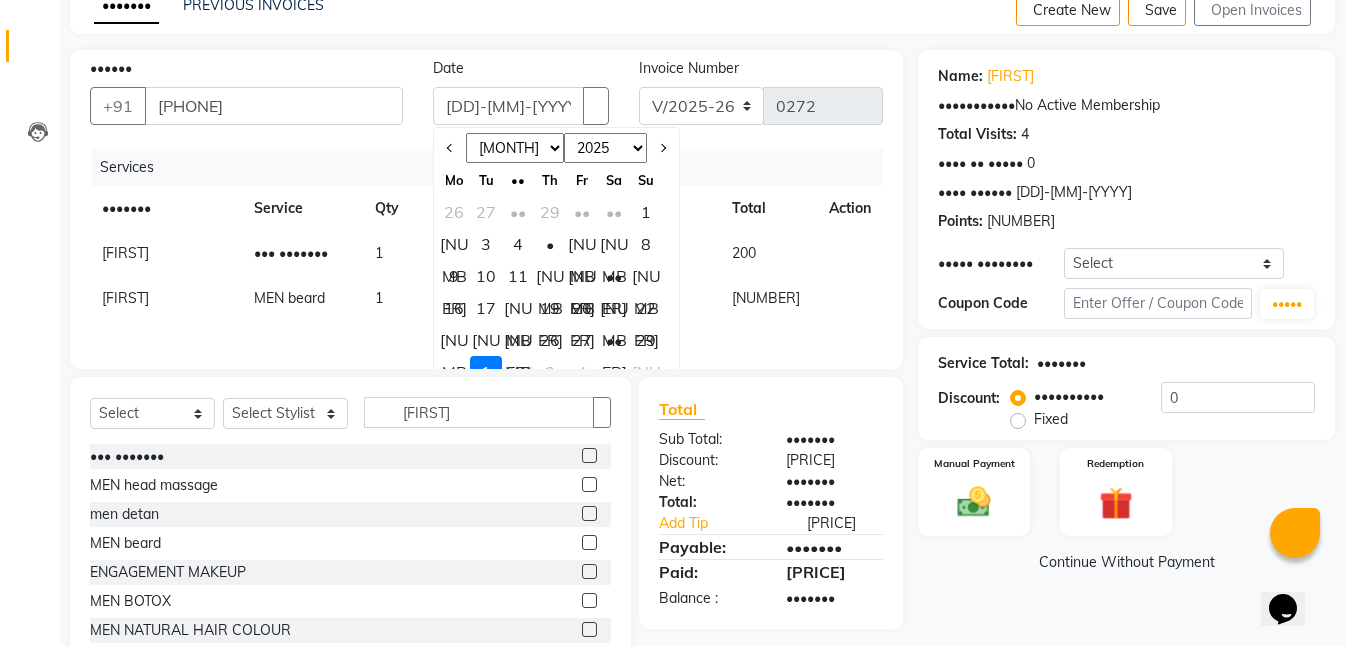click on "16" at bounding box center (454, 308) 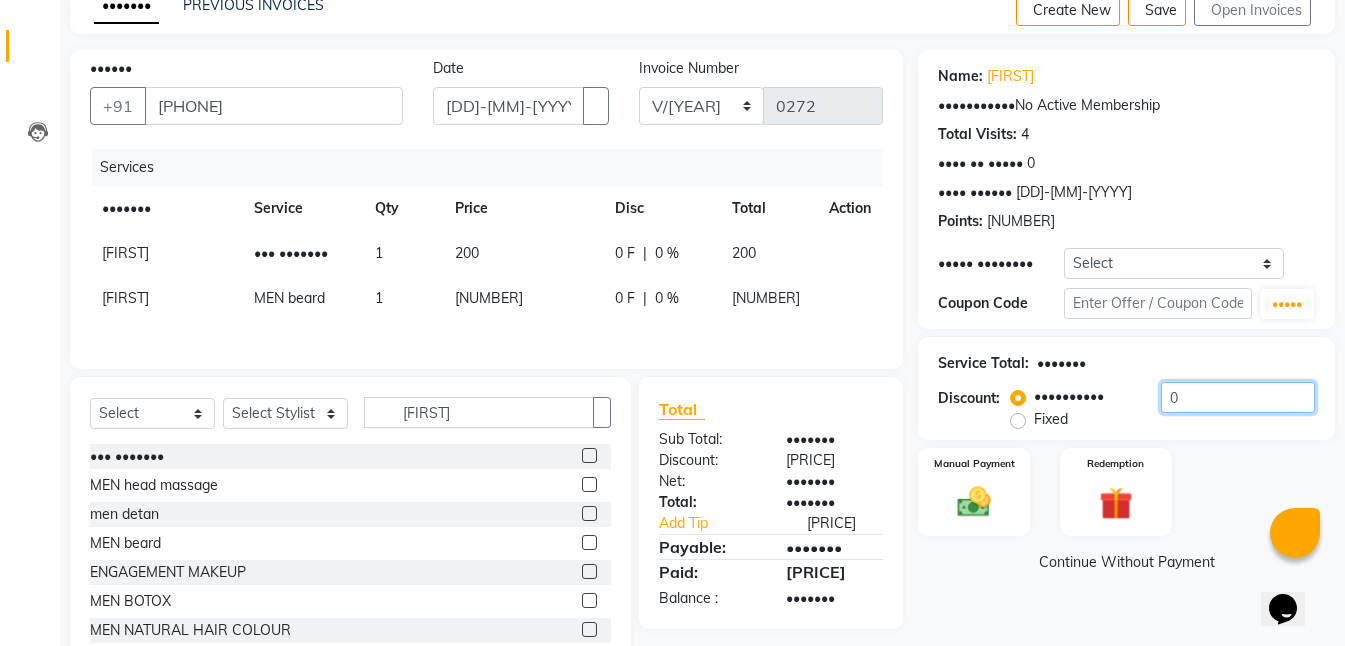 click on "0" at bounding box center (1238, 397) 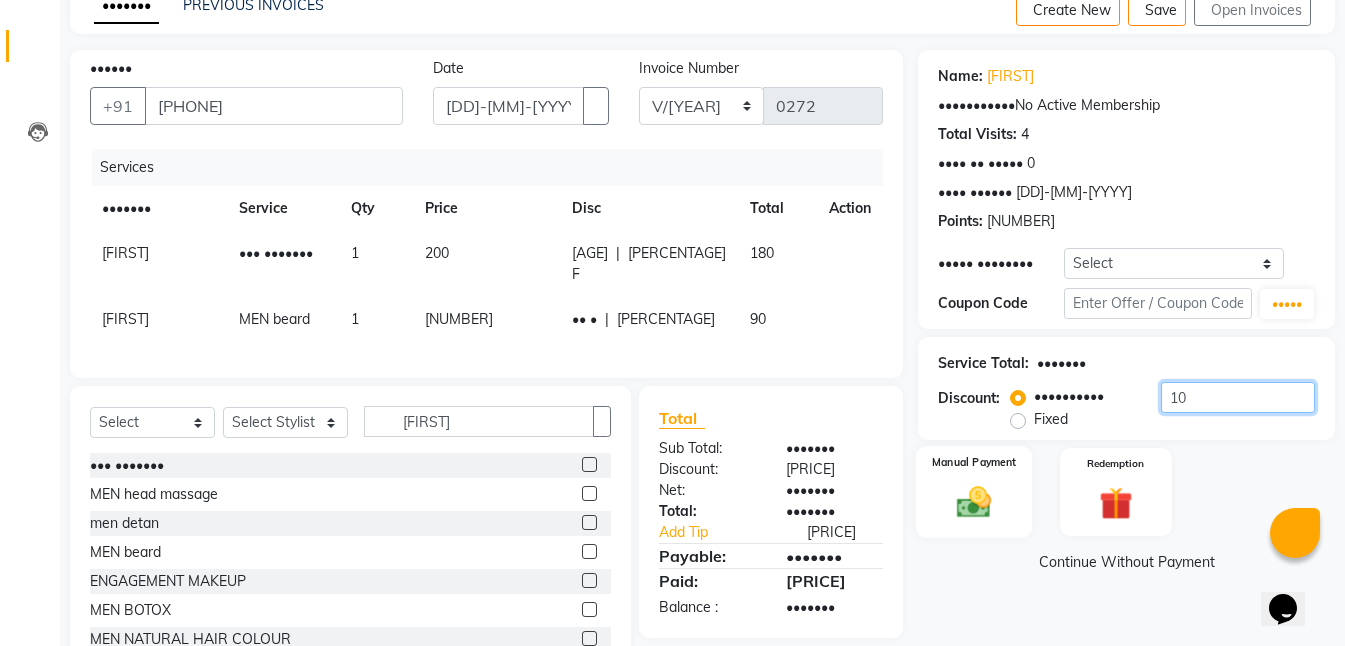 type on "10" 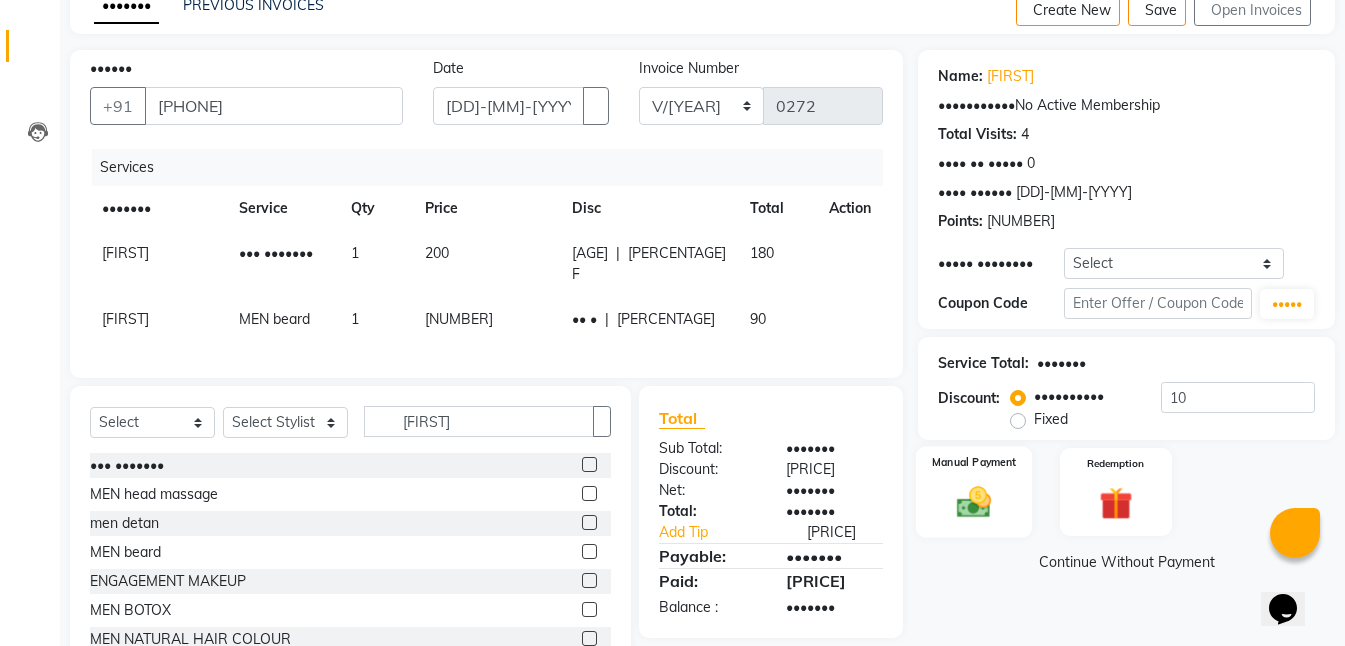 click on "Manual Payment" at bounding box center (974, 492) 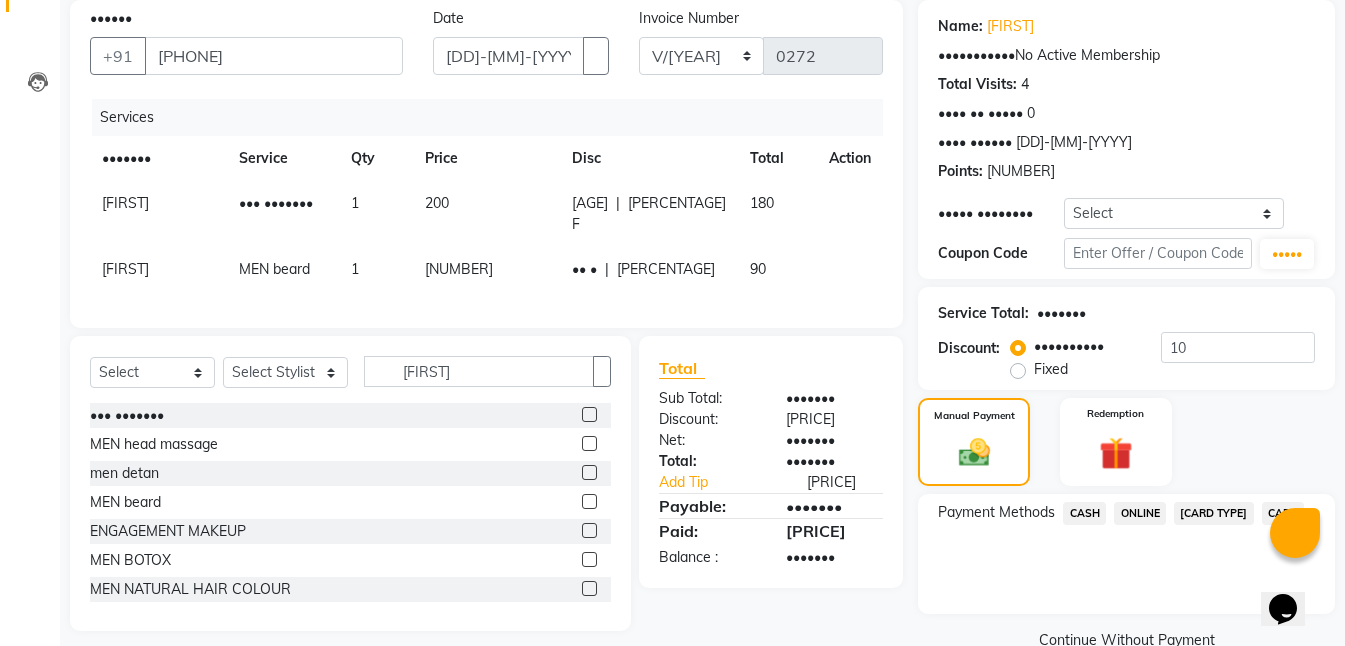 scroll, scrollTop: 196, scrollLeft: 0, axis: vertical 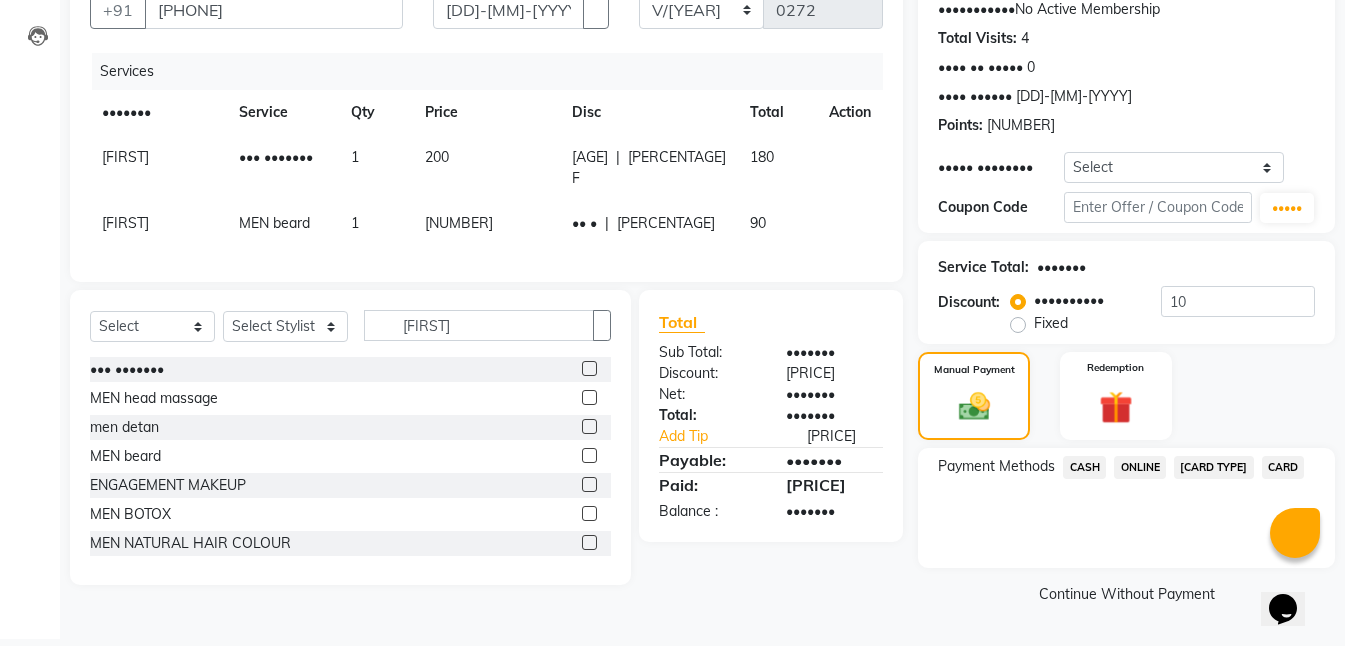 click on "CASH" at bounding box center [1084, 467] 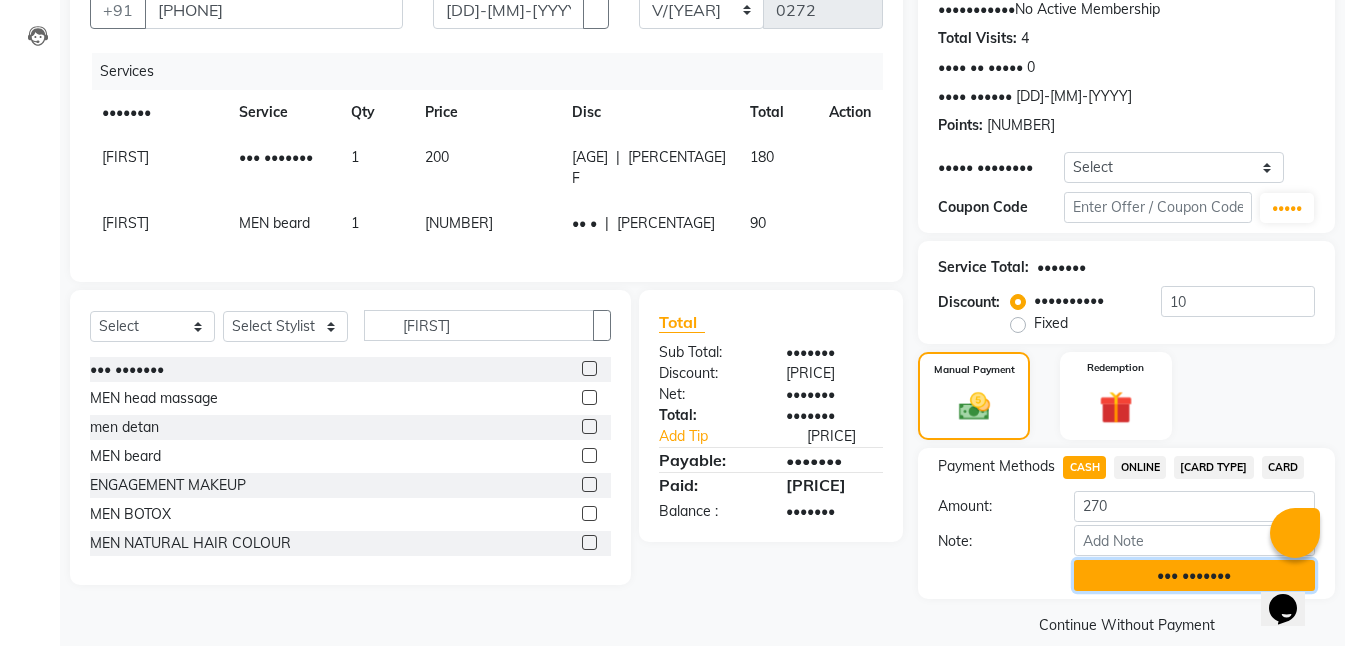 click on "••• •••••••" at bounding box center (1194, 575) 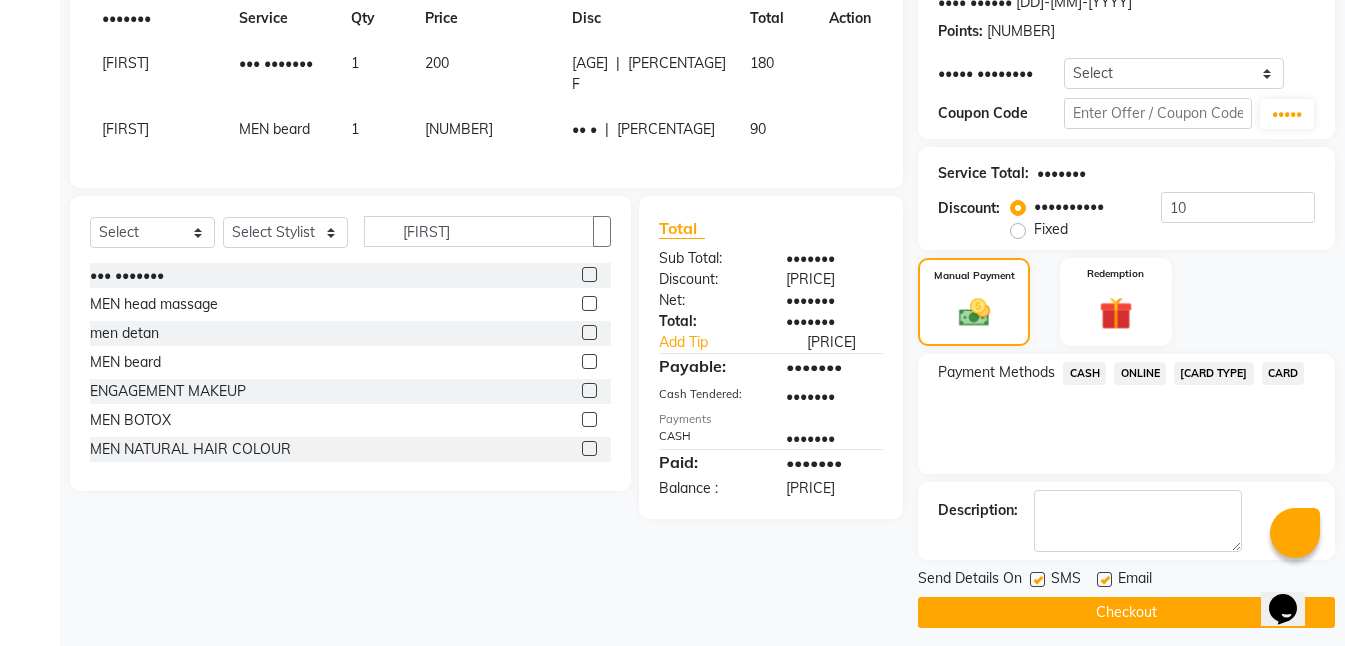 scroll, scrollTop: 309, scrollLeft: 0, axis: vertical 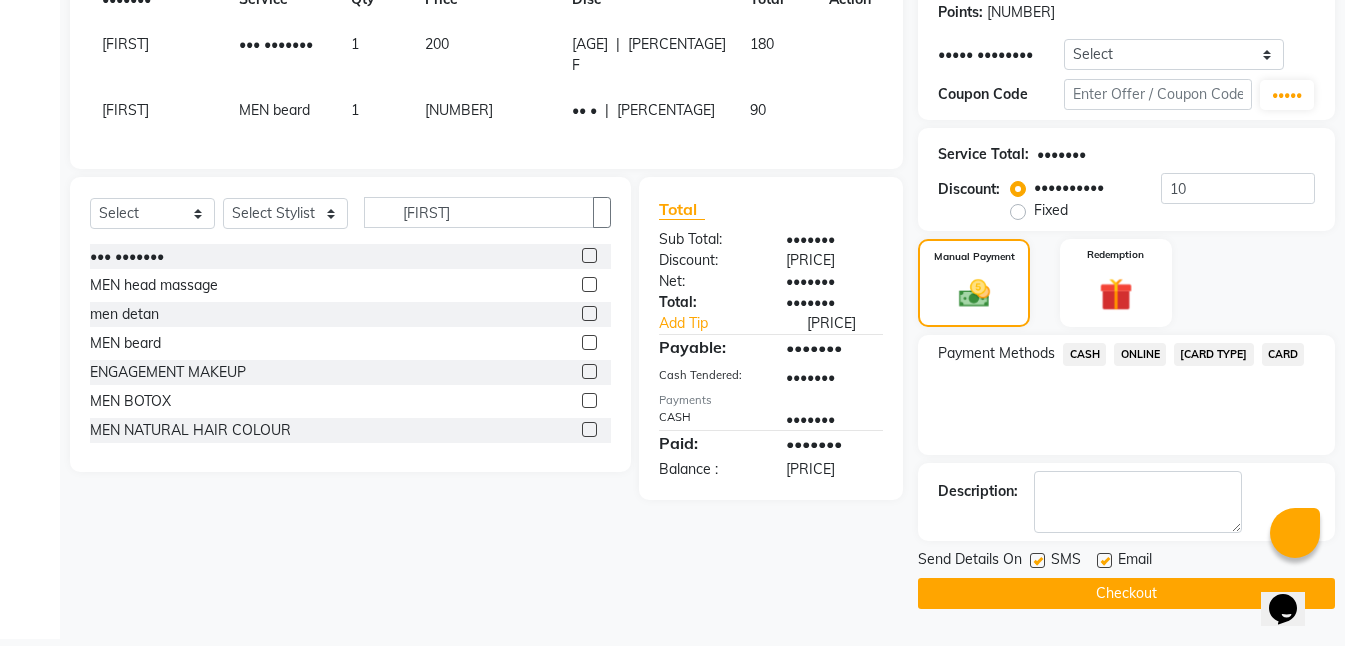 click at bounding box center [1037, 560] 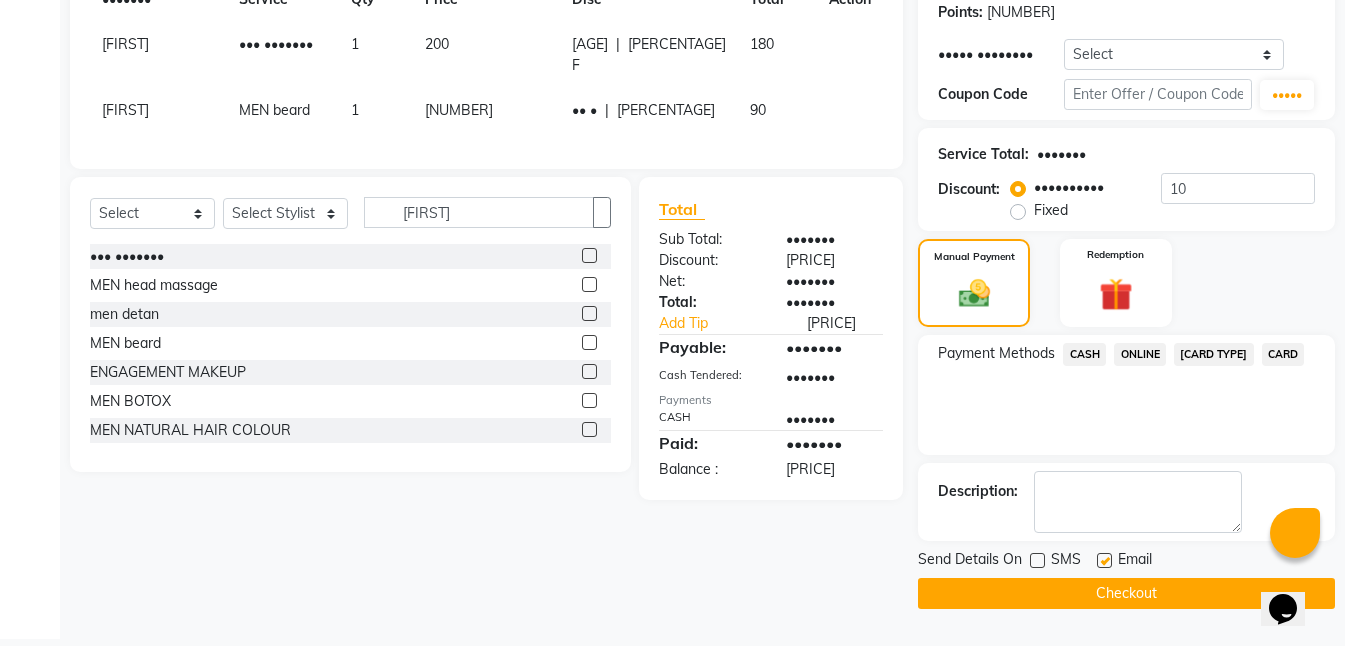 click at bounding box center [1104, 560] 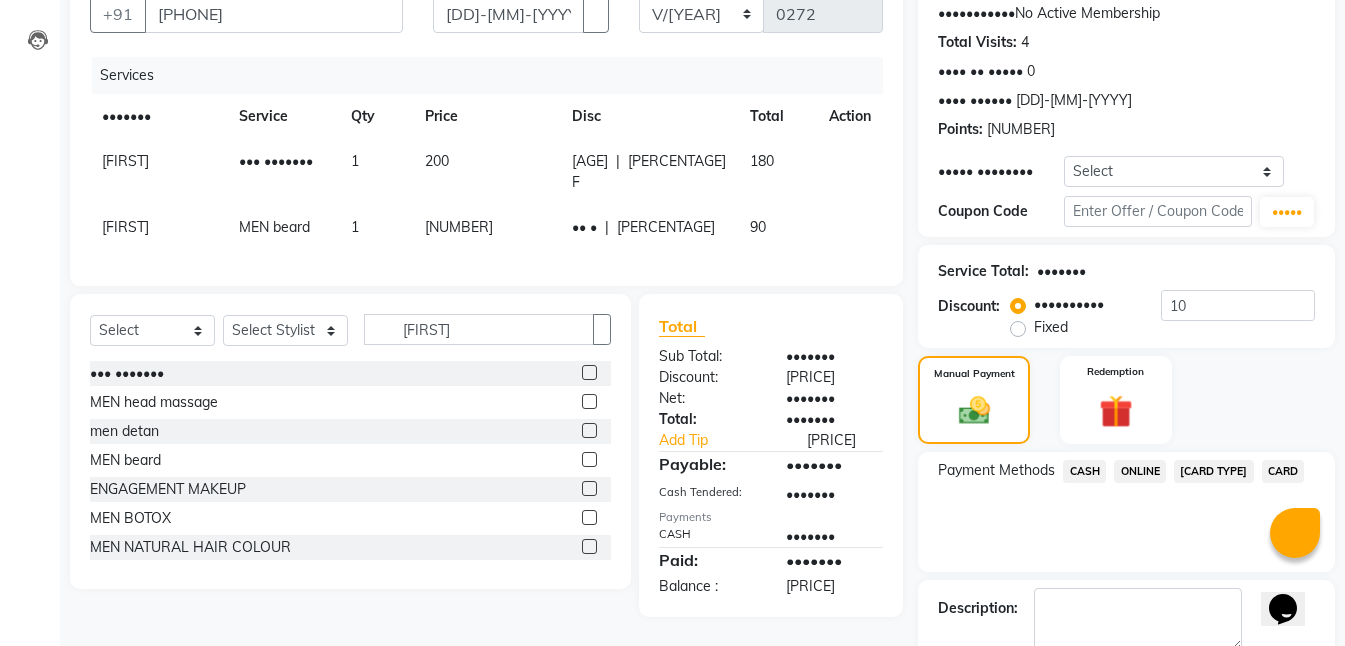 scroll, scrollTop: 309, scrollLeft: 0, axis: vertical 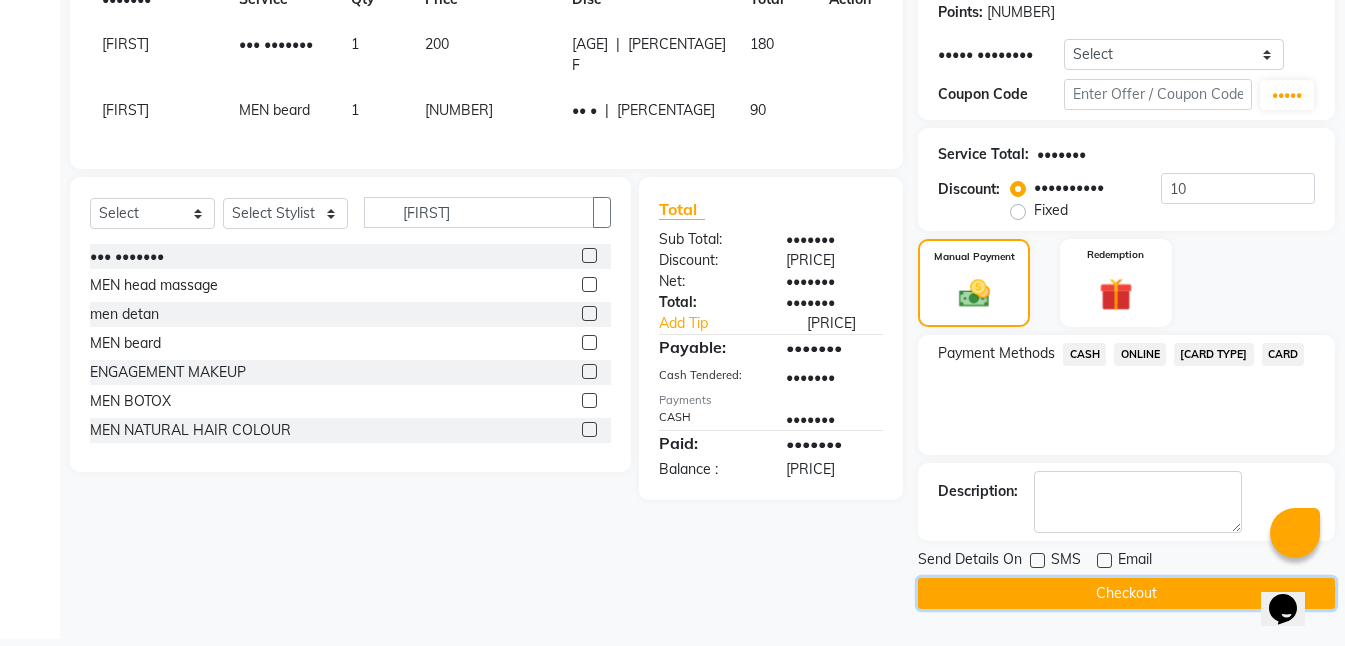 click on "Checkout" at bounding box center (1126, 593) 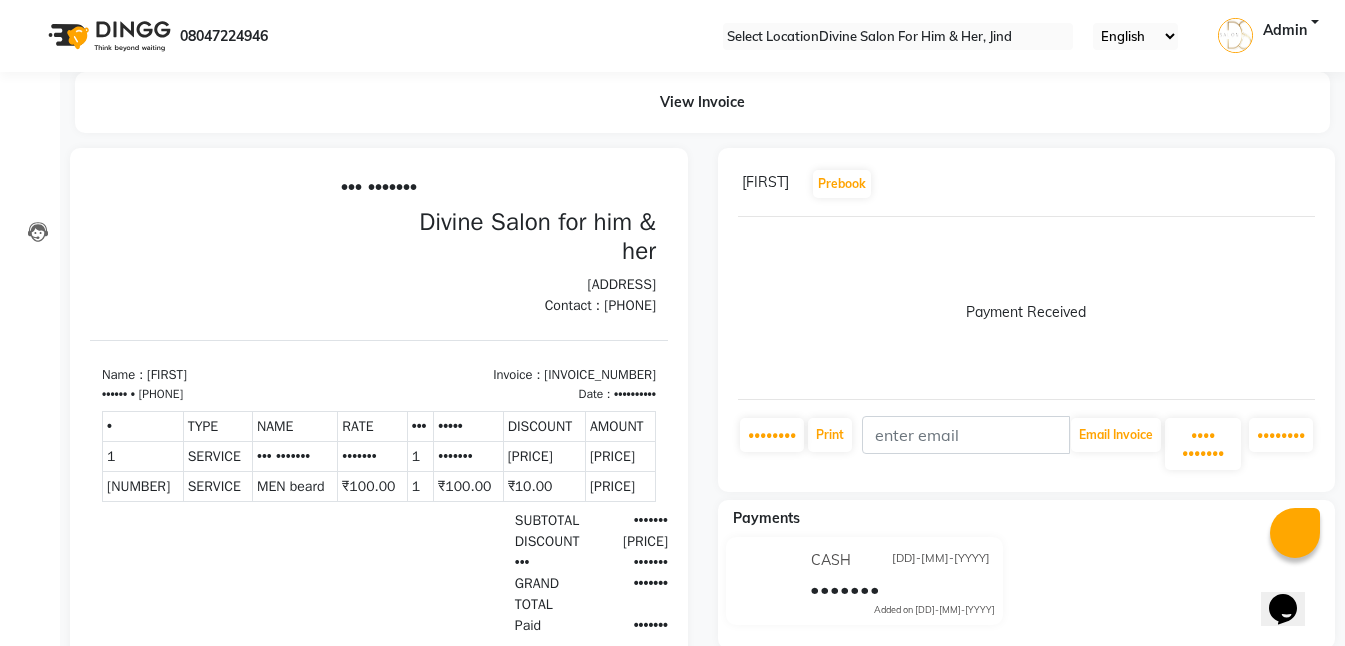 scroll, scrollTop: 0, scrollLeft: 0, axis: both 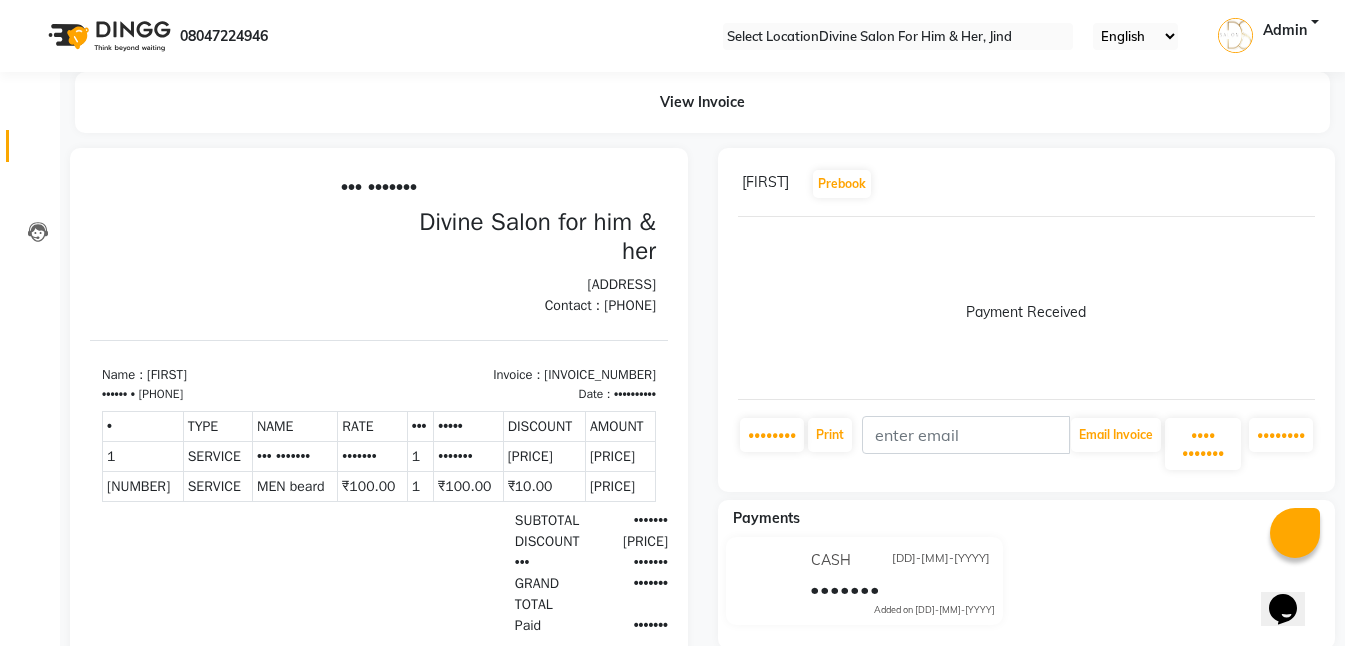 click at bounding box center (38, 151) 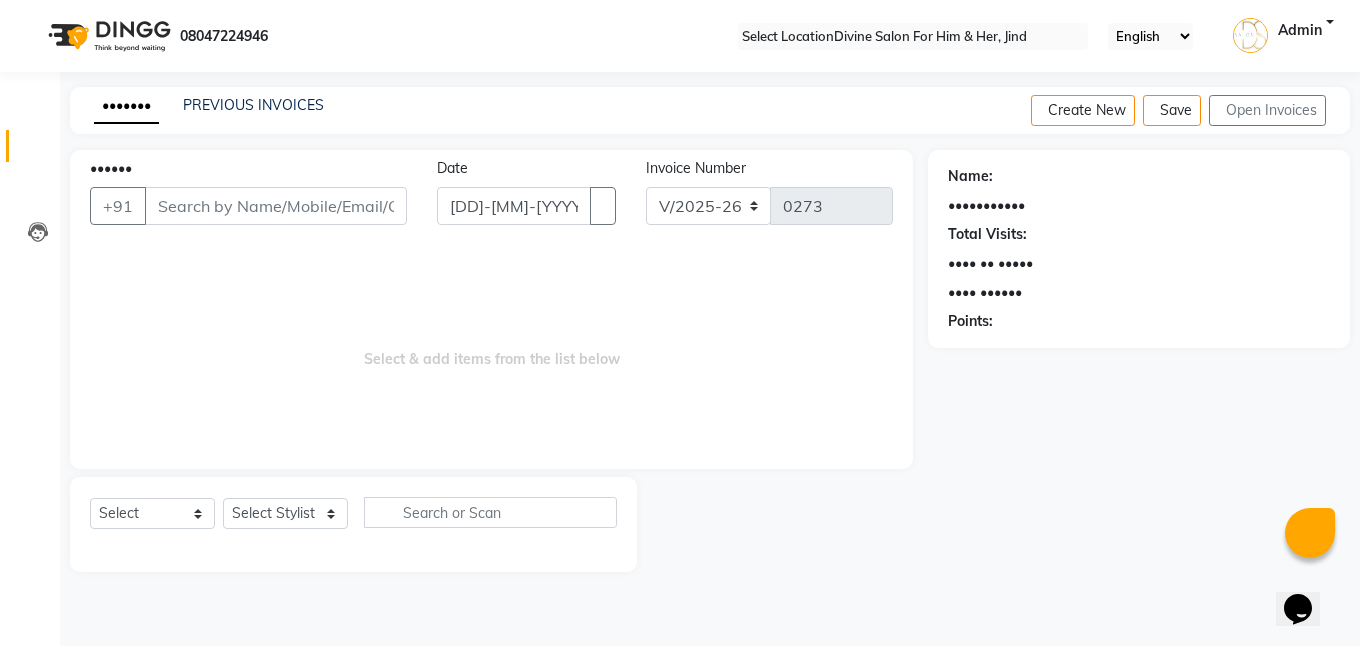 click on "PREVIOUS INVOICES" at bounding box center (253, 105) 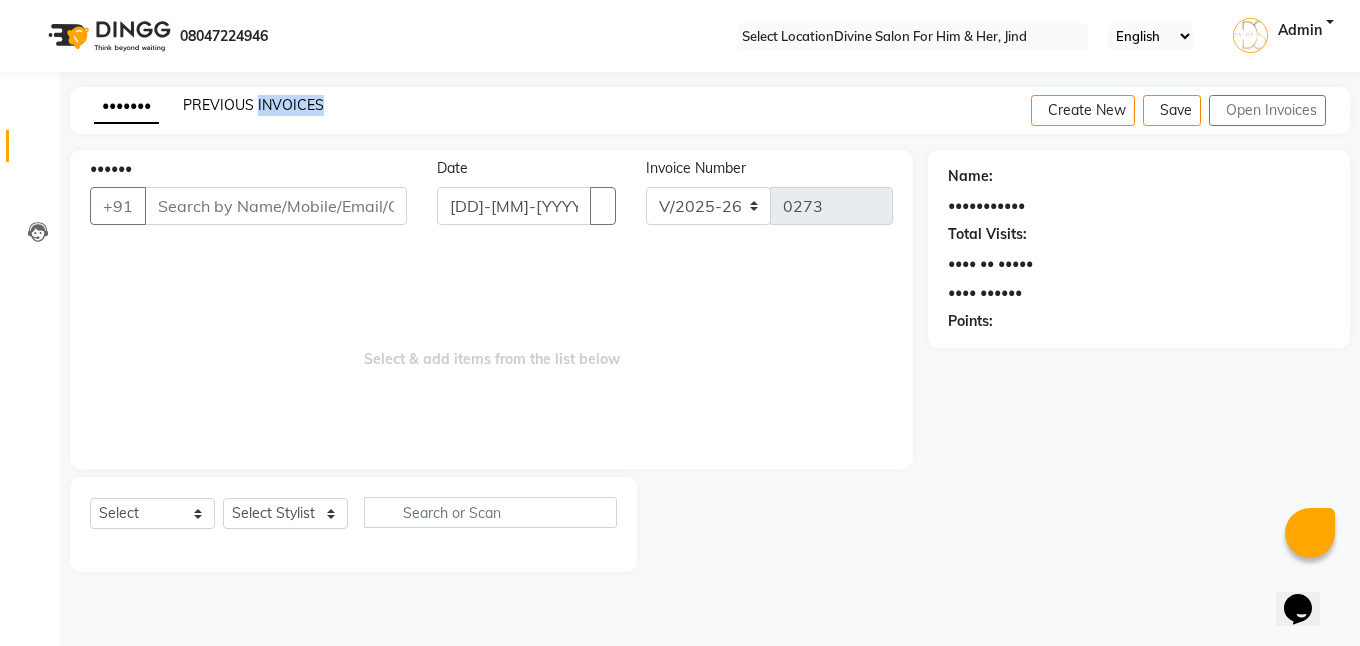 click on "PREVIOUS INVOICES" at bounding box center [253, 105] 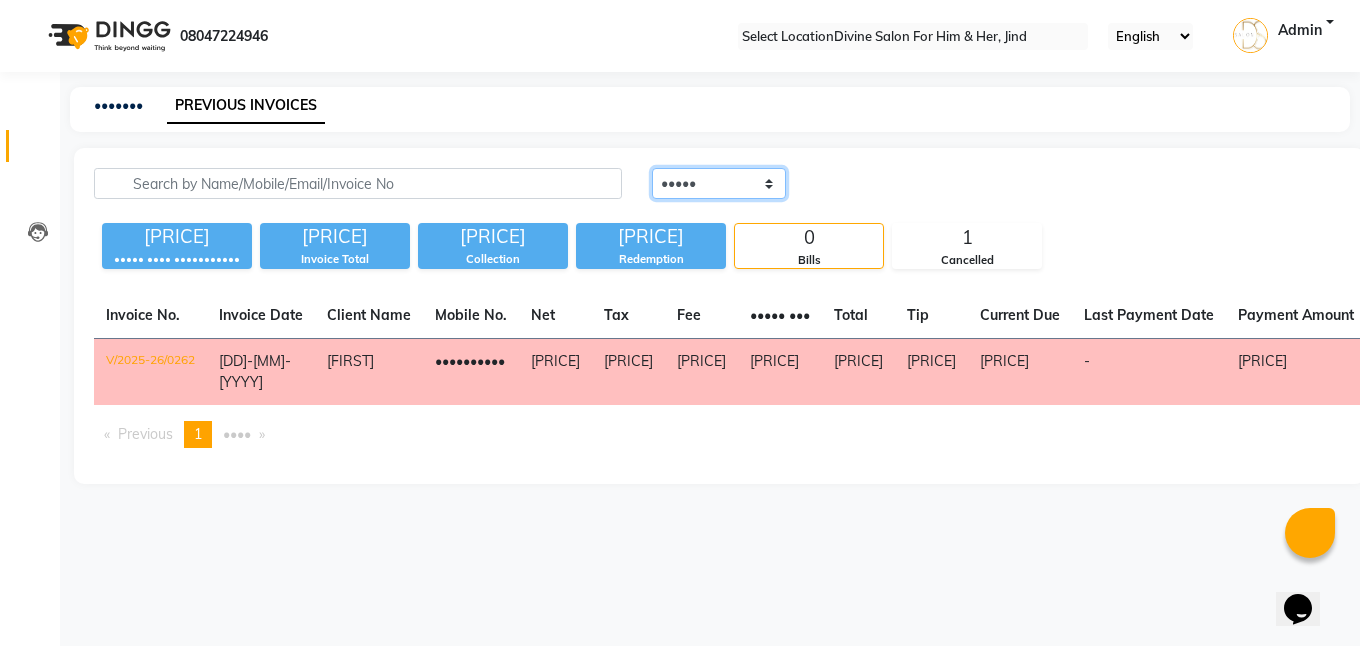 click on "••••• ••••••••• •••••• •••••" at bounding box center (719, 183) 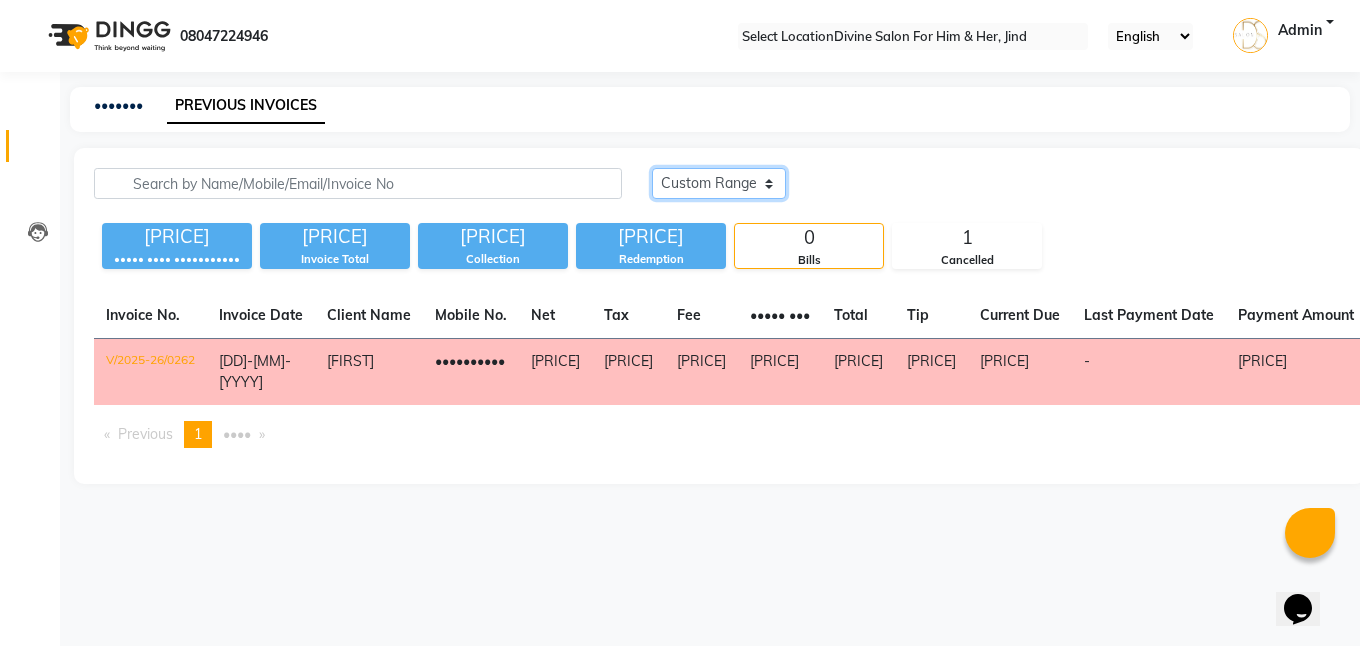 click on "••••• ••••••••• •••••• •••••" at bounding box center [719, 183] 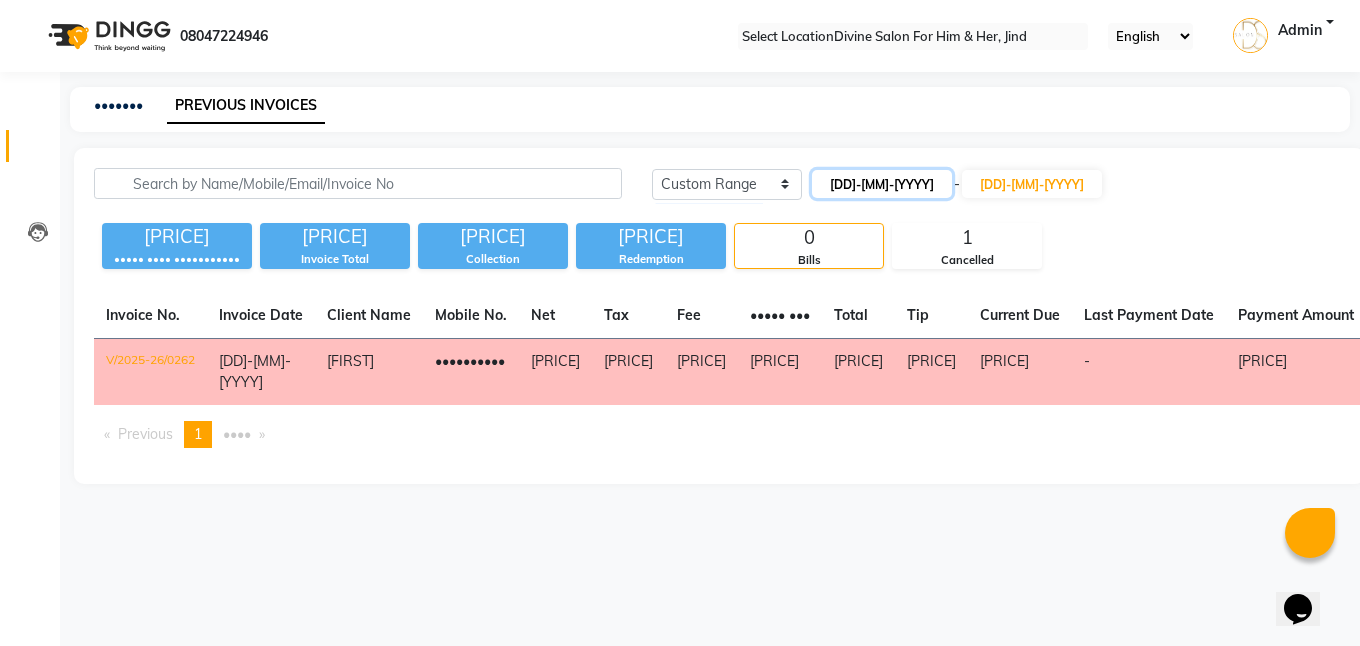 click on "[DD]-[MM]-[YYYY]" at bounding box center [882, 184] 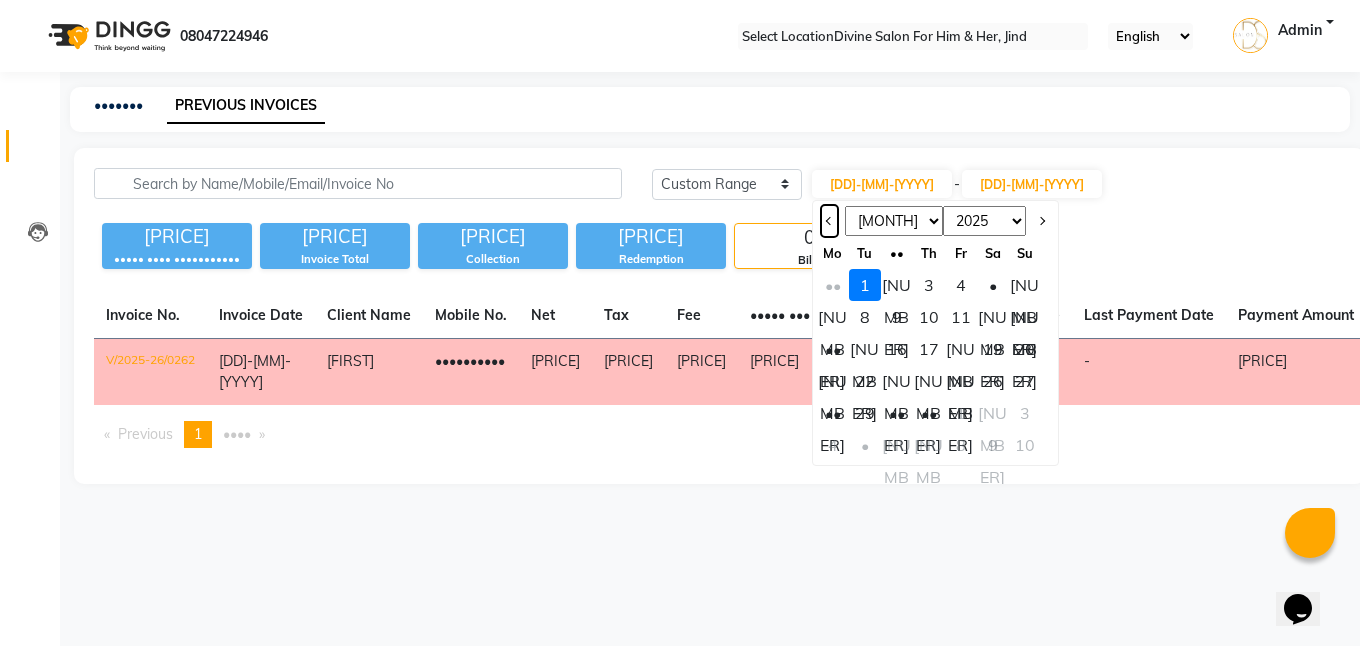 click at bounding box center [829, 221] 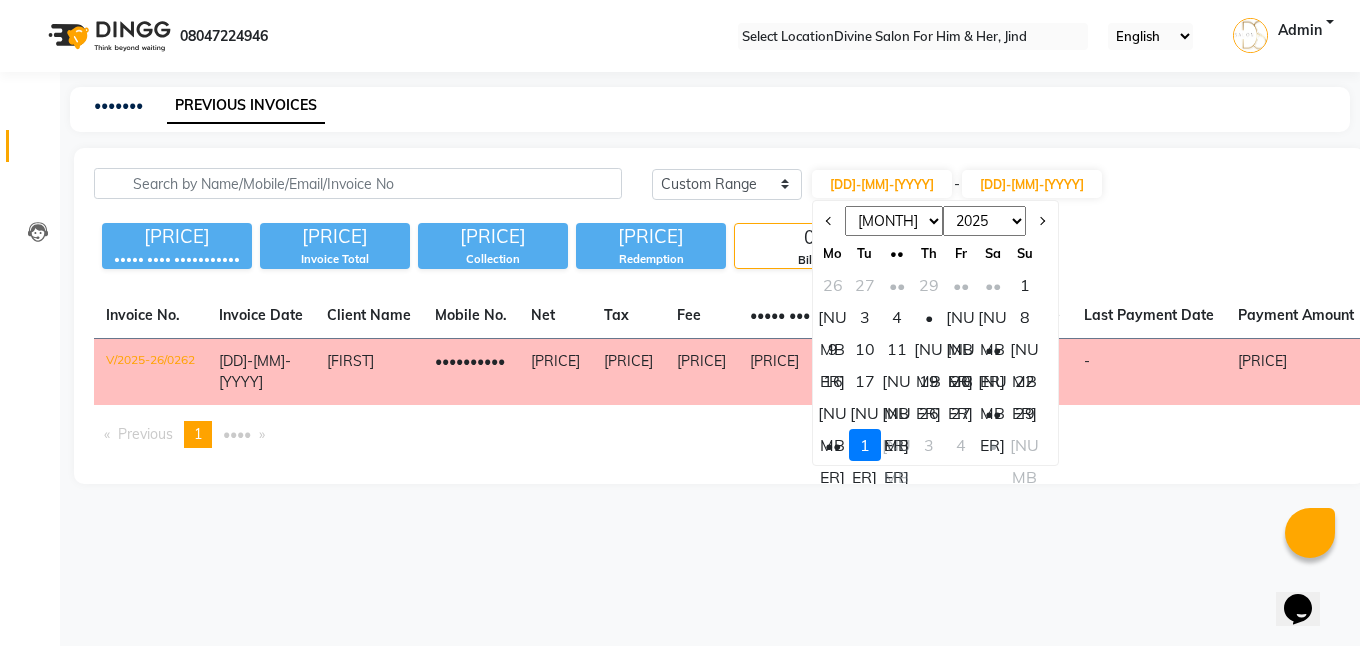 click on "[NUMBER]" at bounding box center [897, 381] 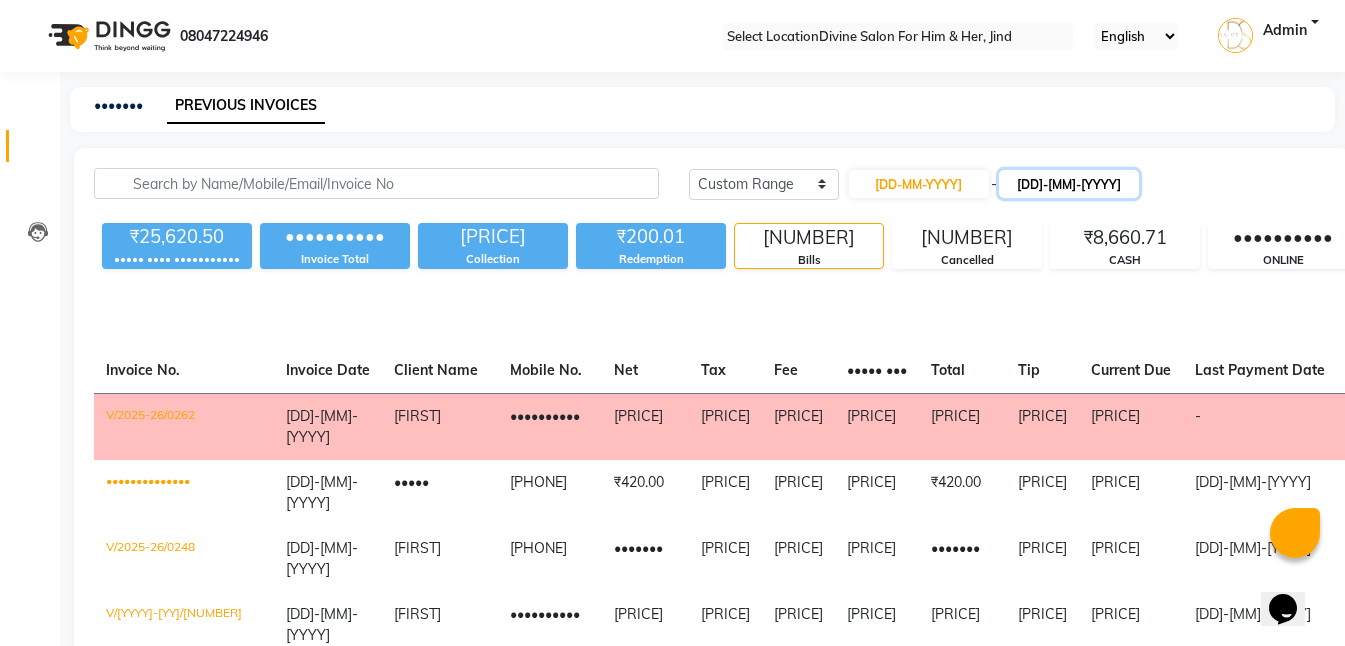 click on "[DD]-[MM]-[YYYY]" at bounding box center (1069, 184) 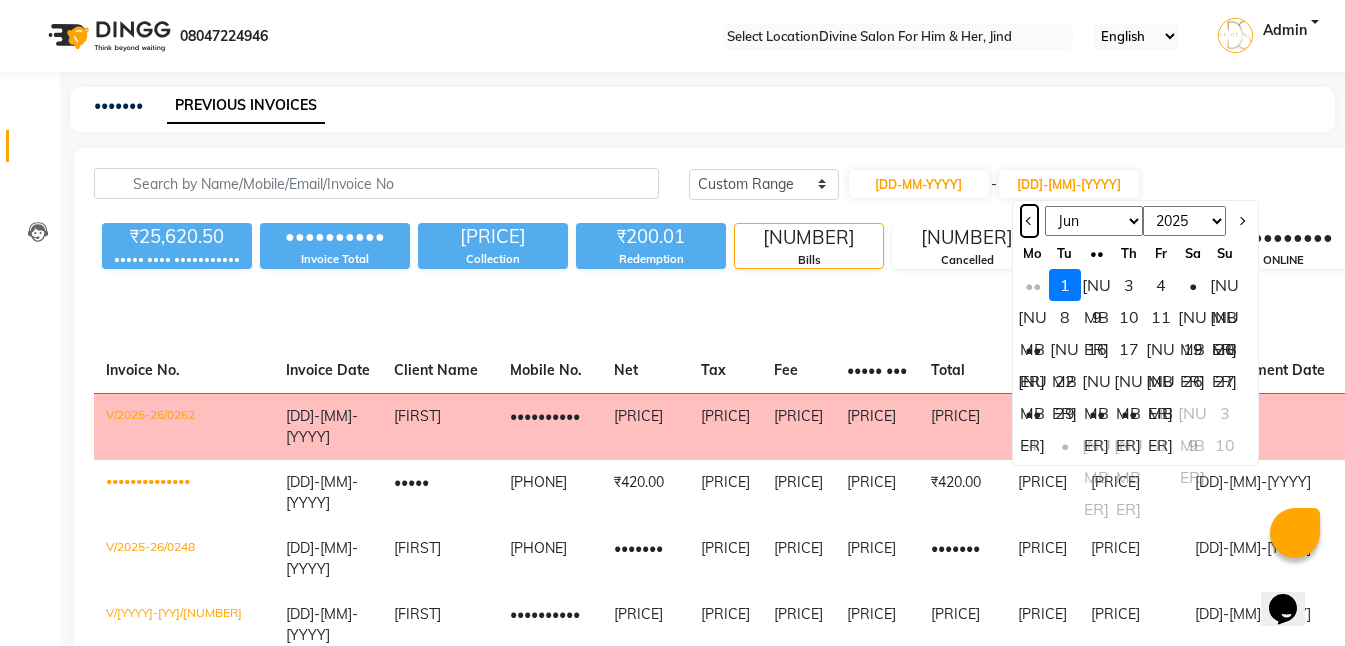 click at bounding box center [1029, 221] 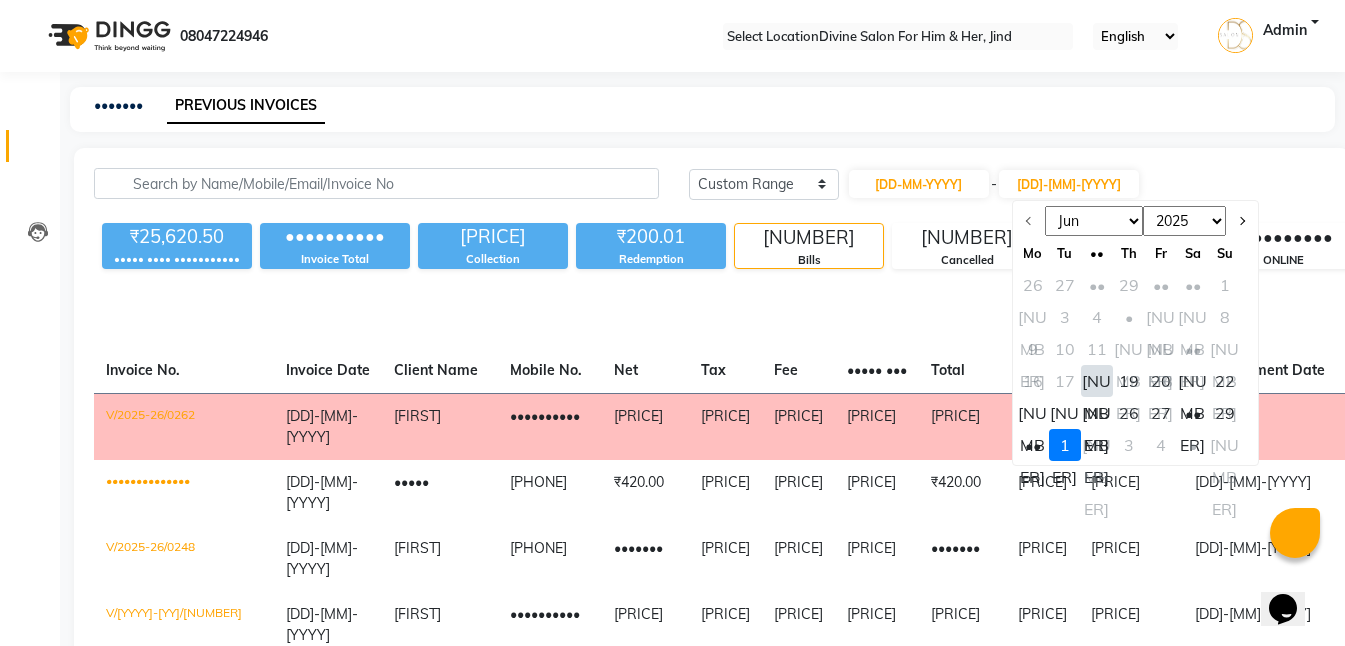 click on "[NUMBER]" at bounding box center [1097, 381] 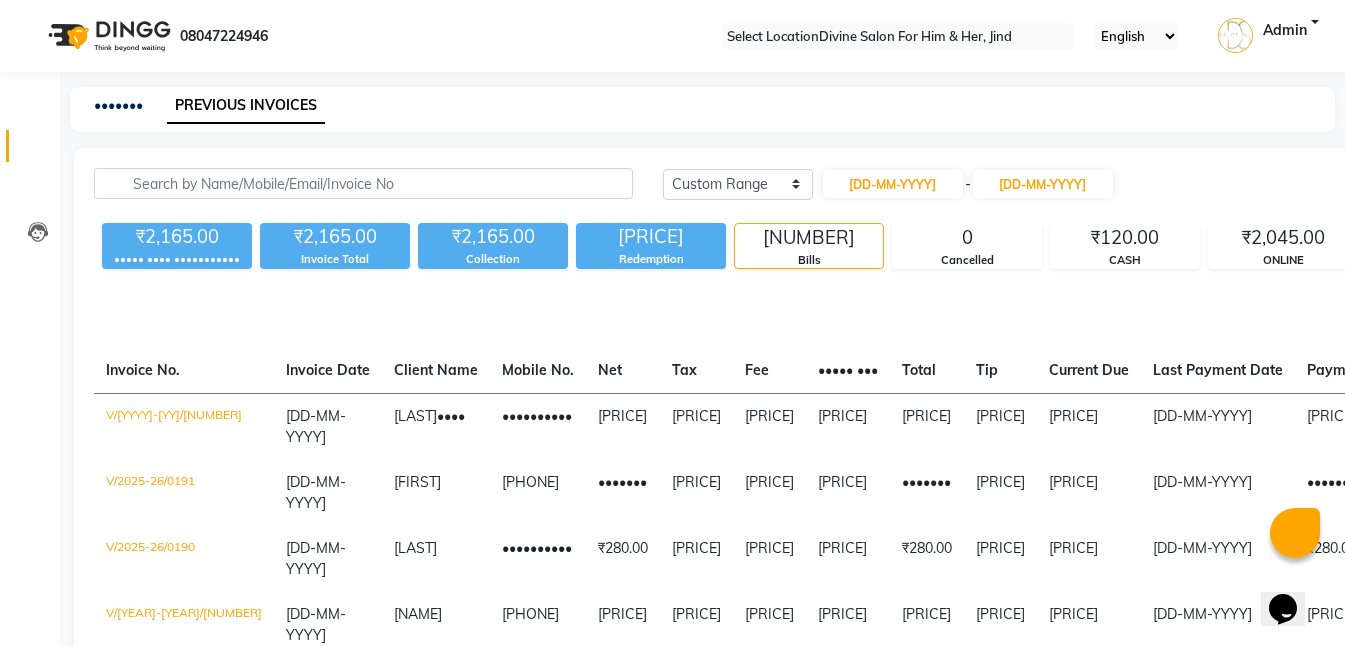 click on "Invoice No. Invoice Date Client Name Mobile No. Net Tax Fee Round Off Total Tip Current Due Last Payment Date Payment Amount Payment Methods Cancel Reason Status V/2025-26/0192 [DATE] [FIRST] [LAST] [PHONE] ₹1,015.00 ₹0 ₹0 ₹0 ₹1,015.00 ₹0 ₹0 [DATE] ₹1,015.00 ONLINE - PAID V/2025-26/0191 [DATE] [FIRST] [PHONE] ₹270.00 ₹0 ₹0 ₹0 ₹270.00 ₹0 ₹0 [DATE] ₹270.00 CASH, ONLINE - PAID V/2025-26/0190 [DATE] [FIRST] [PHONE] ₹280.00 ₹0 ₹0 ₹0 ₹280.00 ₹0 ₹0 [DATE] ₹280.00 ONLINE - PAID V/2025-26/0189 [DATE] [FIRST] [PHONE] ₹90.00 ₹0 ₹0 ₹0 ₹90.00 ₹0 ₹0 [DATE] ₹90.00 ONLINE - PAID V/2025-26/0188 [DATE] [FIRST] [PHONE] ₹420.00 ₹0 ₹0 ₹0 ₹0" at bounding box center [712, 508] 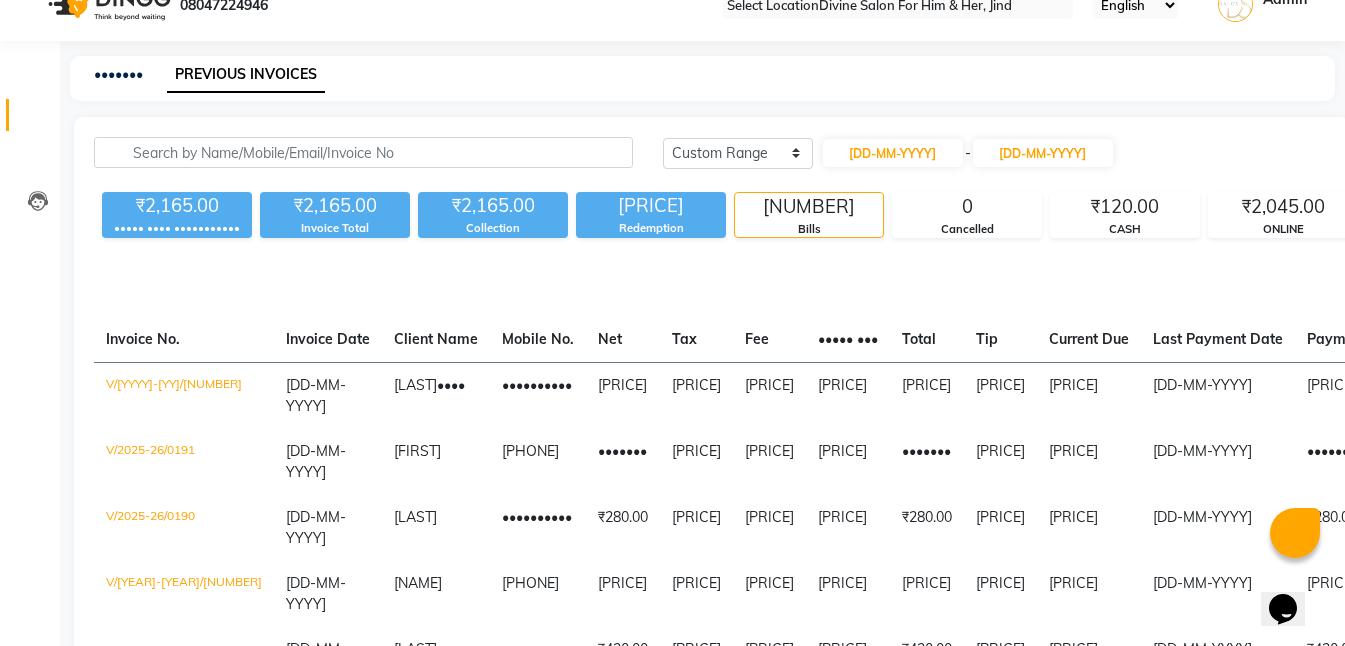 scroll, scrollTop: 0, scrollLeft: 0, axis: both 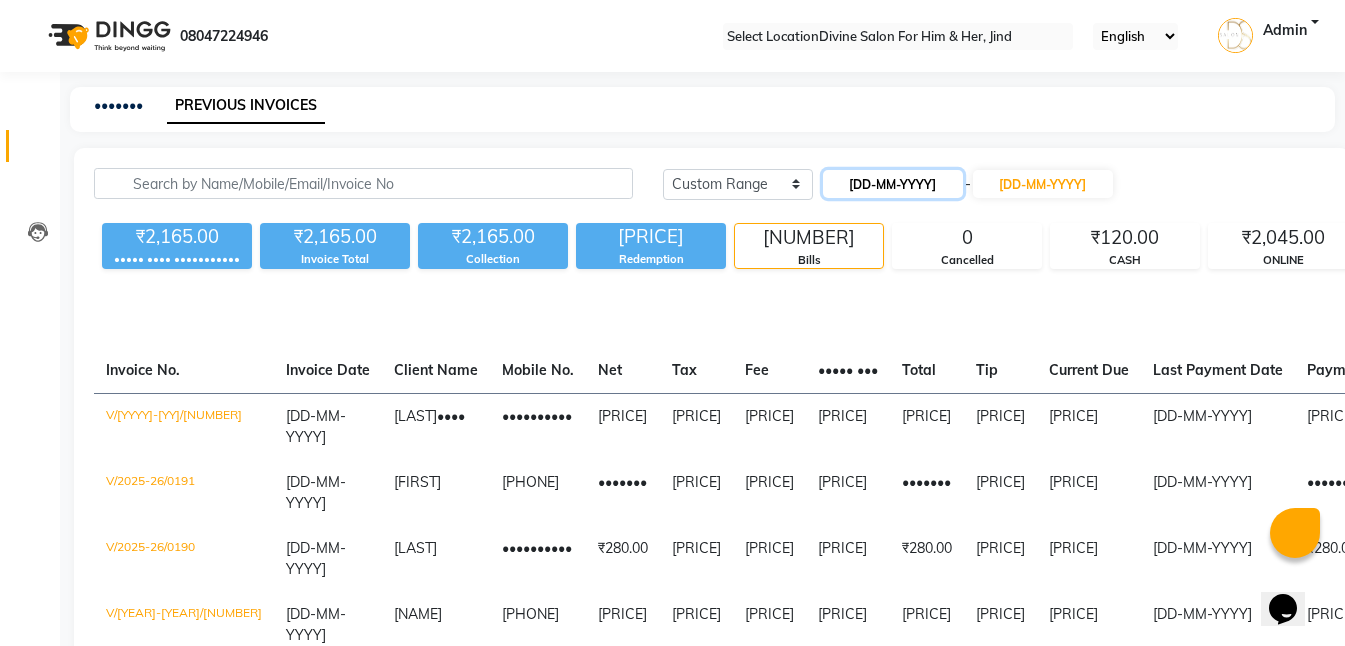click on "[DD-MM-YYYY]" at bounding box center [893, 184] 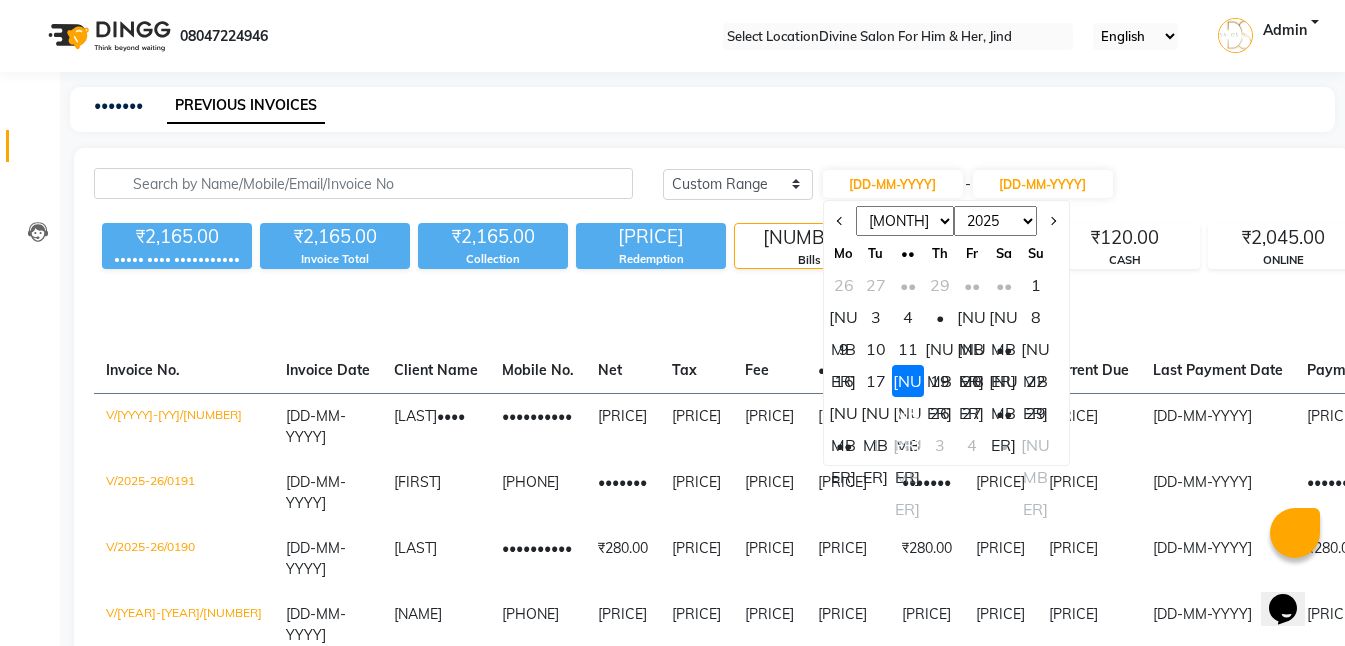 click on "19" at bounding box center (940, 381) 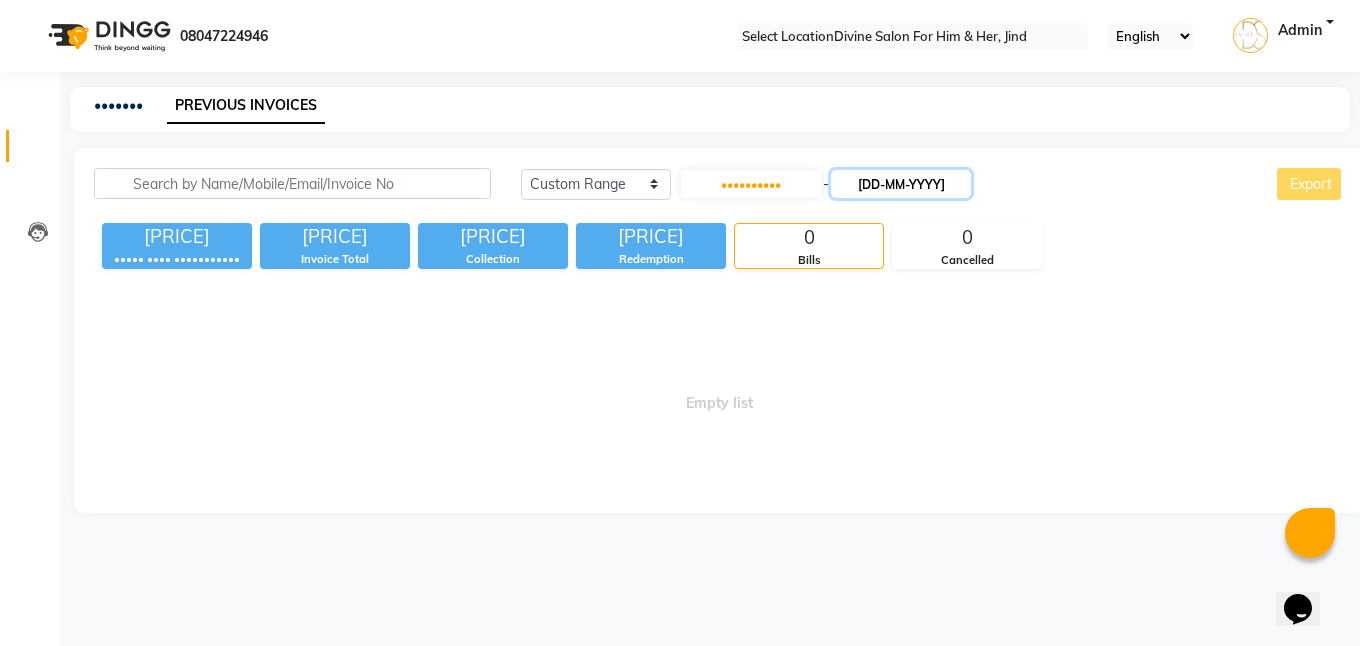 click on "[DD-MM-YYYY]" at bounding box center [901, 184] 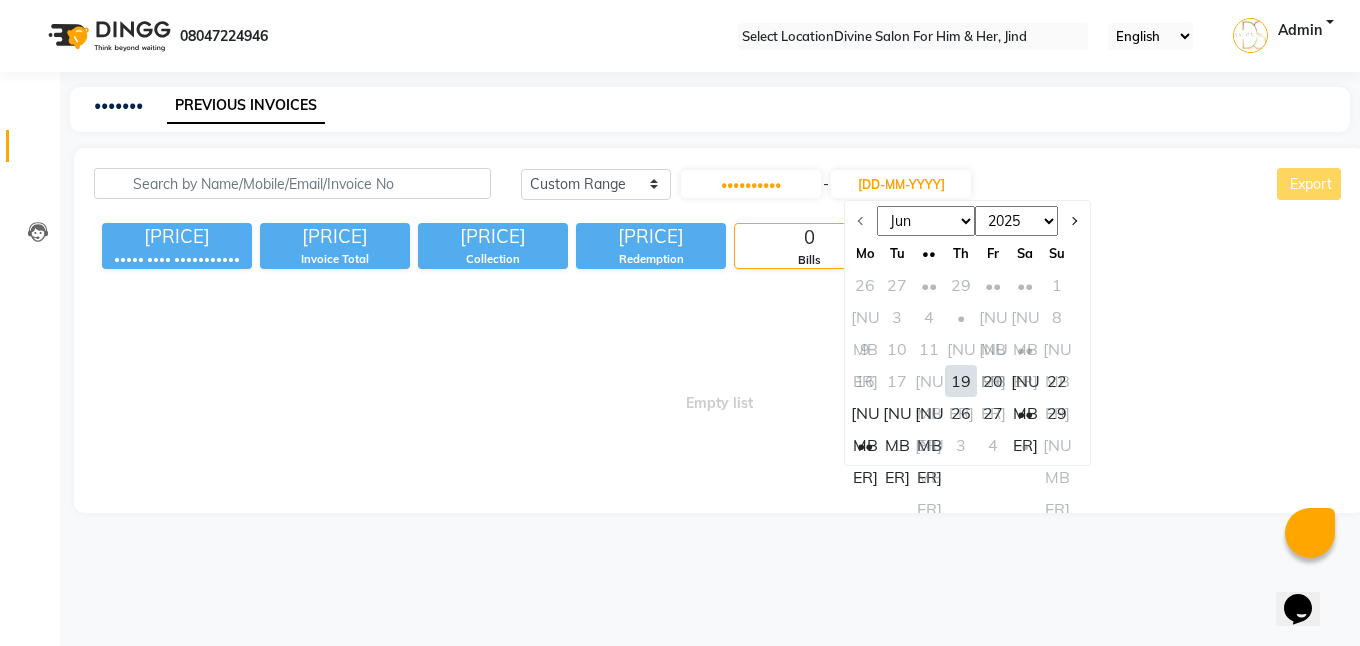 click on "19" at bounding box center [961, 381] 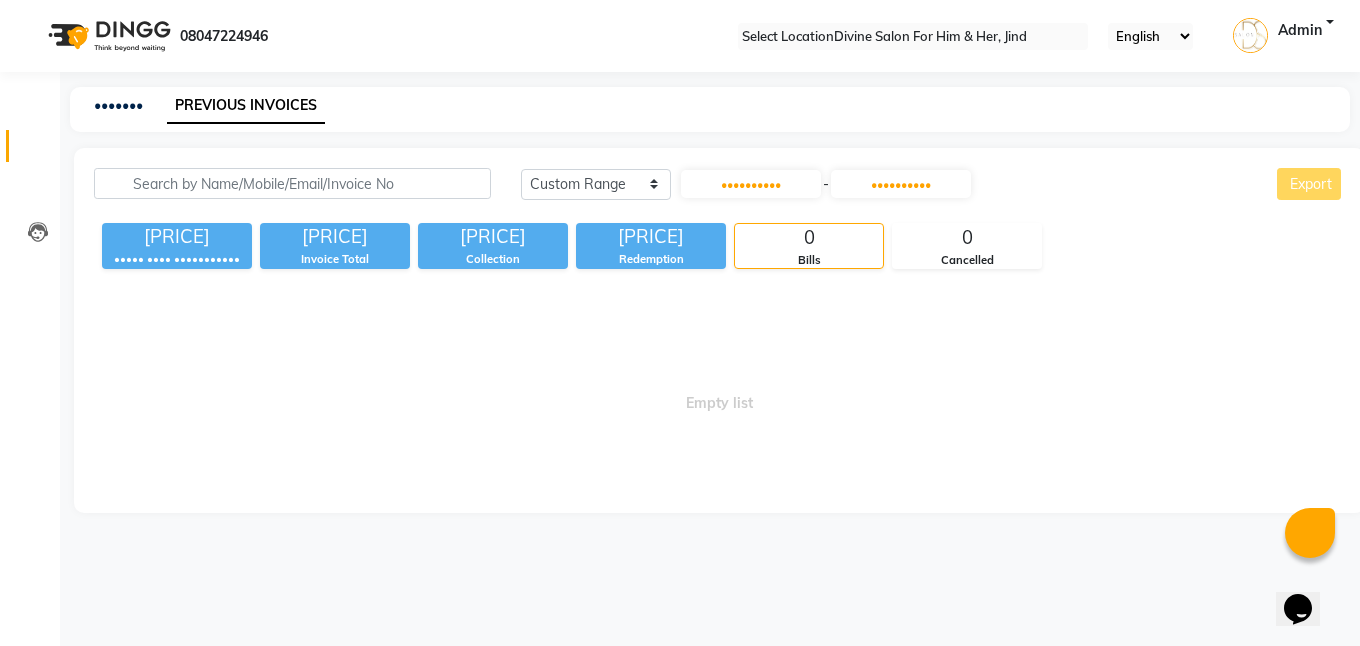click on "Empty list" at bounding box center [719, 393] 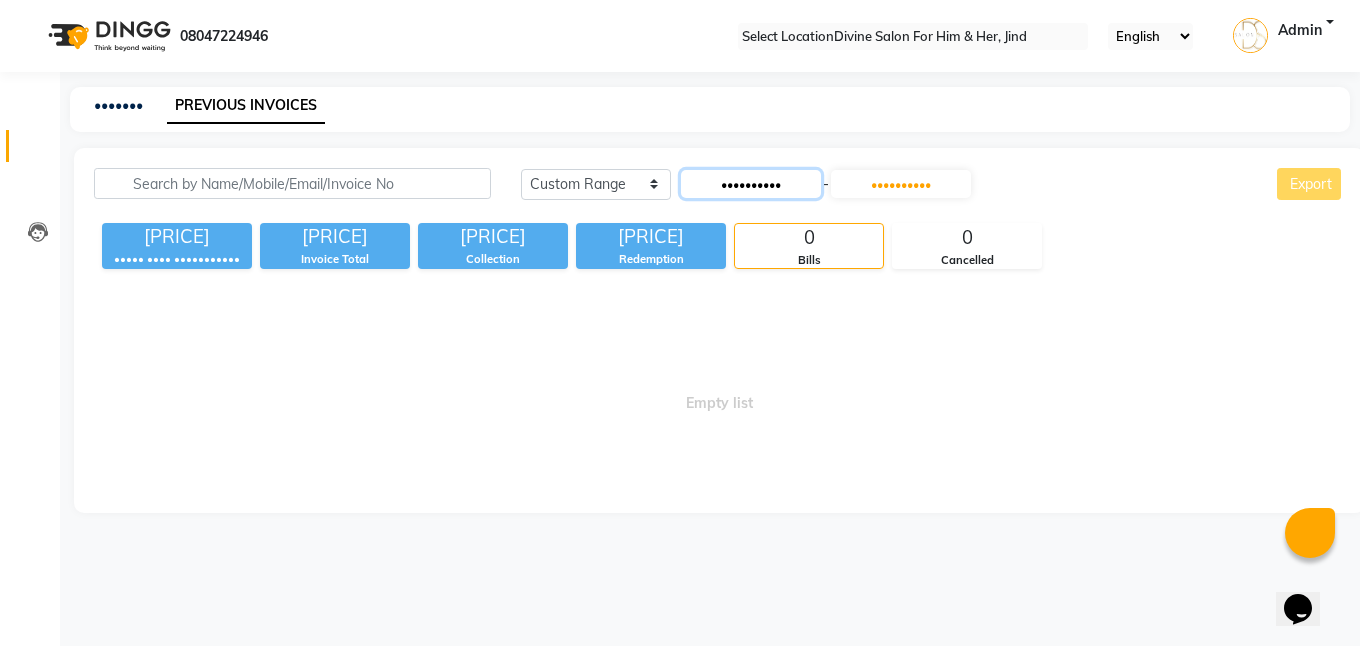 click on "••••••••••" at bounding box center [751, 184] 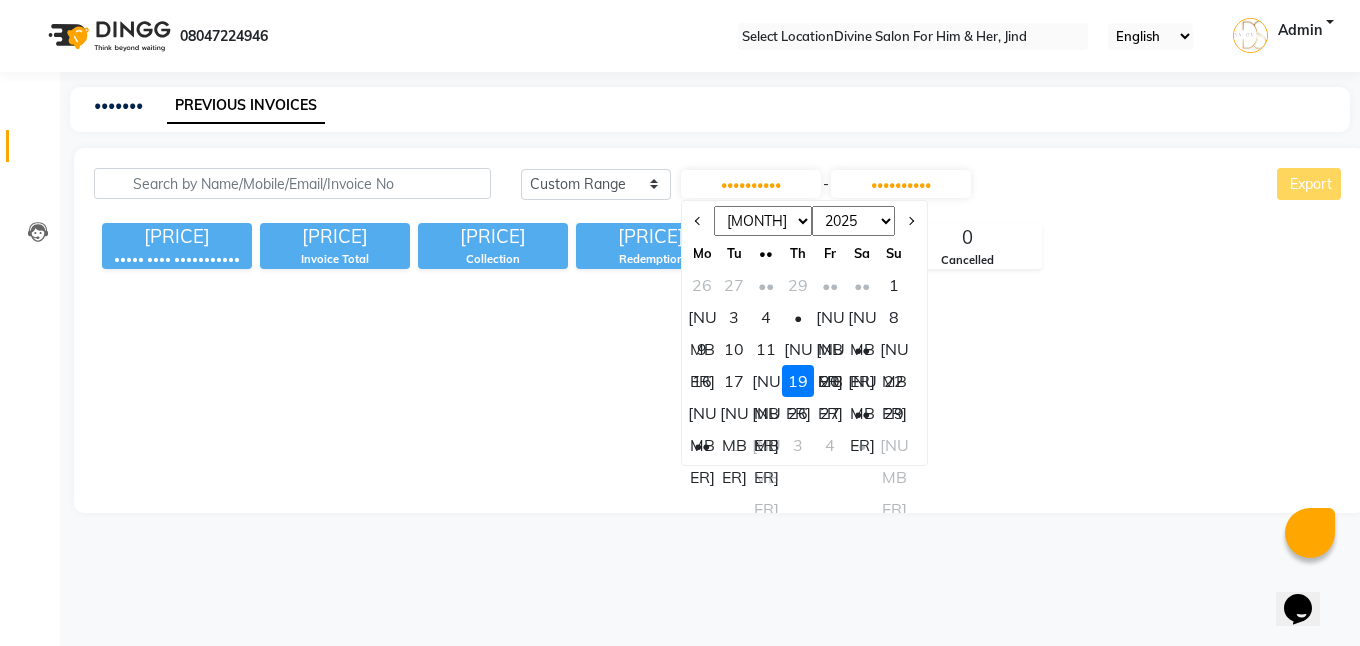 click on "20" at bounding box center (830, 381) 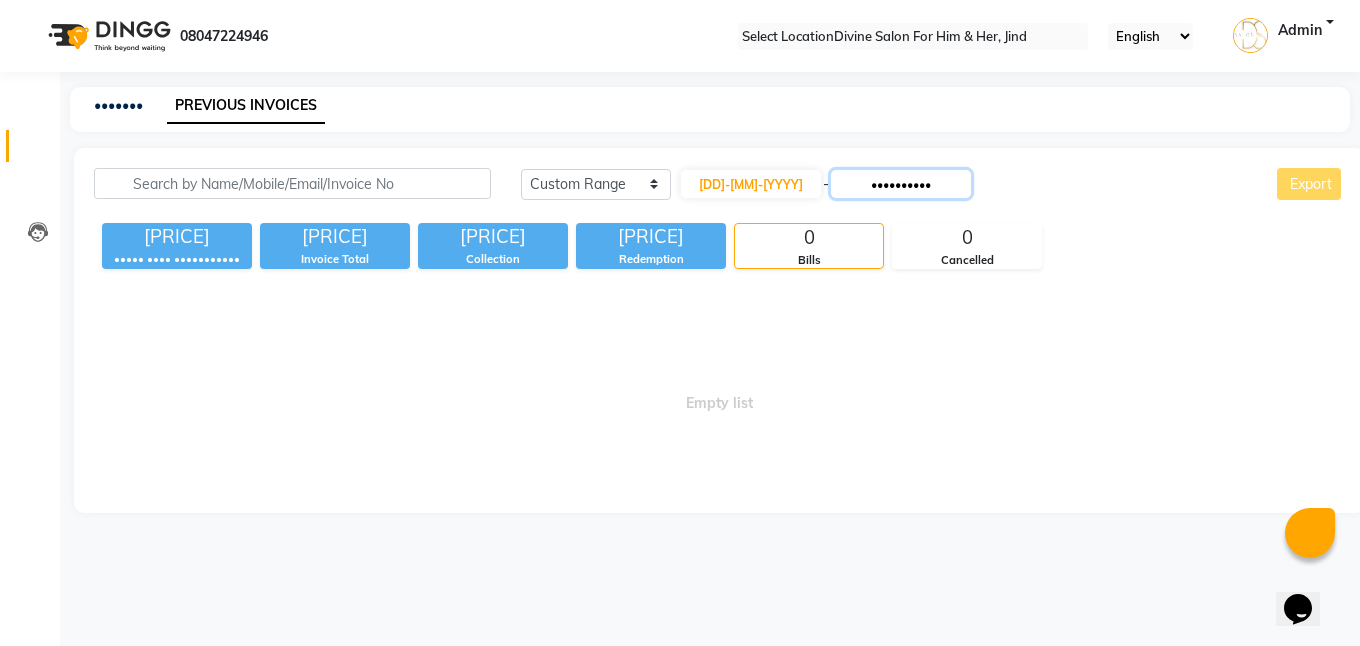click on "••••••••••" at bounding box center (901, 184) 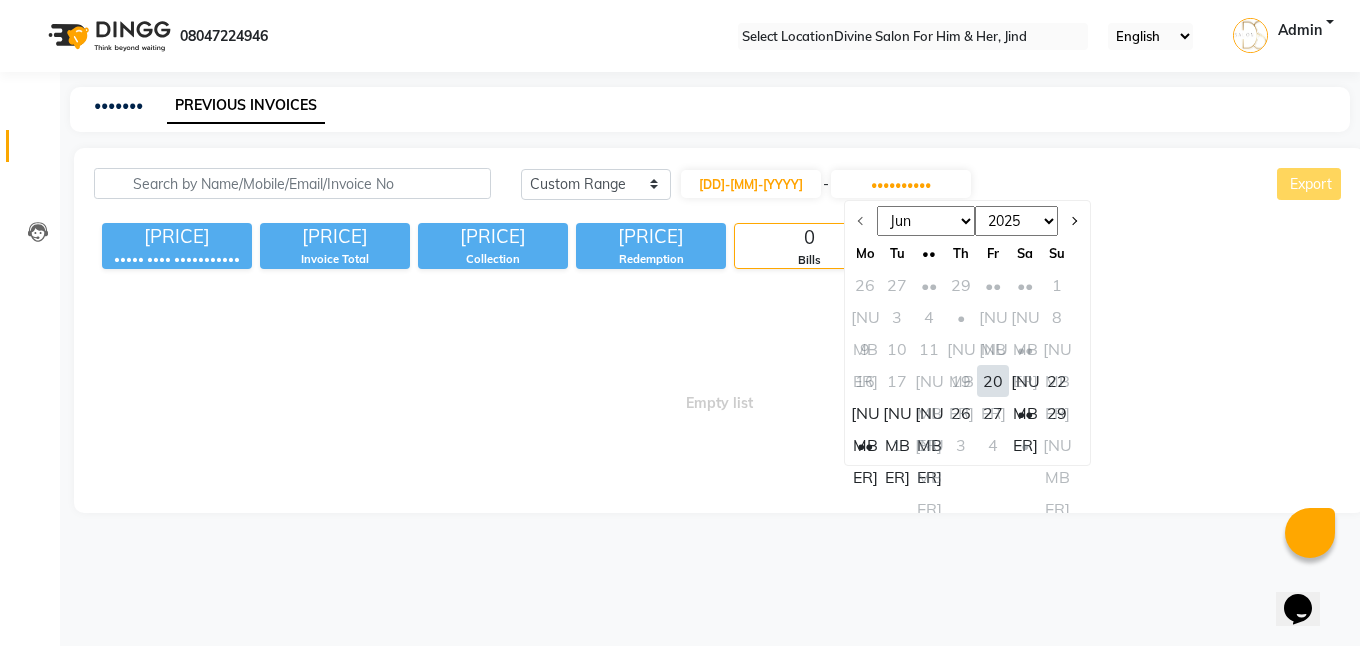 click on "20" at bounding box center (993, 381) 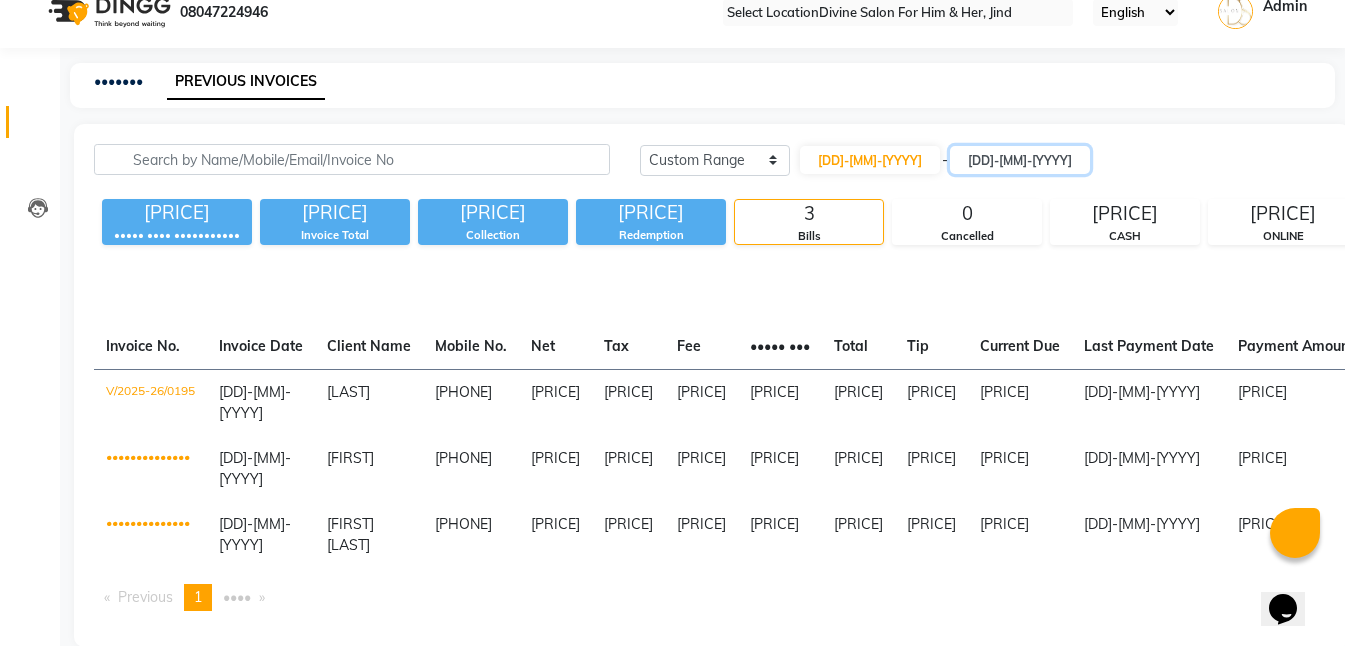 scroll, scrollTop: 30, scrollLeft: 0, axis: vertical 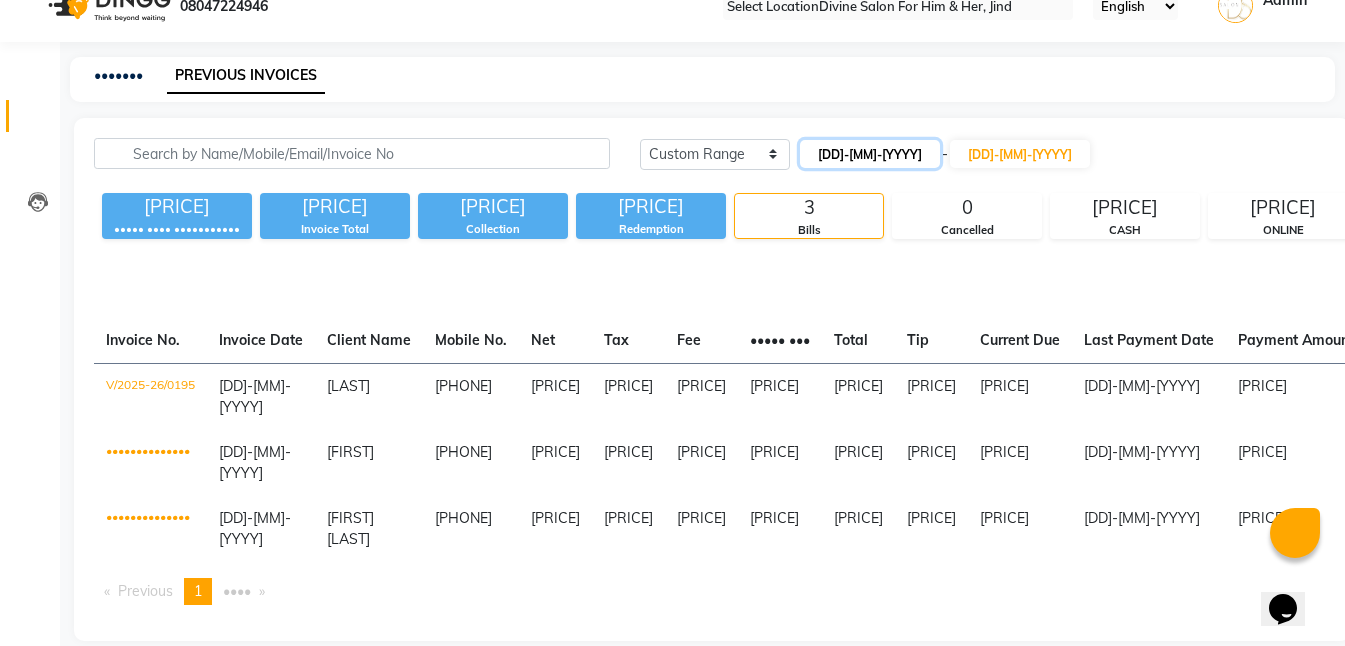 click on "[DD]-[MM]-[YYYY]" at bounding box center (870, 154) 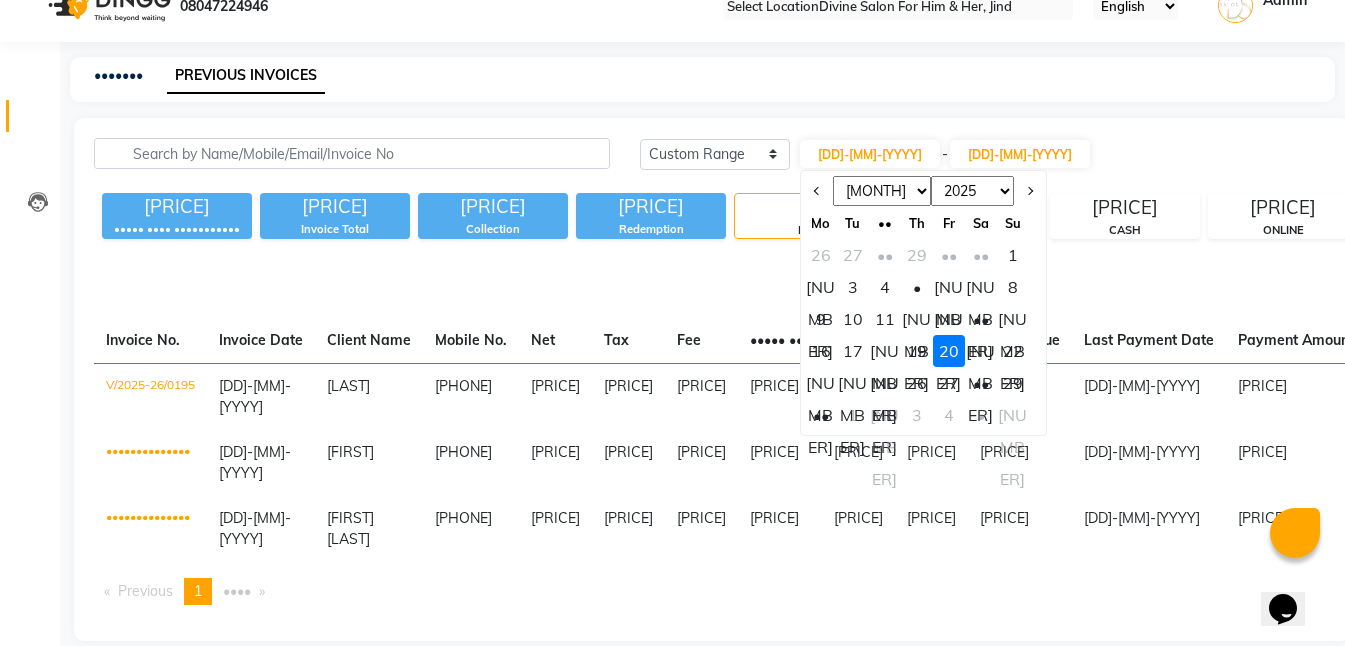 click on "[NUMBER]" at bounding box center [981, 351] 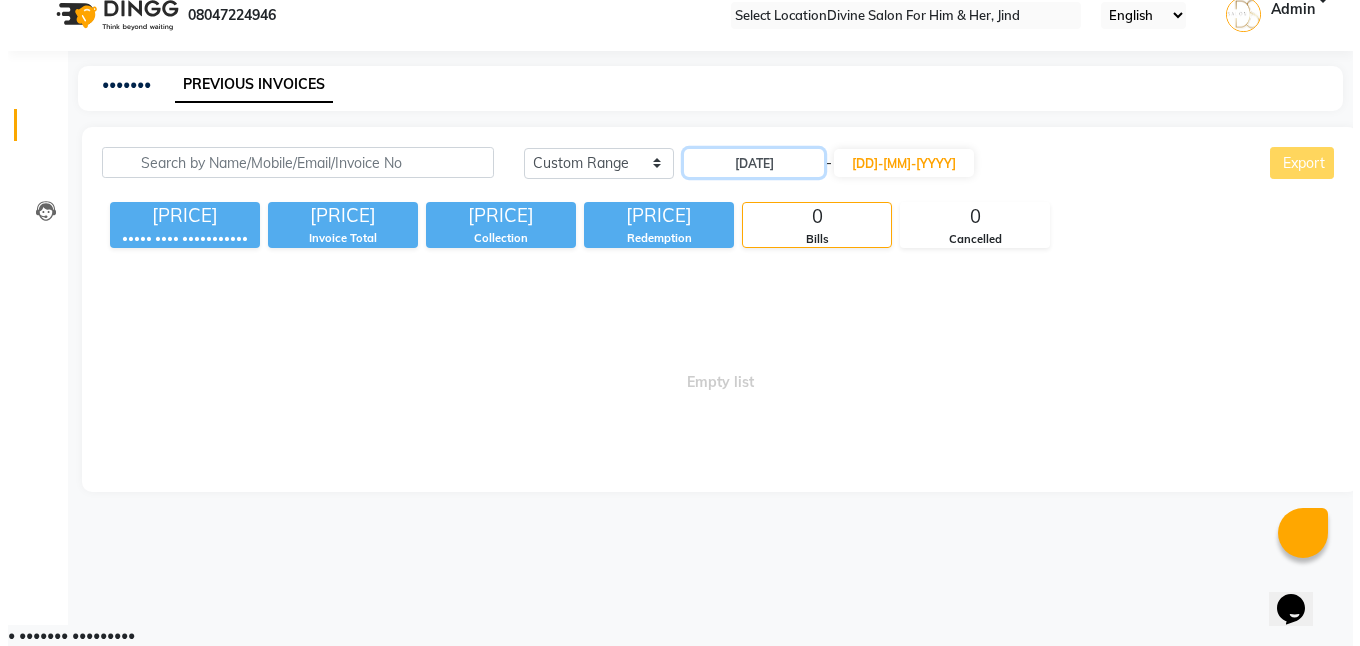 scroll, scrollTop: 0, scrollLeft: 0, axis: both 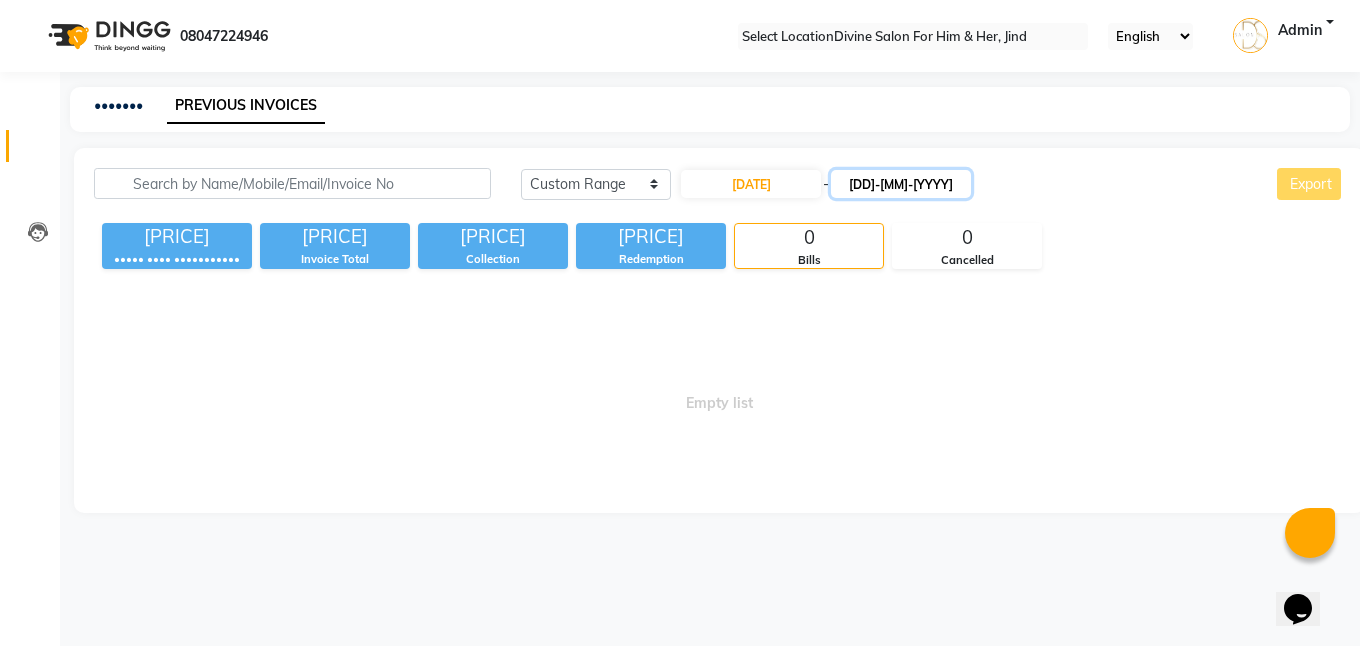 click on "[DD]-[MM]-[YYYY]" at bounding box center [901, 184] 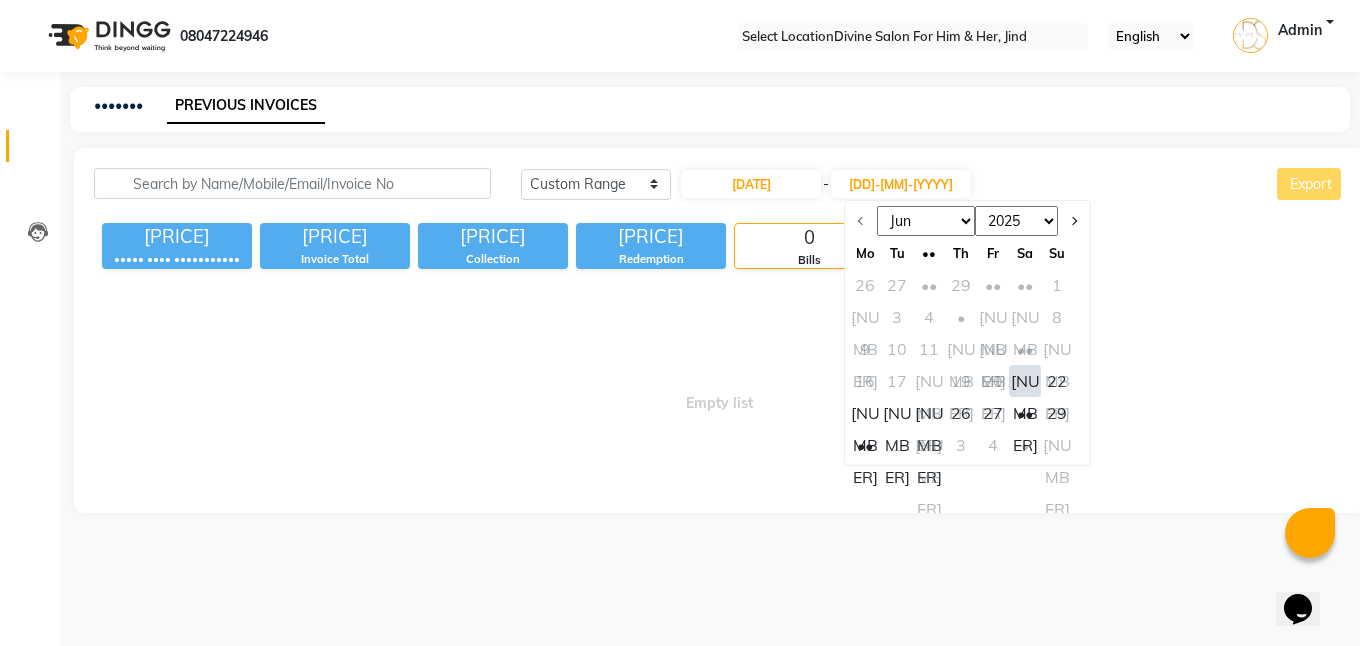 click on "[NUMBER]" at bounding box center [1025, 381] 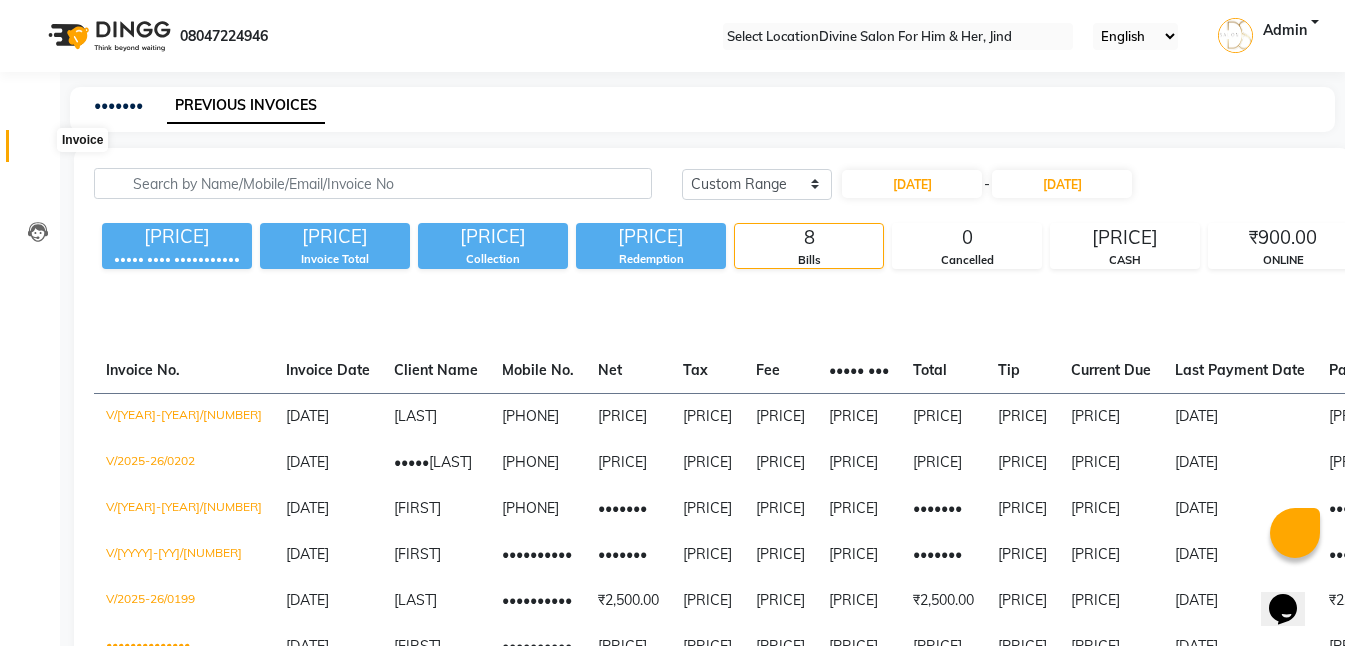 click at bounding box center (38, 151) 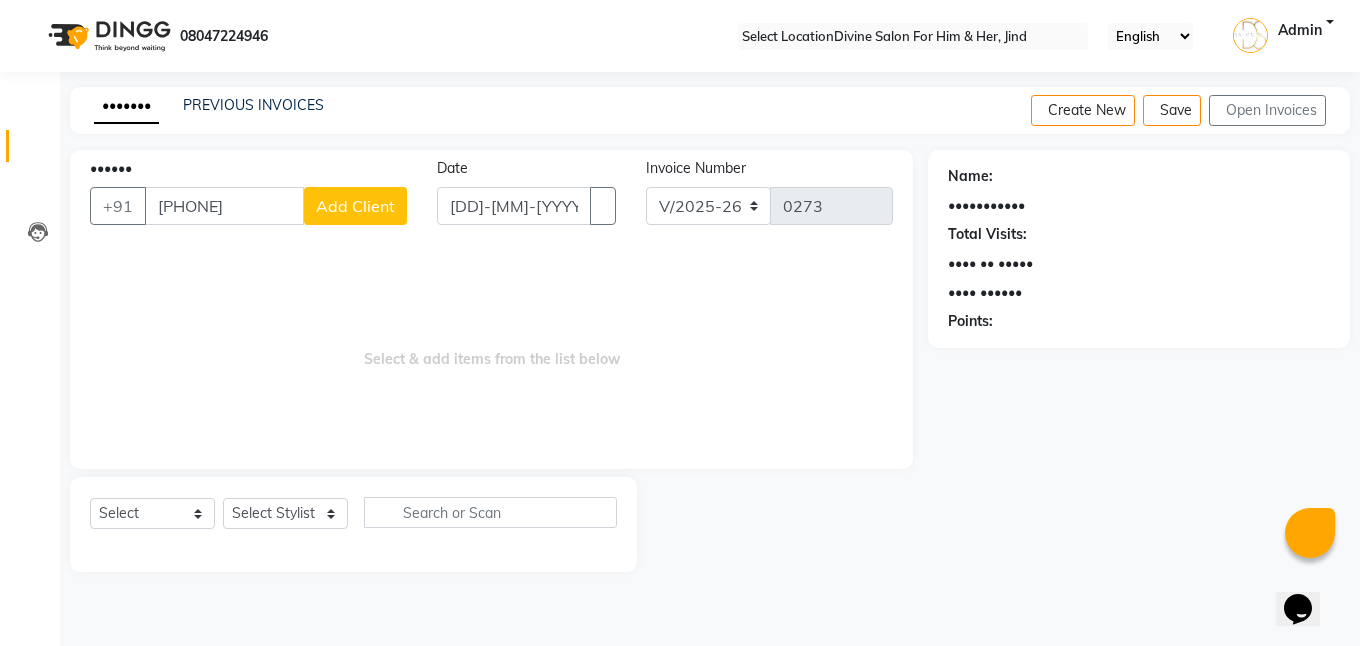 type on "[PHONE]" 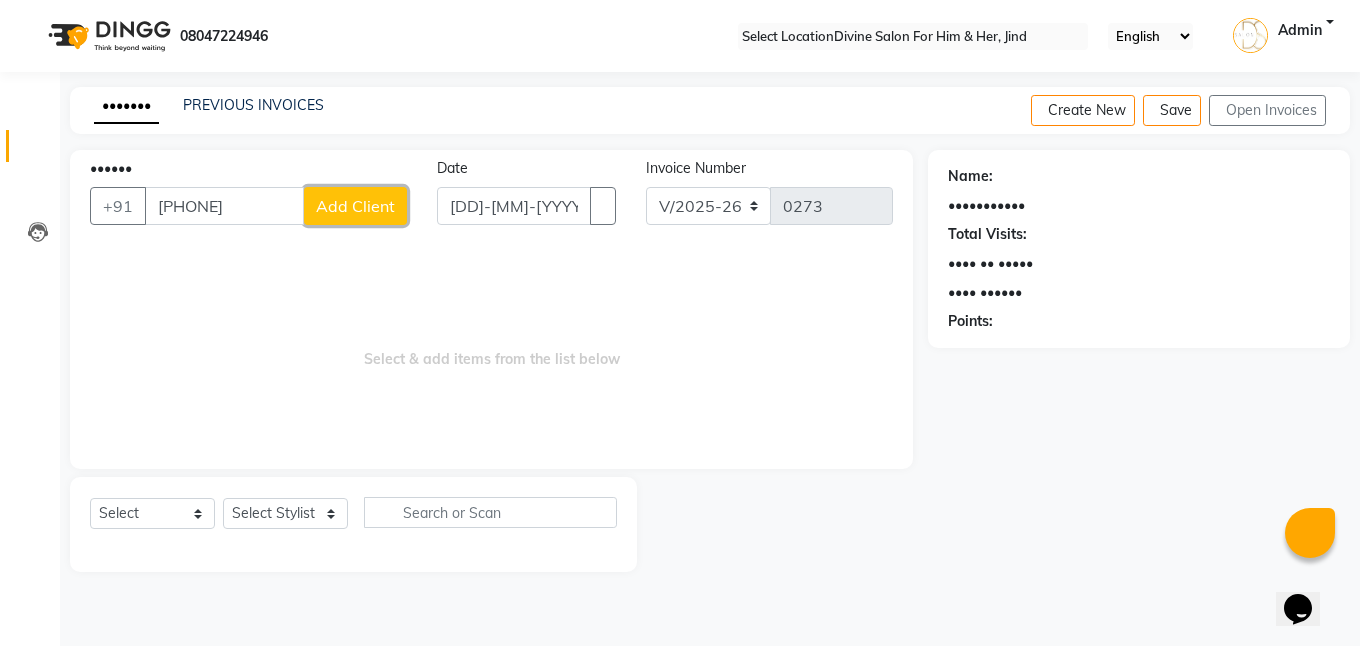 click on "Add Client" at bounding box center [355, 206] 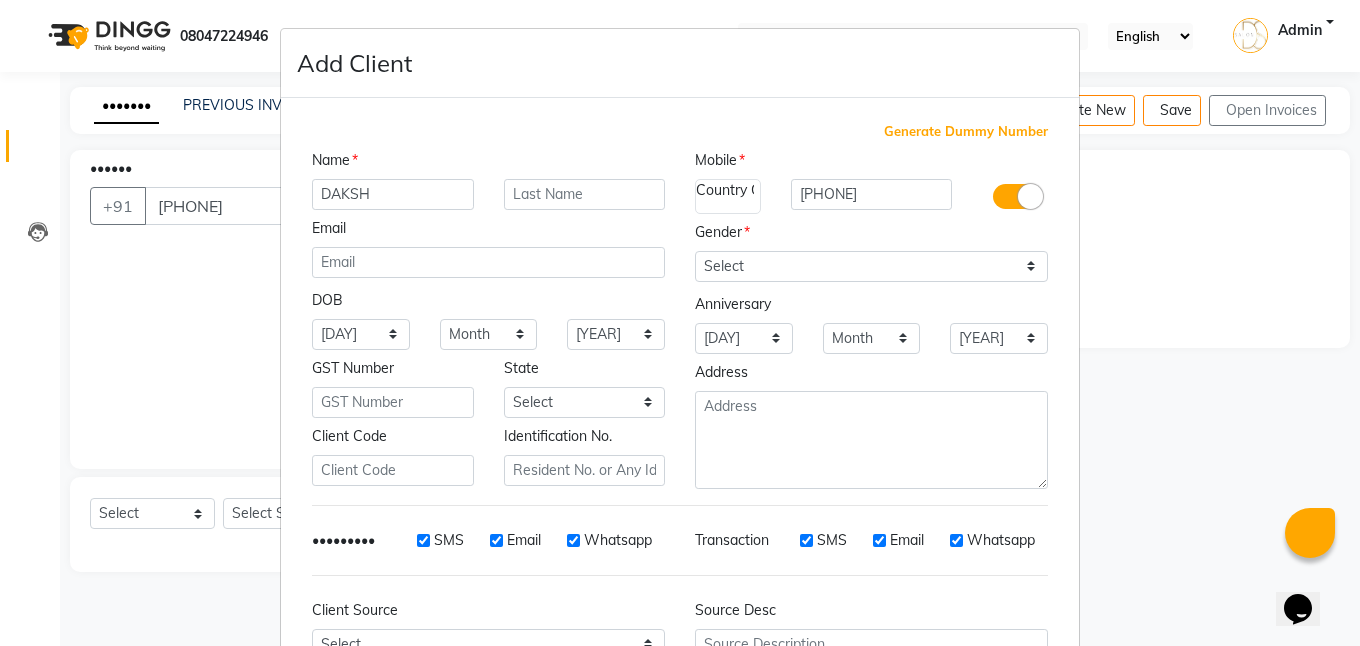 type on "DAKSH" 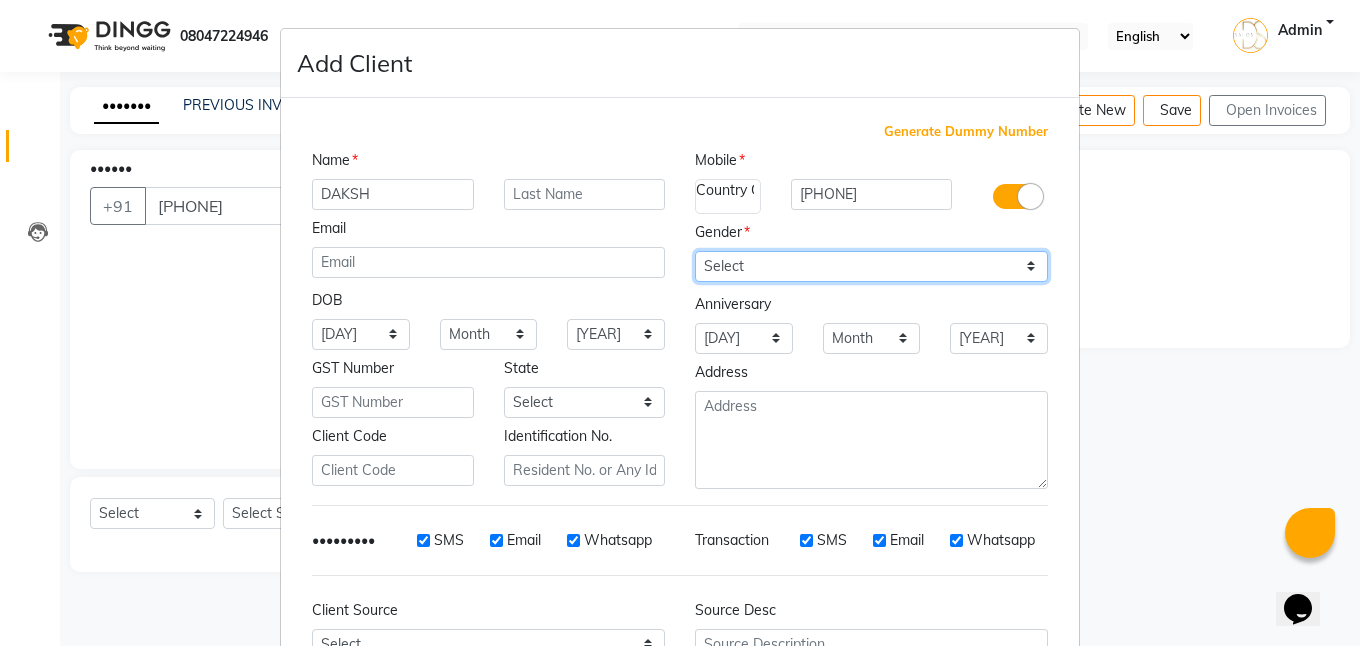 click on "Select Male Female Other Prefer Not To Say" at bounding box center [871, 266] 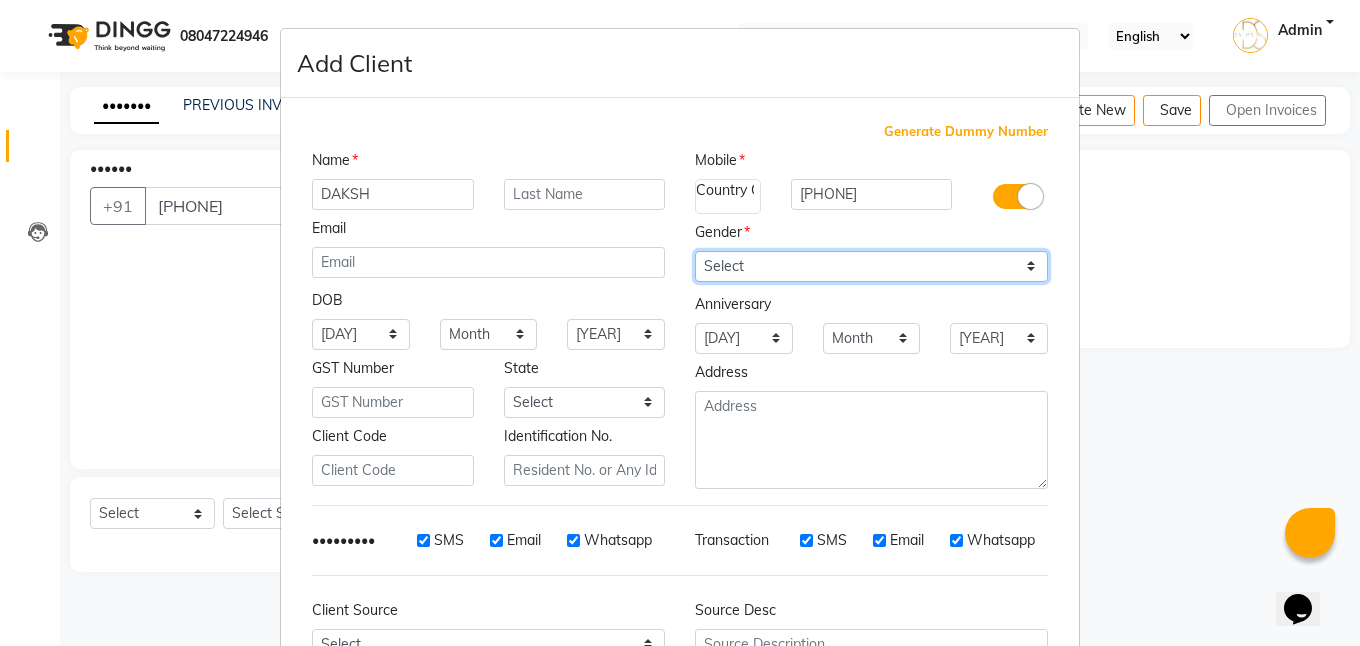 select on "••••" 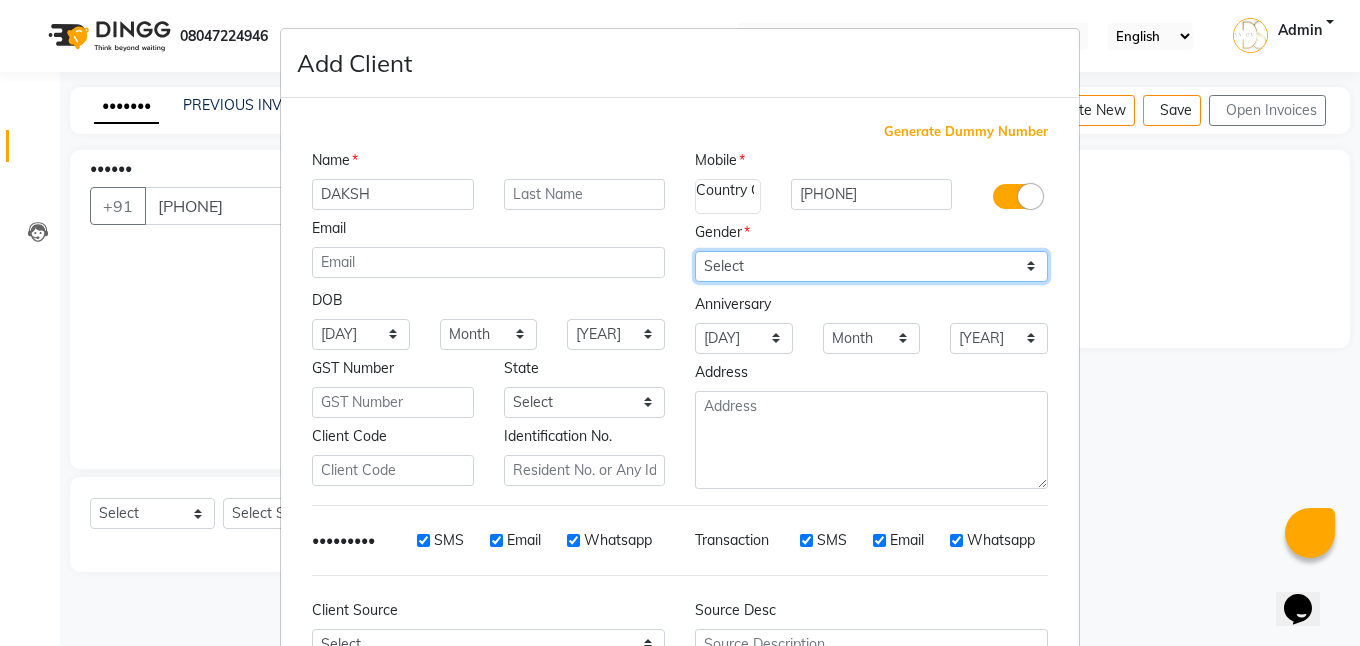 click on "Select Male Female Other Prefer Not To Say" at bounding box center (871, 266) 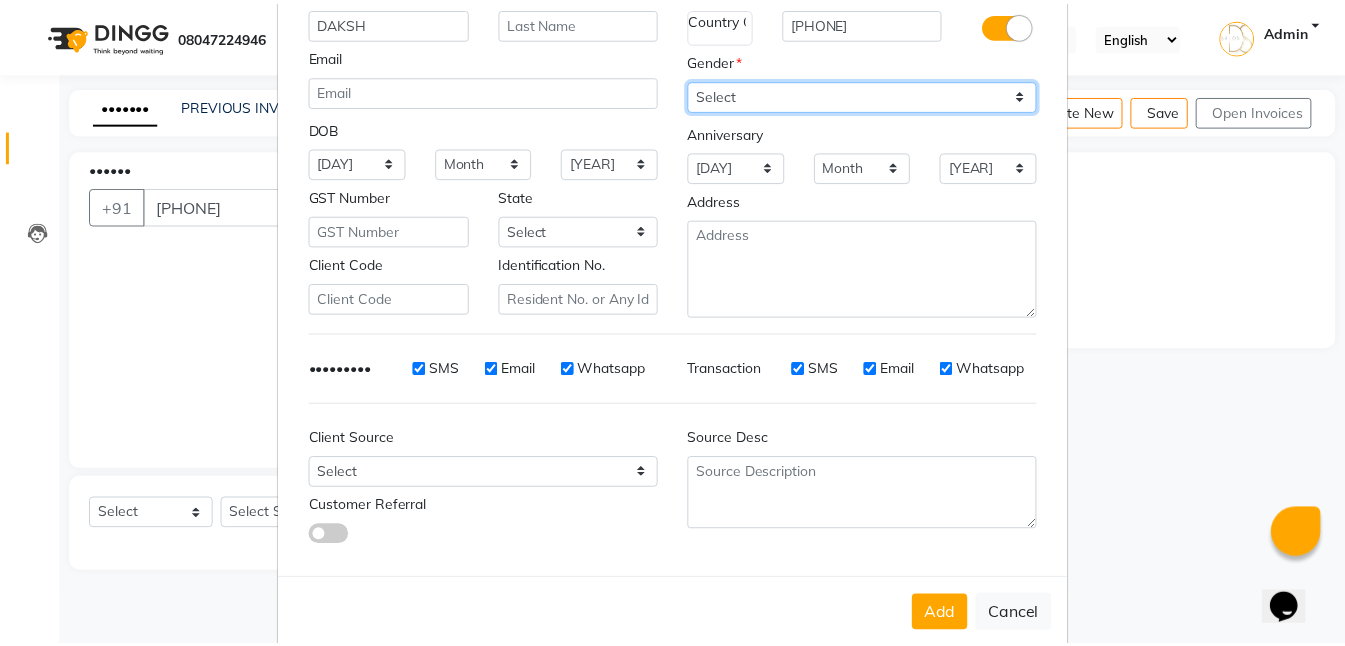 scroll, scrollTop: 203, scrollLeft: 0, axis: vertical 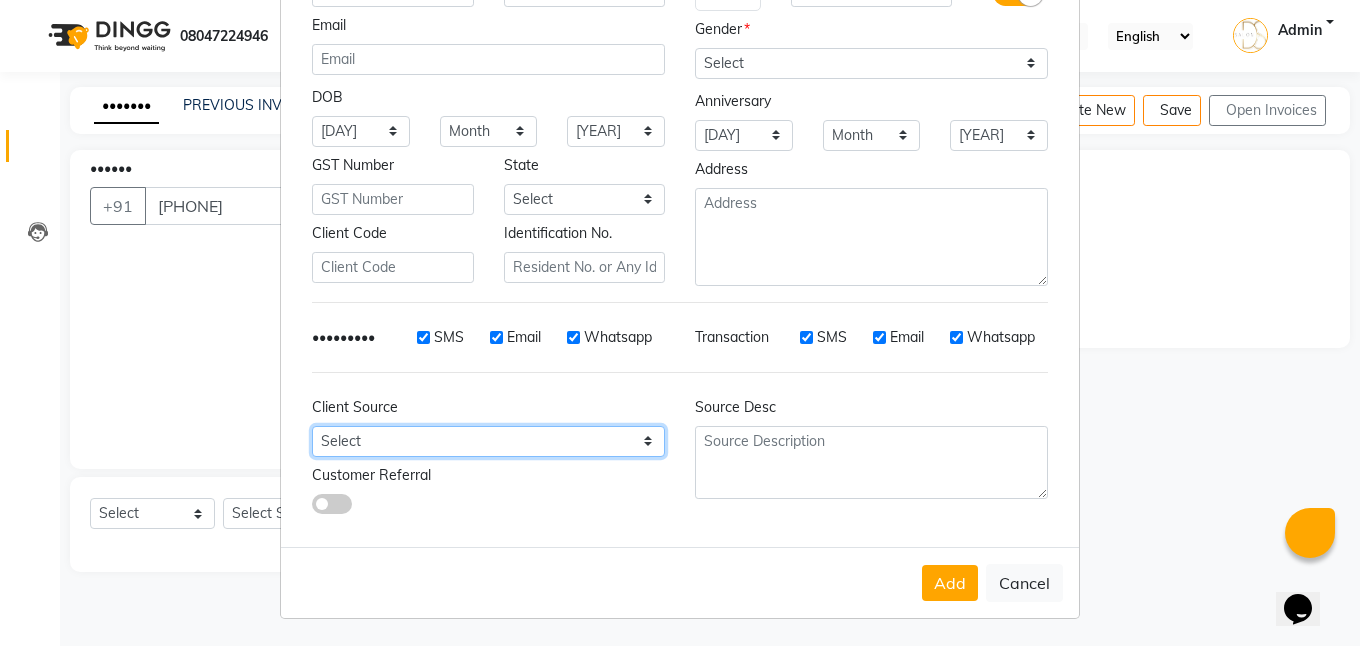 click on "Select Walk-in Referral Internet Friend Word of Mouth Advertisement Facebook JustDial Google Other" at bounding box center (361, 131) 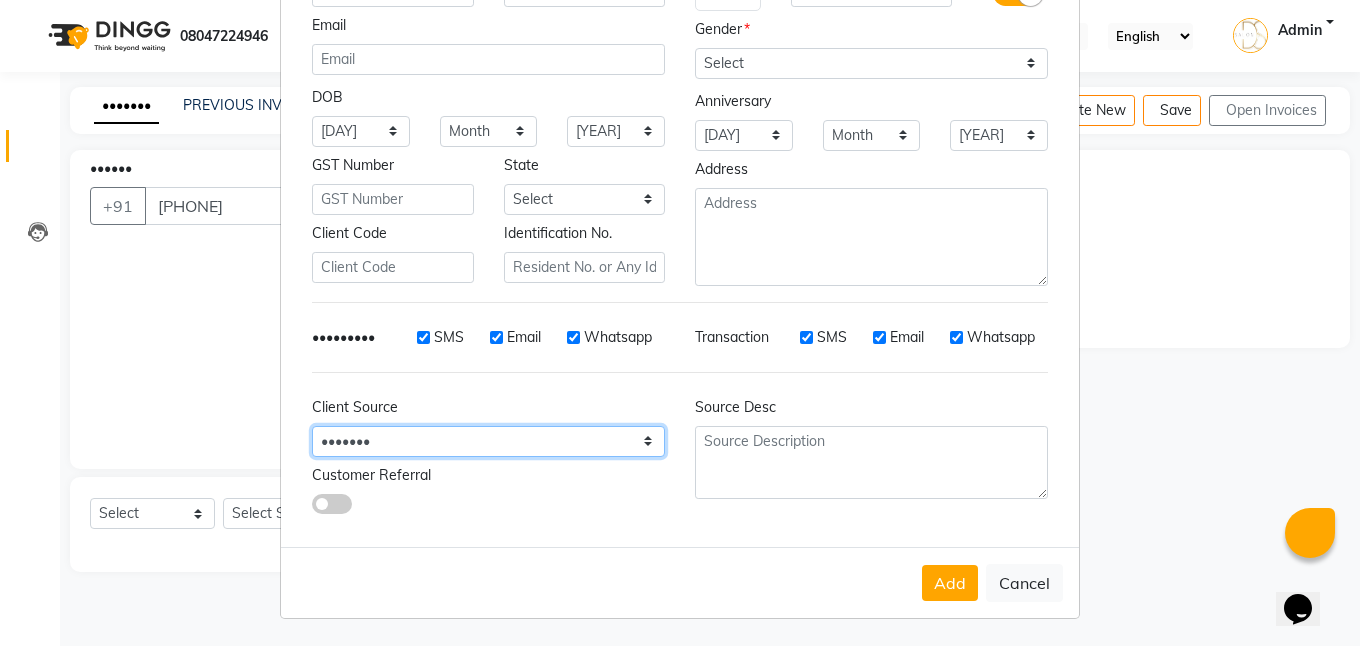 click on "Select Walk-in Referral Internet Friend Word of Mouth Advertisement Facebook JustDial Google Other" at bounding box center [361, 131] 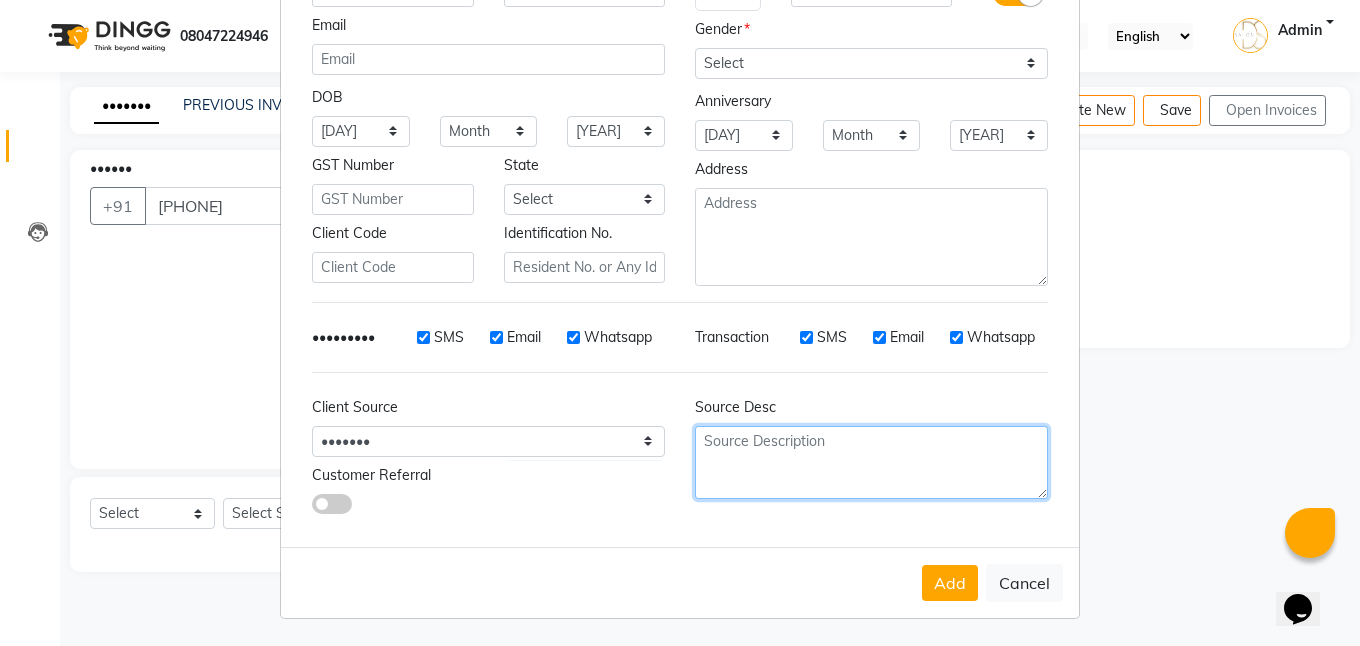 click at bounding box center (871, 237) 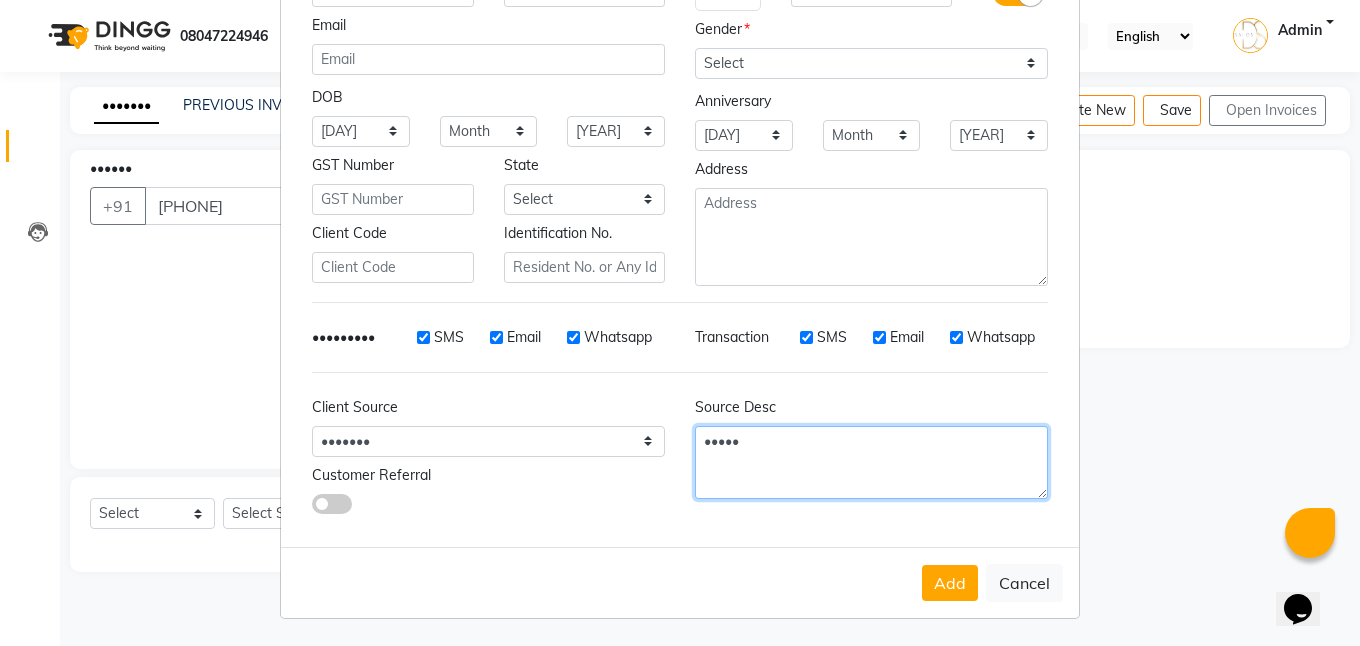 click on "•••••" at bounding box center [871, 462] 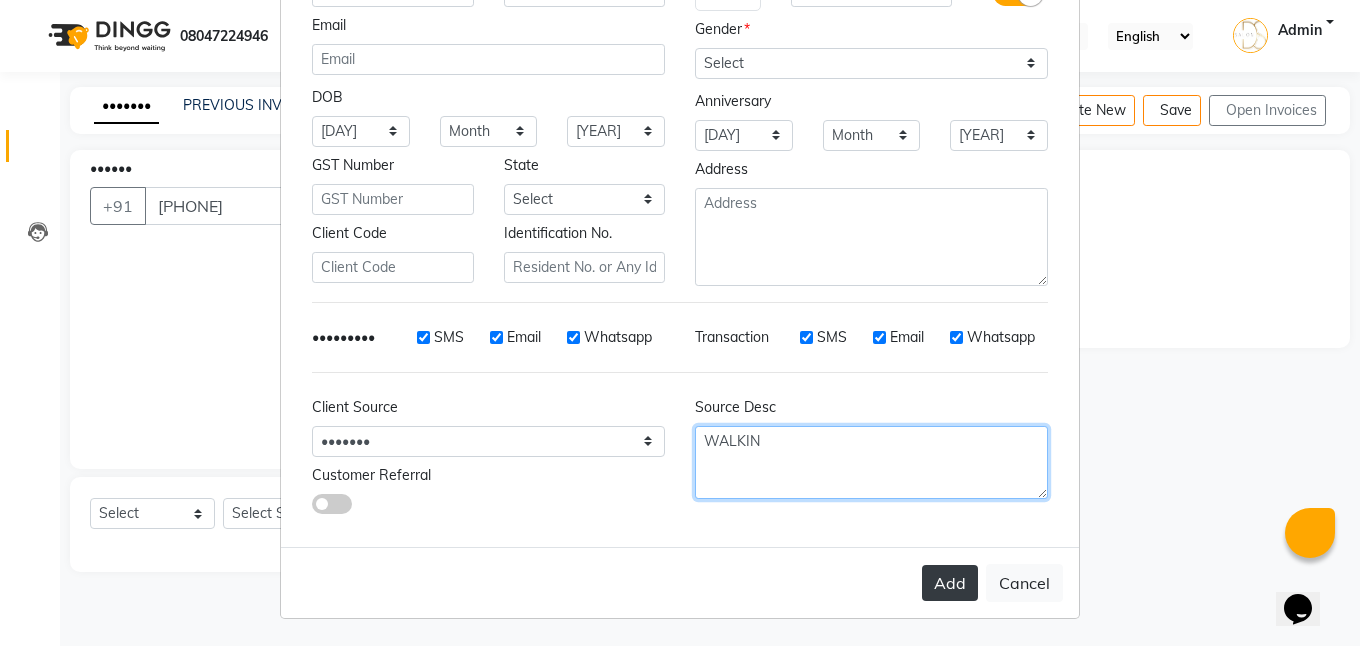 type on "WALKIN" 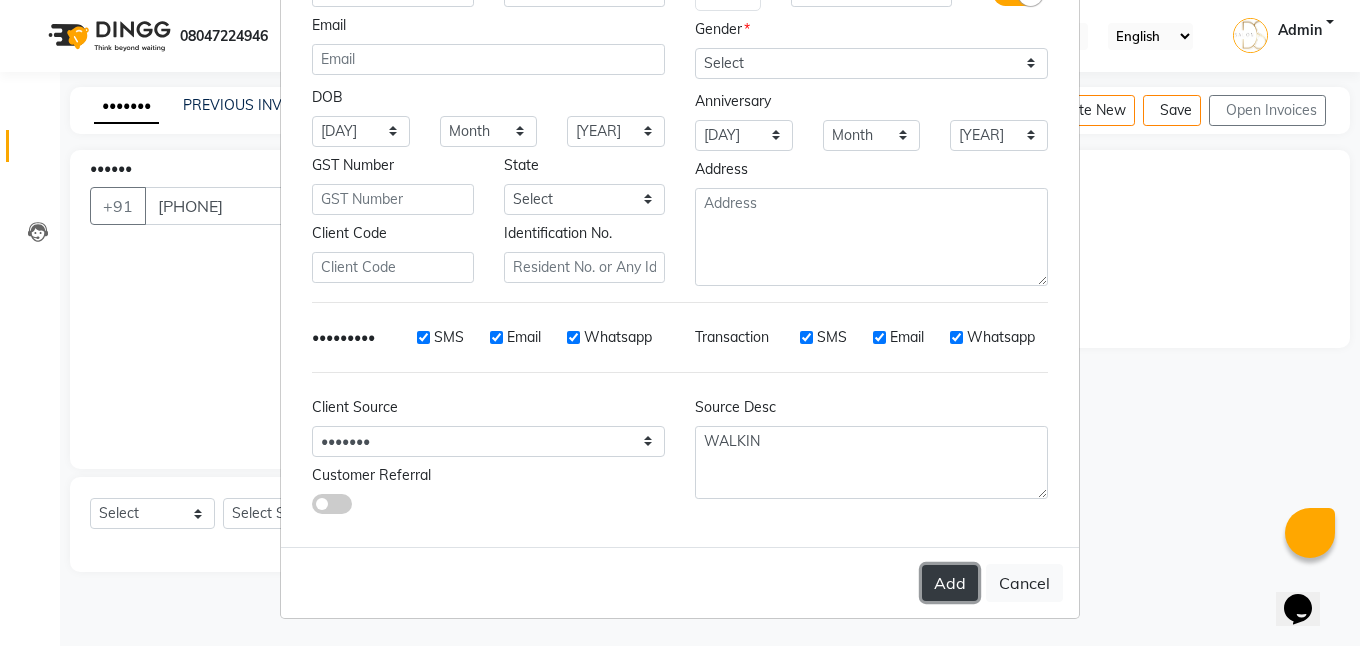 click on "Add" at bounding box center [950, 583] 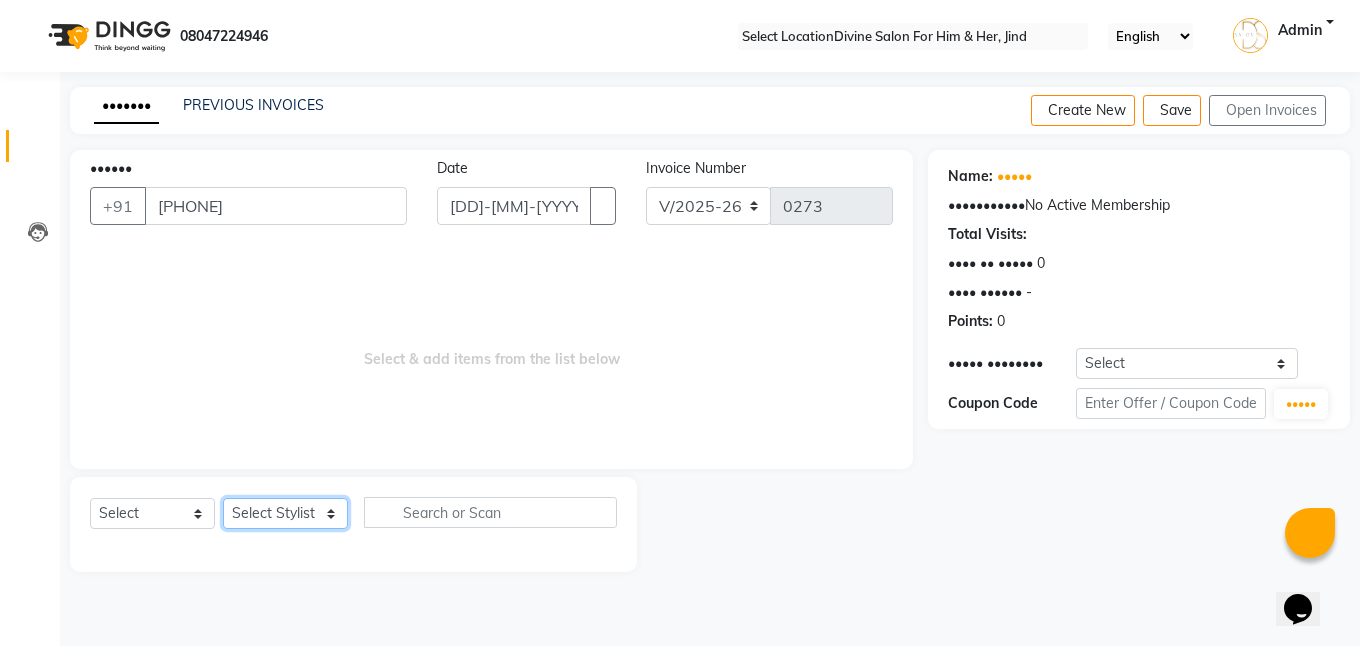 click on "Select Stylist Isha Gandhi RAVI Rihan SHEELA Tanisha chopra Tofik vikas JANGRA" at bounding box center (285, 513) 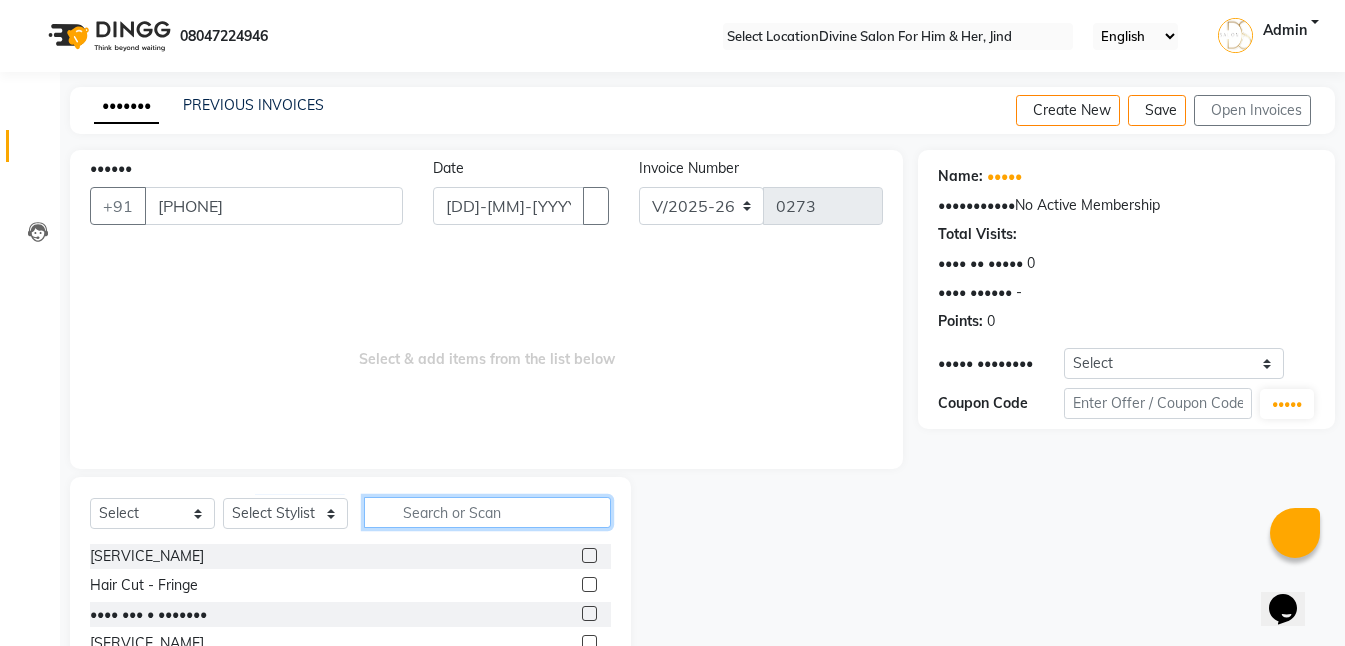 click at bounding box center (487, 512) 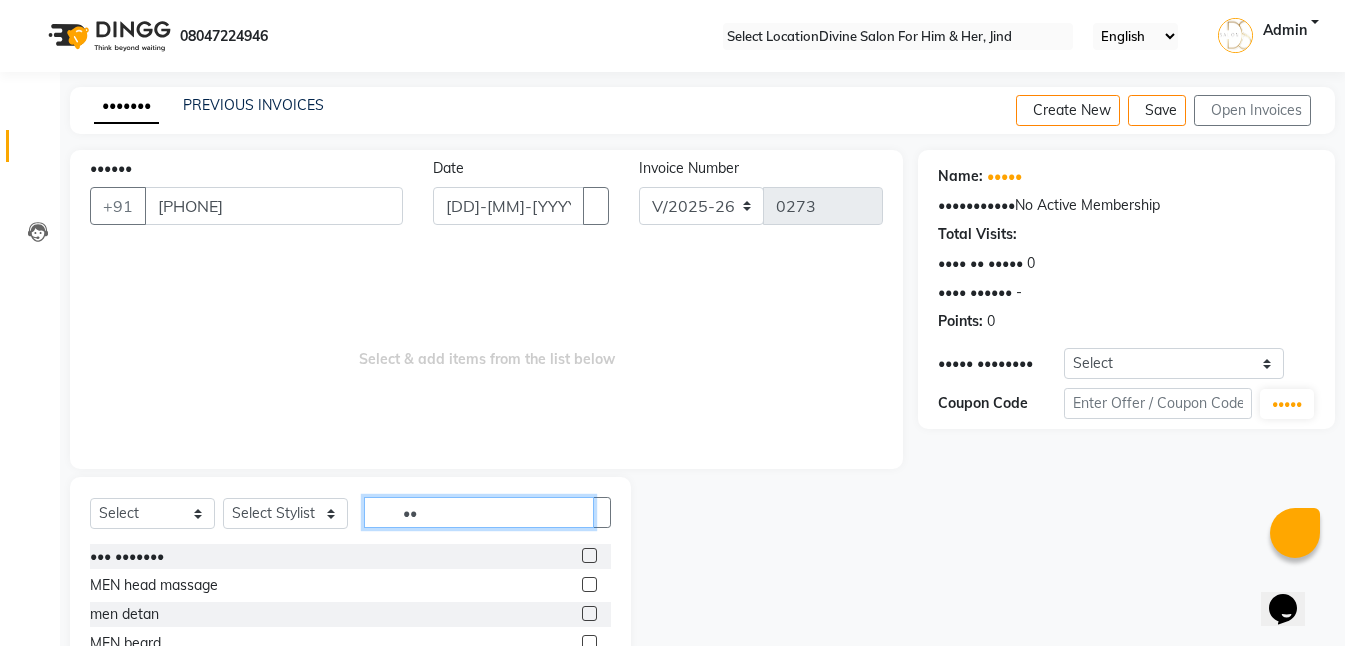 type on "••" 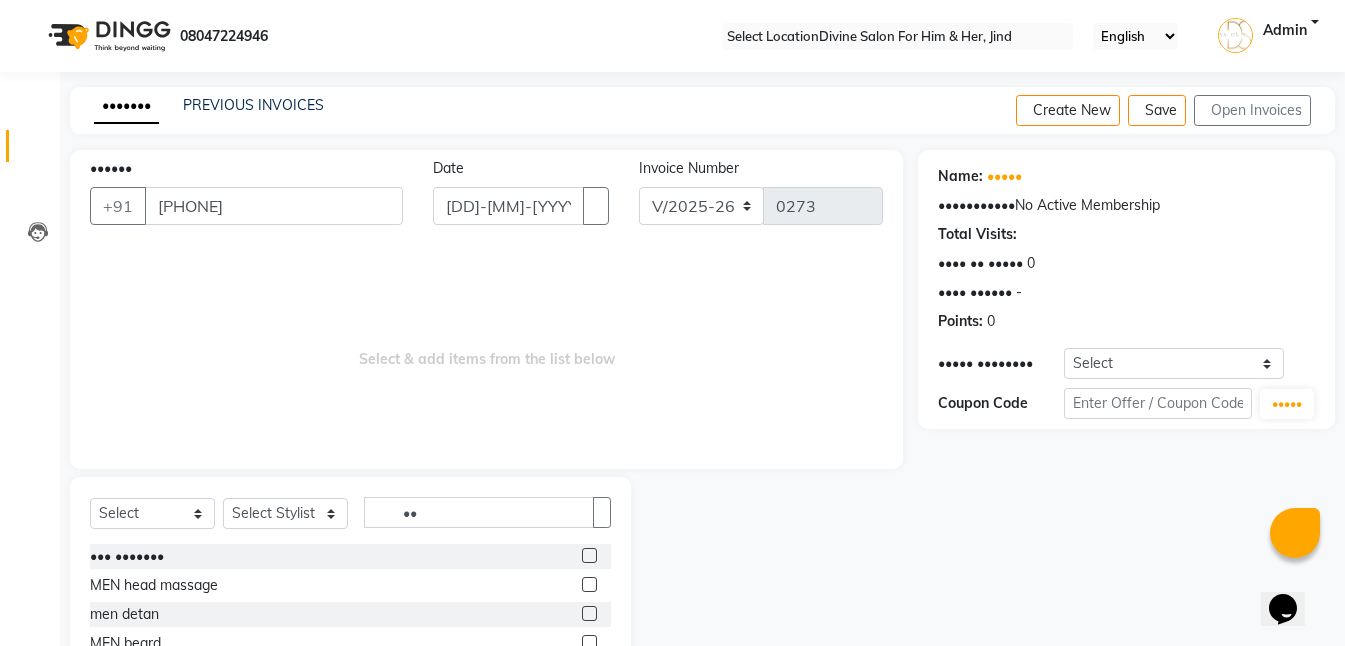 click at bounding box center (589, 555) 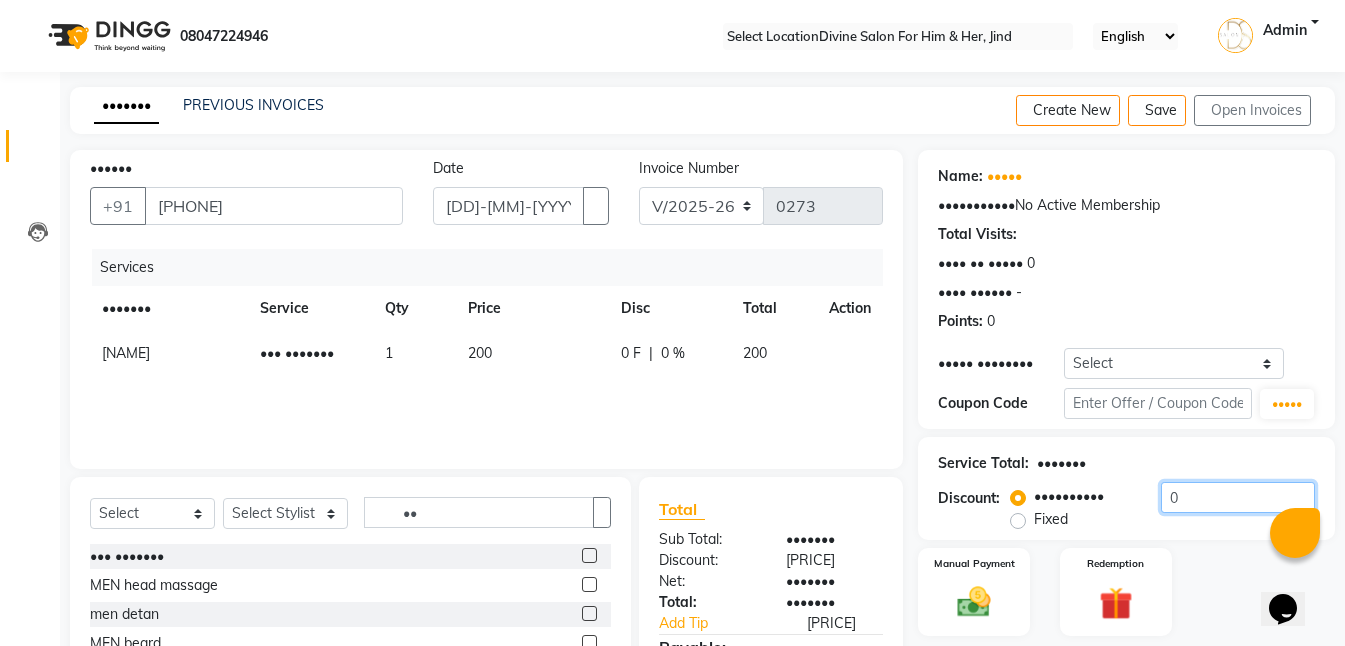 click on "0" at bounding box center (1238, 497) 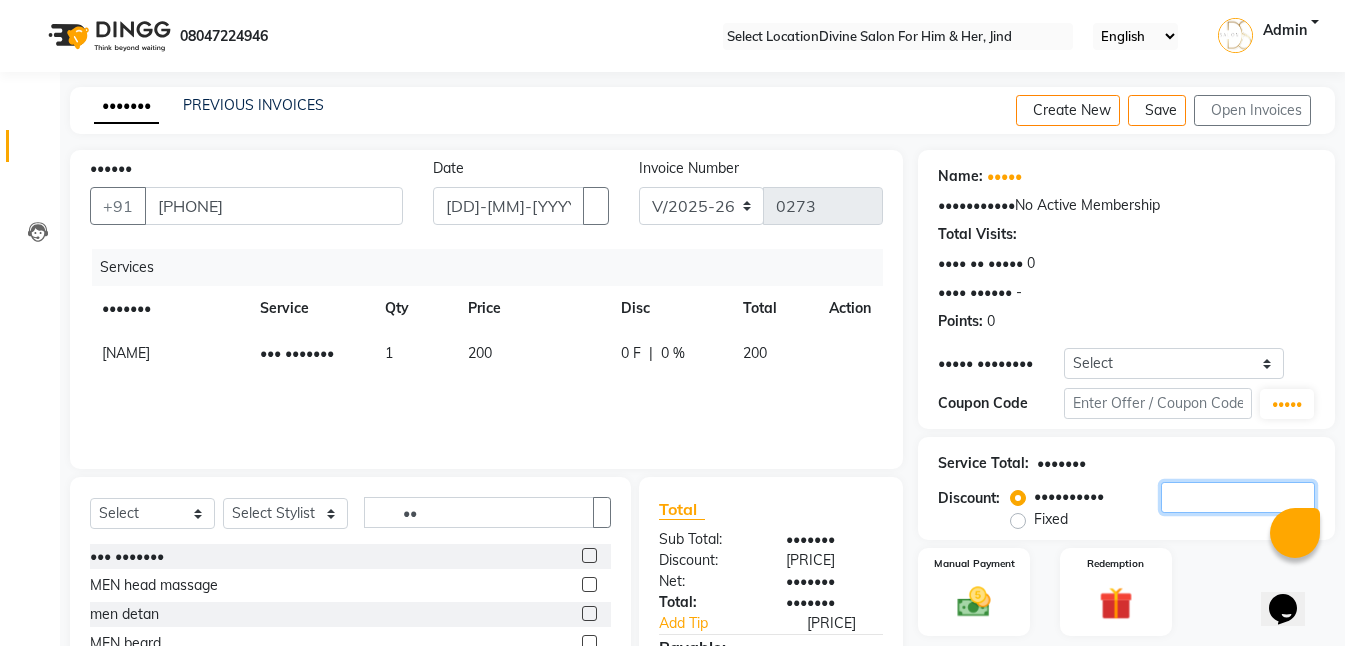 type 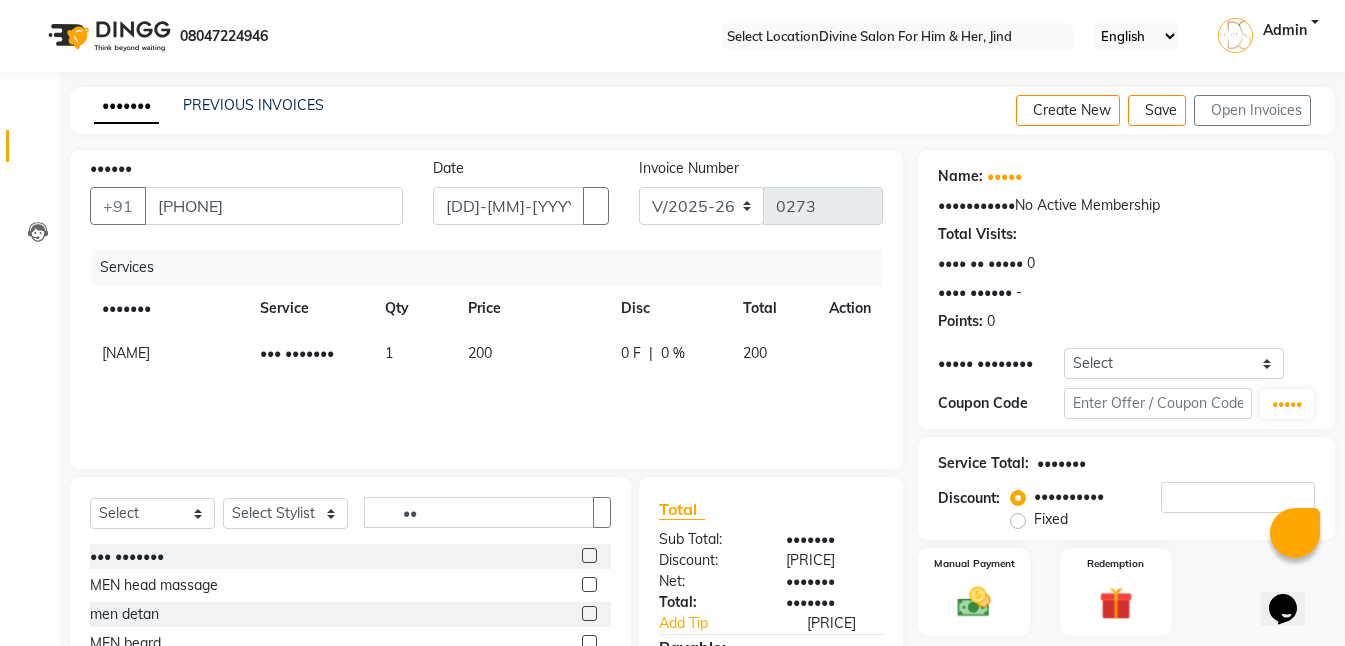 click on "200" at bounding box center [532, 353] 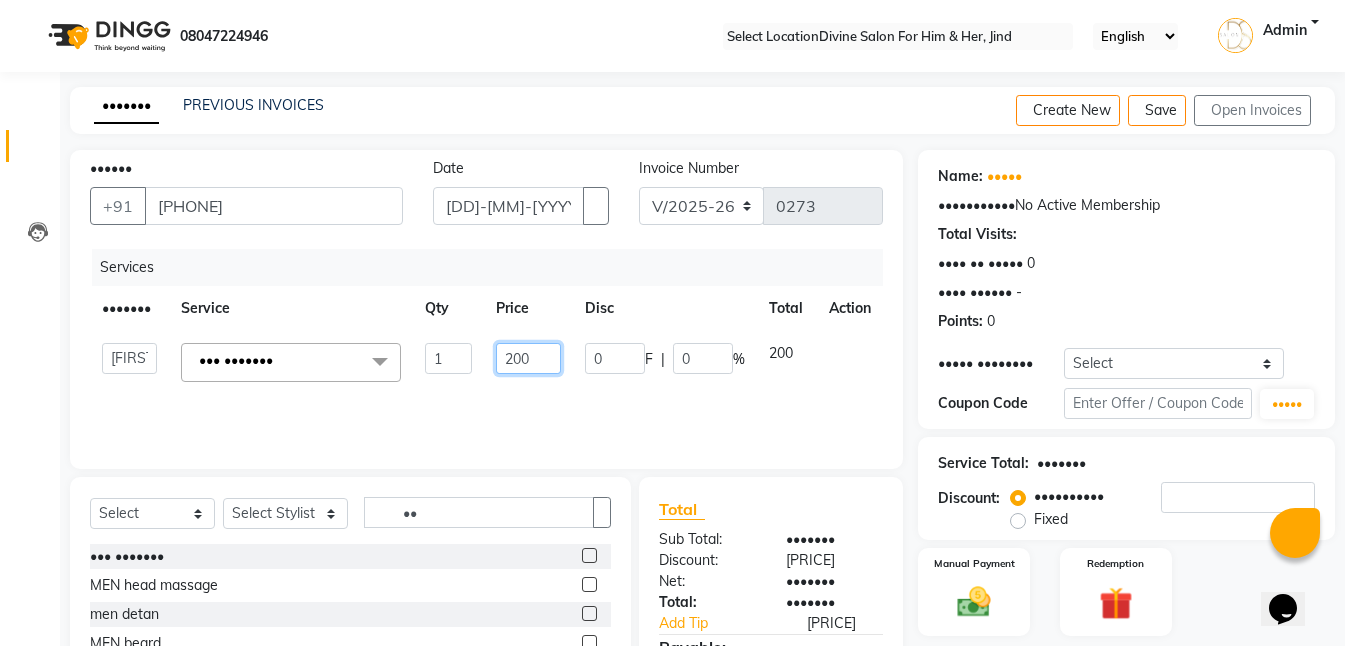 click on "200" at bounding box center [448, 358] 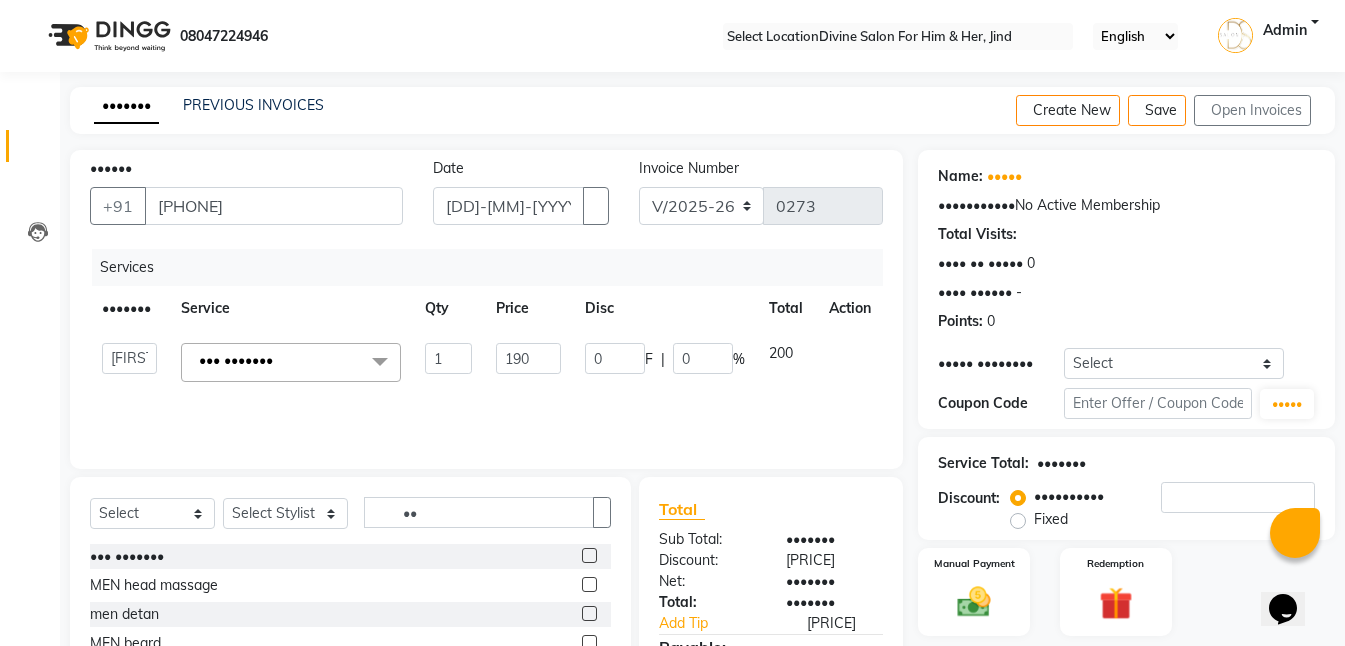 click on "Manual Payment Redemption" at bounding box center [1126, 592] 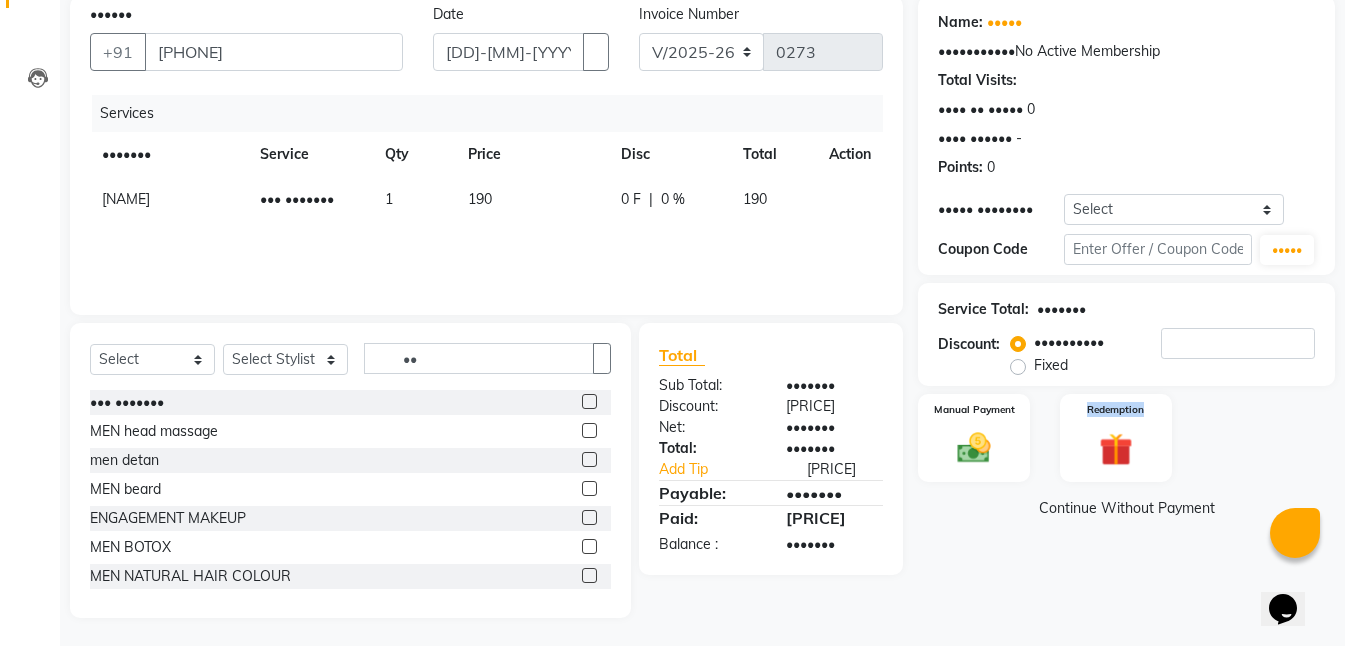scroll, scrollTop: 155, scrollLeft: 0, axis: vertical 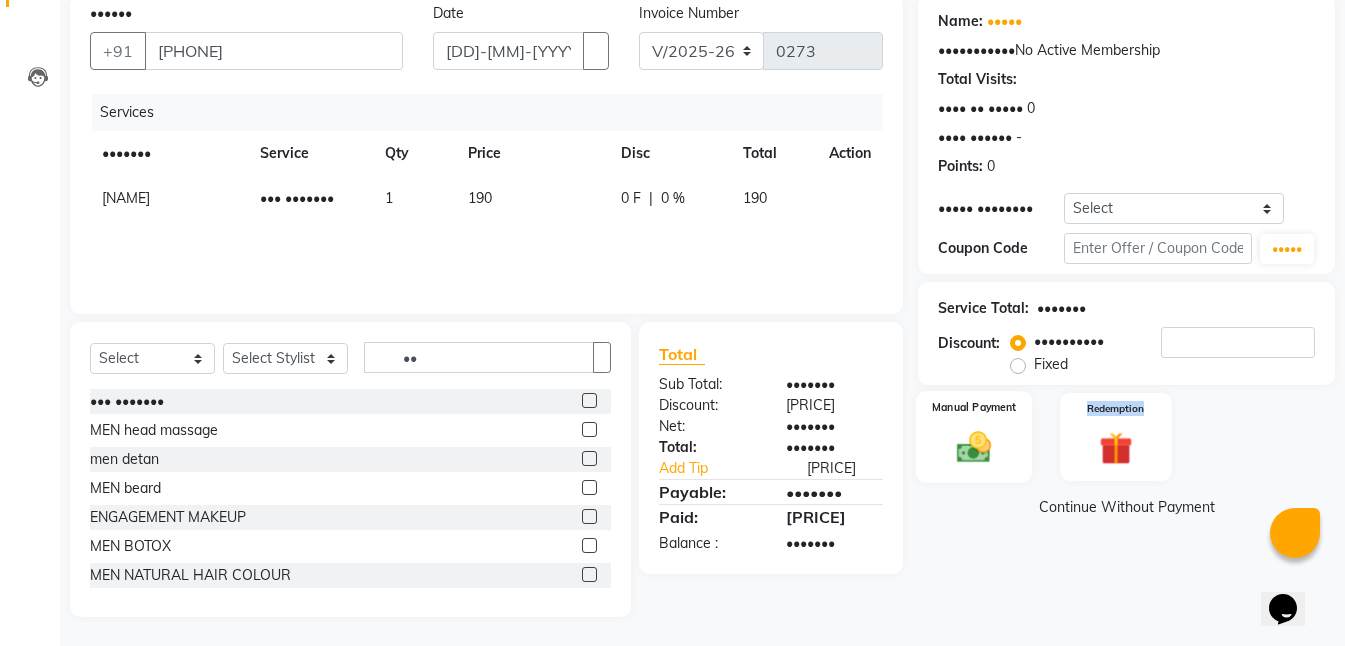 click at bounding box center (974, 447) 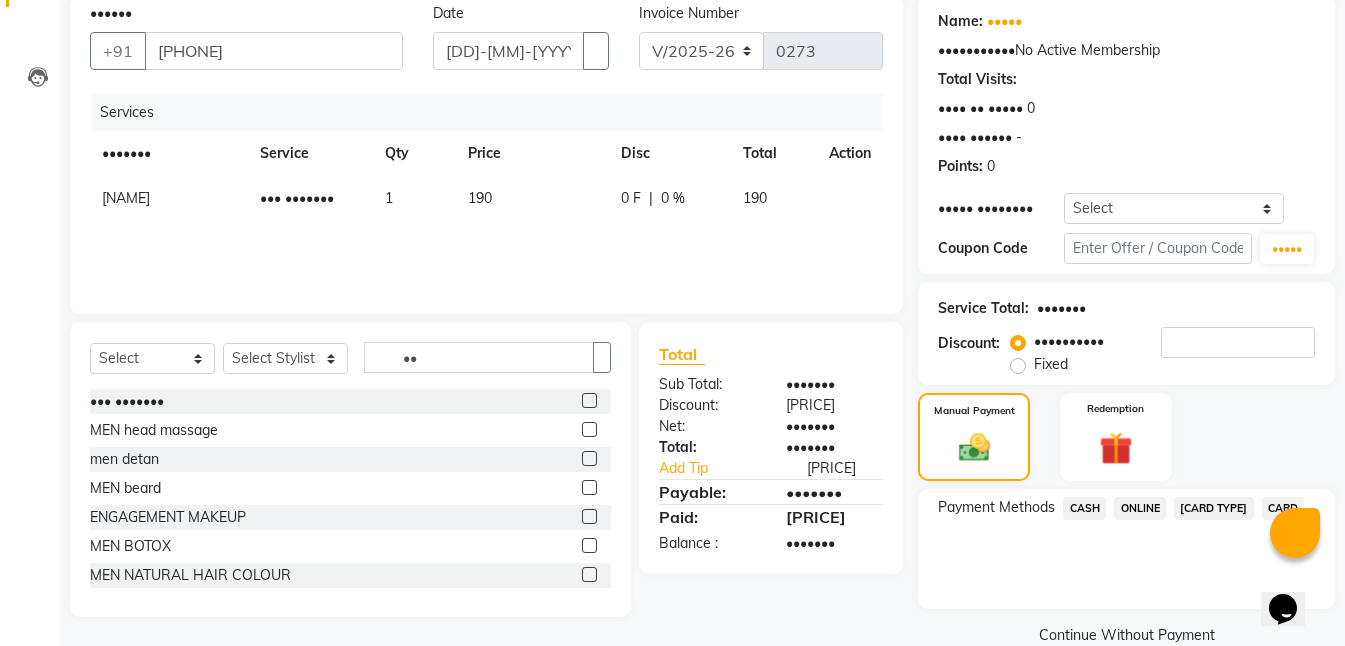 click on "ONLINE" at bounding box center [1084, 508] 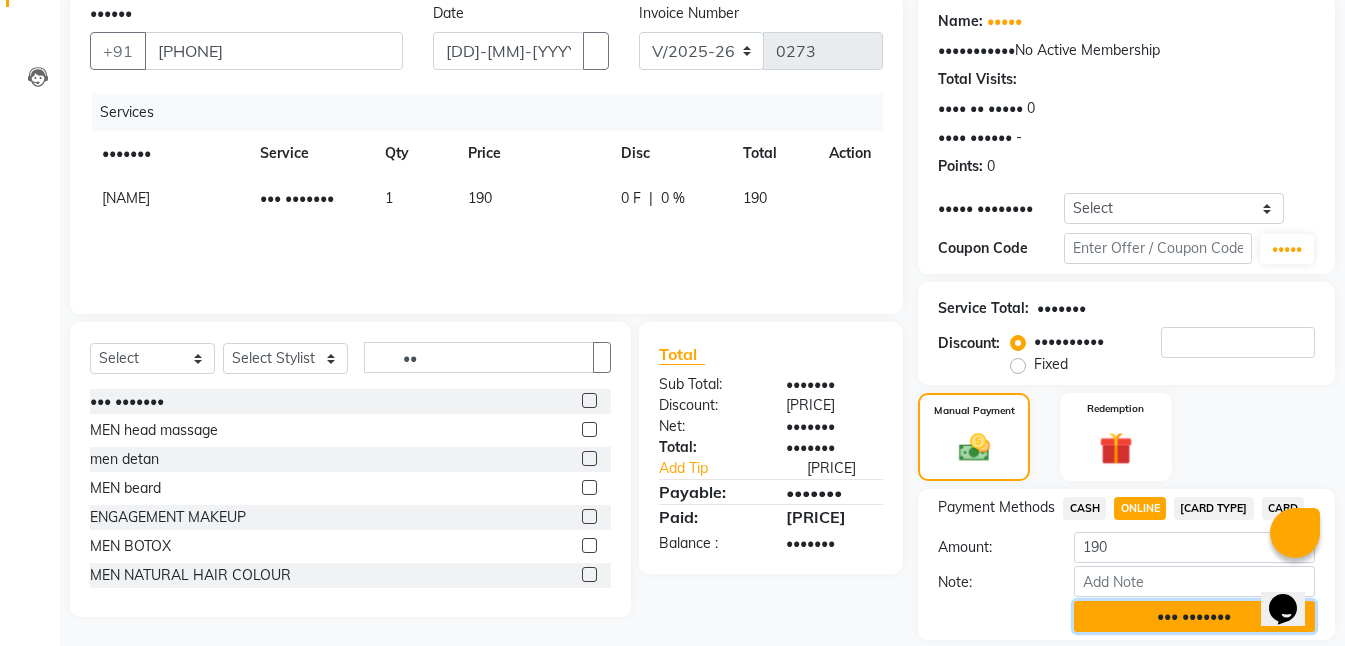 click on "••• •••••••" at bounding box center [1194, 616] 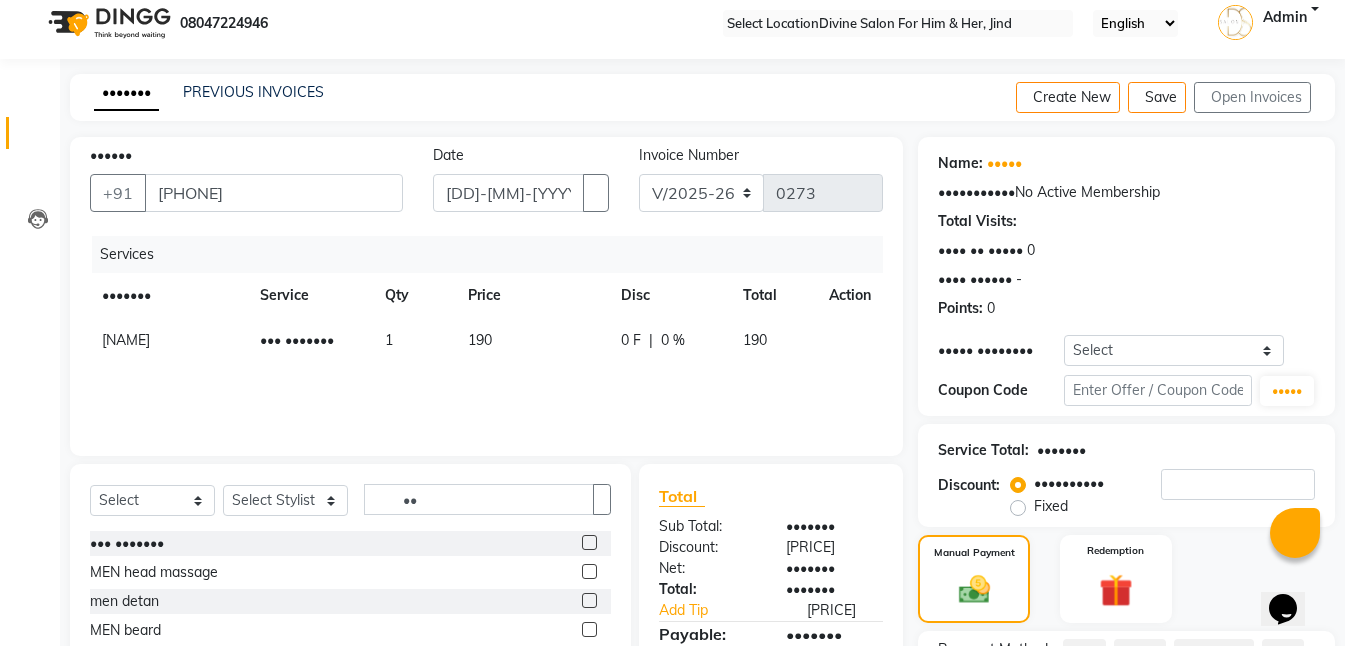 scroll, scrollTop: 0, scrollLeft: 0, axis: both 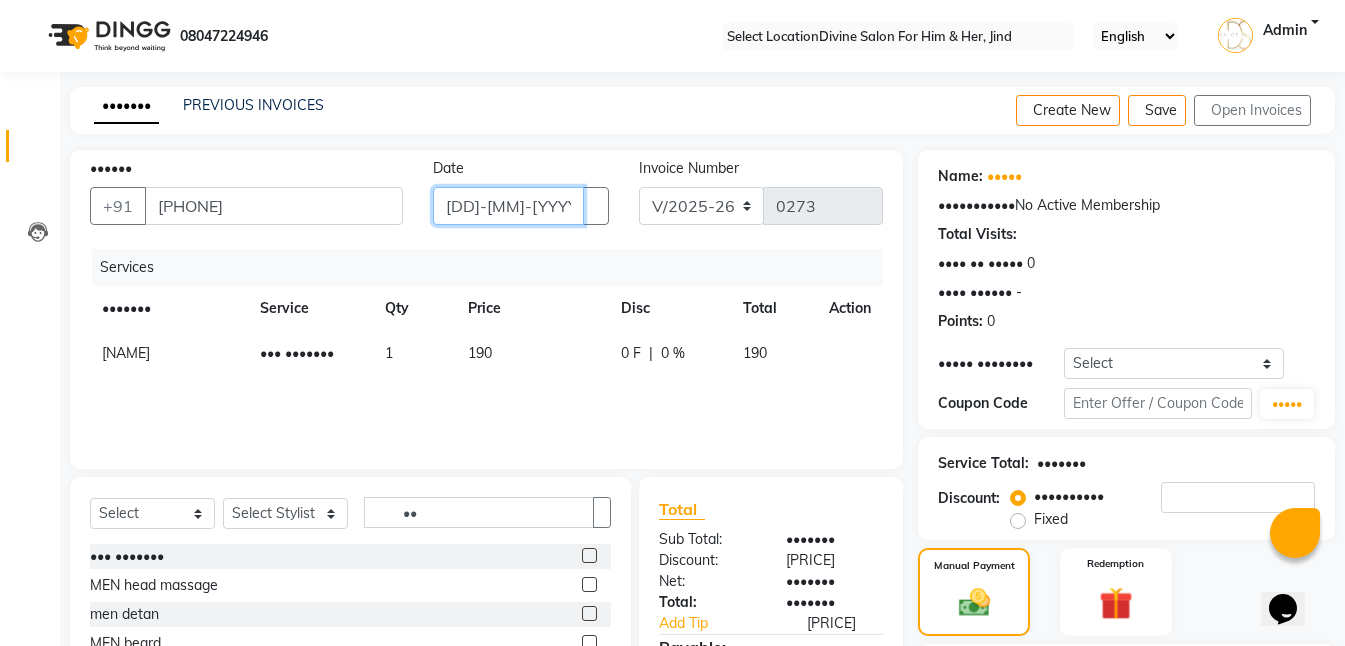 click on "[DD]-[MM]-[YYYY]" at bounding box center [508, 206] 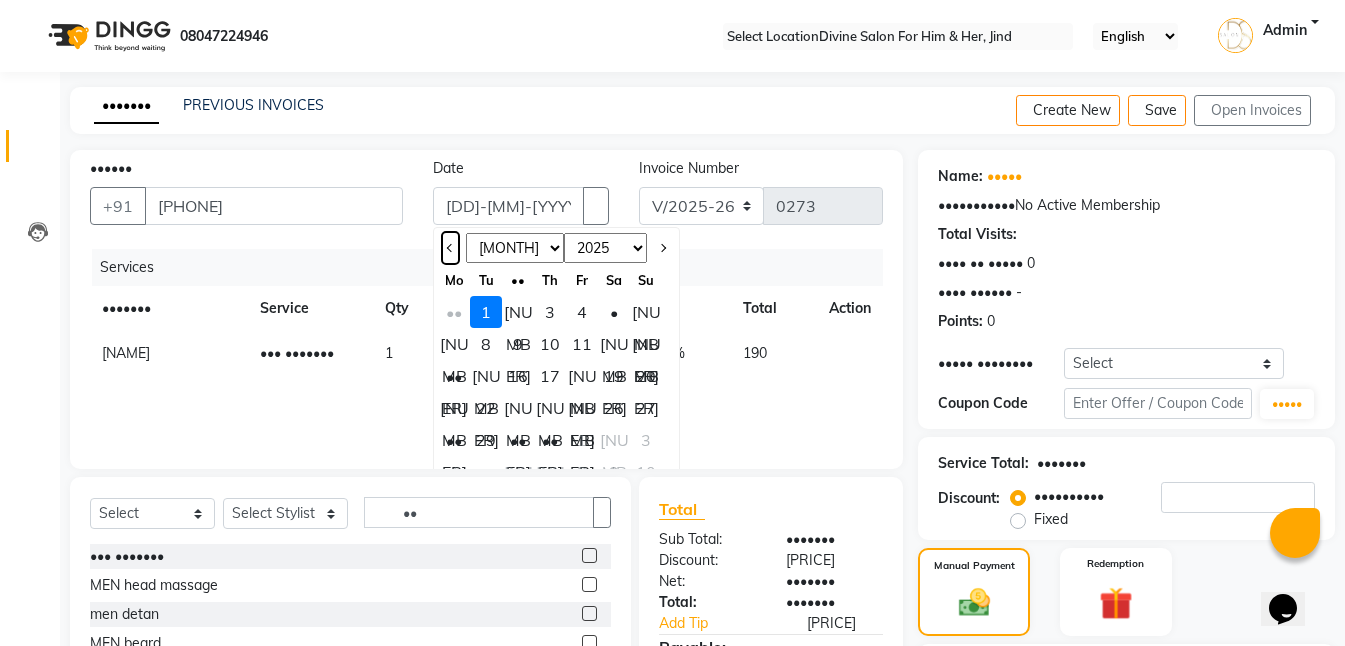 click at bounding box center (450, 248) 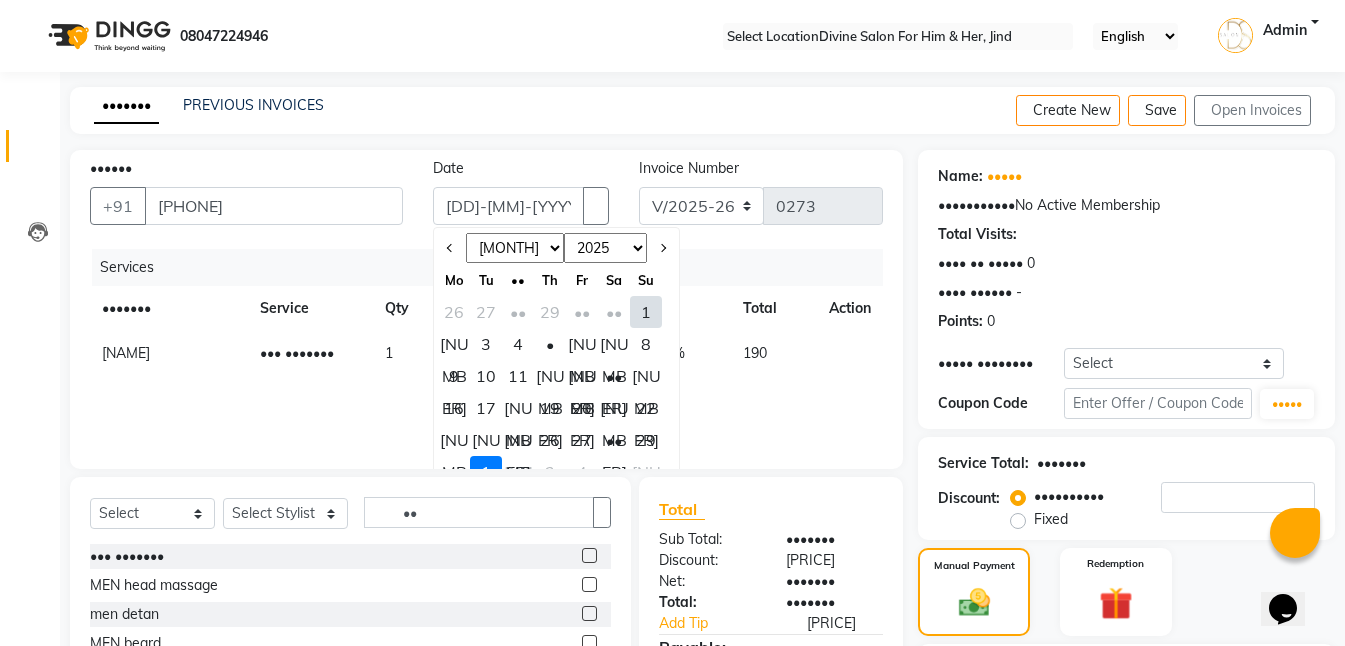 click on "20" at bounding box center (582, 408) 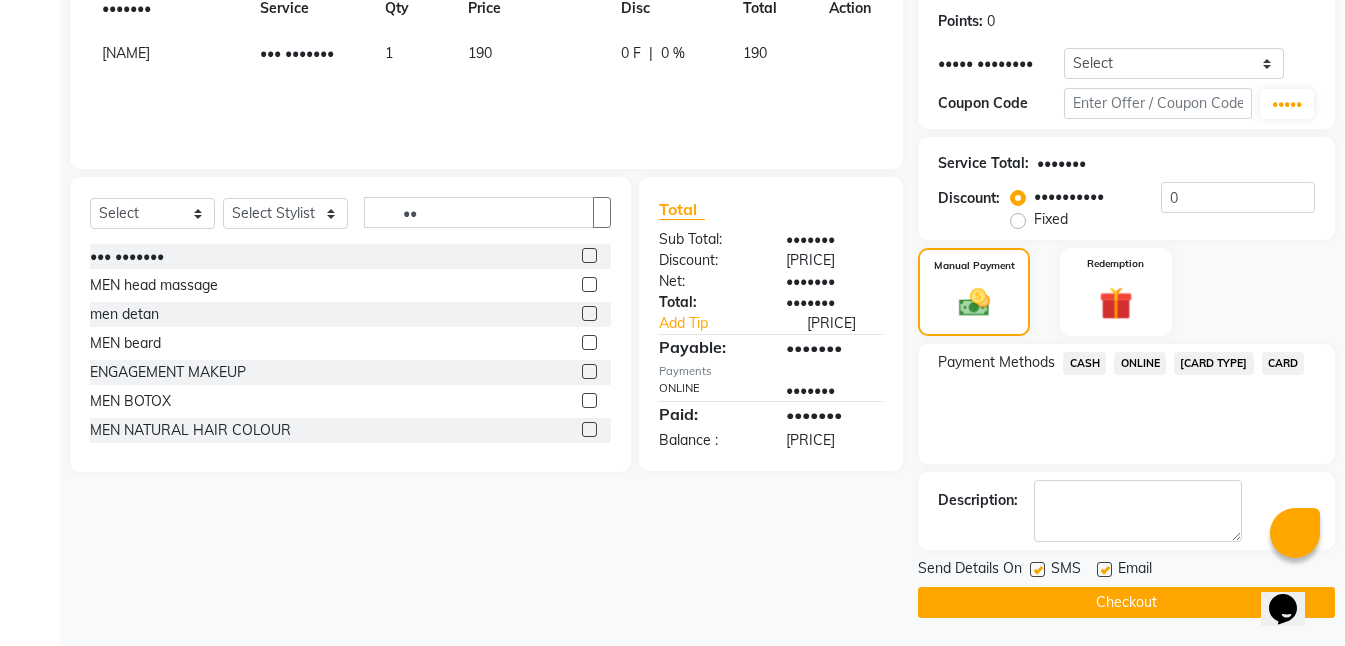 scroll, scrollTop: 309, scrollLeft: 0, axis: vertical 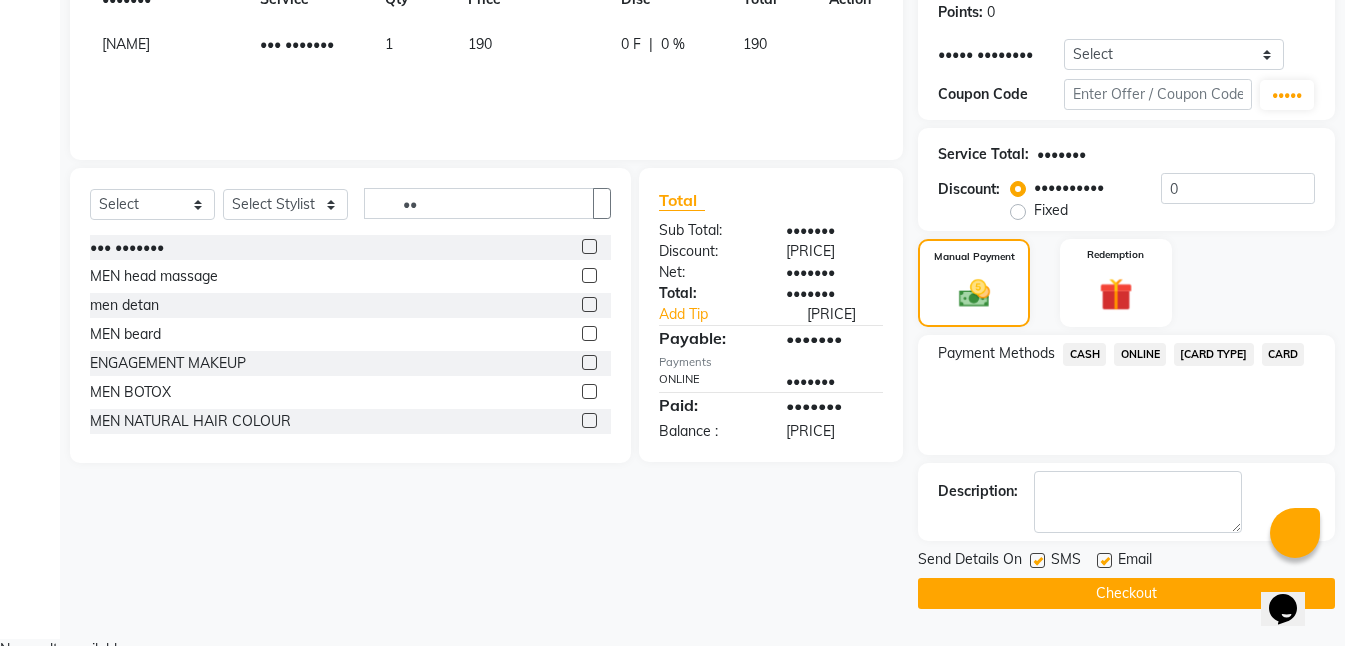 click at bounding box center [1037, 560] 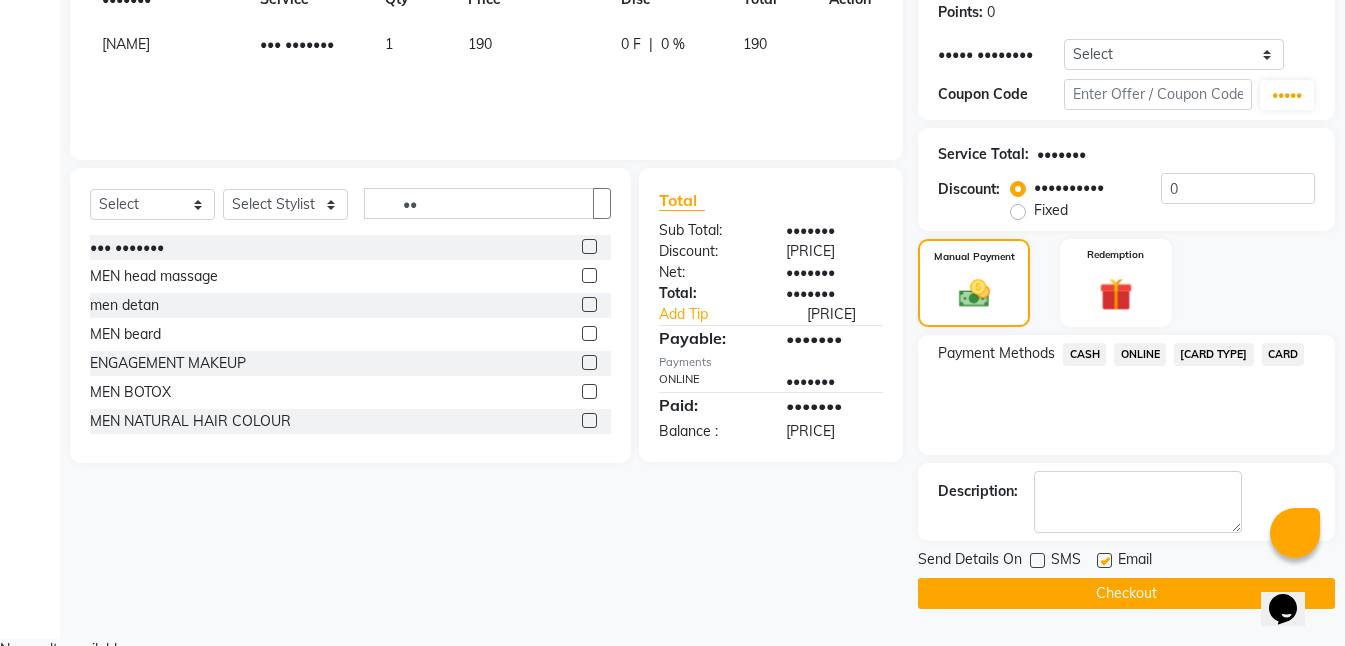 click at bounding box center [1104, 560] 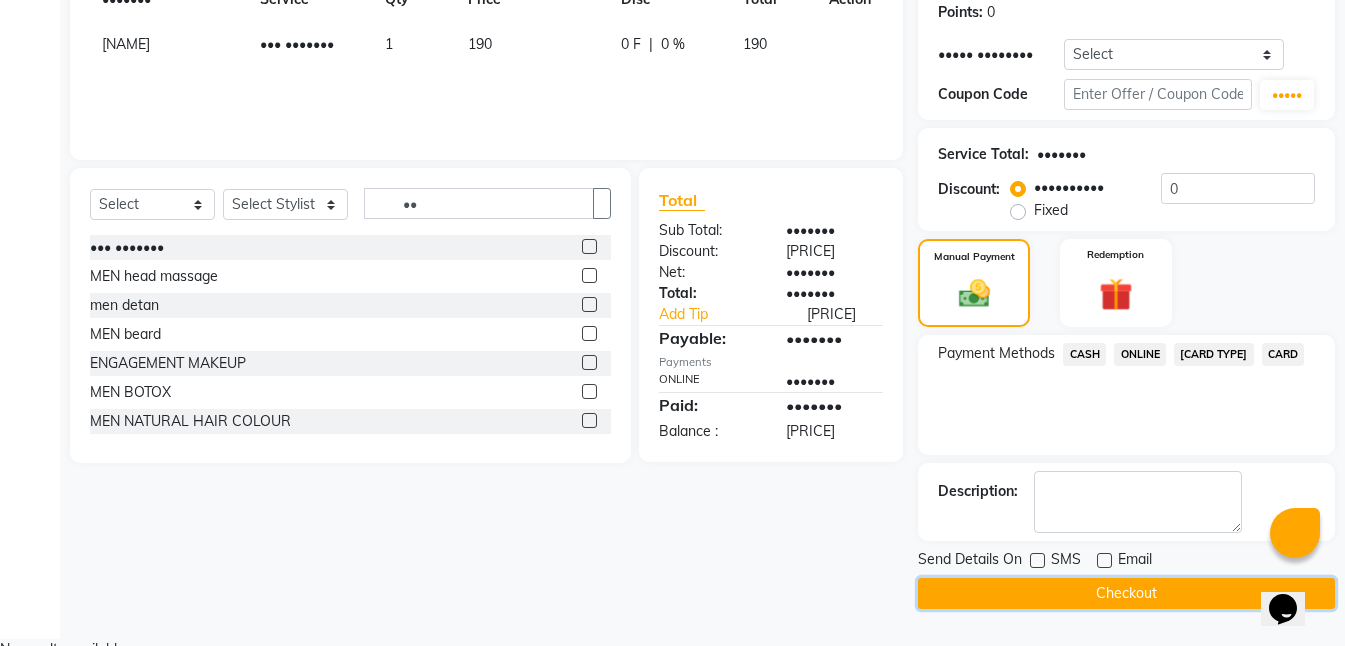 click on "Checkout" at bounding box center (1126, 593) 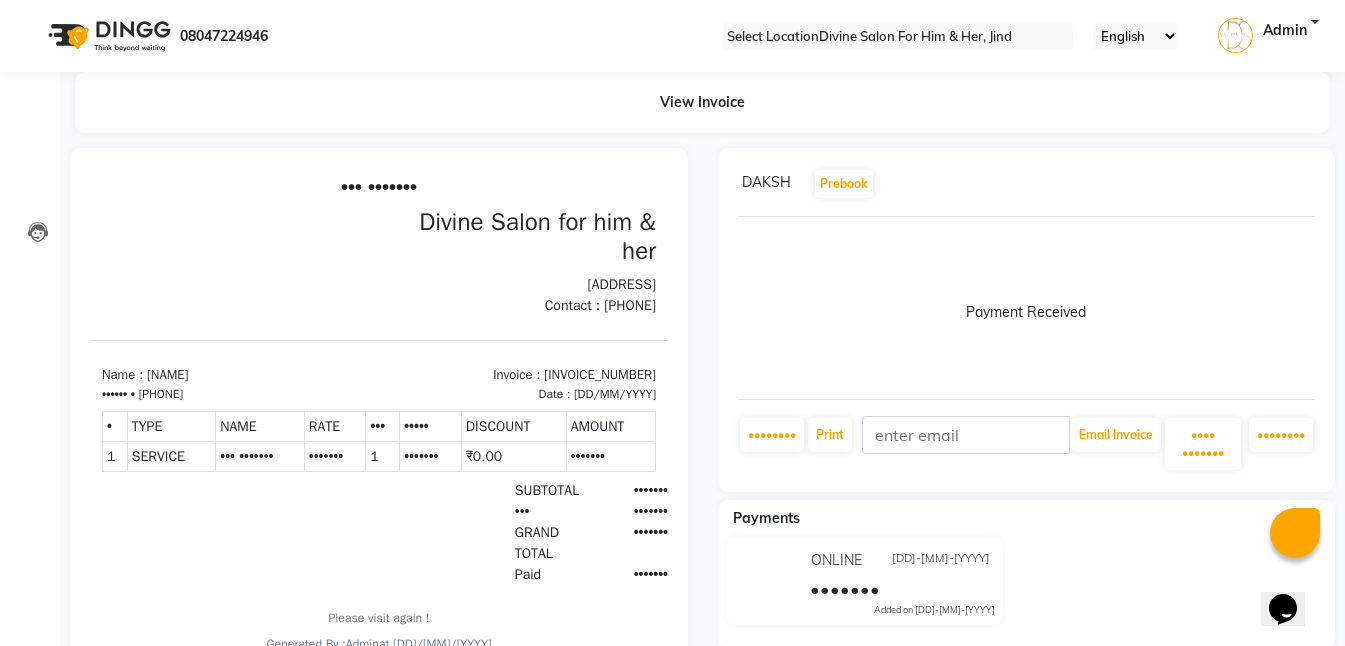 scroll, scrollTop: 0, scrollLeft: 0, axis: both 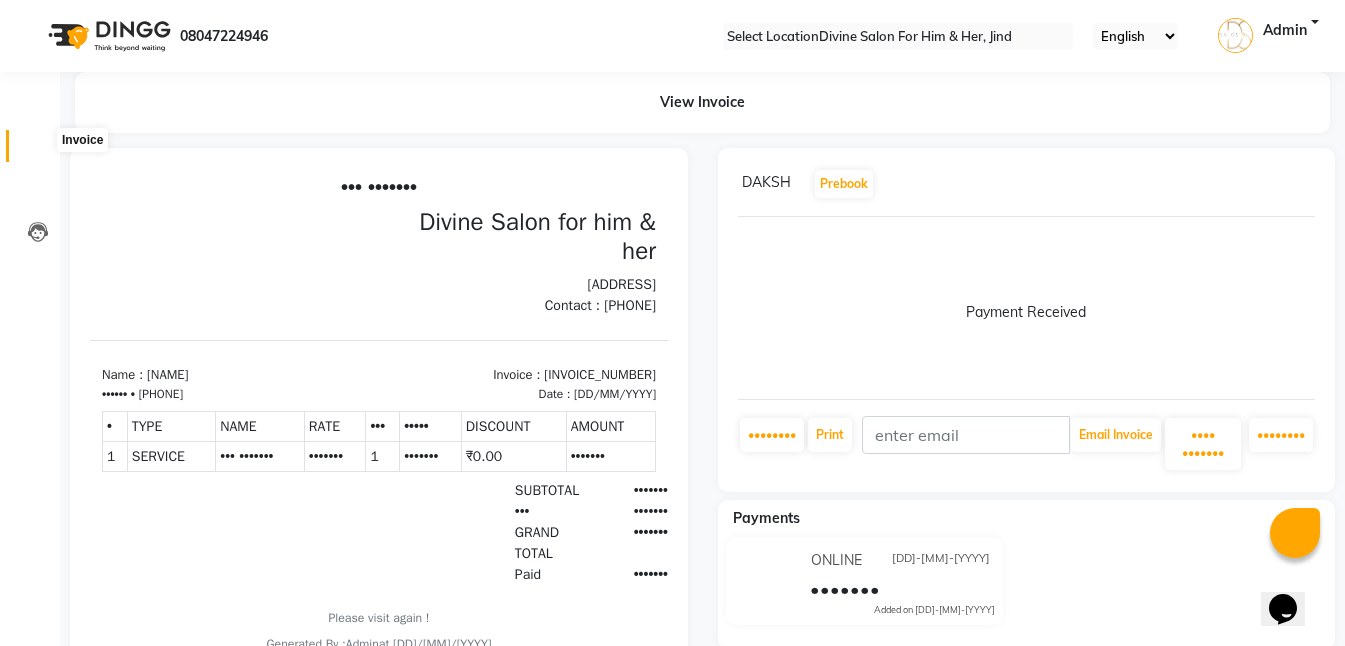 click at bounding box center (38, 151) 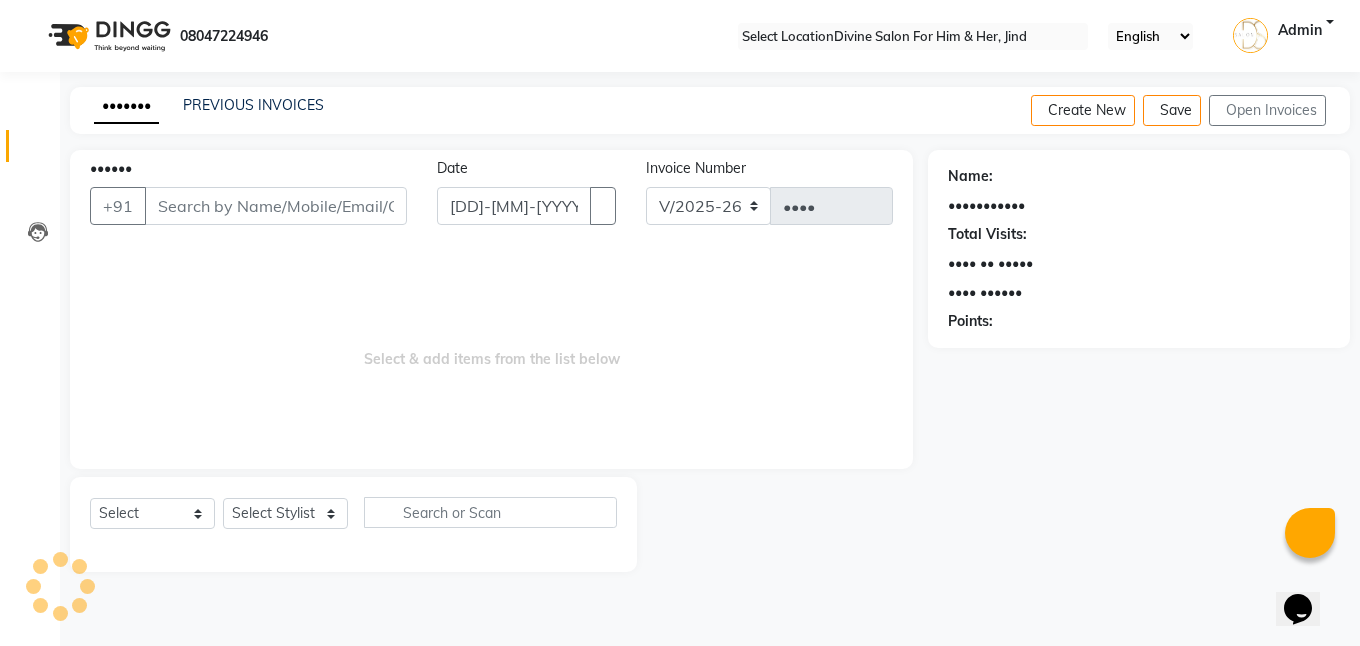click on "PREVIOUS INVOICES" at bounding box center [253, 105] 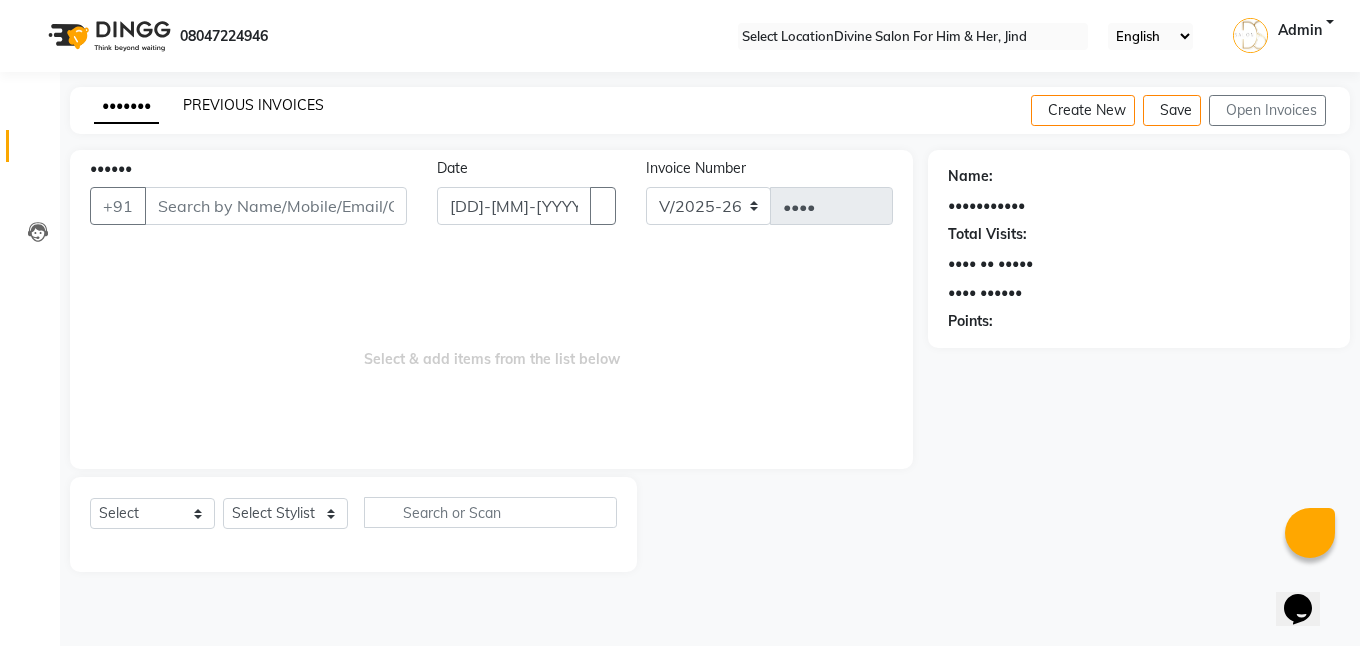 click on "PREVIOUS INVOICES" at bounding box center (253, 105) 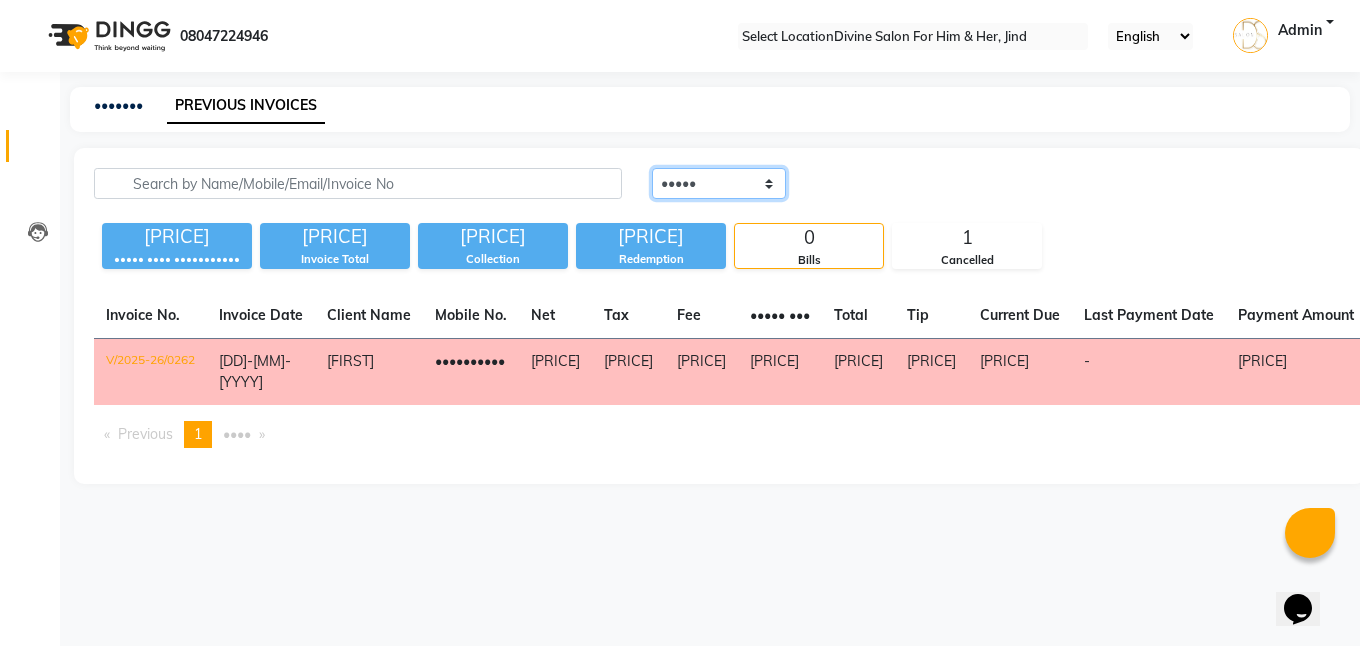 click on "••••• ••••••••• •••••• •••••" at bounding box center (719, 183) 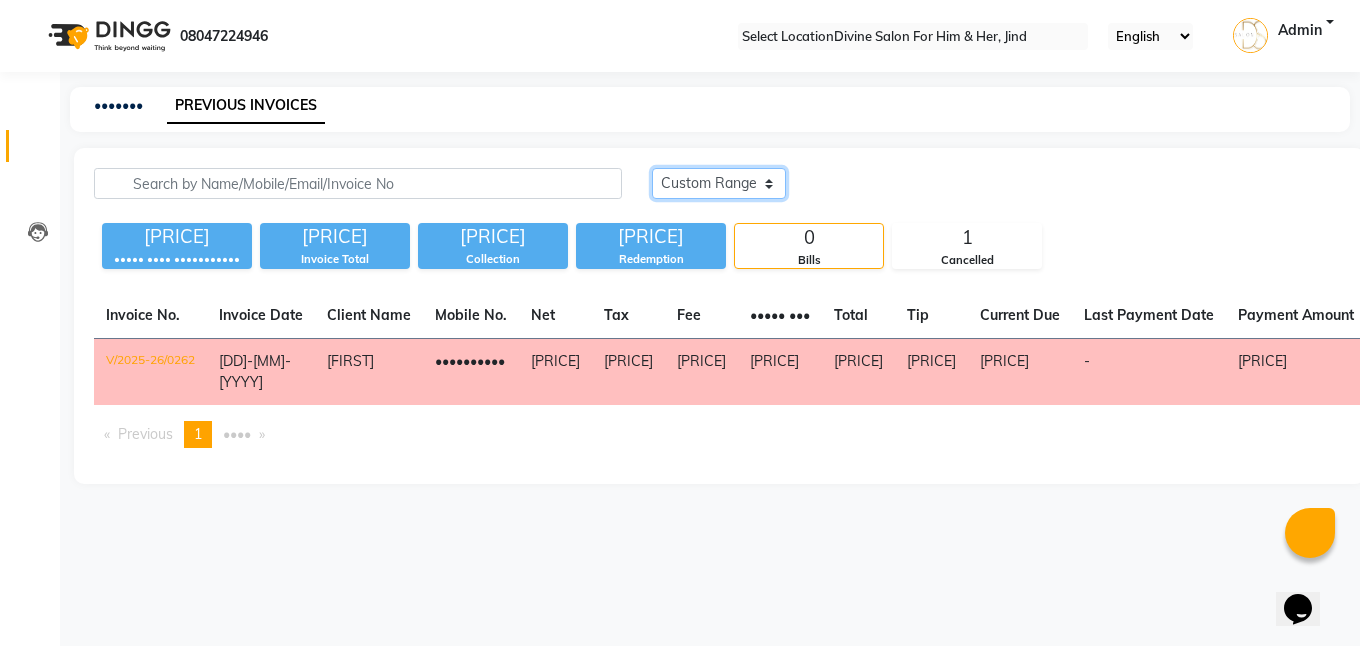 click on "••••• ••••••••• •••••• •••••" at bounding box center (719, 183) 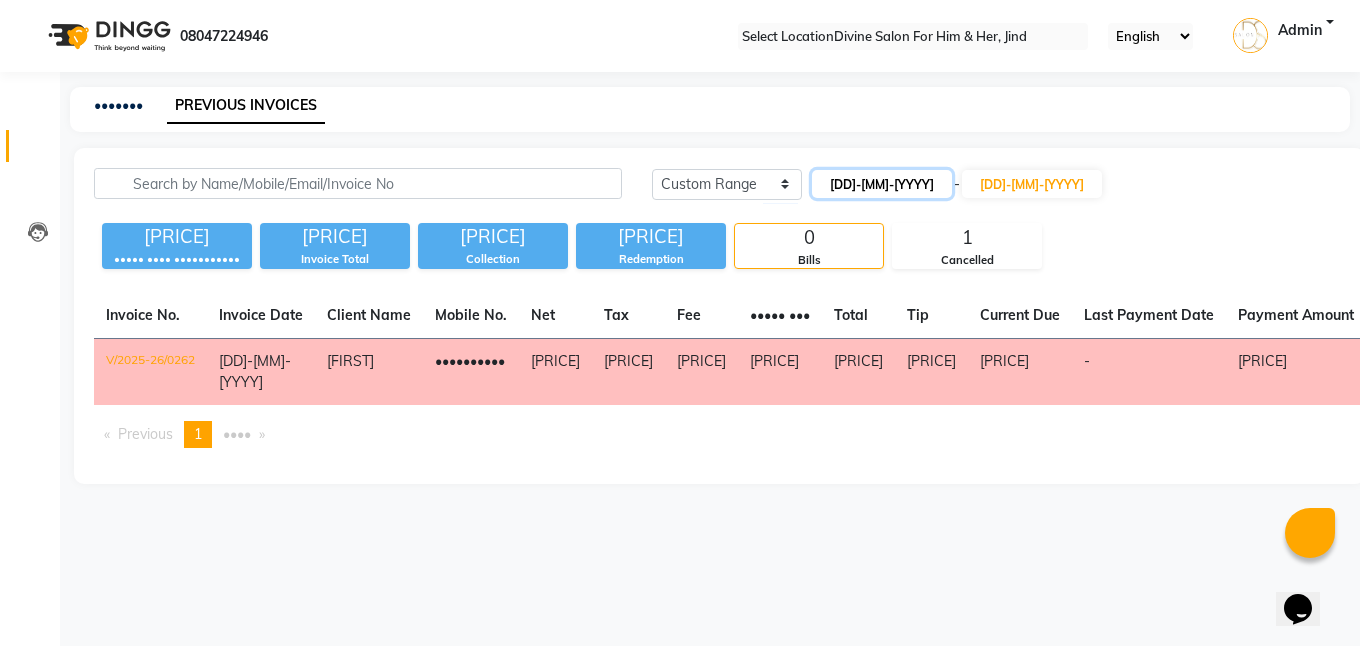 click on "[DD]-[MM]-[YYYY]" at bounding box center [882, 184] 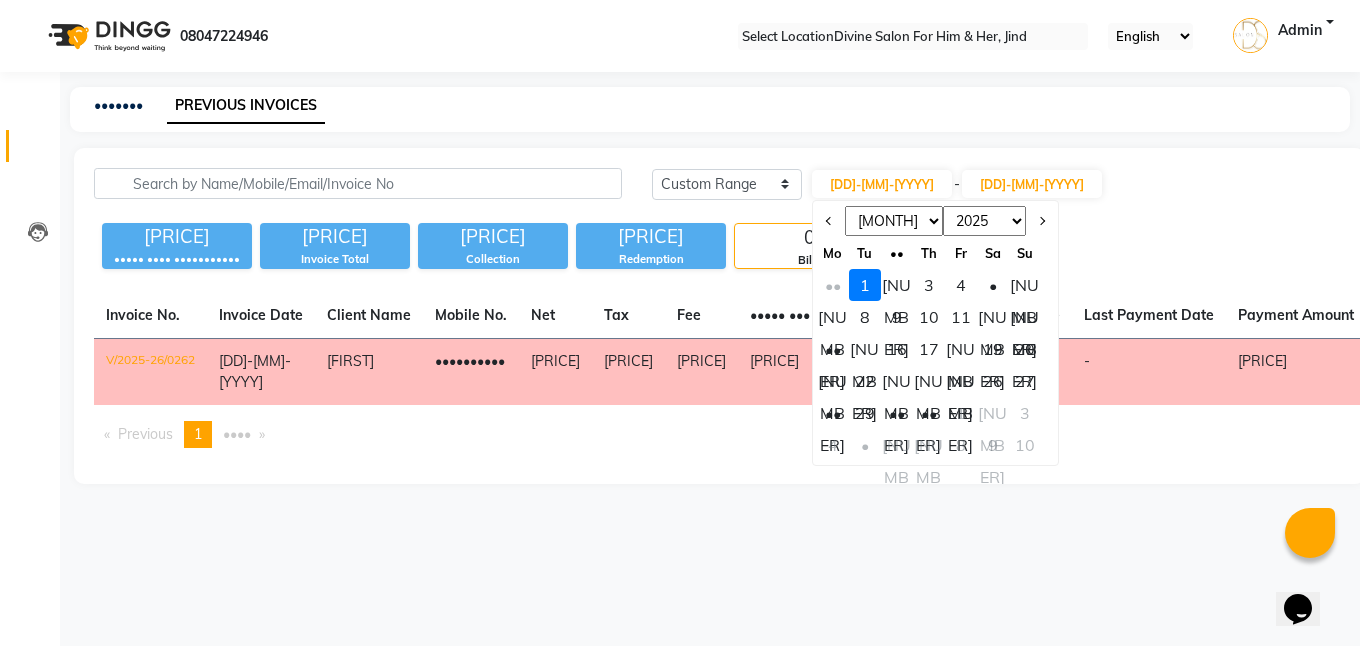 click on "Jan Feb Mar Apr May Jun Jul Aug Sep Oct Nov Dec" at bounding box center [894, 221] 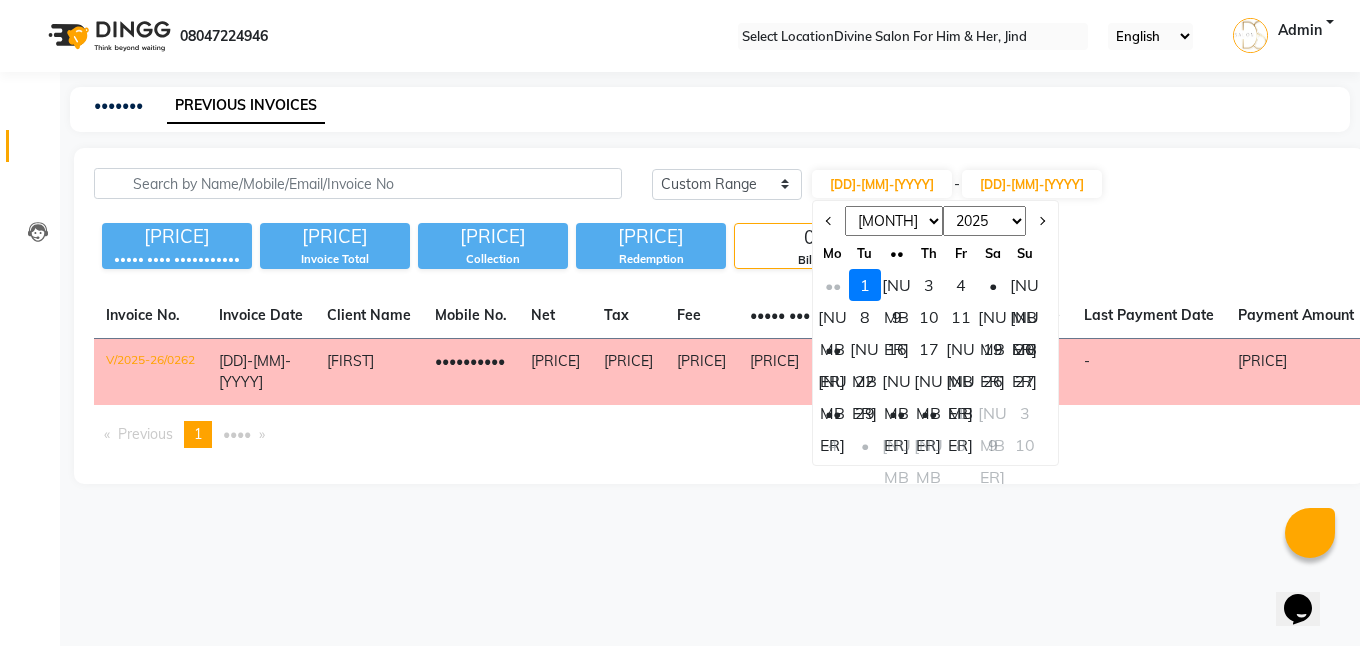 select on "[NUMBER]" 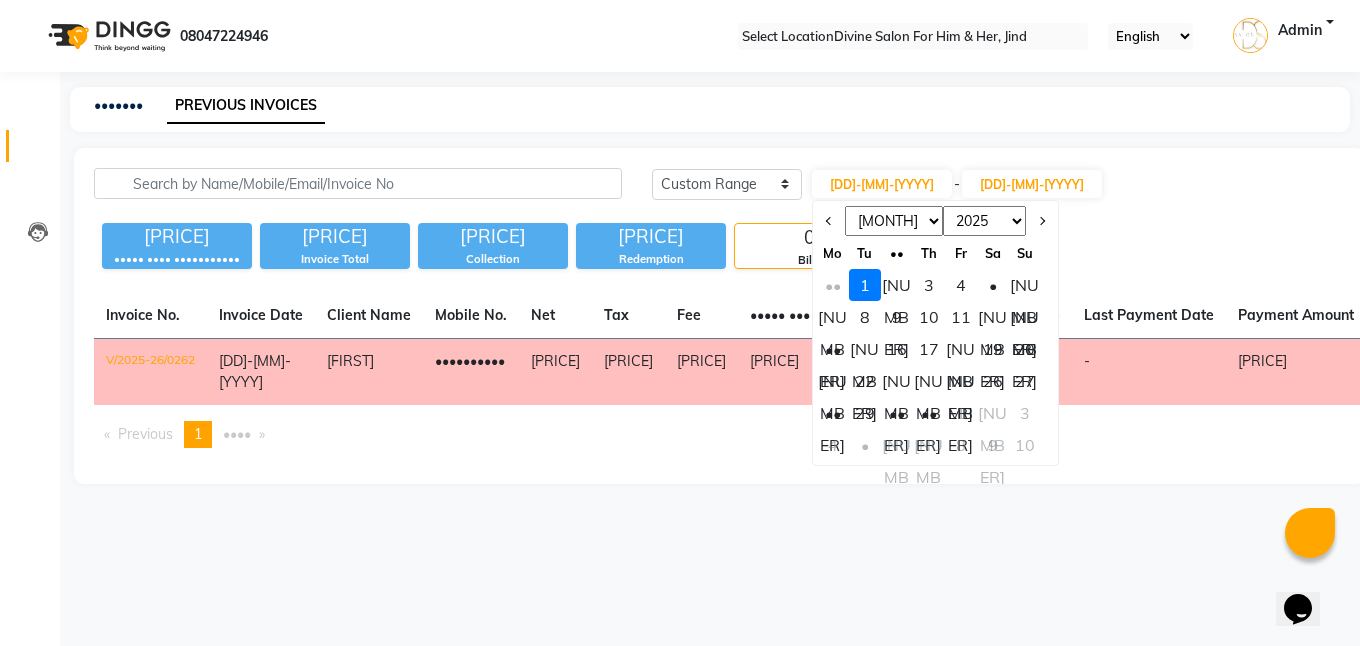 click on "Jan Feb Mar Apr May Jun Jul Aug Sep Oct Nov Dec" at bounding box center (894, 221) 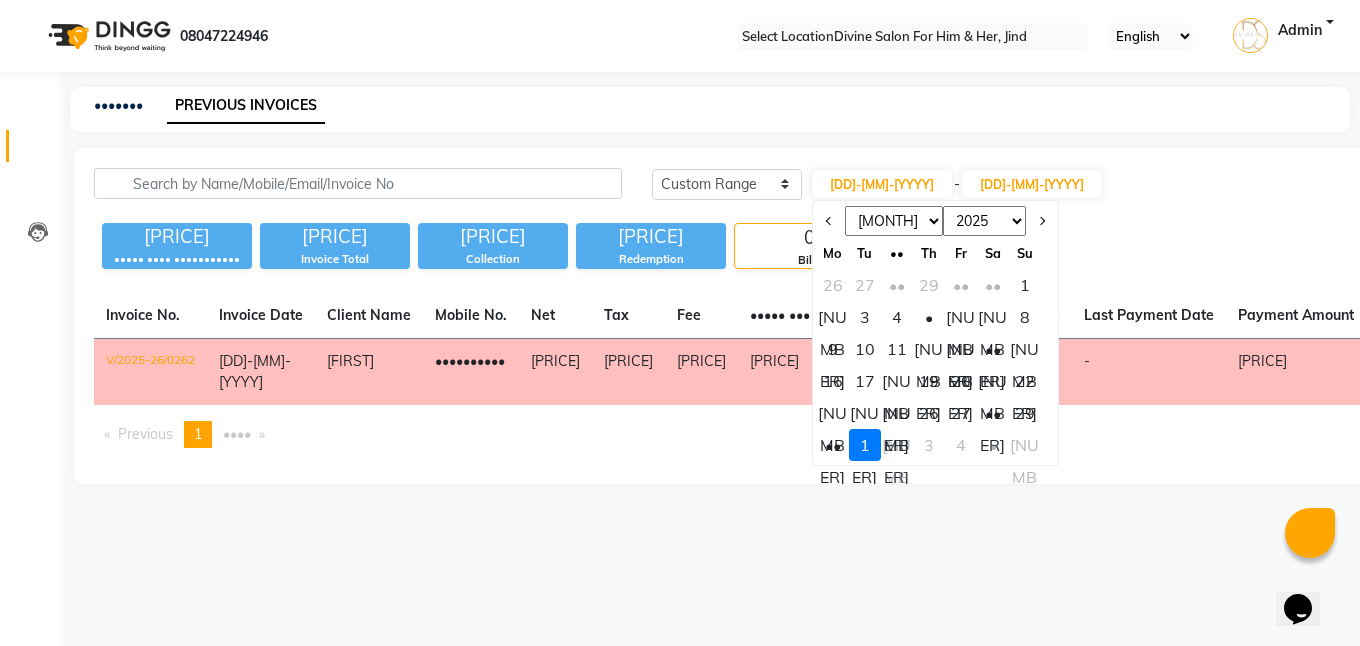 click on "22" at bounding box center [1025, 381] 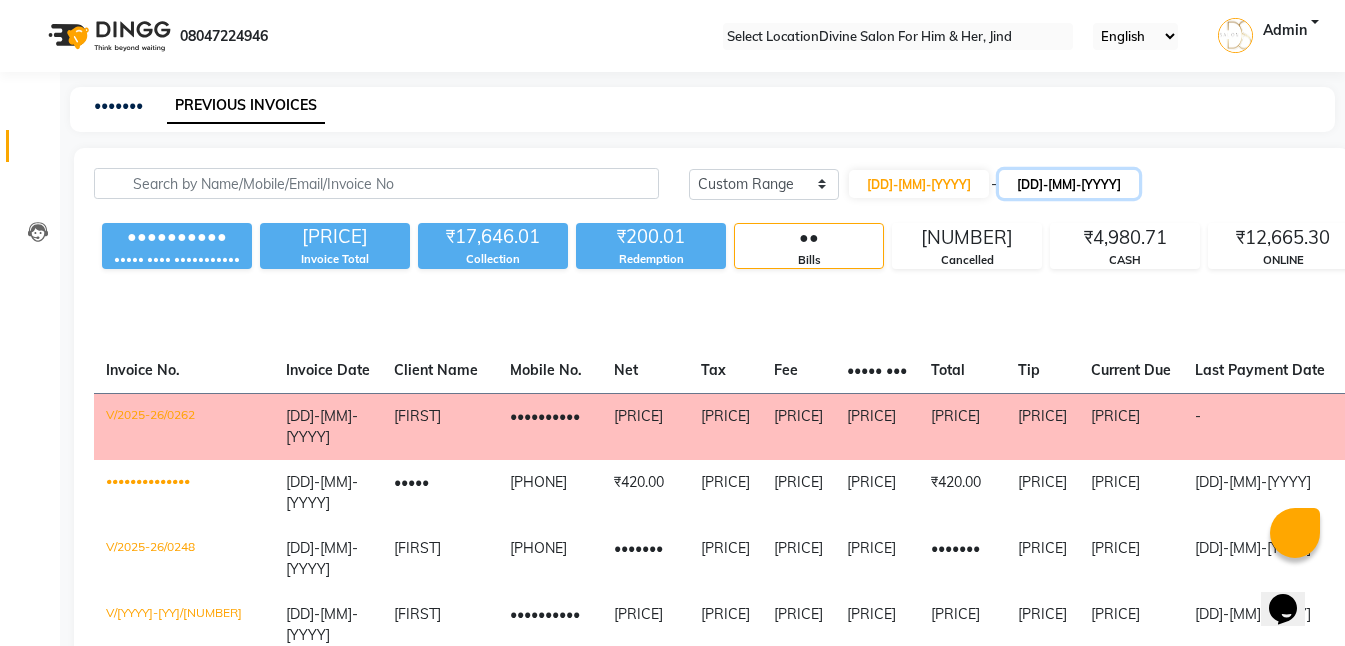click on "[DD]-[MM]-[YYYY]" at bounding box center (1069, 184) 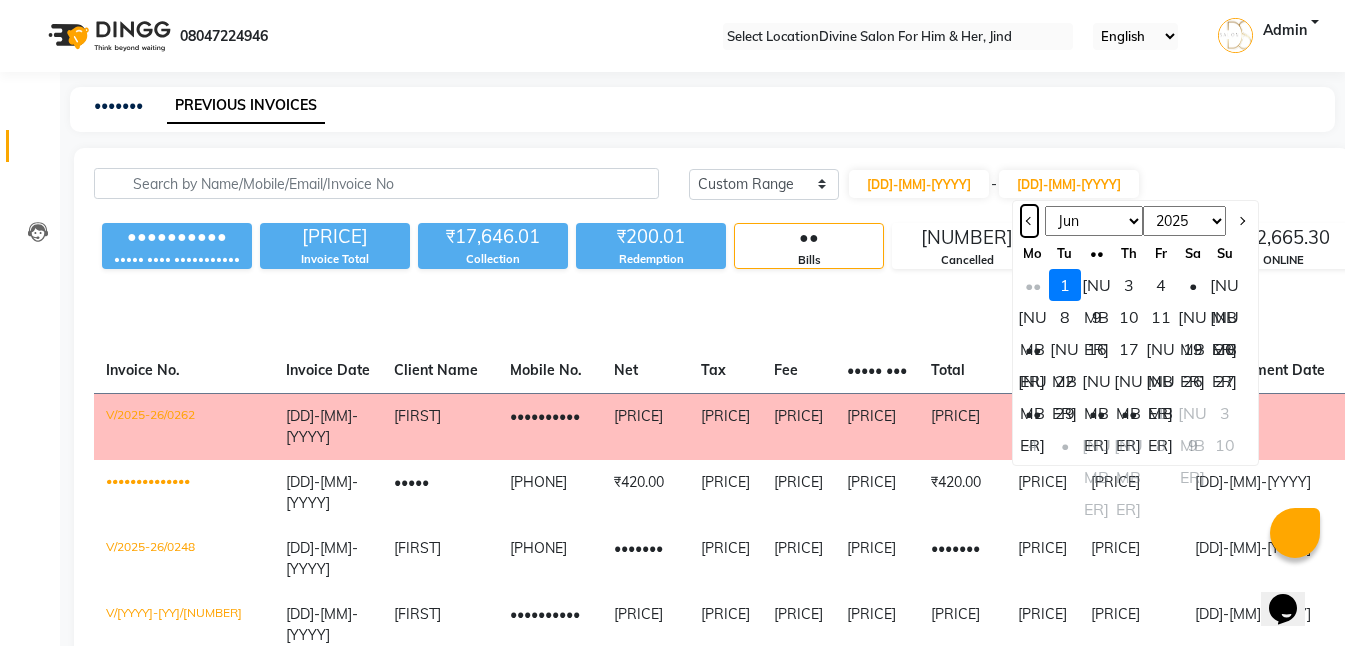 click at bounding box center [1029, 221] 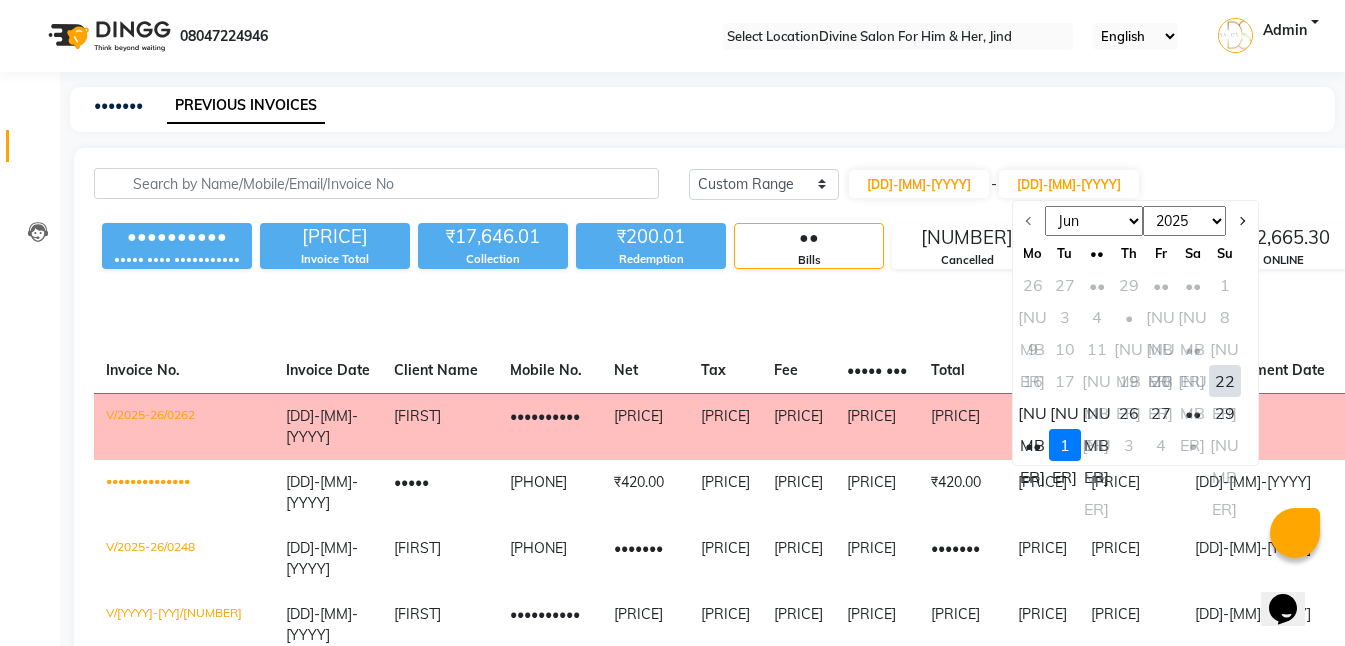 click on "22" at bounding box center (1225, 381) 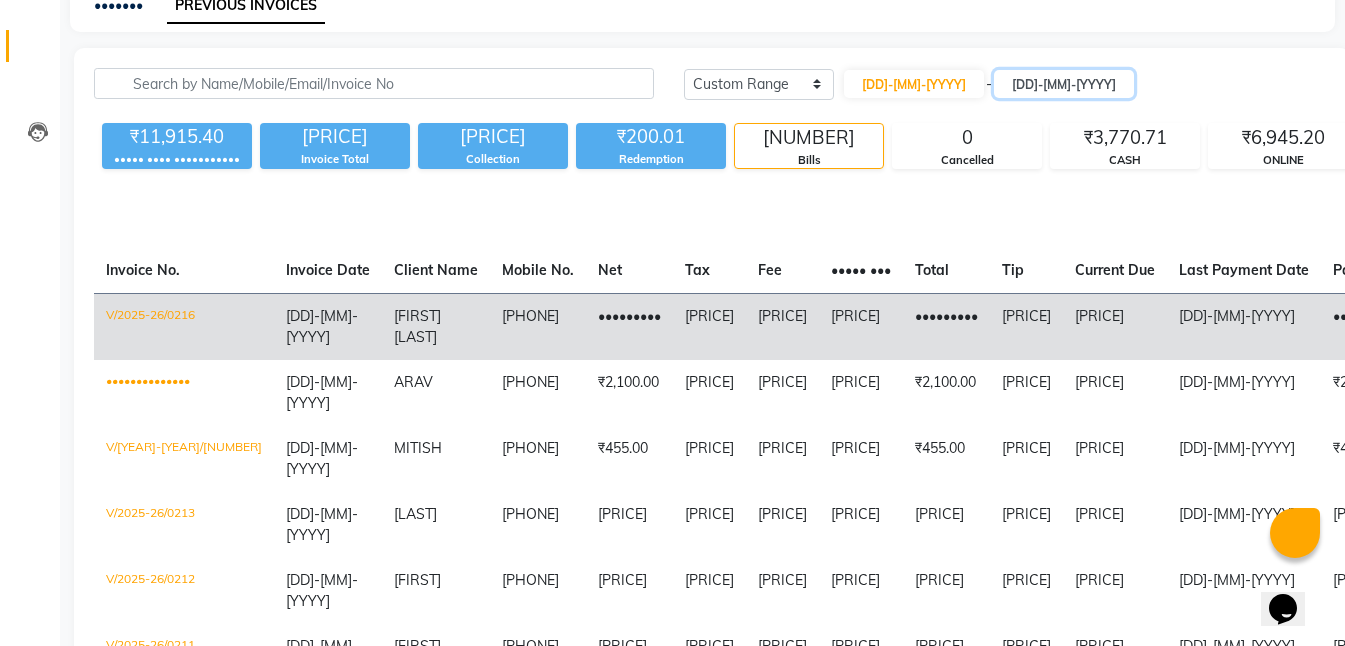 scroll, scrollTop: 0, scrollLeft: 0, axis: both 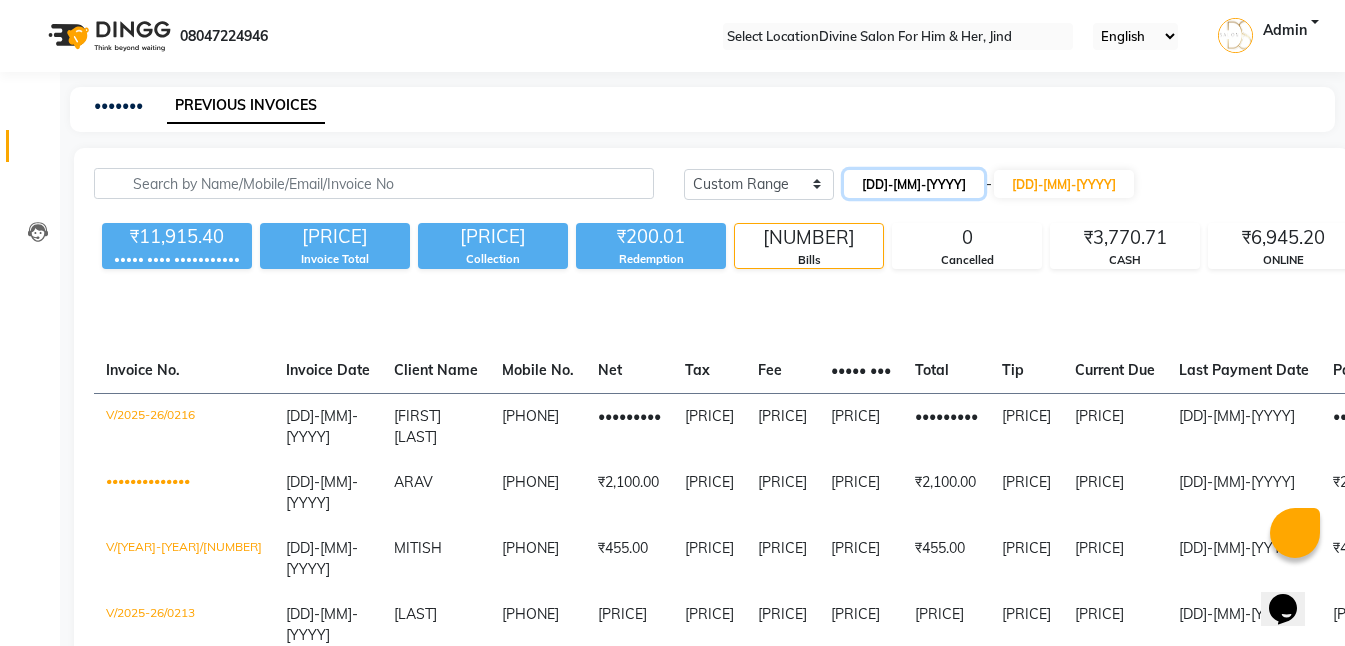 click on "[DD]-[MM]-[YYYY]" at bounding box center [914, 184] 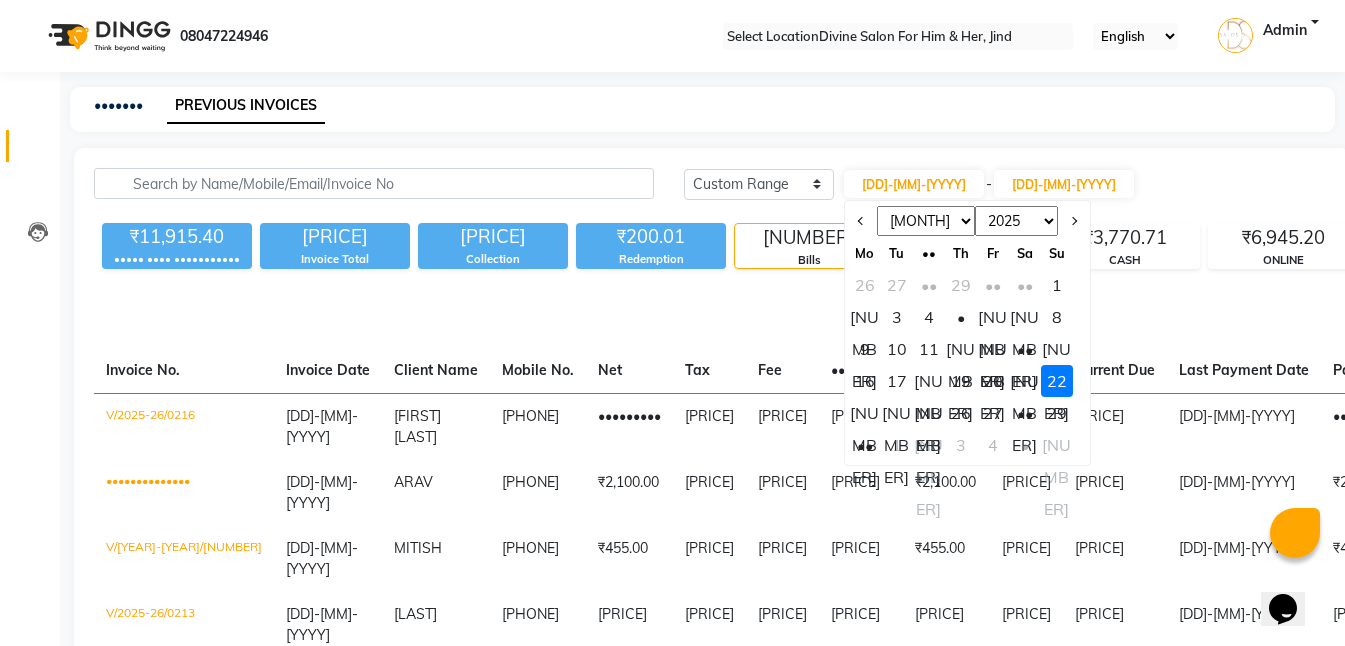 click on "[NUMBER]" at bounding box center [865, 413] 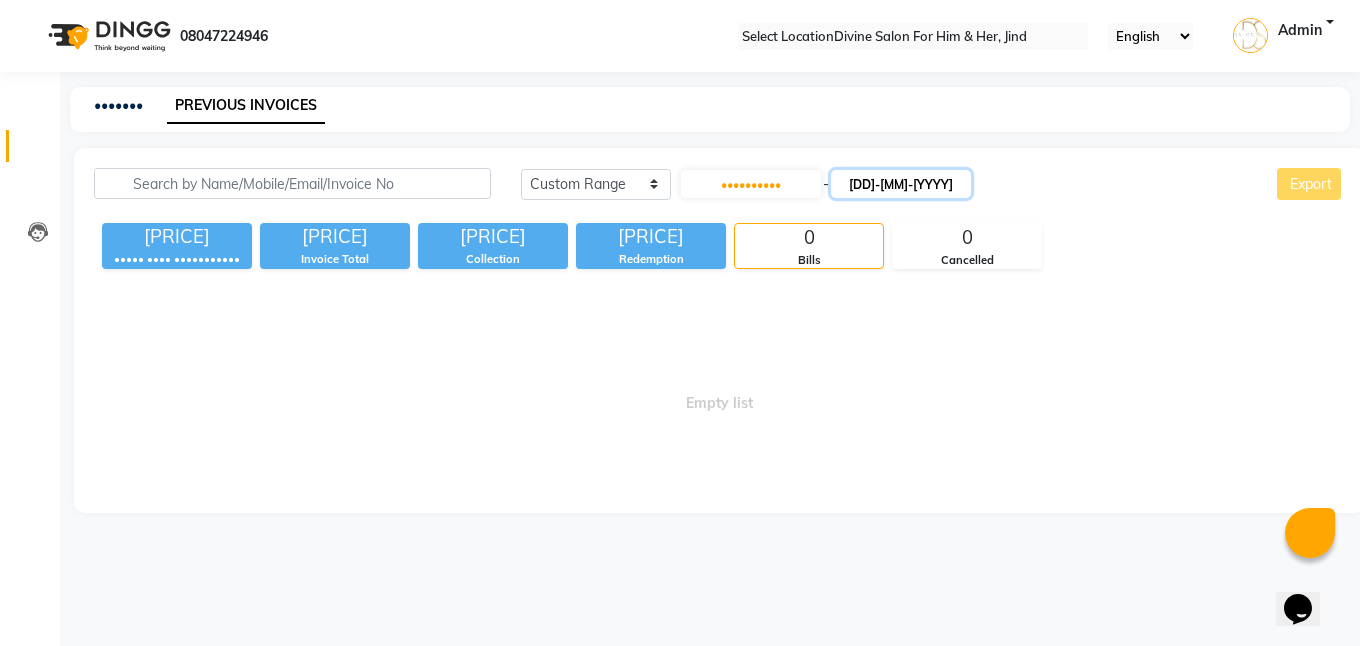 click on "[DD]-[MM]-[YYYY]" at bounding box center (901, 184) 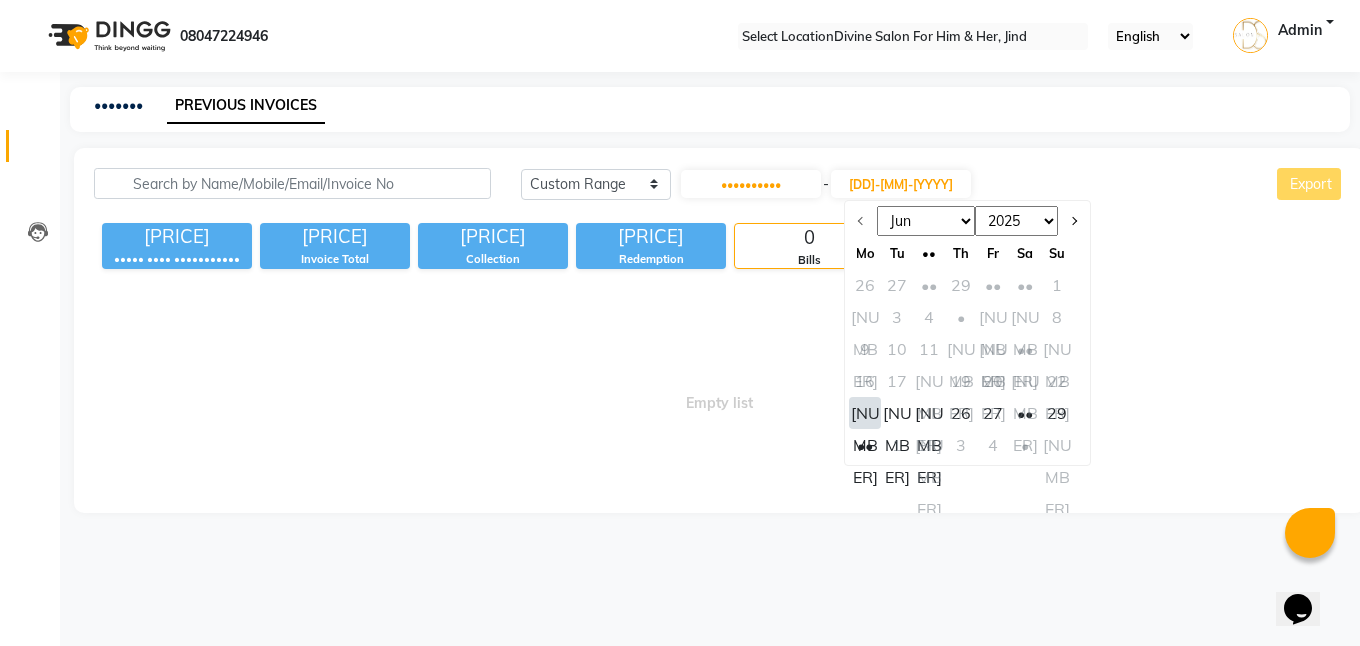 click on "[NUMBER]" at bounding box center (865, 413) 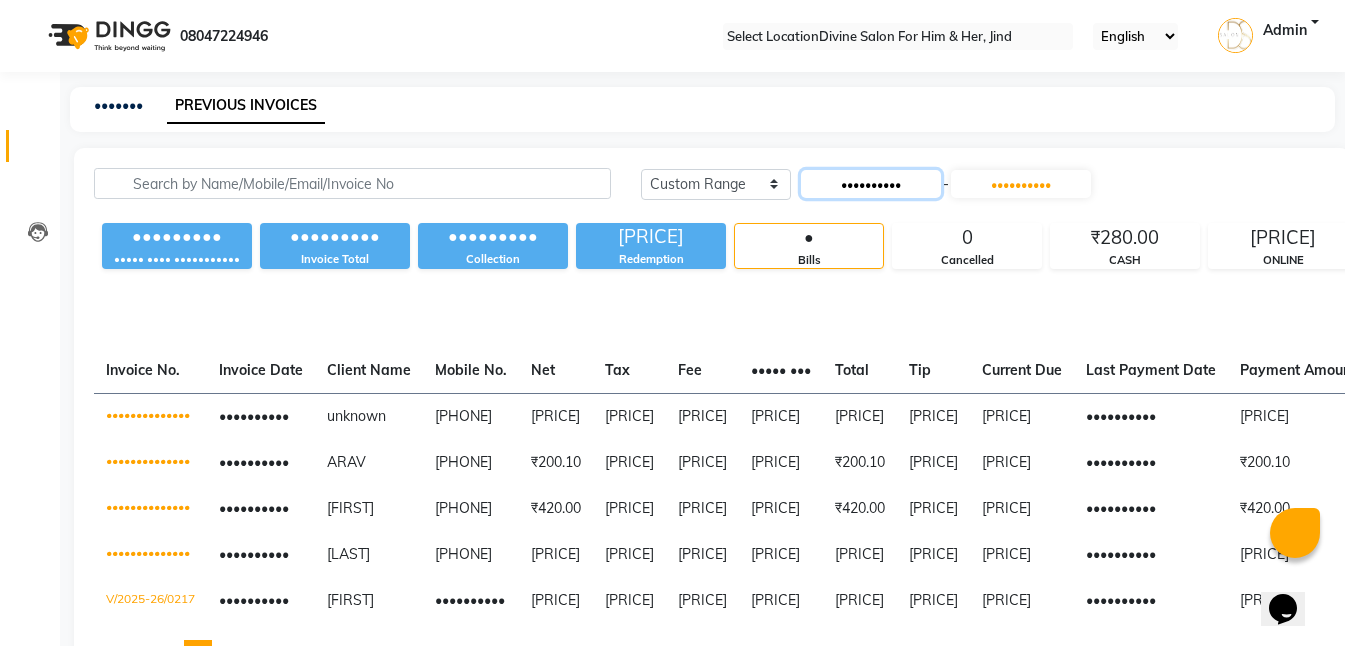 click on "••••••••••" at bounding box center [871, 184] 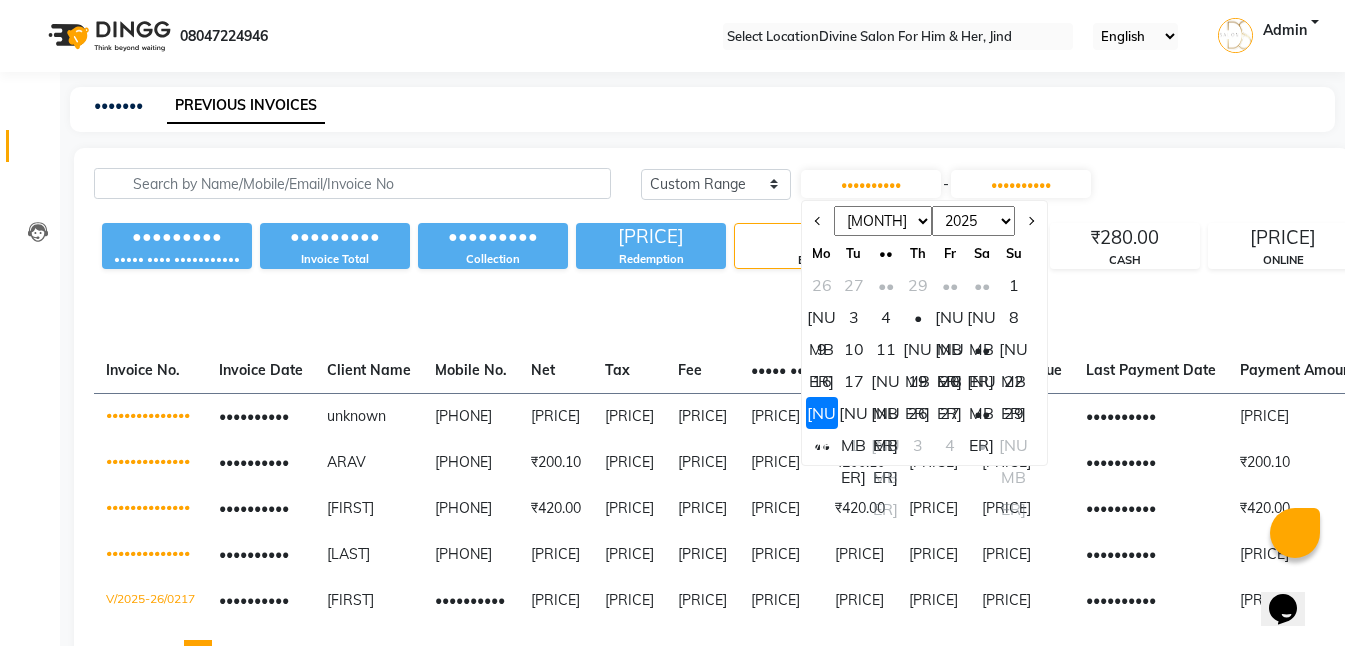 click on "[NUMBER]" at bounding box center [854, 413] 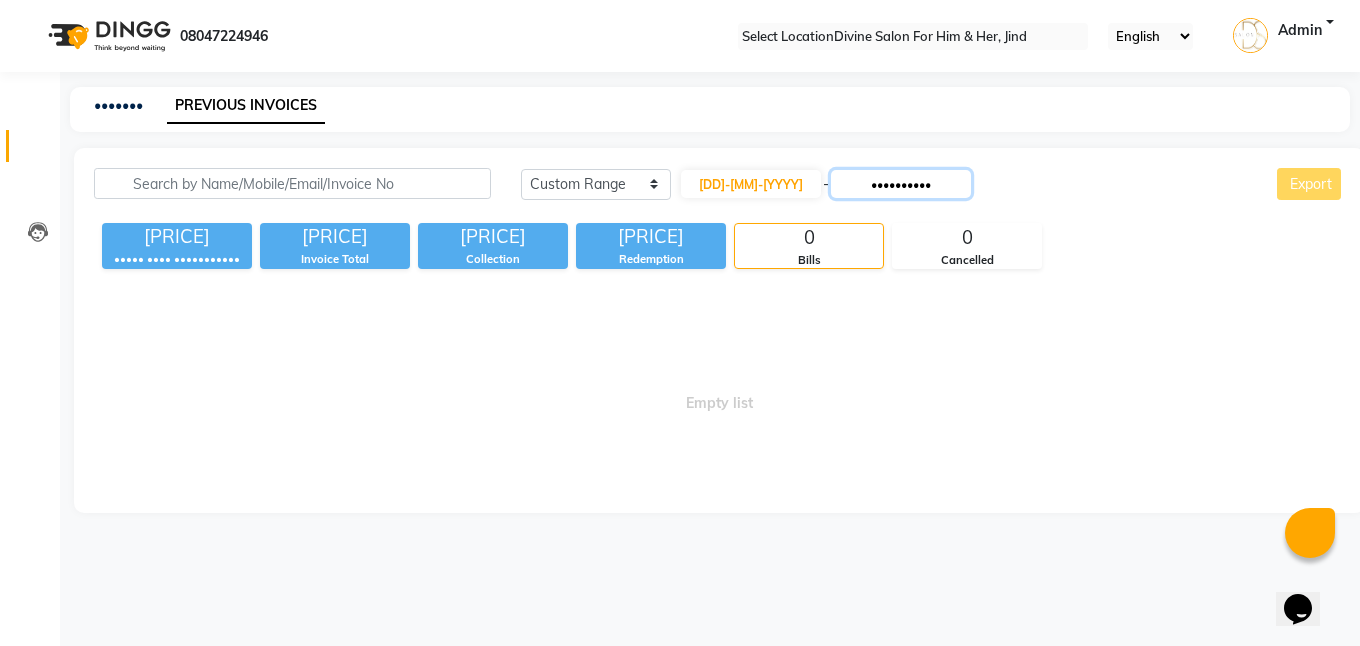 click on "••••••••••" at bounding box center (901, 184) 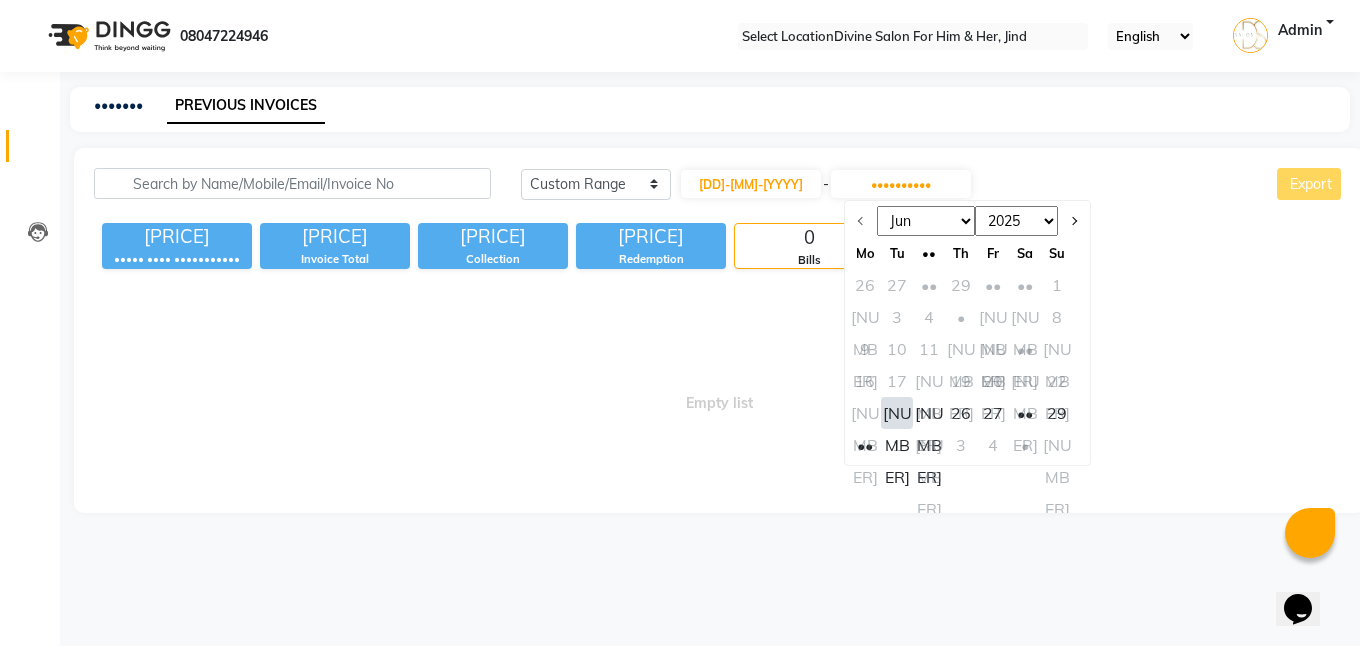 click on "[NUMBER]" at bounding box center (897, 413) 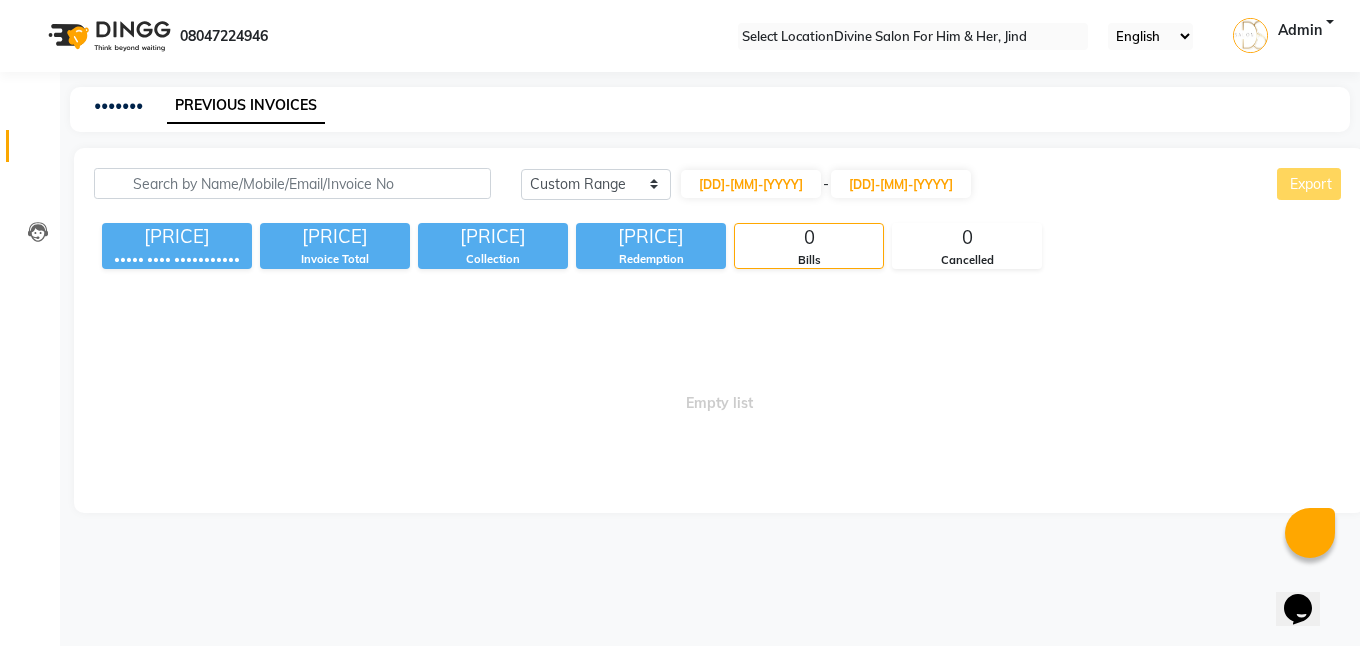 click on "Empty list" at bounding box center (719, 393) 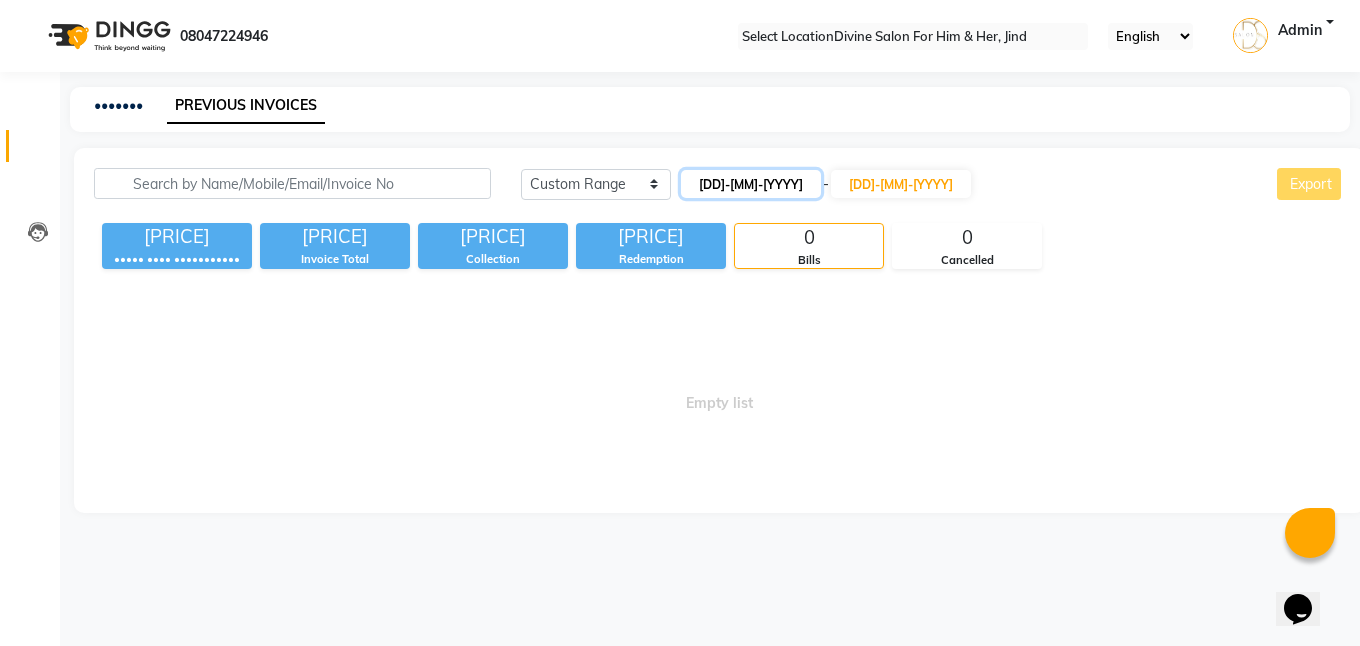 click on "[DD]-[MM]-[YYYY]" at bounding box center (751, 184) 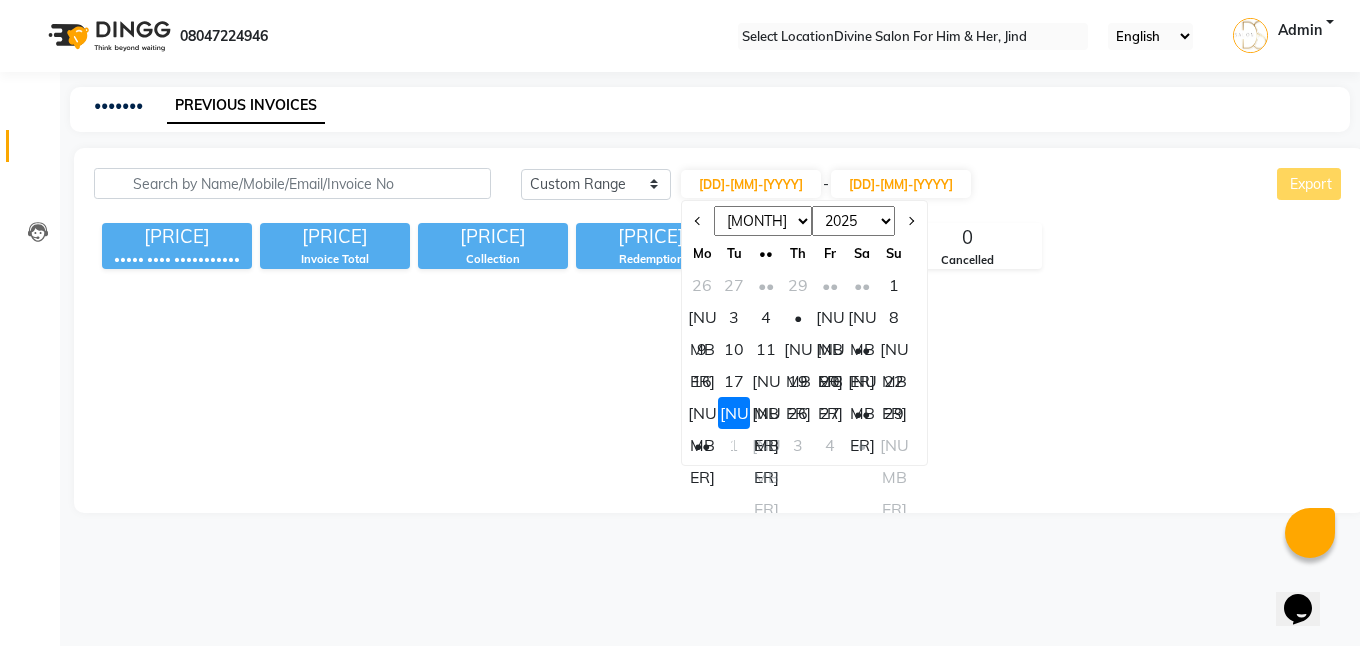click on "[NUMBER]" at bounding box center [766, 413] 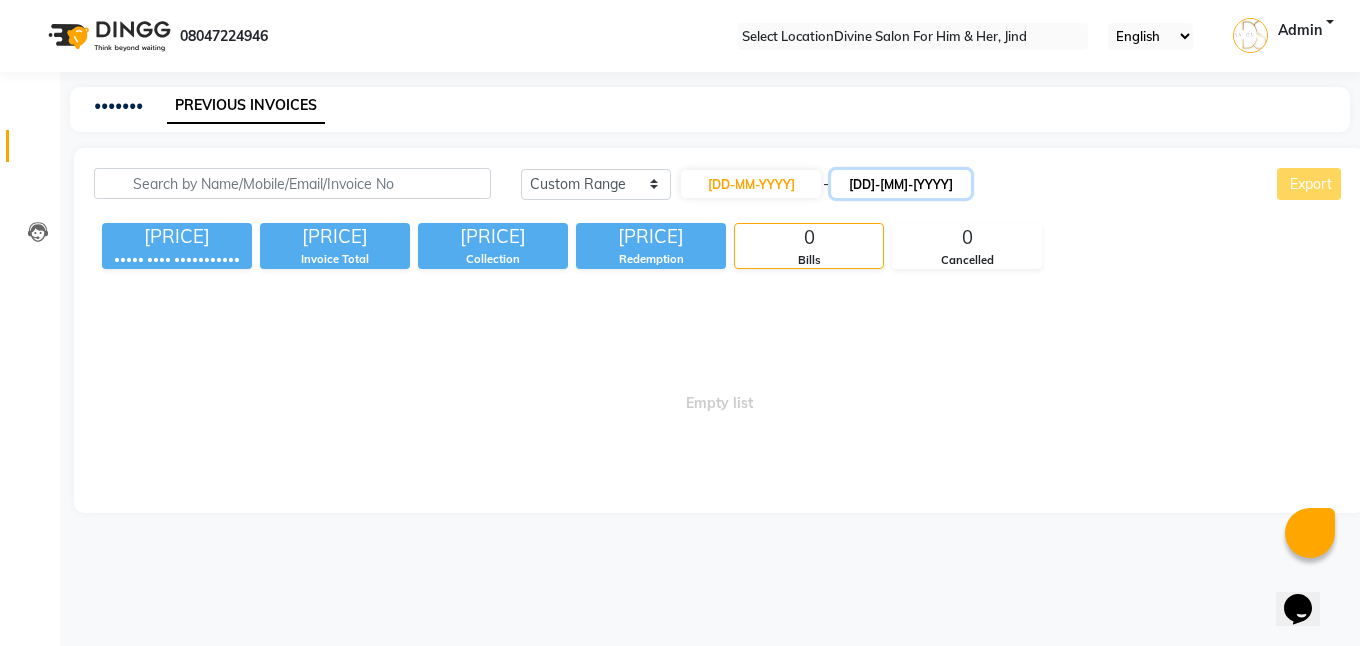 click on "[DD]-[MM]-[YYYY]" at bounding box center [901, 184] 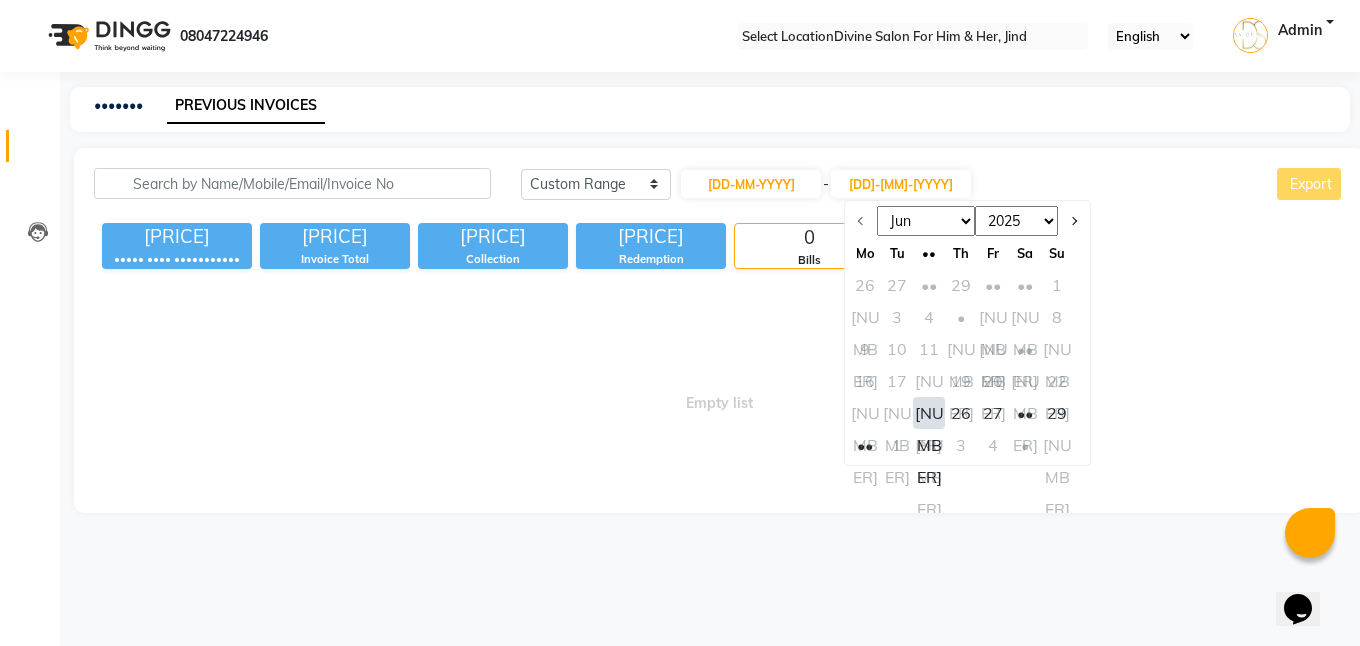 click on "[NUMBER]" at bounding box center (929, 413) 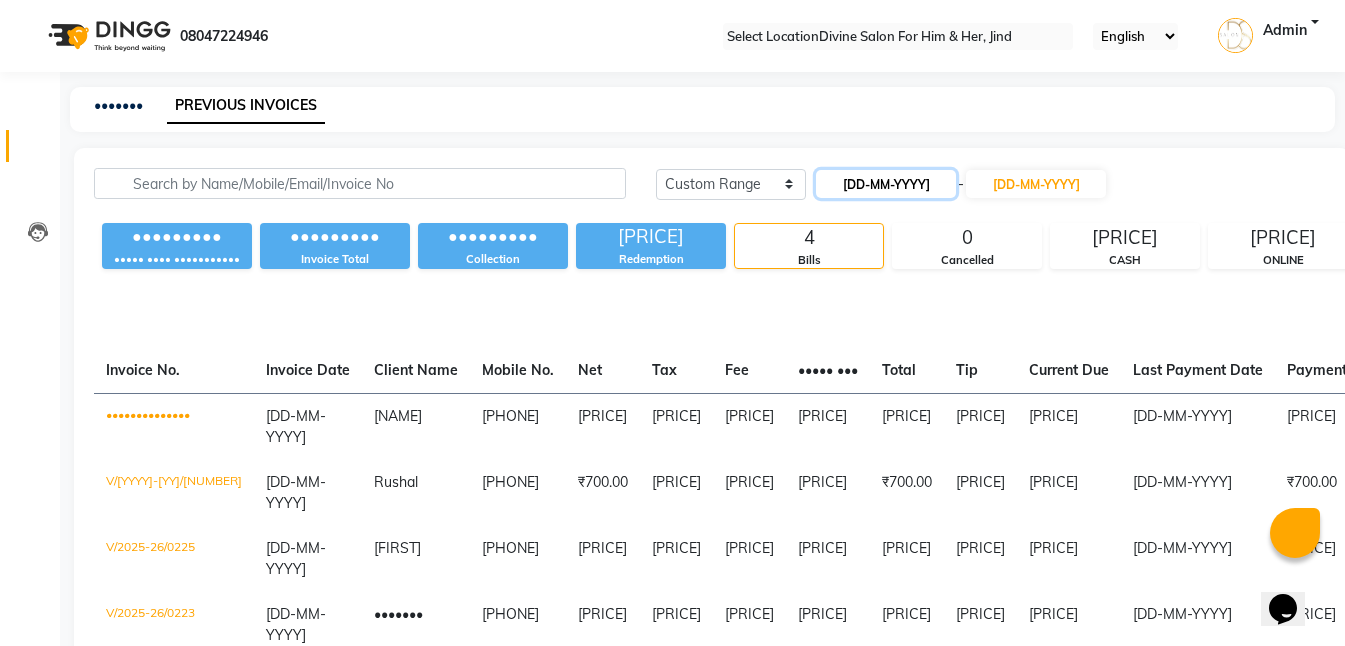 click on "[DD-MM-YYYY]" at bounding box center (886, 184) 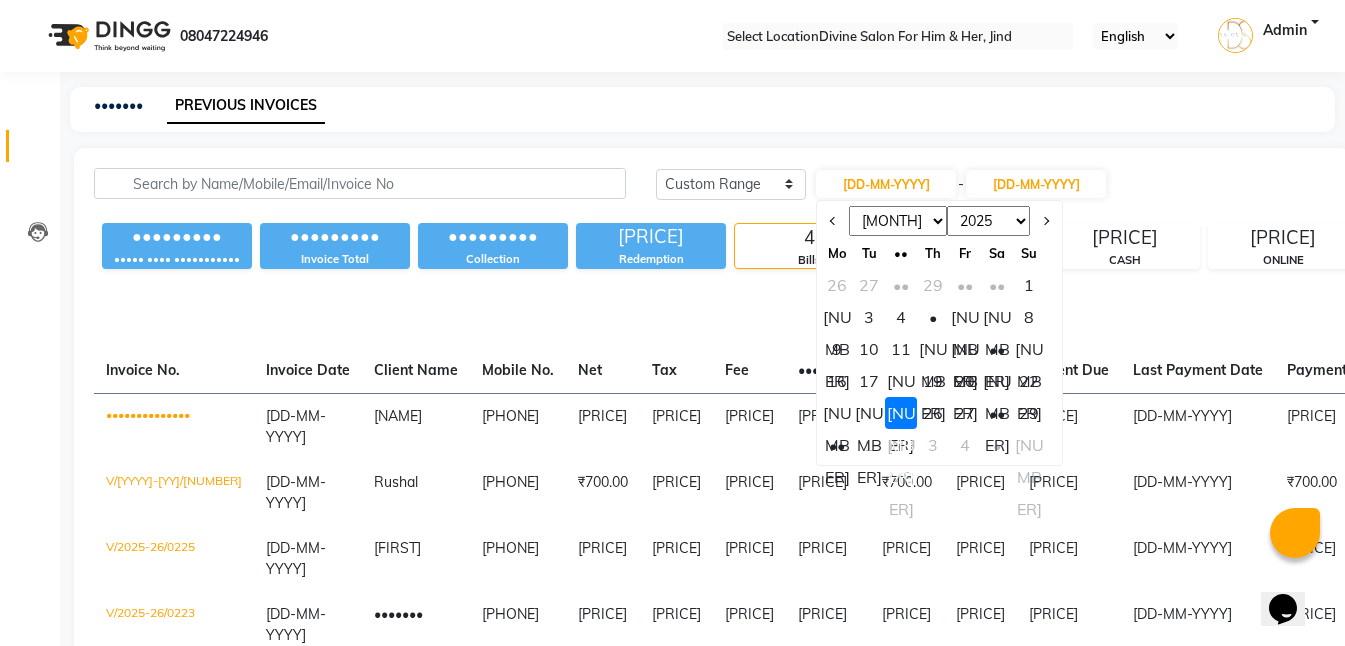 click on "26" at bounding box center [933, 413] 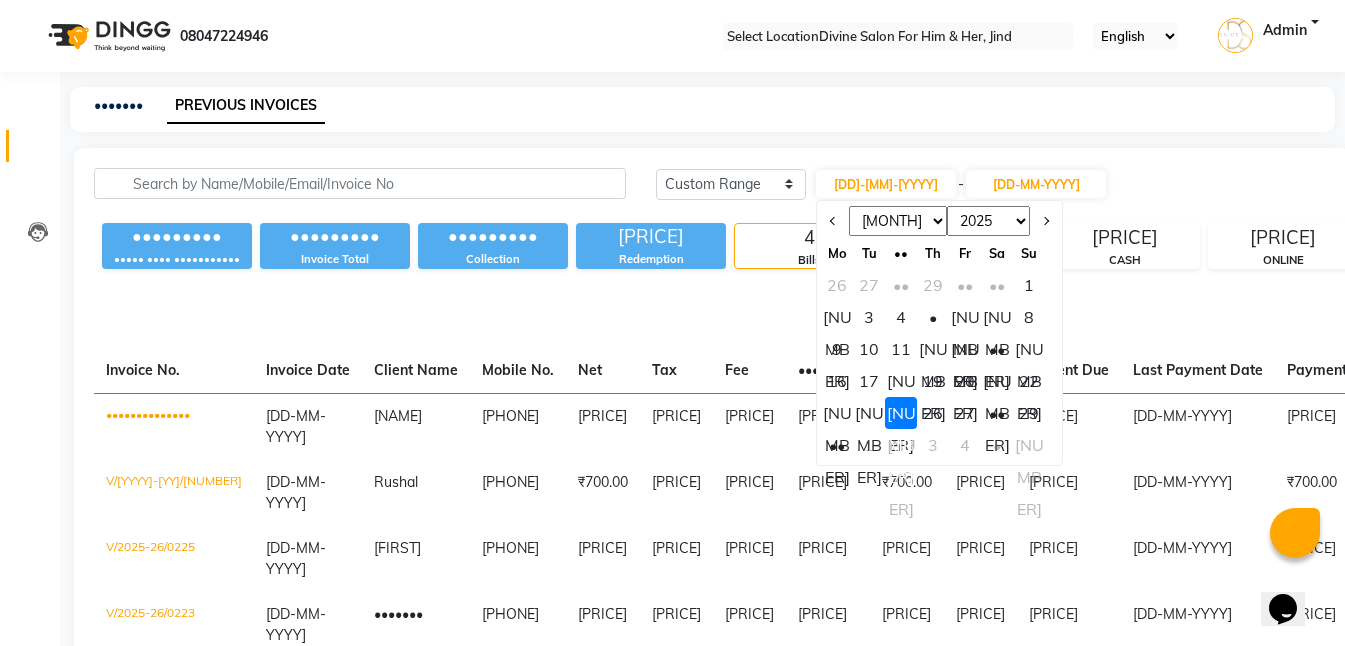click on "[PRICE]" at bounding box center [828, 426] 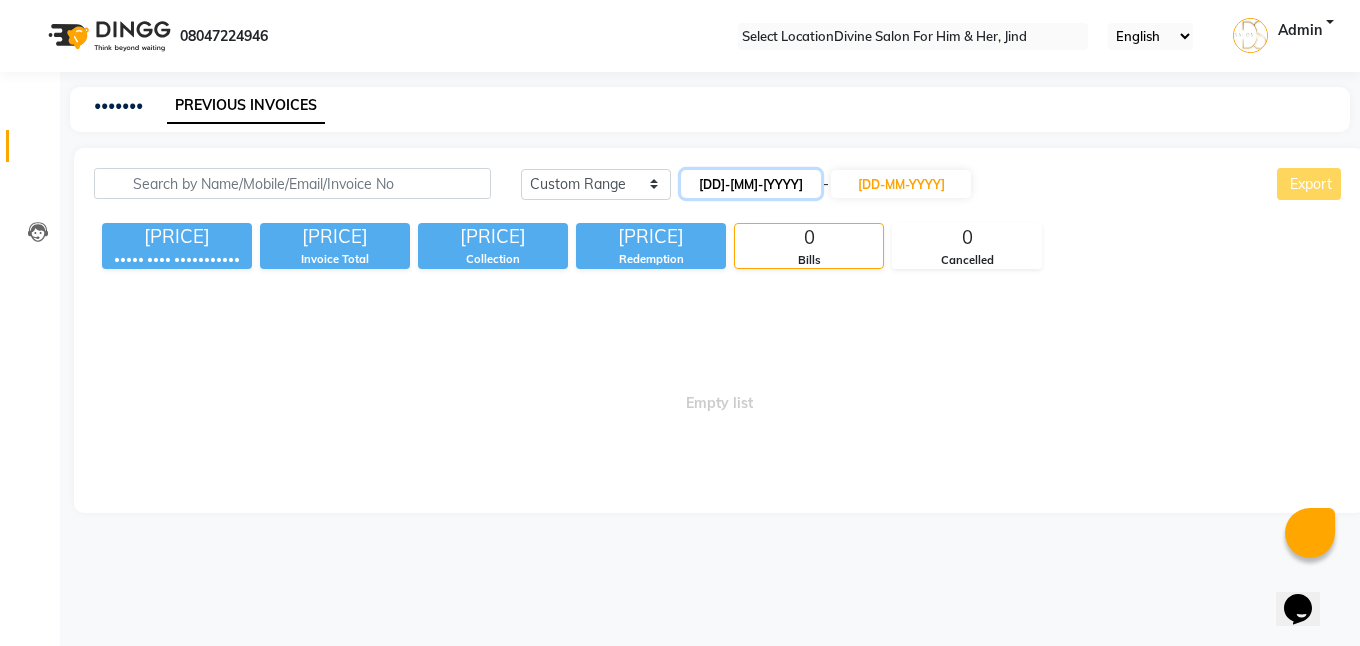 click on "[DD]-[MM]-[YYYY]" at bounding box center (751, 184) 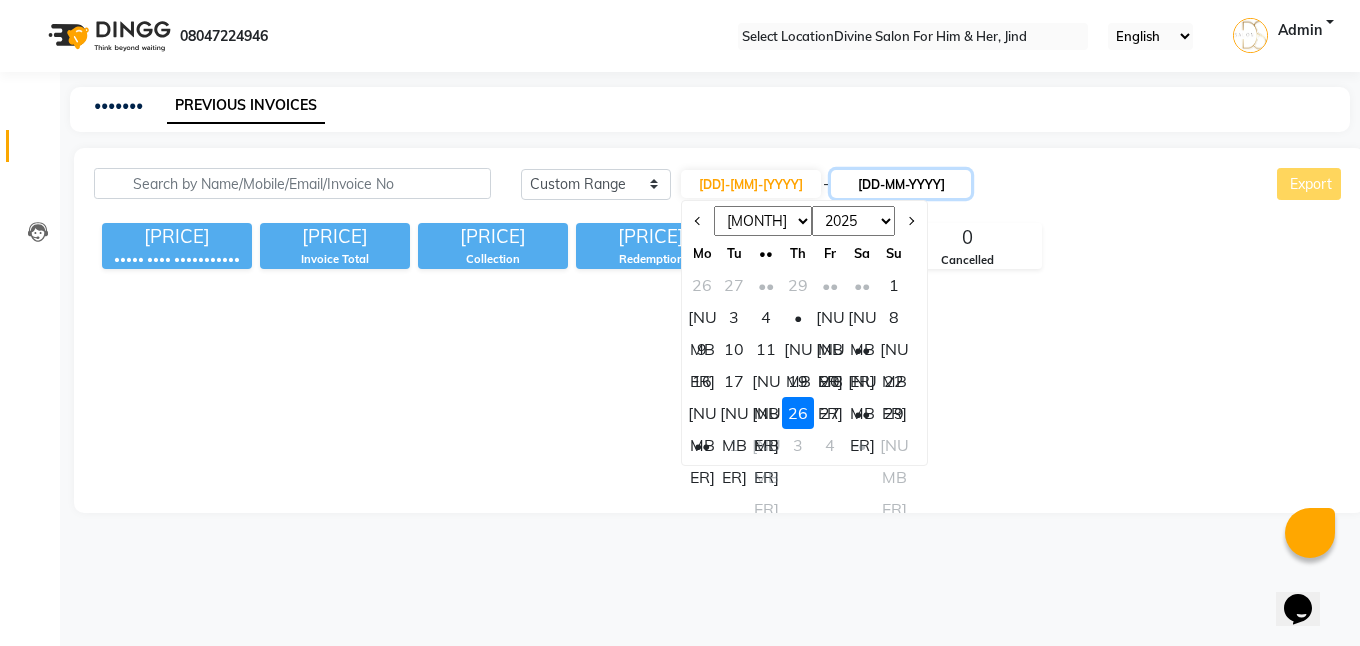 click on "[DD-MM-YYYY]" at bounding box center [901, 184] 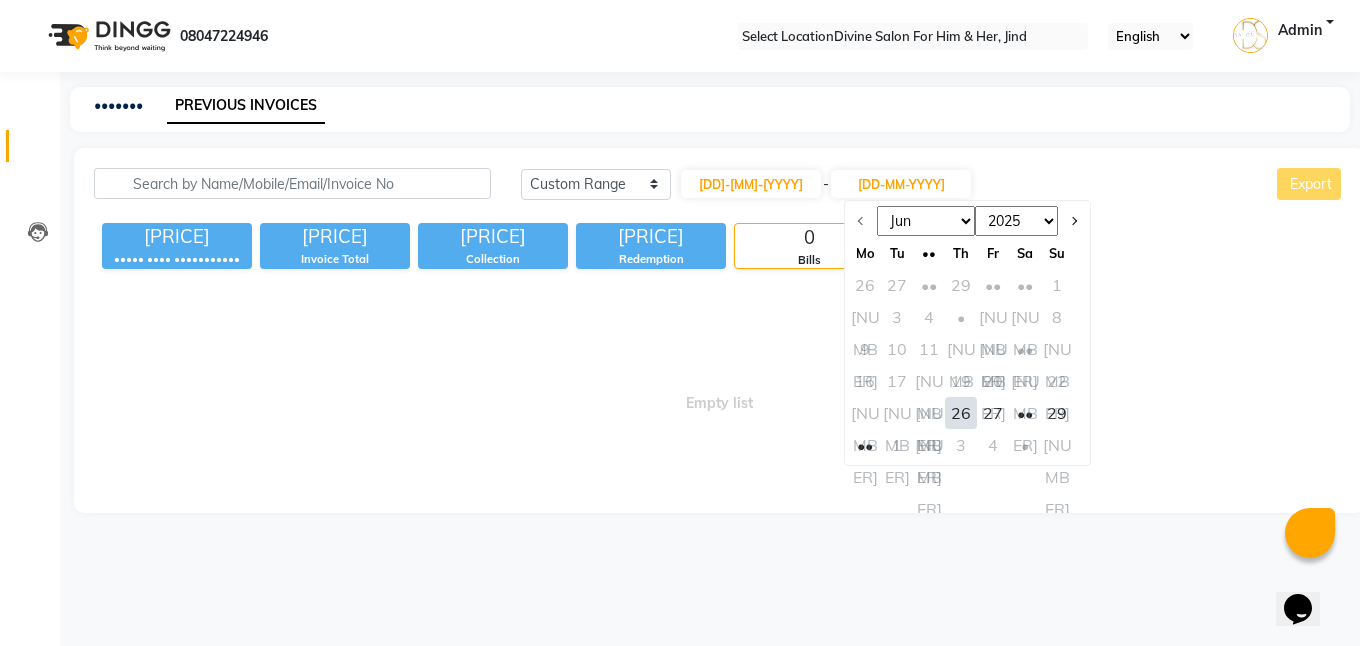 click on "26" at bounding box center (961, 413) 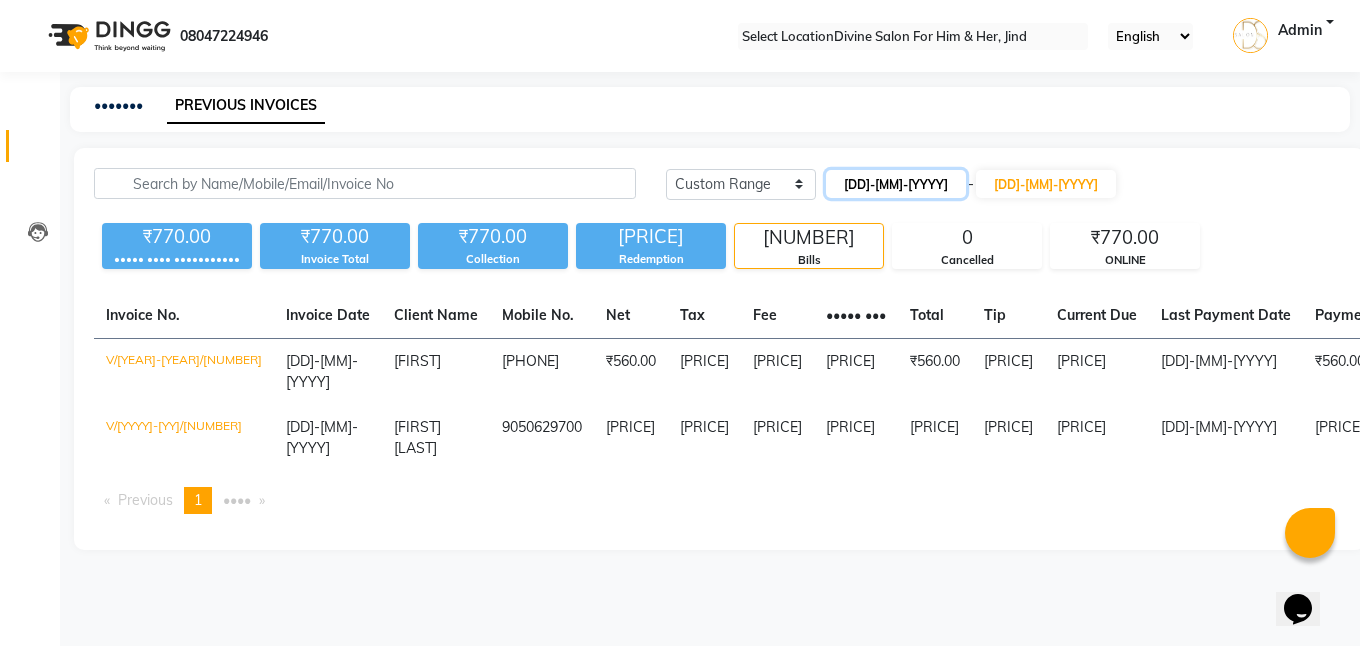 click on "[DD]-[MM]-[YYYY]" at bounding box center (896, 184) 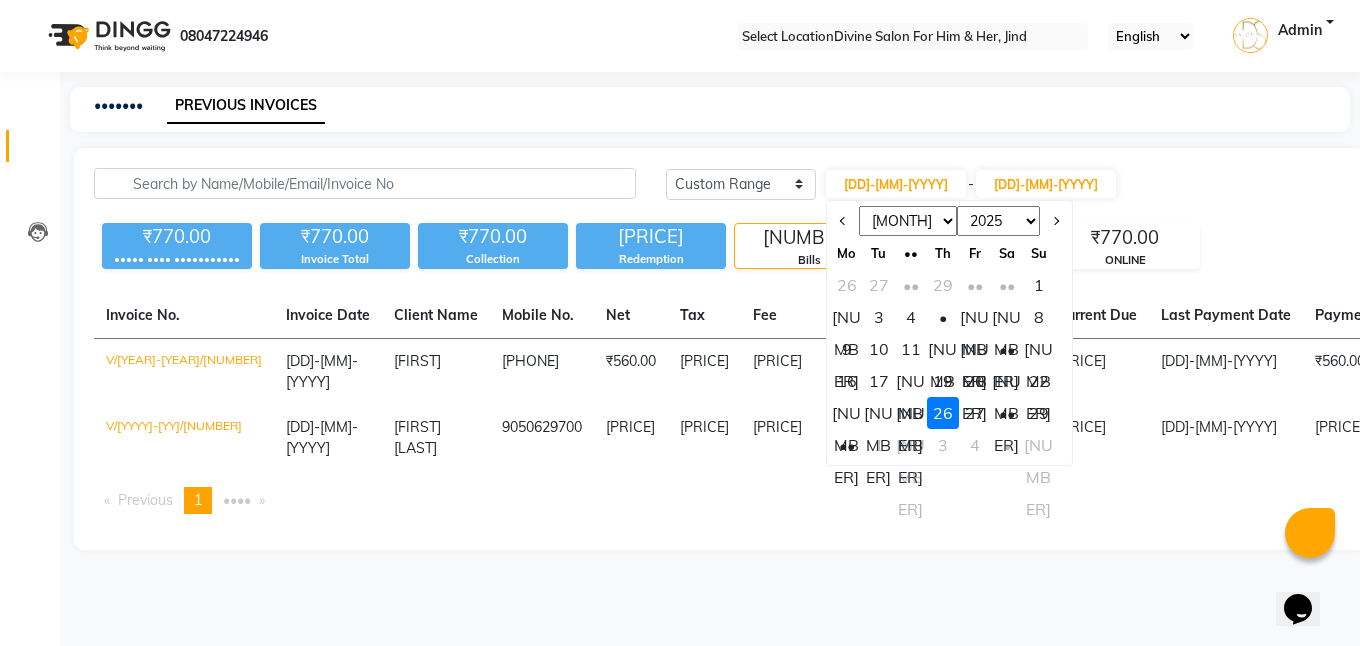 click on "27" at bounding box center [975, 413] 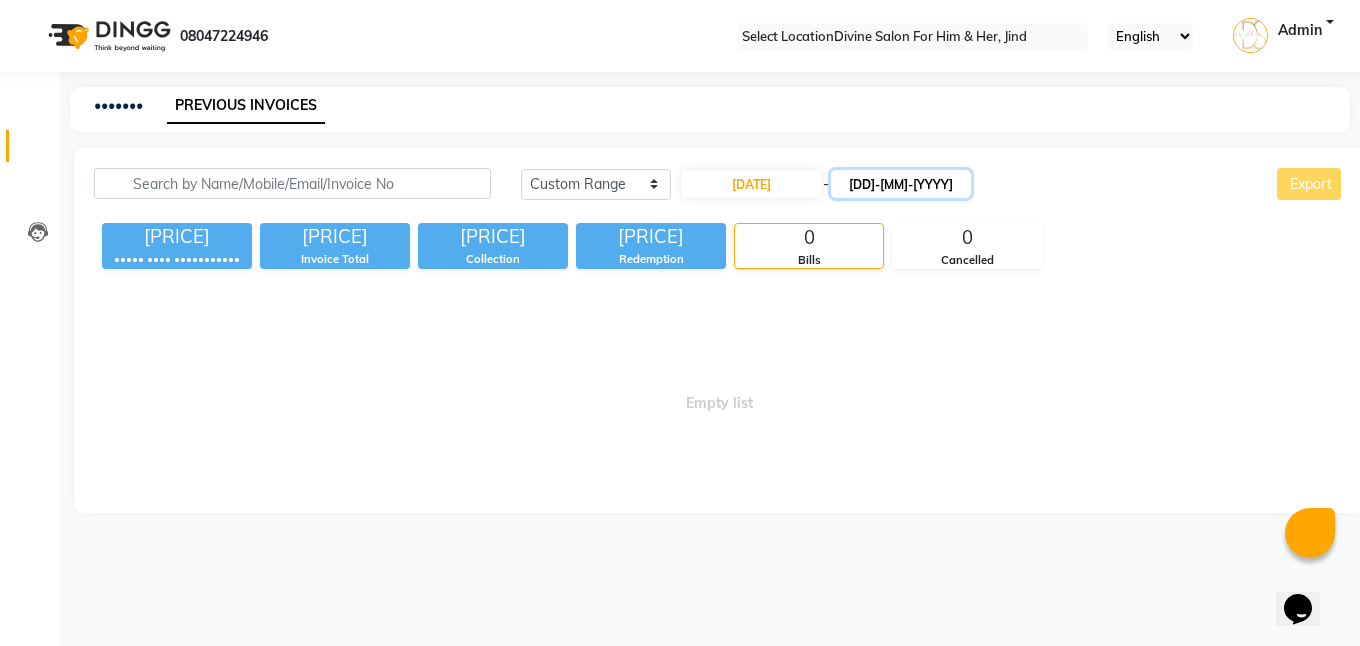 click on "[DD]-[MM]-[YYYY]" at bounding box center (901, 184) 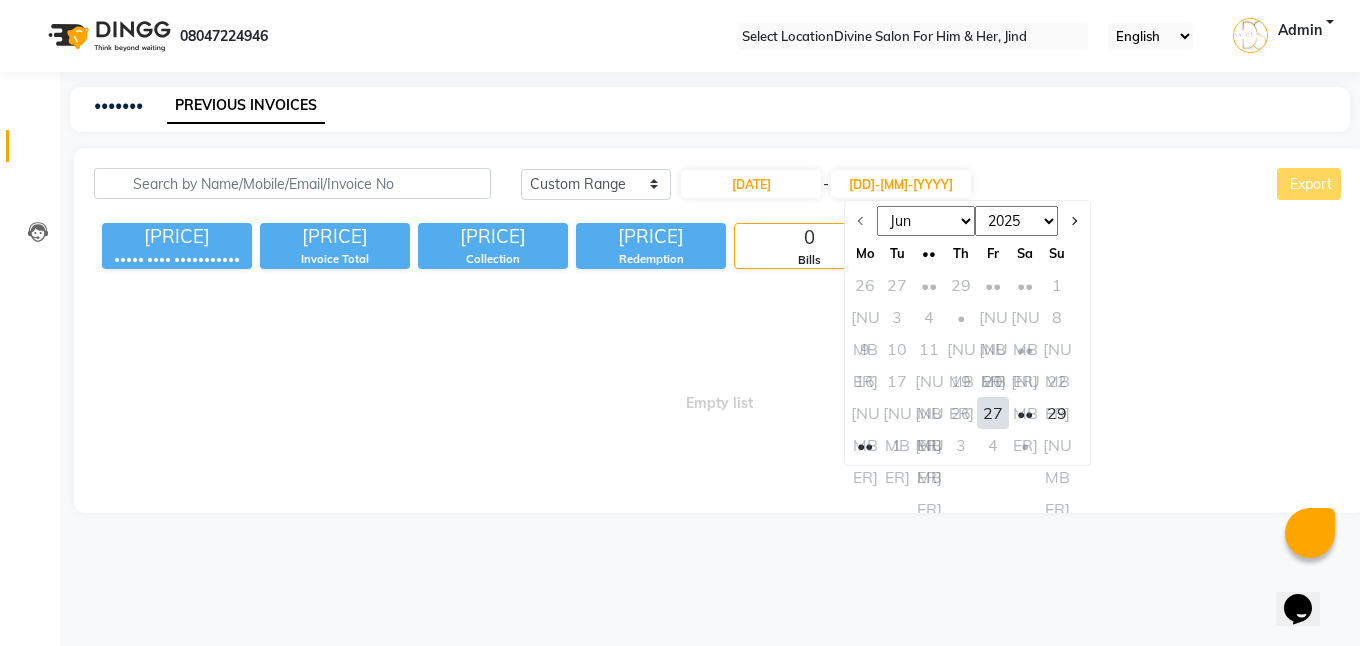 click on "27" at bounding box center (993, 413) 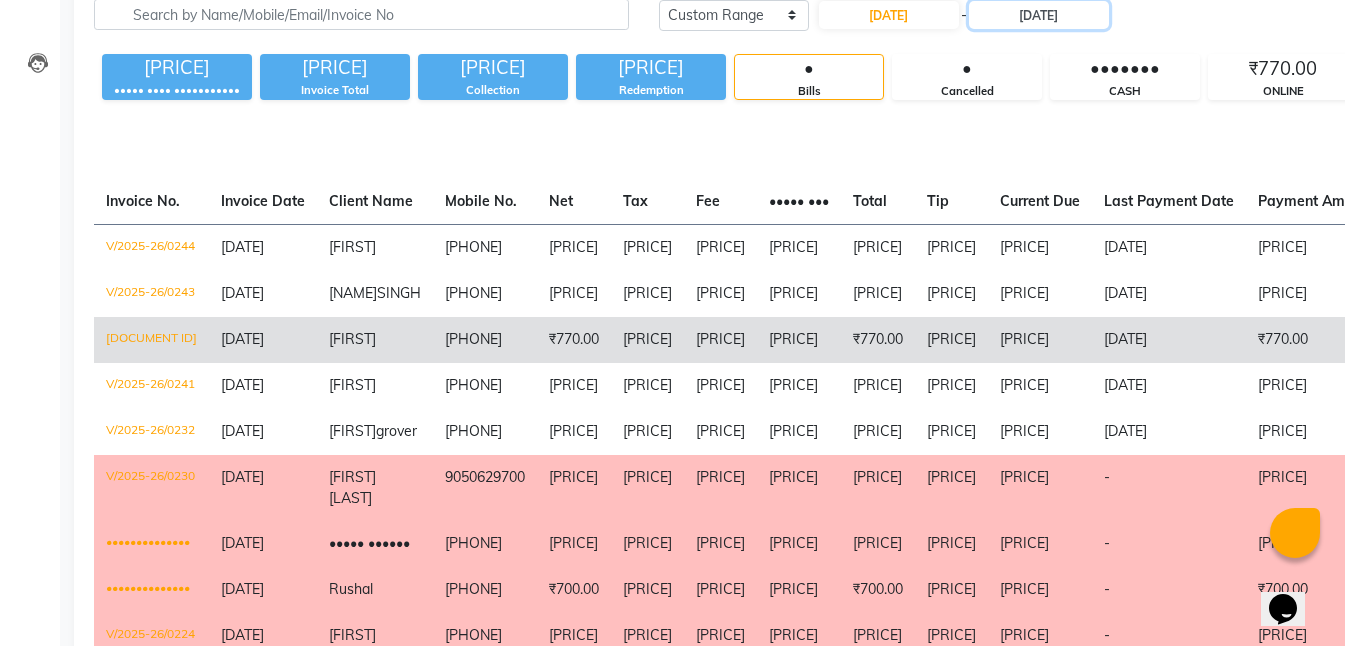 scroll, scrollTop: 152, scrollLeft: 0, axis: vertical 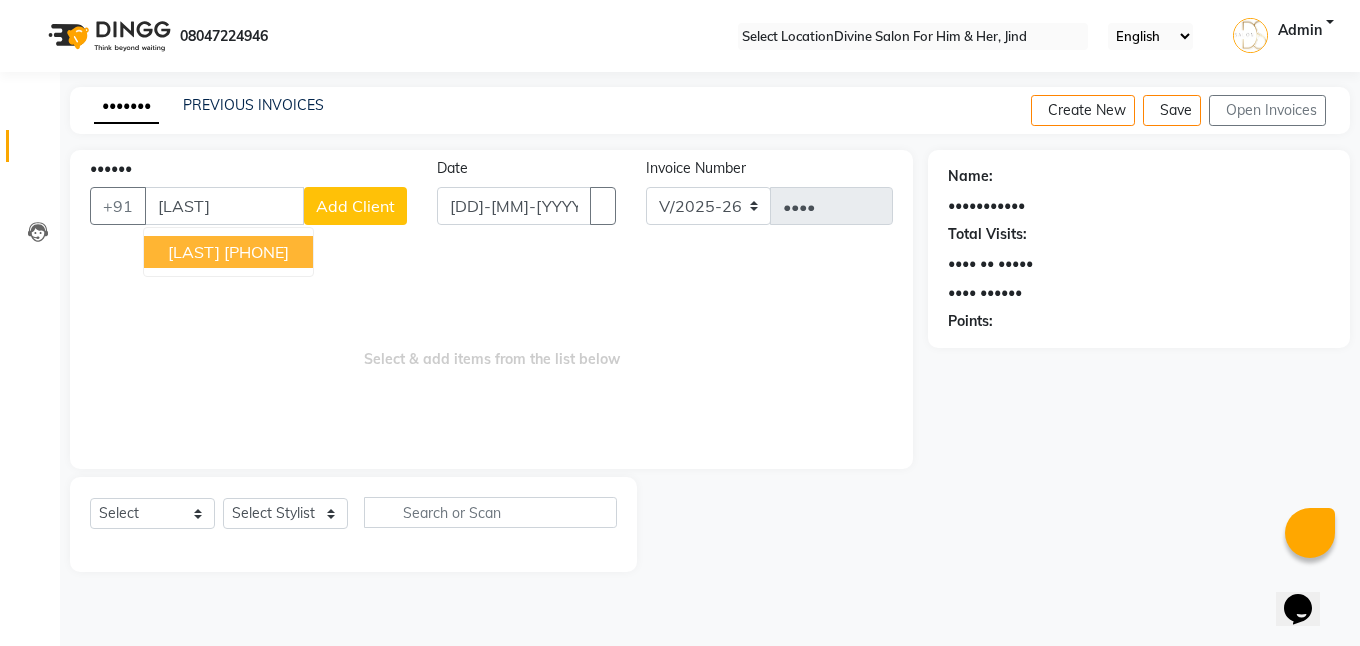 click on "[PHONE]" at bounding box center (256, 252) 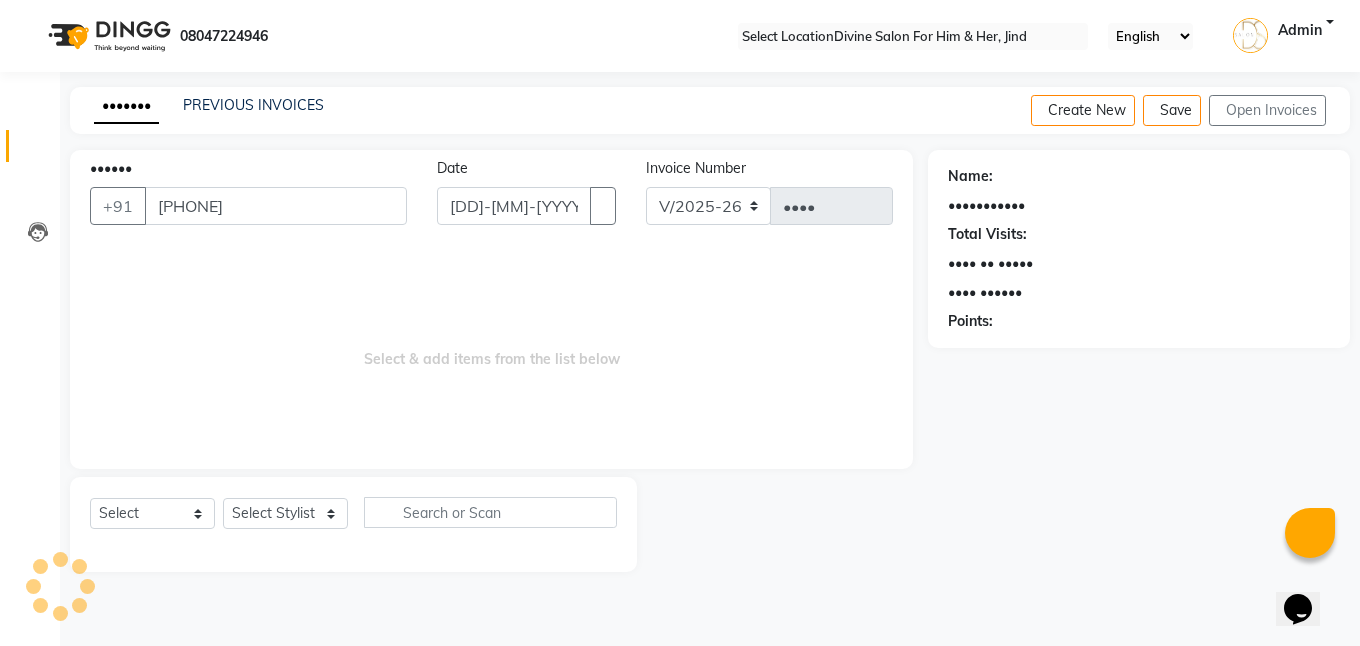type on "[PHONE]" 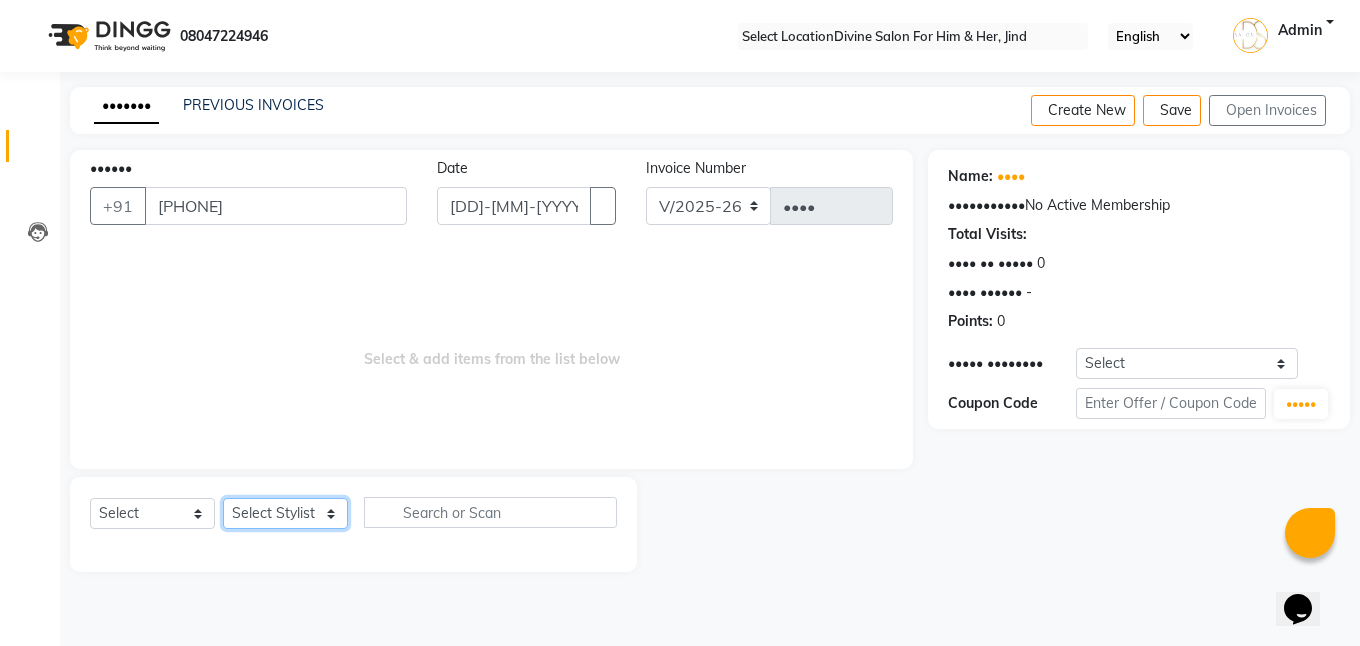 click on "Select Stylist Isha Gandhi RAVI Rihan SHEELA Tanisha chopra Tofik vikas JANGRA" at bounding box center (285, 513) 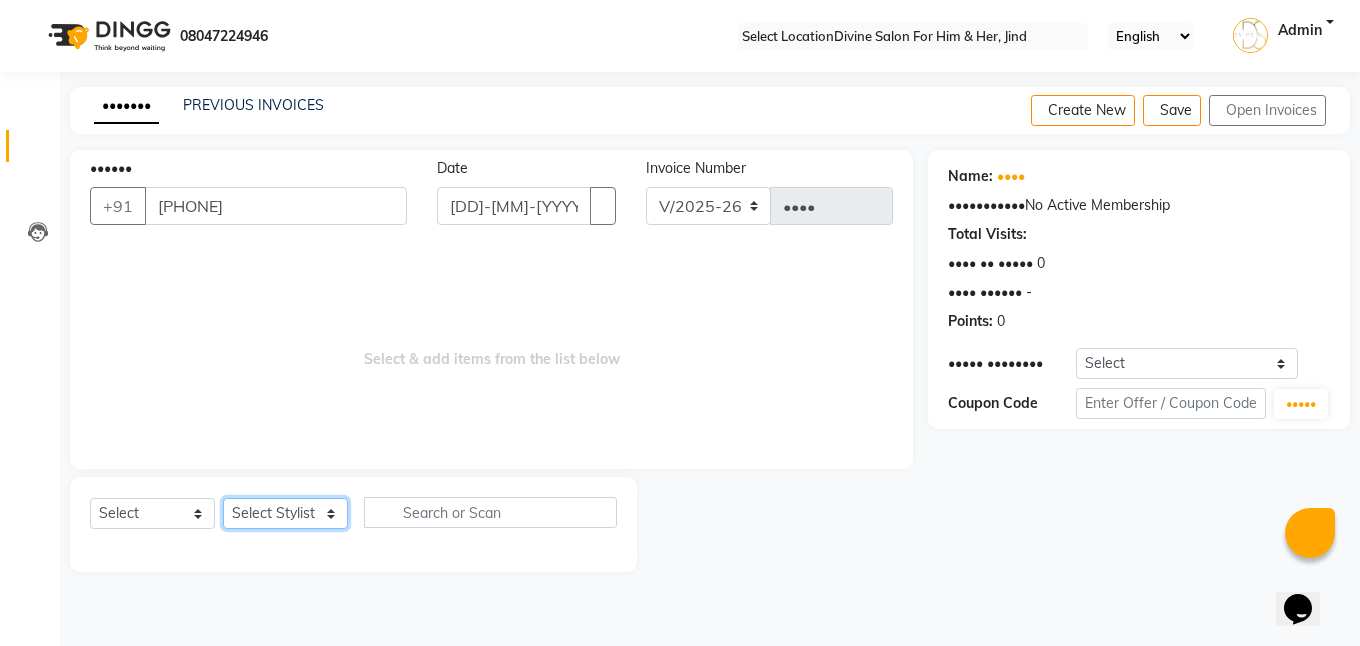 select on "[NUMBER]" 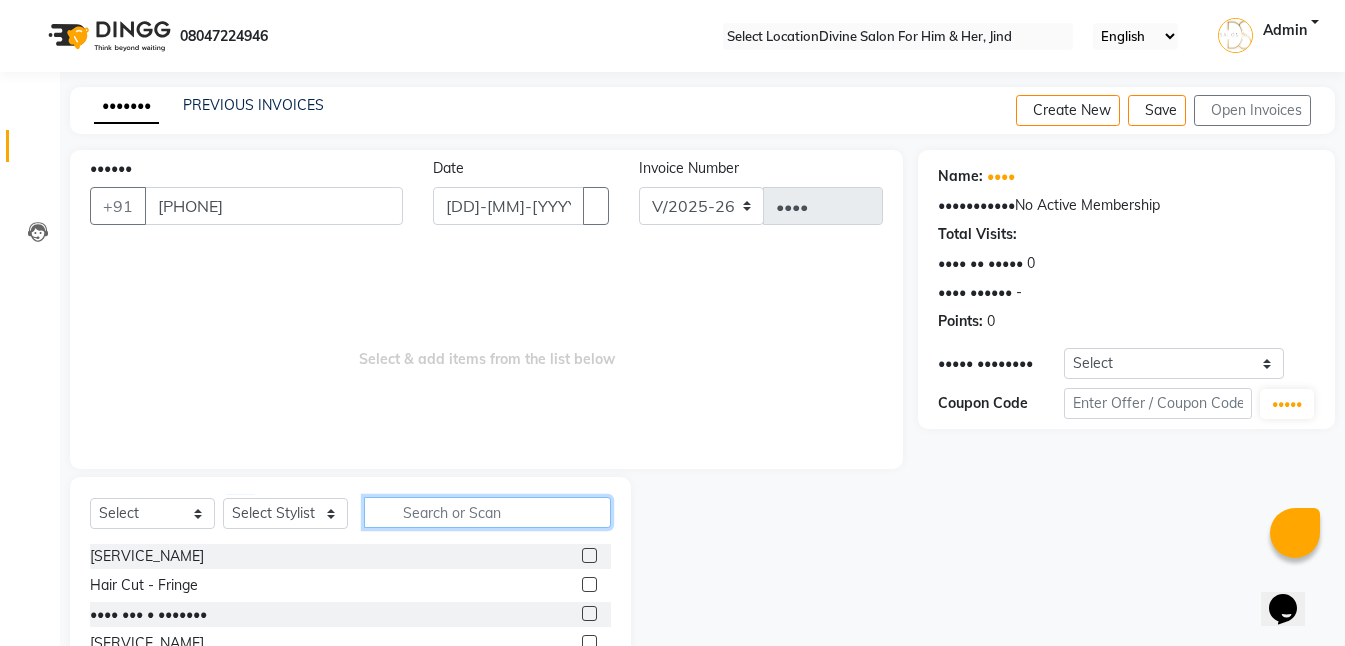 click at bounding box center [487, 512] 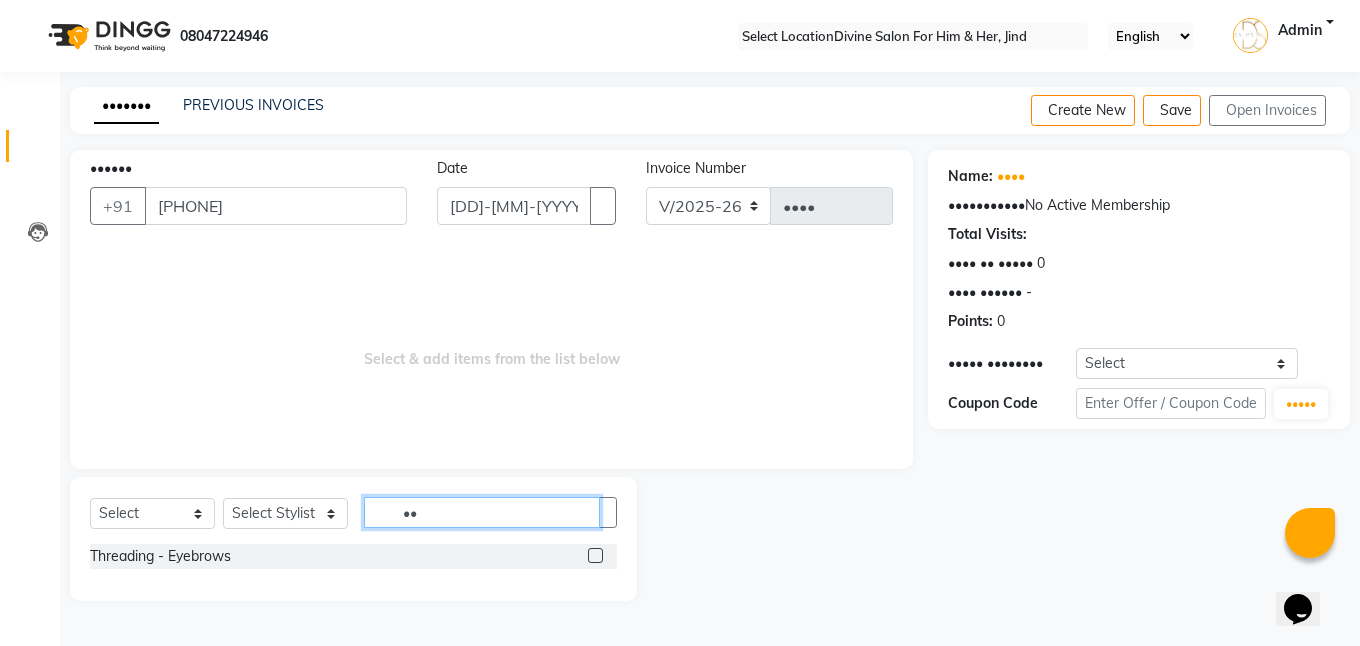 type on "••" 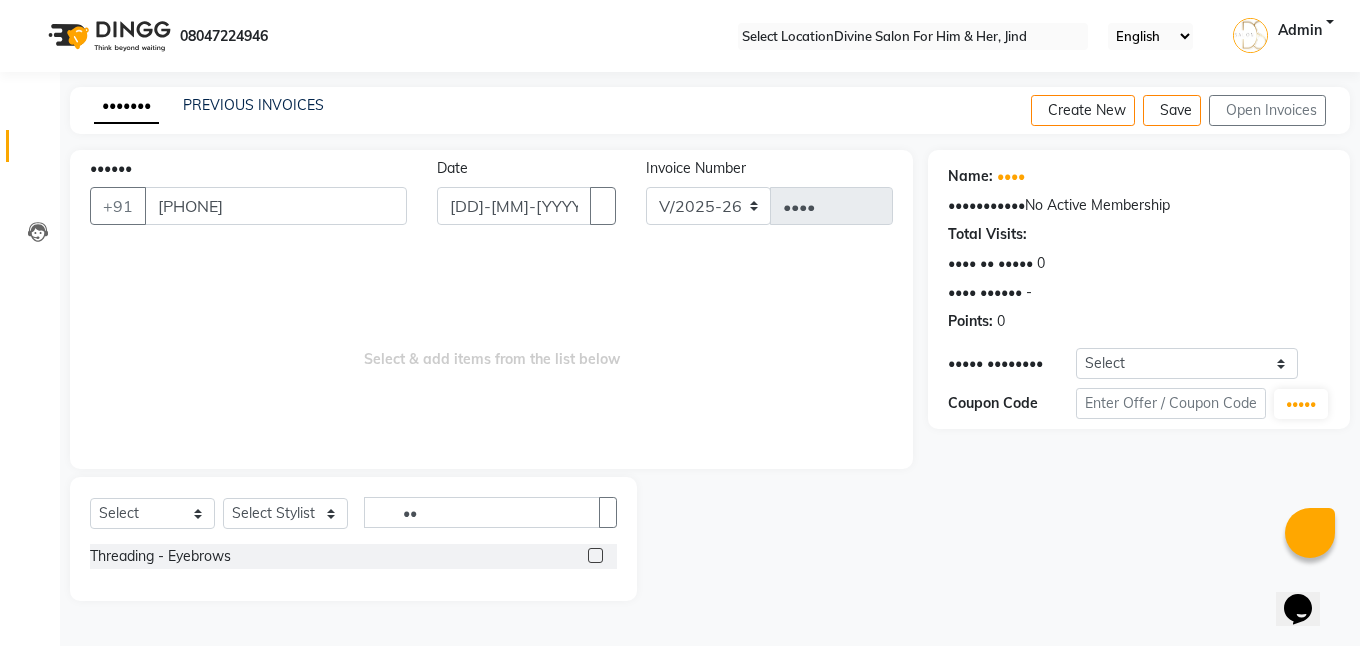 click at bounding box center (595, 555) 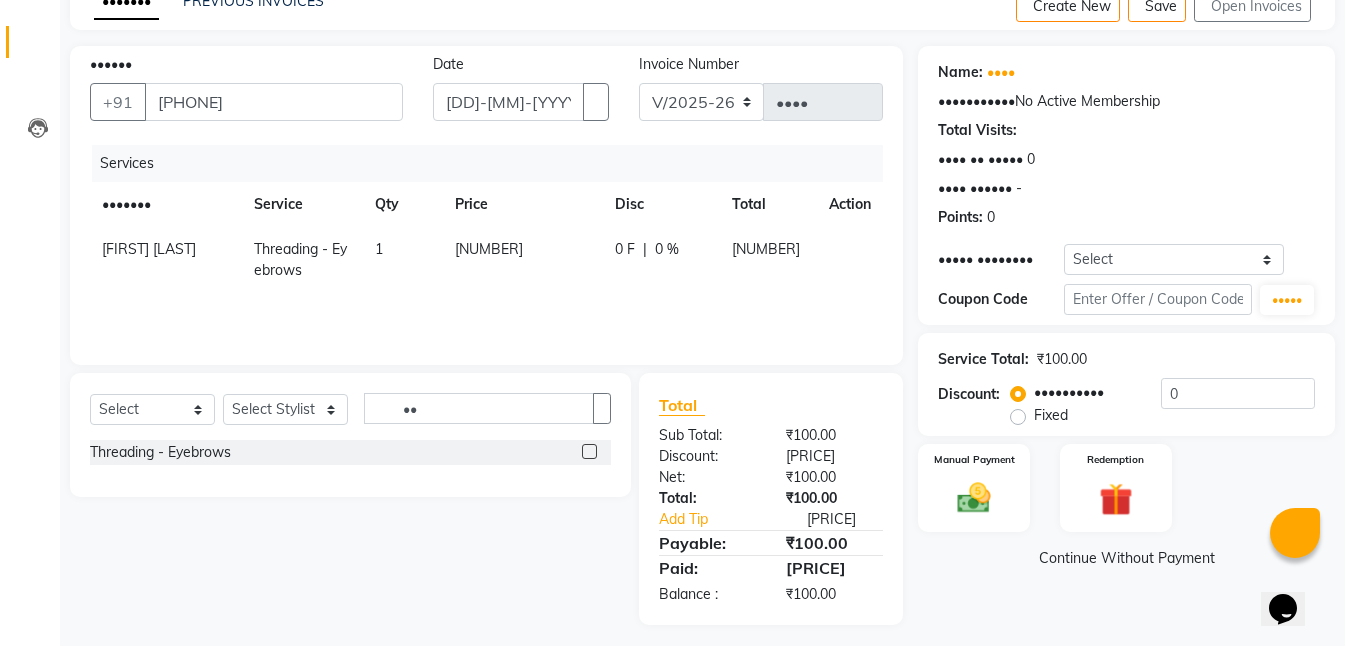 scroll, scrollTop: 112, scrollLeft: 0, axis: vertical 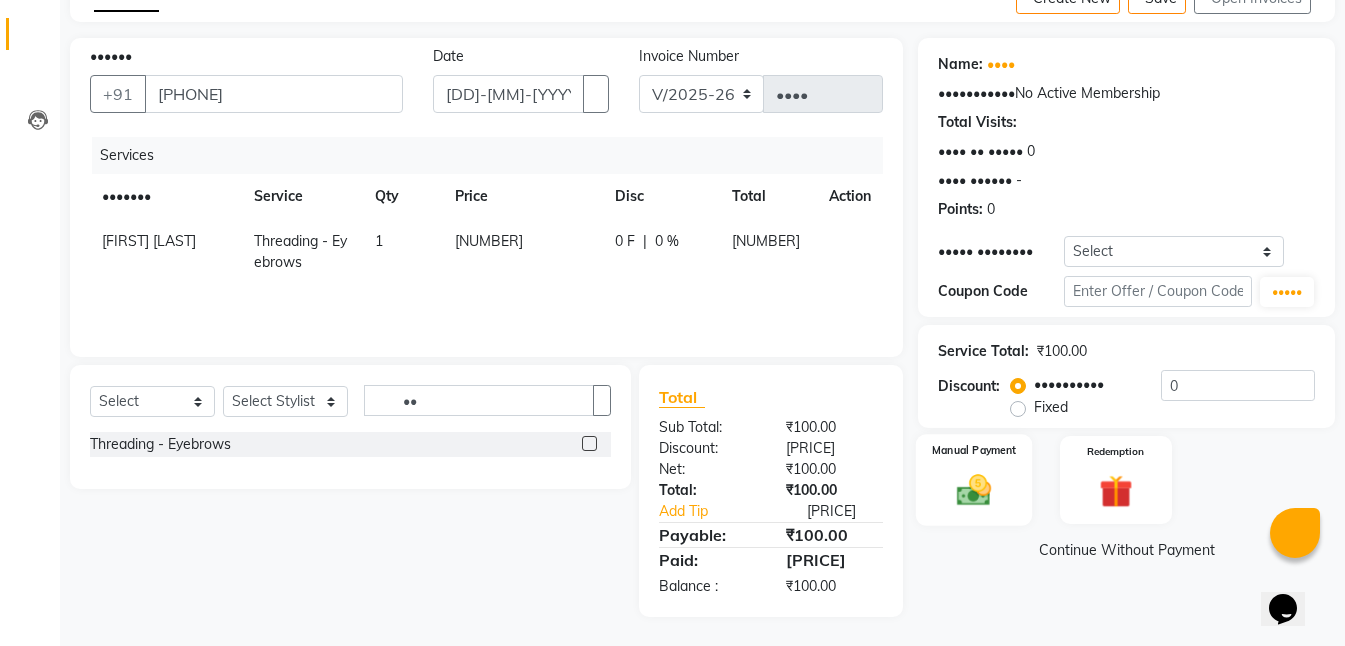 click on "Manual Payment" at bounding box center [974, 480] 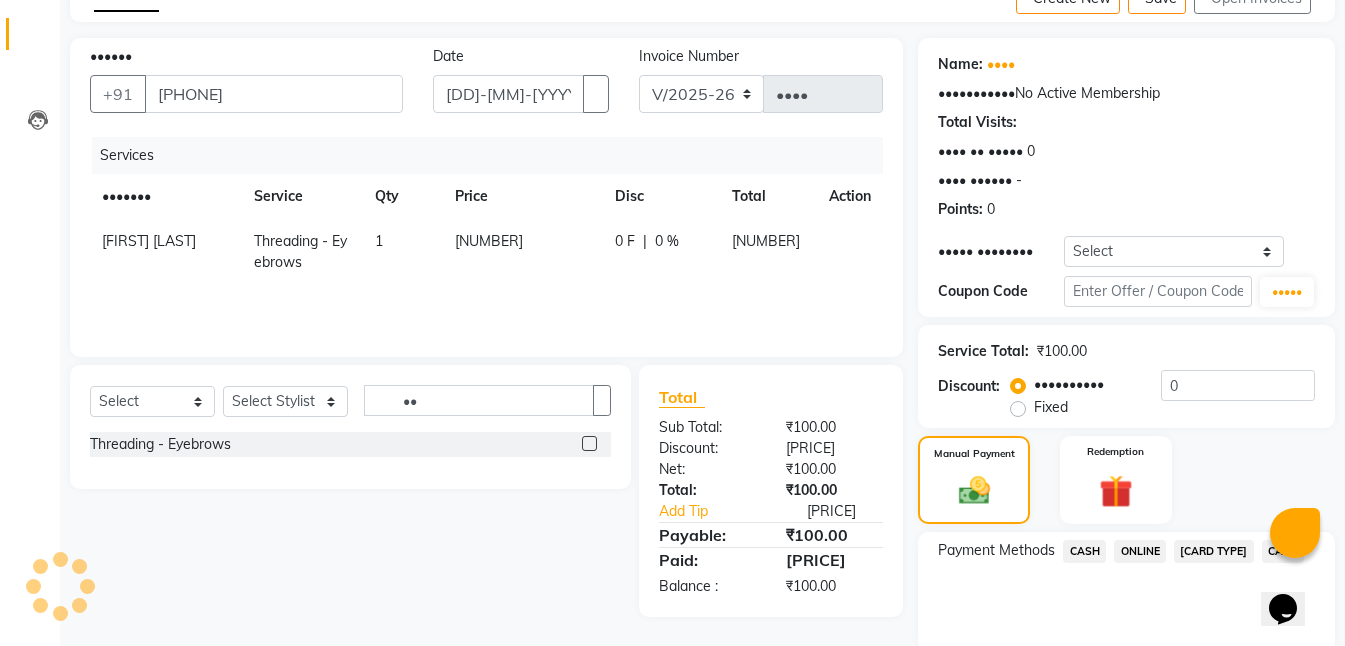 click on "CASH" at bounding box center [1084, 551] 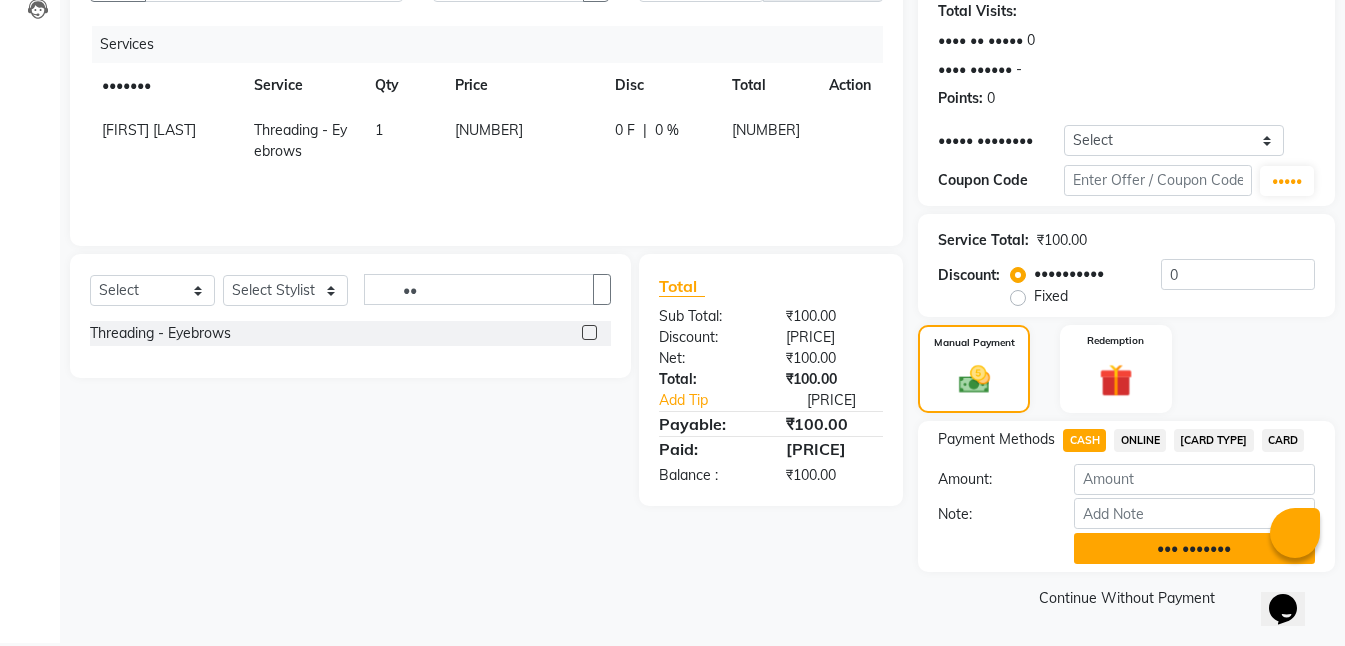 scroll, scrollTop: 225, scrollLeft: 0, axis: vertical 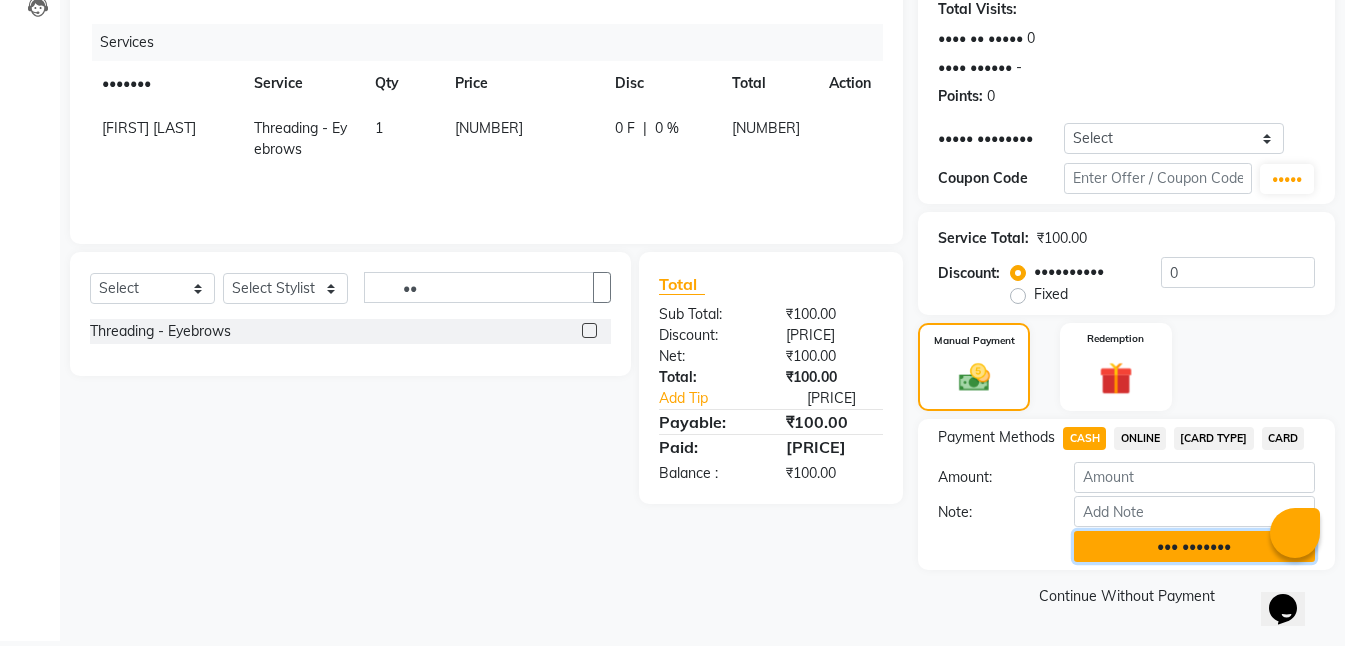 click on "••• •••••••" at bounding box center (1194, 546) 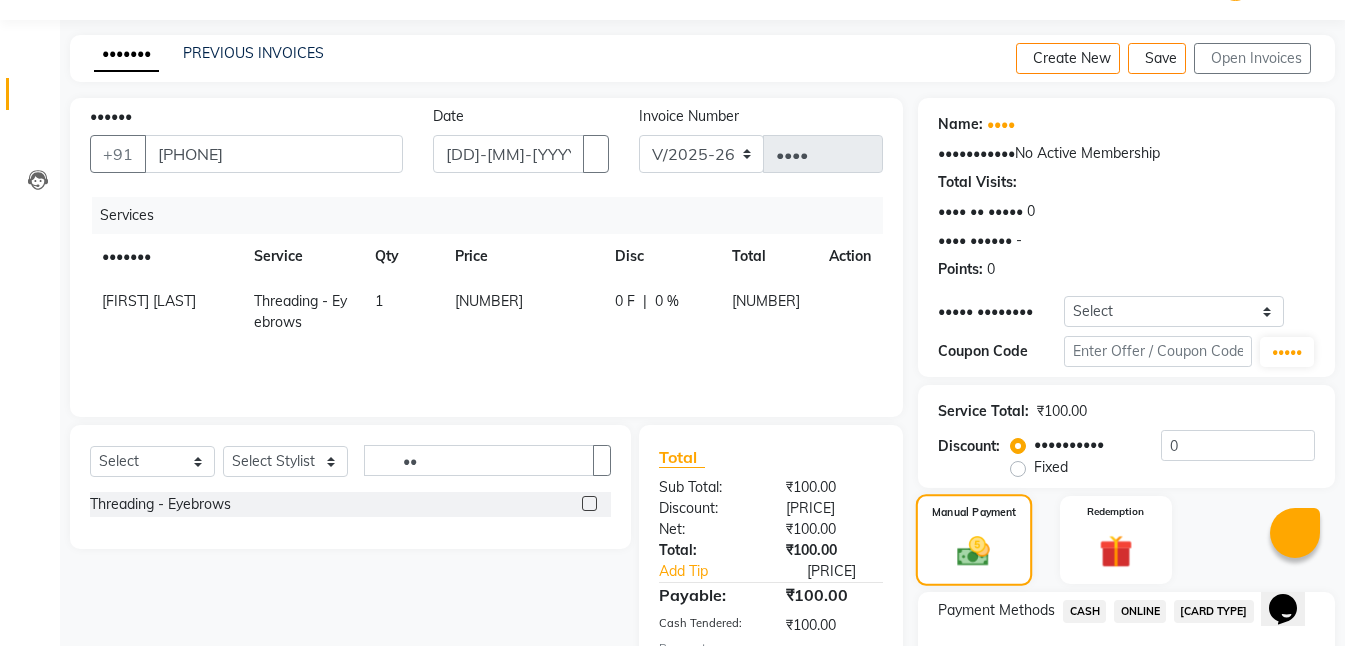 scroll, scrollTop: 0, scrollLeft: 0, axis: both 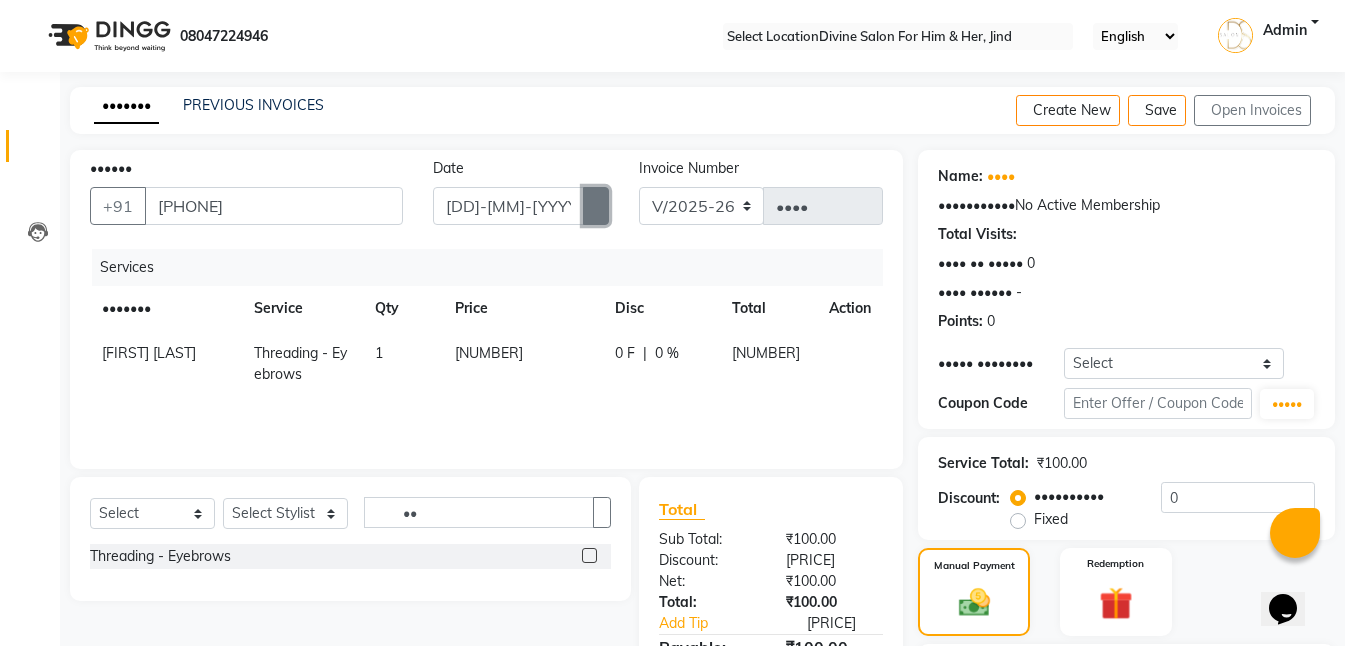 click at bounding box center [596, 206] 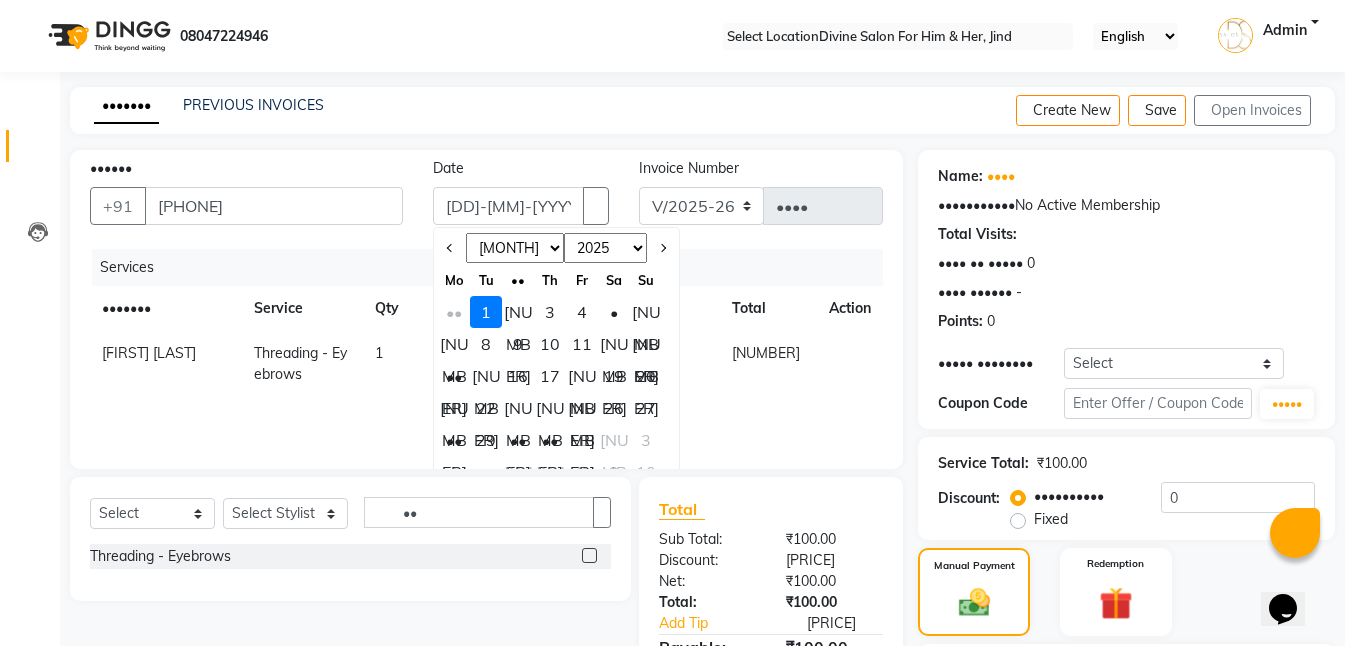 click on "27" at bounding box center (646, 408) 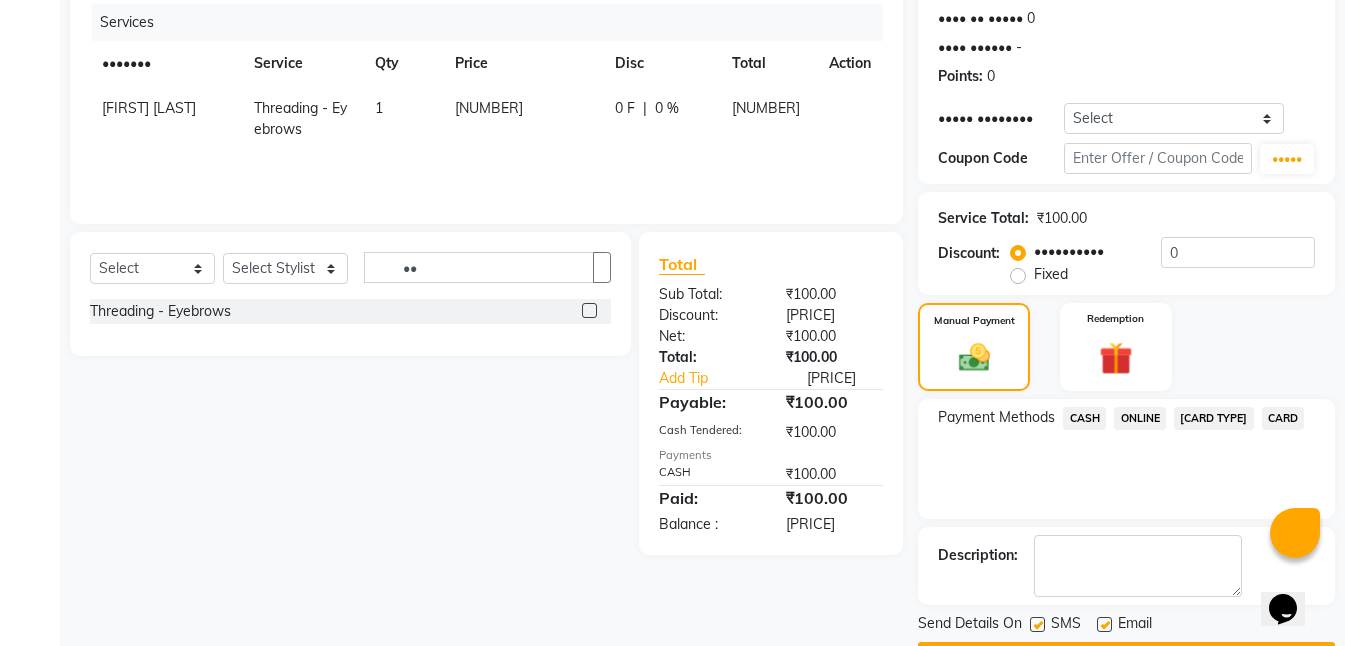 scroll, scrollTop: 309, scrollLeft: 0, axis: vertical 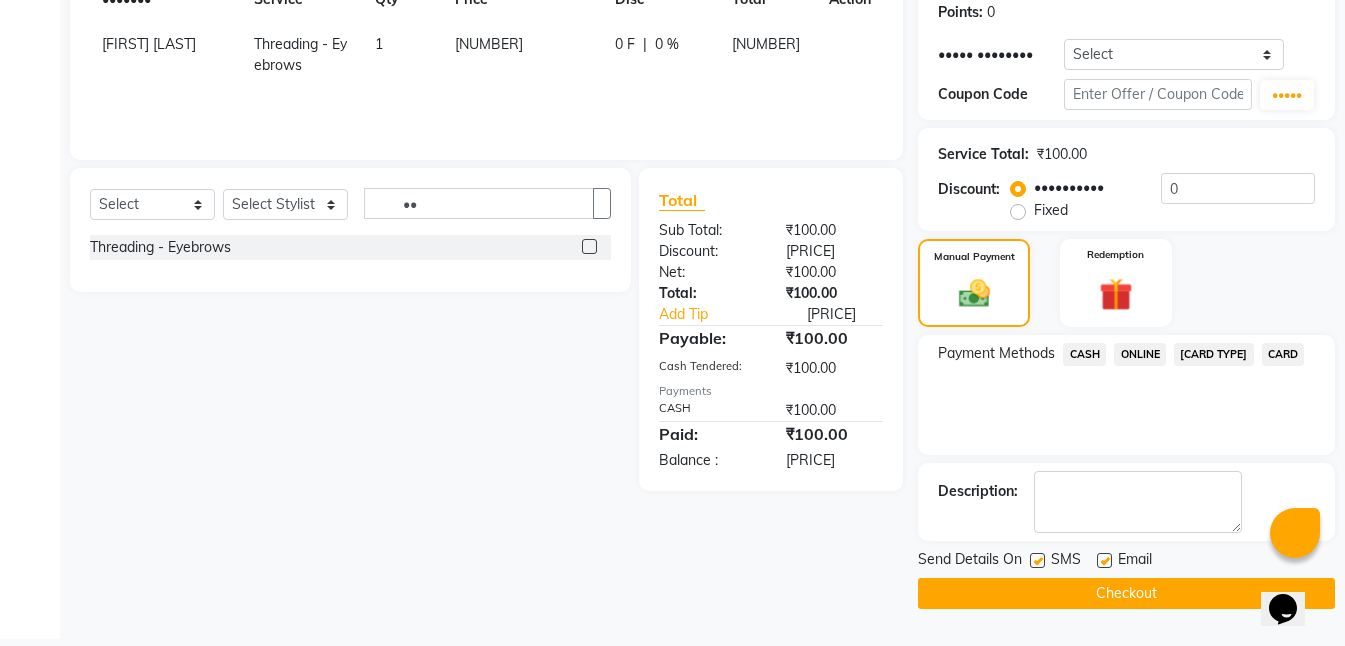 click at bounding box center [1037, 560] 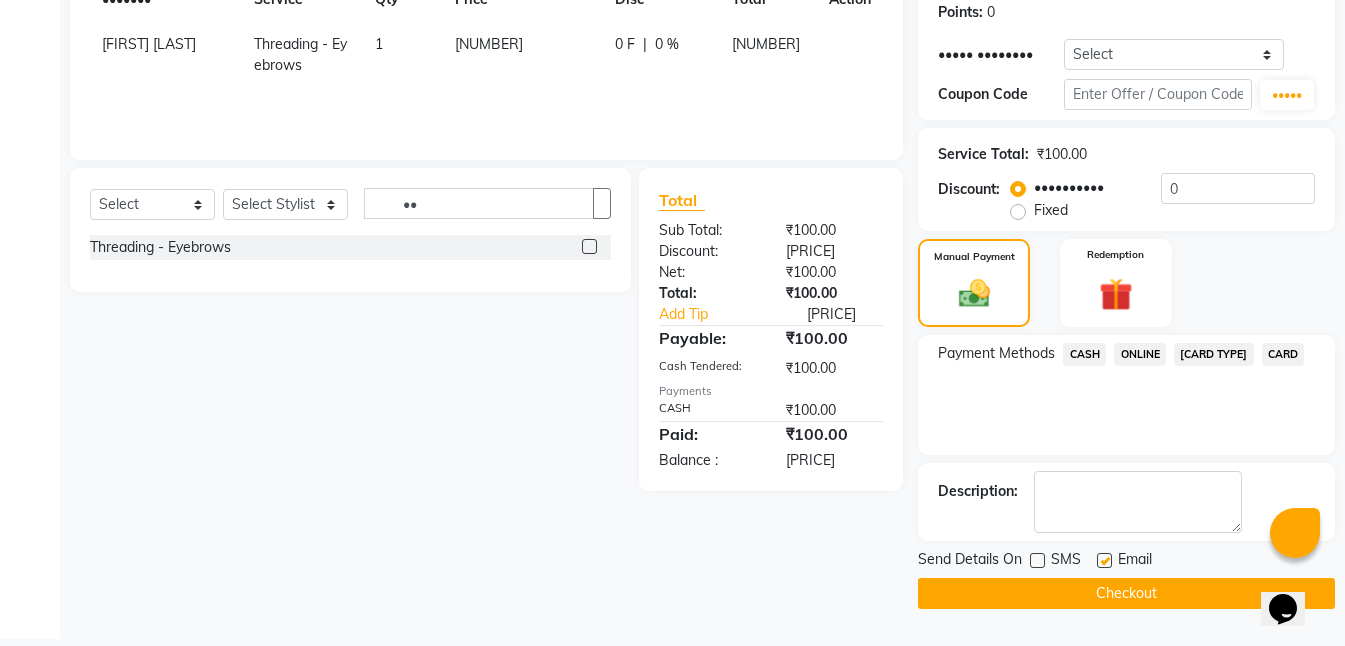 click at bounding box center (1036, 563) 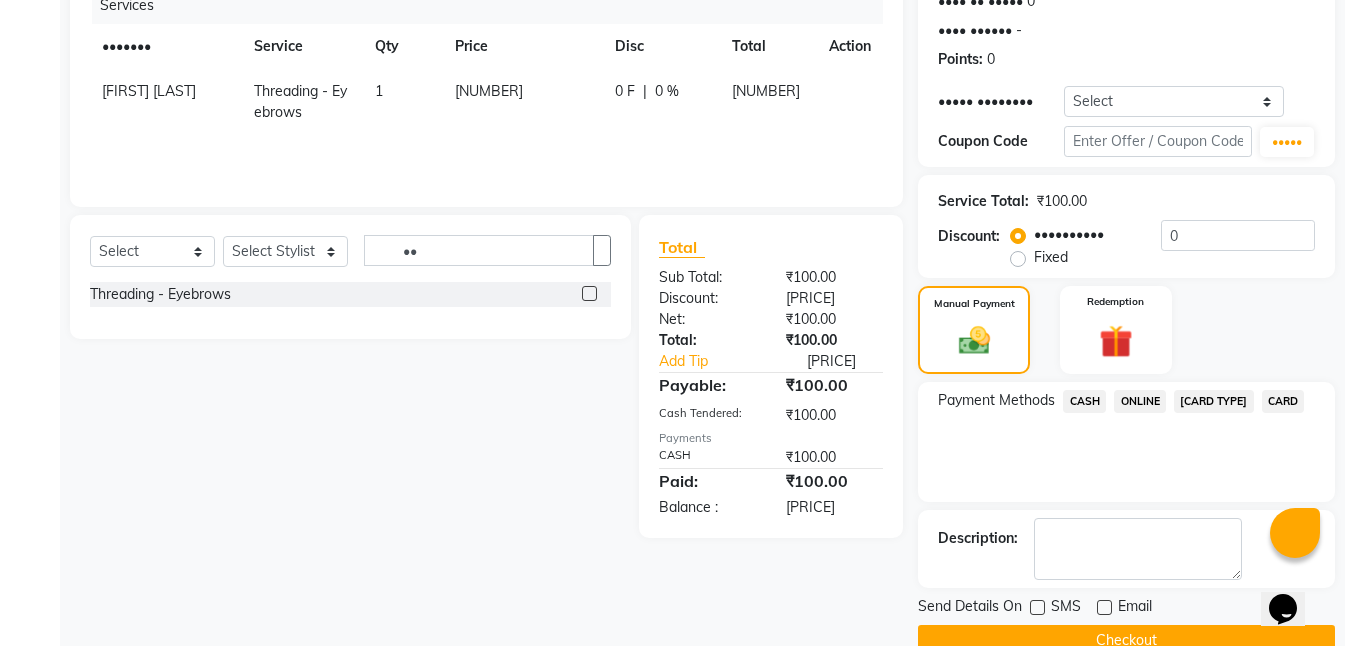 scroll, scrollTop: 309, scrollLeft: 0, axis: vertical 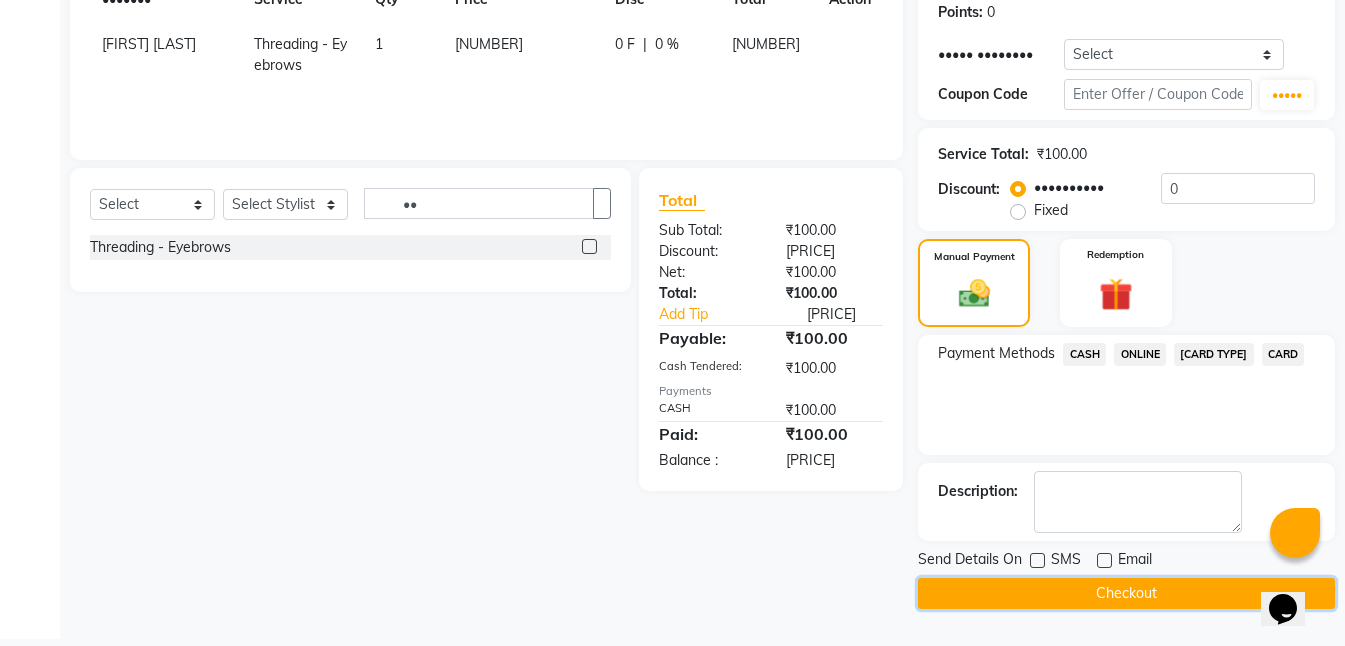 click on "Checkout" at bounding box center (1126, 593) 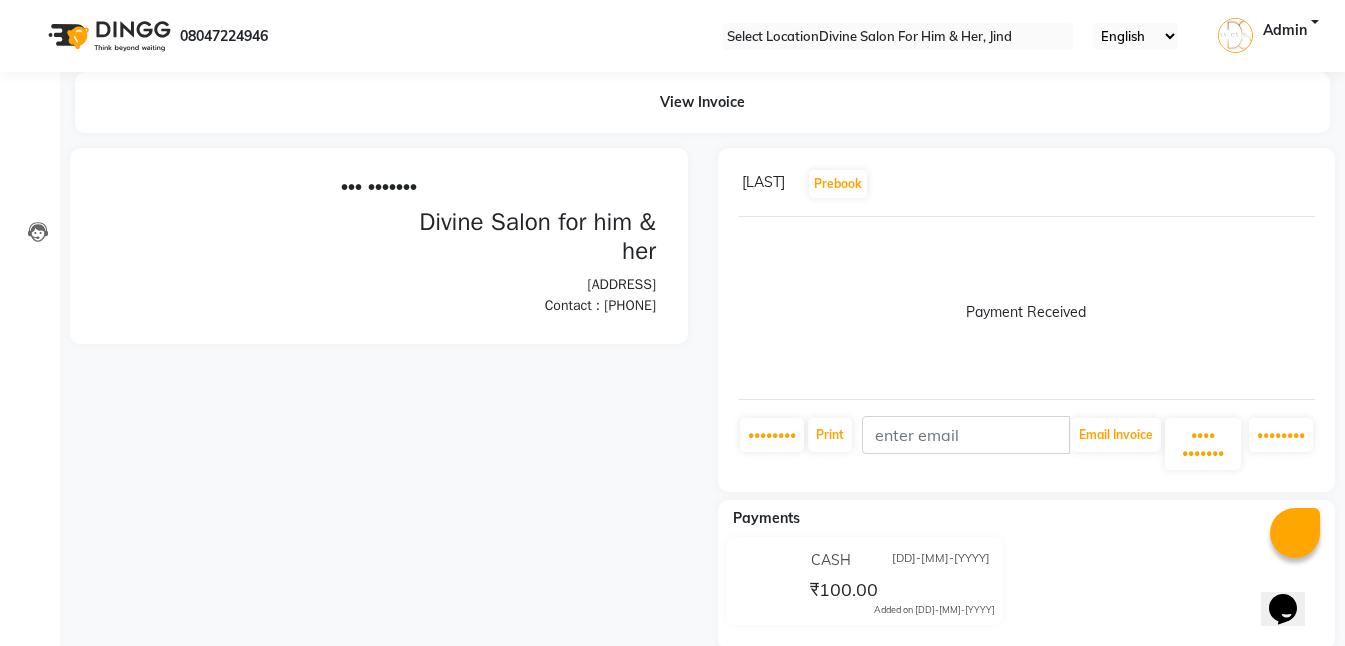 scroll, scrollTop: 0, scrollLeft: 0, axis: both 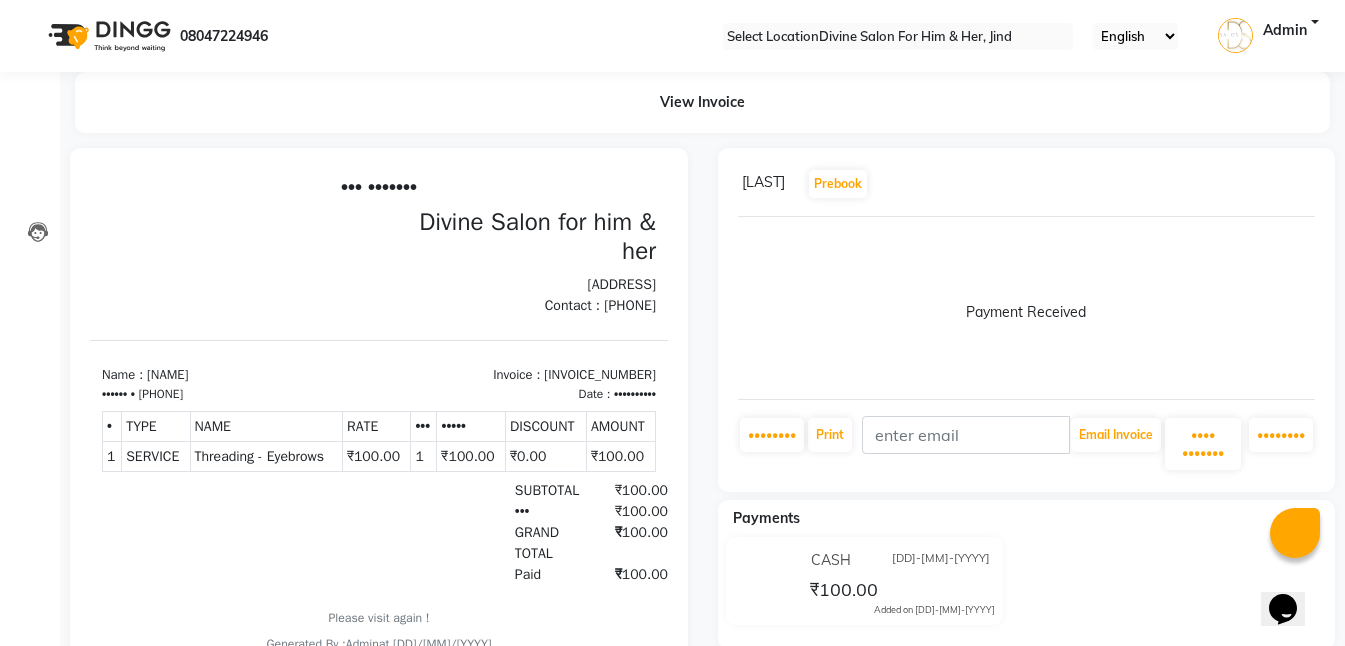 click on "ANIL   Prebook   Payment Received  Download  Print   Email Invoice   Send Message Feedback" at bounding box center (379, 430) 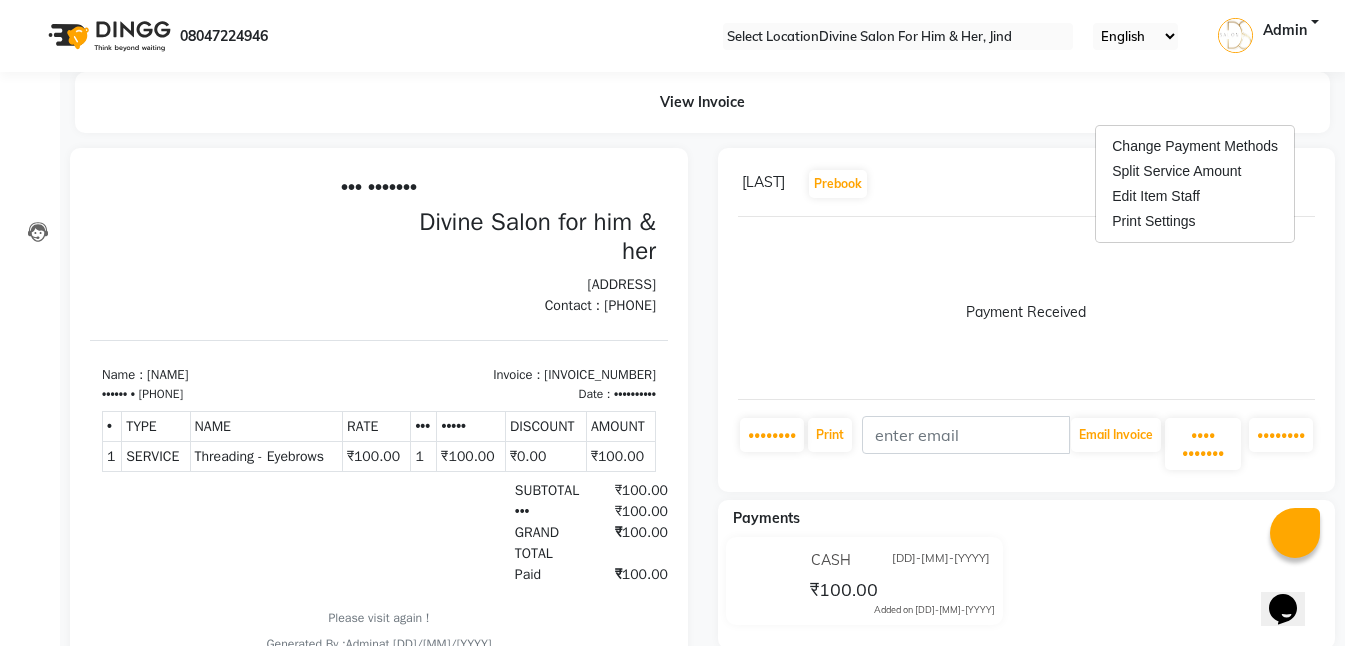 click at bounding box center (1315, 184) 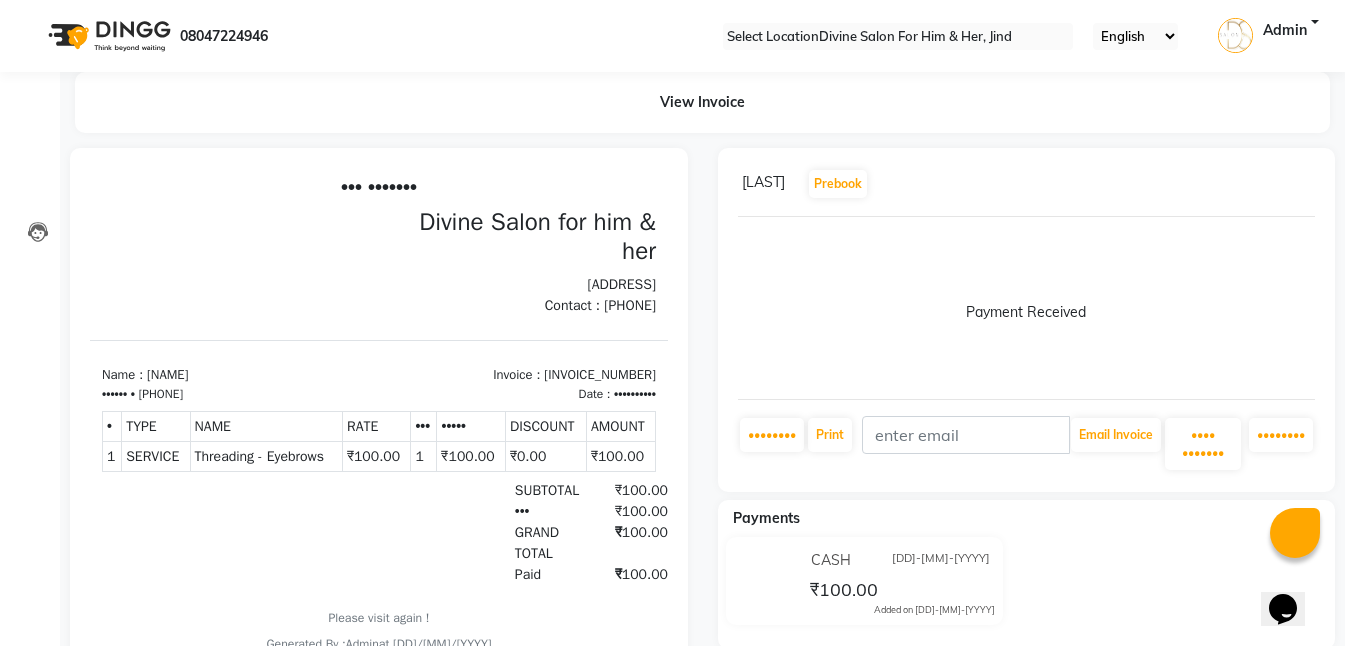 click at bounding box center (1315, 184) 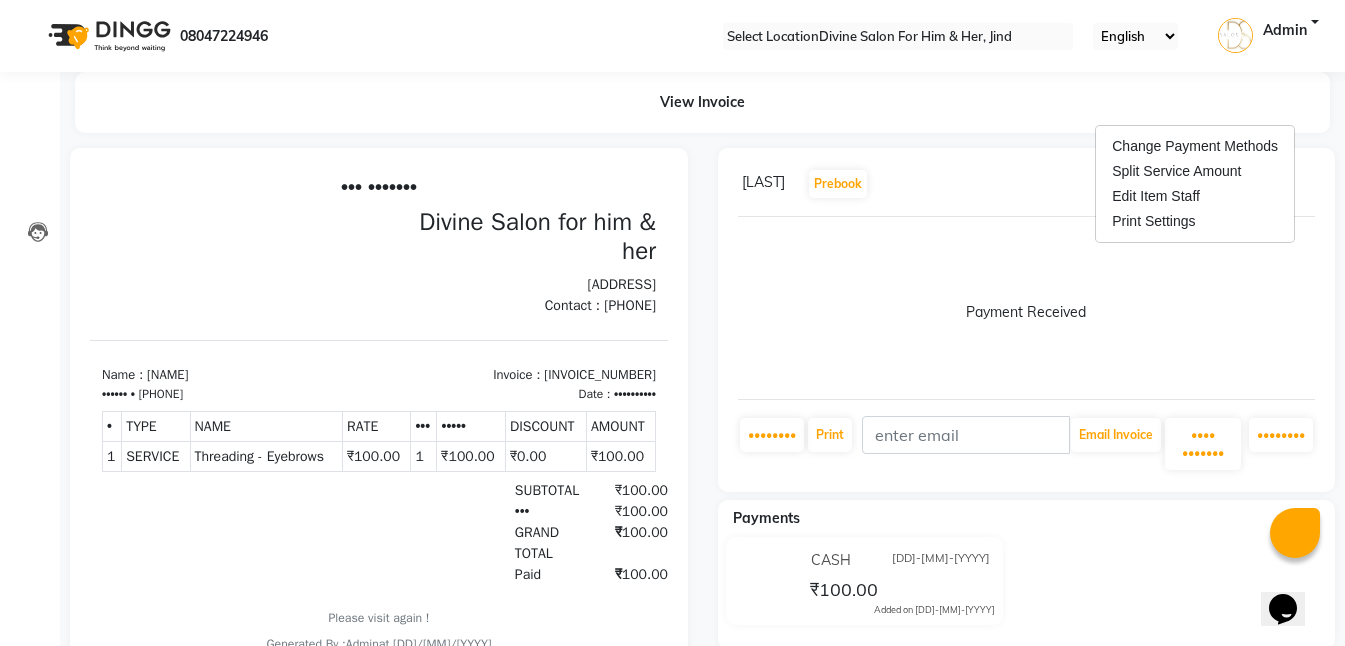 click at bounding box center [1315, 184] 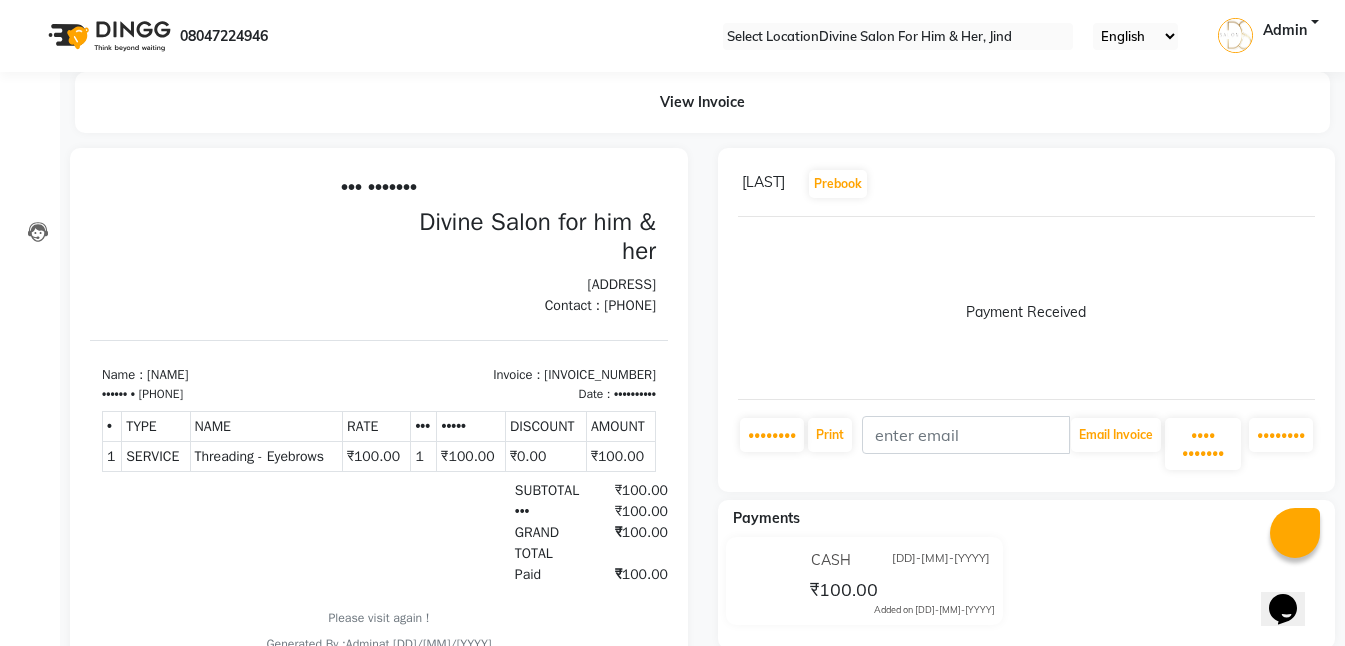 click at bounding box center [1315, 184] 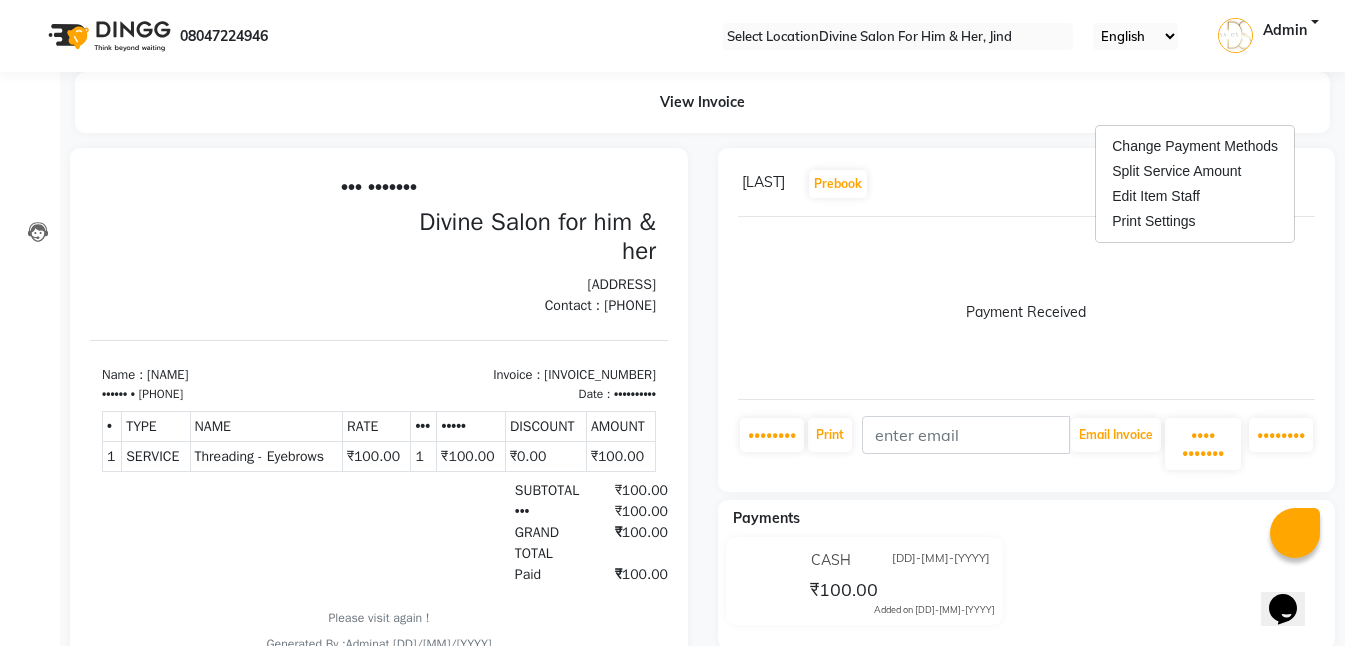 drag, startPoint x: 1022, startPoint y: 286, endPoint x: 943, endPoint y: 278, distance: 79.40403 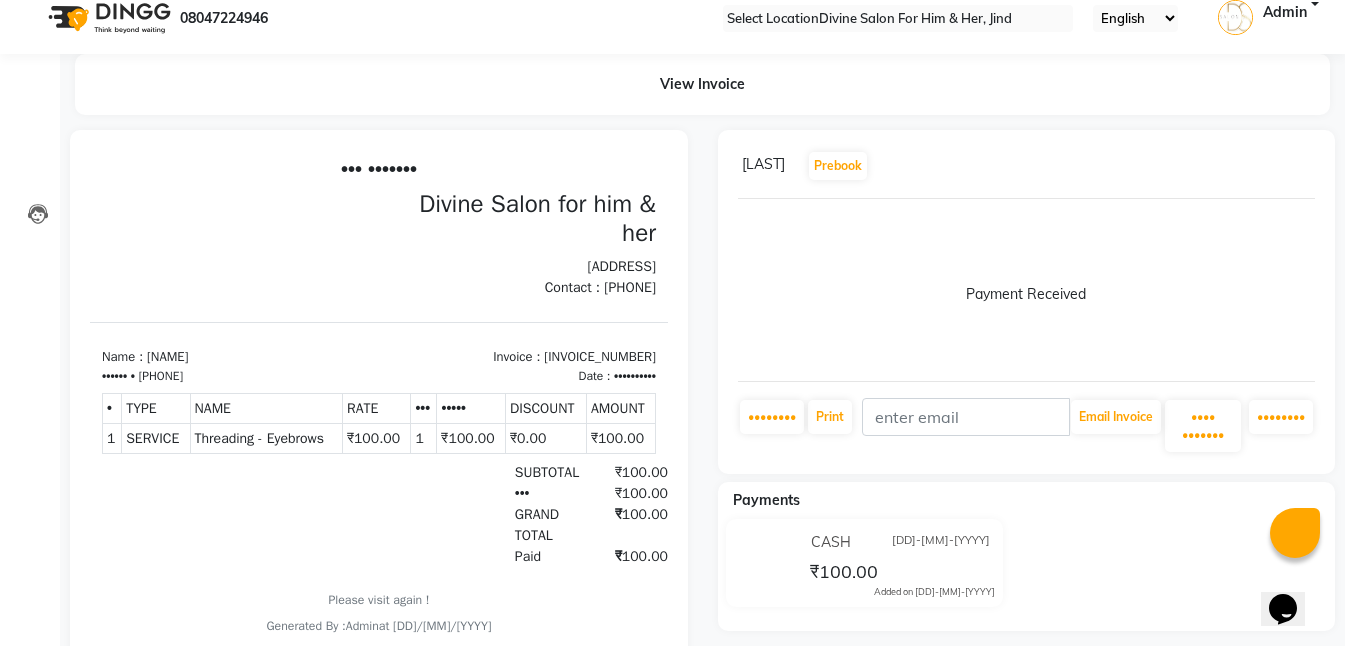 scroll, scrollTop: 0, scrollLeft: 0, axis: both 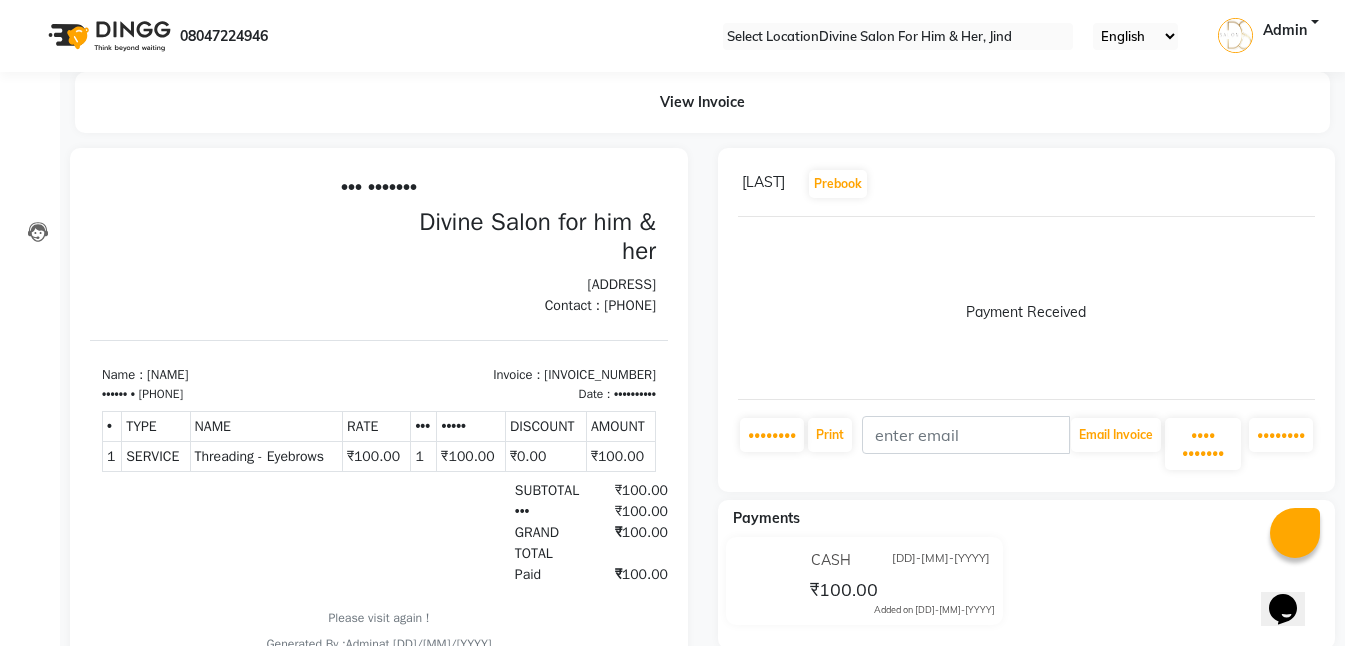 click on "••••   •••••••" at bounding box center (1027, 184) 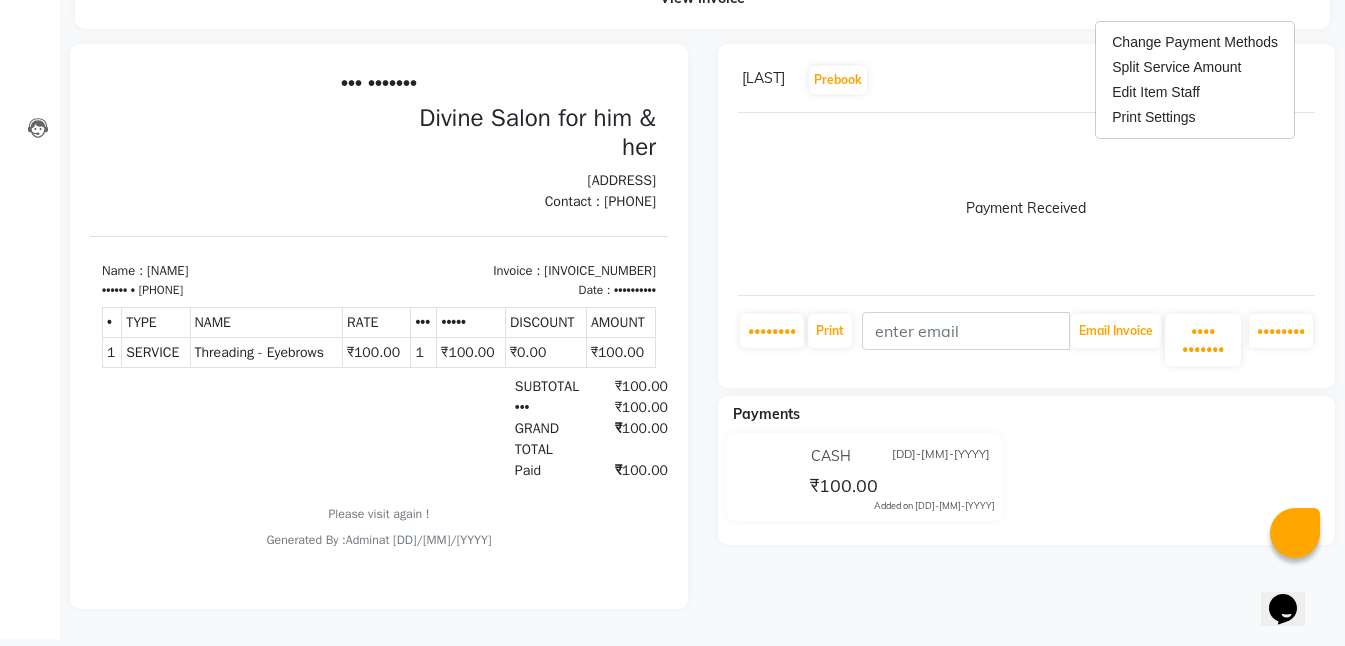 scroll, scrollTop: 112, scrollLeft: 0, axis: vertical 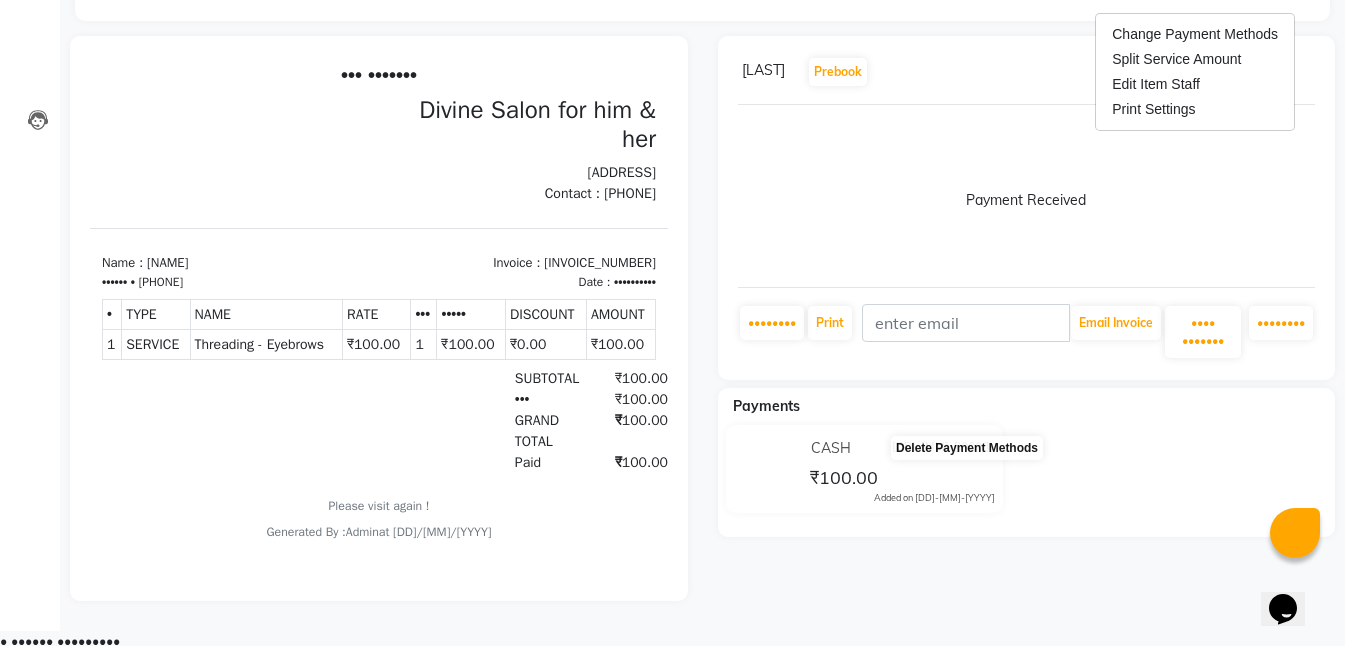 click at bounding box center (995, 464) 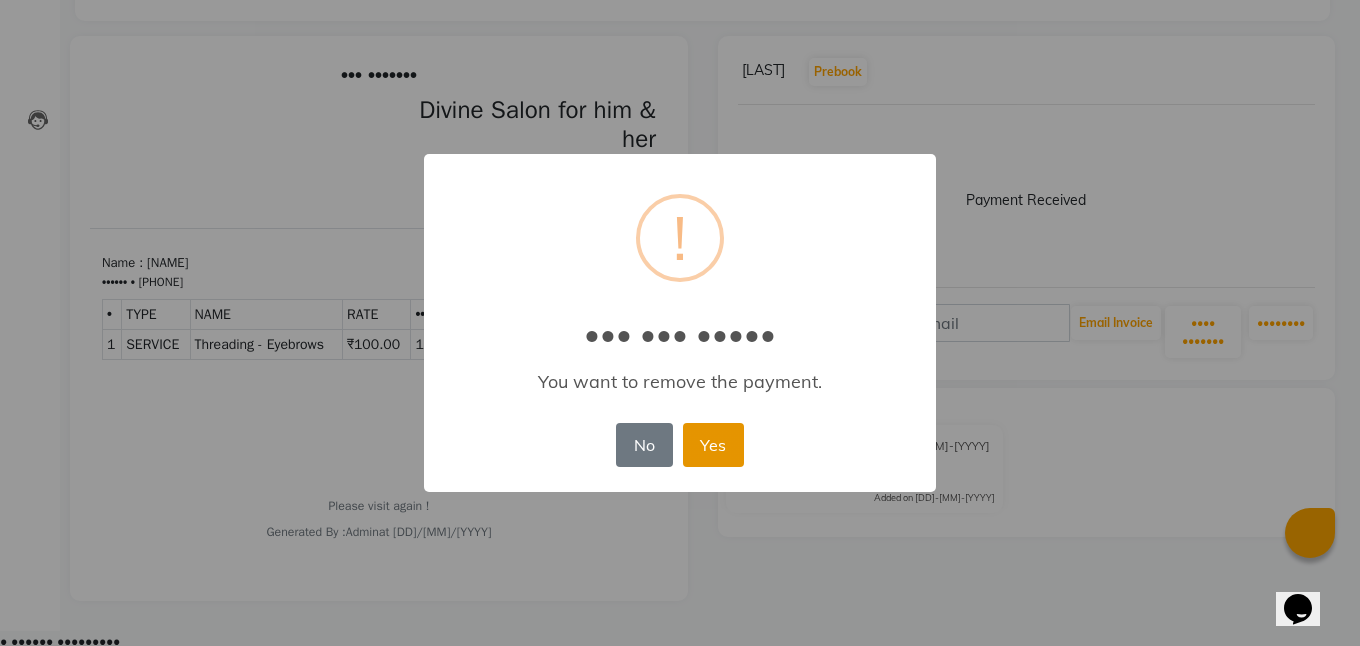 click on "Yes" at bounding box center [713, 445] 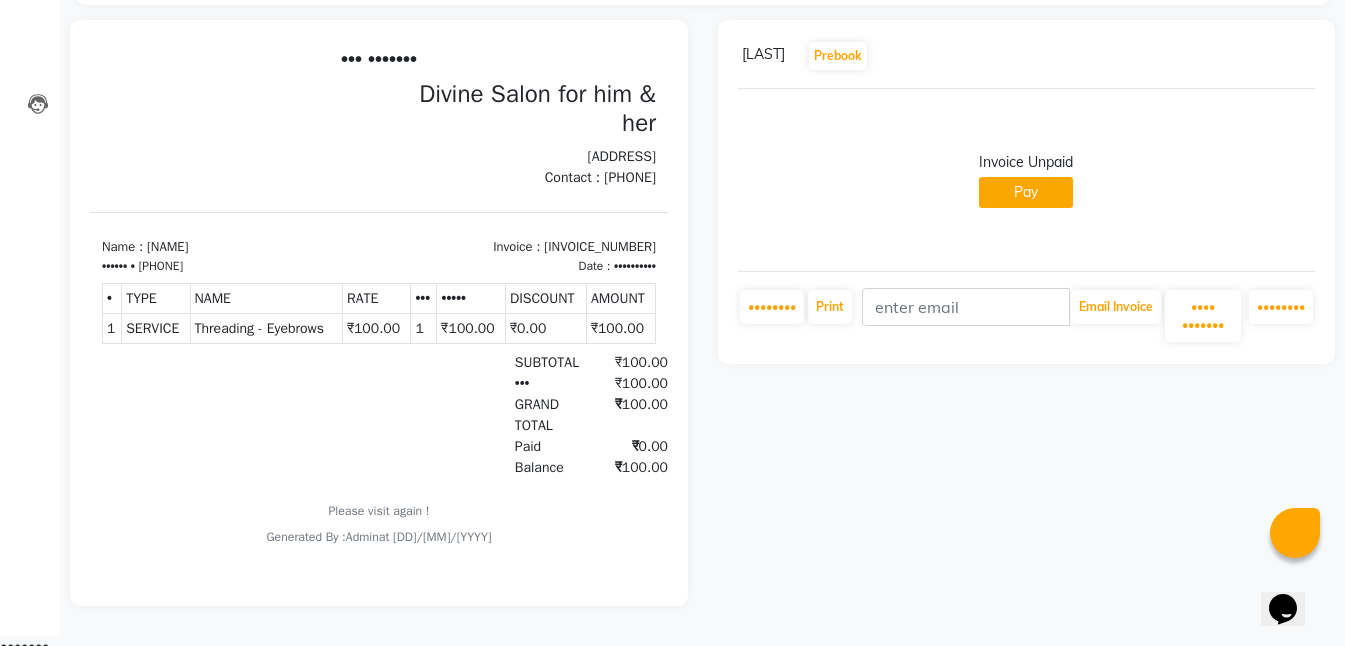 scroll, scrollTop: 133, scrollLeft: 0, axis: vertical 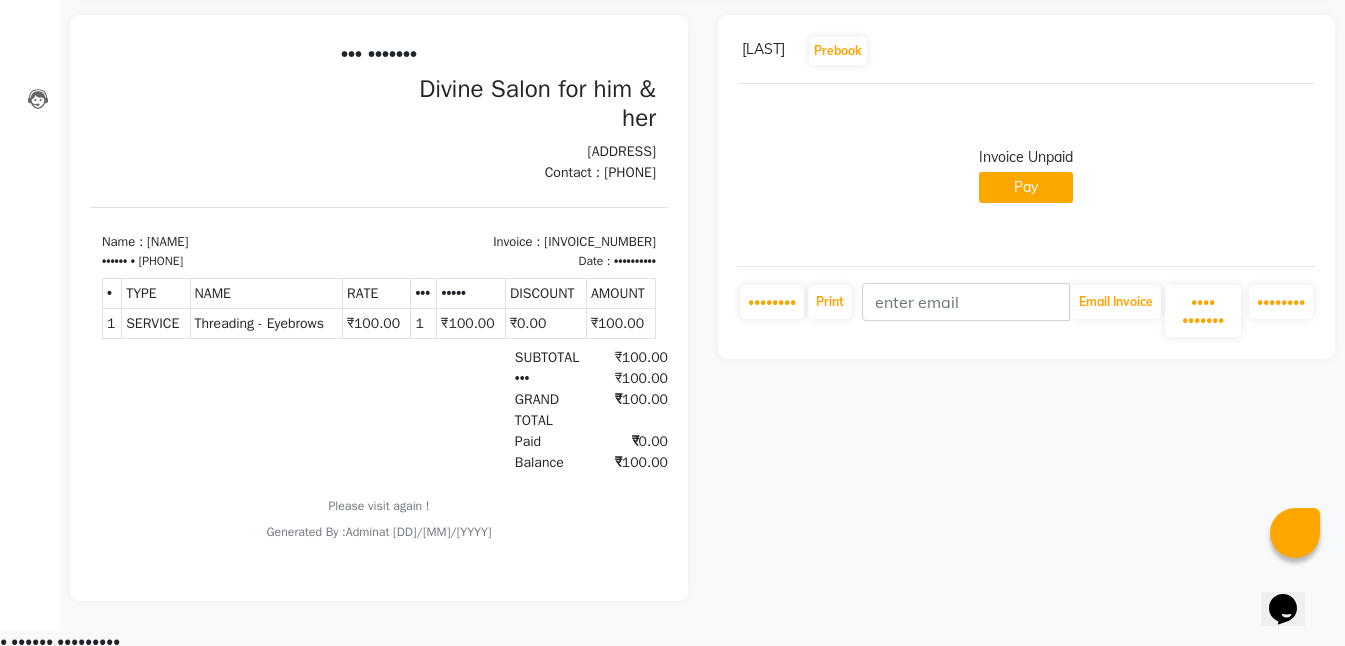 click at bounding box center (1311, 51) 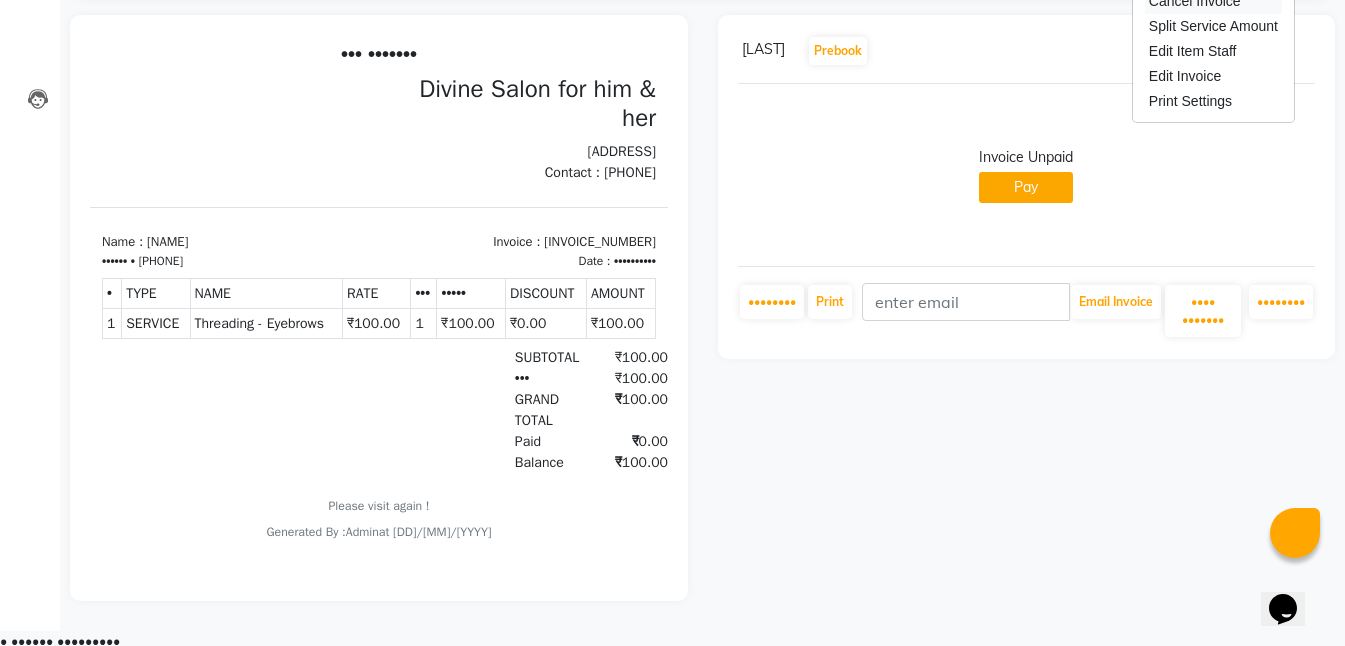 click on "Cancel Invoice" at bounding box center [1213, 1] 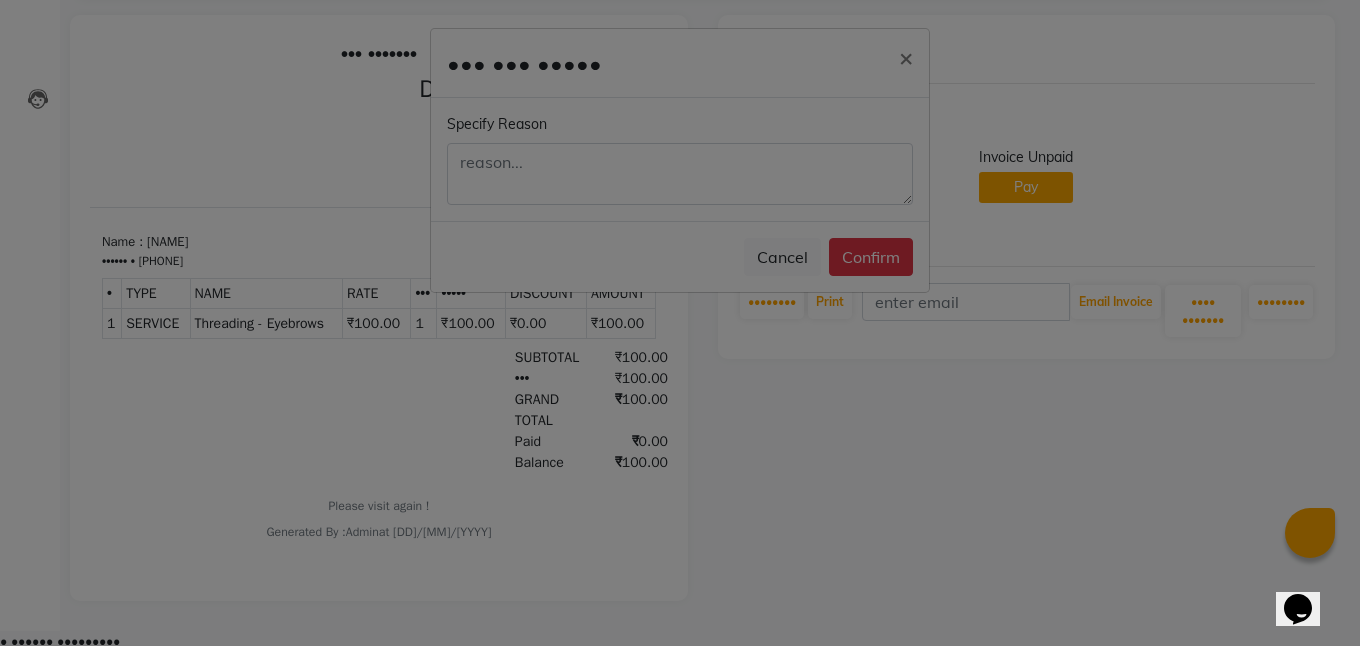 type 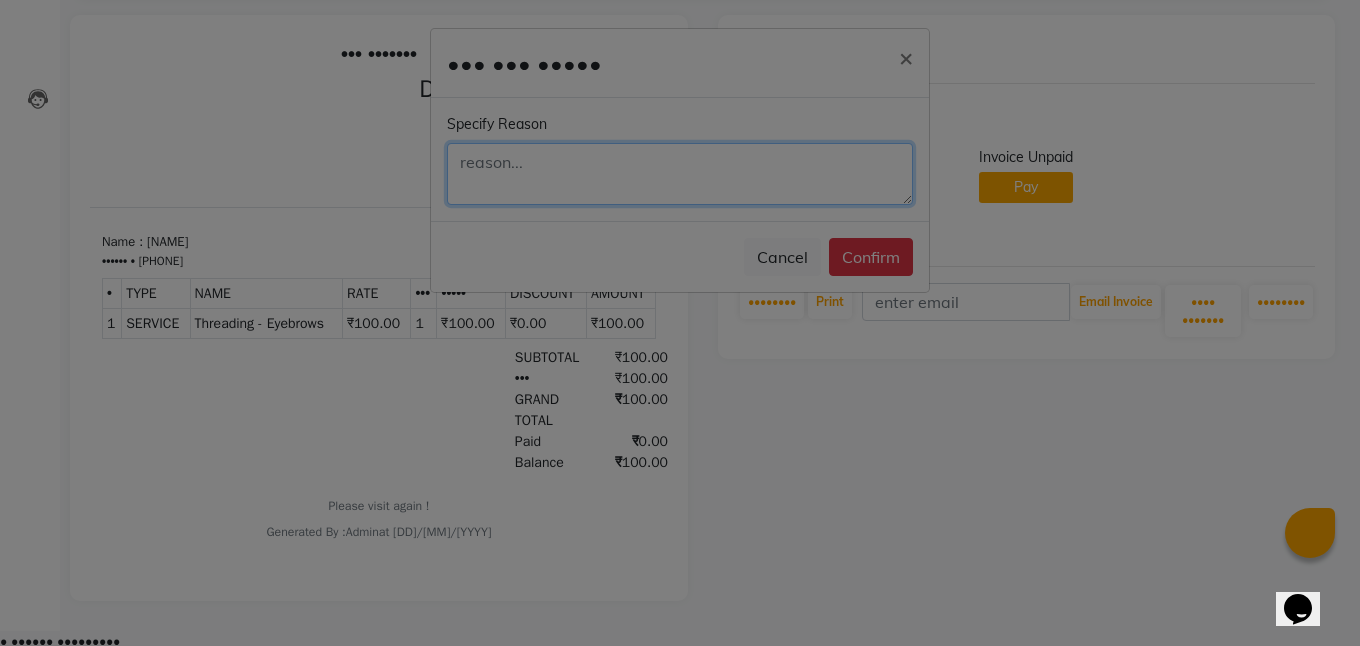 click at bounding box center [680, 174] 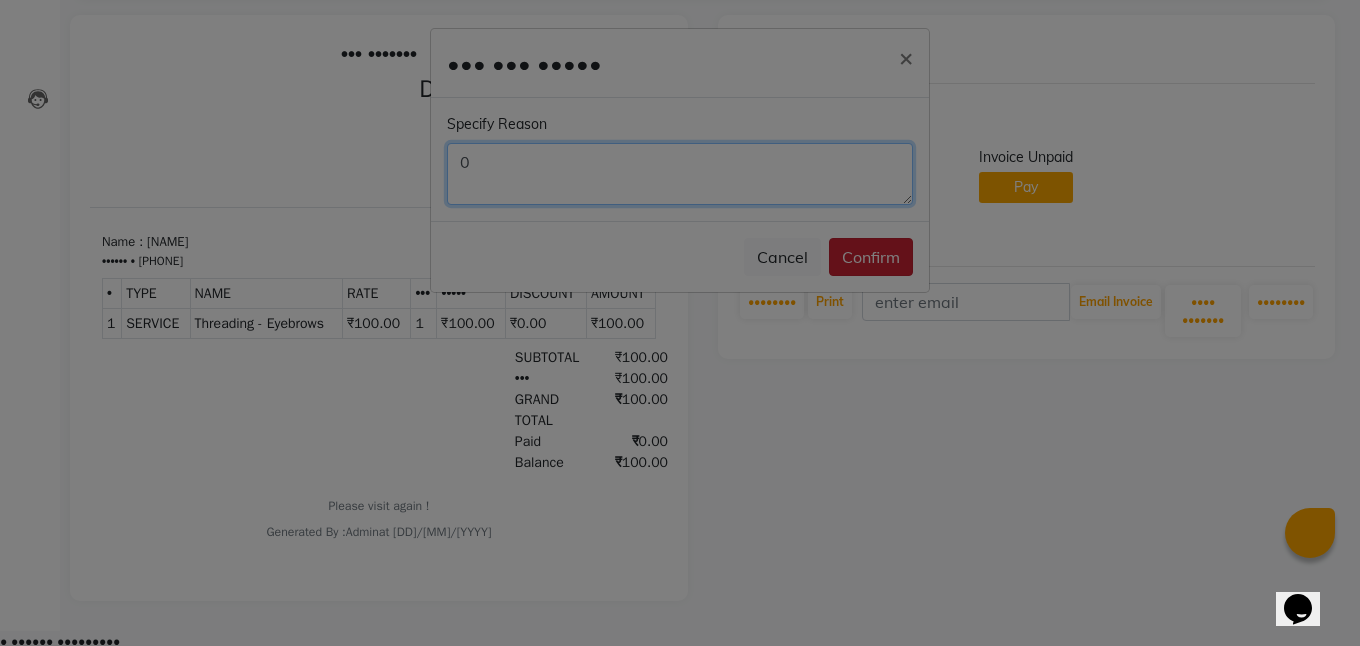 type on "0" 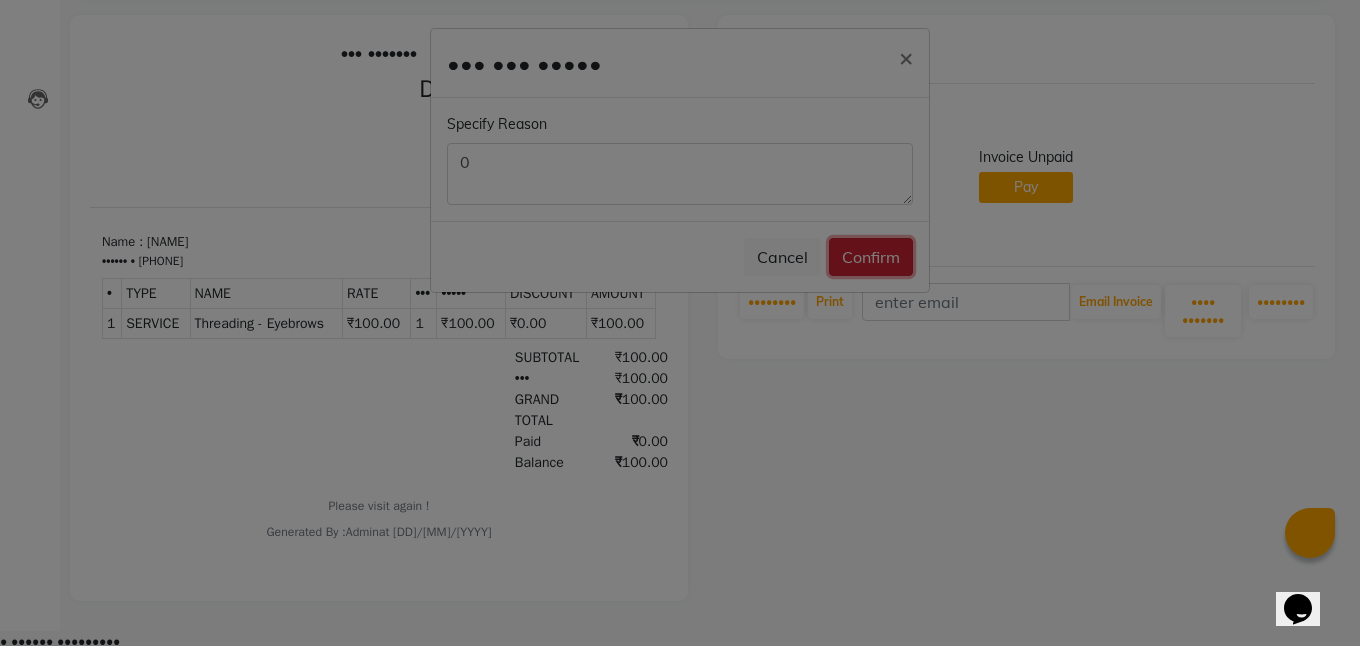 click on "Confirm" at bounding box center [871, 257] 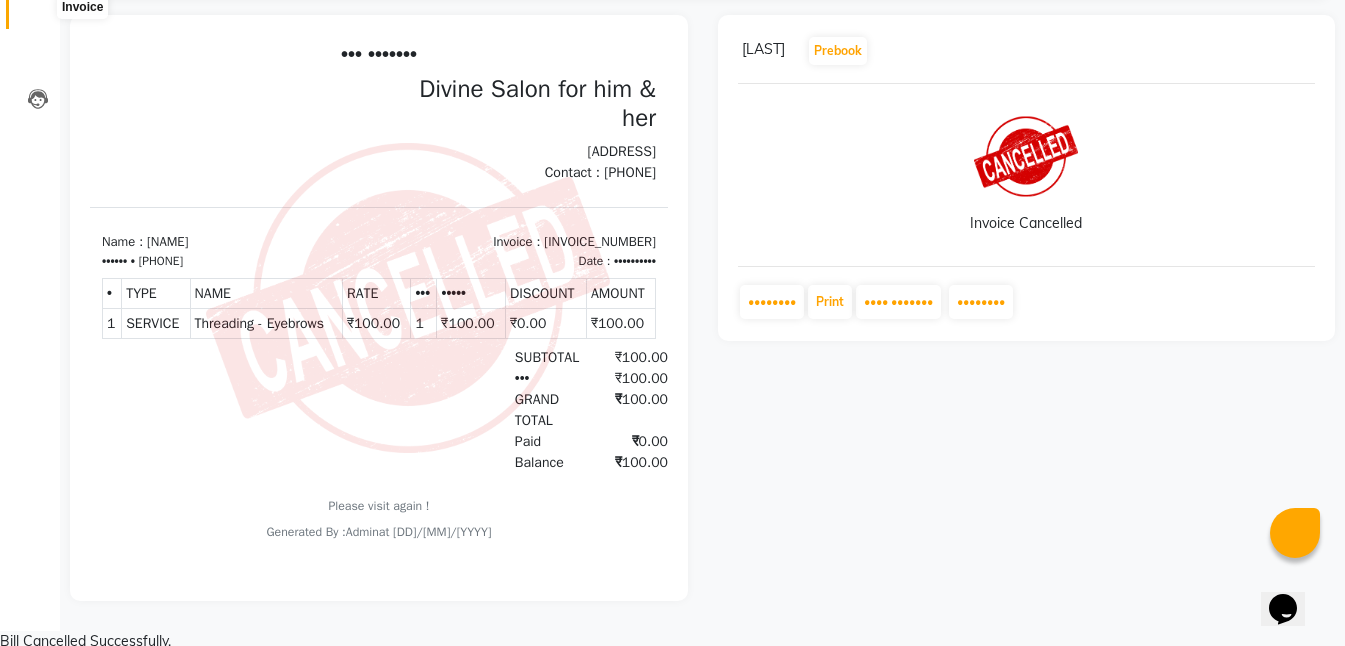 click at bounding box center (38, 18) 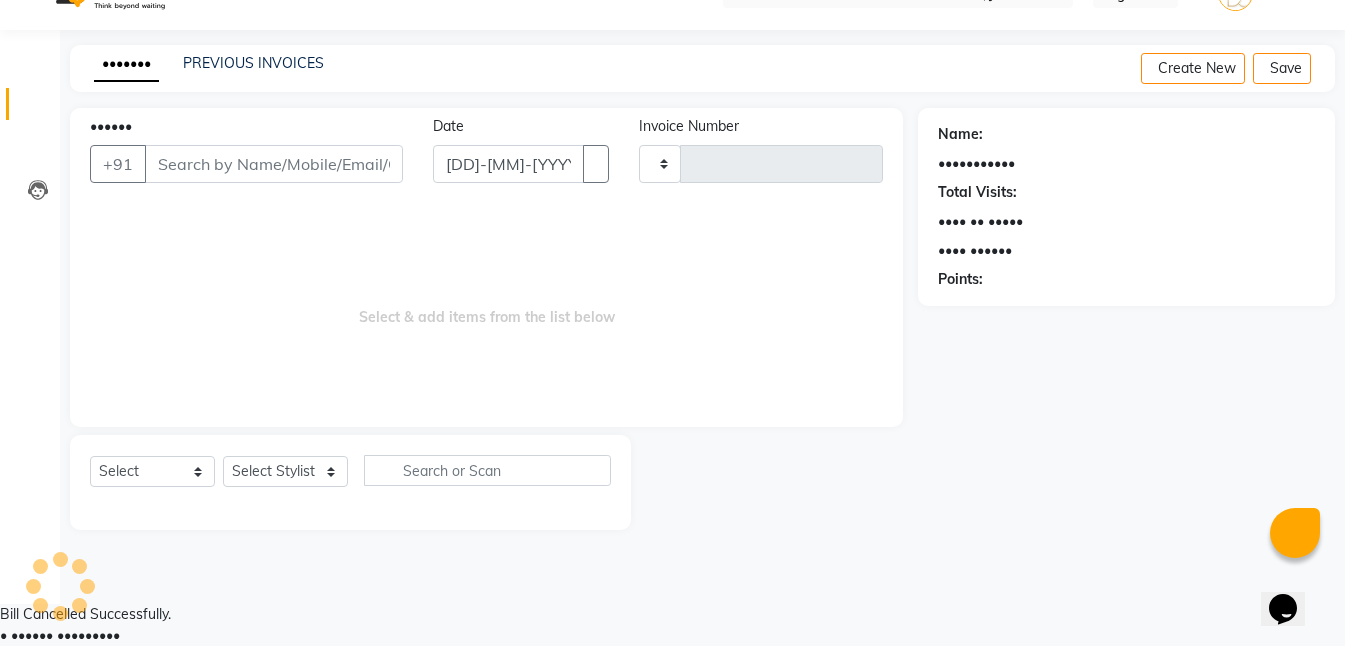 scroll, scrollTop: 0, scrollLeft: 0, axis: both 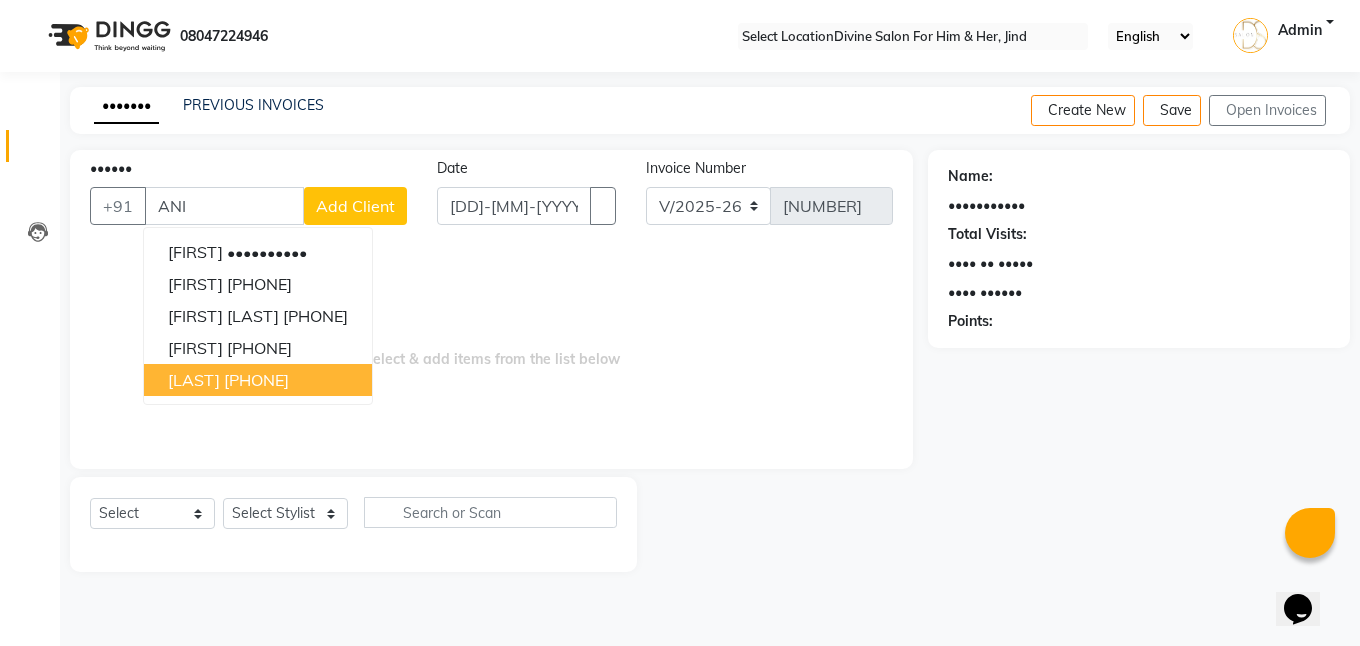 click on "[PHONE]" at bounding box center [256, 380] 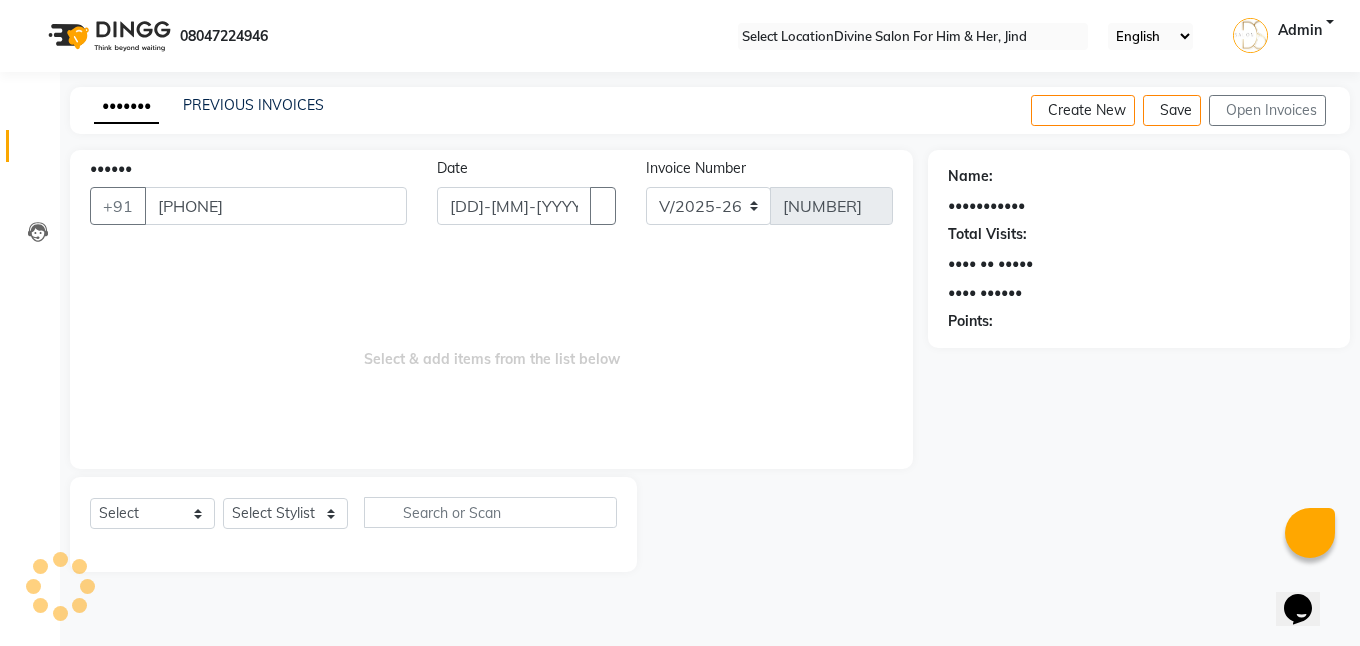 type on "[PHONE]" 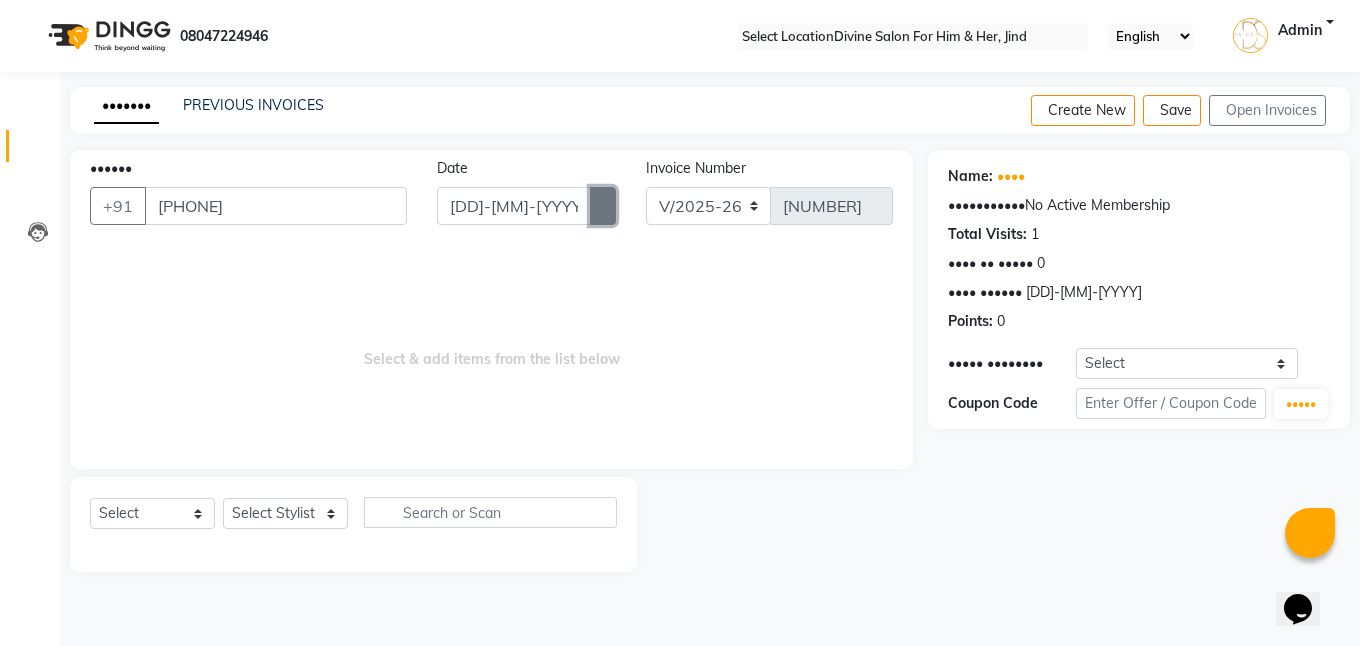 click at bounding box center [603, 206] 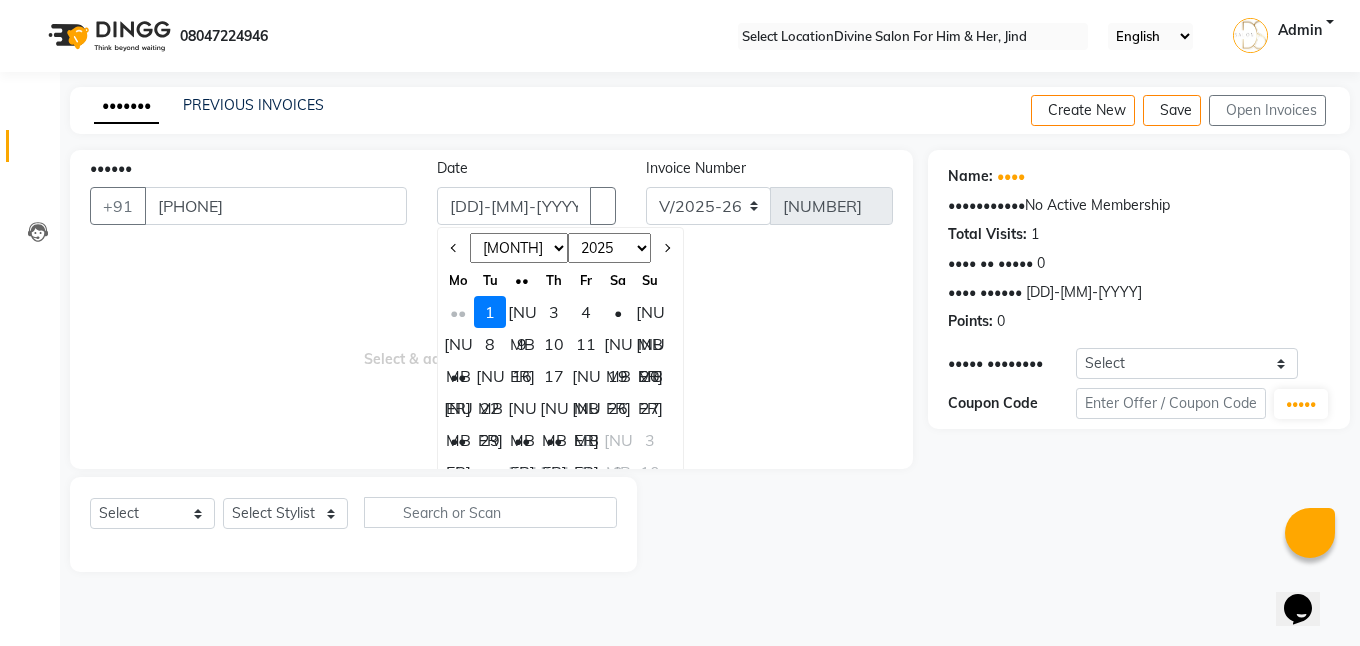 click at bounding box center (454, 248) 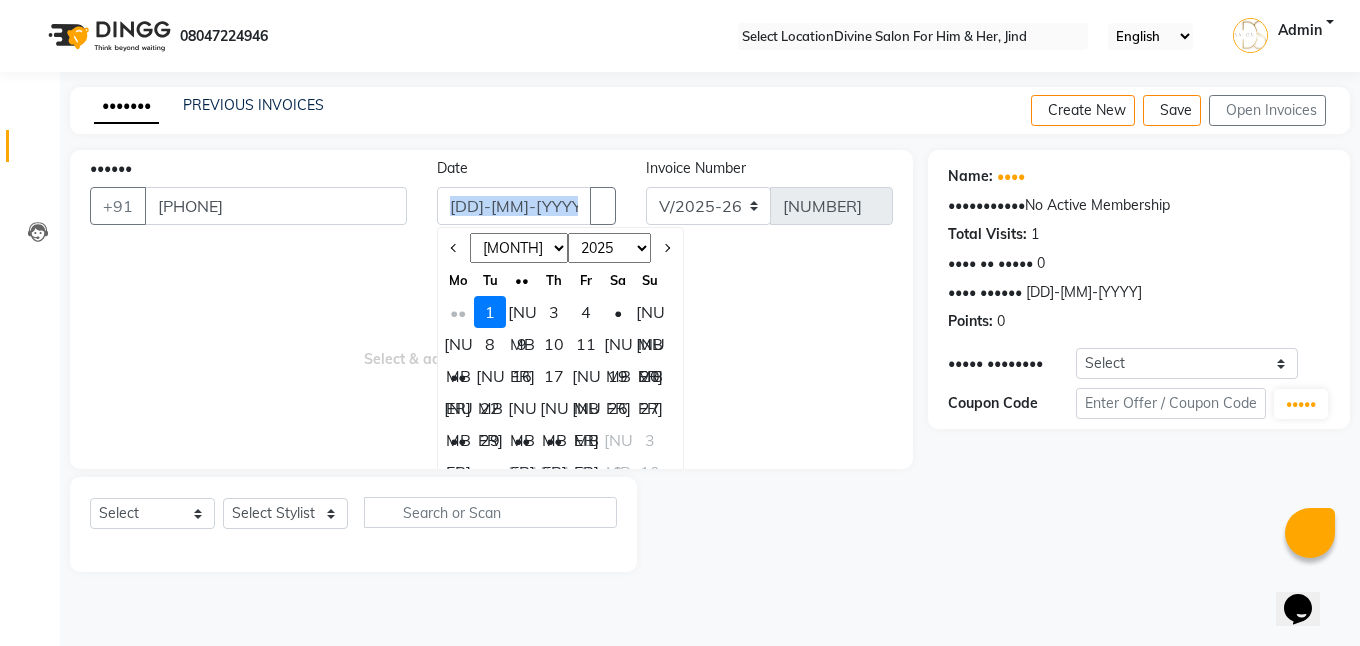 drag, startPoint x: 501, startPoint y: 210, endPoint x: 512, endPoint y: 194, distance: 19.416489 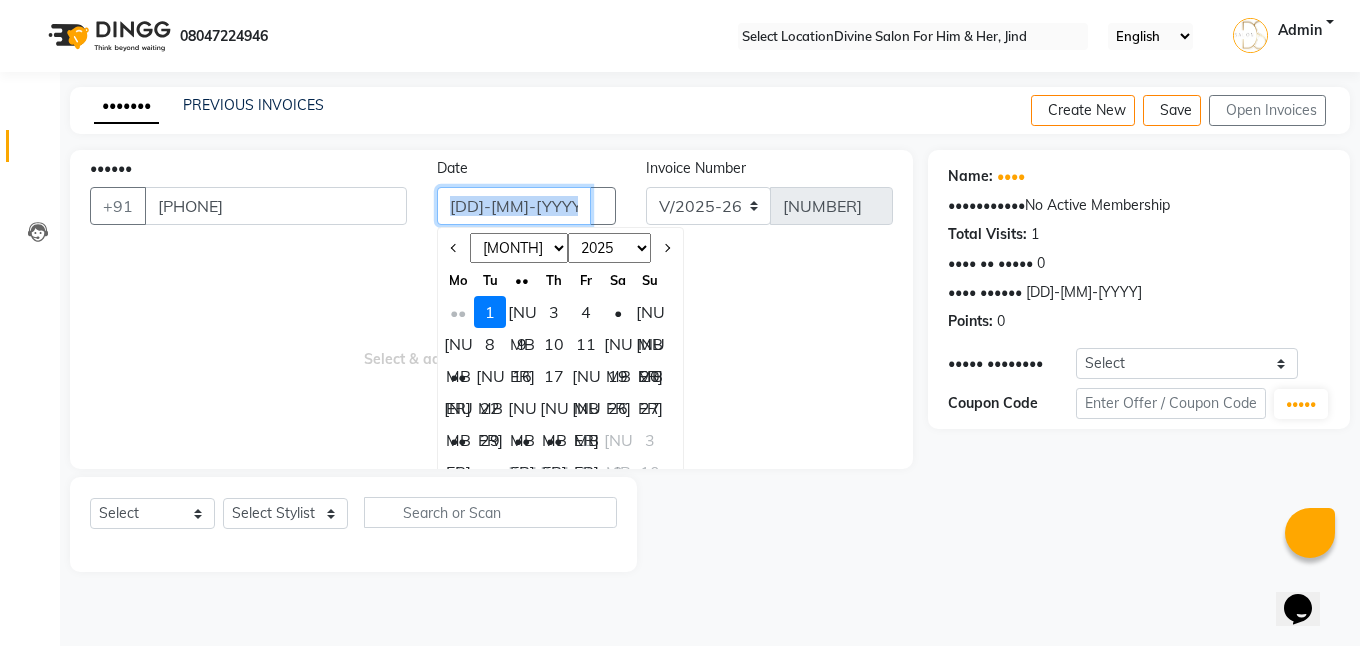 click on "[DD]-[MM]-[YYYY]" at bounding box center [513, 206] 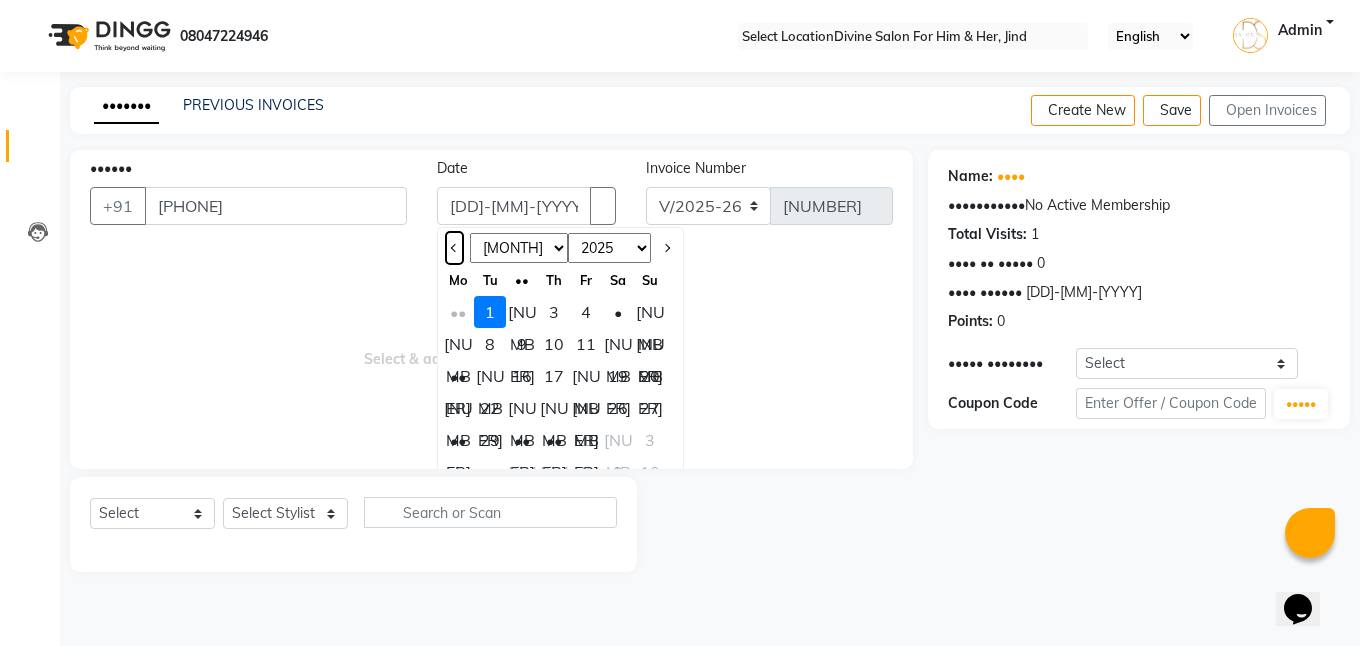 click at bounding box center (454, 248) 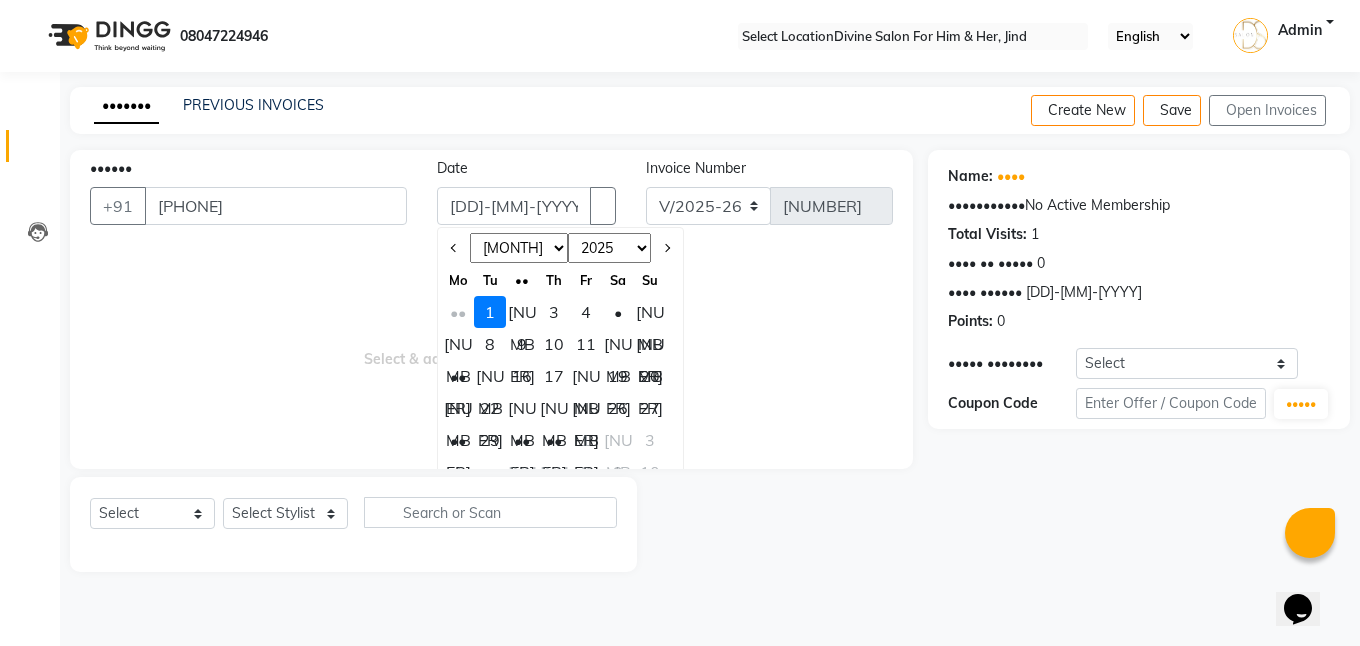 click at bounding box center [454, 248] 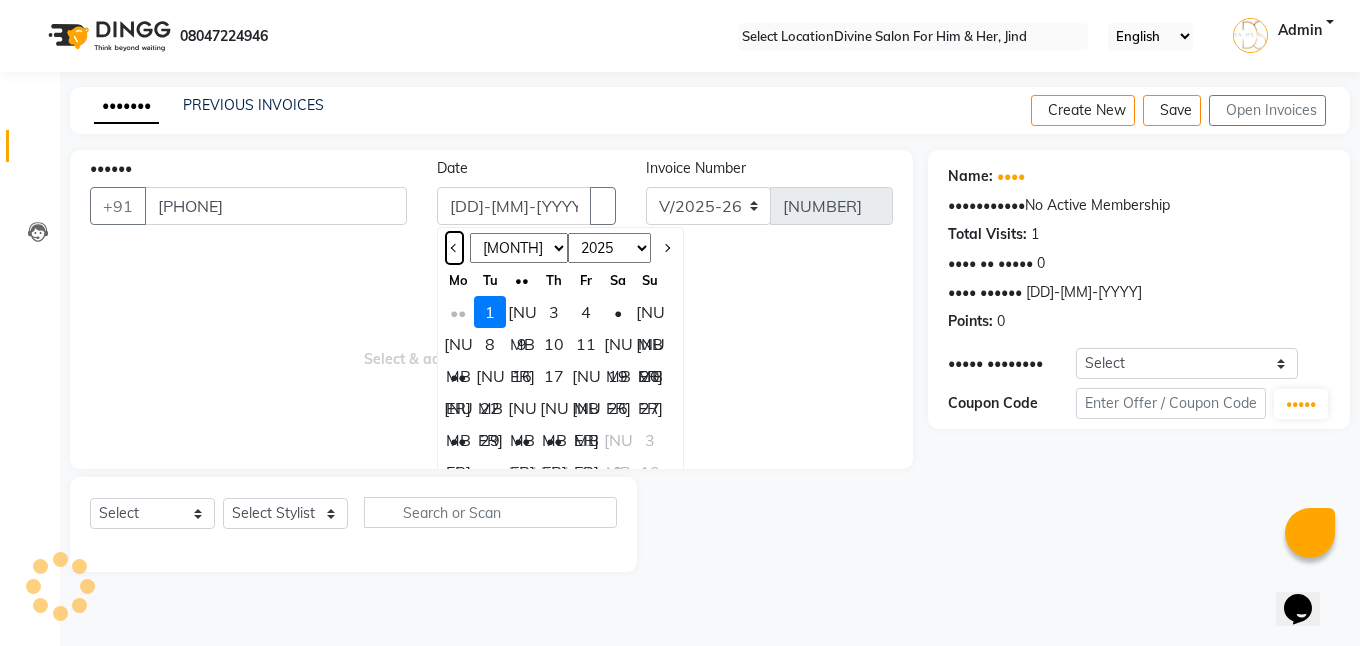 click at bounding box center [454, 248] 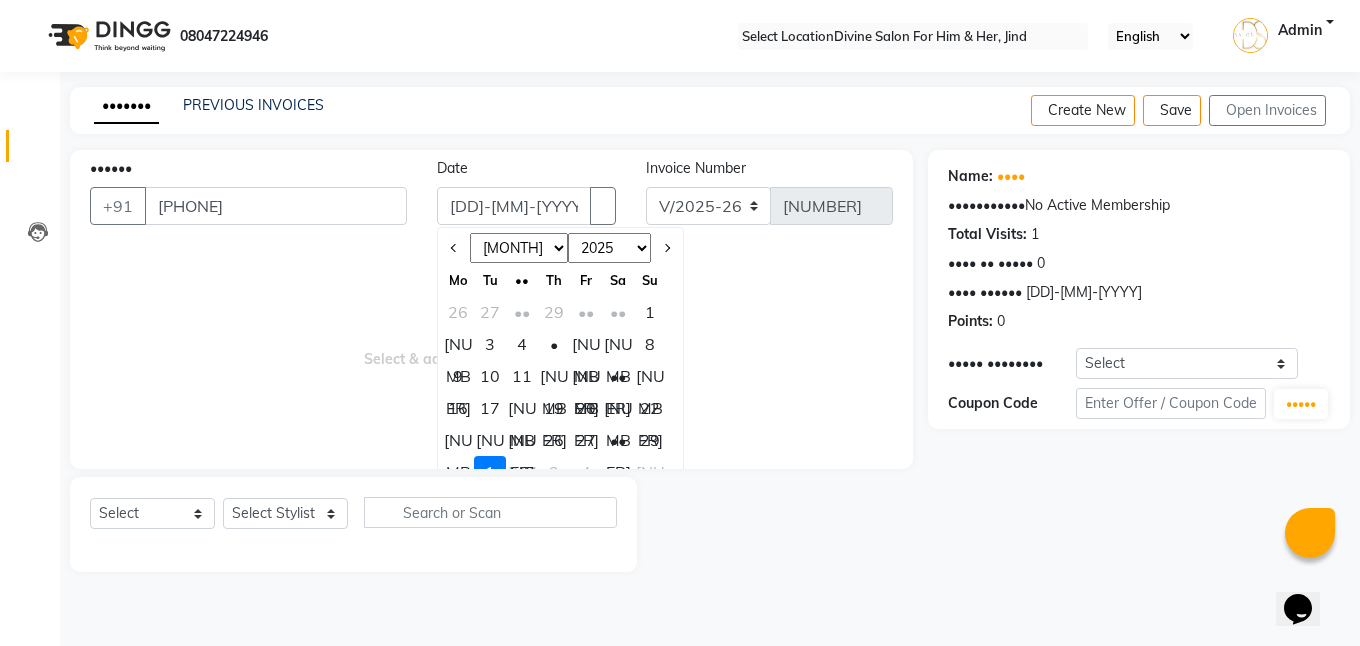 click on "27" at bounding box center [586, 440] 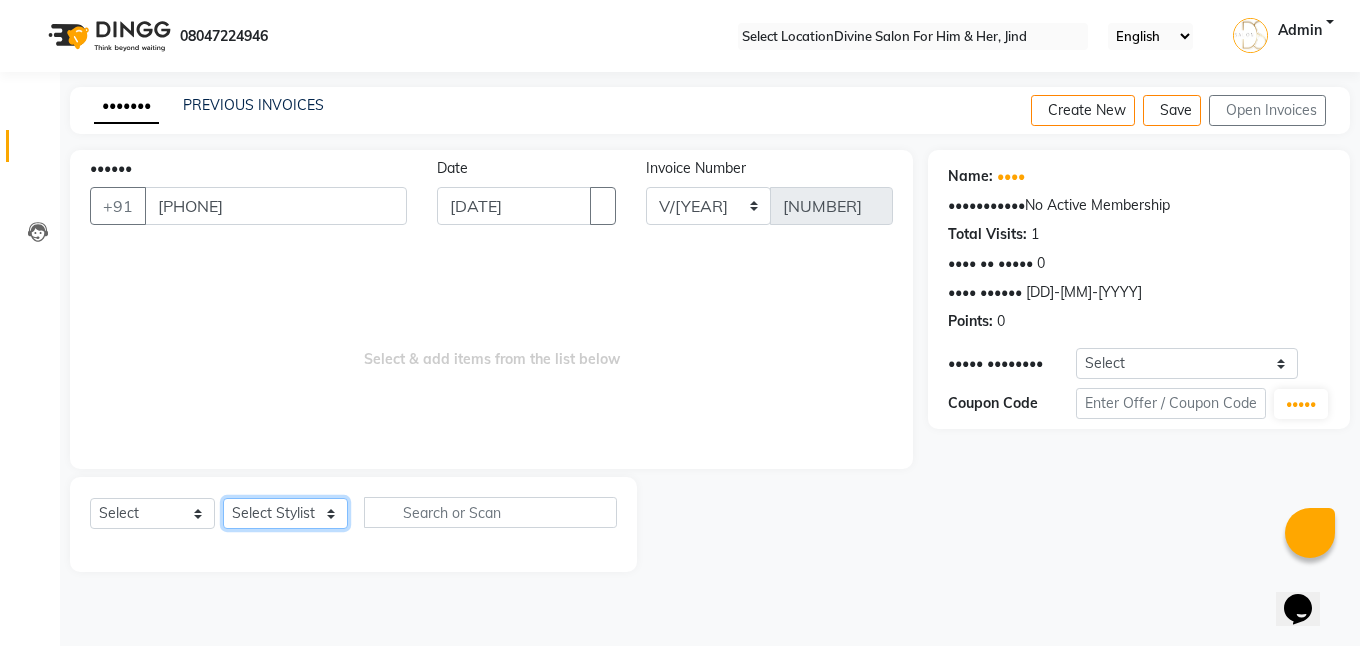 click on "Select Stylist Isha Gandhi RAVI Rihan SHEELA Tanisha chopra Tofik vikas JANGRA" at bounding box center (285, 513) 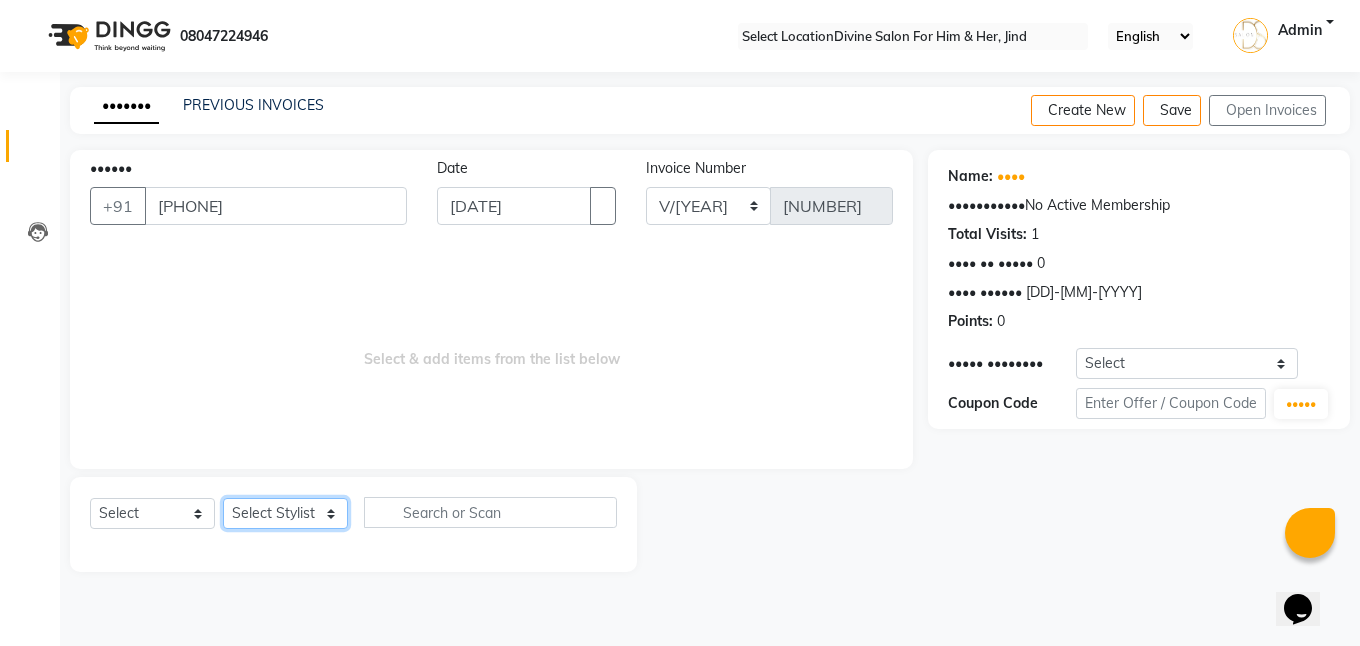 select on "[NUMBER]" 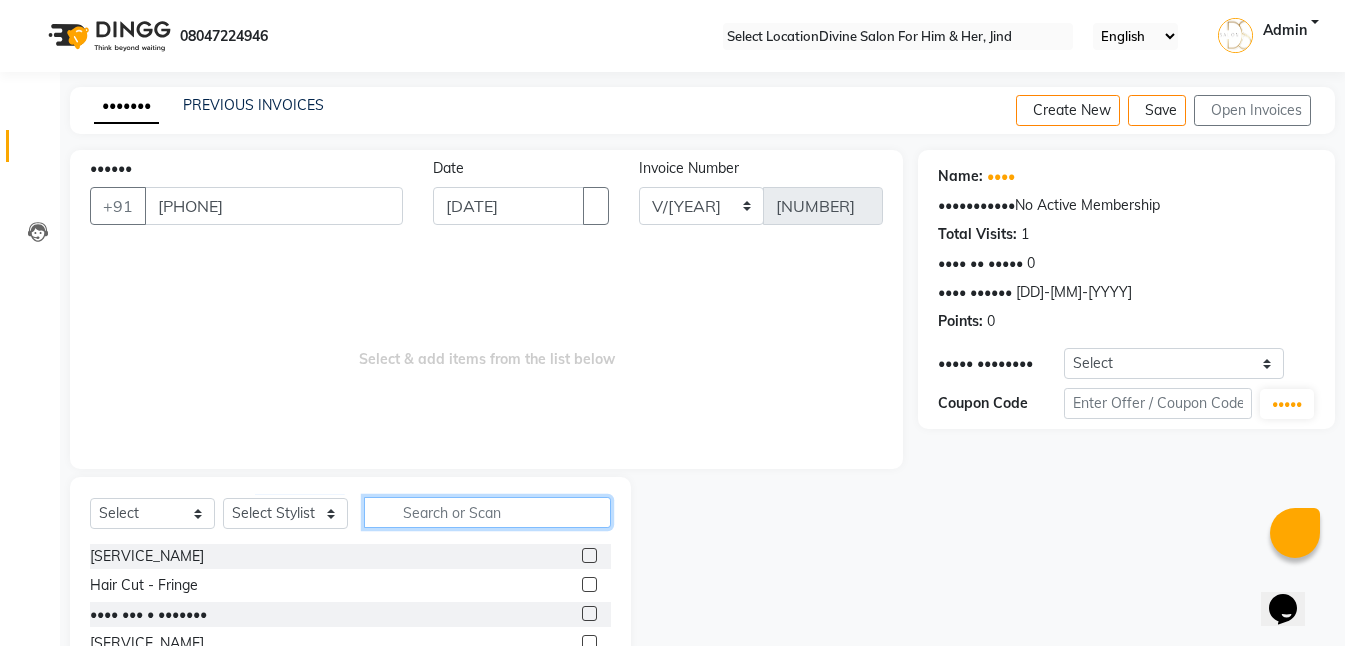 click at bounding box center (487, 512) 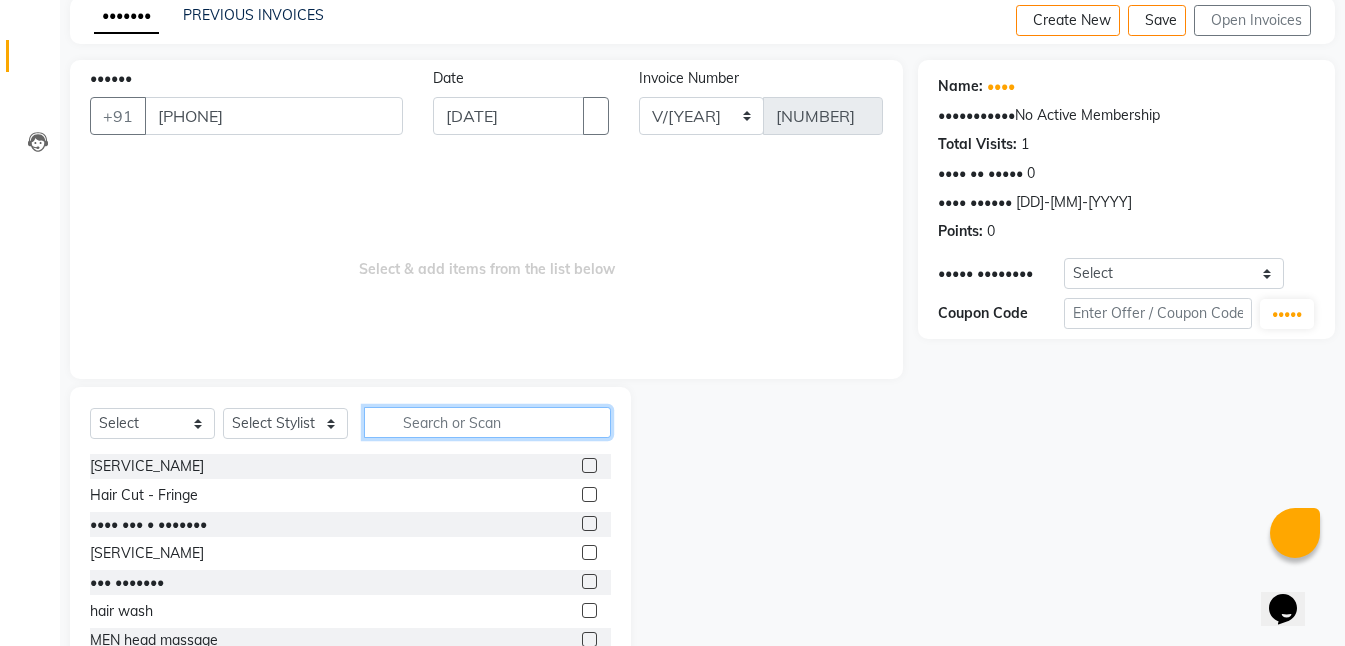scroll, scrollTop: 155, scrollLeft: 0, axis: vertical 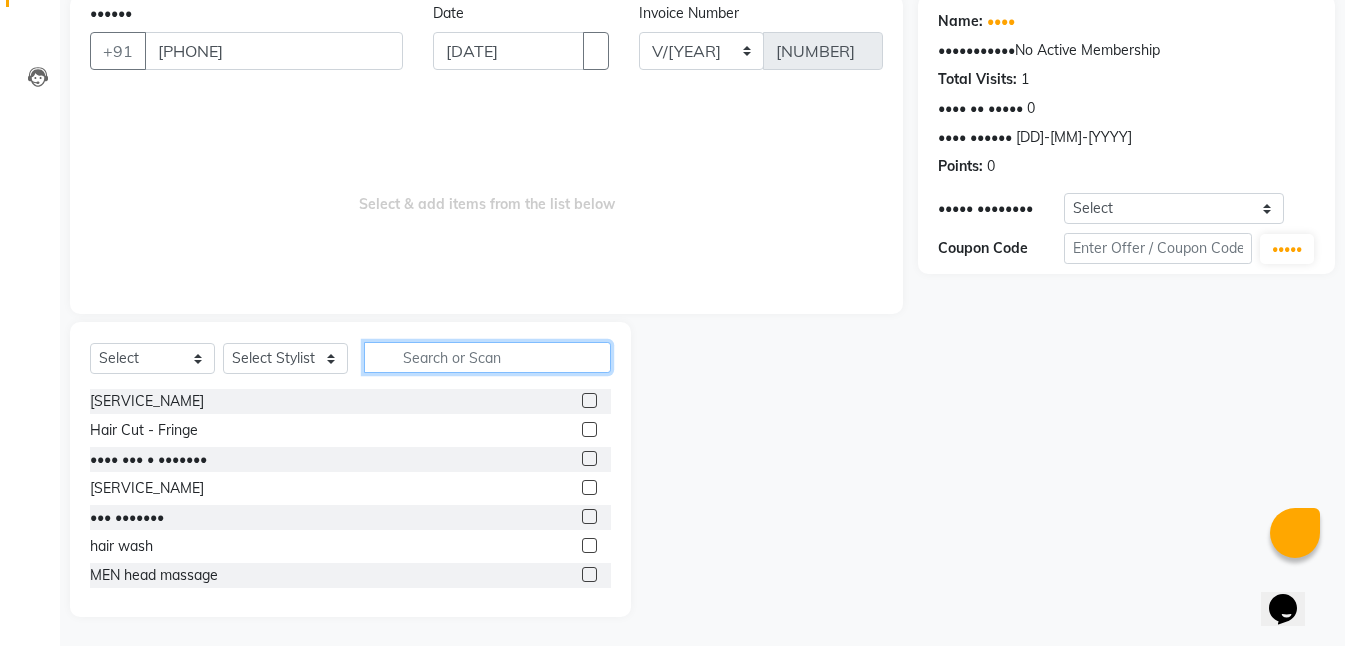click at bounding box center [487, 357] 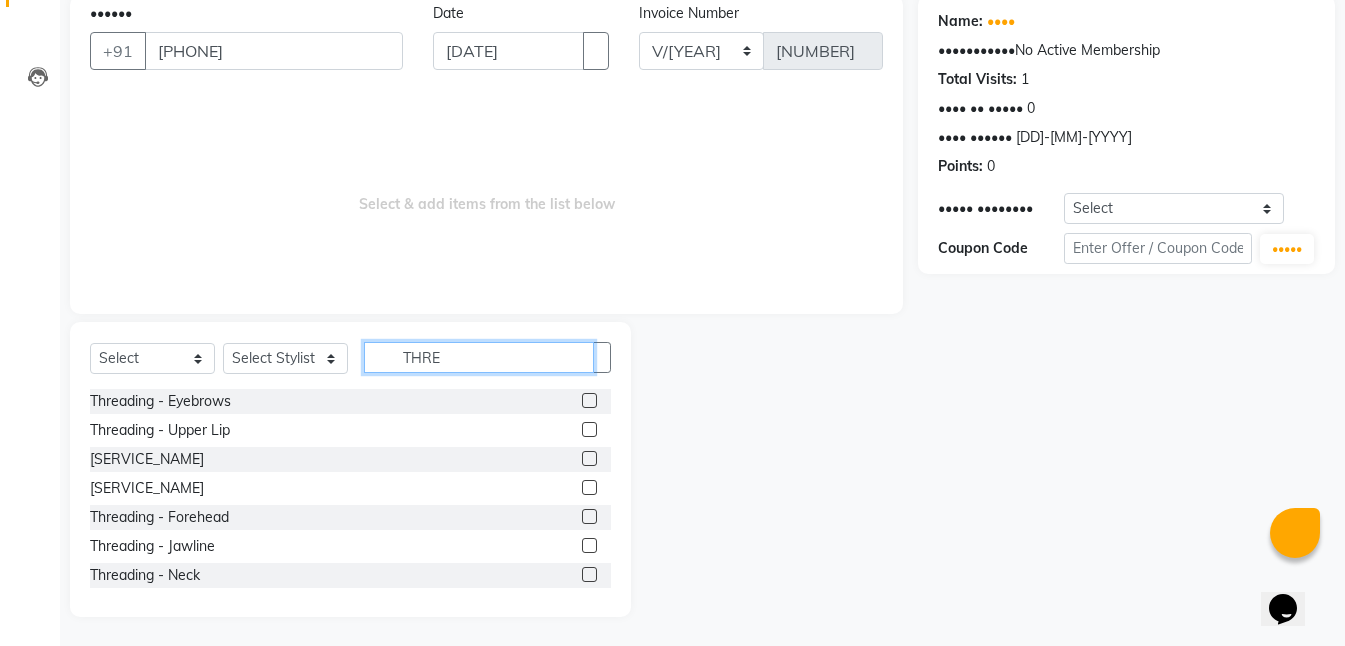 type on "THRE" 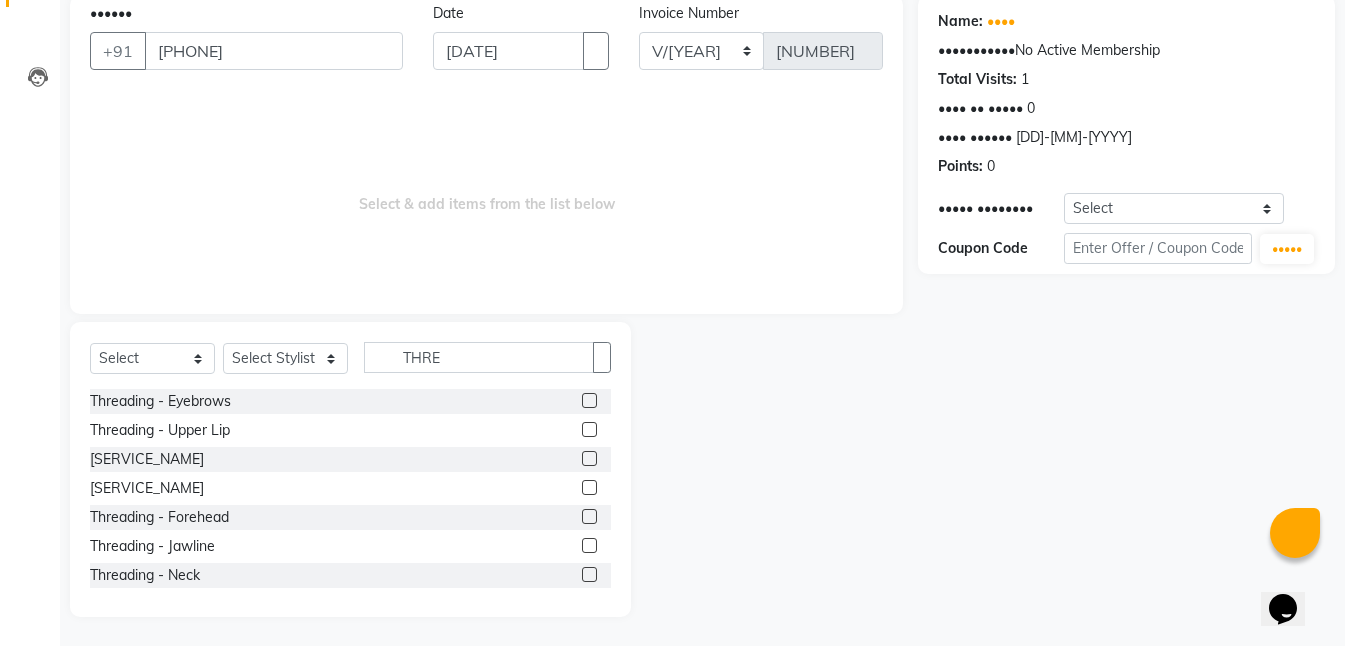 click at bounding box center (589, 400) 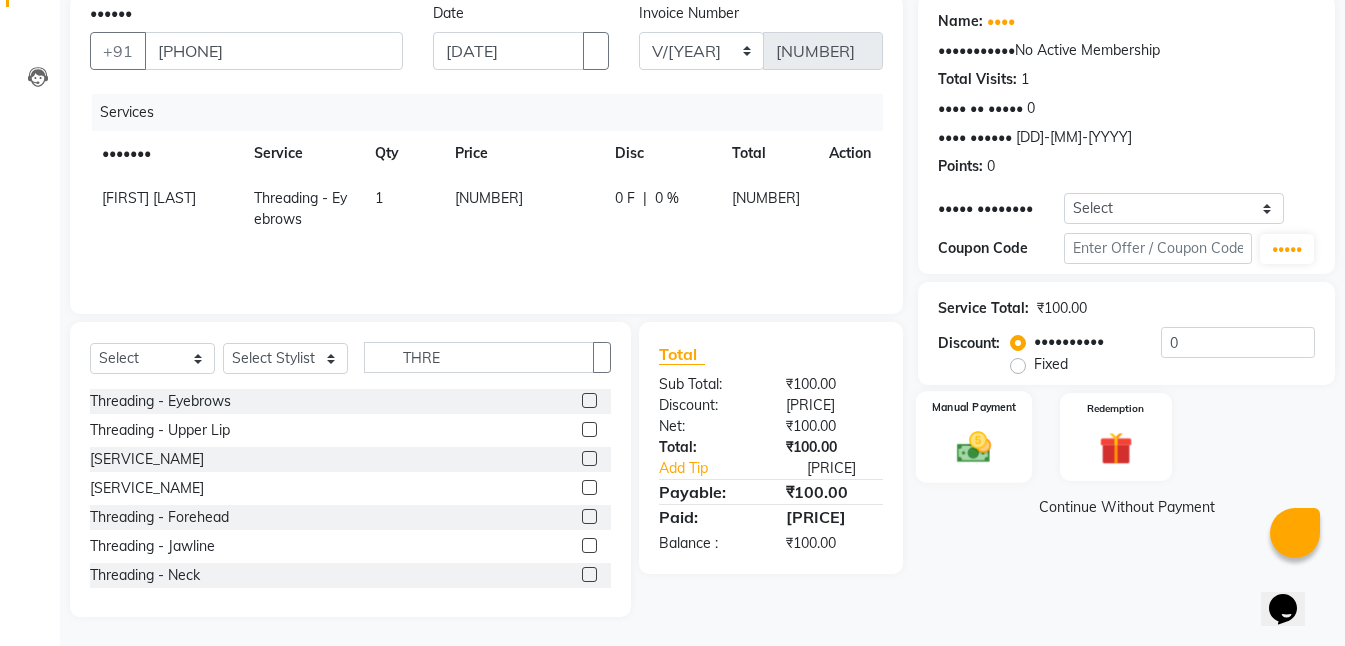 click at bounding box center (974, 447) 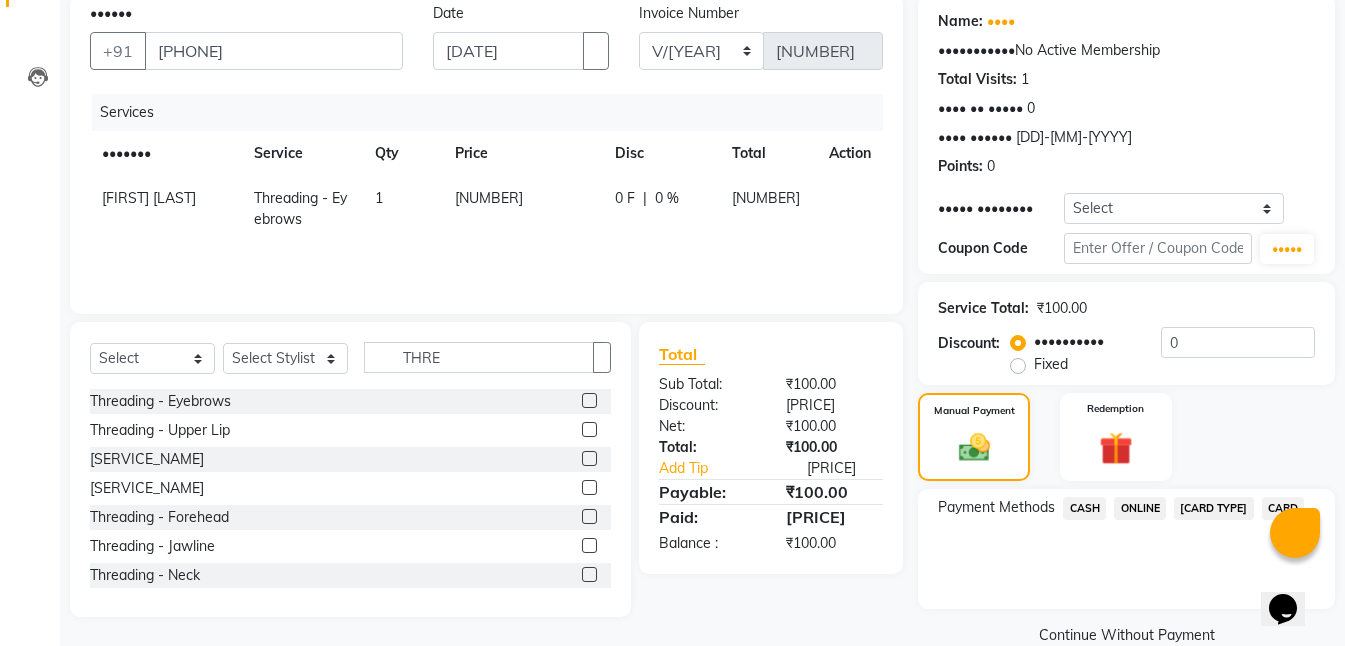 click on "CASH" at bounding box center (1084, 508) 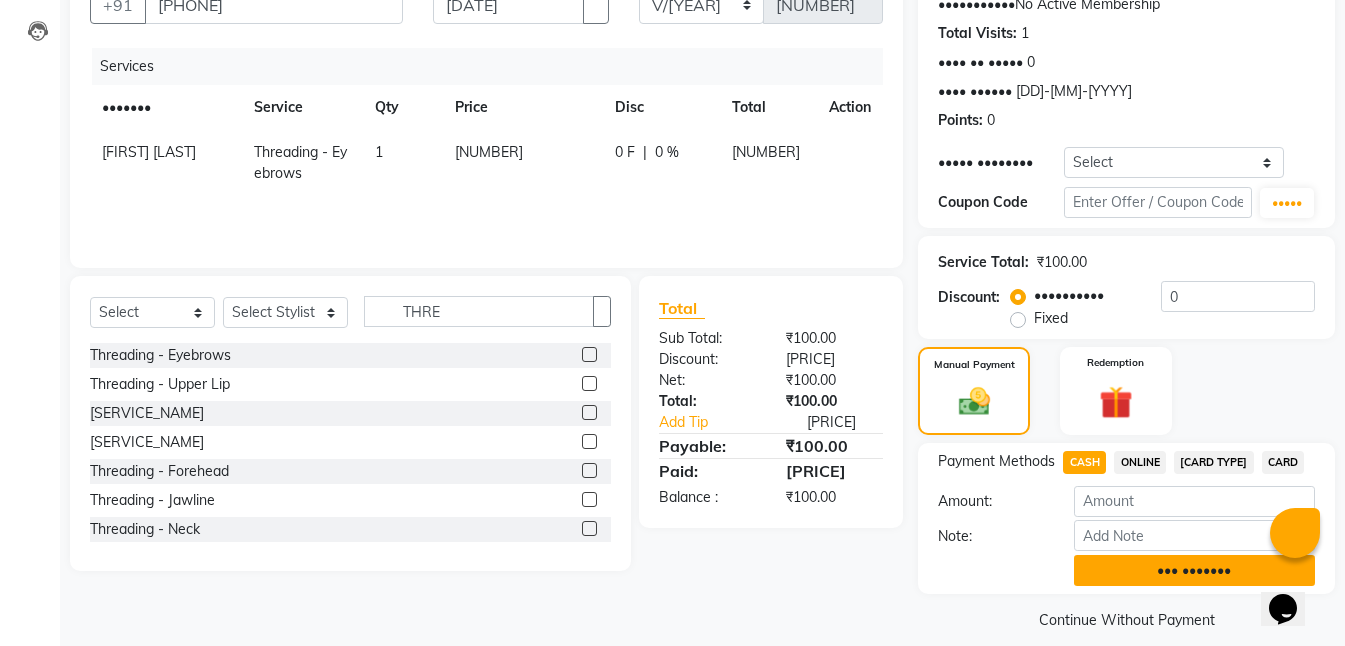 scroll, scrollTop: 225, scrollLeft: 0, axis: vertical 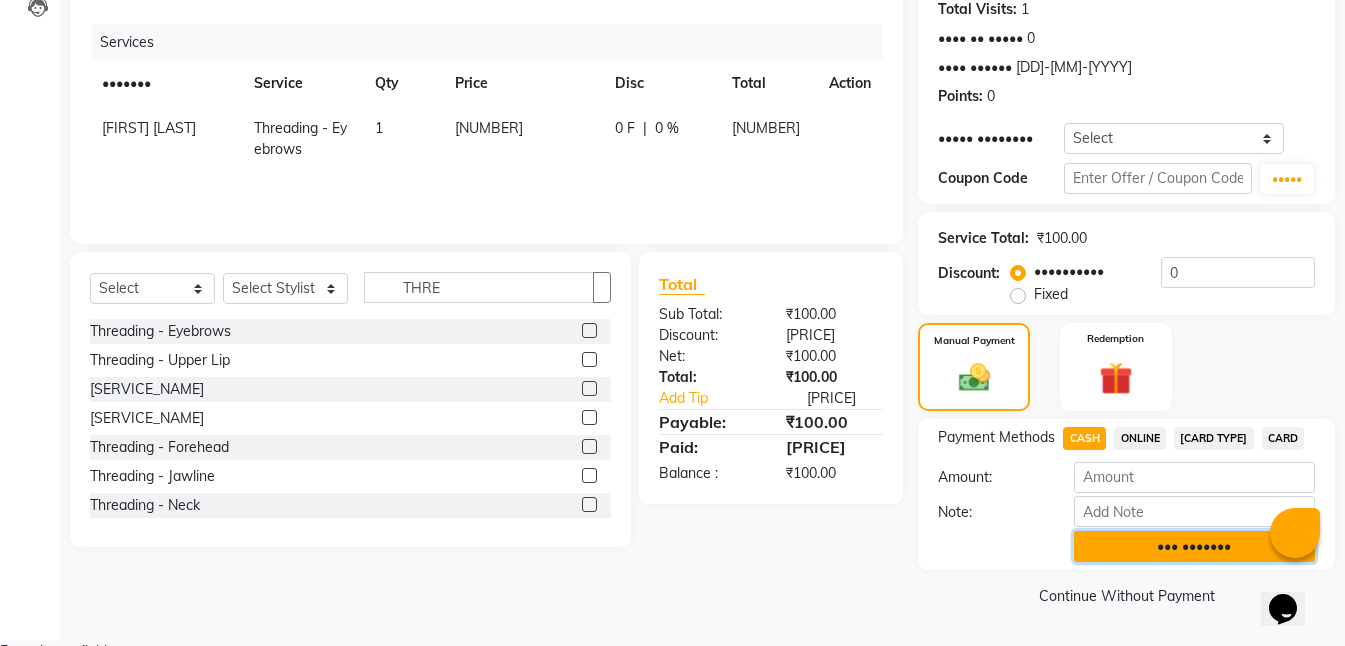 click on "••• •••••••" at bounding box center (1194, 546) 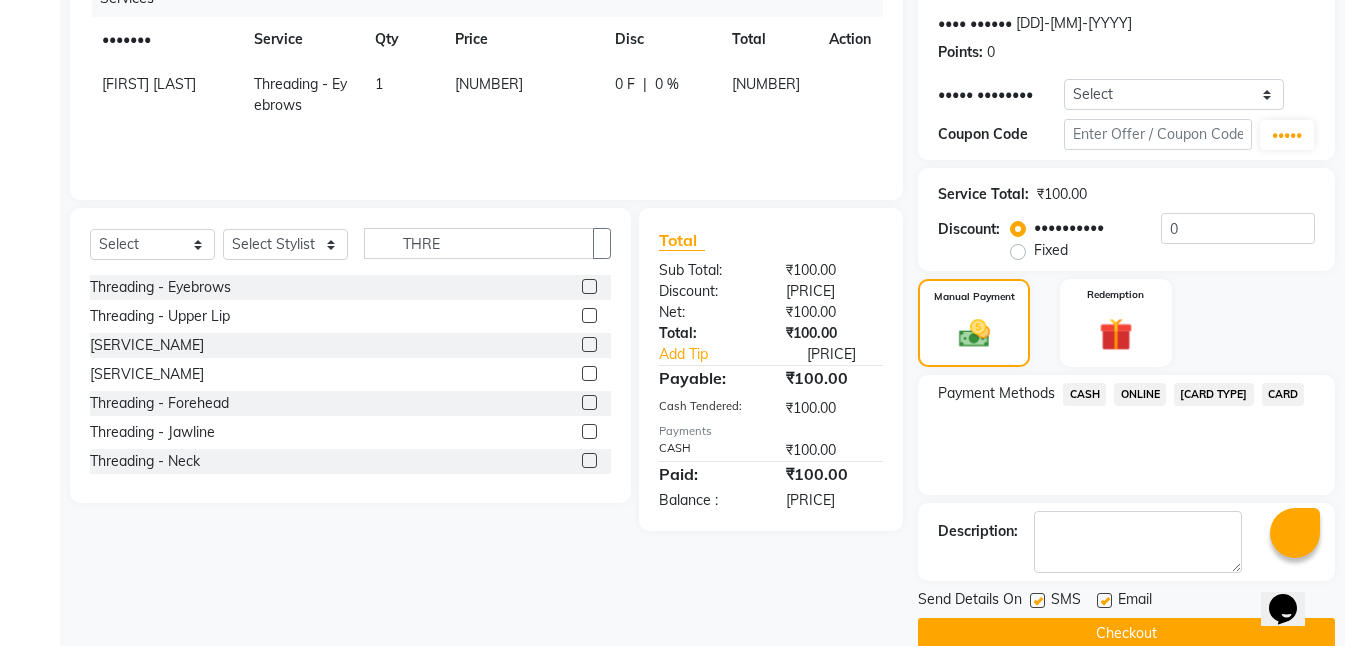 scroll, scrollTop: 309, scrollLeft: 0, axis: vertical 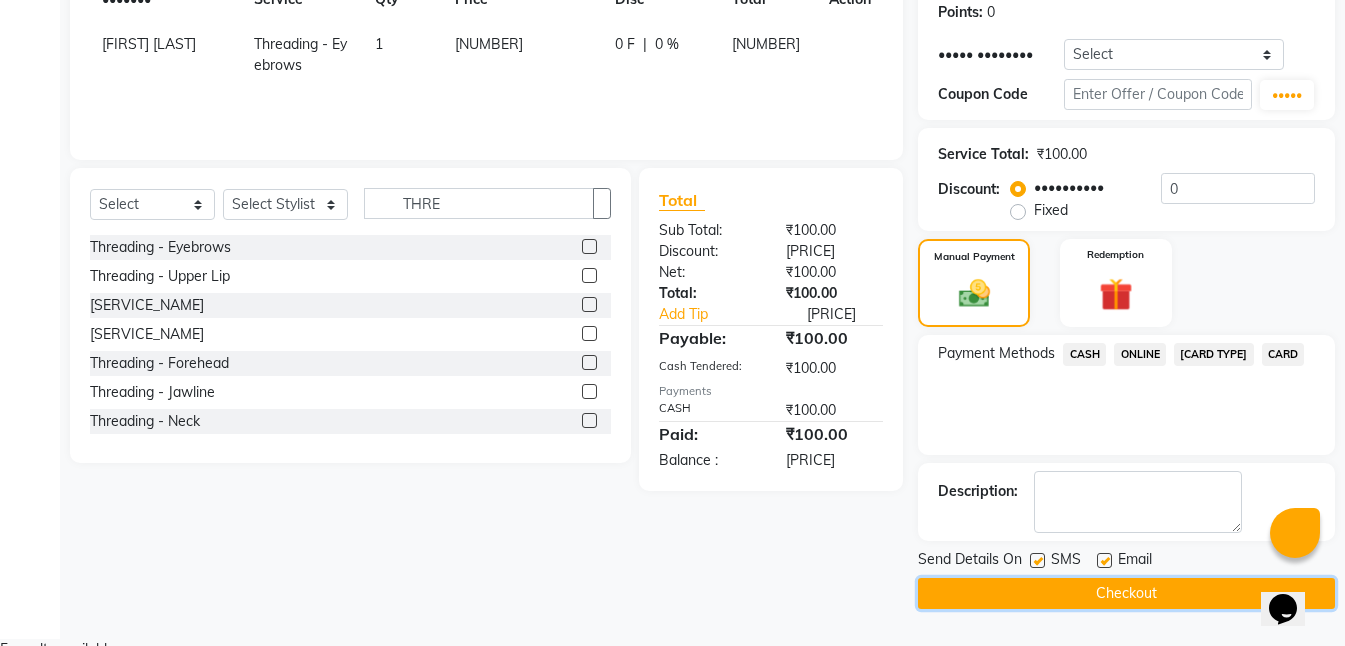 drag, startPoint x: 977, startPoint y: 579, endPoint x: 980, endPoint y: 617, distance: 38.118237 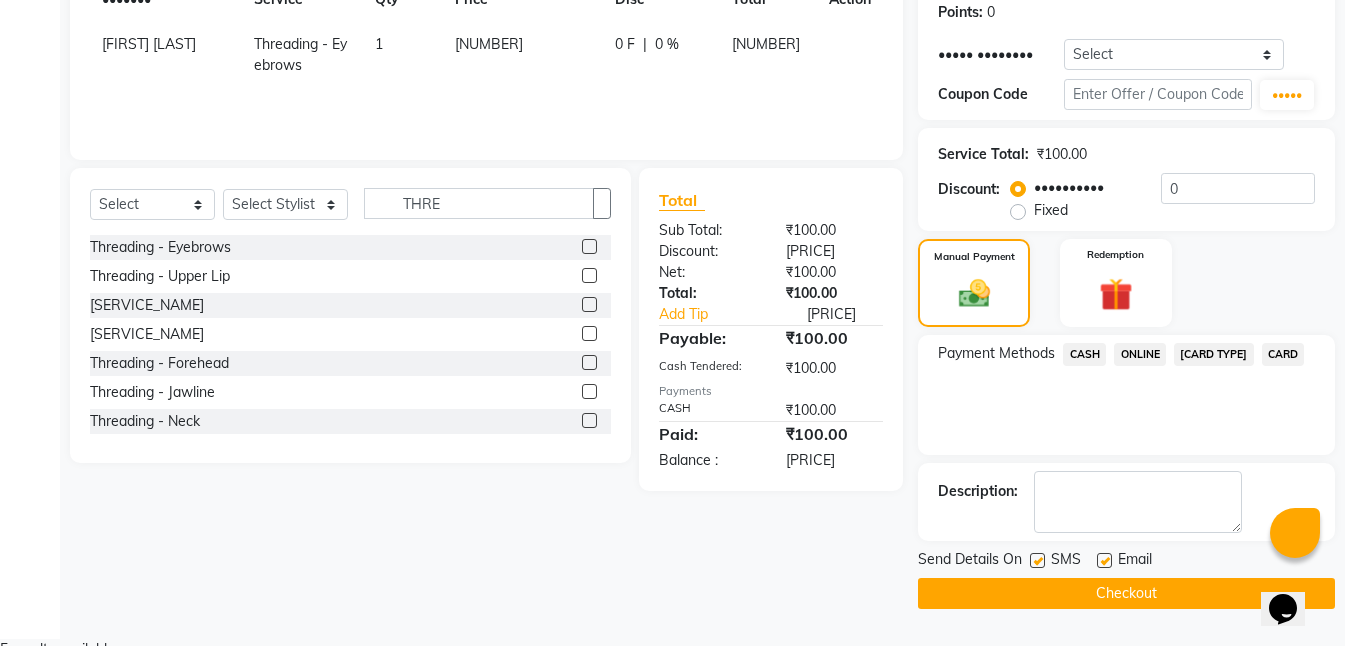 drag, startPoint x: 980, startPoint y: 617, endPoint x: 968, endPoint y: 546, distance: 72.00694 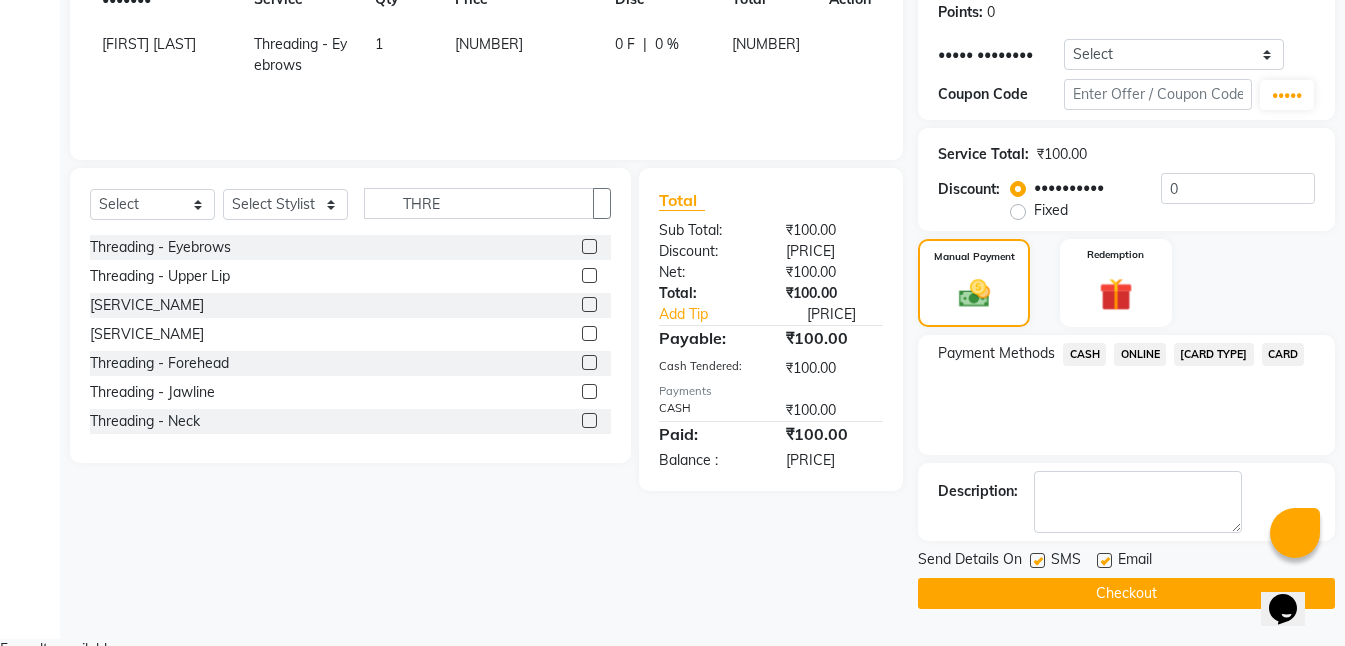 click at bounding box center [1037, 560] 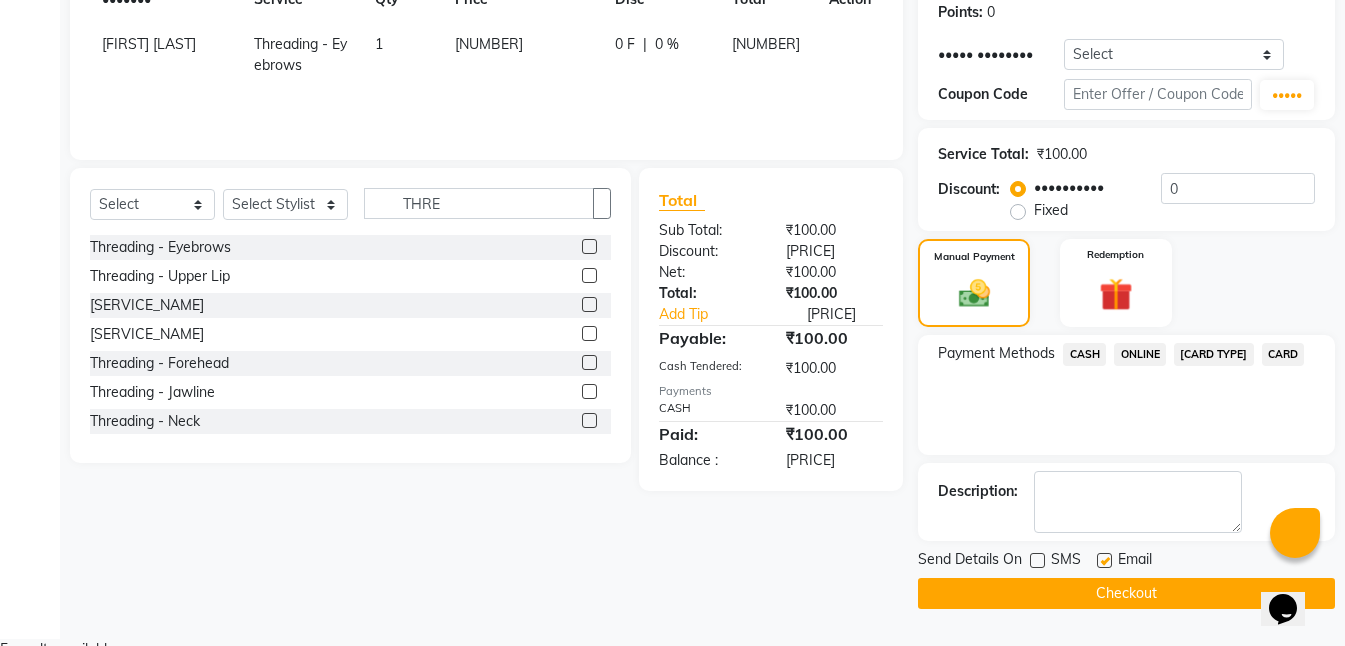 click at bounding box center [1104, 560] 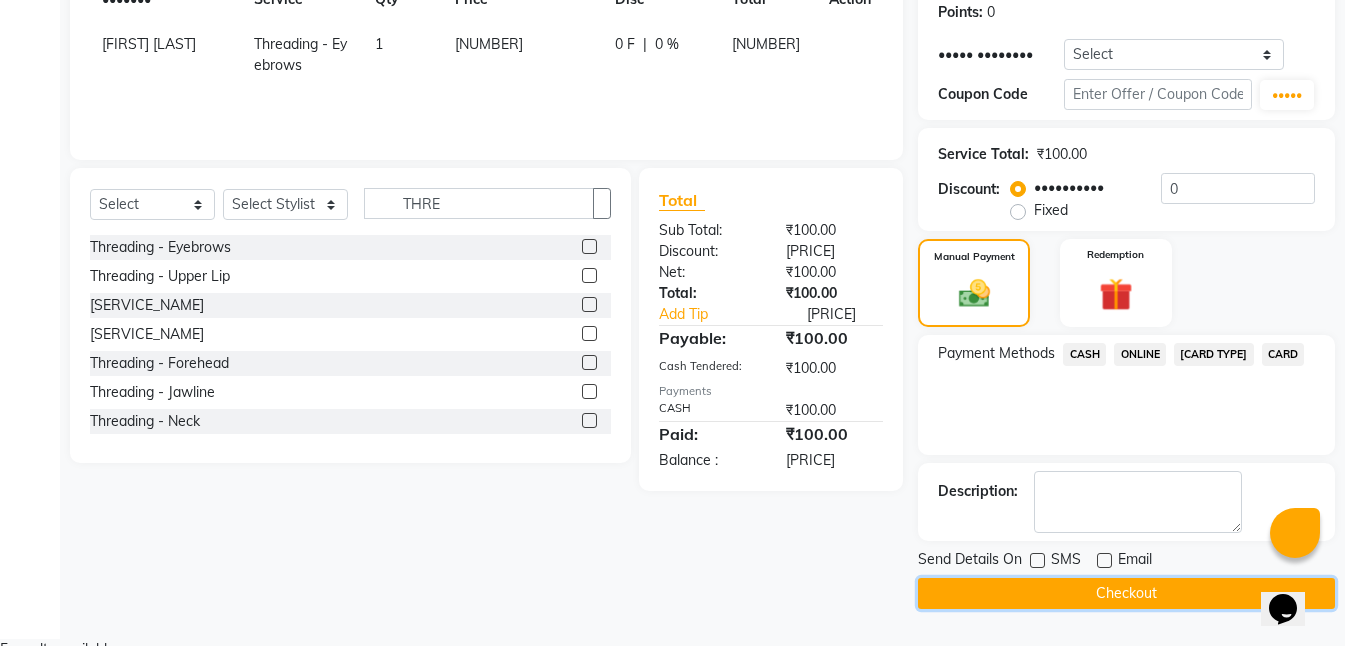click on "Checkout" at bounding box center (1126, 593) 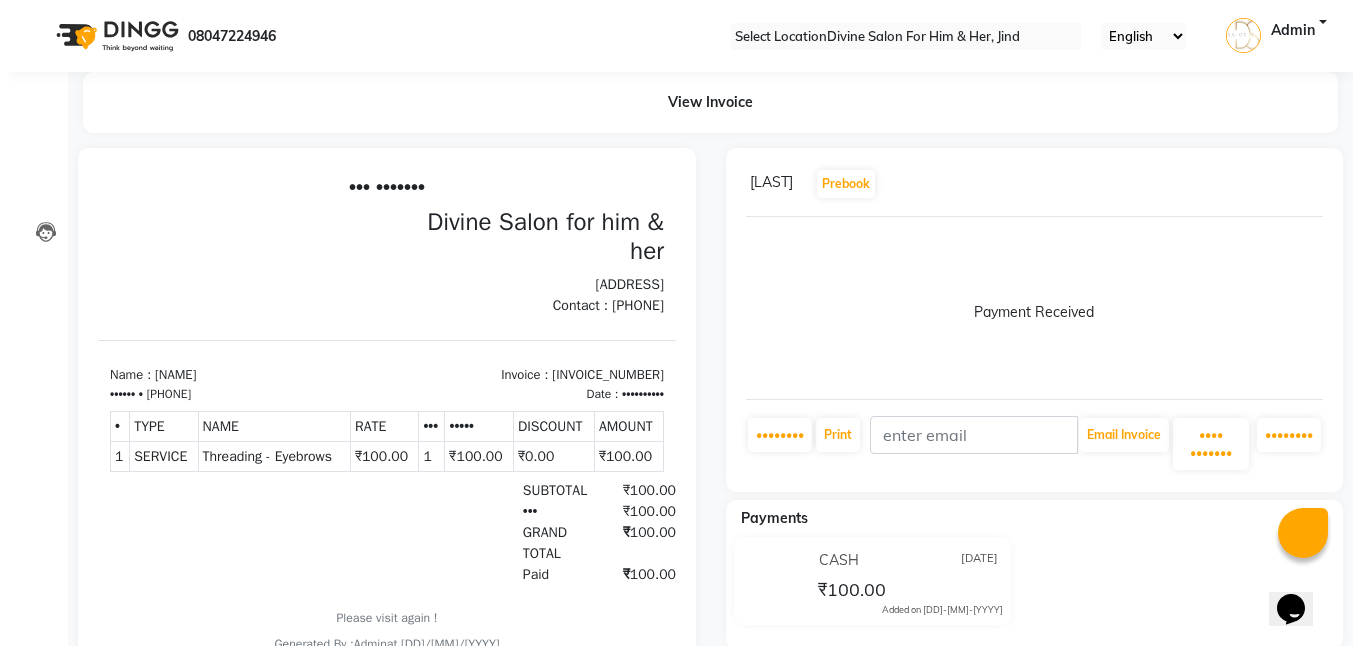 scroll, scrollTop: 16, scrollLeft: 0, axis: vertical 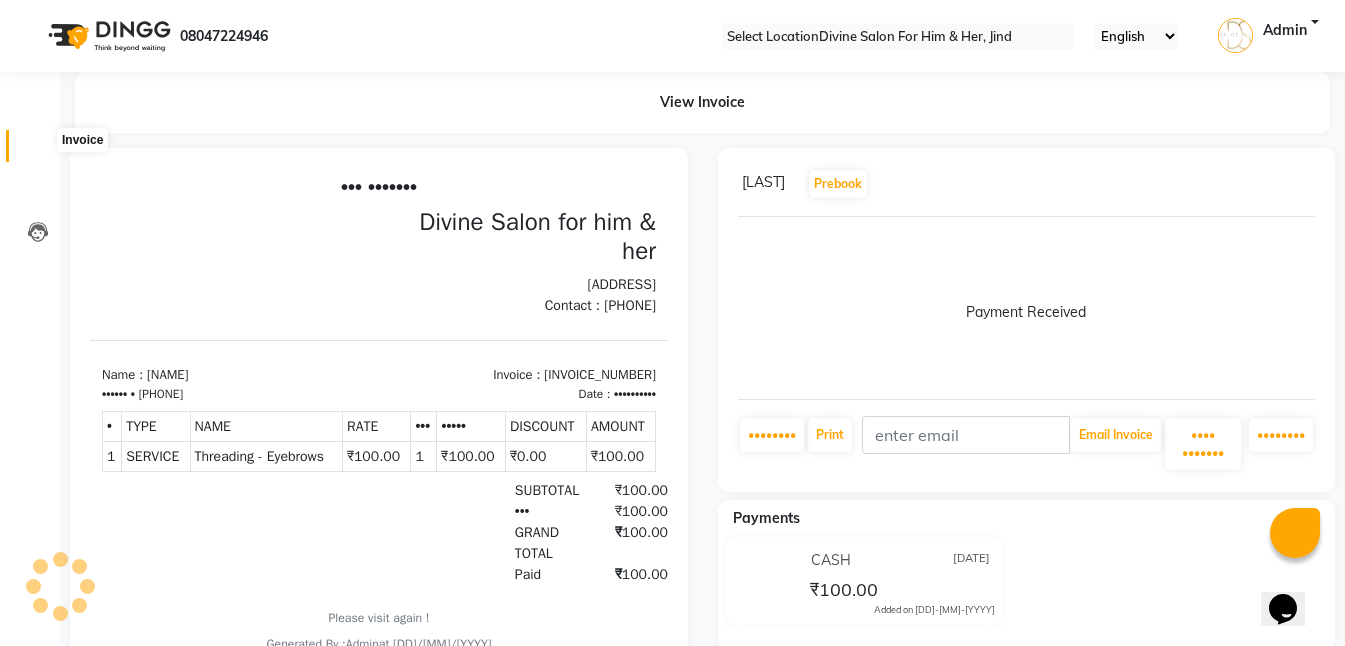 click at bounding box center [38, 151] 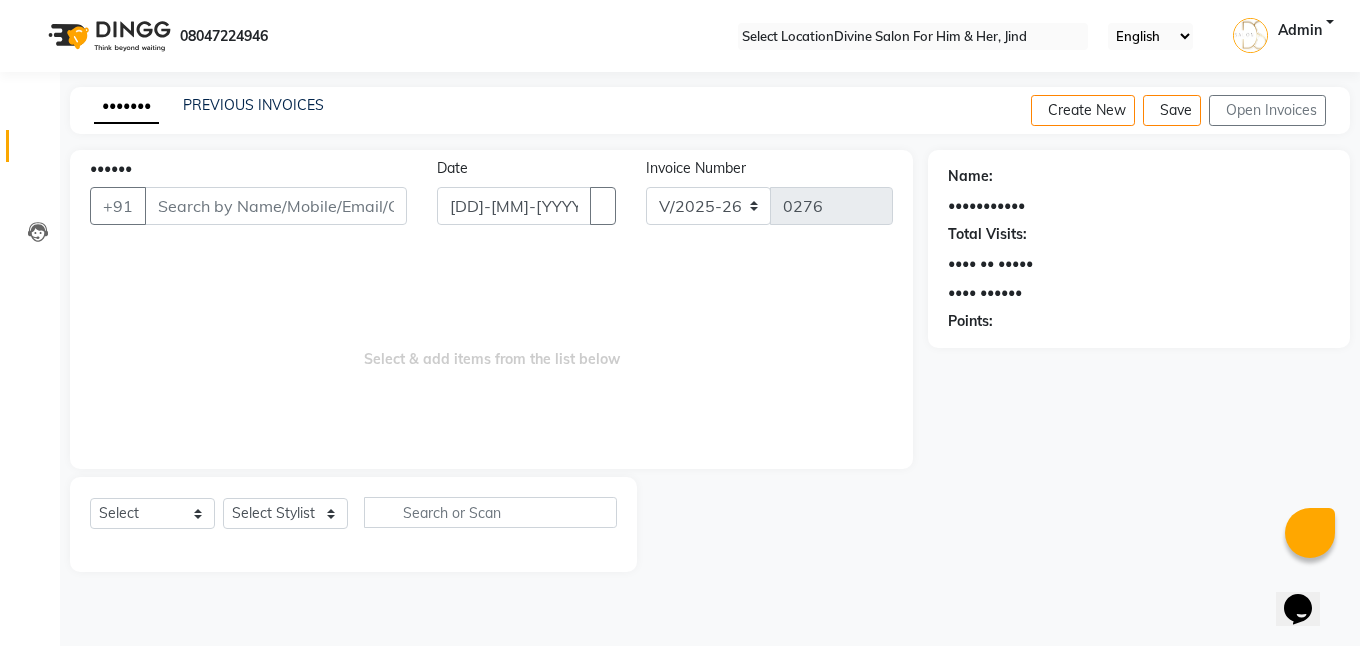 click on "••••••" at bounding box center [276, 206] 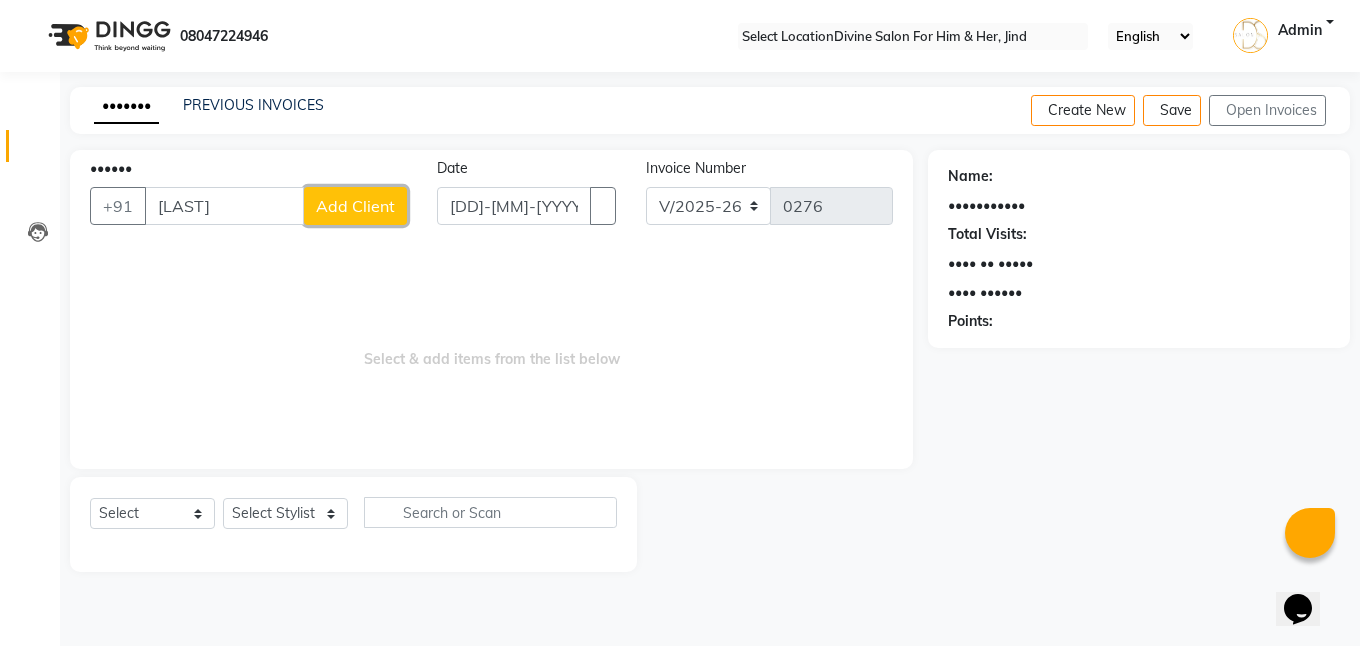 click on "Add Client" at bounding box center (355, 206) 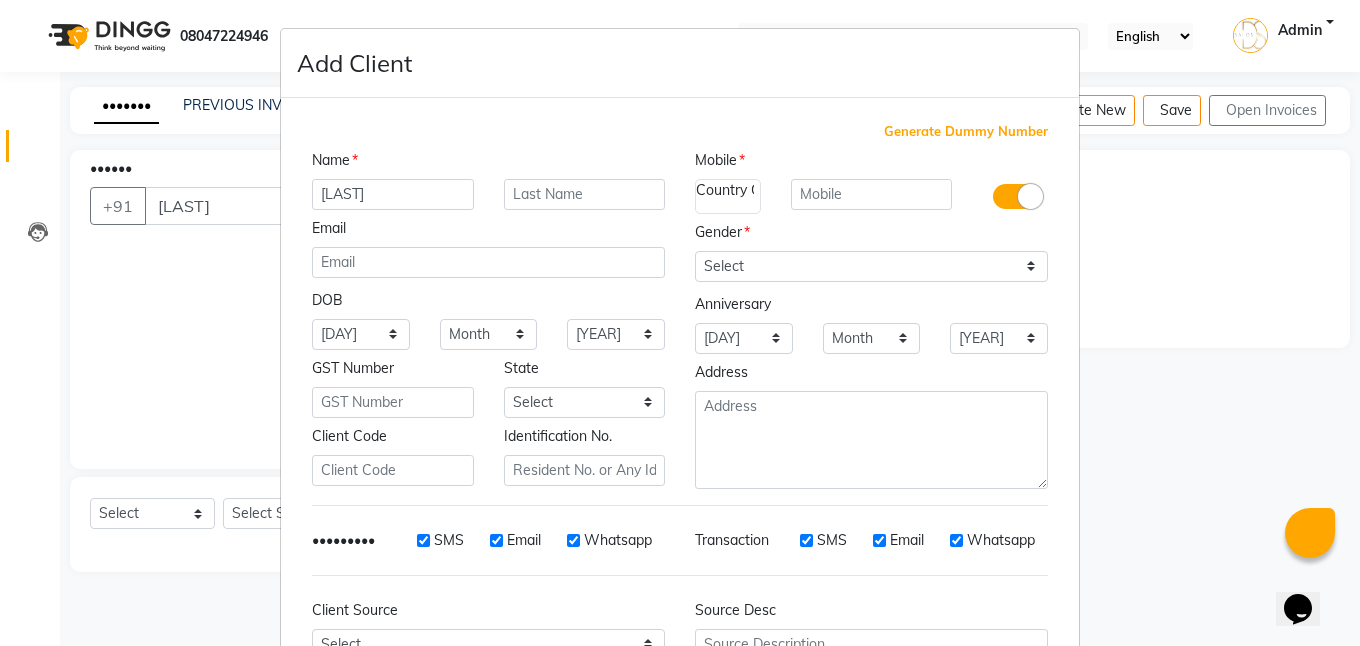 click on "Add Client Generate Dummy Number Name VSHITA Email DOB Day 01 02 03 04 05 06 07 08 09 10 11 12 13 14 15 16 17 18 19 20 21 22 23 24 25 26 27 28 29 30 31 Month January February March April May June July August September October November December 1940 1941 1942 1943 1944 1945 1946 1947 1948 1949 1950 1951 1952 1953 1954 1955 1956 1957 1958 1959 1960 1961 1962 1963 1964 1965 1966 1967 1968 1969 1970 1971 1972 1973 1974 1975 1976 1977 1978 1979 1980 1981 1982 1983 1984 1985 1986 1987 1988 1989 1990 1991 1992 1993 1994 1995 1996 1997 1998 1999 2000 2001 2002 2003 2004 2005 2006 2007 2008 2009 2010 2011 2012 2013 2014 2015 2016 2017 2018 2019 2020 2021 2022 2023 2024 GST Number State Select Andaman and Nicobar Islands Andhra Pradesh Arunachal Pradesh Assam Bihar Chandigarh Chhattisgarh Dadra and Nagar Haveli Daman and Diu Delhi Goa Gujarat Haryana Himachal Pradesh Jammu and Kashmir Jharkhand Karnataka Kerala Lakshadweep Madhya Pradesh Maharashtra Manipur Meghalaya Mizoram Nagaland Odisha Pondicherry Punjab Rajasthan" at bounding box center (680, 323) 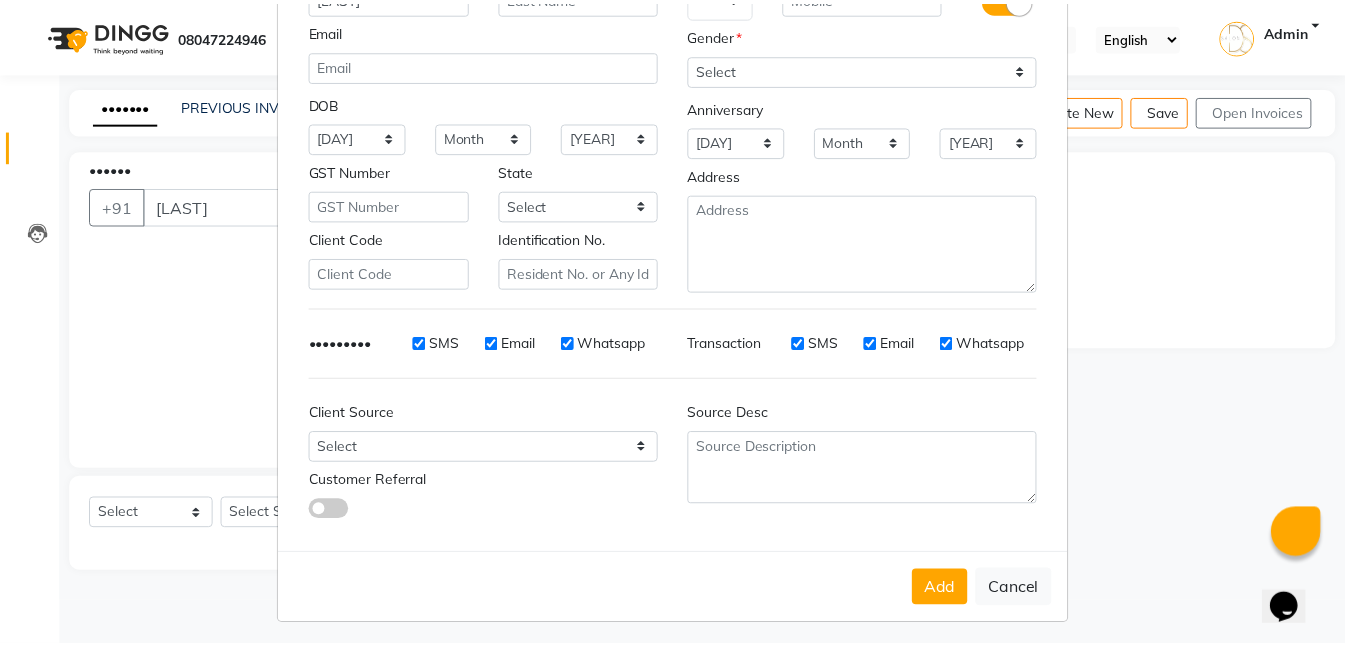 scroll, scrollTop: 203, scrollLeft: 0, axis: vertical 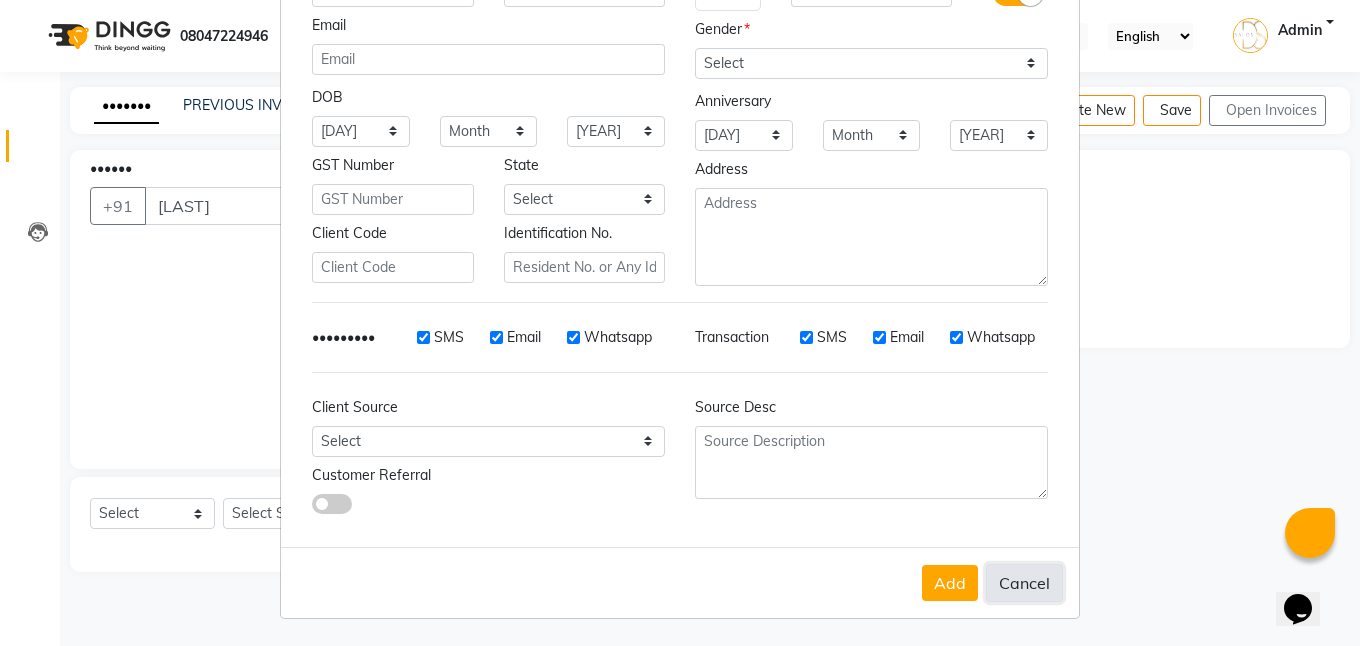click on "Cancel" at bounding box center (1024, 583) 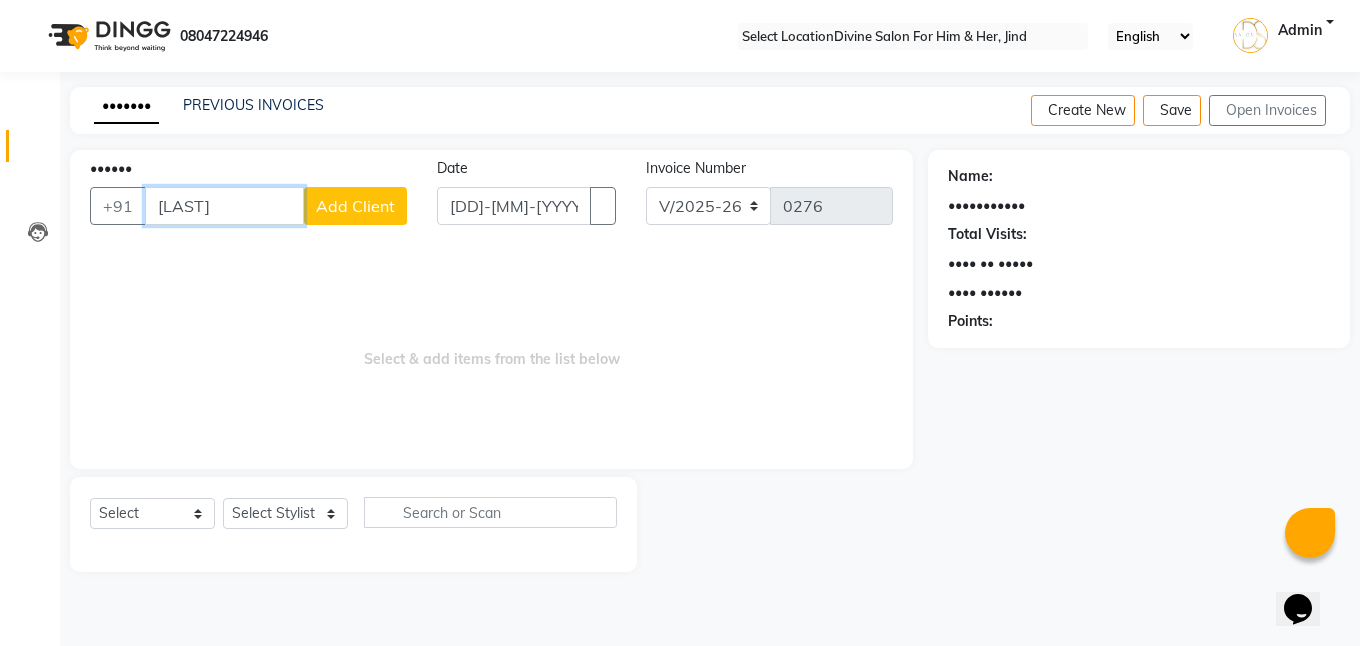 click on "[LAST]" at bounding box center [224, 206] 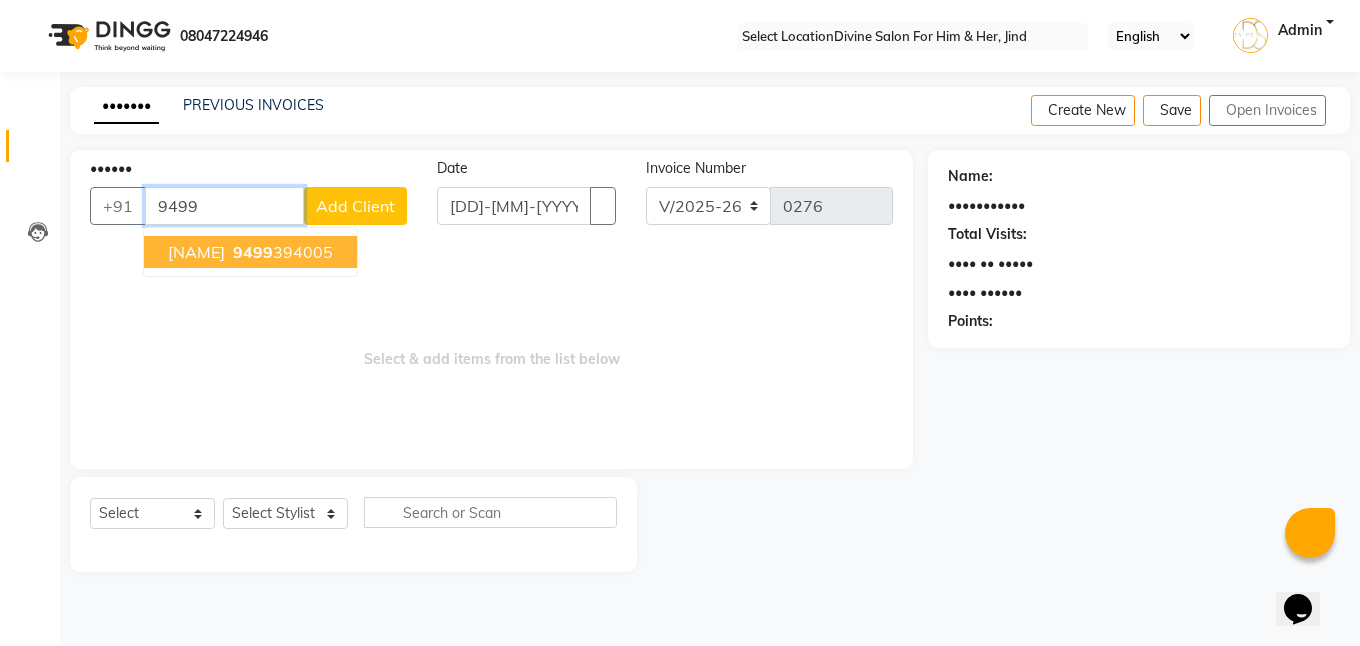 click on "[PHONE]" at bounding box center (281, 252) 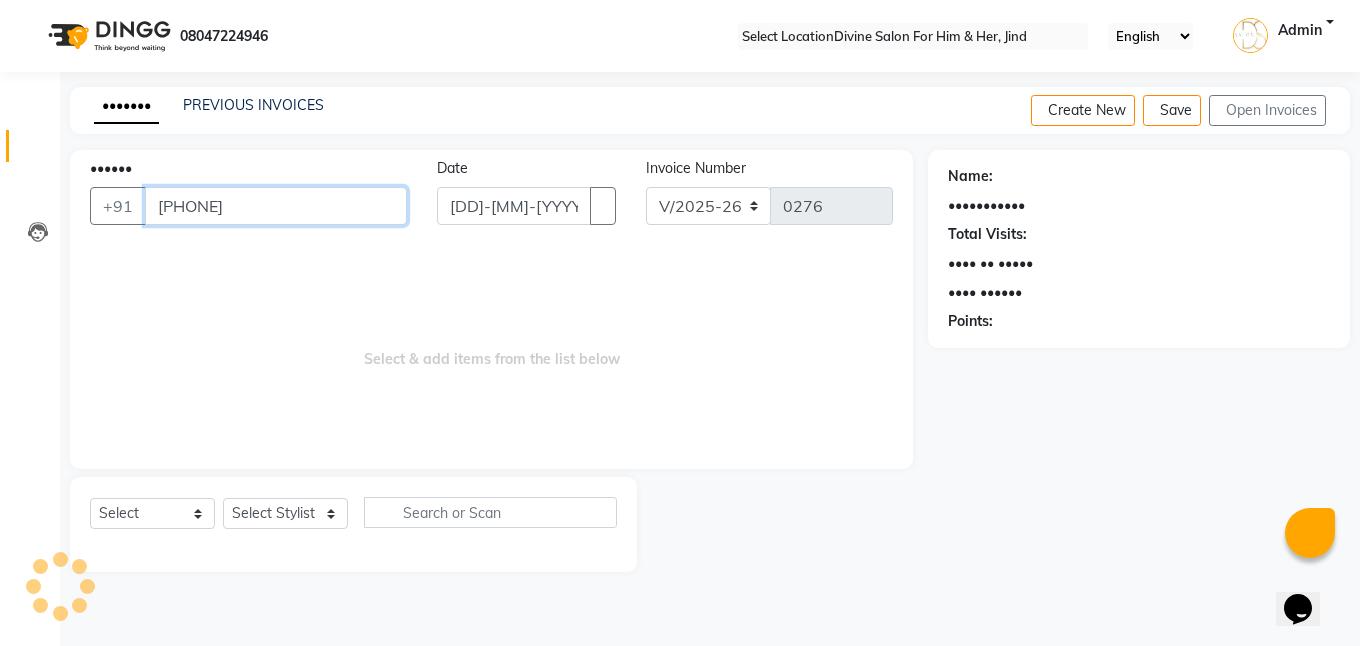 type on "[PHONE]" 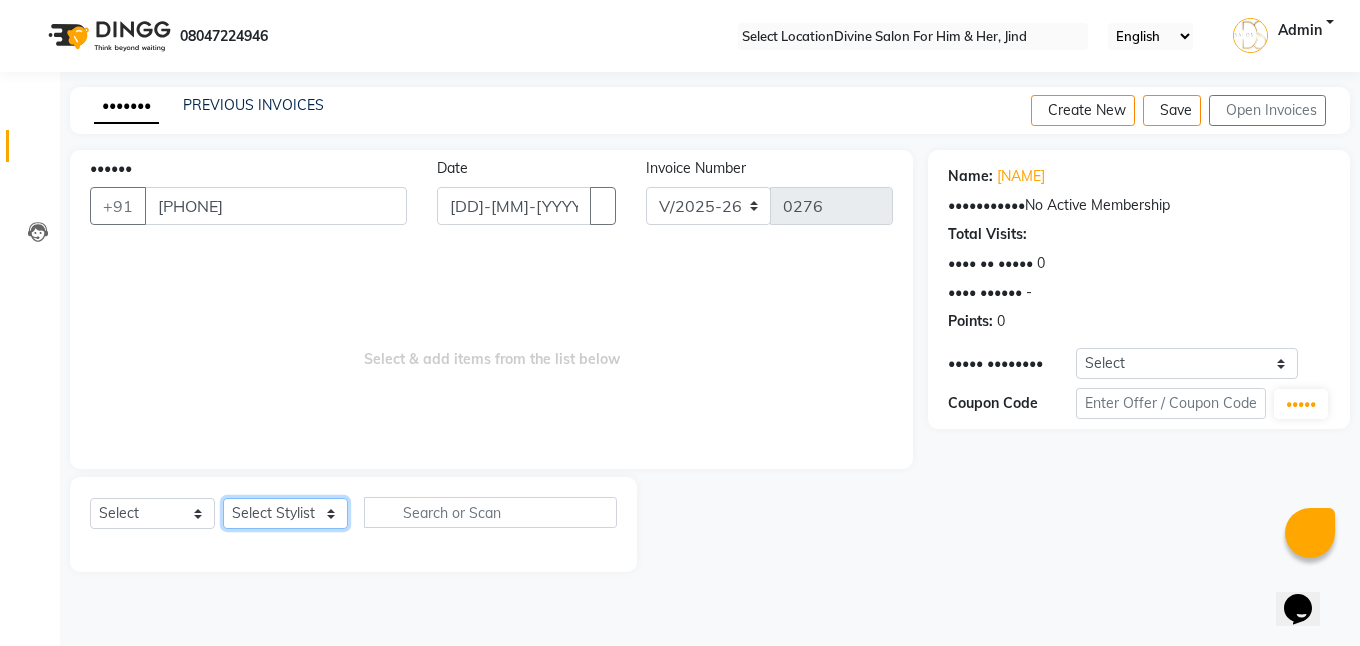 click on "Select Stylist Isha Gandhi RAVI Rihan SHEELA Tanisha chopra Tofik vikas JANGRA" at bounding box center (285, 513) 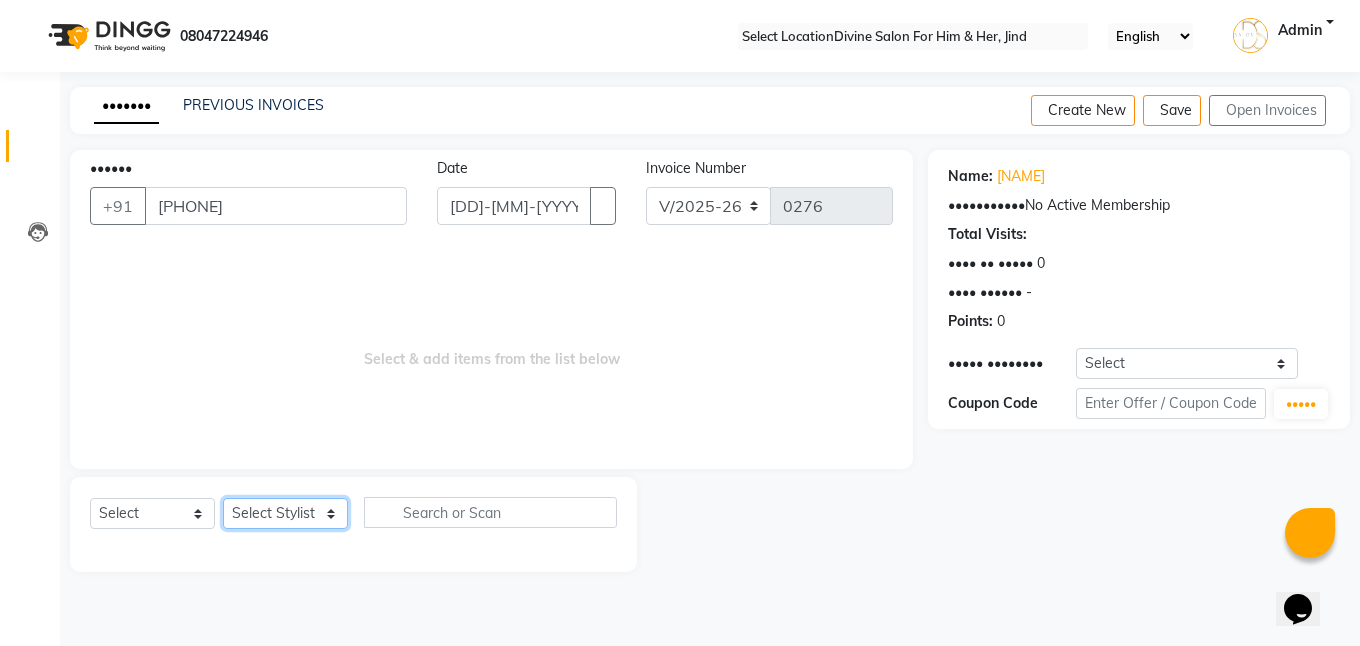 select on "[NUMBER]" 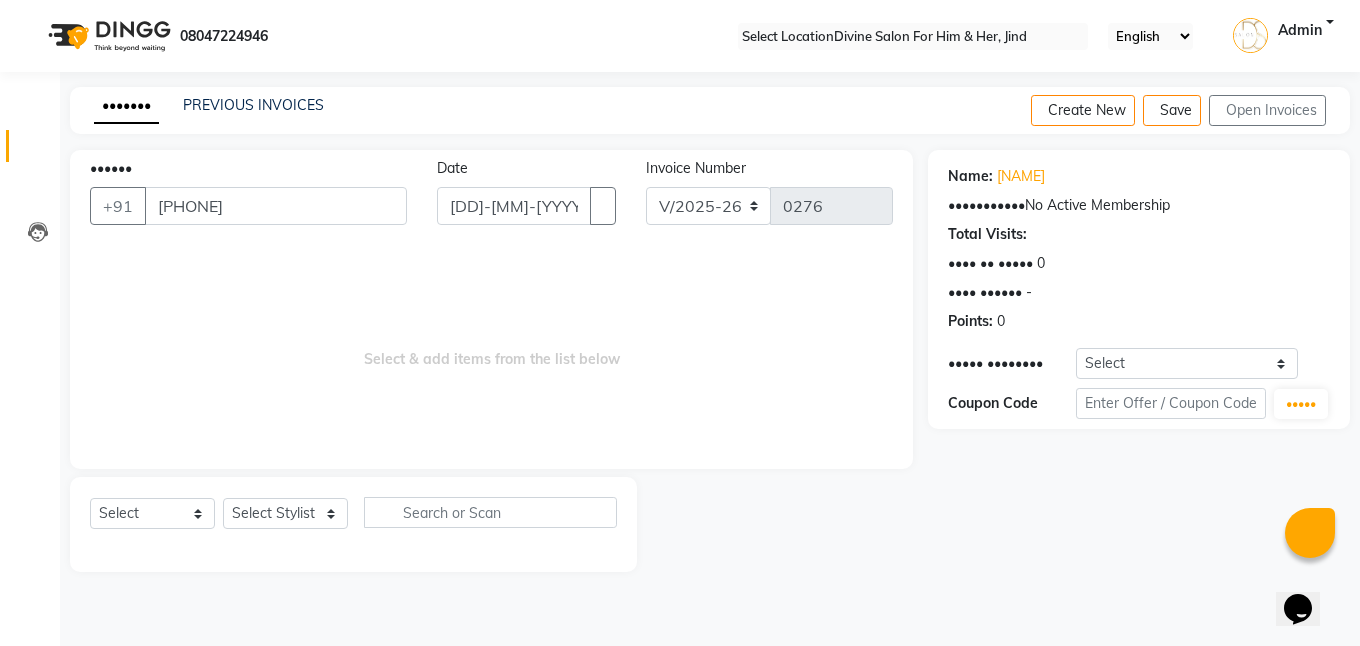 click on "Select & add items from the list below" at bounding box center (491, 349) 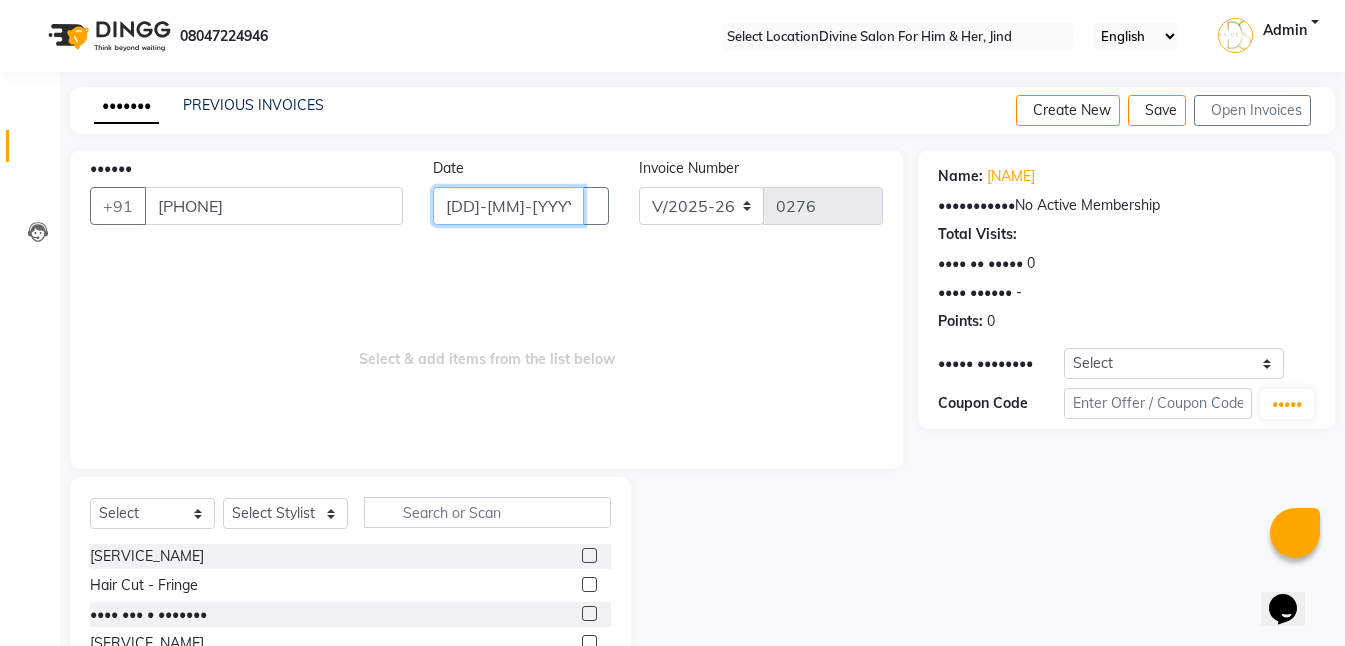 click on "[DD]-[MM]-[YYYY]" at bounding box center (508, 206) 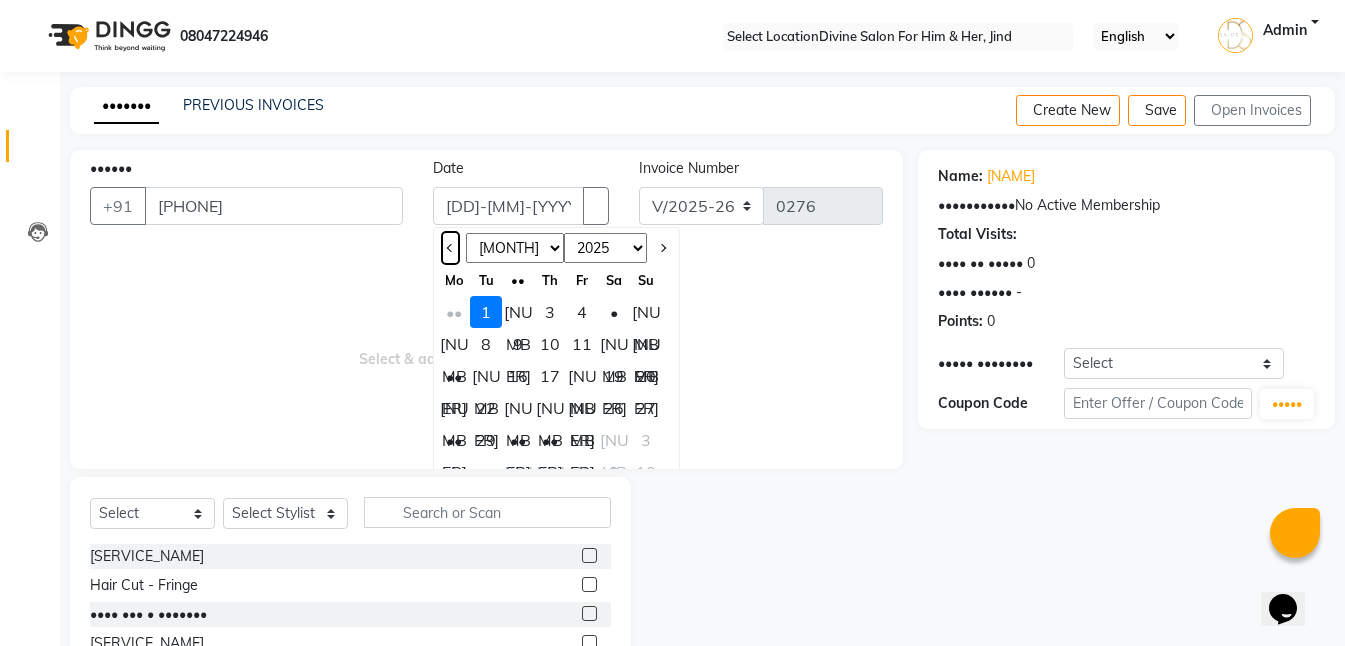 click at bounding box center [450, 248] 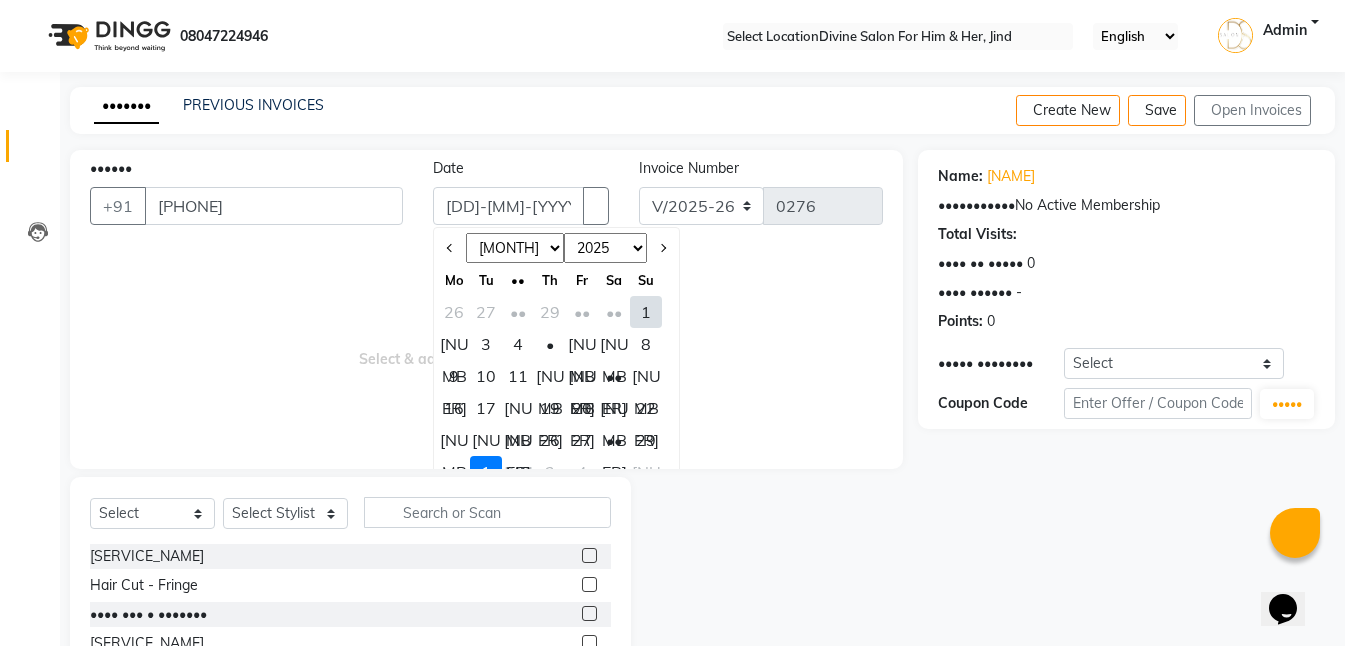 click on "27" at bounding box center [582, 440] 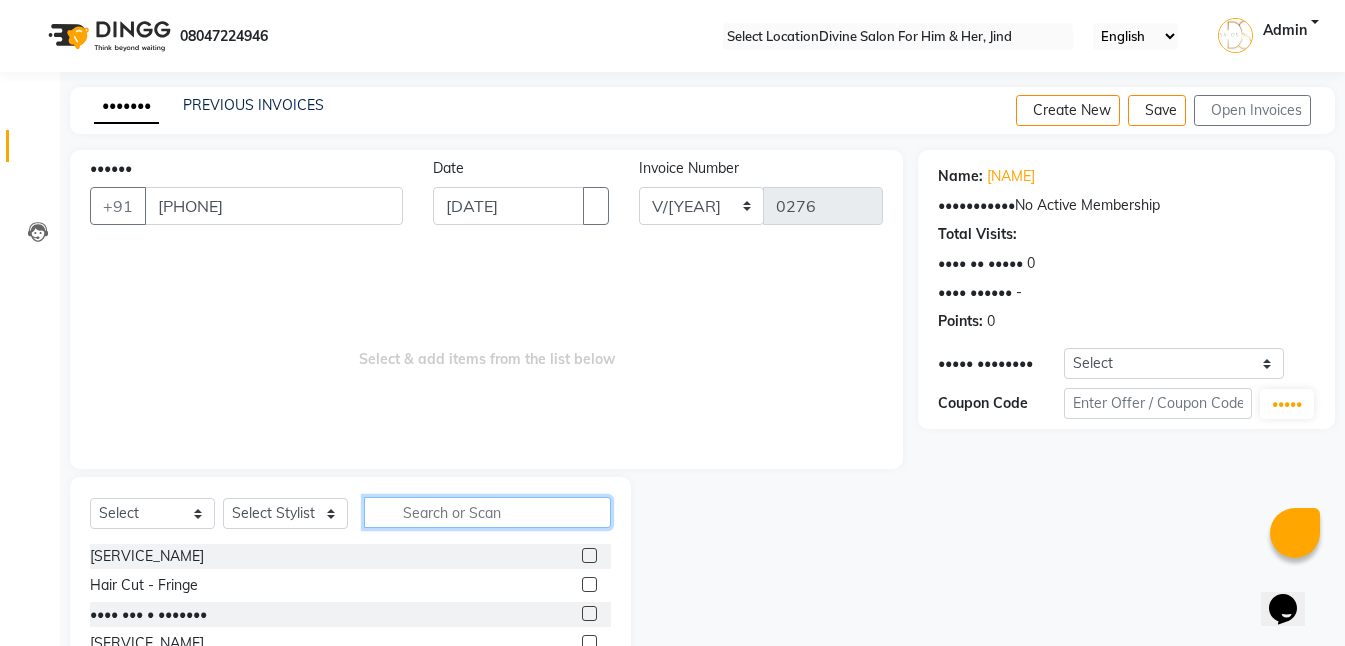 click at bounding box center [487, 512] 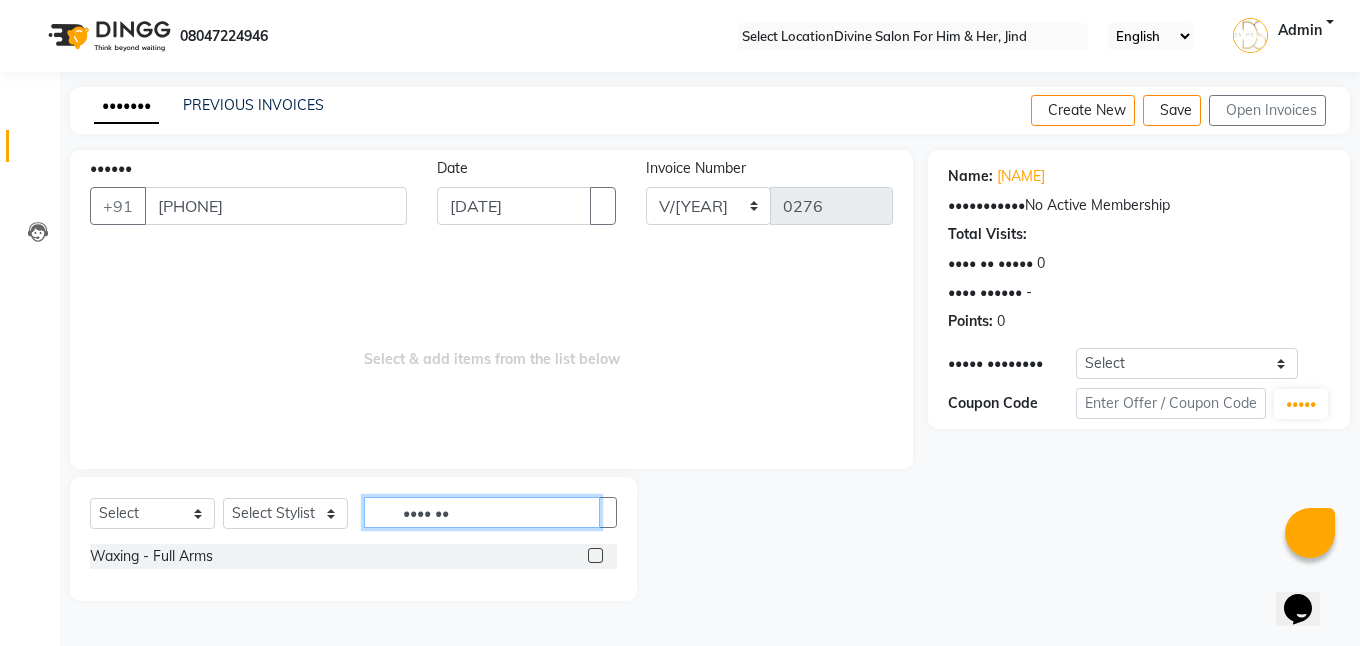 type on "•••• ••" 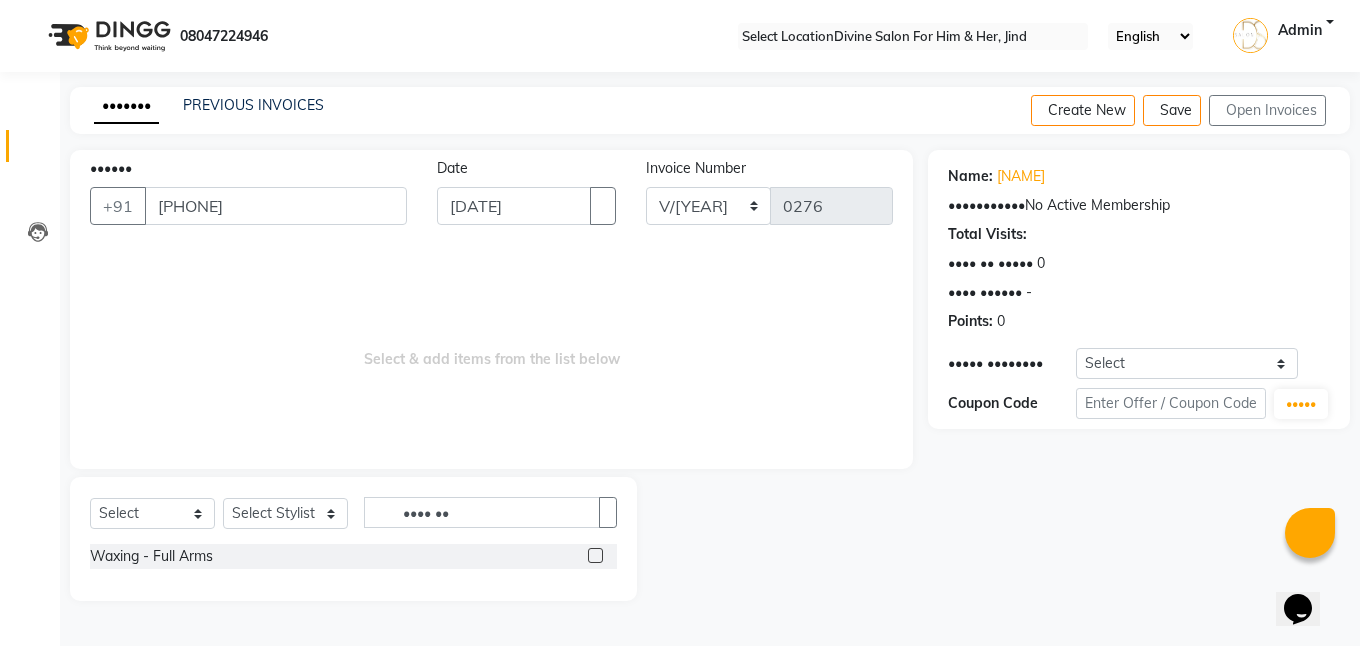 click at bounding box center [595, 555] 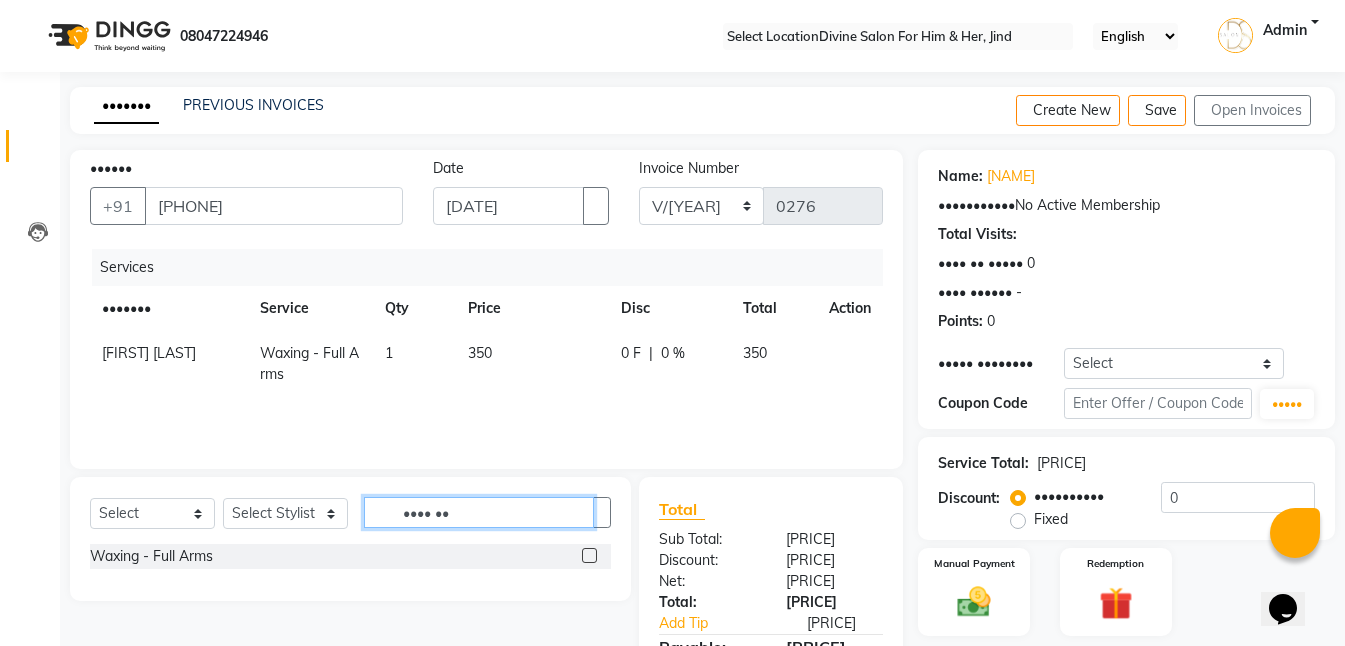 click on "•••• ••" at bounding box center [479, 512] 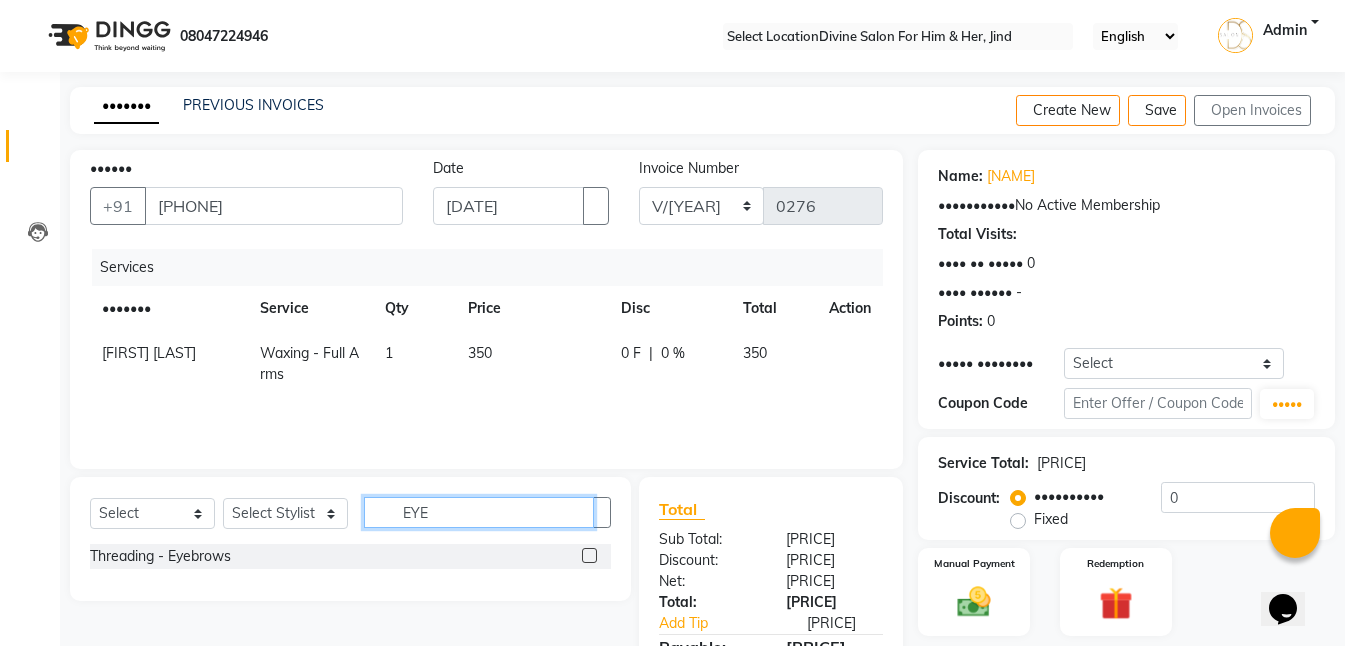 type on "EYE" 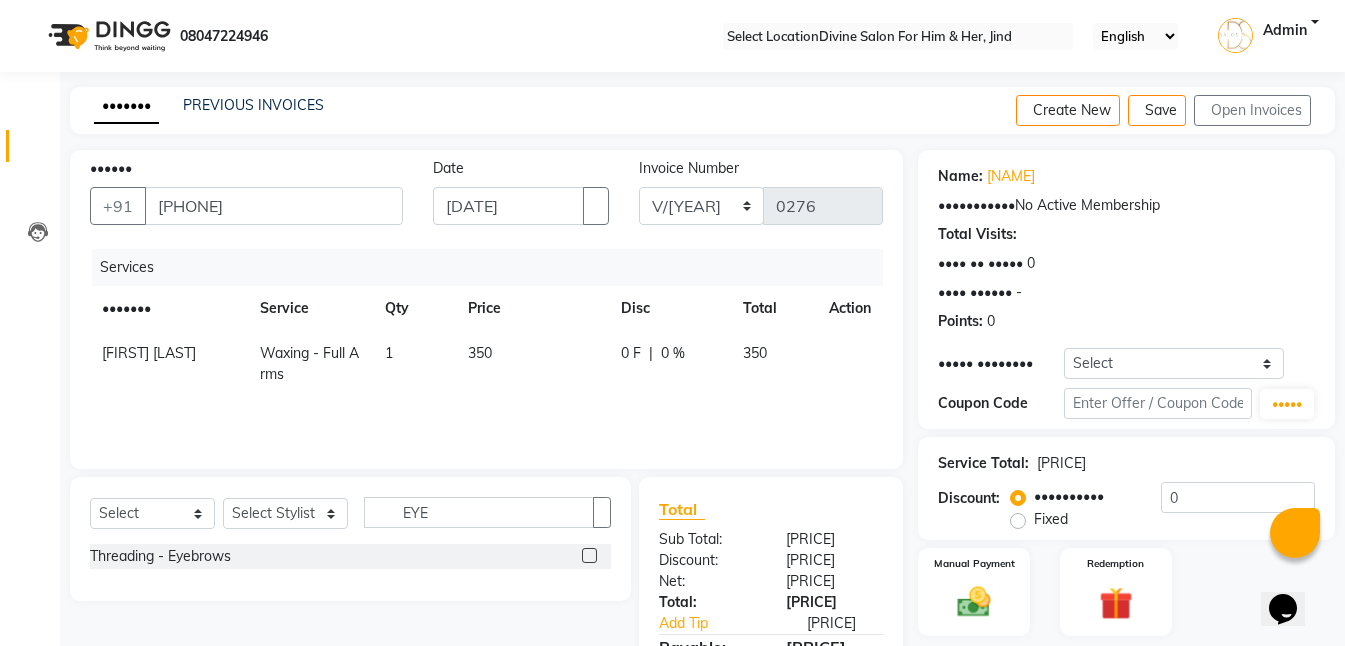 click at bounding box center (589, 555) 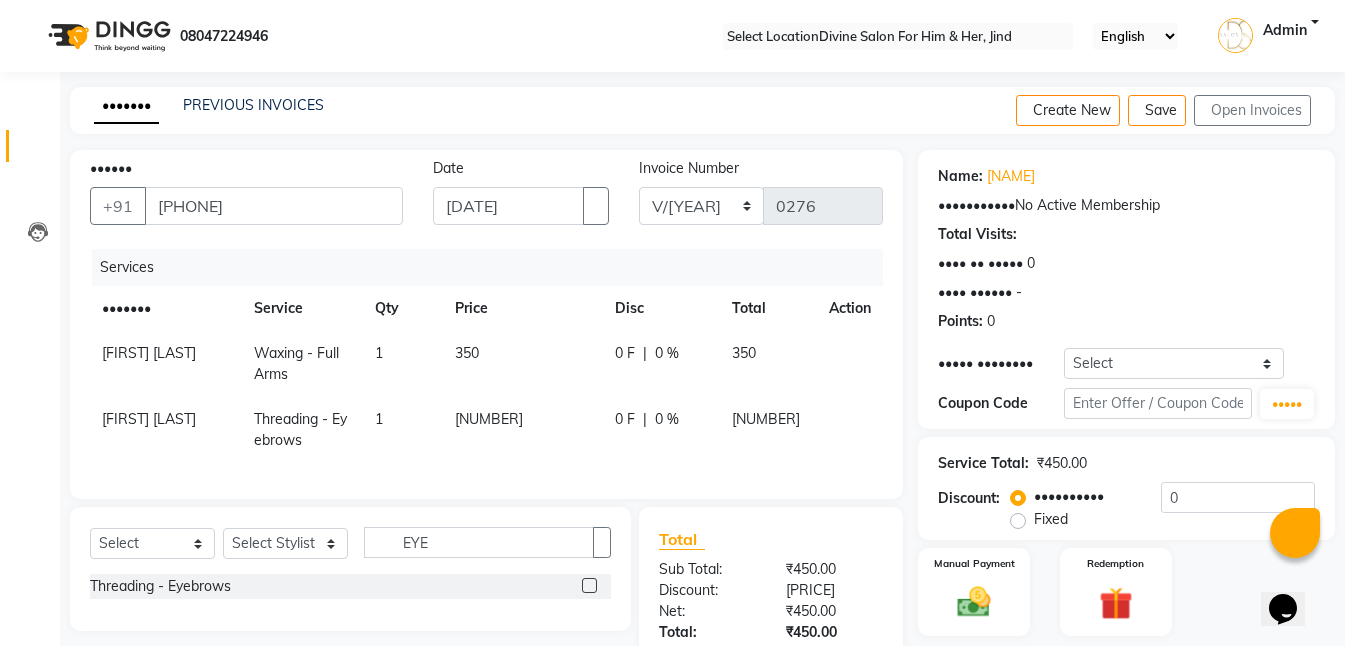 click on "[NUMBER]" at bounding box center (522, 364) 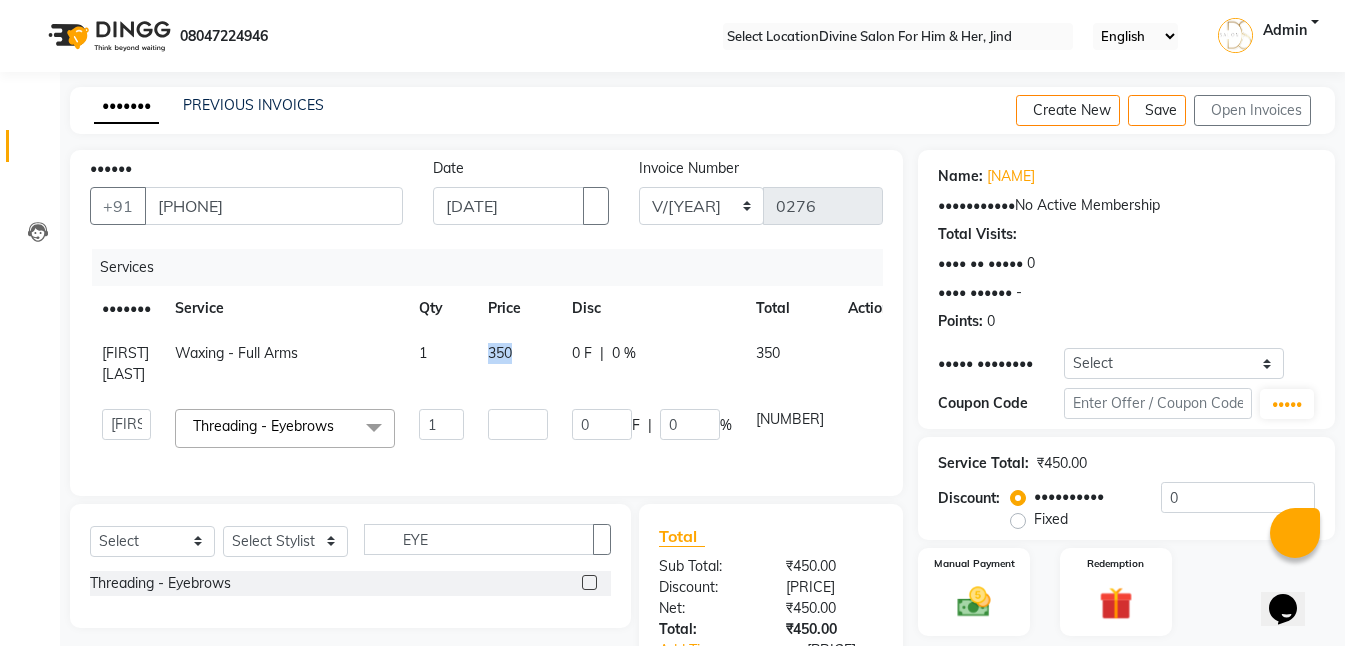 drag, startPoint x: 499, startPoint y: 411, endPoint x: 490, endPoint y: 447, distance: 37.107952 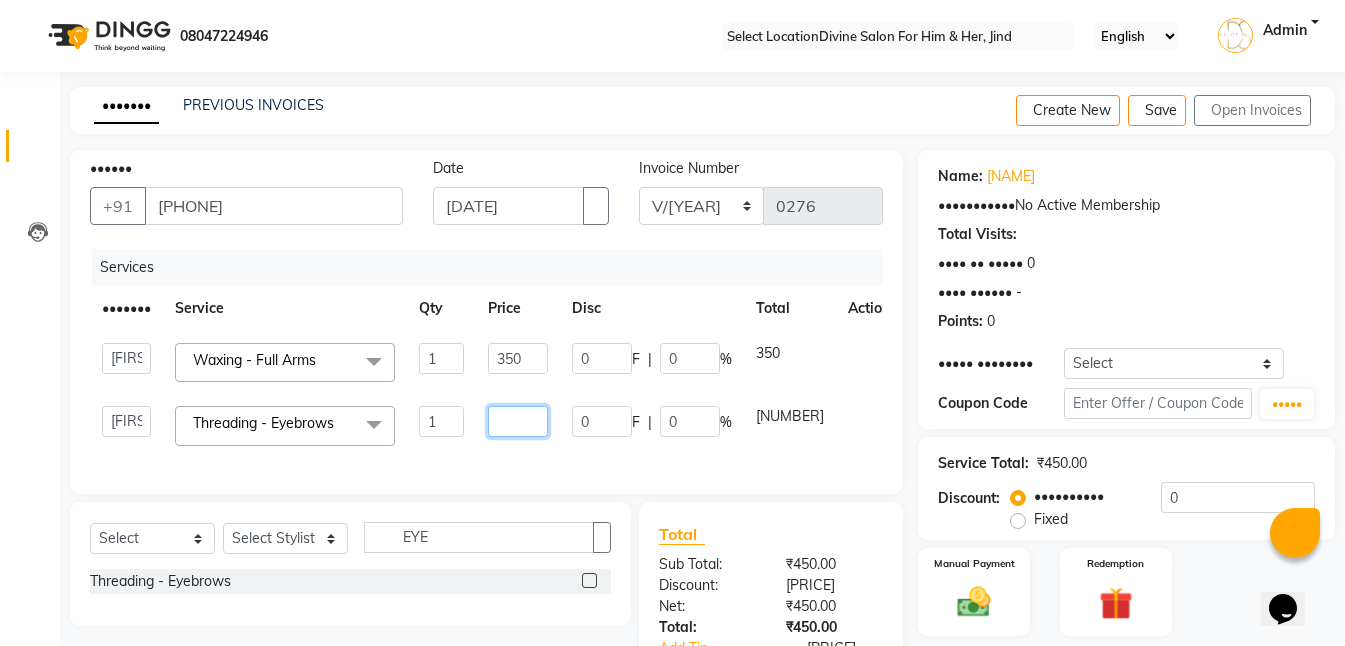 drag, startPoint x: 499, startPoint y: 452, endPoint x: 511, endPoint y: 439, distance: 17.691807 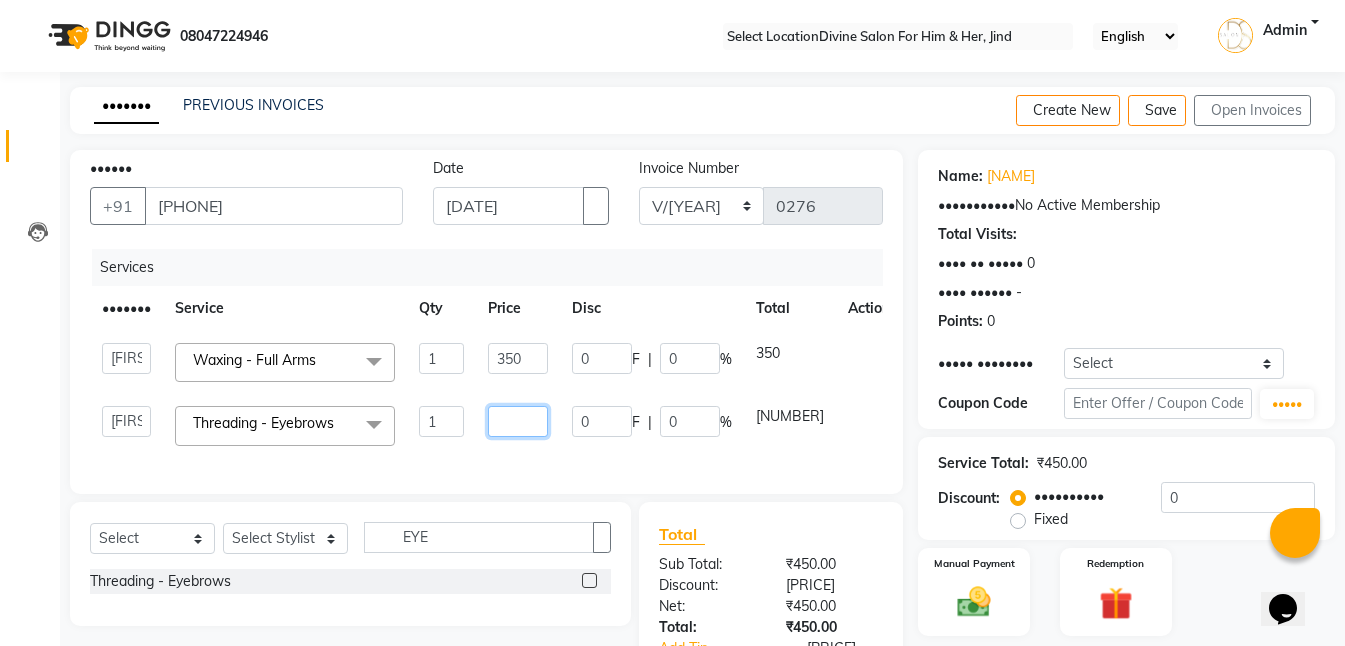 click on "[NUMBER]" at bounding box center (518, 362) 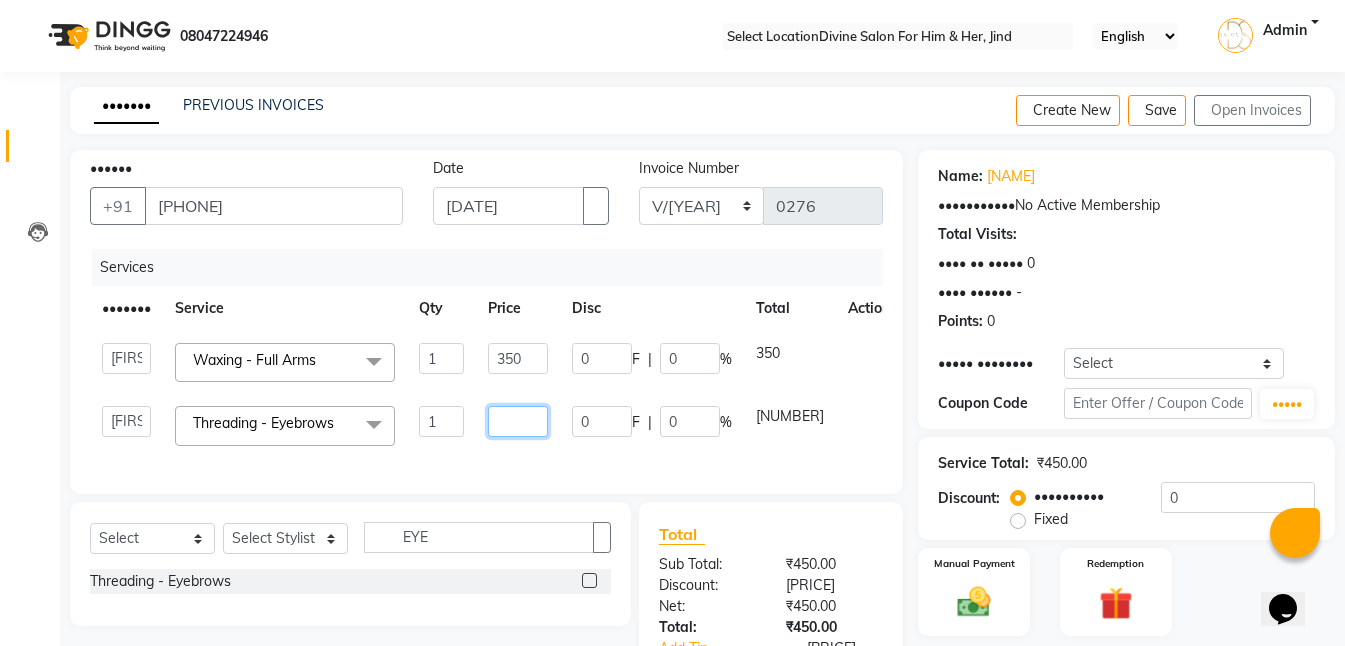 click on "[NUMBER]" at bounding box center (441, 358) 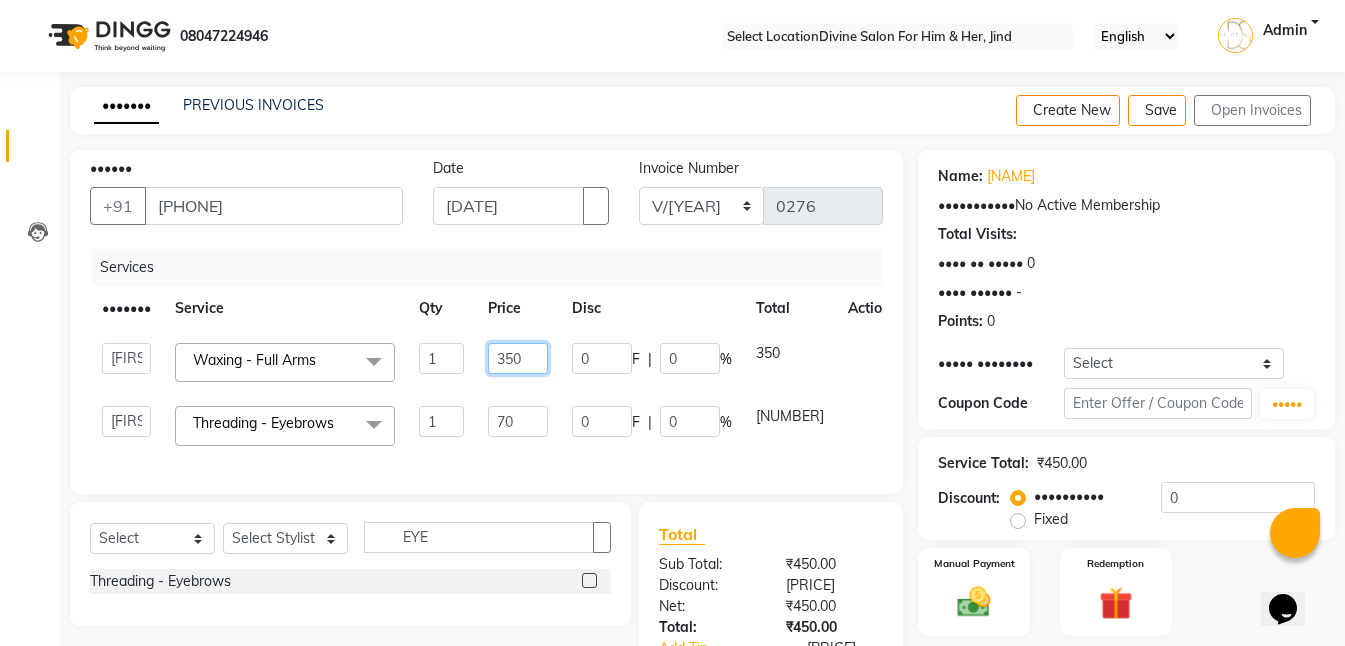 click on "350" at bounding box center [441, 358] 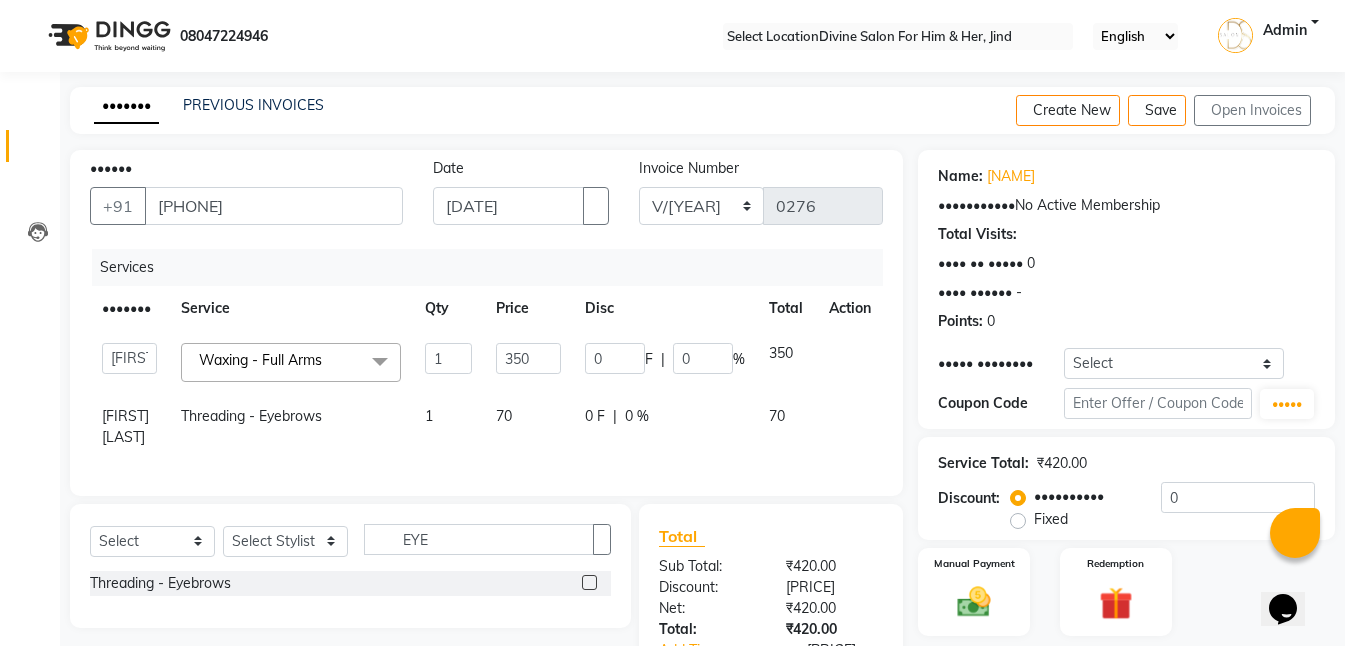 click on "Client +91 [PHONE] Date [DATE] Invoice Number V/2025 V/2025-26 0276 Services Stylist Service Qty Price Disc Total Action [FIRST] [LAST] RAVI Rihan SHEELA [FIRST] [LAST] Tofik vikas JANGRA Waxing - Full Arms x Hair Cut - Child (Under 12 years) Hair Cut - Fringe Hair Cut - Stylist Hair Cut - Senior Stylist men haircut hair wash MEN head massage men detan MEN beard HYDRA Facial NOSE WAX PEEL OFF PROTEIN SPA PRO HYDA CLEANUP ENGAGEMENT MAKEUP NAIL EXTENTION NAIL ART PER TIP HALF ARM PEELOFF WAX UPPRE LIP PEEL OFF D-TAN SCRUB MEN BOTOX MEN NATURAL HAIR COLOUR neack blond HALF ARM BLOND FACE BLEACH ORGANIC CLEANUP CLEANUP Men Head wash Plain dry Blow-Dry - Up to Shoulder Blow-Dry - Up to Mid-Back Blow-Dry - Waist & Below Wash & Plain Dry - Up to Shoulder Wash & Plain Dry - Up to Mid-Back Wash & Plain Dry - Waist & Below Wash & Blow Dry - Up to Shoulder Wash & Blow Dry - Up to Mid-Back Wash & Blow Dry - Waist & Below Crimping/Ironing - Up to Shoulder Crimping/Ironing - Up to Mid-Back 1 550 0 F" at bounding box center (486, 323) 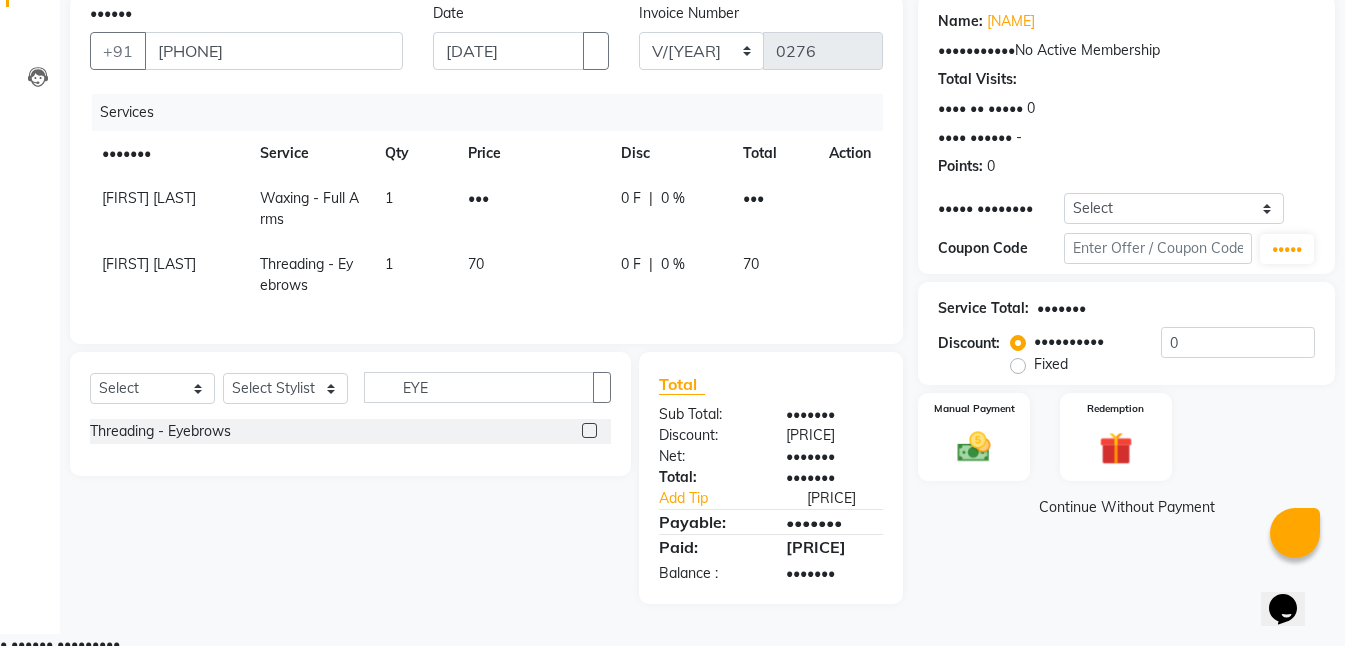 scroll, scrollTop: 157, scrollLeft: 0, axis: vertical 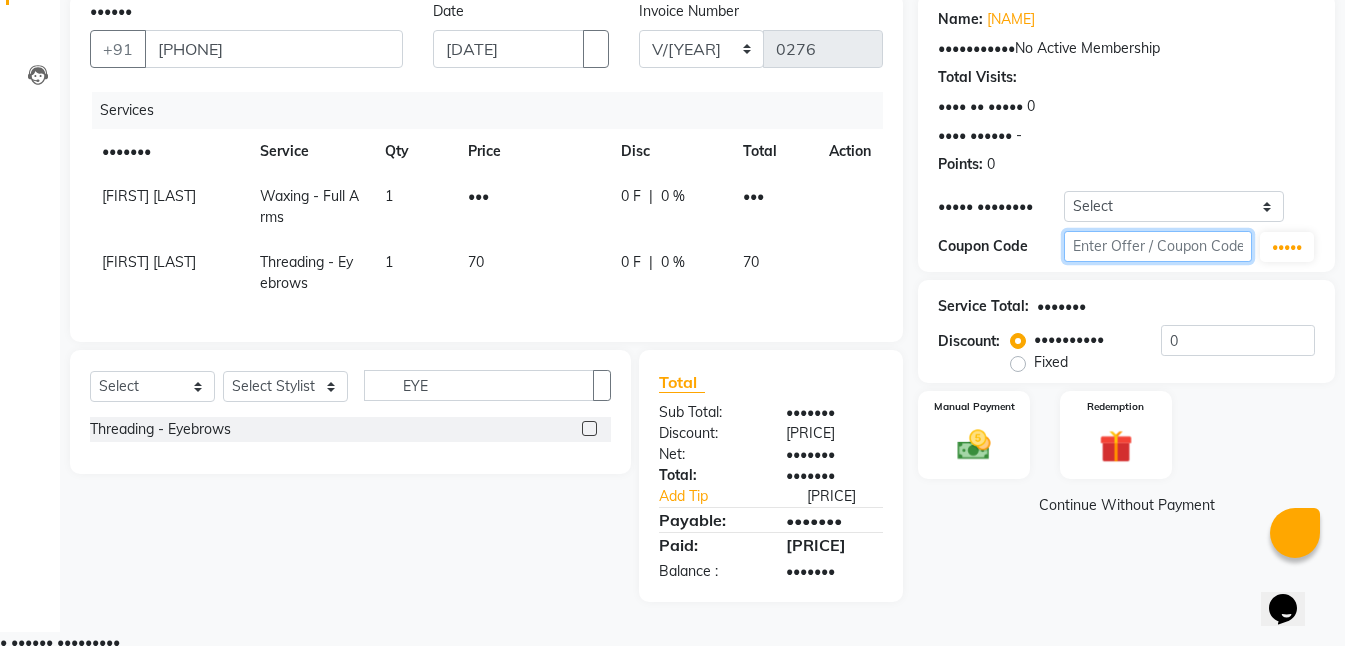 click at bounding box center (1158, 246) 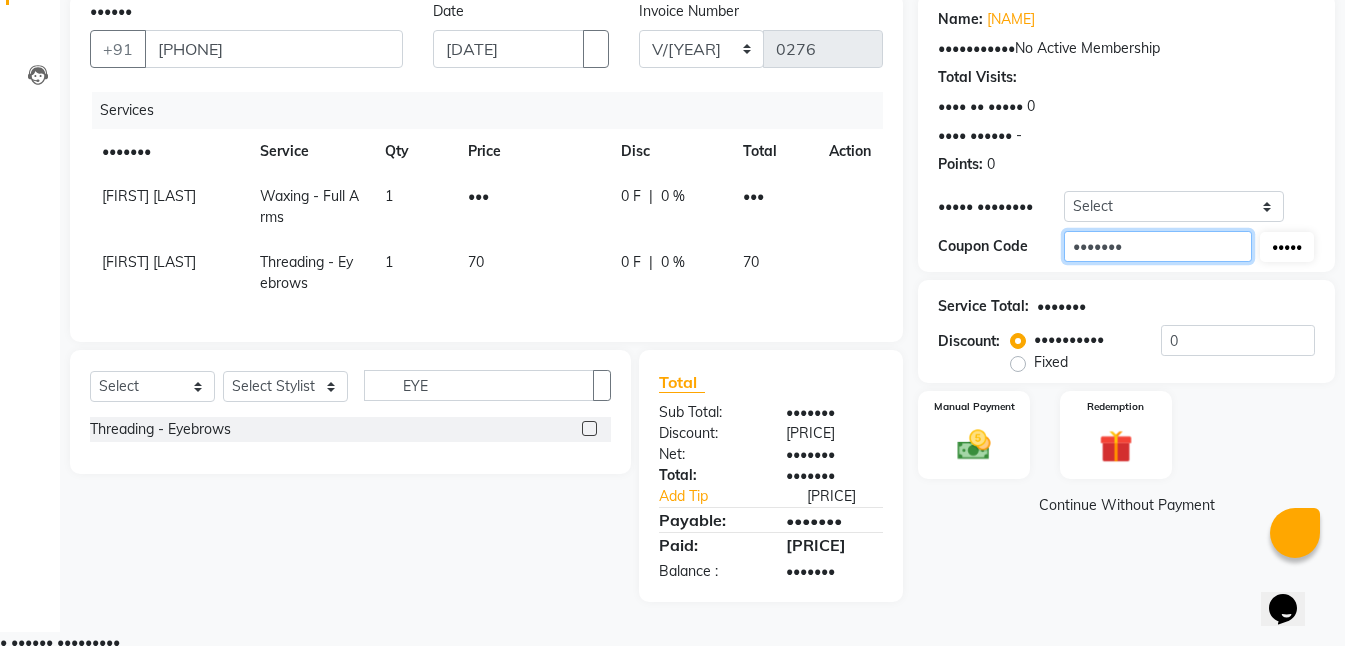type on "•••••••" 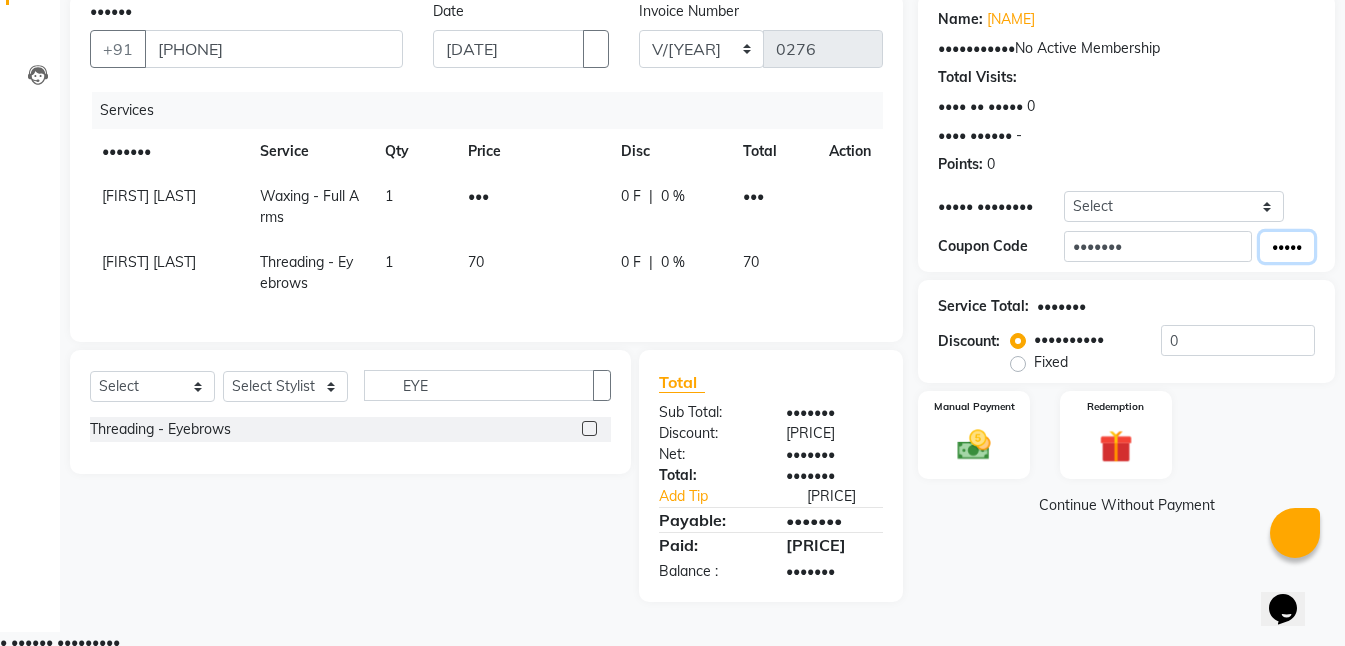 click on "•••••" at bounding box center (1287, 247) 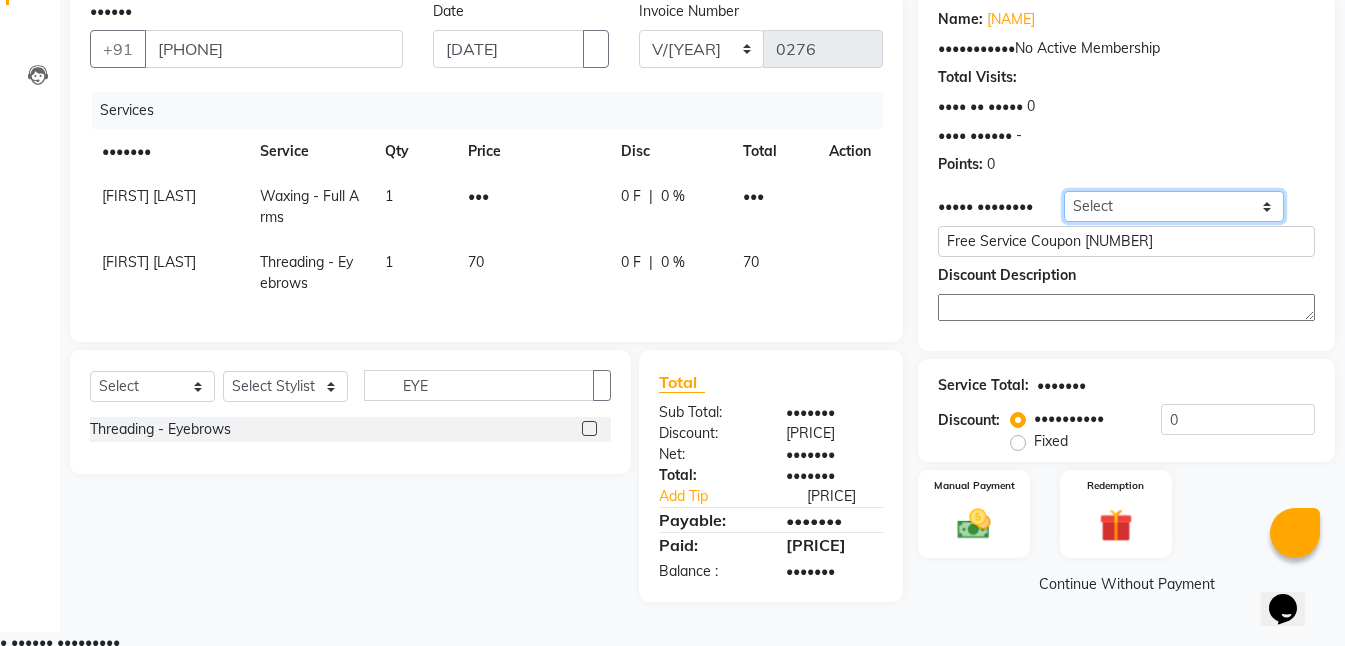 click on "Select Coupon → Free Service Coupon [NUMBER]" at bounding box center (1174, 206) 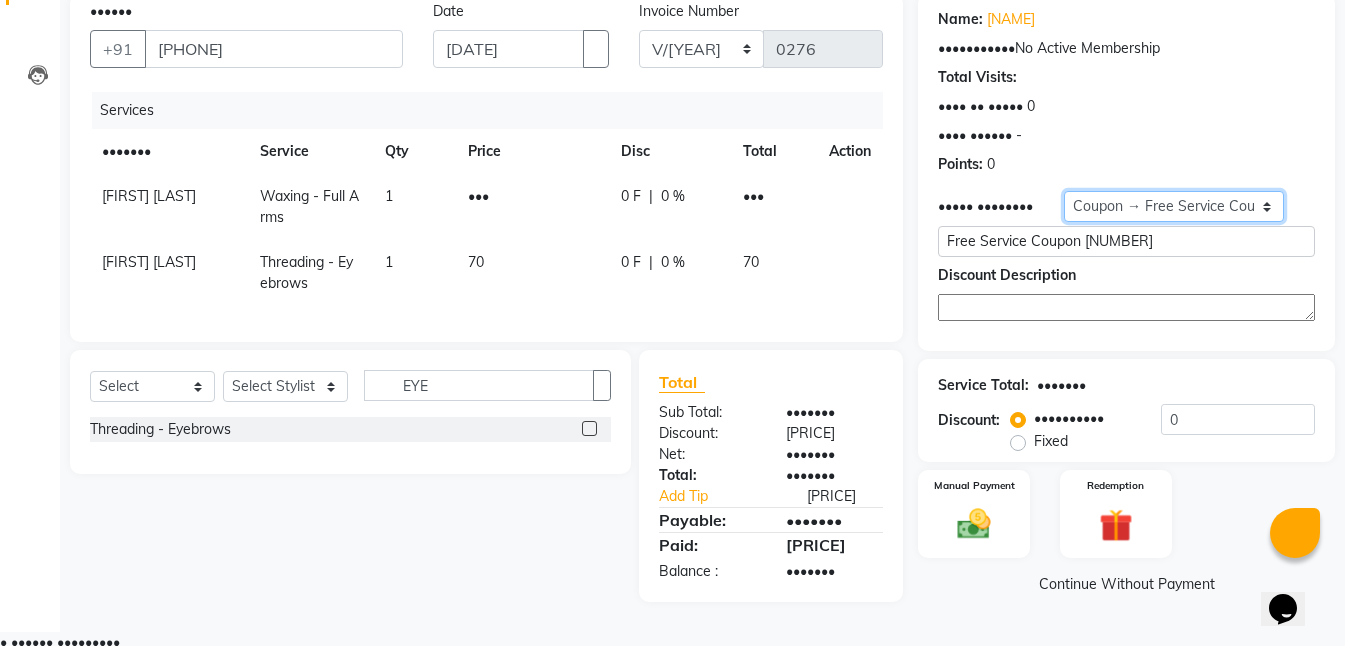 click on "Select Coupon → Free Service Coupon [NUMBER]" at bounding box center (1174, 206) 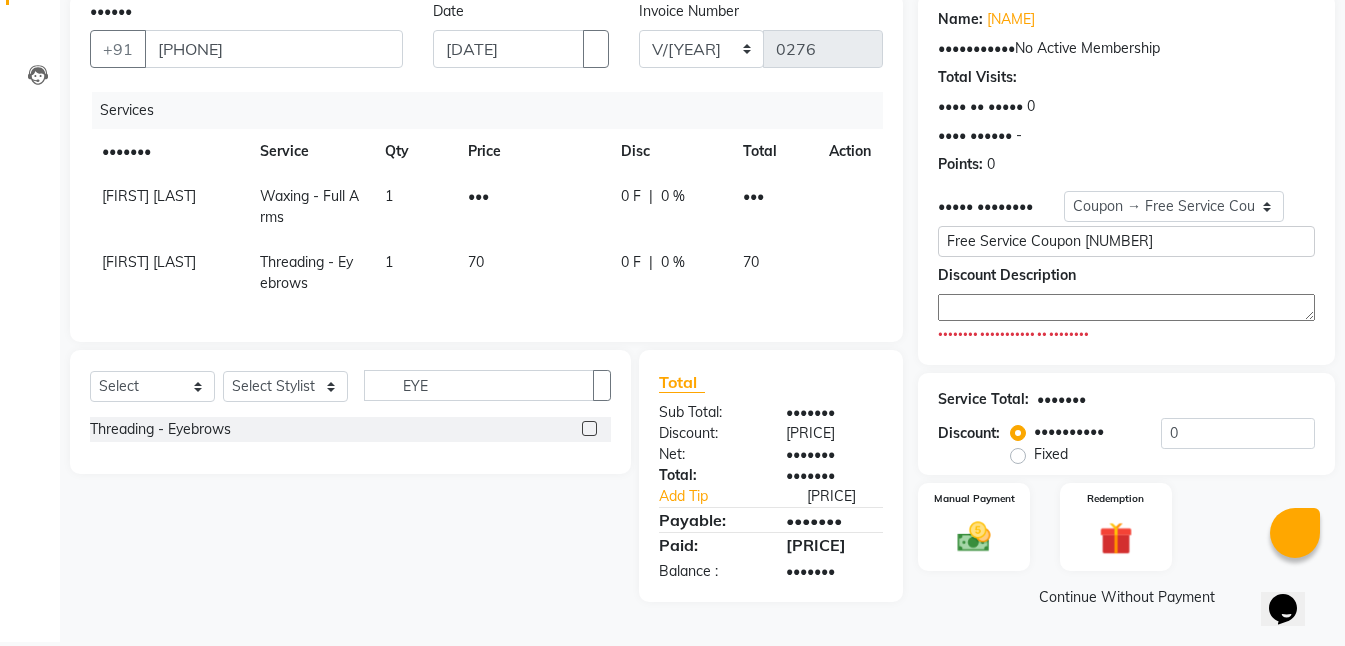 click at bounding box center [1126, 307] 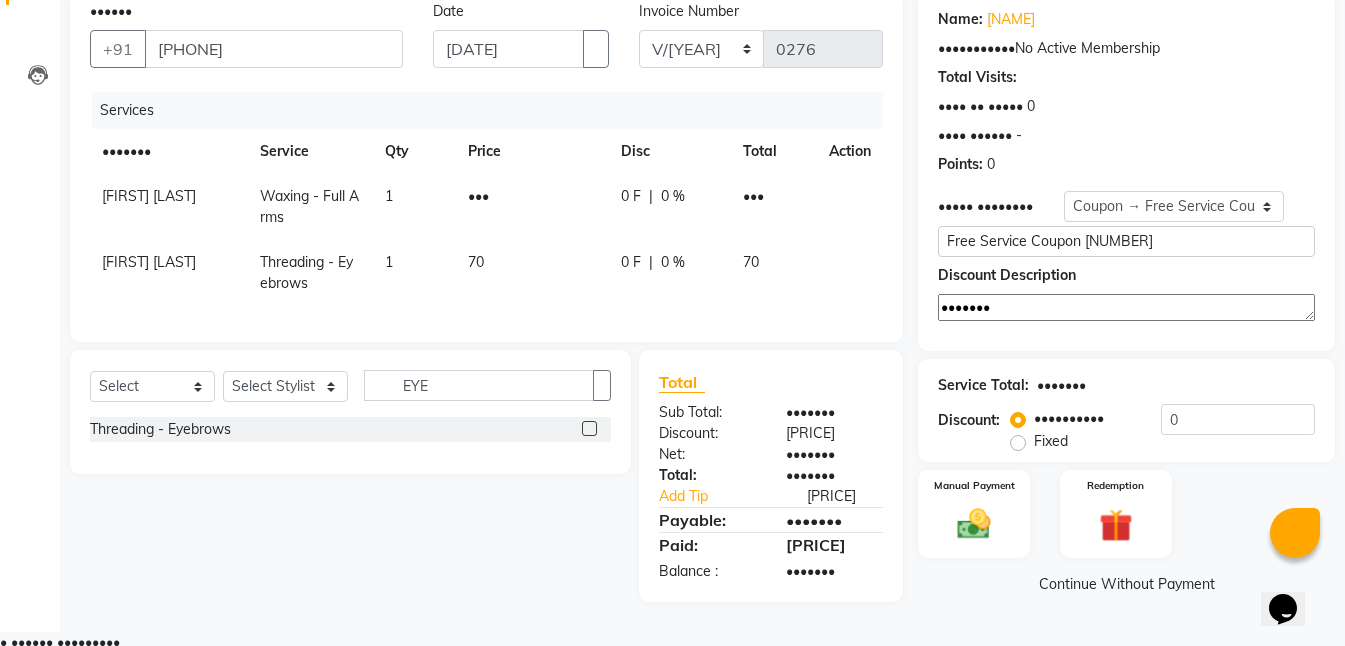 type on "•••••••" 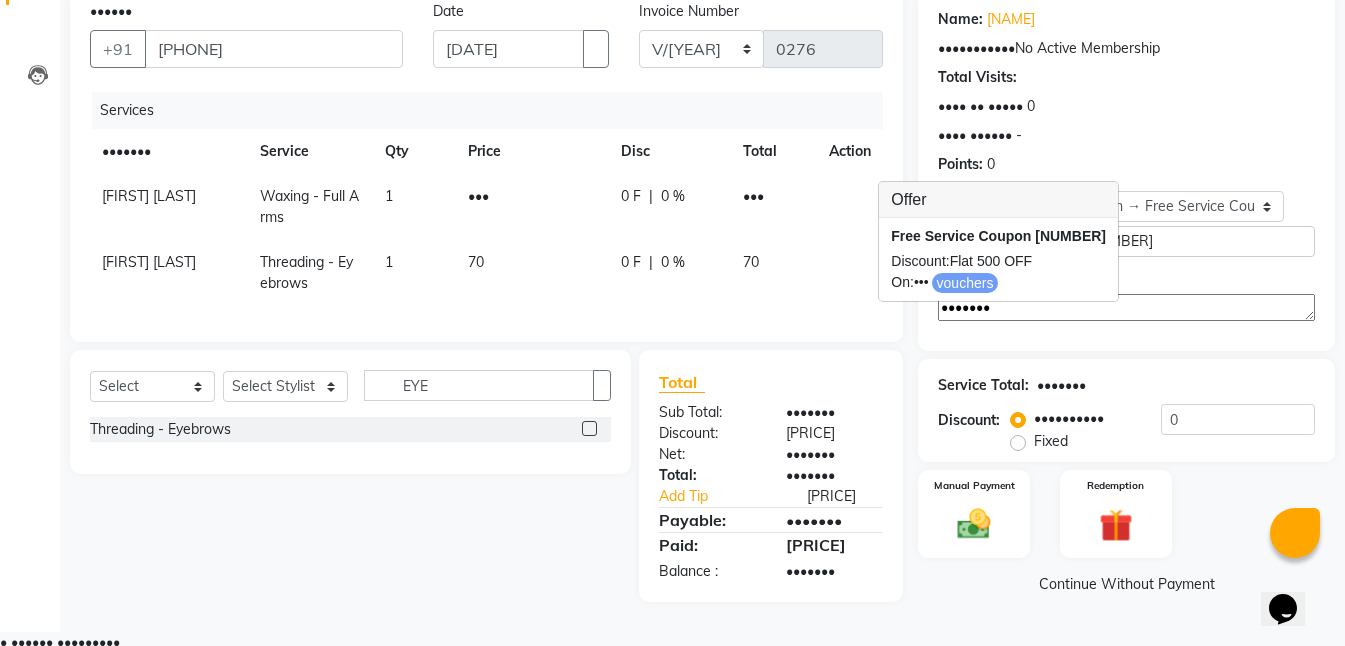 click at bounding box center [1157, 246] 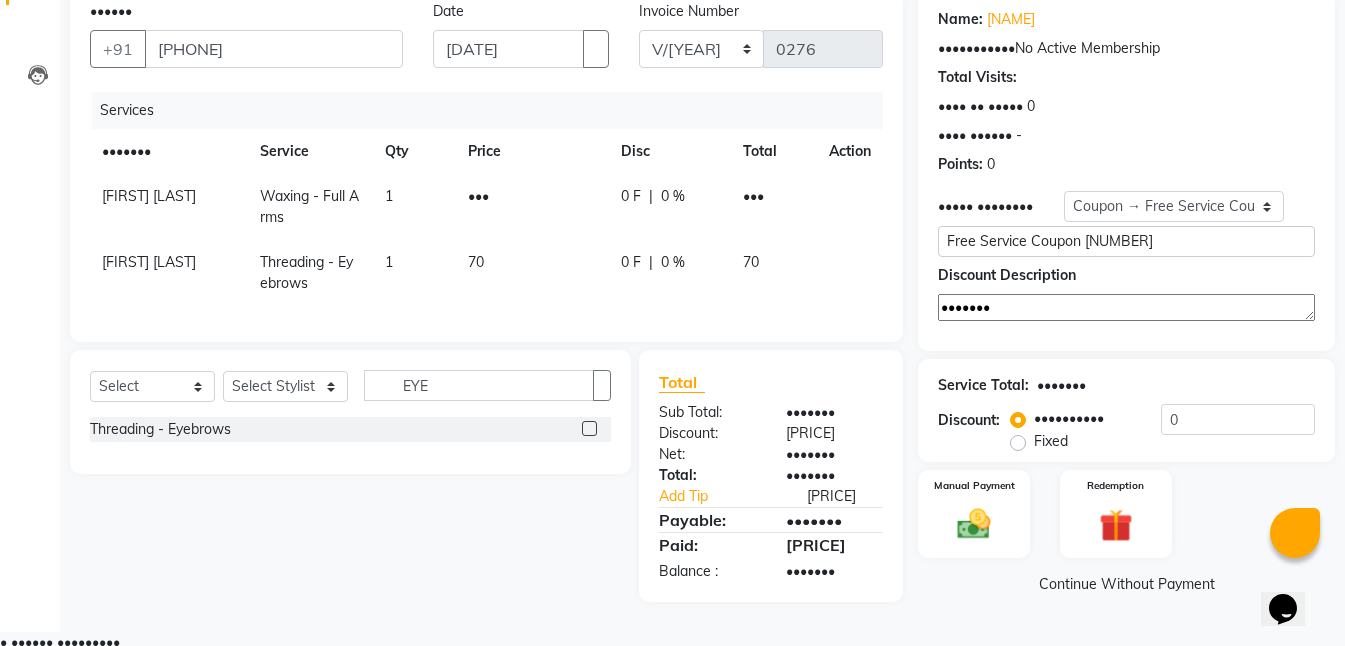 click at bounding box center (1157, 246) 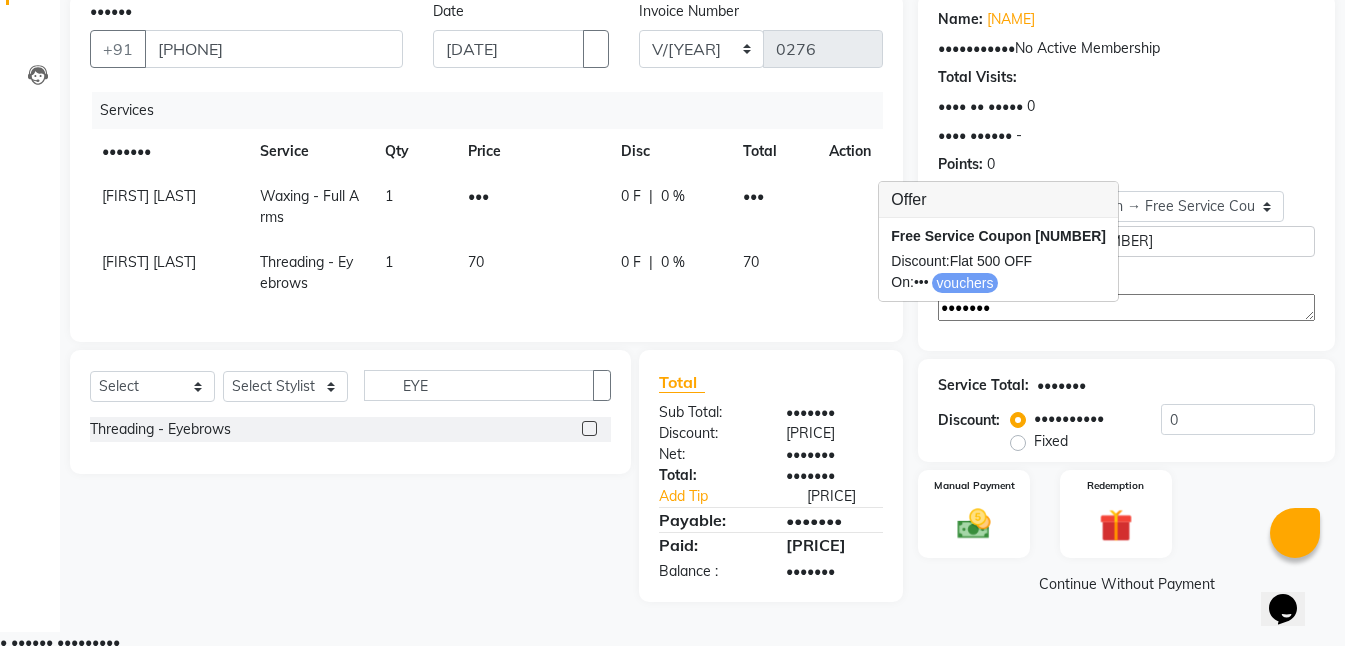 click on "vouchers" at bounding box center [965, 283] 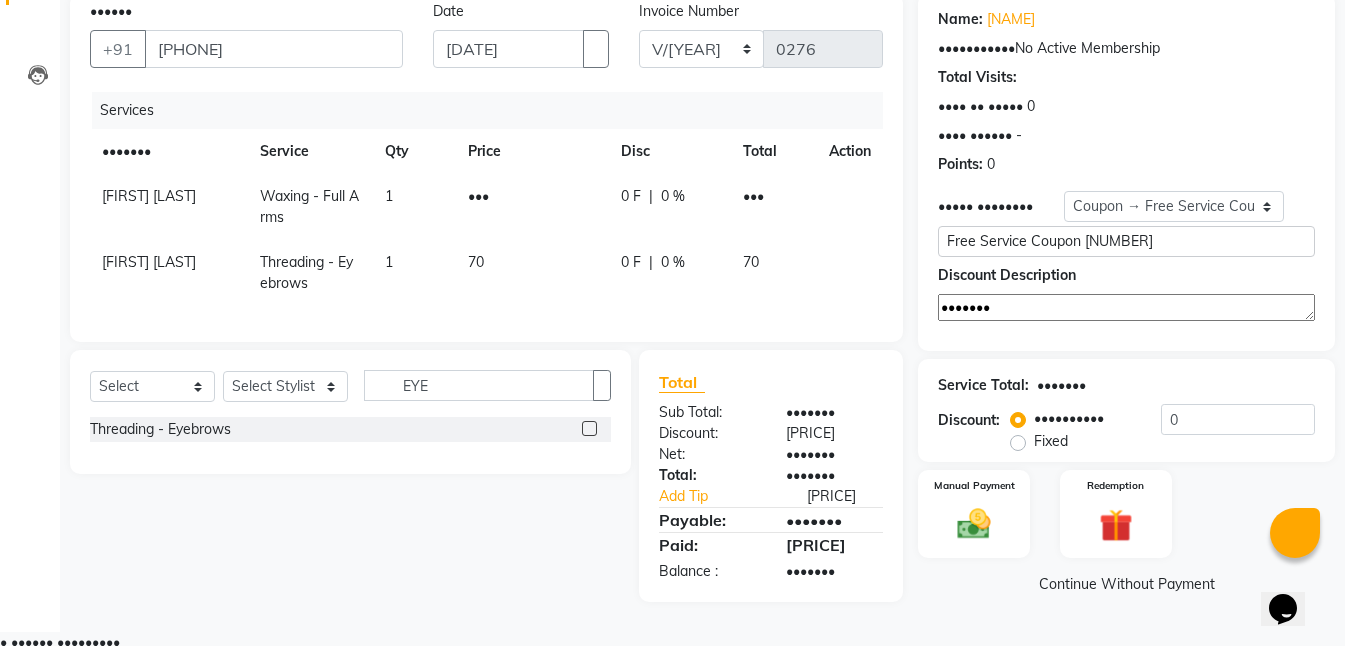click on "Service Total:  [PRICE]" at bounding box center [1126, 385] 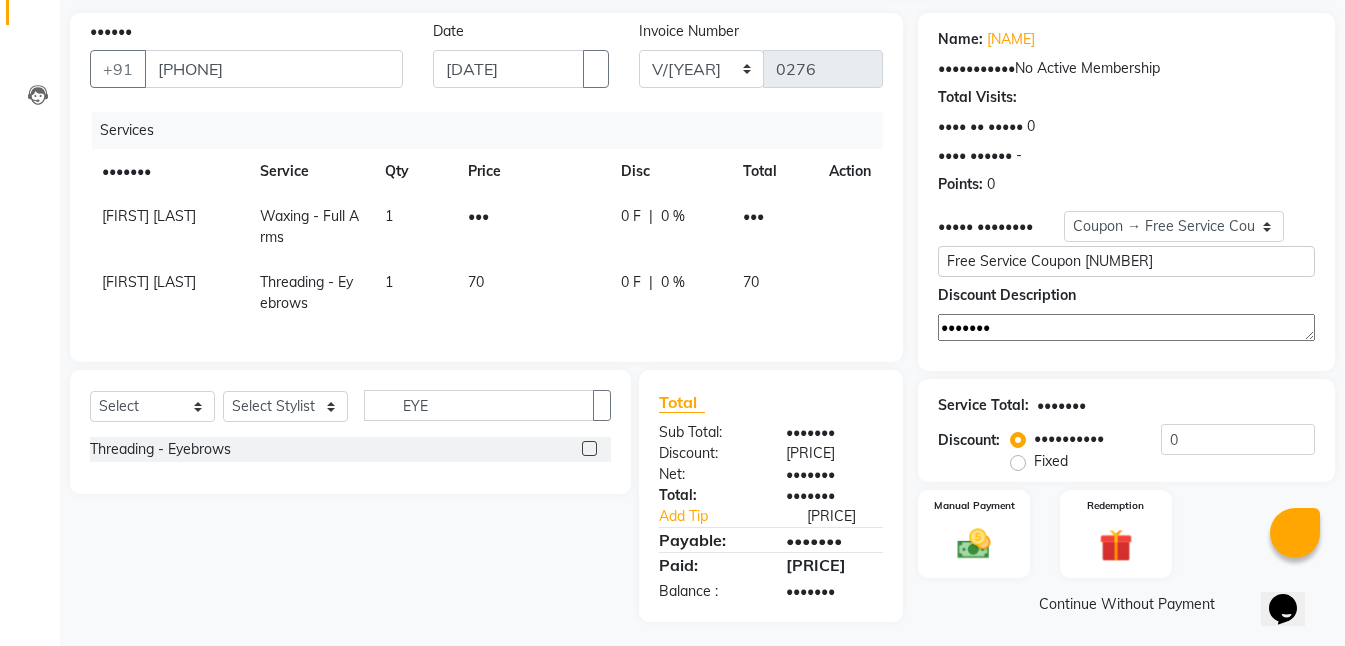 scroll, scrollTop: 157, scrollLeft: 0, axis: vertical 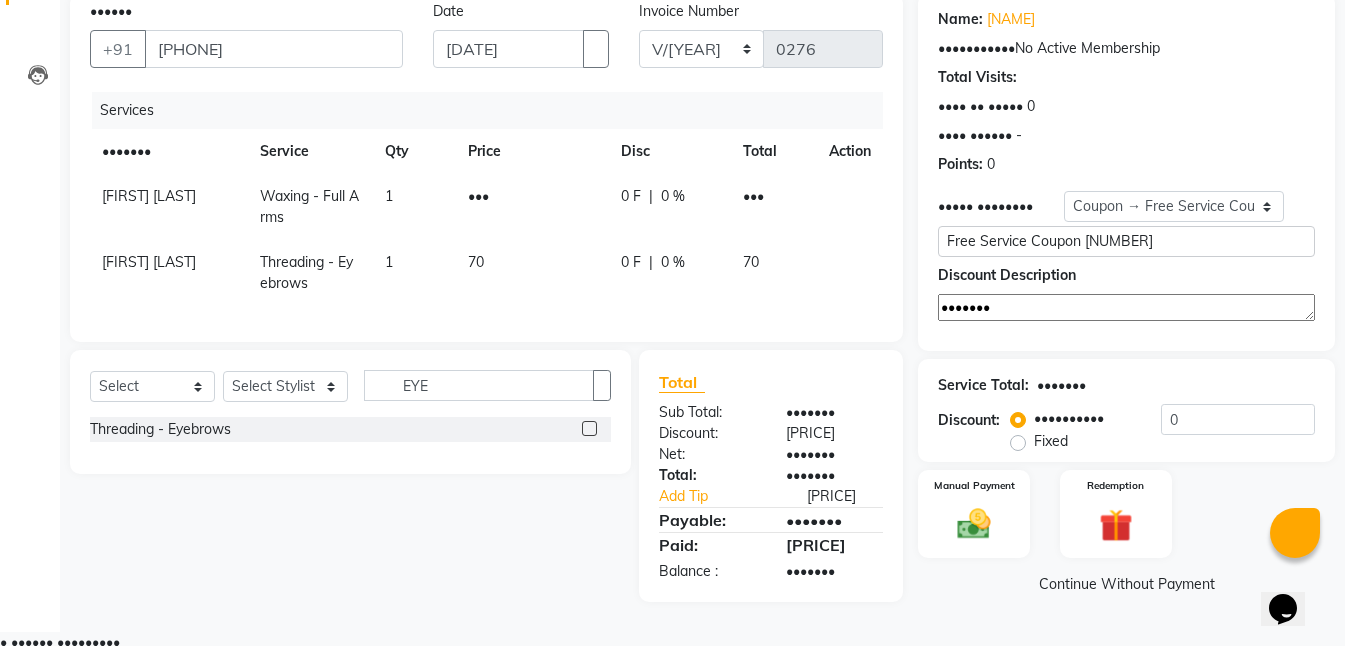 click on "Free Service Coupon [NUMBER]" at bounding box center (1126, 241) 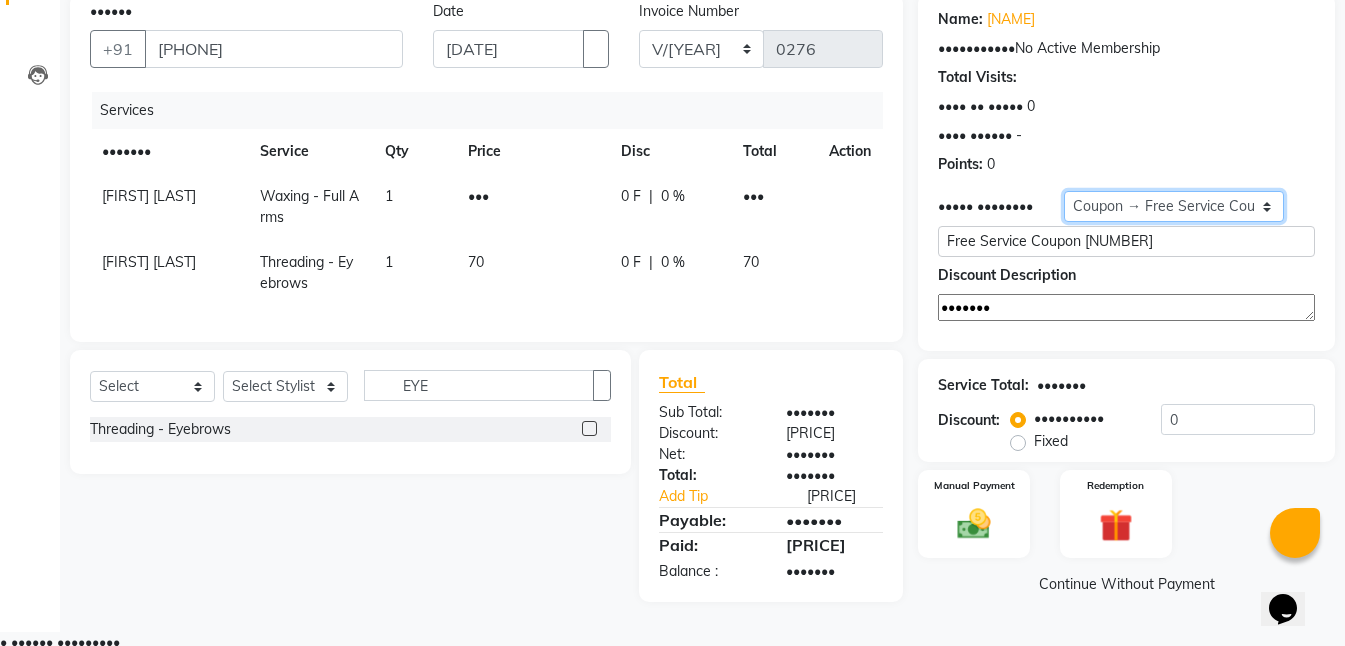 click on "Select Coupon → Free Service Coupon [NUMBER]" at bounding box center [1174, 206] 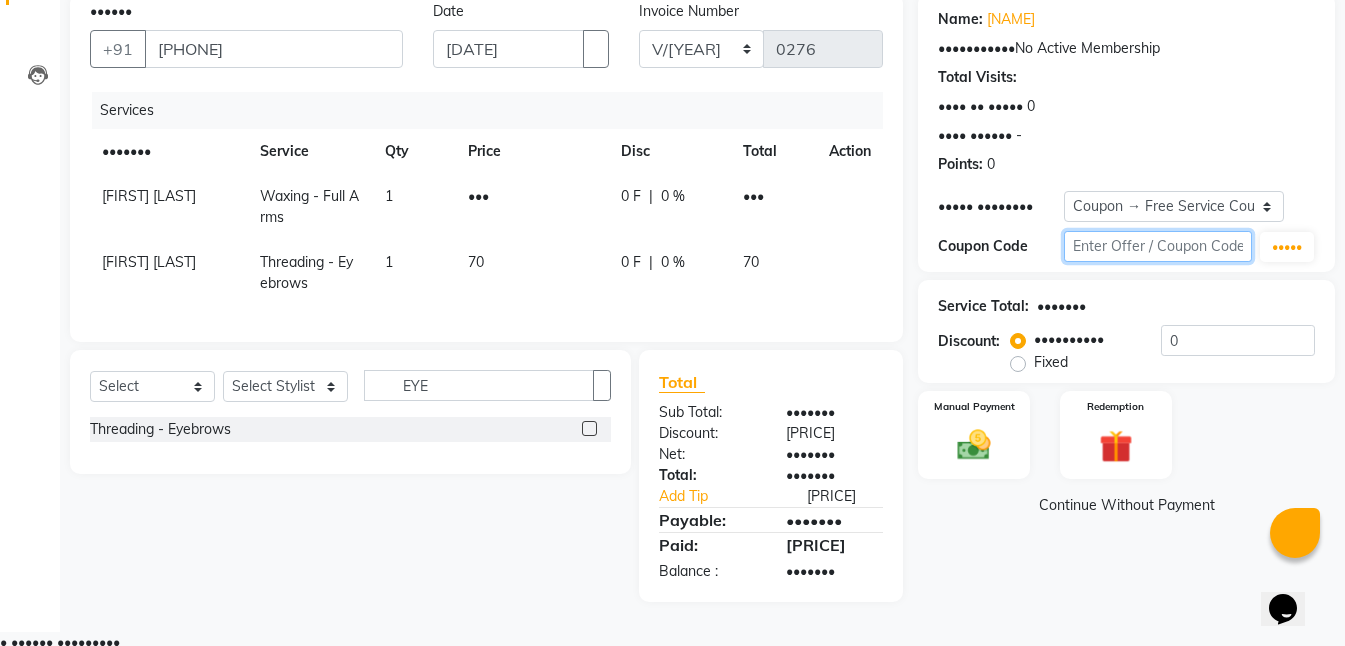 click at bounding box center [1158, 246] 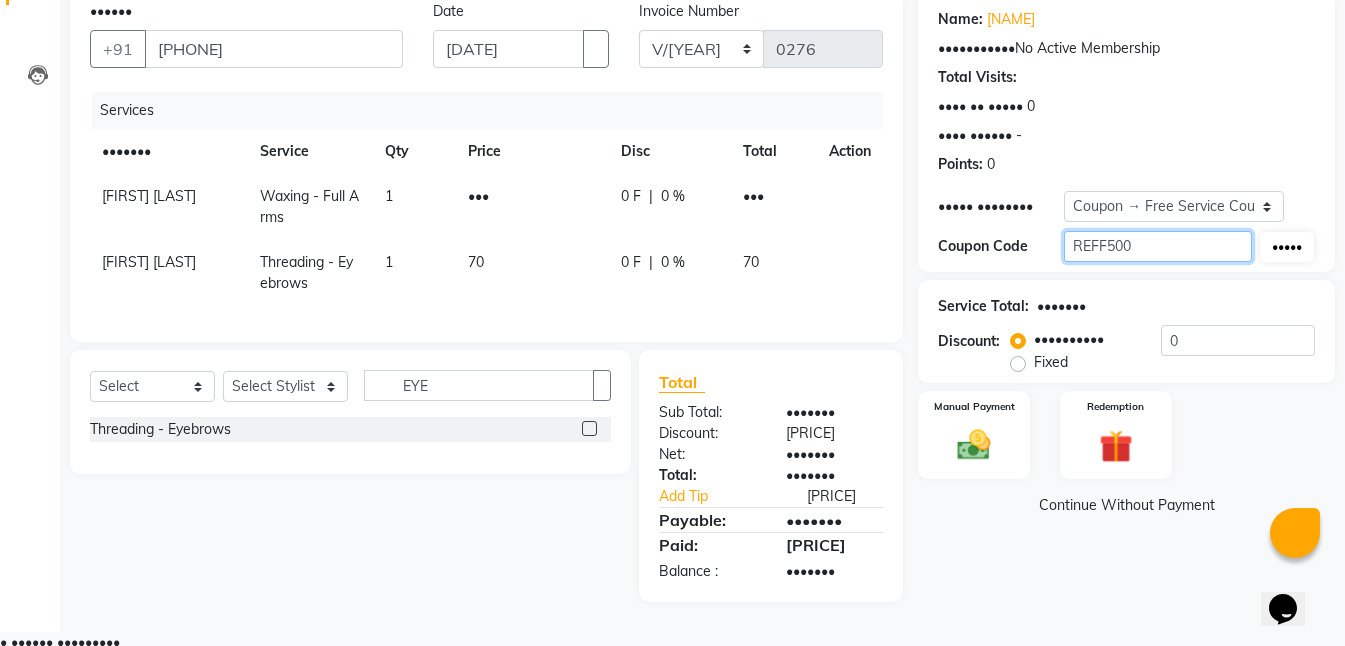 type on "REFF500" 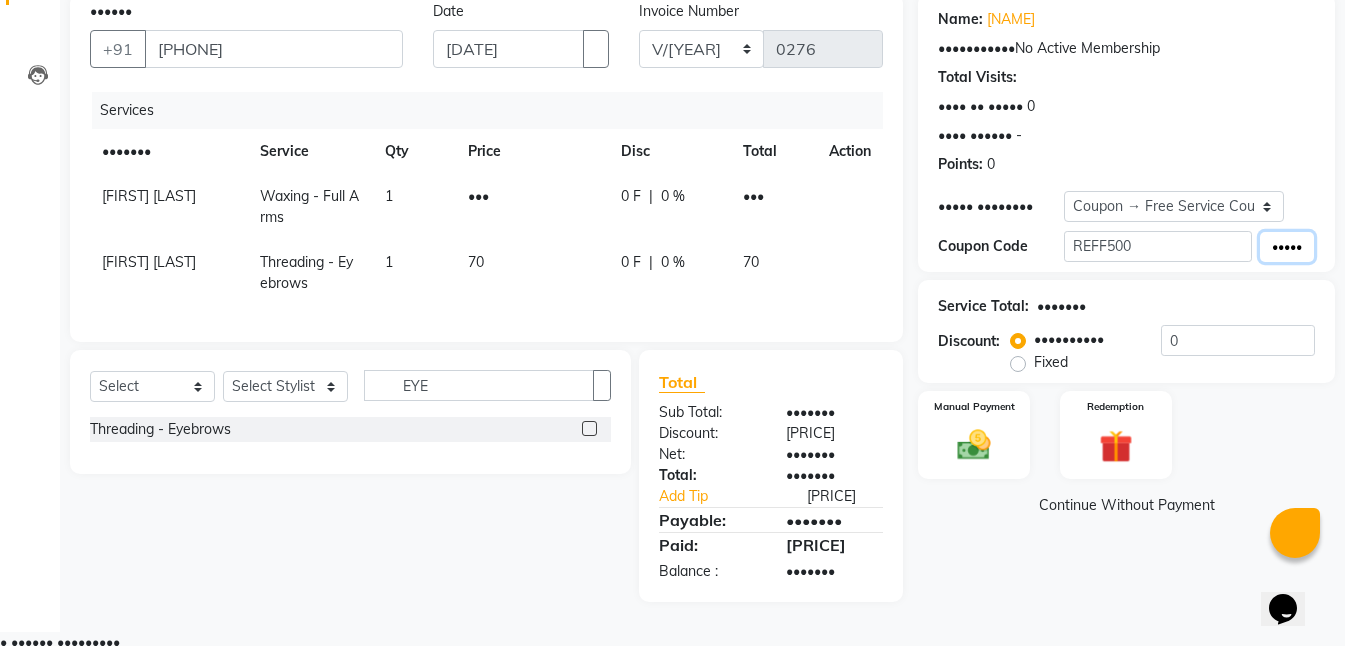 click on "•••••" at bounding box center [1287, 247] 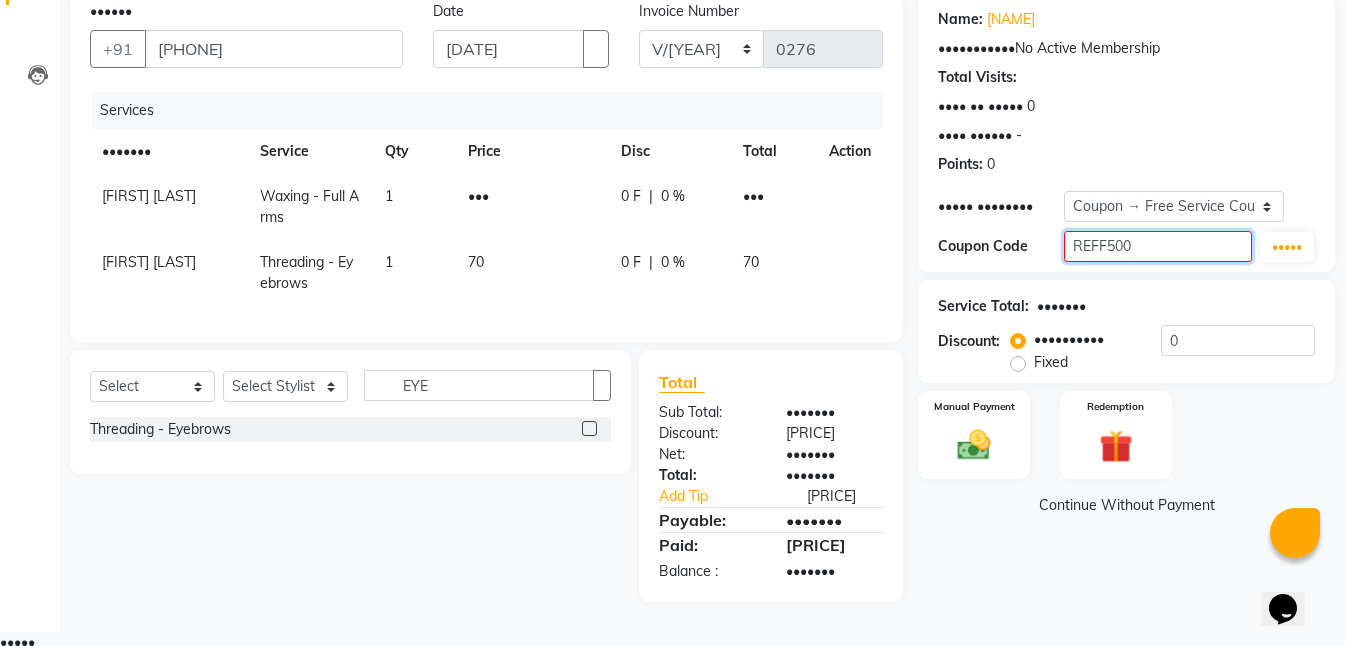click on "REFF500" at bounding box center [1158, 246] 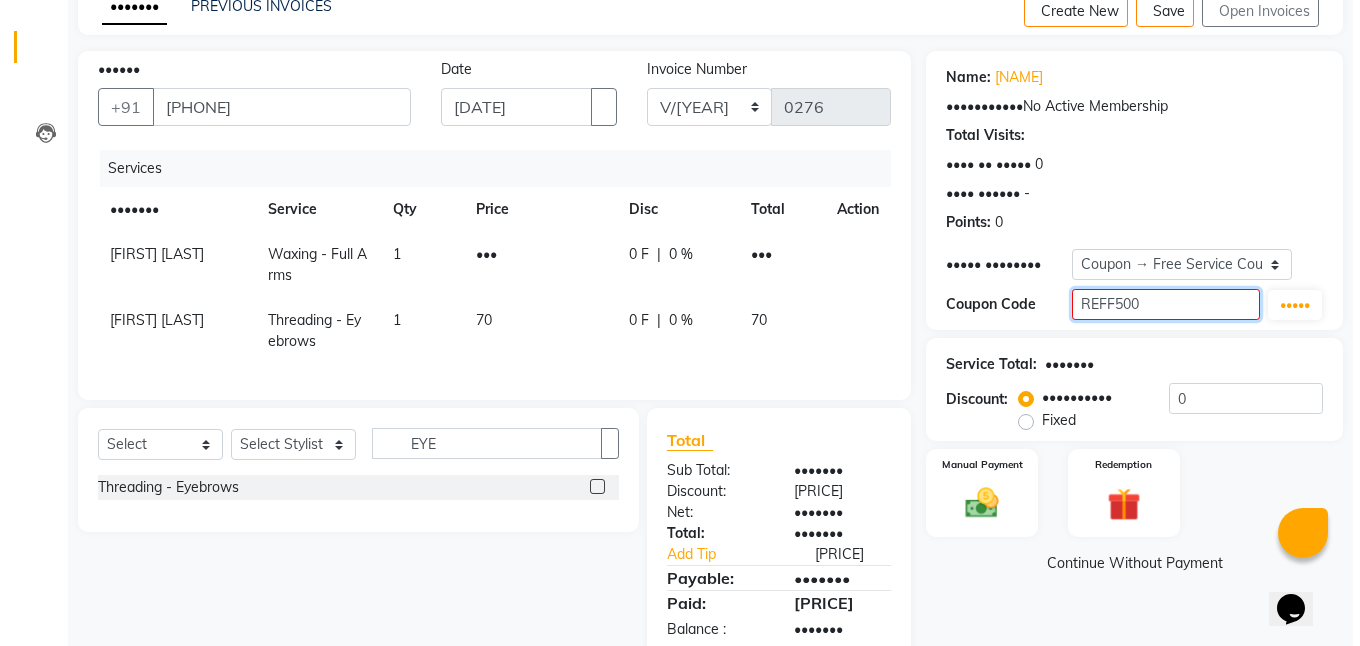 scroll, scrollTop: 0, scrollLeft: 0, axis: both 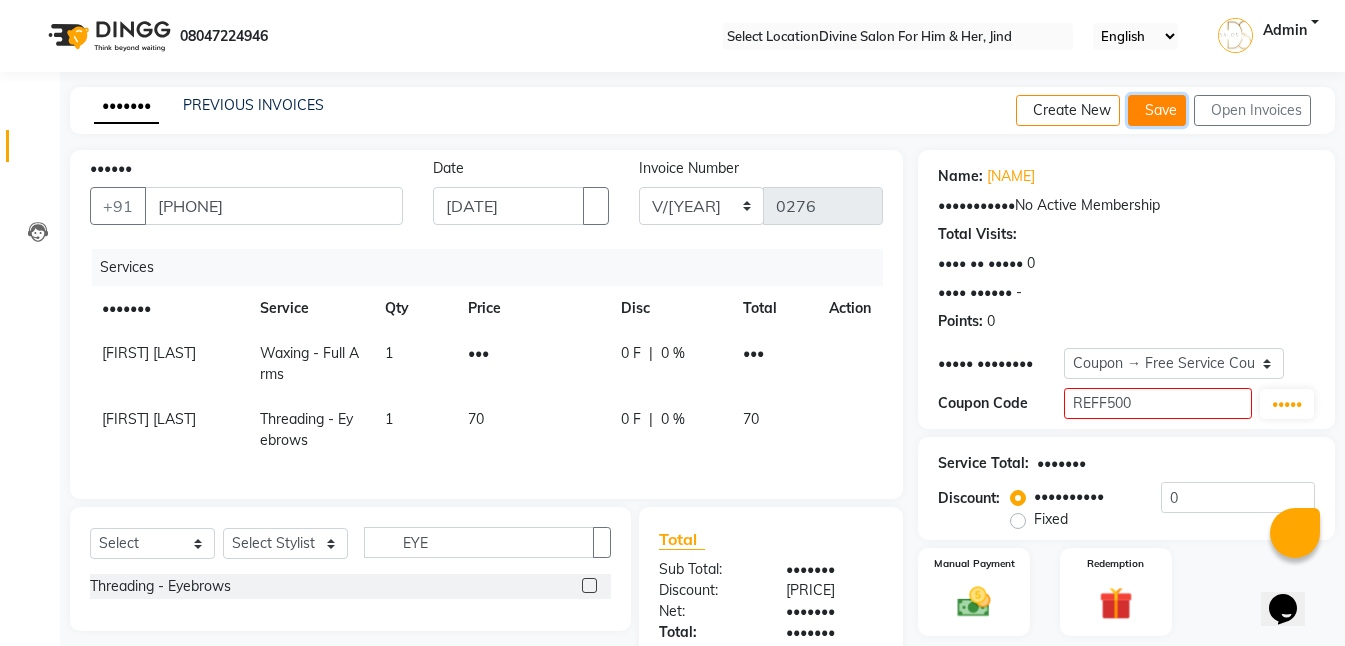 click on "Save" at bounding box center (1157, 110) 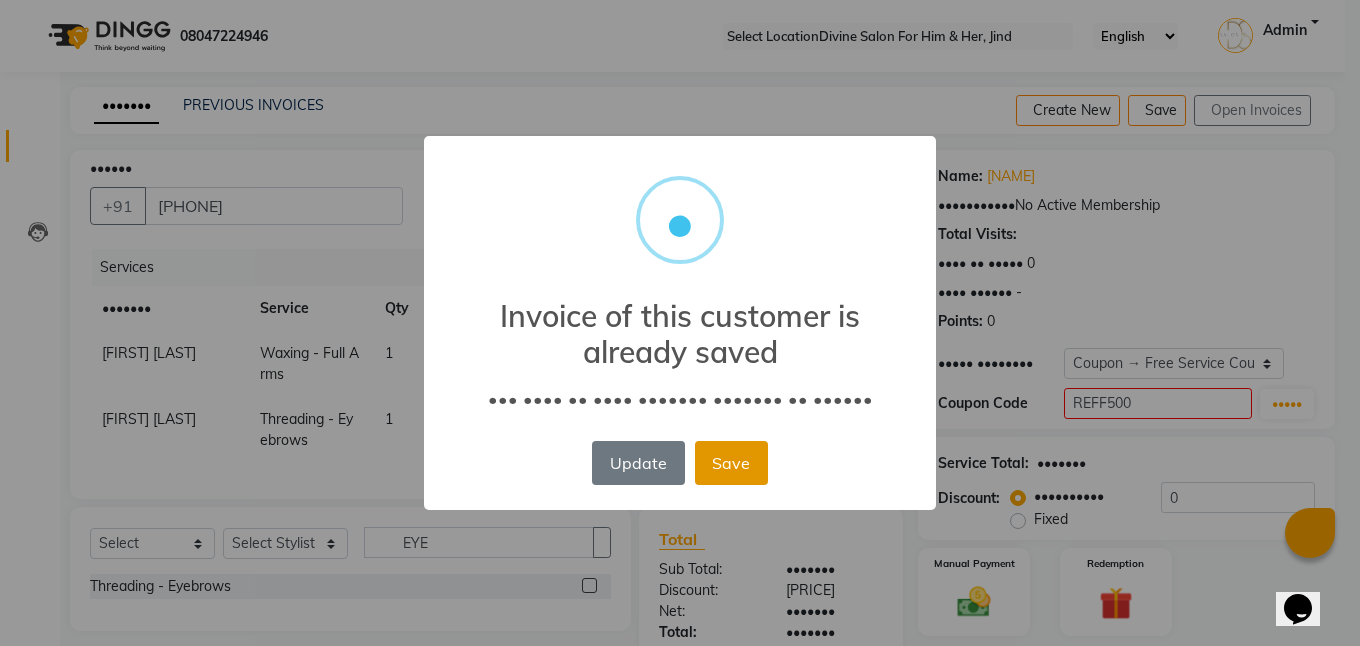 click on "Save" at bounding box center [731, 463] 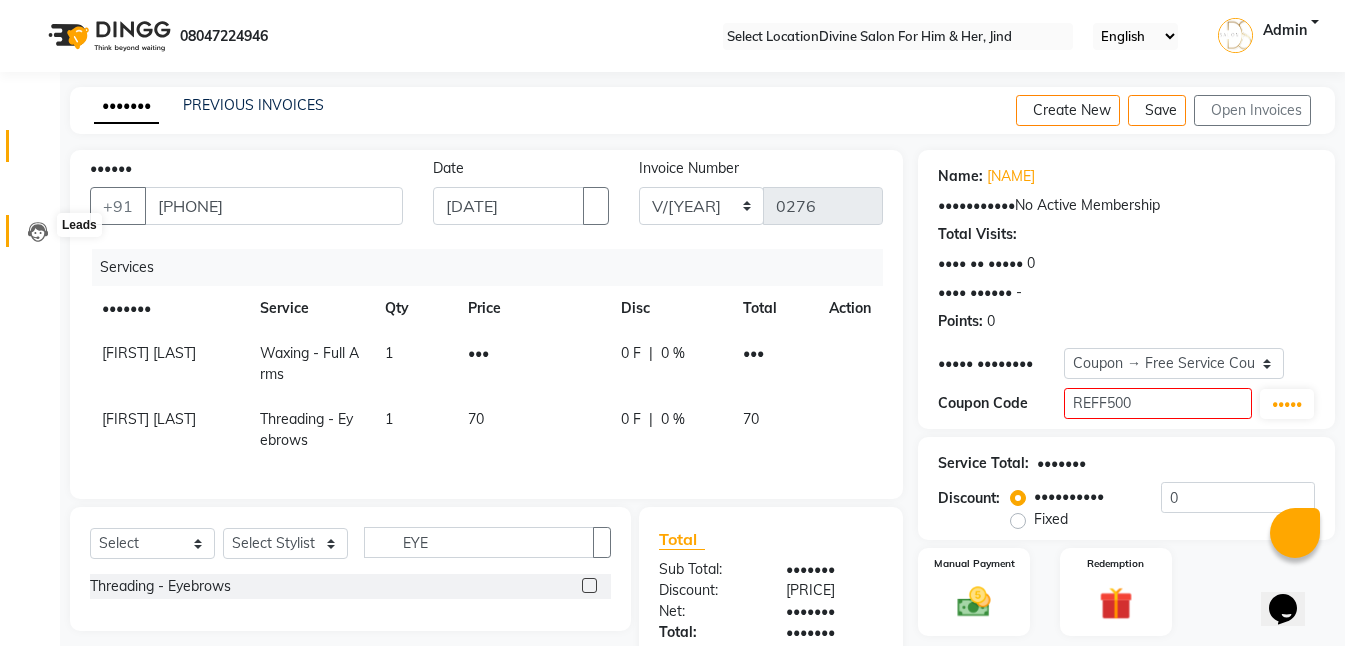 click at bounding box center (38, 232) 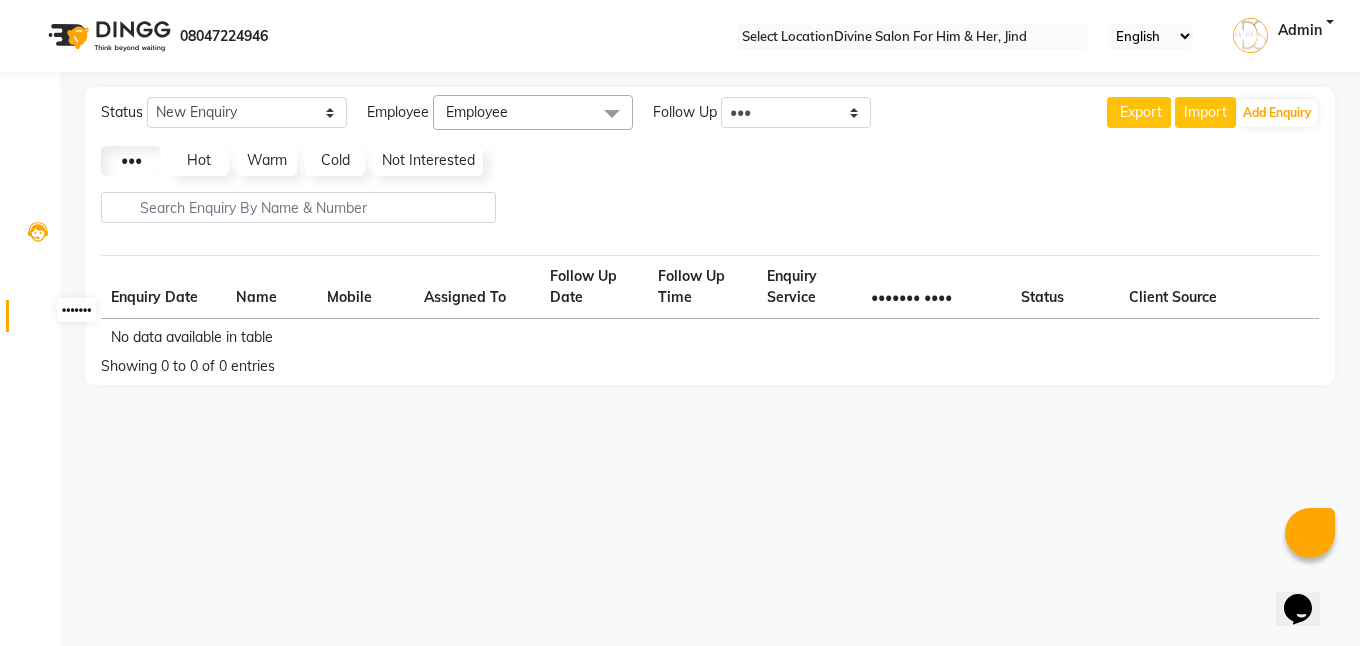 click at bounding box center (38, 321) 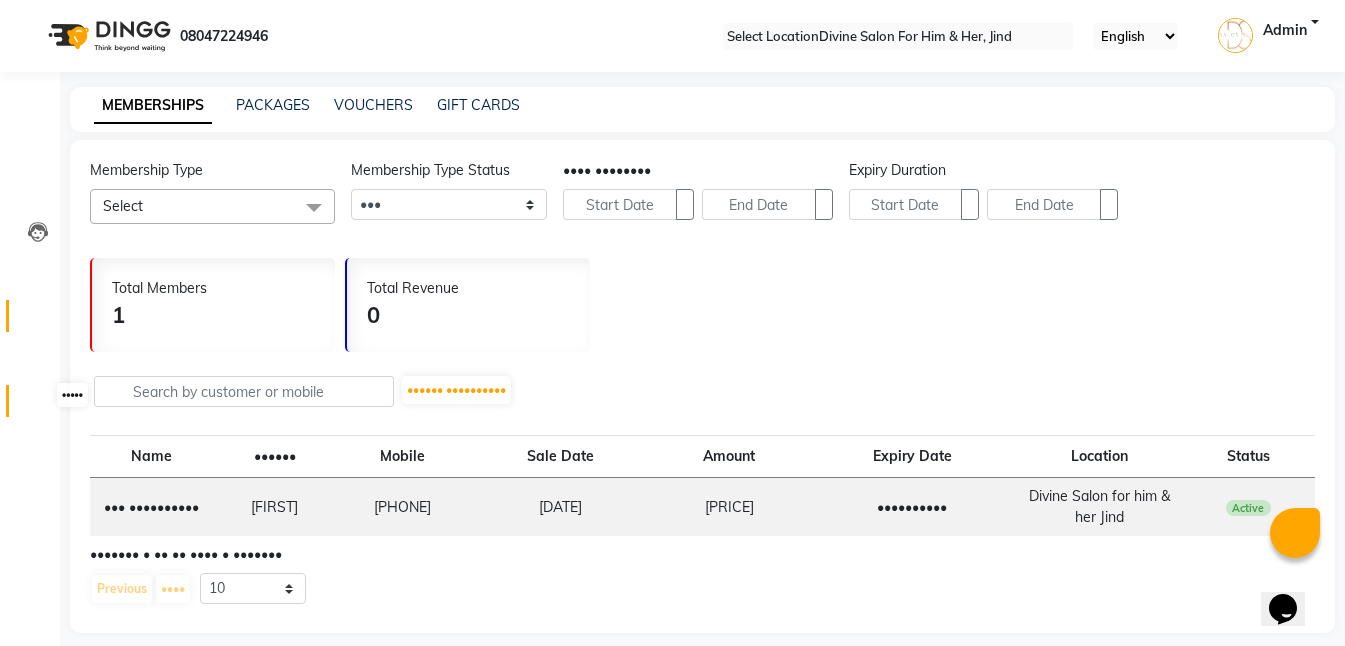 click at bounding box center (38, 406) 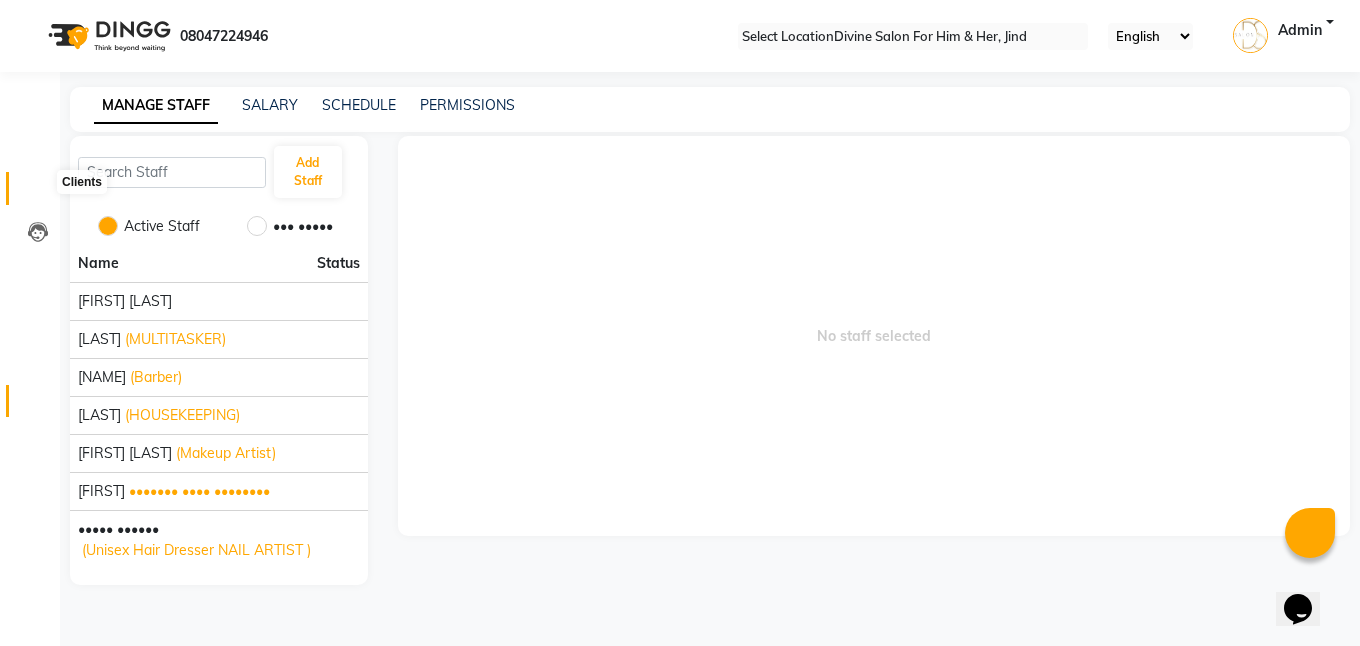 click at bounding box center (38, 193) 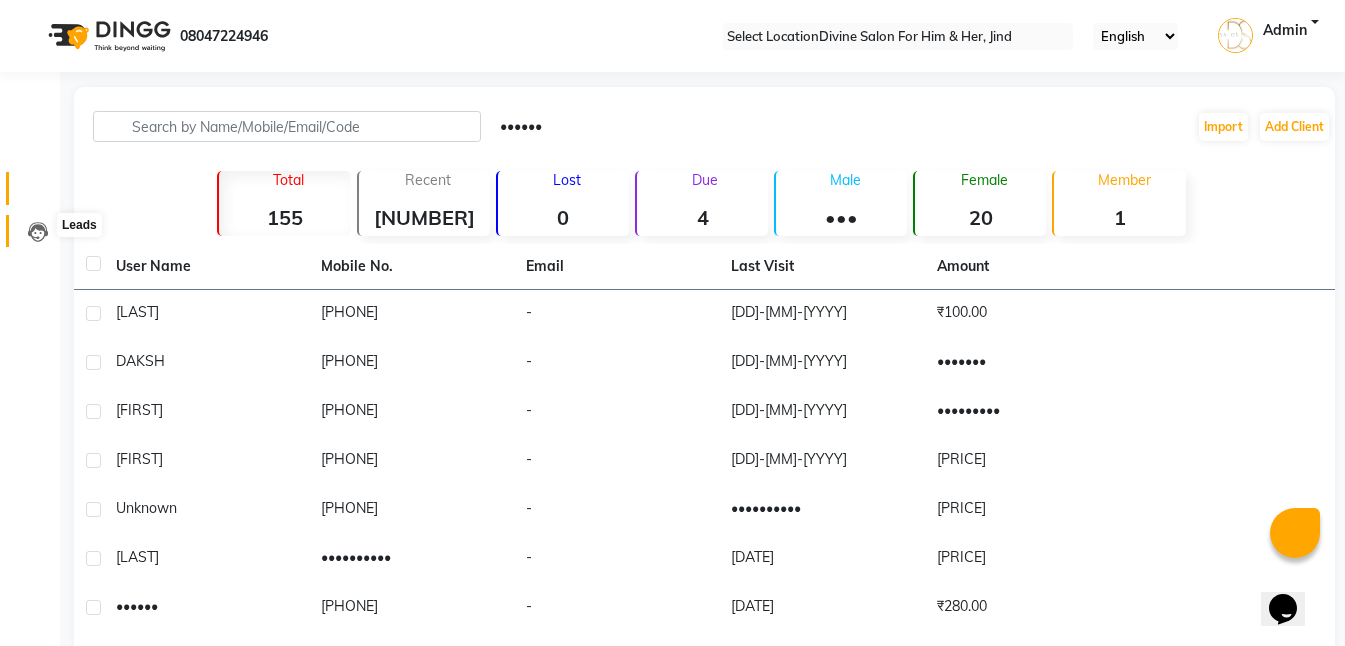 click at bounding box center [38, 232] 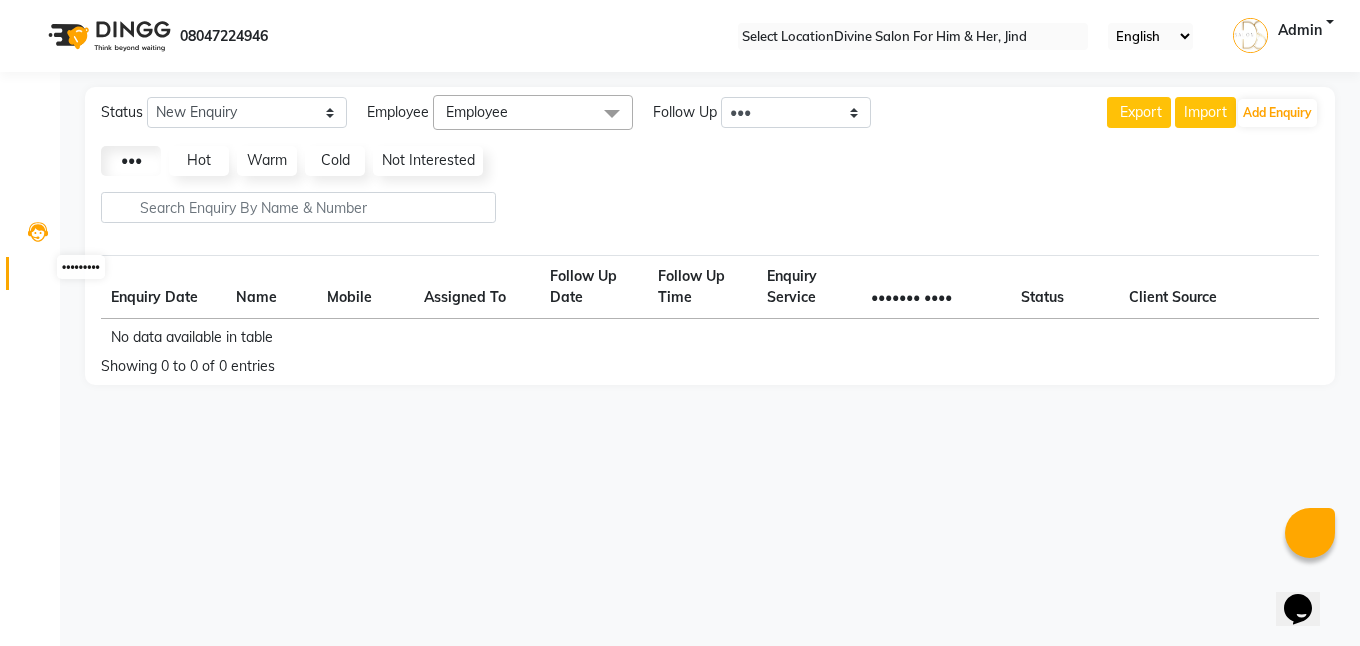click at bounding box center (38, 278) 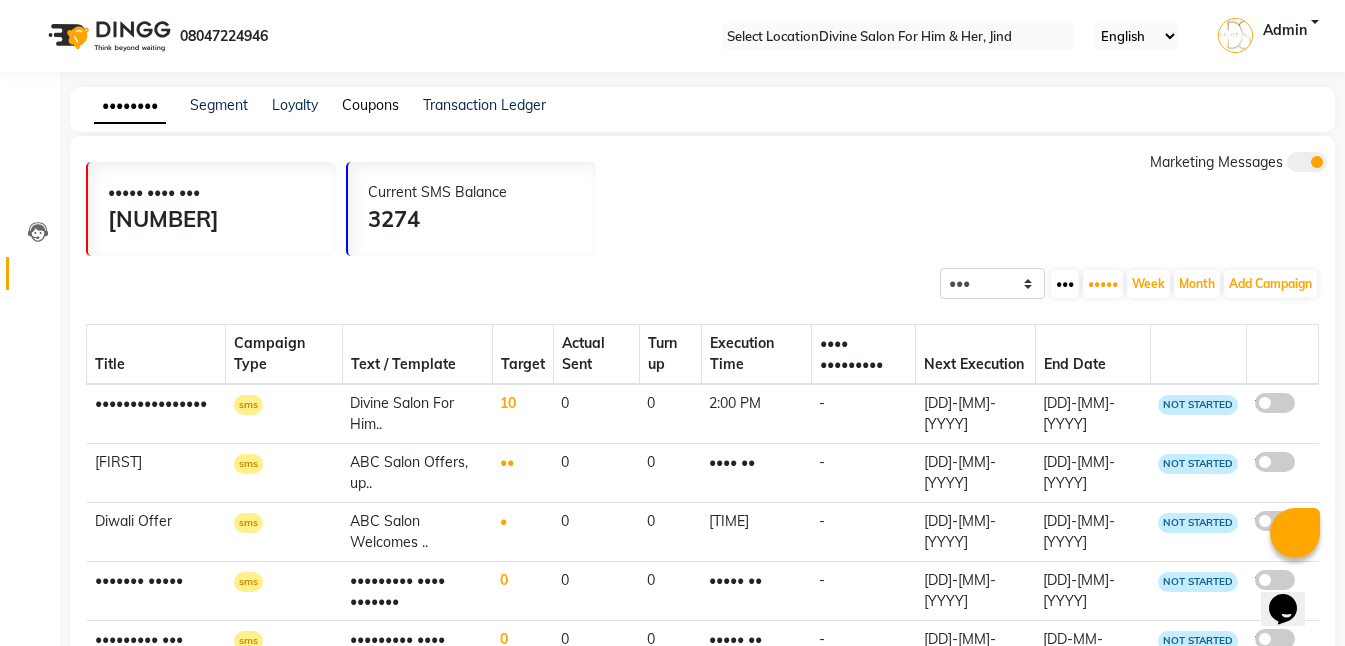 click on "Coupons" at bounding box center (370, 105) 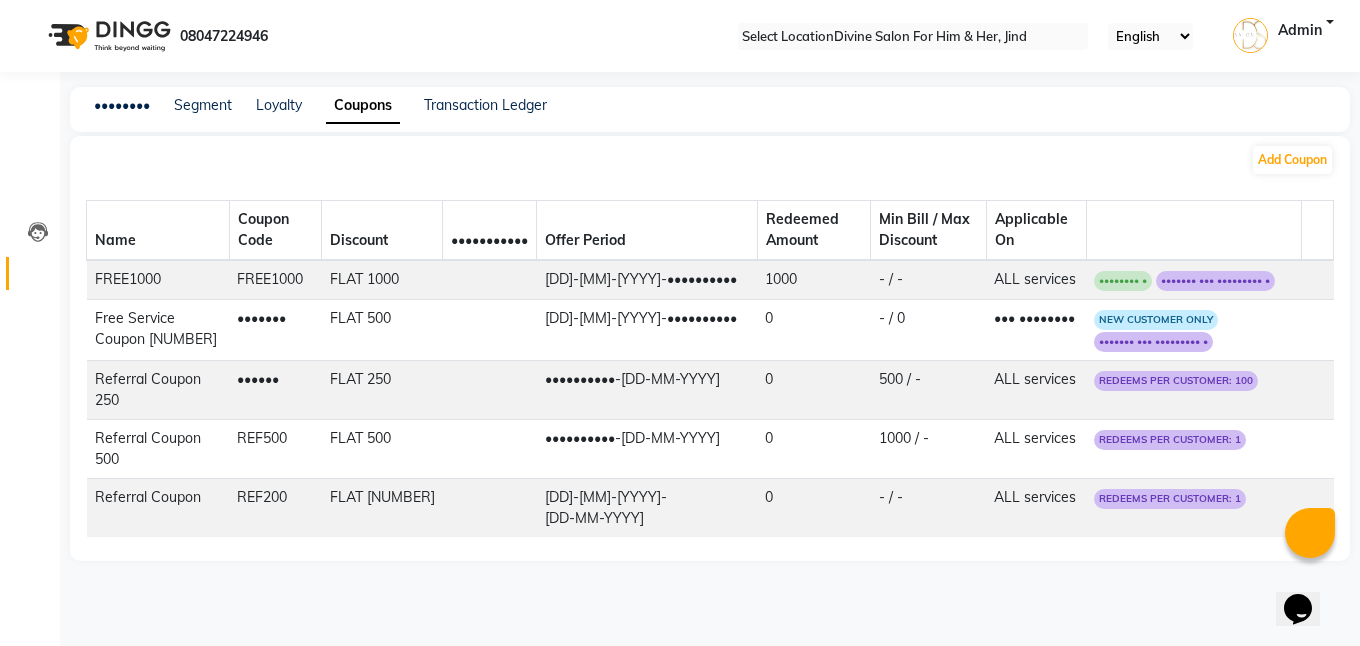 click at bounding box center [1317, 280] 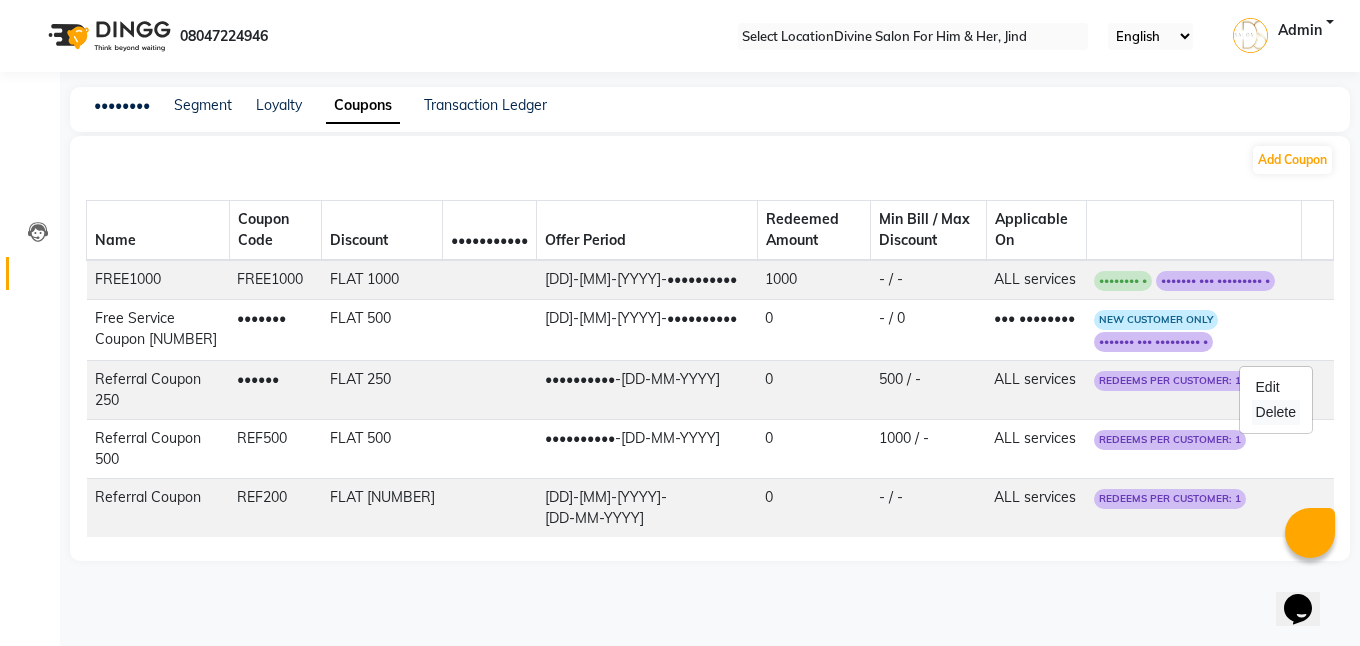 click on "Delete" at bounding box center [1276, 412] 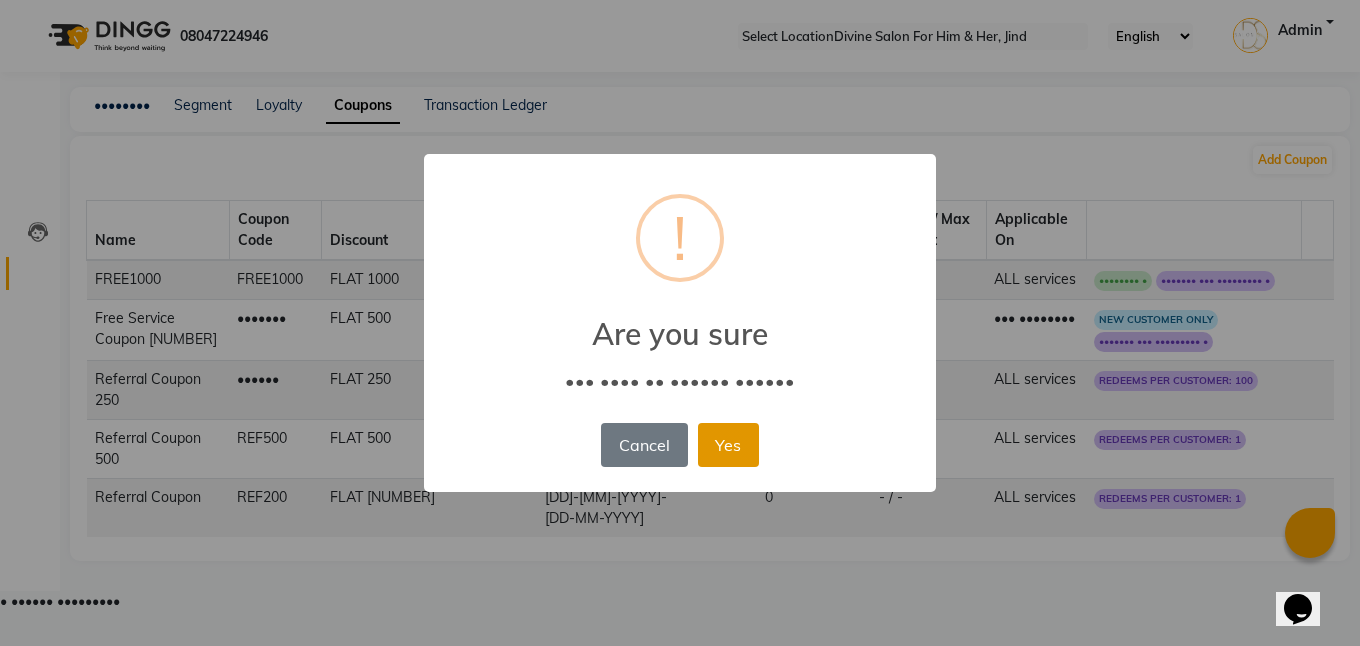 click on "Yes" at bounding box center (728, 445) 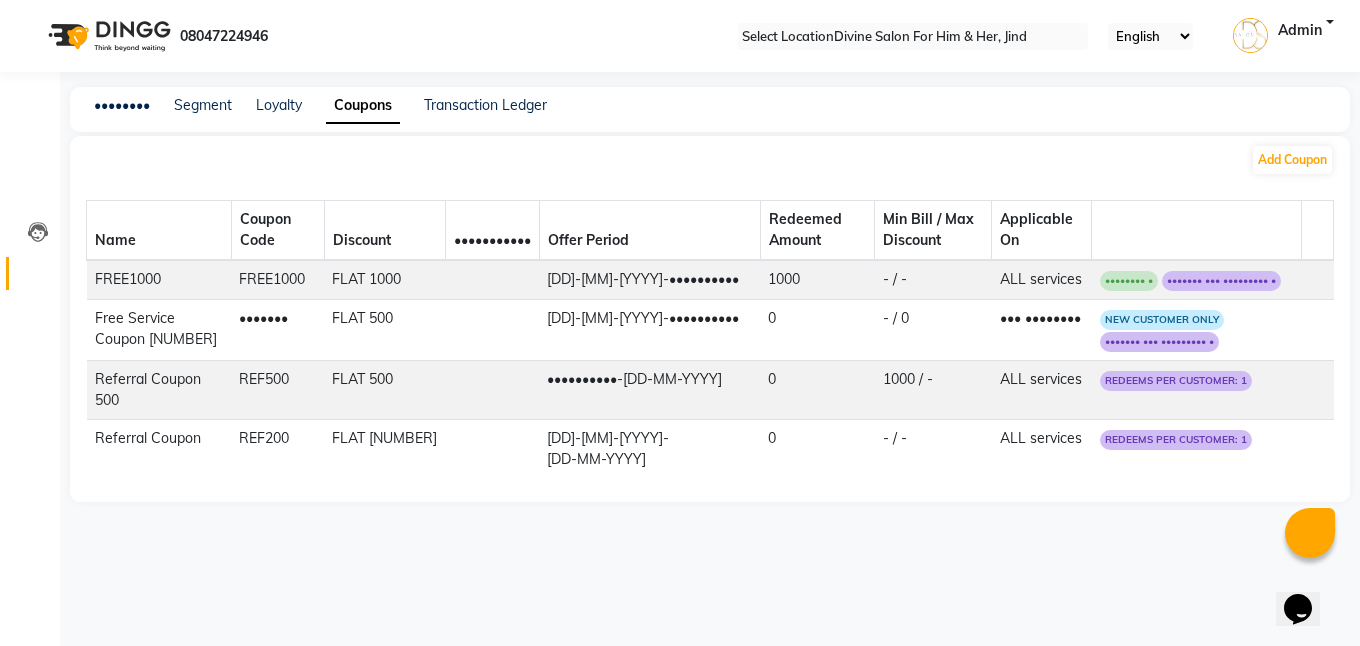 click at bounding box center (1326, 284) 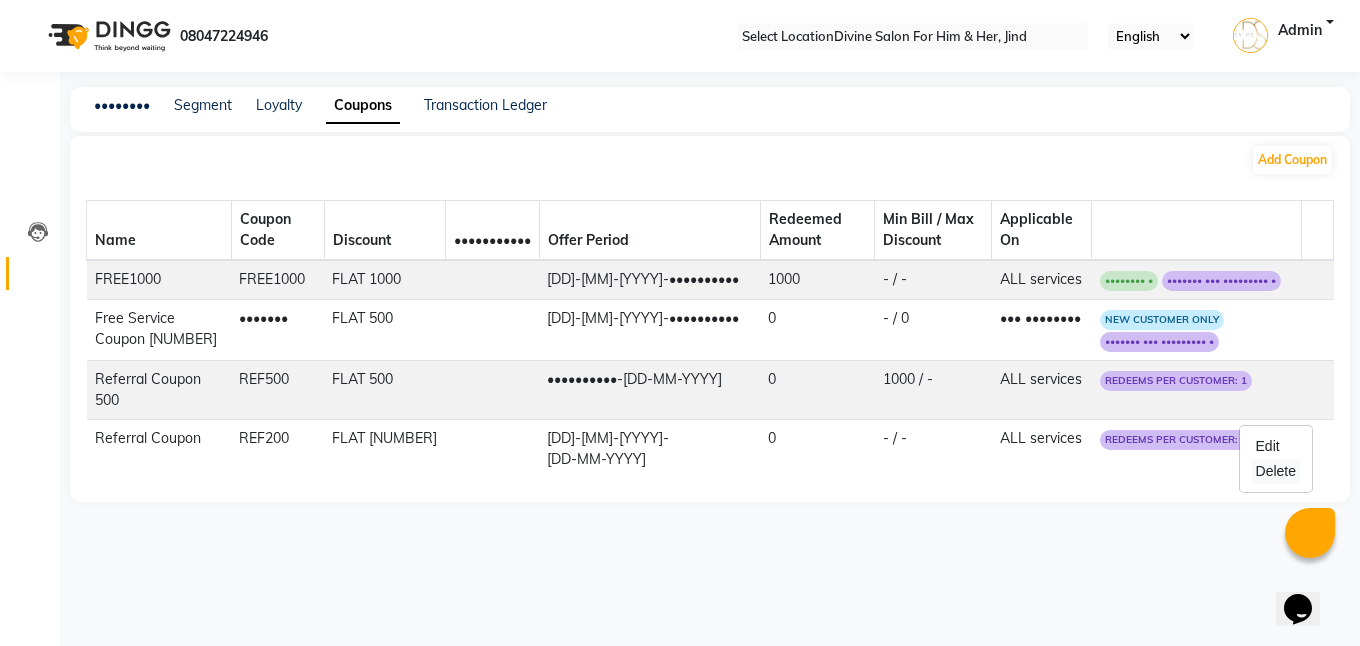 click on "Delete" at bounding box center [1276, 471] 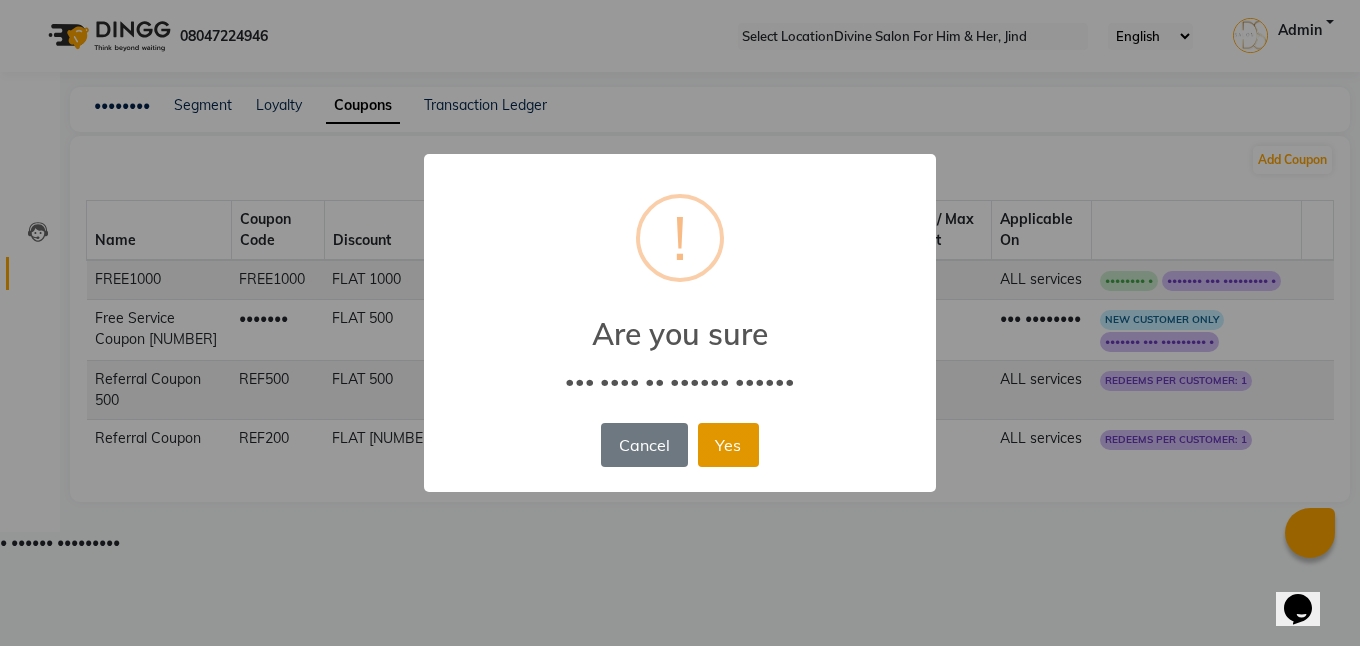 click on "Yes" at bounding box center (728, 445) 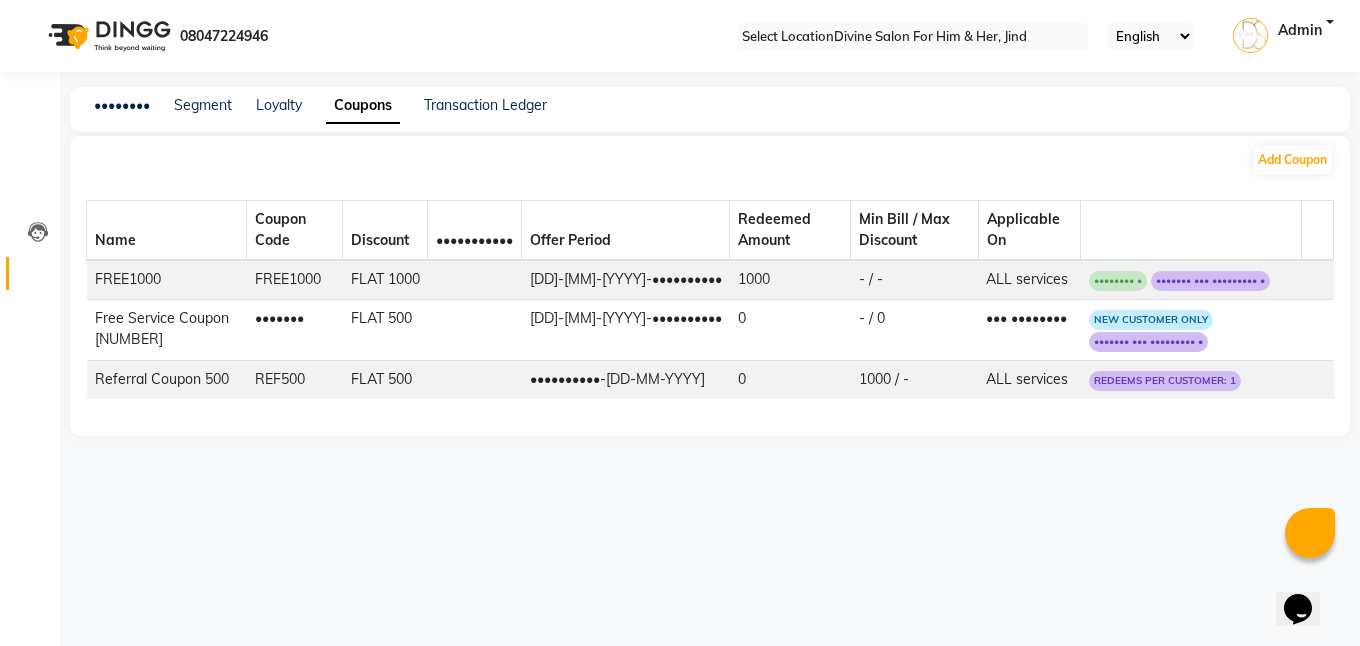 click at bounding box center (1326, 284) 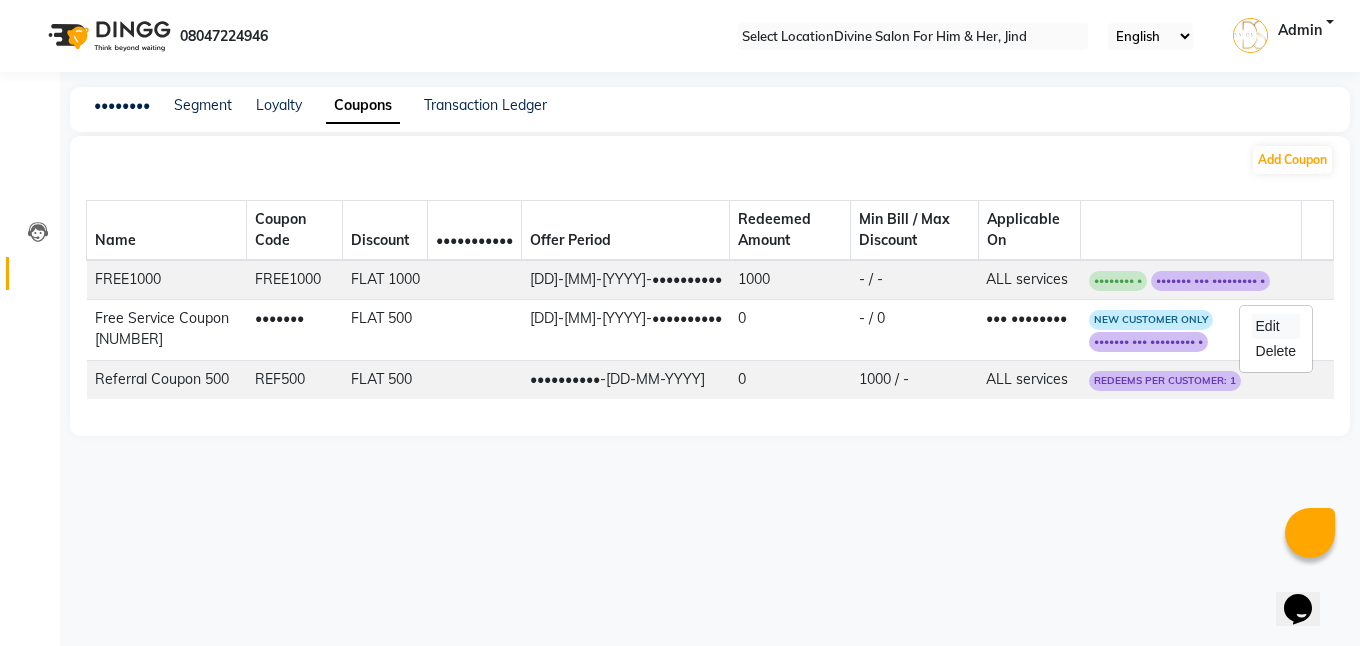 click on "Edit" at bounding box center [1276, 326] 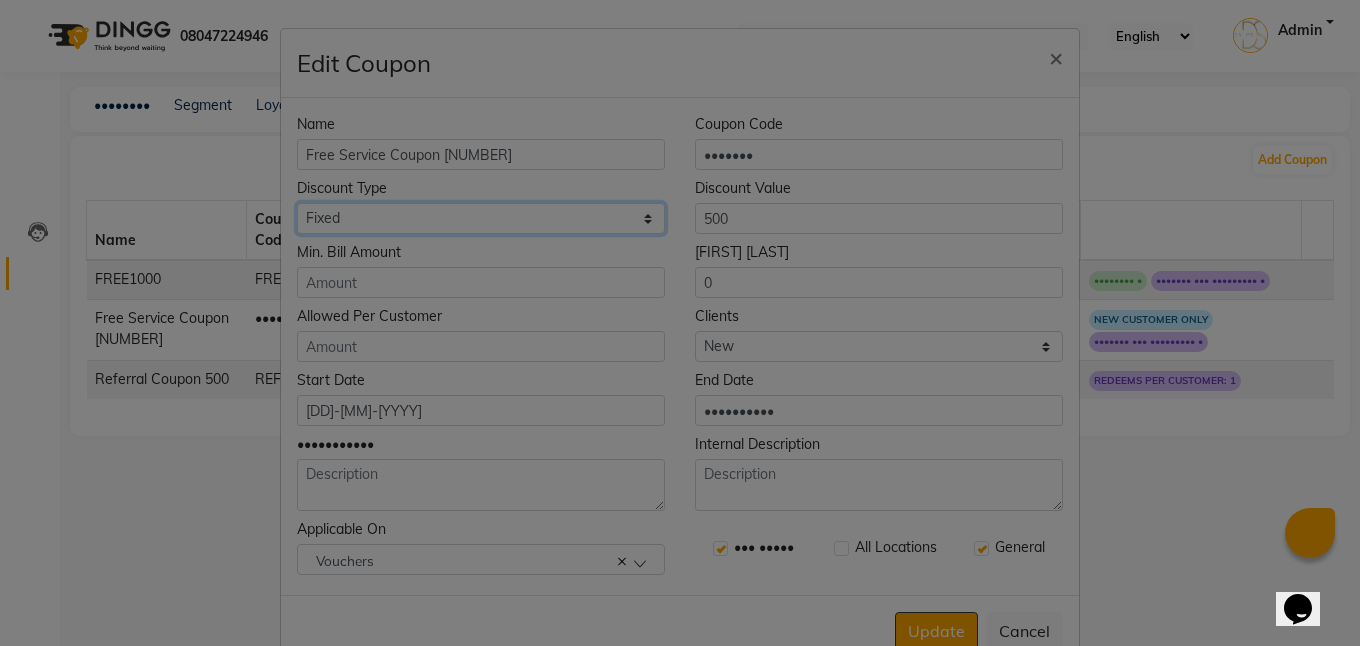 click on "Select Percentage Fixed" at bounding box center [481, 218] 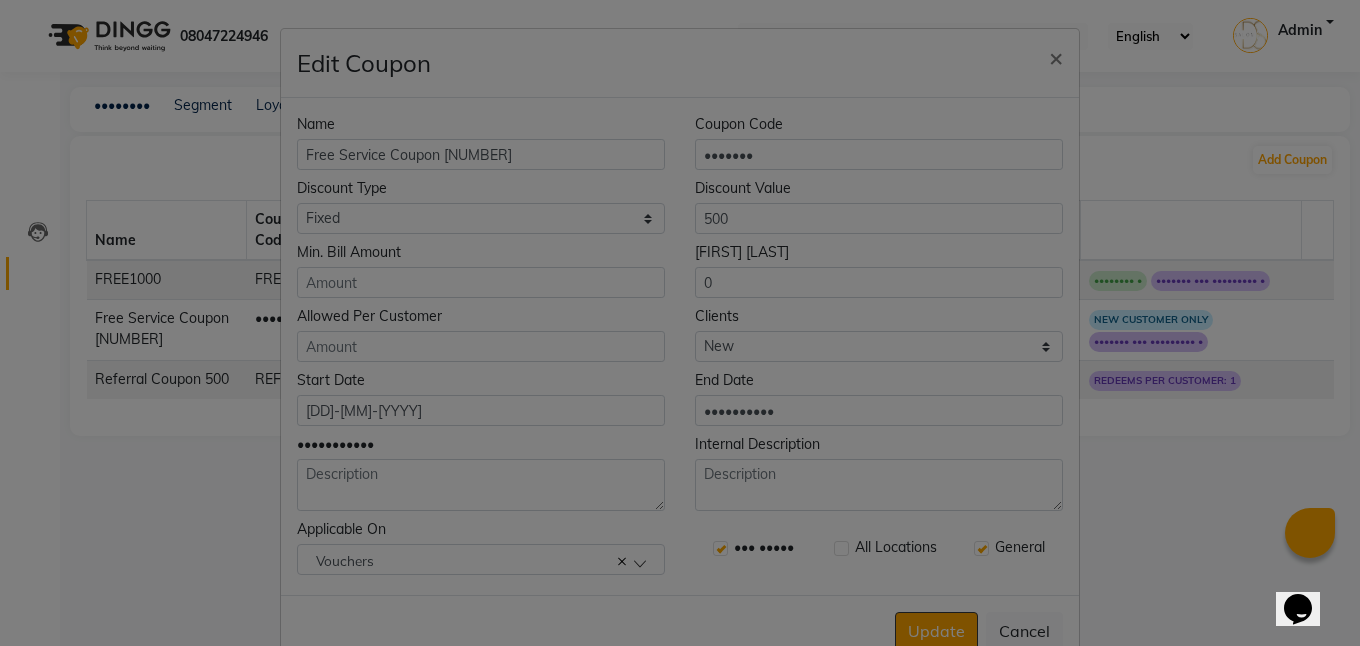 click on "Max. Discount Amount 0" at bounding box center [879, 206] 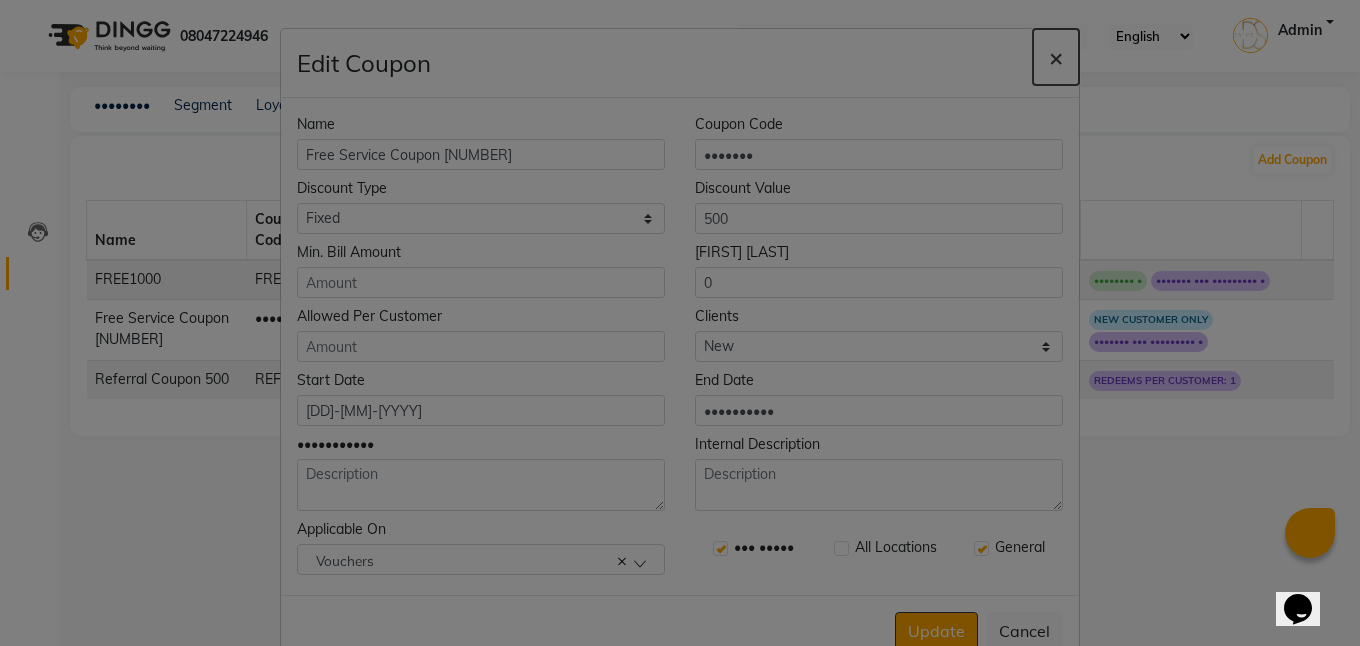 click on "×" at bounding box center (1056, 57) 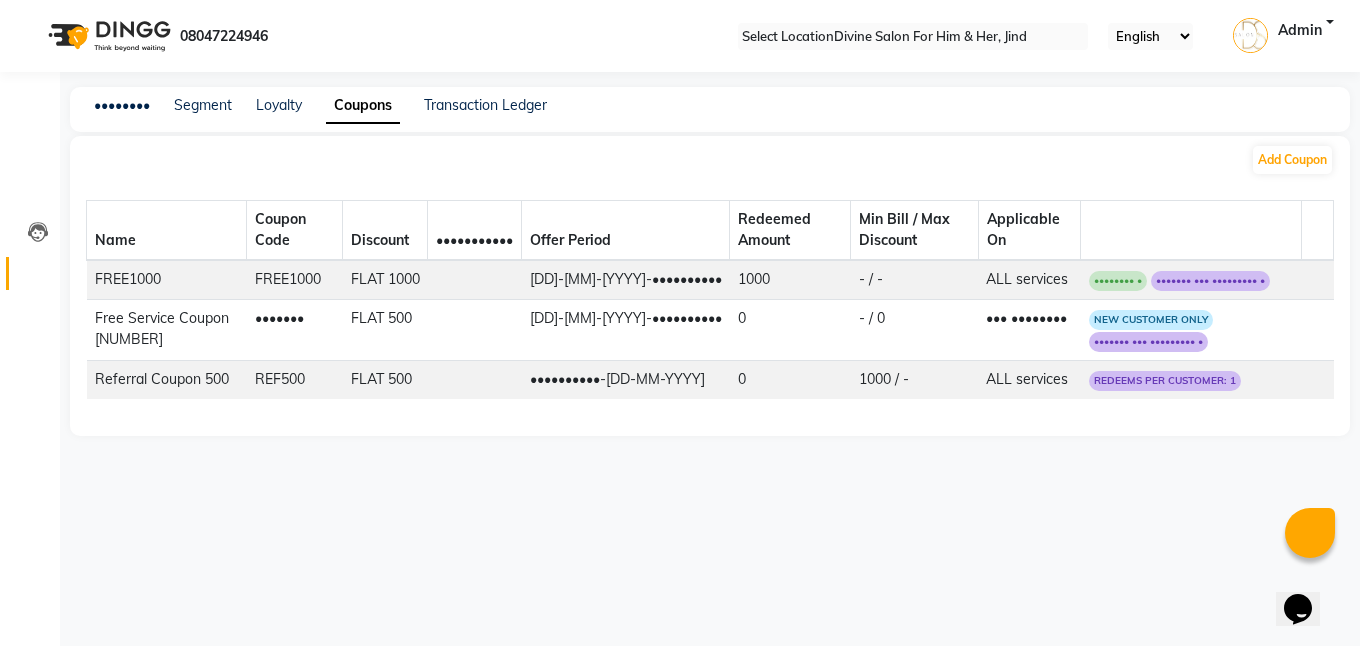 click at bounding box center [1317, 280] 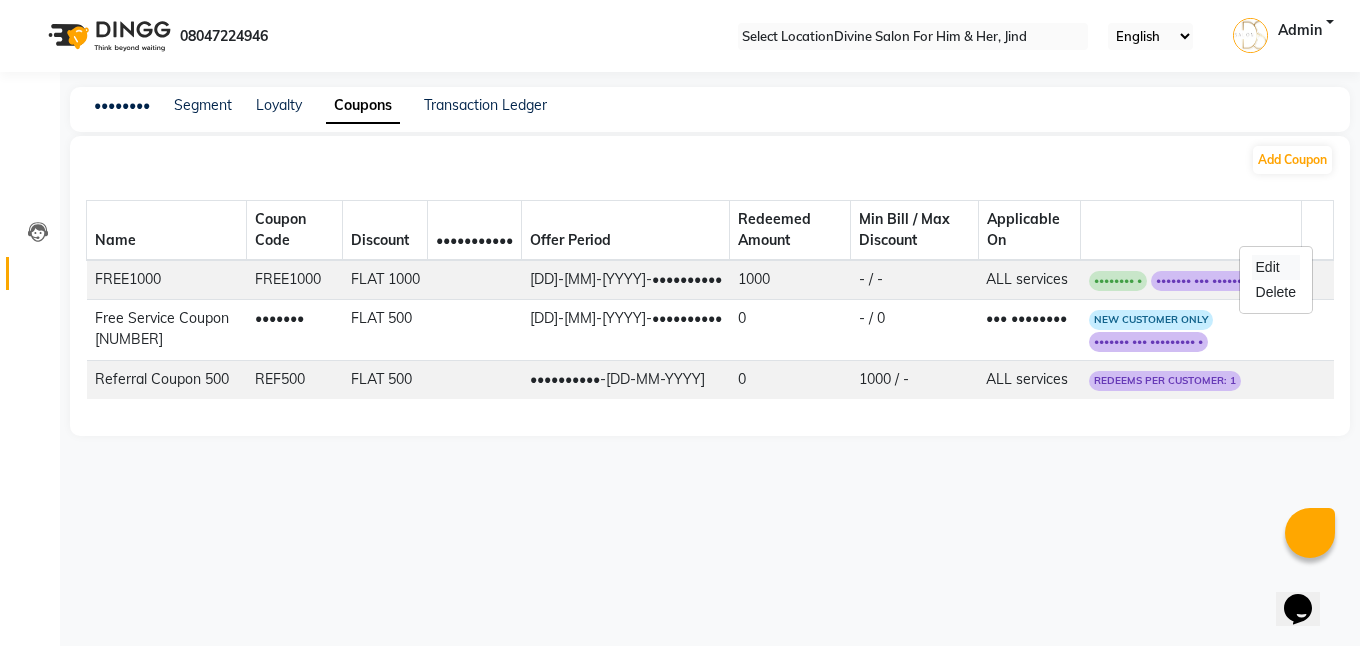 click on "Edit" at bounding box center (1276, 267) 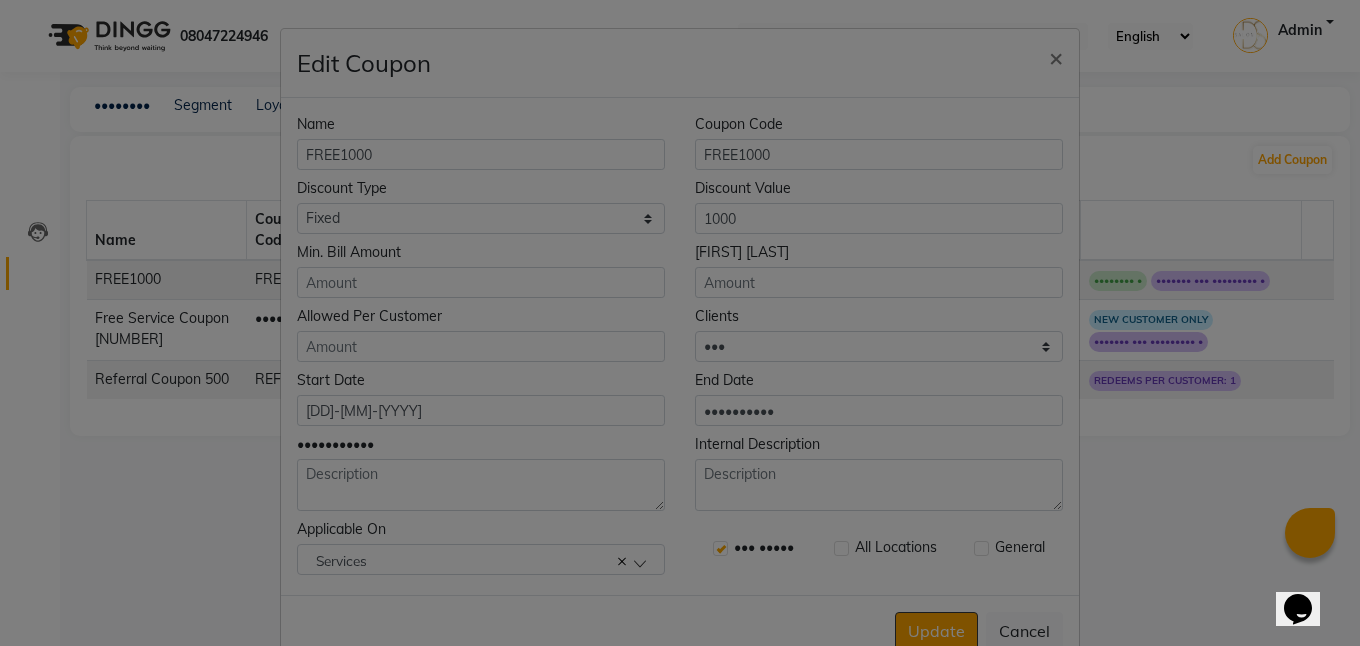 click on "Edit Coupon × Name FREE1000 Coupon Code FREE1000 Discount Type Select Percentage Fixed Discount Value 1000 Min. Bill Amount Max. Discount Amount Allowed Per Customer 2 Clients Select All New Start Date [DATE] End Date [DATE] Description Internal Description Applicable On Services All Items All Locations General Update Cancel" at bounding box center (680, 323) 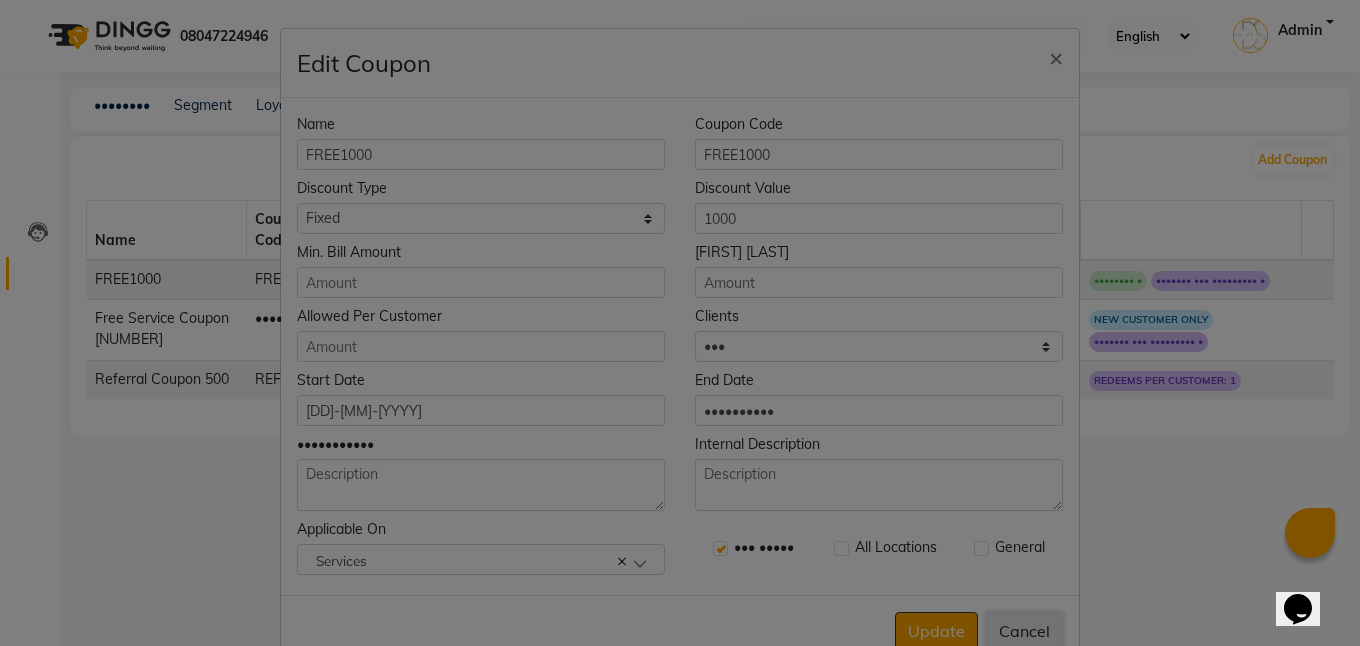 click on "Cancel" at bounding box center [1024, 631] 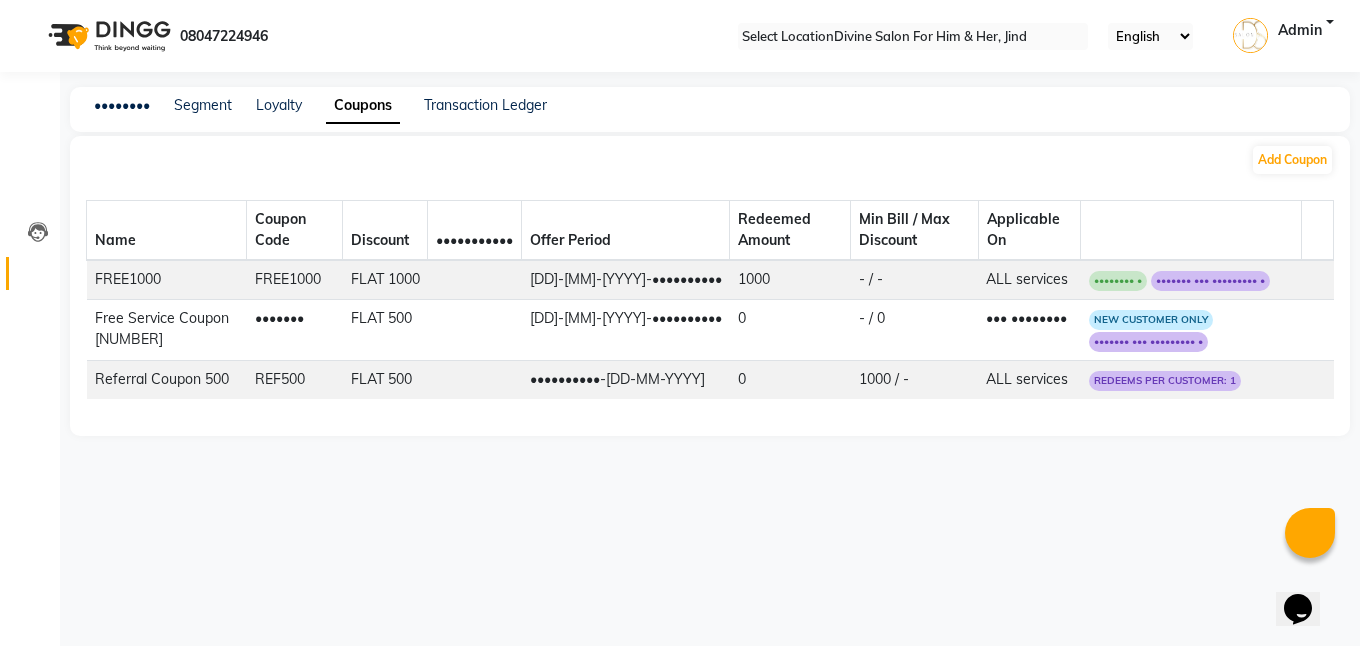click at bounding box center (1326, 284) 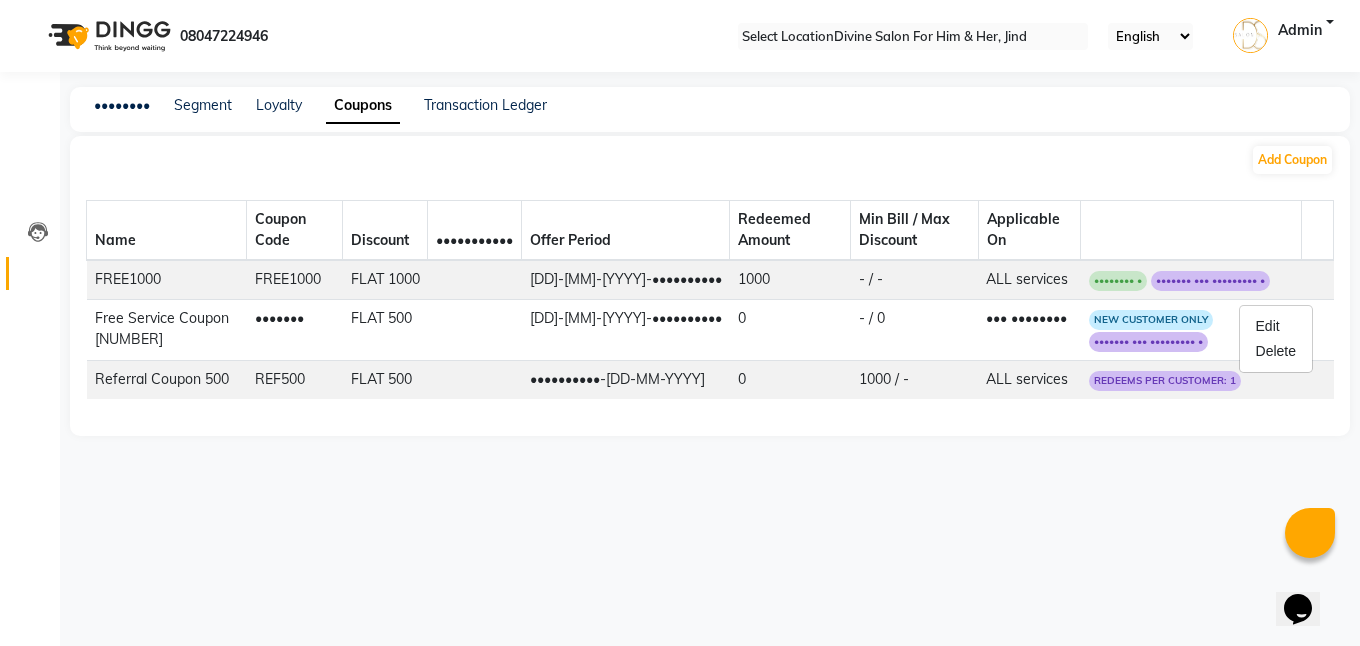 click at bounding box center [1326, 323] 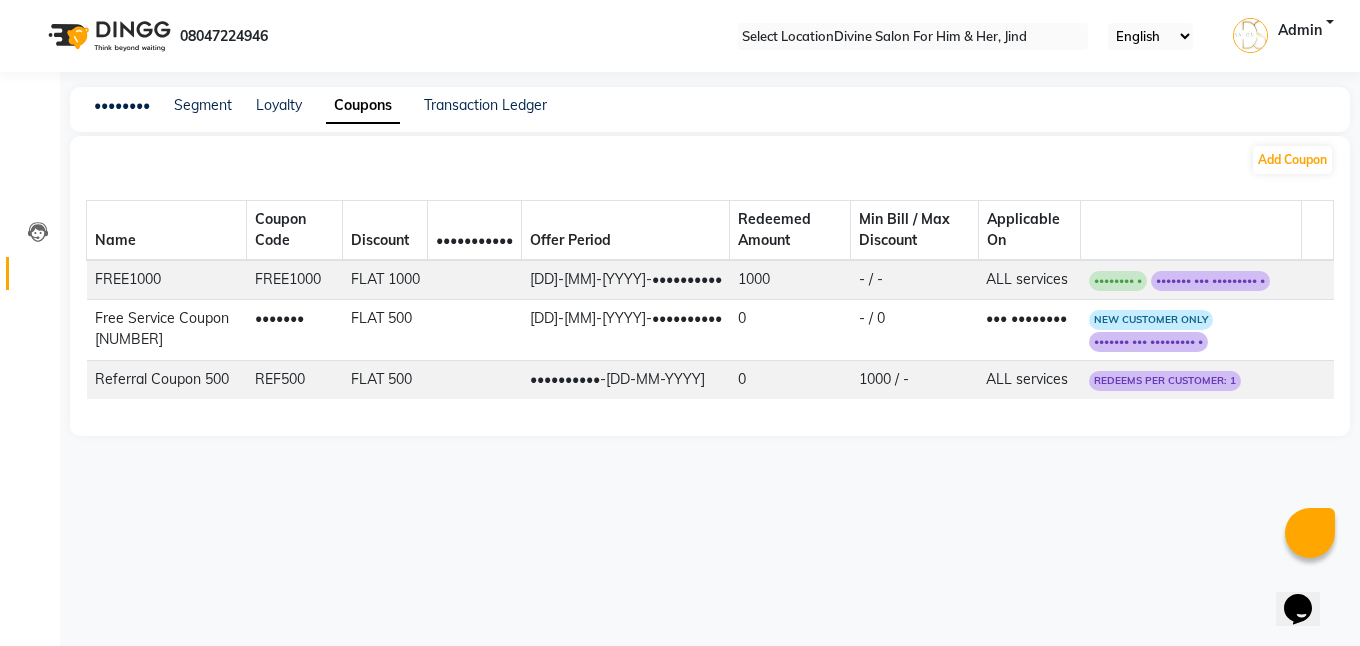 click at bounding box center (1326, 284) 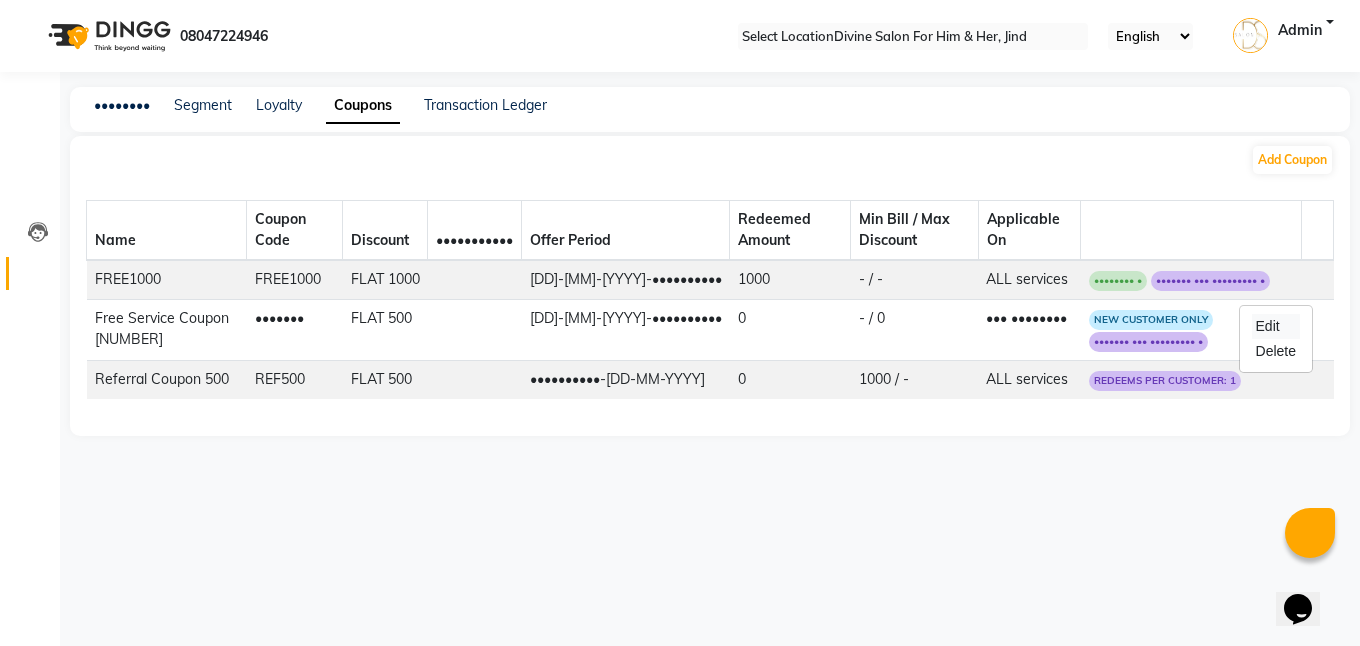 click on "Edit" at bounding box center (1276, 326) 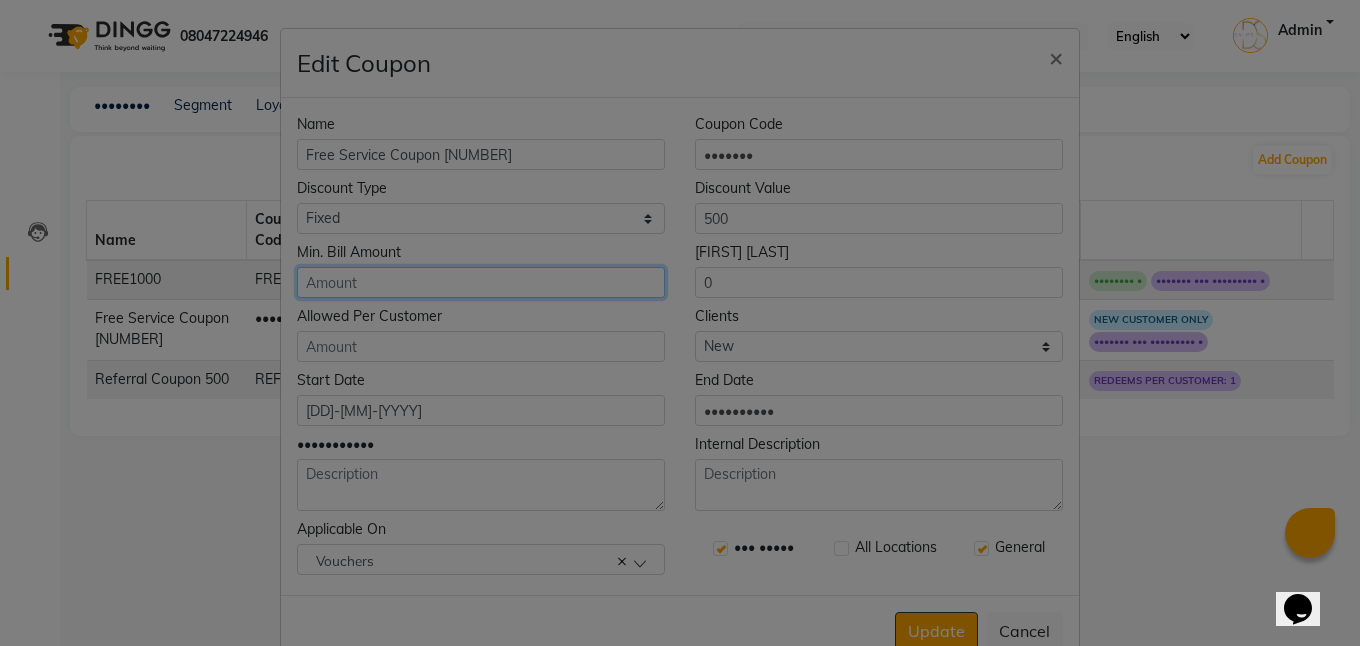 click on "Min. Bill Amount" at bounding box center (481, 282) 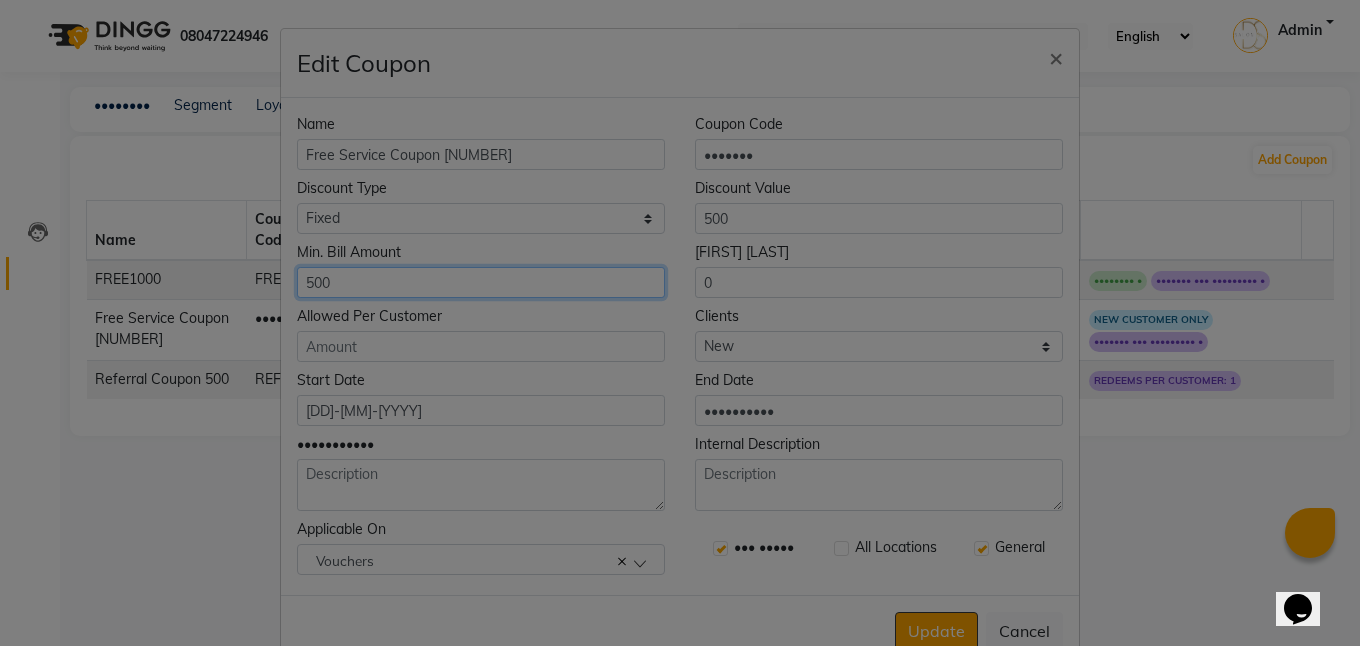 type on "500" 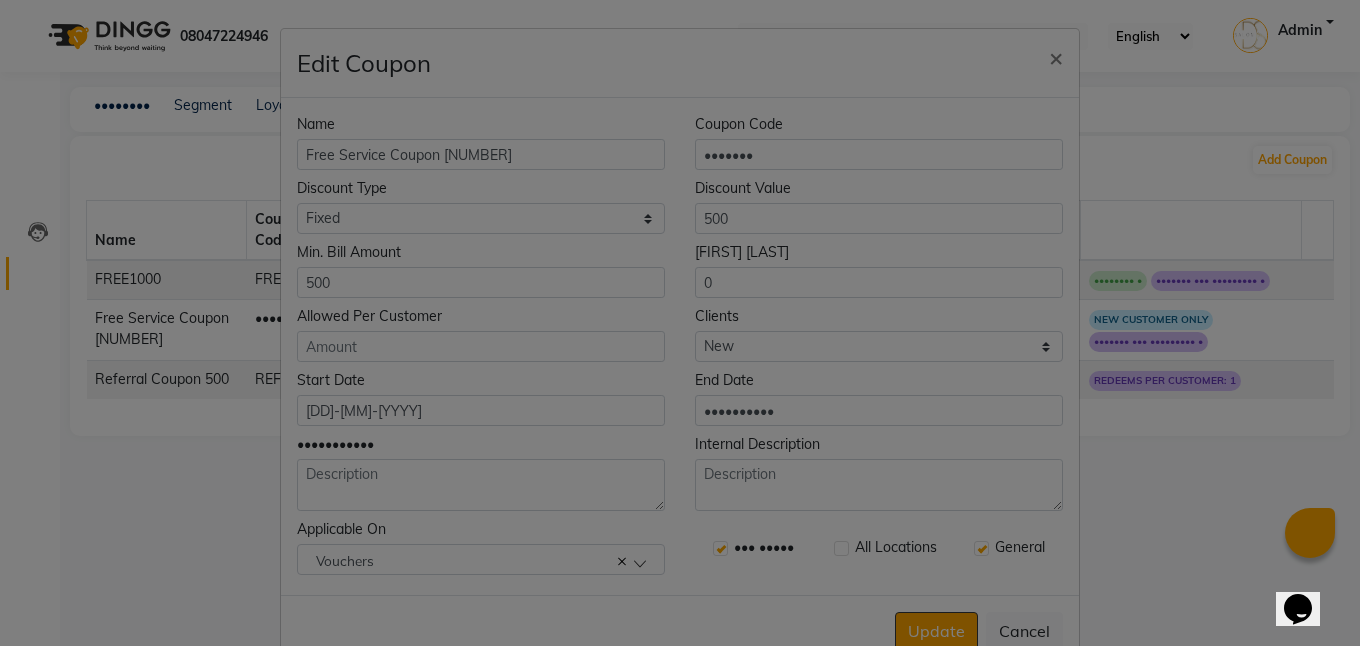 click on "General" at bounding box center [1009, 549] 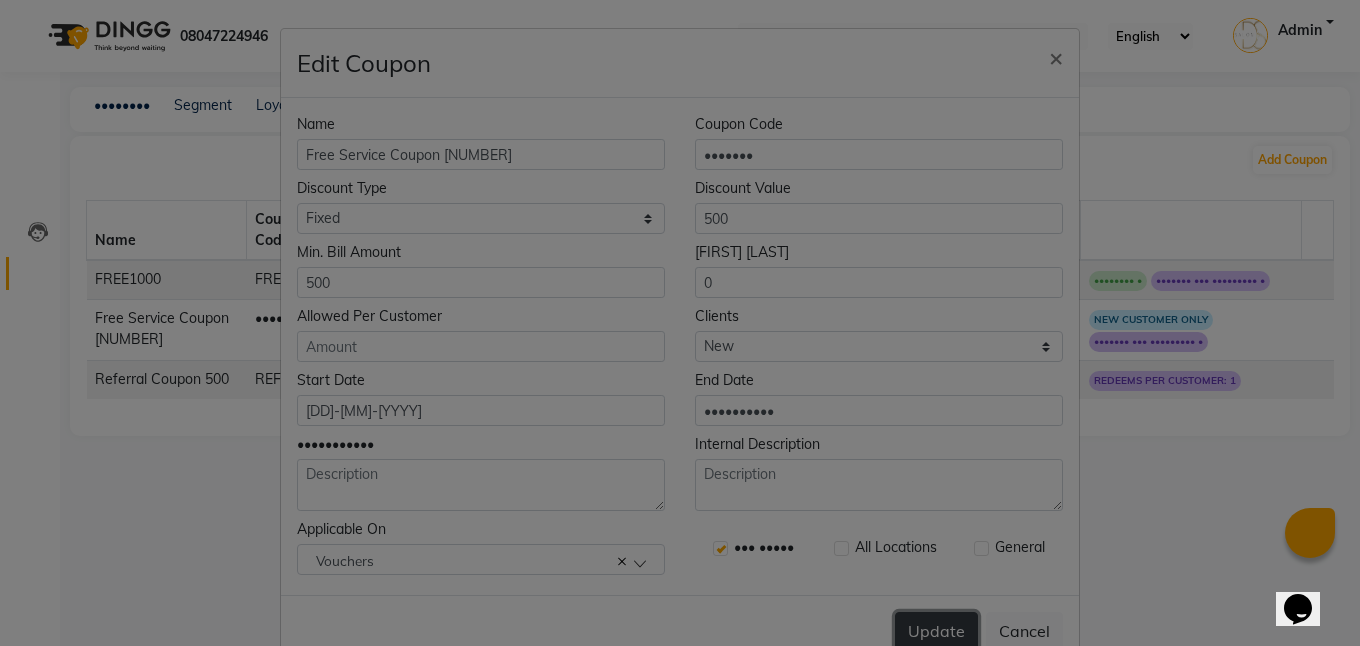 click on "Update" at bounding box center [936, 631] 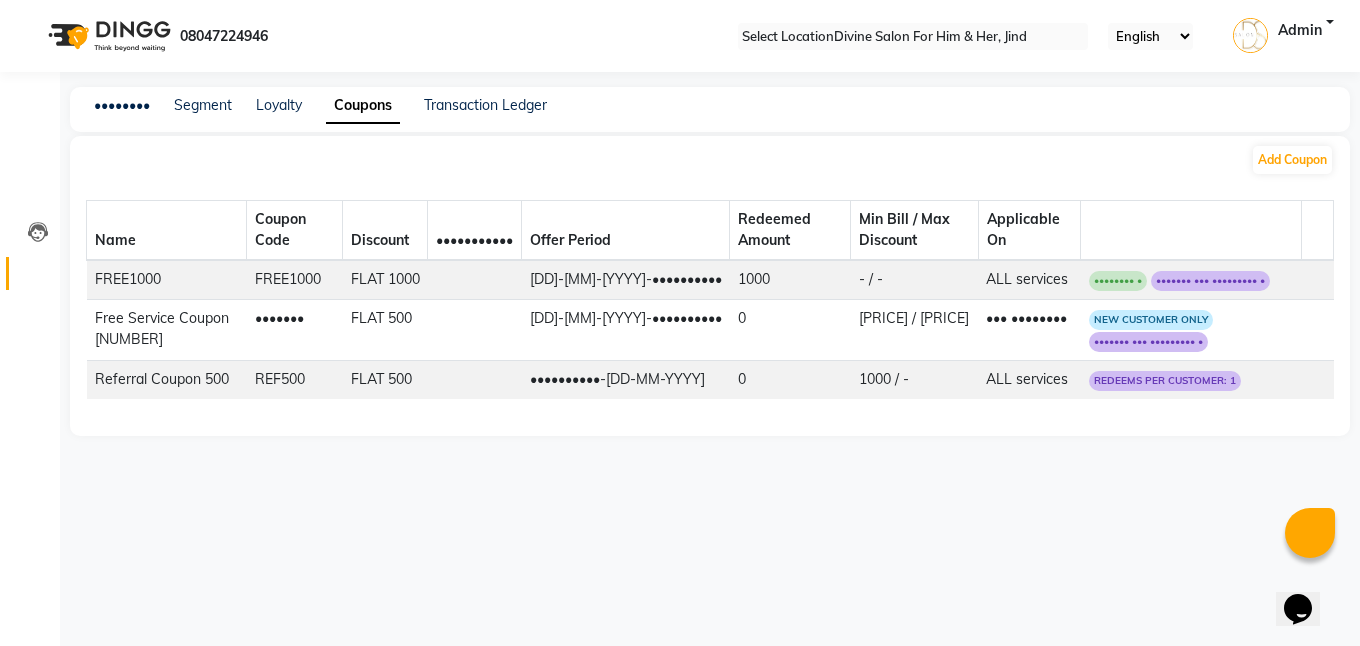 click at bounding box center [1326, 284] 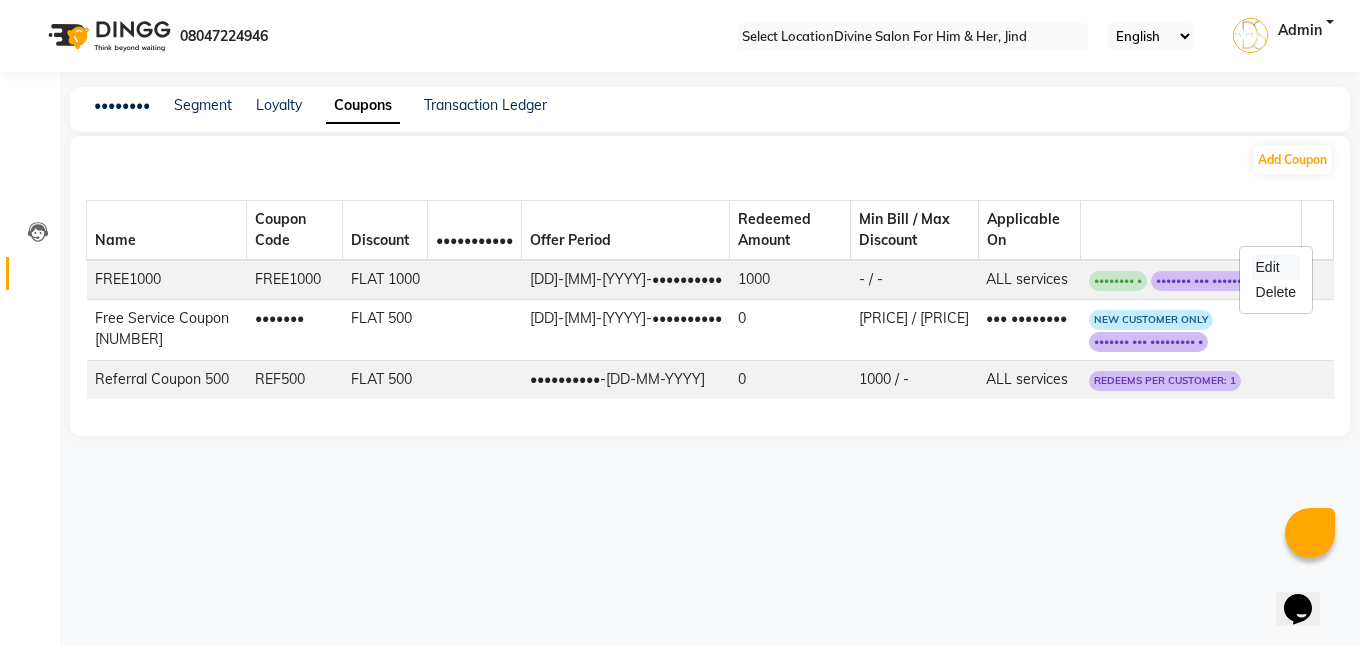 click on "Edit" at bounding box center (1276, 267) 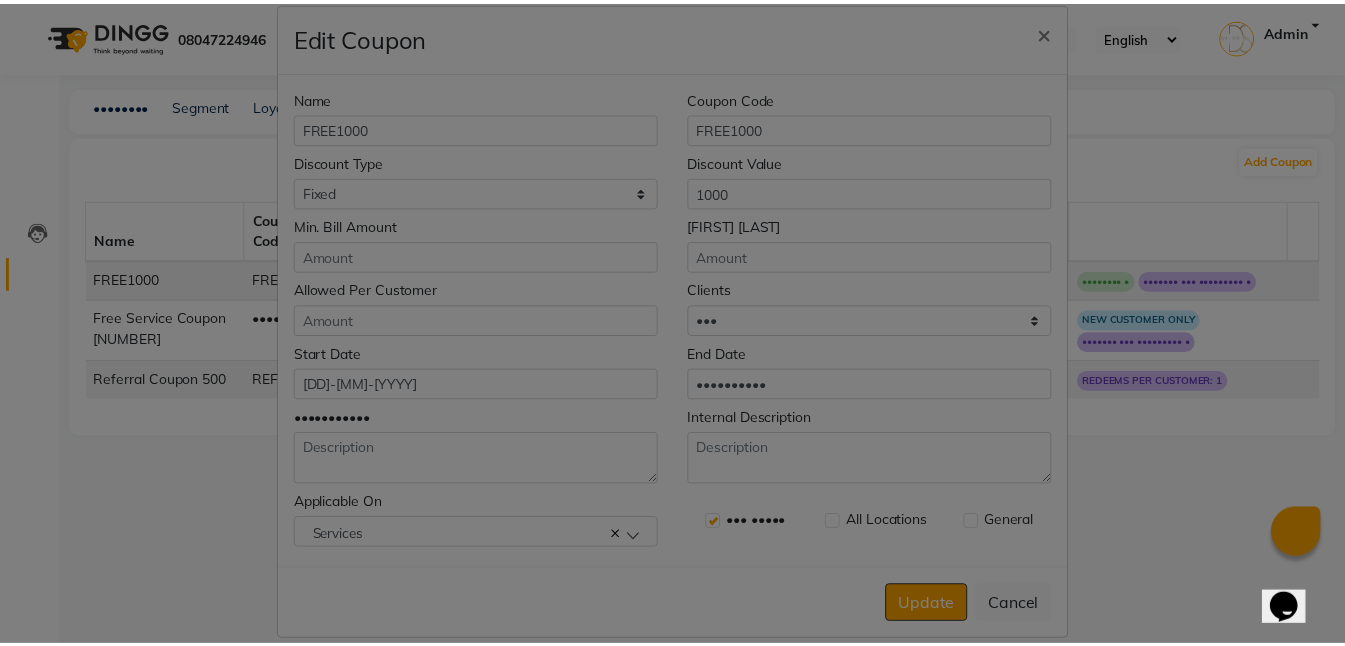 scroll, scrollTop: 50, scrollLeft: 0, axis: vertical 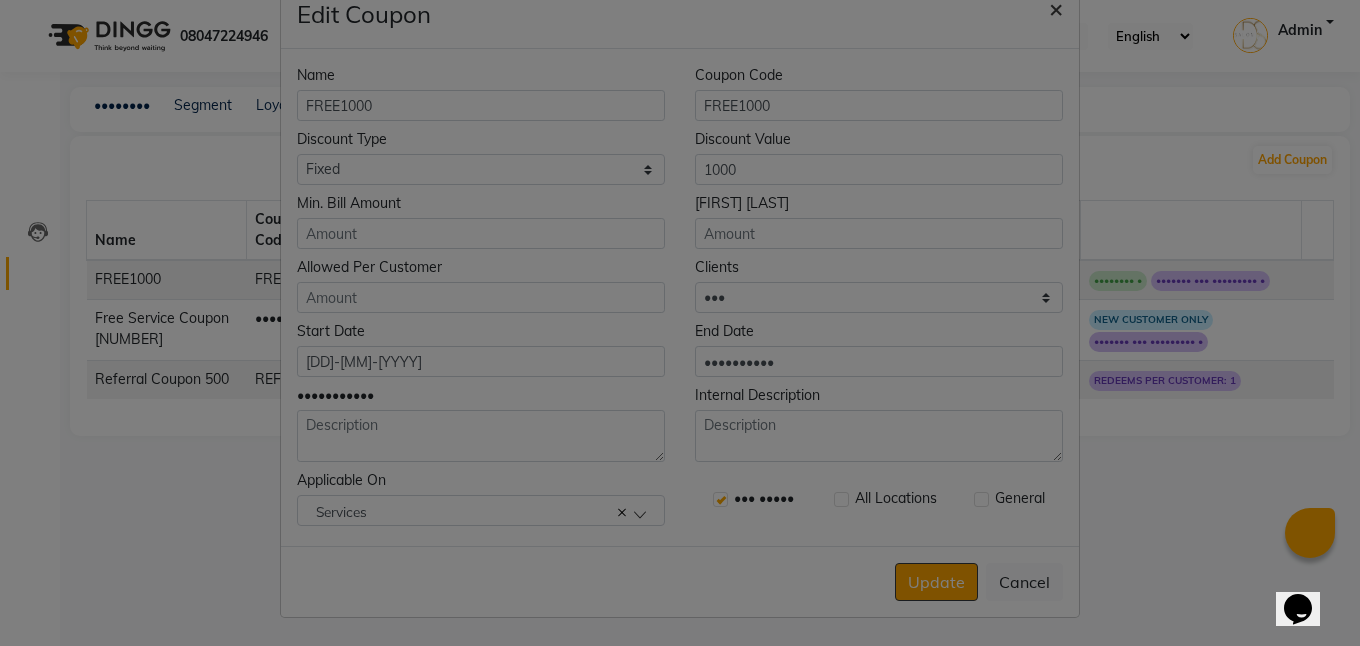 click on "×" at bounding box center [1056, 8] 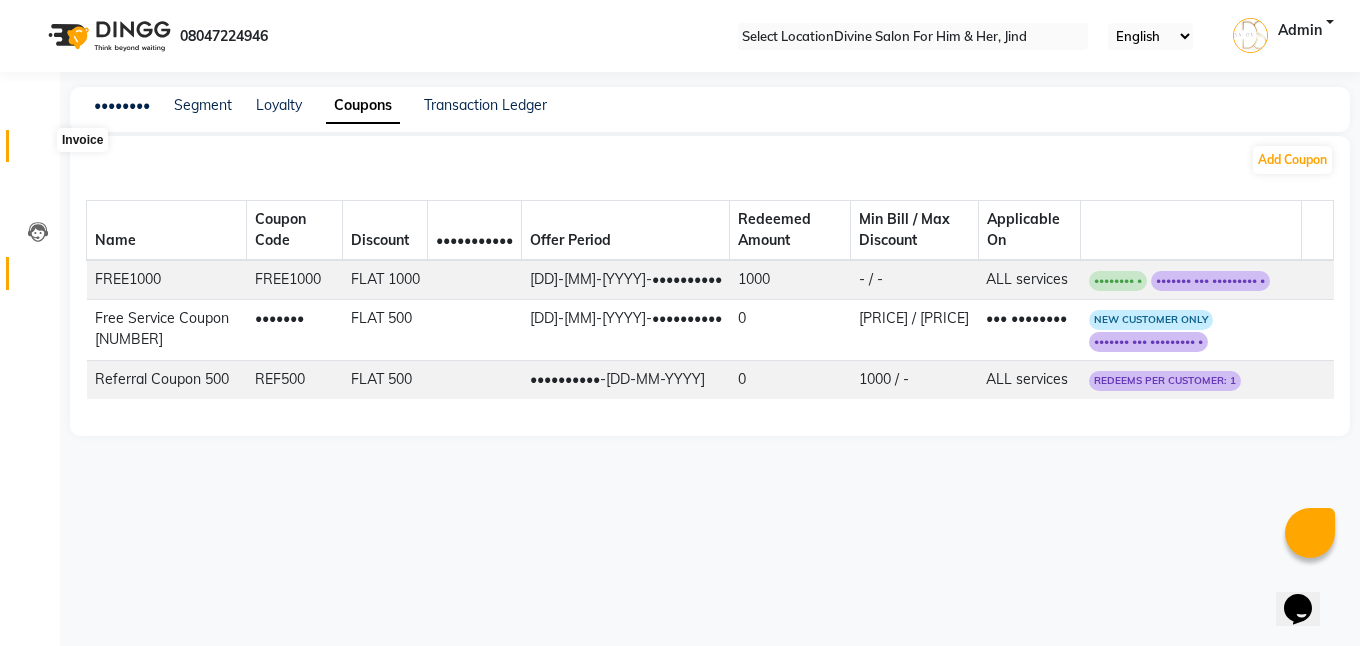 click at bounding box center (38, 151) 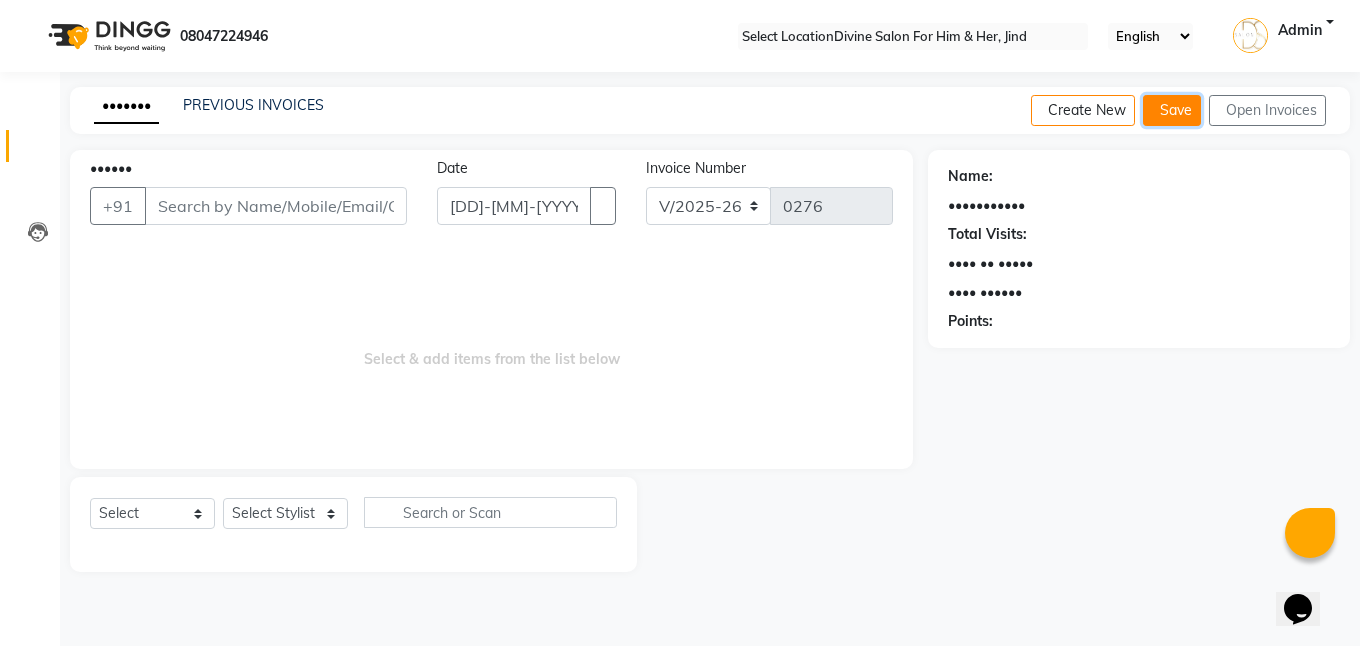click on "Save" at bounding box center (1172, 110) 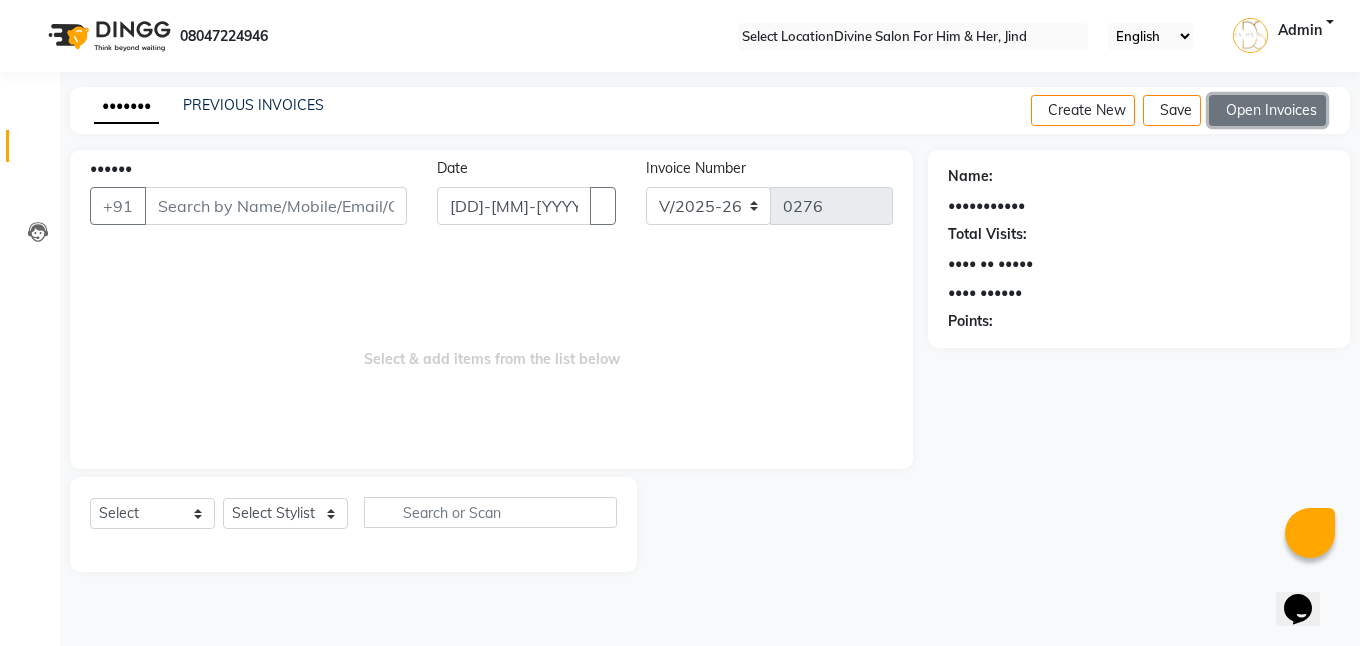 click on "Open Invoices" at bounding box center [1267, 110] 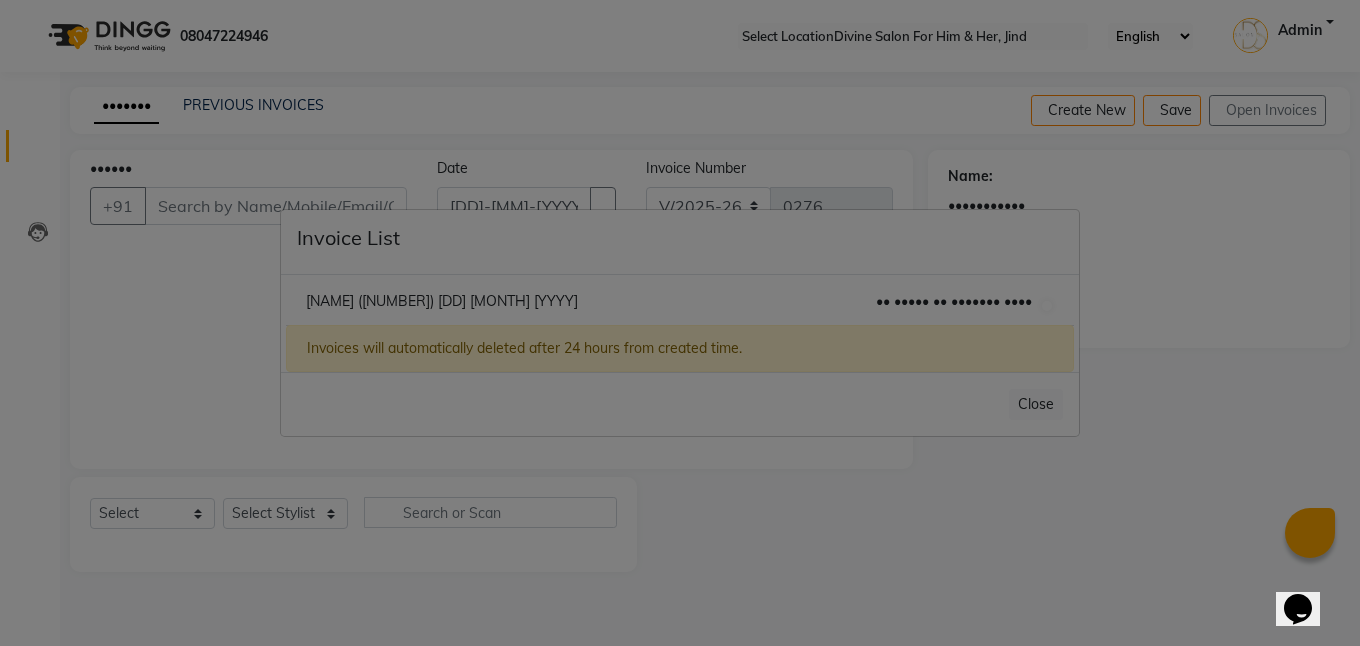 click on "[NAME] ([NUMBER]) [DD] [MONTH] [YYYY]" at bounding box center [442, 301] 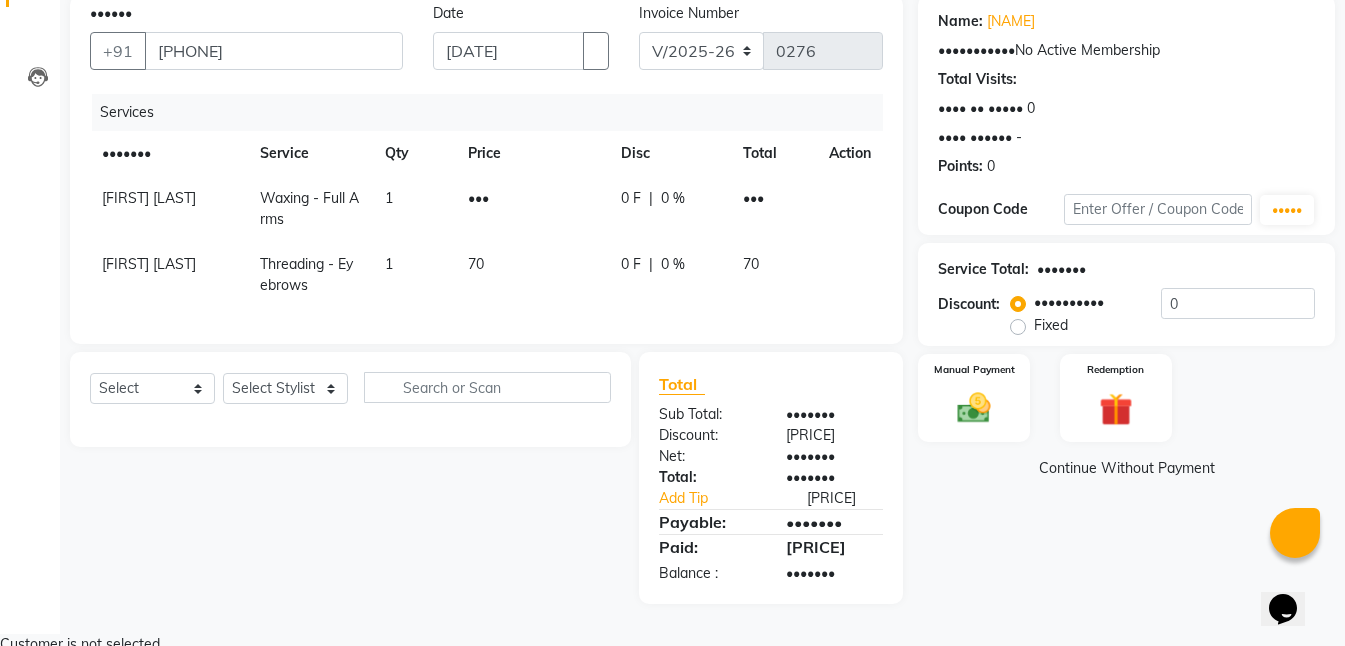 scroll, scrollTop: 157, scrollLeft: 0, axis: vertical 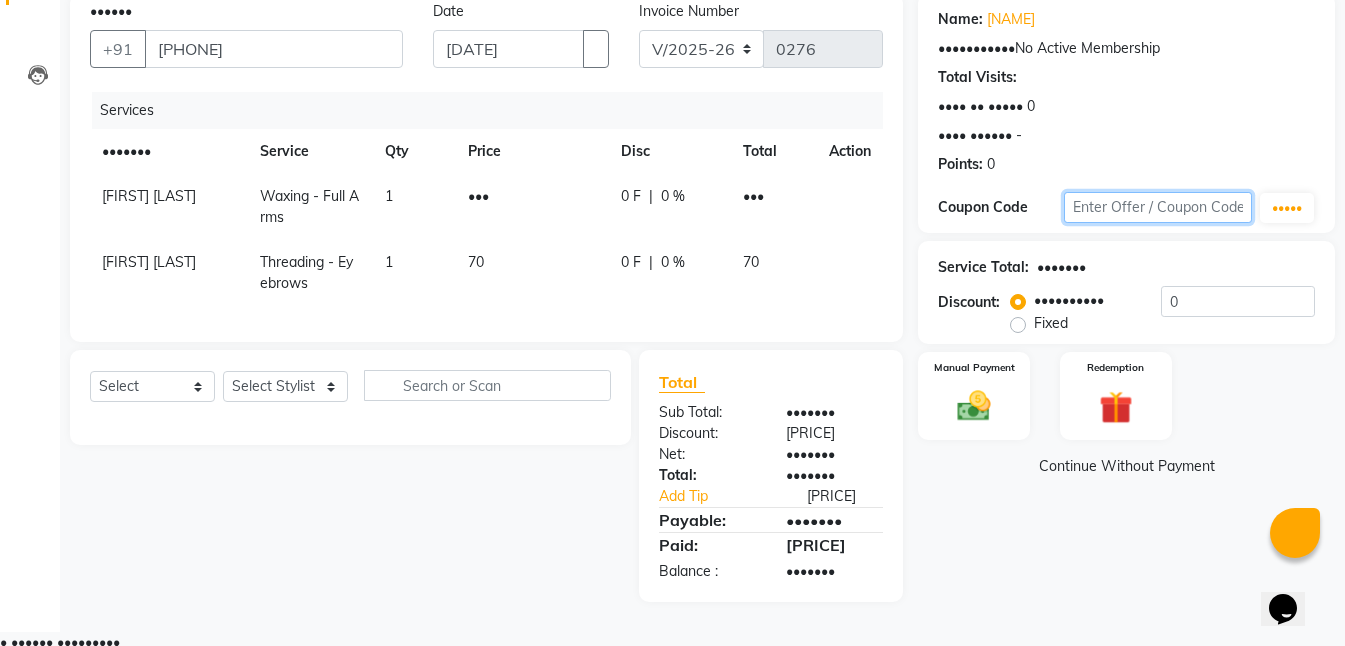 click at bounding box center [1158, 207] 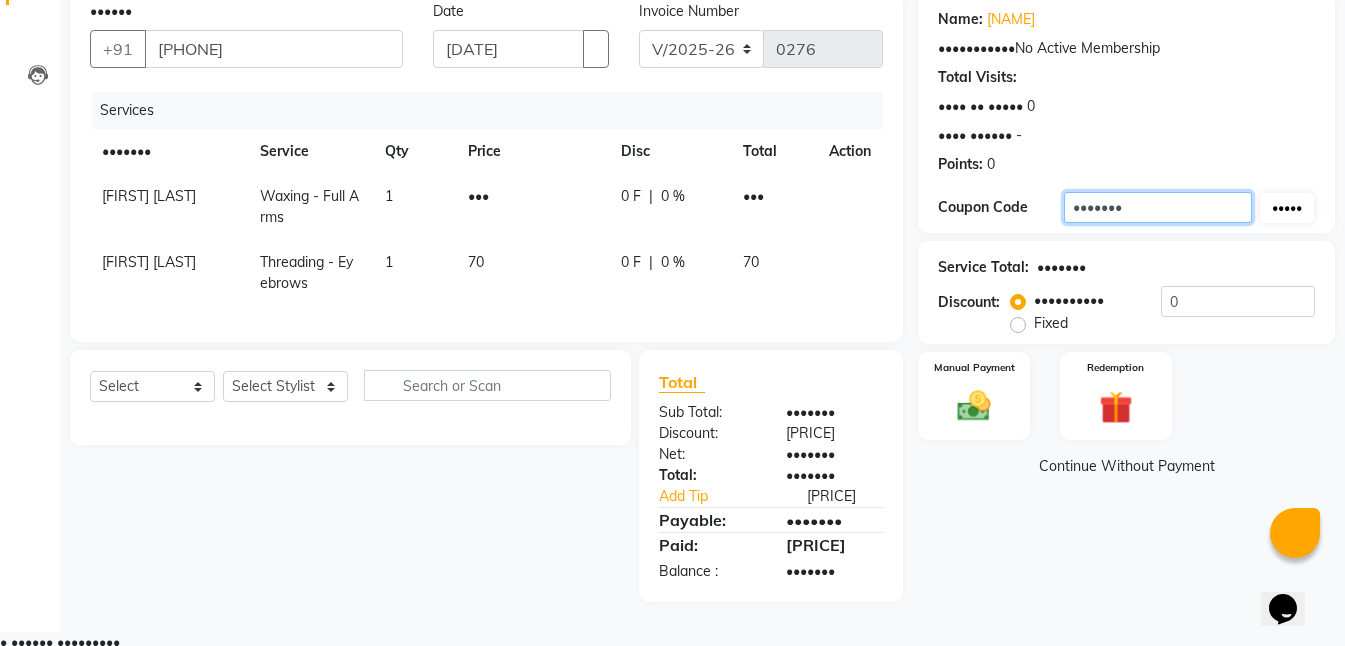 type on "•••••••" 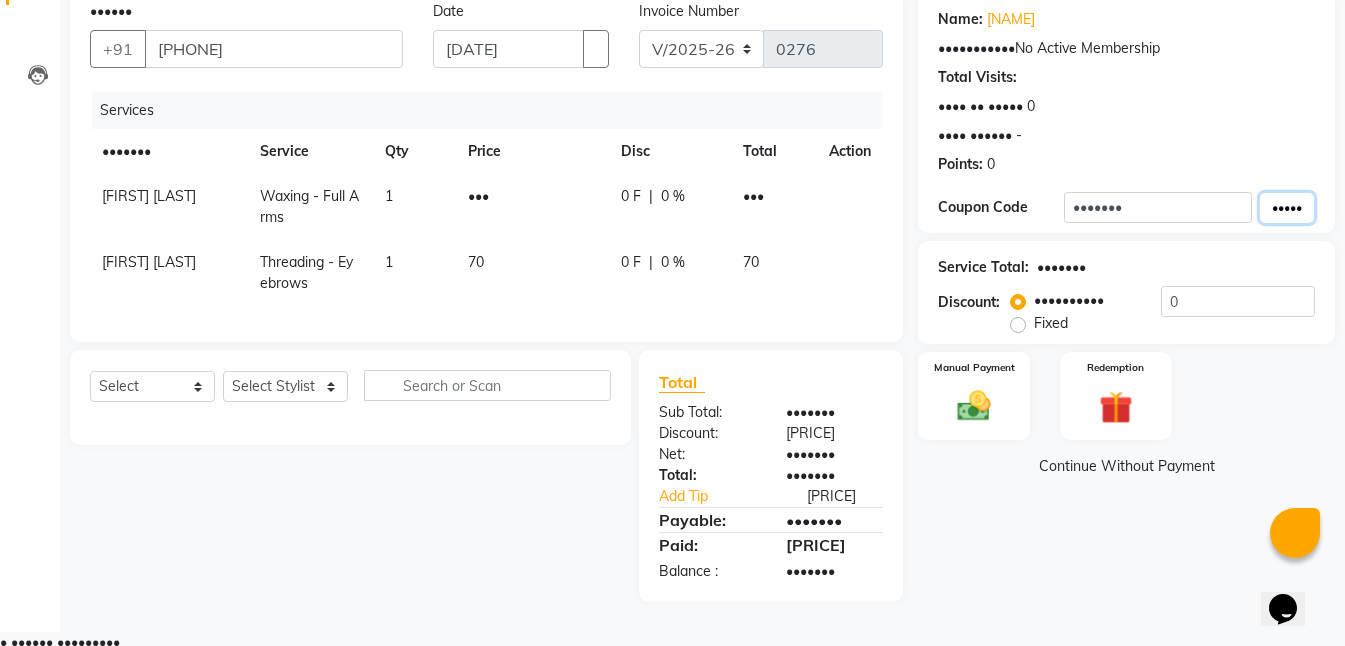 click on "•••••" at bounding box center (1287, 208) 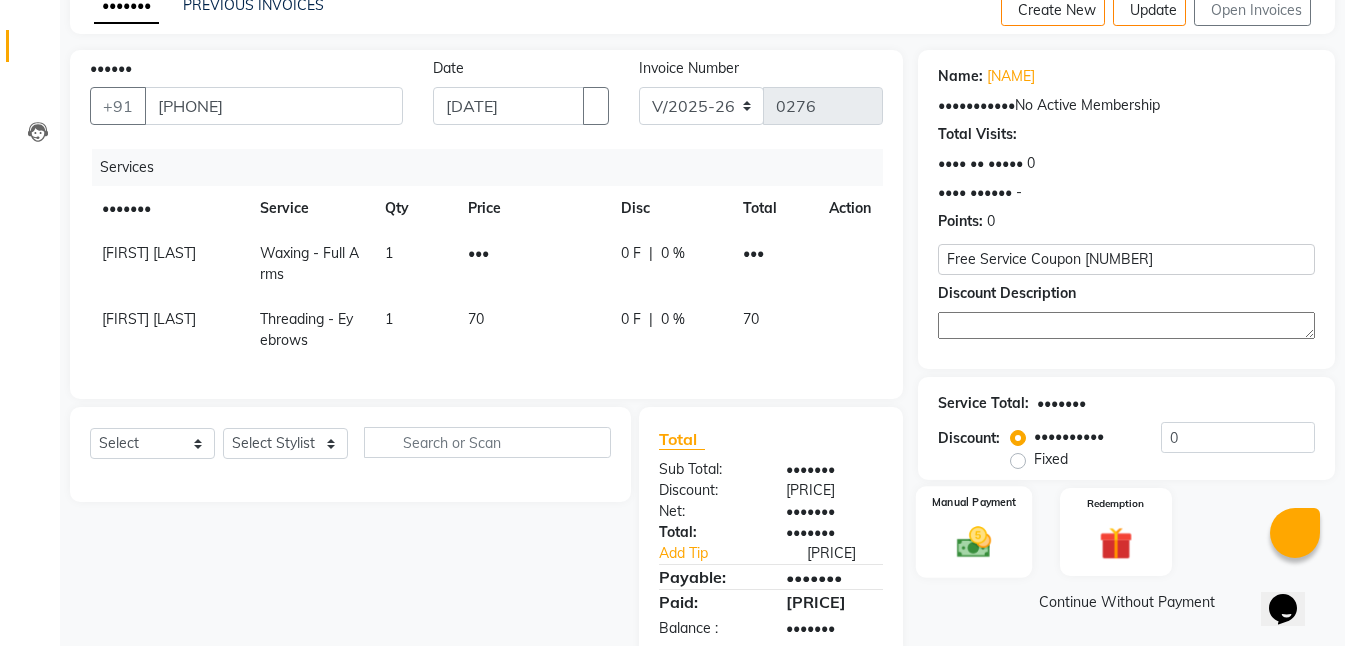 scroll, scrollTop: 157, scrollLeft: 0, axis: vertical 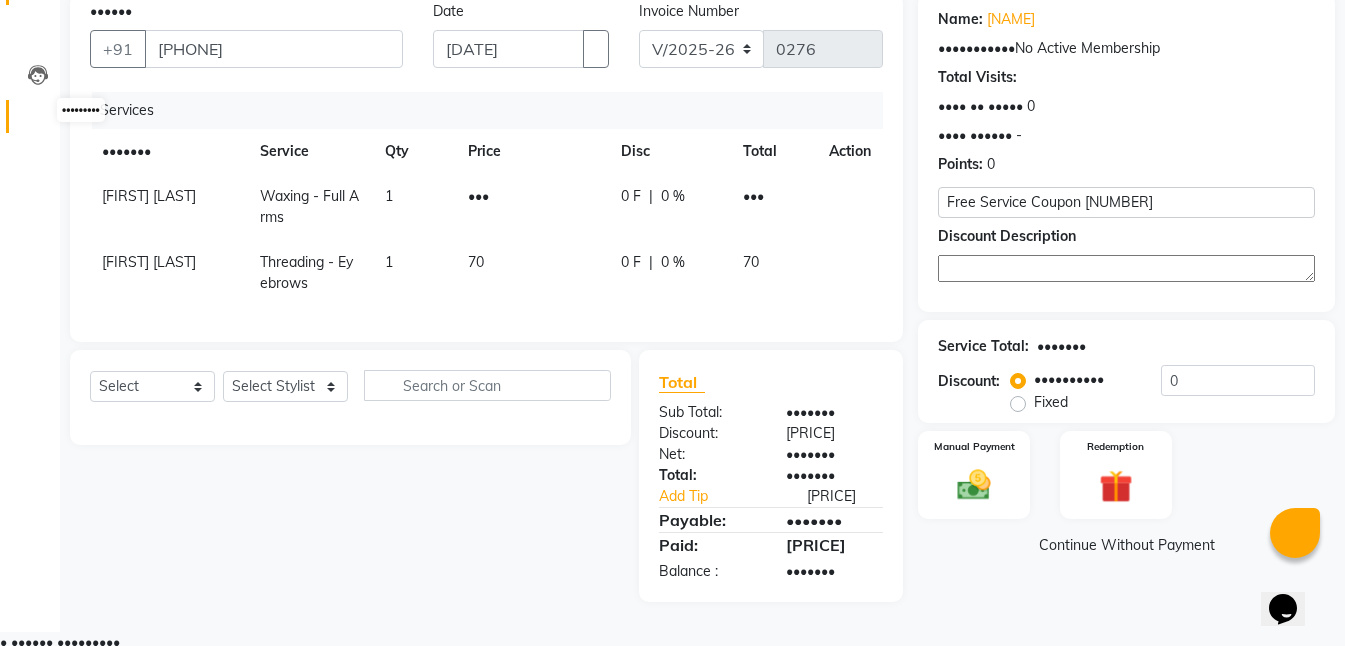 drag, startPoint x: 37, startPoint y: 364, endPoint x: 34, endPoint y: 111, distance: 253.01779 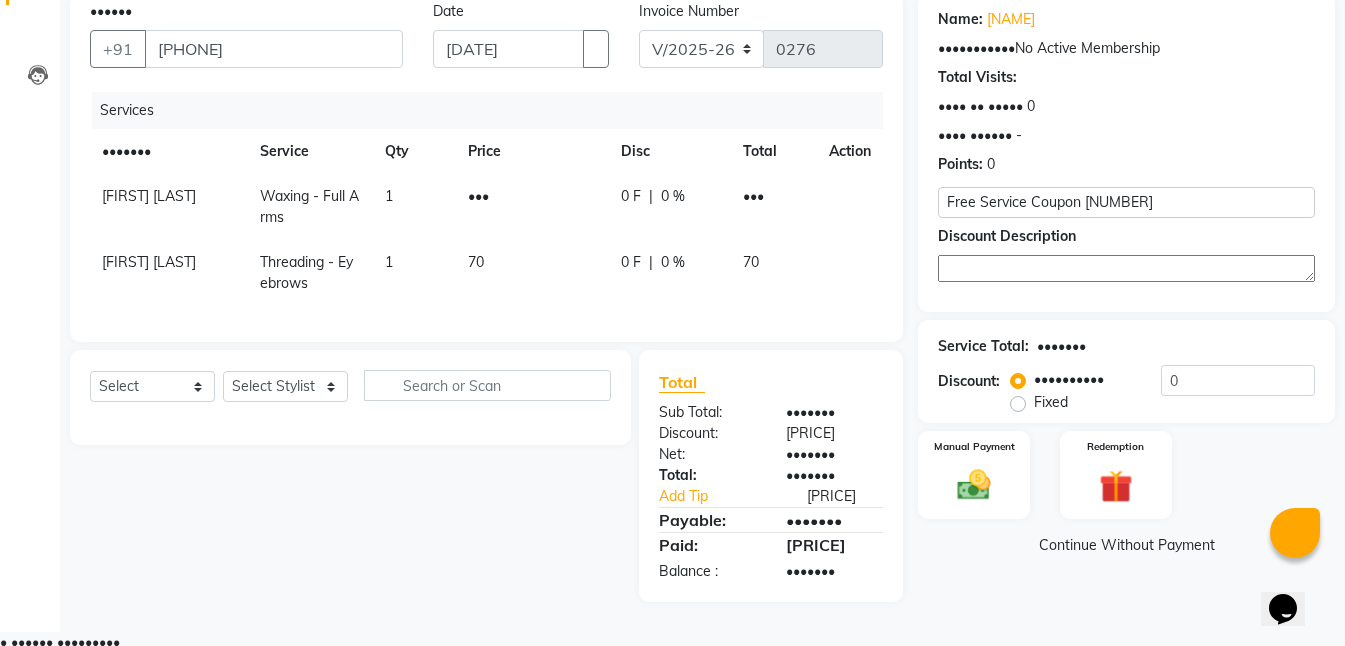 click at bounding box center (1306, 203) 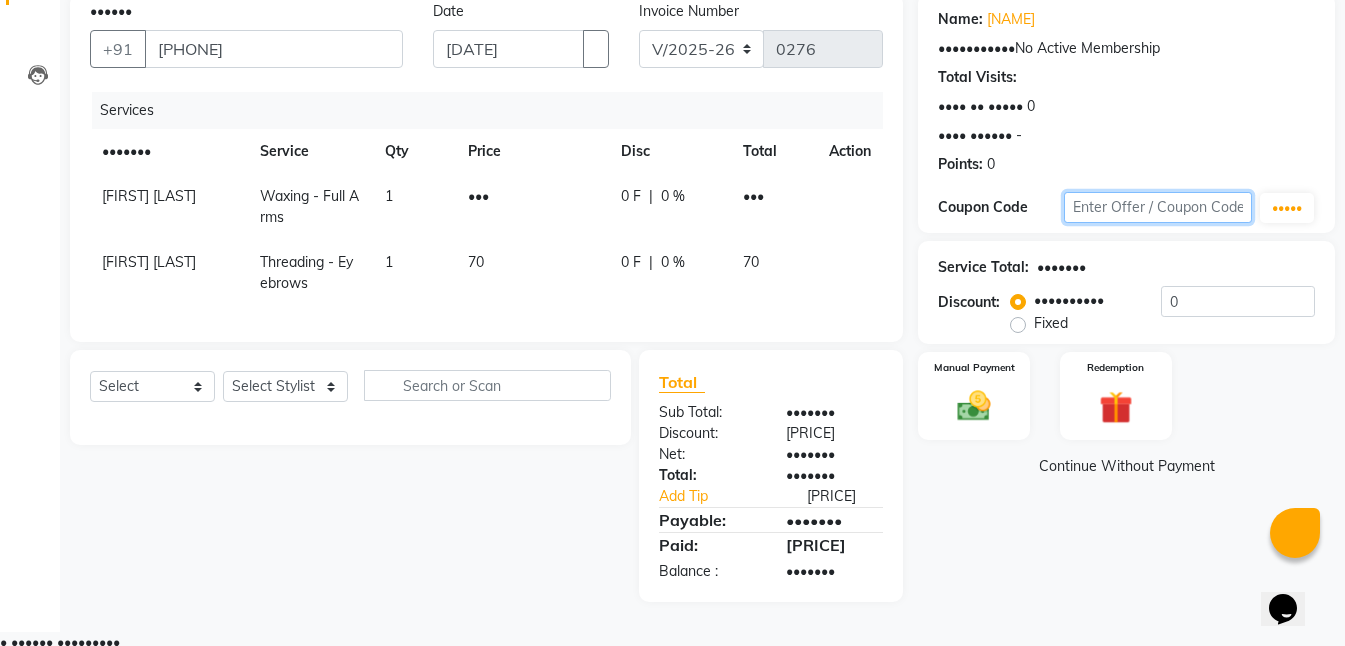 click at bounding box center (1158, 207) 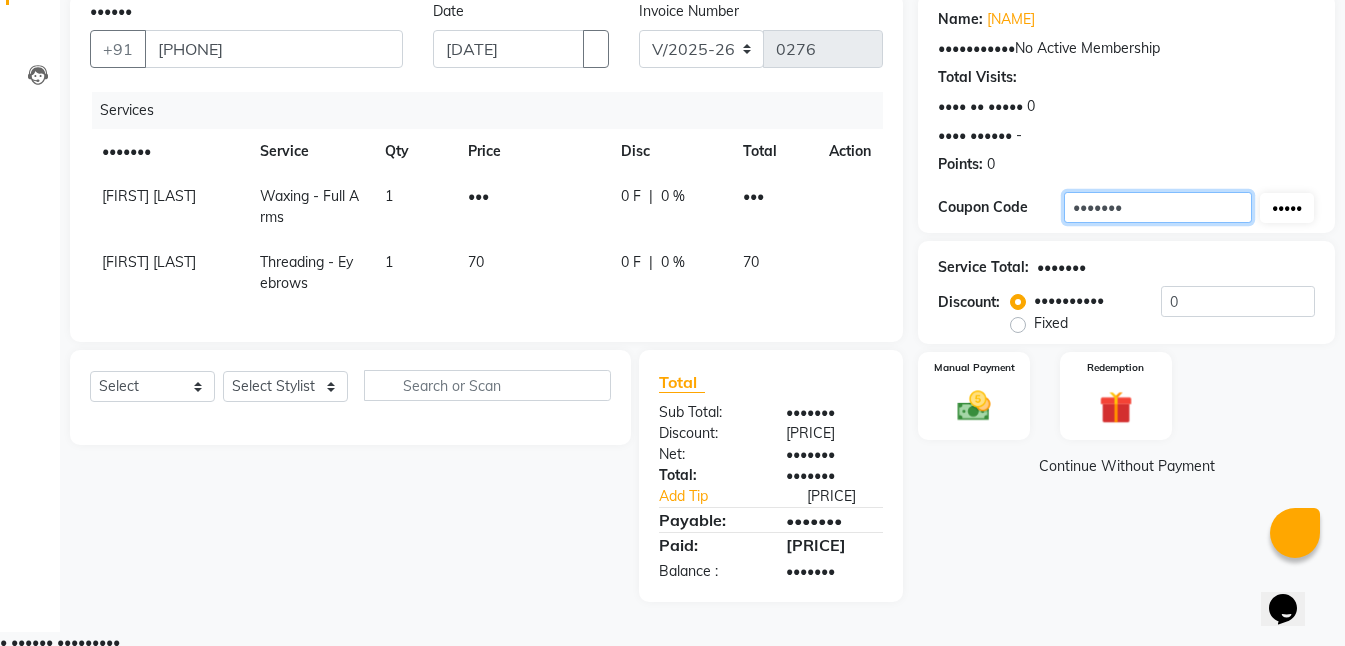 type on "•••••••" 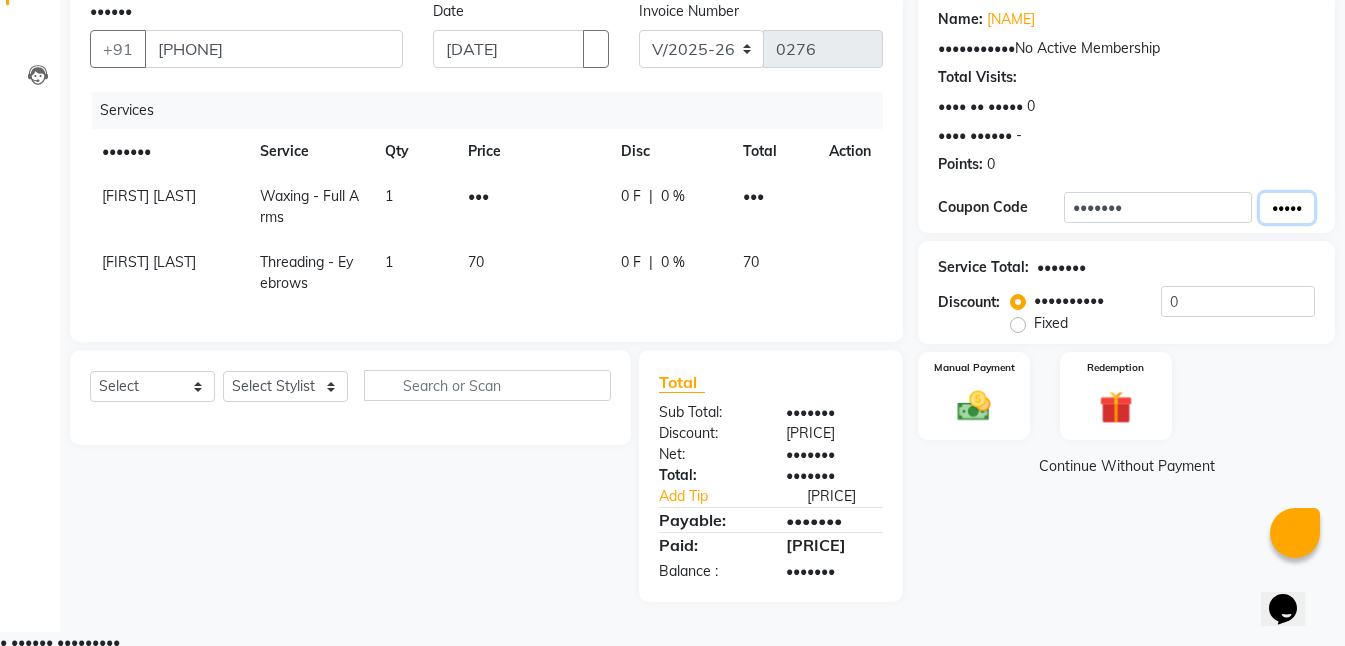 click on "•••••" at bounding box center [1287, 208] 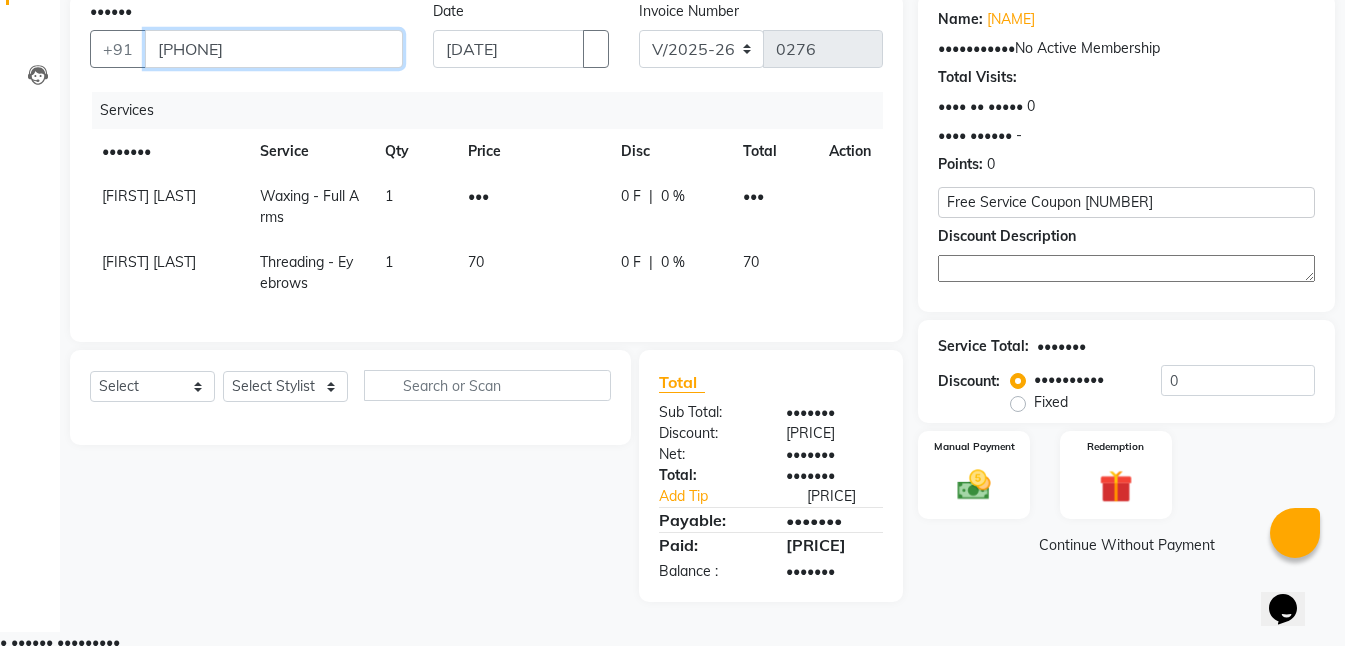 click on "[PHONE]" at bounding box center (274, 49) 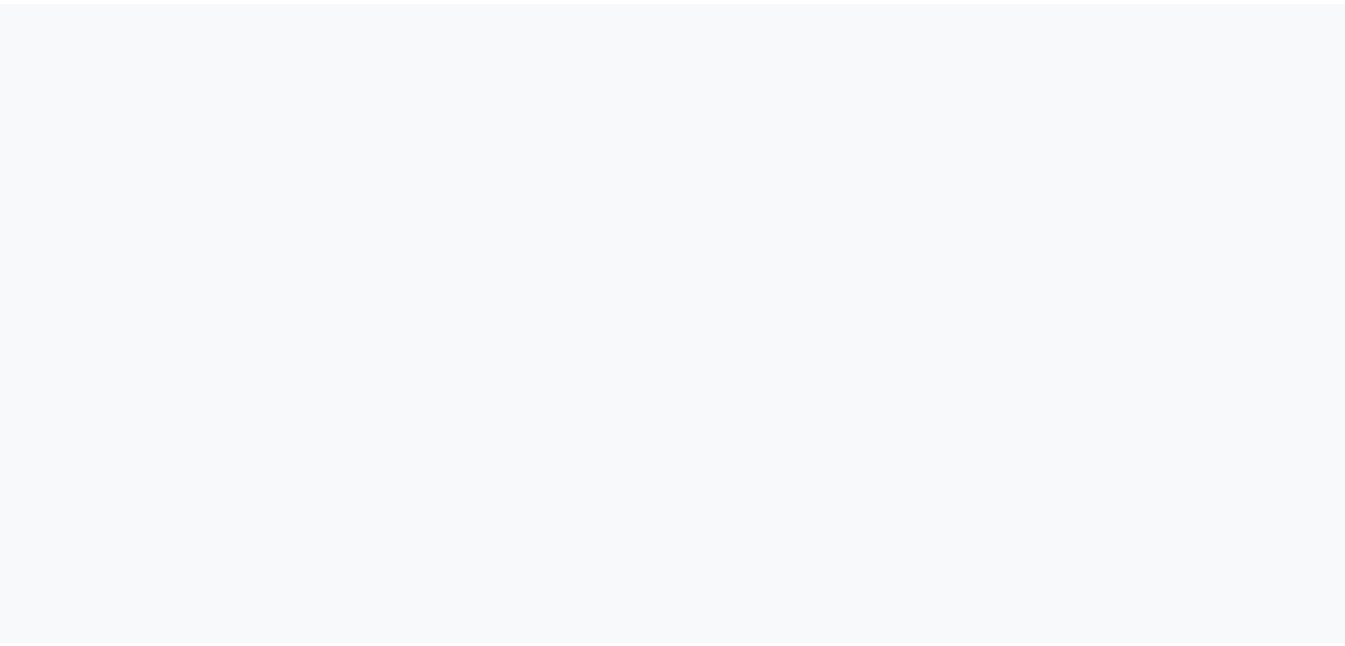 scroll, scrollTop: 0, scrollLeft: 0, axis: both 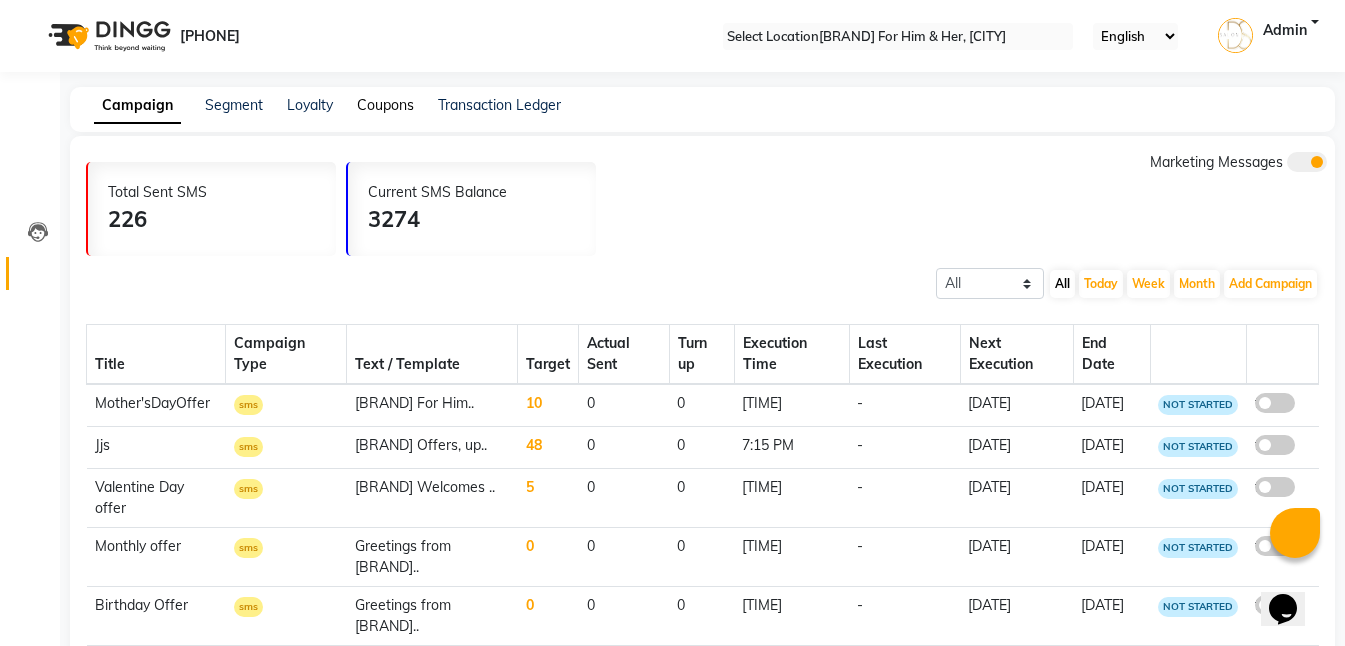 click on "Coupons" at bounding box center [385, 105] 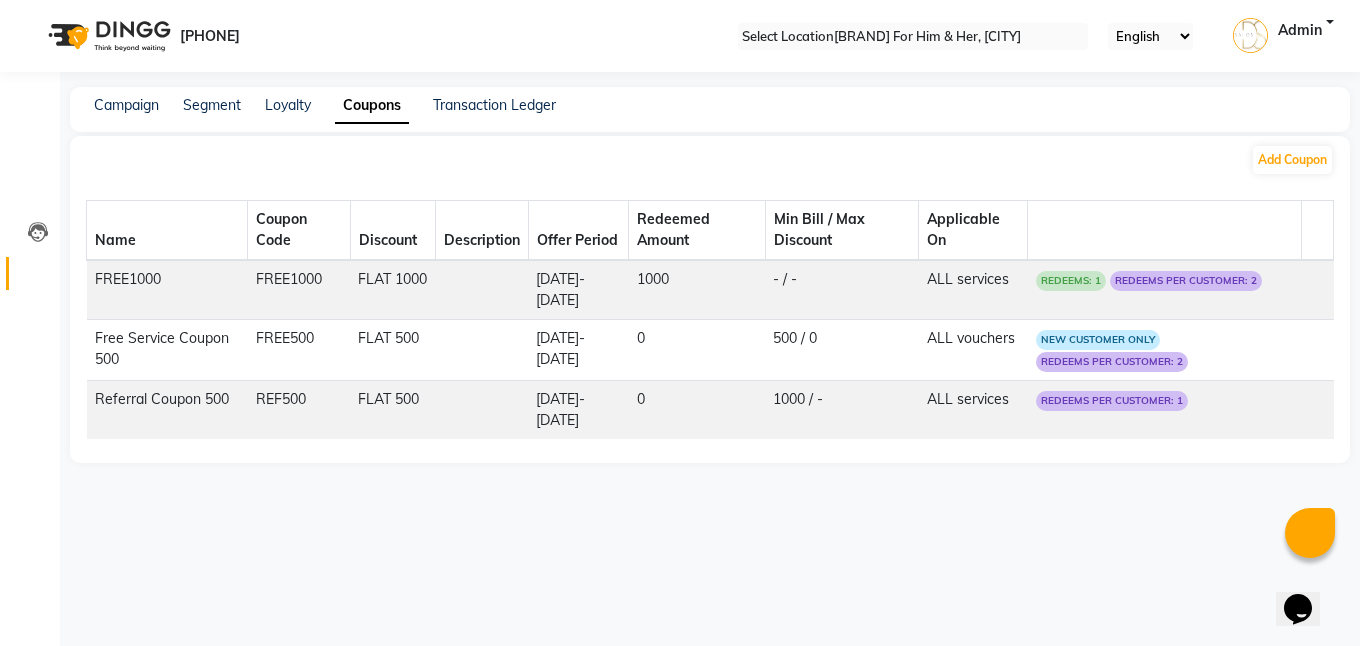 click at bounding box center (1326, 284) 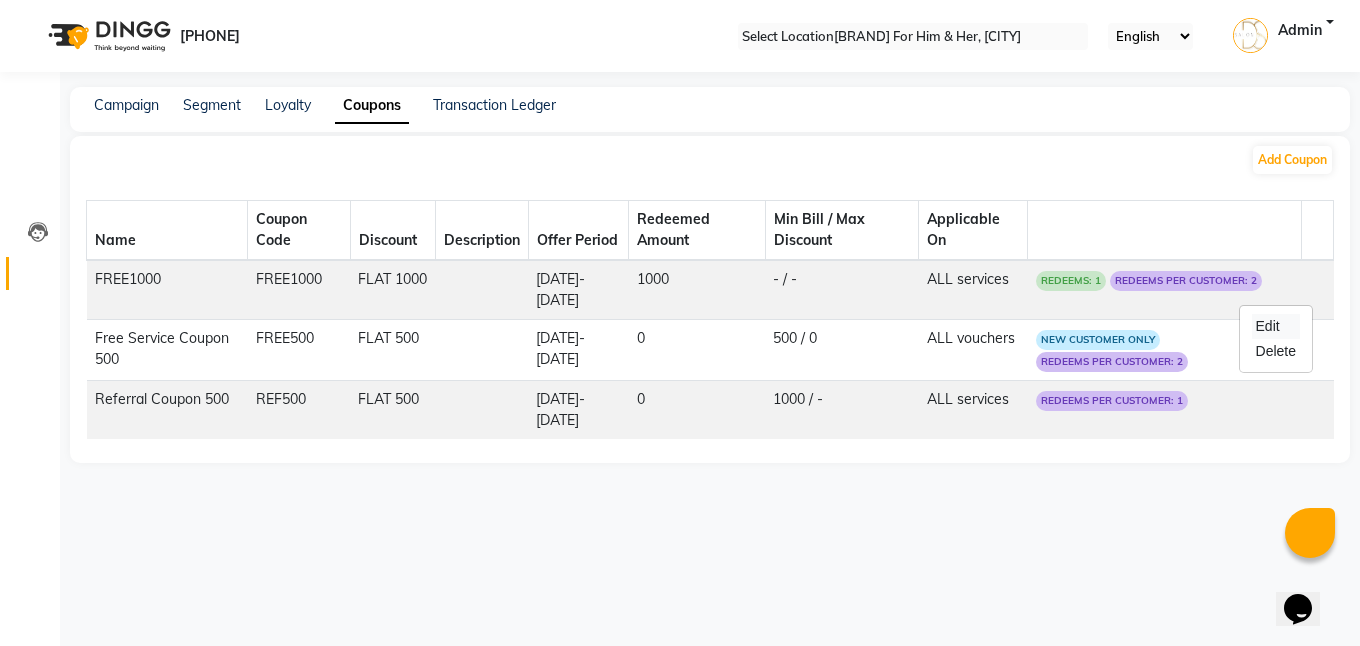click on "Edit" at bounding box center (1276, 326) 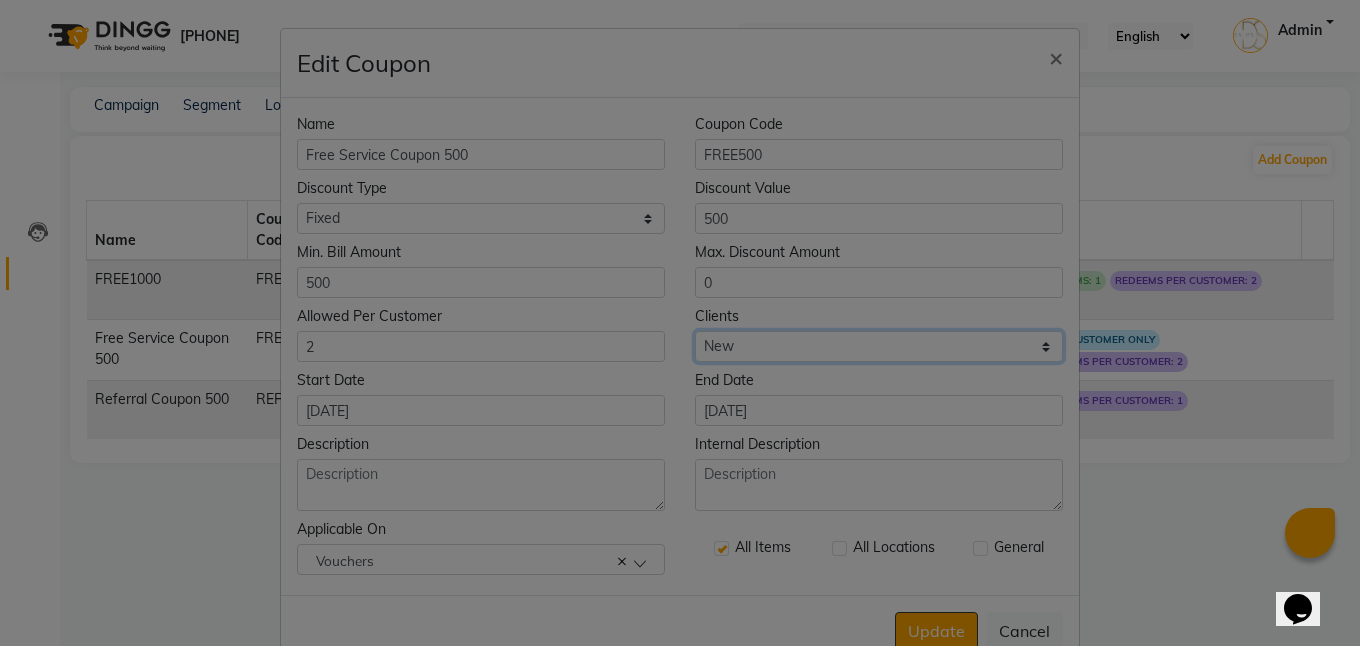 click on "Select All New" at bounding box center [879, 346] 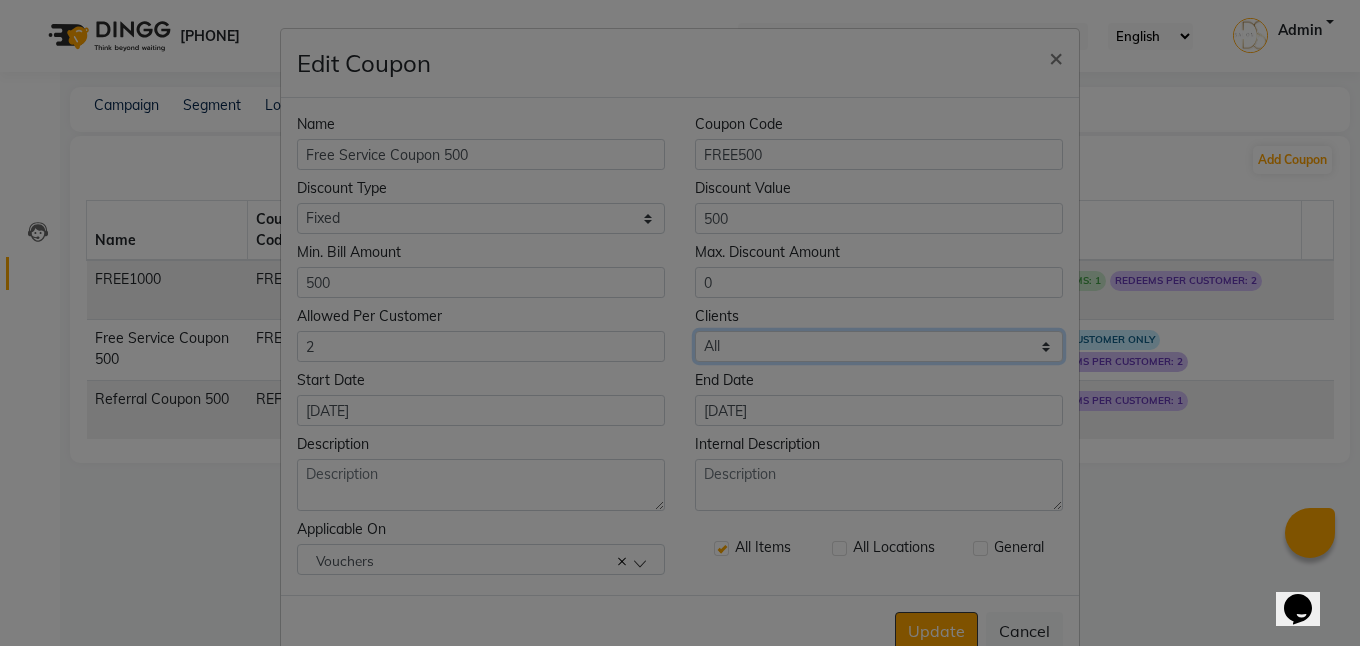 click on "Select All New" at bounding box center (879, 346) 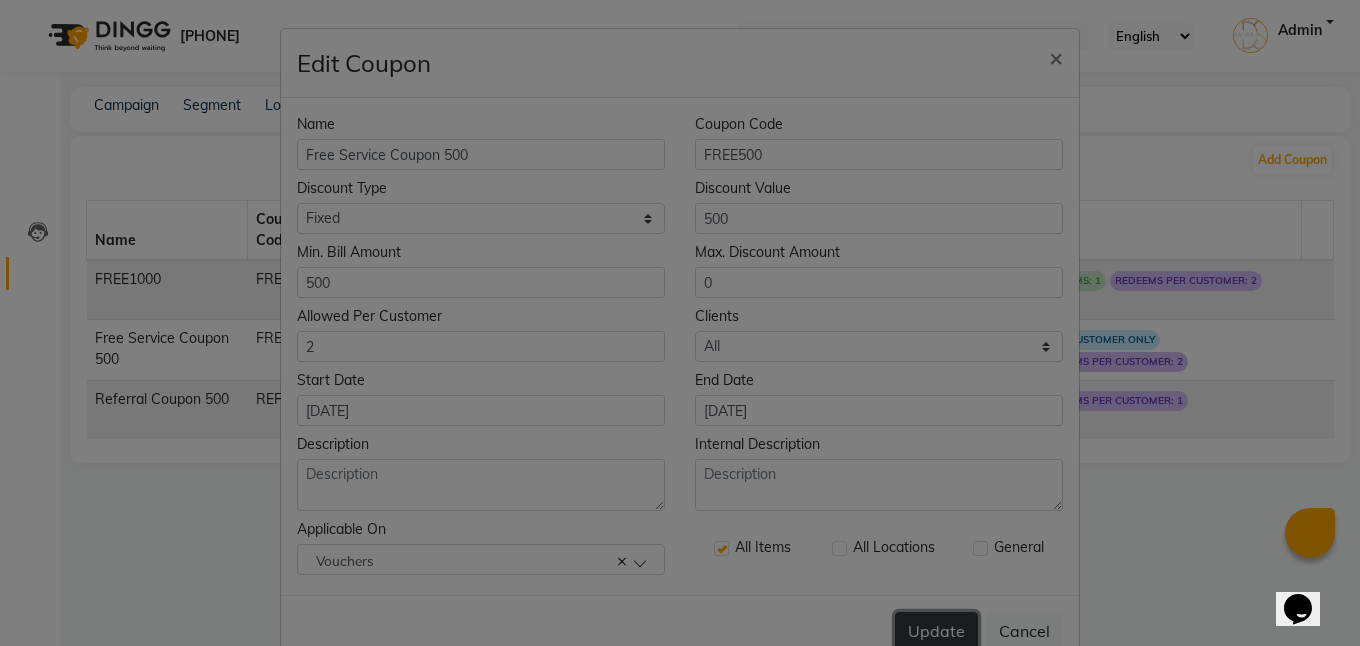 click on "Update" at bounding box center [936, 631] 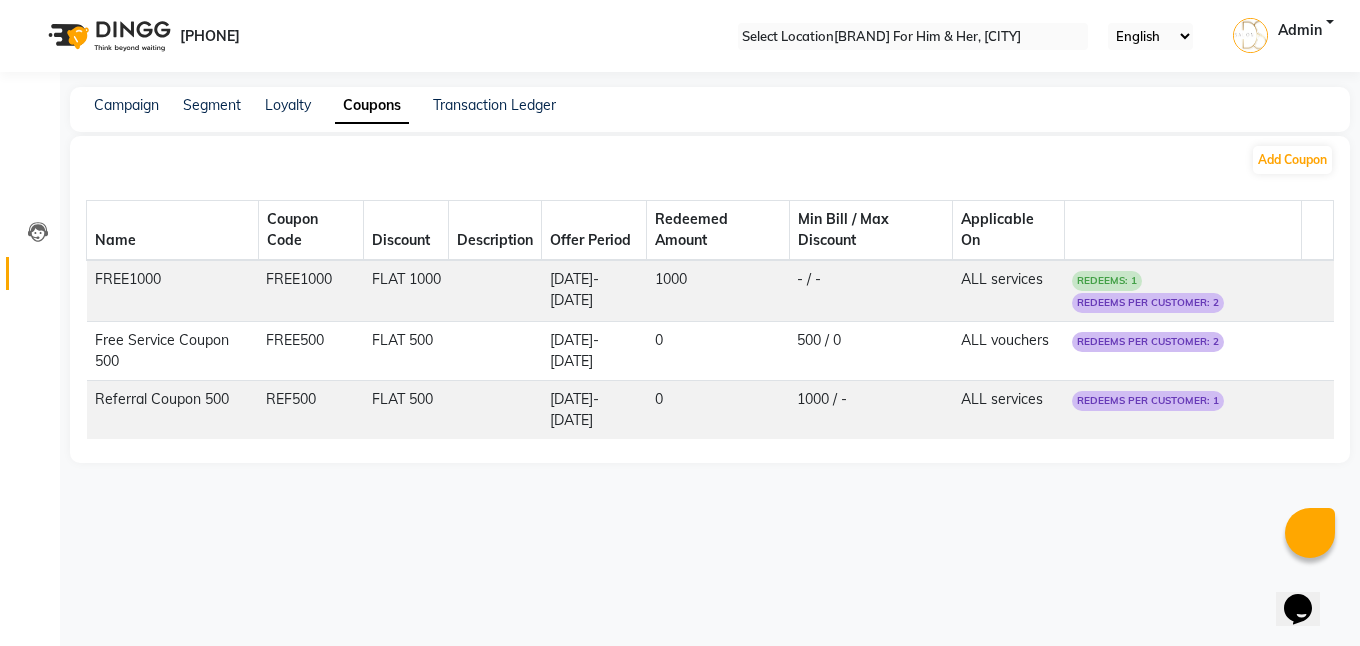 click at bounding box center (1317, 291) 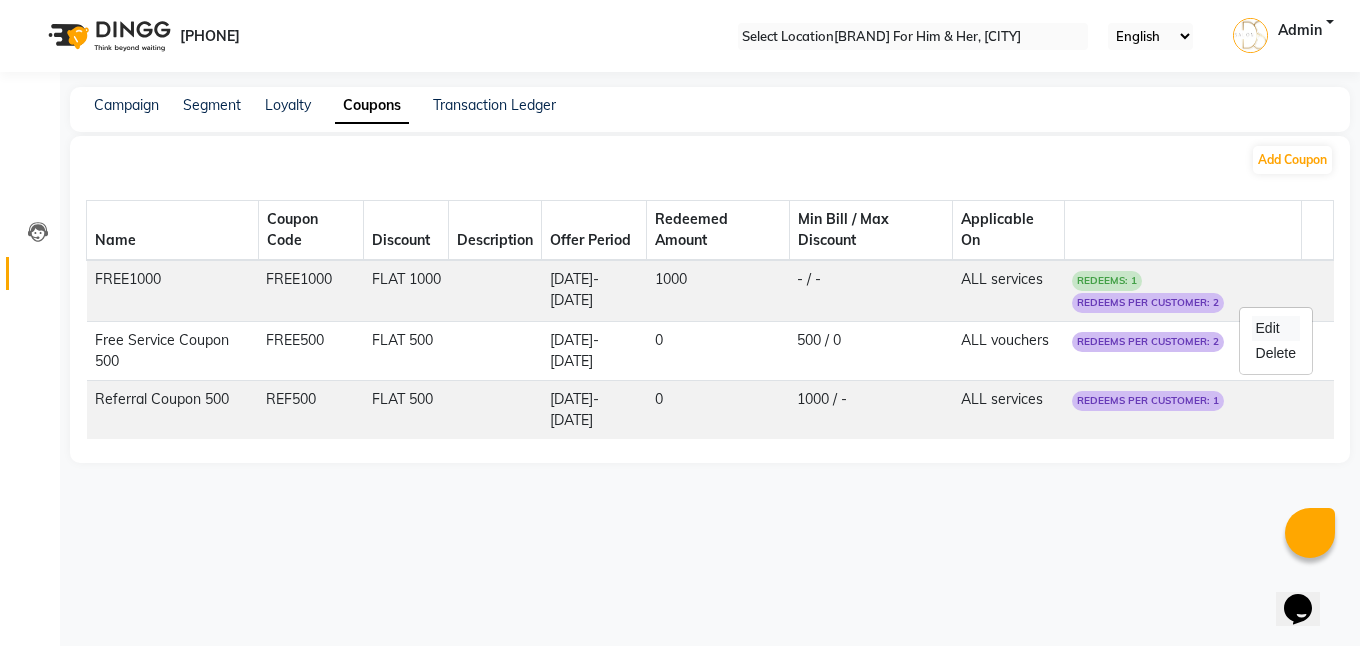 click on "Edit" at bounding box center (1276, 328) 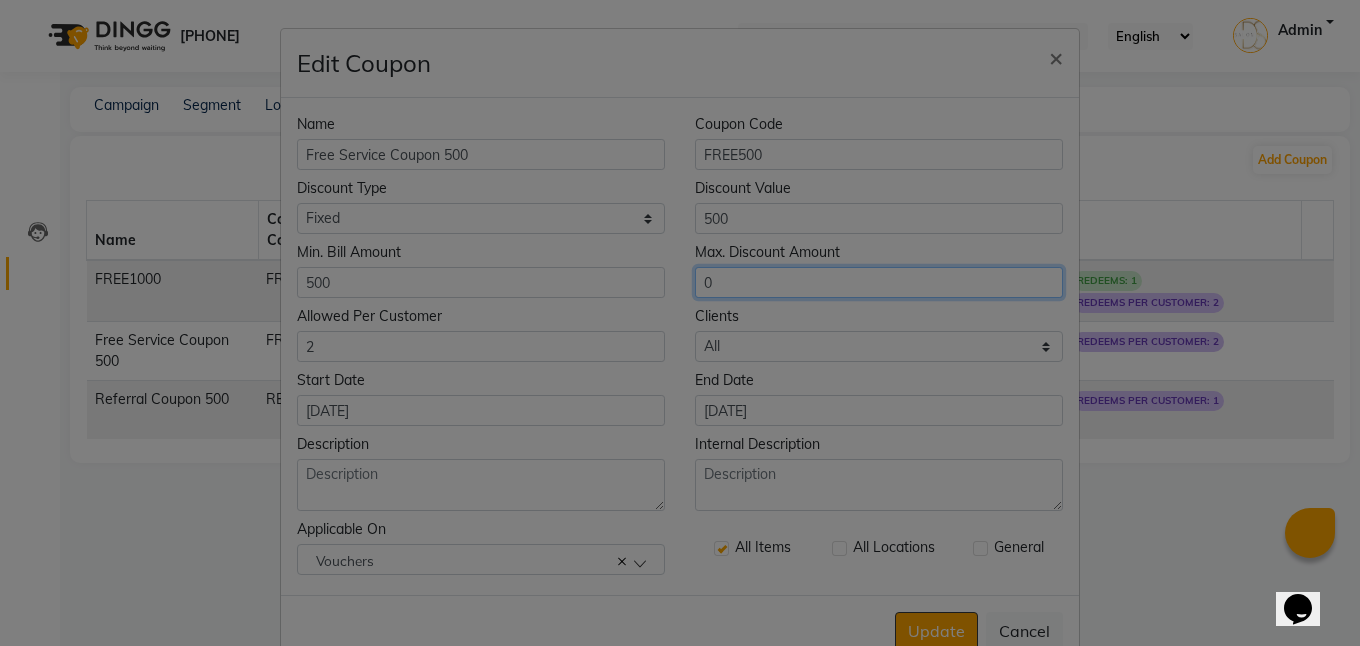 click on "0" at bounding box center (879, 282) 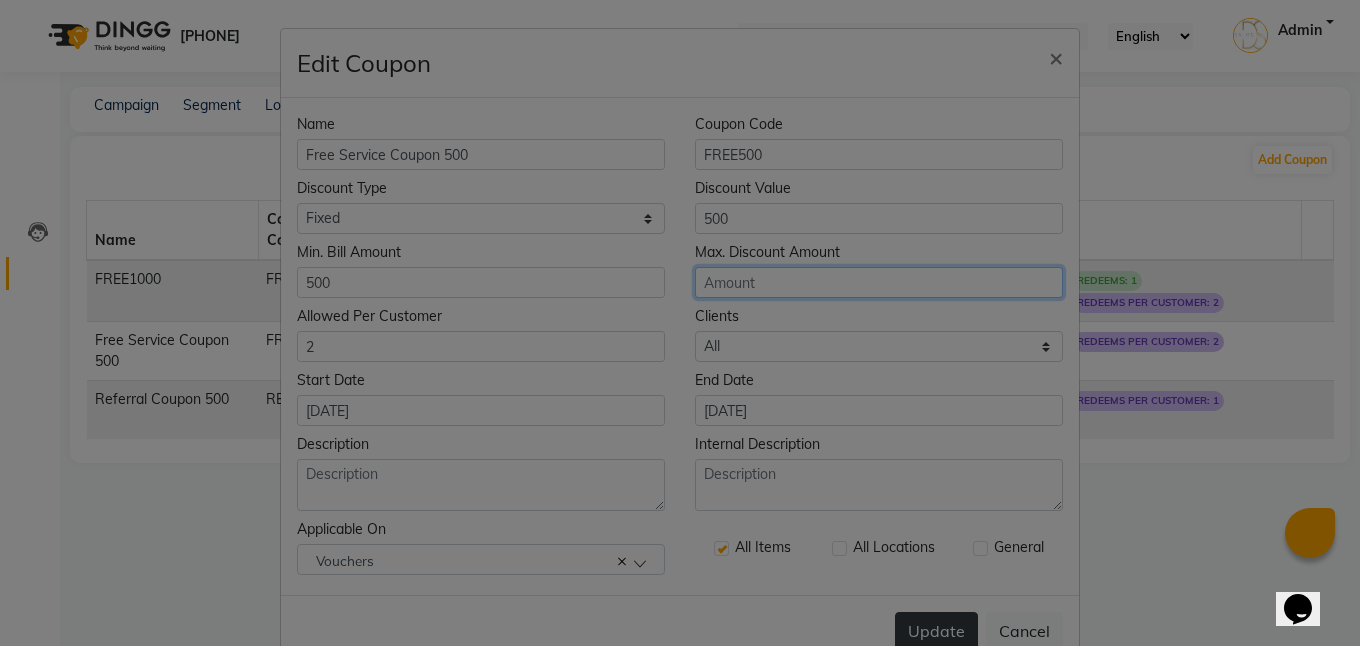 type 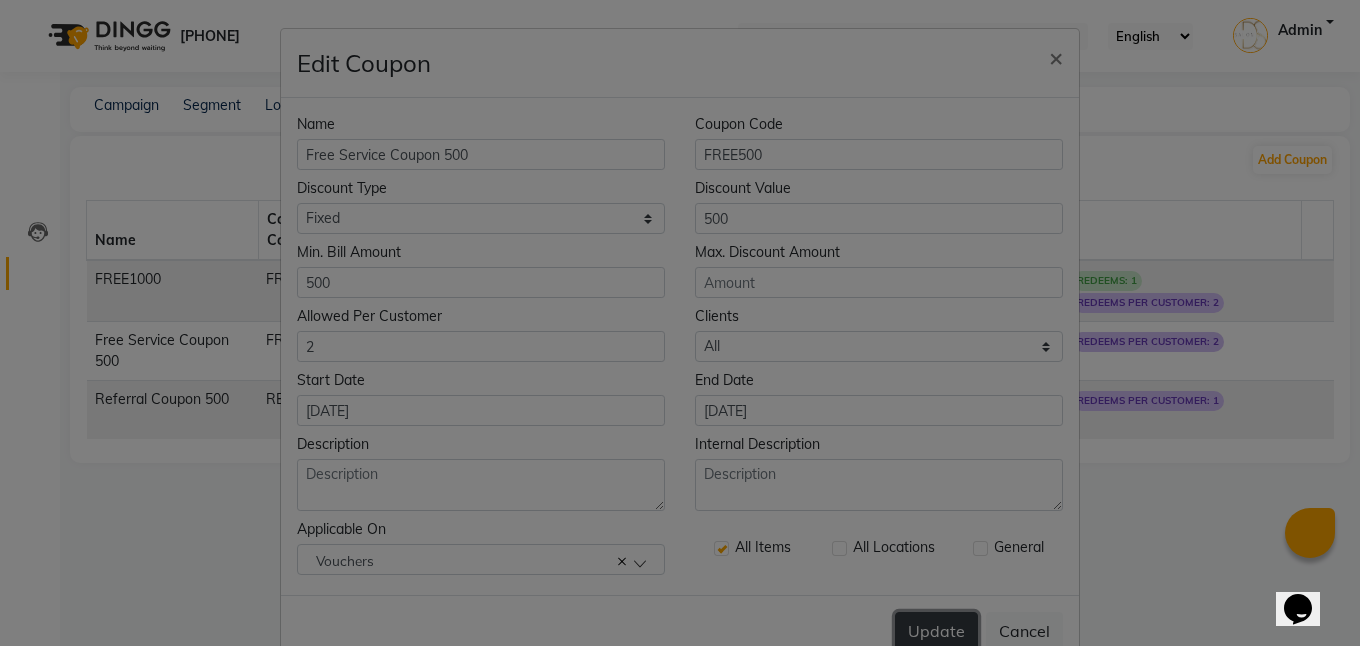 click on "Update" at bounding box center (936, 631) 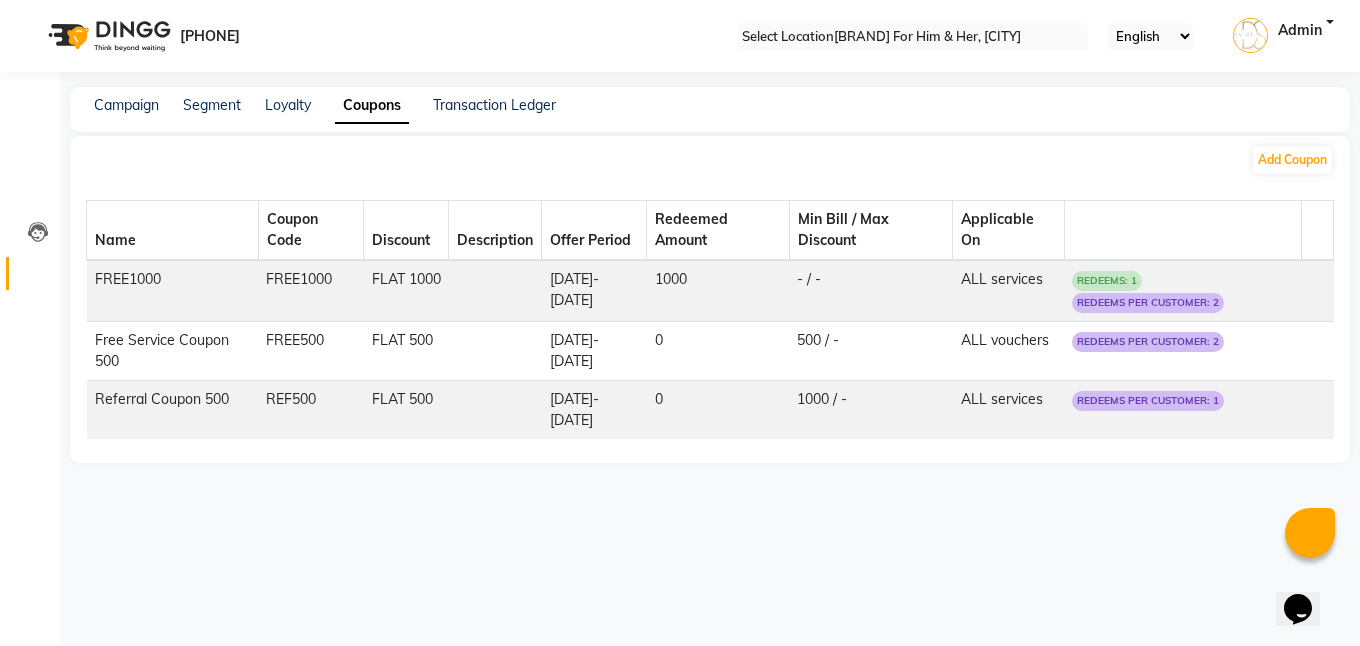 click at bounding box center (1326, 284) 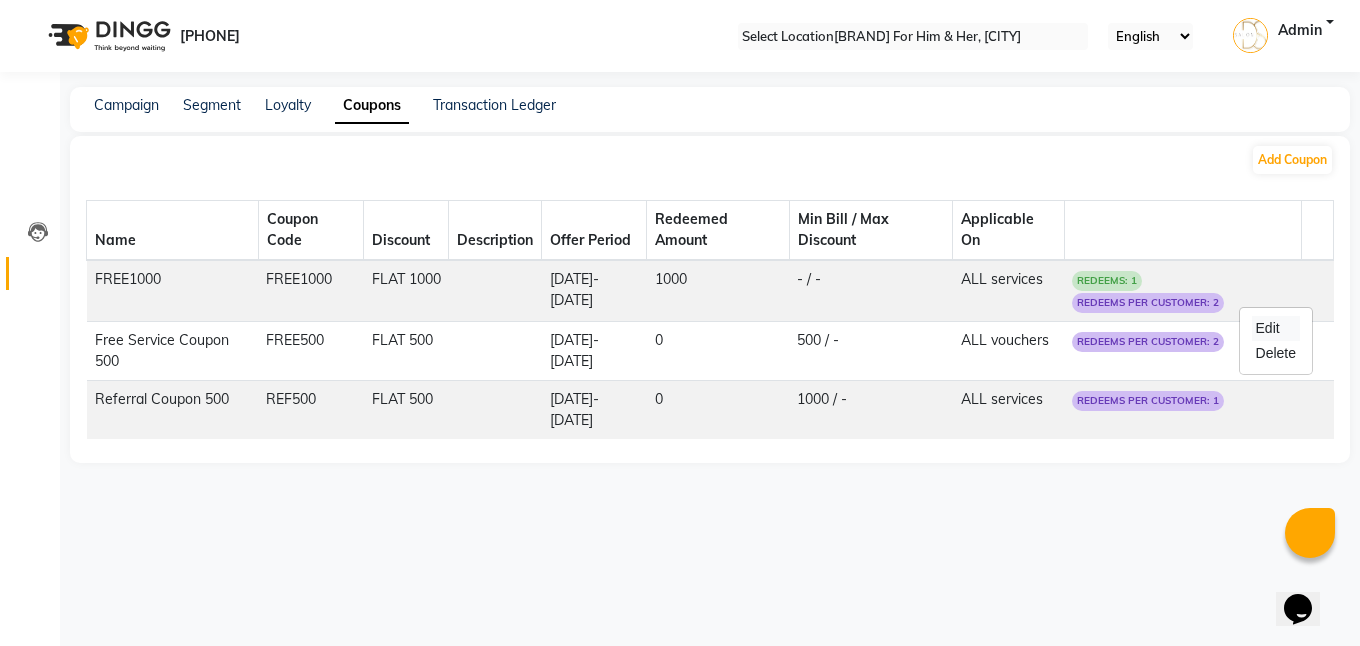 click on "Edit" at bounding box center (1276, 328) 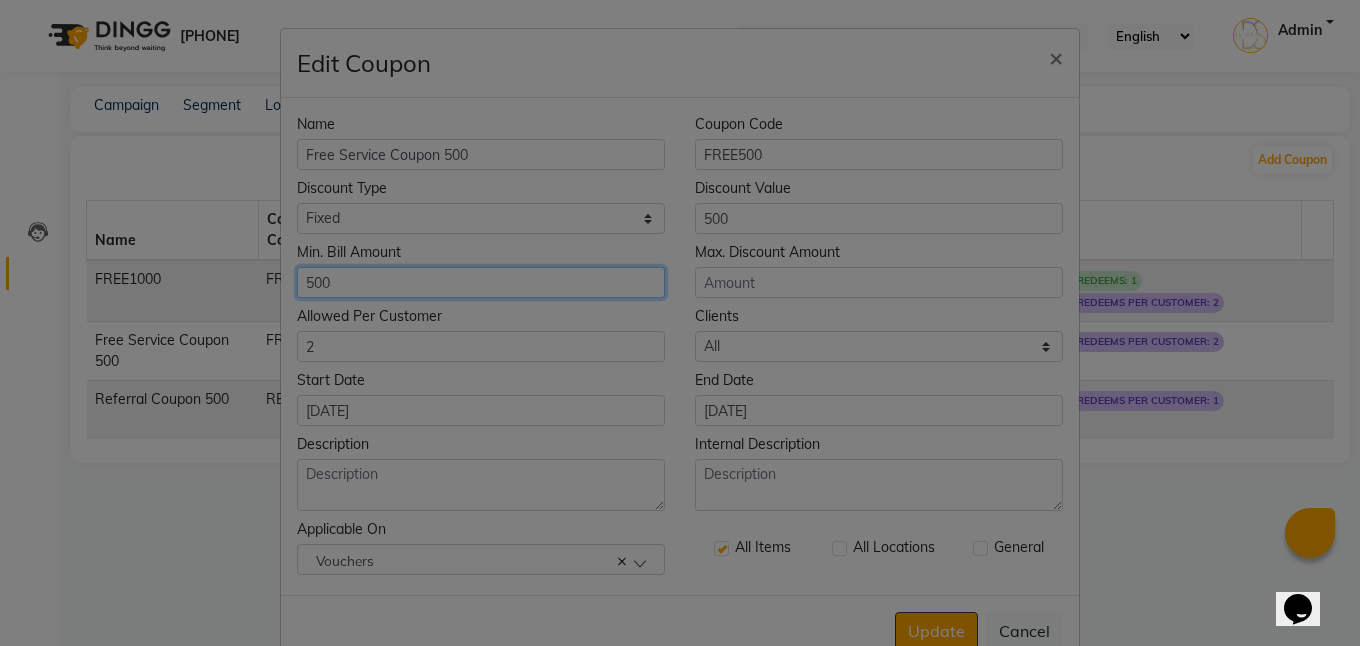 click on "[AMOUNT]" at bounding box center (481, 282) 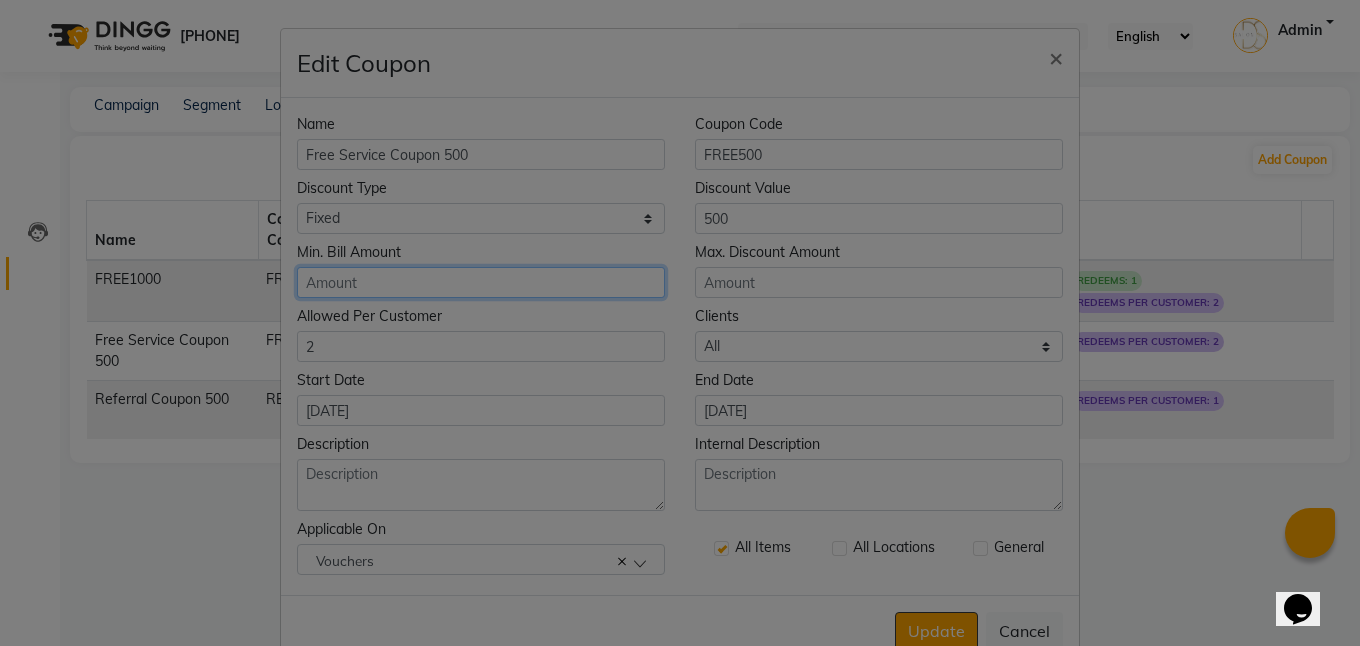 type 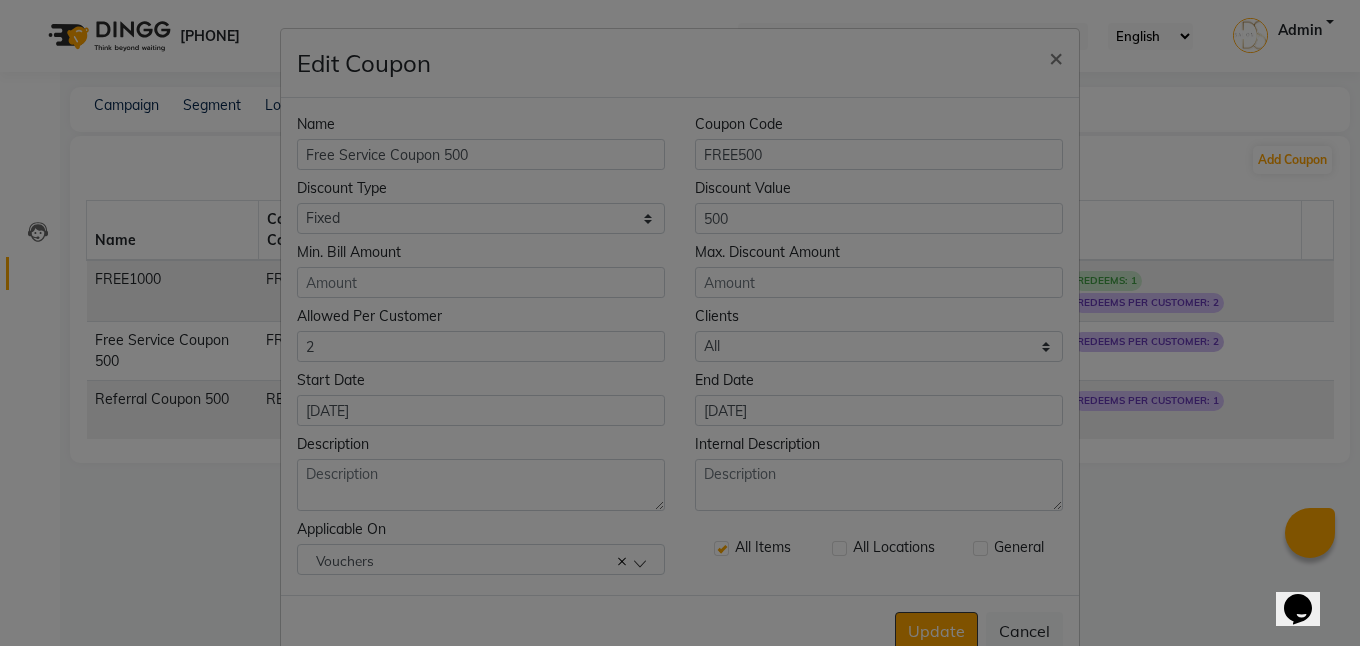 click on "[VOUCHERS]" at bounding box center [467, 559] 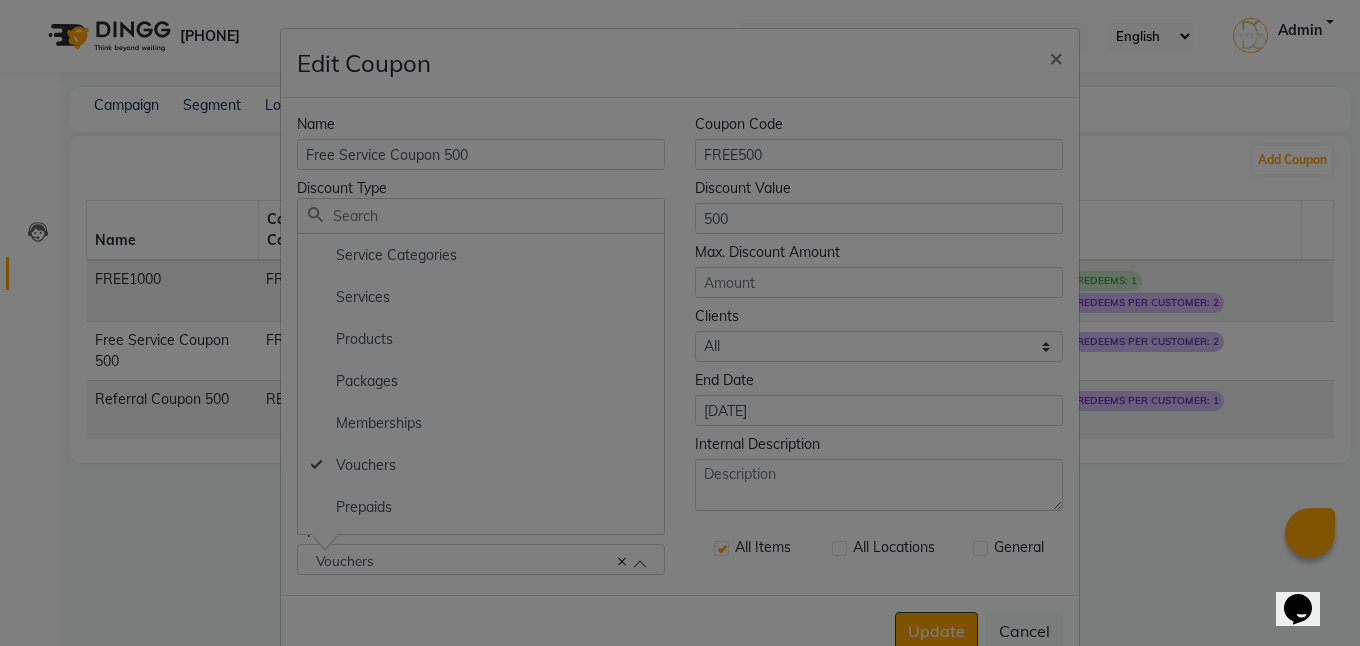 click on "[VOUCHERS]" at bounding box center (352, 465) 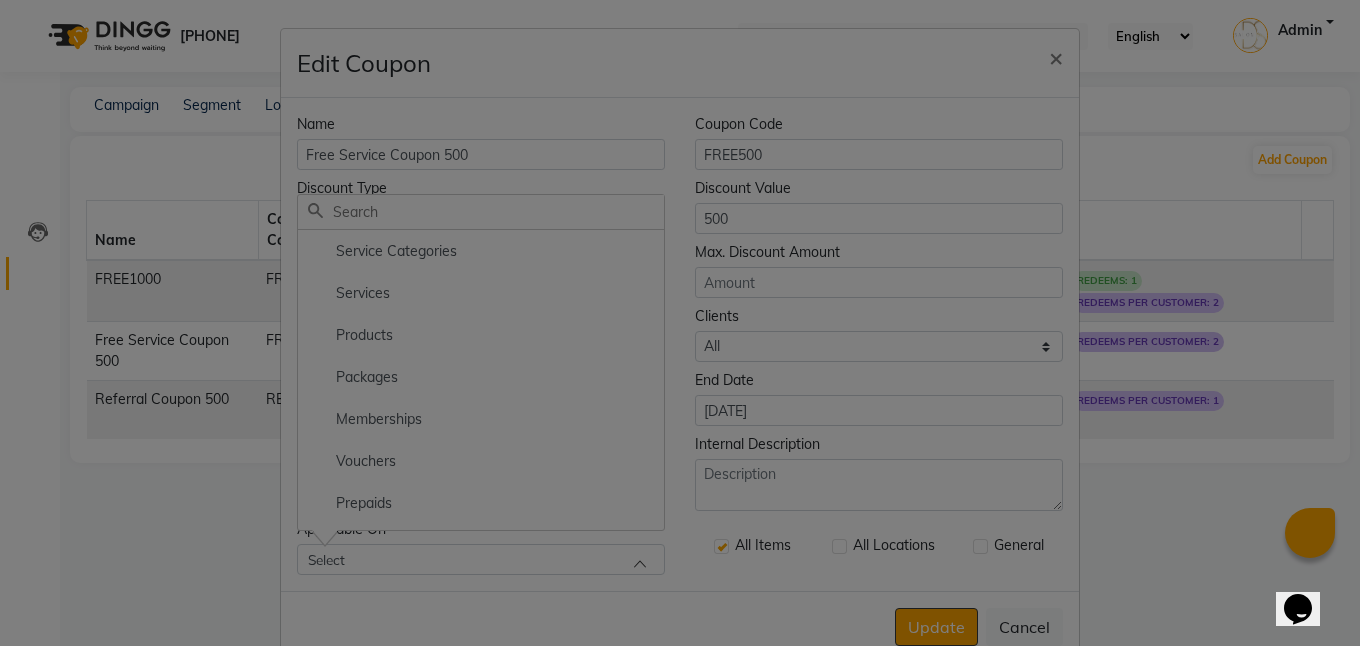 click on "Services" at bounding box center (382, 251) 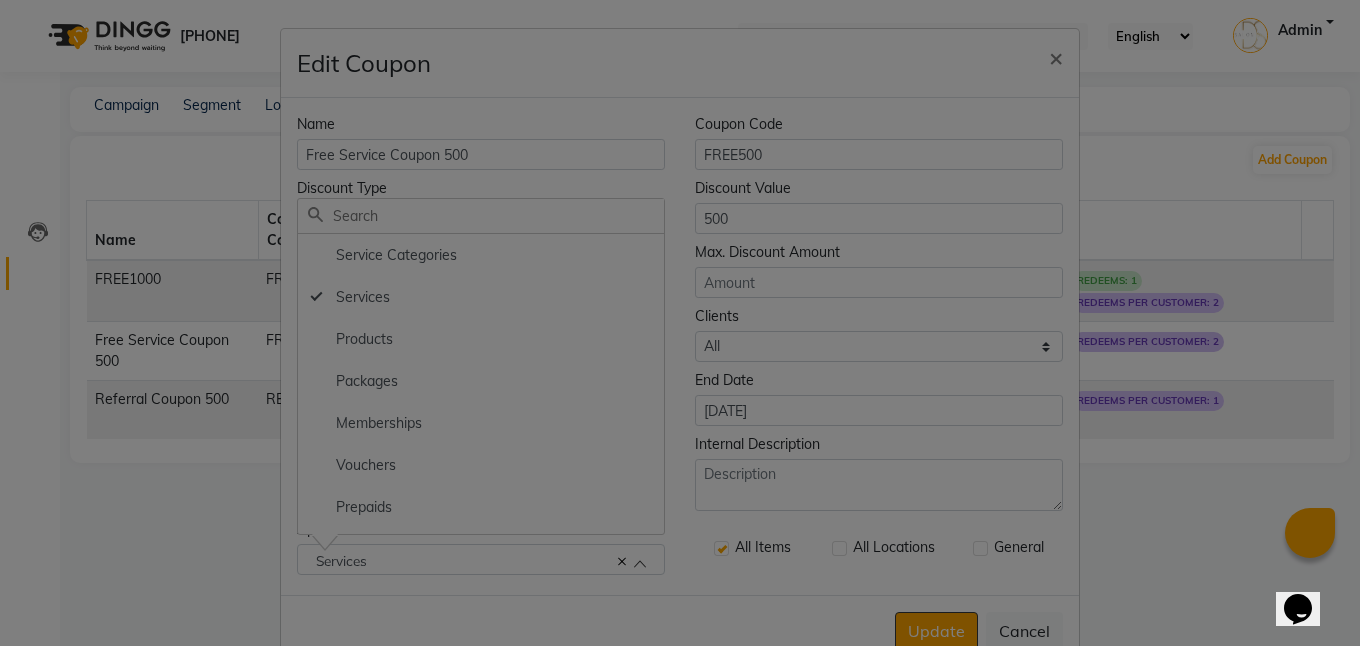 click on "Name Free Service Coupon 500 Coupon Code FREE500 Discount Type Select Percentage Fixed Discount Value 500 Min. Bill Amount Max. Discount Amount Allowed Per Customer 2 Clients Select All New Start Date 22-06-2025 End Date 22-06-2029 Description Internal Description Applicable On Services Service Categories Services Products Packages Memberships Vouchers Prepaids All Items All Locations General" at bounding box center (680, 346) 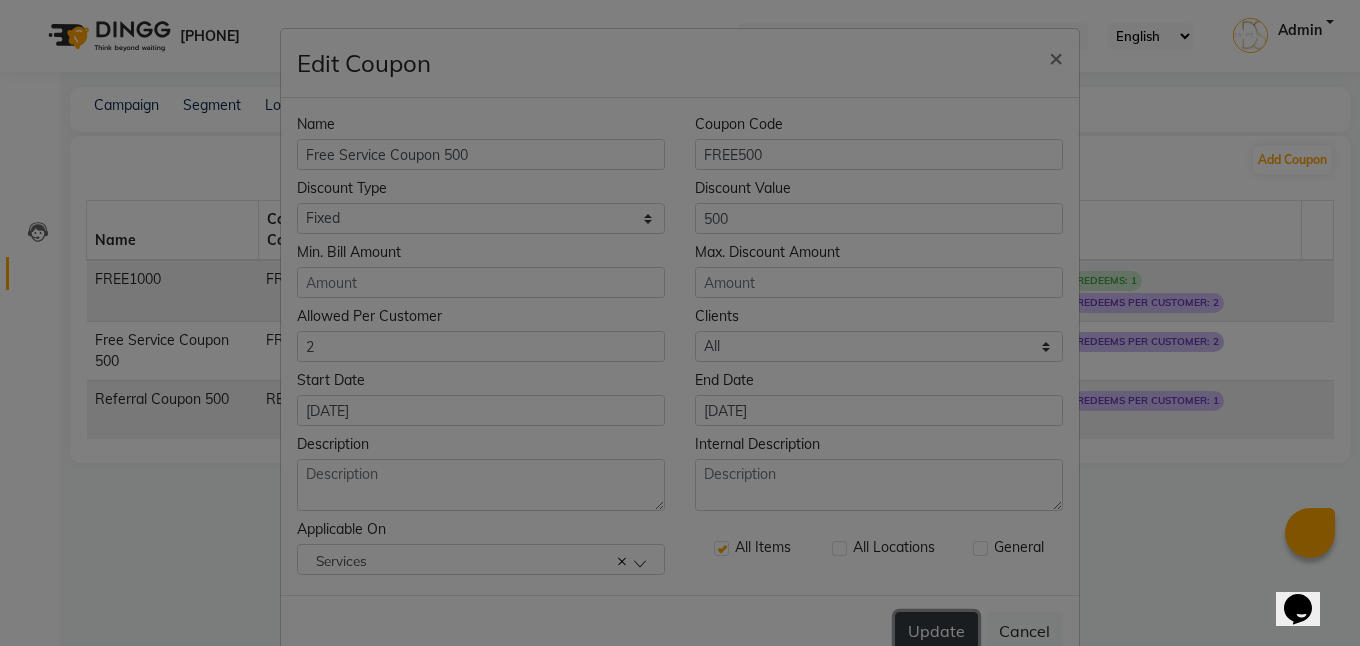 click on "Update" at bounding box center [936, 631] 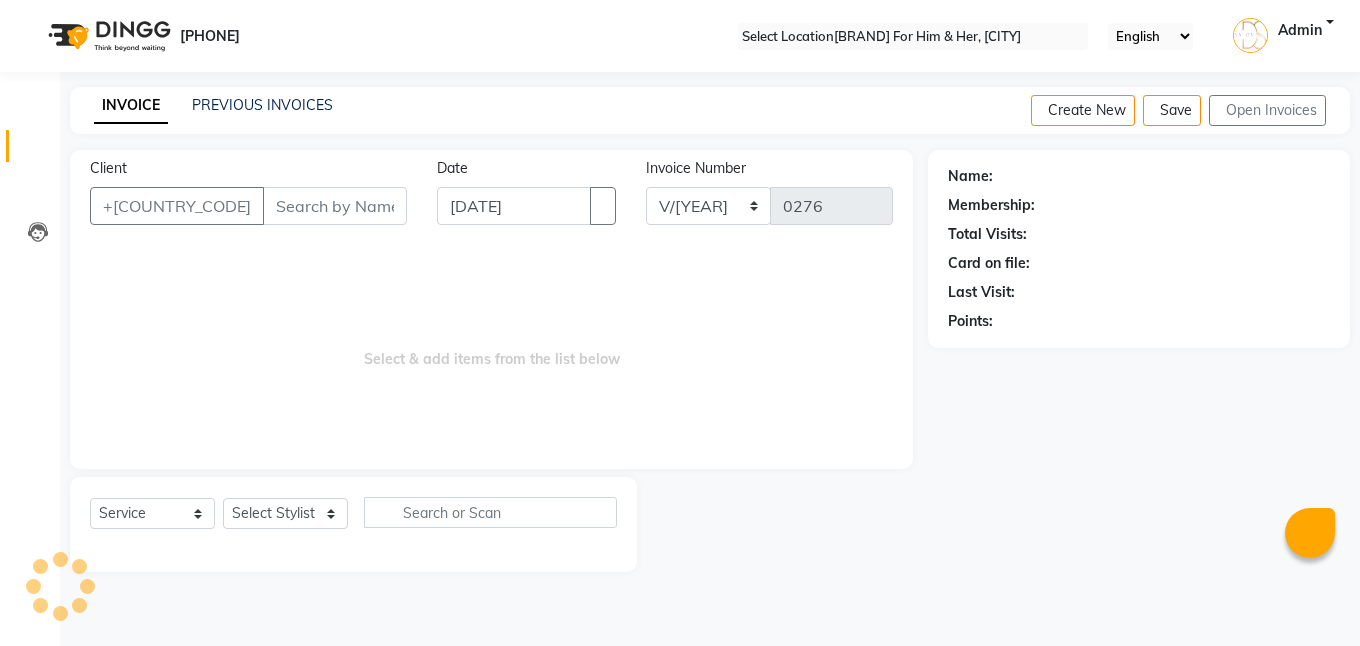 scroll, scrollTop: 0, scrollLeft: 0, axis: both 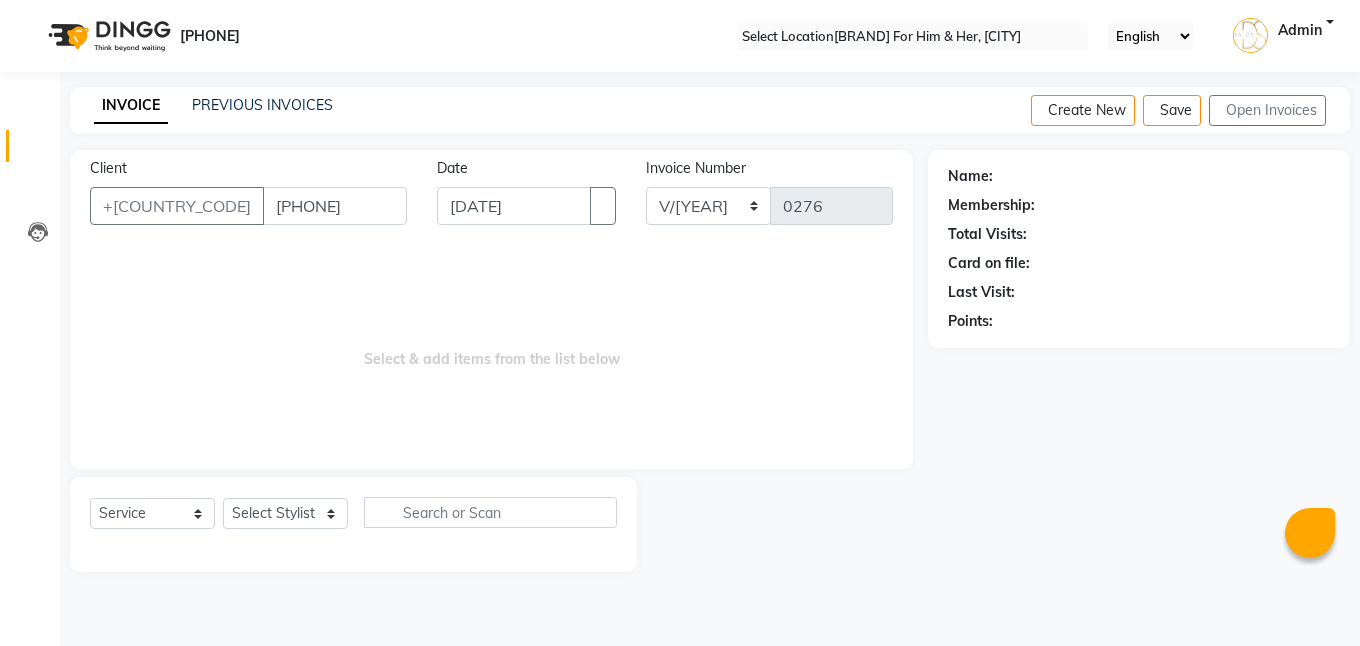 type on "[PHONE]" 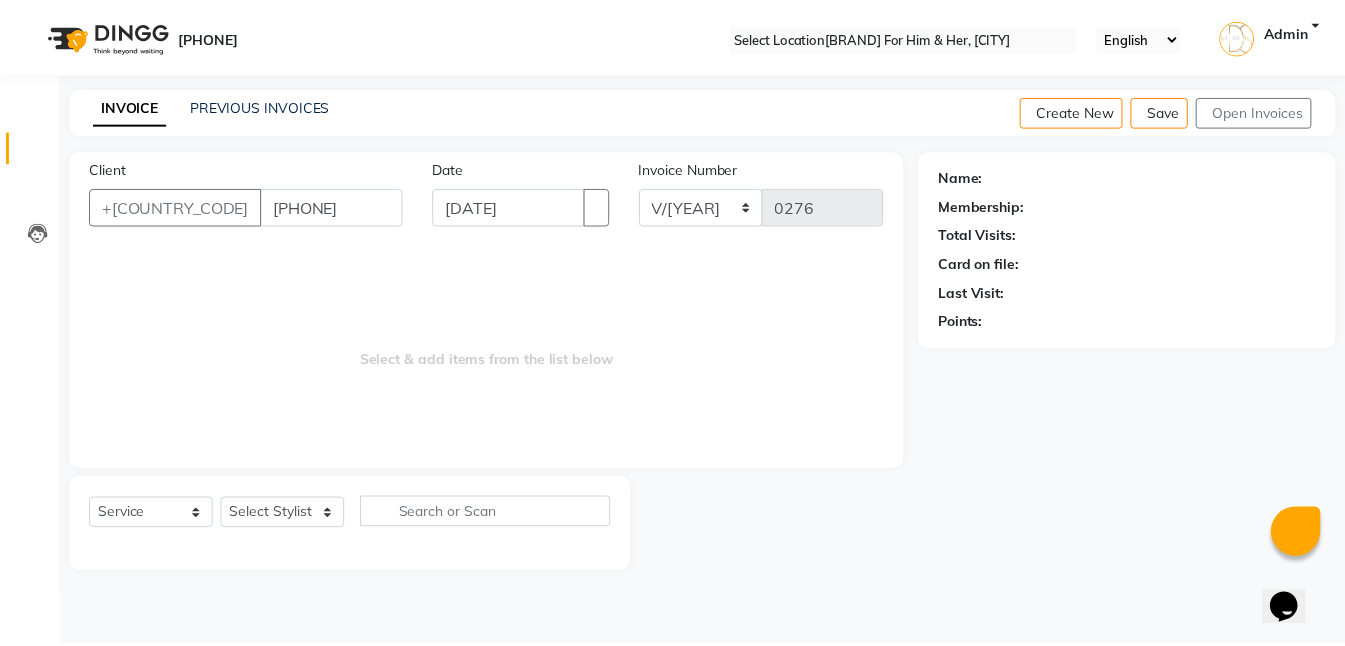 scroll, scrollTop: 0, scrollLeft: 0, axis: both 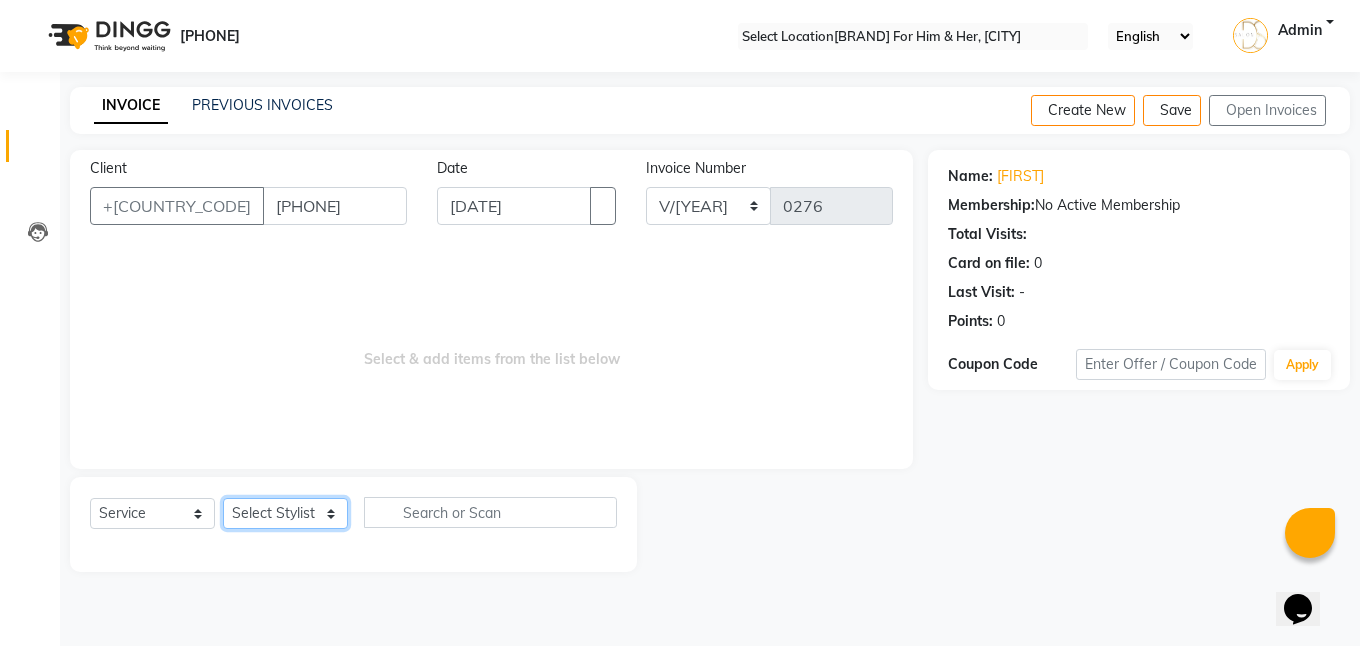 click on "Select Stylist Isha Gandhi RAVI Rihan SHEELA Tanisha chopra Tofik vikas JANGRA" at bounding box center (285, 513) 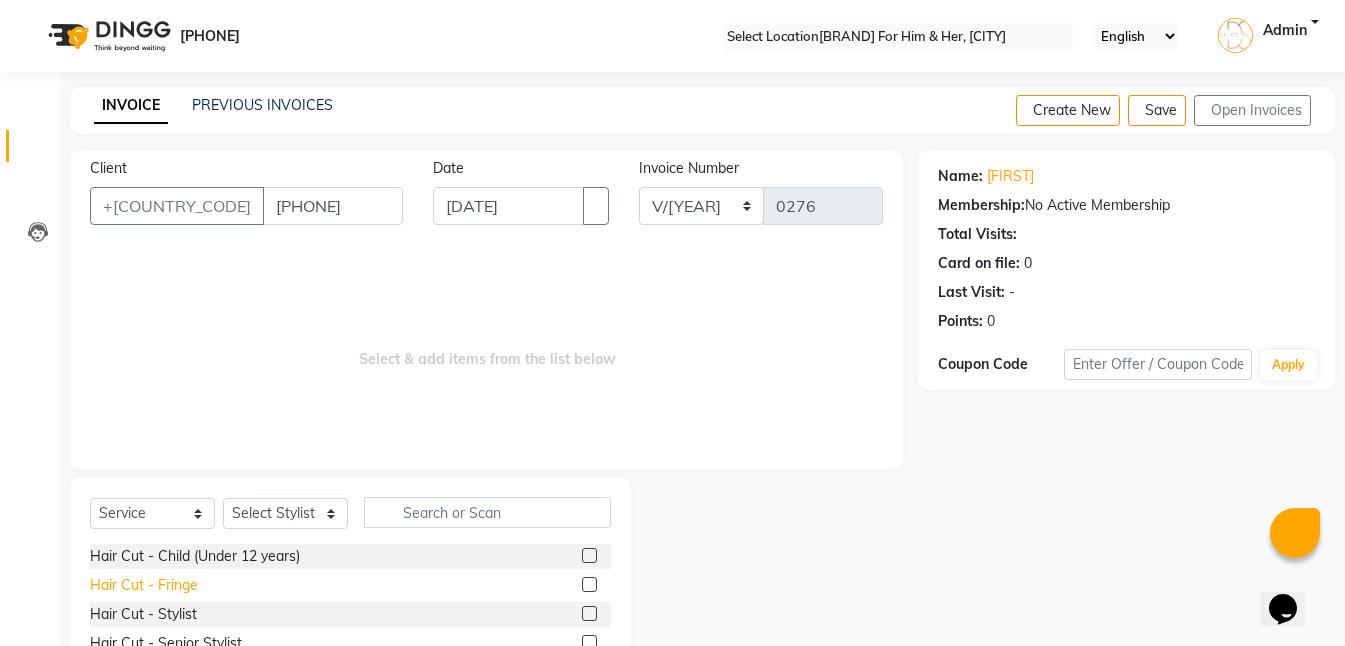 click on "Hair Cut - Fringe" at bounding box center (195, 556) 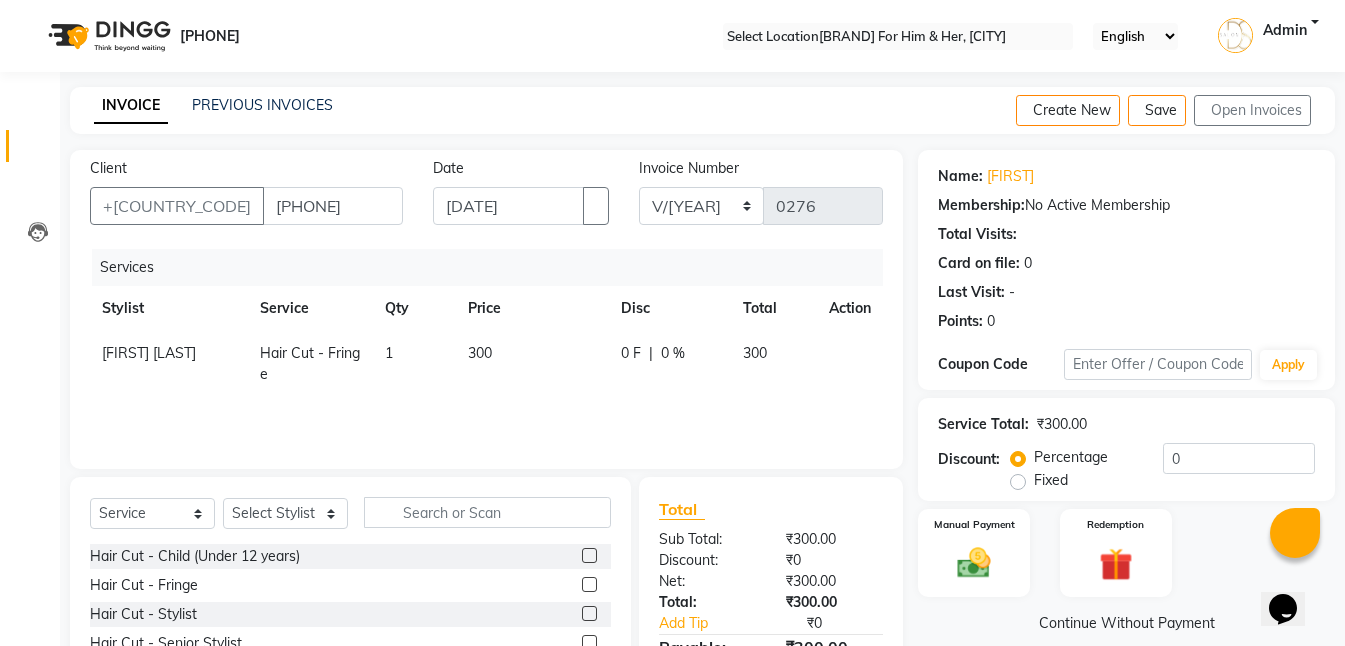 click on "300" at bounding box center (149, 353) 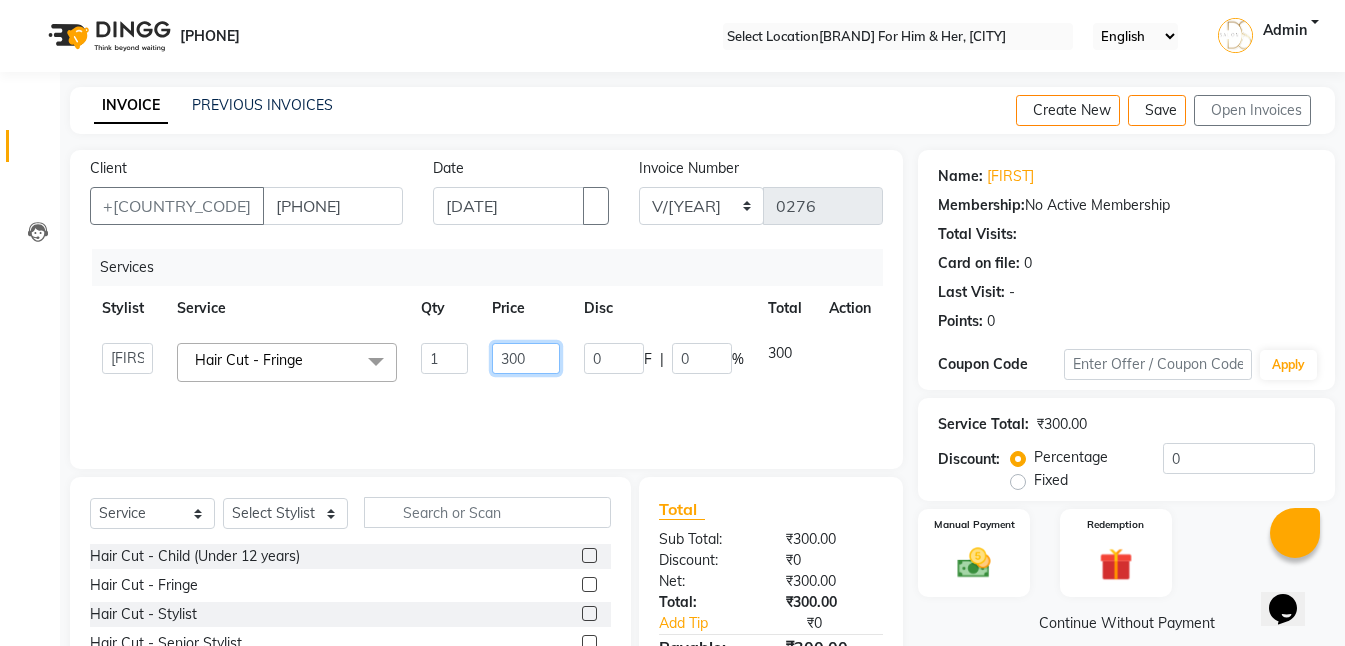 click on "300" at bounding box center [444, 358] 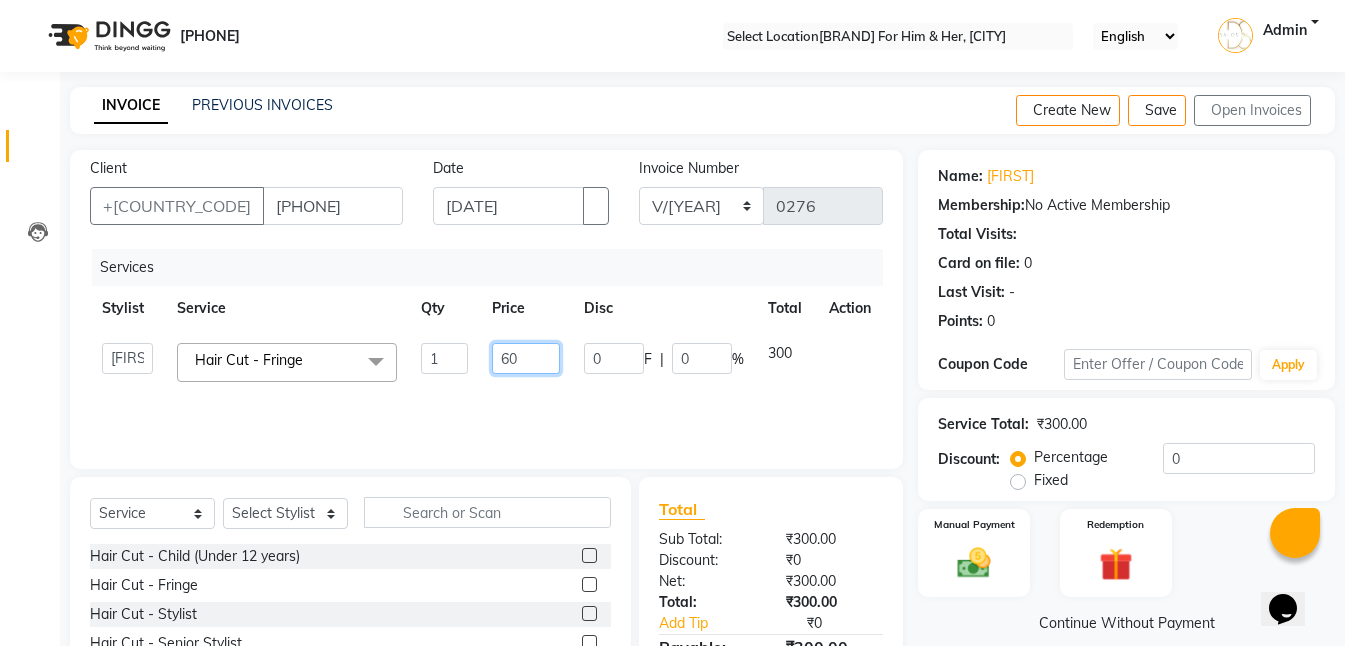 type on "600" 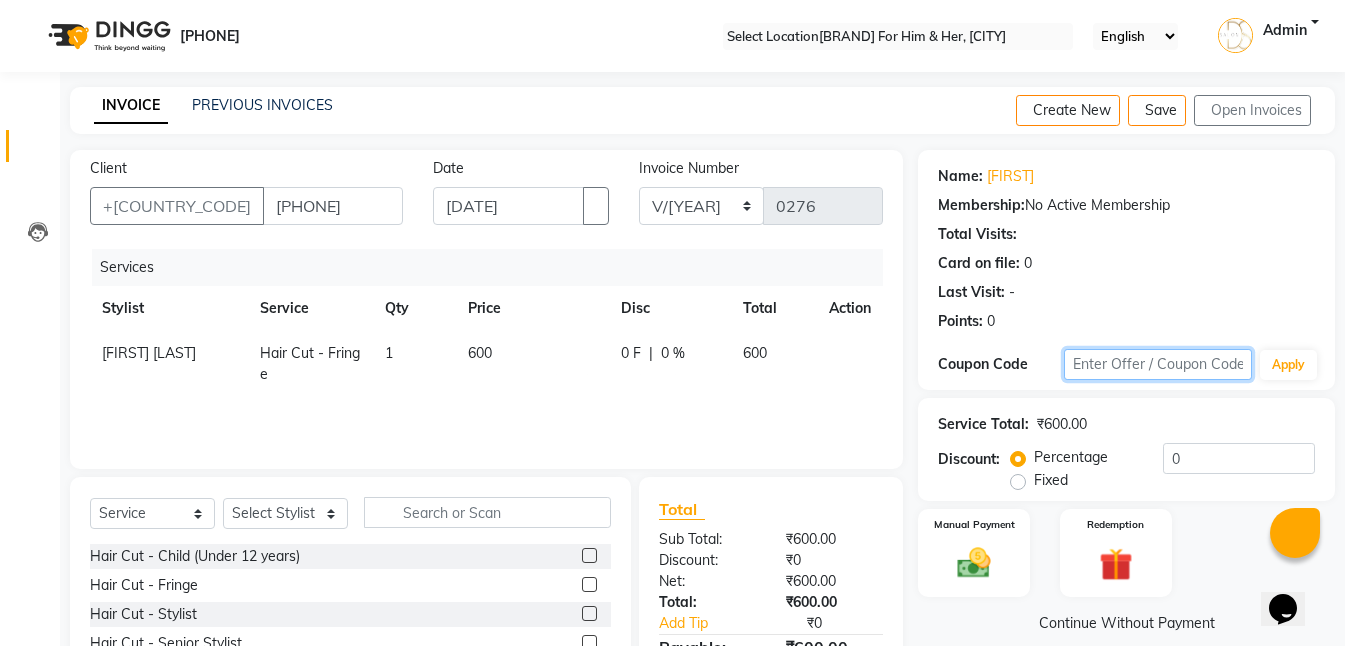 click at bounding box center [1158, 364] 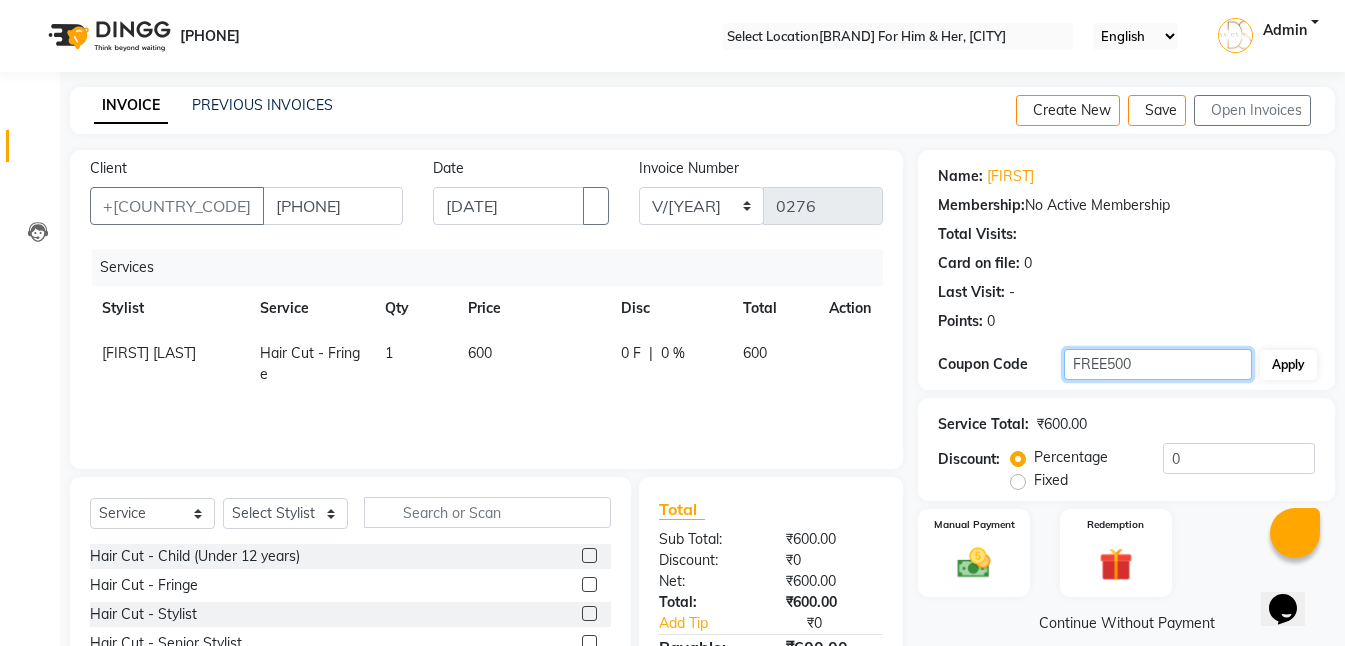 type on "FREE500" 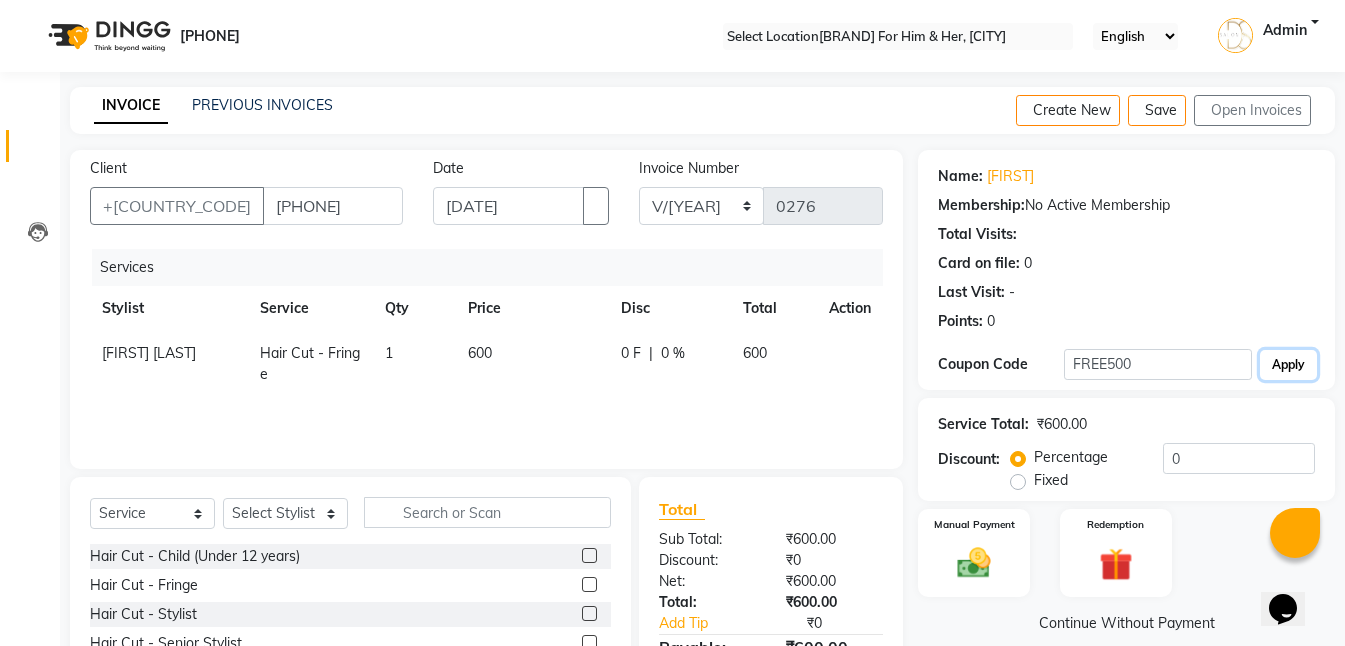 click on "Apply" at bounding box center (1288, 365) 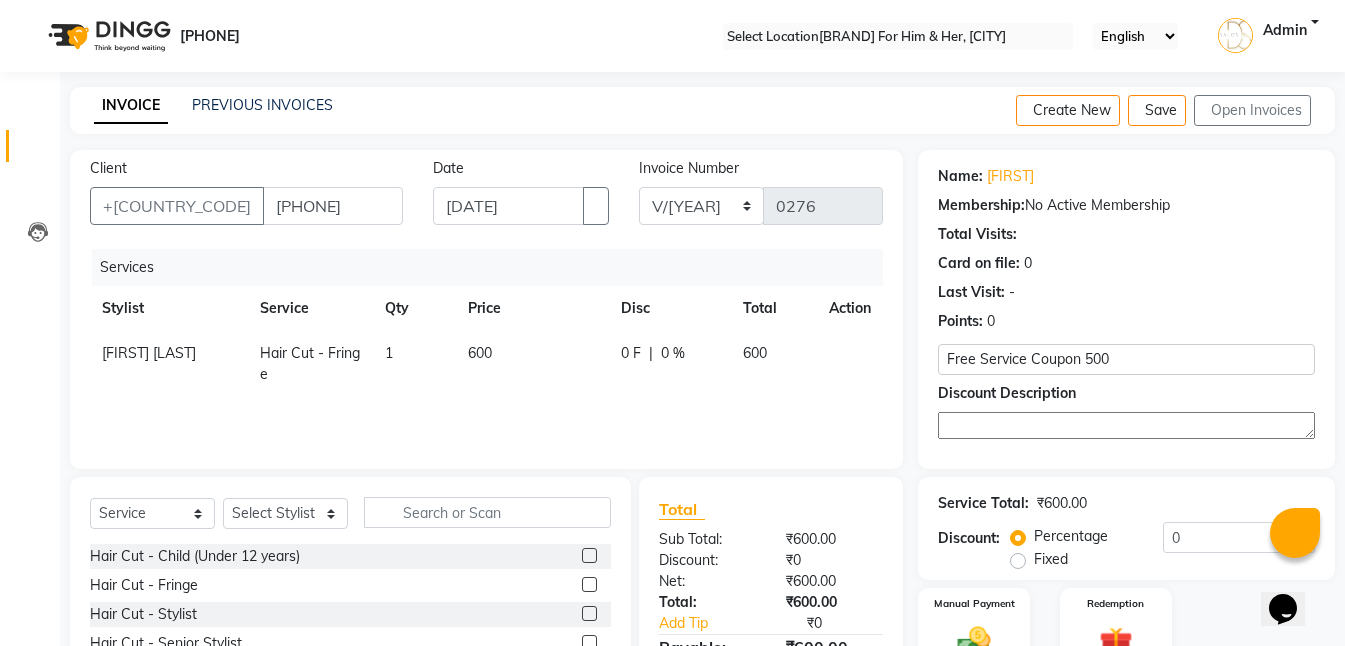 click at bounding box center (1306, 360) 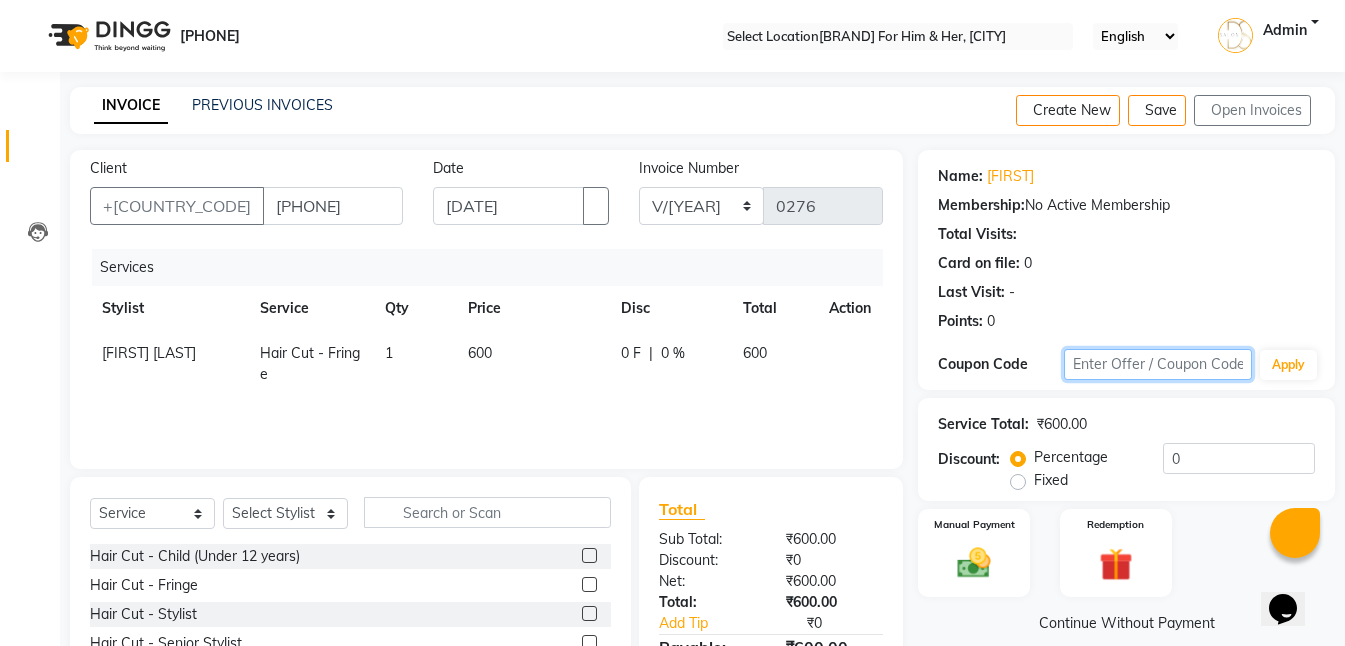 click at bounding box center [1158, 364] 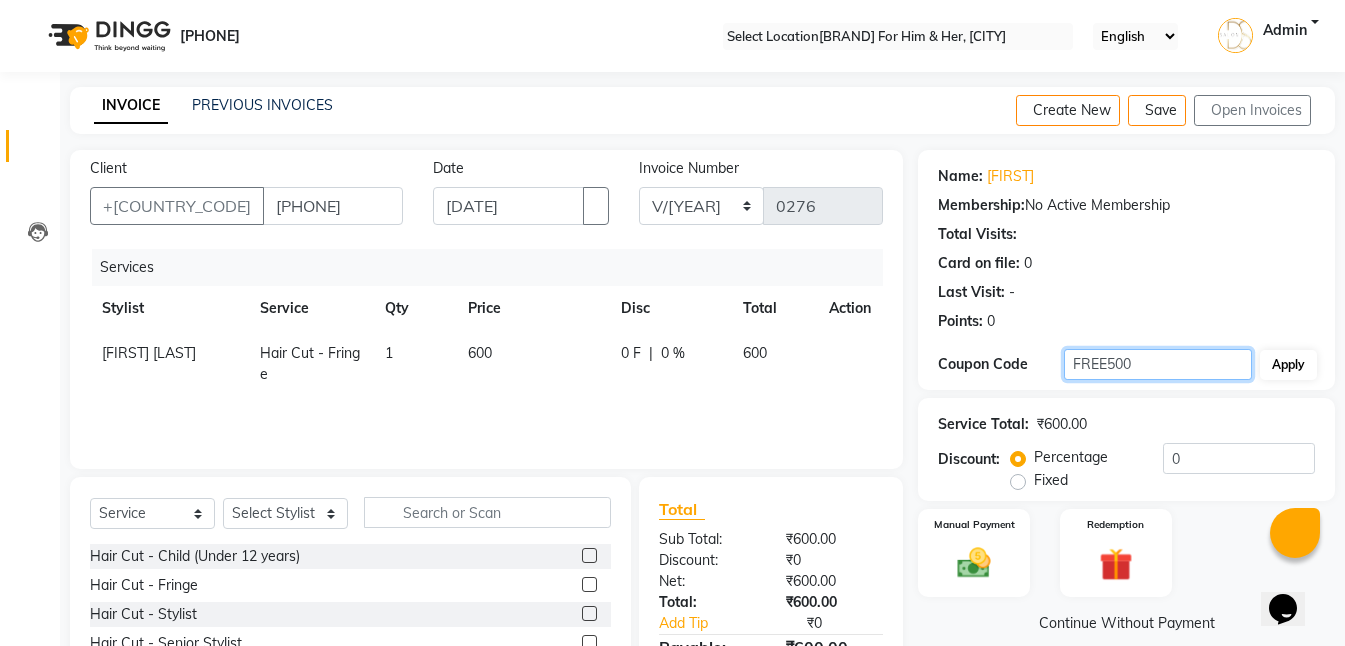 type on "[COUPON_CODE]" 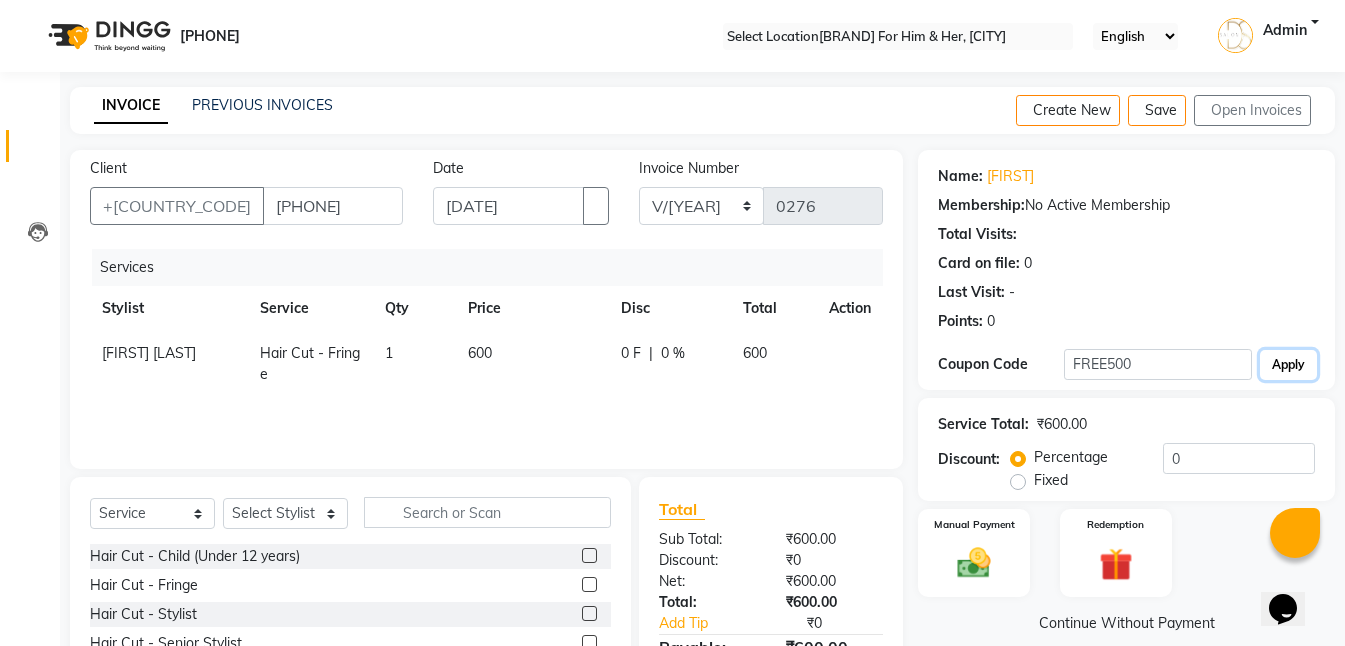 click on "Apply" at bounding box center (1288, 365) 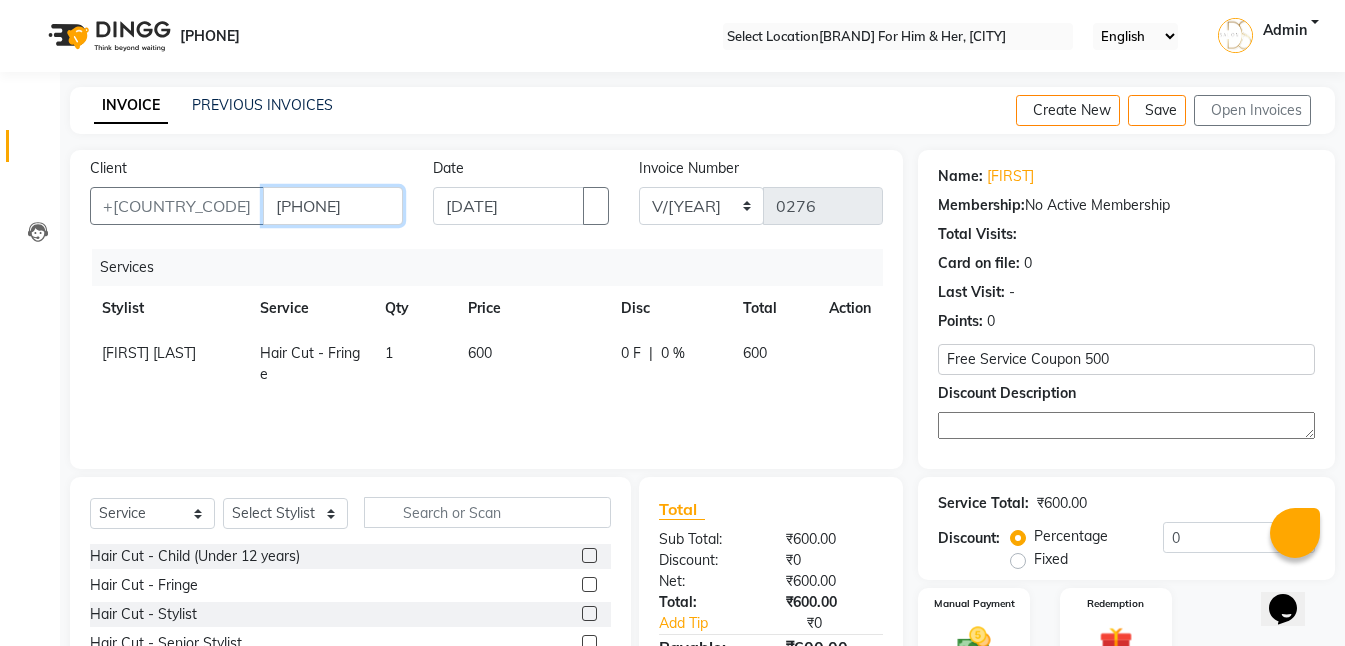 click on "[PHONE]" at bounding box center [333, 206] 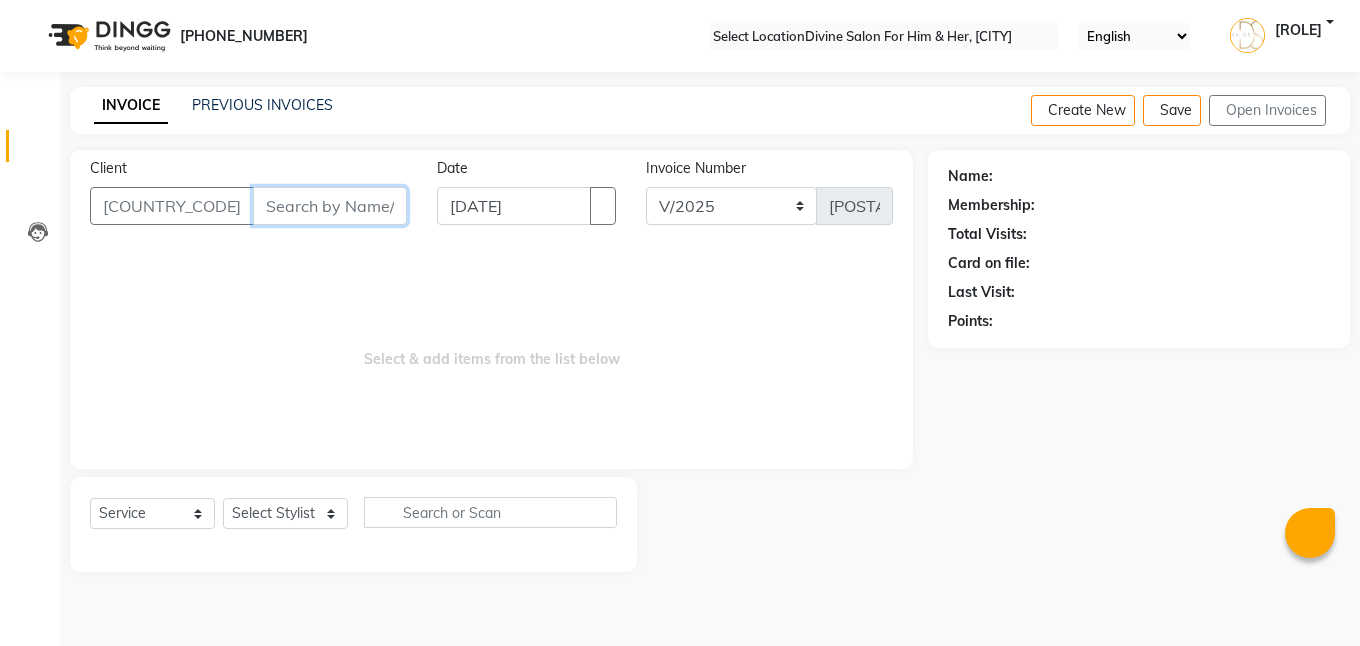 scroll, scrollTop: 0, scrollLeft: 0, axis: both 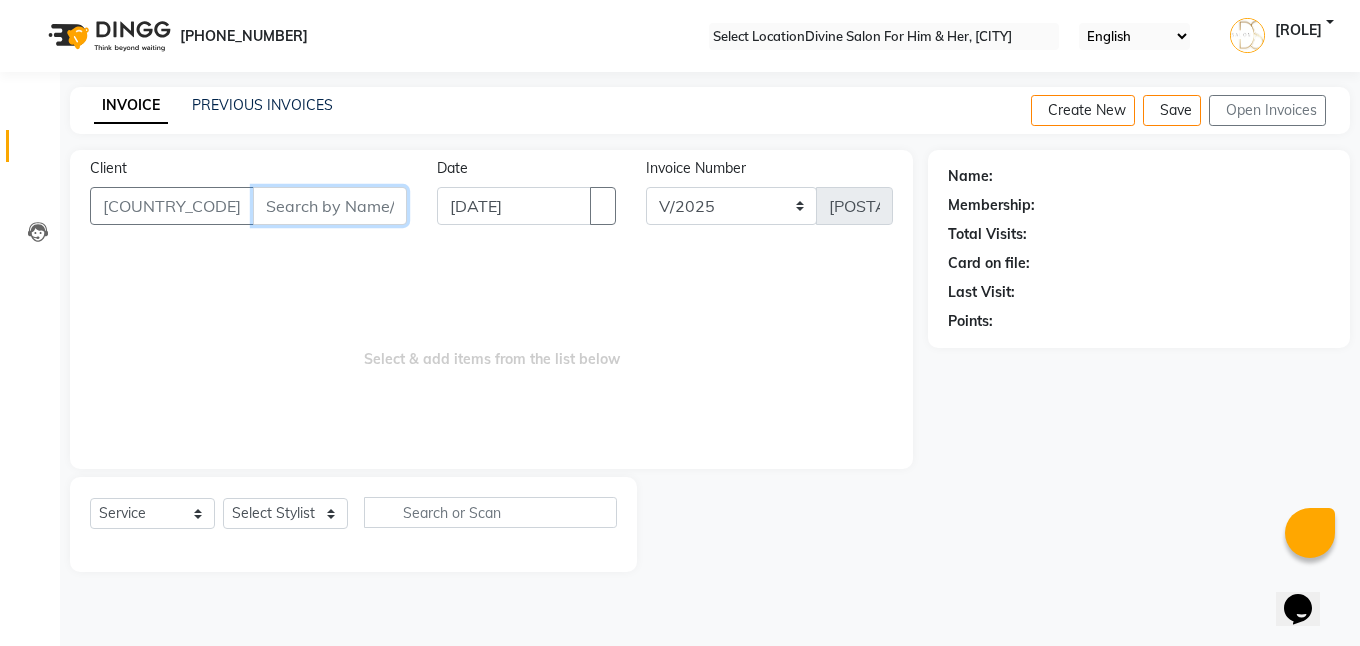 paste on "9499394005" 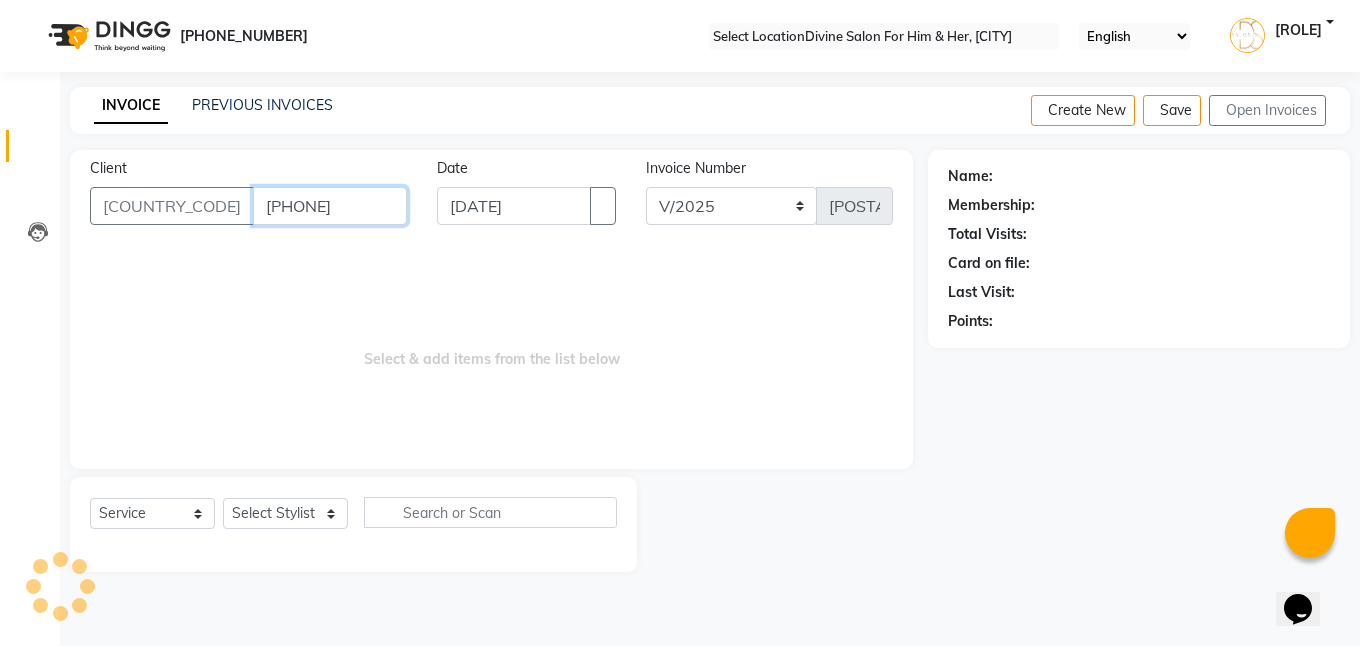 type on "9499394005" 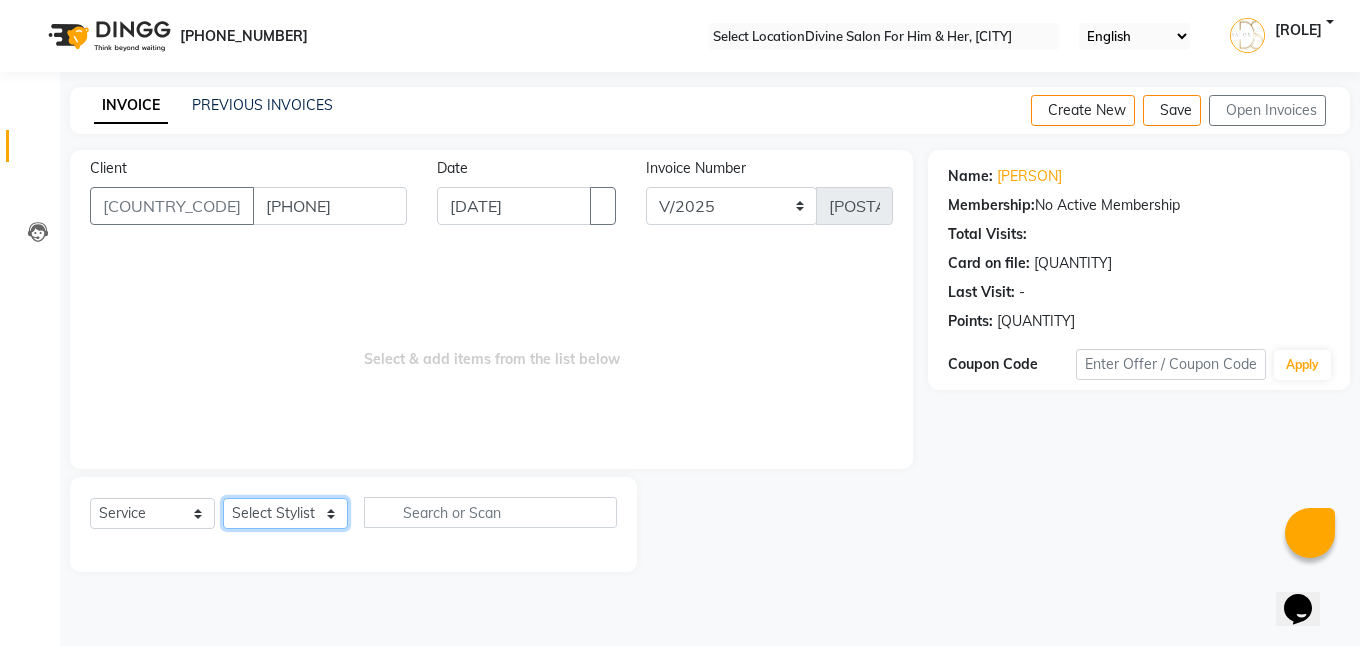 click on "Select Stylist [FIRST] [LAST] [FIRST] [LAST] [FIRST] [LAST] [FIRST] [LAST]" at bounding box center [285, 513] 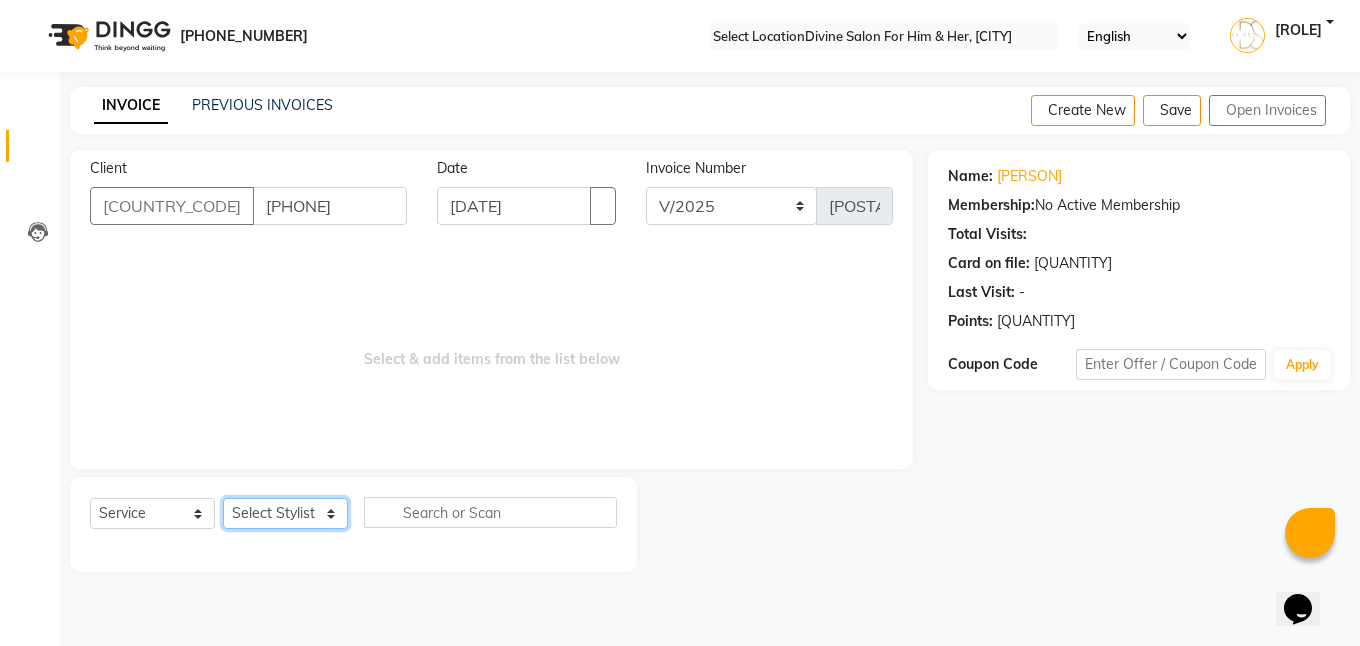 click on "Select Stylist [FIRST] [LAST] [FIRST] [LAST] [FIRST] [LAST] [FIRST] [LAST]" at bounding box center [285, 513] 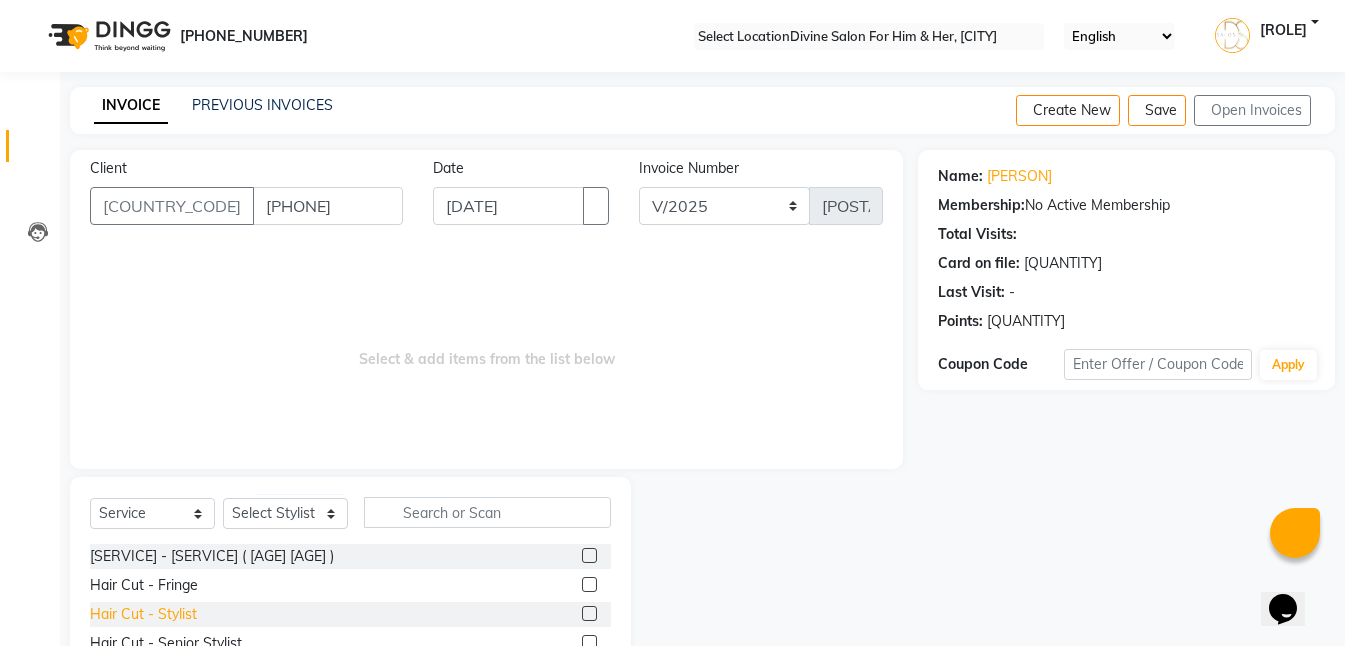 click on "Hair Cut - Stylist" at bounding box center (212, 556) 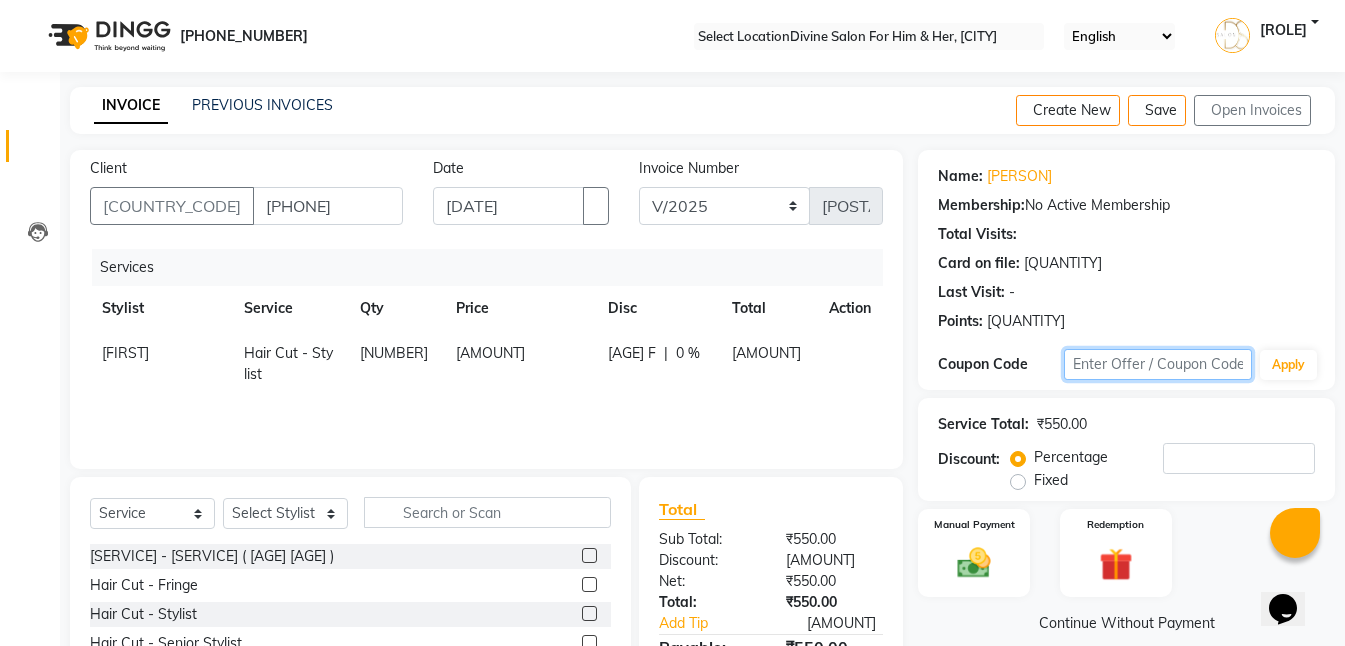 click at bounding box center (1158, 364) 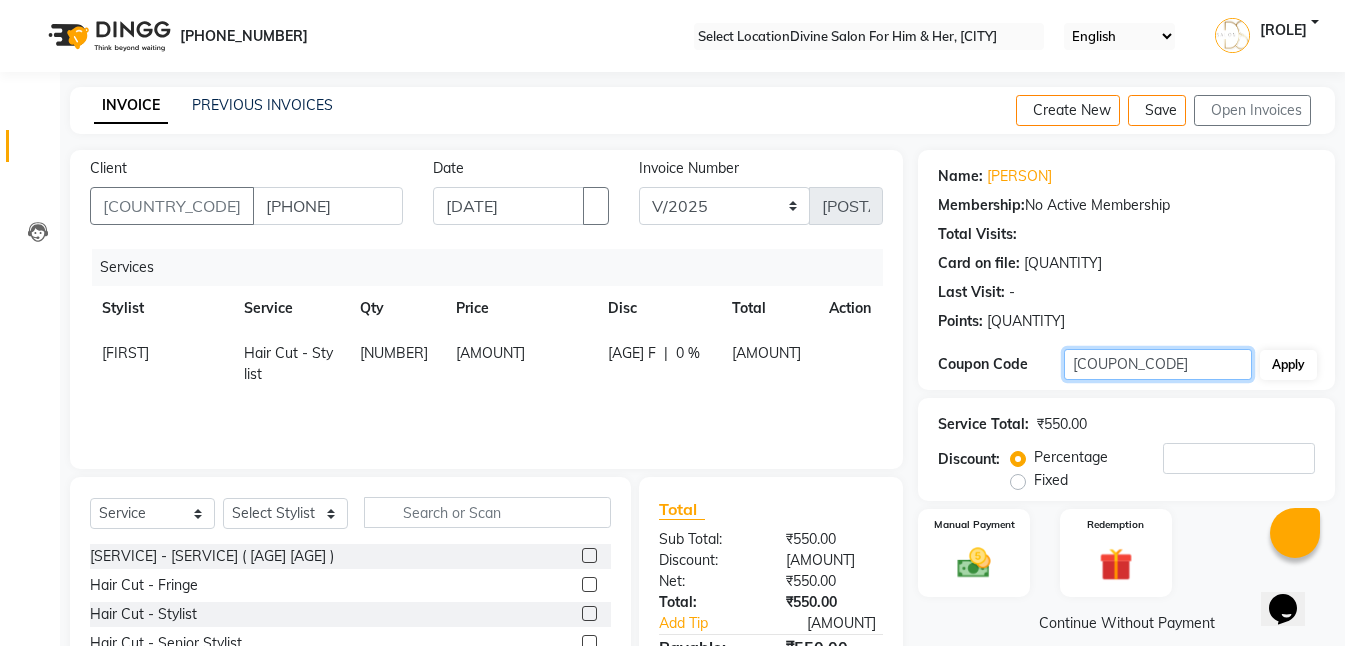 type on "FREE500" 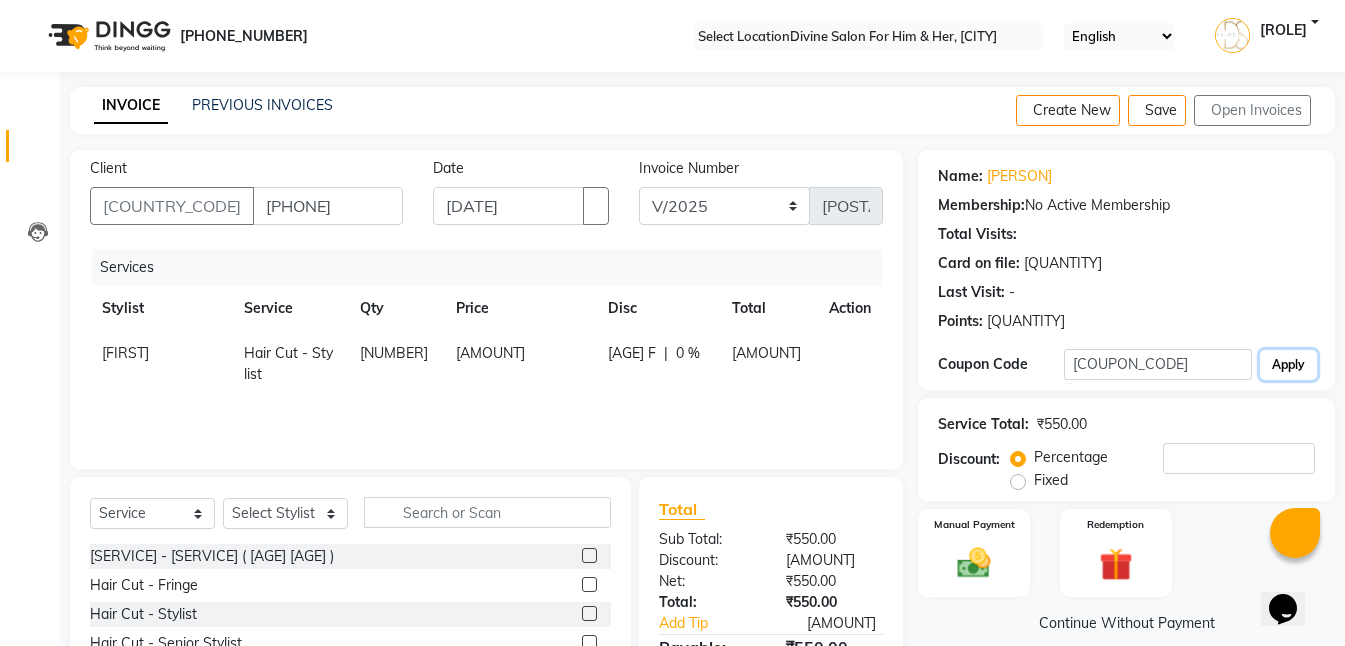 click on "Apply" at bounding box center (1288, 365) 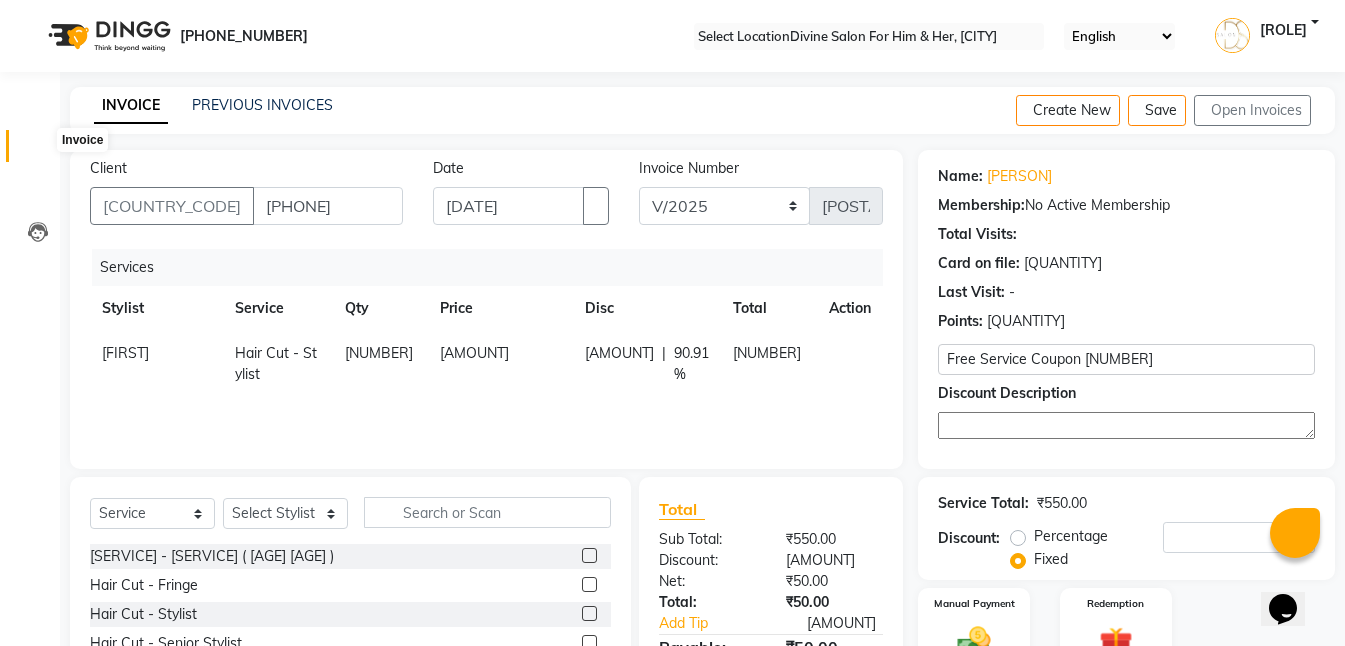 click at bounding box center (38, 151) 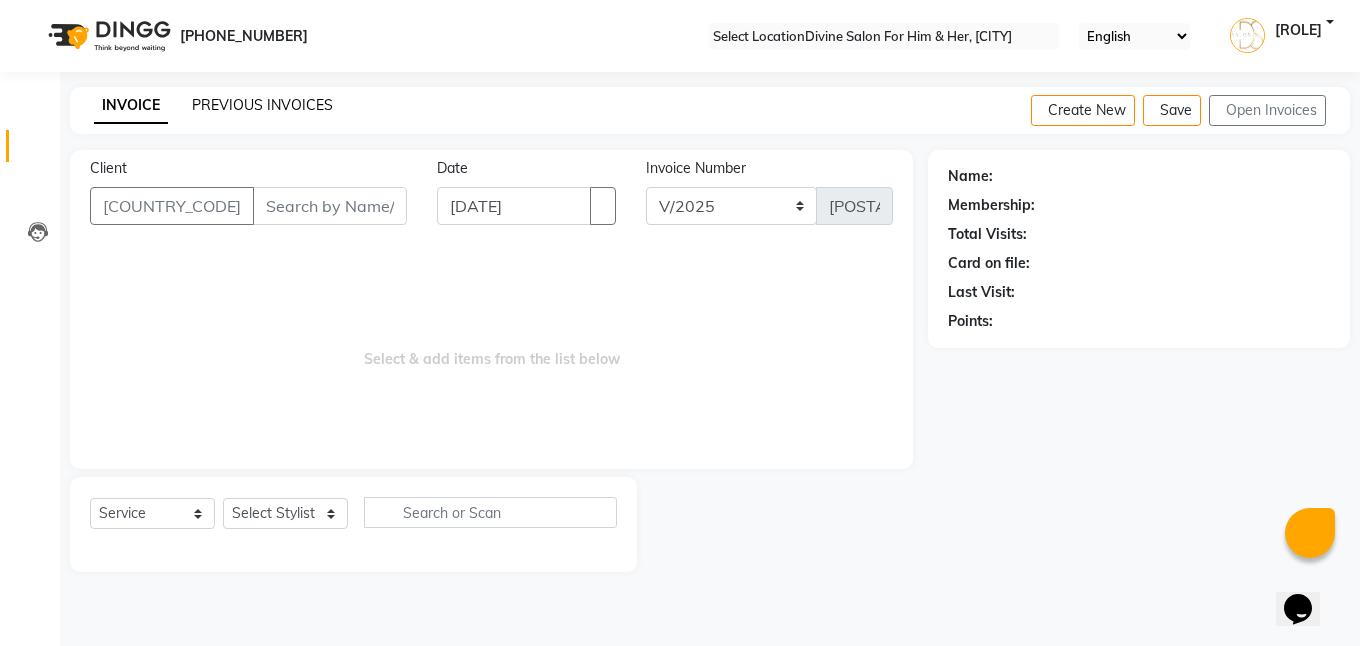 click on "PREVIOUS INVOICES" at bounding box center [262, 105] 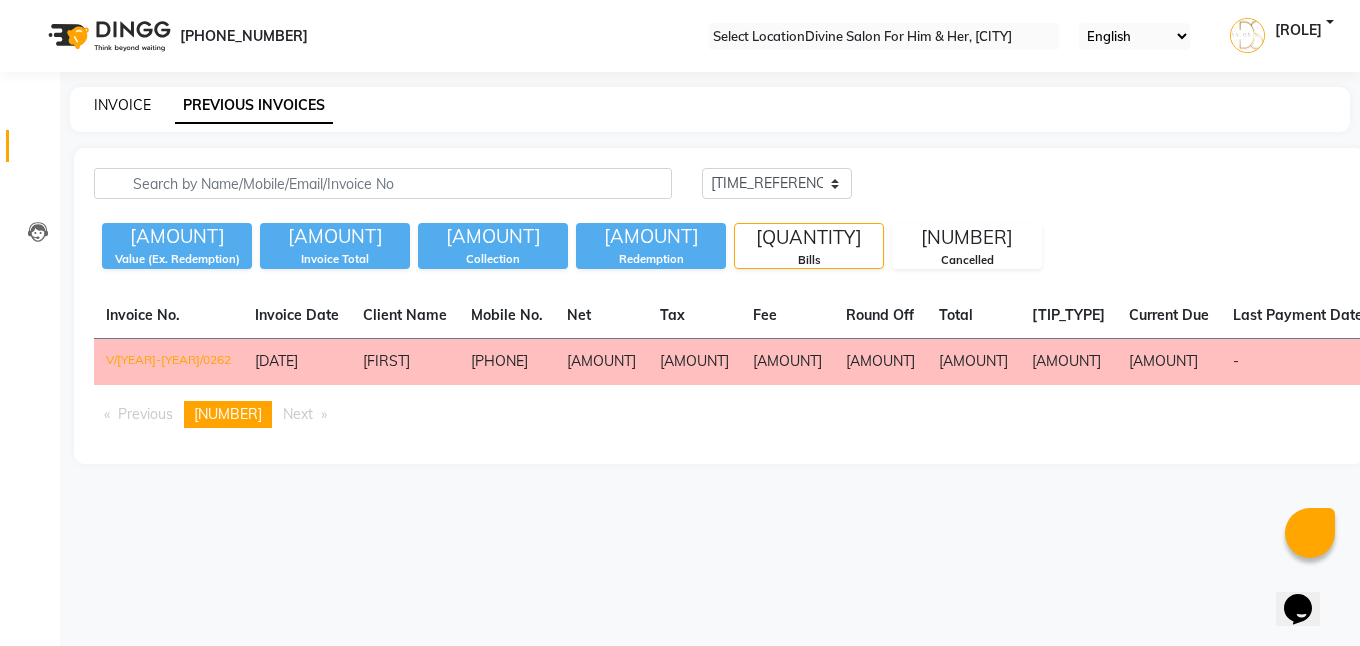 click on "INVOICE" at bounding box center (122, 105) 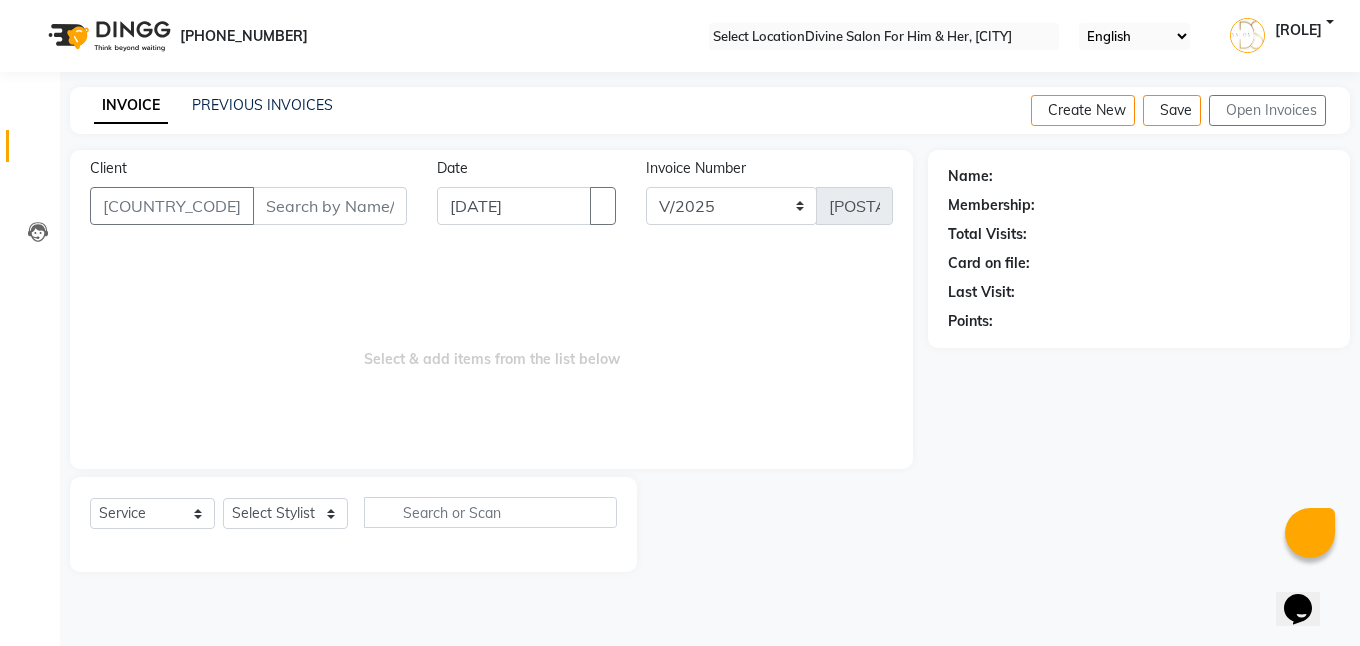 click on "Client" at bounding box center [330, 206] 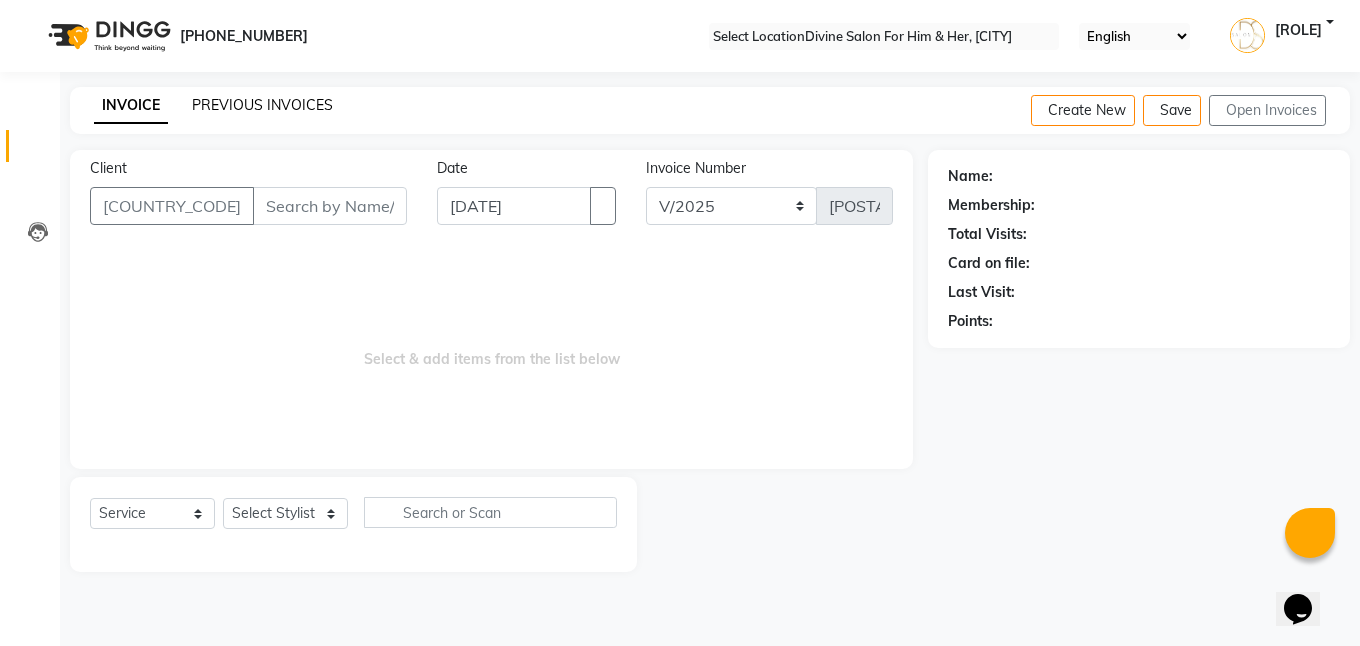 click on "PREVIOUS INVOICES" at bounding box center (262, 105) 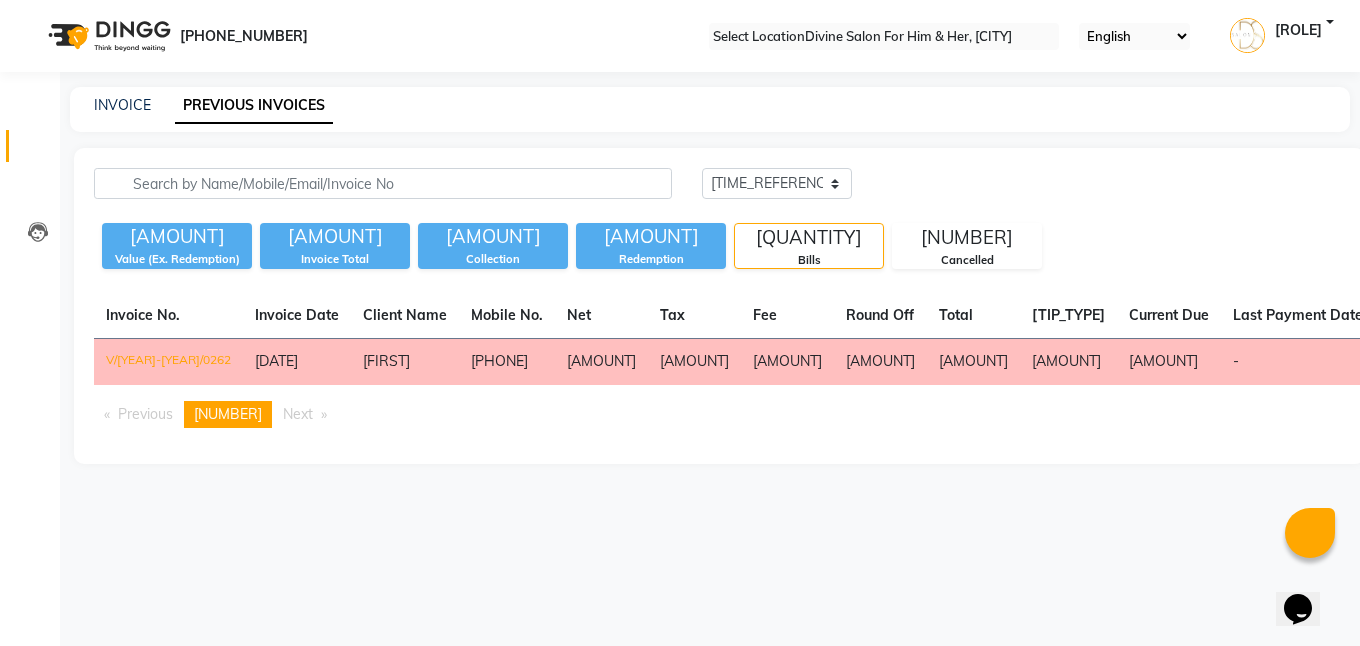 click on "08047224946 Select Location × Divine Salon For Him &  Her, Jind English ENGLISH Español العربية मराठी हिंदी ગુજરાતી தமிழ் 中文 Notifications nothing to show Admin Manage Profile Change Password Sign out  Version:3.14.0  ☀ Divine Salon for him &  her, Jind  Calendar  Invoice  Clients  Leads   Marketing  Members  Inventory  Staff  Reports  Chat  Settings Completed InProgress Upcoming Dropped Tentative Check-In Confirm Bookings Generate Report Segments Page Builder INVOICE PREVIOUS INVOICES Today Yesterday Custom Range Export ₹0 Value (Ex. Redemption) ₹0 Invoice Total  ₹0 Collection ₹0 Redemption 0 Bills 1 Cancelled  Invoice No.   Invoice Date   Client Name   Mobile No.   Net   Tax   Fee   Round Off   Total   Tip   Current Due   Last Payment Date   Payment Amount   Payment Methods   Cancel Reason   Status   V/2025-26/0262  01-07-2025 Abhishek   7404376751 ₹210.00 ₹0  ₹0  ₹0 ₹210.00 ₹0 ₹0 - ₹210.00  worng date CANCELLED page 1" at bounding box center (680, 323) 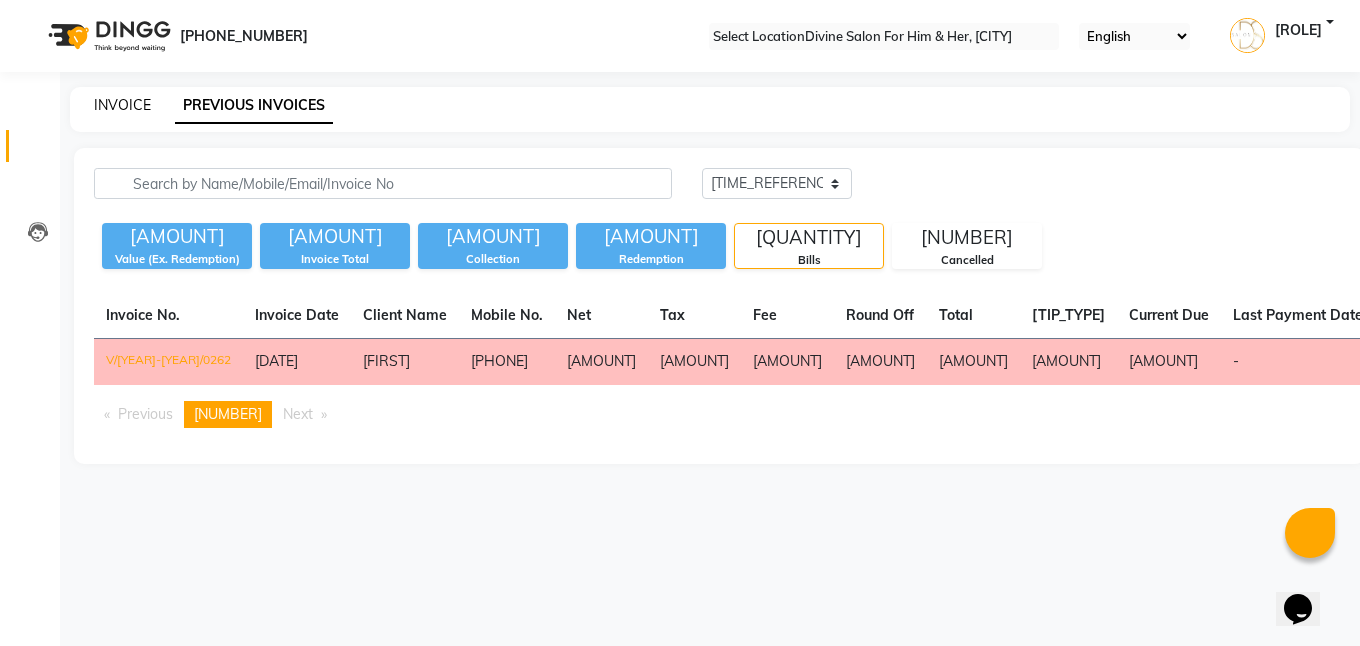 click on "INVOICE" at bounding box center [122, 105] 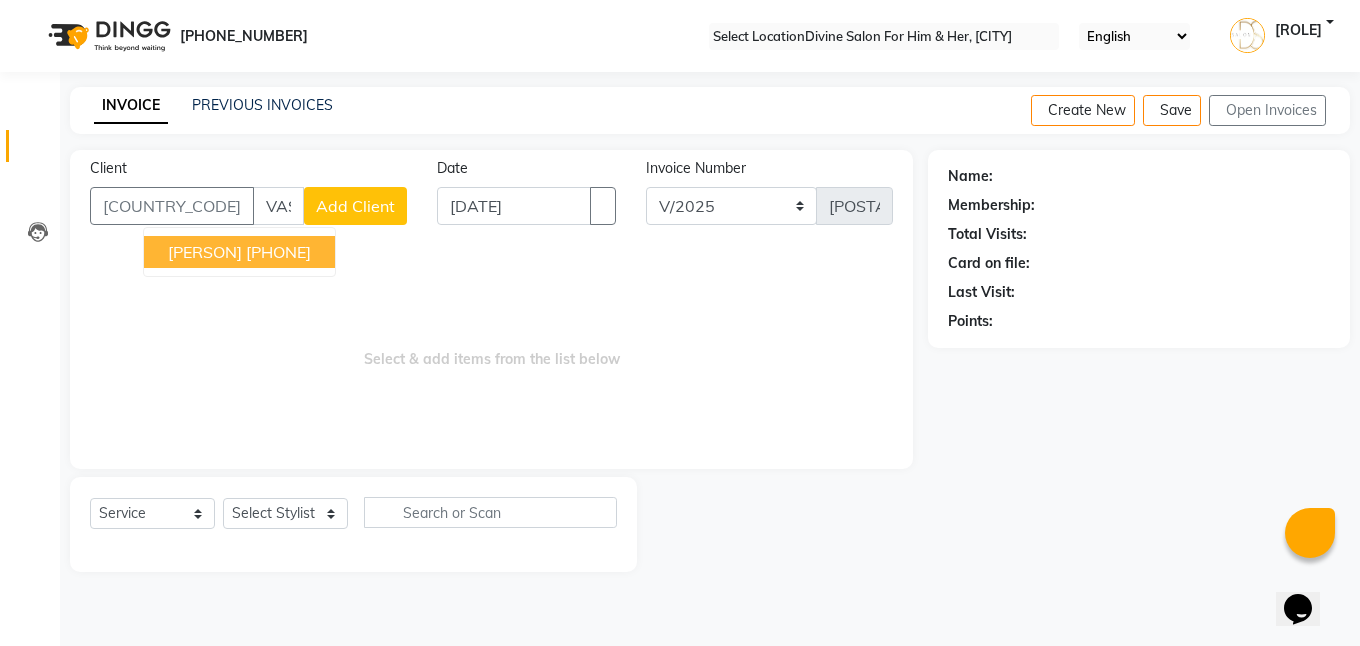click on "9499394005" at bounding box center (278, 252) 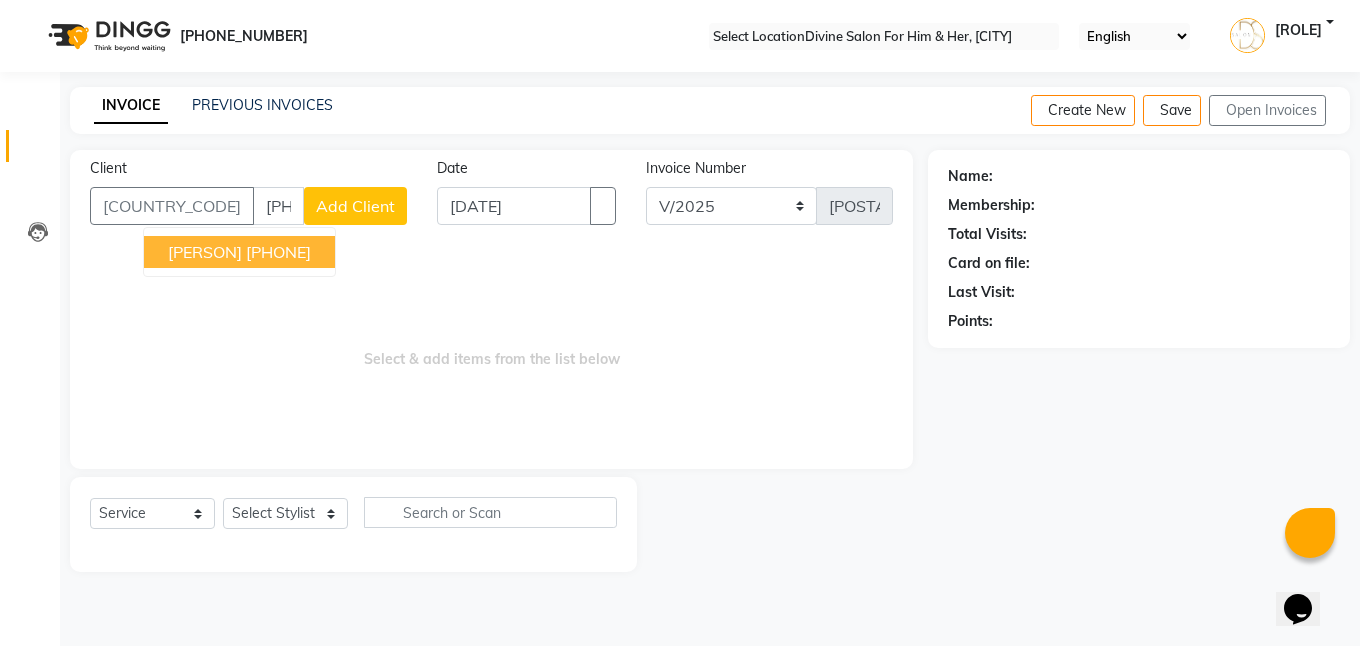 type on "9499394005" 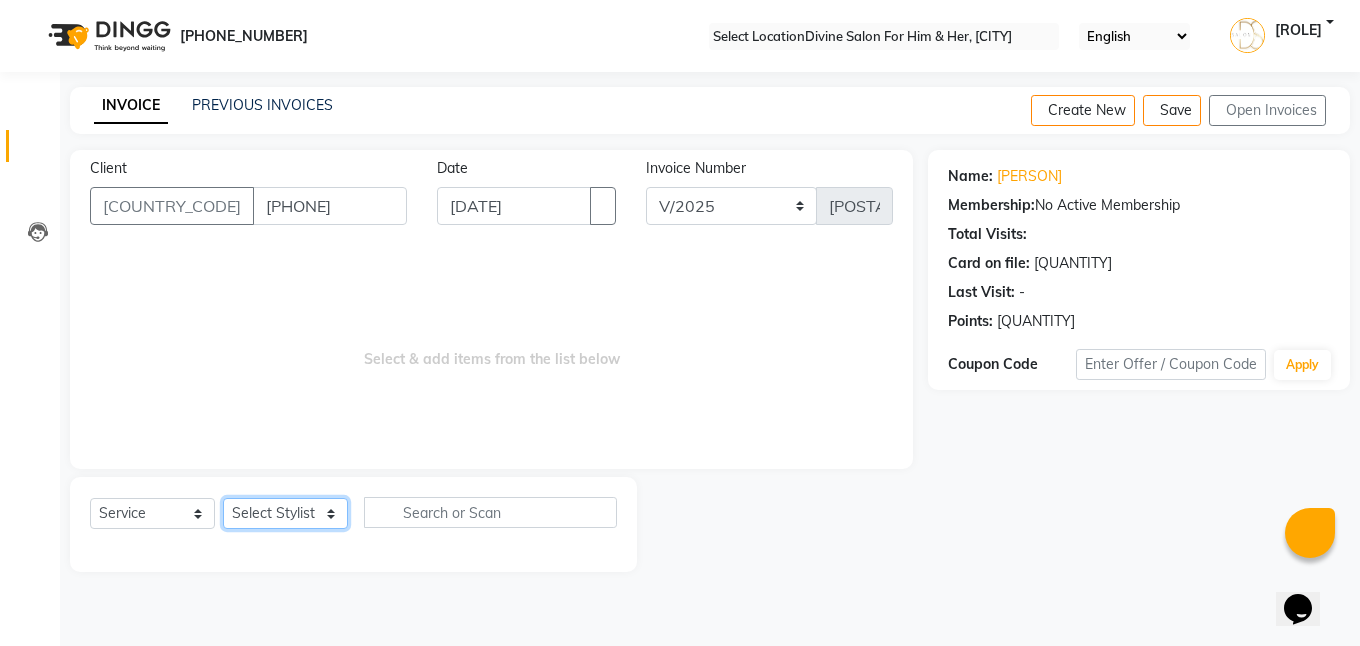 click on "Select Stylist [FIRST] [LAST] [FIRST] [LAST] [FIRST] [LAST] [FIRST] [LAST]" at bounding box center (285, 513) 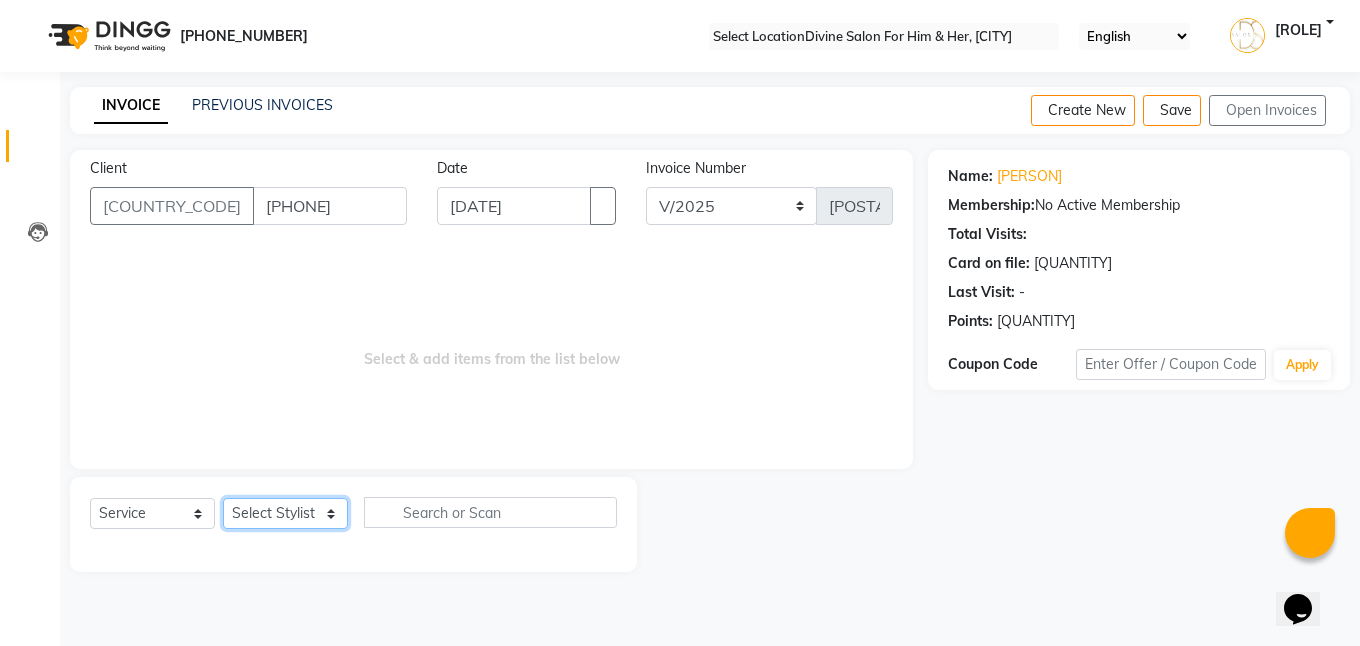 select on "75714" 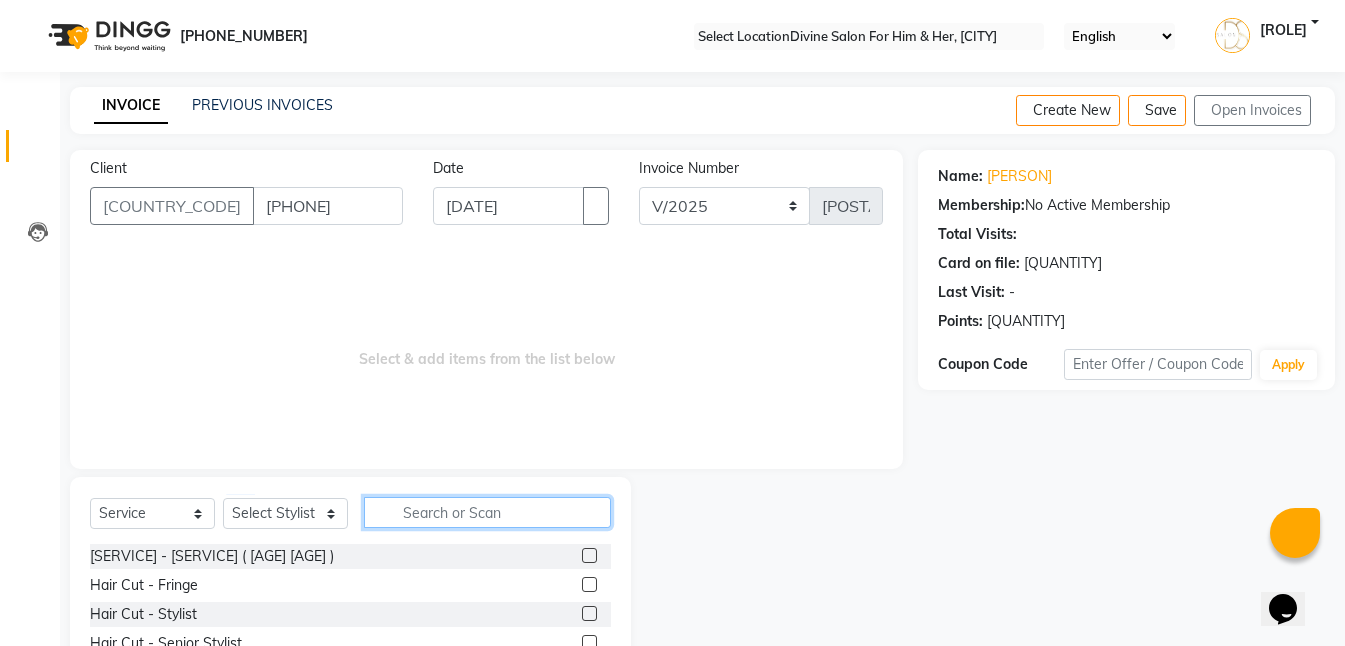 click at bounding box center (487, 512) 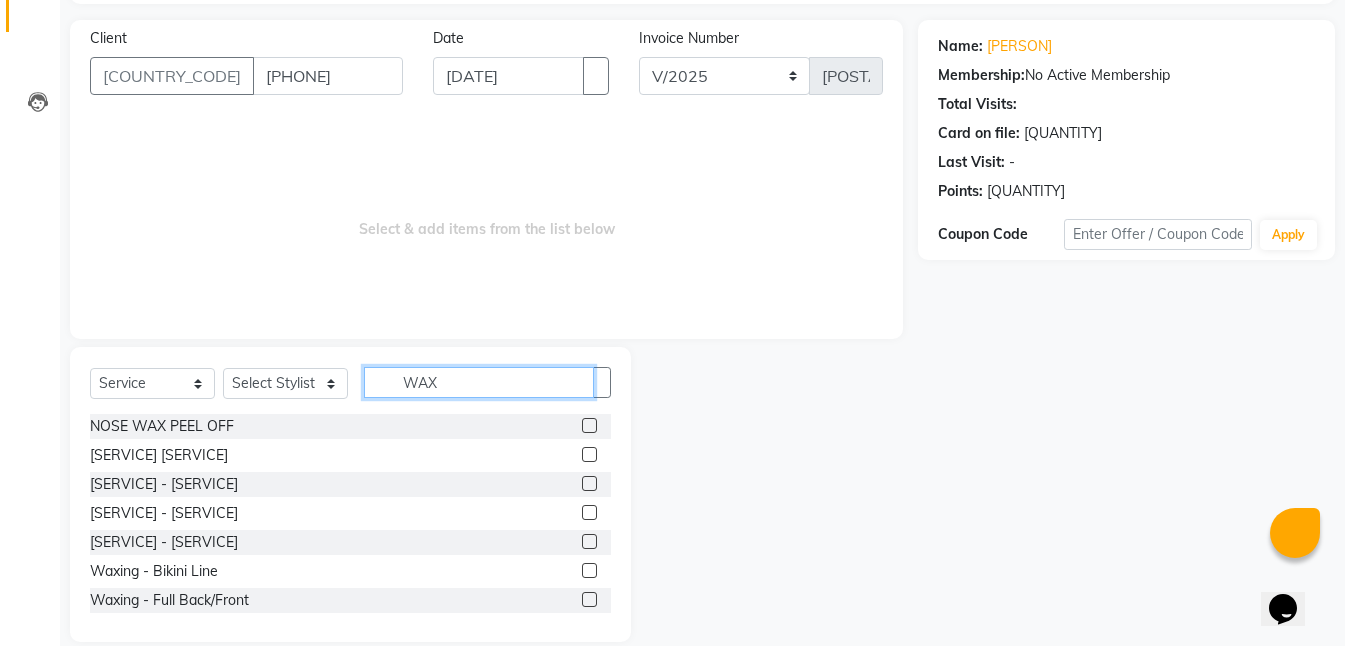 scroll, scrollTop: 155, scrollLeft: 0, axis: vertical 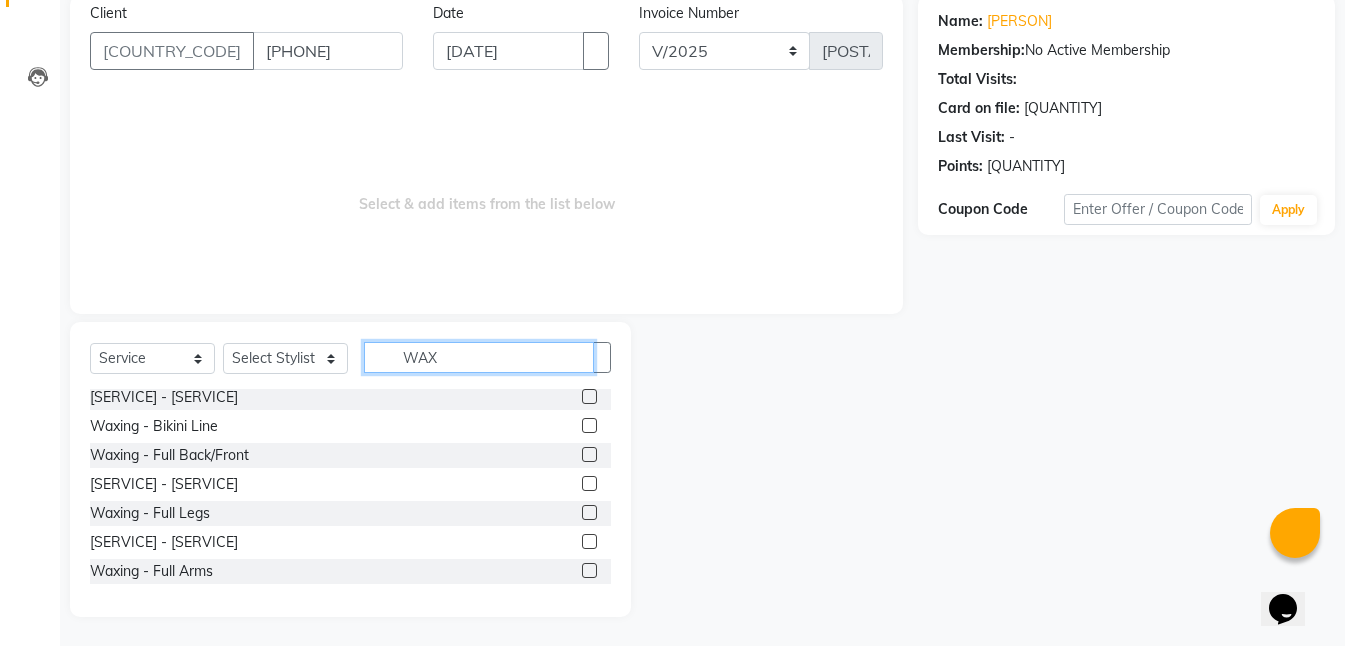 type on "WAX" 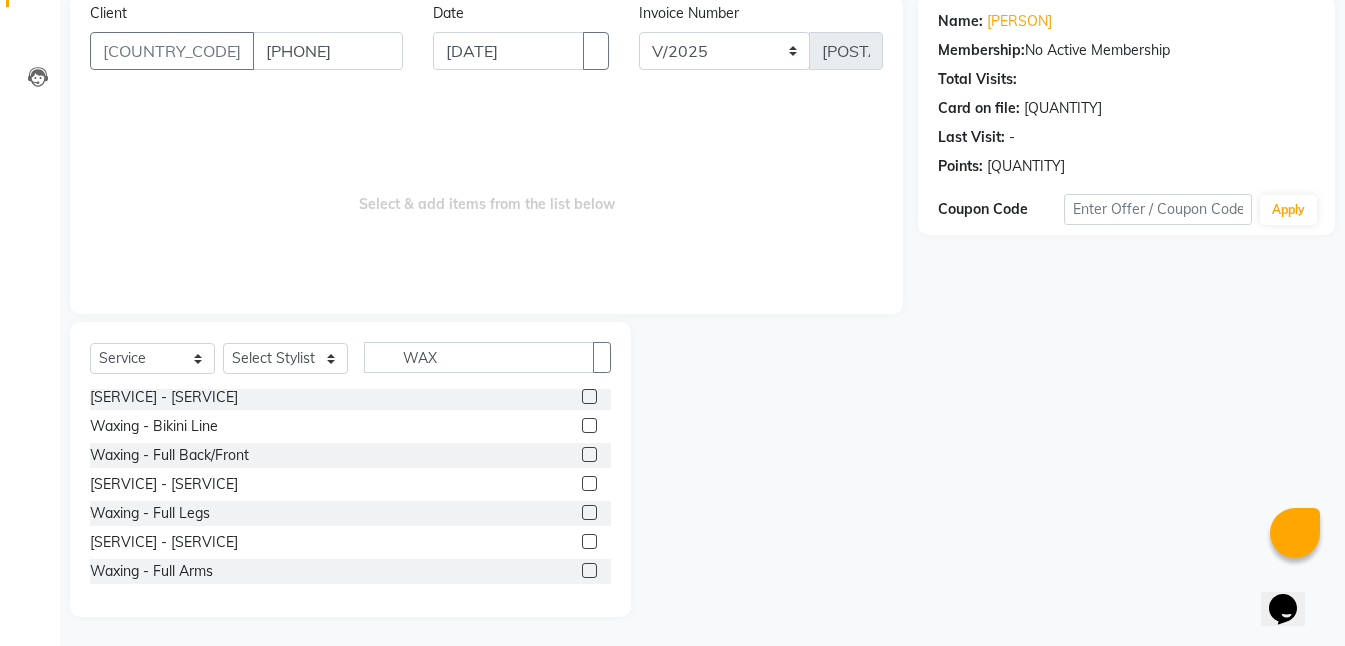click at bounding box center (589, 570) 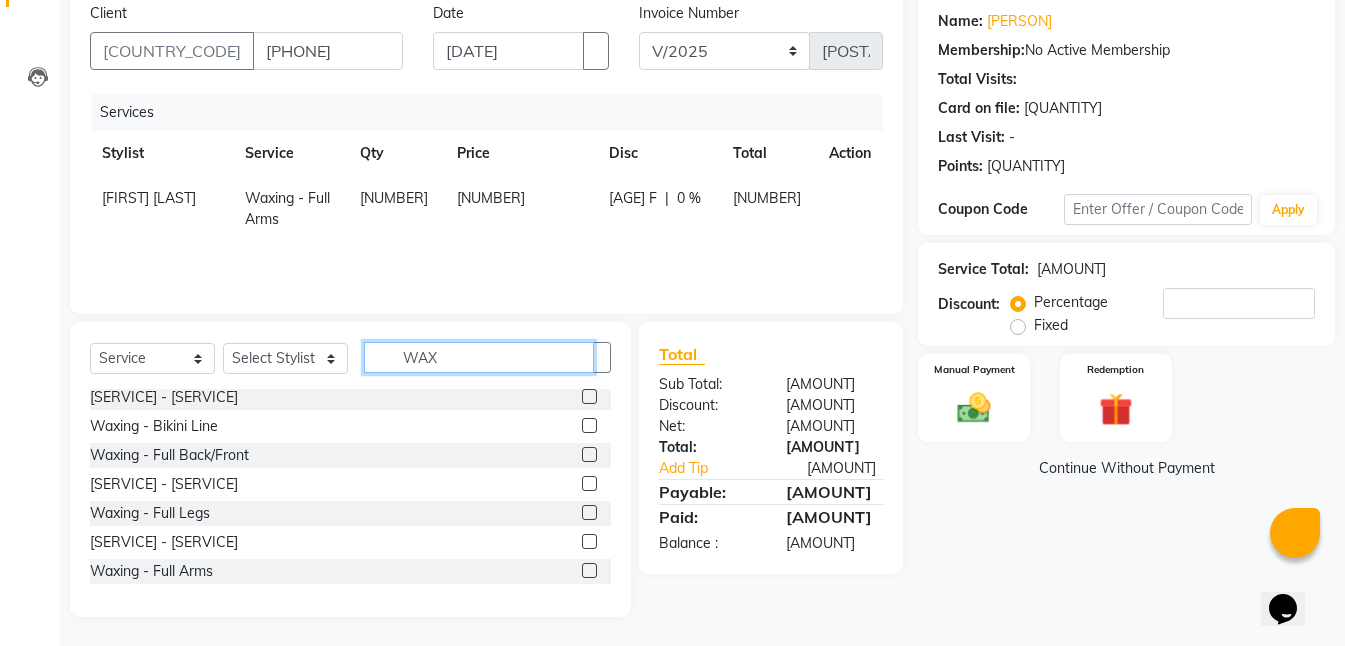 click on "WAX" at bounding box center (479, 357) 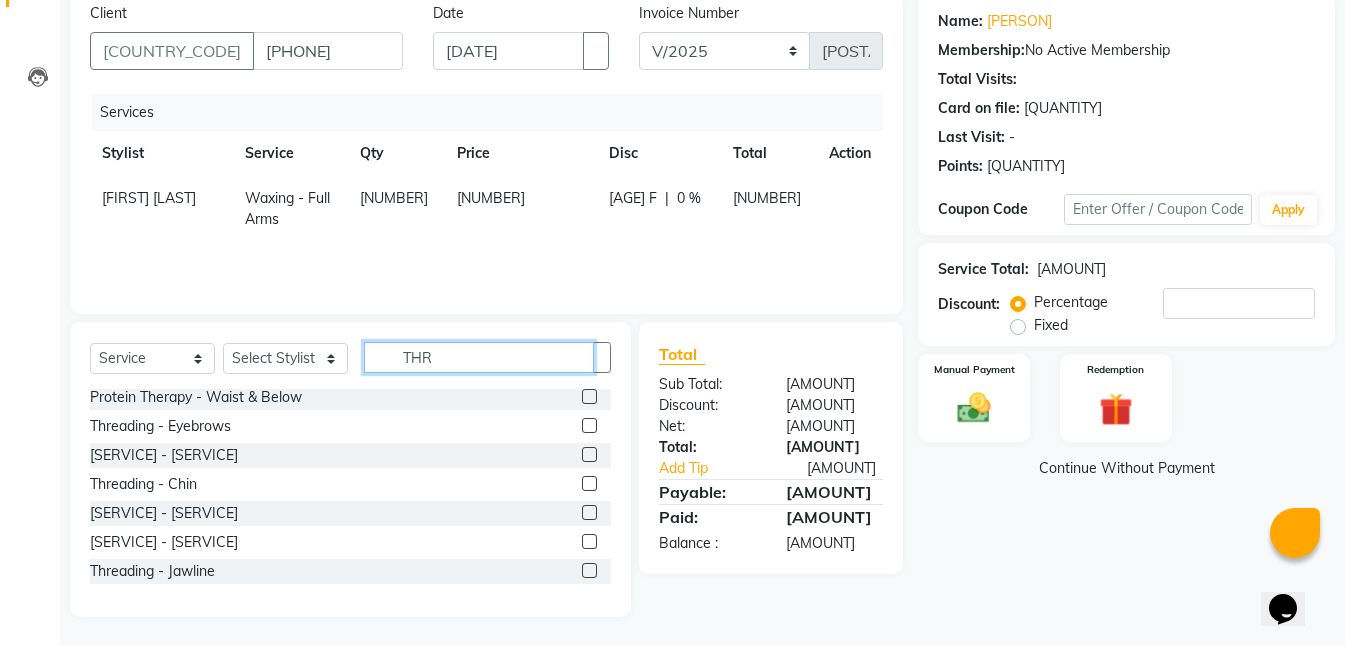 scroll, scrollTop: 0, scrollLeft: 0, axis: both 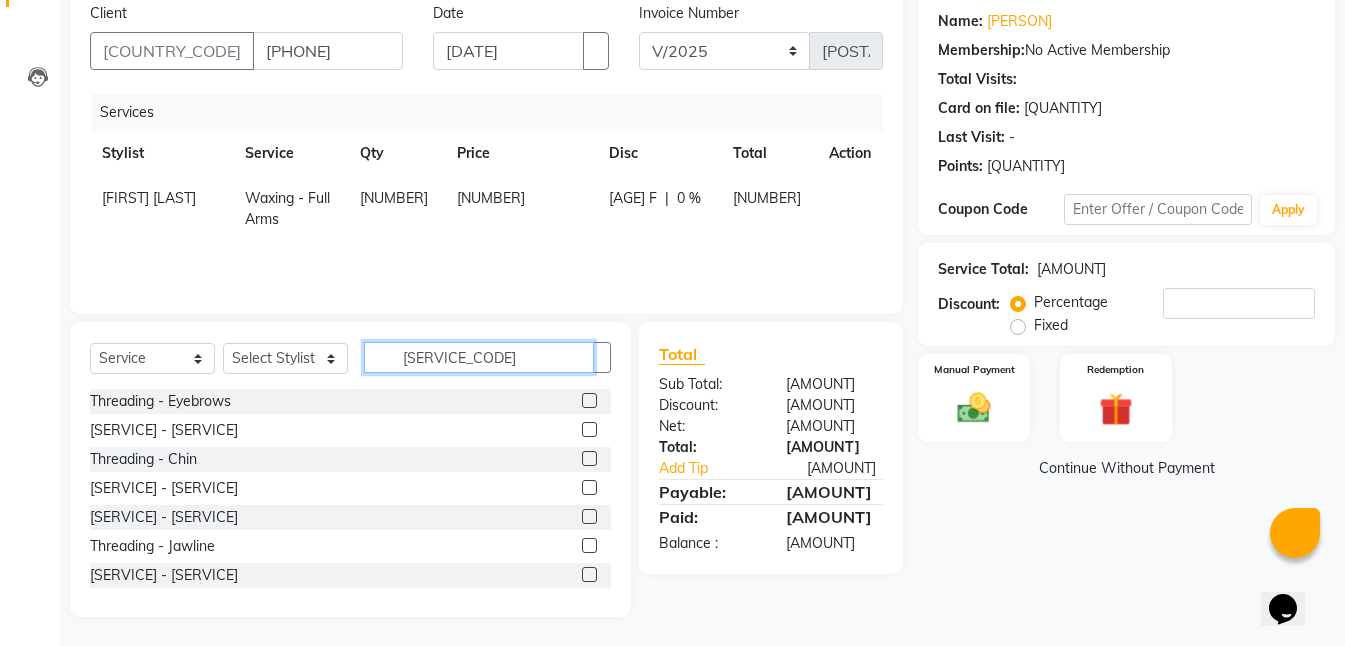 type on "THRE" 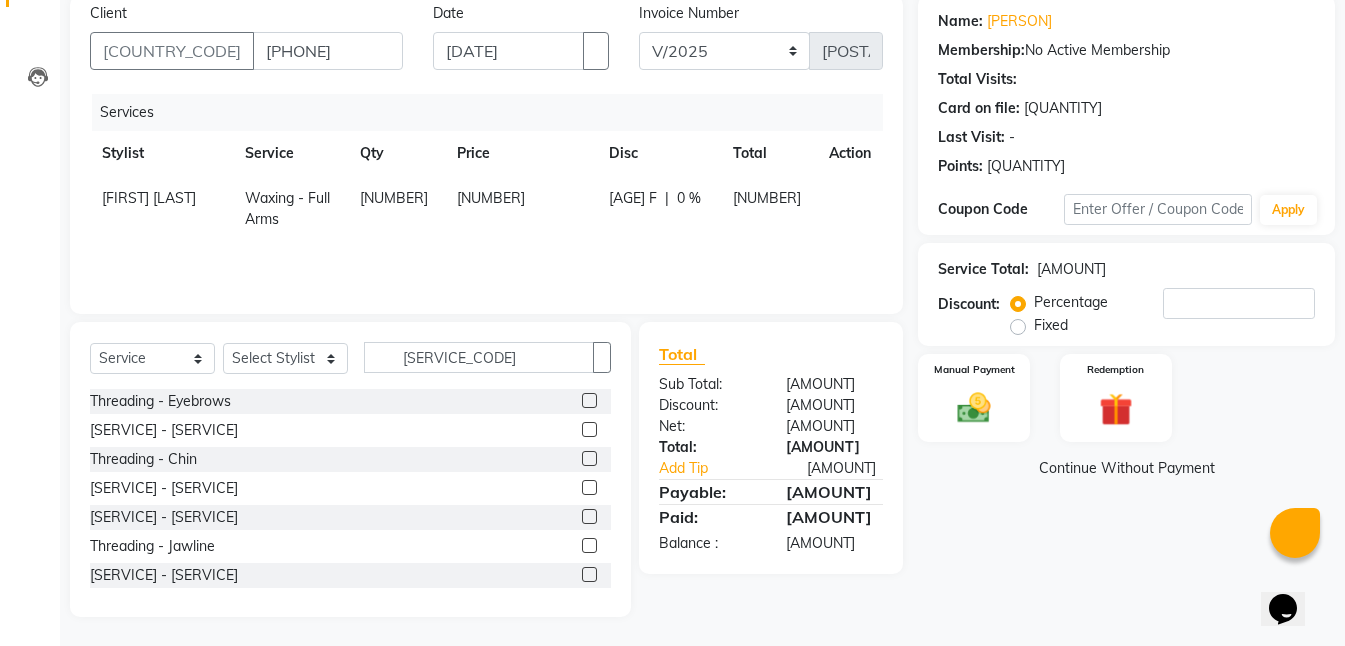 click at bounding box center (589, 400) 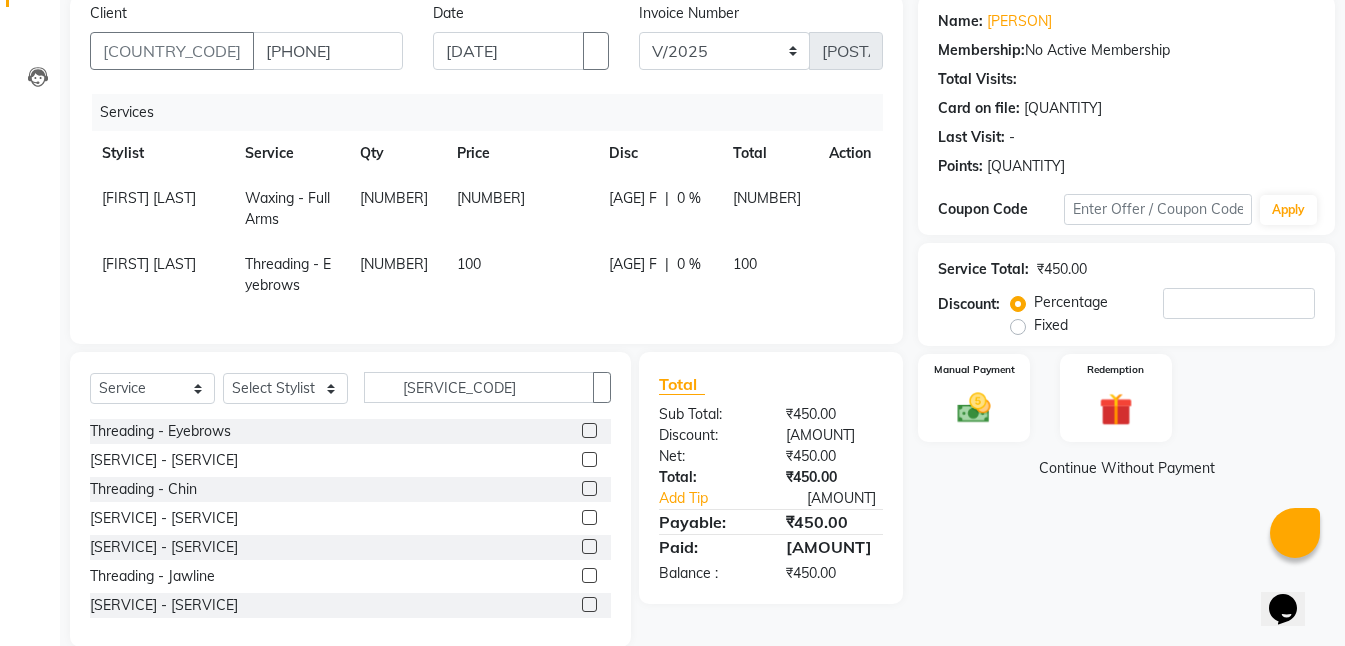 click at bounding box center [589, 459] 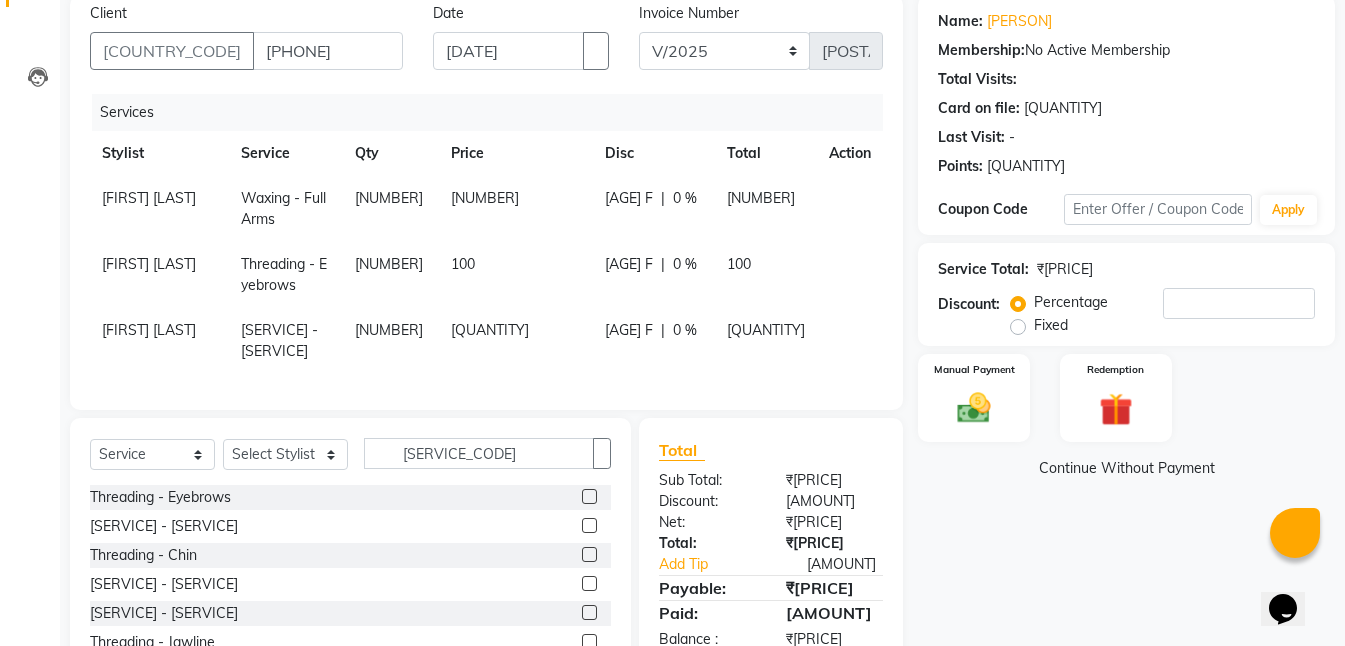 click on "[NUMBER]" at bounding box center [516, 209] 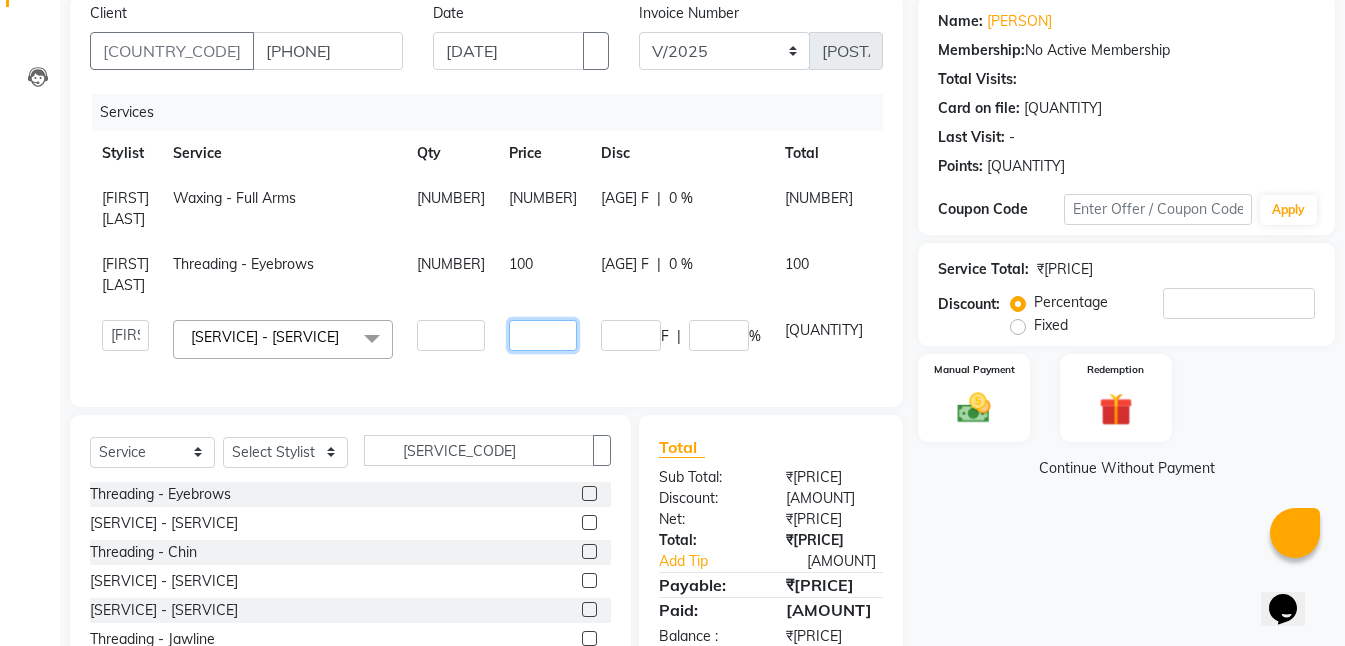 click on "[NUMBER]" at bounding box center (451, 335) 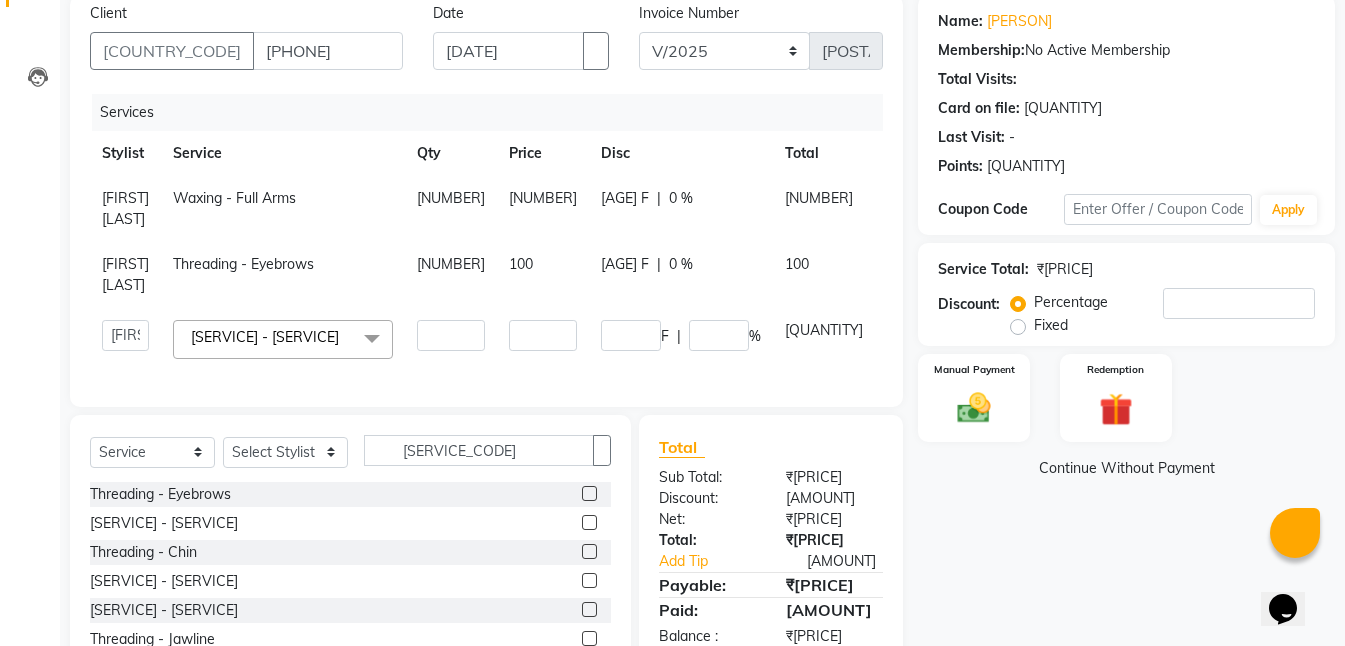 click on "[PHONE]" at bounding box center (543, 209) 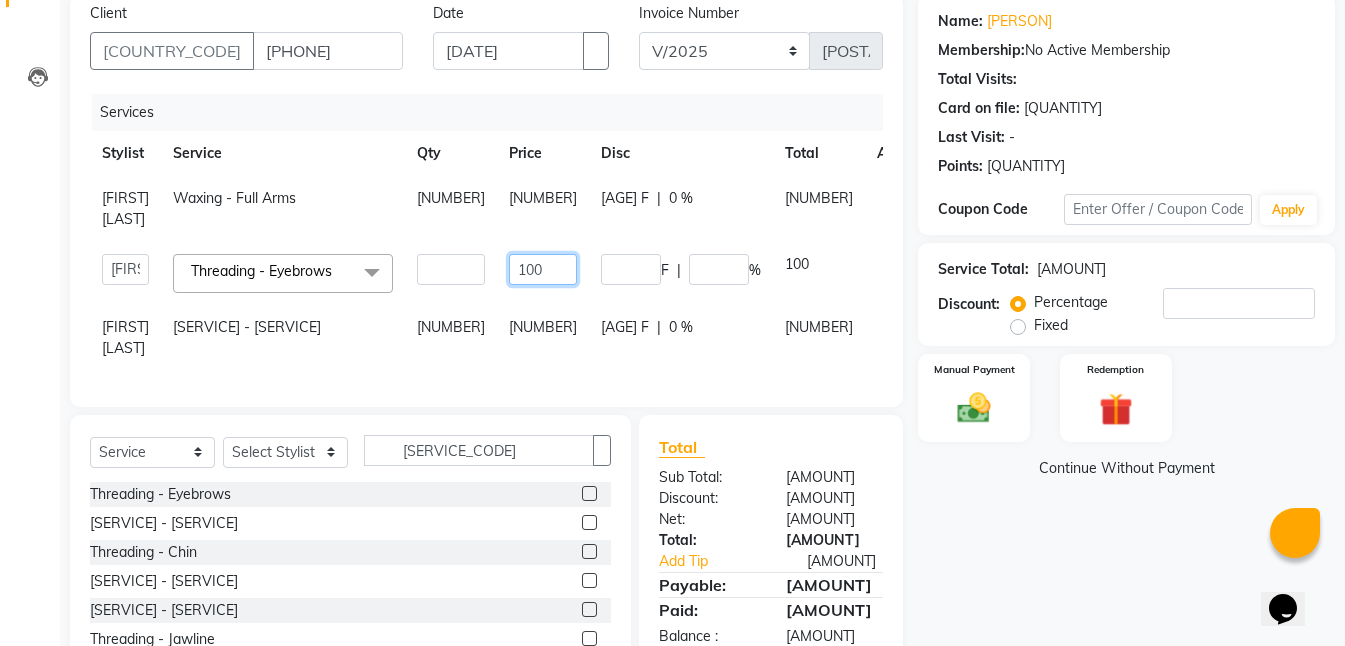 click on "[PHONE]" at bounding box center (451, 269) 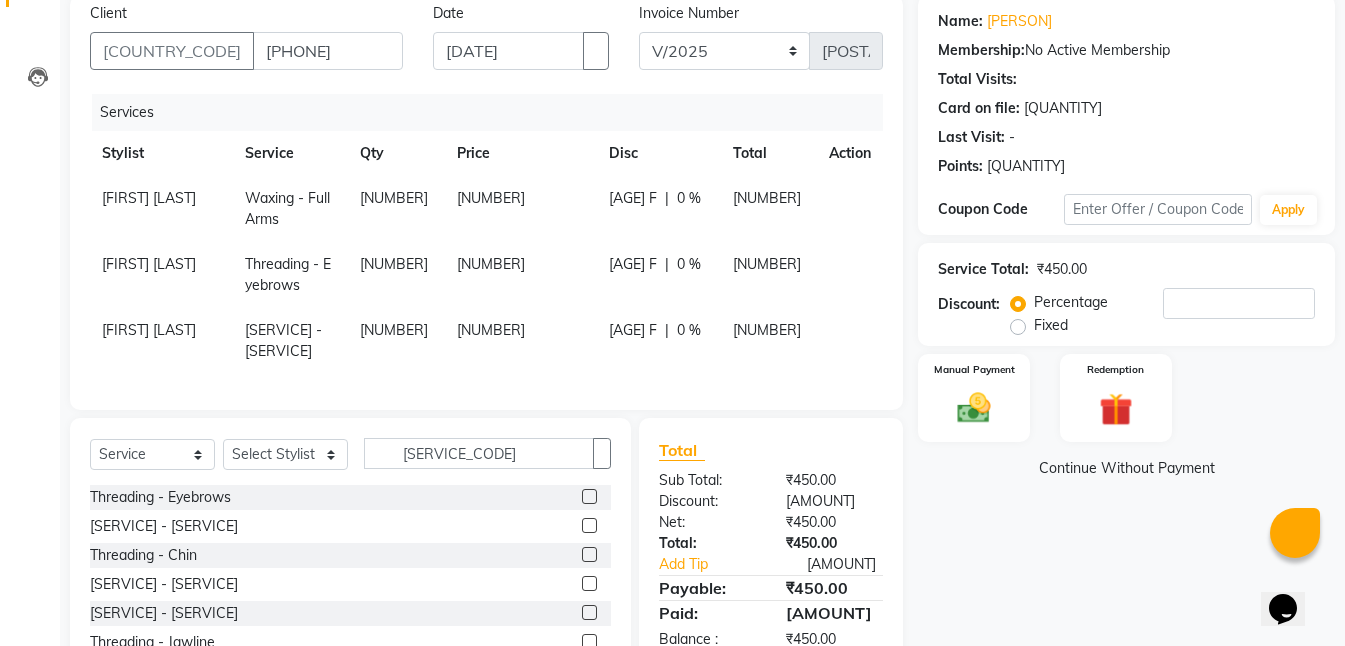 click on "350" at bounding box center (521, 209) 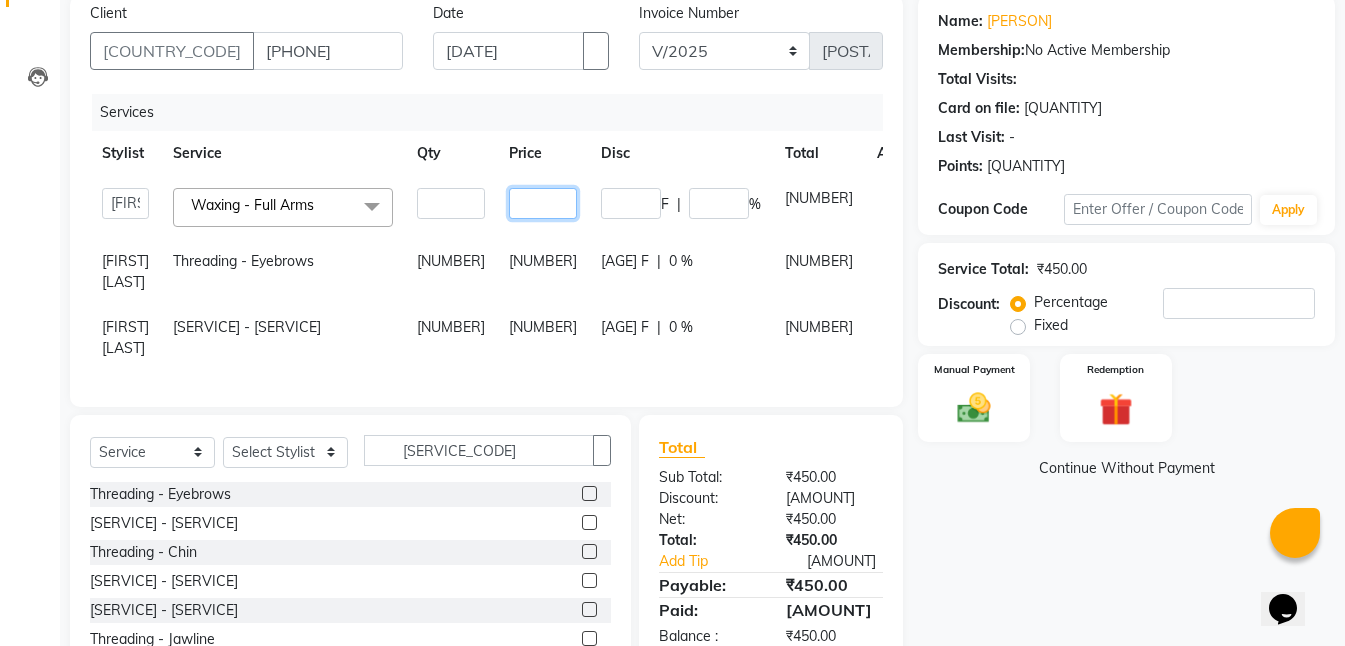 click on "350" at bounding box center [451, 203] 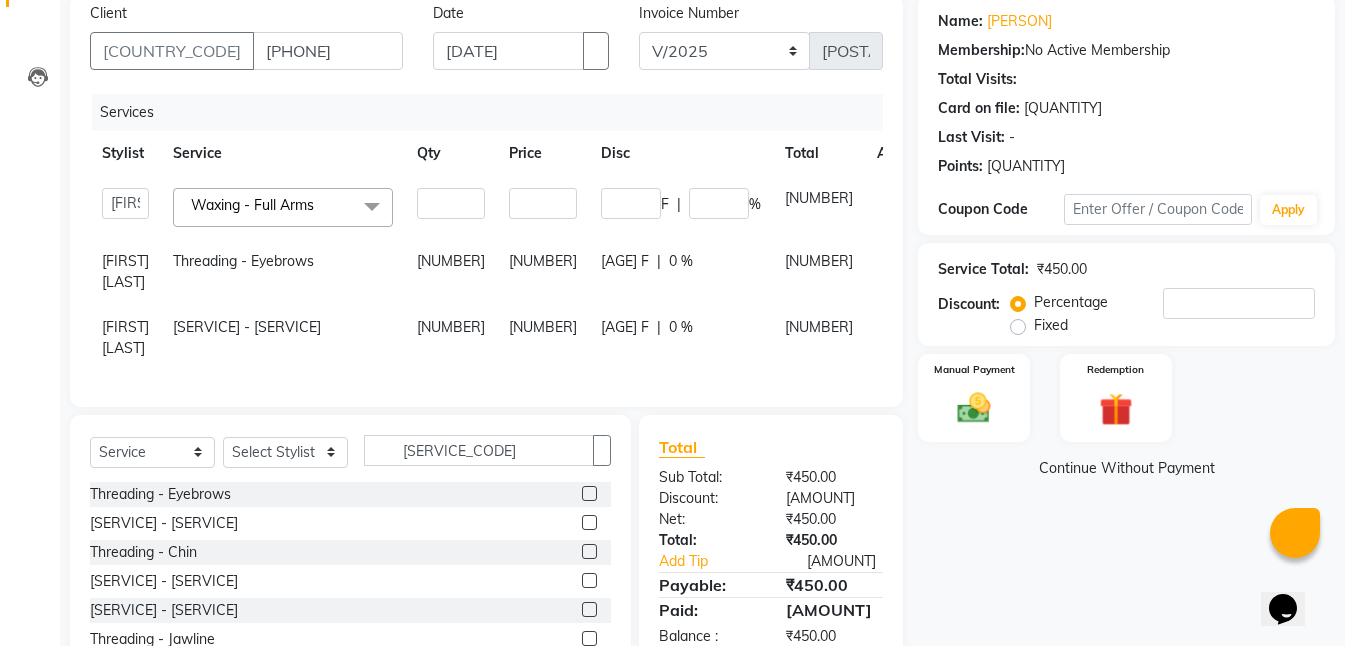 click on "Name: Vashita  Membership:  No Active Membership  Total Visits:   Card on file:  0 Last Visit:   - Points:   0  Coupon Code Apply Service Total:  ₹450.00  Discount:  Percentage   Fixed  0 Manual Payment Redemption  Continue Without Payment" at bounding box center (1134, 352) 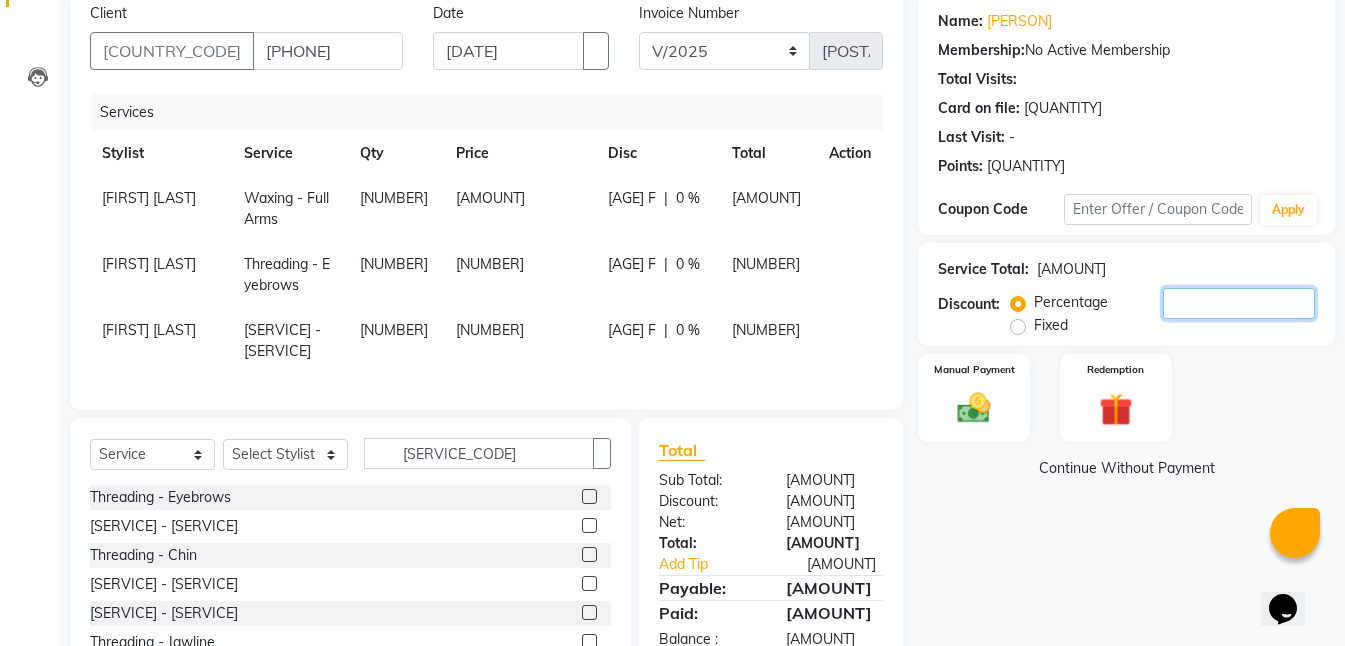 click on "0" at bounding box center (1239, 303) 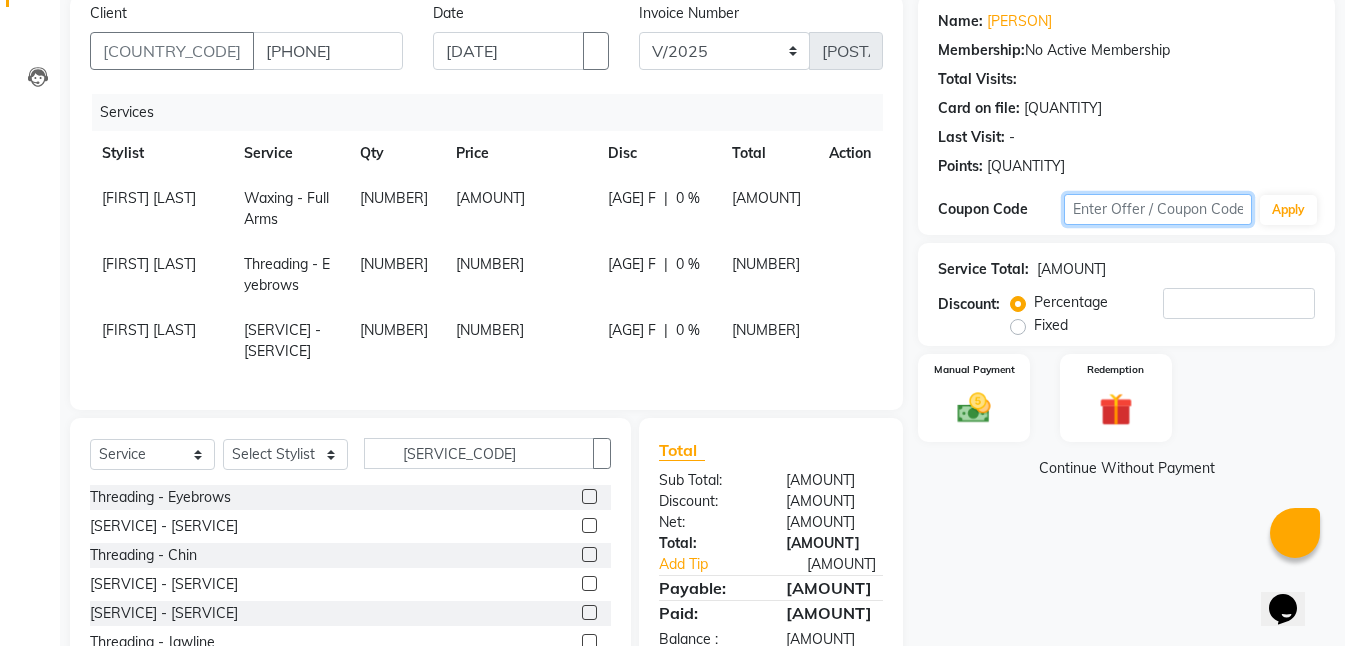click at bounding box center (1158, 209) 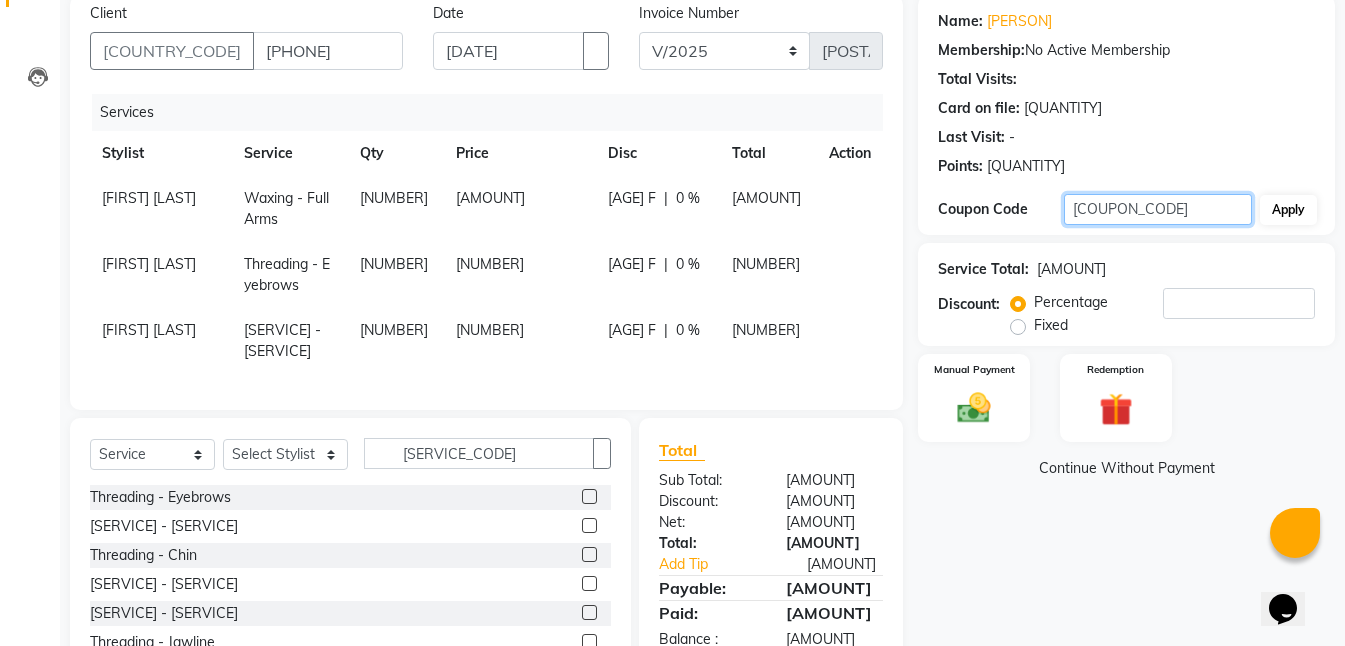 type on "FREE500" 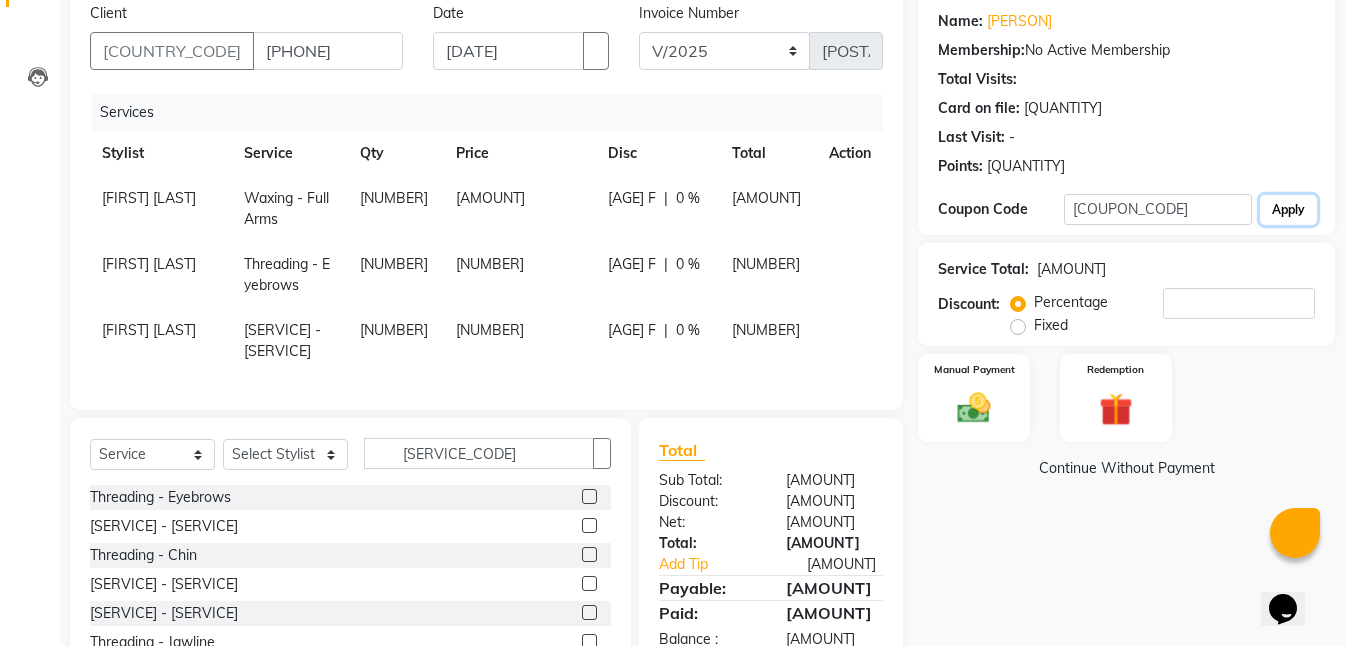 click on "Apply" at bounding box center (1288, 210) 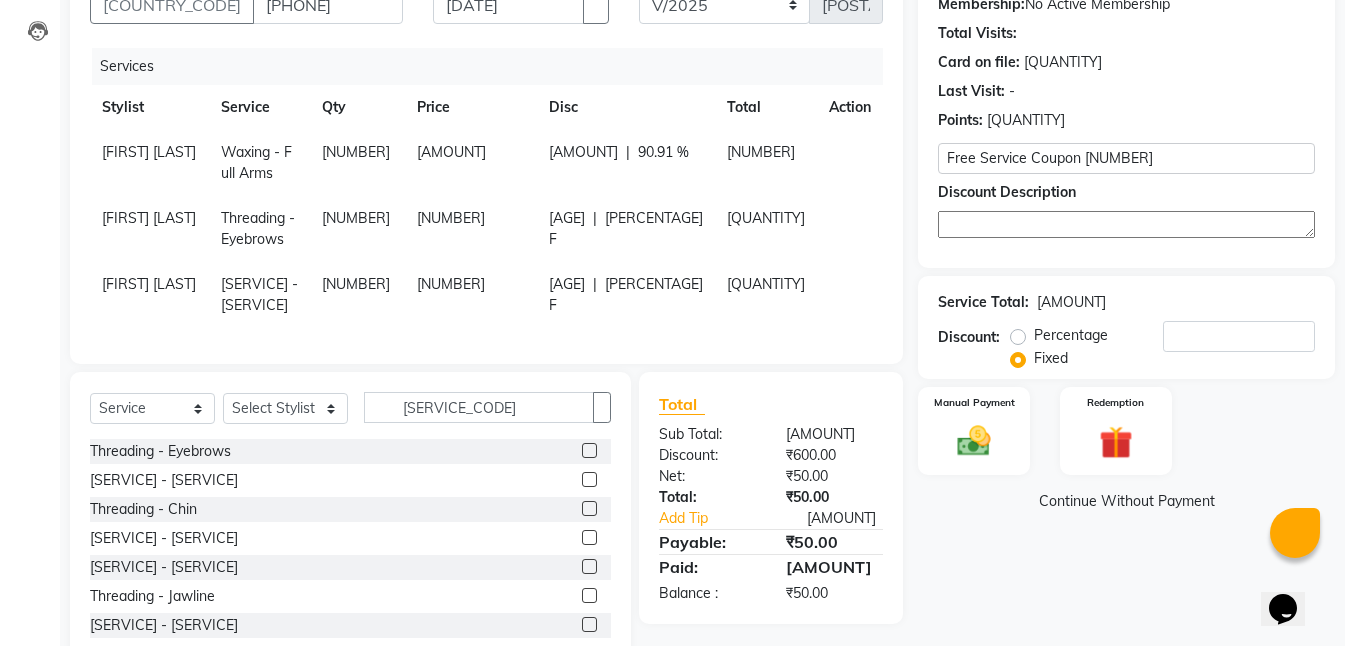 scroll, scrollTop: 166, scrollLeft: 0, axis: vertical 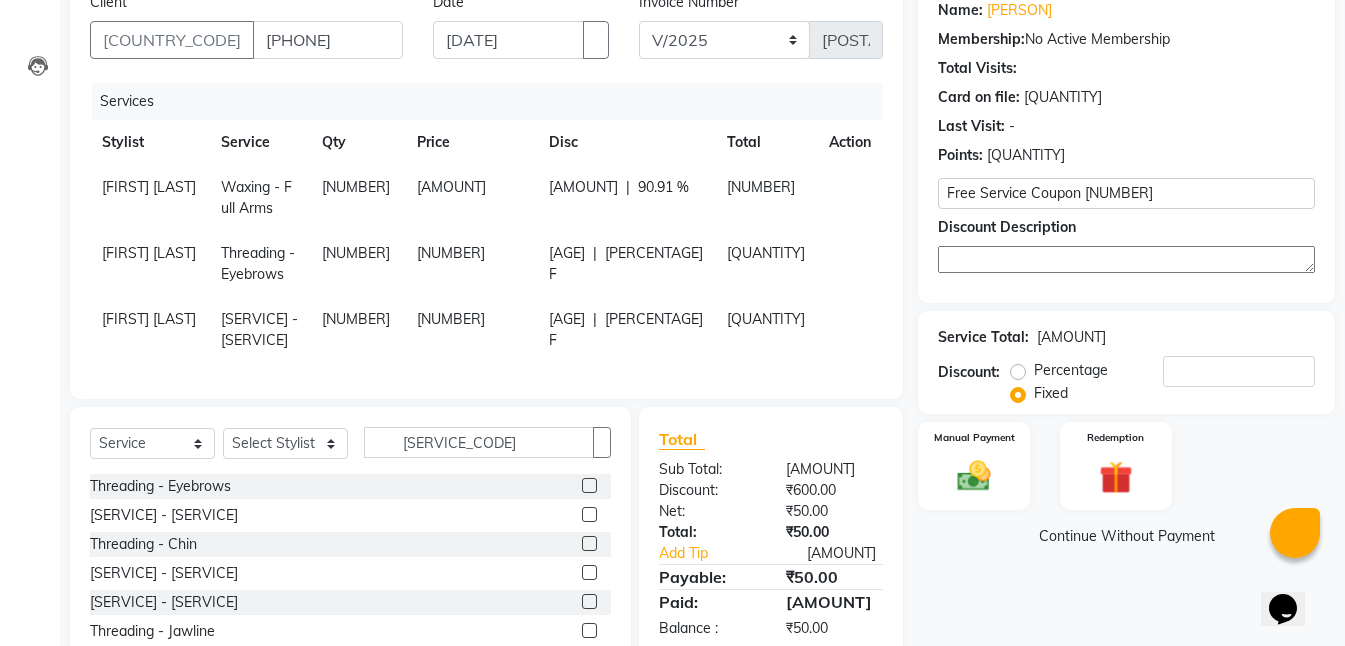 click at bounding box center (837, 177) 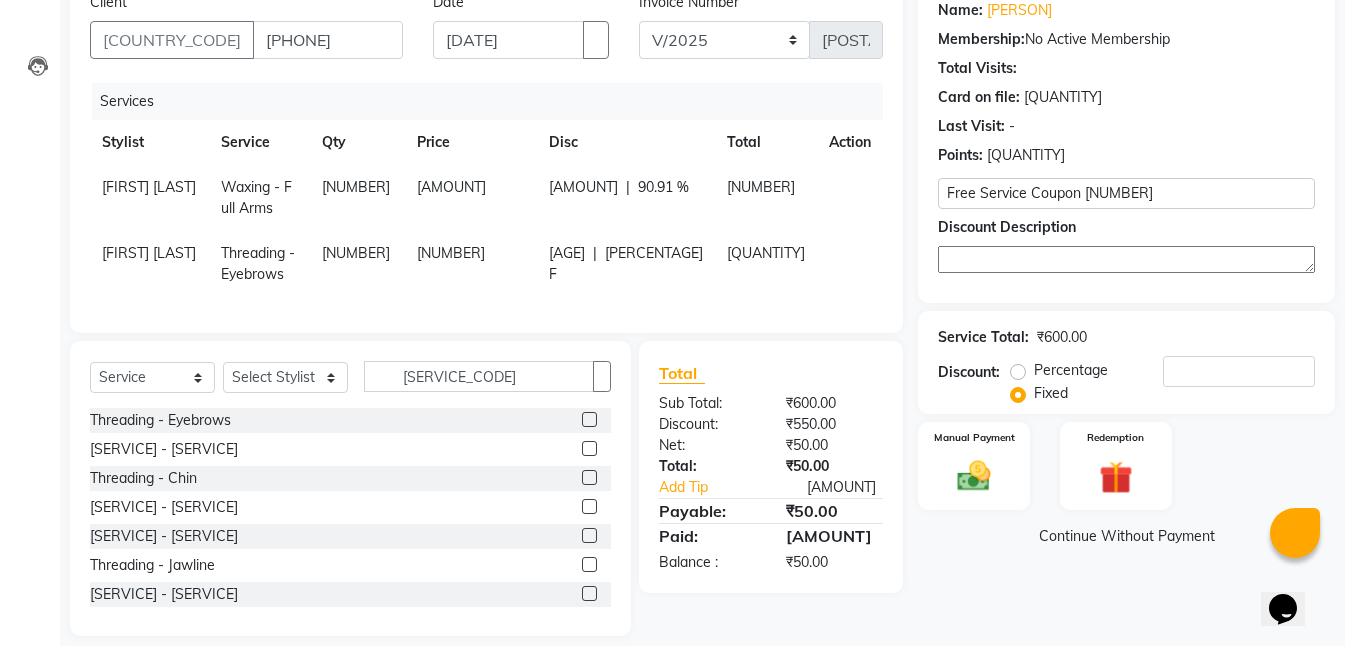 click on "50" at bounding box center [471, 198] 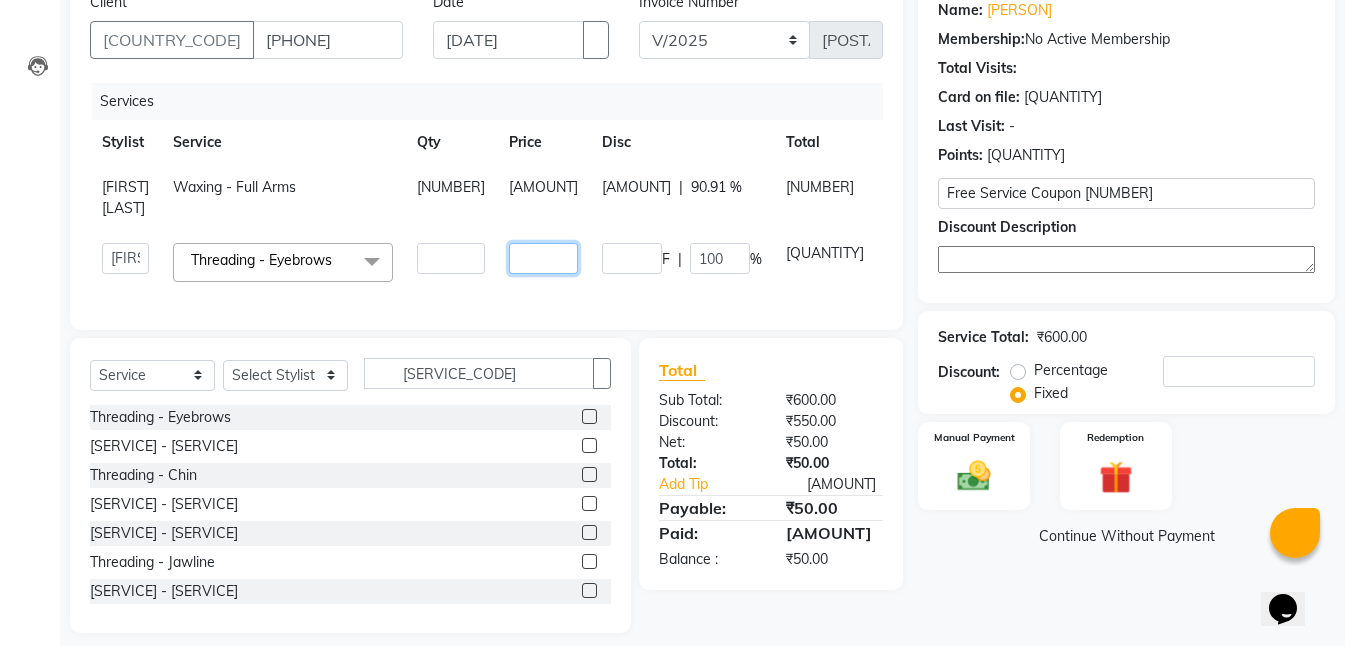 click on "50" at bounding box center (451, 258) 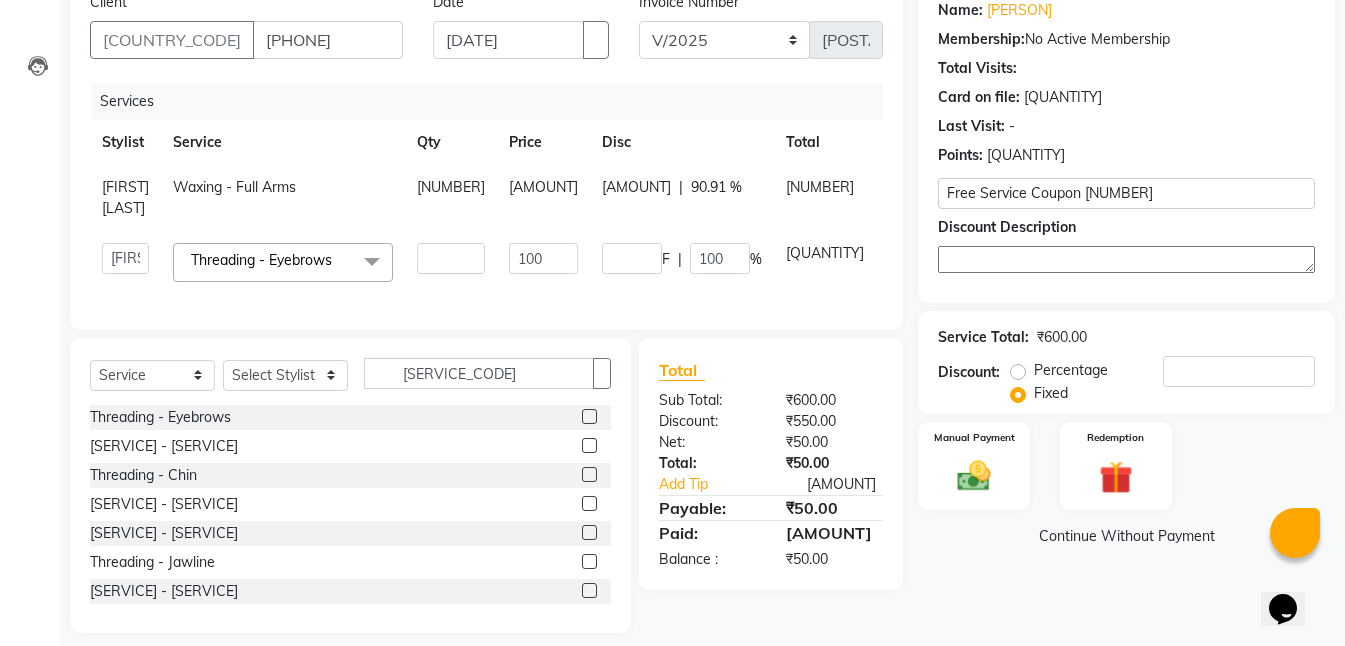 click on "Services Stylist Service Qty Price Disc Total Action Isha Gandhi Waxing - Full Arms 1 550 500 F | 90.91 % 50  Isha Gandhi   RAVI   Rihan   SHEELA   Tanisha chopra   Tofik   vikas JANGRA  Threading - Eyebrows  x Hair Cut - Child (Under 12 years) Hair Cut - Fringe Hair Cut - Stylist Hair Cut - Senior Stylist men haircut hair wash MEN head massage men detan MEN beard HYDRA Facial NOSE WAX PEEL OFF PROTEIN SPA  PRO HYDA CLEANUP ENGAGEMENT MAKEUP  NAIL EXTENTION  NAIL ART PER TIP HALF ARM PEELOFF WAX UPPRE LIP PEEL OFF D-TAN SCRUB MEN BOTOX MEN NATURAL HAIR COLOUR neack blond HALF ARM BLOND FACE BLEACH ORGANIC CLEANUP CLEANUP Men Head wash Plain dry Blow-Dry - Up to Shoulder Blow-Dry - Up to Mid-Back Blow-Dry - Waist & Below Wash & Plain Dry - Up to Shoulder Wash & Plain Dry - Up to Mid-Back Wash & Plain Dry - Waist & Below Wash & Blow Dry - Up to Shoulder Wash & Blow Dry - Up to Mid-Back Wash & Blow Dry - Waist & Below Crimping/Ironing - Up to Shoulder Crimping/Ironing - Up to Mid-Back Up Styles - Braids 1 100 F" at bounding box center (486, 196) 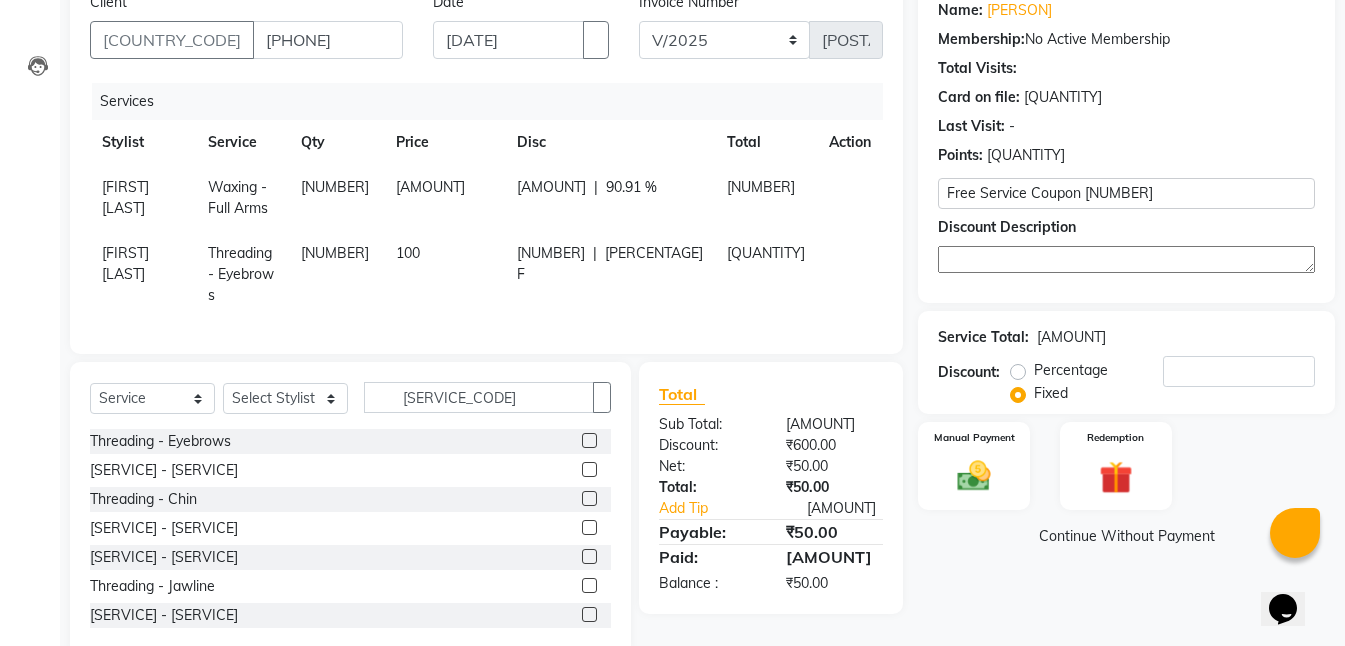 scroll, scrollTop: 200, scrollLeft: 0, axis: vertical 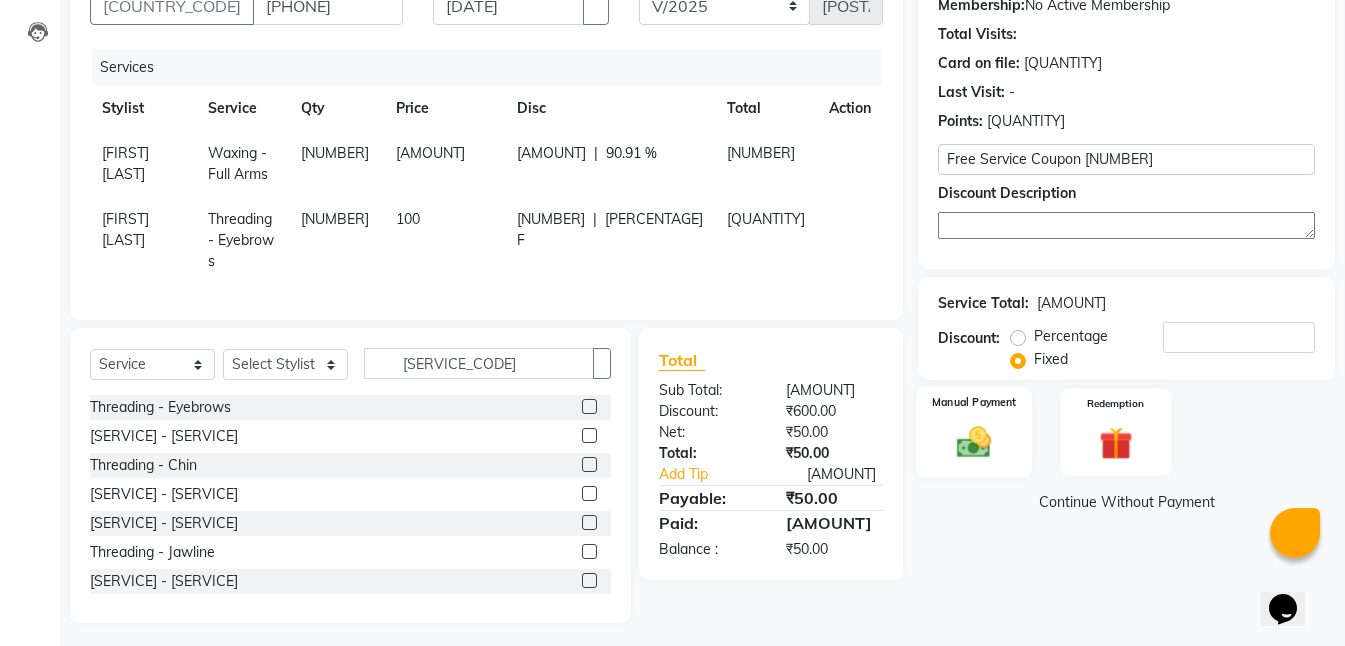 click at bounding box center [974, 442] 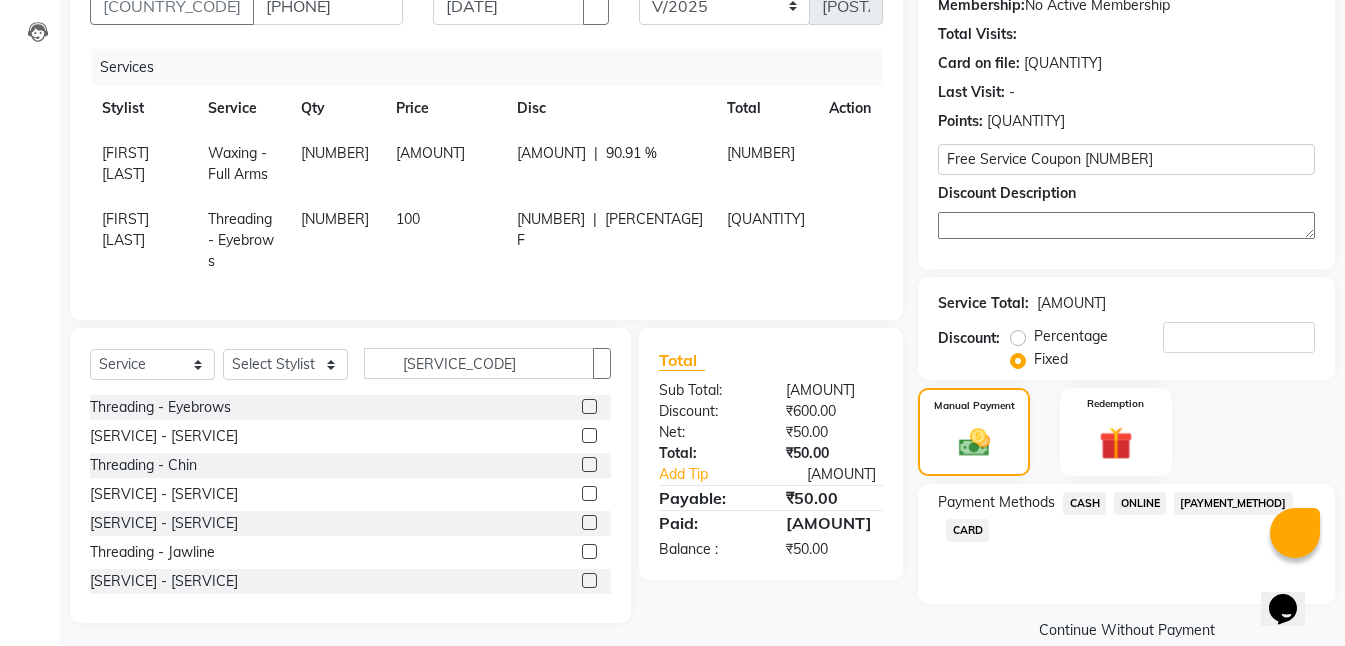 click on "CASH" at bounding box center (1084, 503) 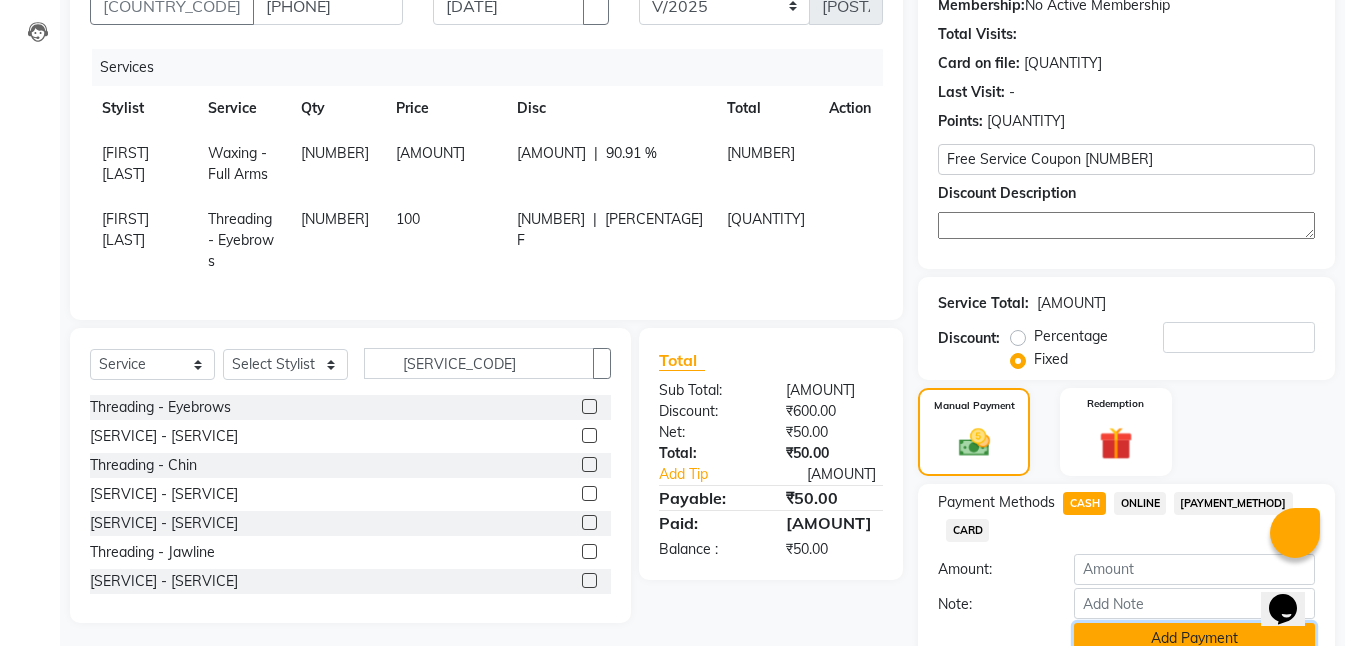 click on "••• •••••••" at bounding box center (1194, 638) 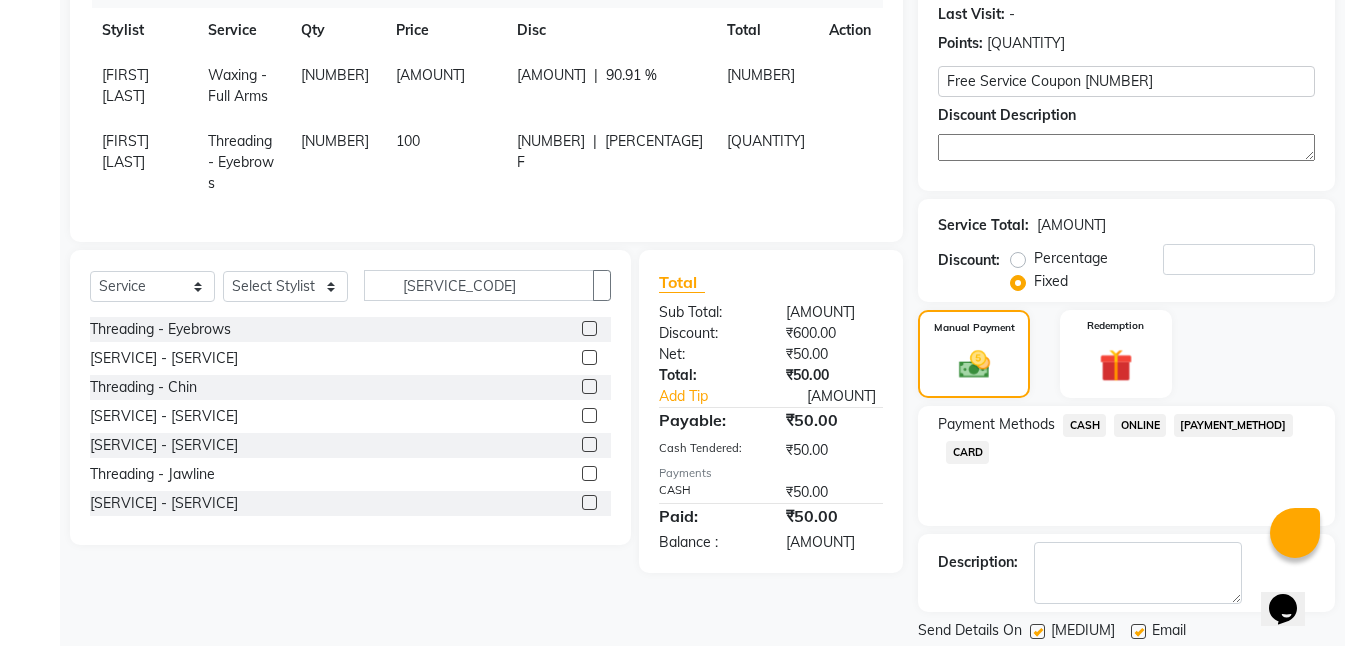 scroll, scrollTop: 48, scrollLeft: 0, axis: vertical 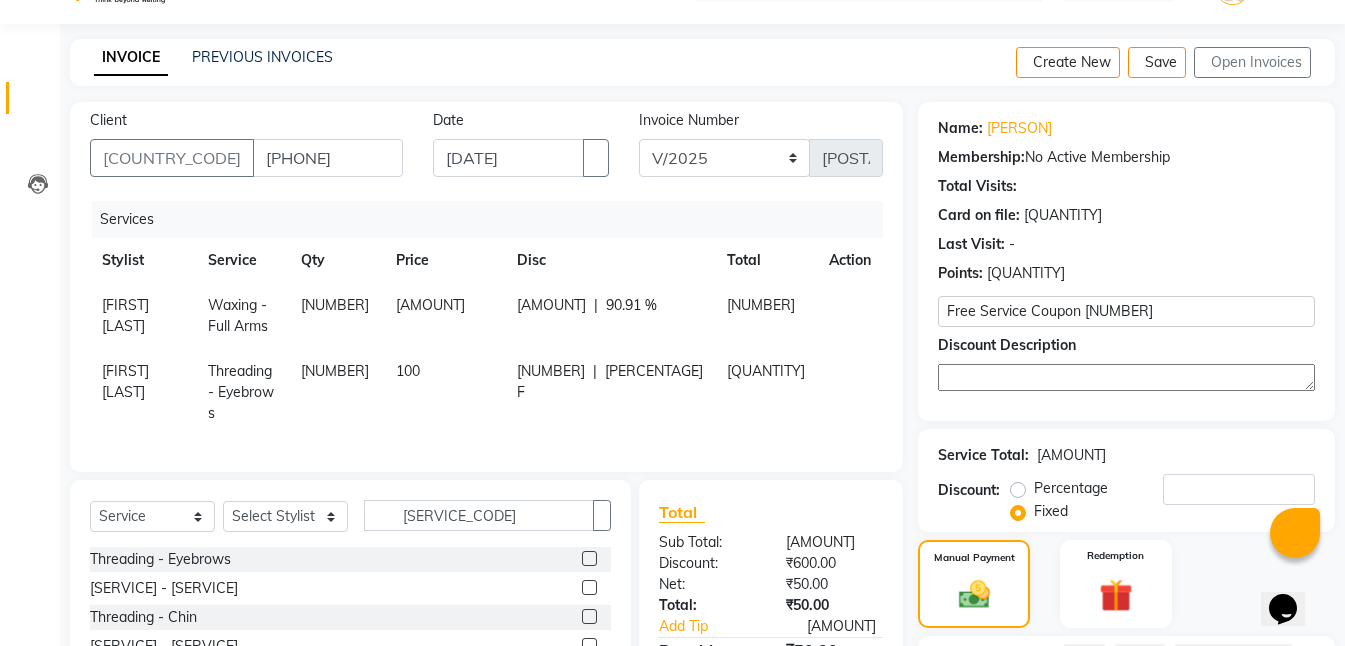 click on "•••" at bounding box center [445, 316] 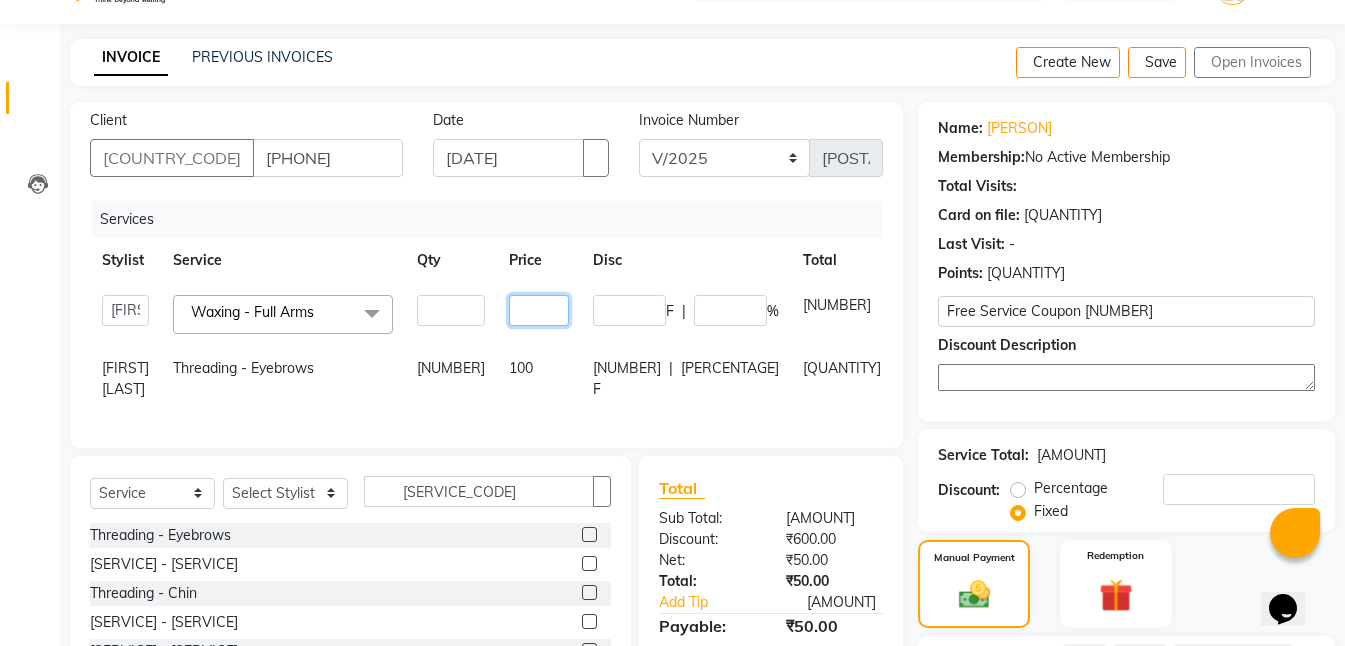 click on "•••" at bounding box center [451, 310] 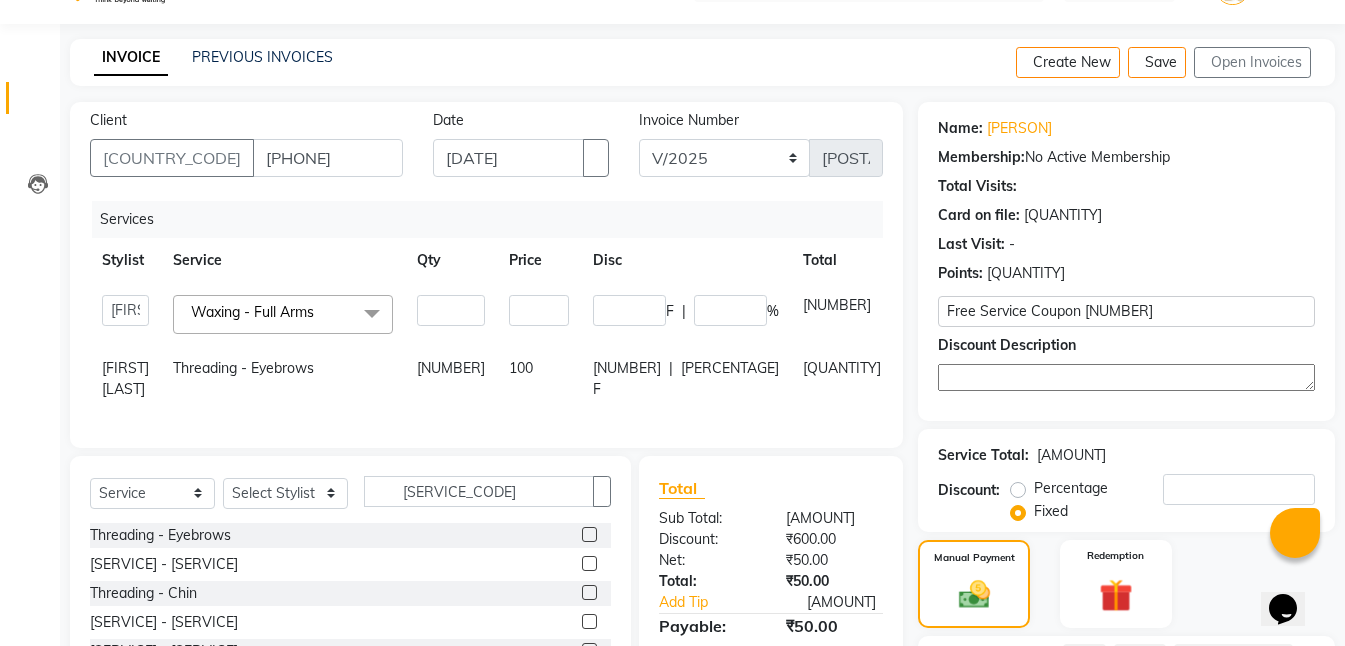 click on "Isha Gandhi   RAVI   Rihan   SHEELA   Tanisha chopra   Tofik   vikas JANGRA  Waxing - Full Arms  x Hair Cut - Child (Under 12 years) Hair Cut - Fringe Hair Cut - Stylist Hair Cut - Senior Stylist men haircut hair wash MEN head massage men detan MEN beard HYDRA Facial NOSE WAX PEEL OFF PROTEIN SPA  PRO HYDA CLEANUP ENGAGEMENT MAKEUP  NAIL EXTENTION  NAIL ART PER TIP HALF ARM PEELOFF WAX UPPRE LIP PEEL OFF D-TAN SCRUB MEN BOTOX MEN NATURAL HAIR COLOUR neack blond HALF ARM BLOND FACE BLEACH ORGANIC CLEANUP CLEANUP Men Head wash Plain dry Blow-Dry - Up to Shoulder Blow-Dry - Up to Mid-Back Blow-Dry - Waist & Below Wash & Plain Dry - Up to Shoulder Wash & Plain Dry - Up to Mid-Back Wash & Plain Dry - Waist & Below Wash & Blow Dry - Up to Shoulder Wash & Blow Dry - Up to Mid-Back Wash & Blow Dry - Waist & Below Crimping/Ironing - Up to Shoulder Crimping/Ironing - Up to Mid-Back Crimping/Ironing - Waist & Below Tongs & Roller - Up to Shoulder Tongs & Roller - Waist & Below Up Styles - Braids Up Styles - Party 1 F" at bounding box center [524, 347] 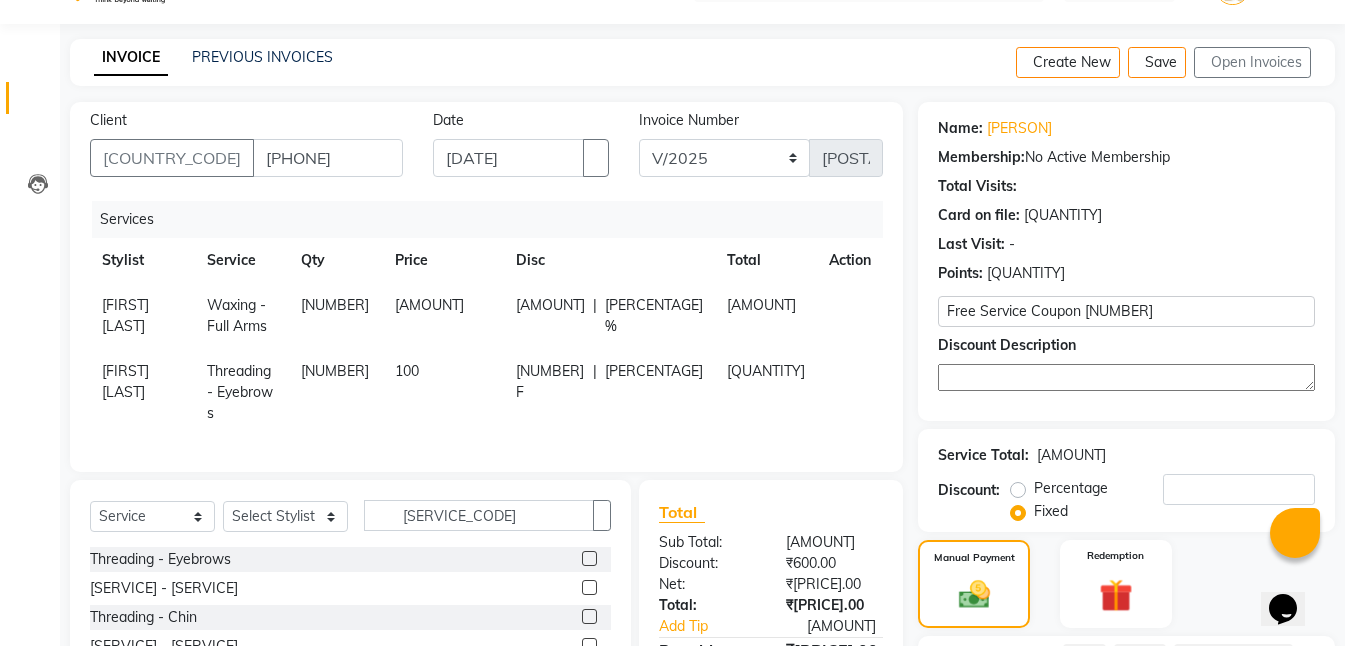 click at bounding box center [837, 295] 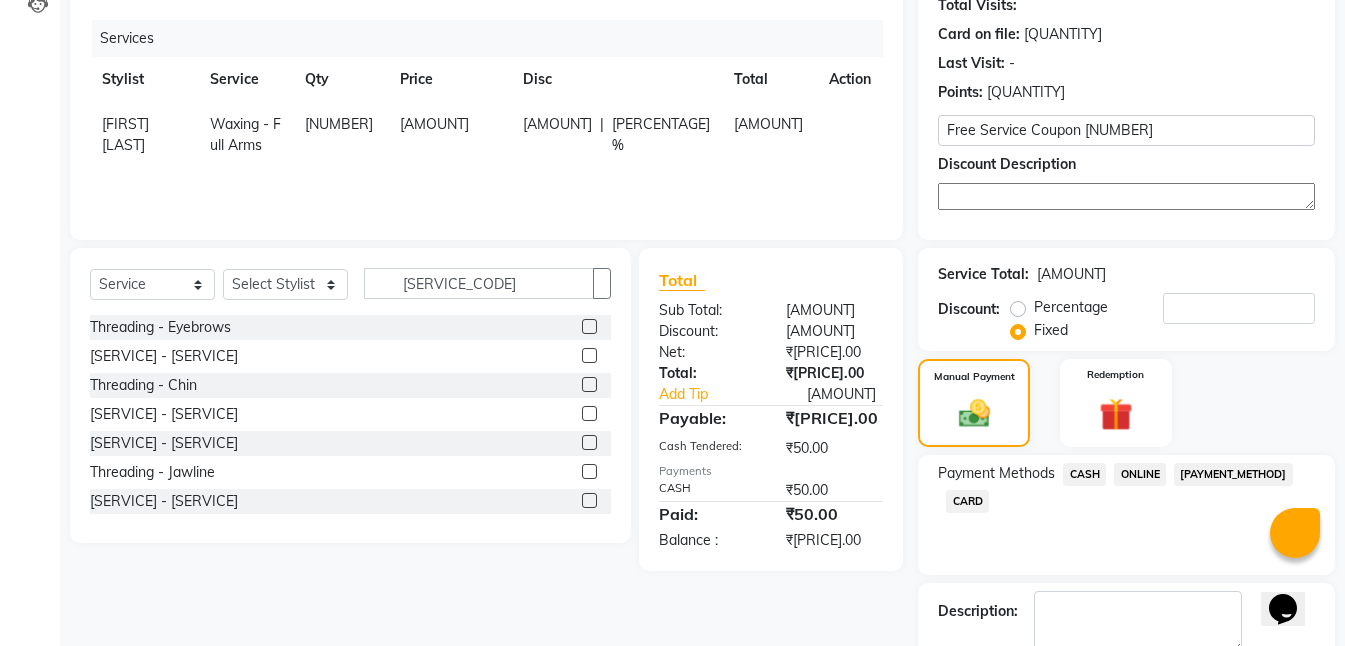 scroll, scrollTop: 248, scrollLeft: 0, axis: vertical 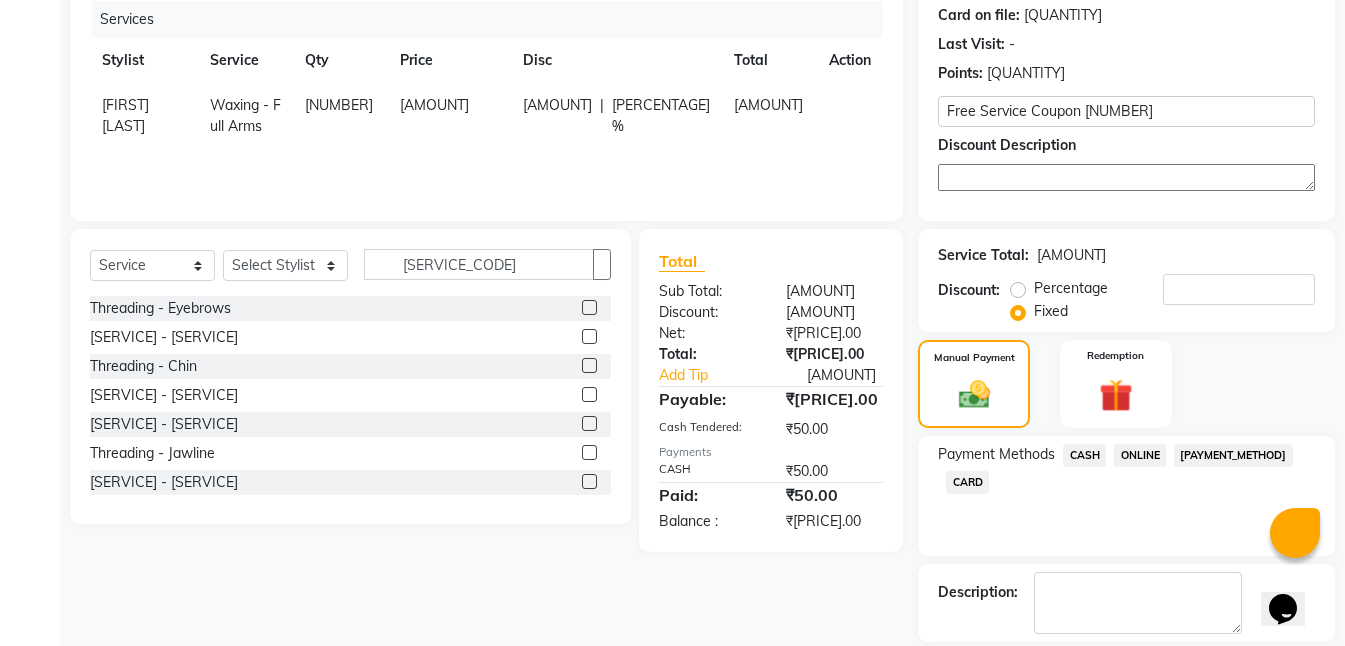 click on "₹50.00" at bounding box center (834, 291) 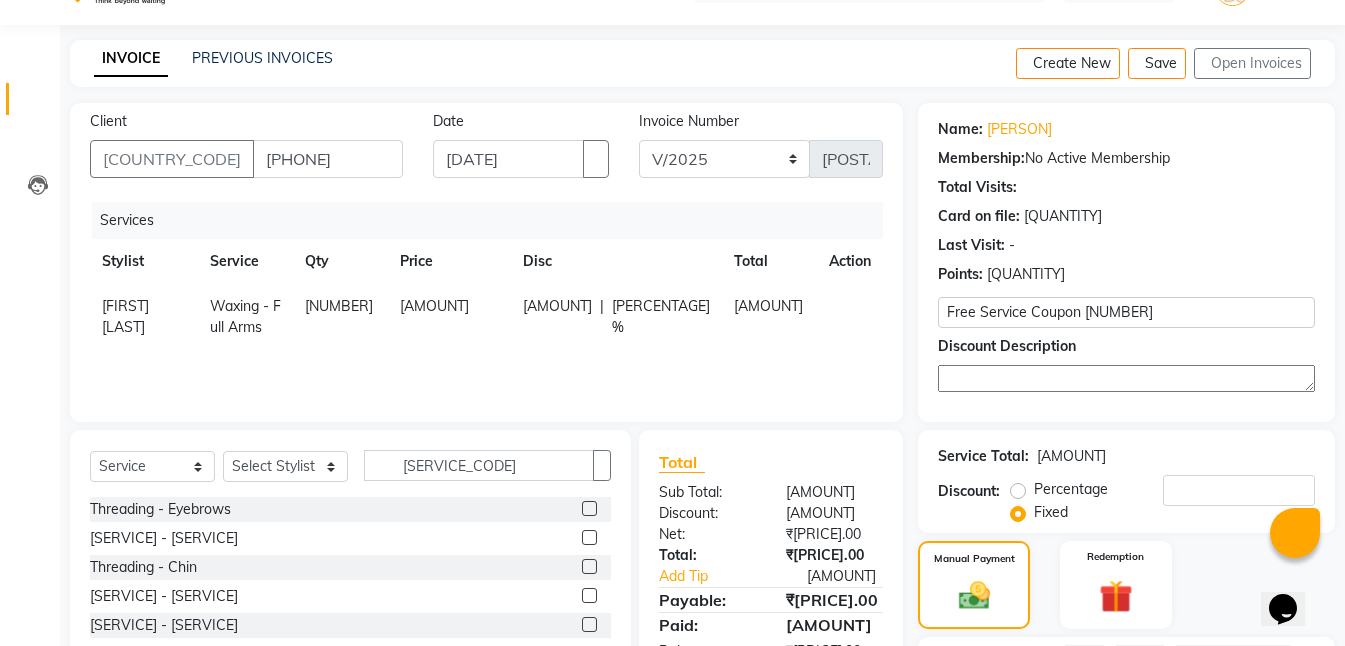 scroll, scrollTop: 0, scrollLeft: 0, axis: both 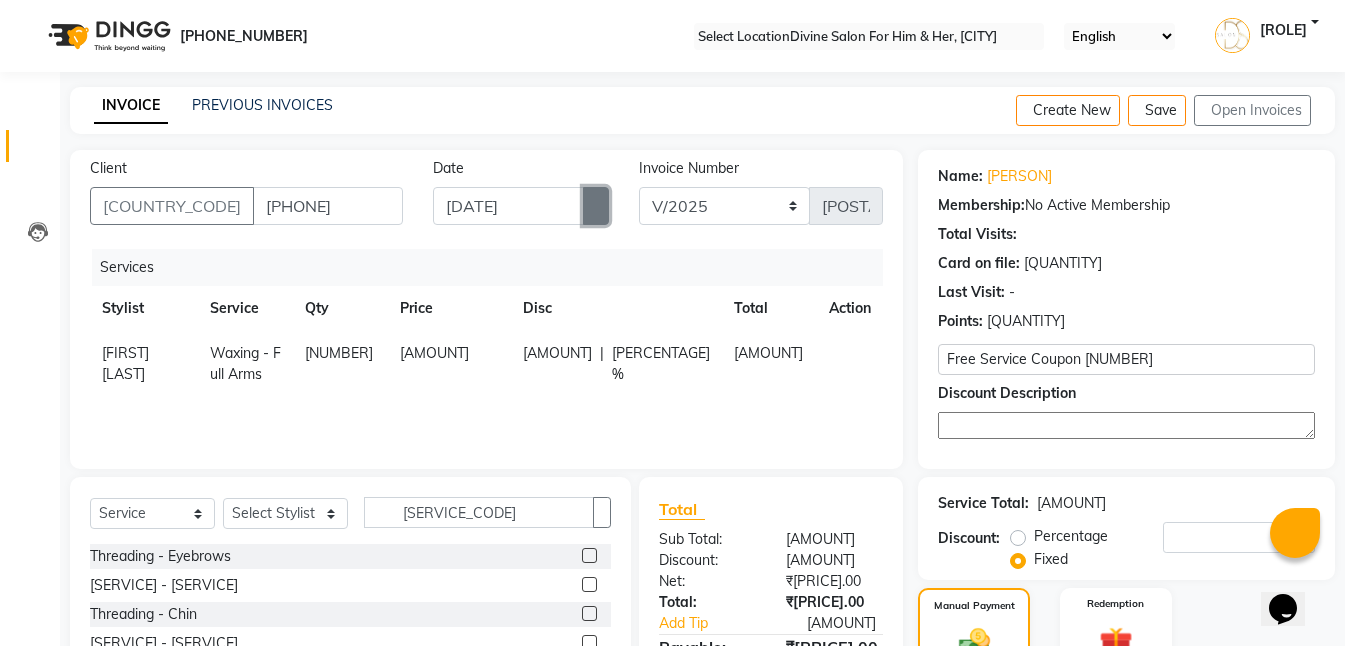 click at bounding box center [596, 206] 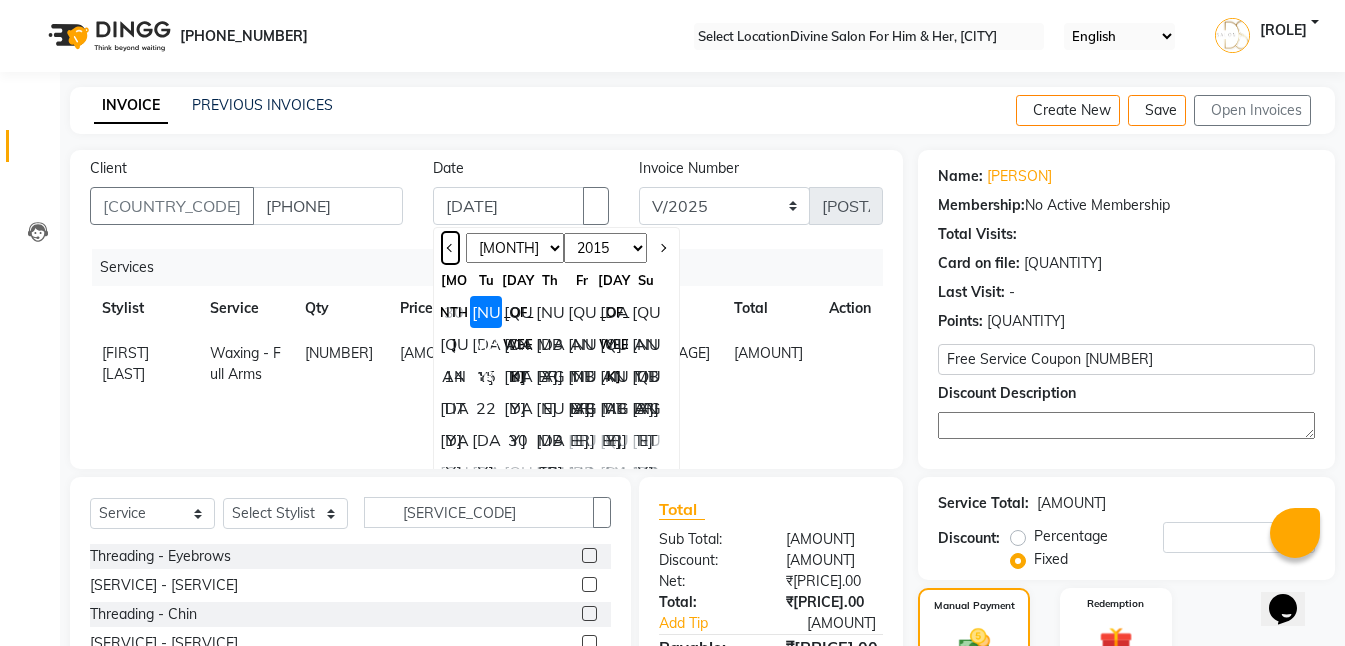 click at bounding box center (450, 248) 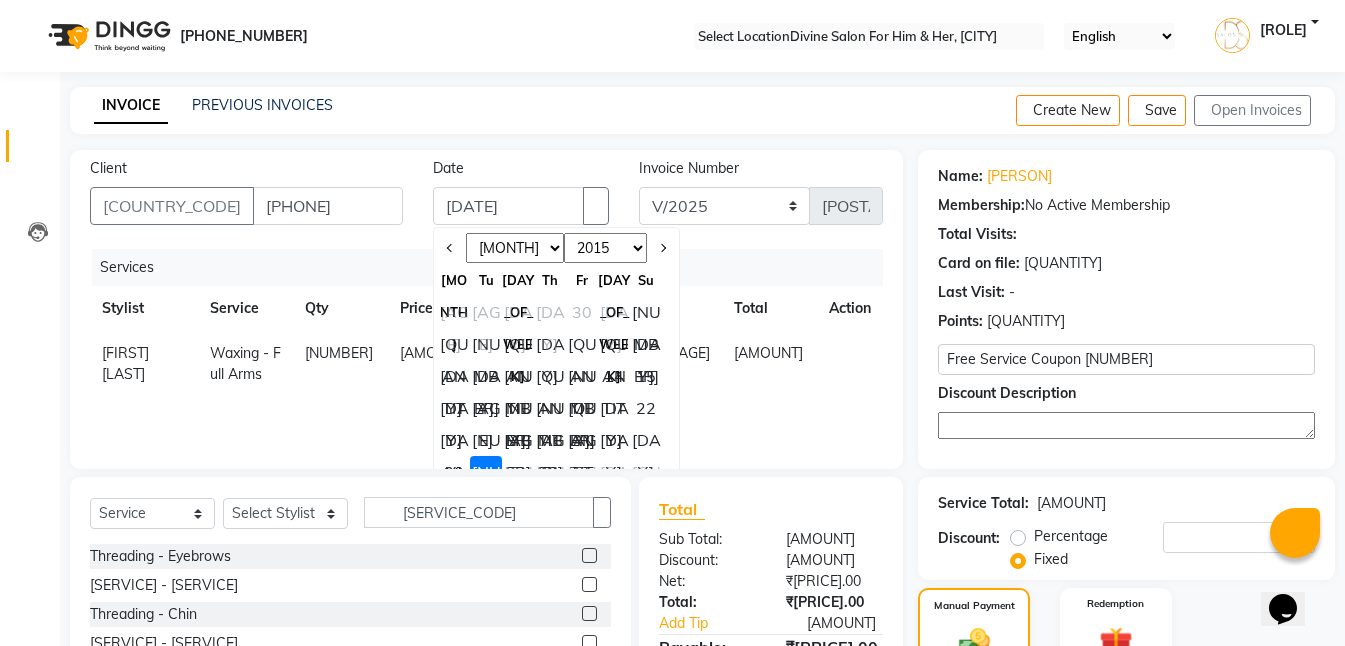 click at bounding box center (589, 555) 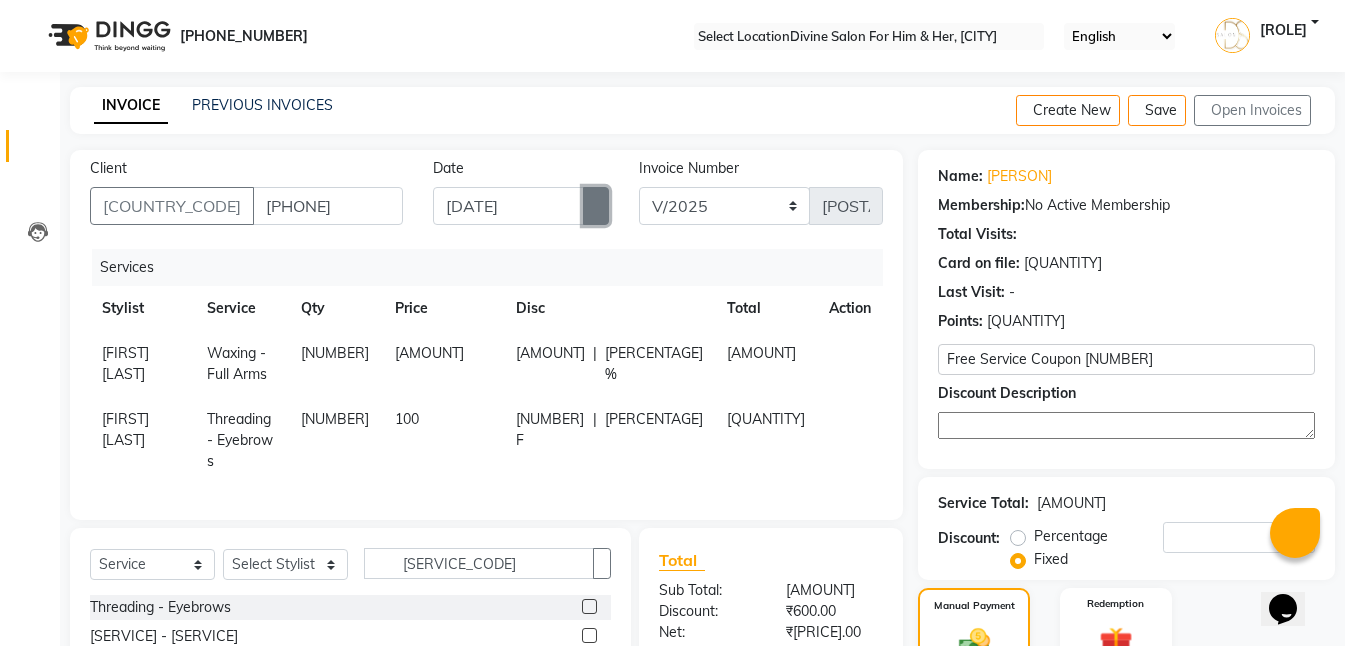 click at bounding box center (596, 206) 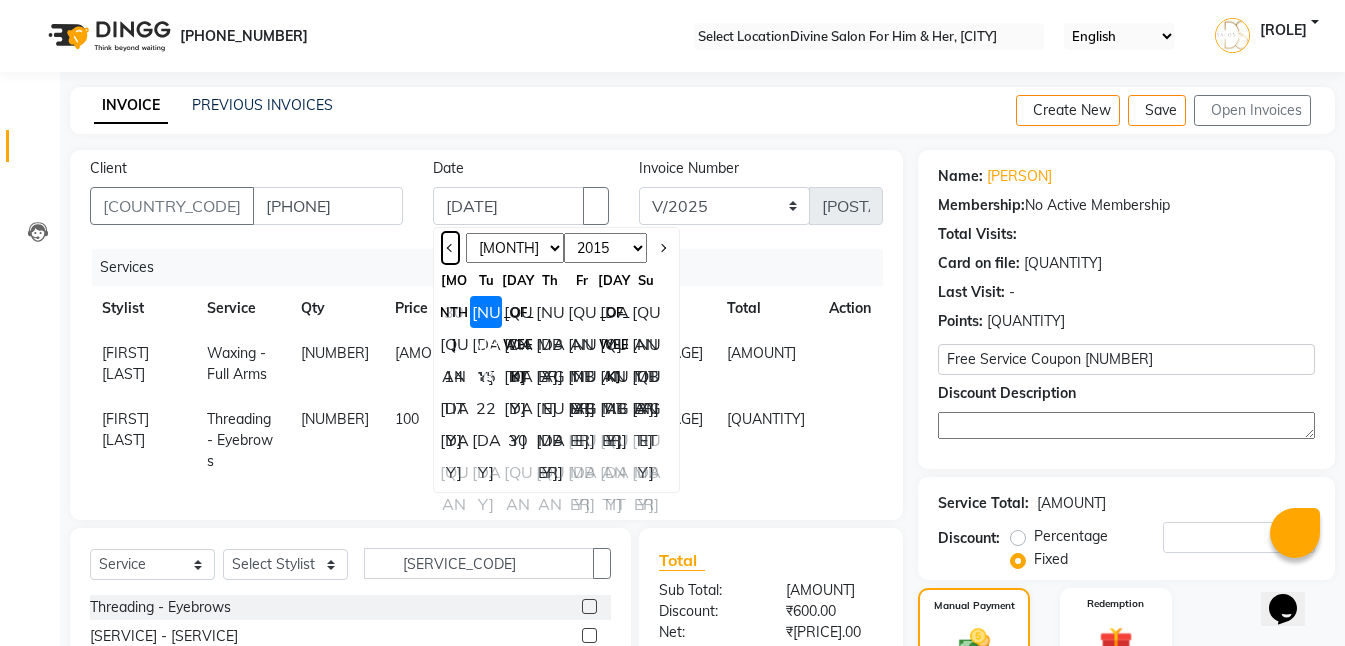 click at bounding box center (450, 248) 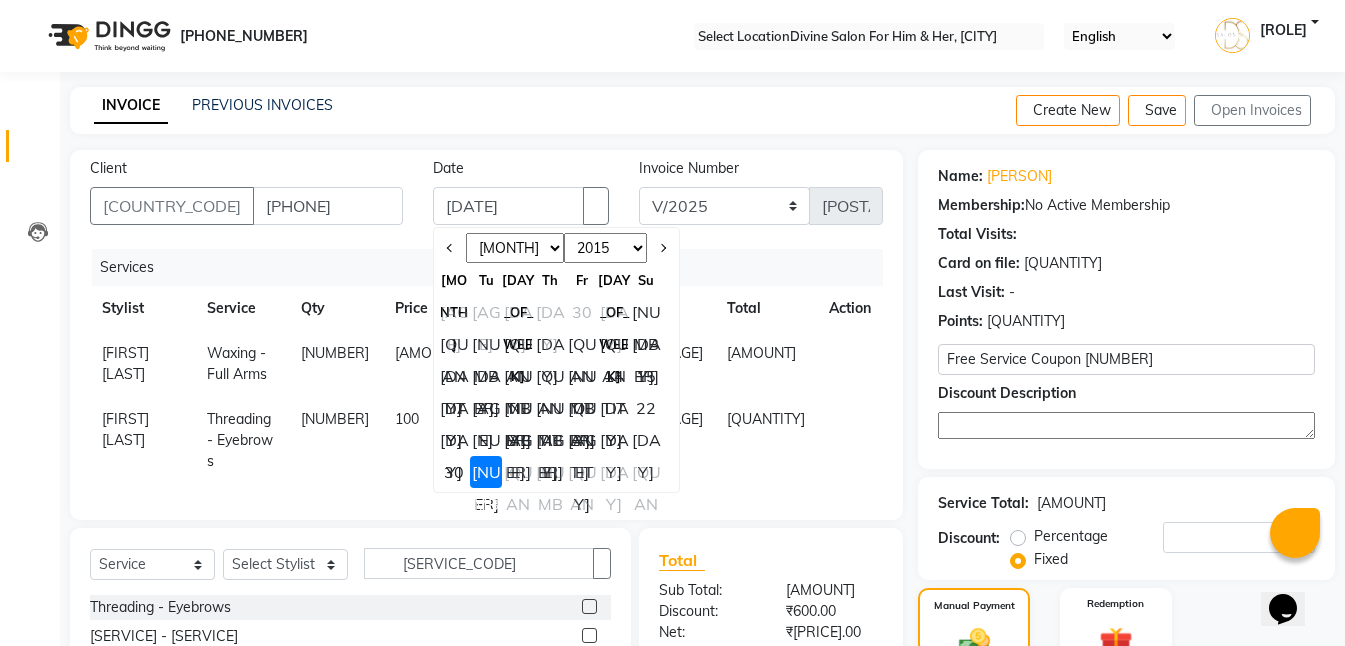 click on "27" at bounding box center (582, 440) 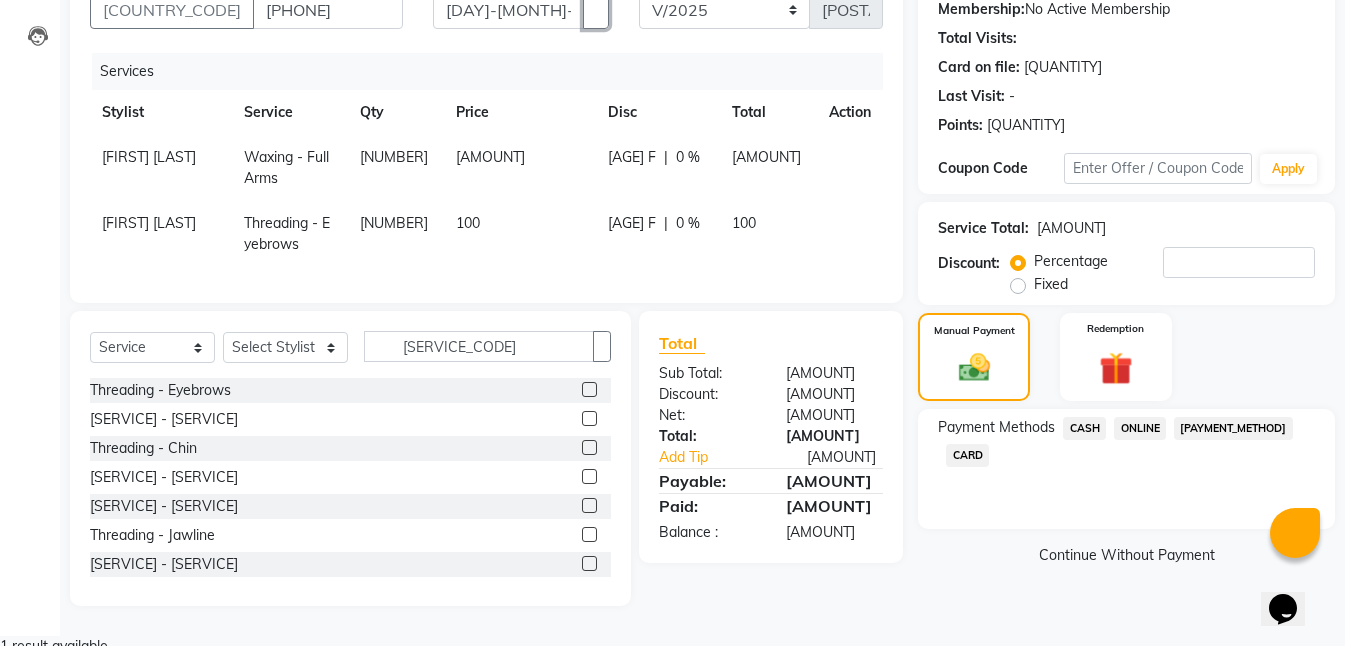 scroll, scrollTop: 200, scrollLeft: 0, axis: vertical 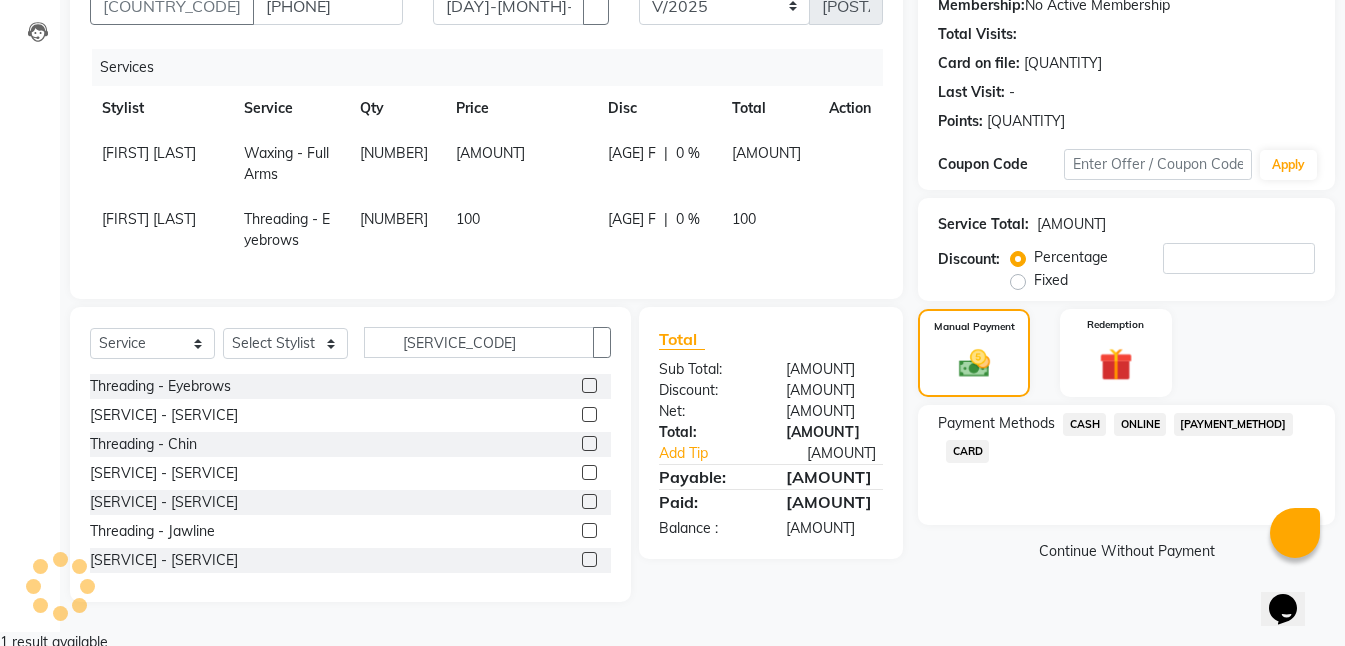 click on "650" at bounding box center (520, 164) 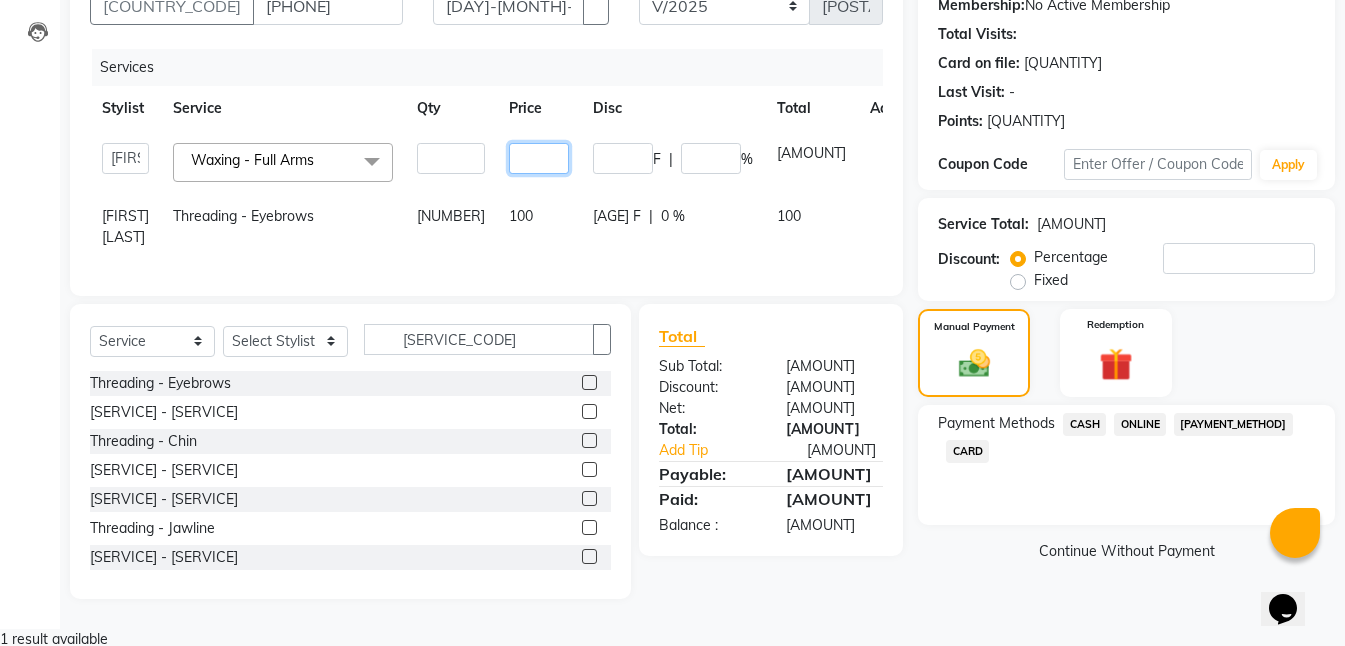 click on "650" at bounding box center [451, 158] 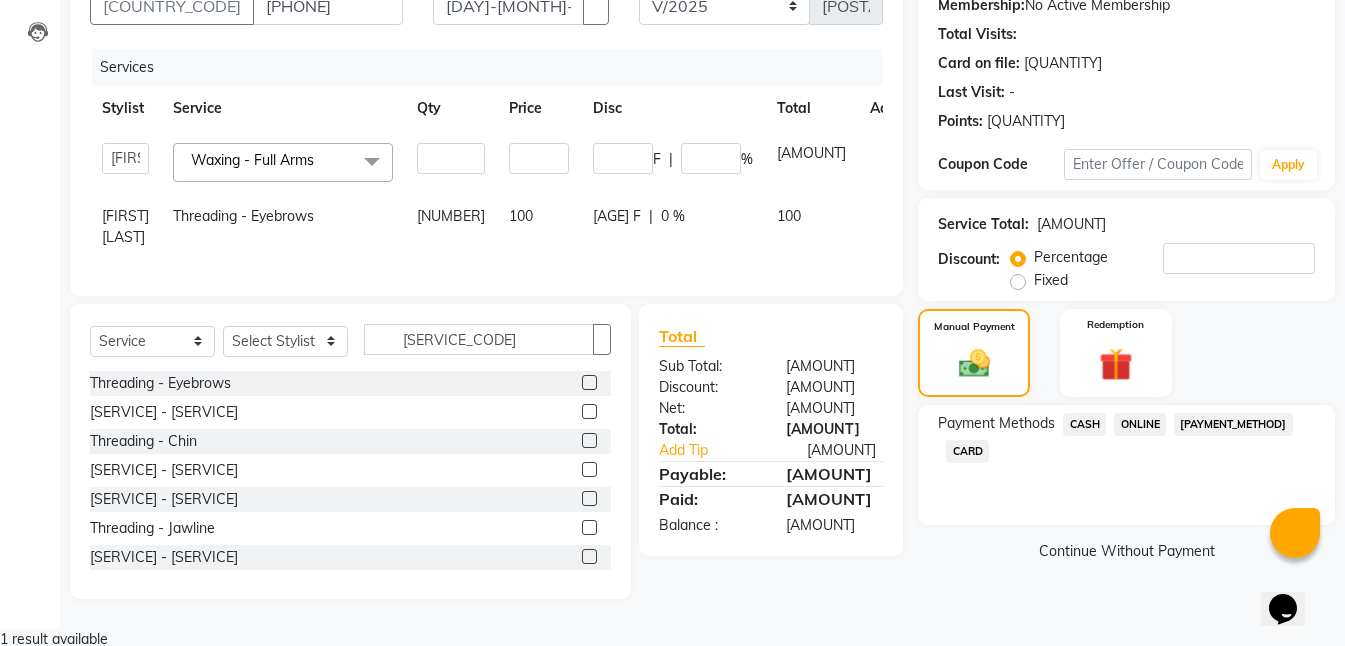 click on "Payment Methods  CASH   ONLINE   Visa Card   CARD" at bounding box center (1126, 465) 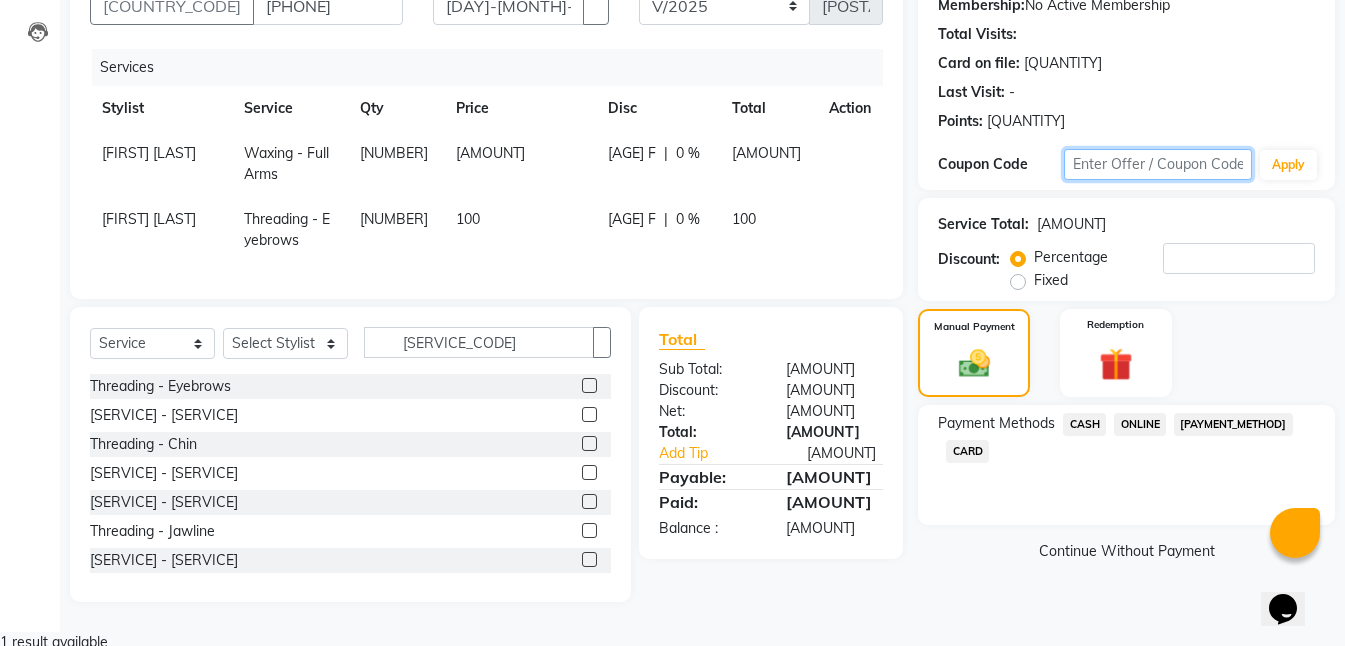 click at bounding box center (1158, 164) 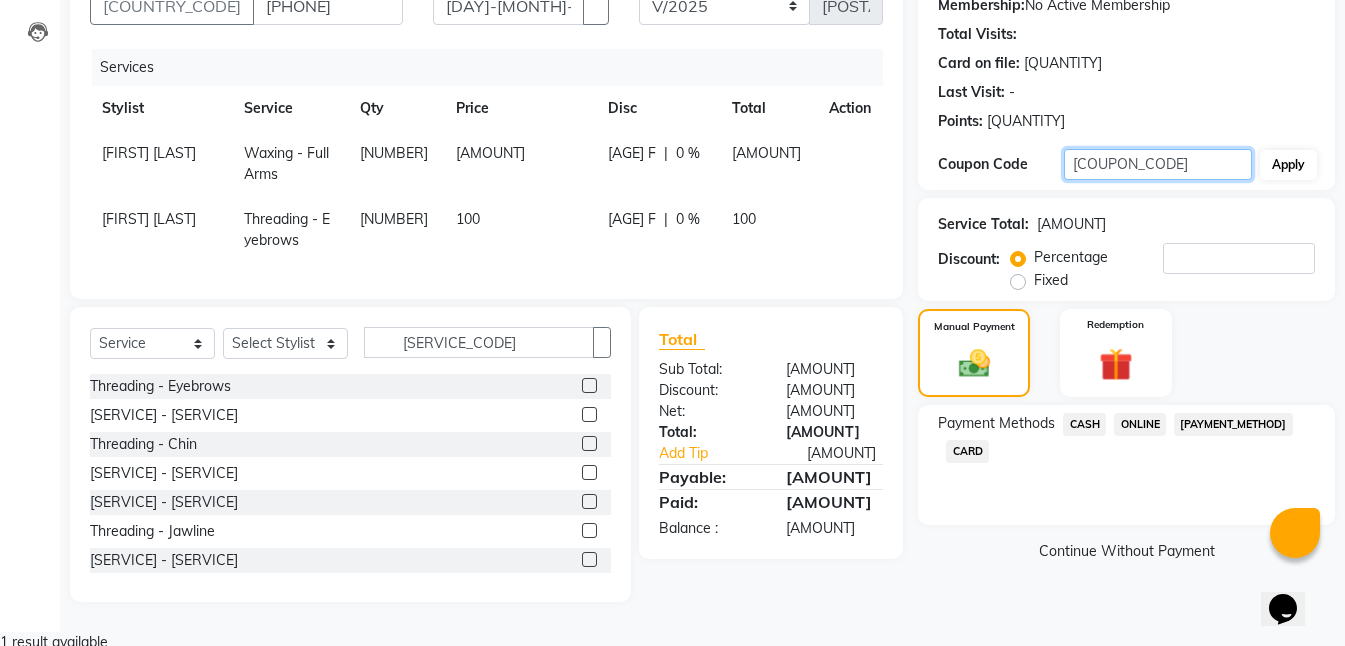 type on "•••••••" 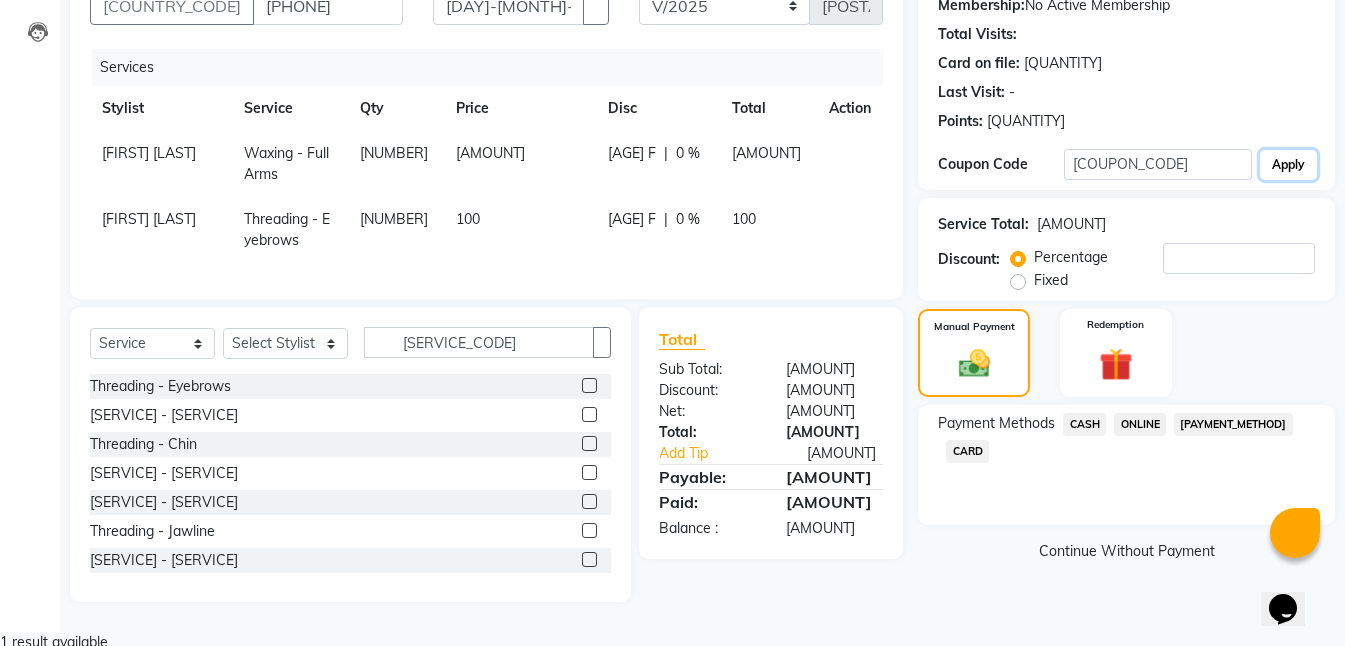 click on "•••••" at bounding box center (1288, 165) 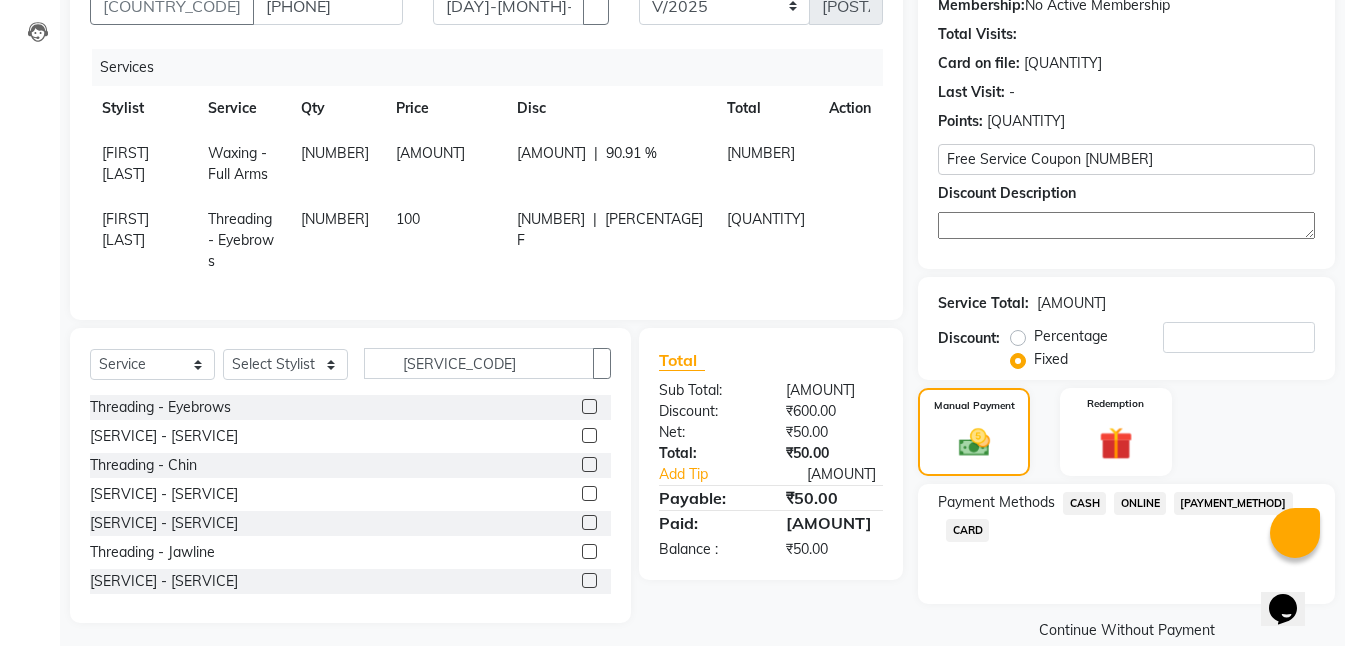 click at bounding box center (610, 153) 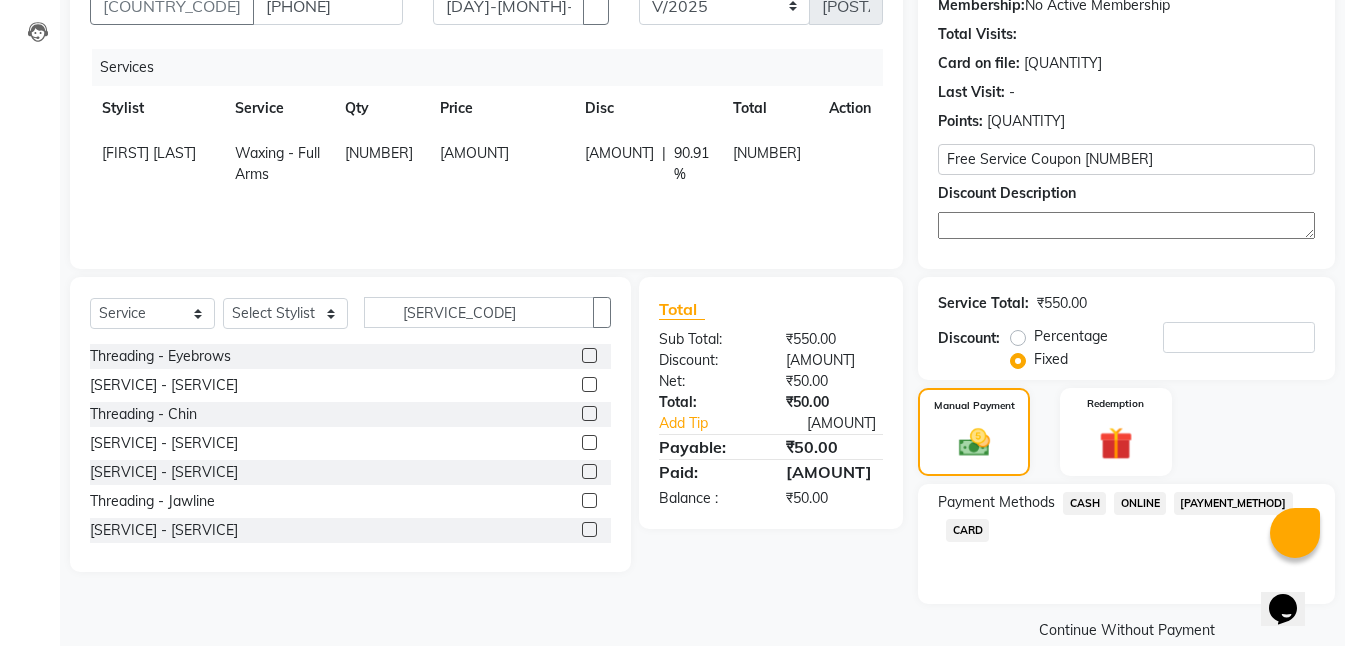 click on "•••" at bounding box center [149, 153] 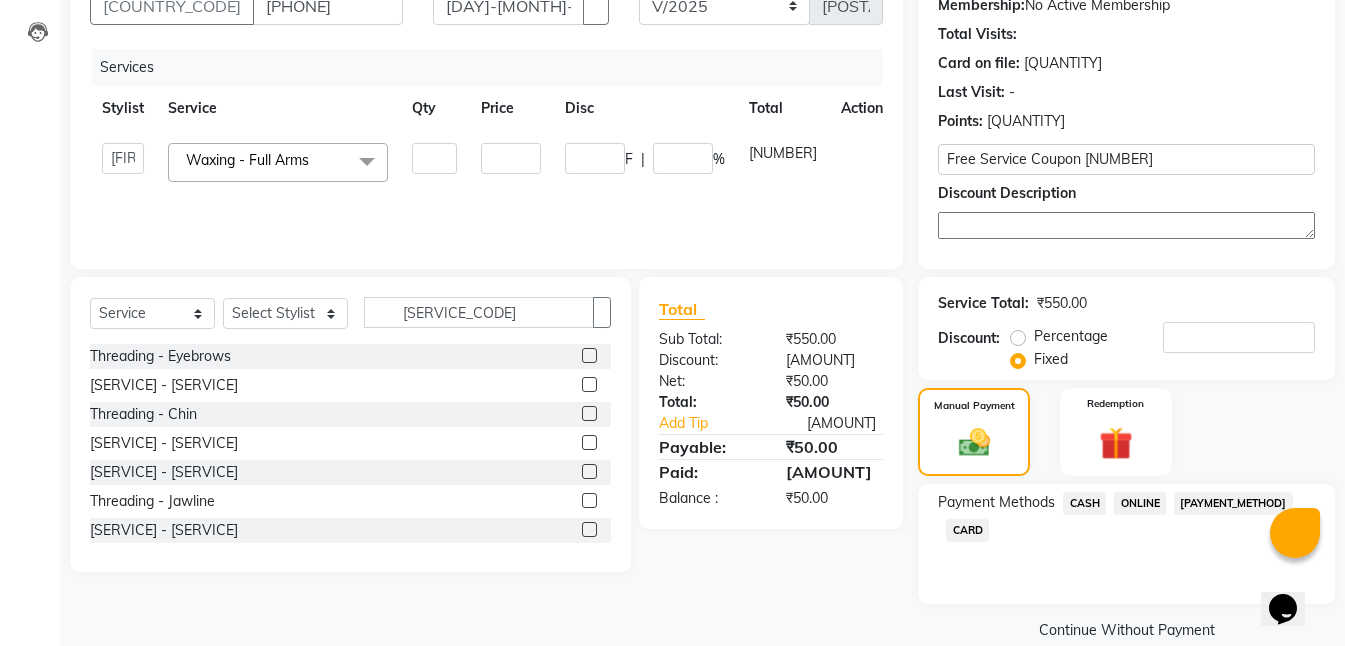 click on "•••" at bounding box center [511, 162] 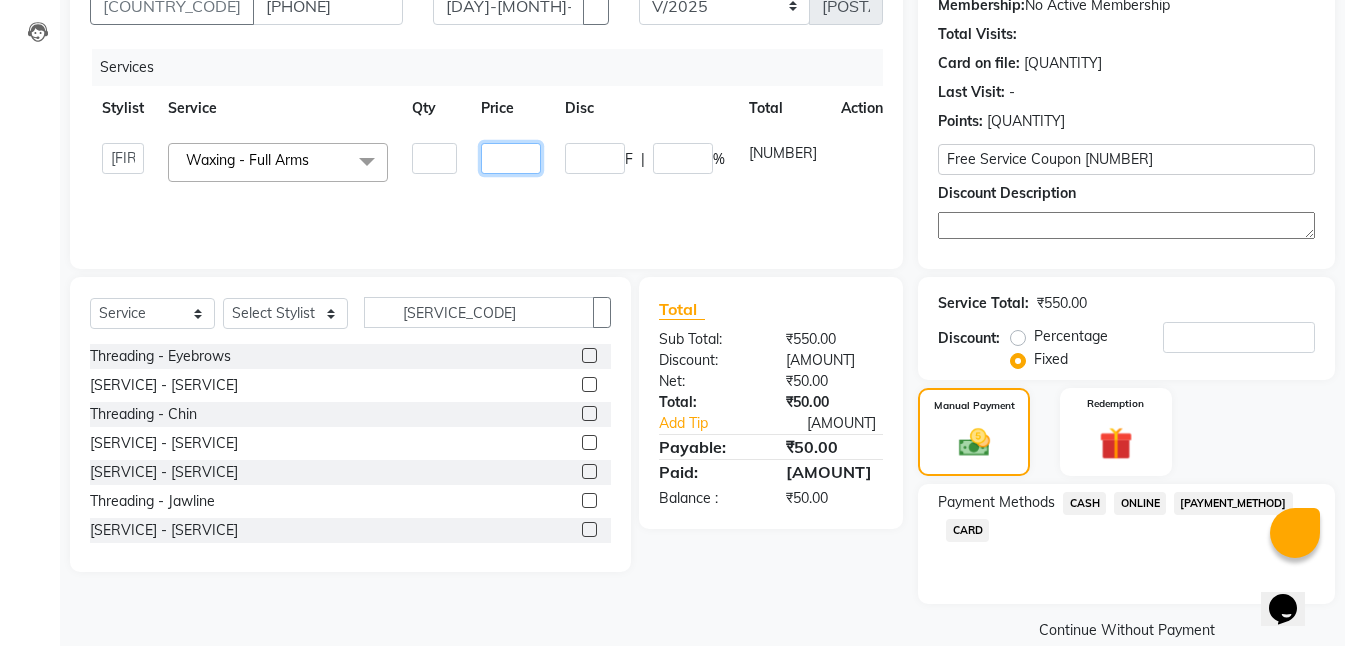 click on "•••" at bounding box center (434, 158) 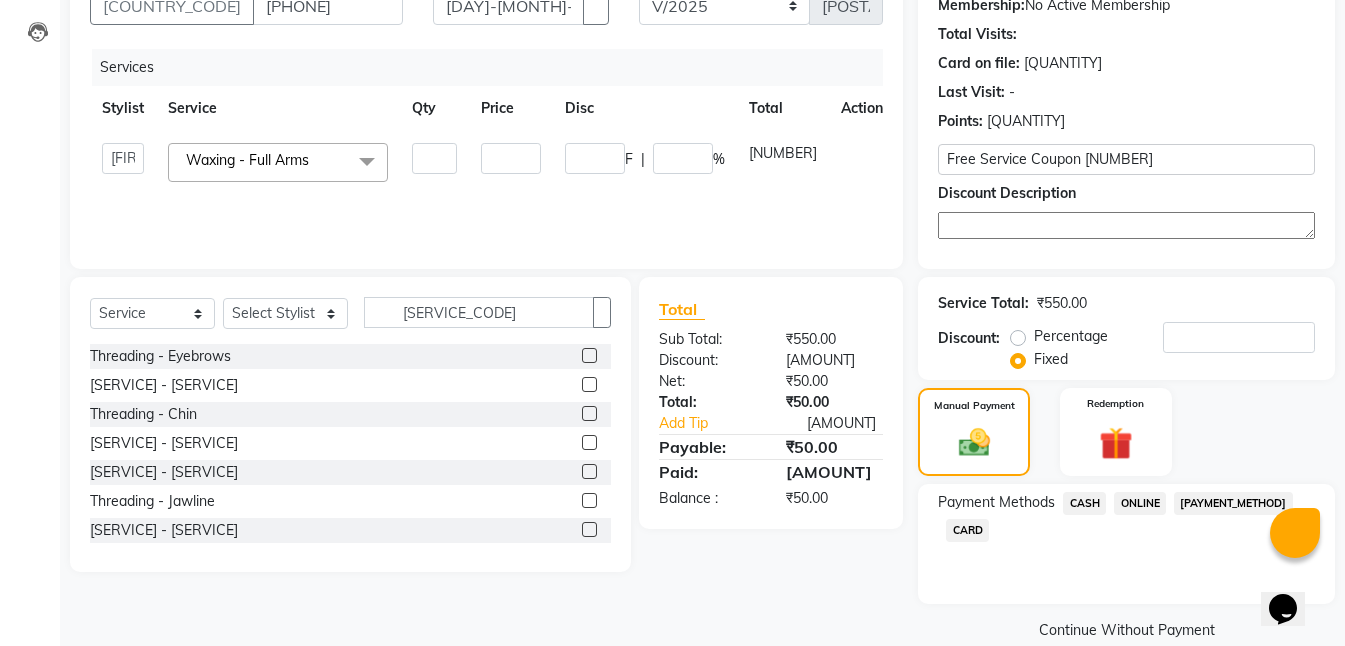 click on "Services Stylist Service Qty Price Disc Total Action  Isha Gandhi   RAVI   Rihan   SHEELA   Tanisha chopra   Tofik   vikas JANGRA  Waxing - Full Arms  x Hair Cut - Child (Under 12 years) Hair Cut - Fringe Hair Cut - Stylist Hair Cut - Senior Stylist men haircut hair wash MEN head massage men detan MEN beard HYDRA Facial NOSE WAX PEEL OFF PROTEIN SPA  PRO HYDA CLEANUP ENGAGEMENT MAKEUP  NAIL EXTENTION  NAIL ART PER TIP HALF ARM PEELOFF WAX UPPRE LIP PEEL OFF D-TAN SCRUB MEN BOTOX MEN NATURAL HAIR COLOUR neack blond HALF ARM BLOND FACE BLEACH ORGANIC CLEANUP CLEANUP Men Head wash Plain dry Blow-Dry - Up to Shoulder Blow-Dry - Up to Mid-Back Blow-Dry - Waist & Below Wash & Plain Dry - Up to Shoulder Wash & Plain Dry - Up to Mid-Back Wash & Plain Dry - Waist & Below Wash & Blow Dry - Up to Shoulder Wash & Blow Dry - Up to Mid-Back Wash & Blow Dry - Waist & Below Crimping/Ironing - Up to Shoulder Crimping/Ironing - Up to Mid-Back Crimping/Ironing - Waist & Below Tongs & Roller - Up to Shoulder Up Styles - Braids" at bounding box center [486, 149] 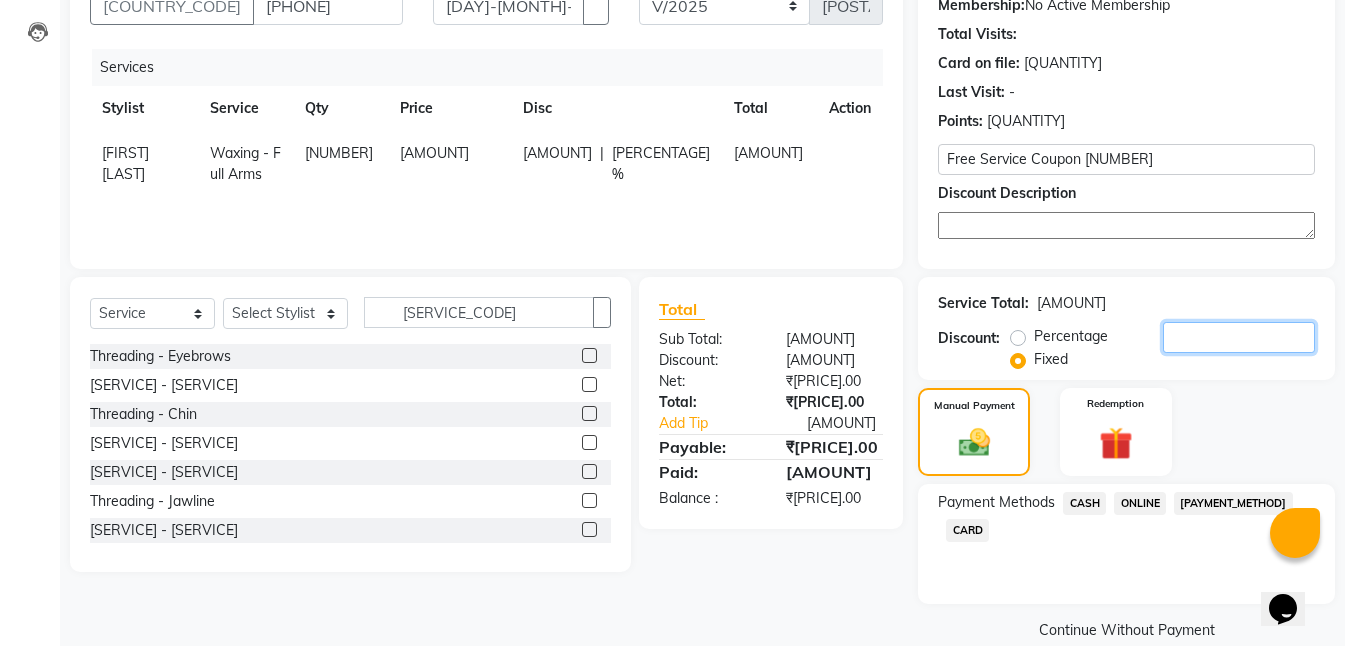 click on "500" at bounding box center [1239, 337] 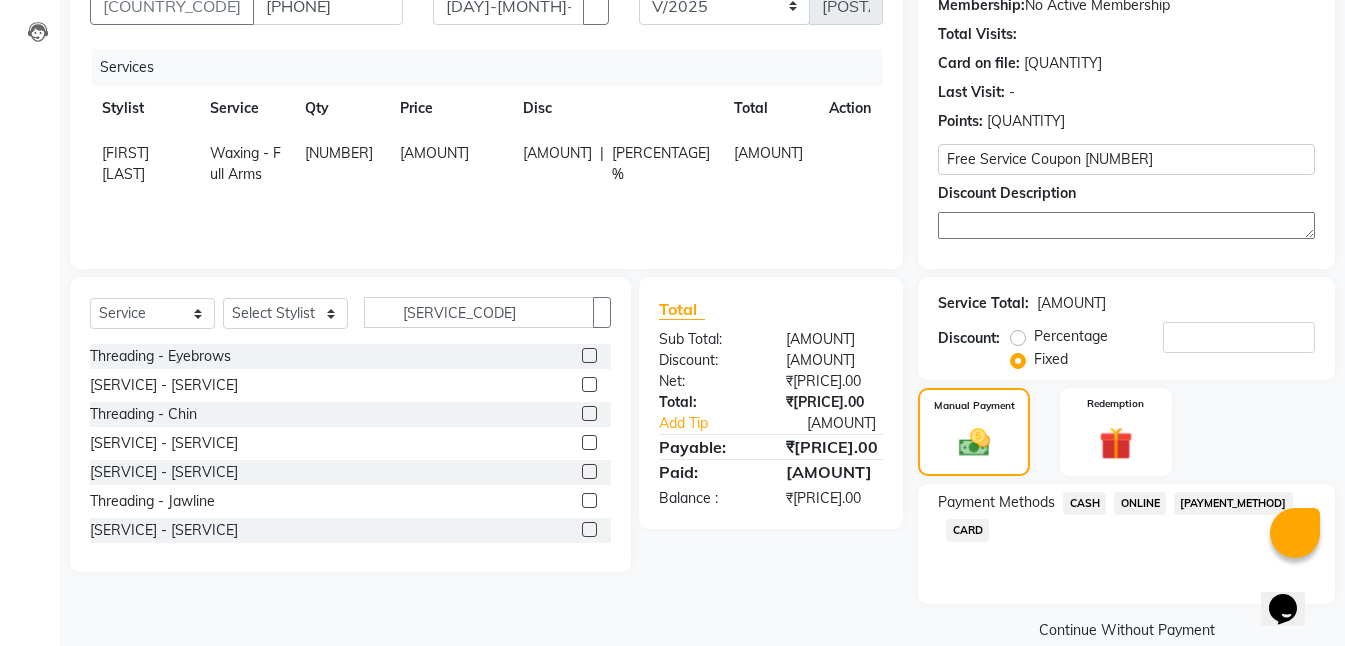 click on "650" at bounding box center [450, 164] 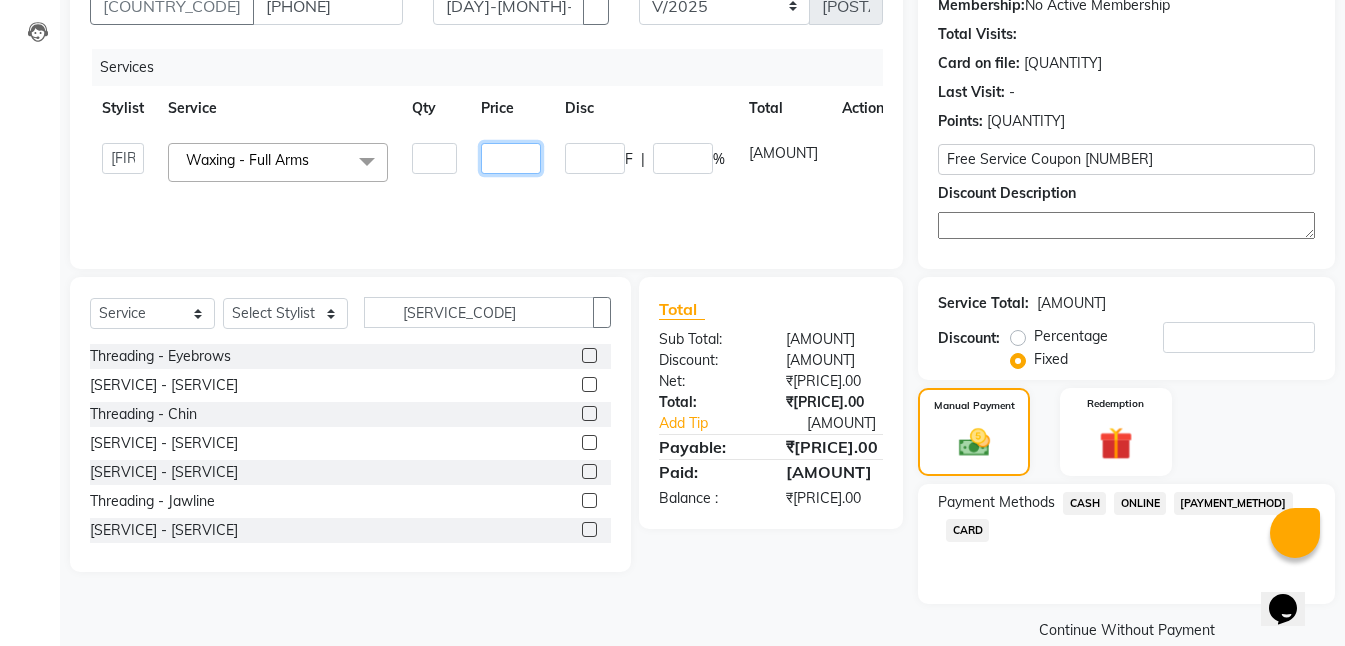 click on "650" at bounding box center [434, 158] 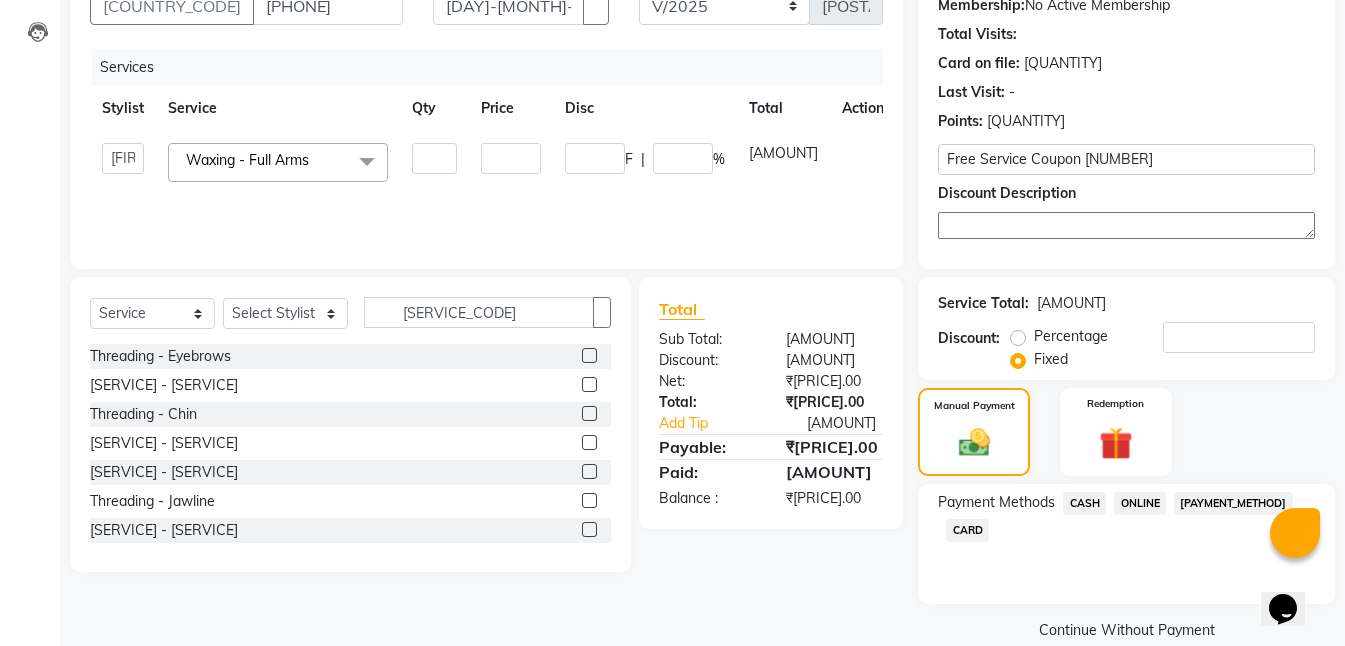 click on "Services Stylist Service Qty Price Disc Total Action  Isha Gandhi   RAVI   Rihan   SHEELA   Tanisha chopra   Tofik   vikas JANGRA  Waxing - Full Arms  x Hair Cut - Child (Under 12 years) Hair Cut - Fringe Hair Cut - Stylist Hair Cut - Senior Stylist men haircut hair wash MEN head massage men detan MEN beard HYDRA Facial NOSE WAX PEEL OFF PROTEIN SPA  PRO HYDA CLEANUP ENGAGEMENT MAKEUP  NAIL EXTENTION  NAIL ART PER TIP HALF ARM PEELOFF WAX UPPRE LIP PEEL OFF D-TAN SCRUB MEN BOTOX MEN NATURAL HAIR COLOUR neack blond HALF ARM BLOND FACE BLEACH ORGANIC CLEANUP CLEANUP Men Head wash Plain dry Blow-Dry - Up to Shoulder Blow-Dry - Up to Mid-Back Blow-Dry - Waist & Below Wash & Plain Dry - Up to Shoulder Wash & Plain Dry - Up to Mid-Back Wash & Plain Dry - Waist & Below Wash & Blow Dry - Up to Shoulder Wash & Blow Dry - Up to Mid-Back Wash & Blow Dry - Waist & Below Crimping/Ironing - Up to Shoulder Crimping/Ironing - Up to Mid-Back Crimping/Ironing - Waist & Below Tongs & Roller - Up to Shoulder Up Styles - Braids" at bounding box center [486, 149] 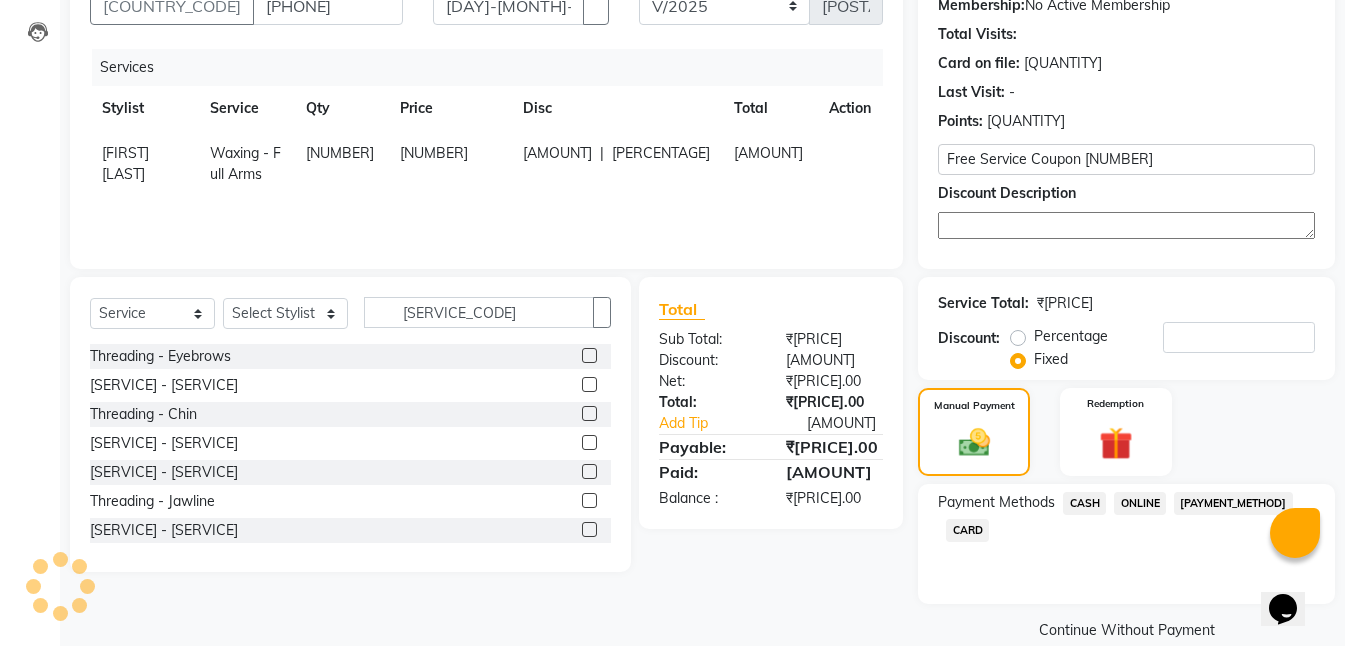 click on "630" at bounding box center [125, 163] 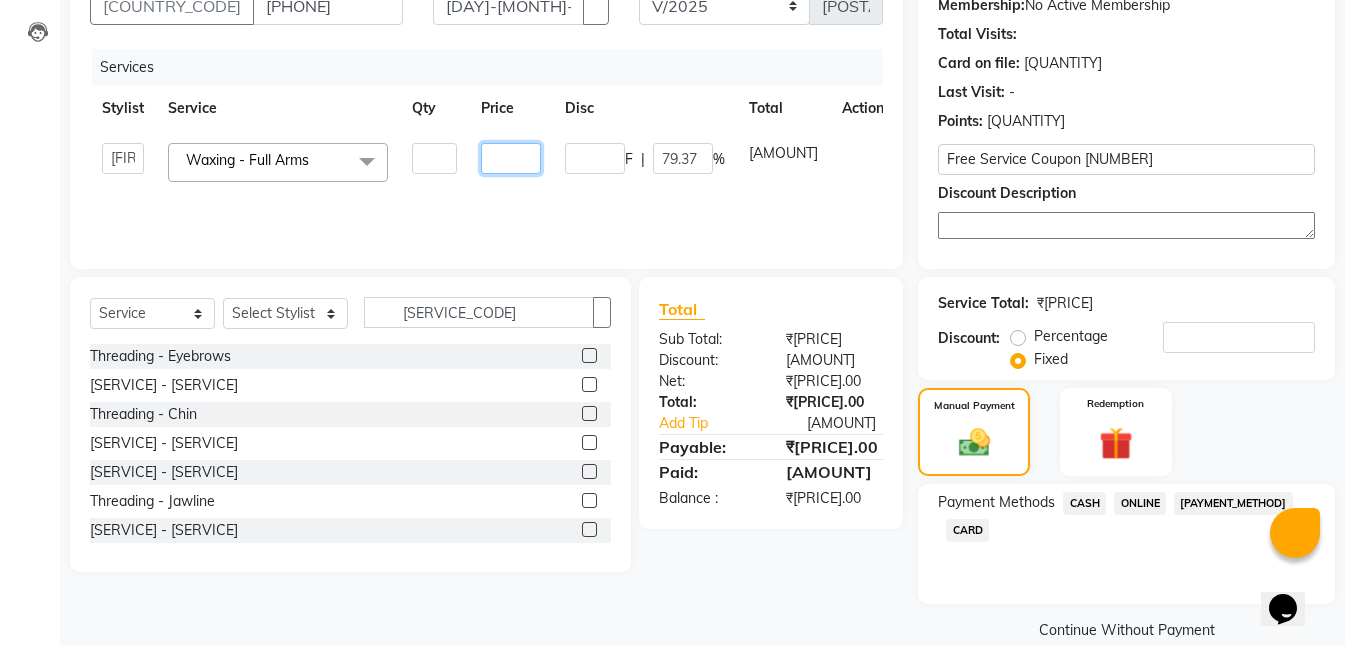 click on "630" at bounding box center [434, 158] 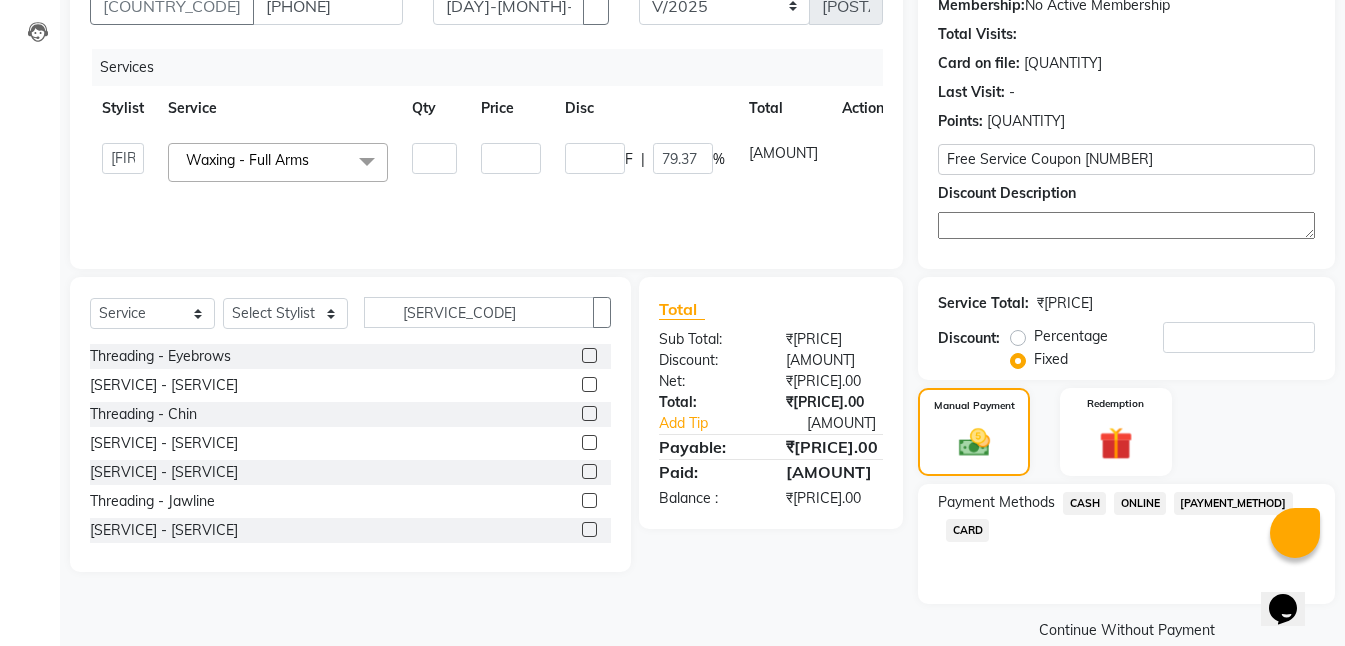 click on "Services Stylist Service Qty Price Disc Total Action  Isha Gandhi   RAVI   Rihan   SHEELA   Tanisha chopra   Tofik   vikas JANGRA  Waxing - Full Arms  x Hair Cut - Child (Under 12 years) Hair Cut - Fringe Hair Cut - Stylist Hair Cut - Senior Stylist men haircut hair wash MEN head massage men detan MEN beard HYDRA Facial NOSE WAX PEEL OFF PROTEIN SPA  PRO HYDA CLEANUP ENGAGEMENT MAKEUP  NAIL EXTENTION  NAIL ART PER TIP HALF ARM PEELOFF WAX UPPRE LIP PEEL OFF D-TAN SCRUB MEN BOTOX MEN NATURAL HAIR COLOUR neack blond HALF ARM BLOND FACE BLEACH ORGANIC CLEANUP CLEANUP Men Head wash Plain dry Blow-Dry - Up to Shoulder Blow-Dry - Up to Mid-Back Blow-Dry - Waist & Below Wash & Plain Dry - Up to Shoulder Wash & Plain Dry - Up to Mid-Back Wash & Plain Dry - Waist & Below Wash & Blow Dry - Up to Shoulder Wash & Blow Dry - Up to Mid-Back Wash & Blow Dry - Waist & Below Crimping/Ironing - Up to Shoulder Crimping/Ironing - Up to Mid-Back Crimping/Ironing - Waist & Below Tongs & Roller - Up to Shoulder Up Styles - Braids" at bounding box center (486, 149) 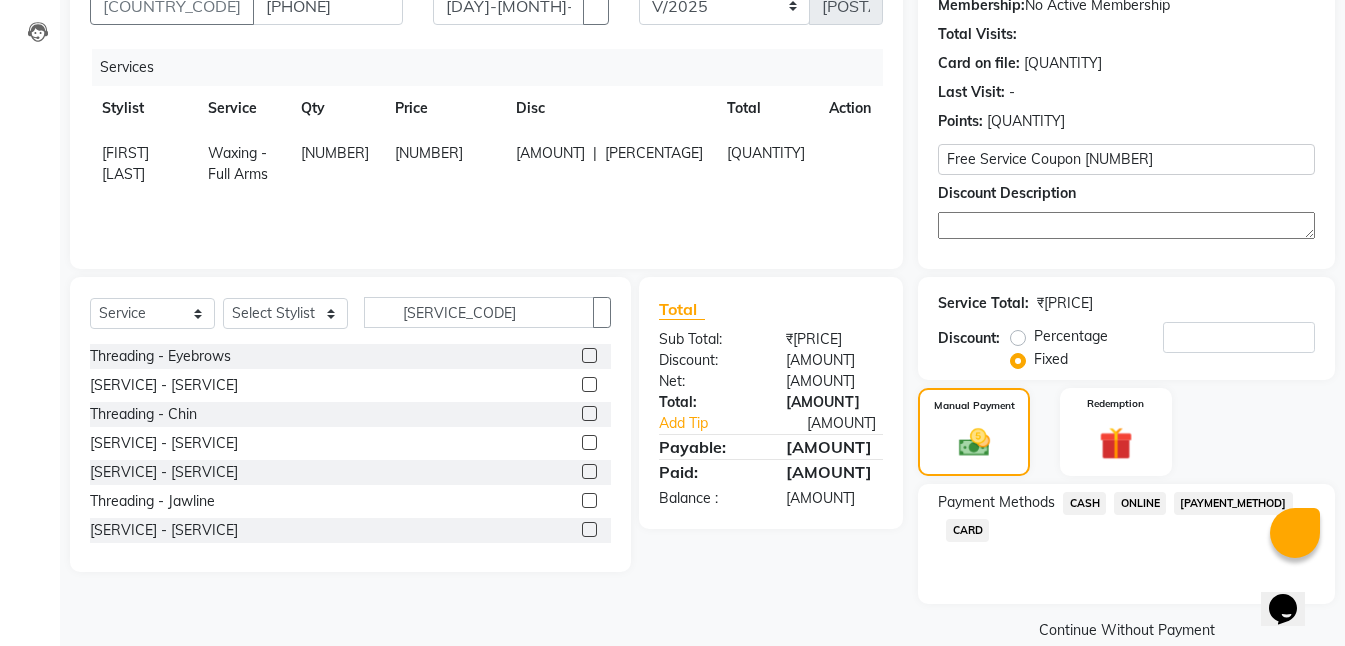 click on "CASH" at bounding box center [1084, 503] 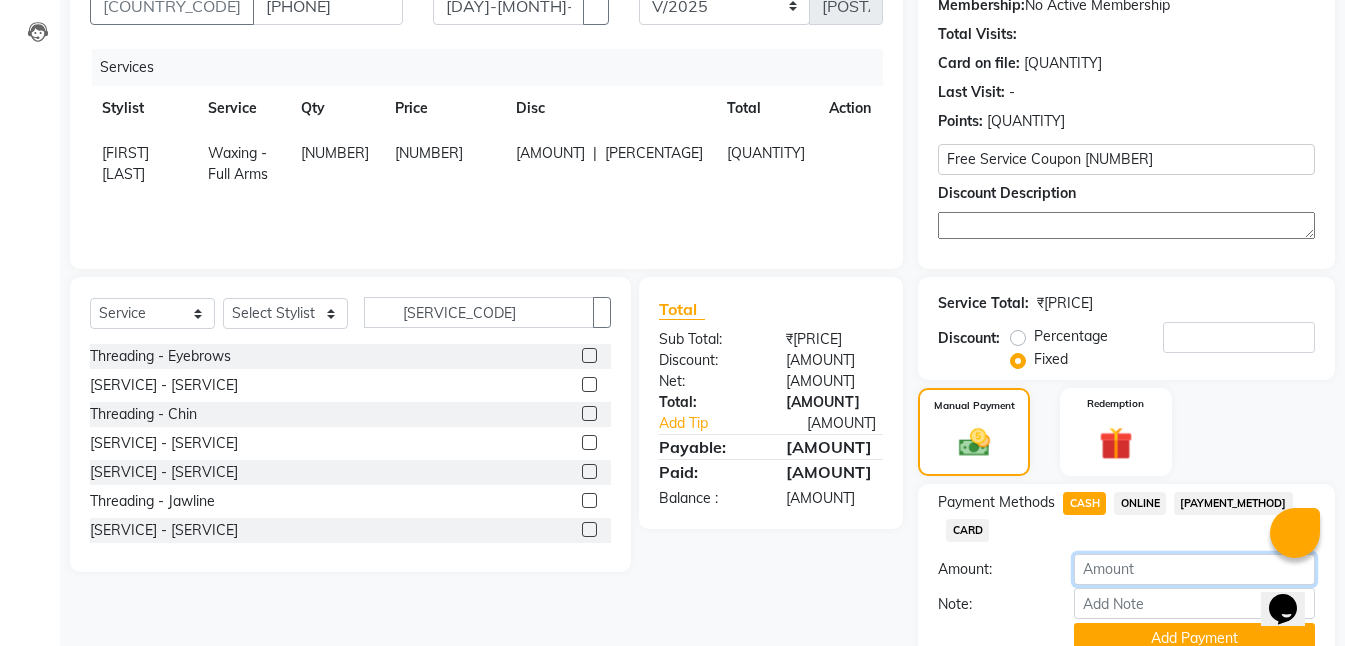 click on "120" at bounding box center [1194, 569] 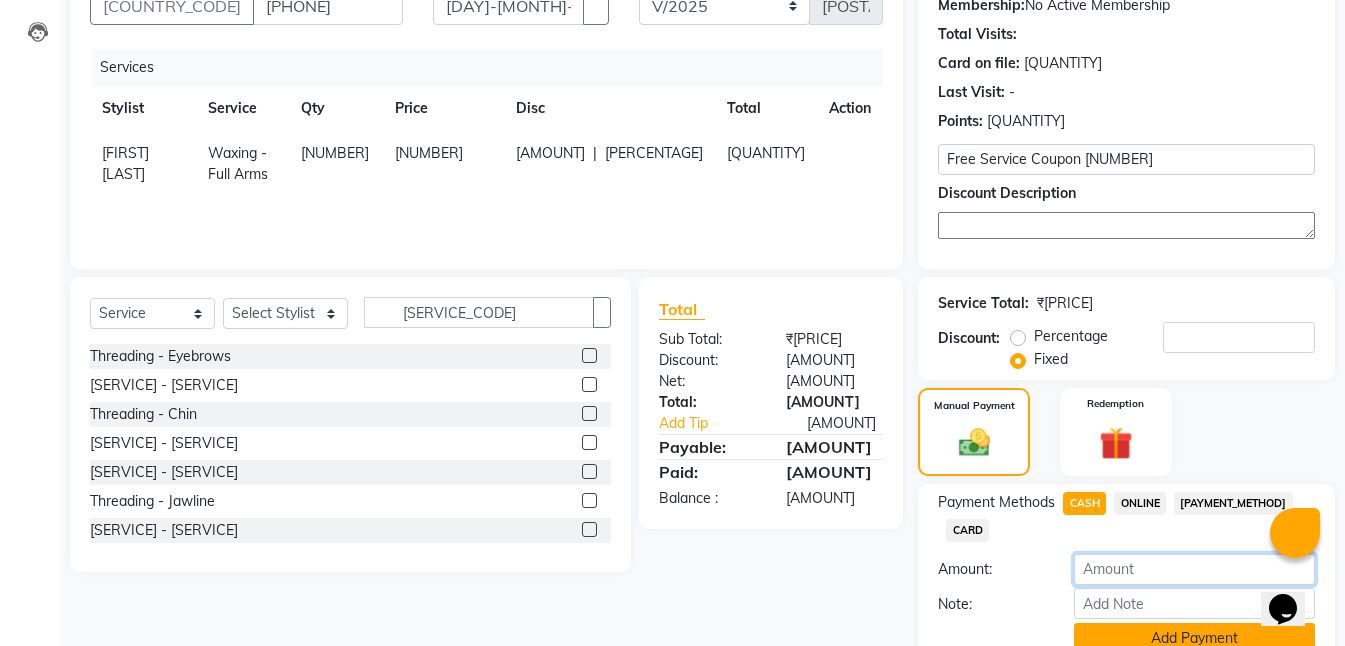 type on "••" 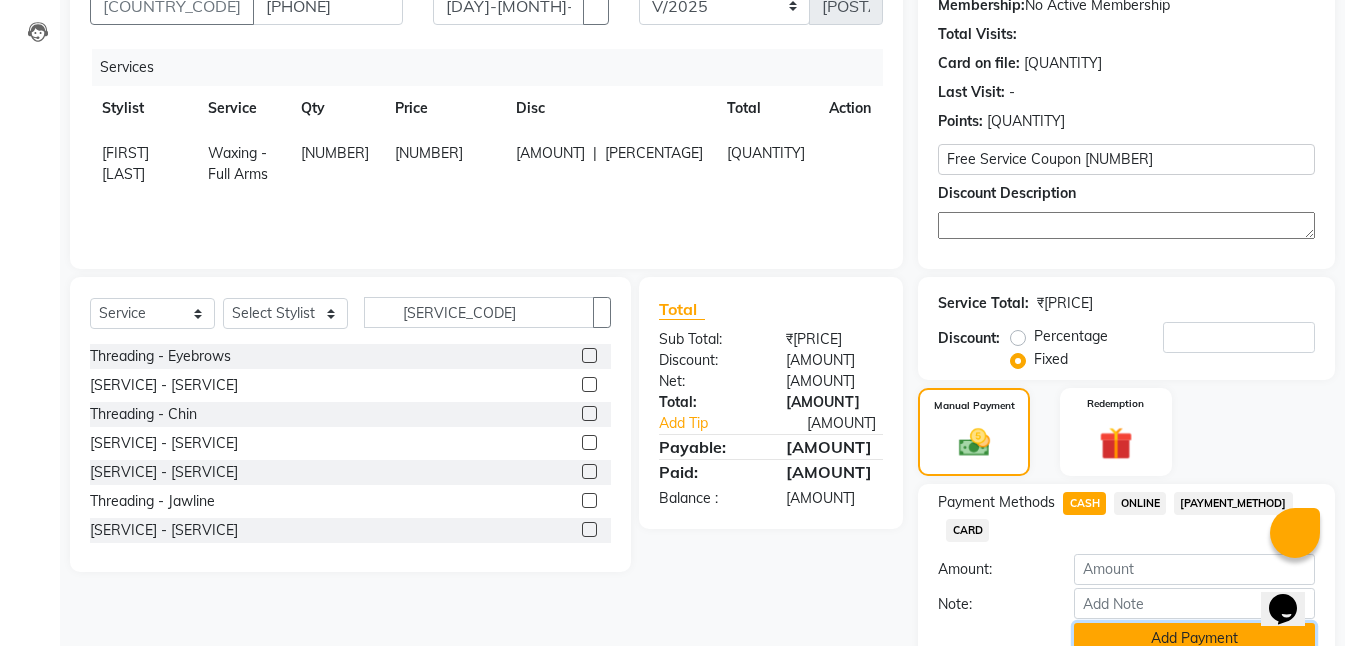 click on "••• •••••••" at bounding box center (1194, 638) 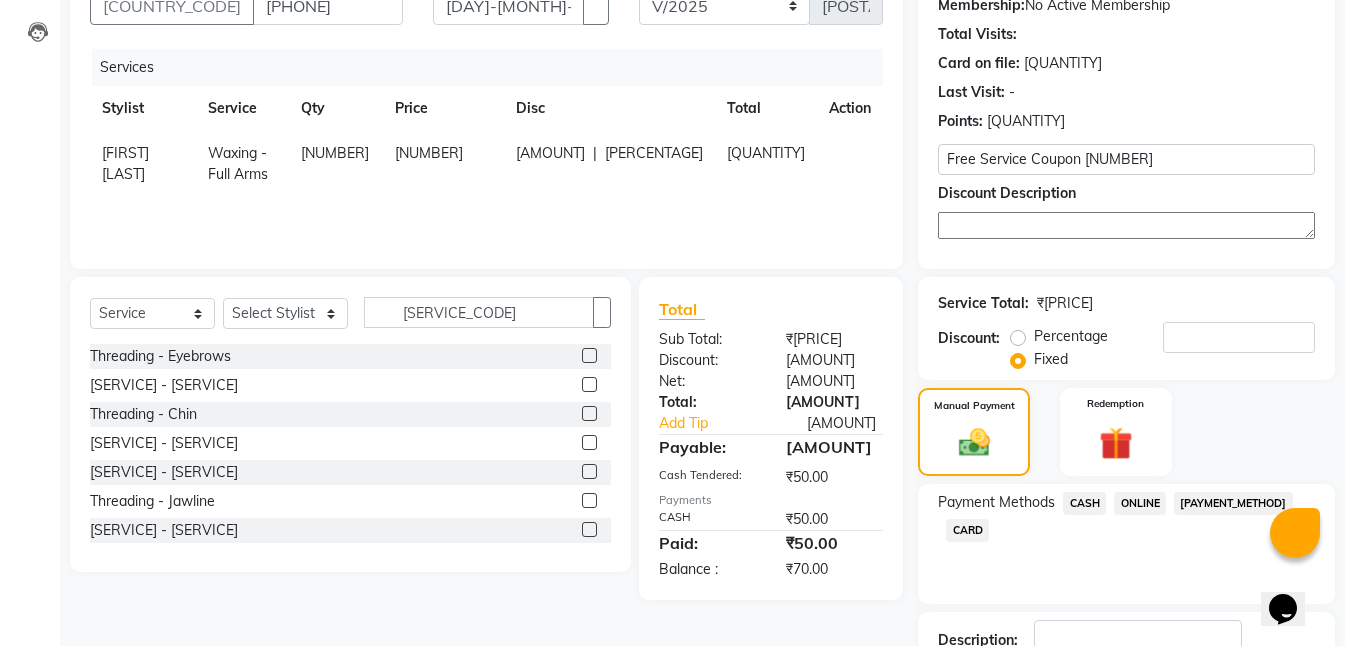 click on "ONLINE" at bounding box center [1084, 503] 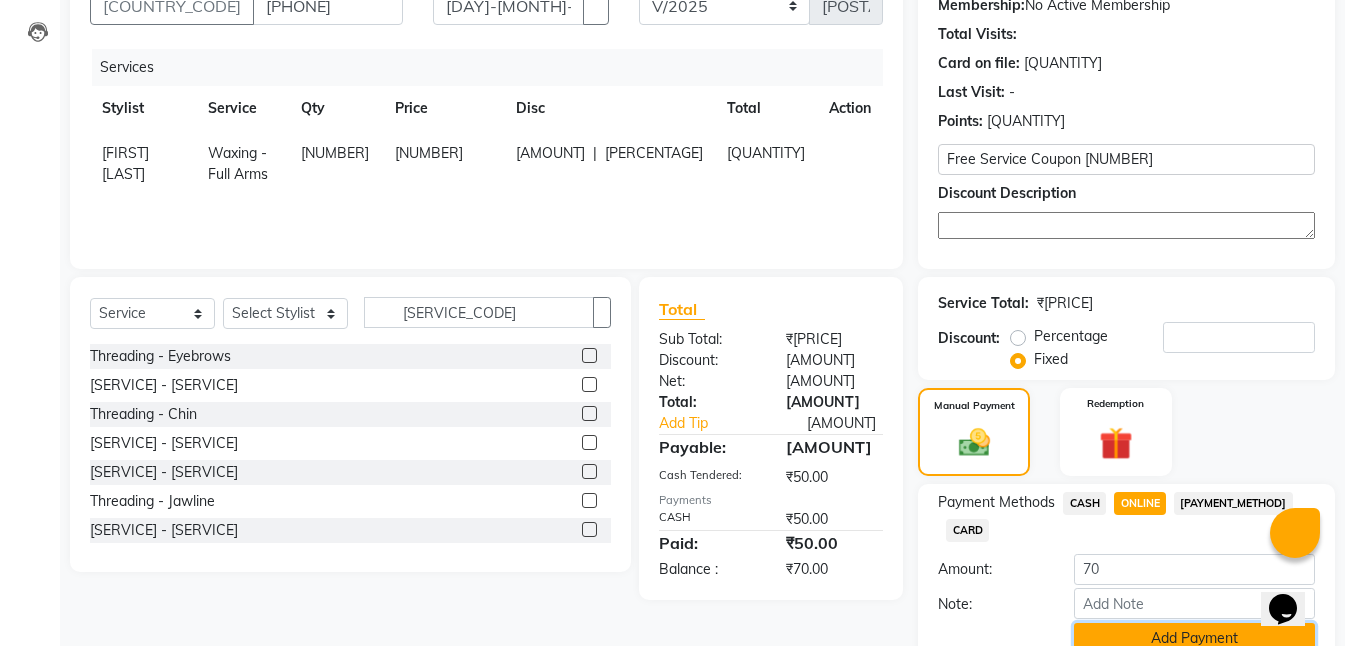 click on "••• •••••••" at bounding box center (1194, 638) 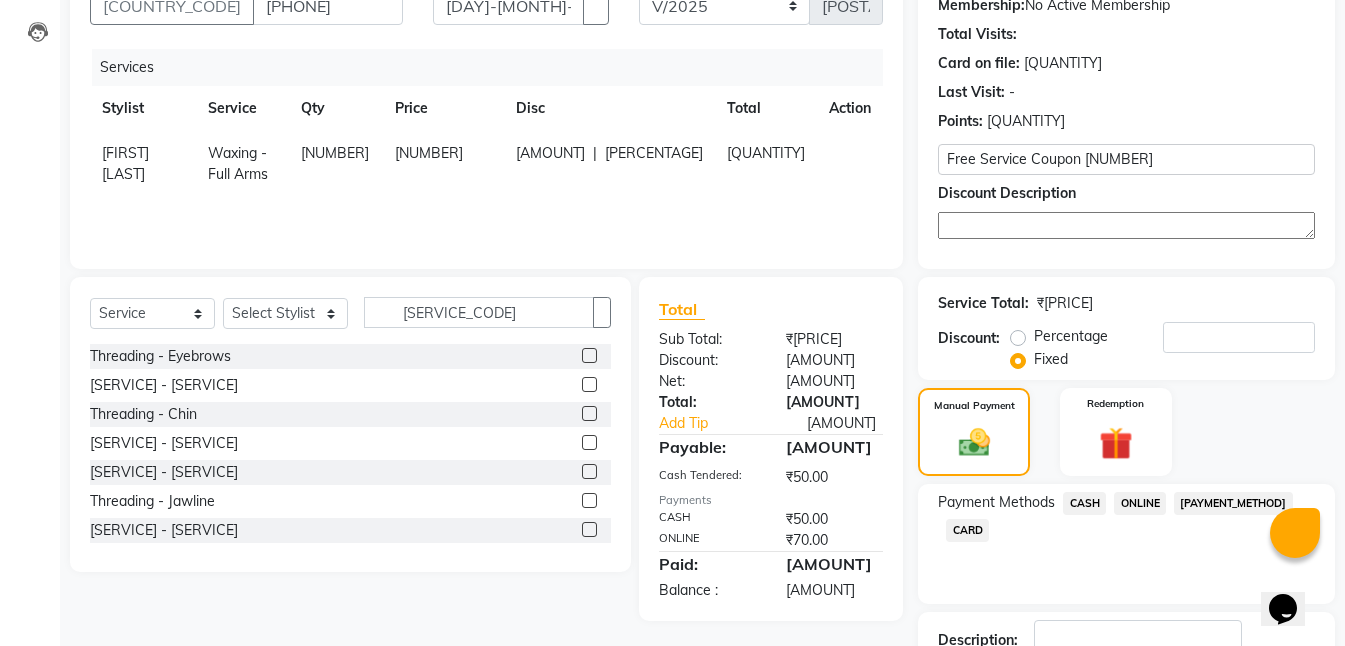 click on "Description:" at bounding box center [1126, 651] 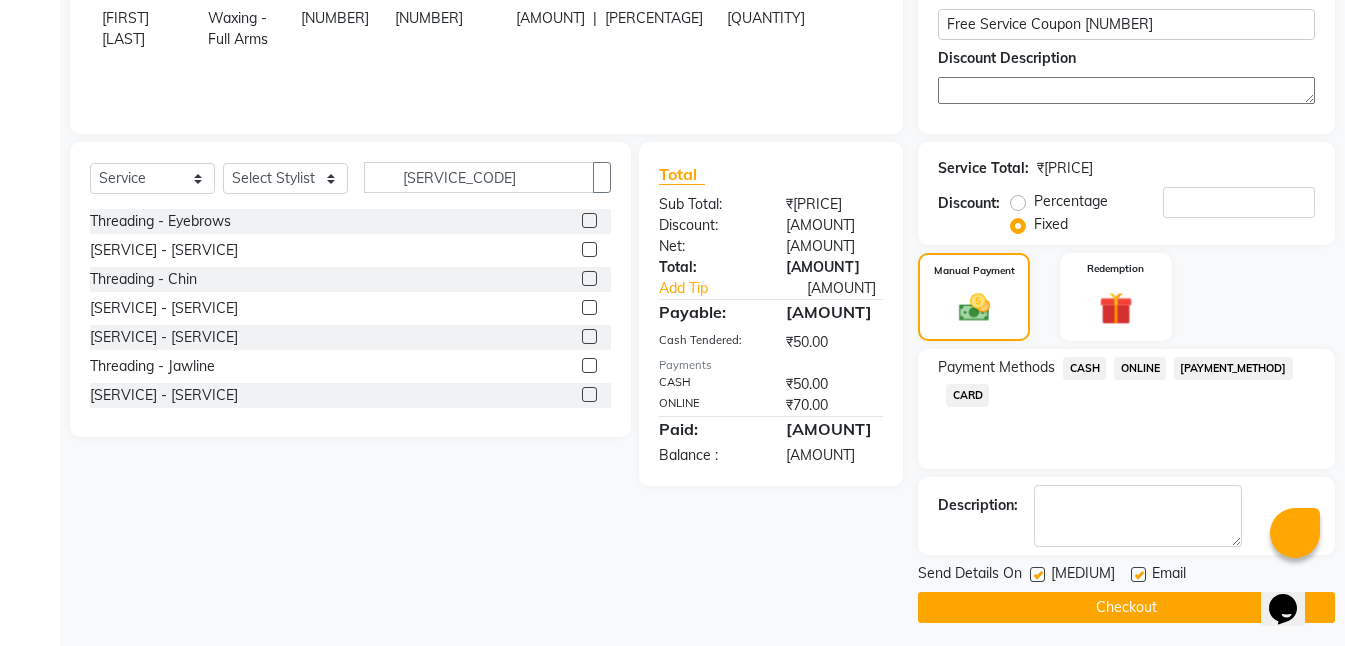 scroll, scrollTop: 348, scrollLeft: 0, axis: vertical 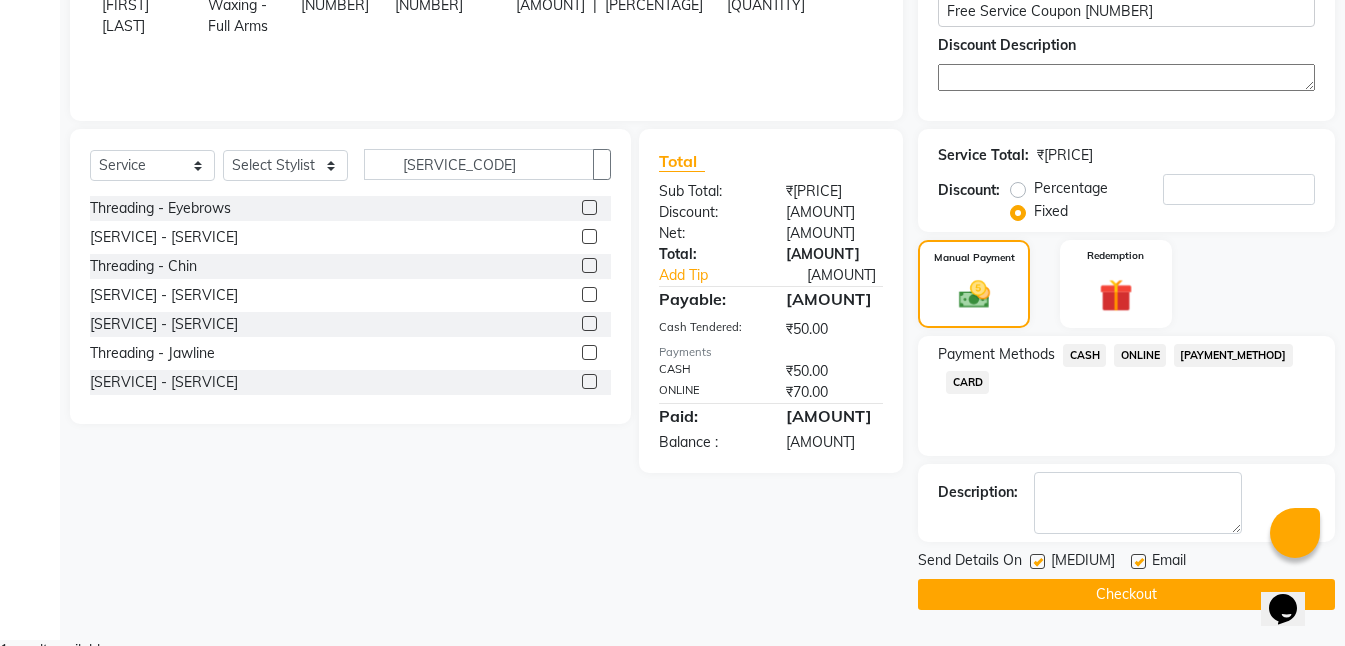 click at bounding box center [1037, 561] 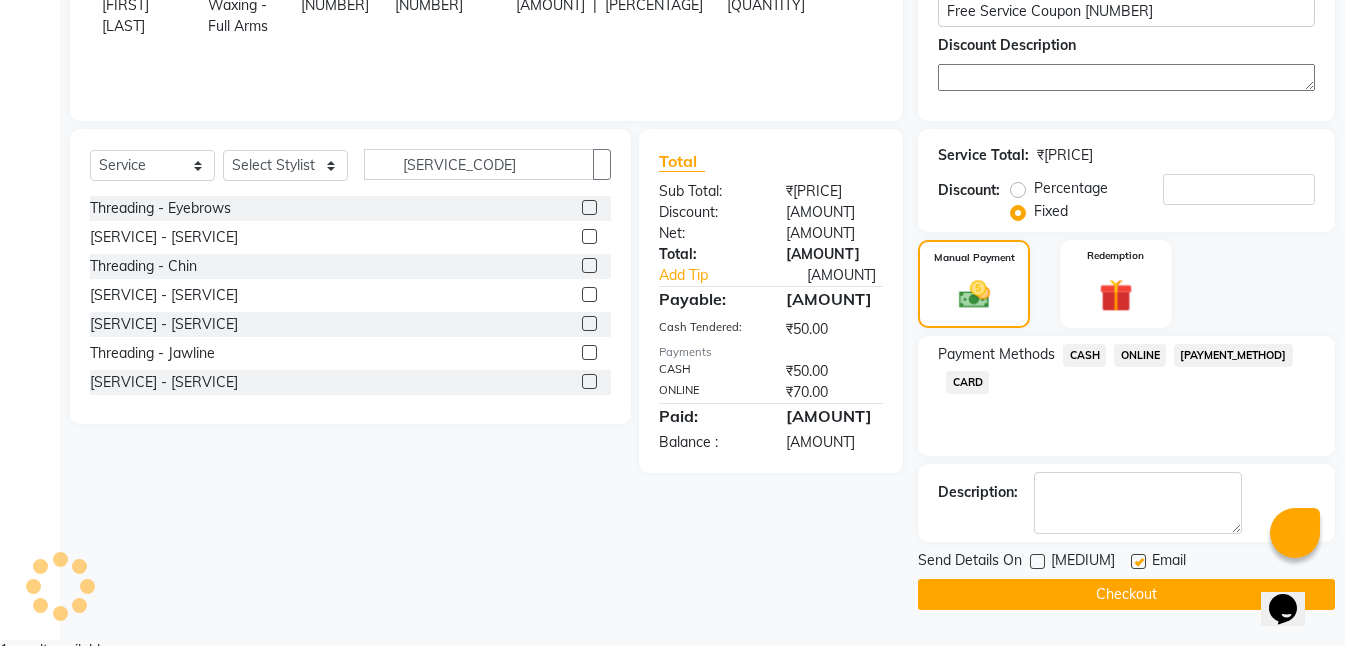 click at bounding box center (1138, 561) 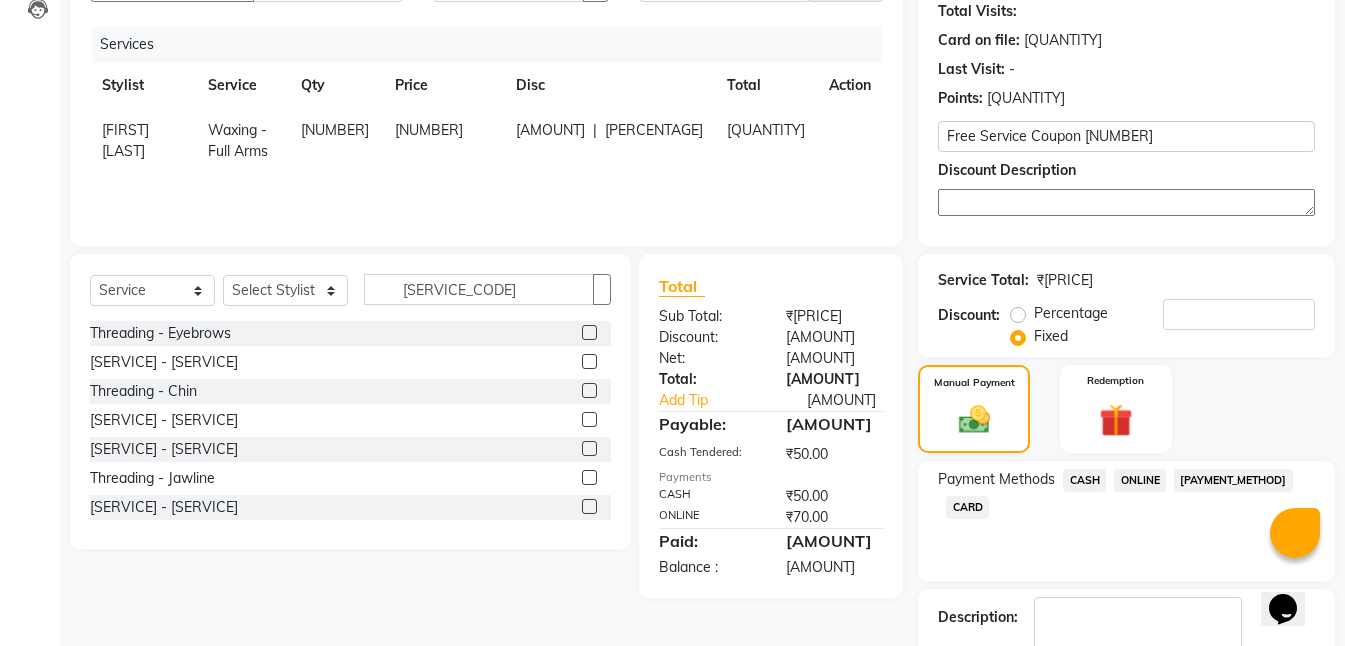 scroll, scrollTop: 348, scrollLeft: 0, axis: vertical 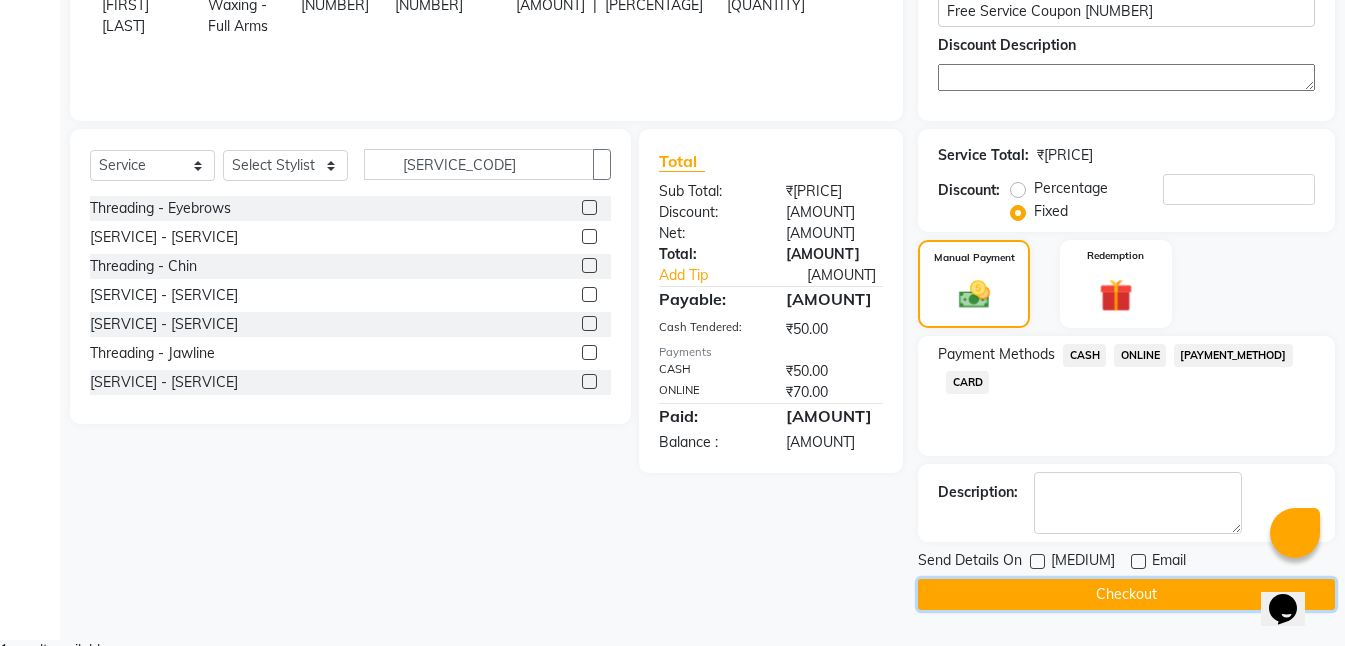 click on "Checkout" at bounding box center [1126, 594] 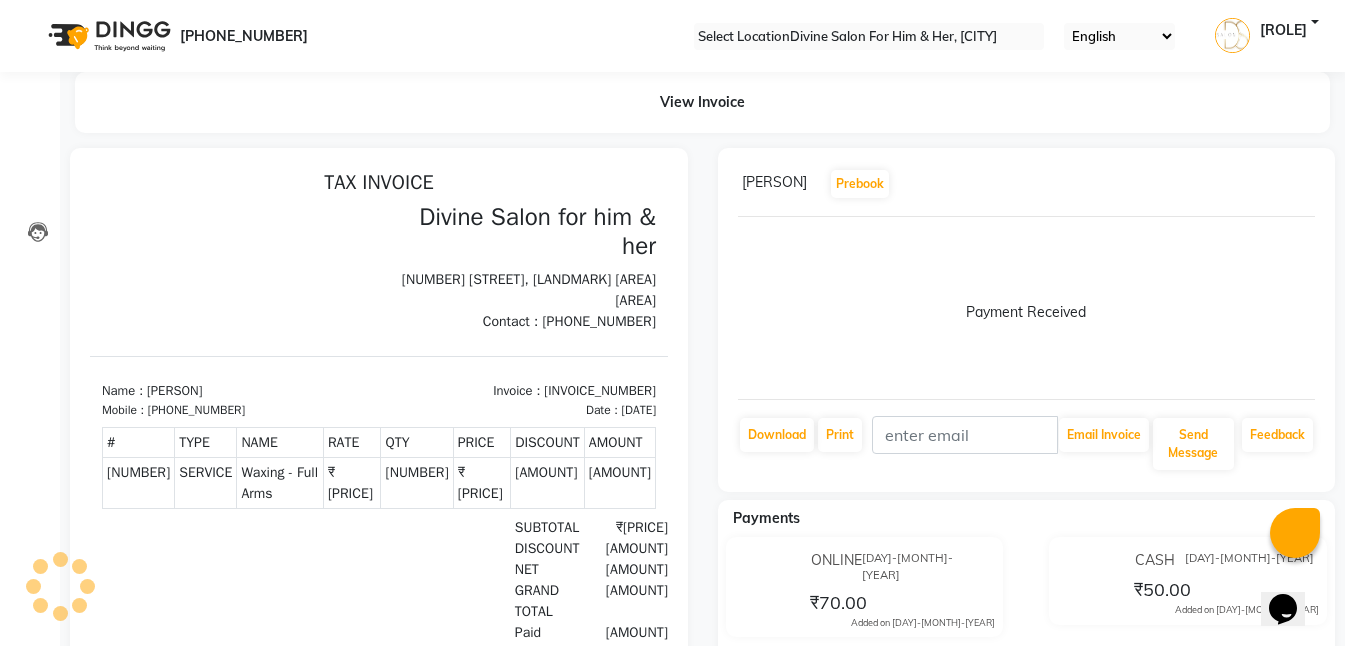 scroll, scrollTop: 0, scrollLeft: 0, axis: both 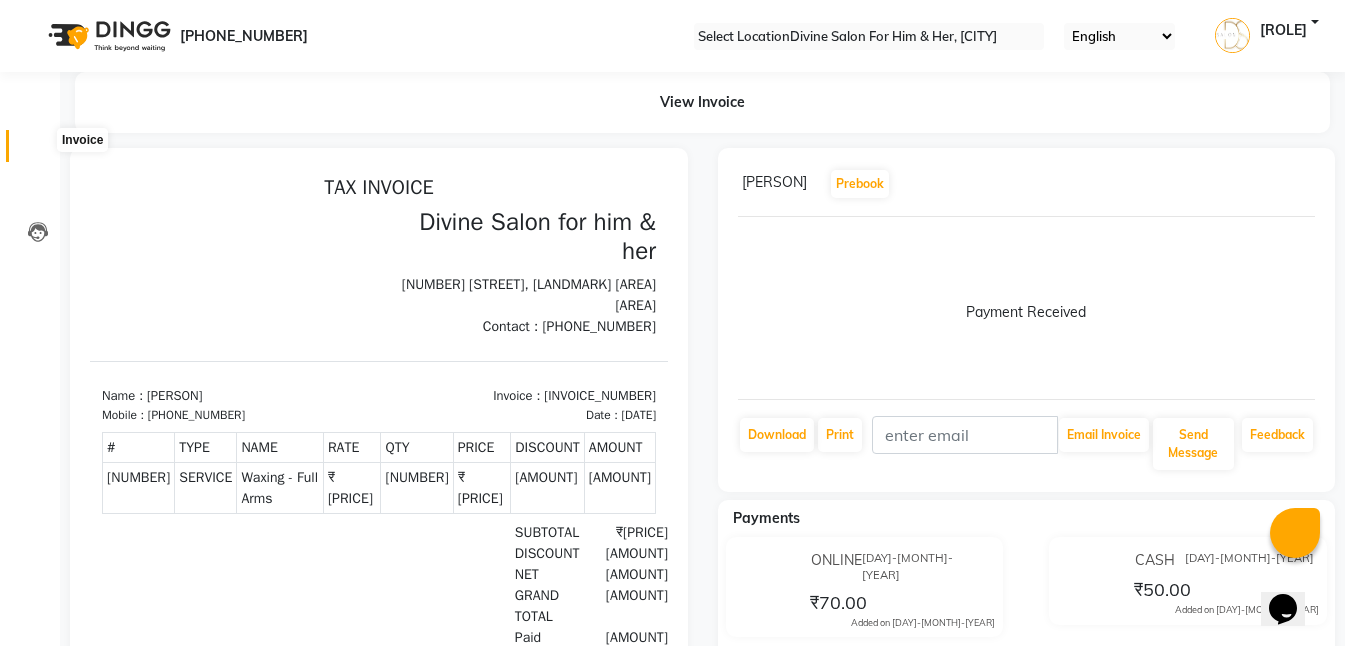 click at bounding box center [38, 151] 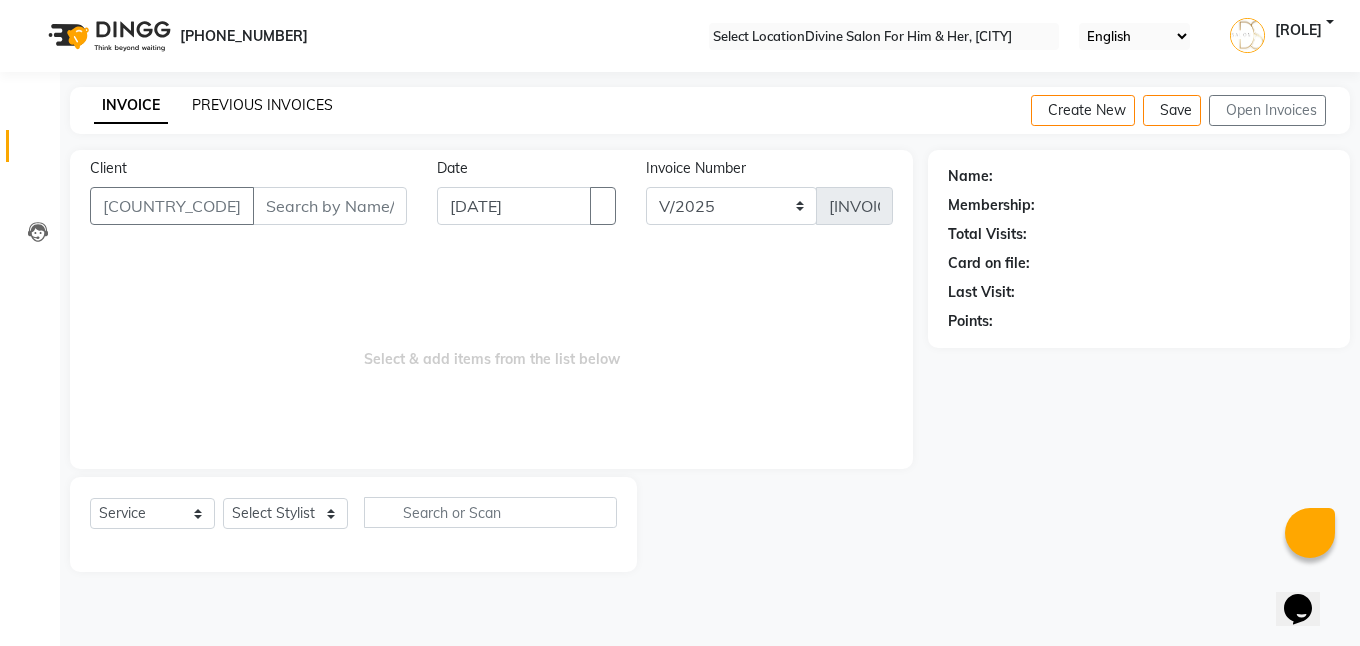 click on "PREVIOUS INVOICES" at bounding box center (262, 105) 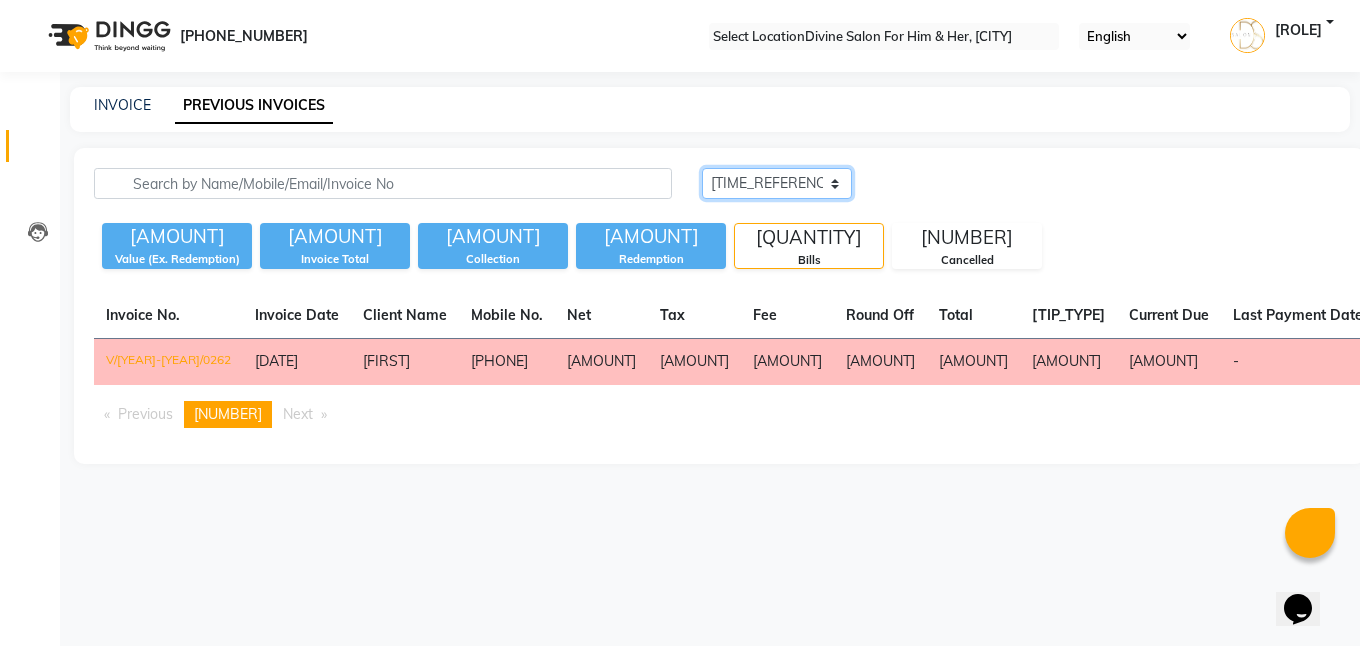 click on "••••• ••••••••• •••••• •••••" at bounding box center (777, 183) 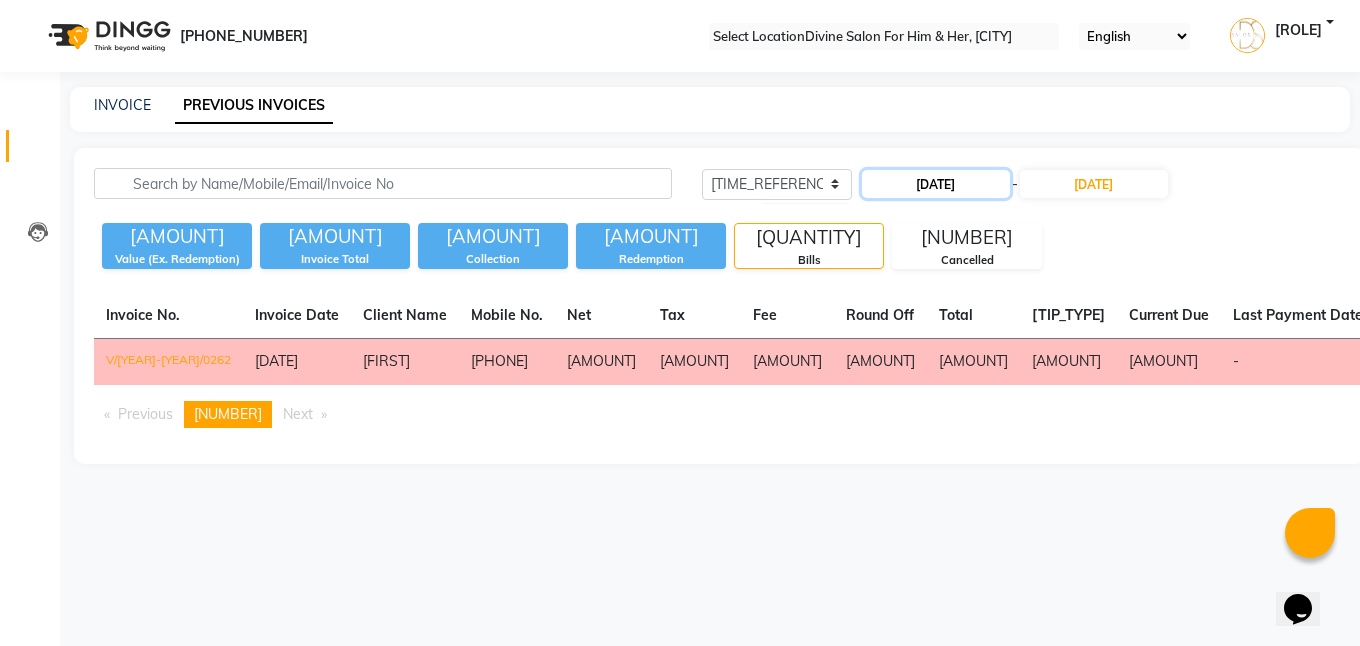 click on "[DD]-[MM]-[YYYY]" at bounding box center [936, 184] 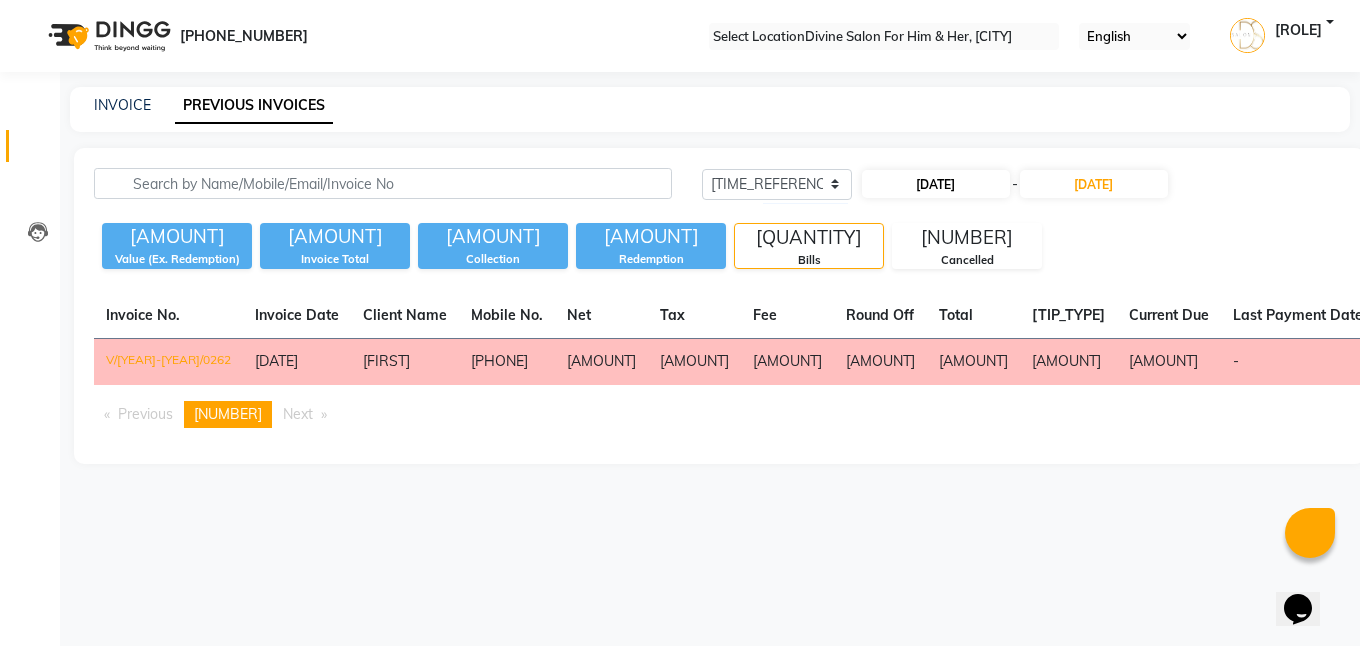click on "[DD]-[MM]-[YYYY]" at bounding box center [936, 184] 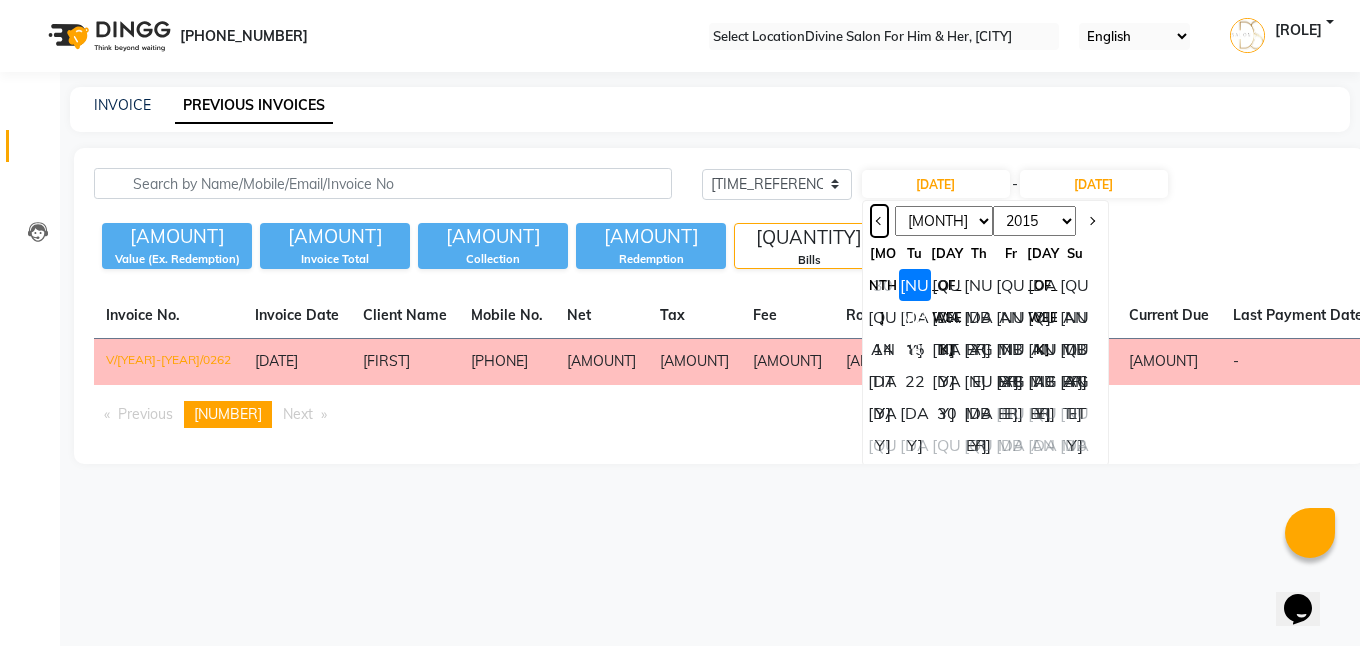 click at bounding box center [879, 221] 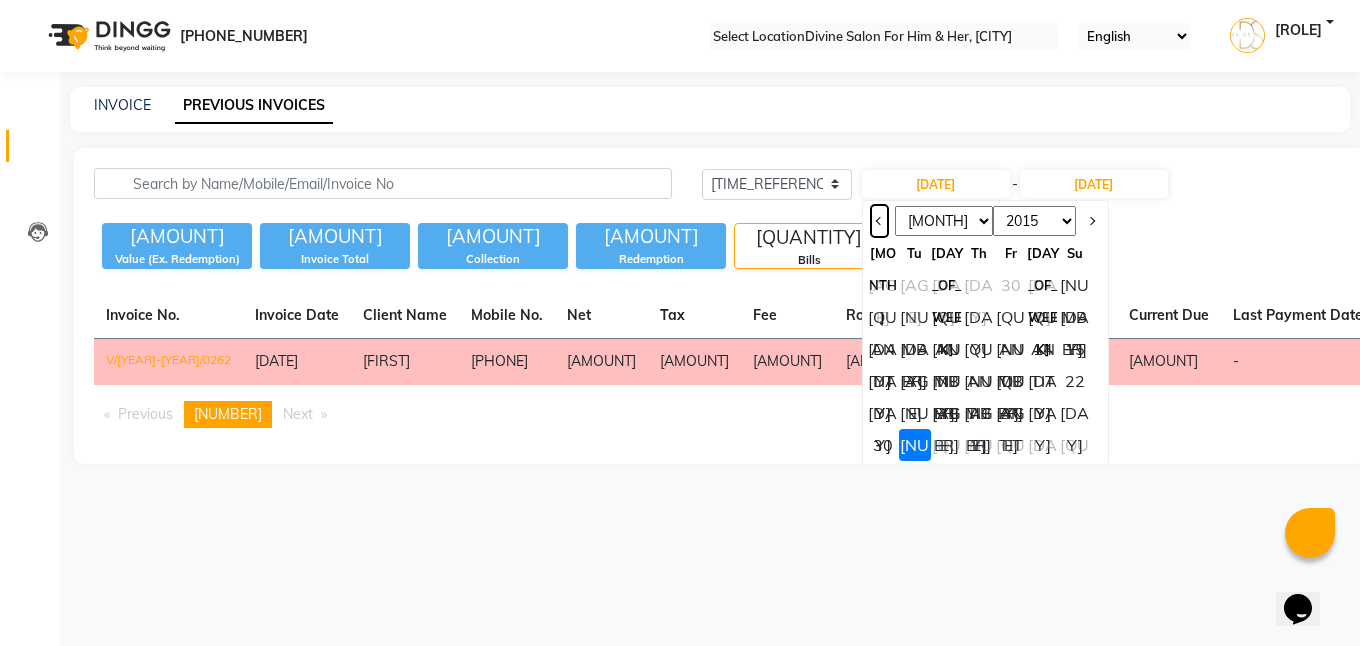 click at bounding box center [879, 221] 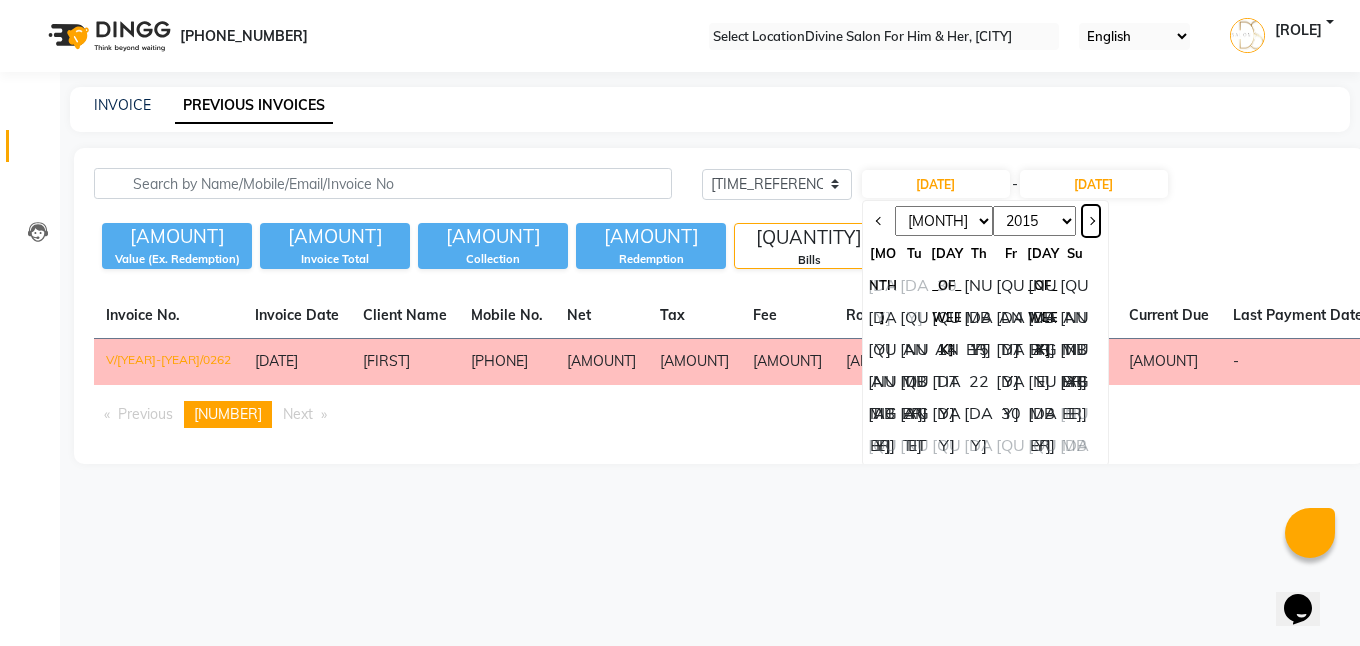click at bounding box center (1090, 221) 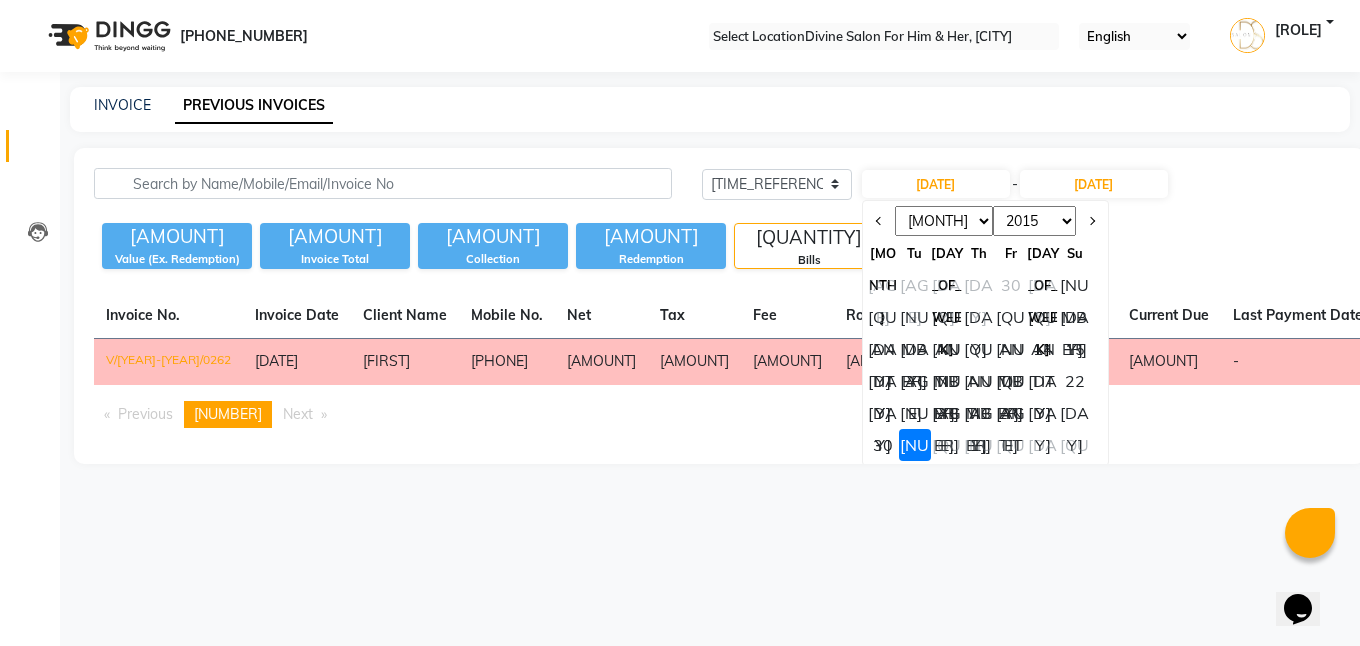 click on "••" at bounding box center (1043, 413) 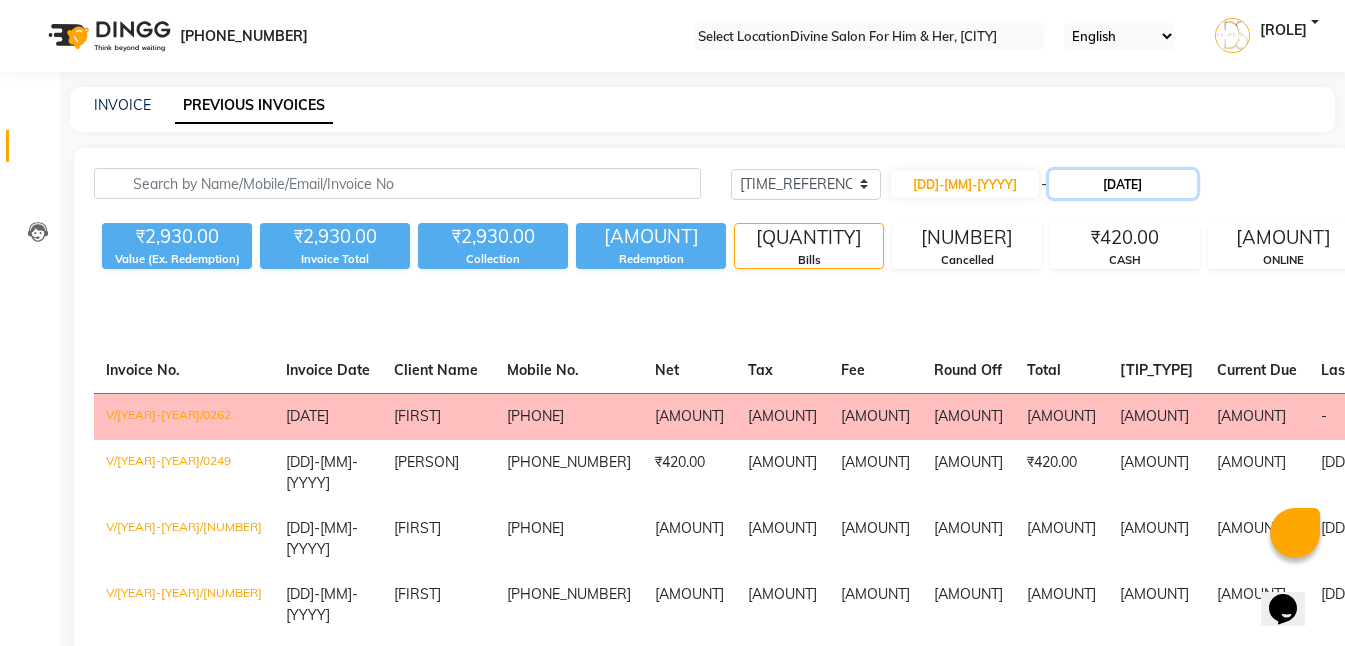 click on "[DD]-[MM]-[YYYY]" at bounding box center (1123, 184) 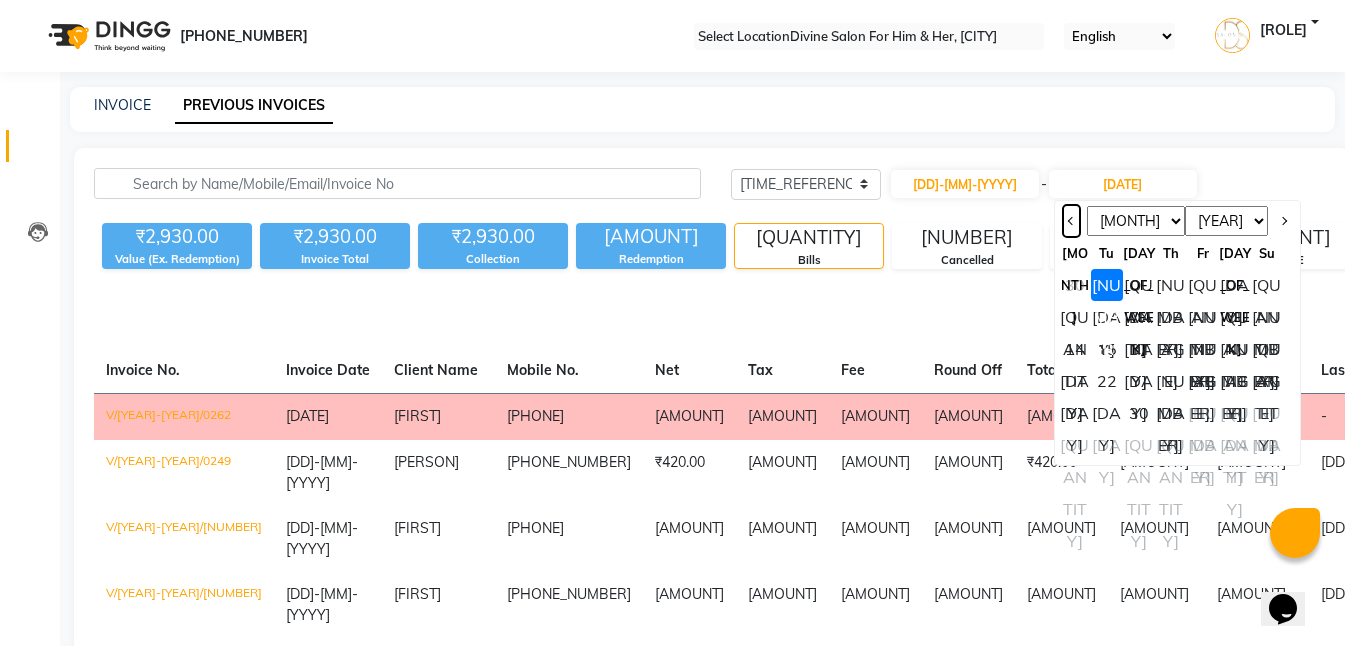 click at bounding box center [1071, 221] 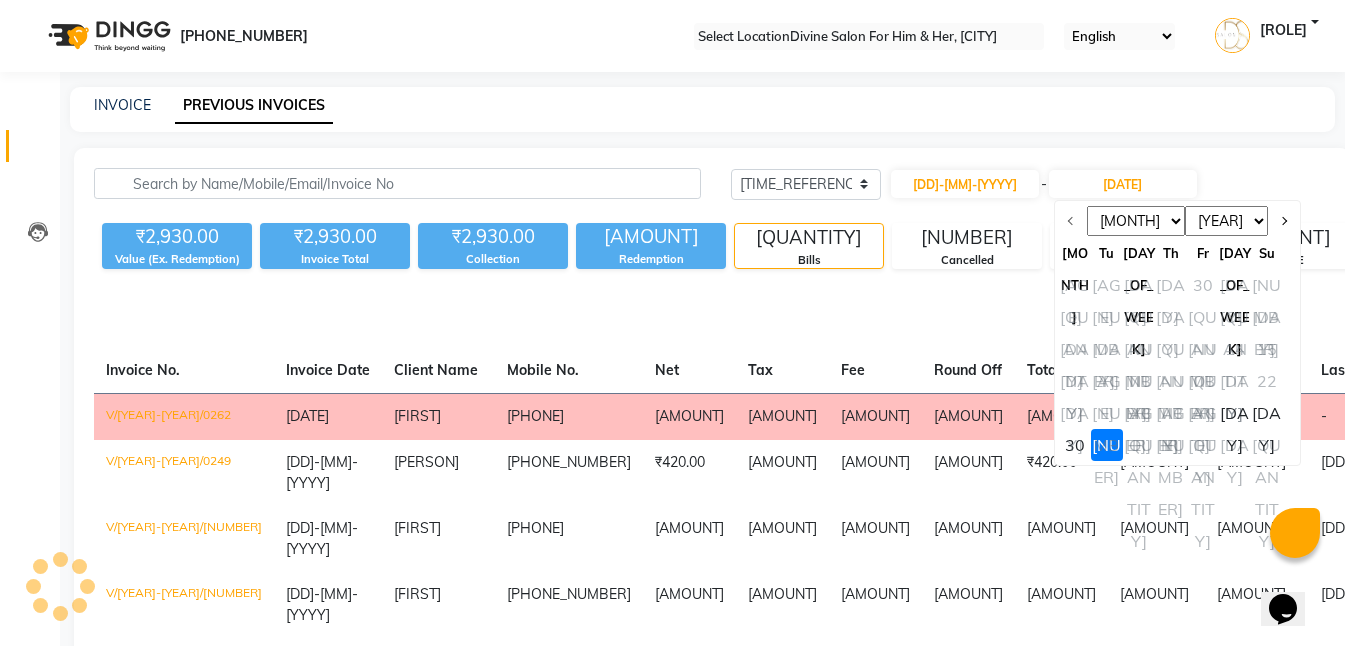 click on "••" at bounding box center (1235, 413) 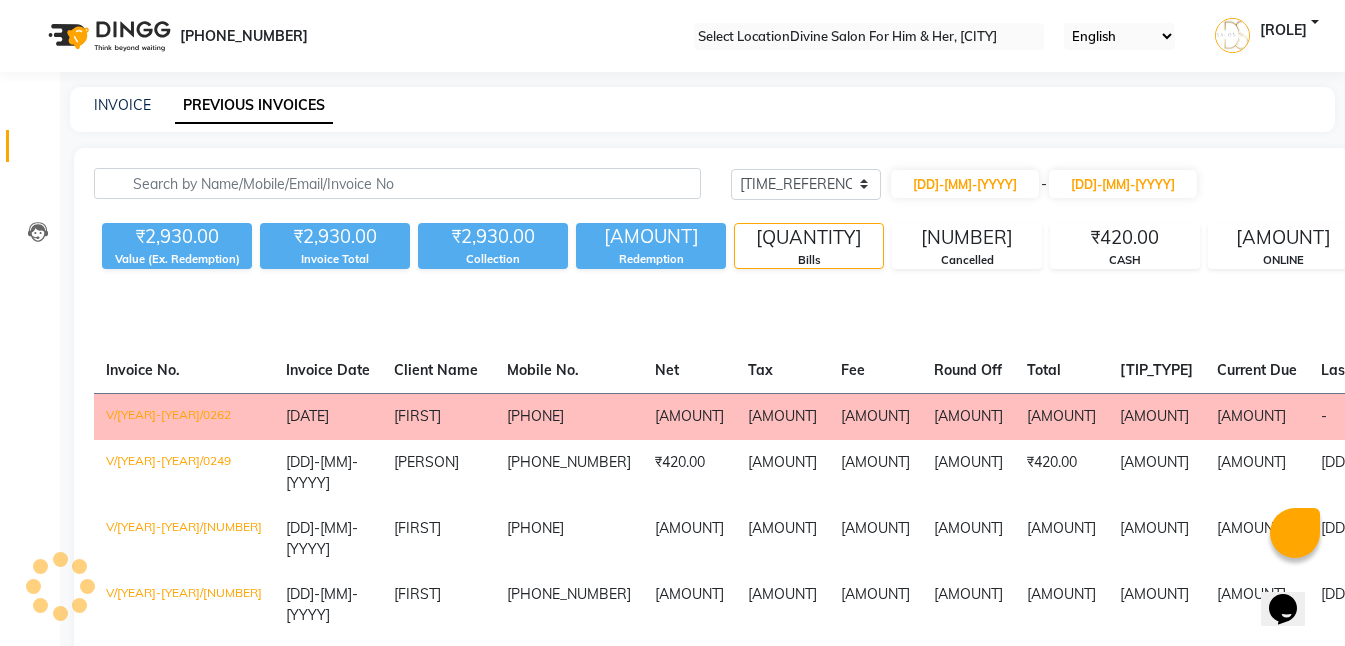 click on "[PRICE]" at bounding box center [1257, 416] 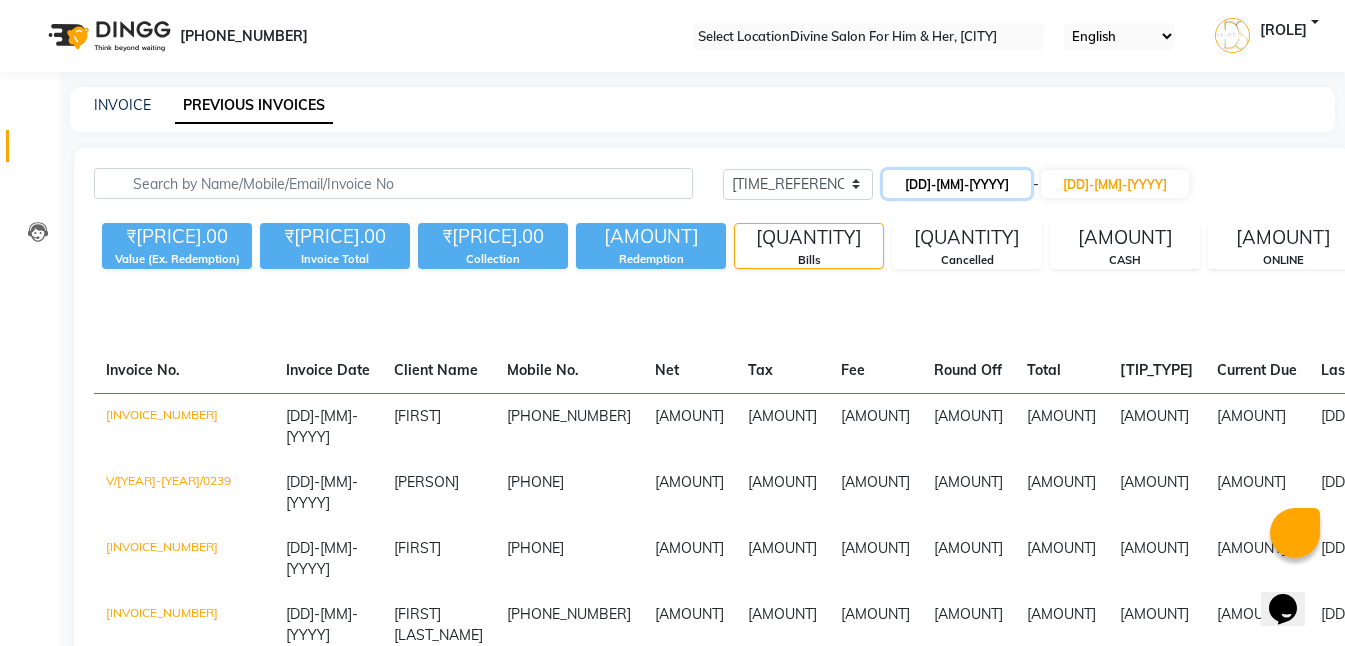 click on "[DATE]" at bounding box center [957, 184] 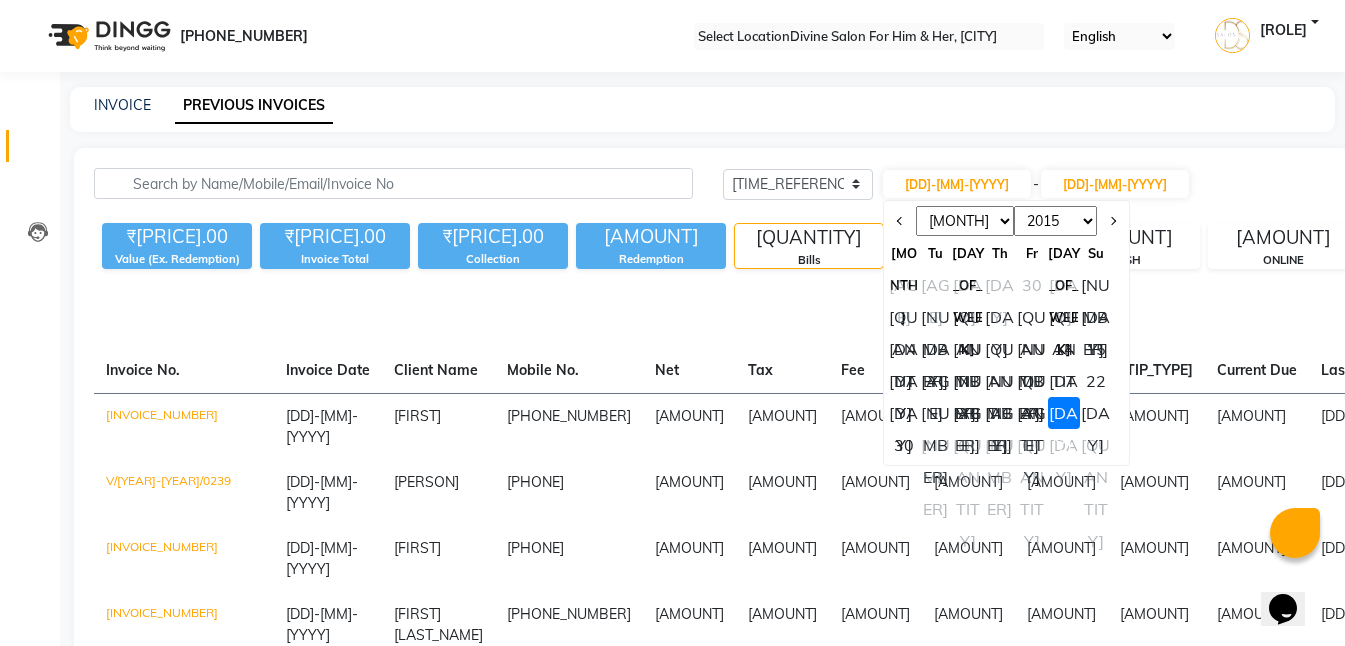 click on "₹1,750.00 Value (Ex. Redemption) ₹1,750.00 Invoice Total  ₹1,750.00 Collection ₹0 Redemption 7 Bills 0 Cancelled ₹210.00 CASH ₹1,540.00 ONLINE" at bounding box center (1022, 242) 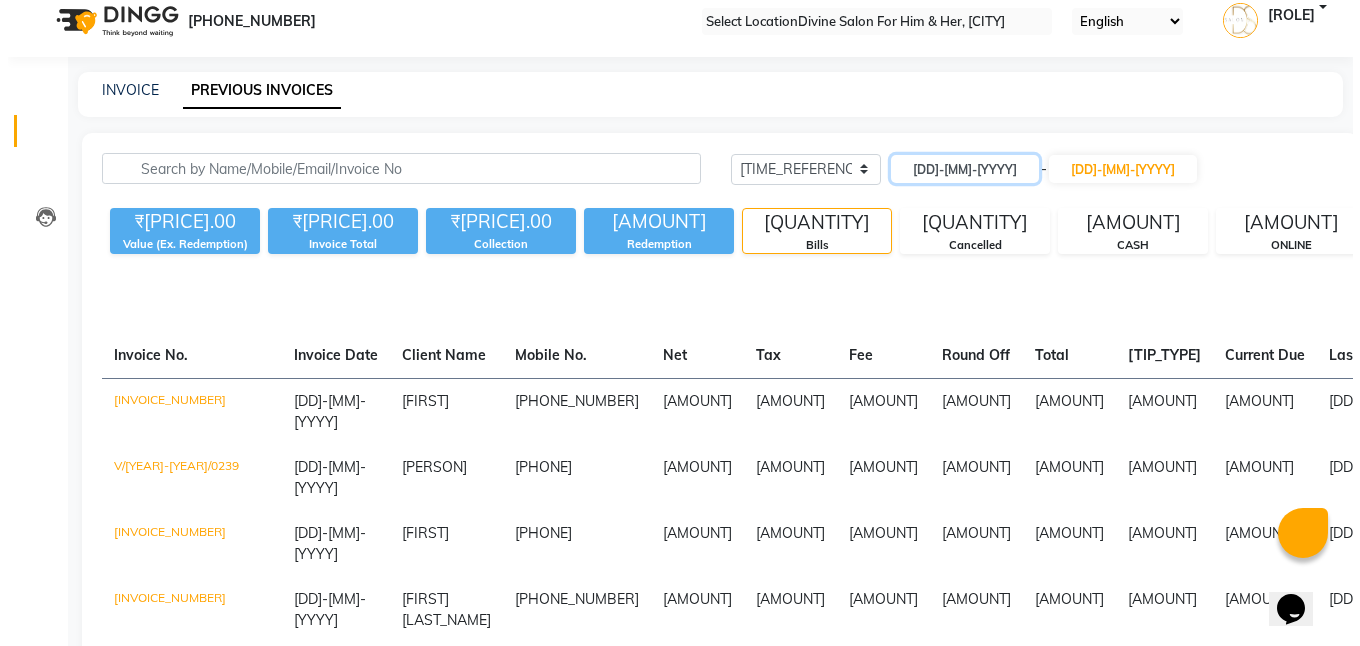 scroll, scrollTop: 0, scrollLeft: 0, axis: both 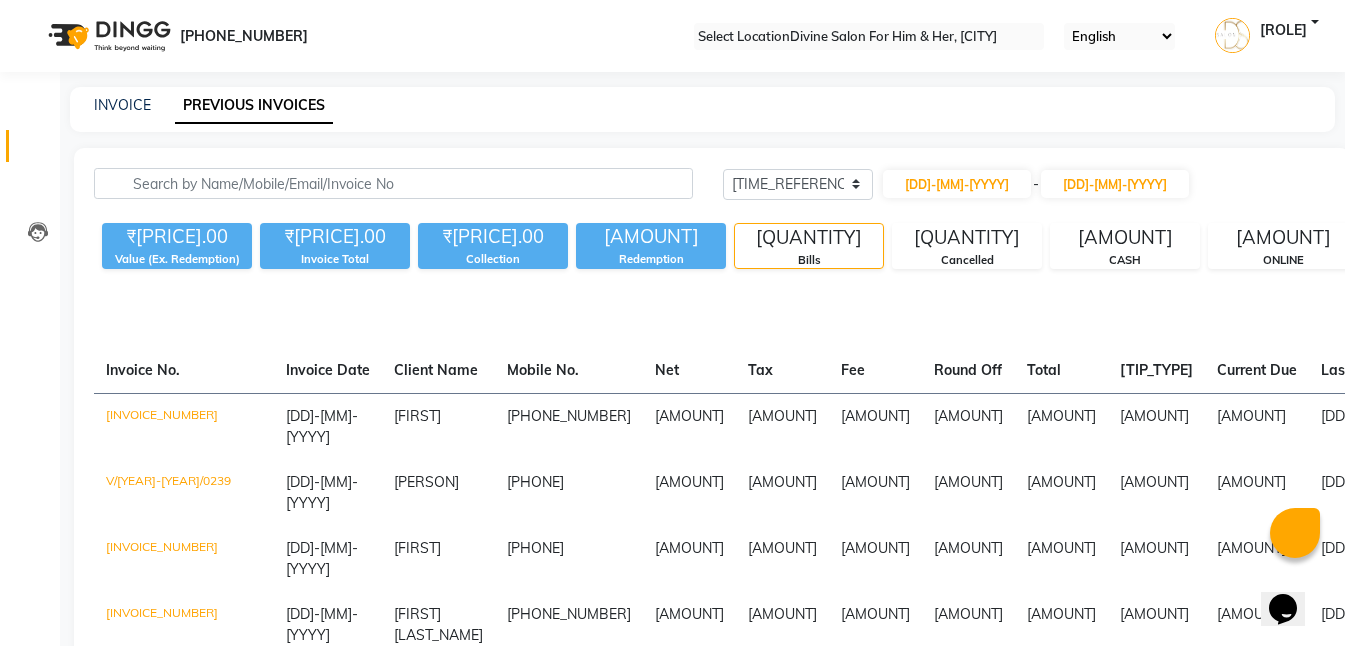 click on "•••••••" at bounding box center (122, 105) 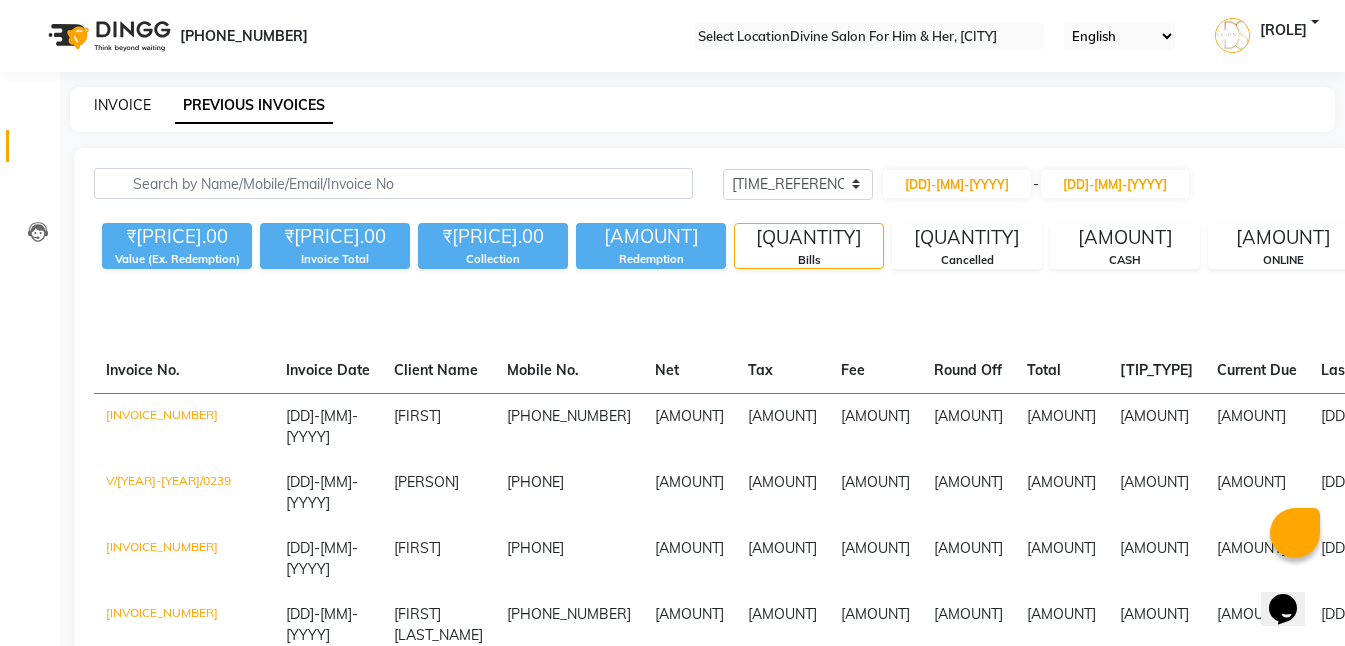 click on "•••••••" at bounding box center [122, 105] 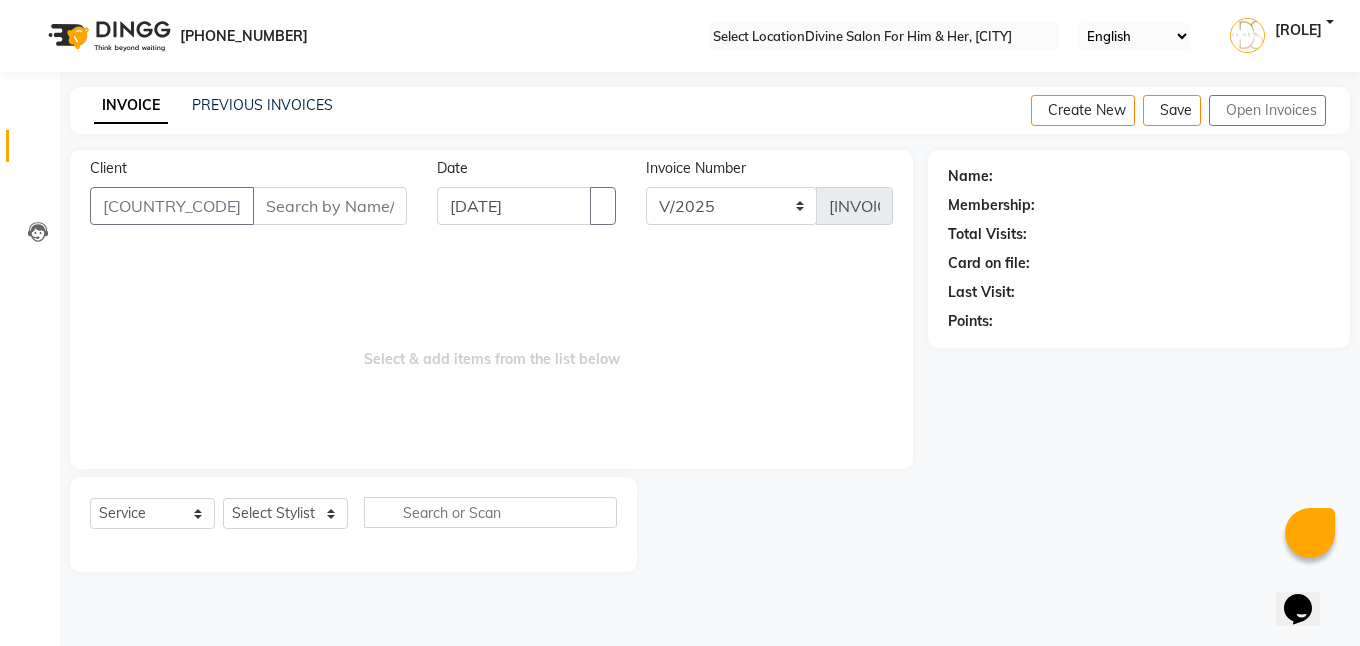 click on "••••••" at bounding box center (330, 206) 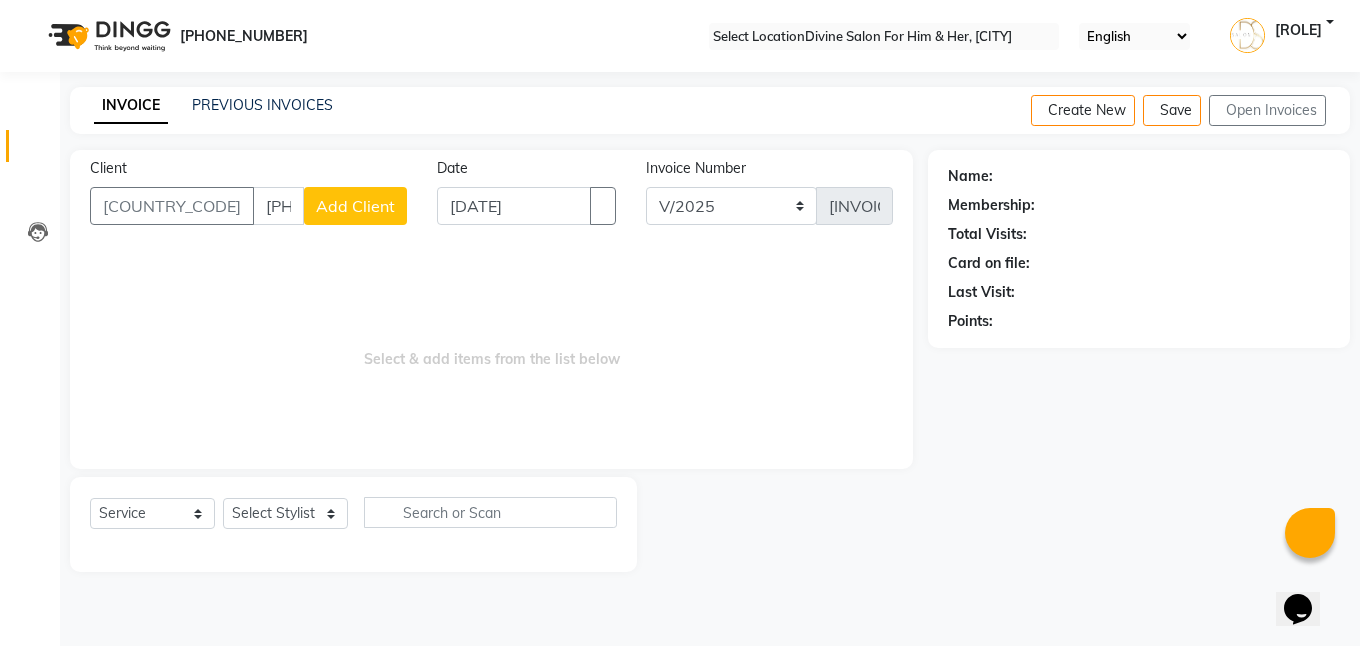 type on "9996717850" 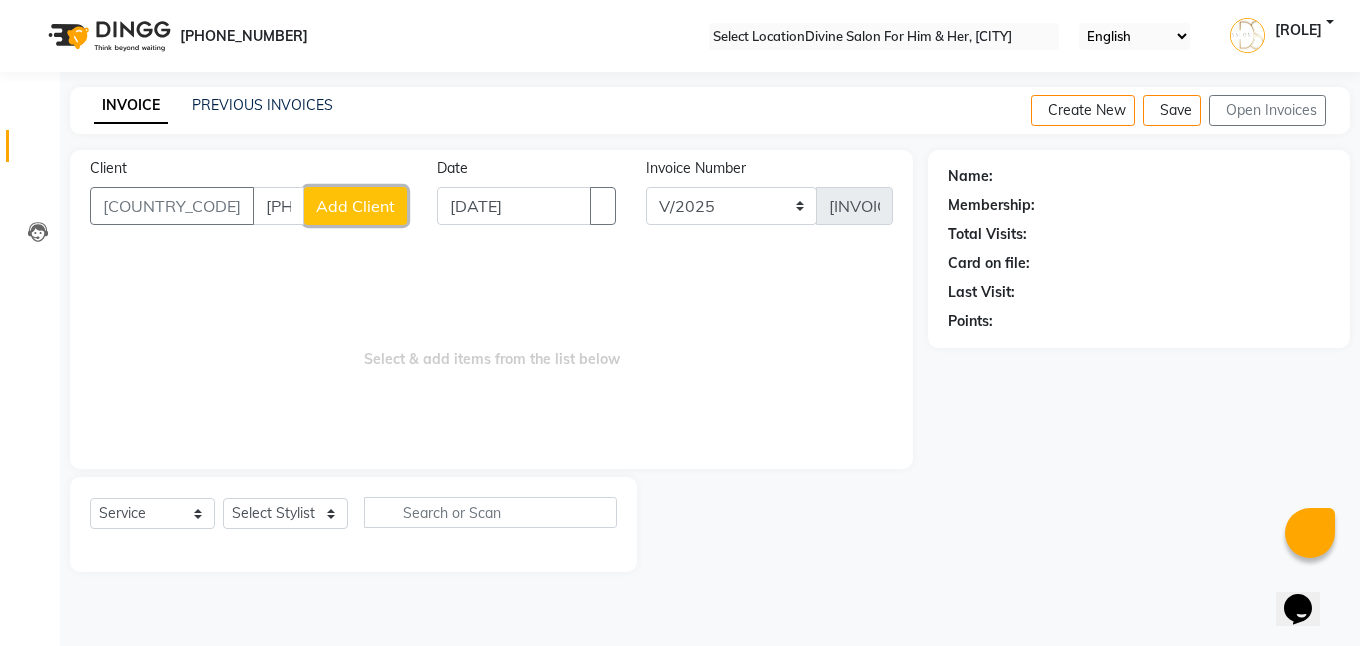 click on "Add Client" at bounding box center (355, 206) 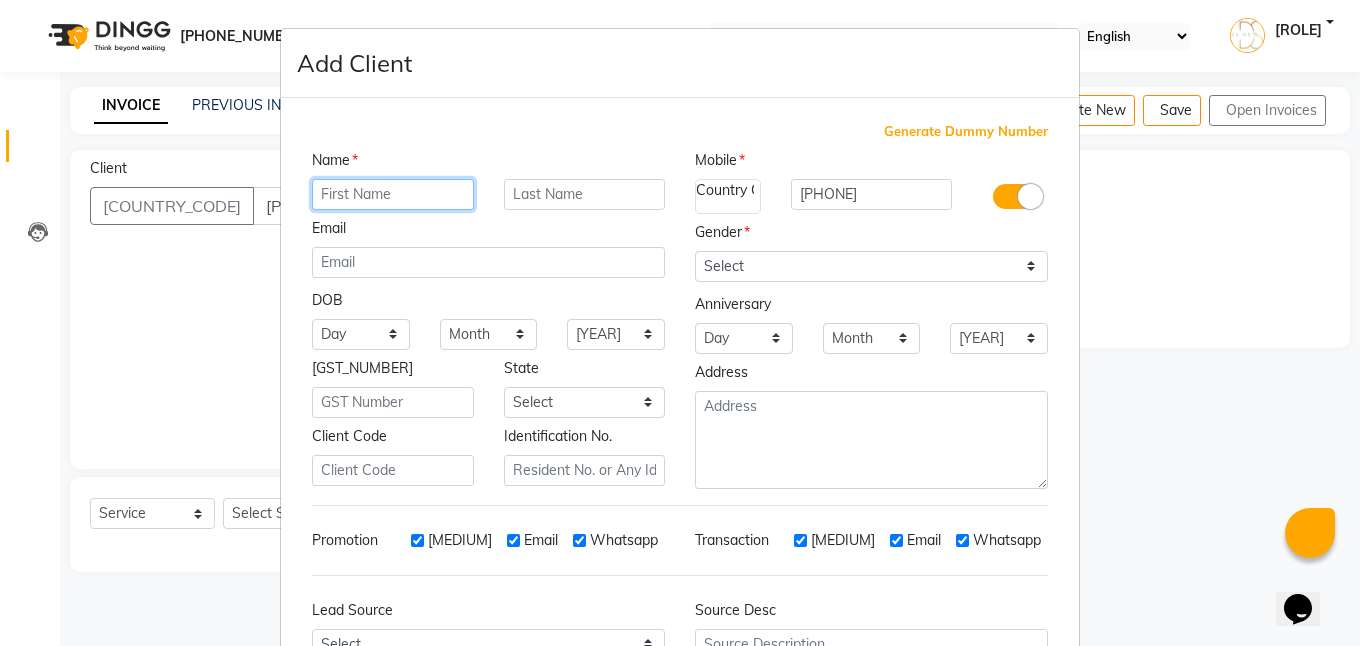 click at bounding box center (393, 194) 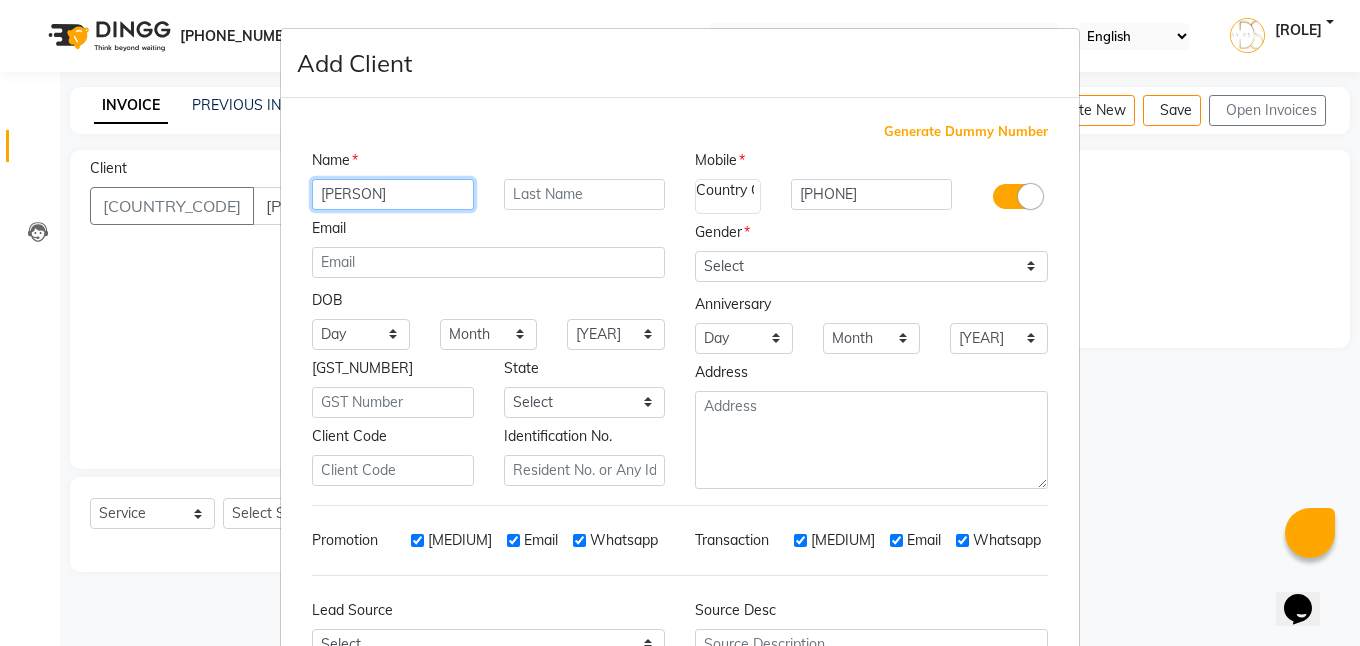 type on "REKHA" 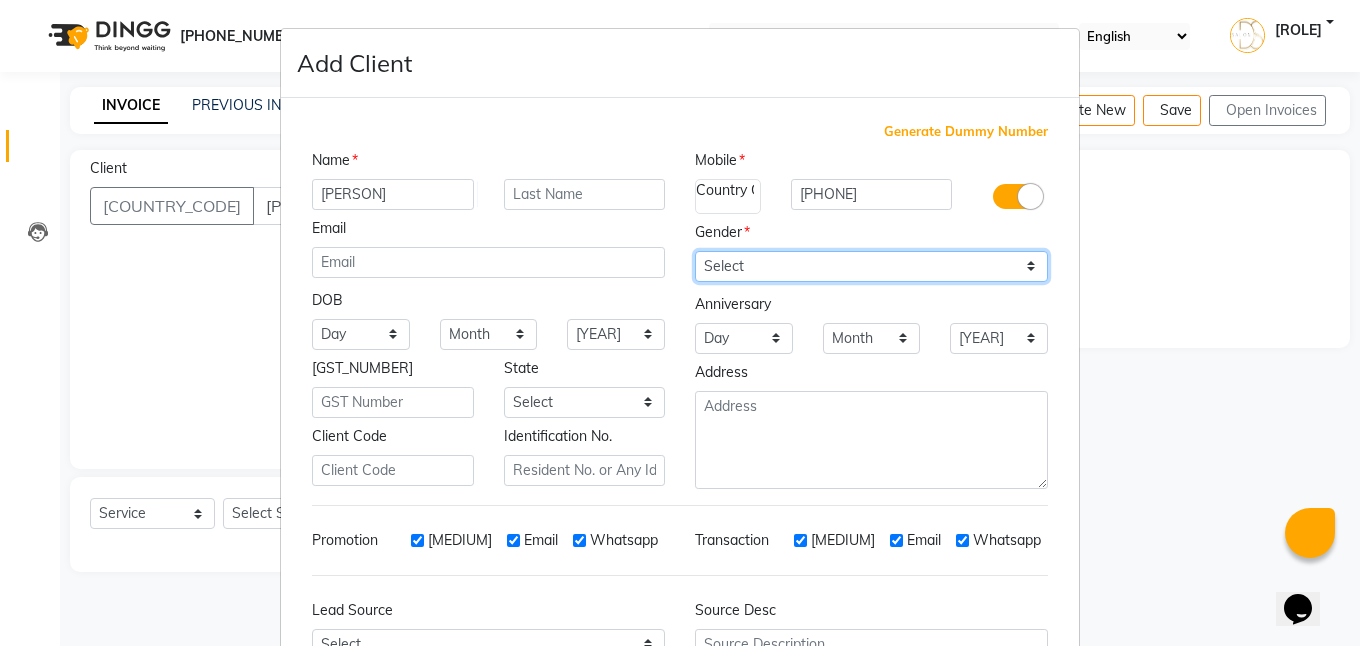 click on "Select Male Female Other Prefer Not To Say" at bounding box center [871, 266] 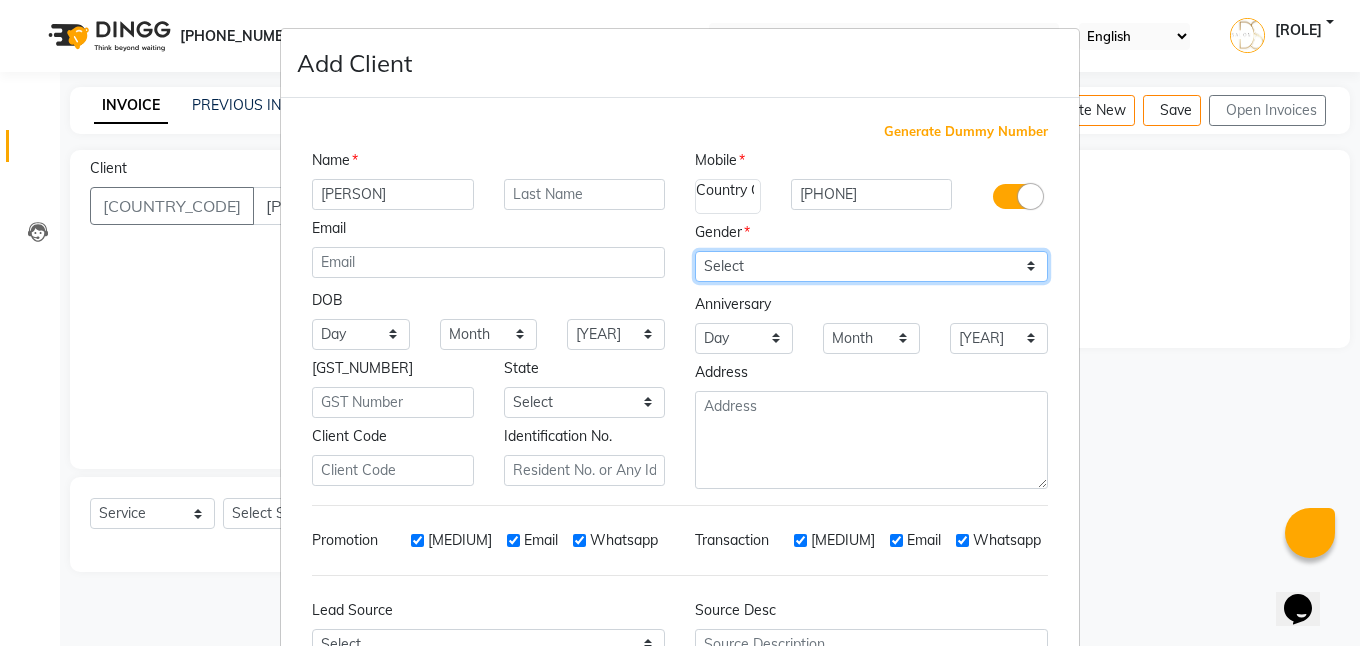select on "female" 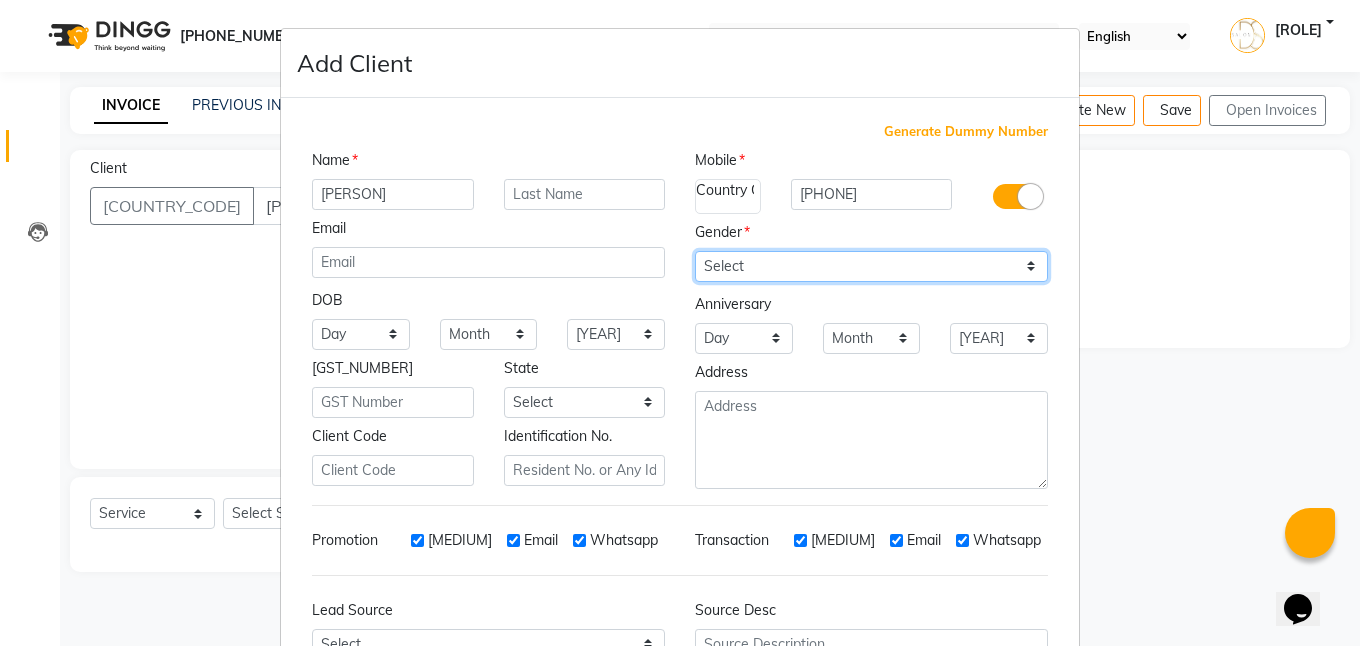 click on "Select Male Female Other Prefer Not To Say" at bounding box center [871, 266] 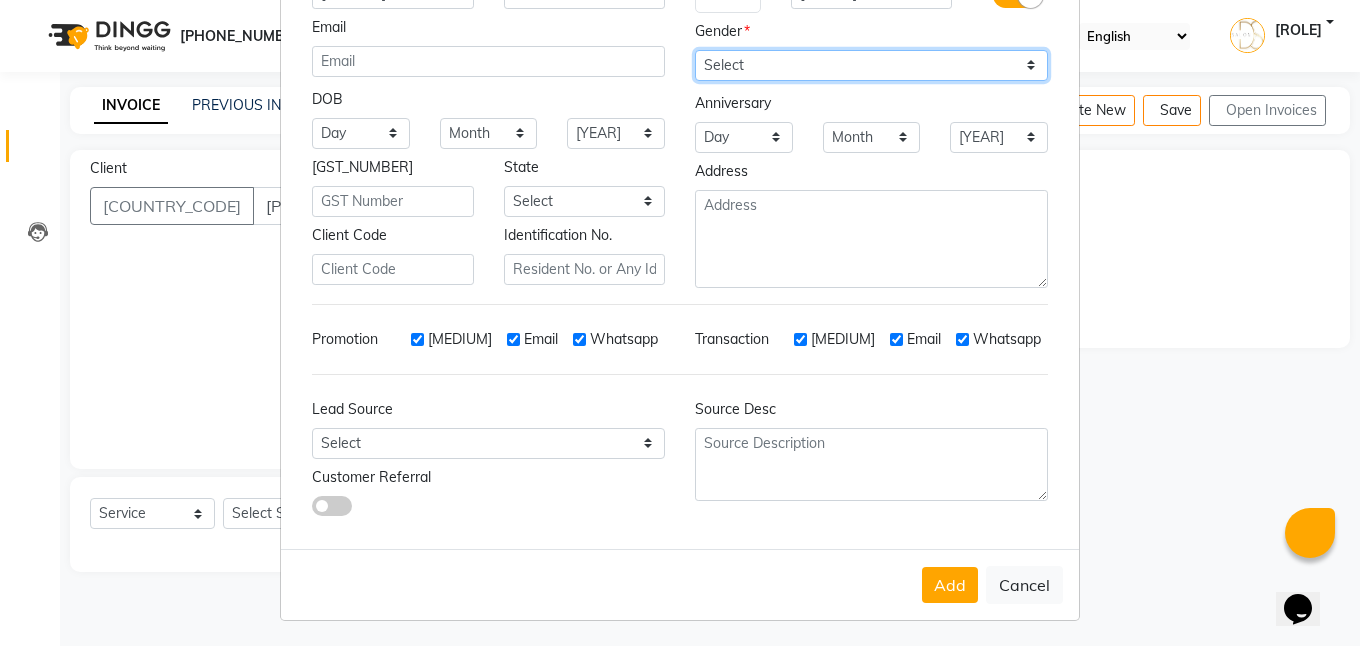 scroll, scrollTop: 203, scrollLeft: 0, axis: vertical 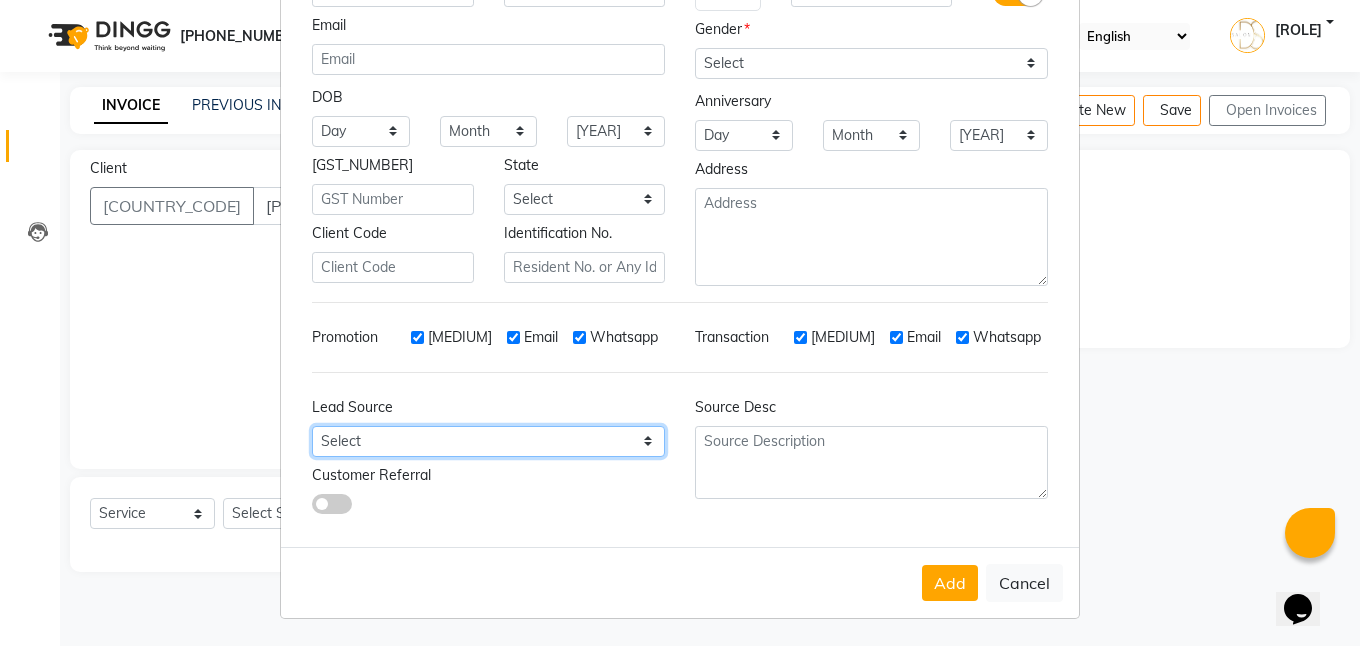click on "Select Walk-in Referral Internet Friend Word of Mouth Advertisement Facebook JustDial Google Other" at bounding box center [361, 131] 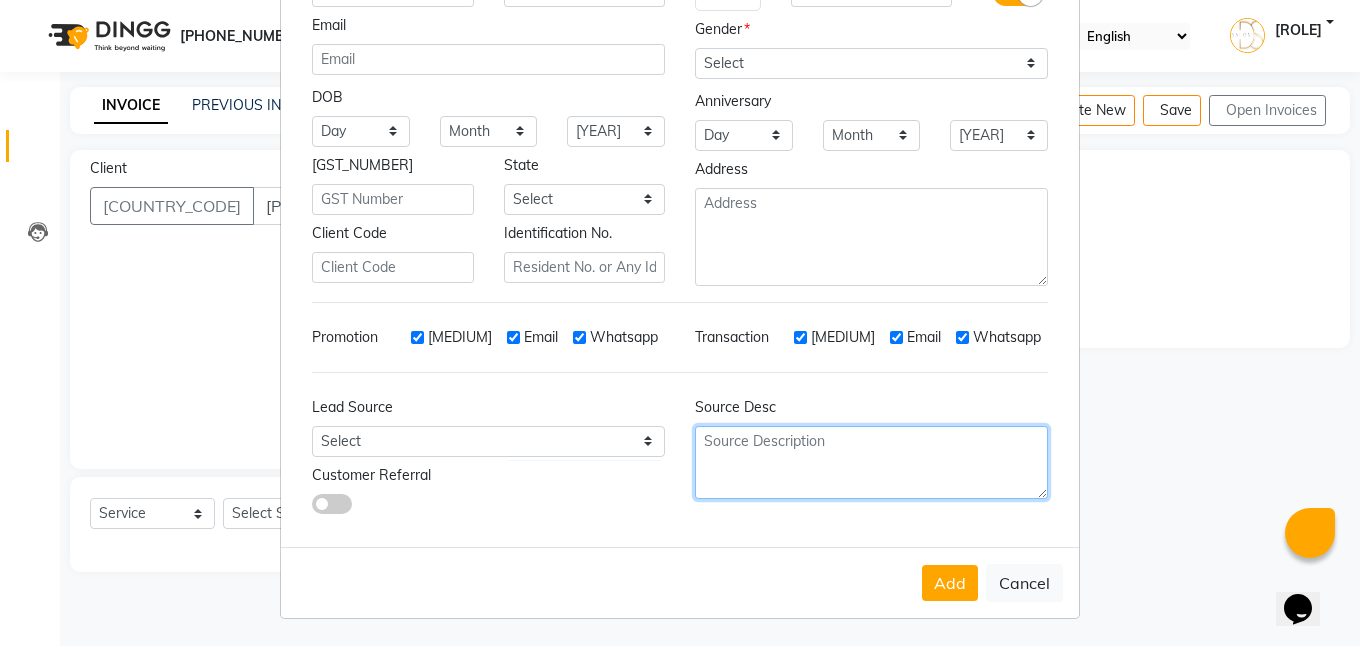 click at bounding box center (871, 237) 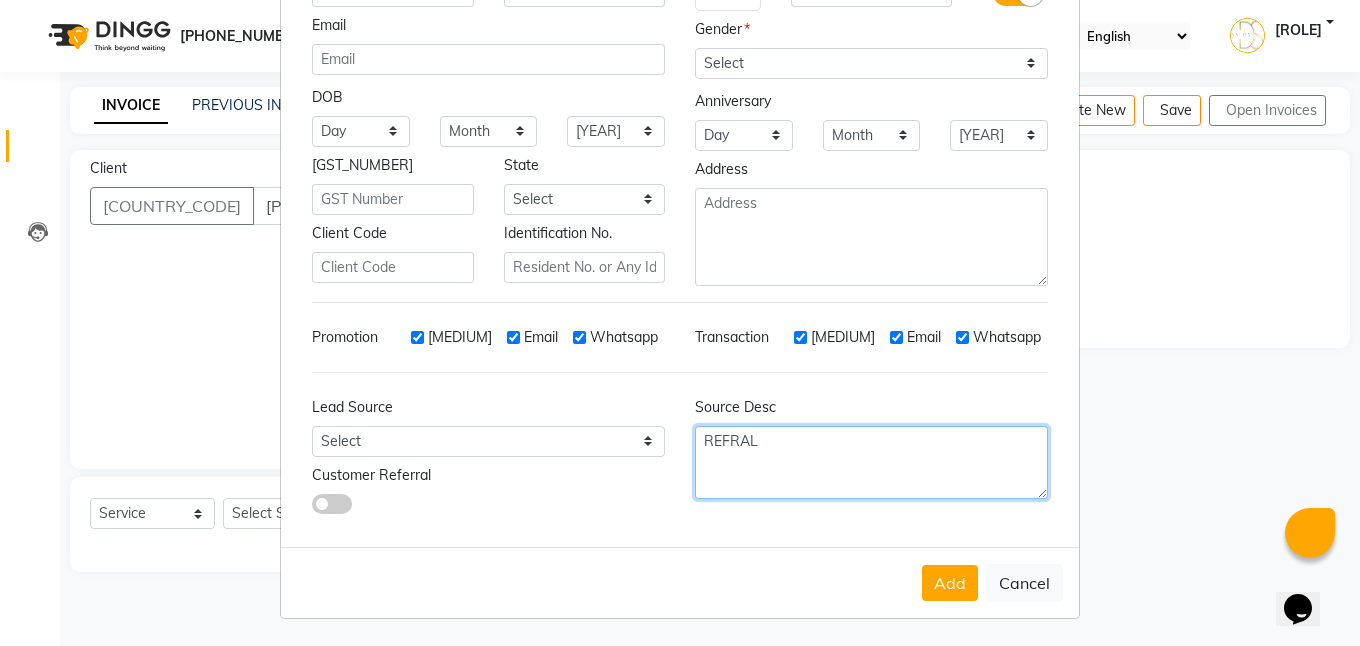 click on "REFRAL" at bounding box center [871, 462] 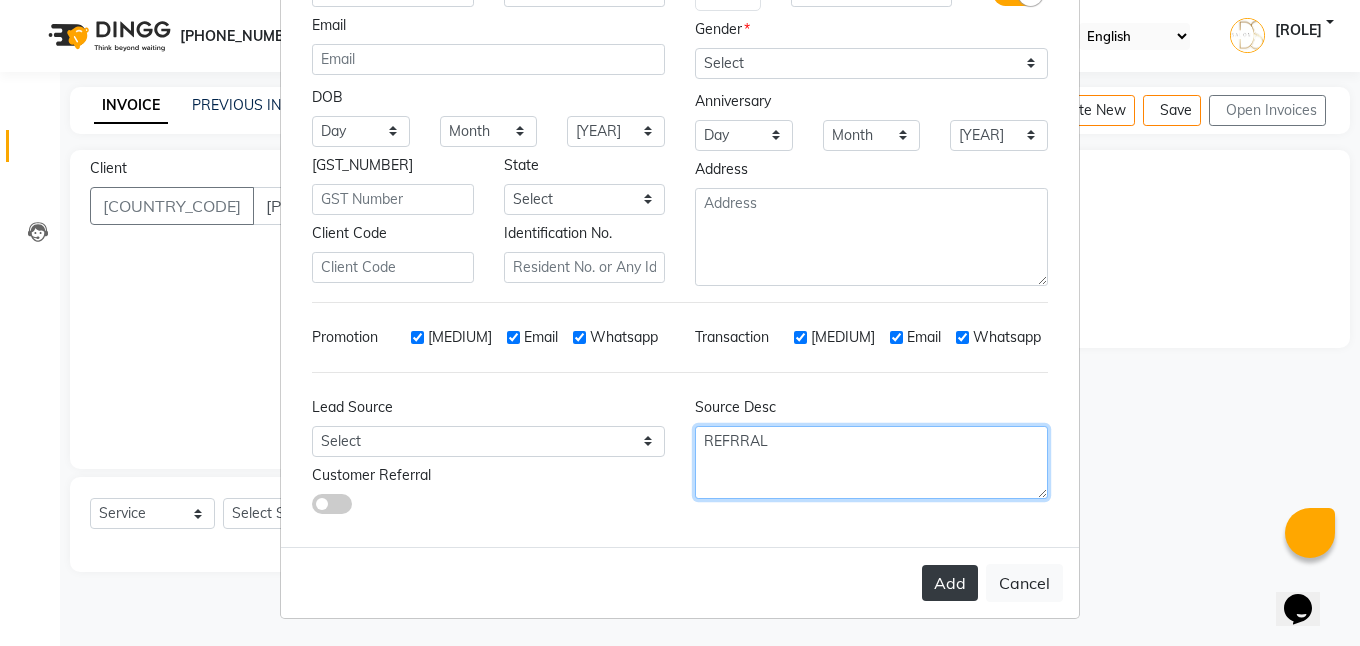 type on "REFRRAL" 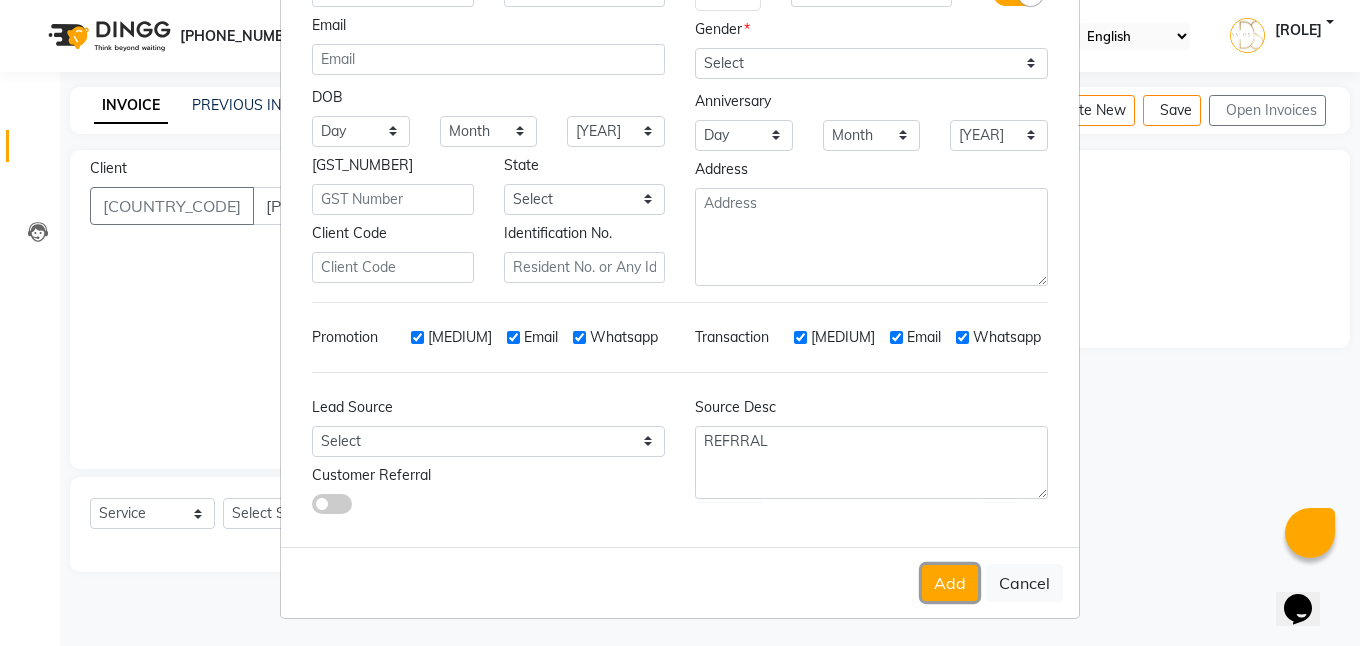 click on "Add" at bounding box center [950, 583] 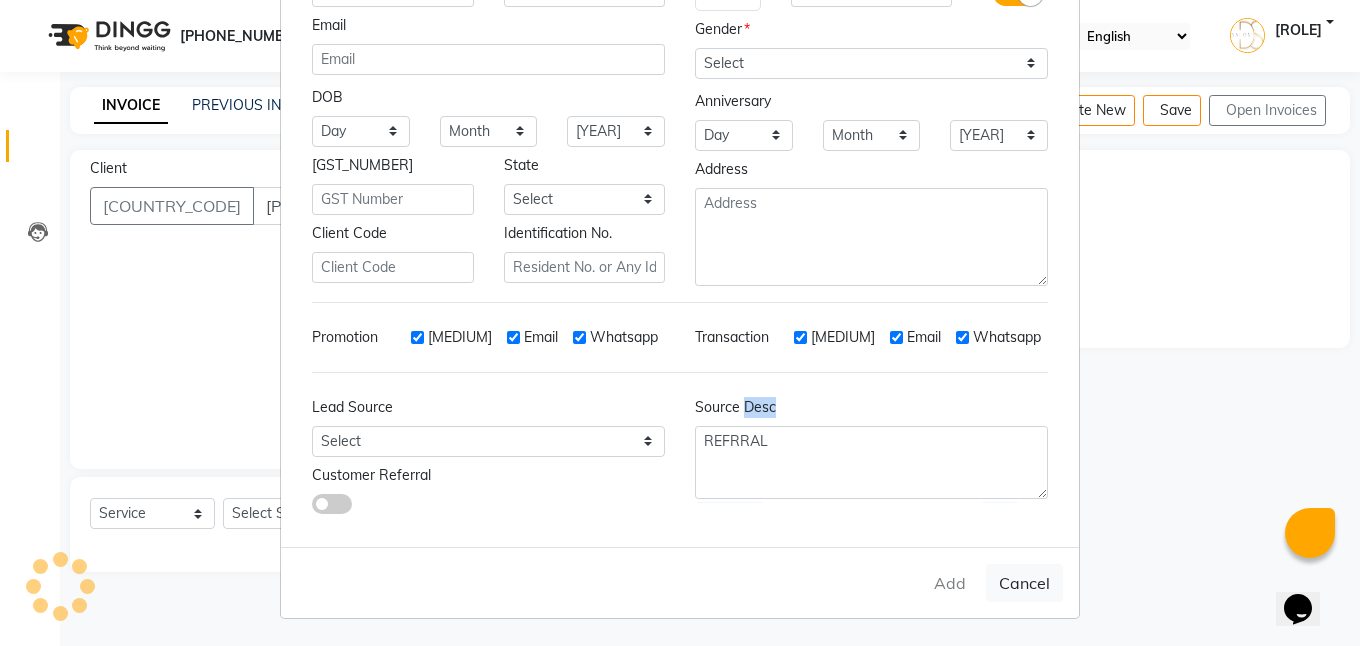 click on "Add   Cancel" at bounding box center (680, 582) 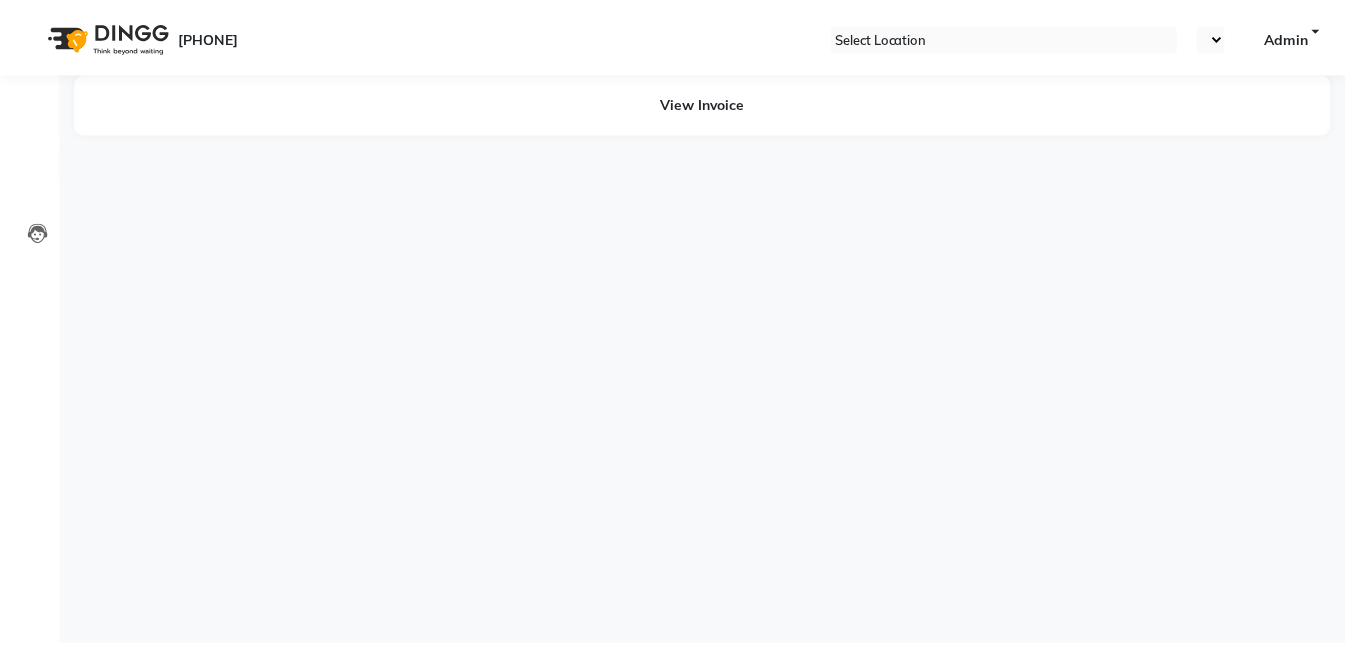 scroll, scrollTop: 0, scrollLeft: 0, axis: both 